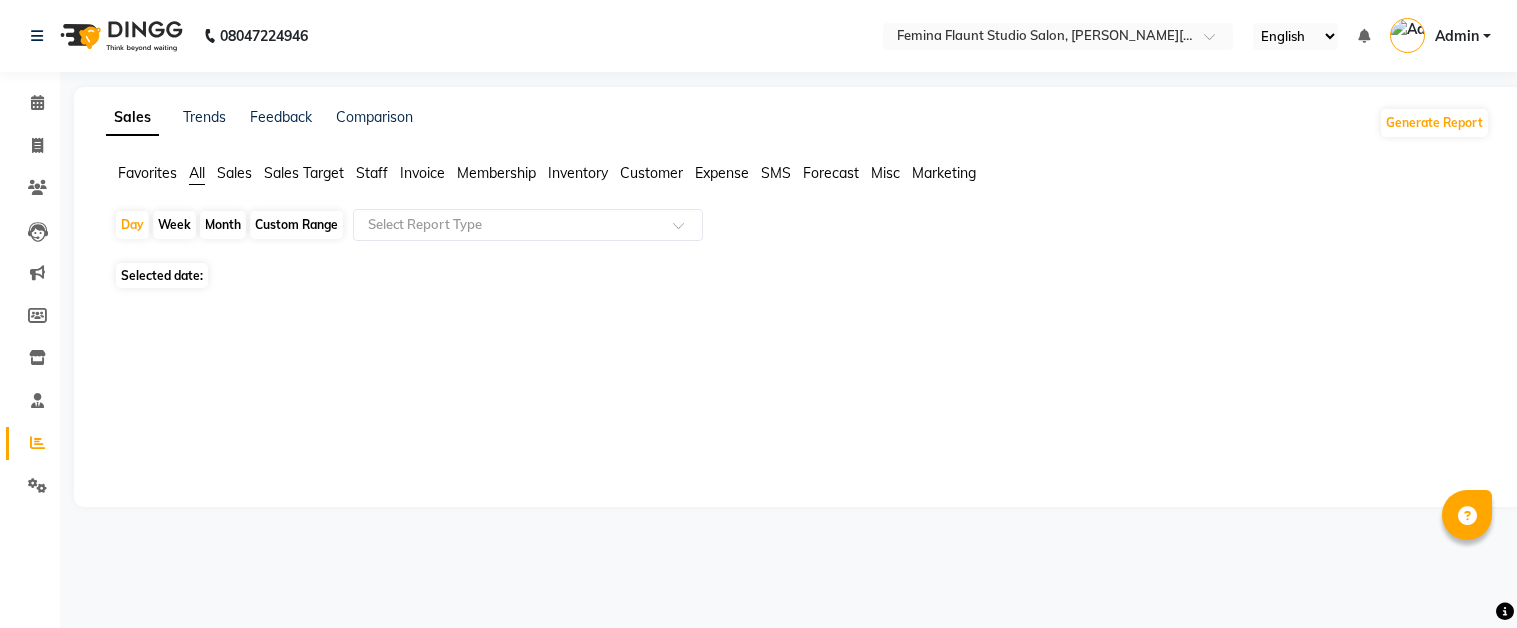 scroll, scrollTop: 0, scrollLeft: 0, axis: both 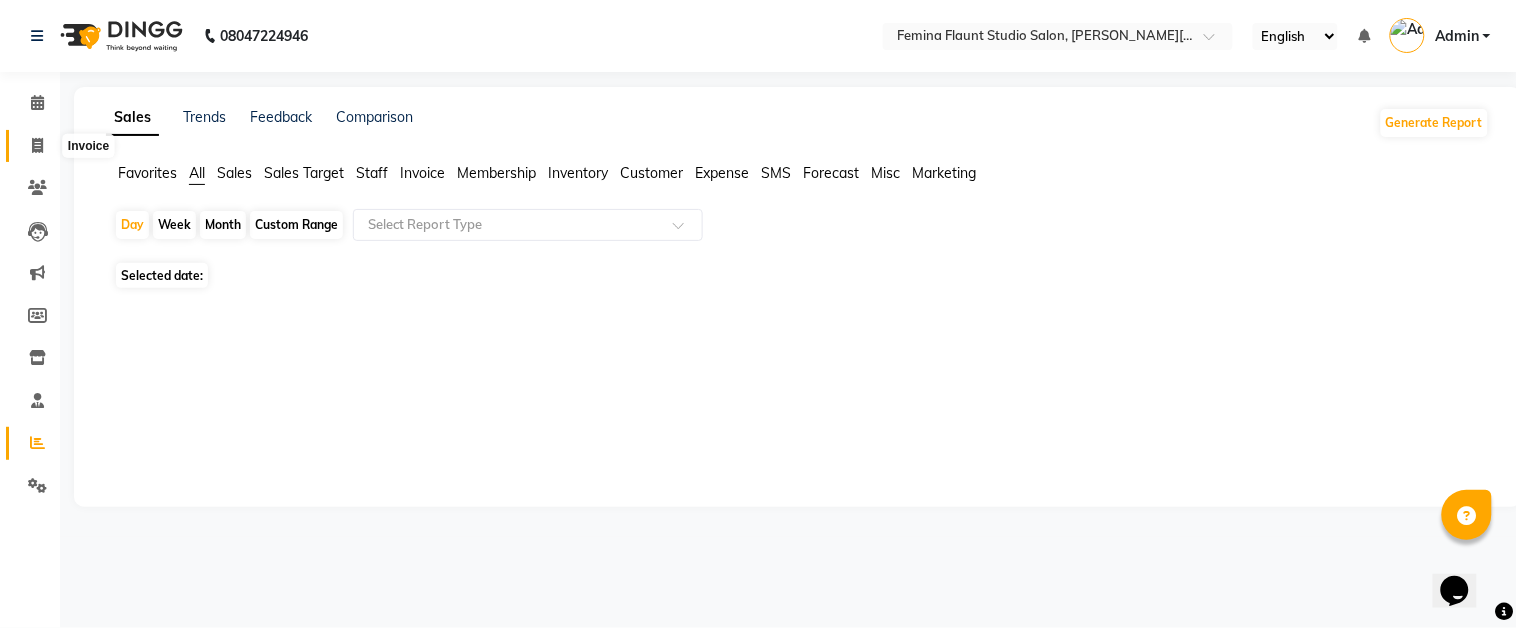 click 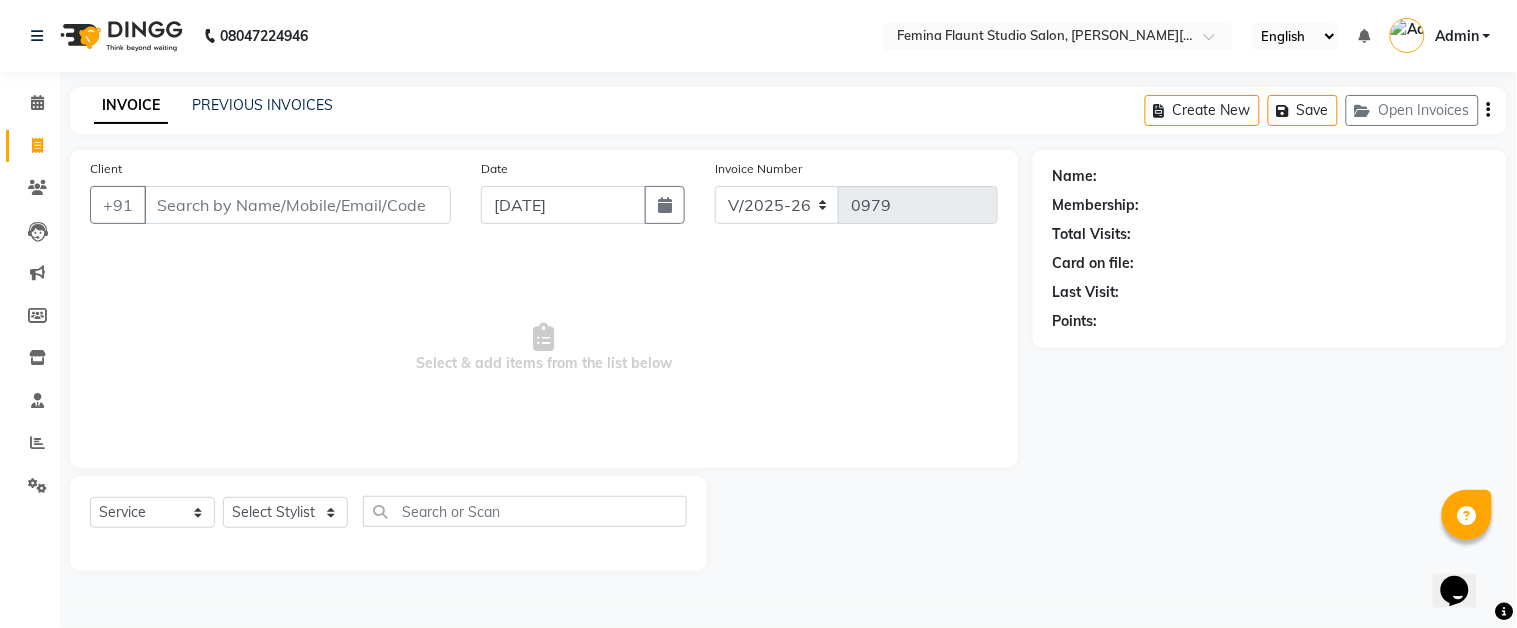 click on "Client" at bounding box center [297, 205] 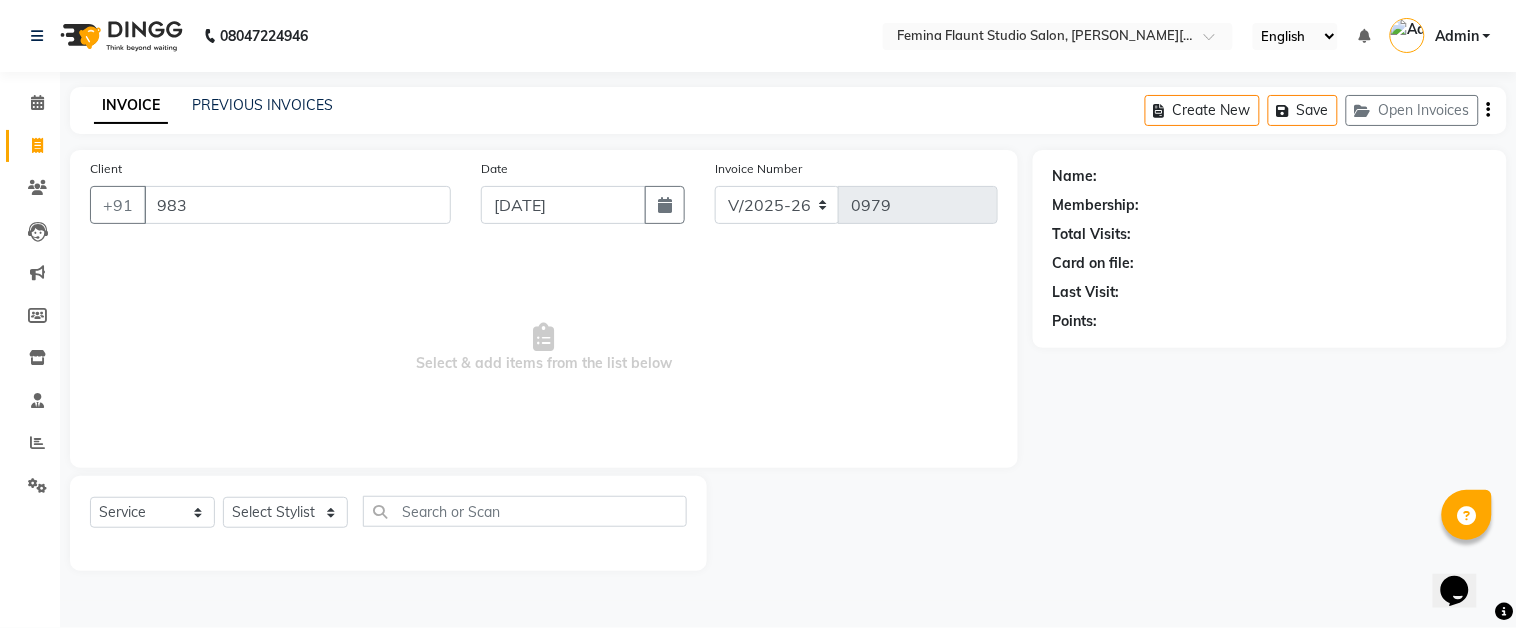 type on "983" 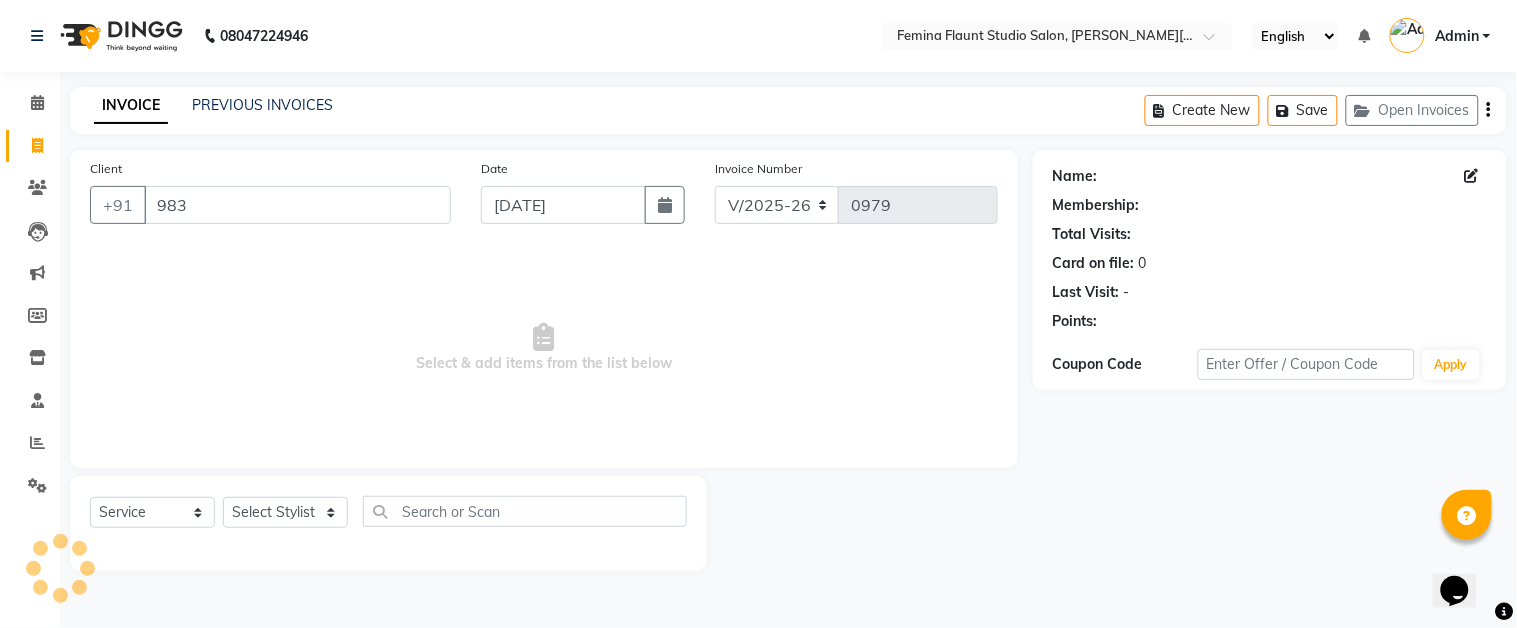 select on "1: Object" 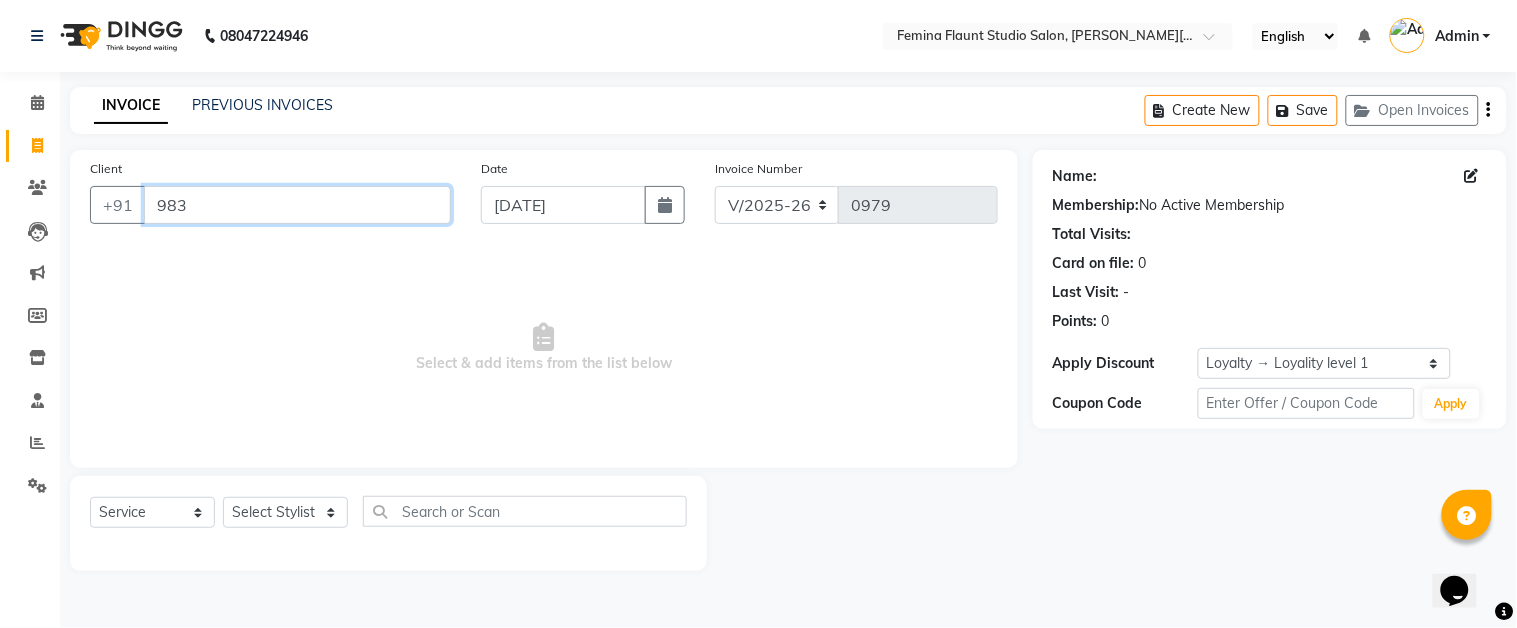 click on "983" at bounding box center (297, 205) 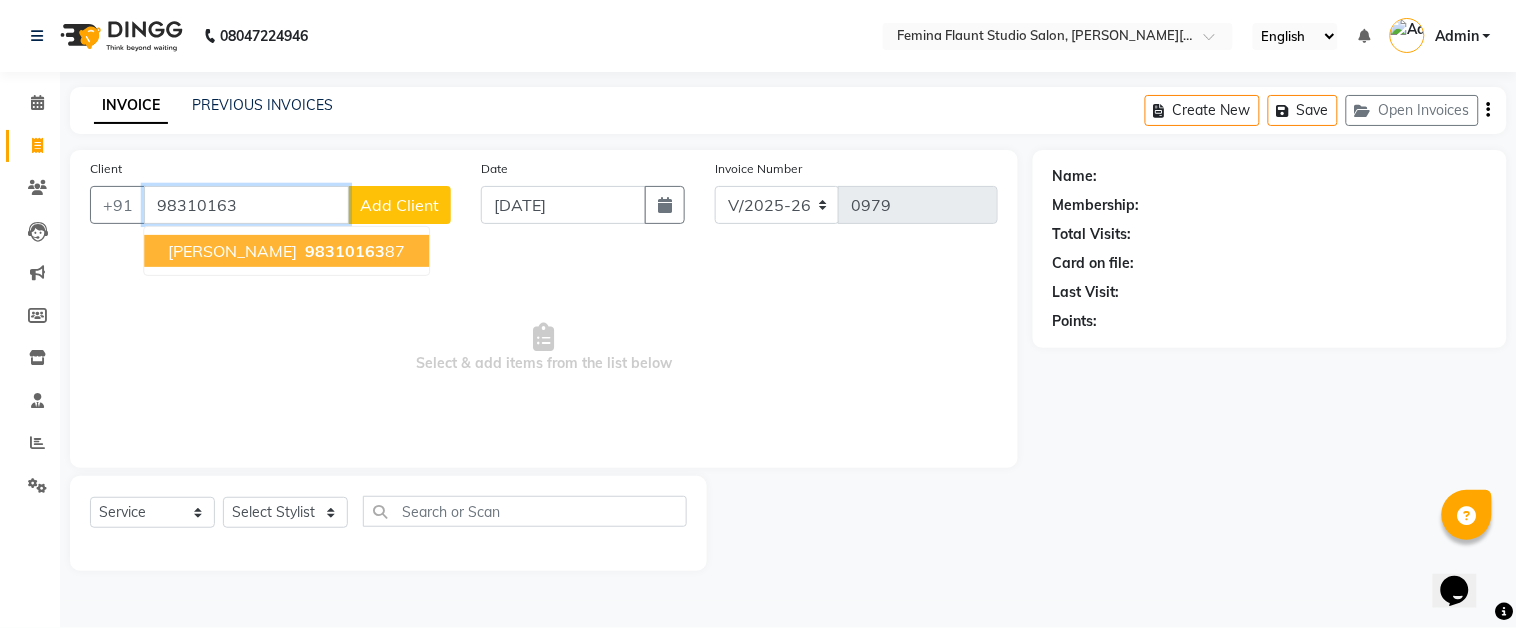 click on "[PERSON_NAME]" at bounding box center (232, 251) 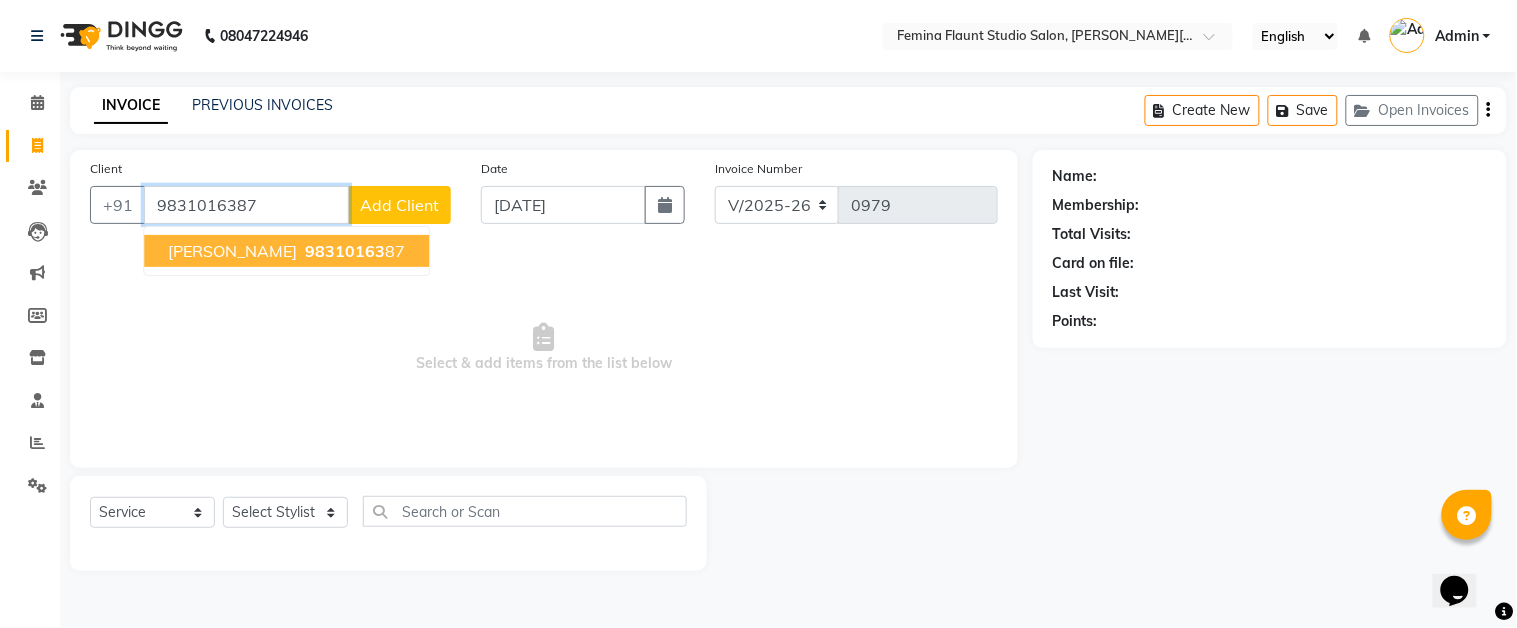type on "9831016387" 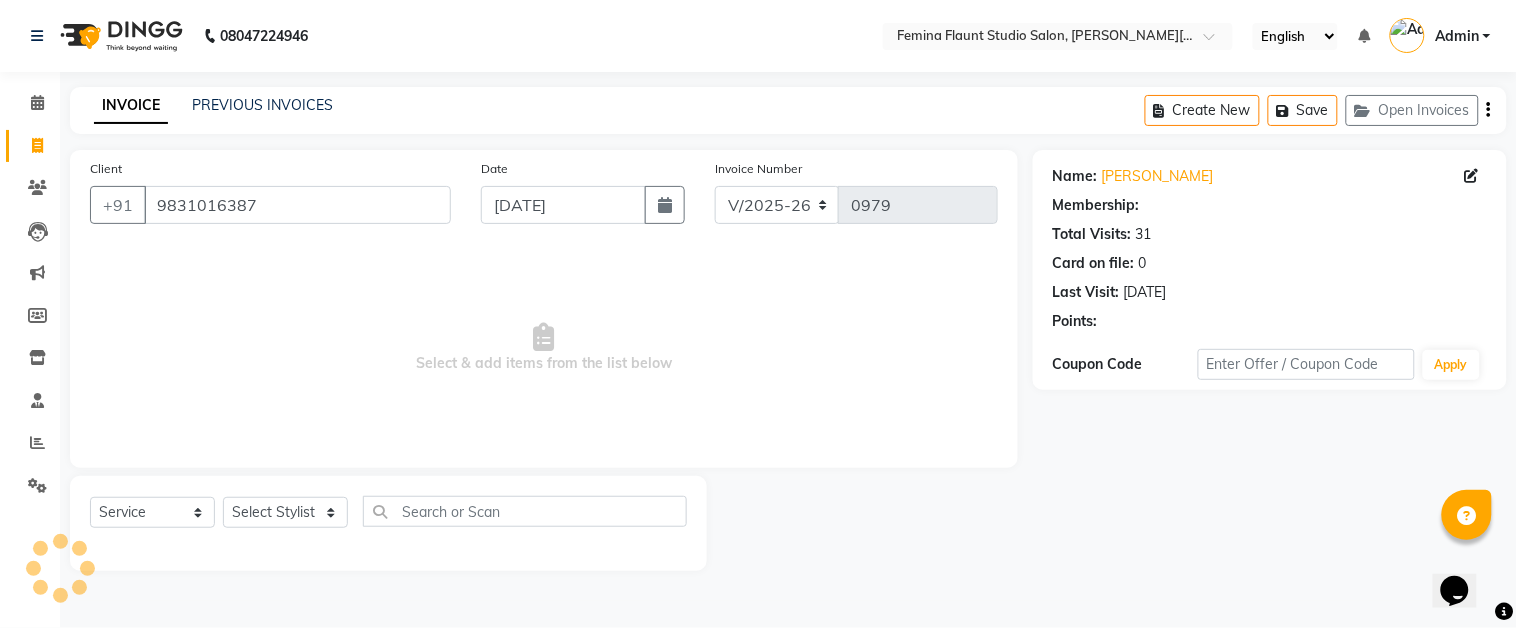 select on "1: Object" 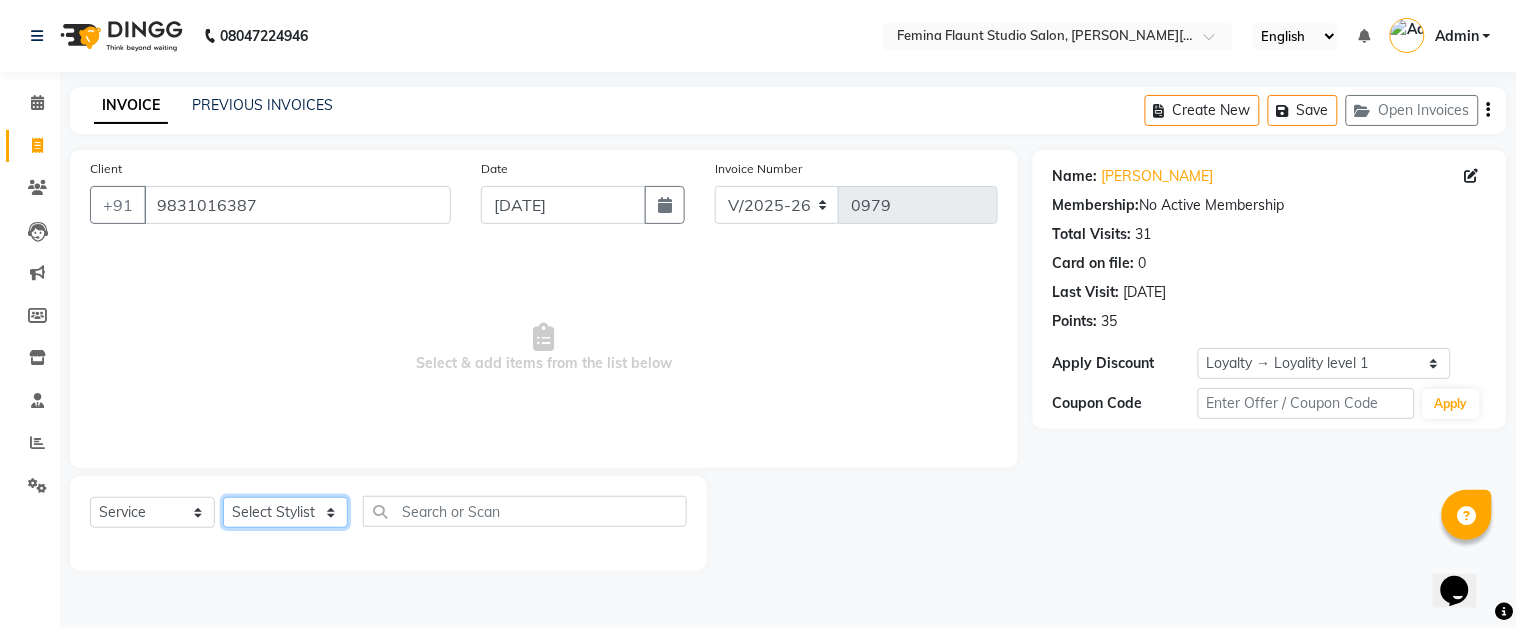 click on "Select Stylist Akram Auditor [PERSON_NAME] [PERSON_NAME] [PERSON_NAME] [PERSON_NAME] SHOW TARANUM" 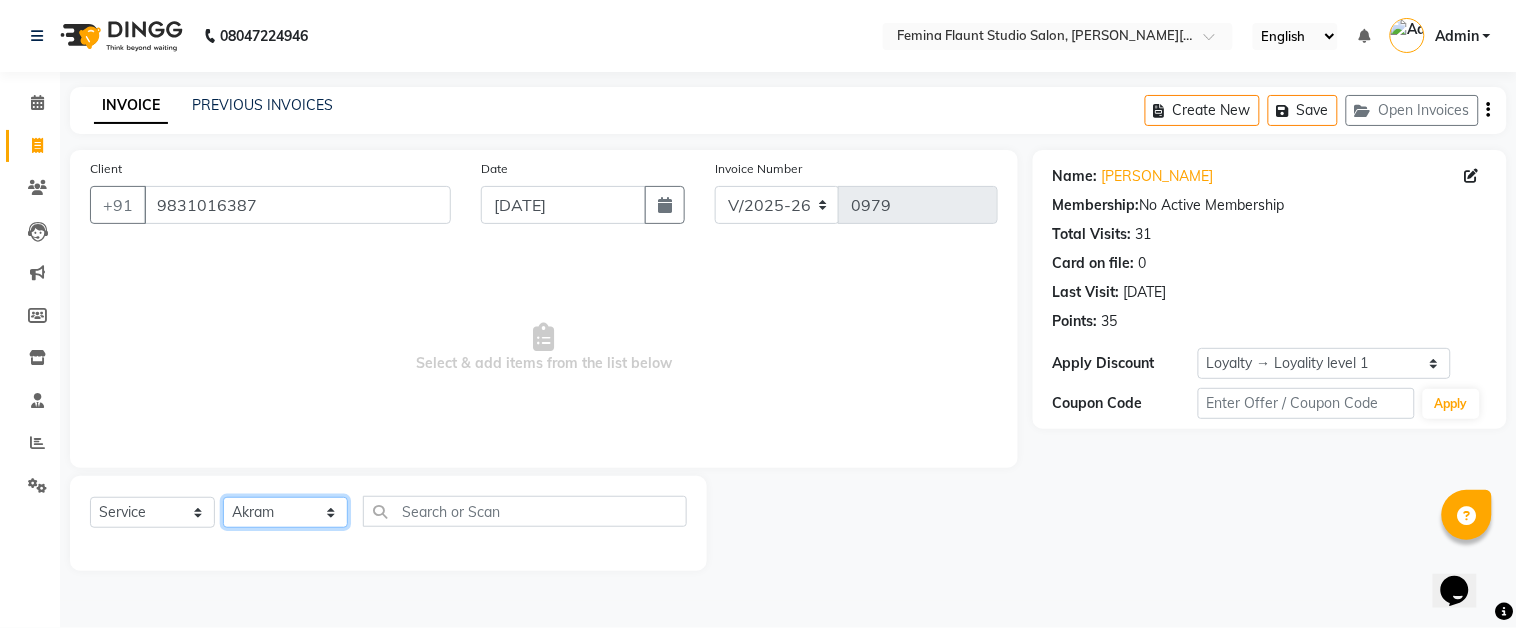 click on "Select Stylist Akram Auditor [PERSON_NAME] [PERSON_NAME] [PERSON_NAME] [PERSON_NAME] SHOW TARANUM" 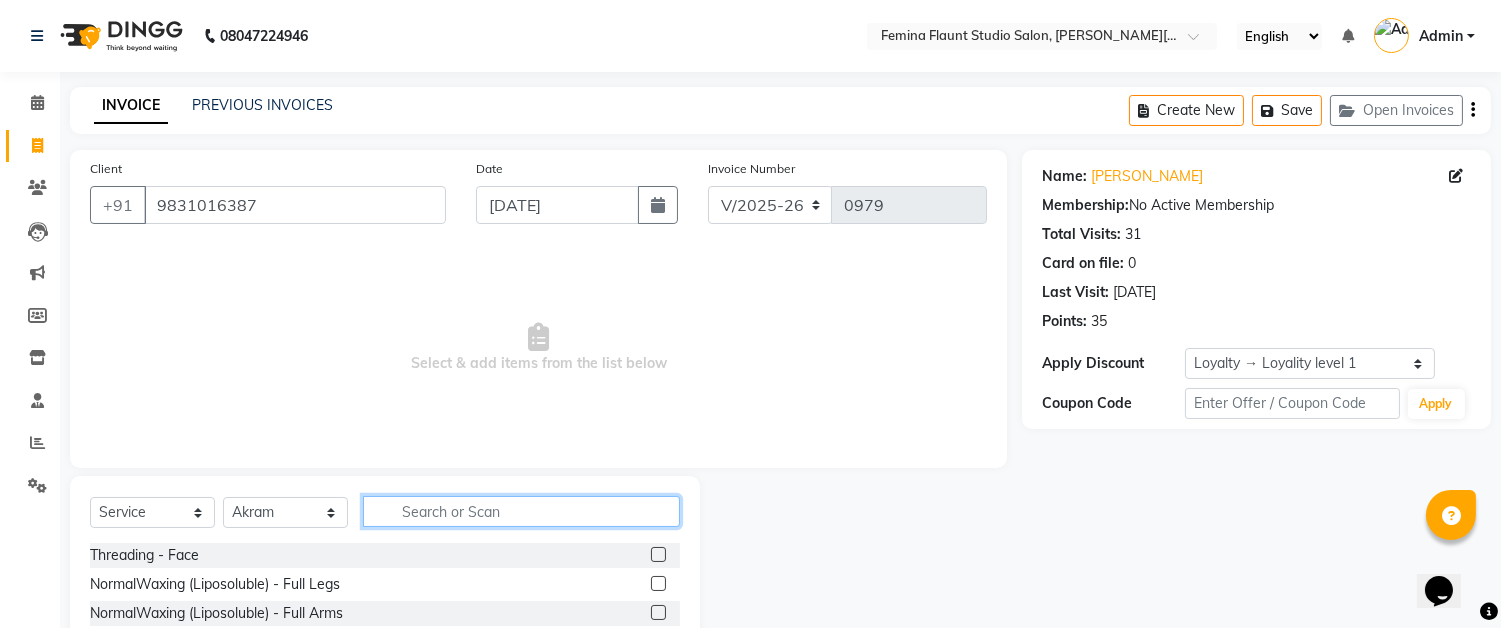 click 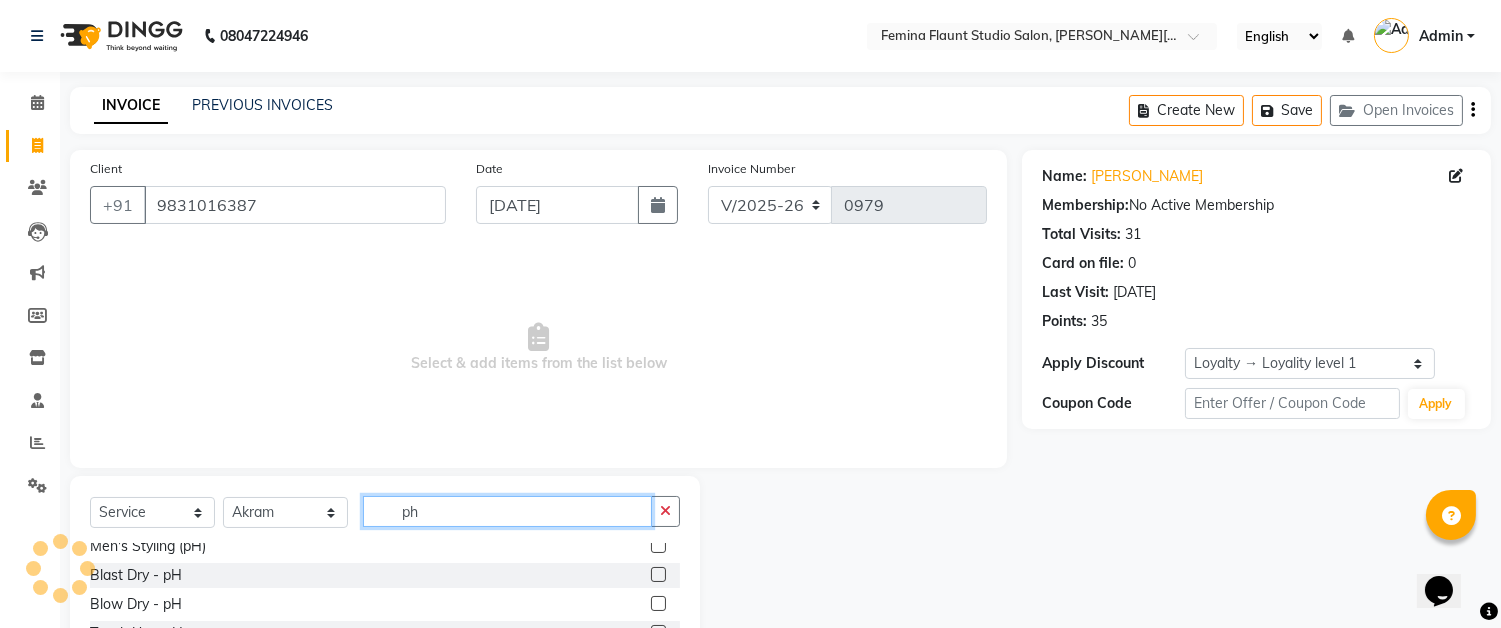 scroll, scrollTop: 0, scrollLeft: 0, axis: both 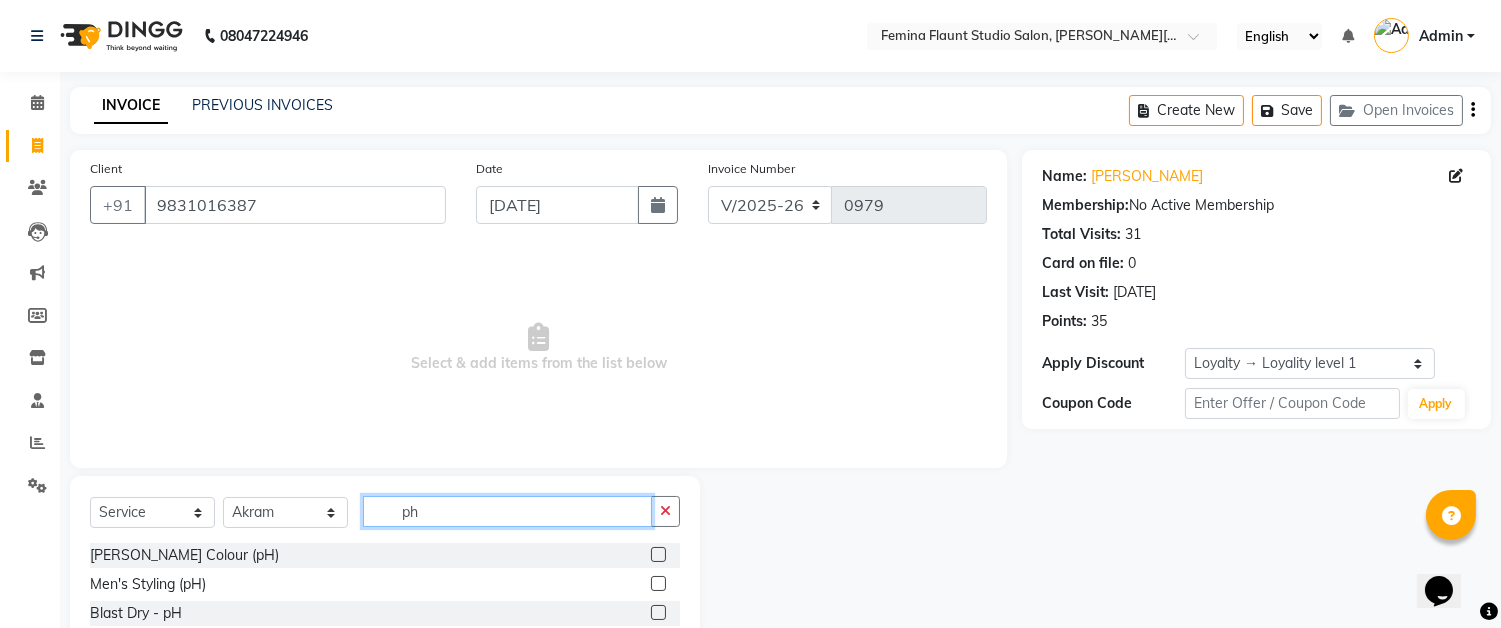 type on "ph" 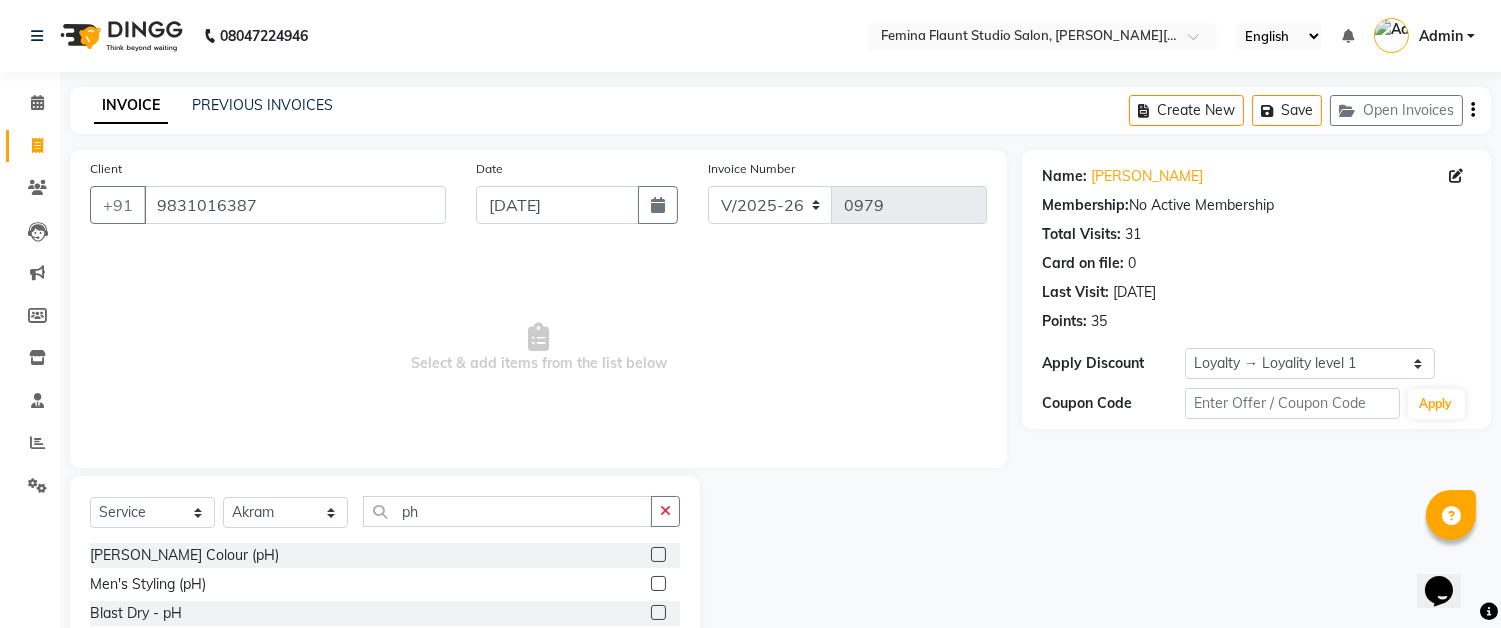 click 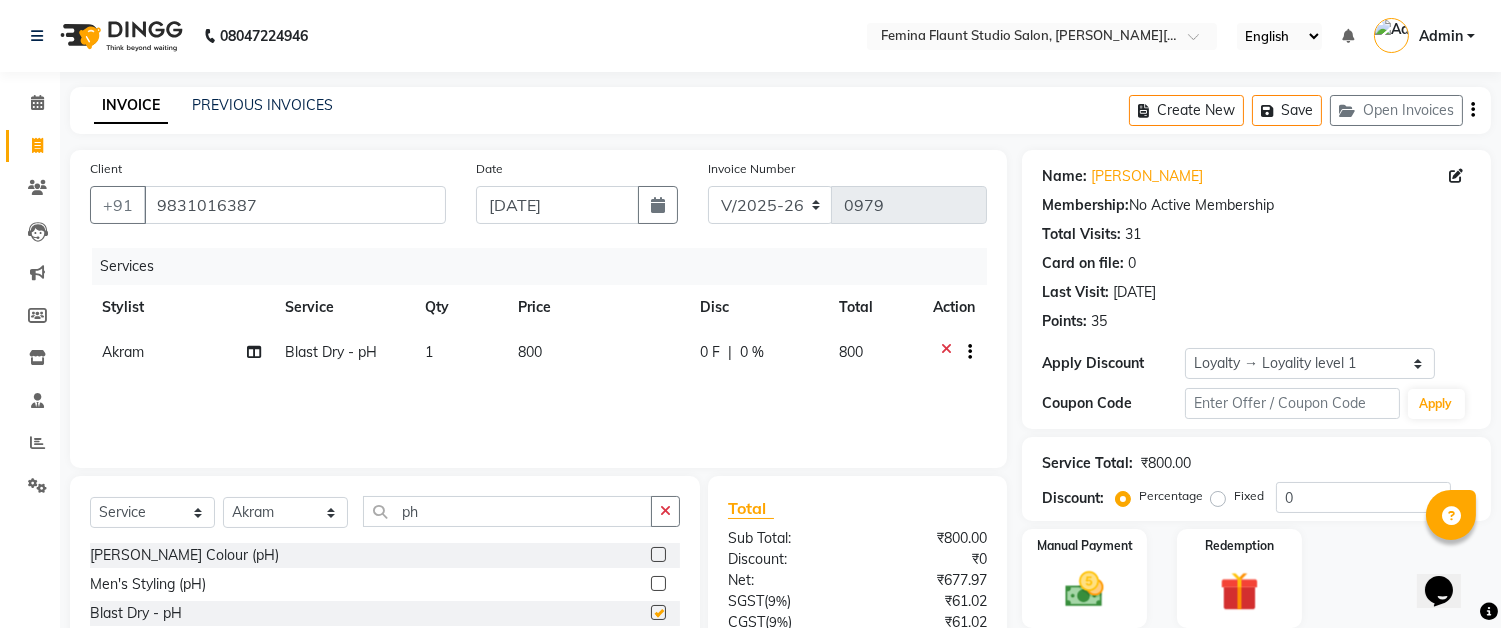 checkbox on "false" 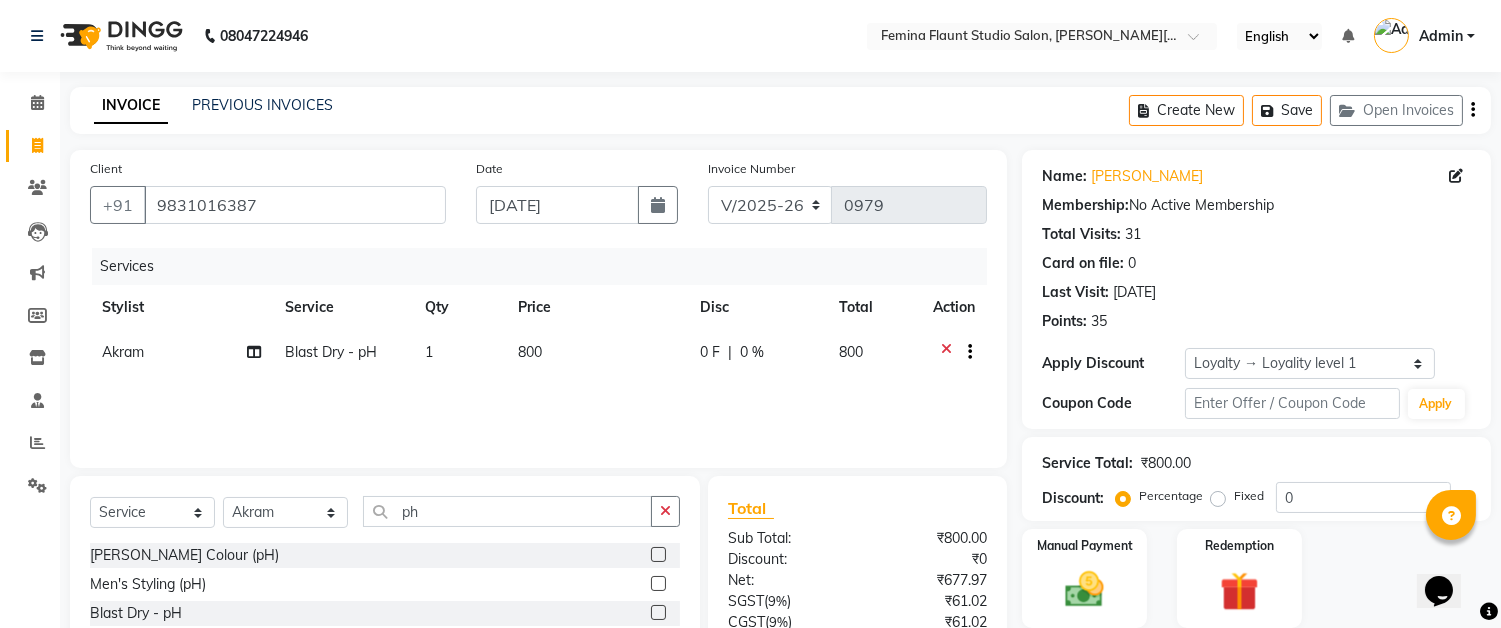 click on "800" 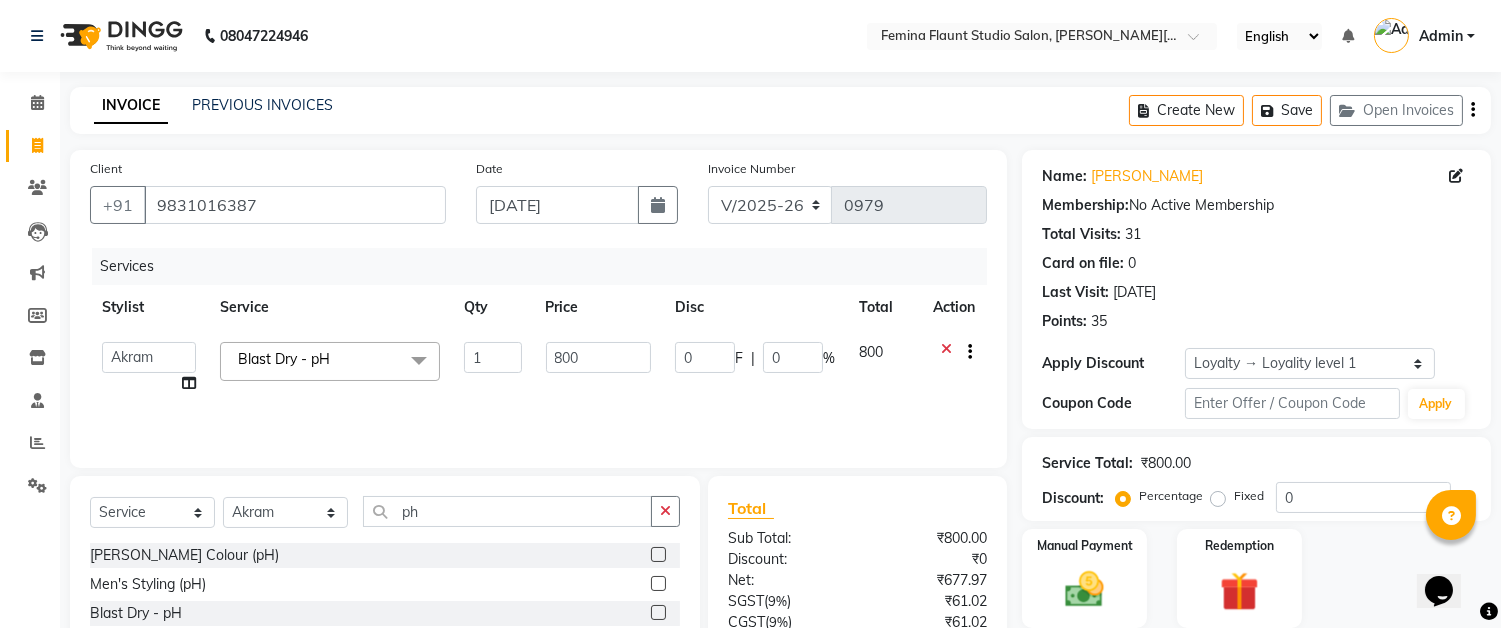 scroll, scrollTop: 111, scrollLeft: 0, axis: vertical 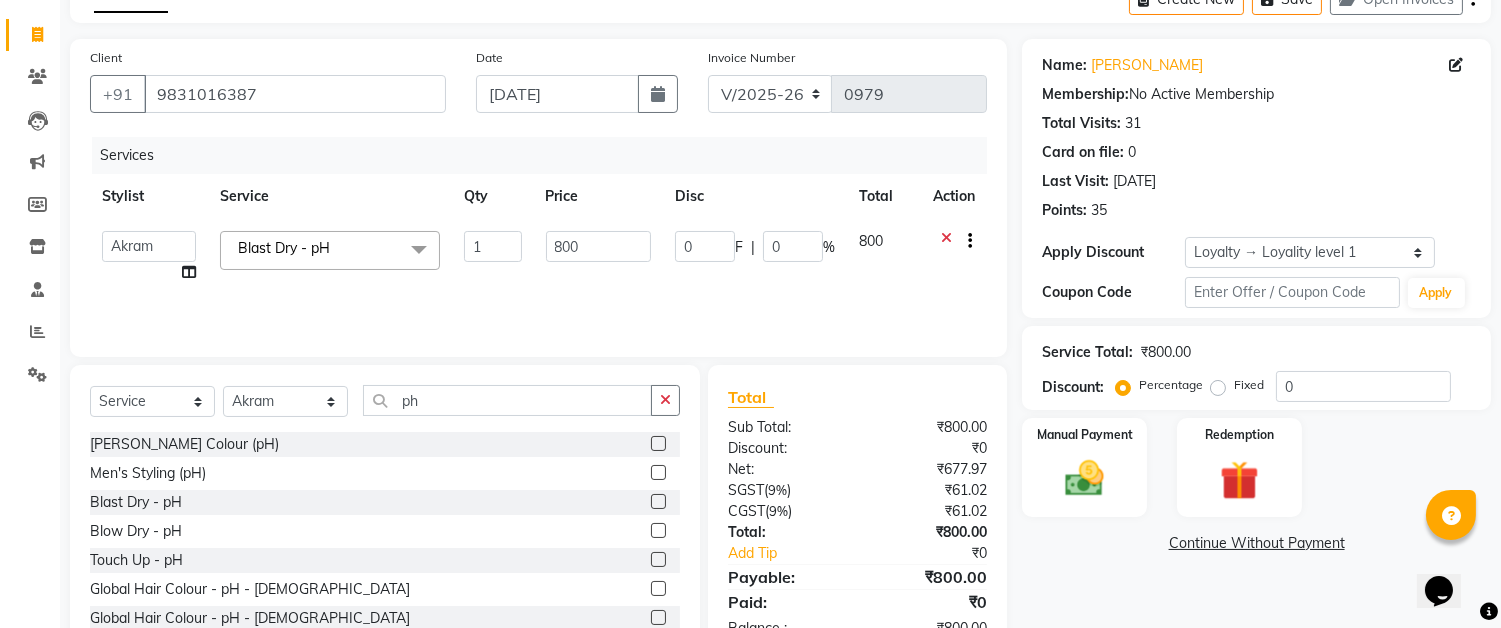 click 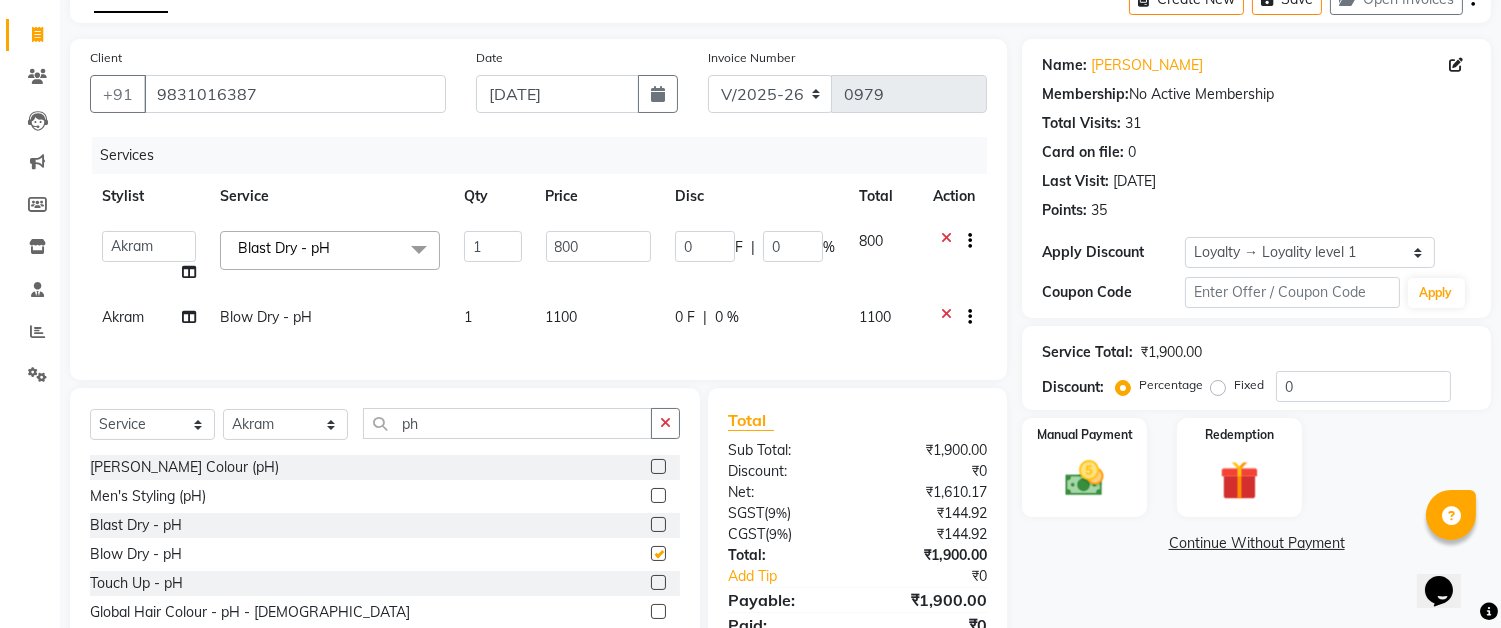 checkbox on "false" 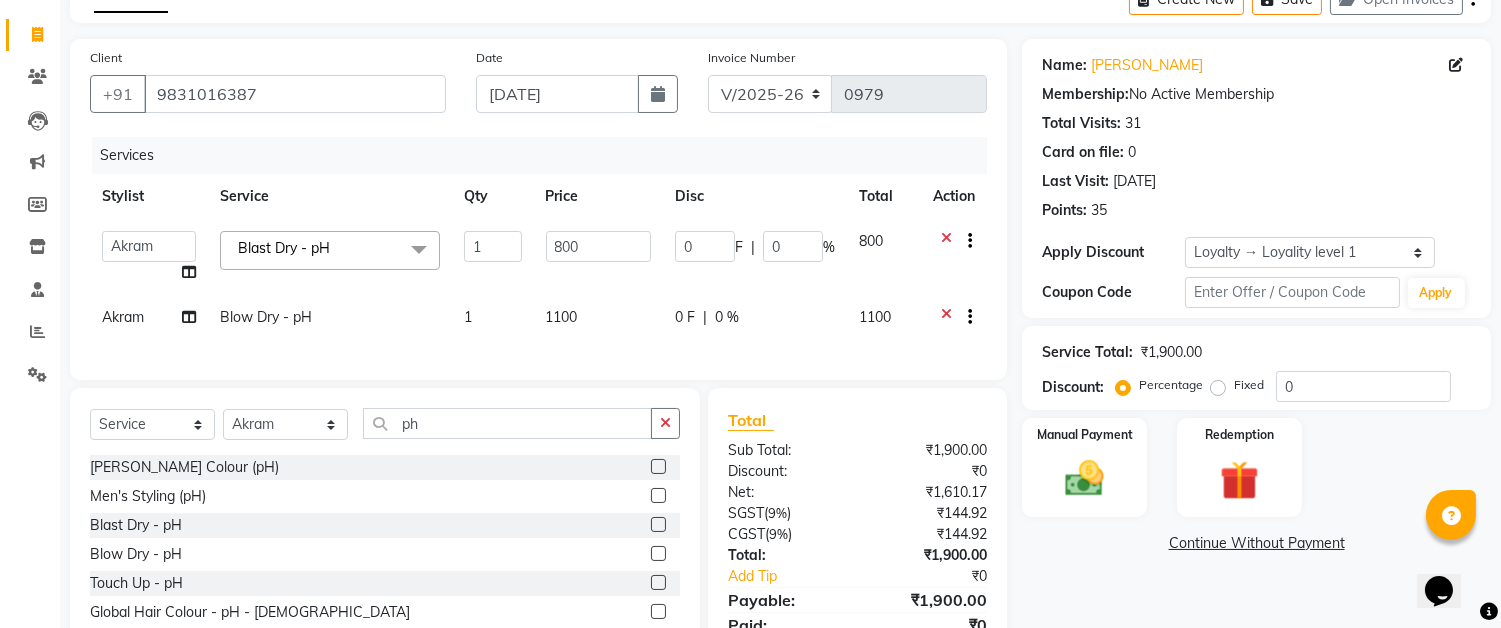 click 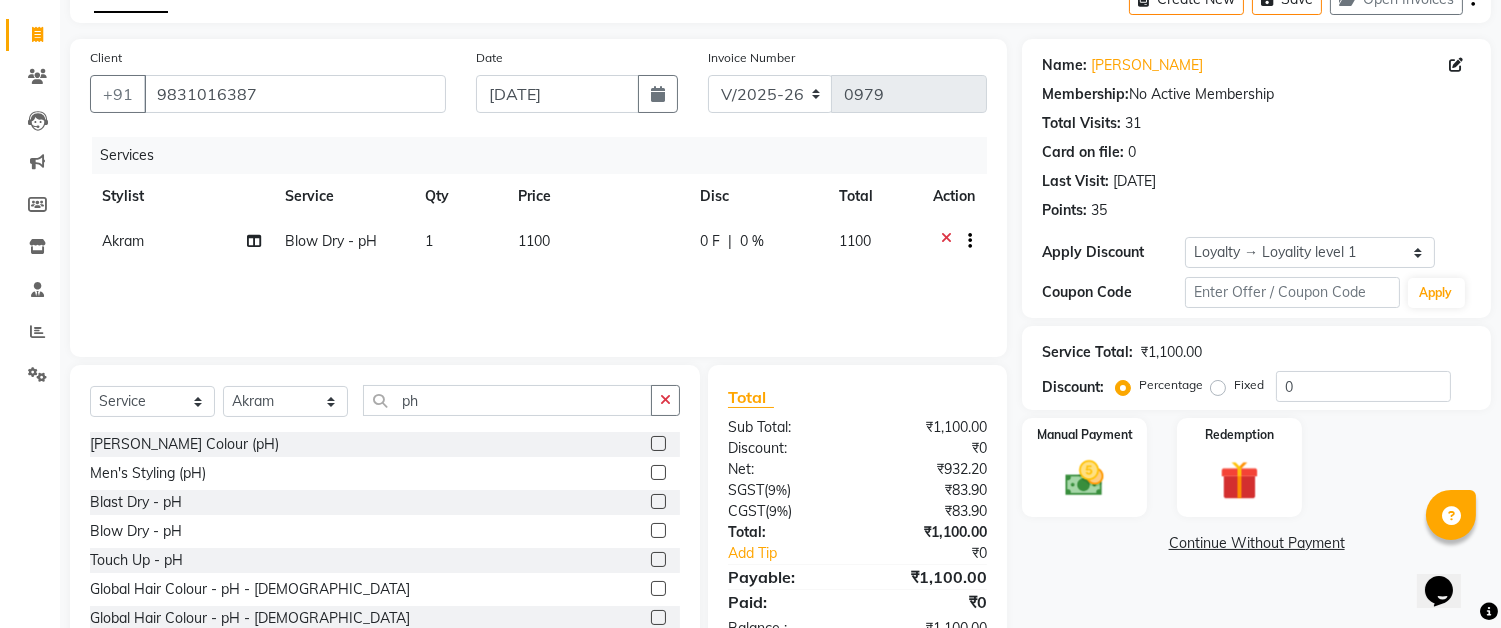 click on "1100" 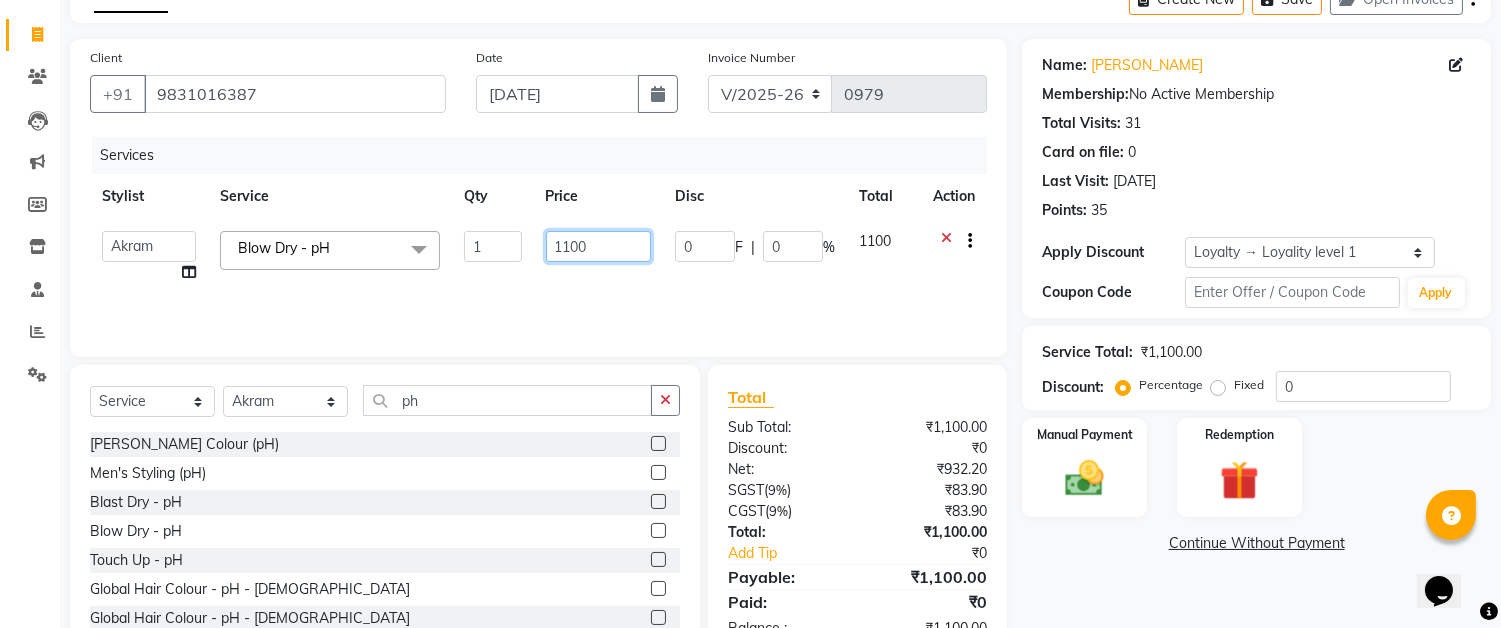 click on "1100" 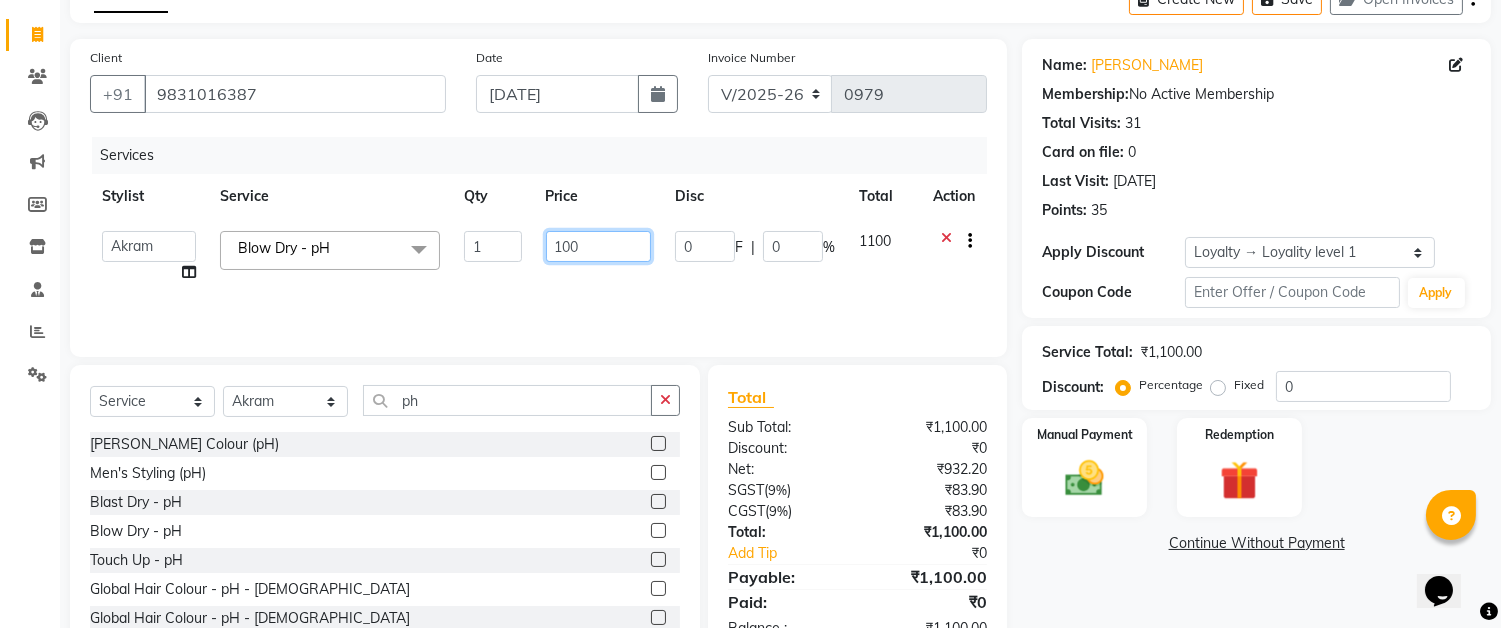 type on "1000" 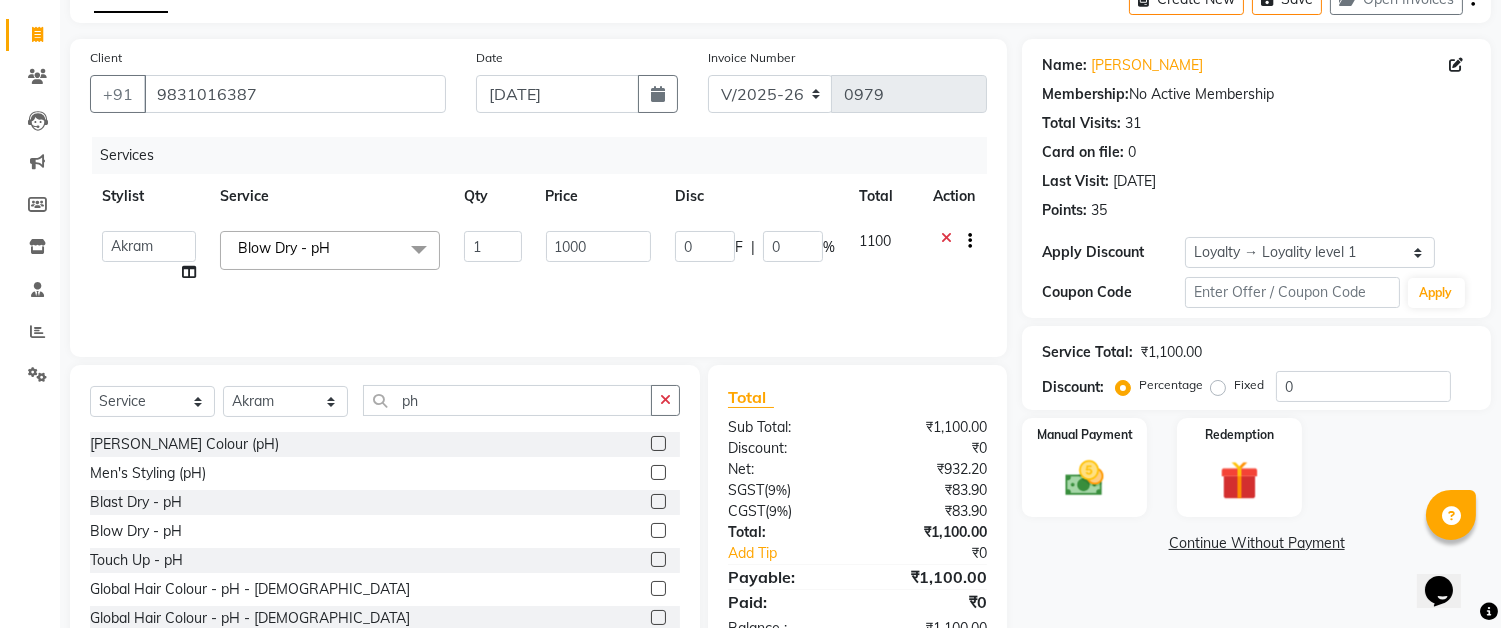 click on "Services Stylist Service Qty Price Disc Total Action  Akram   Auditor   Christina   Izarul   jaydip   Niyaz   raj   rehan   RINKU SHOW   TARANUM  Blow Dry - pH  x  Threading - Face NormalWaxing (Liposoluble) - Full Legs NormalWaxing (Liposoluble) - Full Arms  Clean-up  - Express Clean-up - 20min (Basic) Haircut with Wash- Hair cut - Top ( Male ) Haircut with Wash- Hair cut - Top (Female) Haircut with Wash- Hair cut - Star ( Male ) Beard Trim  Nails - Gel Polish Application (Basic) Nails - Gel Polish Removal (Basic) Nails - Gel Extension Removal (Basic) Nails - Nail Art- Basic(10 Tips) (Basic) Nails - Nail Art Per Tip (Basic) 1 Nails - Refill Extension Gel/Acrylic (Advanced) Nails - Nail Extension Gel (Advanced) Nails - Nail Extension Acrylic (Advanced) Nails - Inbuild Extension Gel (Advanced) Nails - Inbuild Extension Acrylic (Advanced) Nails - 3D Nail Art(10 Tips) (Advanced) Nails - Cat Eye Design Gel Polish(10 Tips) (Advanced) Nails - Chrome Gel Polish(10 Tips) (Advanced) BRILLAIRE Dandruff Treatment   1 0" 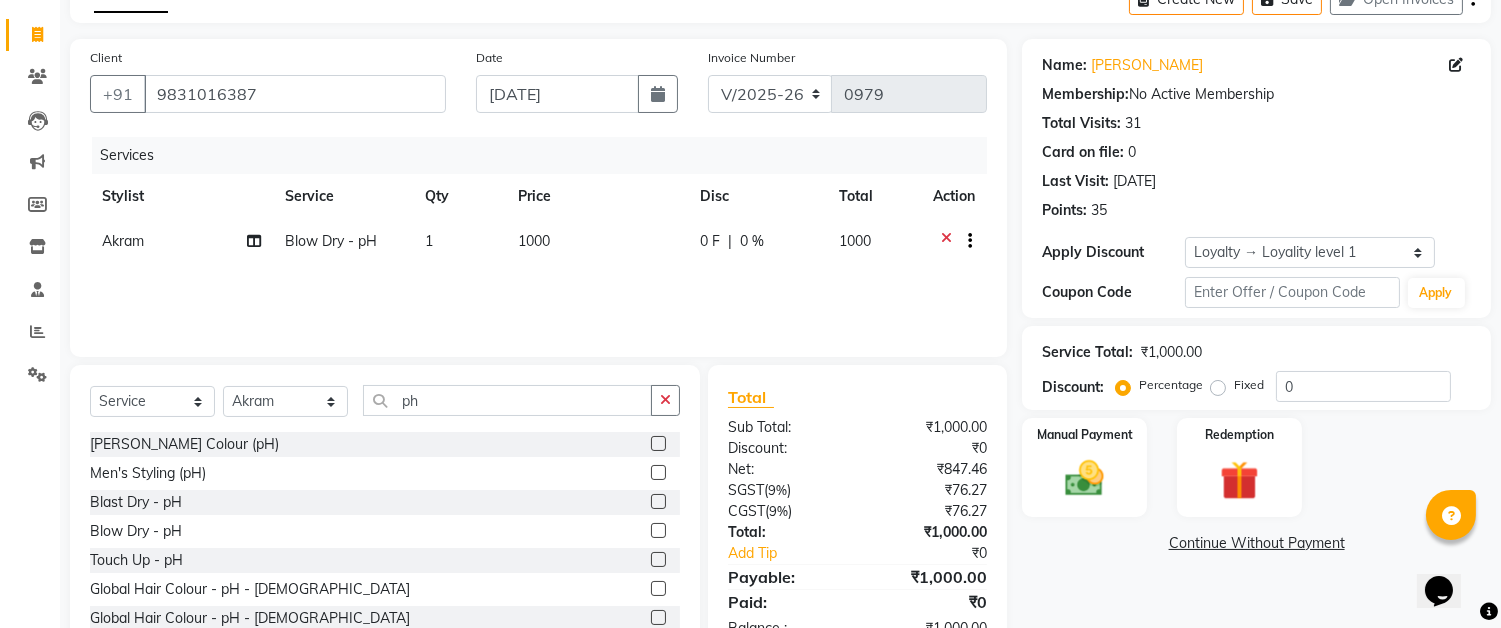 scroll, scrollTop: 172, scrollLeft: 0, axis: vertical 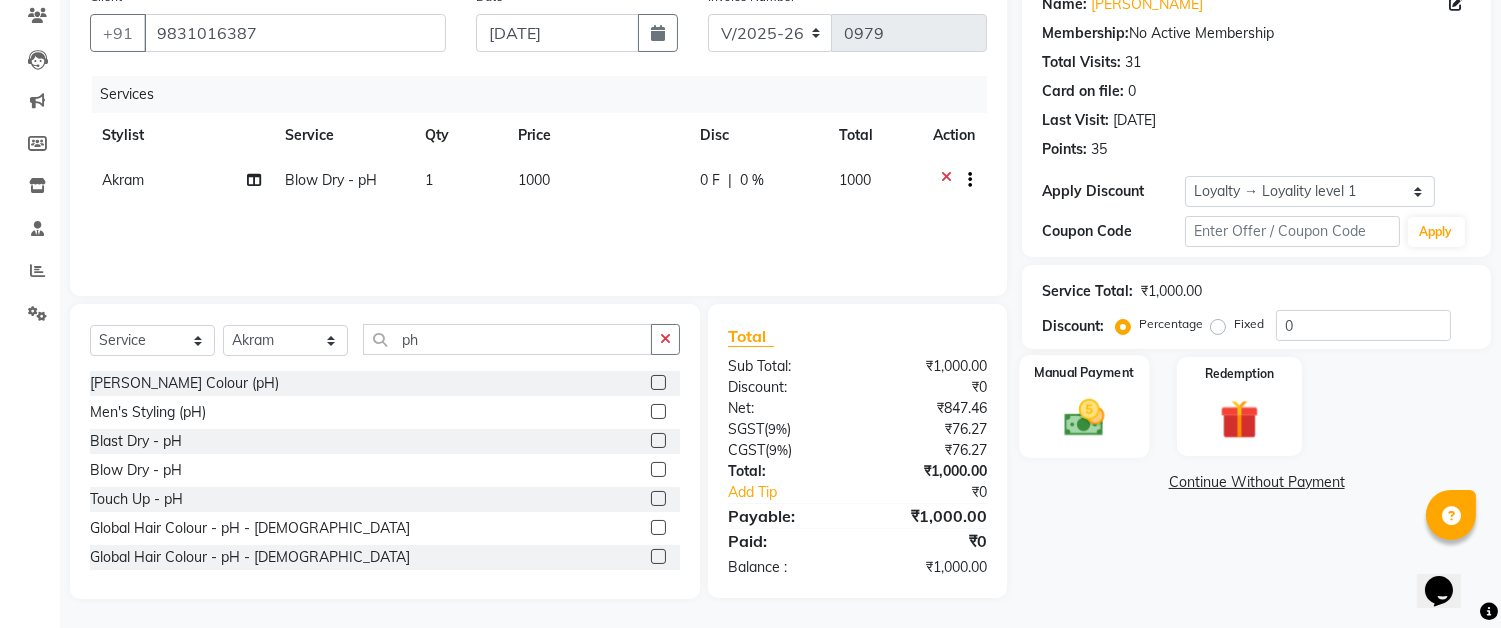click 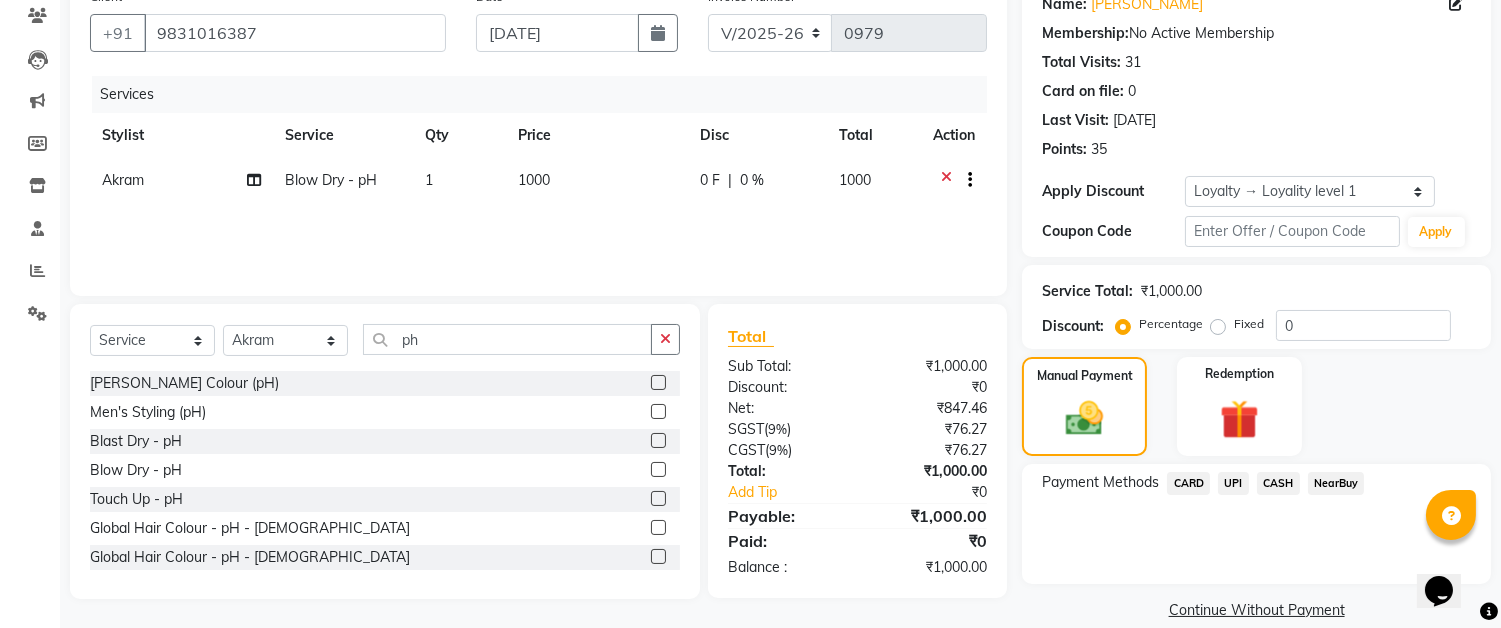 click on "CASH" 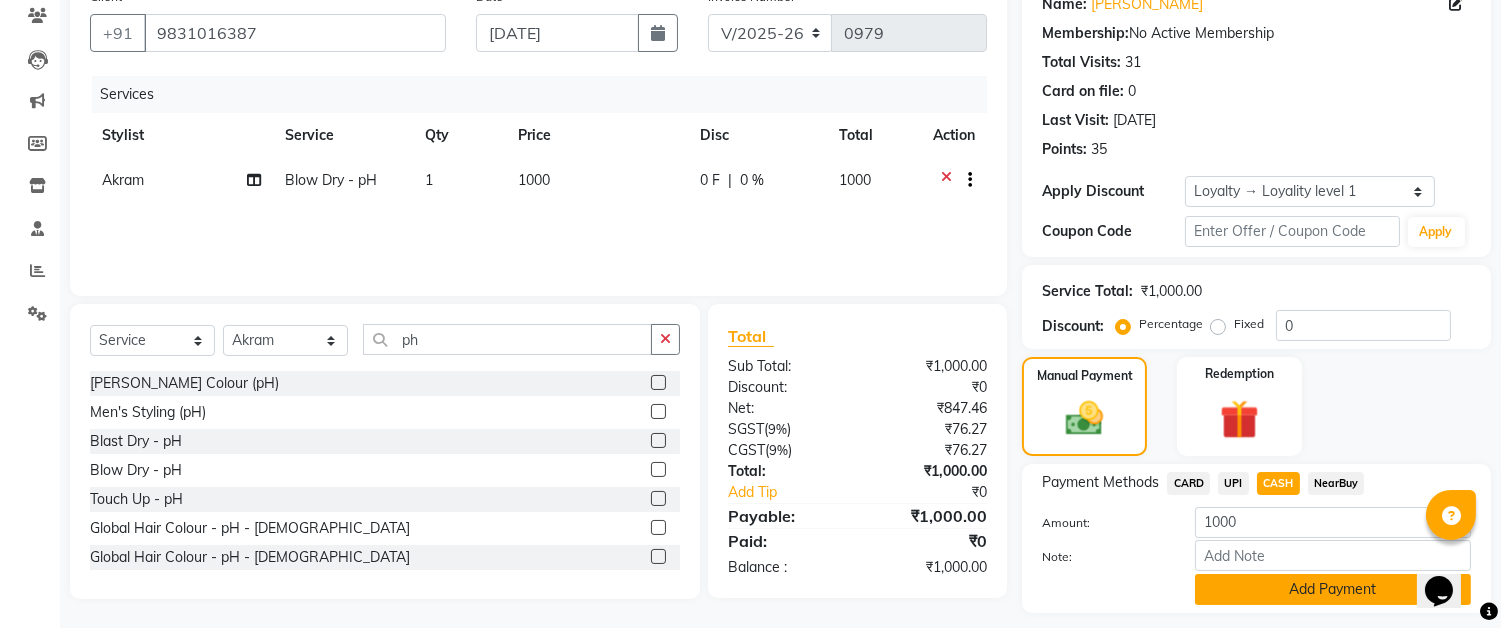 click on "Add Payment" 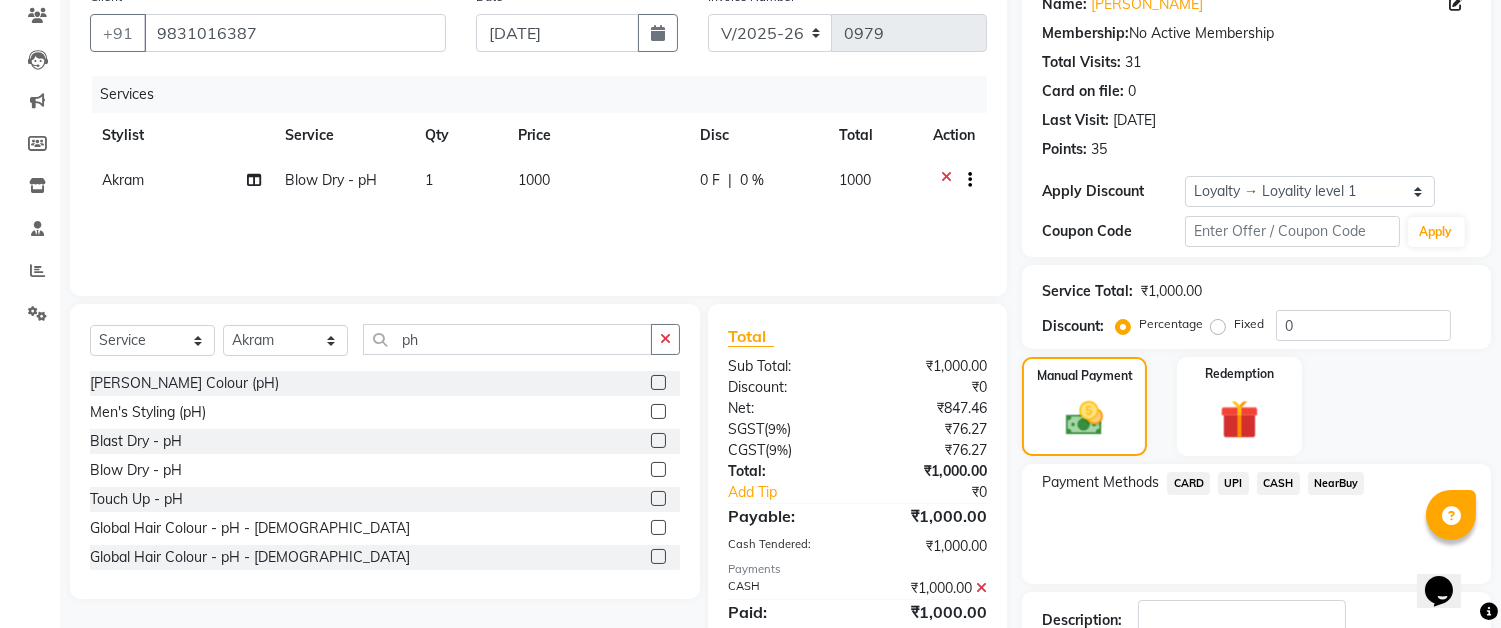 scroll, scrollTop: 341, scrollLeft: 0, axis: vertical 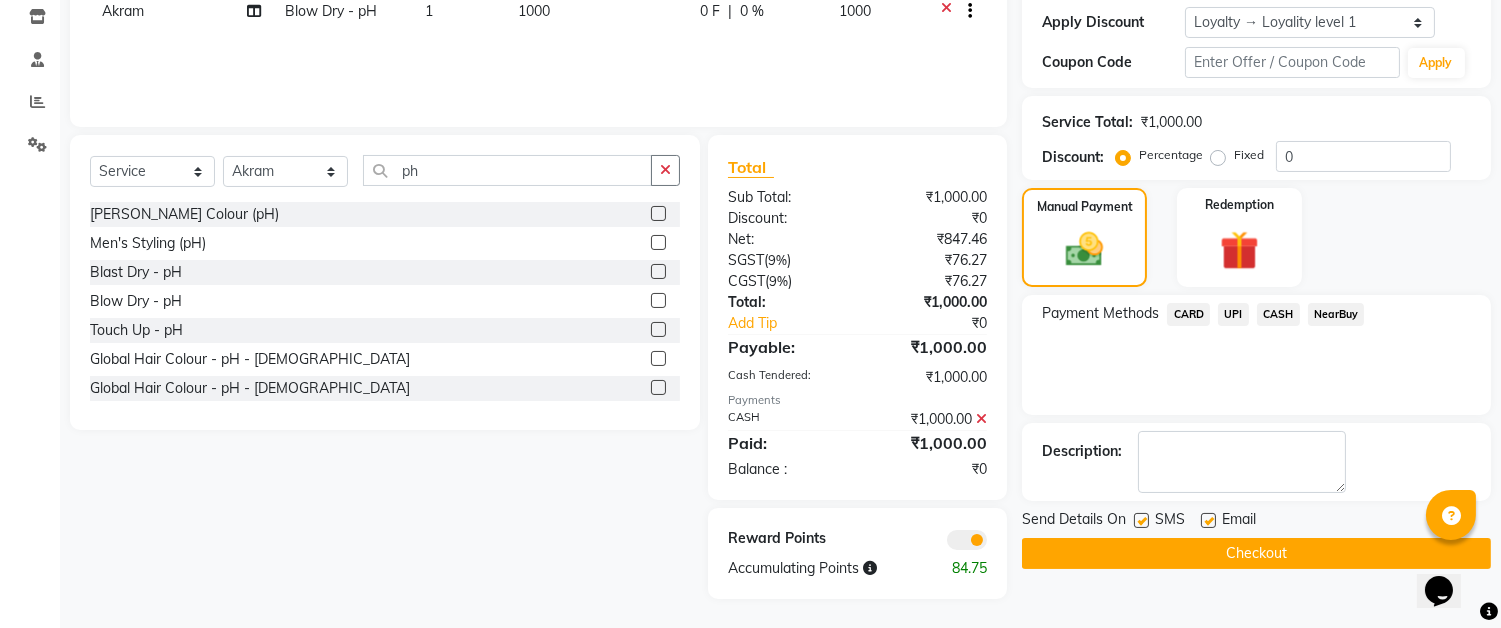 click on "Checkout" 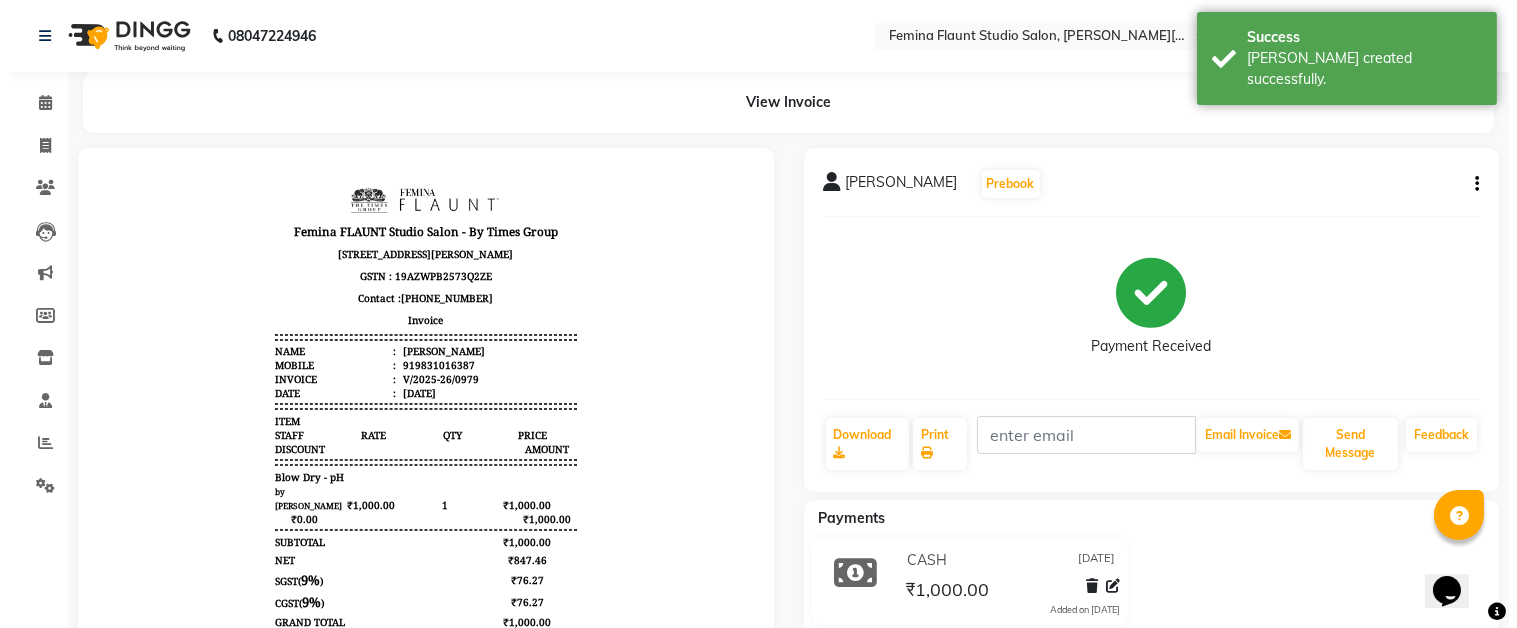 scroll, scrollTop: 0, scrollLeft: 0, axis: both 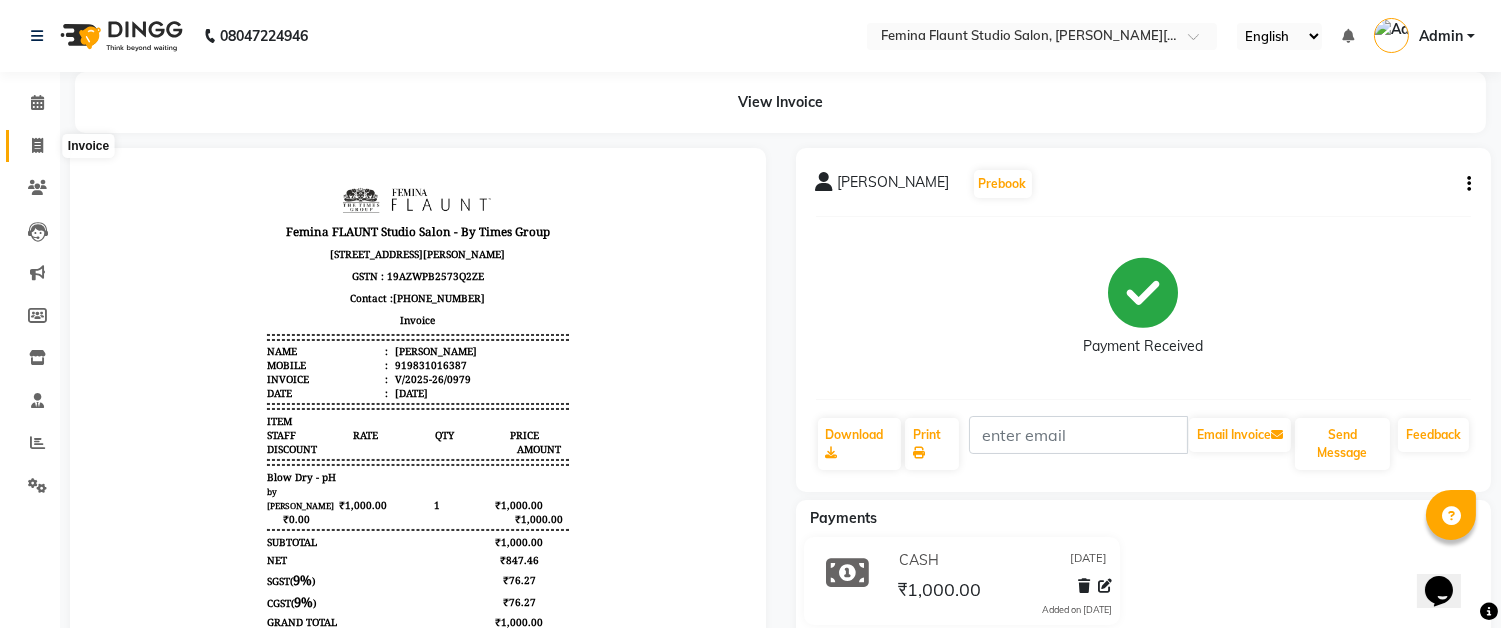 click 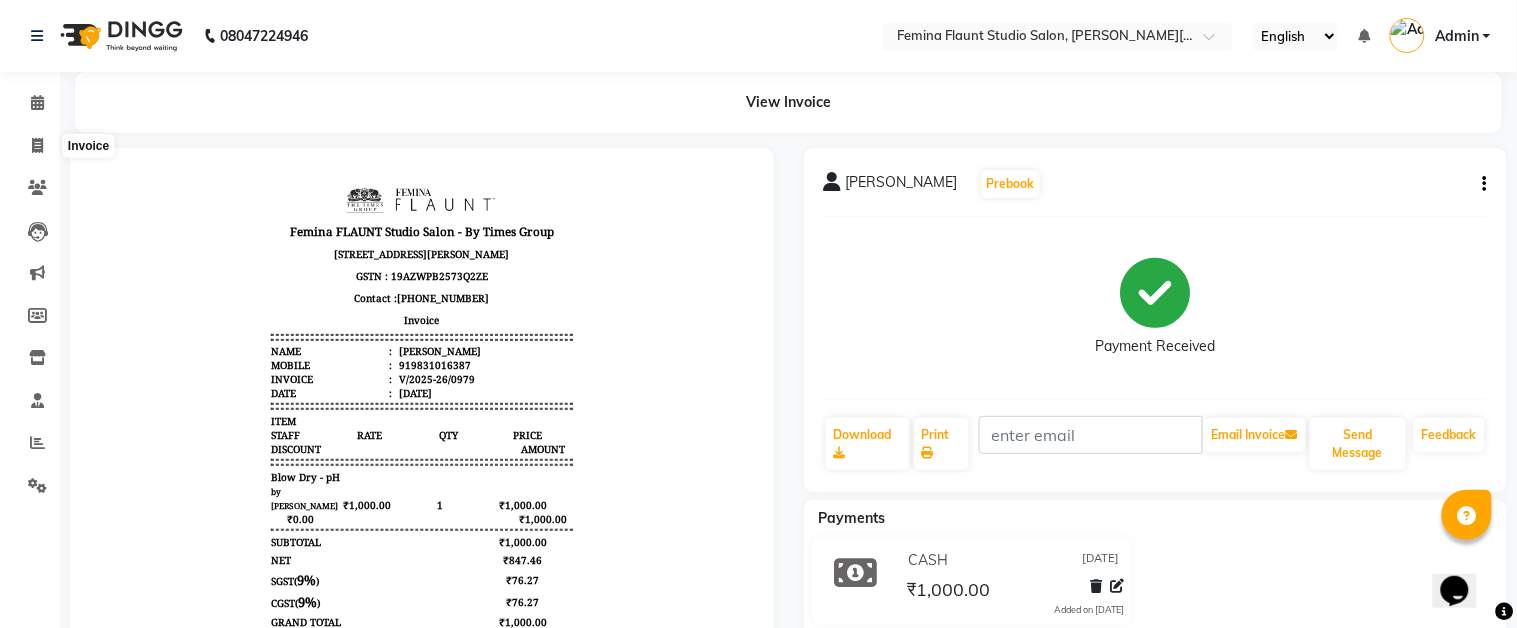 select on "5231" 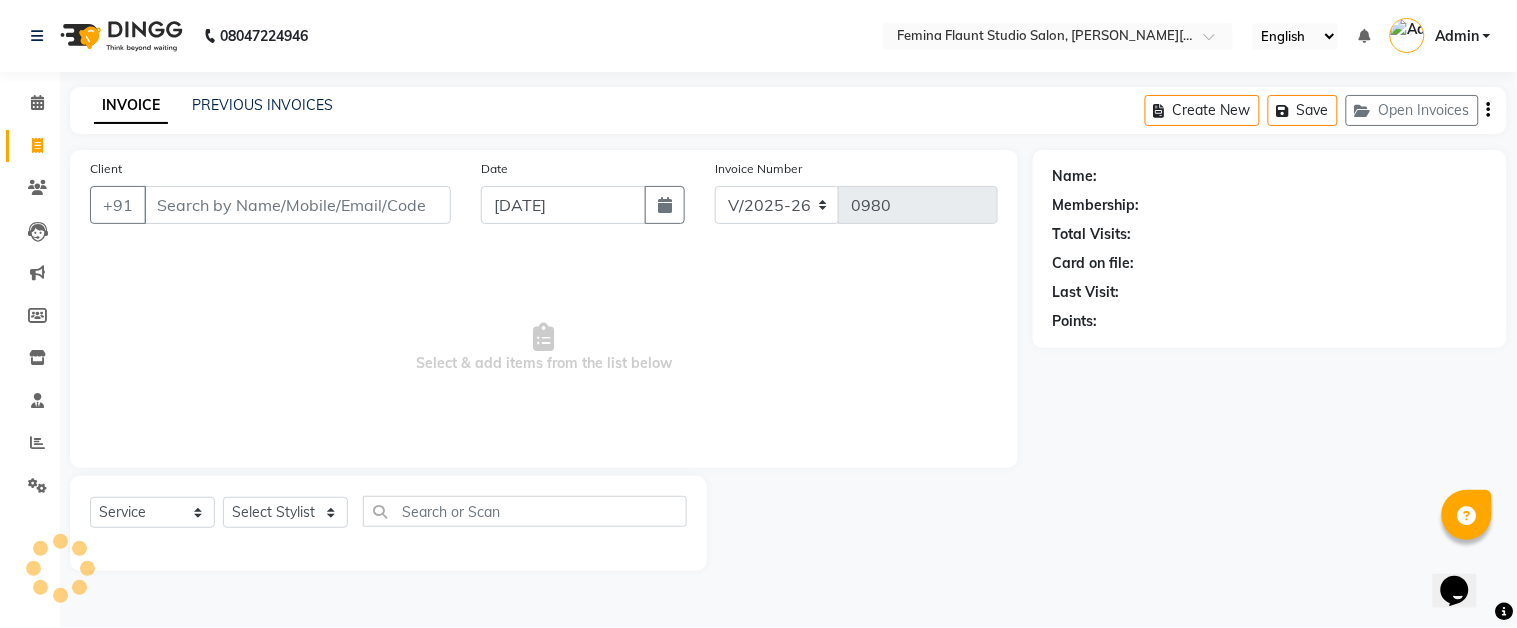 click on "Client" at bounding box center [297, 205] 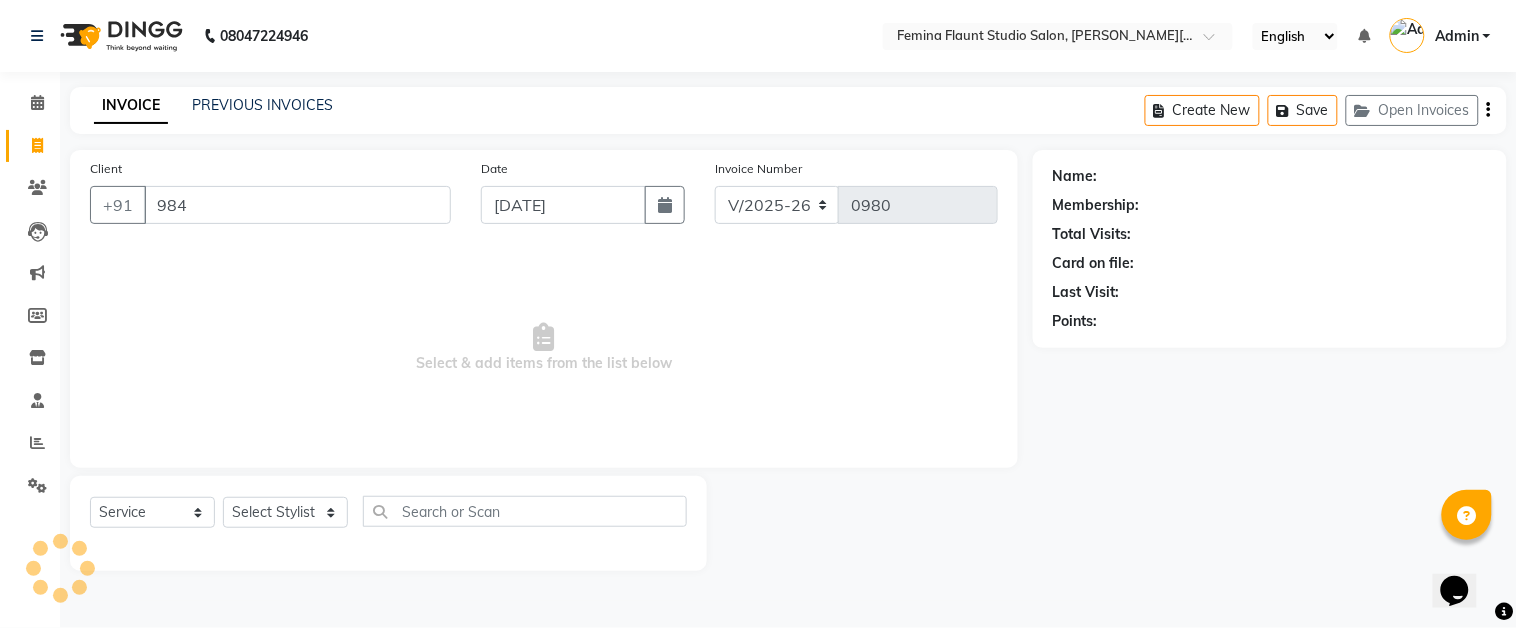 type on "984" 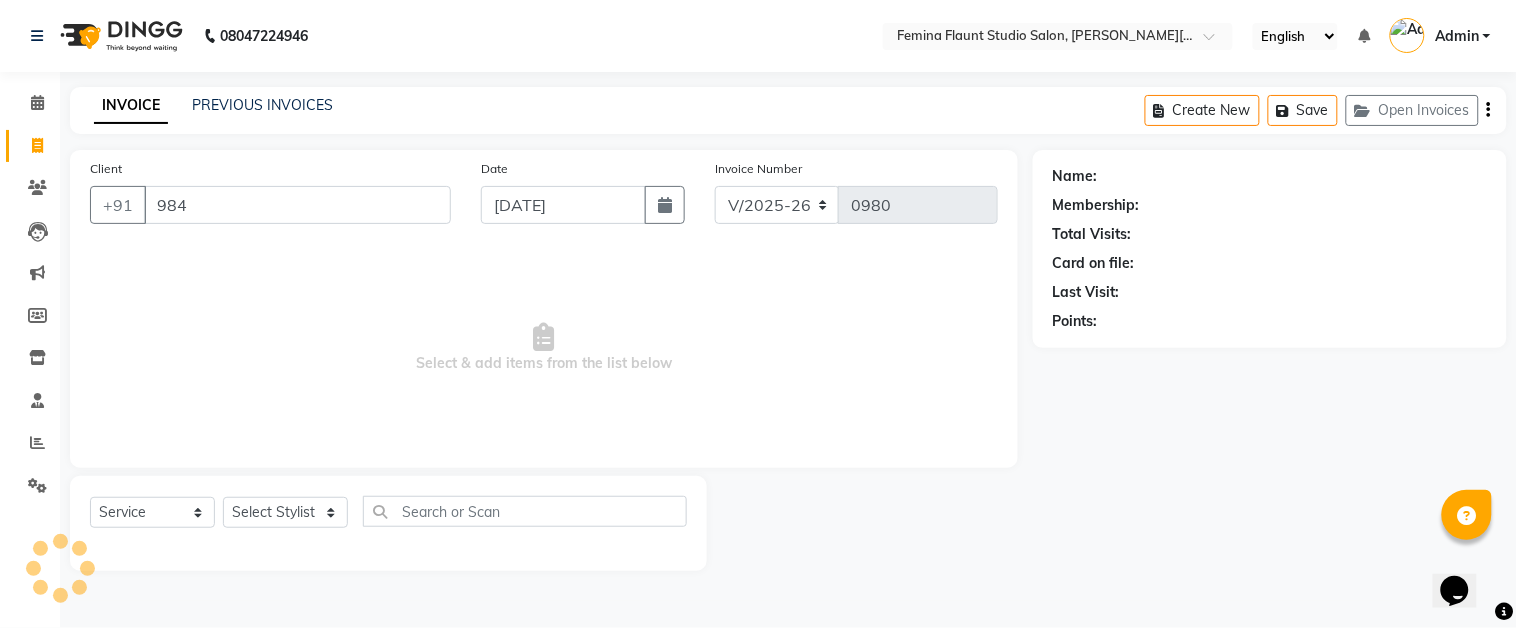 select on "1: Object" 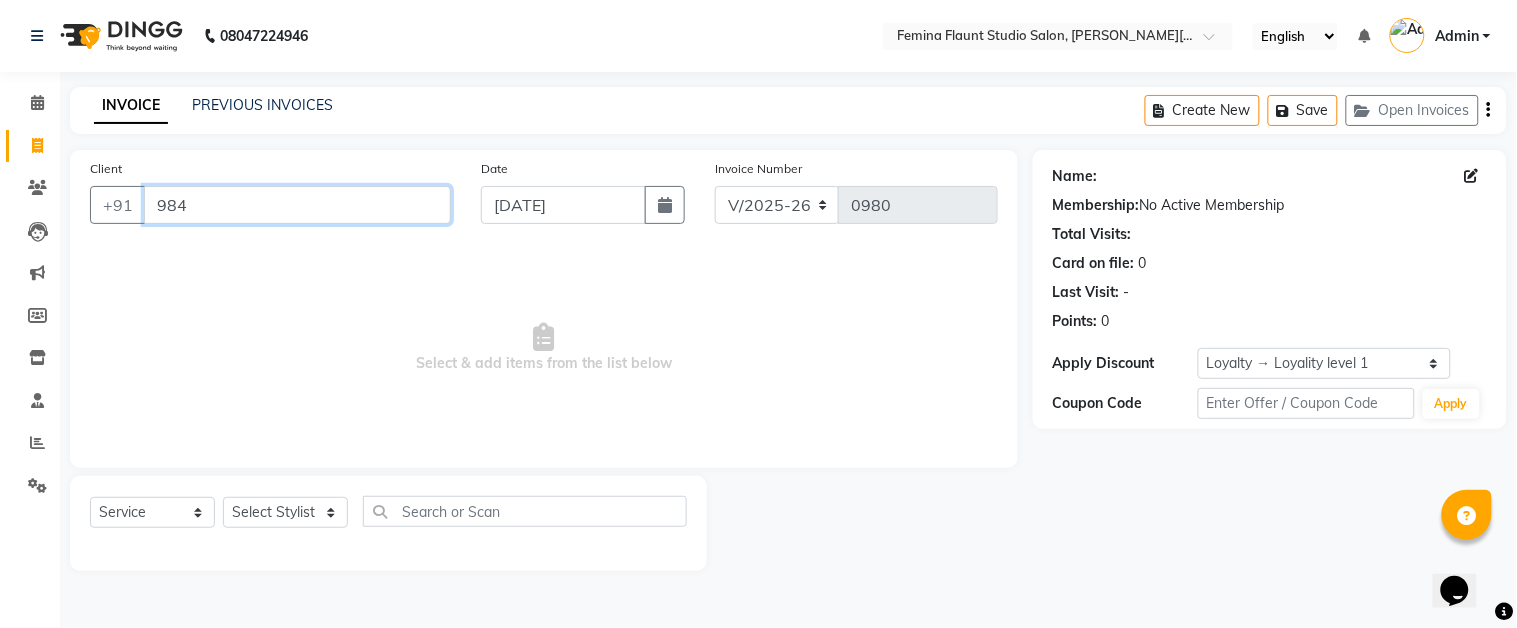 click on "984" at bounding box center [297, 205] 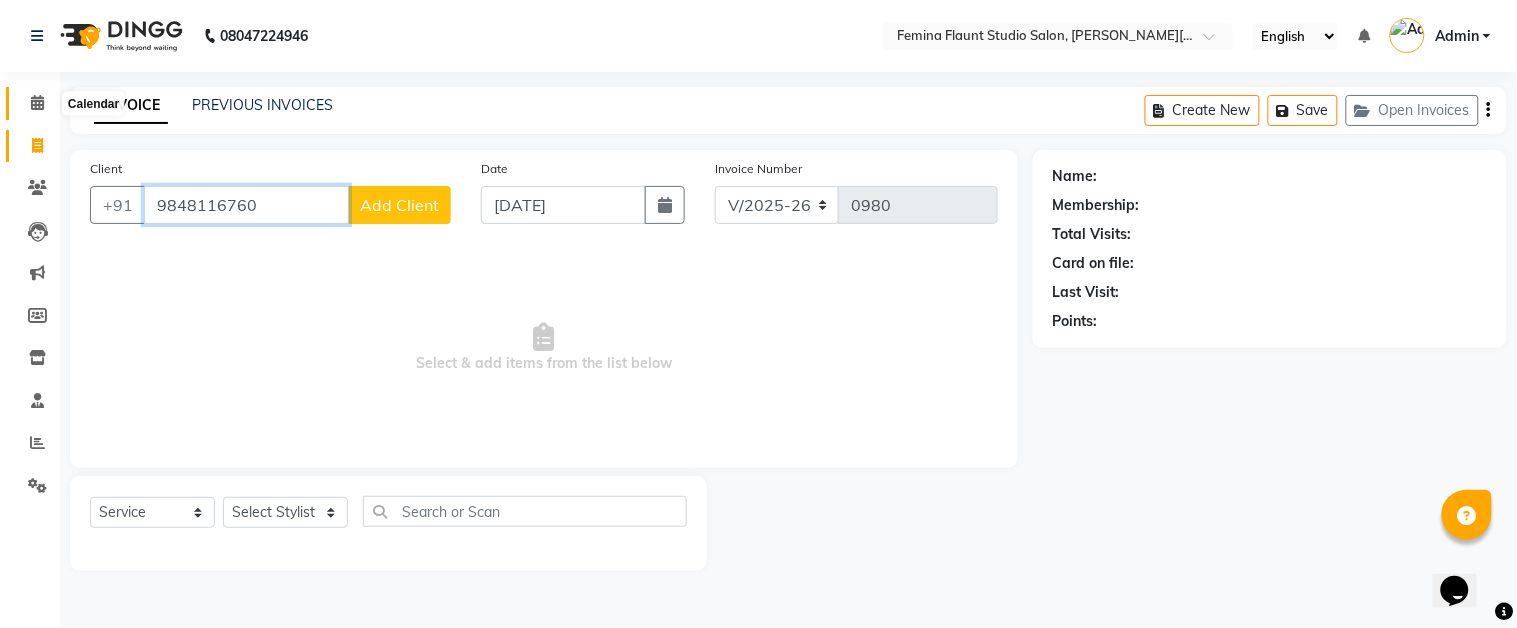 type on "9848116760" 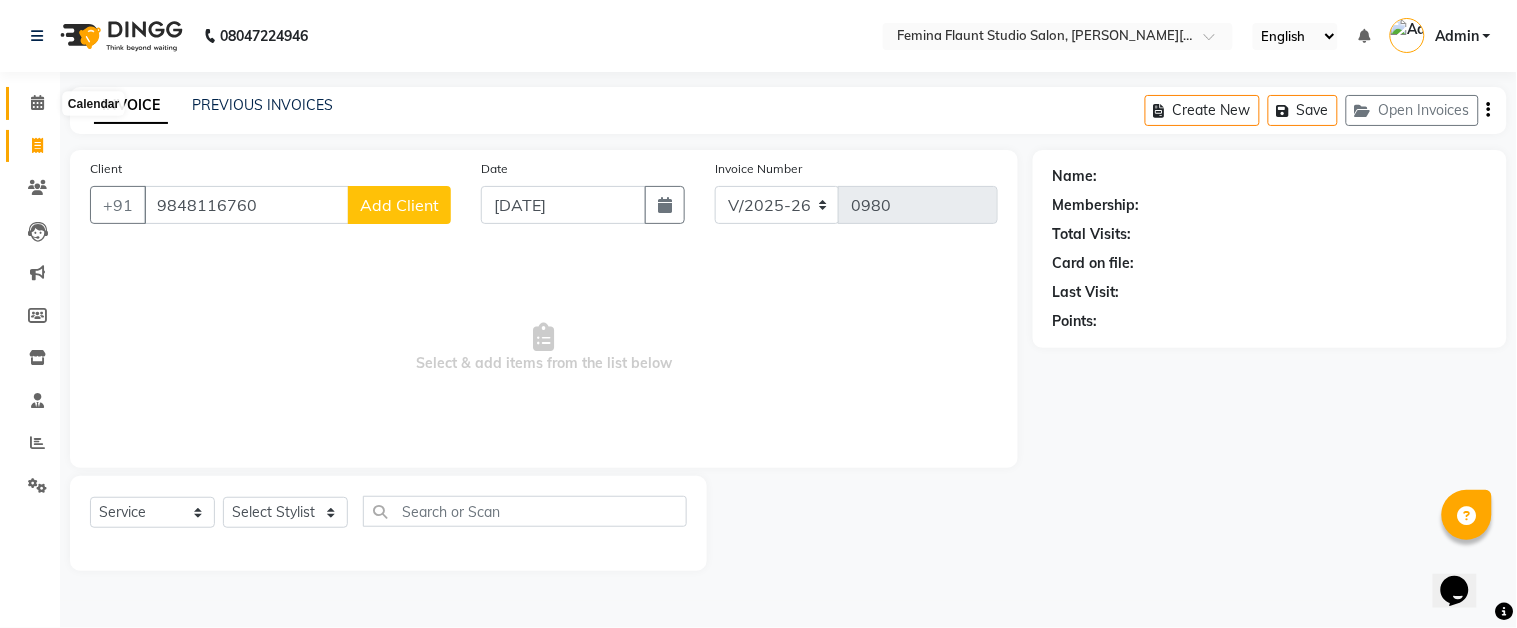 click 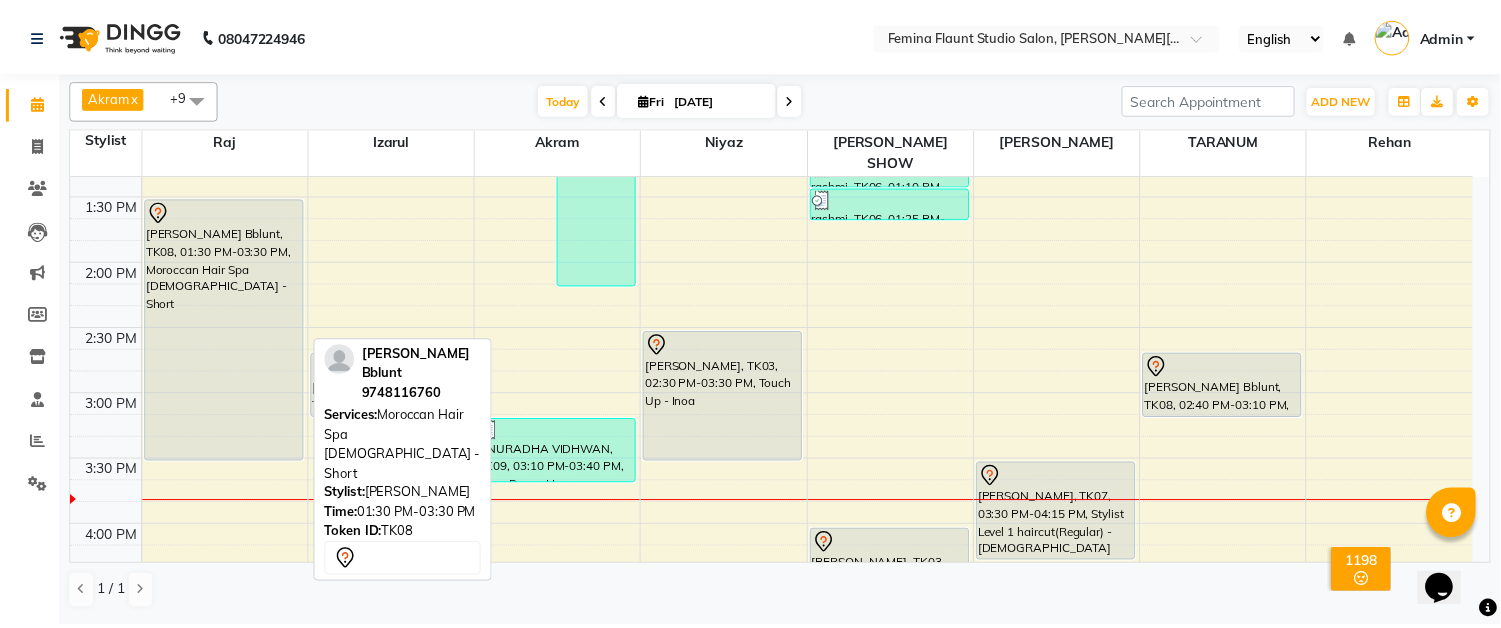 scroll, scrollTop: 444, scrollLeft: 0, axis: vertical 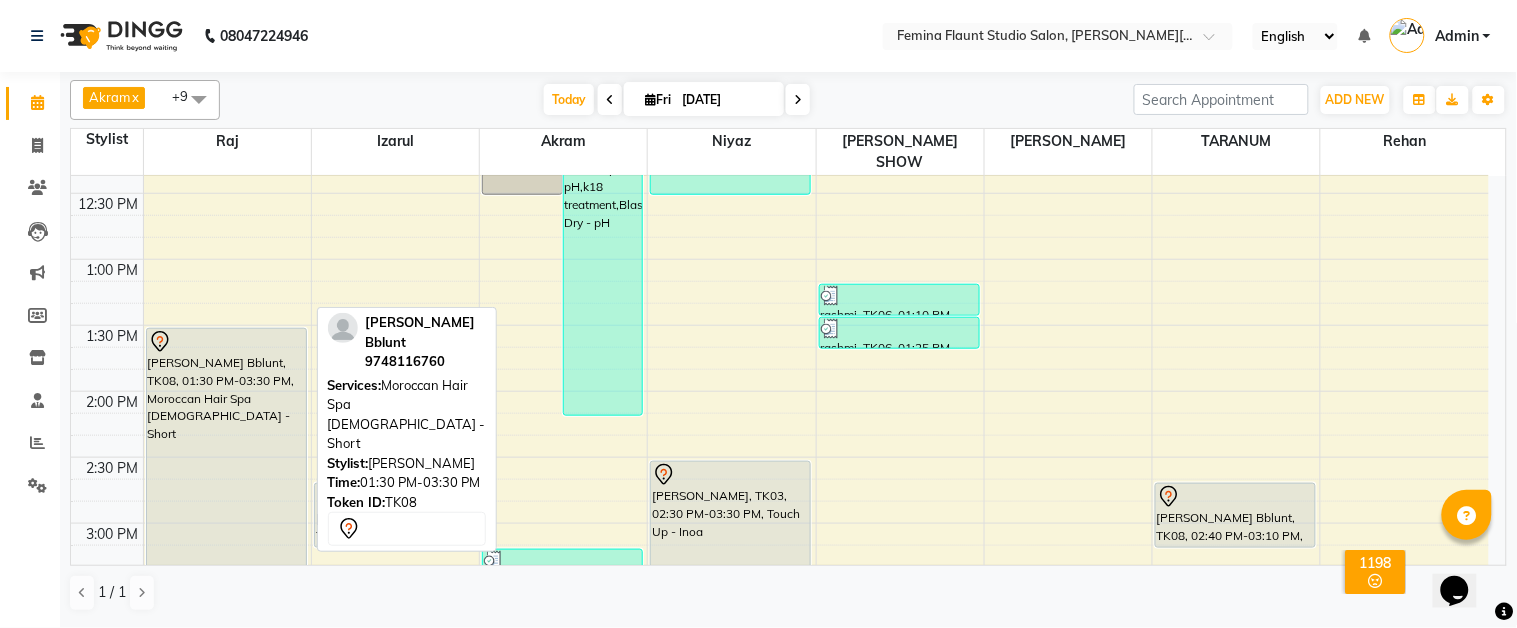 click on "[PERSON_NAME] Bblunt, TK08, 01:30 PM-03:30 PM, Moroccan Hair Spa [DEMOGRAPHIC_DATA] - Short" at bounding box center (226, 460) 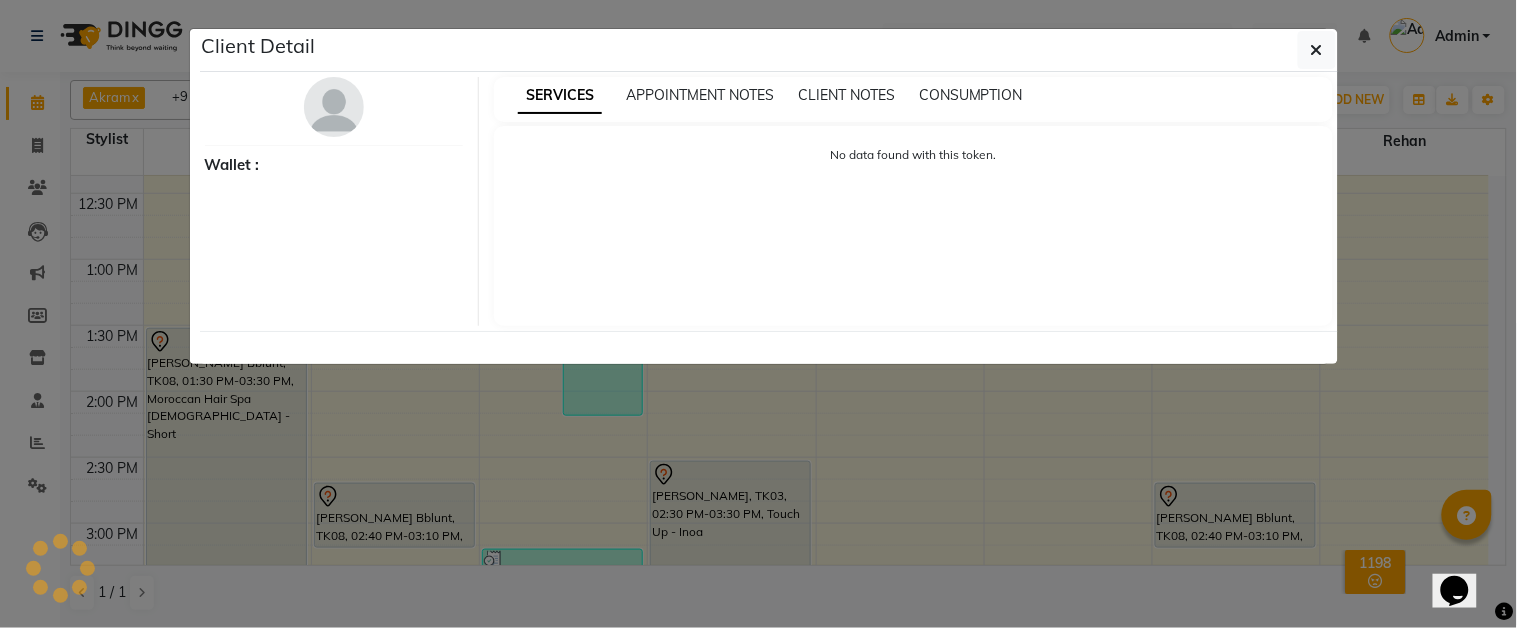 select on "7" 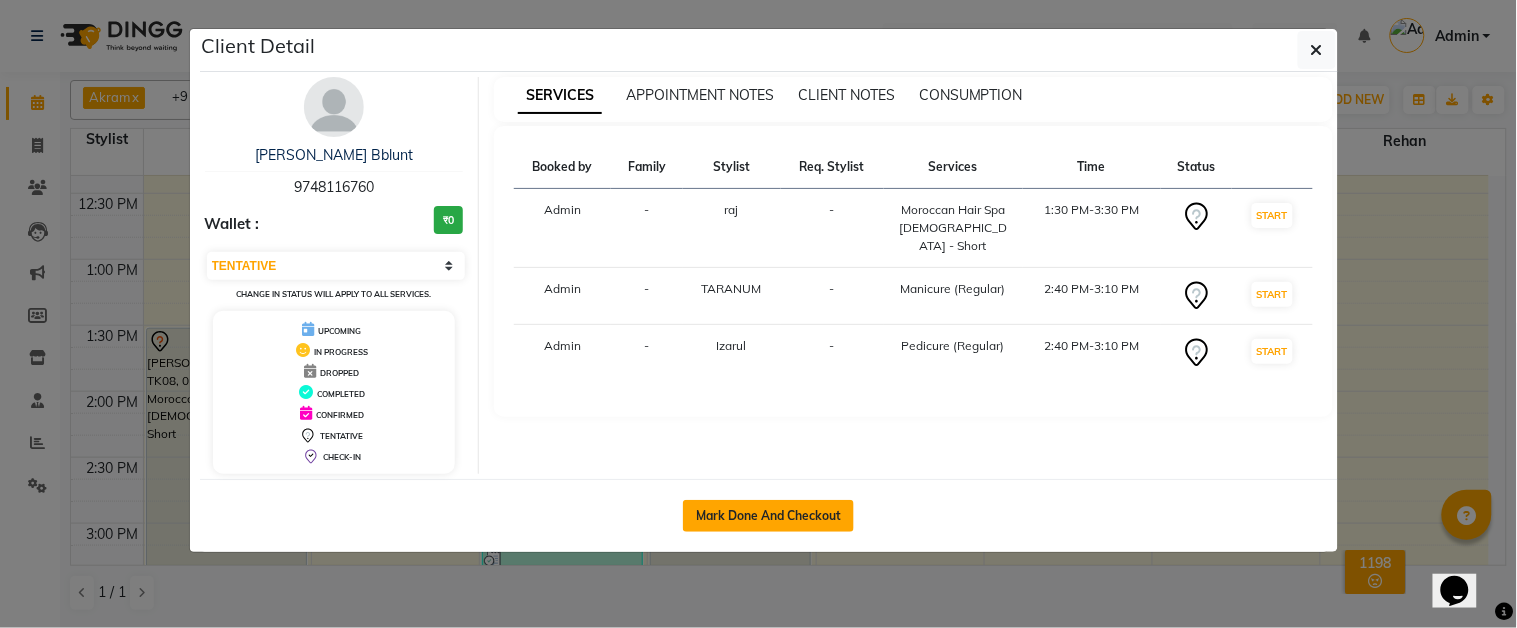 click on "Mark Done And Checkout" 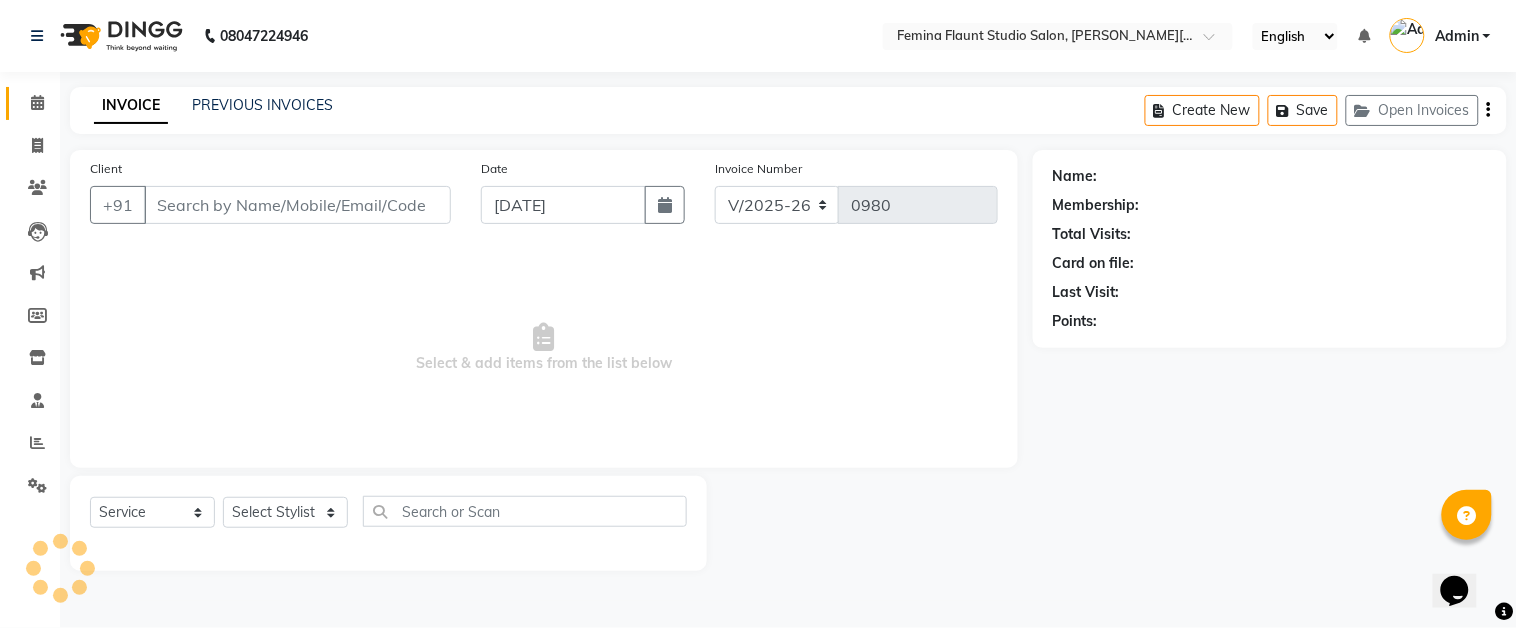 type on "9748116760" 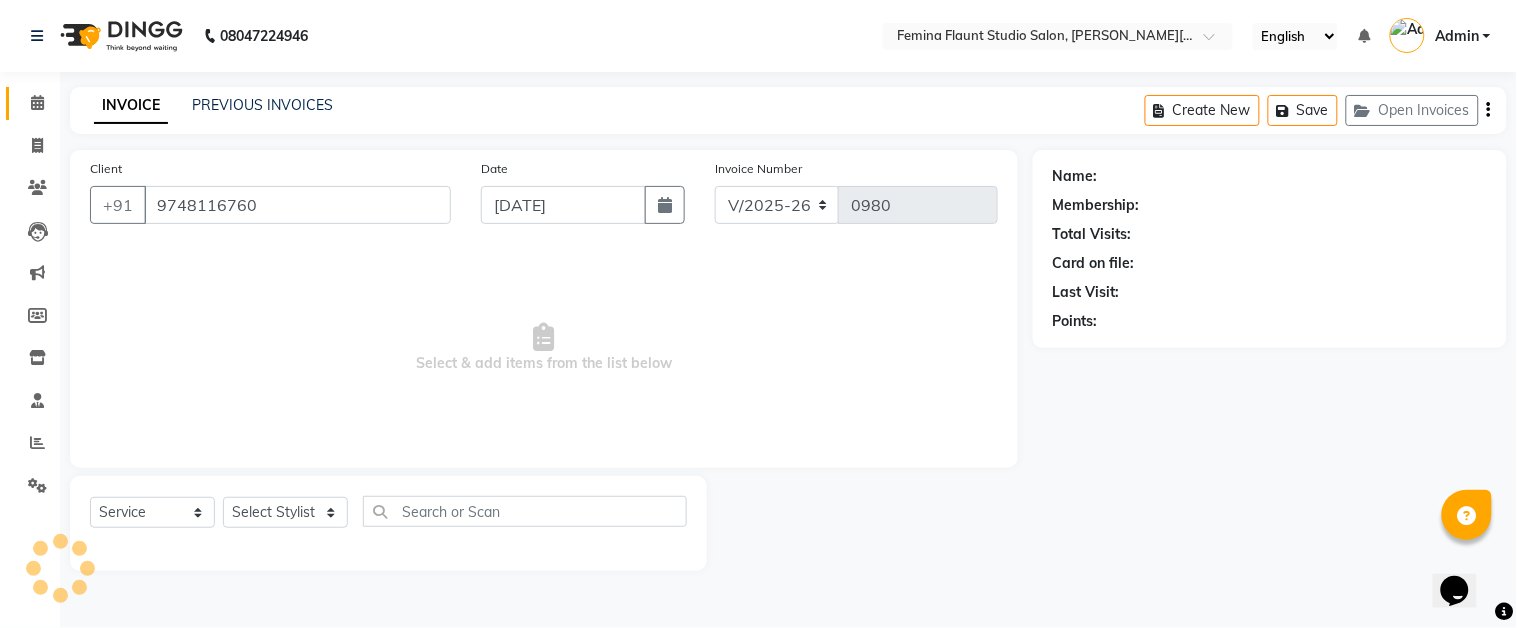 select on "85065" 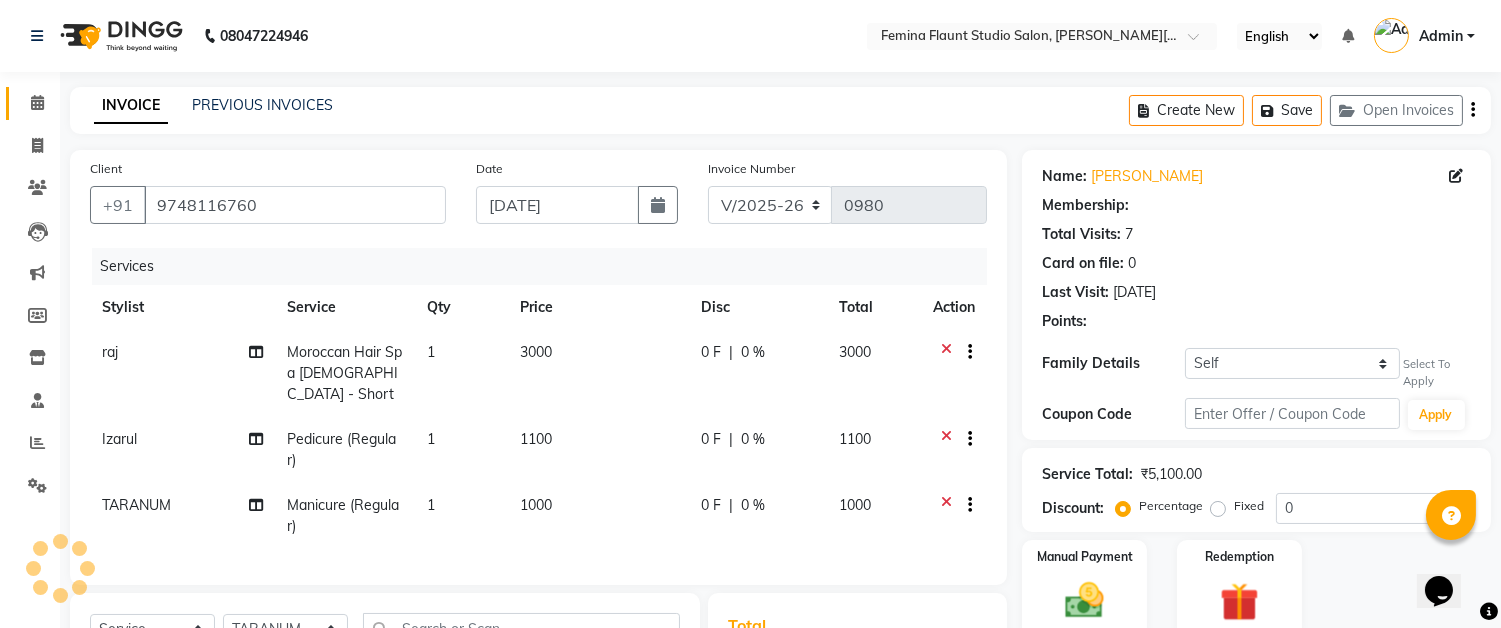 select on "1: Object" 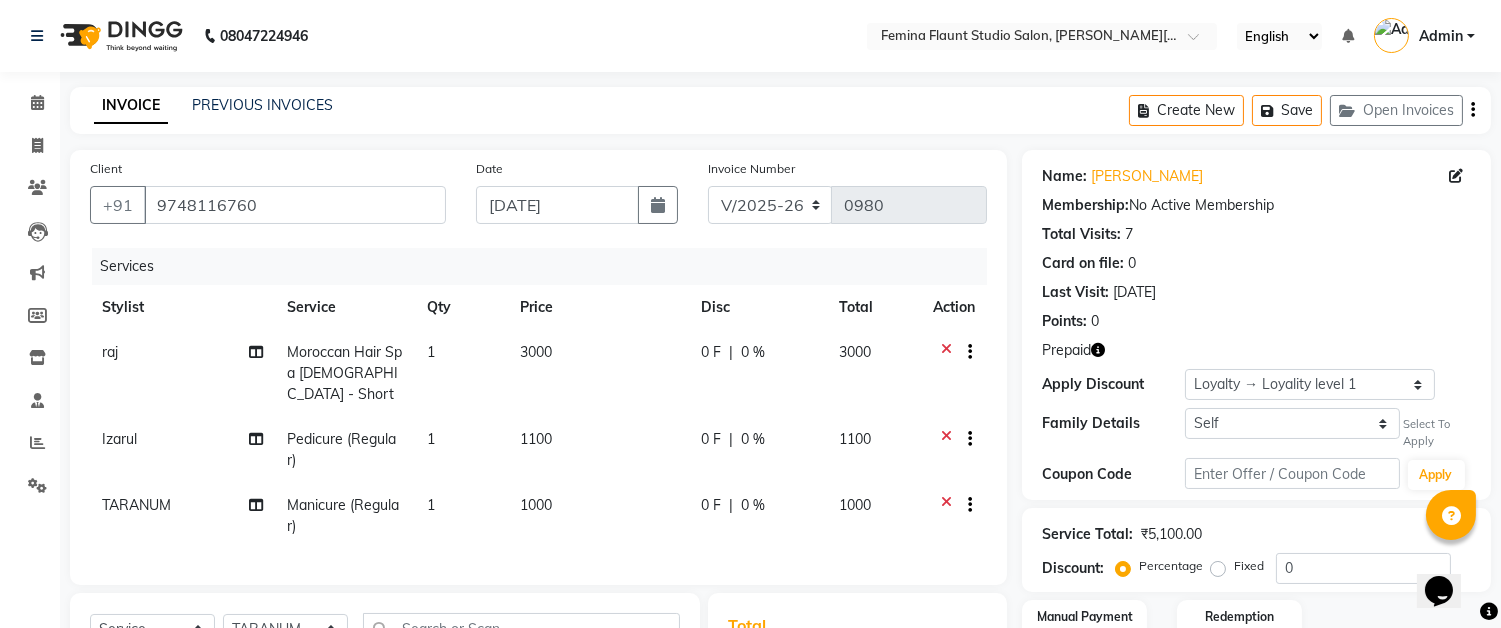 click 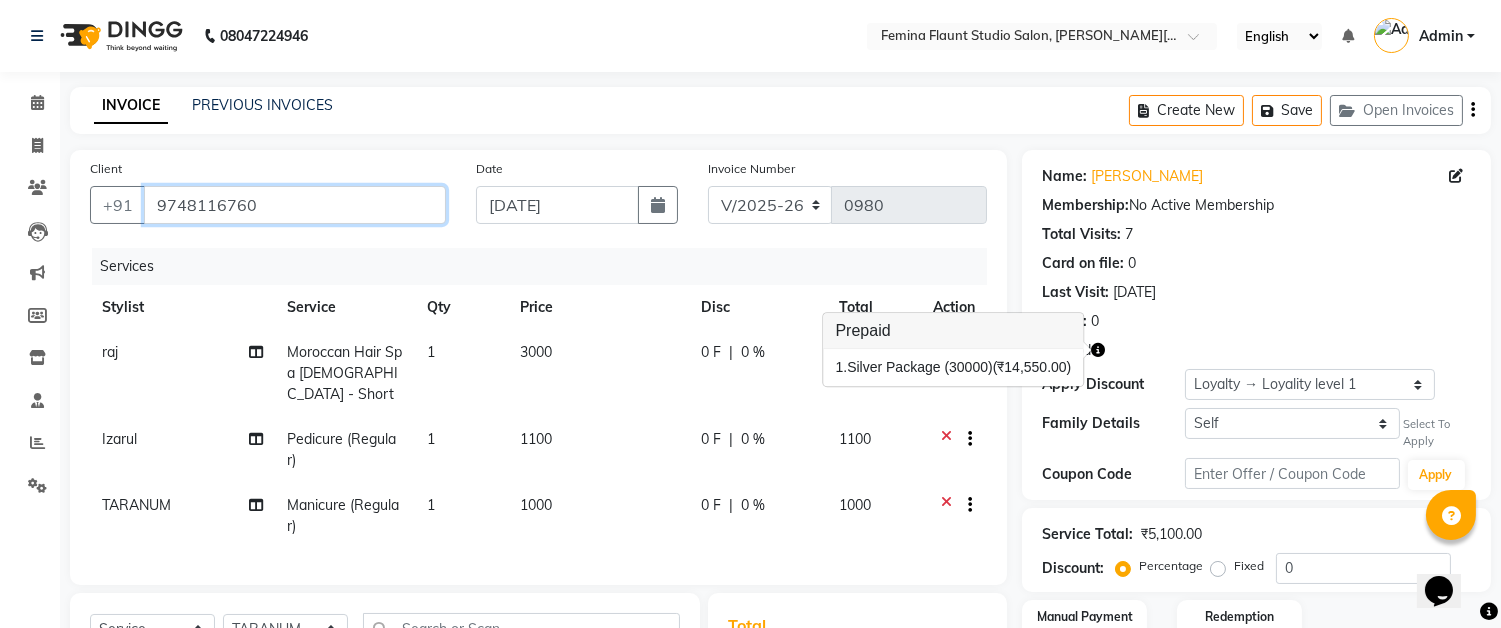 drag, startPoint x: 155, startPoint y: 204, endPoint x: 282, endPoint y: 224, distance: 128.56516 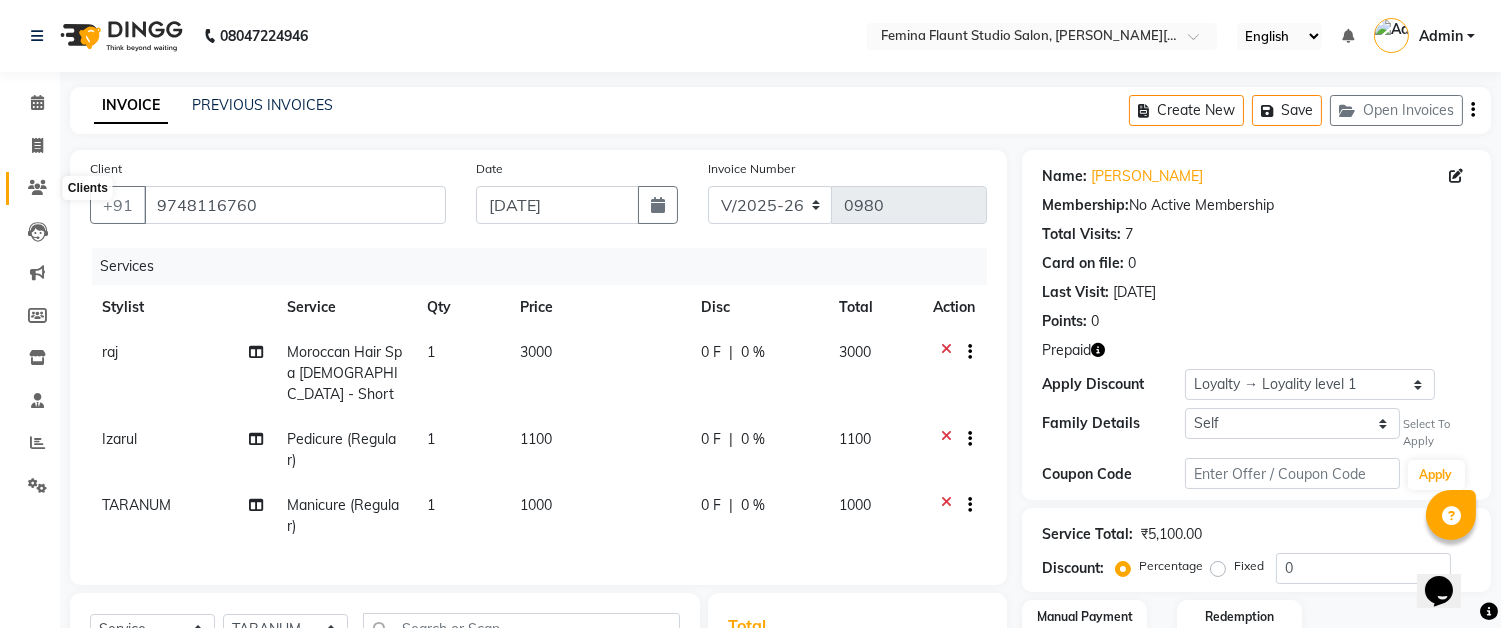 click 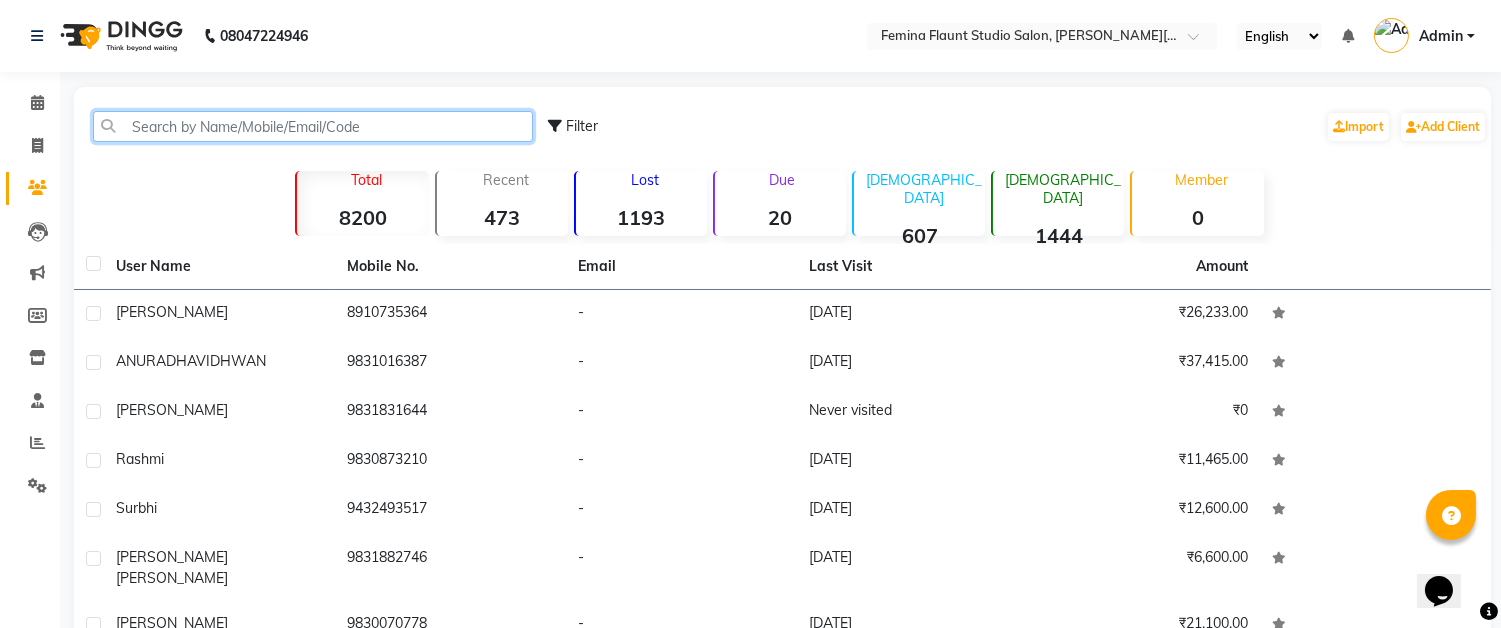 click 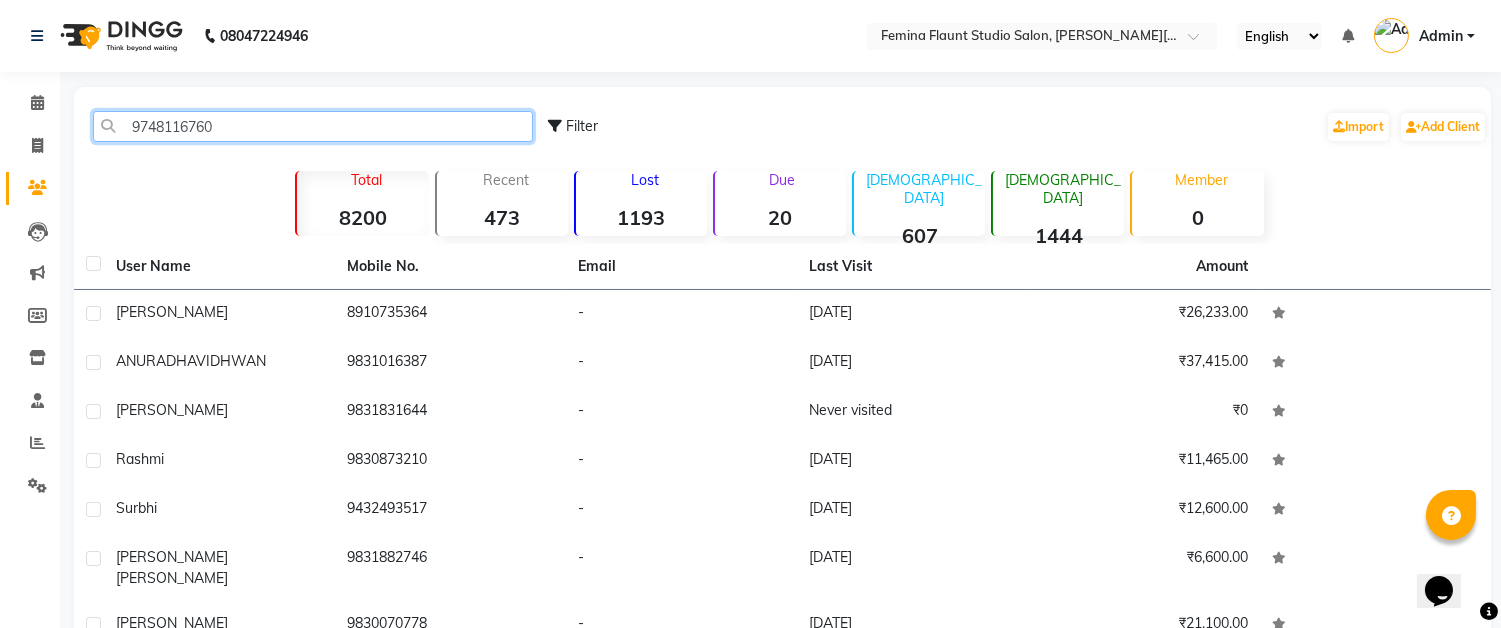 click on "9748116760" 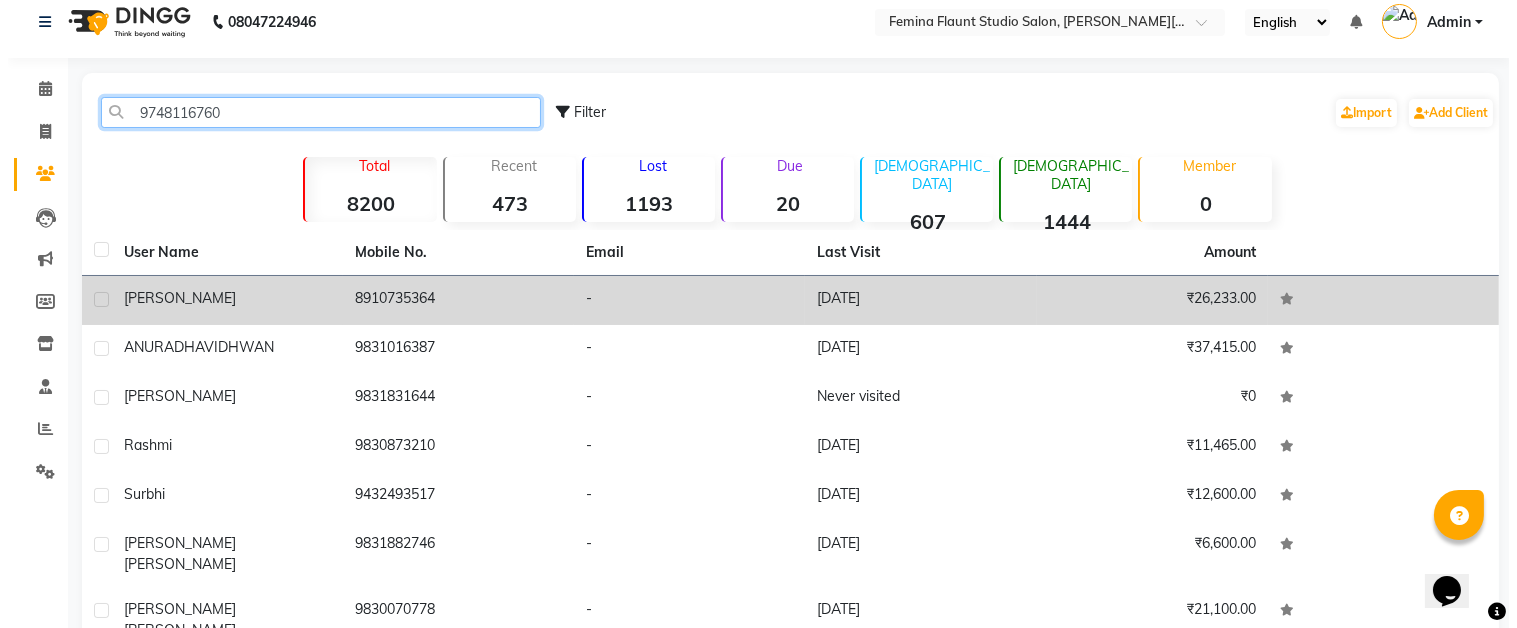 scroll, scrollTop: 0, scrollLeft: 0, axis: both 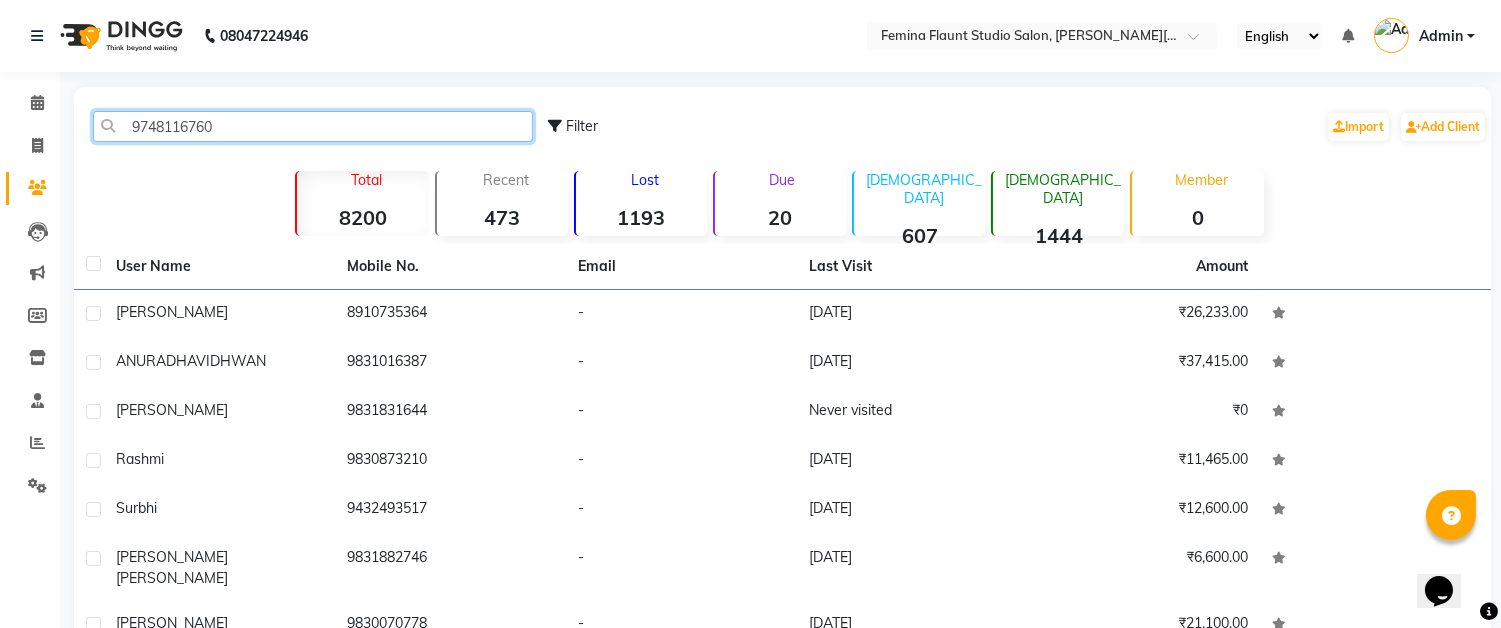 drag, startPoint x: 222, startPoint y: 131, endPoint x: 123, endPoint y: 125, distance: 99.18165 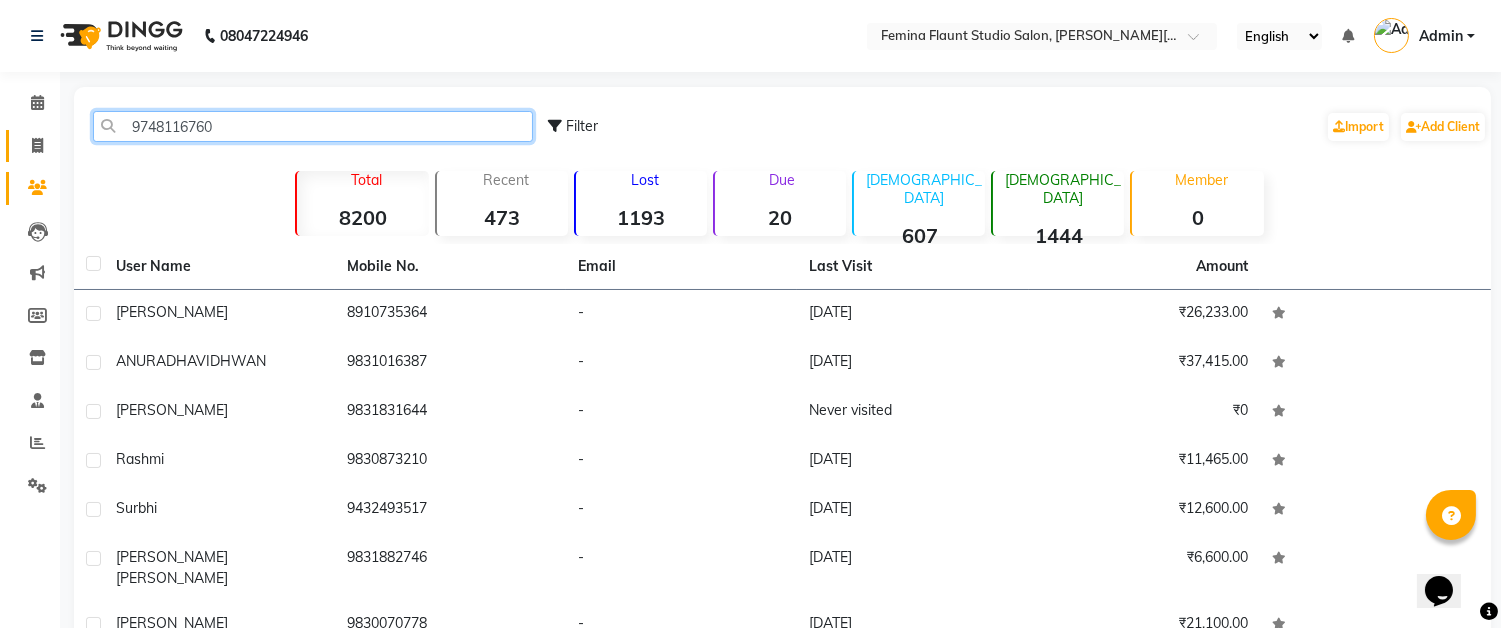 type on "9748116760" 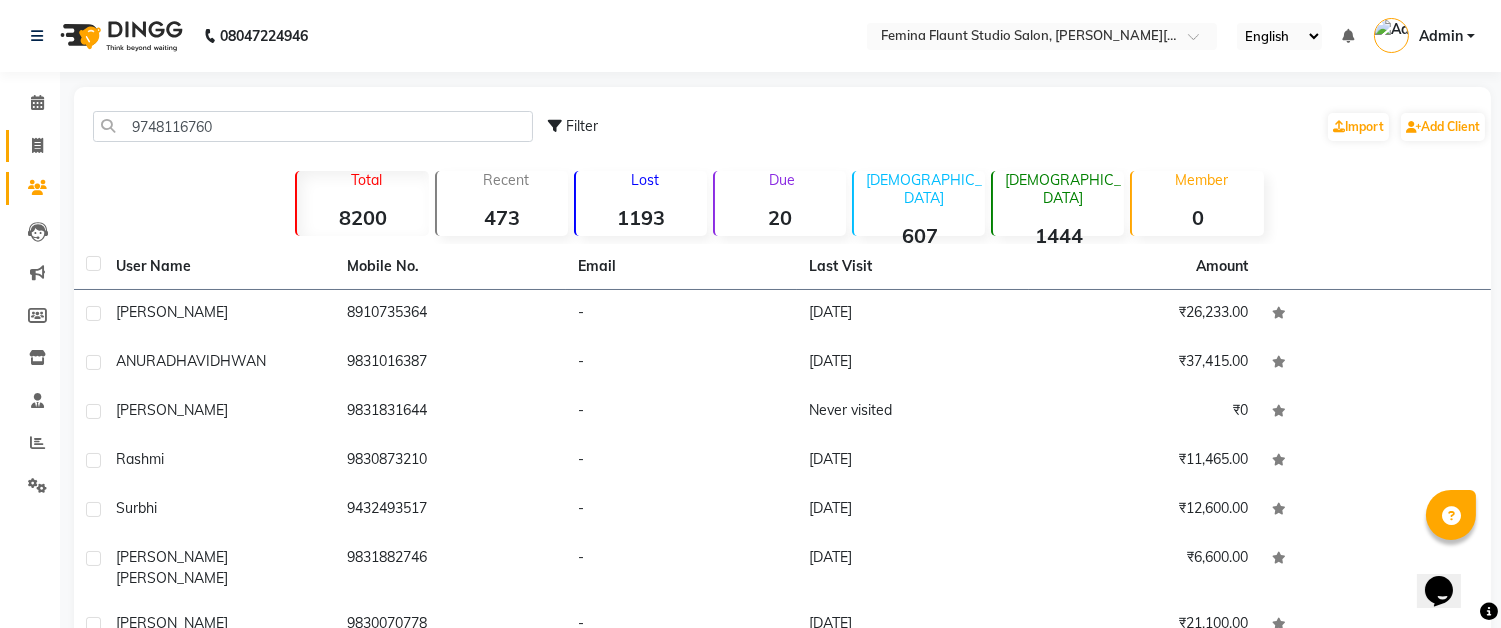 click 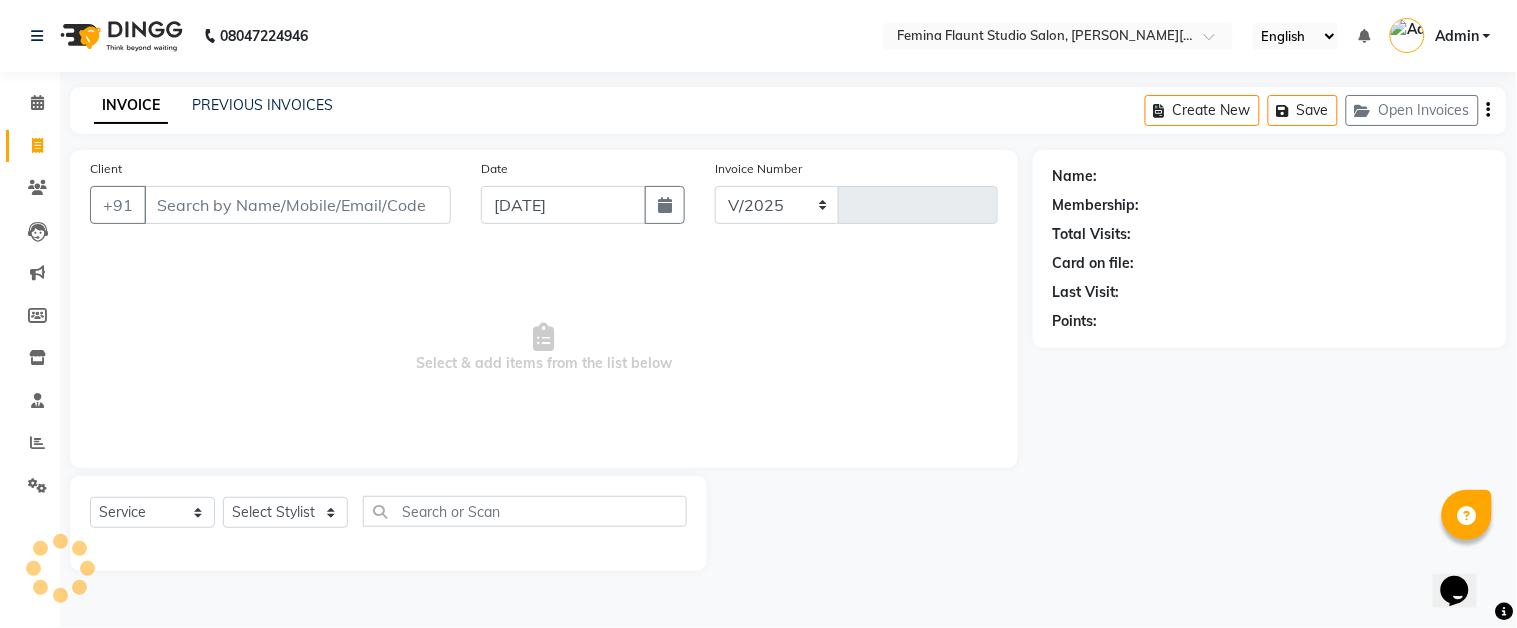 select on "5231" 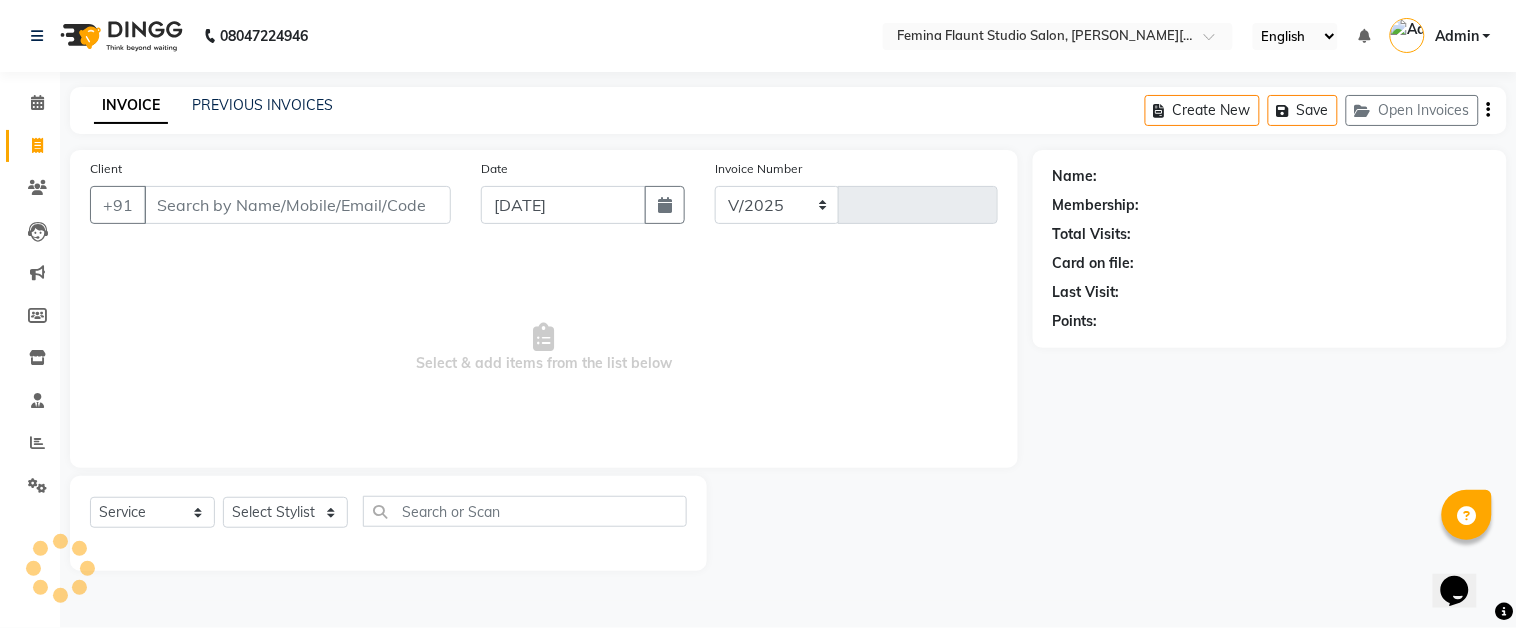 type on "0980" 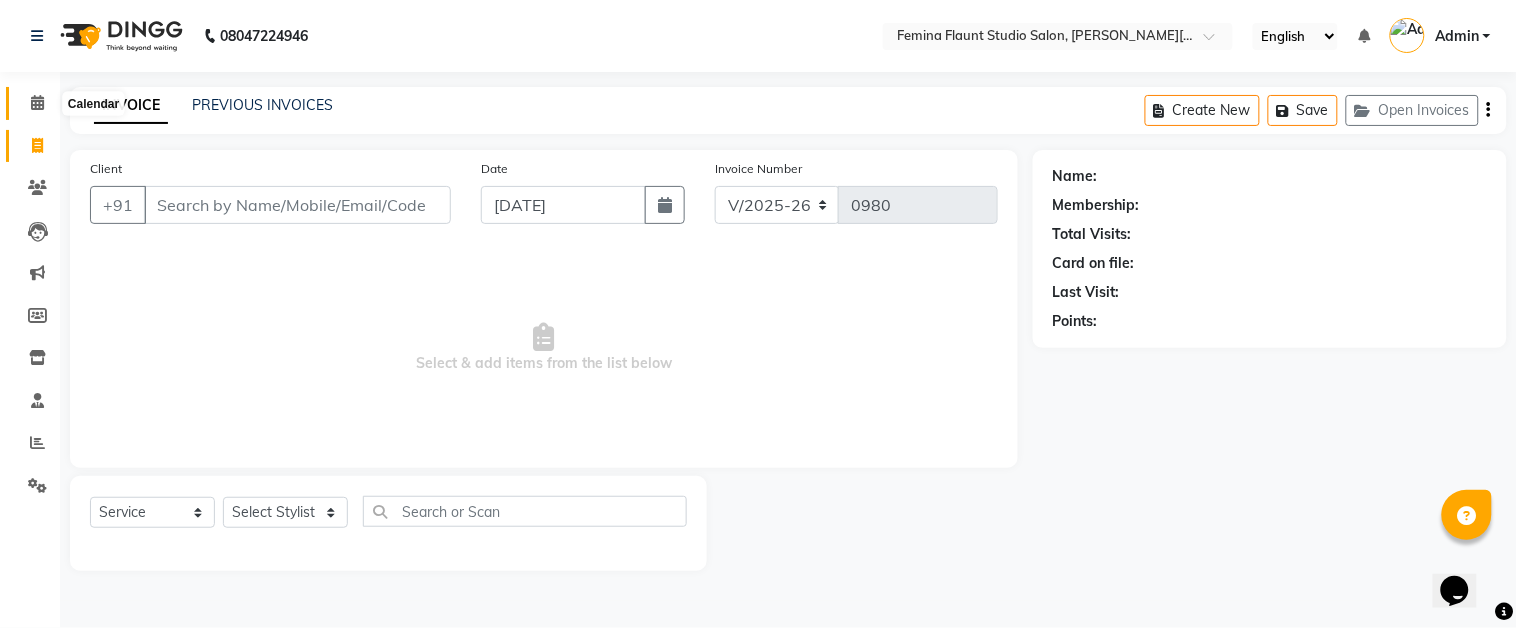 click 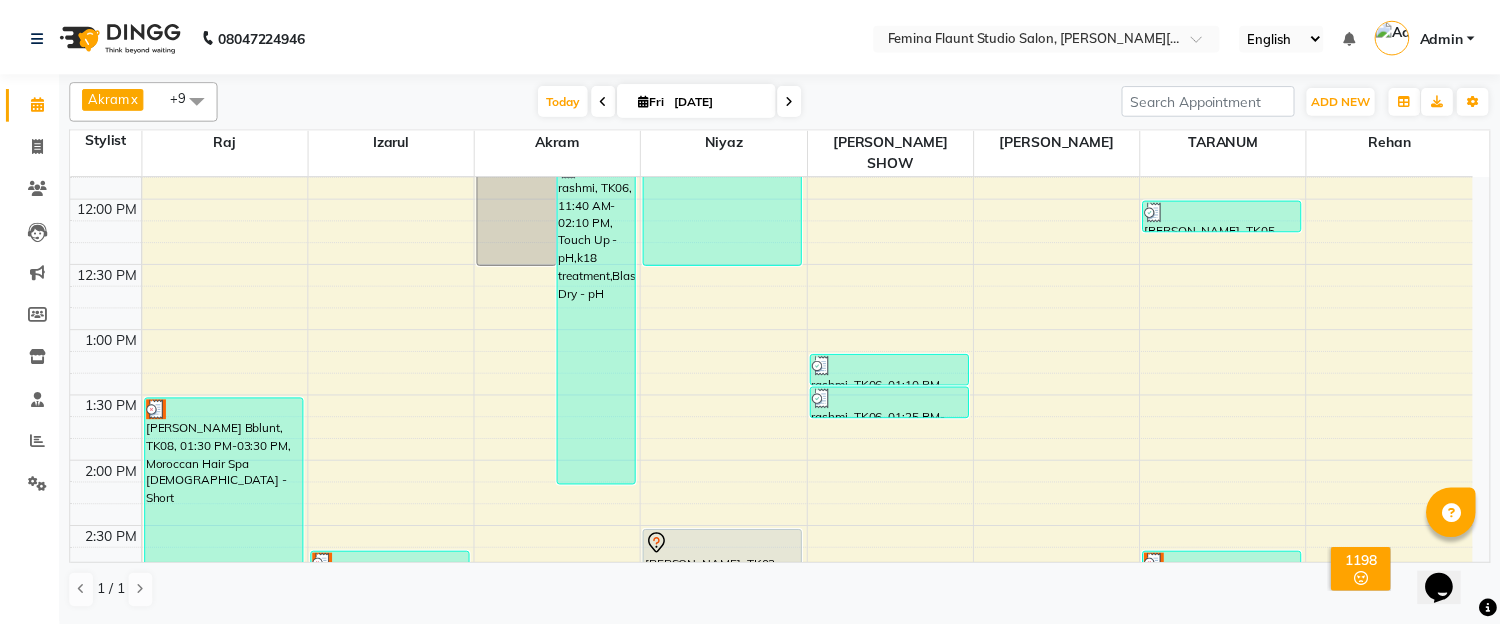 scroll, scrollTop: 444, scrollLeft: 0, axis: vertical 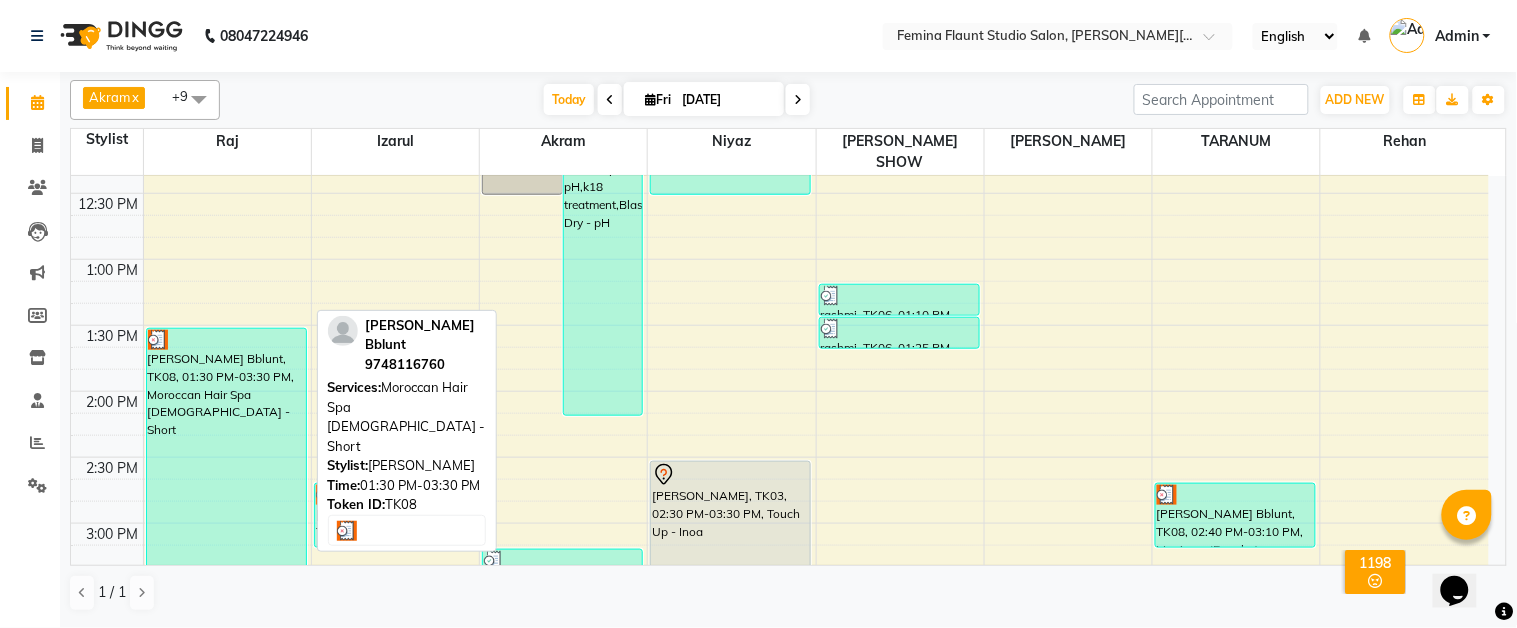 click on "[PERSON_NAME] Bblunt, TK08, 01:30 PM-03:30 PM, Moroccan Hair Spa [DEMOGRAPHIC_DATA] - Short" at bounding box center [226, 460] 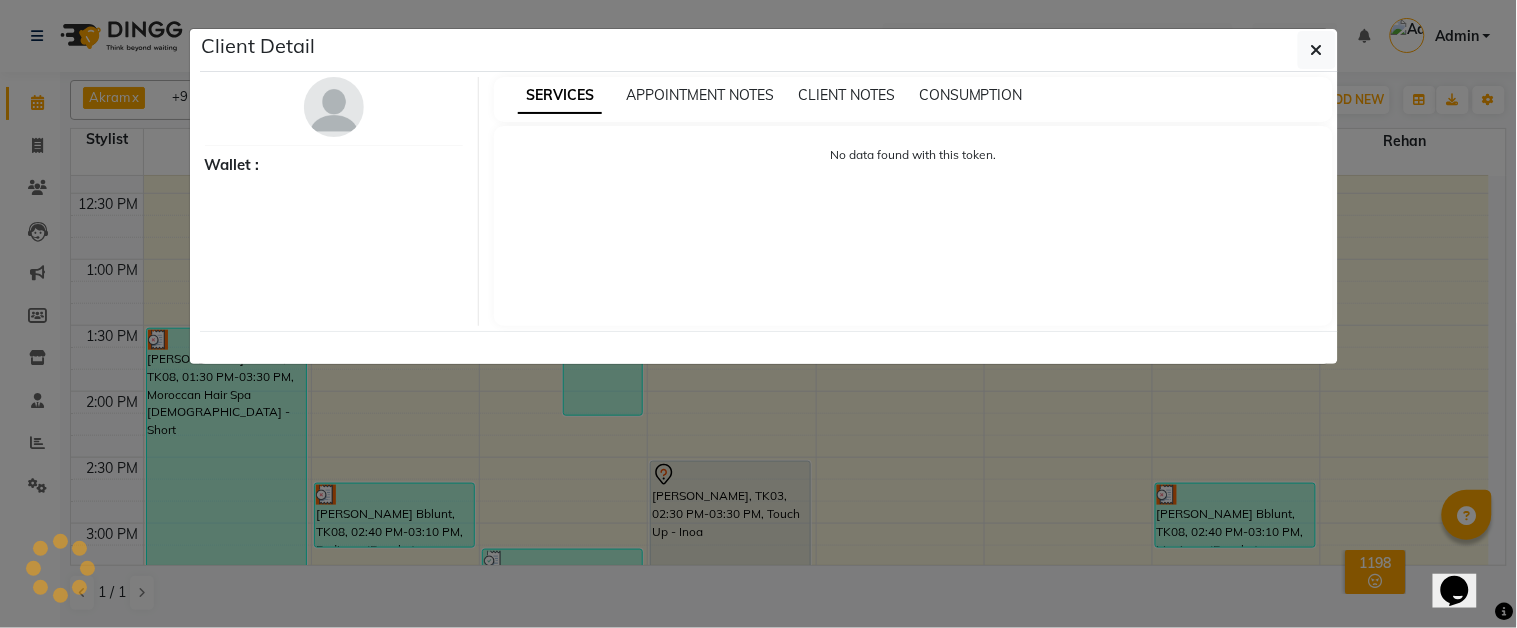 select on "3" 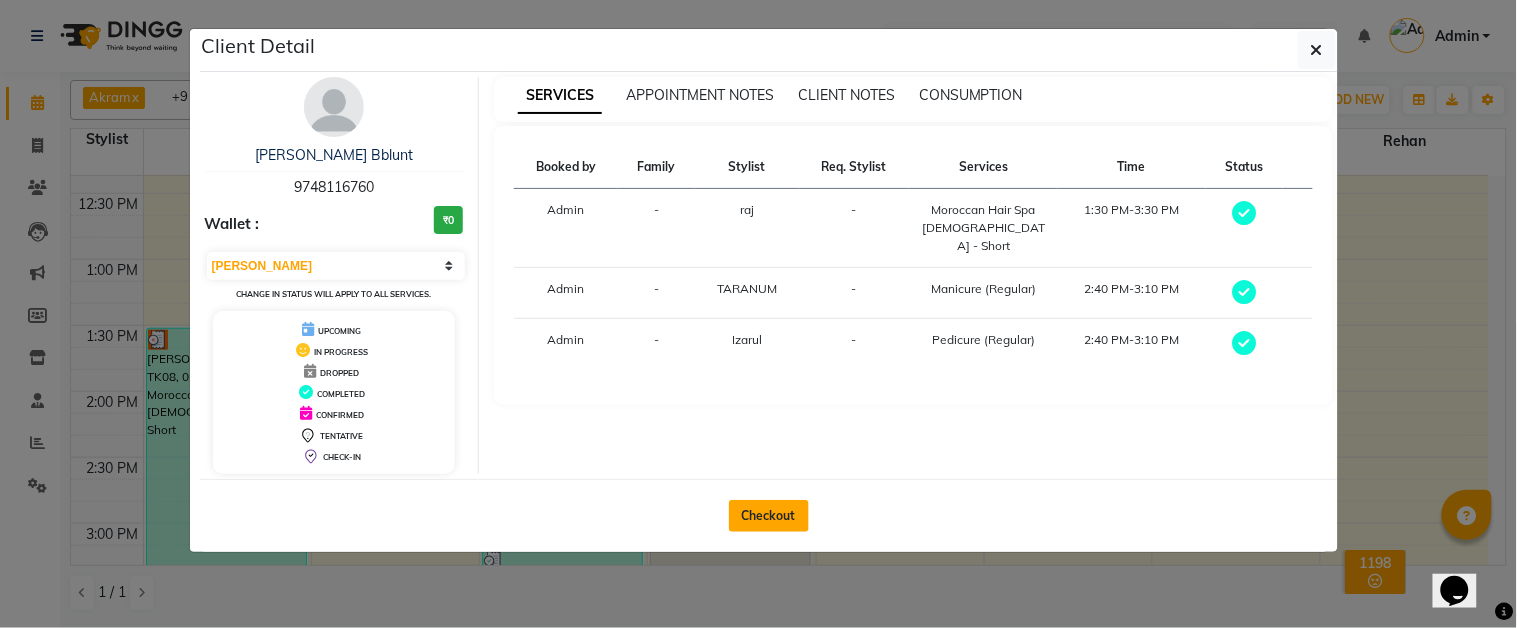 click on "Checkout" 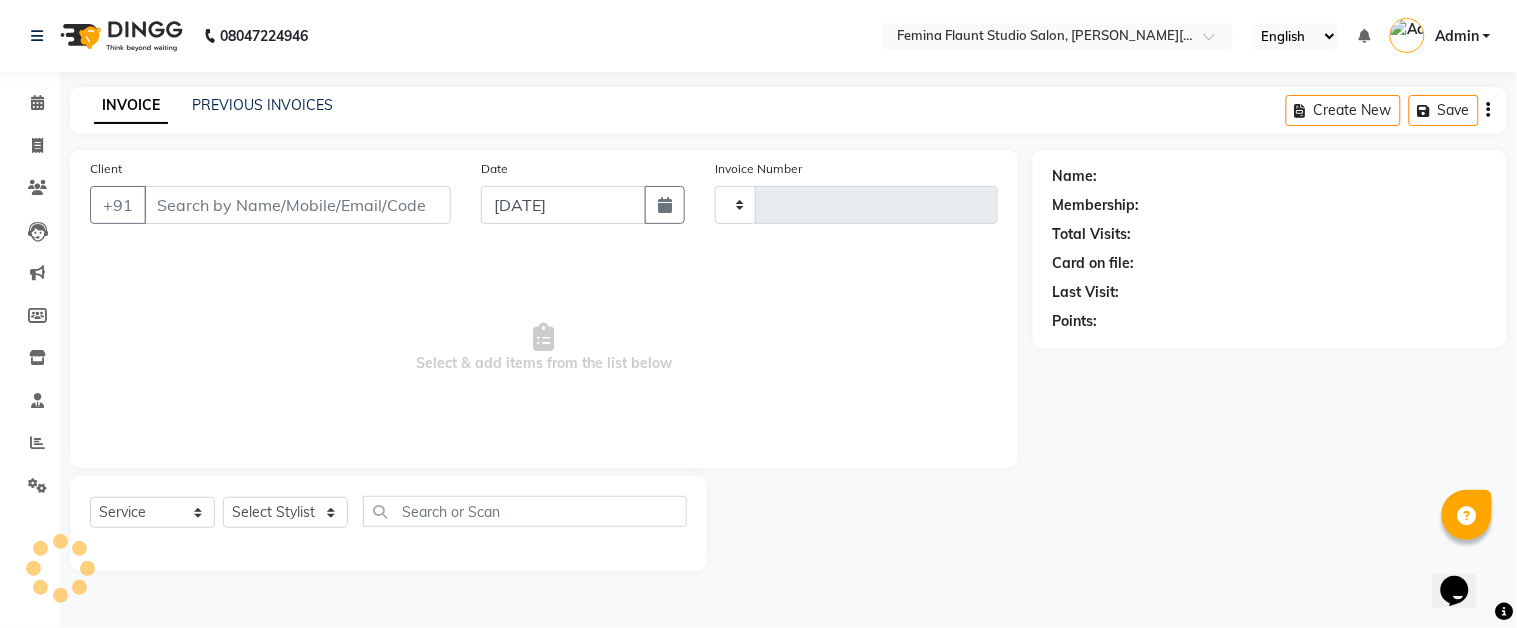 type on "0980" 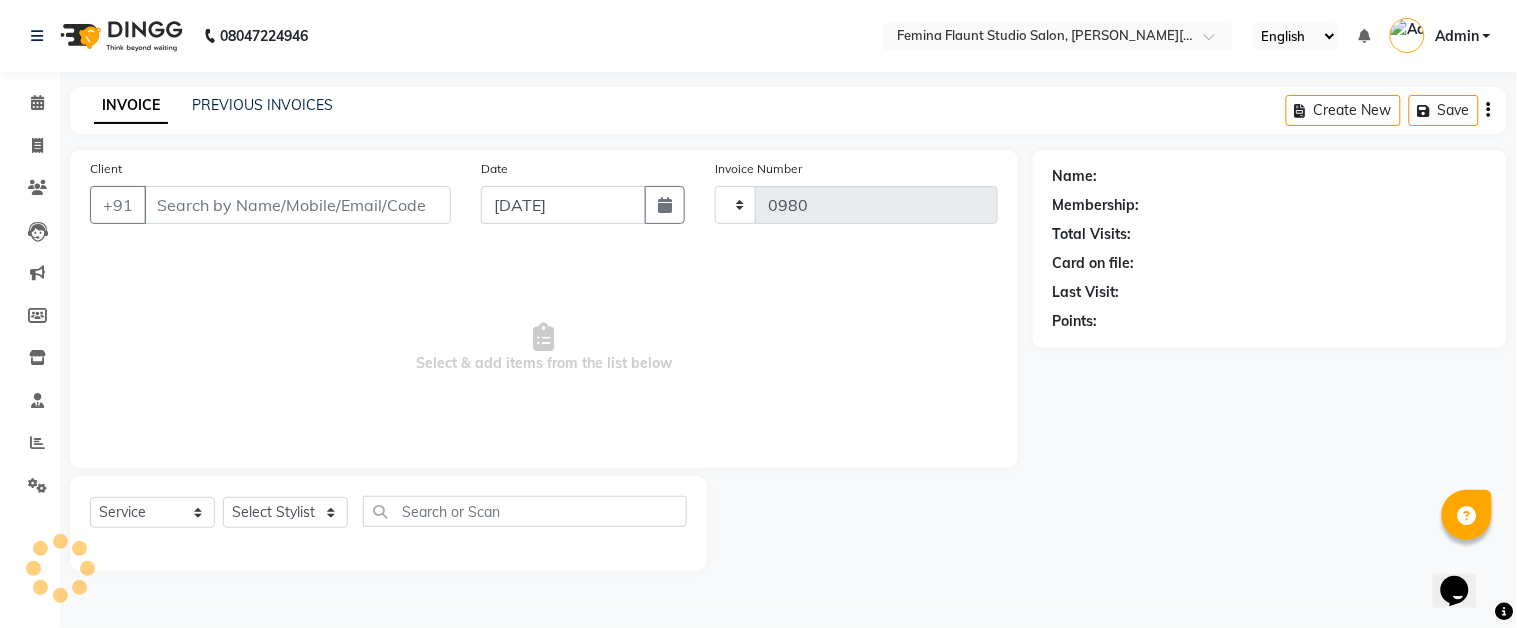 select on "5231" 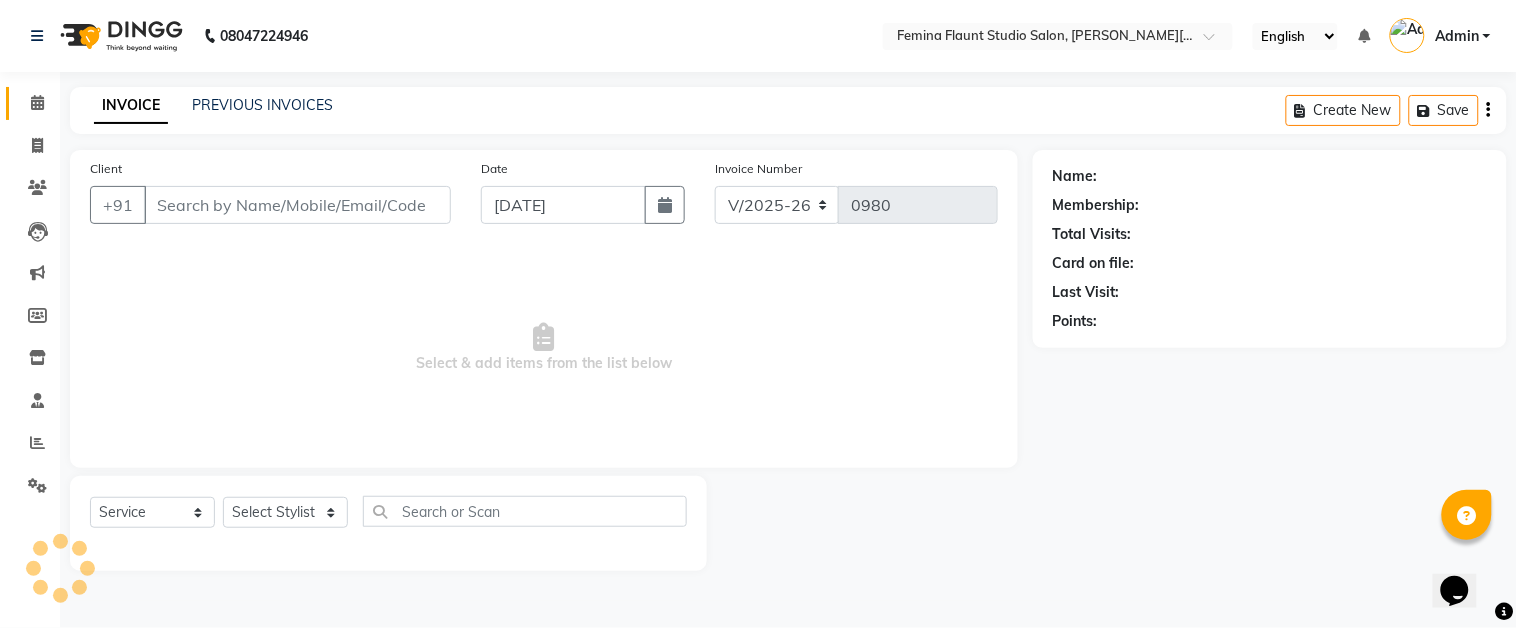 type on "9748116760" 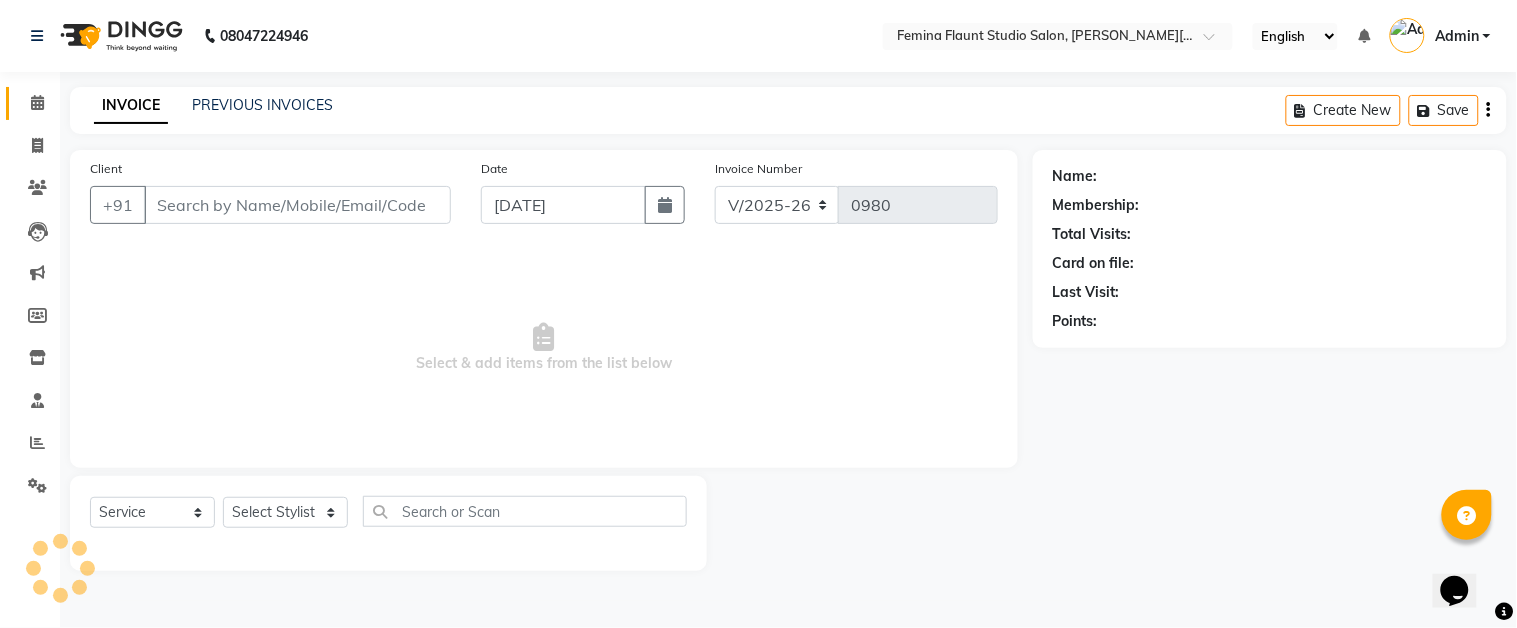 select on "85065" 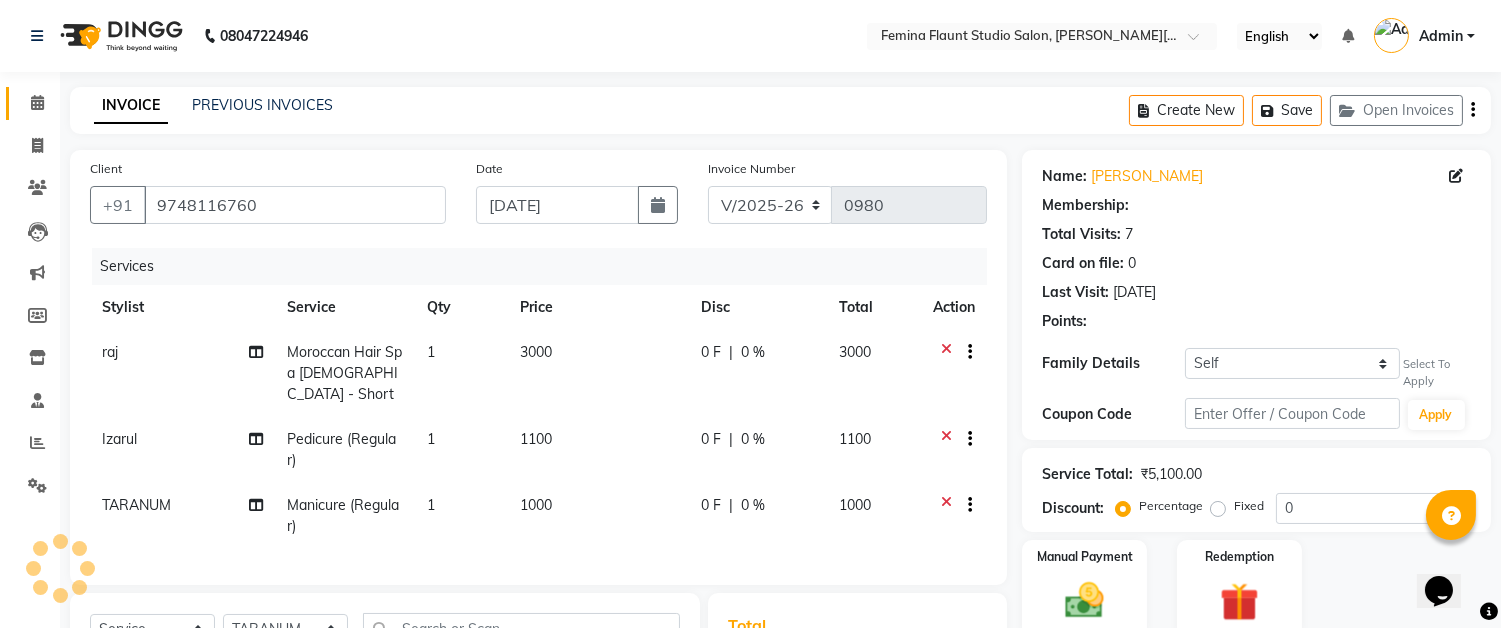 select on "1: Object" 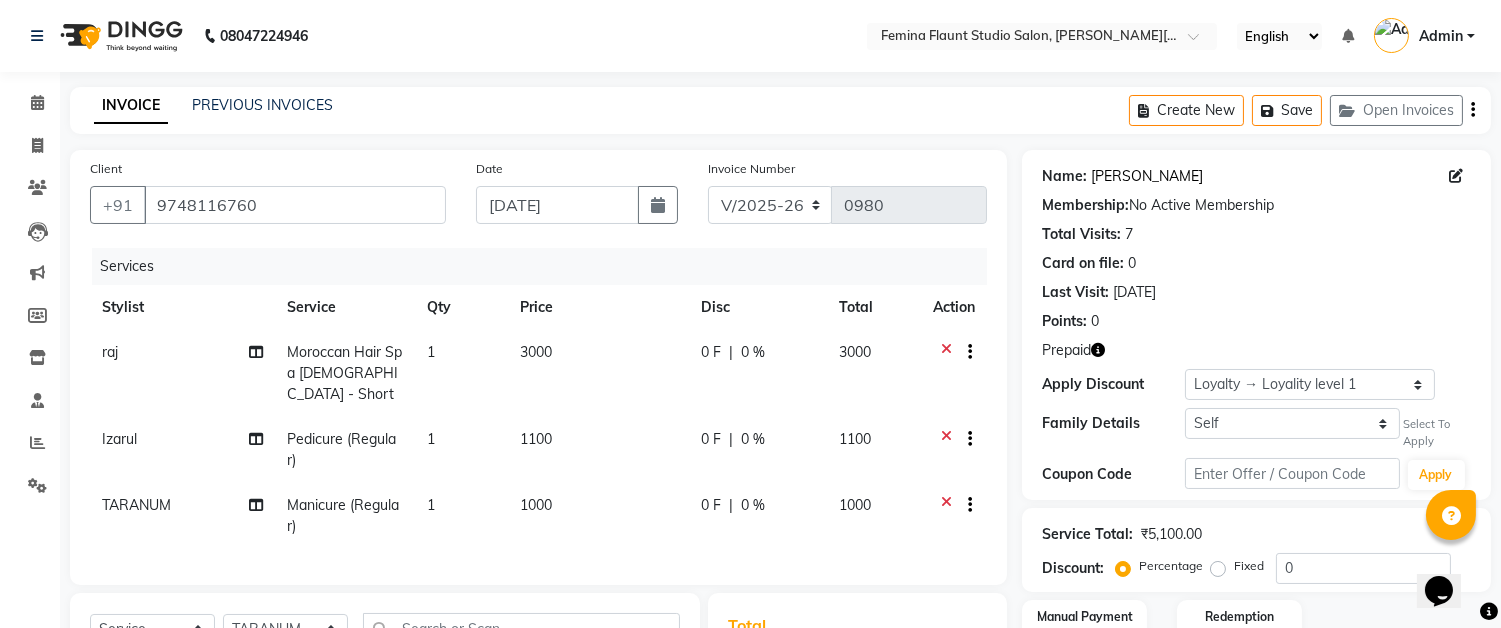 click on "Shashi Chowdhary Bblunt" 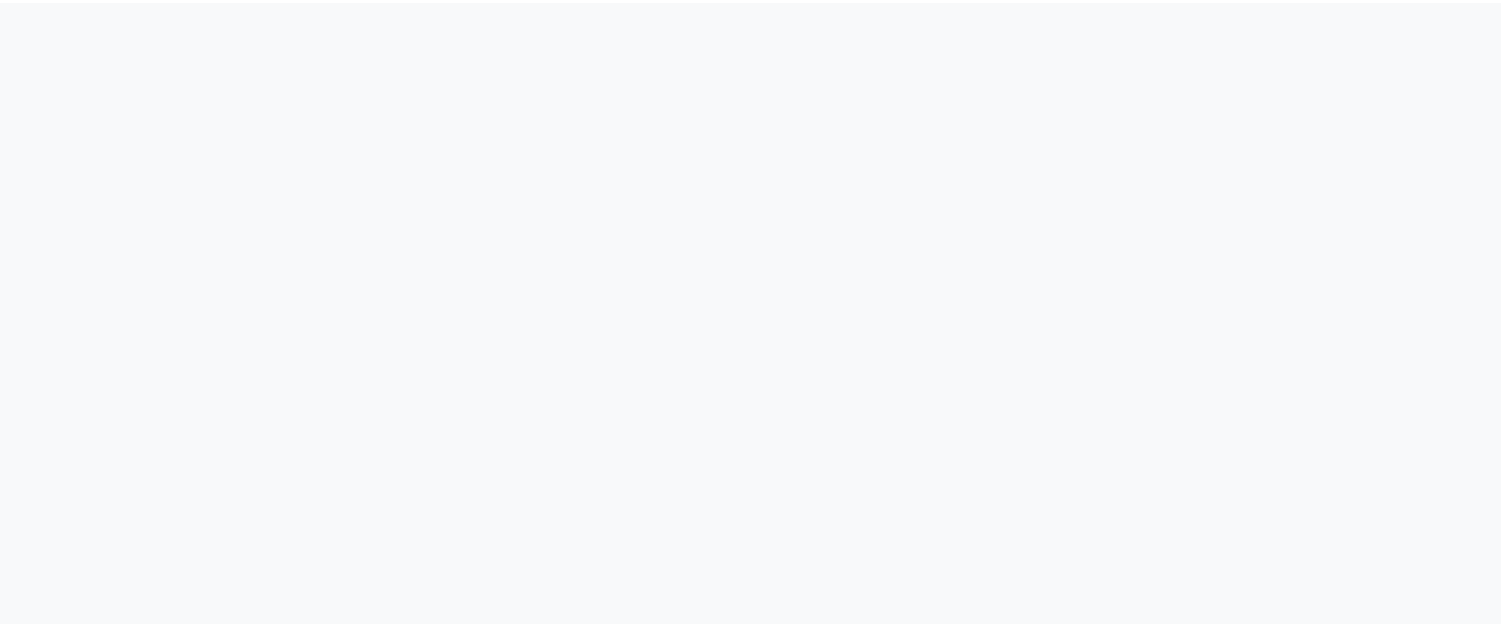 scroll, scrollTop: 0, scrollLeft: 0, axis: both 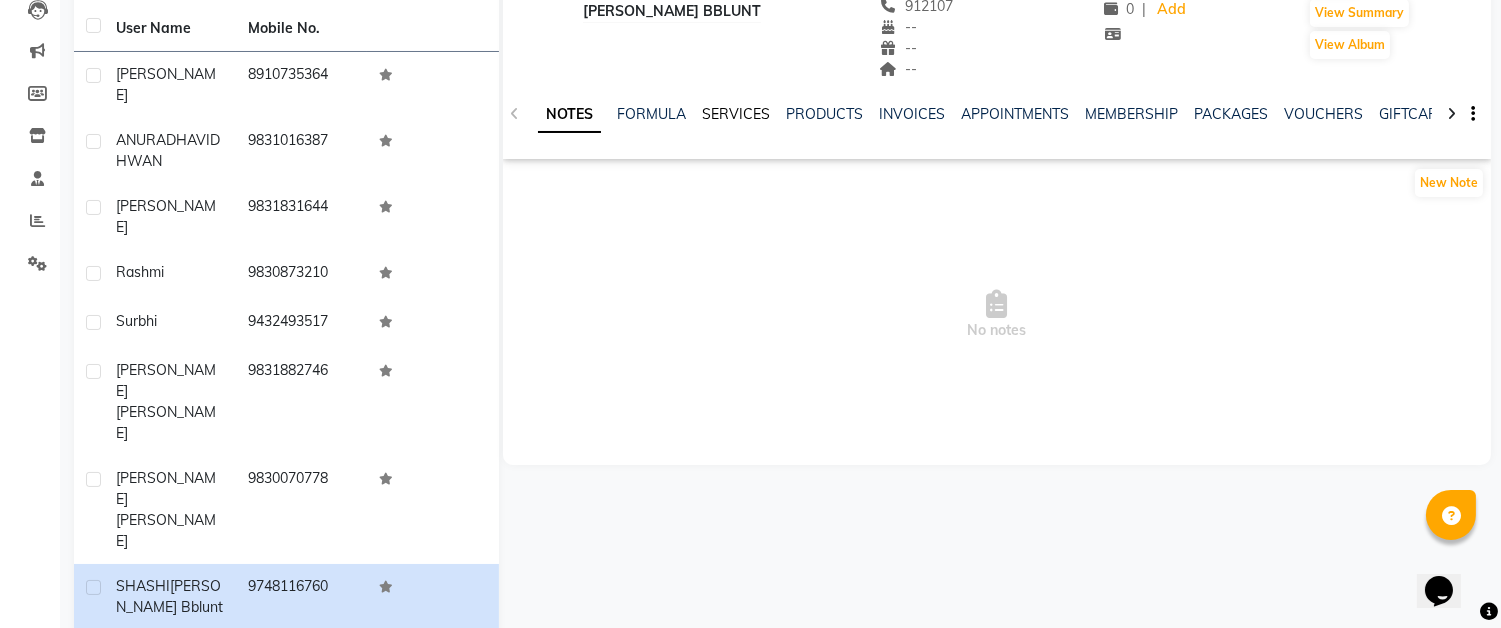 click on "SERVICES" 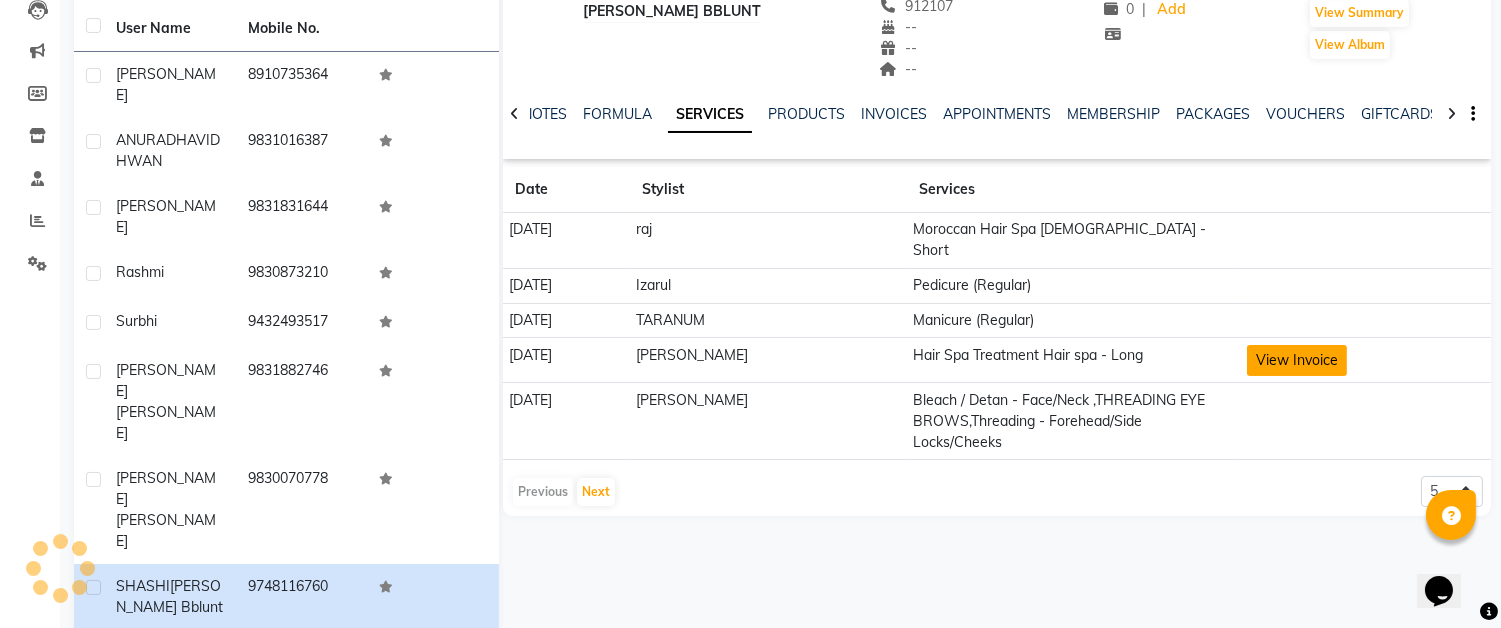 click on "View Invoice" 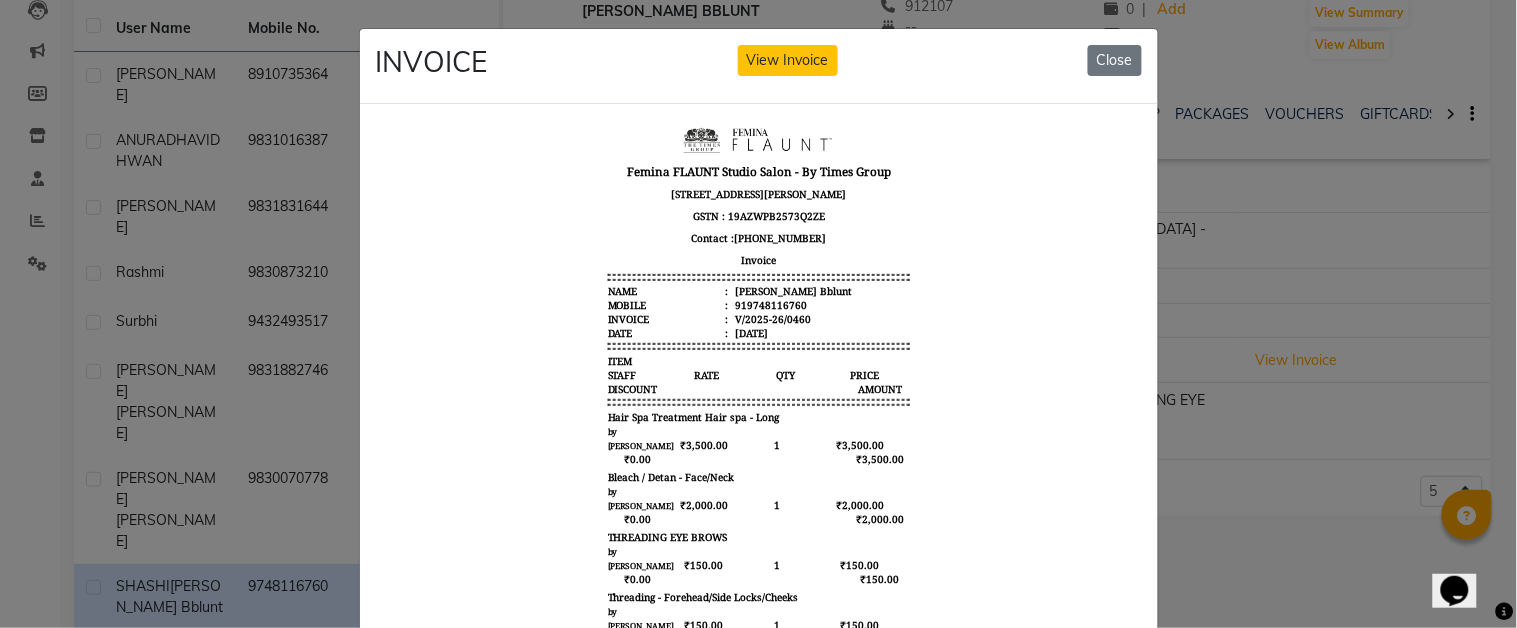 scroll, scrollTop: 15, scrollLeft: 0, axis: vertical 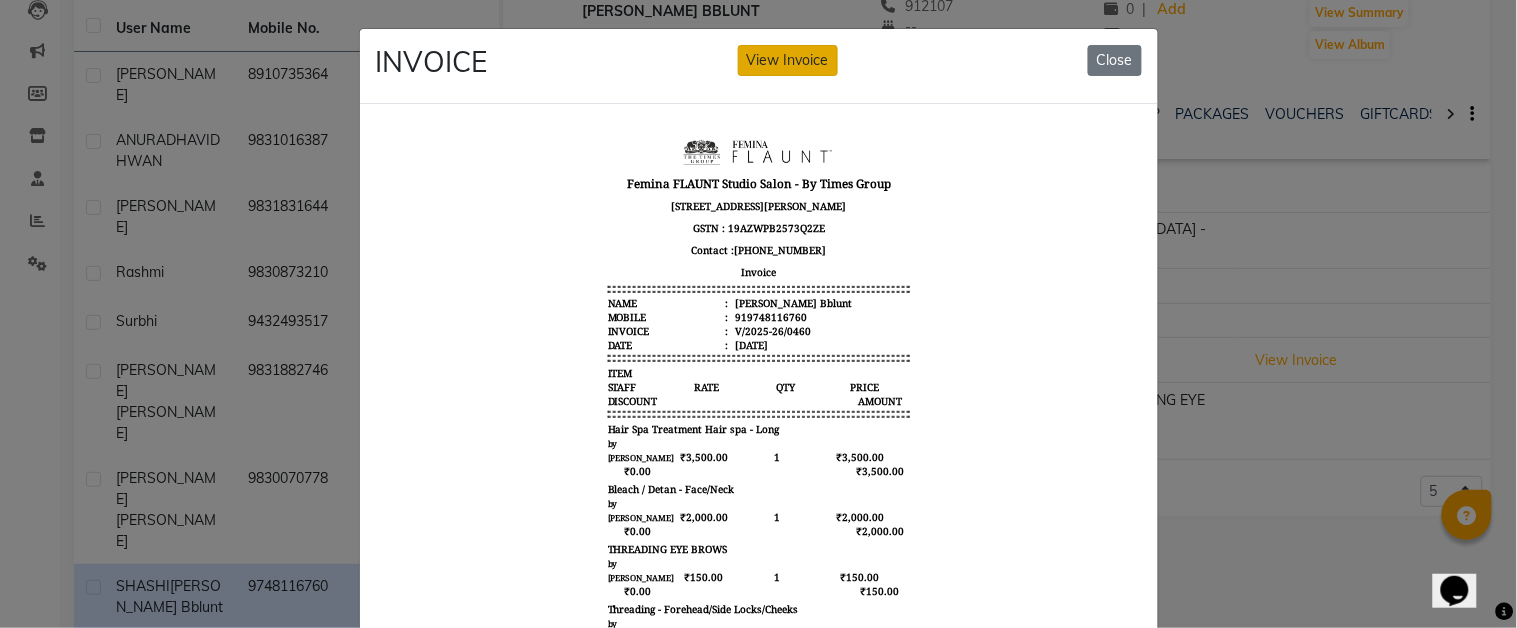click on "View Invoice" 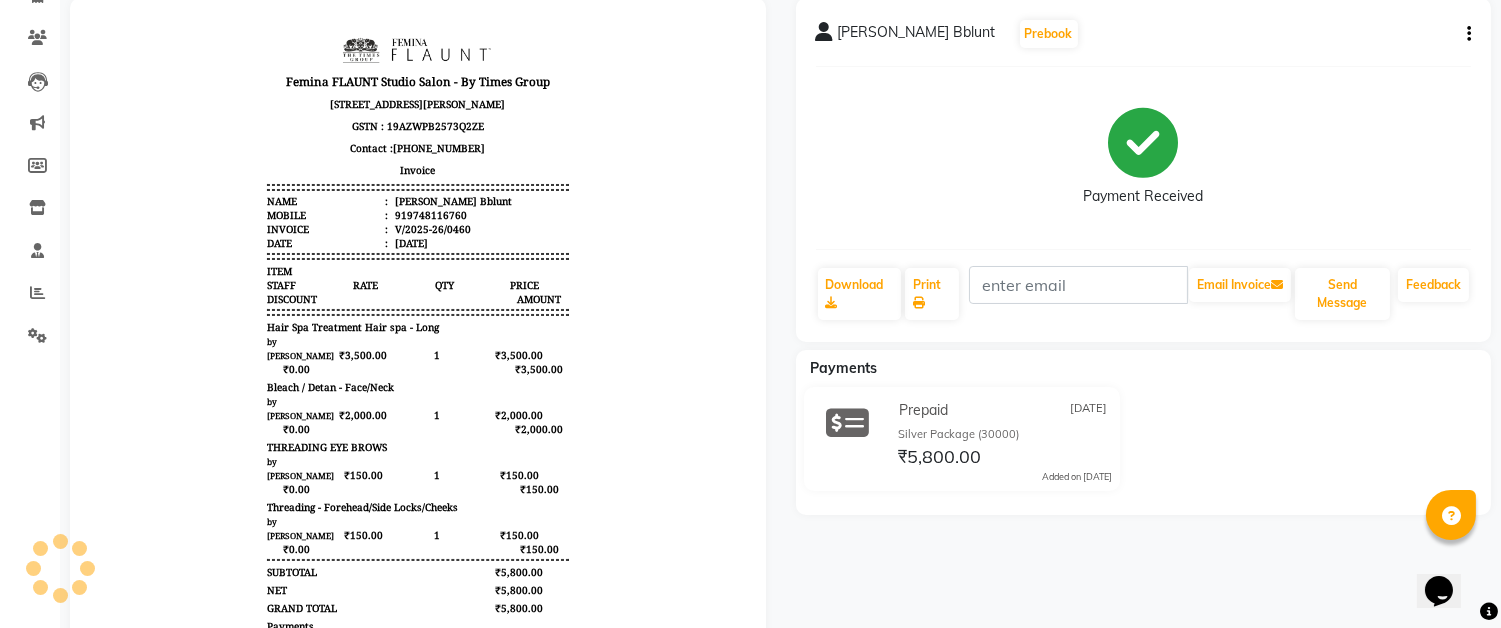 scroll, scrollTop: 111, scrollLeft: 0, axis: vertical 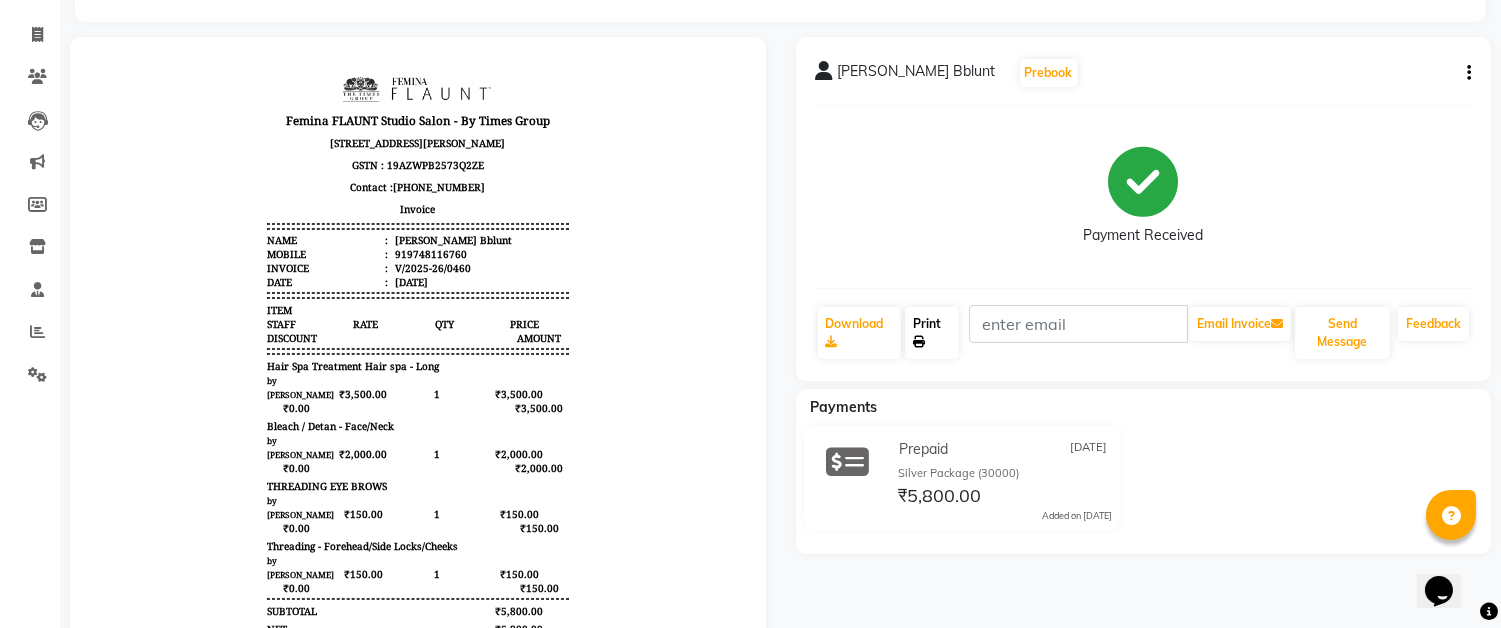 click on "Print" 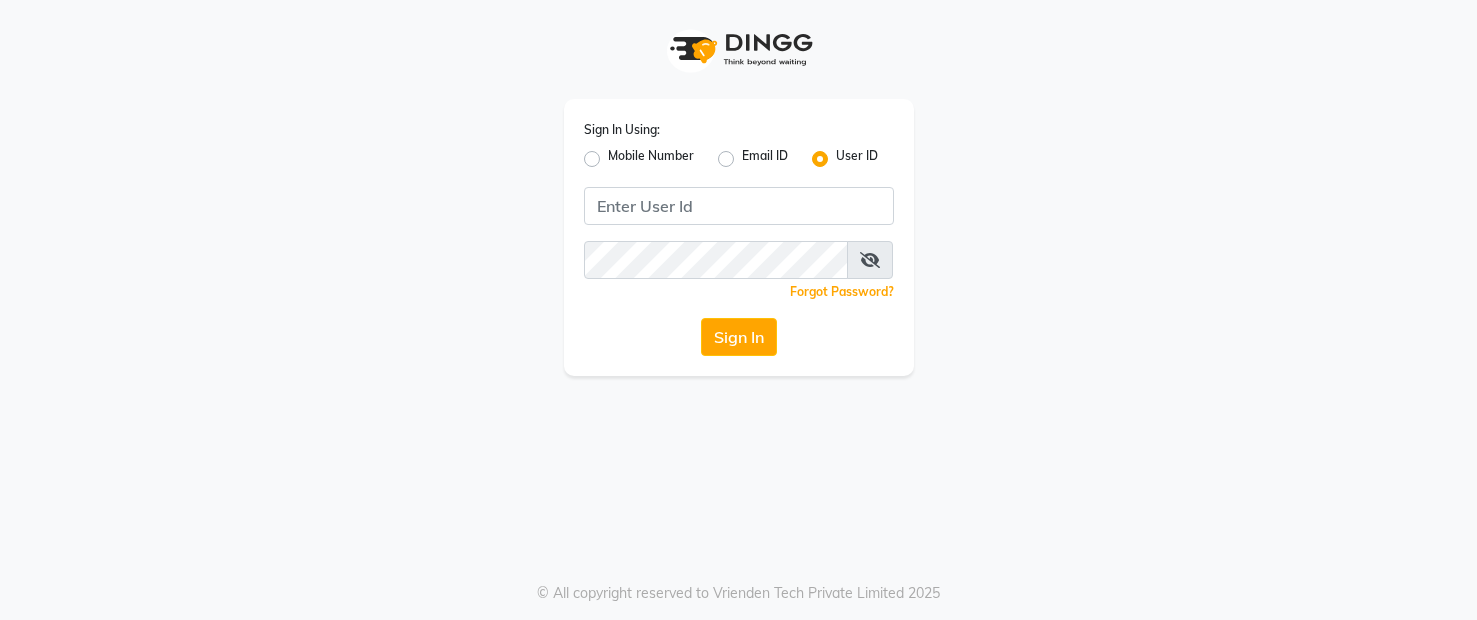 scroll, scrollTop: 0, scrollLeft: 0, axis: both 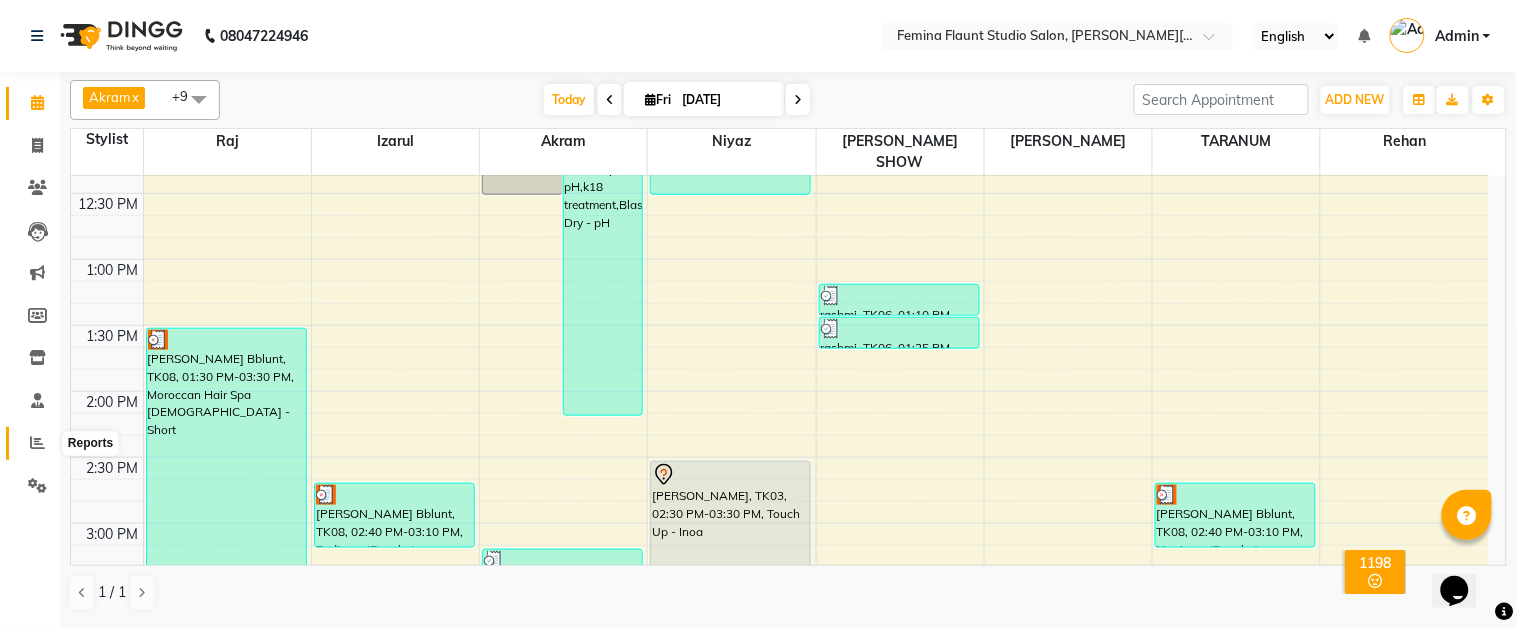 click 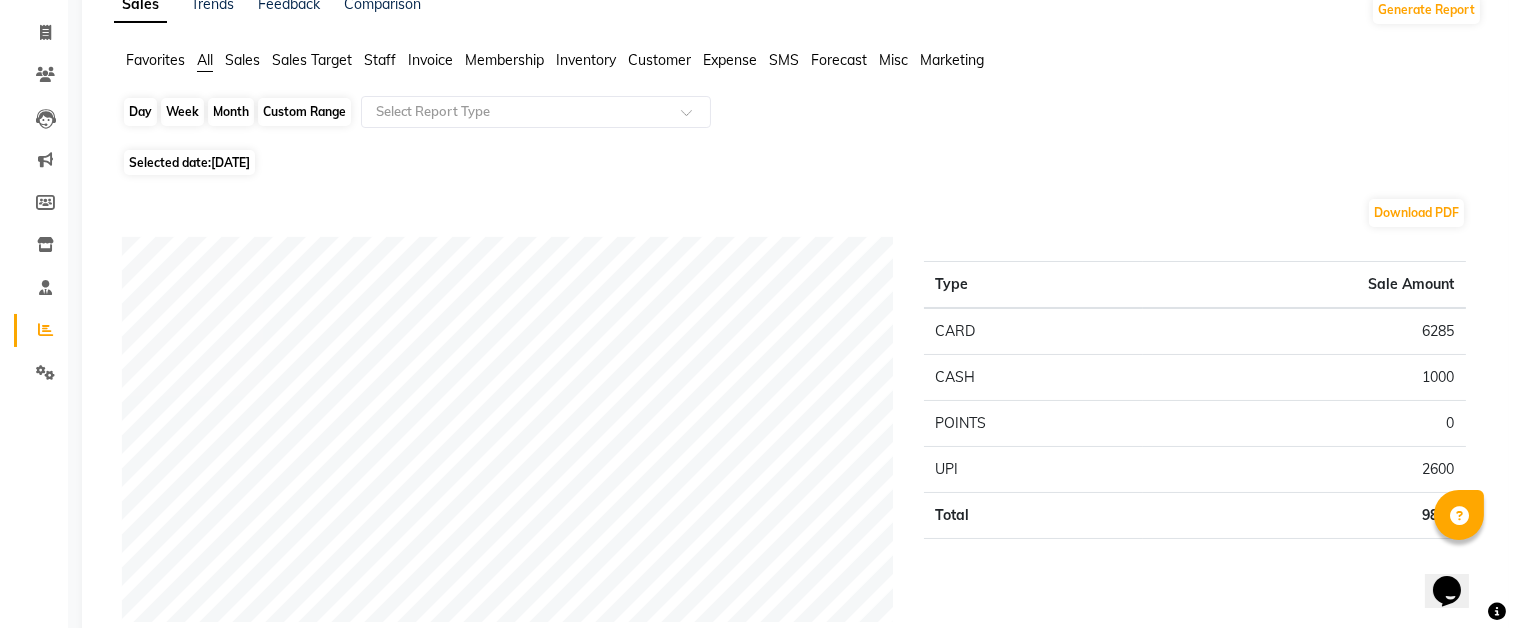 scroll, scrollTop: 0, scrollLeft: 0, axis: both 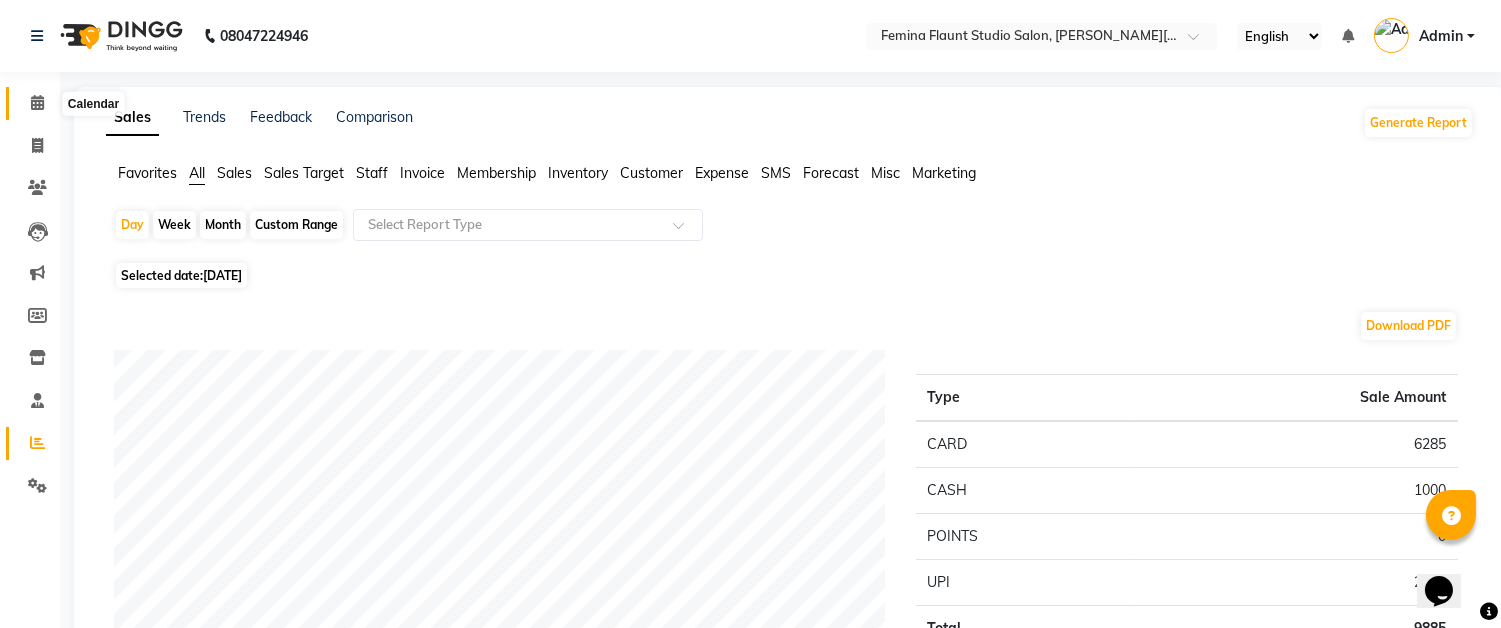 click 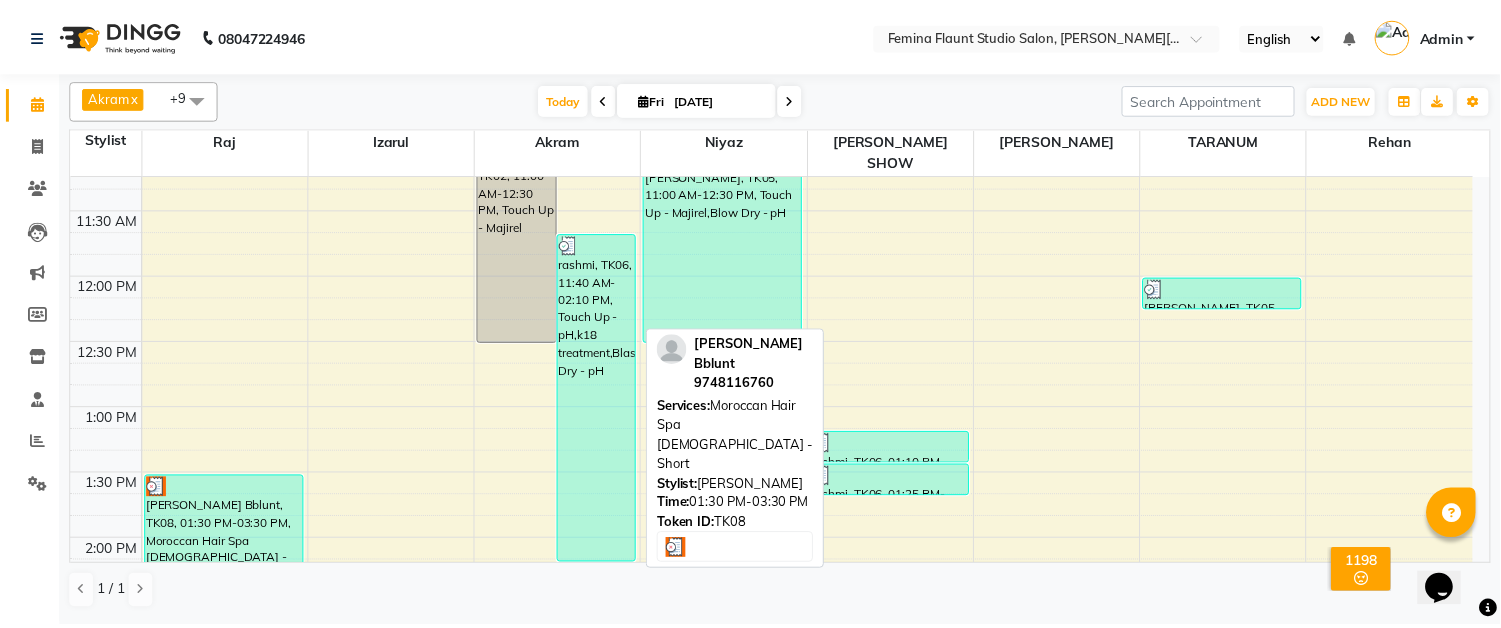 scroll, scrollTop: 333, scrollLeft: 0, axis: vertical 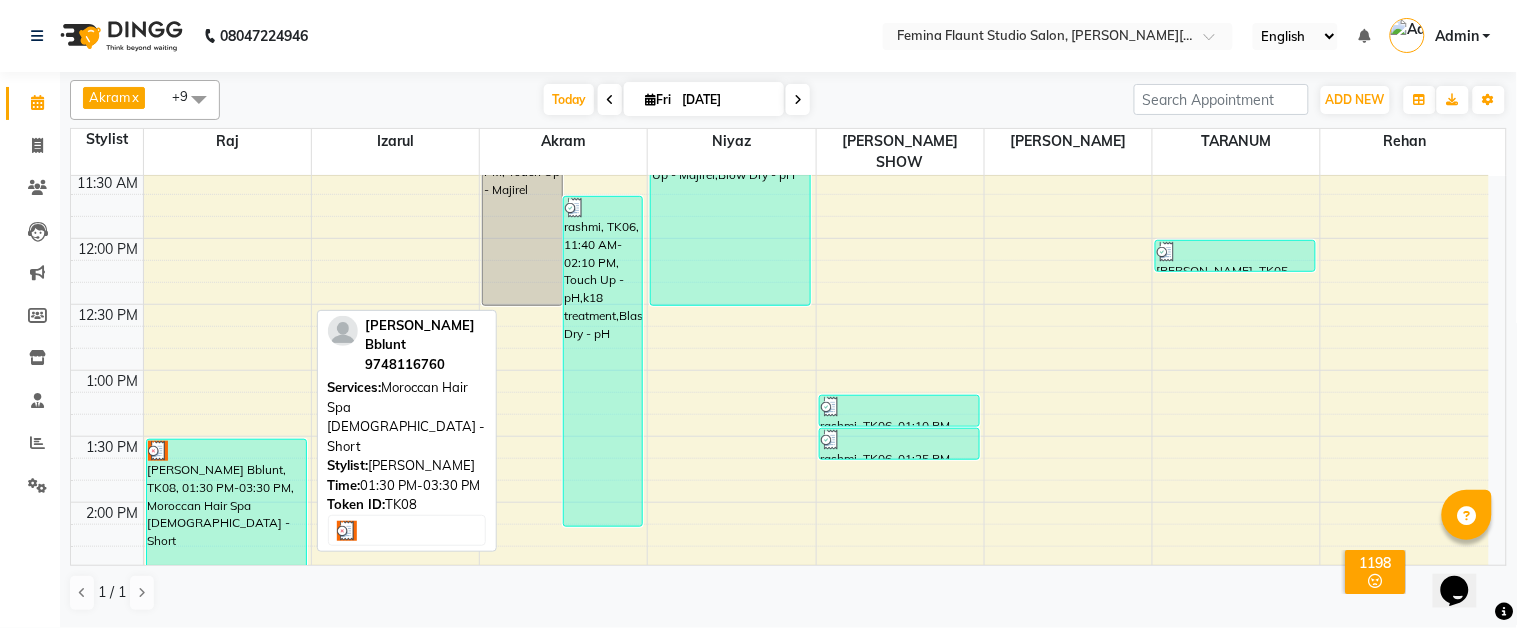 click on "[PERSON_NAME] Bblunt, TK08, 01:30 PM-03:30 PM, Moroccan Hair Spa [DEMOGRAPHIC_DATA] - Short" at bounding box center [226, 571] 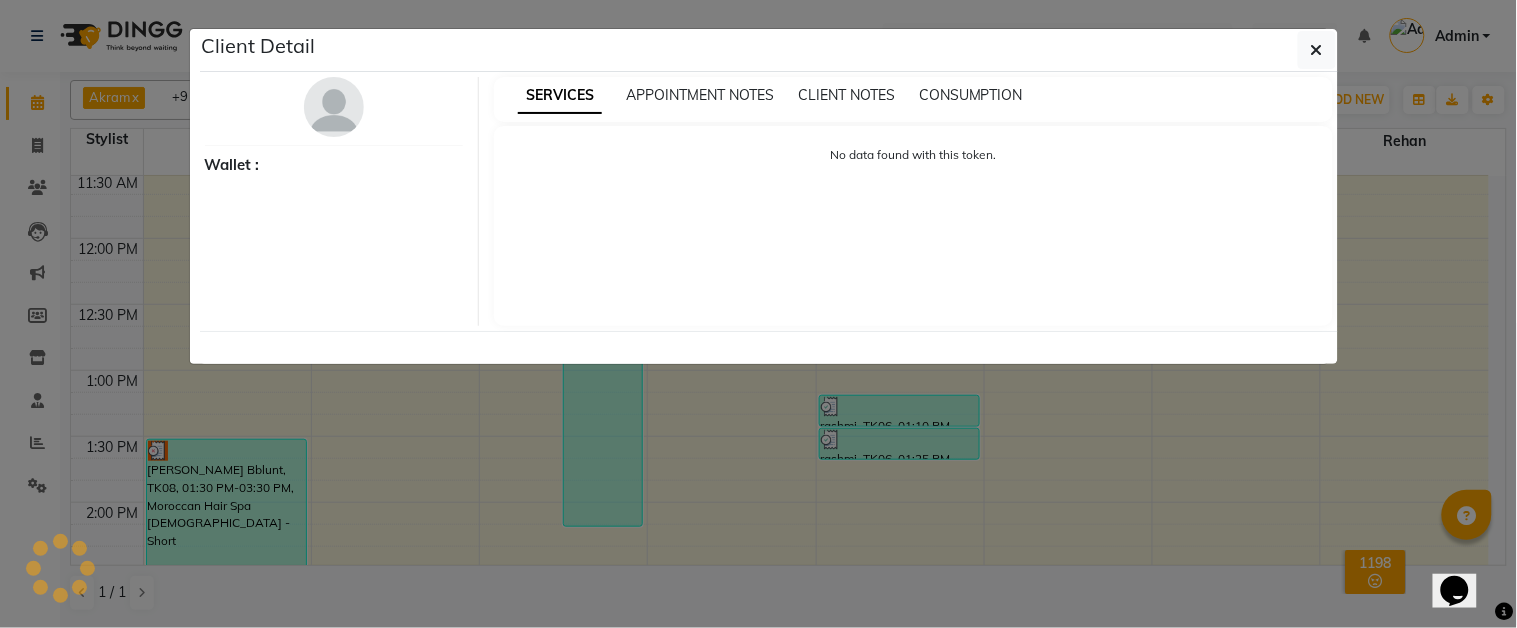 select on "3" 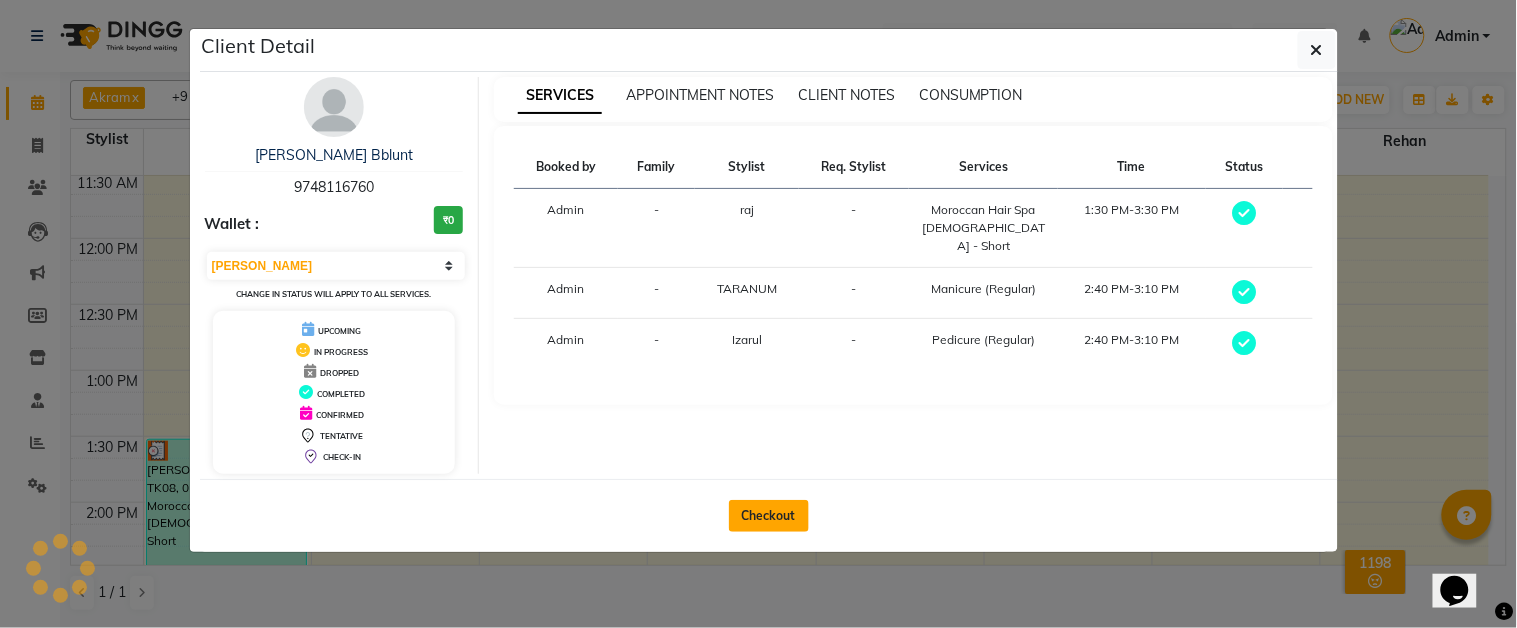 click on "Checkout" 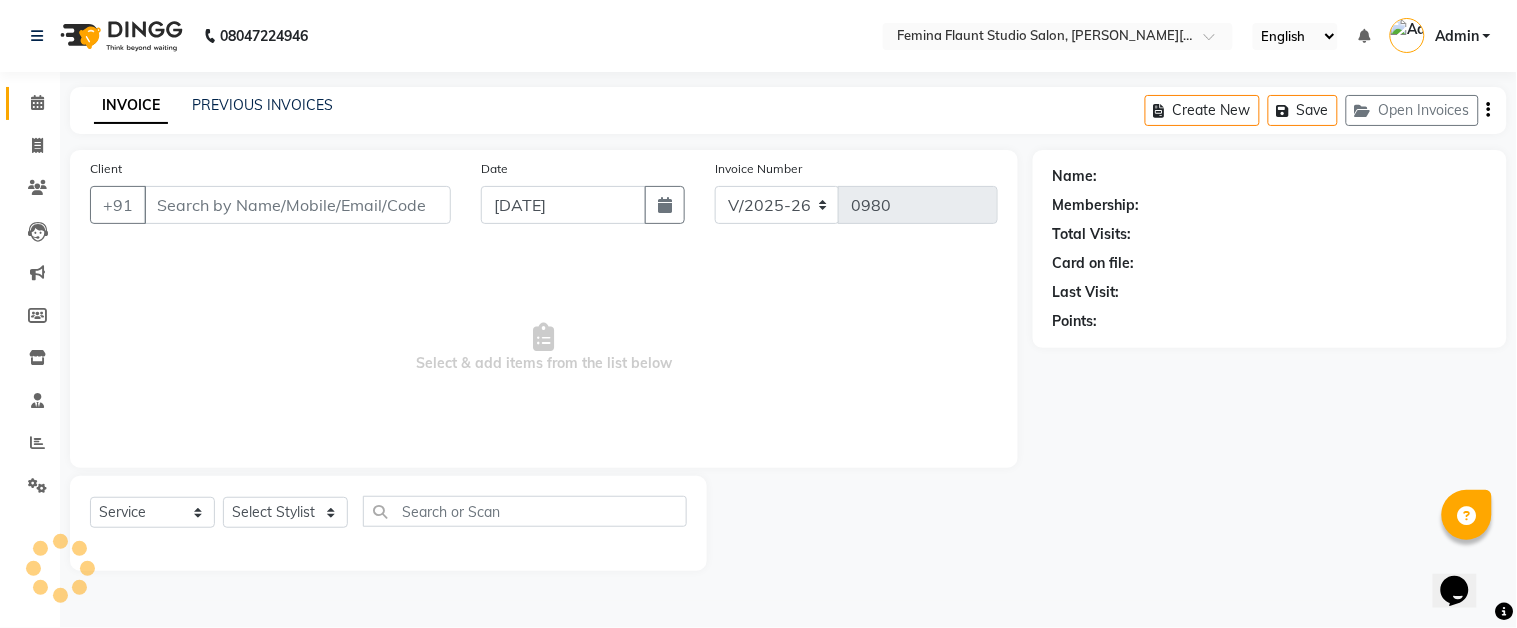 type on "9748116760" 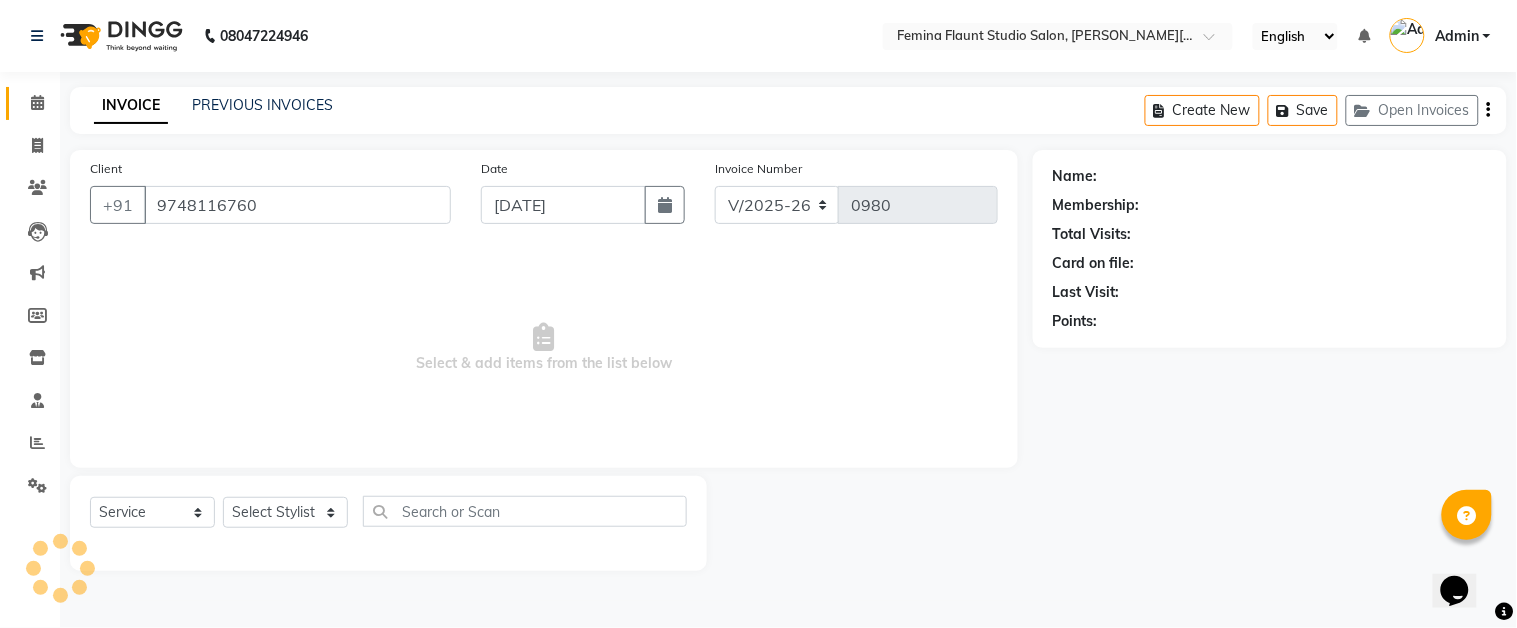 select on "85065" 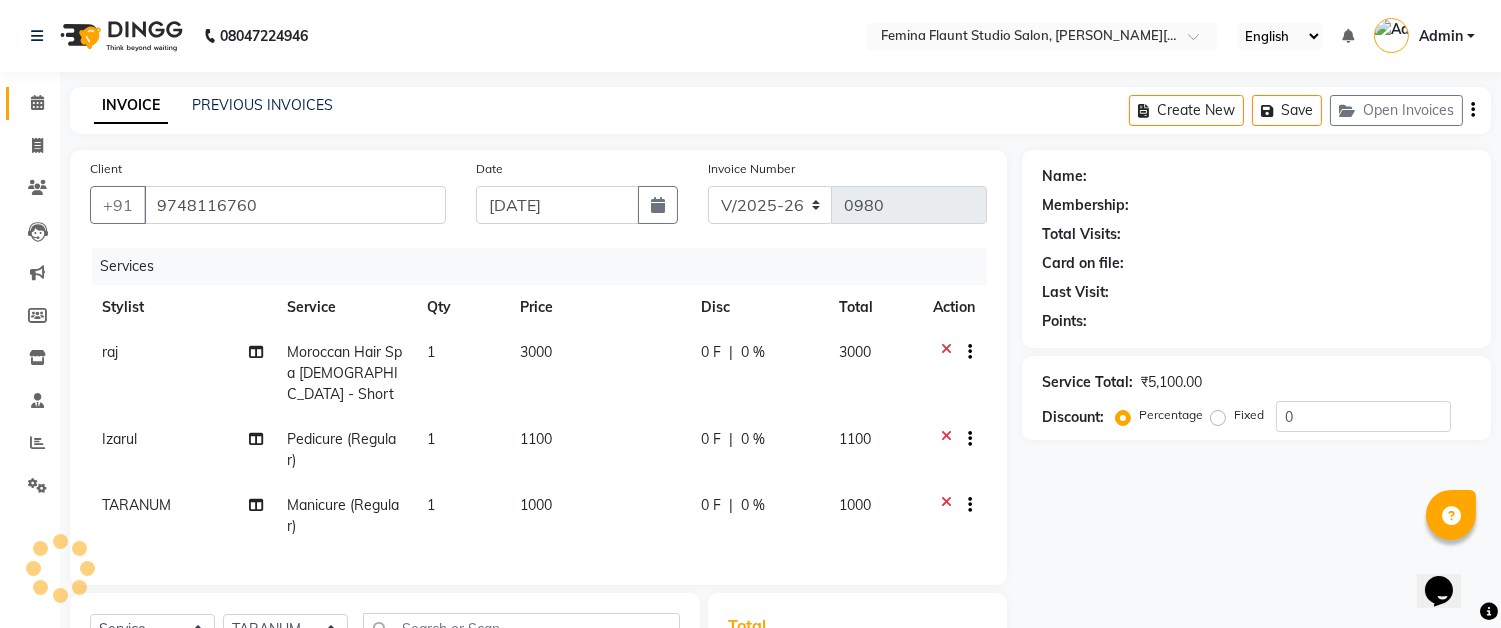 select on "1: Object" 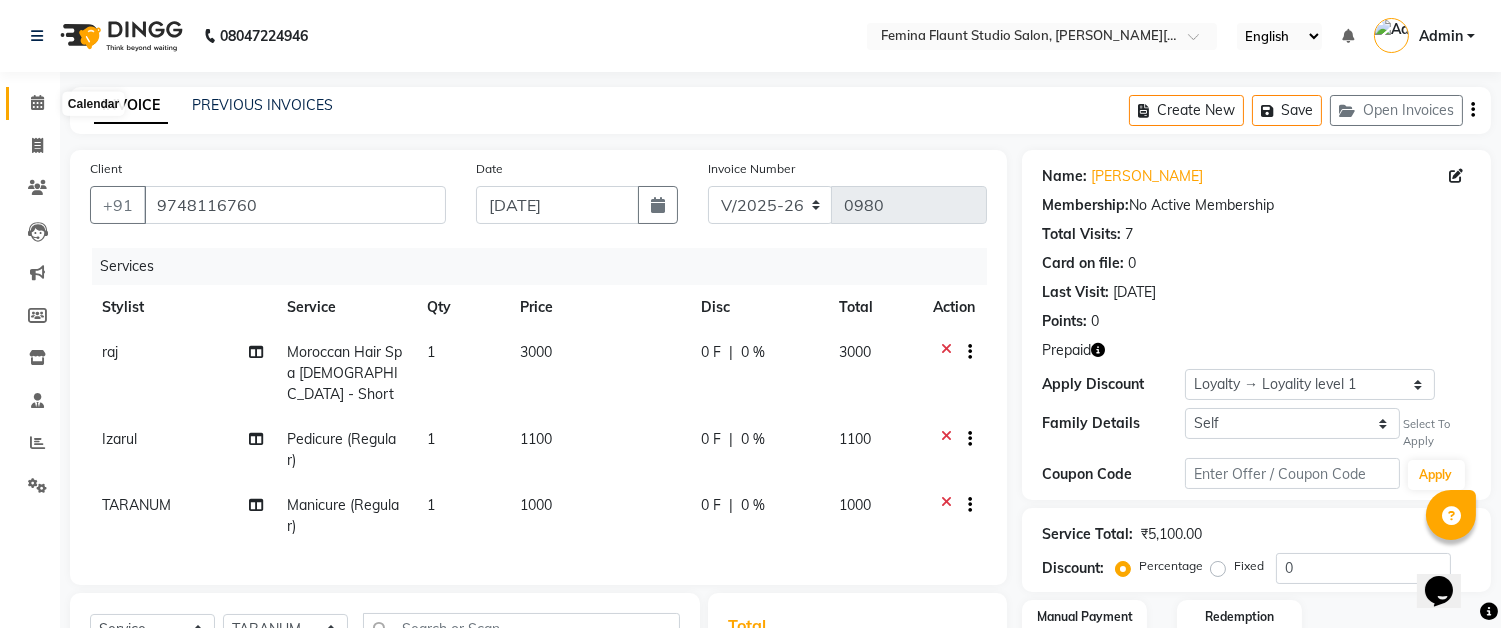 click 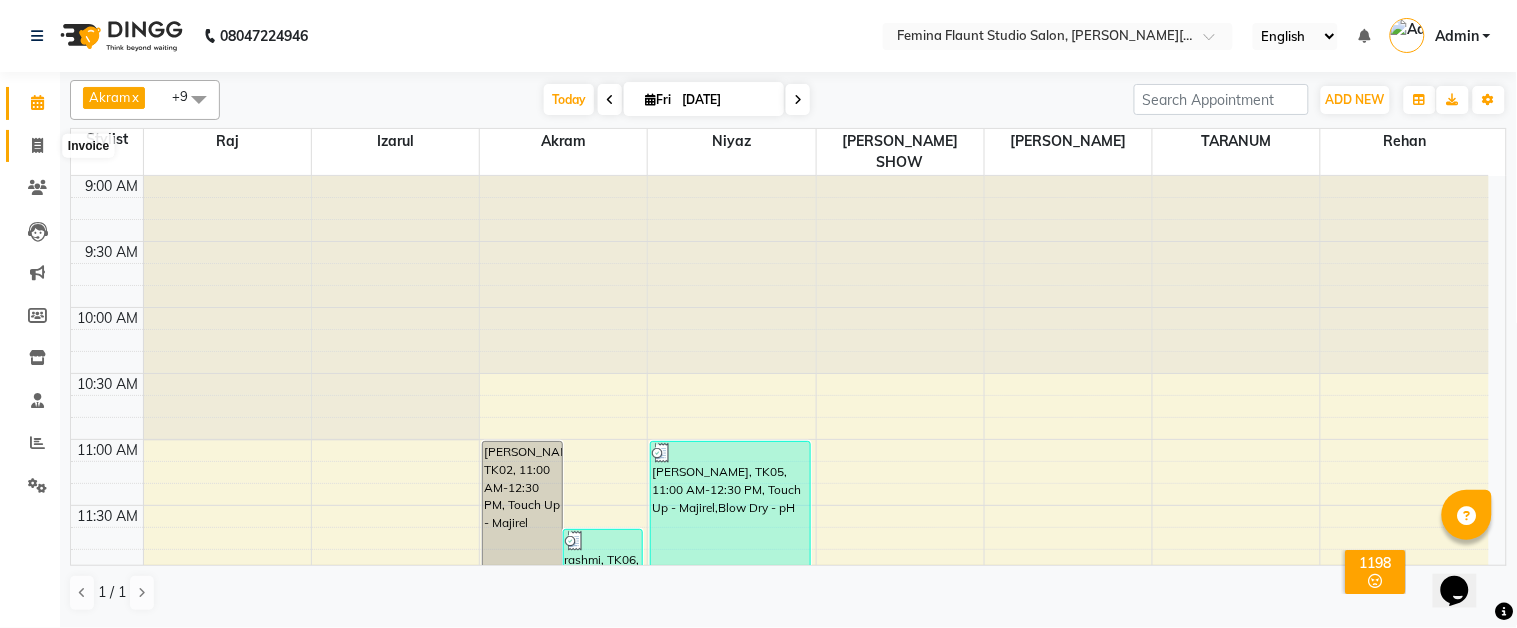 click 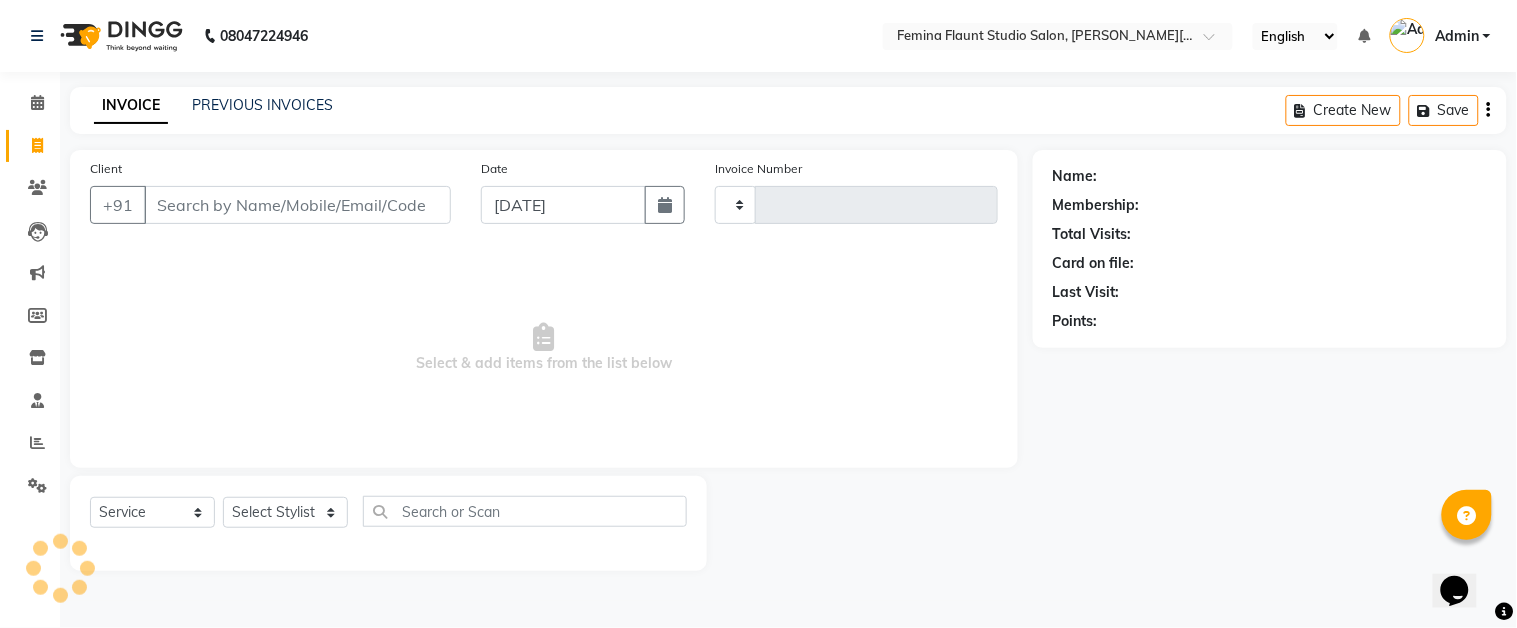 type on "0981" 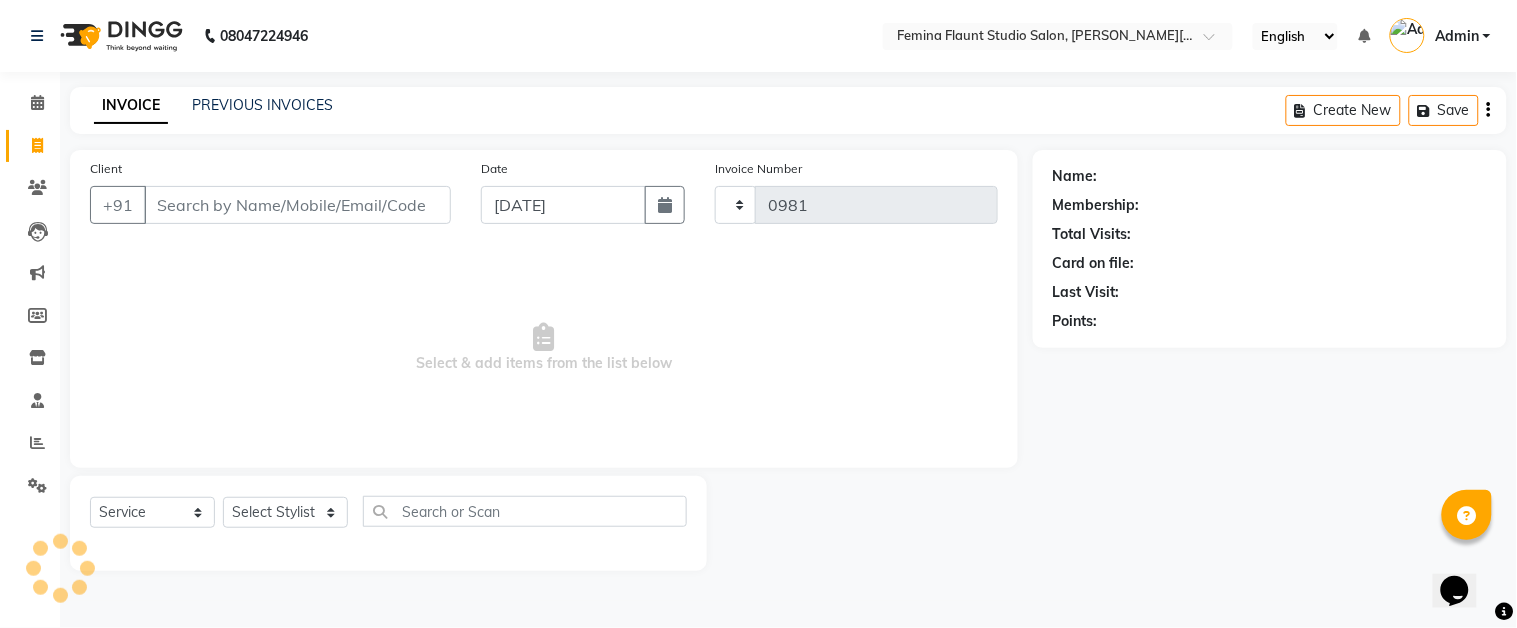 select on "5231" 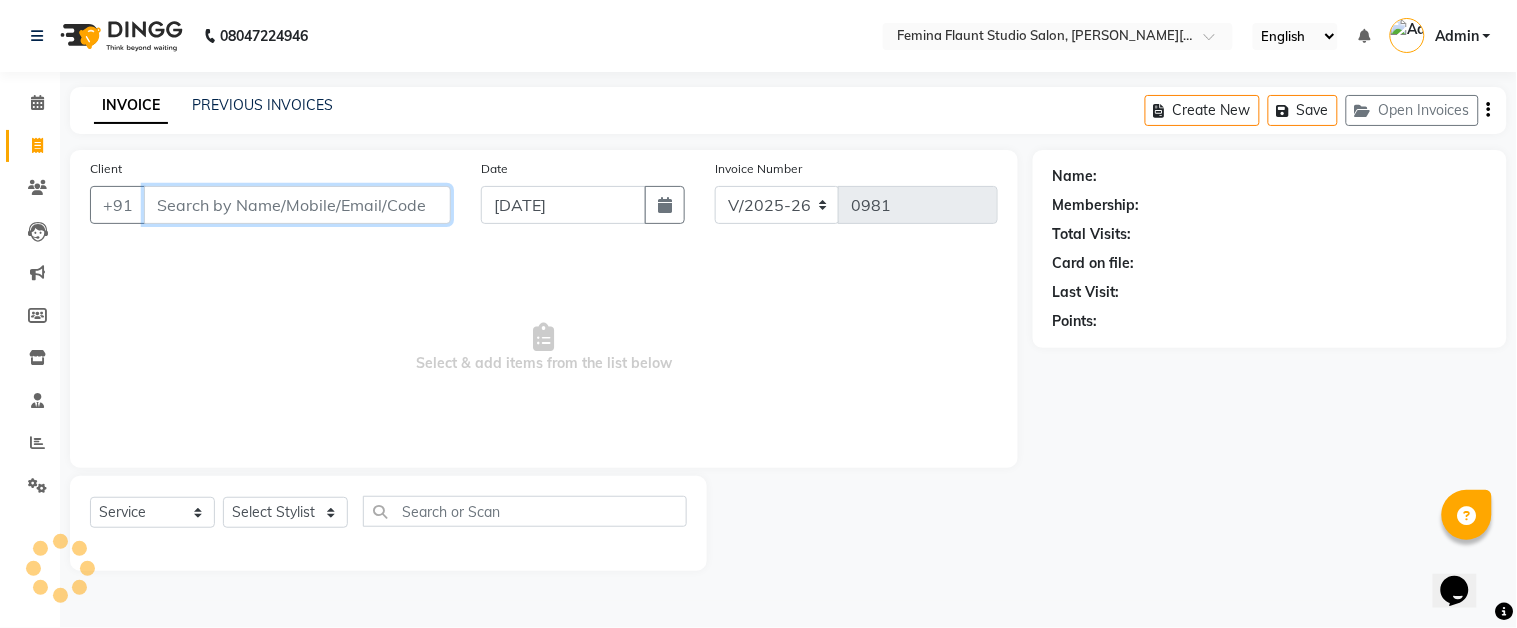 click on "Client" at bounding box center (297, 205) 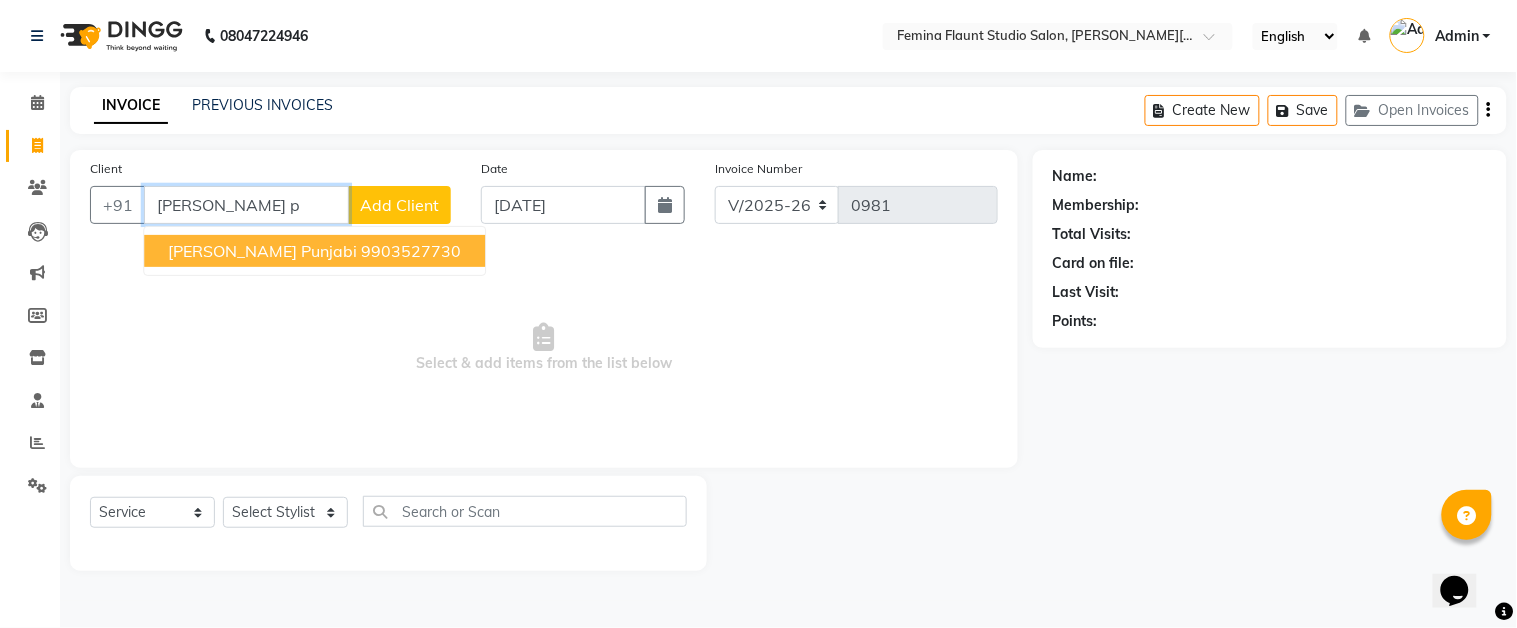 click on "neel punjabi" at bounding box center [262, 251] 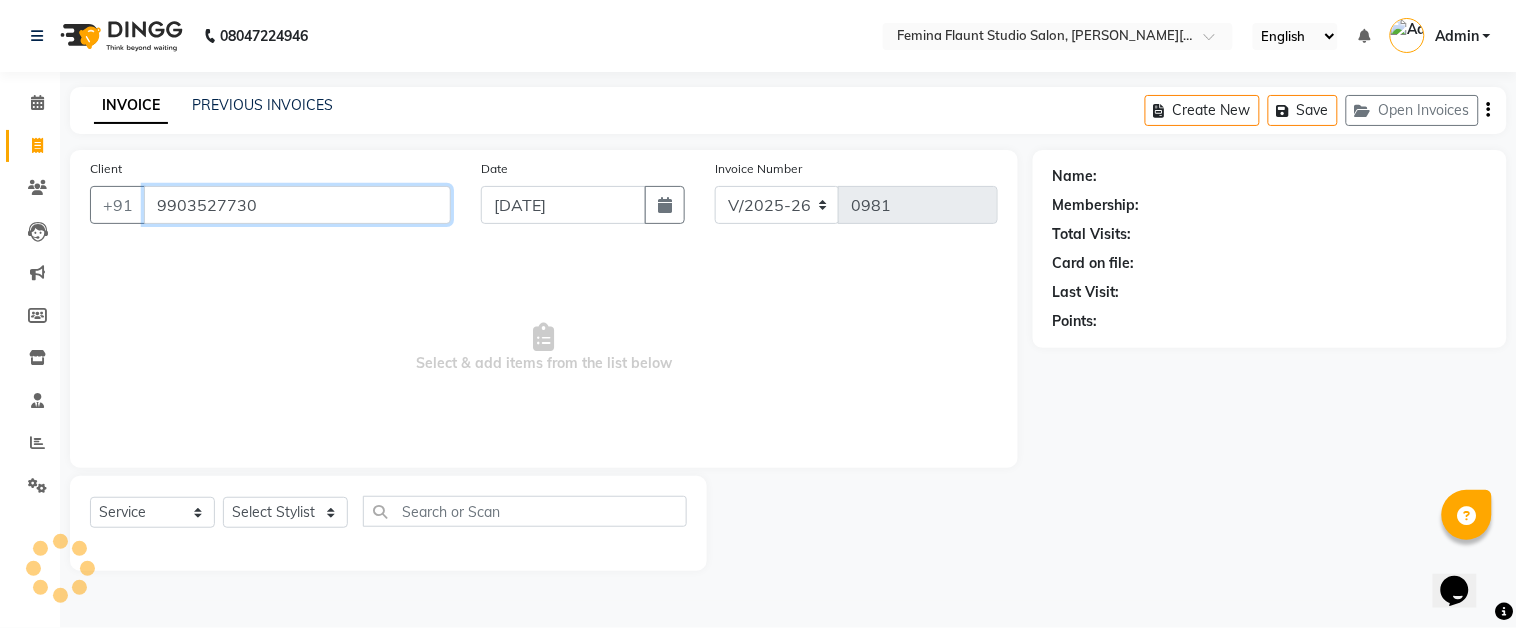type on "9903527730" 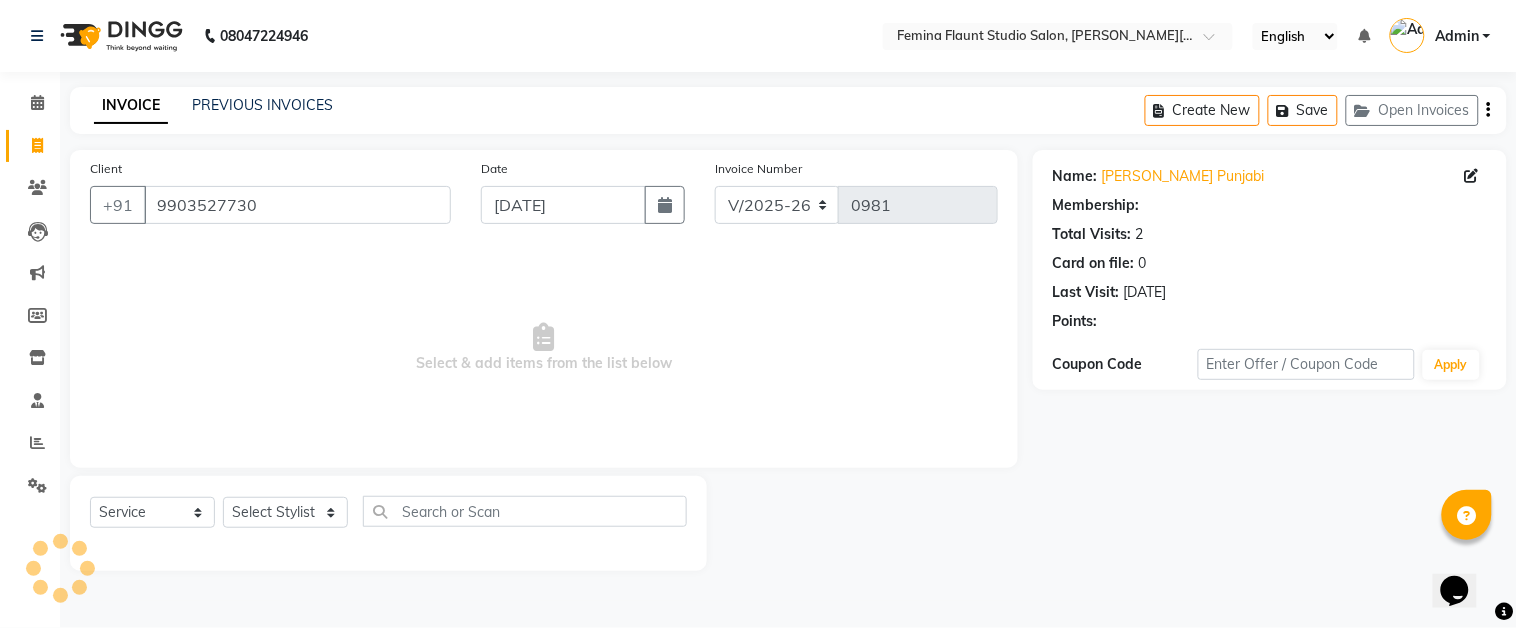 select on "1: Object" 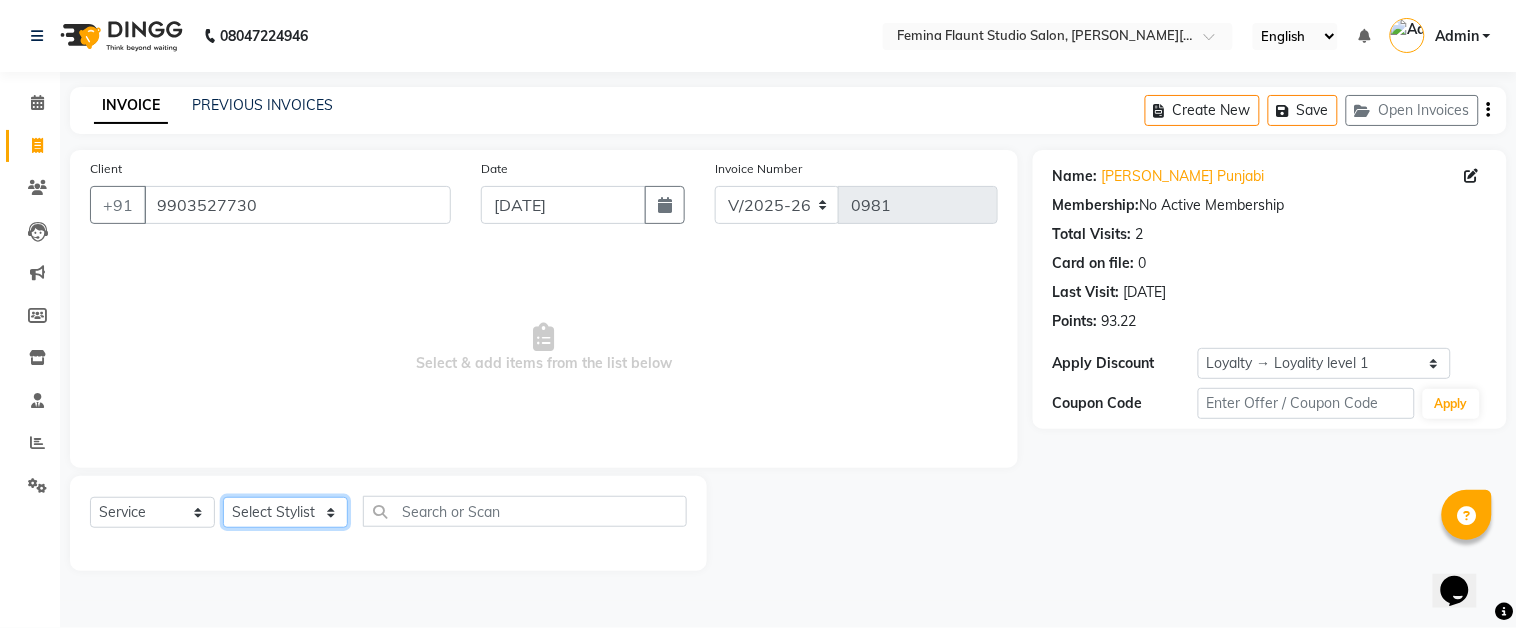 drag, startPoint x: 291, startPoint y: 516, endPoint x: 282, endPoint y: 501, distance: 17.492855 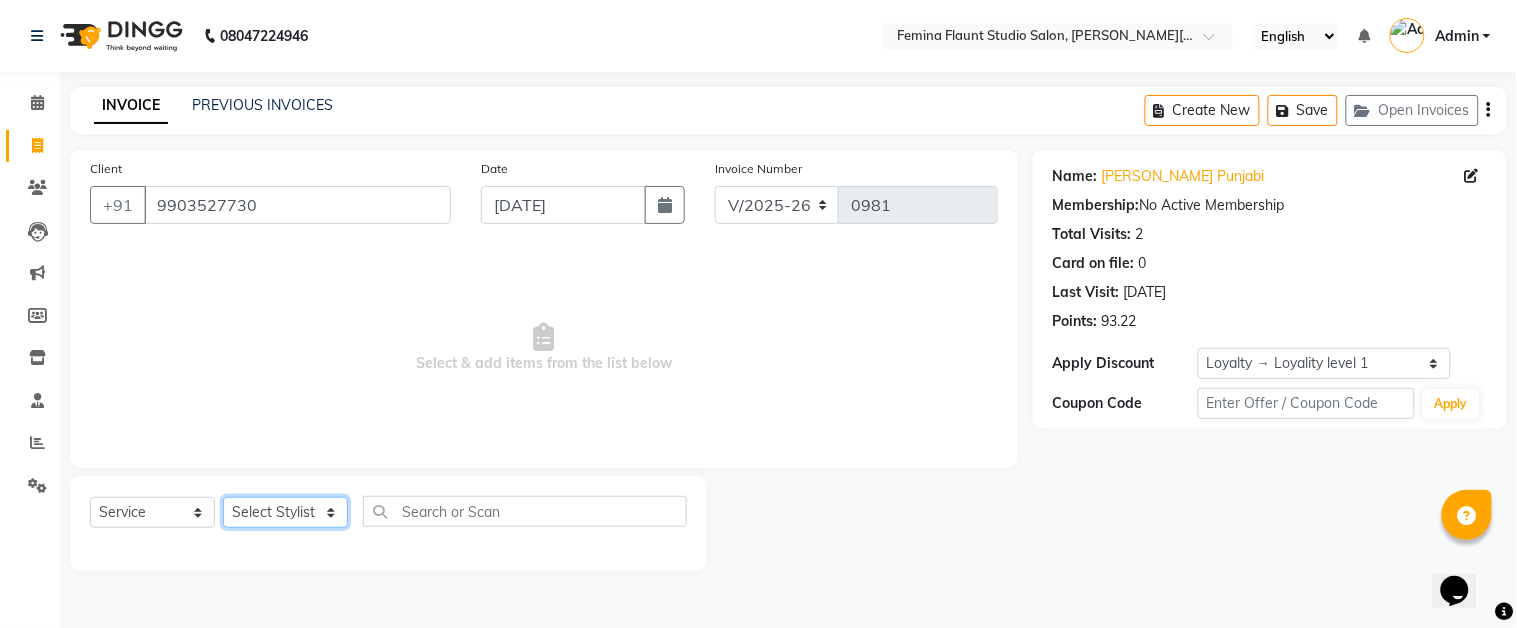 select on "83062" 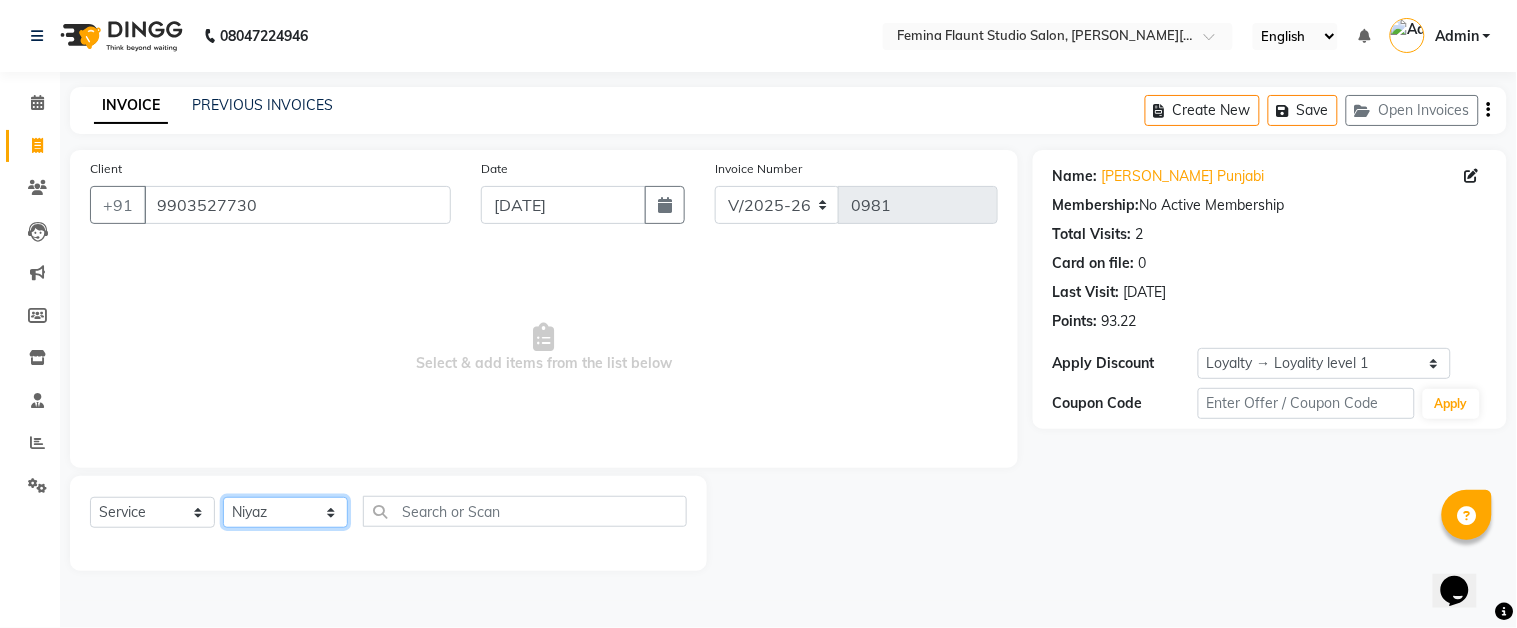 click on "Select Stylist Akram Auditor [PERSON_NAME] [PERSON_NAME] [PERSON_NAME] [PERSON_NAME] SHOW TARANUM" 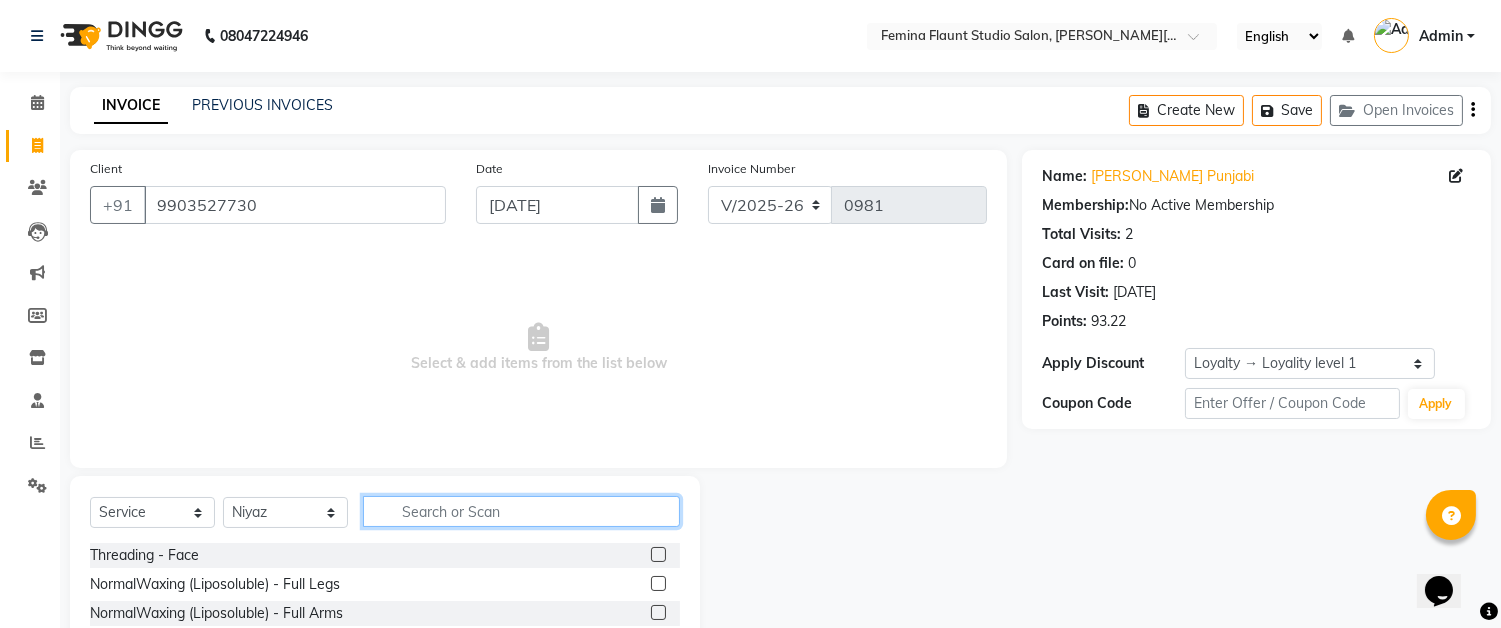 click 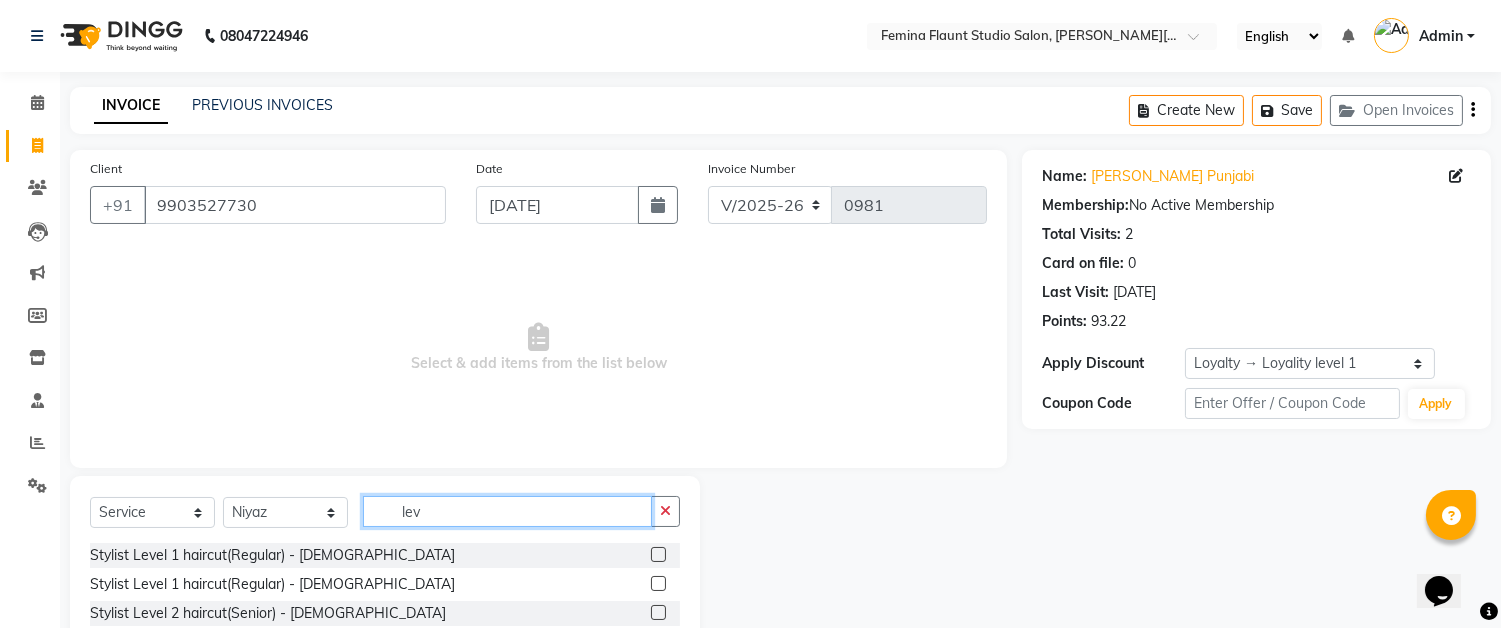 scroll, scrollTop: 88, scrollLeft: 0, axis: vertical 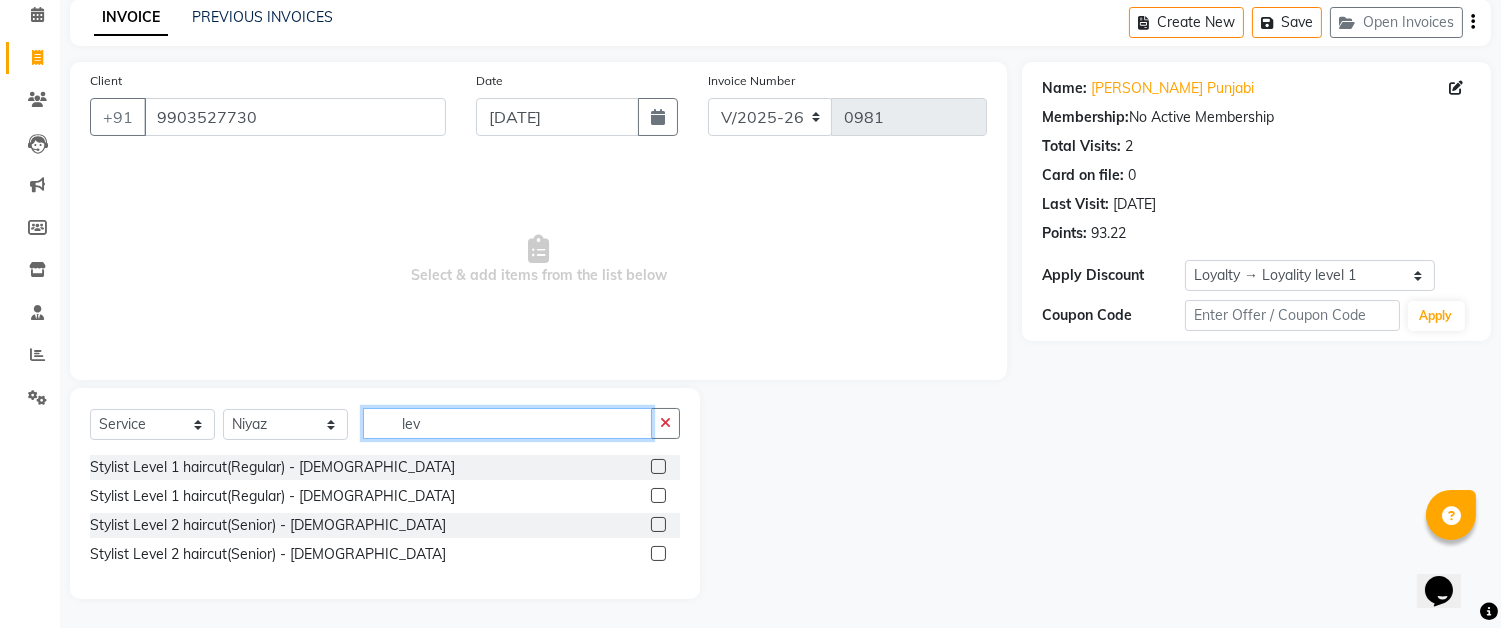 type on "lev" 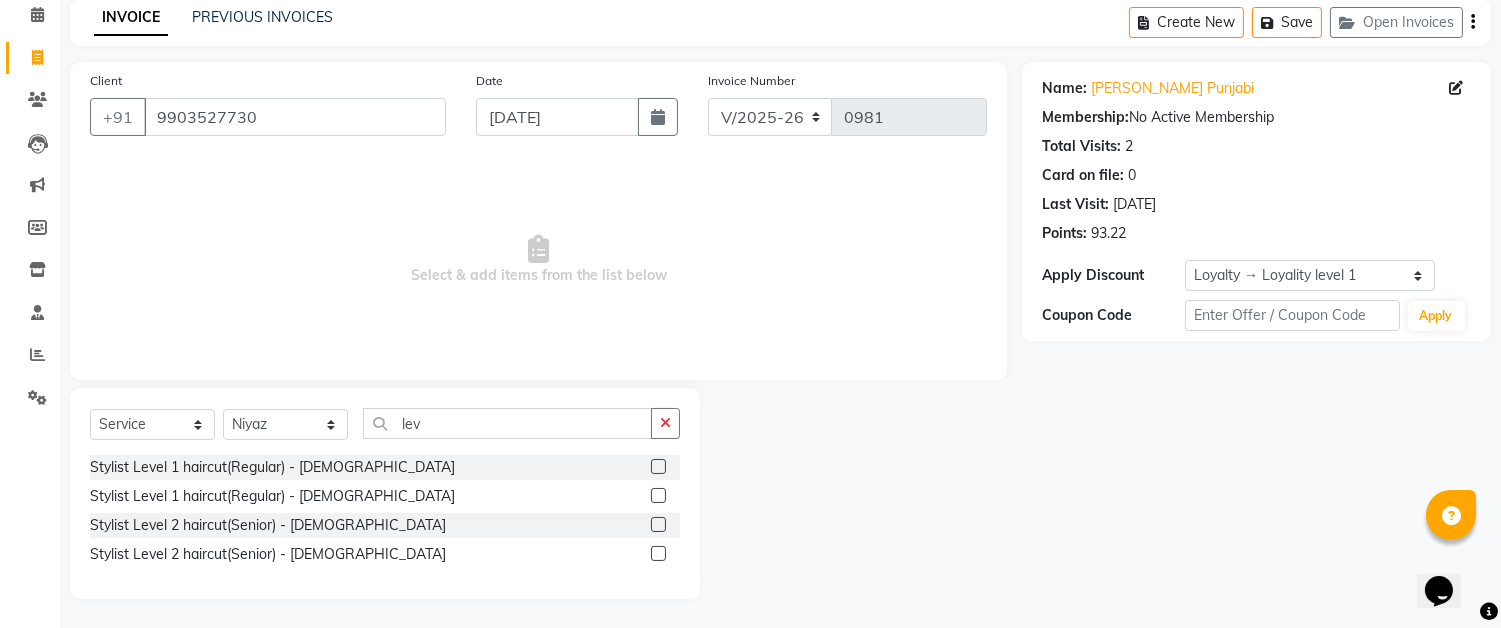 click 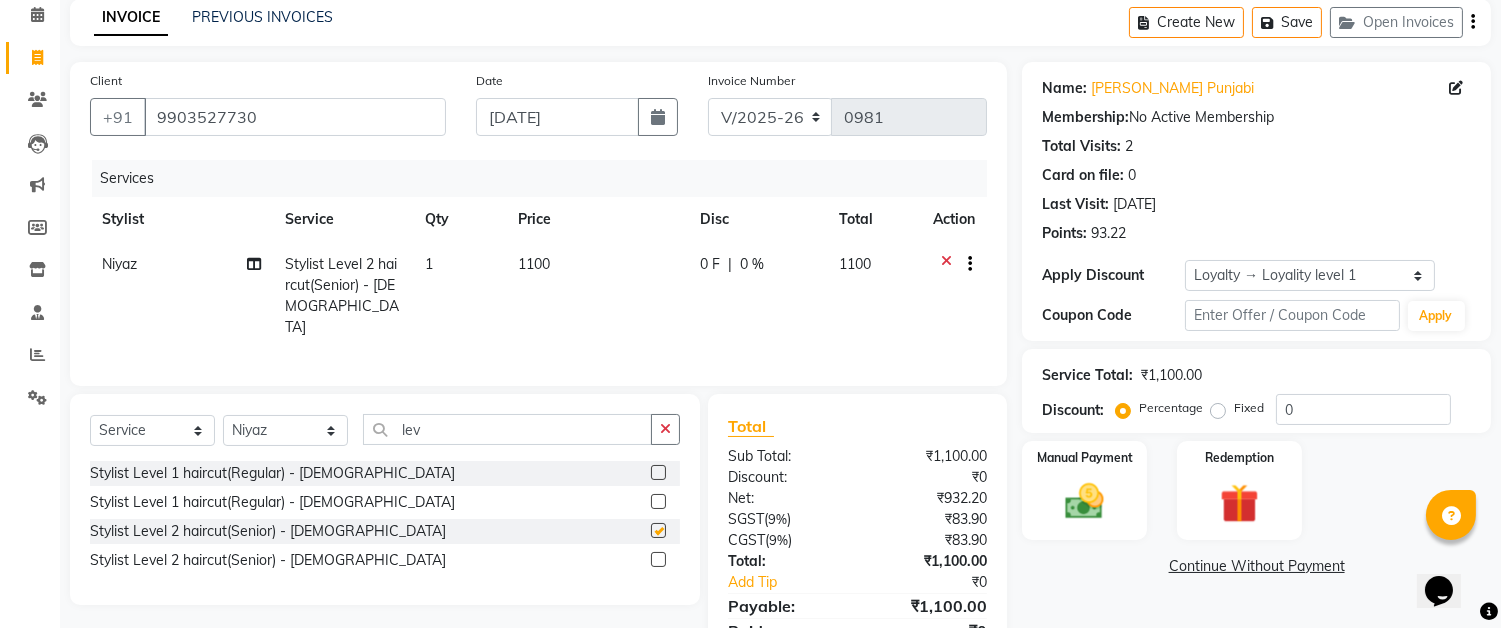 checkbox on "false" 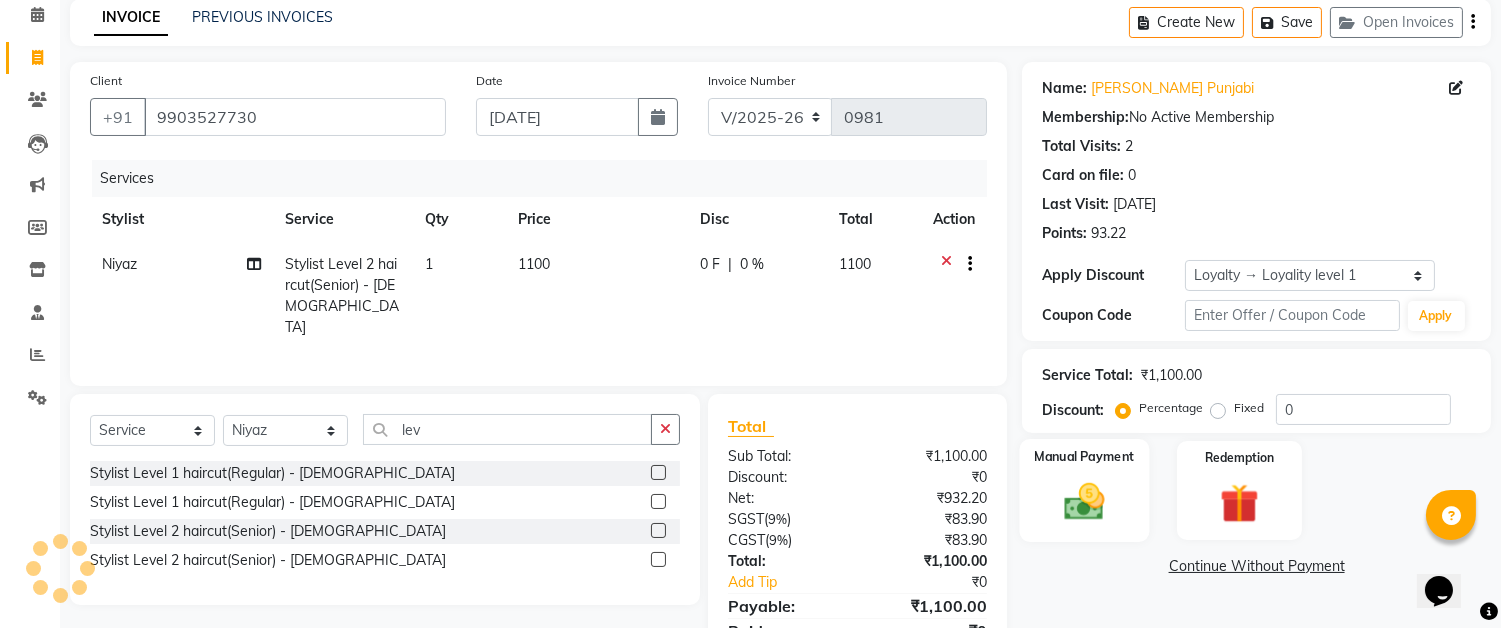 click on "Manual Payment" 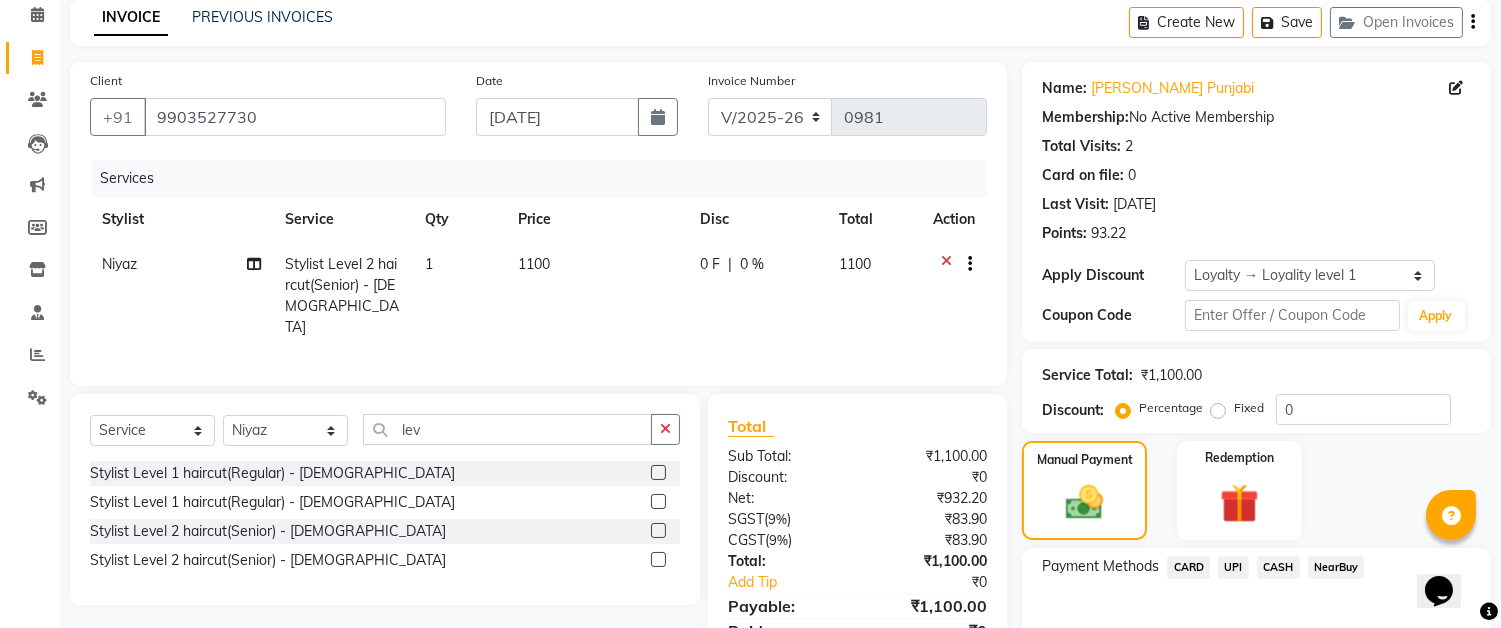click on "CASH" 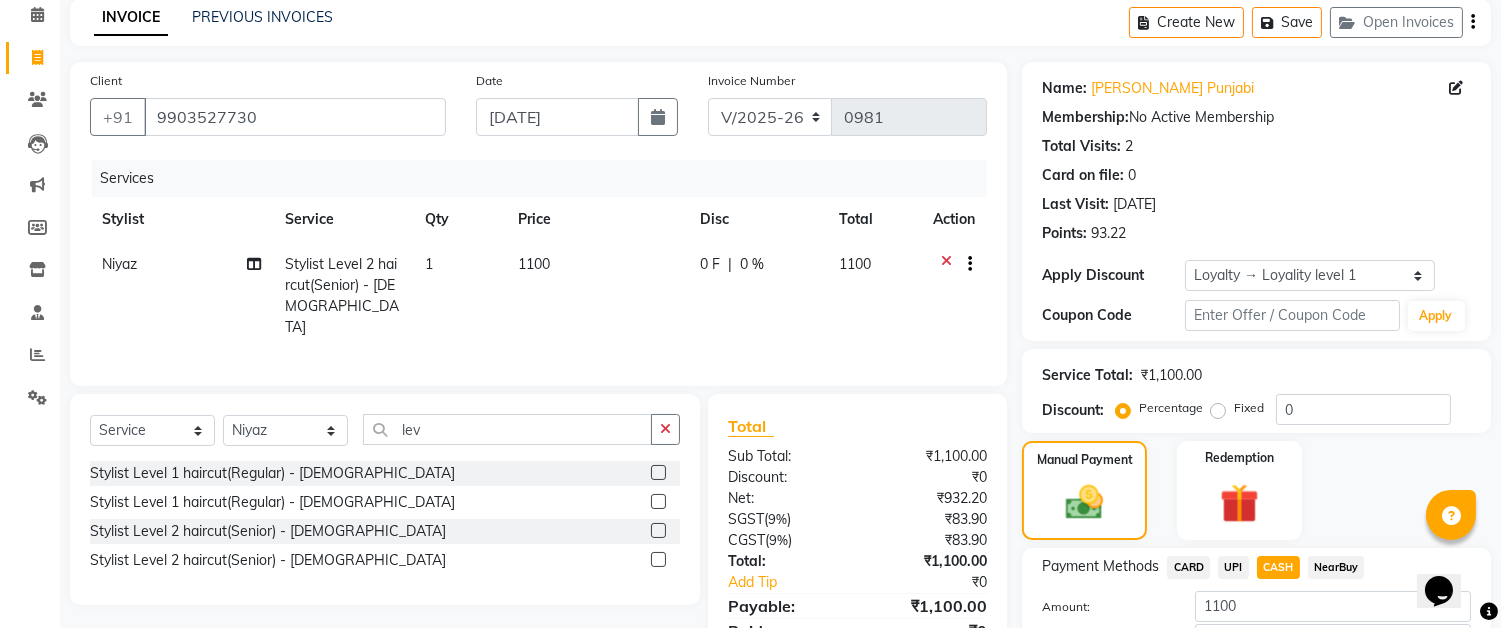 scroll, scrollTop: 226, scrollLeft: 0, axis: vertical 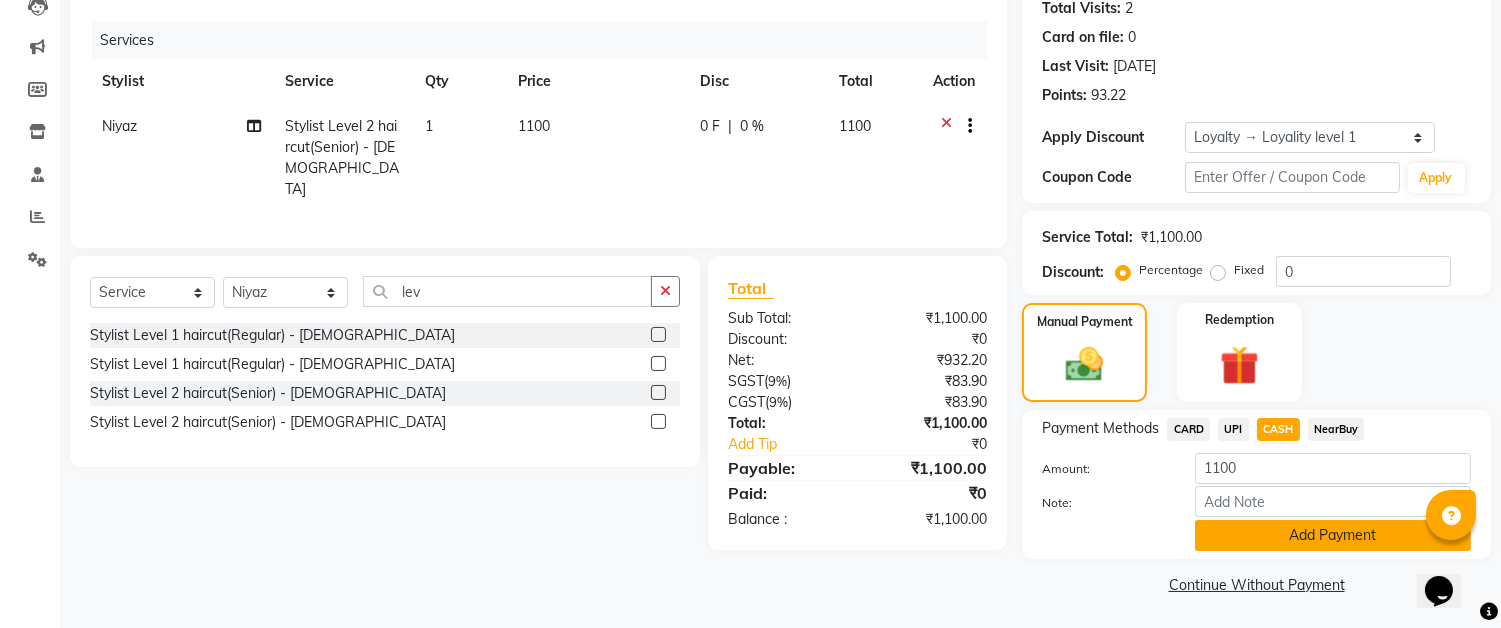 click on "Add Payment" 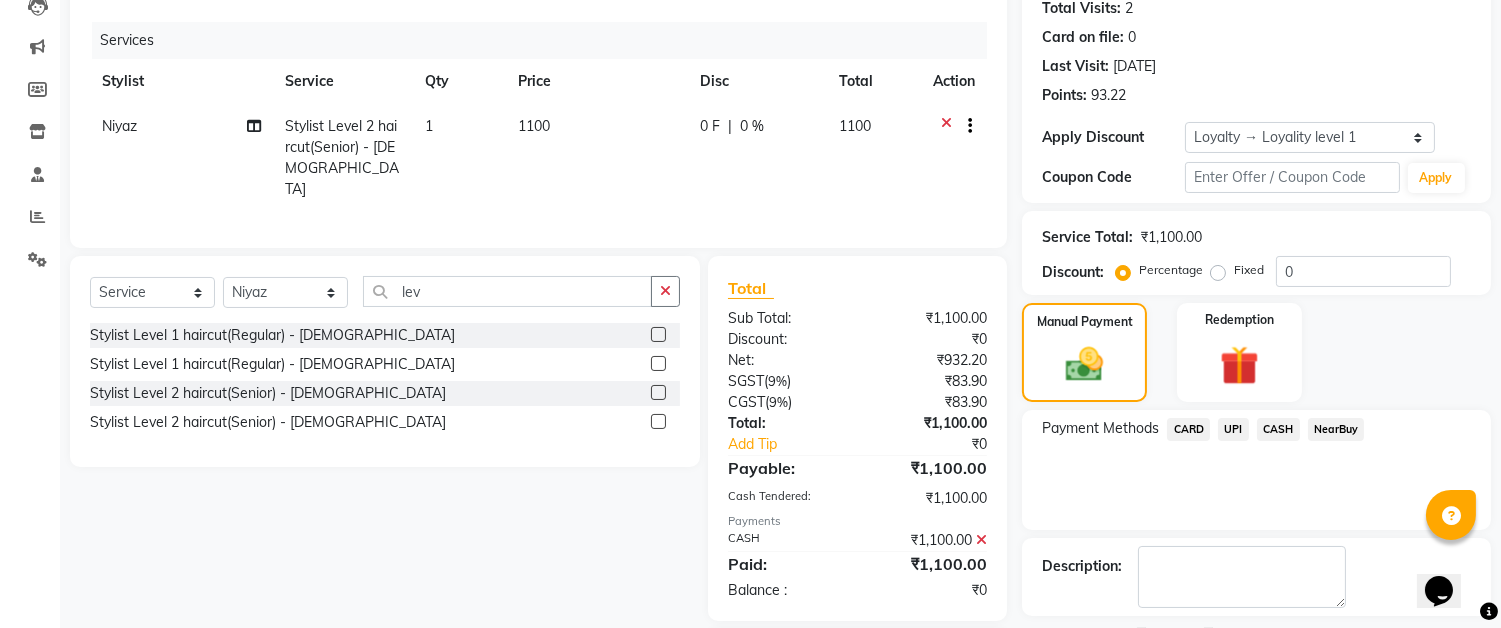 scroll, scrollTop: 343, scrollLeft: 0, axis: vertical 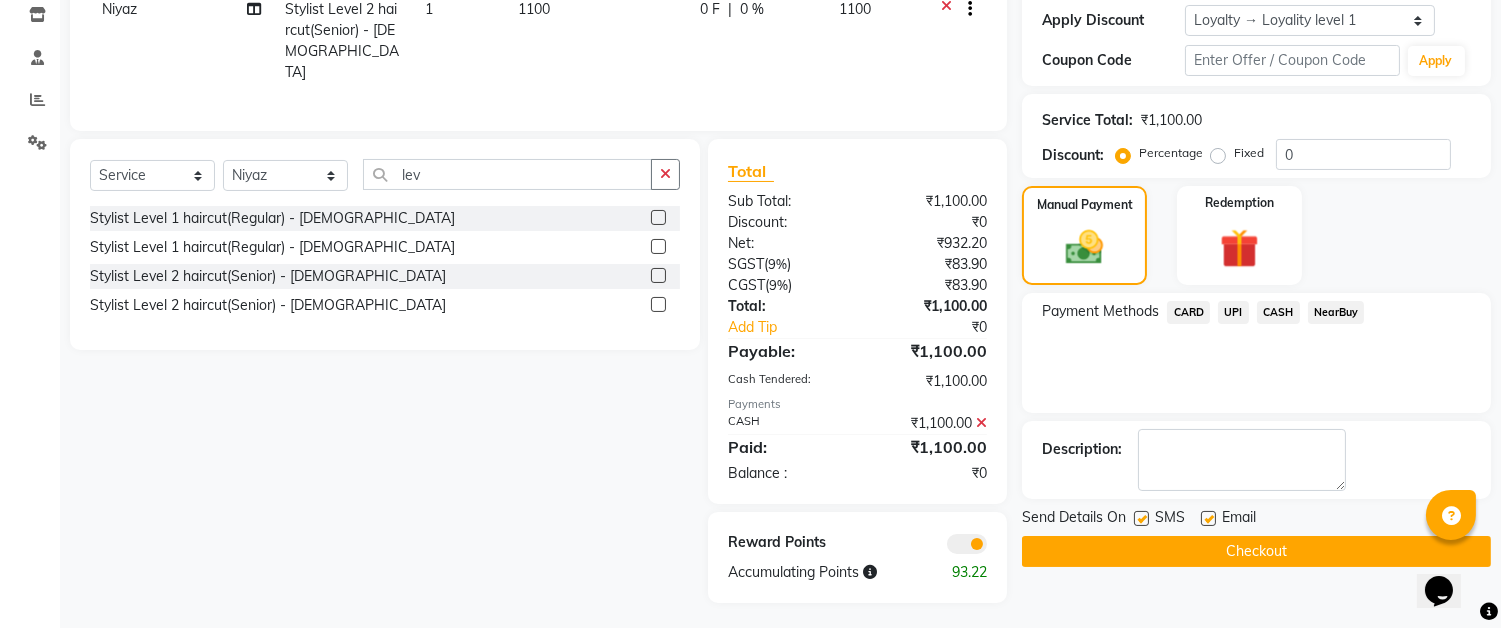 click on "Checkout" 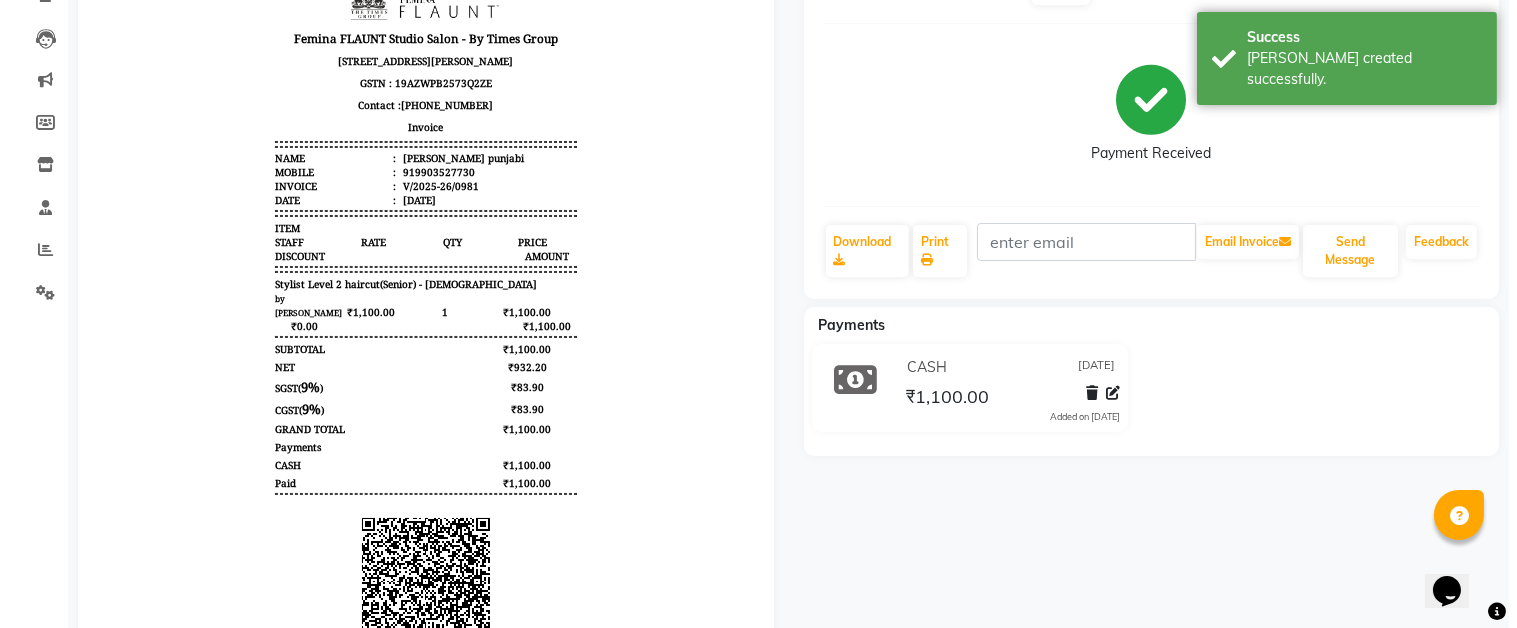 scroll, scrollTop: 0, scrollLeft: 0, axis: both 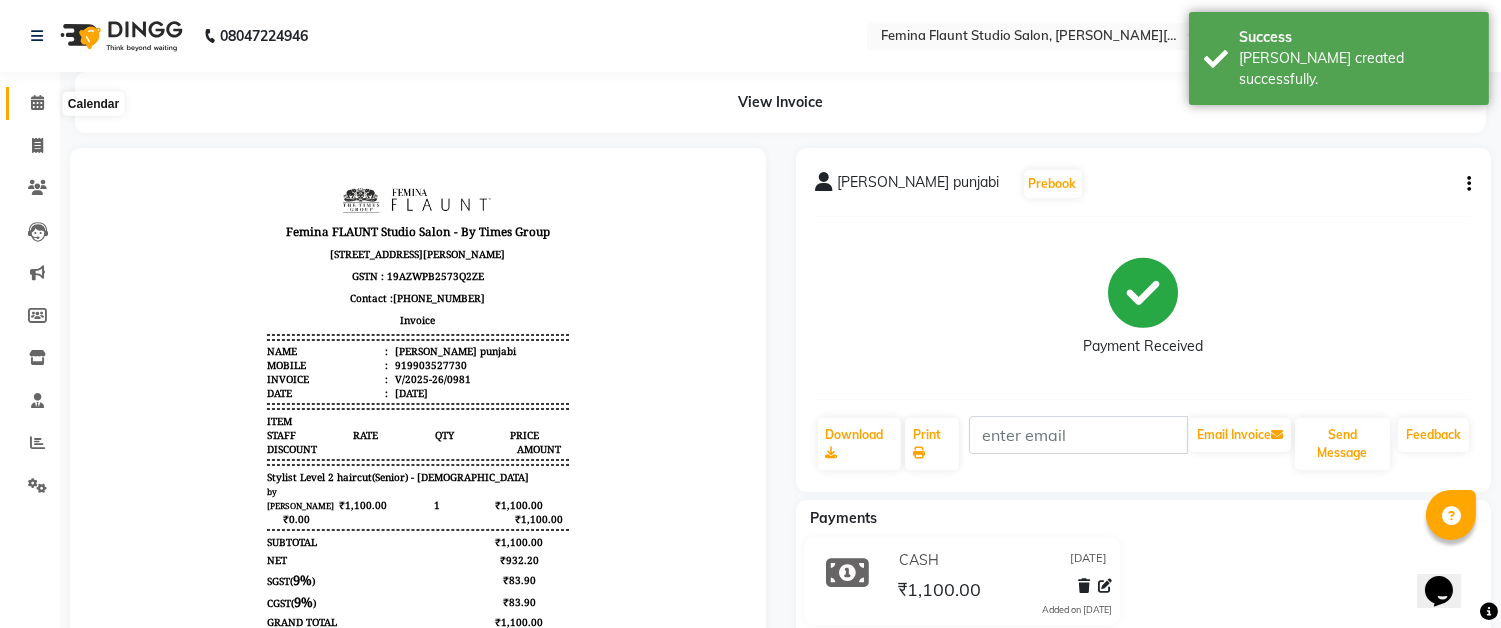 click 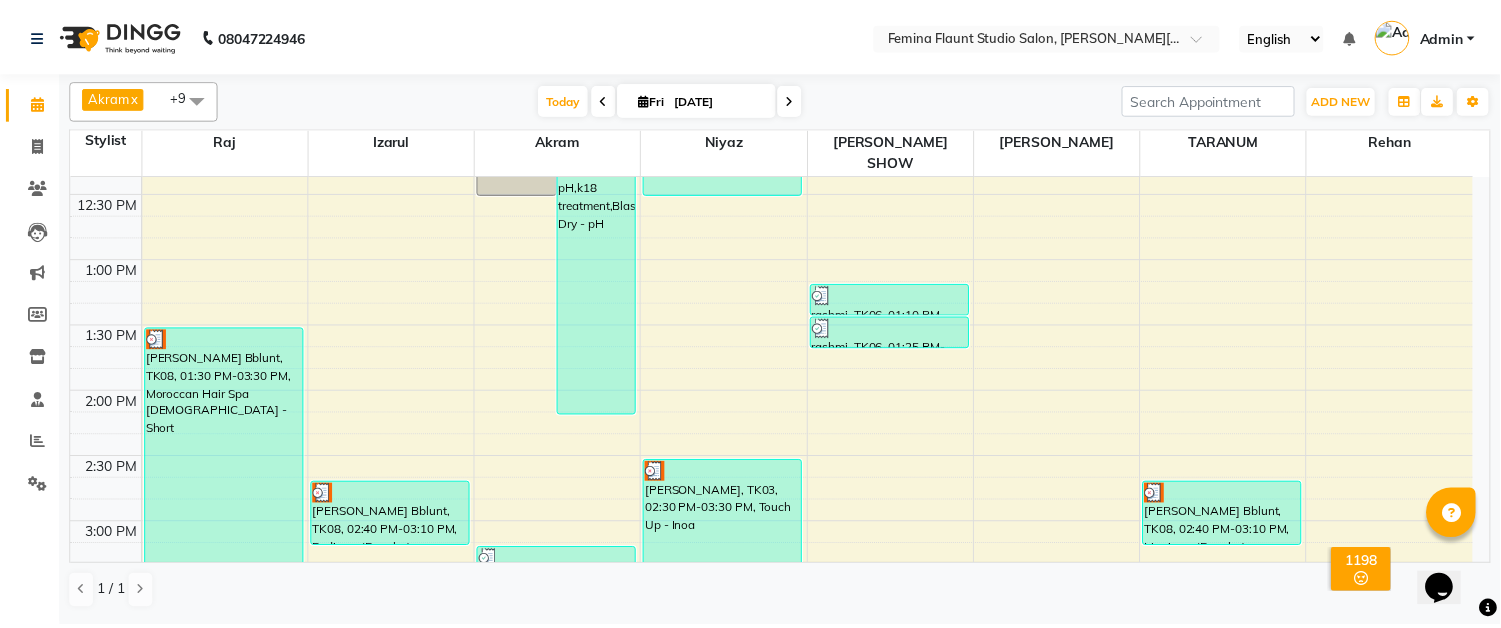 scroll, scrollTop: 666, scrollLeft: 0, axis: vertical 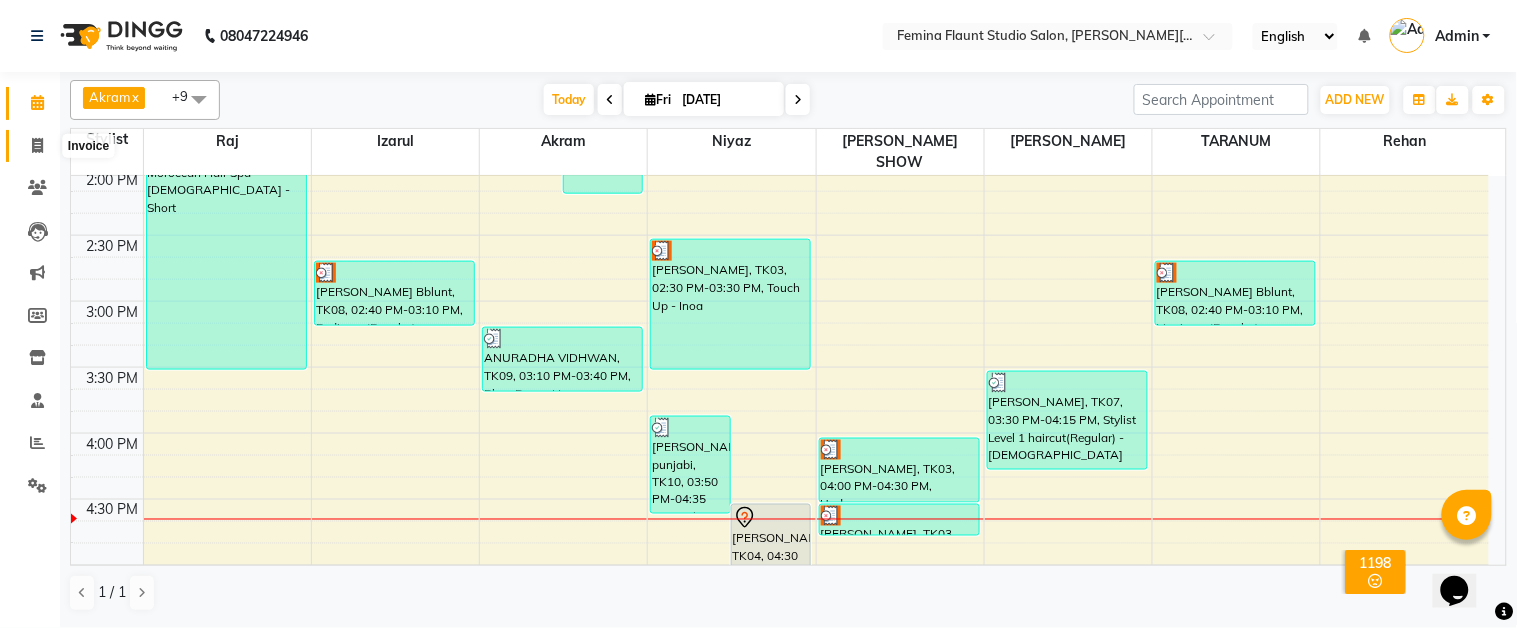 click 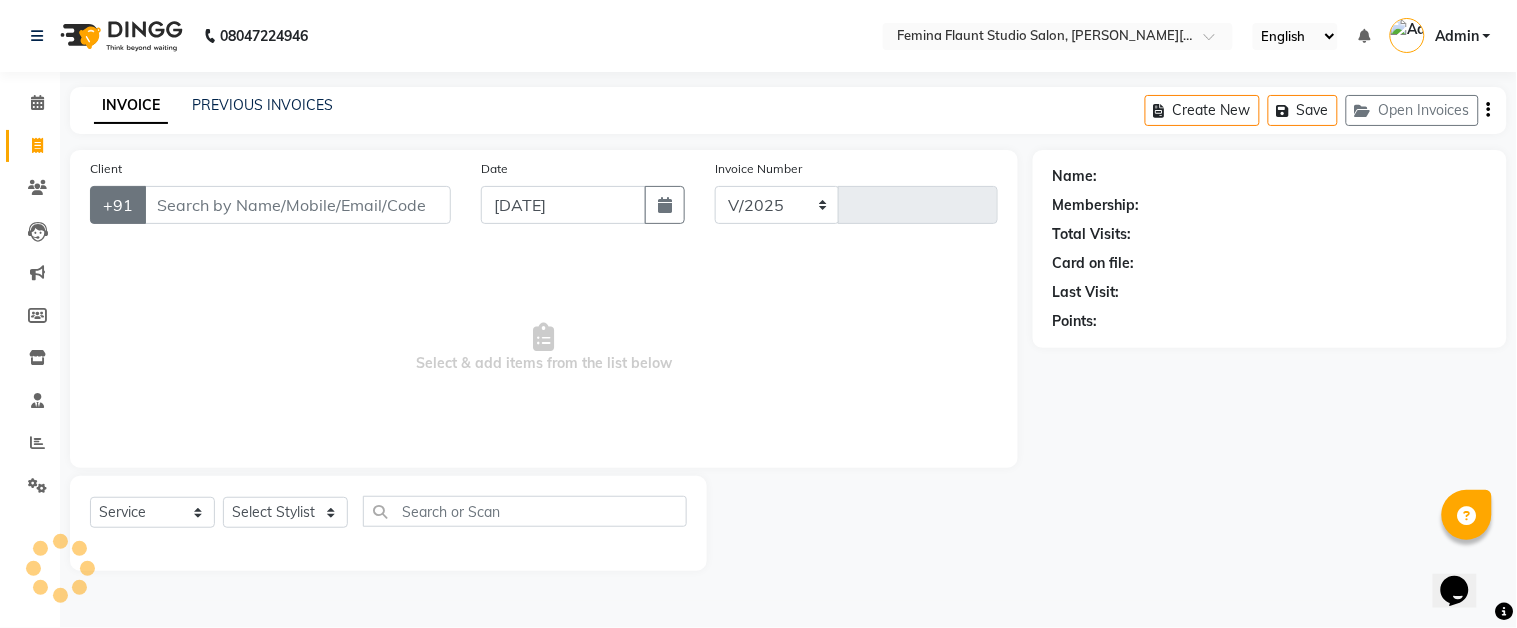 select on "5231" 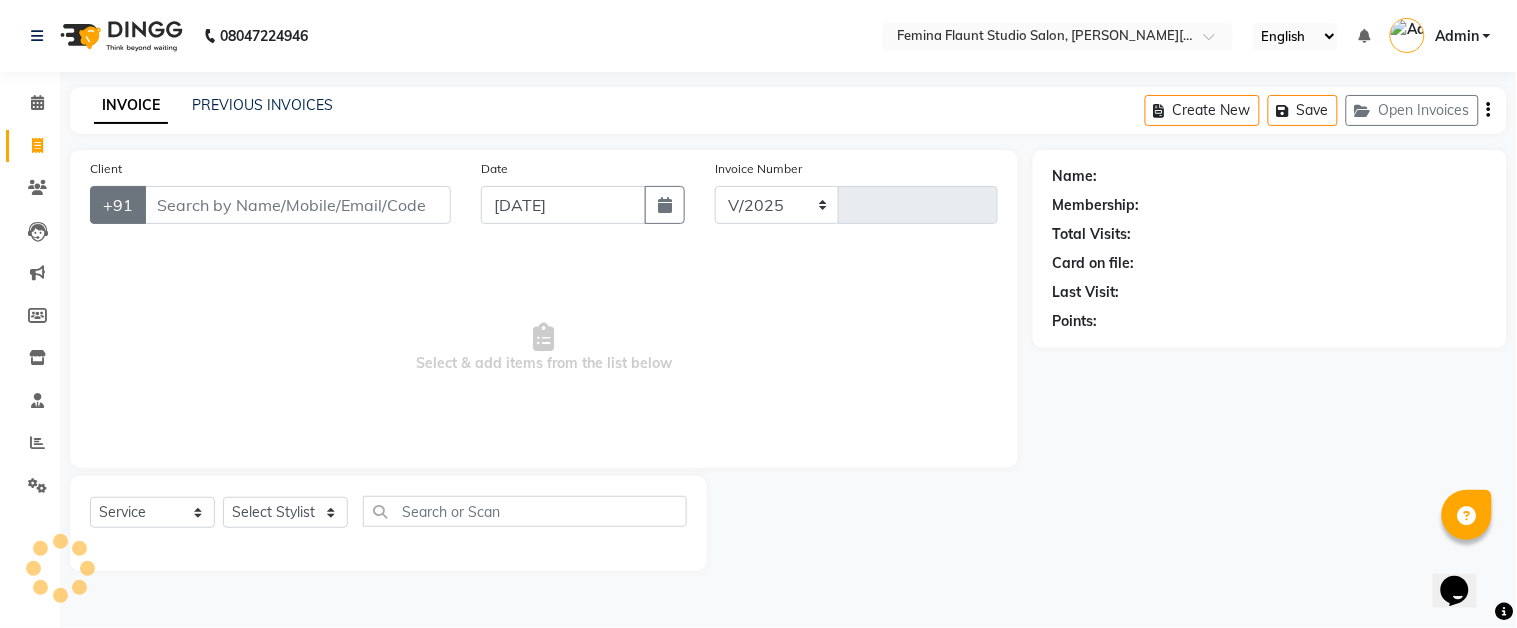 type on "0982" 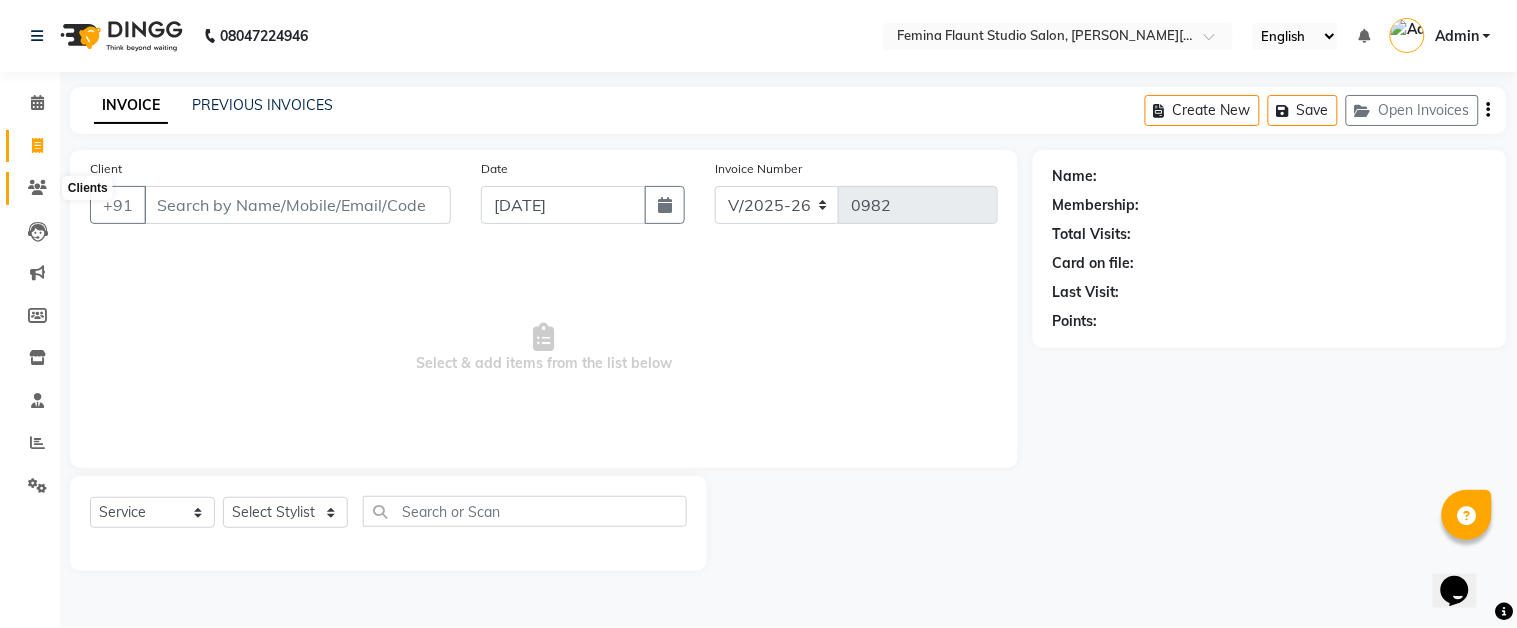 click 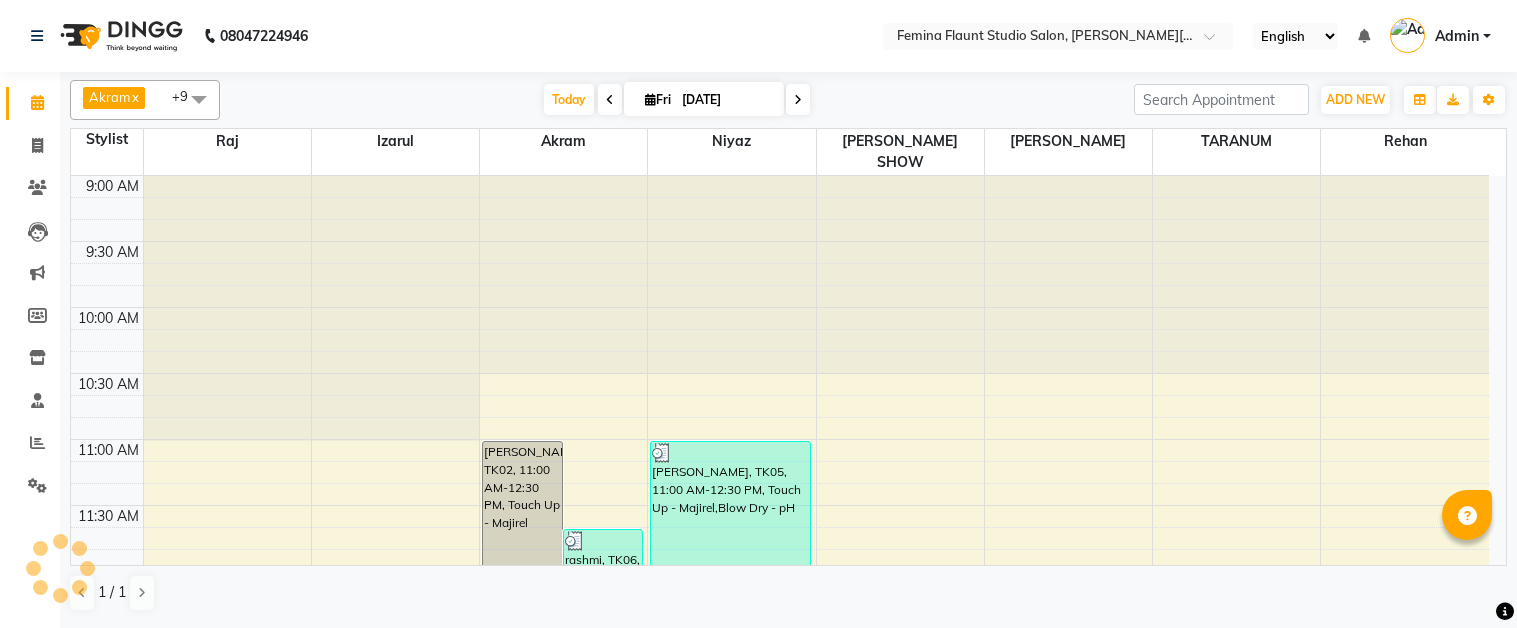 scroll, scrollTop: 0, scrollLeft: 0, axis: both 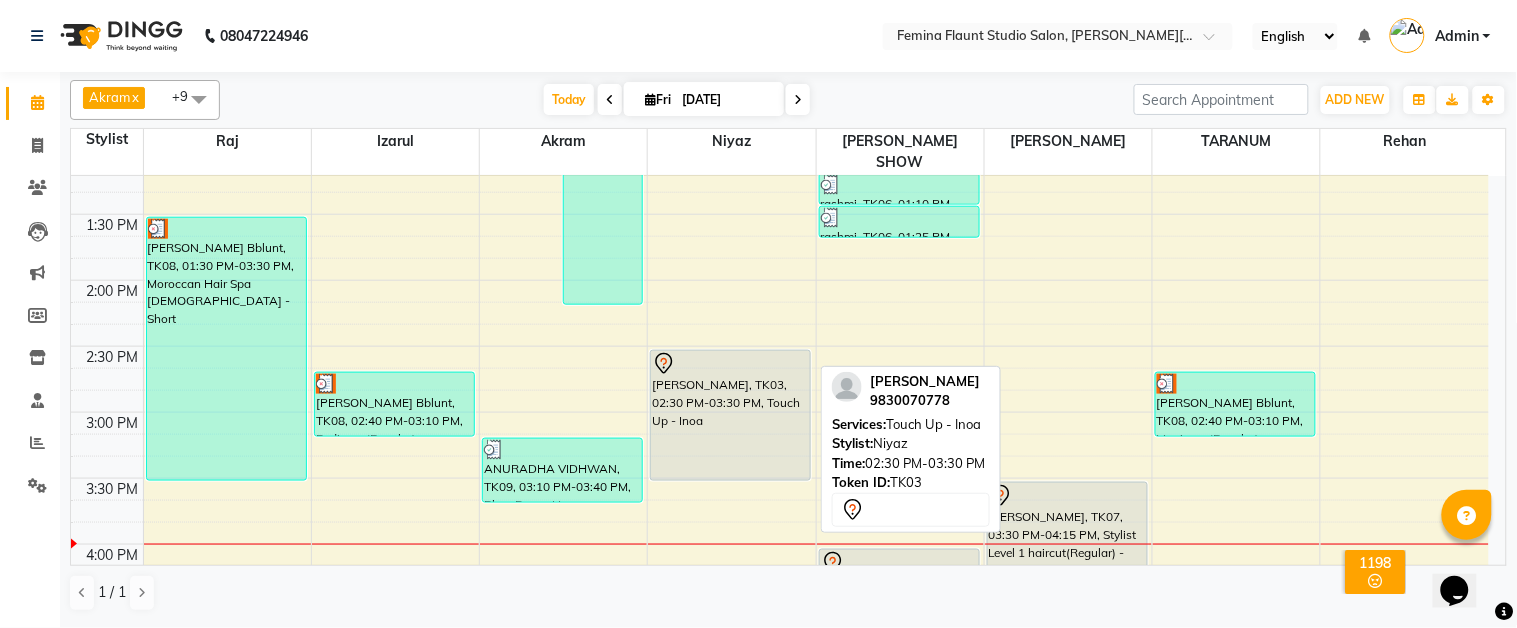 click on "[PERSON_NAME], TK03, 02:30 PM-03:30 PM, Touch Up - Inoa" at bounding box center (730, 415) 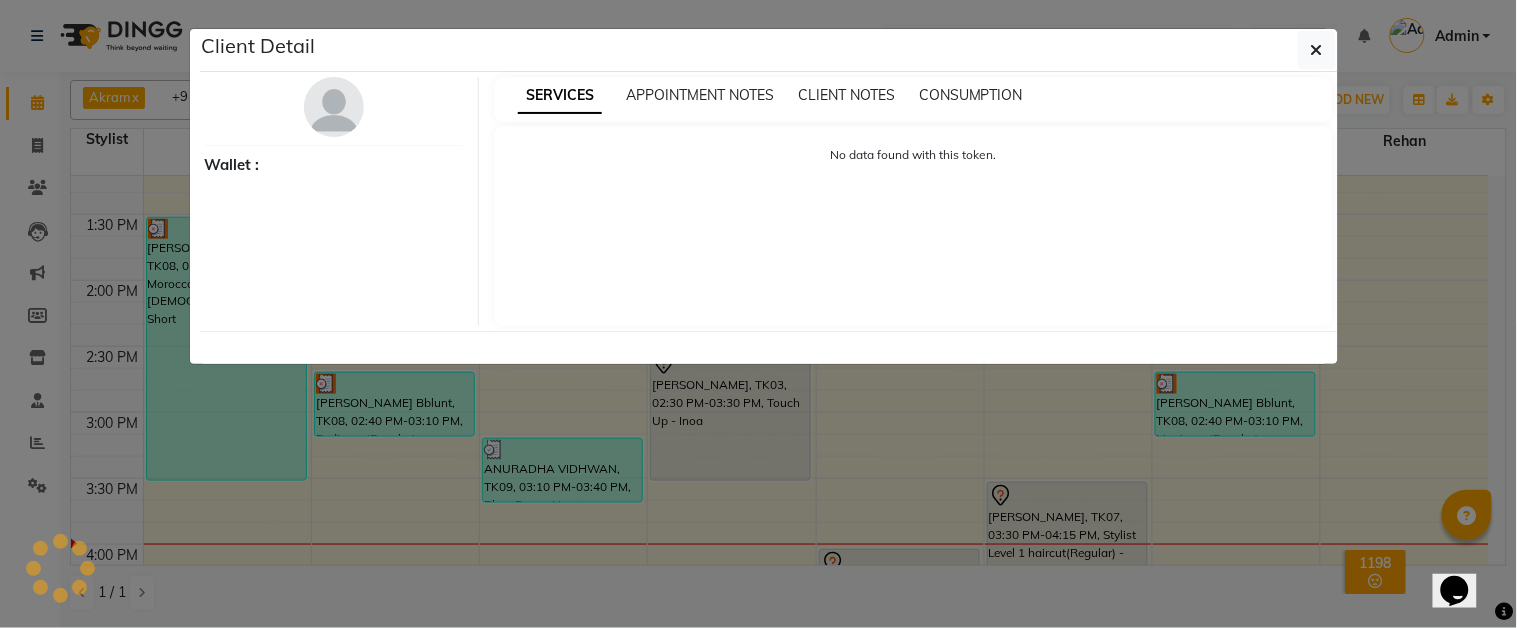select on "7" 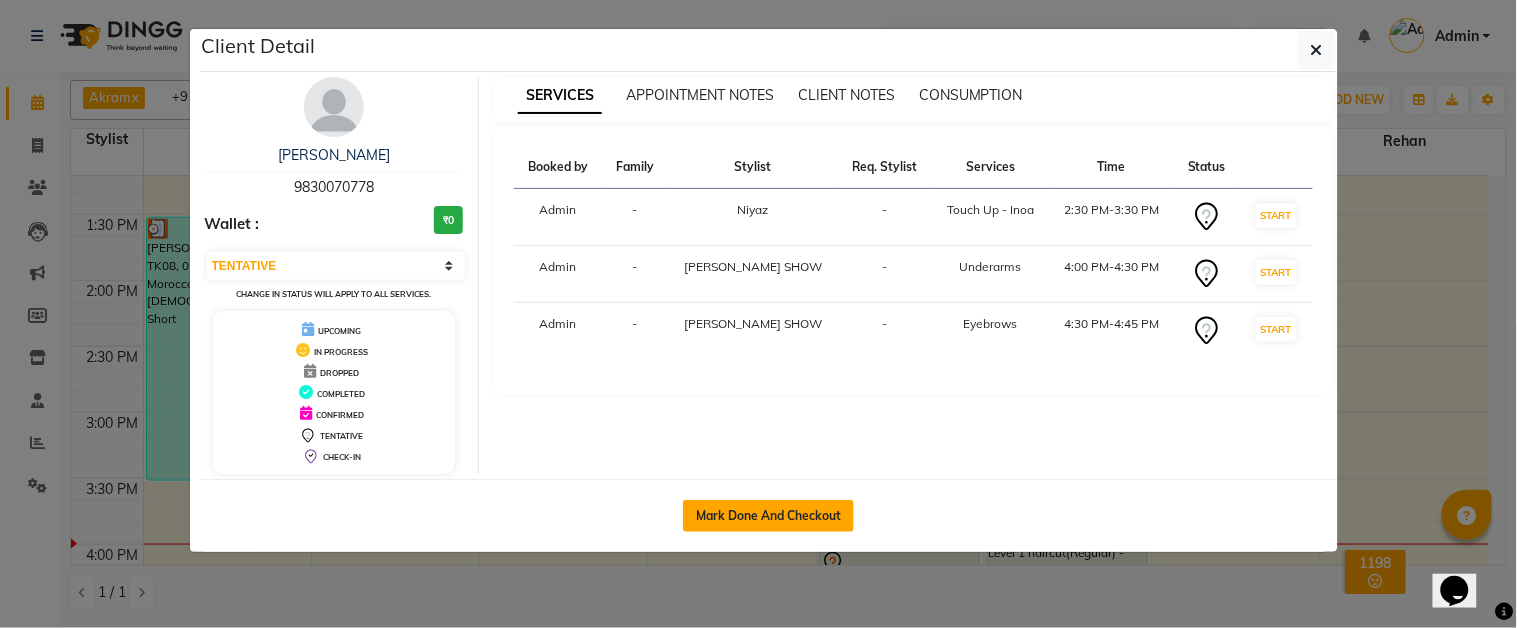 click on "Mark Done And Checkout" 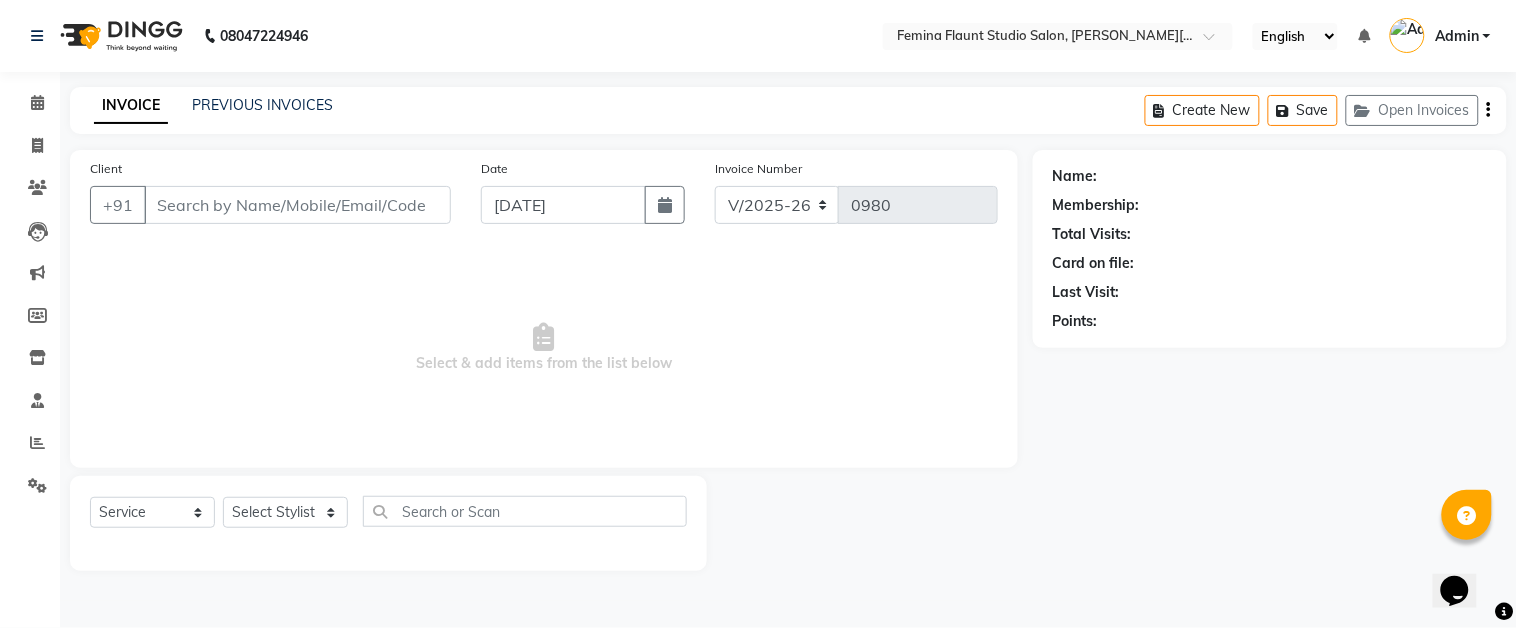 type on "9830070778" 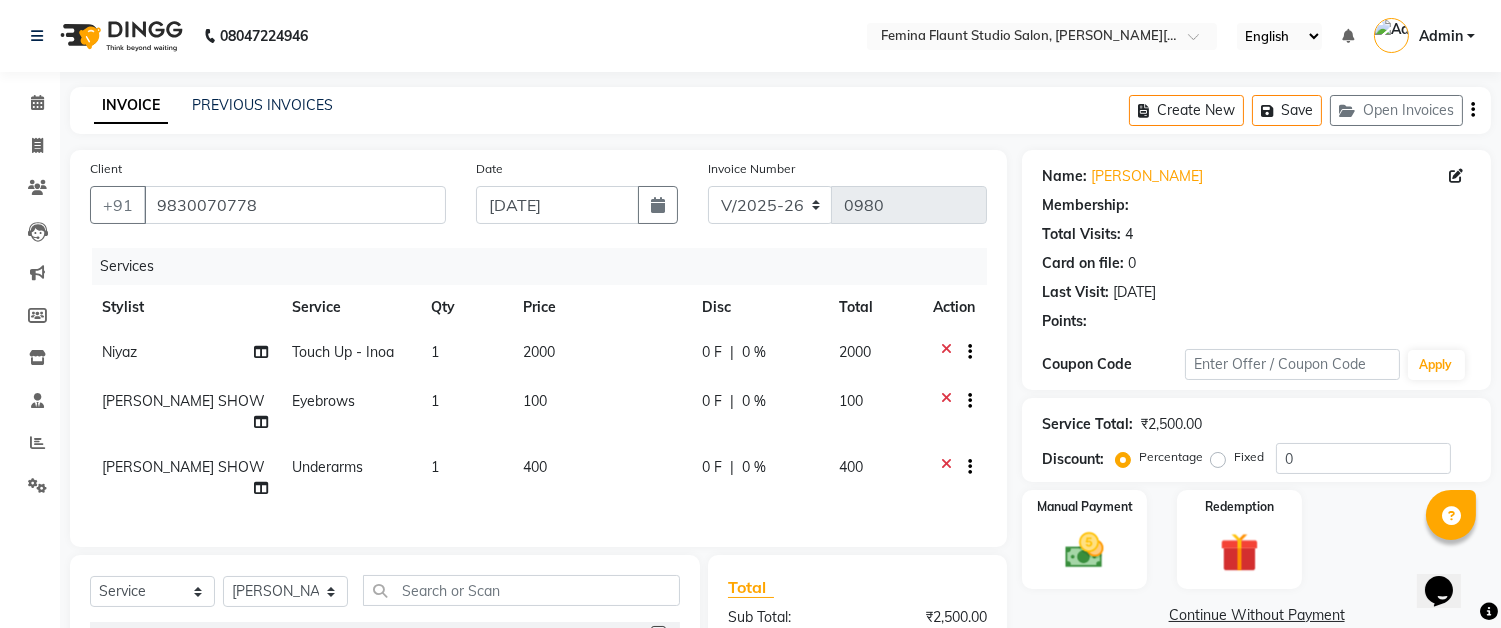 select on "1: Object" 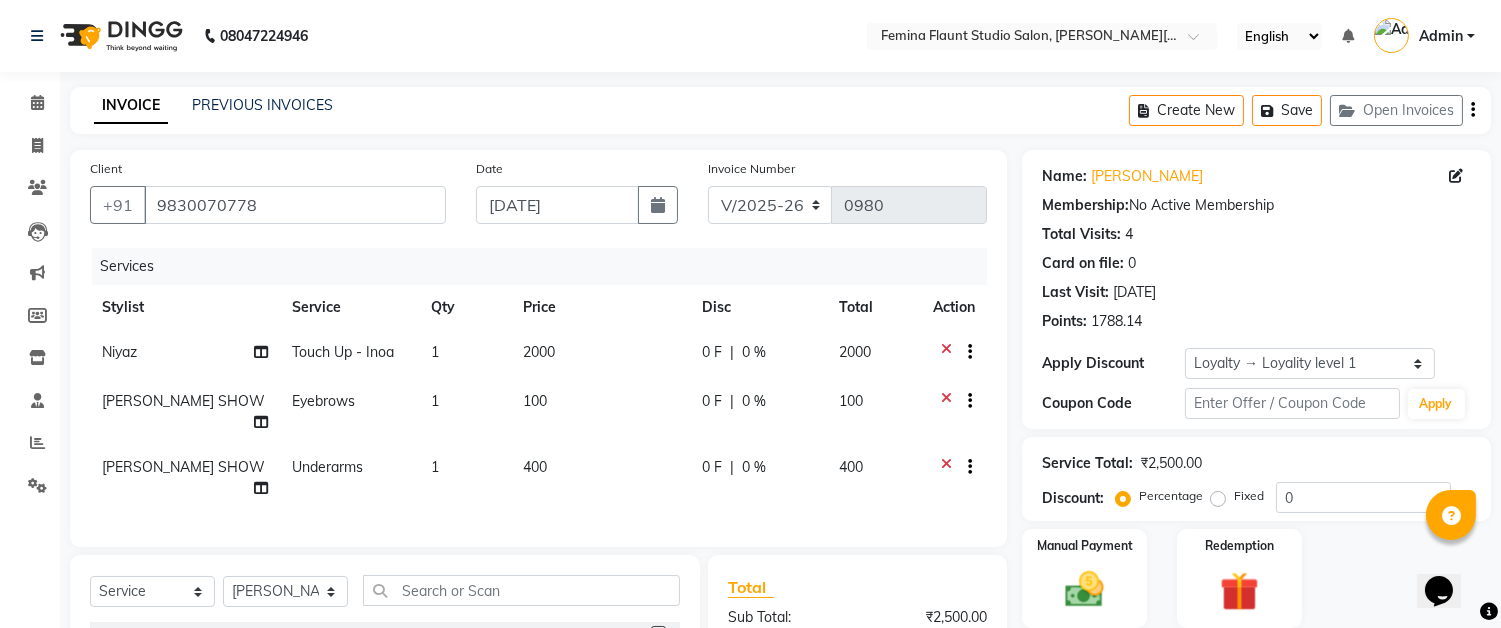 click on "2000" 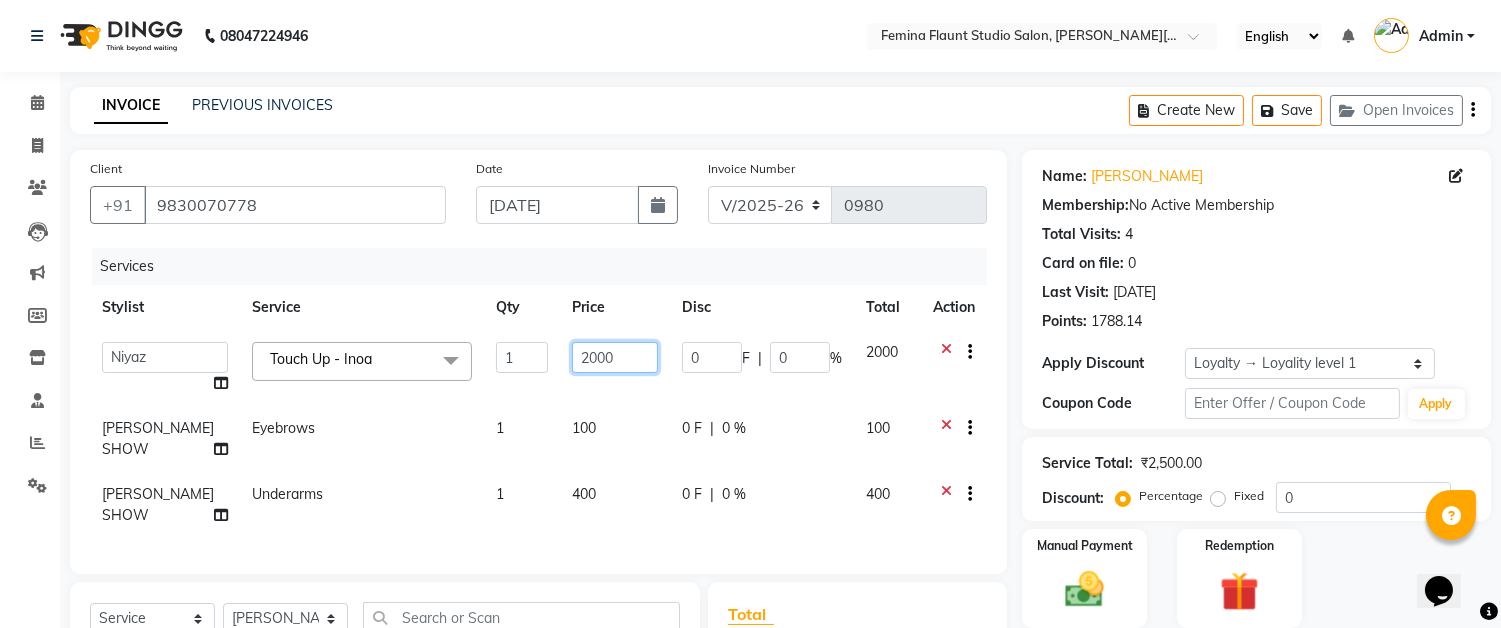click on "2000" 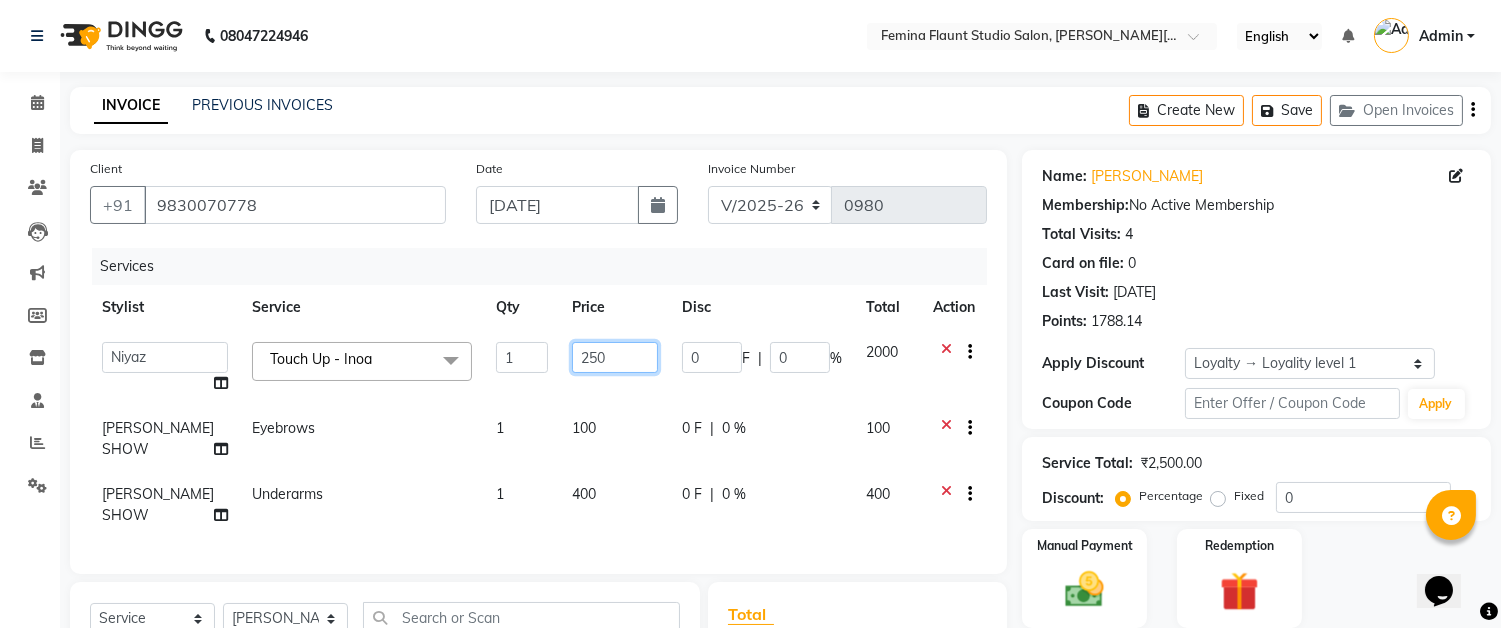 type on "2500" 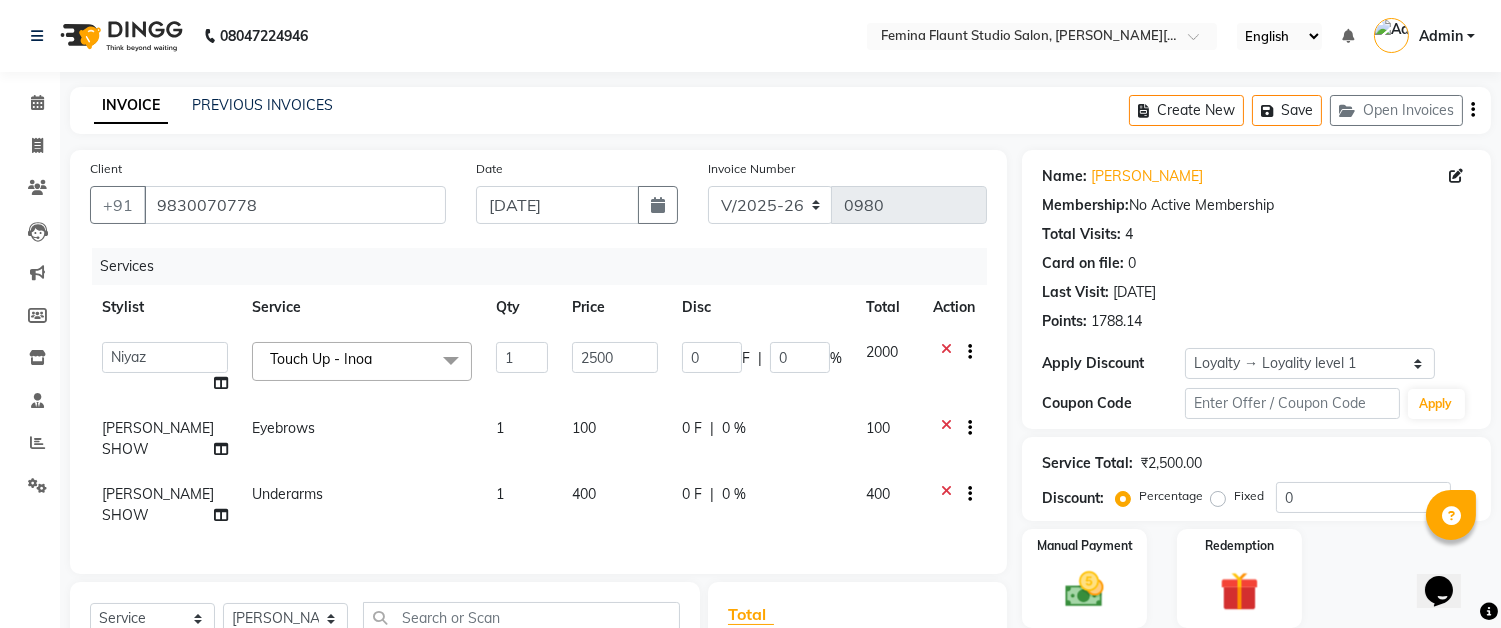 click on "Akram   Auditor   Christina   Izarul   jaydip   Niyaz   raj   rehan   RINKU SHOW   TARANUM  Touch Up - Inoa  x  Threading - Face NormalWaxing (Liposoluble) - Full Legs NormalWaxing (Liposoluble) - Full Arms  Clean-up  - Express Clean-up - 20min (Basic) Haircut with Wash- Hair cut - Top ( Male ) Haircut with Wash- Hair cut - Top (Female) Haircut with Wash- Hair cut - Star ( Male ) Beard Trim  Nails - Gel Polish Application (Basic) Nails - Gel Polish Removal (Basic) Nails - Gel Extension Removal (Basic) Nails - Nail Art- Basic(10 Tips) (Basic) Nails - Nail Art Per Tip (Basic) 1 Nails - Refill Extension Gel/Acrylic (Advanced) Nails - Nail Extension Gel (Advanced) Nails - Nail Extension Acrylic (Advanced) Nails - Inbuild Extension Gel (Advanced) Nails - Inbuild Extension Acrylic (Advanced) Nails - 3D Nail Art(10 Tips) (Advanced) Nails - Cat Eye Design Gel Polish(10 Tips) (Advanced) Nails - Chrome Gel Polish(10 Tips) (Advanced) Nails - Falling Glitter Normal Polish (Advanced) Hair Spa Treatment Hair spa - Long" 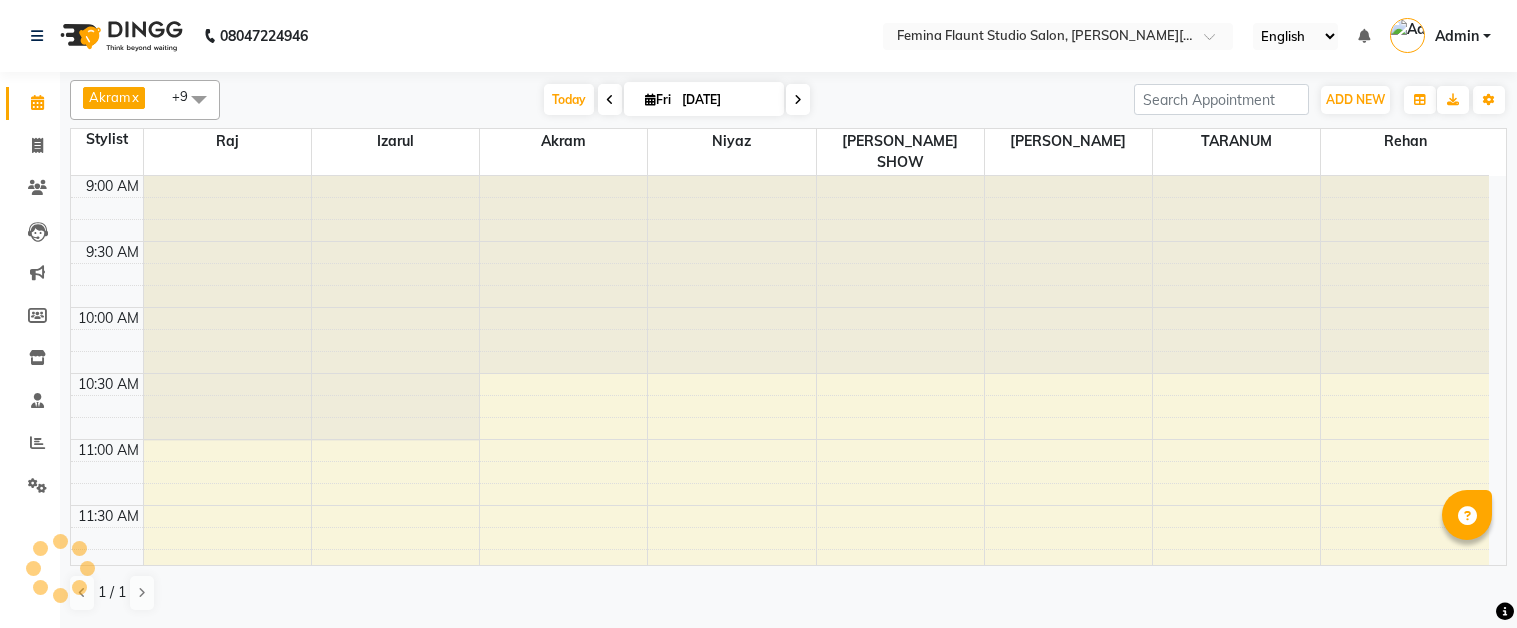scroll, scrollTop: 0, scrollLeft: 0, axis: both 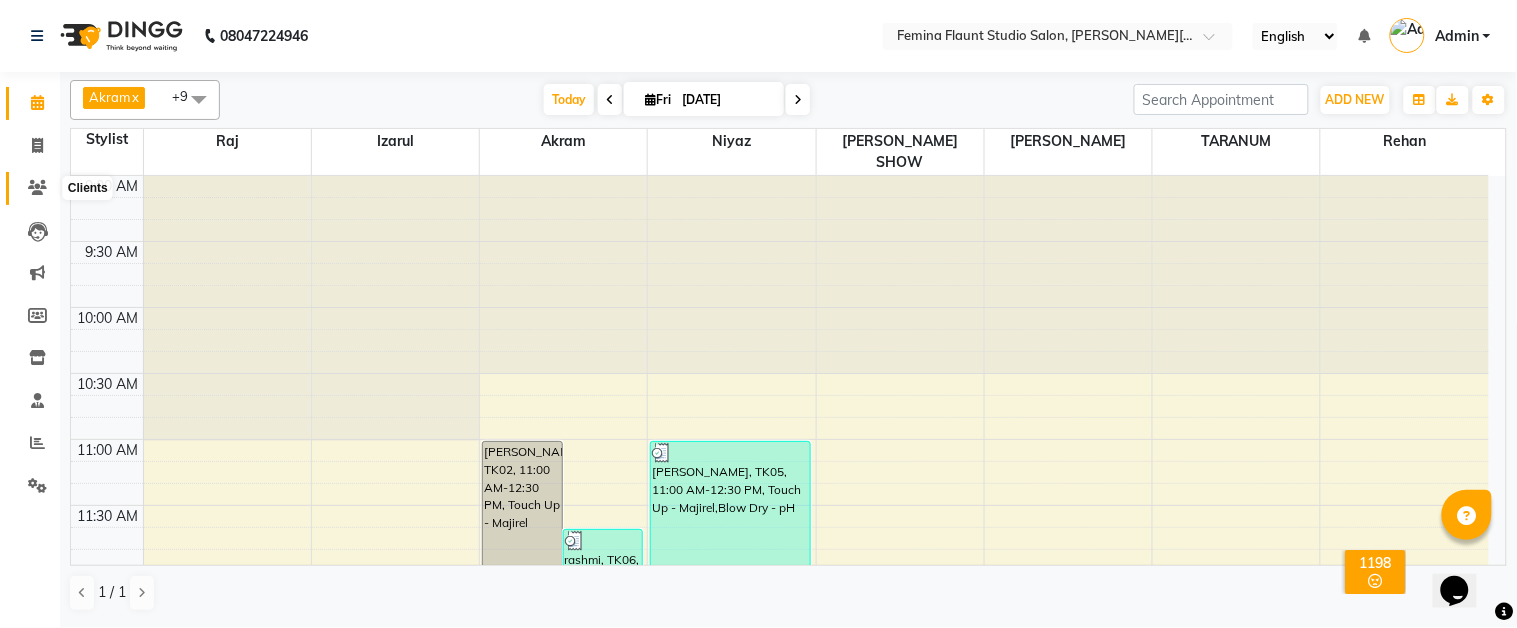 click 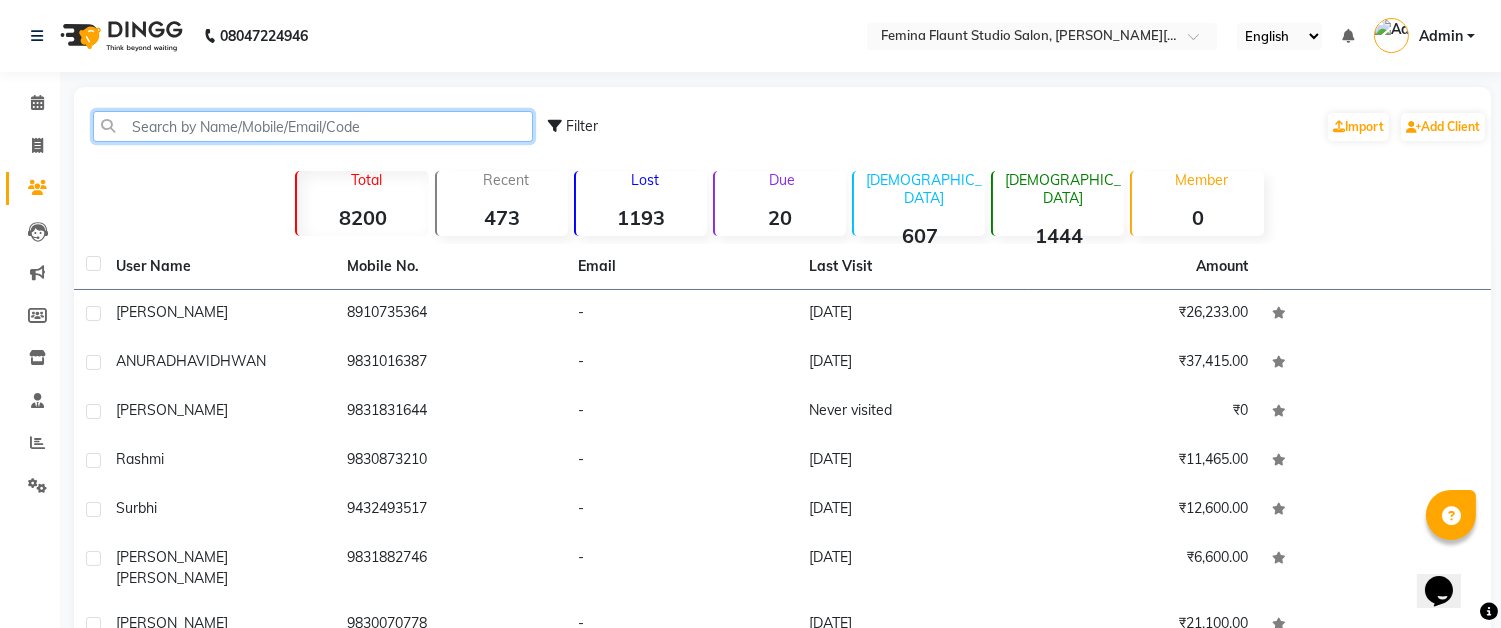 paste on "9748116760" 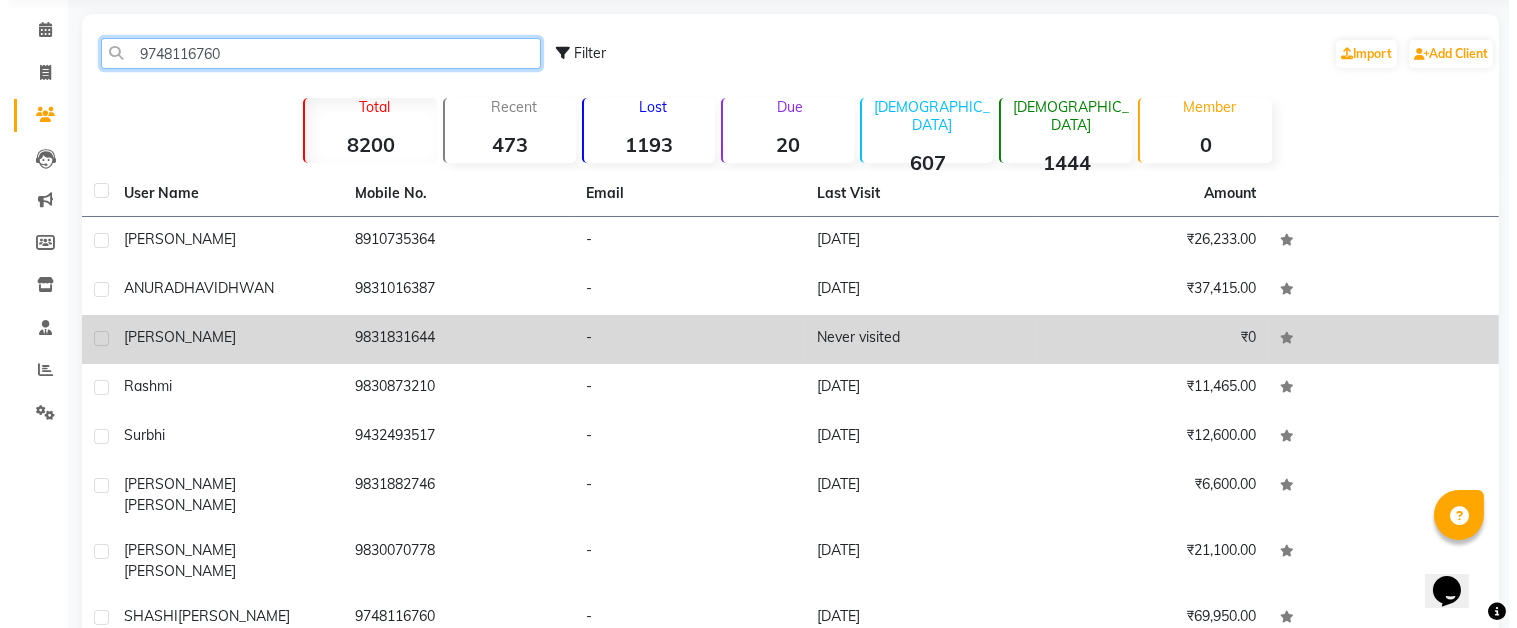 scroll, scrollTop: 222, scrollLeft: 0, axis: vertical 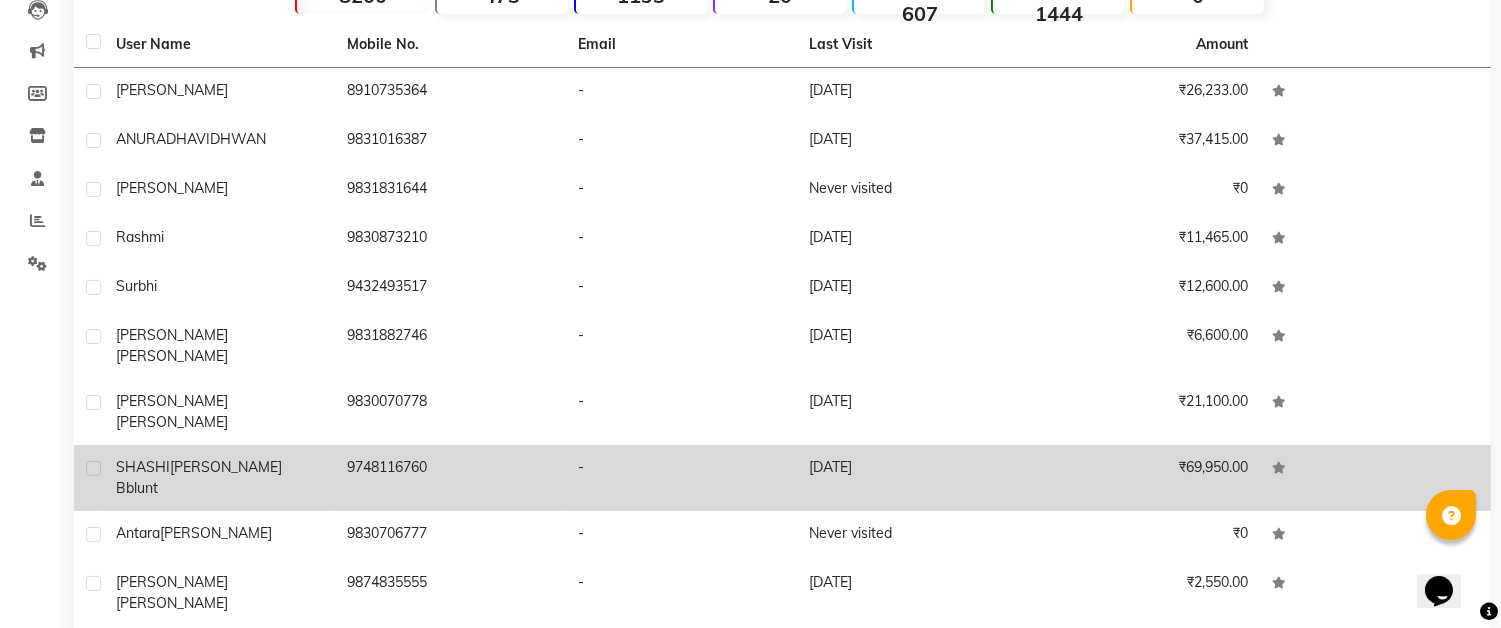 type on "9748116760" 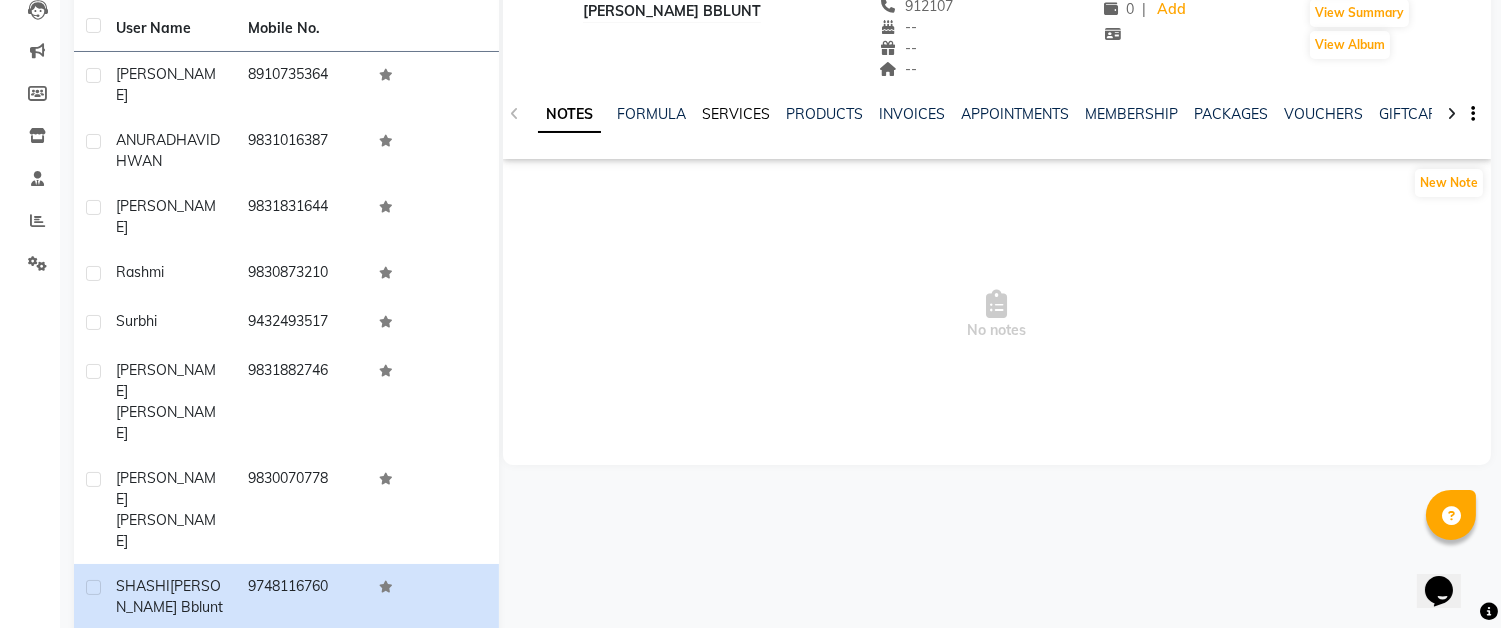 click on "NOTES FORMULA SERVICES PRODUCTS INVOICES APPOINTMENTS MEMBERSHIP PACKAGES VOUCHERS GIFTCARDS POINTS FORMS FAMILY CARDS WALLET" 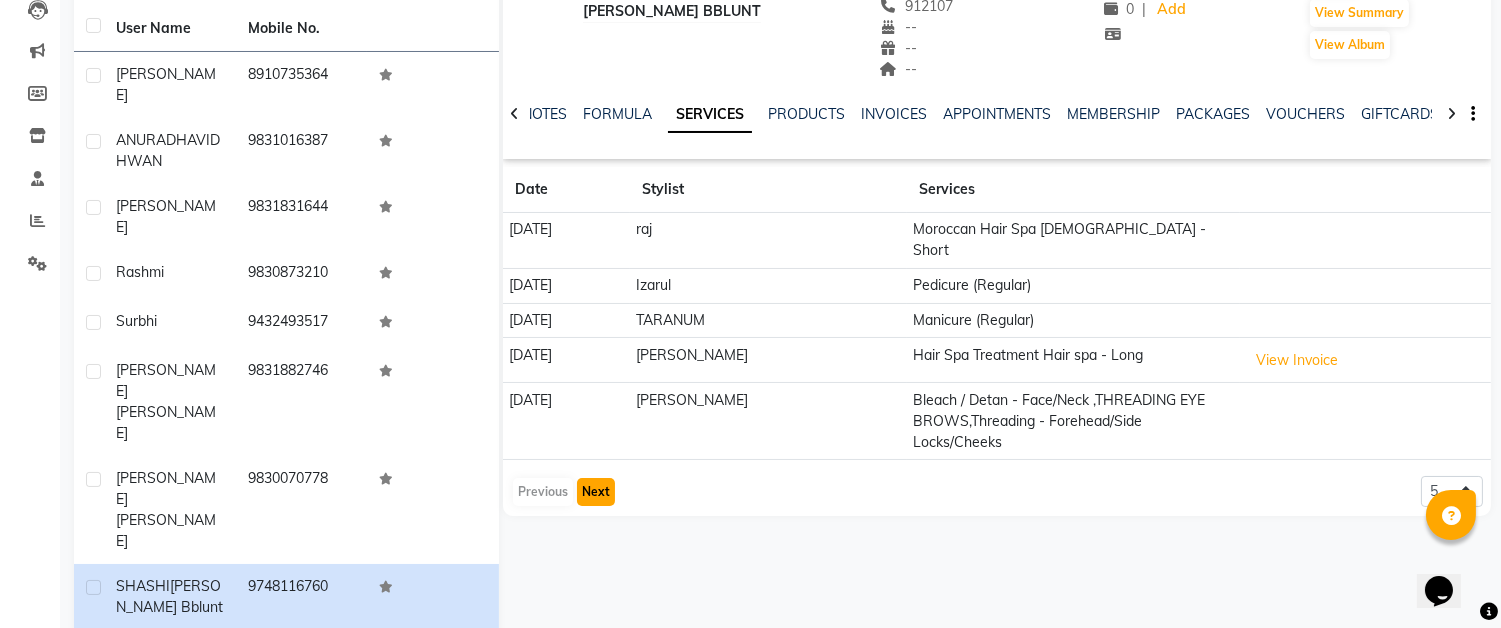click on "Next" 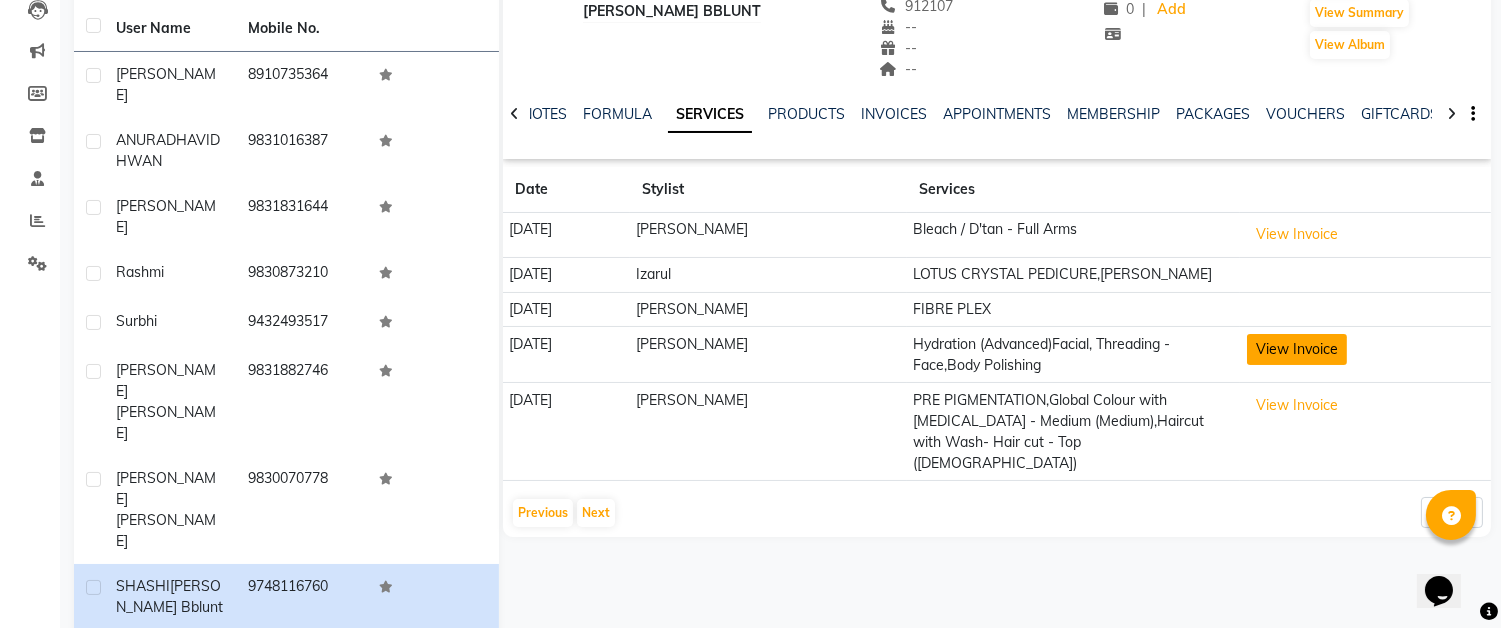click on "View Invoice" 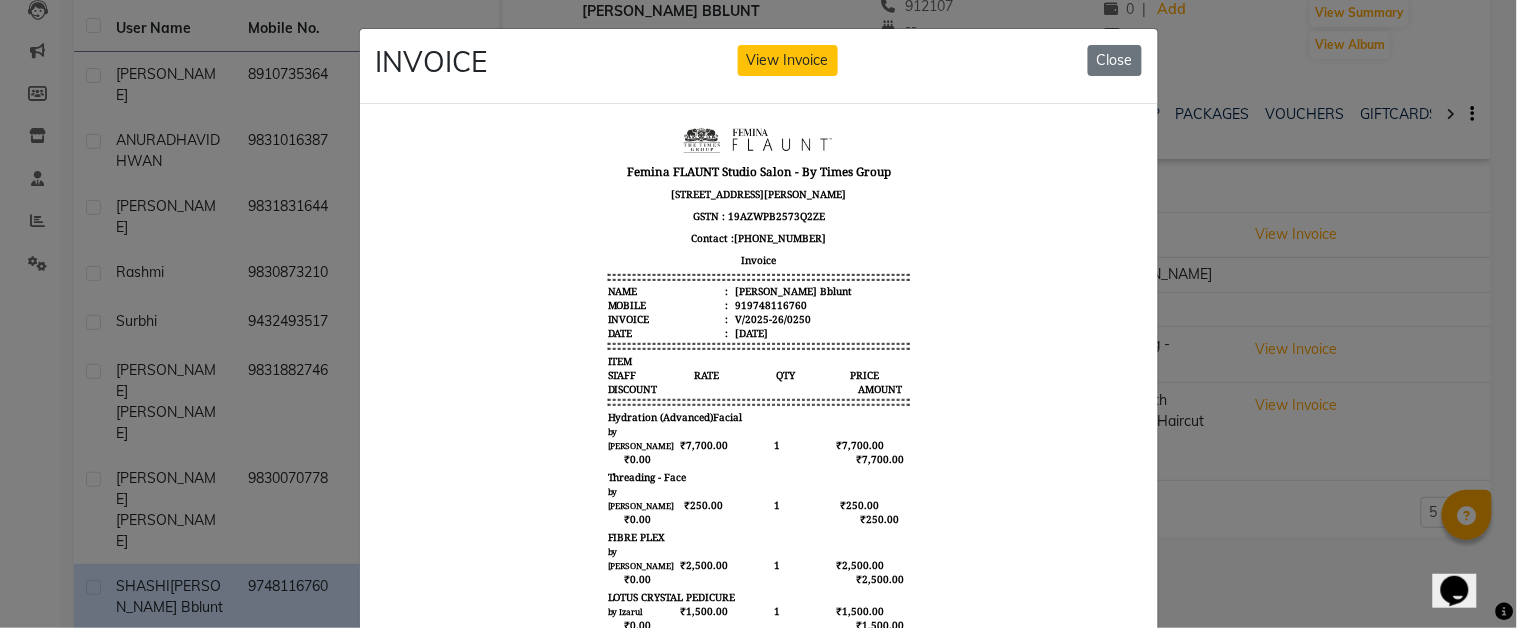 scroll, scrollTop: 15, scrollLeft: 0, axis: vertical 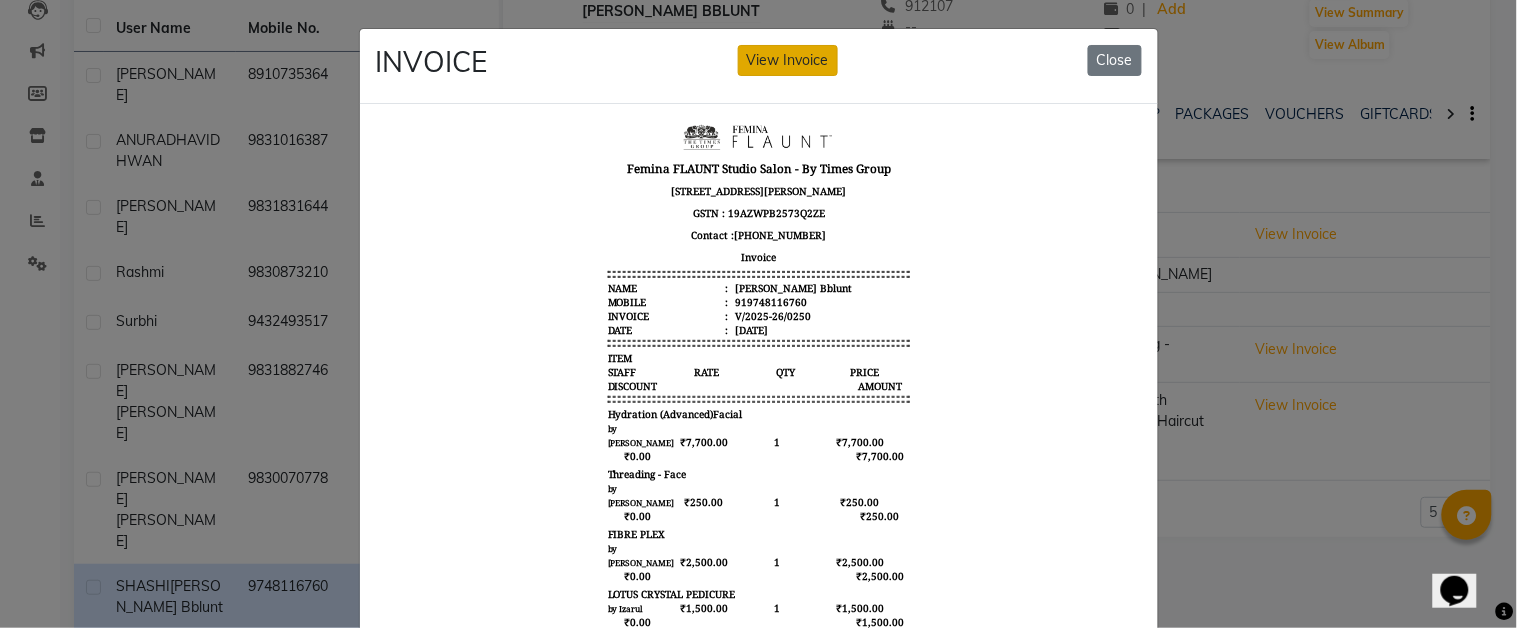 click on "View Invoice" 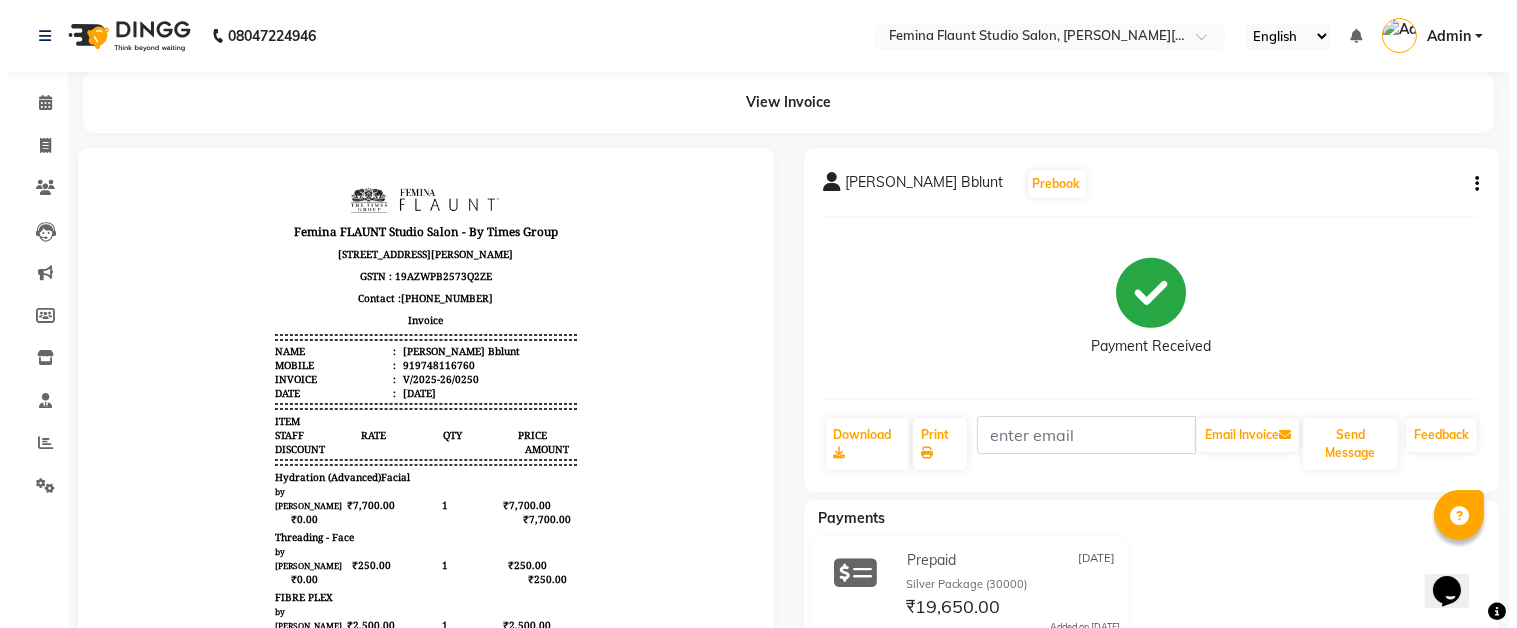 scroll, scrollTop: 0, scrollLeft: 0, axis: both 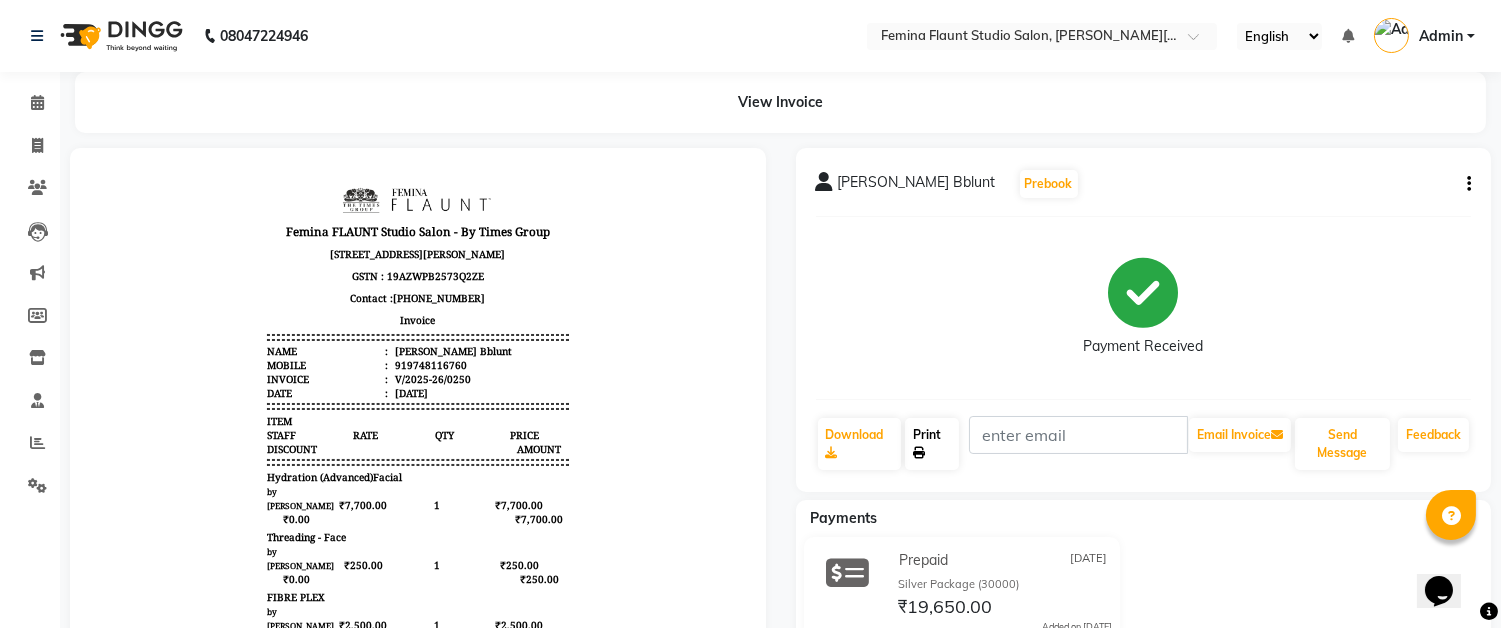 click on "Print" 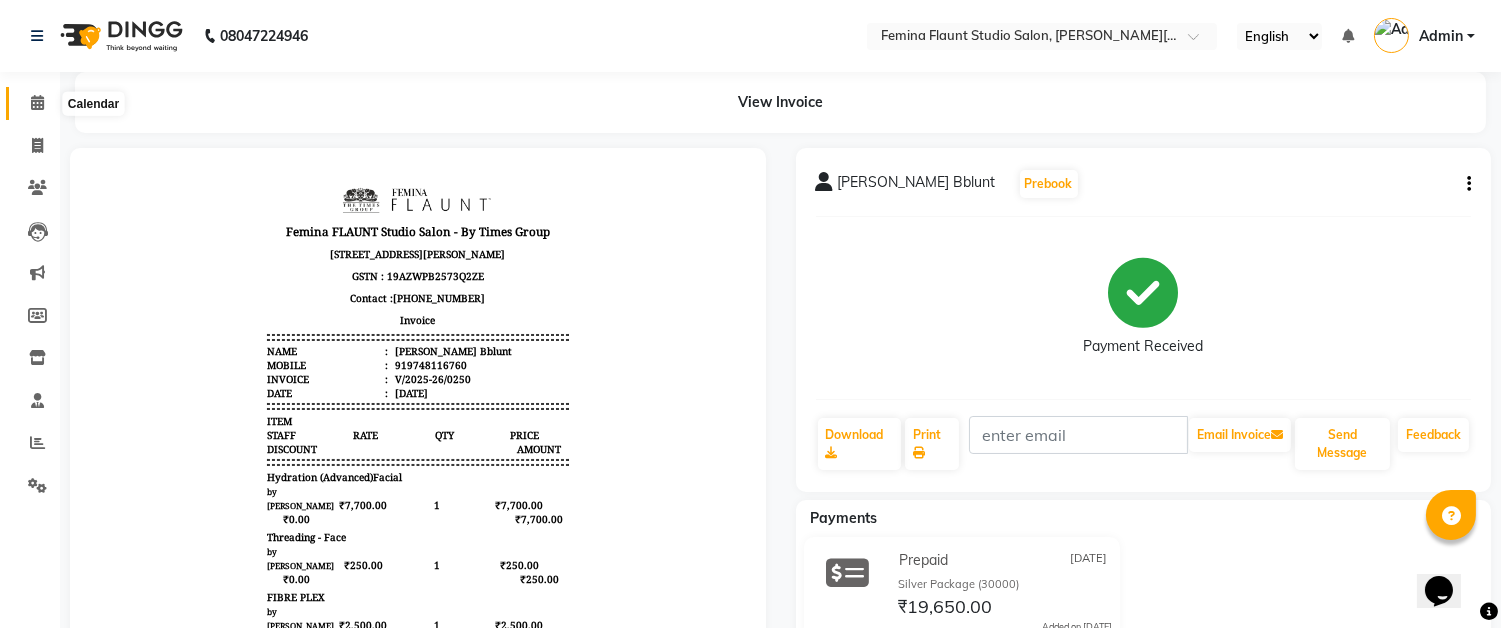 click 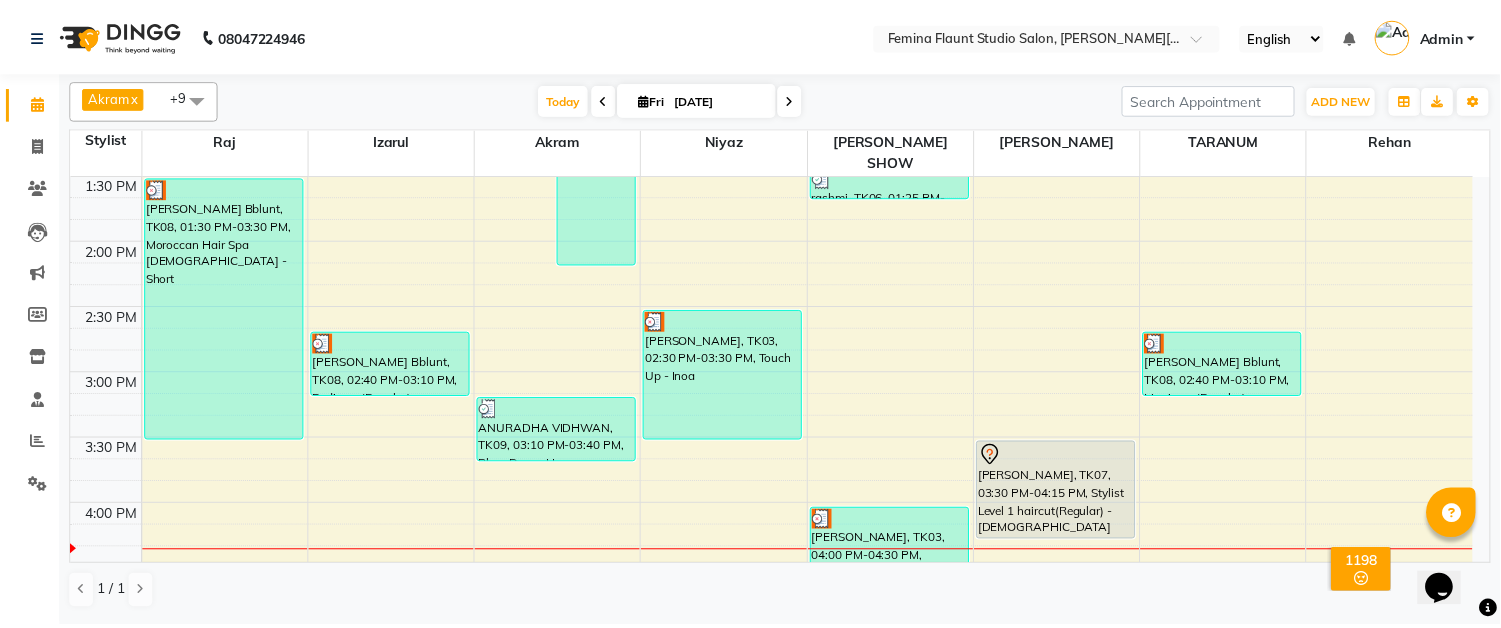 scroll, scrollTop: 555, scrollLeft: 0, axis: vertical 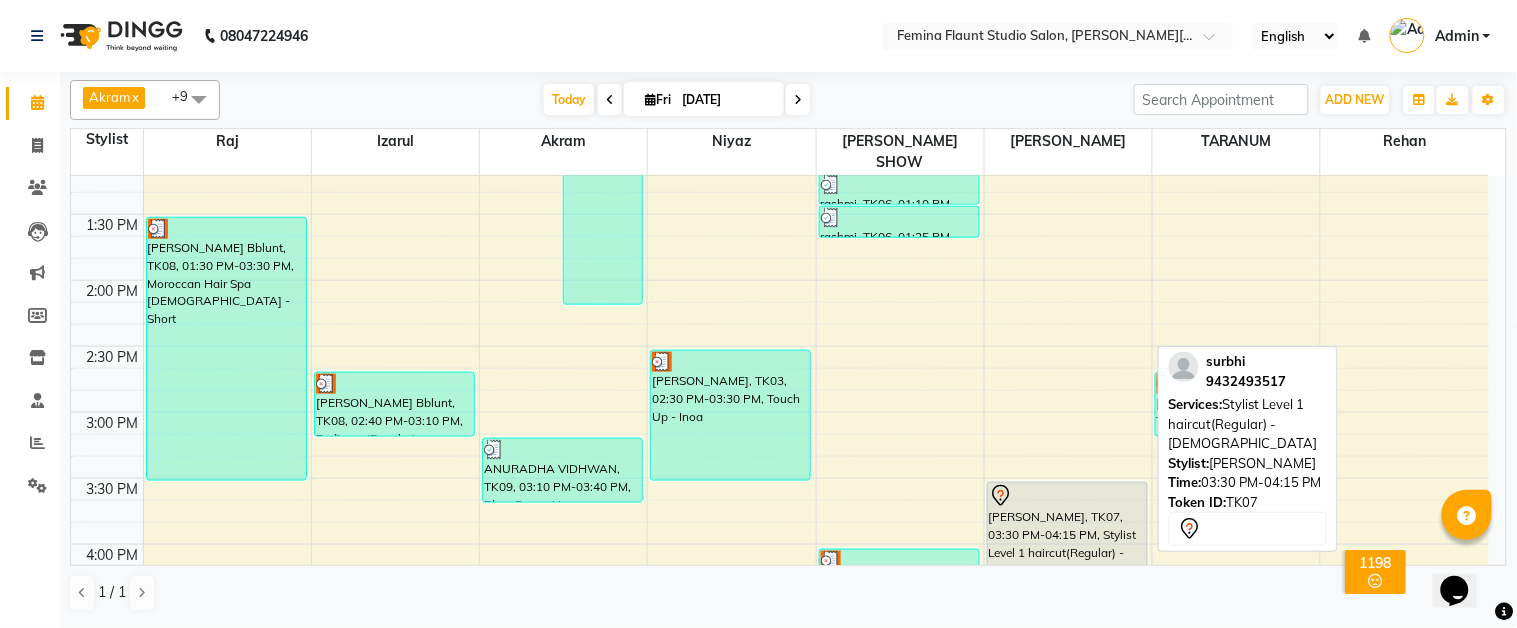 click on "[PERSON_NAME], TK07, 03:30 PM-04:15 PM, Stylist Level 1 haircut(Regular) - [DEMOGRAPHIC_DATA]" at bounding box center (1067, 531) 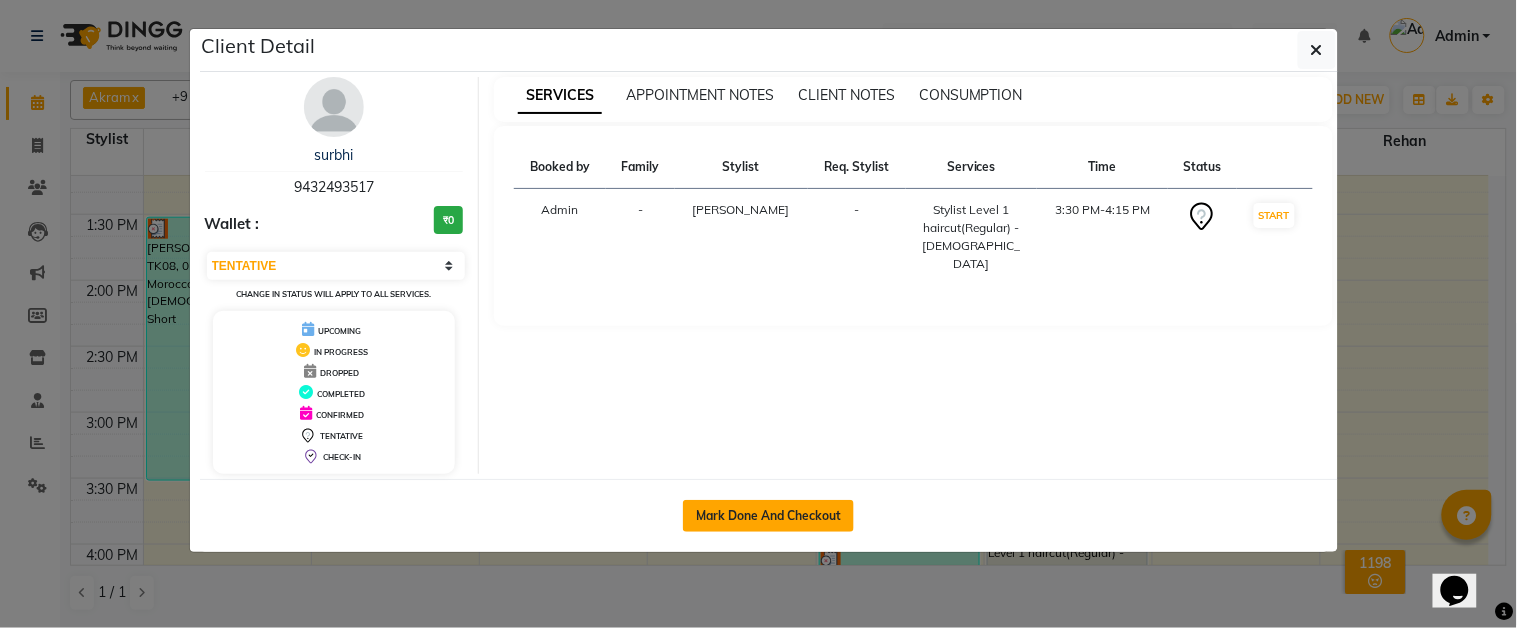 click on "Mark Done And Checkout" 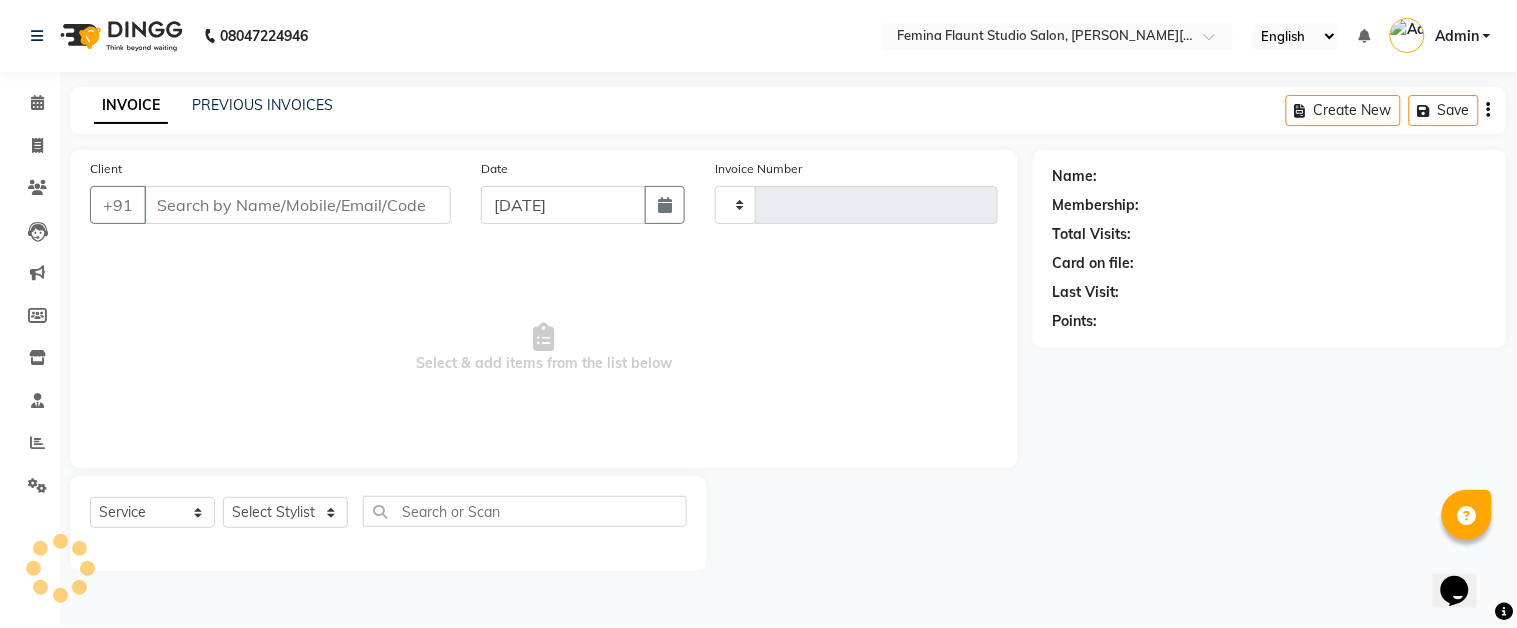 type on "0980" 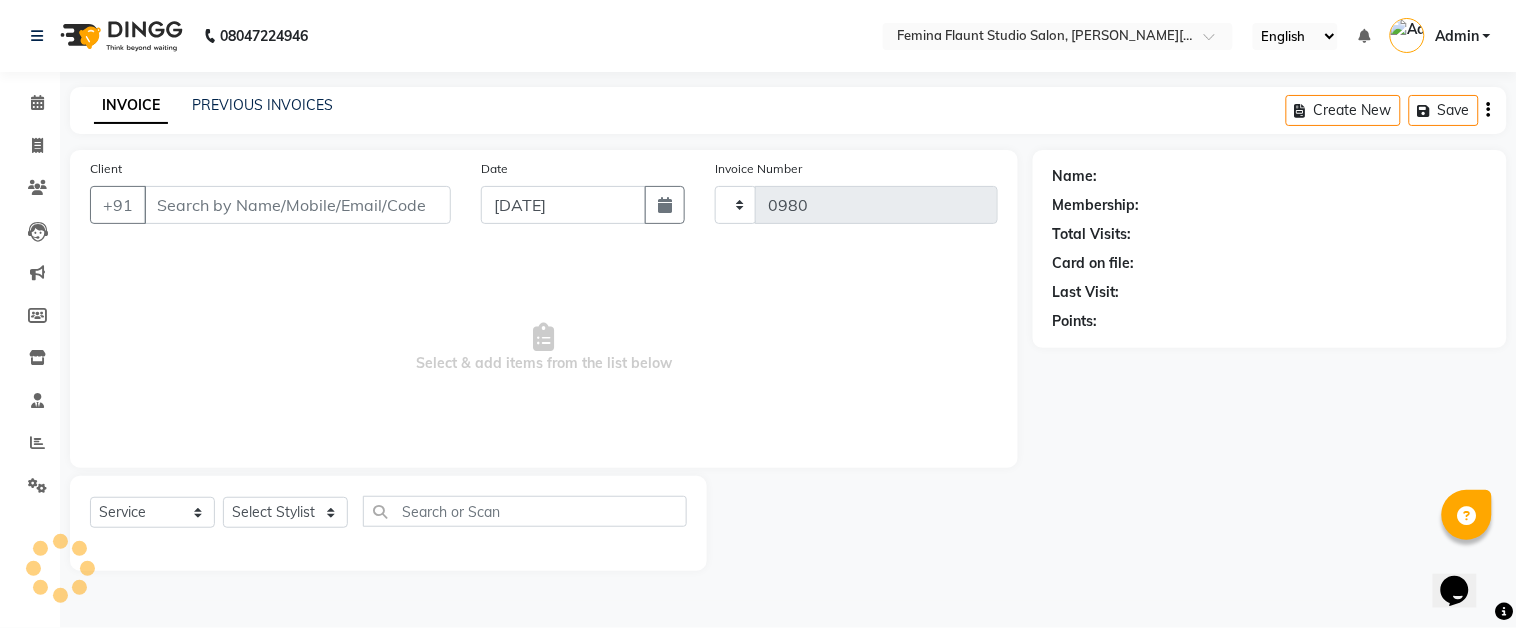 select on "5231" 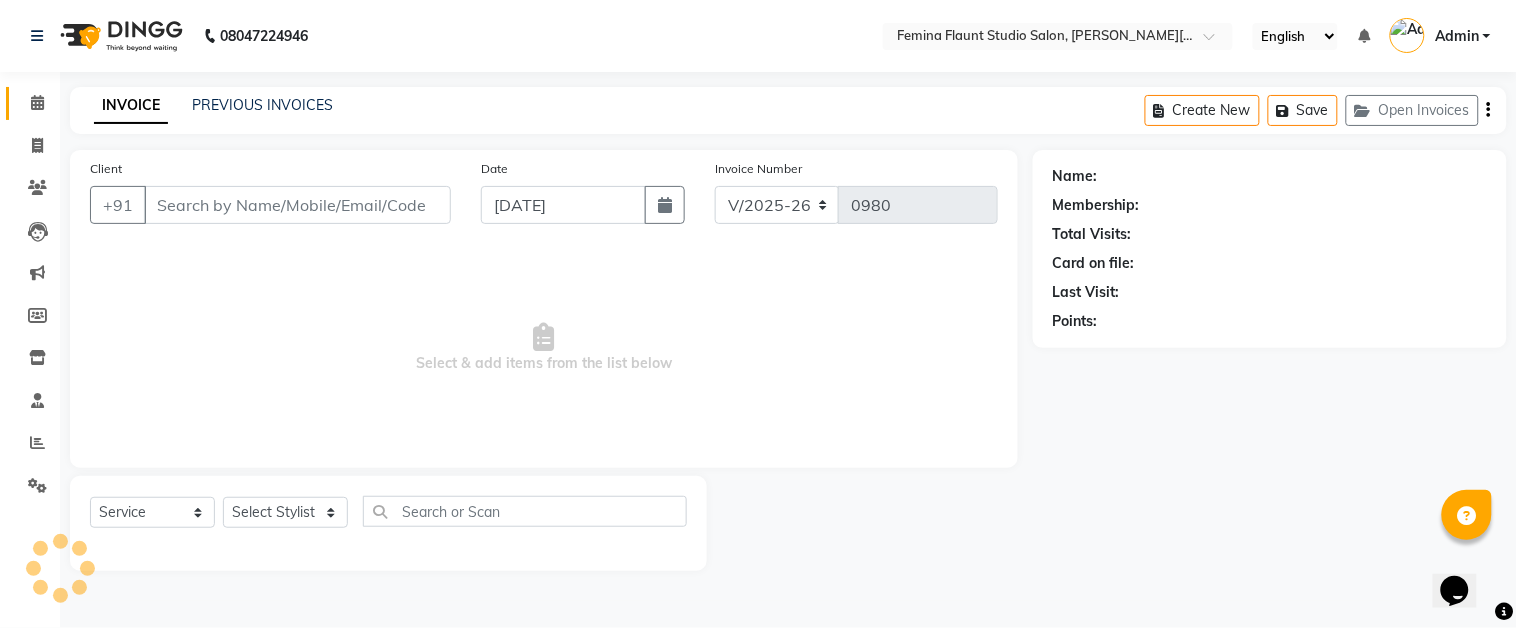 type on "9432493517" 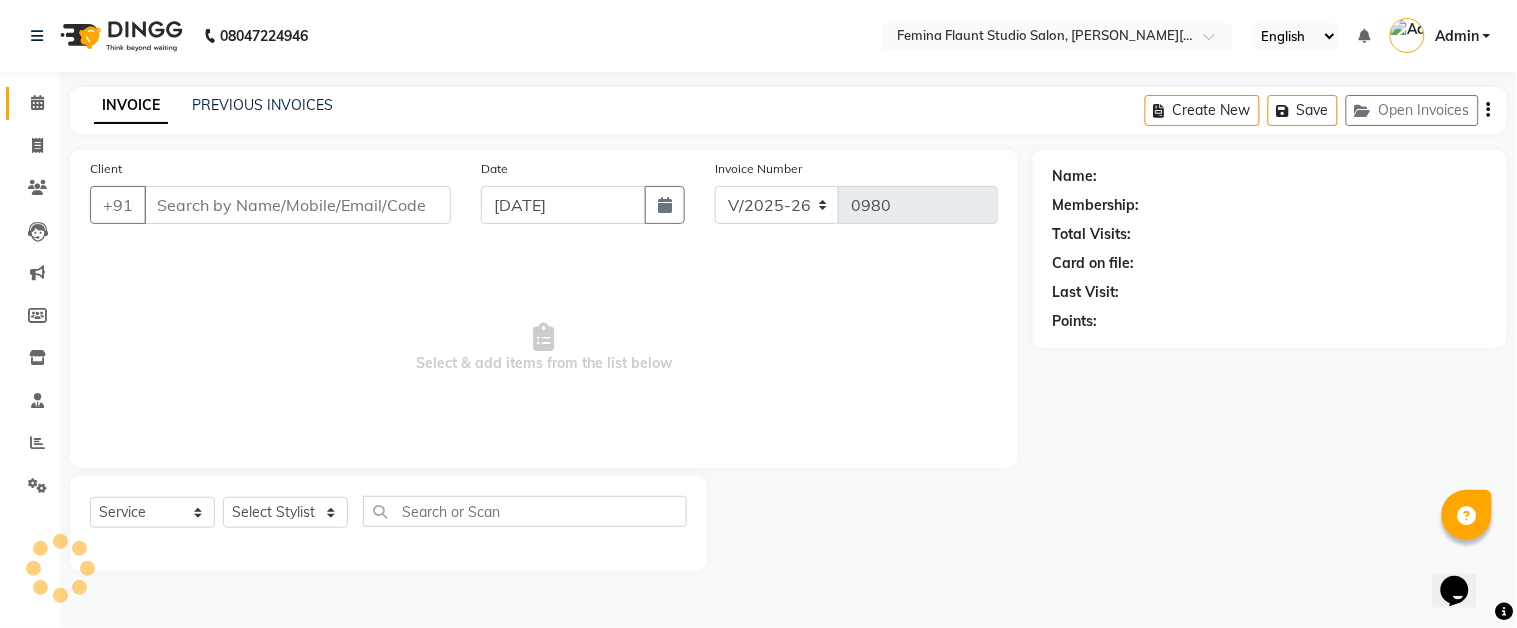select on "84393" 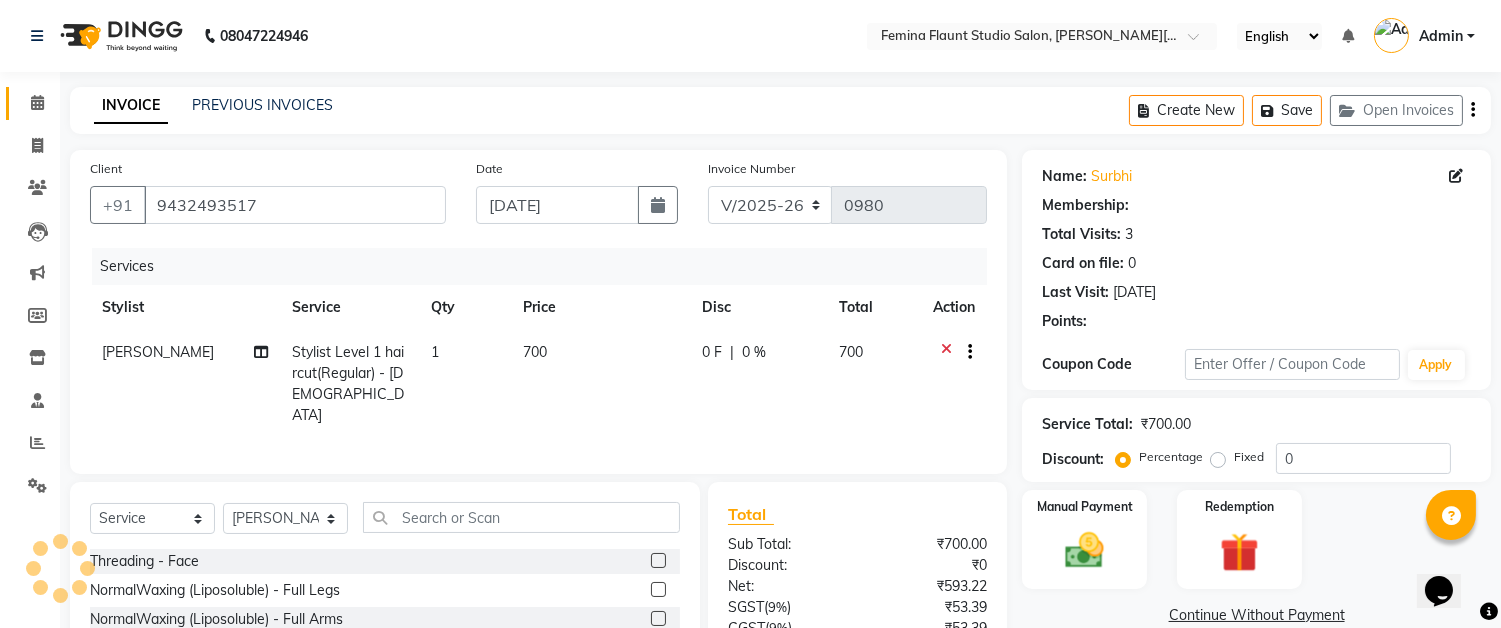 select on "1: Object" 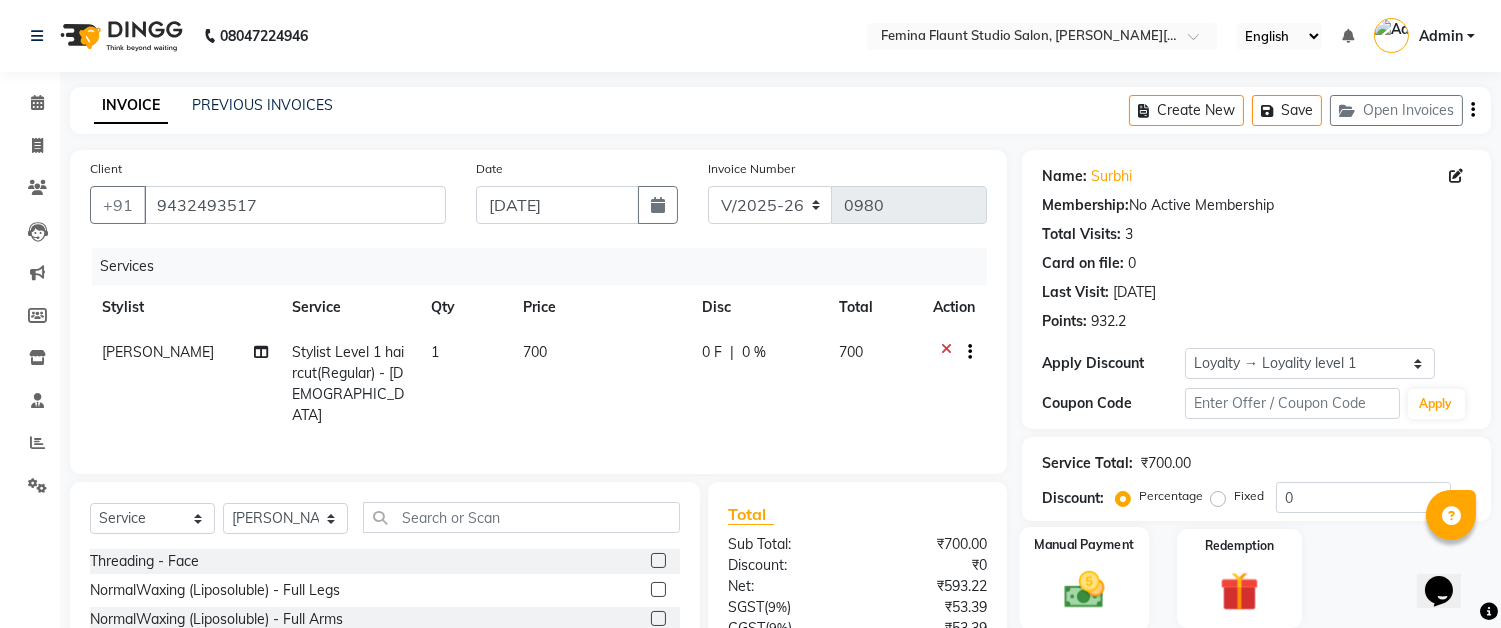 click 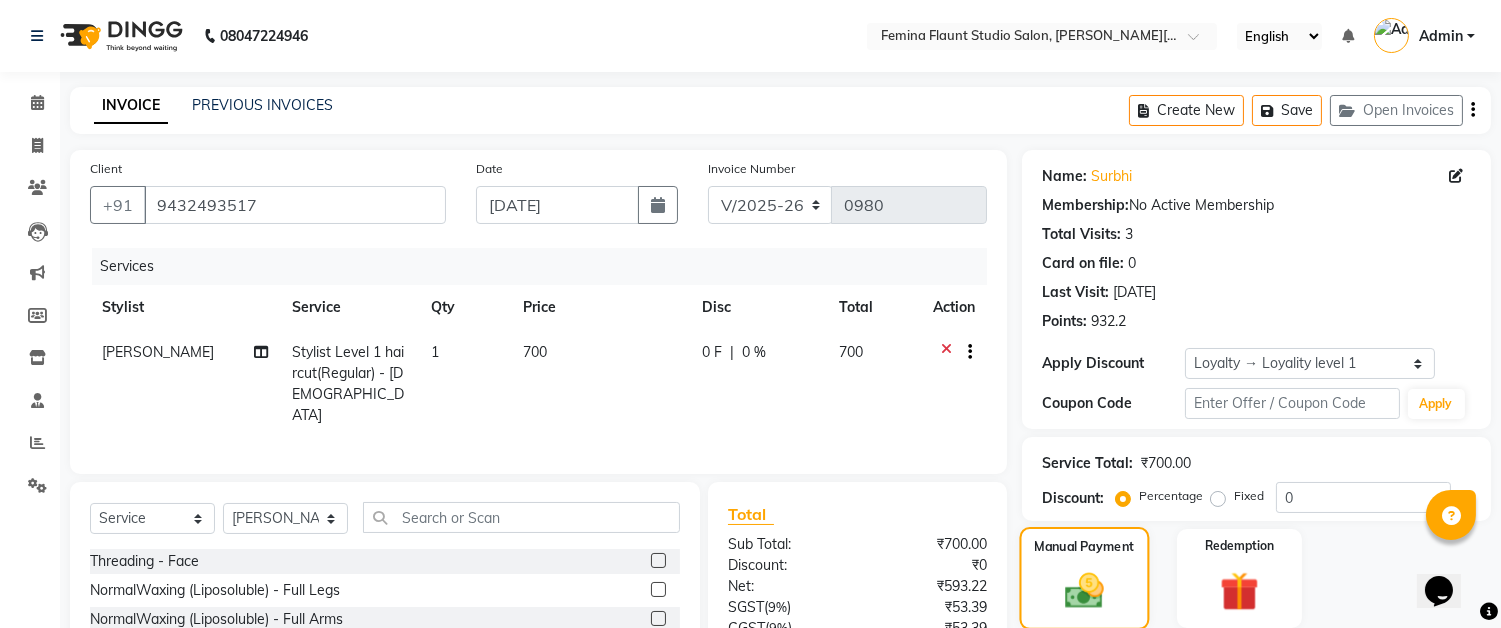 click on "Manual Payment" 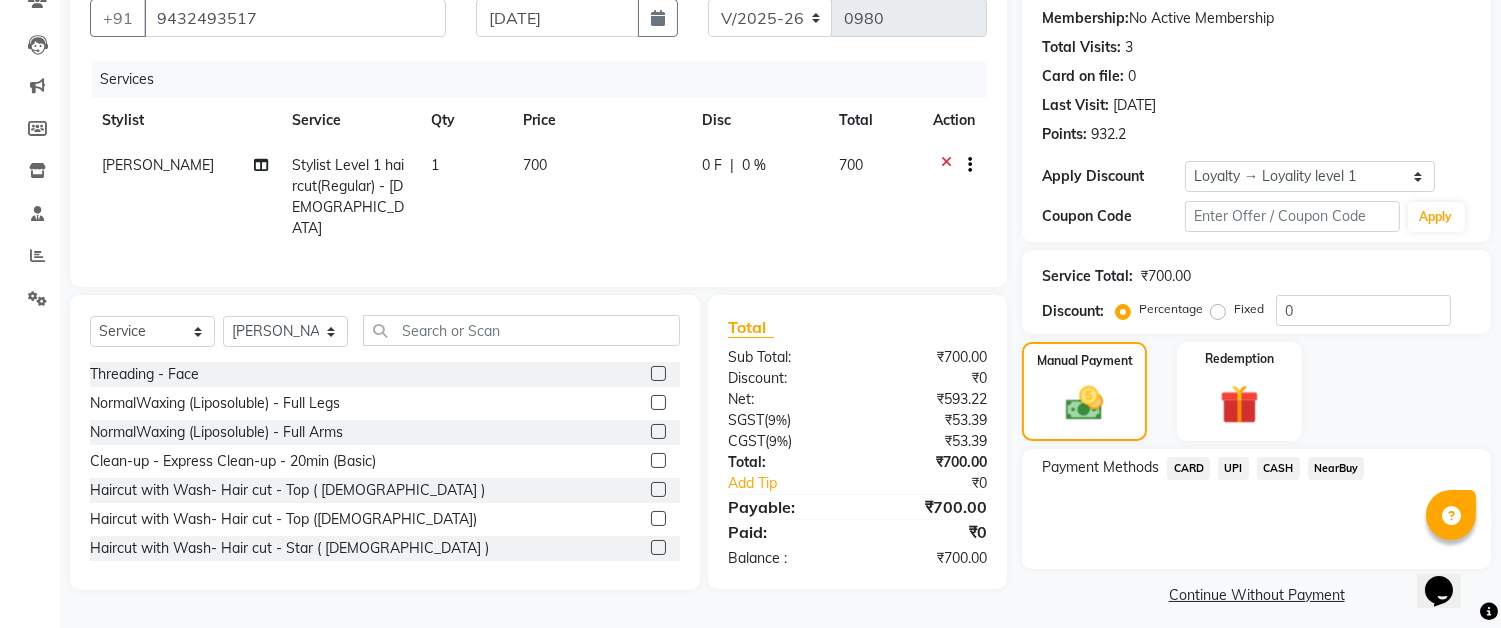 scroll, scrollTop: 197, scrollLeft: 0, axis: vertical 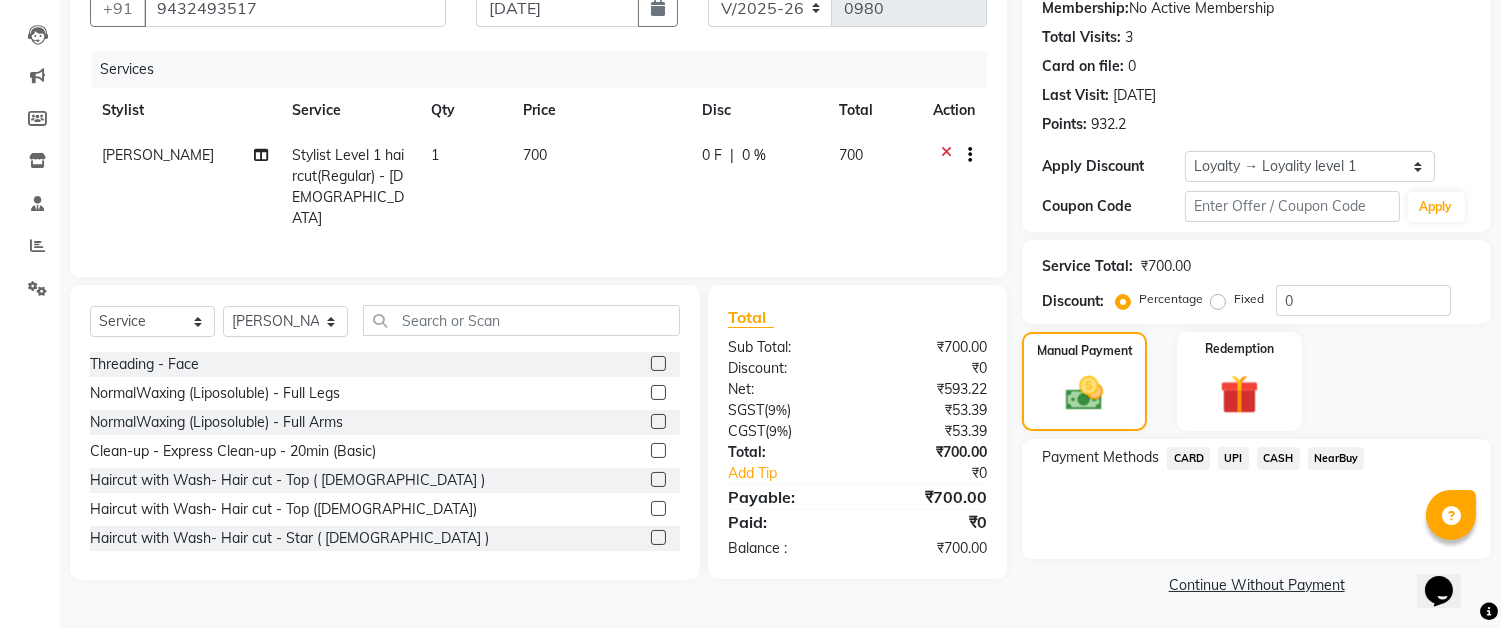 click on "CARD" 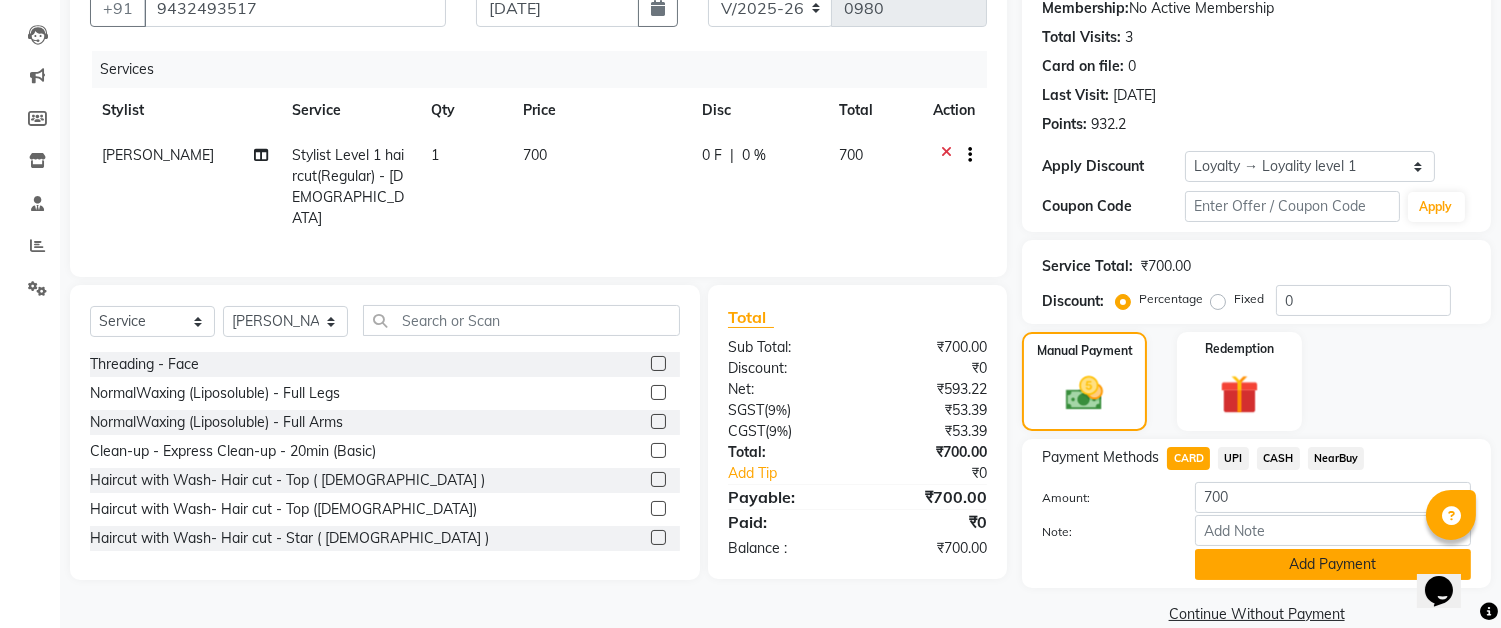 click on "Add Payment" 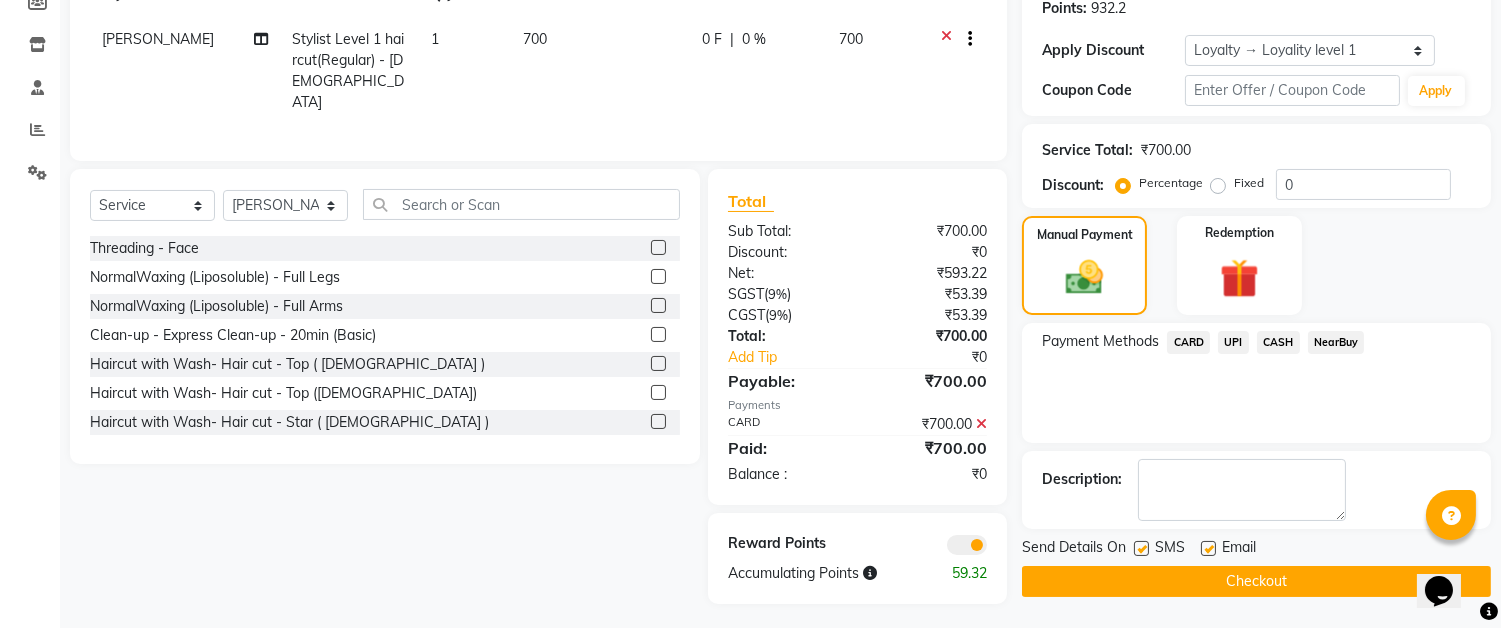 scroll, scrollTop: 314, scrollLeft: 0, axis: vertical 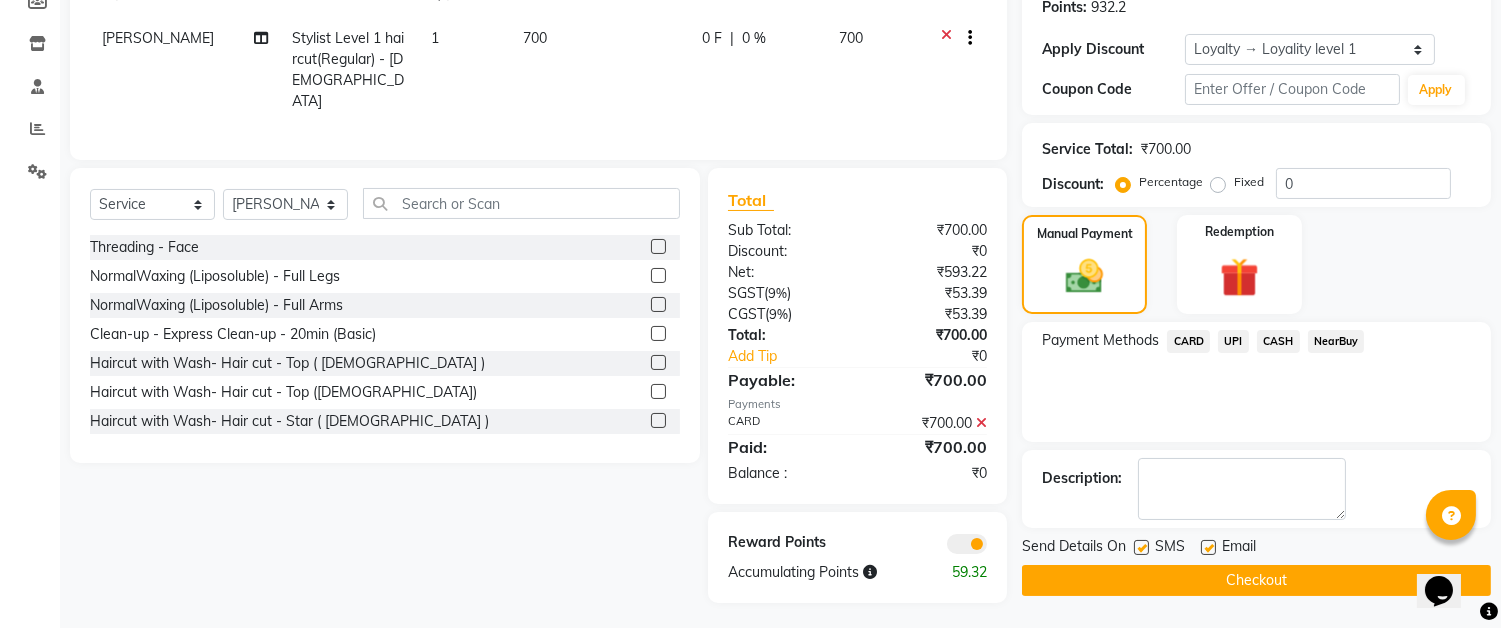 click on "Checkout" 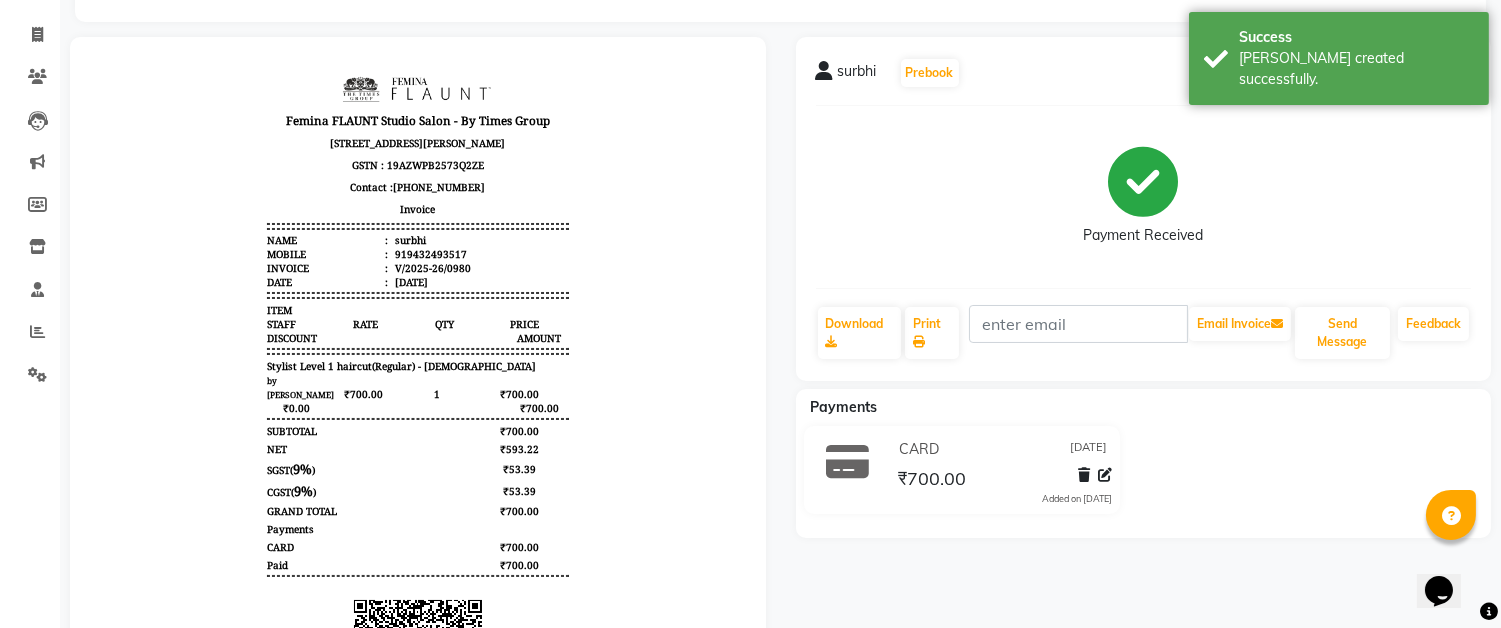 scroll, scrollTop: 15, scrollLeft: 0, axis: vertical 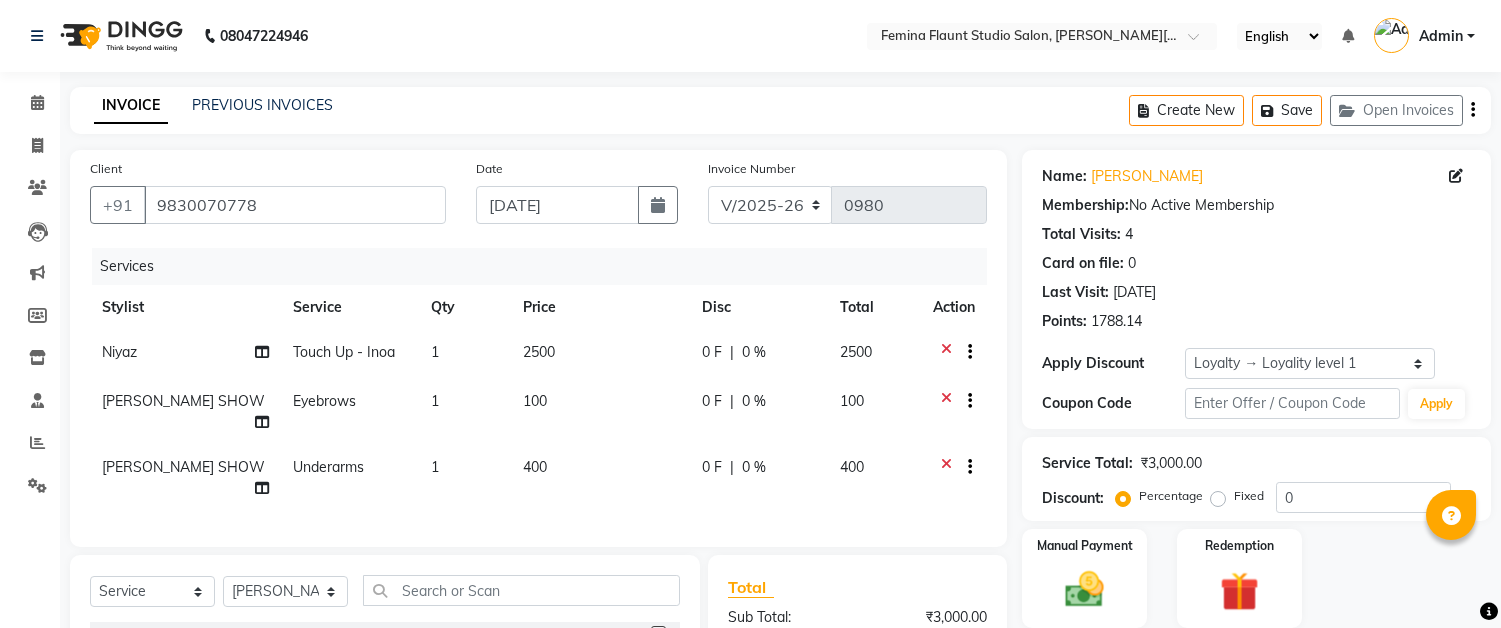 select on "5231" 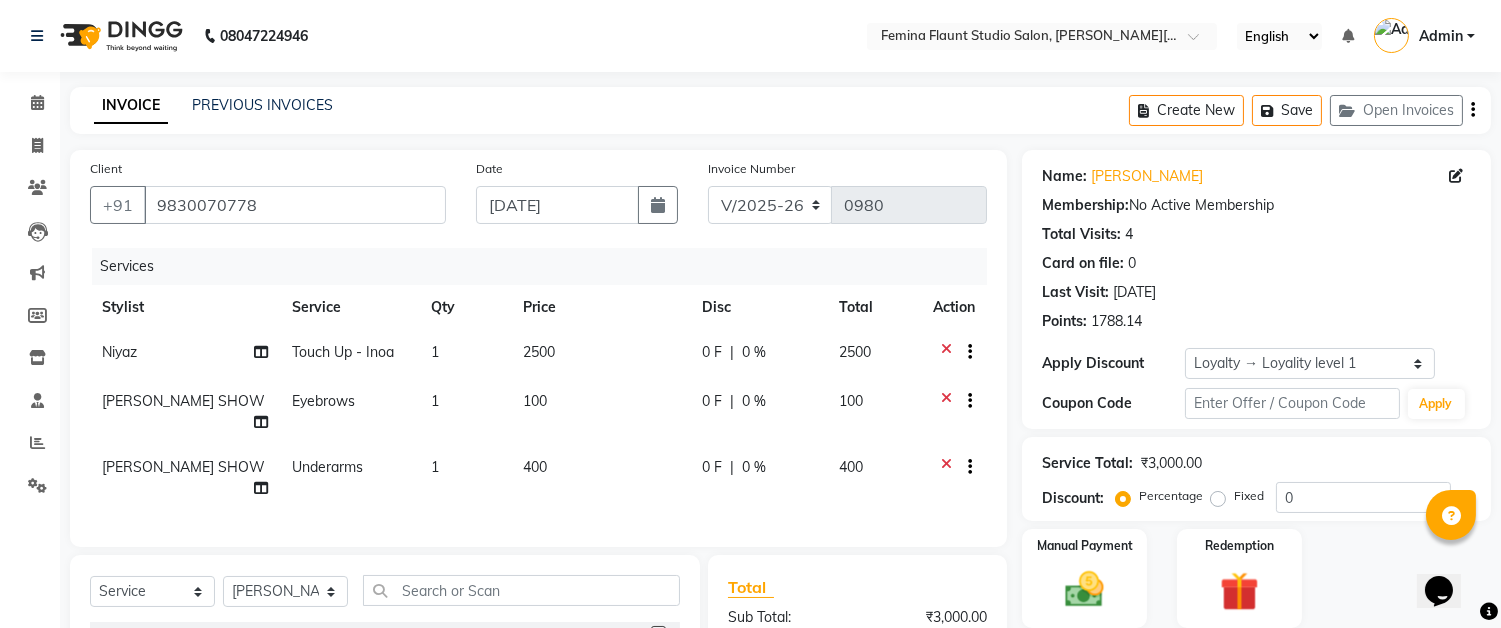 scroll, scrollTop: 0, scrollLeft: 0, axis: both 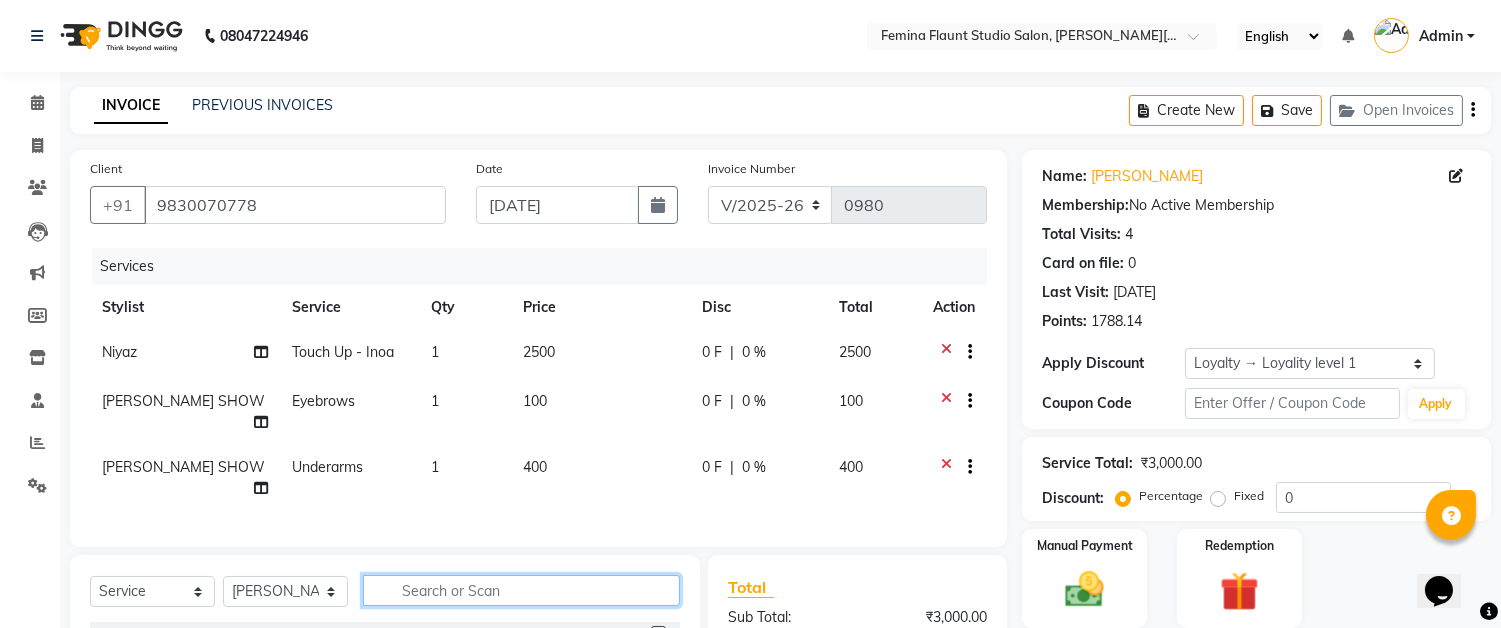 click 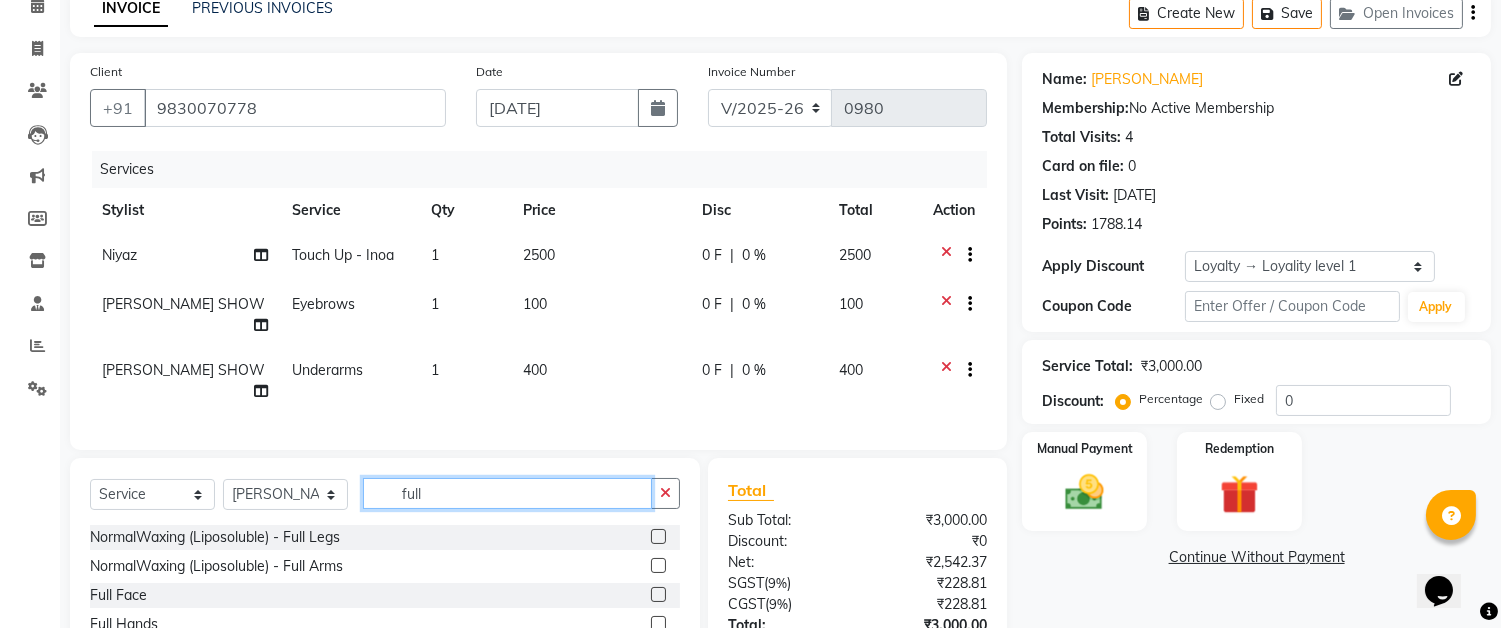 scroll, scrollTop: 111, scrollLeft: 0, axis: vertical 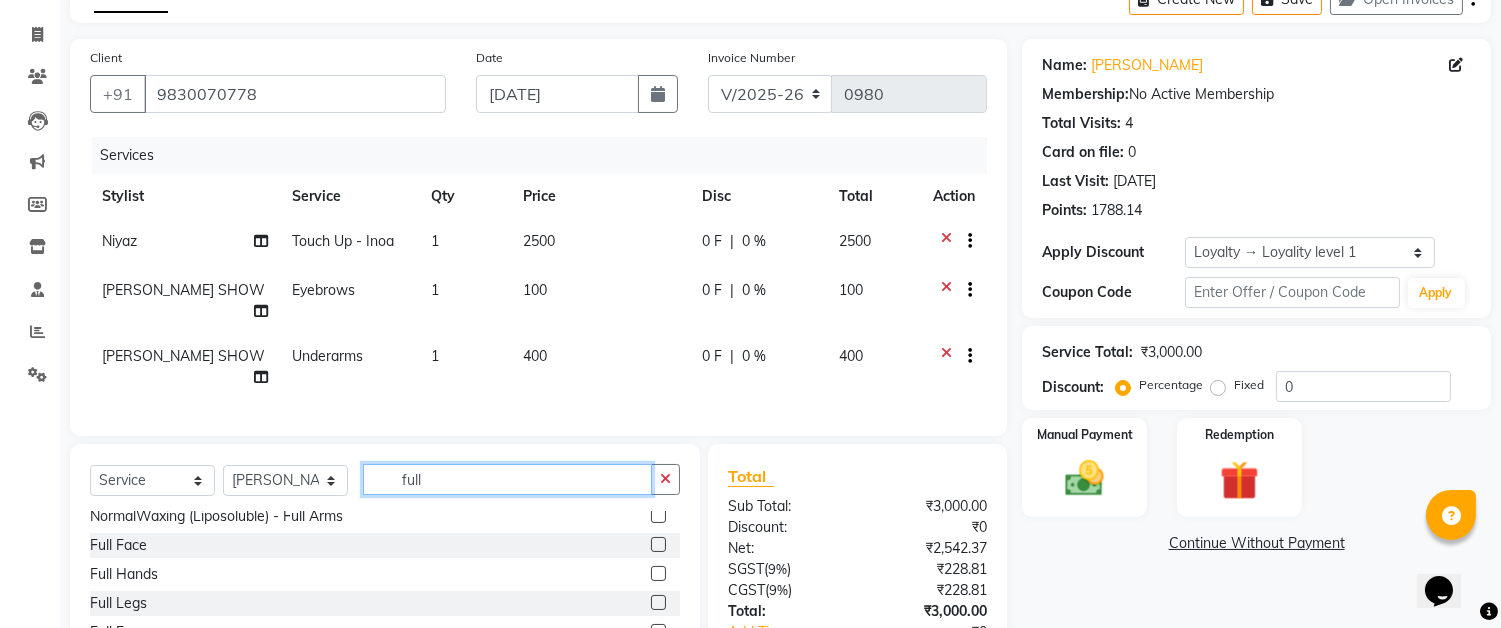 type on "full" 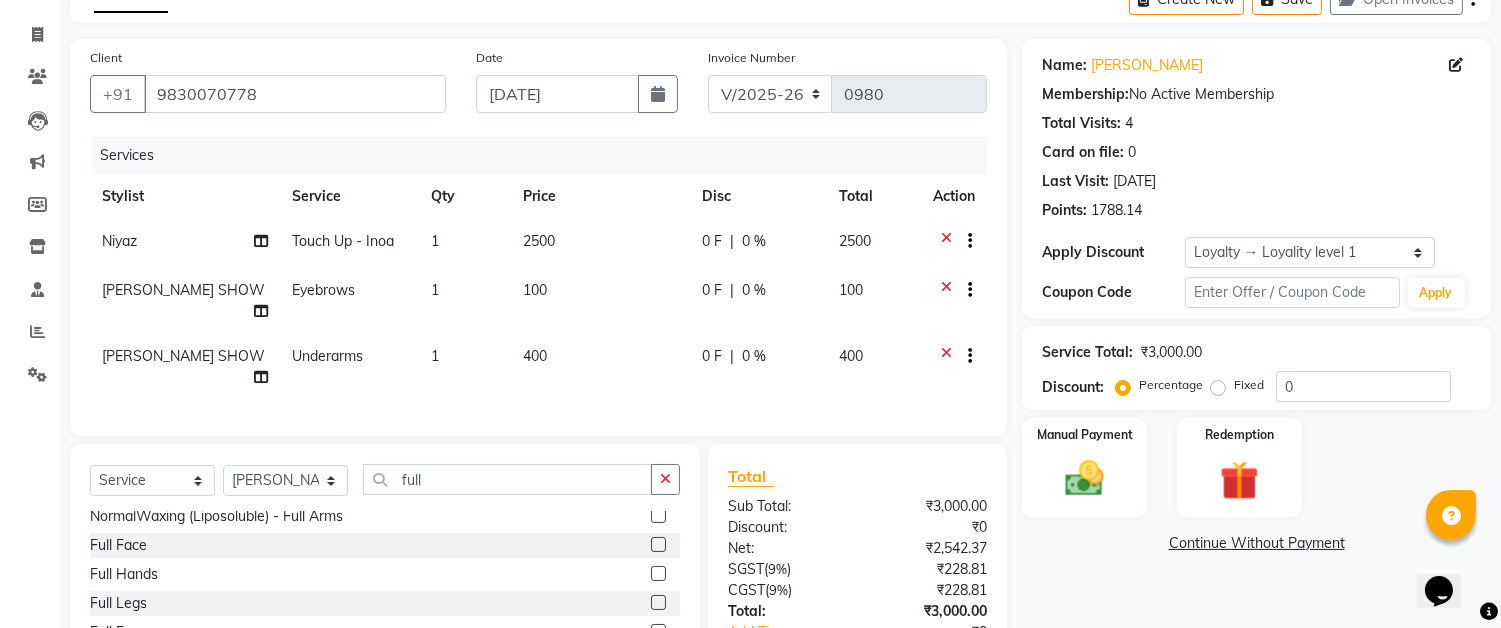 click 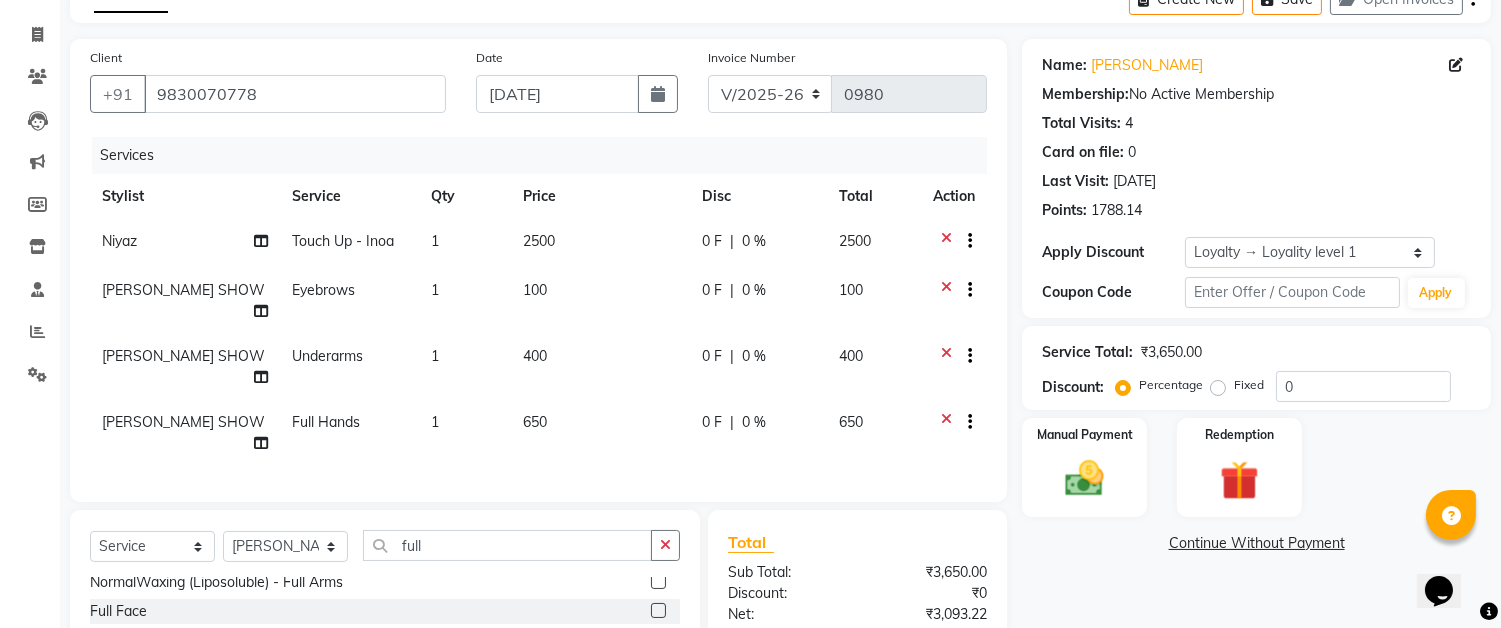 checkbox on "false" 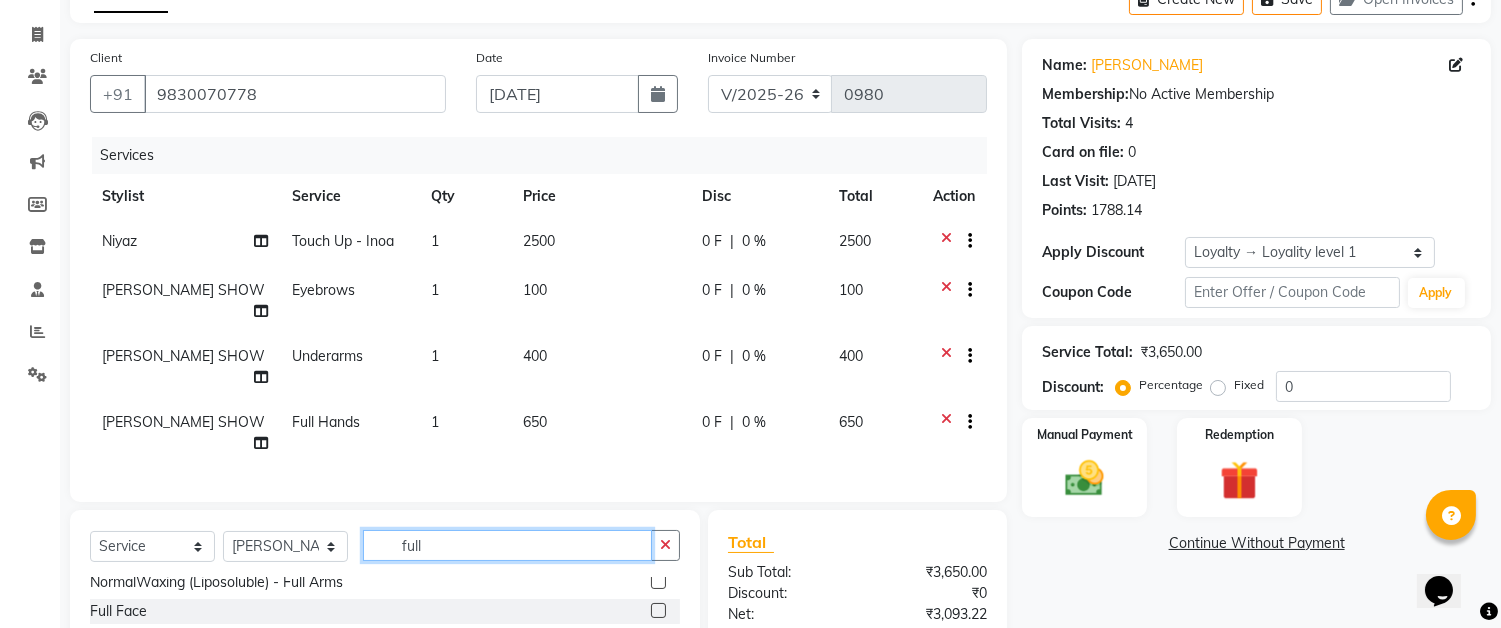 click on "full" 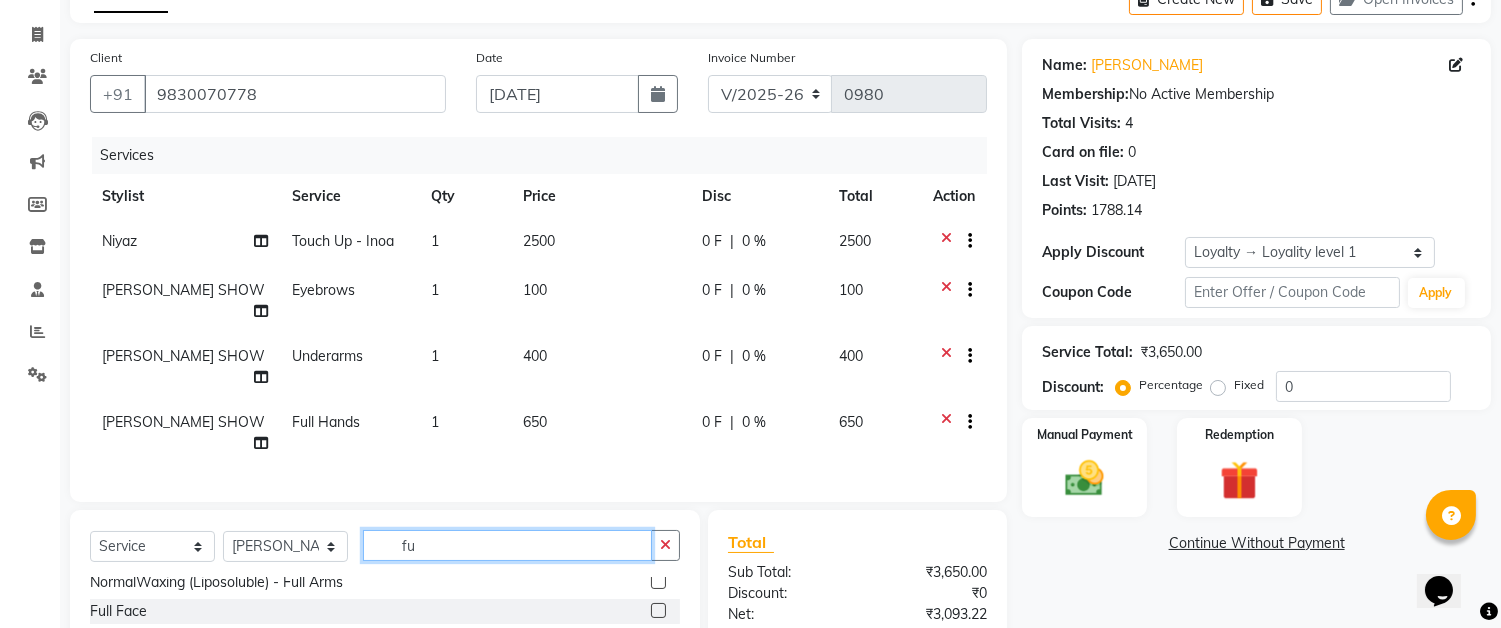 type on "f" 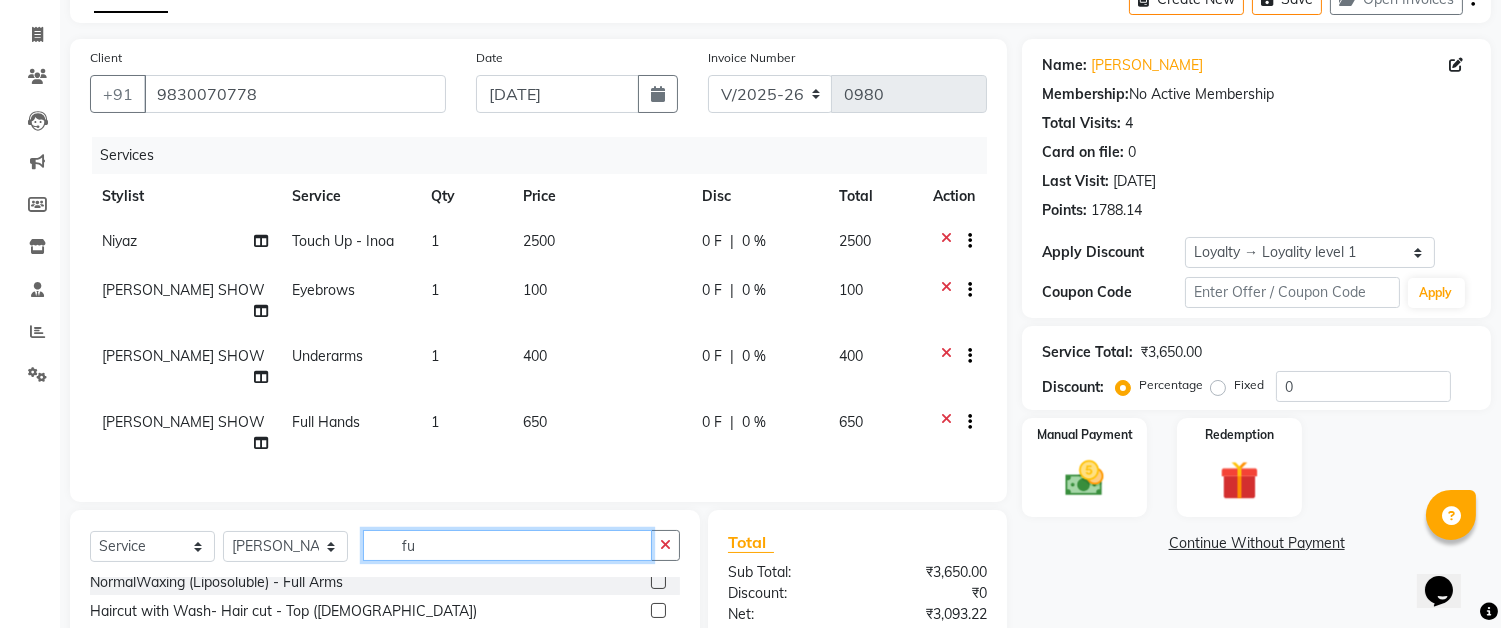 scroll, scrollTop: 36, scrollLeft: 0, axis: vertical 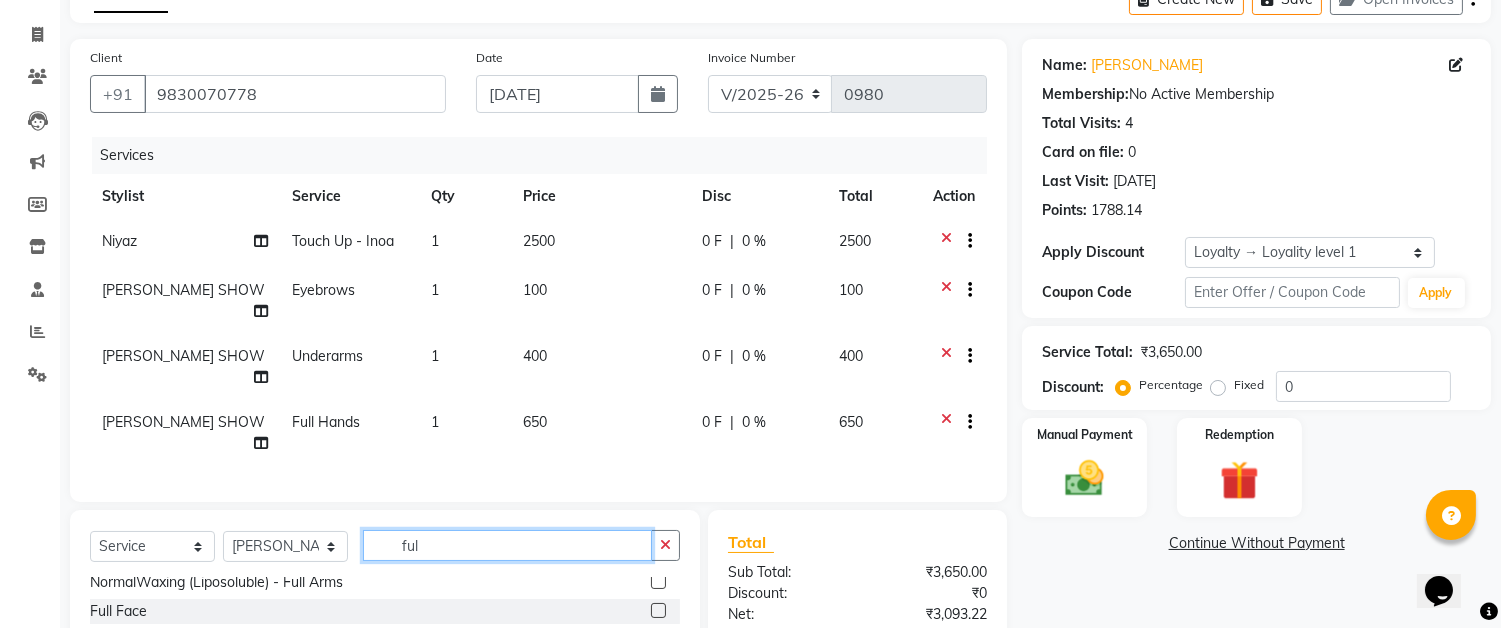 type on "full" 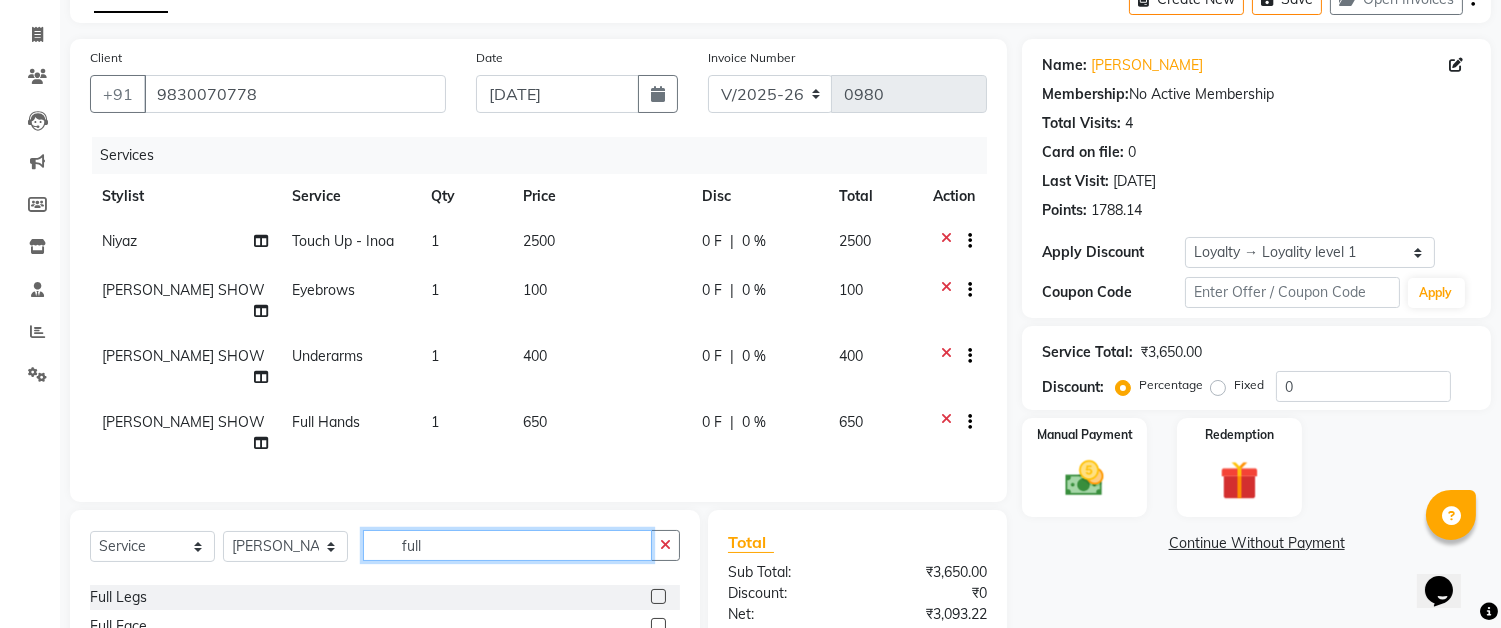 scroll, scrollTop: 146, scrollLeft: 0, axis: vertical 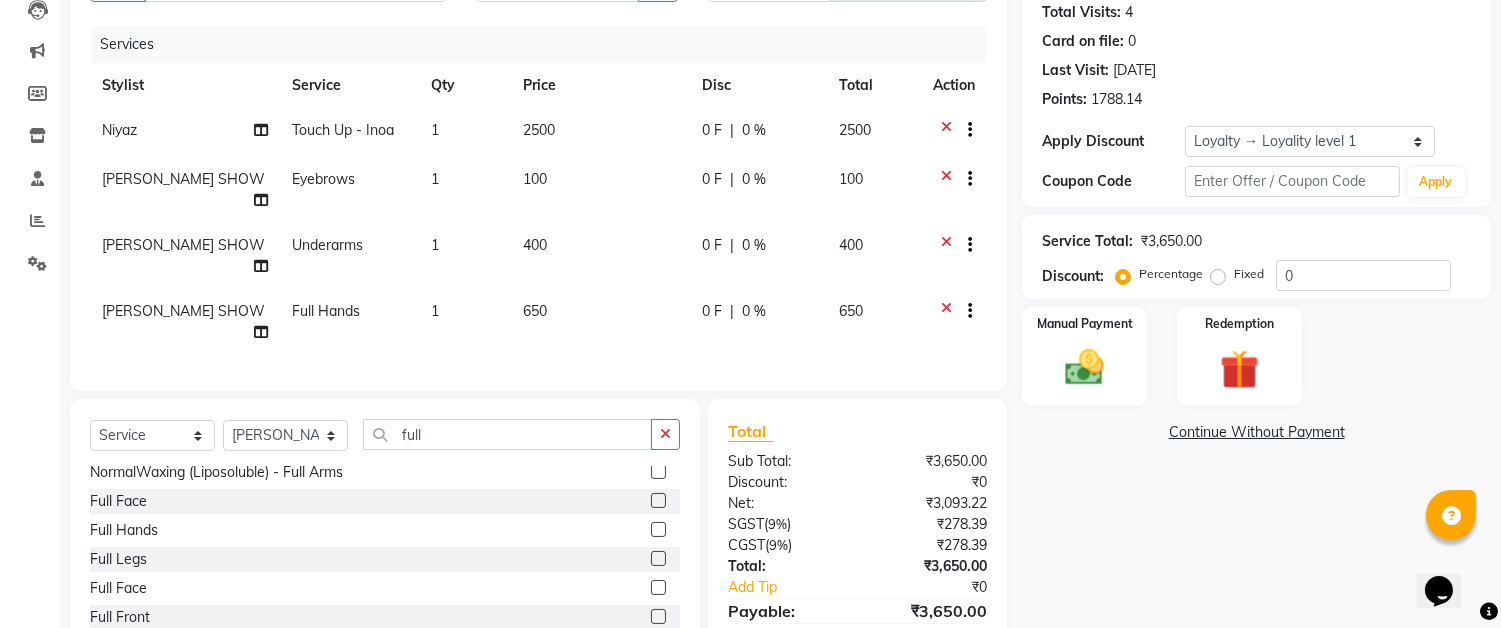 click 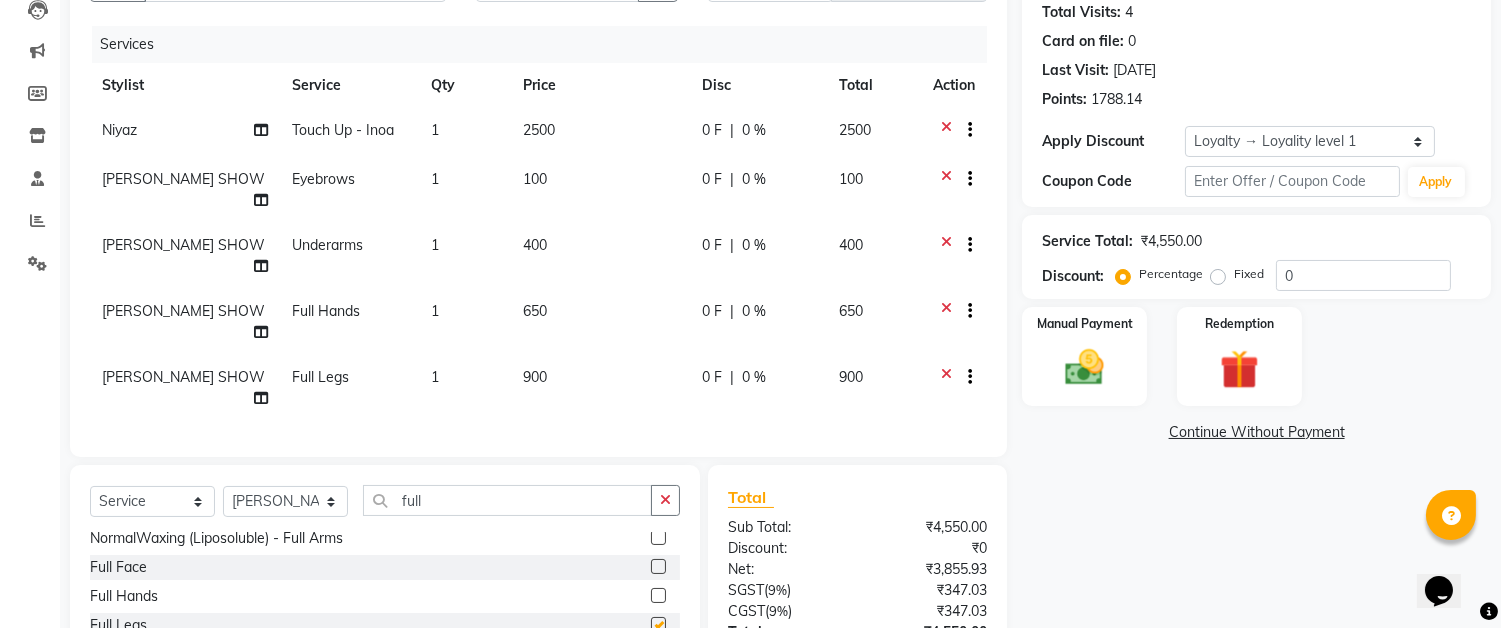 checkbox on "false" 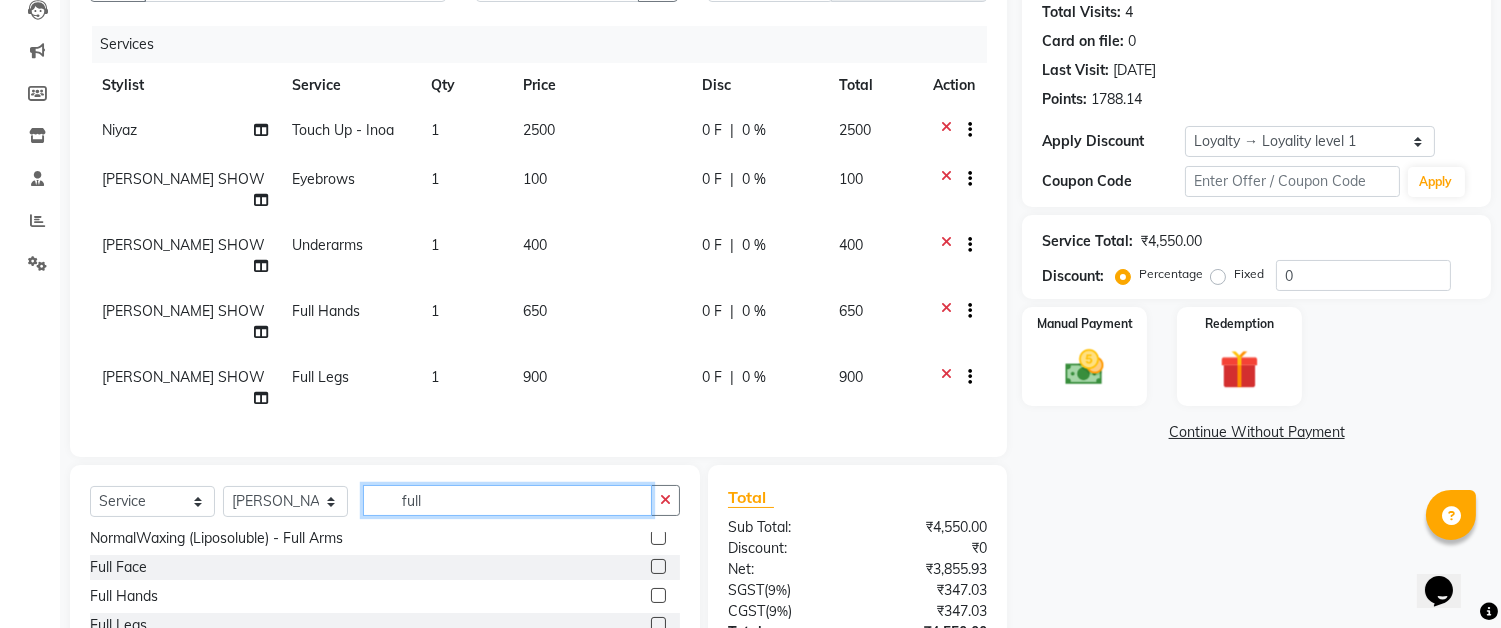 click on "full" 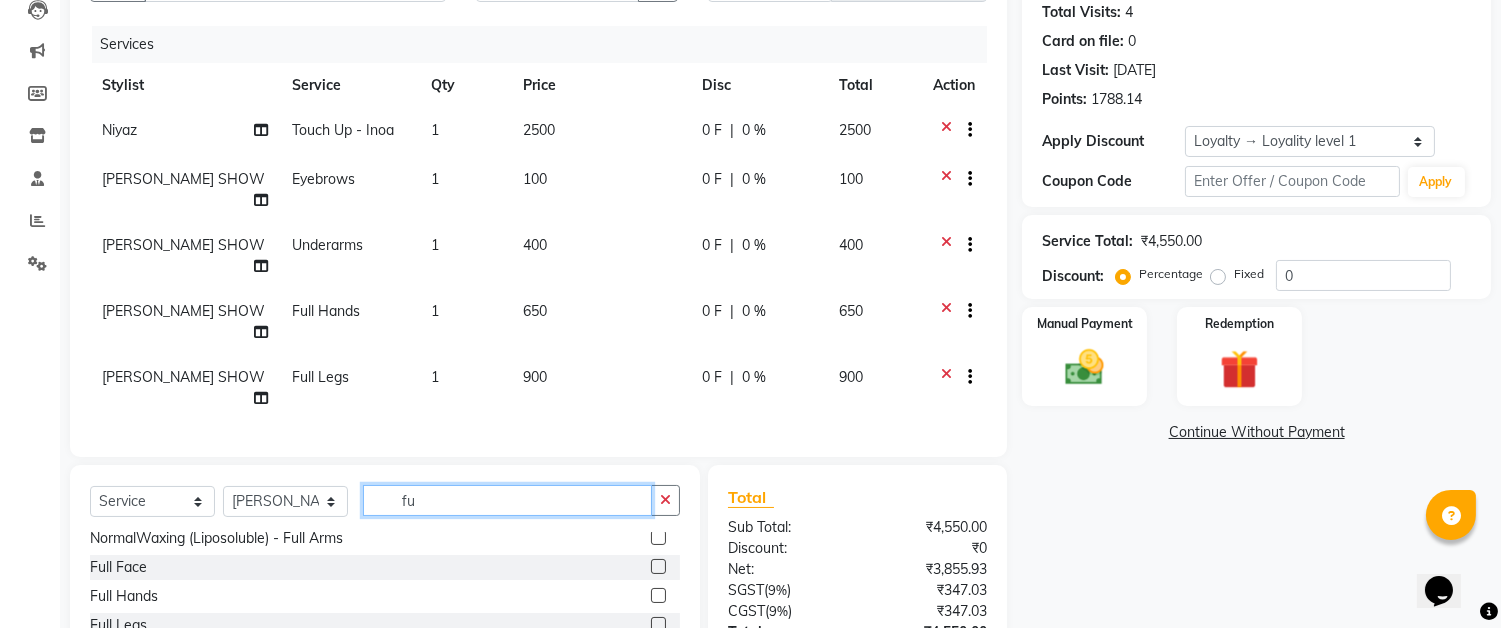 type on "f" 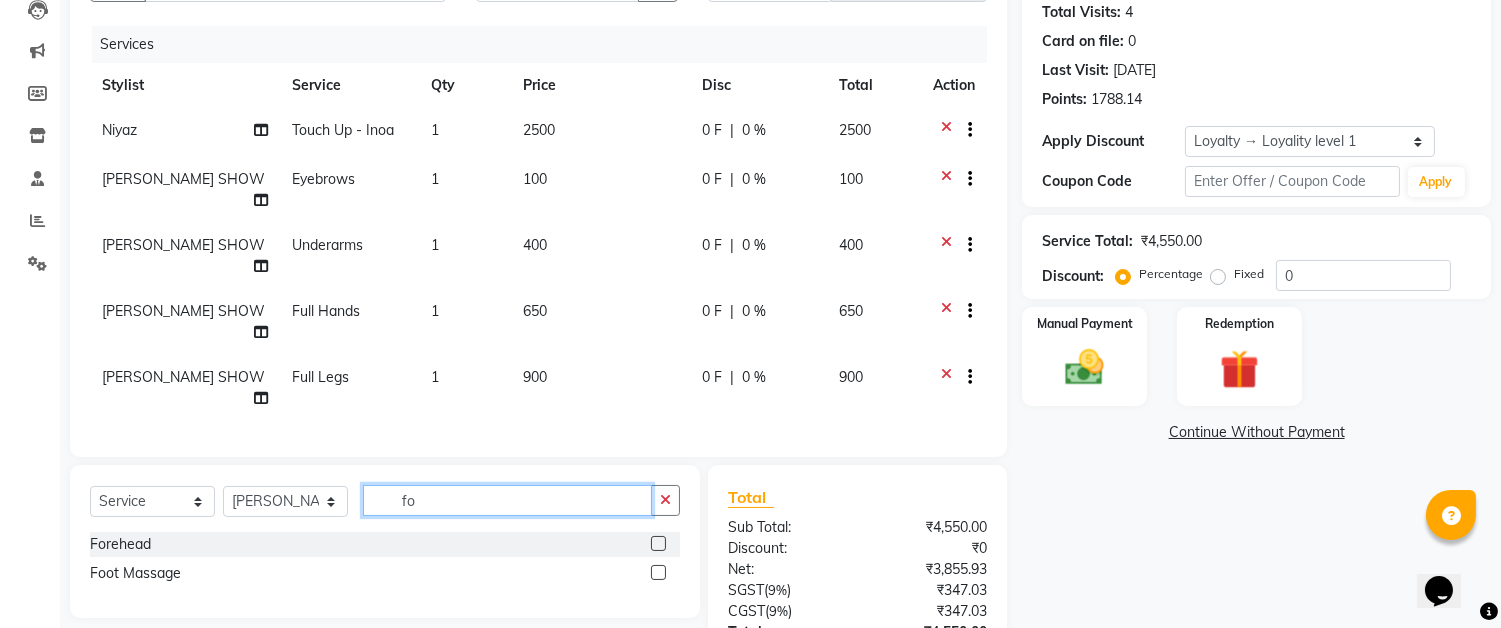 scroll, scrollTop: 0, scrollLeft: 0, axis: both 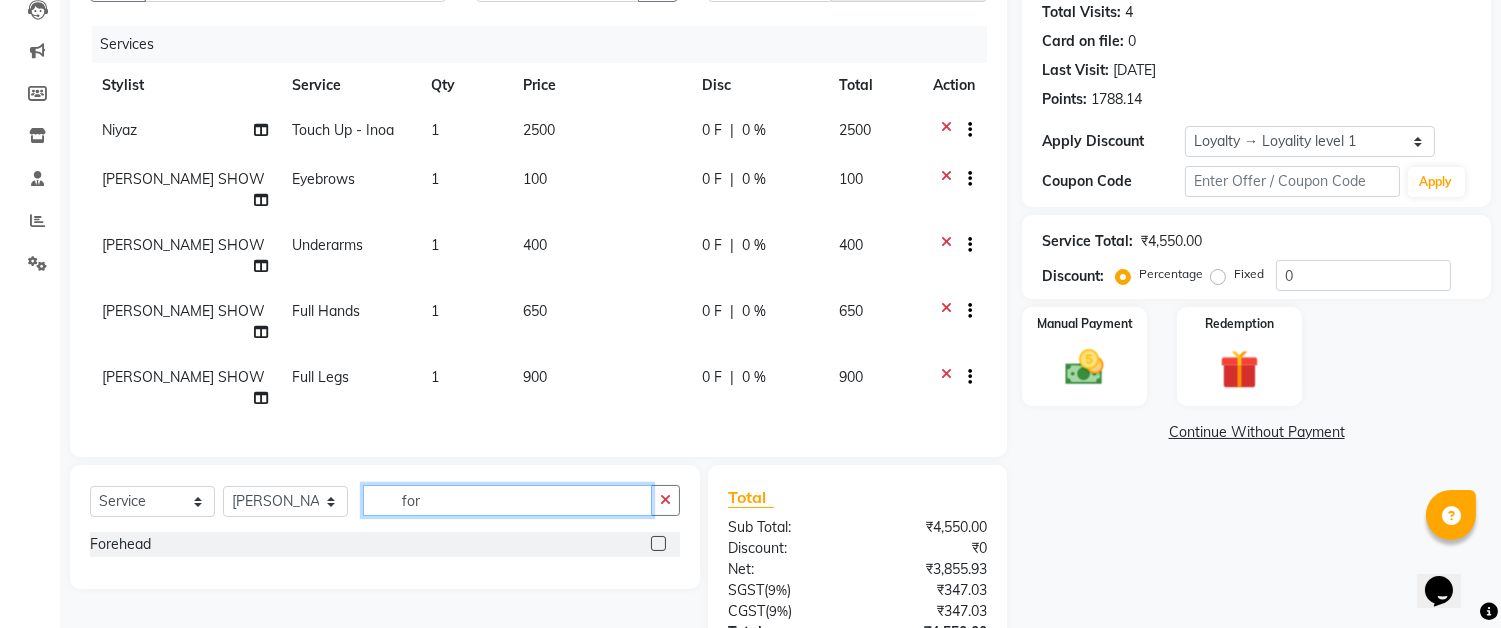 type on "for" 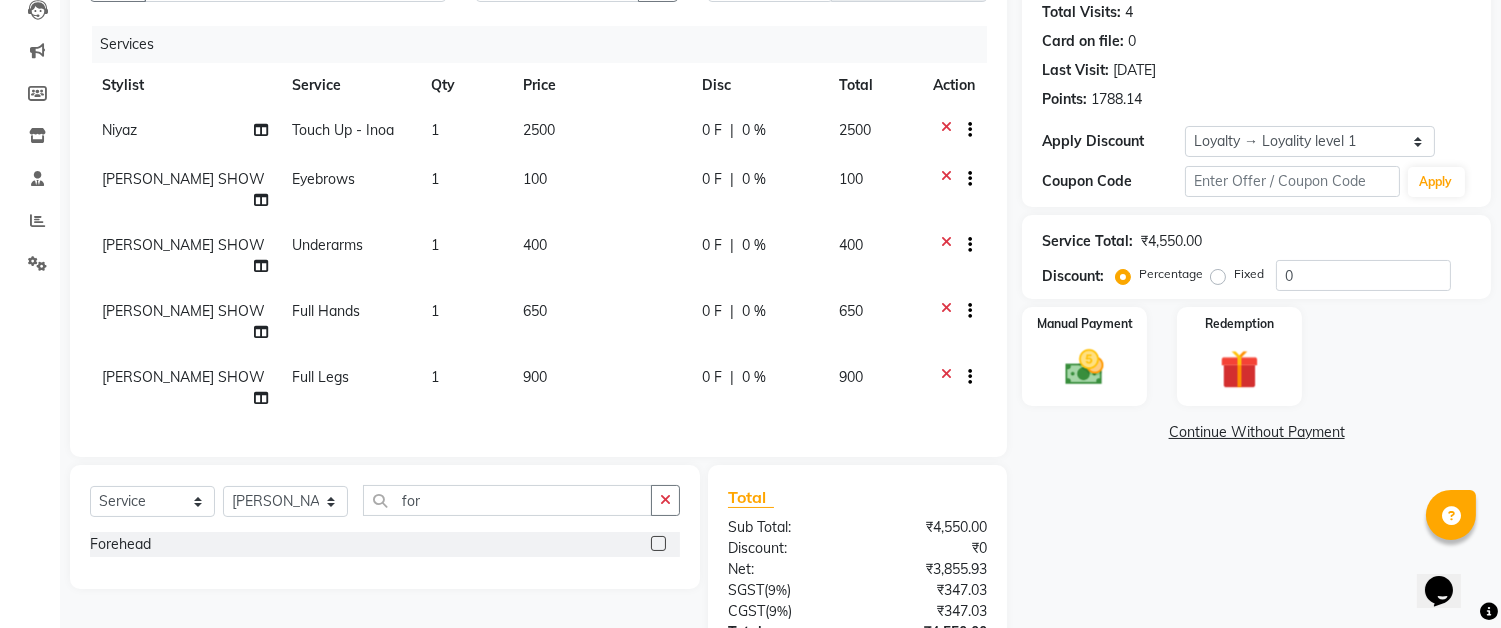 click 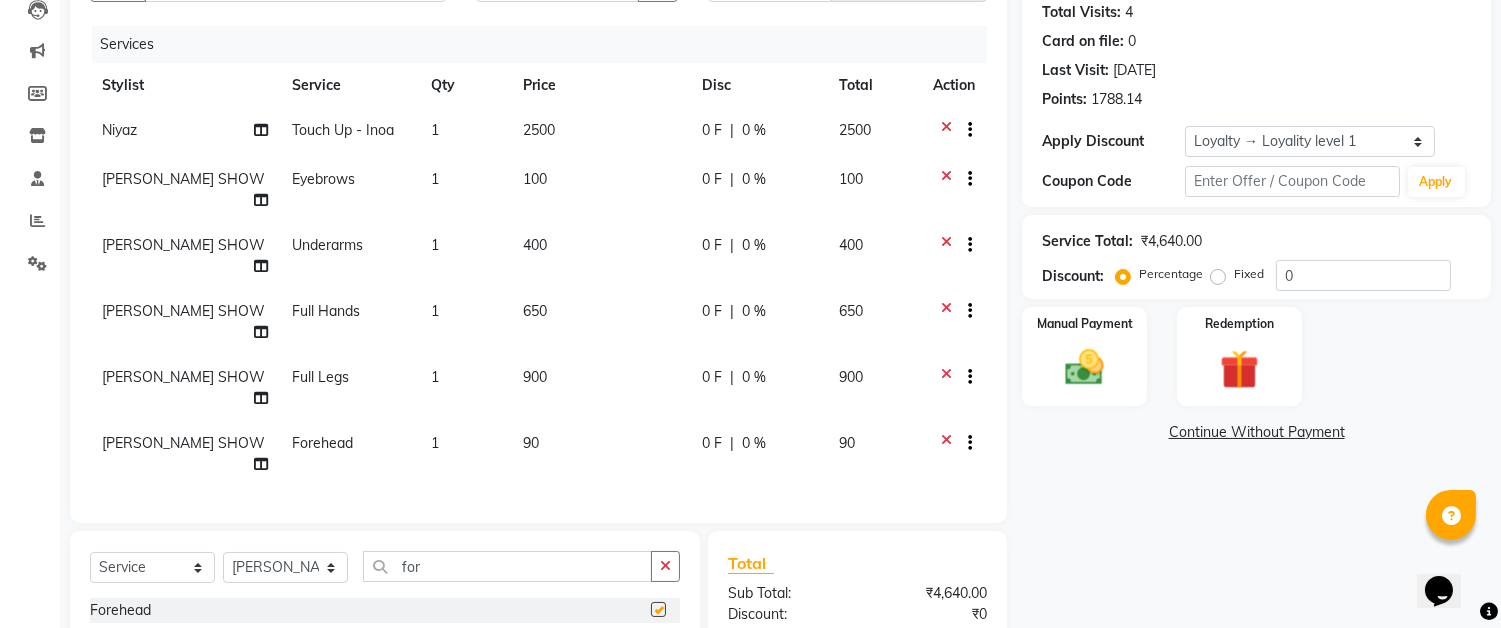 checkbox on "false" 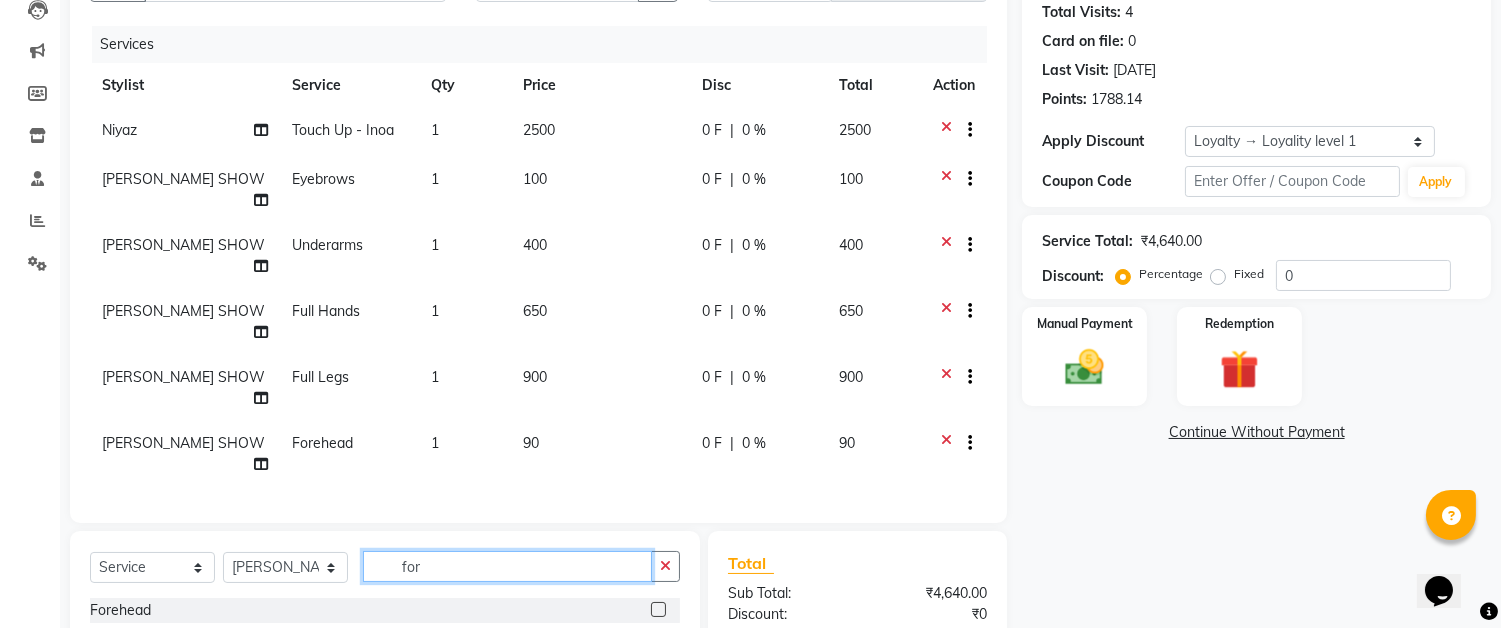 click on "for" 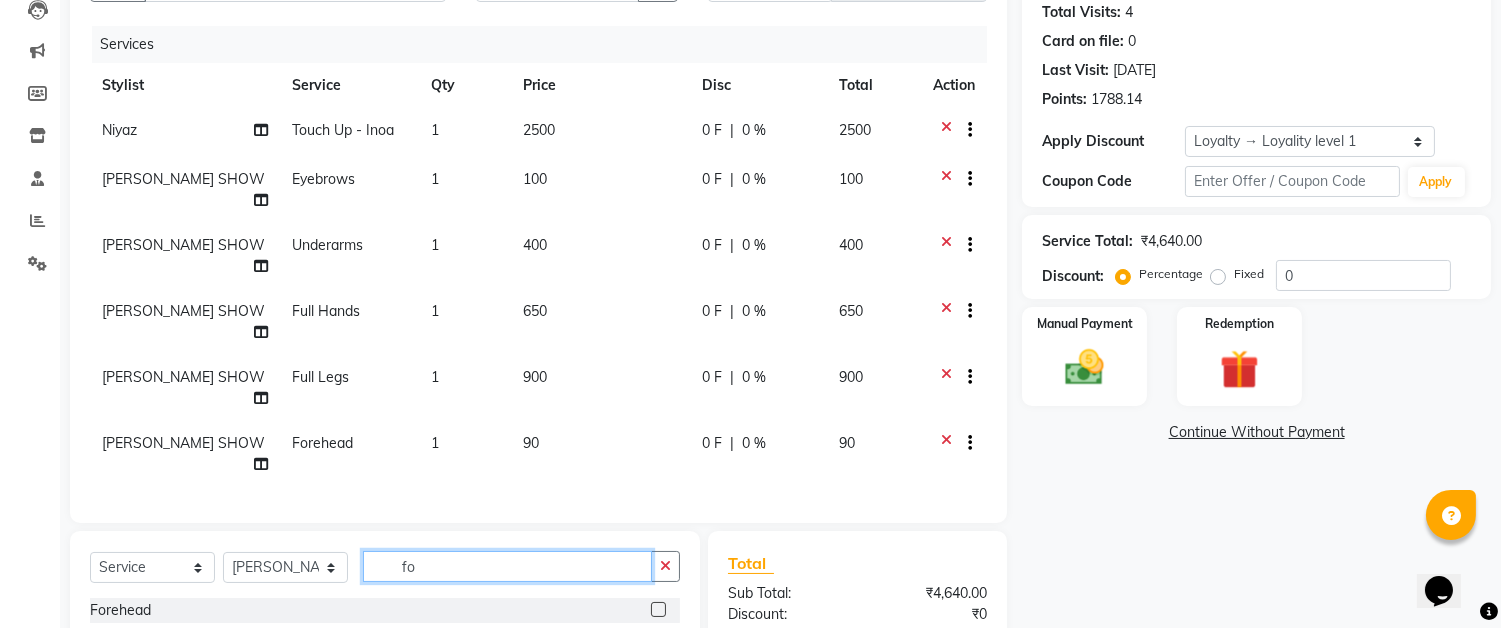 type on "f" 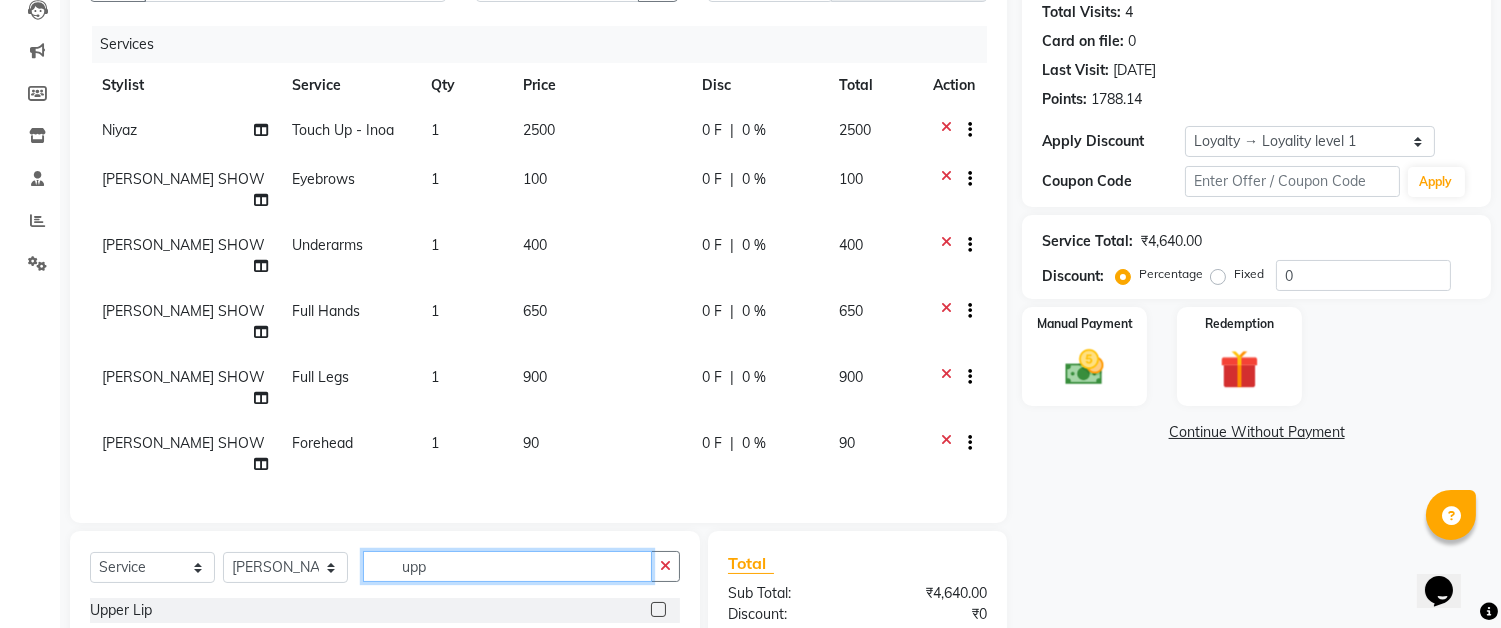 type on "upp" 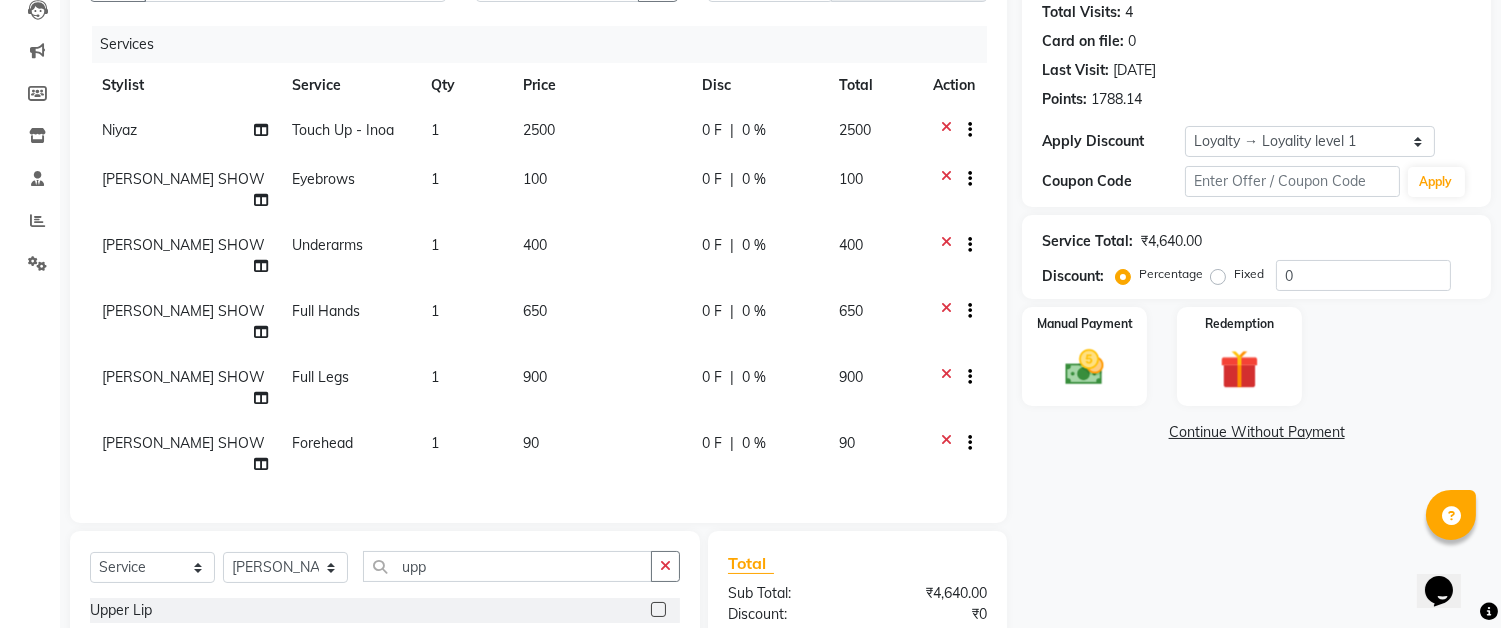 click 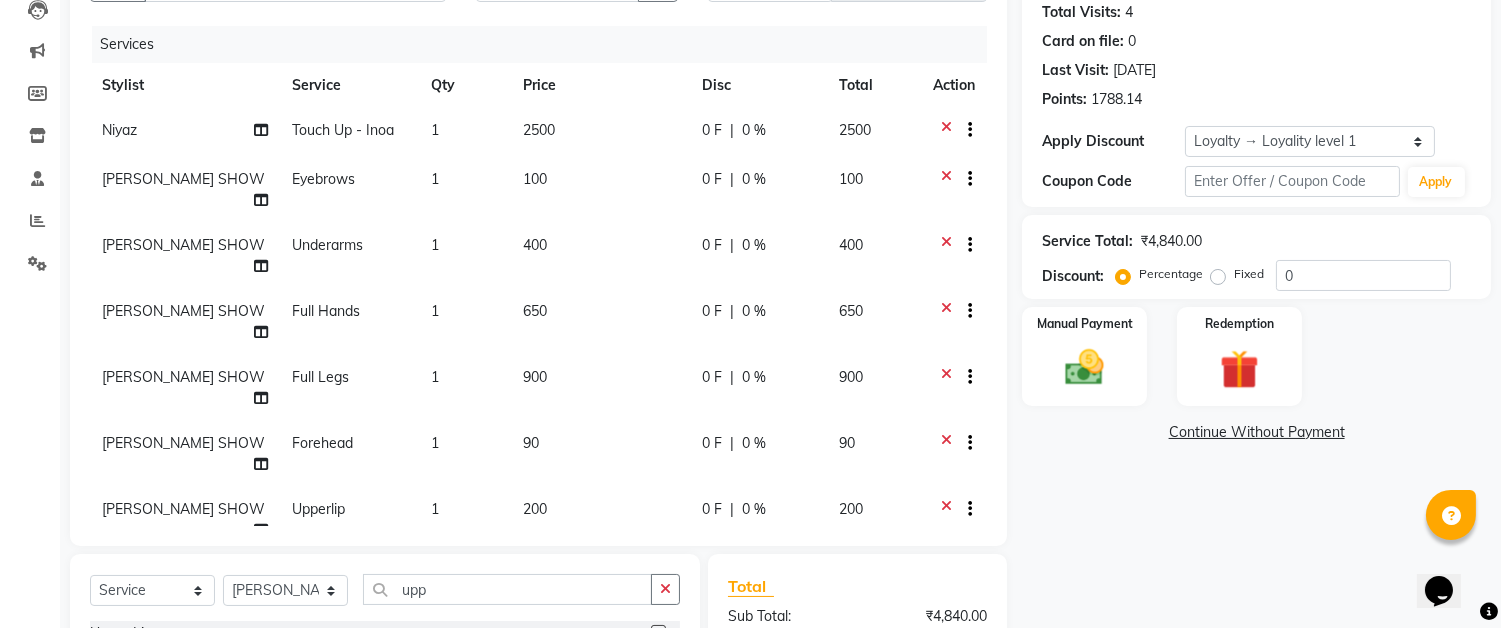checkbox on "false" 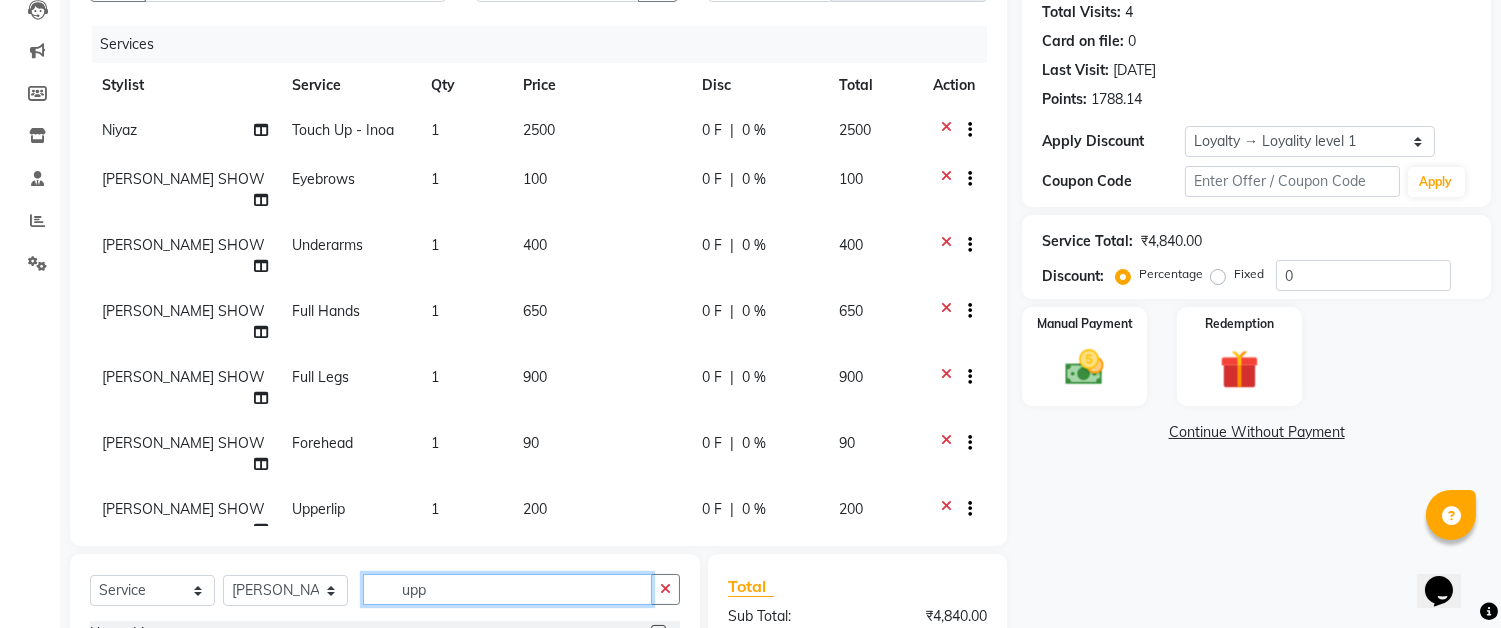 click on "upp" 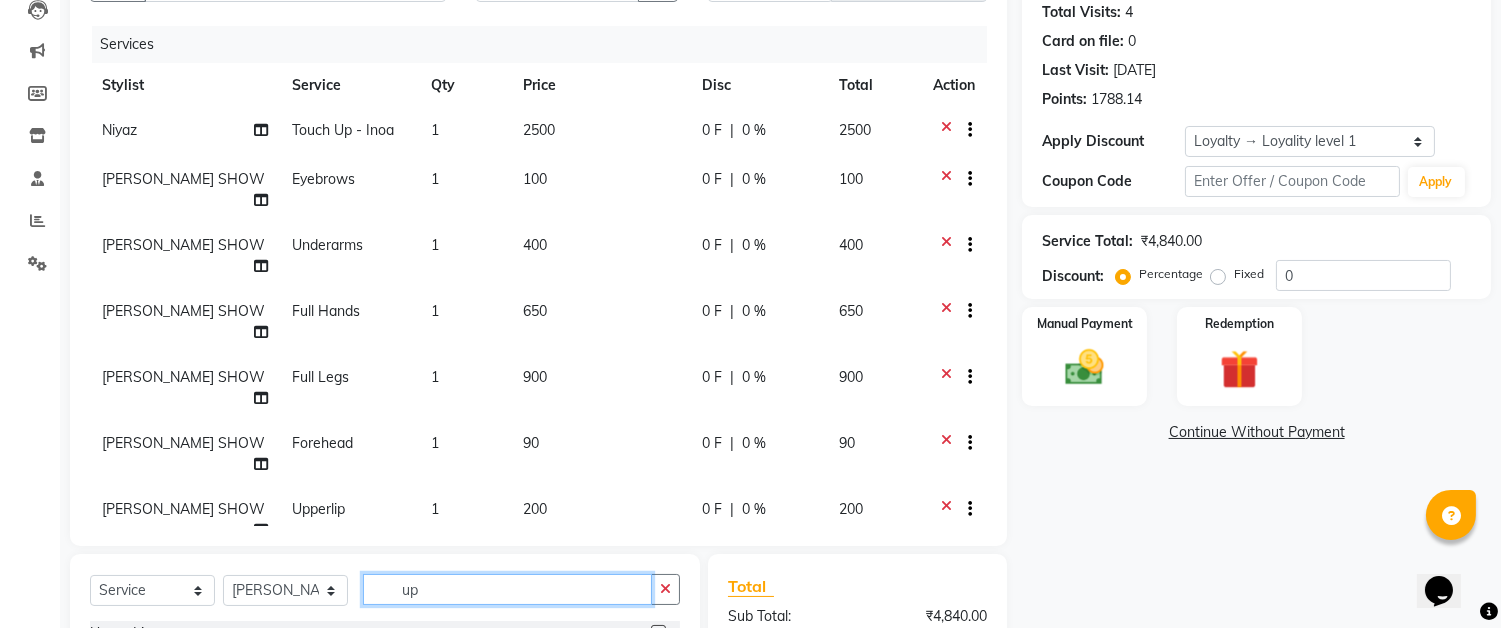 type on "u" 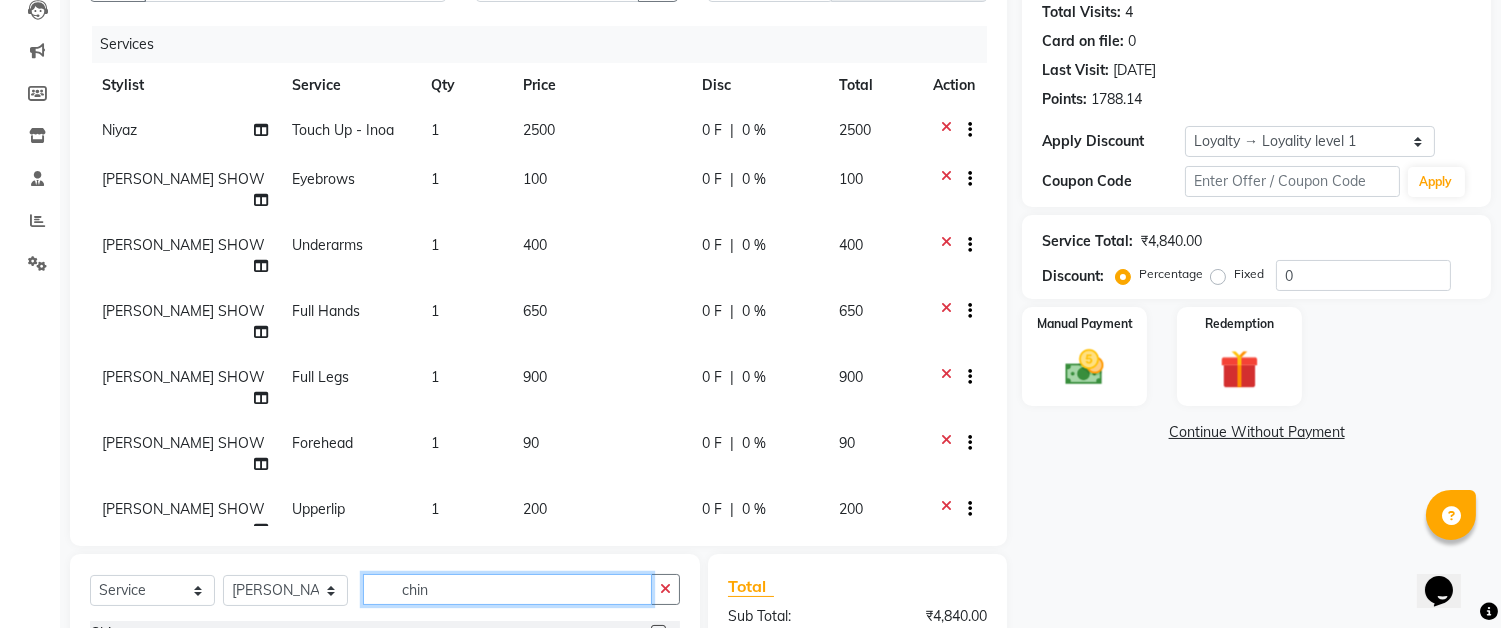 type on "chin" 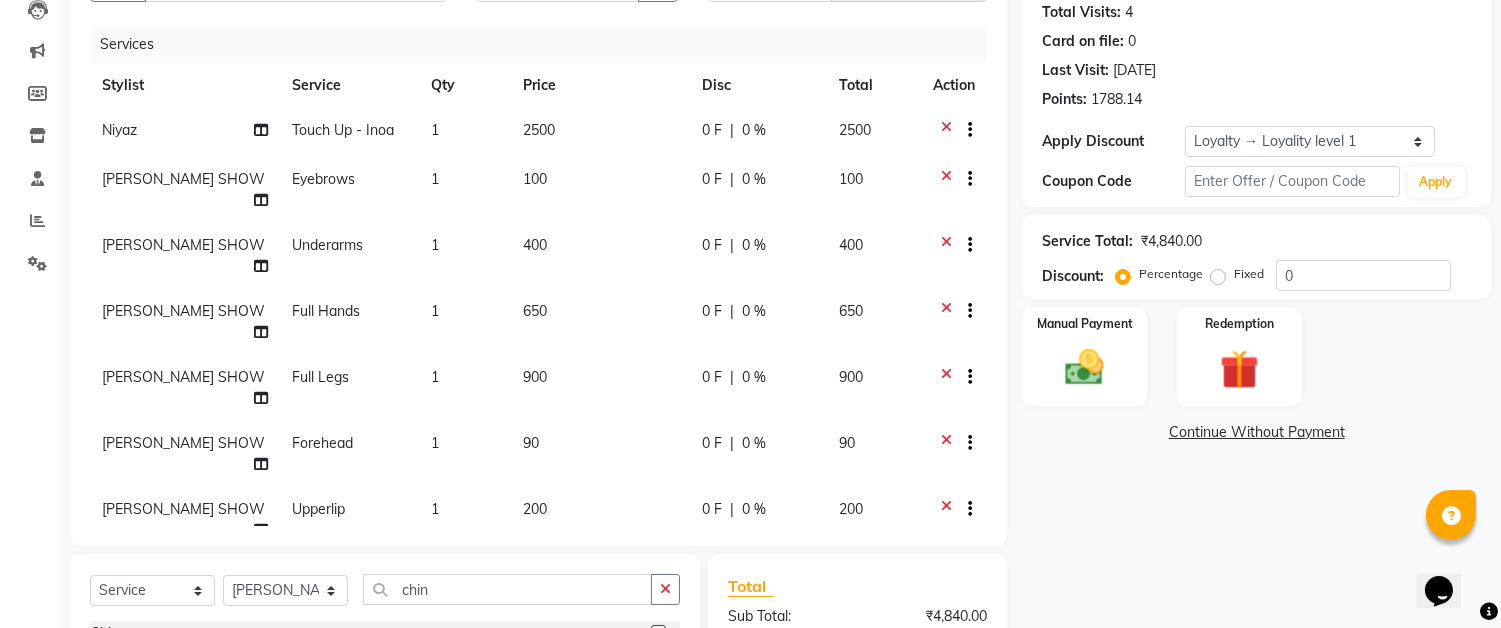 click 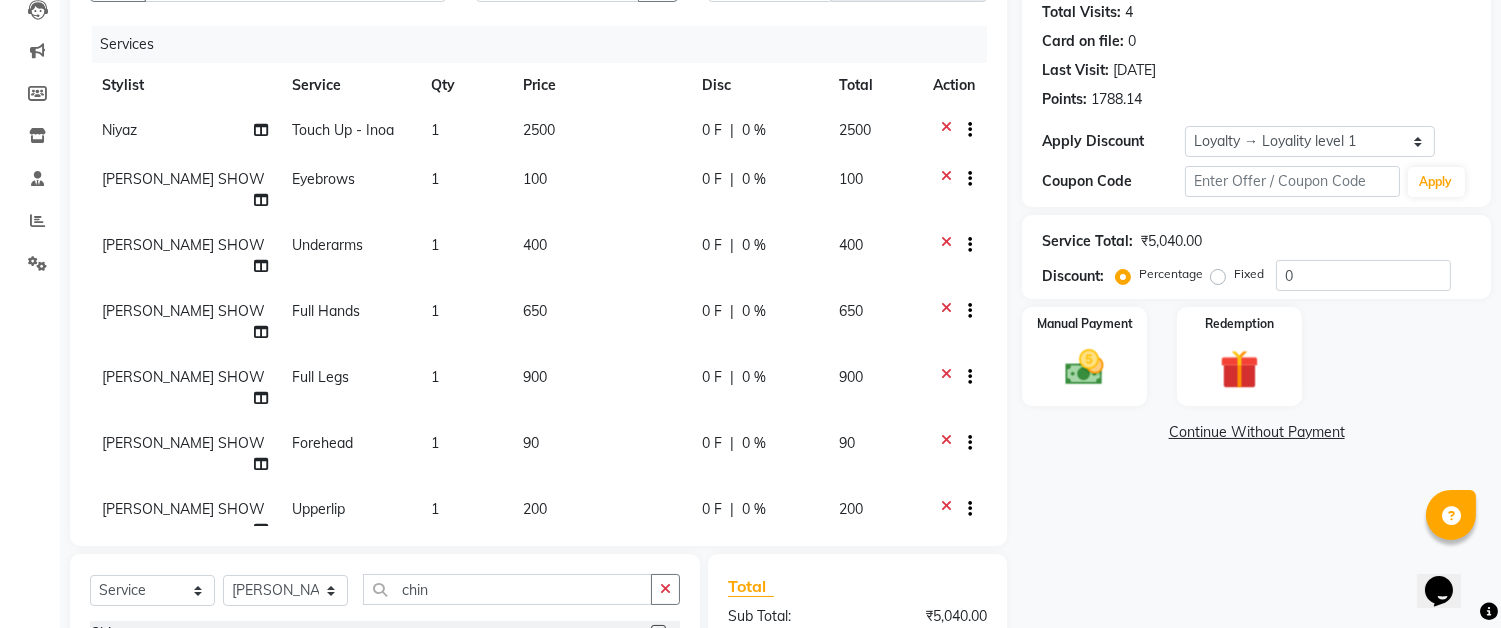 checkbox on "false" 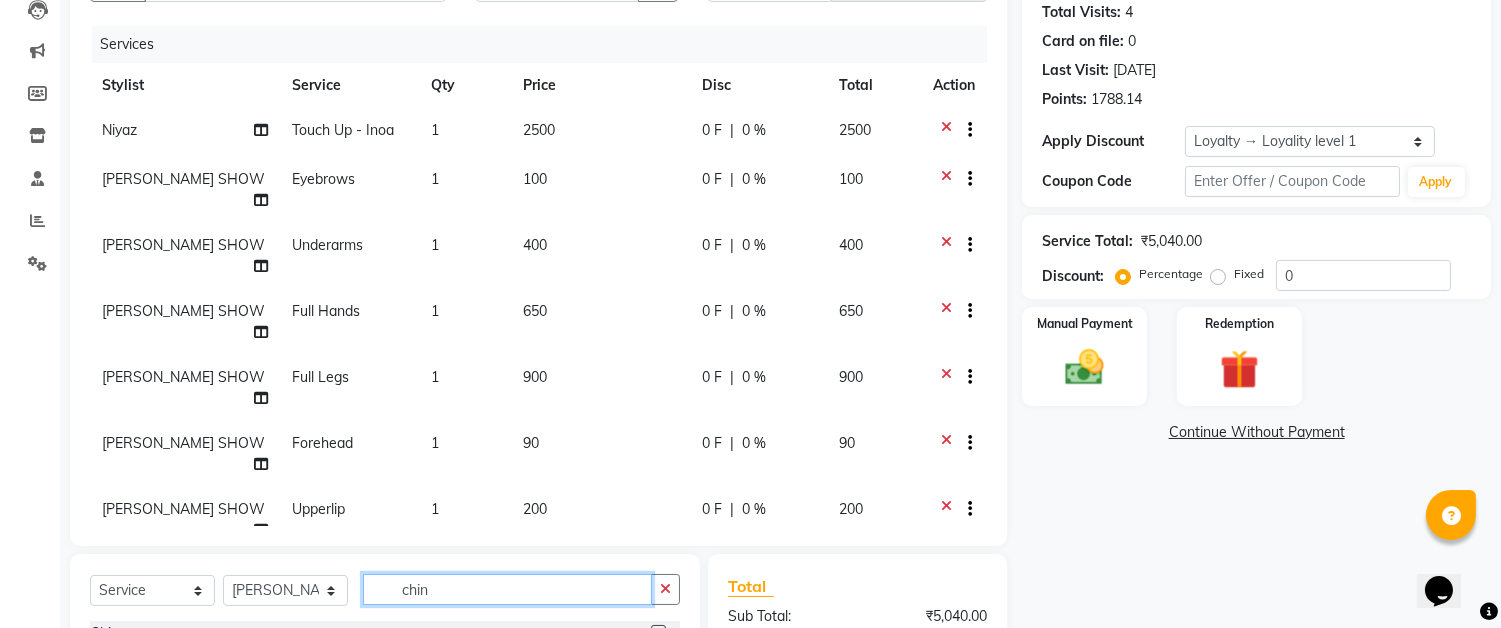 click on "chin" 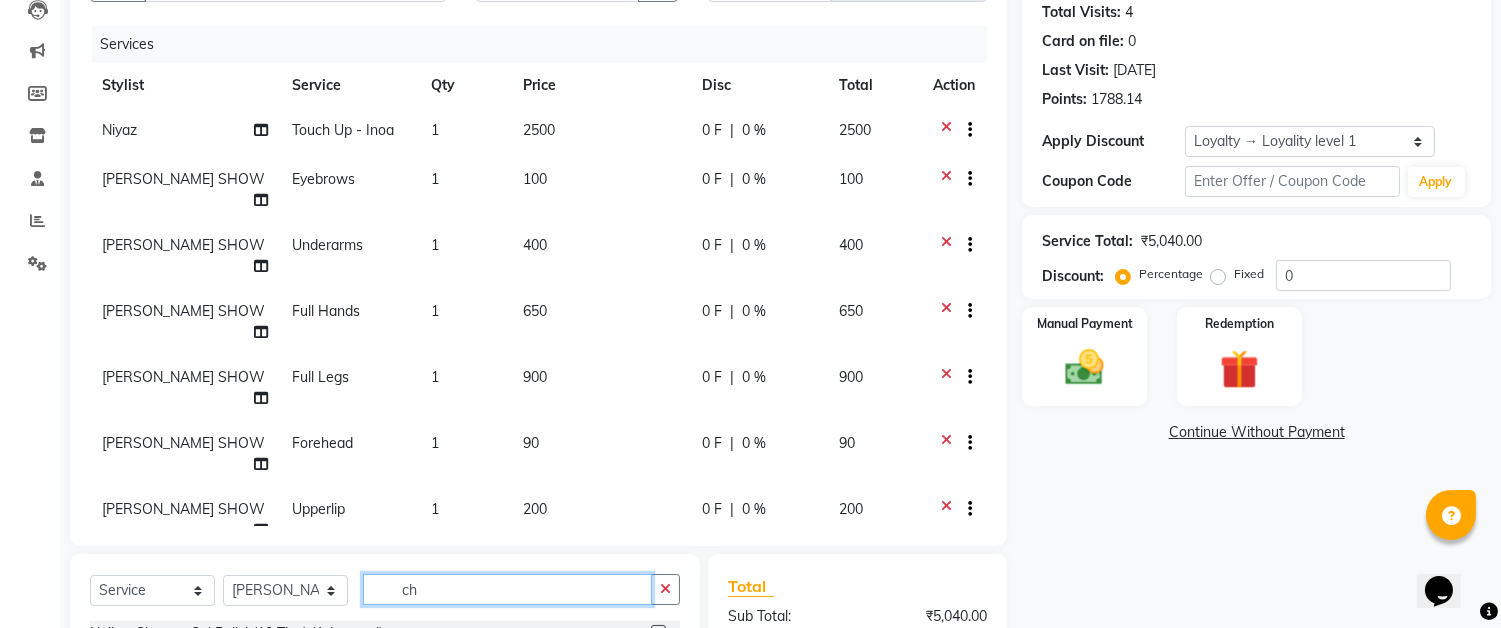 type on "c" 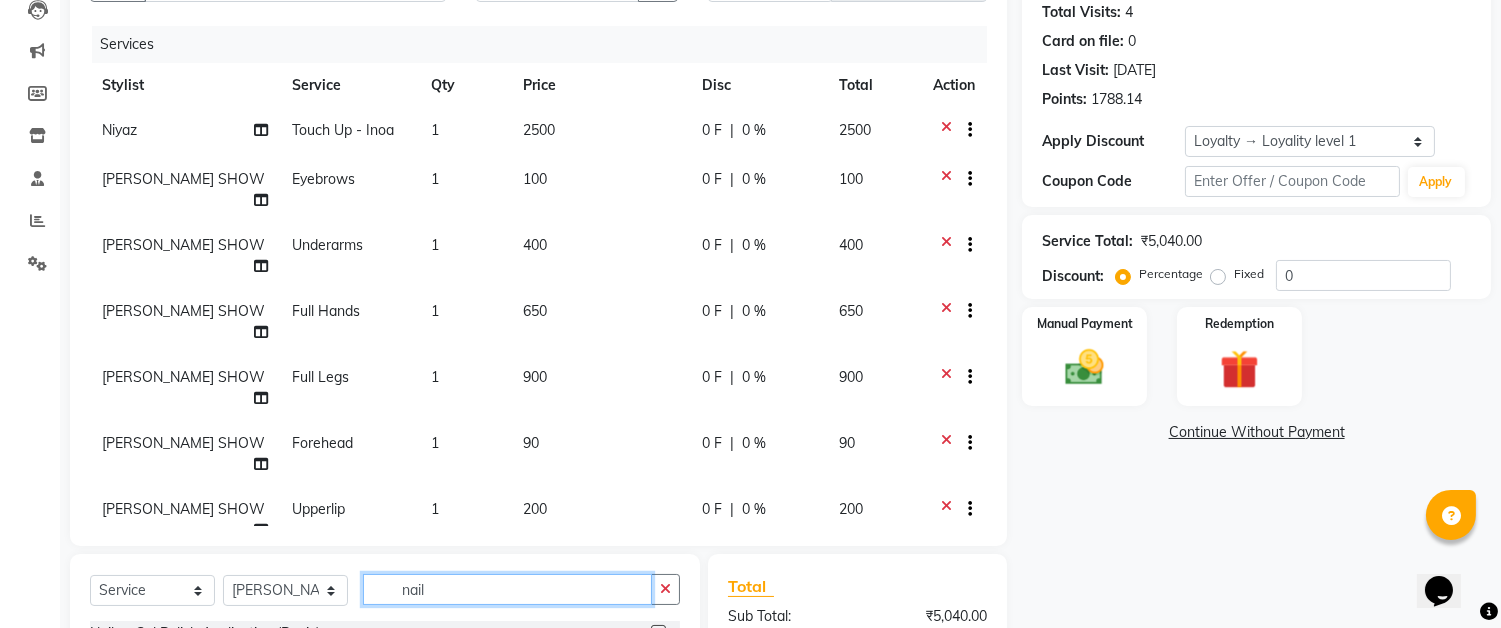 scroll, scrollTop: 444, scrollLeft: 0, axis: vertical 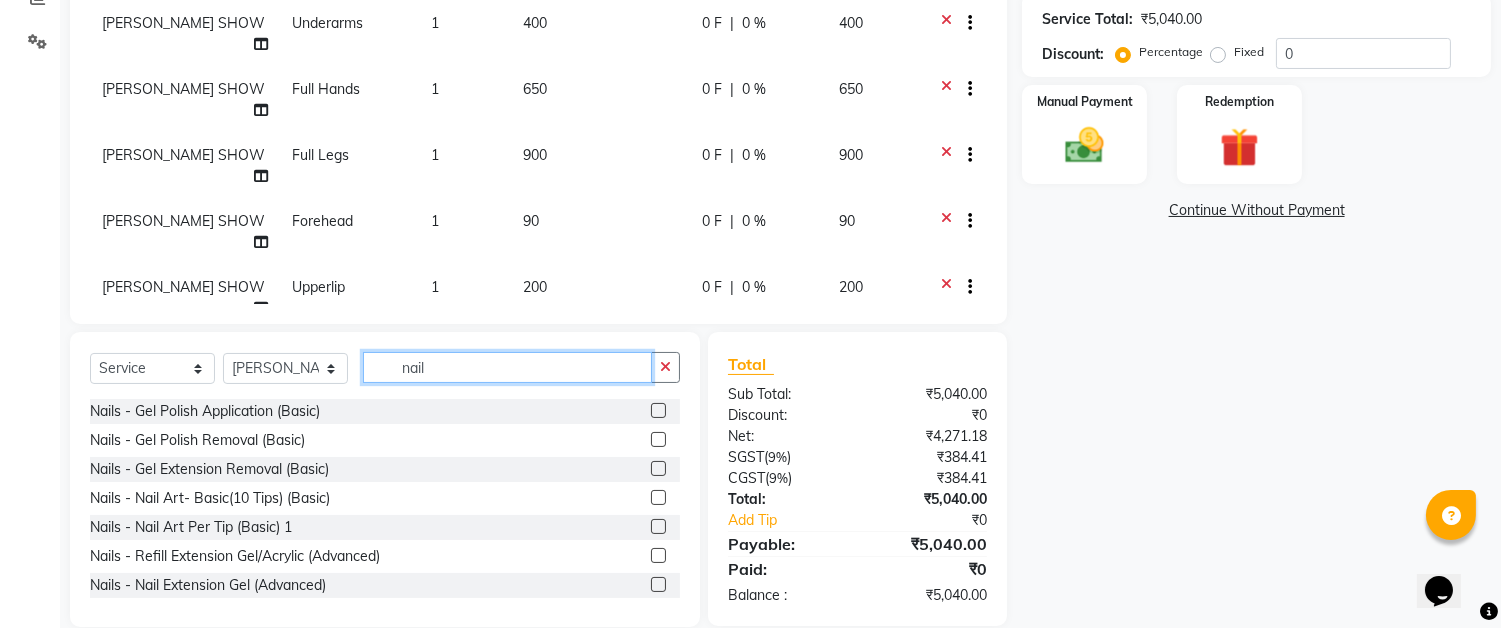 click on "nail" 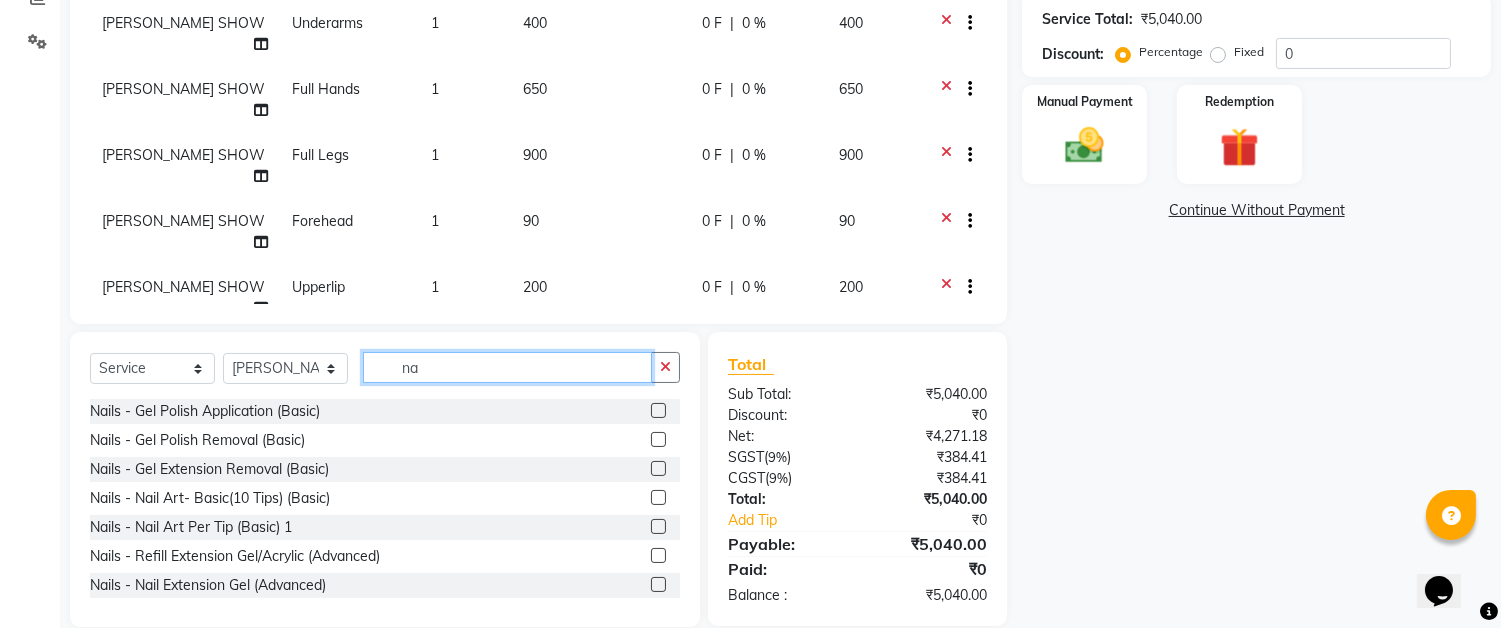 type on "n" 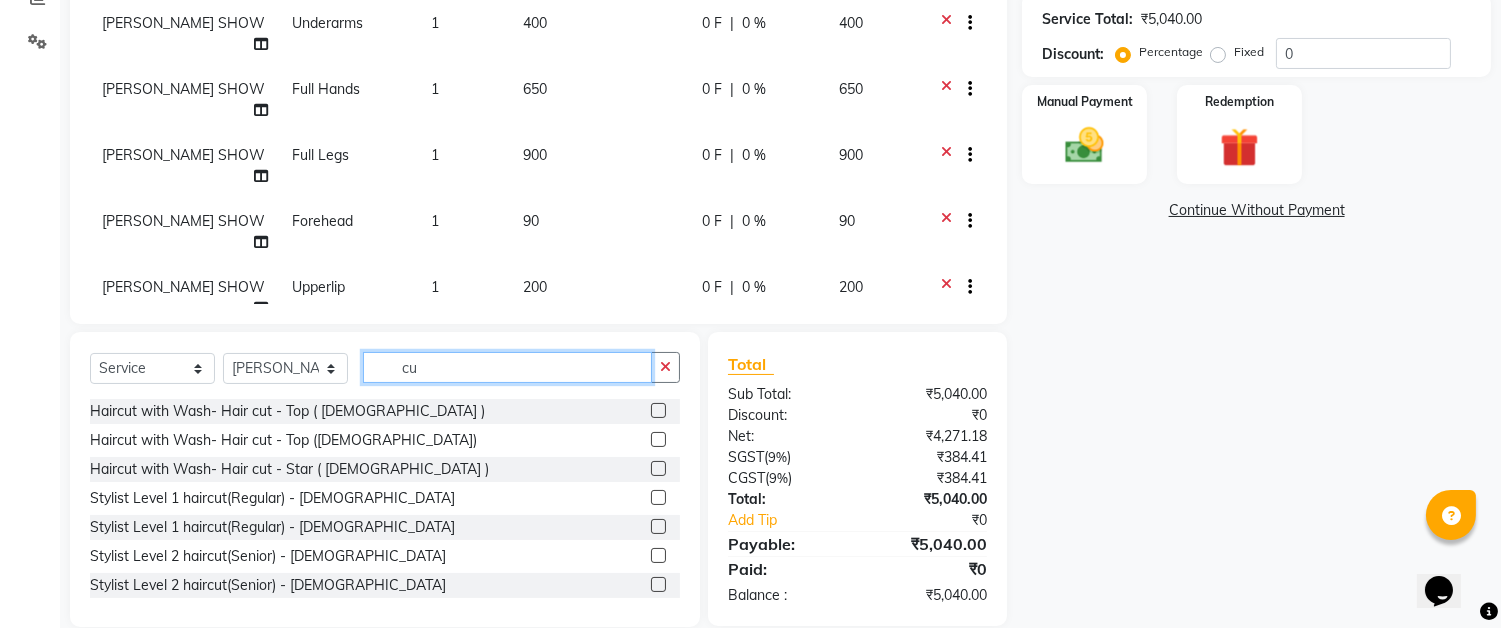 type on "c" 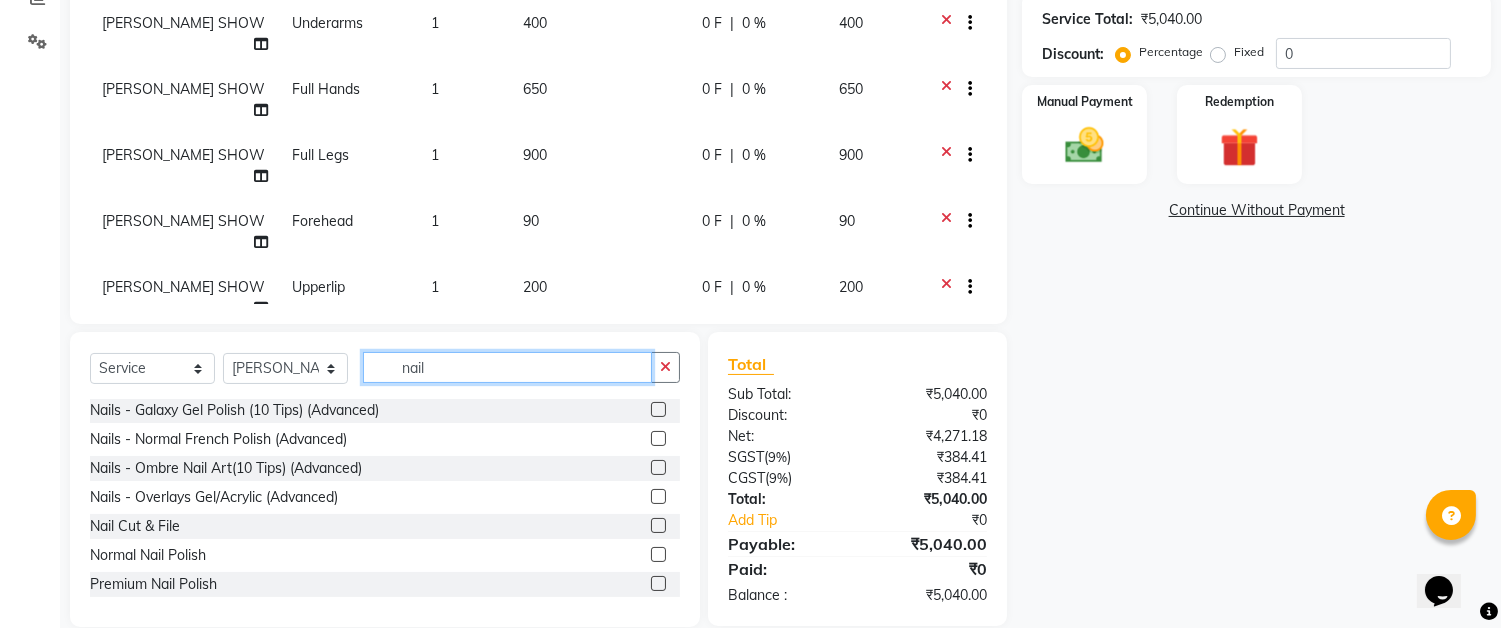 scroll, scrollTop: 466, scrollLeft: 0, axis: vertical 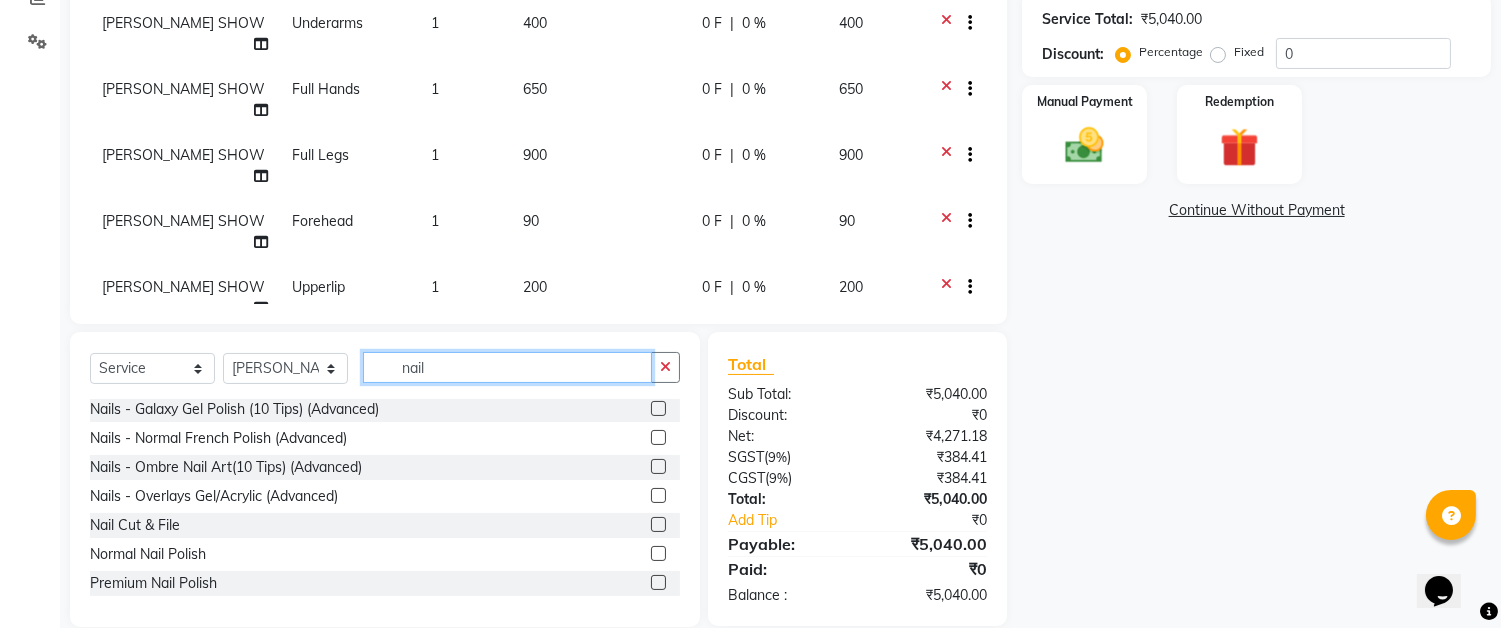 type on "nail" 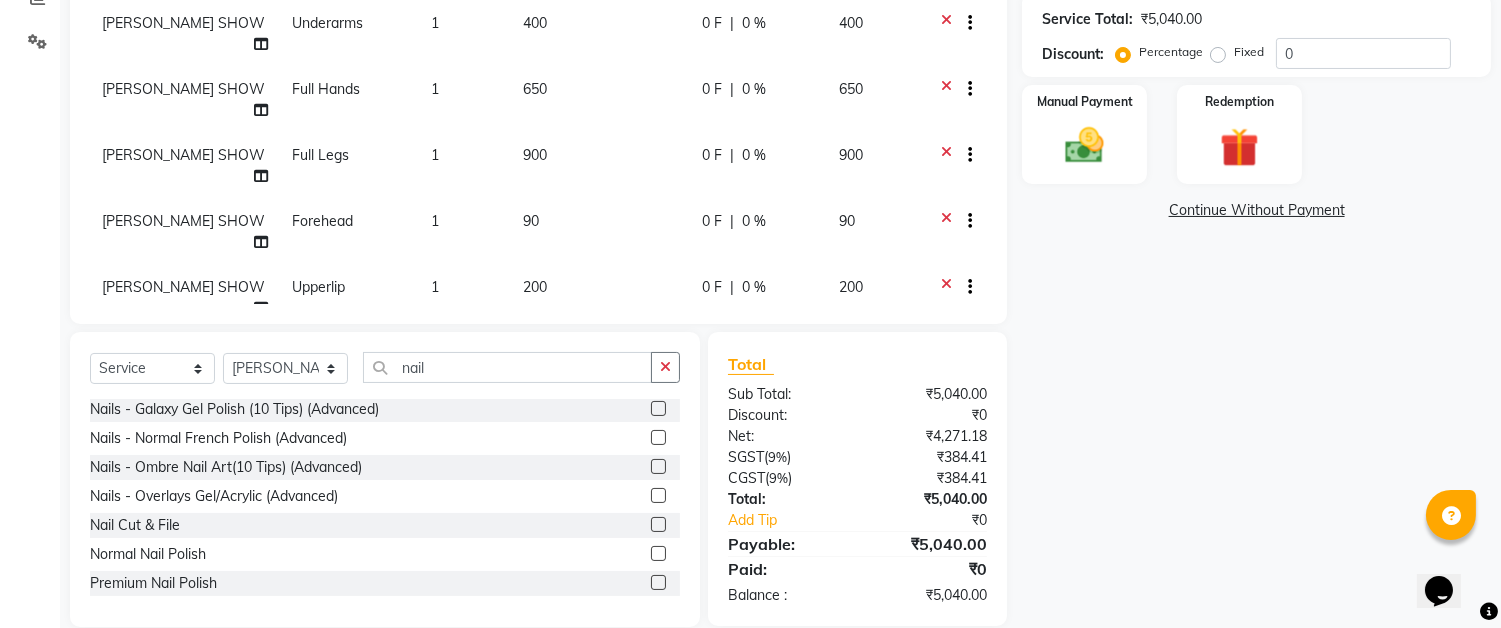 click 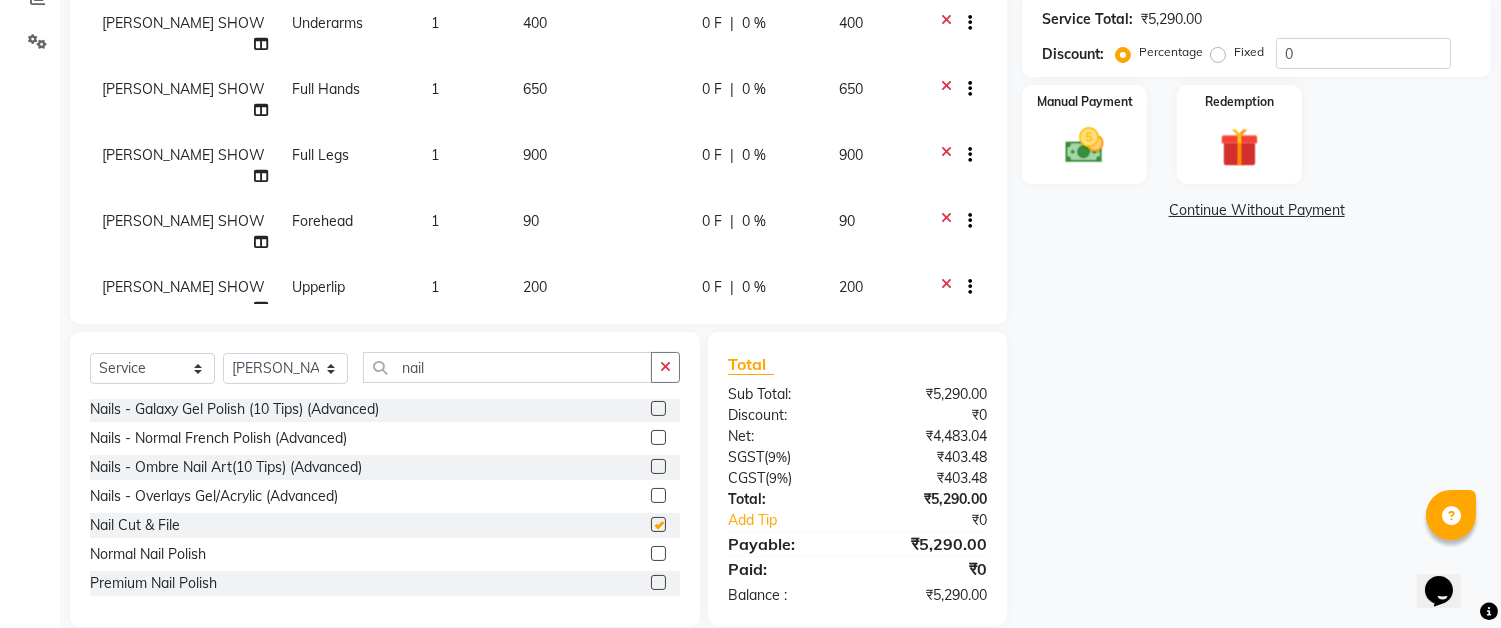 checkbox on "false" 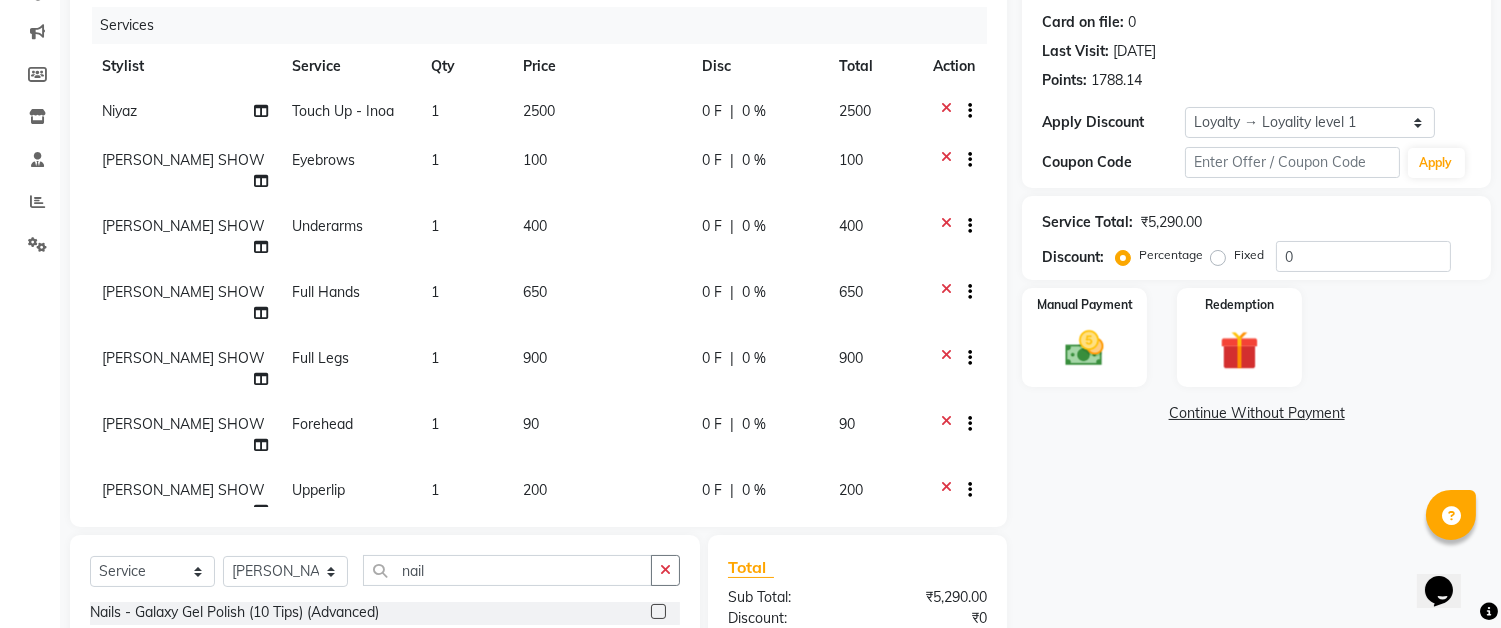 scroll, scrollTop: 111, scrollLeft: 0, axis: vertical 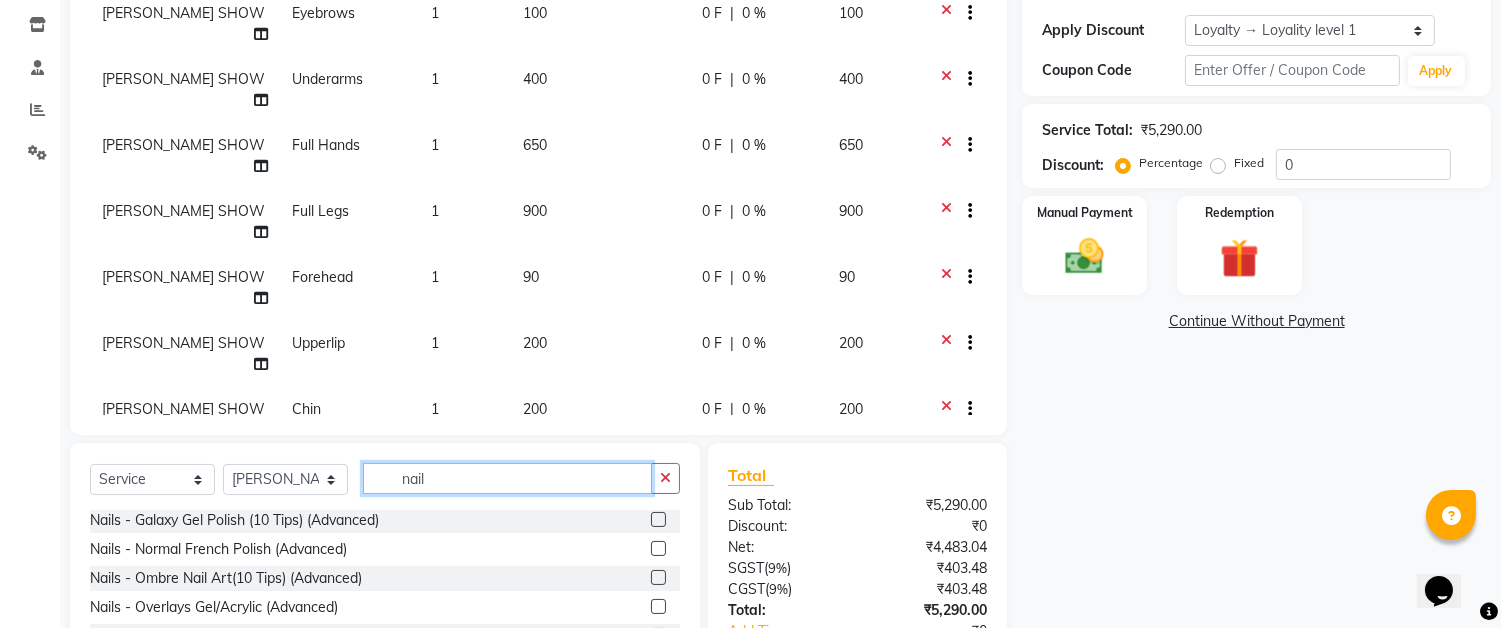 click on "nail" 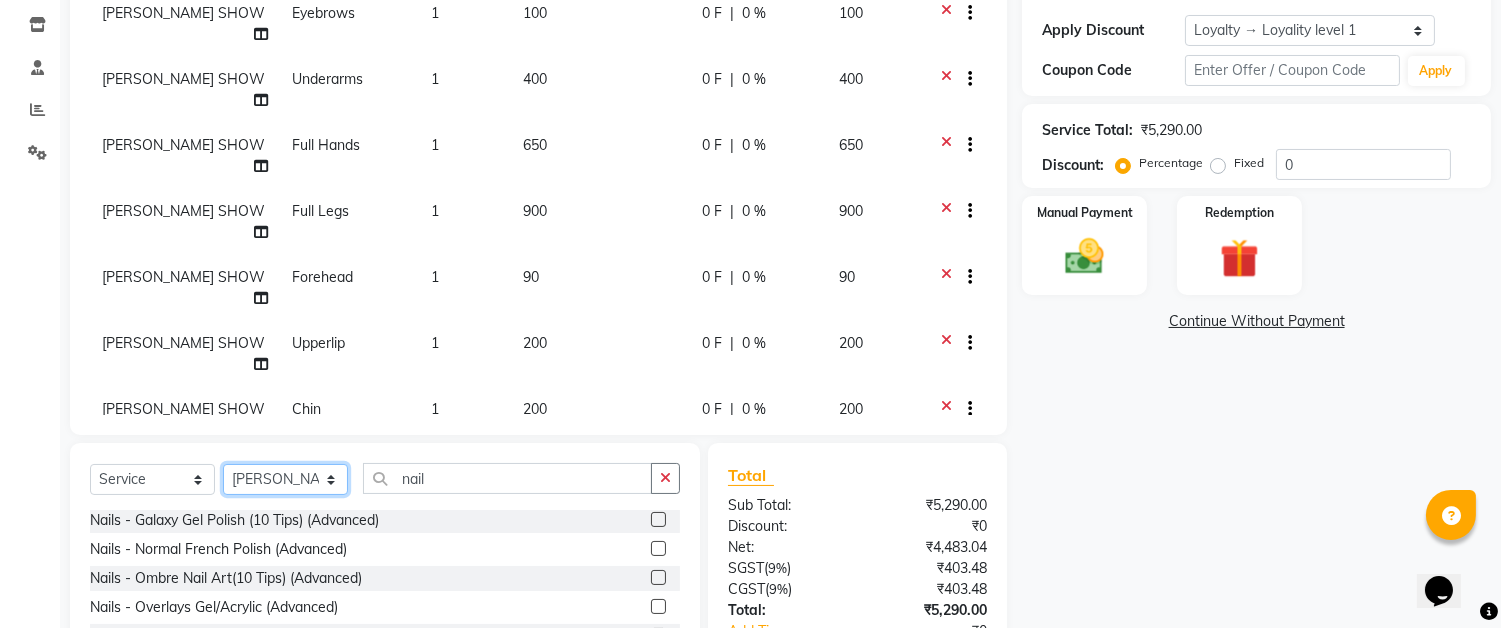 click on "Select Stylist Akram Auditor Christina Izarul jaydip Niyaz raj rehan RINKU SHOW TARANUM" 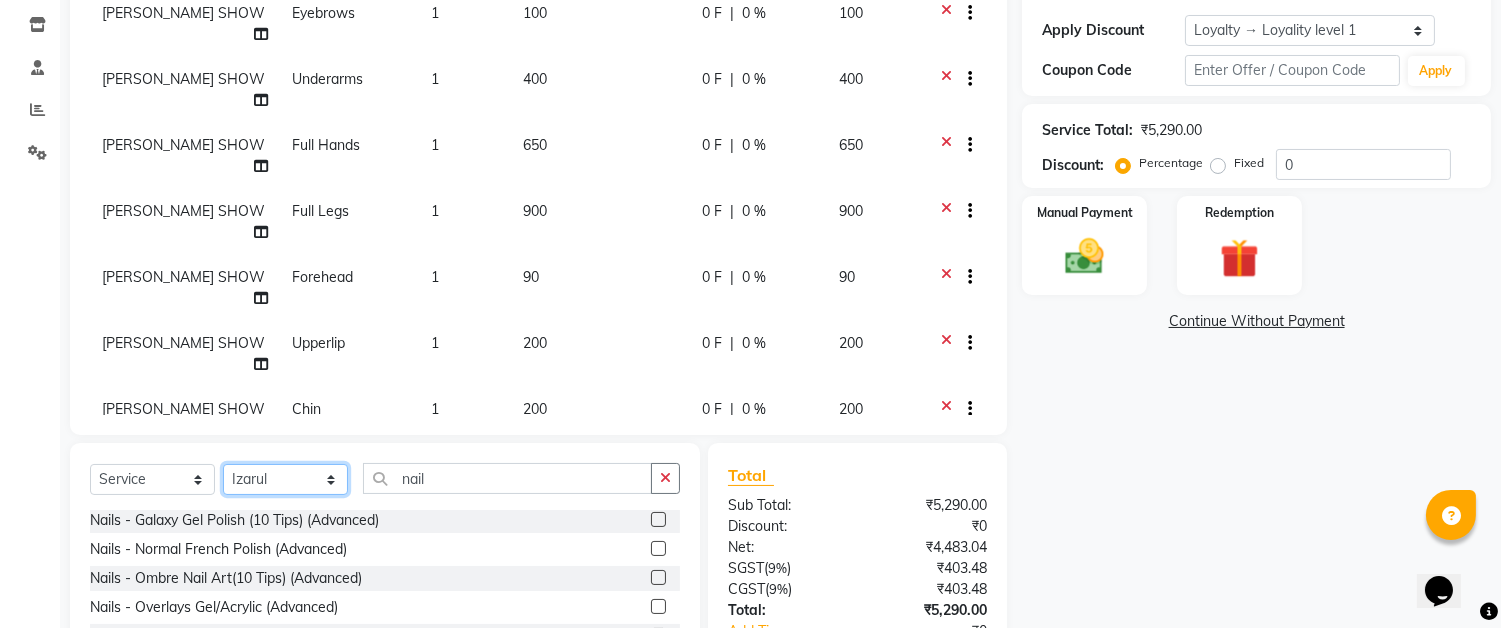 click on "Select Stylist Akram Auditor Christina Izarul jaydip Niyaz raj rehan RINKU SHOW TARANUM" 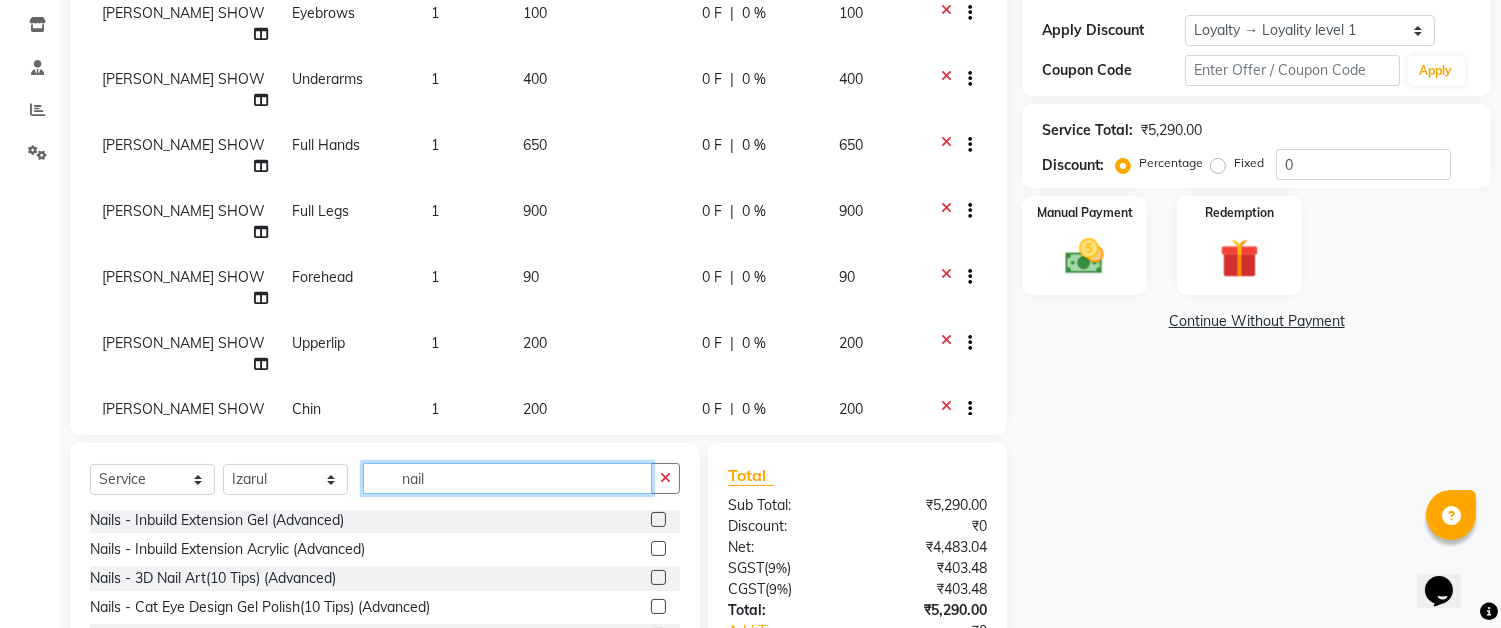 click on "nail" 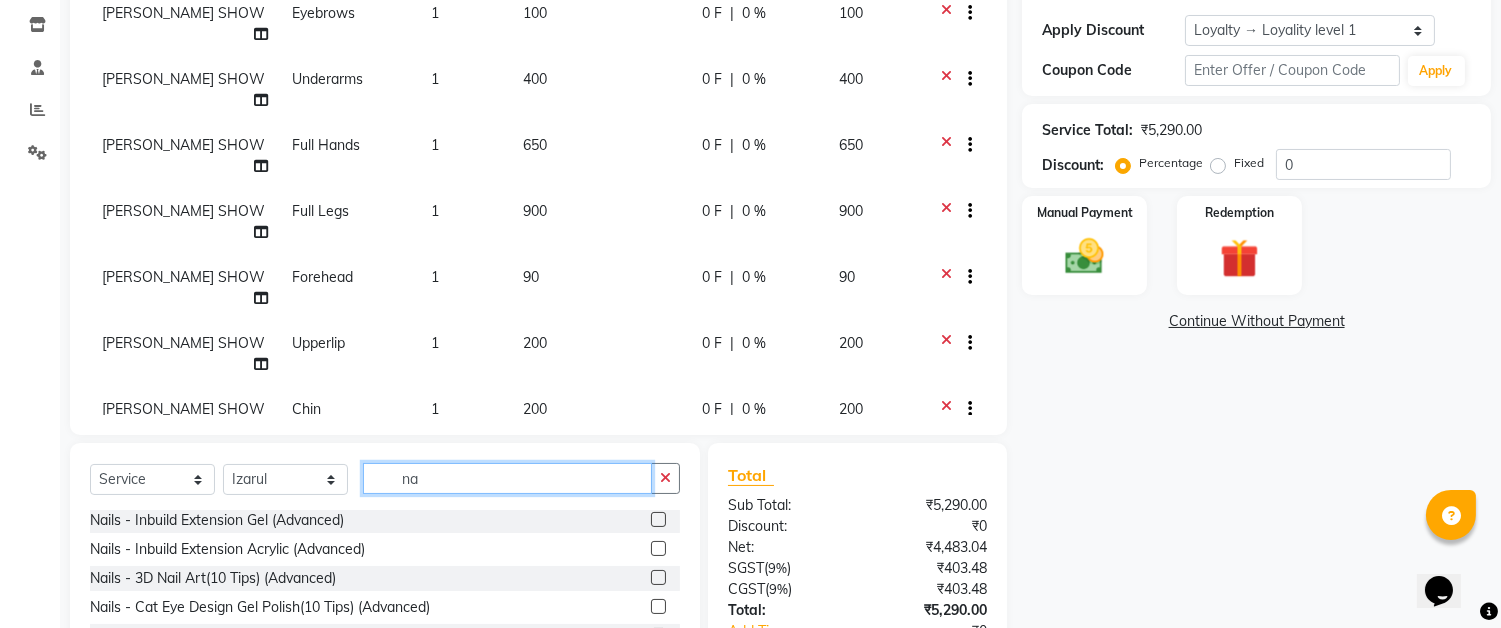 type on "n" 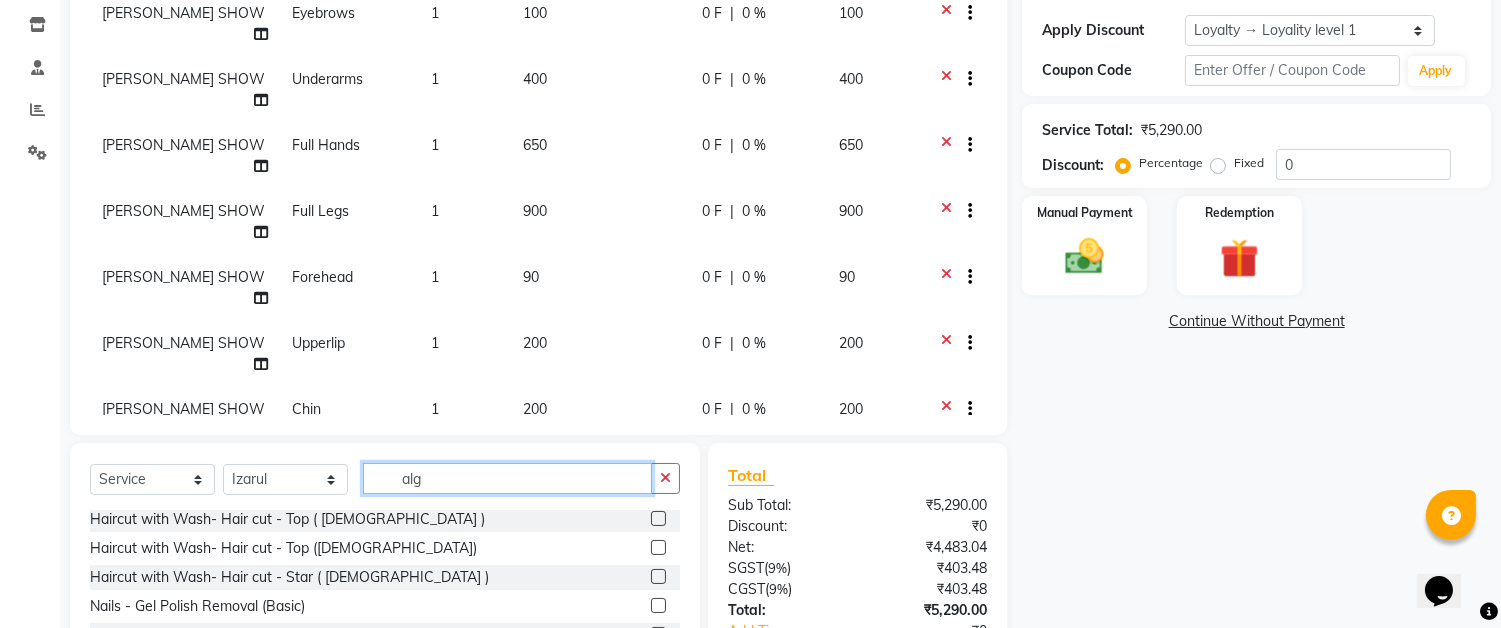 scroll, scrollTop: 0, scrollLeft: 0, axis: both 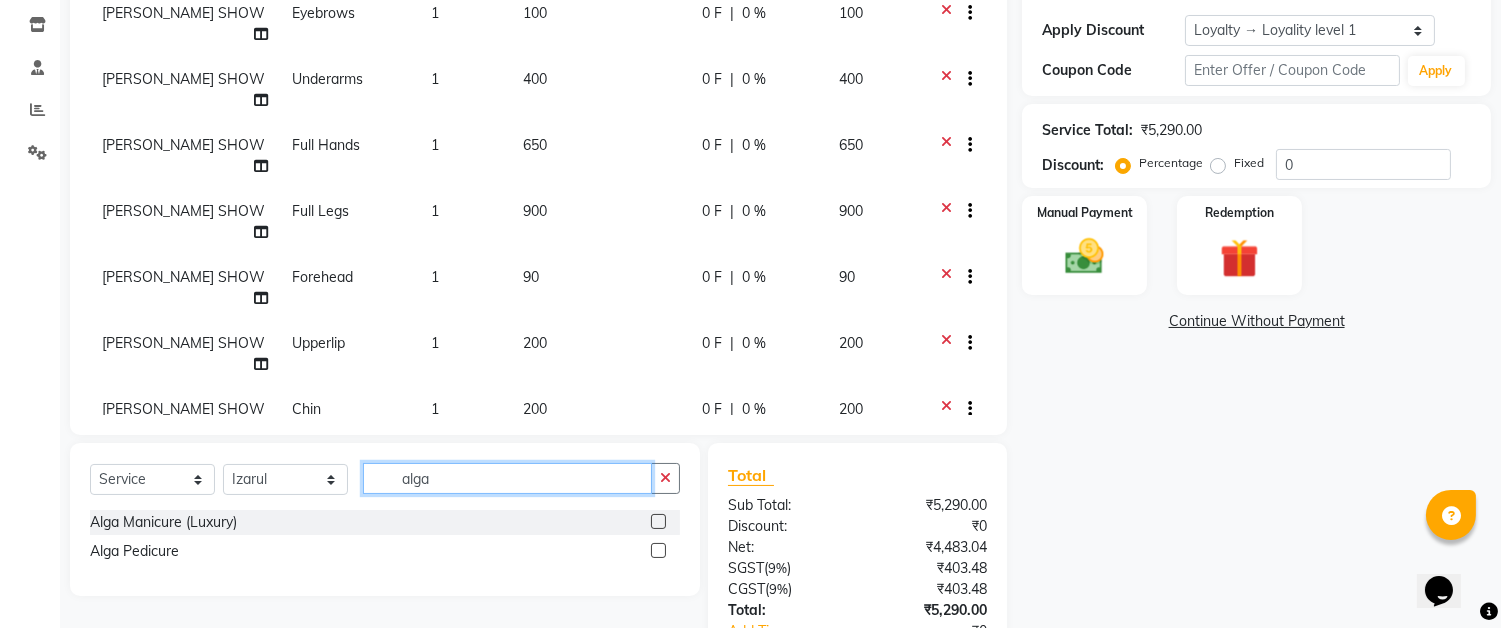type on "alga" 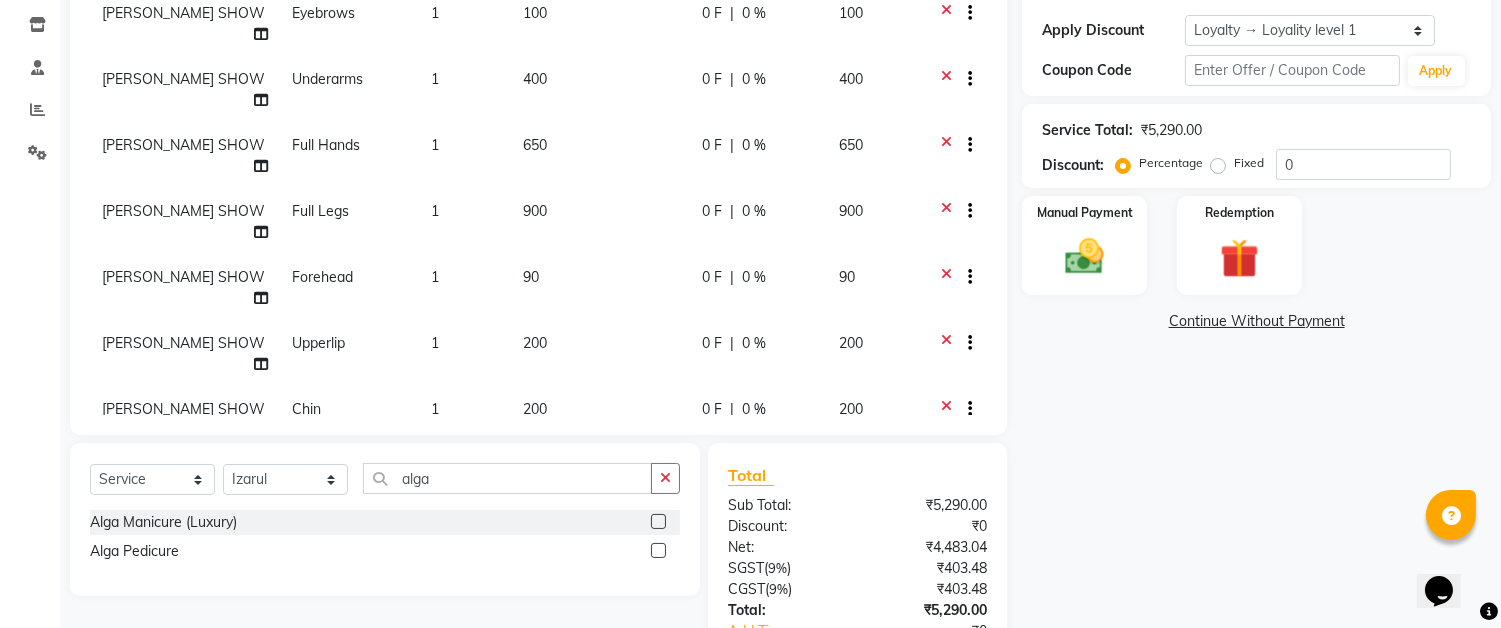 click 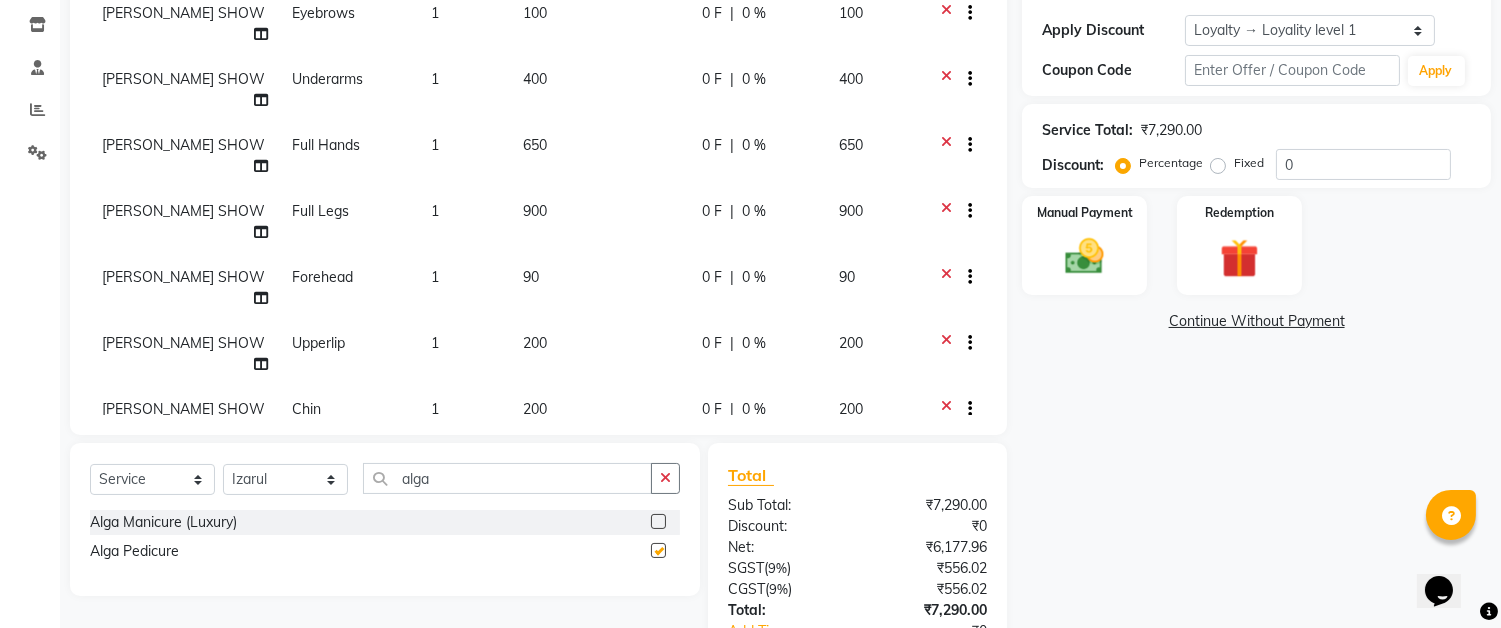 checkbox on "false" 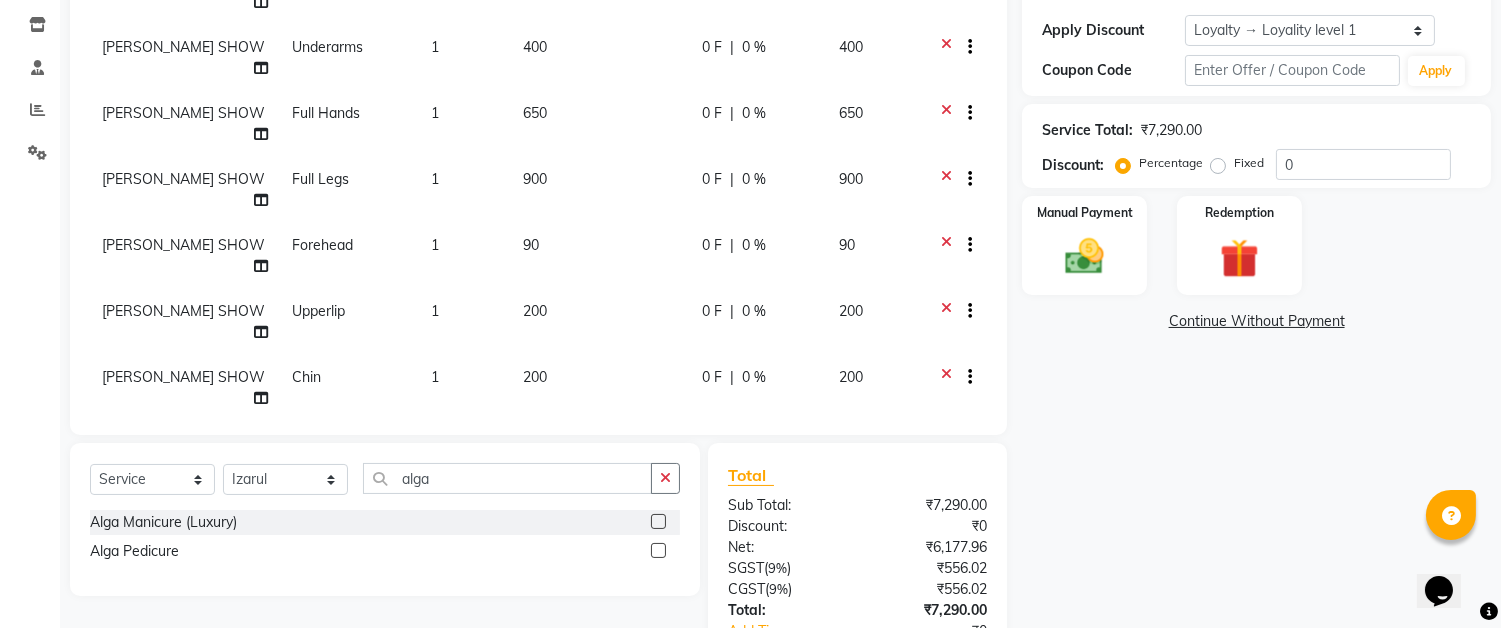 scroll, scrollTop: 104, scrollLeft: 0, axis: vertical 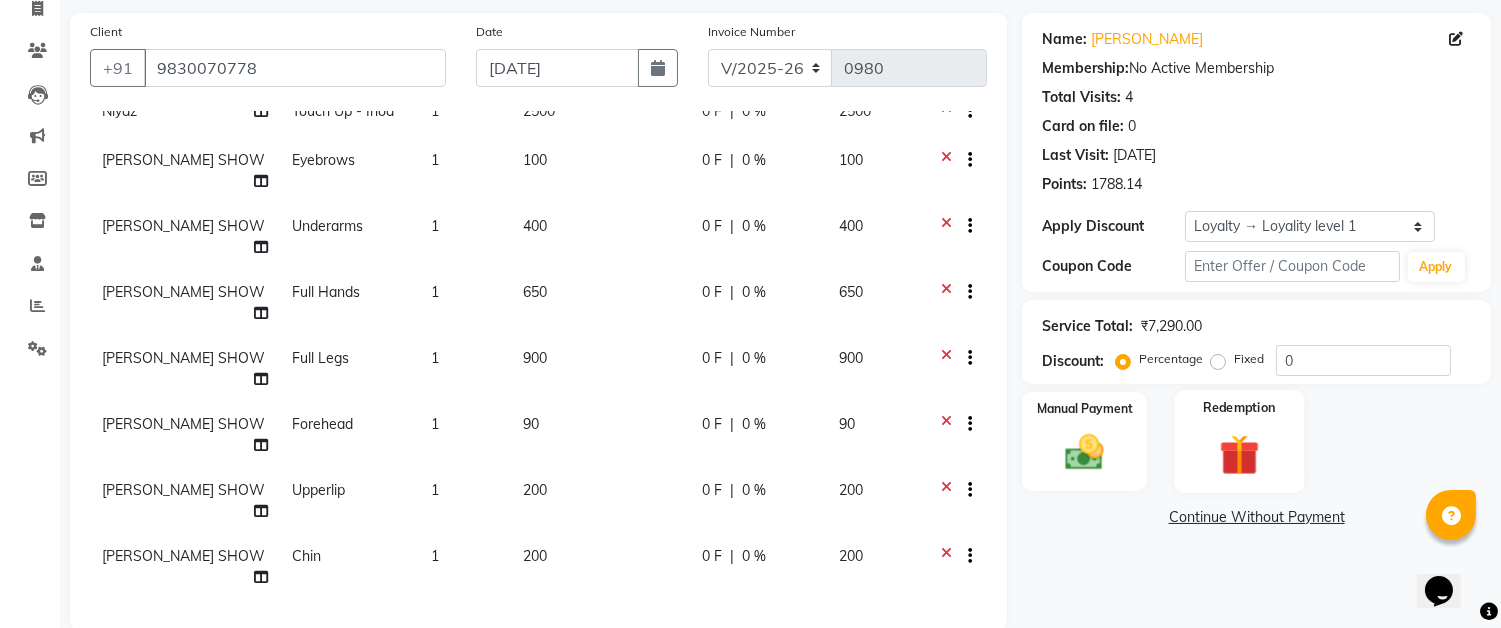 click 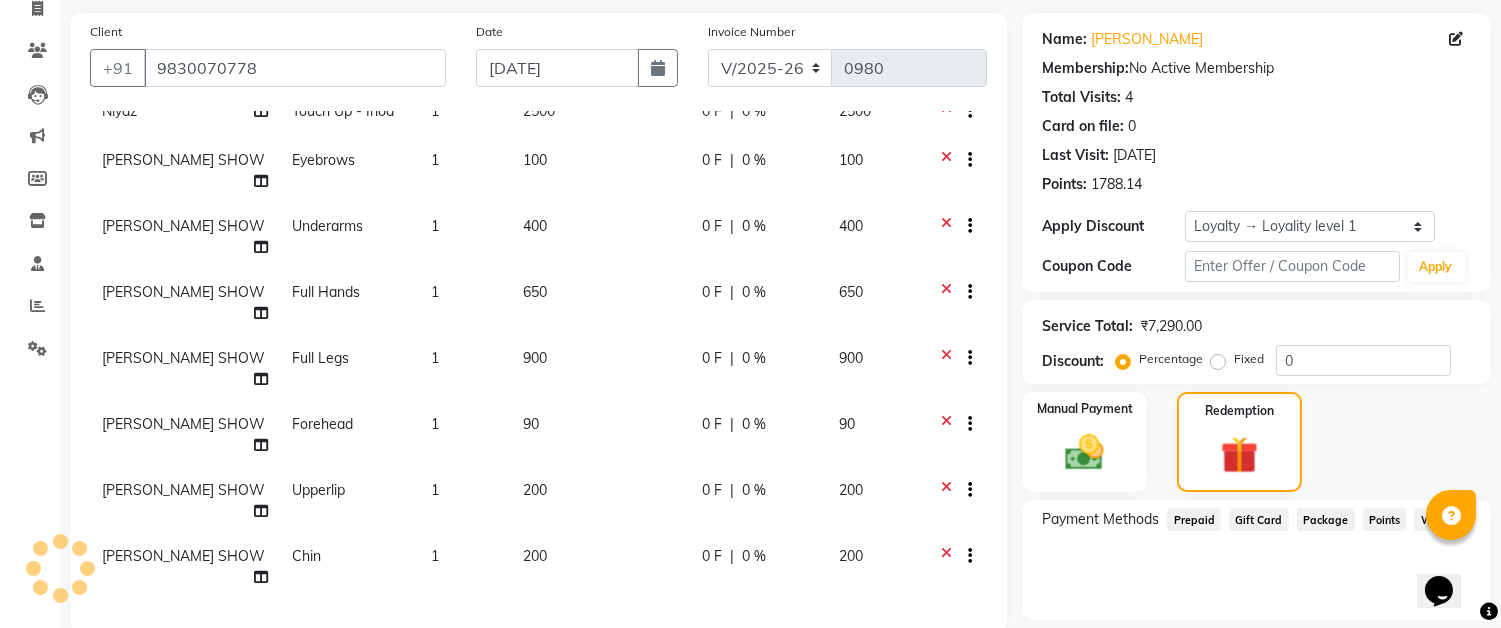 click on "Points" 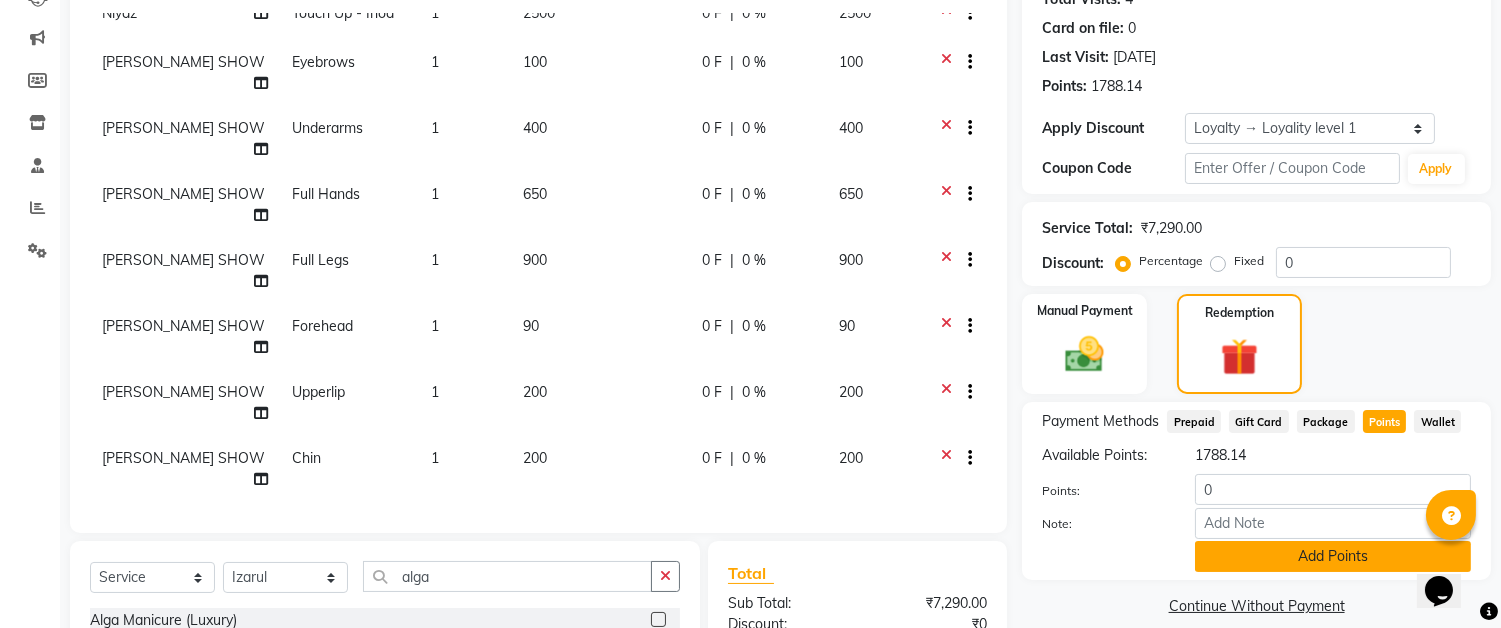 scroll, scrollTop: 248, scrollLeft: 0, axis: vertical 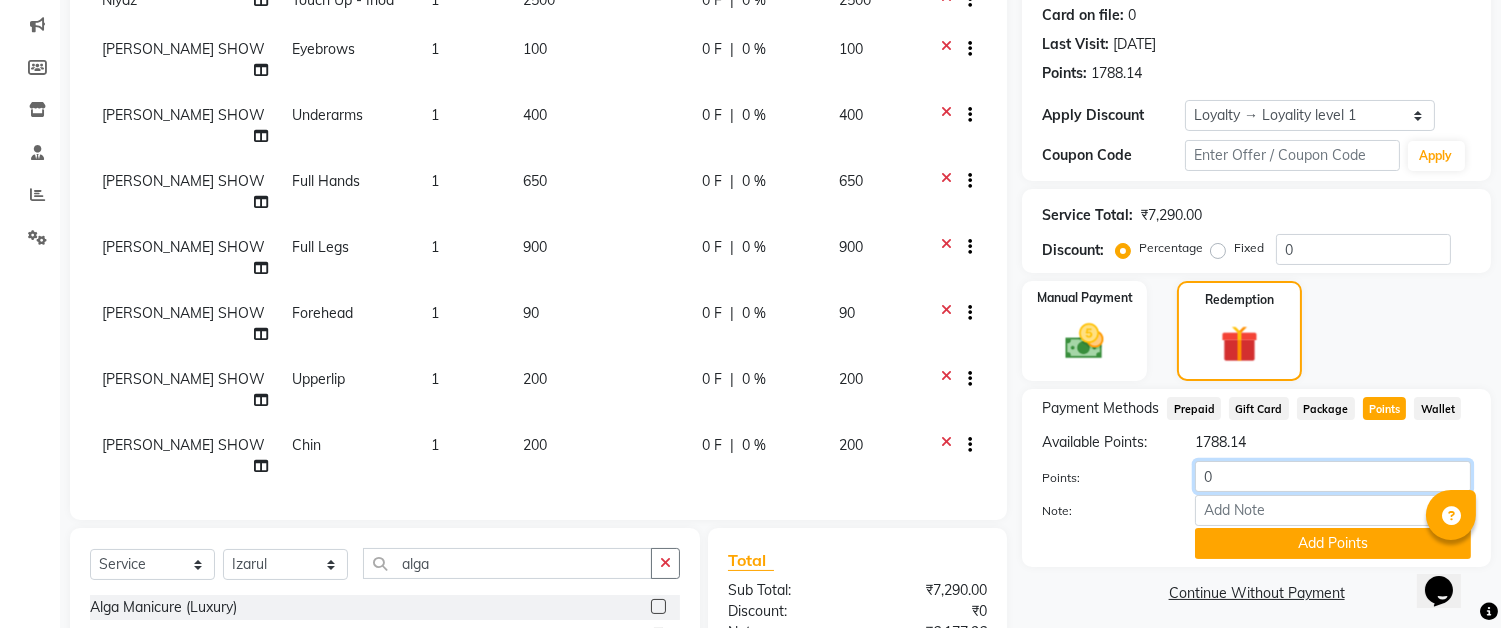 click on "0" 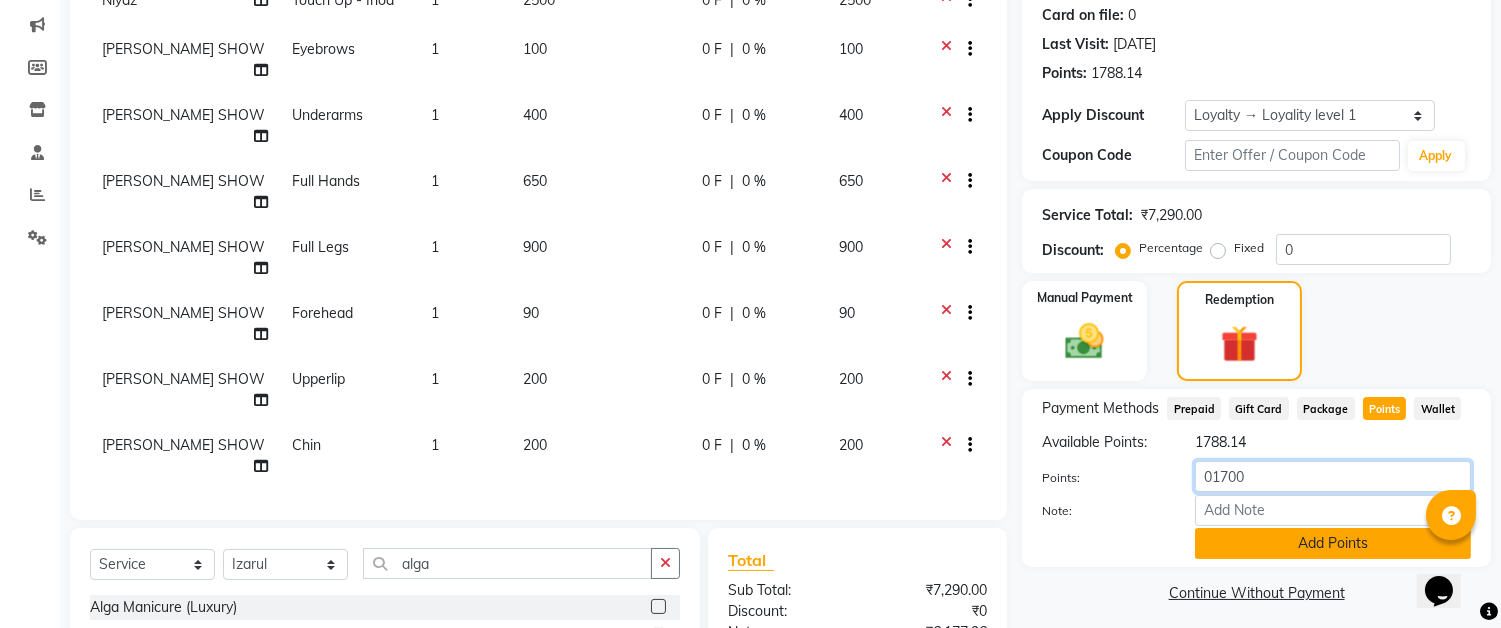 type on "01700" 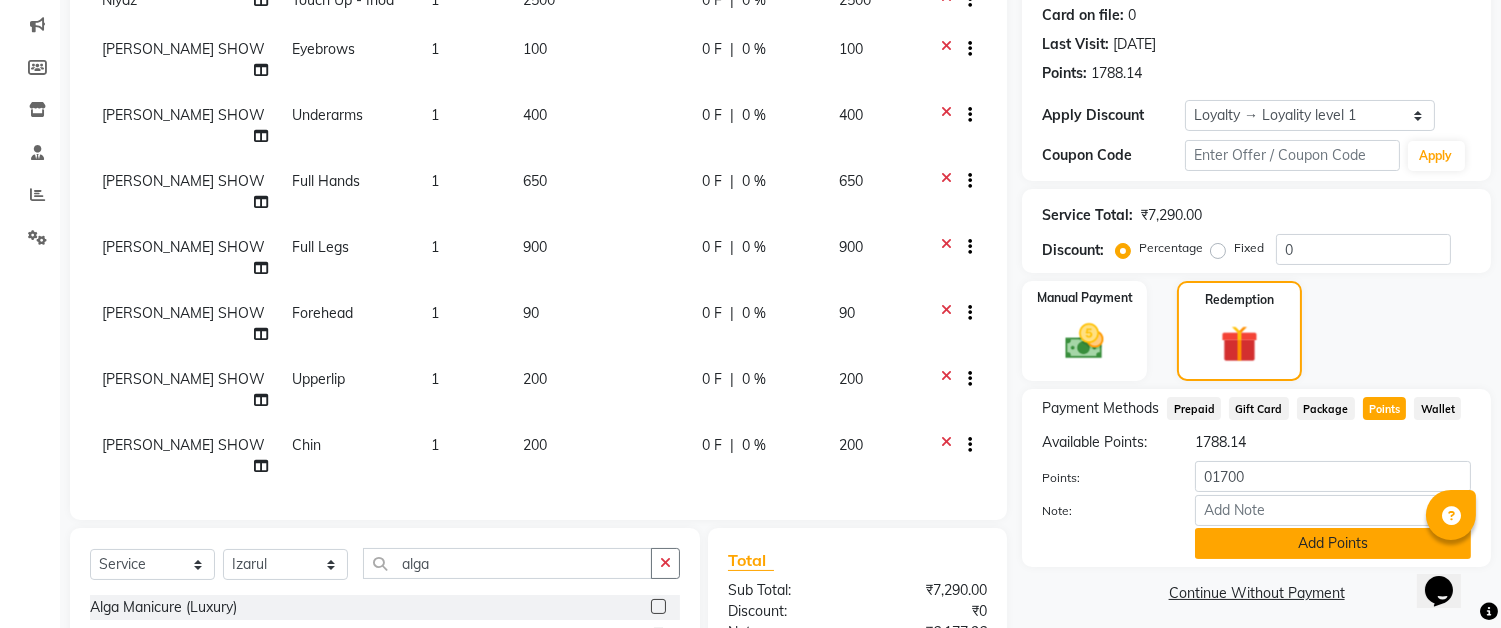 click on "Add Points" 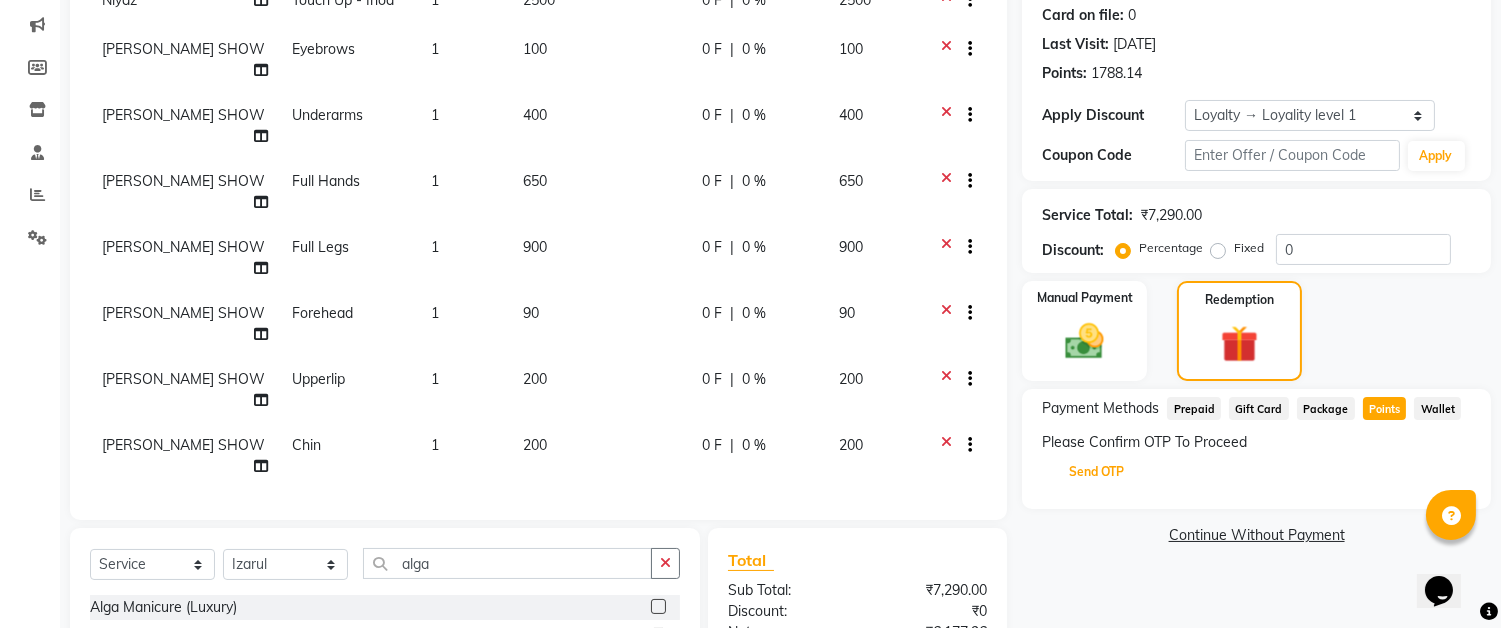 click on "Send OTP" 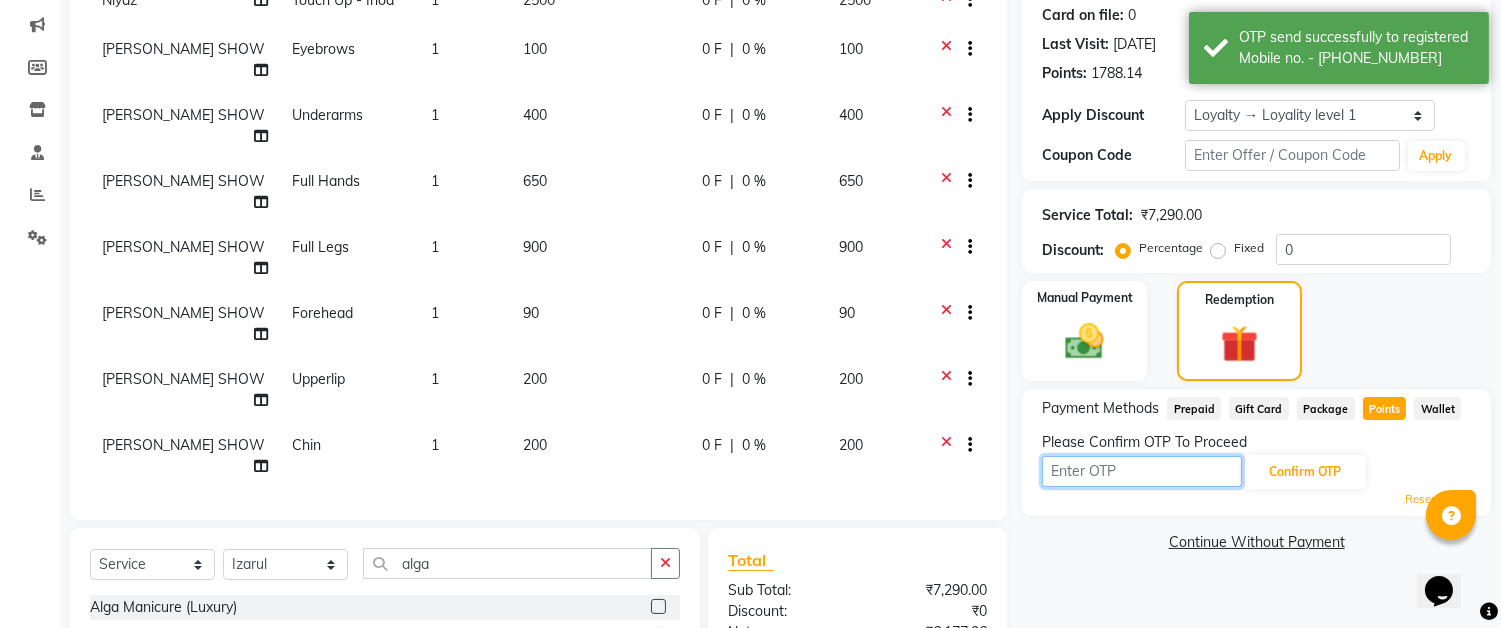 click at bounding box center (1142, 471) 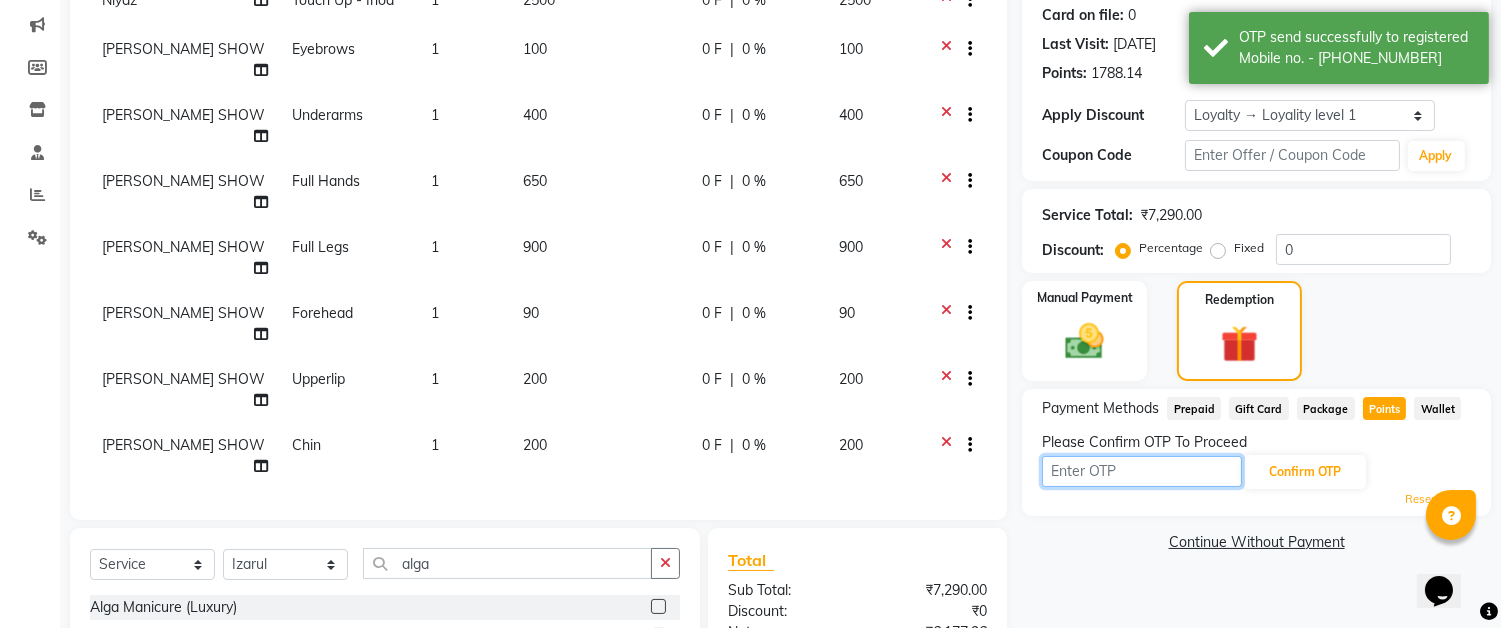 type on "3440" 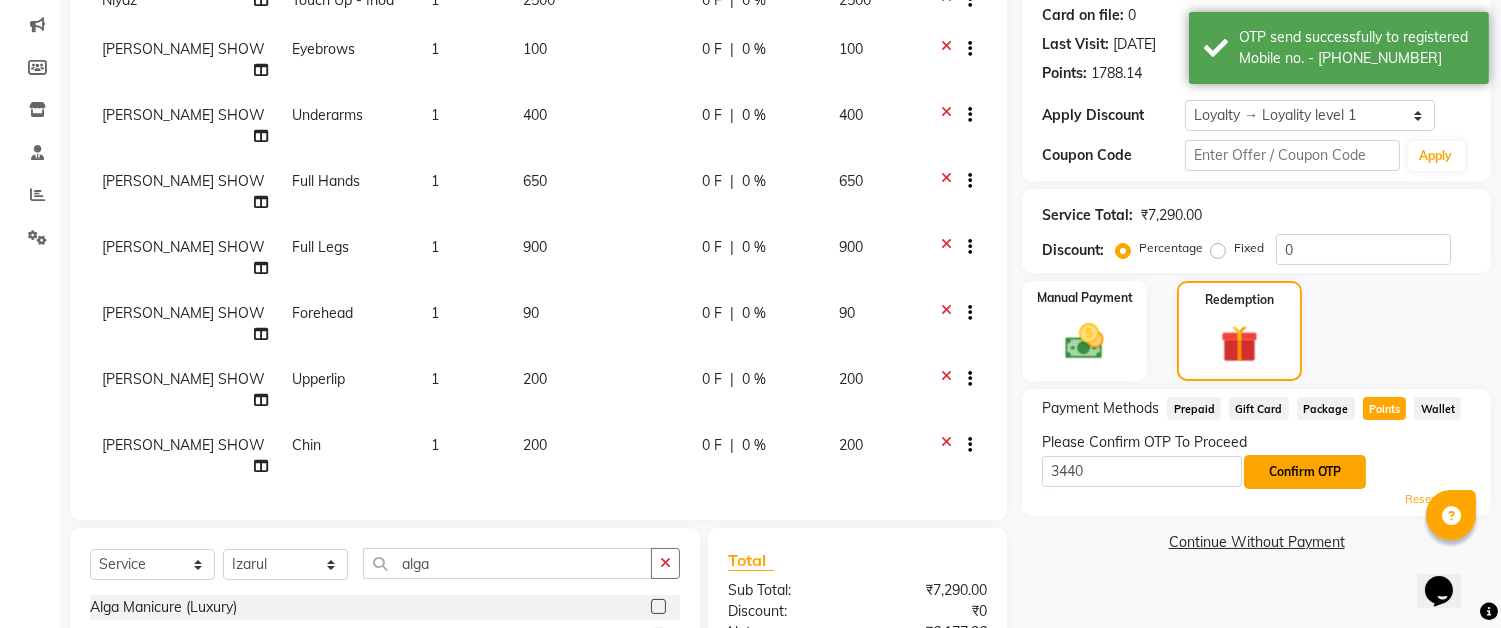 click on "Confirm OTP" 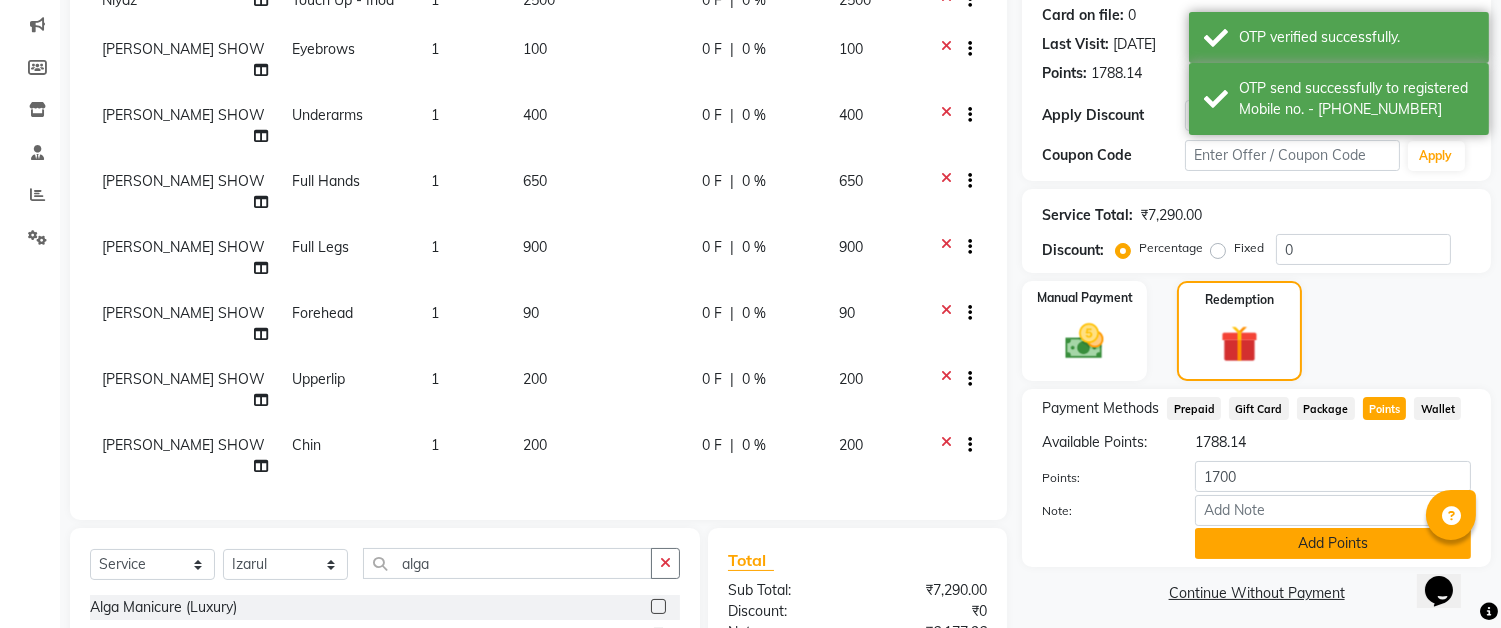 click on "Add Points" 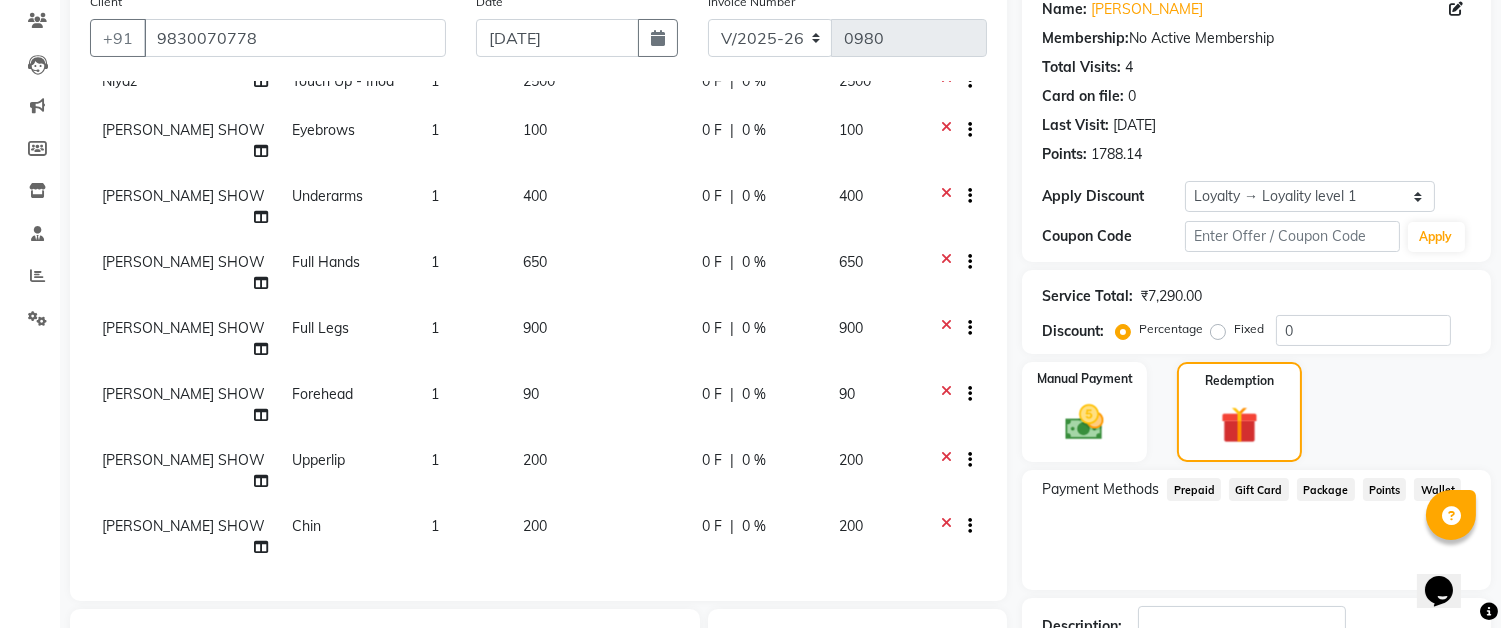 scroll, scrollTop: 278, scrollLeft: 0, axis: vertical 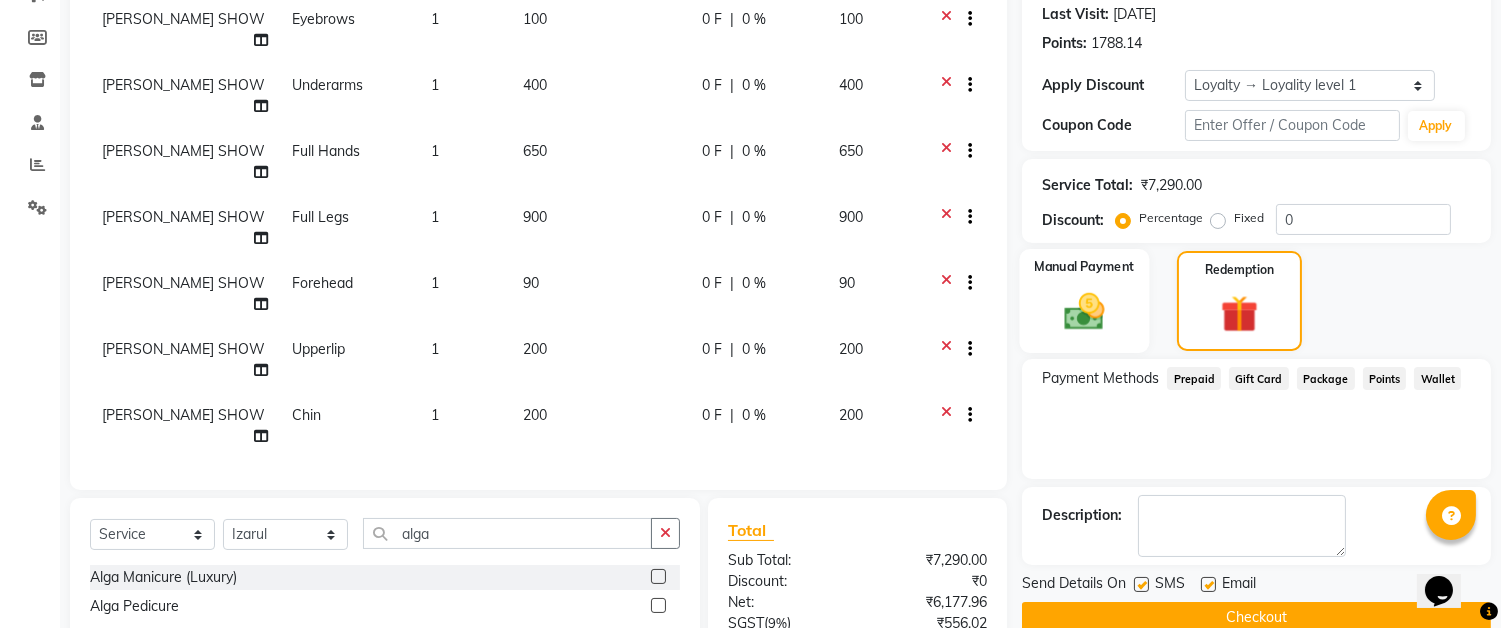 click on "Manual Payment" 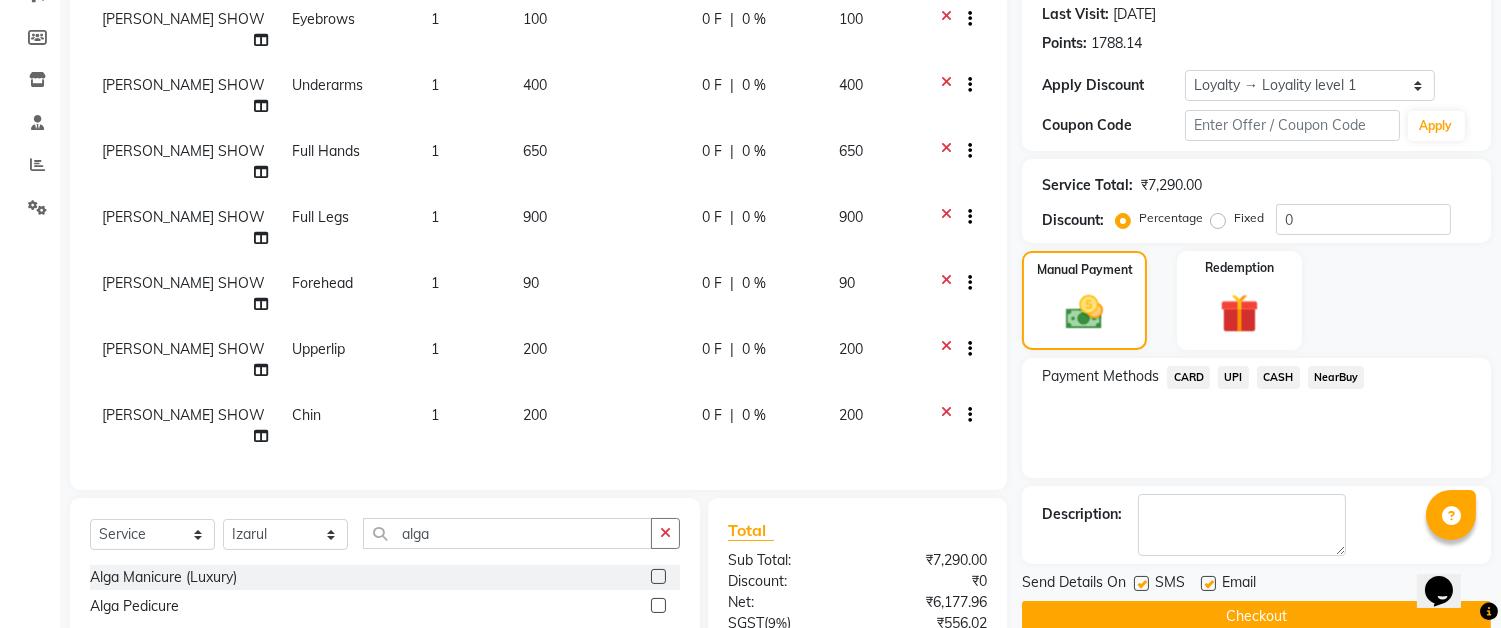 click on "CASH" 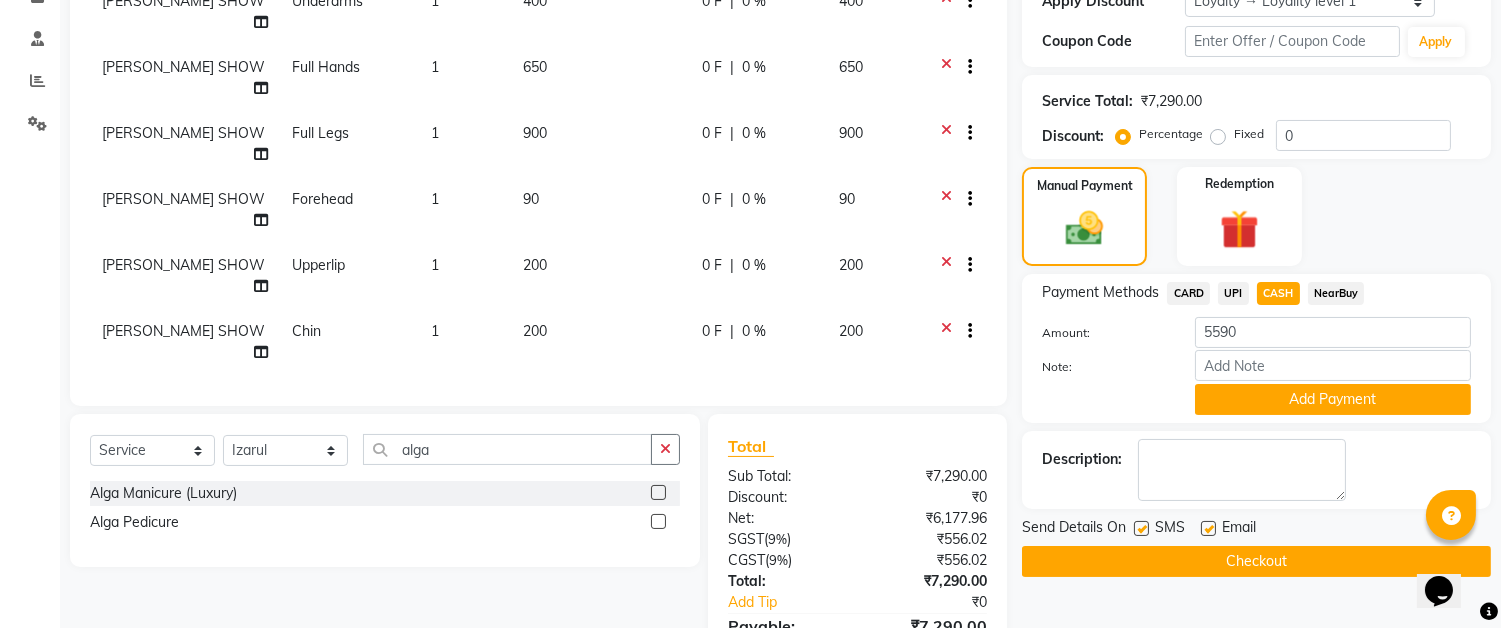 scroll, scrollTop: 501, scrollLeft: 0, axis: vertical 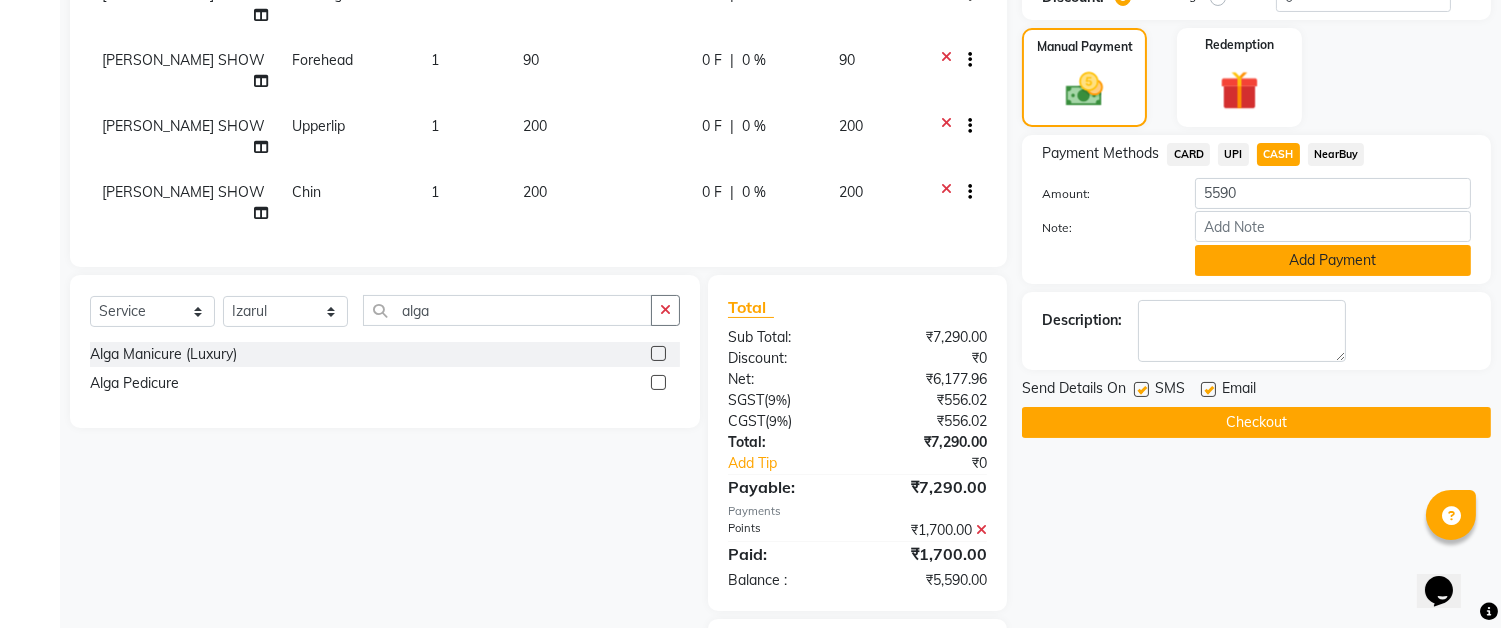 click on "Add Payment" 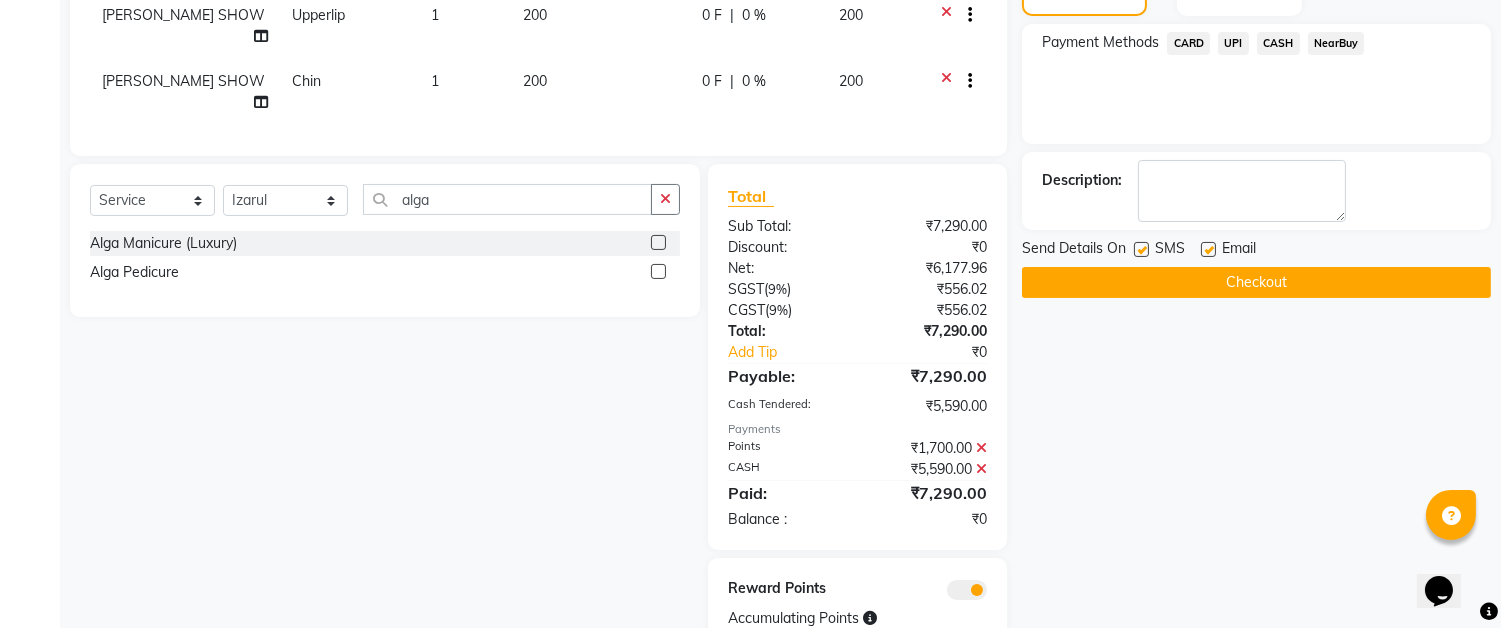 scroll, scrollTop: 683, scrollLeft: 0, axis: vertical 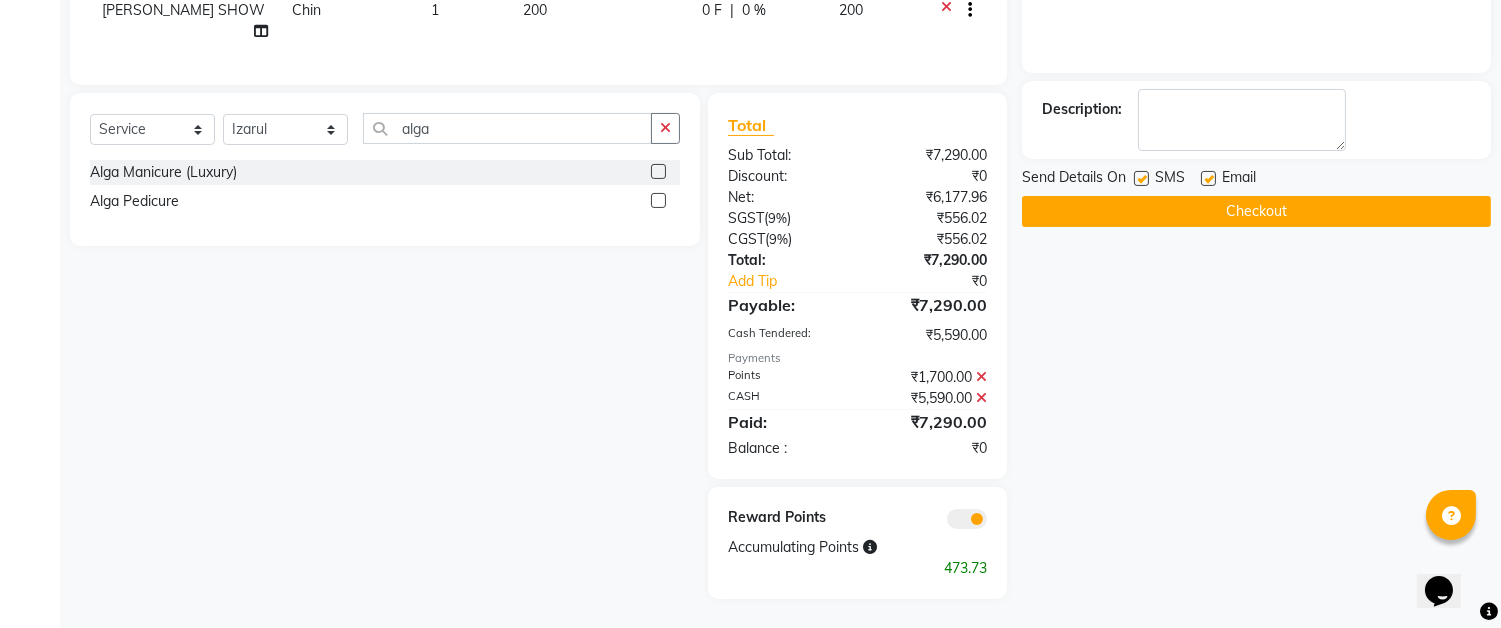 click on "Checkout" 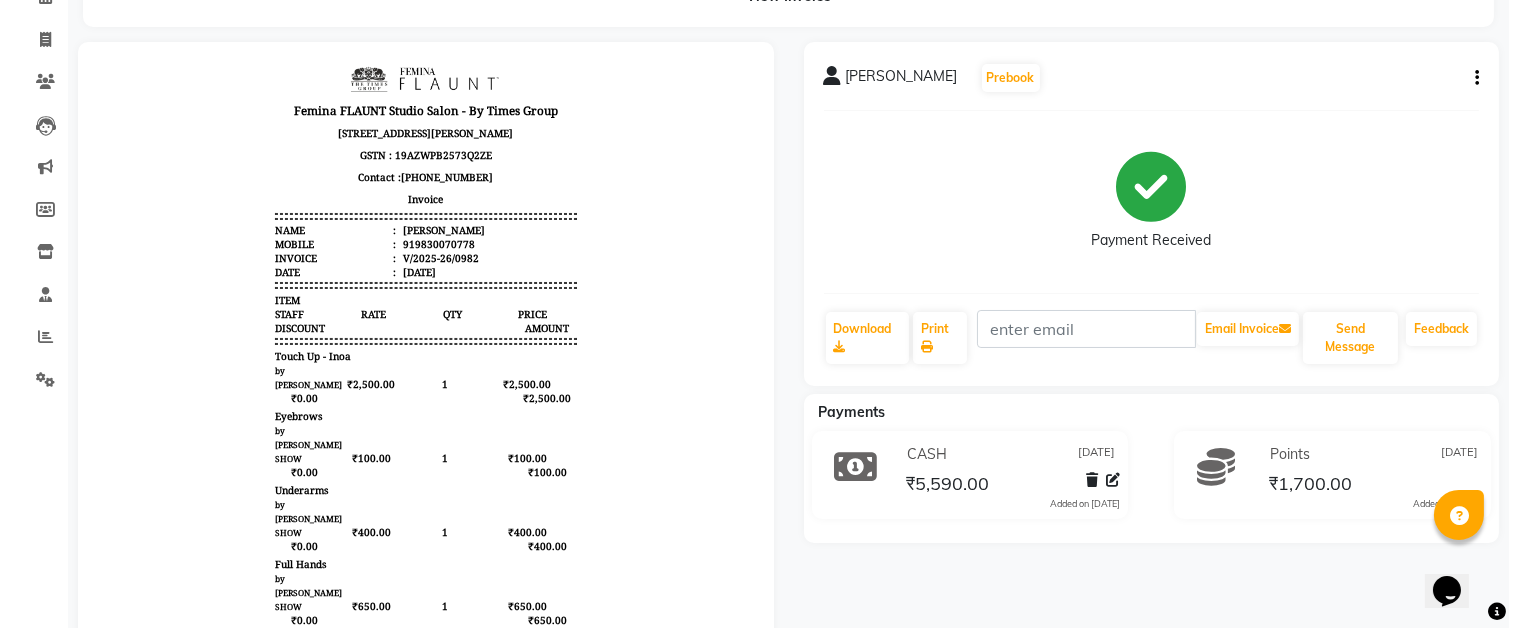 scroll, scrollTop: 0, scrollLeft: 0, axis: both 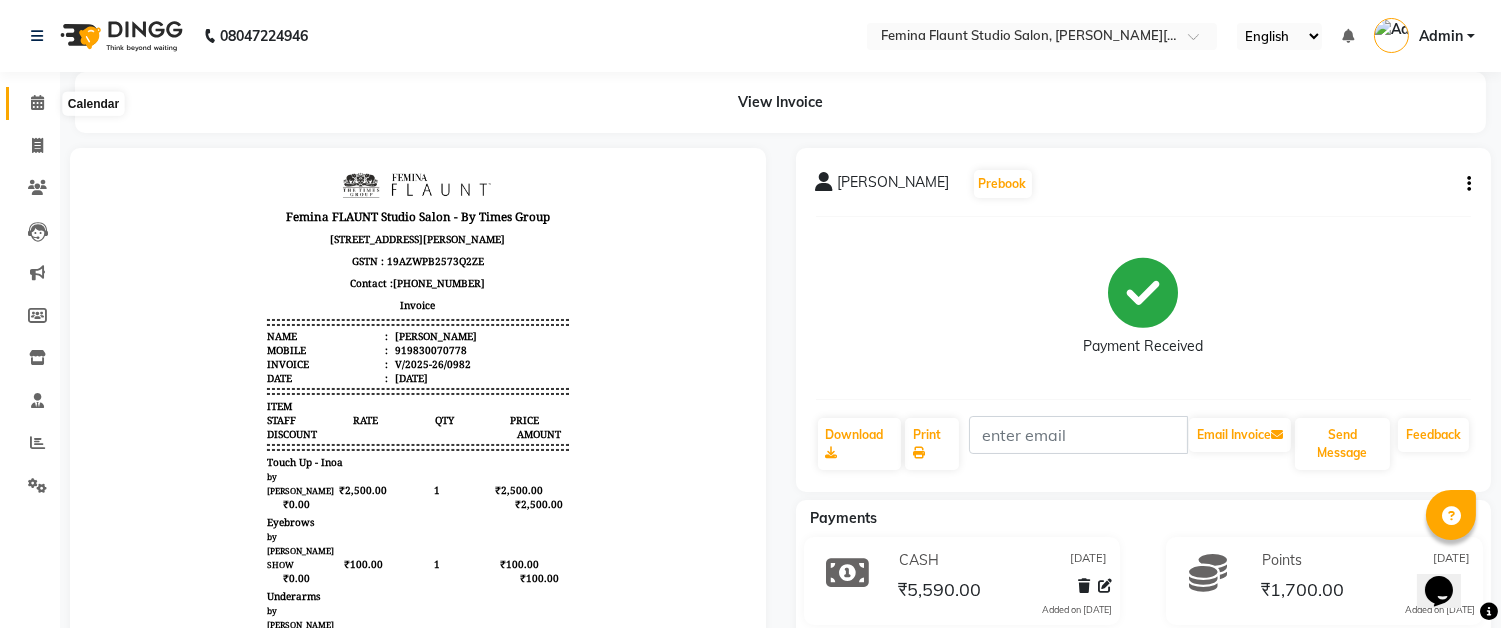 click 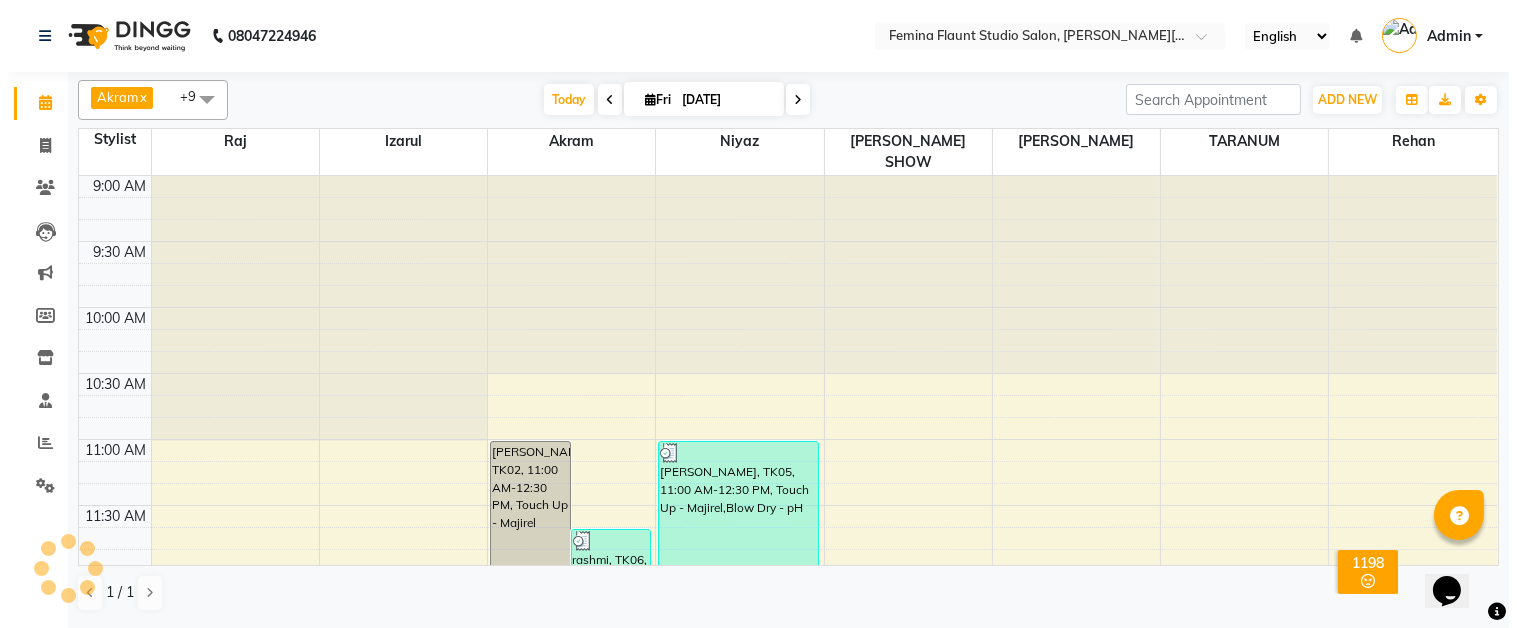 scroll, scrollTop: 0, scrollLeft: 0, axis: both 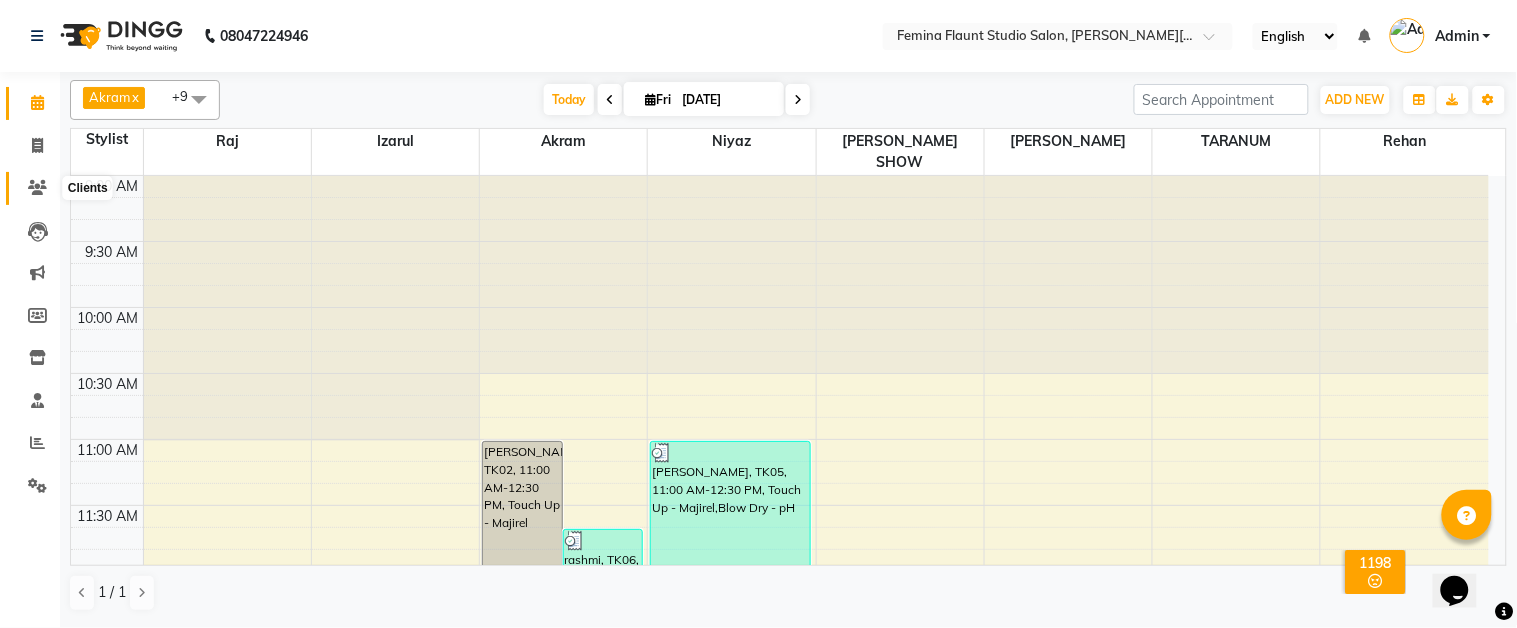 click 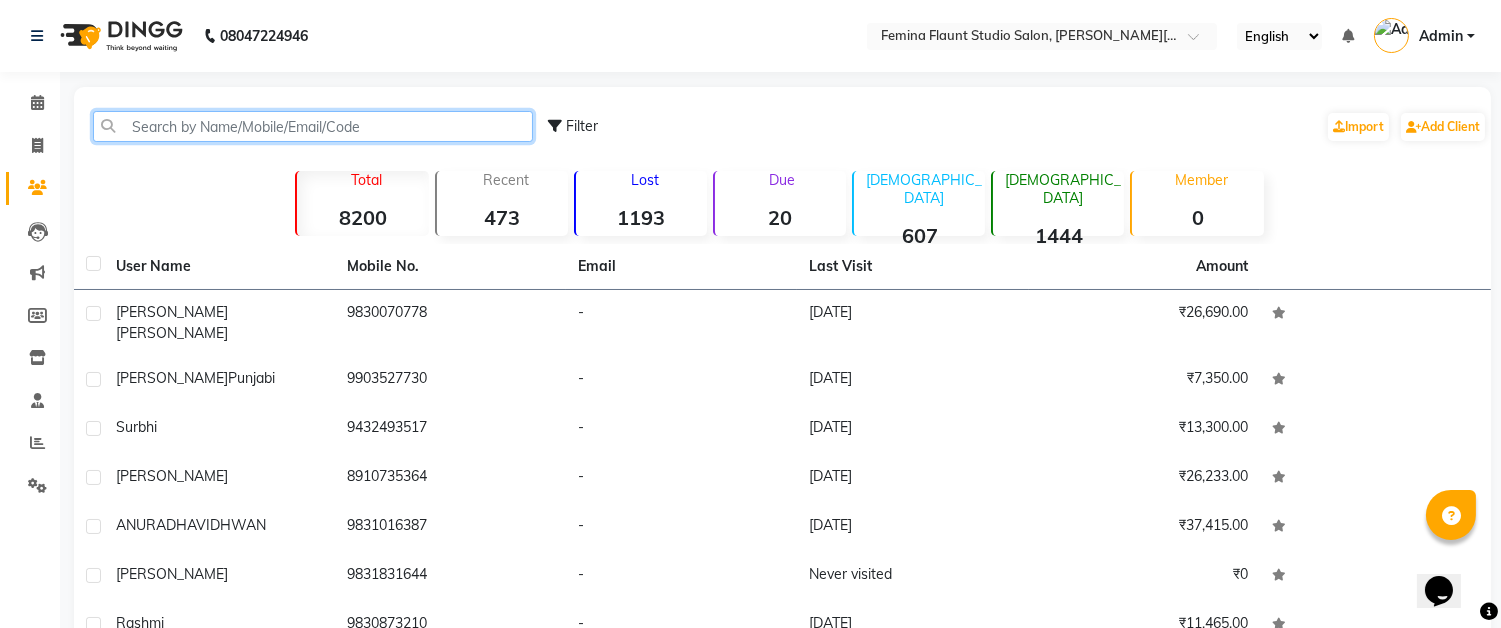click 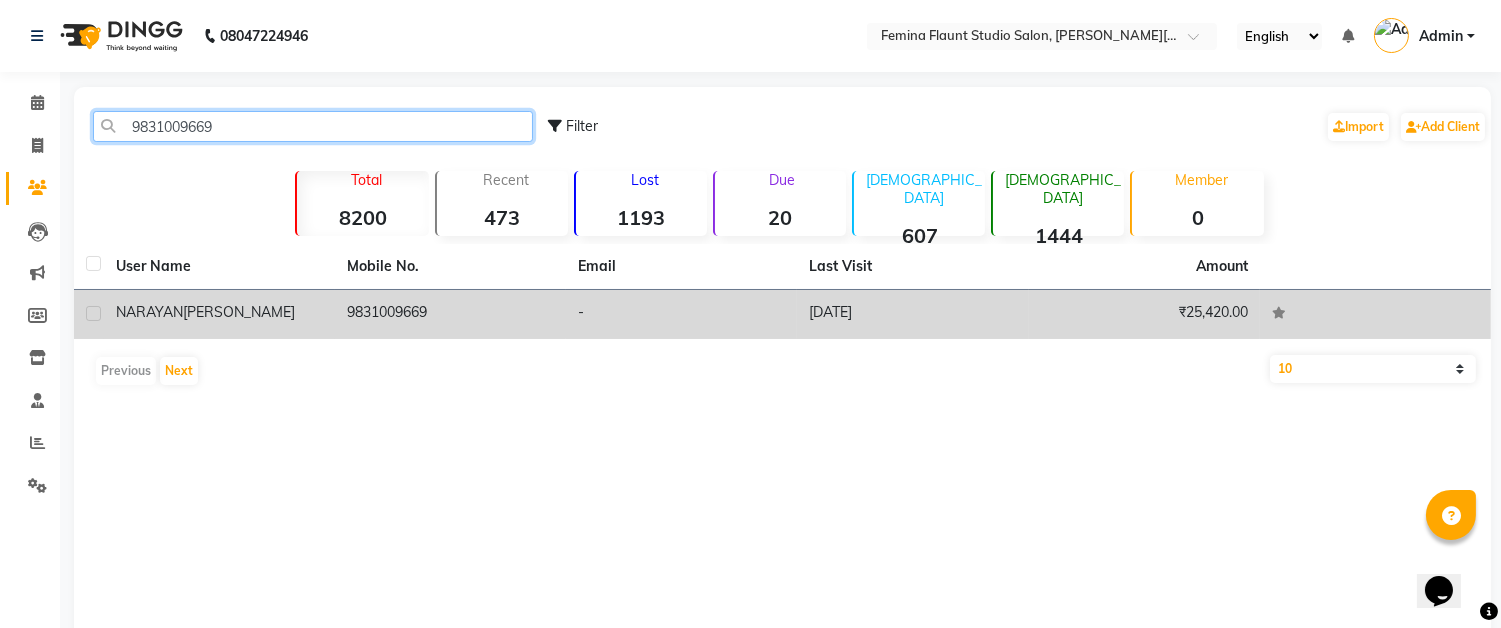type on "9831009669" 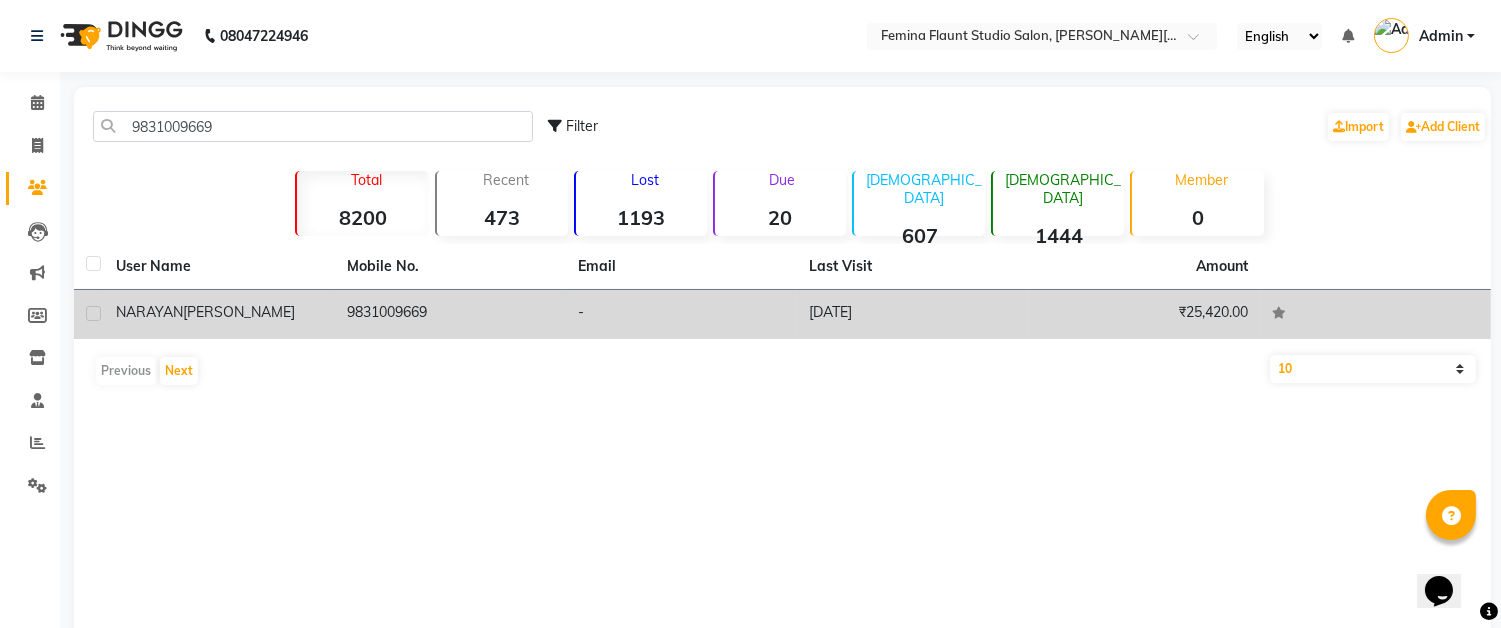 click on "9831009669" 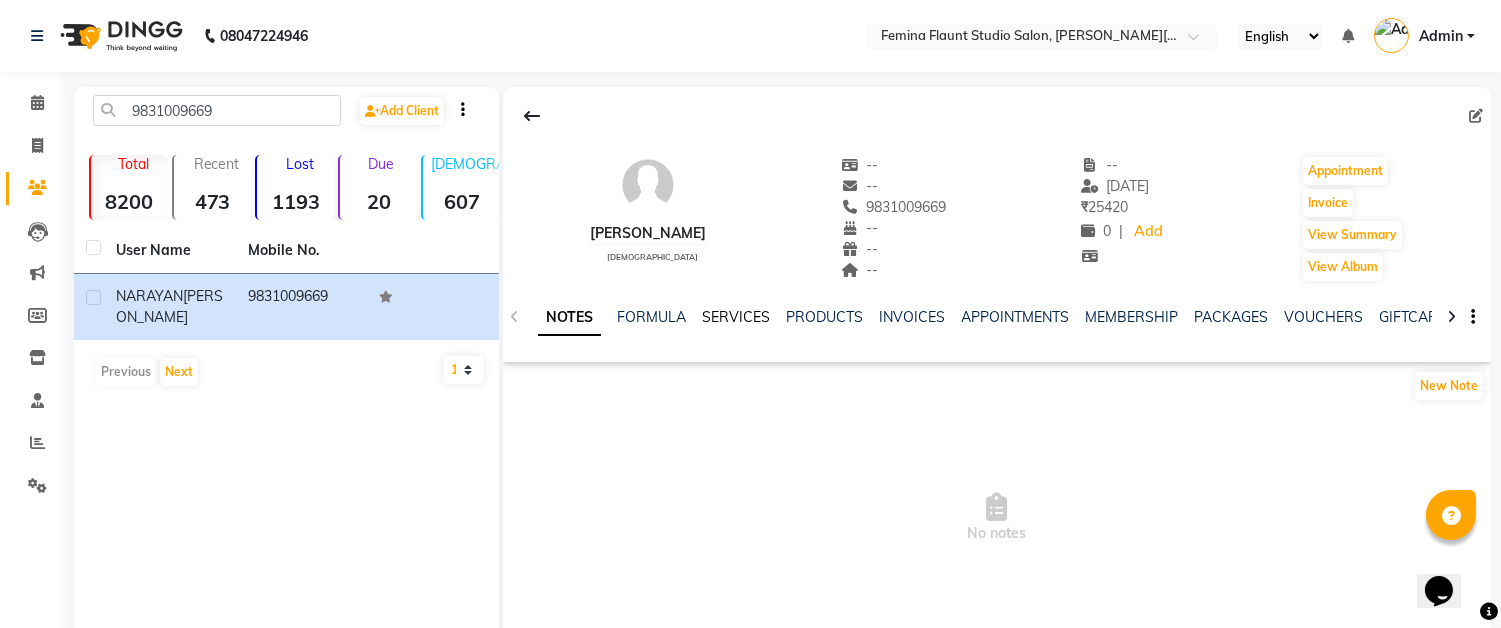click on "SERVICES" 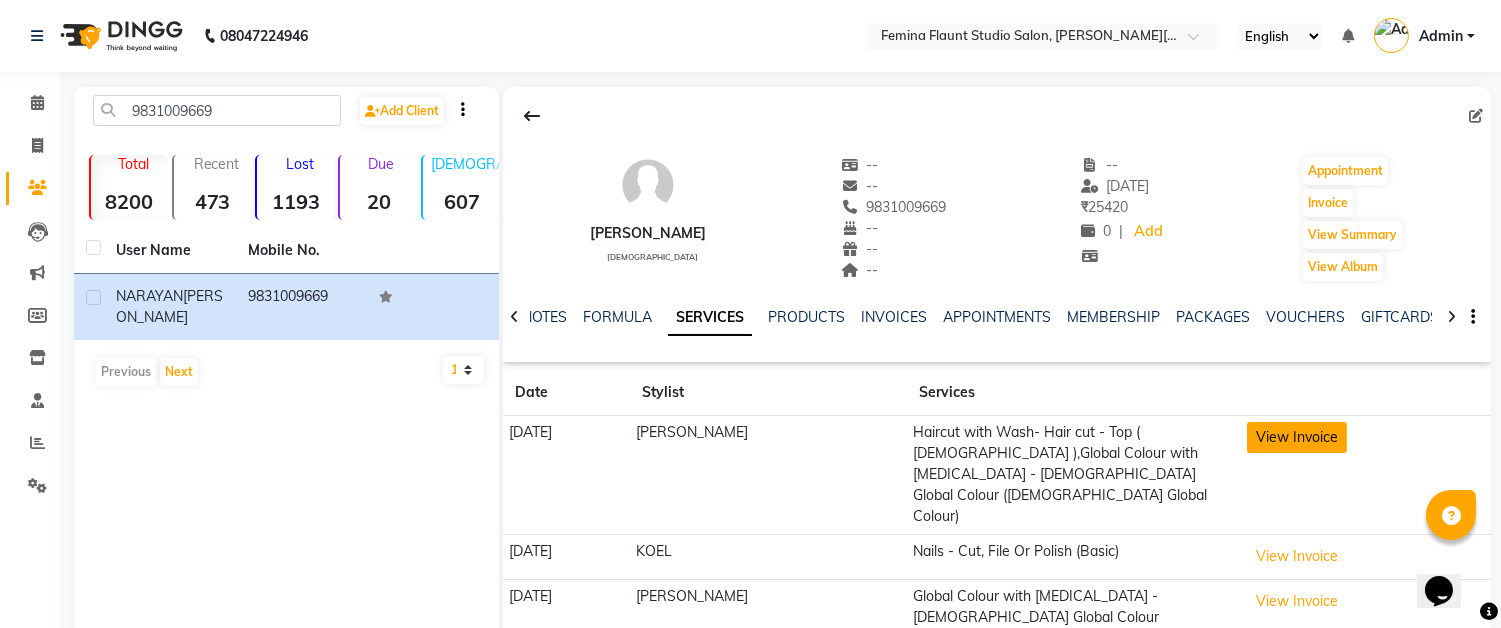 click on "View Invoice" 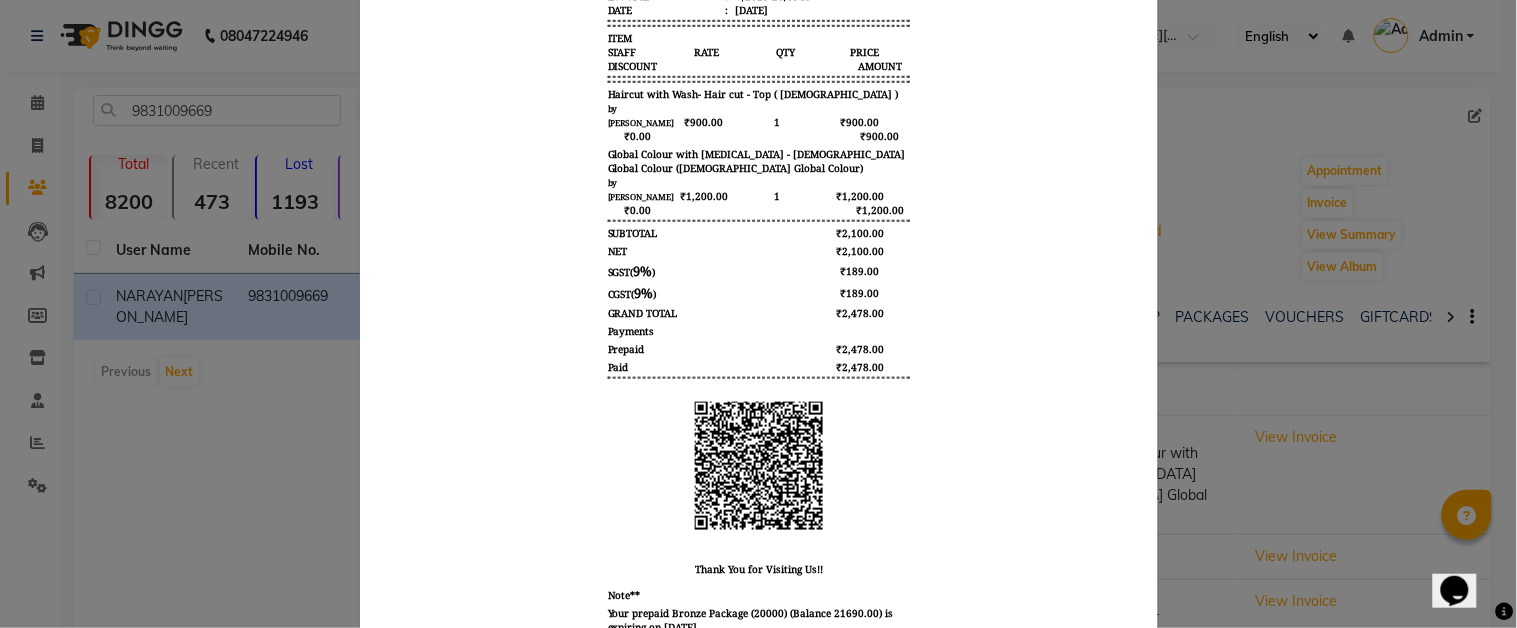 scroll, scrollTop: 0, scrollLeft: 0, axis: both 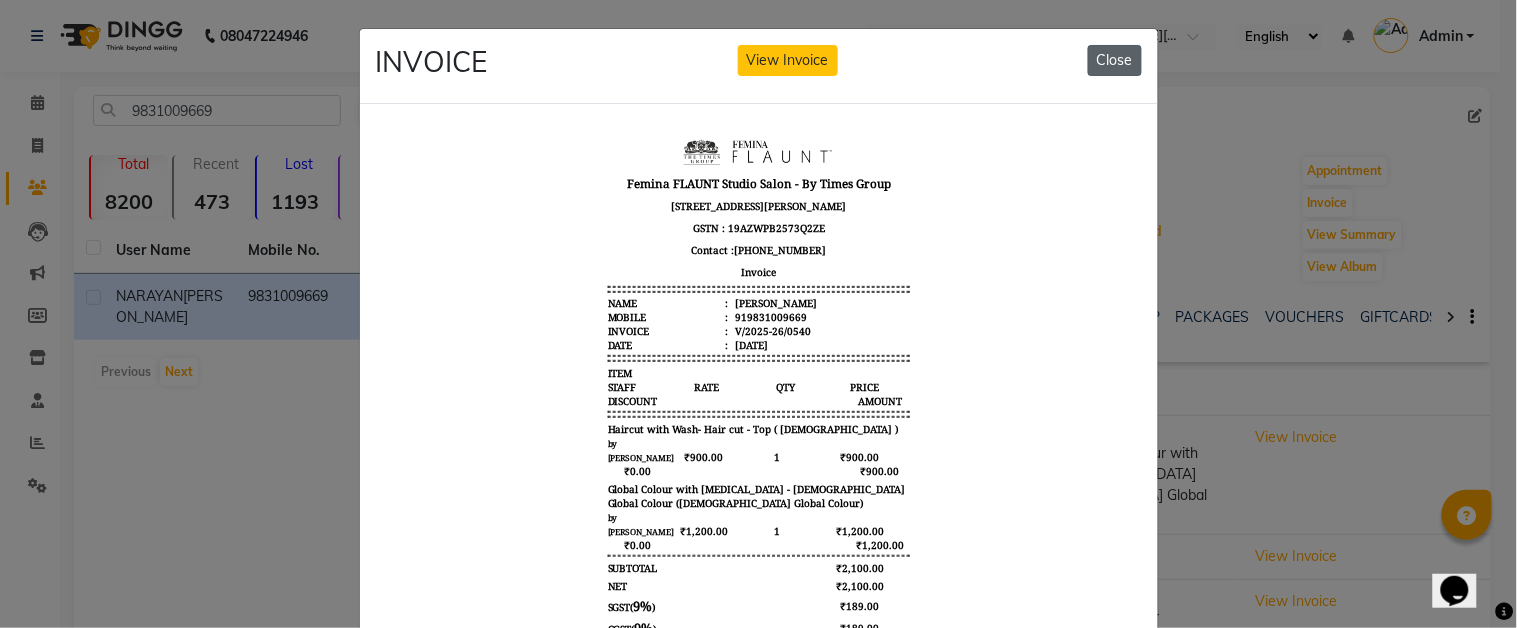 click on "Close" 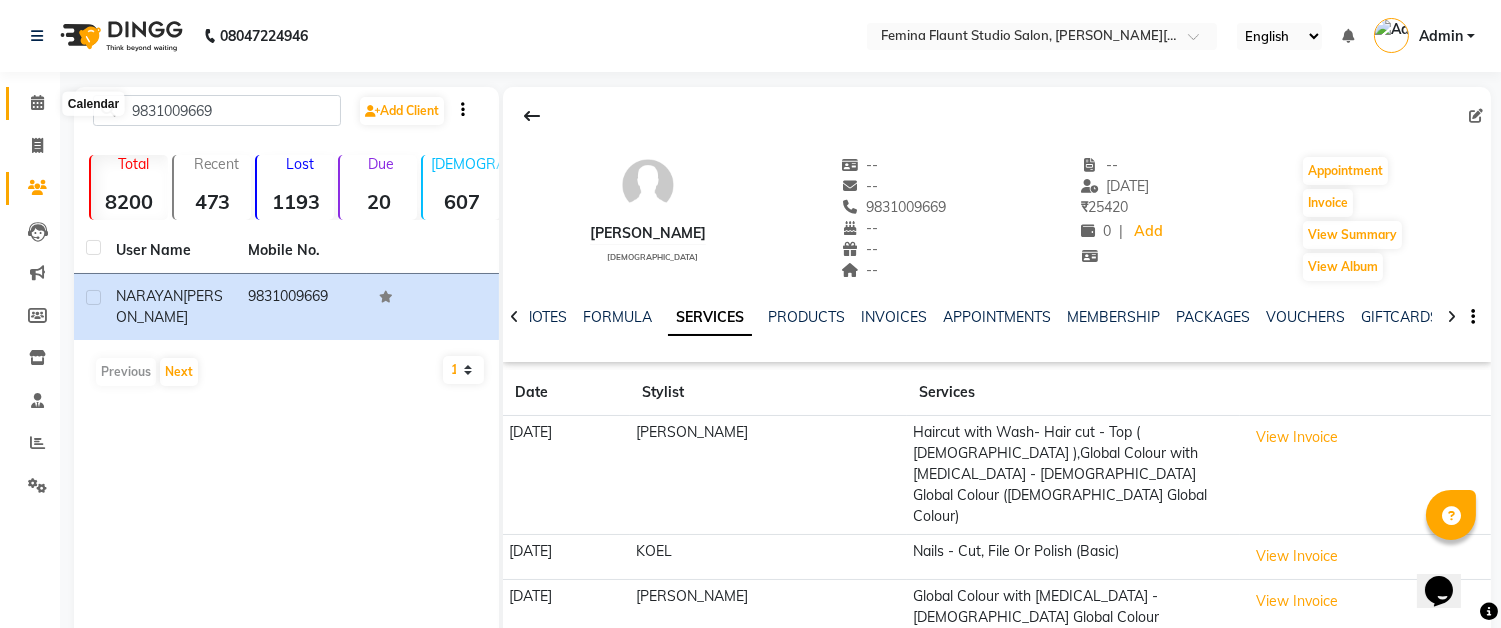 click 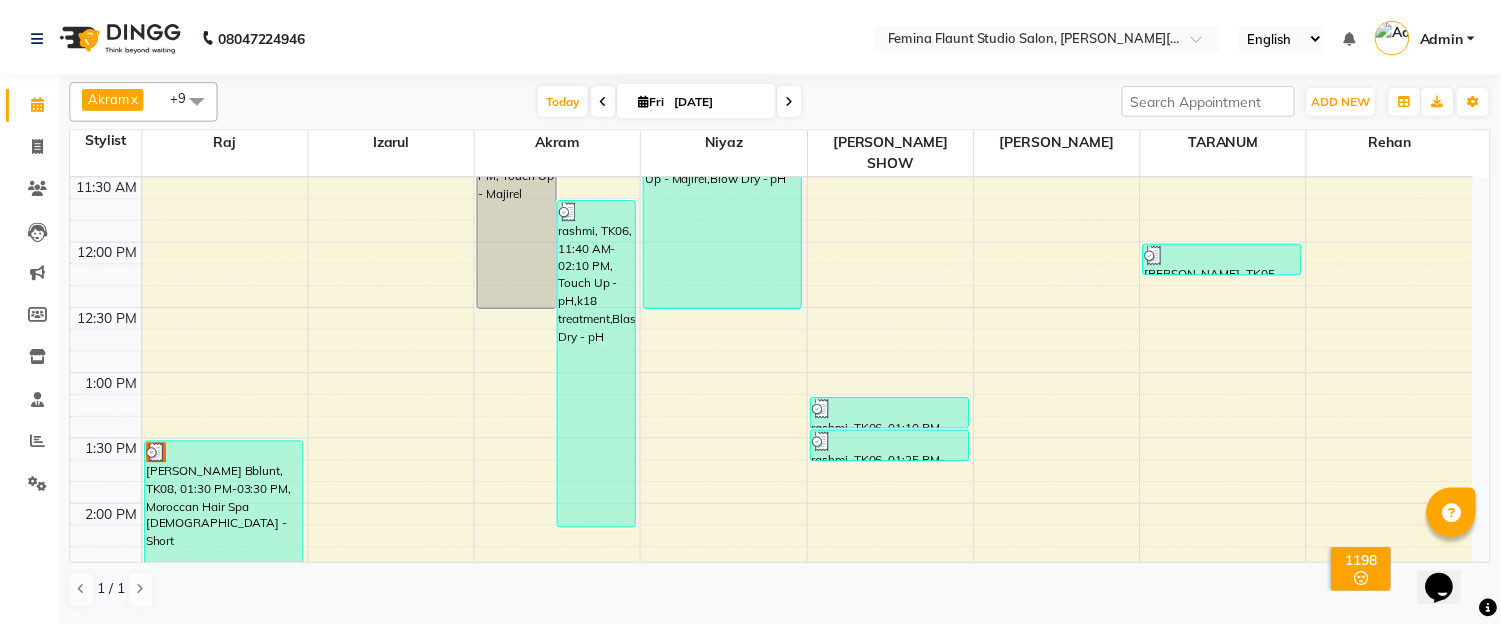 scroll, scrollTop: 333, scrollLeft: 0, axis: vertical 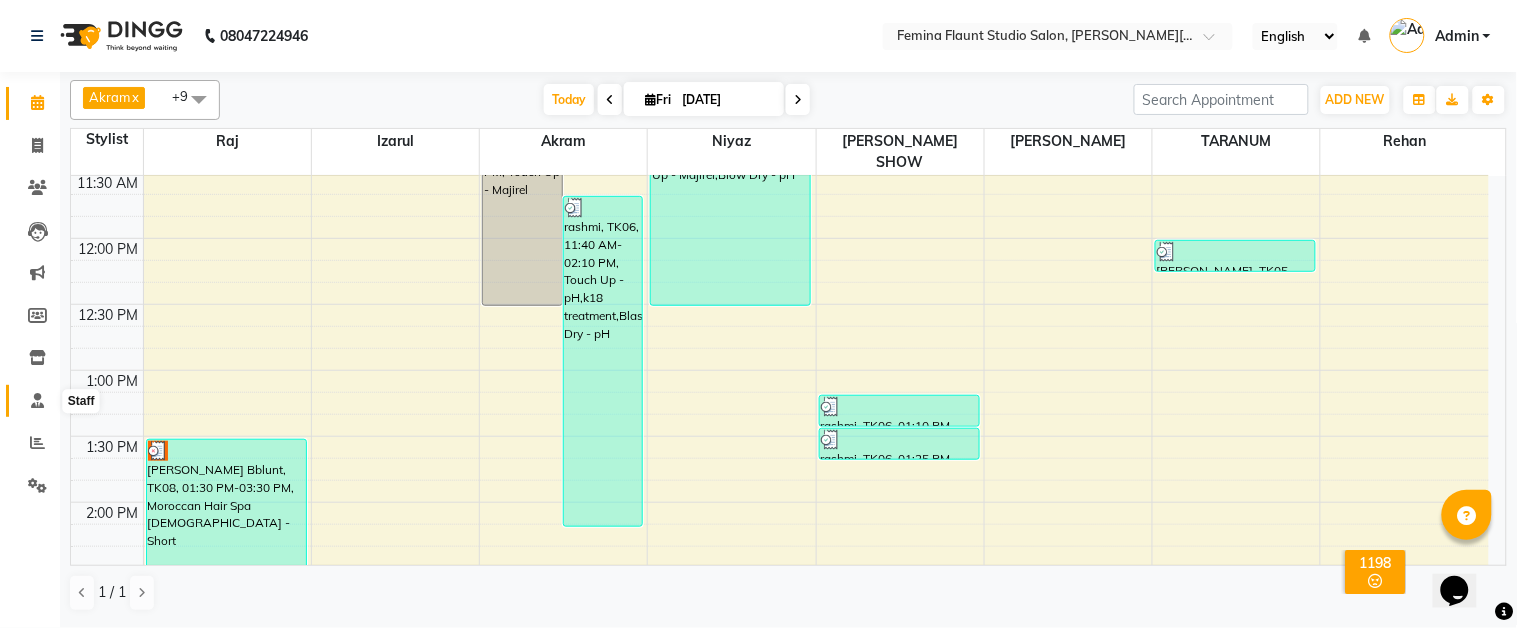 click 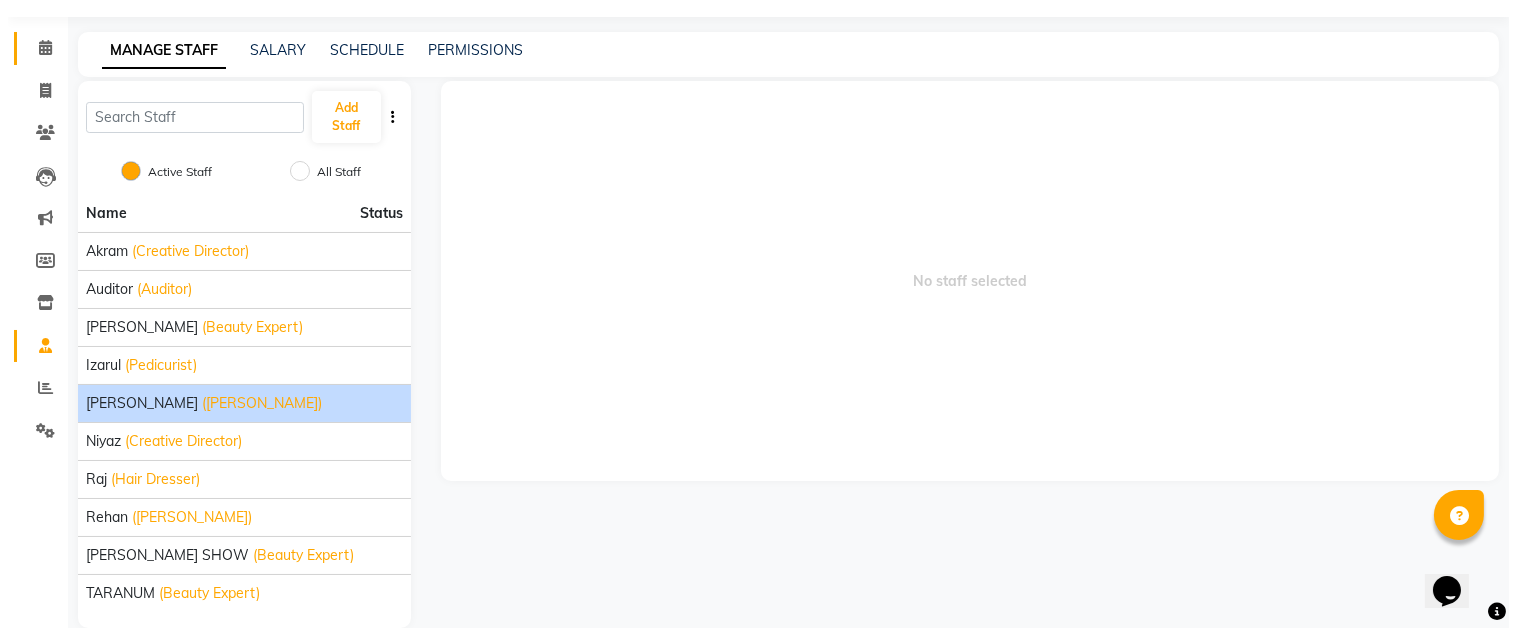 scroll, scrollTop: 84, scrollLeft: 0, axis: vertical 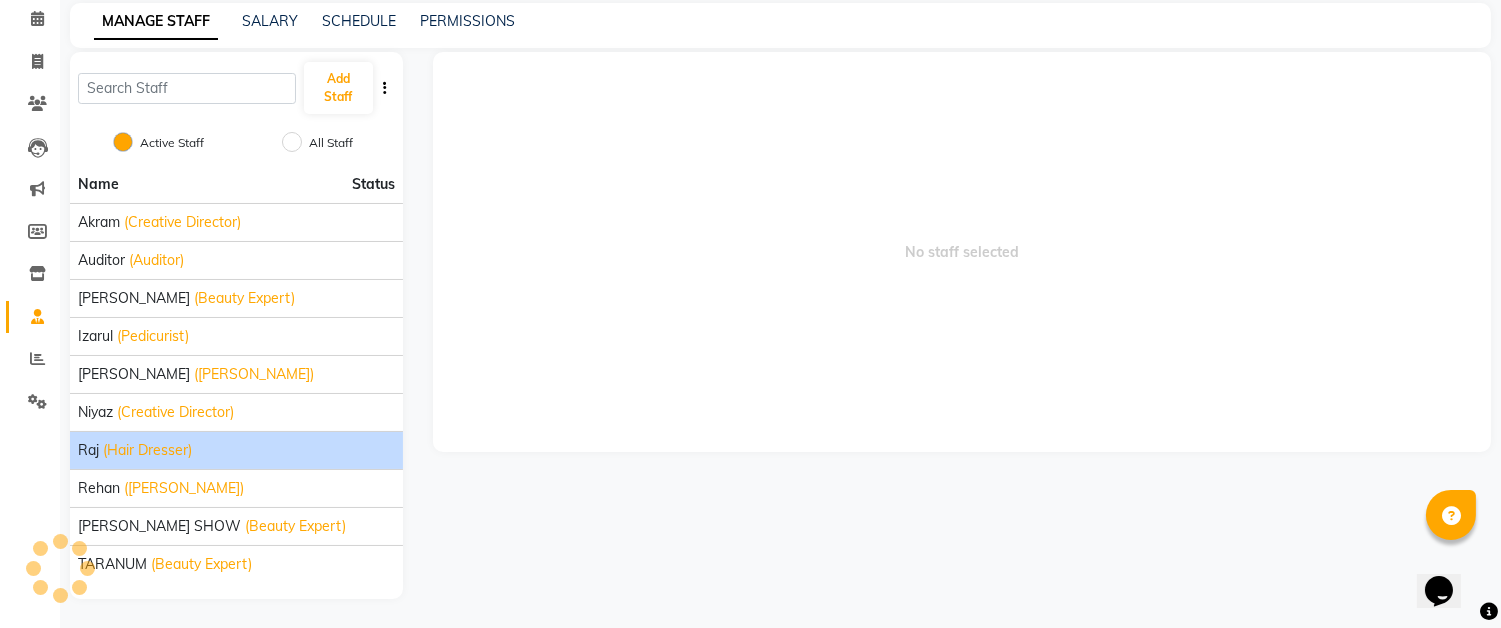 click on "raj (Hair Dresser)" 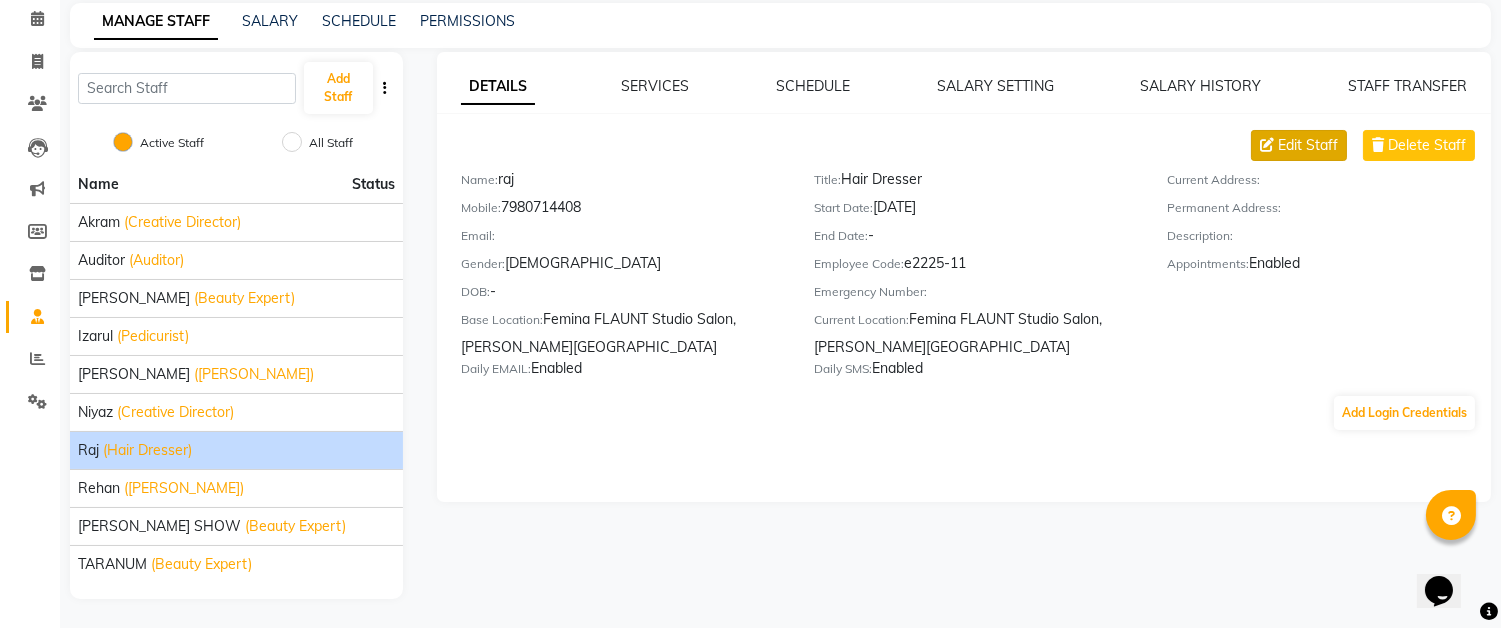 click on "Edit Staff" 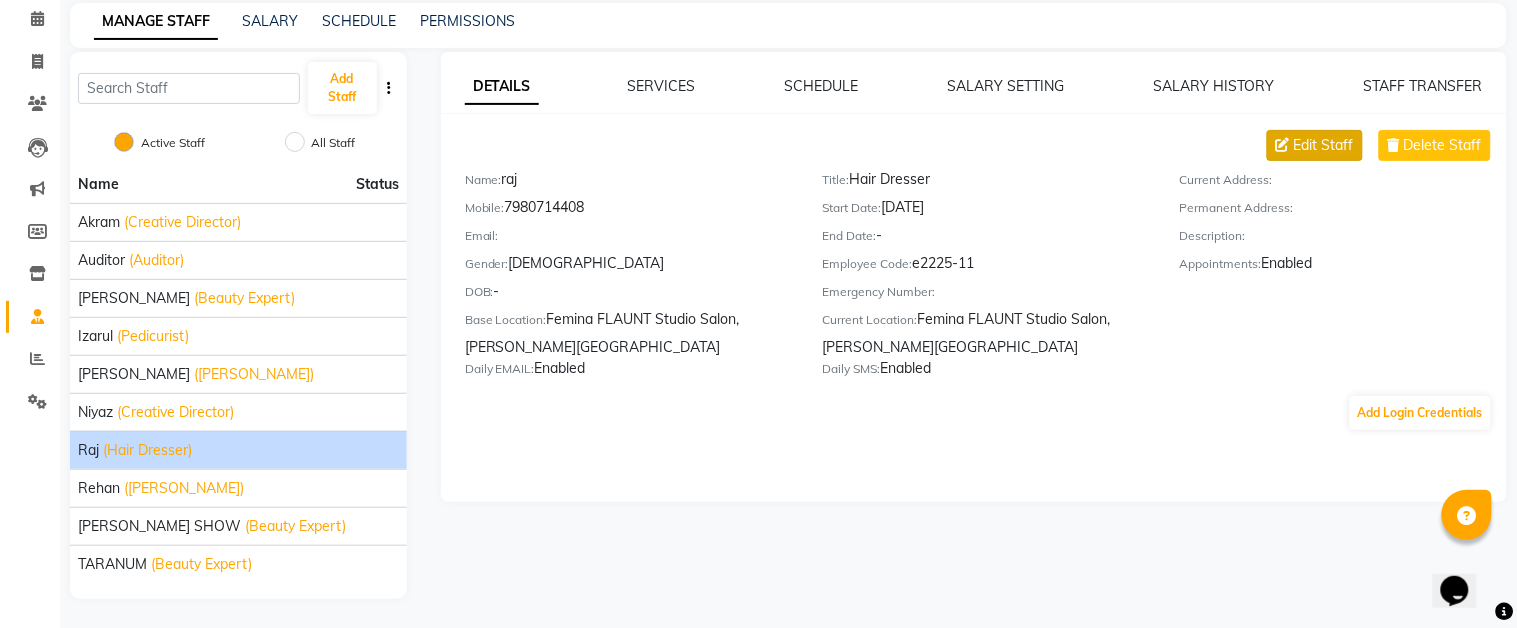 select on "male" 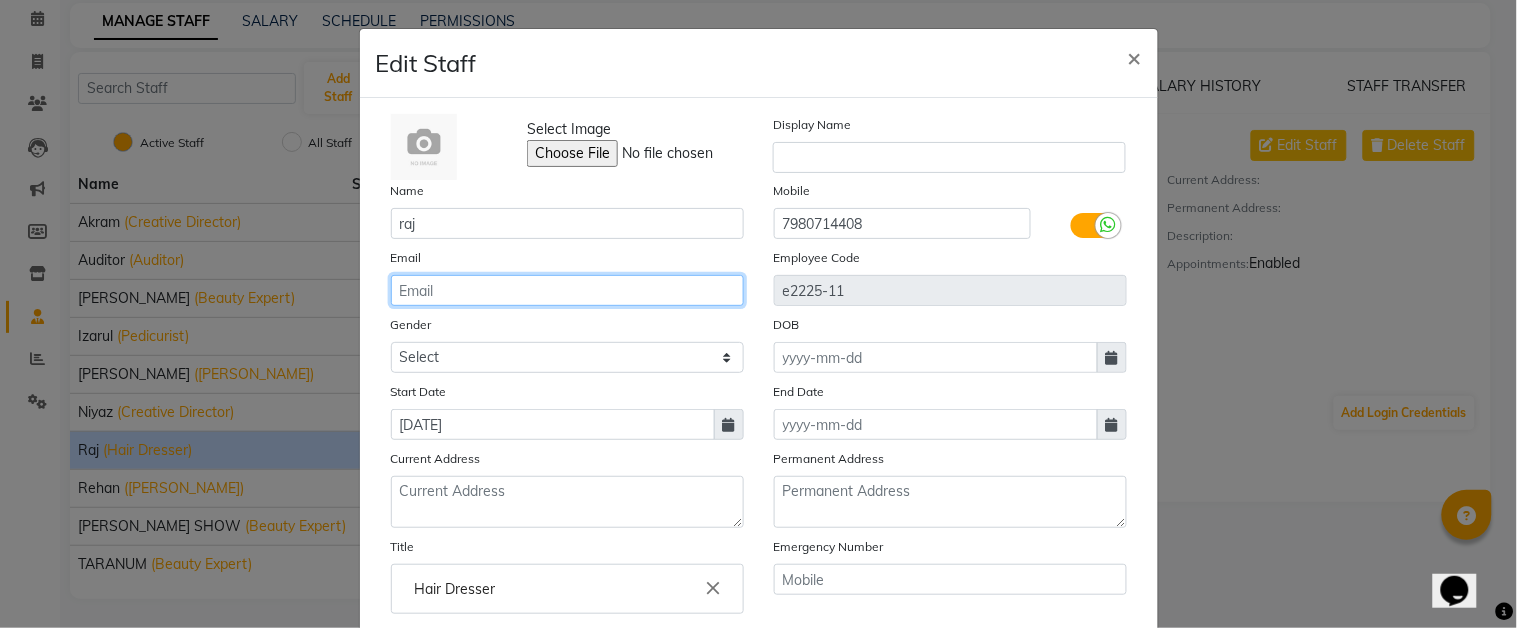 click 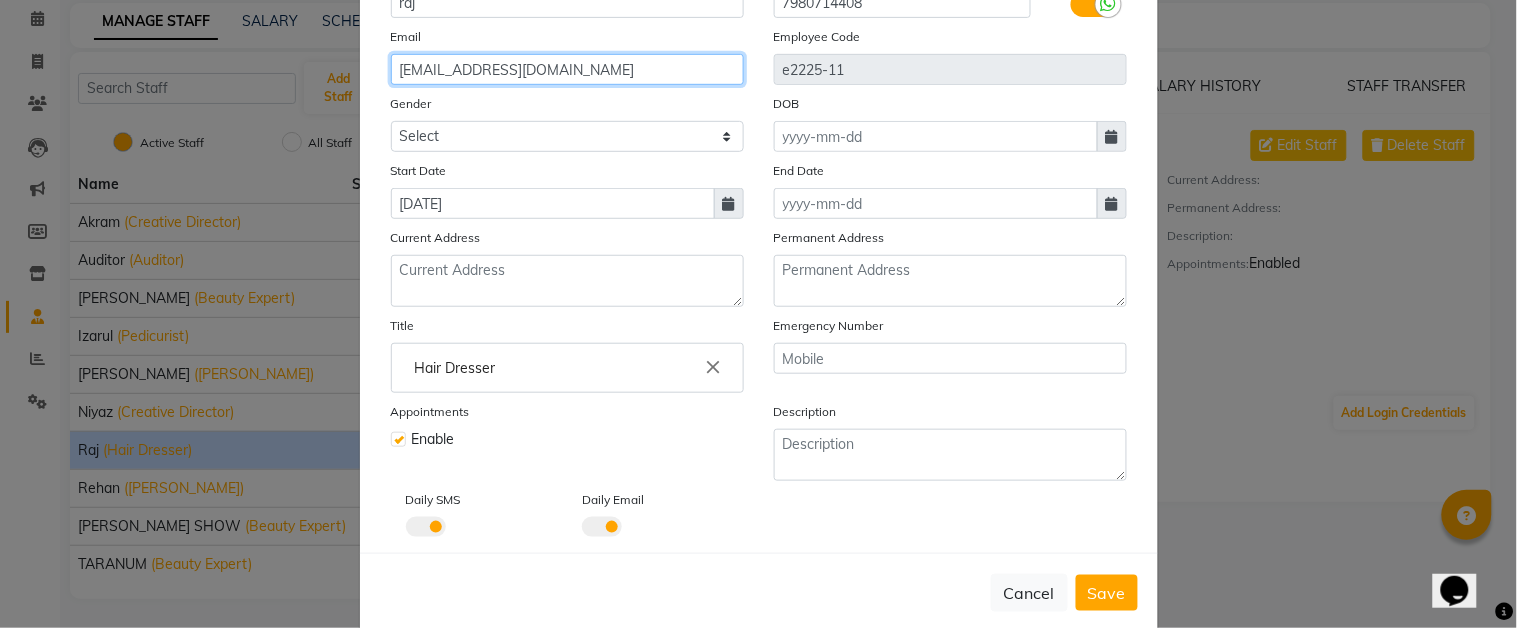 scroll, scrollTop: 222, scrollLeft: 0, axis: vertical 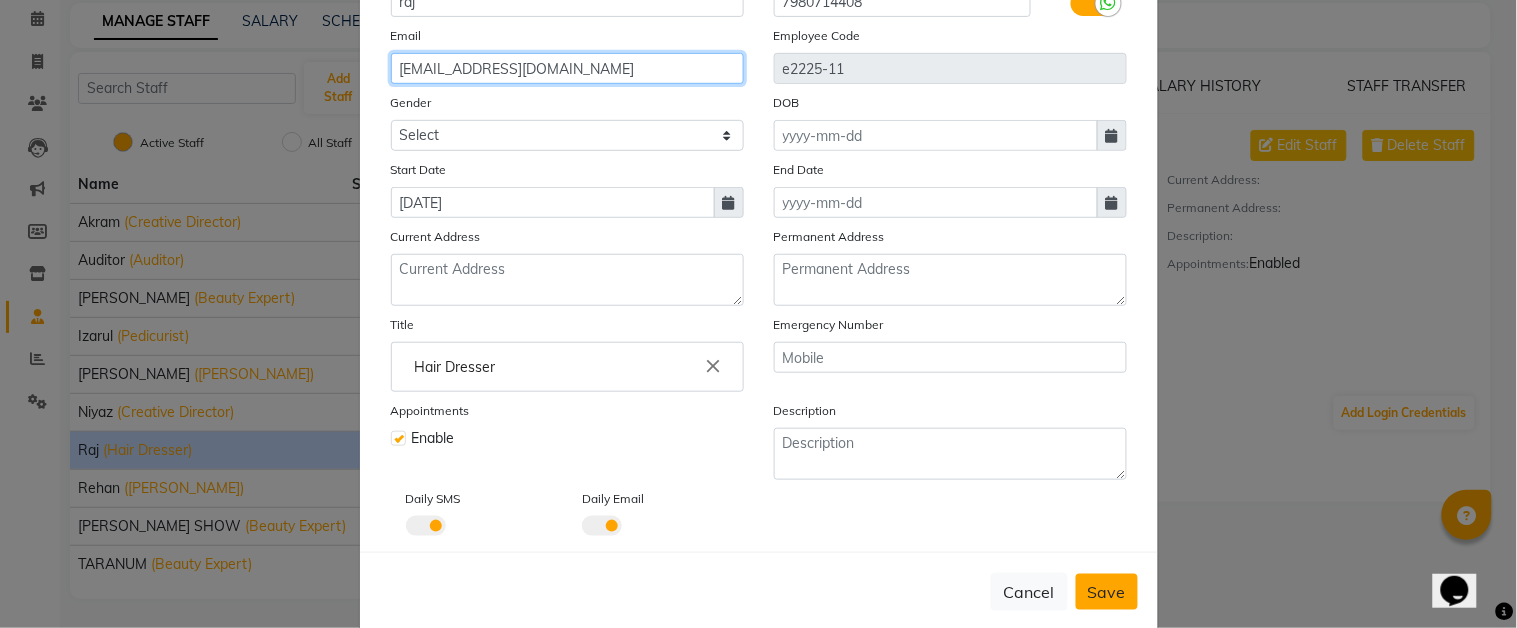 type on "rajmondal86@gmail.com" 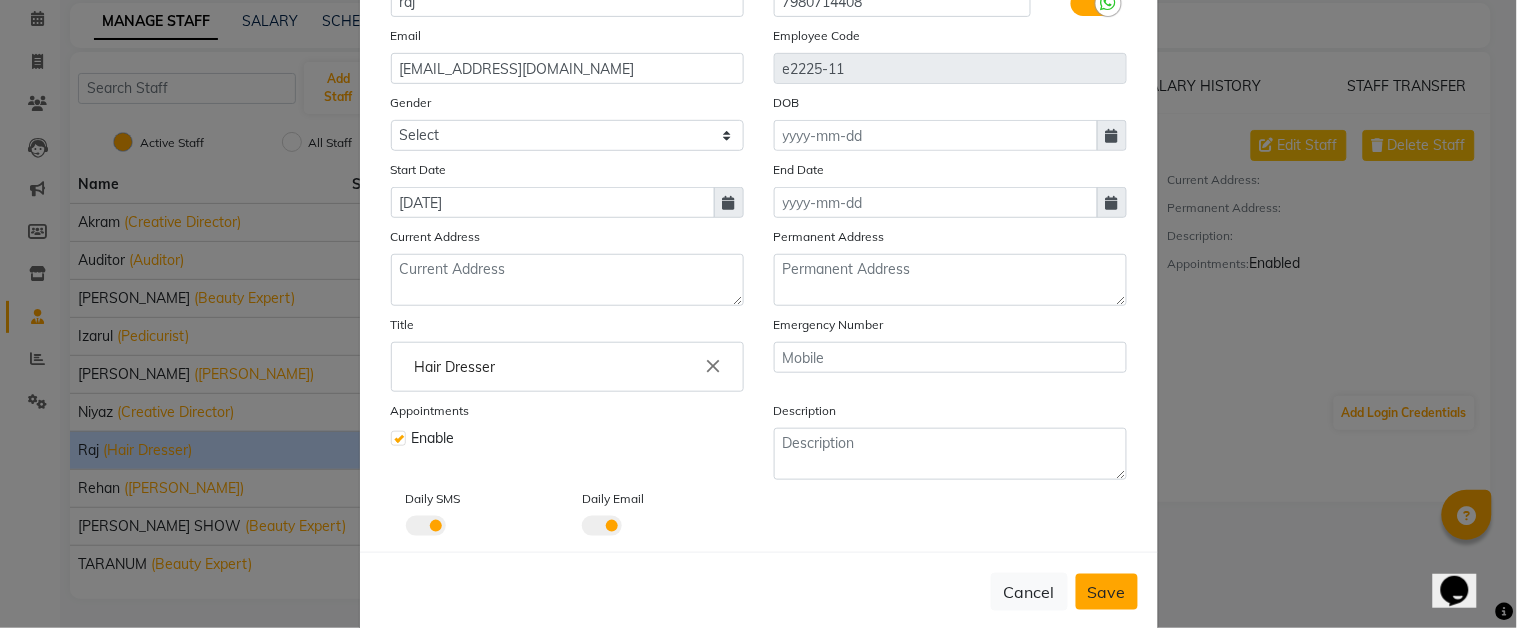 click on "Save" at bounding box center (1107, 592) 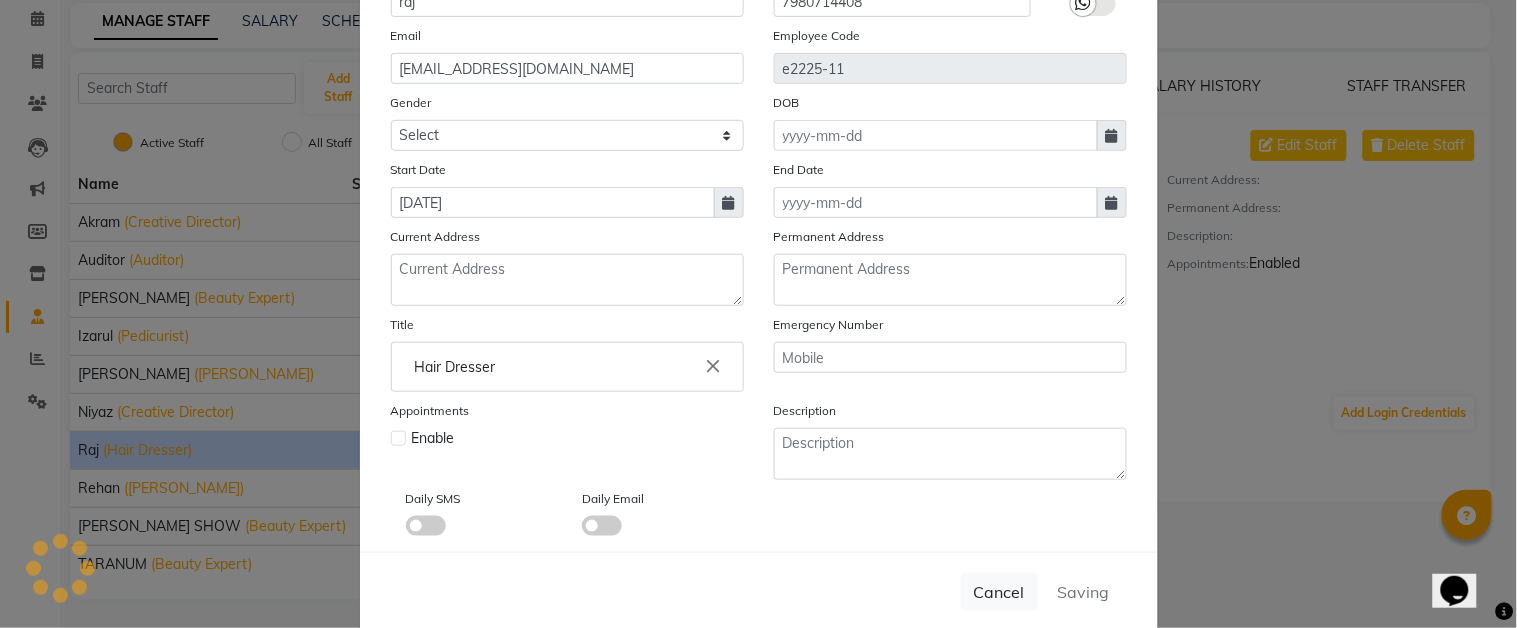 type 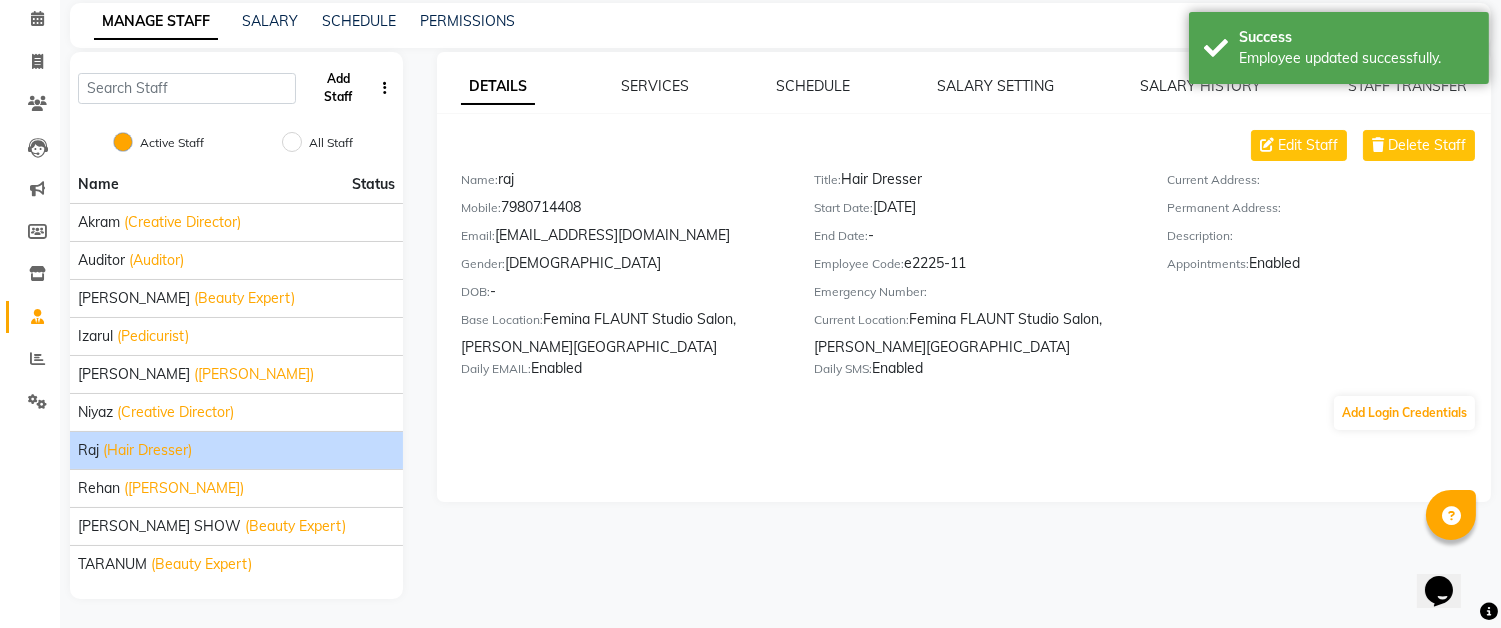 click on "Add Staff" 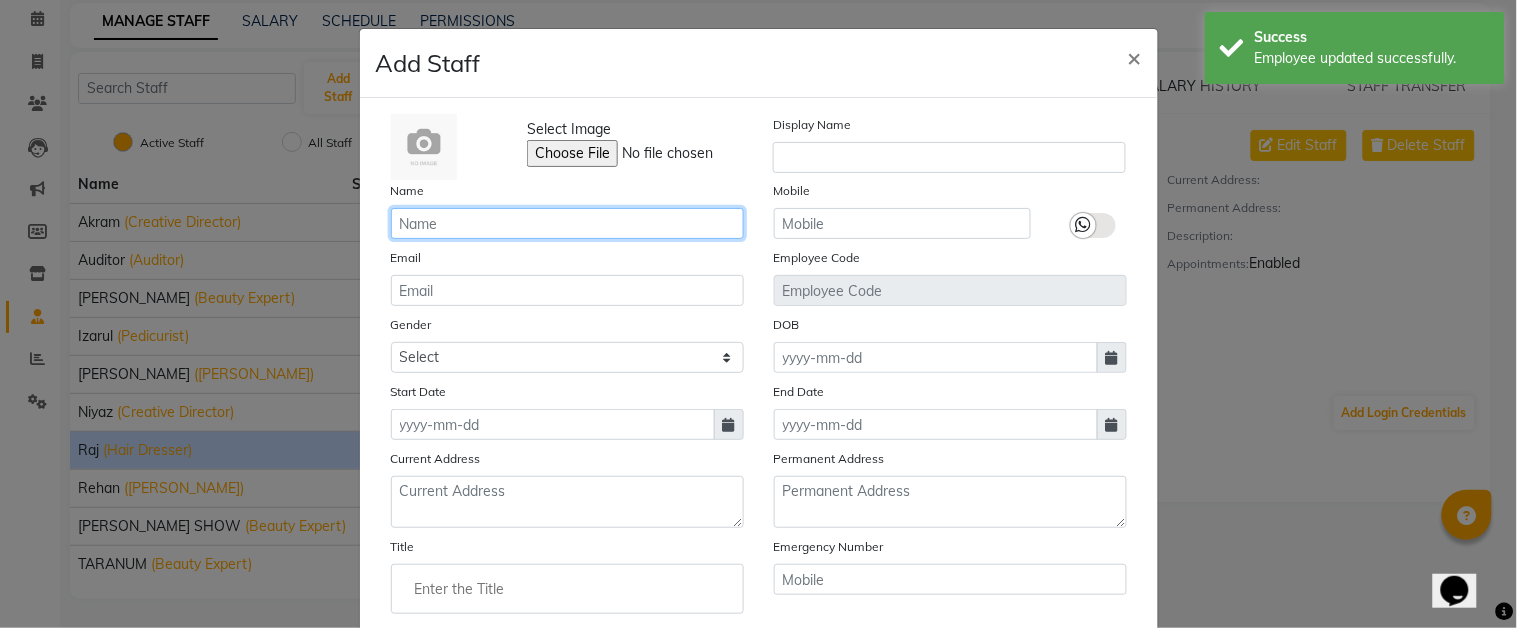 click 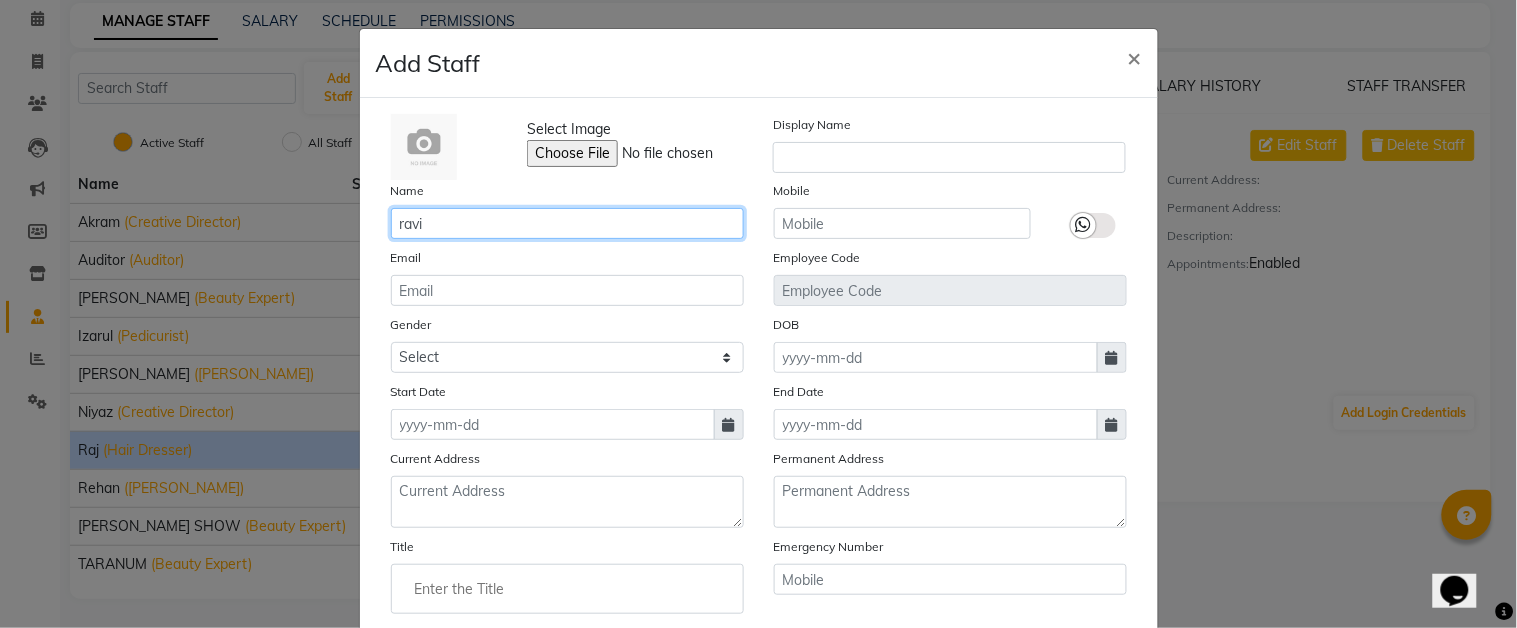 type on "ravi" 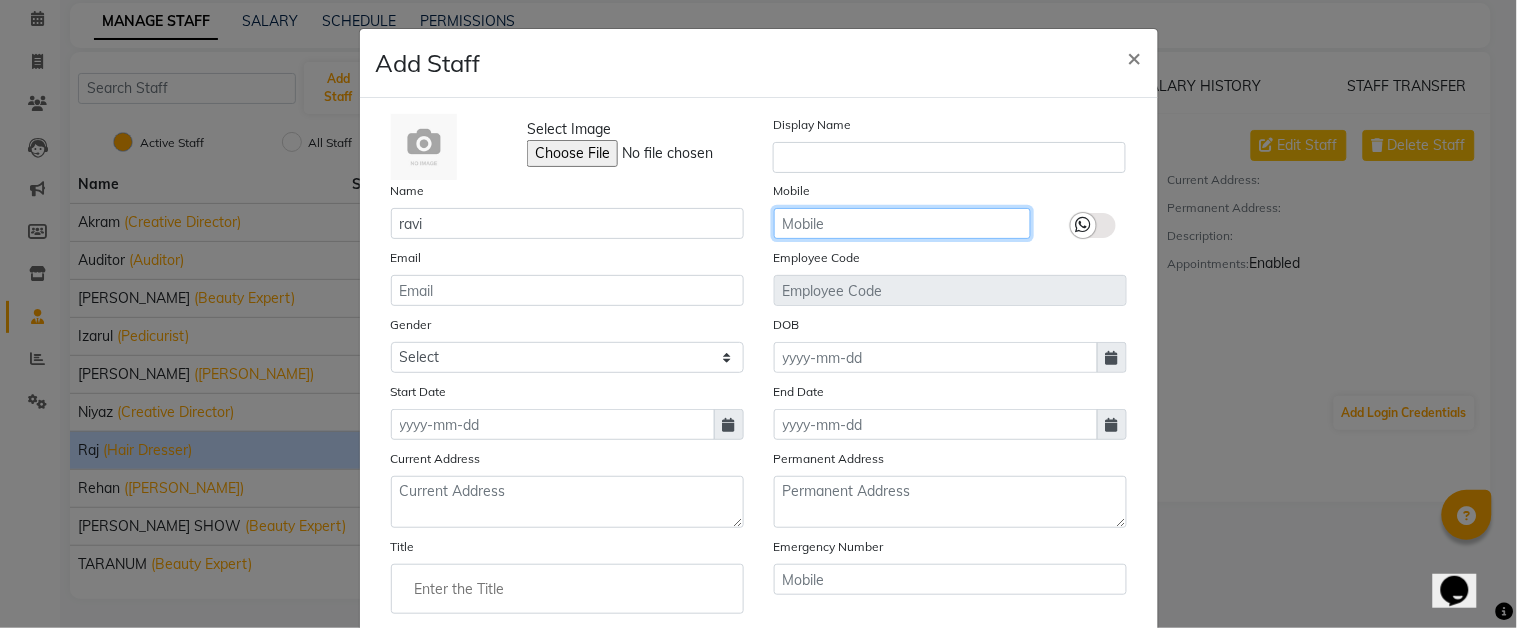 click 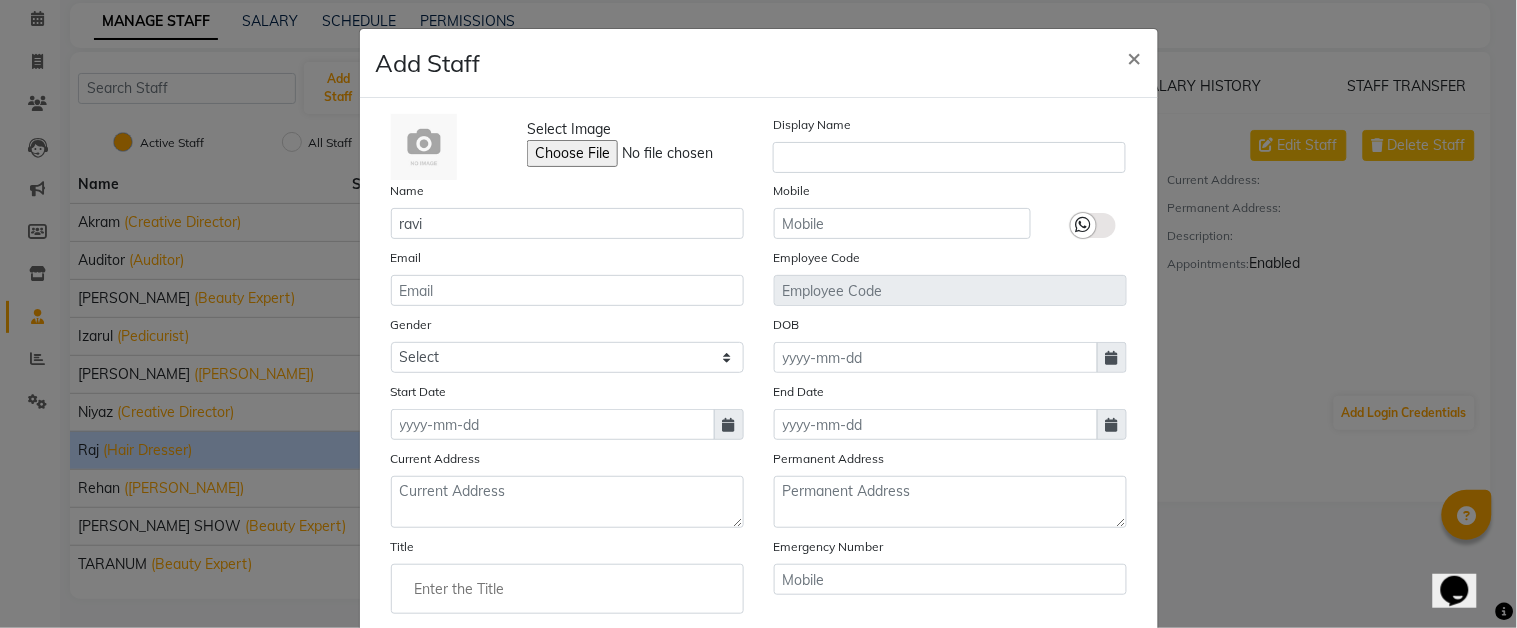 click 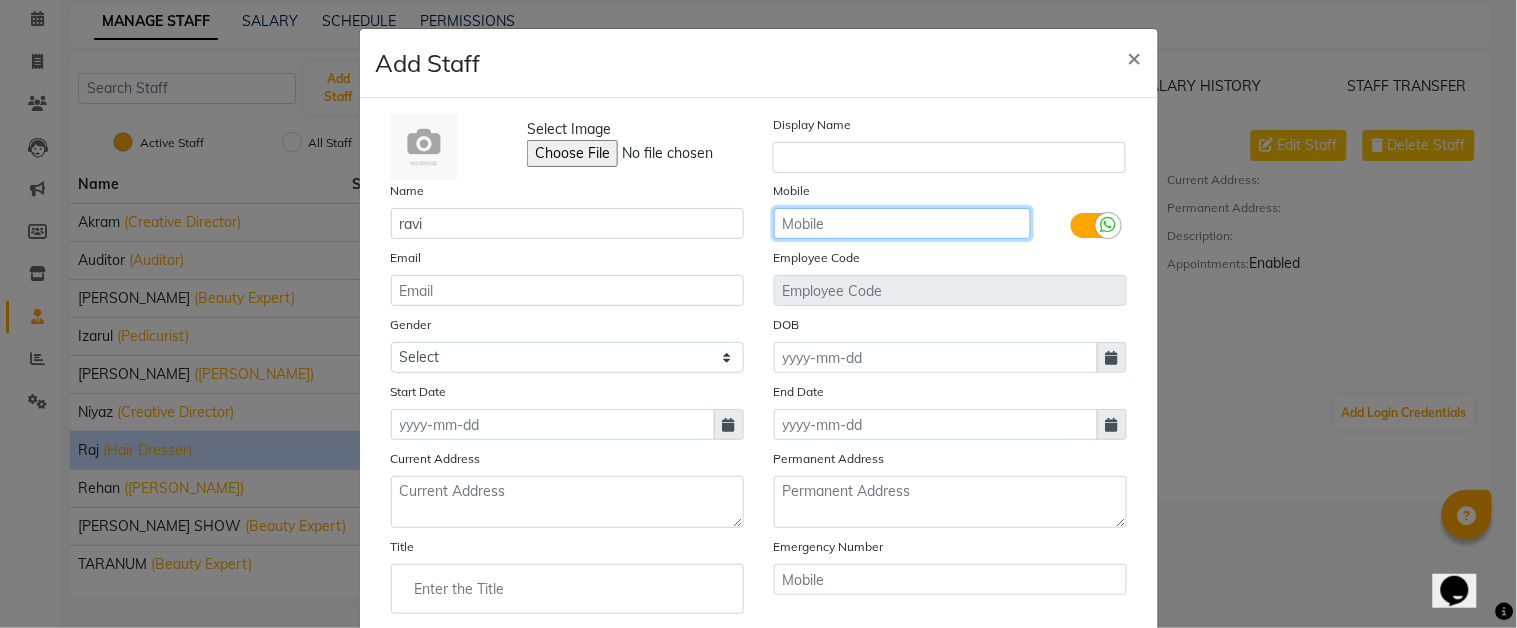 click 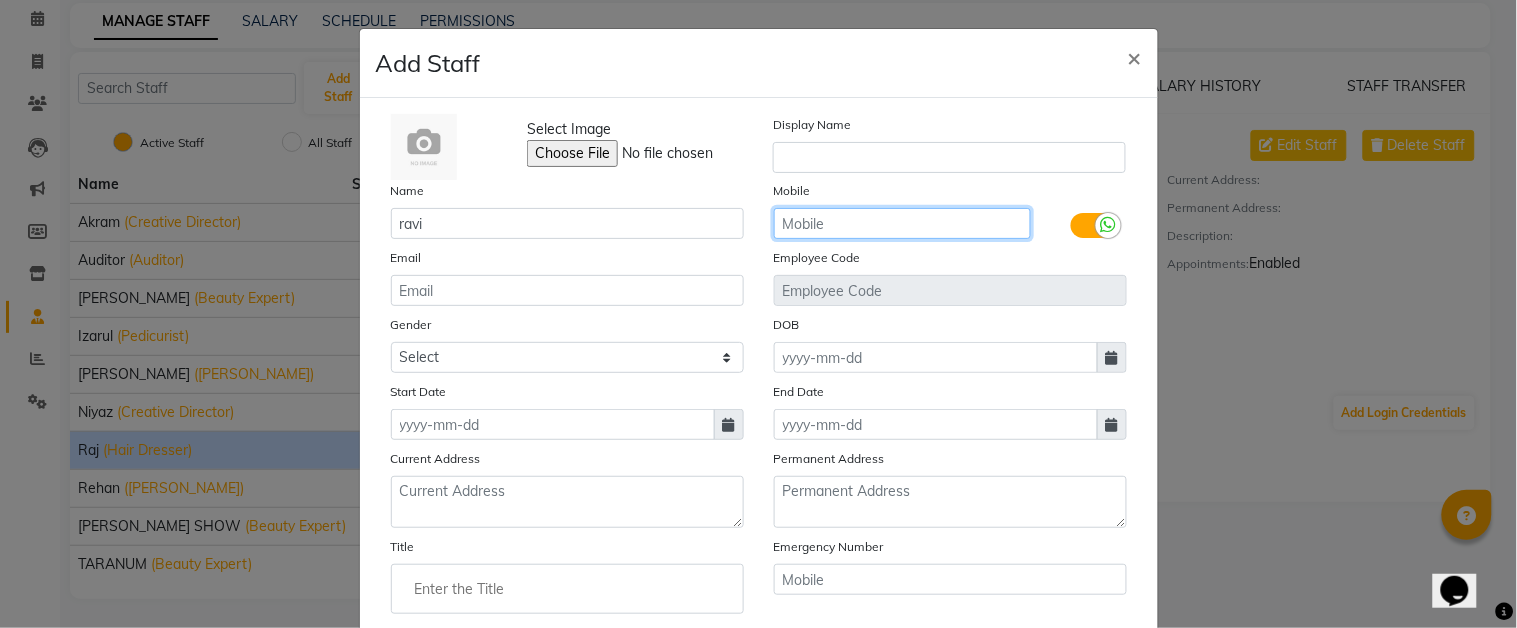 click 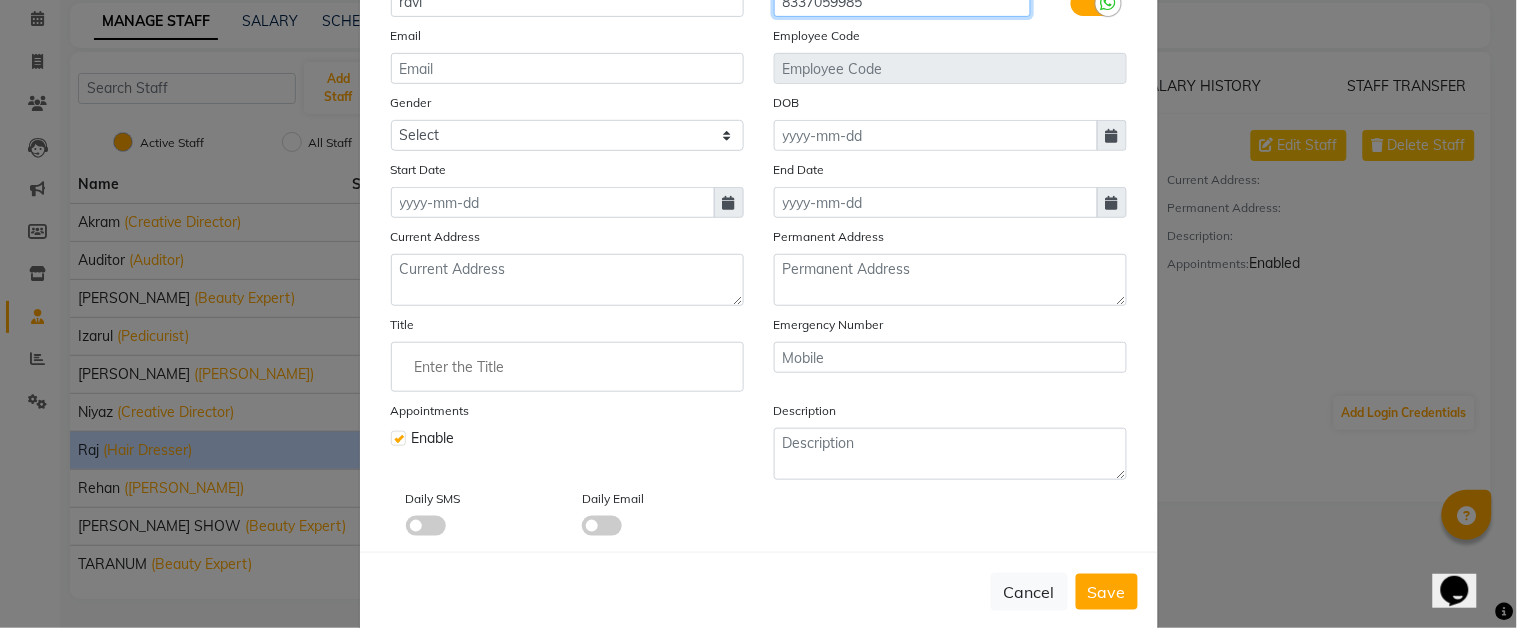 scroll, scrollTop: 111, scrollLeft: 0, axis: vertical 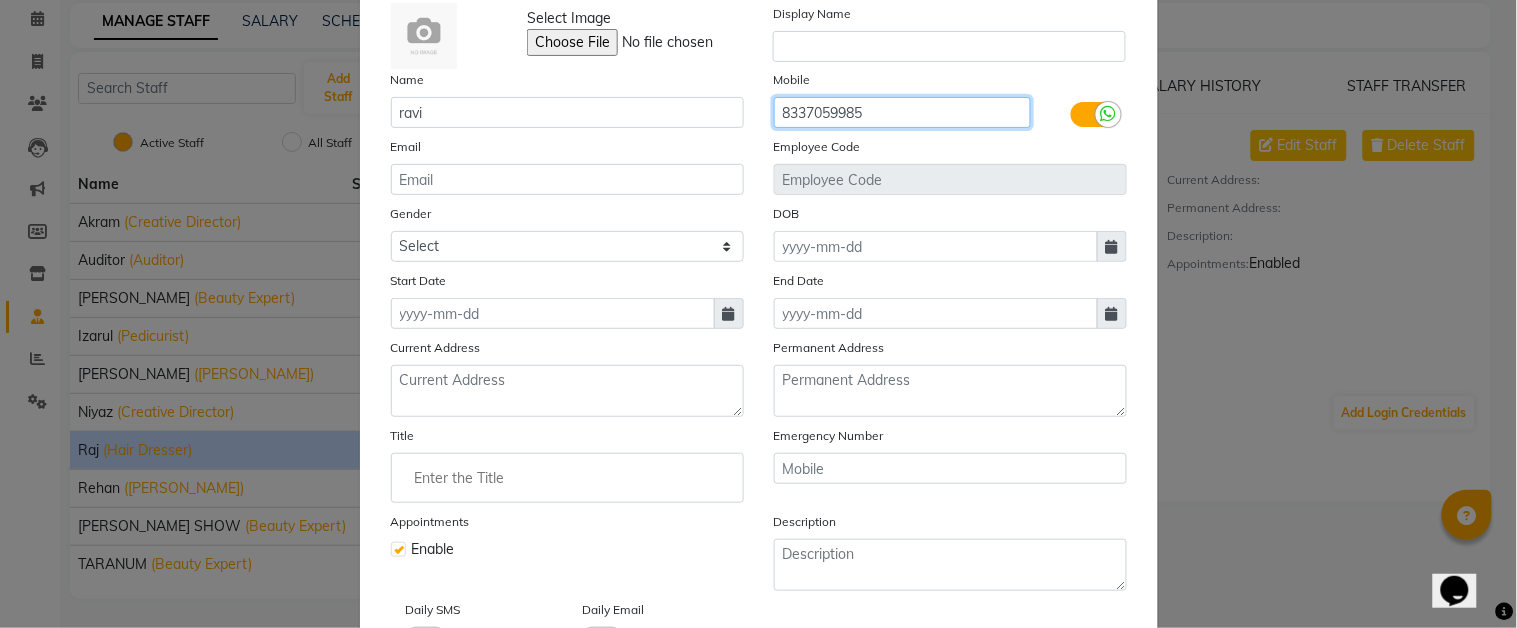 type on "8337059985" 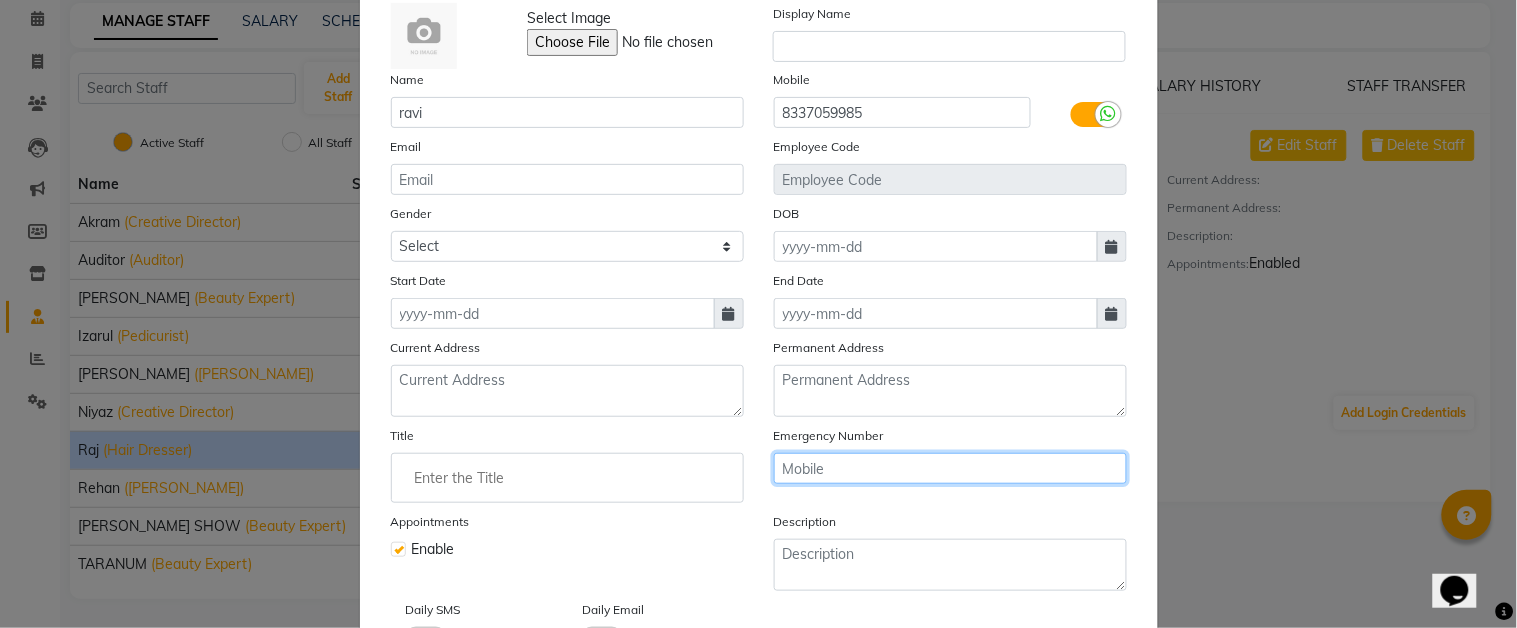 click 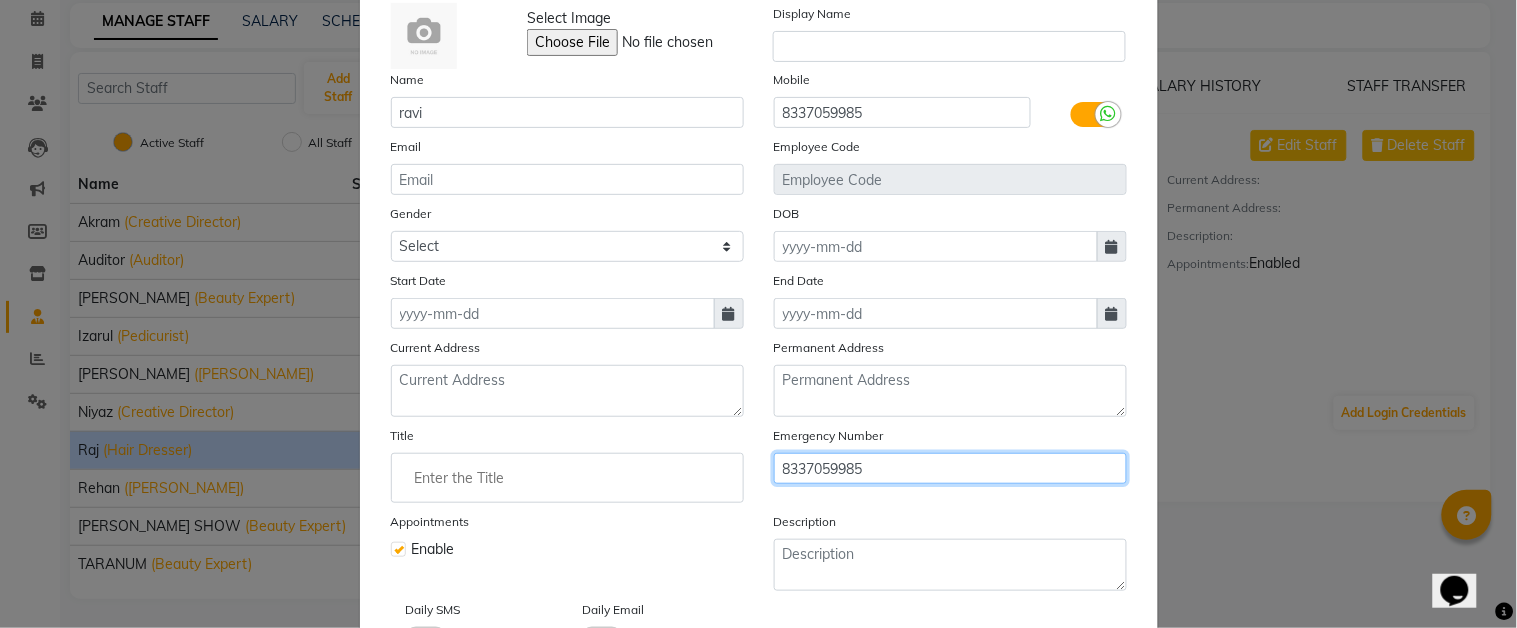 type on "8337059985" 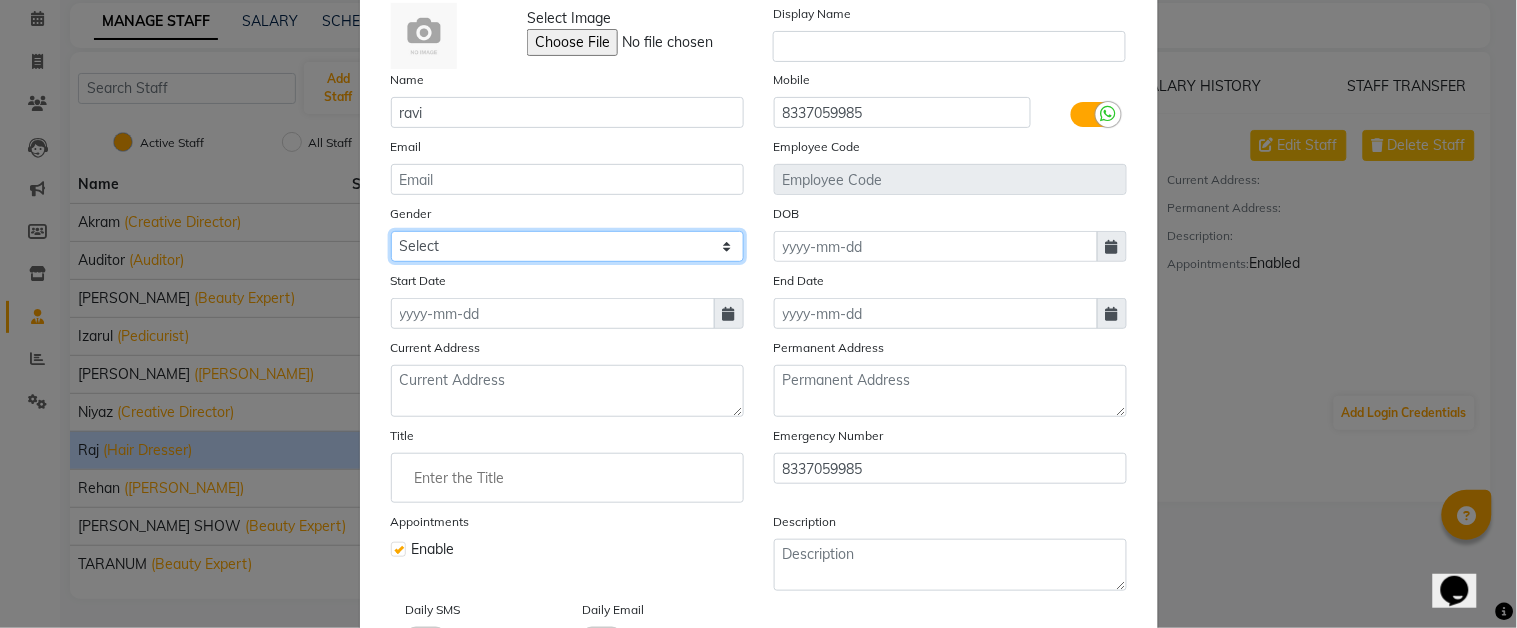 click on "Select Male Female Other Prefer Not To Say" 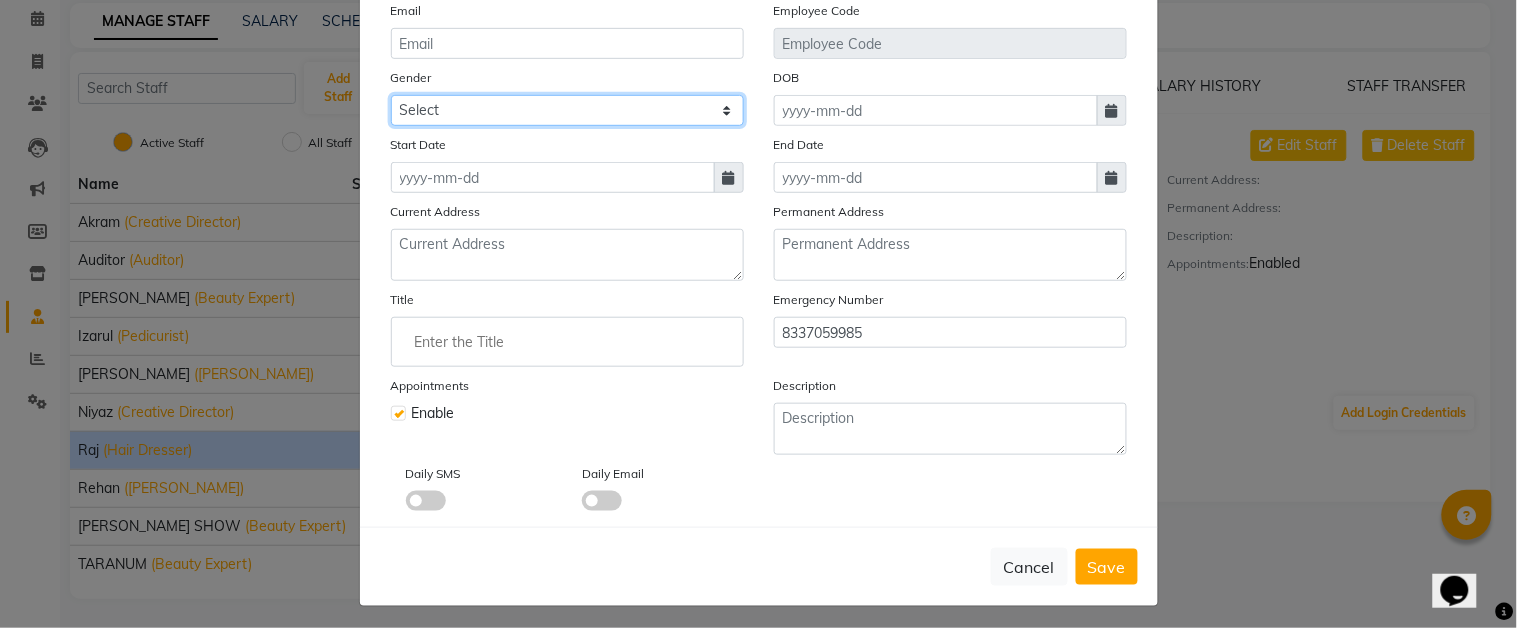 scroll, scrollTop: 255, scrollLeft: 0, axis: vertical 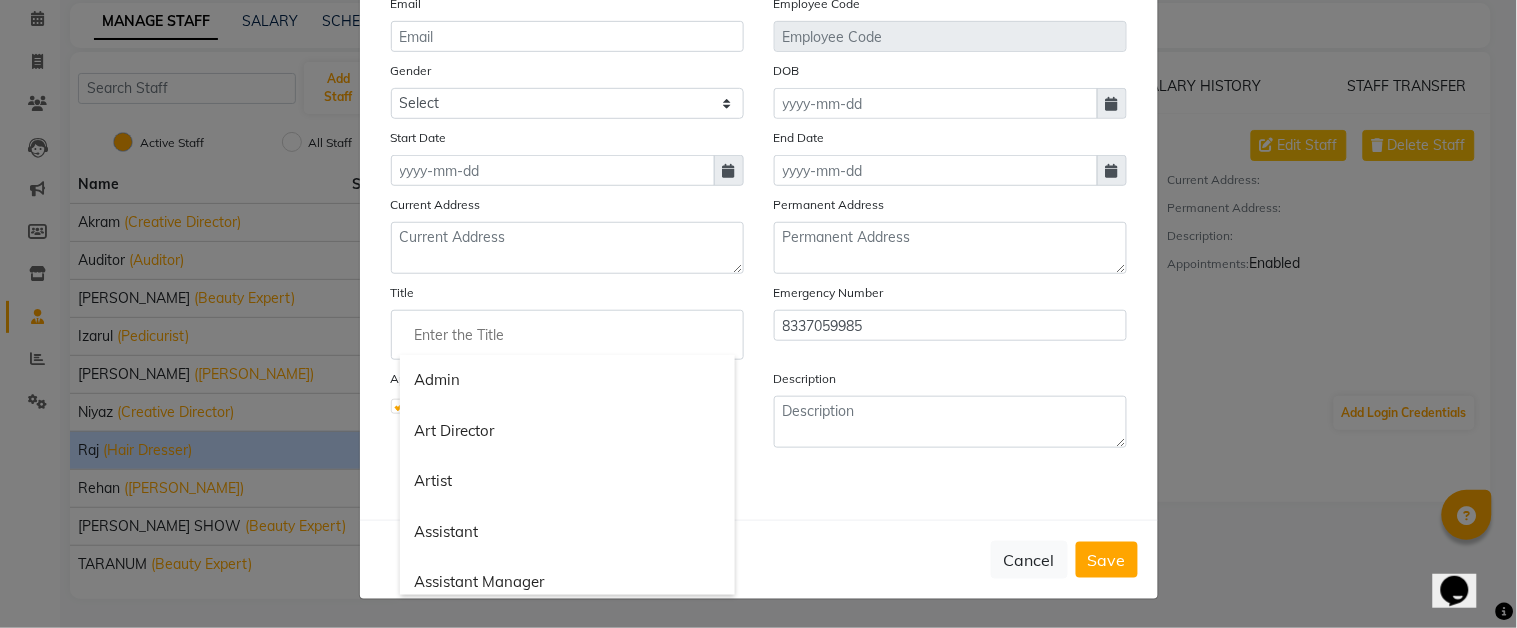 click 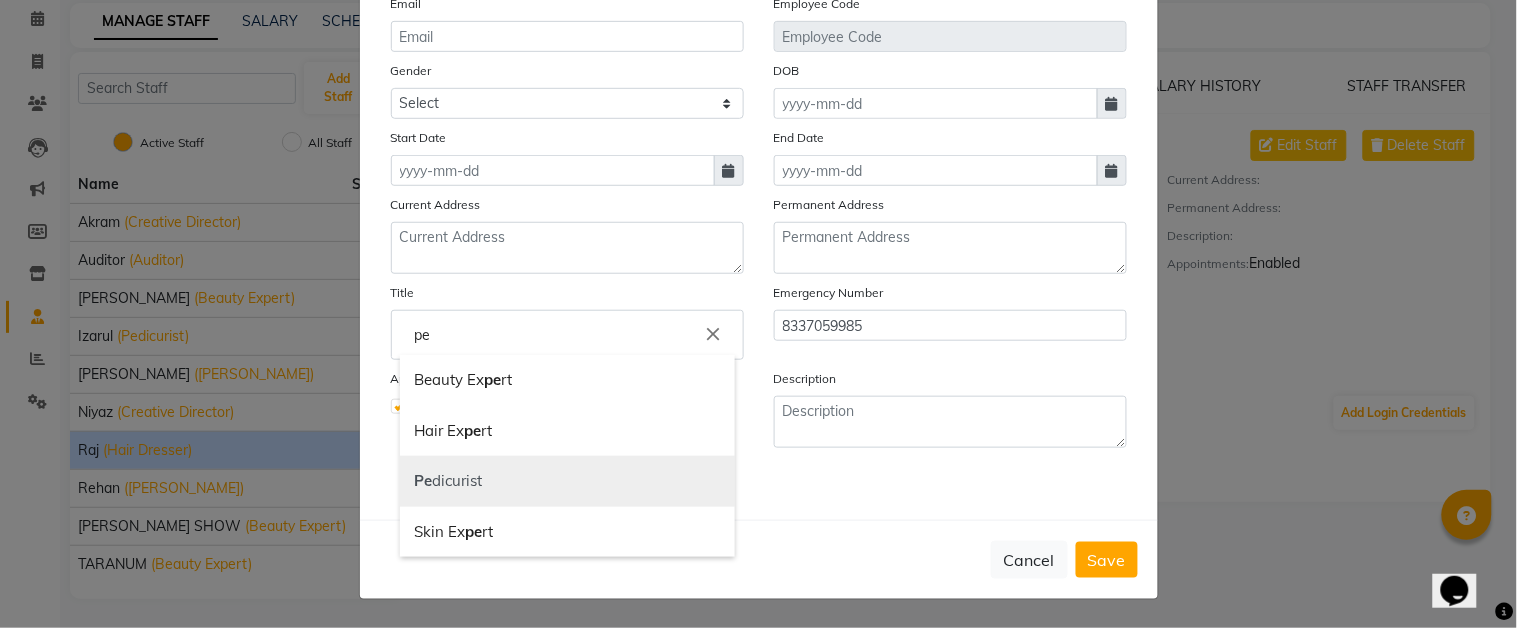 click on "Pe dicurist" at bounding box center (567, 481) 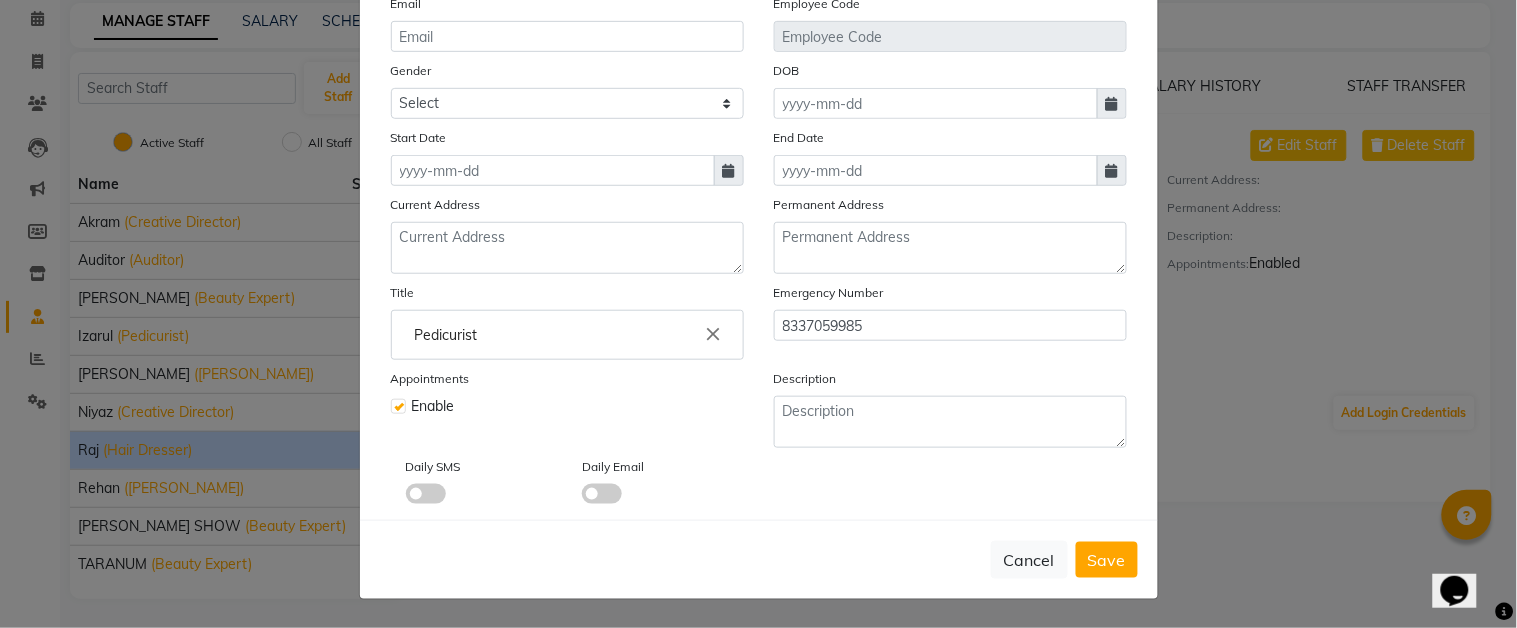 click 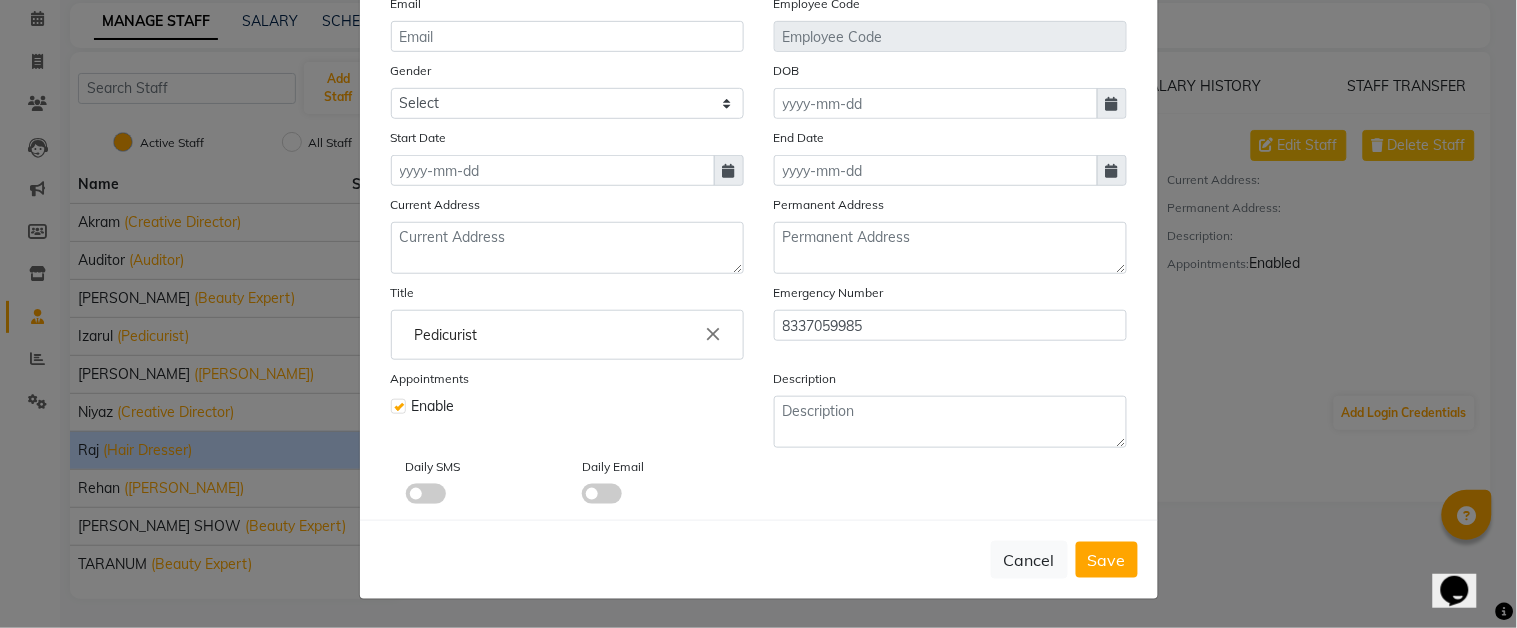 click 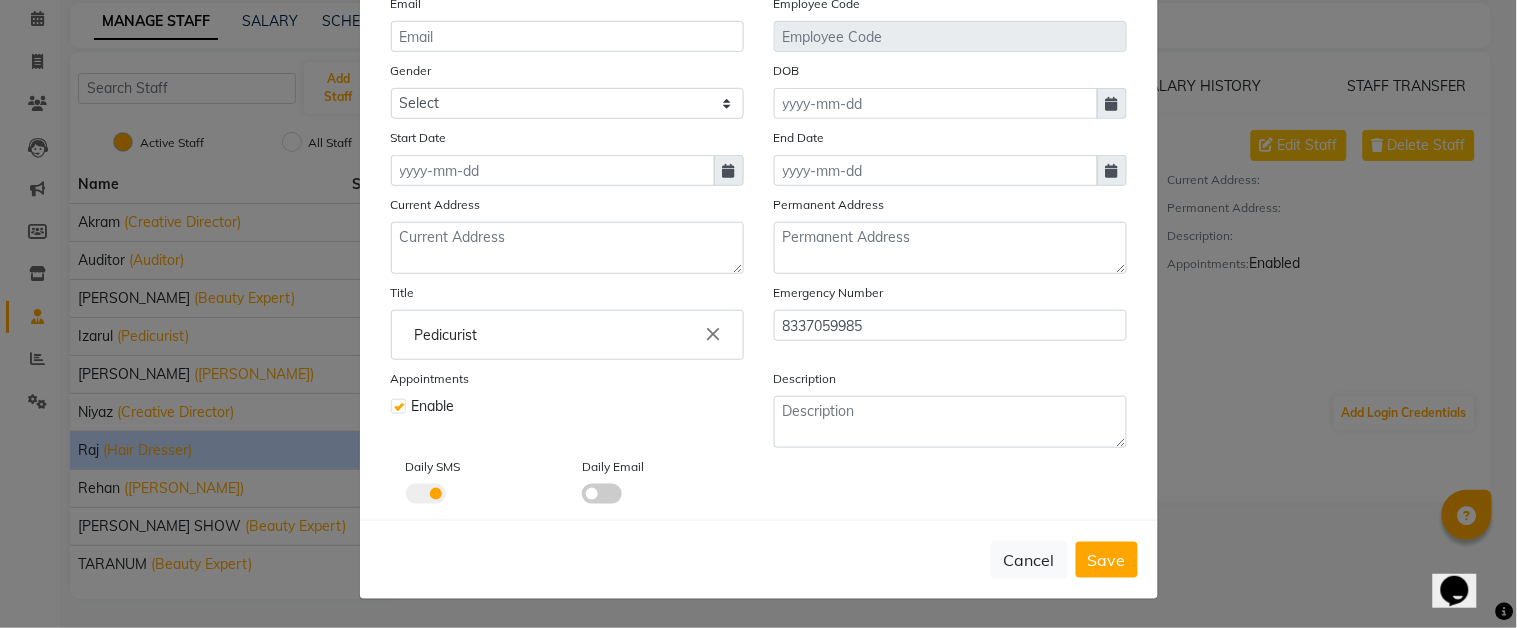 click 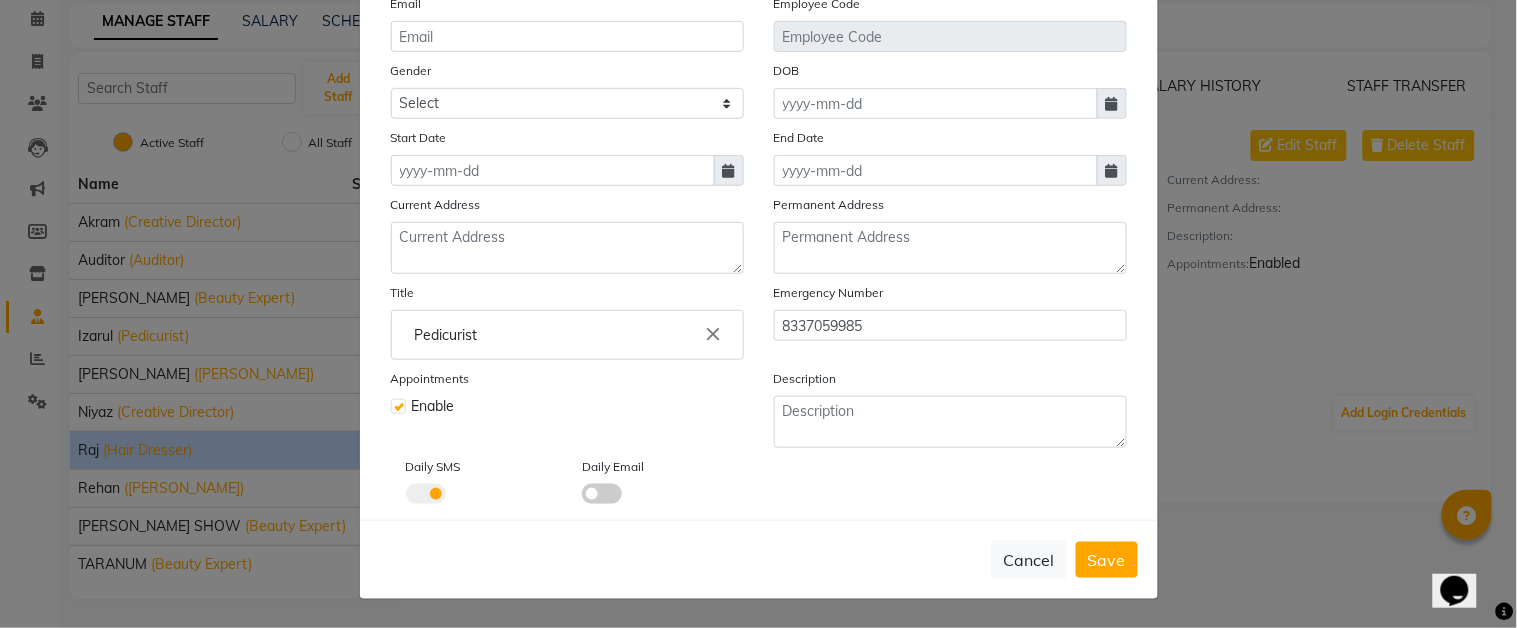 click 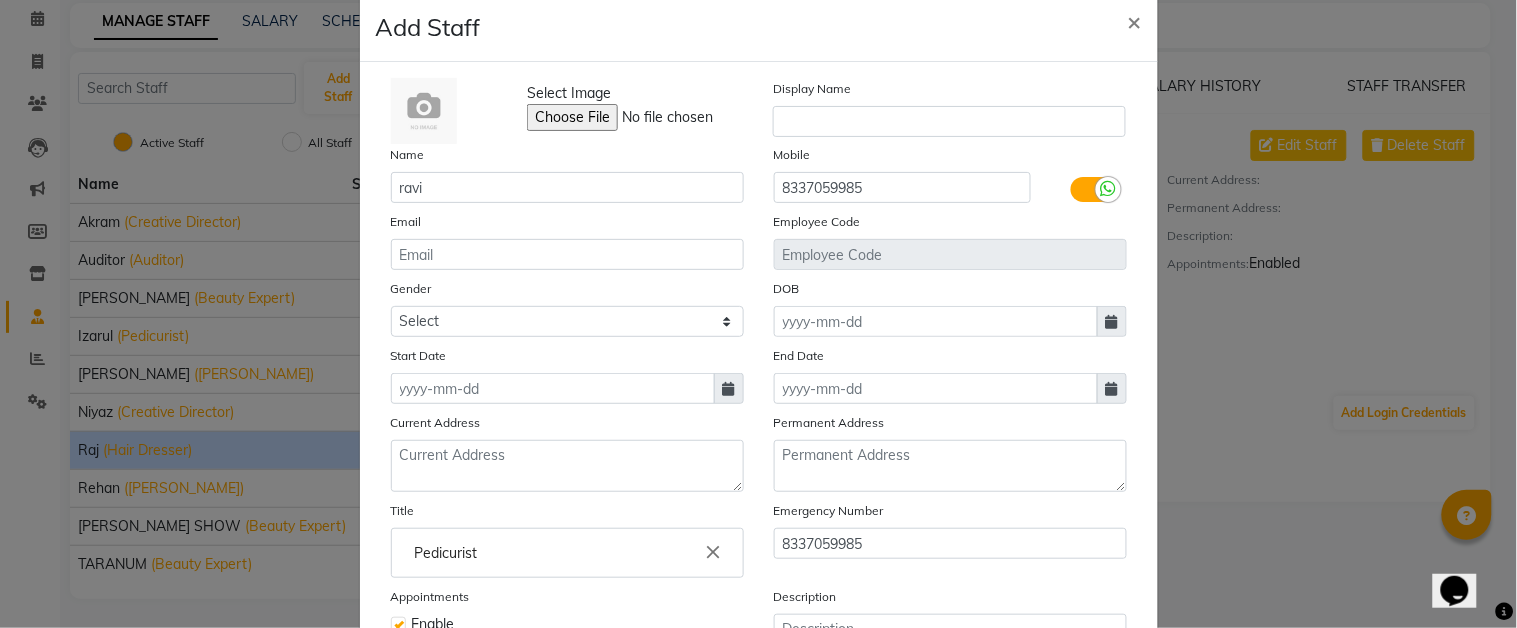 scroll, scrollTop: 33, scrollLeft: 0, axis: vertical 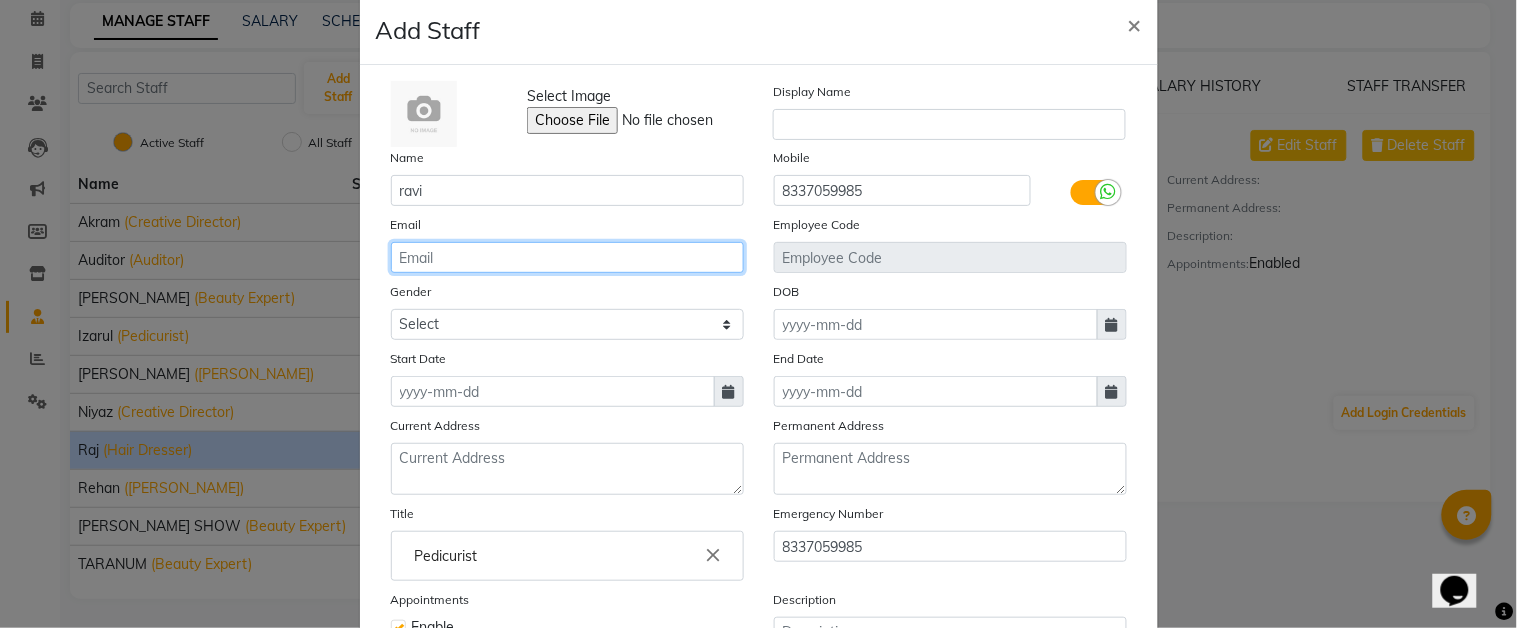 click 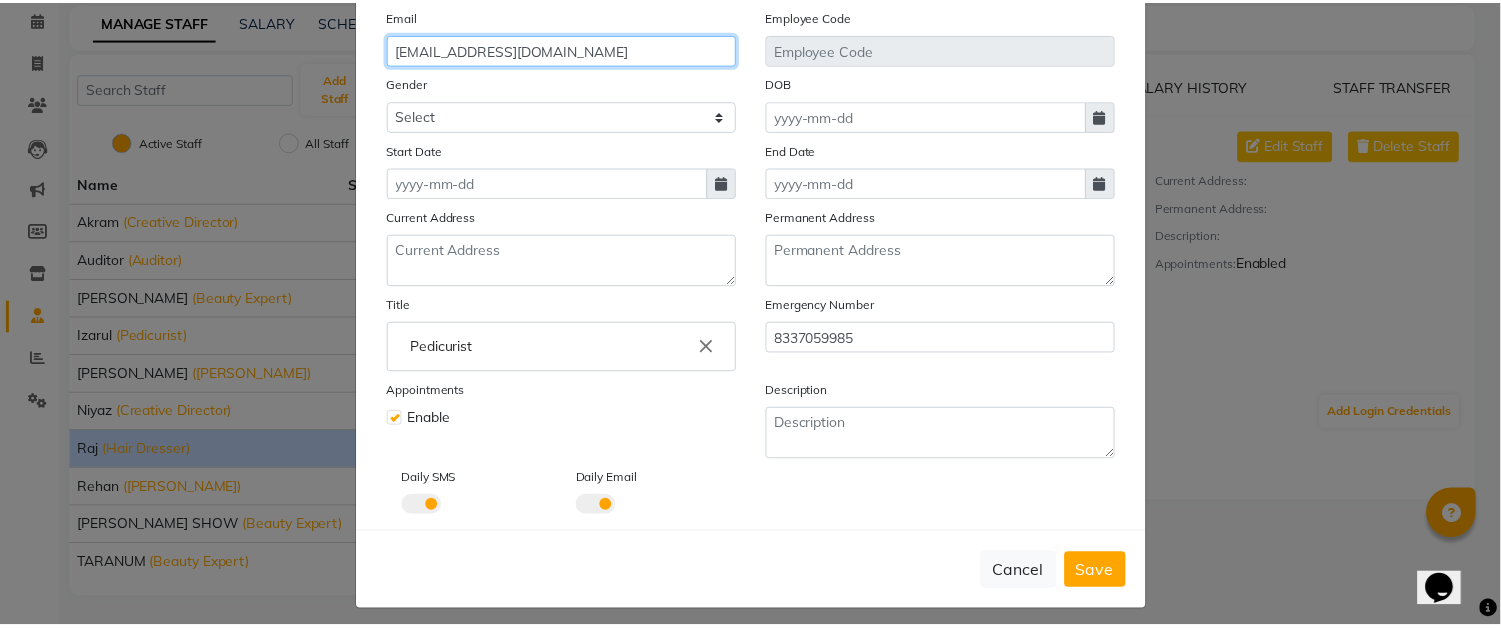 scroll, scrollTop: 255, scrollLeft: 0, axis: vertical 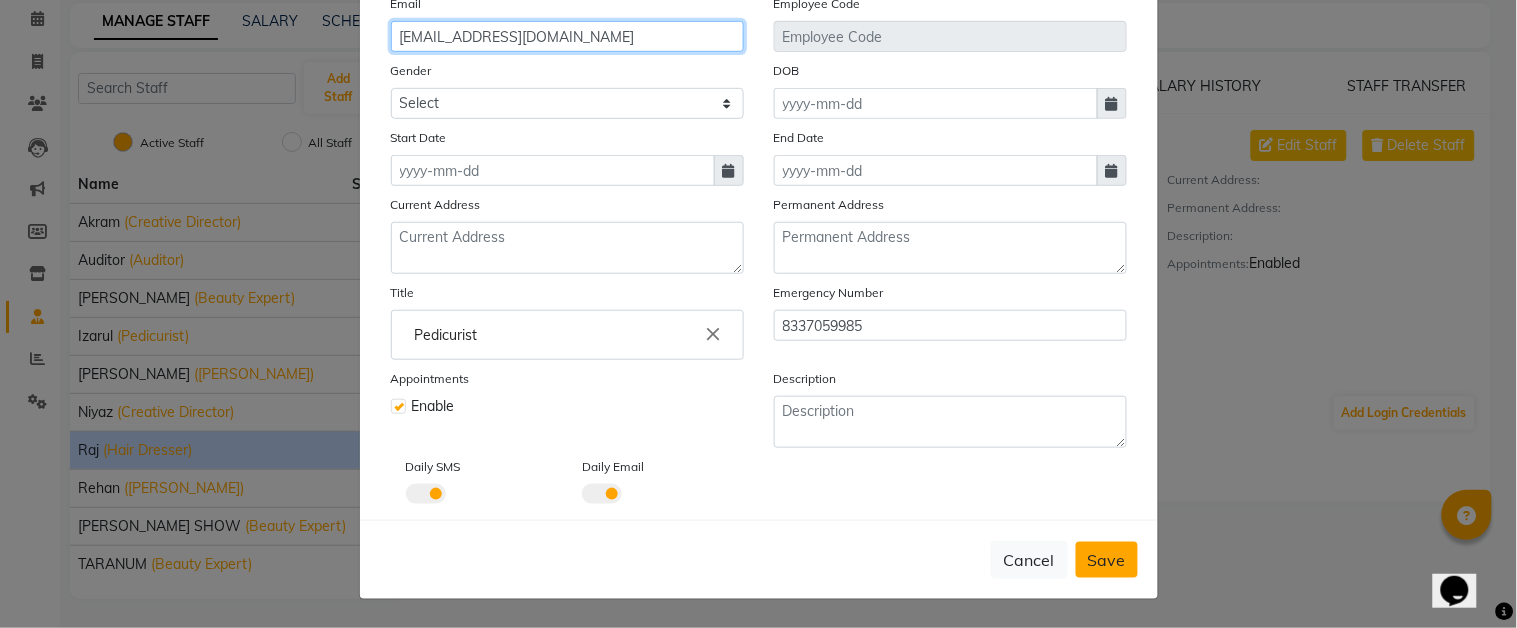 type on "rd3253913@gmail.com" 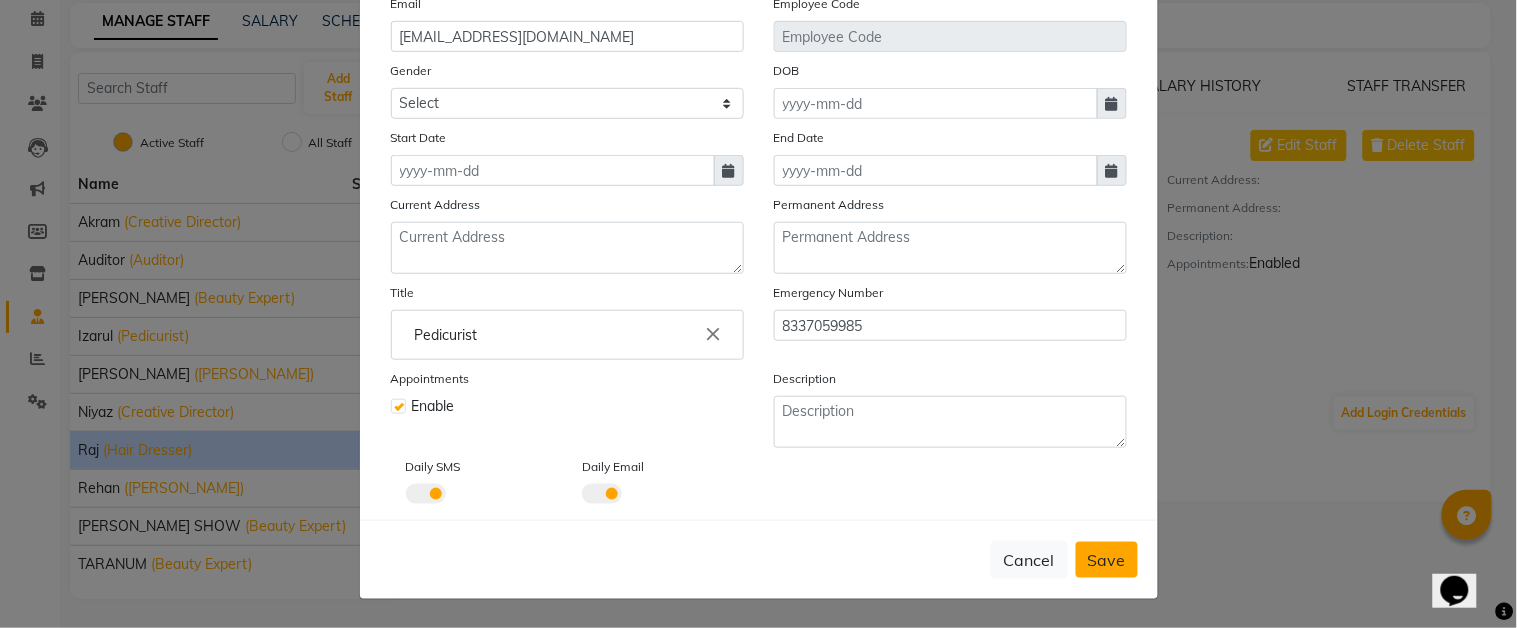 click on "Save" at bounding box center [1107, 560] 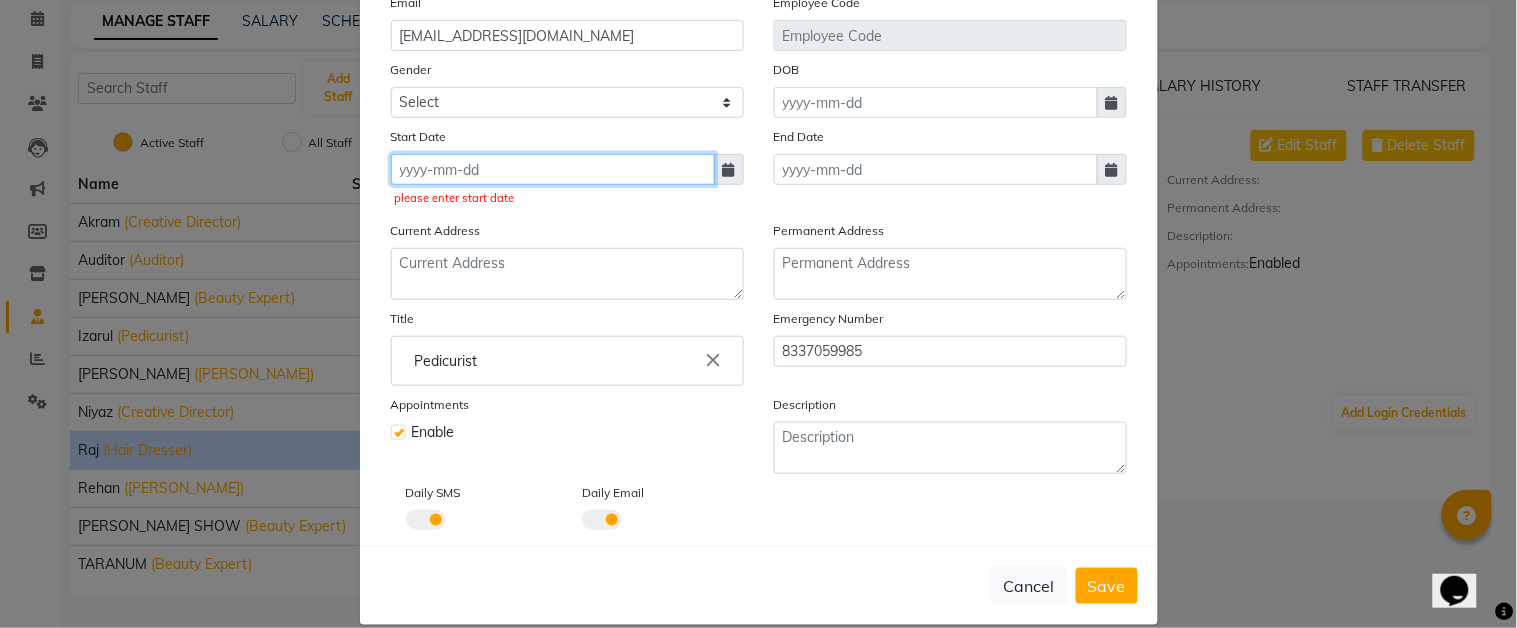 click 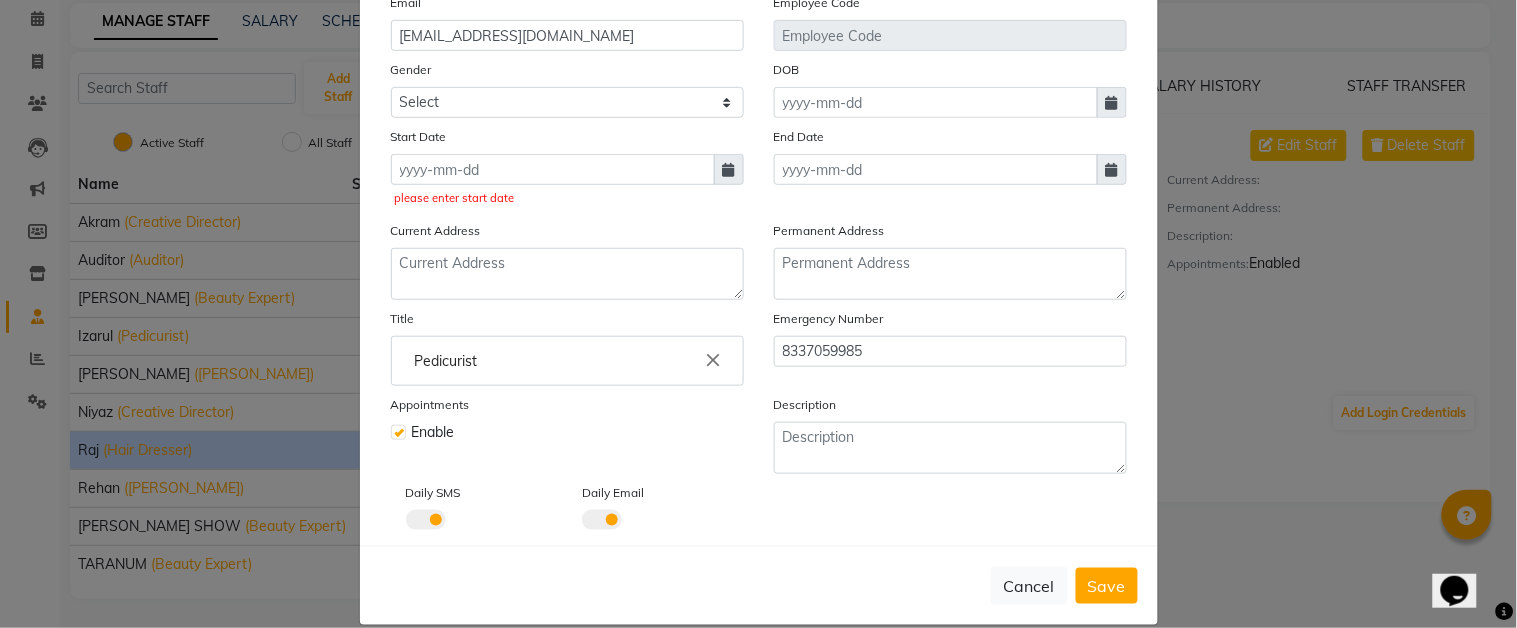 select on "7" 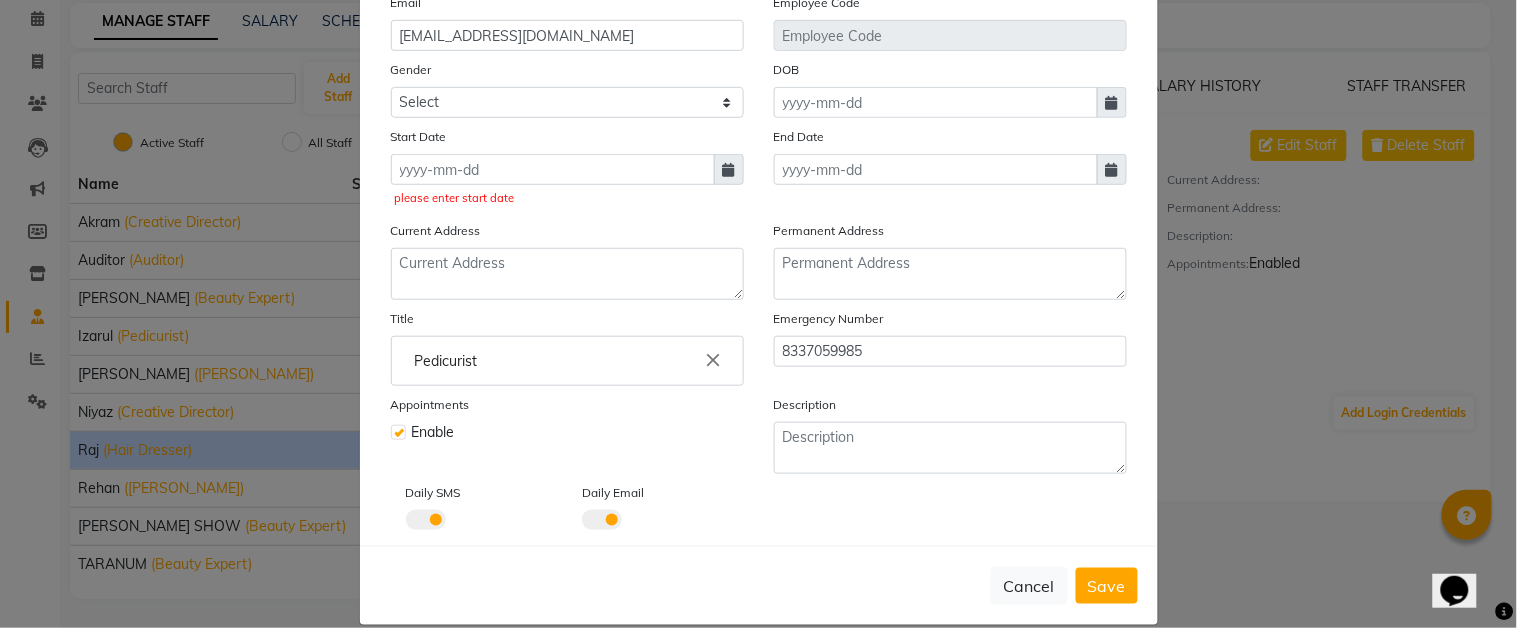 select on "2025" 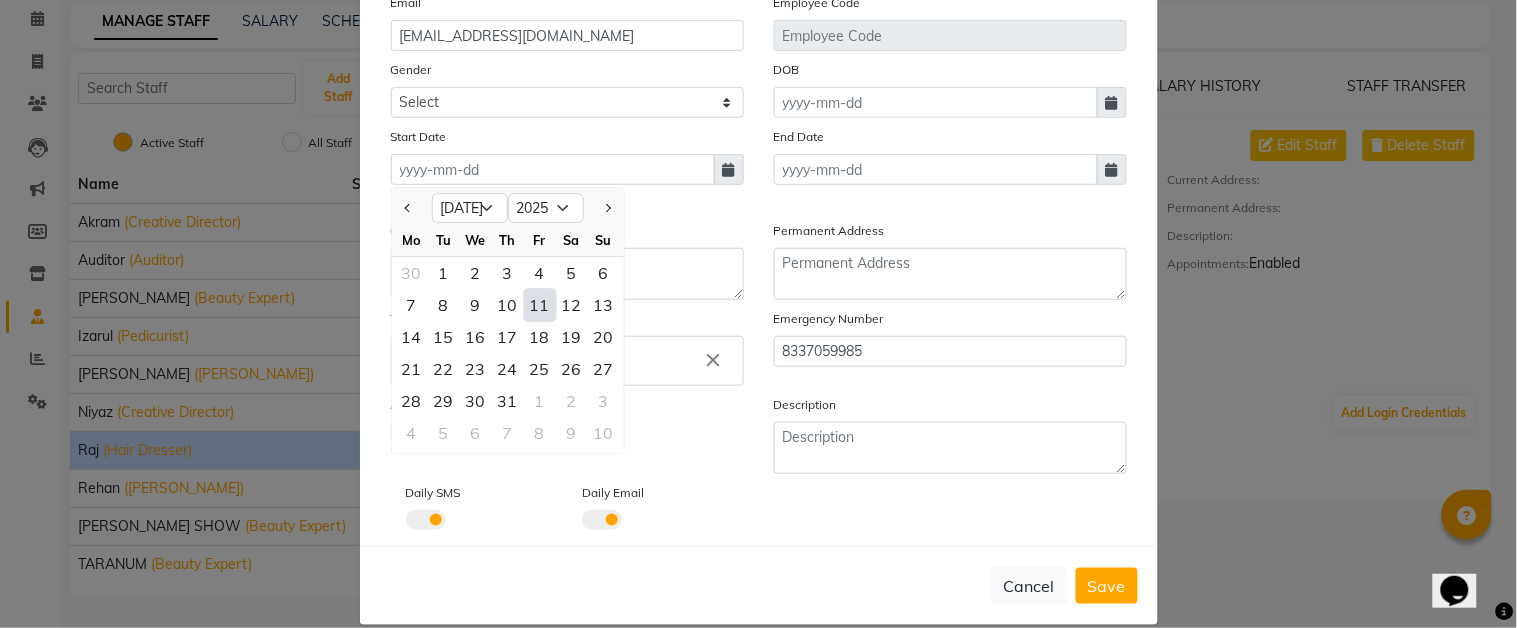 click on "11" 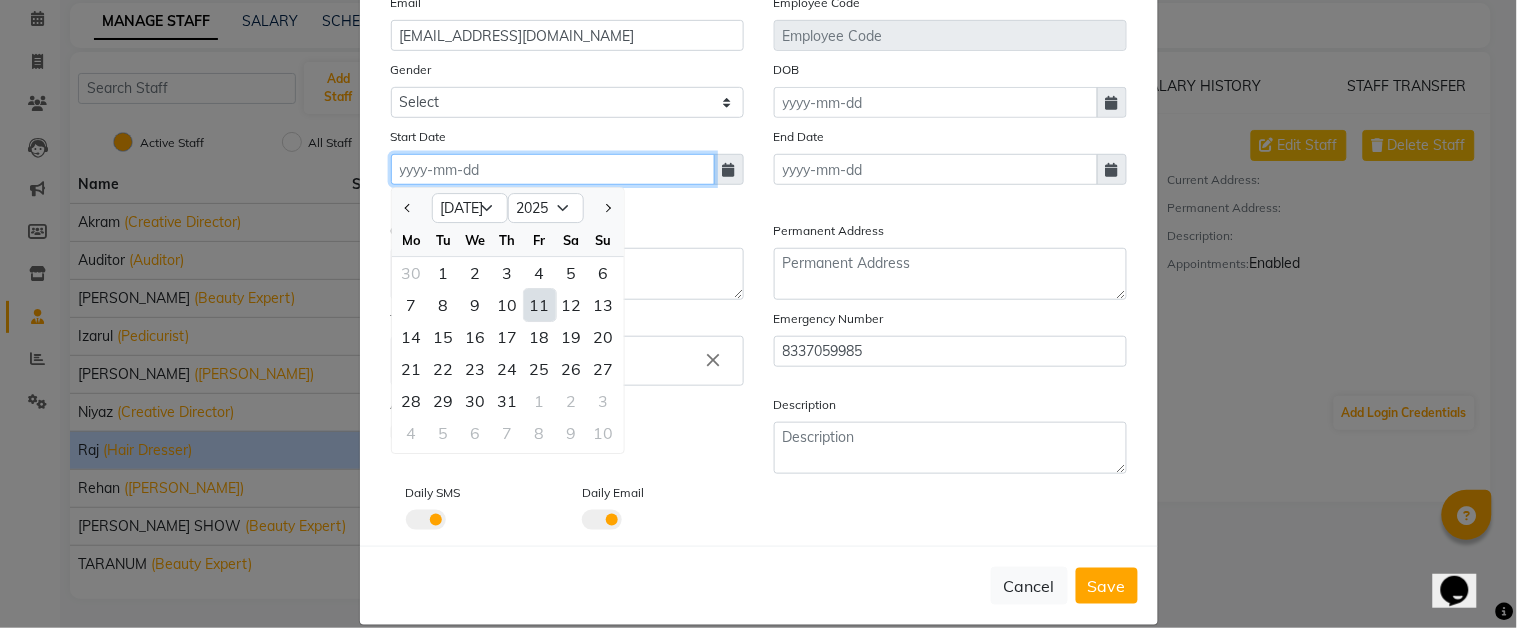 type on "[DATE]" 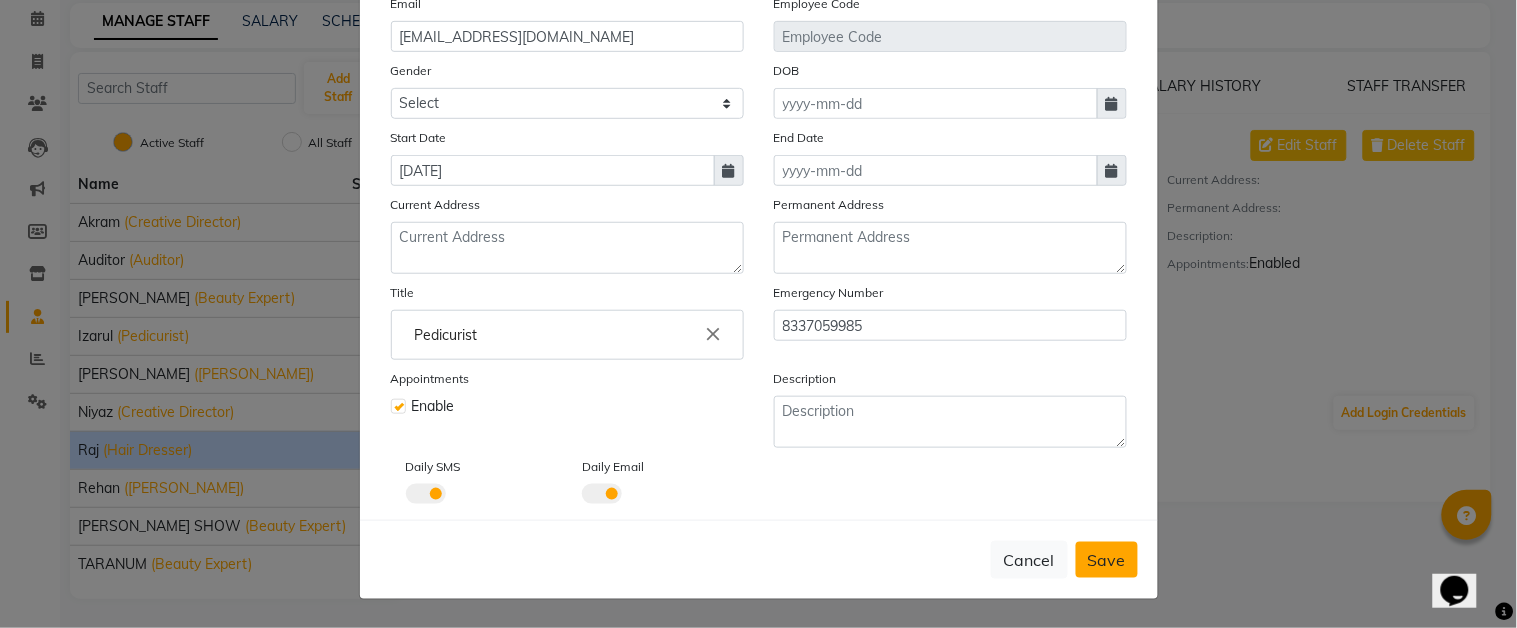 click on "Save" at bounding box center [1107, 560] 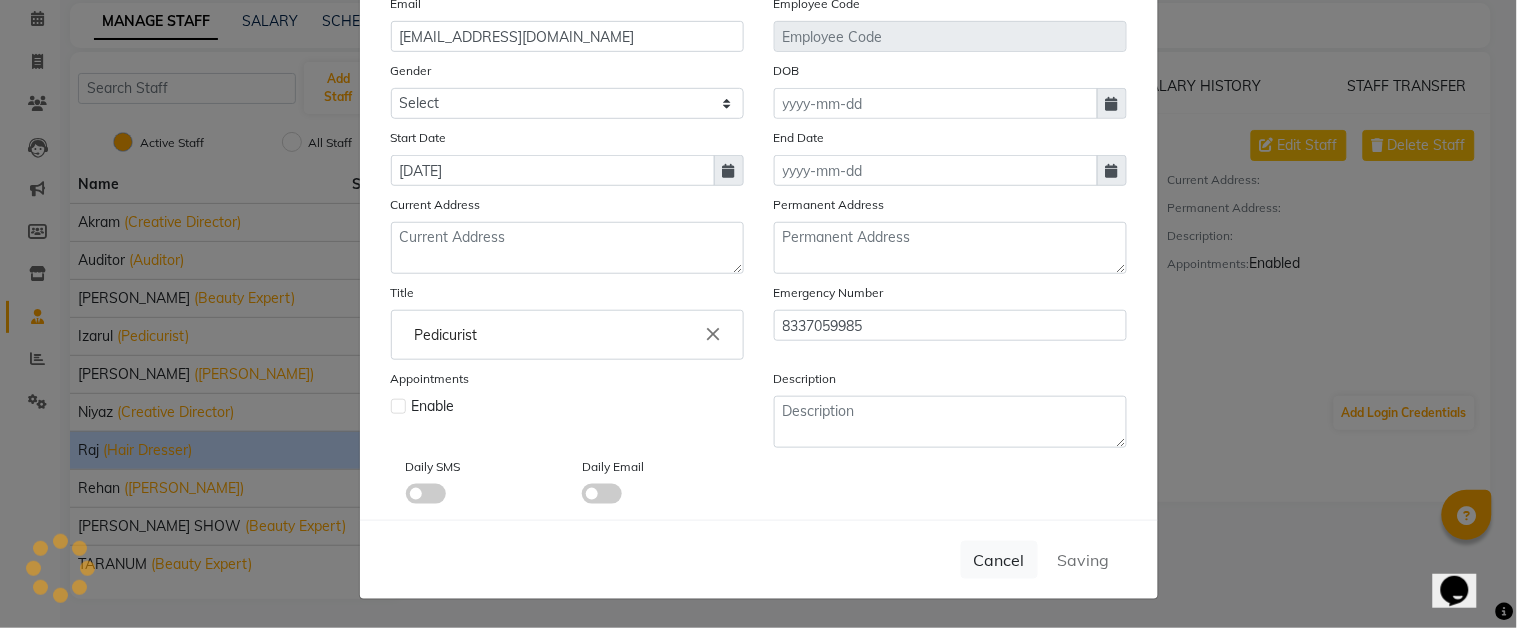 type 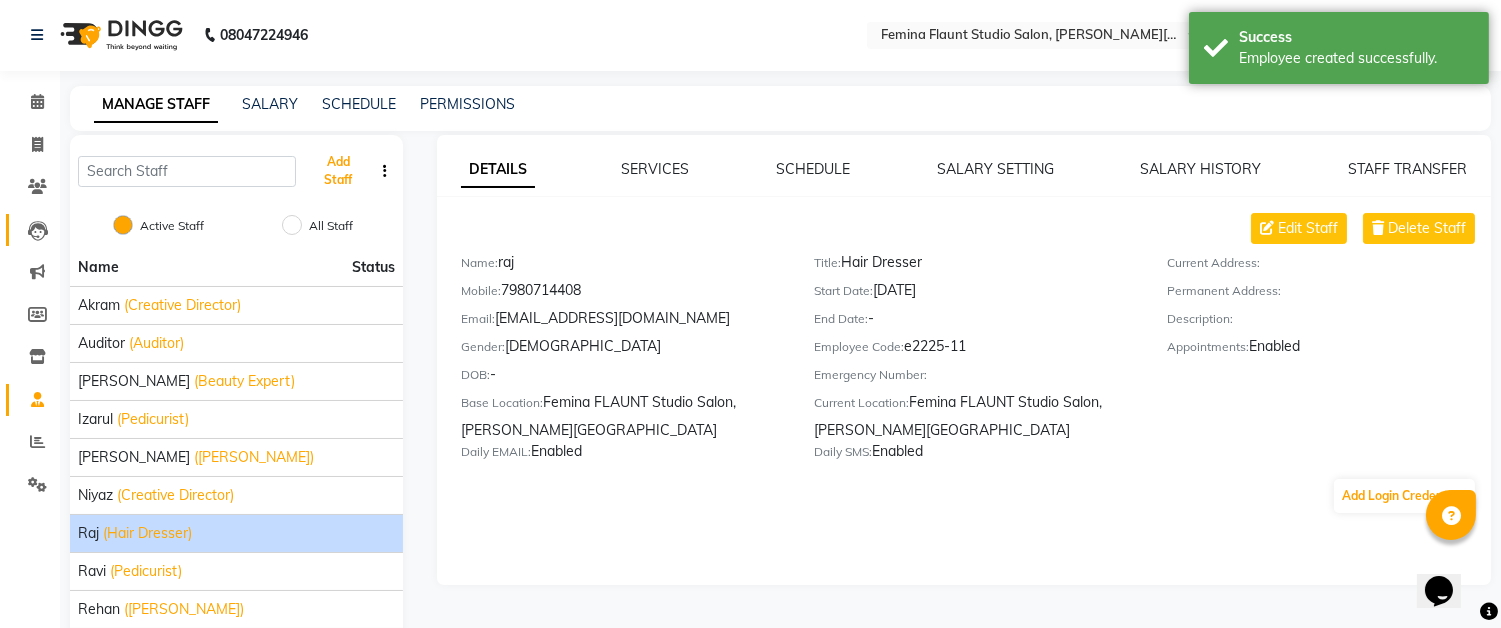 scroll, scrollTop: 0, scrollLeft: 0, axis: both 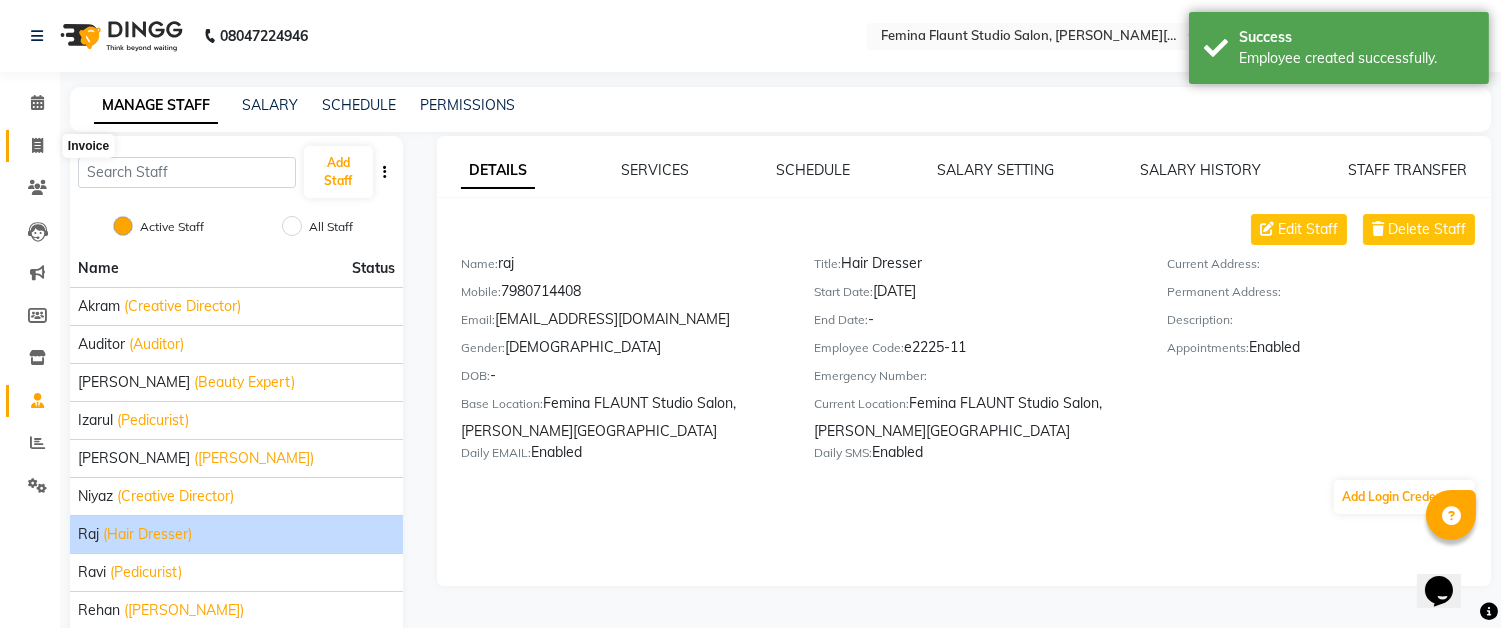 click 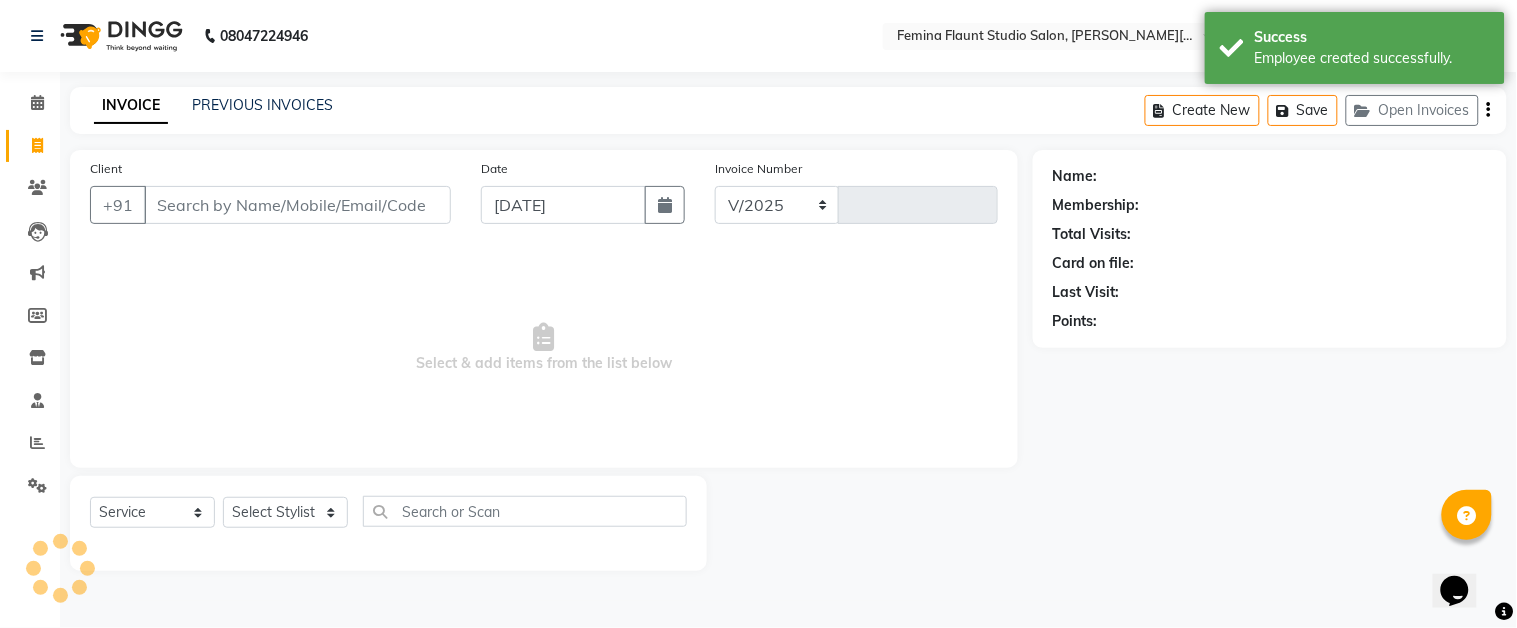 select on "5231" 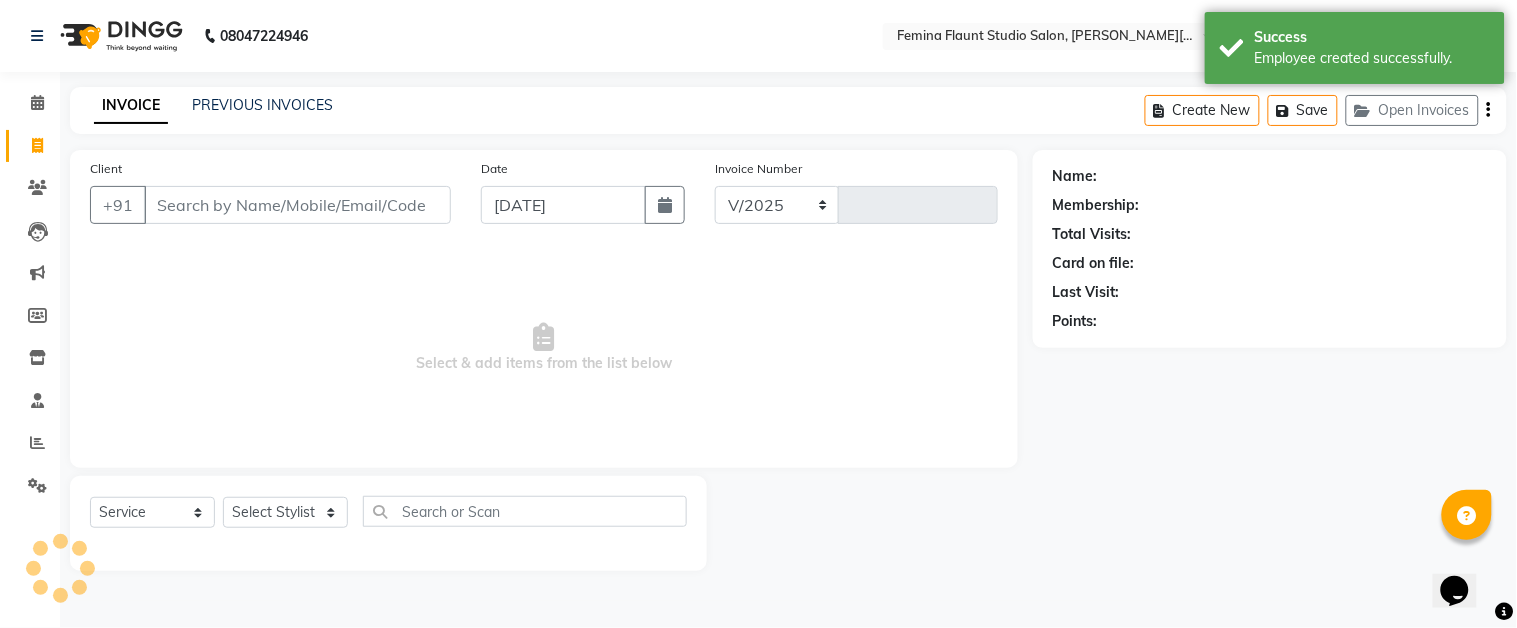 type on "0983" 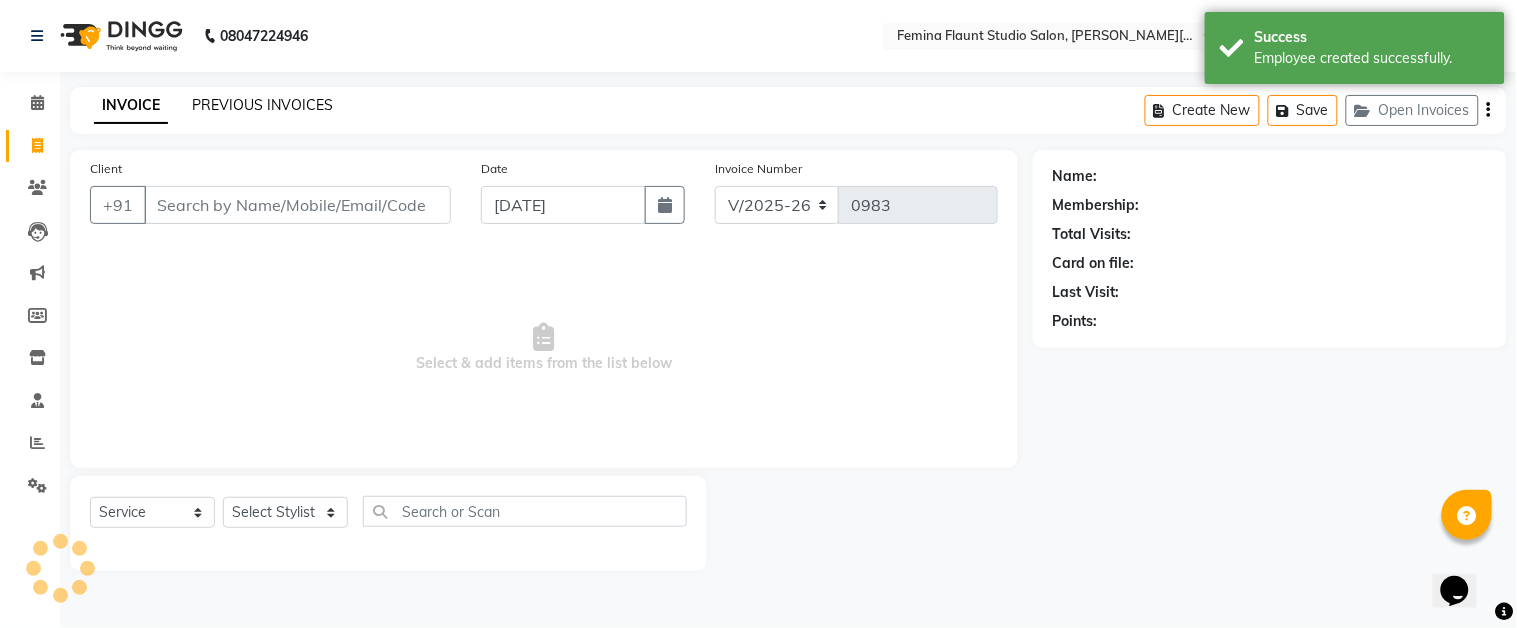 click on "PREVIOUS INVOICES" 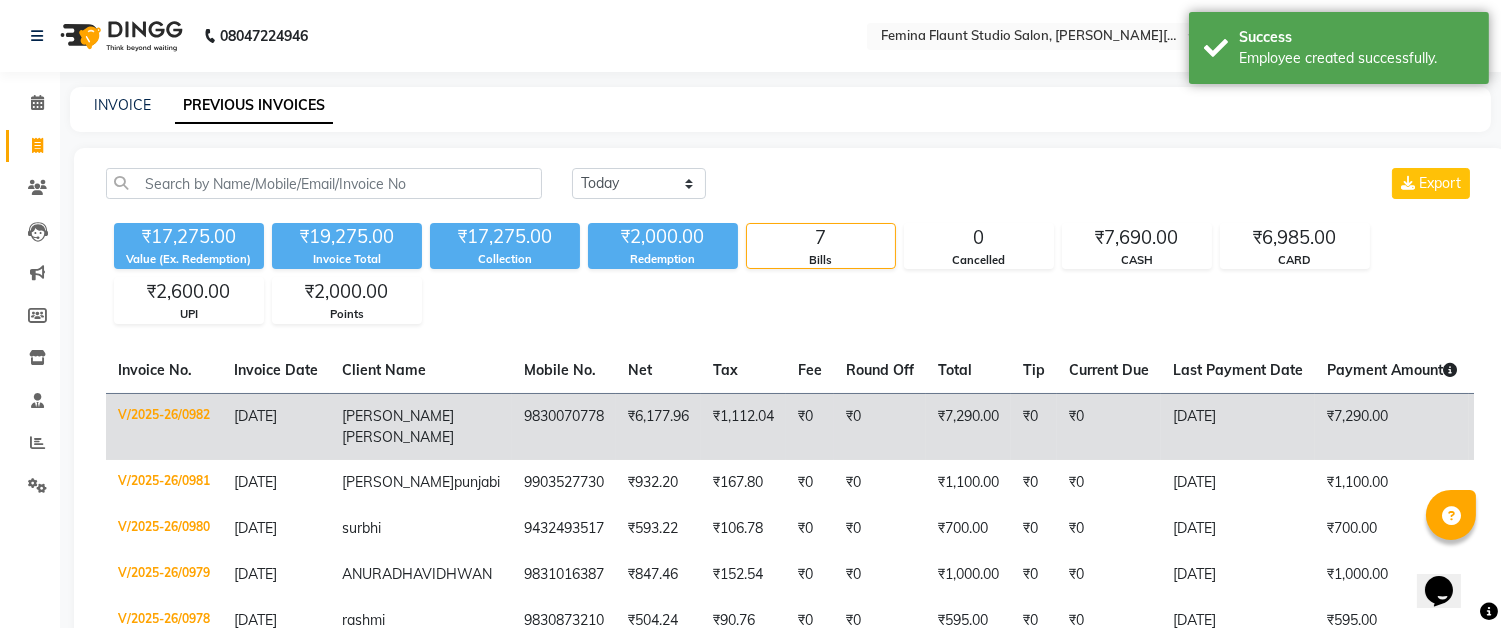 click on "₹6,177.96" 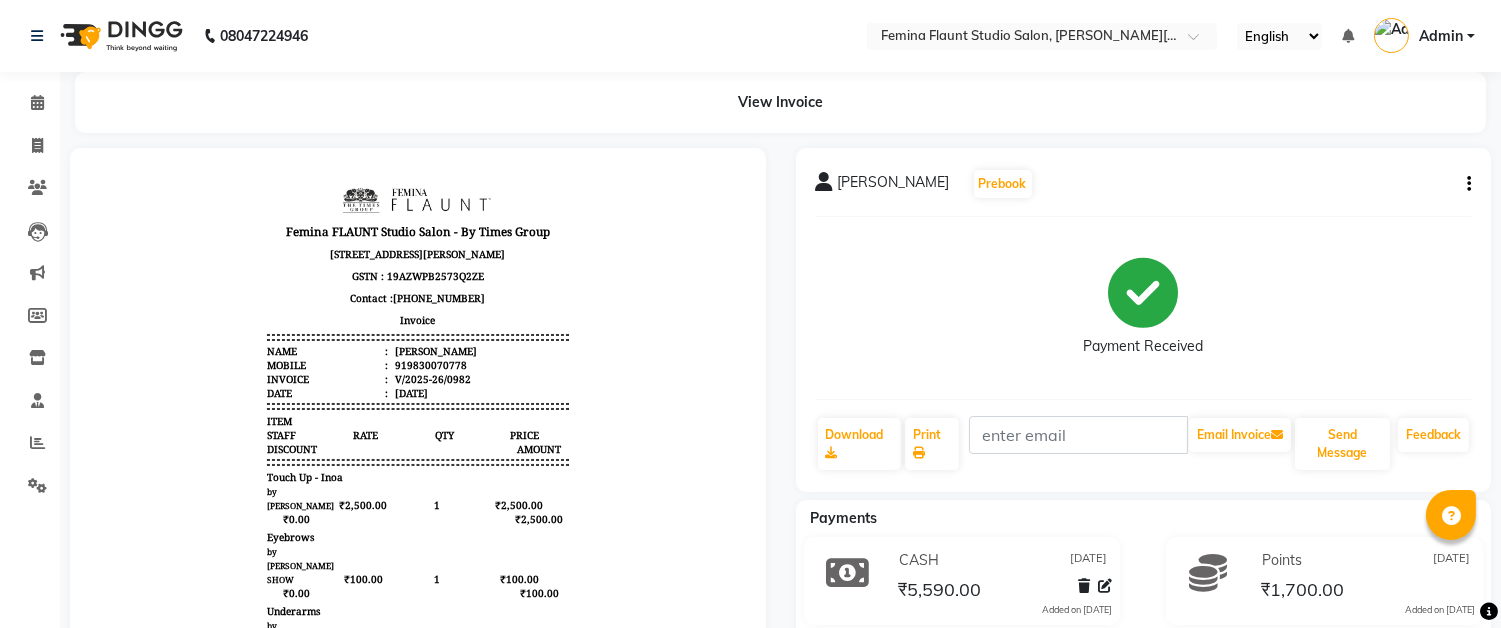 scroll, scrollTop: 0, scrollLeft: 0, axis: both 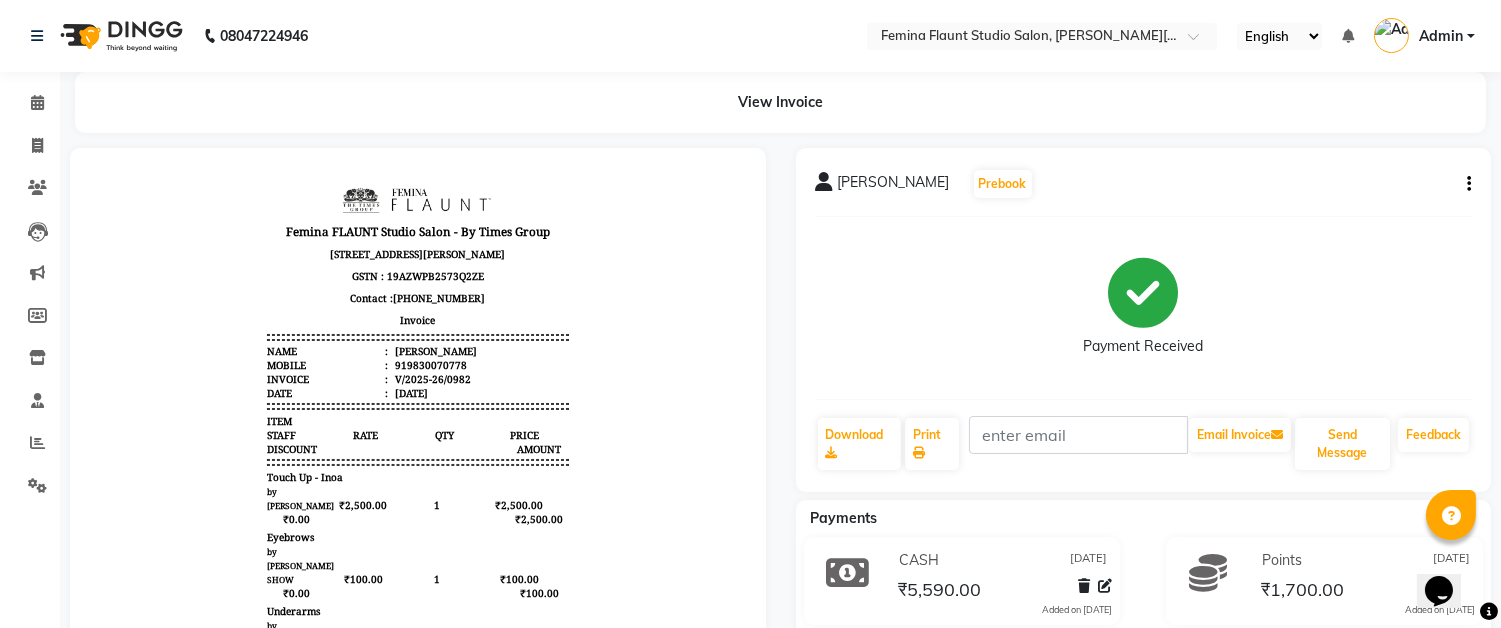 click 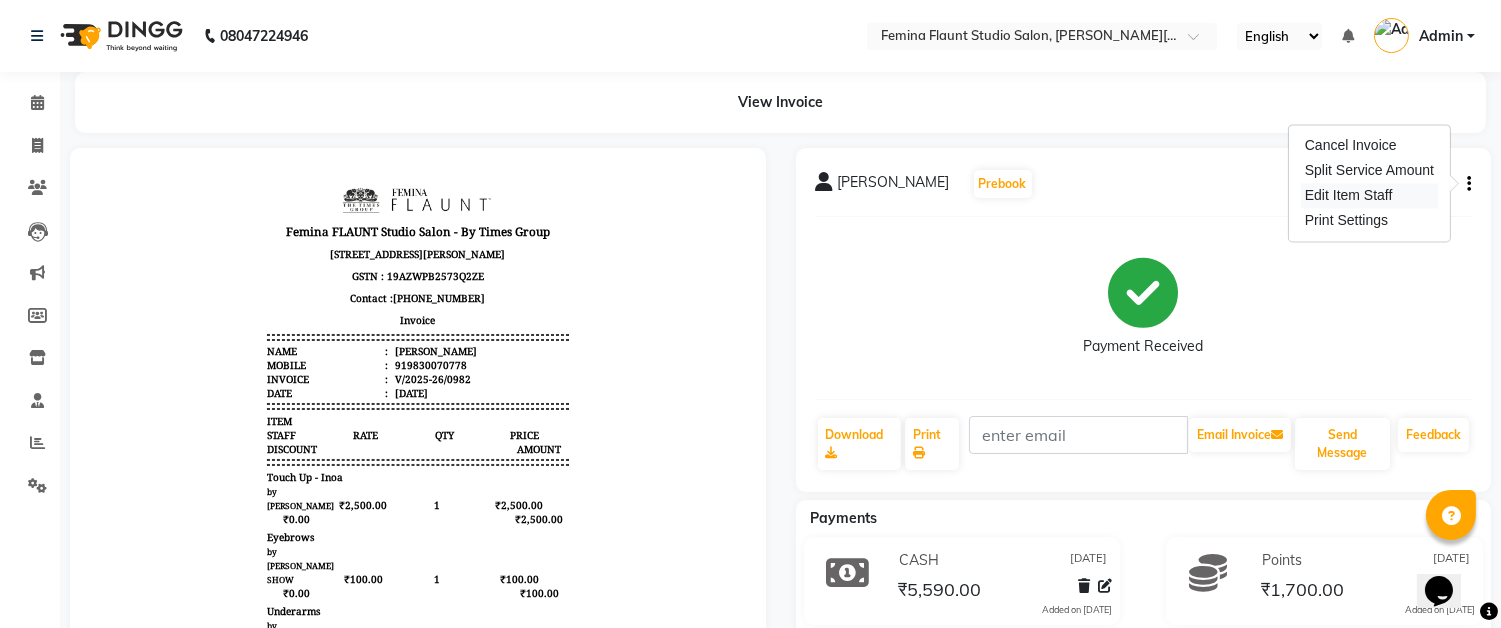 click on "Edit Item Staff" at bounding box center (1369, 195) 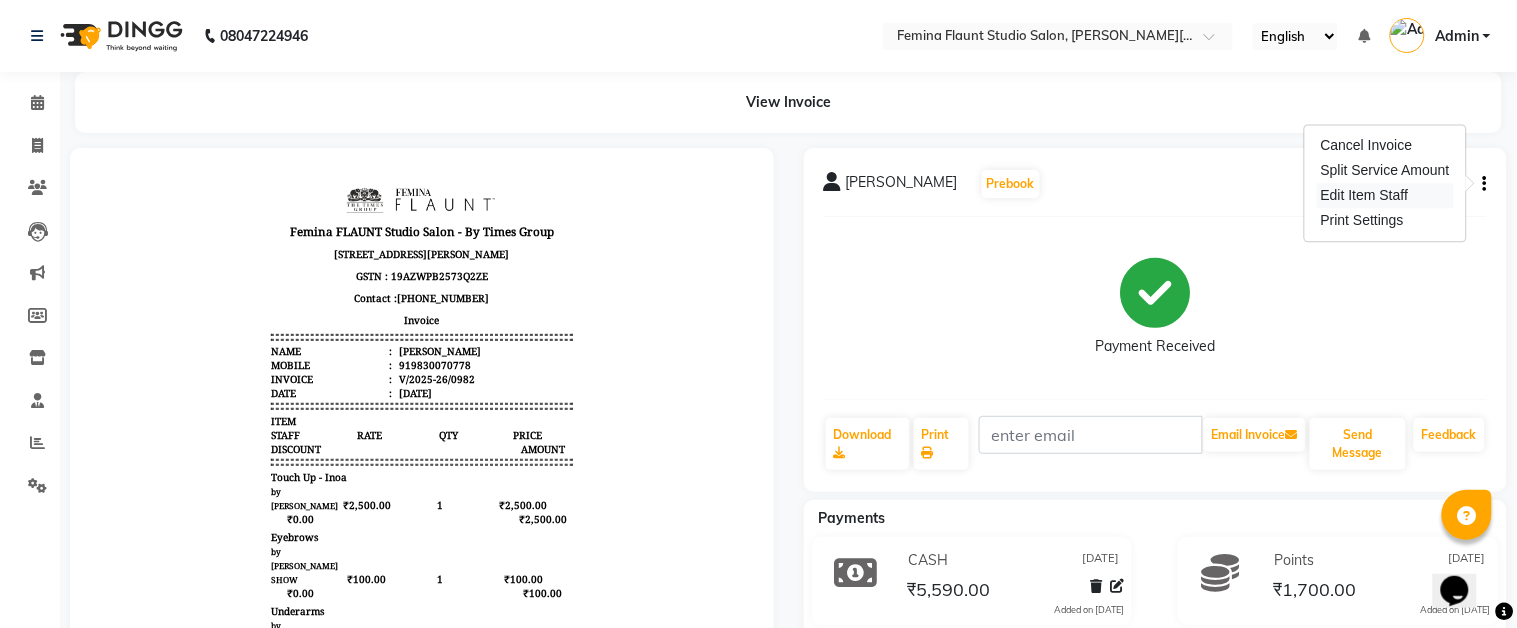 select on "83062" 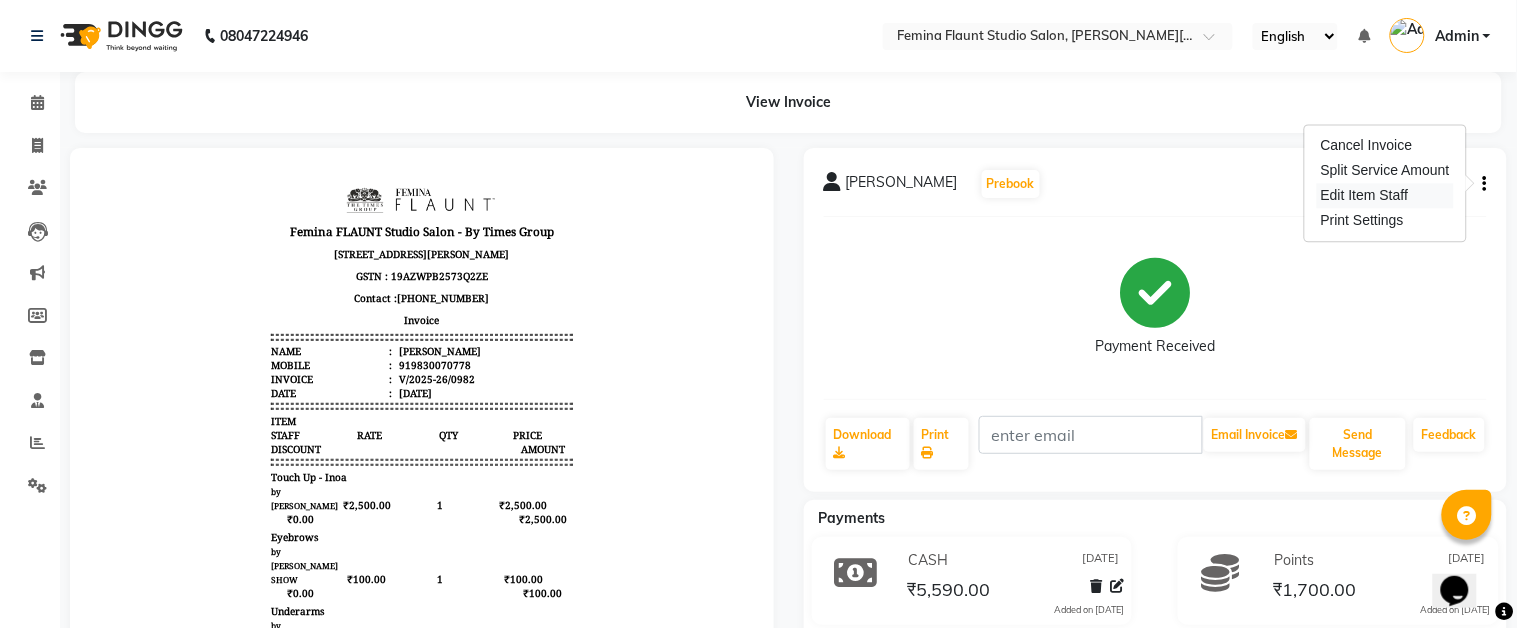 select on "83121" 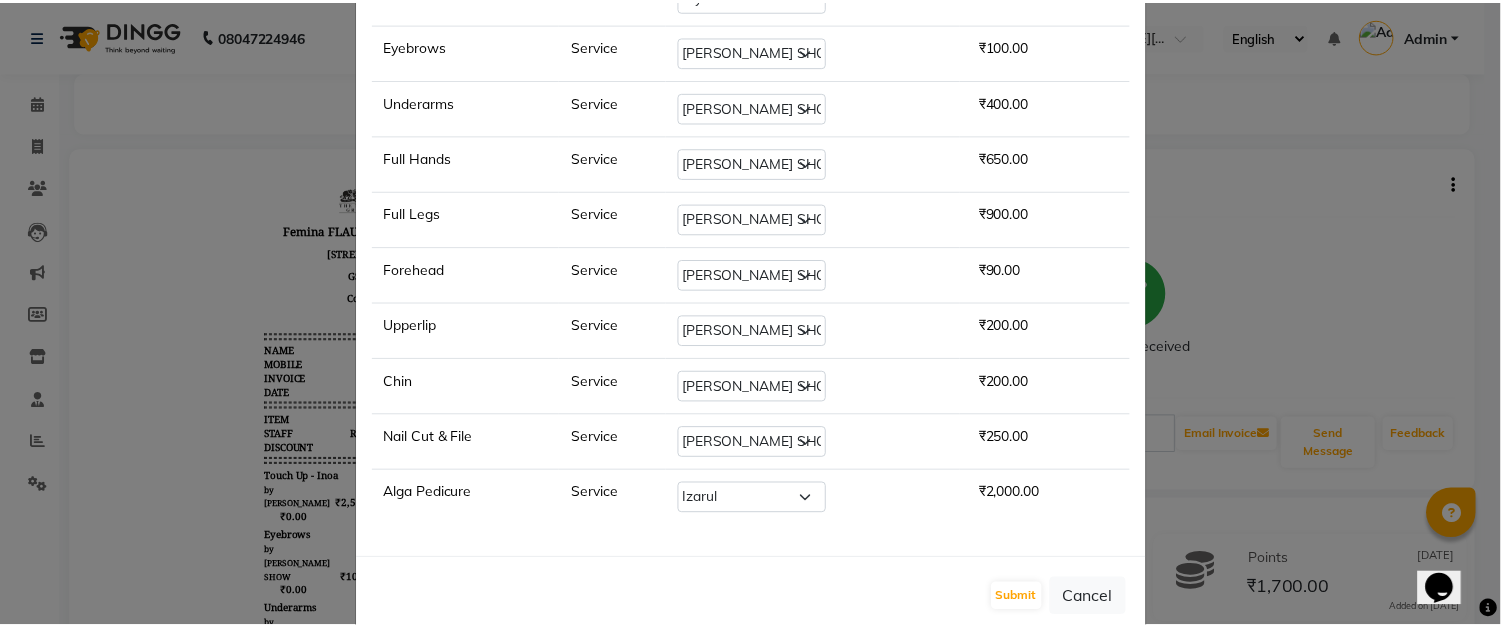 scroll, scrollTop: 222, scrollLeft: 0, axis: vertical 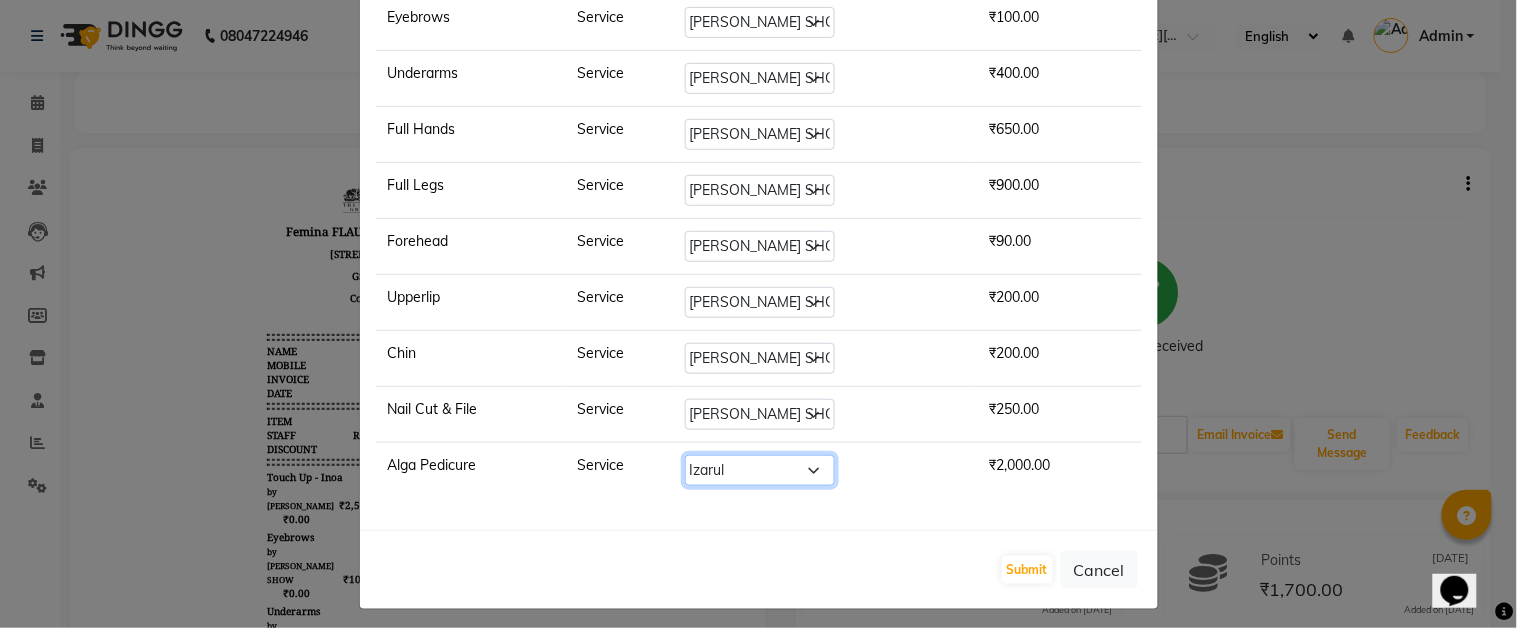 click on "Select  Akram   Auditor   Christina   Izarul   jaydip   Niyaz   raj   ravi   rehan   RINKU SHOW   TARANUM" 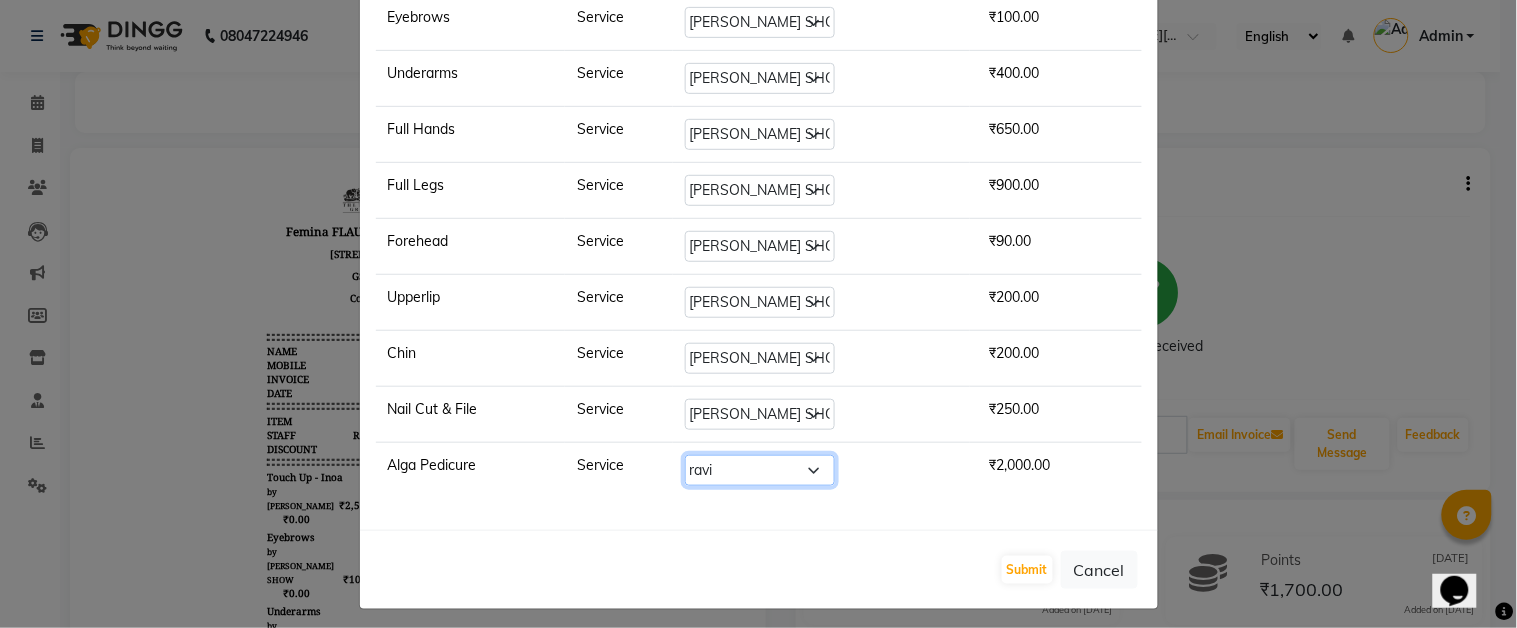 click on "Select  Akram   Auditor   Christina   Izarul   jaydip   Niyaz   raj   ravi   rehan   RINKU SHOW   TARANUM" 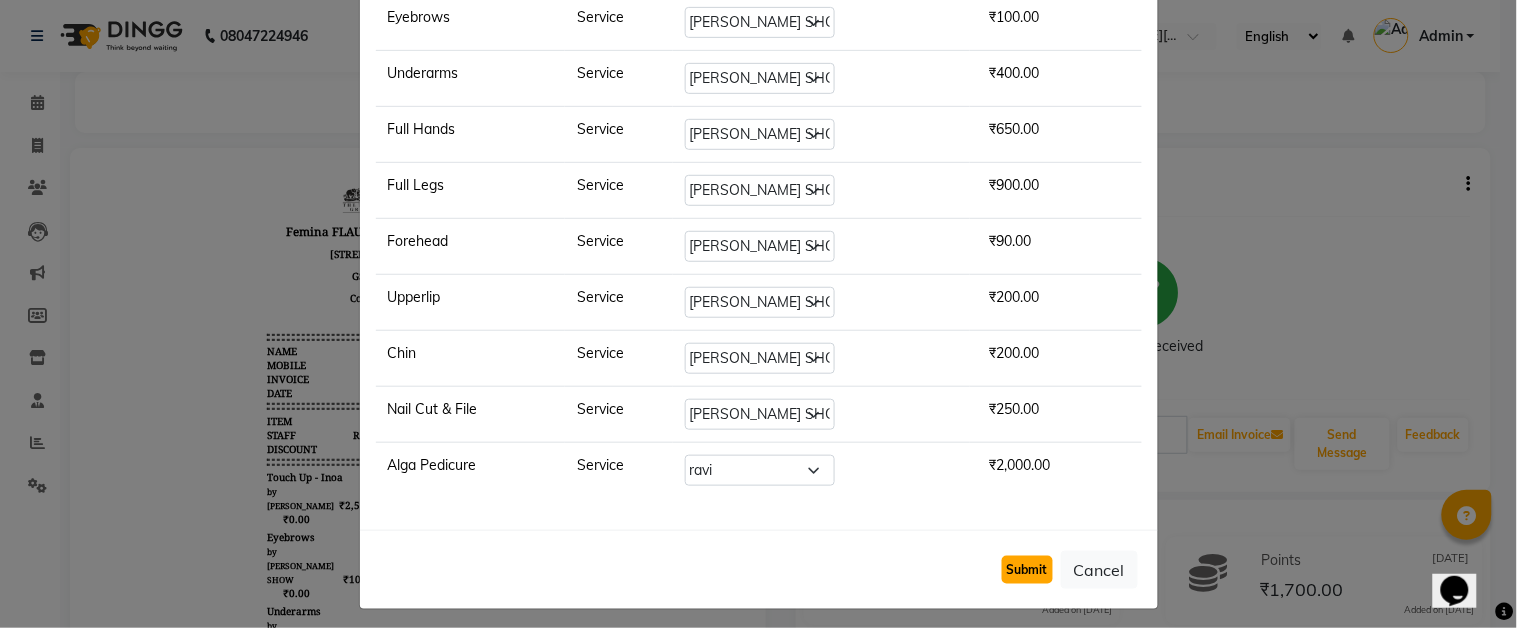 click on "Submit" 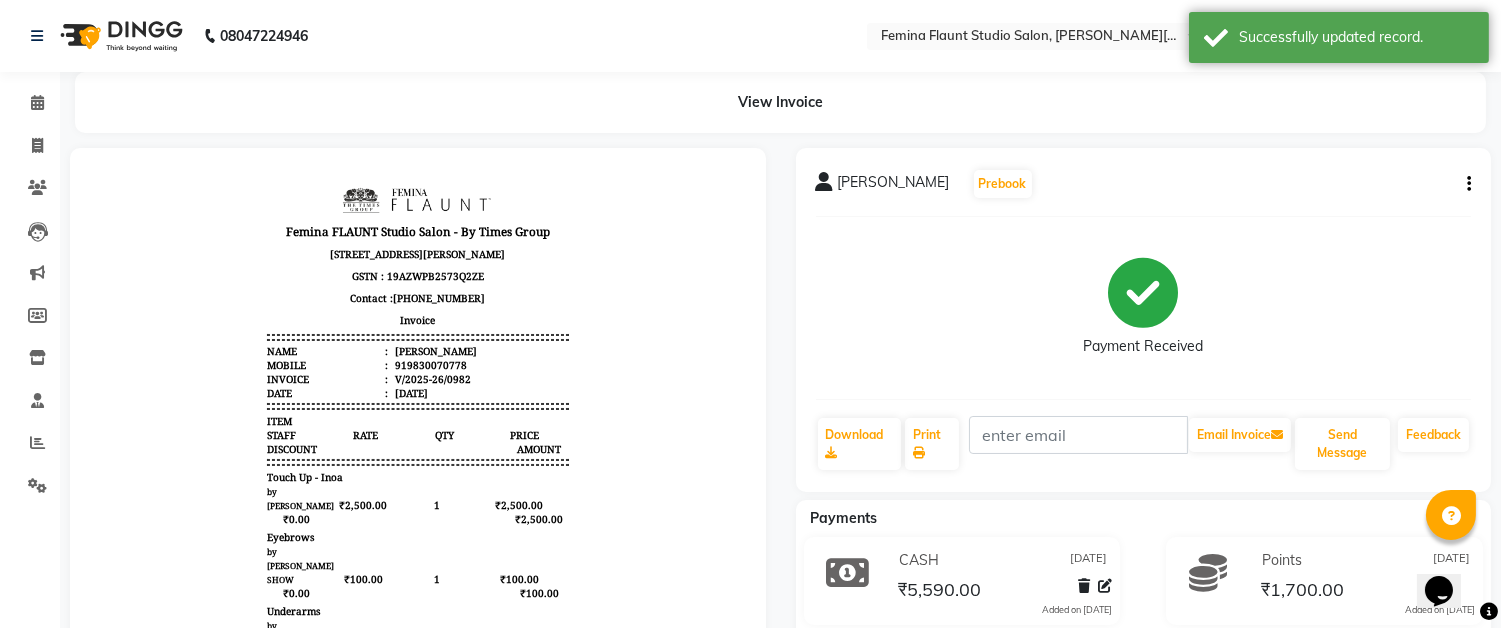 scroll, scrollTop: 15, scrollLeft: 0, axis: vertical 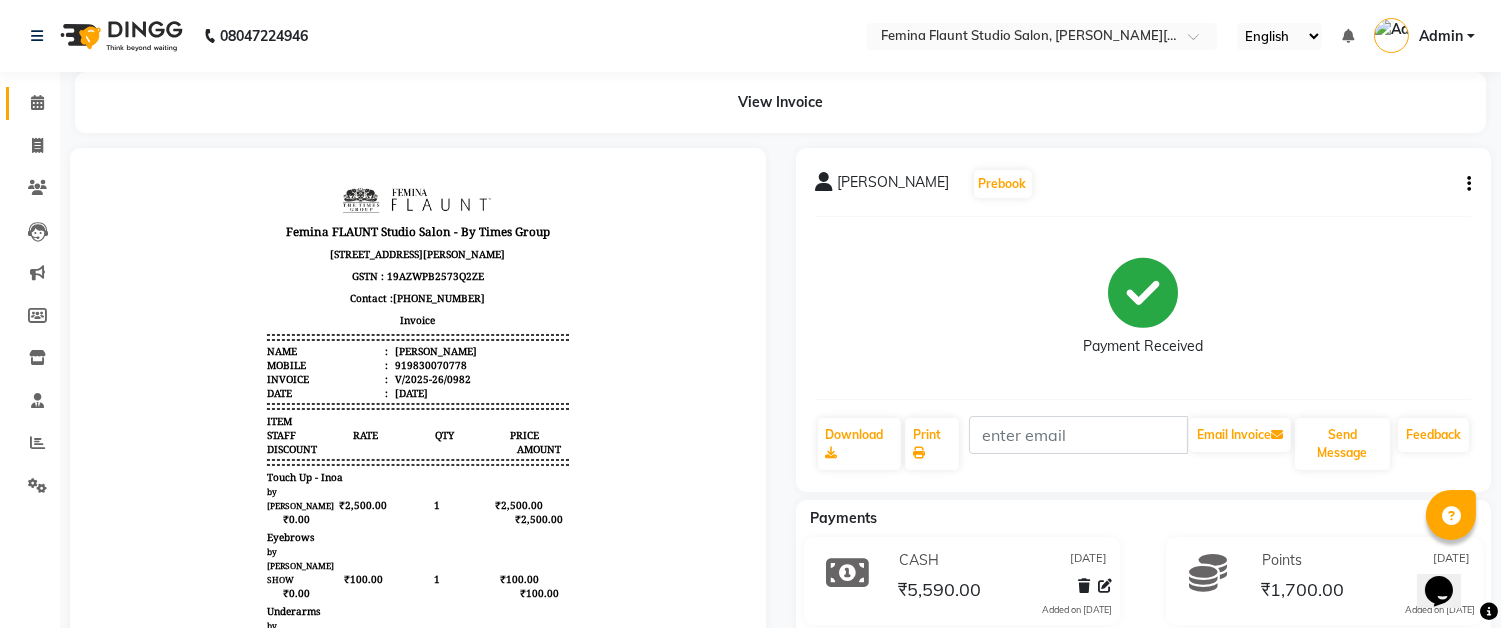 click 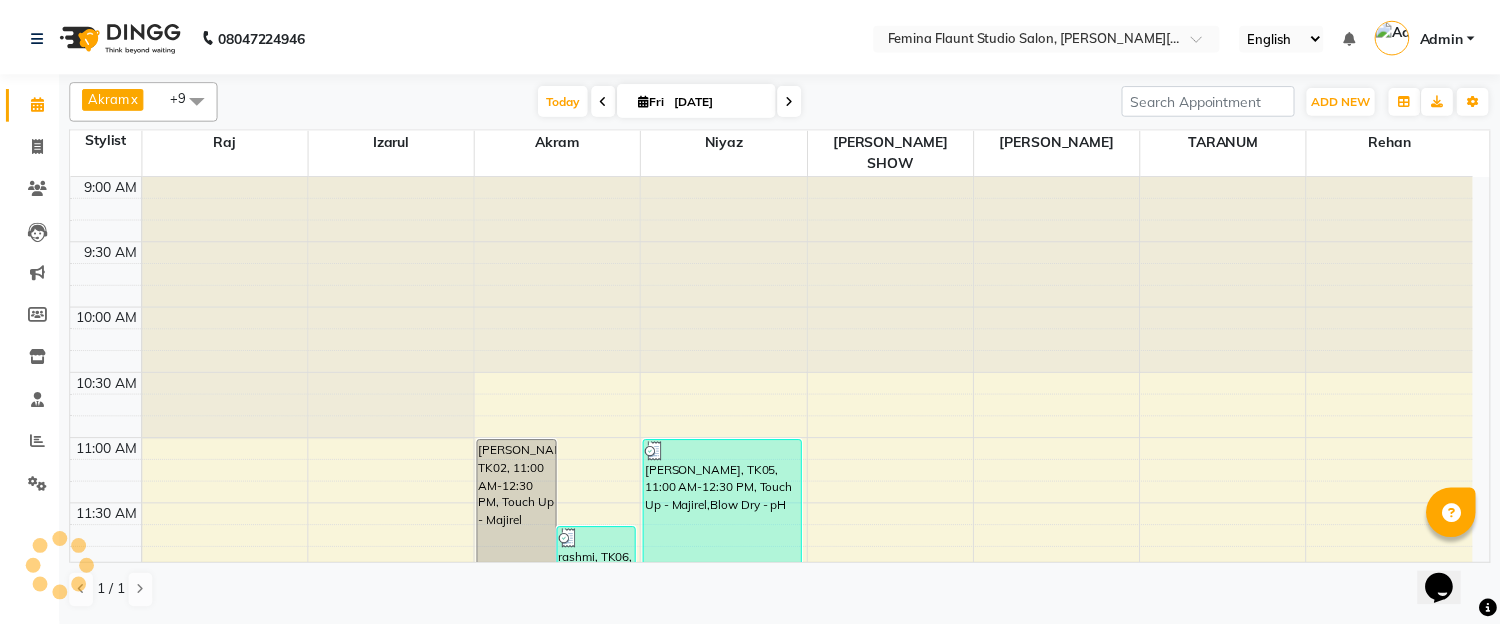 scroll, scrollTop: 928, scrollLeft: 0, axis: vertical 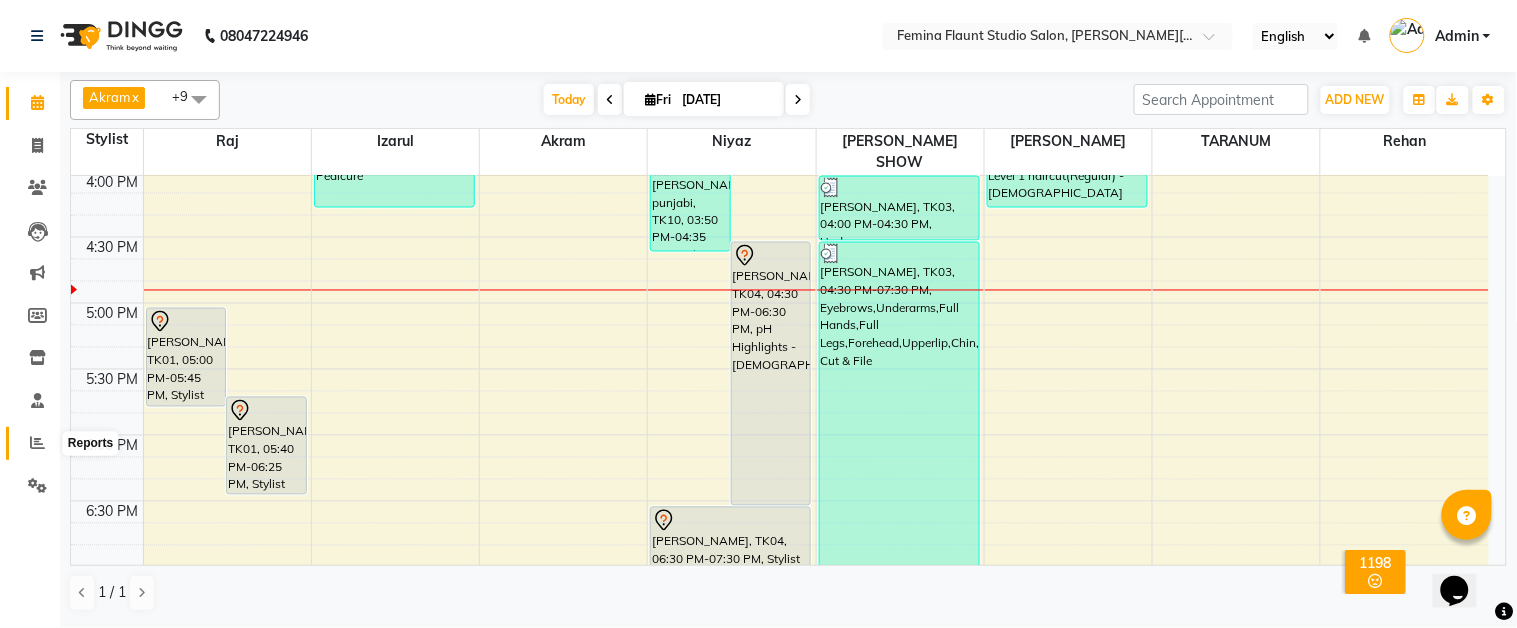 click 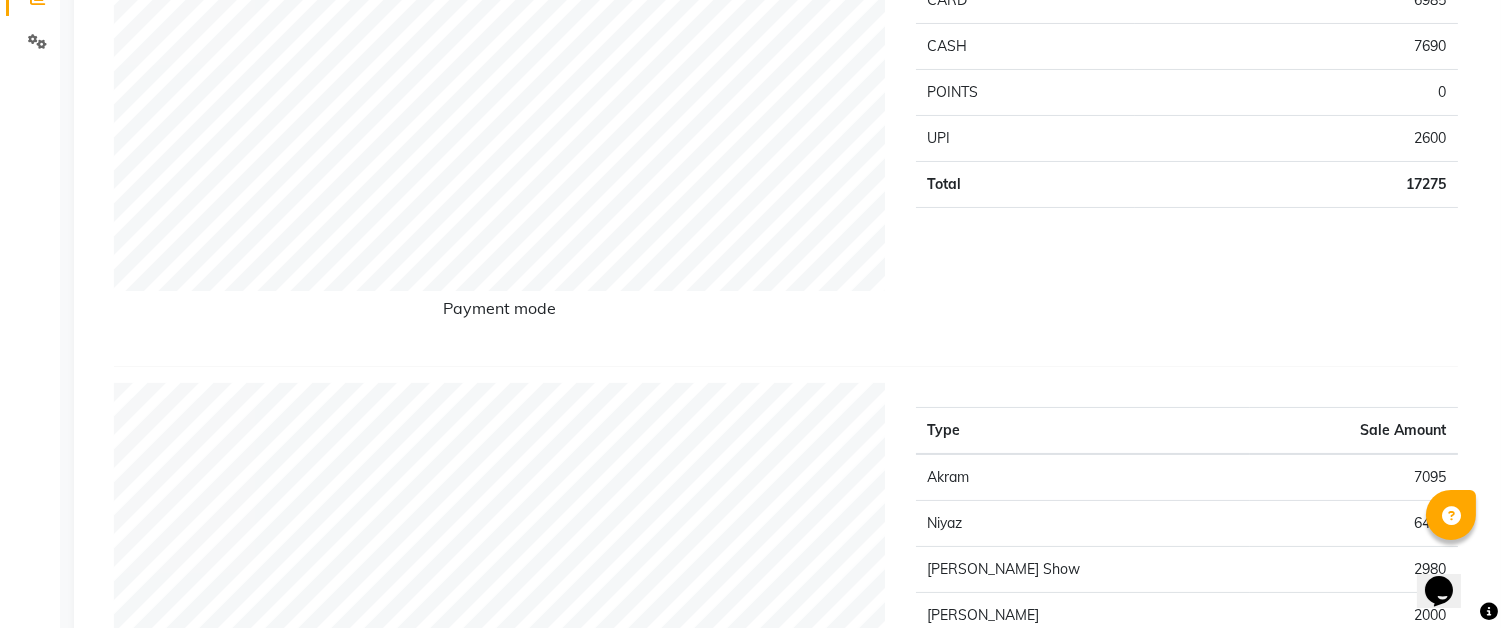scroll, scrollTop: 0, scrollLeft: 0, axis: both 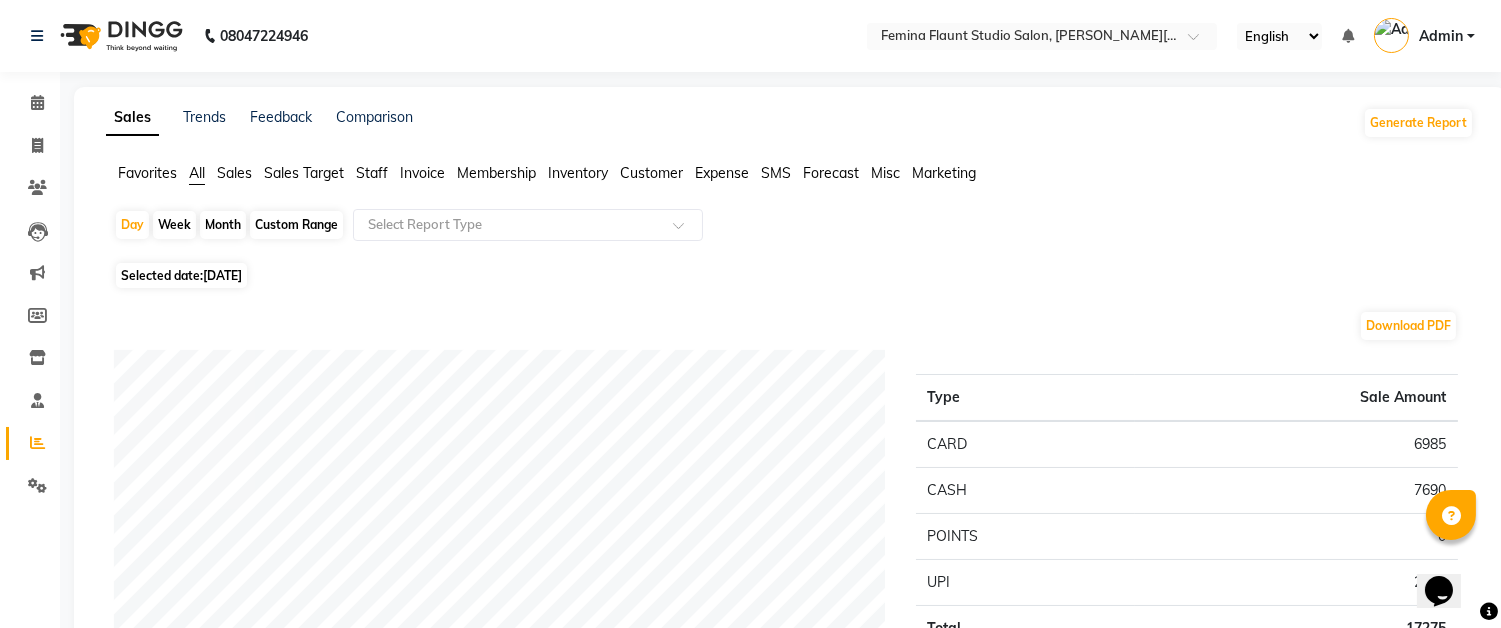 drag, startPoint x: 308, startPoint y: 222, endPoint x: 320, endPoint y: 222, distance: 12 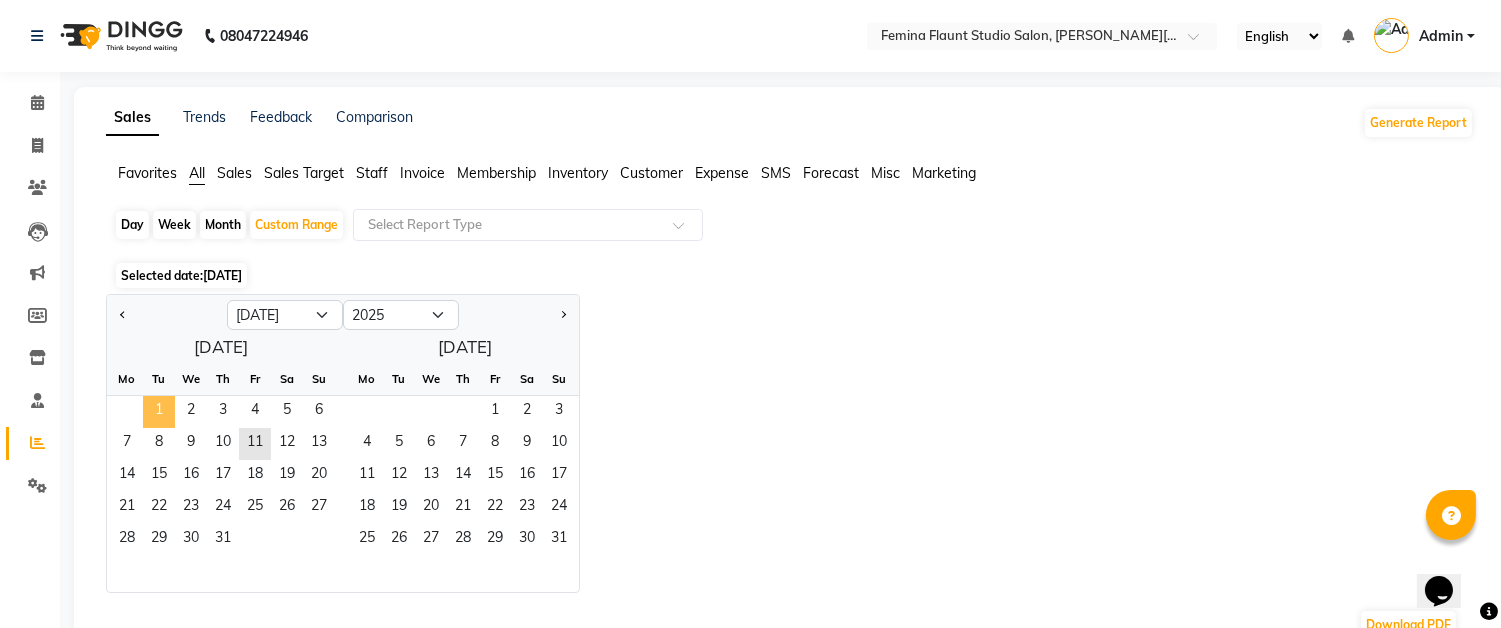 click on "1" 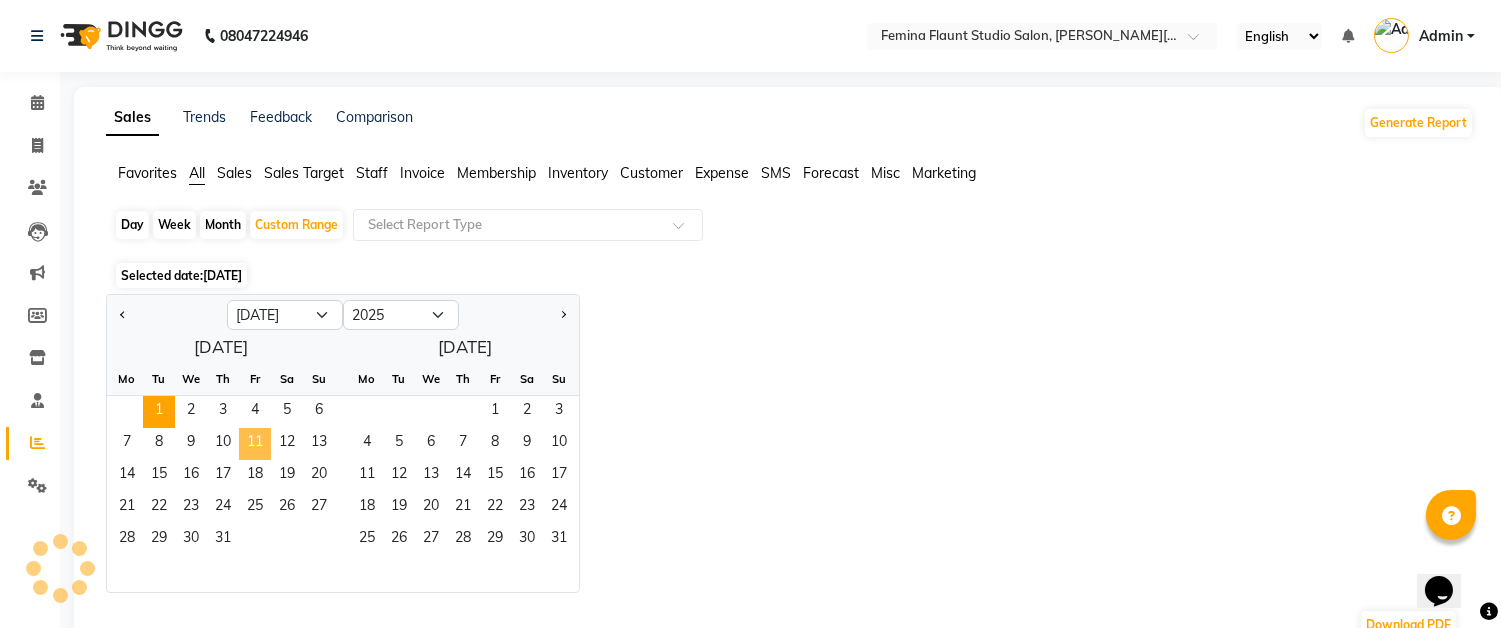 click on "11" 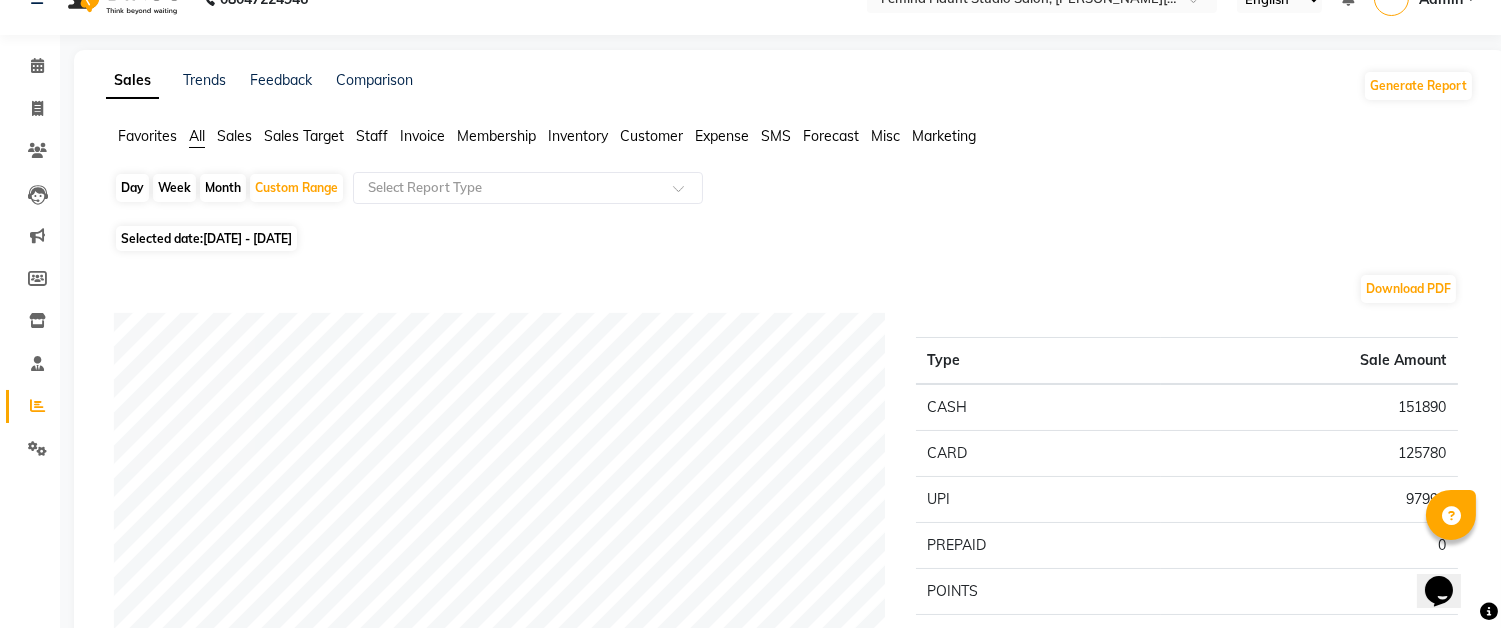 scroll, scrollTop: 0, scrollLeft: 0, axis: both 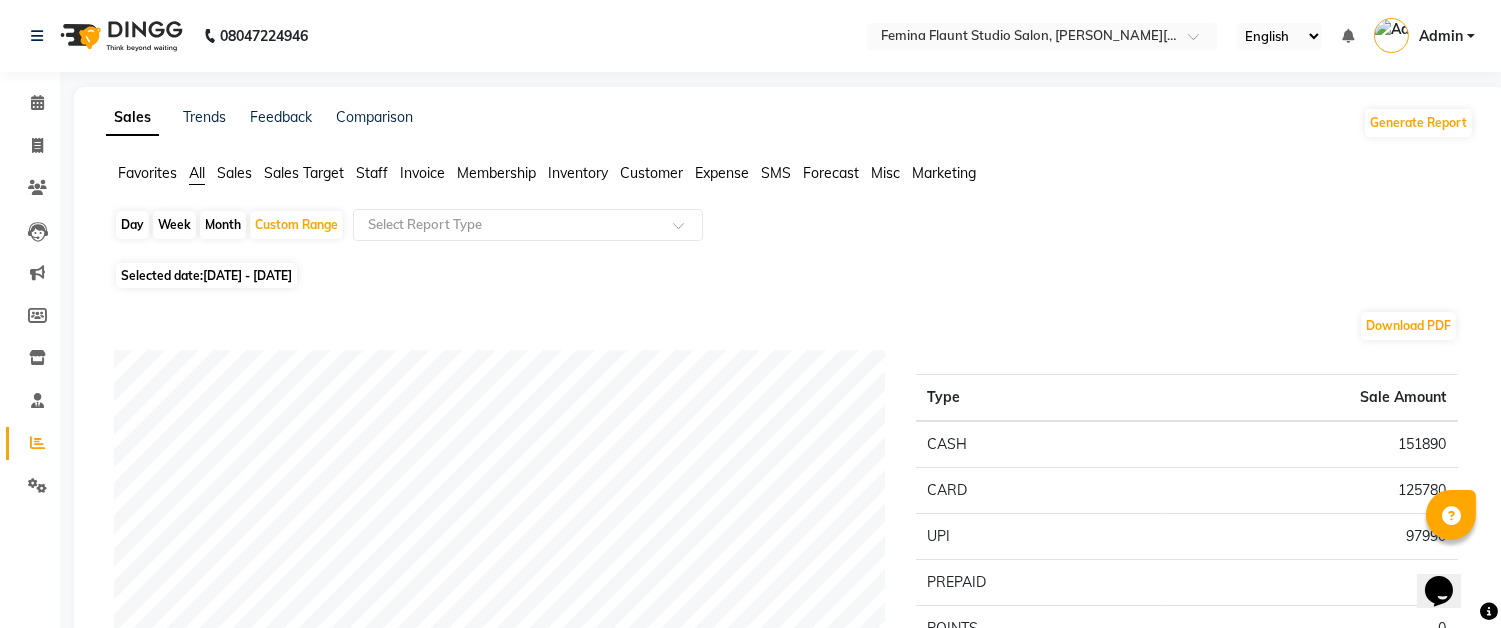 click on "Staff" 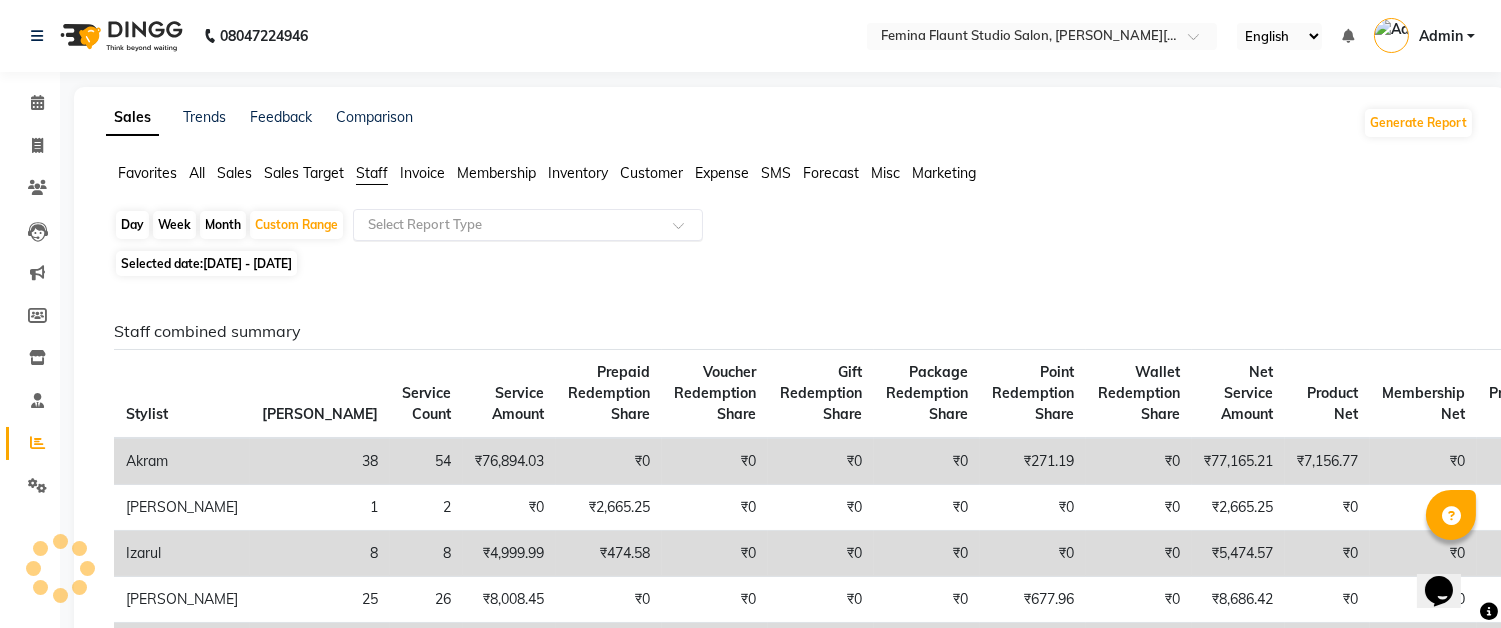 click 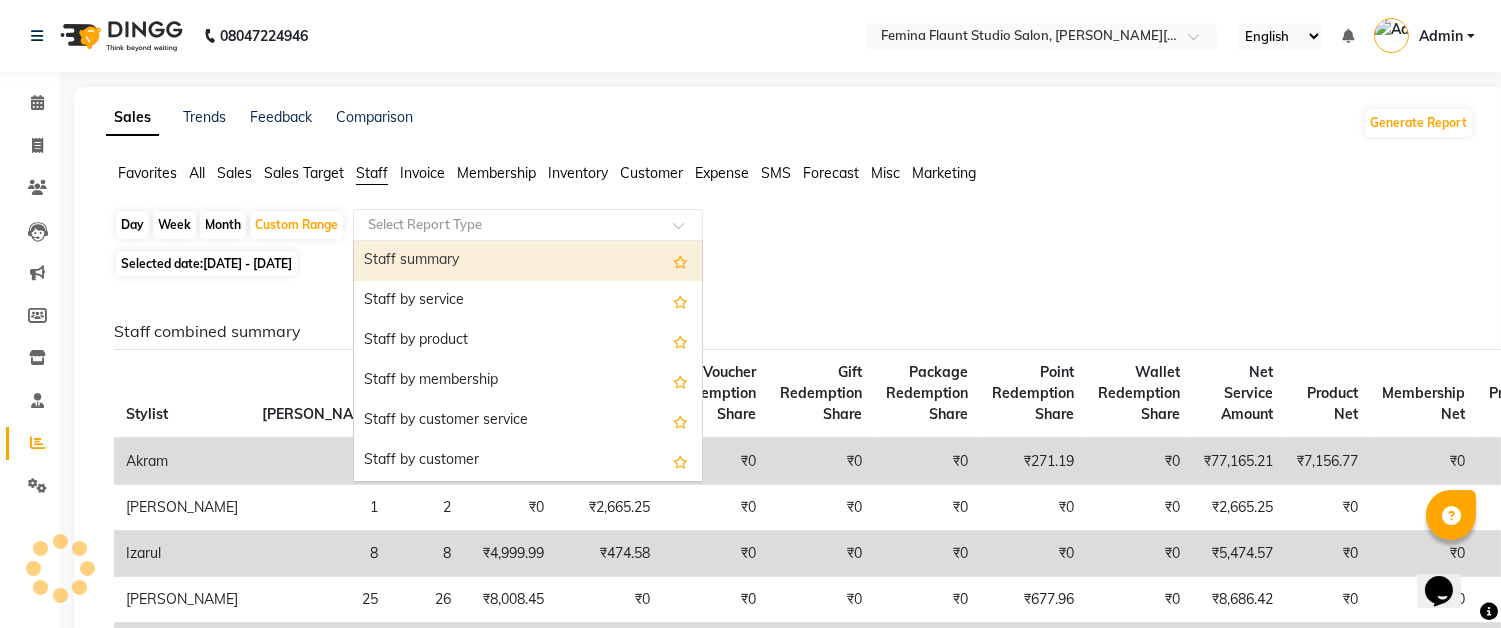 click on "Staff summary" at bounding box center [528, 261] 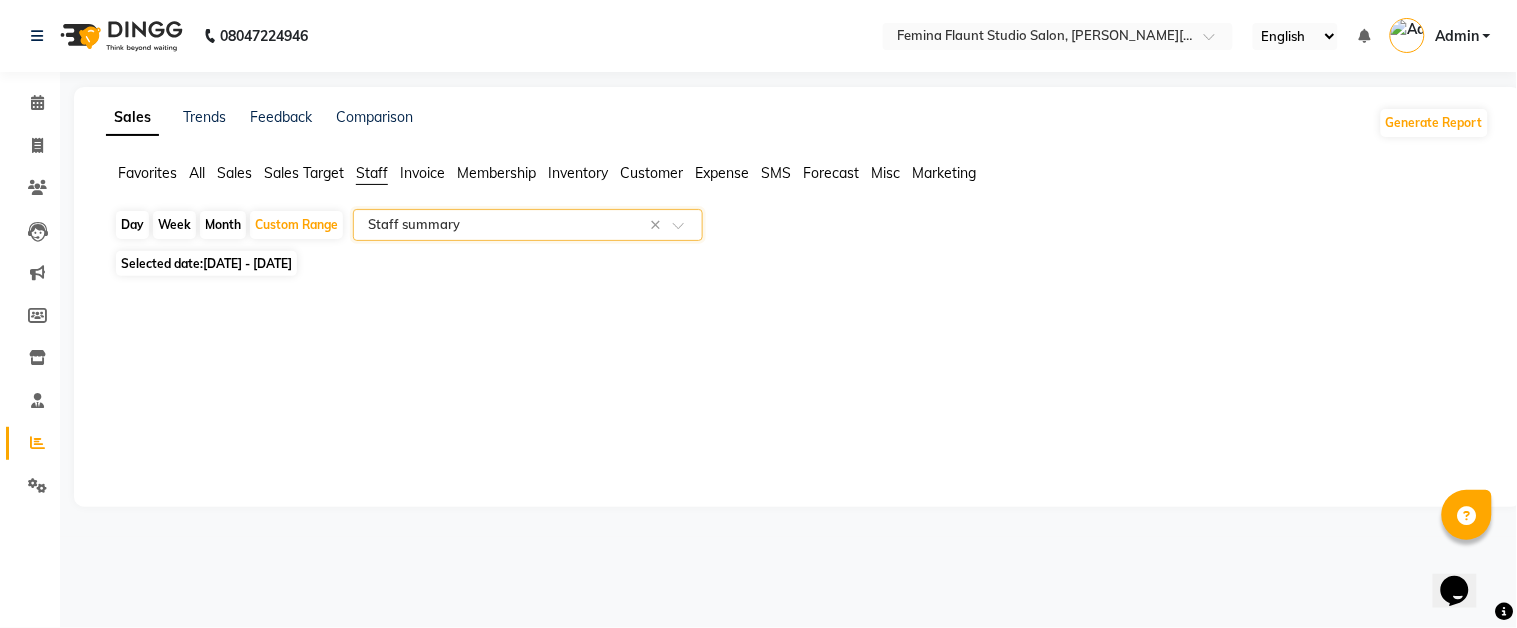 select on "full_report" 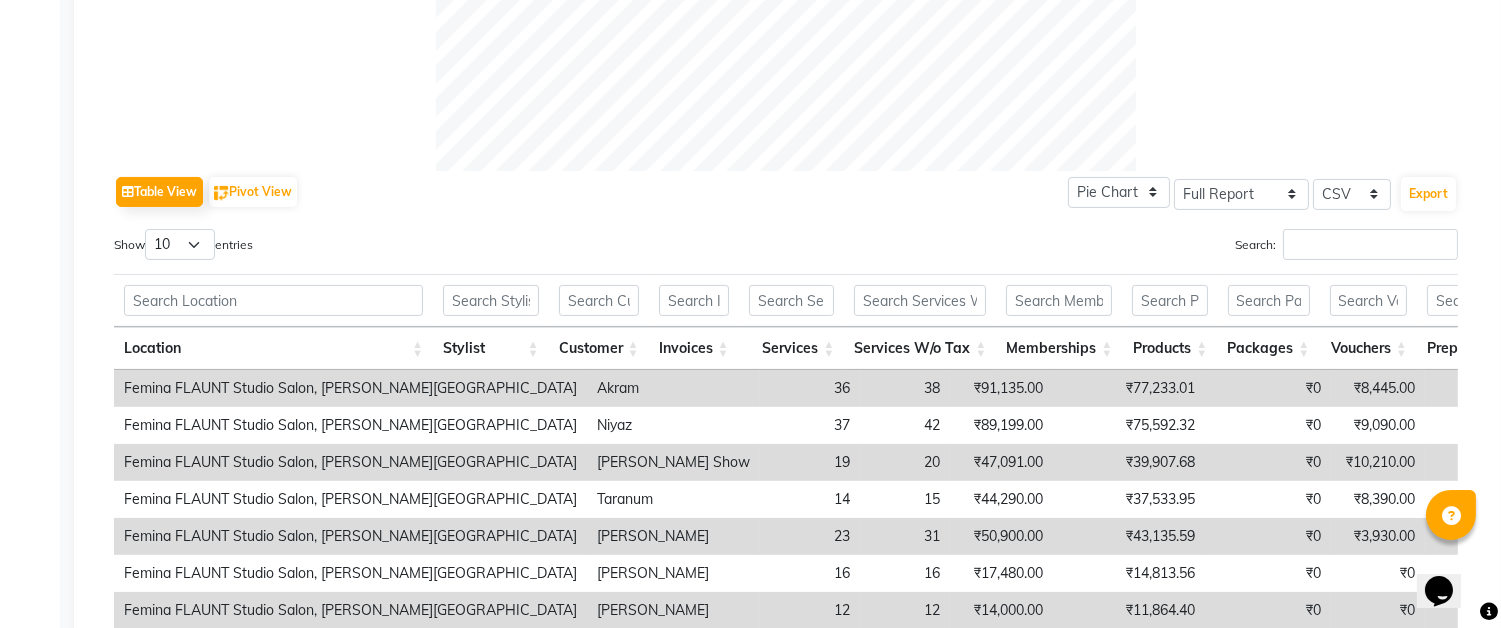 scroll, scrollTop: 888, scrollLeft: 0, axis: vertical 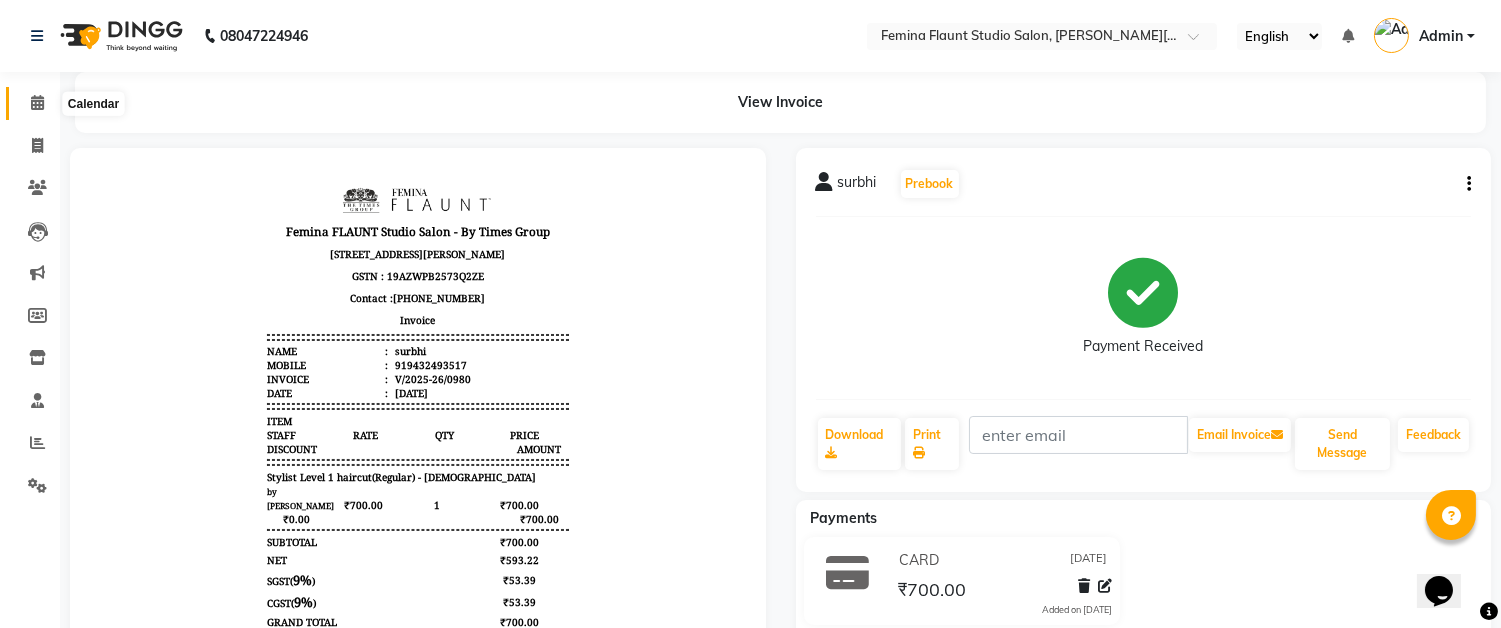 click 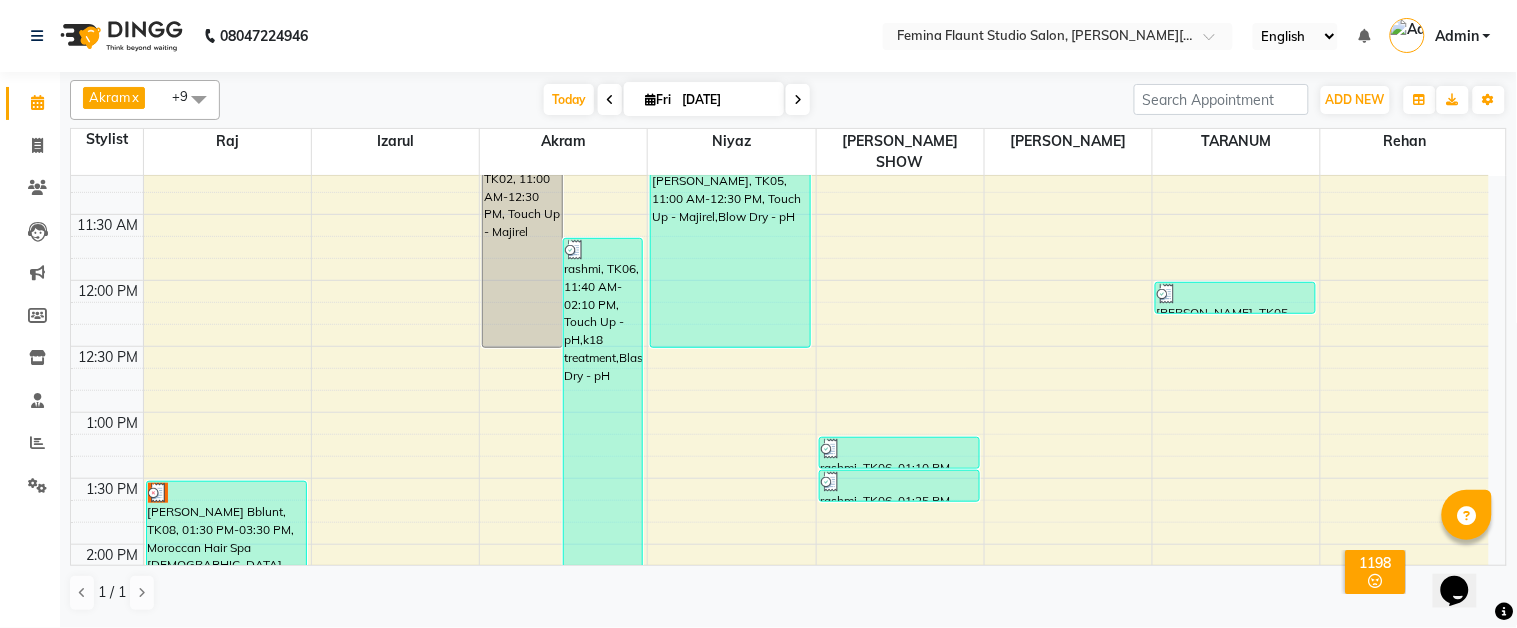 scroll, scrollTop: 333, scrollLeft: 0, axis: vertical 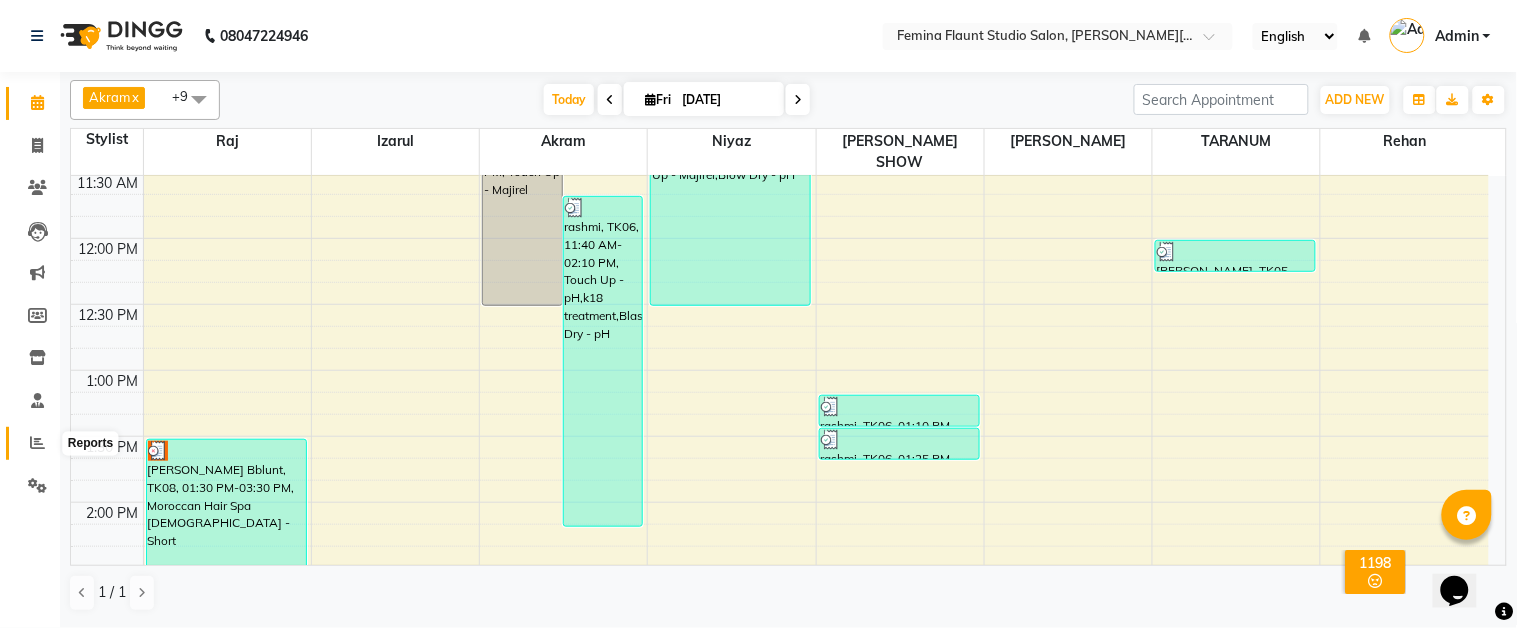 click 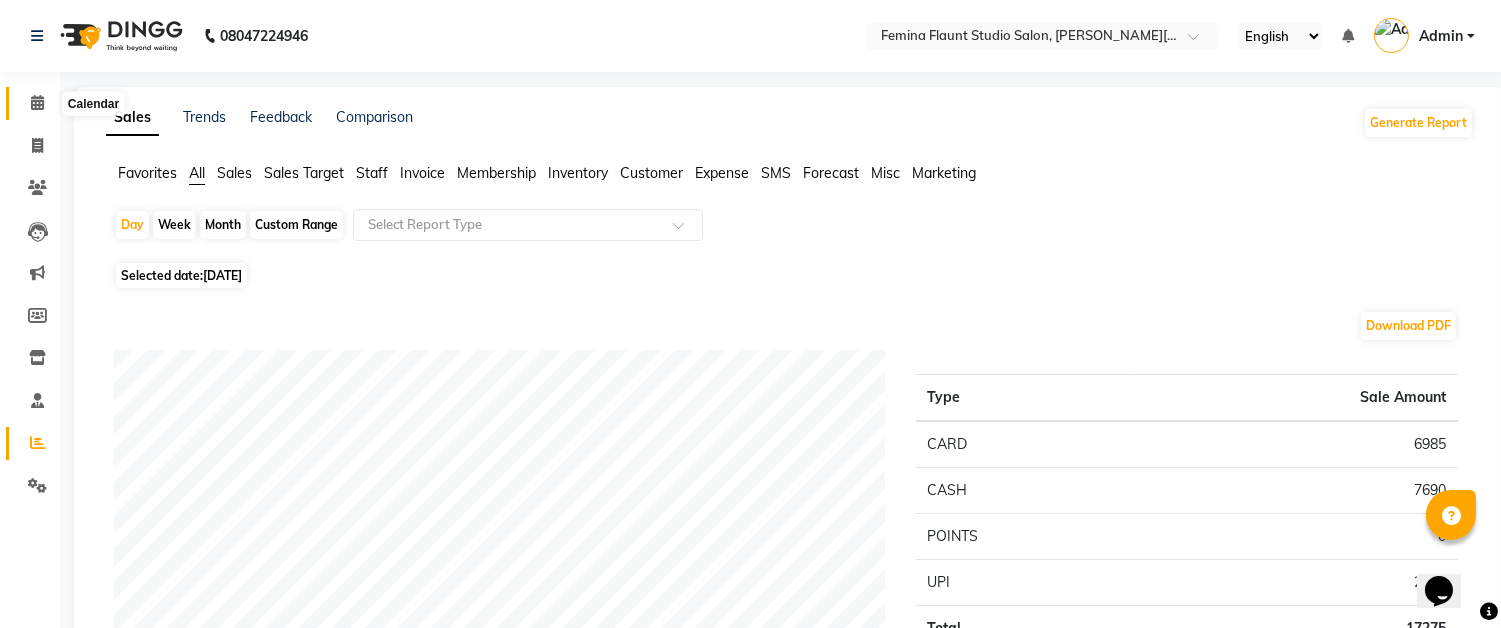 click 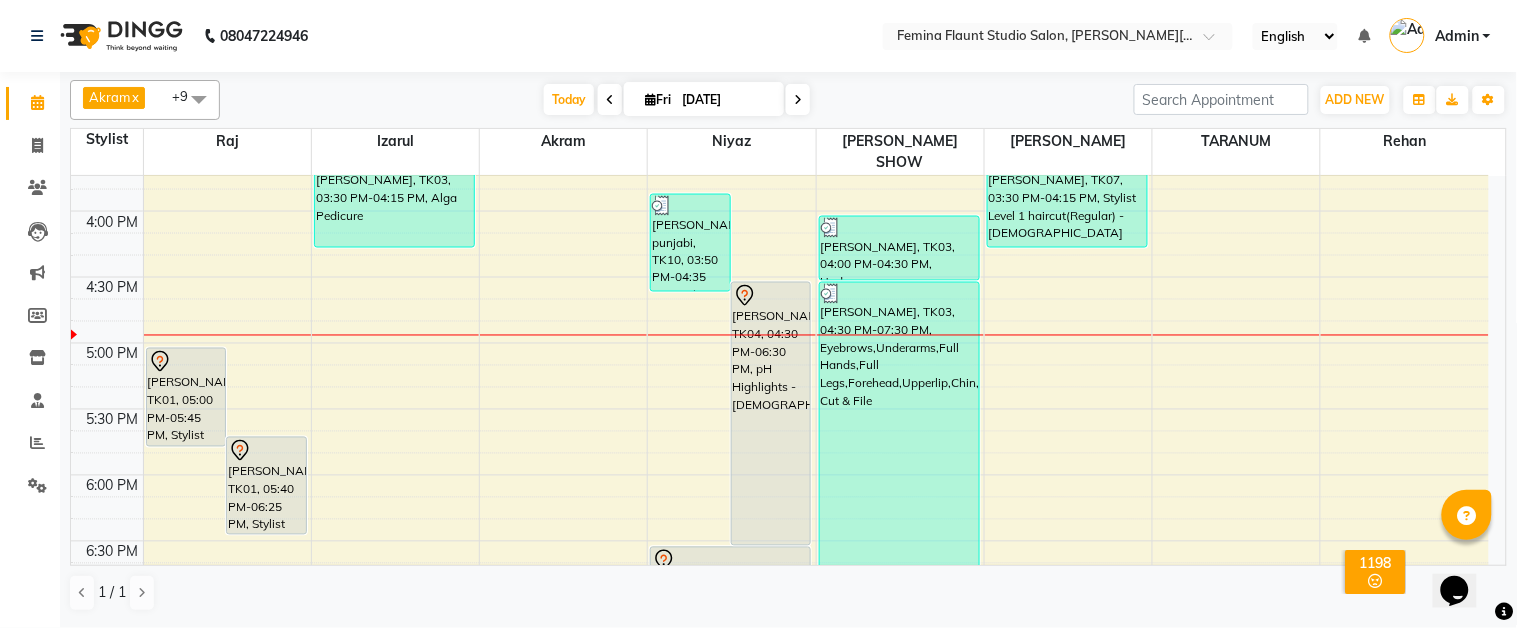 scroll, scrollTop: 1000, scrollLeft: 0, axis: vertical 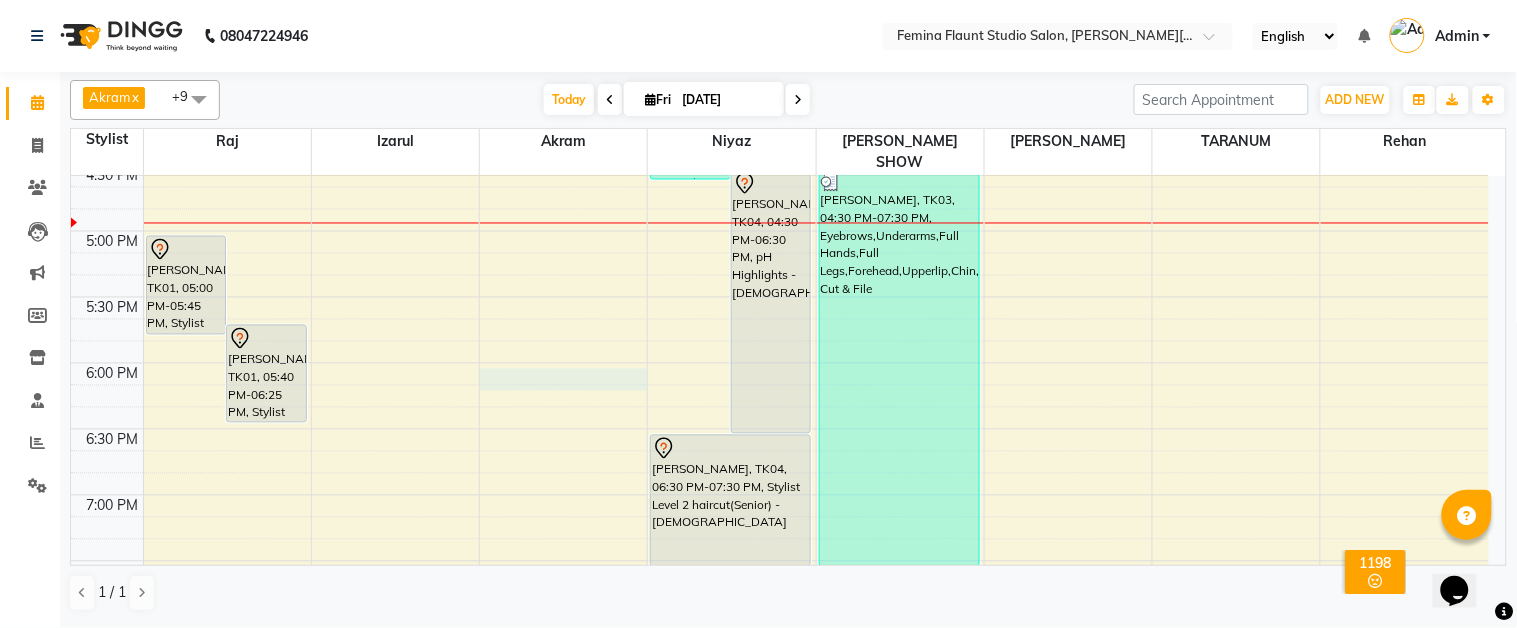 click on "9:00 AM 9:30 AM 10:00 AM 10:30 AM 11:00 AM 11:30 AM 12:00 PM 12:30 PM 1:00 PM 1:30 PM 2:00 PM 2:30 PM 3:00 PM 3:30 PM 4:00 PM 4:30 PM 5:00 PM 5:30 PM 6:00 PM 6:30 PM 7:00 PM 7:30 PM 8:00 PM 8:30 PM 9:00 PM 9:30 PM             [PERSON_NAME], TK01, 05:00 PM-05:45 PM, Stylist Level 1 haircut(Regular) - [DEMOGRAPHIC_DATA]             [PERSON_NAME], TK01, 05:40 PM-06:25 PM, Stylist Level 1 haircut(Regular) - [DEMOGRAPHIC_DATA]     [PERSON_NAME] Bblunt, TK08, 01:30 PM-03:30 PM, Moroccan Hair Spa [DEMOGRAPHIC_DATA] - Short     [PERSON_NAME] Bblunt, TK08, 02:40 PM-03:10 PM, Pedicure (Regular)     [PERSON_NAME], TK03, 03:30 PM-04:15 PM, Alga Pedicure    [PERSON_NAME], TK02, 11:00 AM-12:30 PM, Touch Up - Majirel     rashmi, TK06, 11:40 AM-02:10 PM, Touch Up - pH,k18 treatment,Blast Dry - pH     ANURADHA VIDHWAN, TK09, 03:10 PM-03:40 PM, Blow Dry - pH     [PERSON_NAME] punjabi, TK10, 03:50 PM-04:35 PM, Stylist Level 2 haircut(Senior) - [DEMOGRAPHIC_DATA]             [PERSON_NAME], TK04, 04:30 PM-06:30 PM, pH Highlights - [DEMOGRAPHIC_DATA]         [PERSON_NAME], TK03, 02:30 PM-03:30 PM, Touch Up - Inoa" at bounding box center (780, 33) 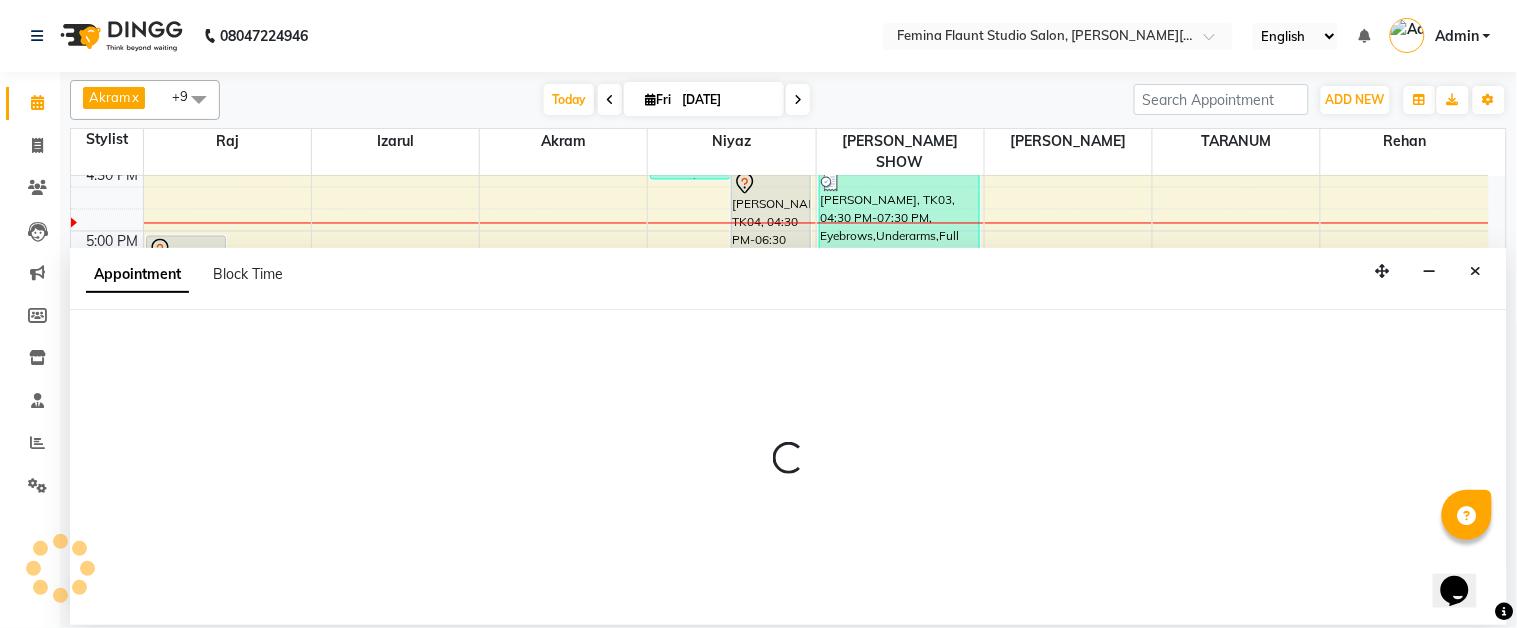 select on "83059" 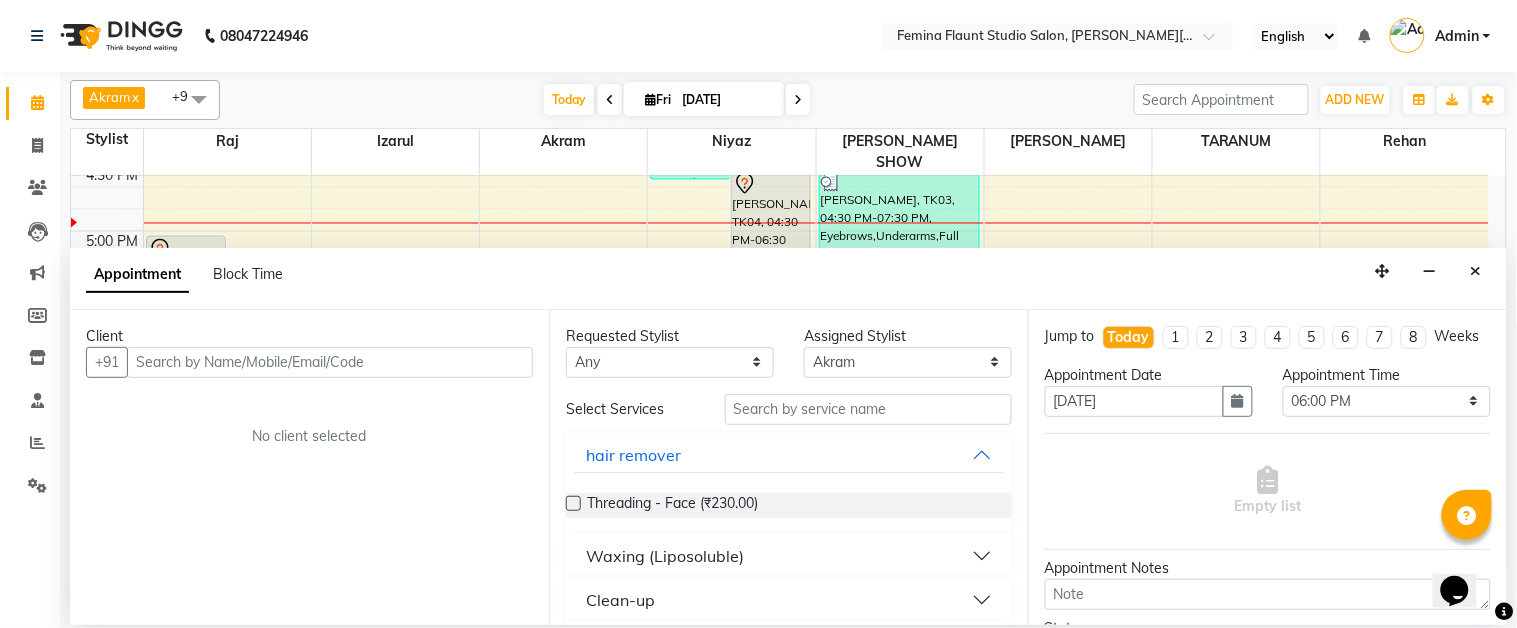 click at bounding box center [330, 362] 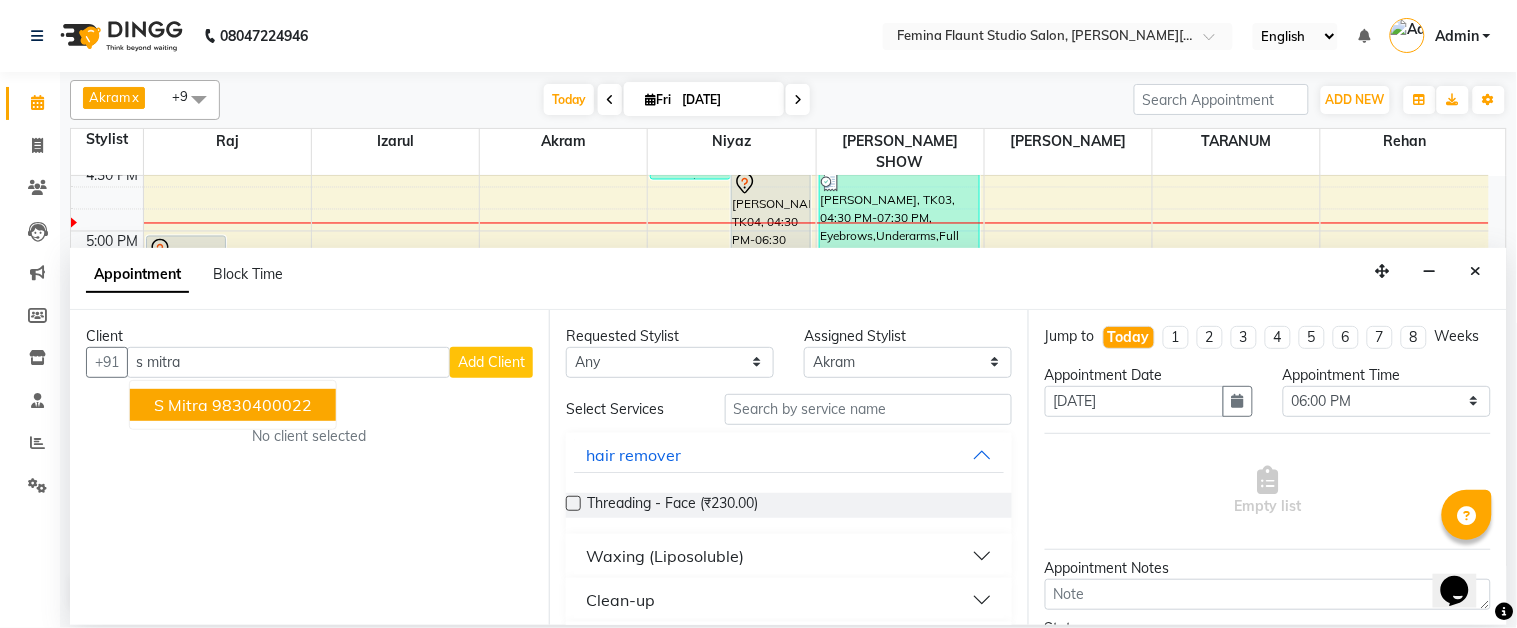 click on "9830400022" at bounding box center [262, 405] 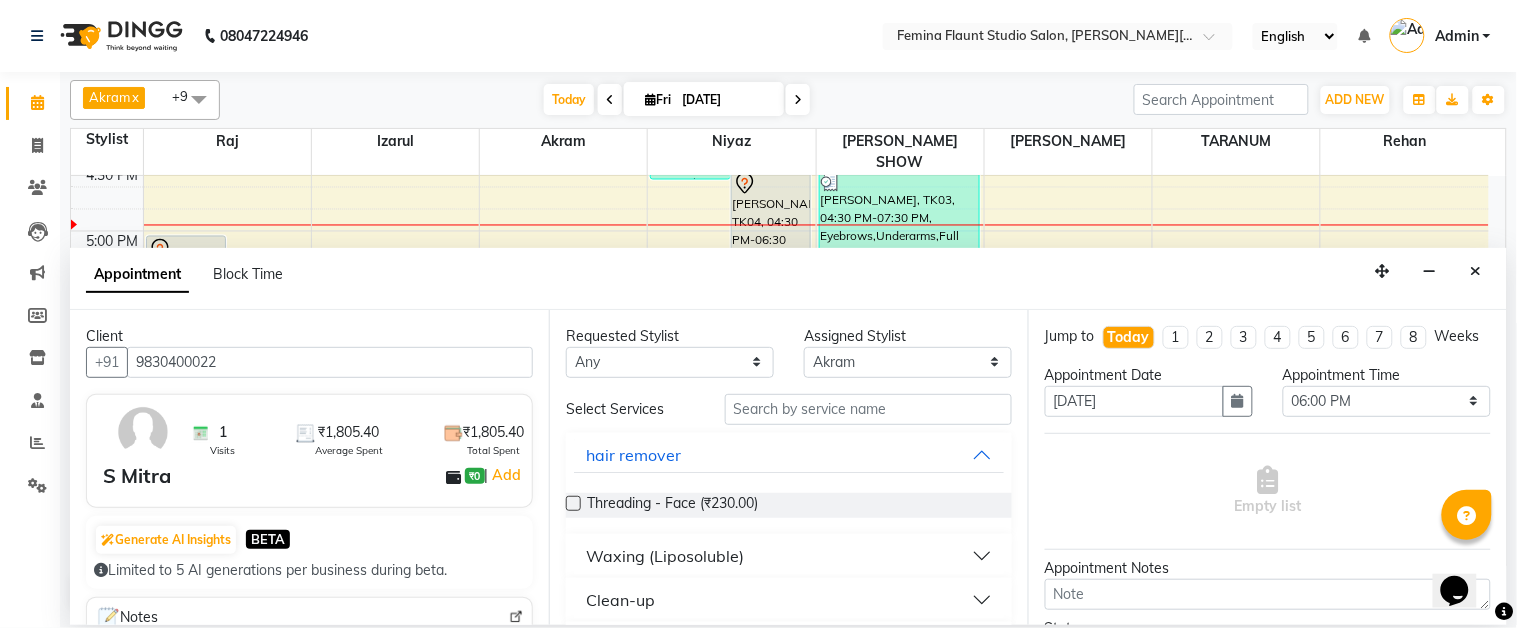 type on "9830400022" 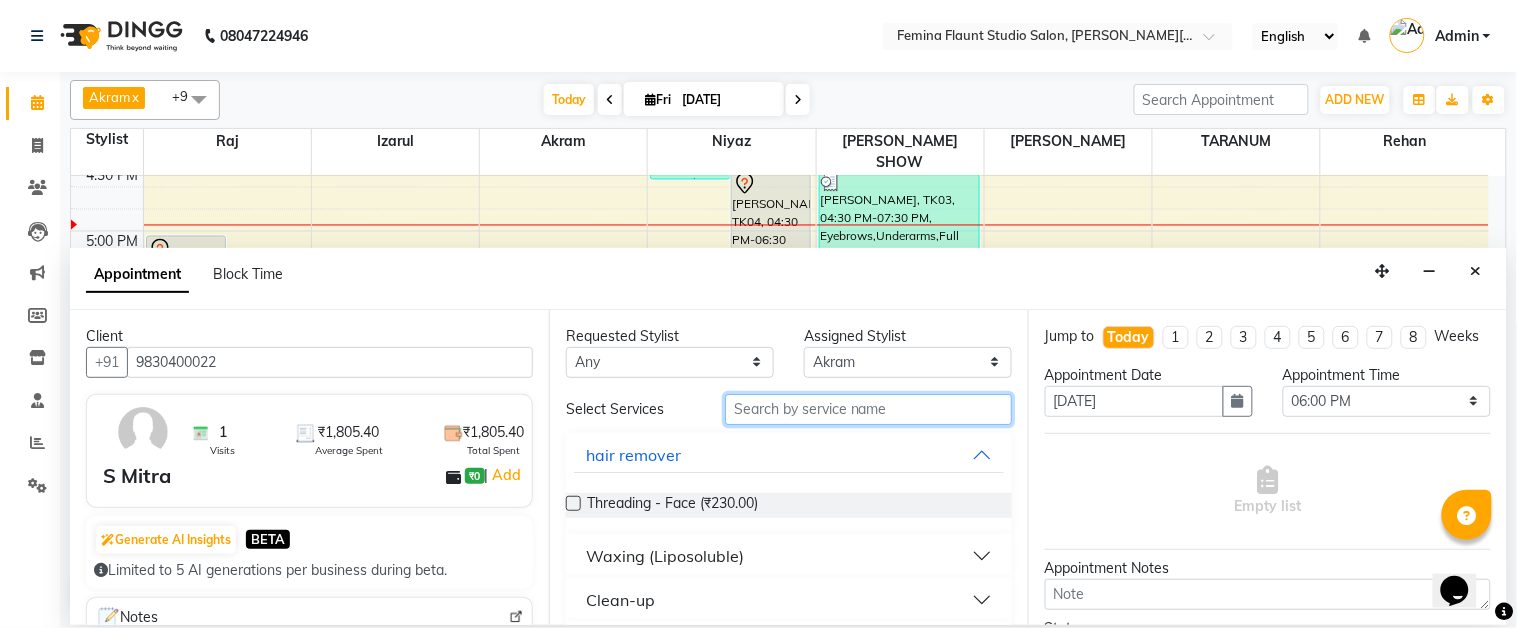 click at bounding box center [868, 409] 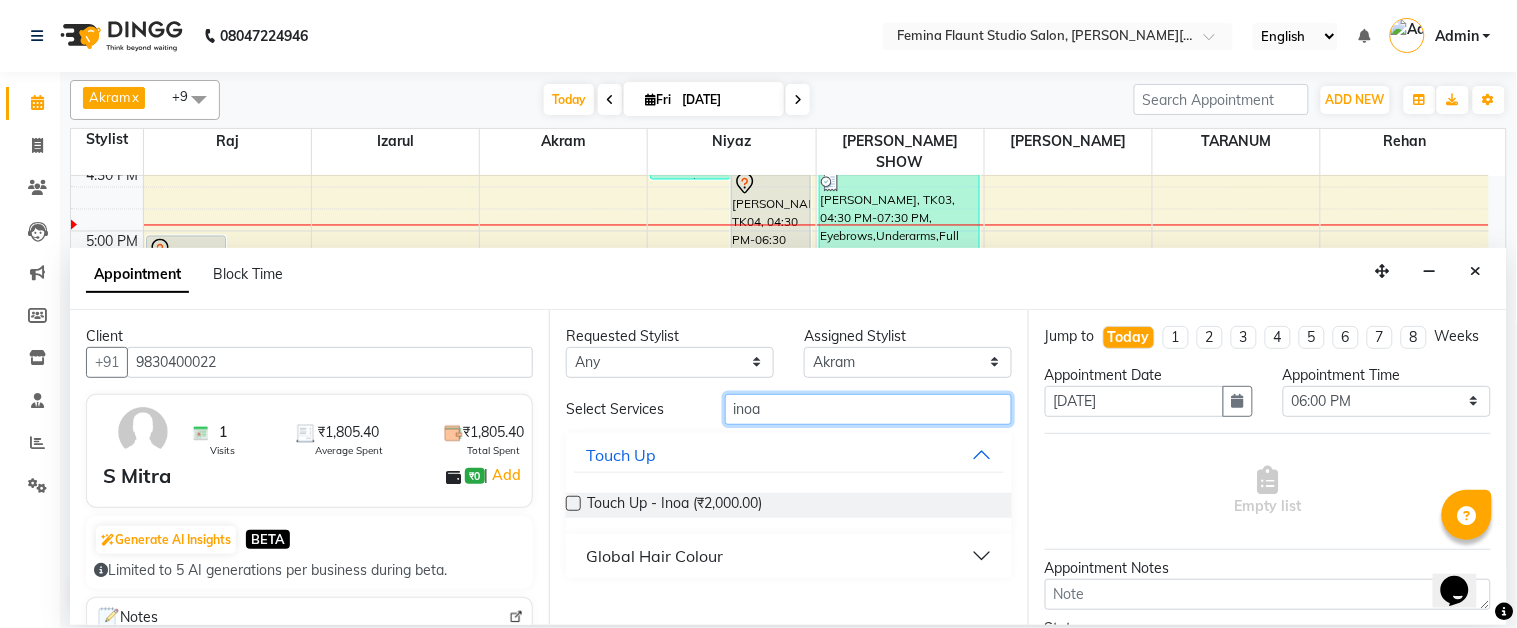 type on "inoa" 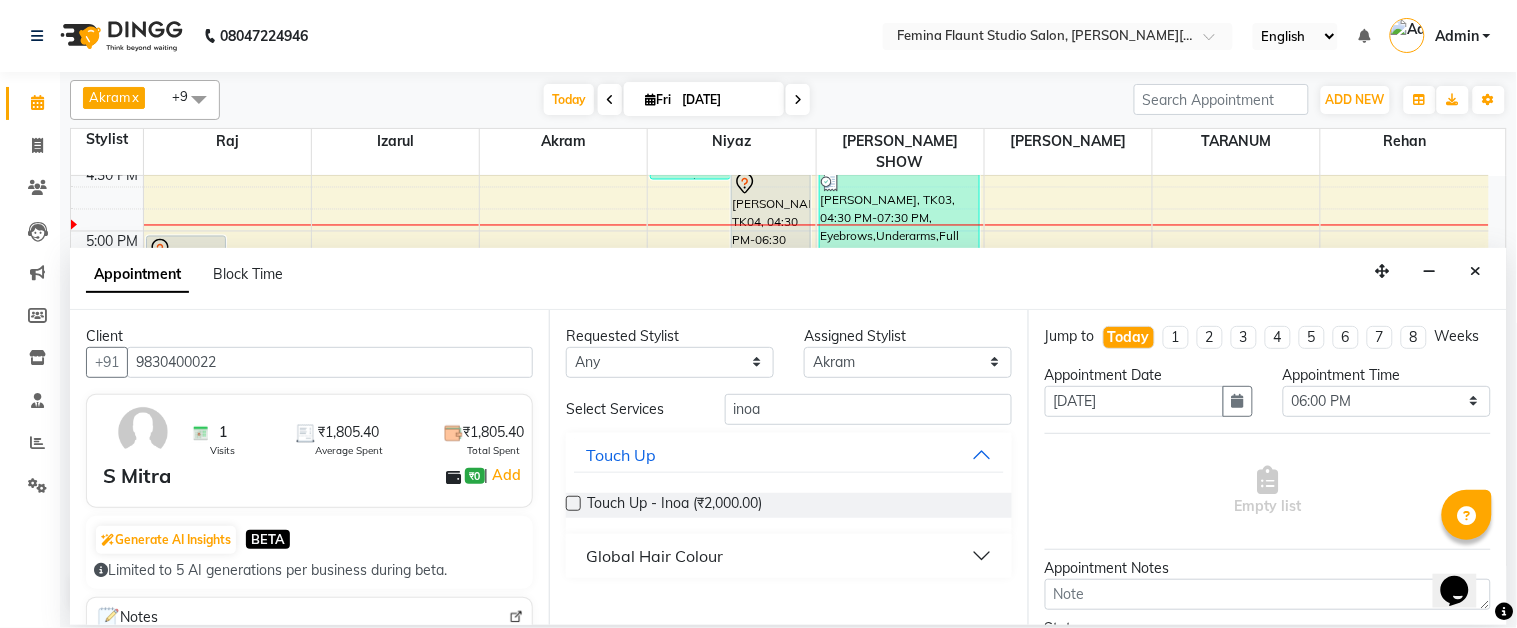 click at bounding box center (573, 503) 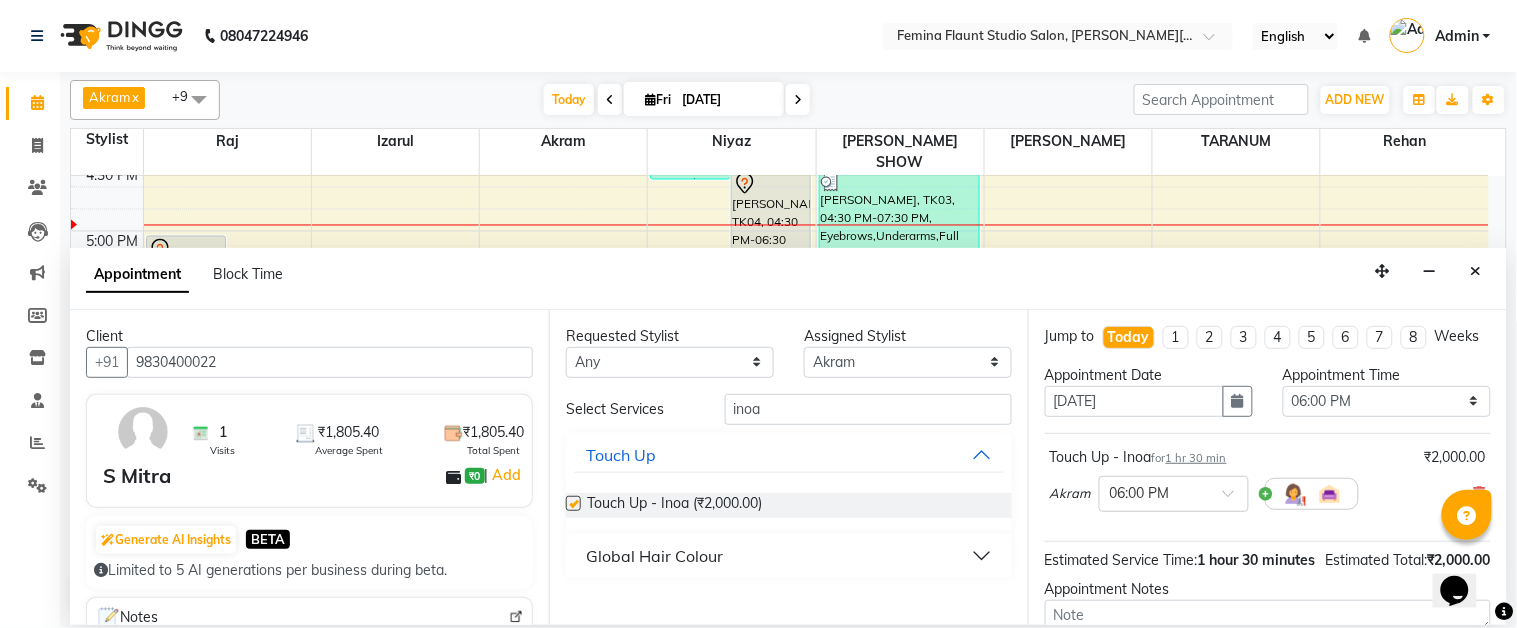 checkbox on "false" 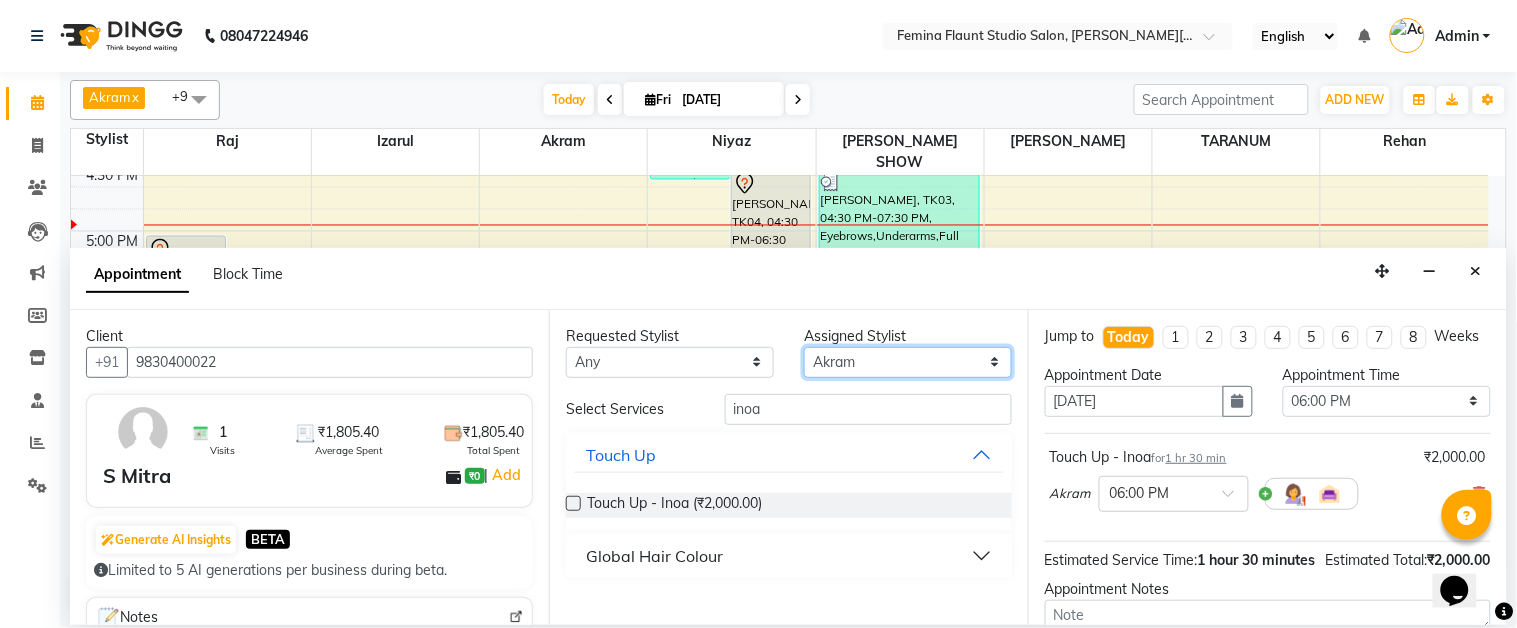 click on "Select Akram Christina Izarul jaydip Niyaz raj ravi rehan RINKU SHOW TARANUM" at bounding box center (908, 362) 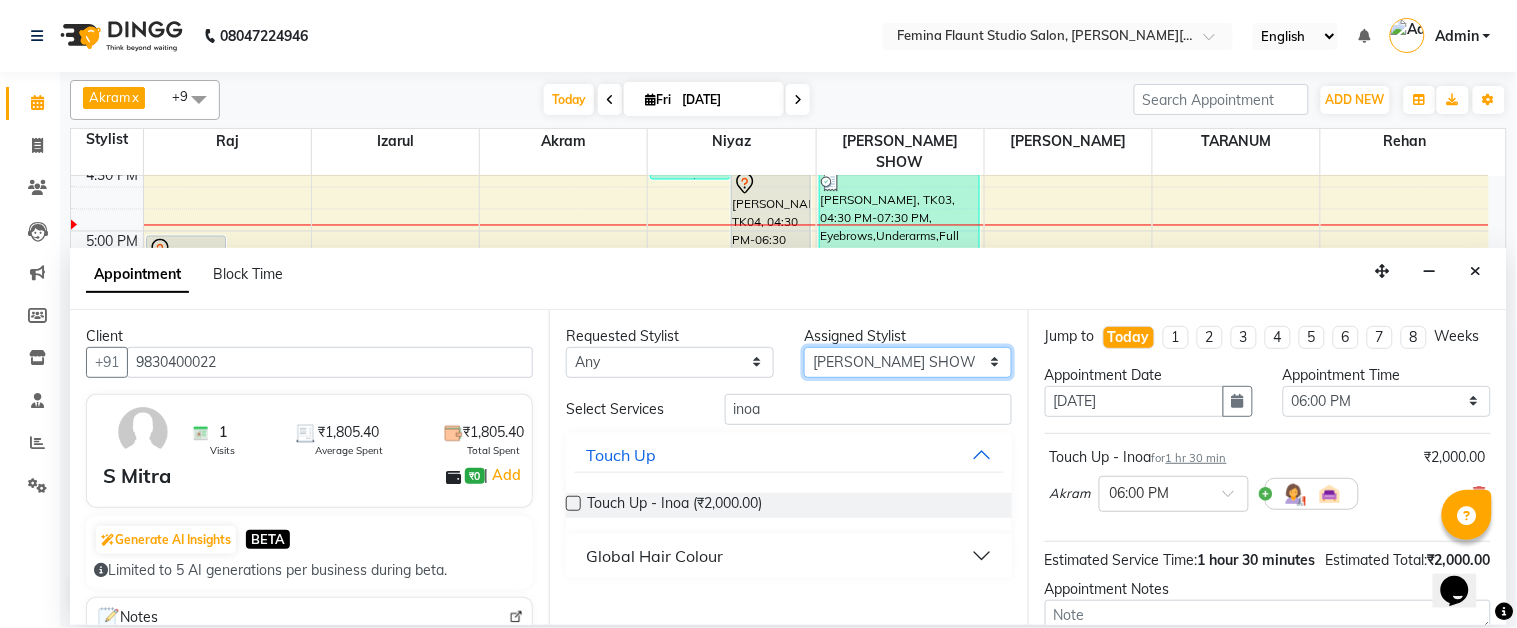 click on "Select Akram Christina Izarul jaydip Niyaz raj ravi rehan RINKU SHOW TARANUM" at bounding box center (908, 362) 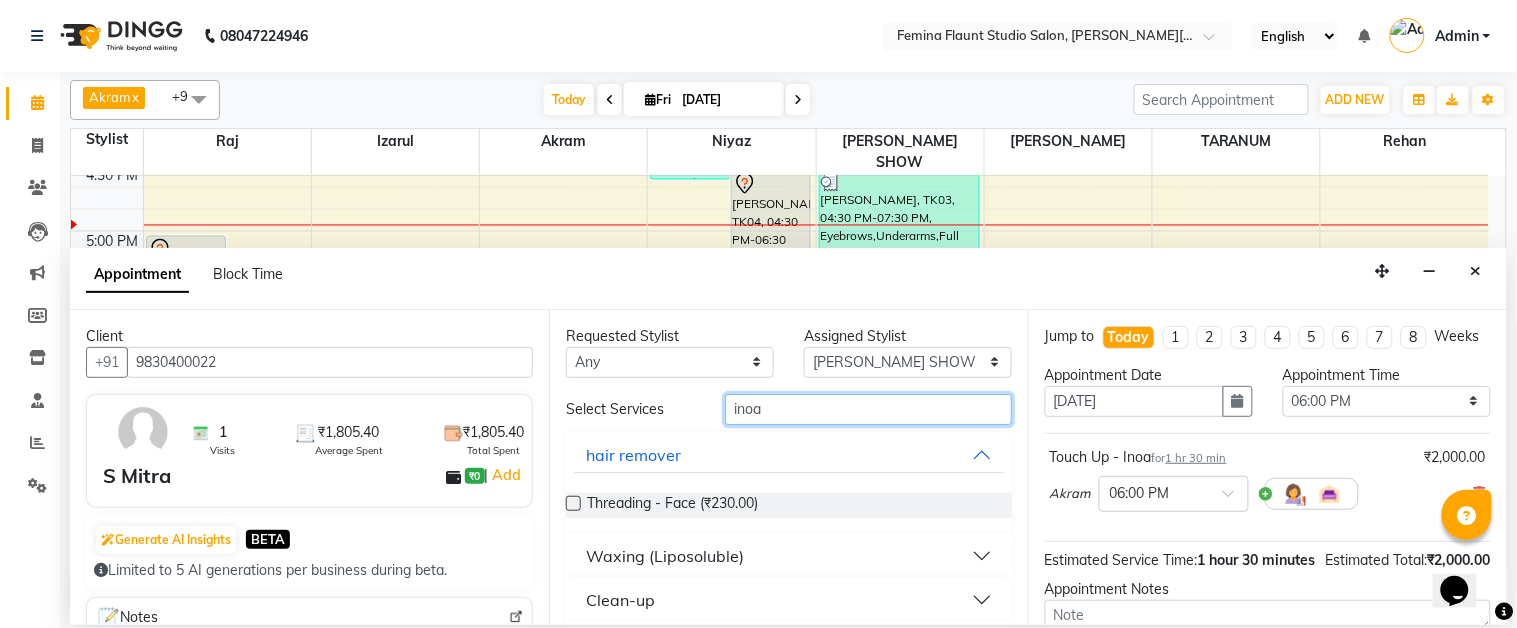 click on "inoa" at bounding box center [868, 409] 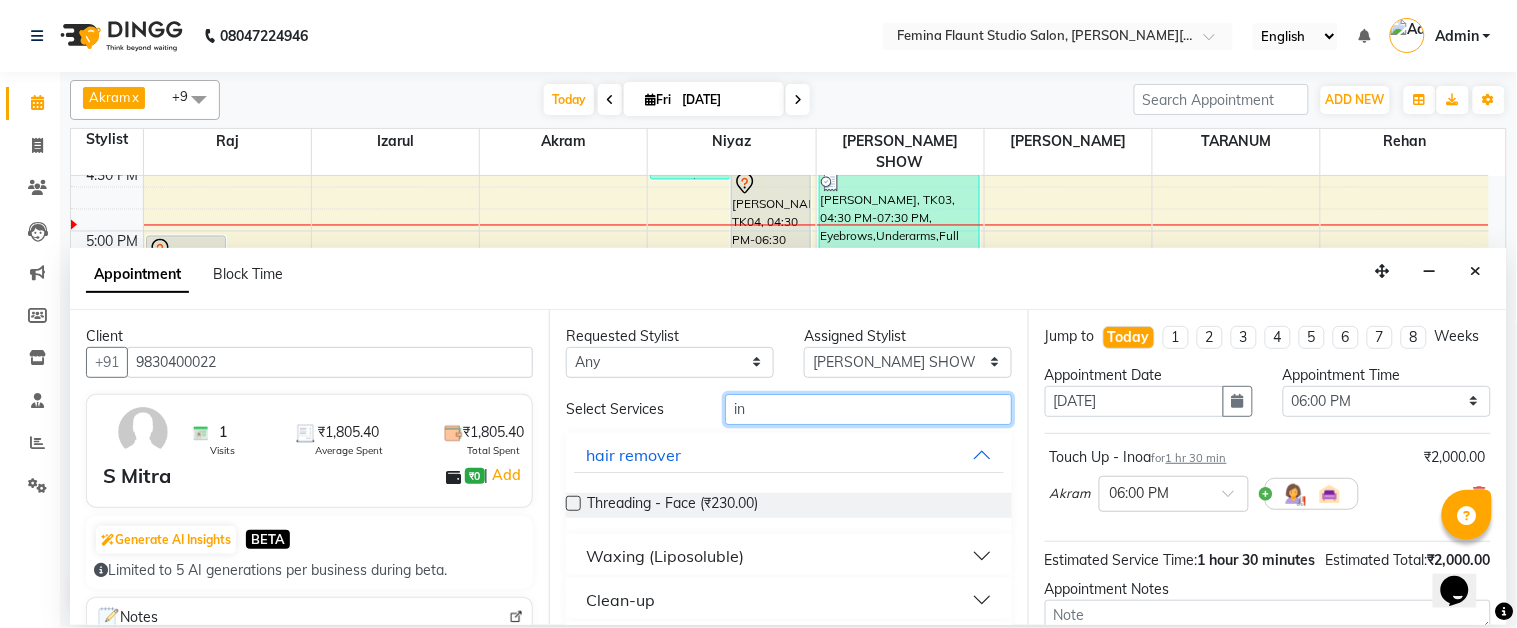 type on "i" 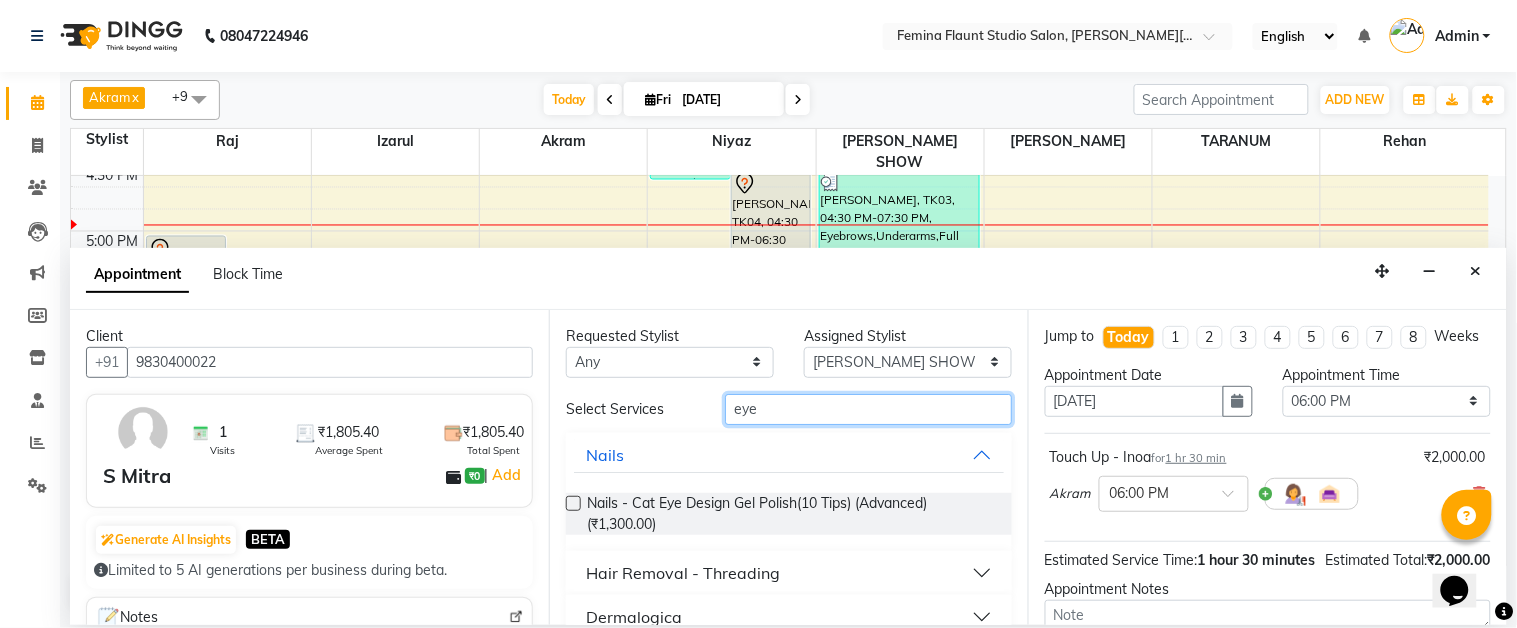 type on "eye" 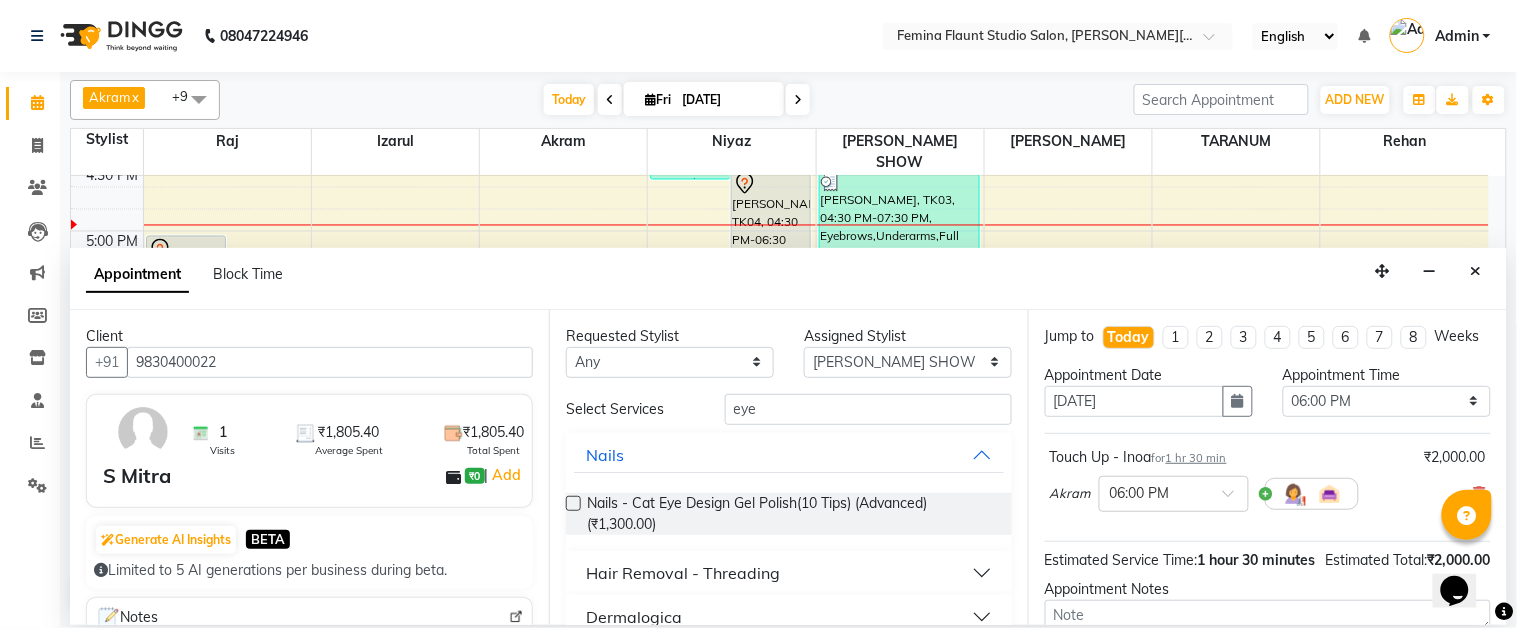 click on "Hair Removal - Threading" at bounding box center (789, 573) 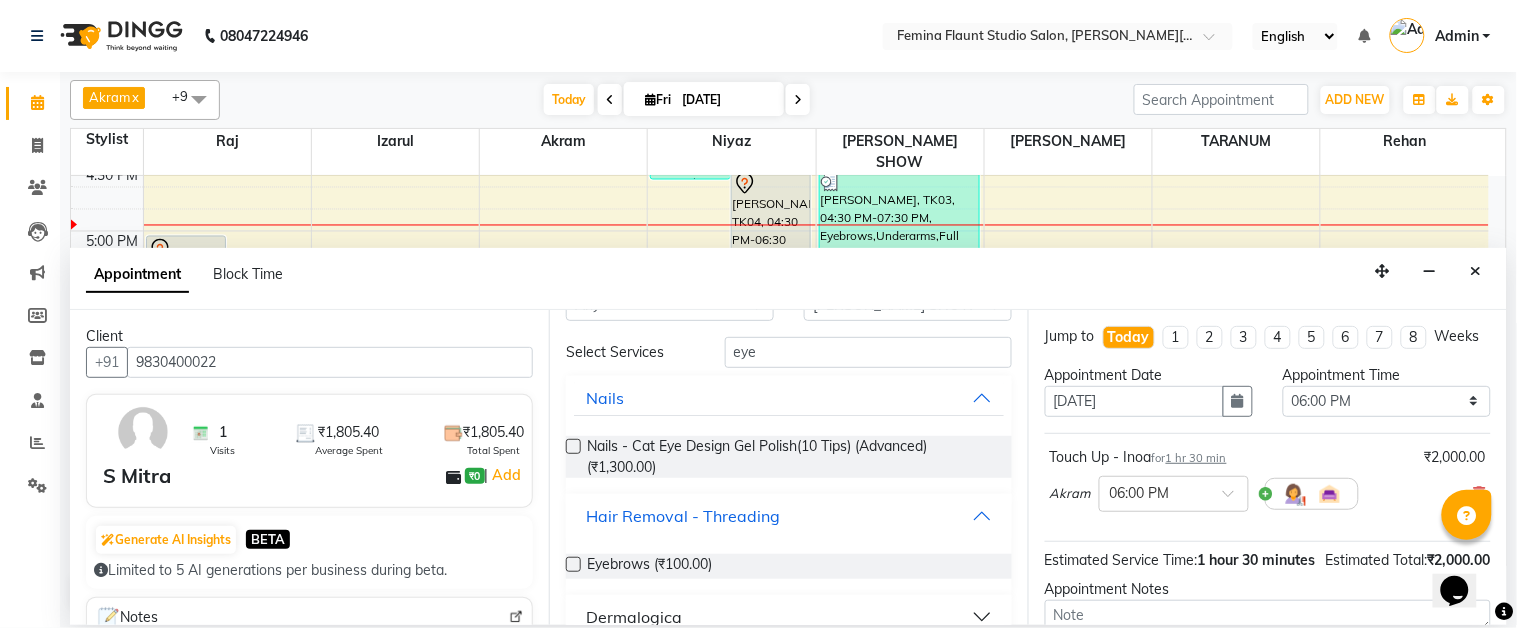 scroll, scrollTop: 86, scrollLeft: 0, axis: vertical 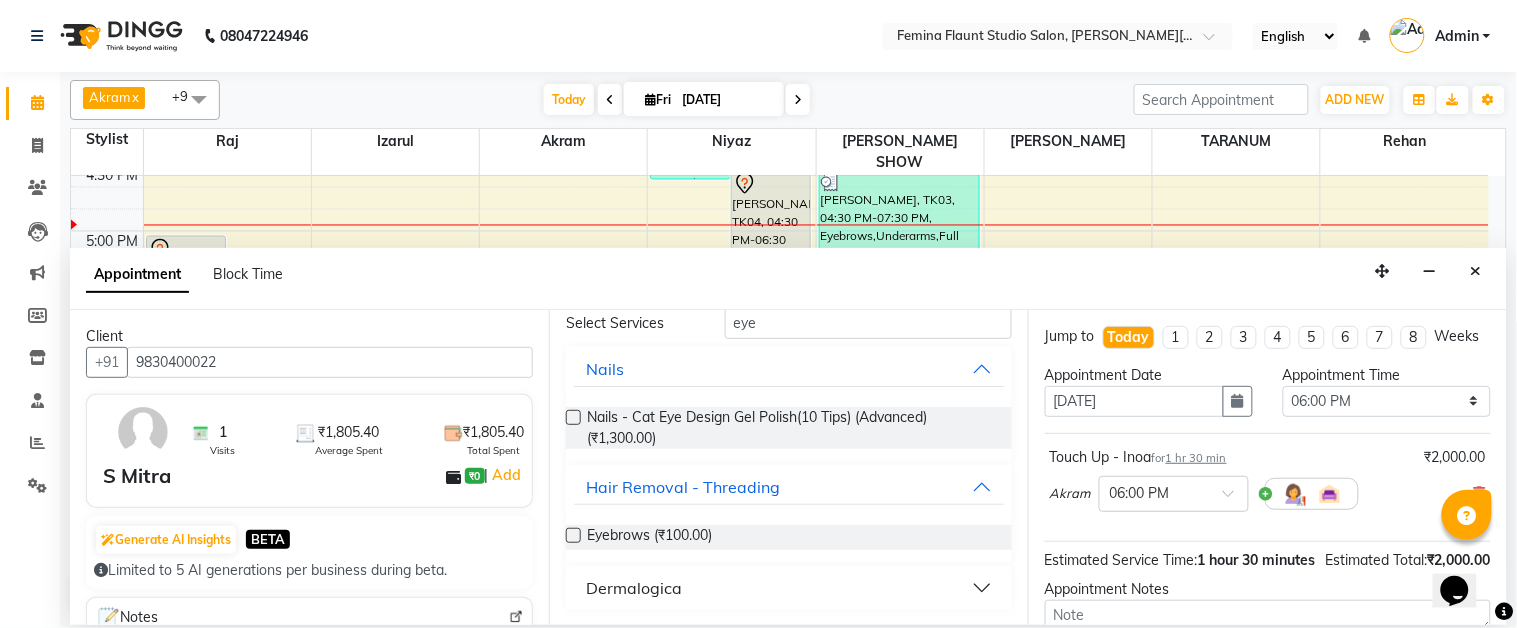 click at bounding box center (573, 535) 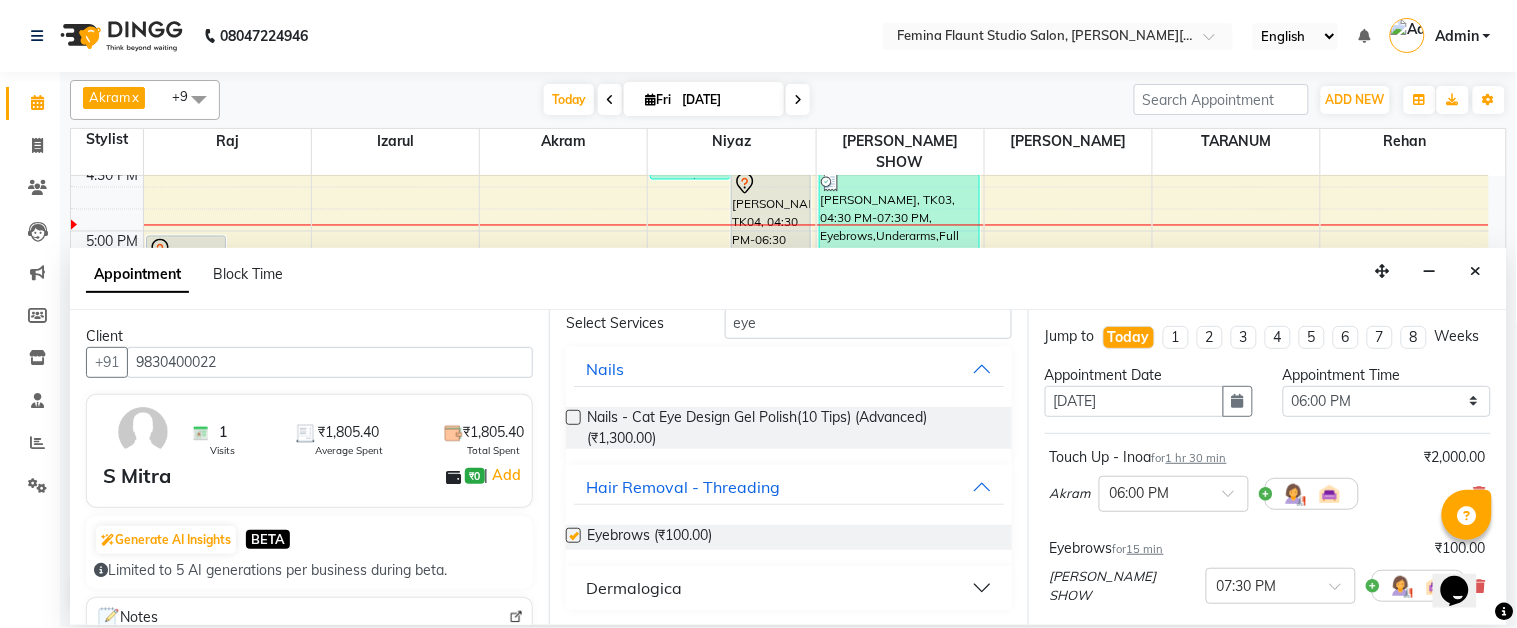 checkbox on "false" 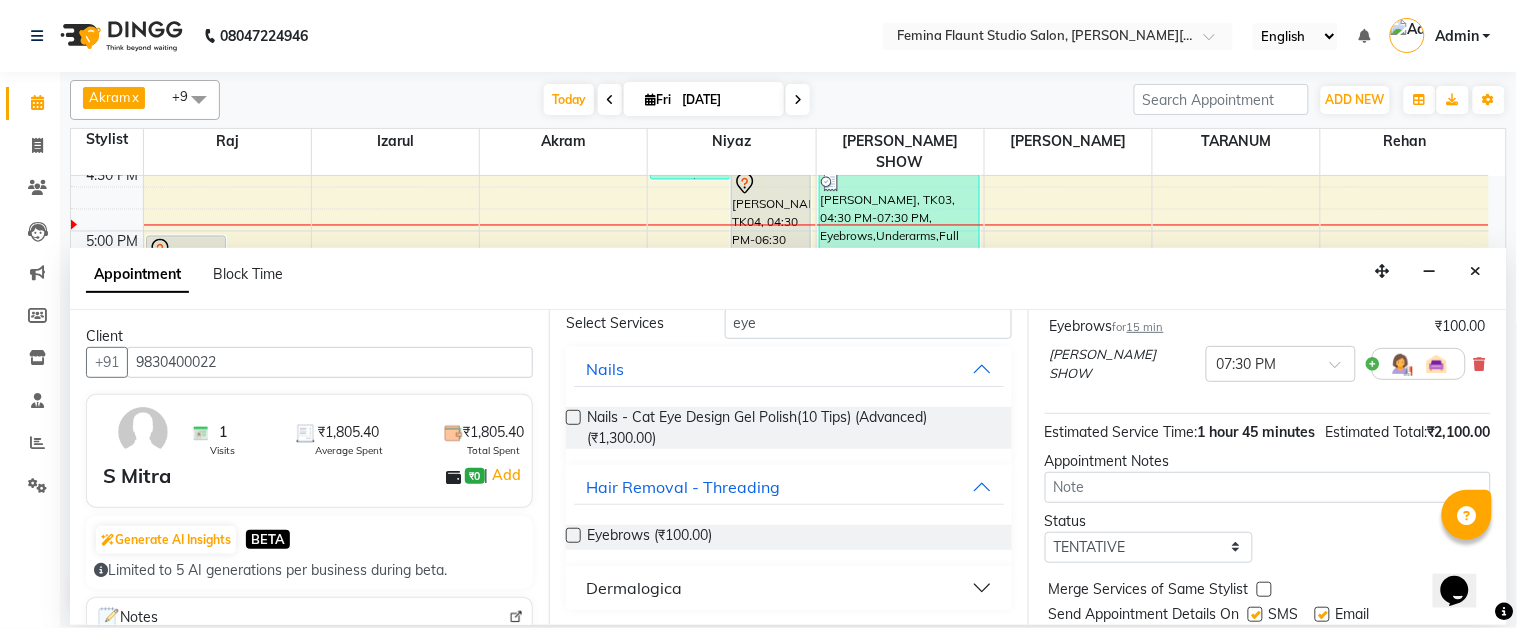 scroll, scrollTop: 322, scrollLeft: 0, axis: vertical 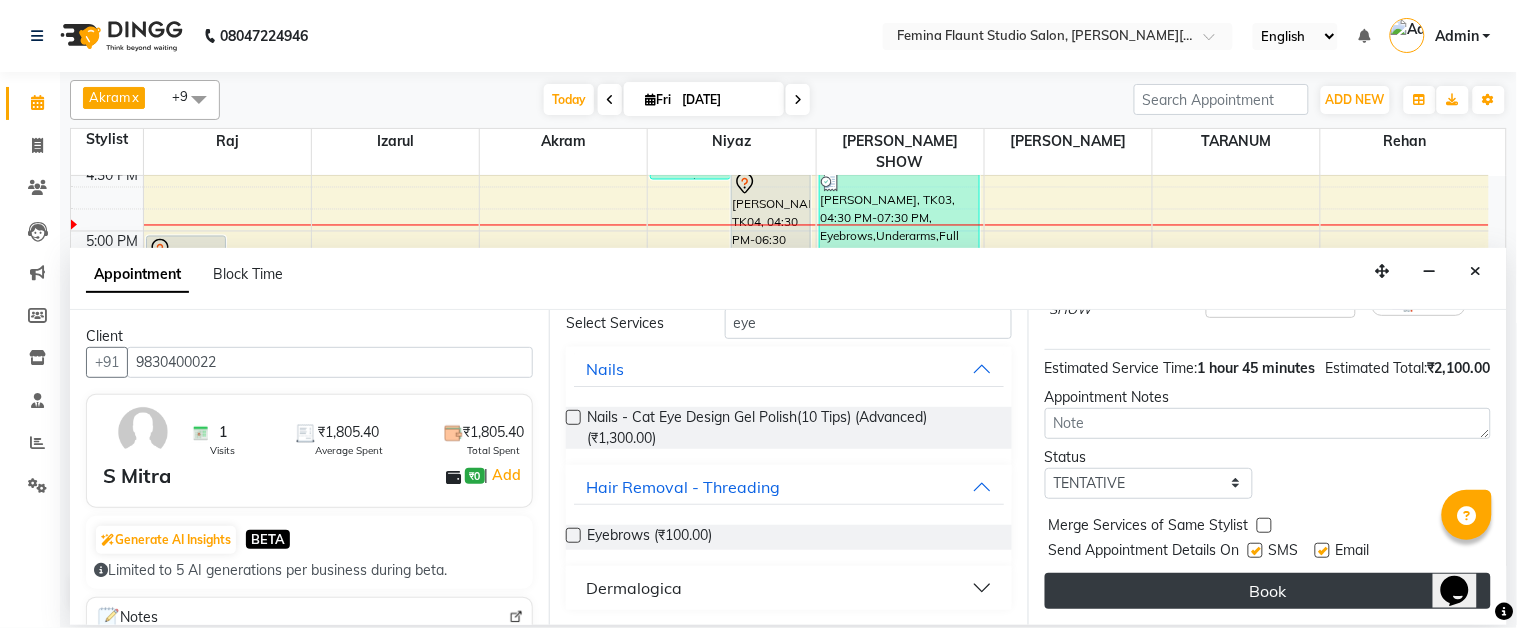 click on "Book" at bounding box center [1268, 591] 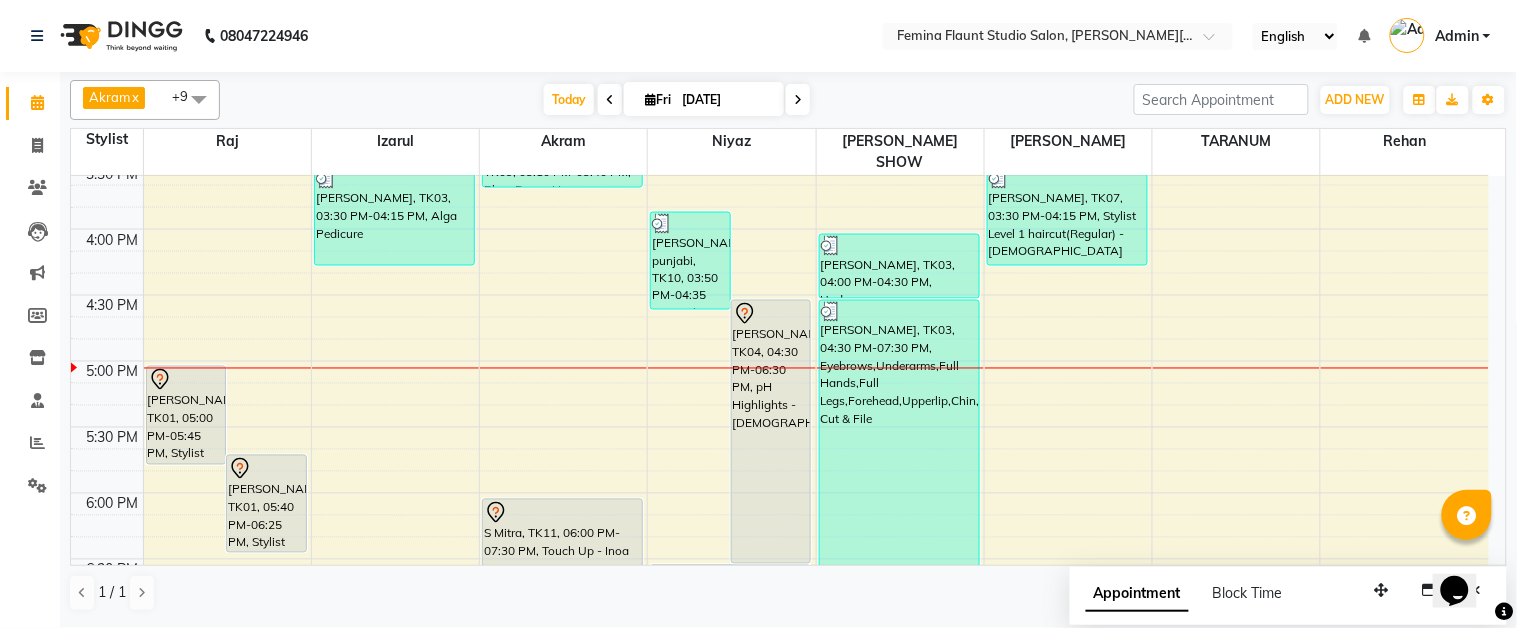 scroll, scrollTop: 758, scrollLeft: 0, axis: vertical 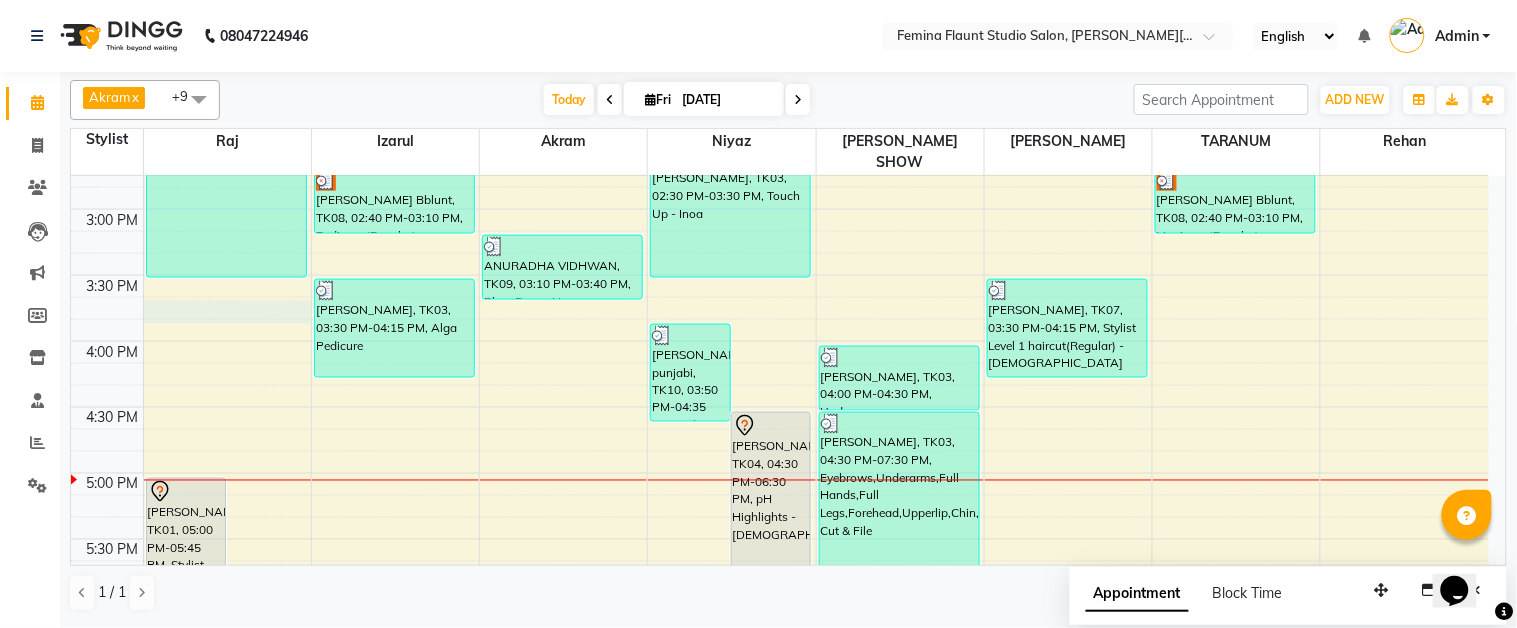 click on "9:00 AM 9:30 AM 10:00 AM 10:30 AM 11:00 AM 11:30 AM 12:00 PM 12:30 PM 1:00 PM 1:30 PM 2:00 PM 2:30 PM 3:00 PM 3:30 PM 4:00 PM 4:30 PM 5:00 PM 5:30 PM 6:00 PM 6:30 PM 7:00 PM 7:30 PM 8:00 PM 8:30 PM 9:00 PM 9:30 PM             akshita, TK01, 05:00 PM-05:45 PM, Stylist Level 1 haircut(Regular) - Male             akshita, TK01, 05:40 PM-06:25 PM, Stylist Level 1 haircut(Regular) - Male     SHASHI CHOWDHARY Bblunt, TK08, 01:30 PM-03:30 PM, Moroccan Hair Spa Female - Short     SHASHI CHOWDHARY Bblunt, TK08, 02:40 PM-03:10 PM, Pedicure (Regular)     KAMAL BAGREE, TK03, 03:30 PM-04:15 PM, Alga Pedicure    antara banarjee, TK02, 11:00 AM-12:30 PM, Touch Up - Majirel     rashmi, TK06, 11:40 AM-02:10 PM, Touch Up - pH,k18 treatment,Blast Dry - pH     ANURADHA VIDHWAN, TK09, 03:10 PM-03:40 PM, Blow Dry - pH             S Mitra, TK11, 06:00 PM-07:30 PM, Touch Up - Inoa     neel punjabi, TK10, 03:50 PM-04:35 PM, Stylist Level 2 haircut(Senior) - Male             sudipta, TK04, 04:30 PM-06:30 PM, pH Highlights - Female" at bounding box center [780, 275] 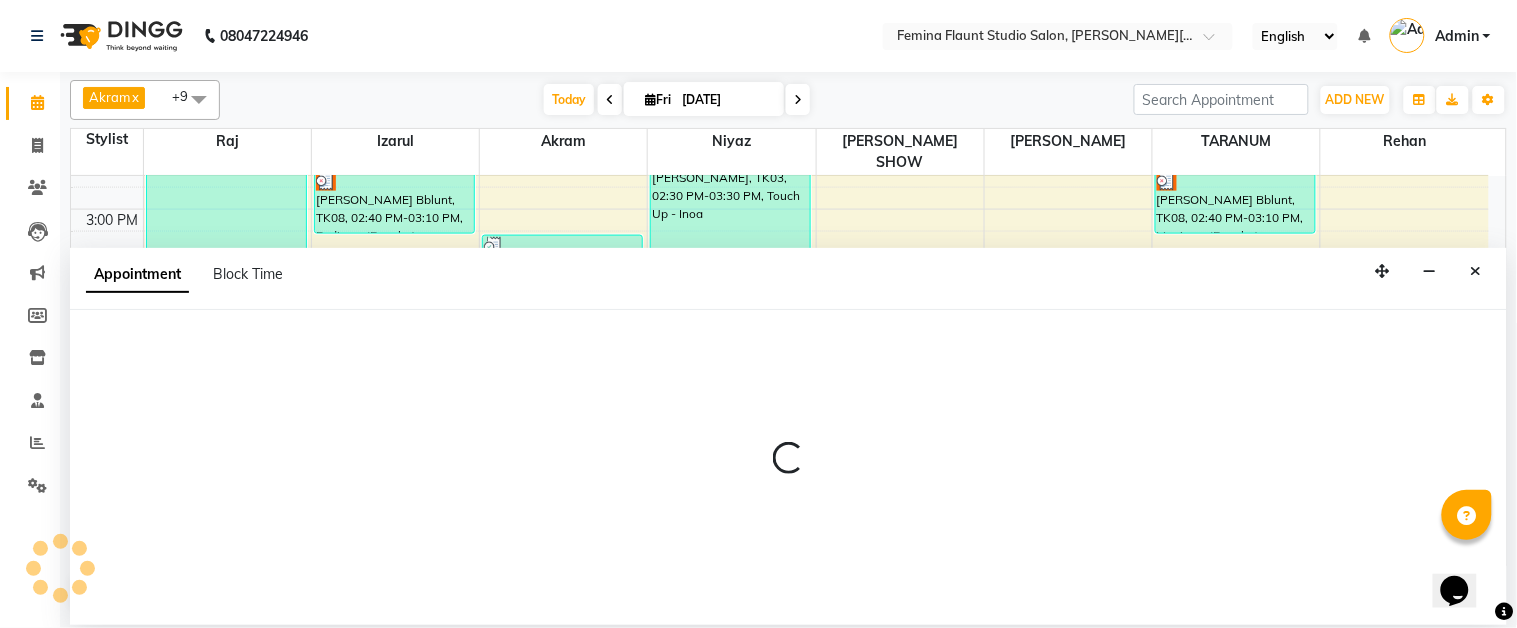 select on "37645" 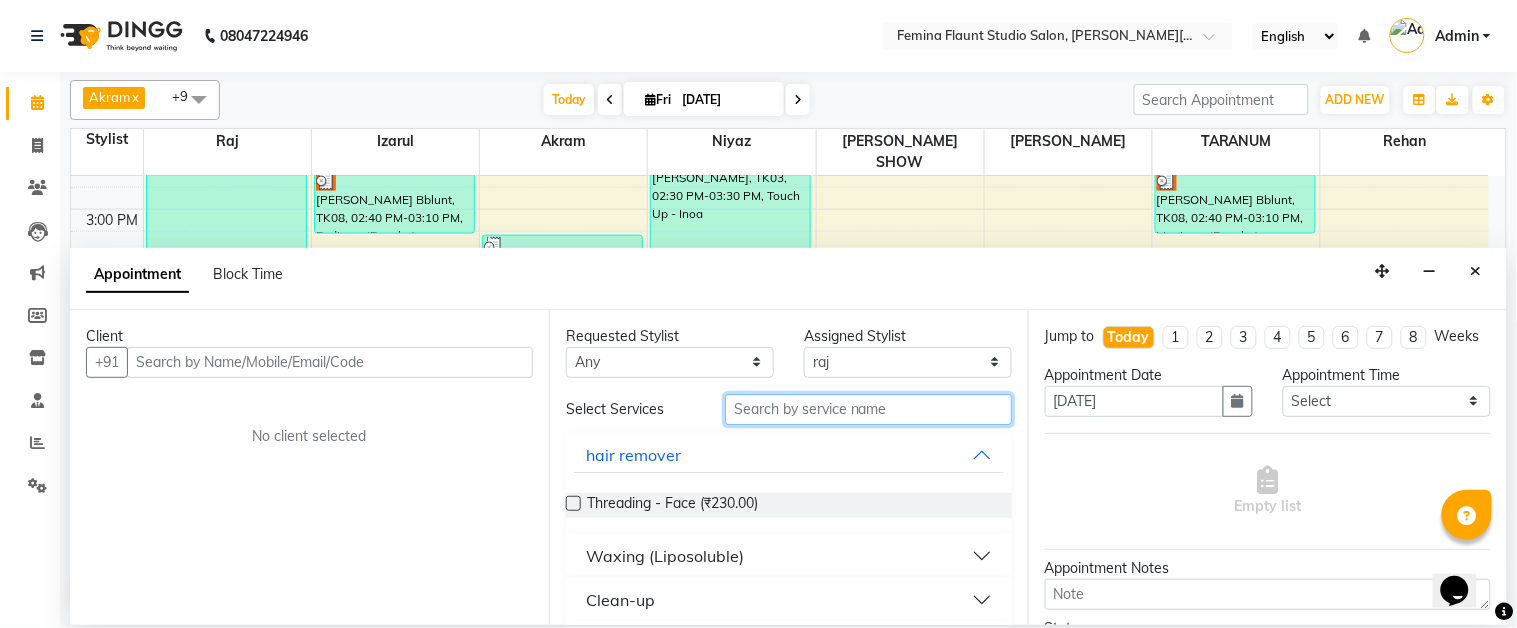 click at bounding box center (868, 409) 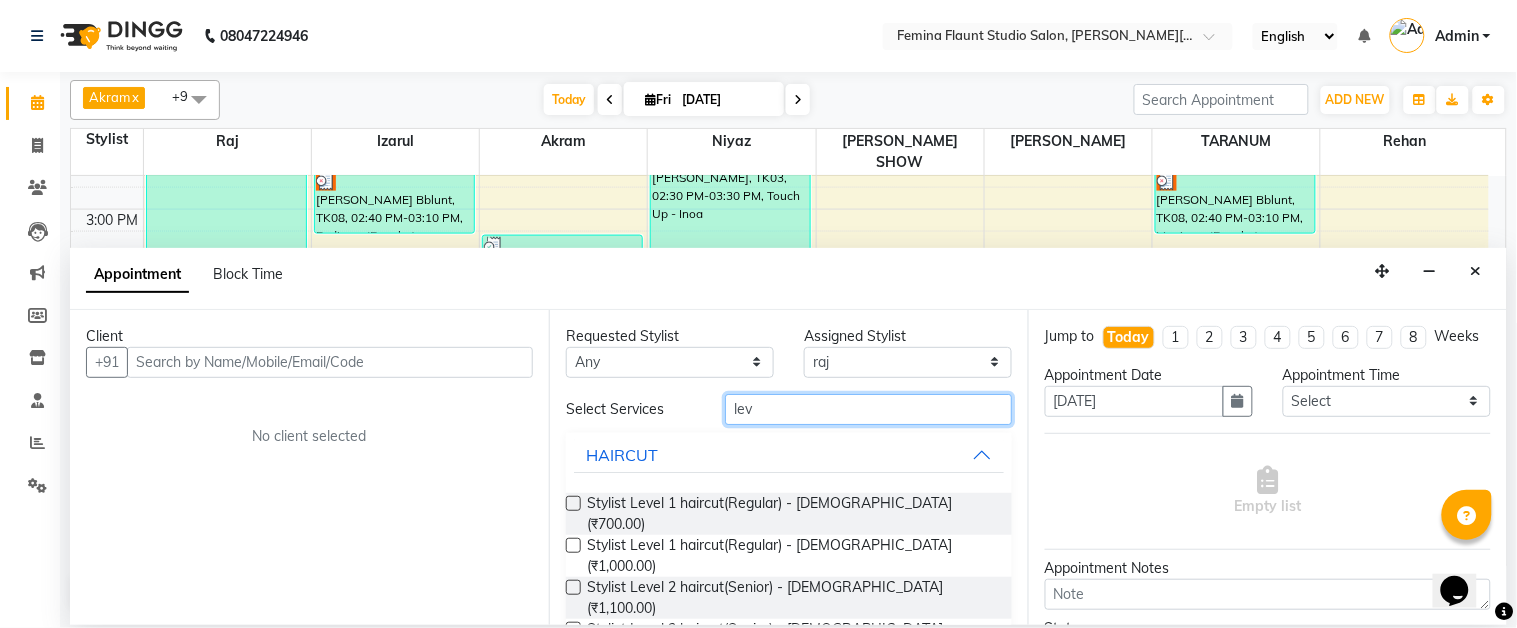 type on "lev" 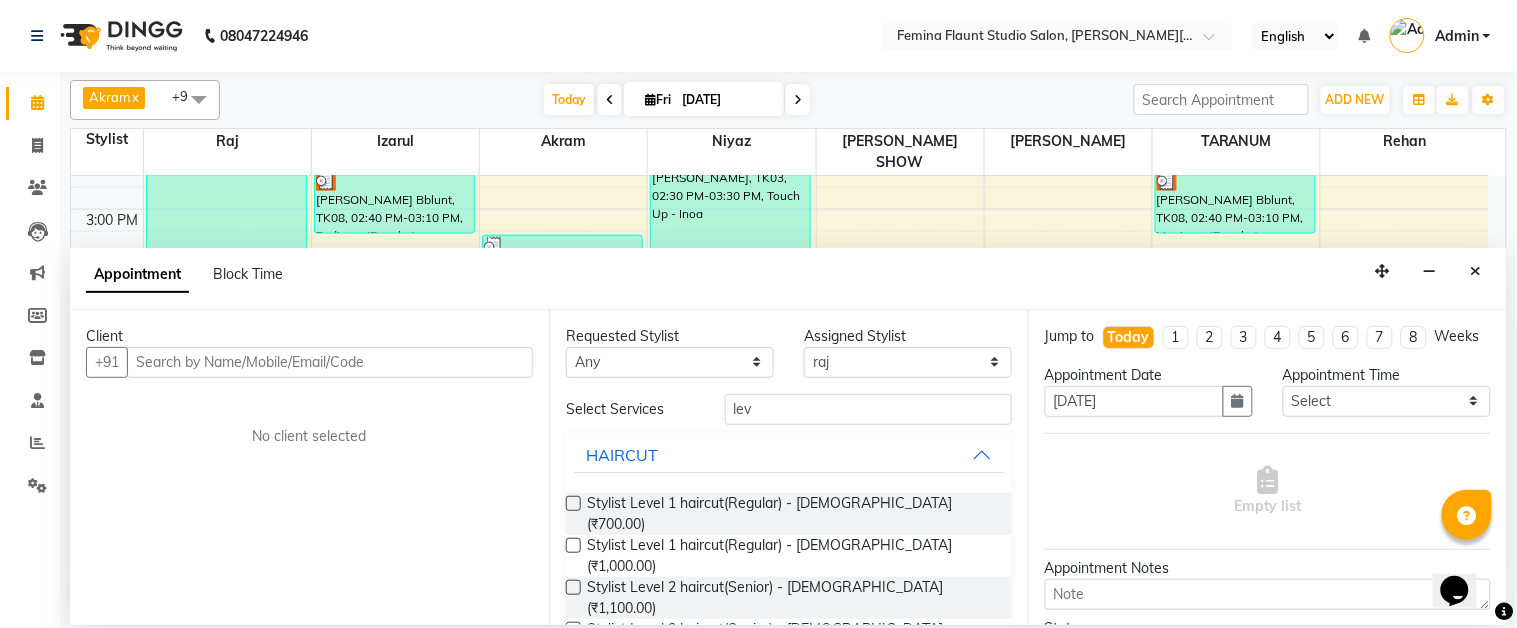 click at bounding box center (573, 503) 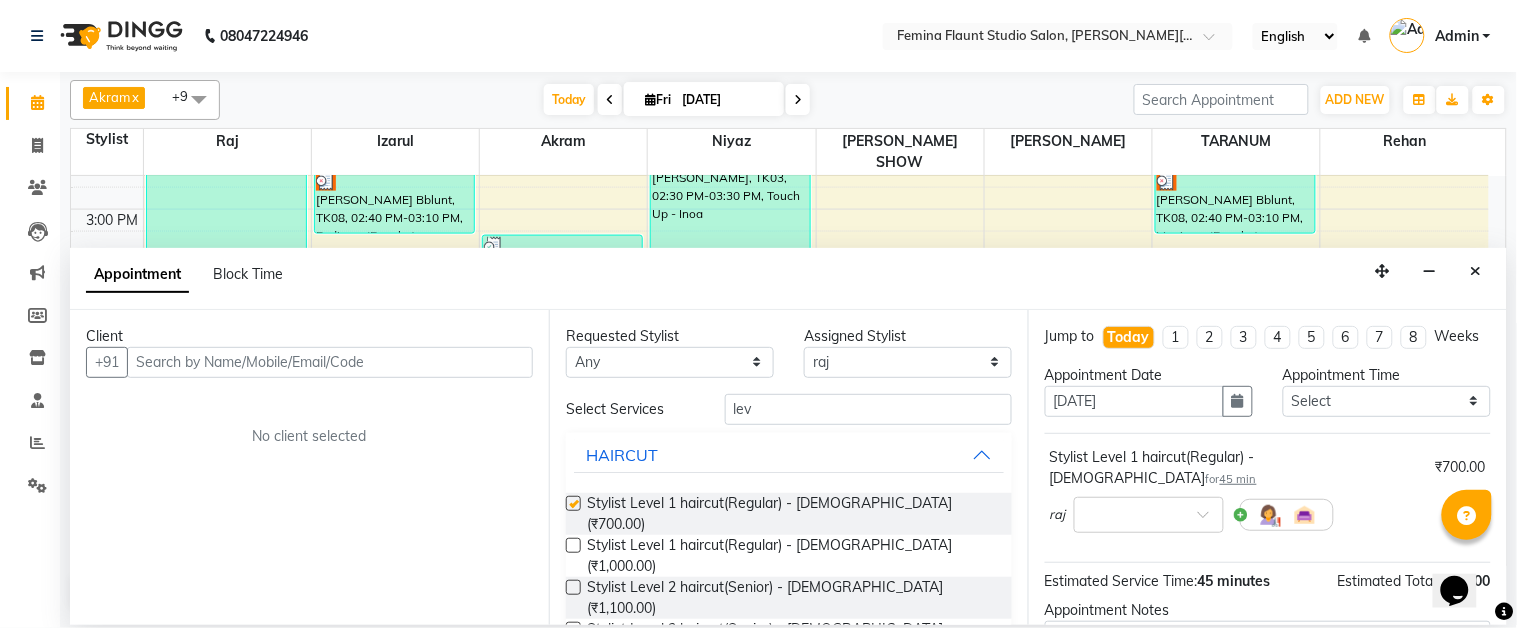 checkbox on "false" 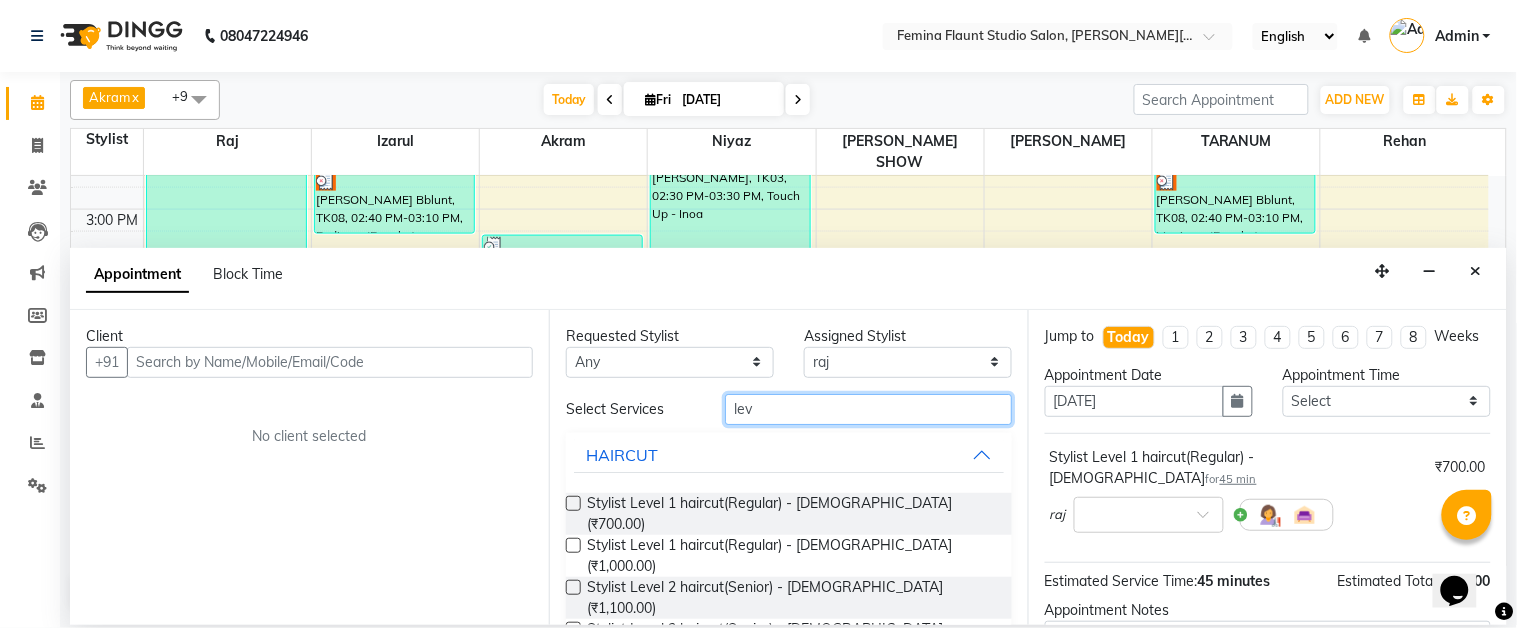 click on "lev" at bounding box center (868, 409) 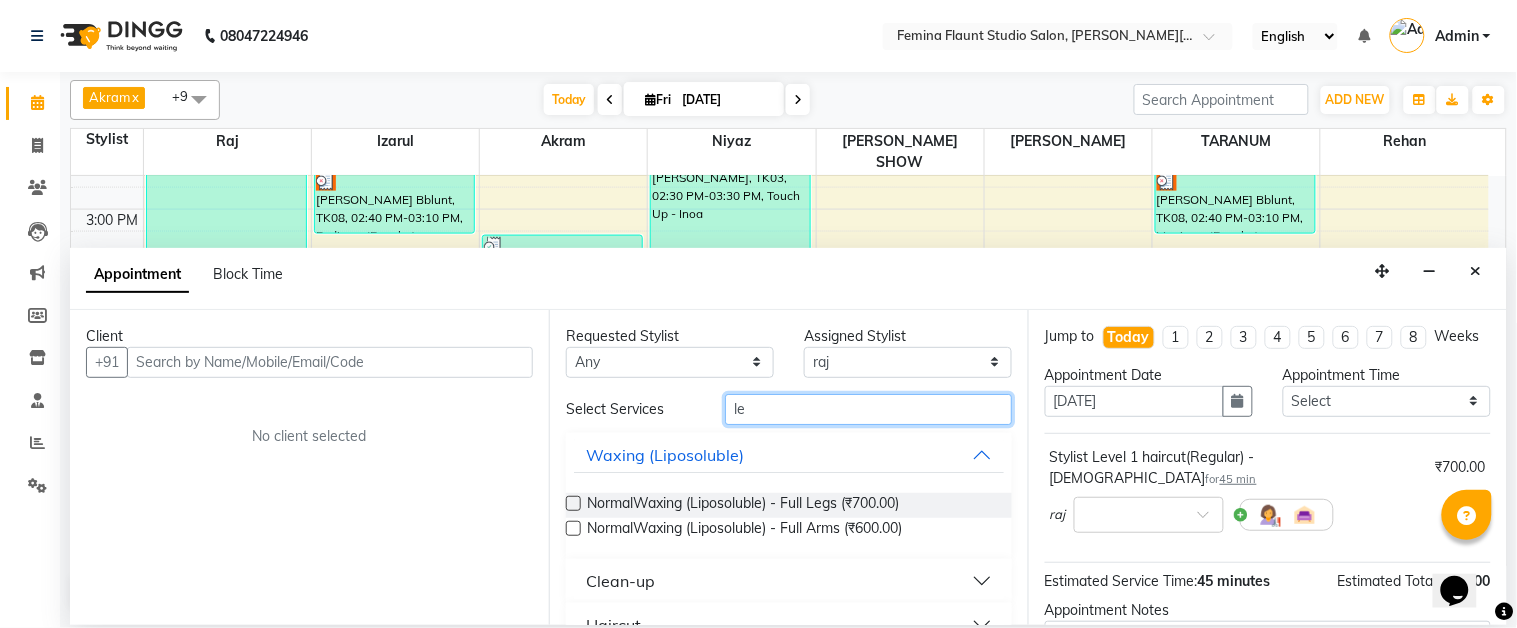 type on "l" 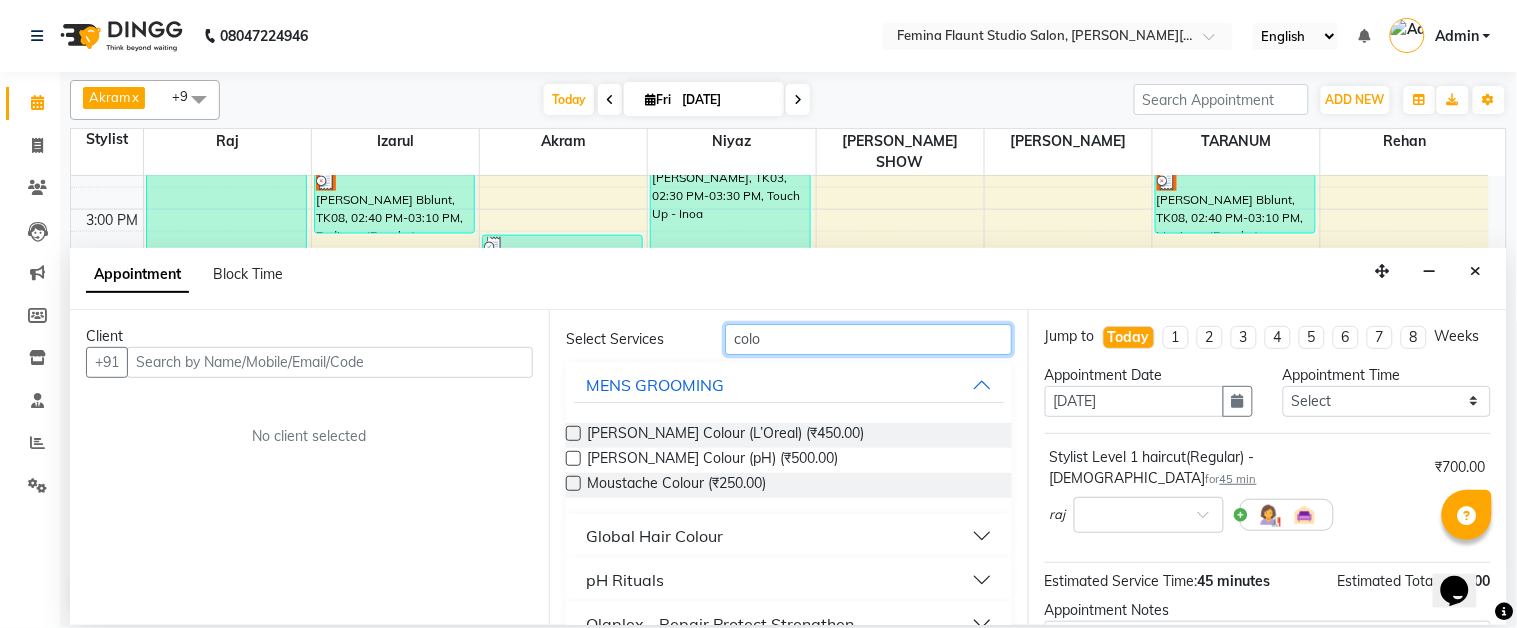 scroll, scrollTop: 106, scrollLeft: 0, axis: vertical 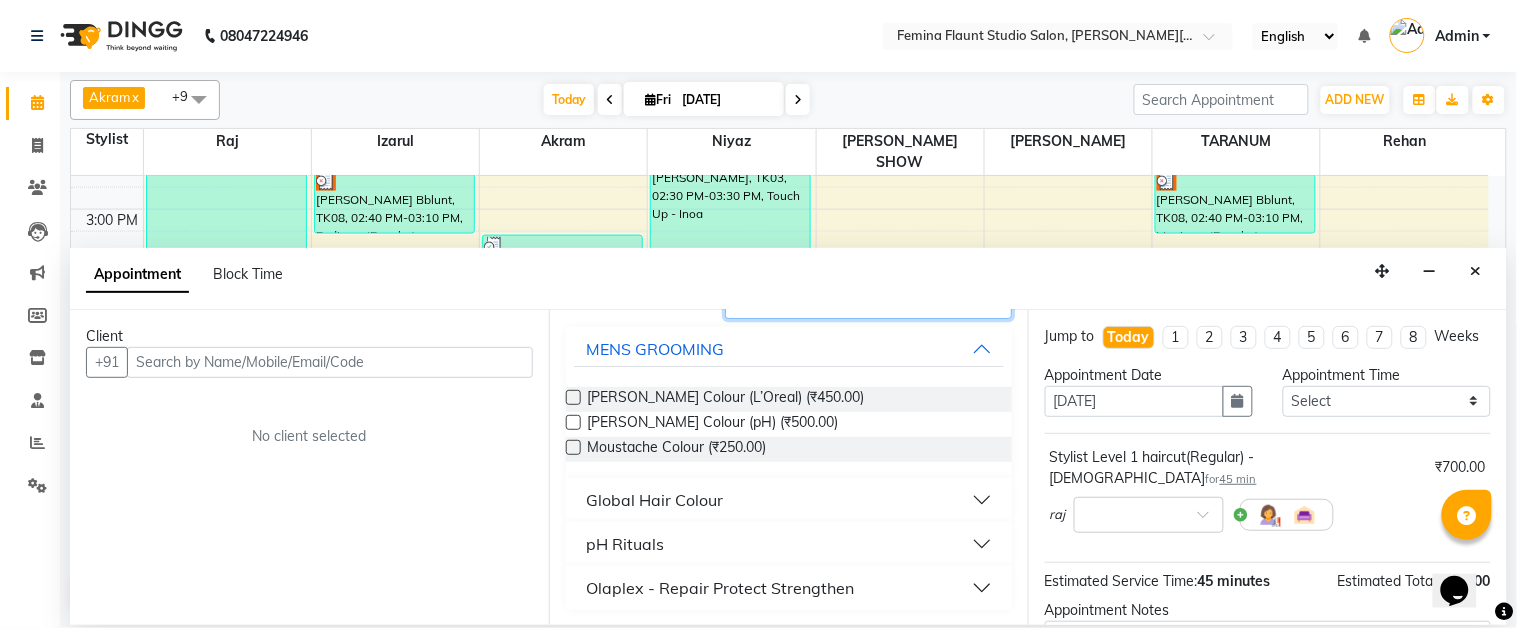 type on "colo" 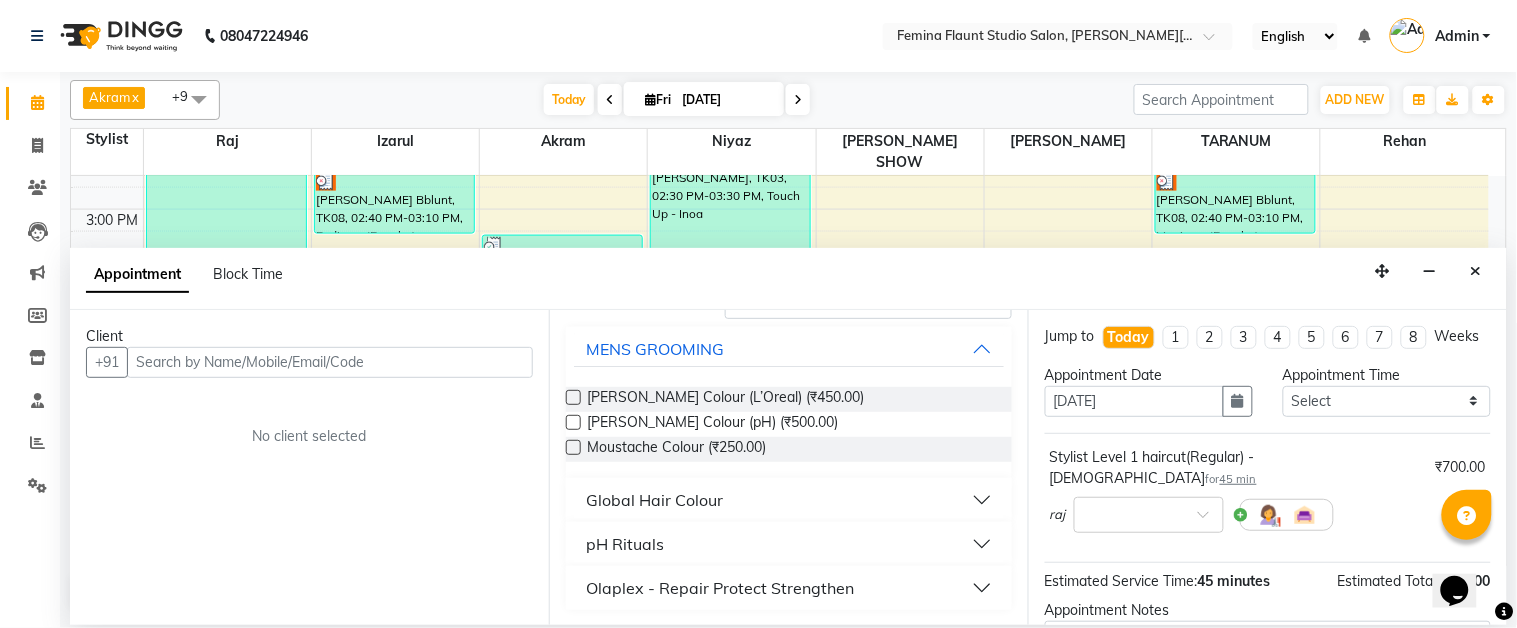 click on "Global Hair Colour" at bounding box center [654, 500] 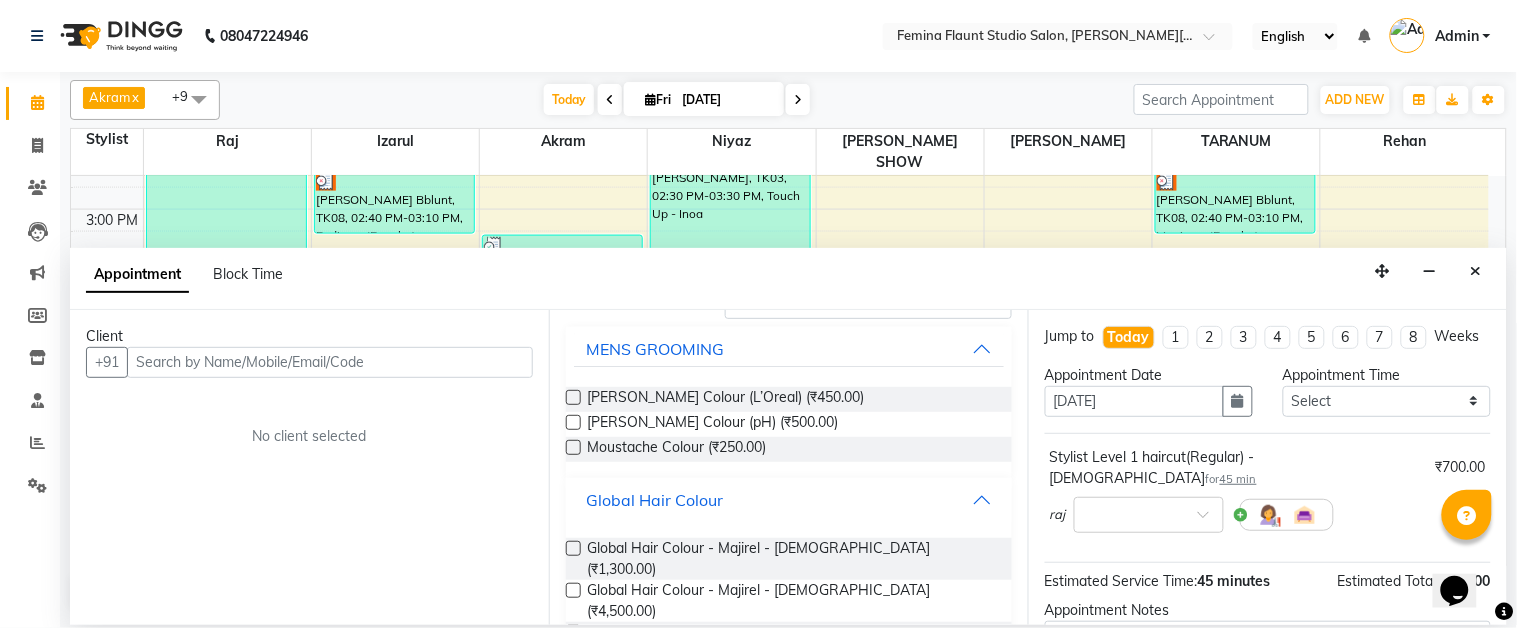 scroll, scrollTop: 217, scrollLeft: 0, axis: vertical 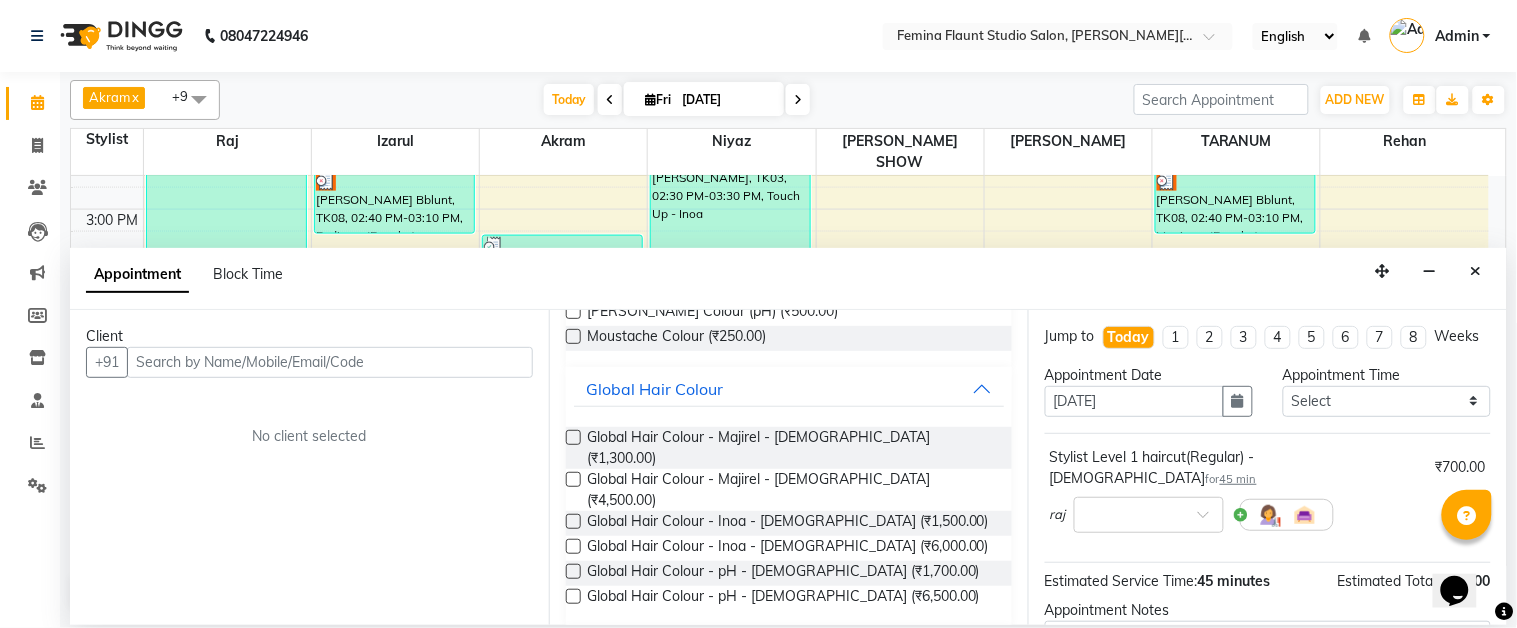 click at bounding box center [573, 437] 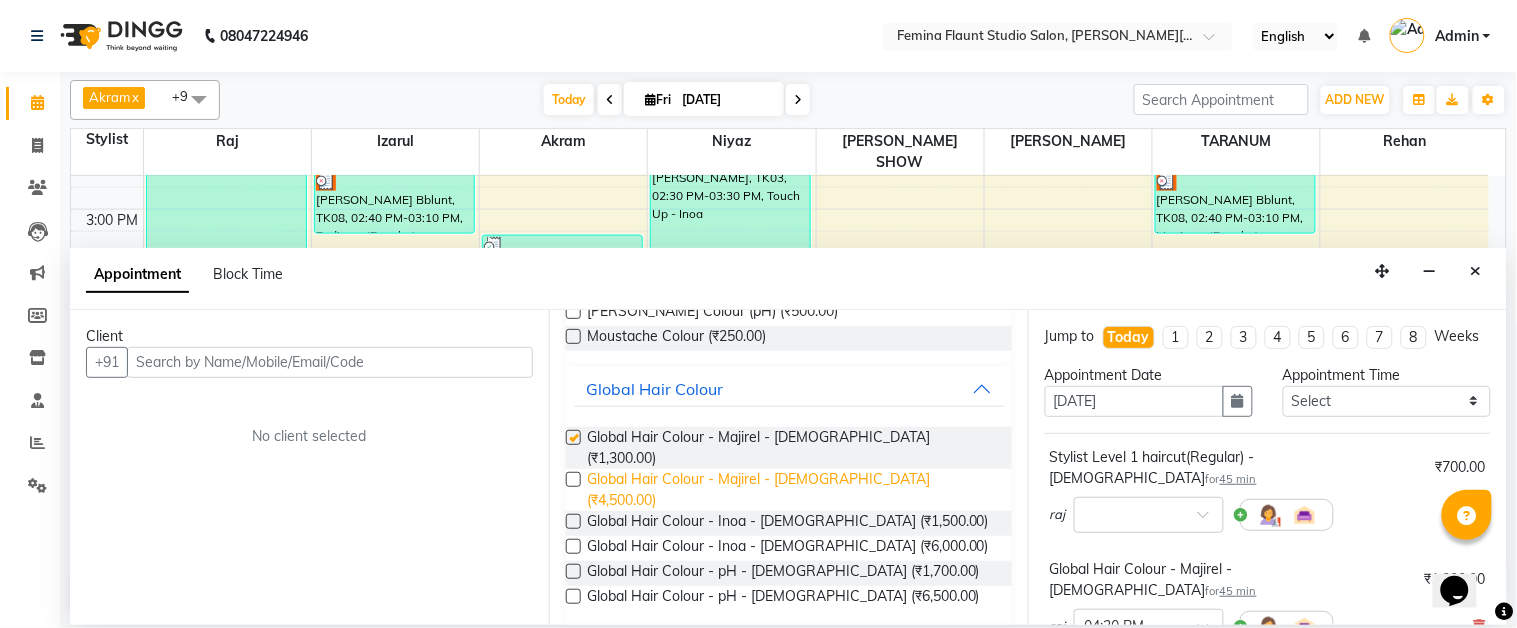 checkbox on "false" 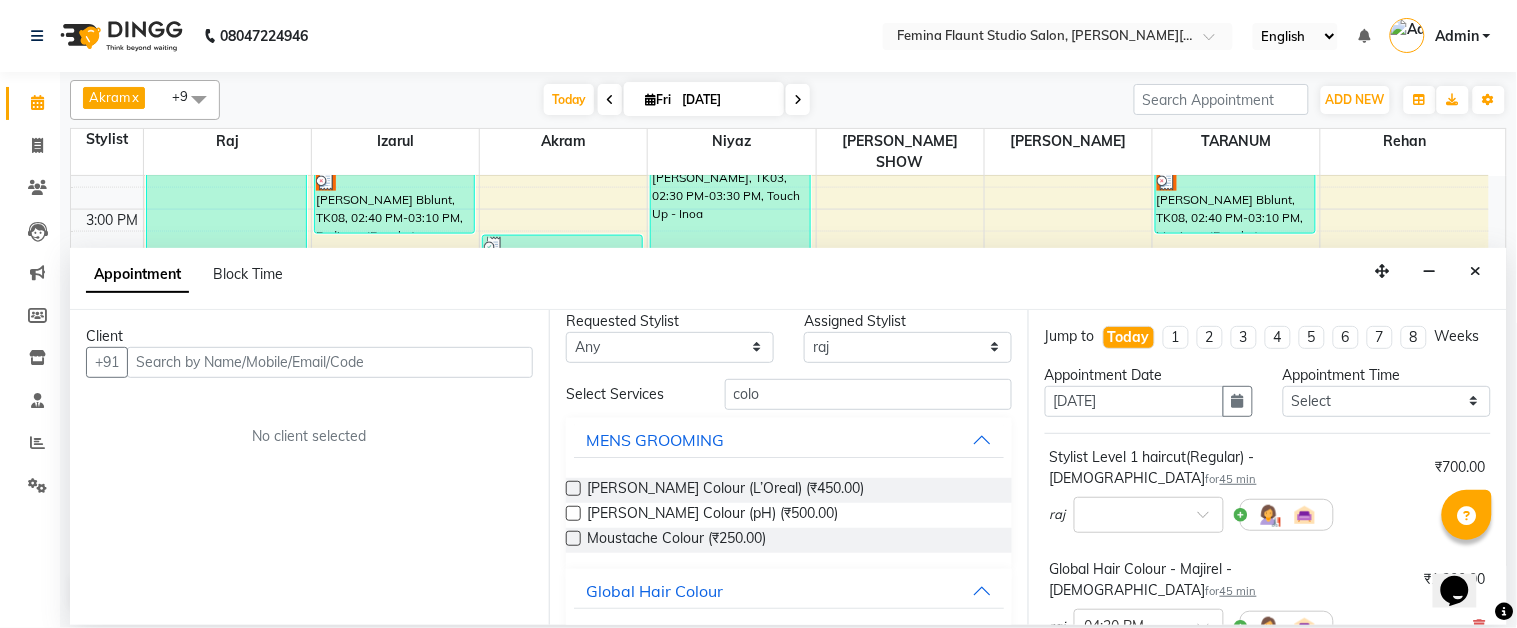 scroll, scrollTop: 0, scrollLeft: 0, axis: both 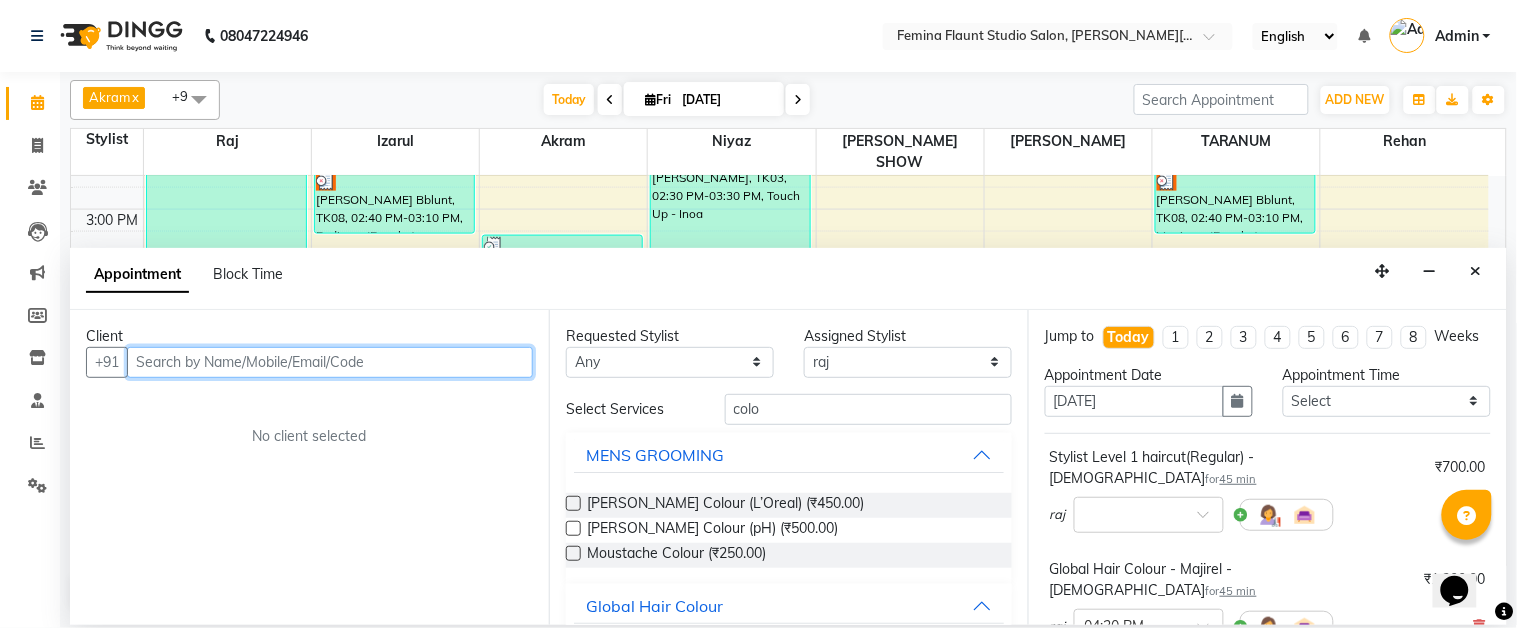 click at bounding box center (330, 362) 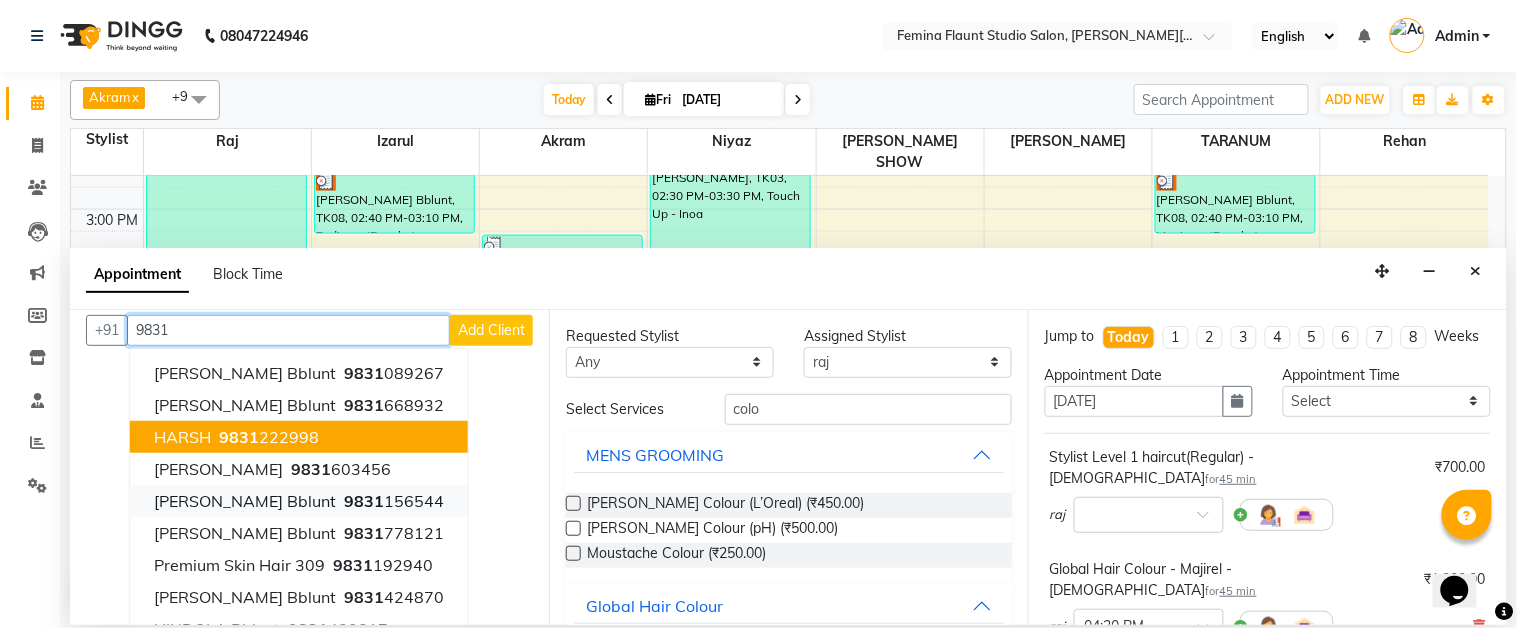 scroll, scrollTop: 0, scrollLeft: 0, axis: both 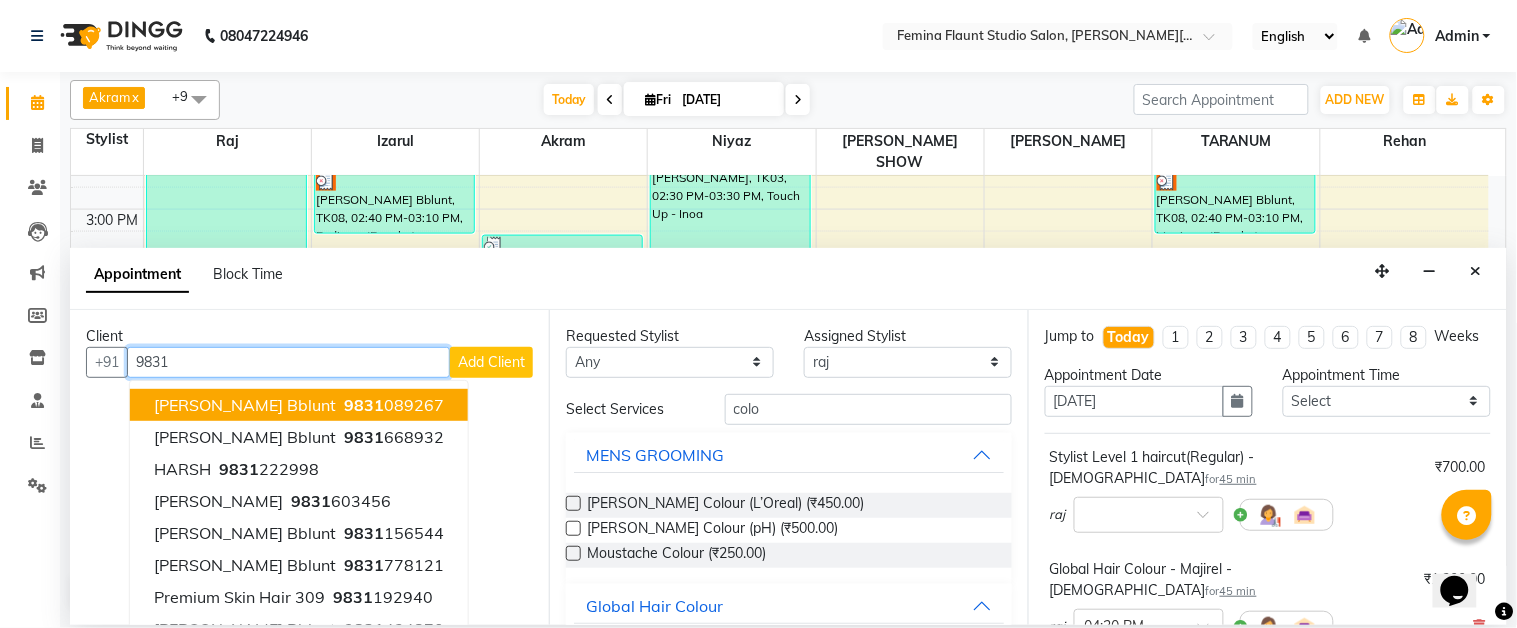 click on "9831" at bounding box center [288, 362] 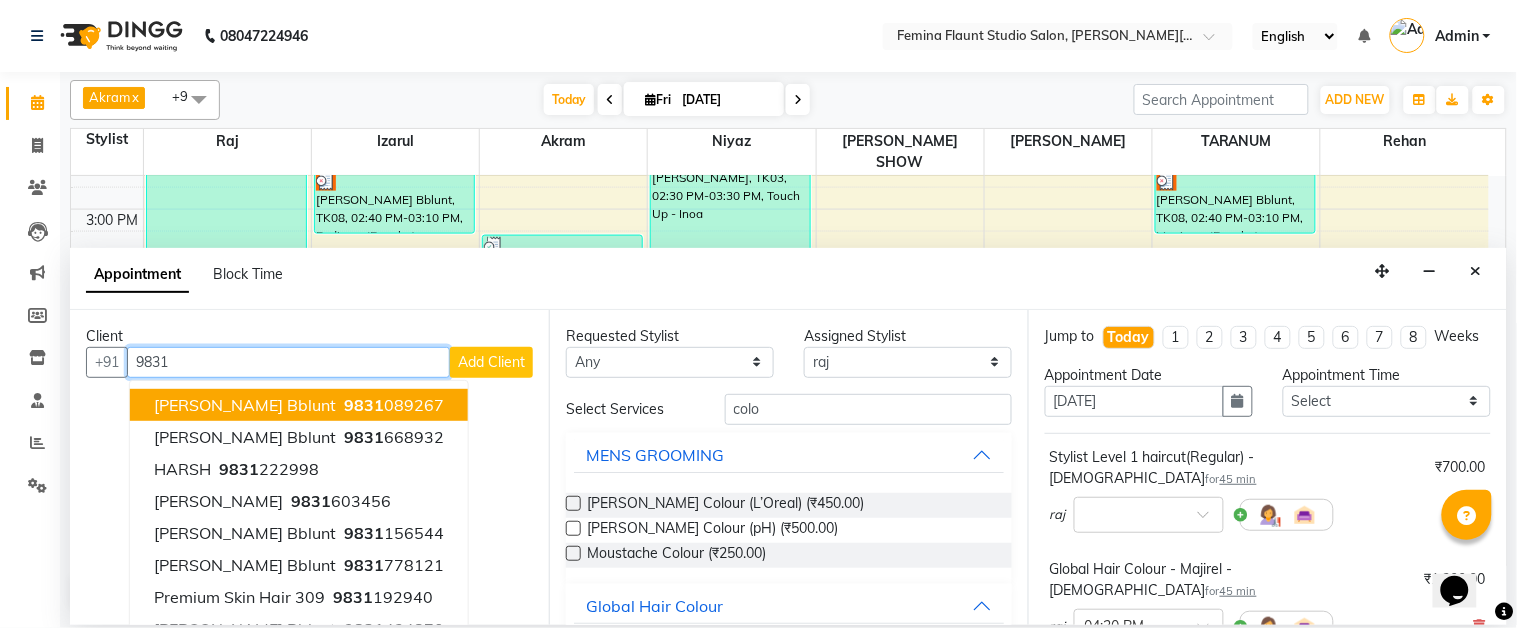 click on "9831" at bounding box center (288, 362) 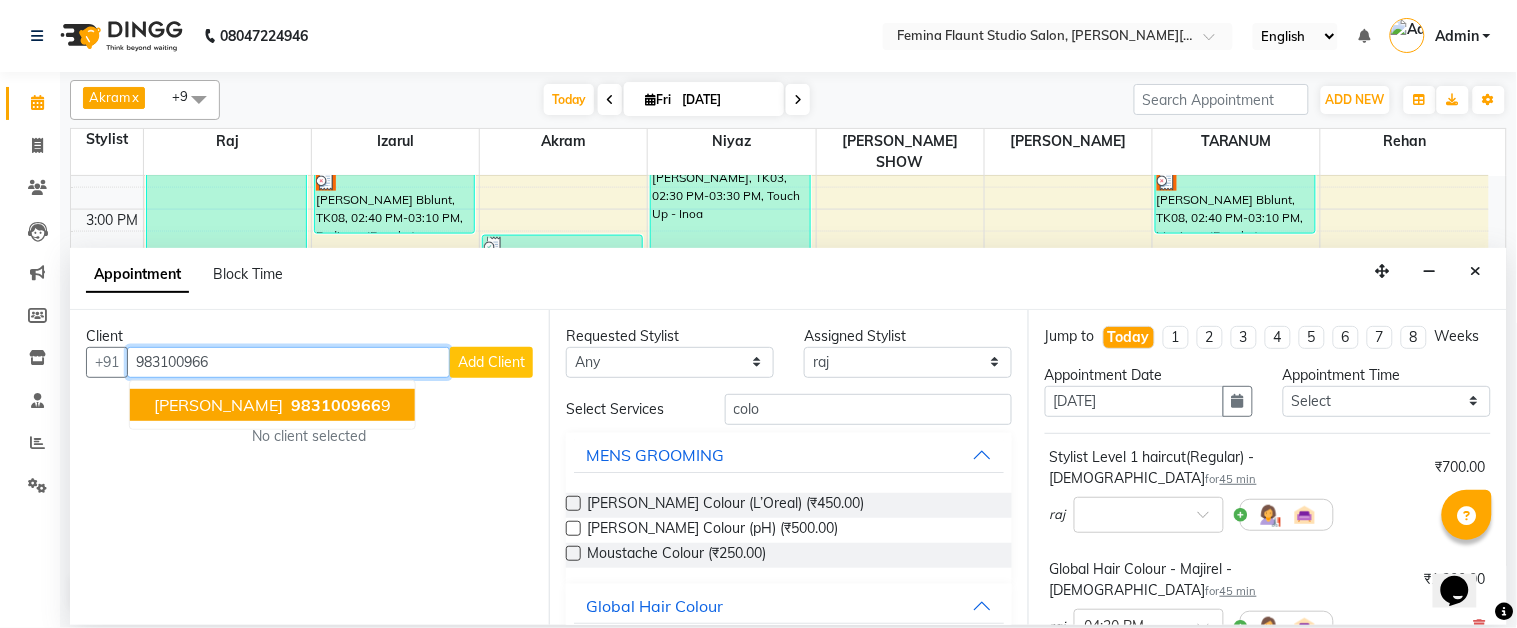 click on "983100966" at bounding box center (336, 405) 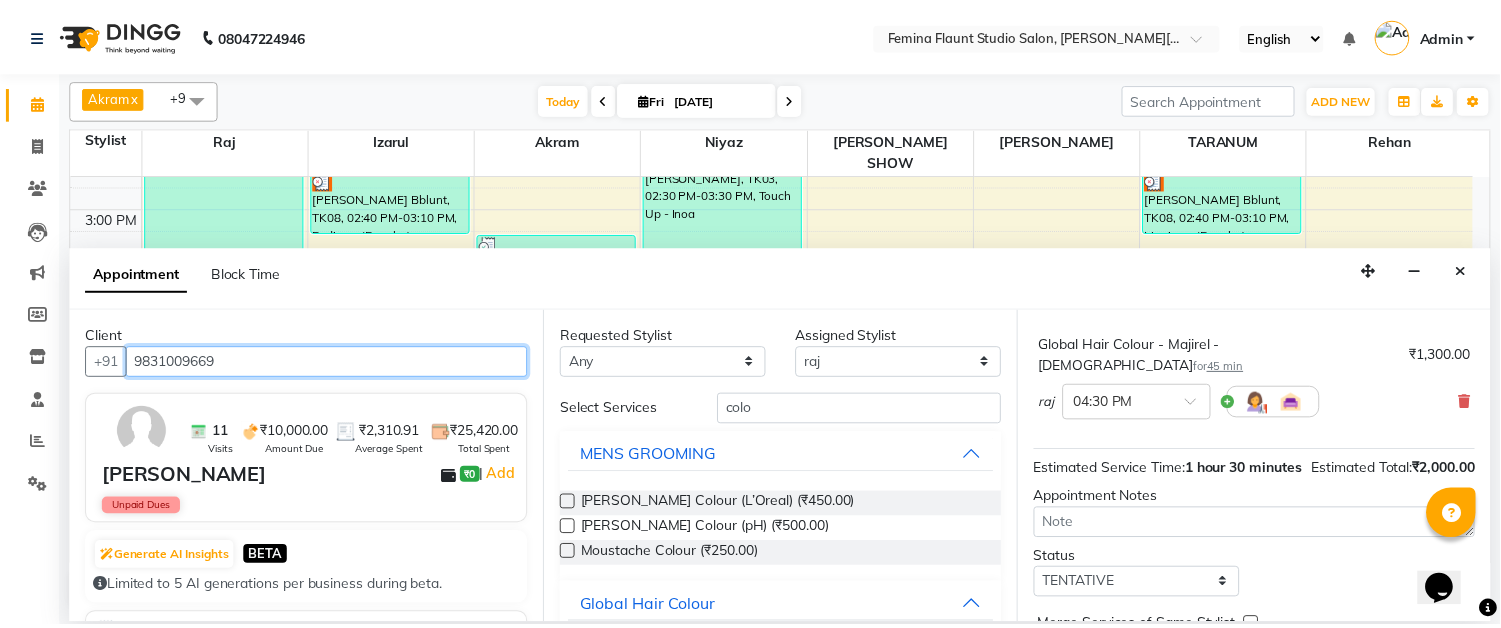 scroll, scrollTop: 322, scrollLeft: 0, axis: vertical 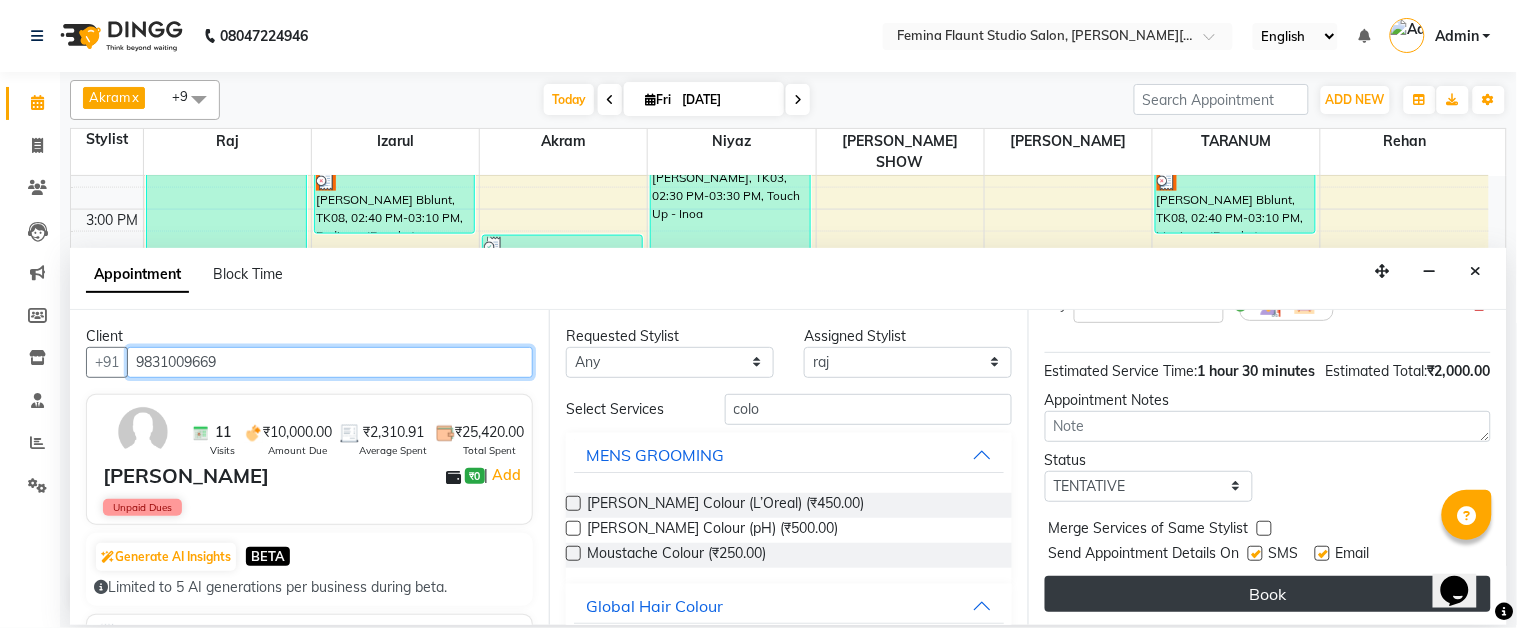 type on "9831009669" 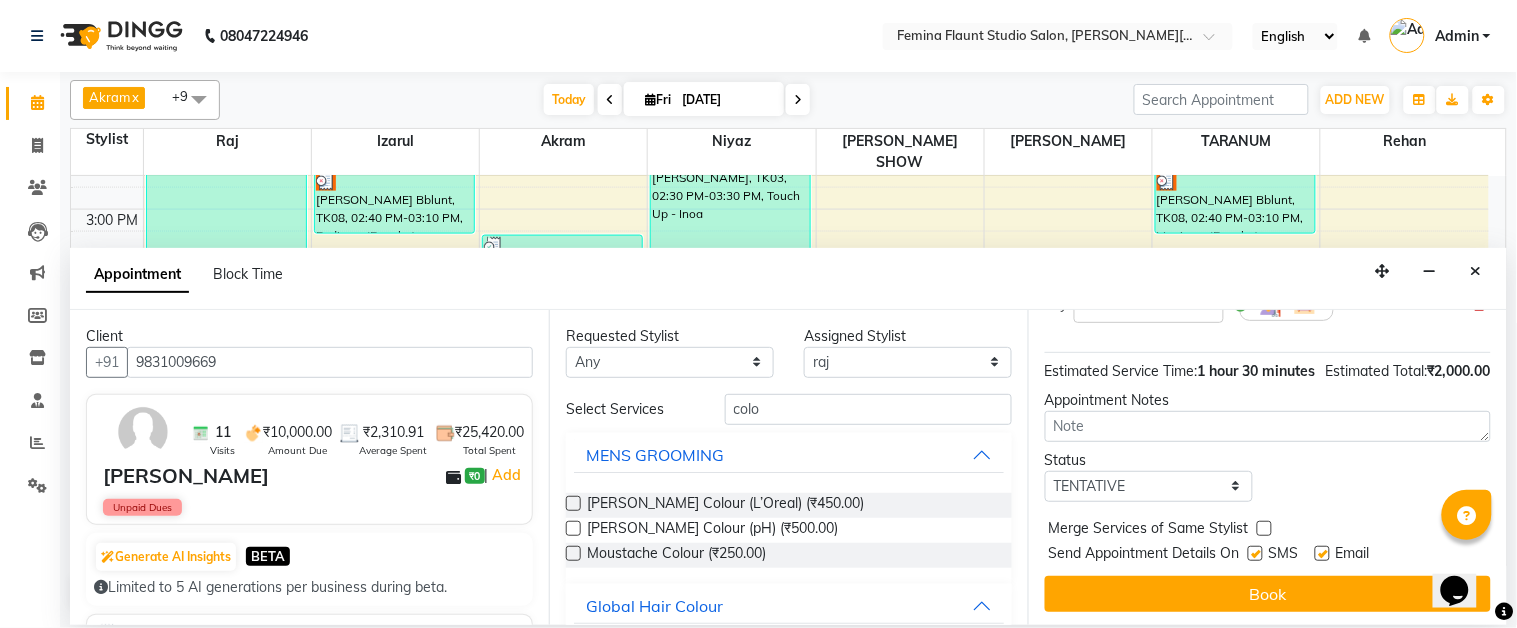 click on "Book" at bounding box center (1268, 594) 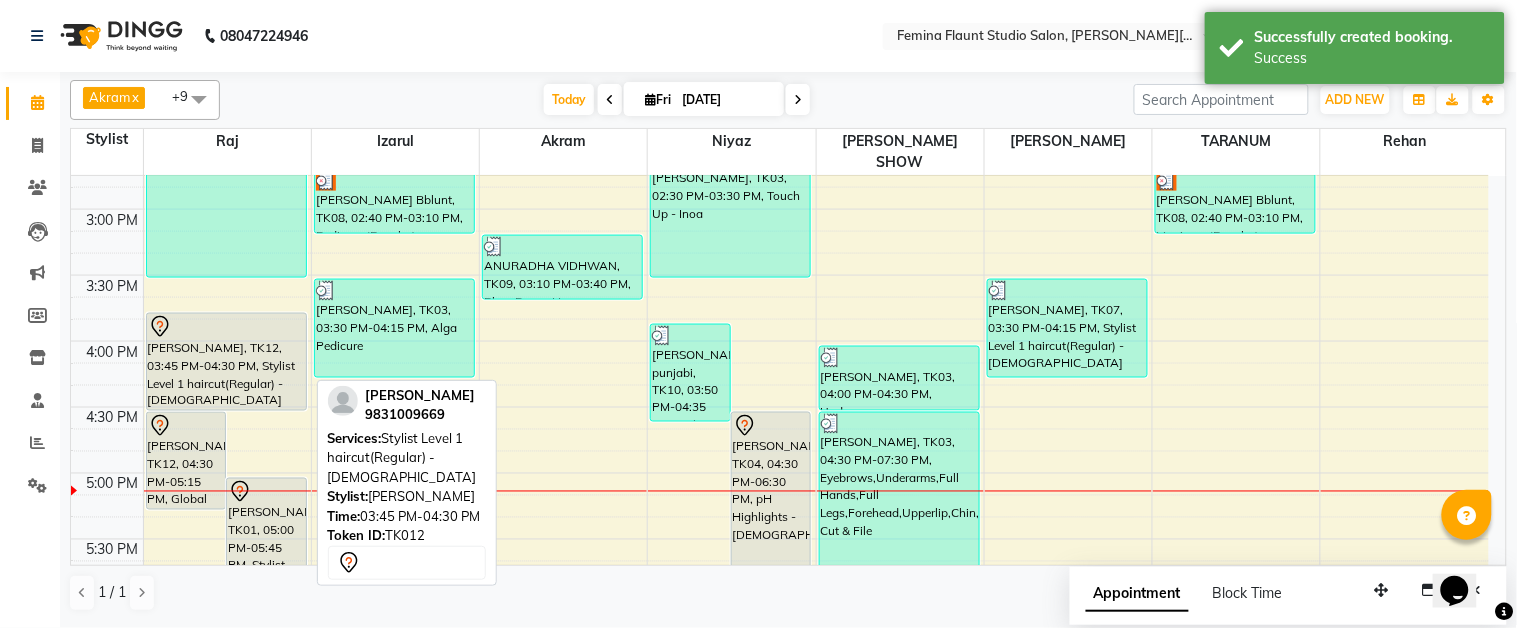 click on "[PERSON_NAME], TK12, 03:45 PM-04:30 PM, Stylist Level 1 haircut(Regular) - [DEMOGRAPHIC_DATA]" at bounding box center [226, 362] 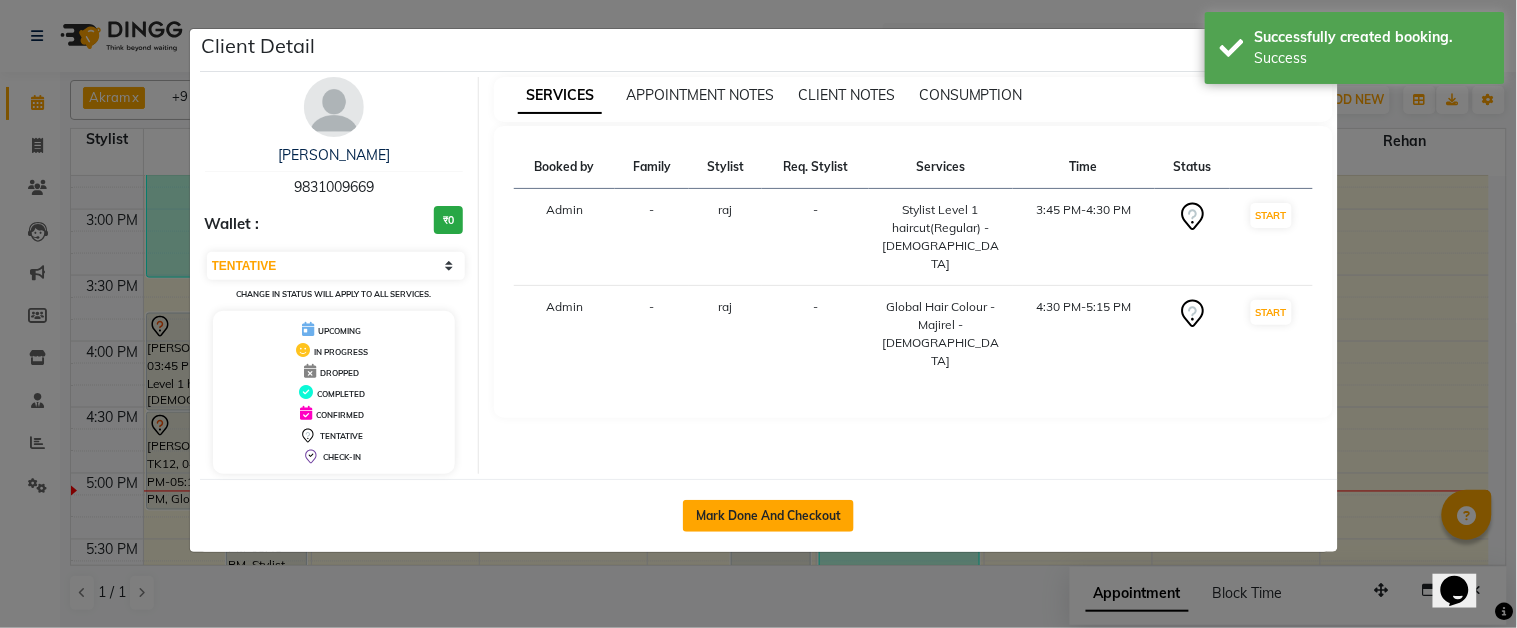 click on "Mark Done And Checkout" 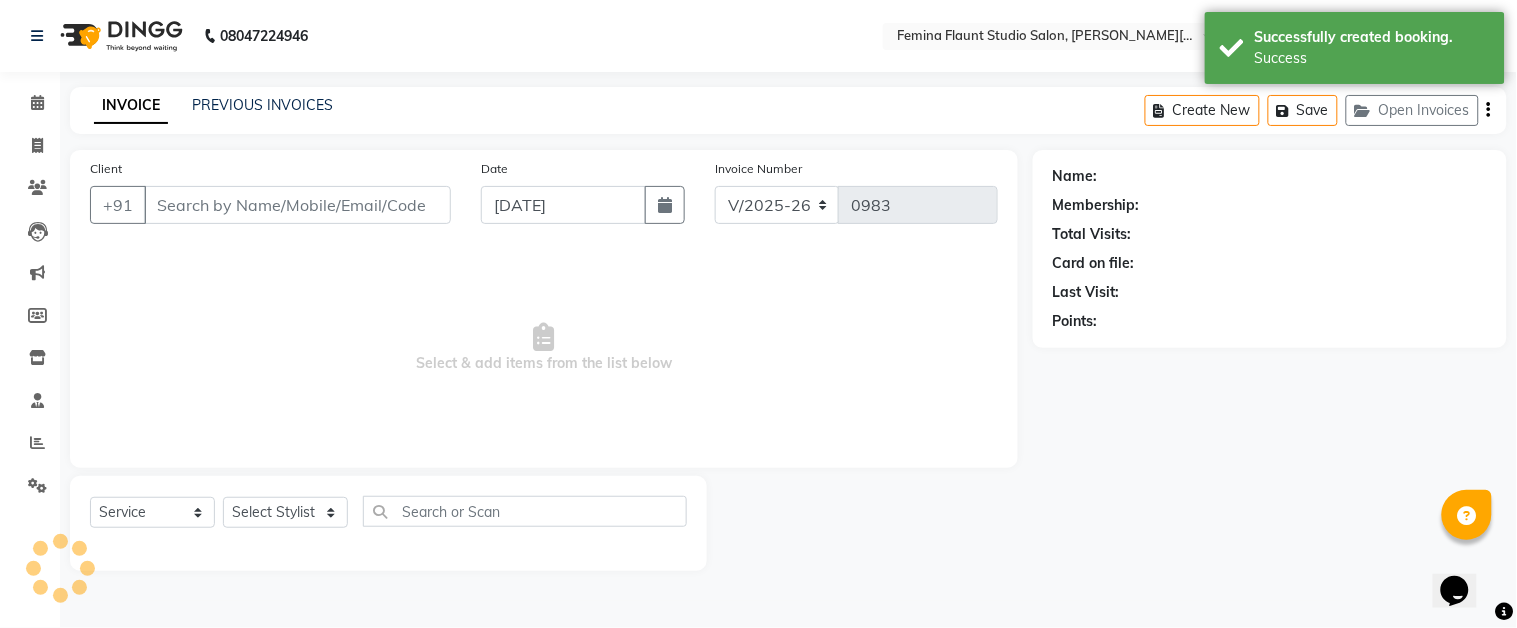 type on "9831009669" 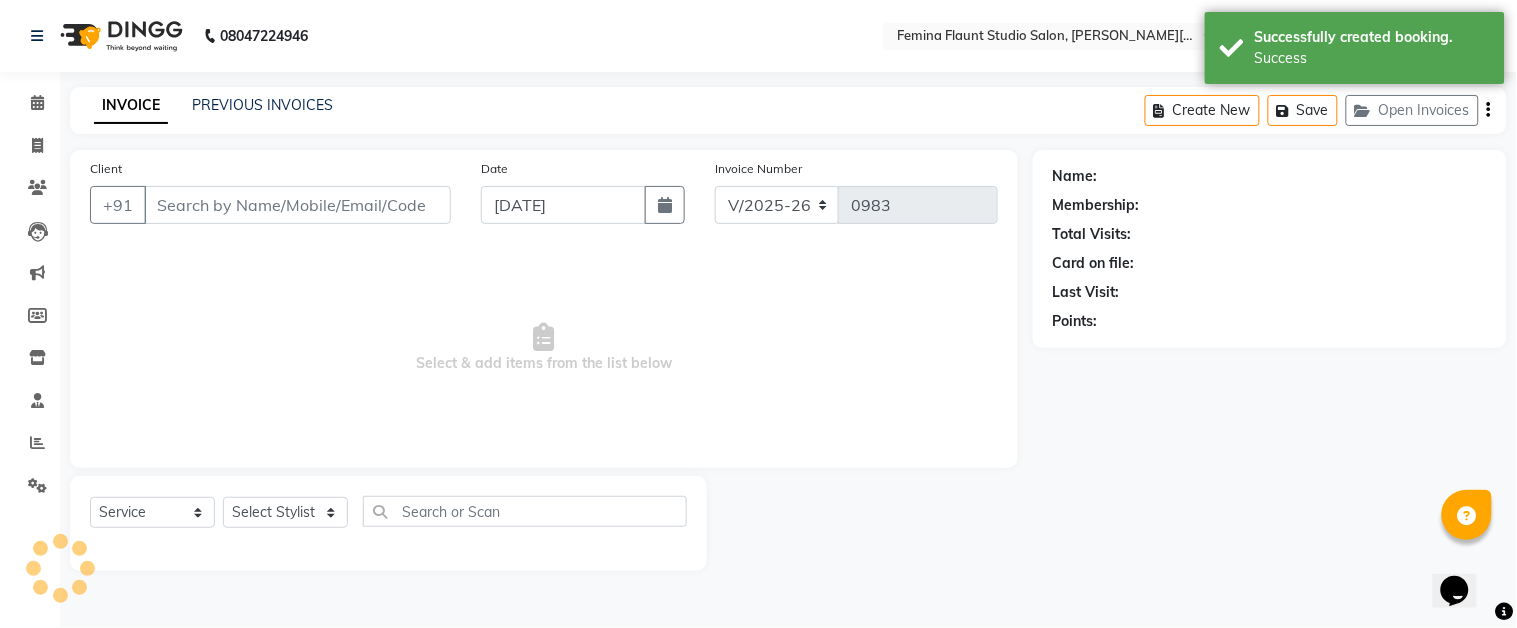 select on "37645" 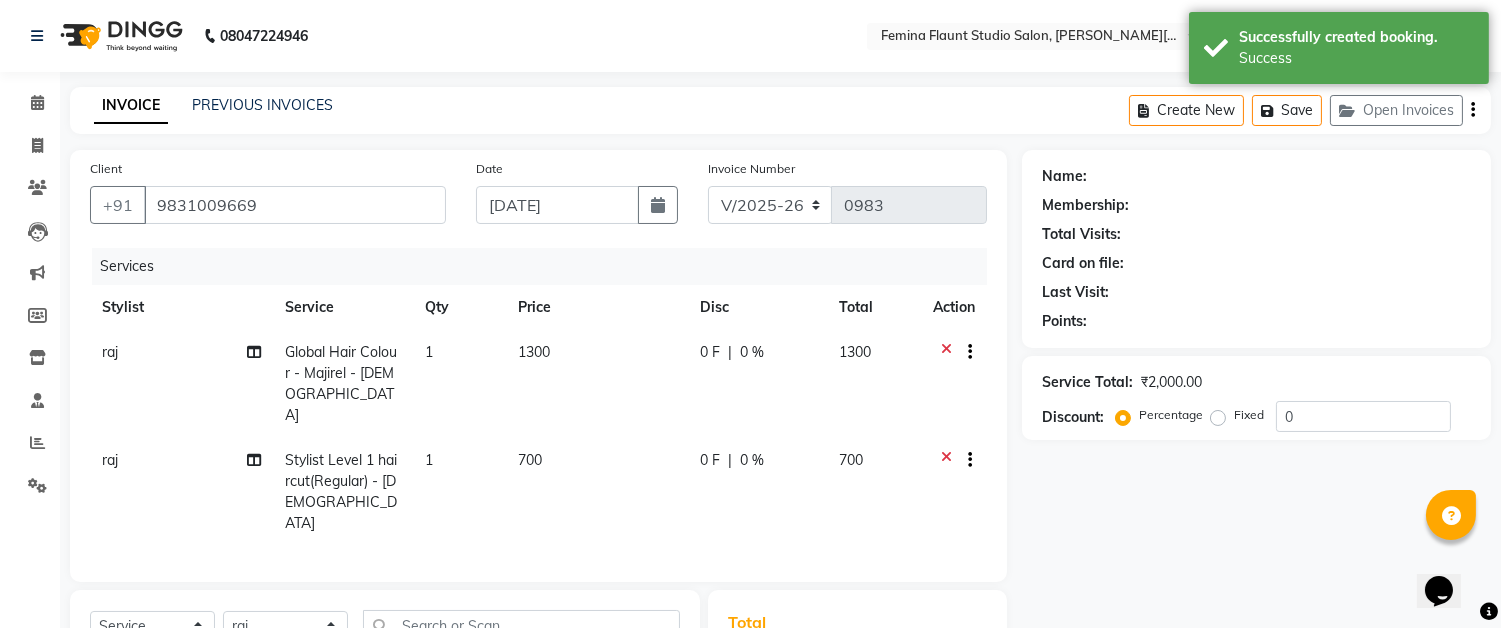 select on "1: Object" 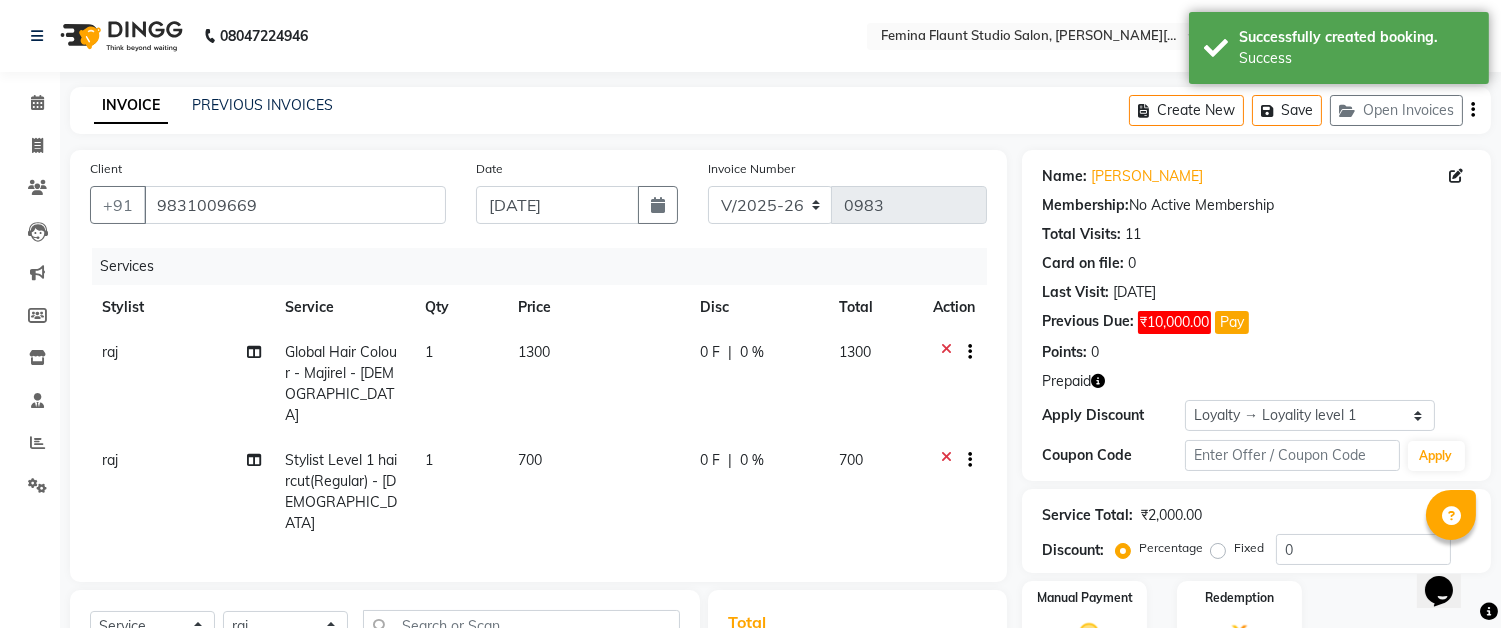 click on "1300" 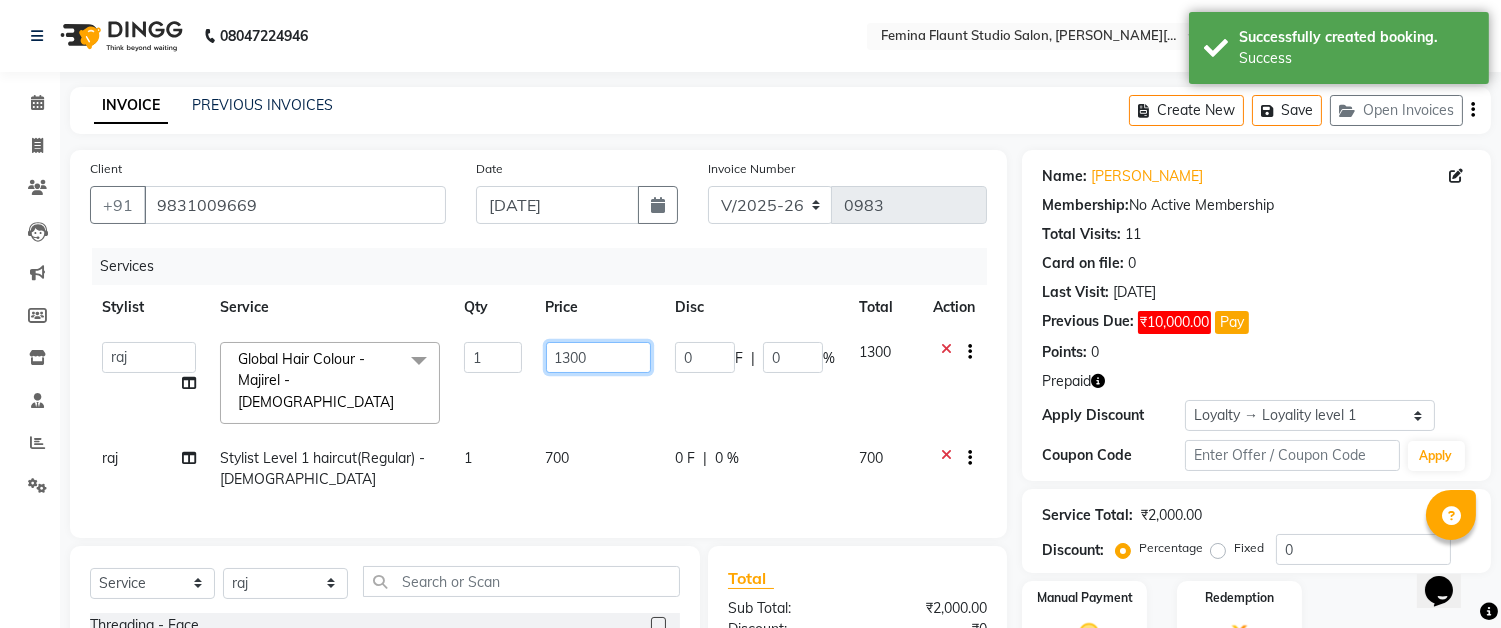 click on "1300" 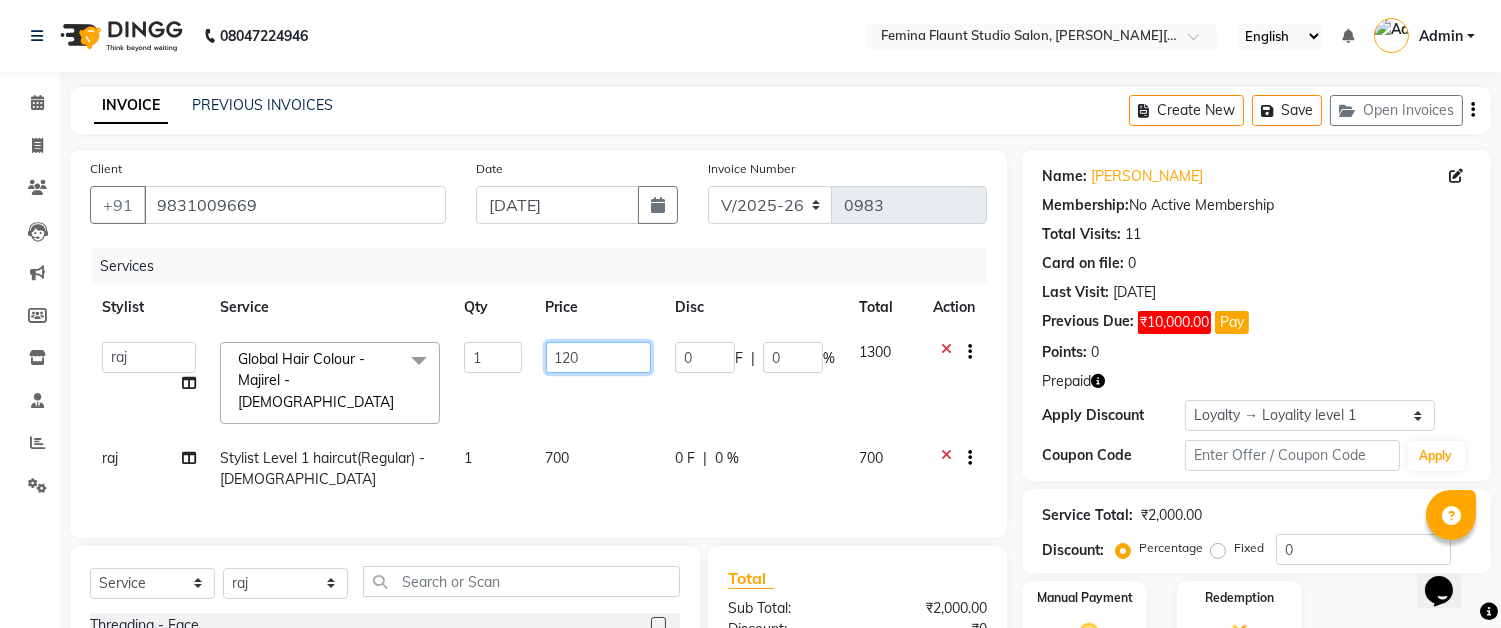 type on "1200" 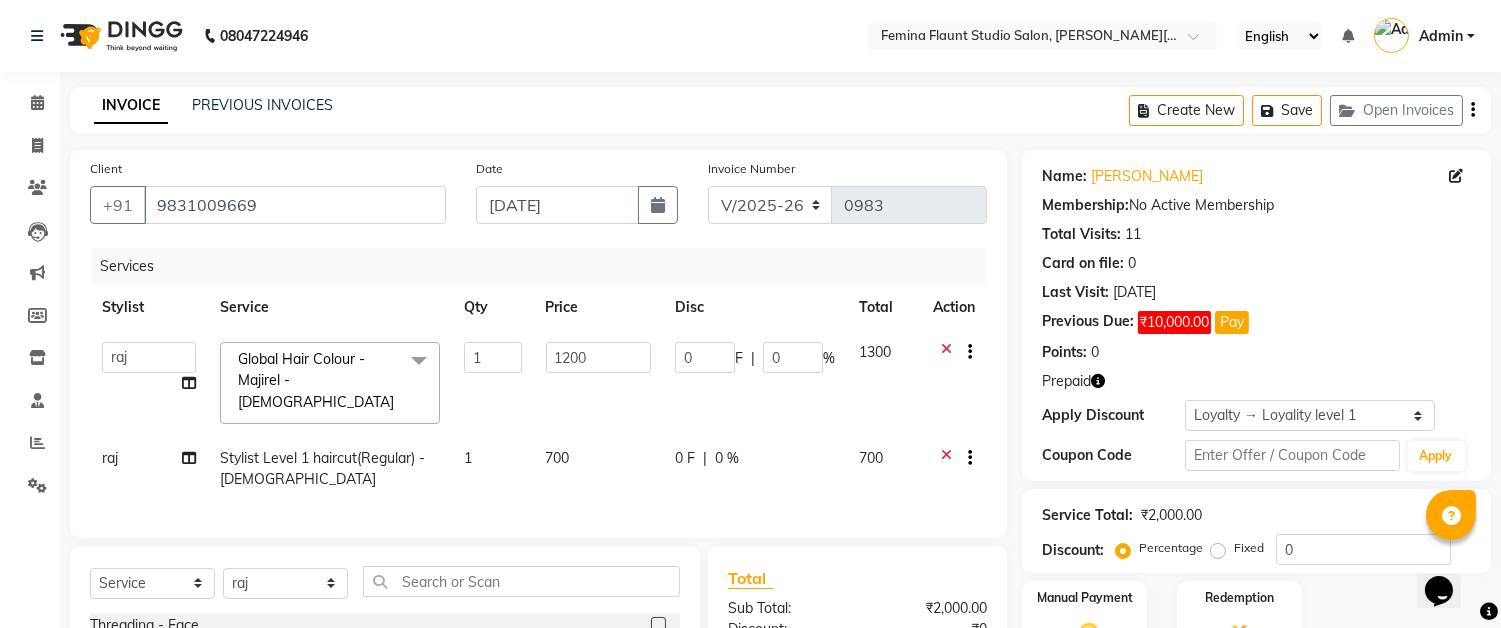 click on "700" 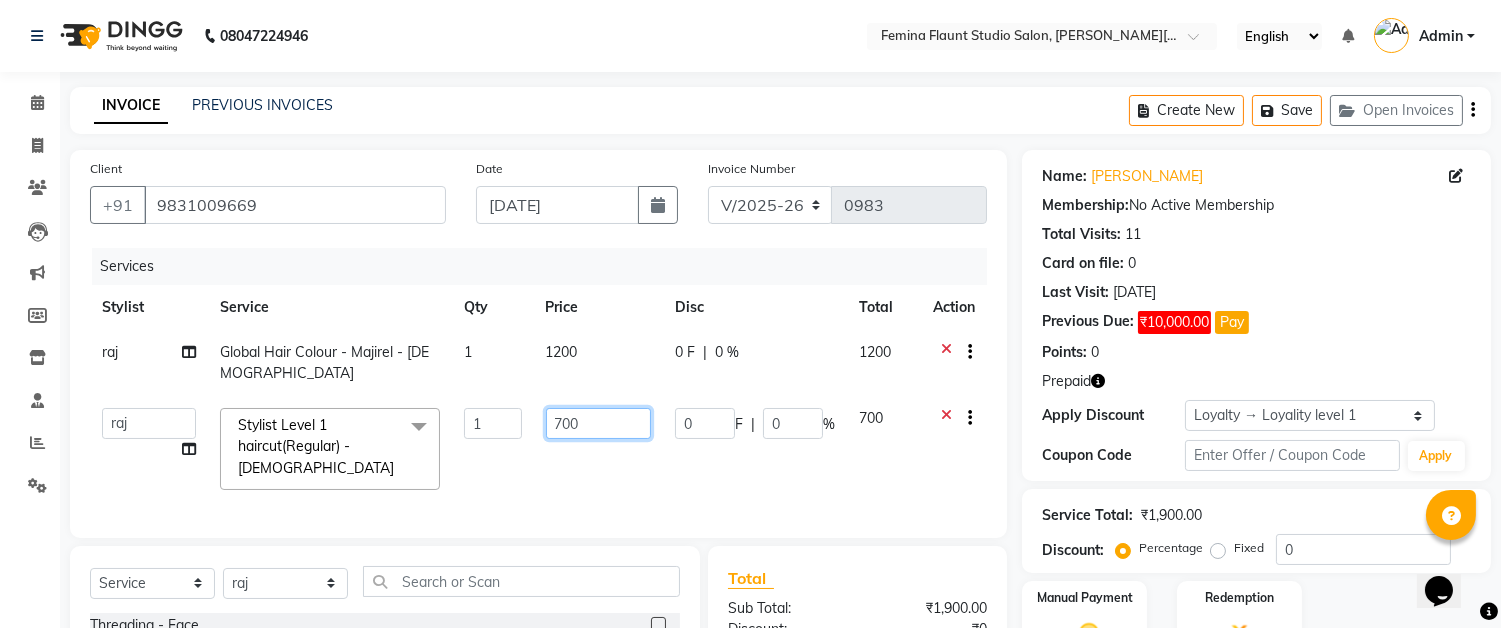 click on "700" 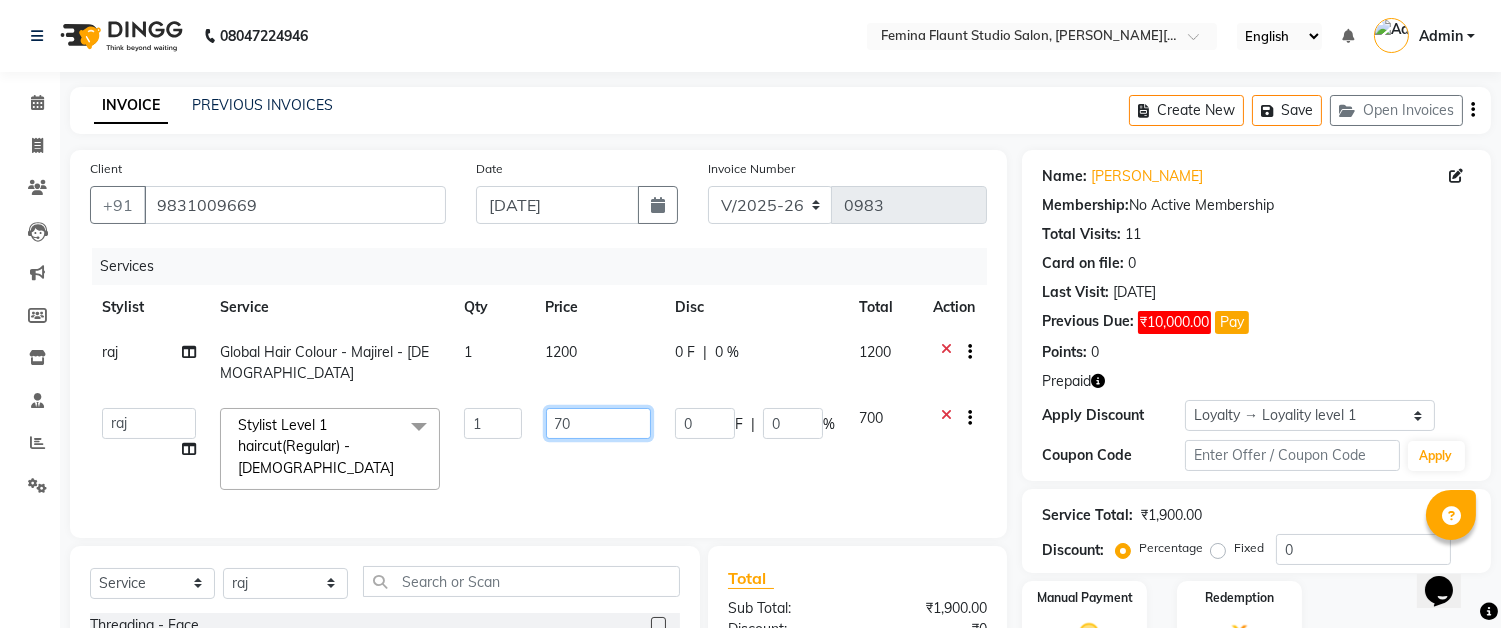 type on "7" 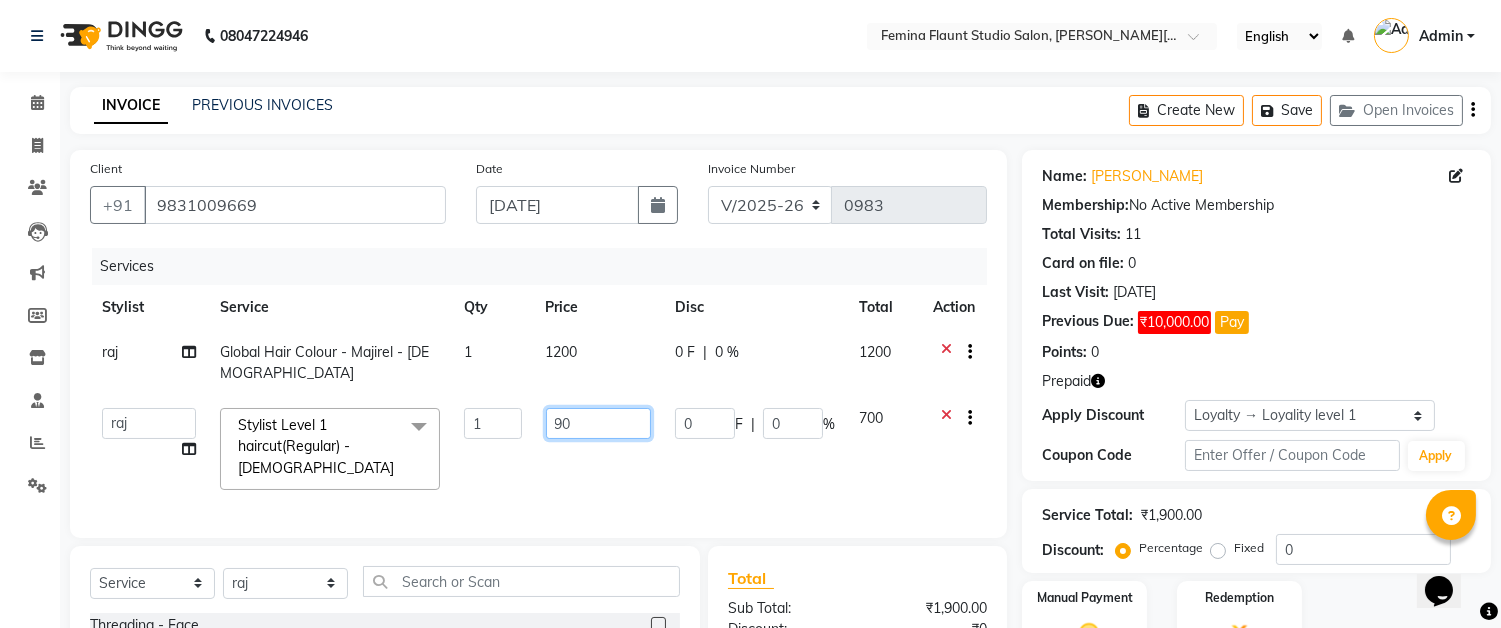 type on "900" 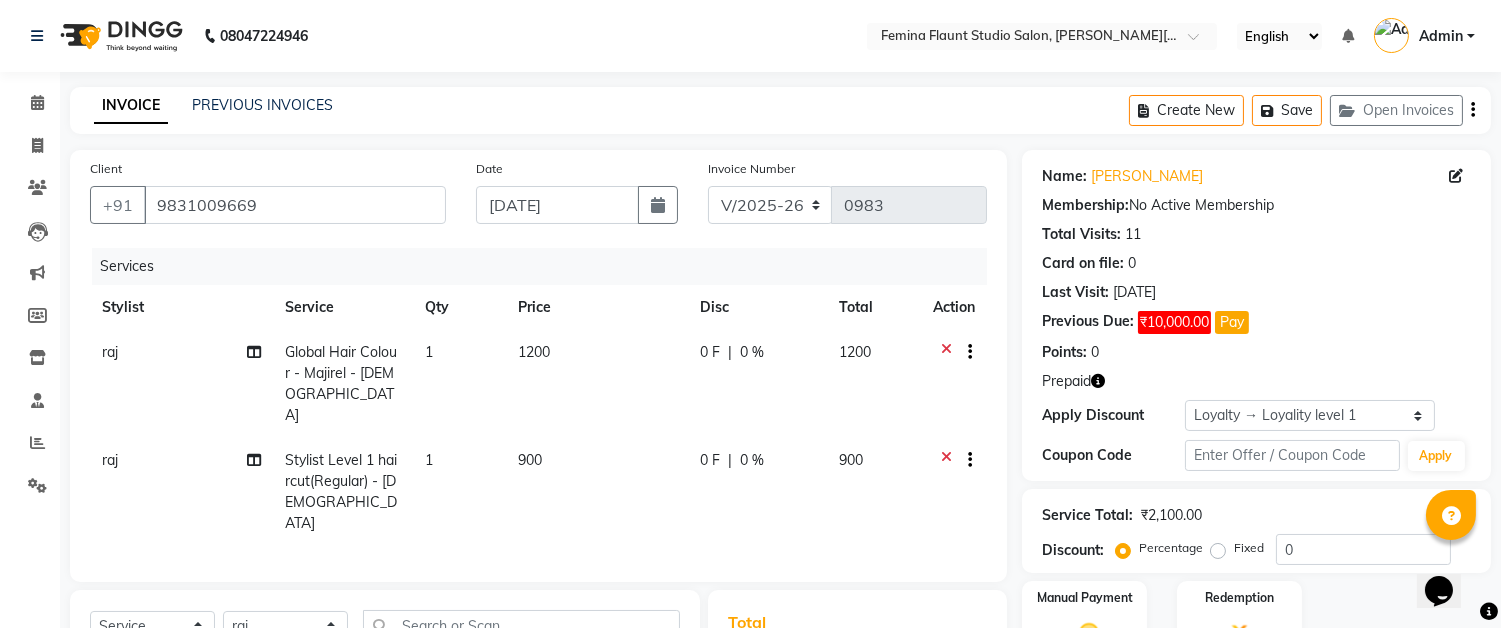 click on "900" 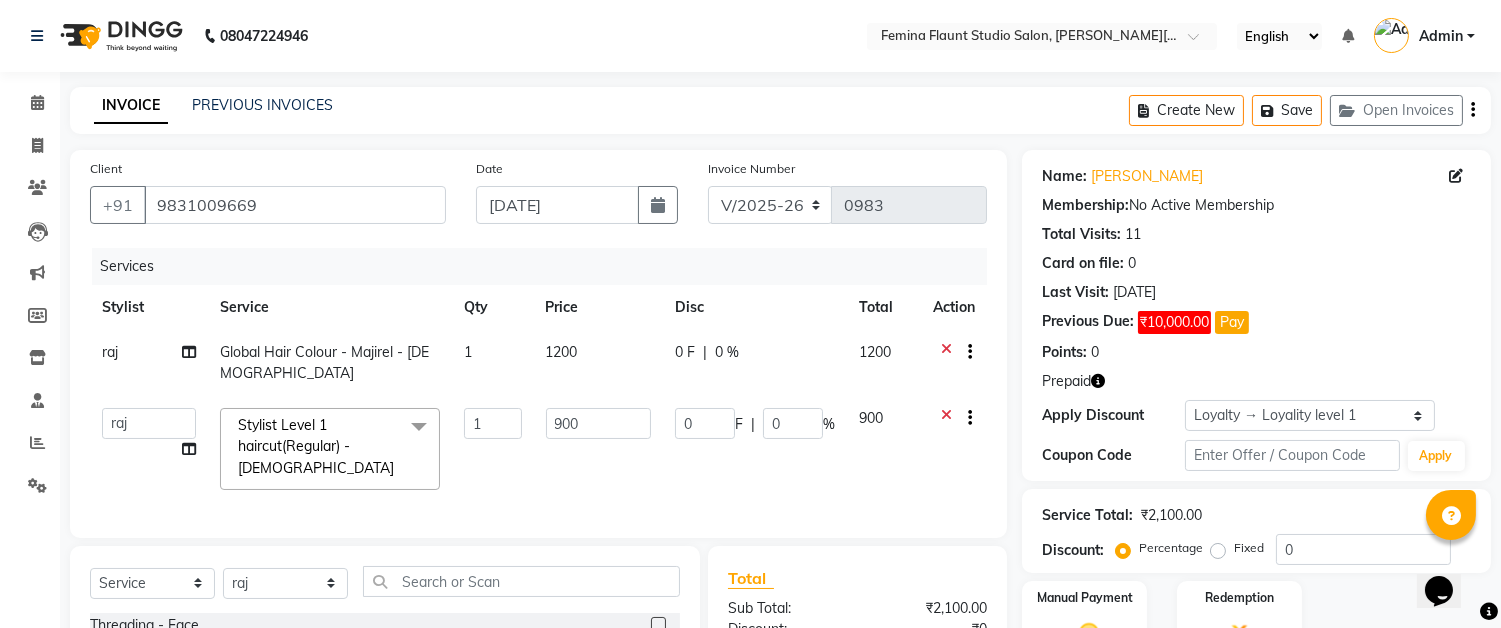 scroll, scrollTop: 221, scrollLeft: 0, axis: vertical 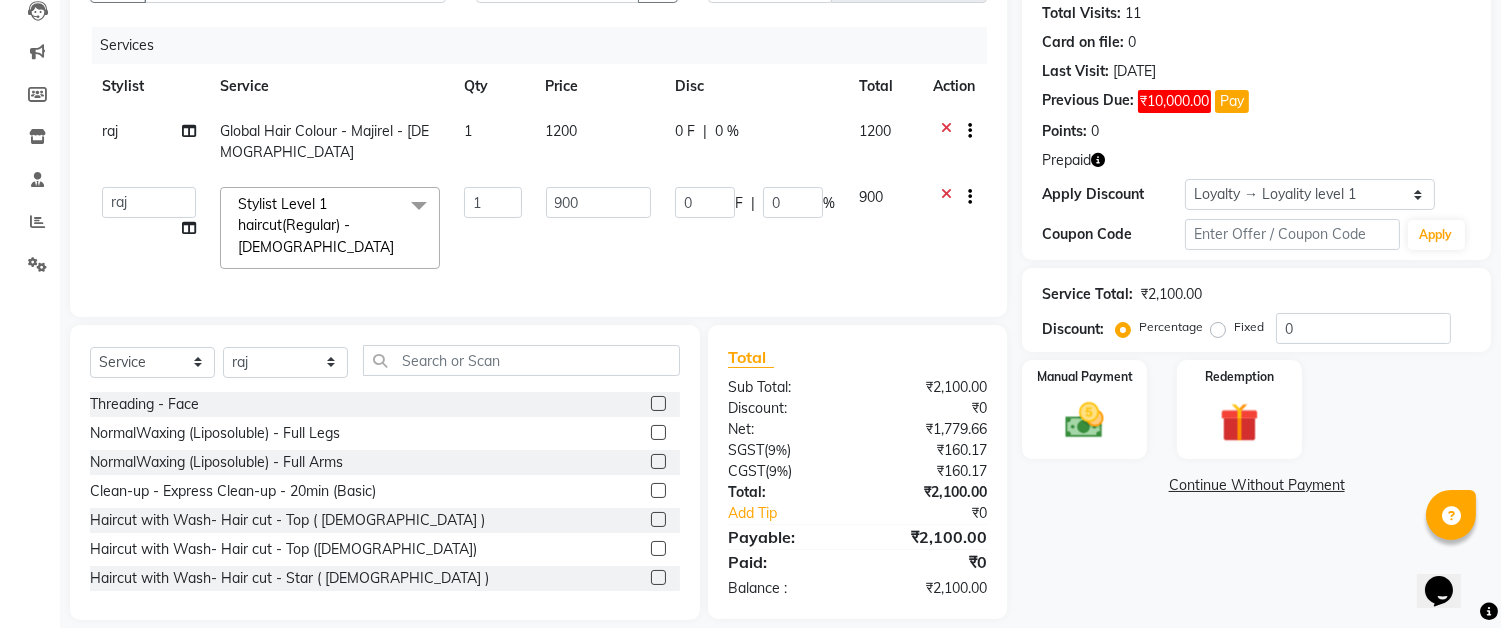 click 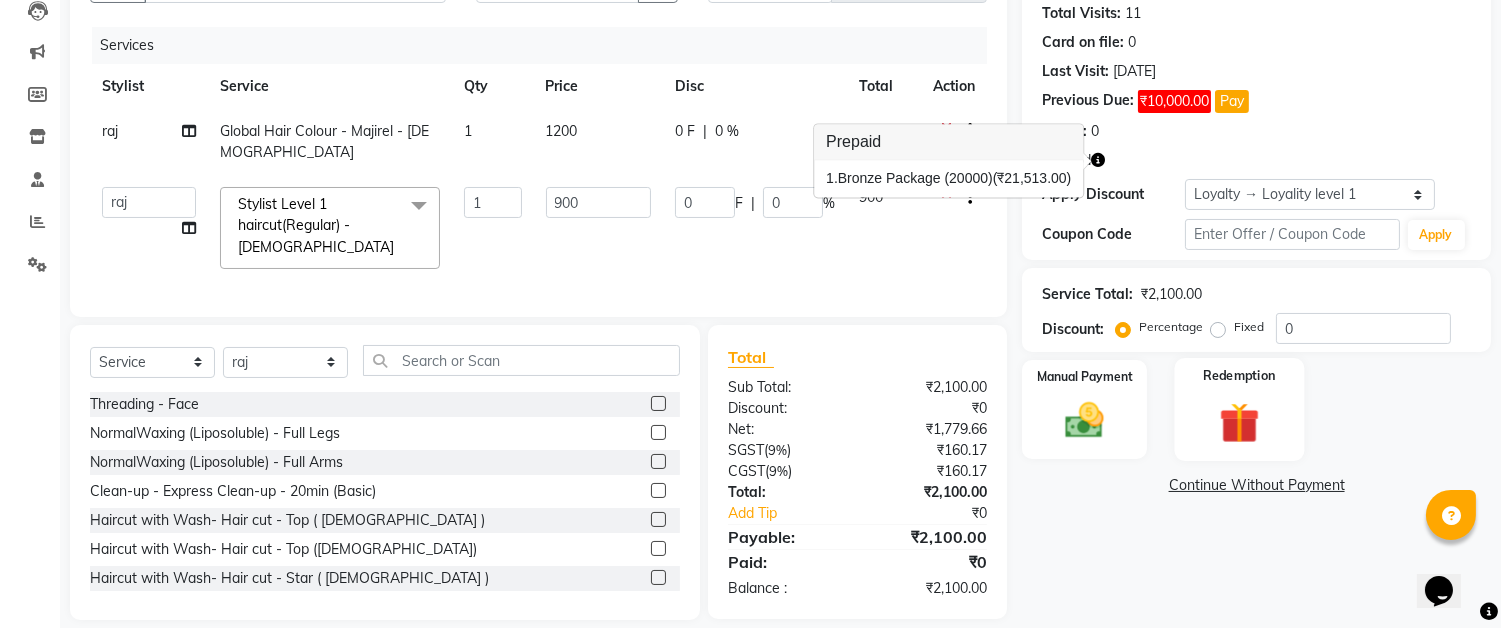 click on "Redemption" 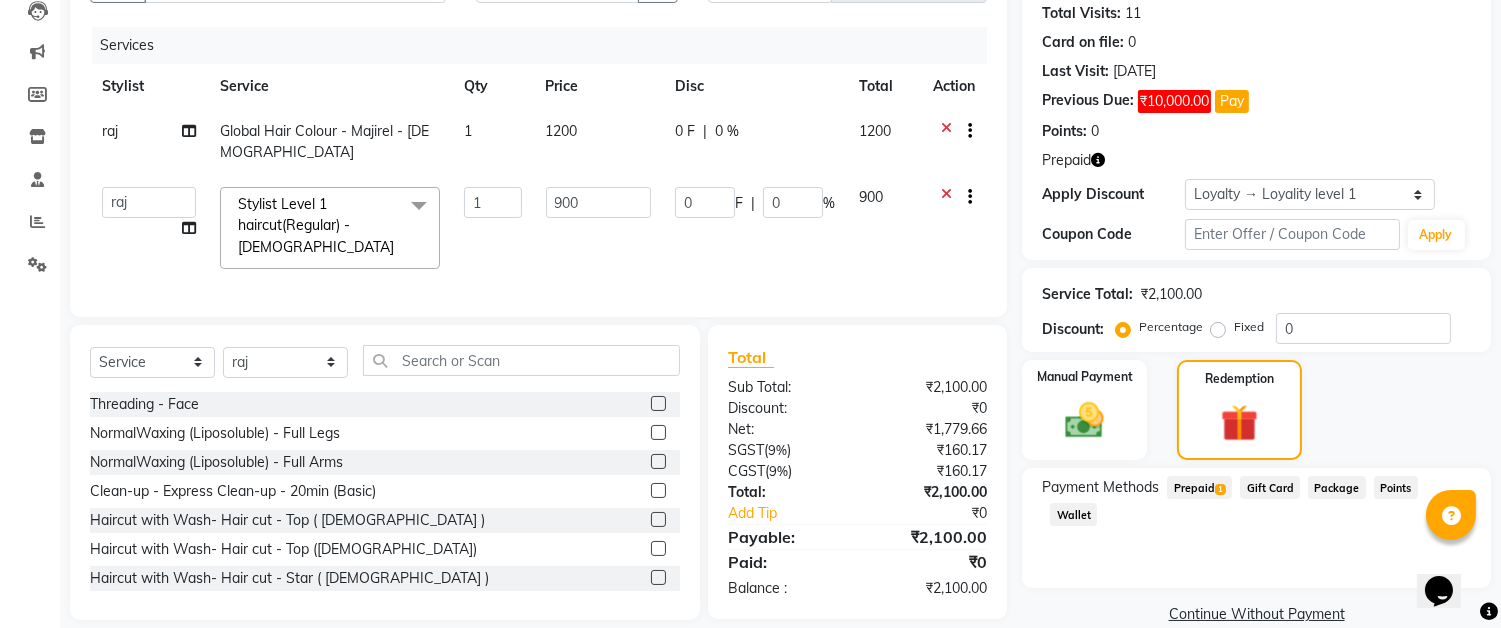 click on "Prepaid  1" 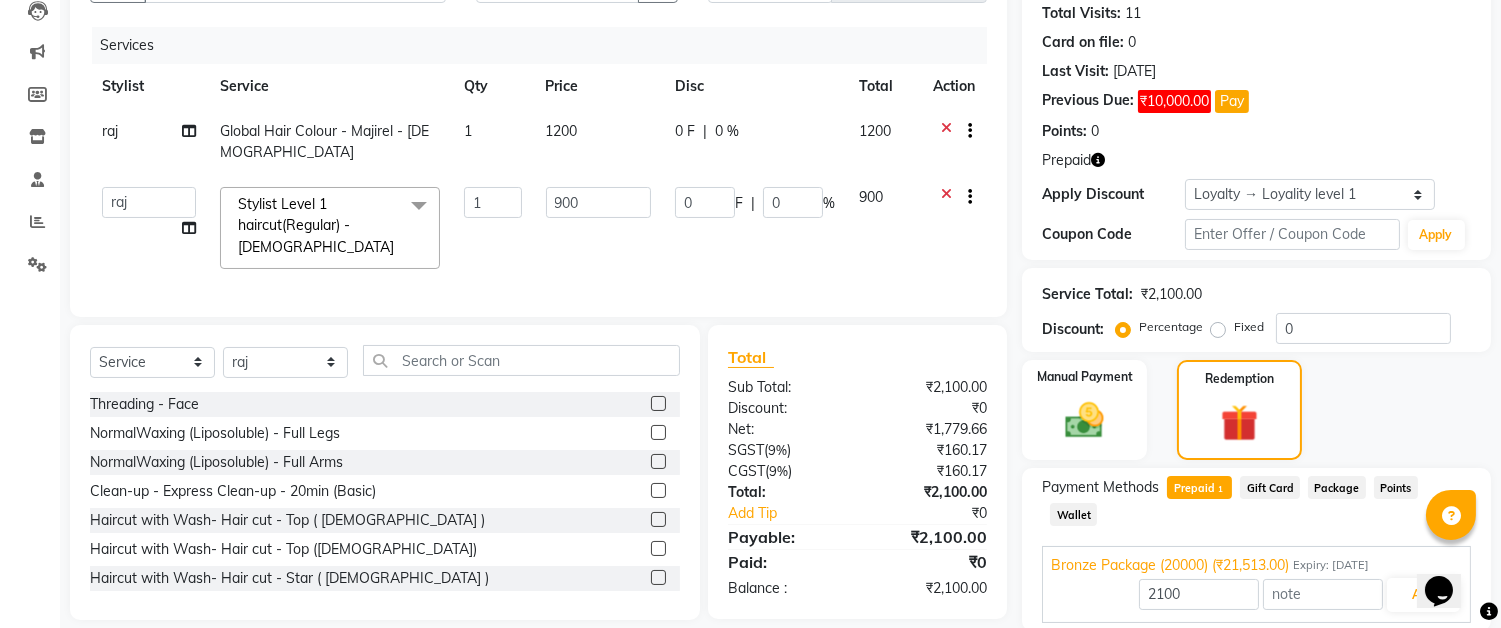 scroll, scrollTop: 266, scrollLeft: 0, axis: vertical 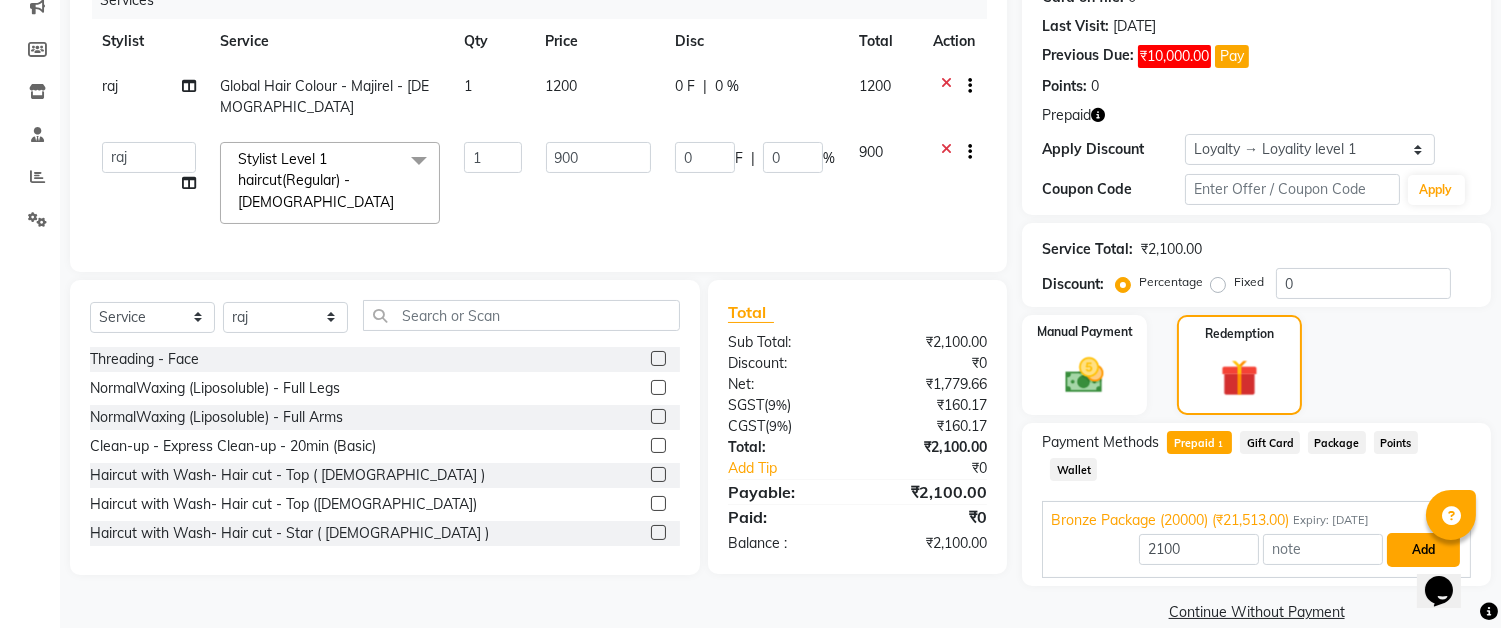click on "Add" at bounding box center (1423, 550) 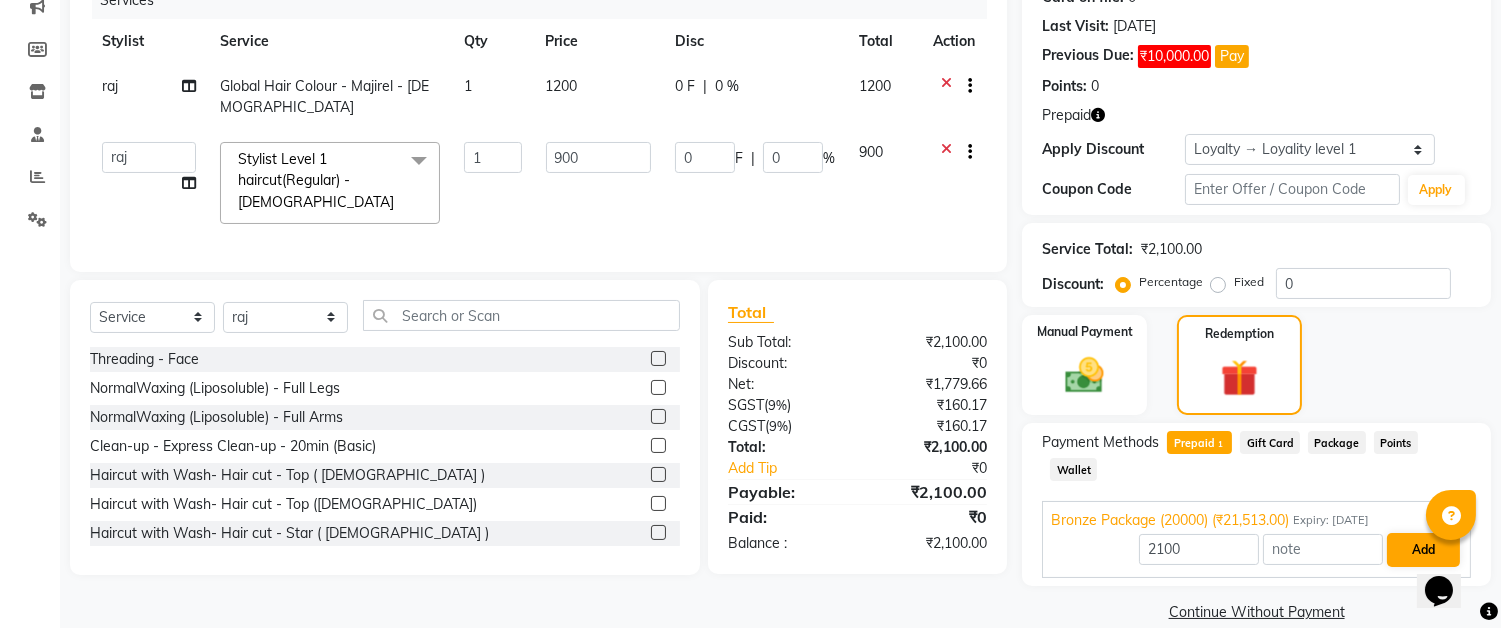 scroll, scrollTop: 250, scrollLeft: 0, axis: vertical 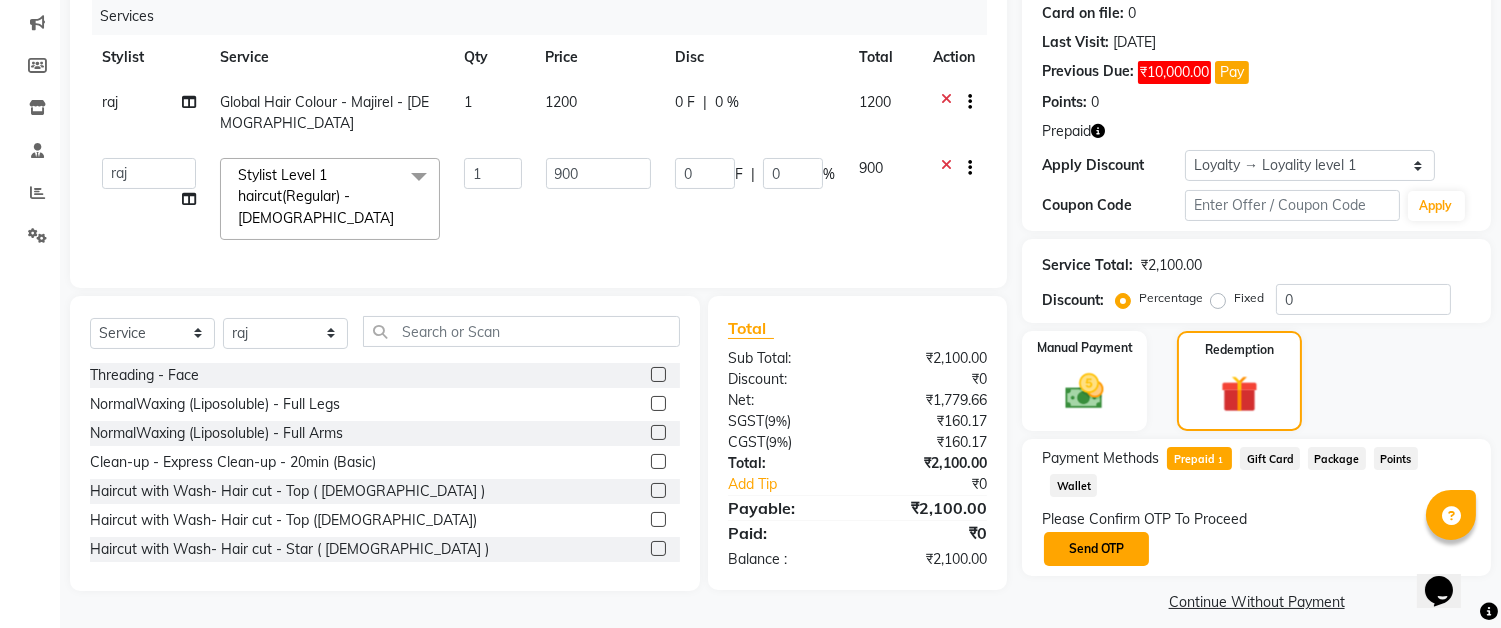 click on "Send OTP" 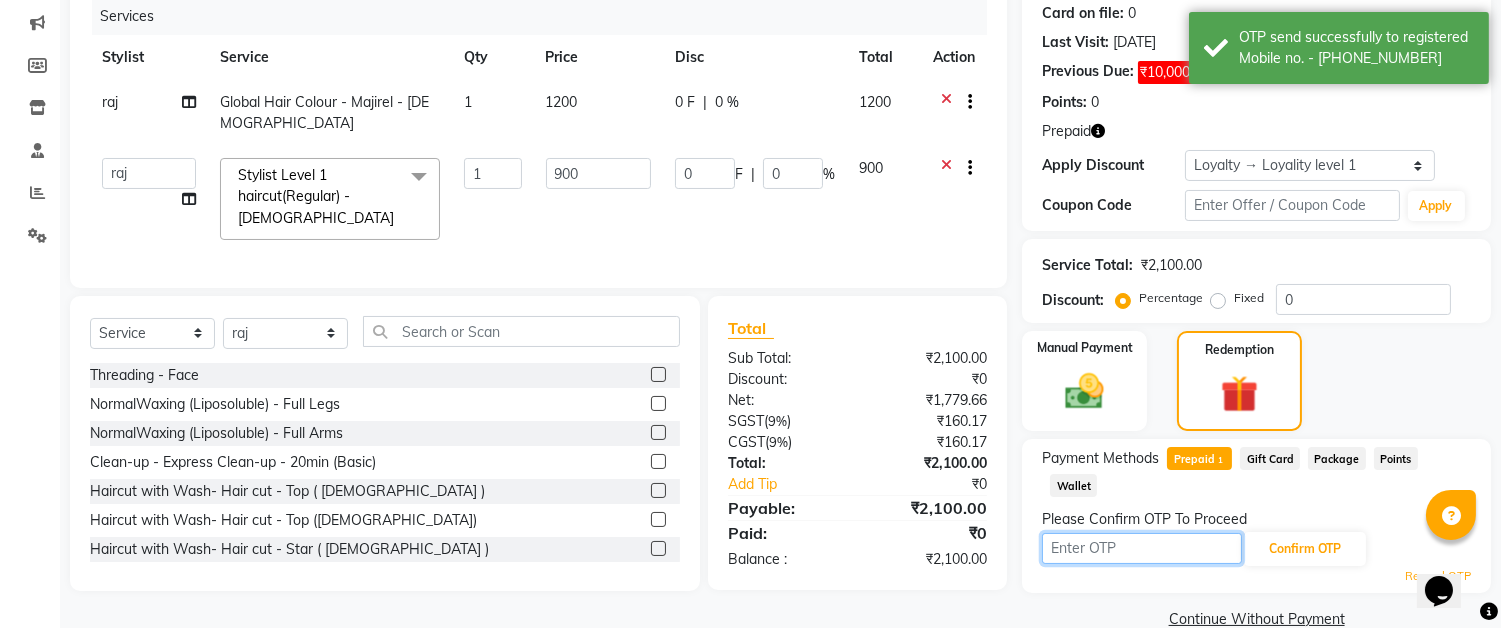 click at bounding box center (1142, 548) 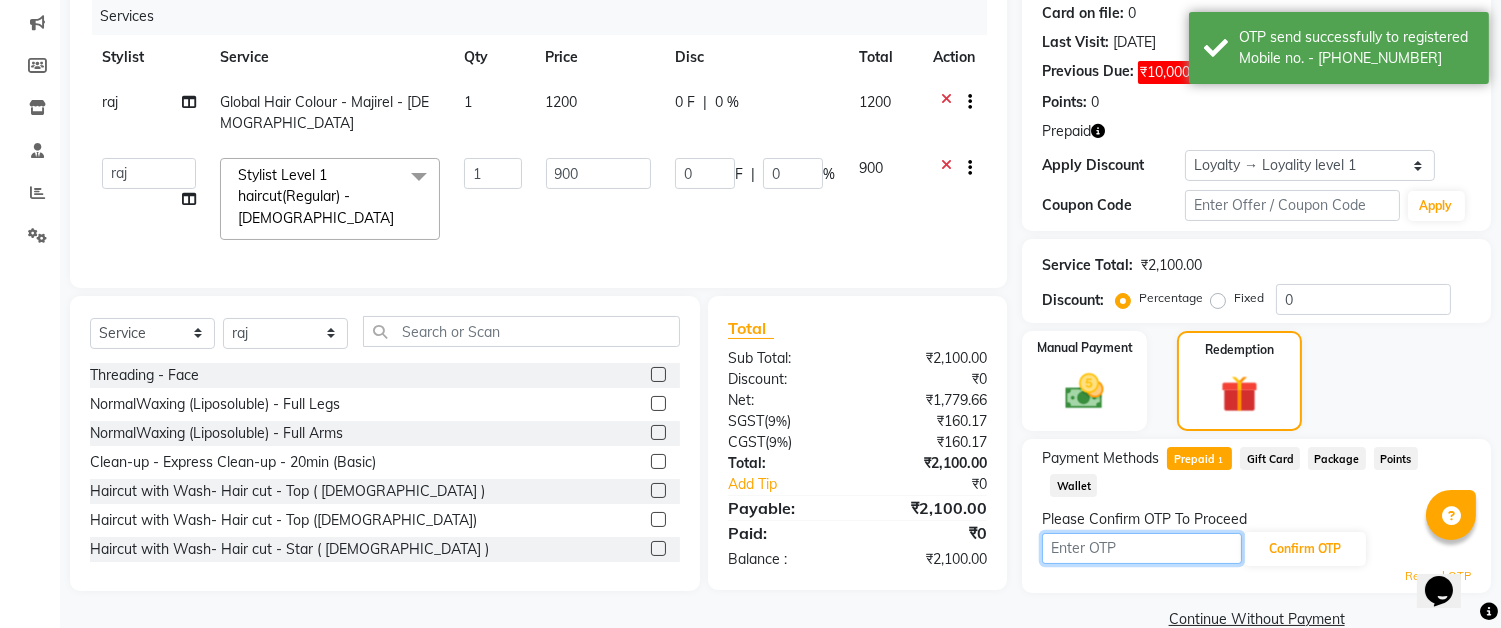 type on "3440" 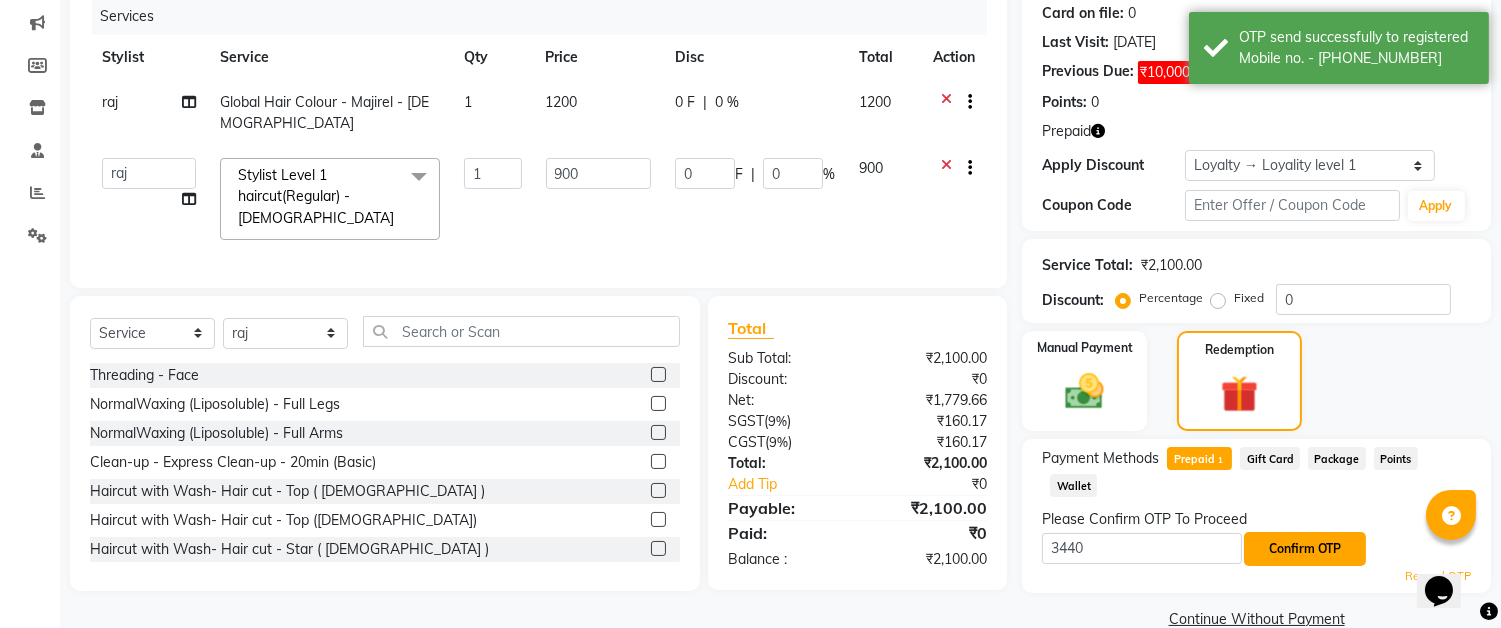 click on "Confirm OTP" 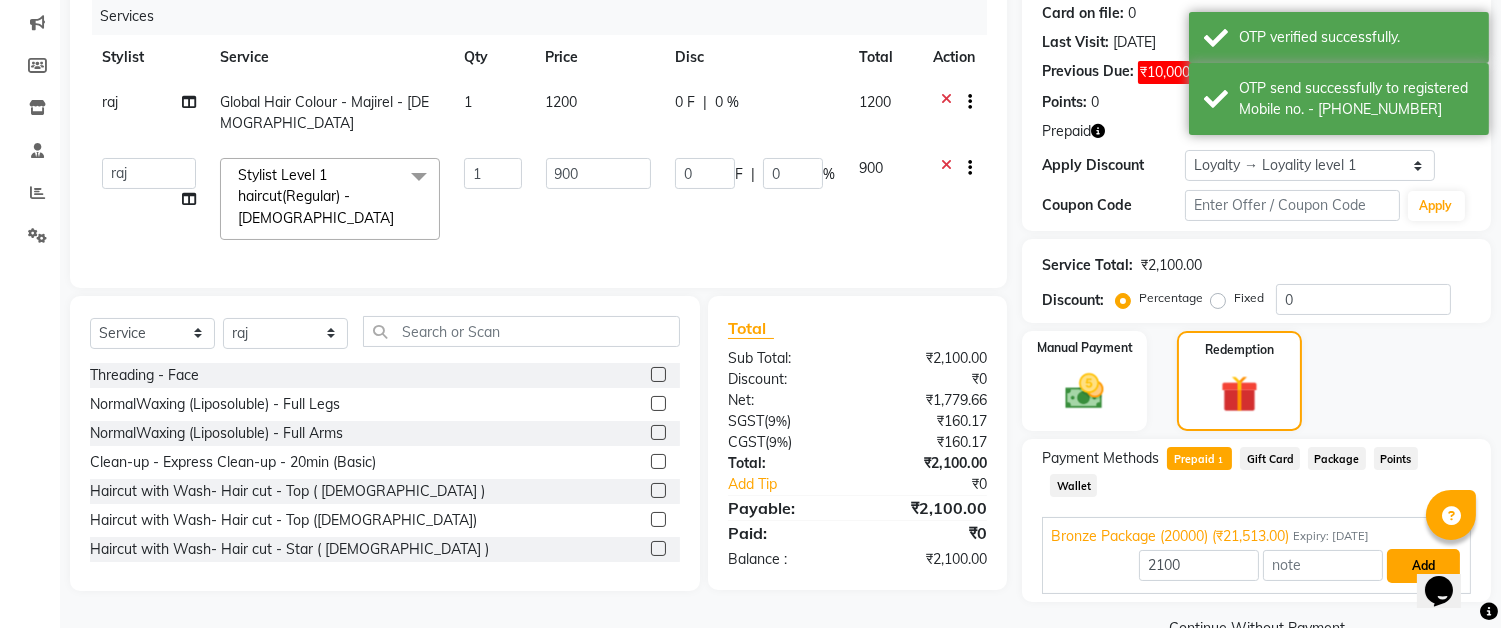 click on "Add" at bounding box center (1423, 566) 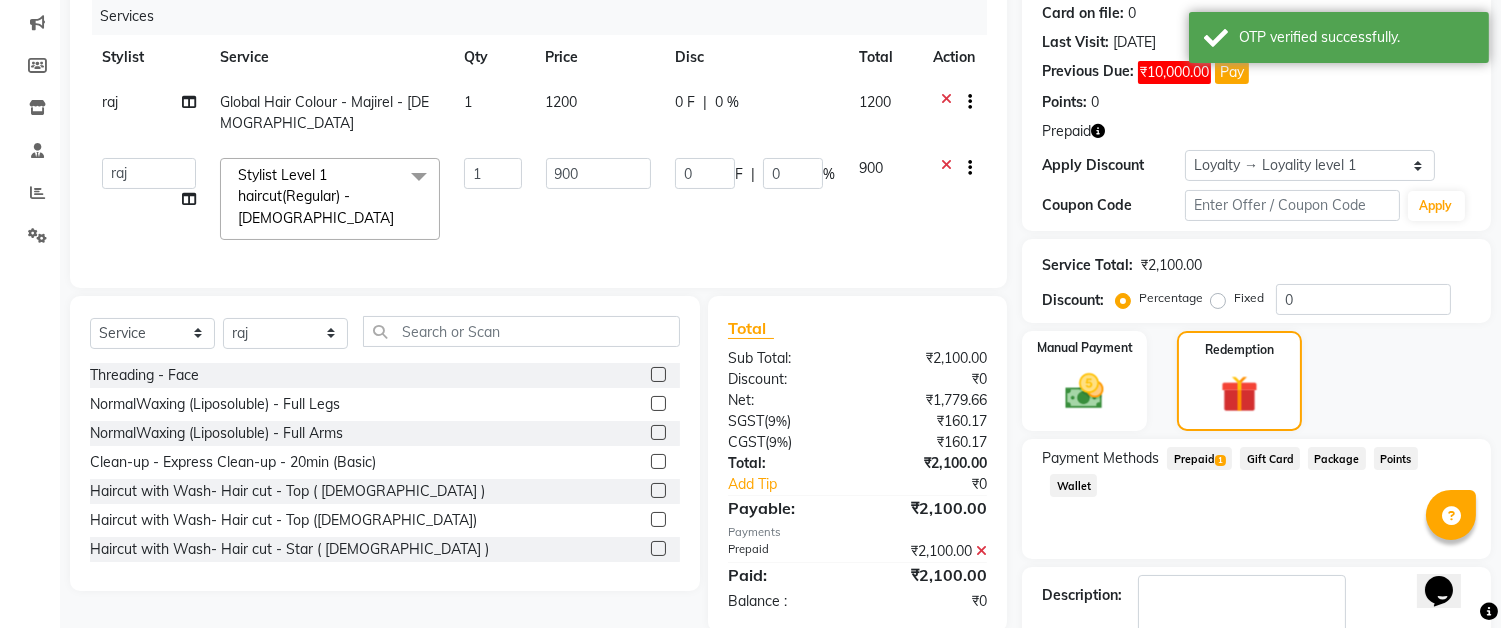click 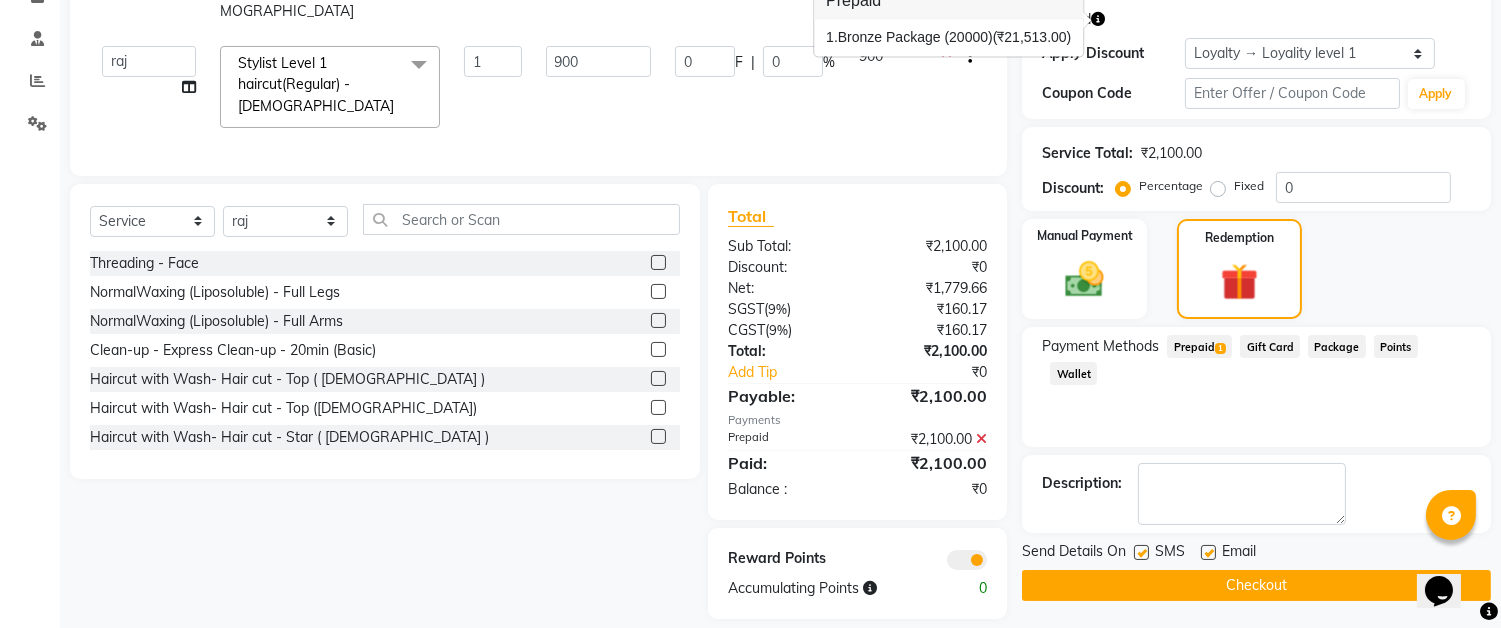 scroll, scrollTop: 363, scrollLeft: 0, axis: vertical 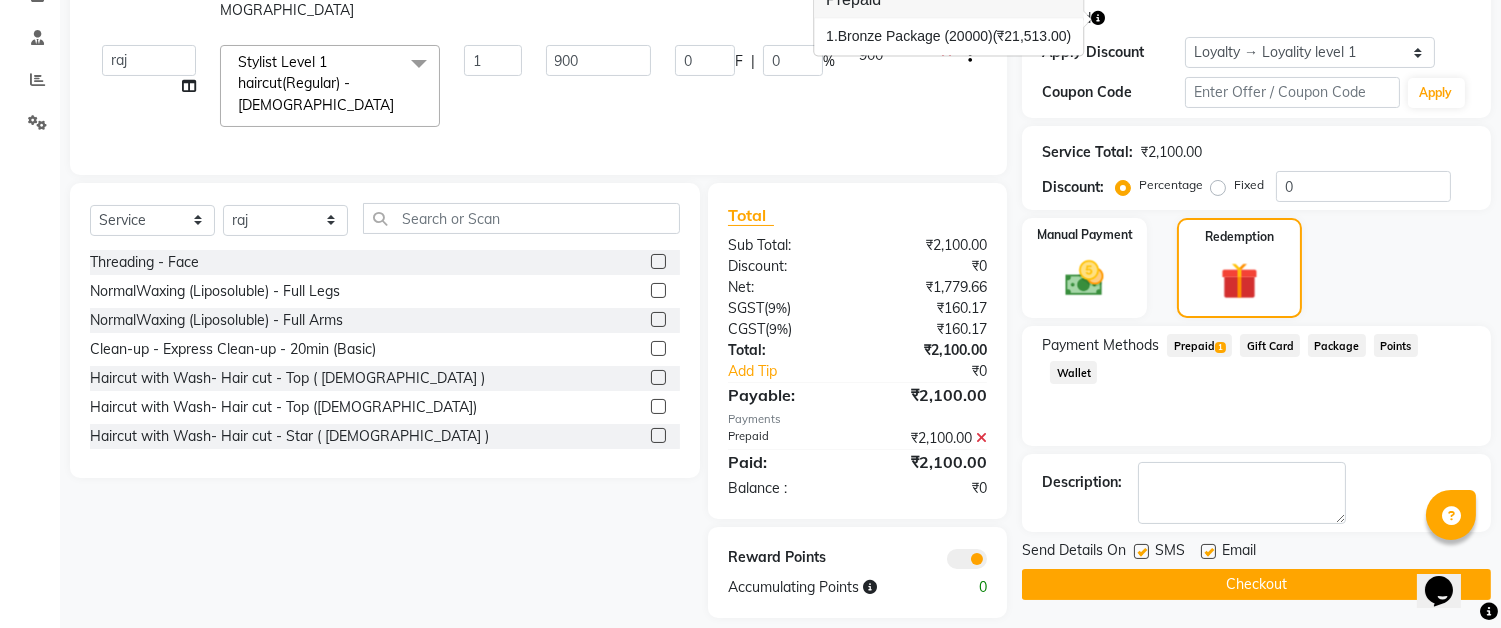 click on "Checkout" 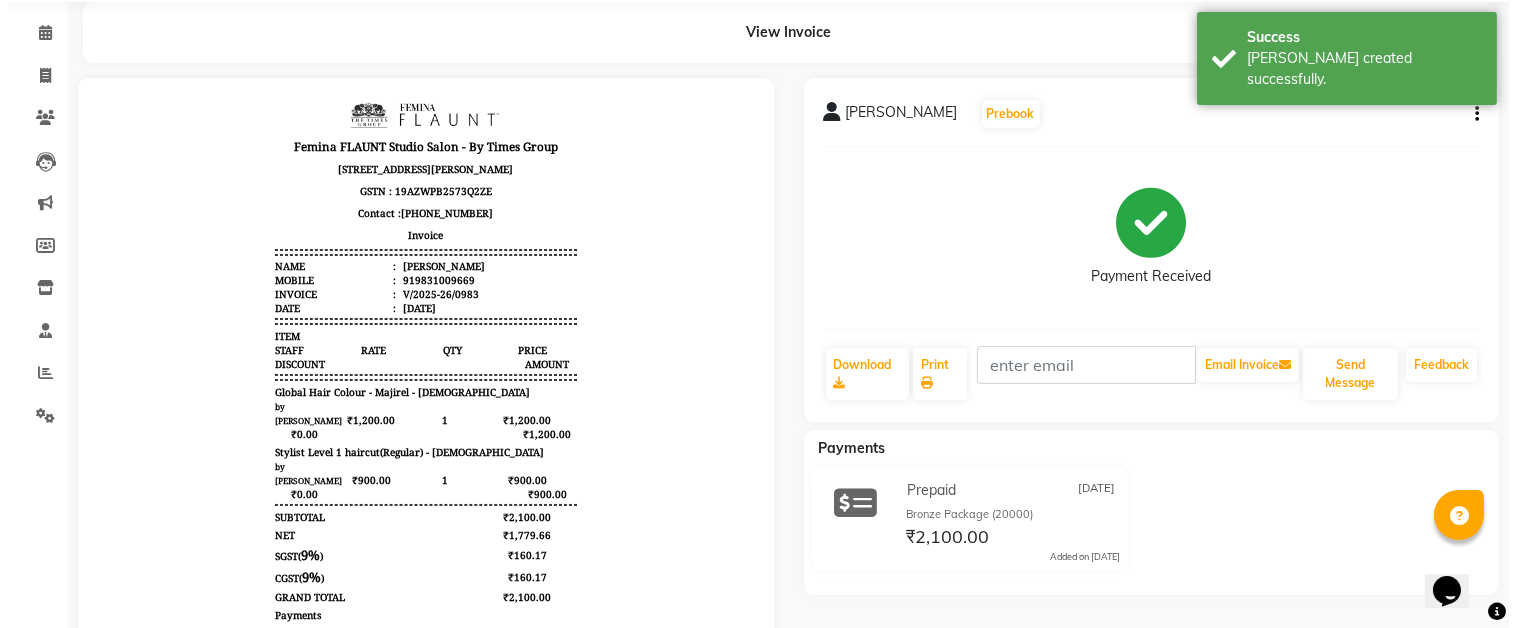 scroll, scrollTop: 0, scrollLeft: 0, axis: both 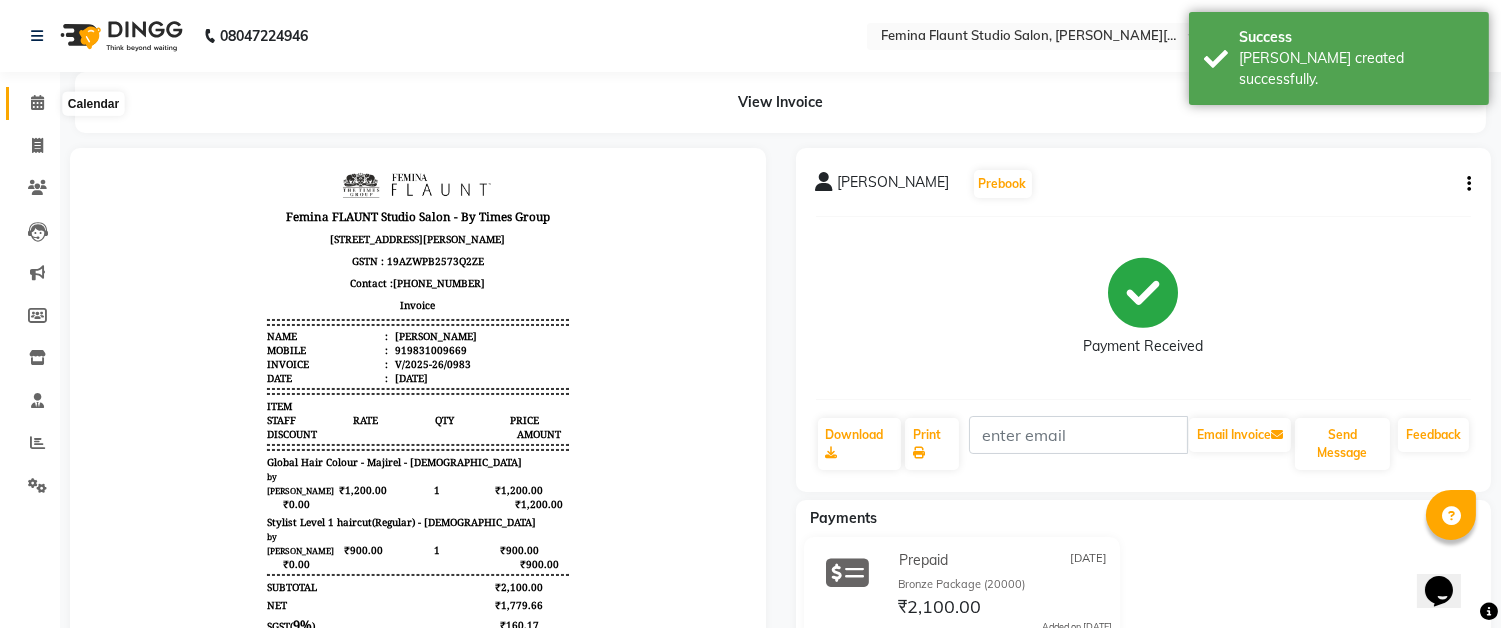 click 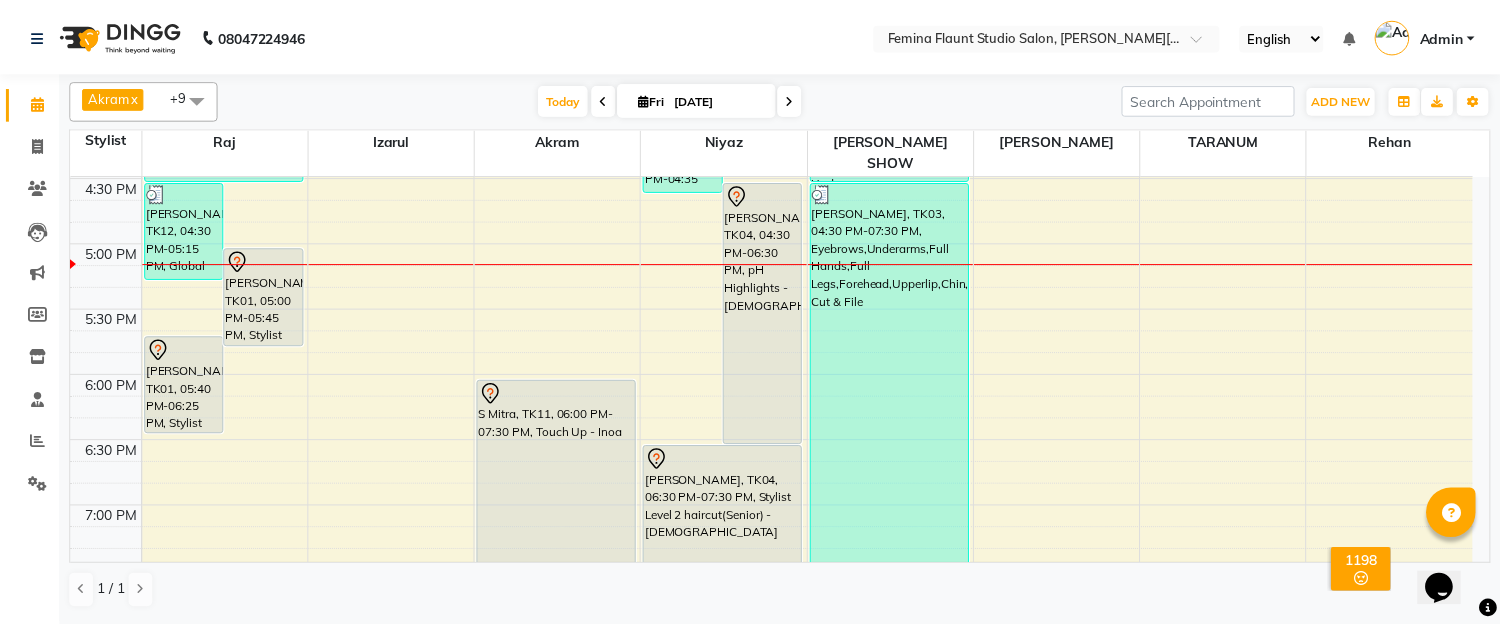 scroll, scrollTop: 1000, scrollLeft: 0, axis: vertical 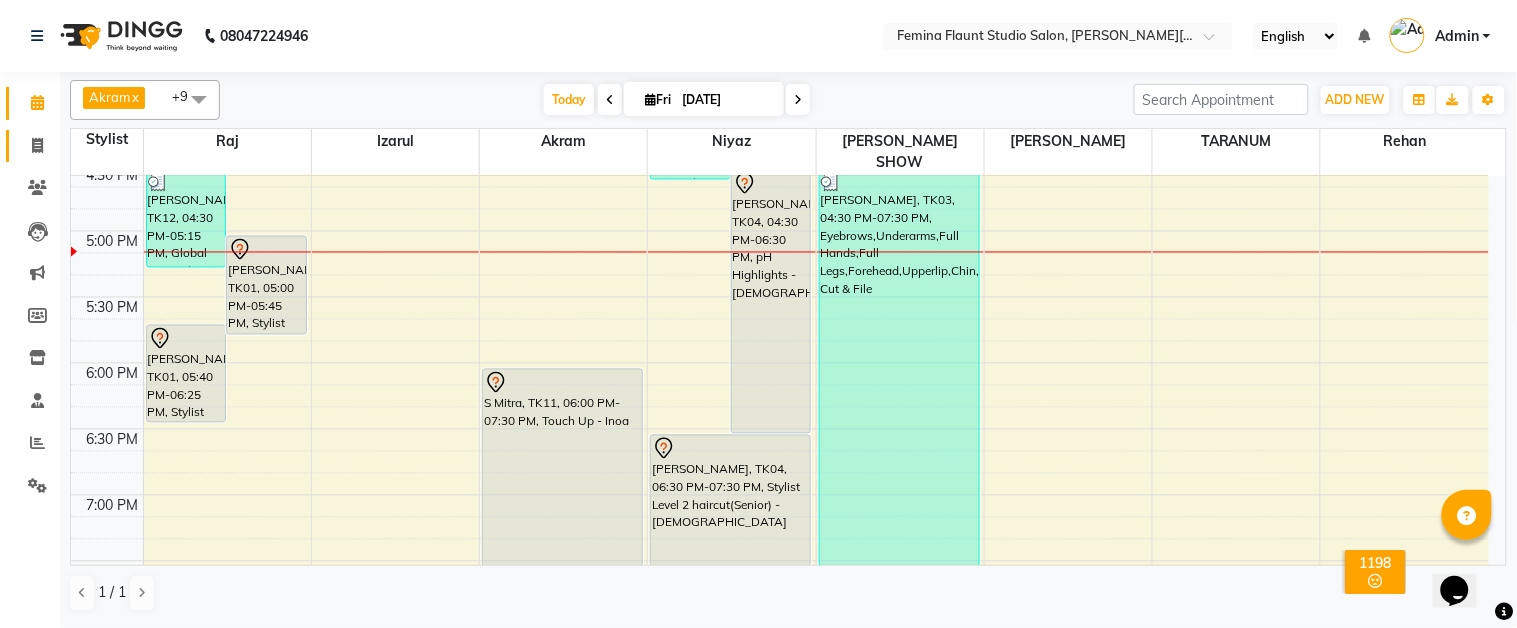 click 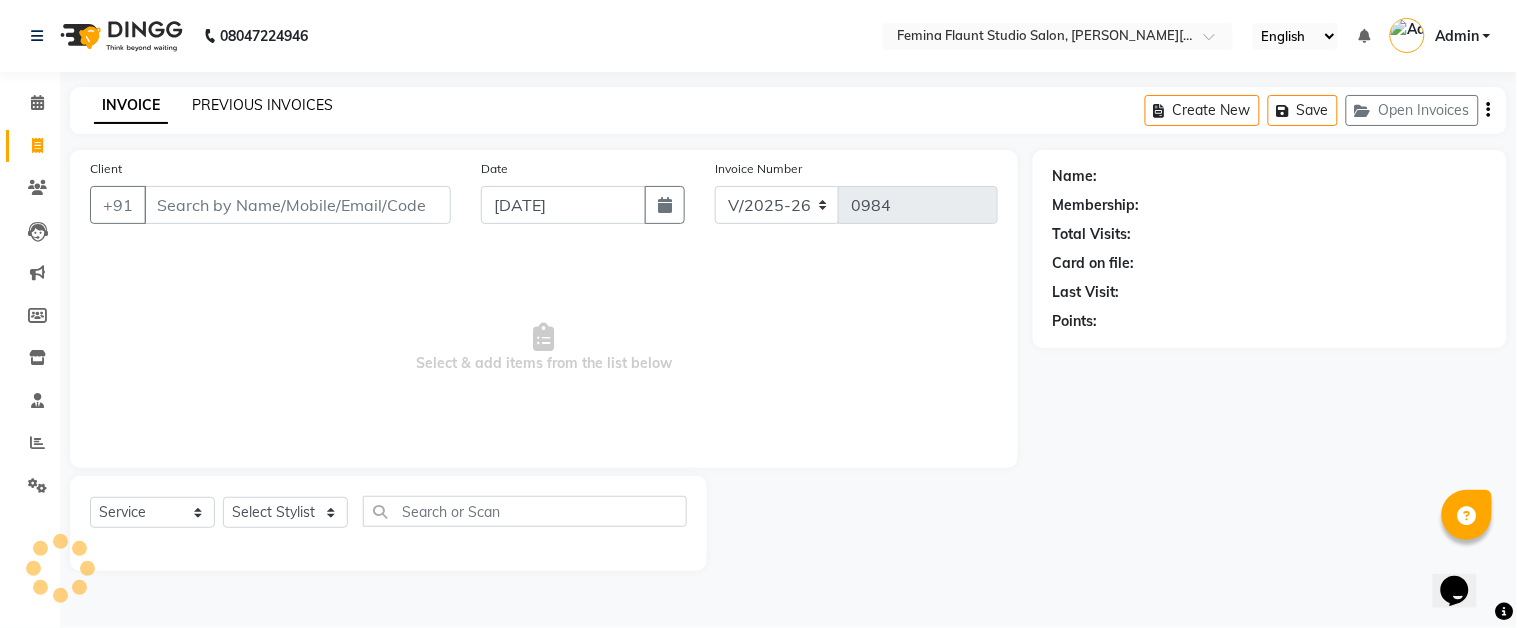 click on "PREVIOUS INVOICES" 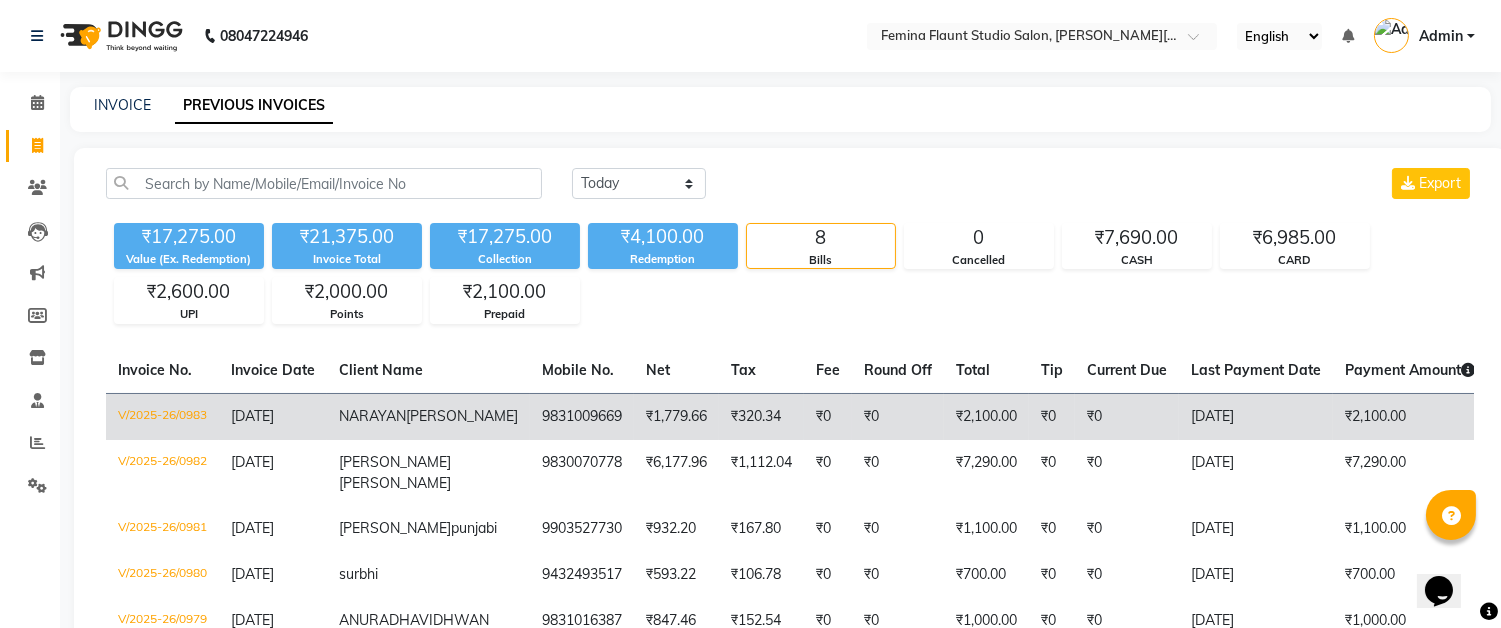 click on "NARAYAN  SHARAFF" 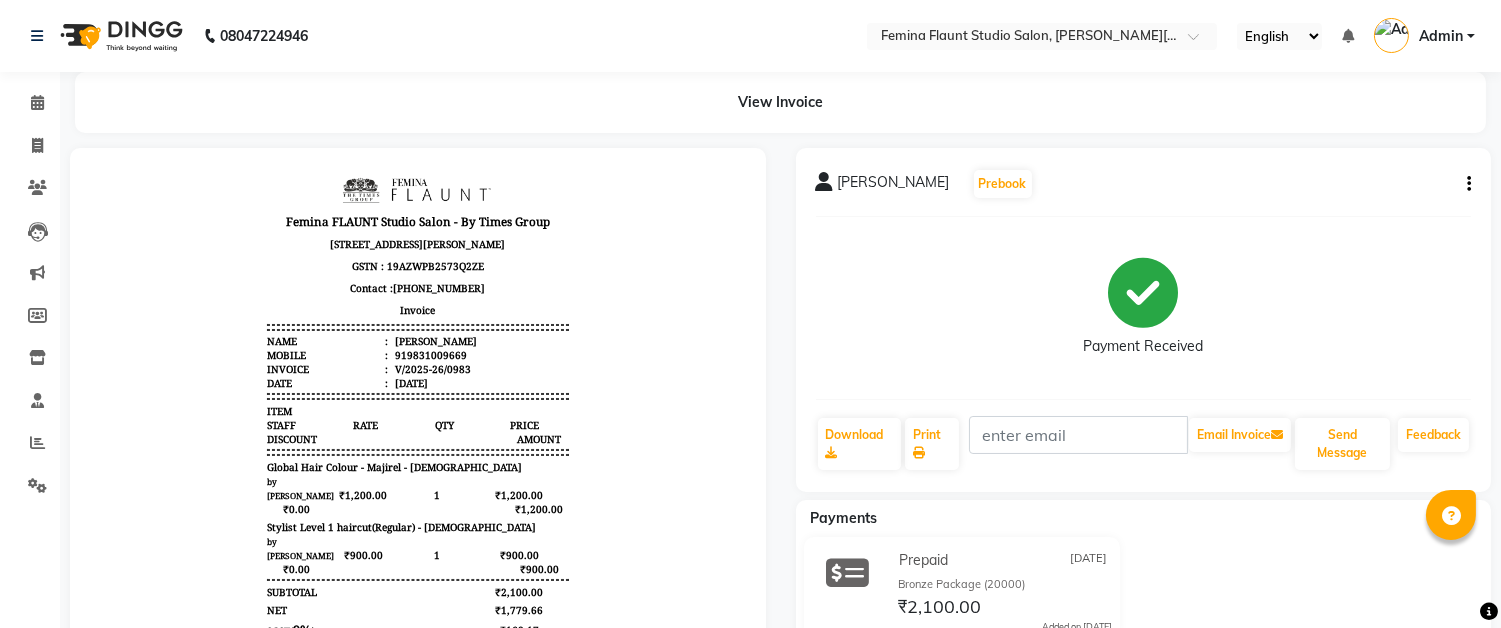 scroll, scrollTop: 15, scrollLeft: 0, axis: vertical 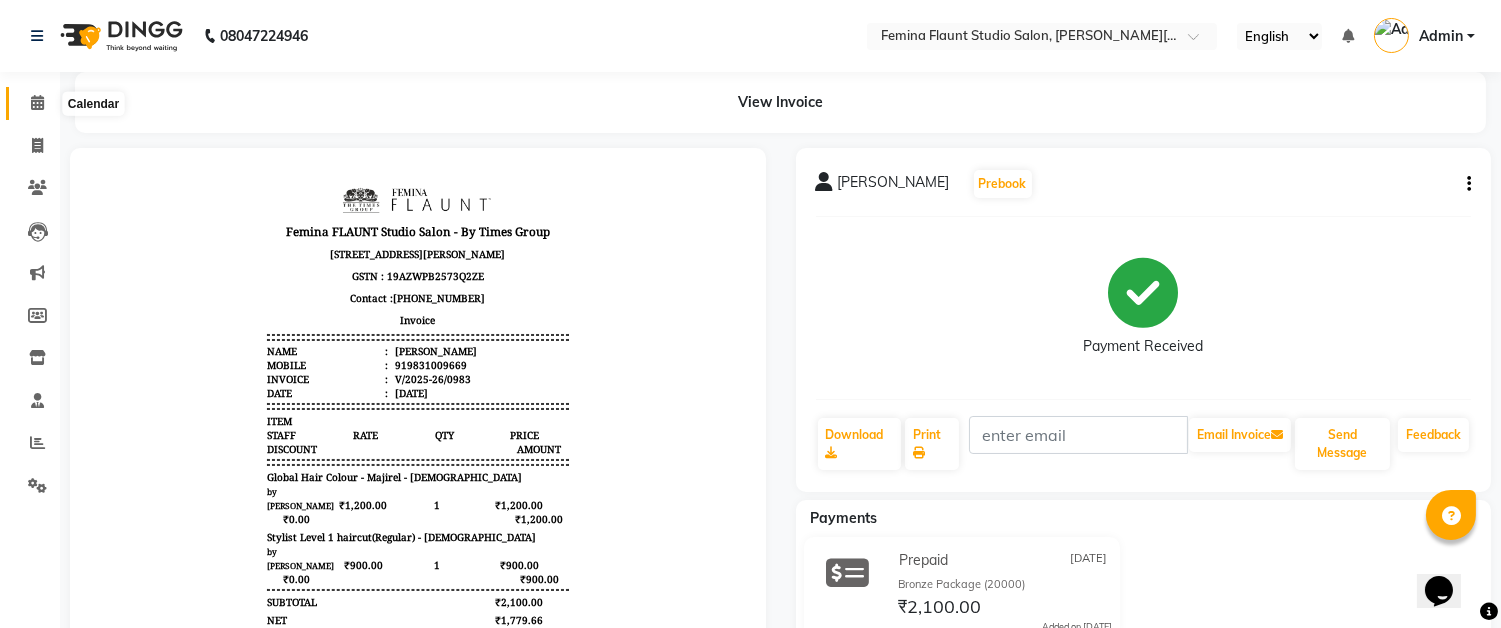 click 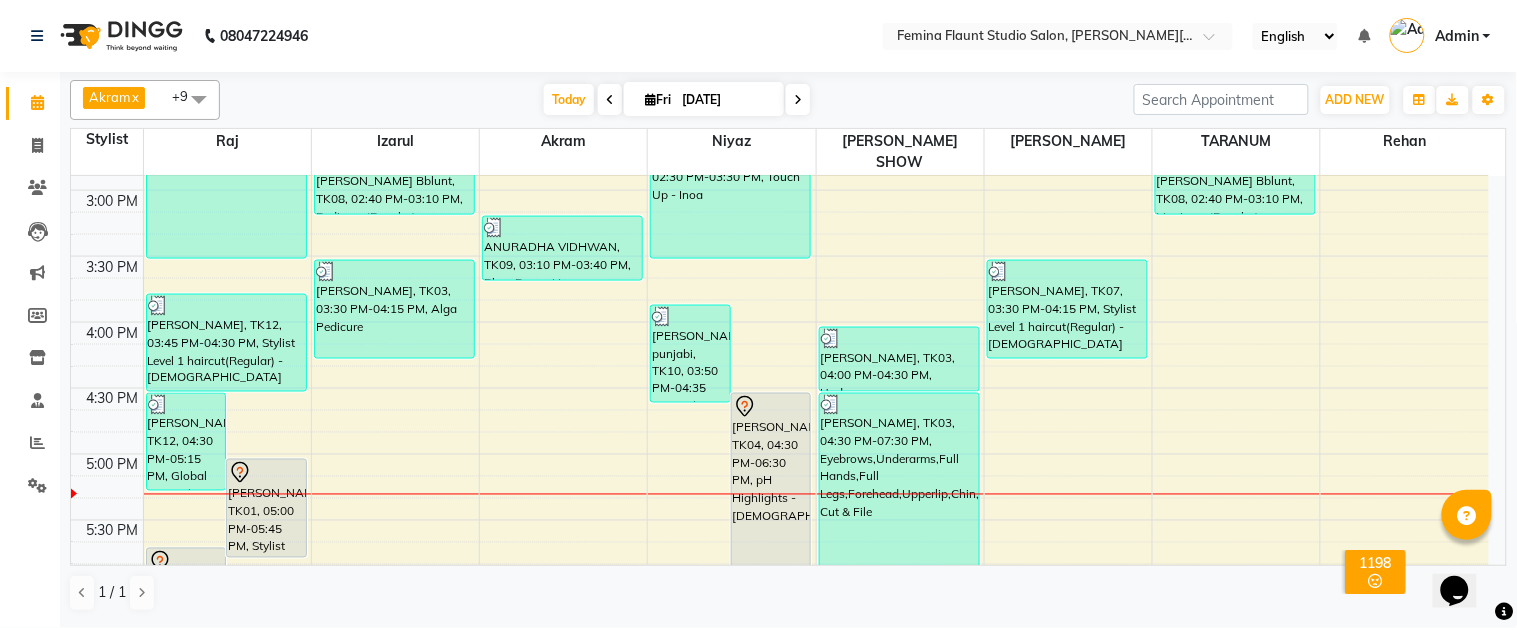 scroll, scrollTop: 888, scrollLeft: 0, axis: vertical 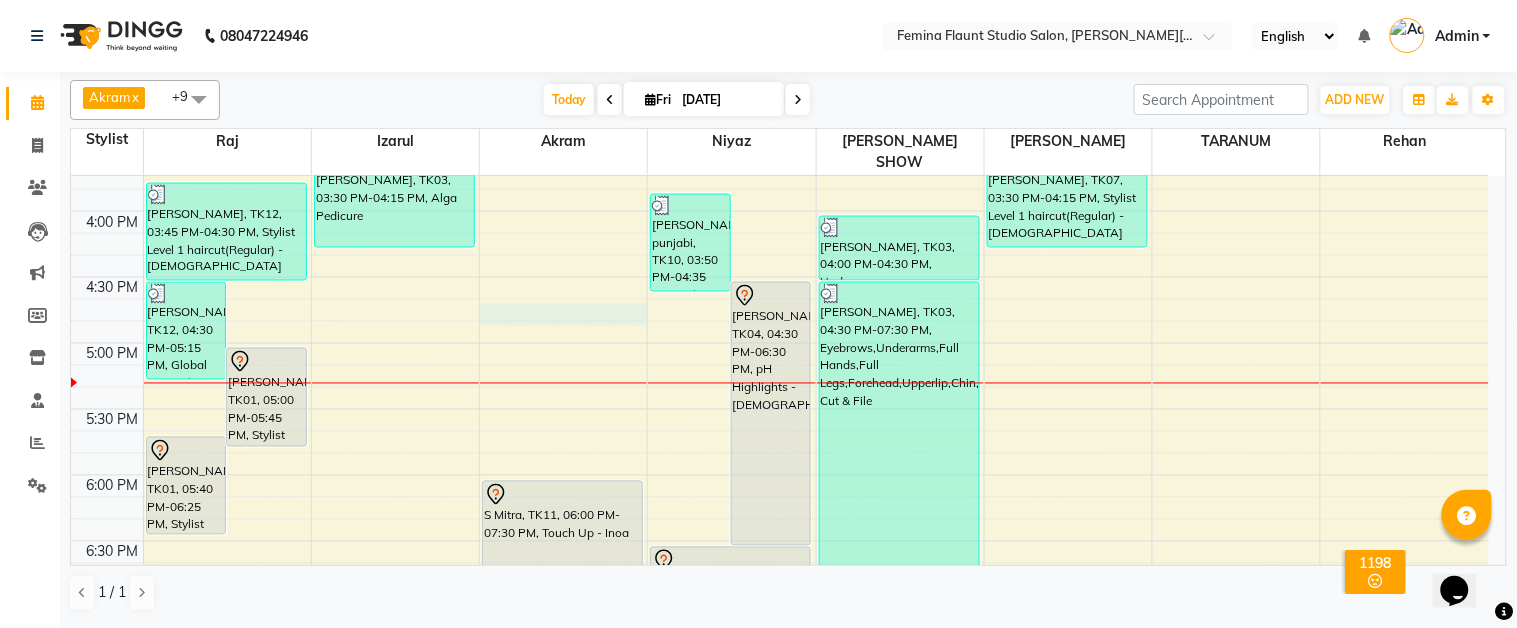 click on "9:00 AM 9:30 AM 10:00 AM 10:30 AM 11:00 AM 11:30 AM 12:00 PM 12:30 PM 1:00 PM 1:30 PM 2:00 PM 2:30 PM 3:00 PM 3:30 PM 4:00 PM 4:30 PM 5:00 PM 5:30 PM 6:00 PM 6:30 PM 7:00 PM 7:30 PM 8:00 PM 8:30 PM 9:00 PM 9:30 PM     [PERSON_NAME], TK12, 04:30 PM-05:15 PM, Global Hair Colour - Majirel - [DEMOGRAPHIC_DATA]             [PERSON_NAME], TK01, 05:00 PM-05:45 PM, Stylist Level 1 haircut(Regular) - [DEMOGRAPHIC_DATA]             [PERSON_NAME], TK01, 05:40 PM-06:25 PM, Stylist Level 1 haircut(Regular) - [DEMOGRAPHIC_DATA]     [PERSON_NAME] Bblunt, TK08, 01:30 PM-03:30 PM, Moroccan Hair Spa [DEMOGRAPHIC_DATA] - Short     [PERSON_NAME], TK12, 03:45 PM-04:30 PM, Stylist Level 1 haircut(Regular) - [DEMOGRAPHIC_DATA]     [PERSON_NAME] Bblunt, TK08, 02:40 PM-03:10 PM, Pedicure (Regular)     [PERSON_NAME], TK03, 03:30 PM-04:15 PM, Alga Pedicure    [PERSON_NAME], TK02, 11:00 AM-12:30 PM, Touch Up - [PERSON_NAME], TK06, 11:40 AM-02:10 PM, Touch Up - pH,k18 treatment,Blast Dry - pH     ANURADHA VIDHWAN, TK09, 03:10 PM-03:40 PM, Blow Dry - pH" at bounding box center [780, 145] 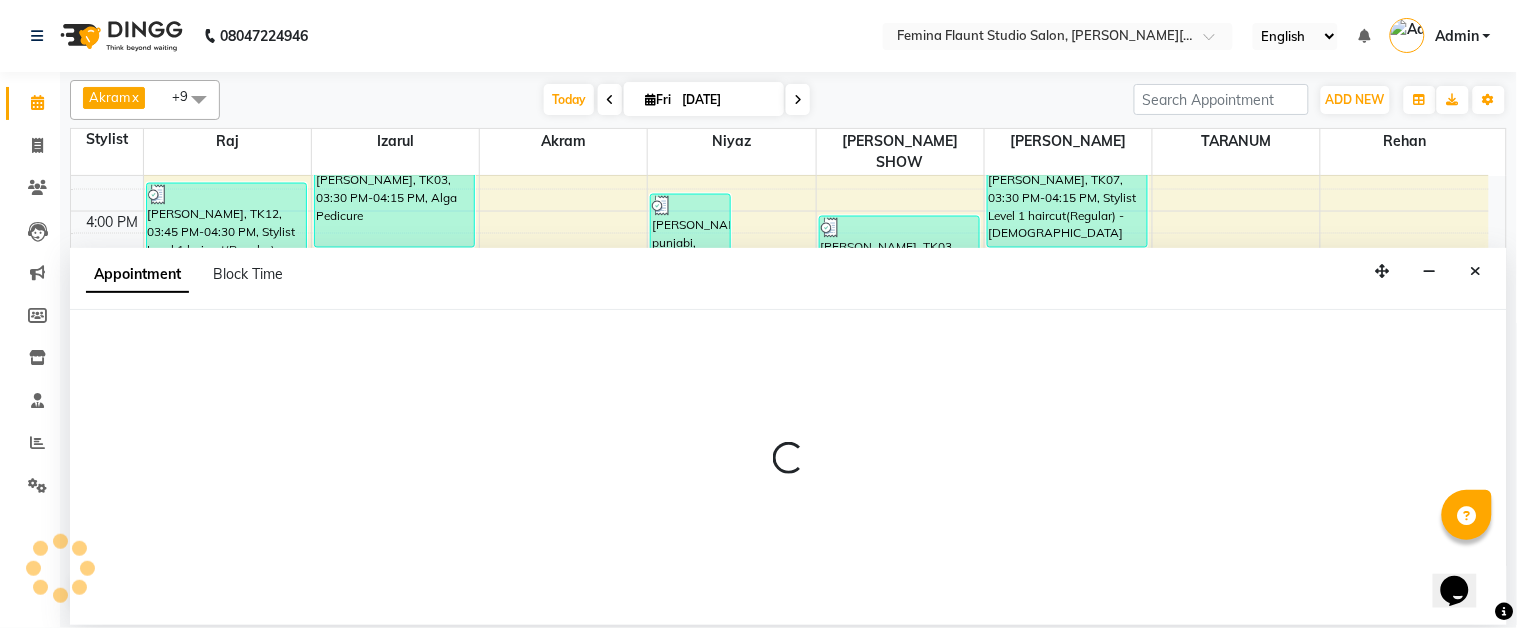 select on "83059" 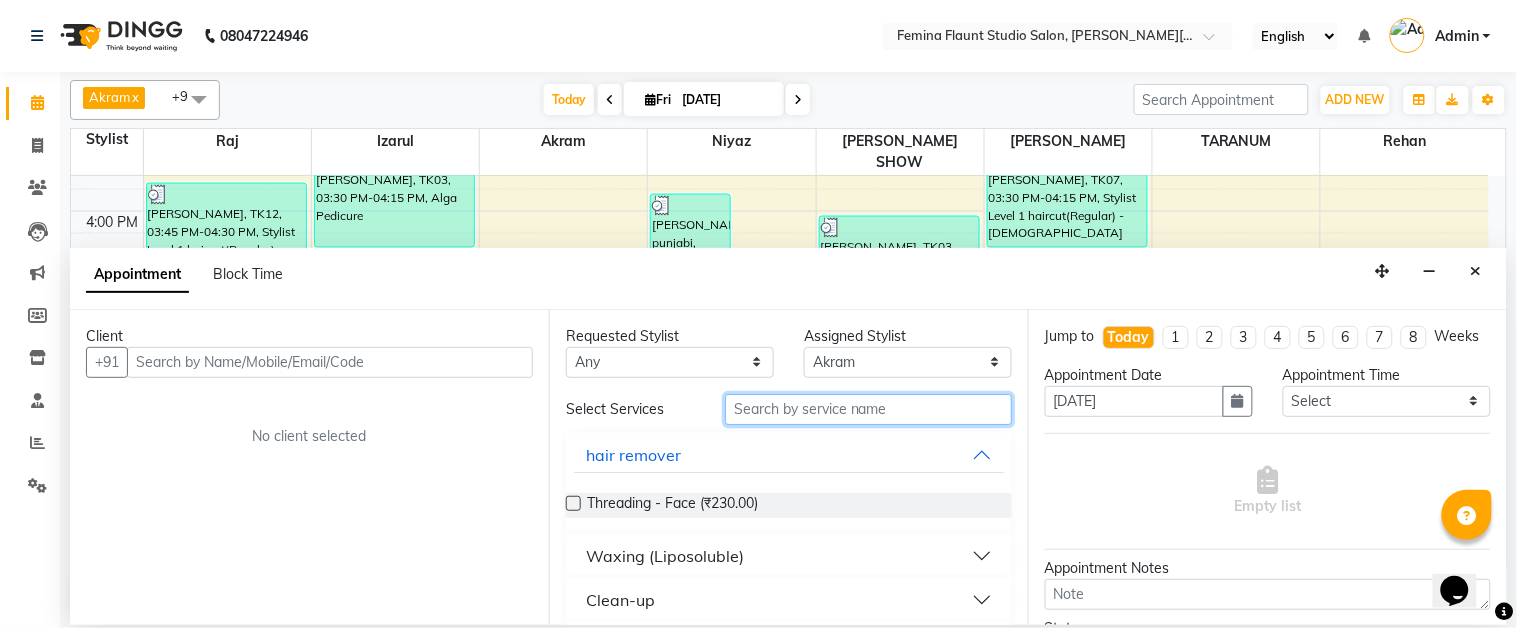 click at bounding box center (868, 409) 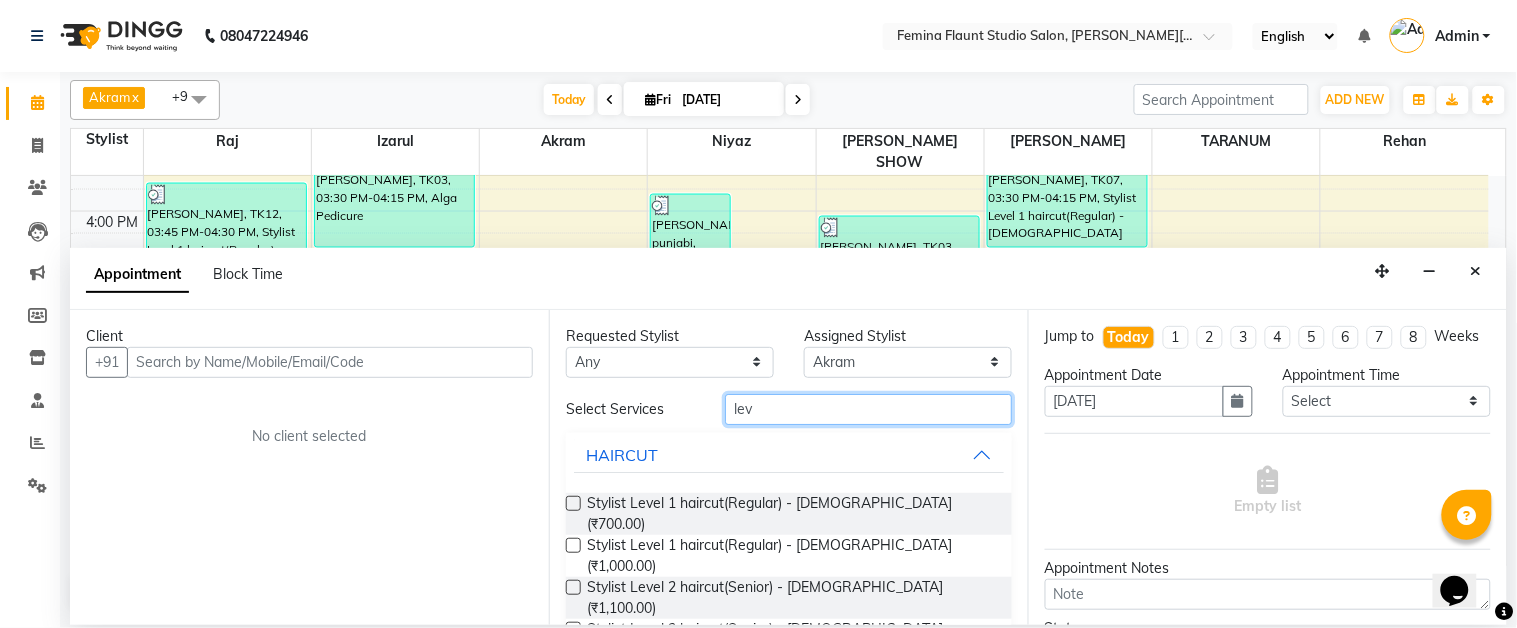 type on "lev" 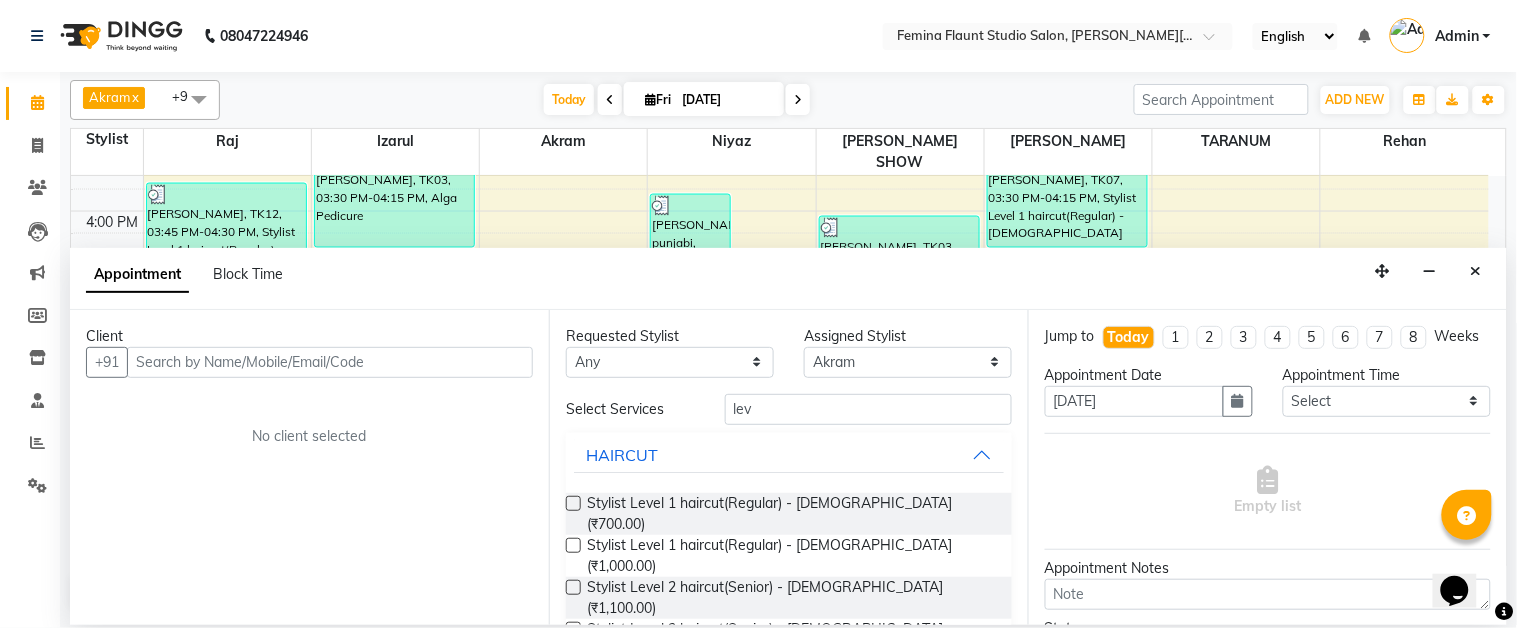 click at bounding box center (573, 587) 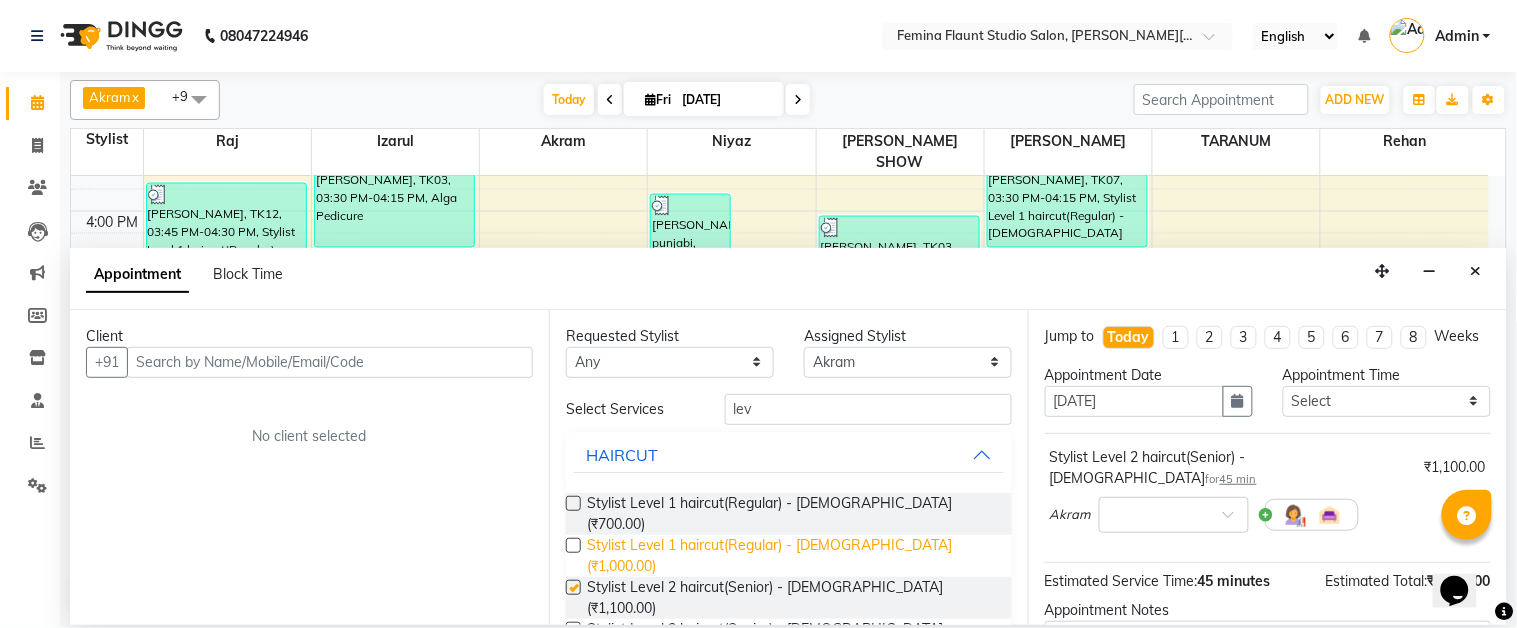 checkbox on "false" 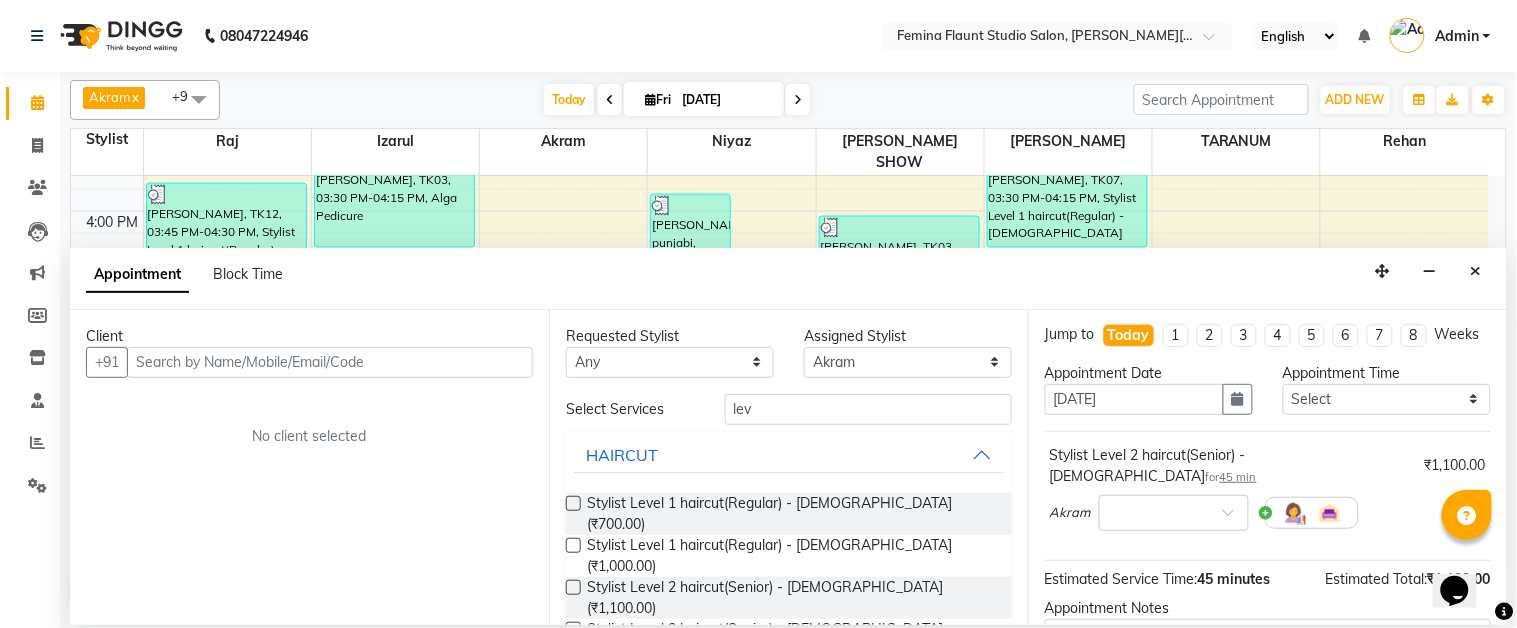 scroll, scrollTop: 0, scrollLeft: 0, axis: both 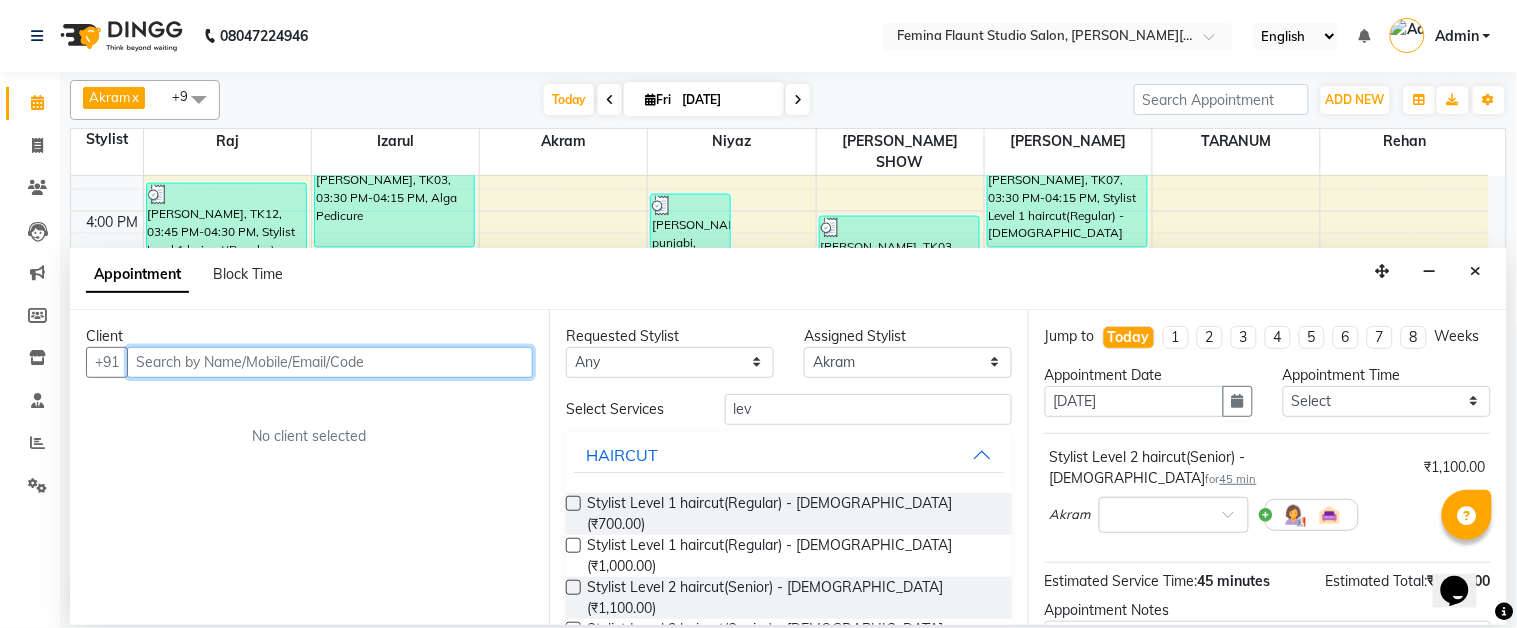 click at bounding box center (330, 362) 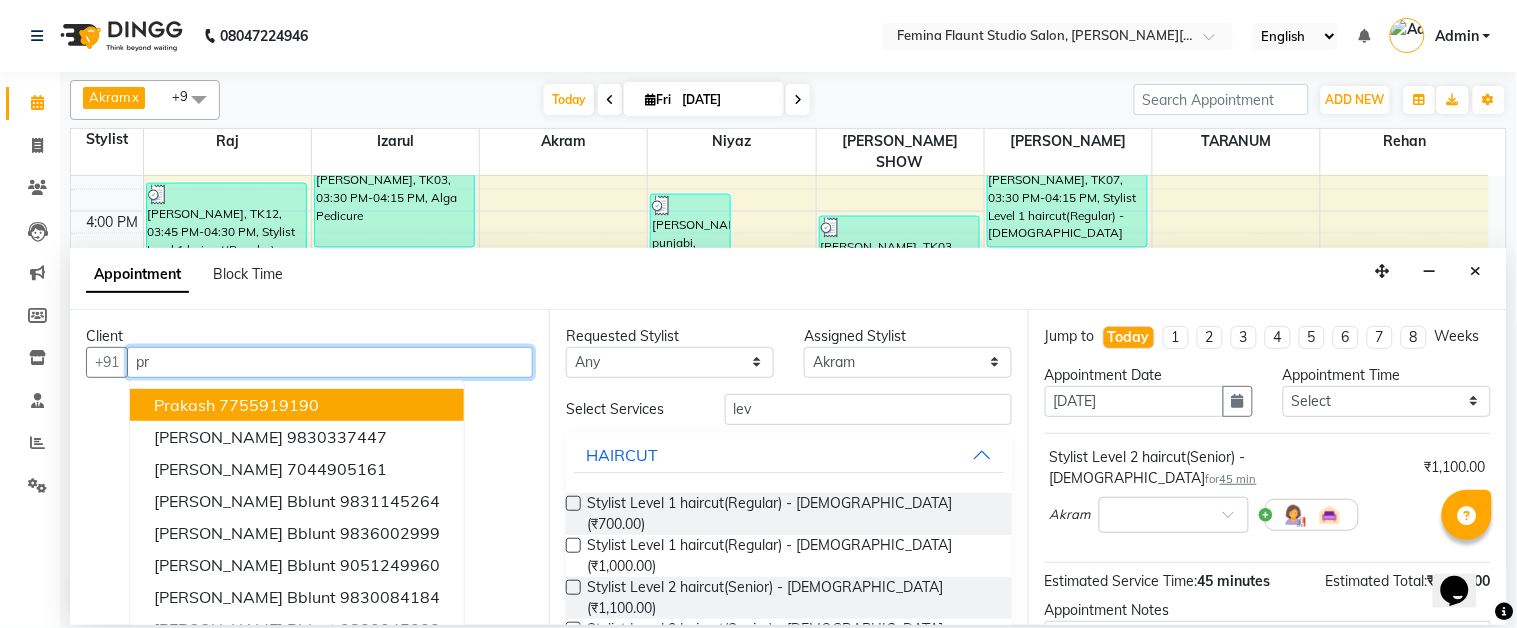 type on "p" 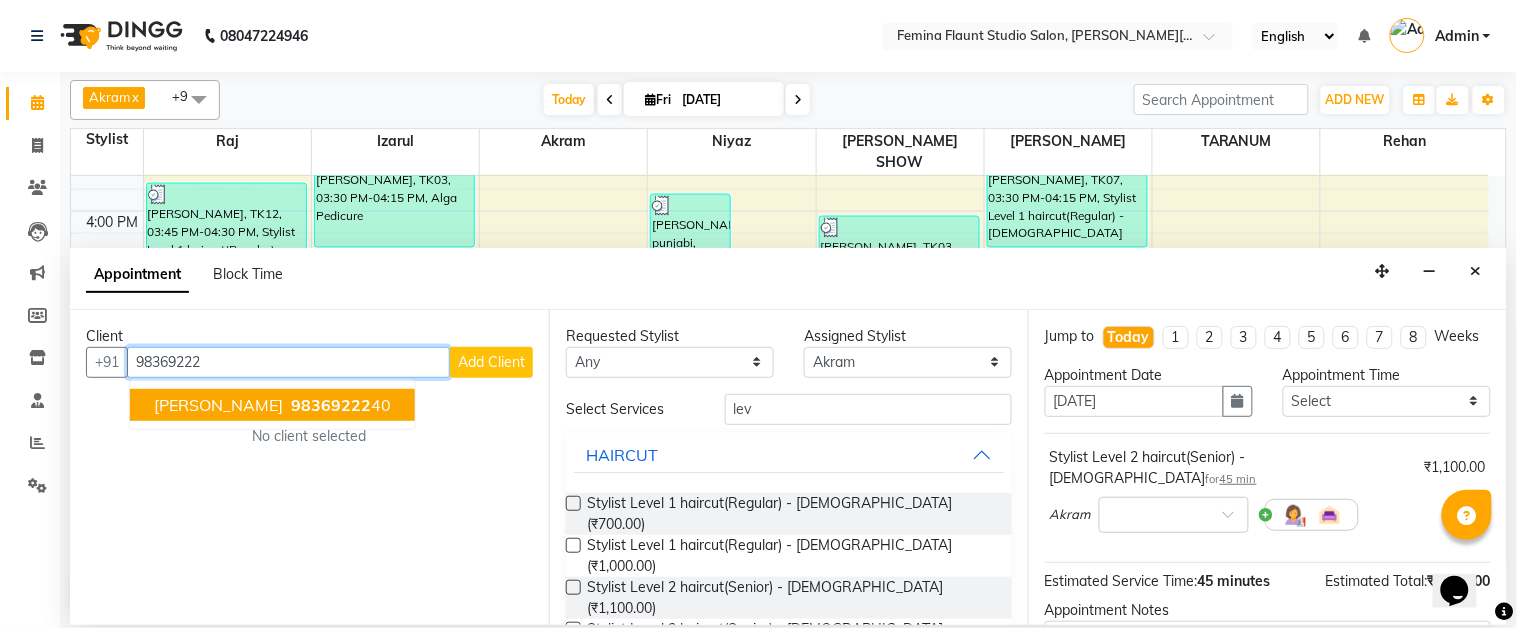 click on "pratik   98369222 40" at bounding box center (272, 405) 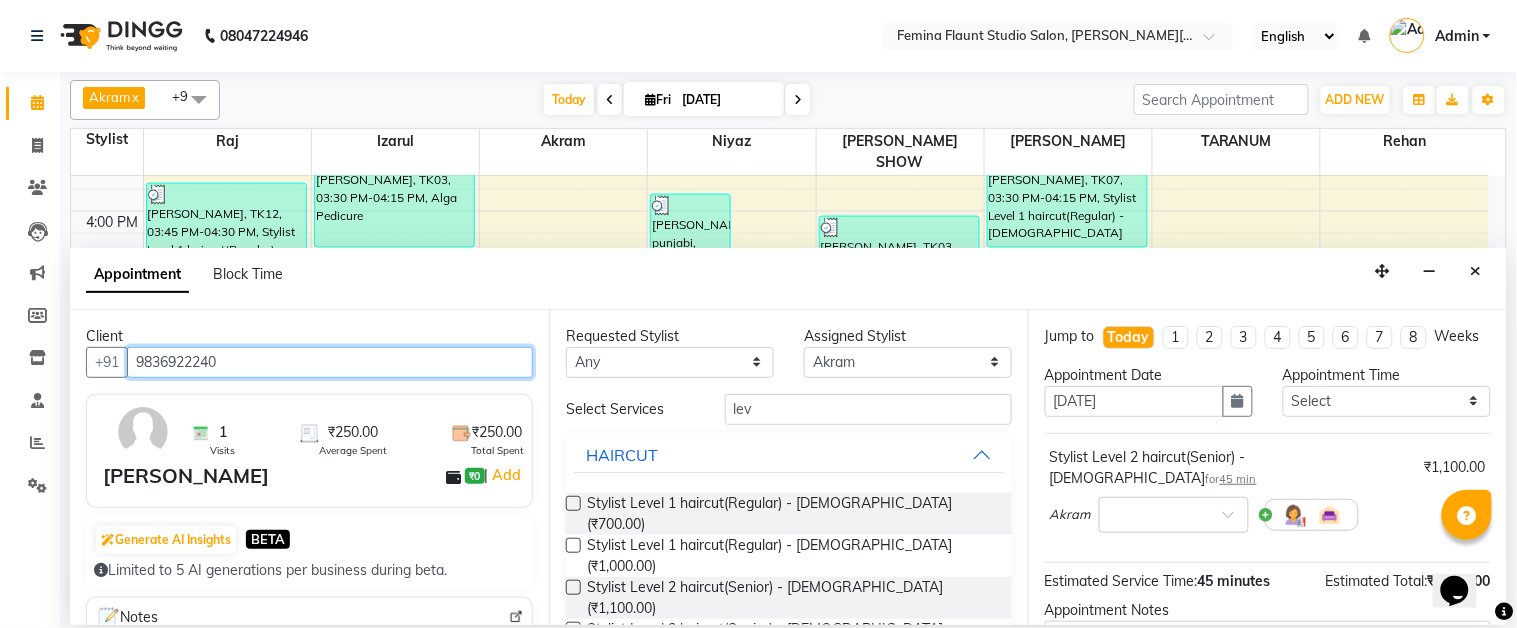 type on "9836922240" 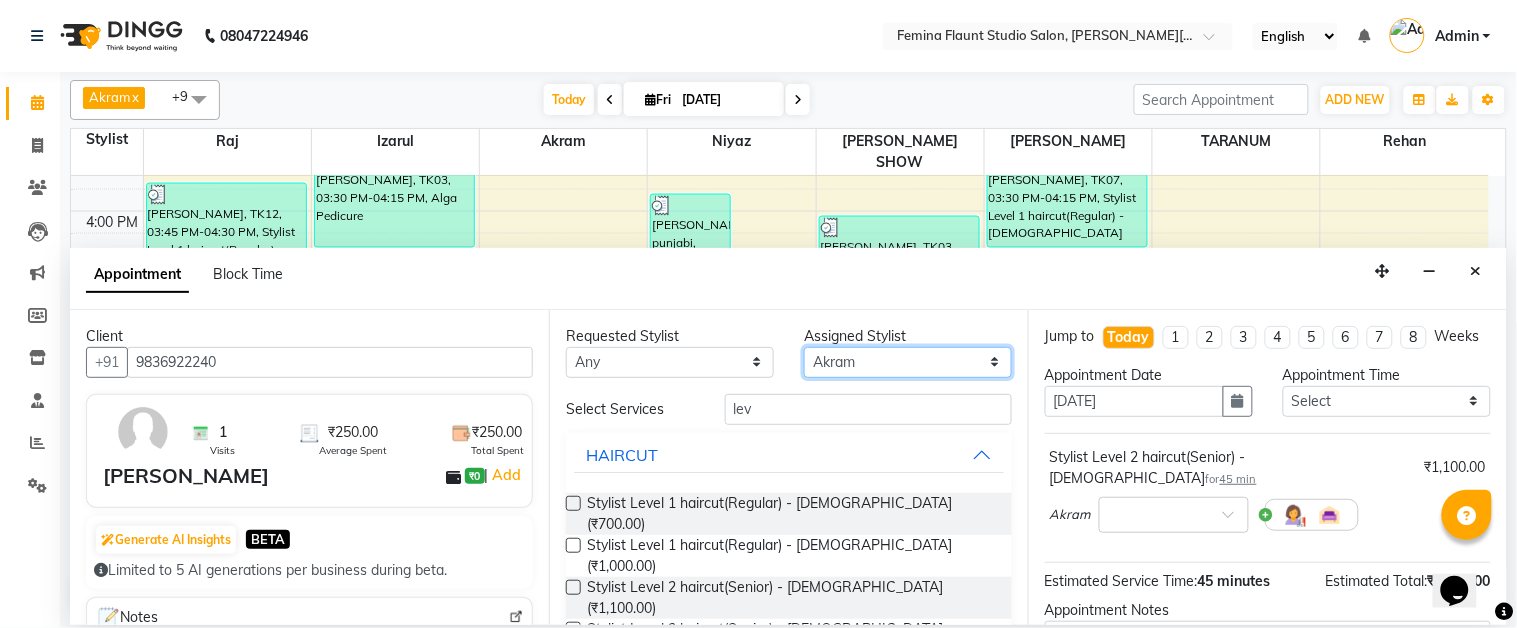 click on "Select Akram Christina Izarul jaydip Niyaz raj ravi rehan RINKU SHOW TARANUM" at bounding box center (908, 362) 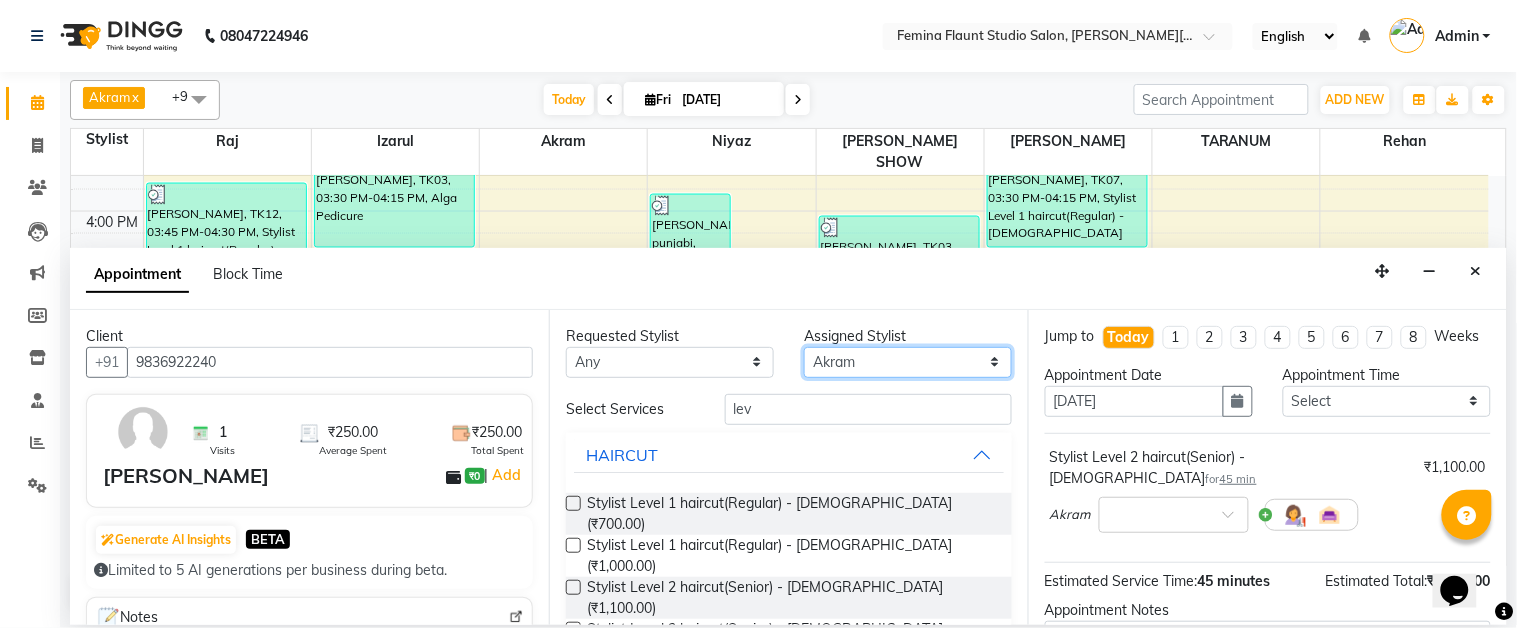 select on "84393" 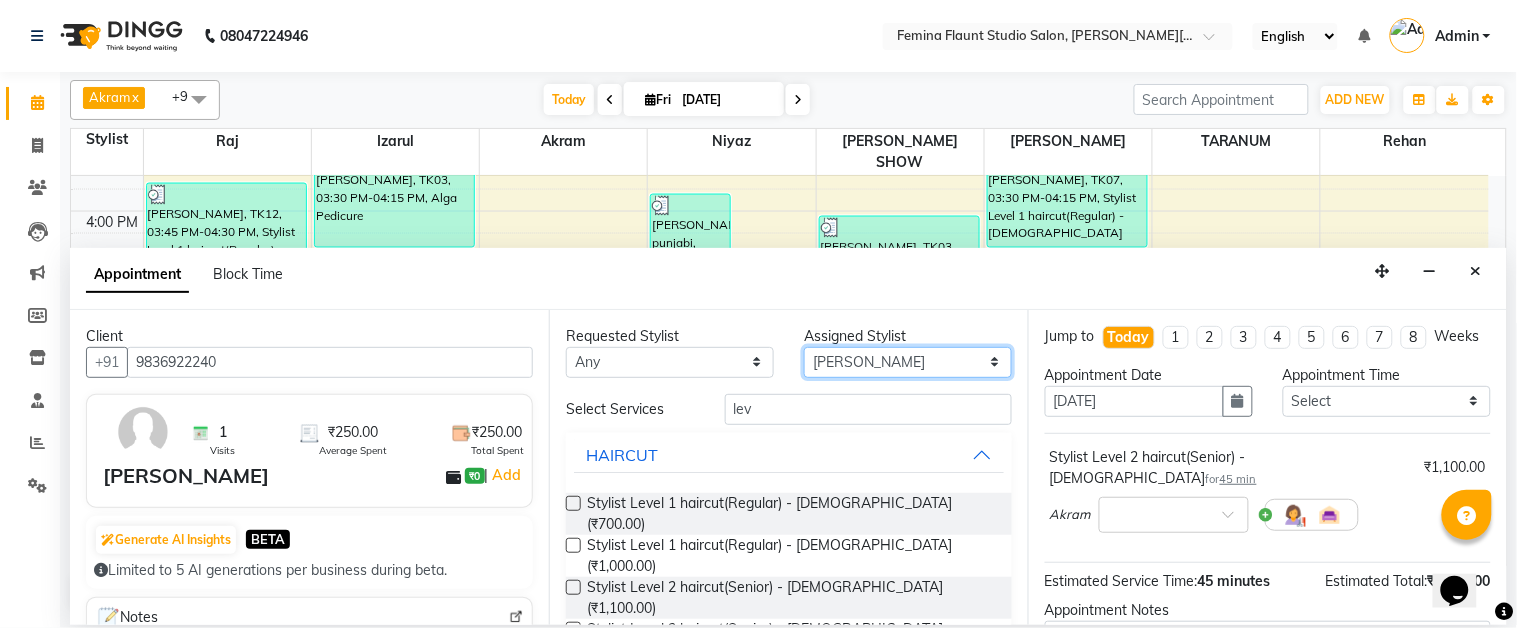click on "Select Akram Christina Izarul jaydip Niyaz raj ravi rehan RINKU SHOW TARANUM" at bounding box center (908, 362) 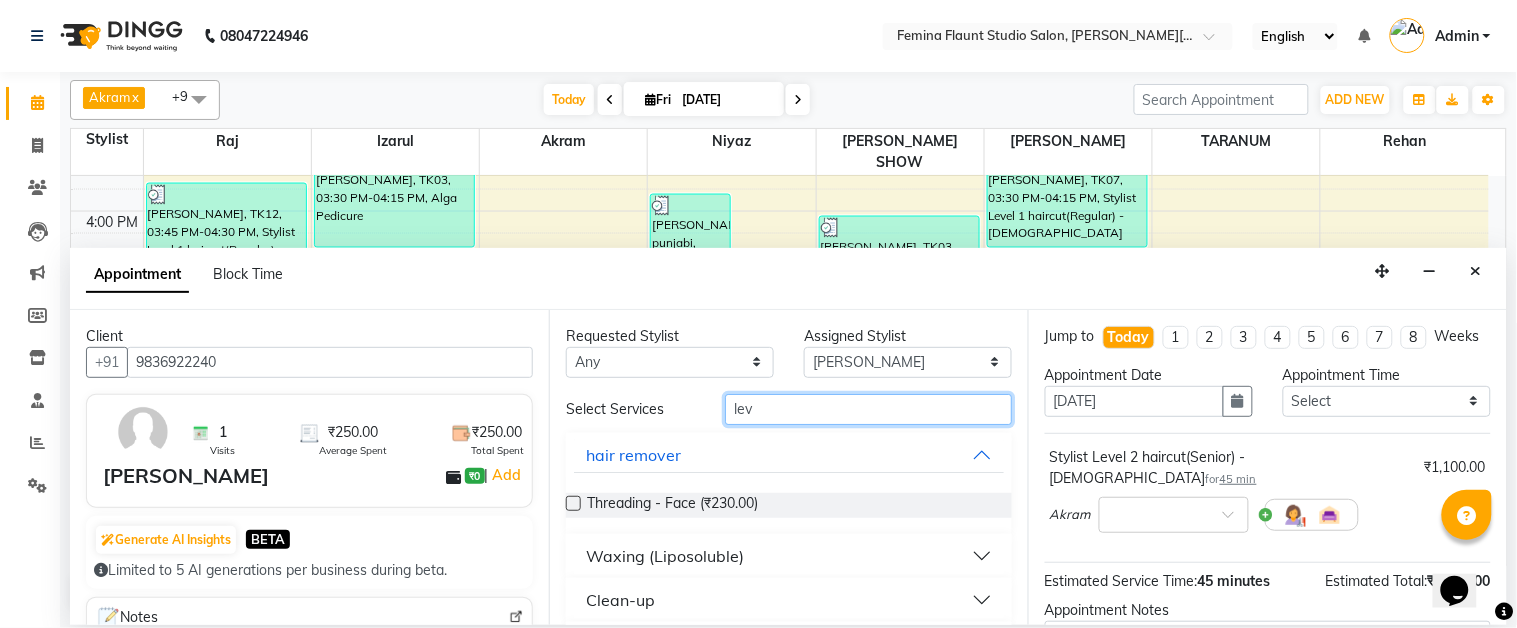 click on "lev" at bounding box center (868, 409) 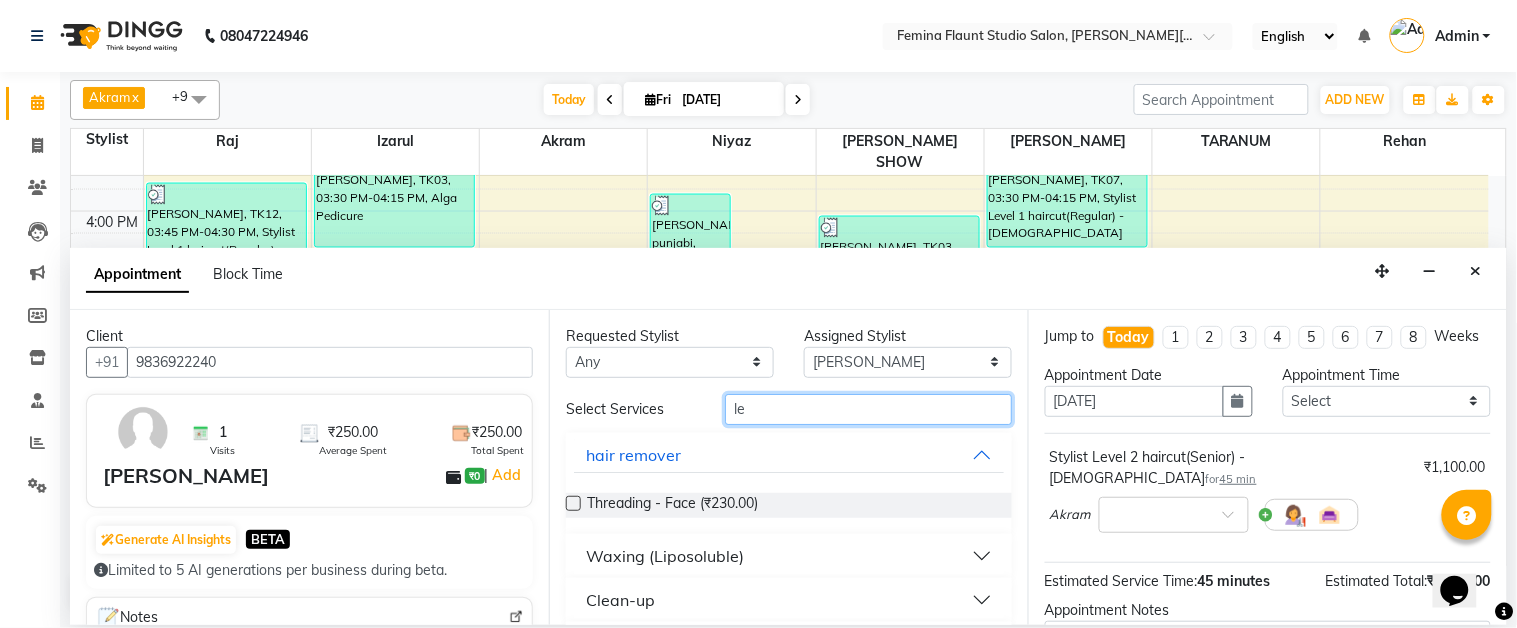 type on "l" 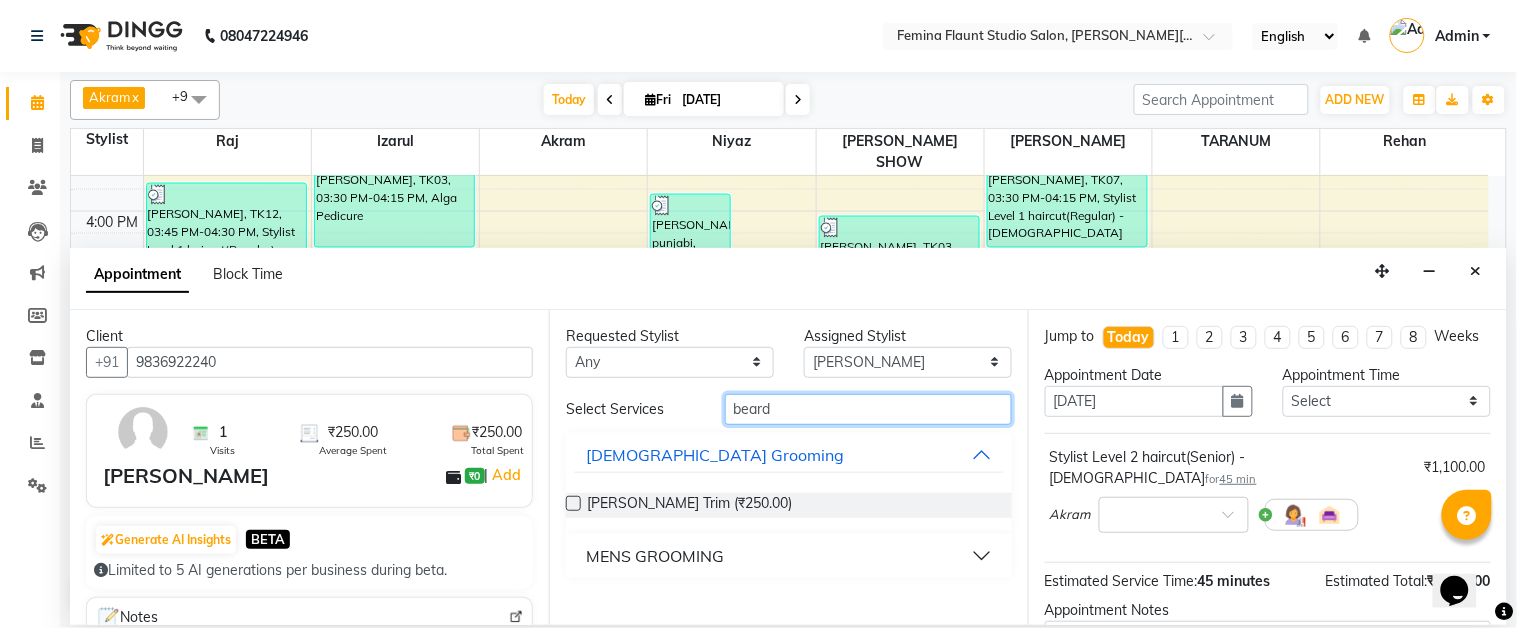 type on "beard" 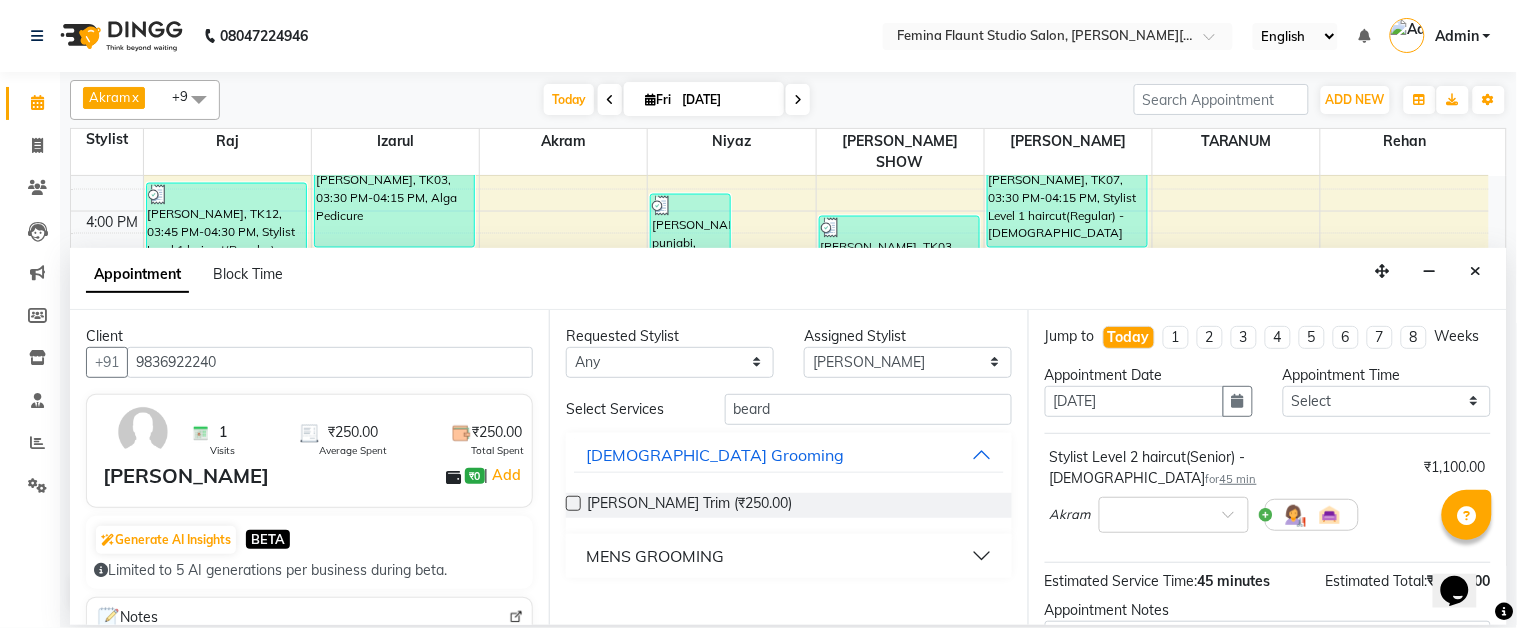 click on "MENS GROOMING" at bounding box center (789, 556) 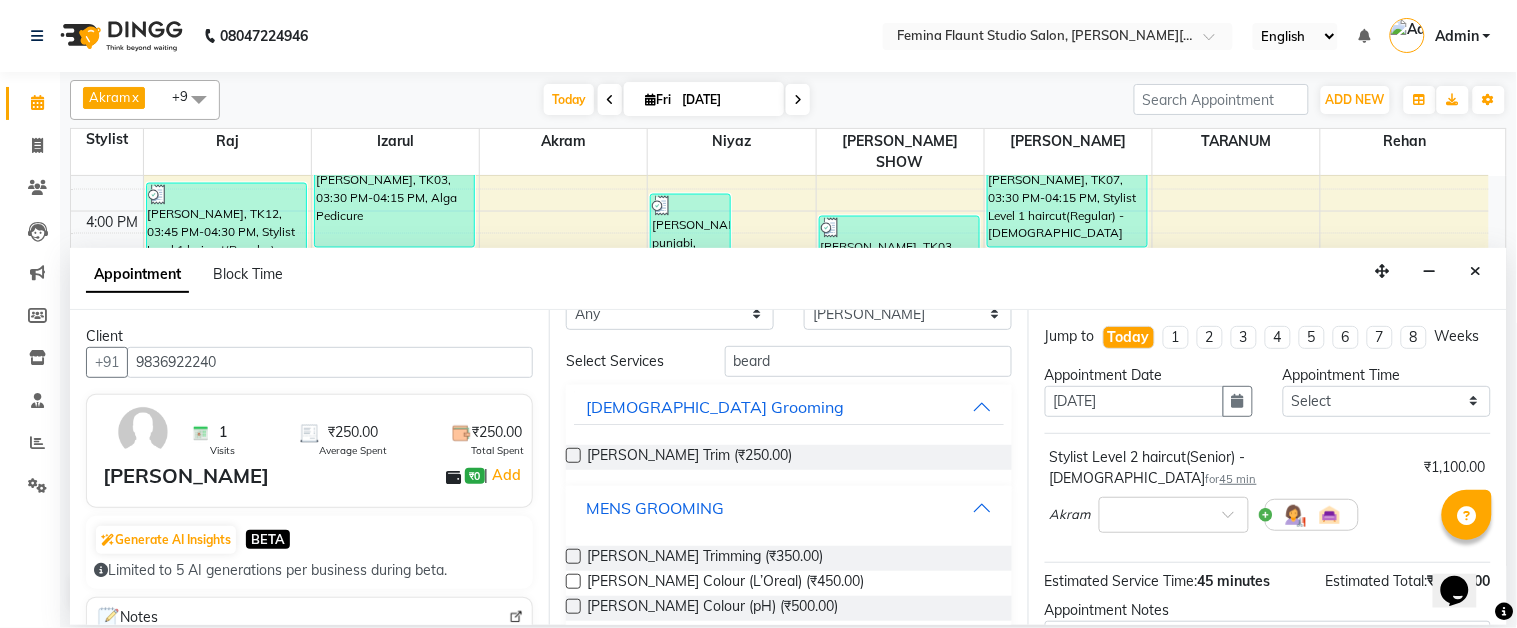 scroll, scrollTop: 75, scrollLeft: 0, axis: vertical 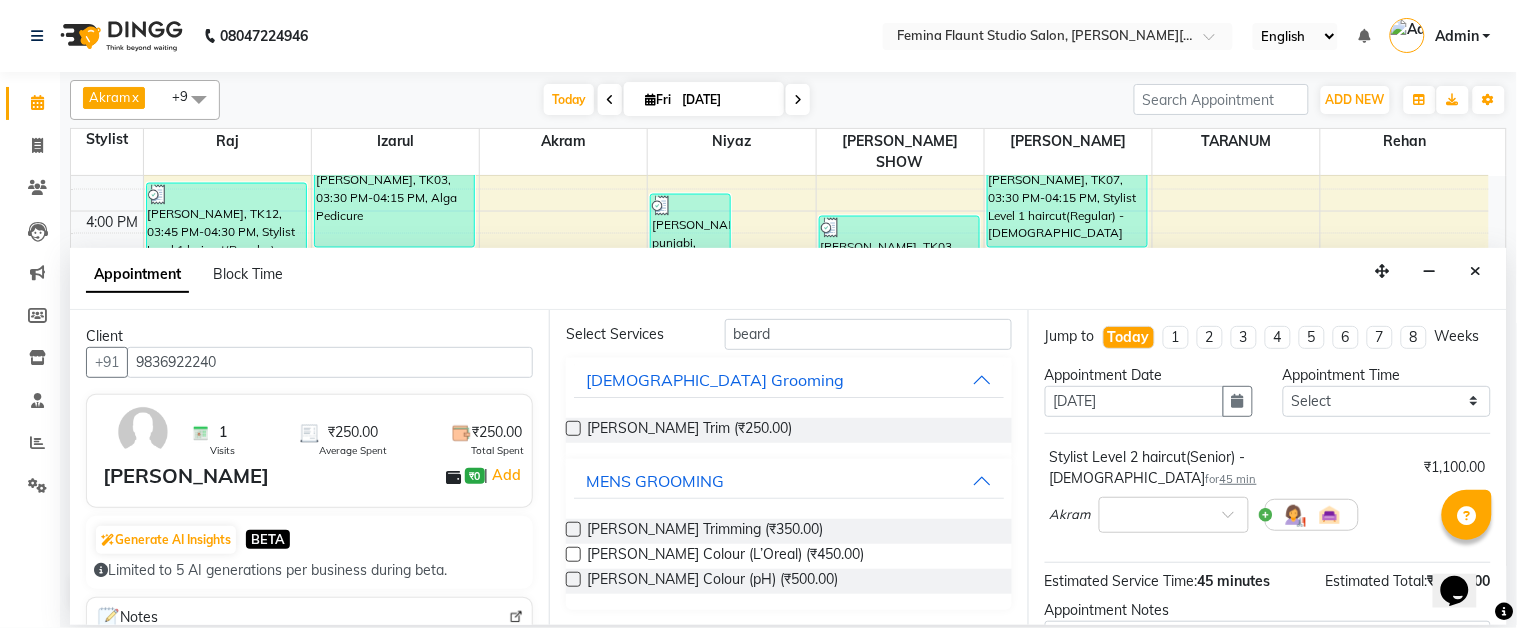 click at bounding box center (573, 529) 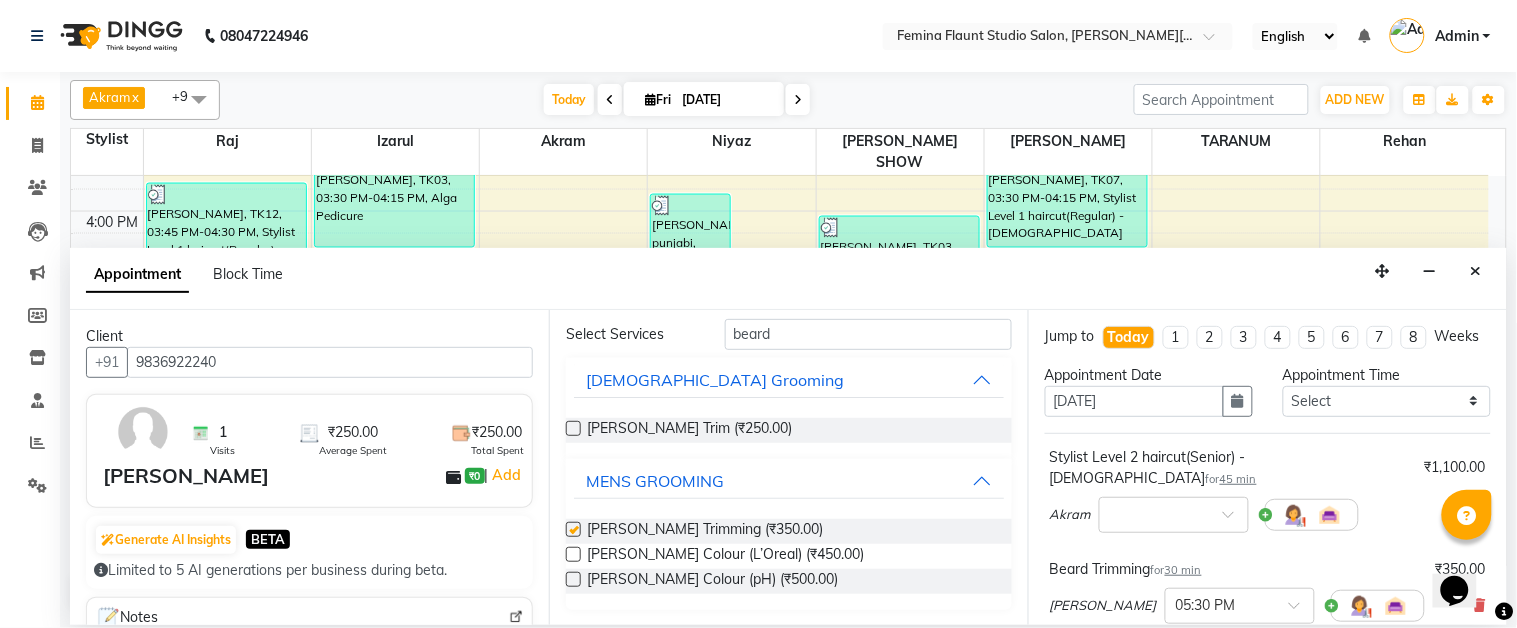 checkbox on "false" 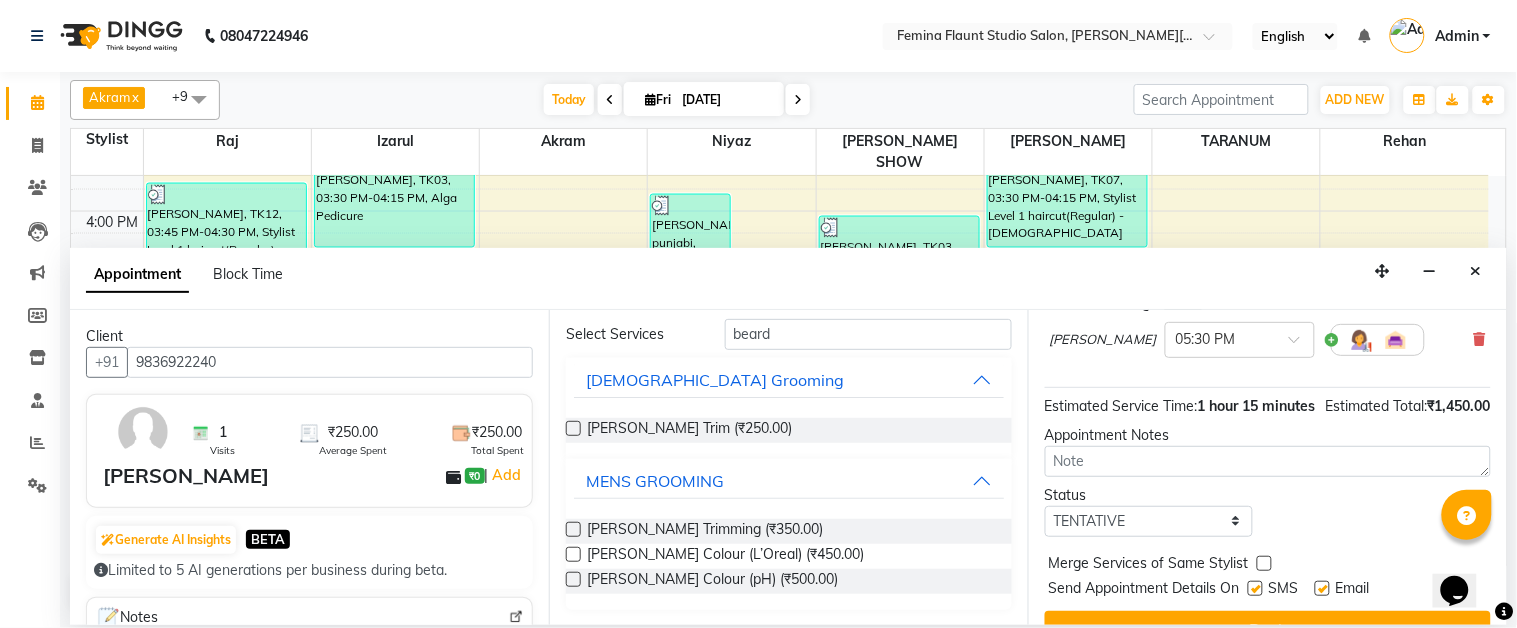 scroll, scrollTop: 322, scrollLeft: 0, axis: vertical 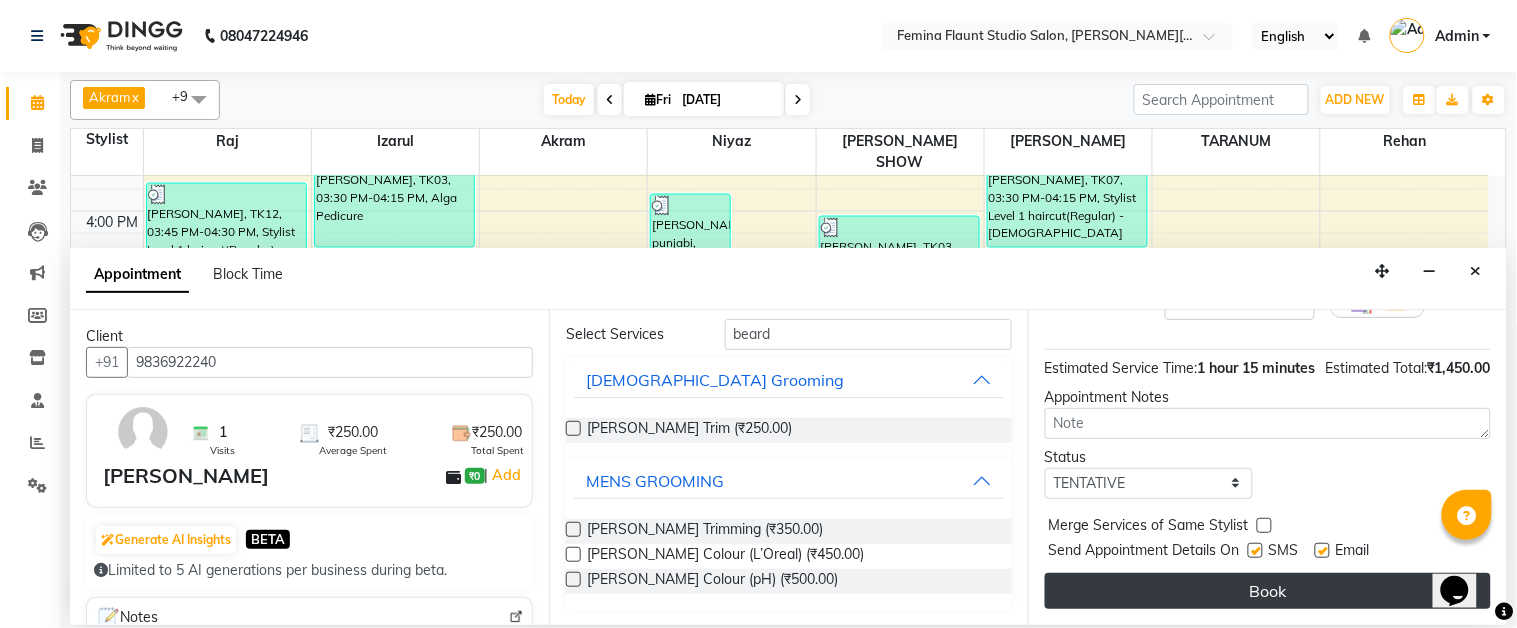 click on "Book" at bounding box center (1268, 591) 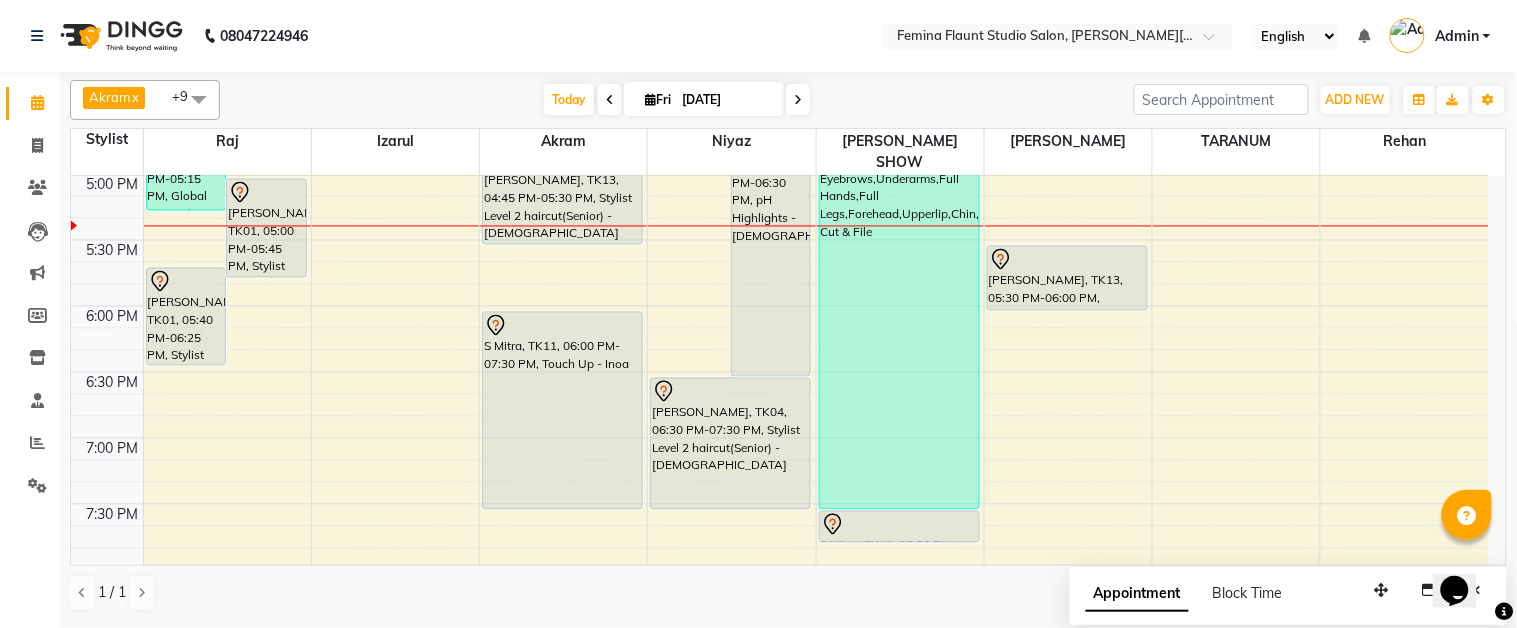 scroll, scrollTop: 1000, scrollLeft: 0, axis: vertical 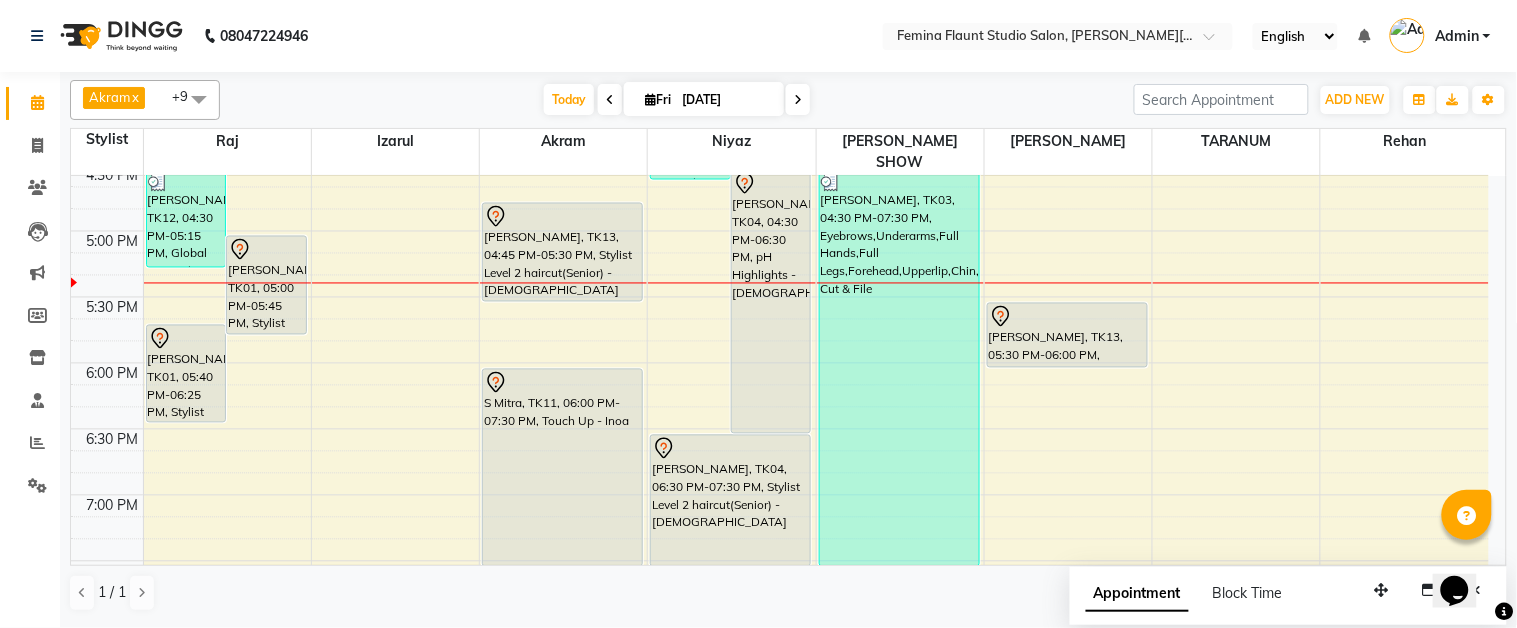 click on "9:00 AM 9:30 AM 10:00 AM 10:30 AM 11:00 AM 11:30 AM 12:00 PM 12:30 PM 1:00 PM 1:30 PM 2:00 PM 2:30 PM 3:00 PM 3:30 PM 4:00 PM 4:30 PM 5:00 PM 5:30 PM 6:00 PM 6:30 PM 7:00 PM 7:30 PM 8:00 PM 8:30 PM 9:00 PM 9:30 PM     [PERSON_NAME], TK12, 04:30 PM-05:15 PM, Global Hair Colour - Majirel - [DEMOGRAPHIC_DATA]             [PERSON_NAME], TK01, 05:00 PM-05:45 PM, Stylist Level 1 haircut(Regular) - [DEMOGRAPHIC_DATA]             [PERSON_NAME], TK01, 05:40 PM-06:25 PM, Stylist Level 1 haircut(Regular) - [DEMOGRAPHIC_DATA]     [PERSON_NAME] Bblunt, TK08, 01:30 PM-03:30 PM, Moroccan Hair Spa [DEMOGRAPHIC_DATA] - Short     [PERSON_NAME], TK12, 03:45 PM-04:30 PM, Stylist Level 1 haircut(Regular) - [DEMOGRAPHIC_DATA]     [PERSON_NAME] Bblunt, TK08, 02:40 PM-03:10 PM, Pedicure (Regular)     [PERSON_NAME], TK03, 03:30 PM-04:15 PM, Alga Pedicure    [PERSON_NAME], TK02, 11:00 AM-12:30 PM, Touch Up - [PERSON_NAME], TK06, 11:40 AM-02:10 PM, Touch Up - pH,k18 treatment,Blast Dry - pH     ANURADHA VIDHWAN, TK09, 03:10 PM-03:40 PM, Blow Dry - pH" at bounding box center (780, 33) 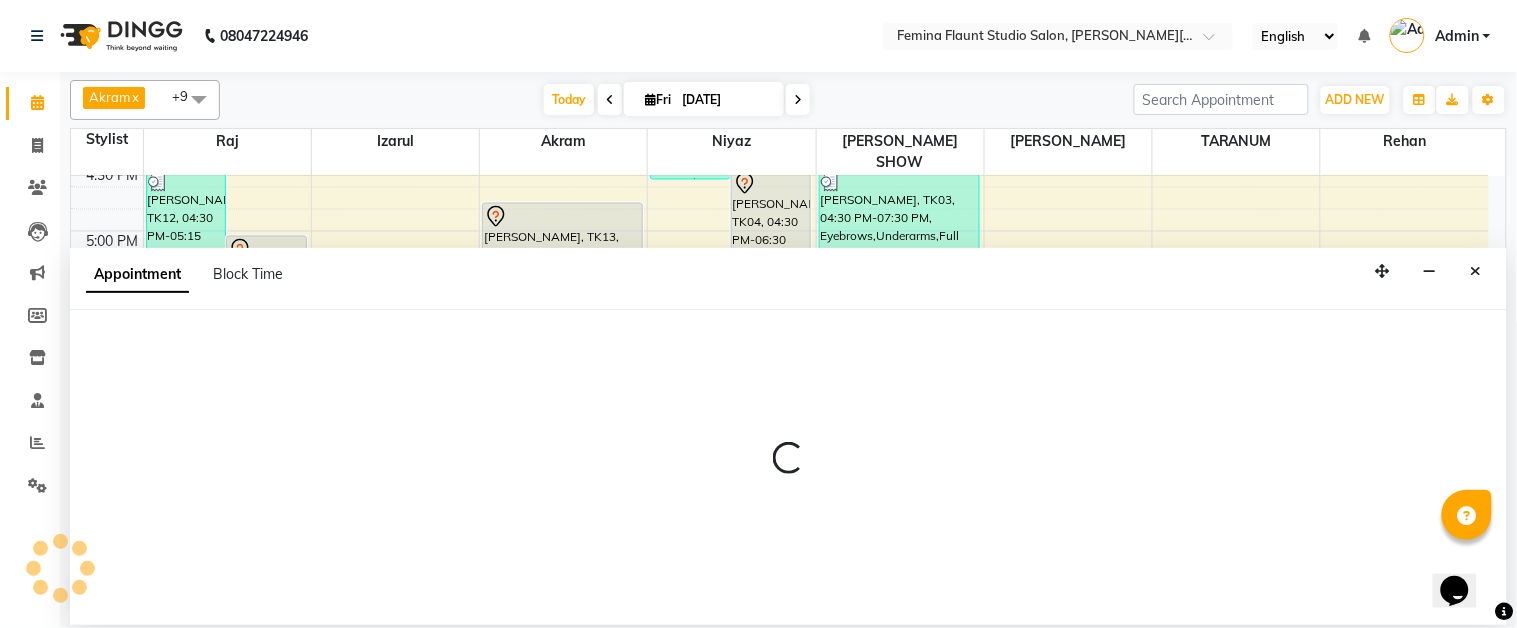 select on "83062" 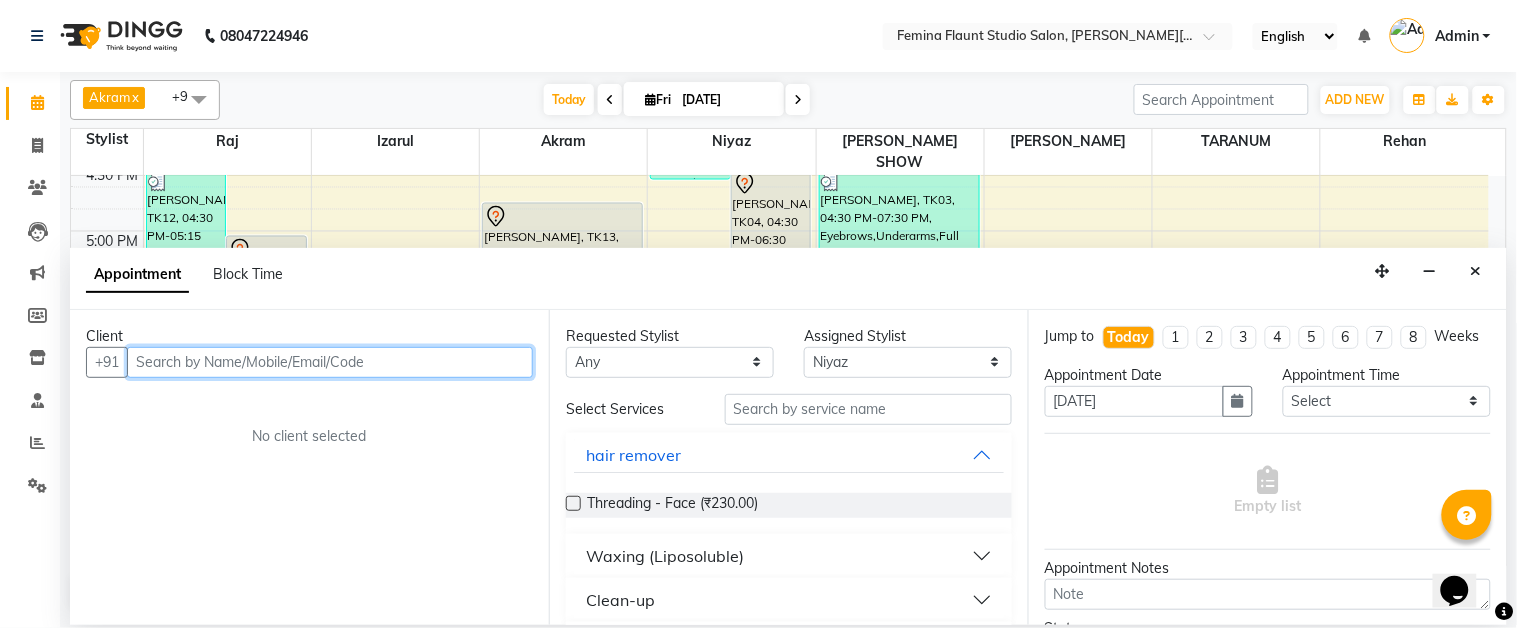 click at bounding box center [330, 362] 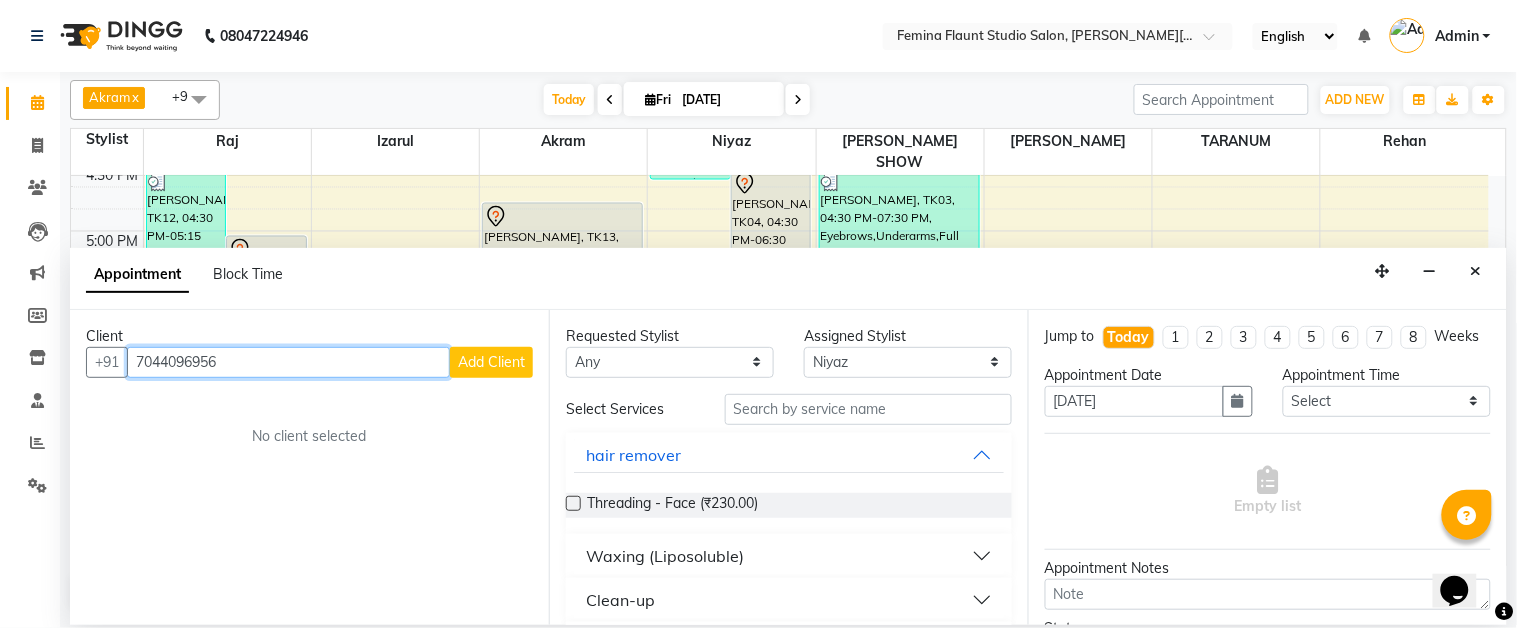 type on "7044096956" 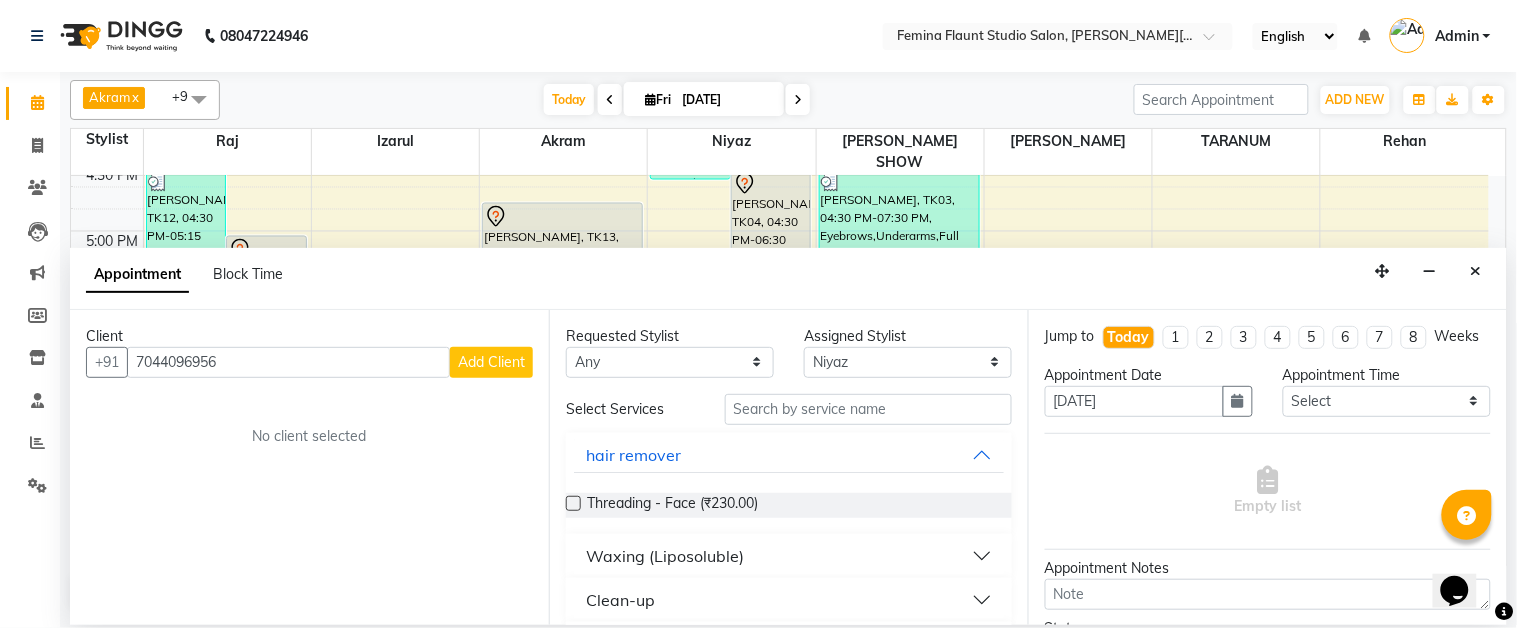 click on "Add Client" at bounding box center [491, 362] 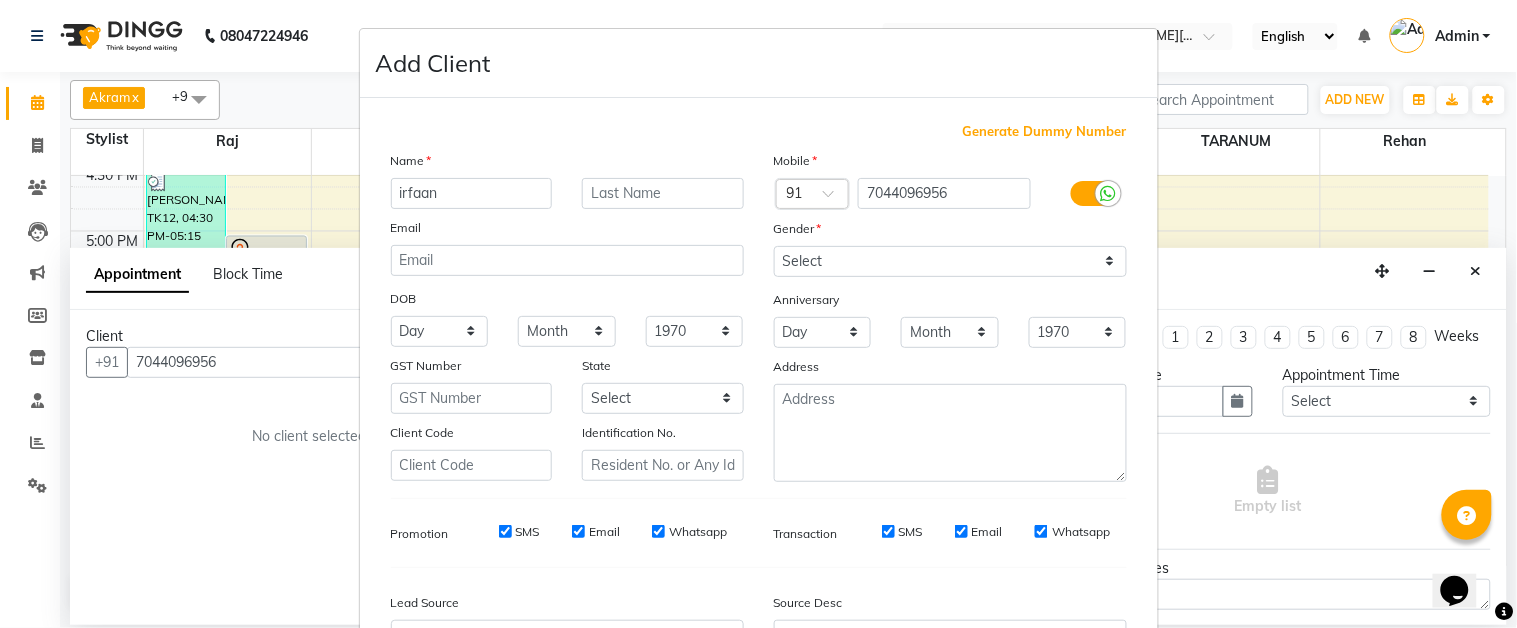 type on "irfaan" 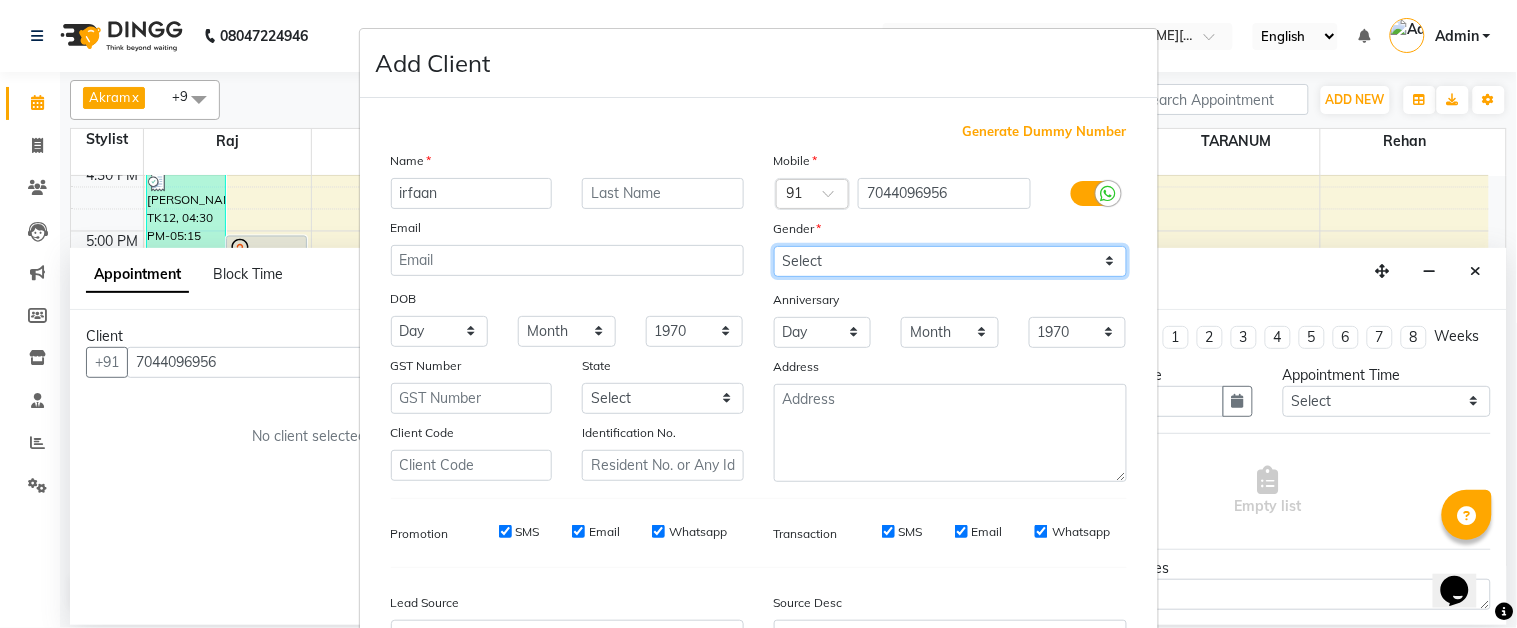 click on "Select Male Female Other Prefer Not To Say" at bounding box center (950, 261) 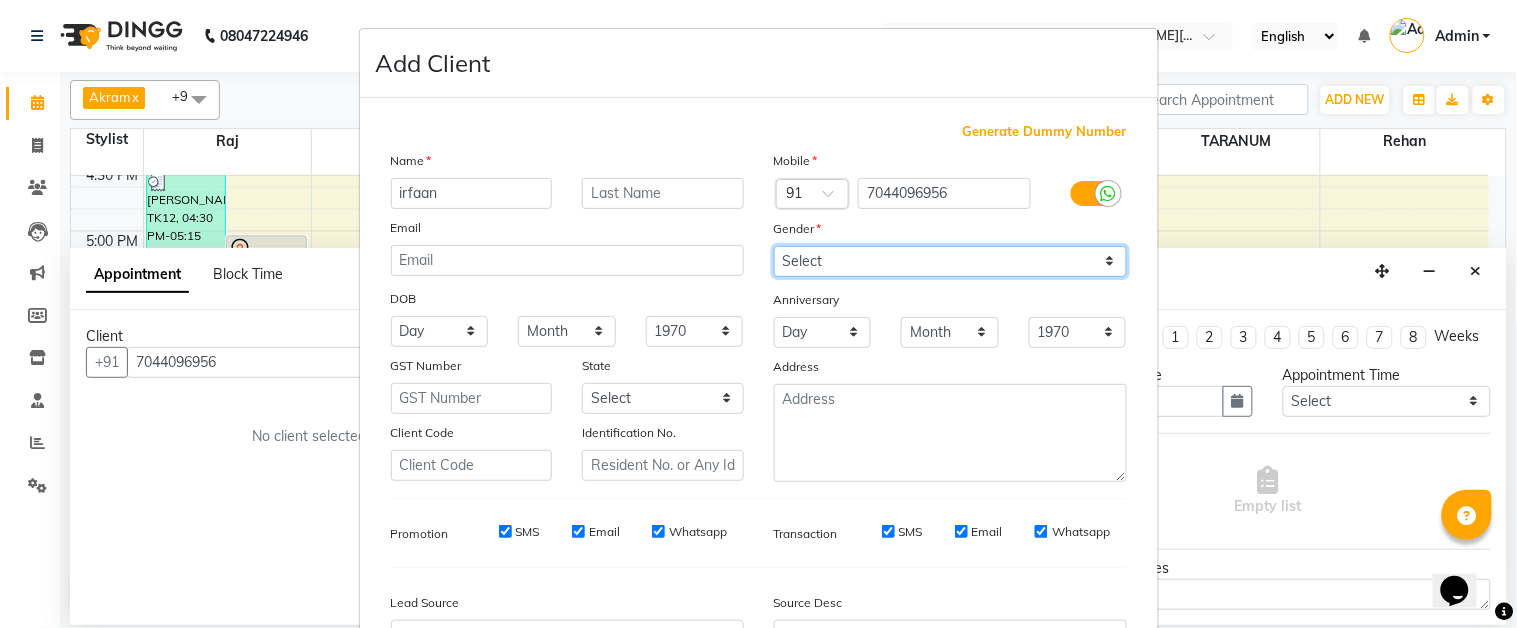 select on "male" 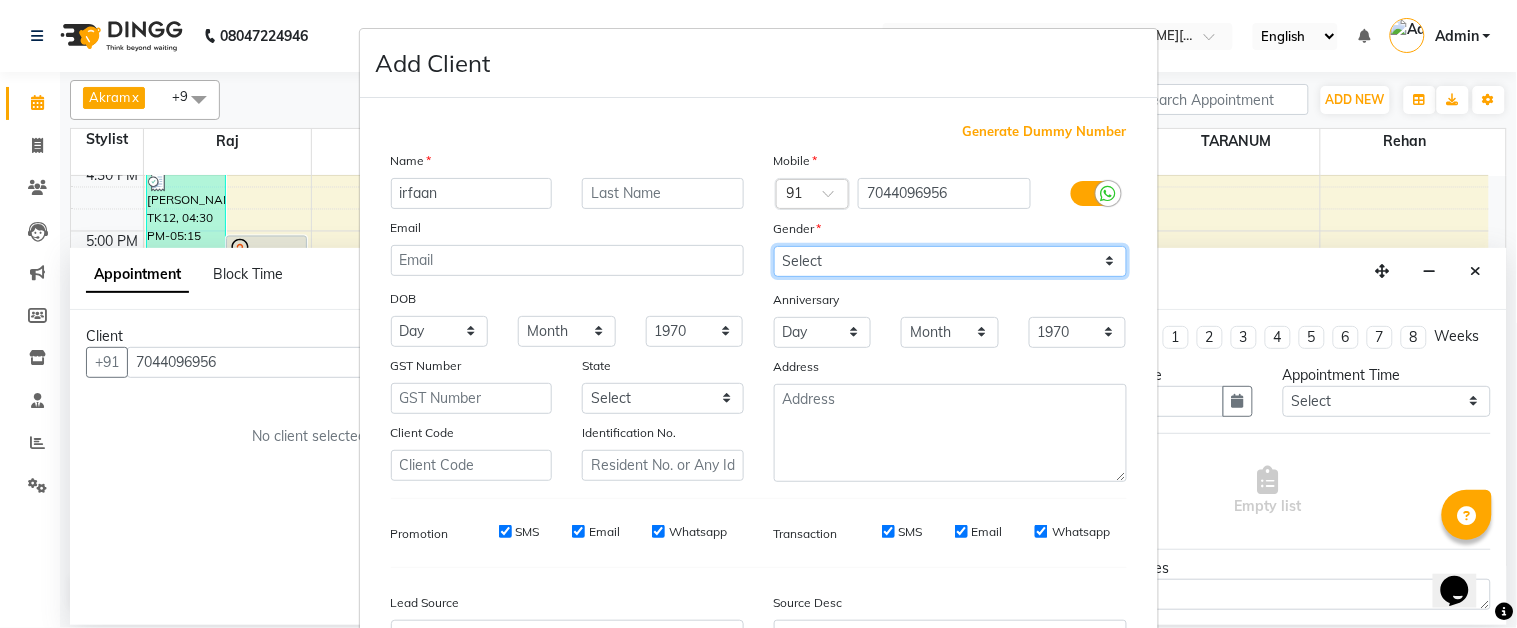click on "Select Male Female Other Prefer Not To Say" at bounding box center [950, 261] 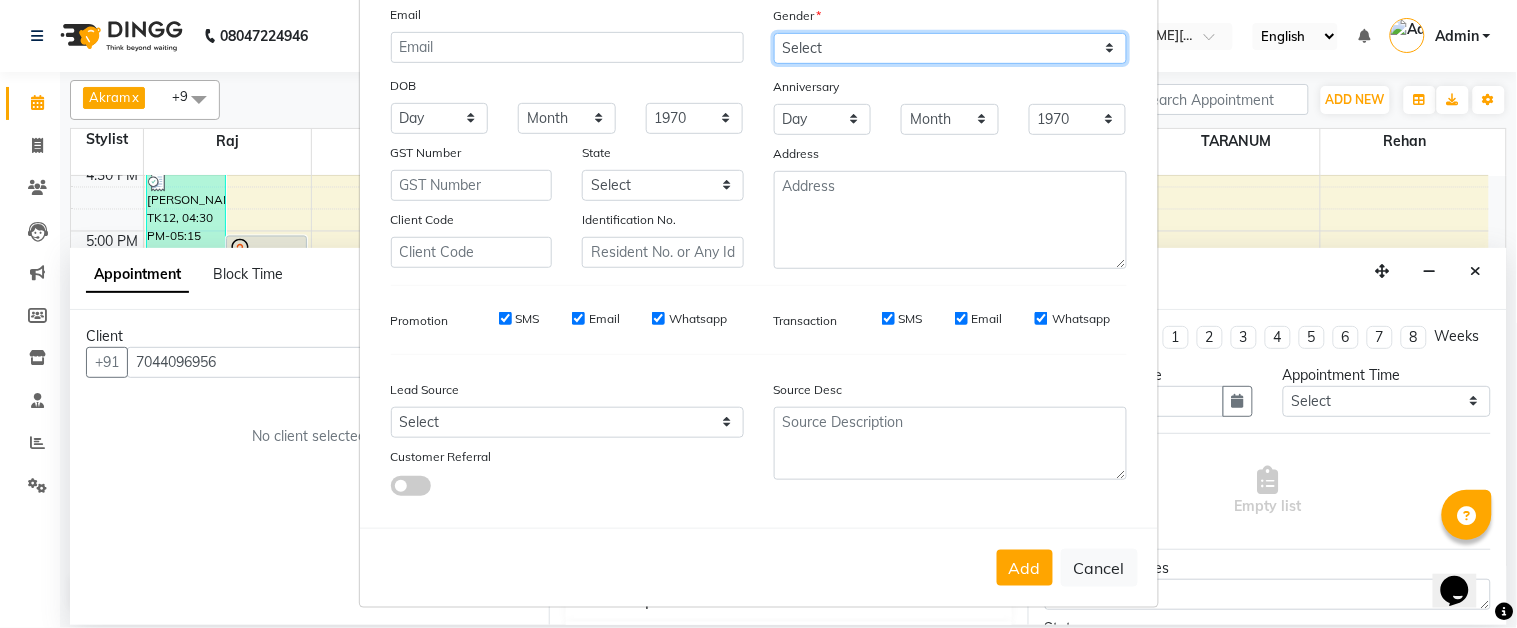 scroll, scrollTop: 222, scrollLeft: 0, axis: vertical 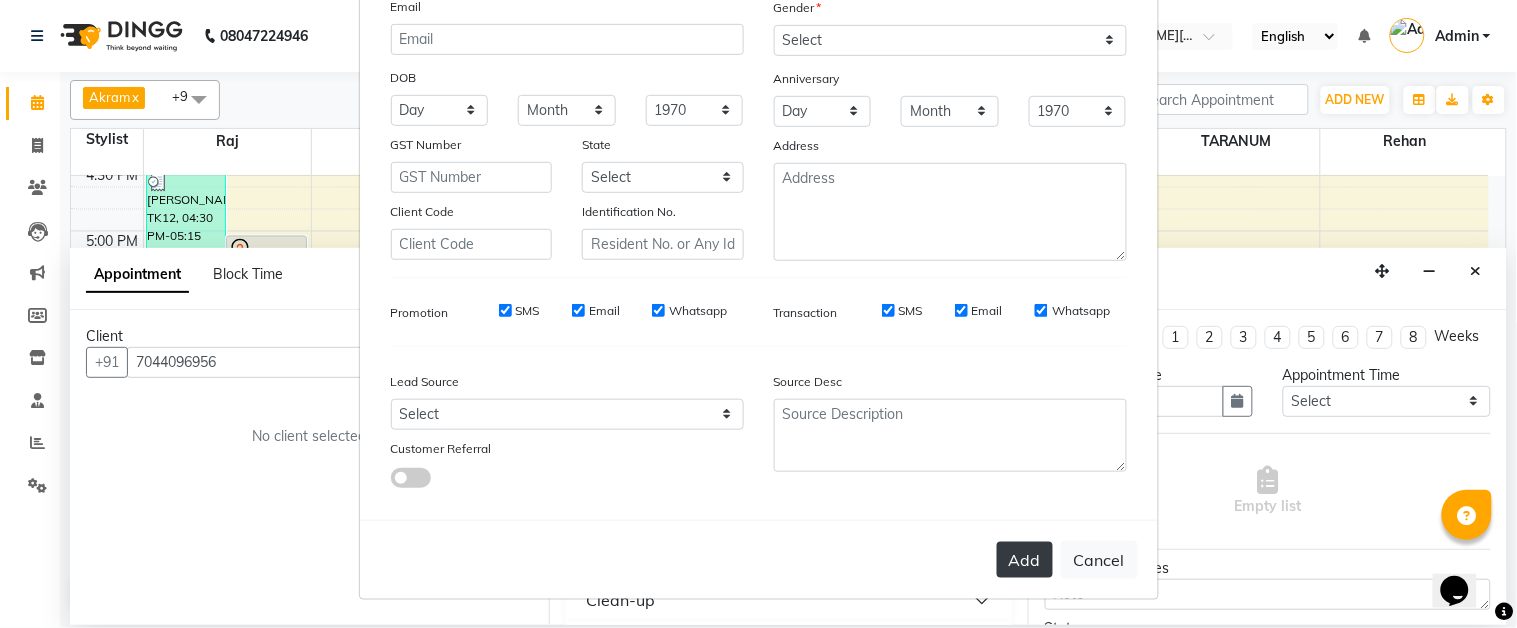 click on "Add" at bounding box center (1025, 560) 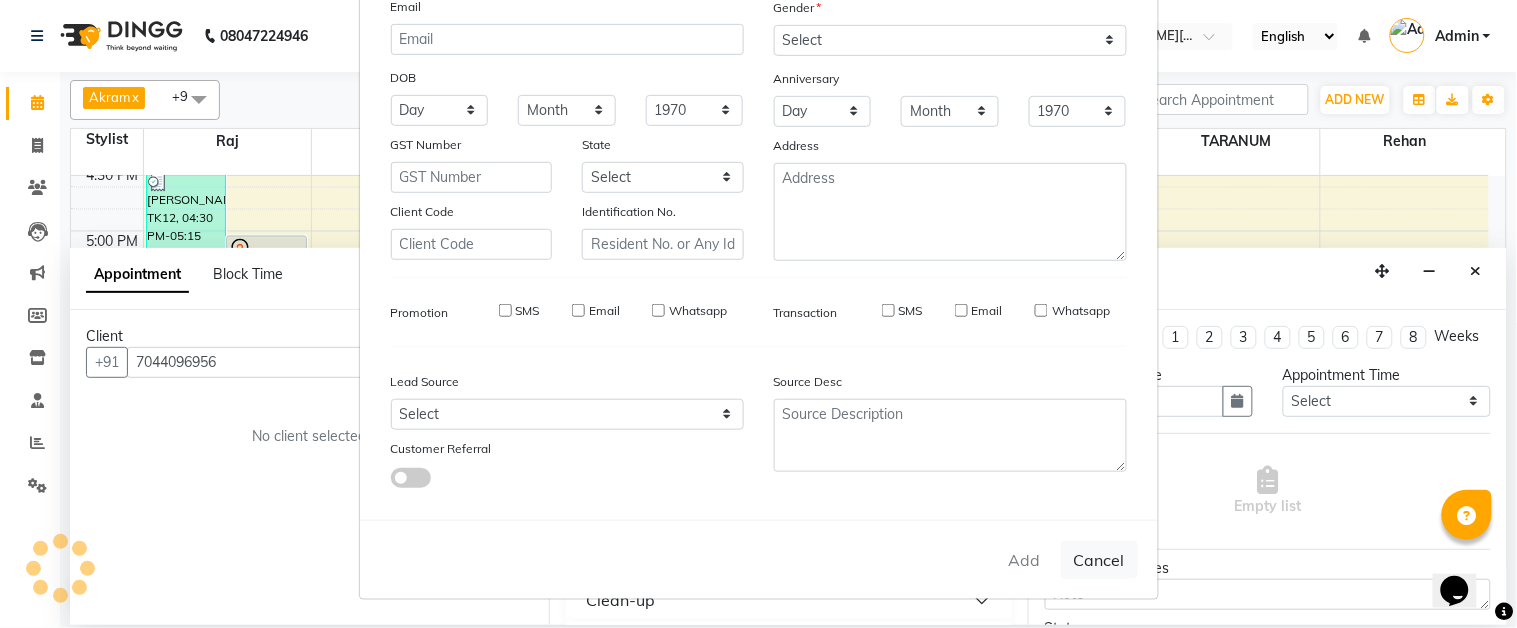 type 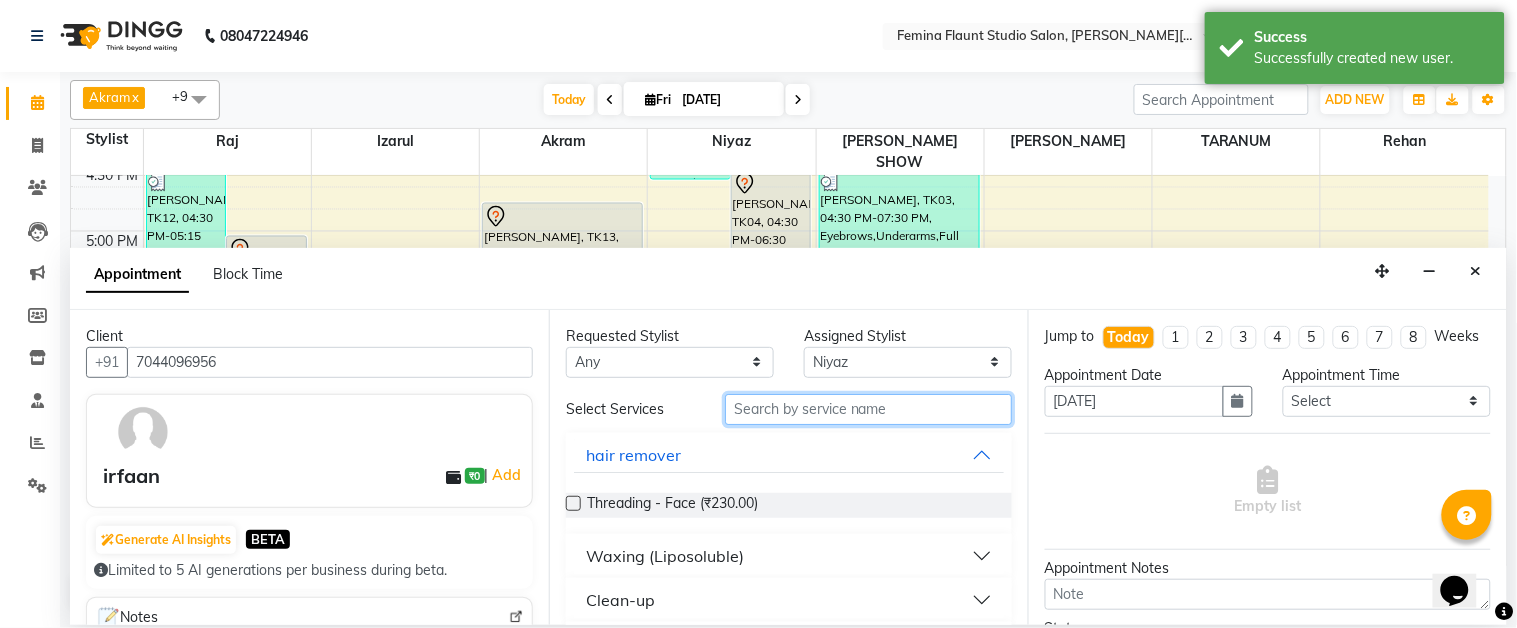 click at bounding box center [868, 409] 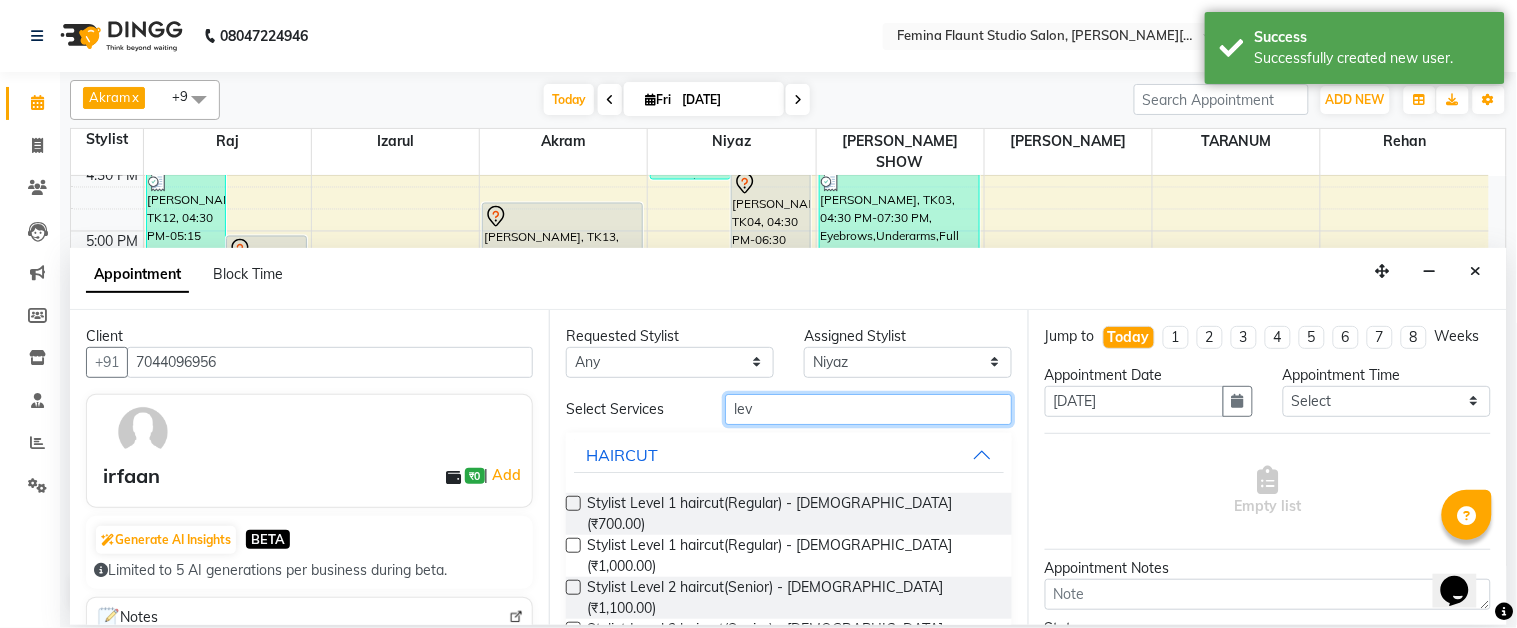 type on "lev" 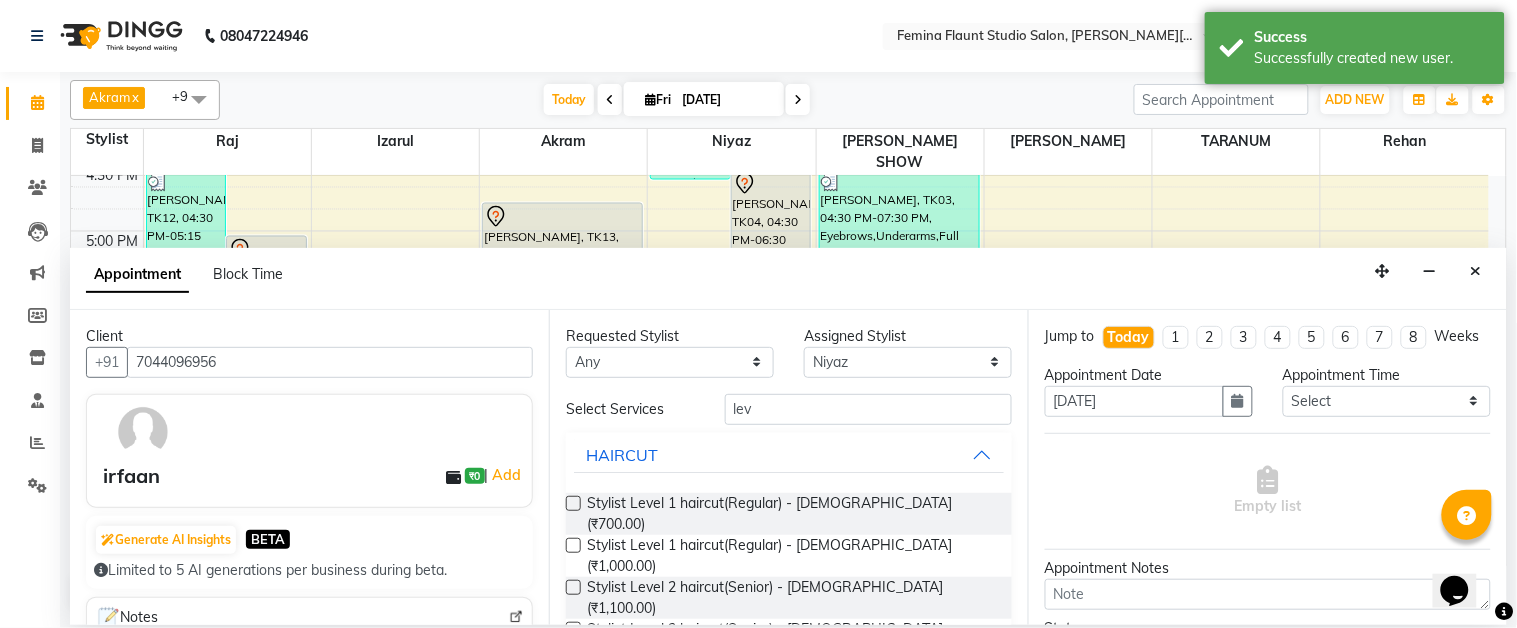 click at bounding box center (573, 587) 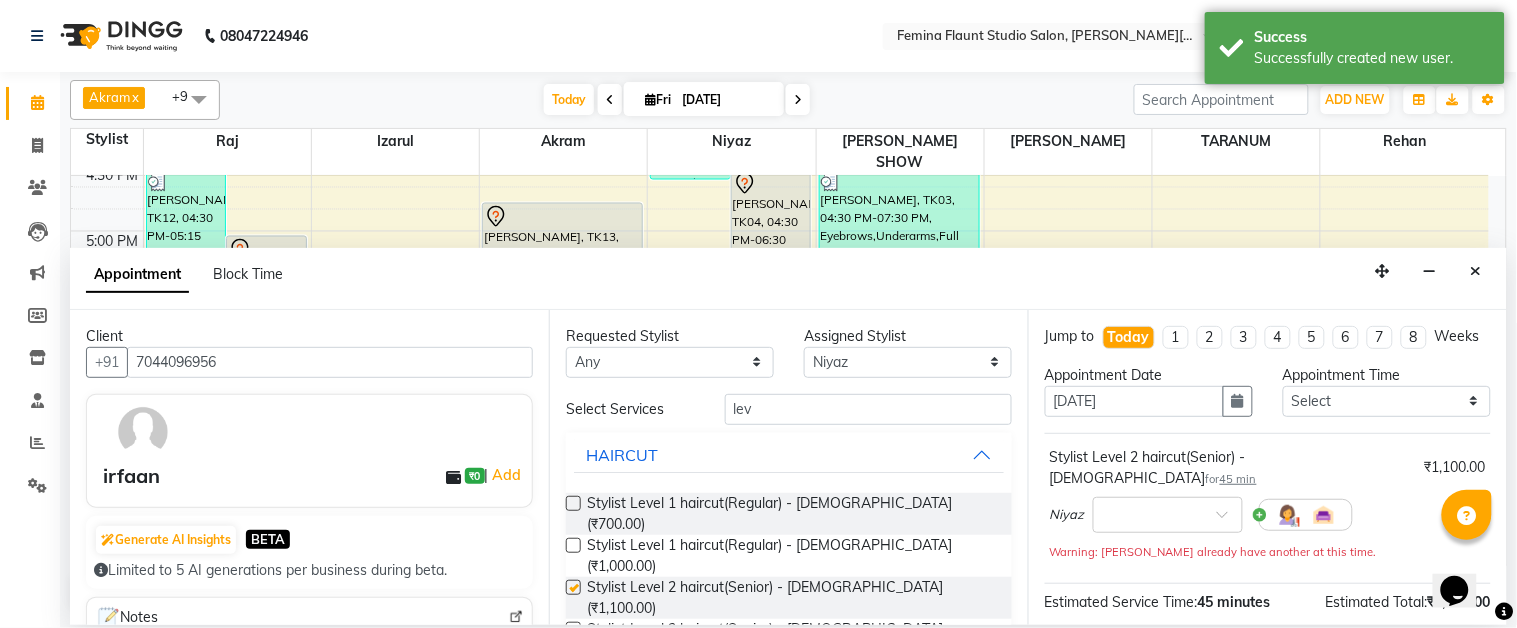 checkbox on "false" 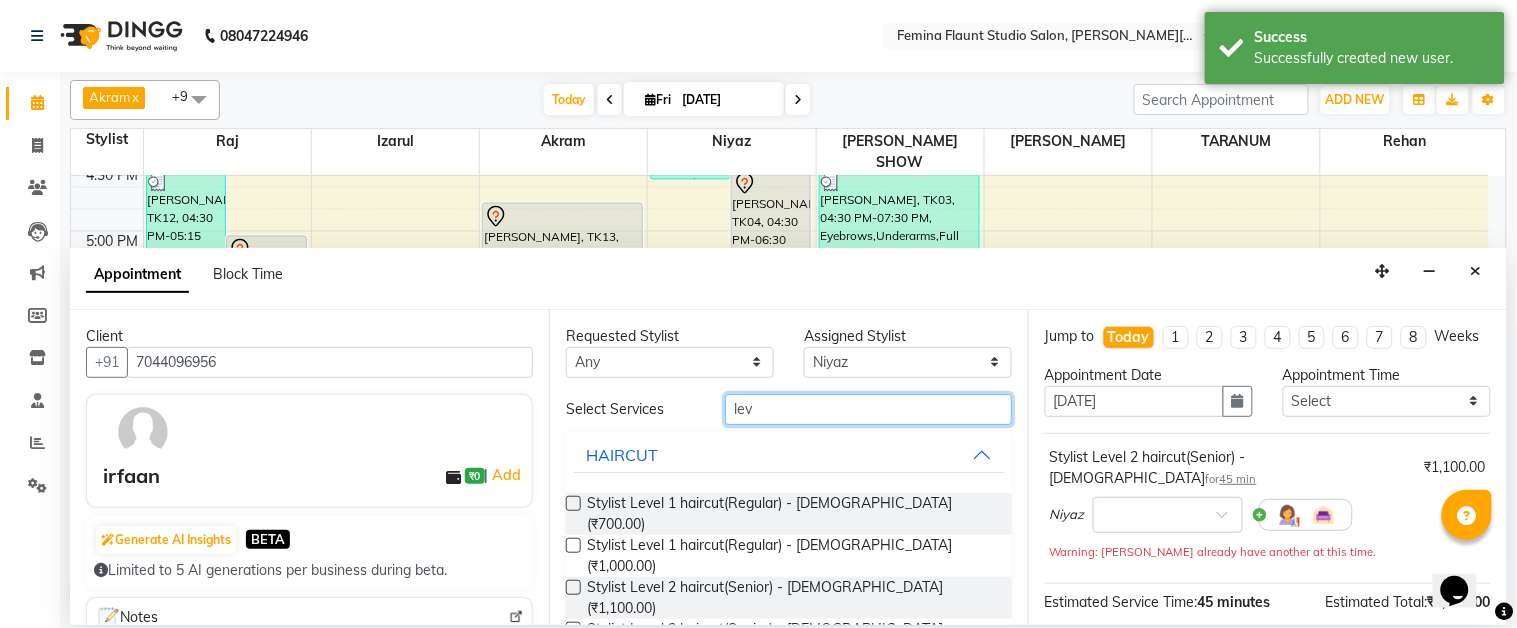 click on "lev" at bounding box center [868, 409] 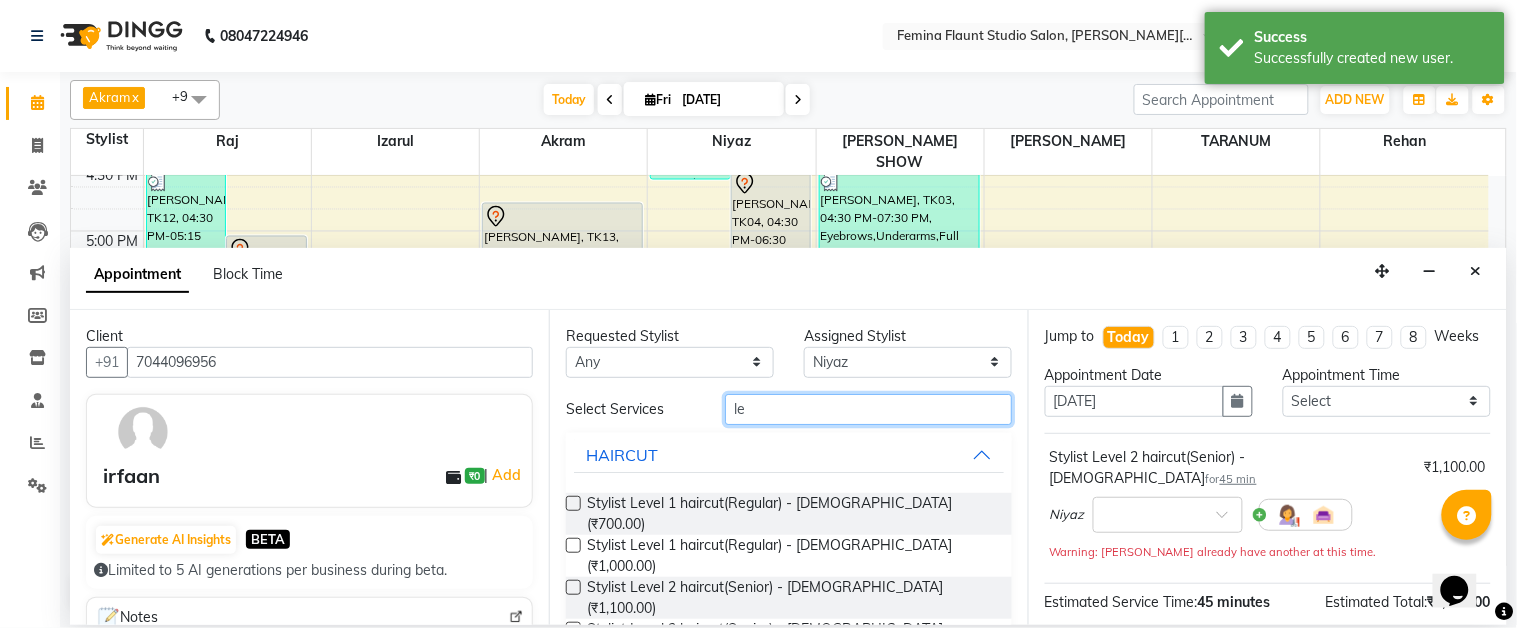 type on "l" 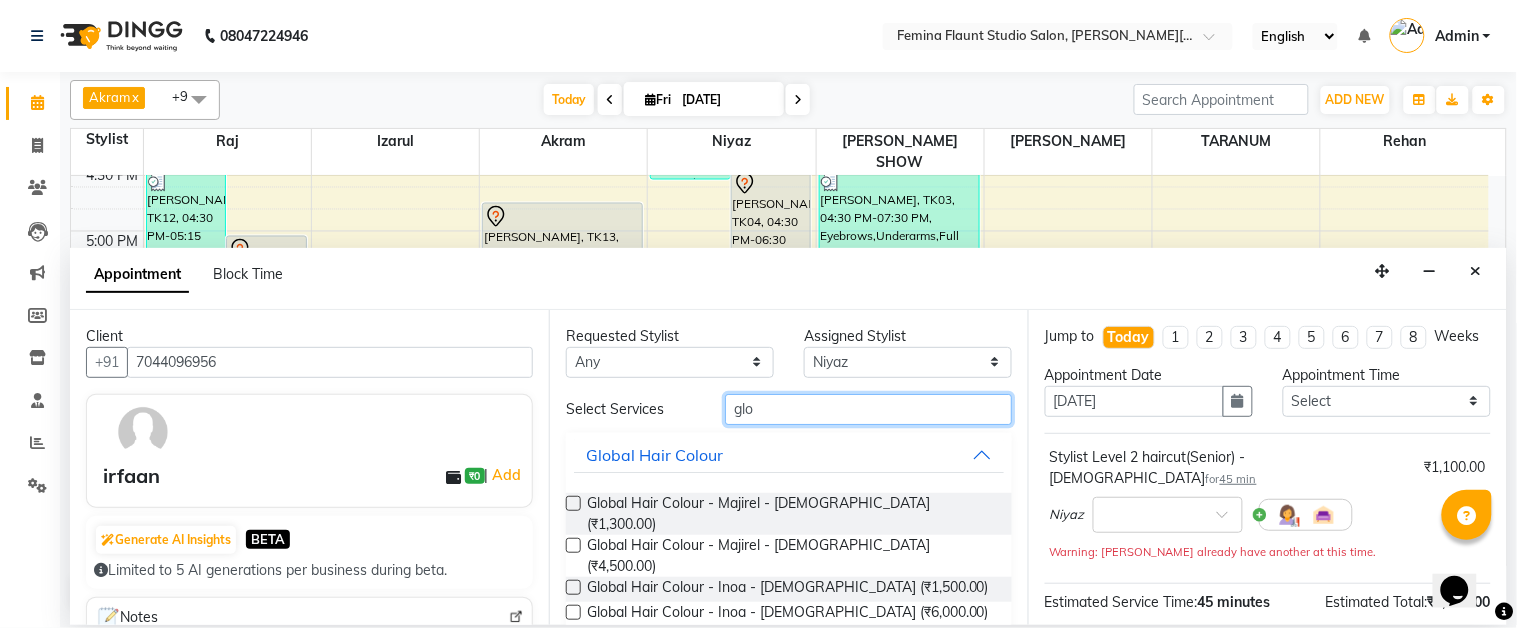 type on "glo" 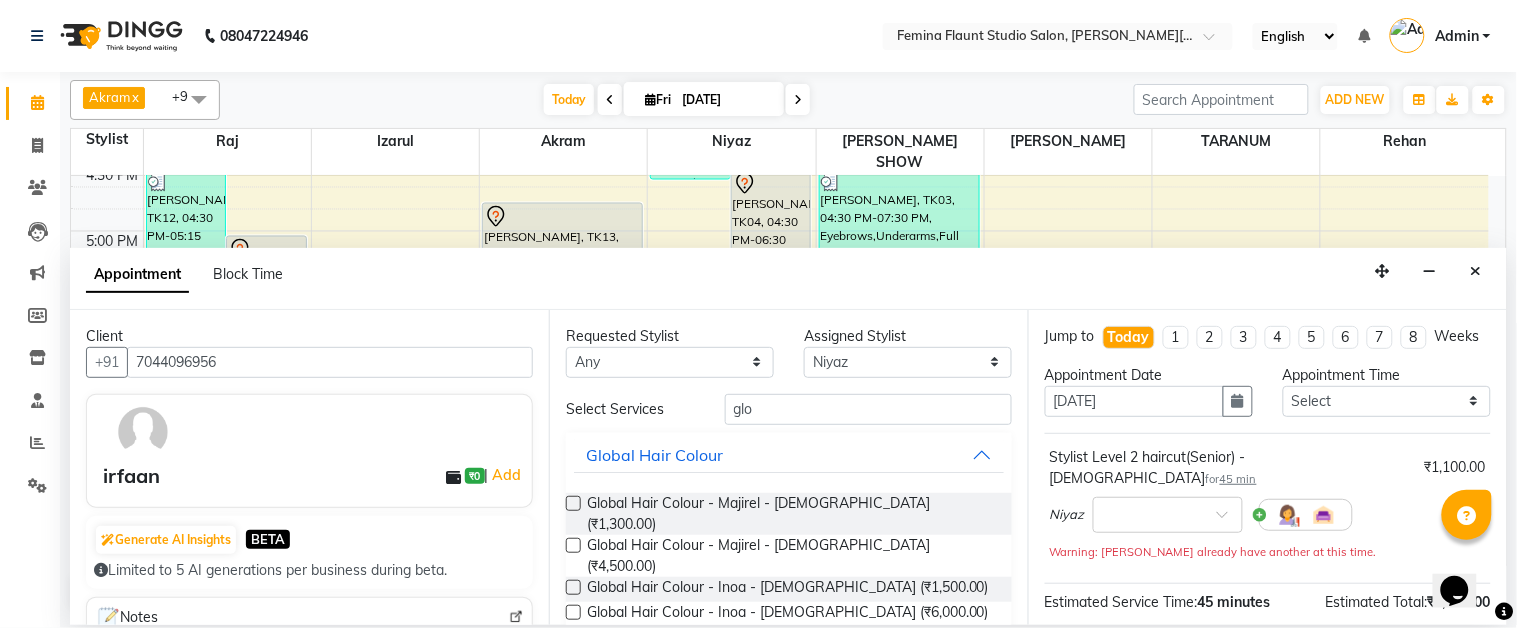 click at bounding box center [573, 587] 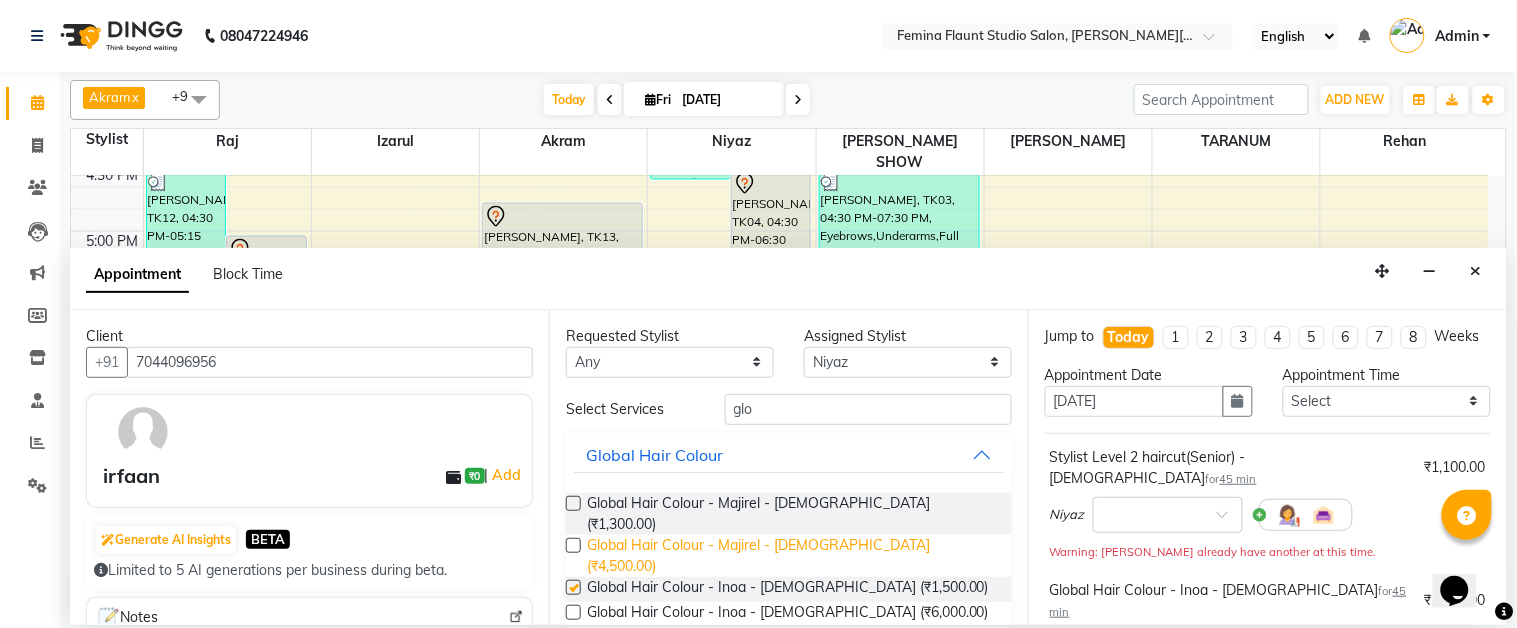 checkbox on "false" 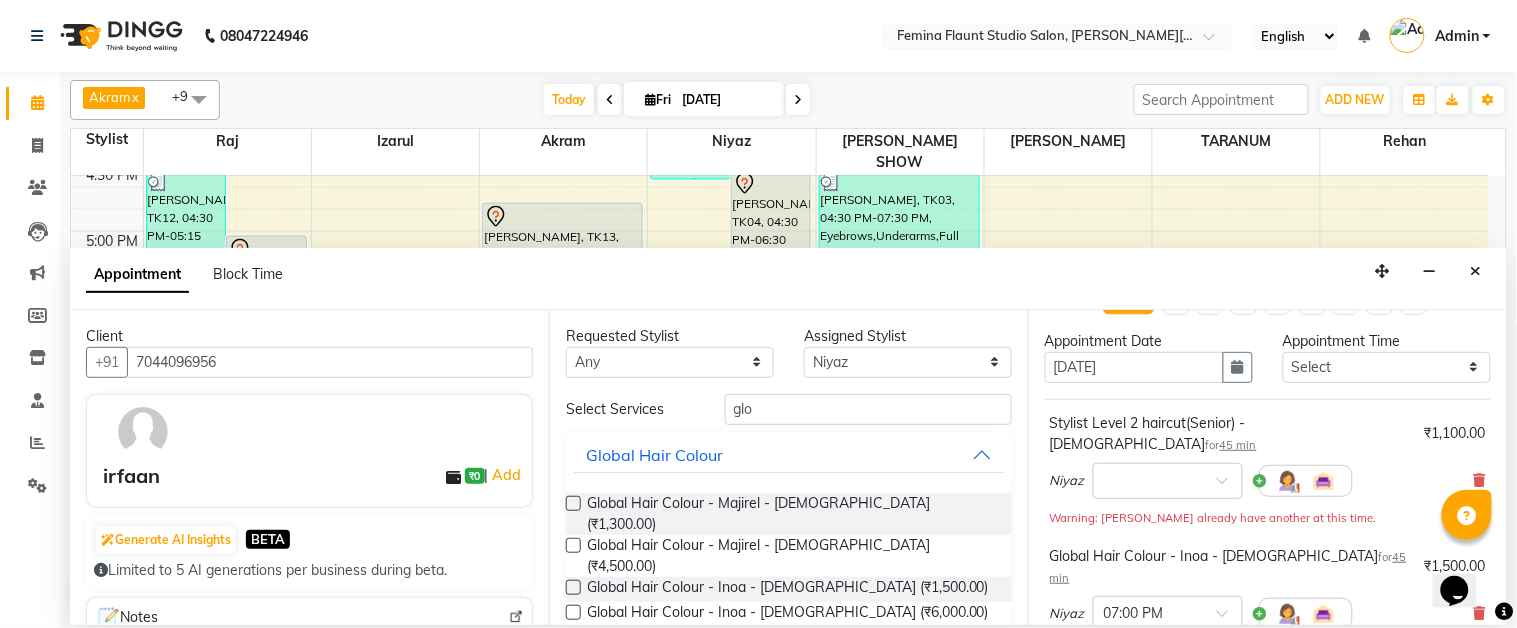 scroll, scrollTop: 0, scrollLeft: 0, axis: both 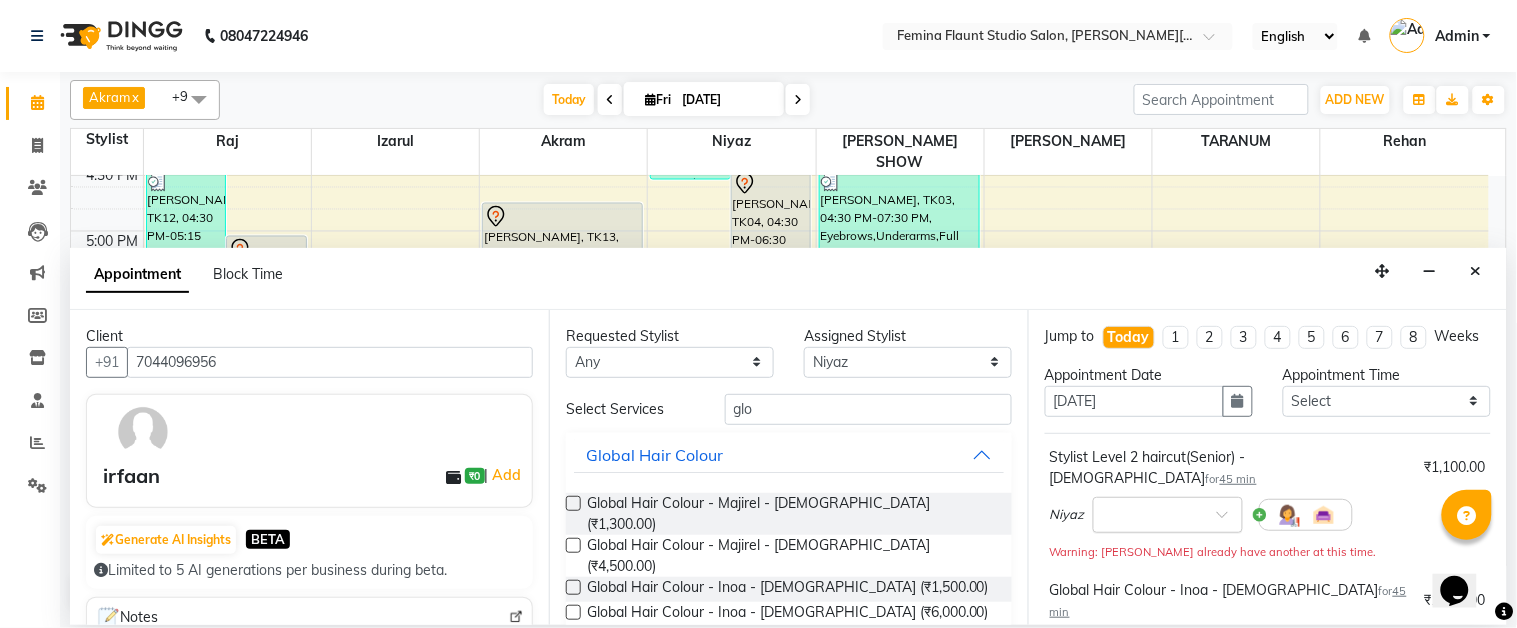click at bounding box center (1229, 520) 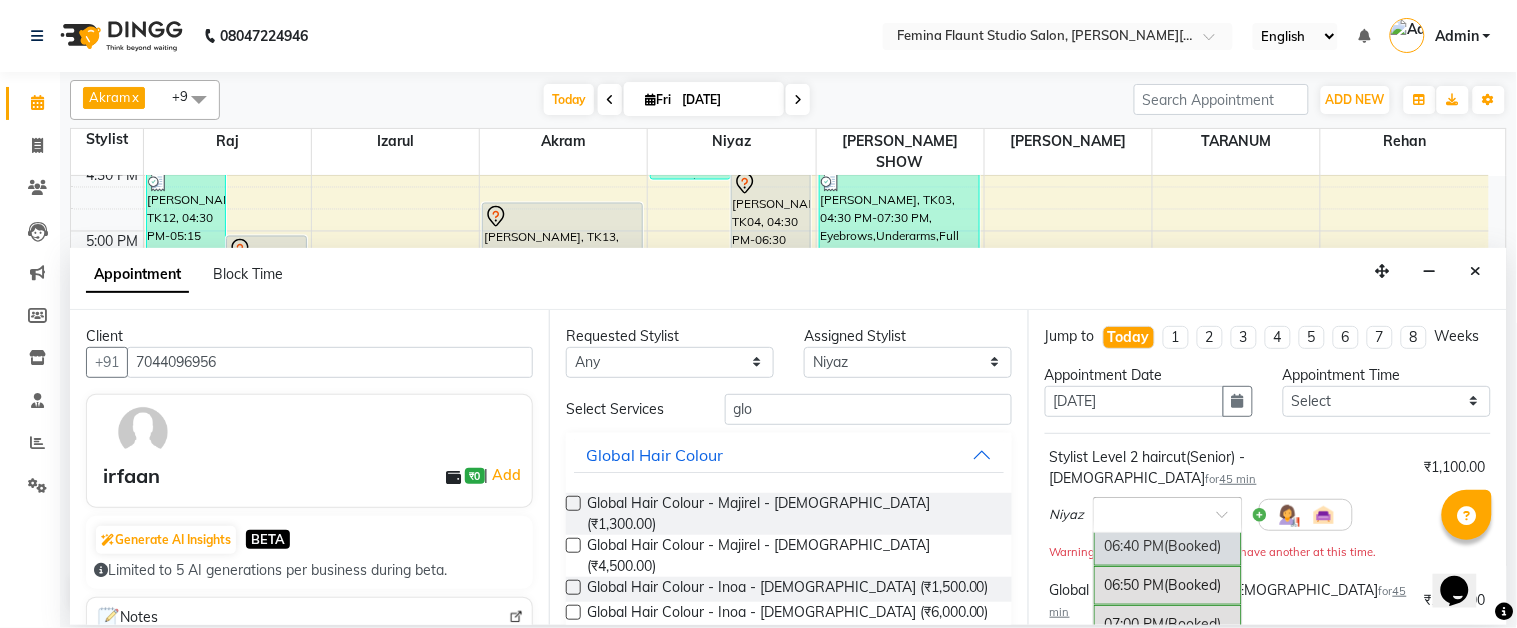 scroll, scrollTop: 2111, scrollLeft: 0, axis: vertical 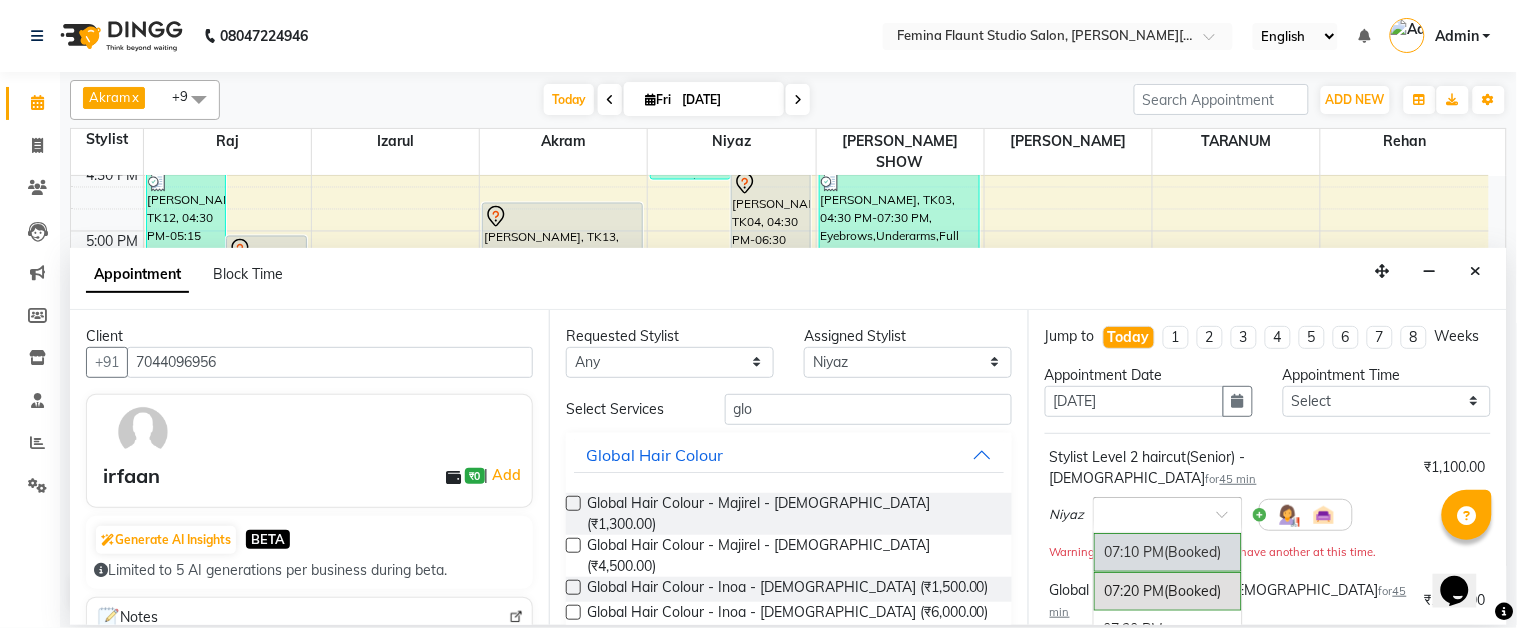 click on "07:10 PM   (Booked)" at bounding box center [1168, 552] 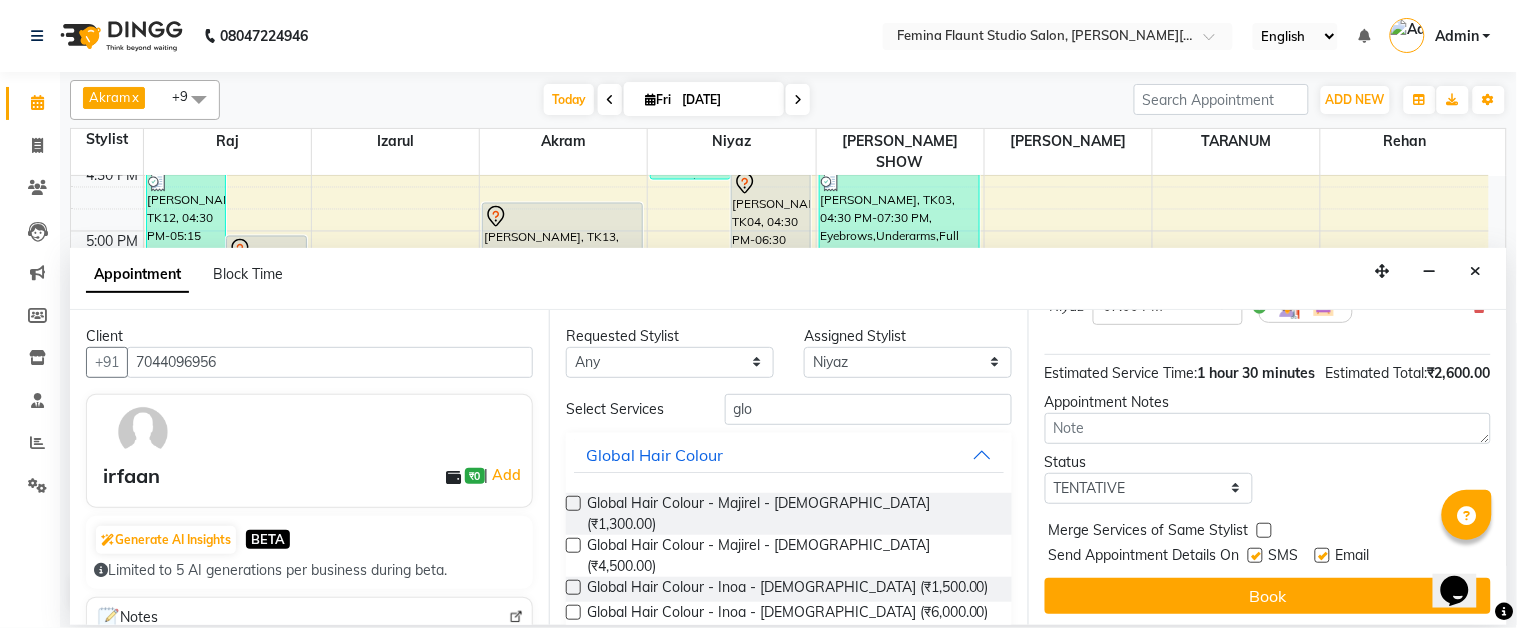 scroll, scrollTop: 343, scrollLeft: 0, axis: vertical 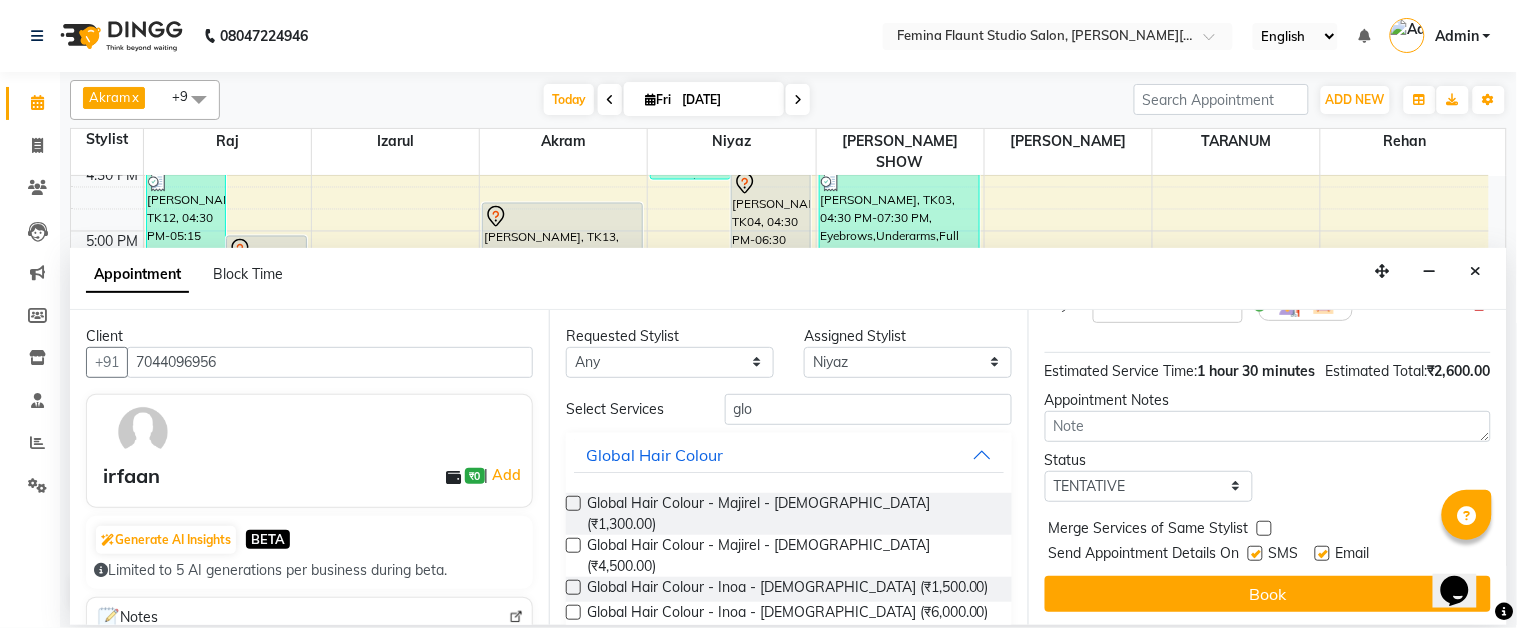 click on "Book" at bounding box center (1268, 594) 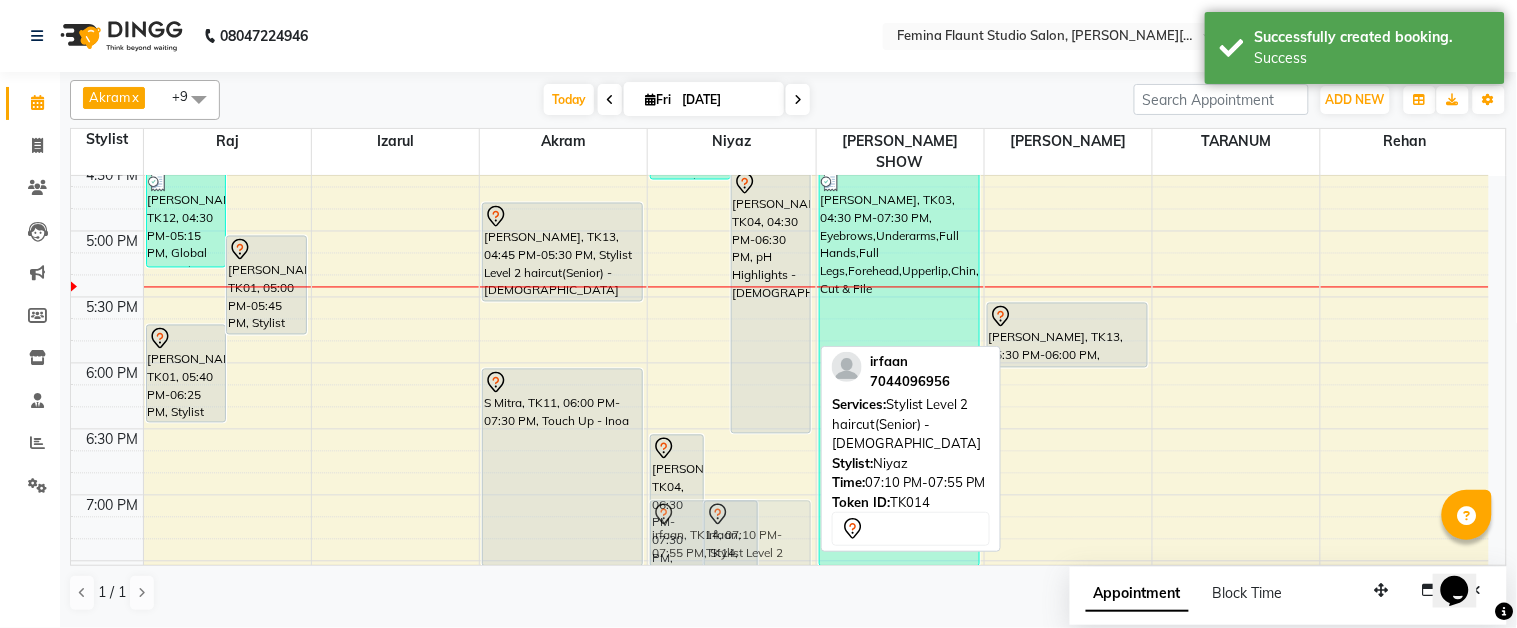 drag, startPoint x: 788, startPoint y: 508, endPoint x: 788, endPoint y: 495, distance: 13 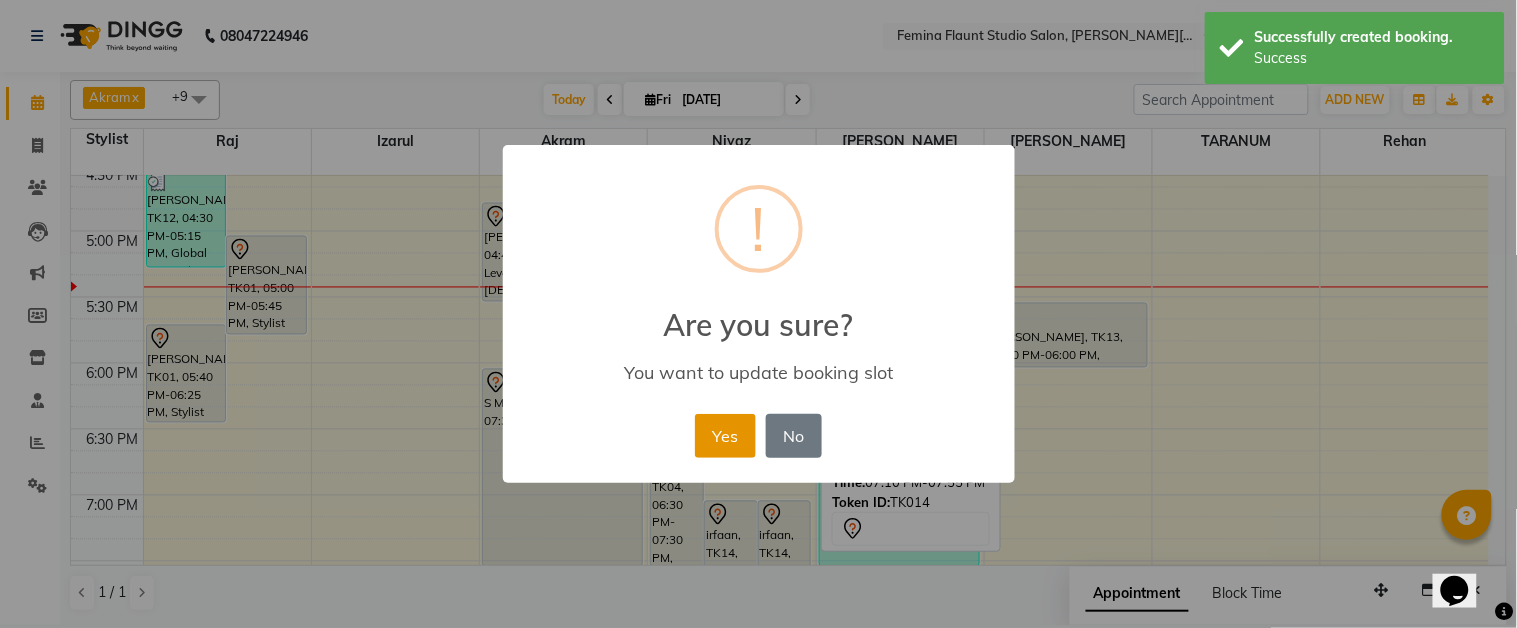 click on "Yes" at bounding box center (725, 436) 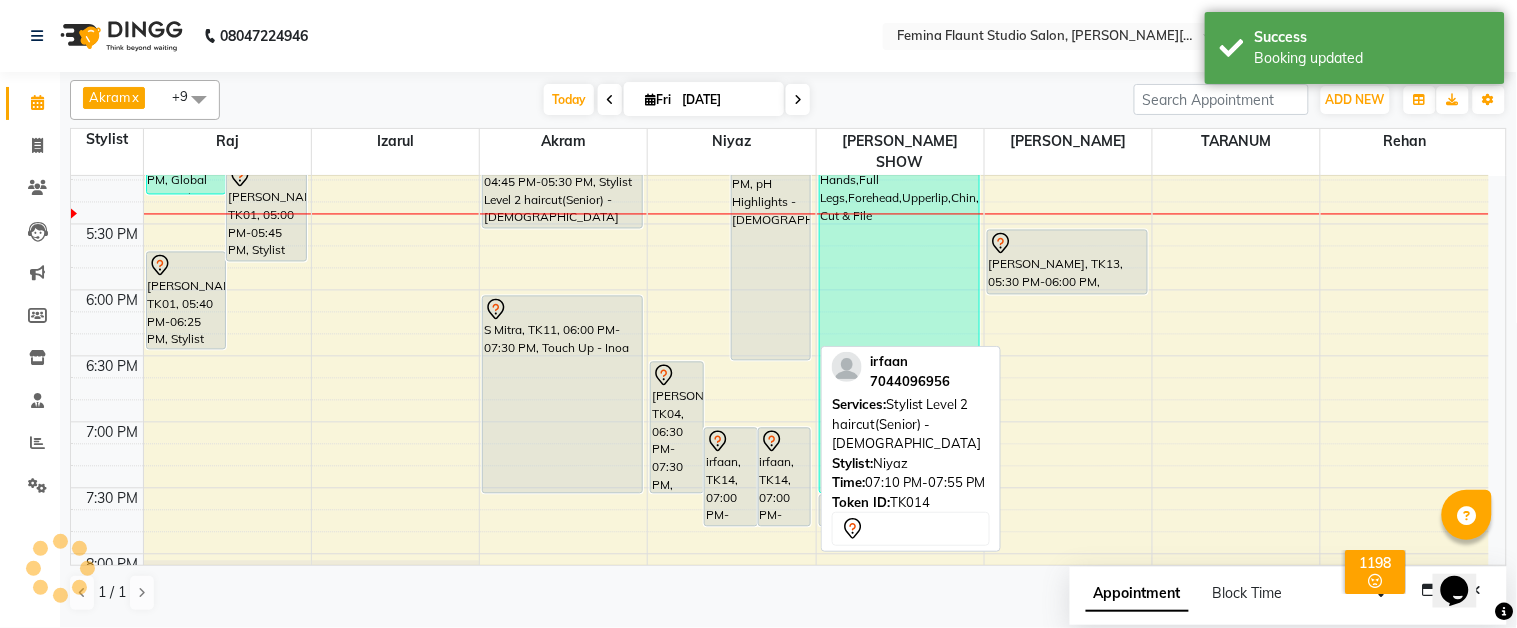 scroll, scrollTop: 1111, scrollLeft: 0, axis: vertical 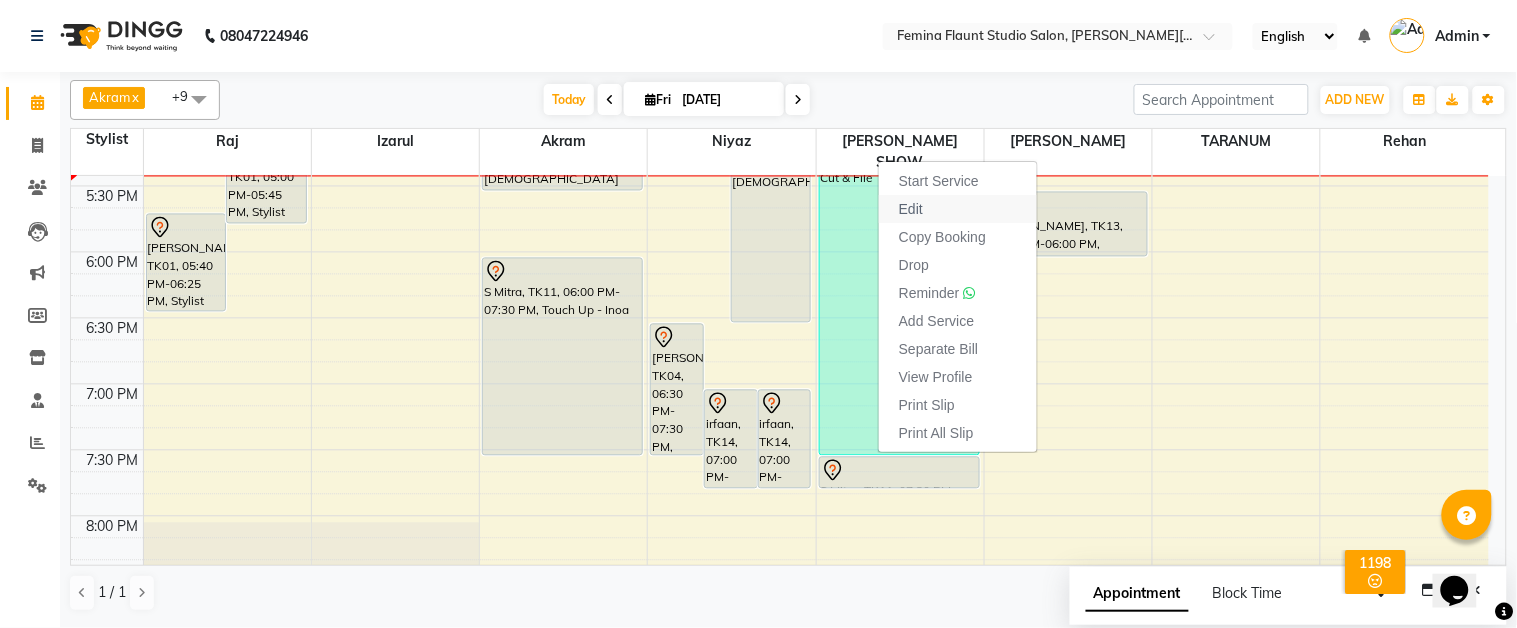 click on "Edit" at bounding box center [911, 209] 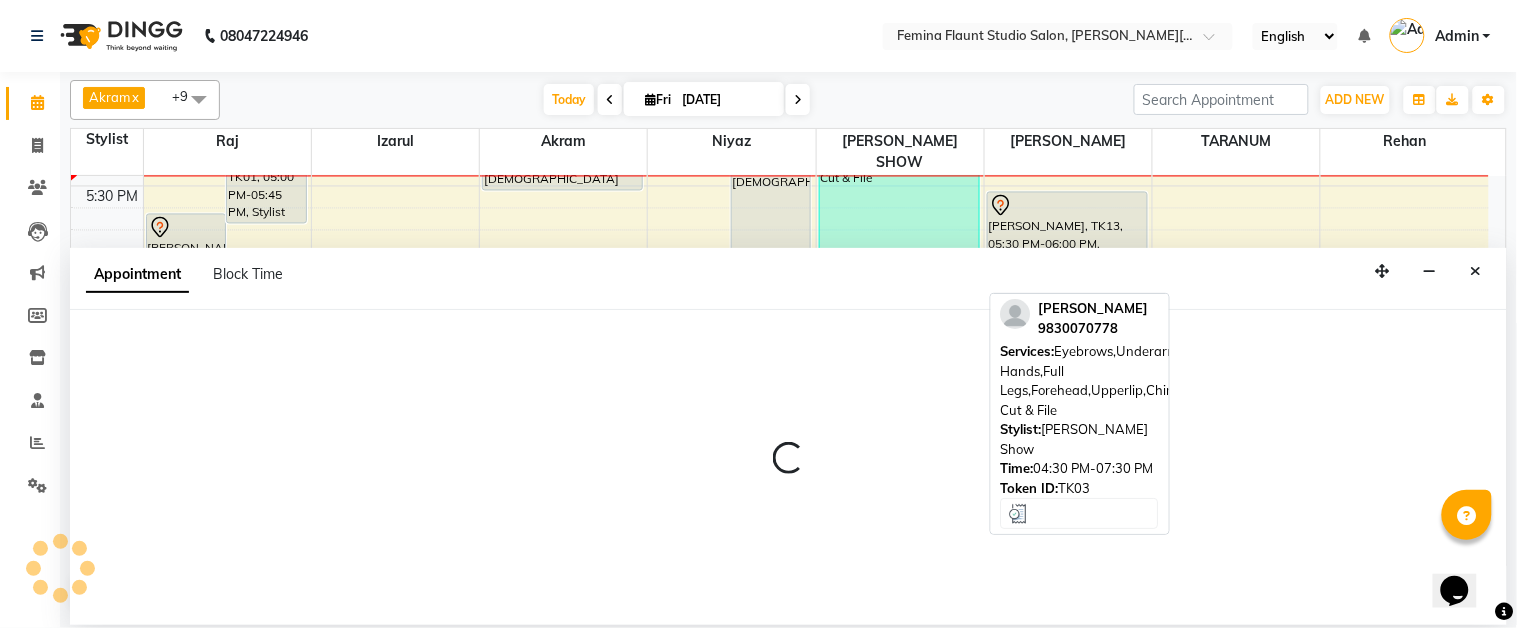 select on "tentative" 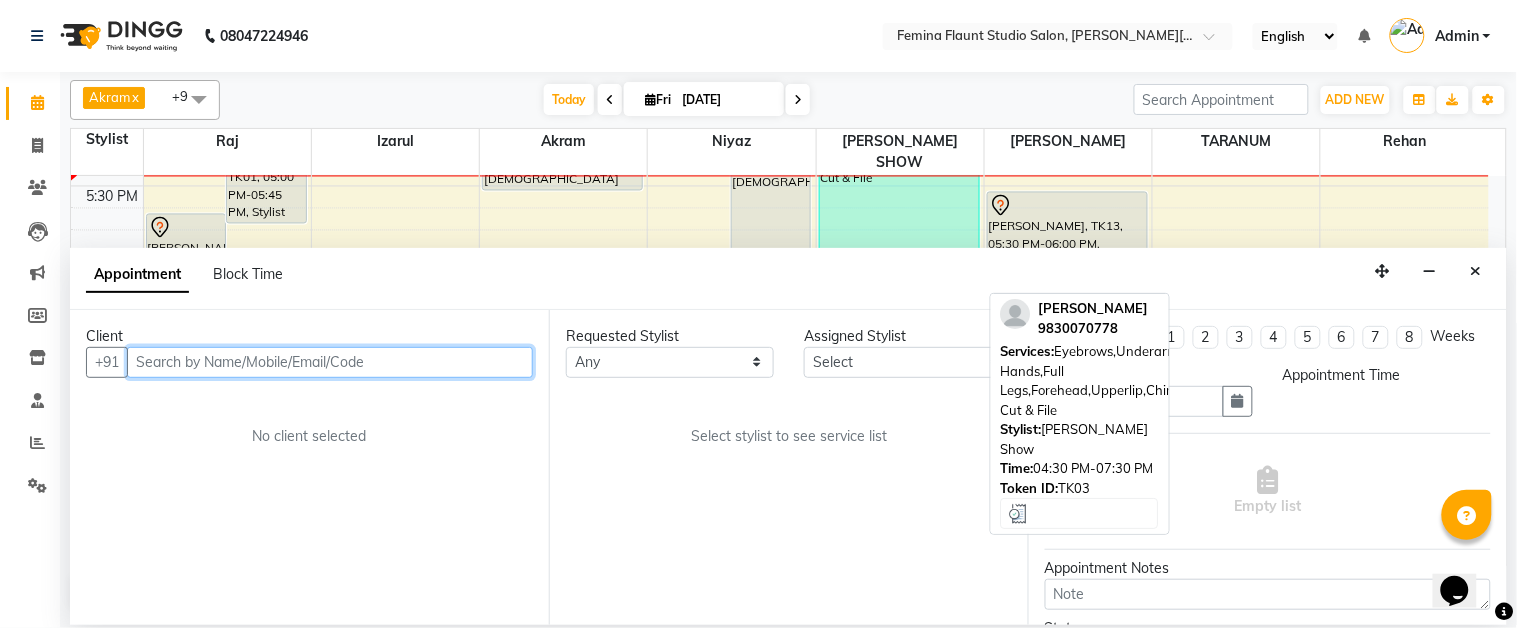 type on "[DATE]" 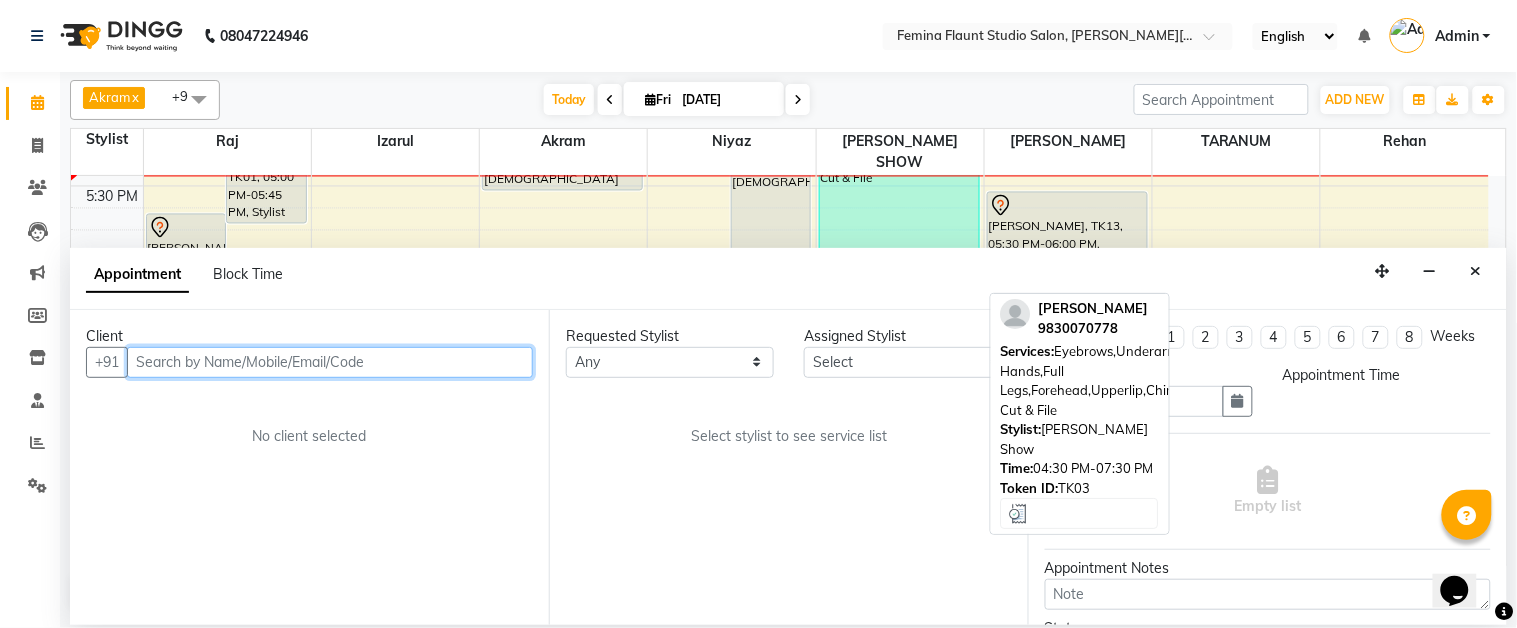 scroll, scrollTop: 0, scrollLeft: 0, axis: both 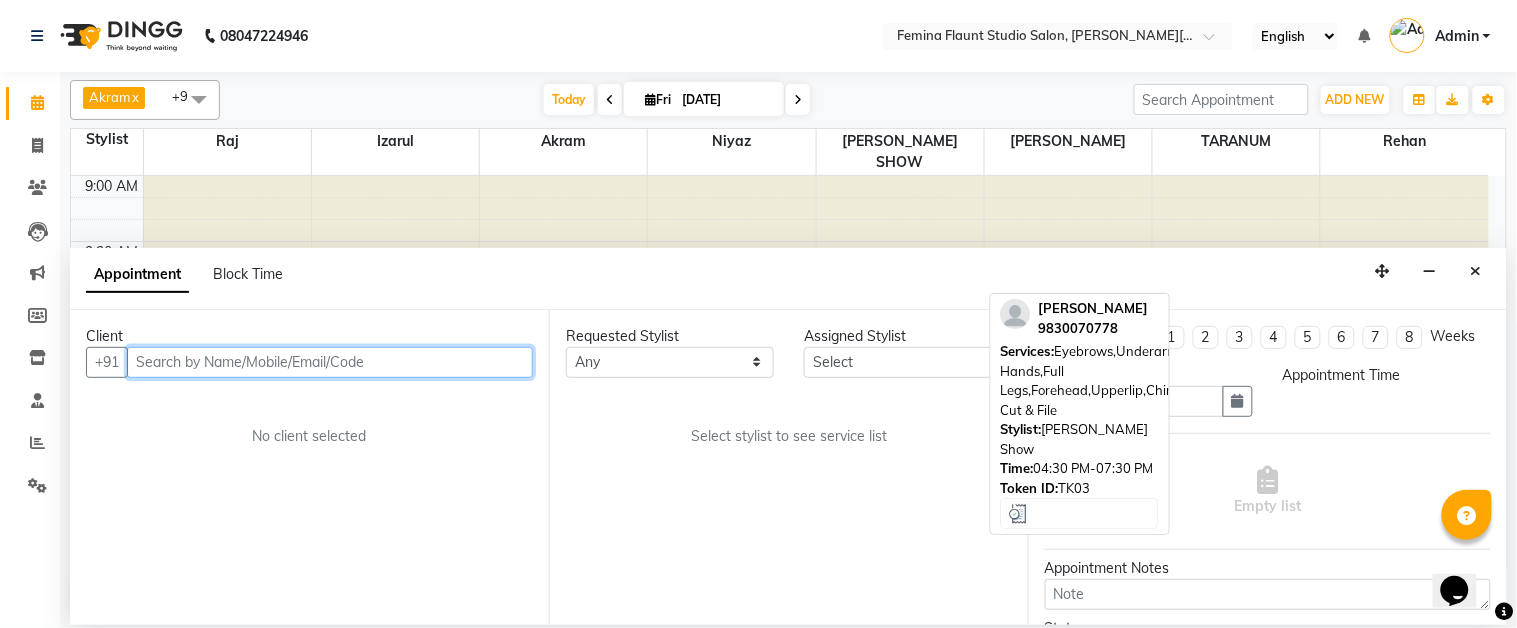 select on "1080" 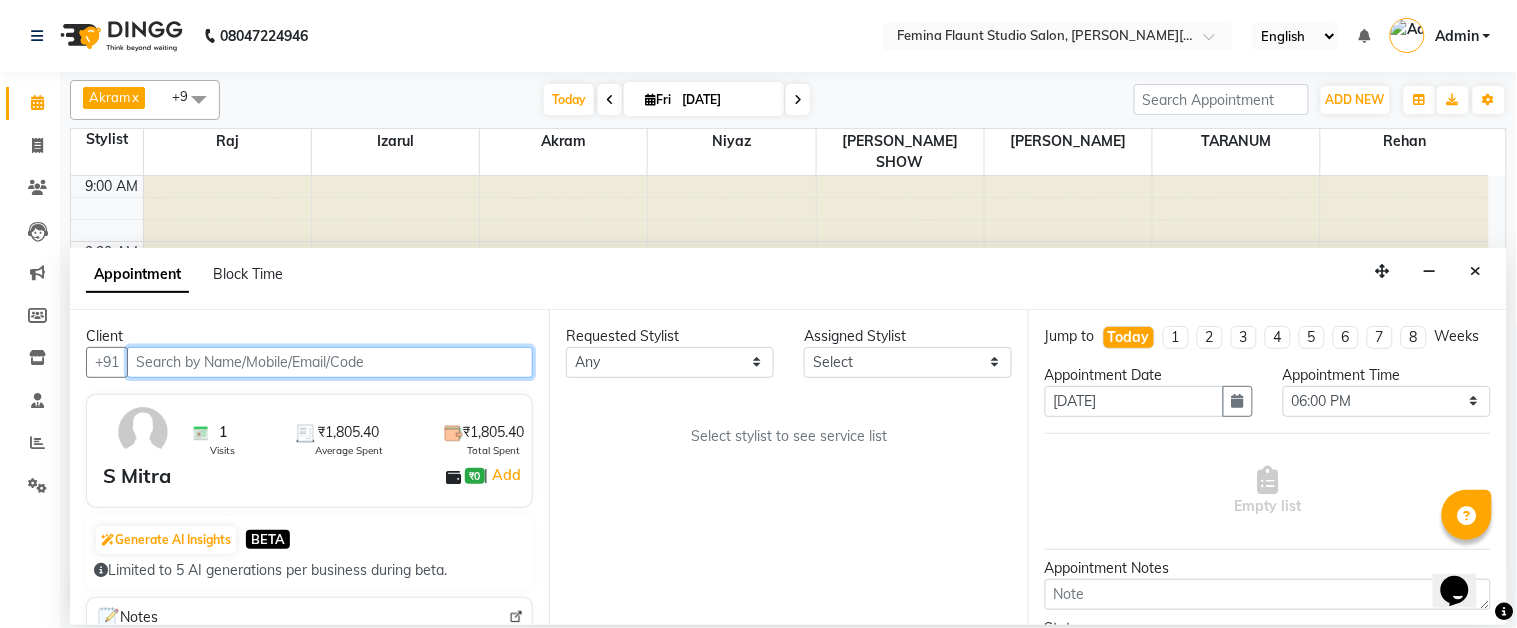 select on "83121" 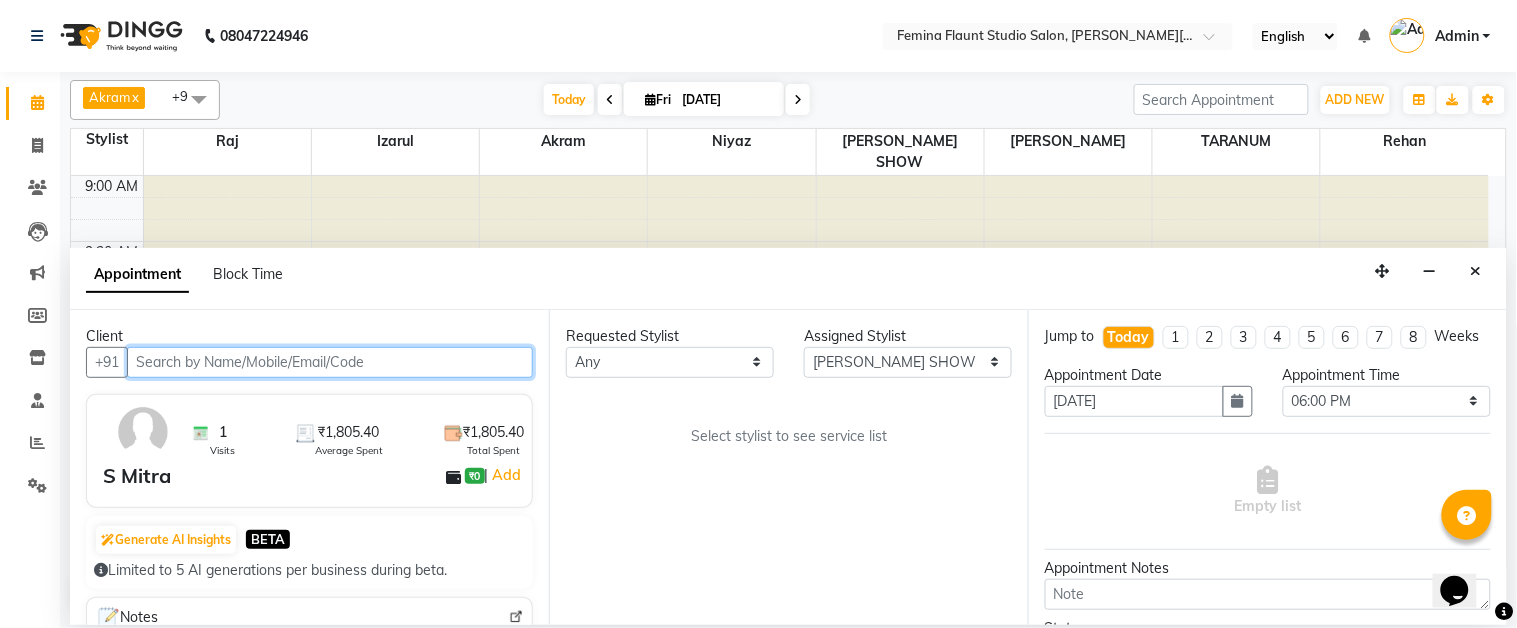 select on "2349" 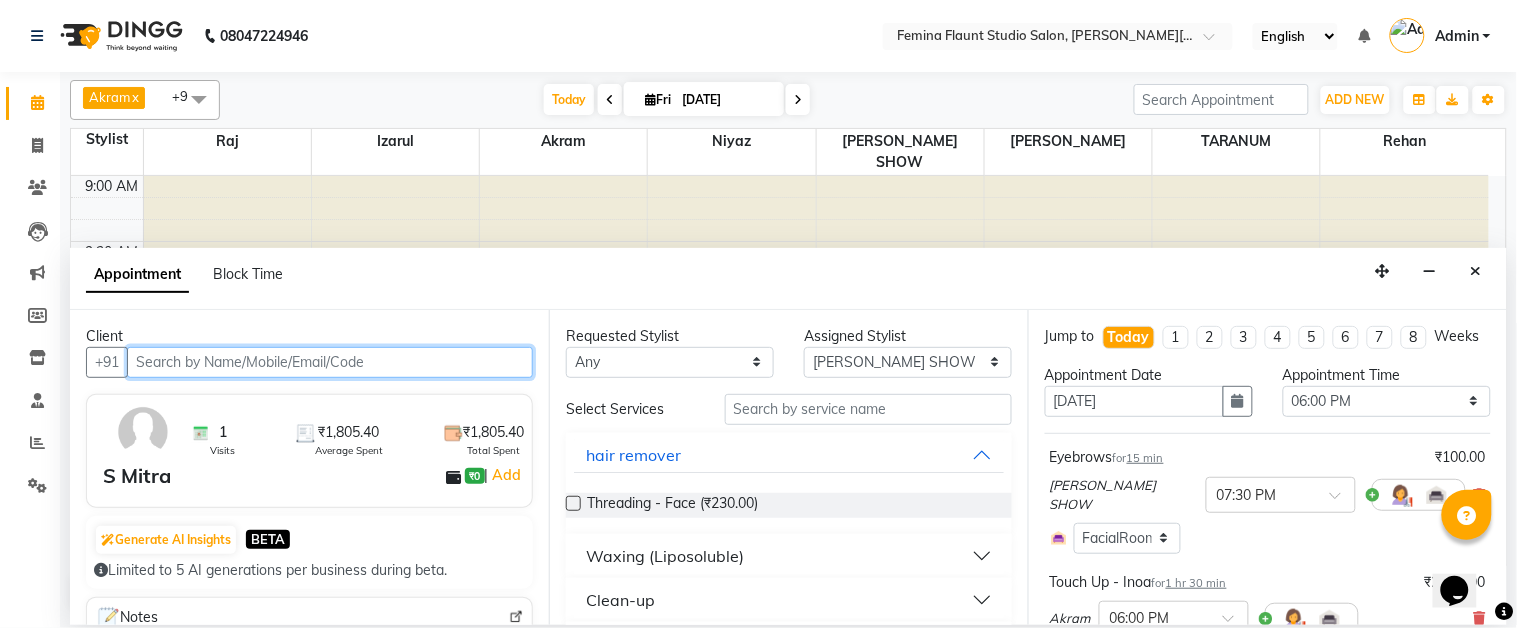scroll, scrollTop: 1062, scrollLeft: 0, axis: vertical 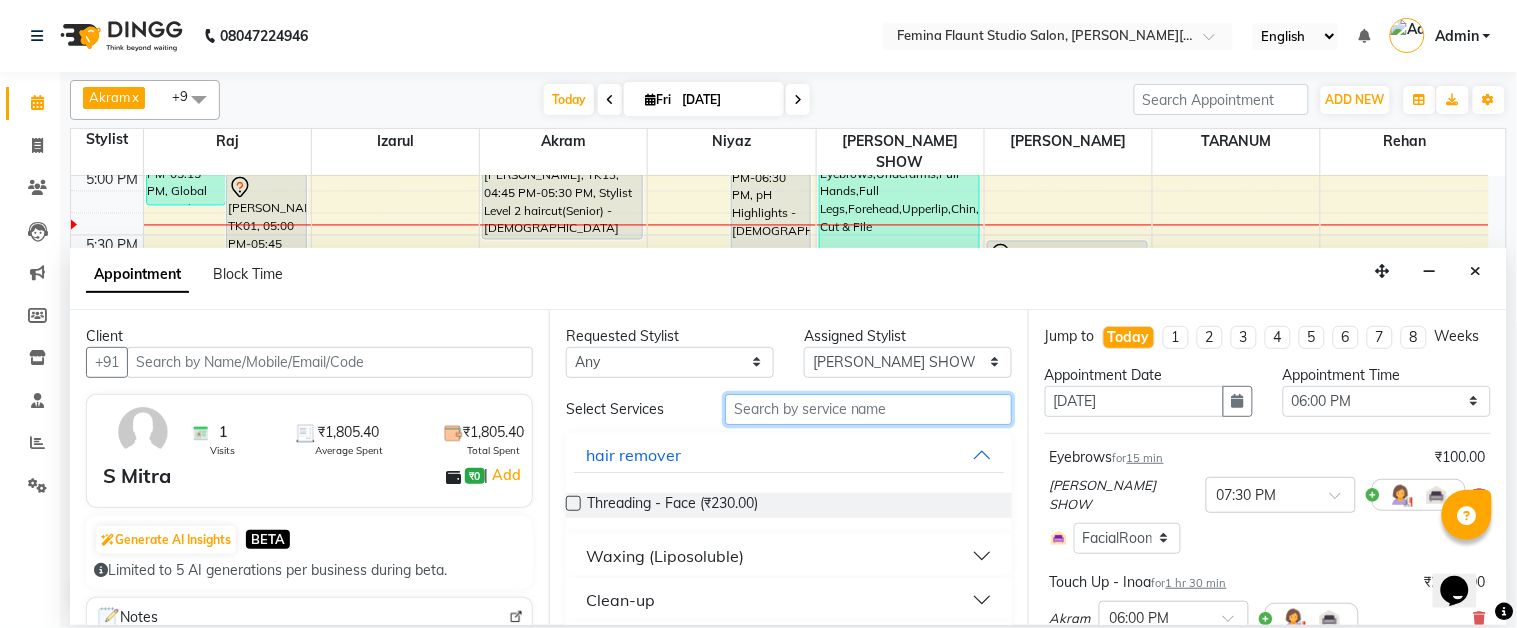click at bounding box center (868, 409) 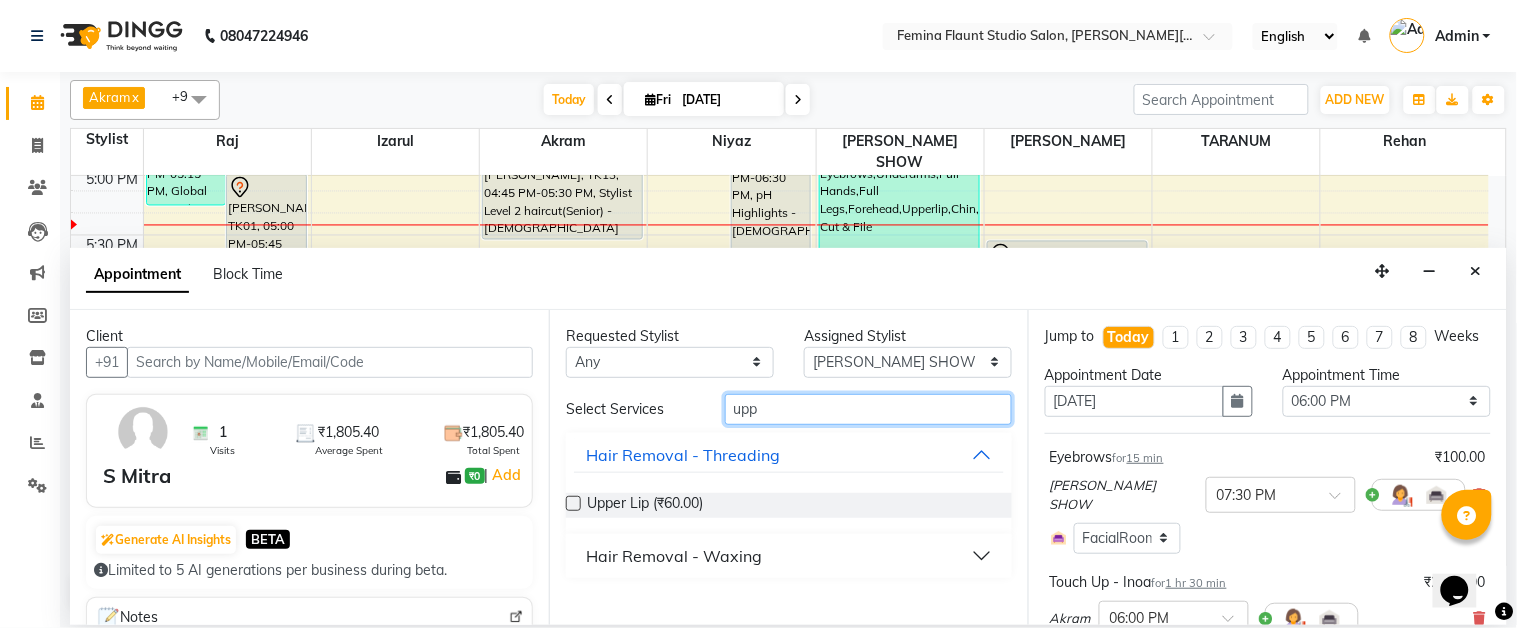 type on "upp" 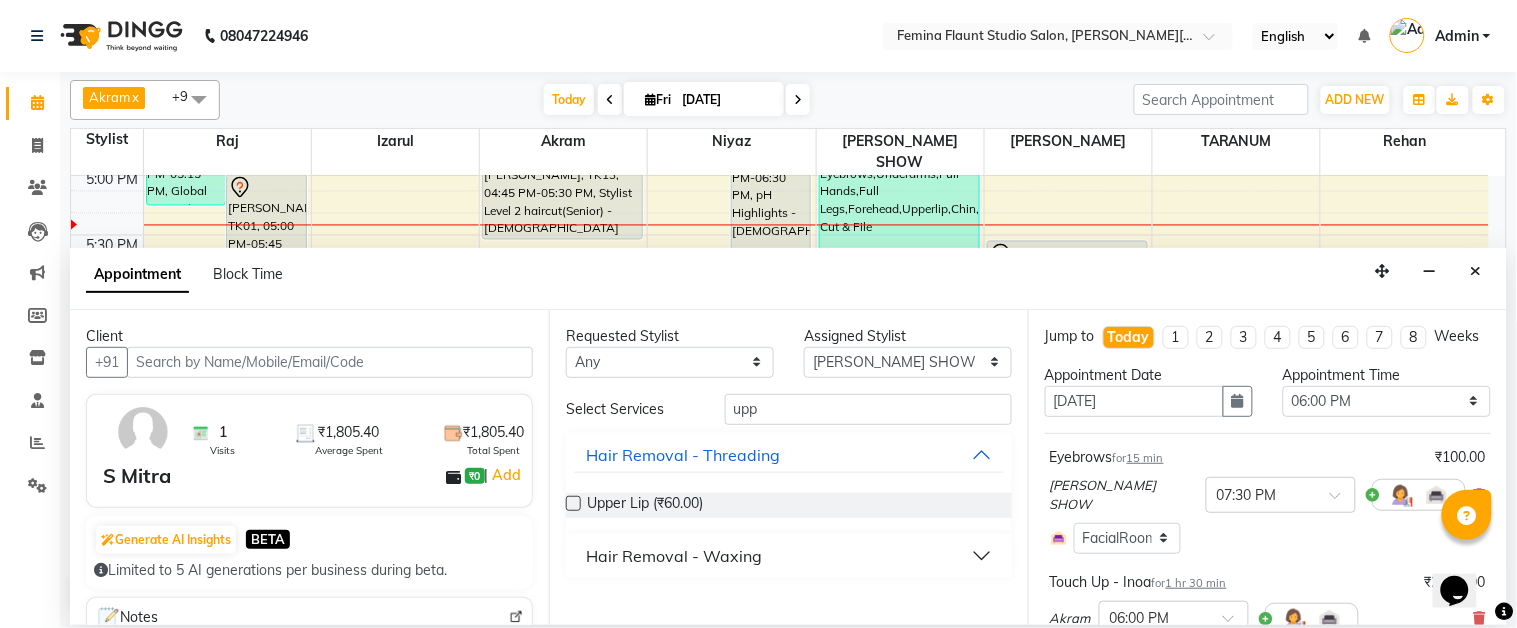 click at bounding box center (573, 503) 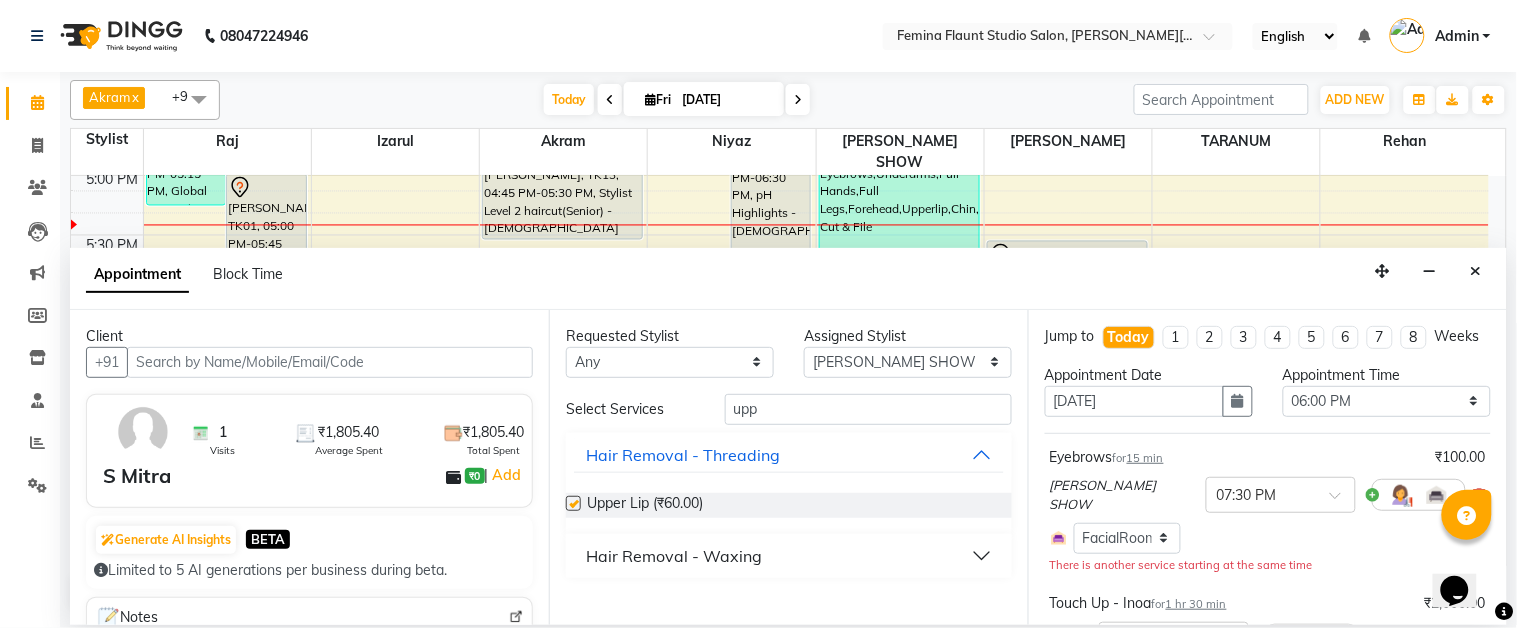 checkbox on "false" 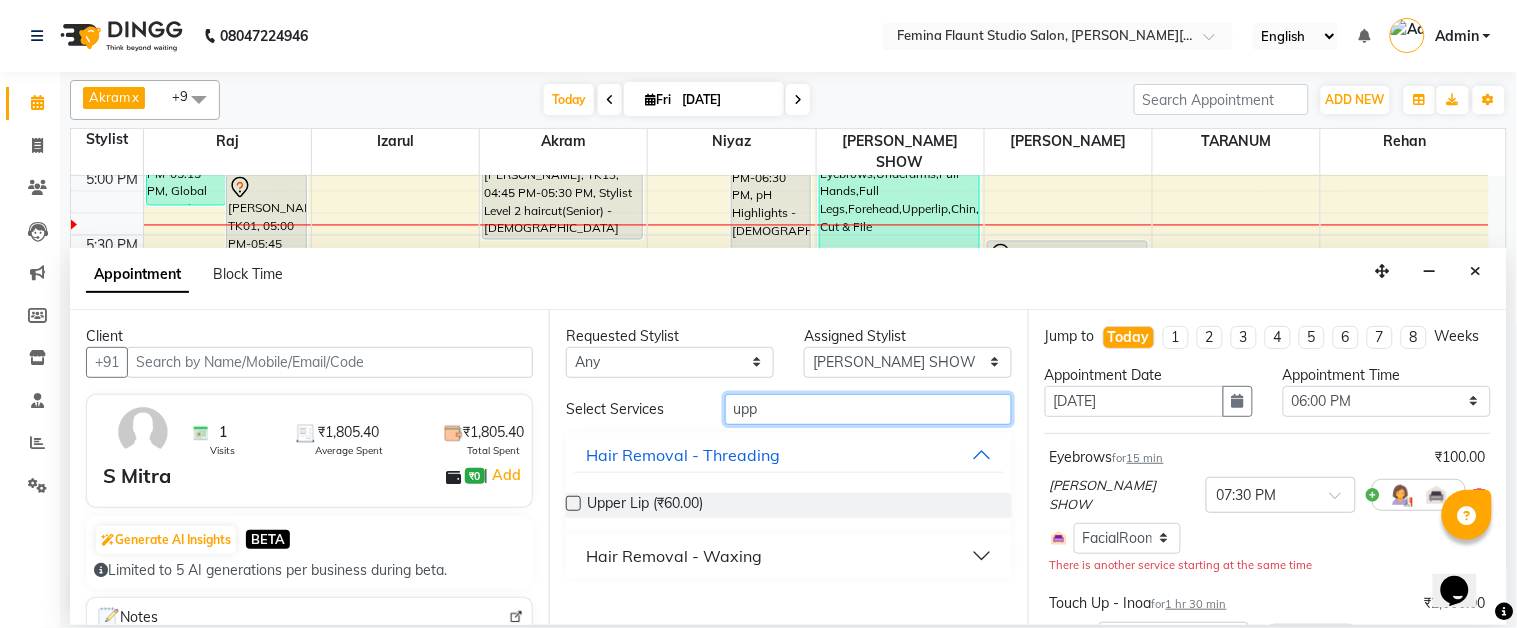 click on "upp" at bounding box center (868, 409) 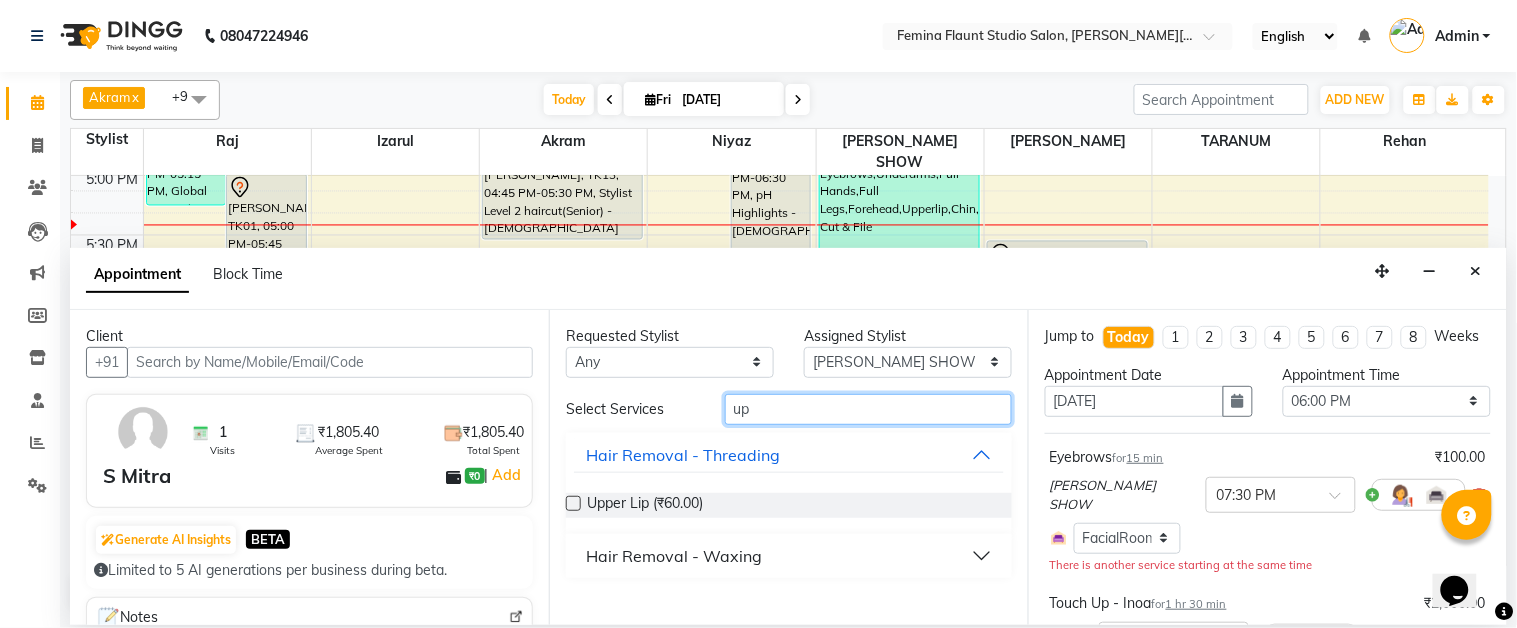 type on "u" 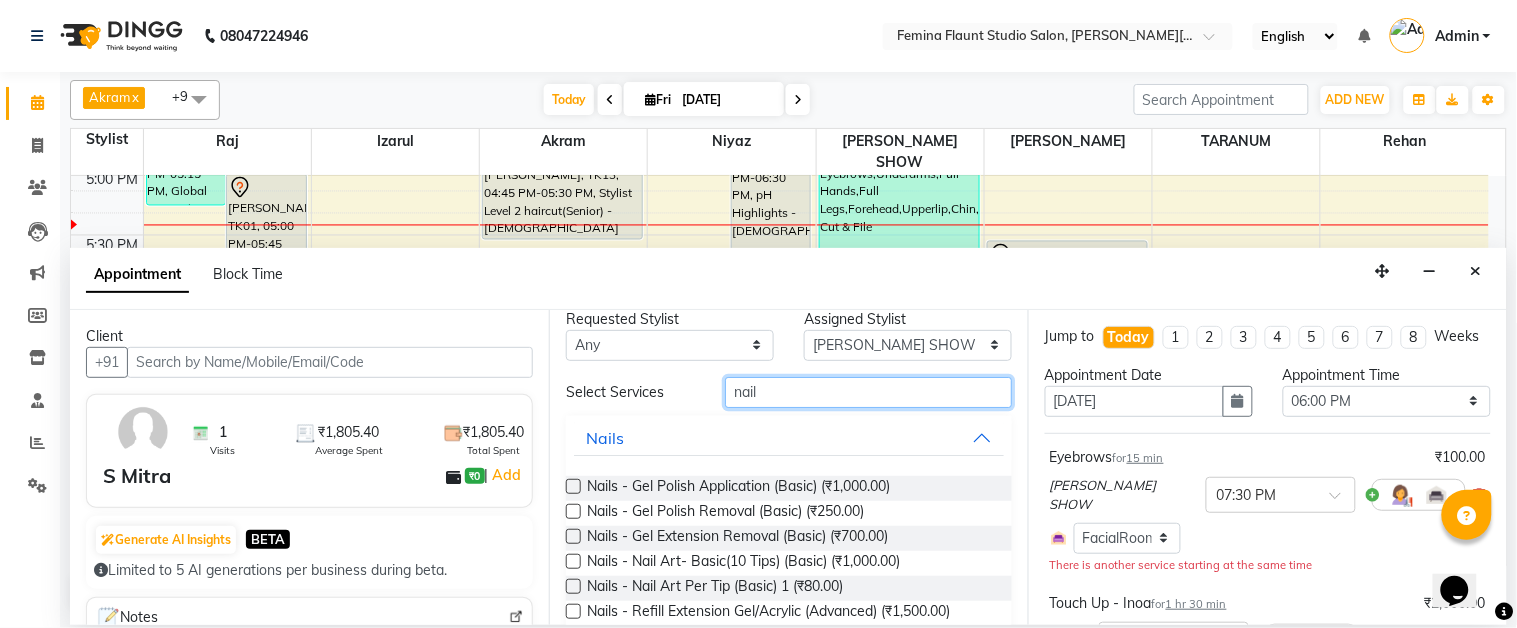 scroll, scrollTop: 0, scrollLeft: 0, axis: both 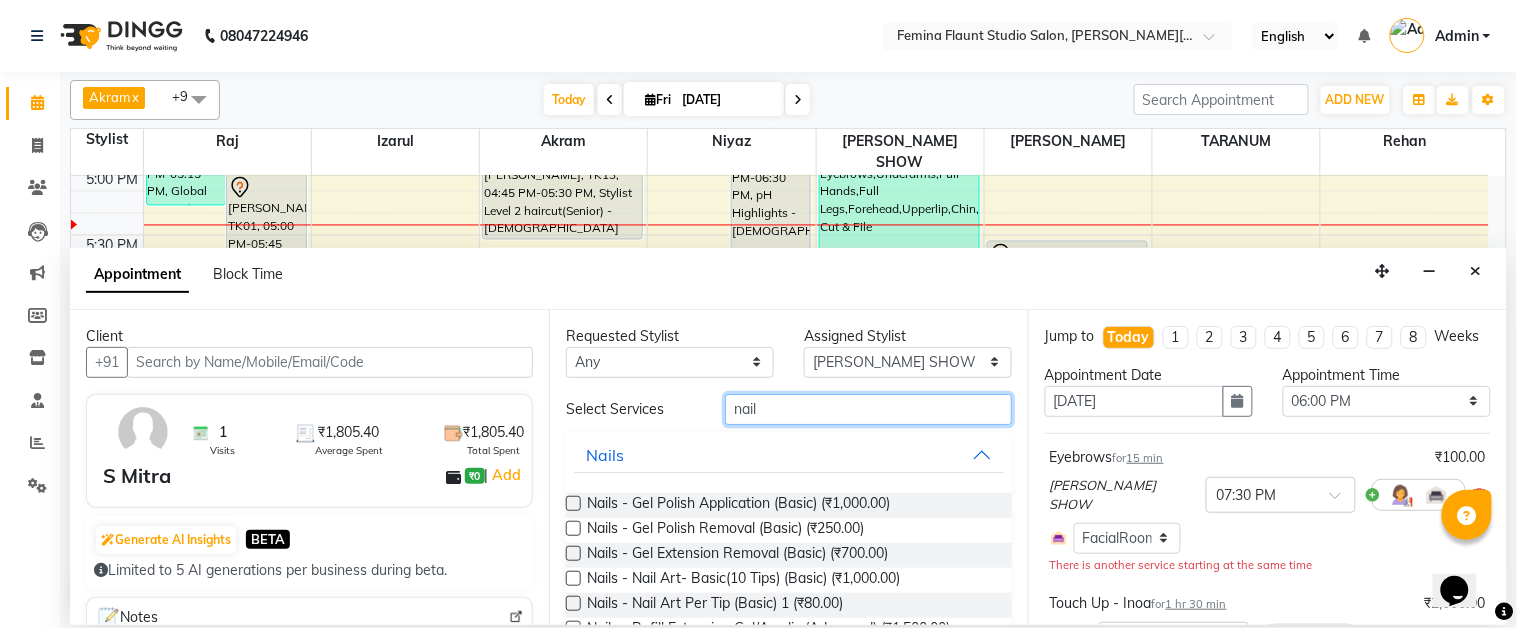 click on "nail" at bounding box center (868, 409) 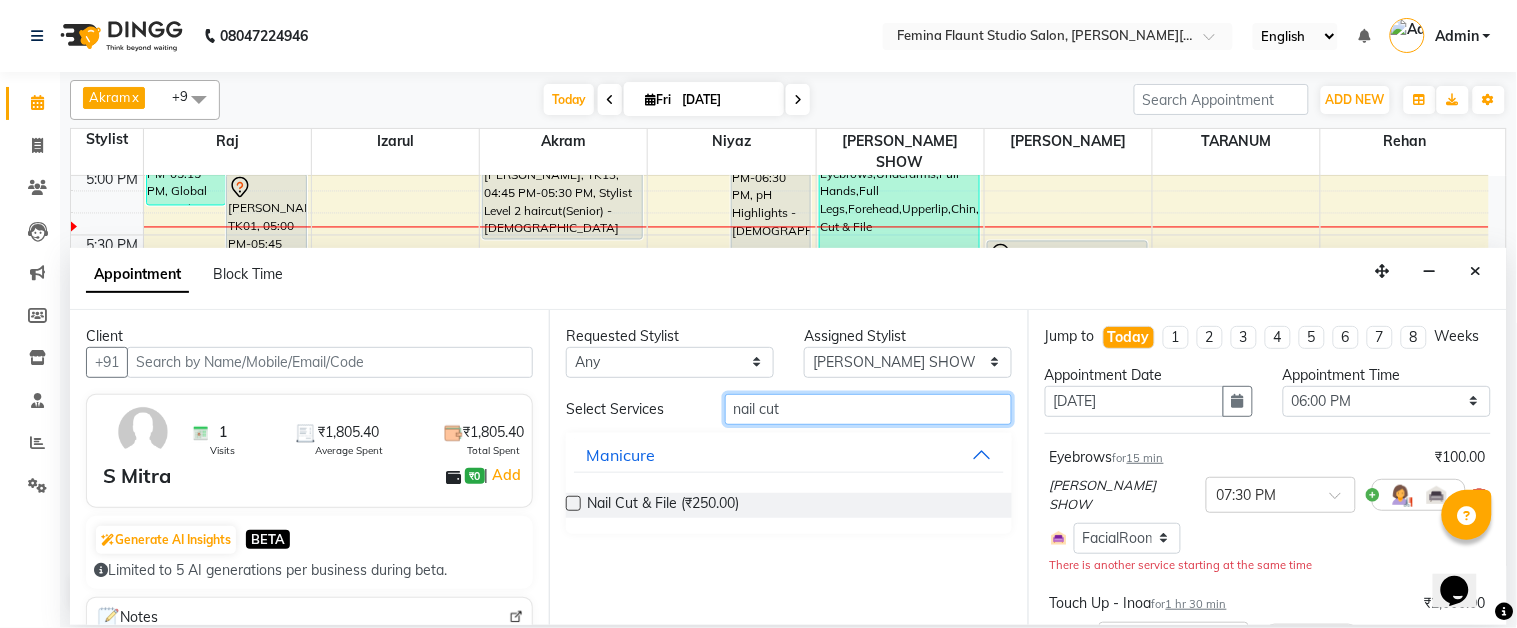 type on "nail cut" 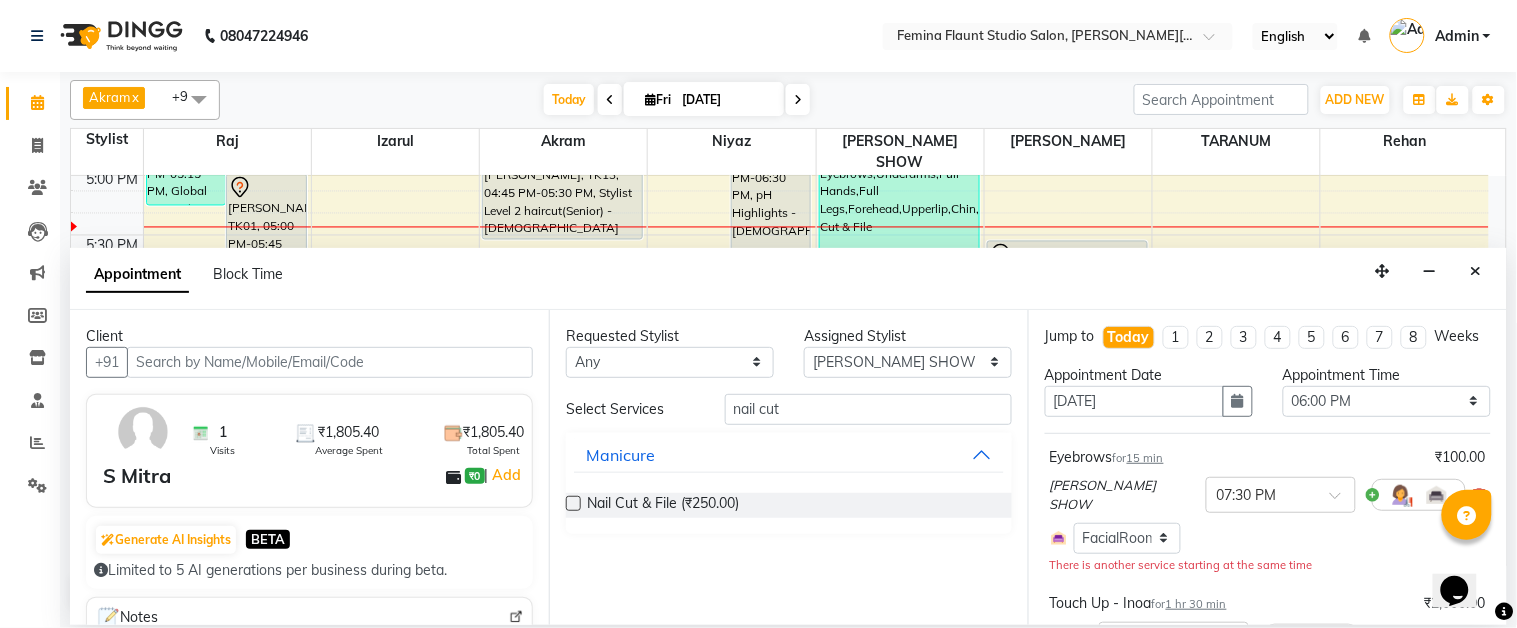 click at bounding box center (573, 503) 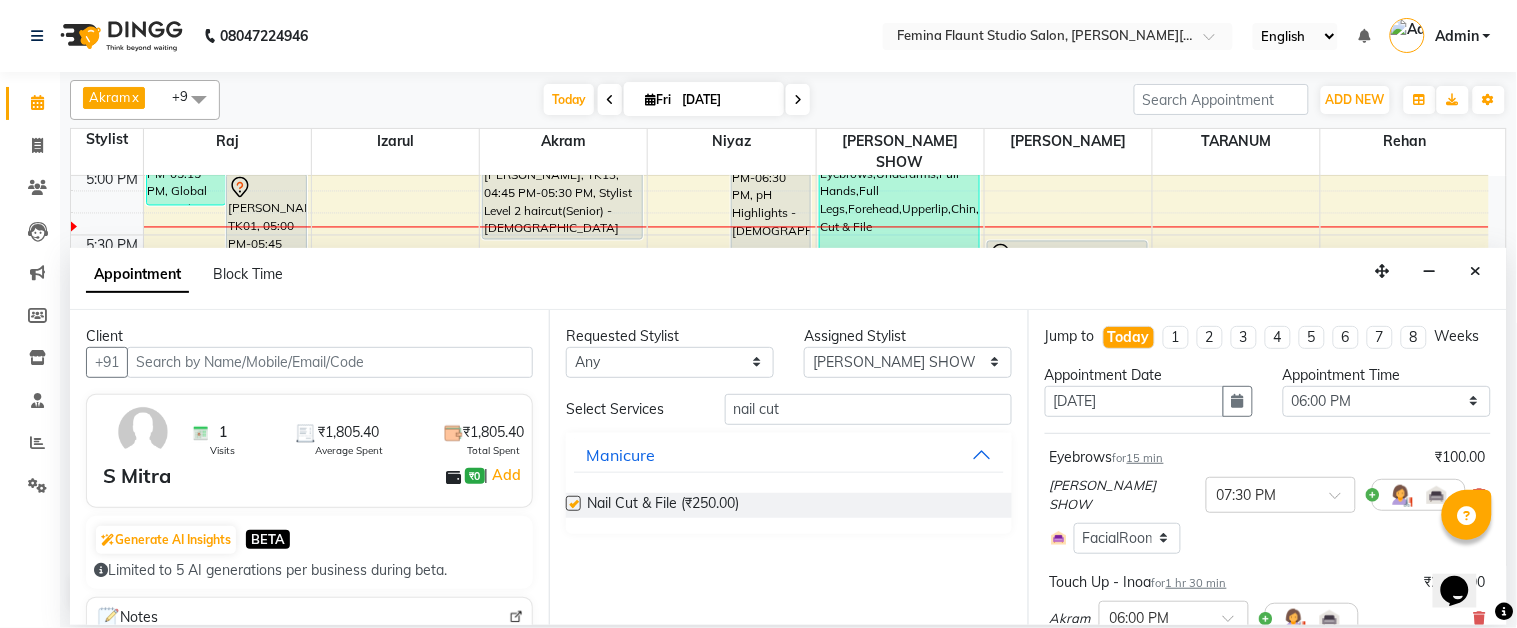 checkbox on "false" 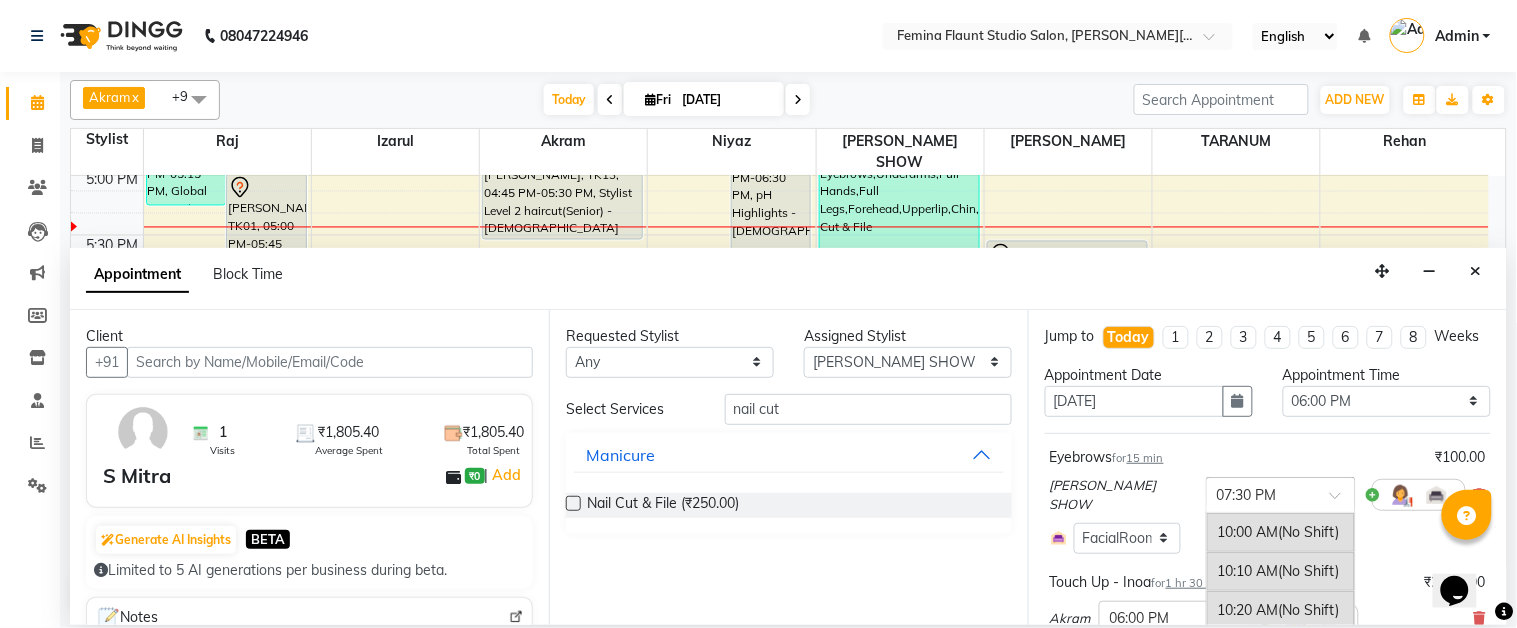 click at bounding box center (1342, 501) 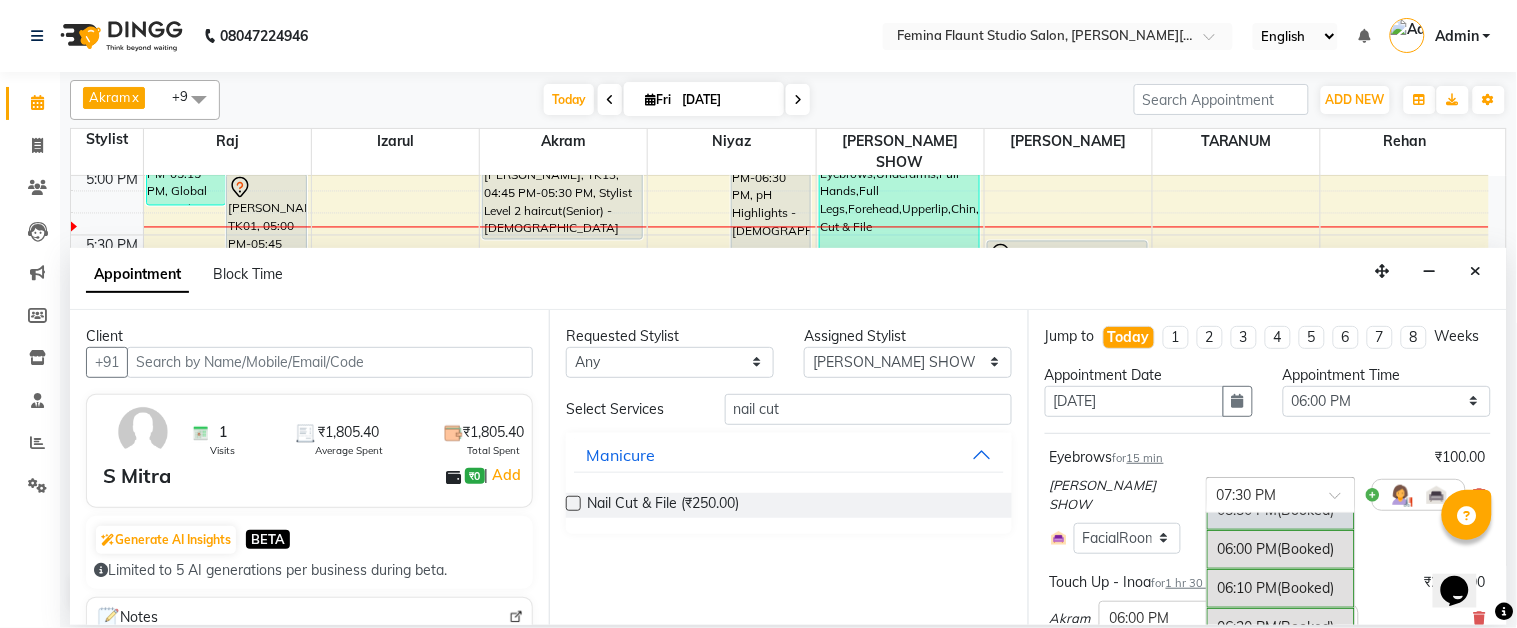 scroll, scrollTop: 1833, scrollLeft: 0, axis: vertical 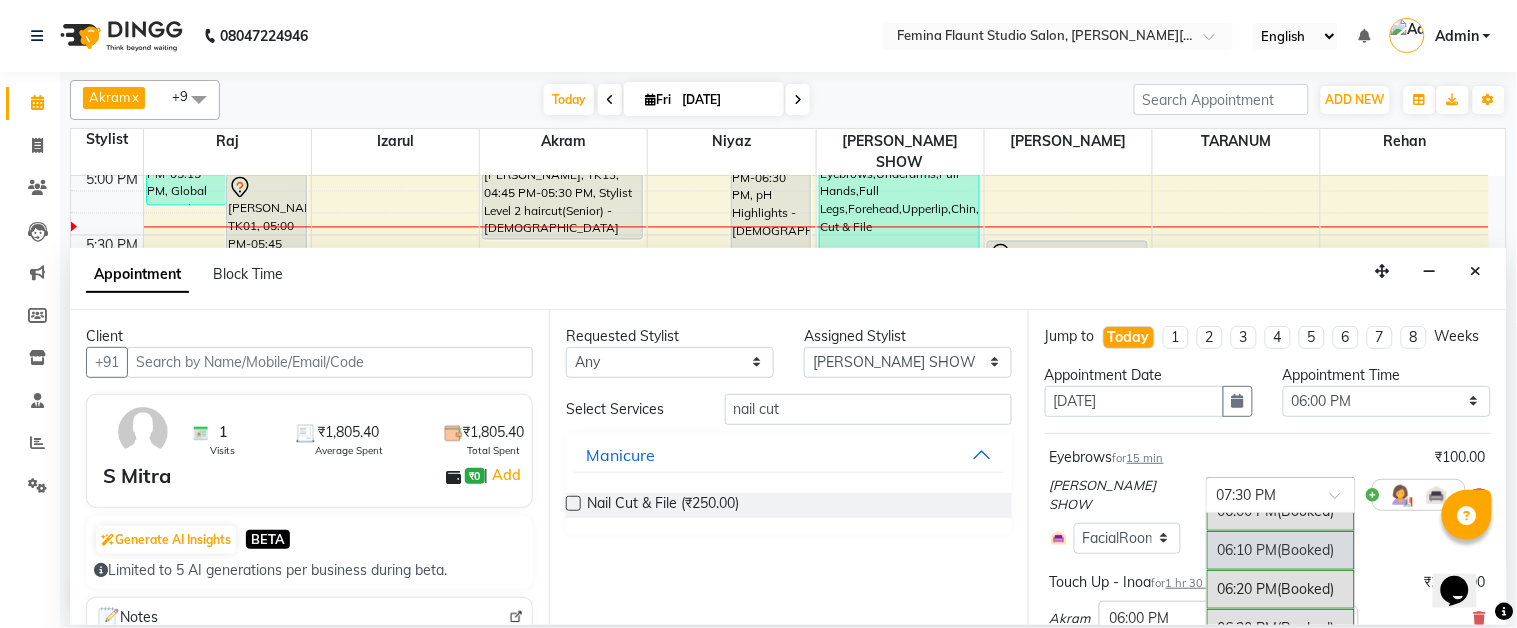 click on "(Booked)" at bounding box center (1306, 550) 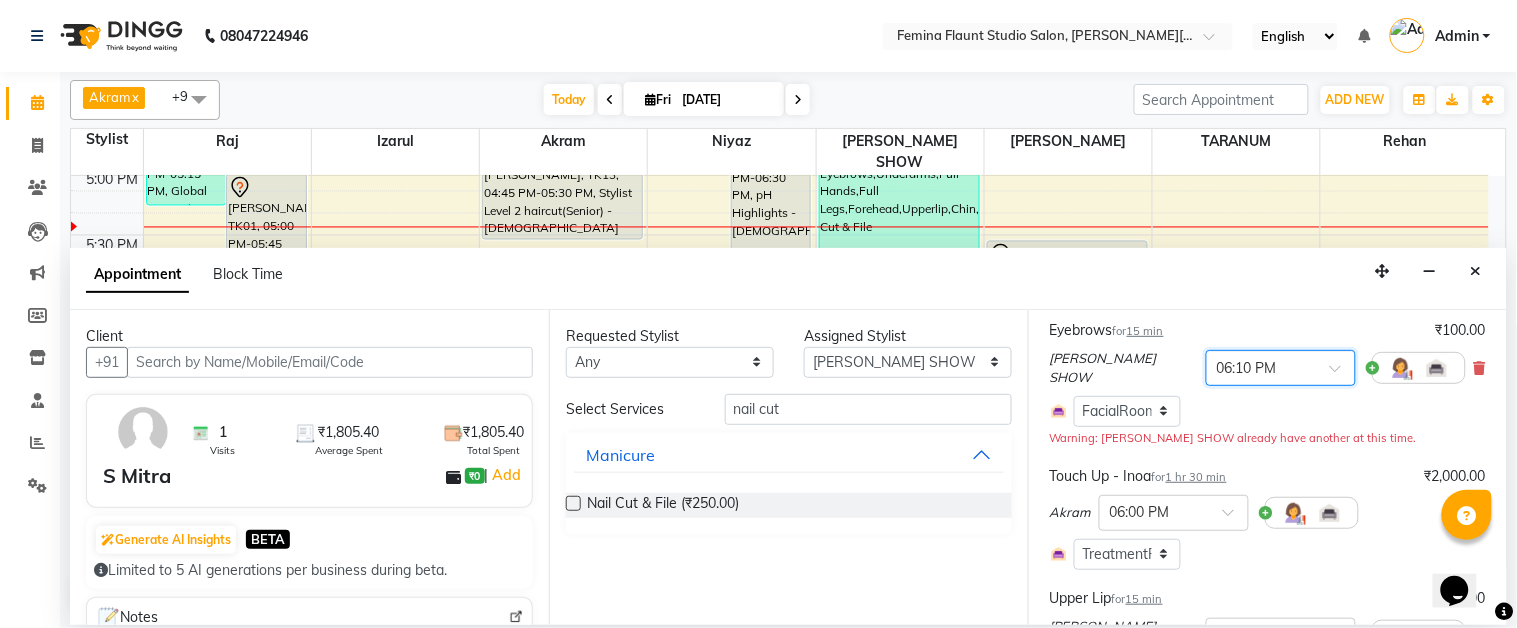 scroll, scrollTop: 333, scrollLeft: 0, axis: vertical 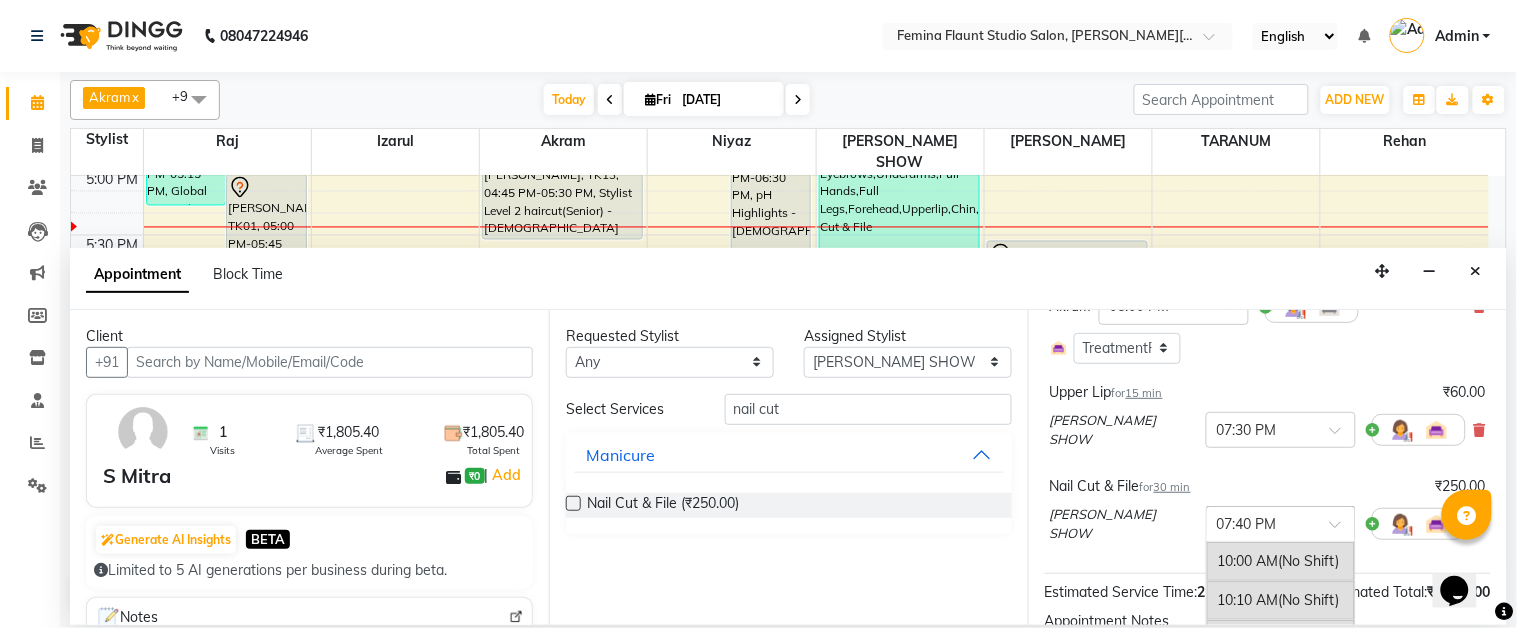 click at bounding box center [1342, 530] 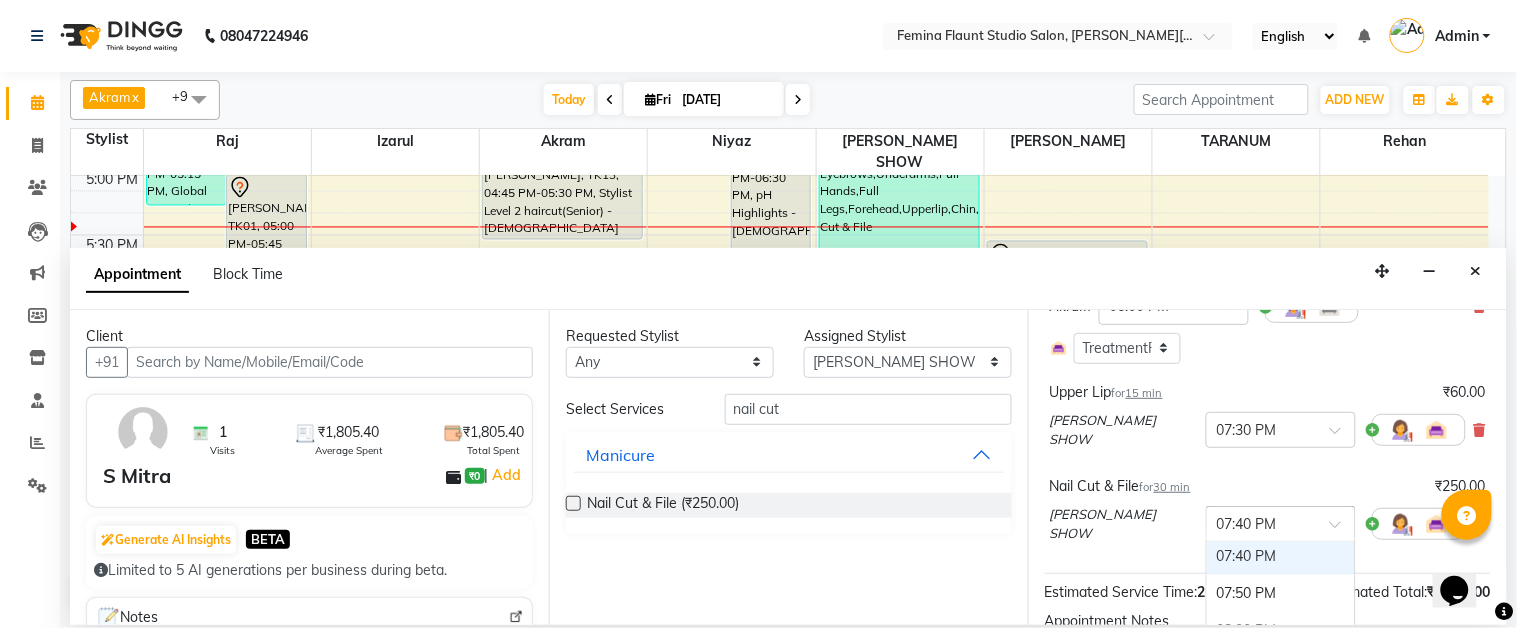scroll, scrollTop: 444, scrollLeft: 0, axis: vertical 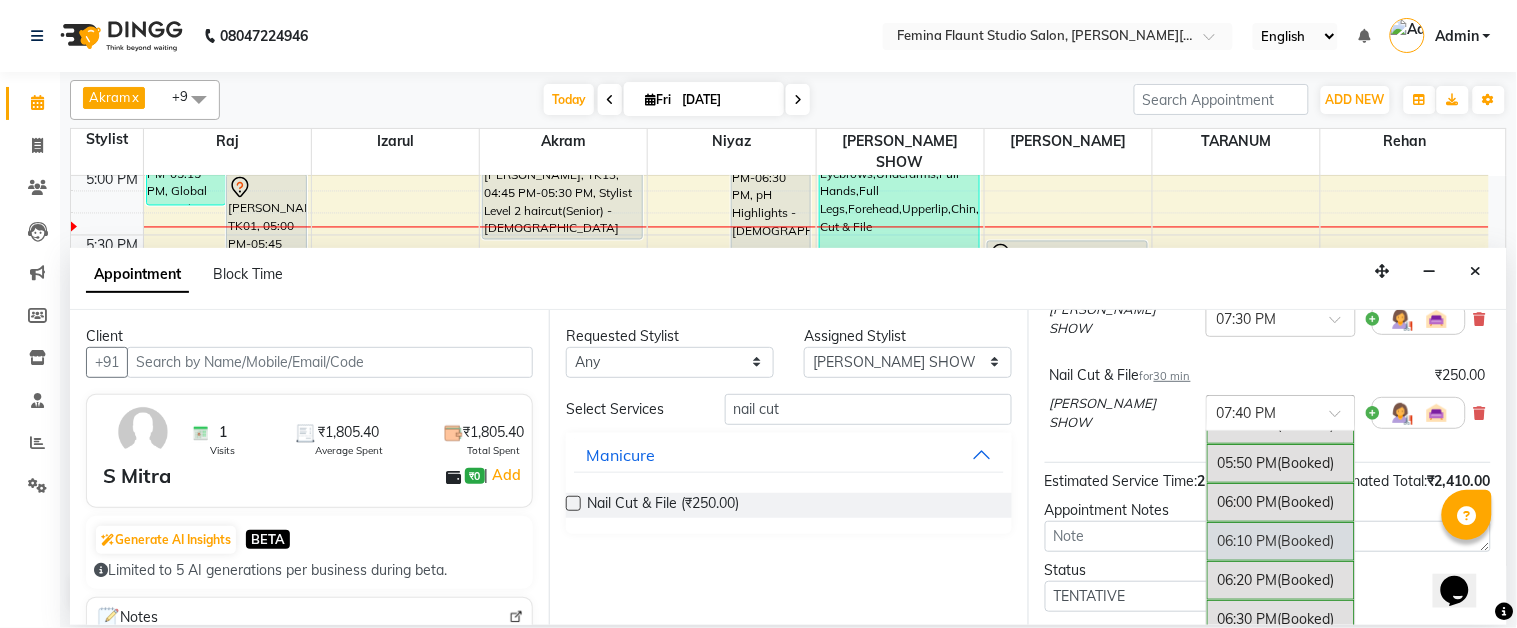 click on "06:10 PM   (Booked)" at bounding box center (1281, 541) 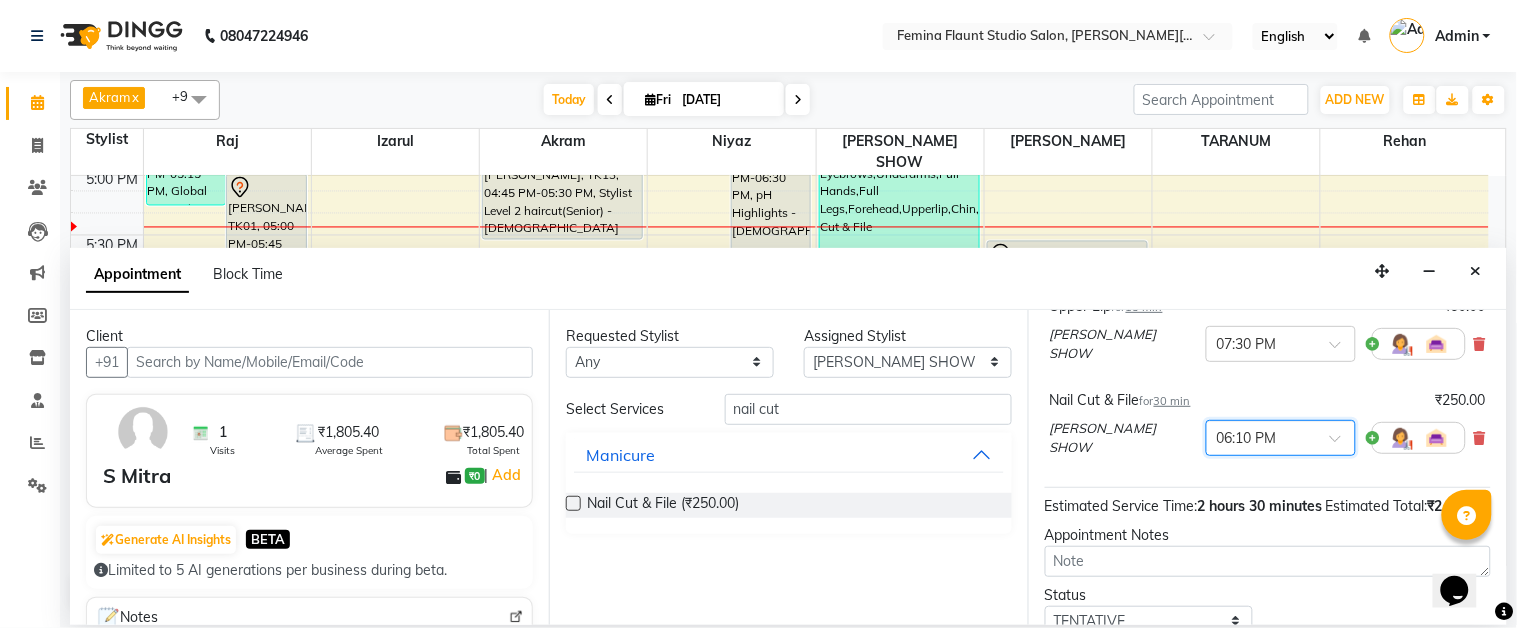 scroll, scrollTop: 328, scrollLeft: 0, axis: vertical 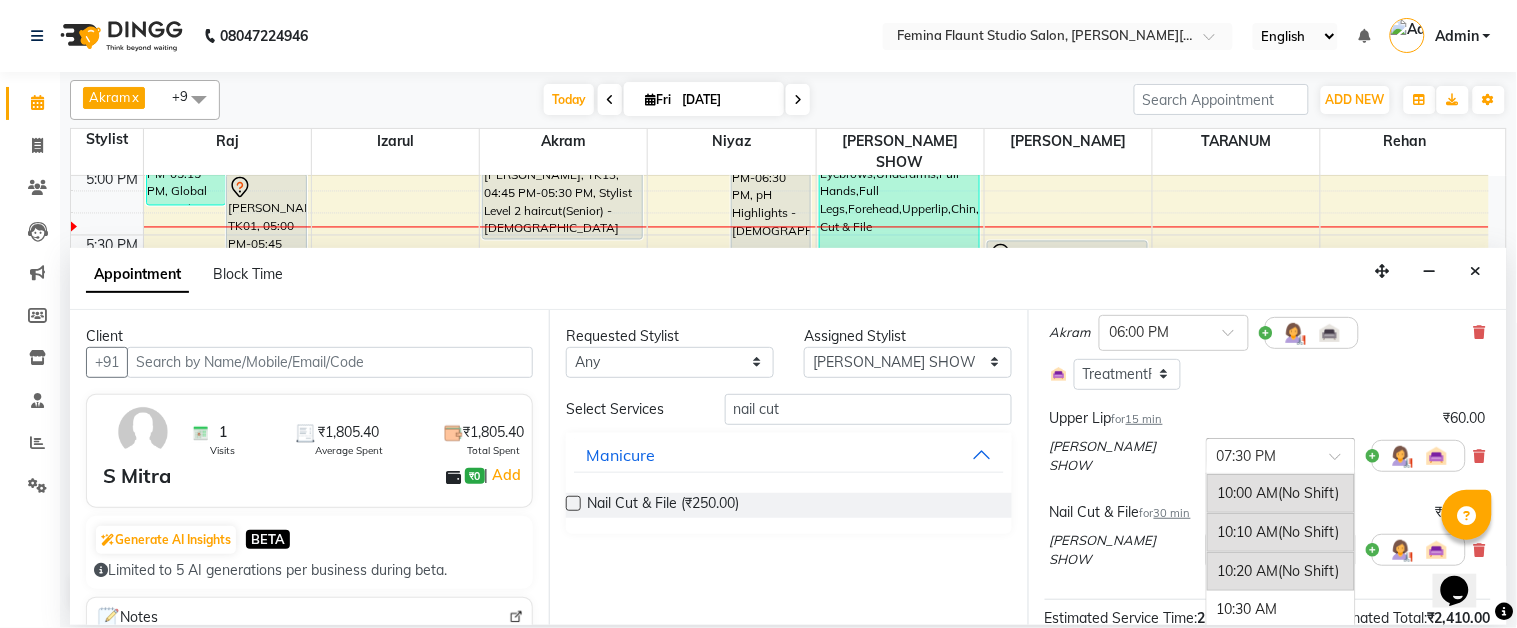 click at bounding box center (1281, 454) 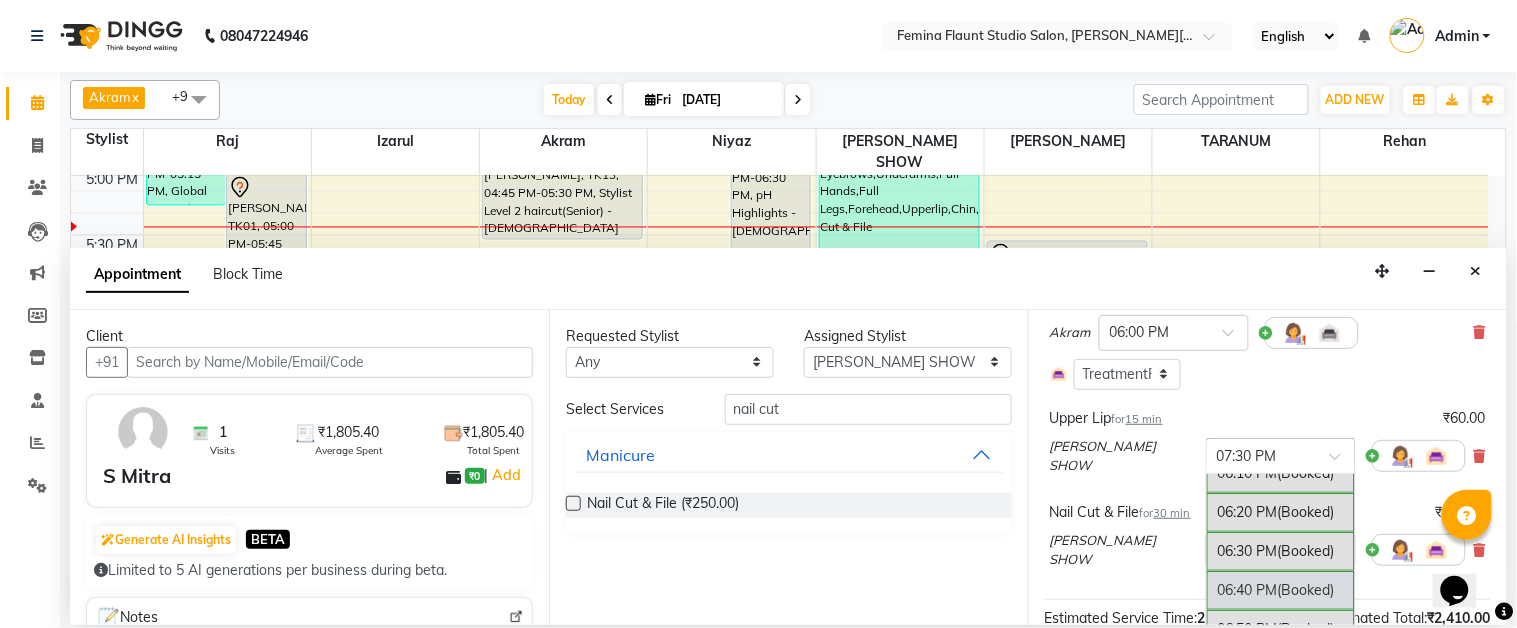 scroll, scrollTop: 1833, scrollLeft: 0, axis: vertical 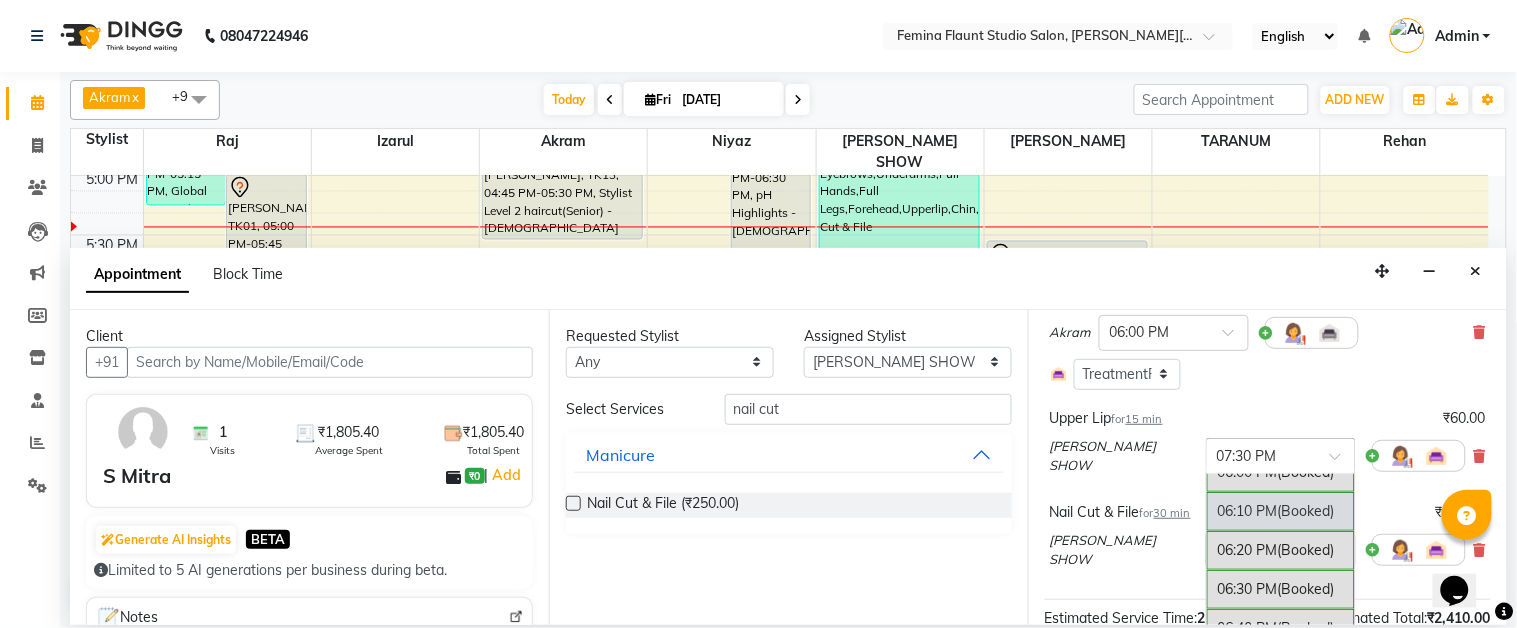 click on "(Booked)" at bounding box center (1306, 511) 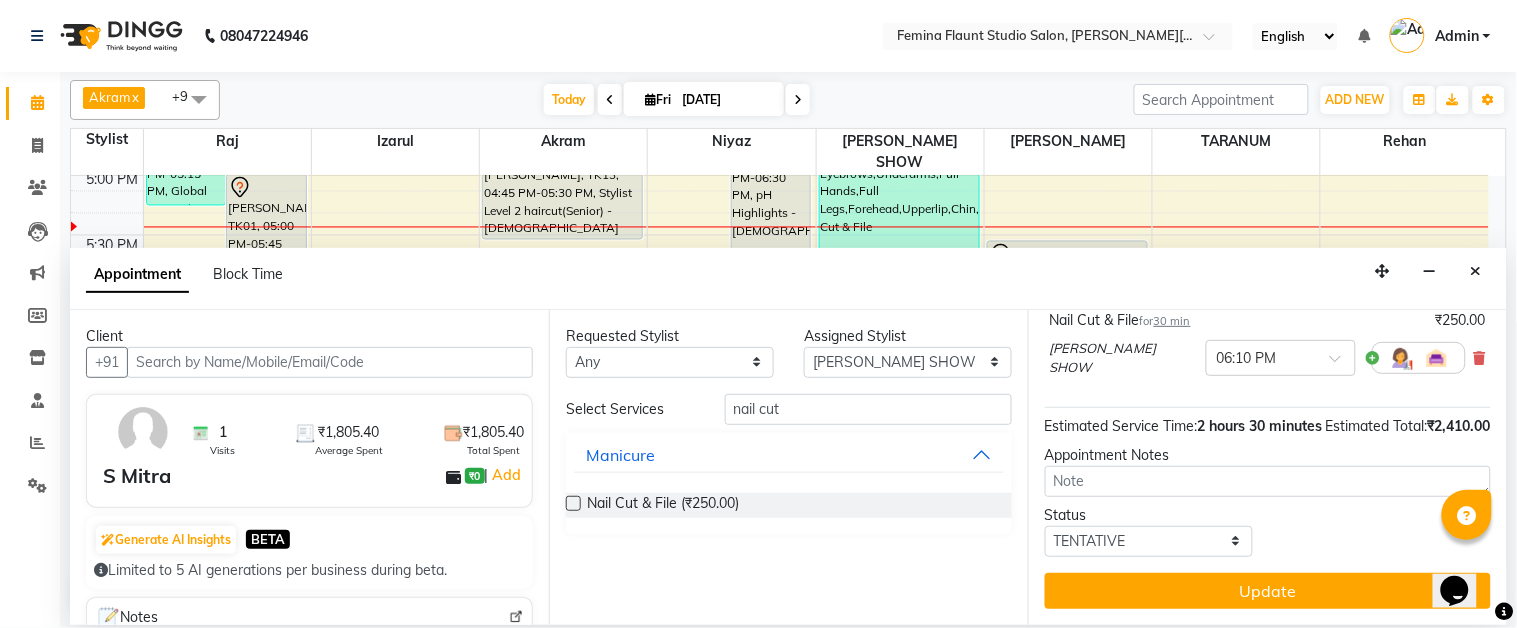 scroll, scrollTop: 551, scrollLeft: 0, axis: vertical 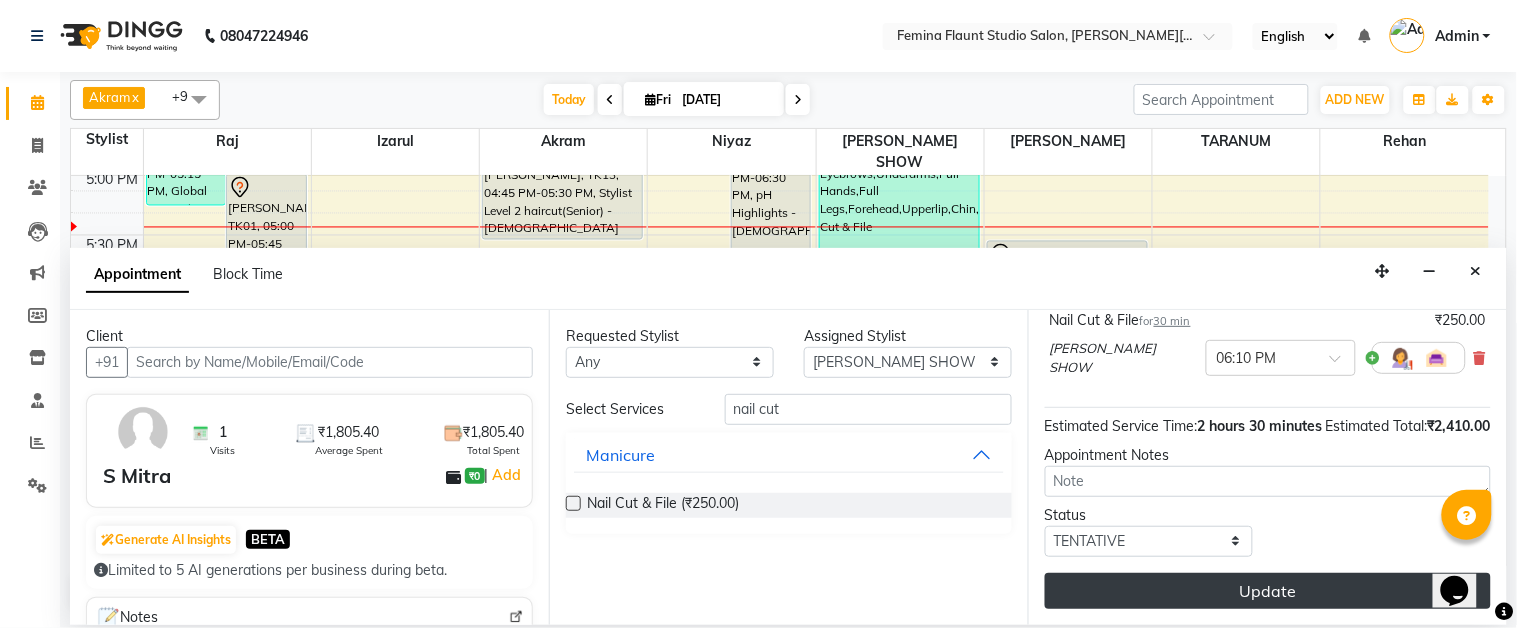 click on "Update" at bounding box center (1268, 591) 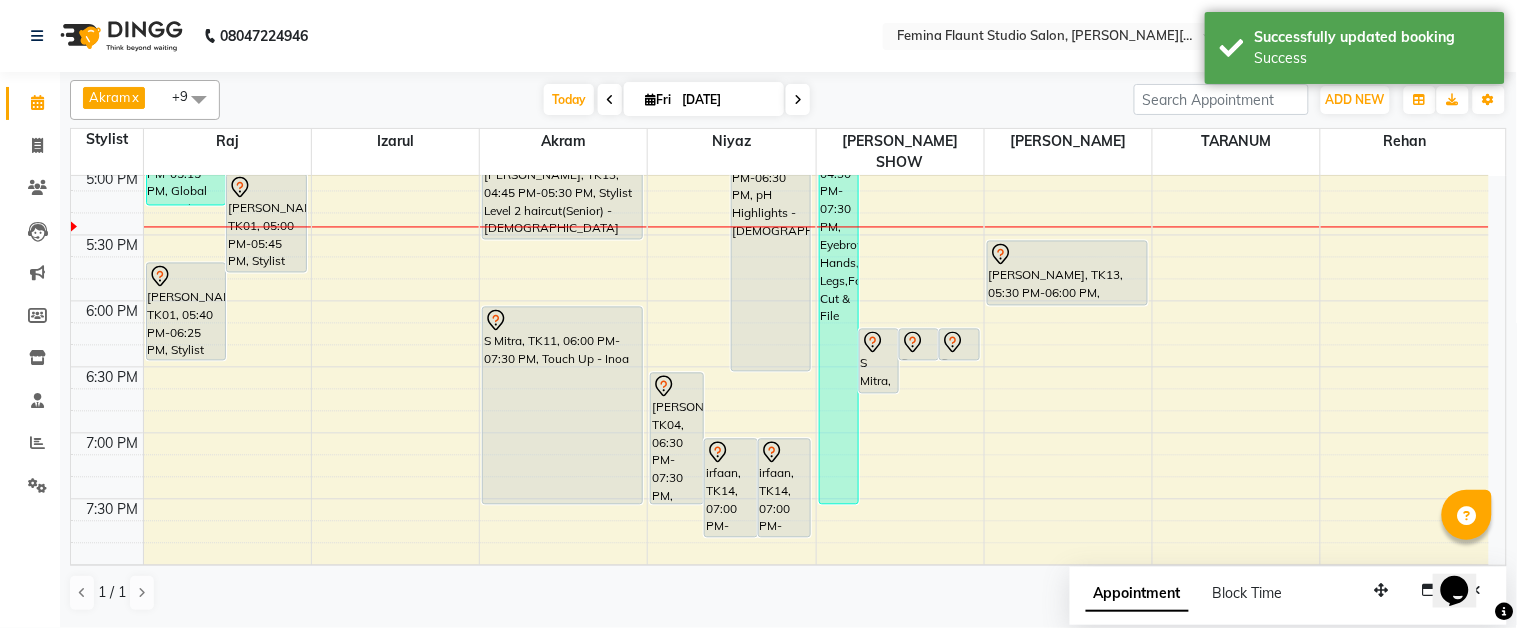 click on "9:00 AM 9:30 AM 10:00 AM 10:30 AM 11:00 AM 11:30 AM 12:00 PM 12:30 PM 1:00 PM 1:30 PM 2:00 PM 2:30 PM 3:00 PM 3:30 PM 4:00 PM 4:30 PM 5:00 PM 5:30 PM 6:00 PM 6:30 PM 7:00 PM 7:30 PM 8:00 PM 8:30 PM 9:00 PM 9:30 PM     NARAYAN SHARAFF, TK12, 04:30 PM-05:15 PM, Global Hair Colour - Majirel - Male             akshita, TK01, 05:00 PM-05:45 PM, Stylist Level 1 haircut(Regular) - Male             akshita, TK01, 05:40 PM-06:25 PM, Stylist Level 1 haircut(Regular) - Male     SHASHI CHOWDHARY Bblunt, TK08, 01:30 PM-03:30 PM, Moroccan Hair Spa Female - Short     NARAYAN SHARAFF, TK12, 03:45 PM-04:30 PM, Stylist Level 1 haircut(Regular) - Male     SHASHI CHOWDHARY Bblunt, TK08, 02:40 PM-03:10 PM, Pedicure (Regular)     KAMAL BAGREE, TK03, 03:30 PM-04:15 PM, Alga Pedicure    antara banarjee, TK02, 11:00 AM-12:30 PM, Touch Up - Majirel     rashmi, TK06, 11:40 AM-02:10 PM, Touch Up - pH,k18 treatment,Blast Dry - pH     ANURADHA VIDHWAN, TK09, 03:10 PM-03:40 PM, Blow Dry - pH" at bounding box center (780, -29) 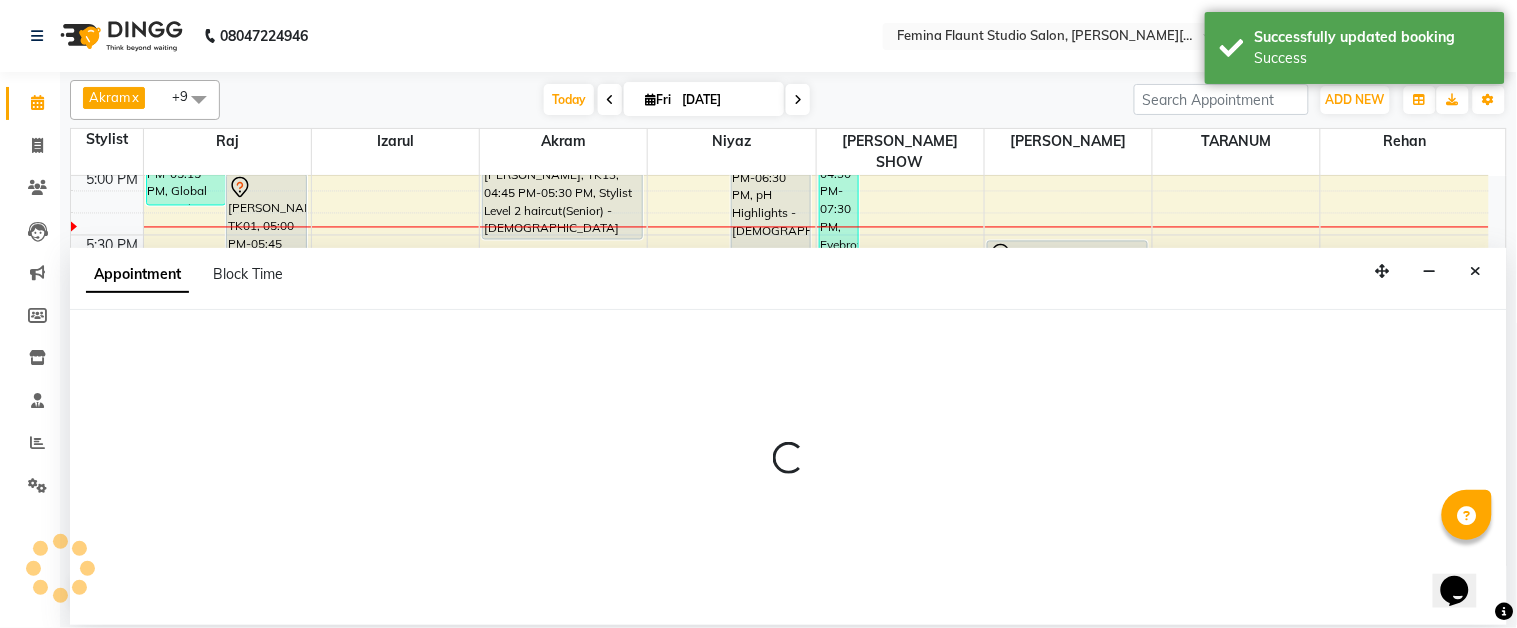 select on "83062" 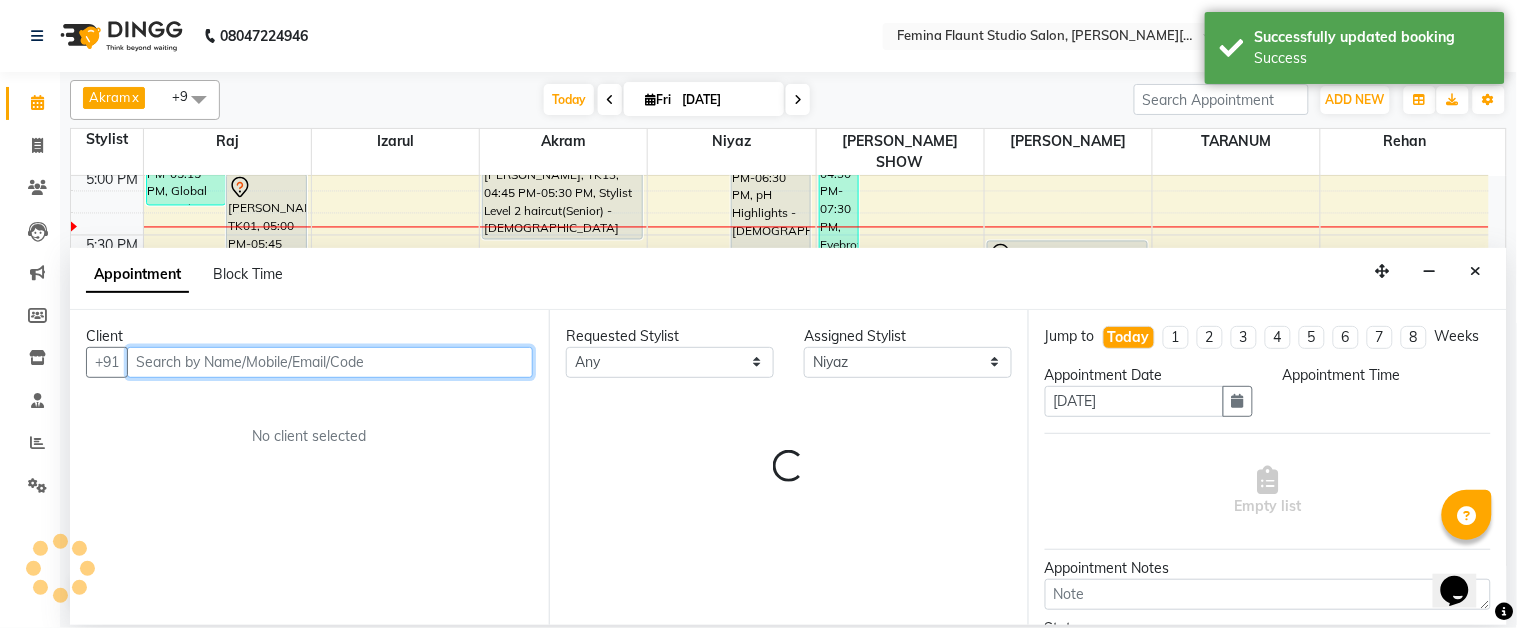 select on "1110" 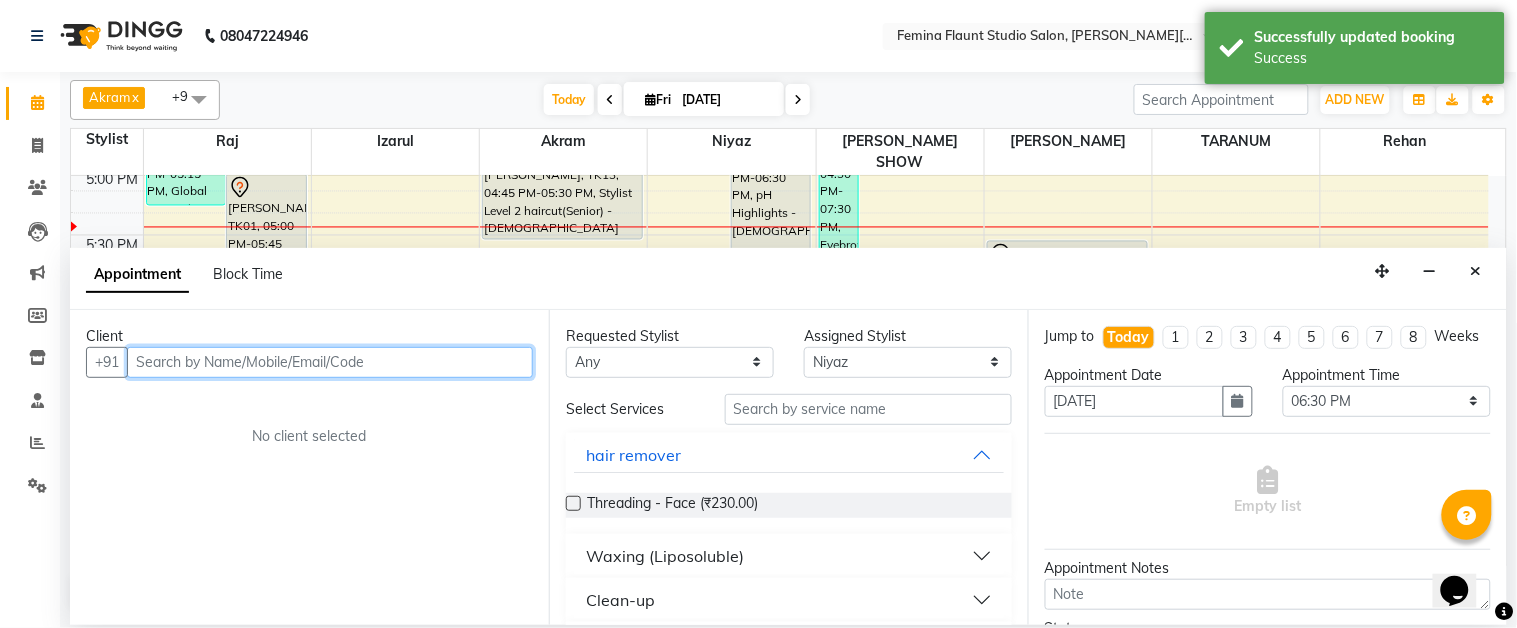 click at bounding box center (330, 362) 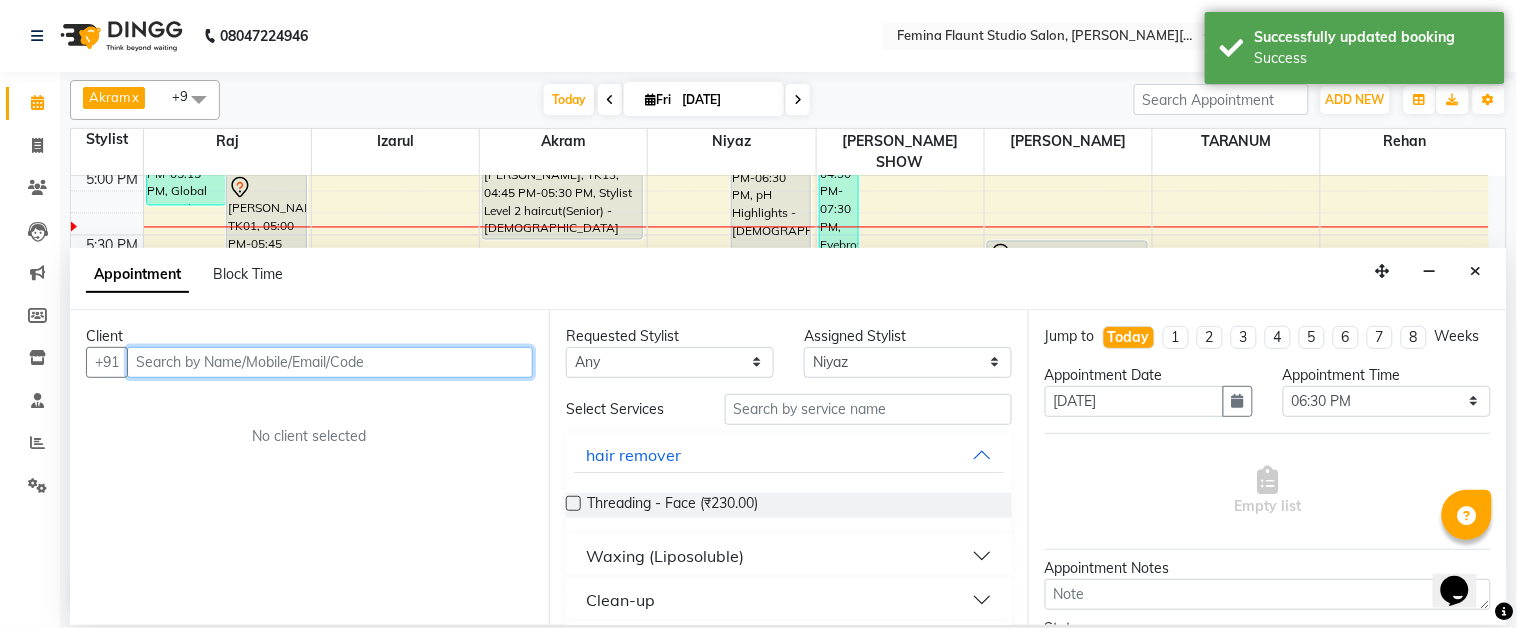 type on "a" 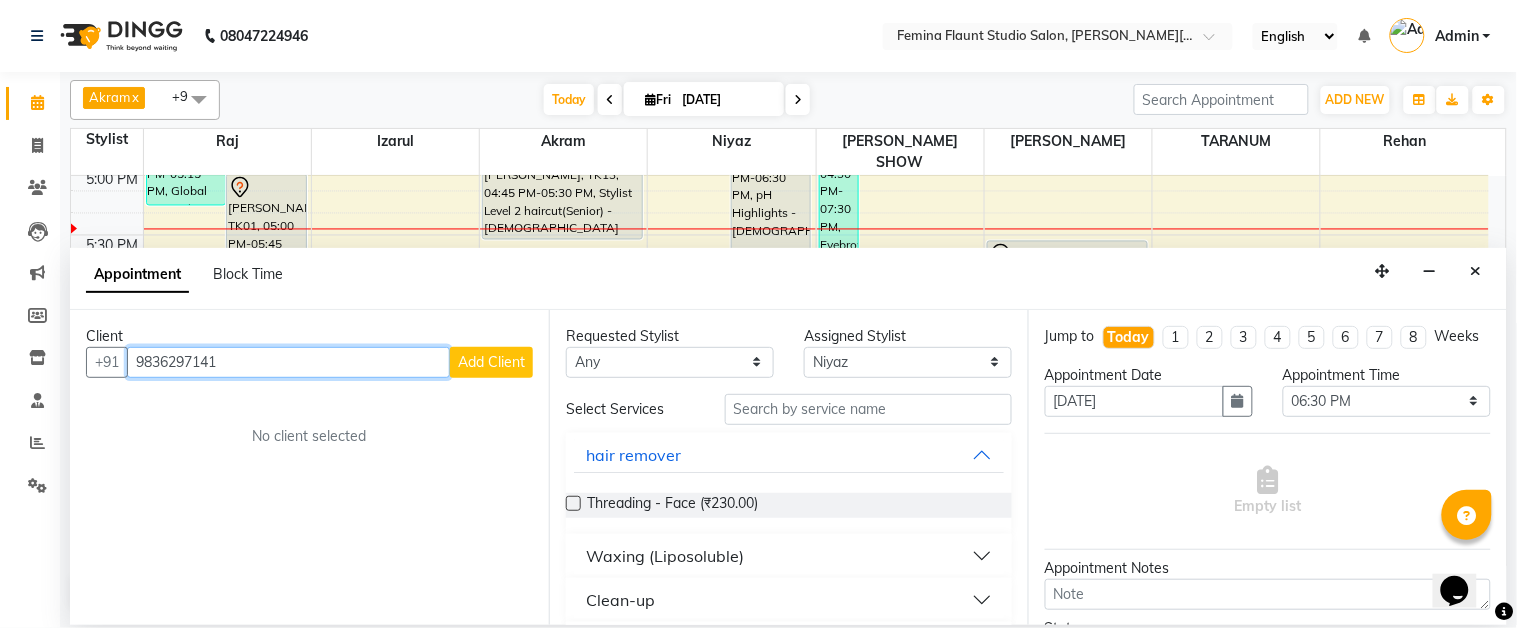 type on "9836297141" 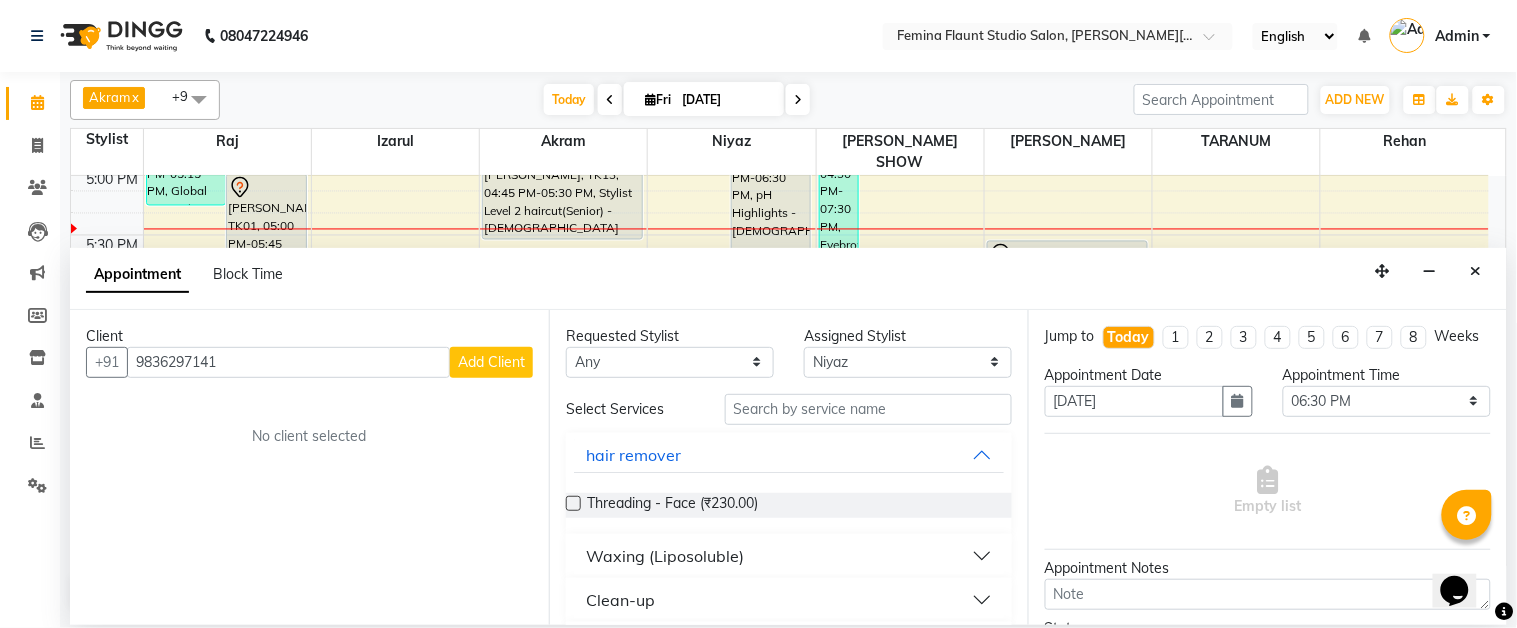 click on "Add Client" at bounding box center [491, 362] 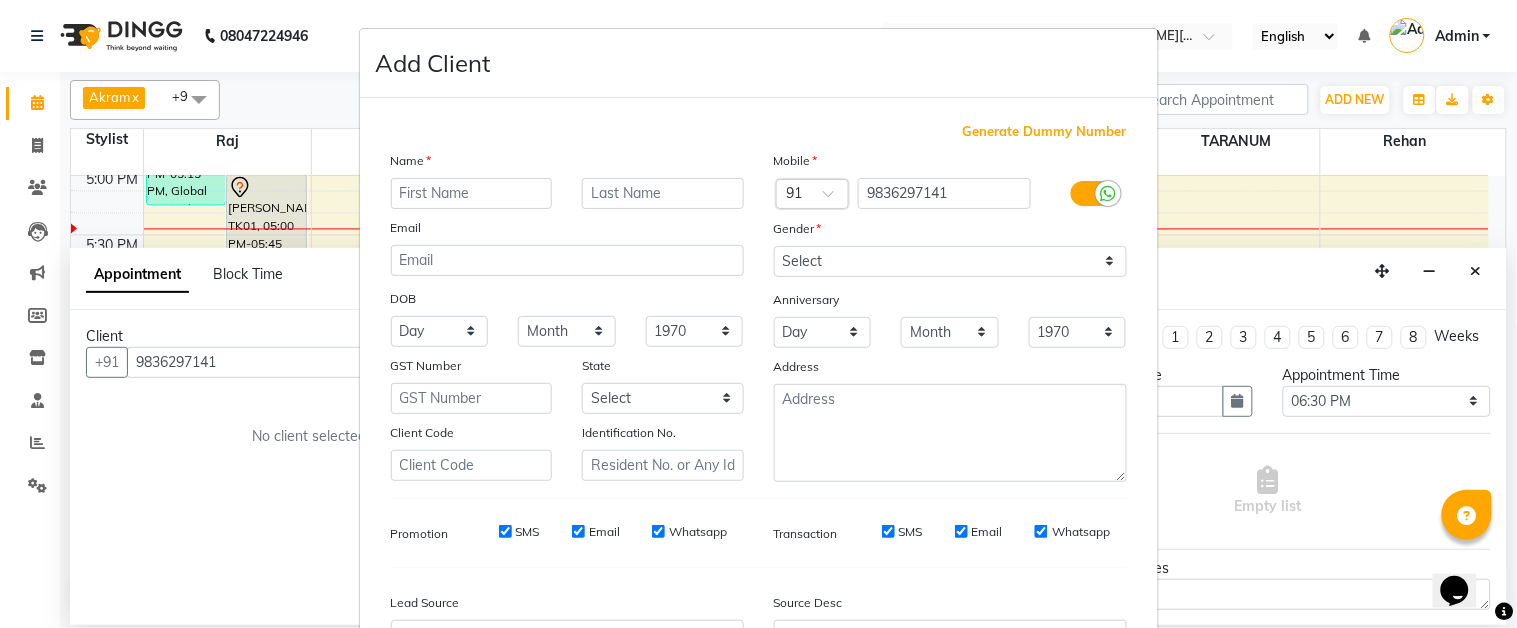 click at bounding box center [472, 193] 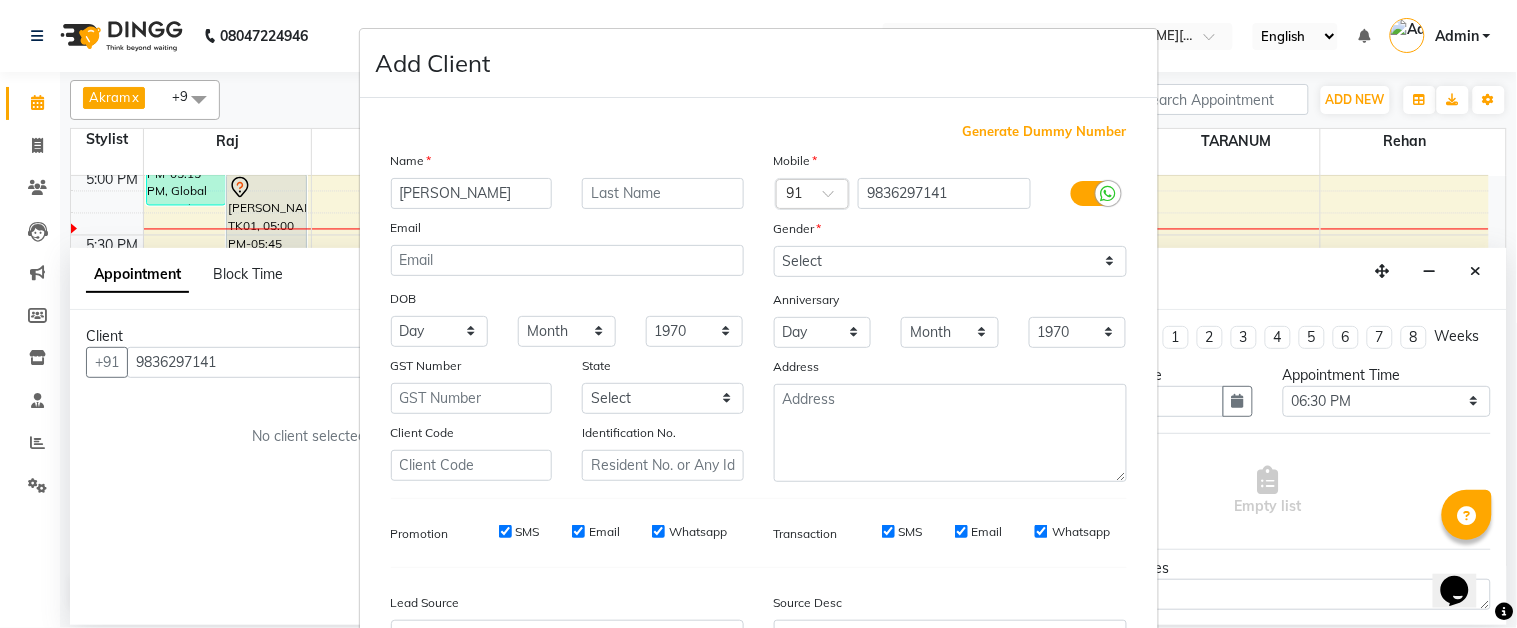 type on "[PERSON_NAME]" 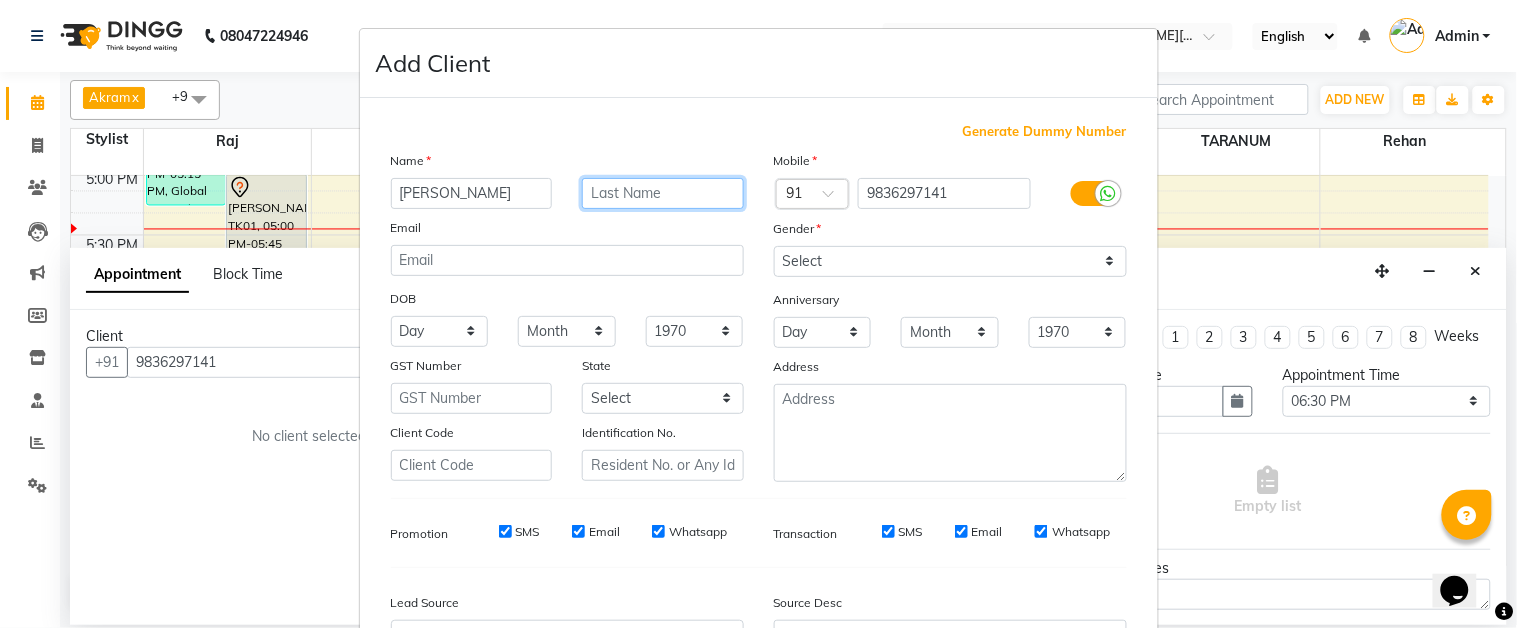 click at bounding box center [663, 193] 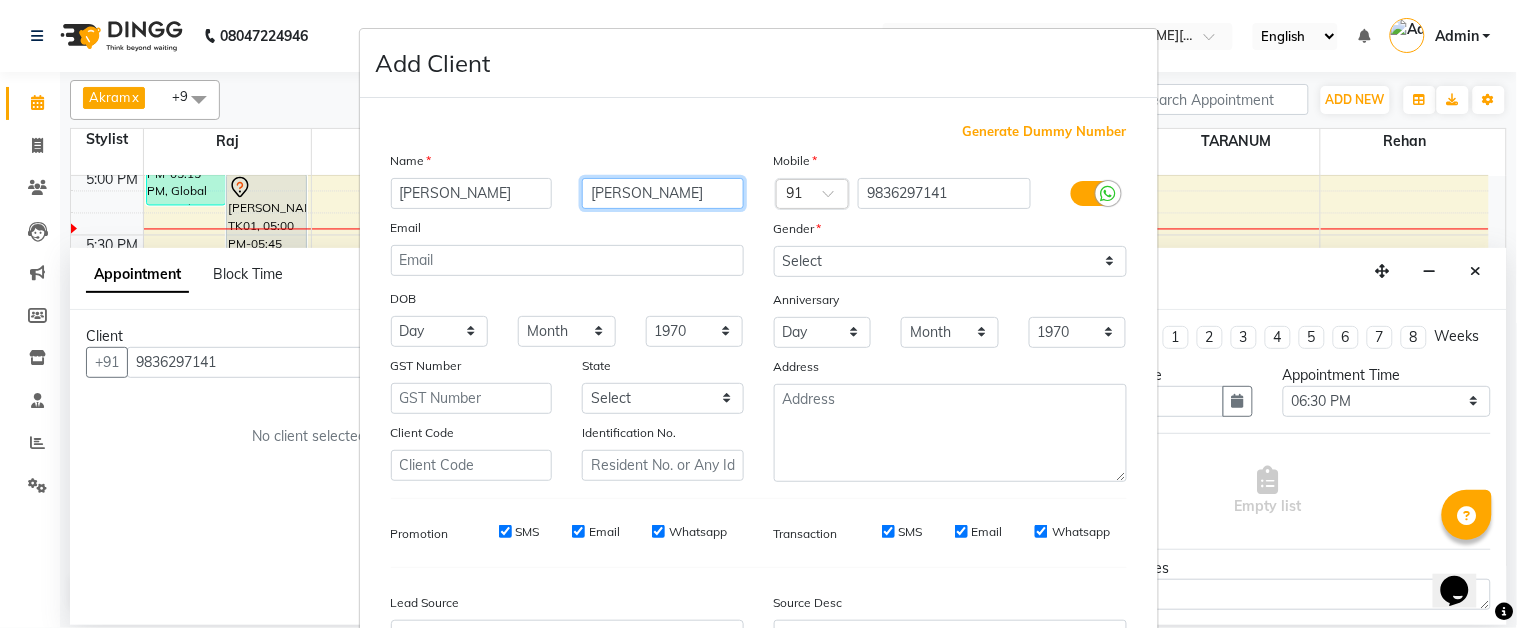 type on "[PERSON_NAME]" 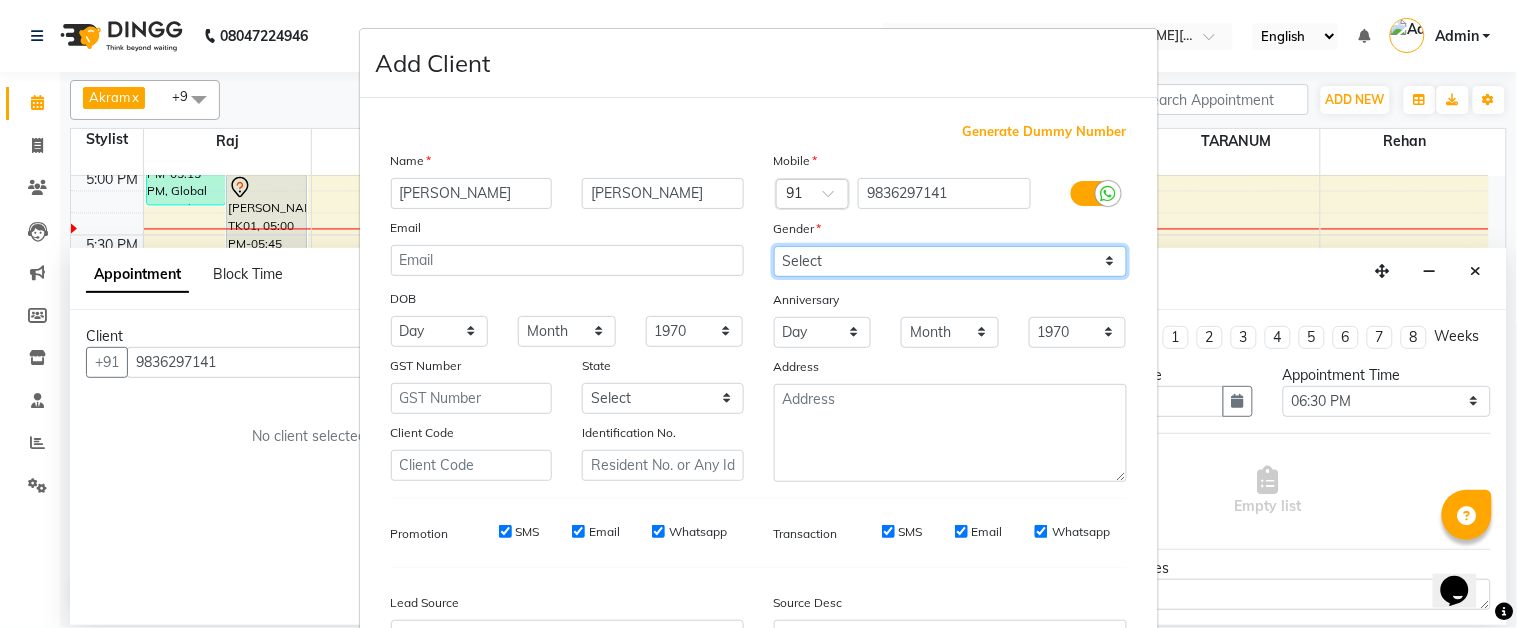 click on "Select [DEMOGRAPHIC_DATA] [DEMOGRAPHIC_DATA] Other Prefer Not To Say" at bounding box center (950, 261) 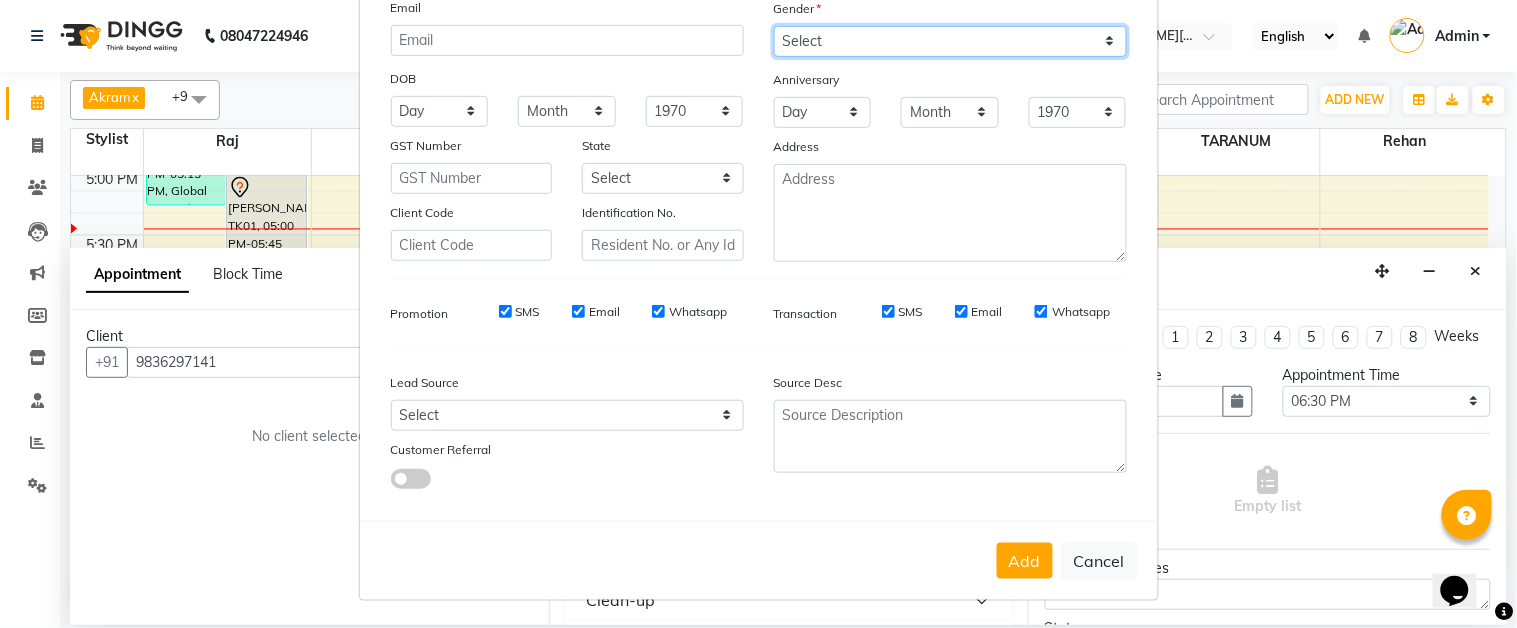 scroll, scrollTop: 222, scrollLeft: 0, axis: vertical 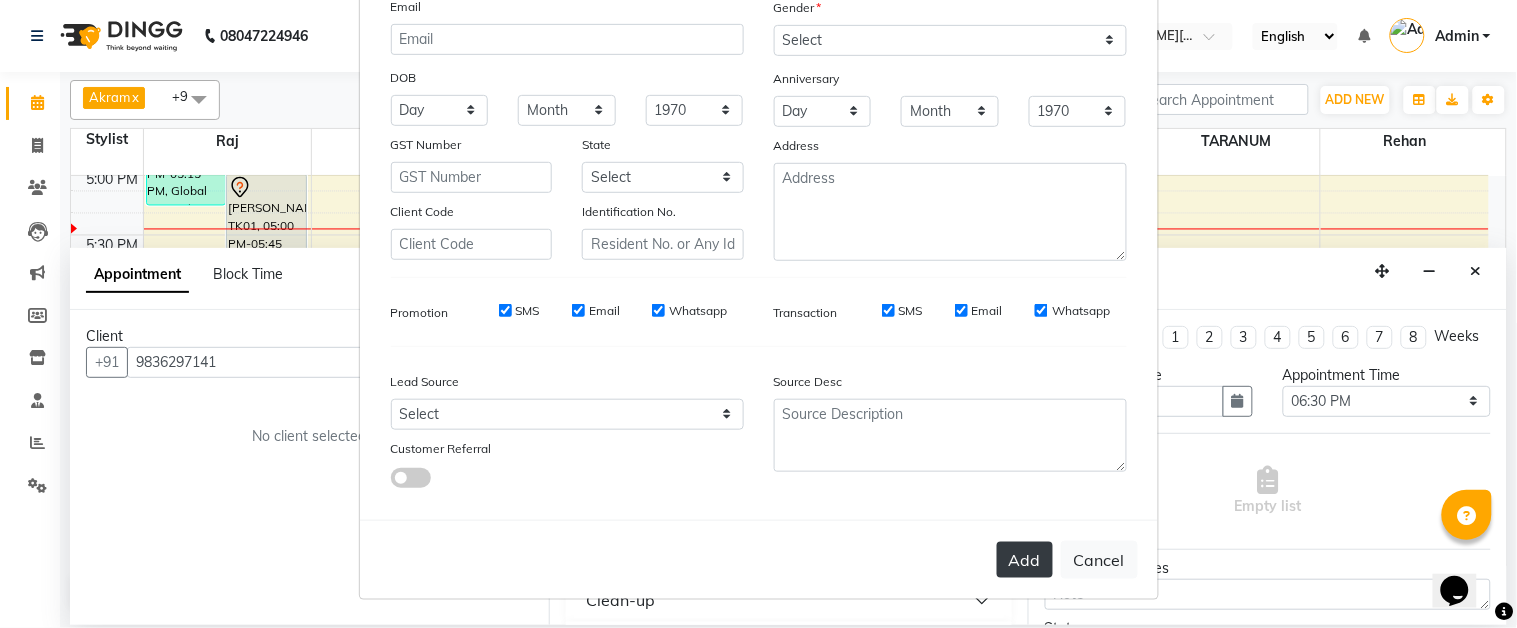 click on "Add" at bounding box center [1025, 560] 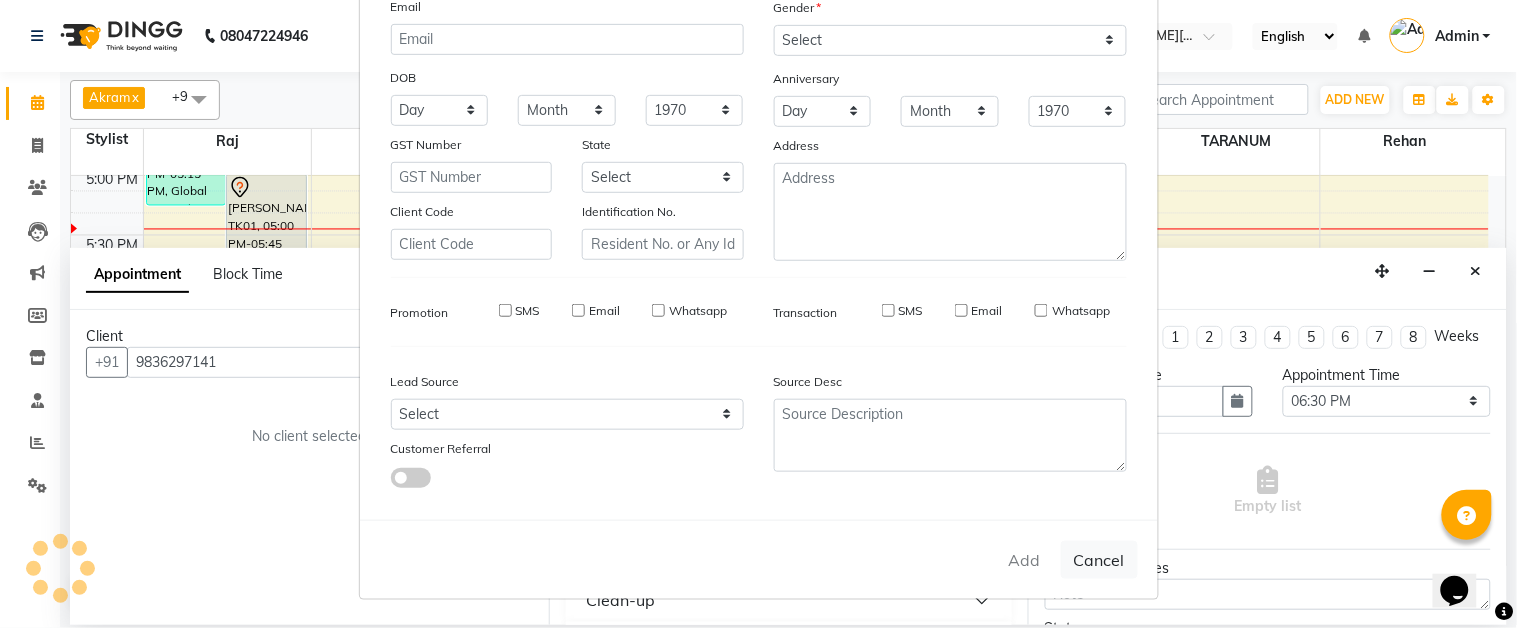 type 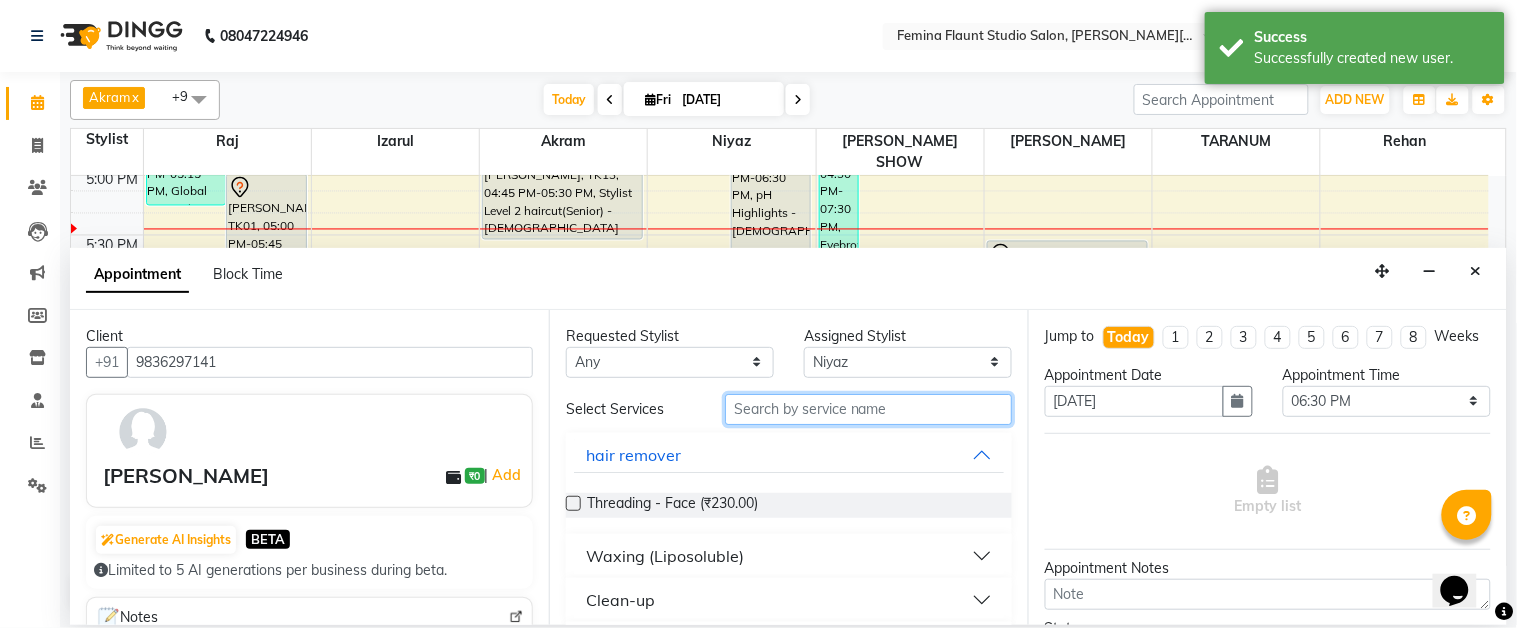 click at bounding box center (868, 409) 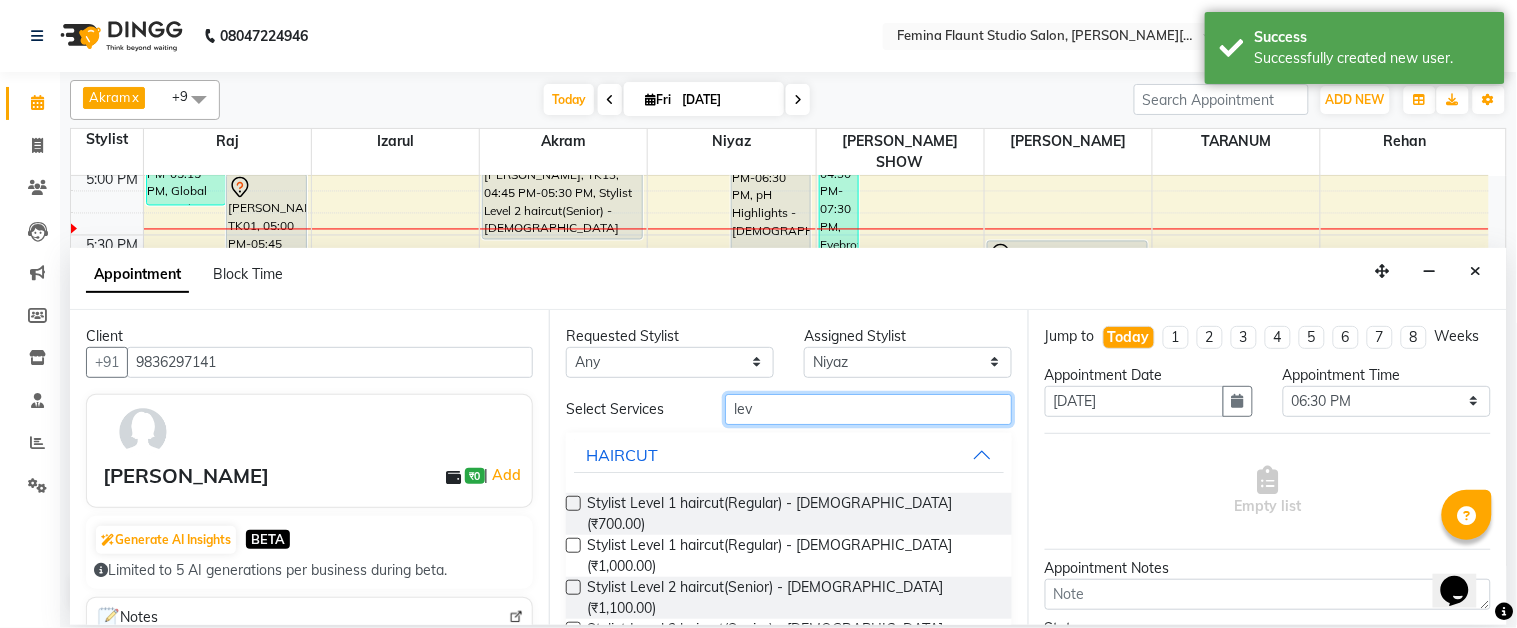 type on "lev" 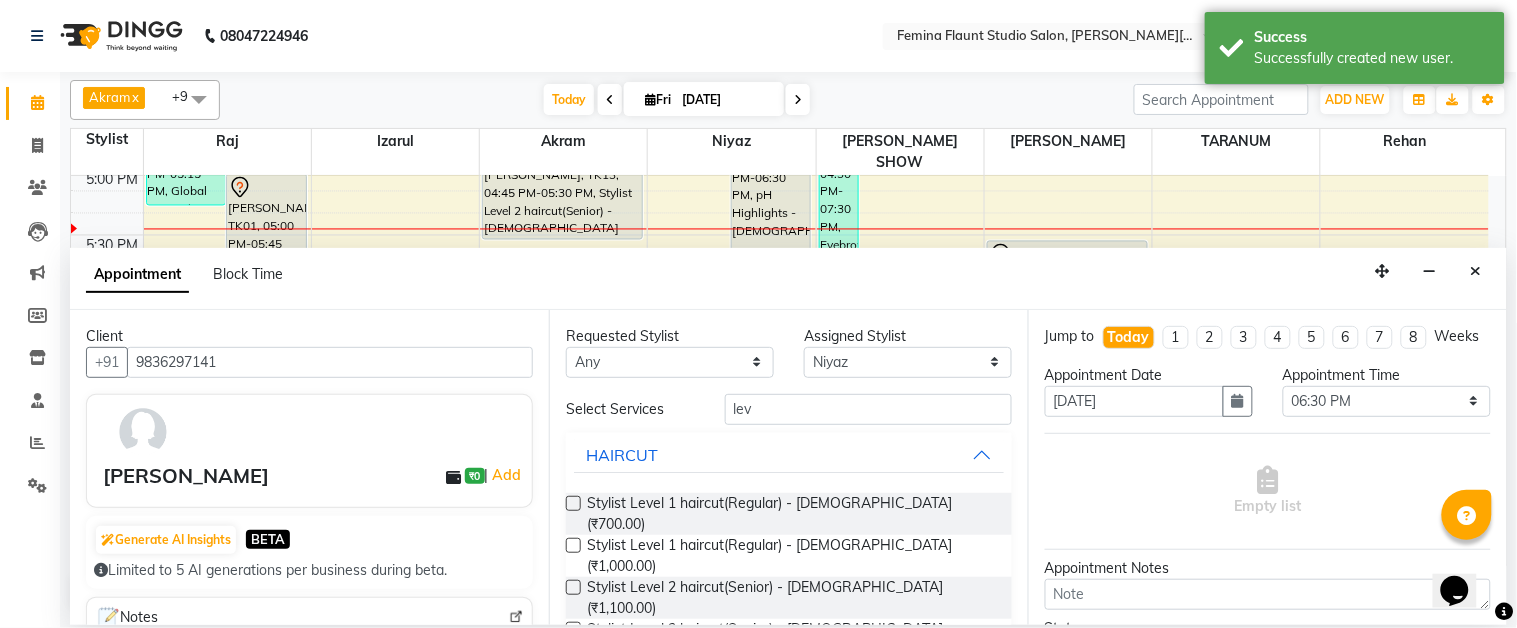 click at bounding box center (573, 629) 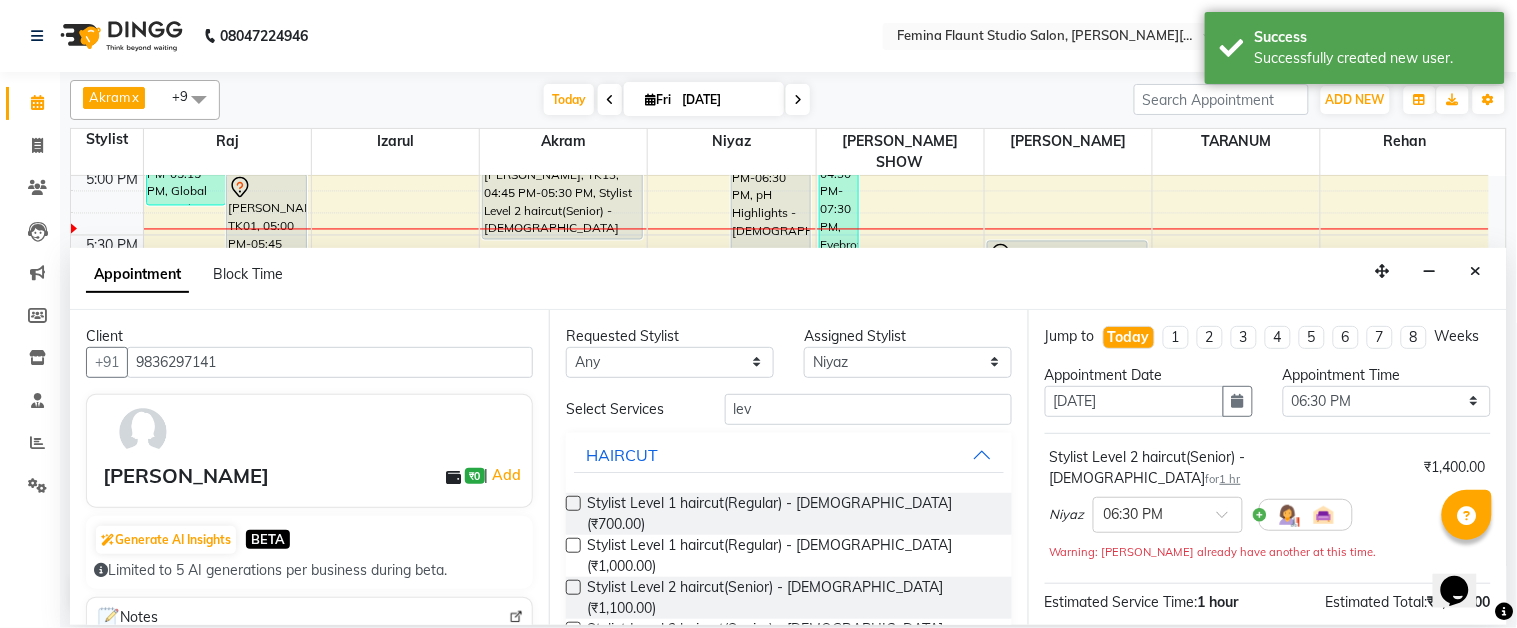 checkbox on "false" 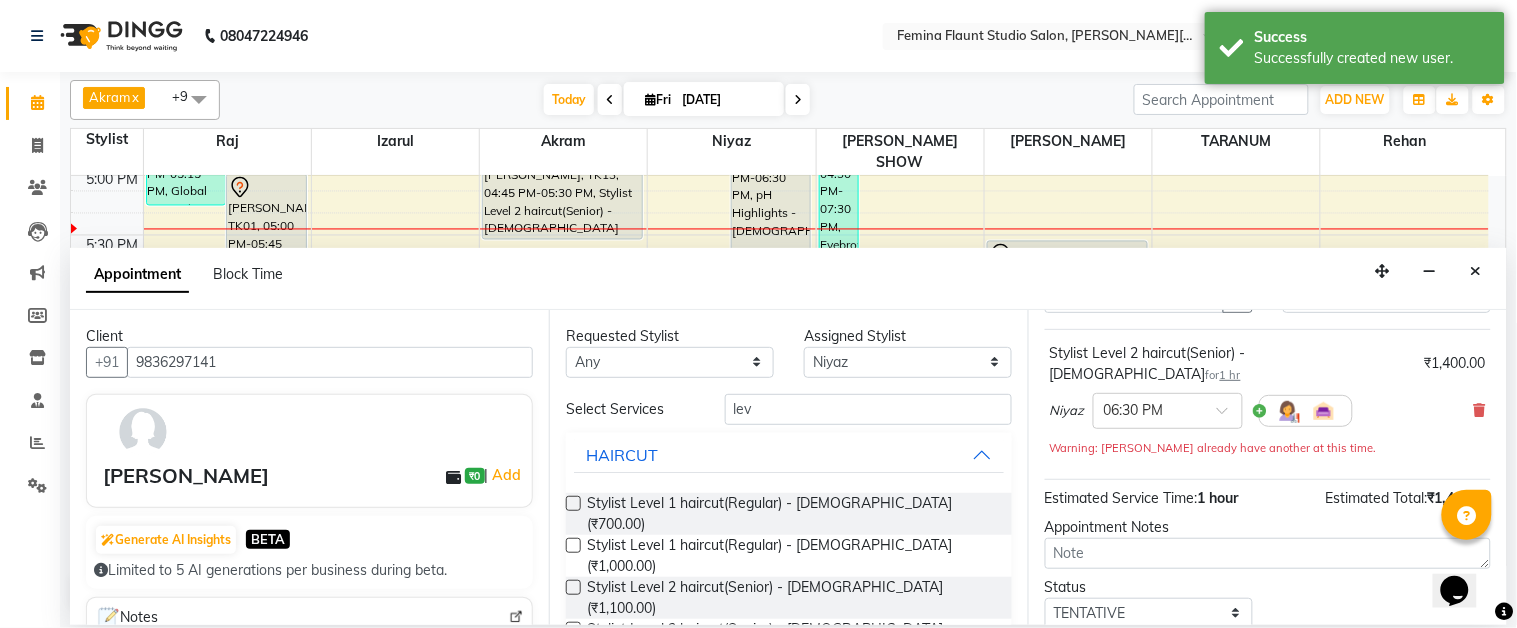 scroll, scrollTop: 232, scrollLeft: 0, axis: vertical 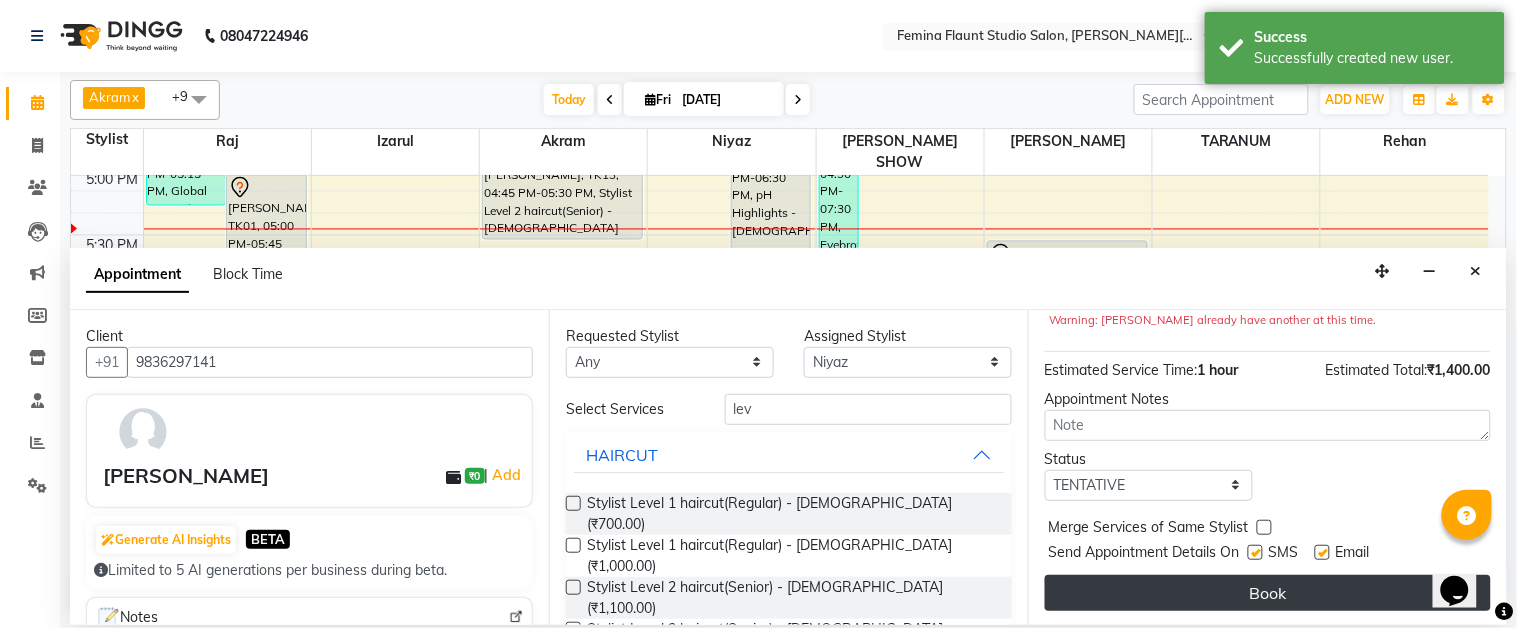 click on "Book" at bounding box center [1268, 593] 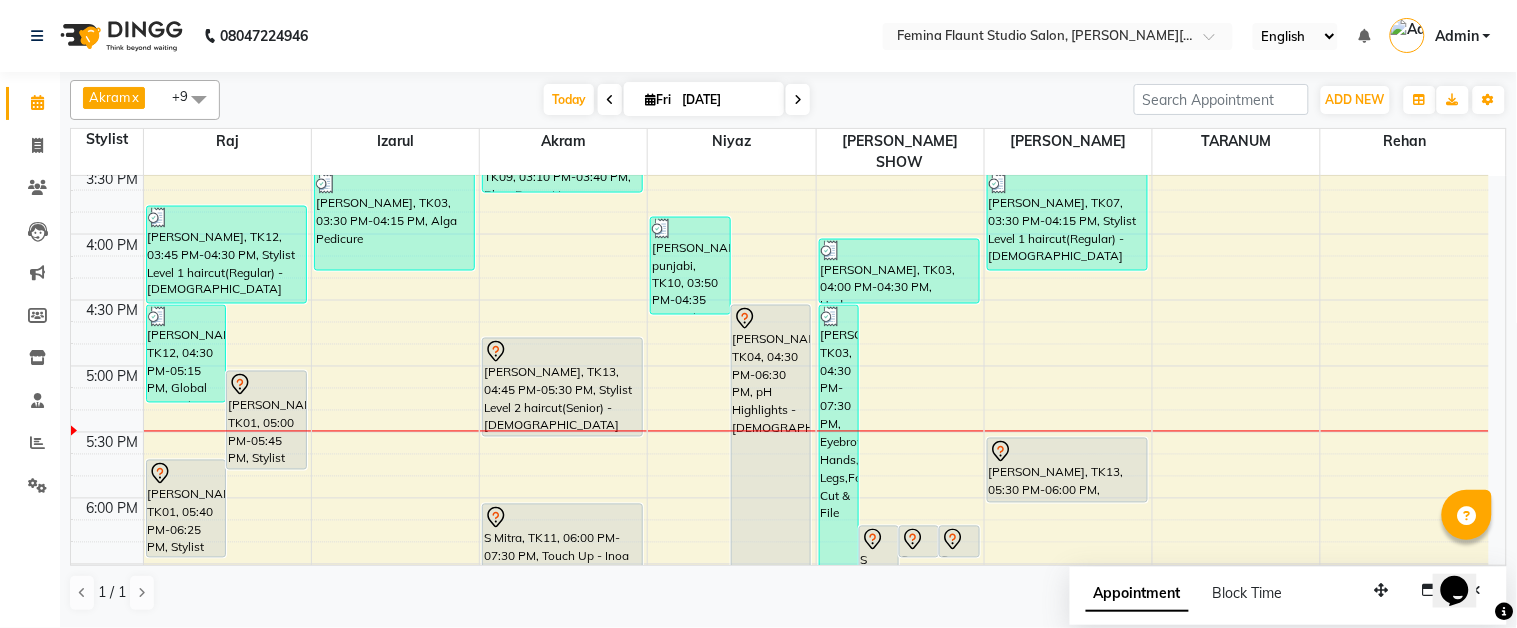 scroll, scrollTop: 951, scrollLeft: 0, axis: vertical 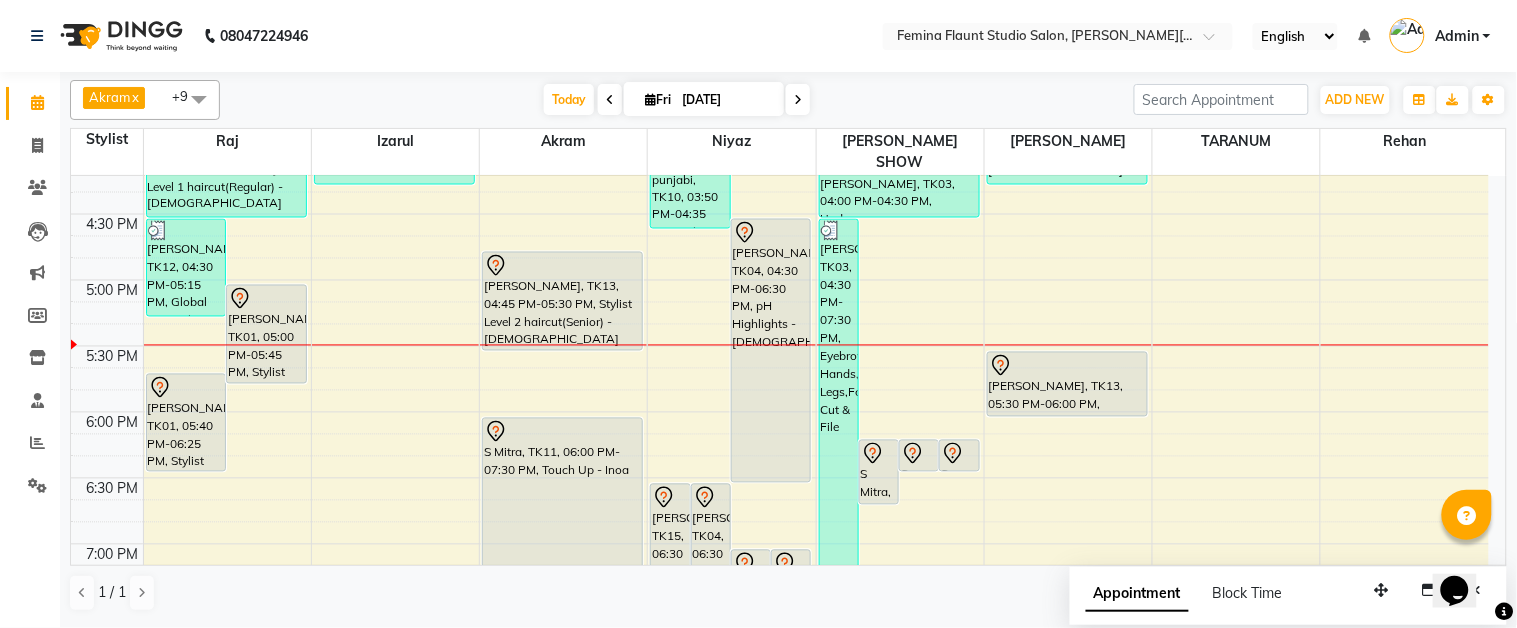 click on "9:00 AM 9:30 AM 10:00 AM 10:30 AM 11:00 AM 11:30 AM 12:00 PM 12:30 PM 1:00 PM 1:30 PM 2:00 PM 2:30 PM 3:00 PM 3:30 PM 4:00 PM 4:30 PM 5:00 PM 5:30 PM 6:00 PM 6:30 PM 7:00 PM 7:30 PM 8:00 PM 8:30 PM 9:00 PM 9:30 PM     NARAYAN SHARAFF, TK12, 04:30 PM-05:15 PM, Global Hair Colour - Majirel - Male             akshita, TK01, 05:00 PM-05:45 PM, Stylist Level 1 haircut(Regular) - Male             akshita, TK01, 05:40 PM-06:25 PM, Stylist Level 1 haircut(Regular) - Male     SHASHI CHOWDHARY Bblunt, TK08, 01:30 PM-03:30 PM, Moroccan Hair Spa Female - Short     NARAYAN SHARAFF, TK12, 03:45 PM-04:30 PM, Stylist Level 1 haircut(Regular) - Male     SHASHI CHOWDHARY Bblunt, TK08, 02:40 PM-03:10 PM, Pedicure (Regular)     KAMAL BAGREE, TK03, 03:30 PM-04:15 PM, Alga Pedicure    antara banarjee, TK02, 11:00 AM-12:30 PM, Touch Up - Majirel     rashmi, TK06, 11:40 AM-02:10 PM, Touch Up - pH,k18 treatment,Blast Dry - pH     ANURADHA VIDHWAN, TK09, 03:10 PM-03:40 PM, Blow Dry - pH" at bounding box center [780, 82] 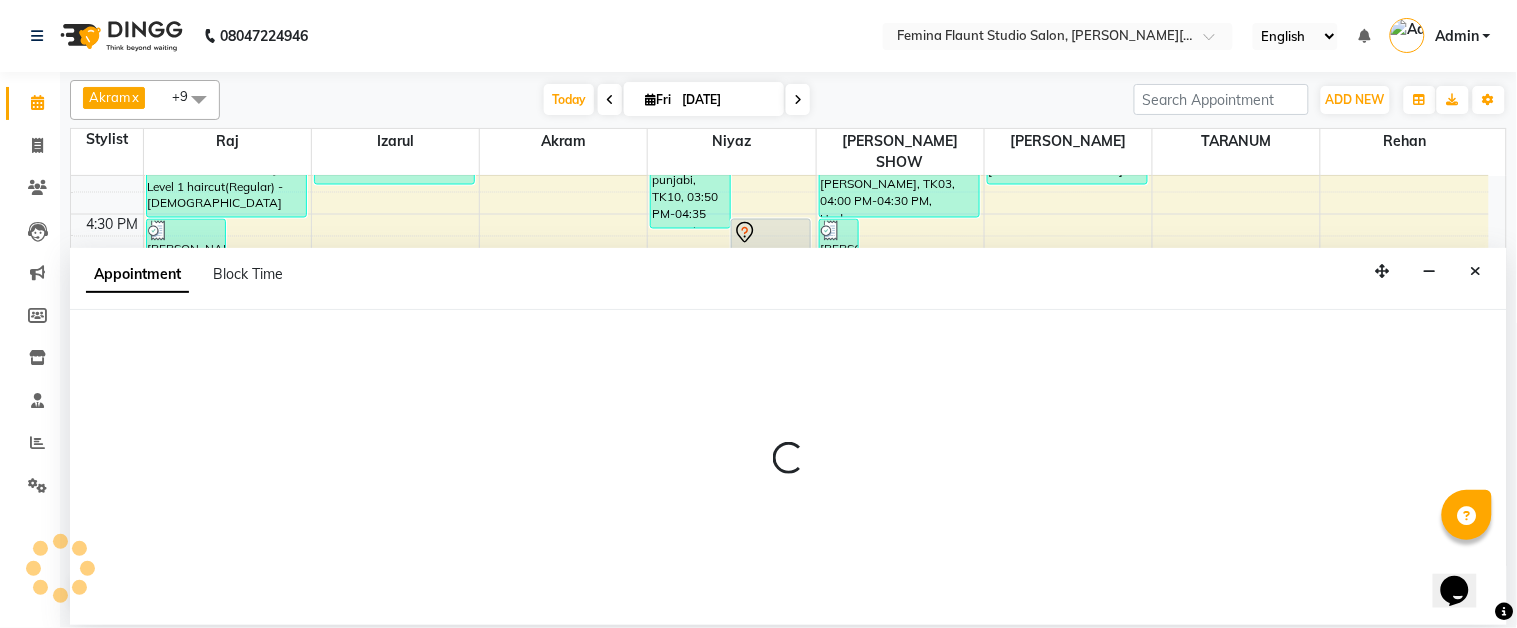 select on "85261" 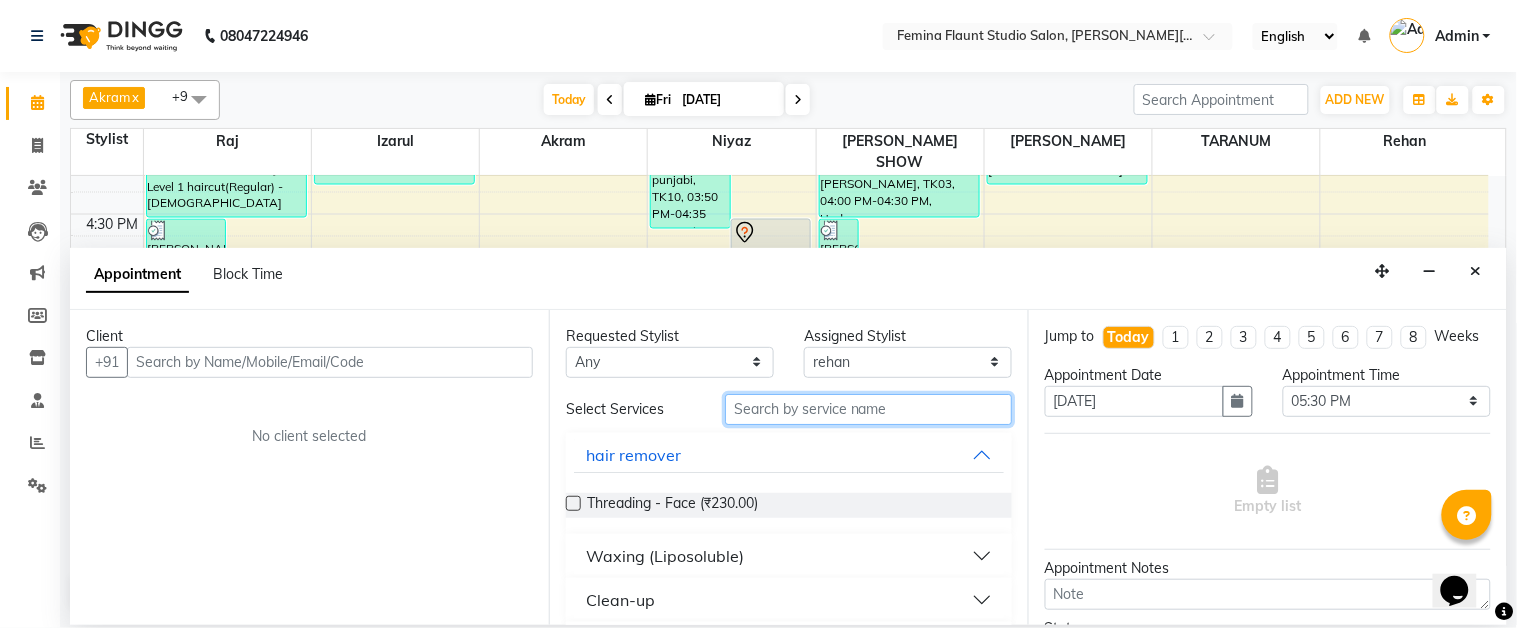 click at bounding box center (868, 409) 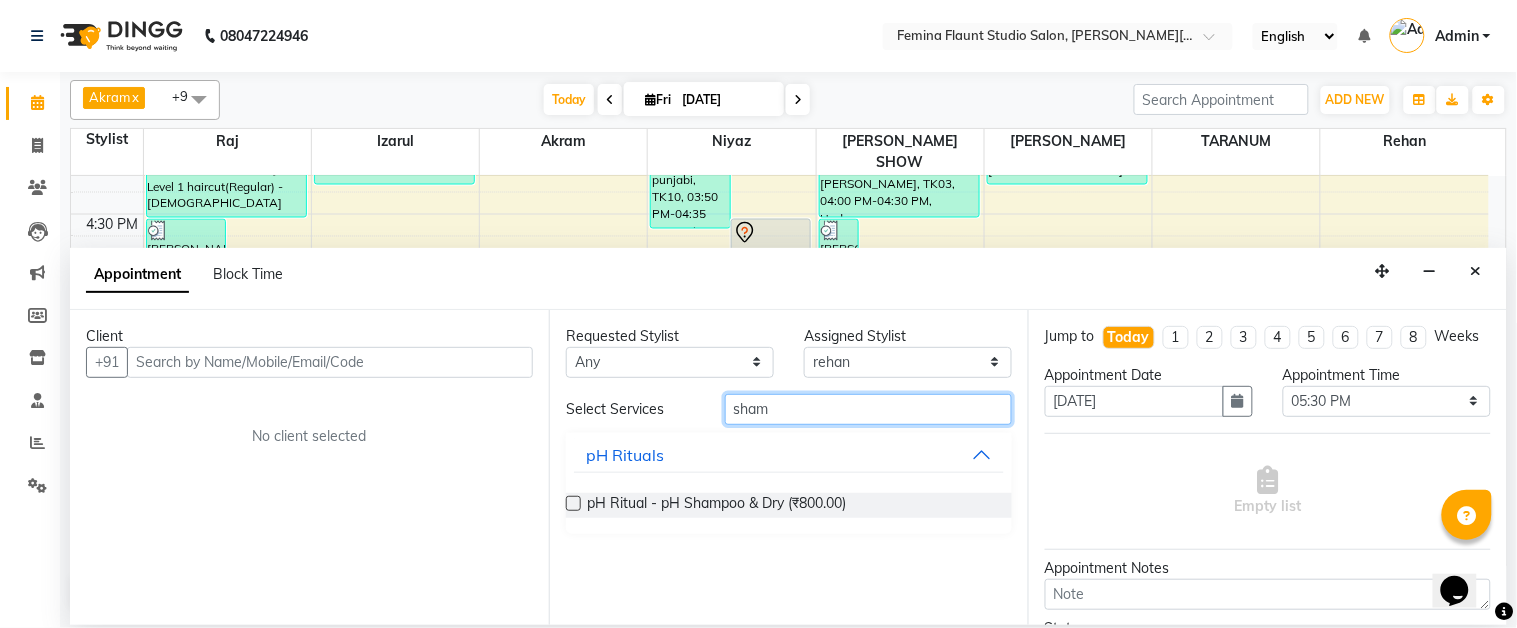 click on "sham" at bounding box center (868, 409) 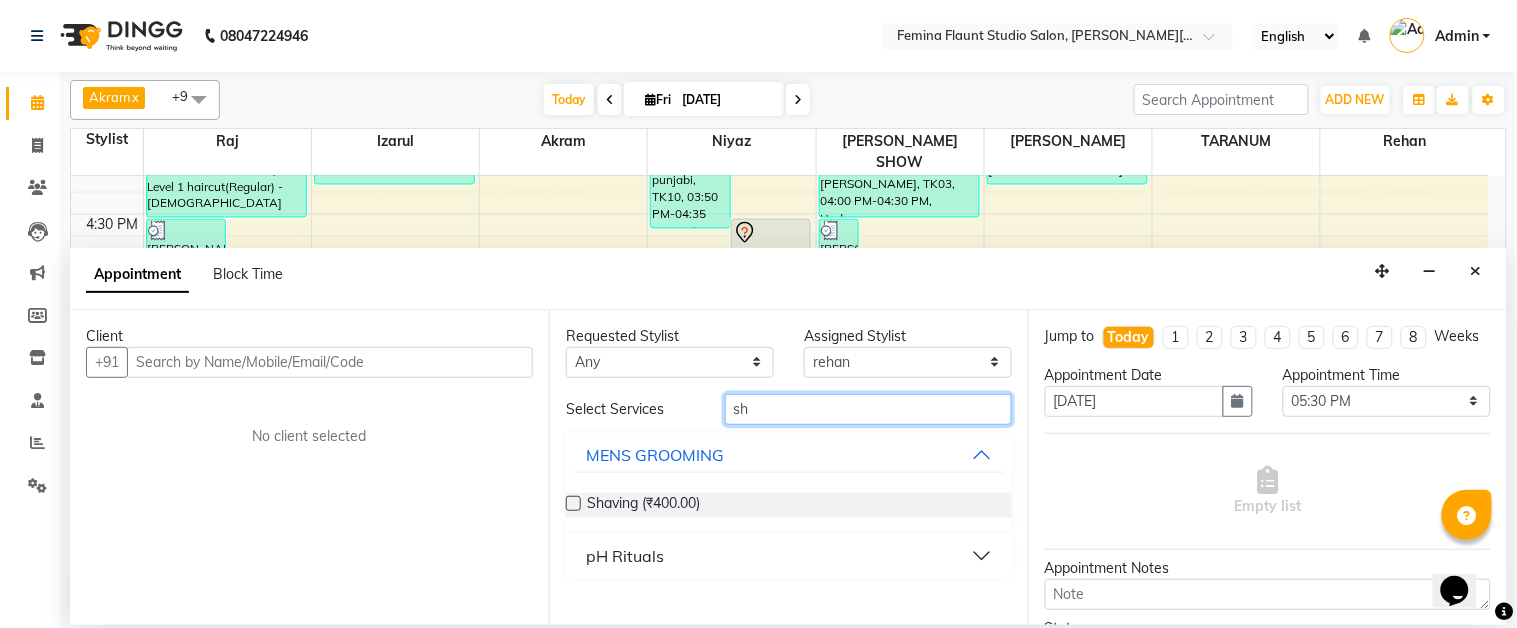 type on "s" 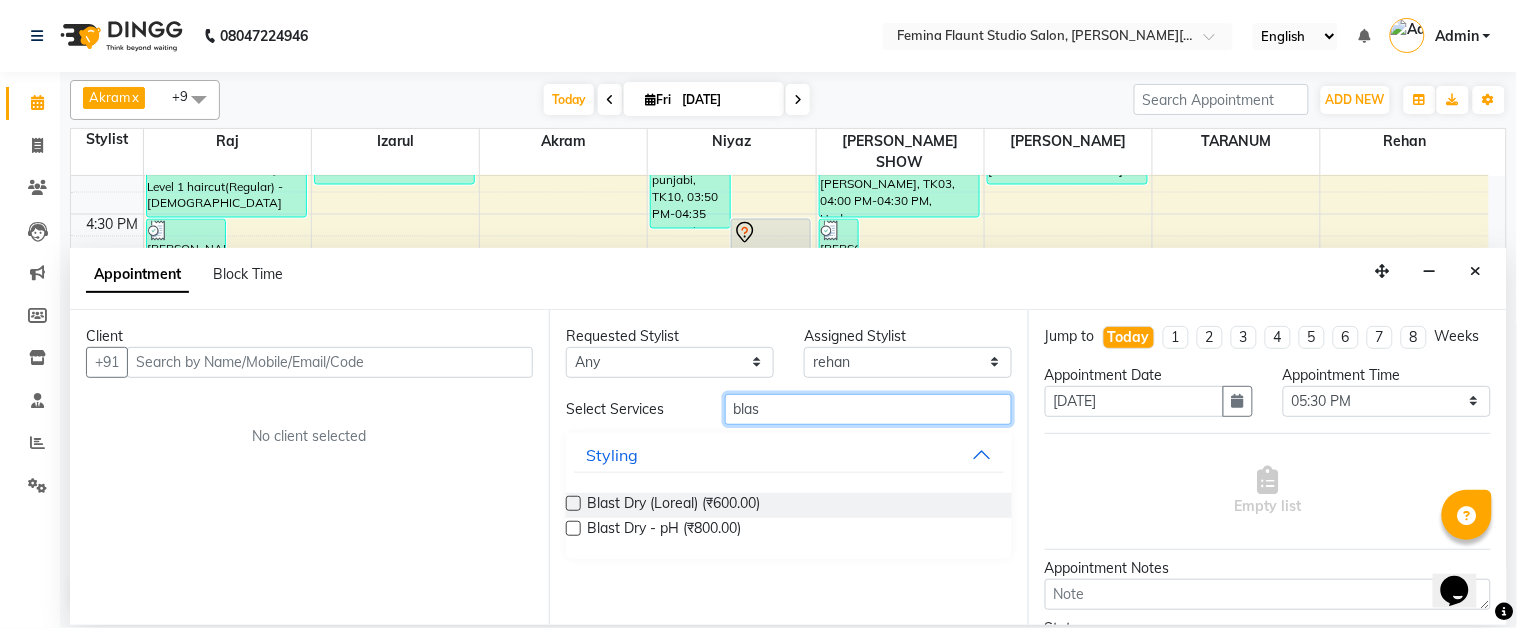 type on "blas" 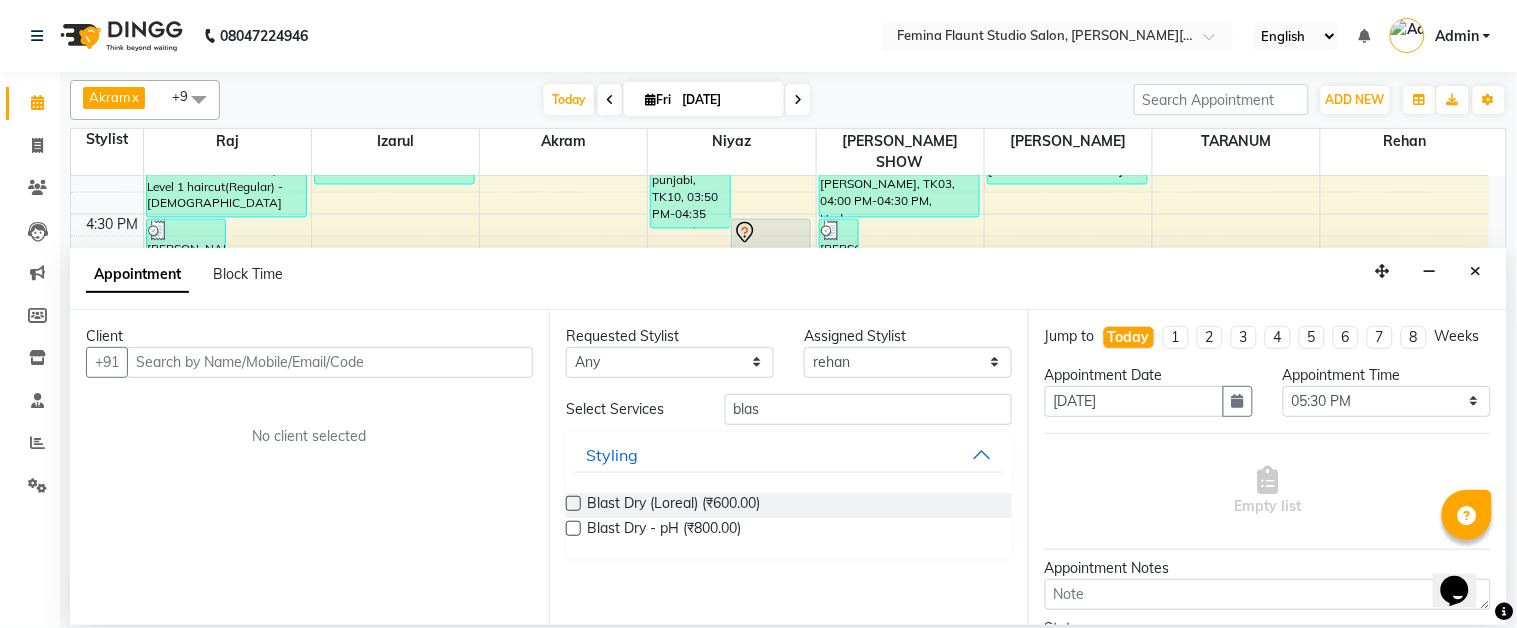 click at bounding box center [573, 503] 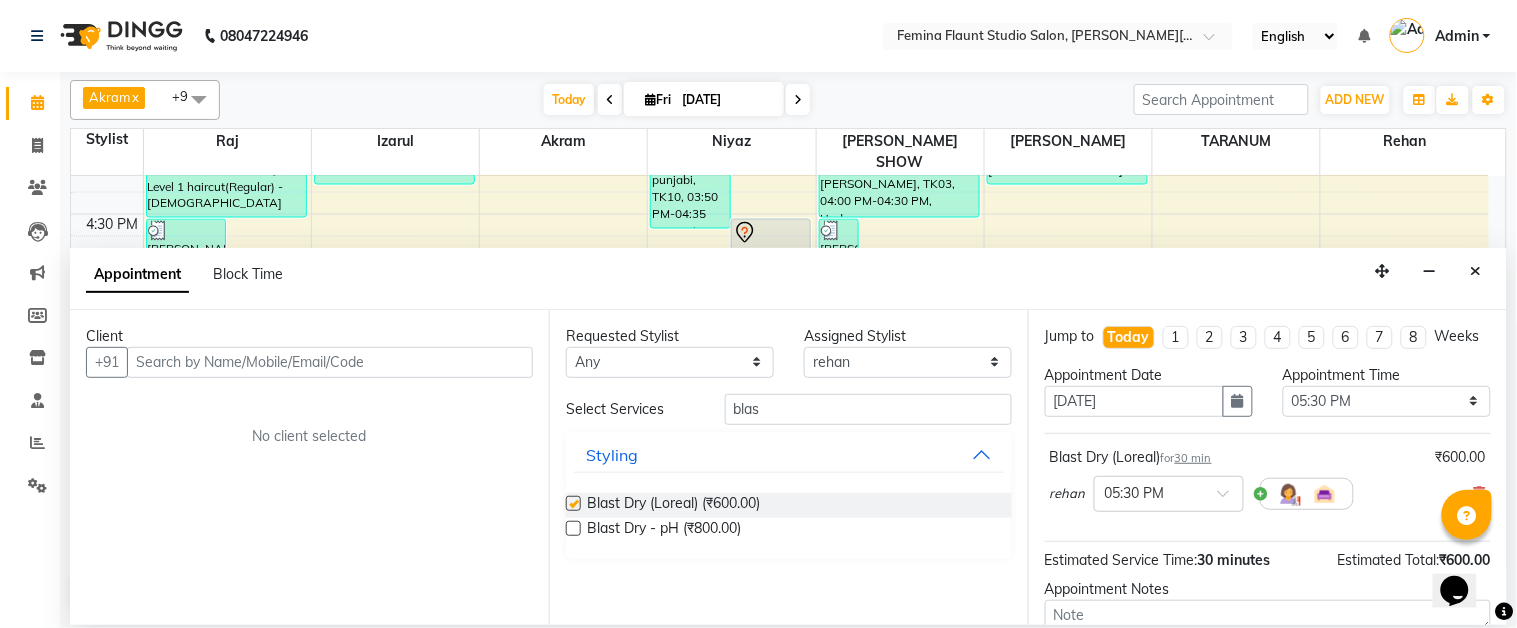 checkbox on "false" 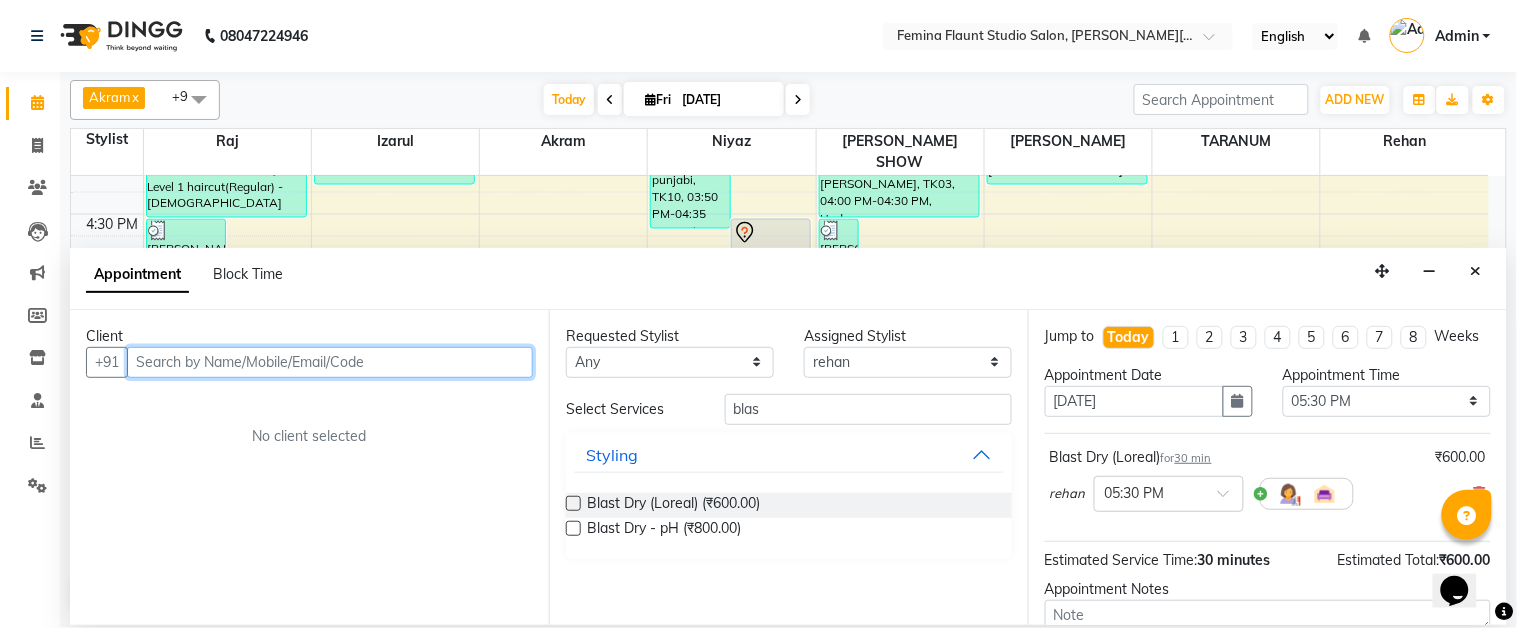click at bounding box center [330, 362] 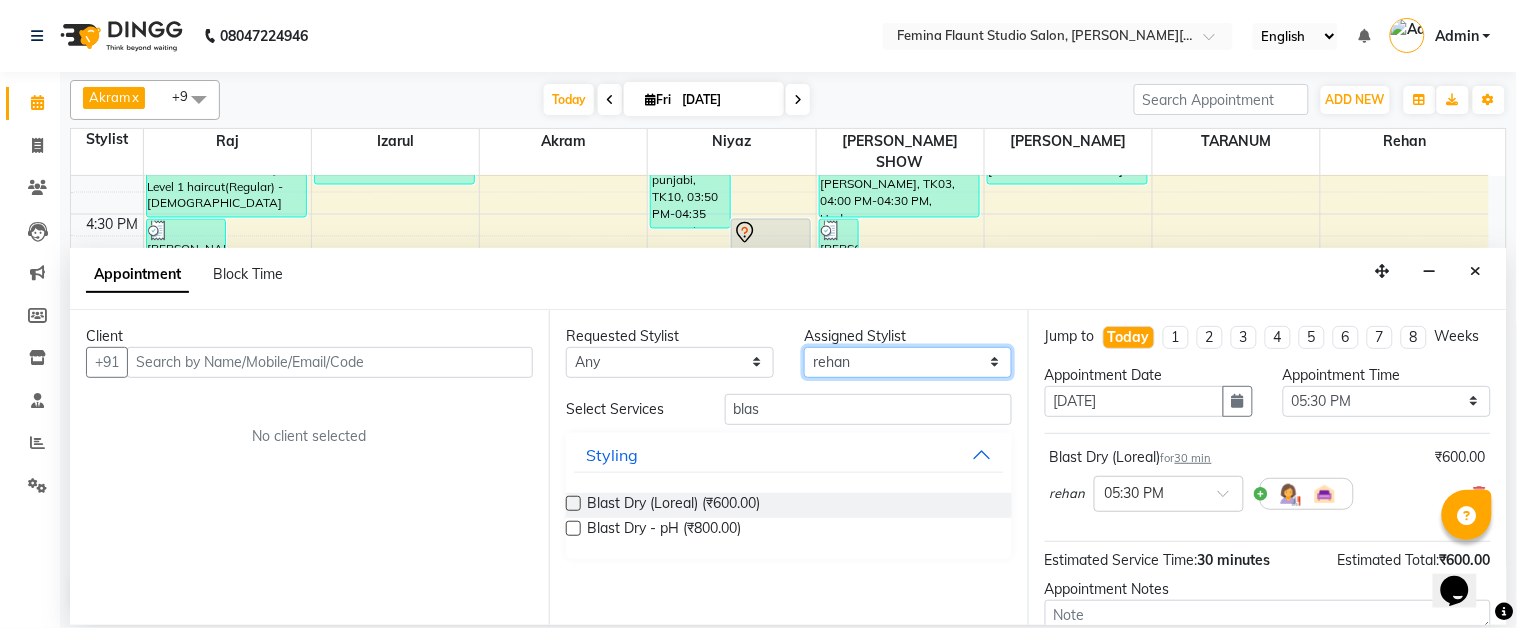 click on "Select Akram Christina Izarul jaydip Niyaz raj ravi rehan RINKU SHOW TARANUM" at bounding box center (908, 362) 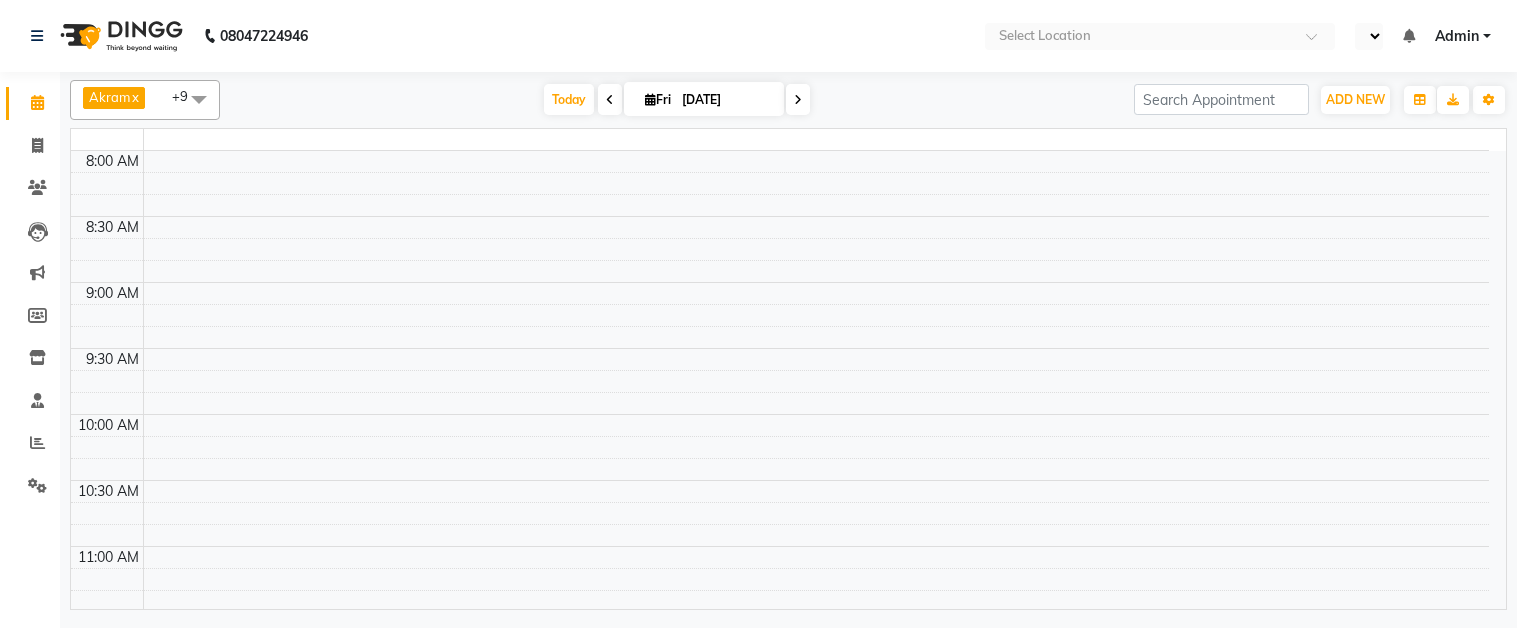 select on "en" 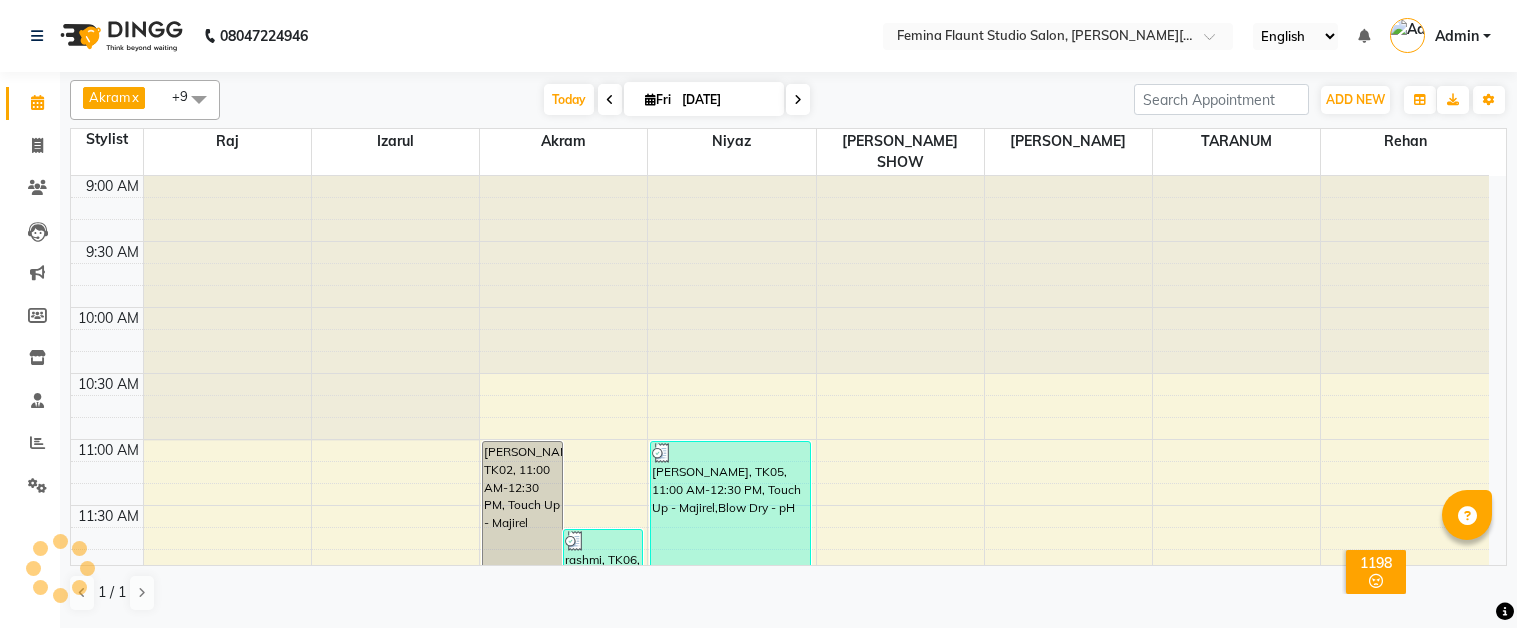 scroll, scrollTop: 0, scrollLeft: 0, axis: both 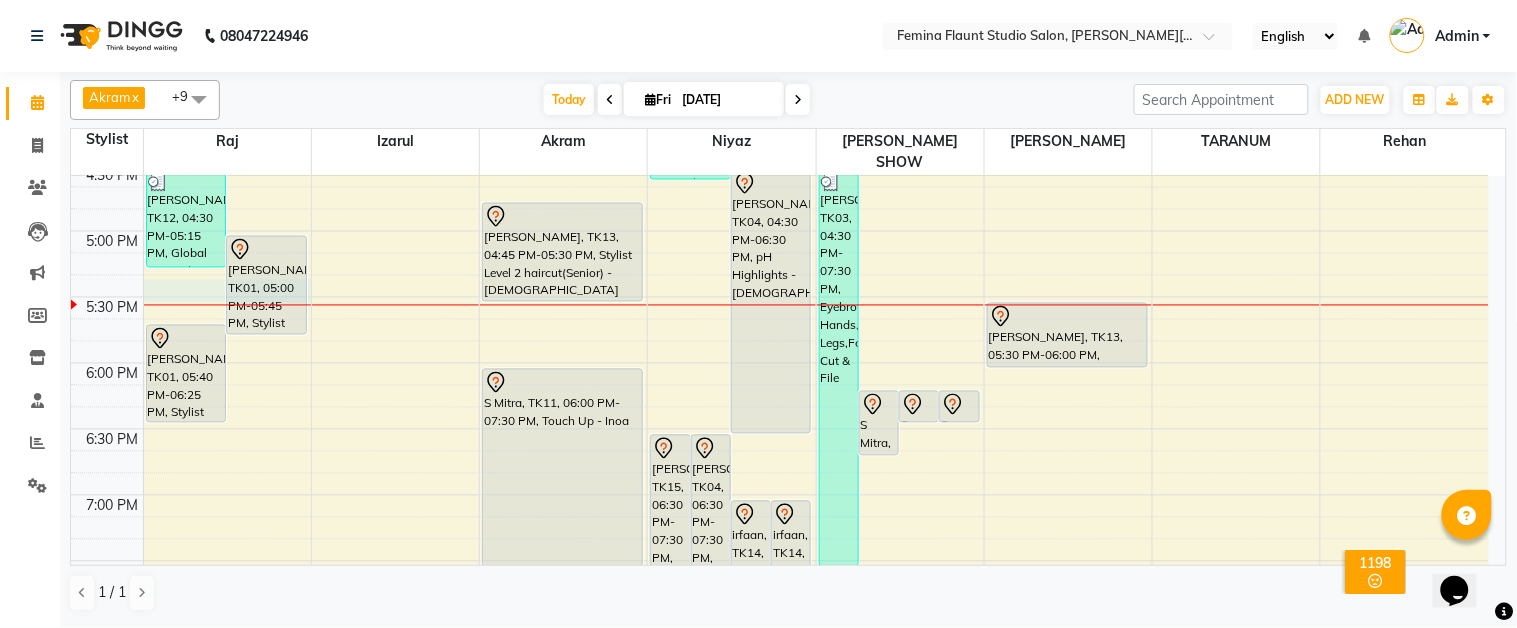 click on "9:00 AM 9:30 AM 10:00 AM 10:30 AM 11:00 AM 11:30 AM 12:00 PM 12:30 PM 1:00 PM 1:30 PM 2:00 PM 2:30 PM 3:00 PM 3:30 PM 4:00 PM 4:30 PM 5:00 PM 5:30 PM 6:00 PM 6:30 PM 7:00 PM 7:30 PM 8:00 PM 8:30 PM 9:00 PM 9:30 PM     [PERSON_NAME], TK12, 04:30 PM-05:15 PM, Global Hair Colour - Majirel - [DEMOGRAPHIC_DATA]             [PERSON_NAME], TK01, 05:00 PM-05:45 PM, Stylist Level 1 haircut(Regular) - [DEMOGRAPHIC_DATA]             [PERSON_NAME], TK01, 05:40 PM-06:25 PM, Stylist Level 1 haircut(Regular) - [DEMOGRAPHIC_DATA]     [PERSON_NAME] Bblunt, TK08, 01:30 PM-03:30 PM, Moroccan Hair Spa [DEMOGRAPHIC_DATA] - Short     [PERSON_NAME], TK12, 03:45 PM-04:30 PM, Stylist Level 1 haircut(Regular) - [DEMOGRAPHIC_DATA]     [PERSON_NAME] Bblunt, TK08, 02:40 PM-03:10 PM, Pedicure (Regular)     [PERSON_NAME], TK03, 03:30 PM-04:15 PM, Alga Pedicure    [PERSON_NAME], TK02, 11:00 AM-12:30 PM, Touch Up - [PERSON_NAME], TK06, 11:40 AM-02:10 PM, Touch Up - pH,k18 treatment,Blast Dry - pH     ANURADHA VIDHWAN, TK09, 03:10 PM-03:40 PM, Blow Dry - pH" at bounding box center (780, 33) 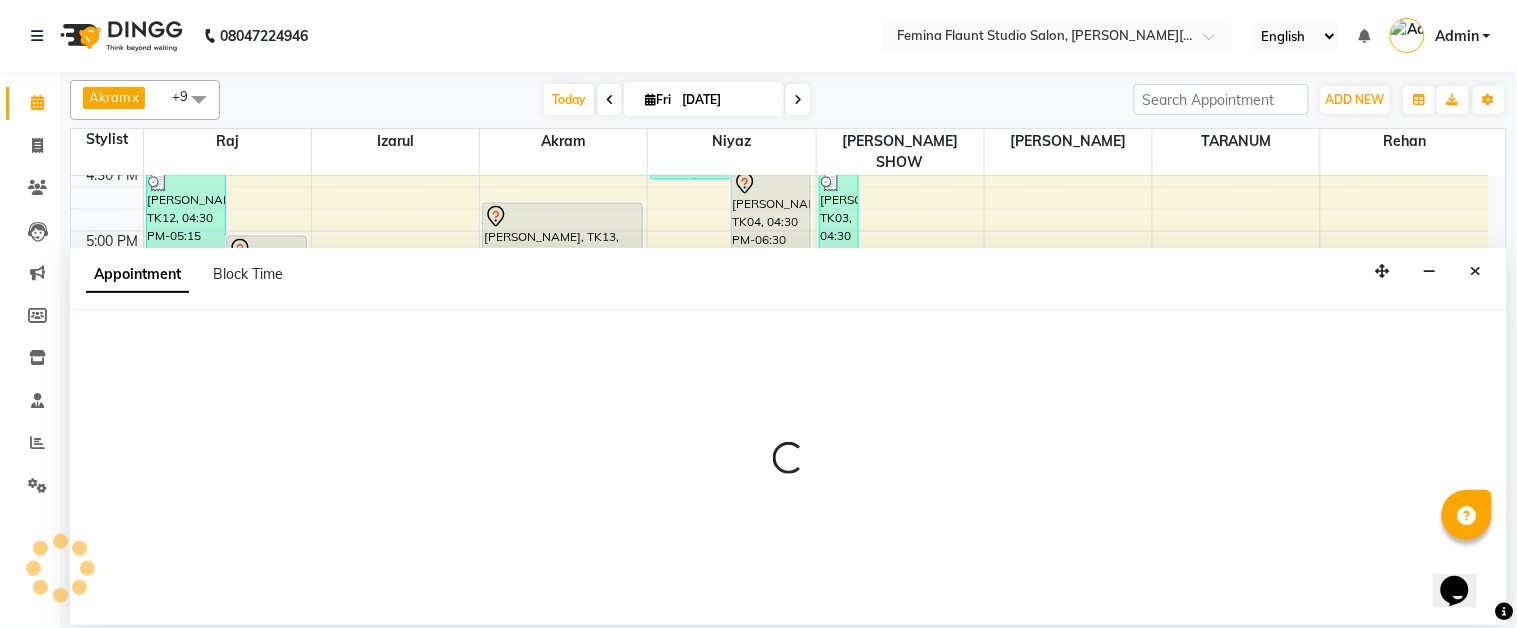 select on "37645" 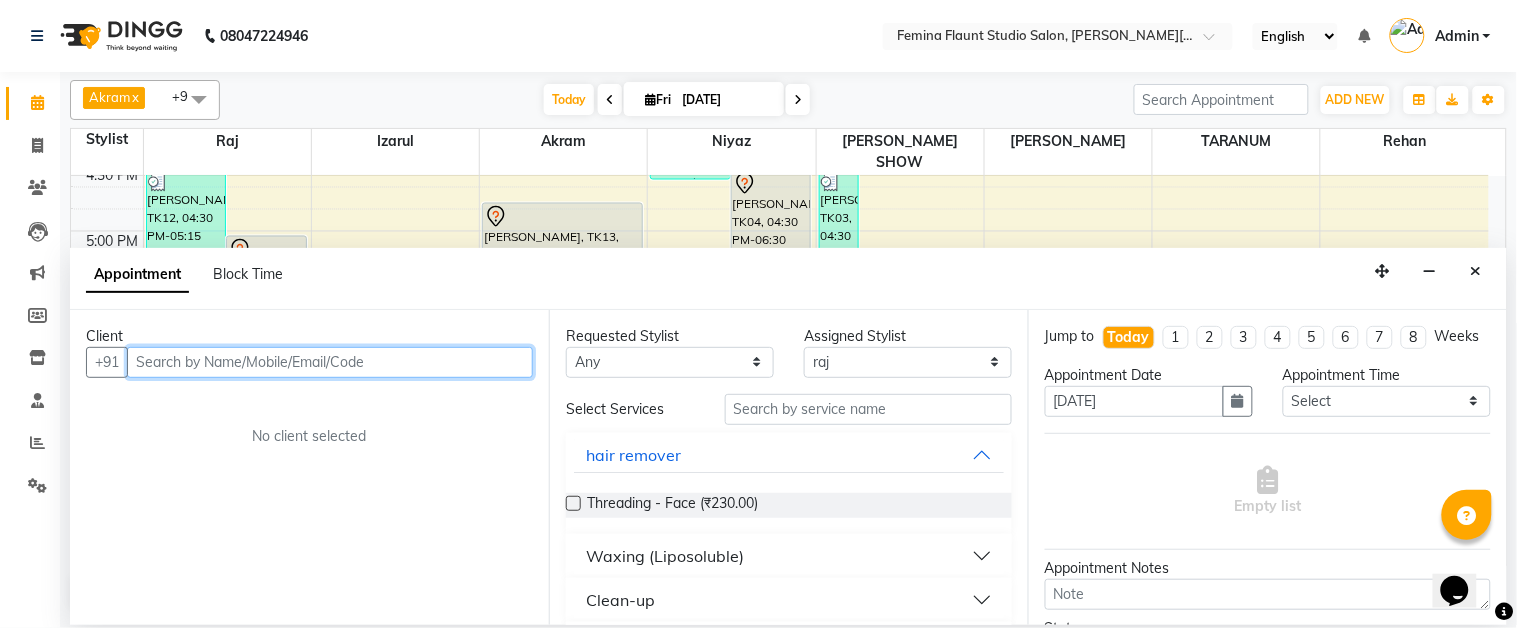 click at bounding box center [330, 362] 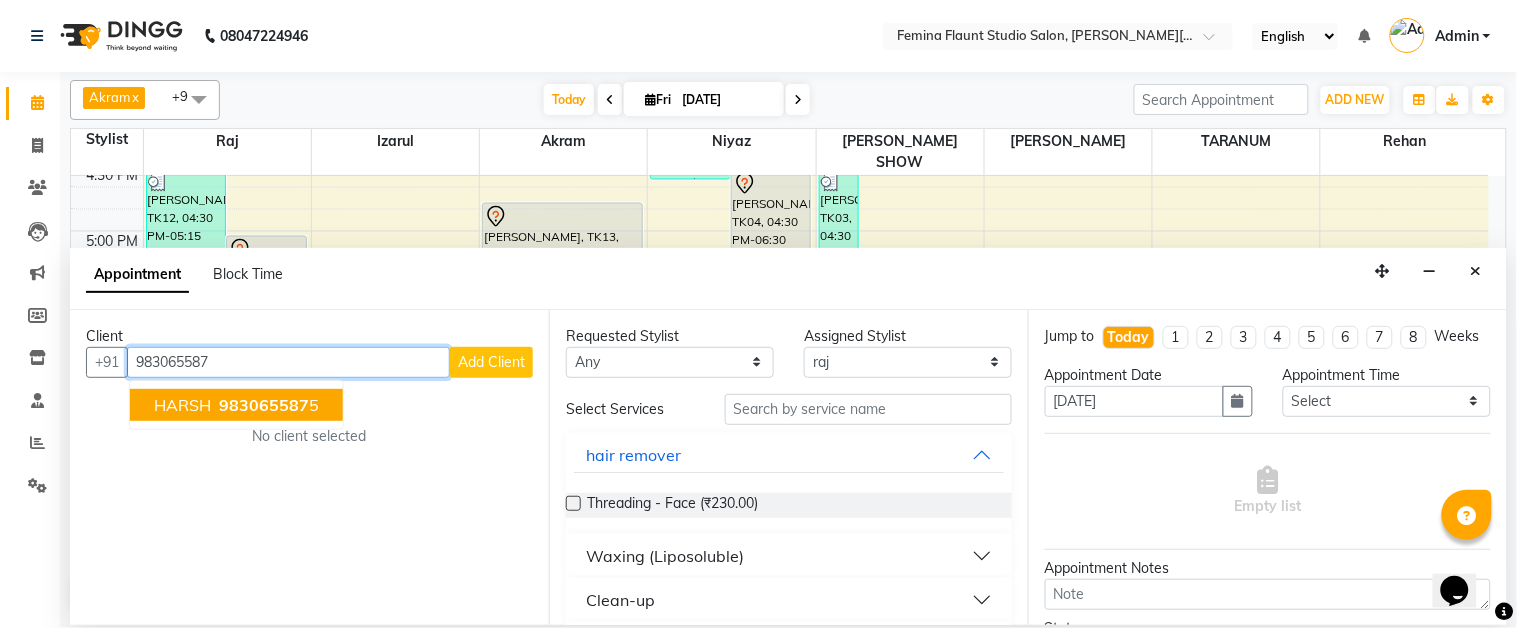 click on "HARSH   983065587 5" at bounding box center [236, 405] 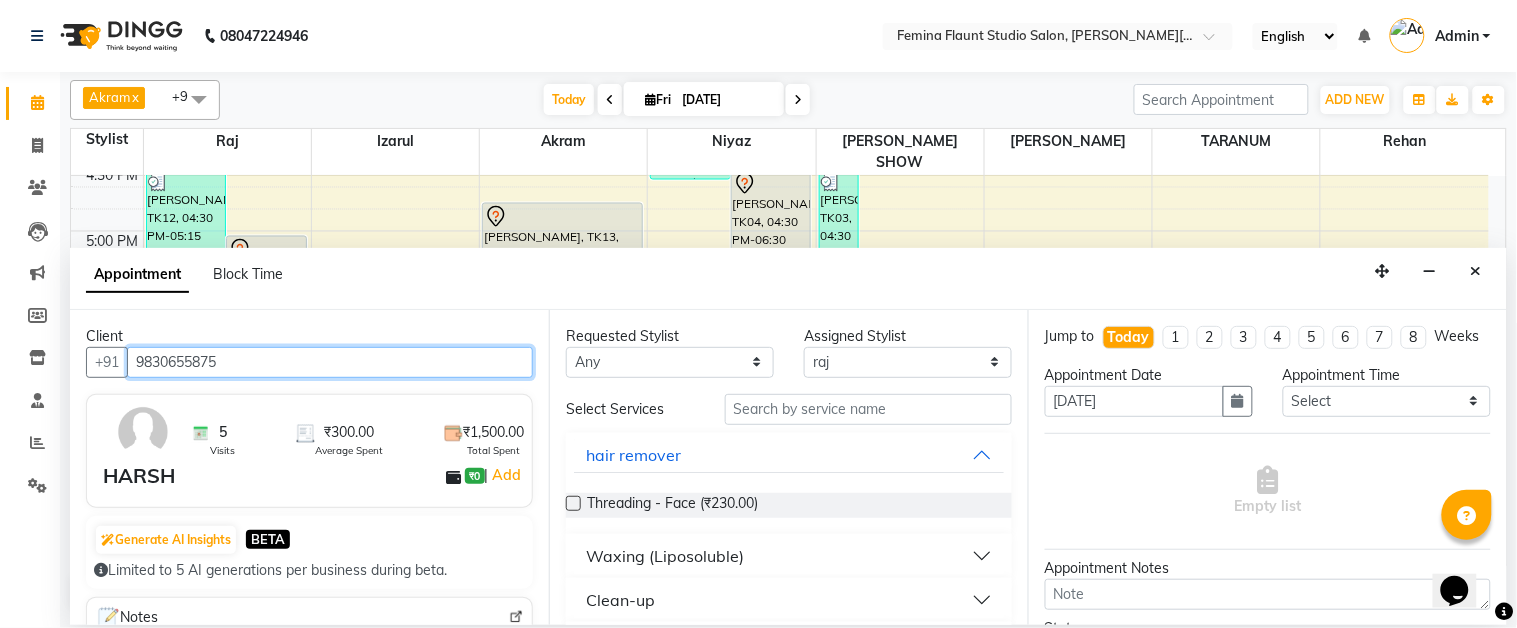 type on "9830655875" 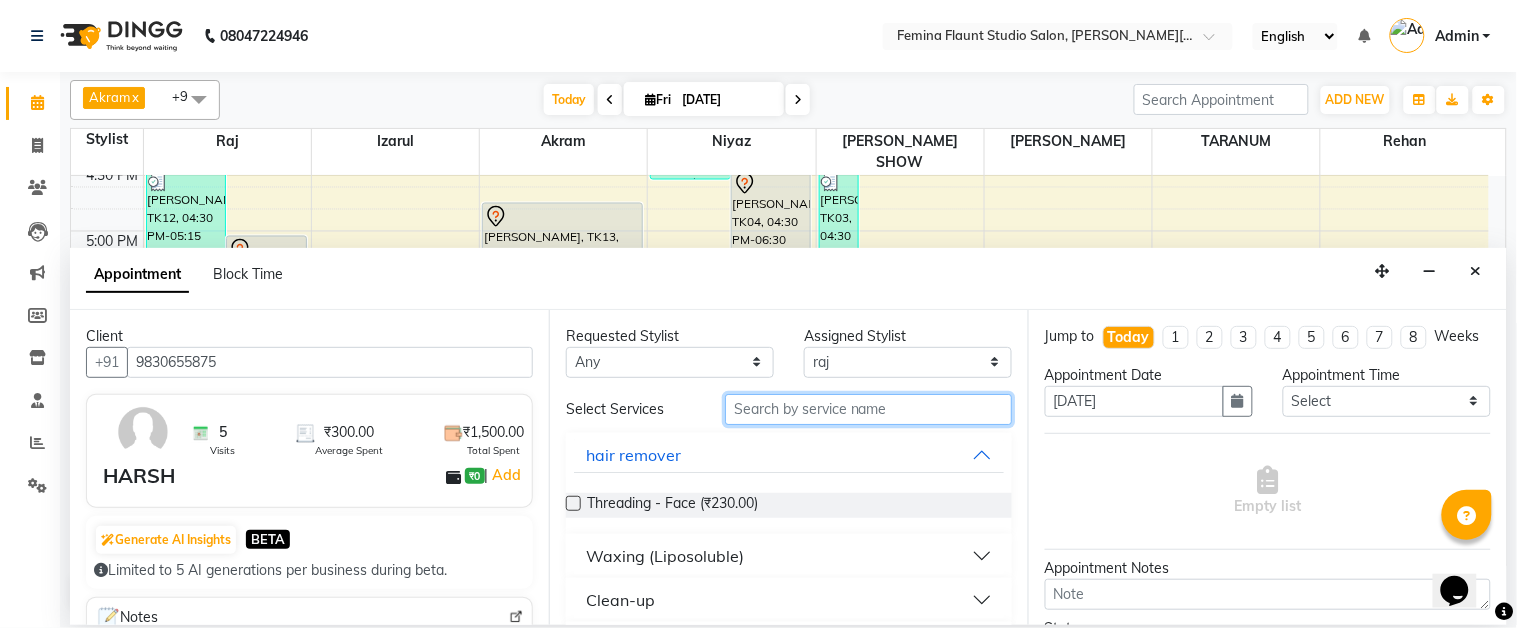 click at bounding box center (868, 409) 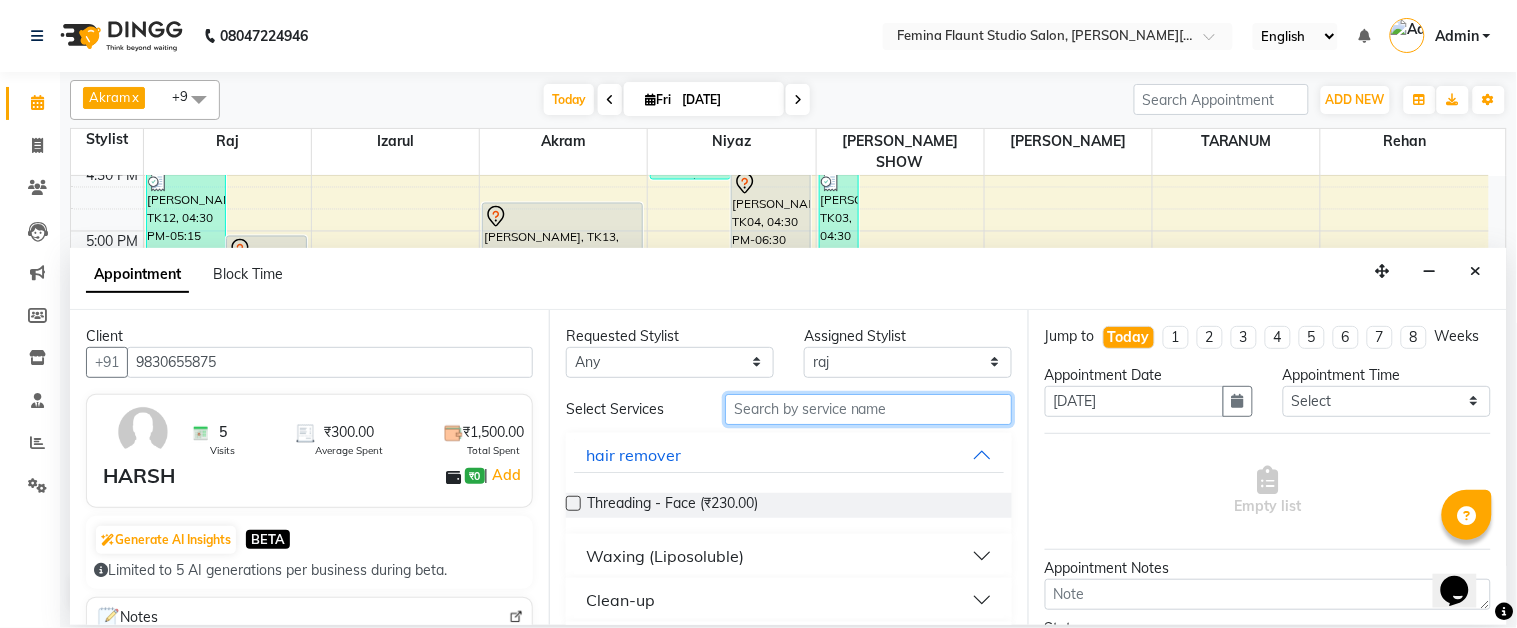 click at bounding box center [868, 409] 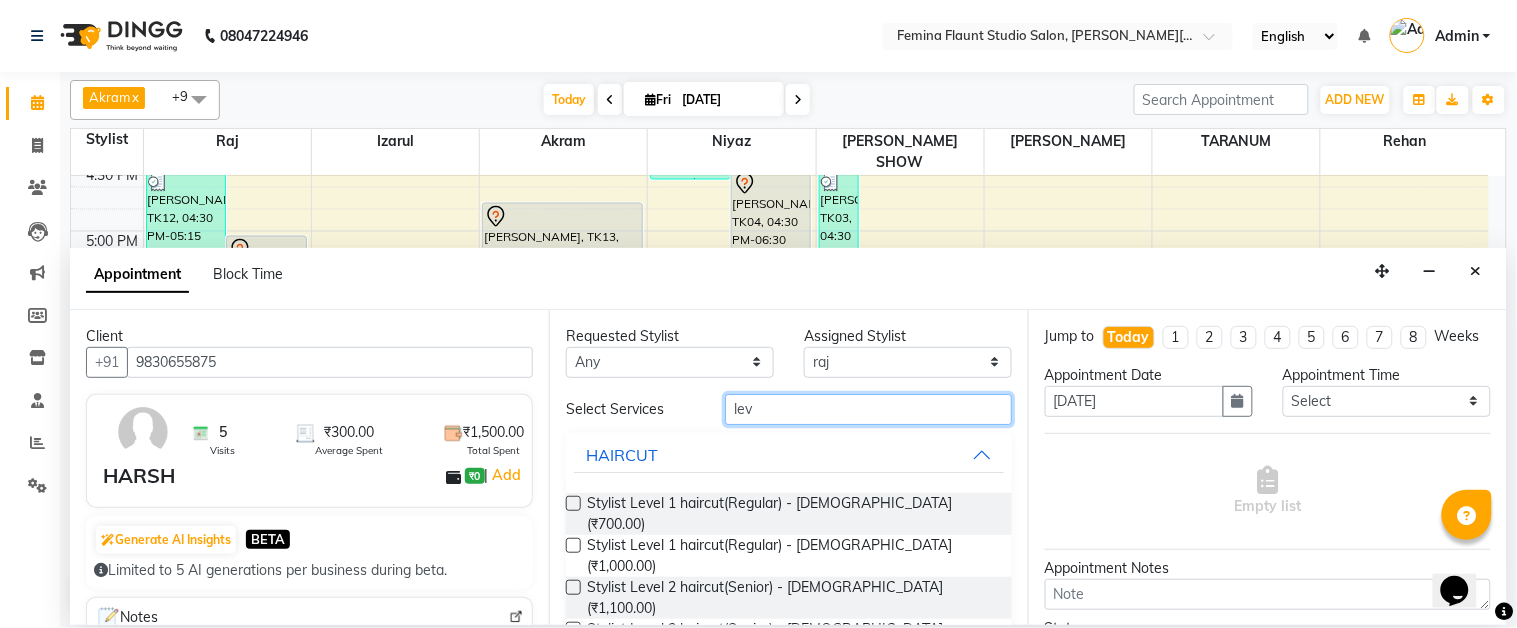 type on "lev" 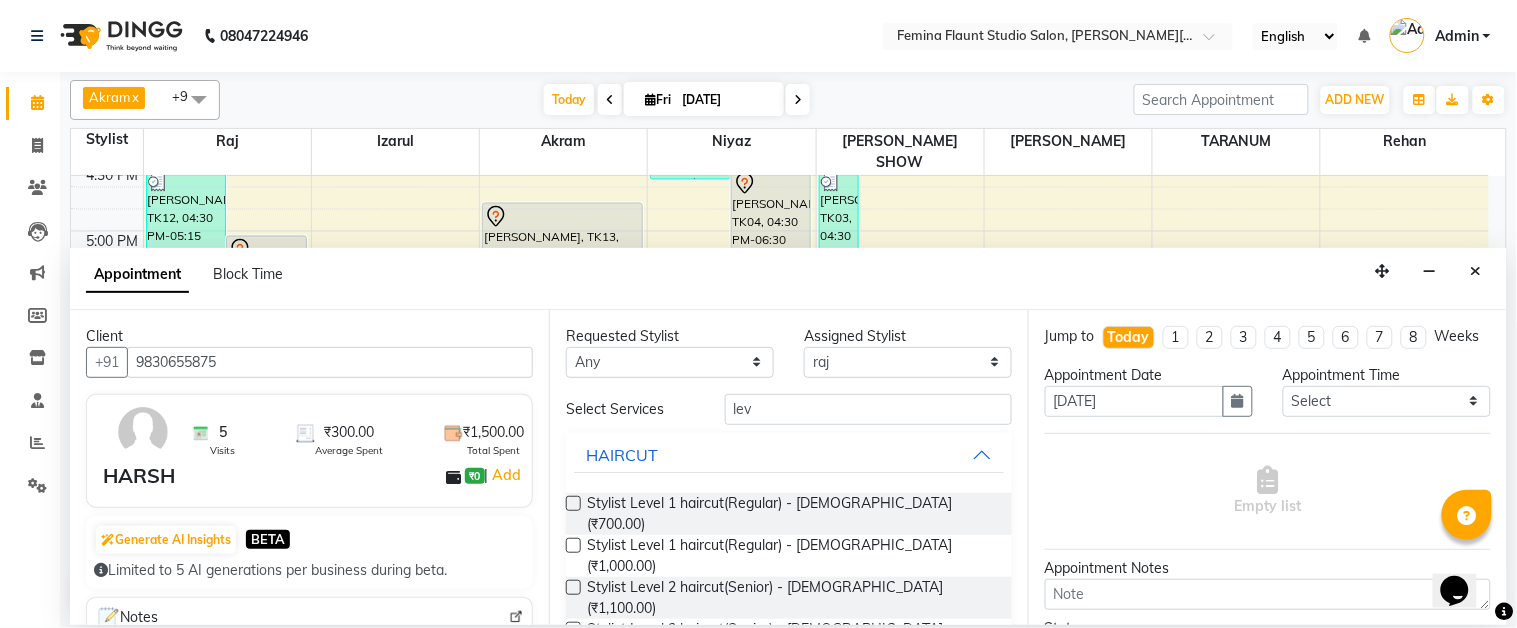click at bounding box center (573, 503) 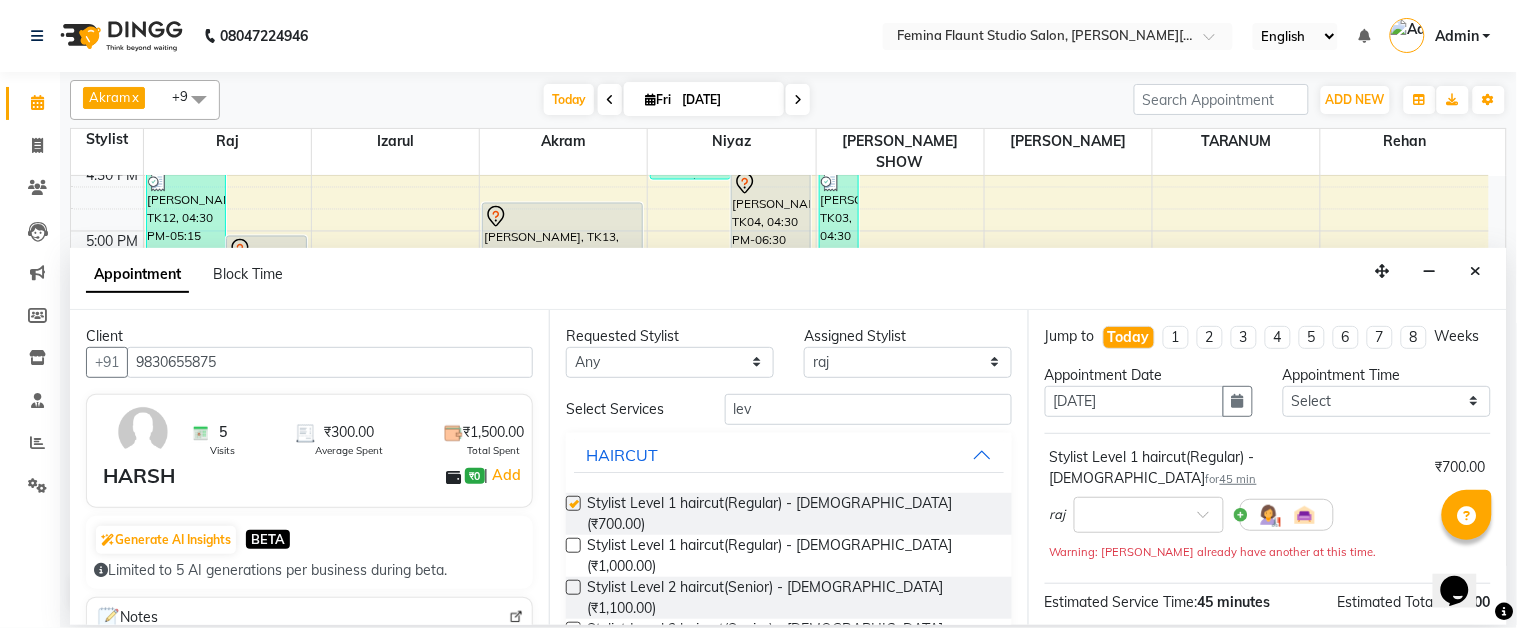 checkbox on "false" 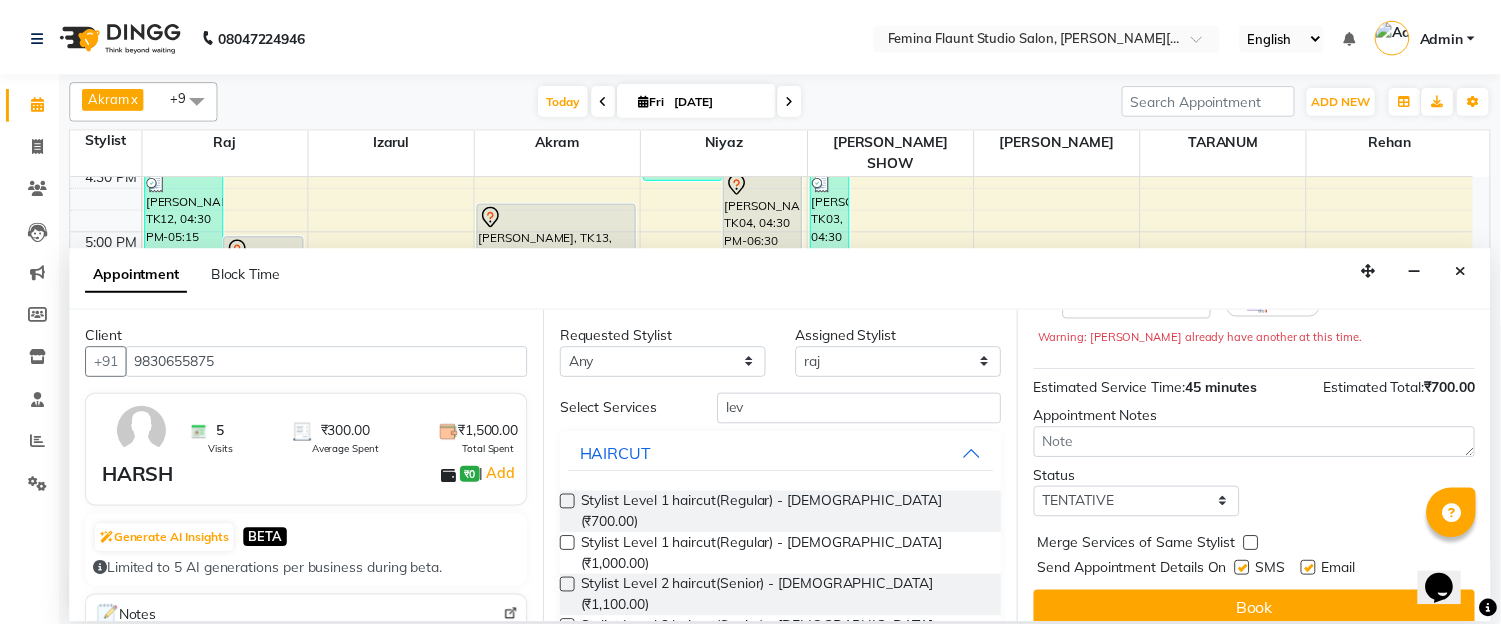 scroll, scrollTop: 232, scrollLeft: 0, axis: vertical 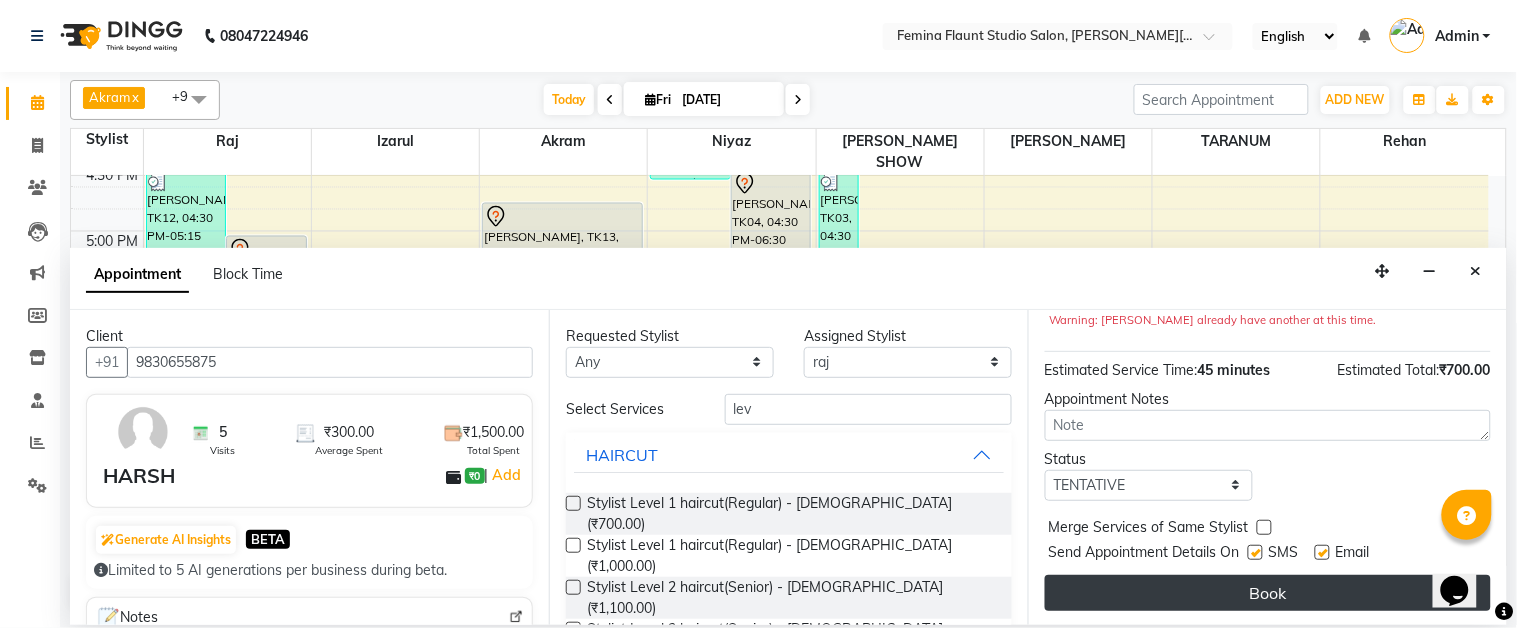 click on "Book" at bounding box center (1268, 593) 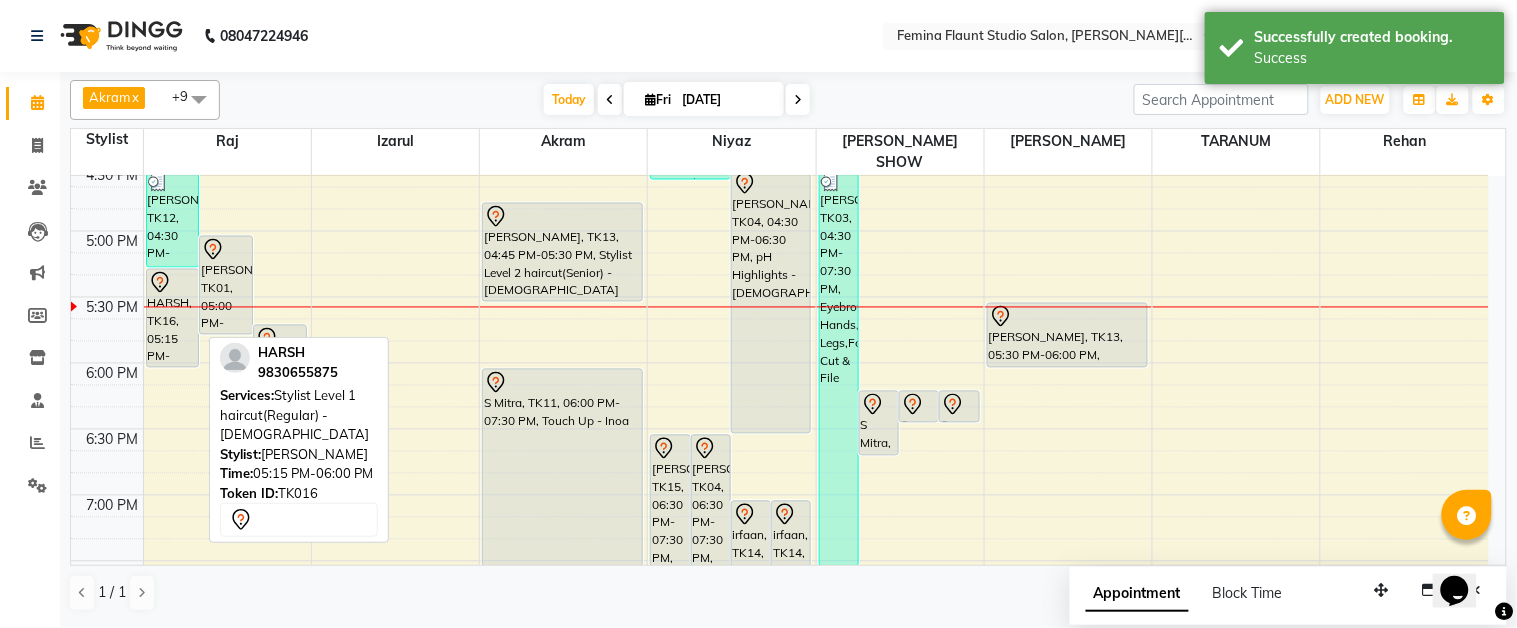 click on "HARSH, TK16, 05:15 PM-06:00 PM, Stylist Level 1 haircut(Regular) - [DEMOGRAPHIC_DATA]" at bounding box center [173, 318] 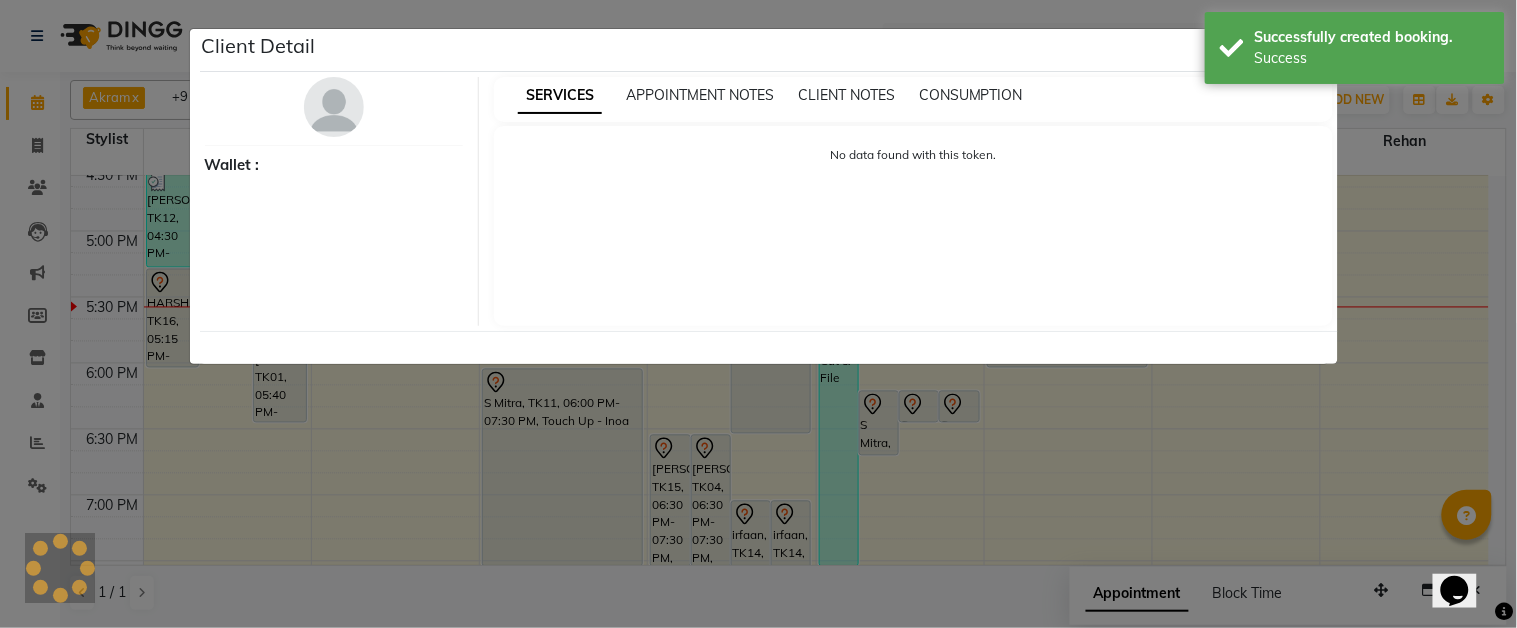 select on "7" 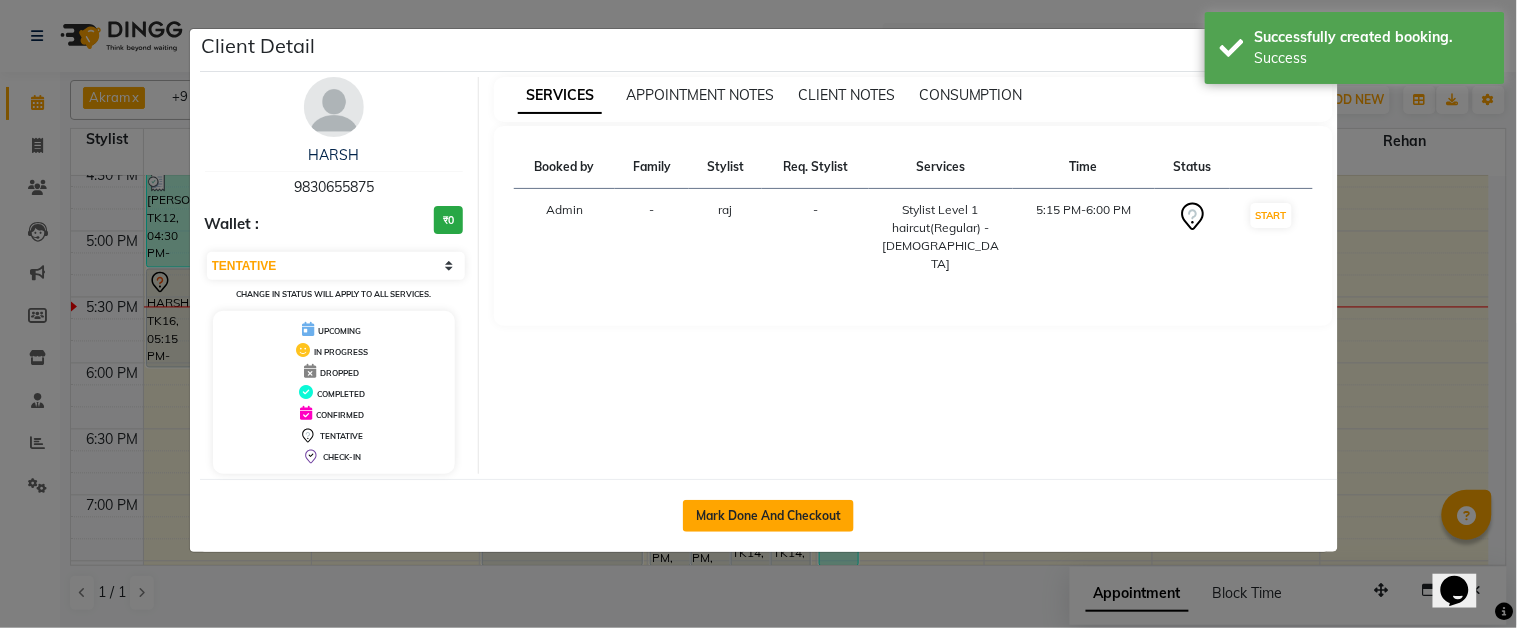 click on "Mark Done And Checkout" 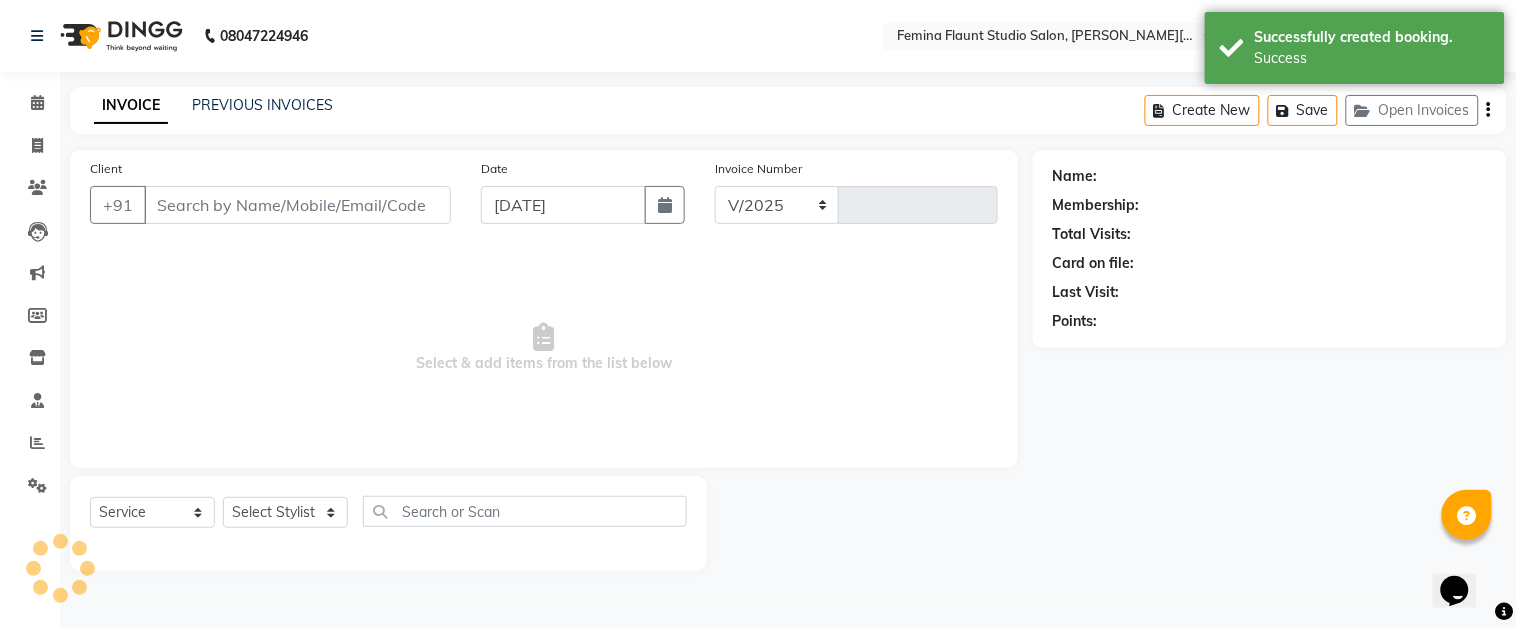 select on "5231" 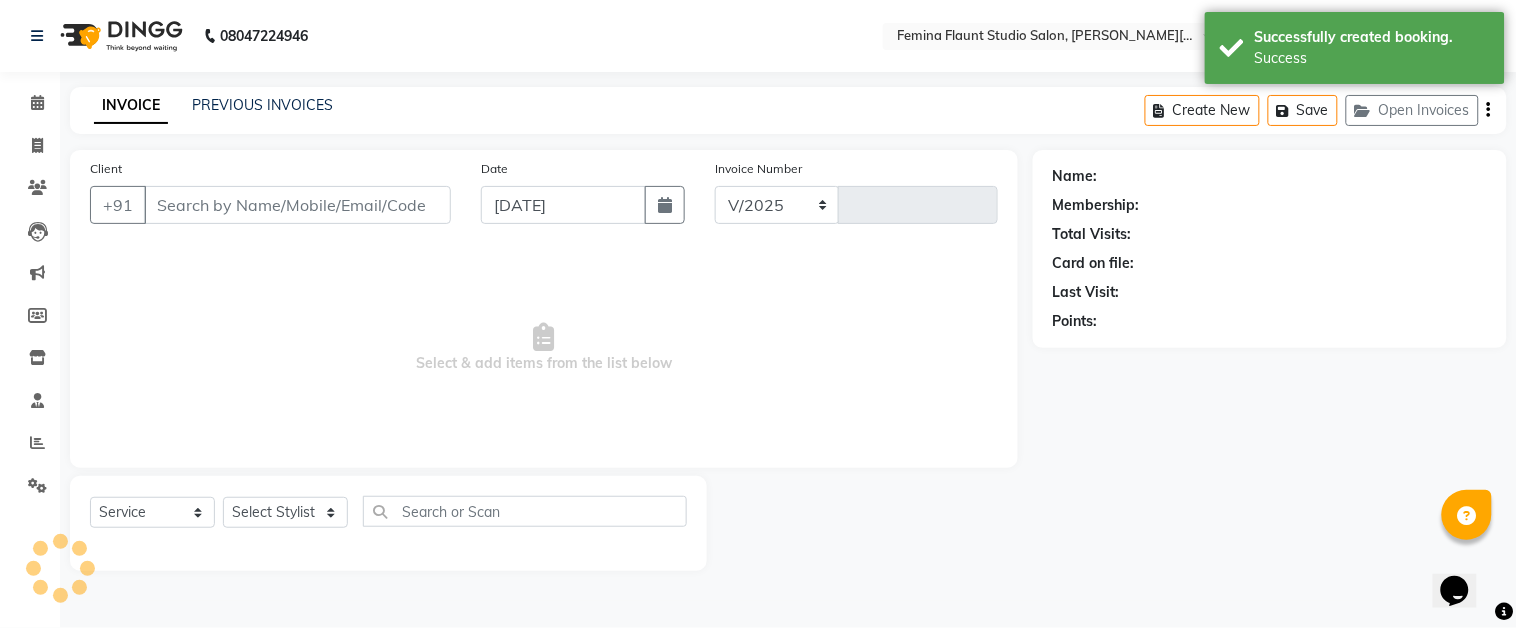 type on "0984" 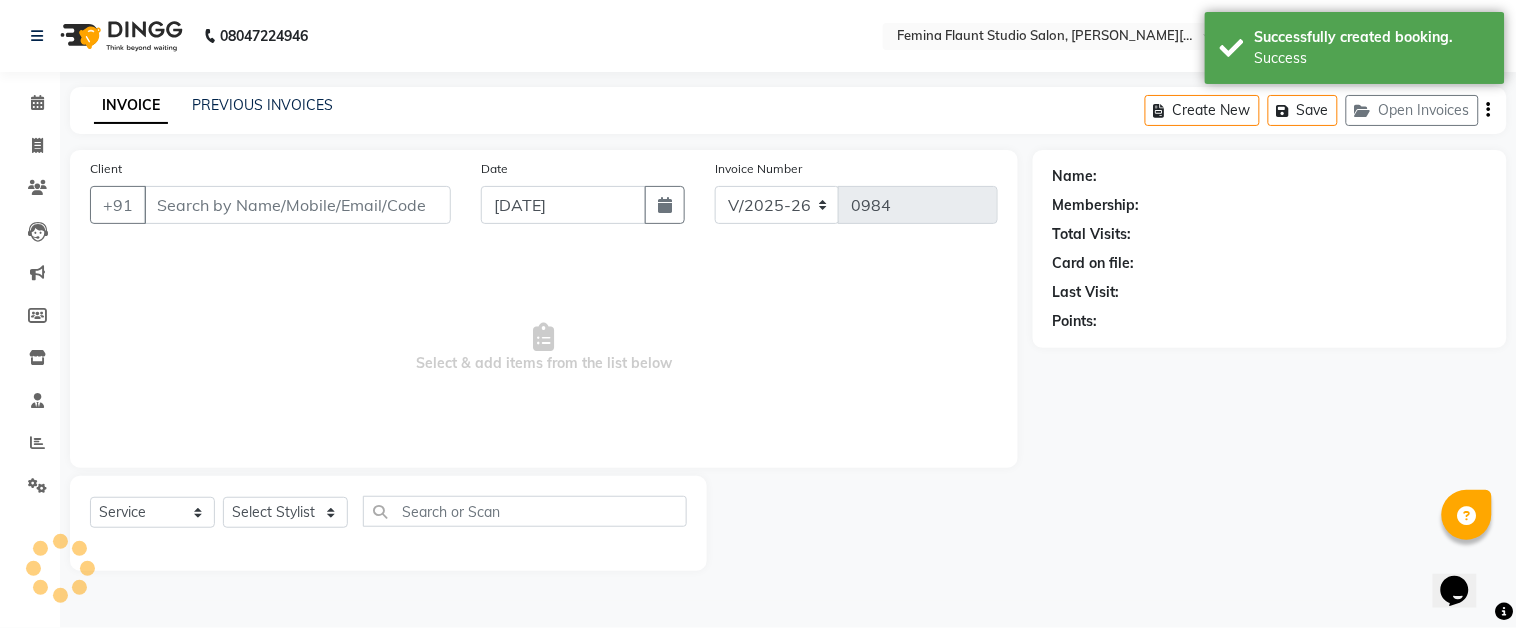 type on "9830655875" 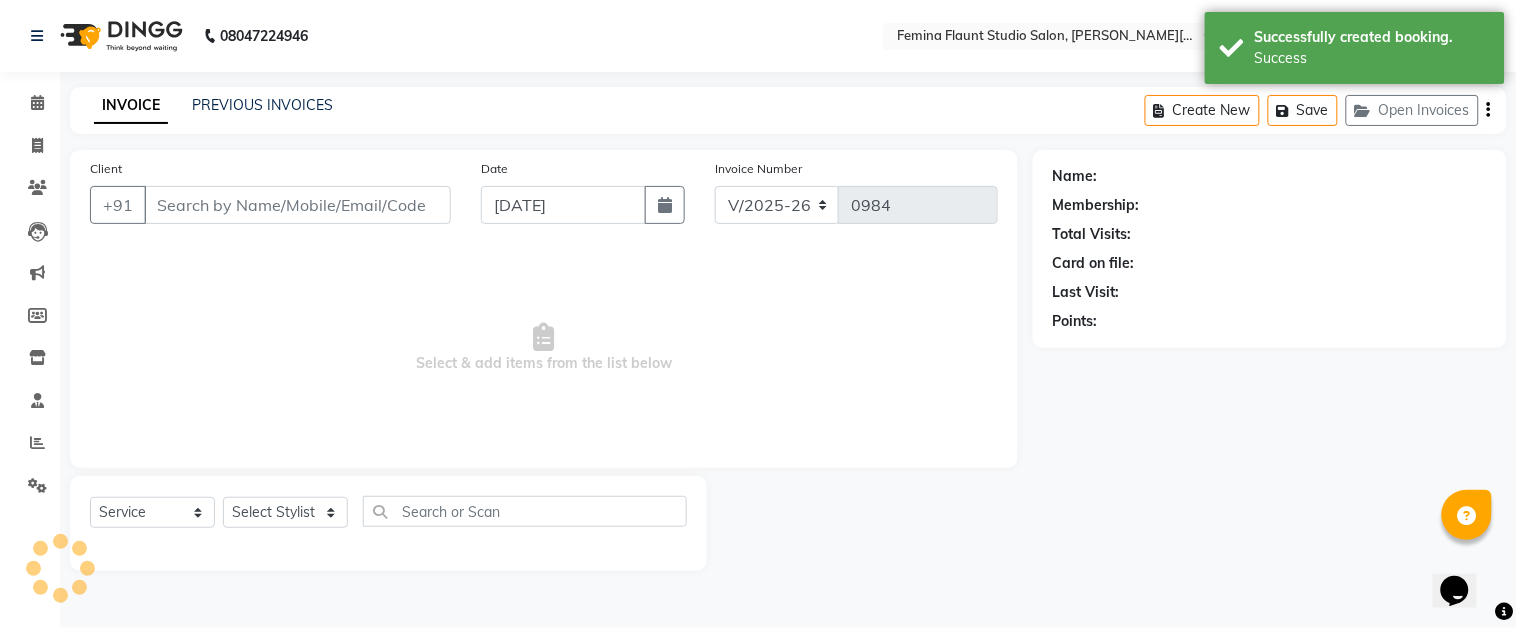 select on "37645" 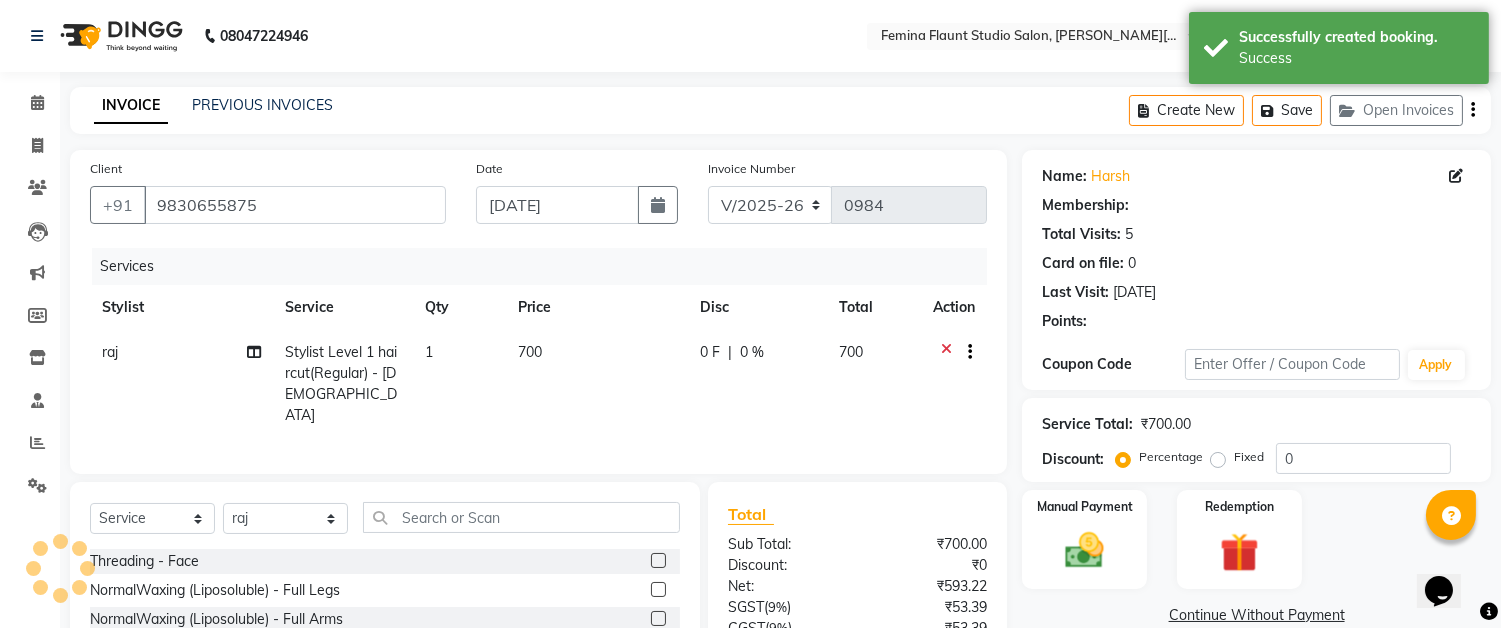 select on "1: Object" 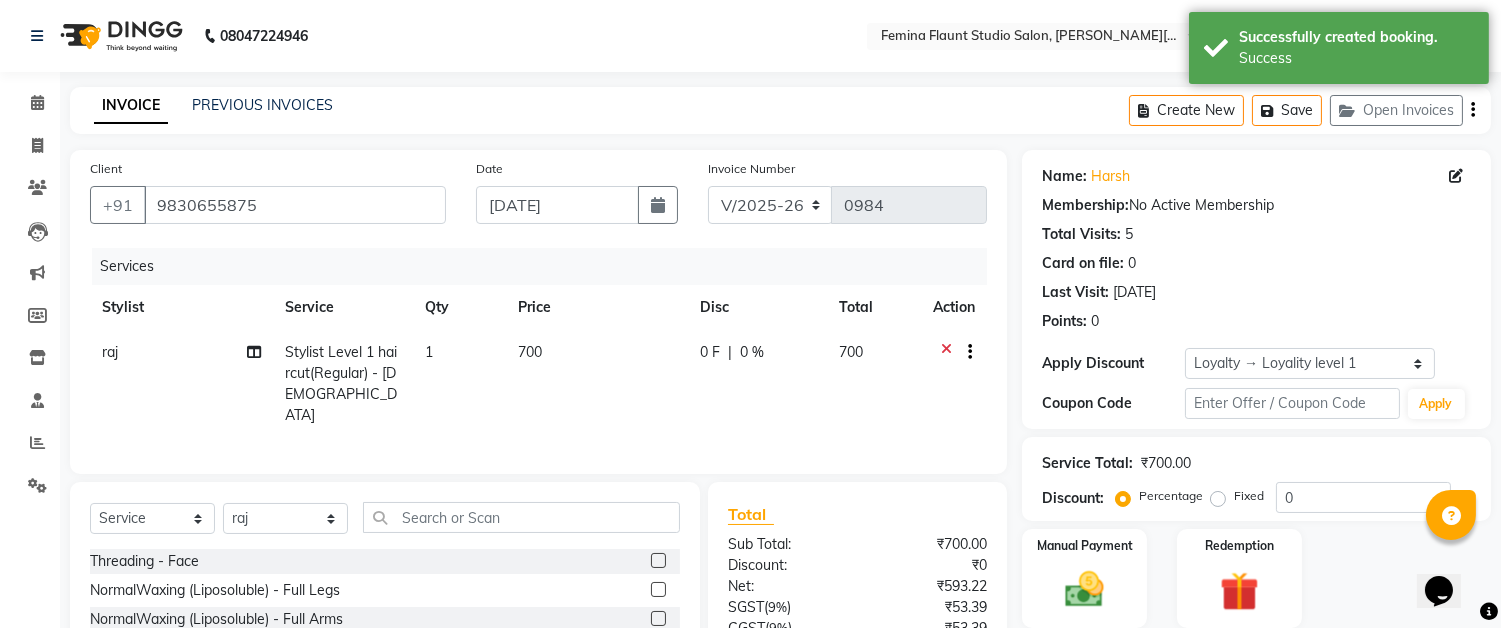 click on "700" 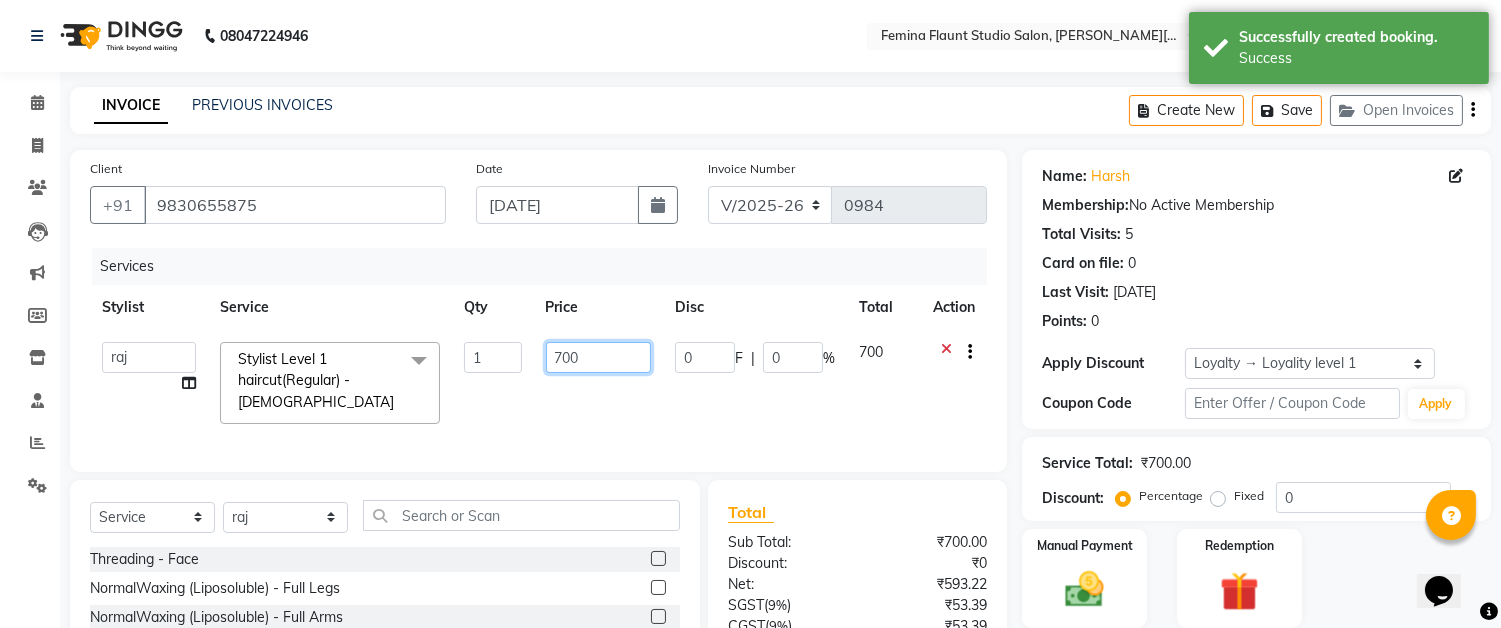 click on "700" 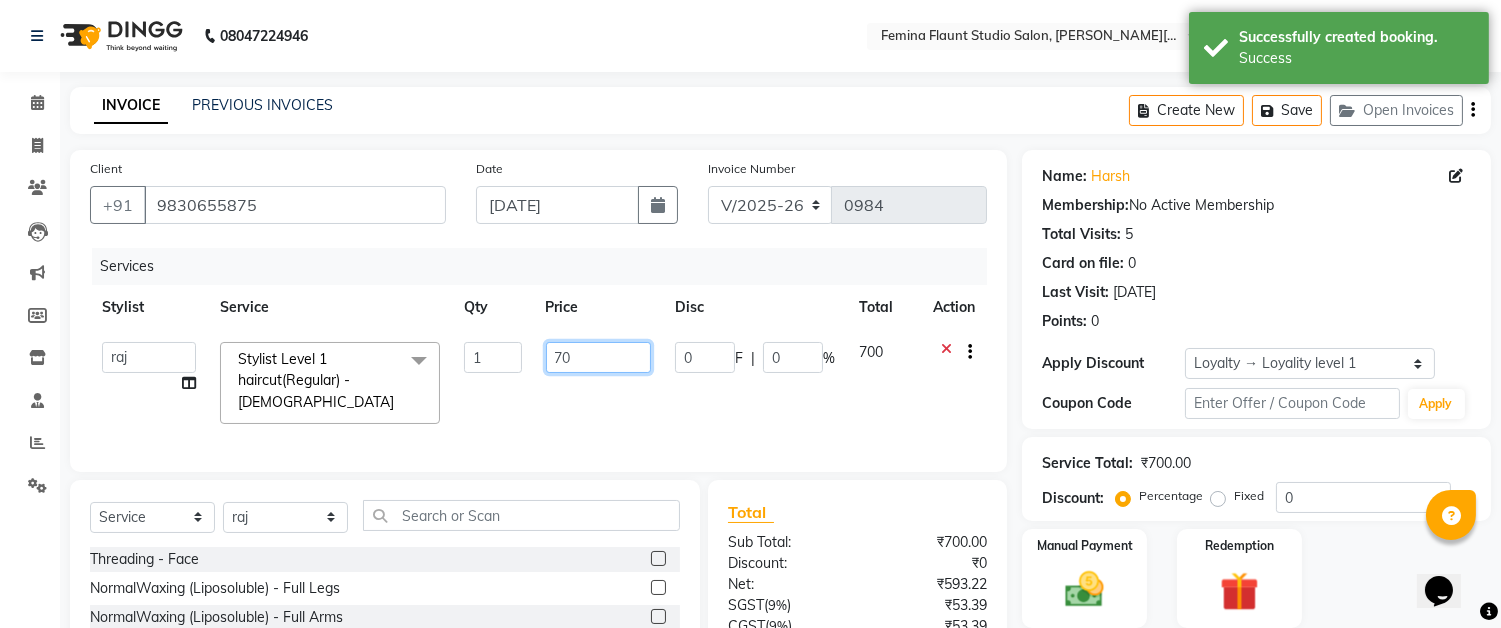 type on "7" 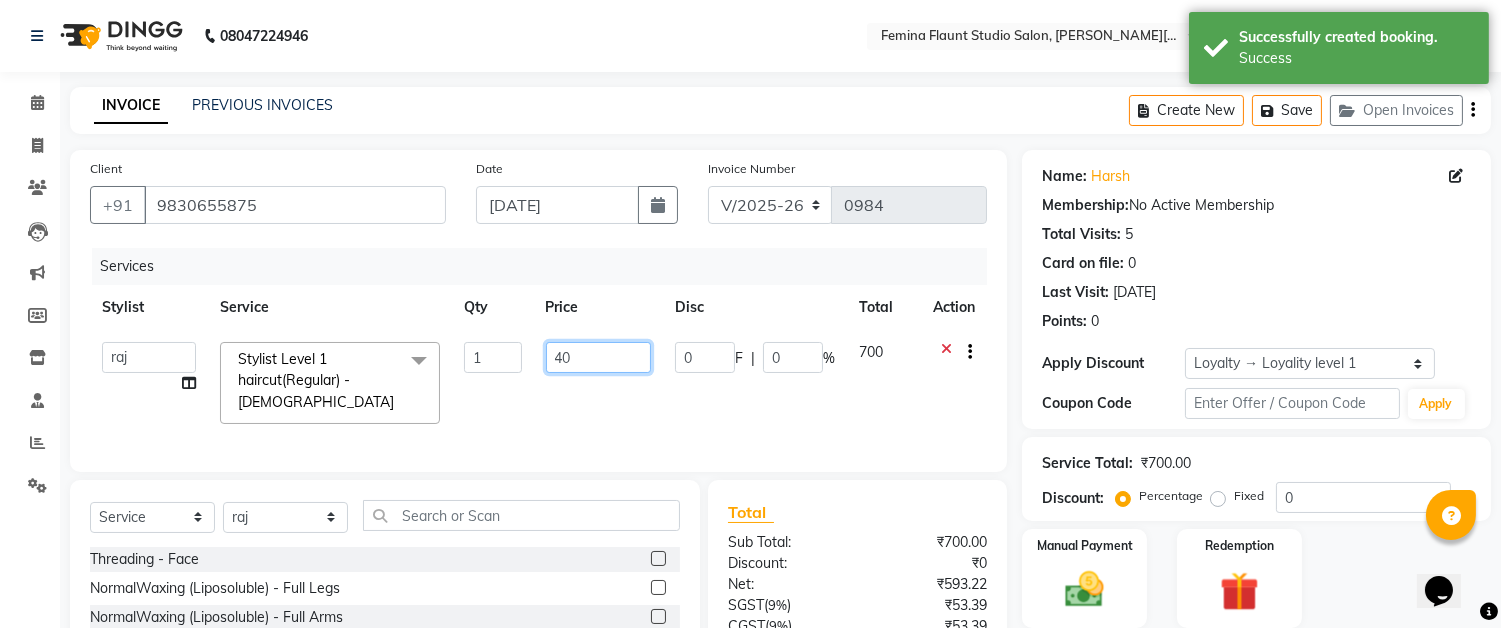 type on "400" 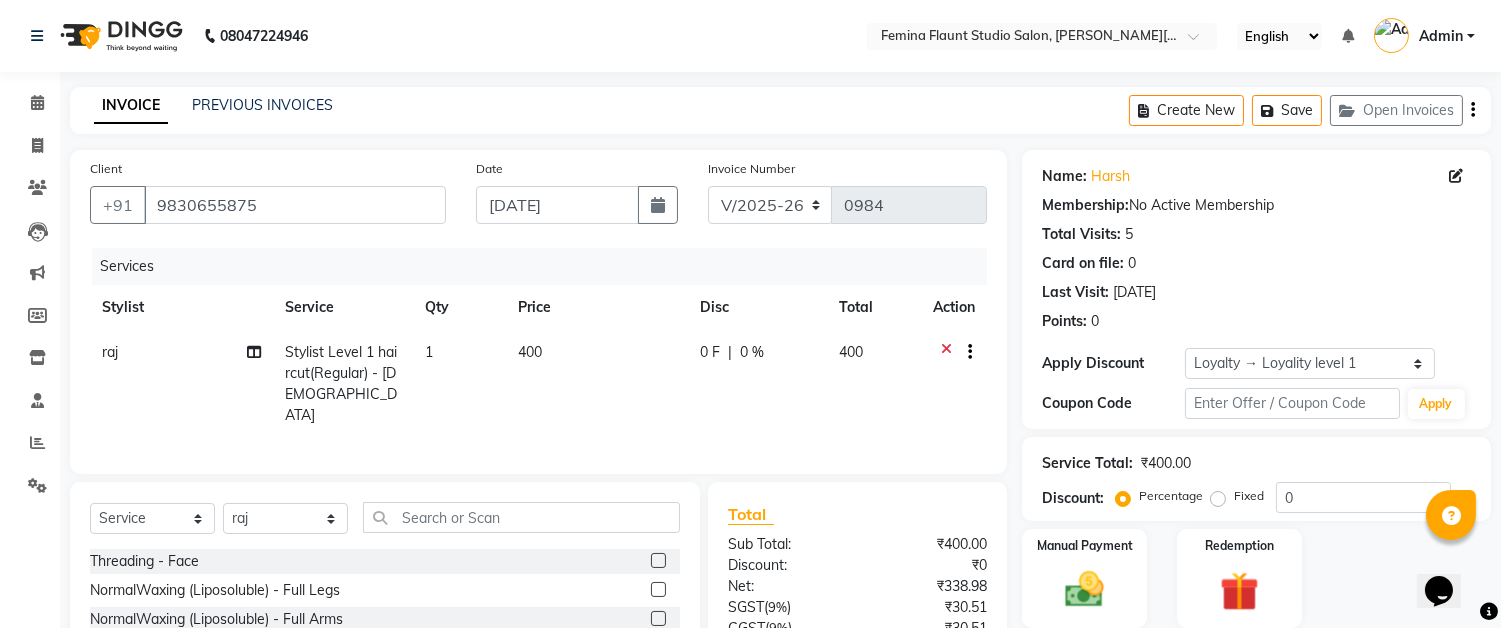 click on "400" 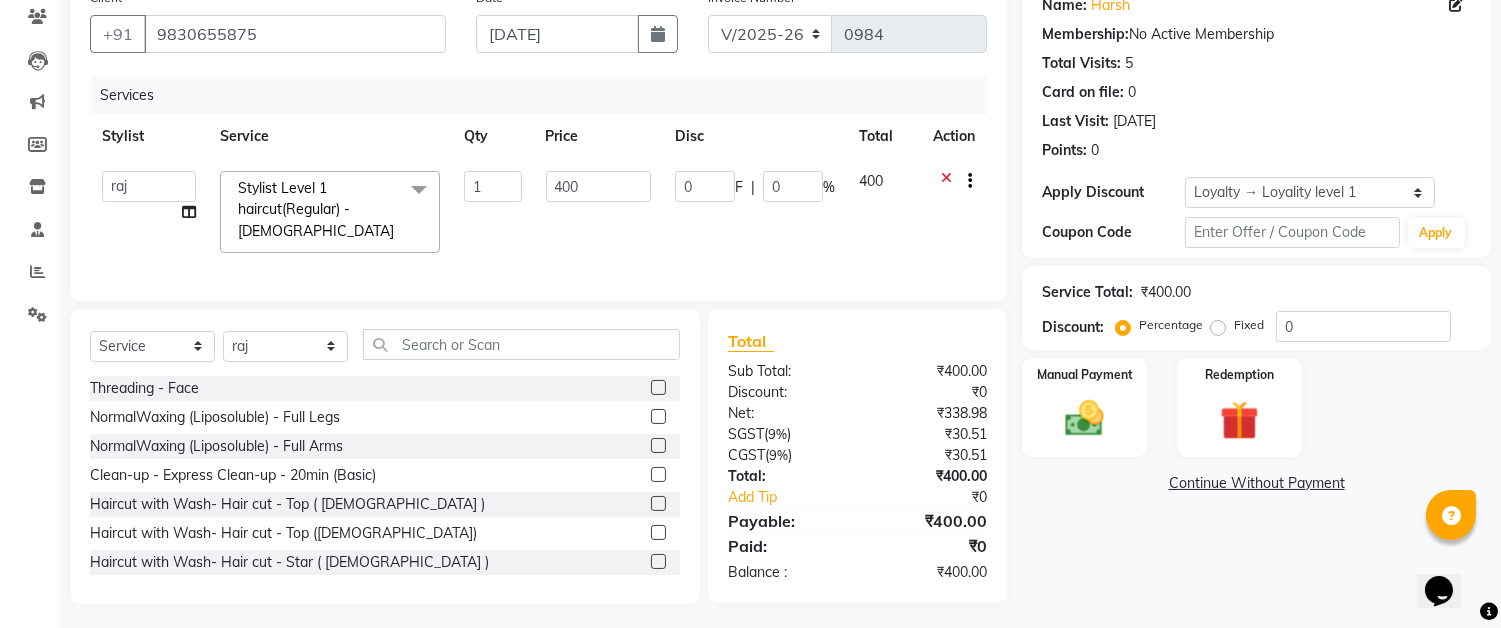 scroll, scrollTop: 172, scrollLeft: 0, axis: vertical 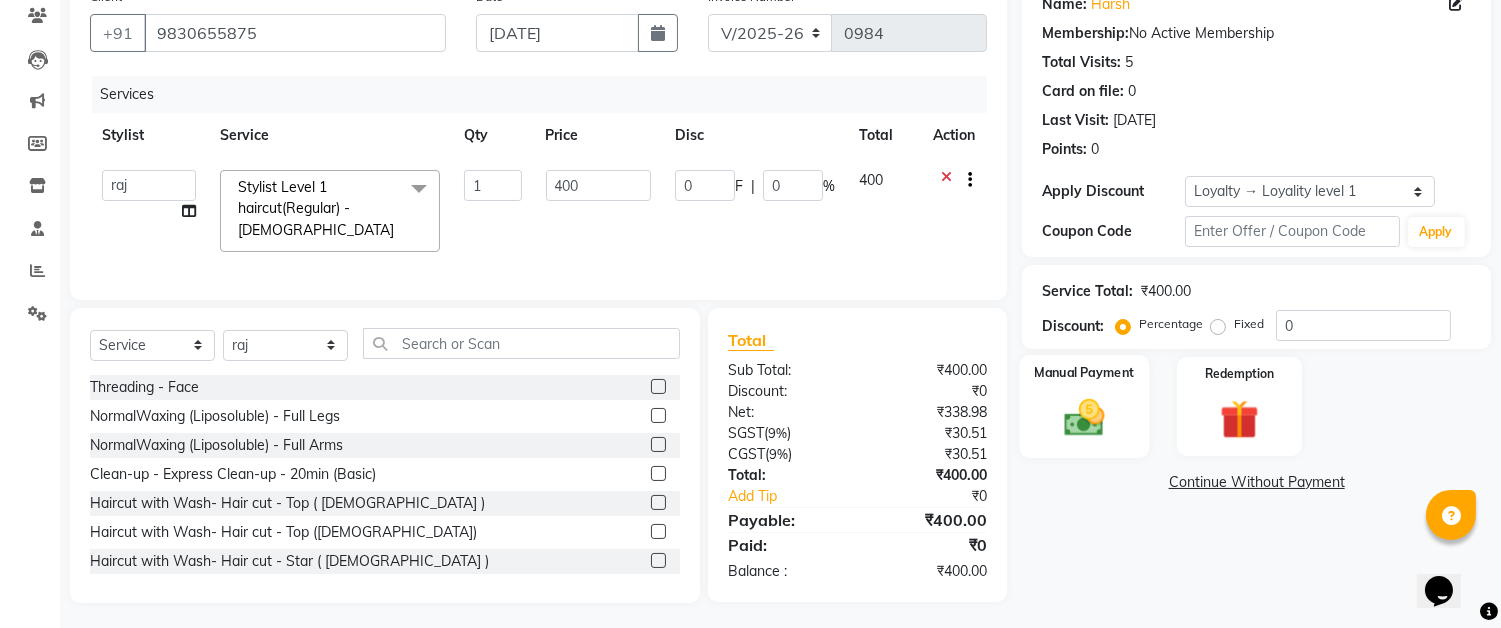 click 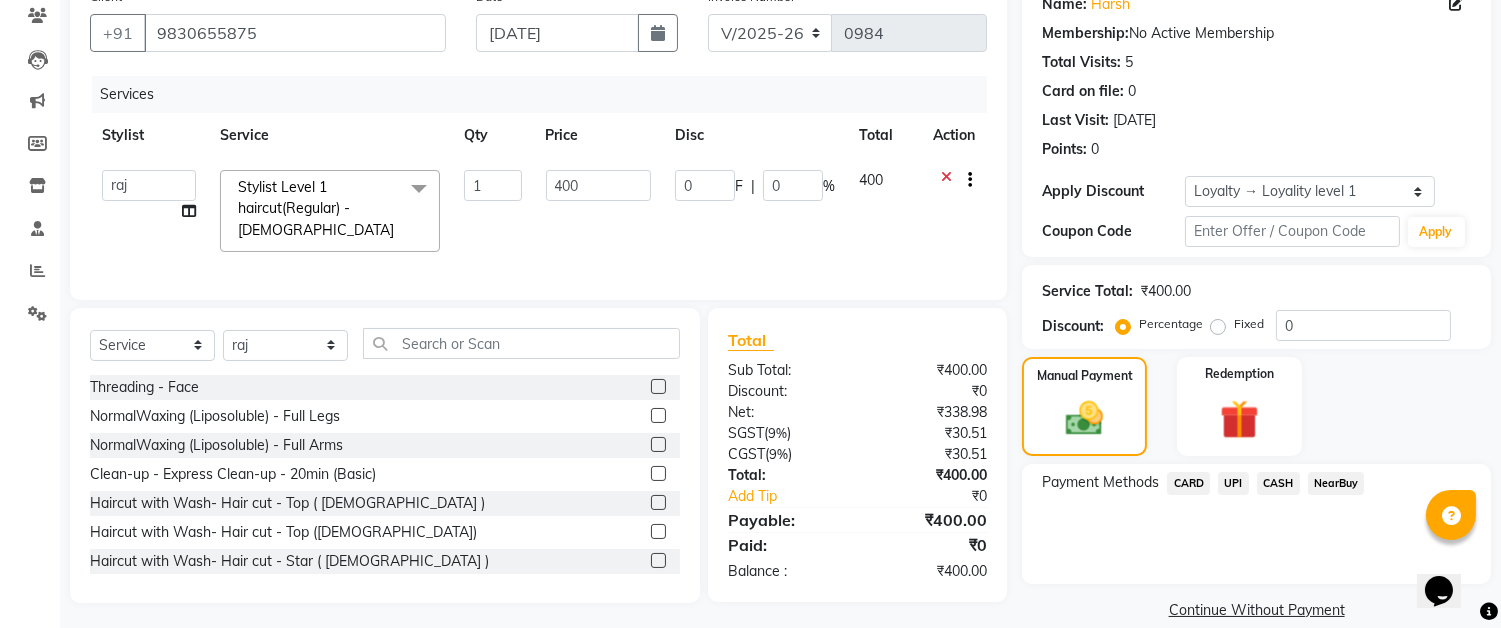click on "CASH" 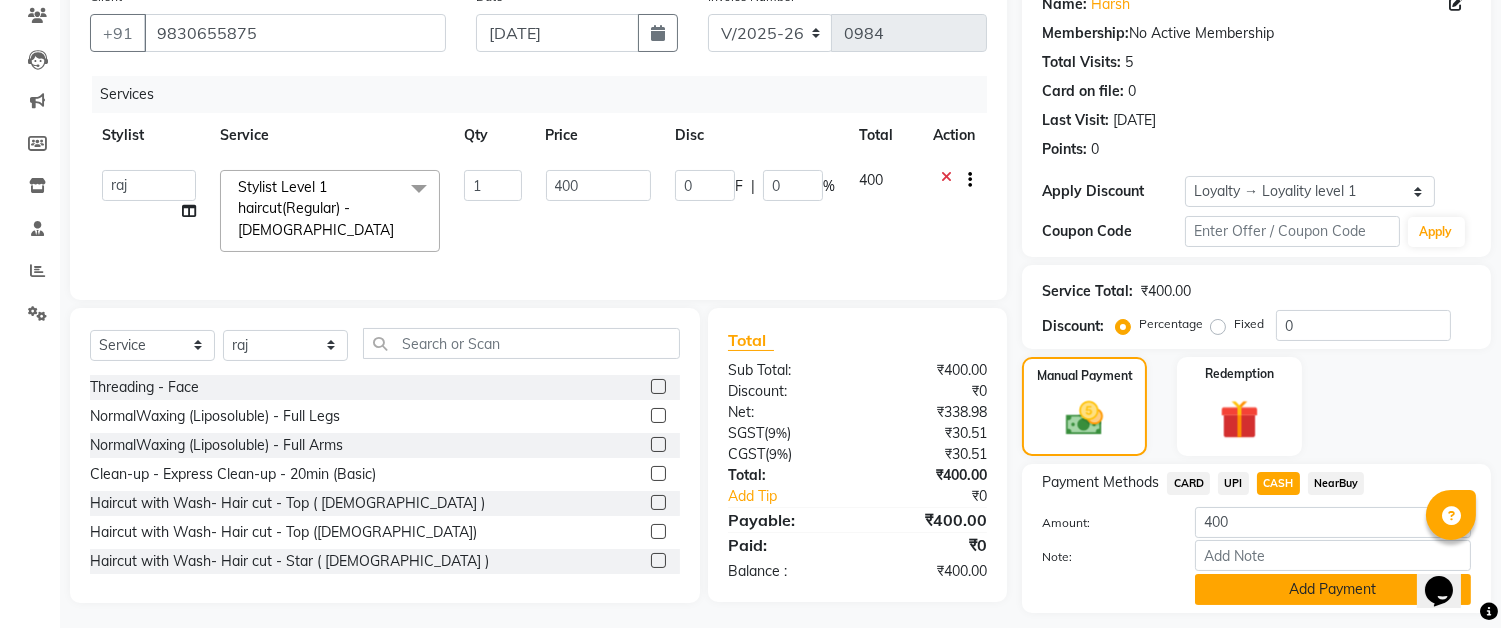 click on "Add Payment" 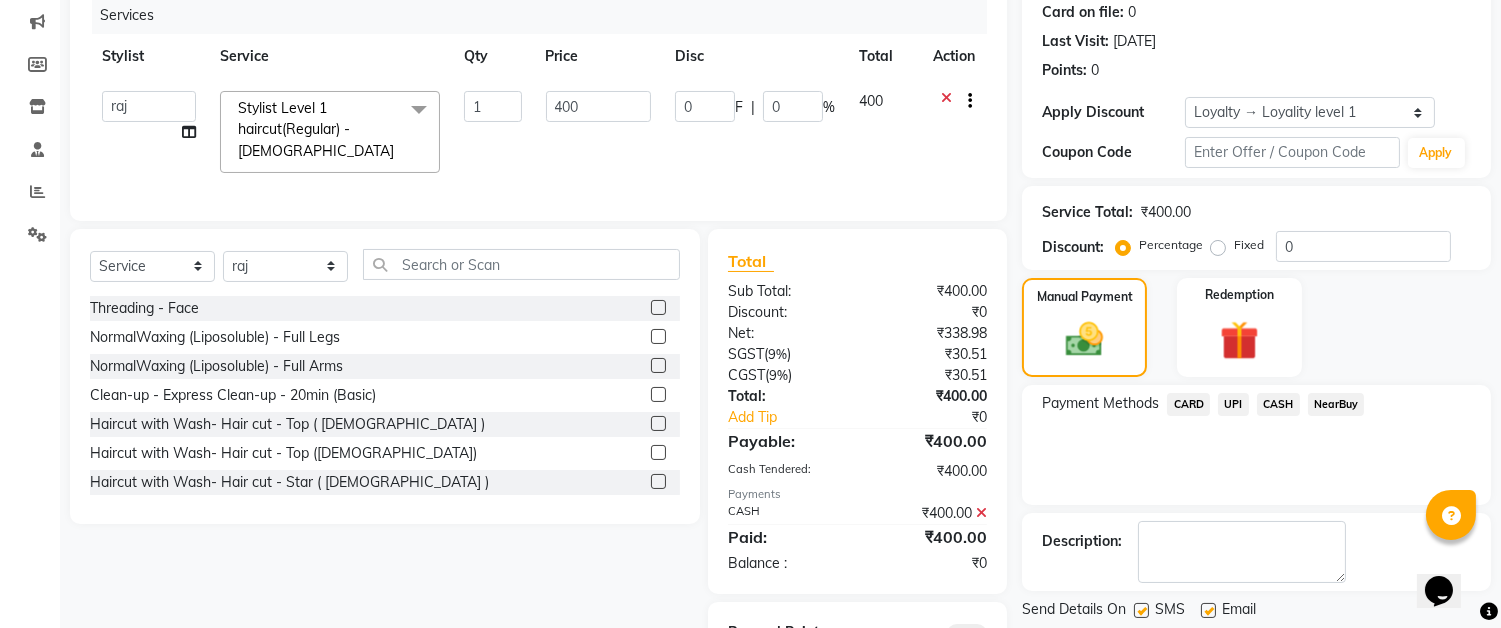 scroll, scrollTop: 341, scrollLeft: 0, axis: vertical 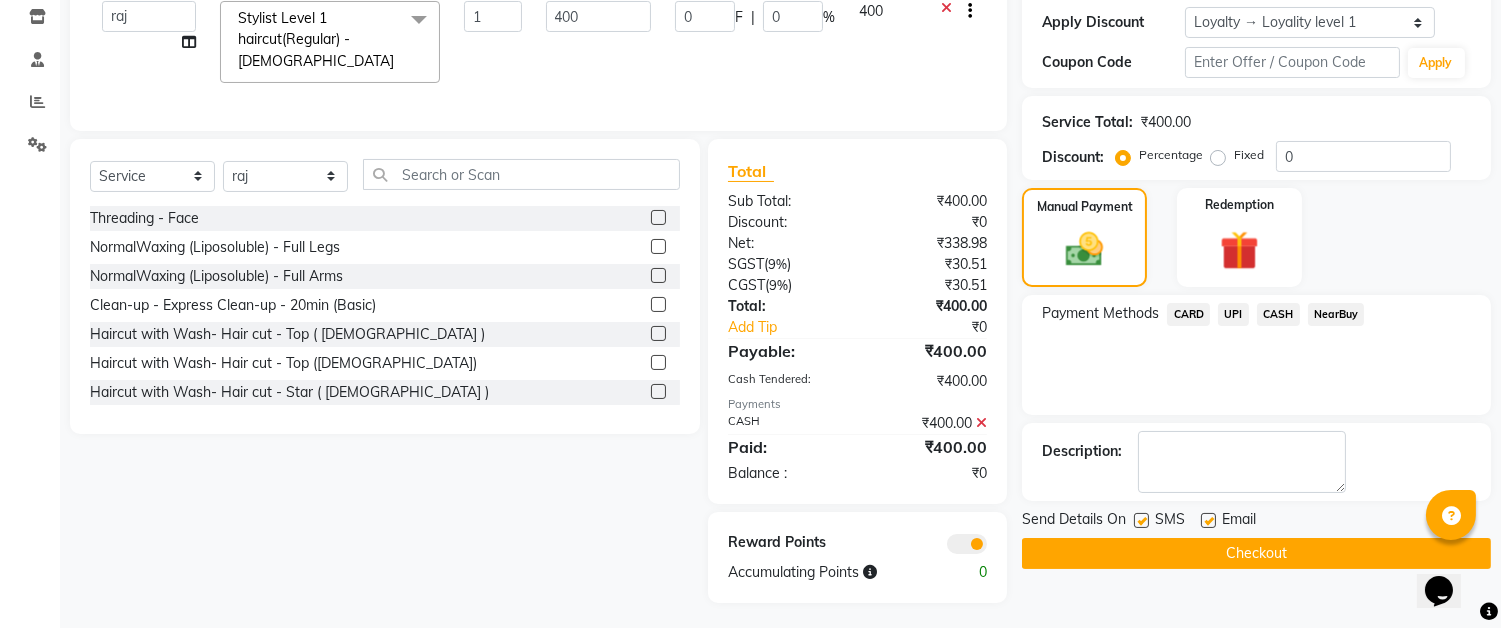 click on "Checkout" 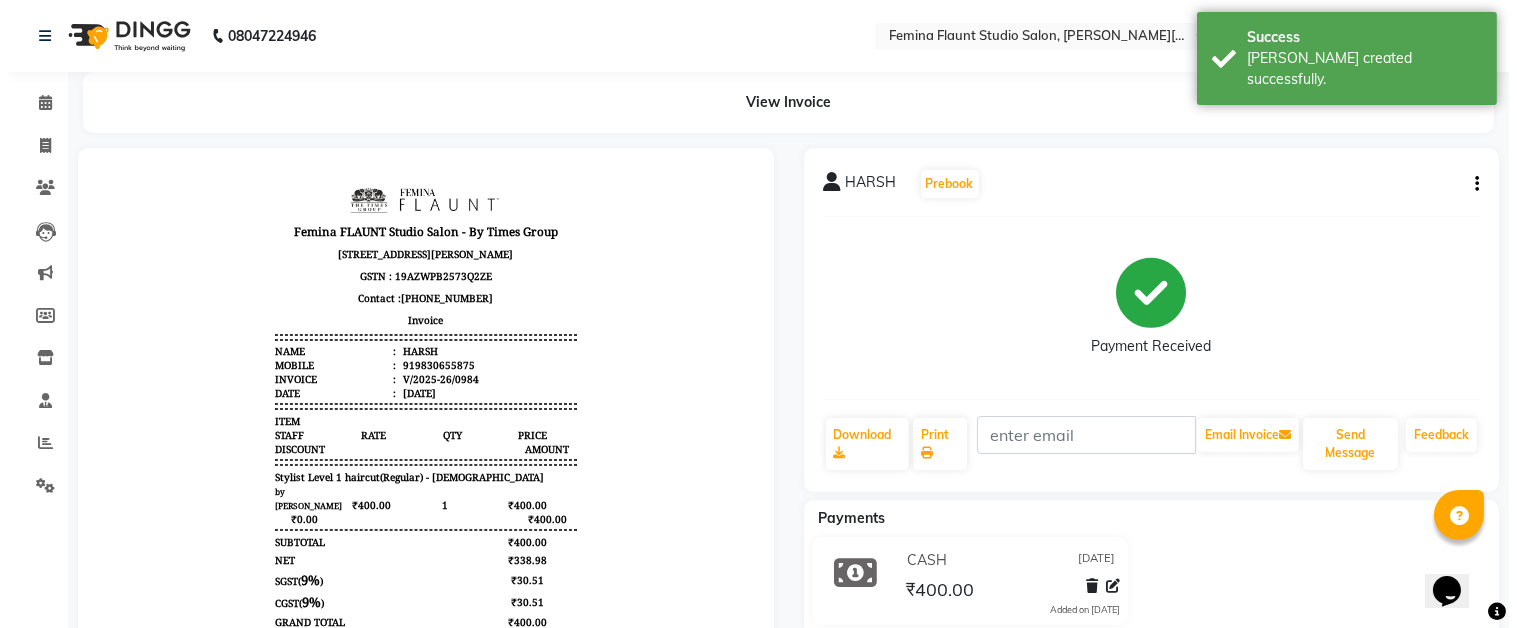 scroll, scrollTop: 0, scrollLeft: 0, axis: both 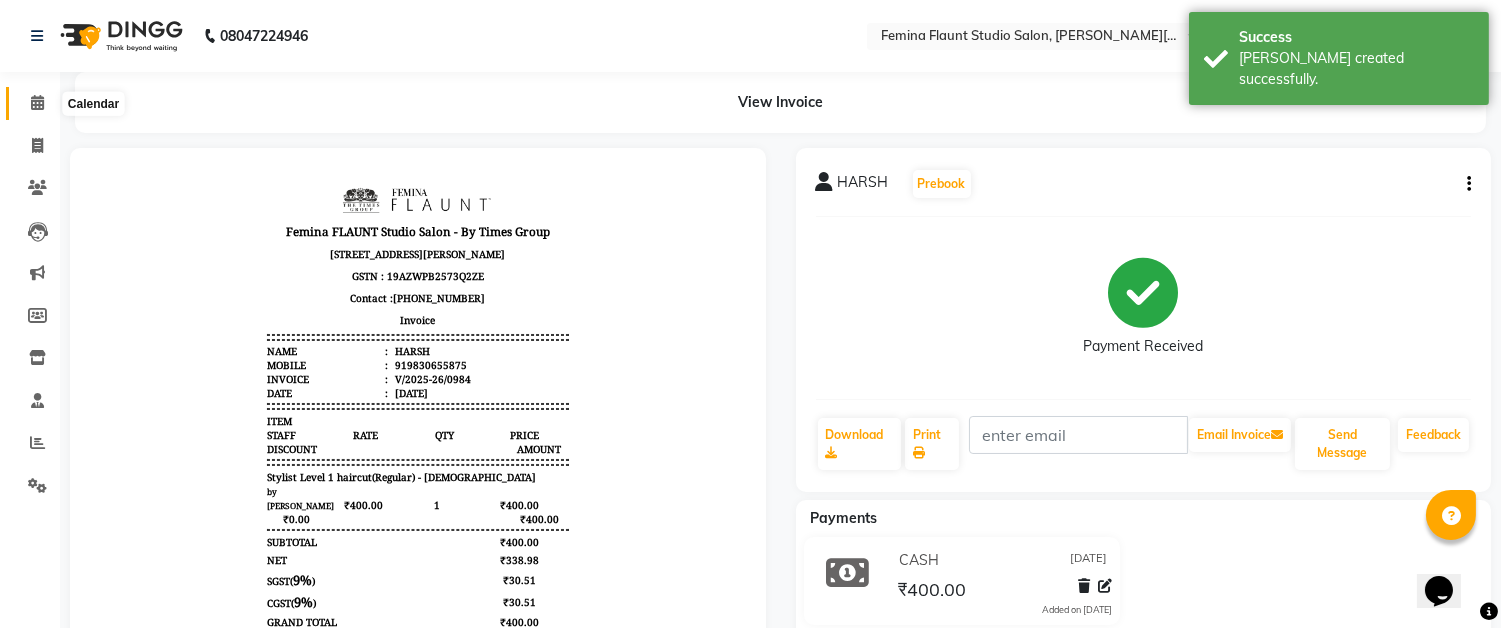 click 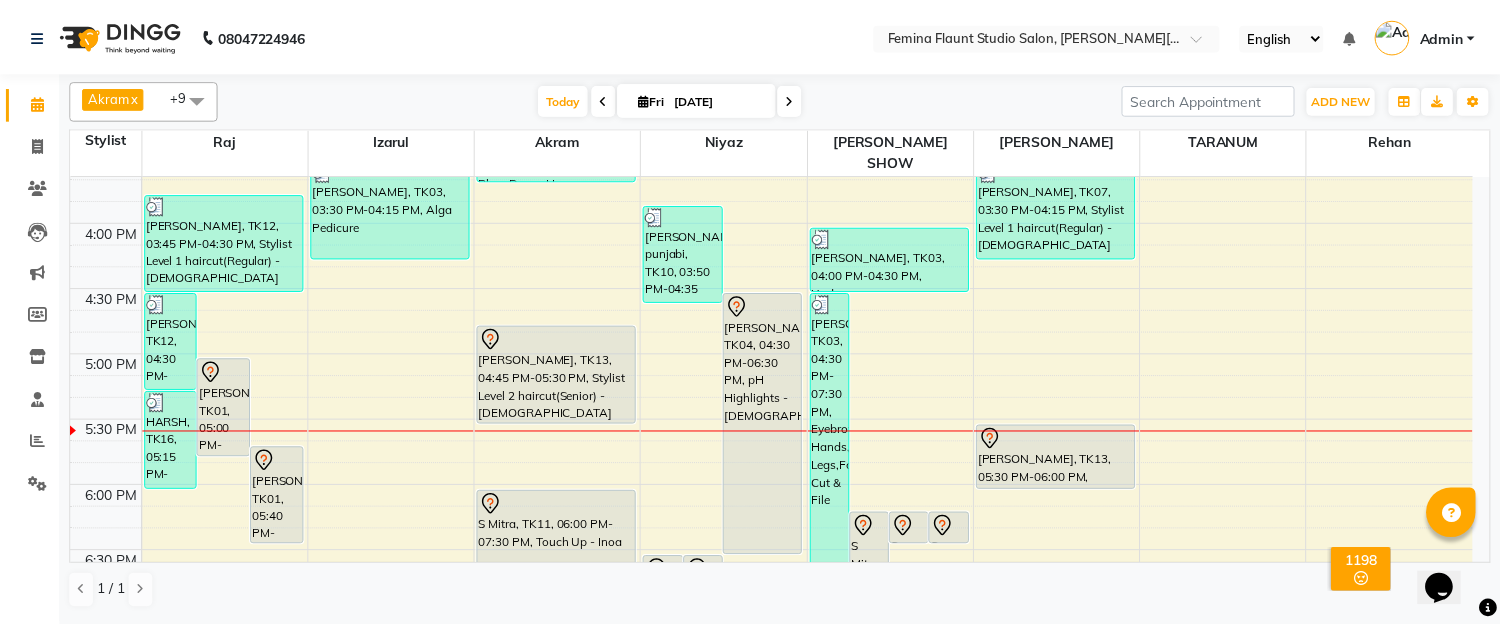 scroll, scrollTop: 1000, scrollLeft: 0, axis: vertical 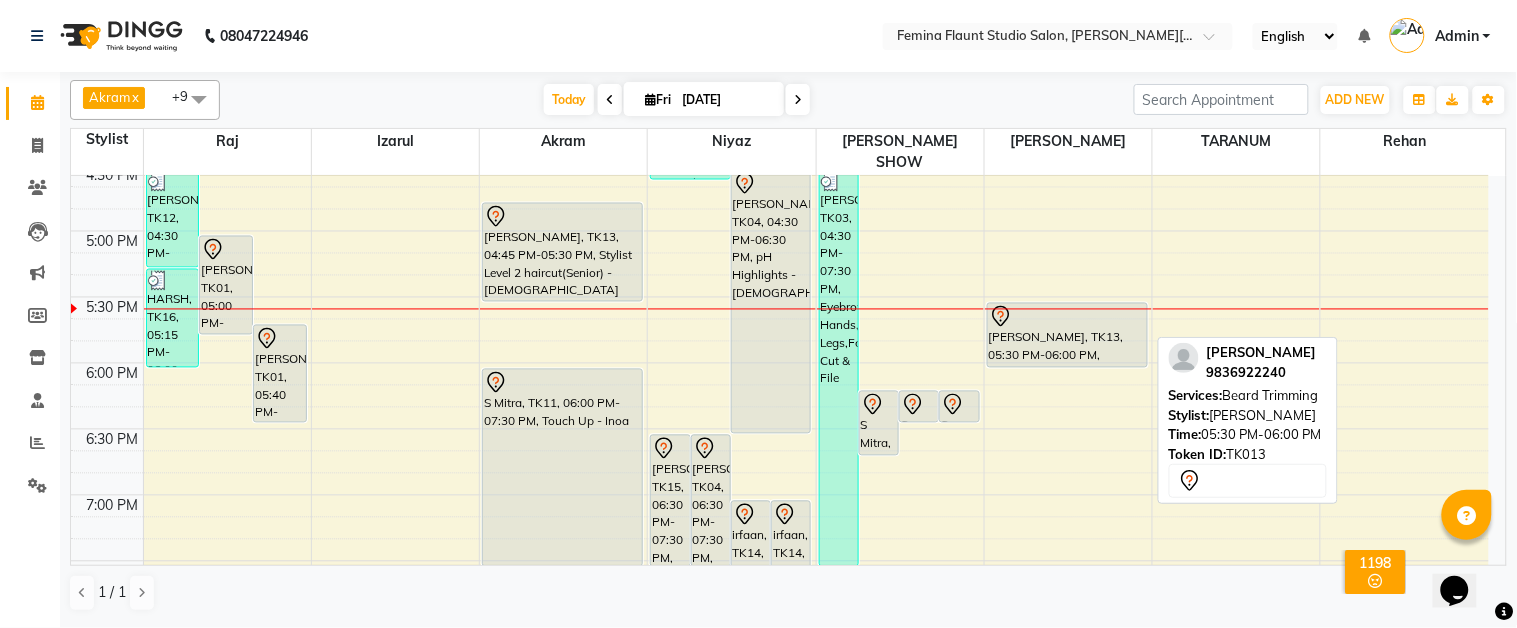 click at bounding box center [1067, 317] 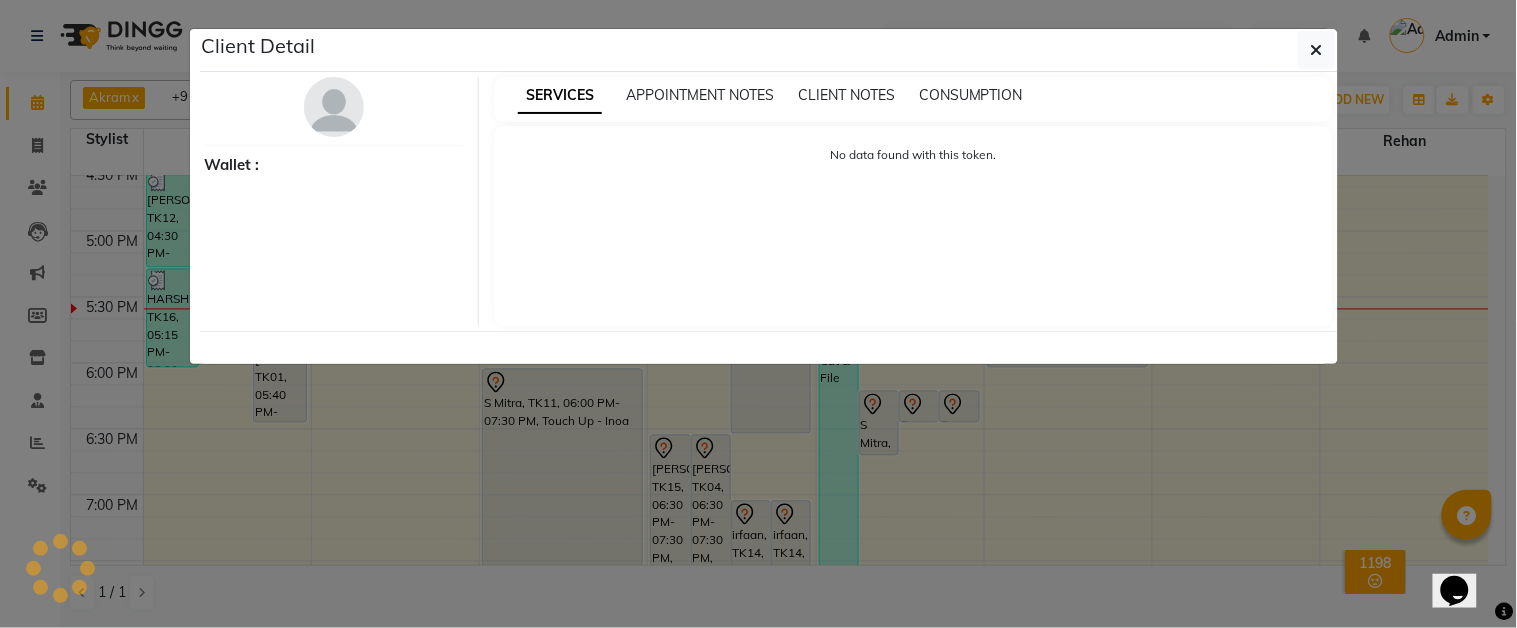 select on "7" 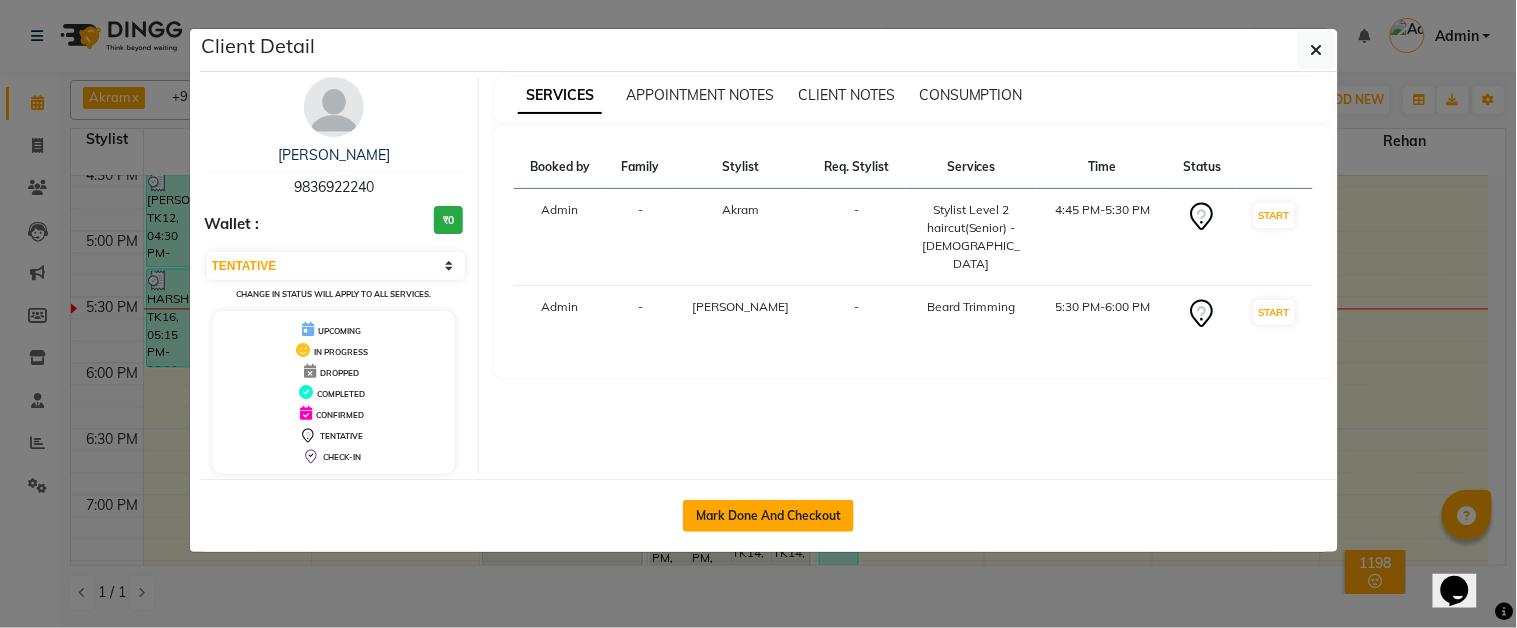 click on "Mark Done And Checkout" 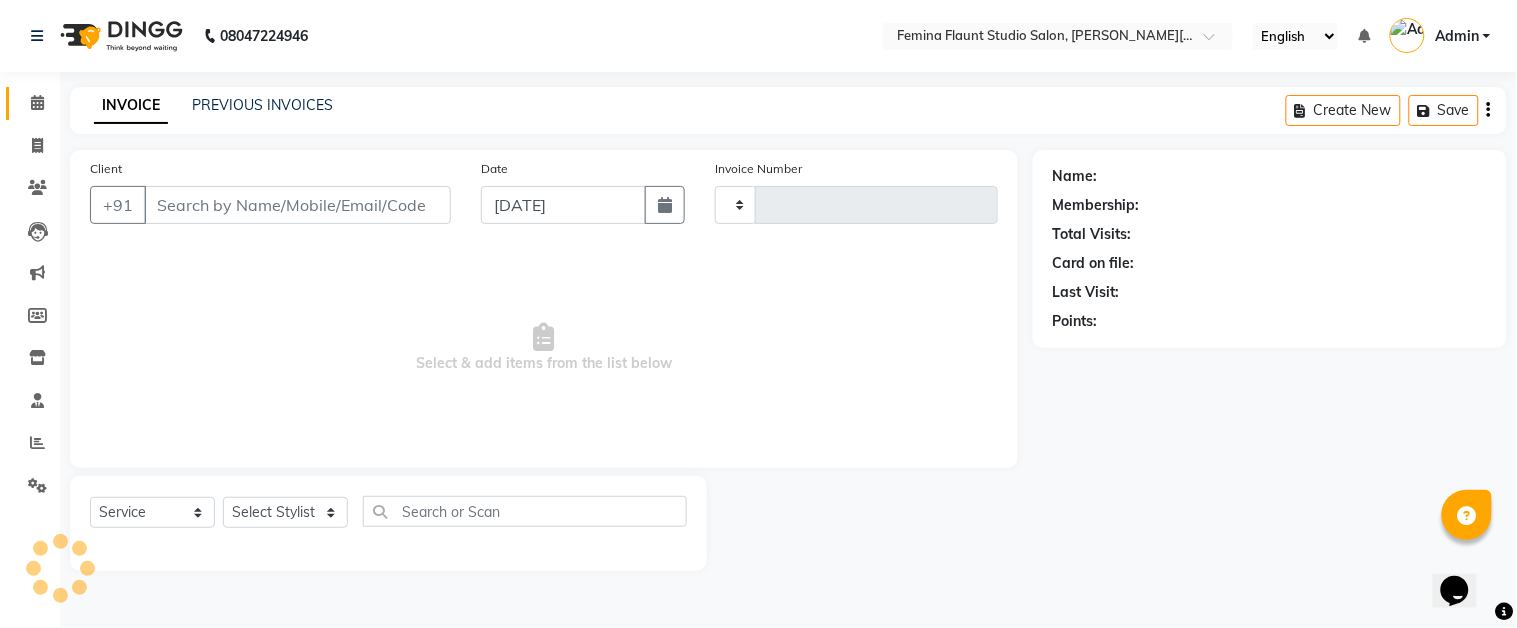 type on "0985" 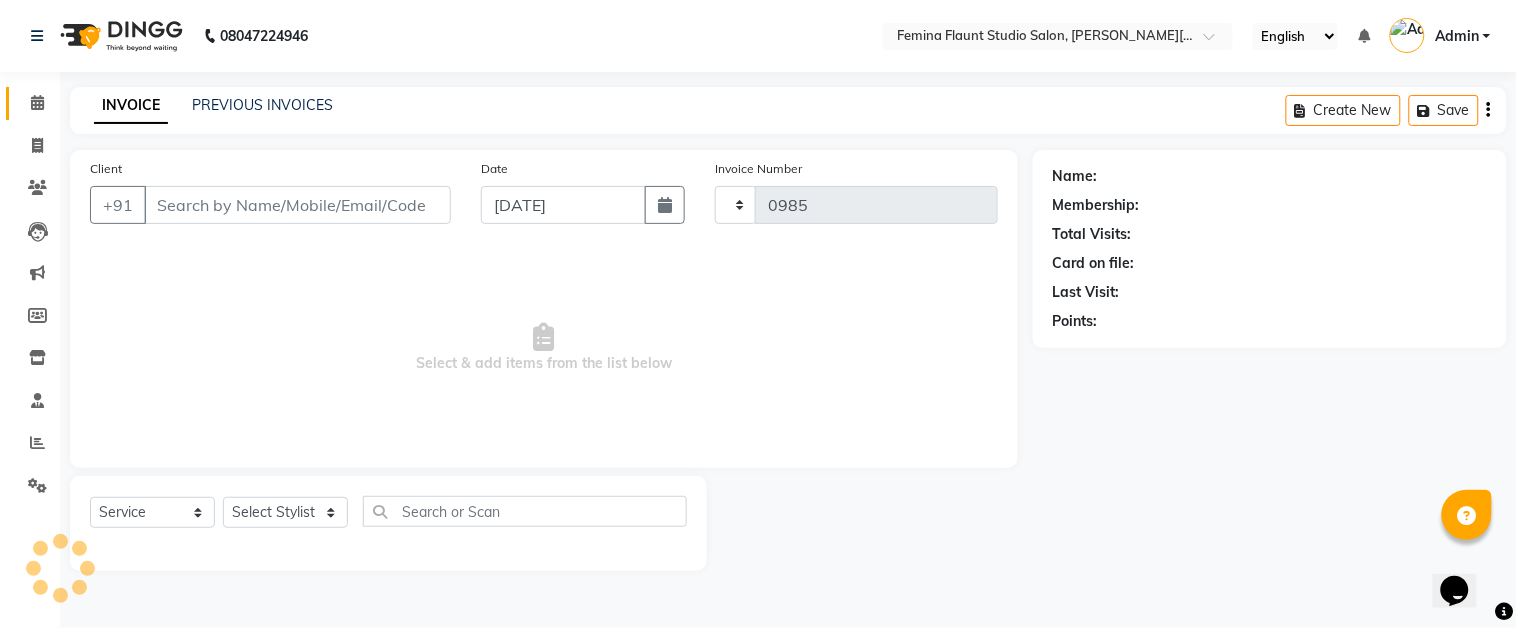 select on "5231" 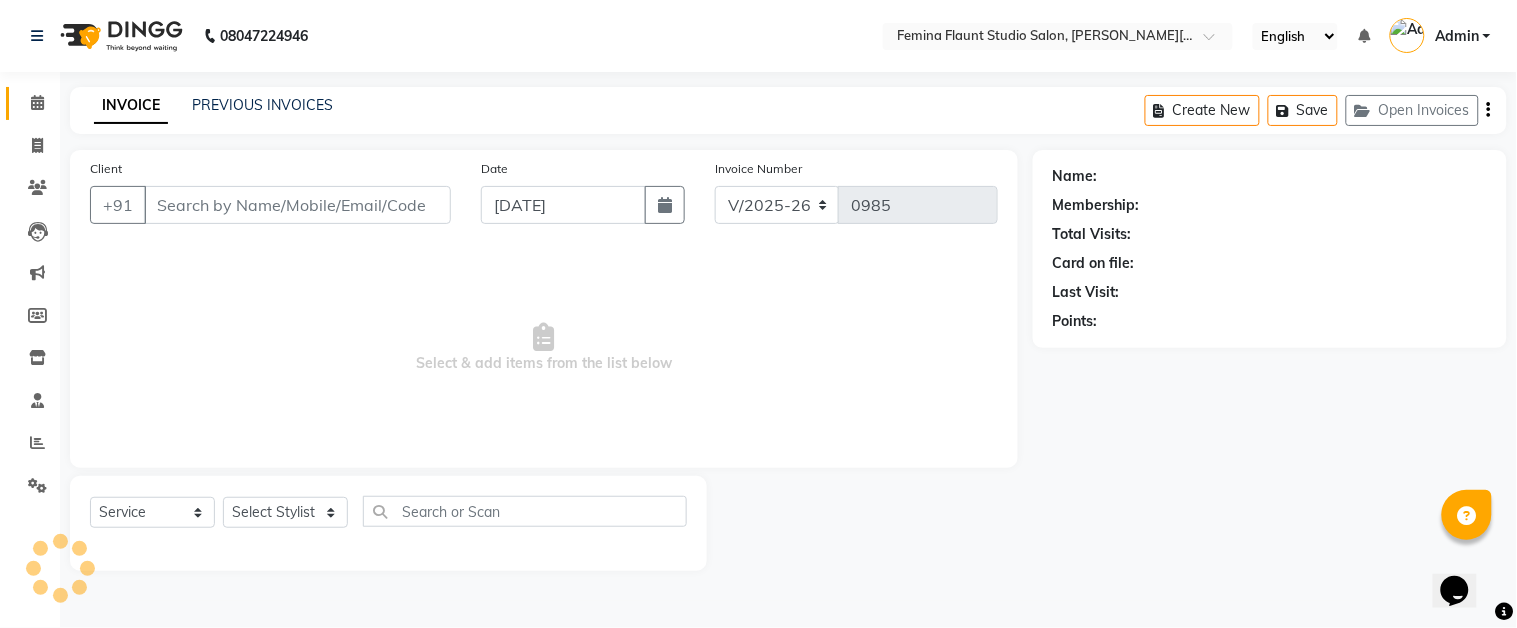 type on "9836922240" 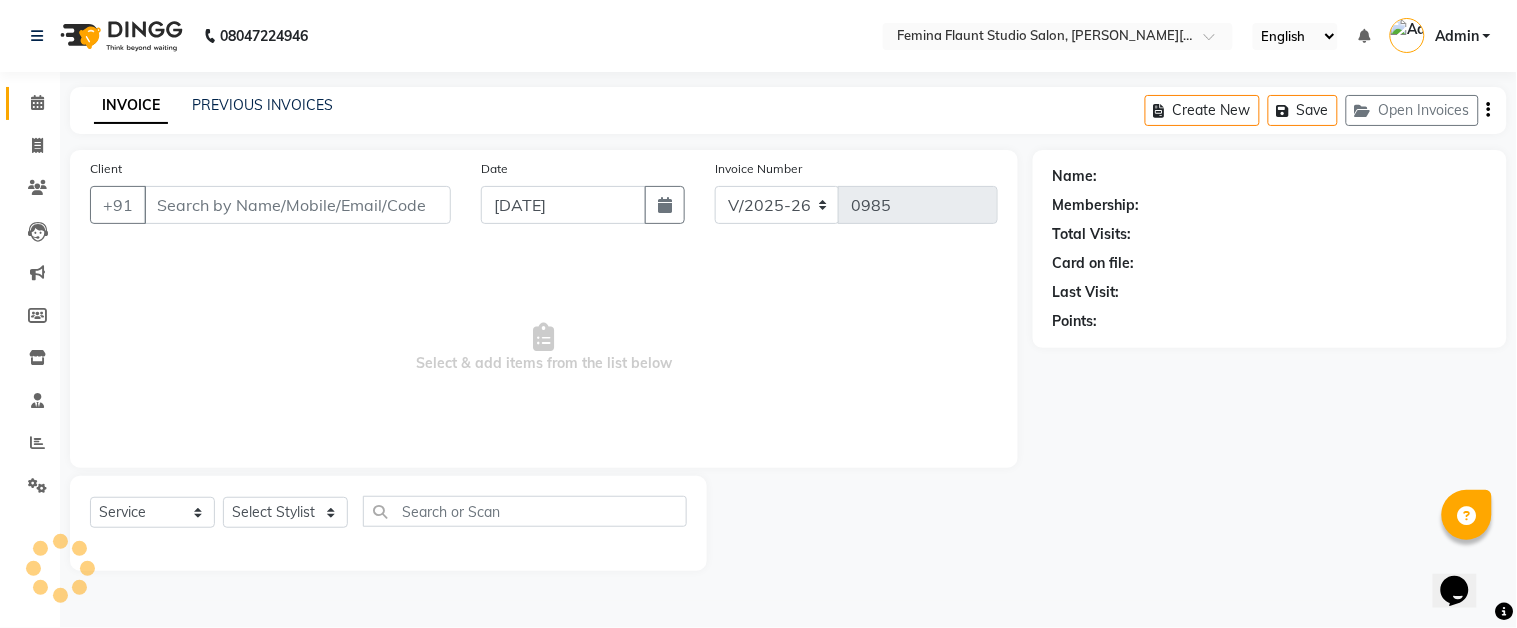 select on "84393" 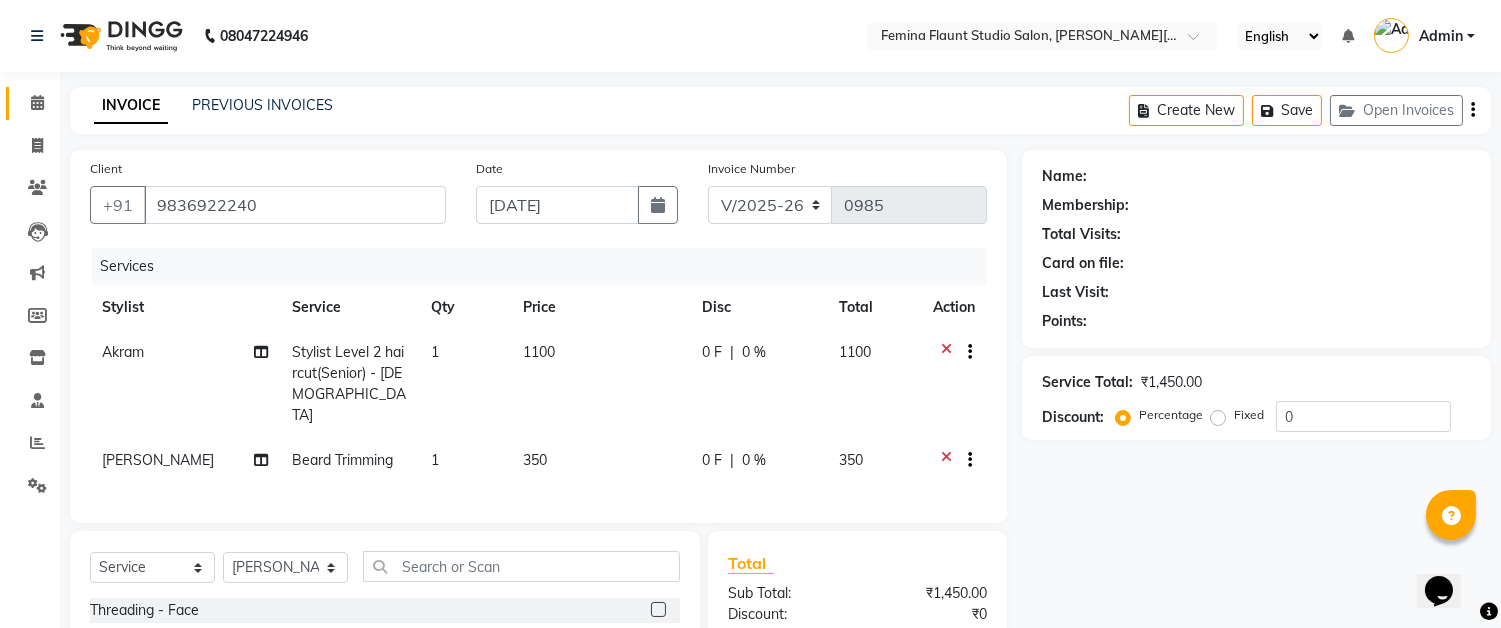 select on "1: Object" 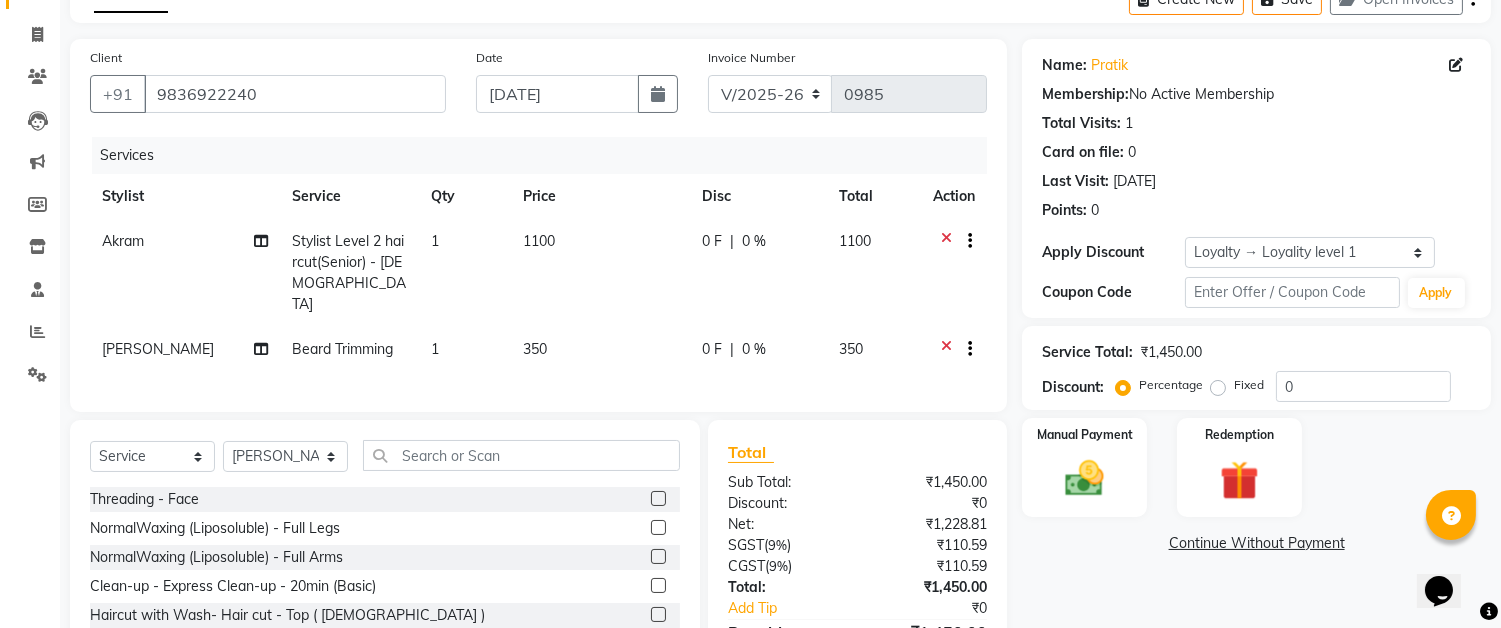 scroll, scrollTop: 222, scrollLeft: 0, axis: vertical 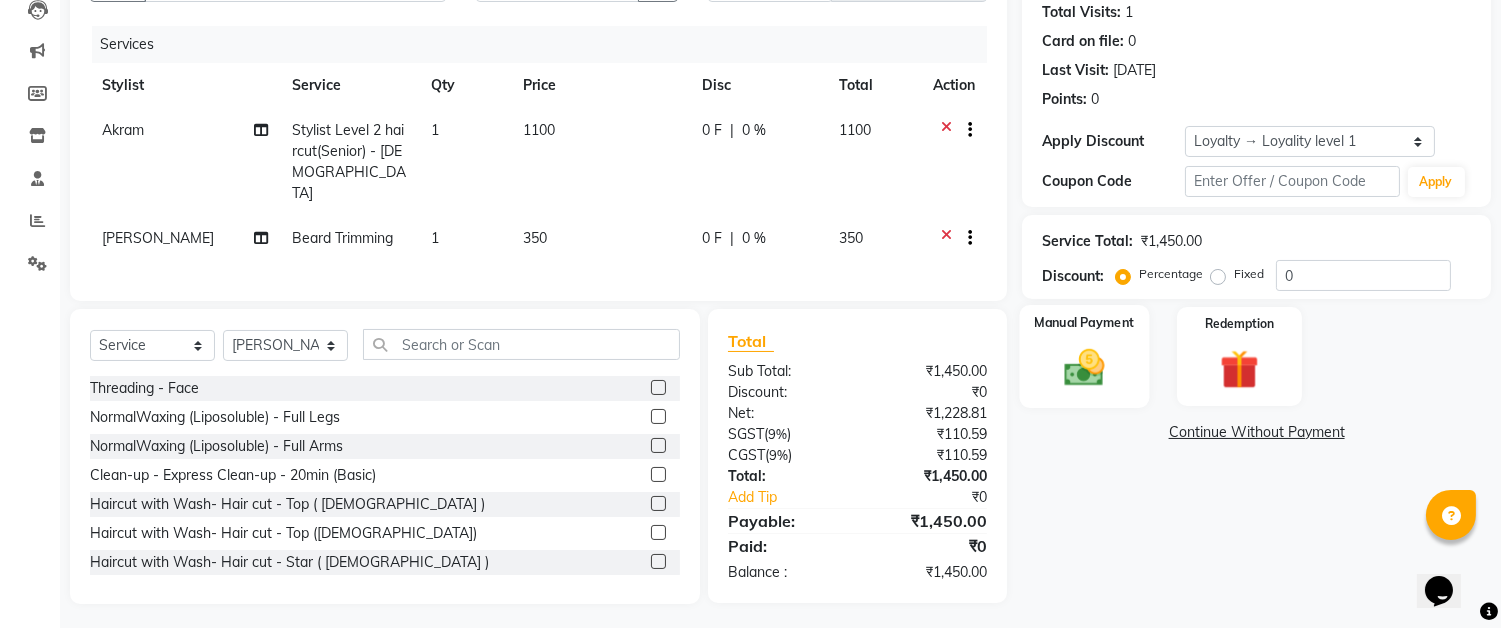 click 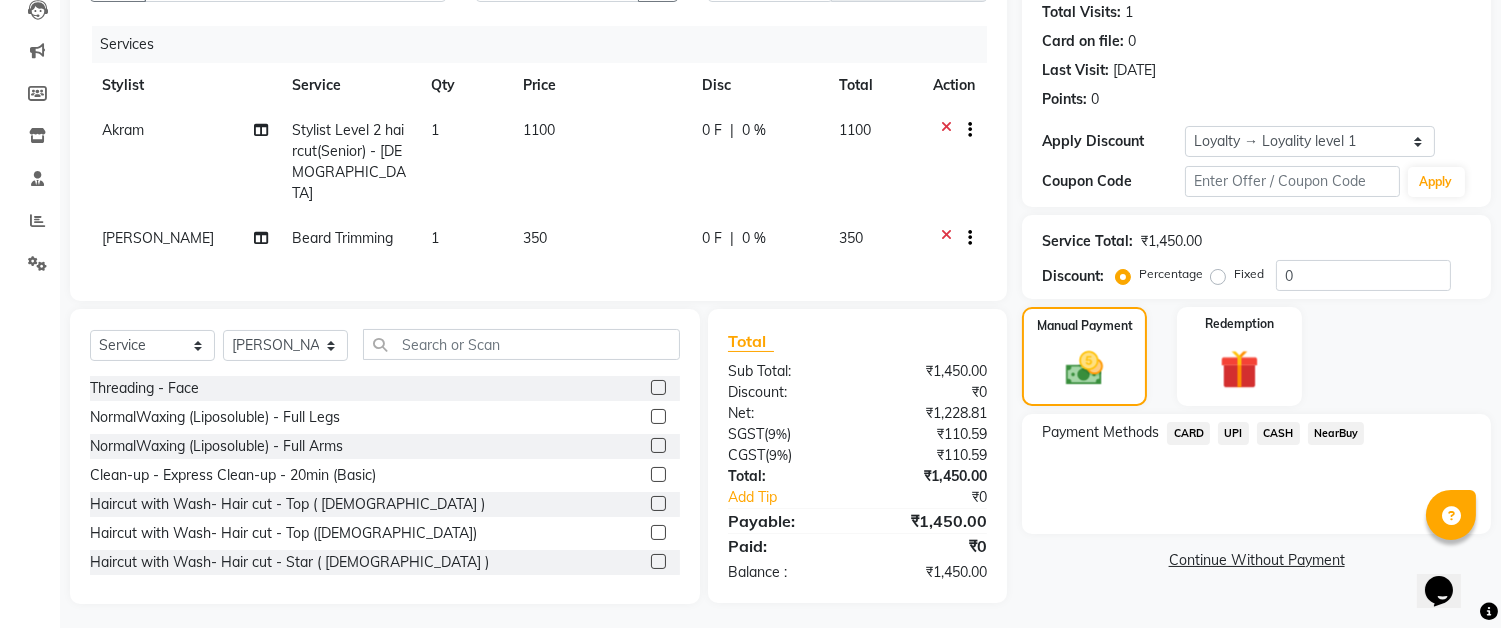 click on "CASH" 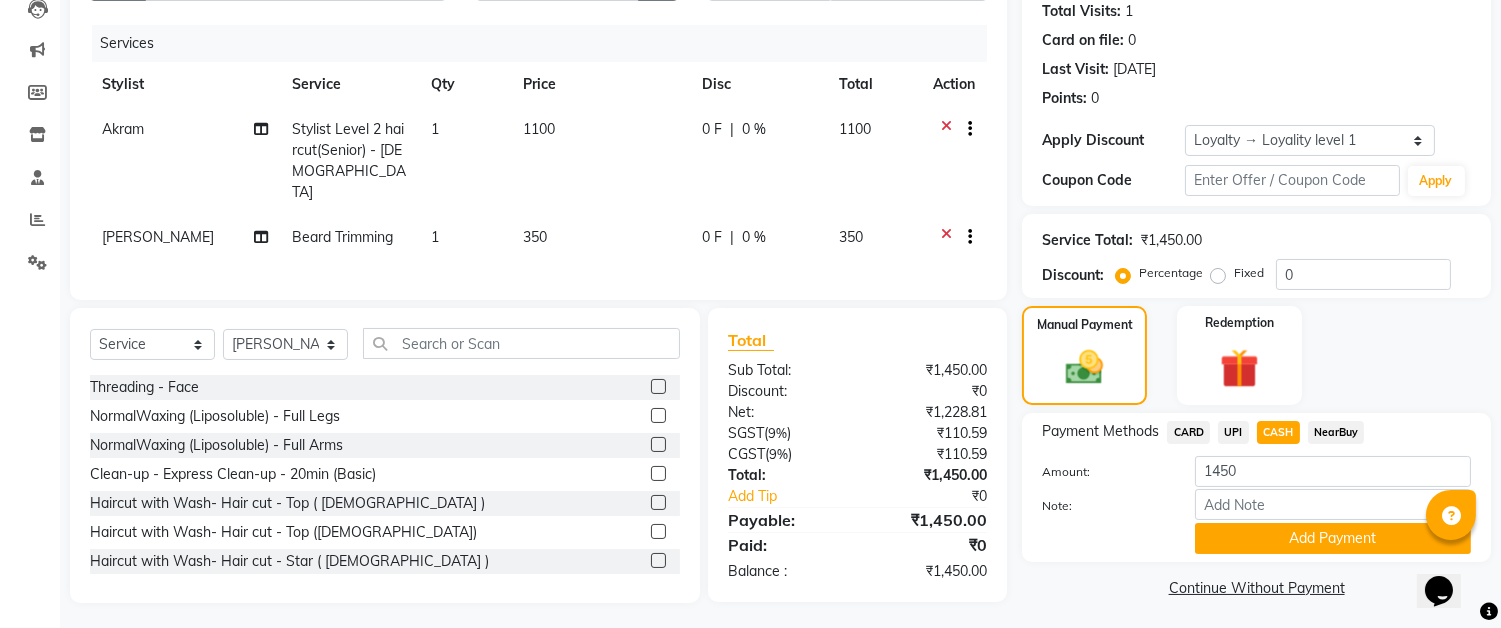 scroll, scrollTop: 226, scrollLeft: 0, axis: vertical 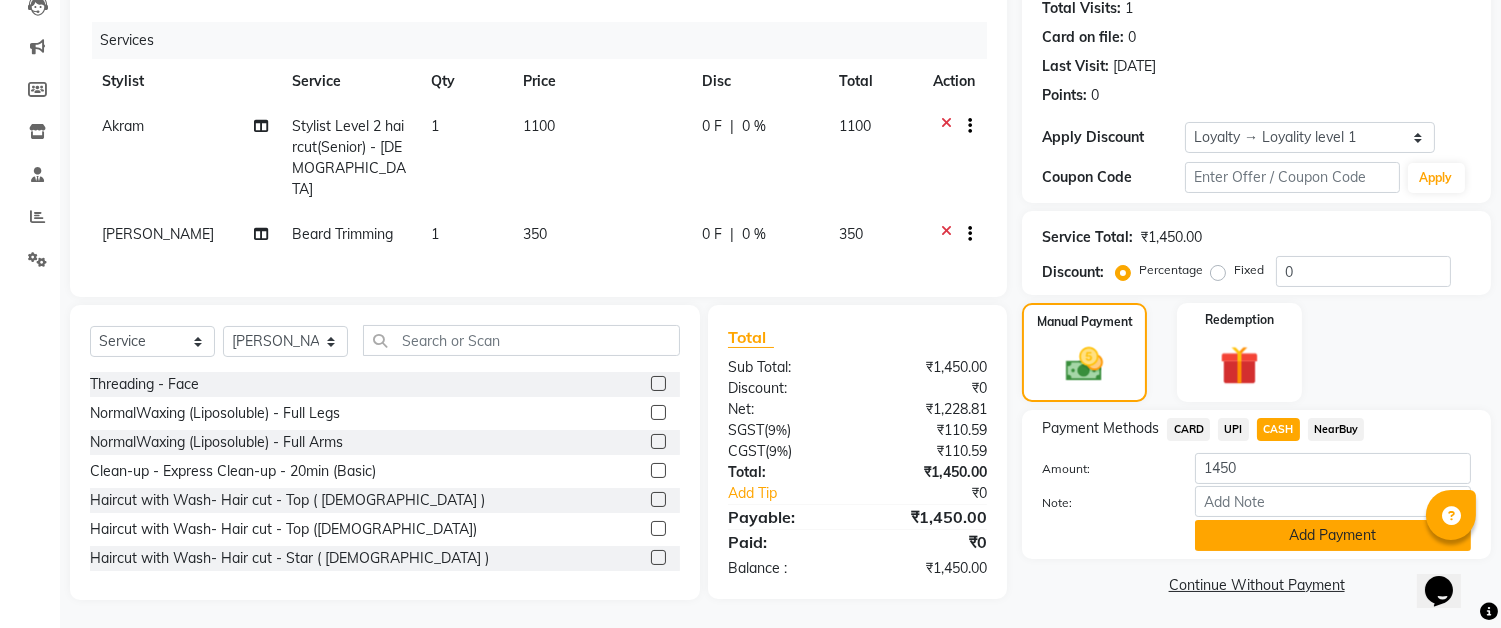 click on "Add Payment" 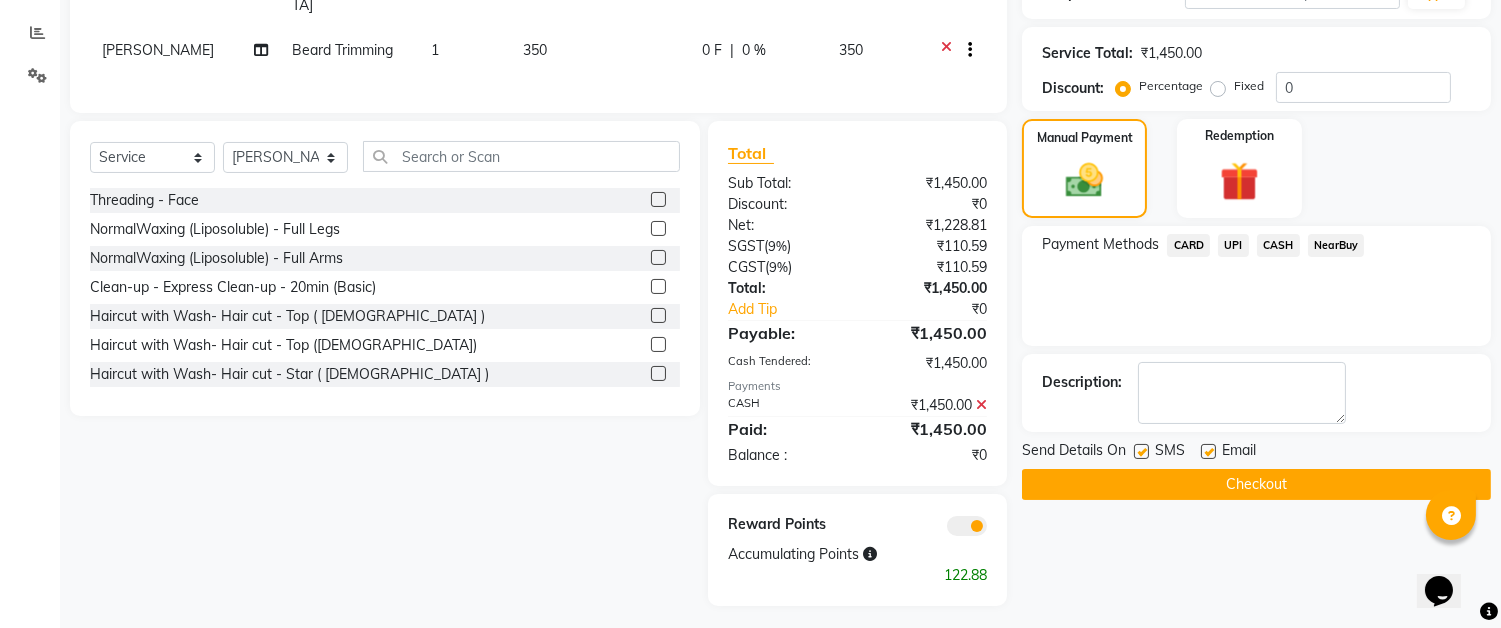 scroll, scrollTop: 413, scrollLeft: 0, axis: vertical 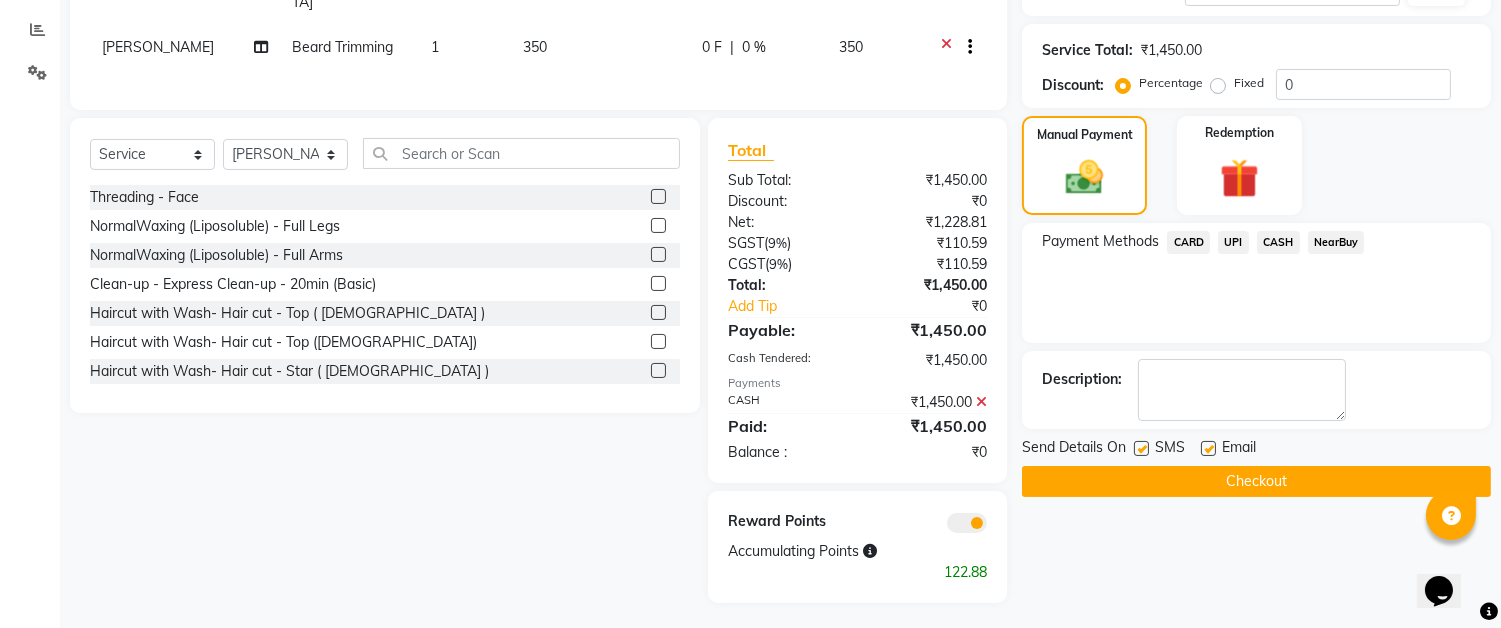 click on "Checkout" 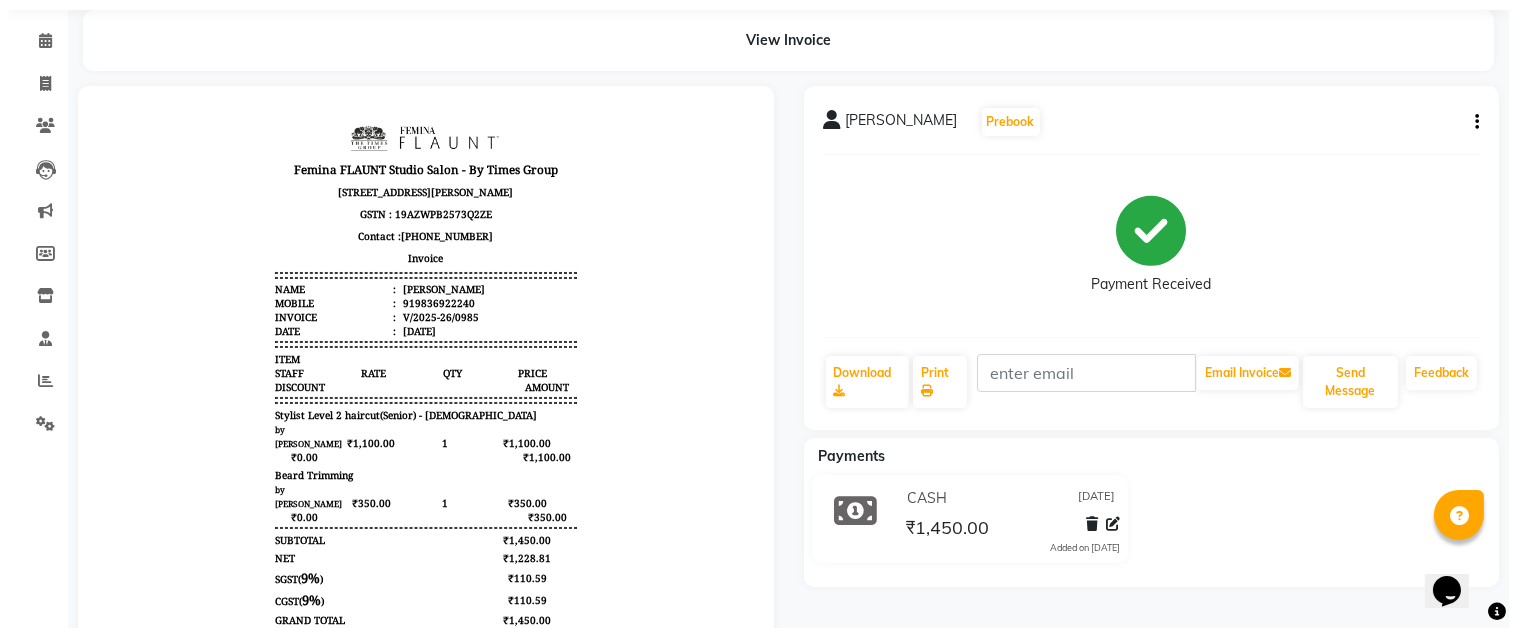 scroll, scrollTop: 0, scrollLeft: 0, axis: both 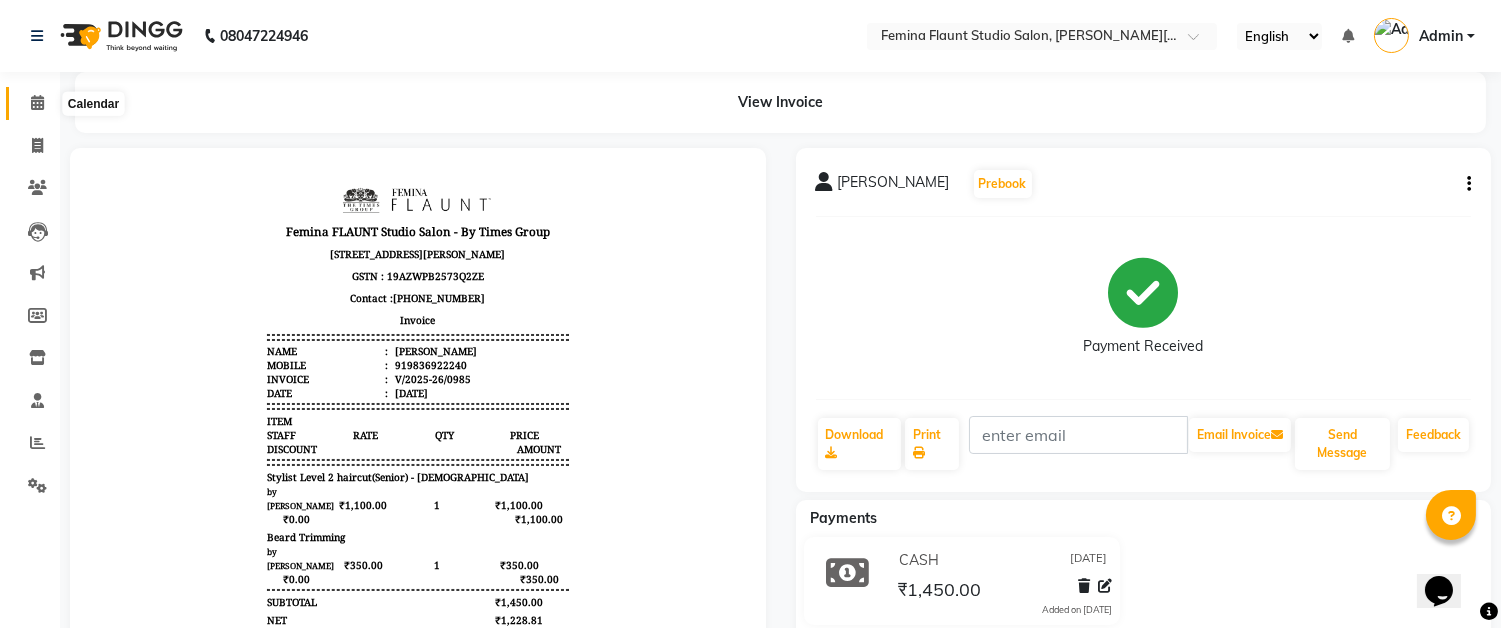 click 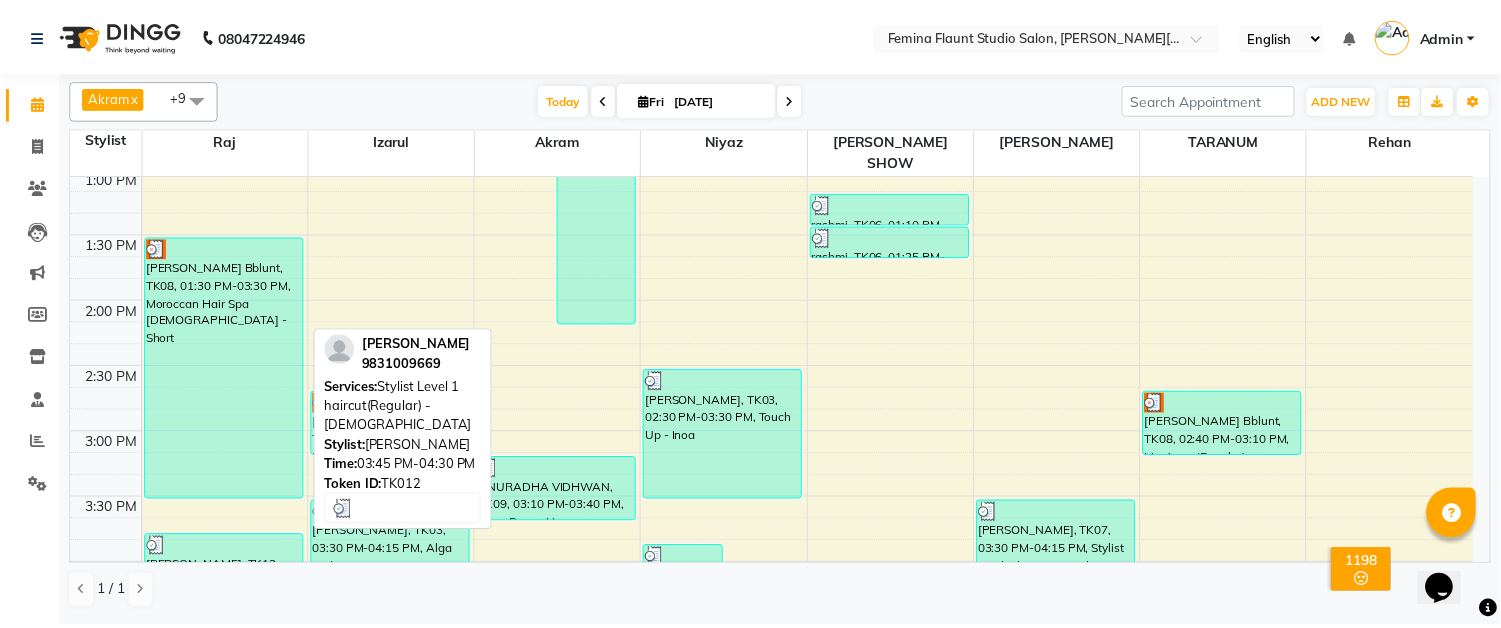 scroll, scrollTop: 506, scrollLeft: 0, axis: vertical 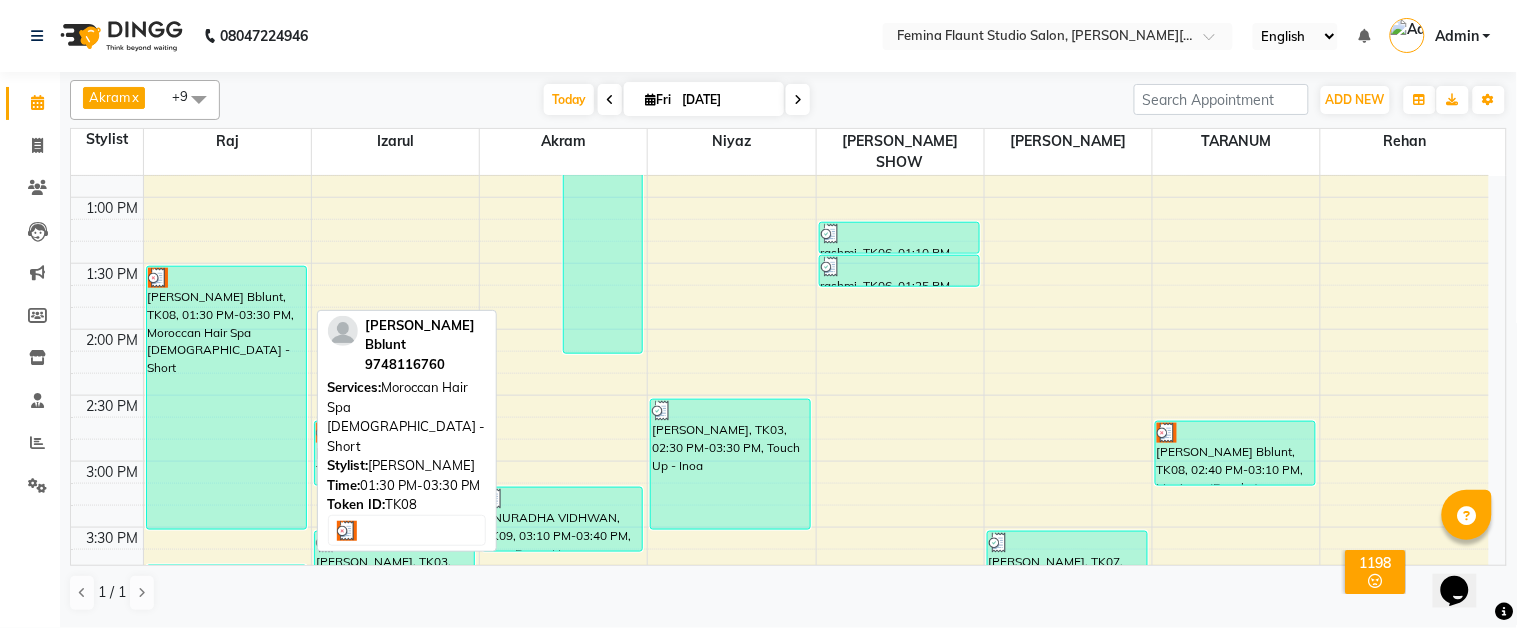click on "[PERSON_NAME] Bblunt, TK08, 01:30 PM-03:30 PM, Moroccan Hair Spa [DEMOGRAPHIC_DATA] - Short" at bounding box center (226, 398) 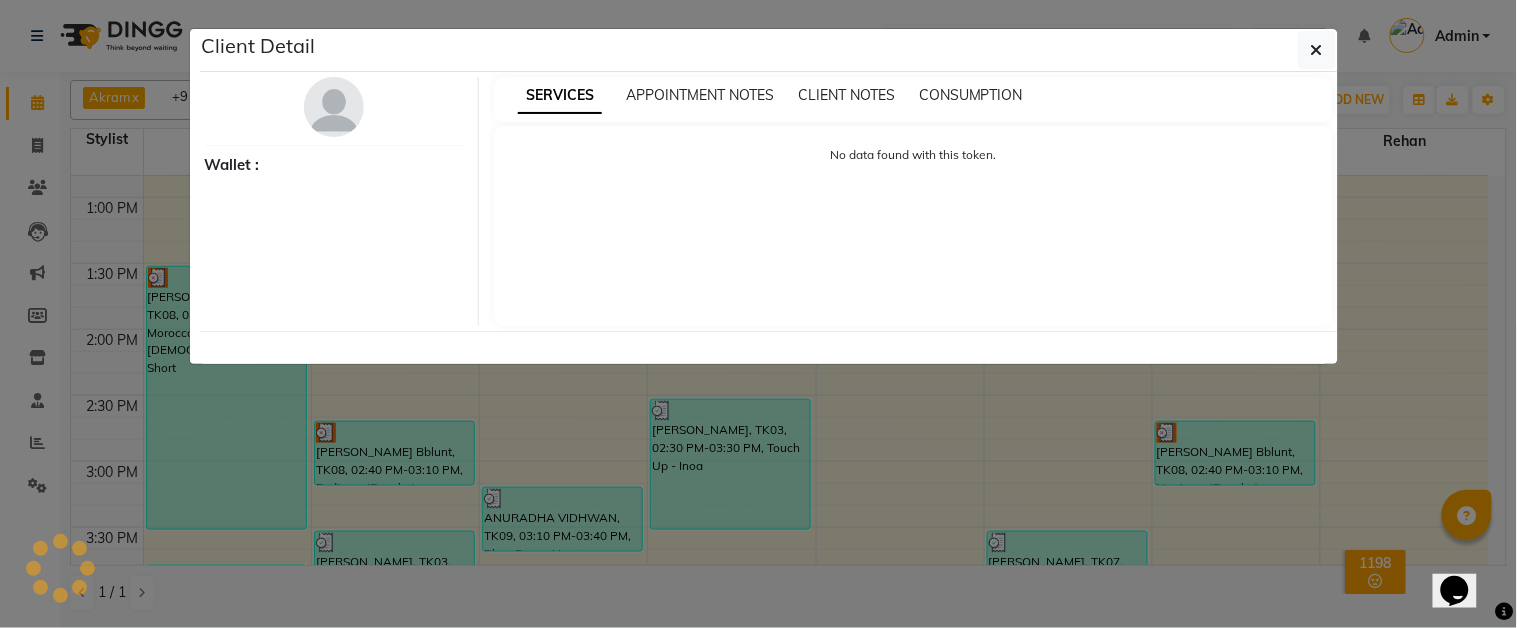 select on "3" 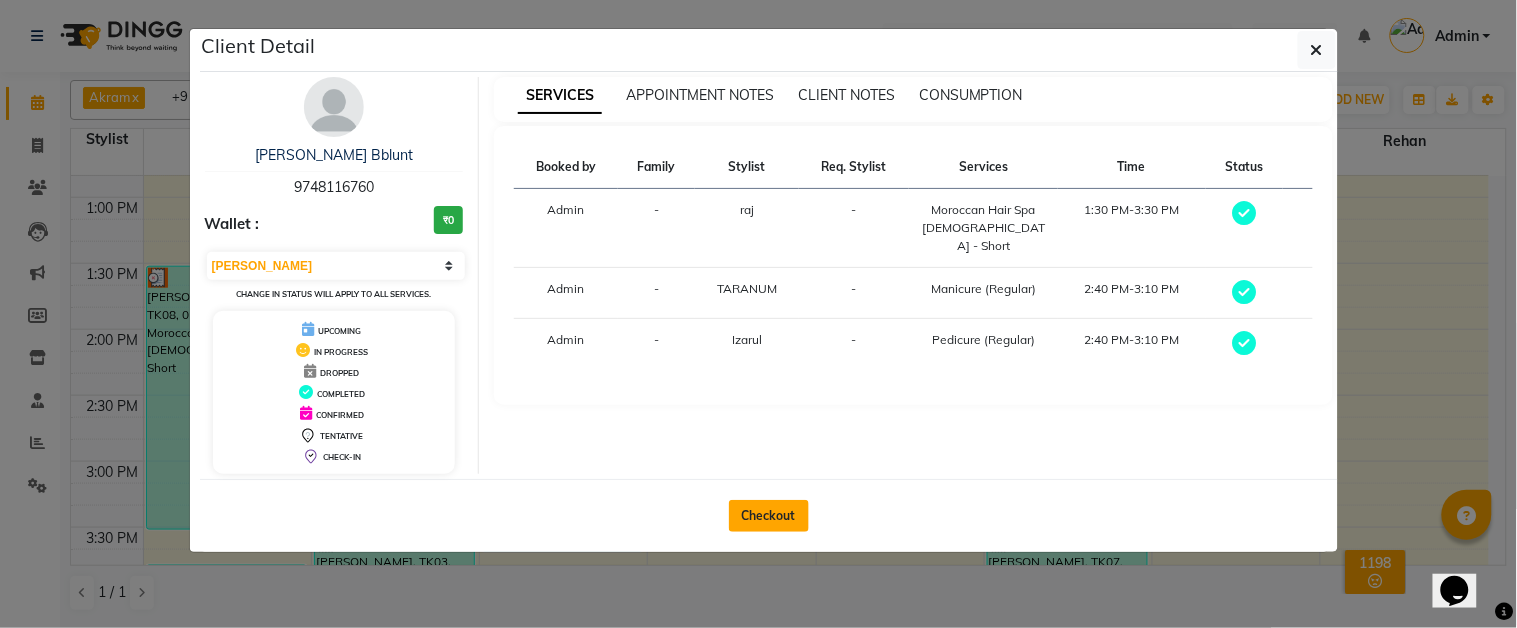click on "Checkout" 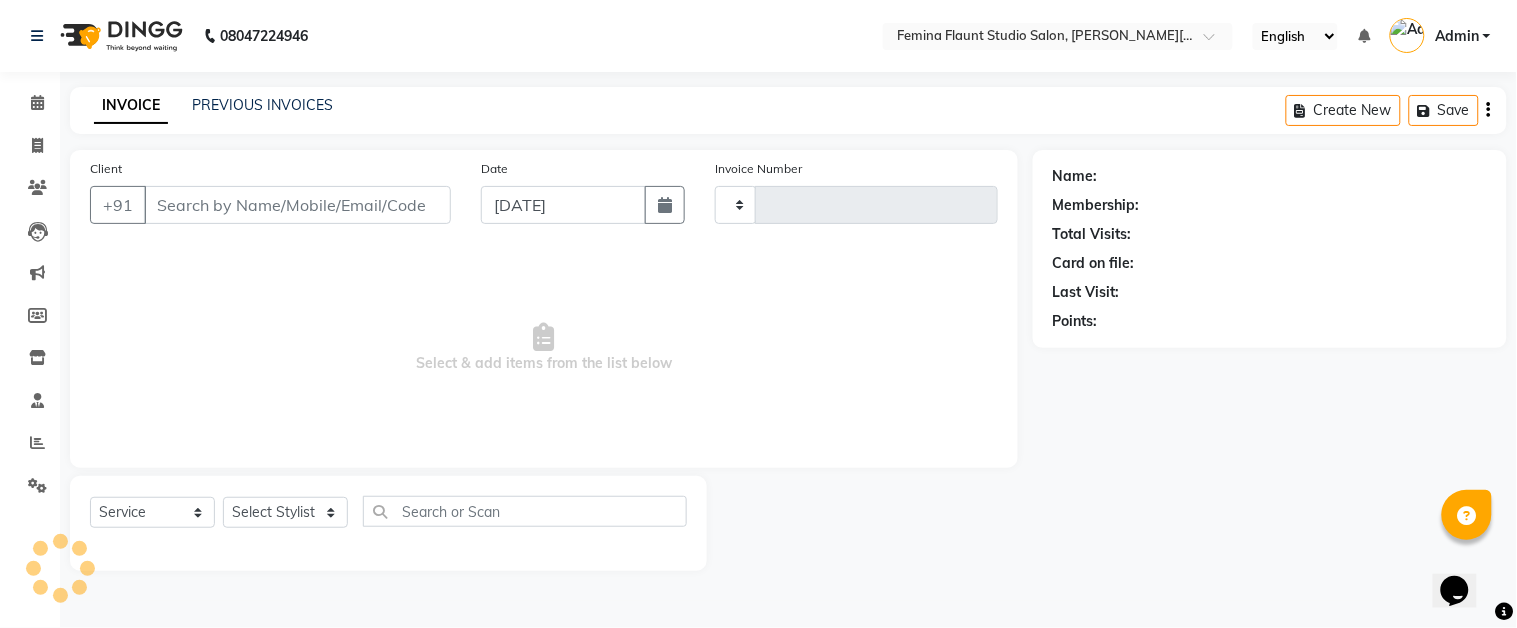 type on "0986" 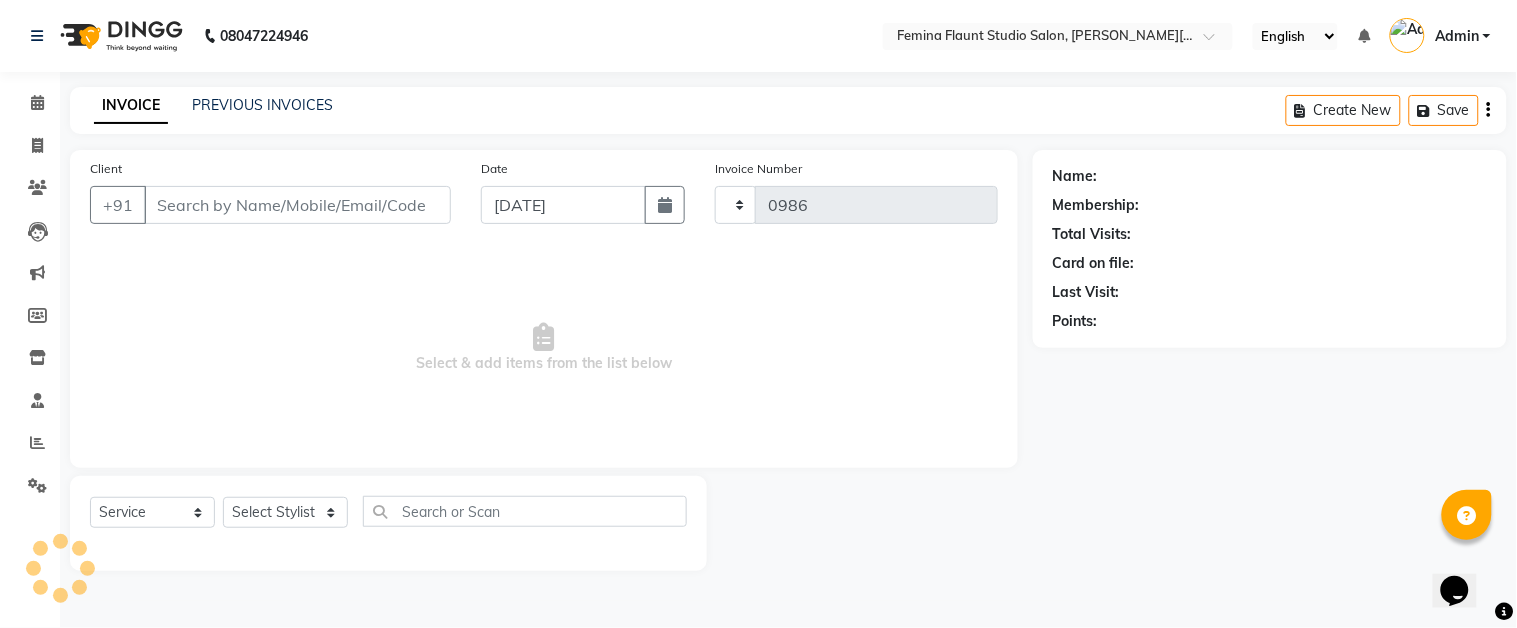 select on "5231" 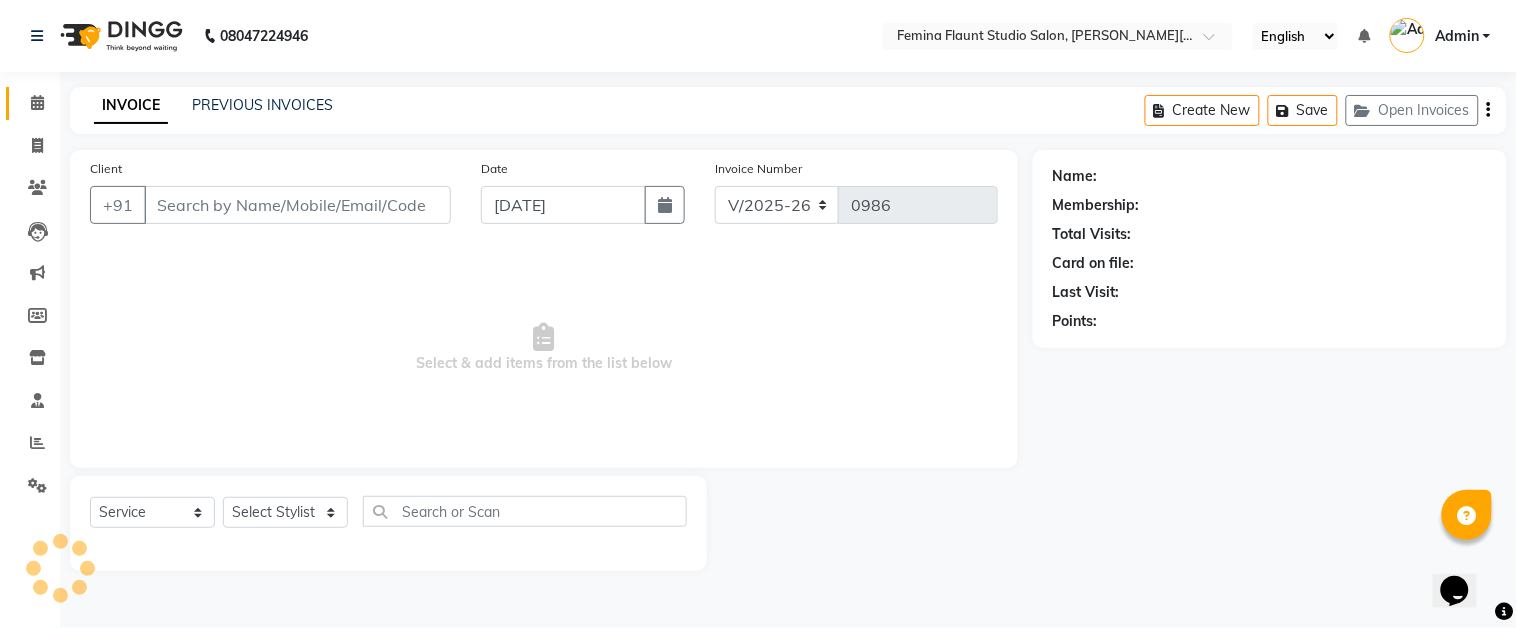 type on "9748116760" 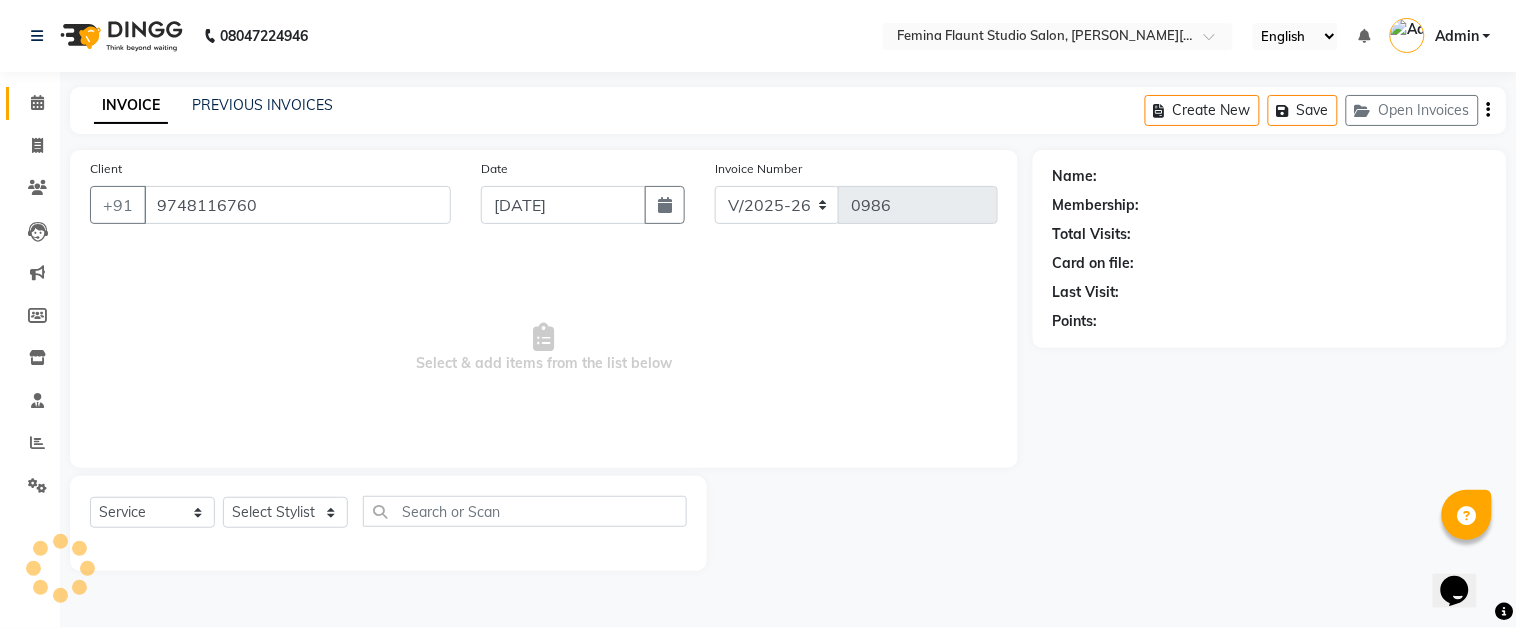 select on "85065" 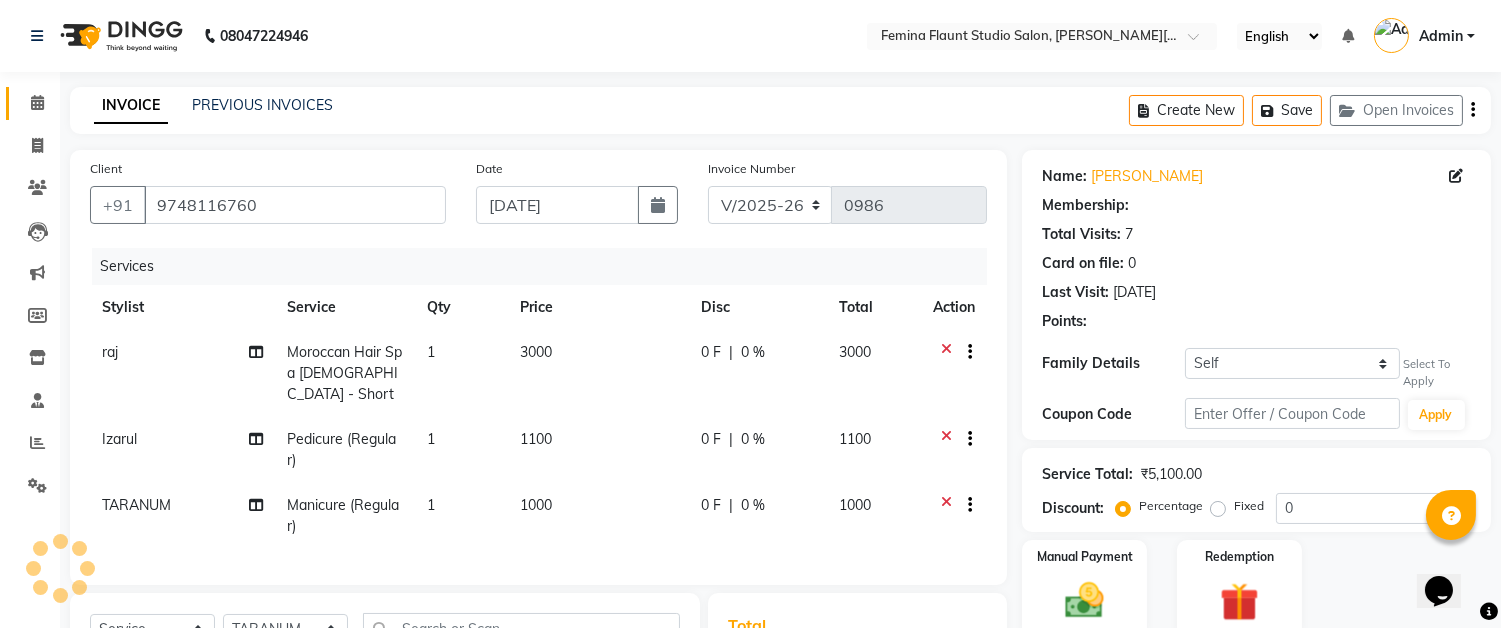 select on "1: Object" 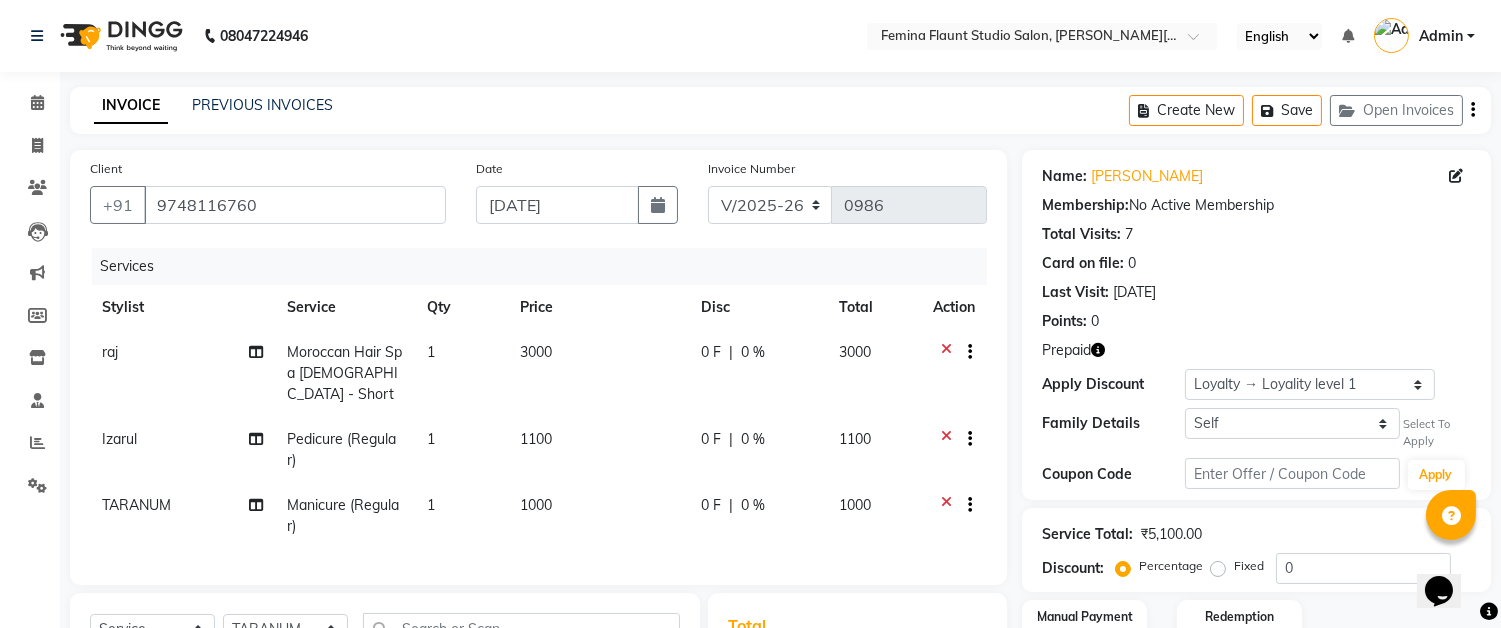 click on "3000" 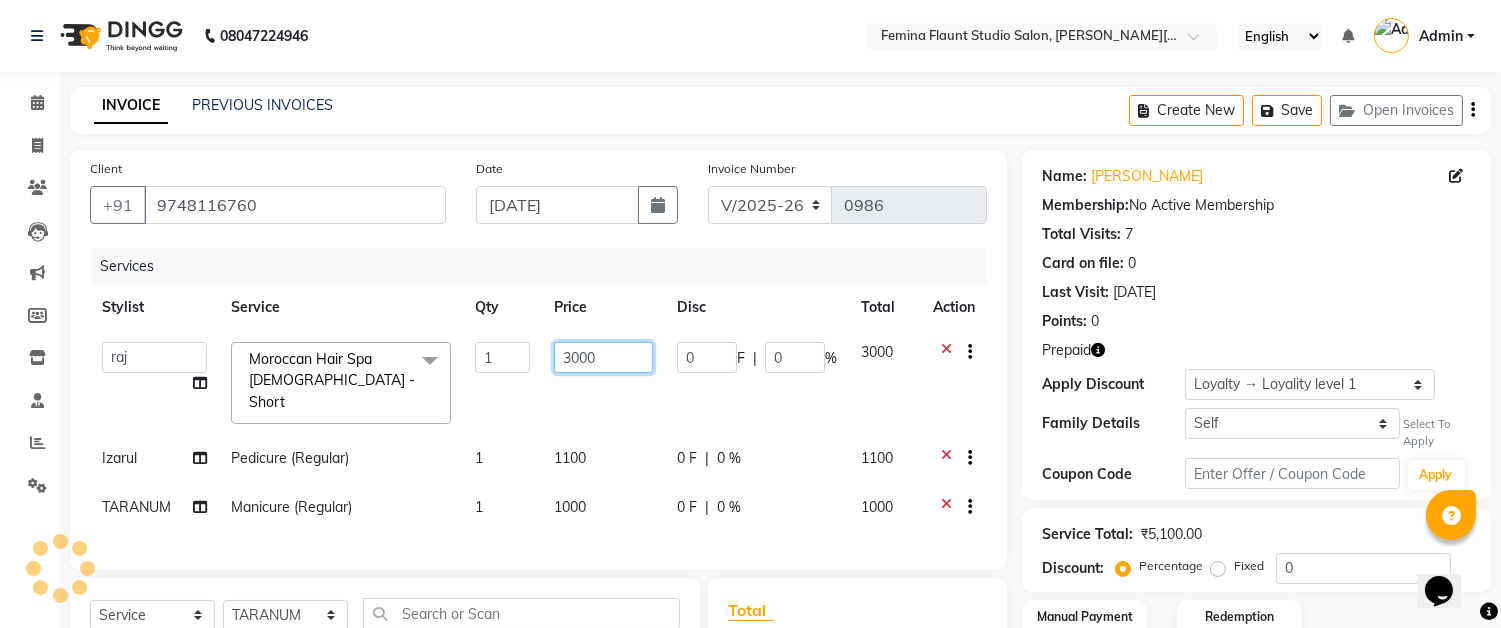 click on "3000" 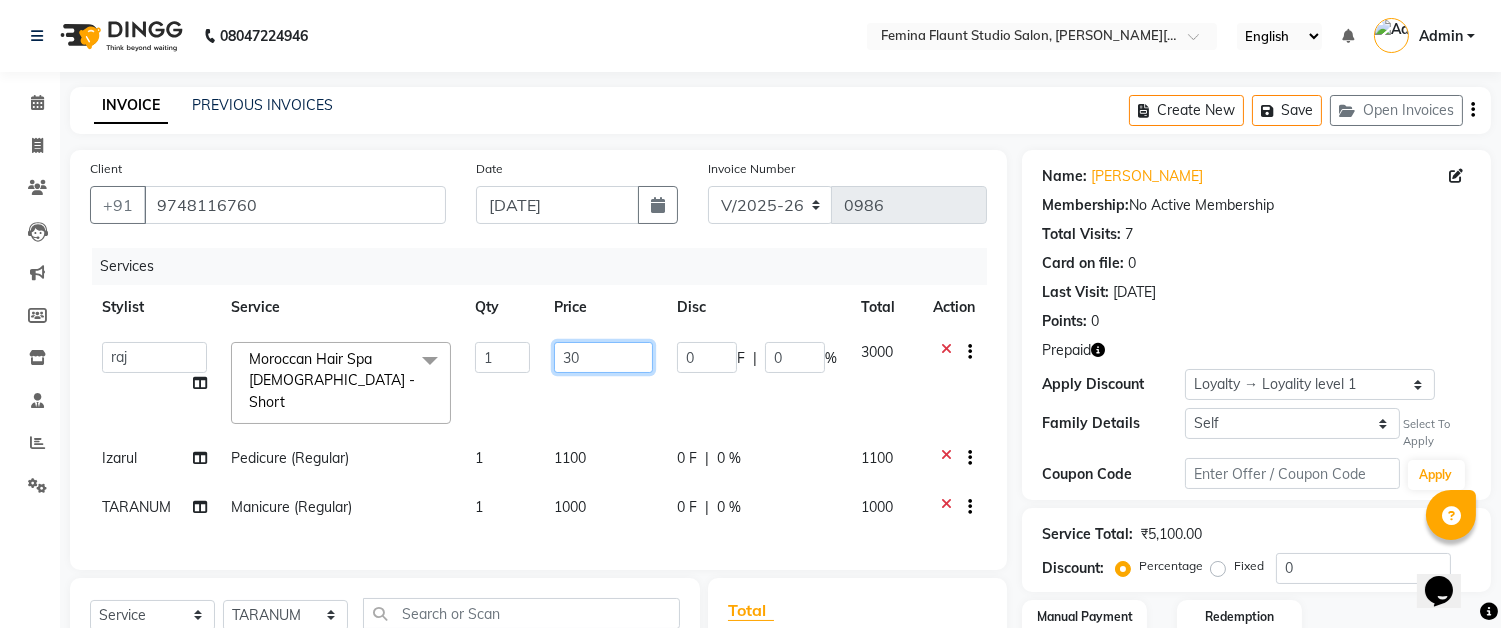 type on "3" 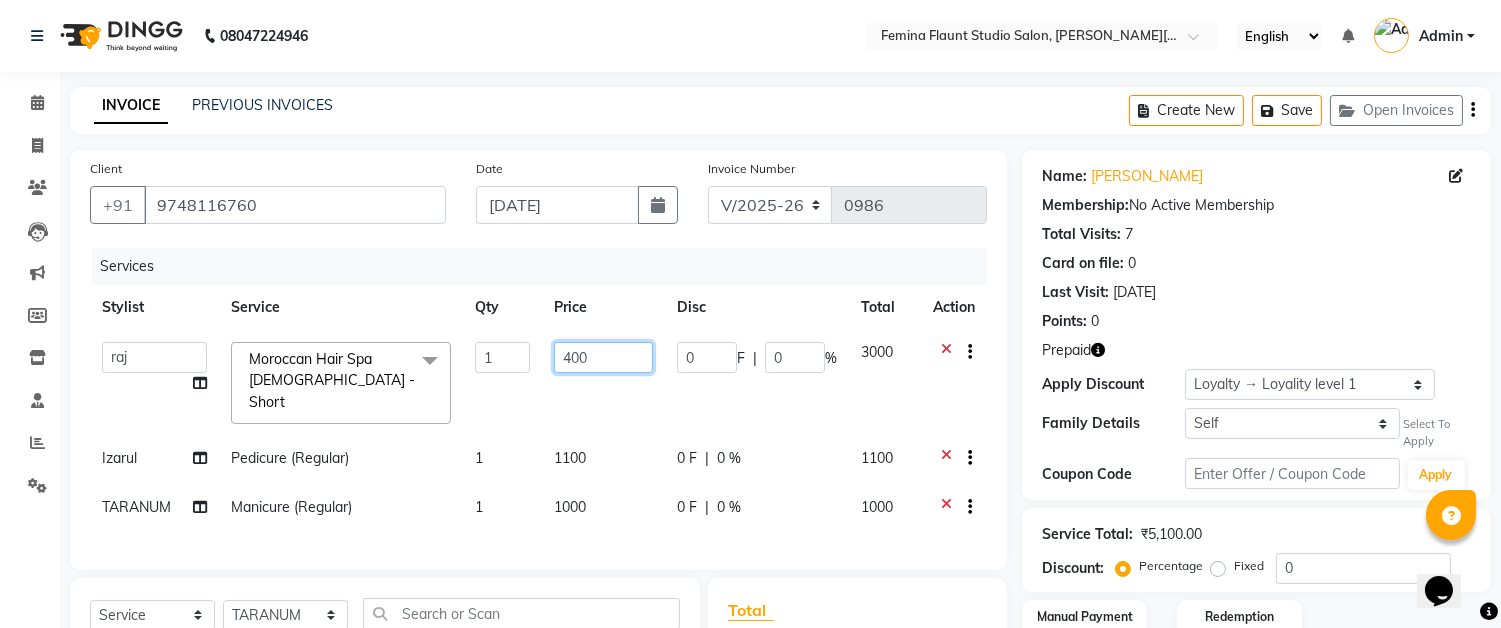 type on "4000" 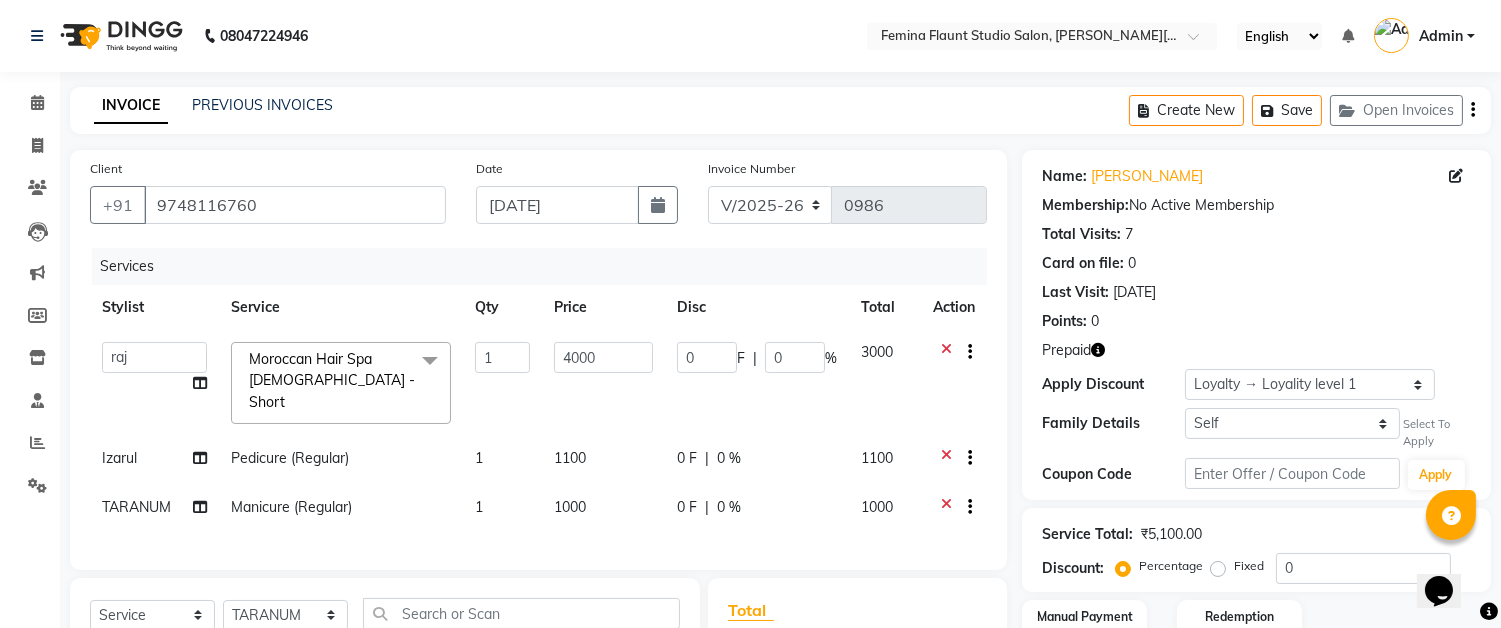 click on "Akram   Auditor   Christina   Izarul   jaydip   Niyaz   raj   ravi   rehan   RINKU SHOW   TARANUM  Moroccan Hair Spa Female - Short  x  Threading - Face NormalWaxing (Liposoluble) - Full Legs NormalWaxing (Liposoluble) - Full Arms  Clean-up  - Express Clean-up - 20min (Basic) Haircut with Wash- Hair cut - Top ( Male ) Haircut with Wash- Hair cut - Top (Female) Haircut with Wash- Hair cut - Star ( Male ) Beard Trim  Nails - Gel Polish Application (Basic) Nails - Gel Polish Removal (Basic) Nails - Gel Extension Removal (Basic) Nails - Nail Art- Basic(10 Tips) (Basic) Nails - Nail Art Per Tip (Basic) 1 Nails - Refill Extension Gel/Acrylic (Advanced) Nails - Nail Extension Gel (Advanced) Nails - Nail Extension Acrylic (Advanced) Nails - Inbuild Extension Gel (Advanced) Nails - Inbuild Extension Acrylic (Advanced) Nails - 3D Nail Art(10 Tips) (Advanced) Nails - Cat Eye Design Gel Polish(10 Tips) (Advanced) Nails - Chrome Gel Polish(10 Tips) (Advanced) Nails - Falling Glitter Normal Polish (Advanced) hair do Tong" 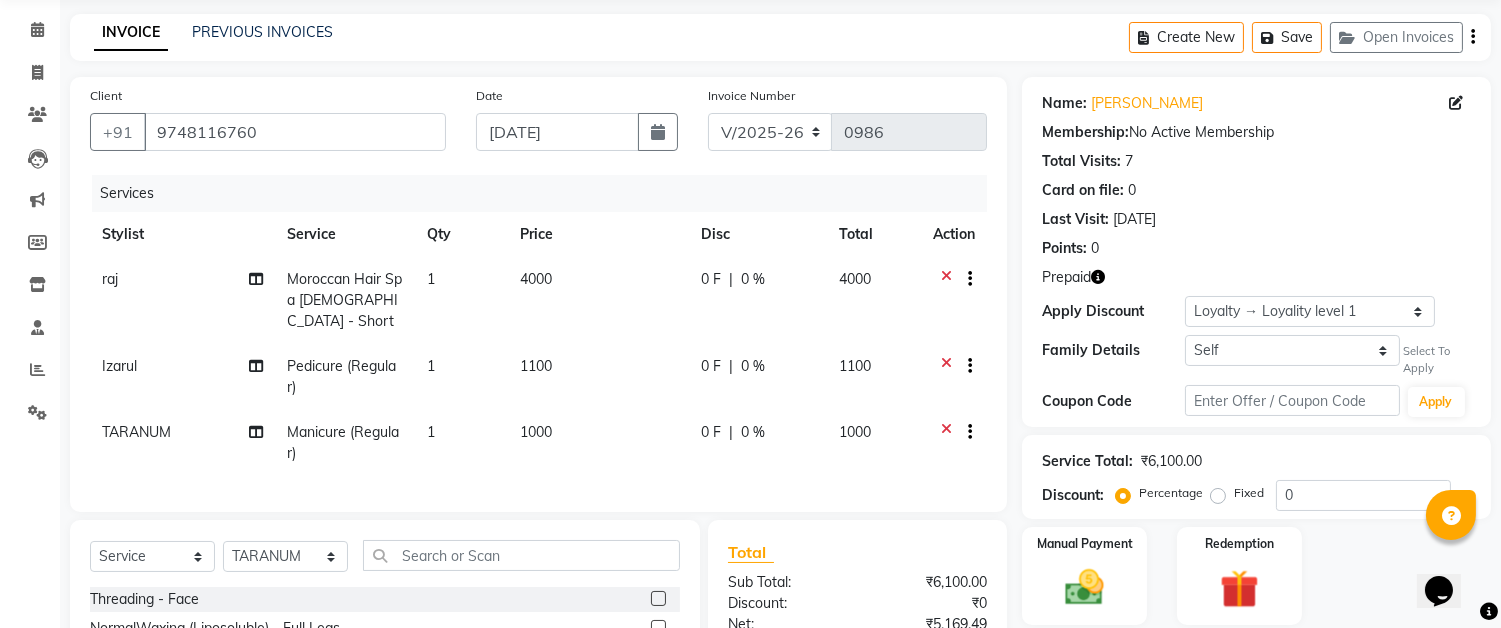 scroll, scrollTop: 111, scrollLeft: 0, axis: vertical 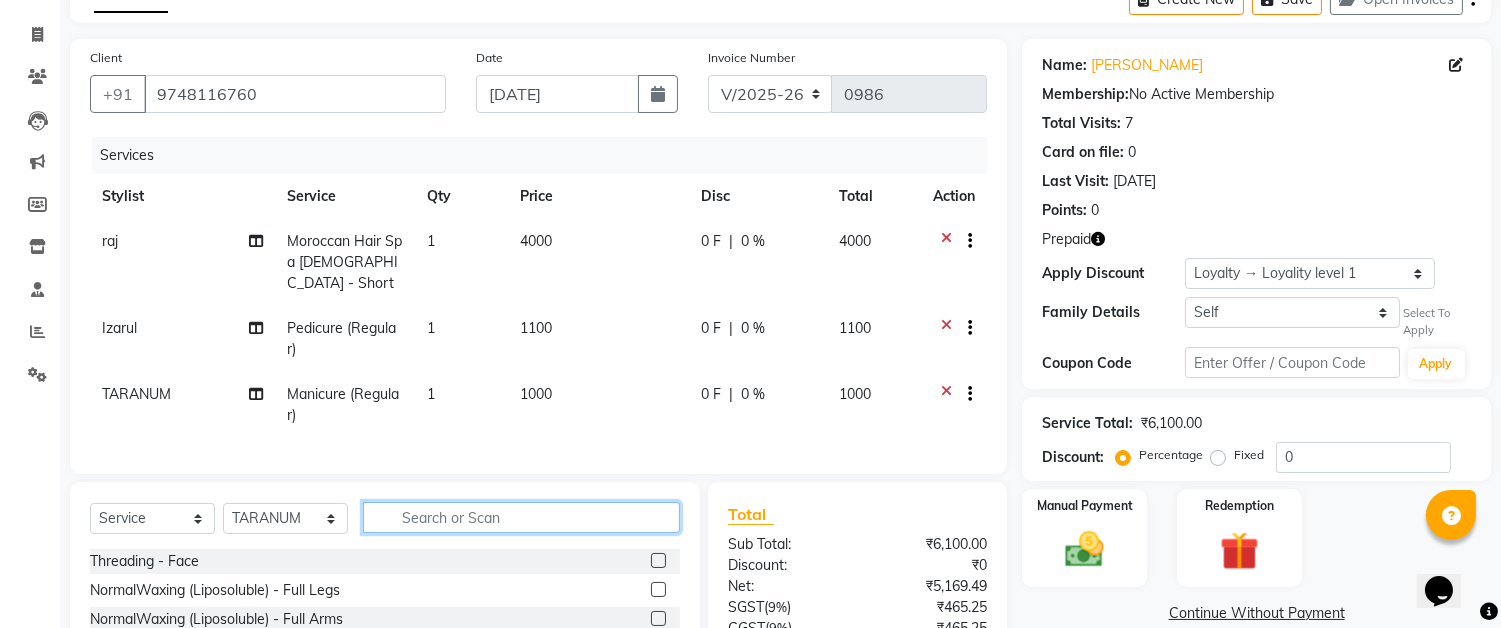 click 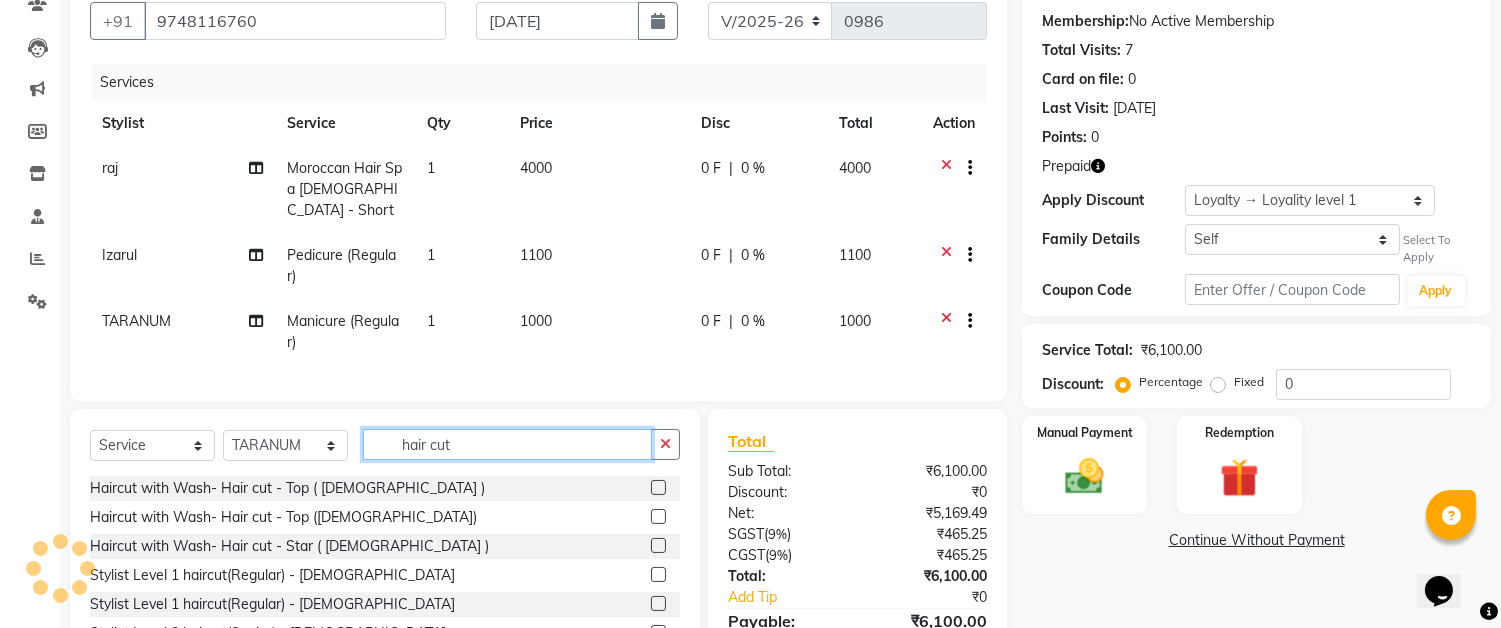 scroll, scrollTop: 222, scrollLeft: 0, axis: vertical 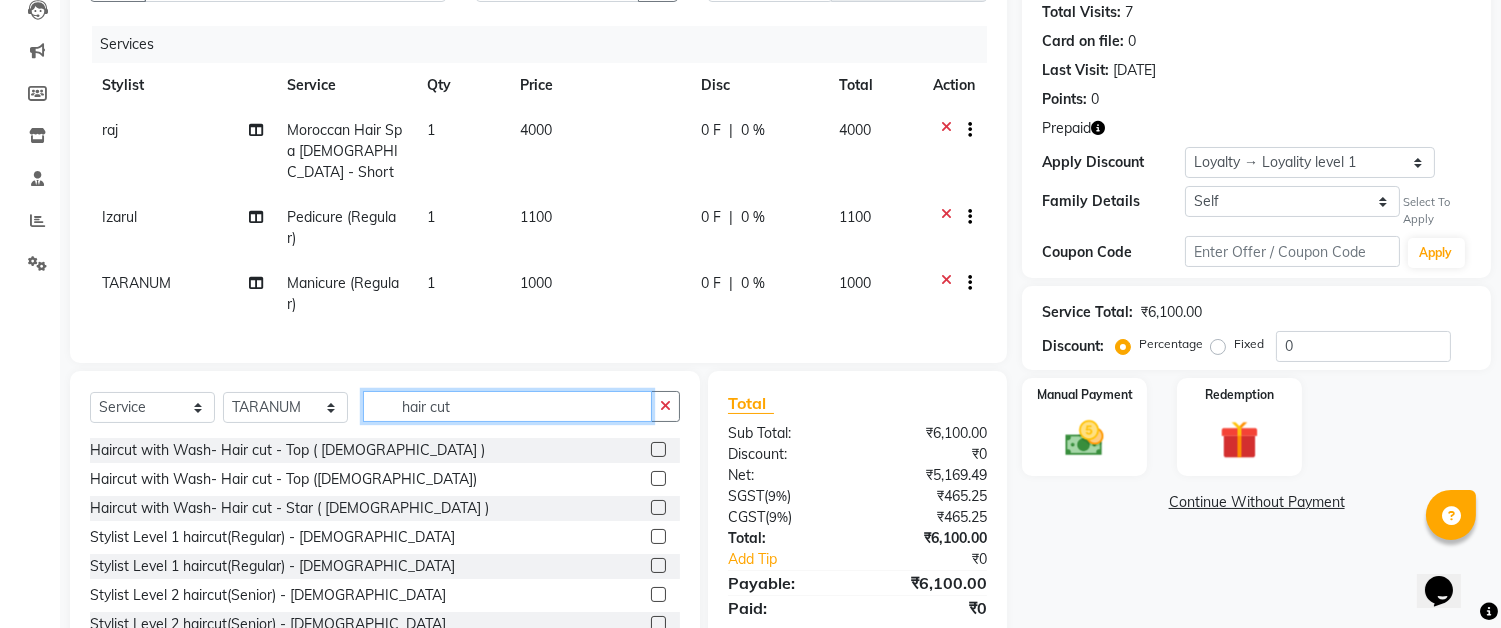 type on "hair cut" 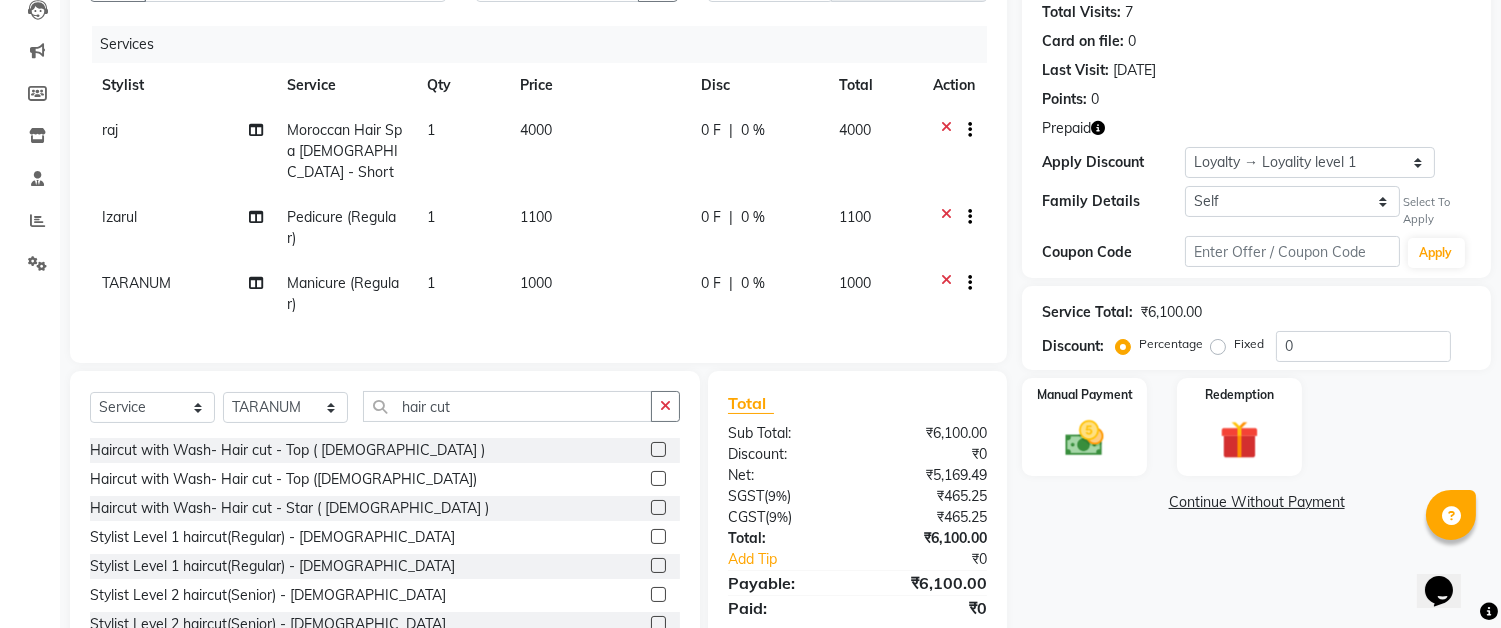 click 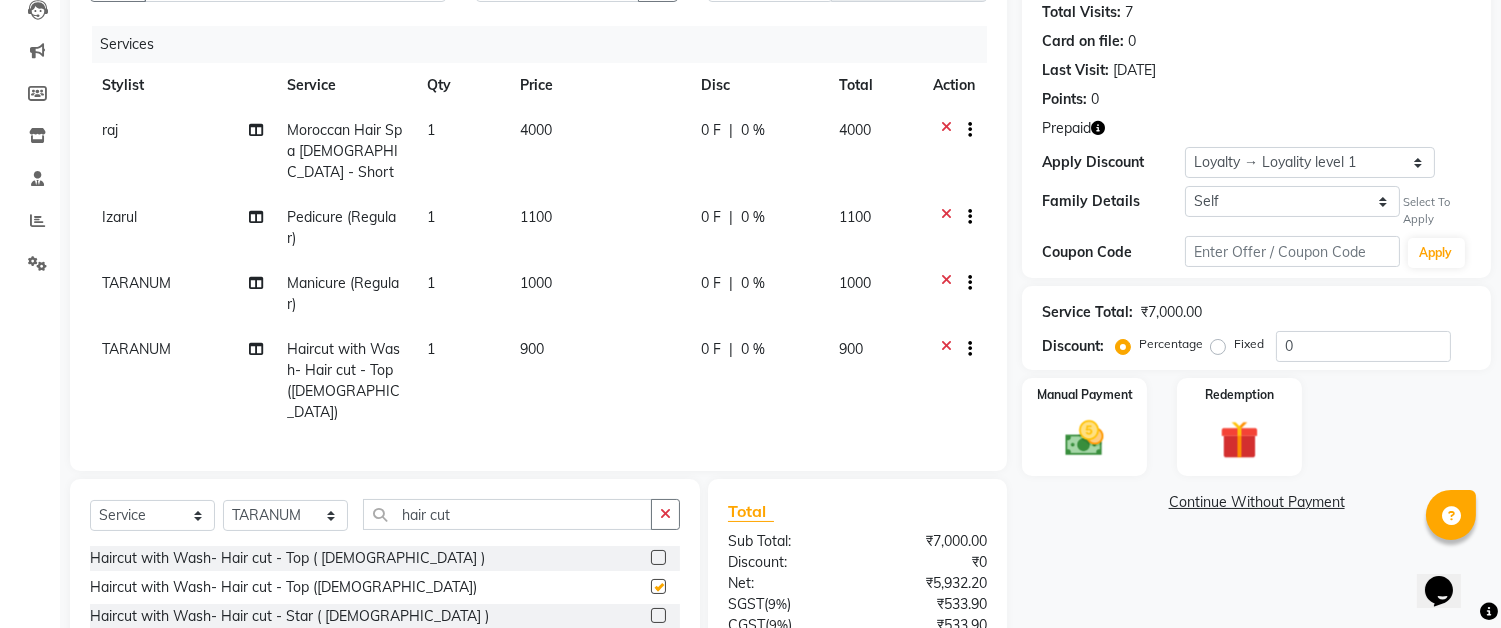 checkbox on "false" 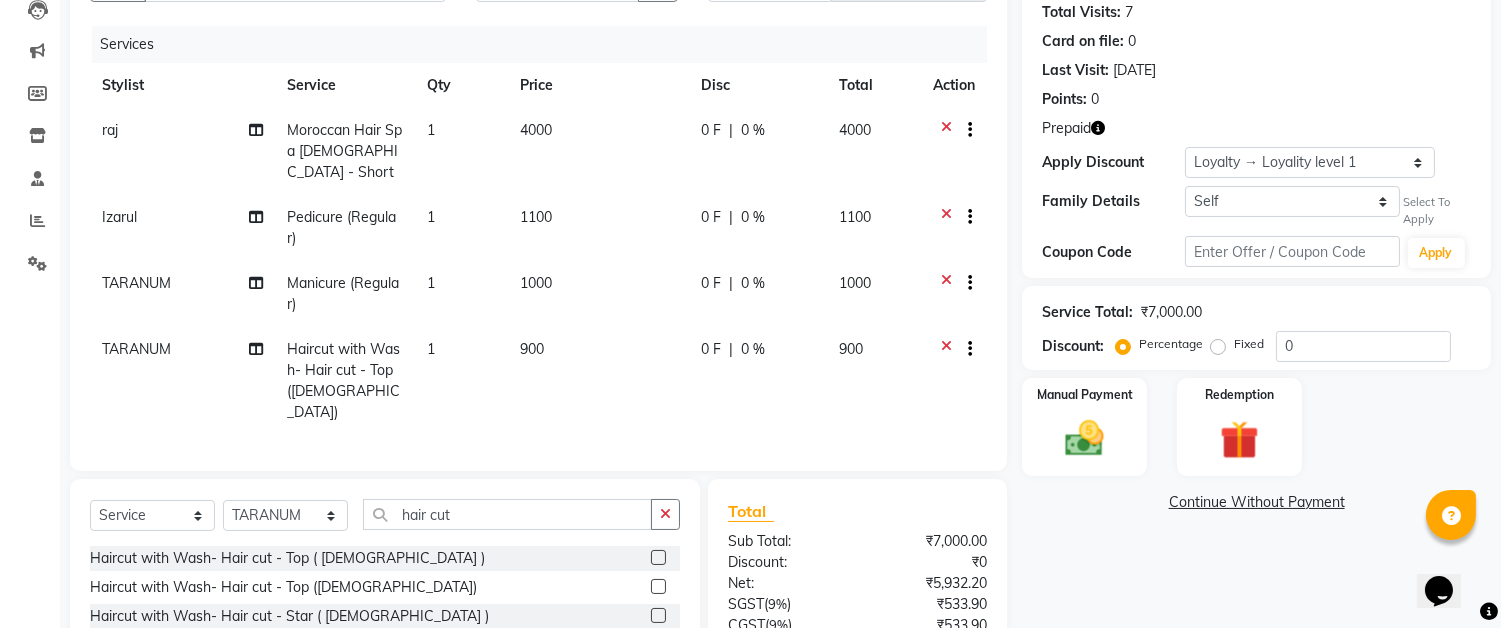 click on "900" 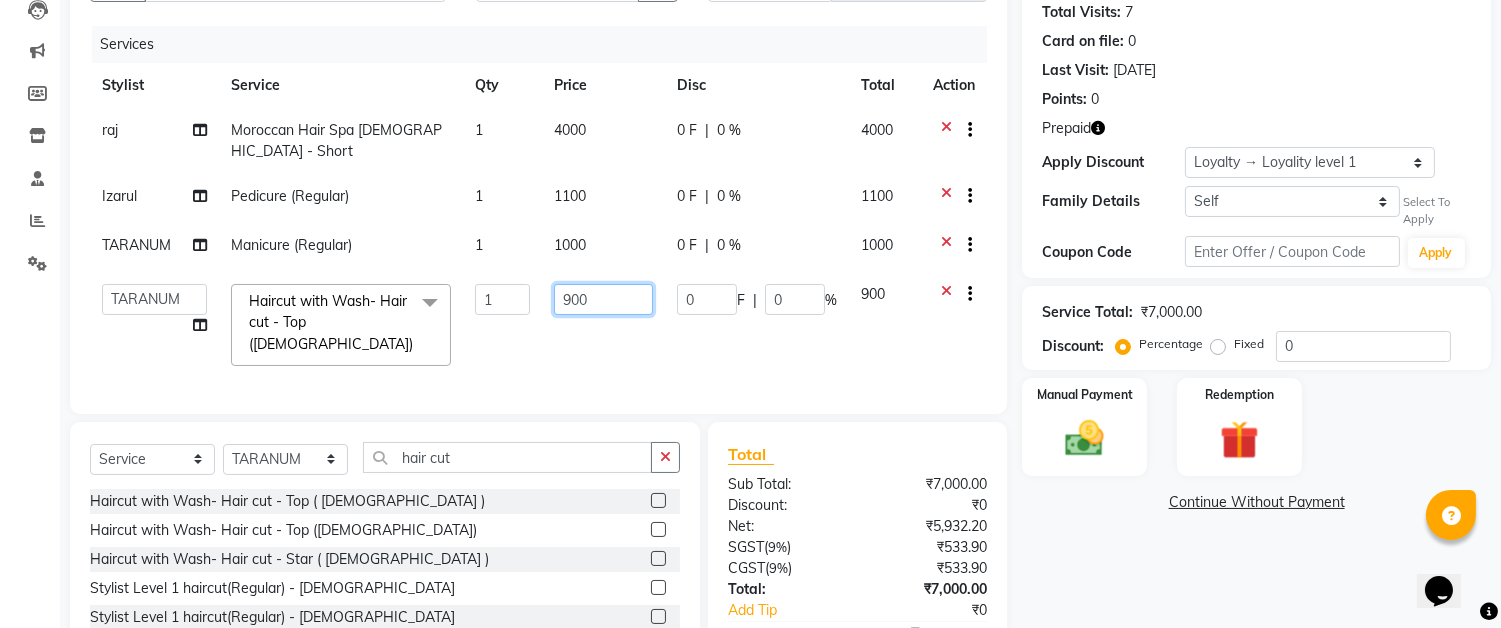 click on "900" 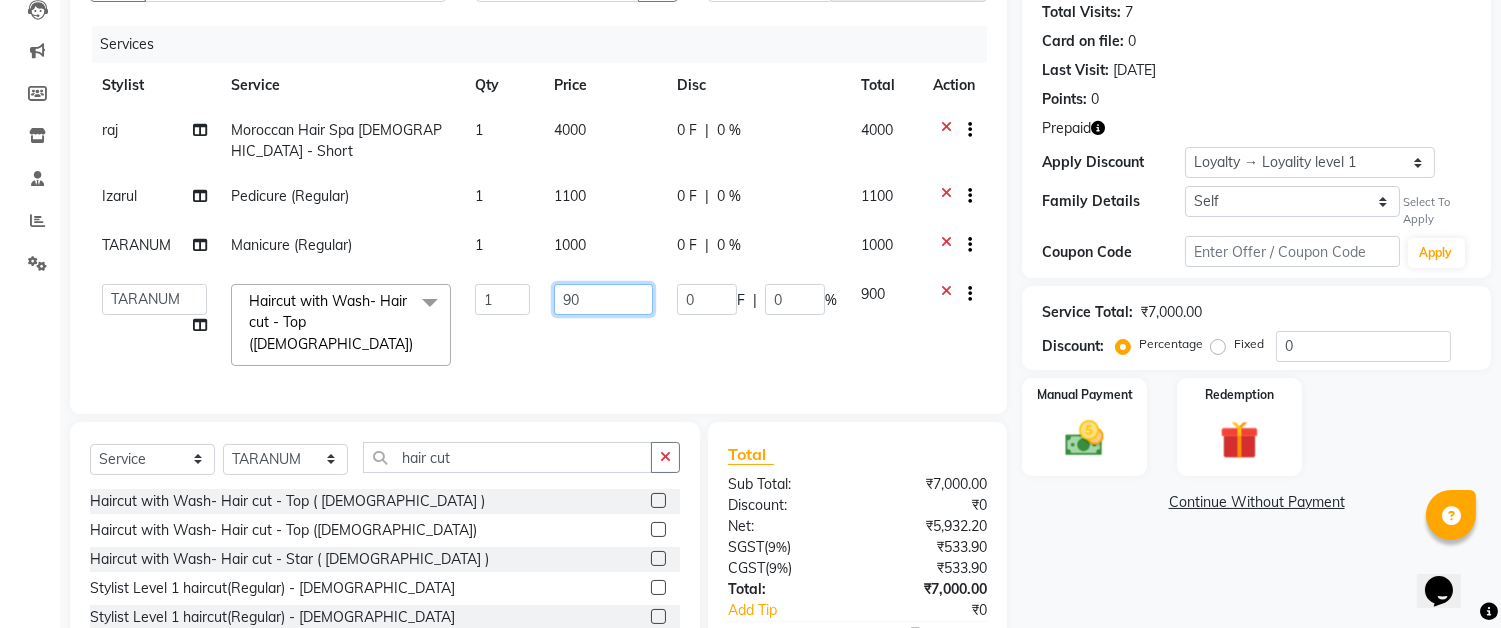 type on "9" 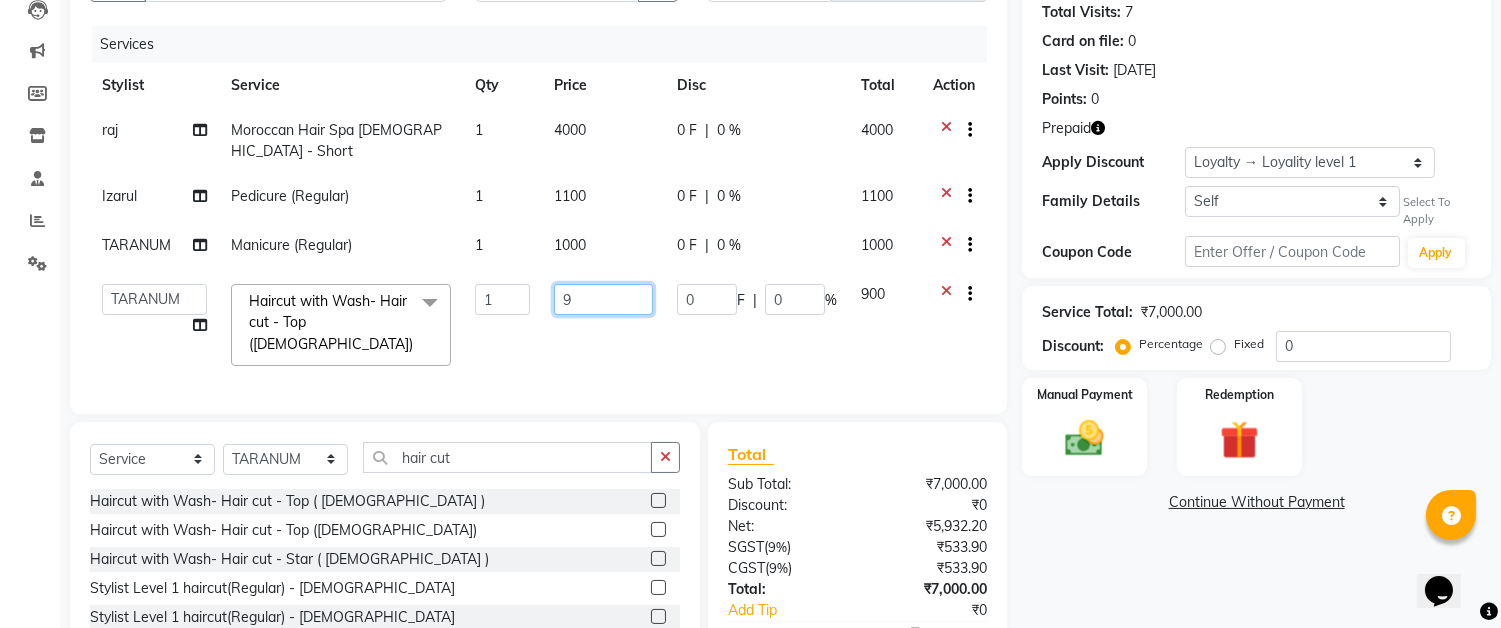 type 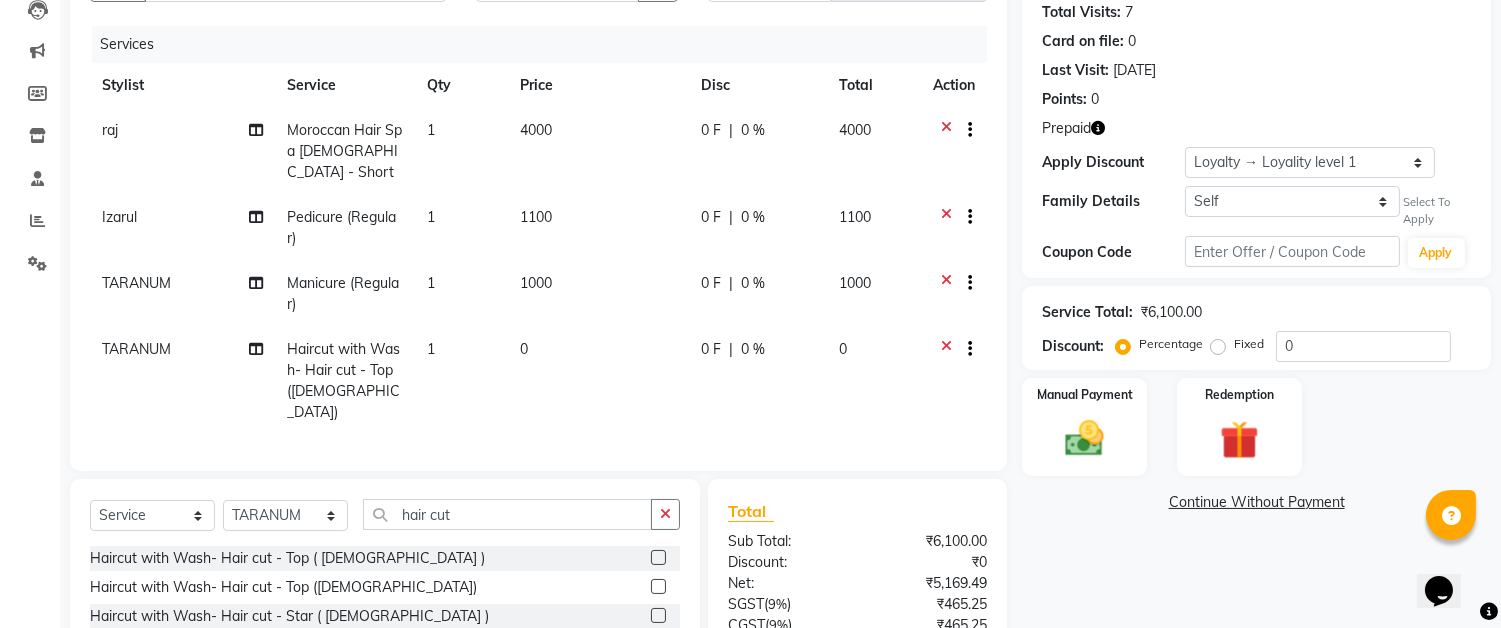click on "raj Moroccan Hair Spa Female - Short 1 4000 0 F | 0 % 4000 Izarul Pedicure (Regular) 1 1100 0 F | 0 % 1100 TARANUM Manicure (Regular) 1 1000 0 F | 0 % 1000 TARANUM Haircut with Wash- Hair cut - Top (Female) 1 0 0 F | 0 % 0" 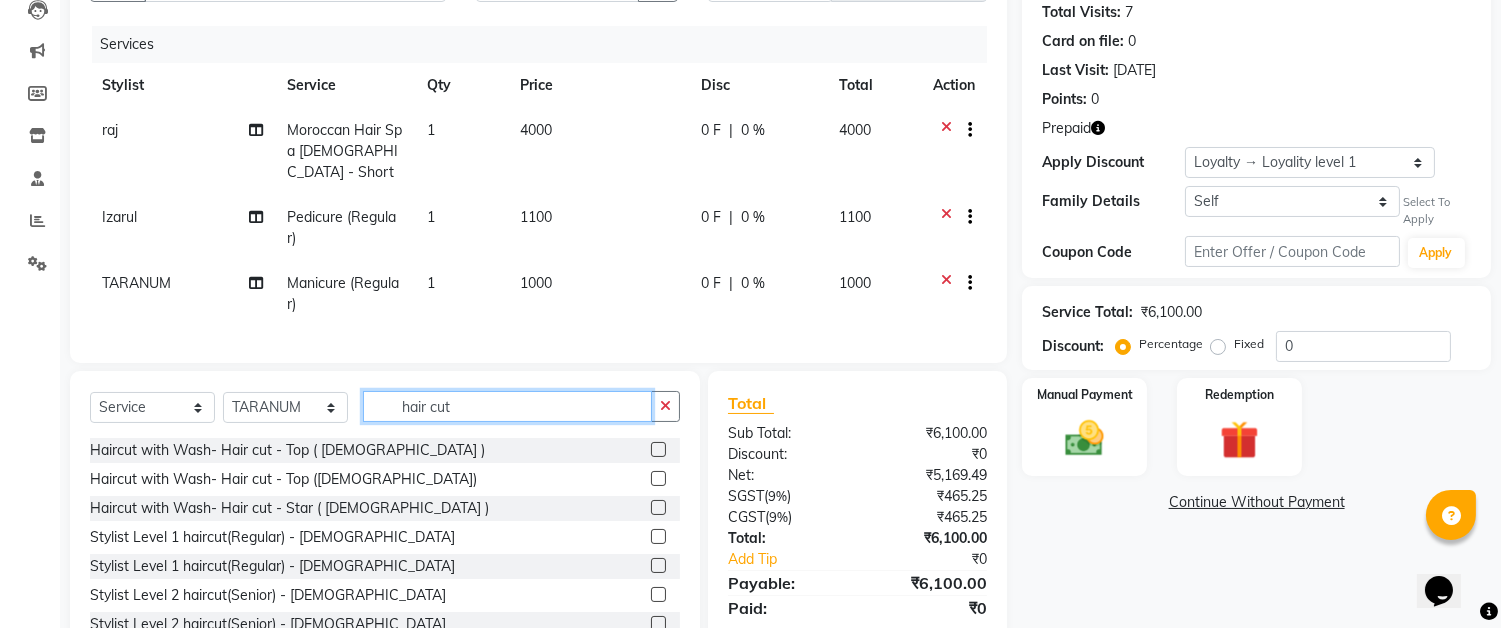 click on "hair cut" 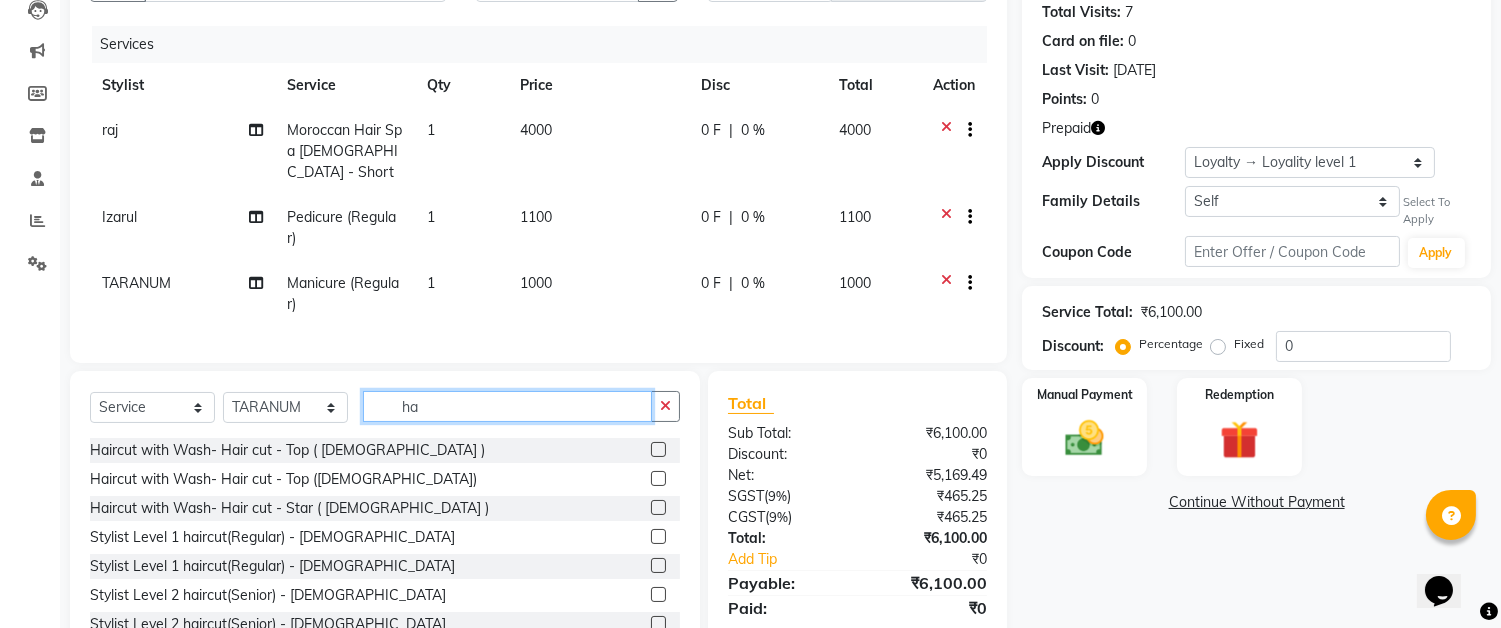 type on "h" 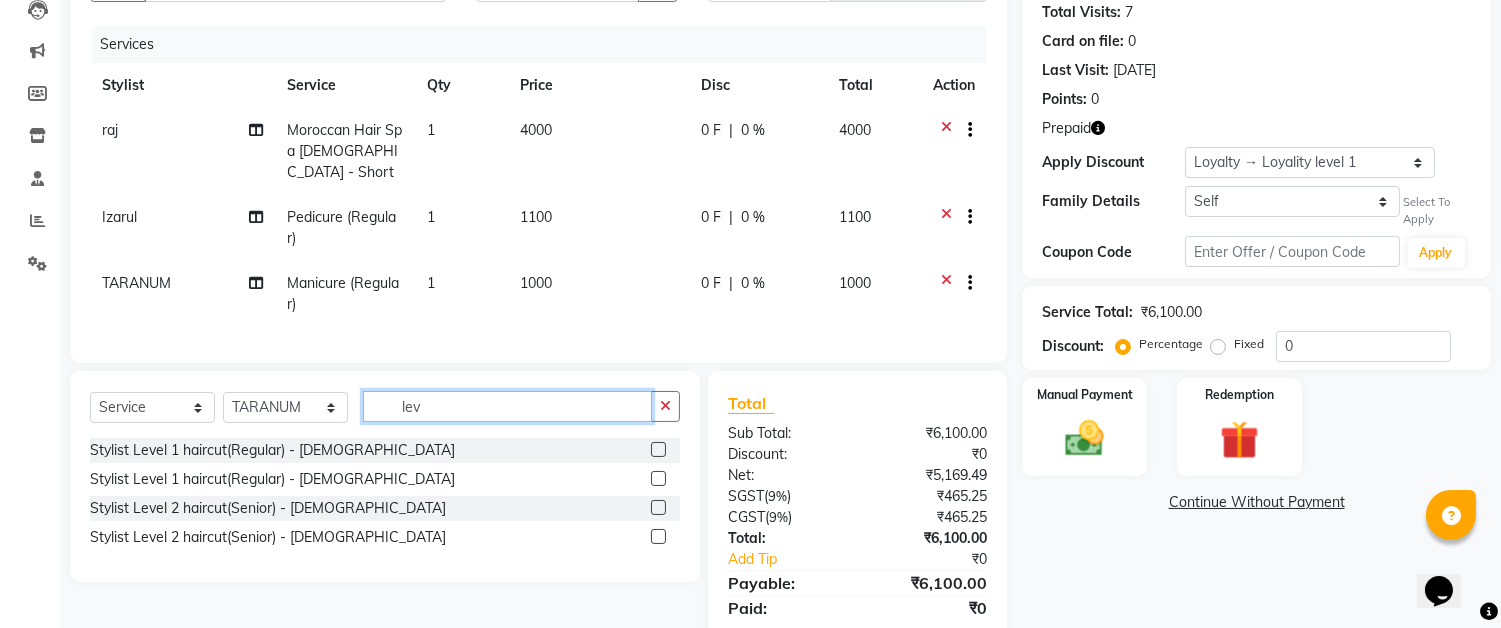 type on "lev" 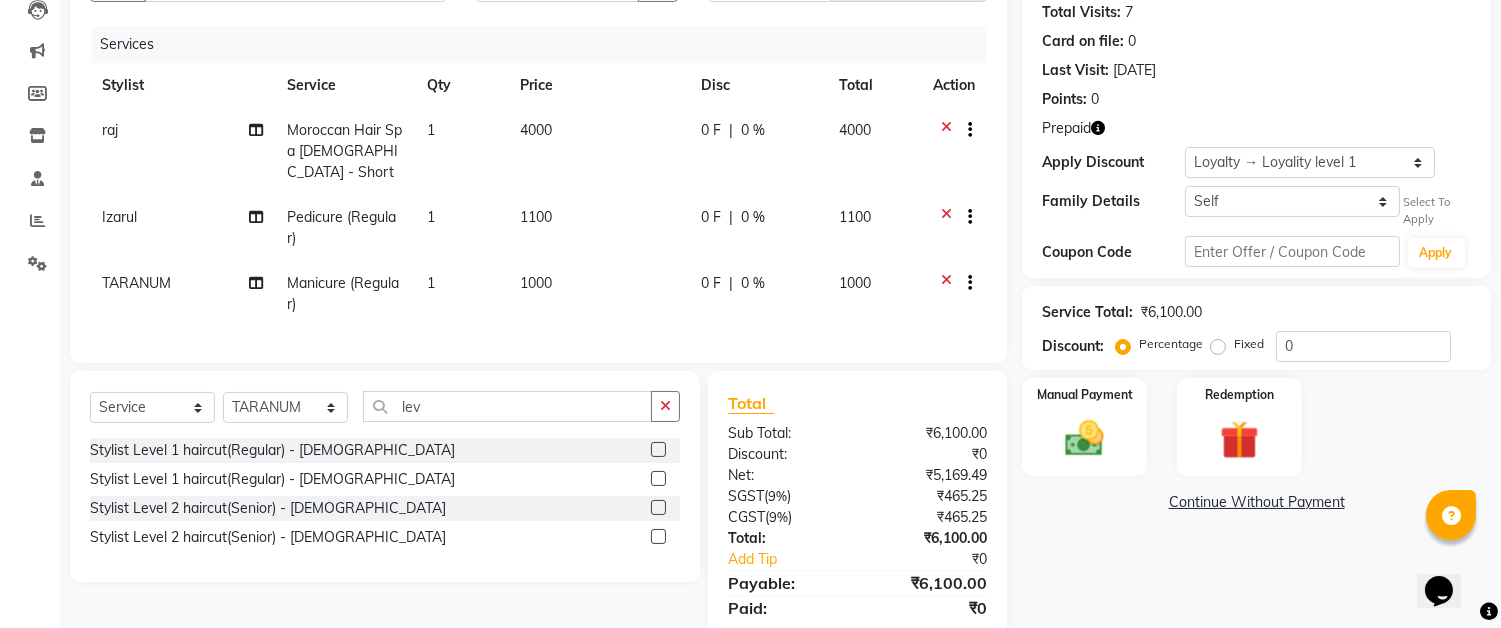click 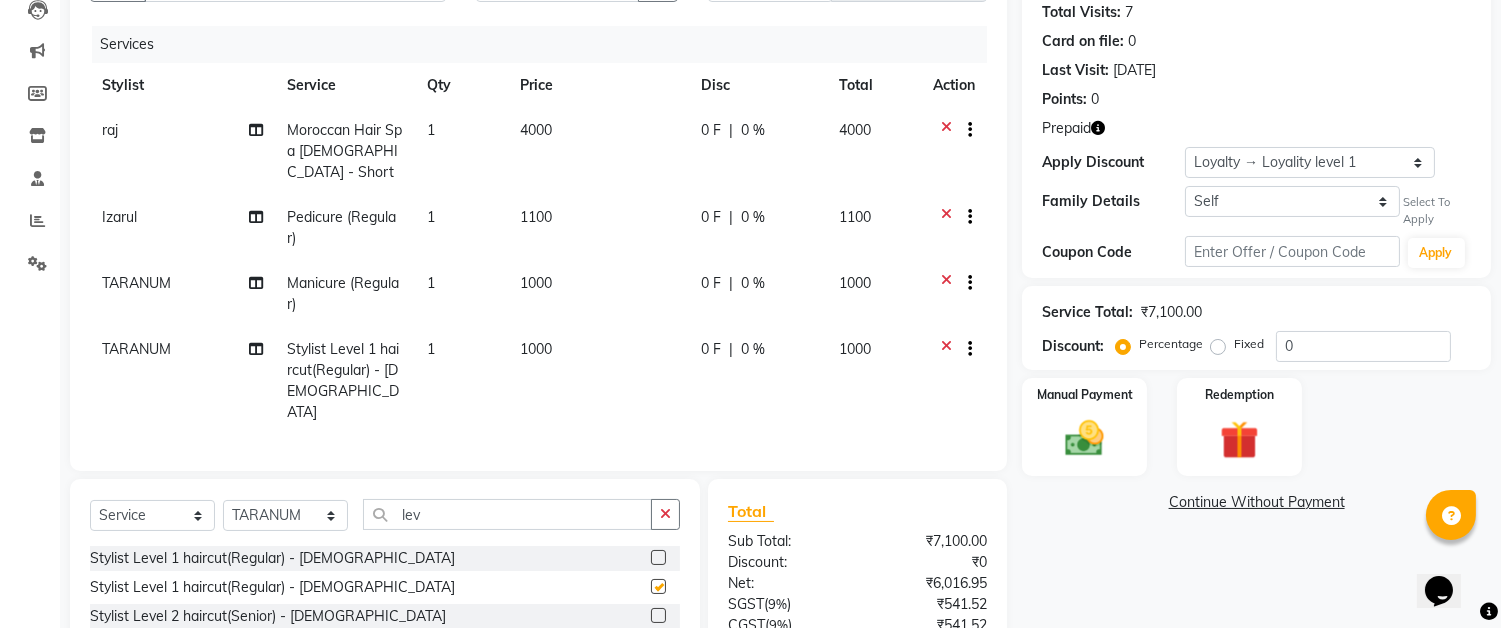 checkbox on "false" 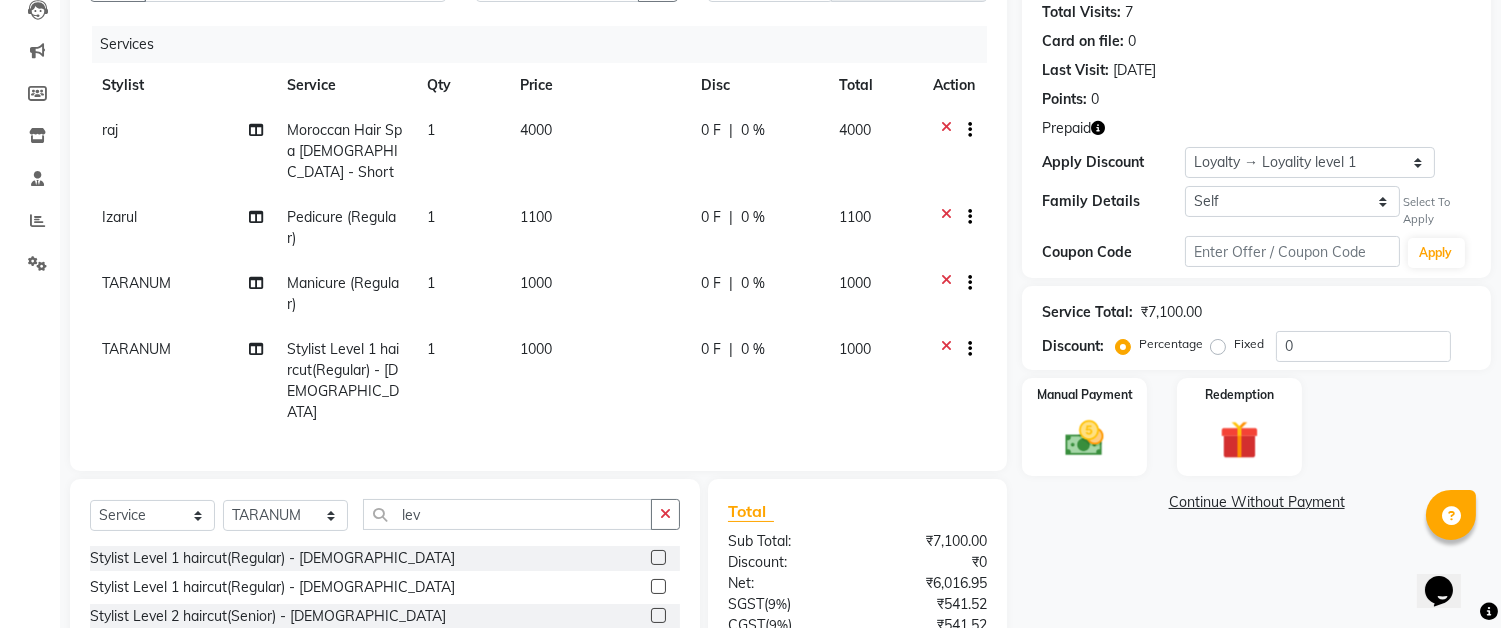 click on "1000" 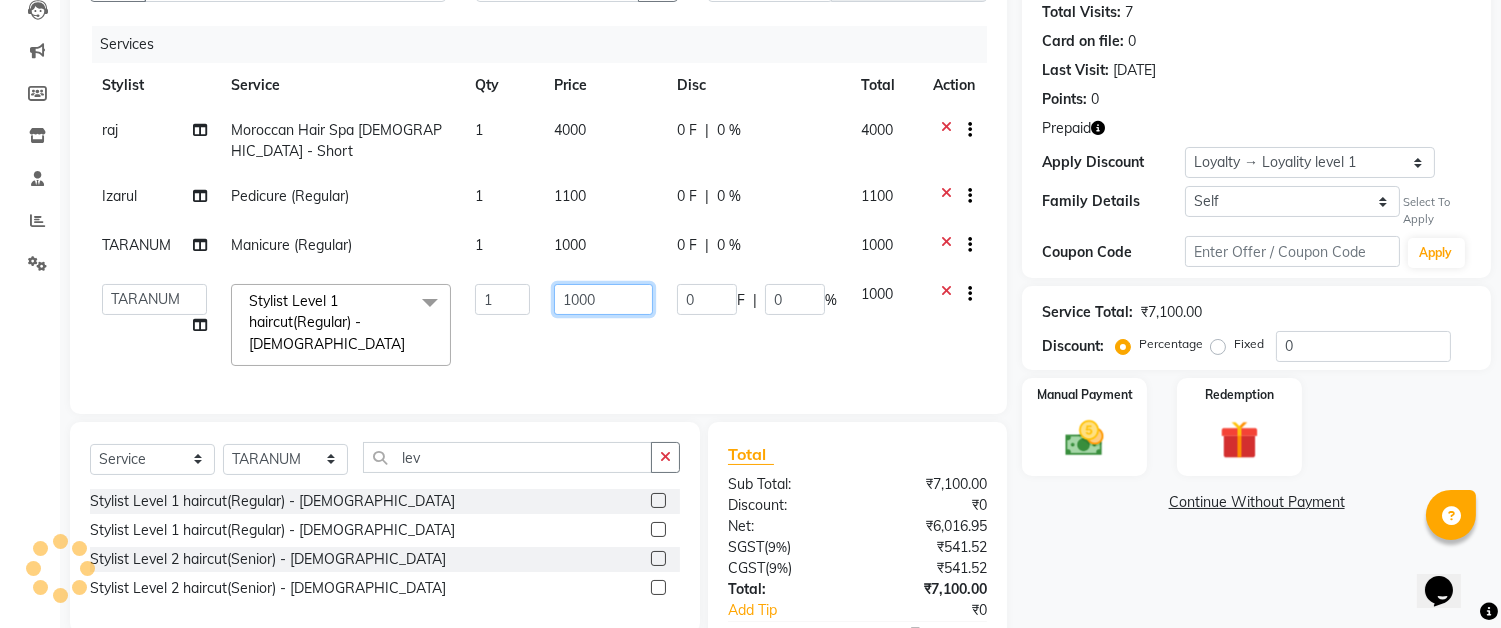 click on "1000" 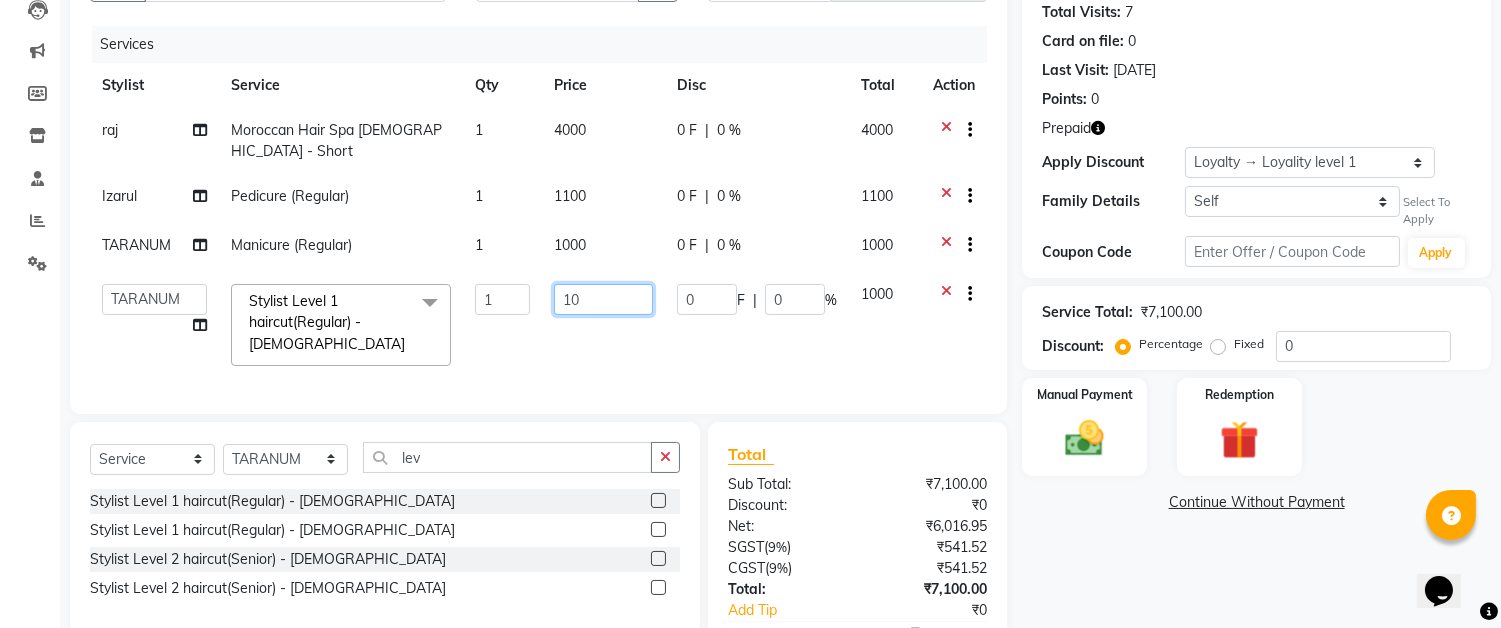 type on "1" 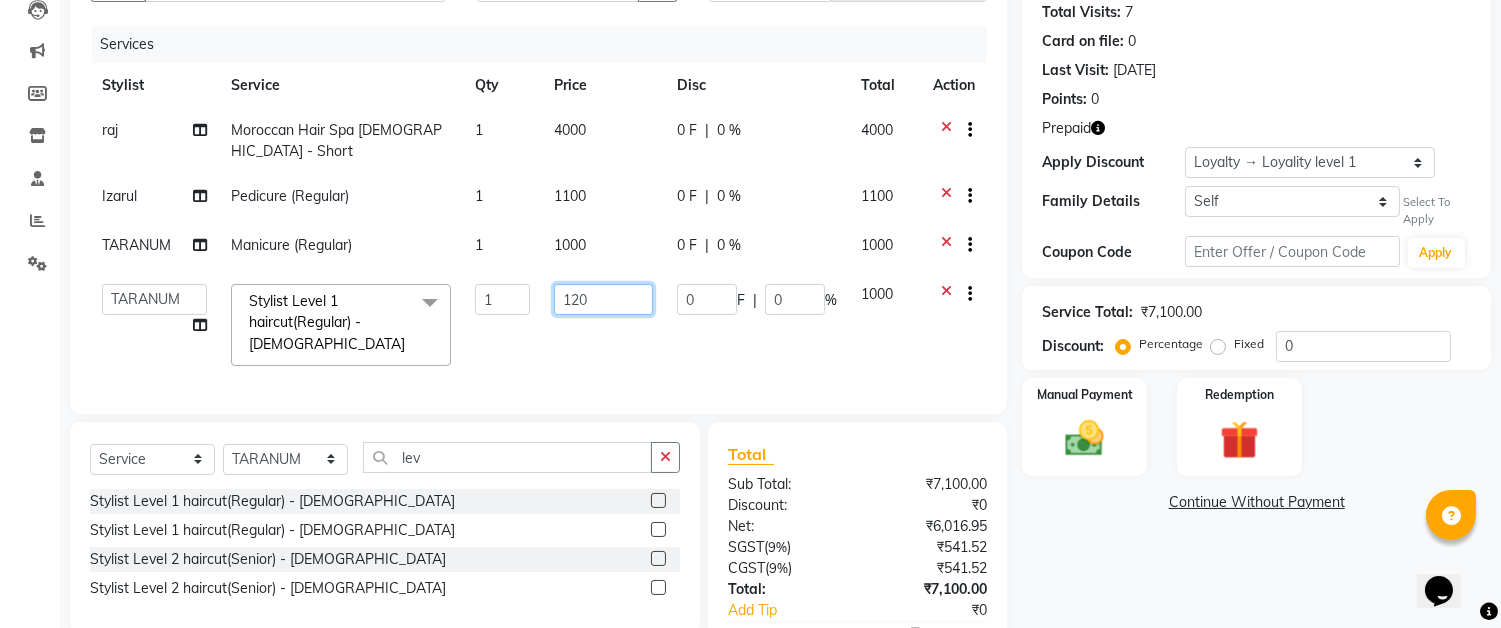type on "1200" 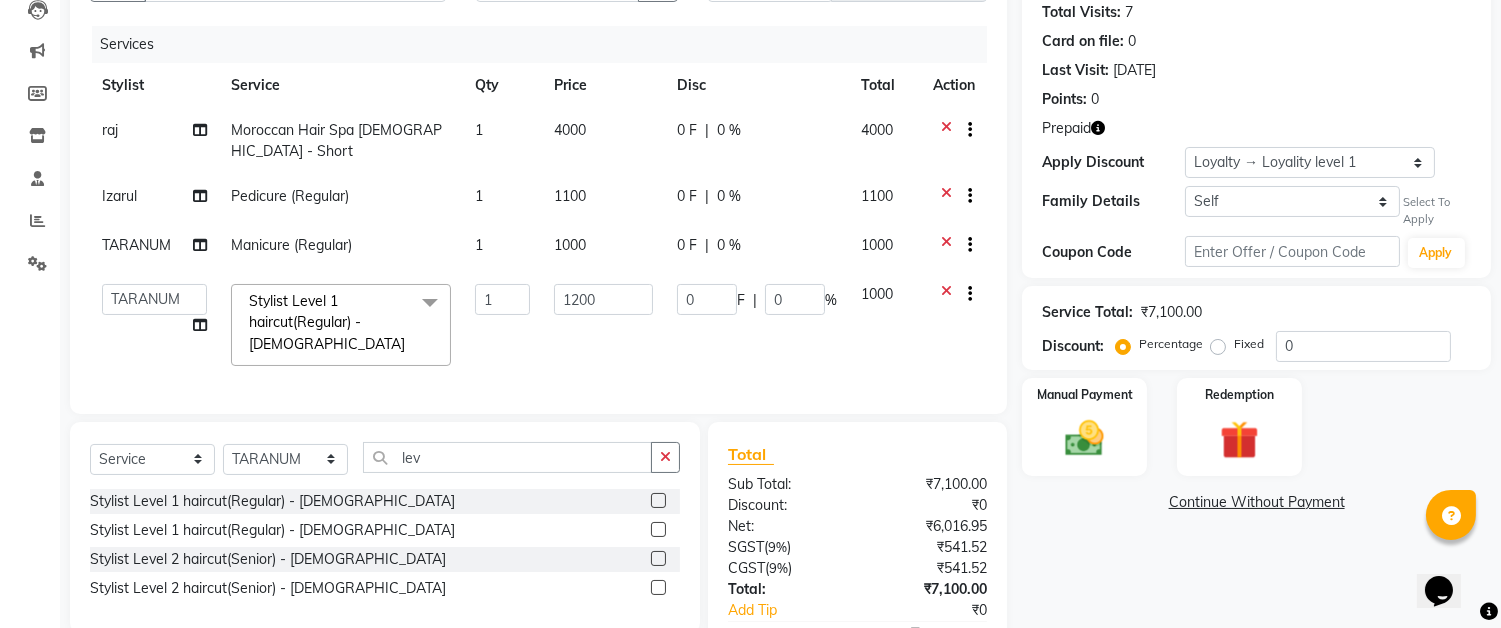 click on "1200" 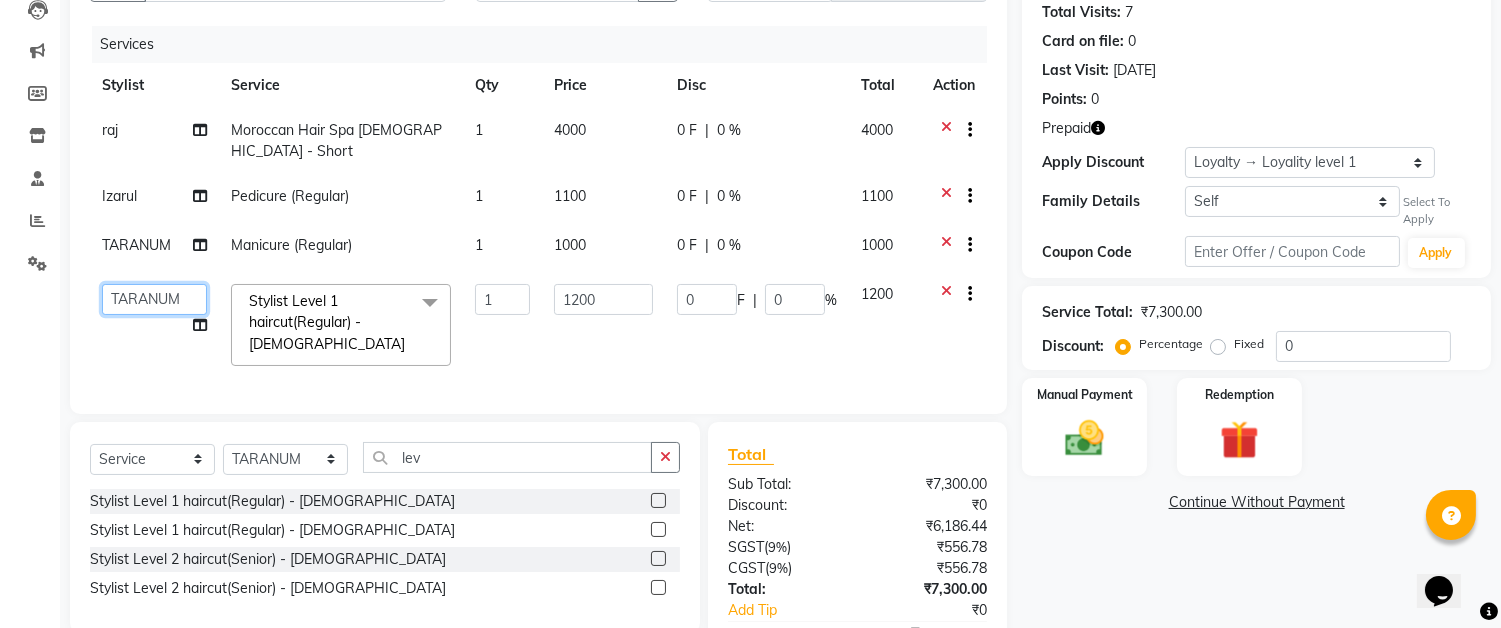 click on "Akram   Auditor   Christina   Izarul   jaydip   Niyaz   raj   ravi   rehan   RINKU SHOW   TARANUM" 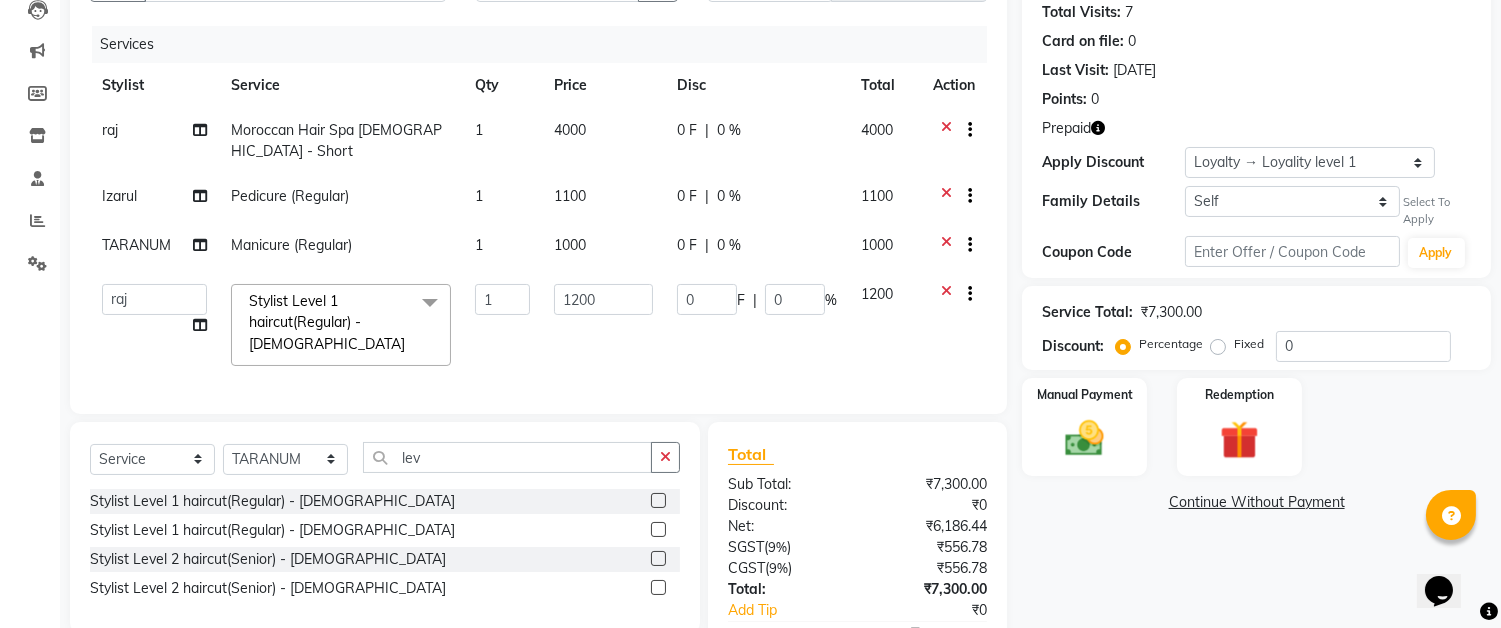 select on "37645" 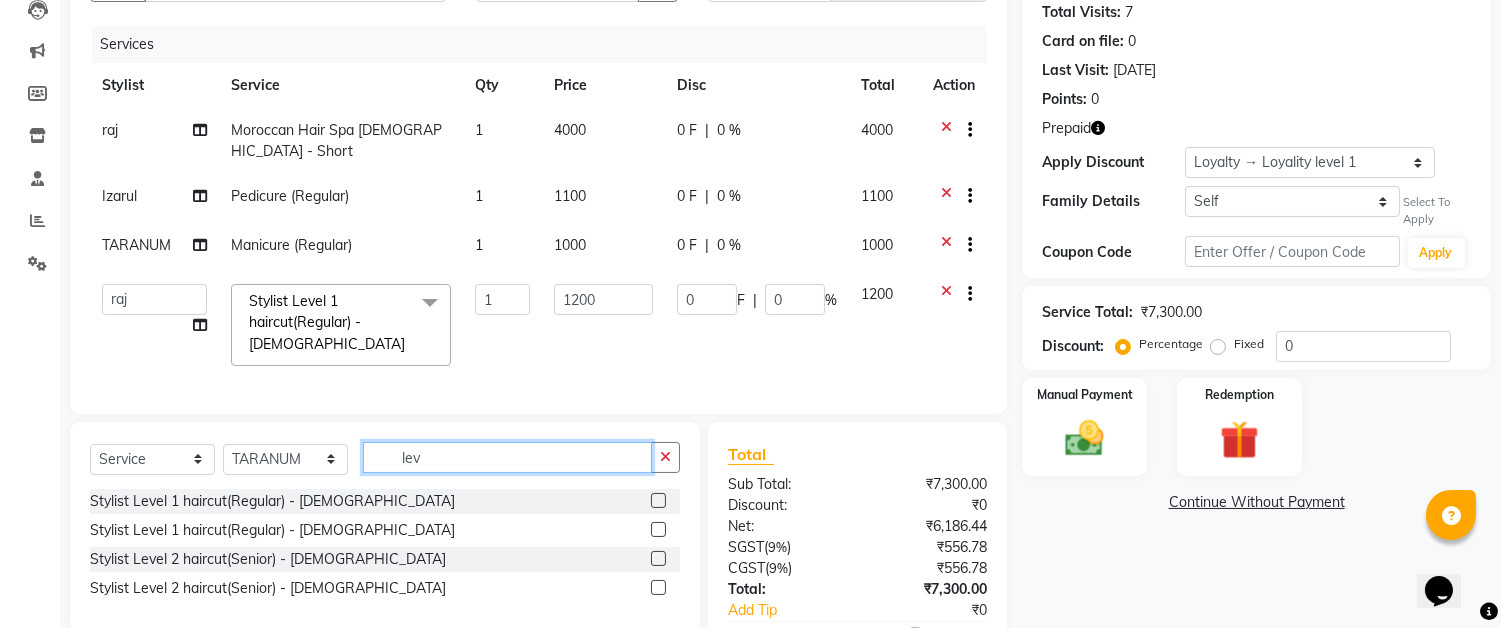 click on "lev" 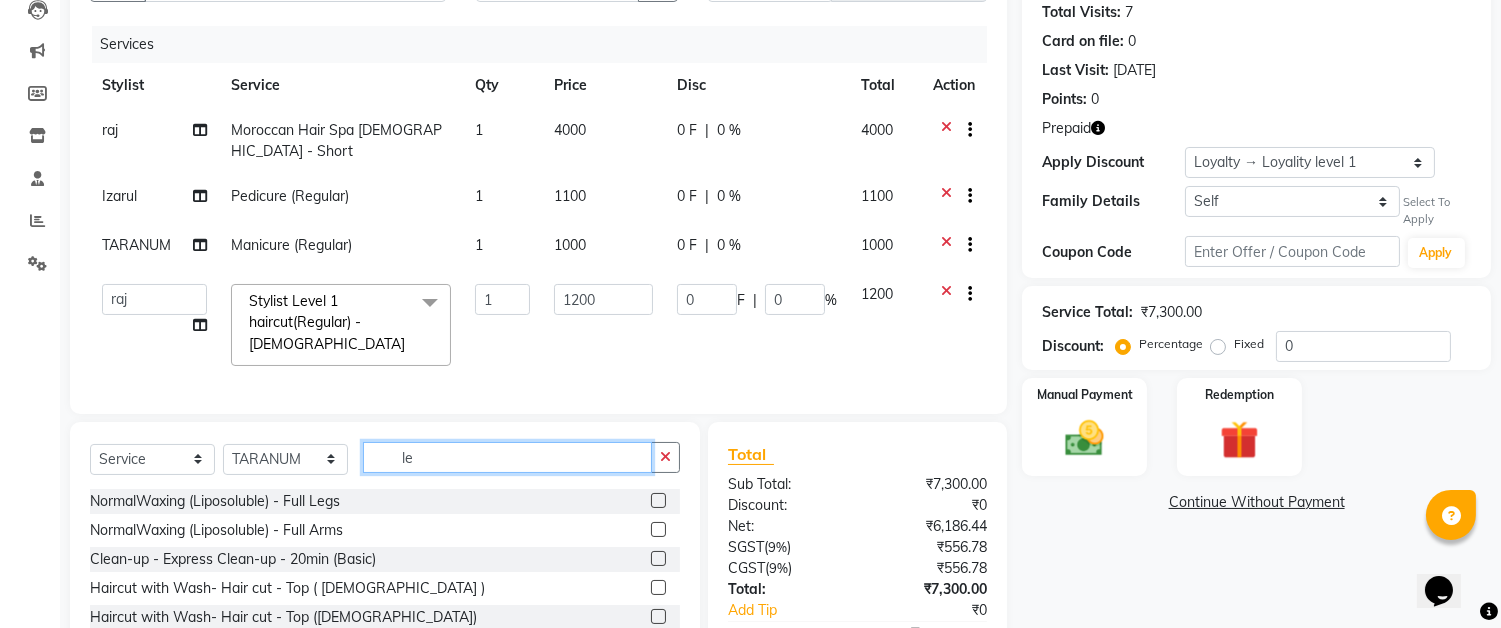 type on "l" 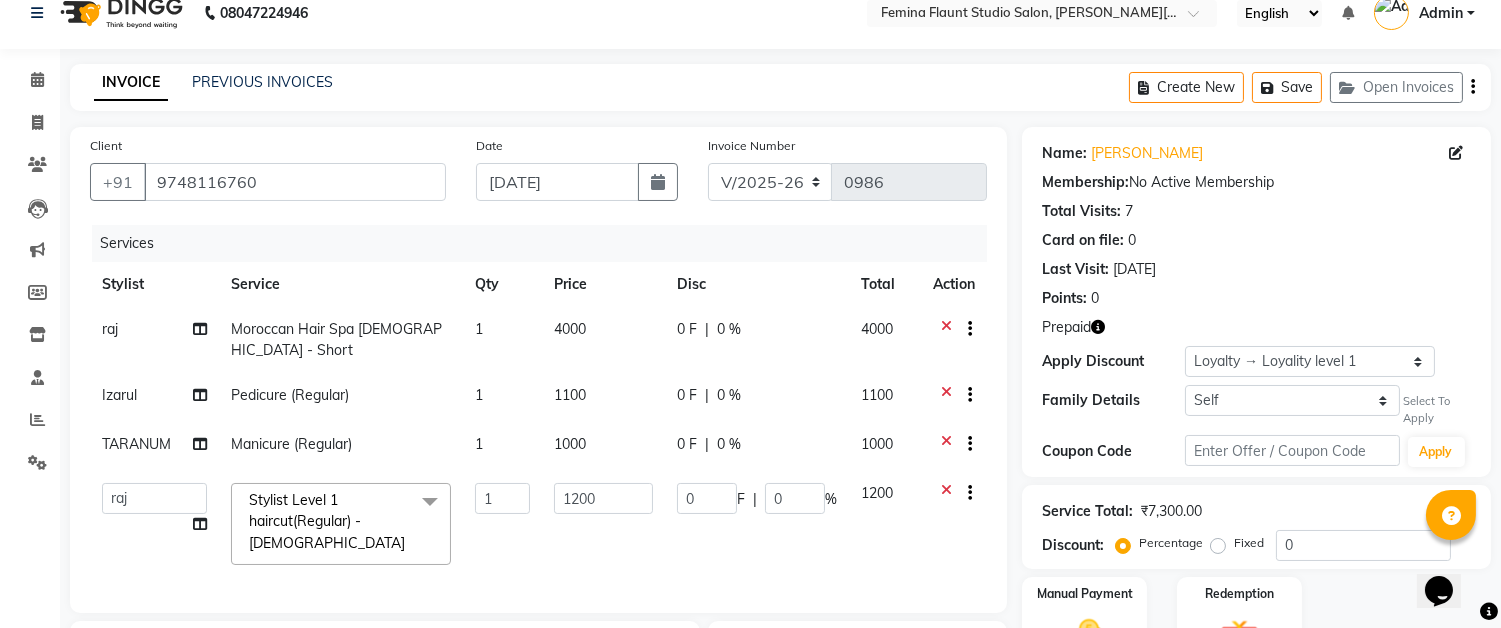 scroll, scrollTop: 0, scrollLeft: 0, axis: both 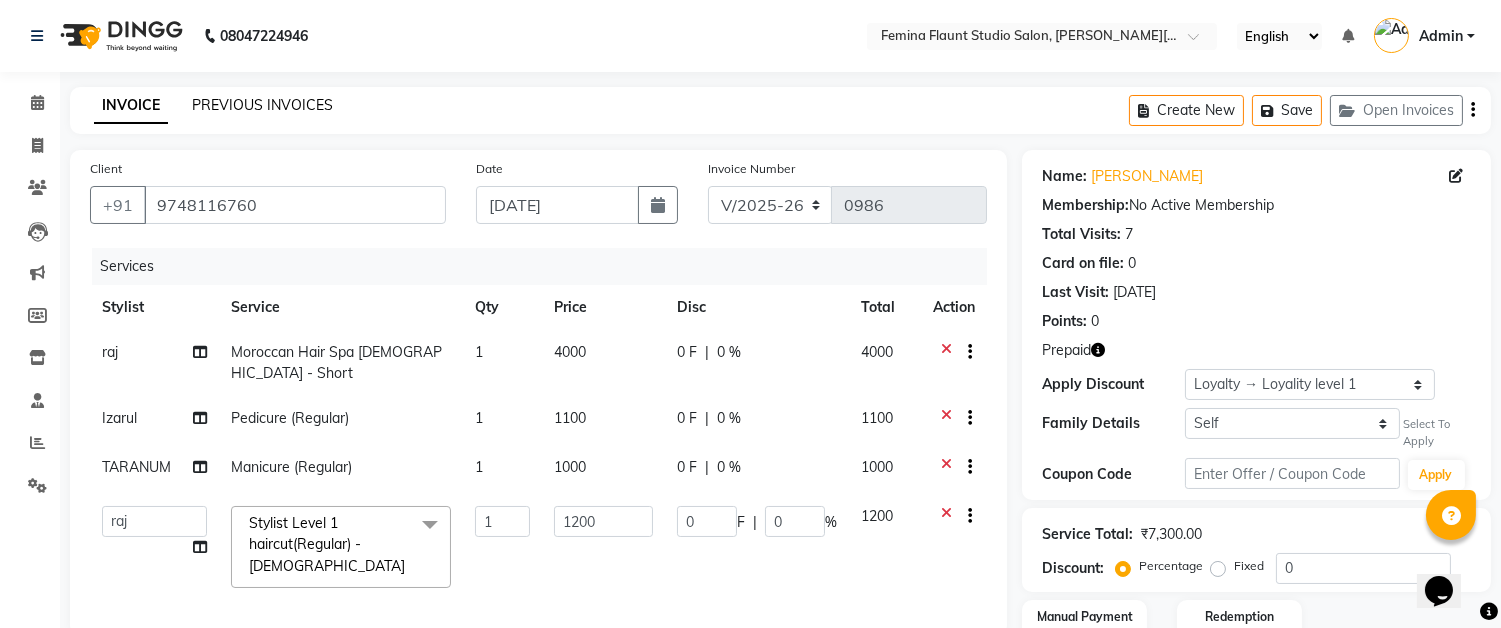 type 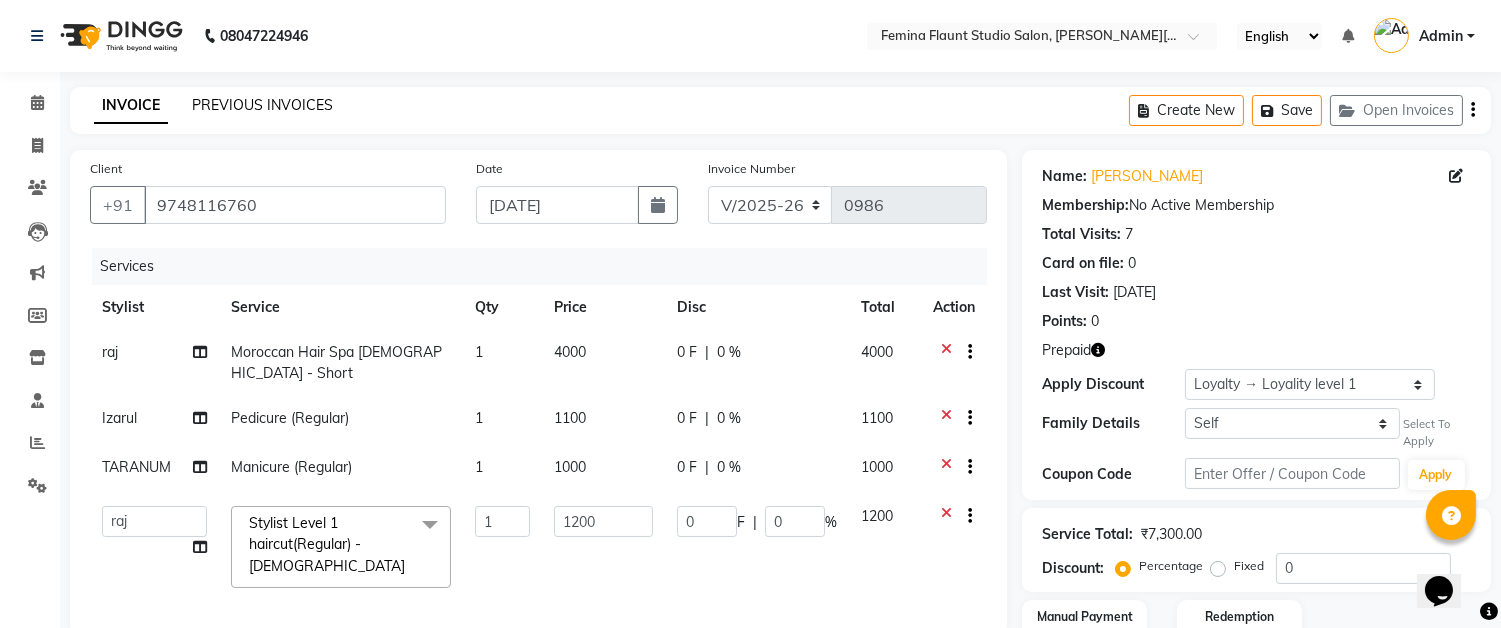 click on "PREVIOUS INVOICES" 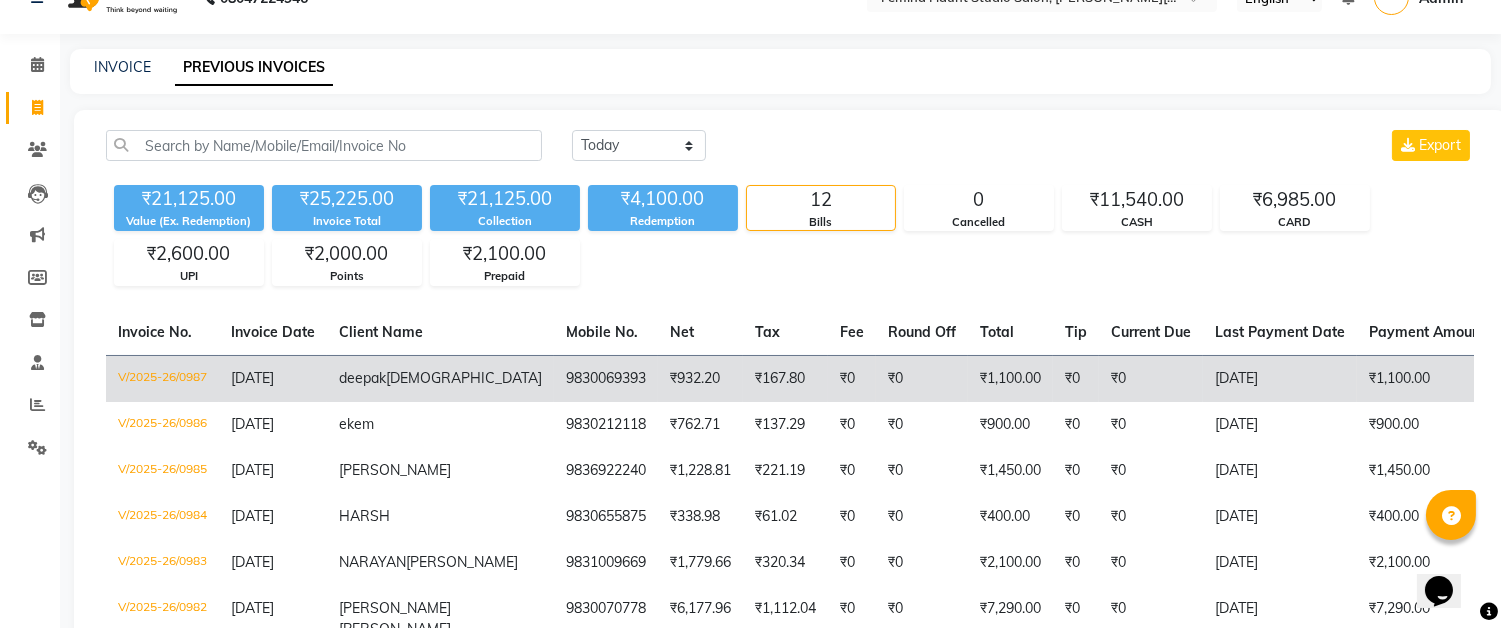 scroll, scrollTop: 0, scrollLeft: 0, axis: both 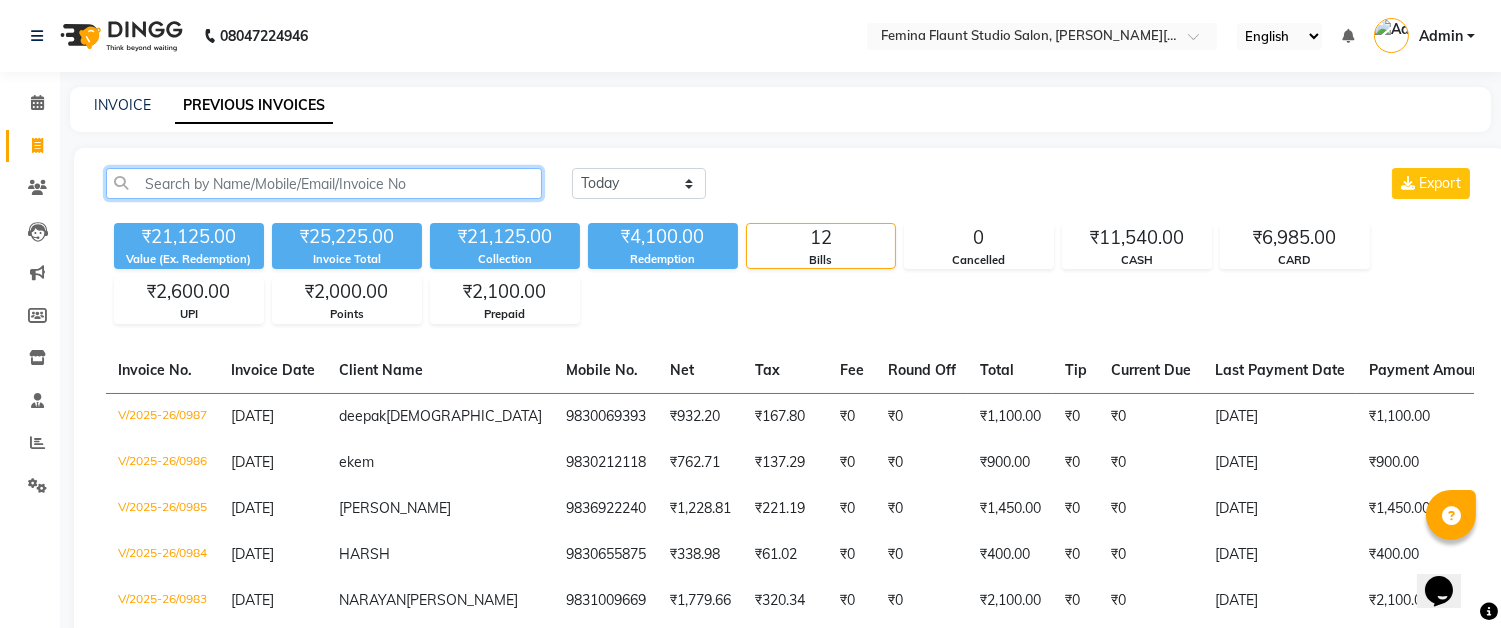 click 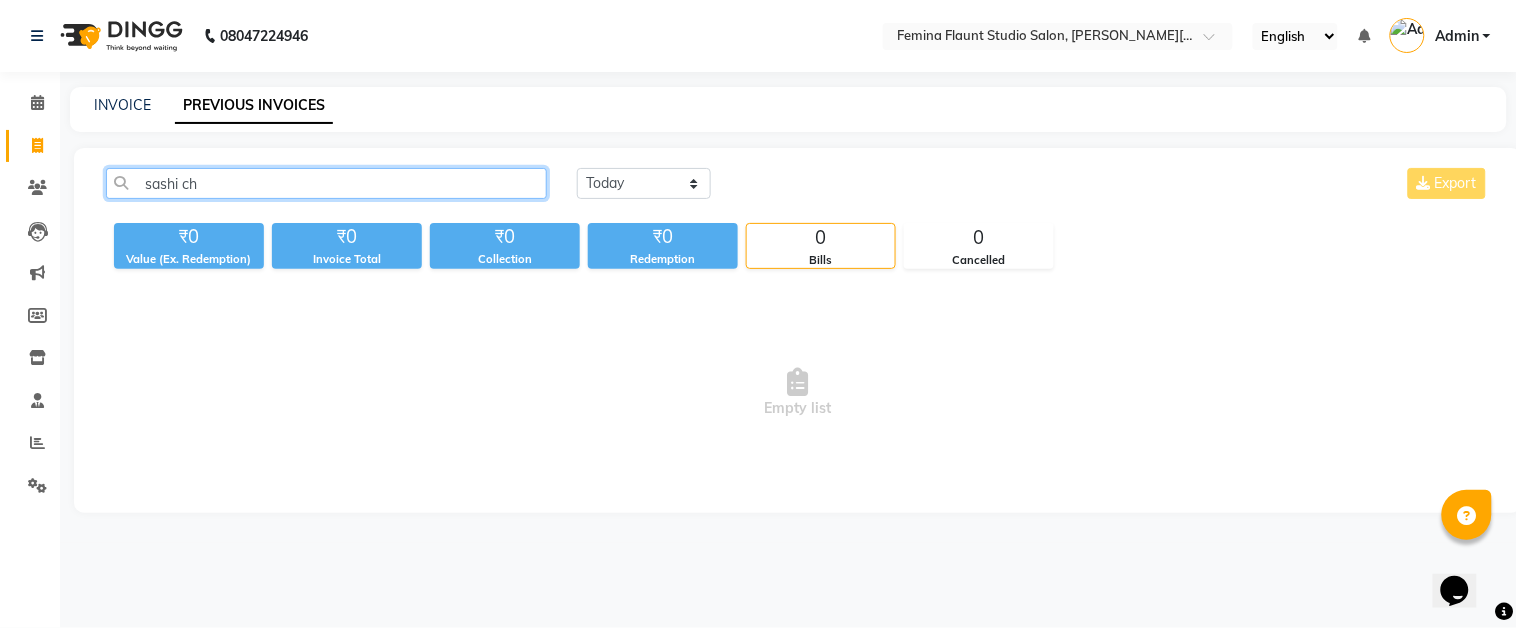 click on "sashi ch" 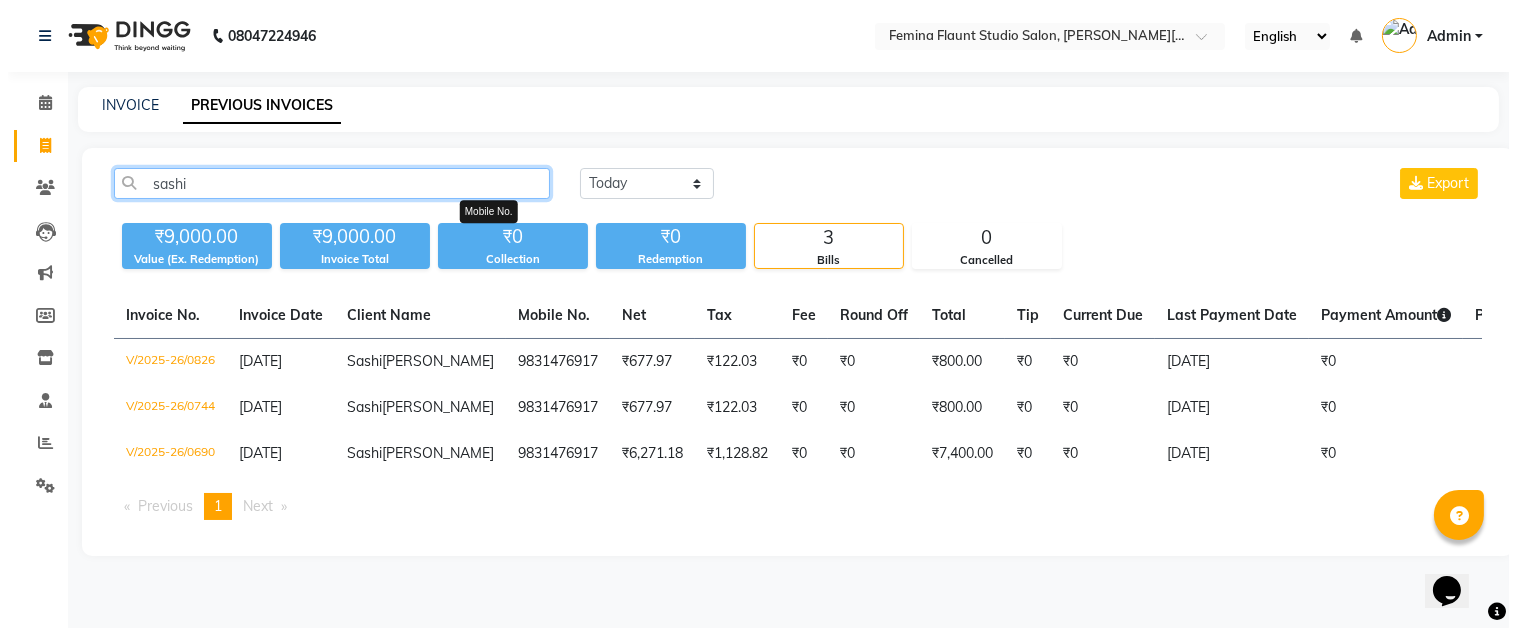 scroll, scrollTop: 0, scrollLeft: 0, axis: both 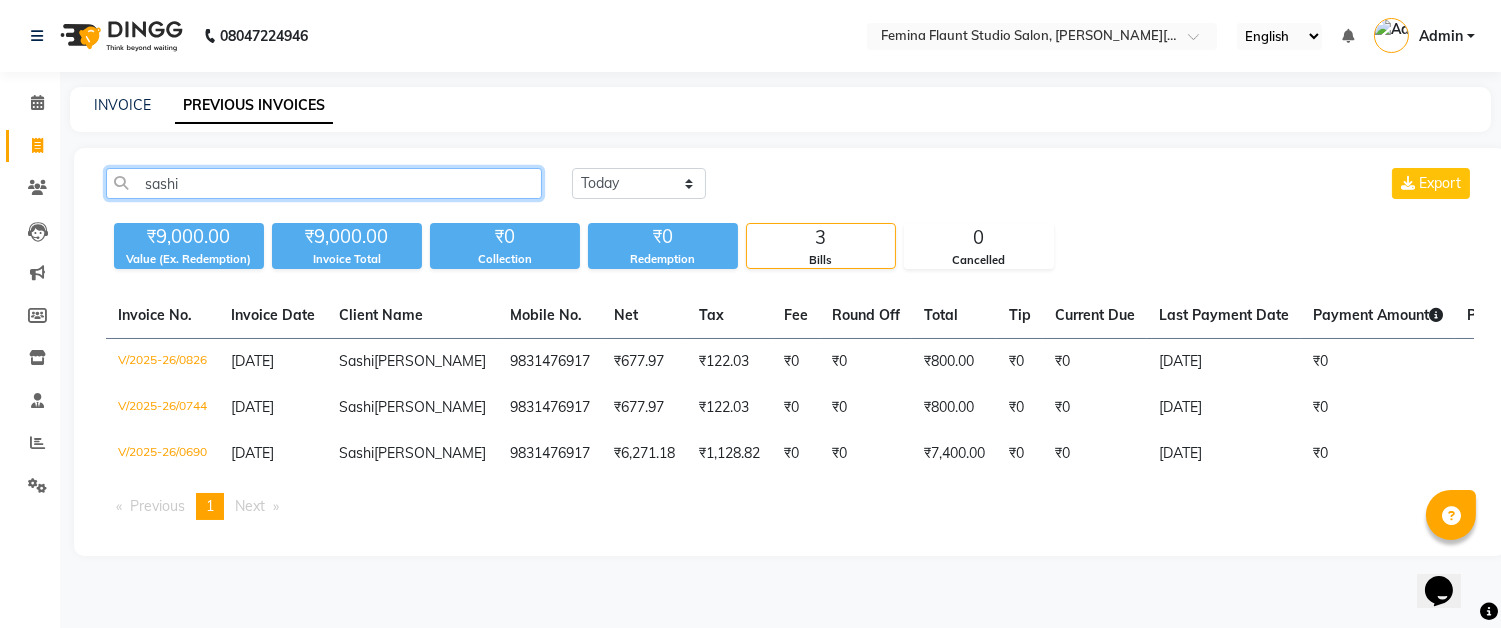 click on "sashi" 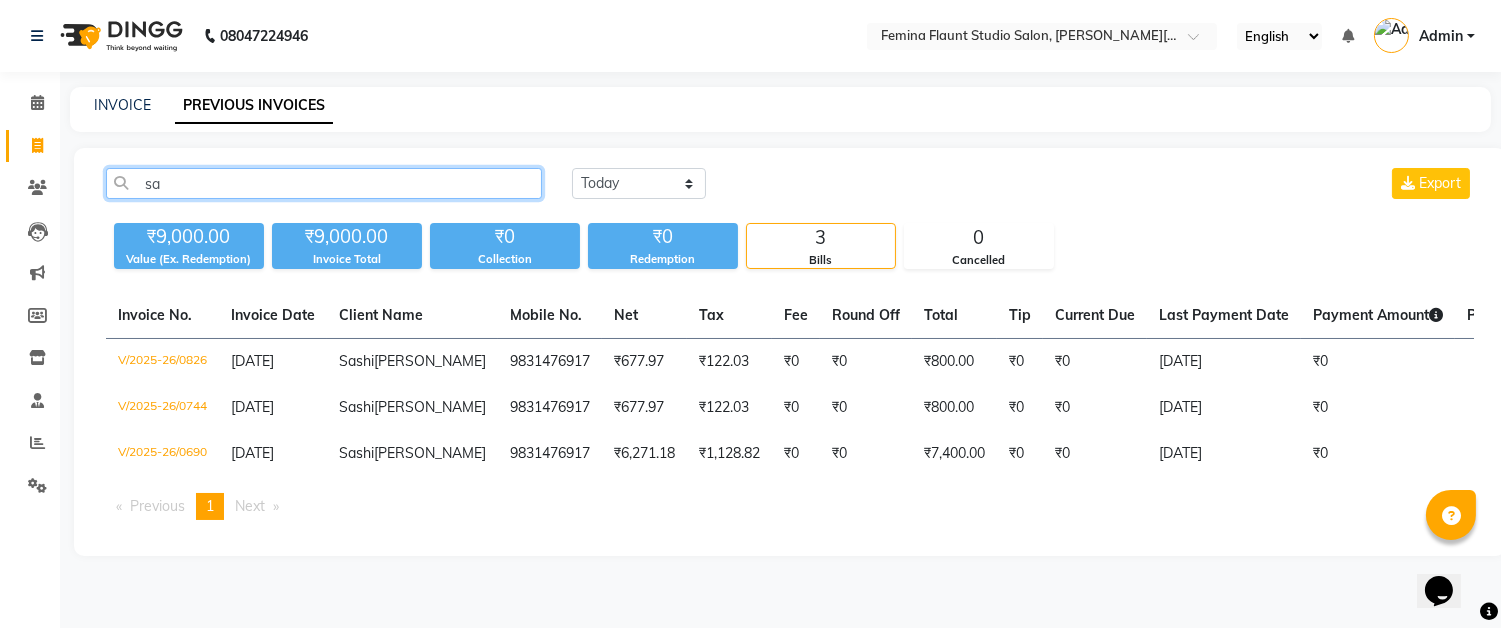 type on "s" 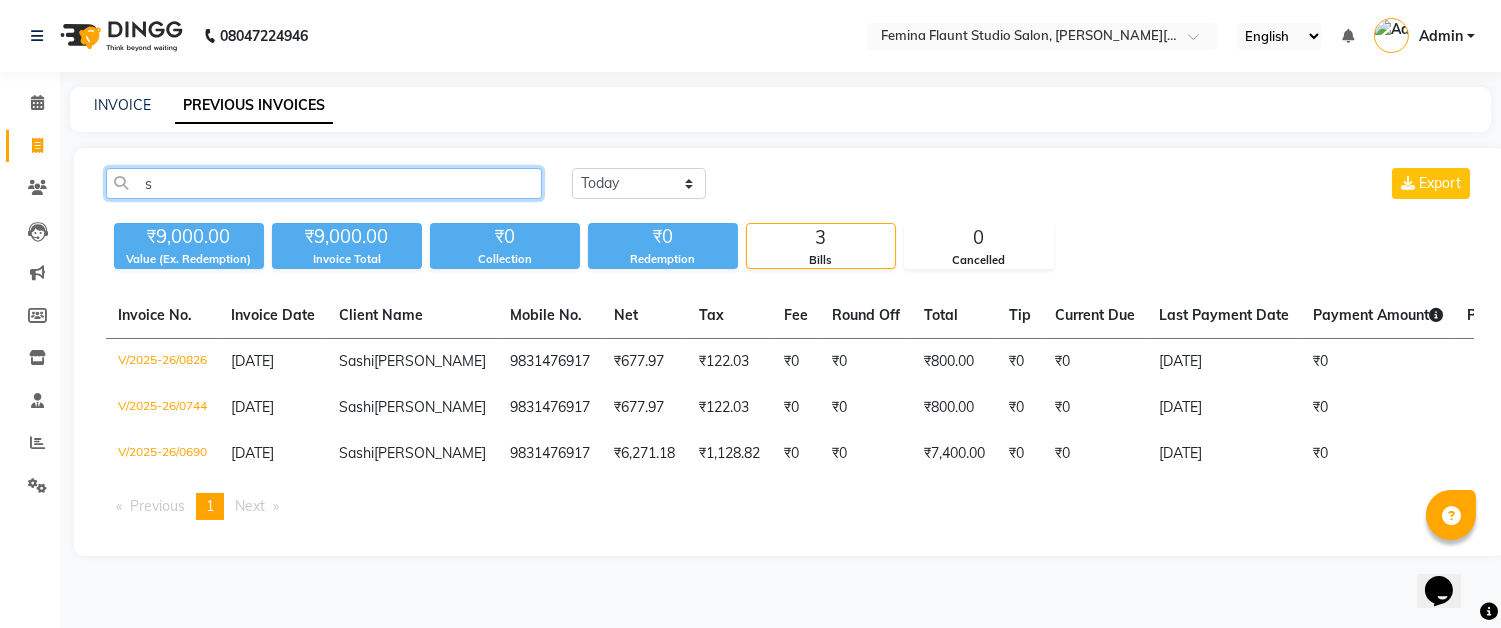 type 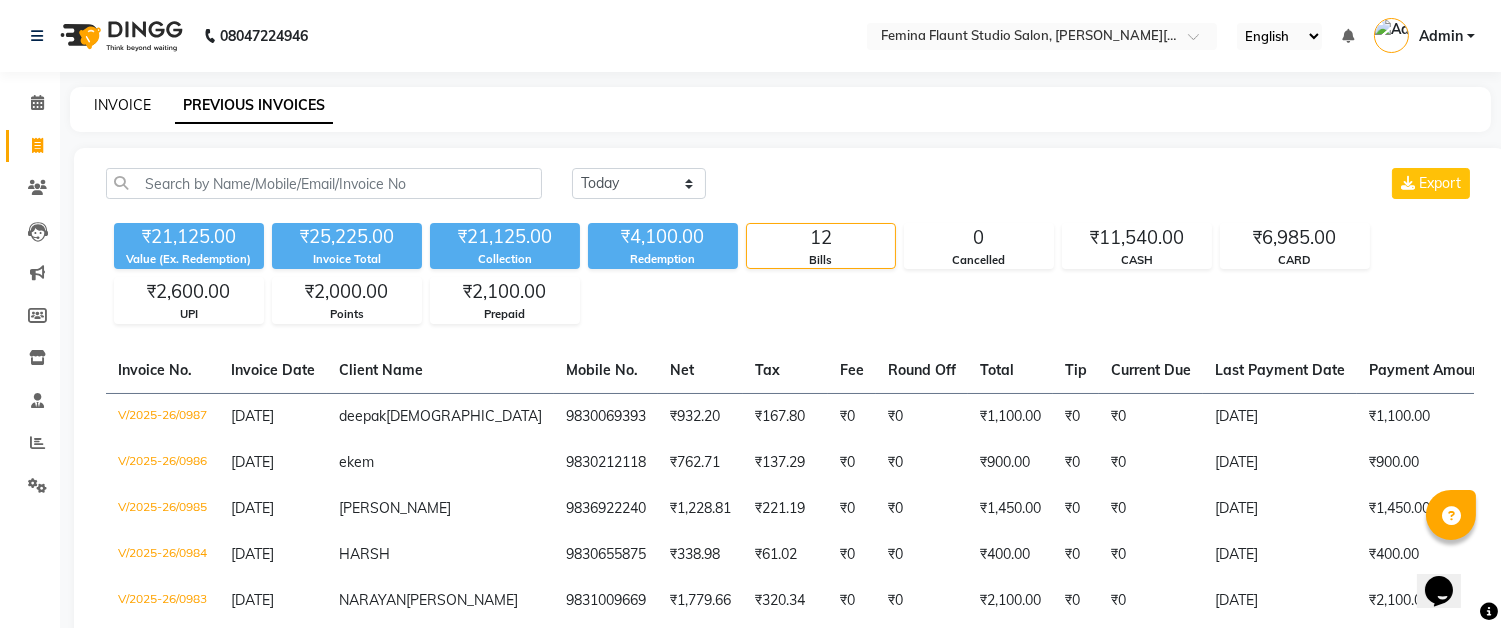 click on "INVOICE" 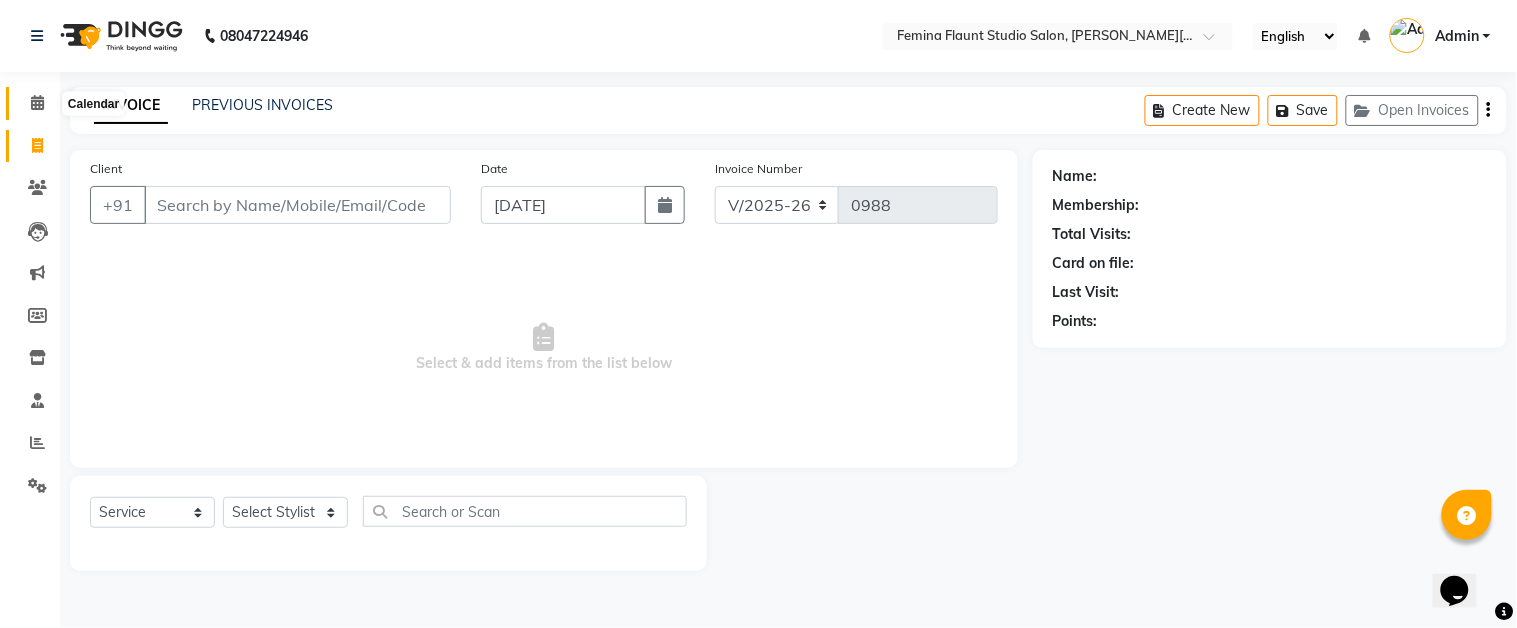 click 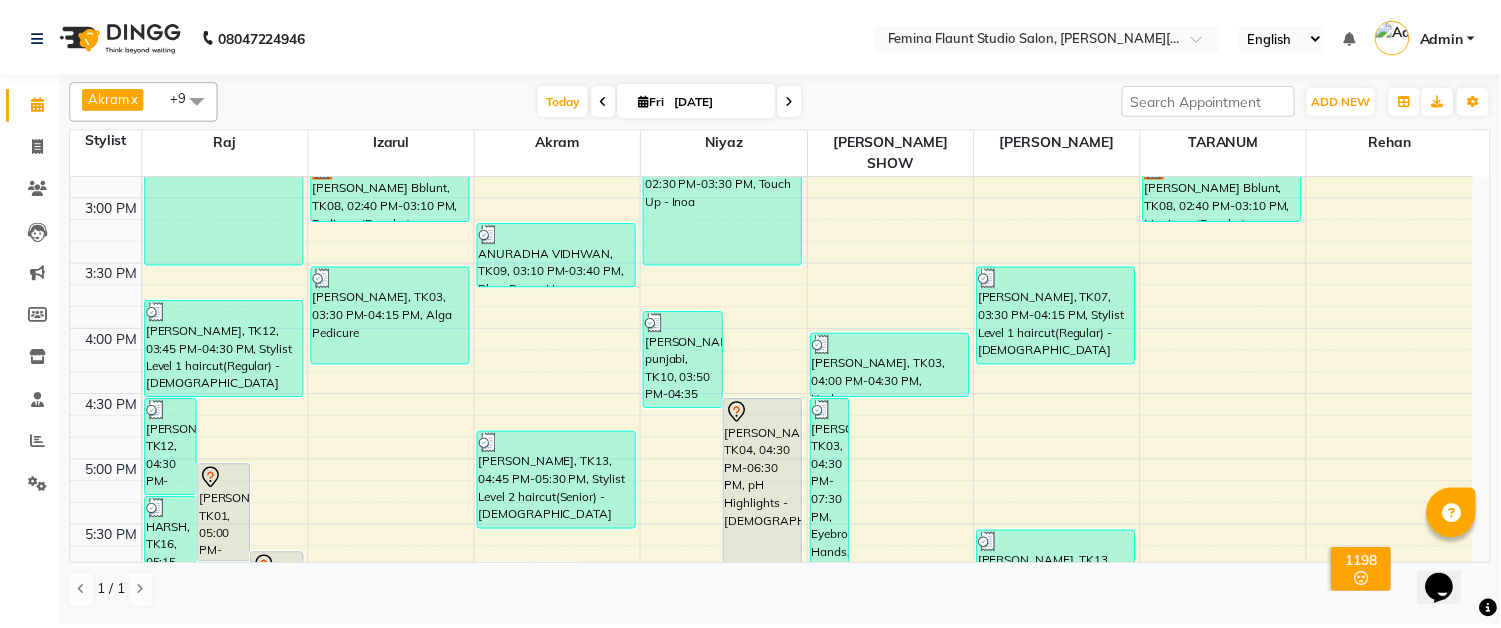scroll, scrollTop: 758, scrollLeft: 0, axis: vertical 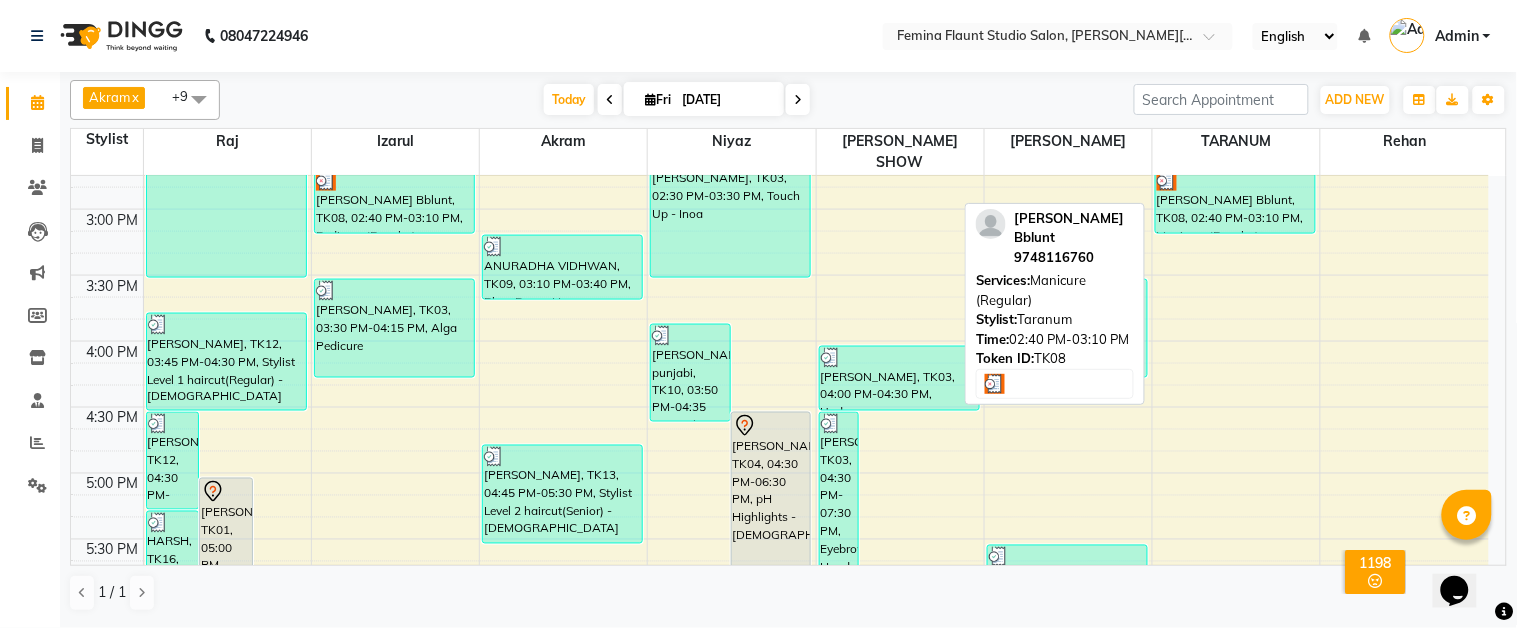 click on "[PERSON_NAME] Bblunt, TK08, 02:40 PM-03:10 PM, Manicure (Regular)" at bounding box center [1235, 201] 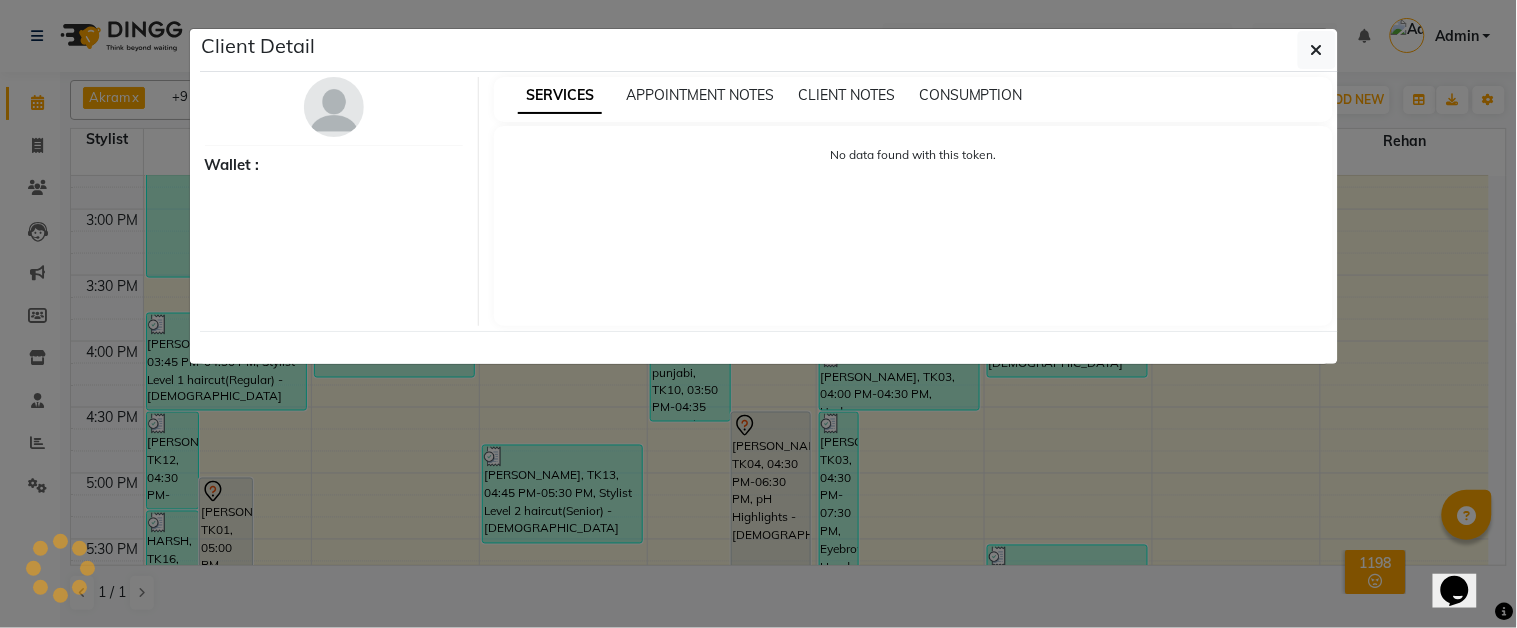 select on "3" 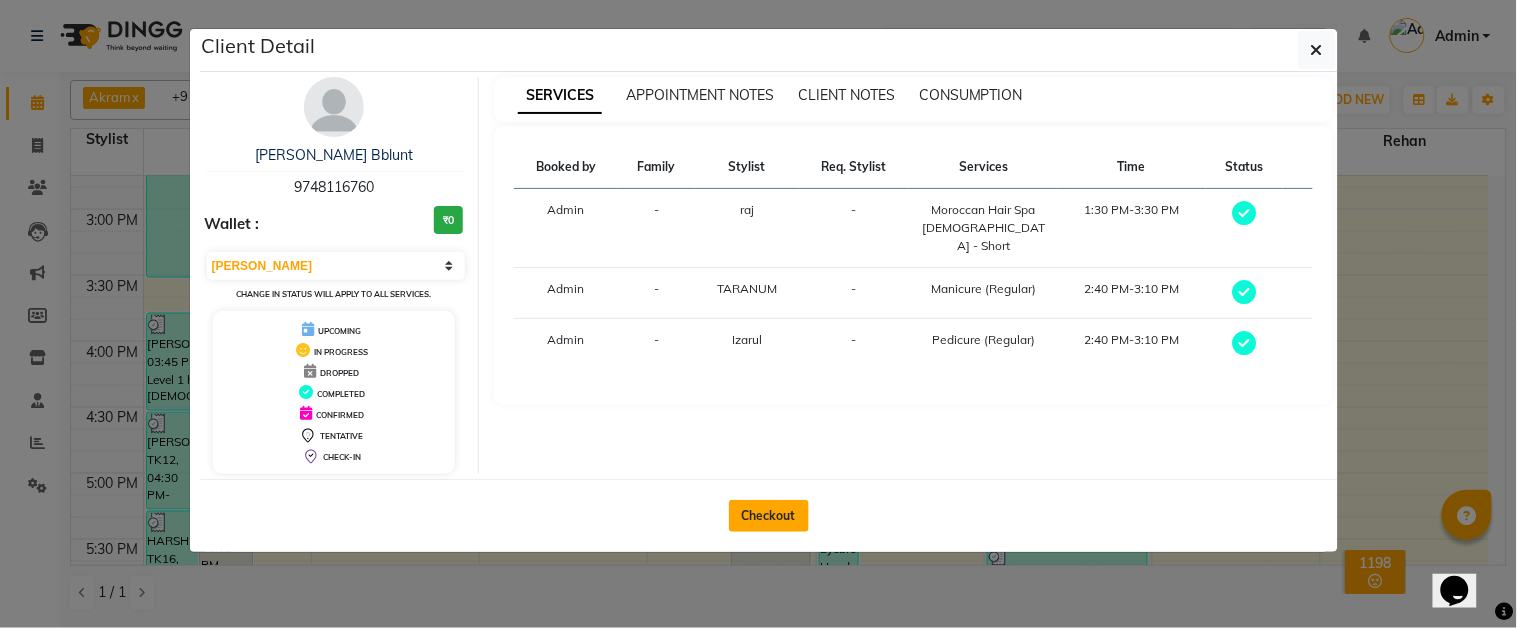 click on "Checkout" 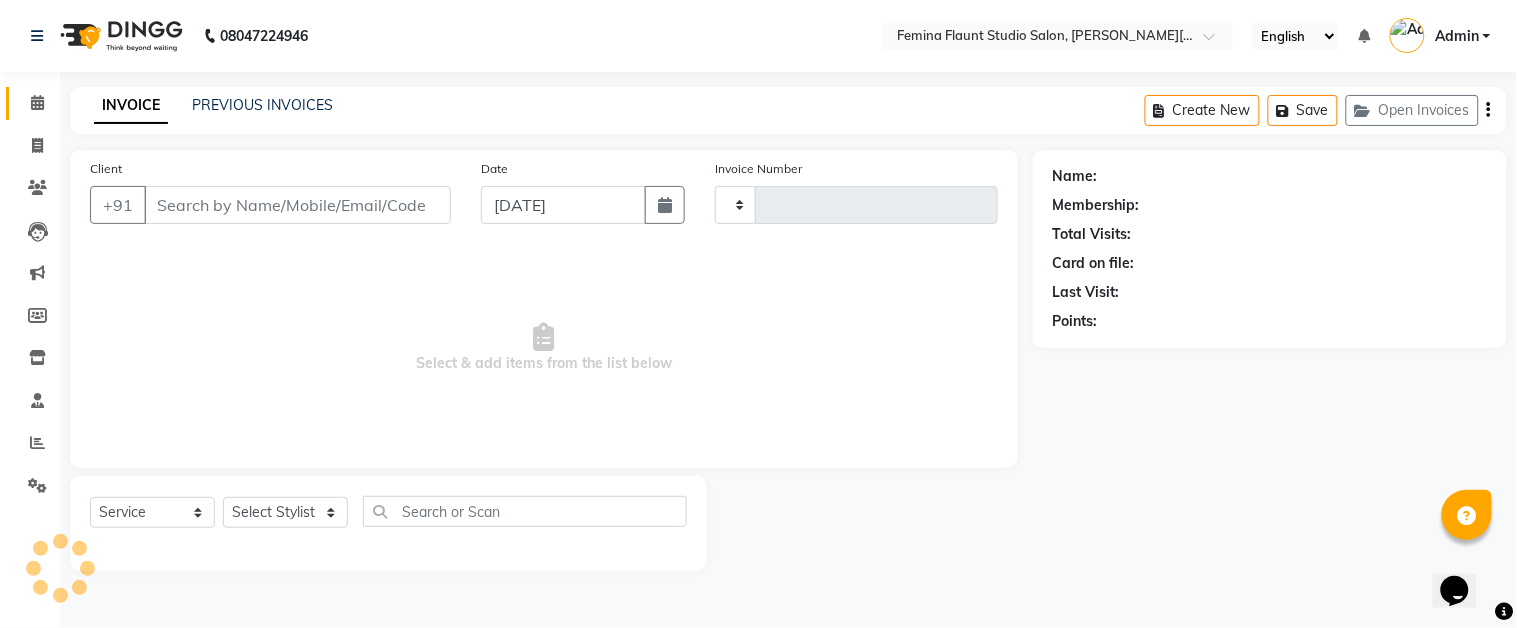 type on "0988" 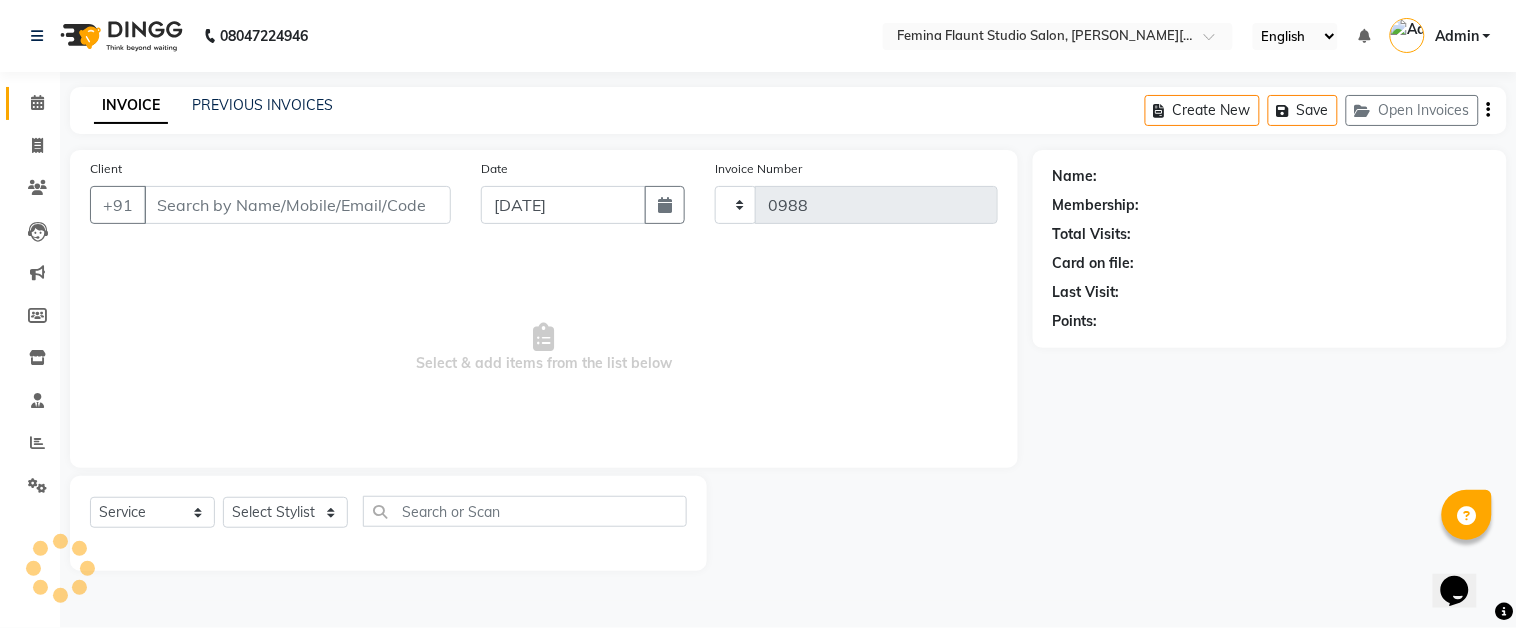 select on "5231" 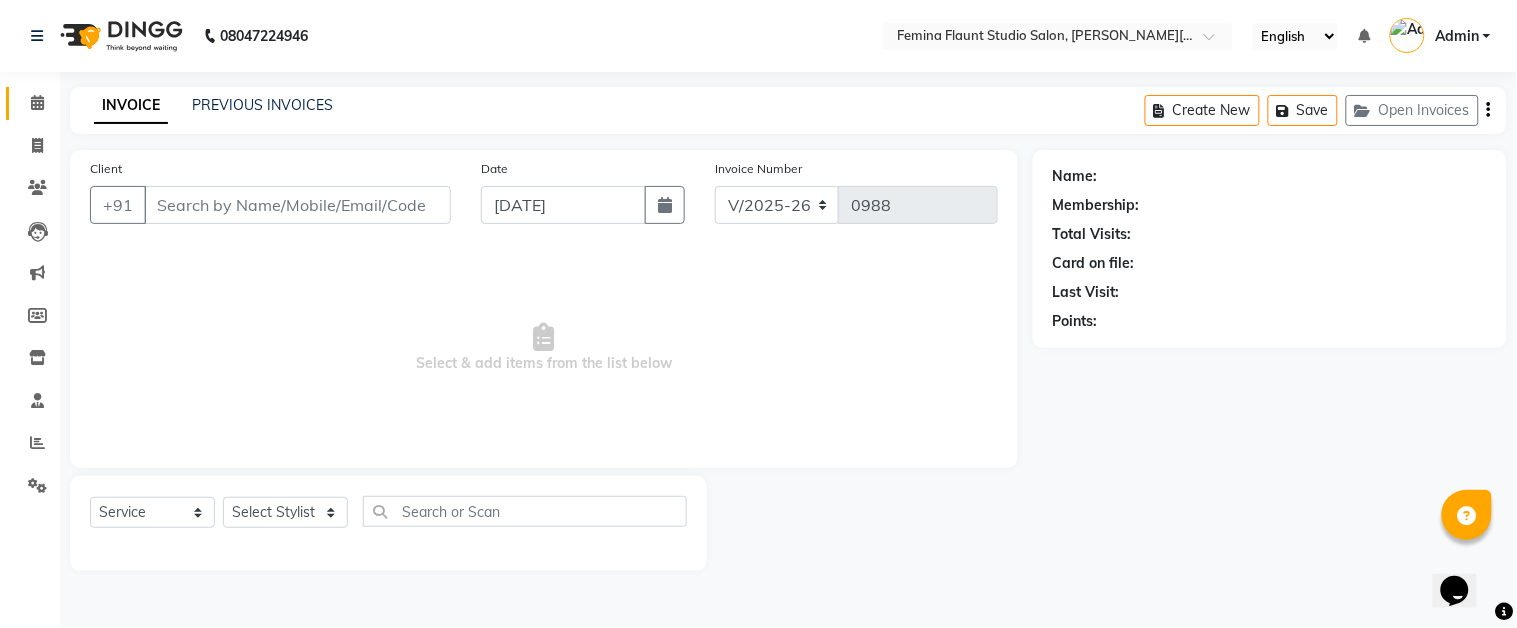 type on "9748116760" 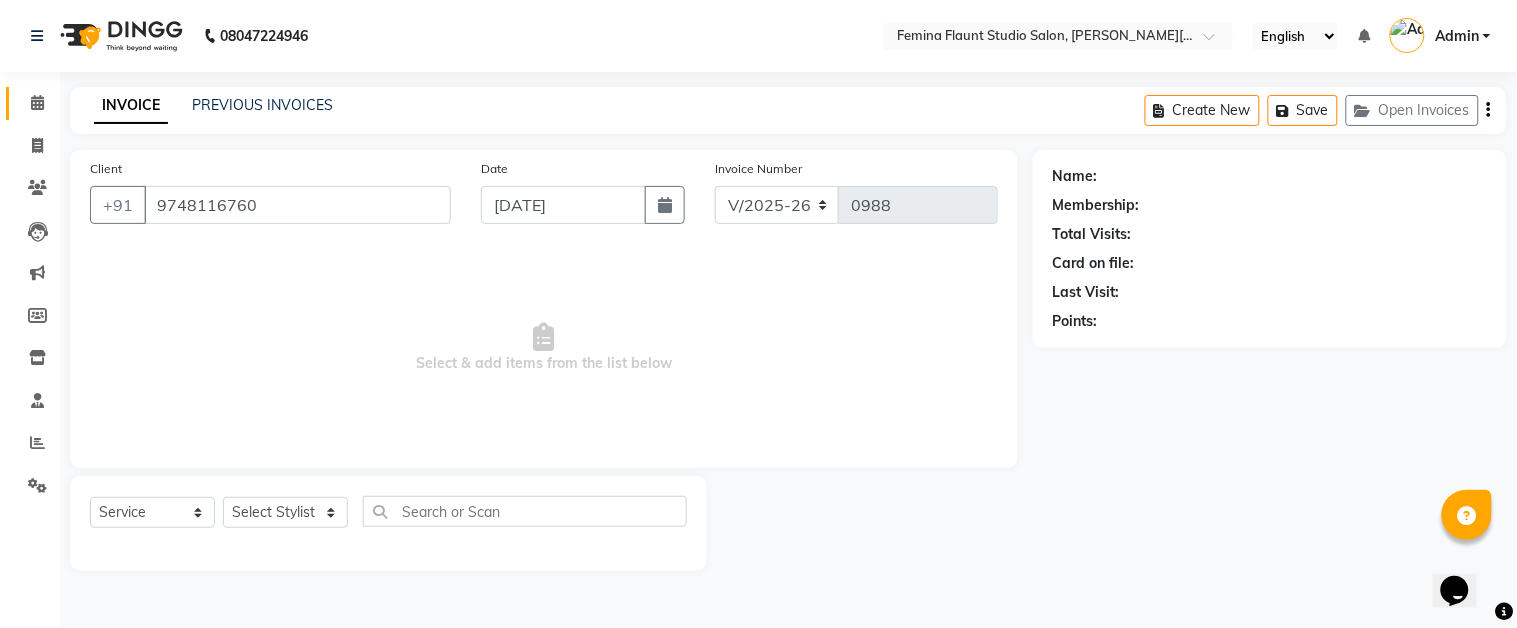 select on "85065" 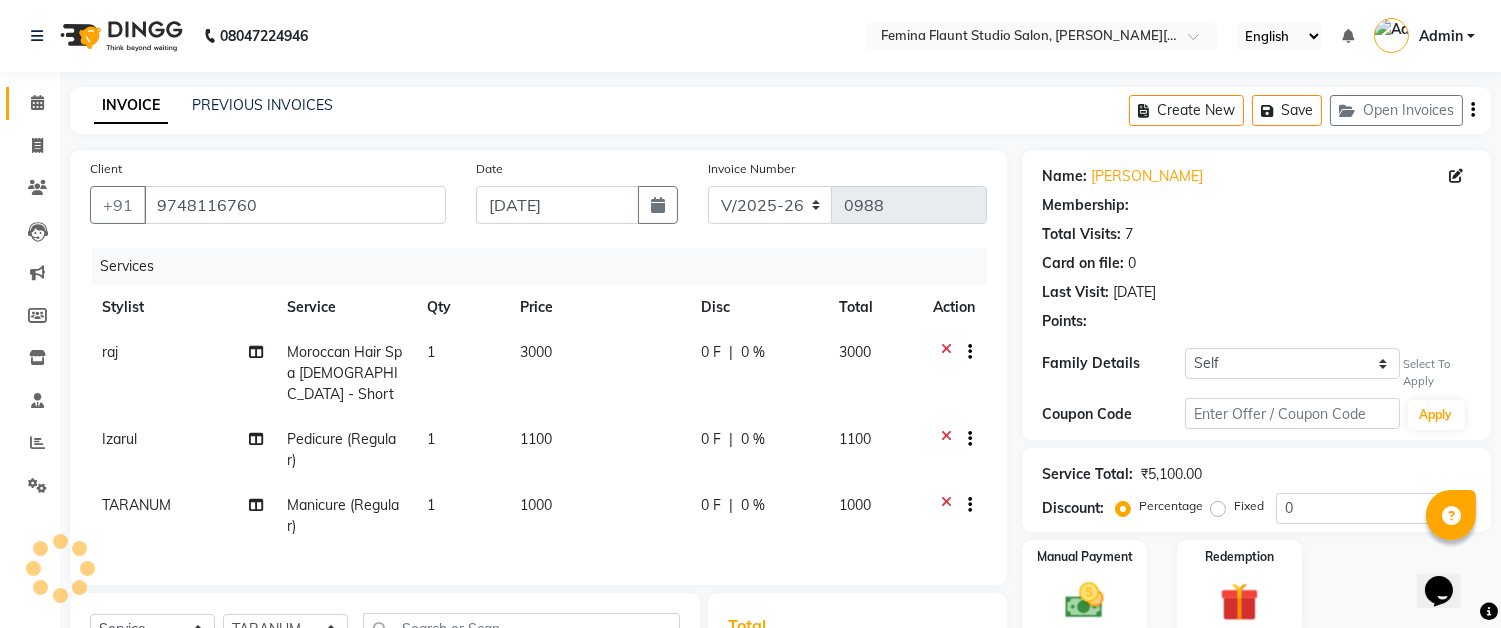 select on "1: Object" 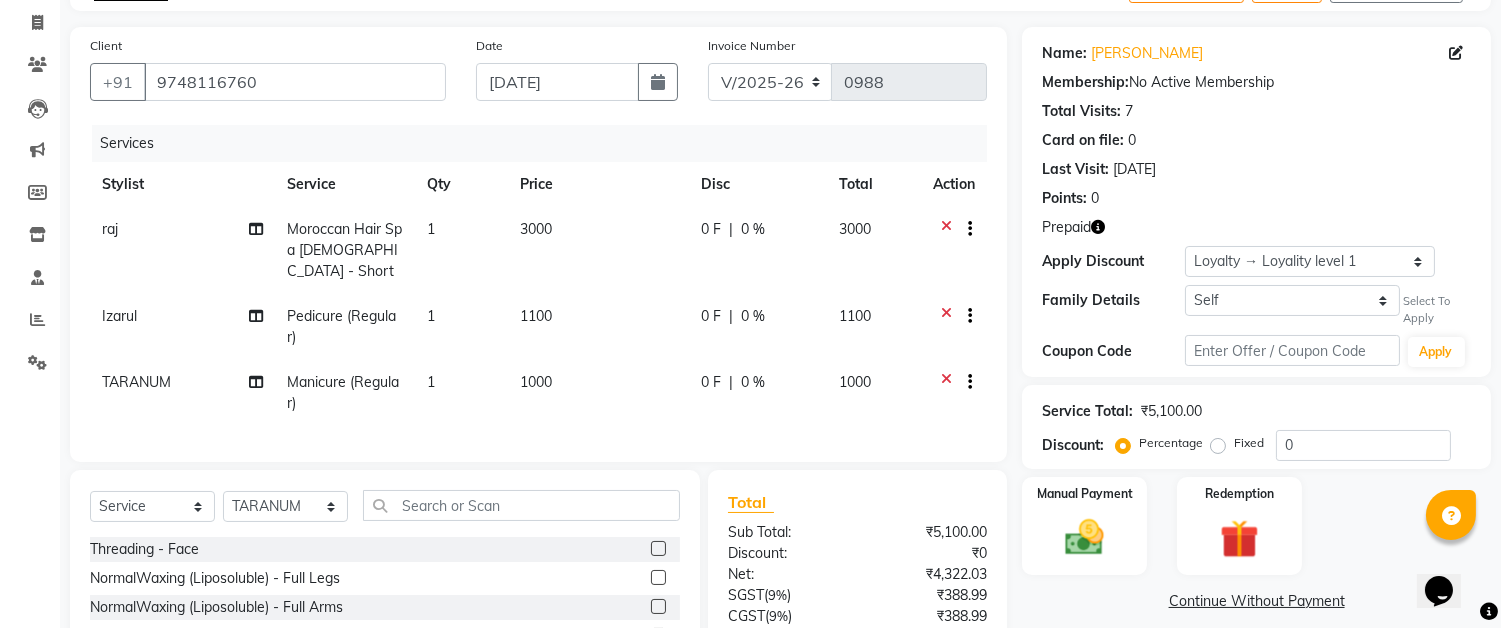 scroll, scrollTop: 222, scrollLeft: 0, axis: vertical 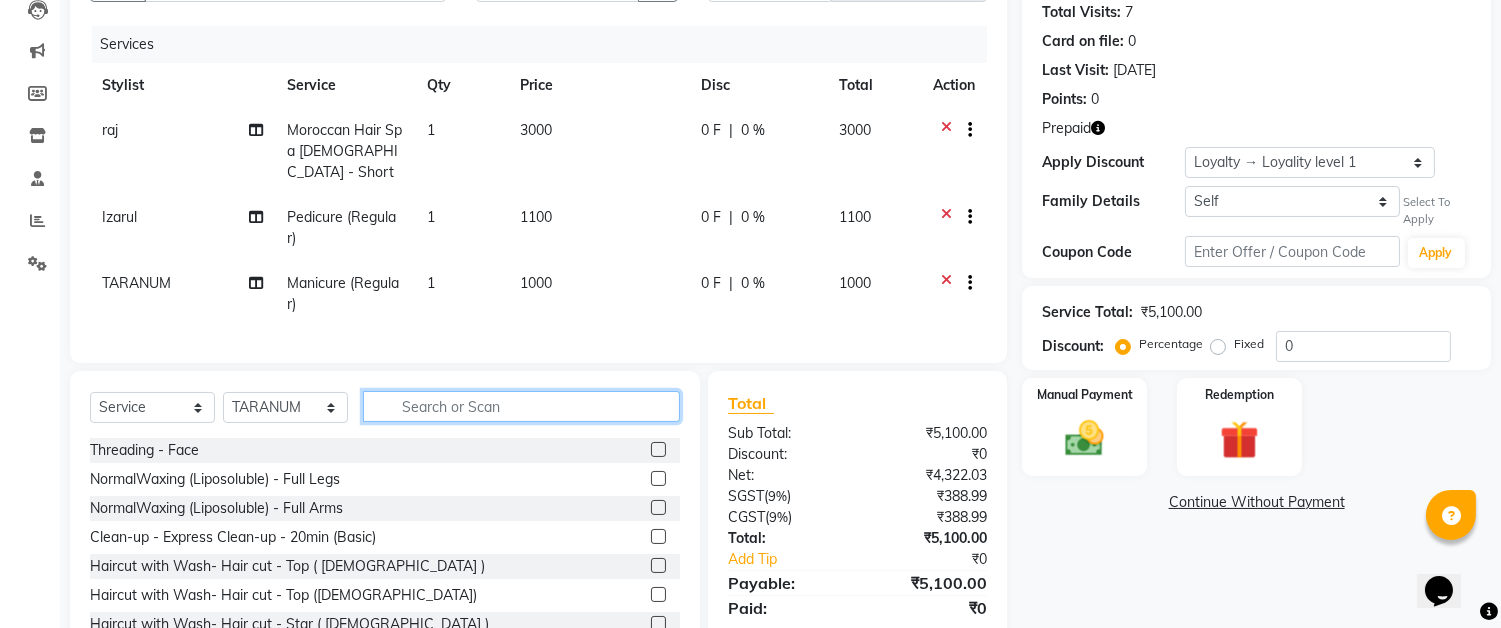 click 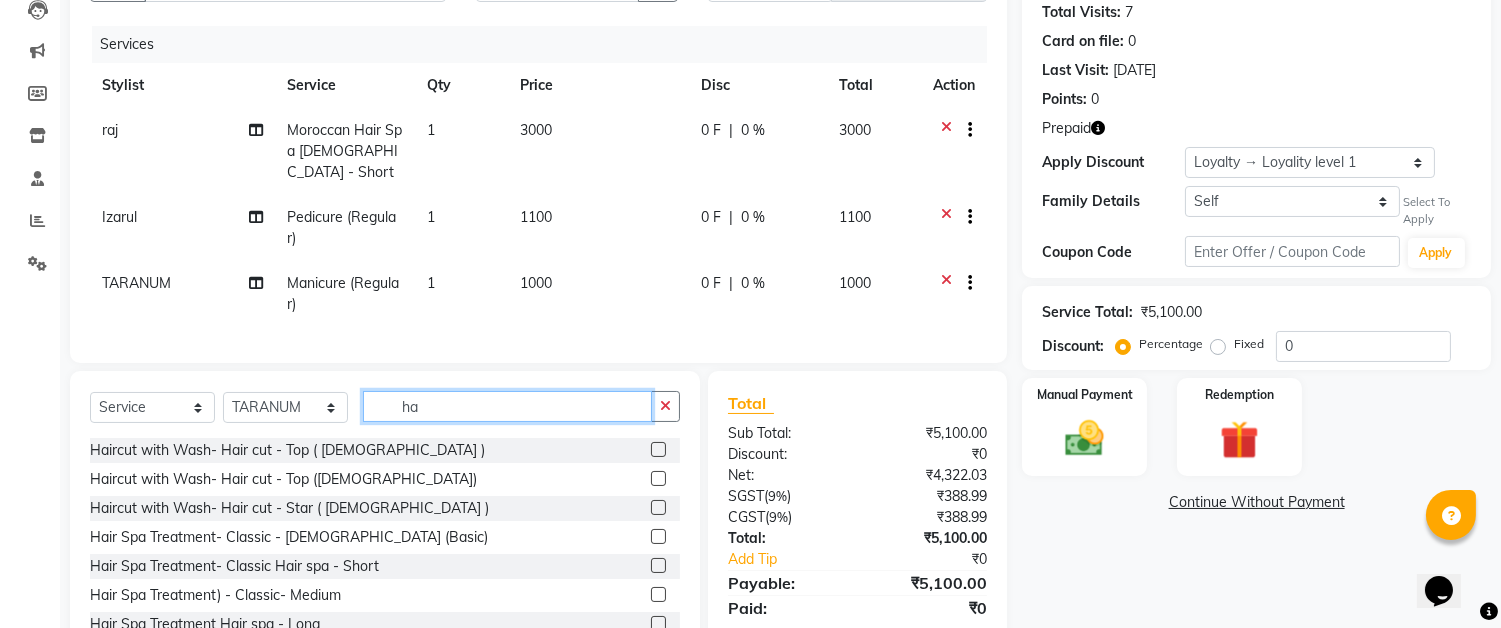 type on "h" 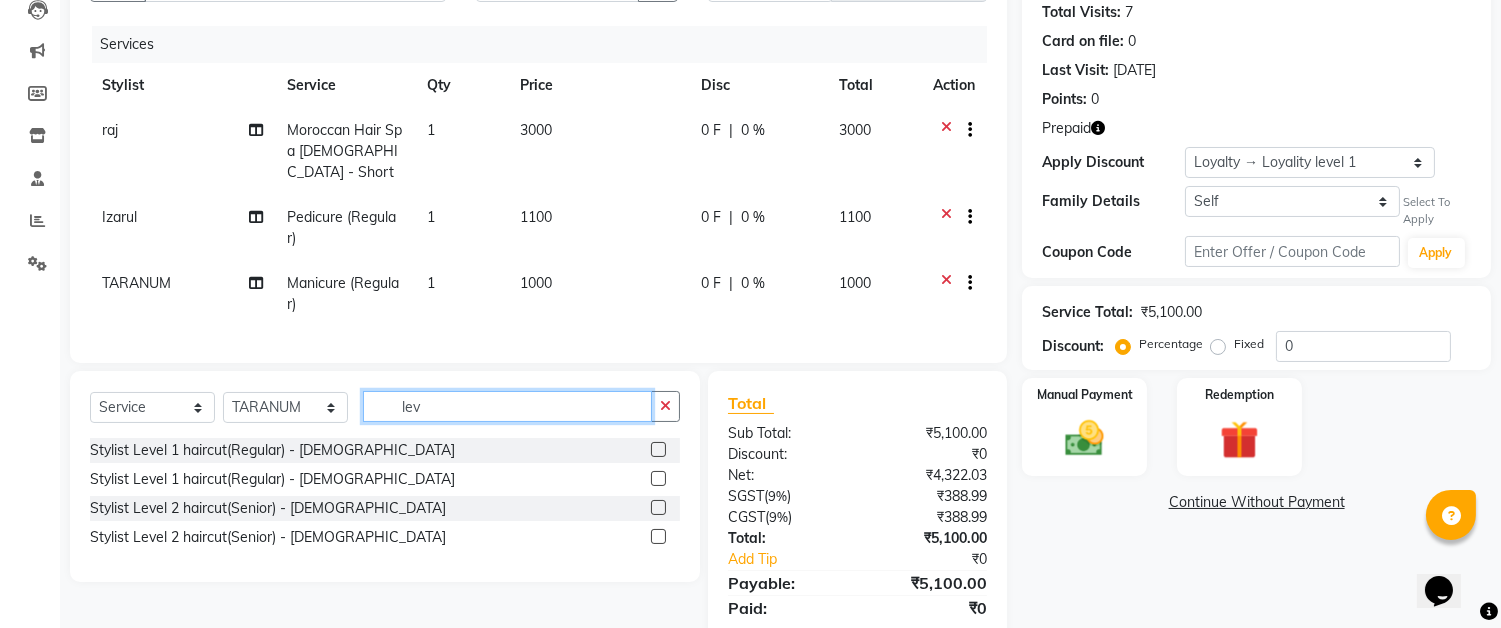 type on "lev" 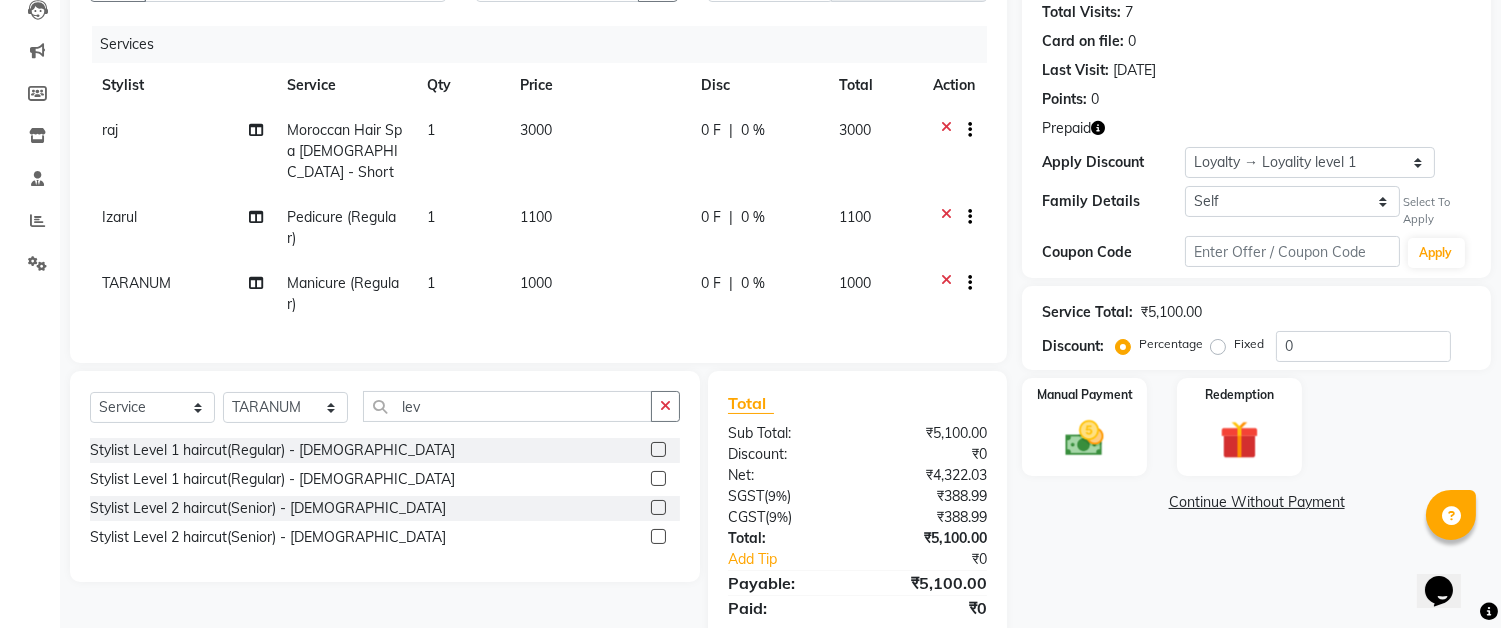 click 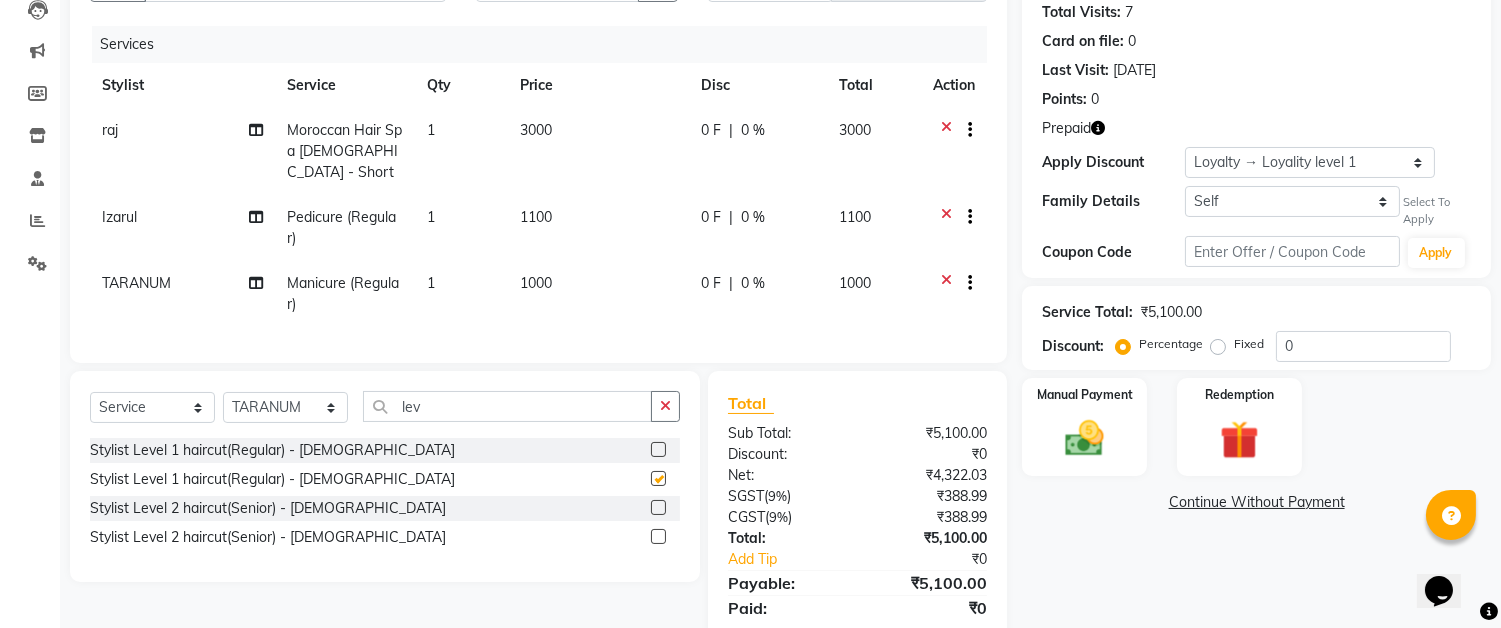 click 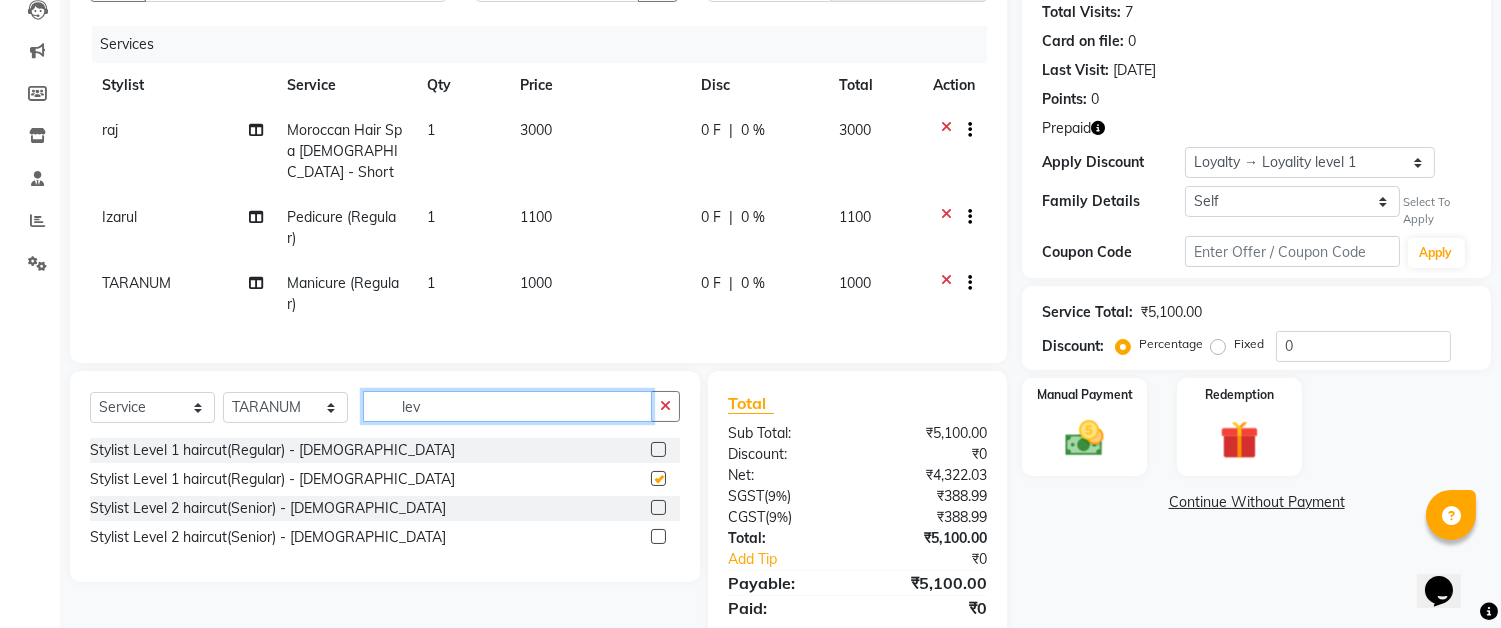 type 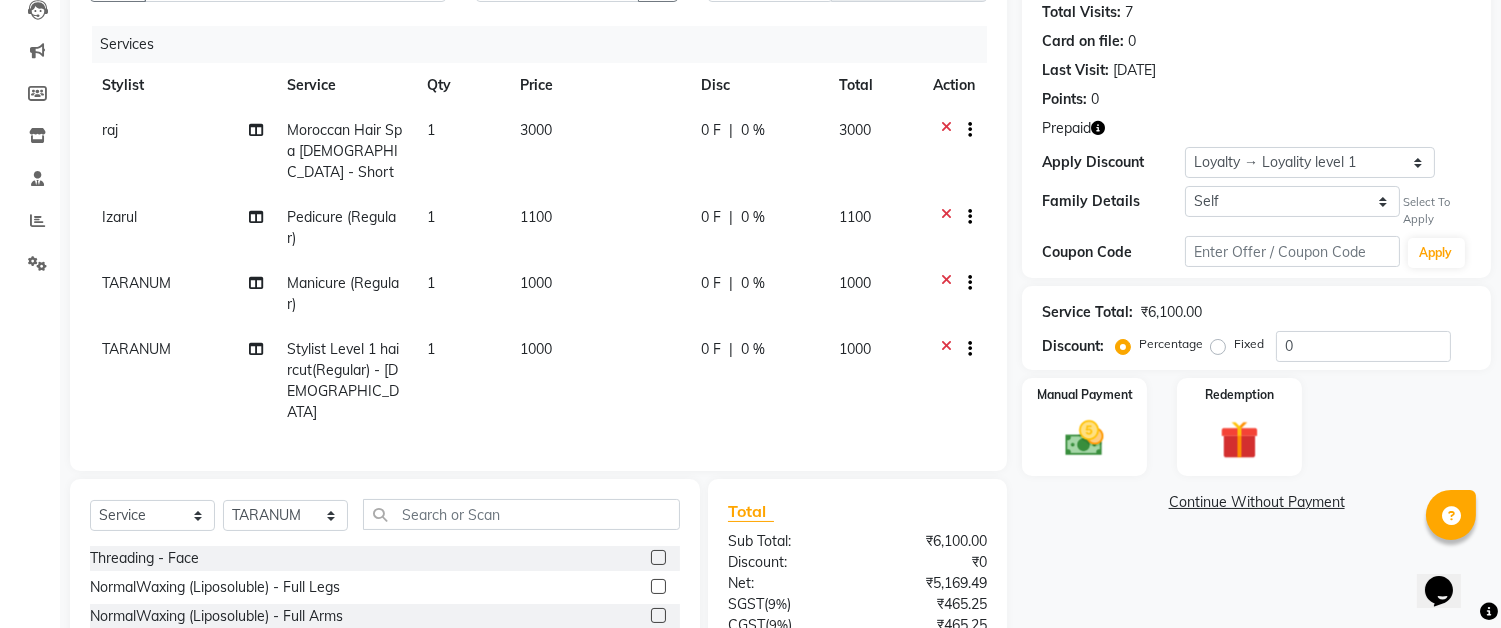 click on "1000" 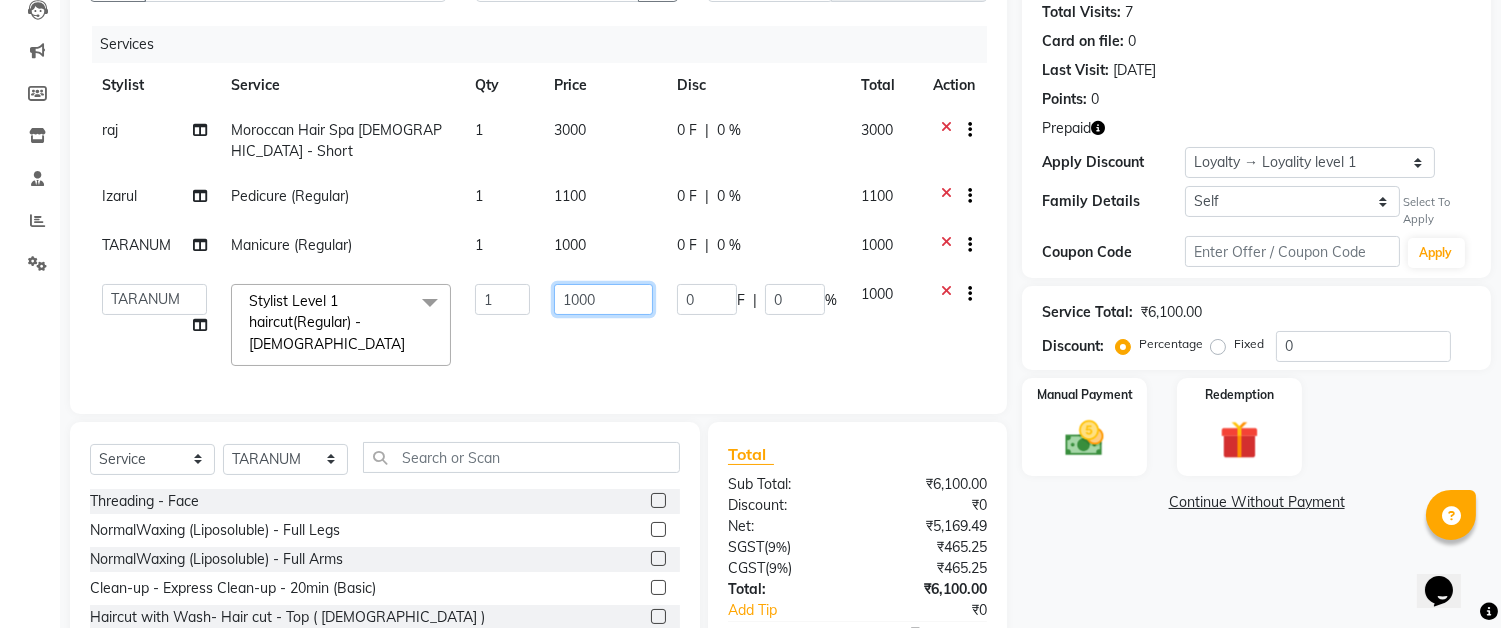 click on "1000" 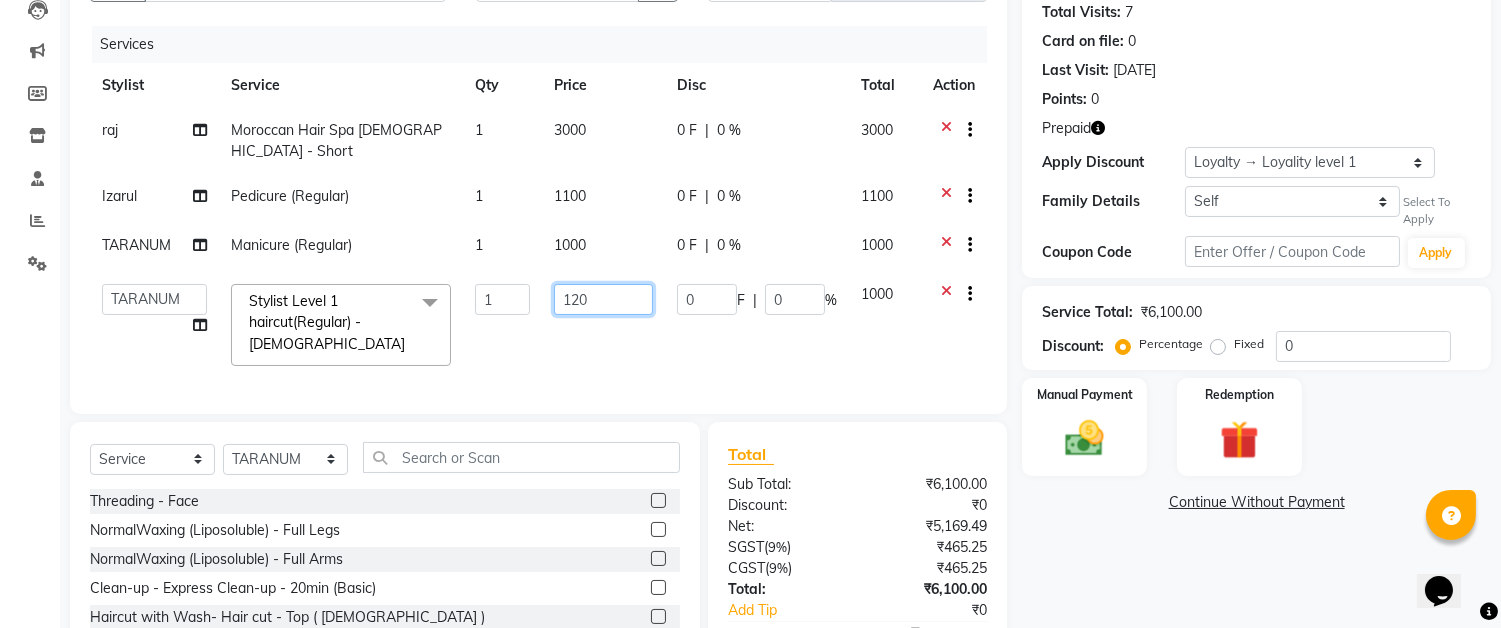 type on "1200" 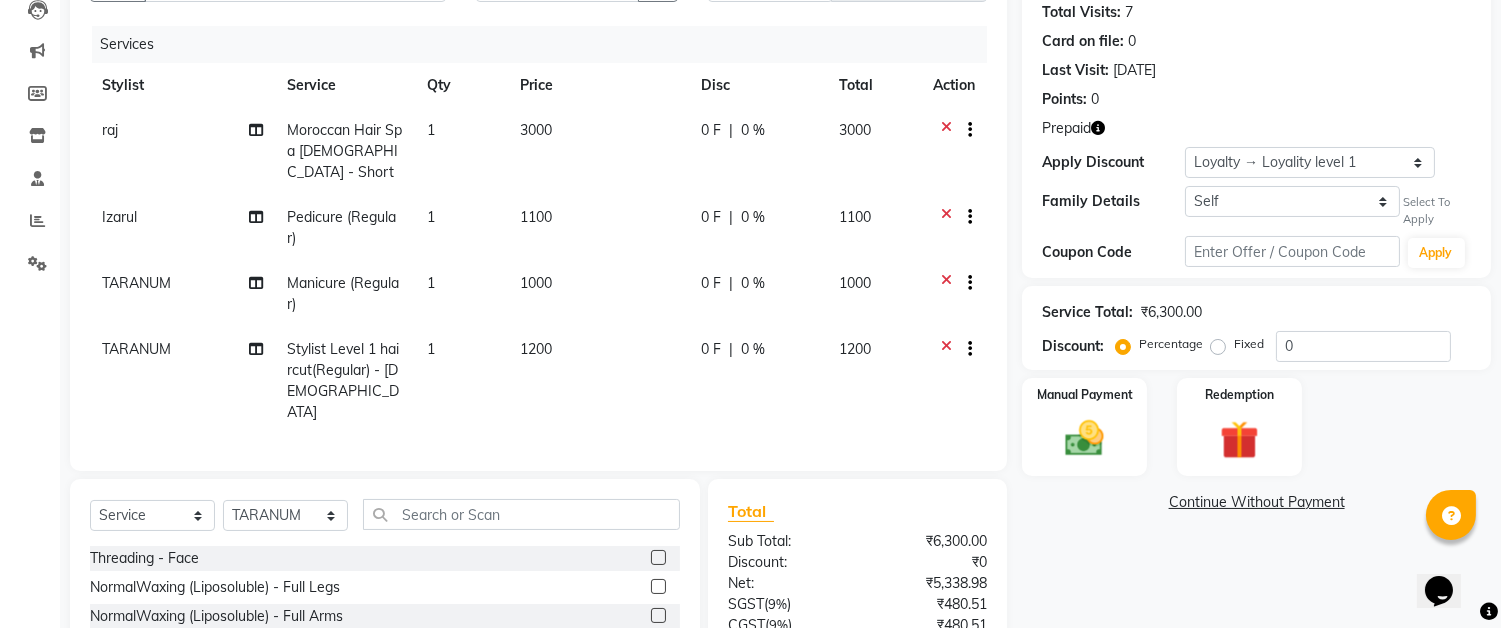 click on "3000" 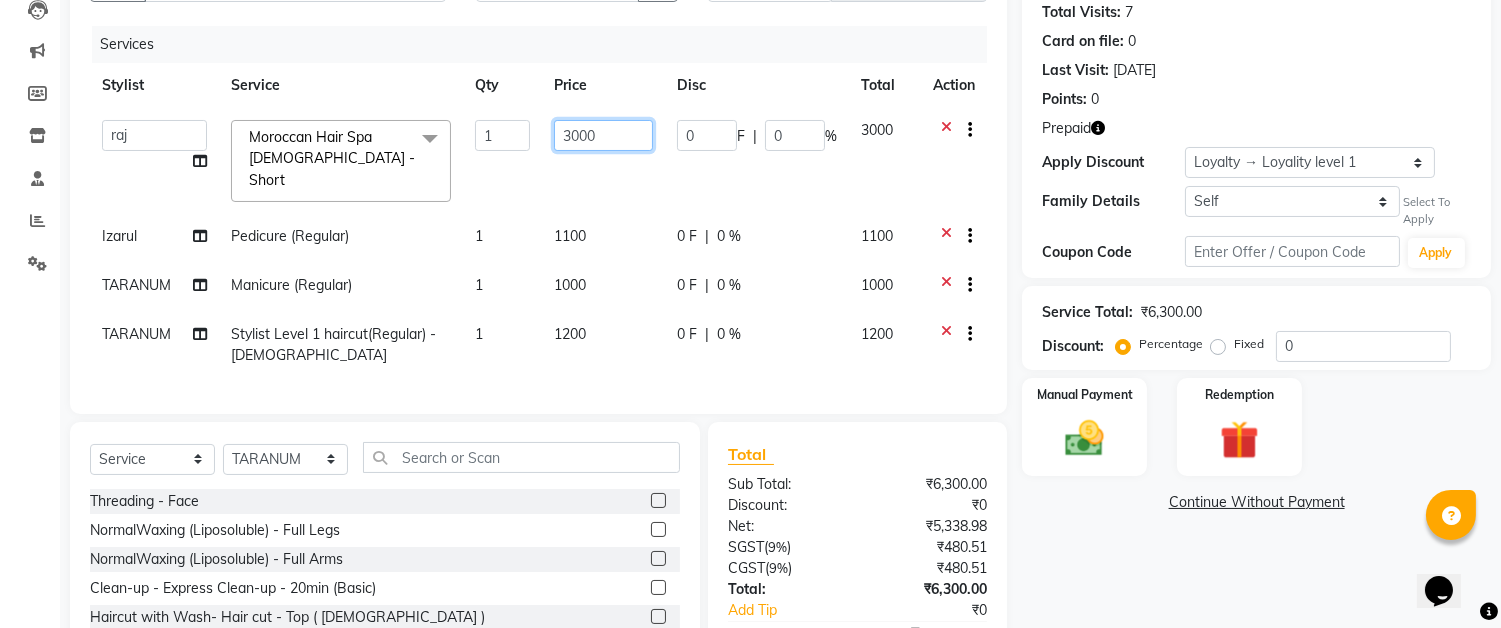 click on "3000" 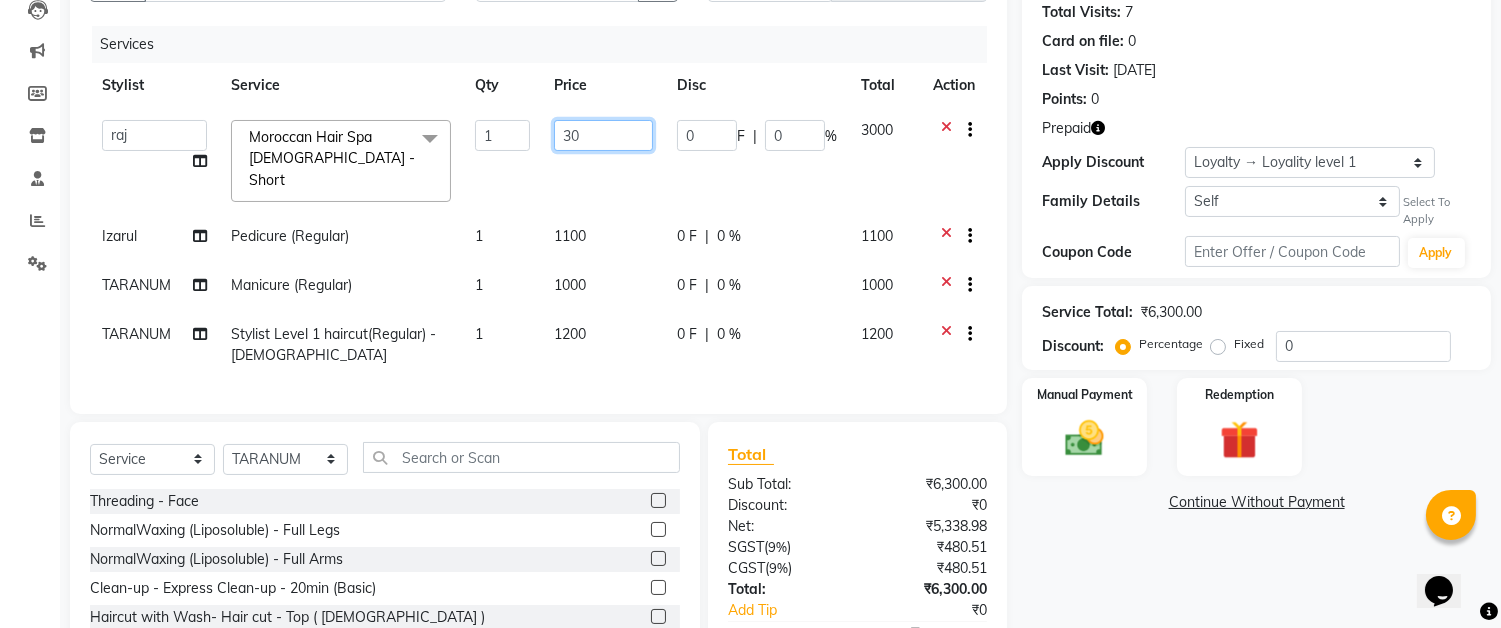 type on "3" 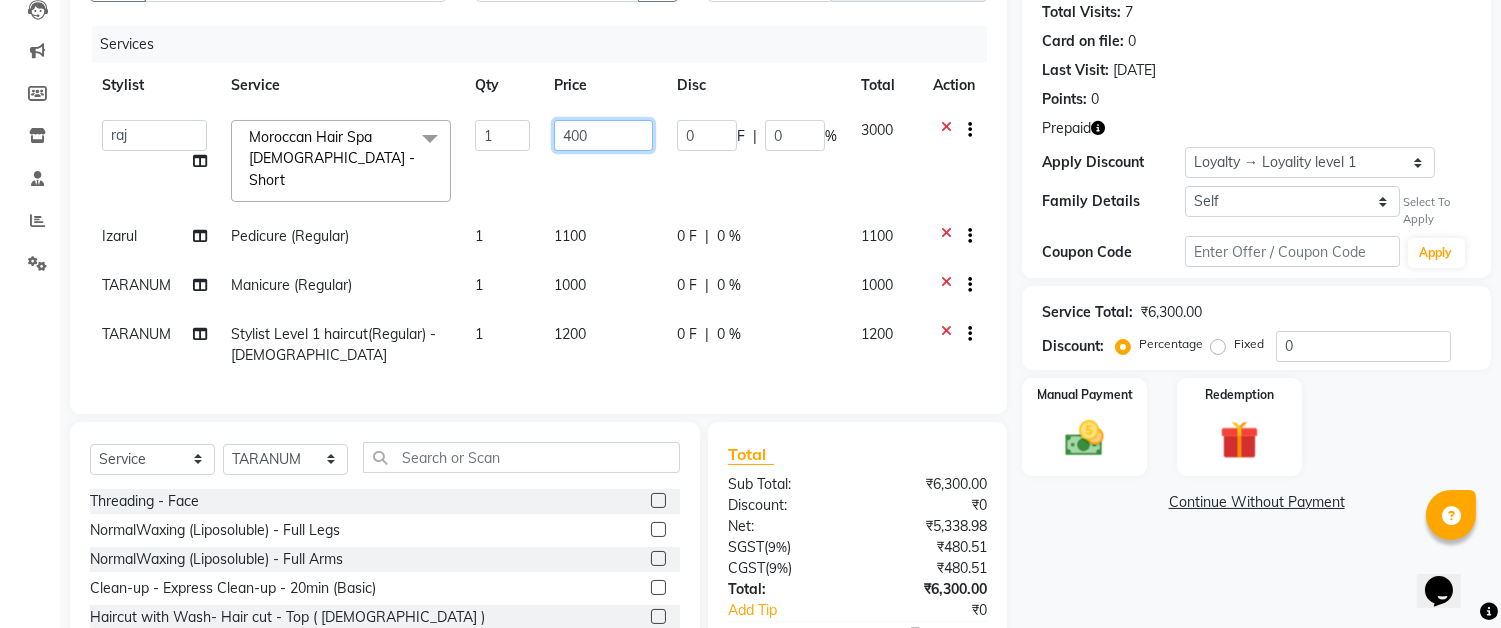 type on "4000" 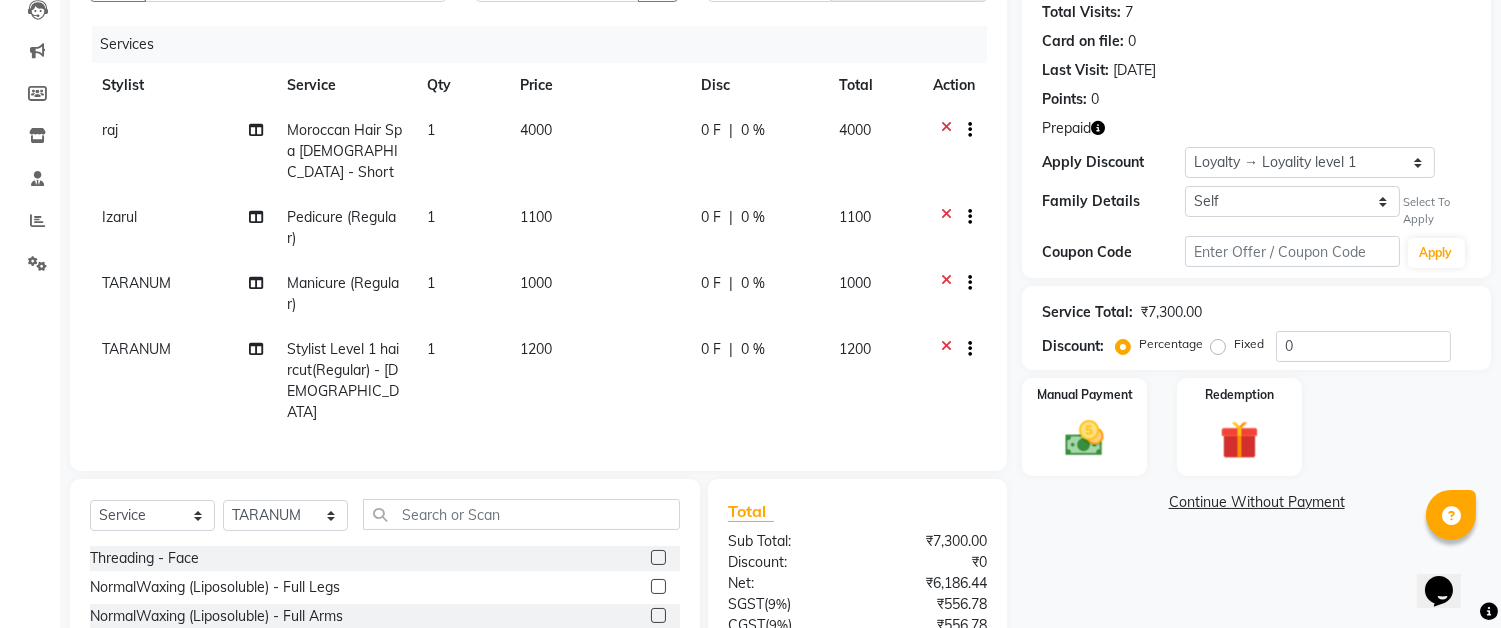 click on "raj Moroccan Hair Spa Female - Short 1 4000 0 F | 0 % 4000 Izarul Pedicure (Regular) 1 1100 0 F | 0 % 1100 TARANUM Manicure (Regular) 1 1000 0 F | 0 % 1000 TARANUM Stylist Level 1 haircut(Regular) - Female 1 1200 0 F | 0 % 1200" 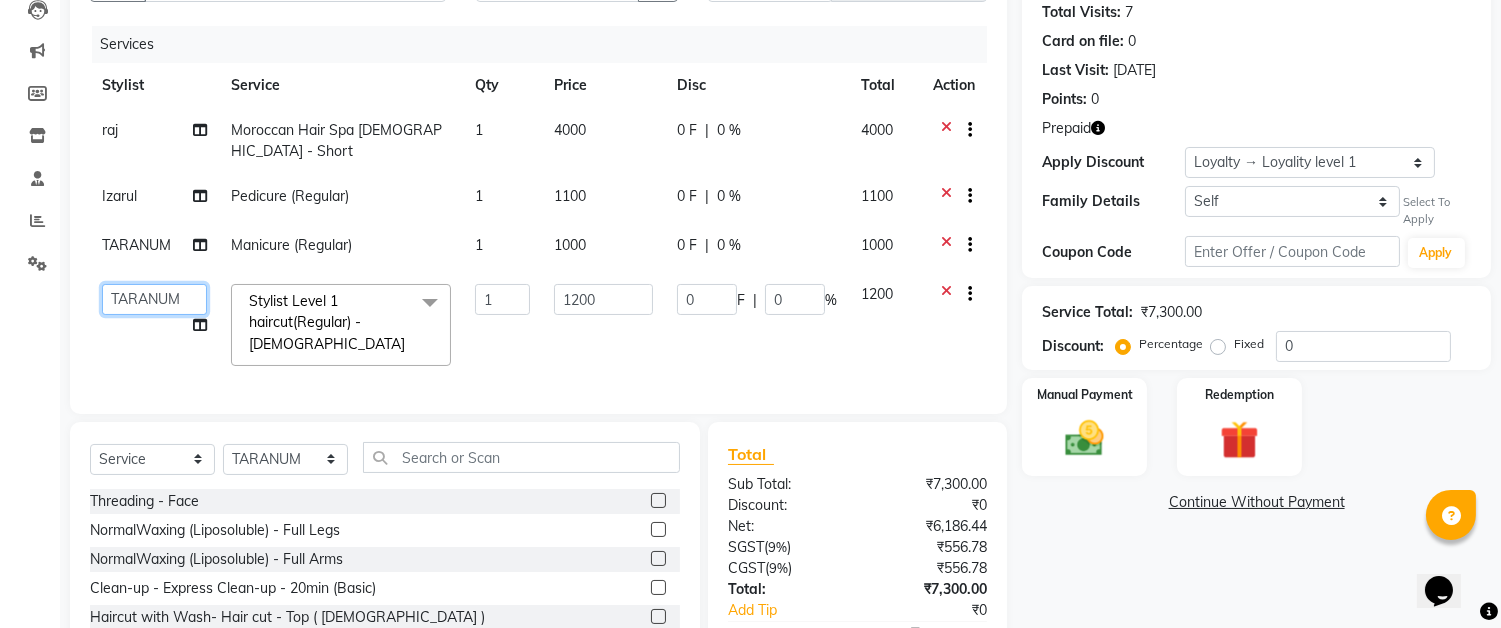 click on "Akram   Auditor   Christina   Izarul   jaydip   Niyaz   raj   ravi   rehan   RINKU SHOW   TARANUM" 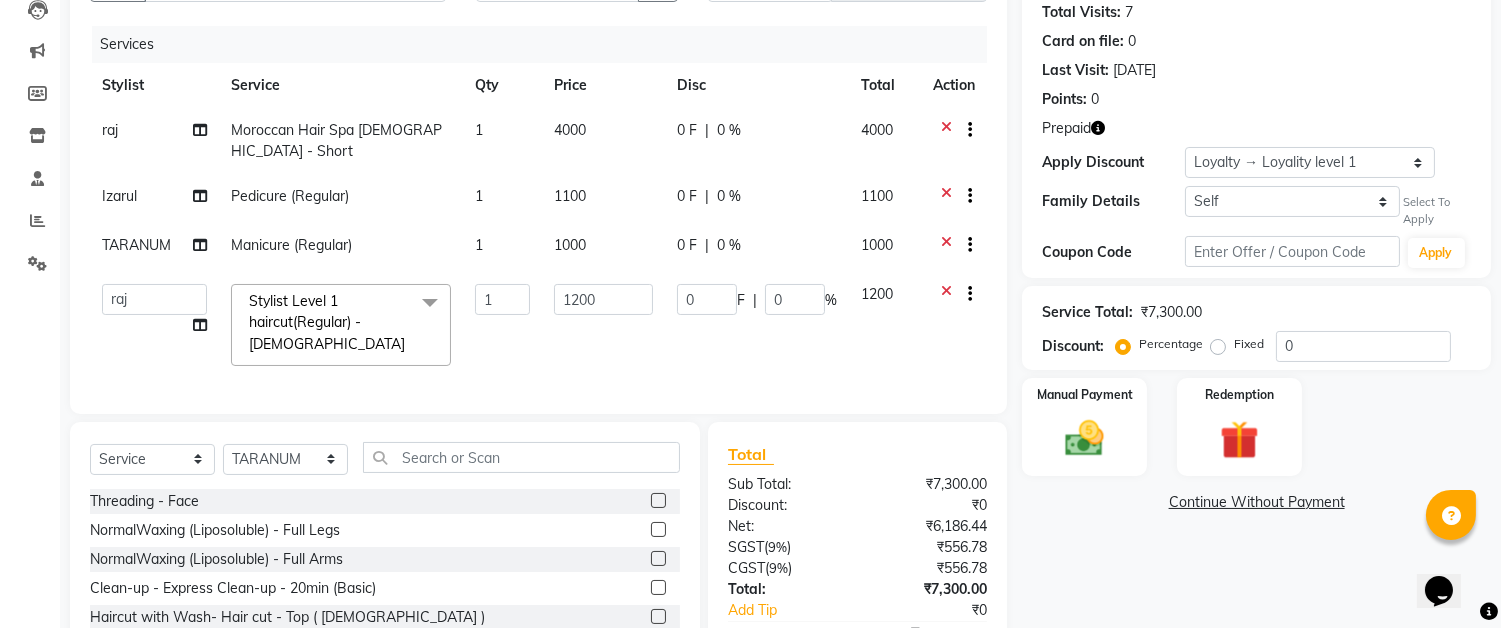 select on "37645" 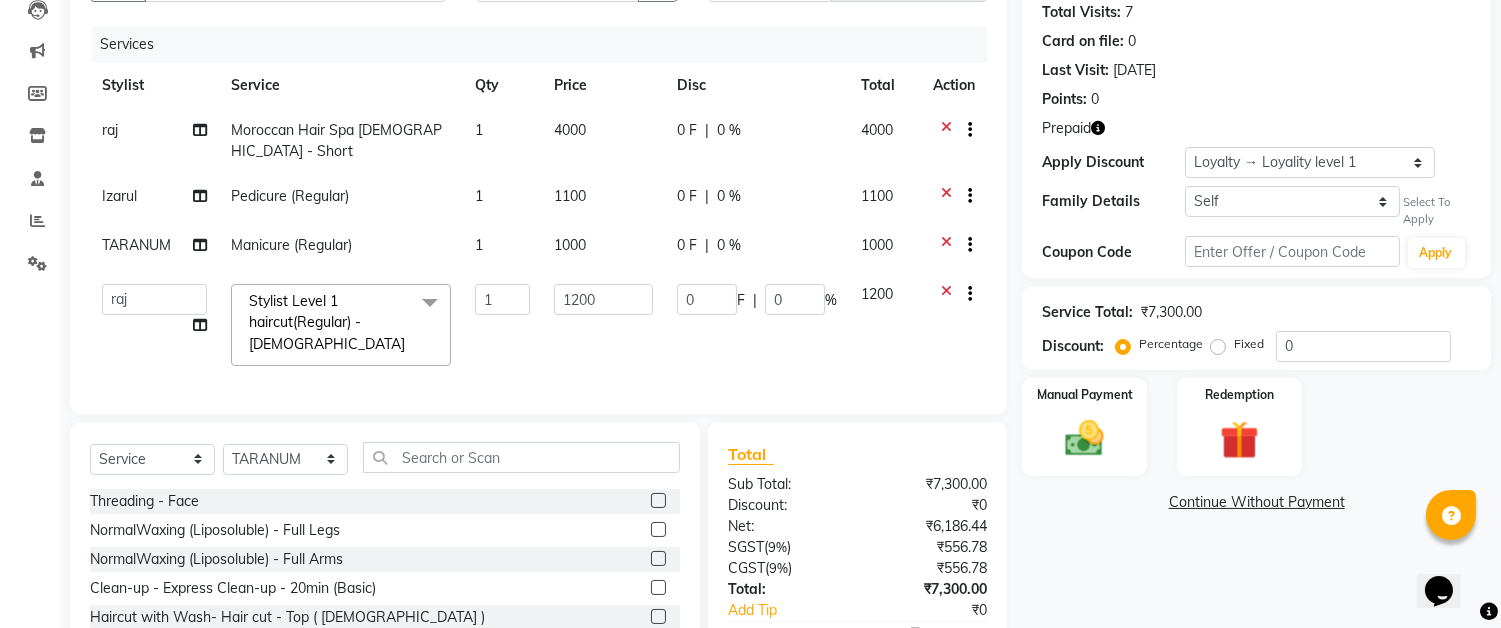 click on "Service" 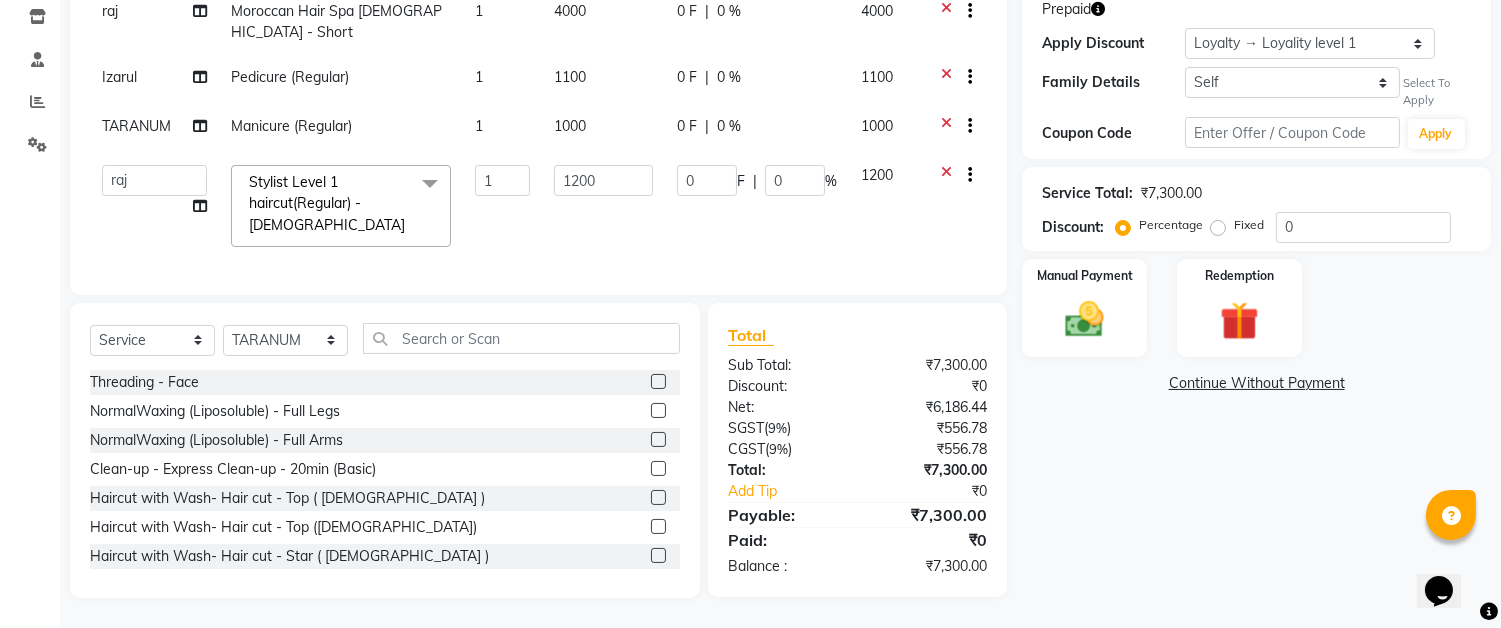 scroll, scrollTop: 356, scrollLeft: 0, axis: vertical 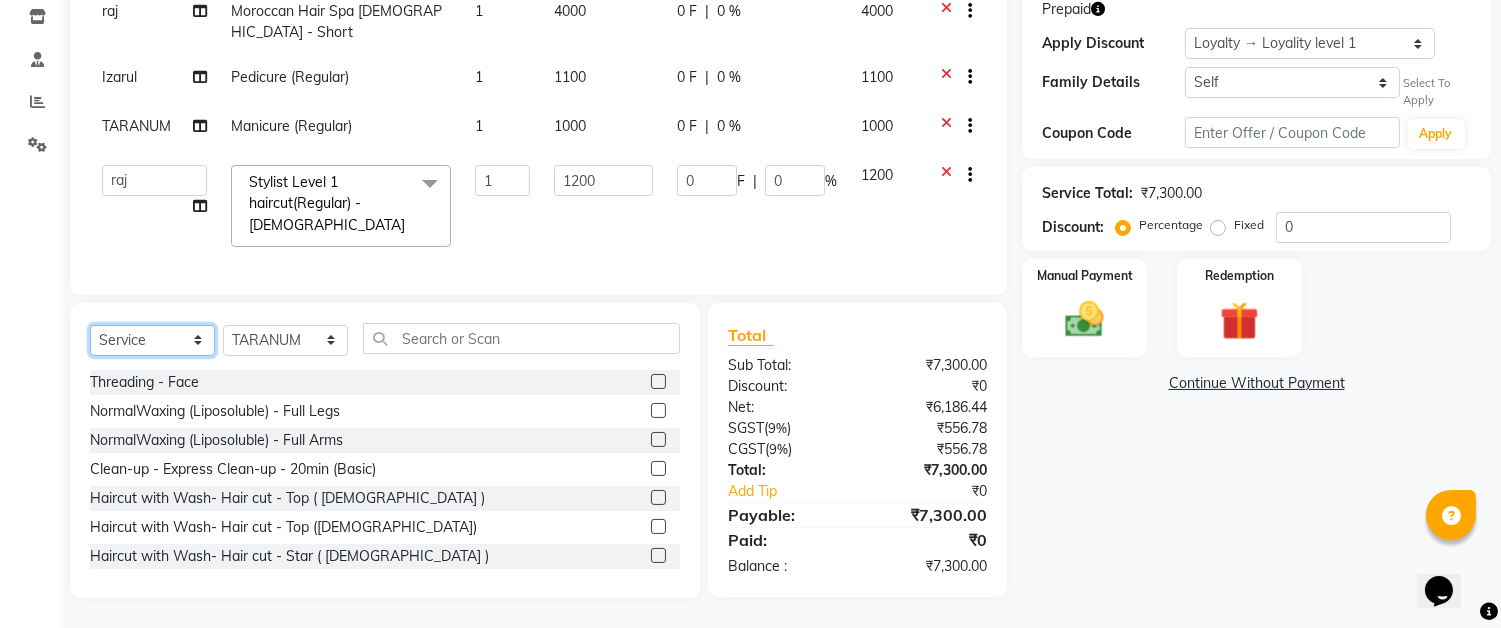 click on "Select  Service  Product  Membership  Package Voucher Prepaid Gift Card" 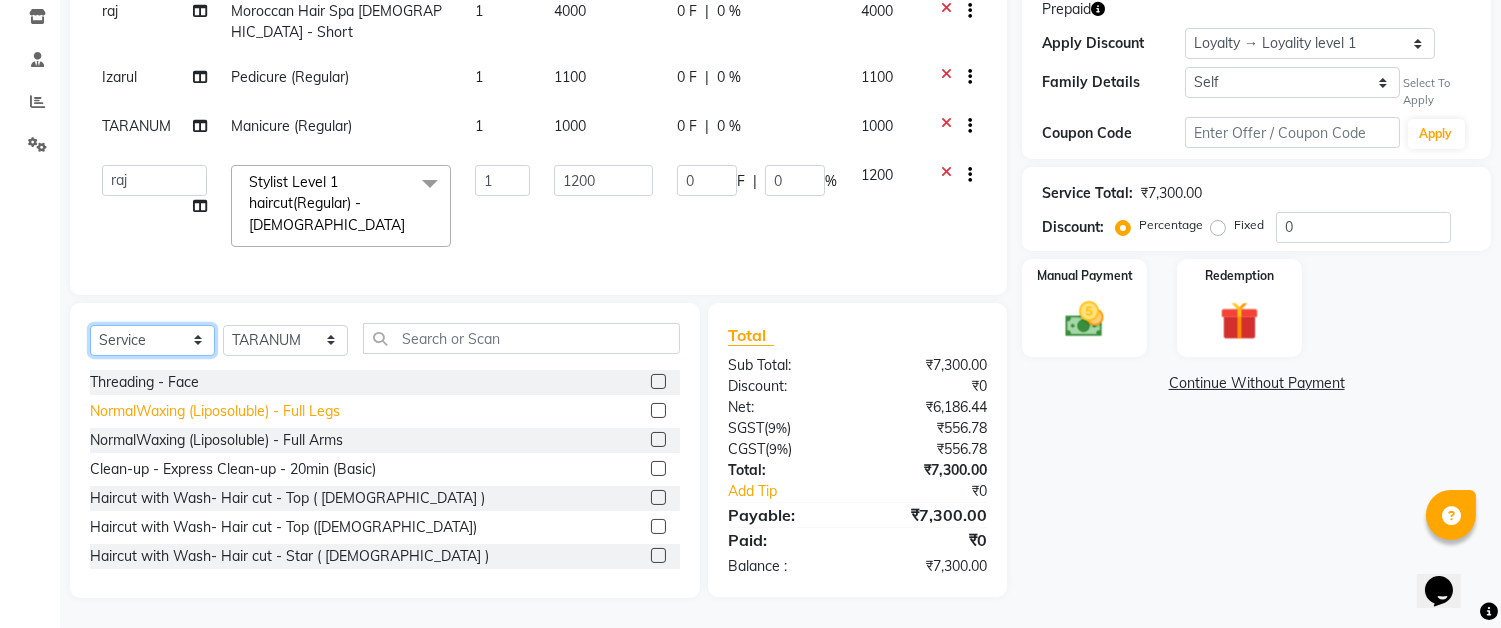 click on "Select  Service  Product  Membership  Package Voucher Prepaid Gift Card" 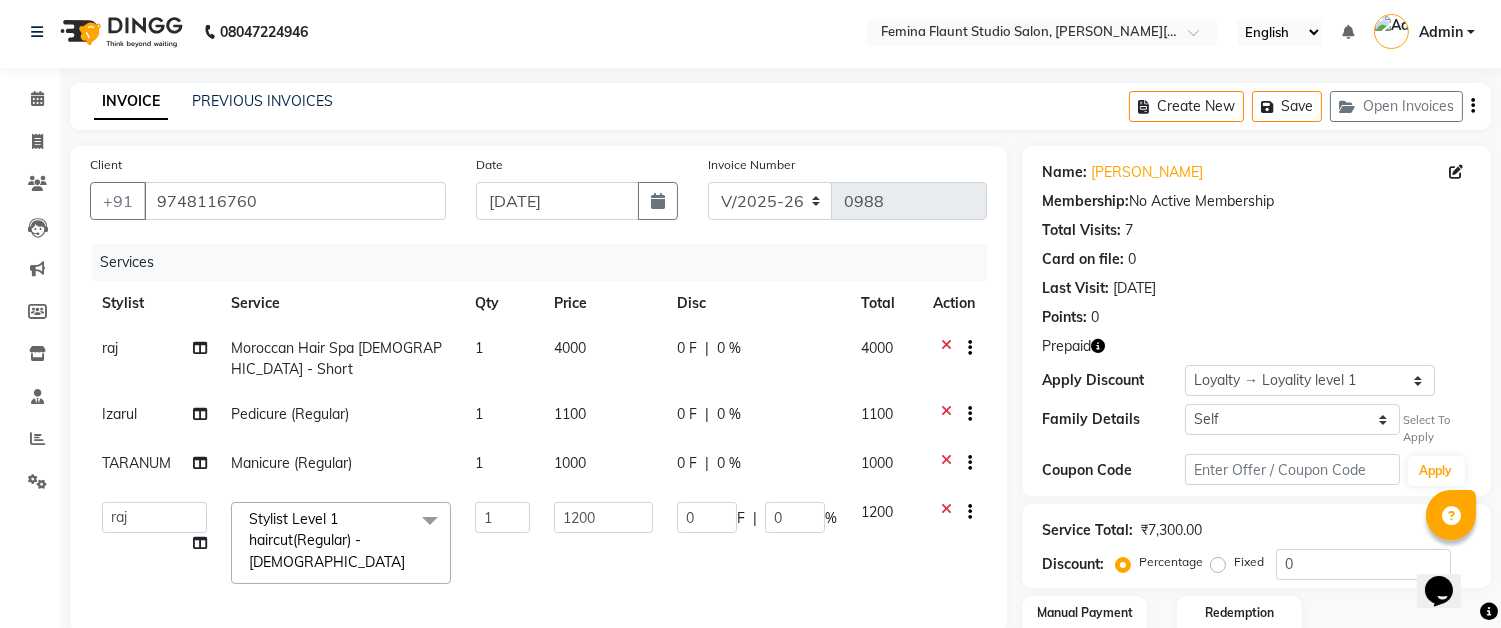 scroll, scrollTop: 0, scrollLeft: 0, axis: both 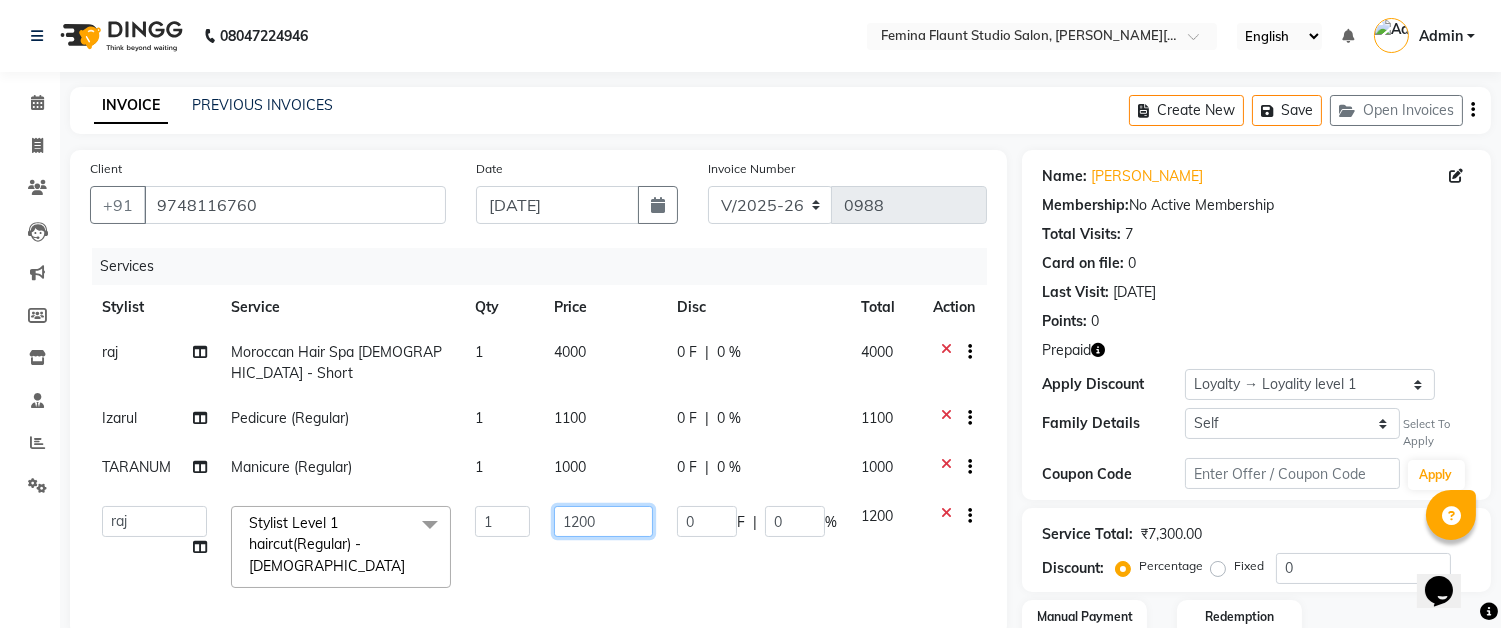 click on "1200" 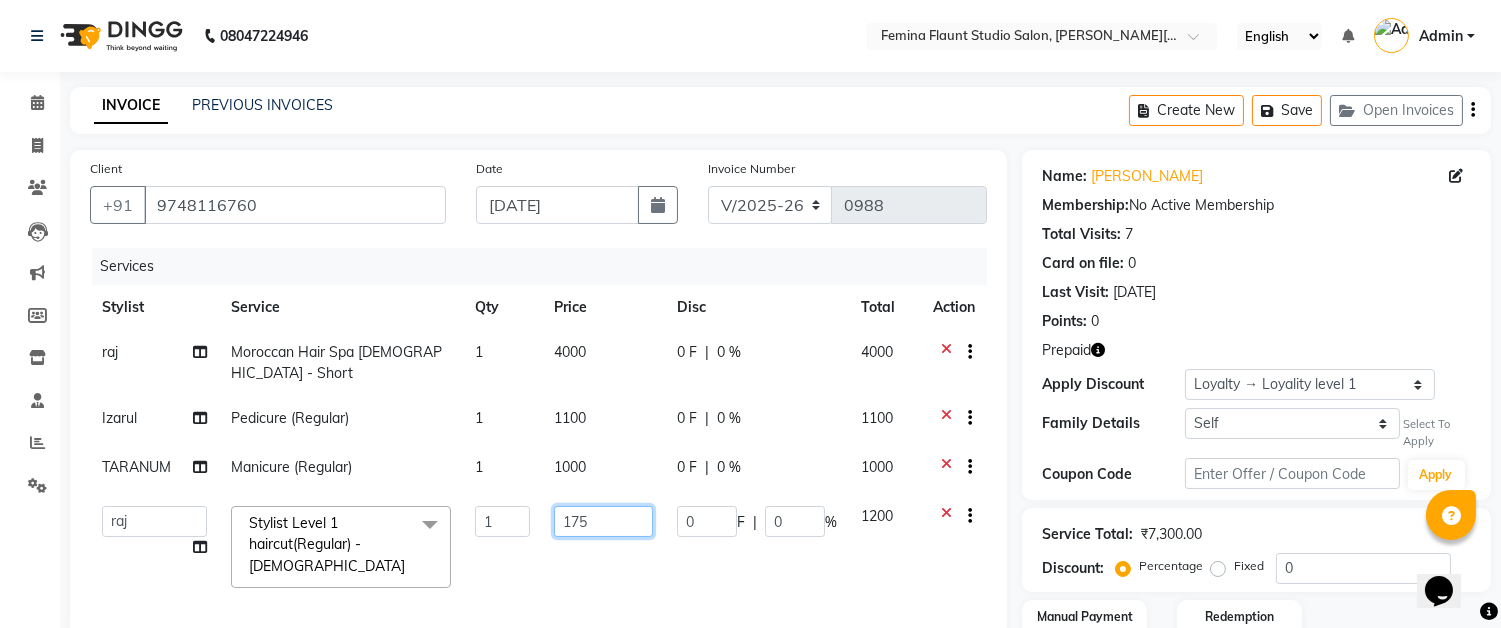 type on "1750" 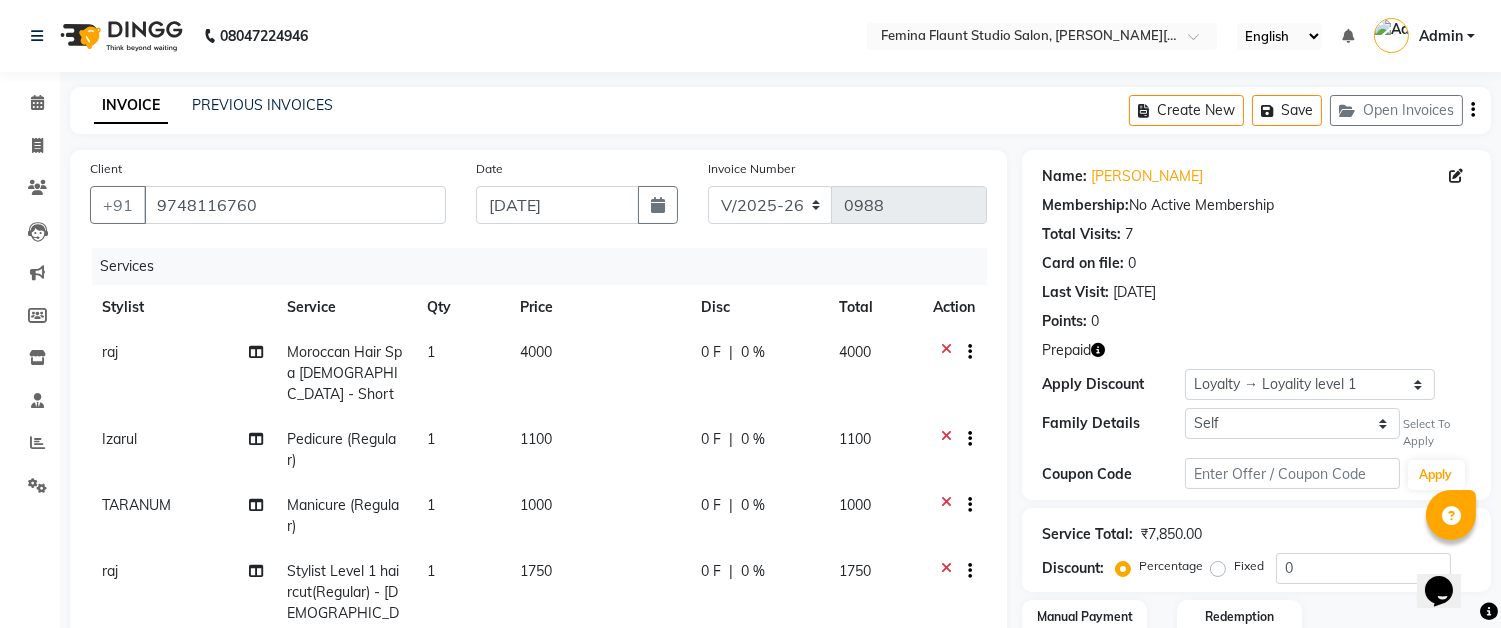 click on "1750" 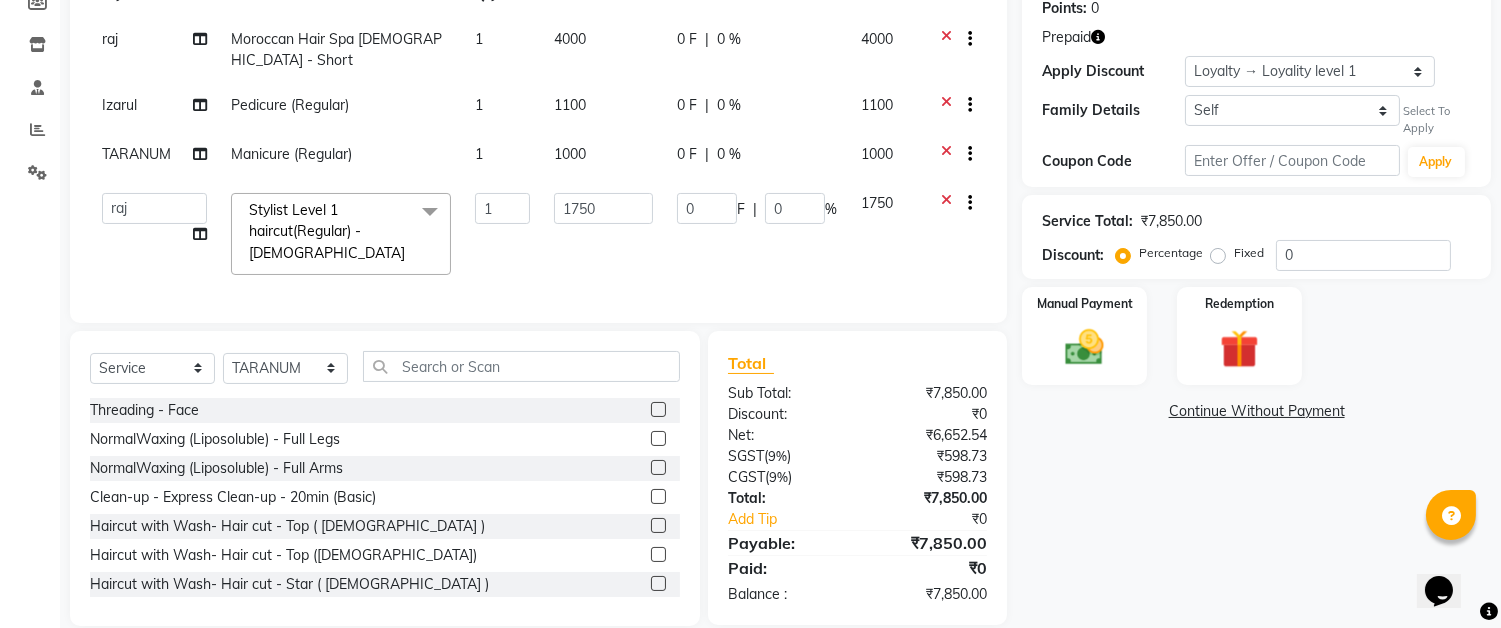 scroll, scrollTop: 333, scrollLeft: 0, axis: vertical 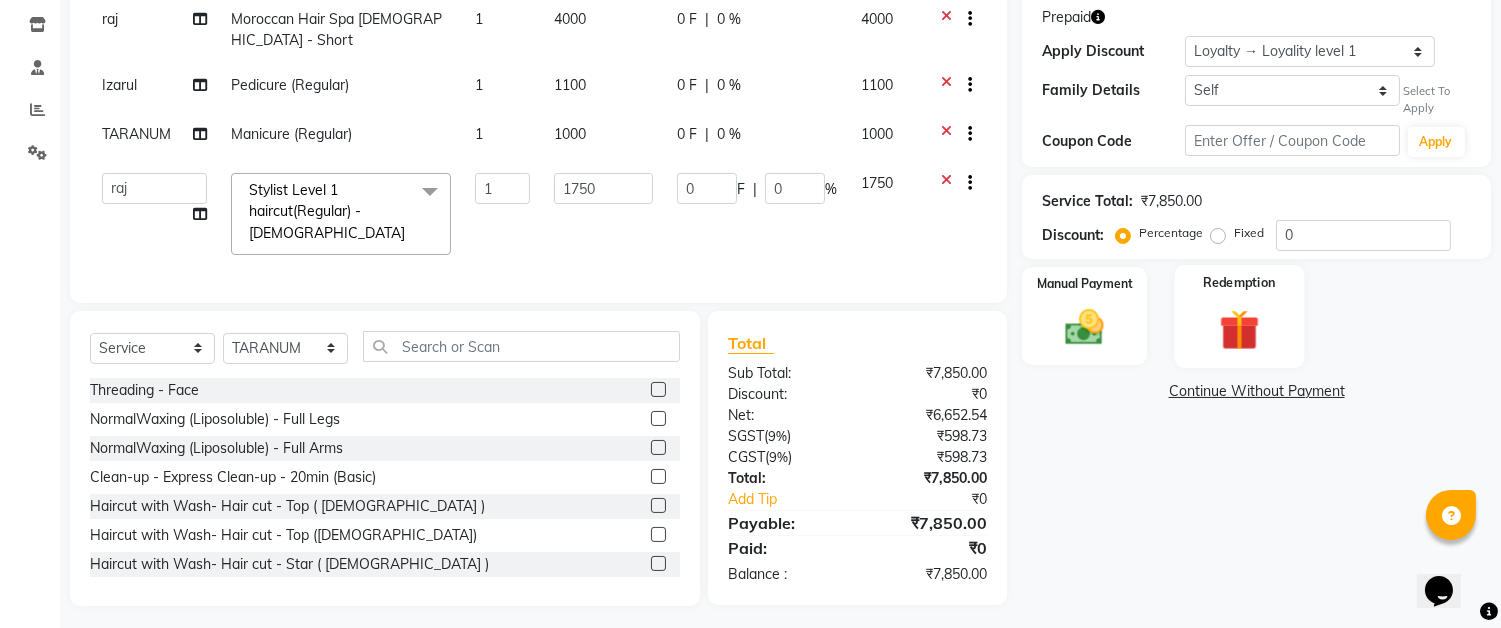 click on "Redemption" 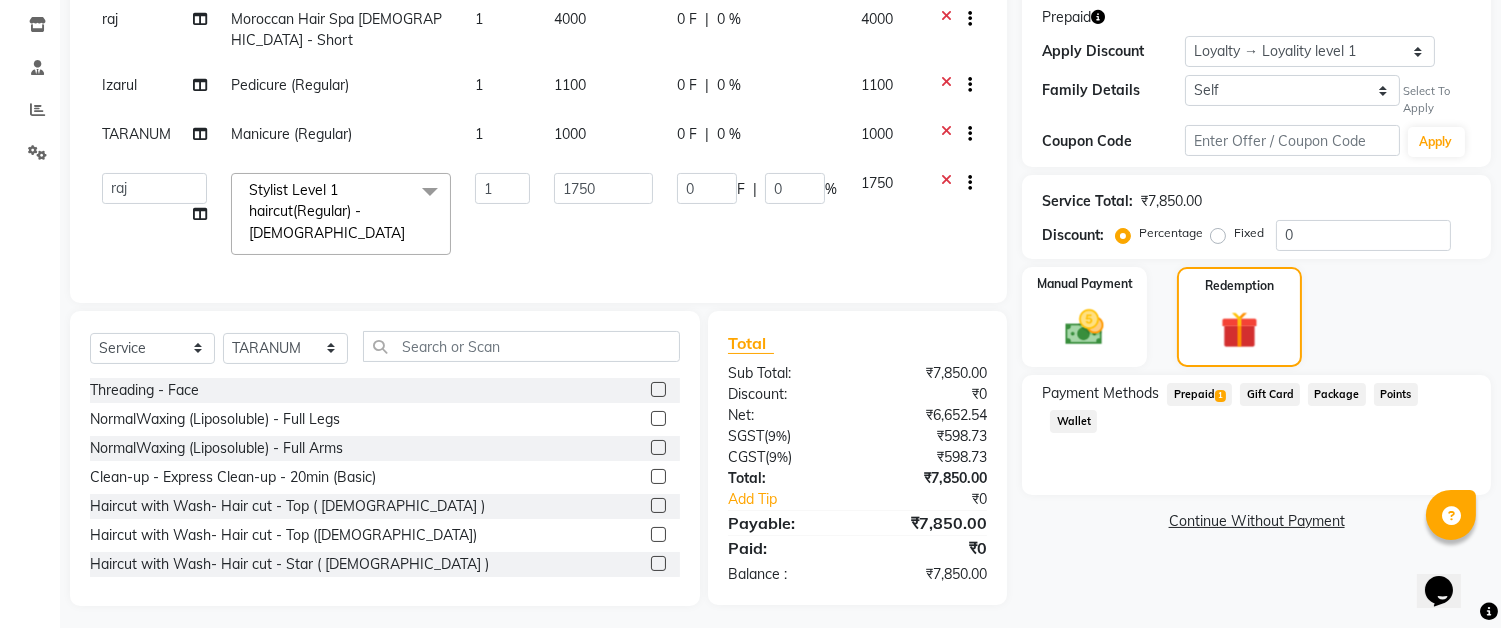 click on "Prepaid  1" 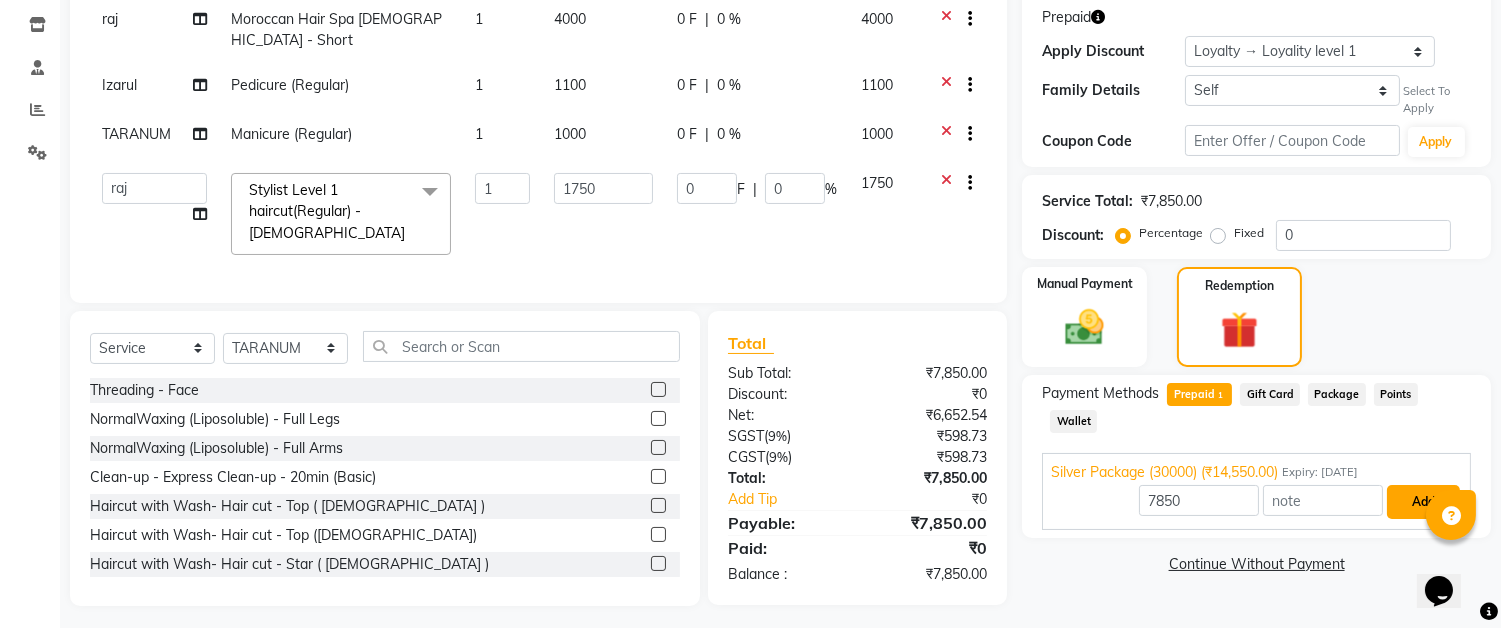 click on "Add" at bounding box center [1423, 502] 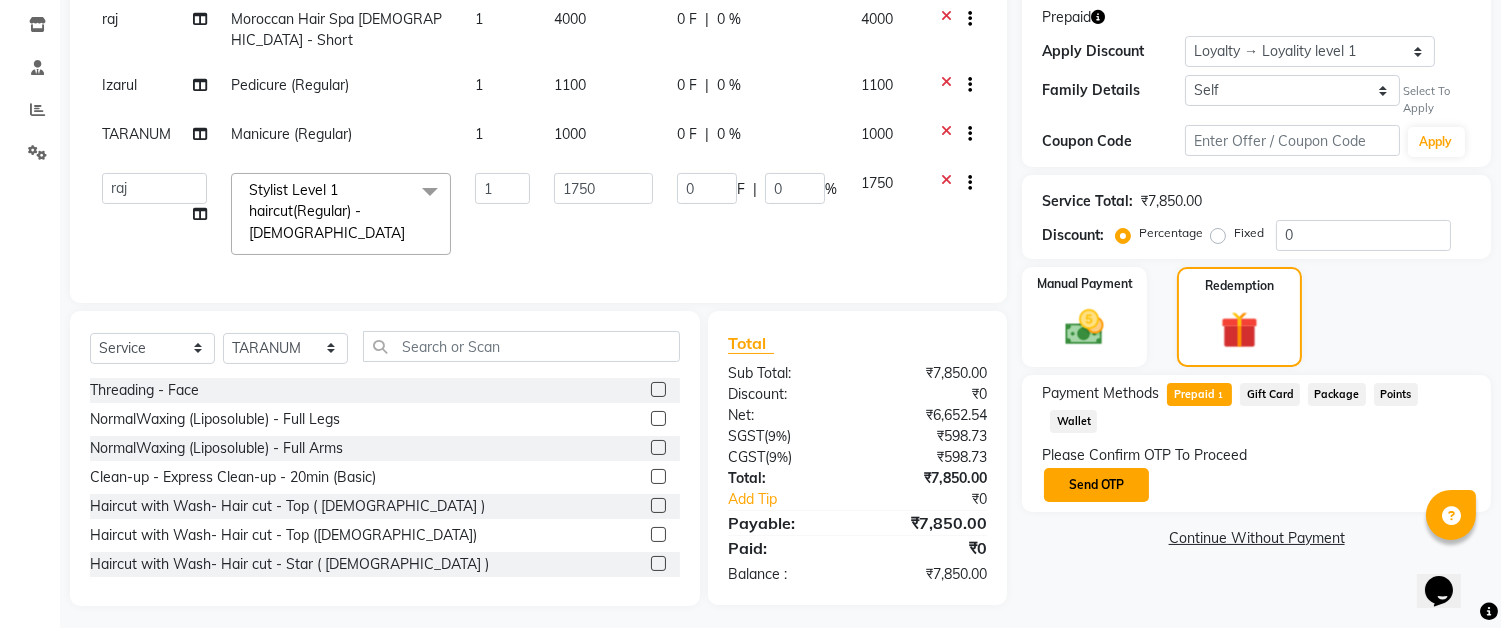 click on "Send OTP" 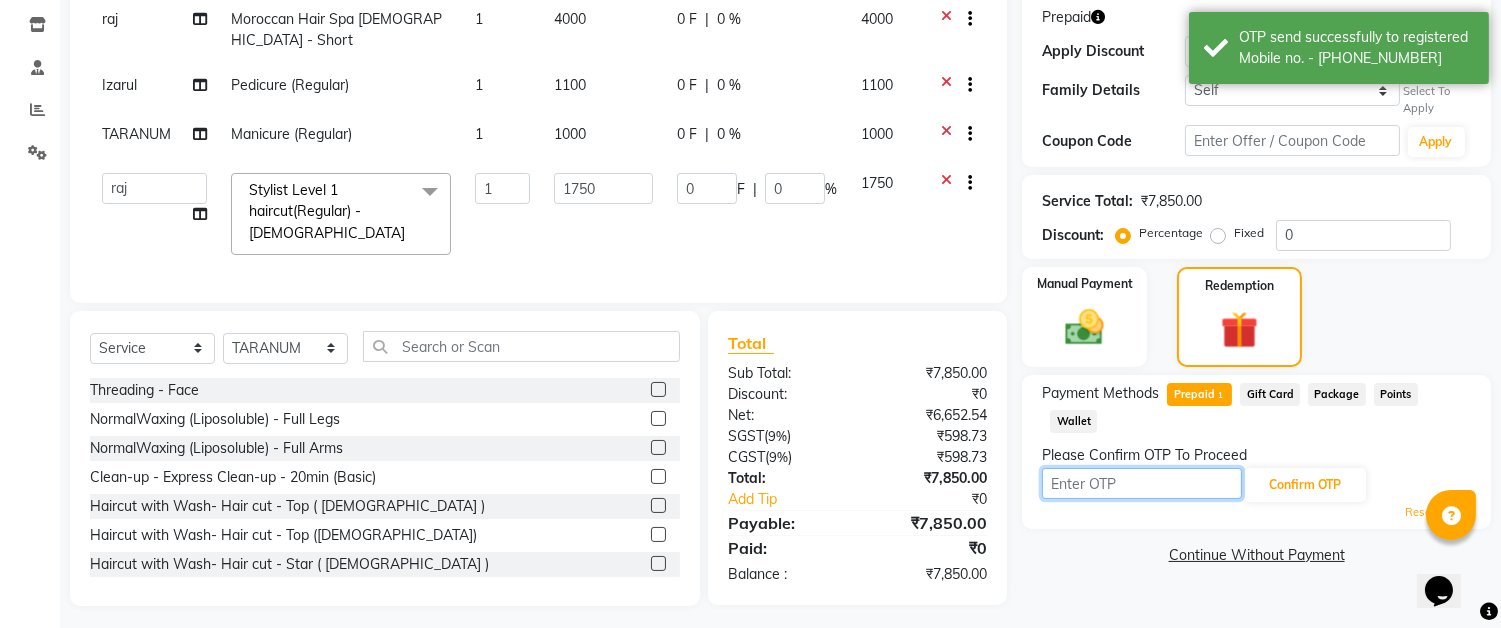 drag, startPoint x: 1195, startPoint y: 456, endPoint x: 1195, endPoint y: 440, distance: 16 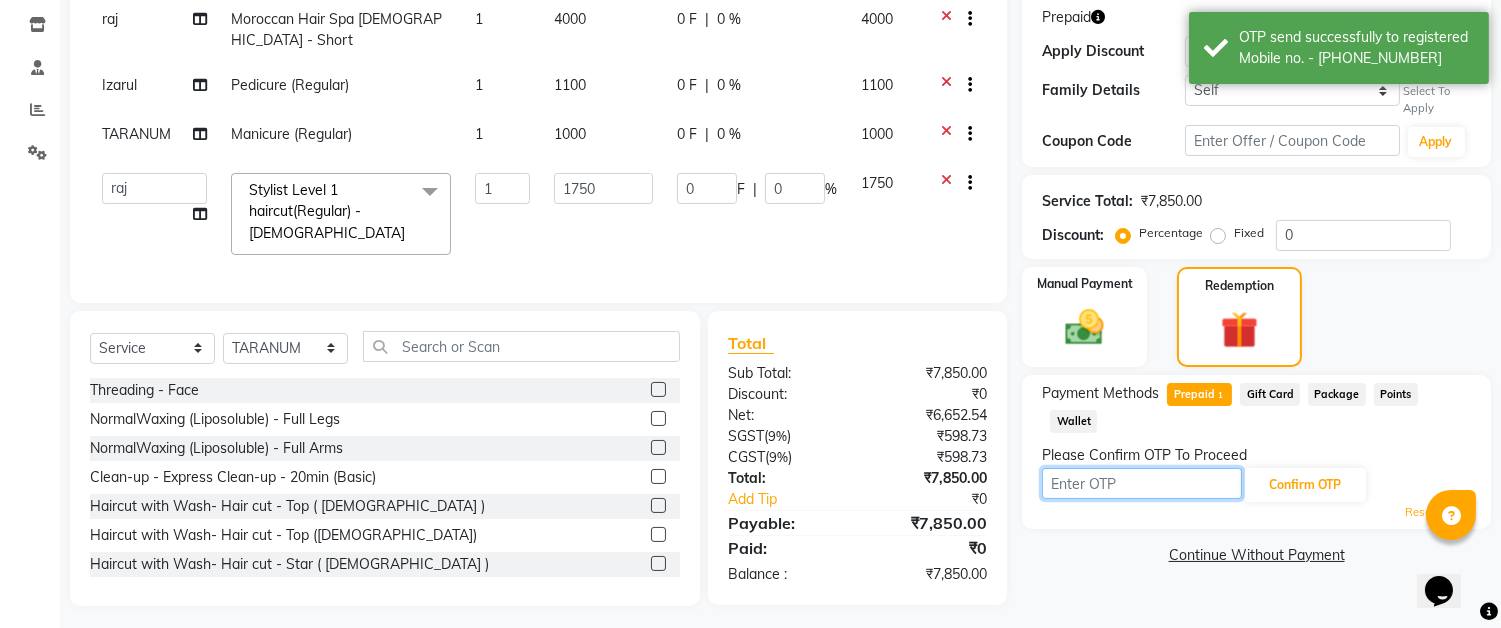 type on "3440" 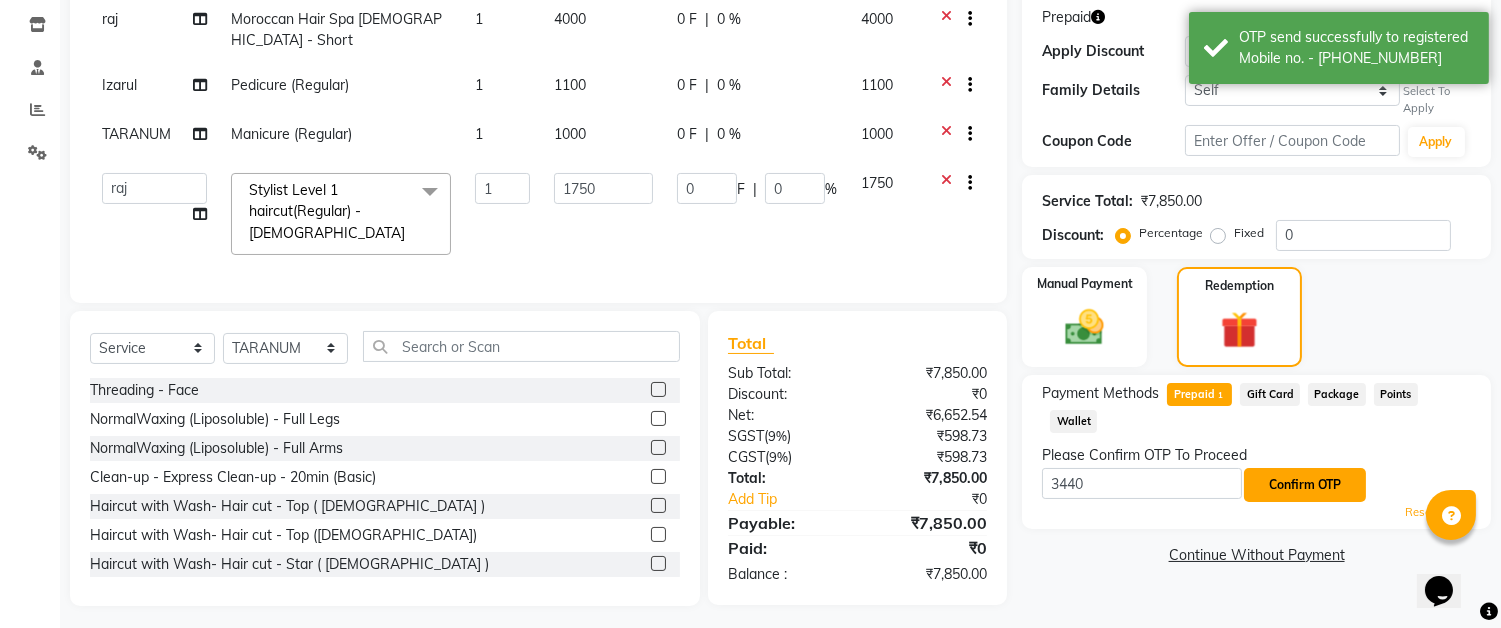 click on "Confirm OTP" 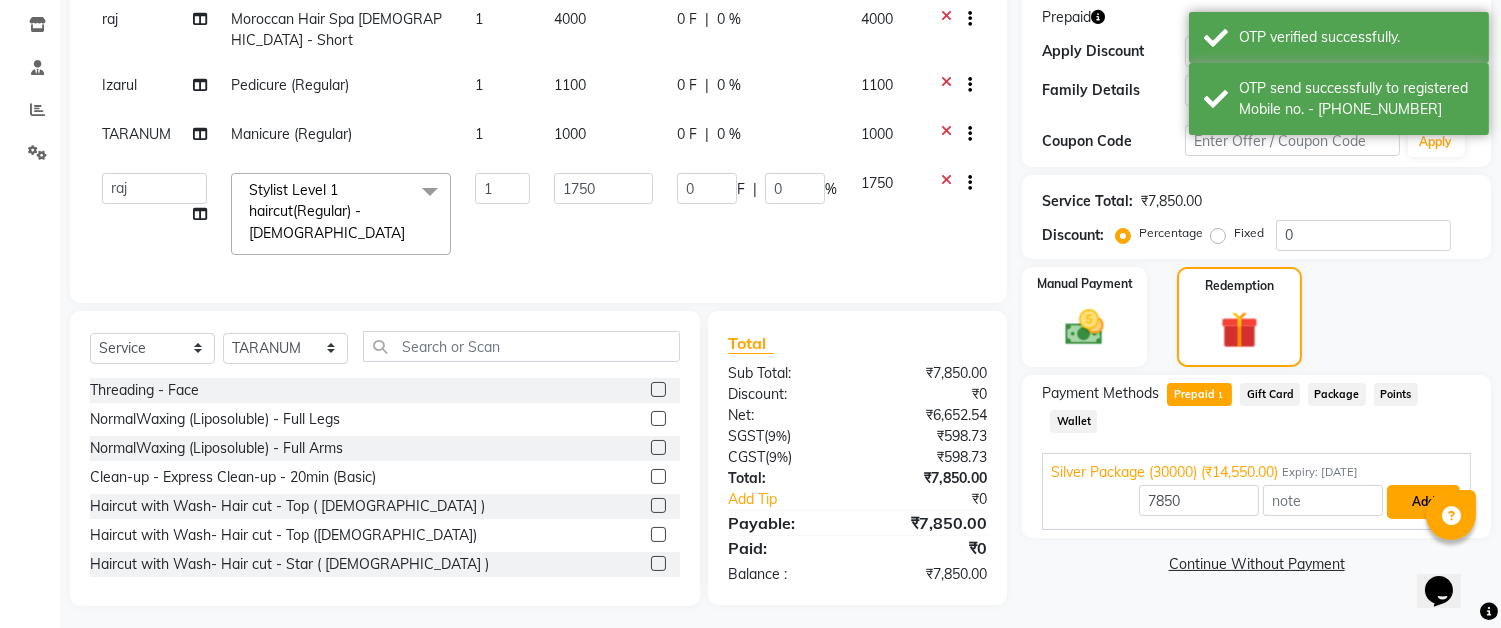 click on "Add" at bounding box center (1423, 502) 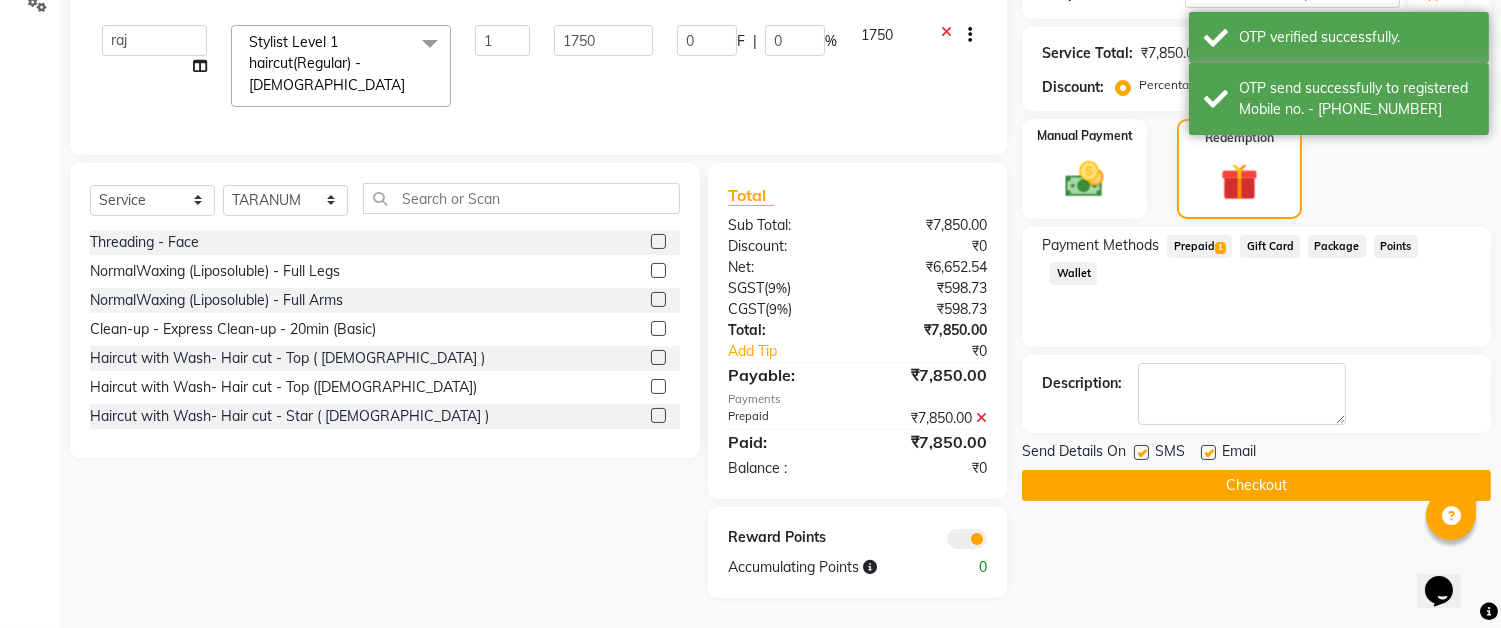 scroll, scrollTop: 497, scrollLeft: 0, axis: vertical 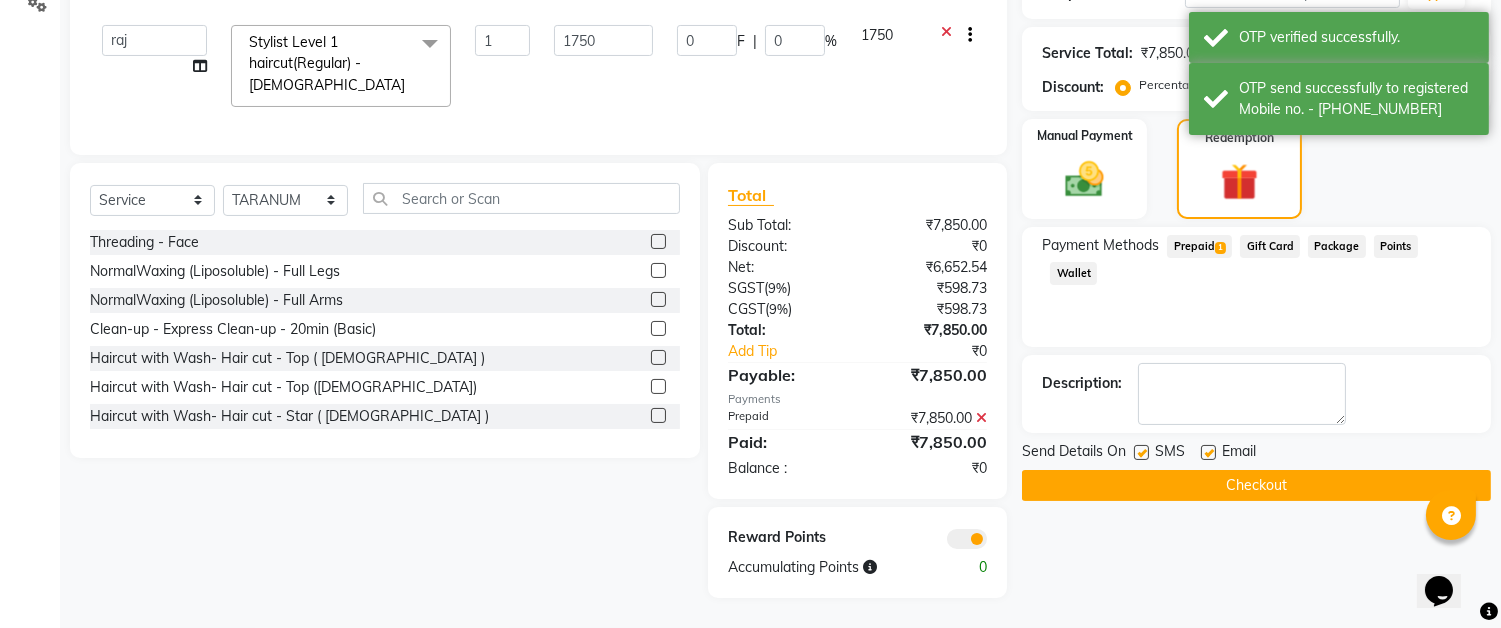 click on "Checkout" 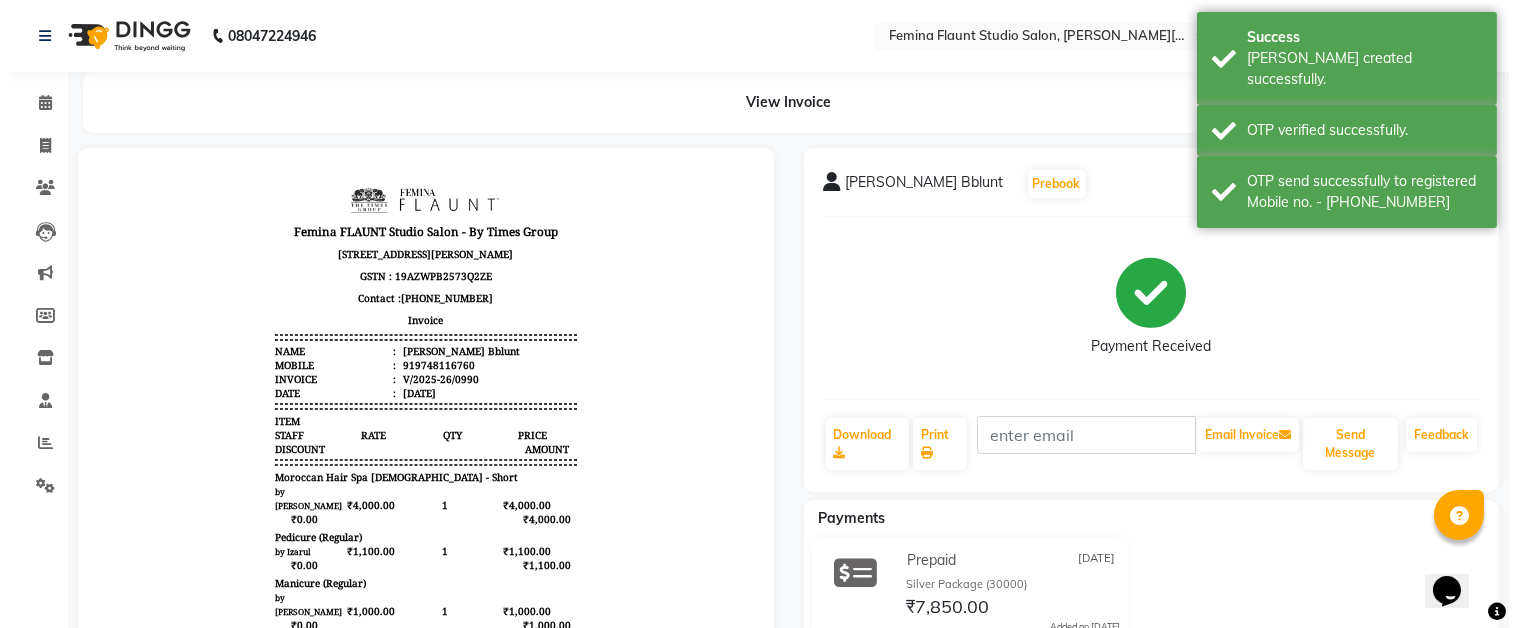 scroll, scrollTop: 0, scrollLeft: 0, axis: both 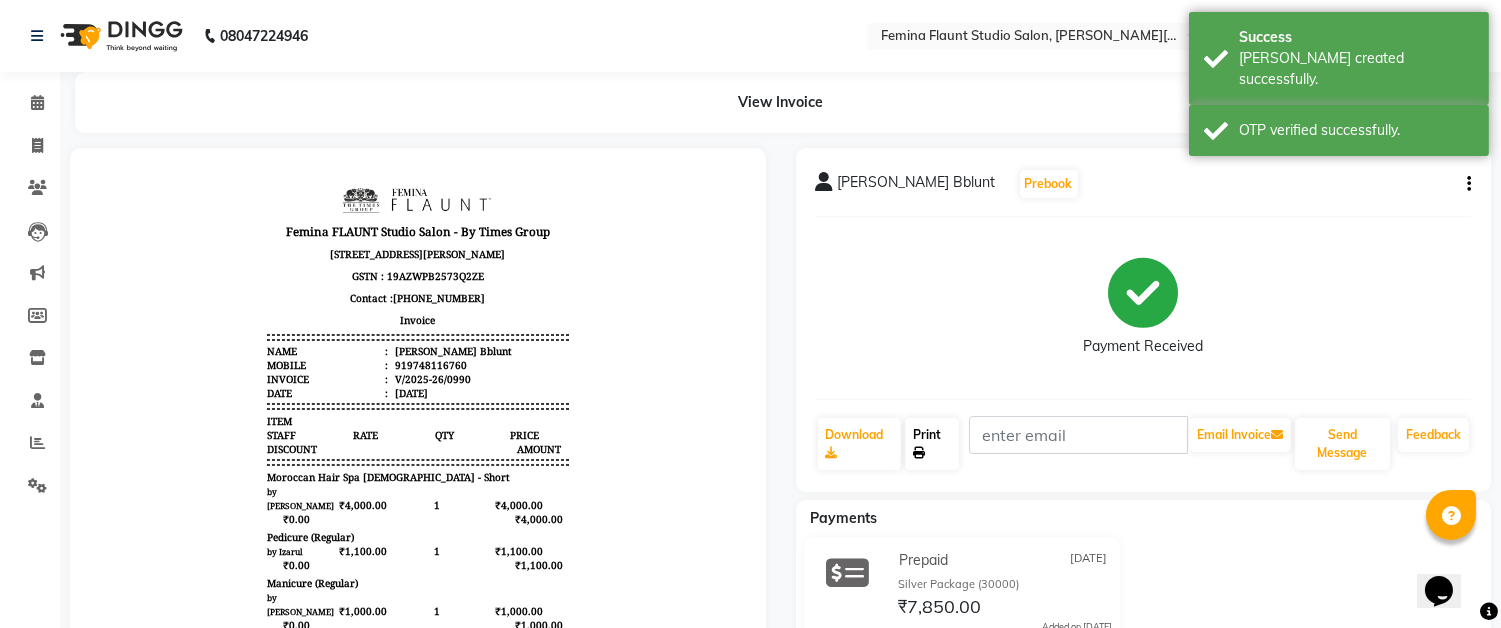 click on "Print" 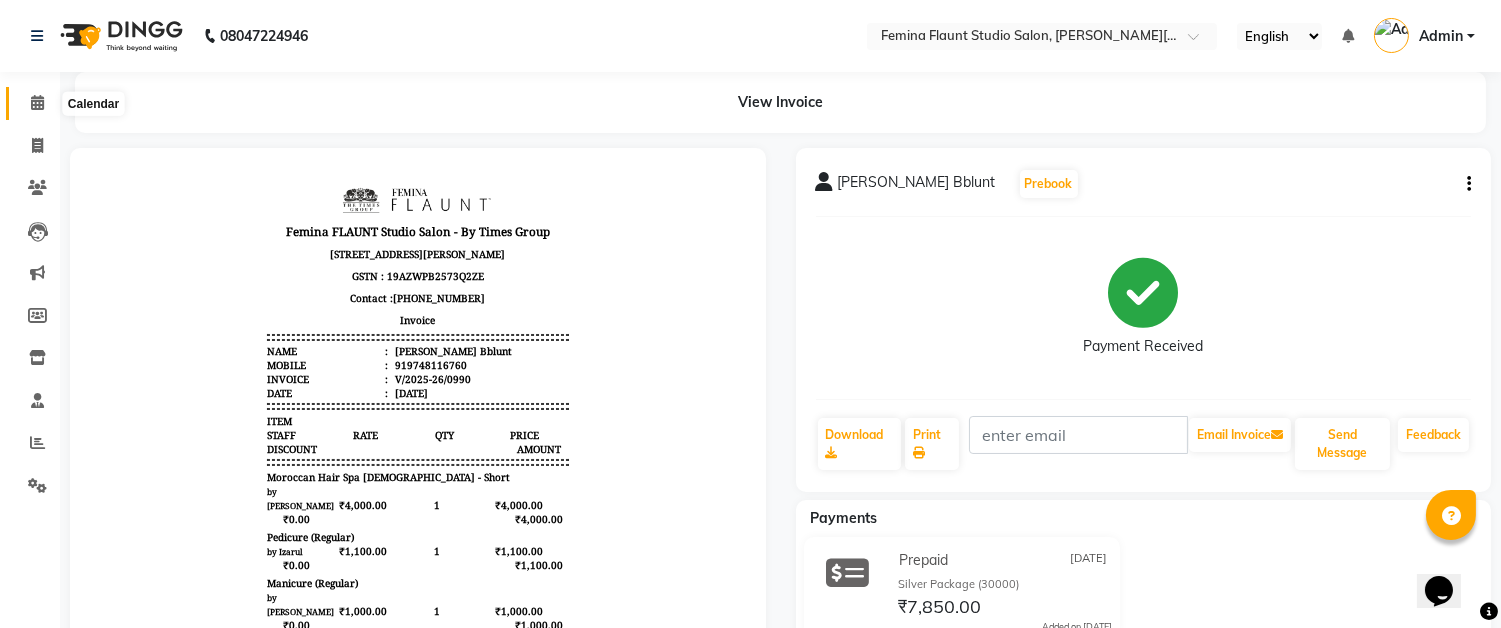 click 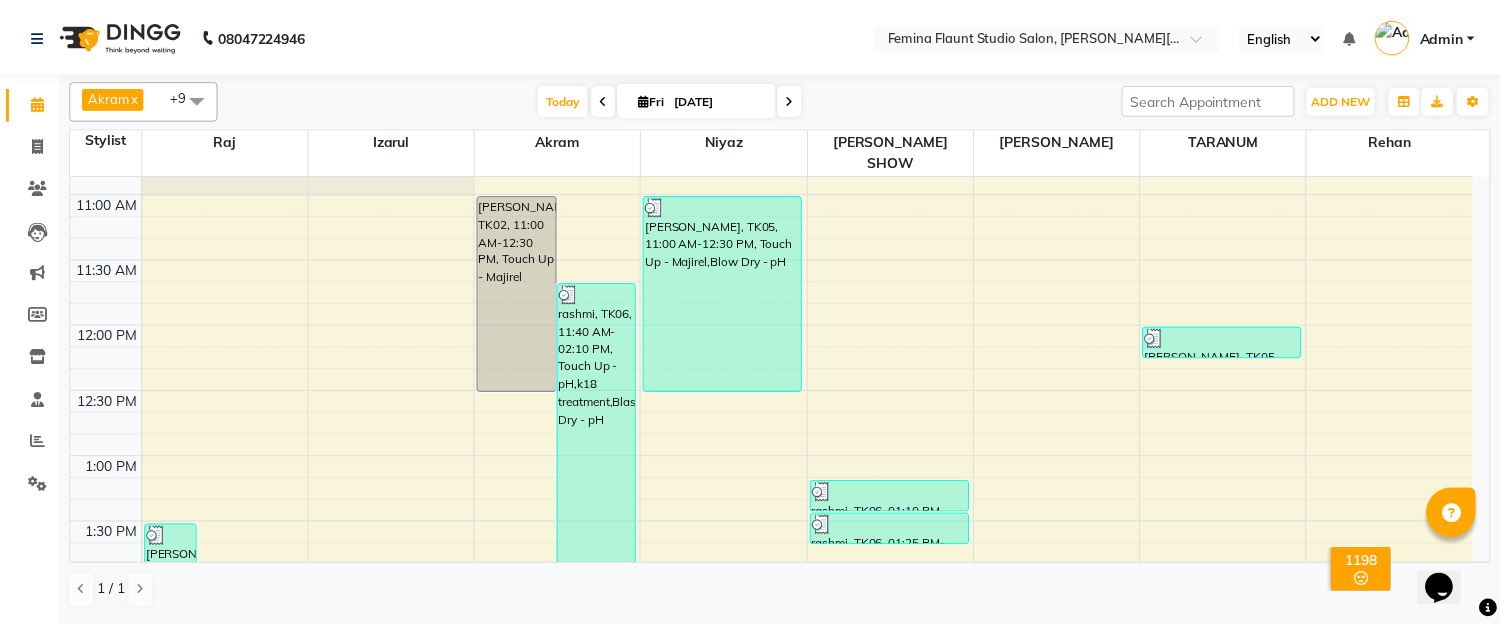 scroll, scrollTop: 203, scrollLeft: 0, axis: vertical 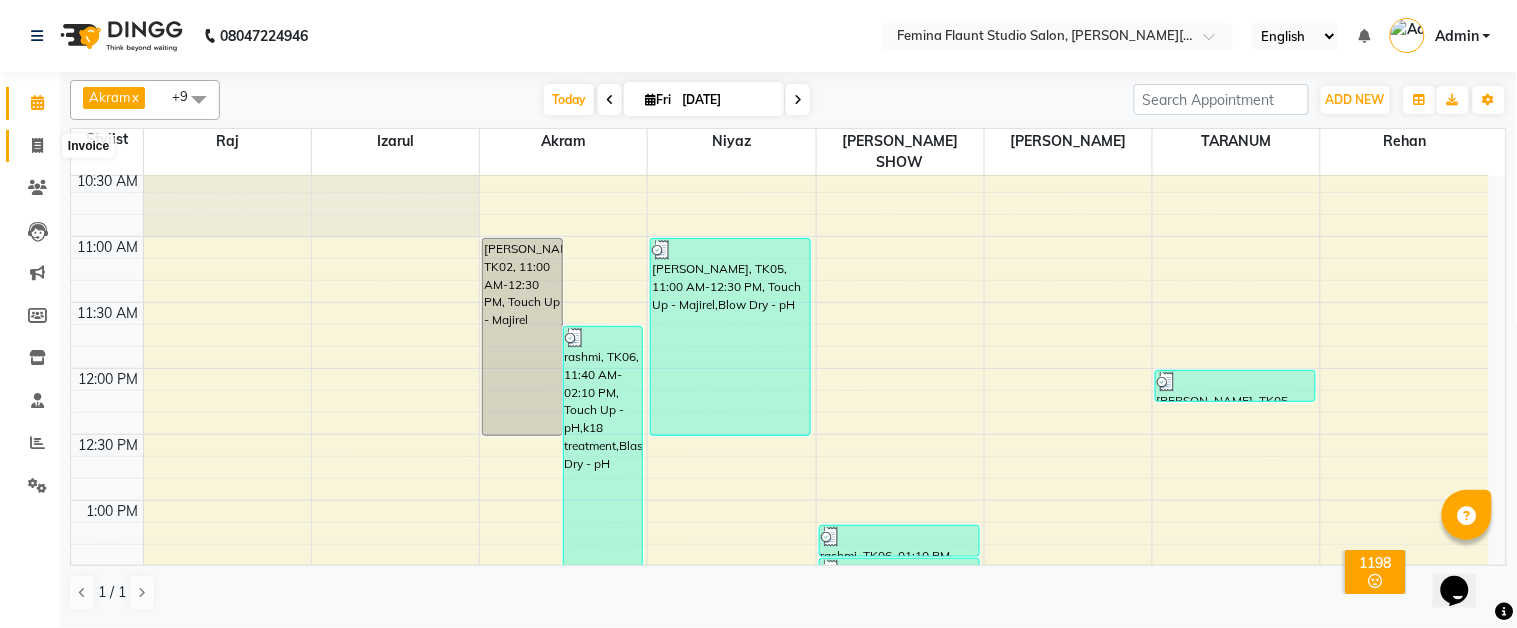 click 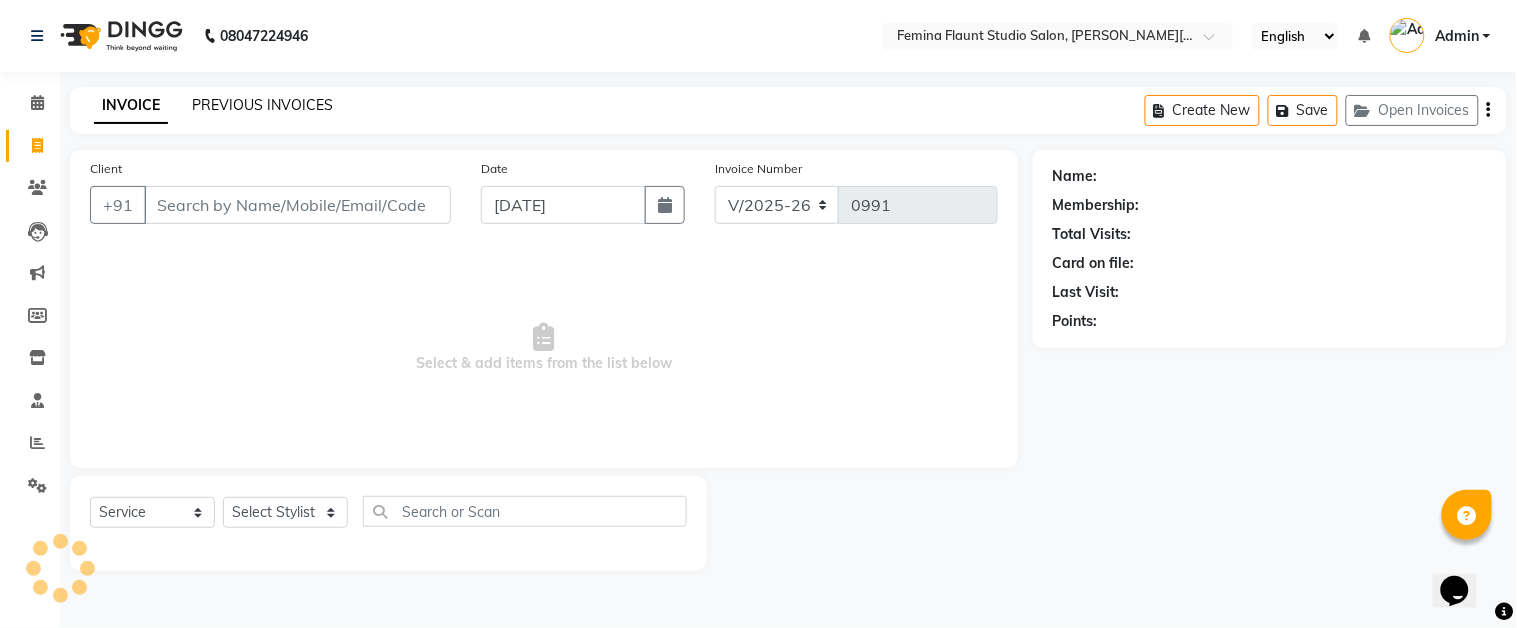 click on "PREVIOUS INVOICES" 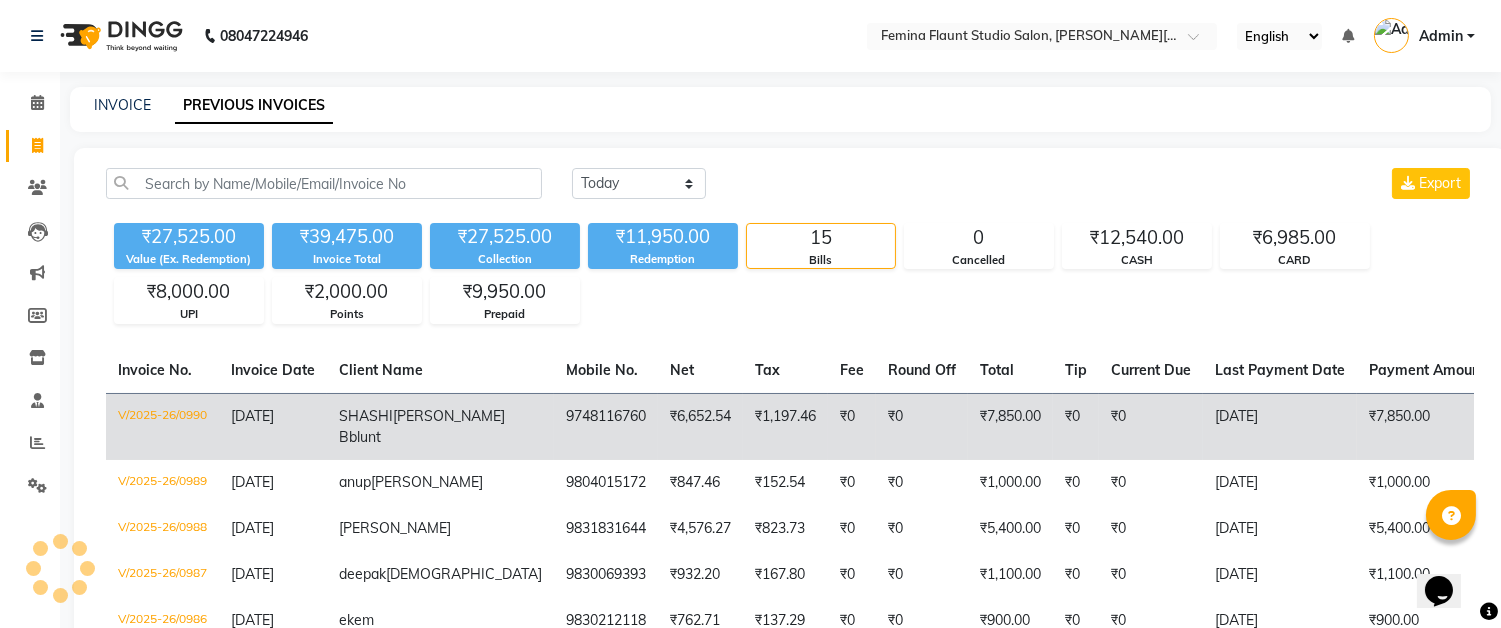 click on "9748116760" 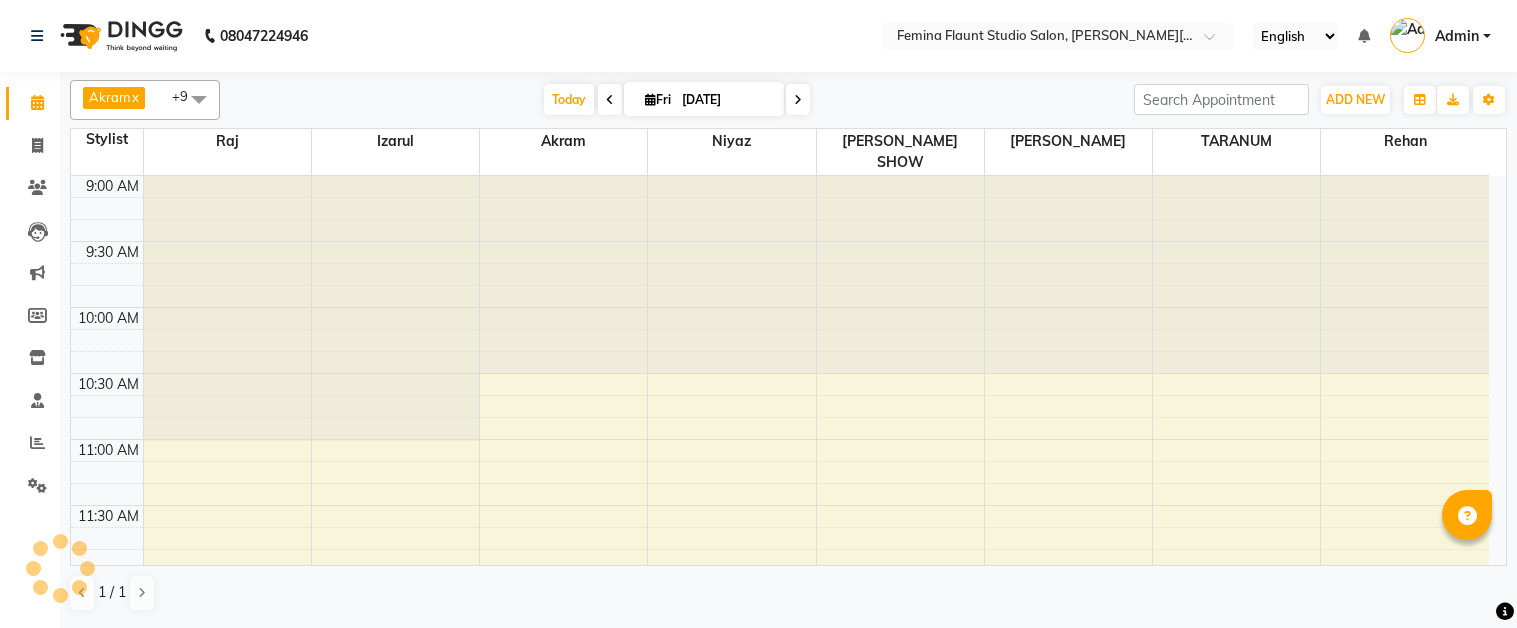 scroll, scrollTop: 0, scrollLeft: 0, axis: both 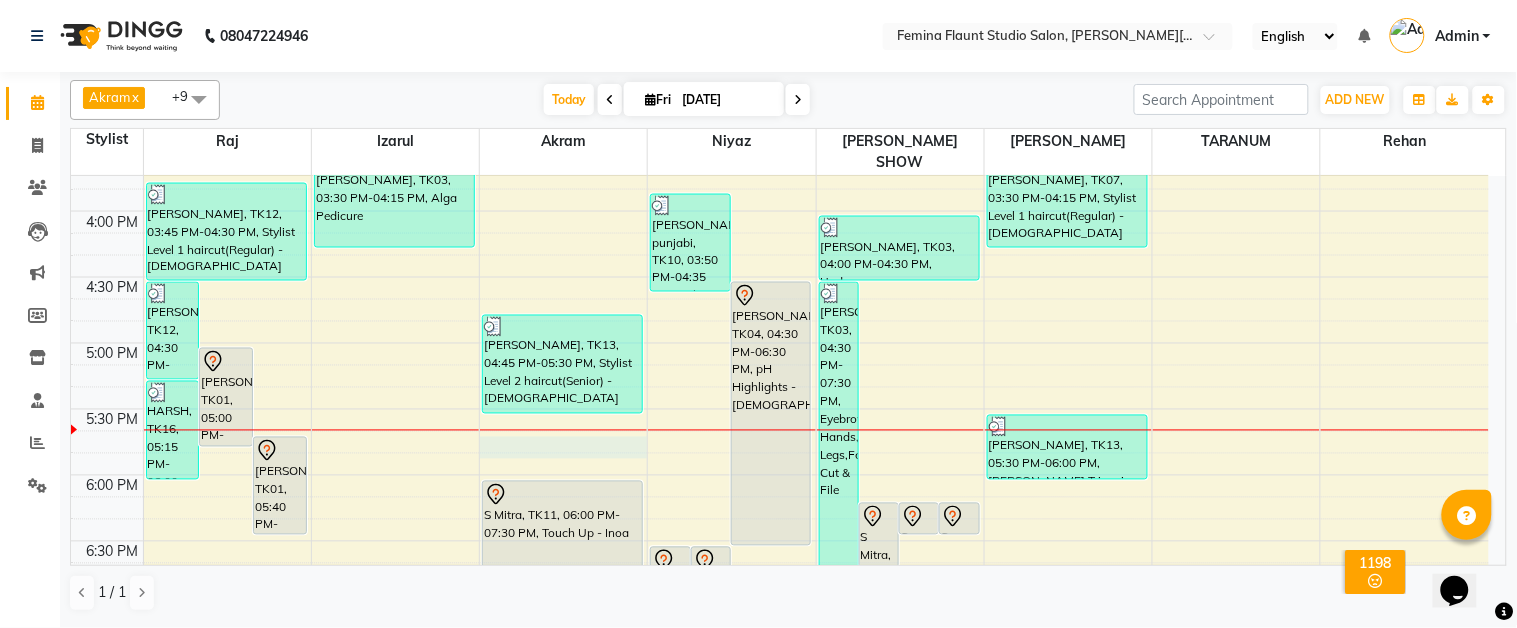 click on "9:00 AM 9:30 AM 10:00 AM 10:30 AM 11:00 AM 11:30 AM 12:00 PM 12:30 PM 1:00 PM 1:30 PM 2:00 PM 2:30 PM 3:00 PM 3:30 PM 4:00 PM 4:30 PM 5:00 PM 5:30 PM 6:00 PM 6:30 PM 7:00 PM 7:30 PM 8:00 PM 8:30 PM 9:00 PM 9:30 PM     [PERSON_NAME], TK12, 04:30 PM-05:15 PM, Global Hair Colour - Majirel - [DEMOGRAPHIC_DATA]             [PERSON_NAME], TK01, 05:00 PM-05:45 PM, Stylist Level 1 haircut(Regular) - [DEMOGRAPHIC_DATA]             [PERSON_NAME], TK01, 05:40 PM-06:25 PM, Stylist Level 1 haircut(Regular) - [DEMOGRAPHIC_DATA]     HARSH, TK16, 05:15 PM-06:00 PM, Stylist Level 1 haircut(Regular) - [DEMOGRAPHIC_DATA]     [PERSON_NAME] Bblunt, TK08, 01:30 PM-03:30 PM, Moroccan Hair Spa [DEMOGRAPHIC_DATA] - Short     [PERSON_NAME], TK12, 03:45 PM-04:30 PM, Stylist Level 1 haircut(Regular) - [DEMOGRAPHIC_DATA]     [PERSON_NAME] Bblunt, TK08, 02:40 PM-03:10 PM, Pedicure (Regular)     [PERSON_NAME], TK03, 03:30 PM-04:15 PM, Alga Pedicure    [PERSON_NAME], TK02, 11:00 AM-12:30 PM, Touch Up - Majirel     rashmi, TK06, 11:40 AM-02:10 PM, Touch Up - pH,k18 treatment,Blast Dry - pH" at bounding box center [780, 145] 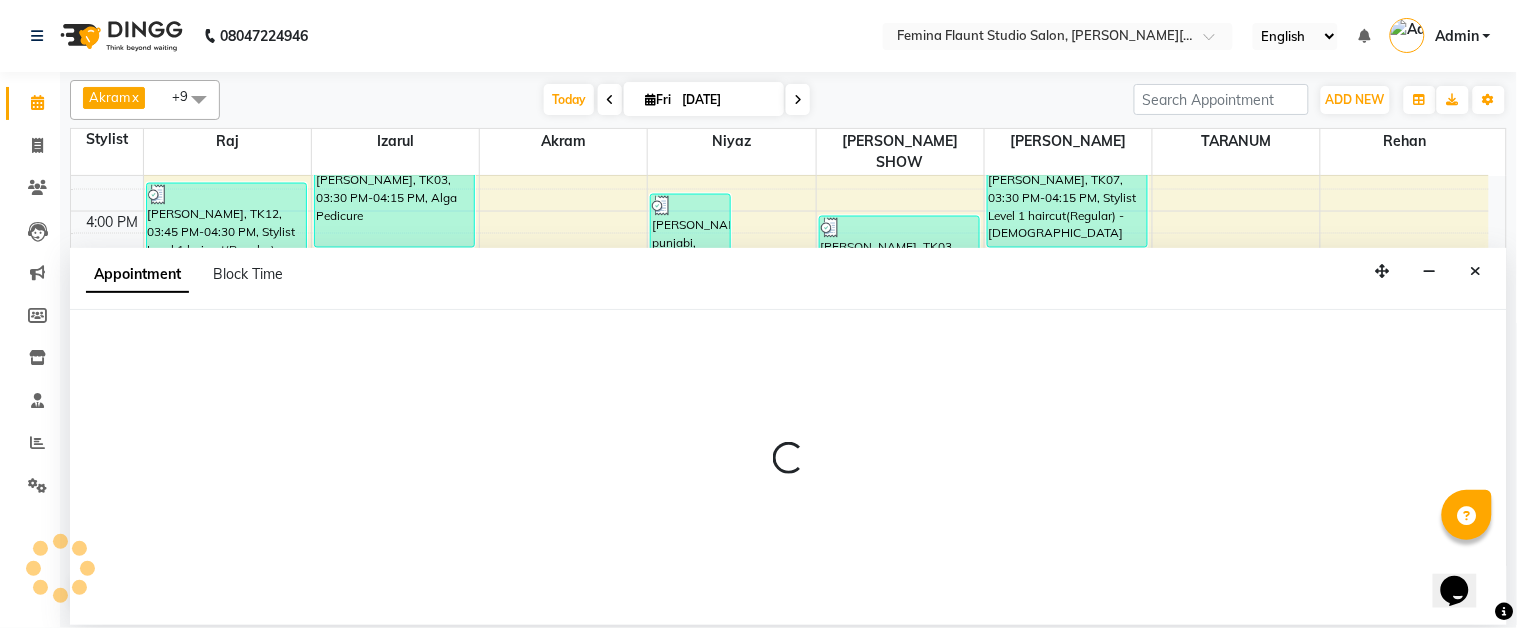 select on "83059" 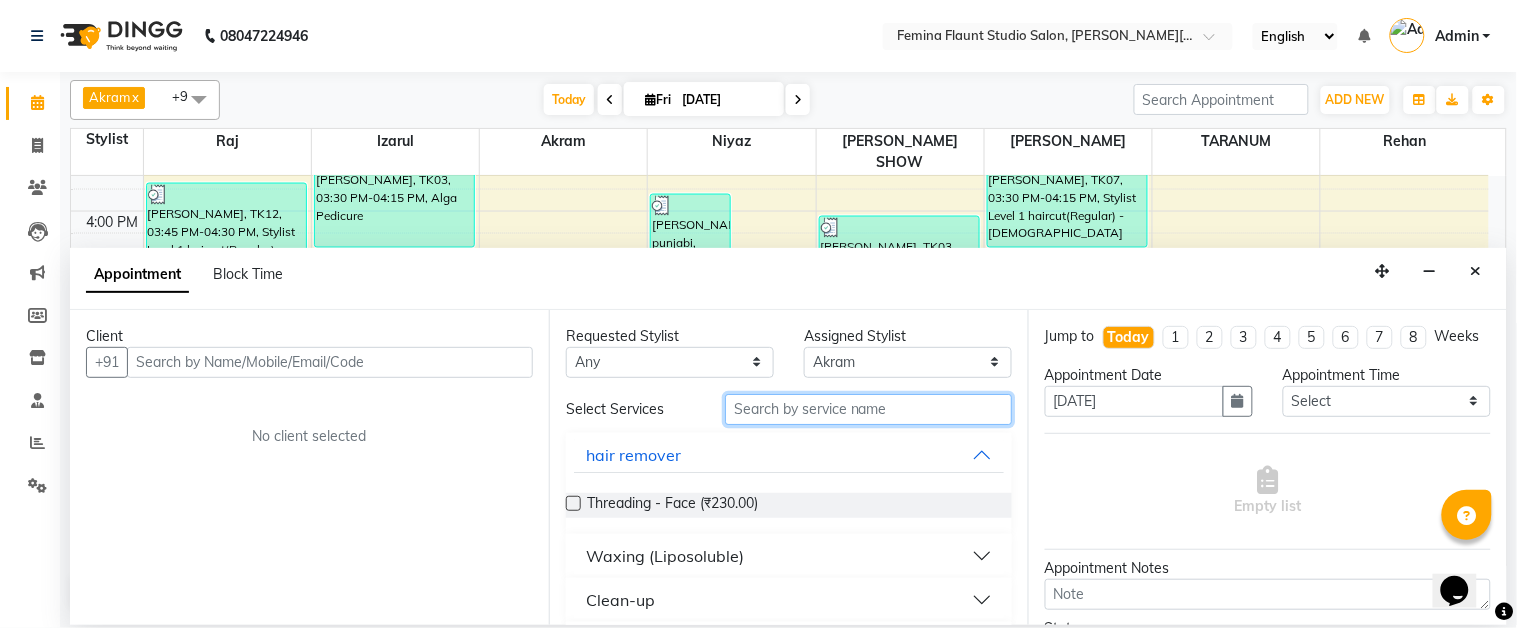 click at bounding box center [868, 409] 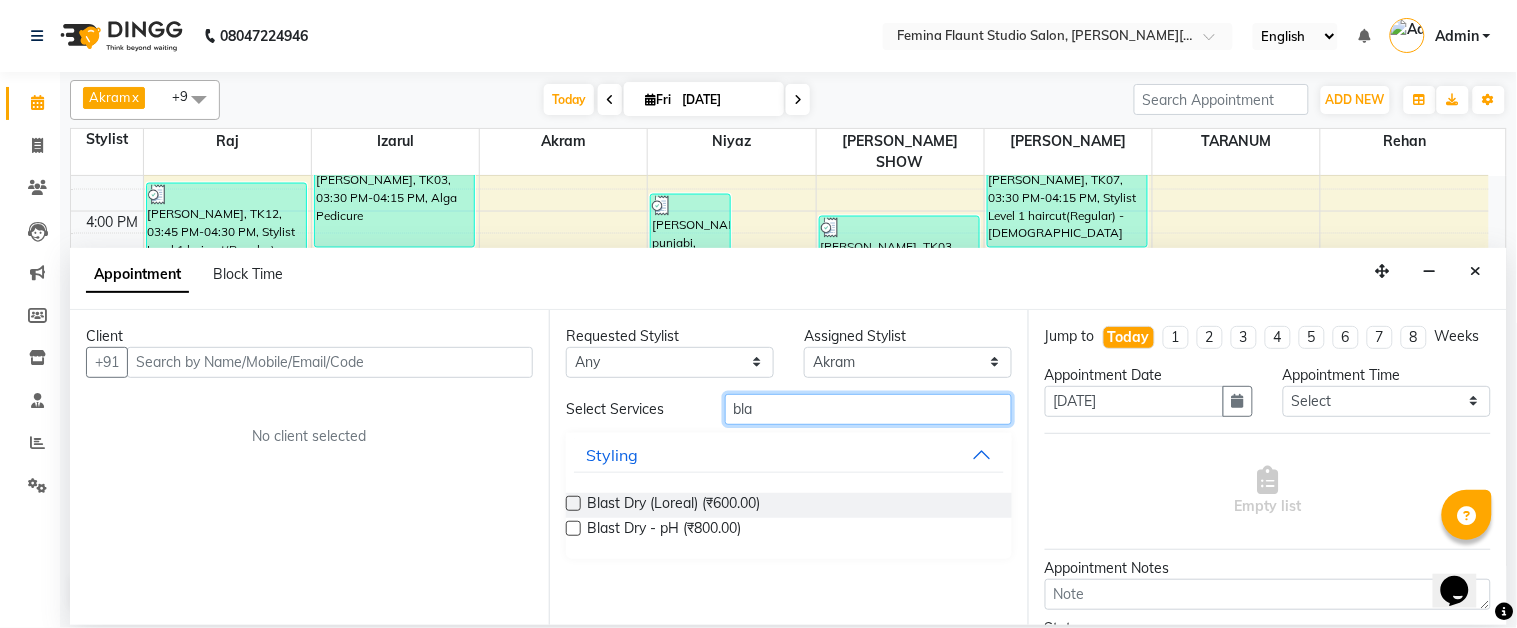 type on "bla" 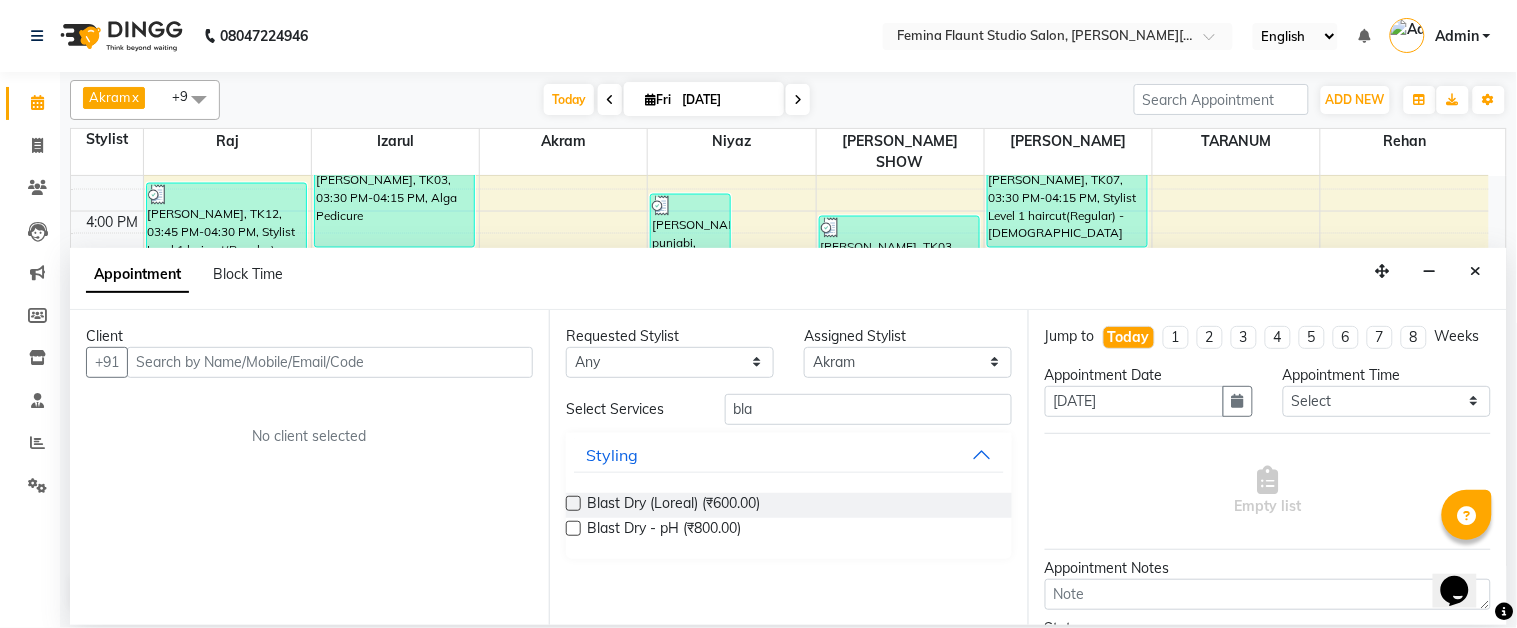 click at bounding box center (573, 503) 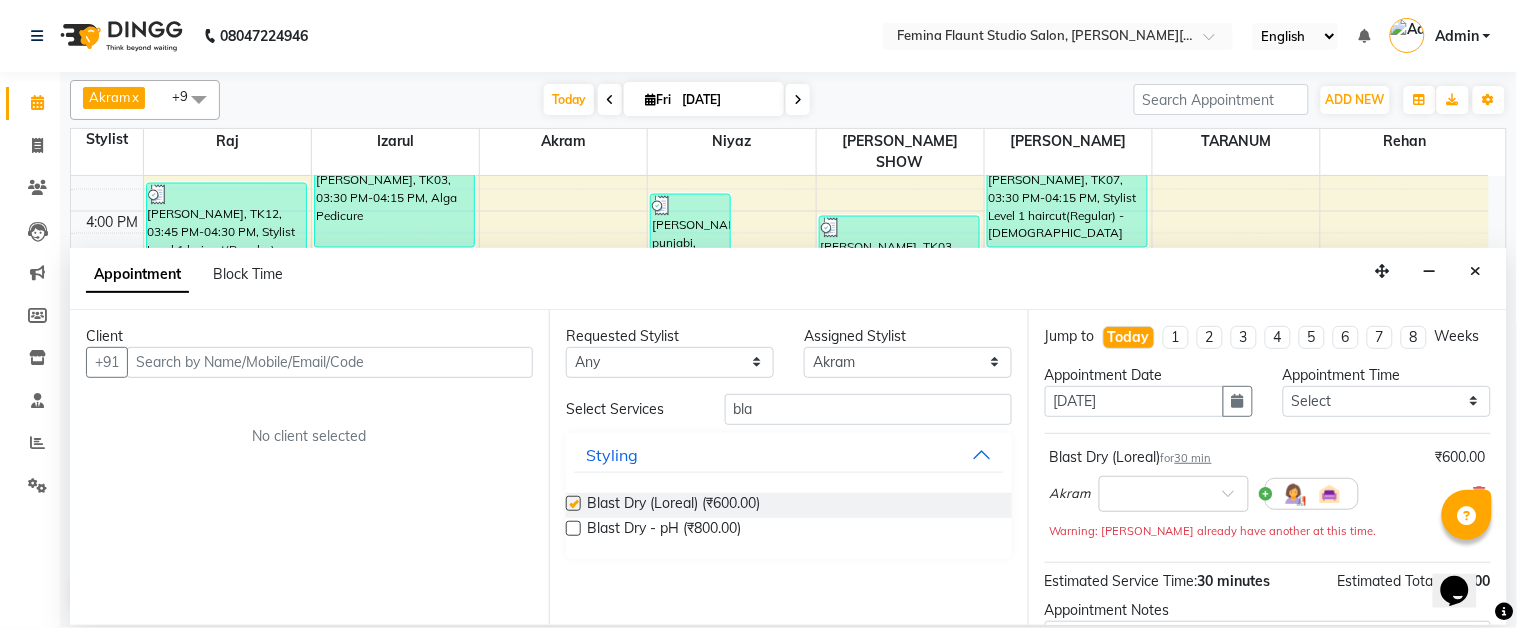 checkbox on "false" 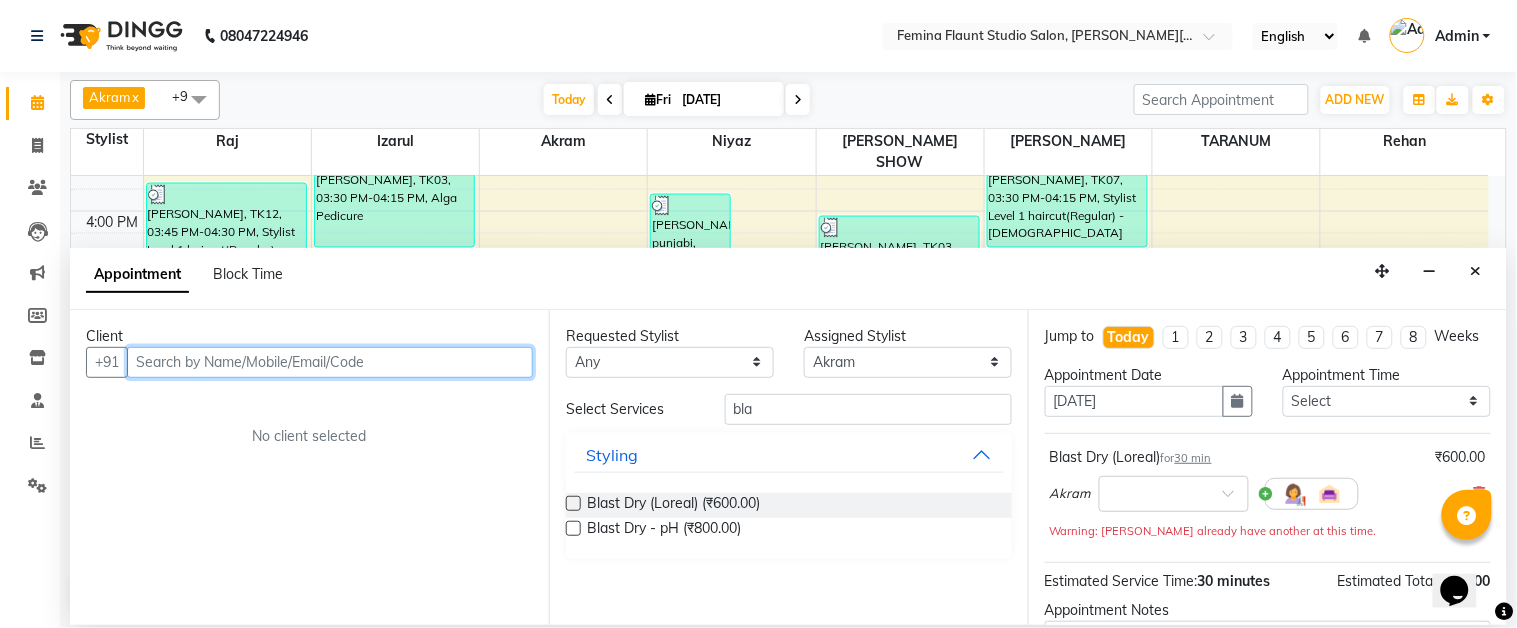 click at bounding box center (330, 362) 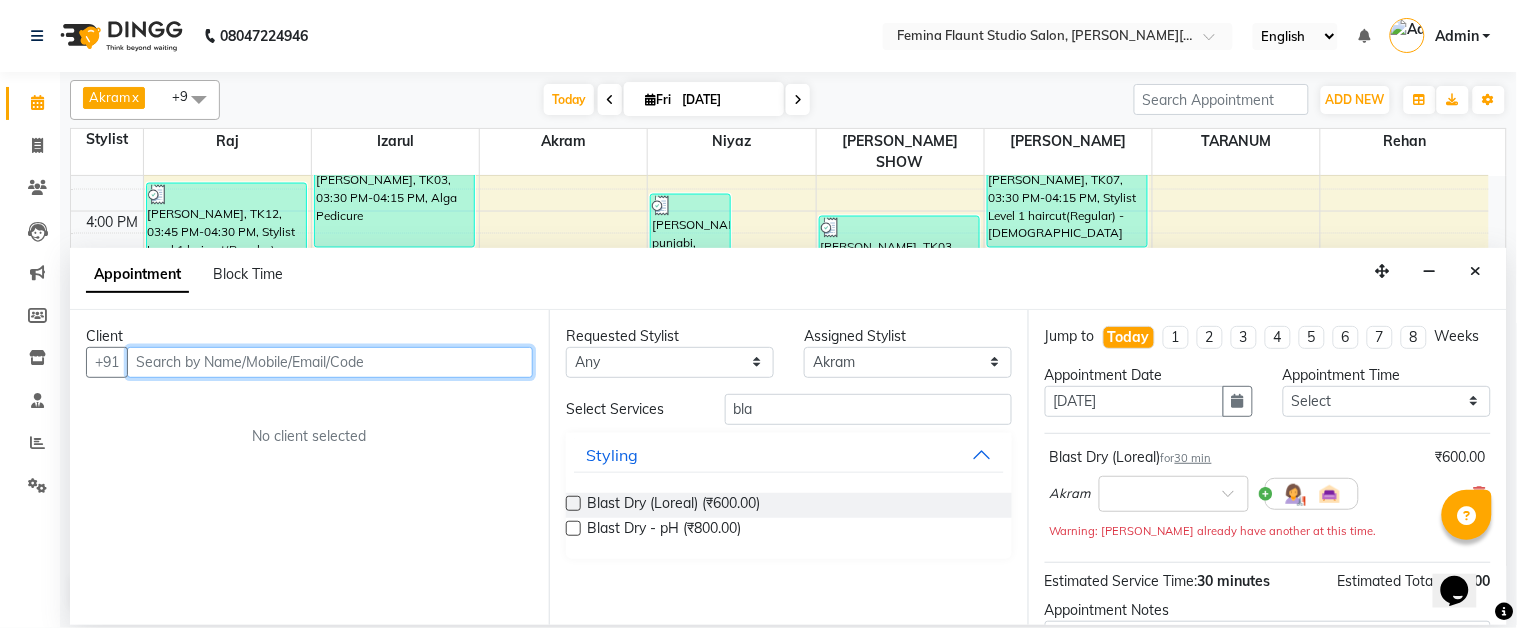 click at bounding box center [330, 362] 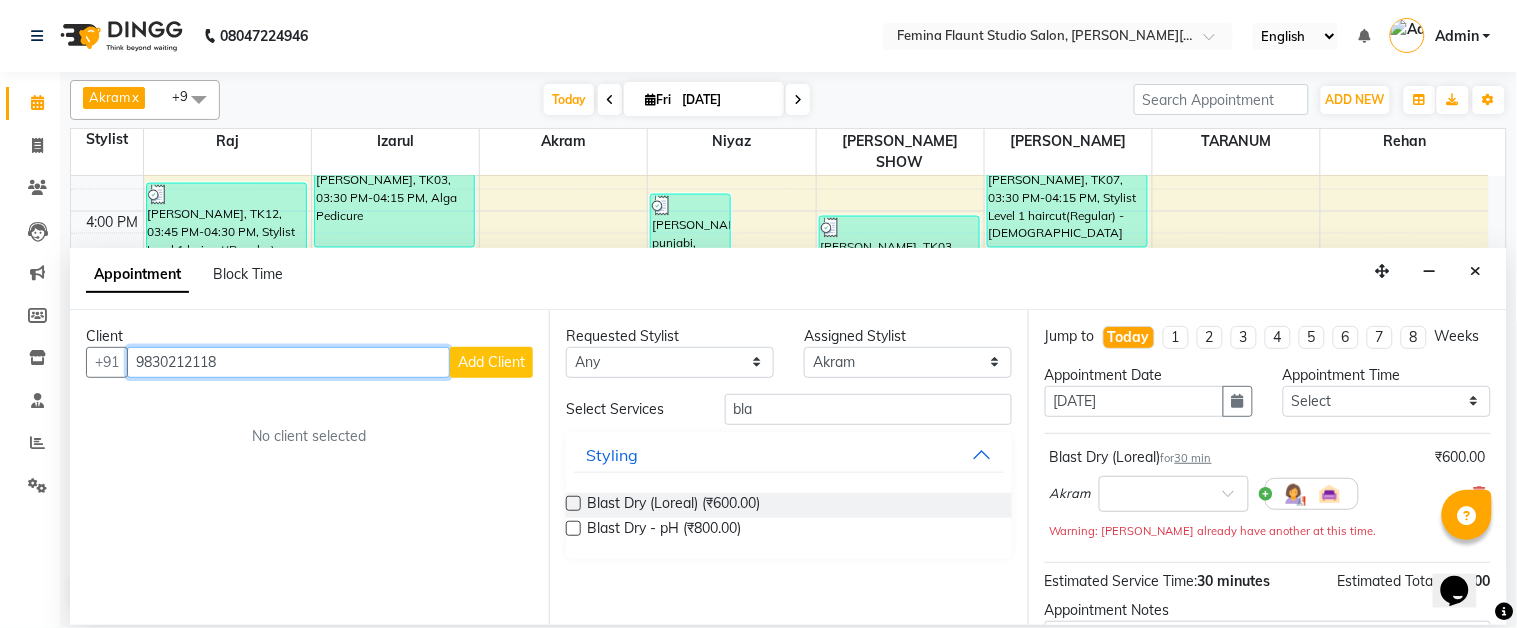 type on "9830212118" 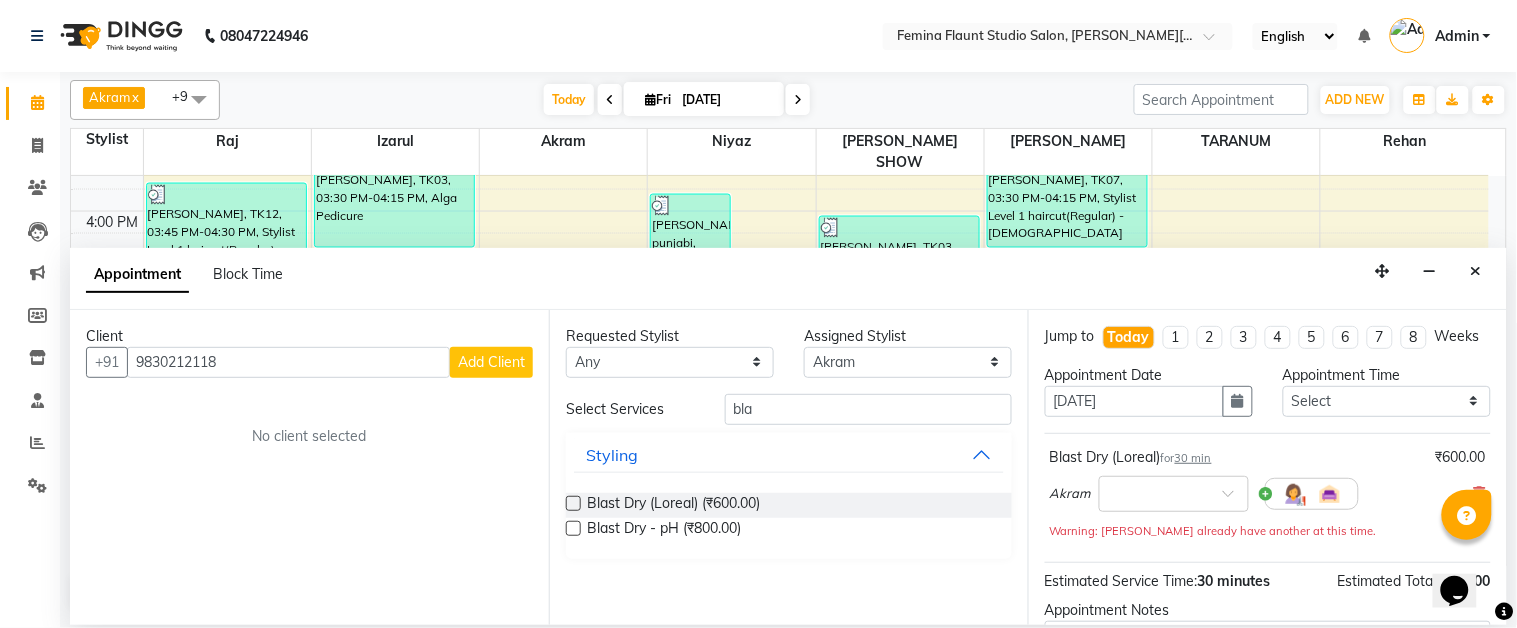 click on "Add Client" at bounding box center (491, 362) 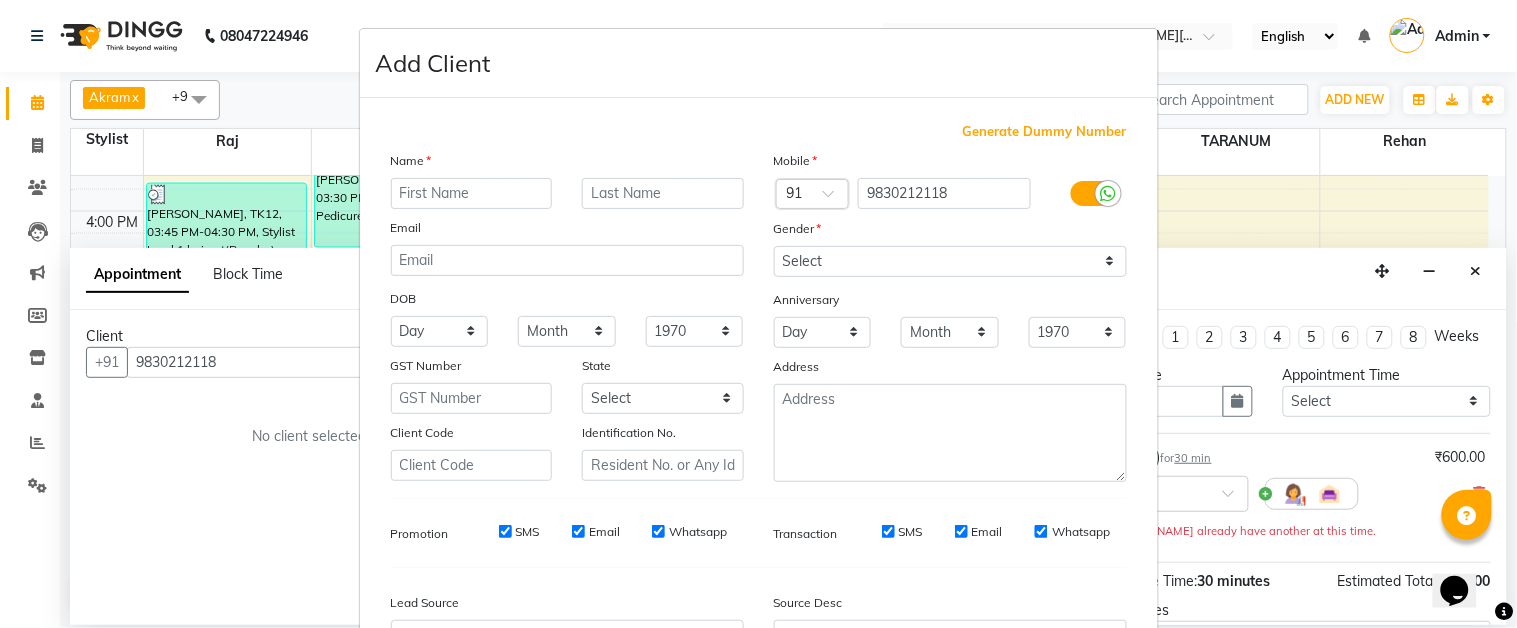 click at bounding box center [472, 193] 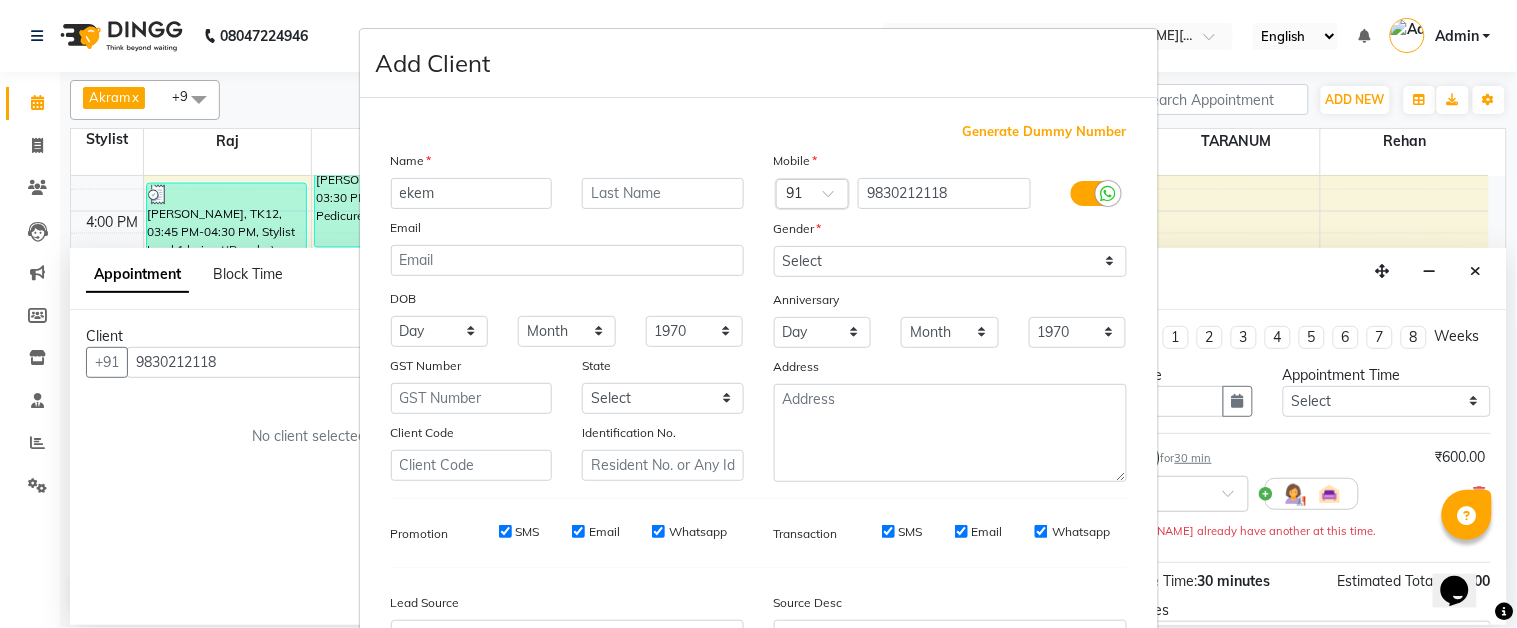 type on "ekem" 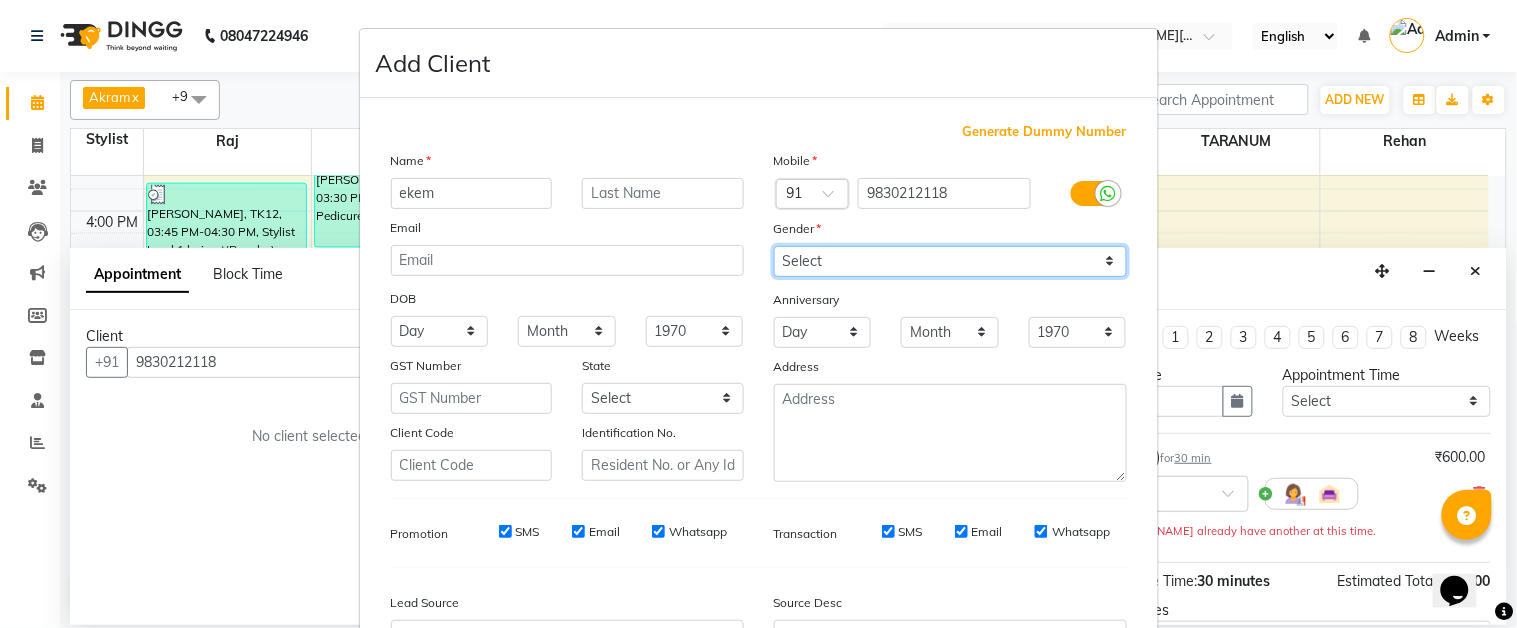 click on "Select [DEMOGRAPHIC_DATA] [DEMOGRAPHIC_DATA] Other Prefer Not To Say" at bounding box center [950, 261] 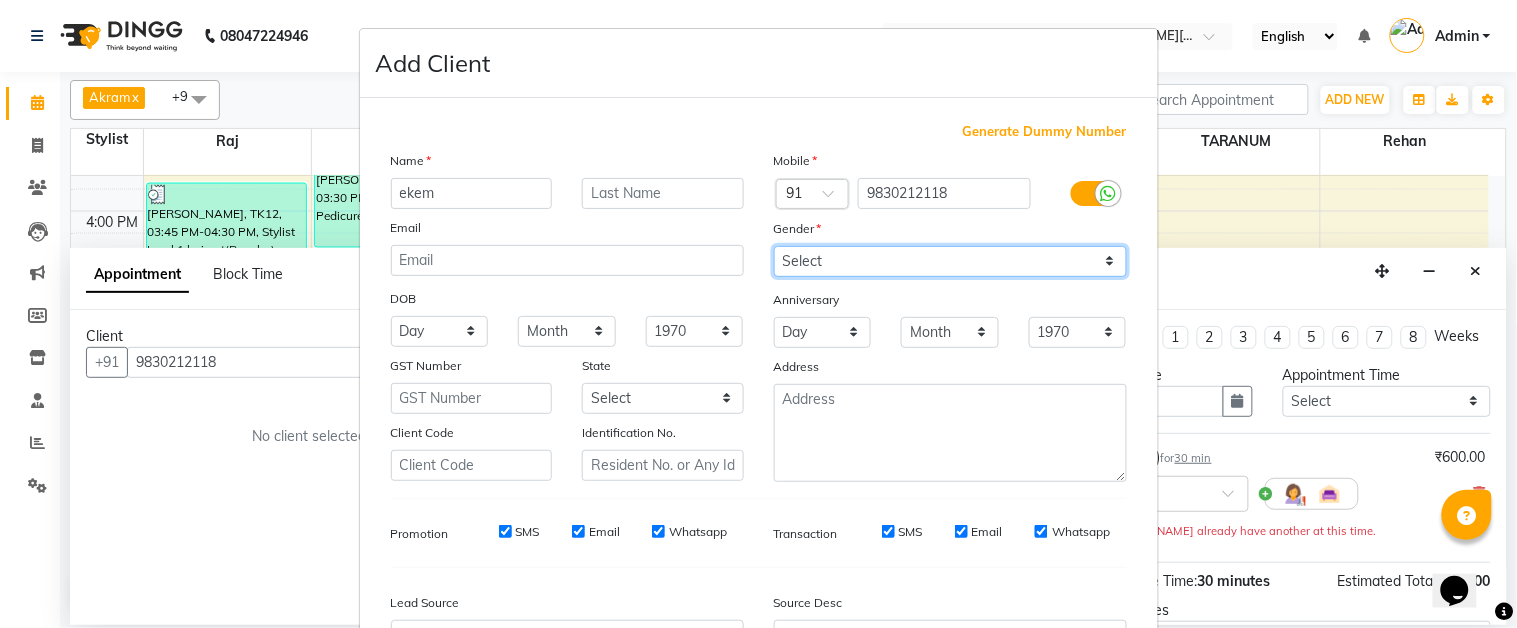 select on "[DEMOGRAPHIC_DATA]" 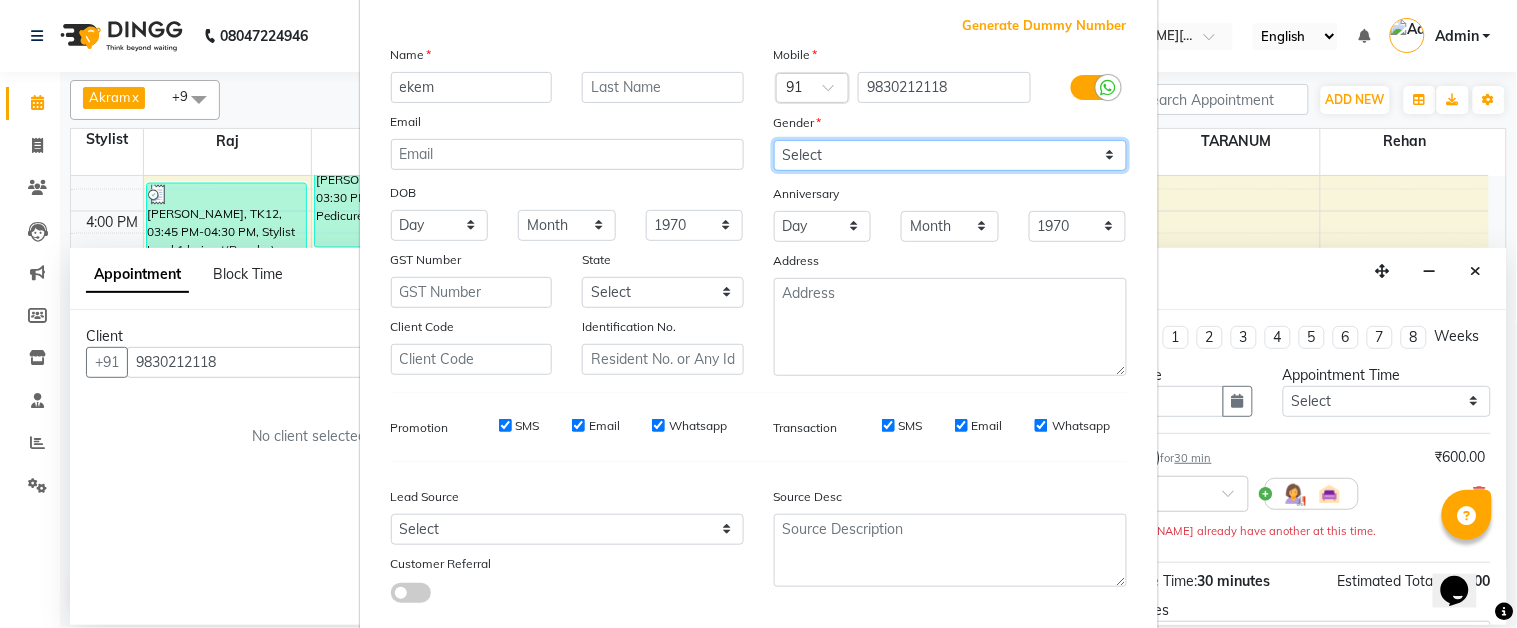 scroll, scrollTop: 222, scrollLeft: 0, axis: vertical 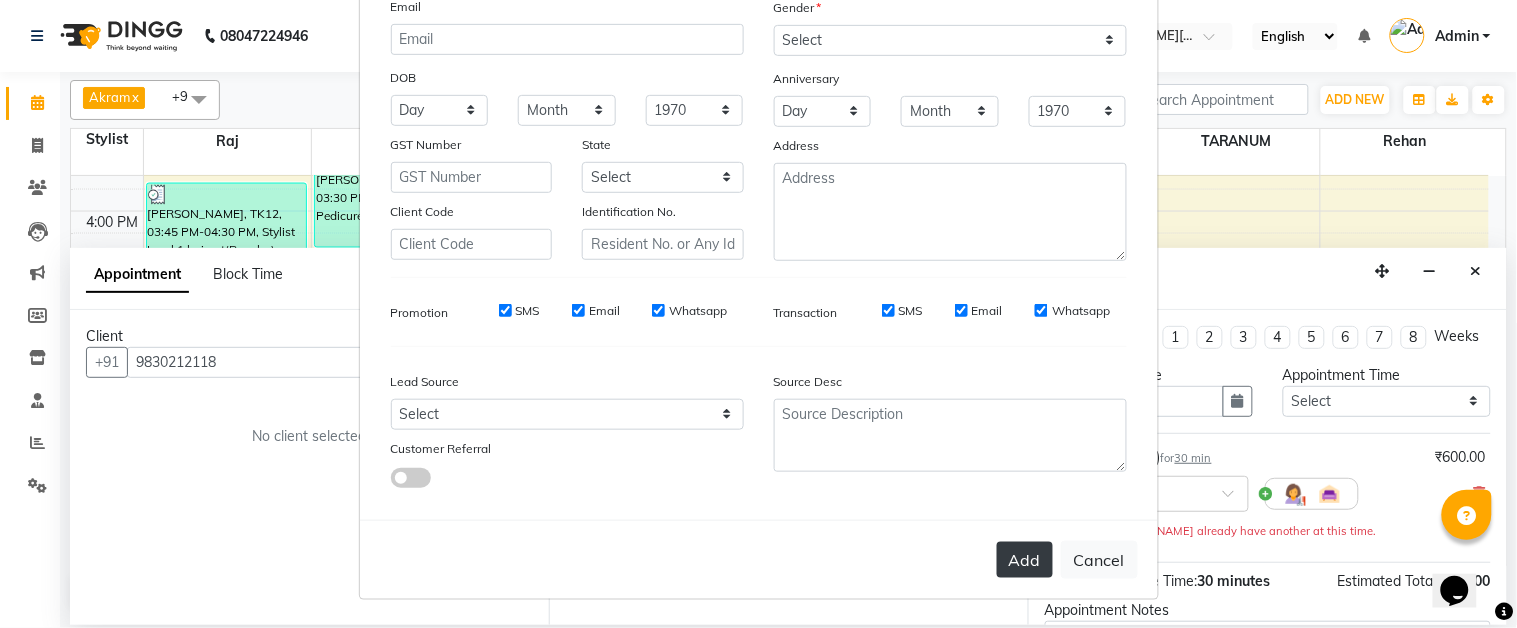 click on "Add" at bounding box center [1025, 560] 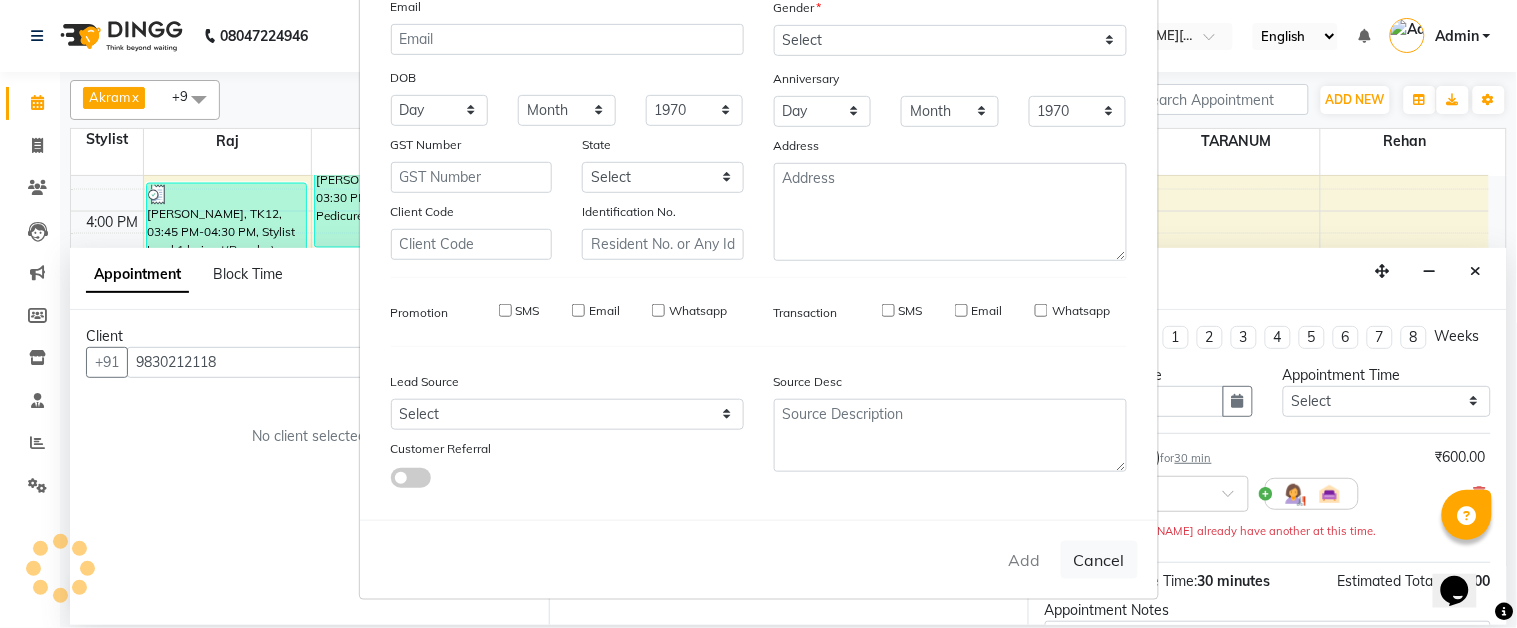 type 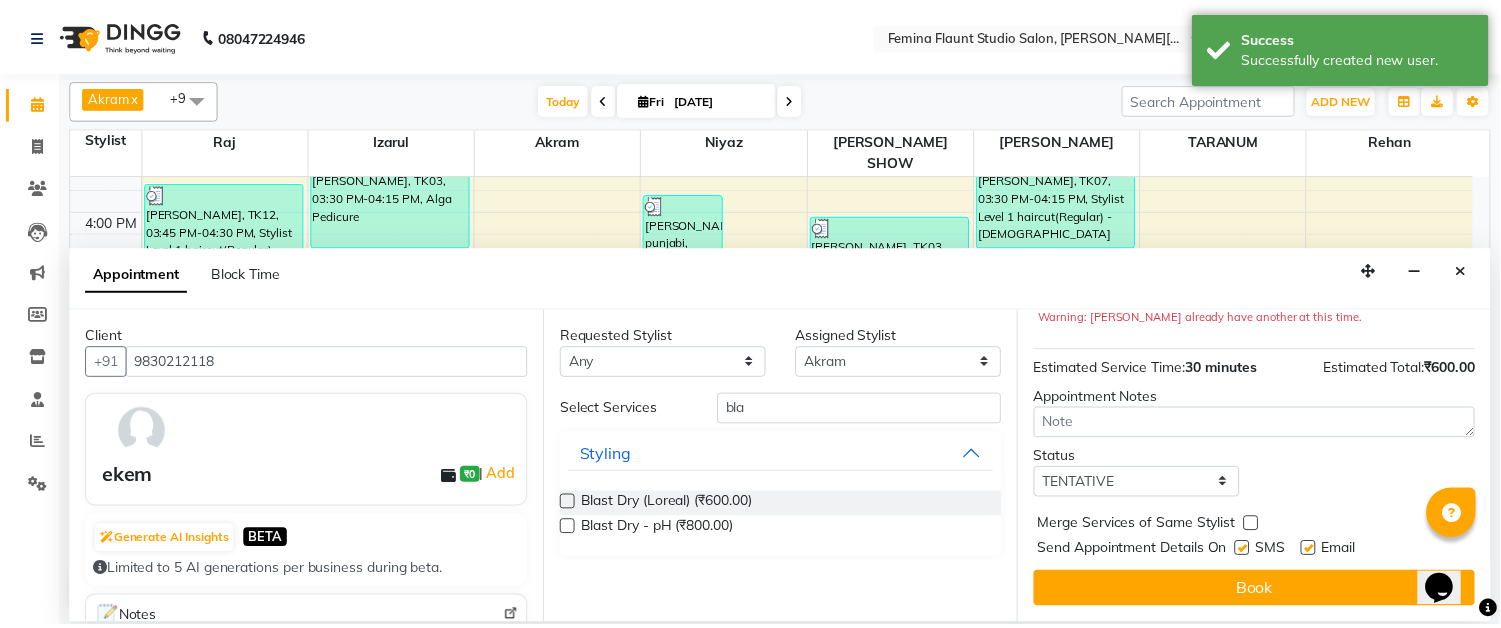 scroll, scrollTop: 232, scrollLeft: 0, axis: vertical 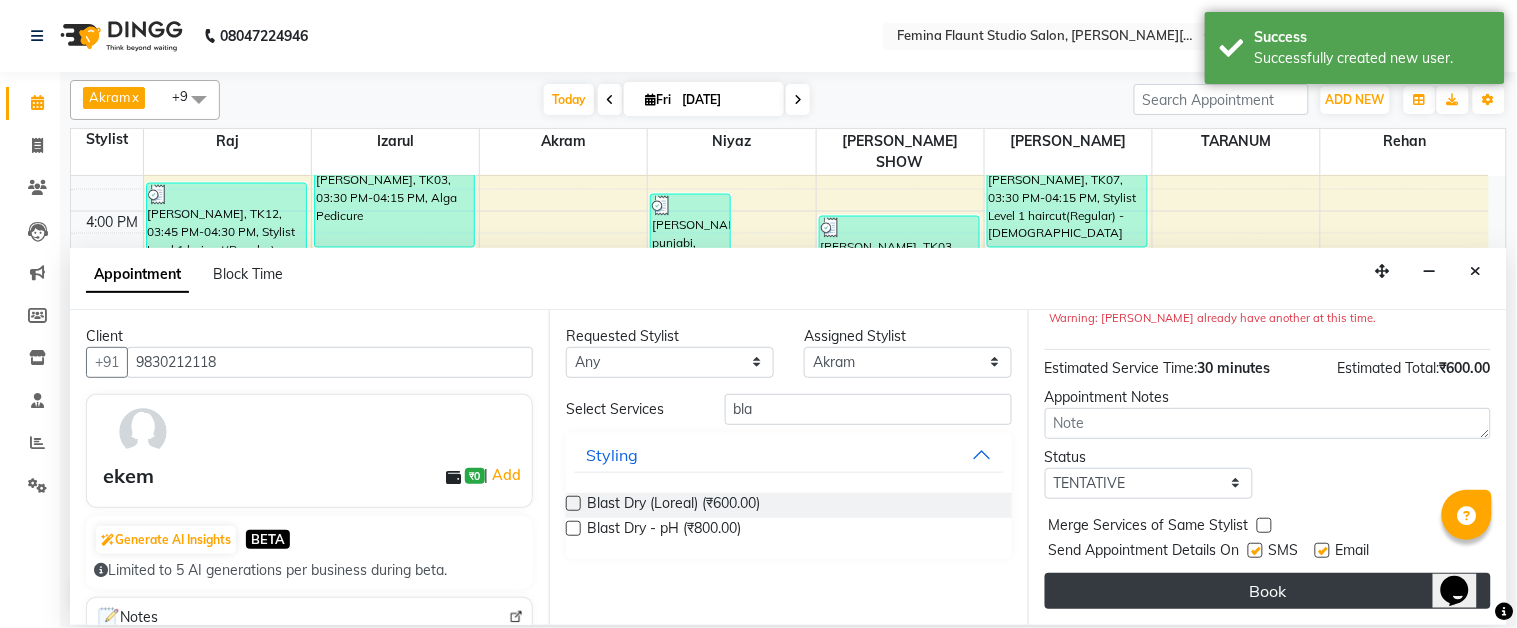 click on "Book" at bounding box center [1268, 591] 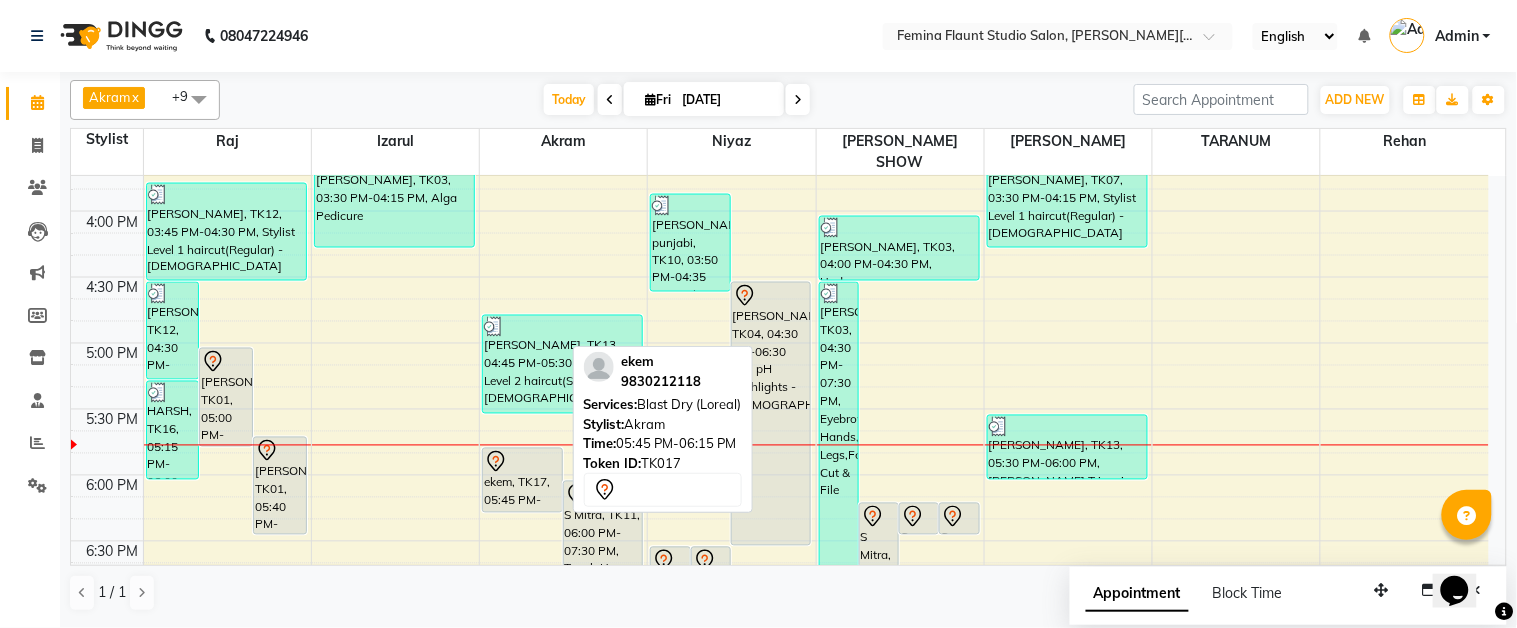 click at bounding box center (522, 462) 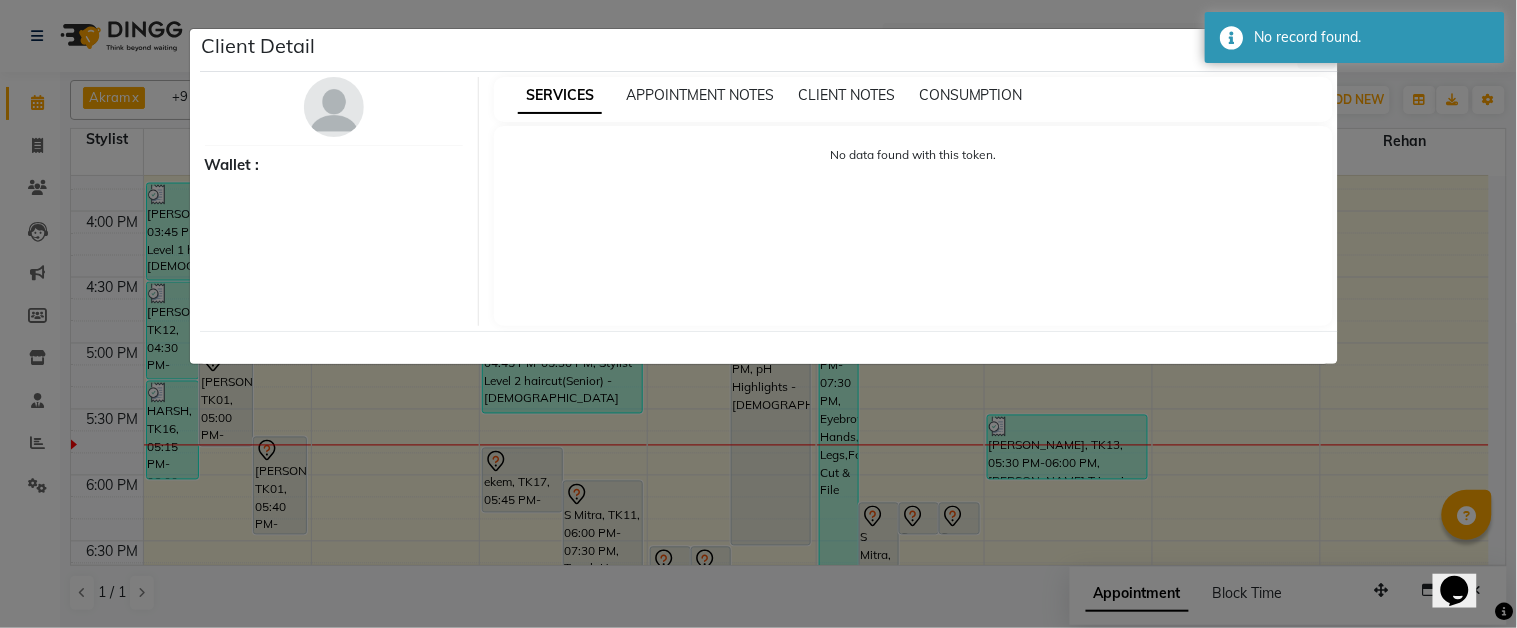 click on "Client Detail     Wallet : SERVICES APPOINTMENT NOTES CLIENT NOTES CONSUMPTION No data found with this token." 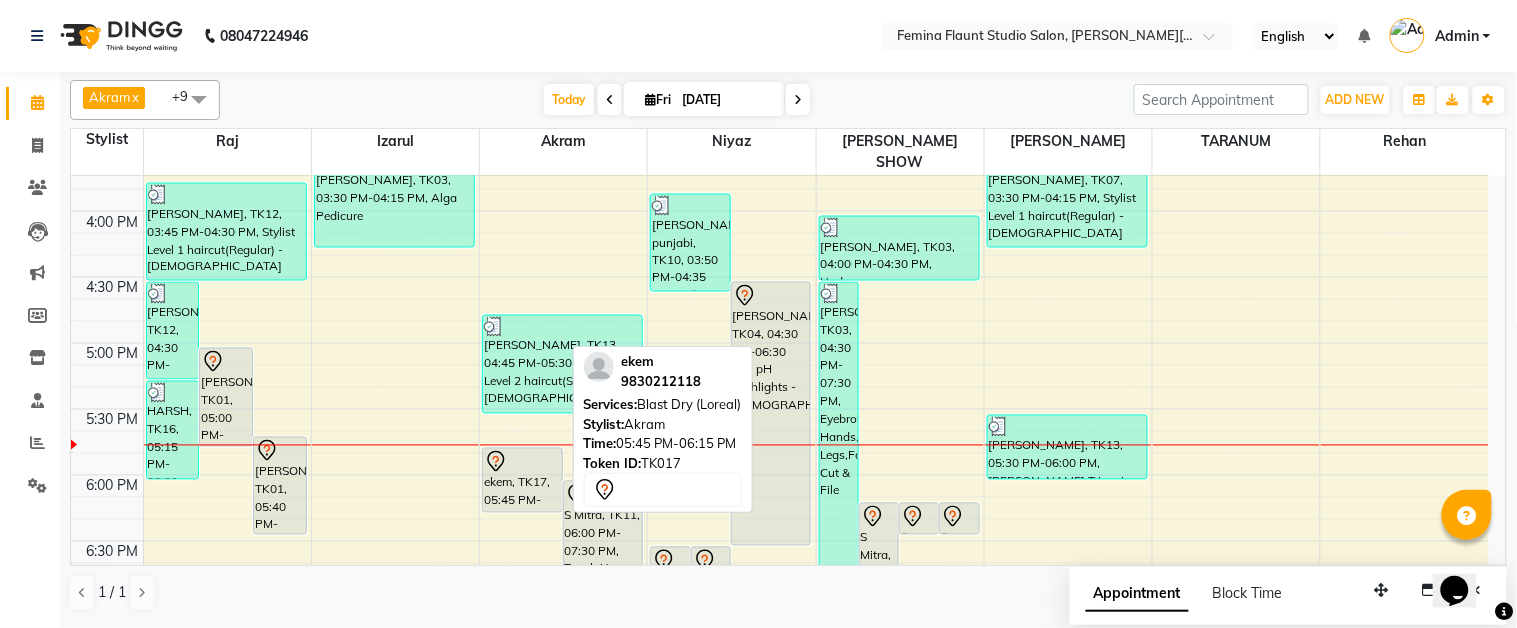 click at bounding box center (522, 462) 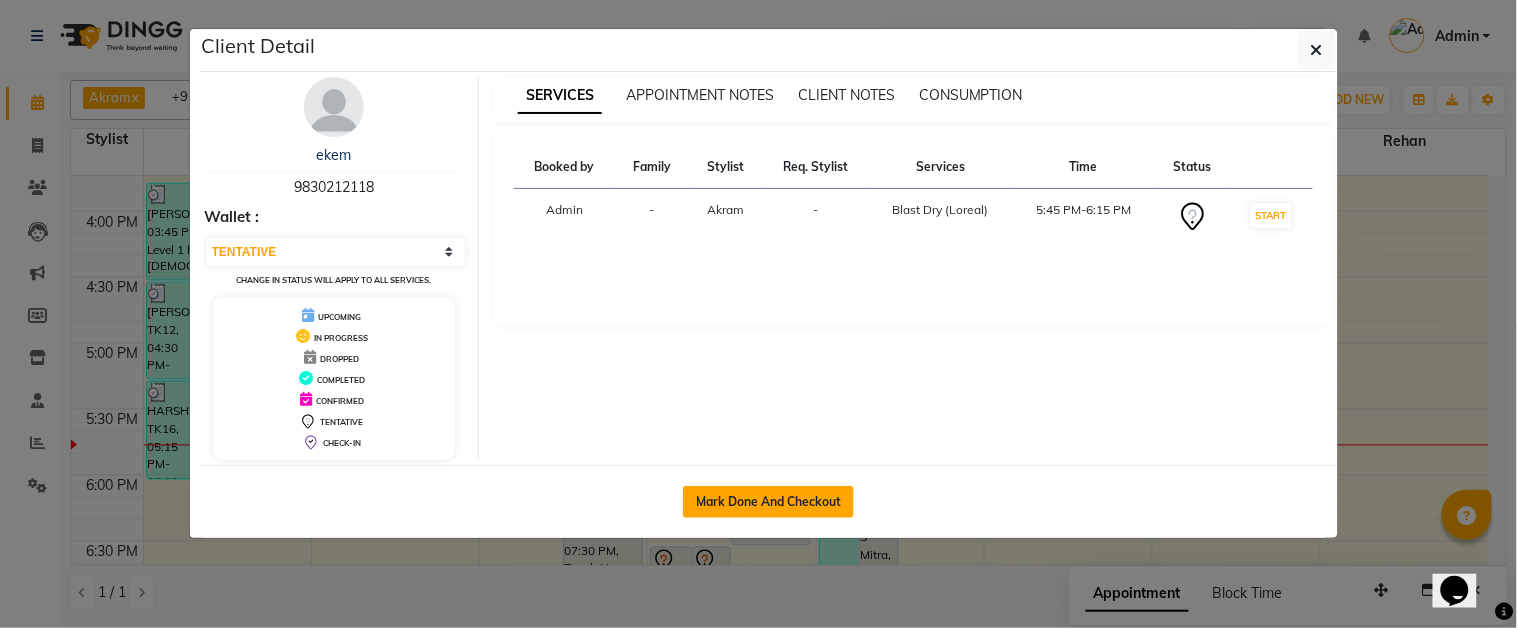 click on "Mark Done And Checkout" 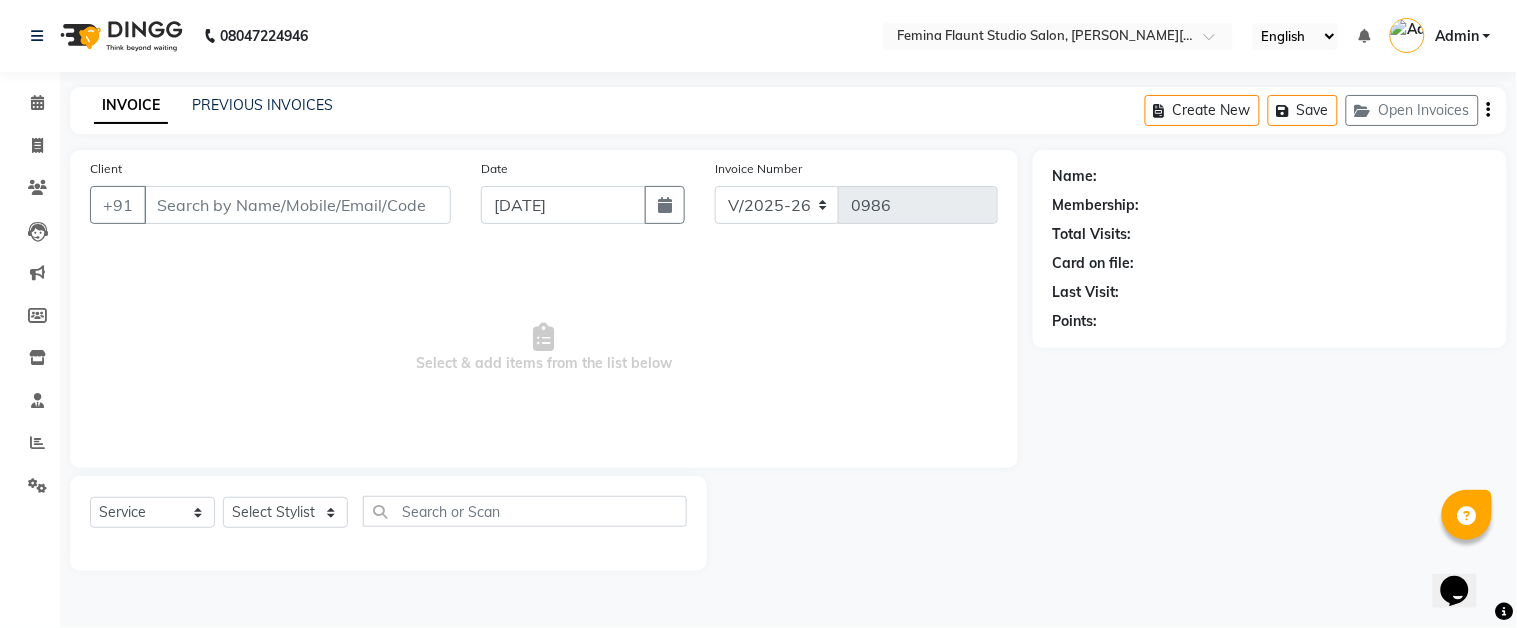 type on "9830212118" 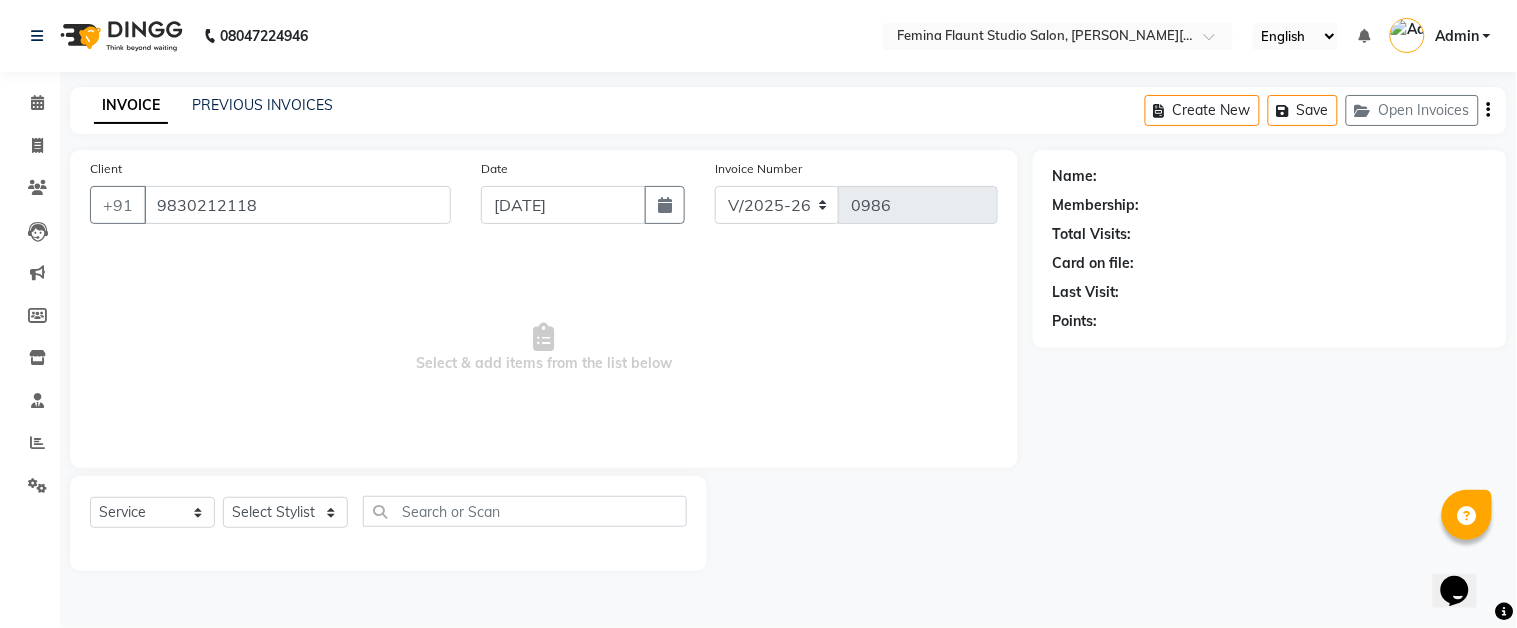 select on "83059" 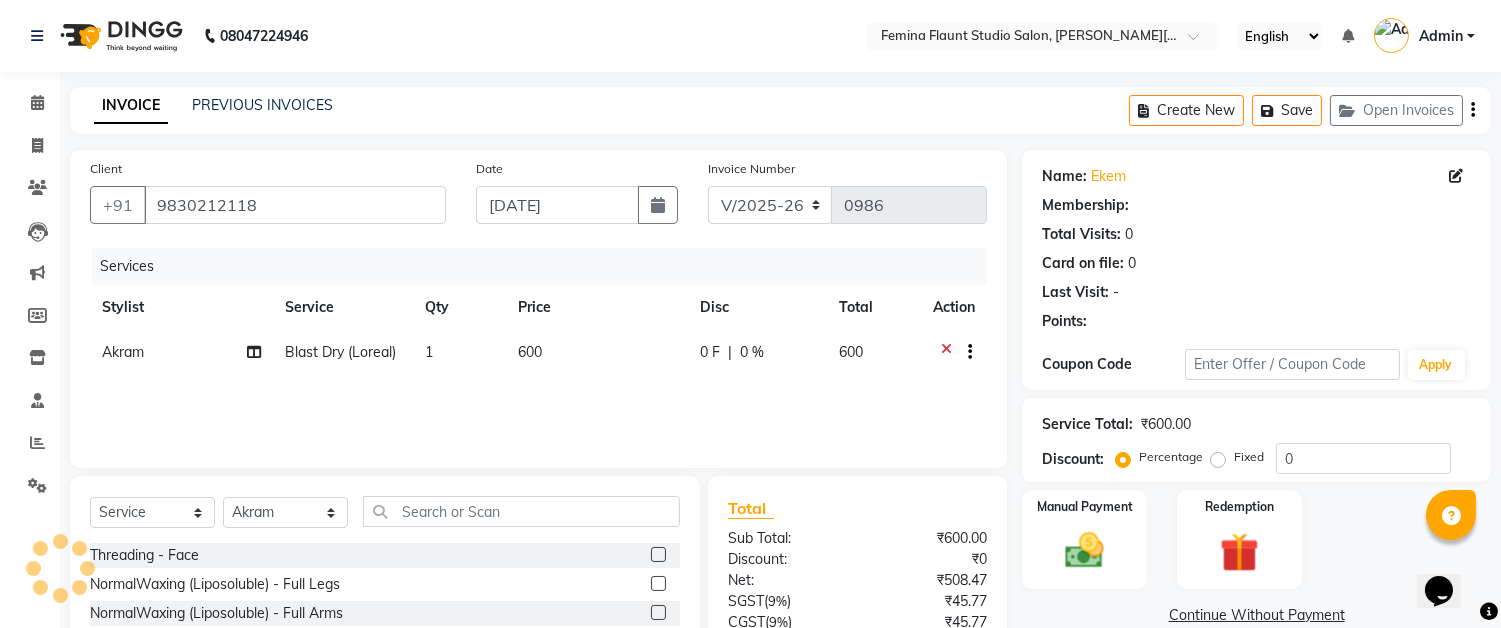 select on "1: Object" 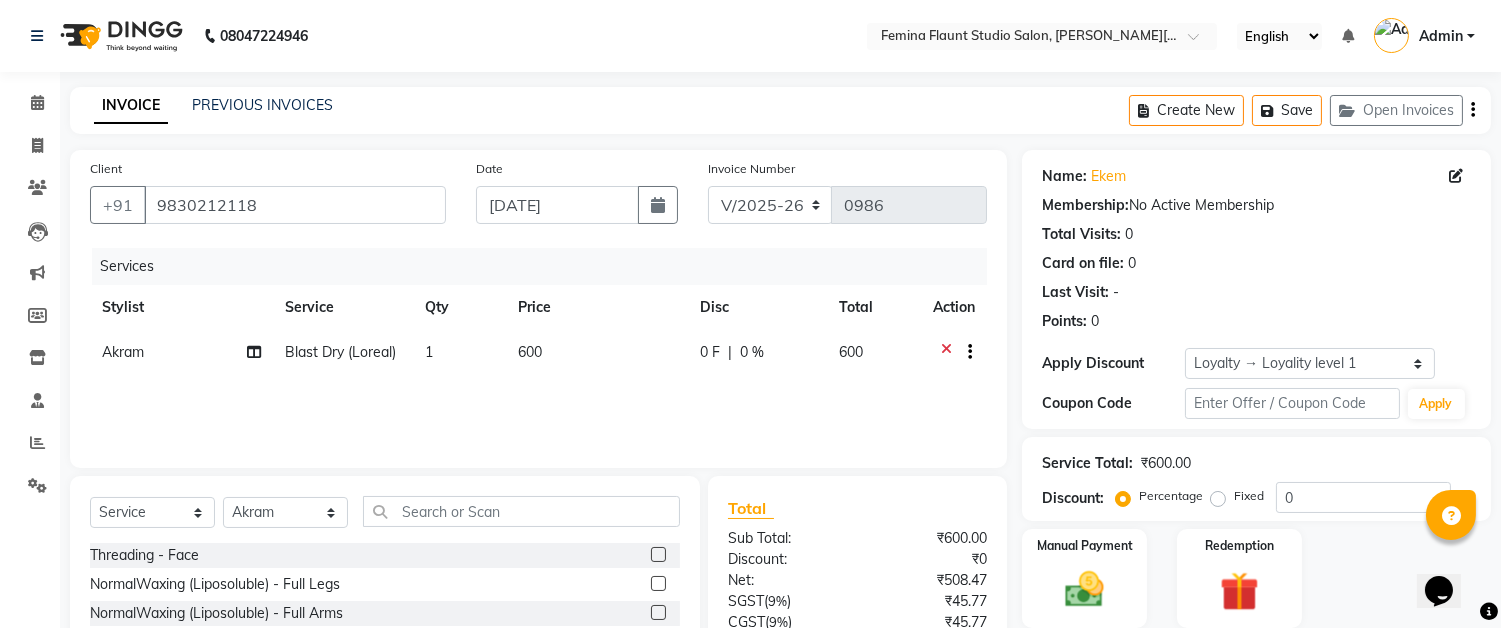click on "600" 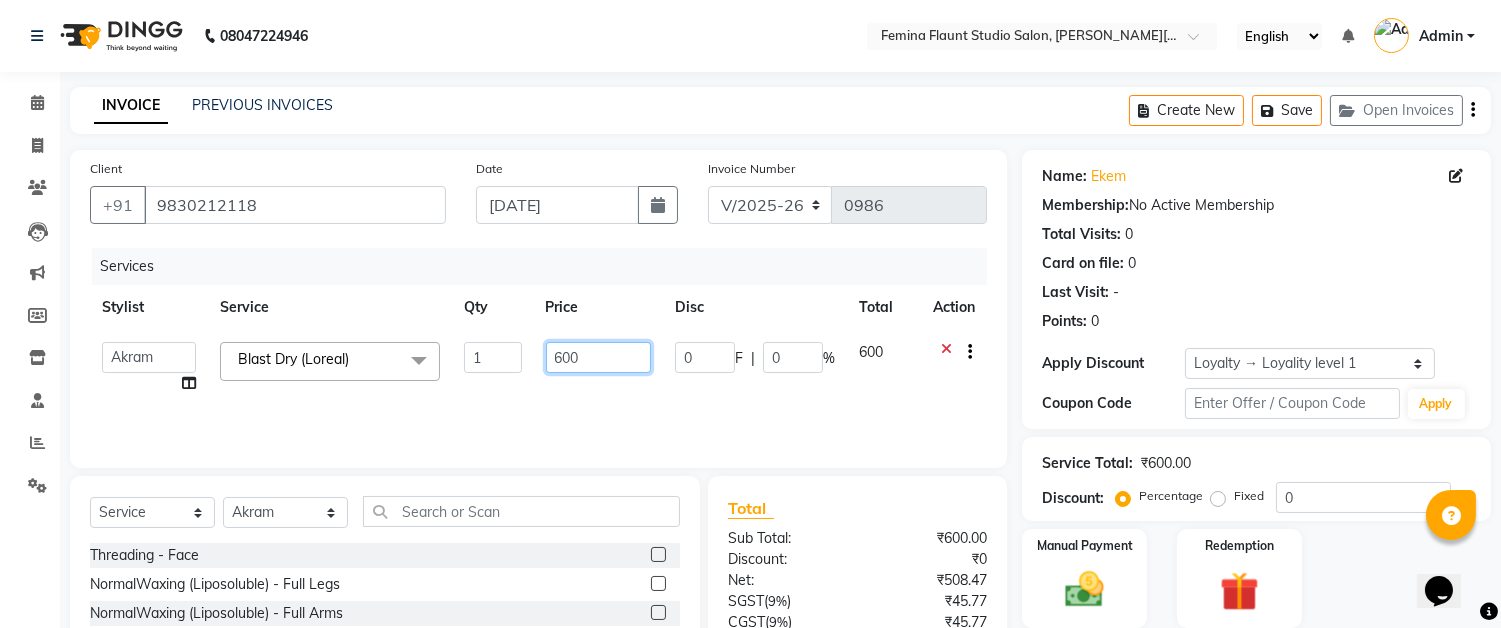 click on "600" 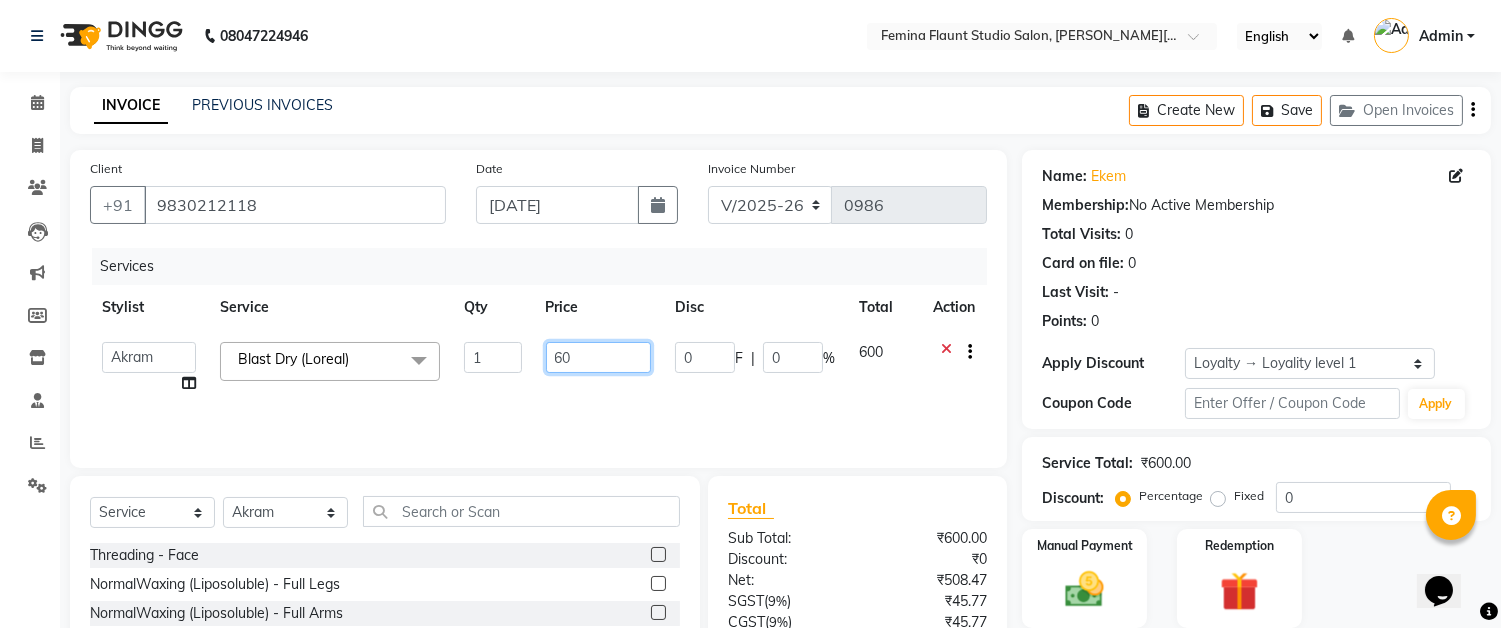 type on "6" 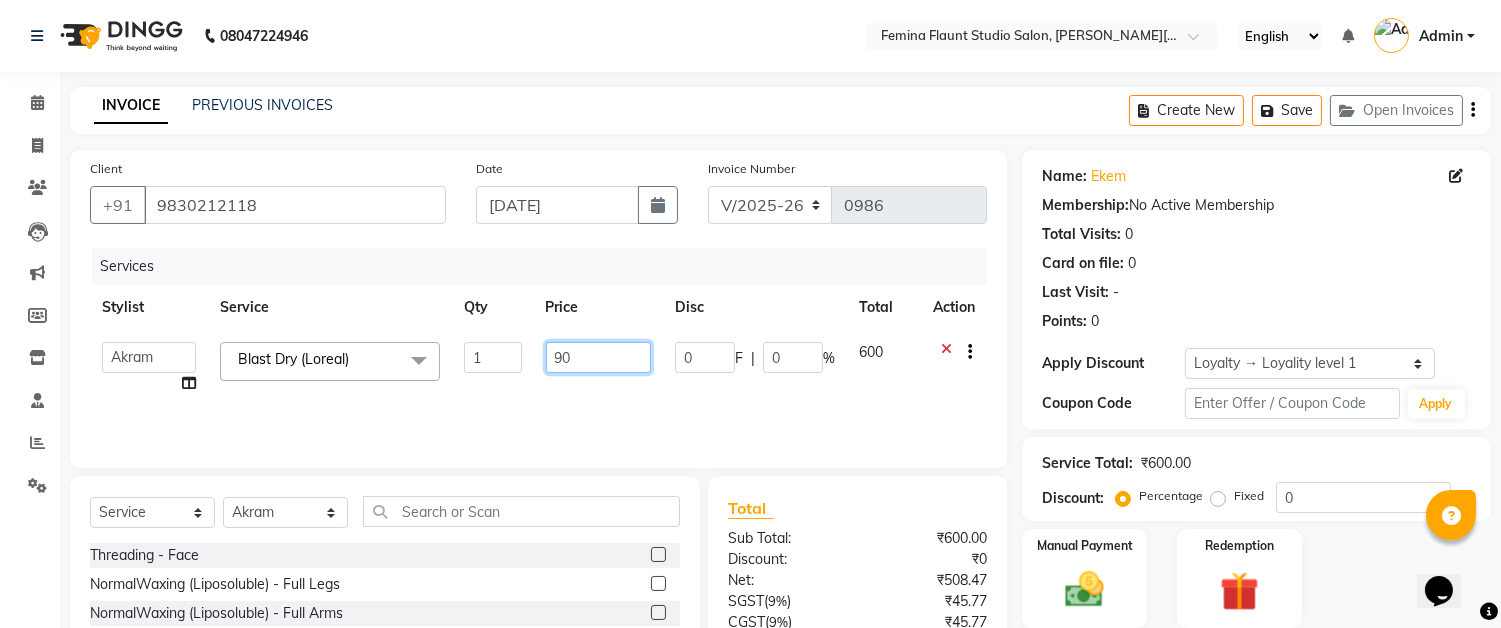 type on "900" 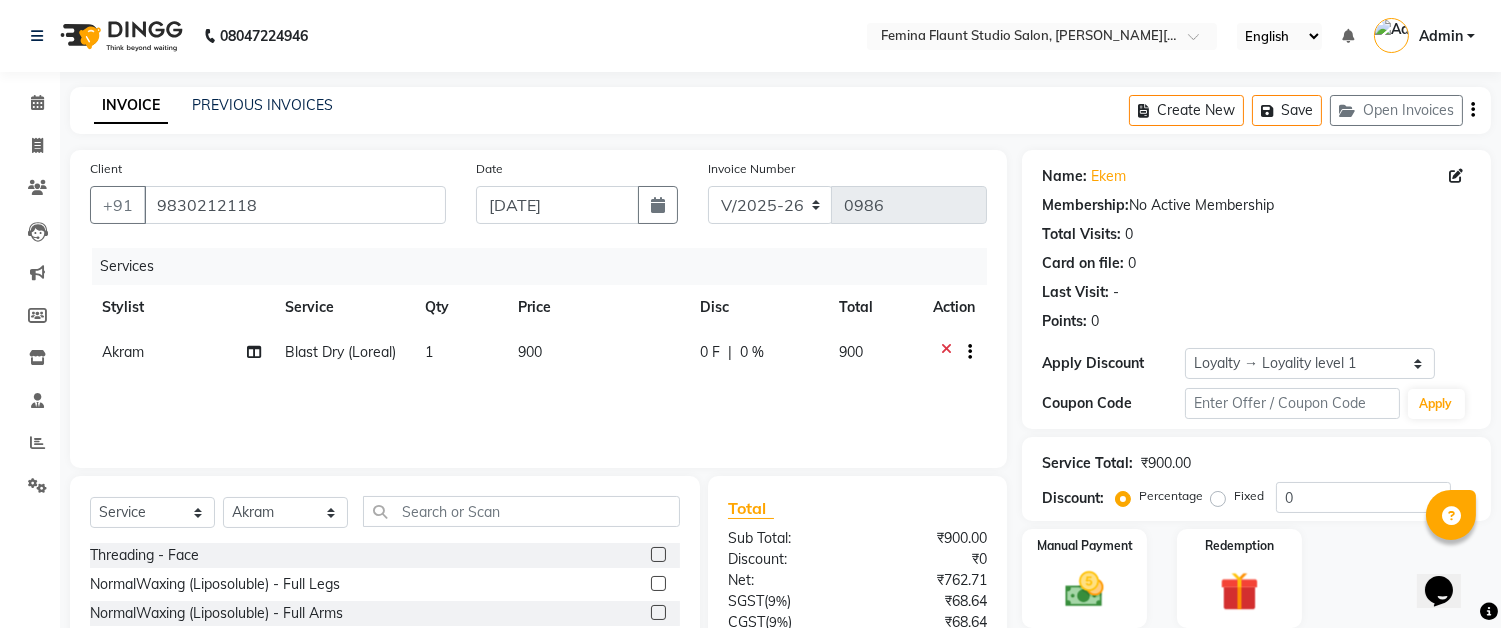 click on "Services Stylist Service Qty Price Disc Total Action Akram Blast Dry (Loreal) 1 900 0 F | 0 % 900" 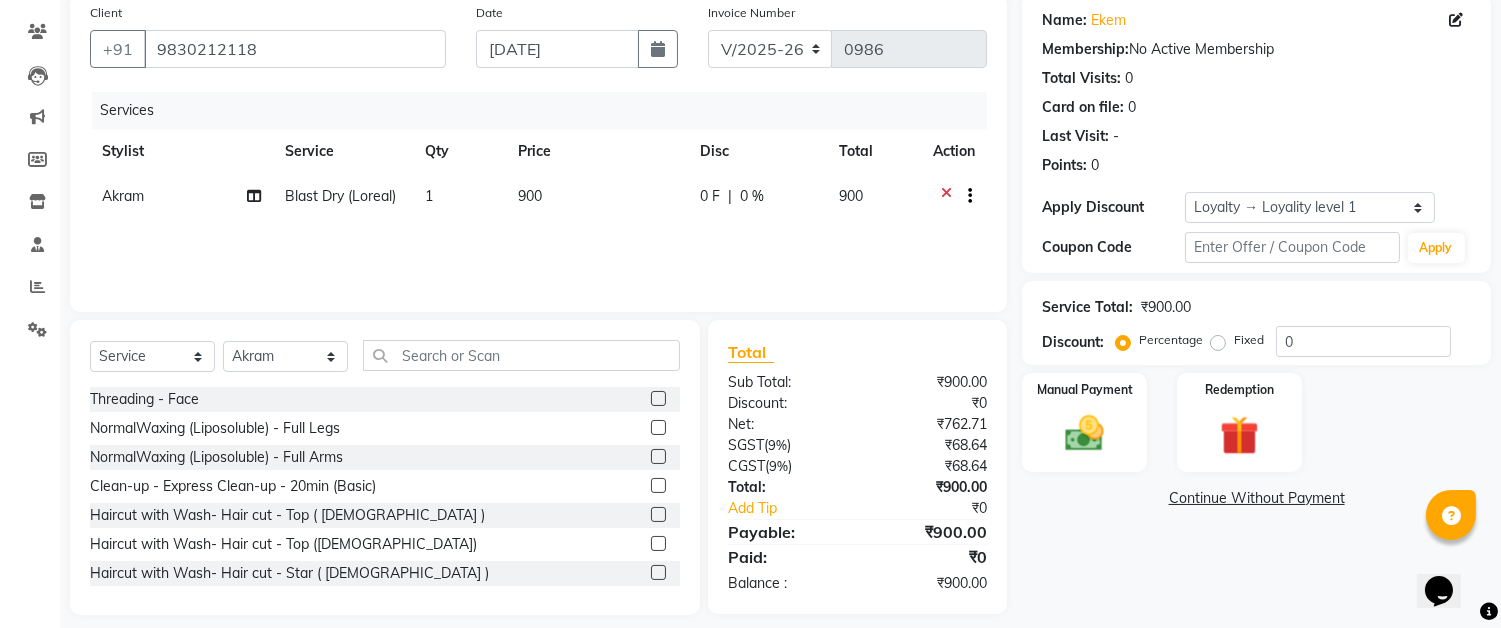 scroll, scrollTop: 172, scrollLeft: 0, axis: vertical 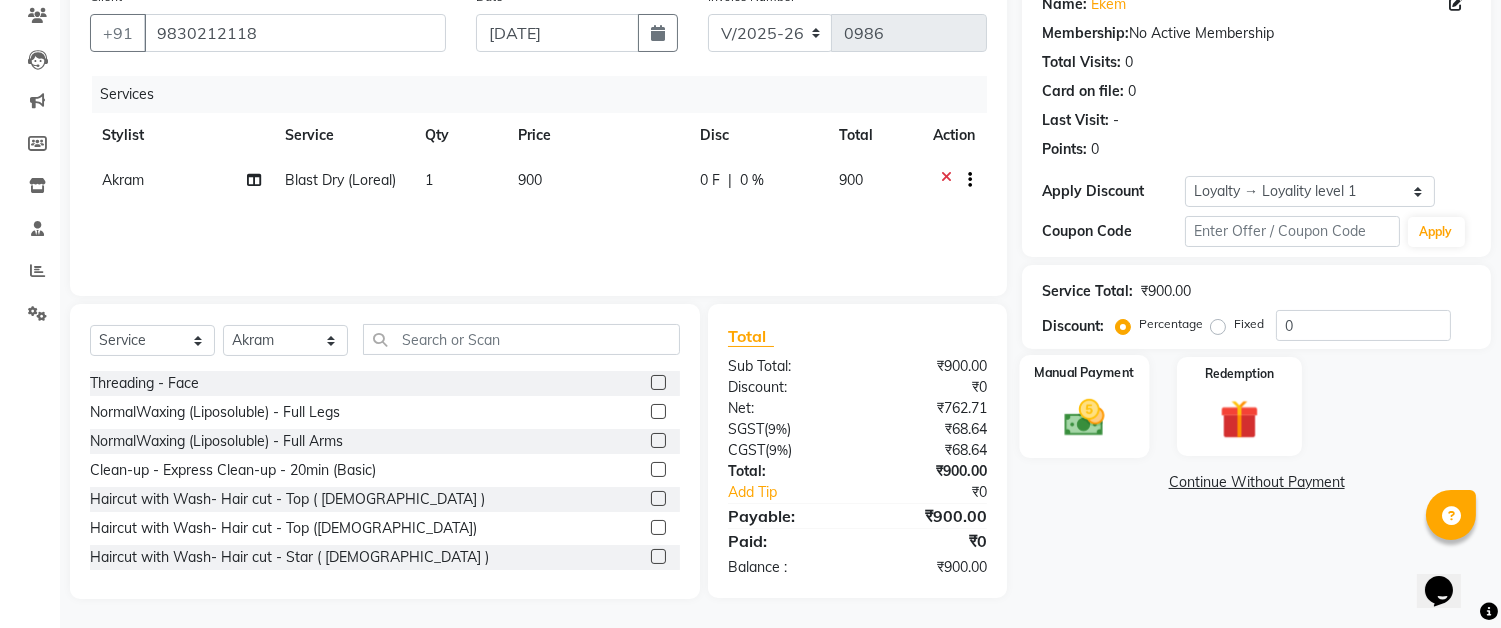 click 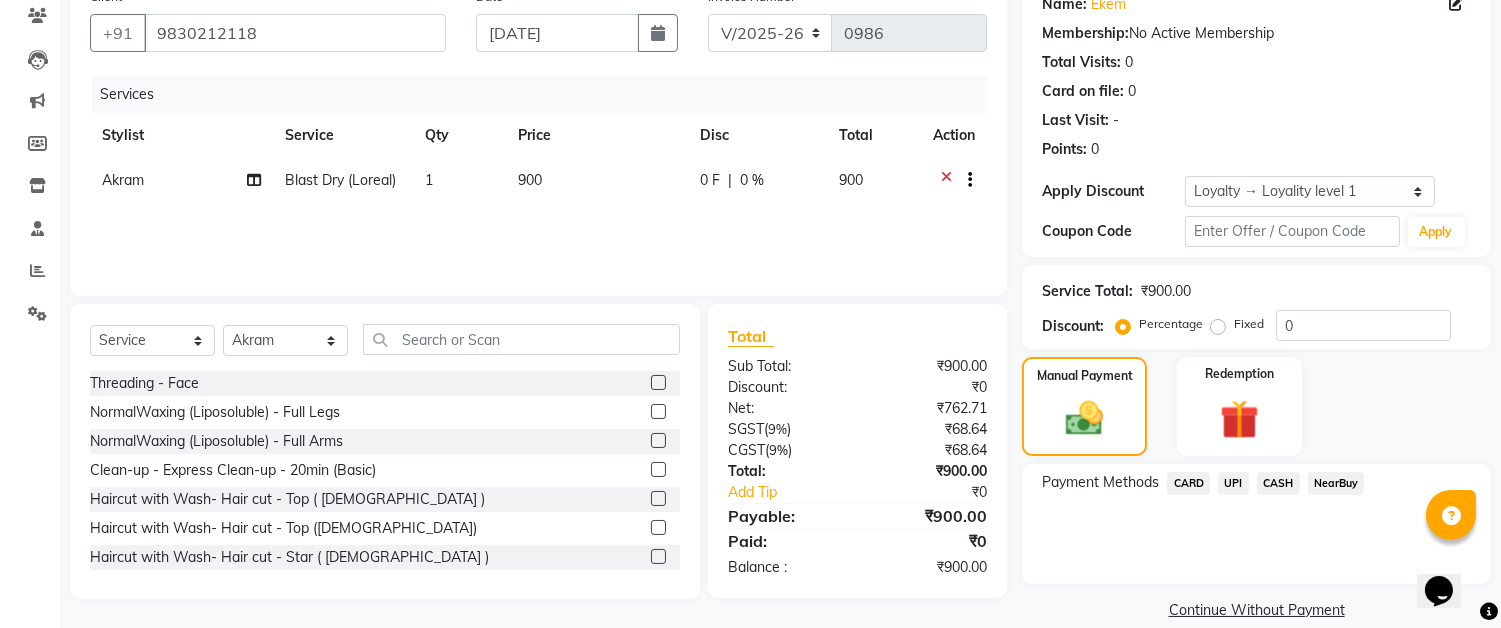 click on "CASH" 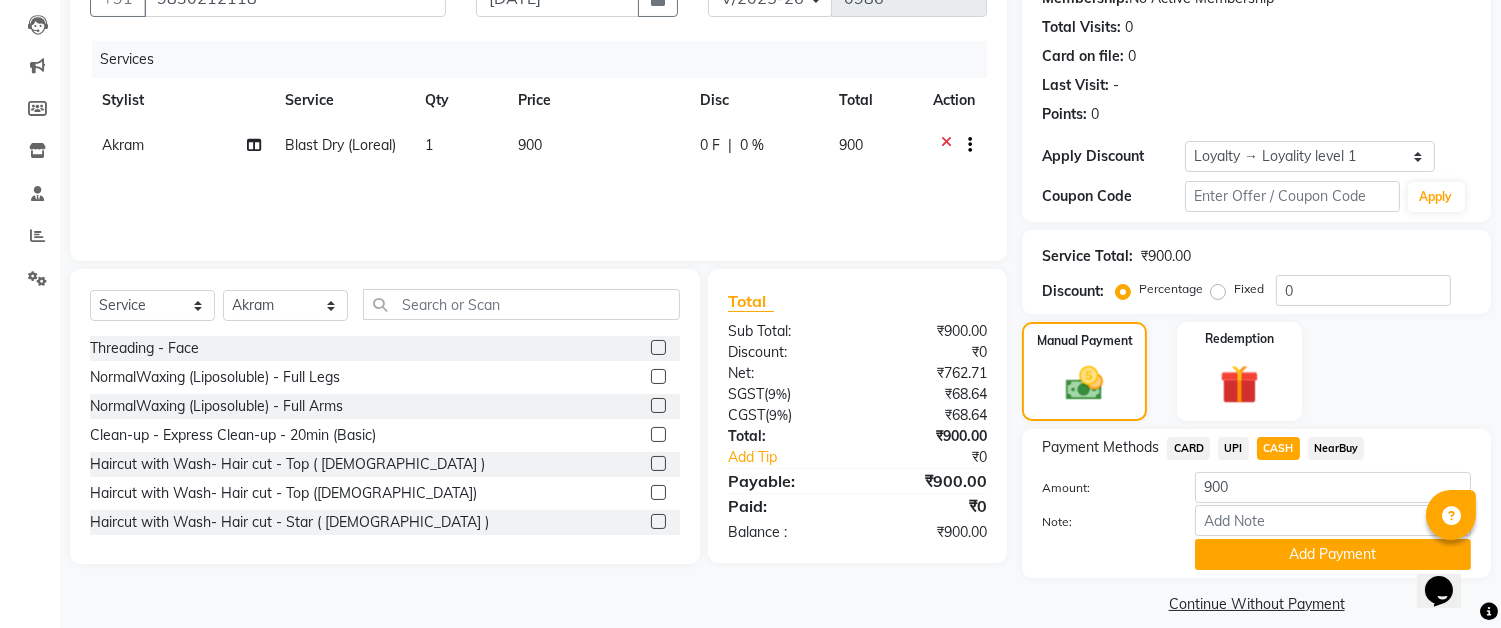 scroll, scrollTop: 226, scrollLeft: 0, axis: vertical 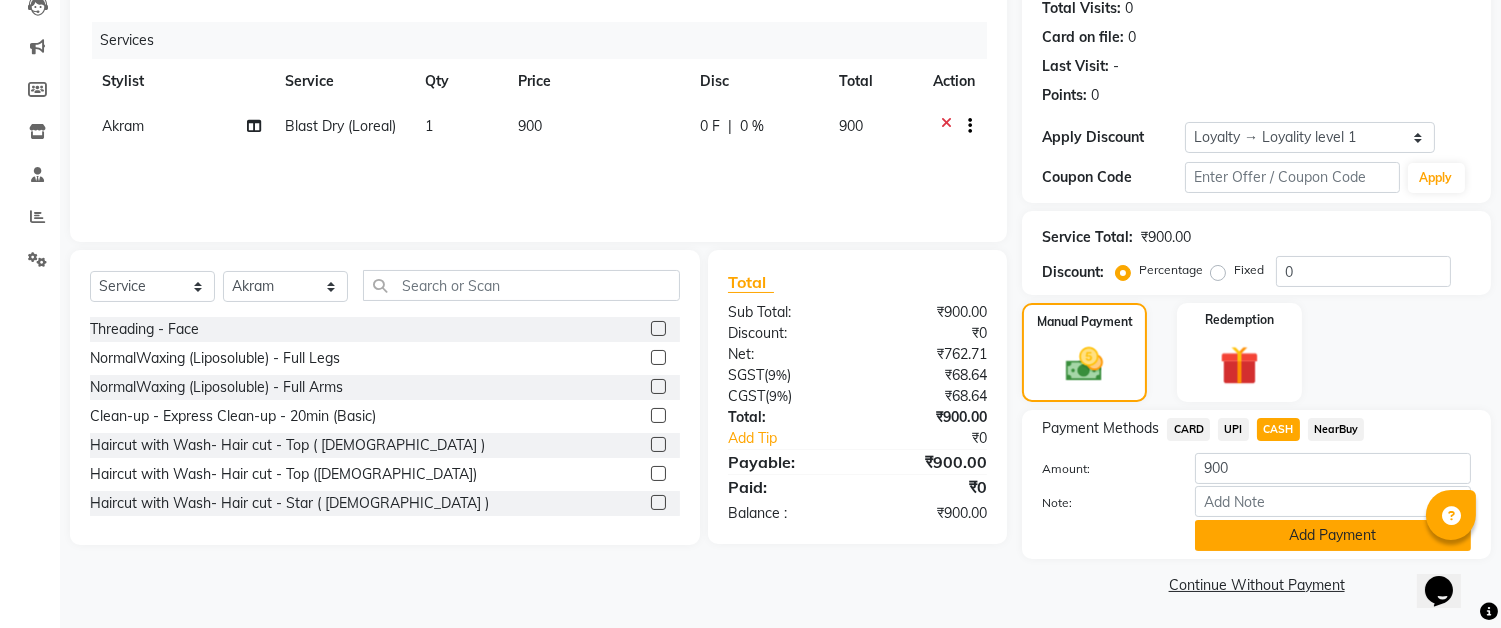 click on "Add Payment" 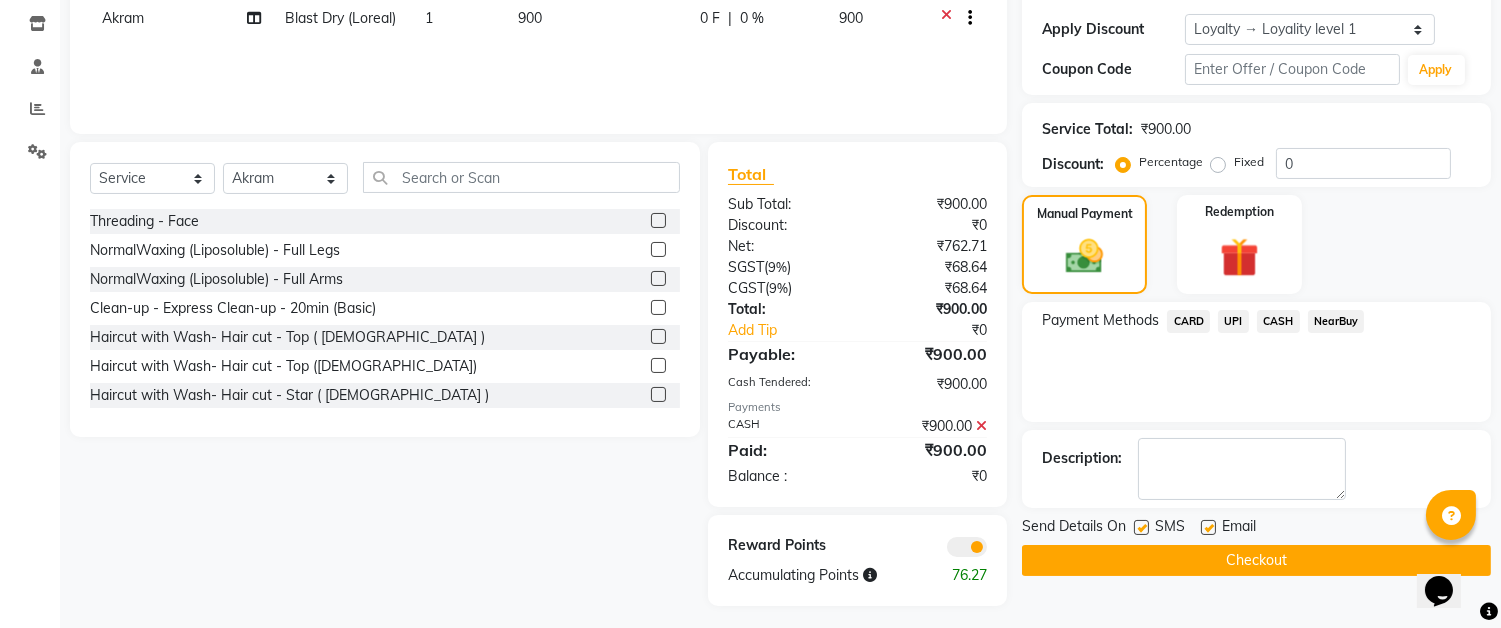 scroll, scrollTop: 341, scrollLeft: 0, axis: vertical 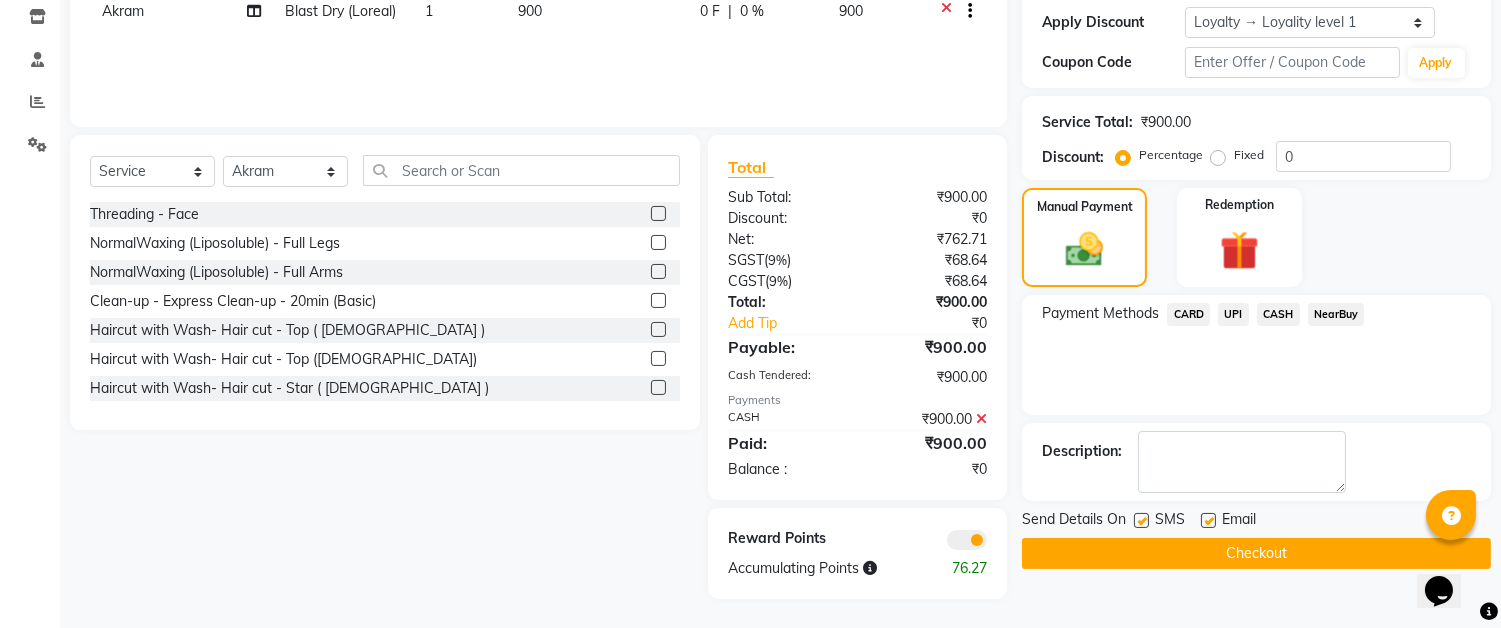 click on "Checkout" 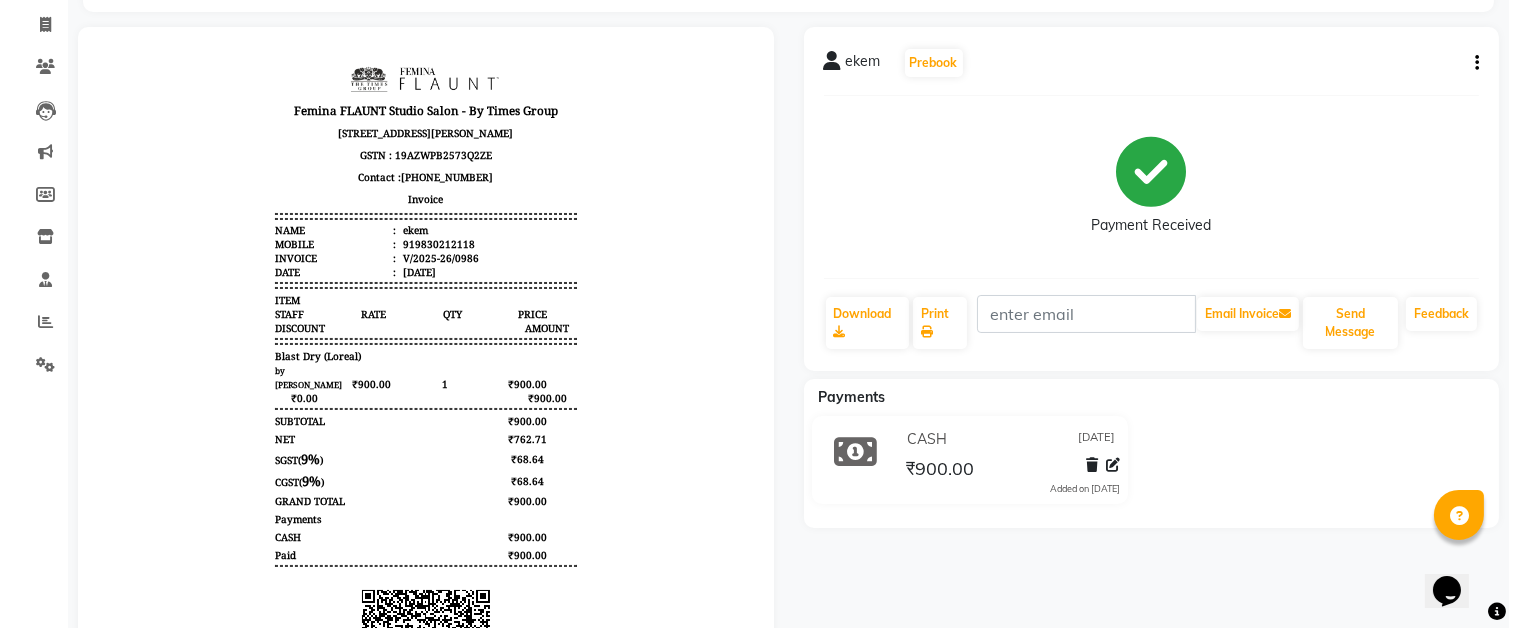 scroll, scrollTop: 0, scrollLeft: 0, axis: both 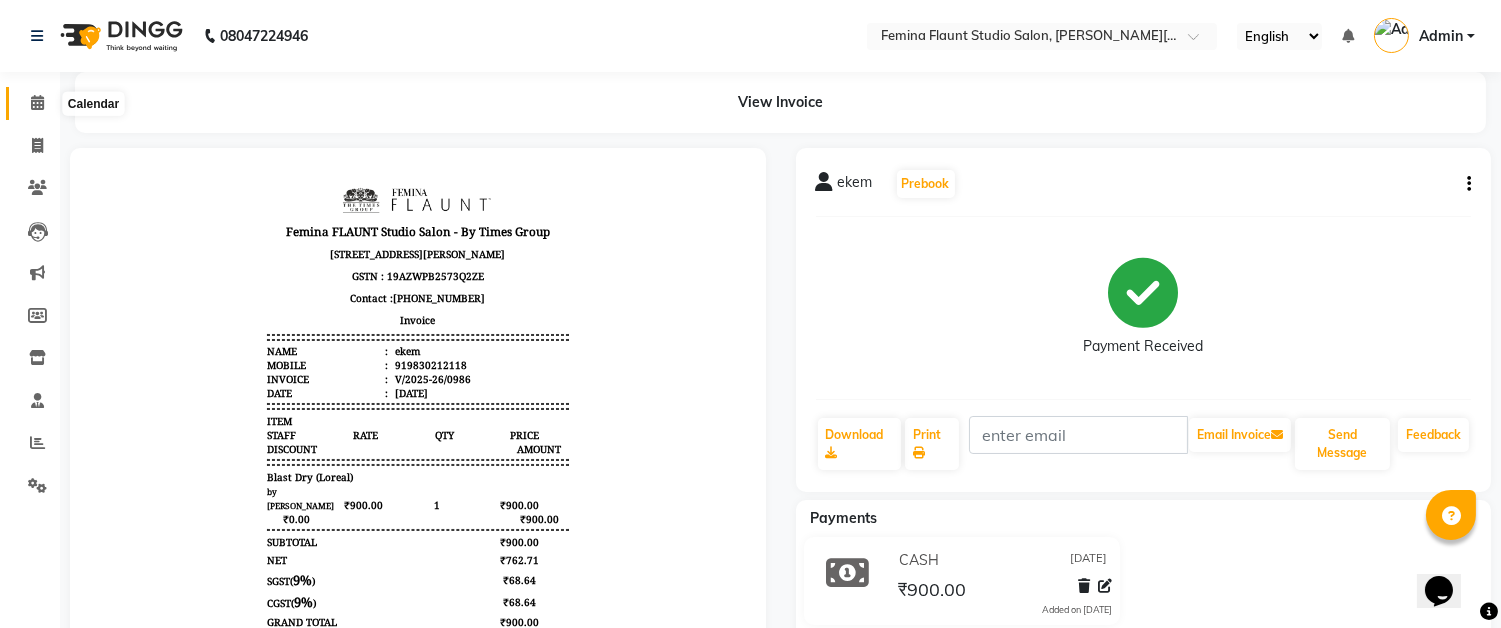 click 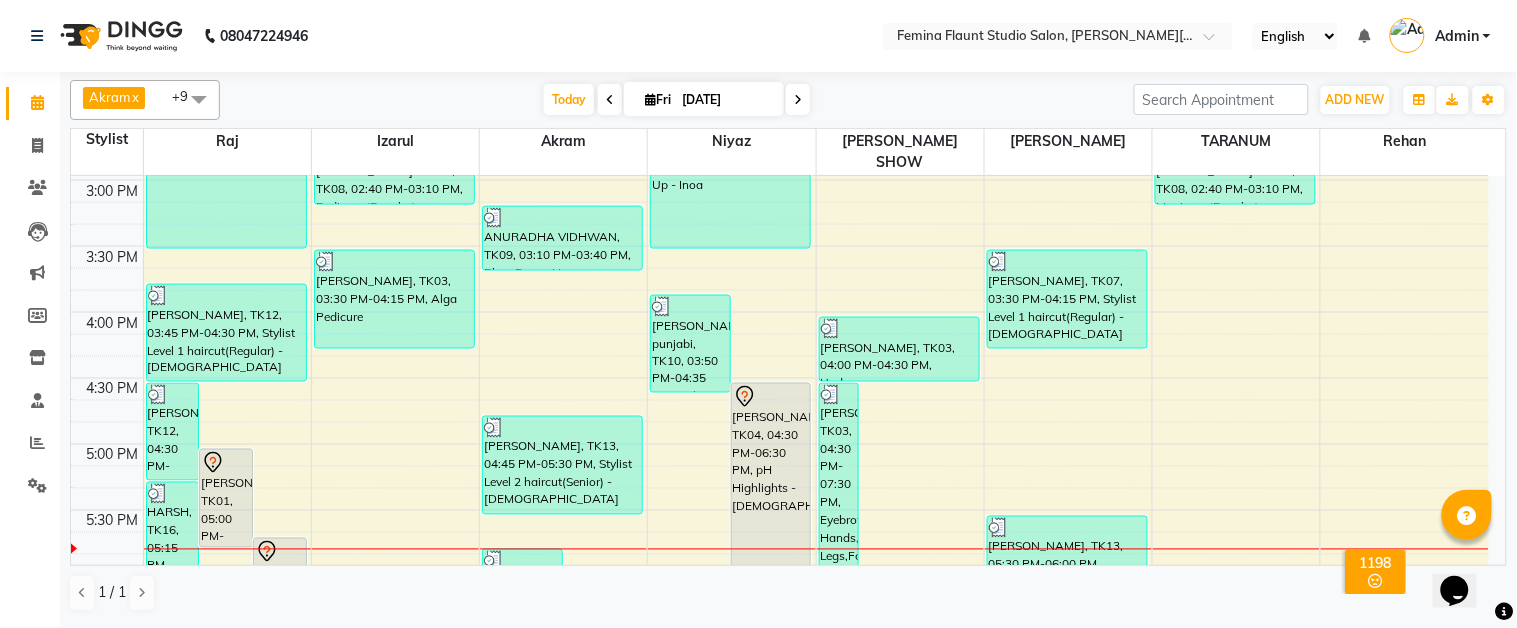 scroll, scrollTop: 888, scrollLeft: 0, axis: vertical 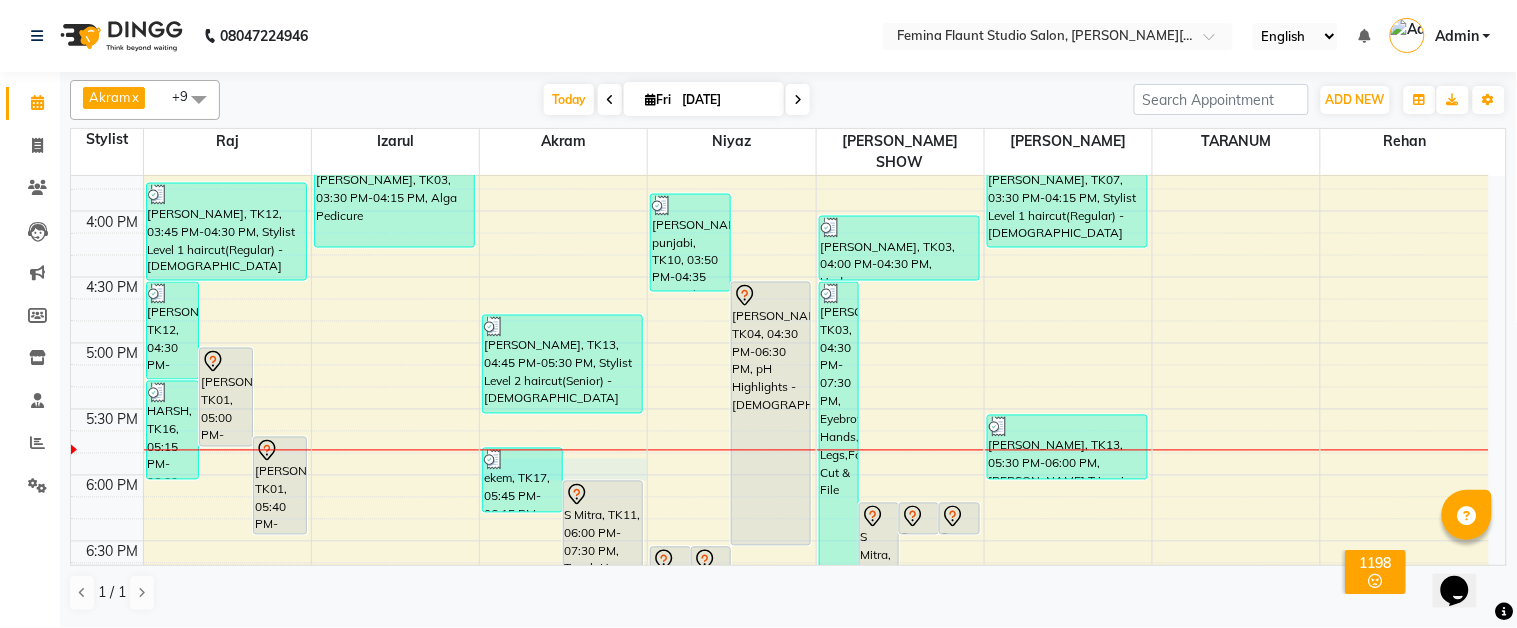 click on "9:00 AM 9:30 AM 10:00 AM 10:30 AM 11:00 AM 11:30 AM 12:00 PM 12:30 PM 1:00 PM 1:30 PM 2:00 PM 2:30 PM 3:00 PM 3:30 PM 4:00 PM 4:30 PM 5:00 PM 5:30 PM 6:00 PM 6:30 PM 7:00 PM 7:30 PM 8:00 PM 8:30 PM 9:00 PM 9:30 PM     NARAYAN SHARAFF, TK12, 04:30 PM-05:15 PM, Global Hair Colour - Majirel - Male             akshita, TK01, 05:00 PM-05:45 PM, Stylist Level 1 haircut(Regular) - Male             akshita, TK01, 05:40 PM-06:25 PM, Stylist Level 1 haircut(Regular) - Male     HARSH, TK16, 05:15 PM-06:00 PM, Stylist Level 1 haircut(Regular) - Male     SHASHI CHOWDHARY Bblunt, TK08, 01:30 PM-03:30 PM, Moroccan Hair Spa Female - Short     NARAYAN SHARAFF, TK12, 03:45 PM-04:30 PM, Stylist Level 1 haircut(Regular) - Male     SHASHI CHOWDHARY Bblunt, TK08, 02:40 PM-03:10 PM, Pedicure (Regular)     KAMAL BAGREE, TK03, 03:30 PM-04:15 PM, Alga Pedicure    antara banarjee, TK02, 11:00 AM-12:30 PM, Touch Up - Majirel     rashmi, TK06, 11:40 AM-02:10 PM, Touch Up - pH,k18 treatment,Blast Dry - pH" at bounding box center (780, 145) 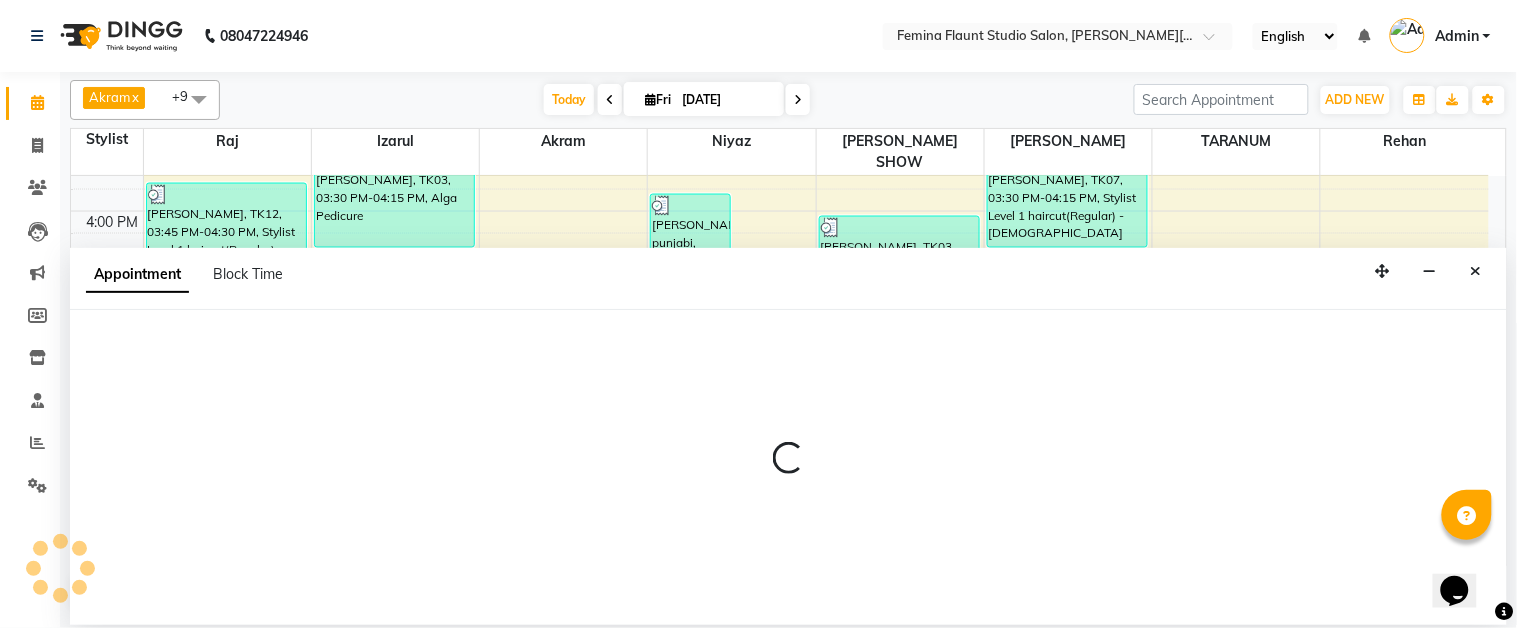 select on "83059" 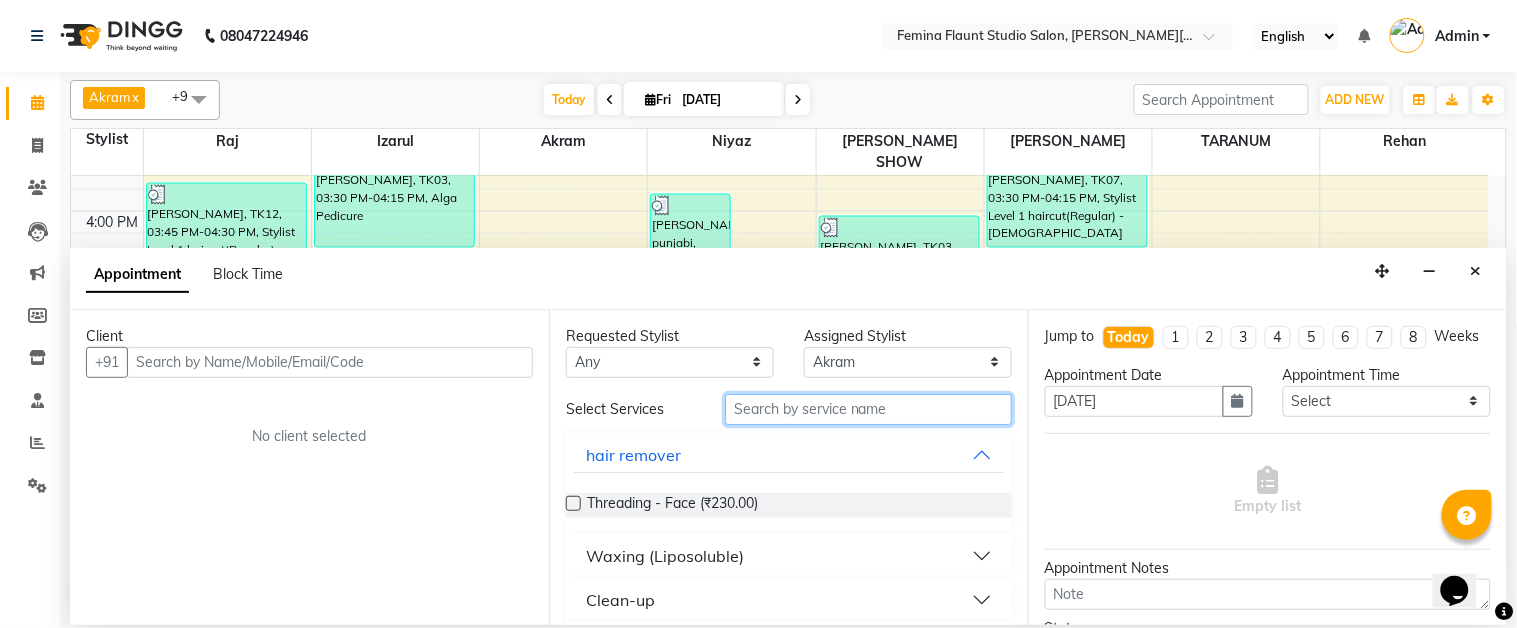 click at bounding box center (868, 409) 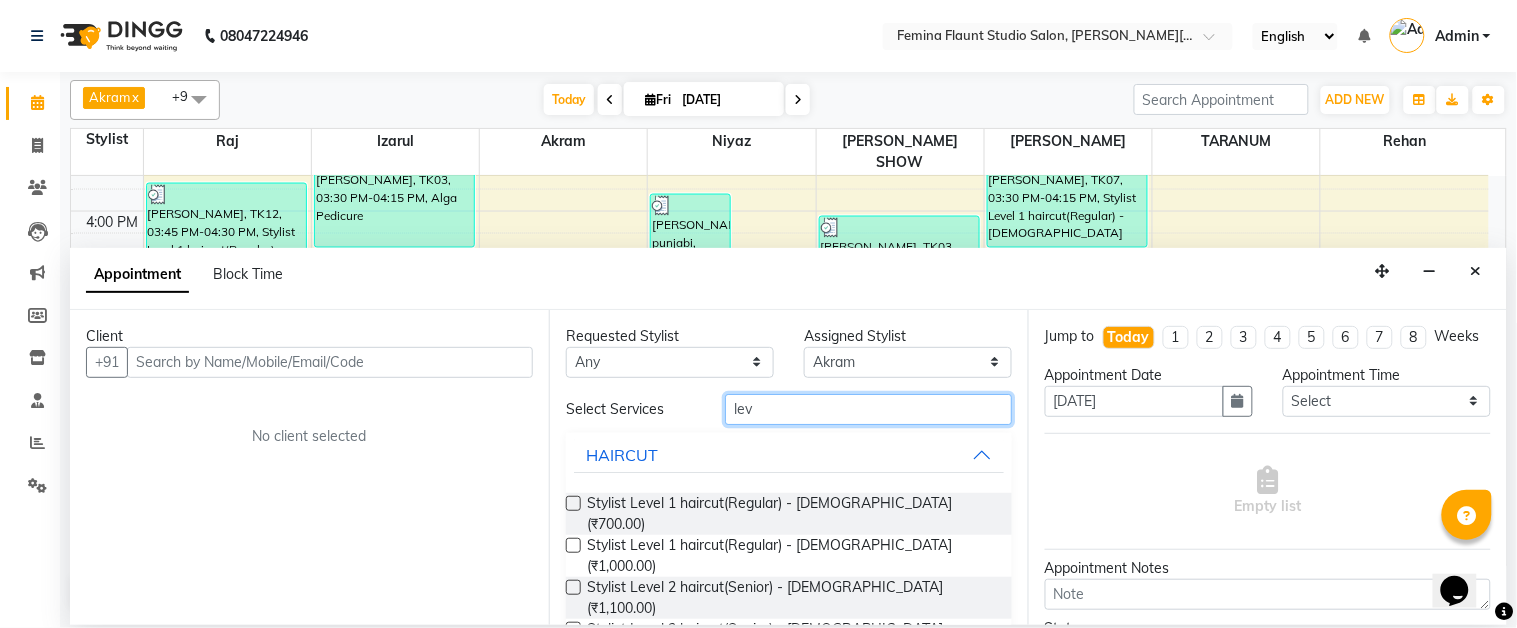 type on "lev" 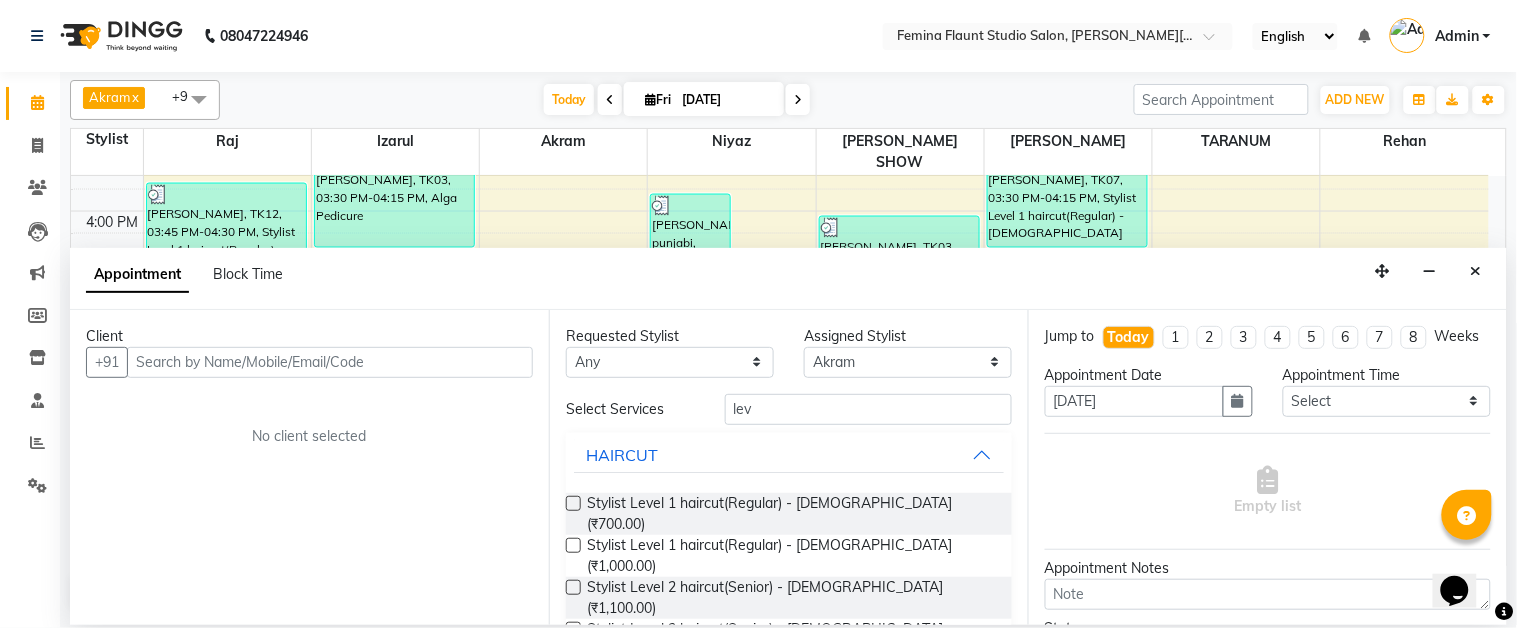 click at bounding box center [573, 587] 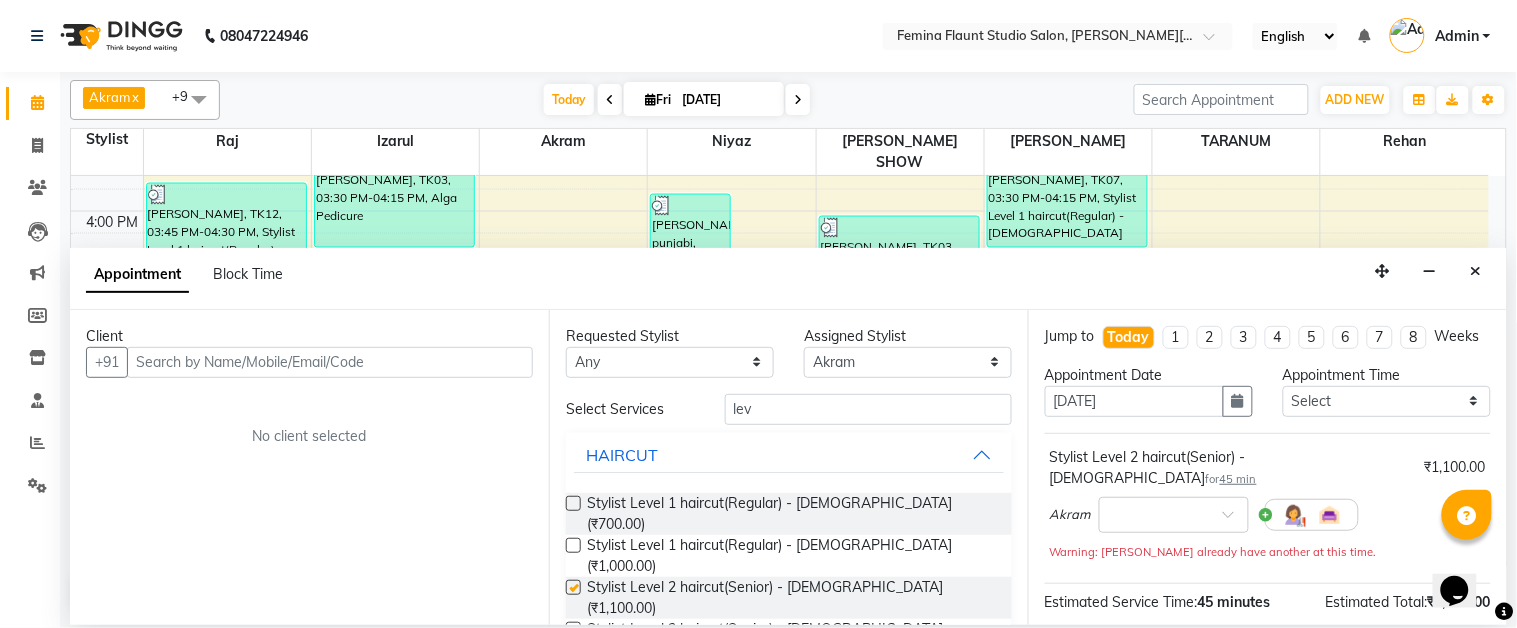 checkbox on "false" 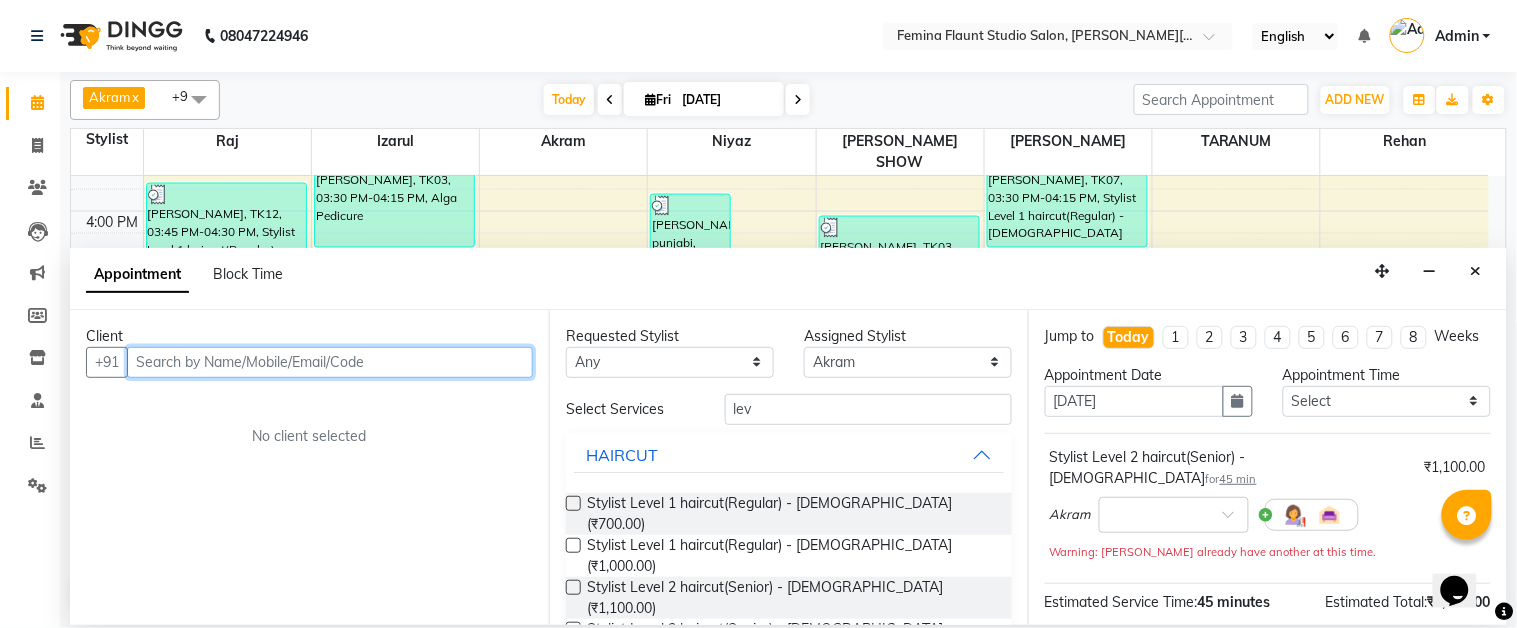 click at bounding box center (330, 362) 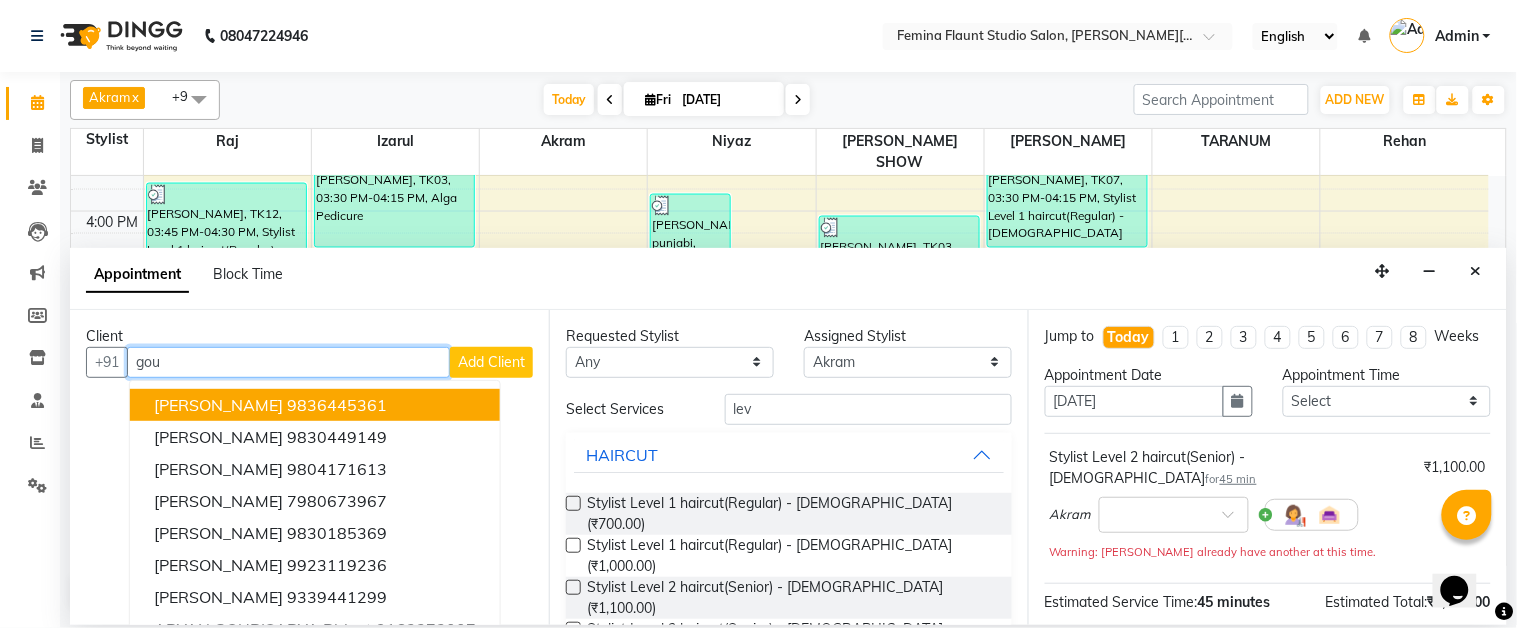 click on "gou" at bounding box center (288, 362) 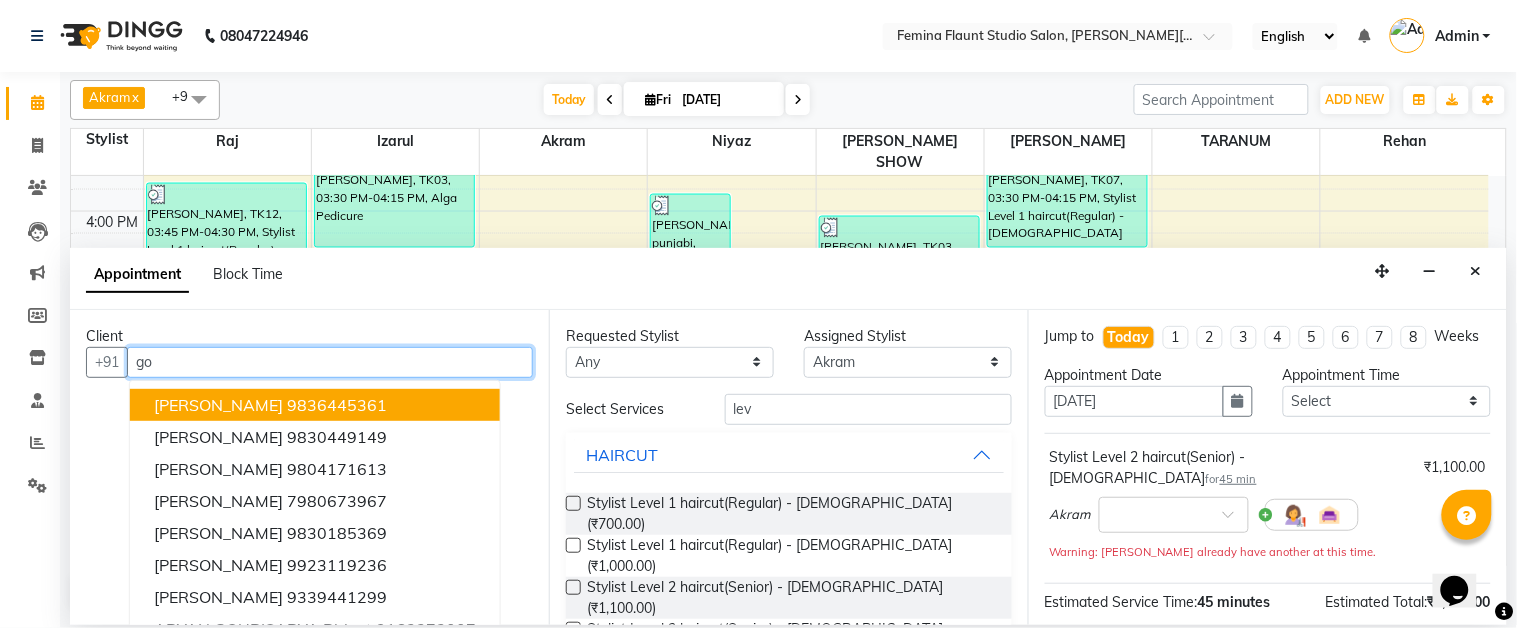 type on "g" 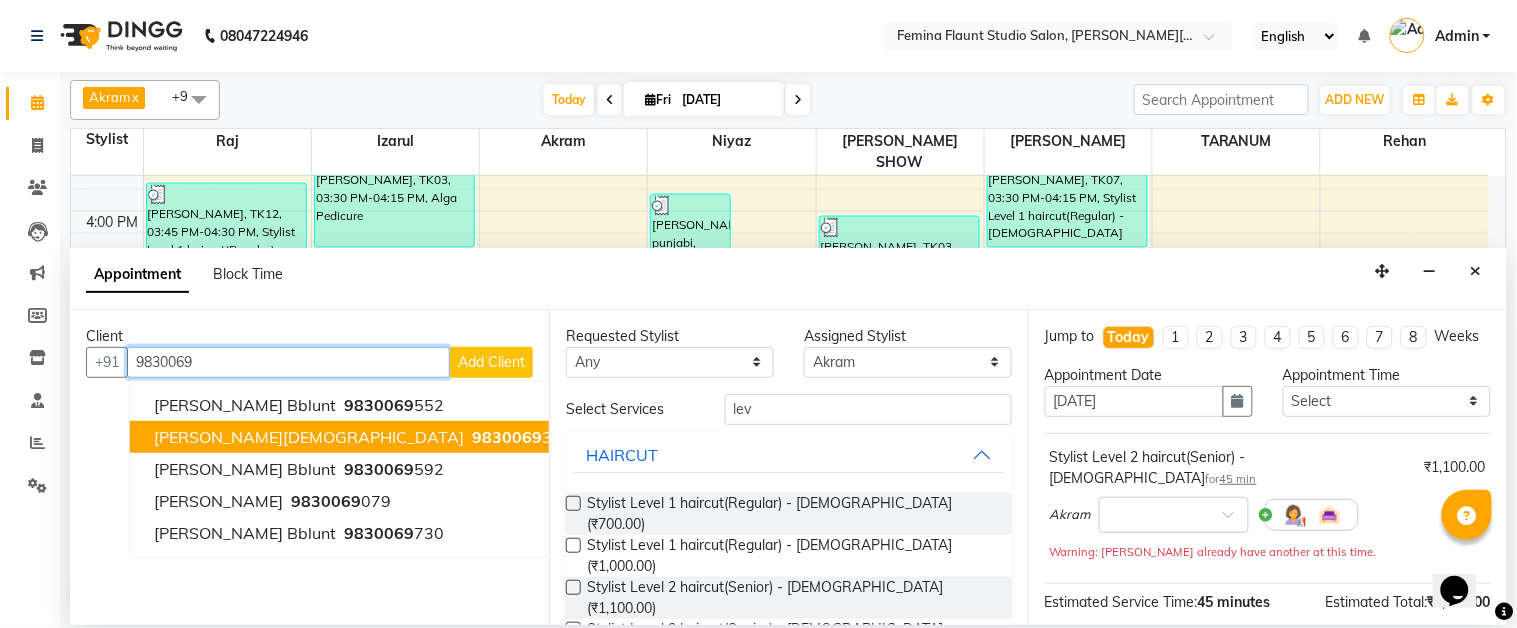click on "deepak jain   9830069 393" at bounding box center (363, 437) 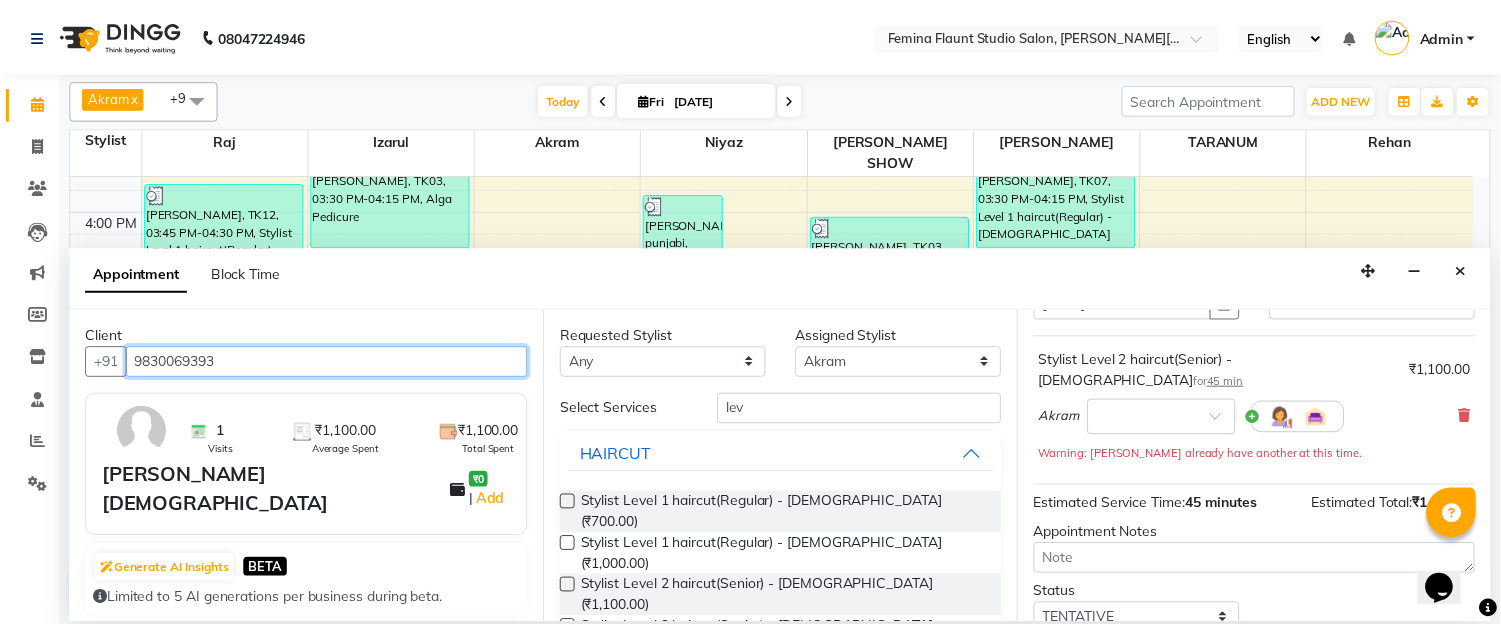 scroll, scrollTop: 232, scrollLeft: 0, axis: vertical 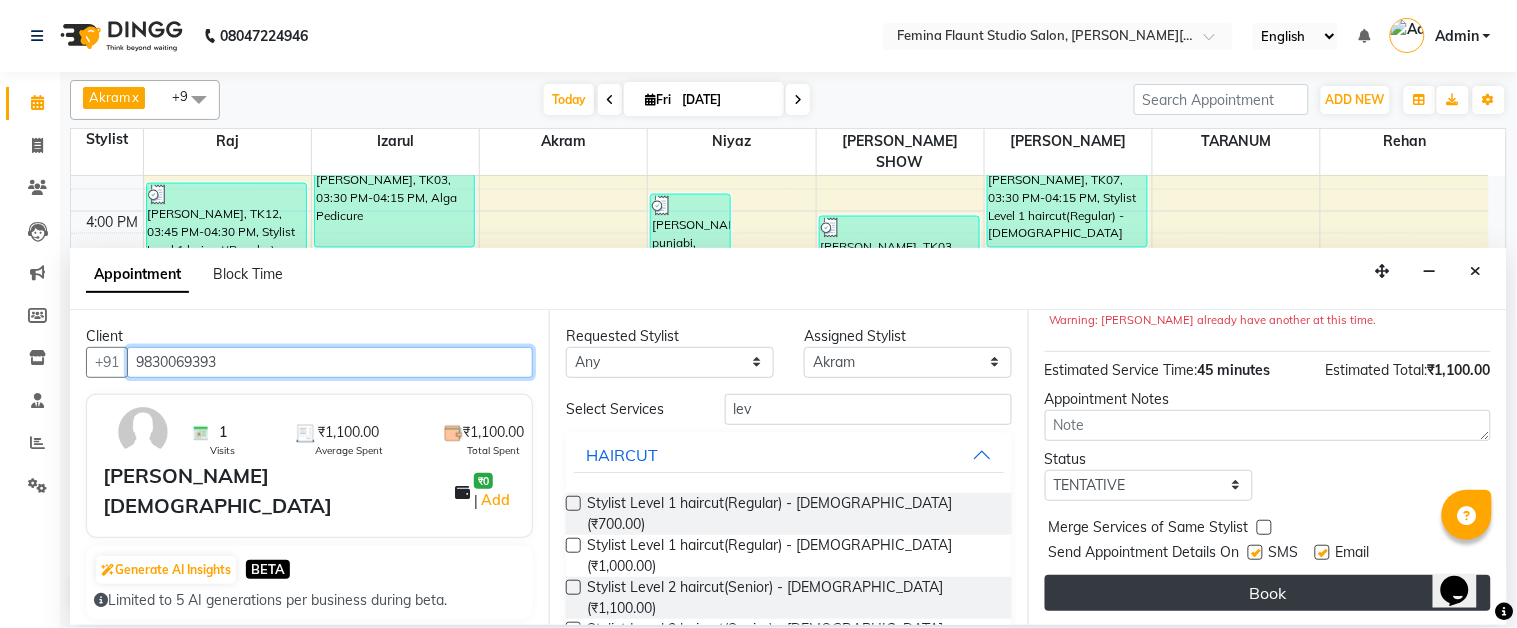 type on "9830069393" 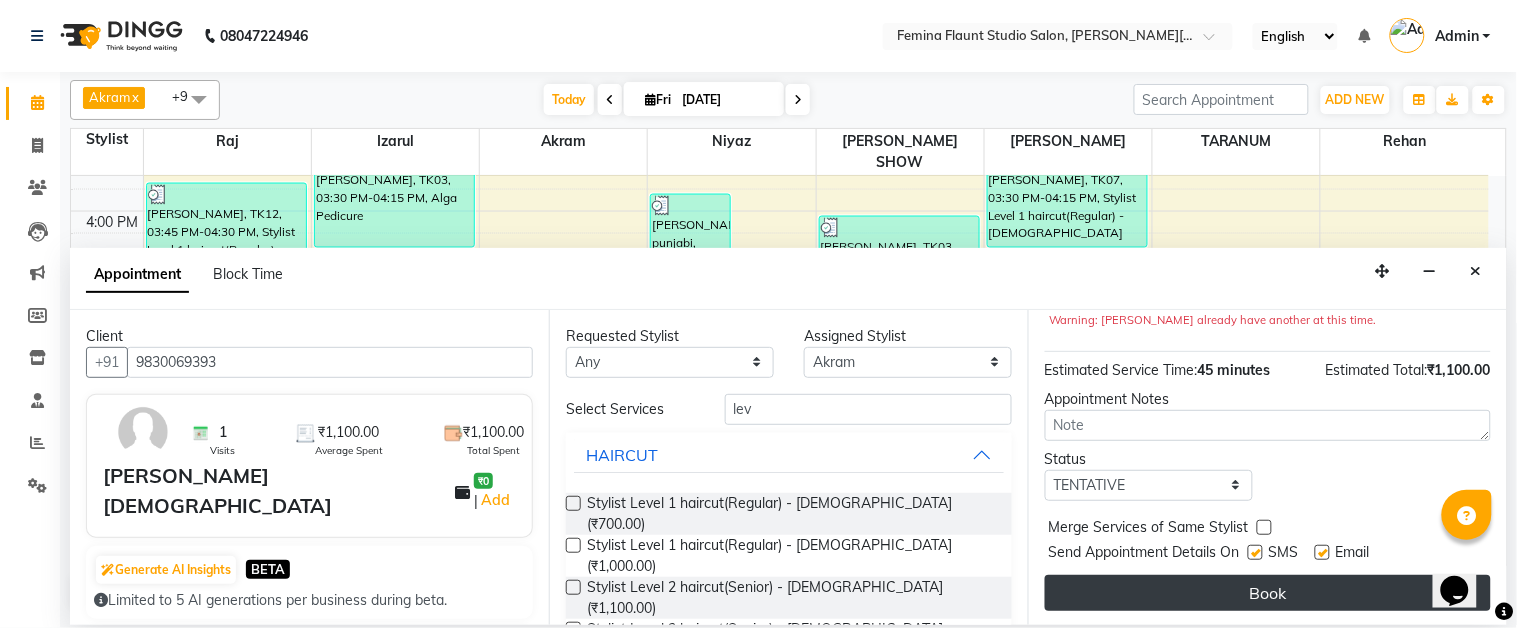 click on "Book" at bounding box center (1268, 593) 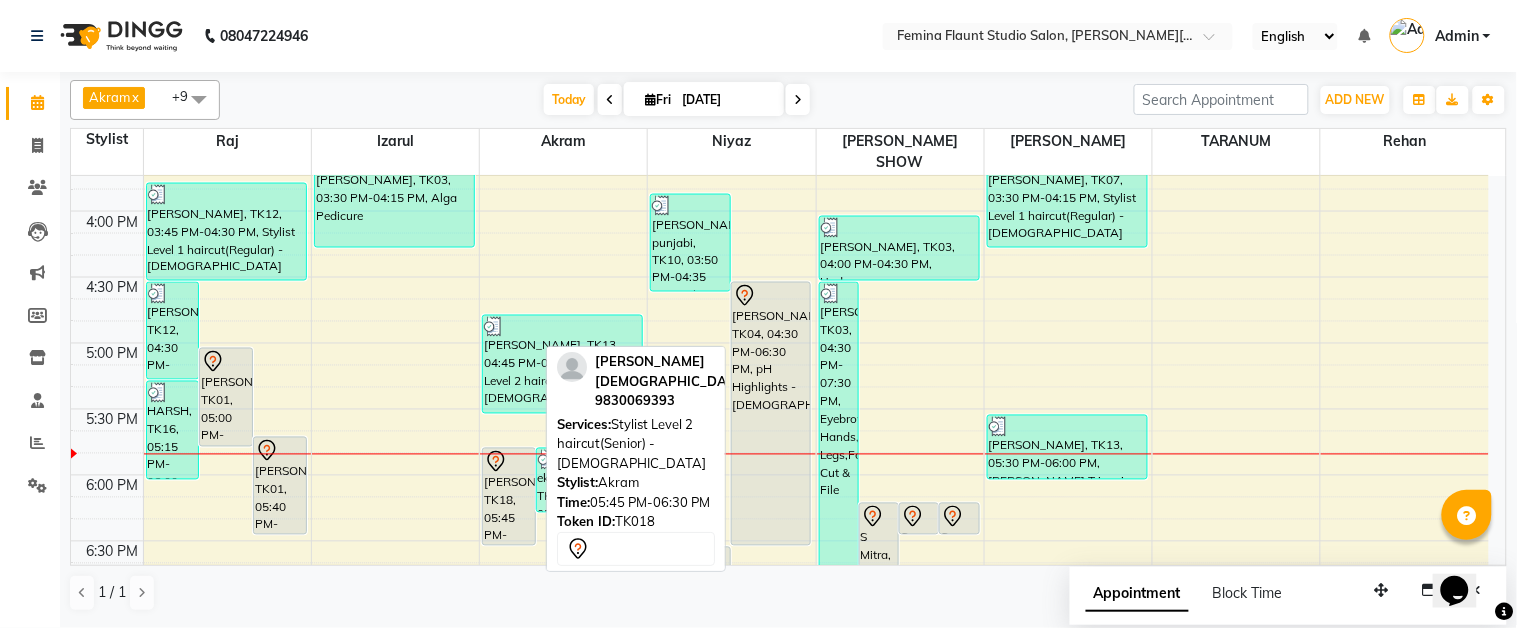 click at bounding box center (509, 462) 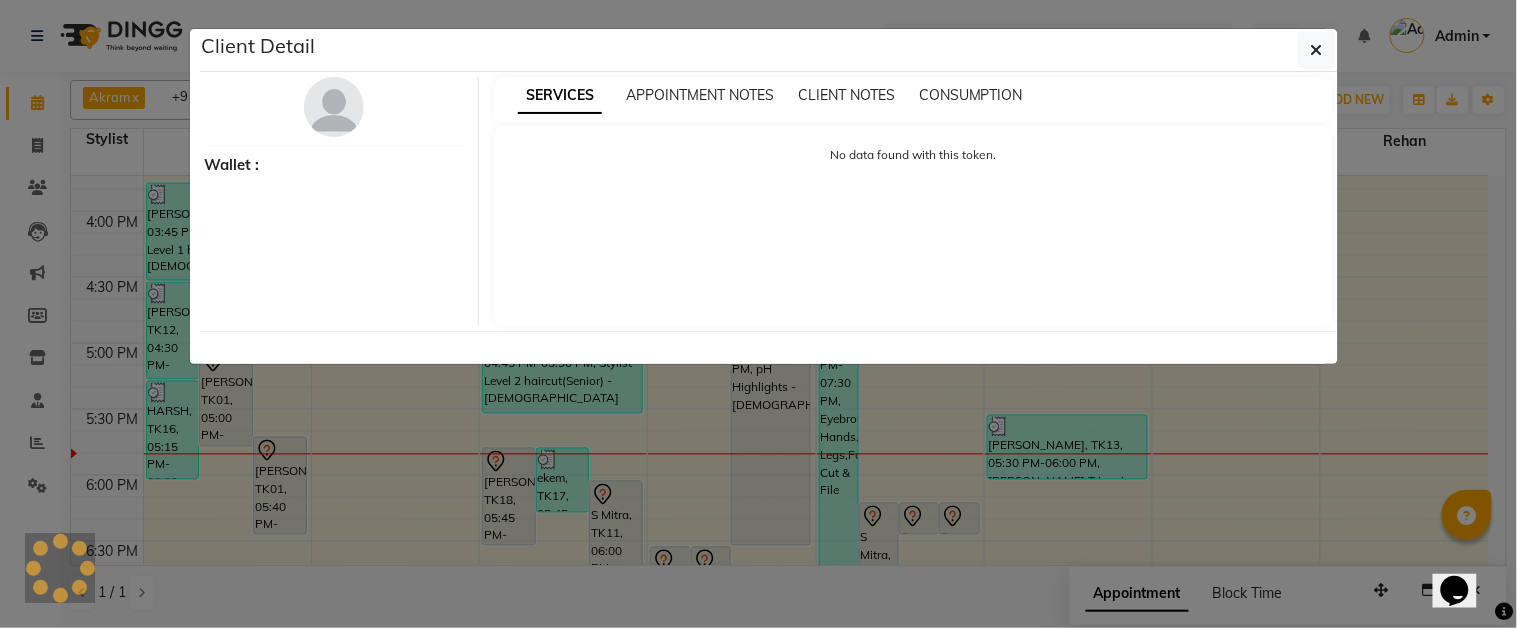 select on "7" 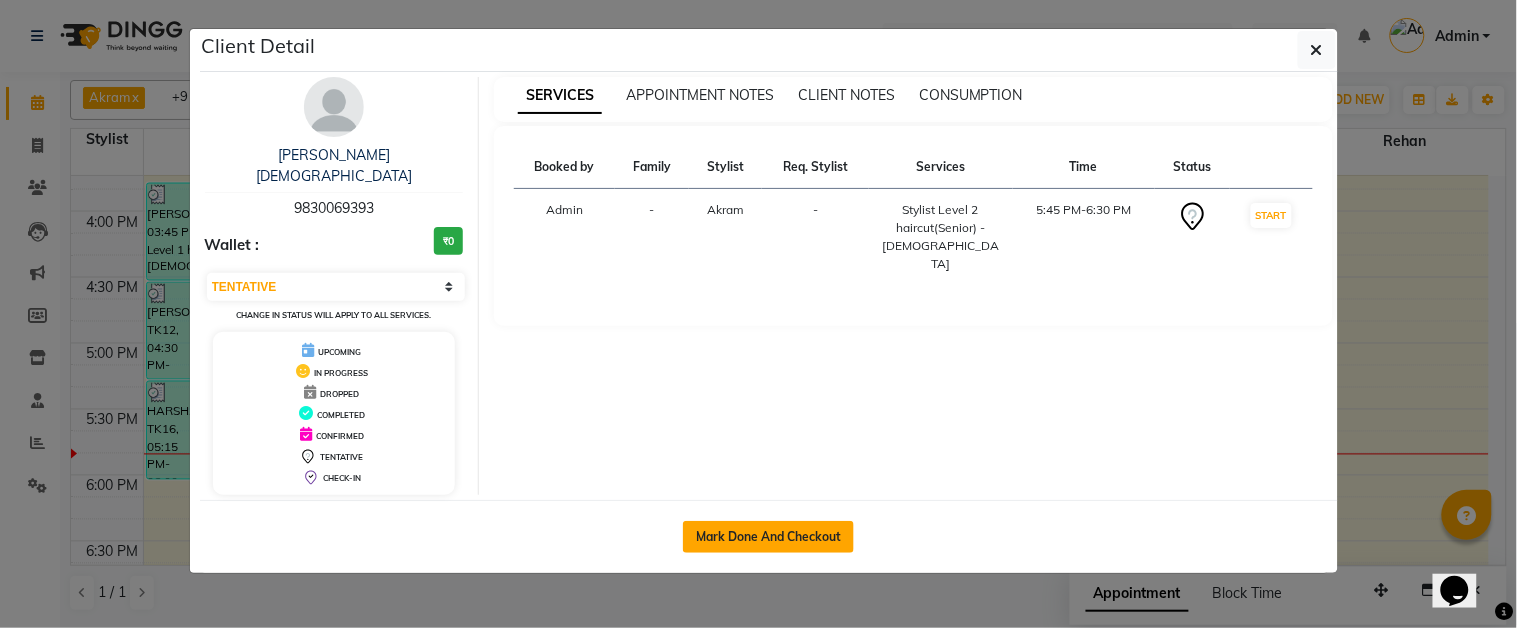 click on "Mark Done And Checkout" 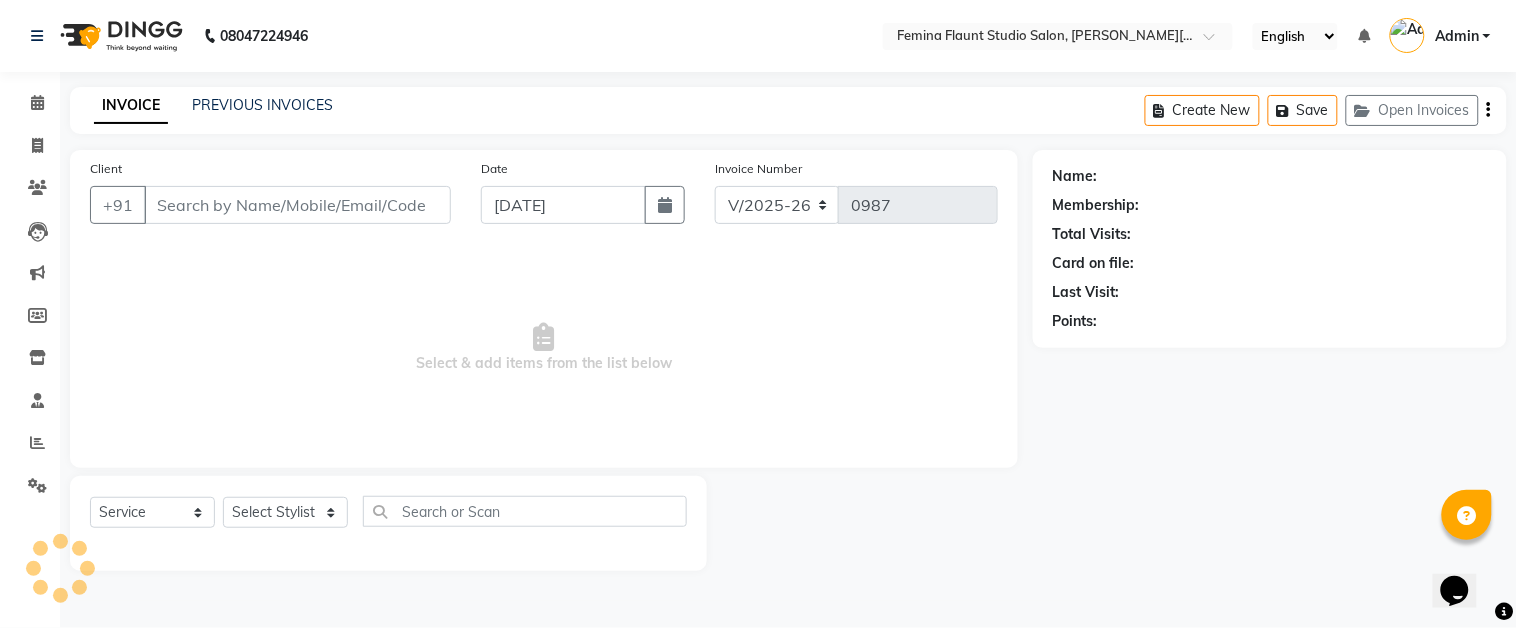 type on "9830069393" 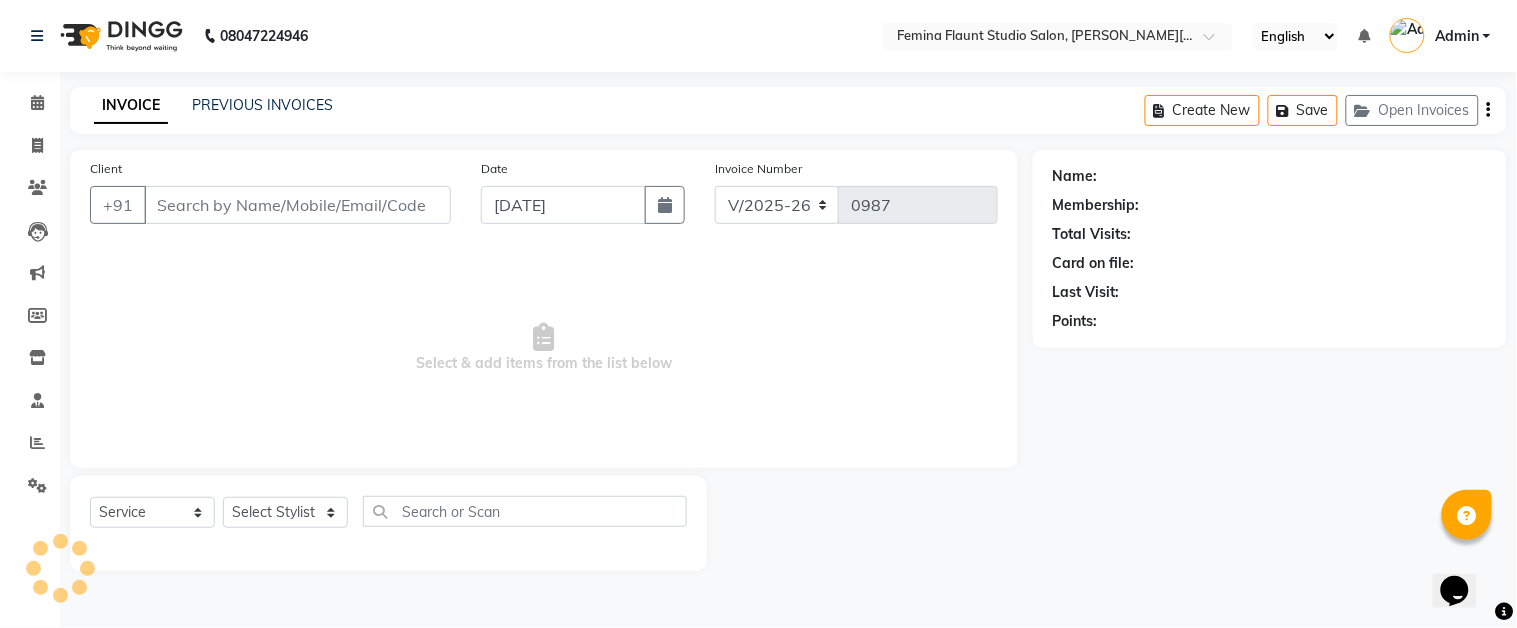 select on "83059" 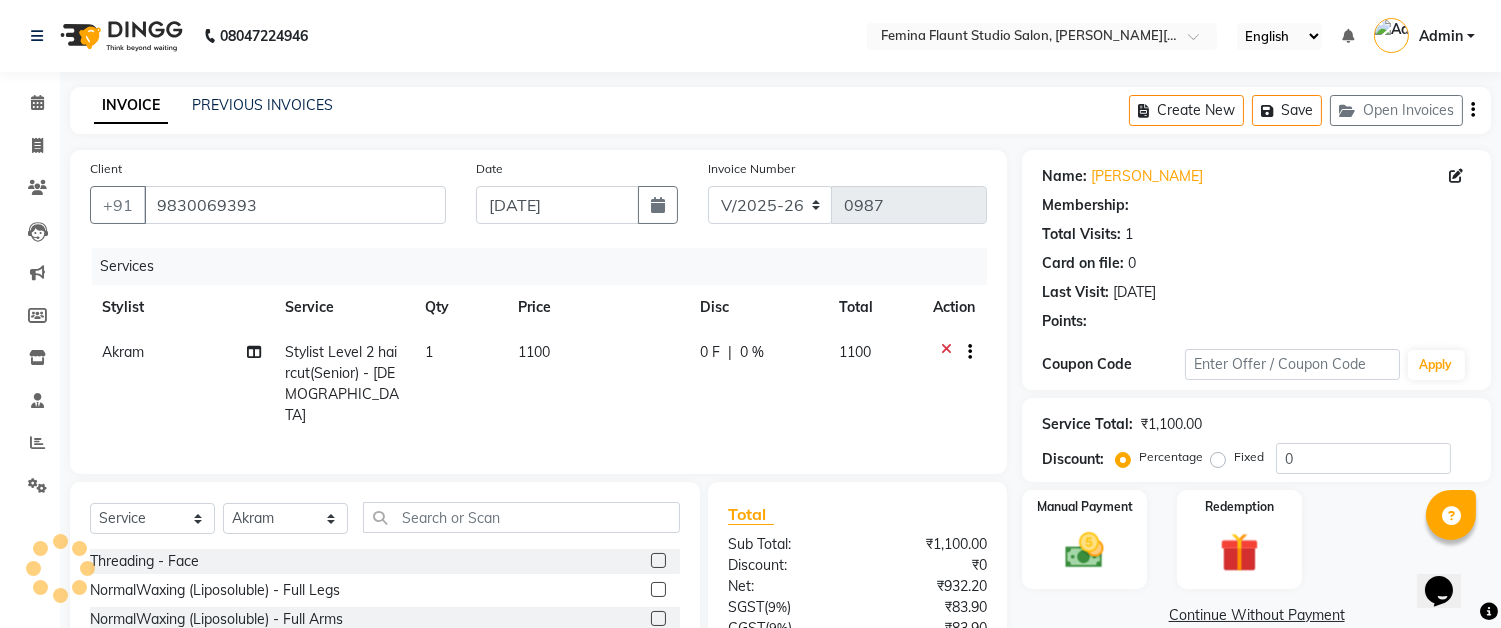 select on "1: Object" 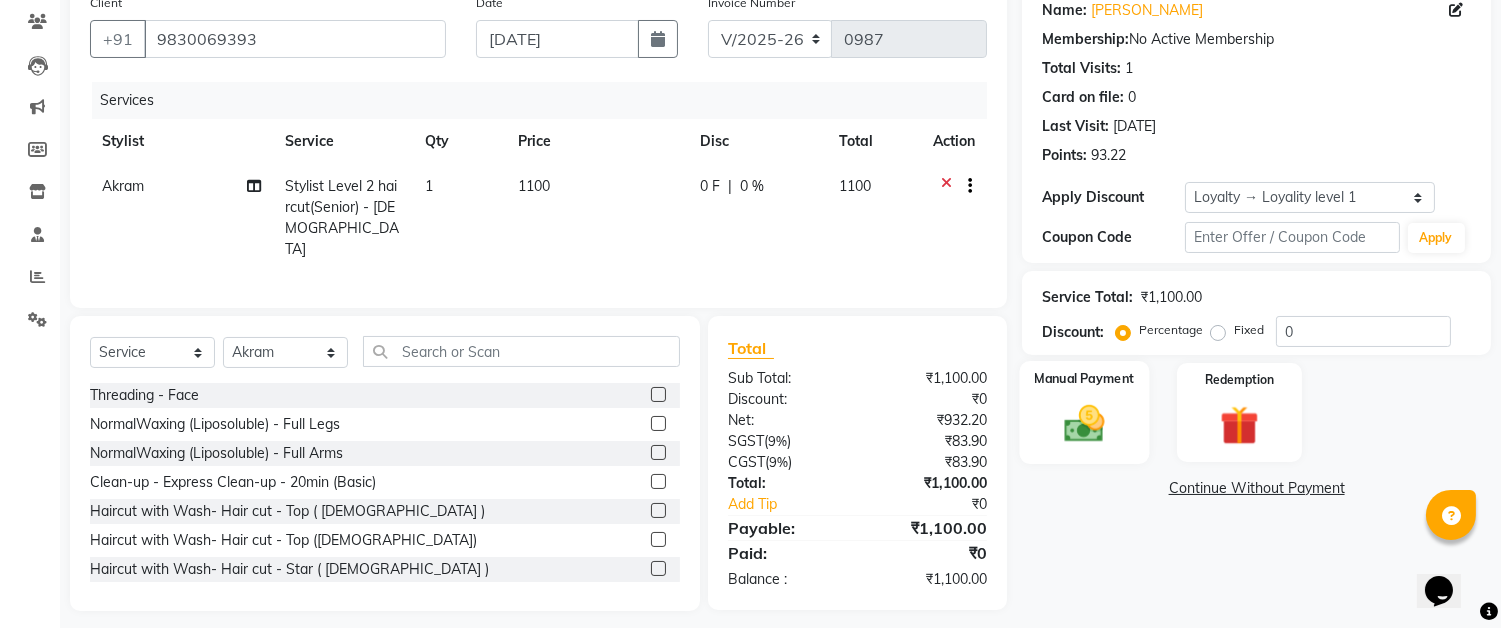 scroll, scrollTop: 174, scrollLeft: 0, axis: vertical 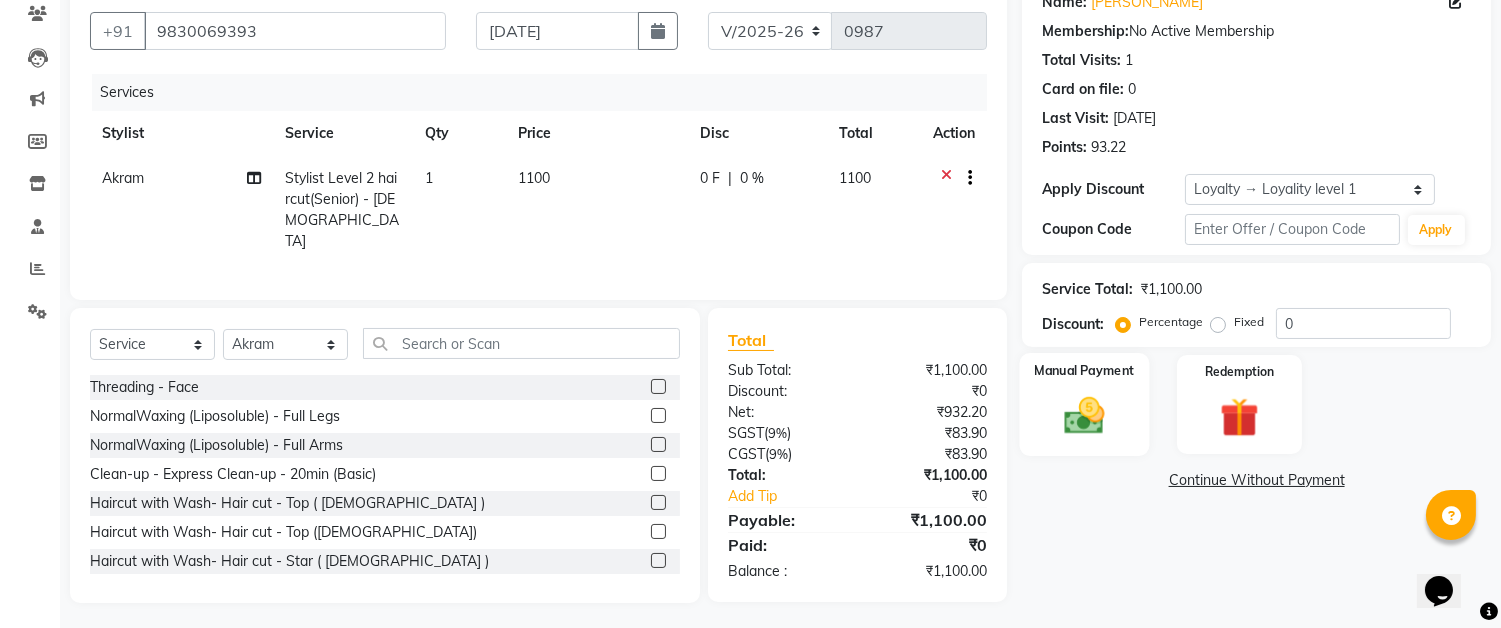 click on "Manual Payment" 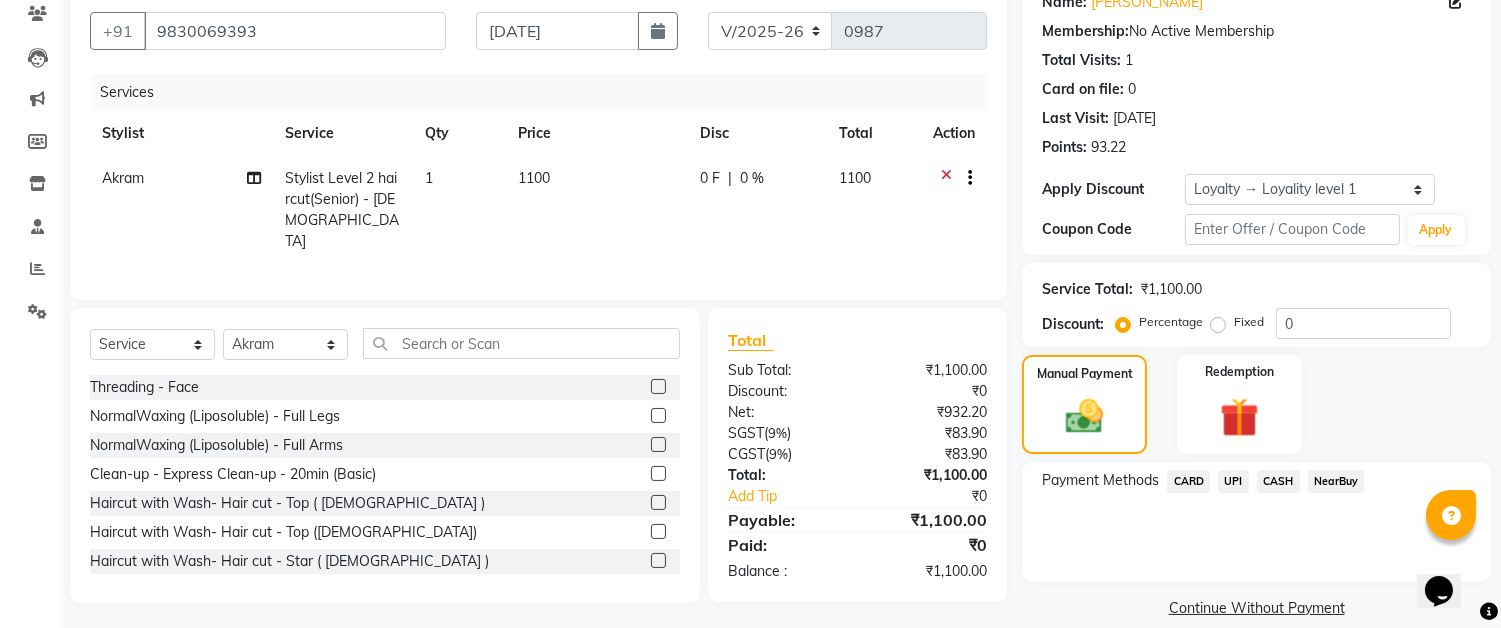 click on "CASH" 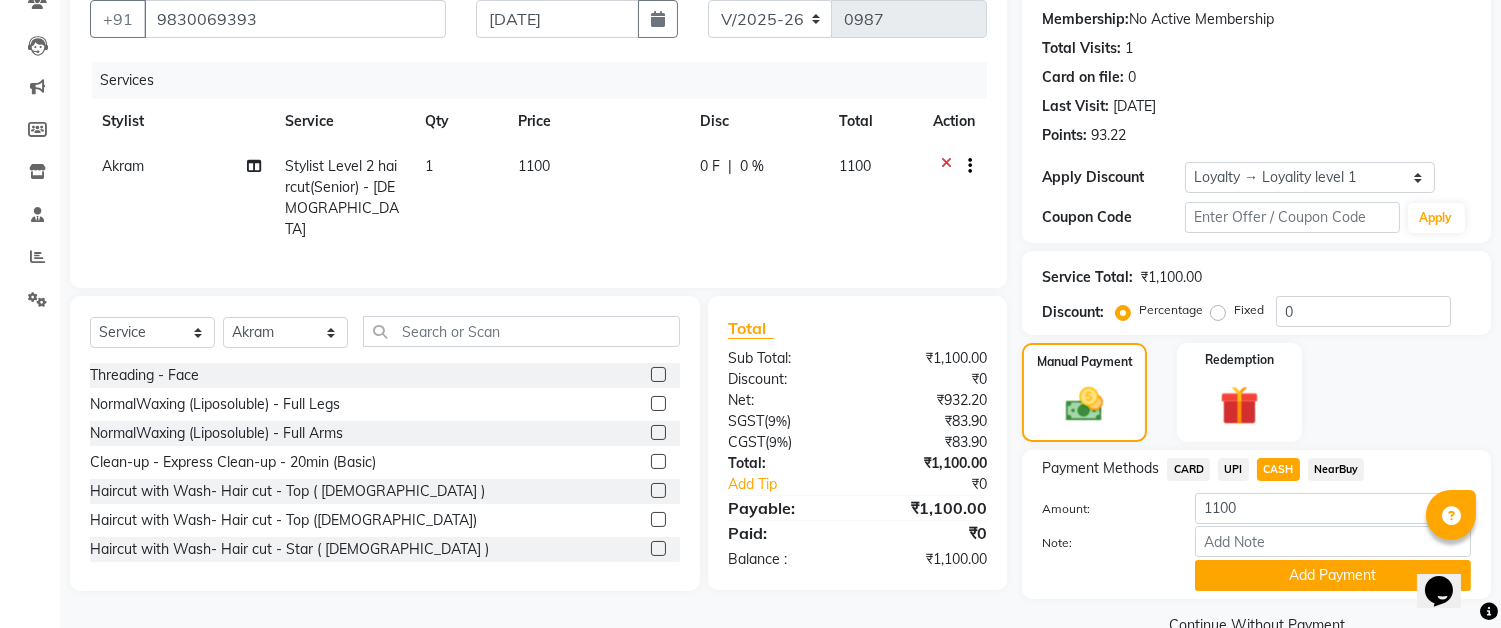 scroll, scrollTop: 226, scrollLeft: 0, axis: vertical 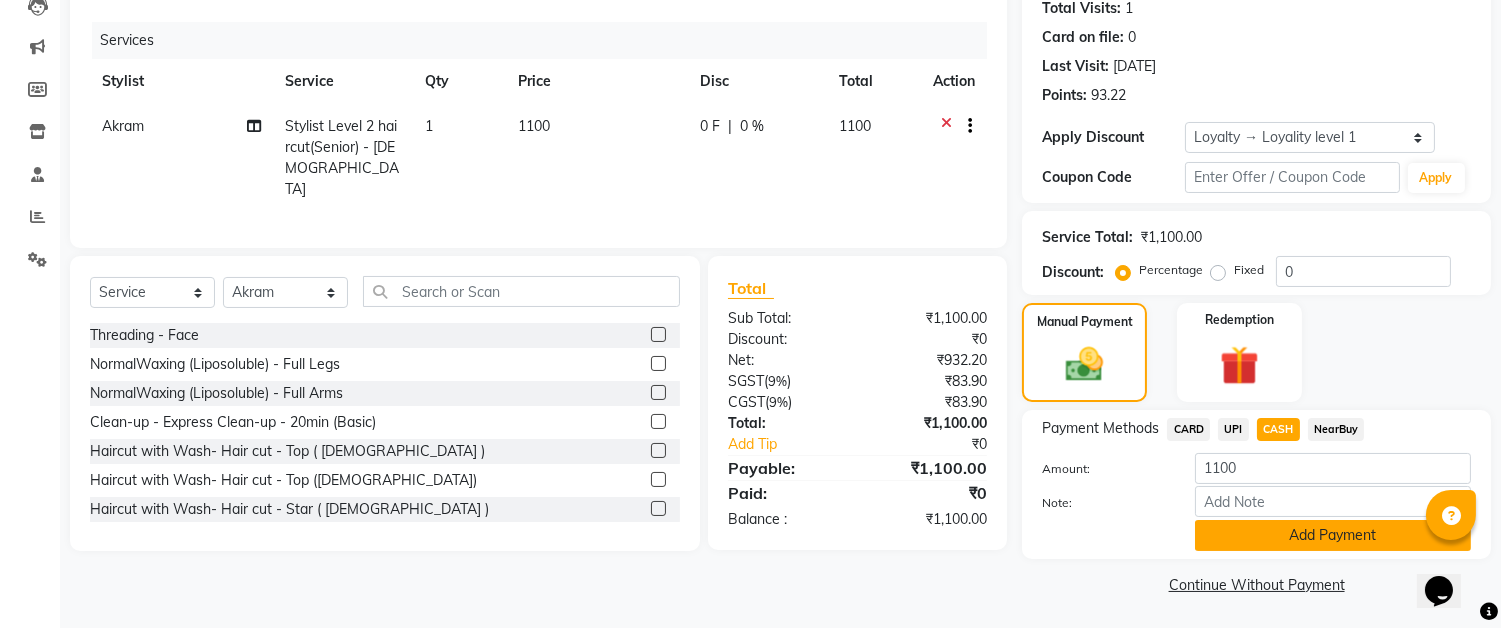 click on "Add Payment" 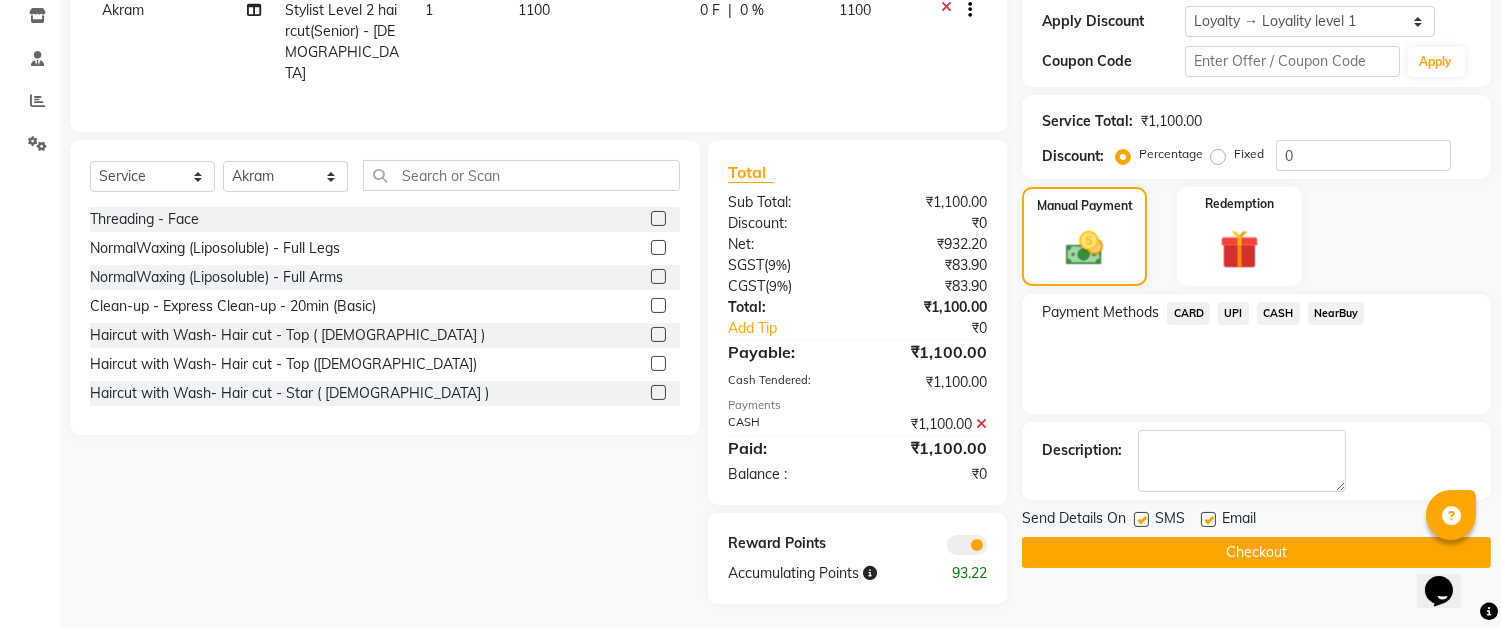 scroll, scrollTop: 343, scrollLeft: 0, axis: vertical 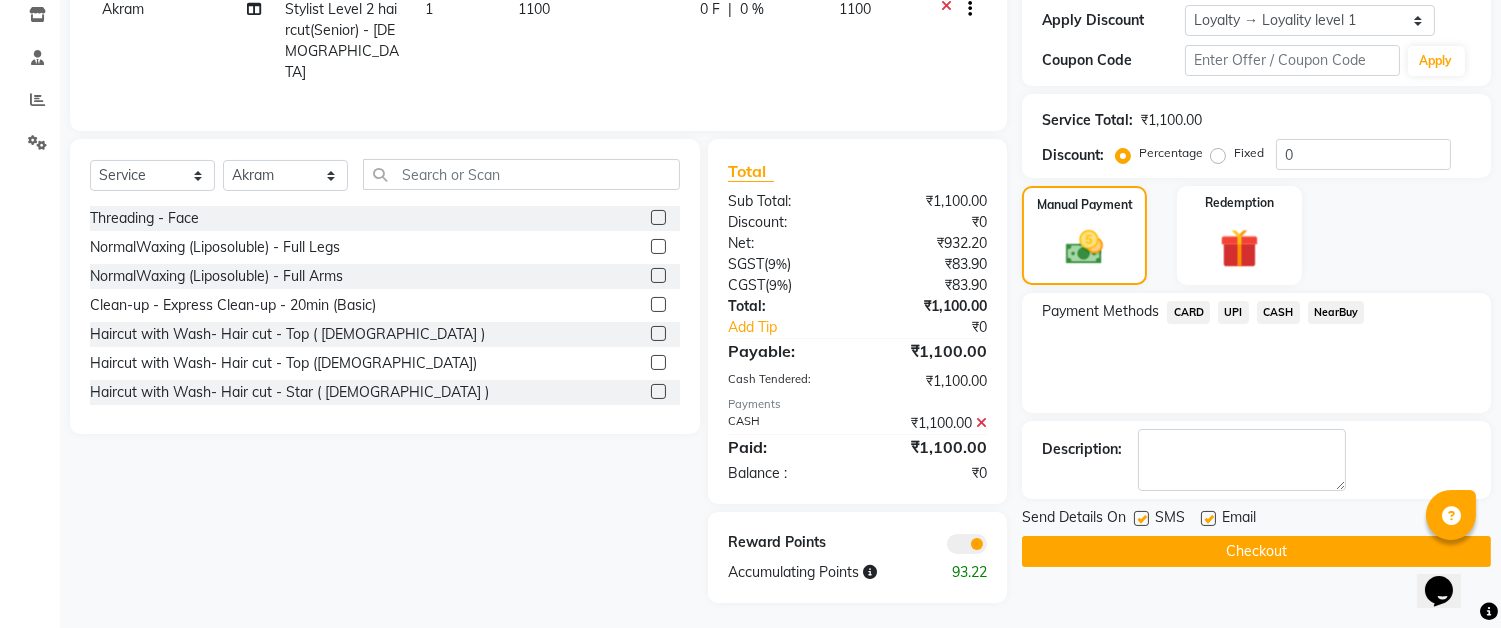 click on "Checkout" 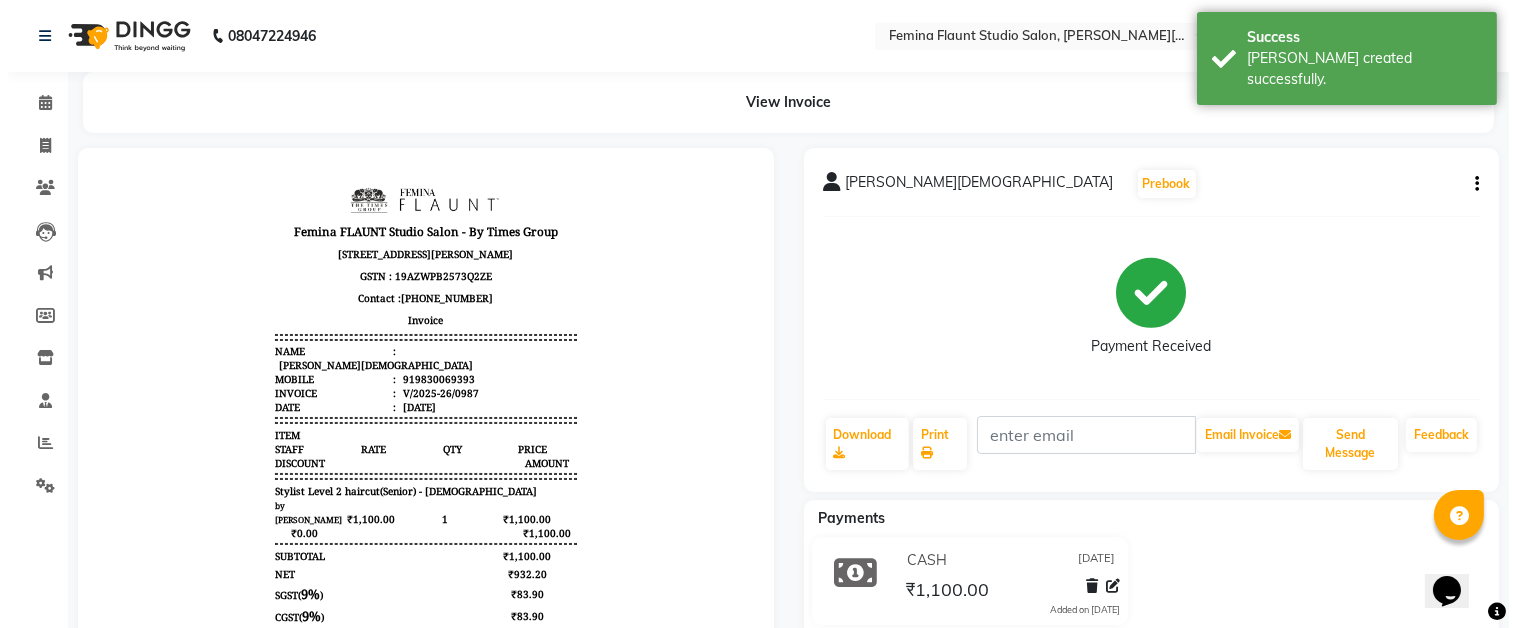 scroll, scrollTop: 0, scrollLeft: 0, axis: both 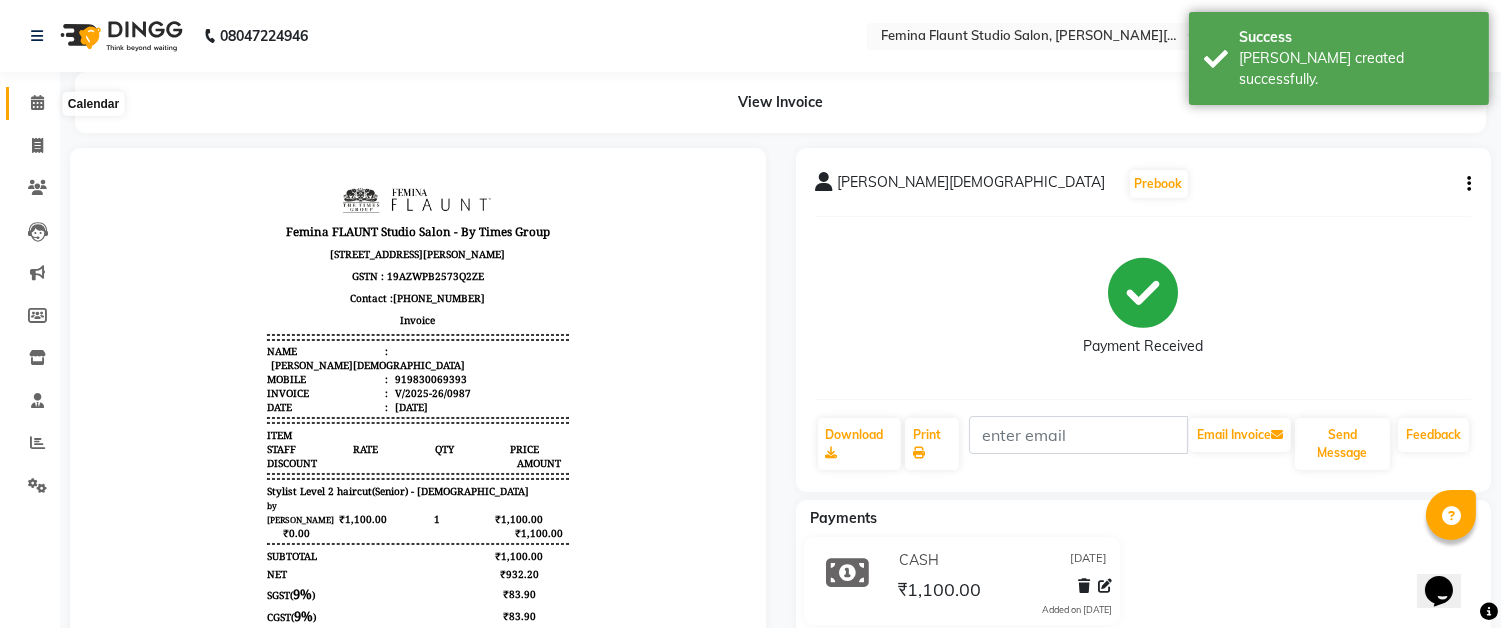 click 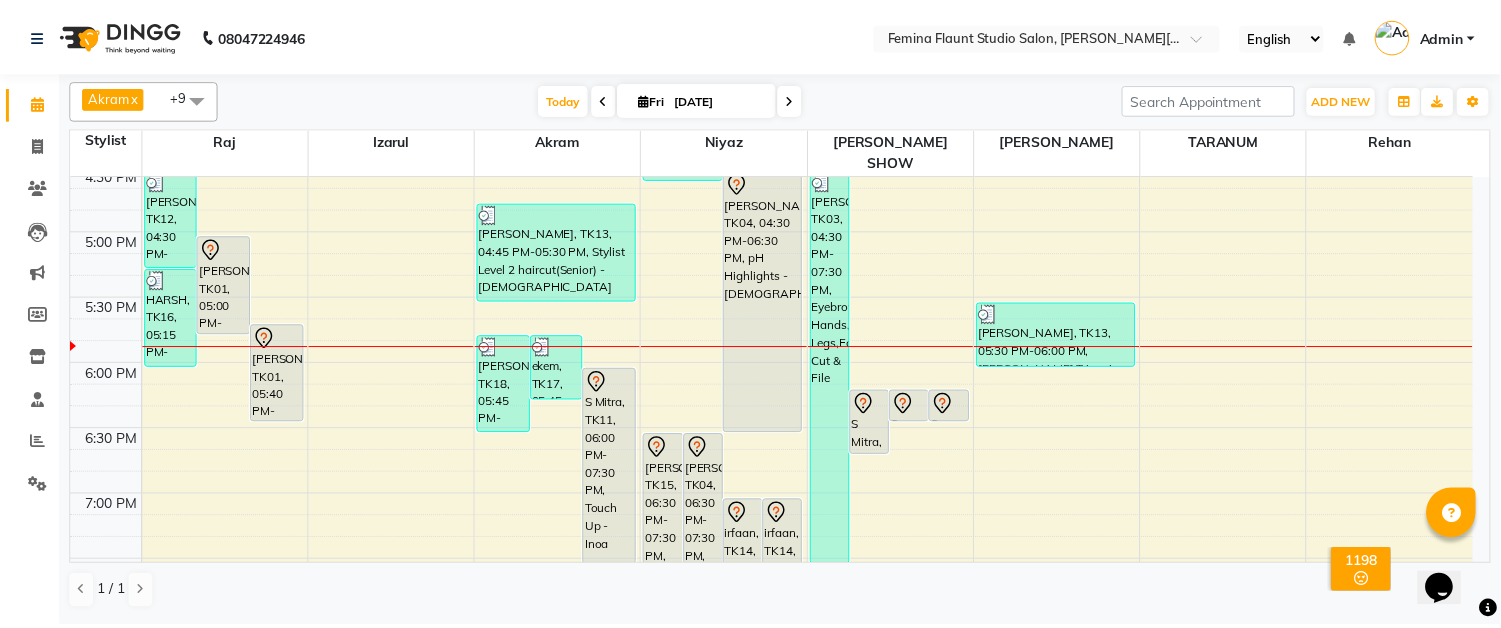 scroll, scrollTop: 888, scrollLeft: 0, axis: vertical 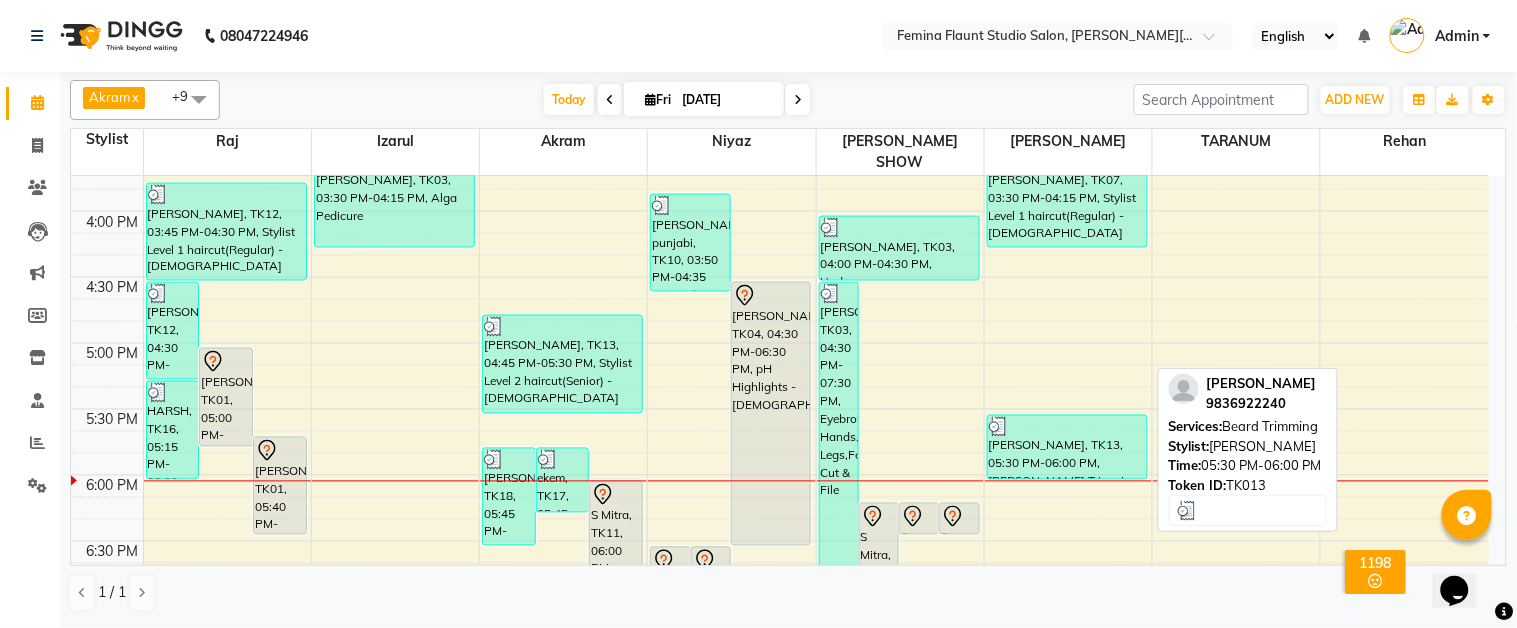 click on "[PERSON_NAME], TK13, 05:30 PM-06:00 PM, [PERSON_NAME] Trimming" at bounding box center [1067, 447] 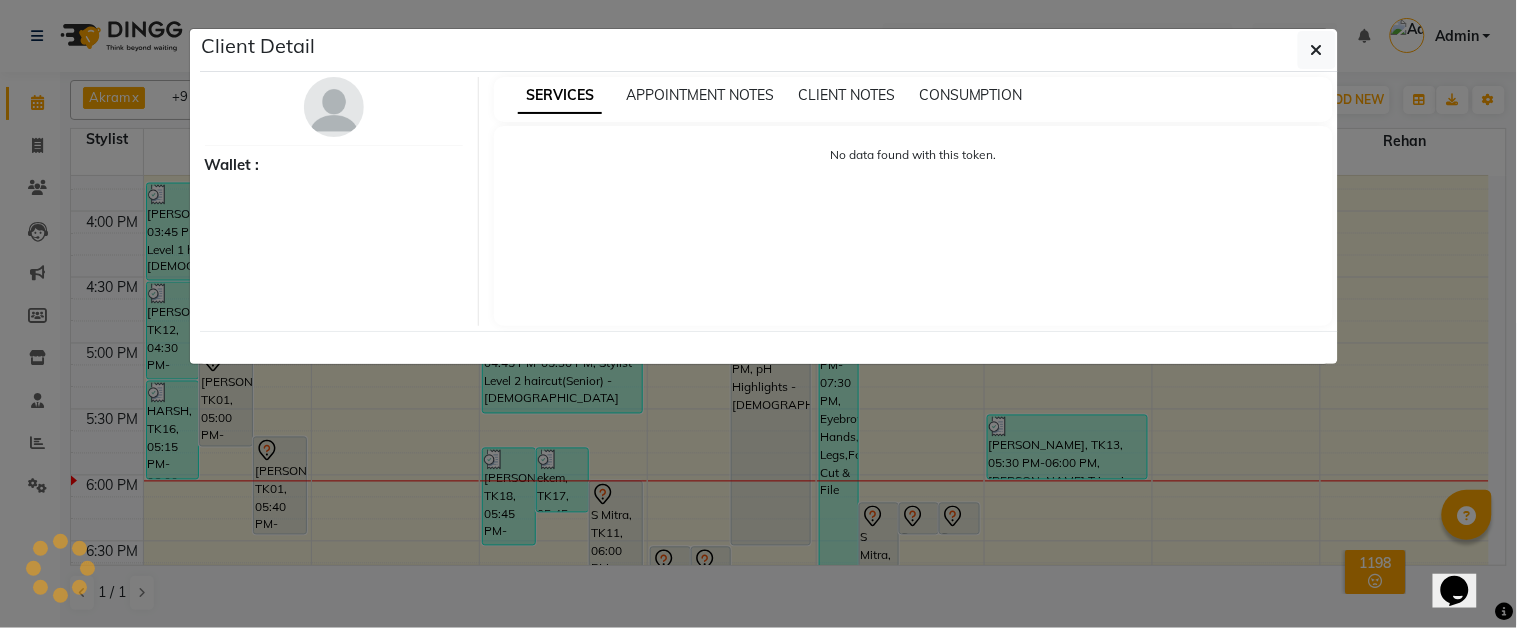 select on "3" 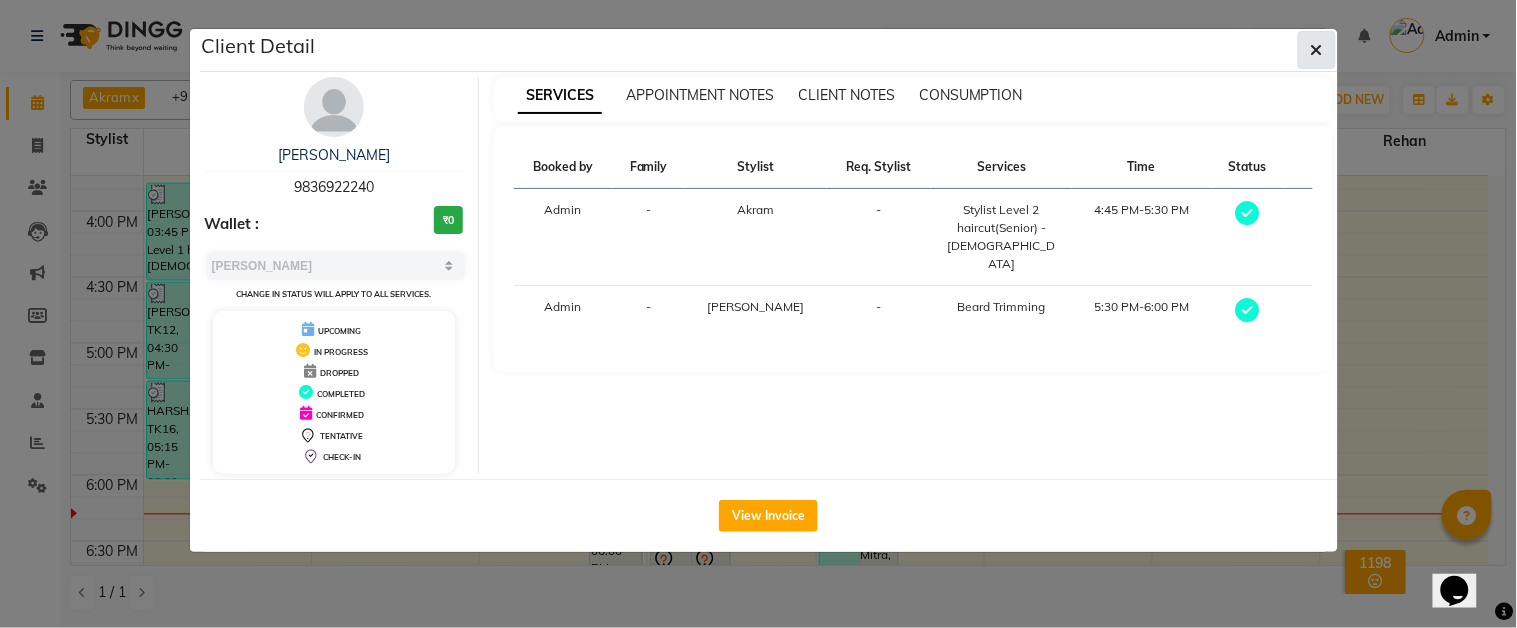 click 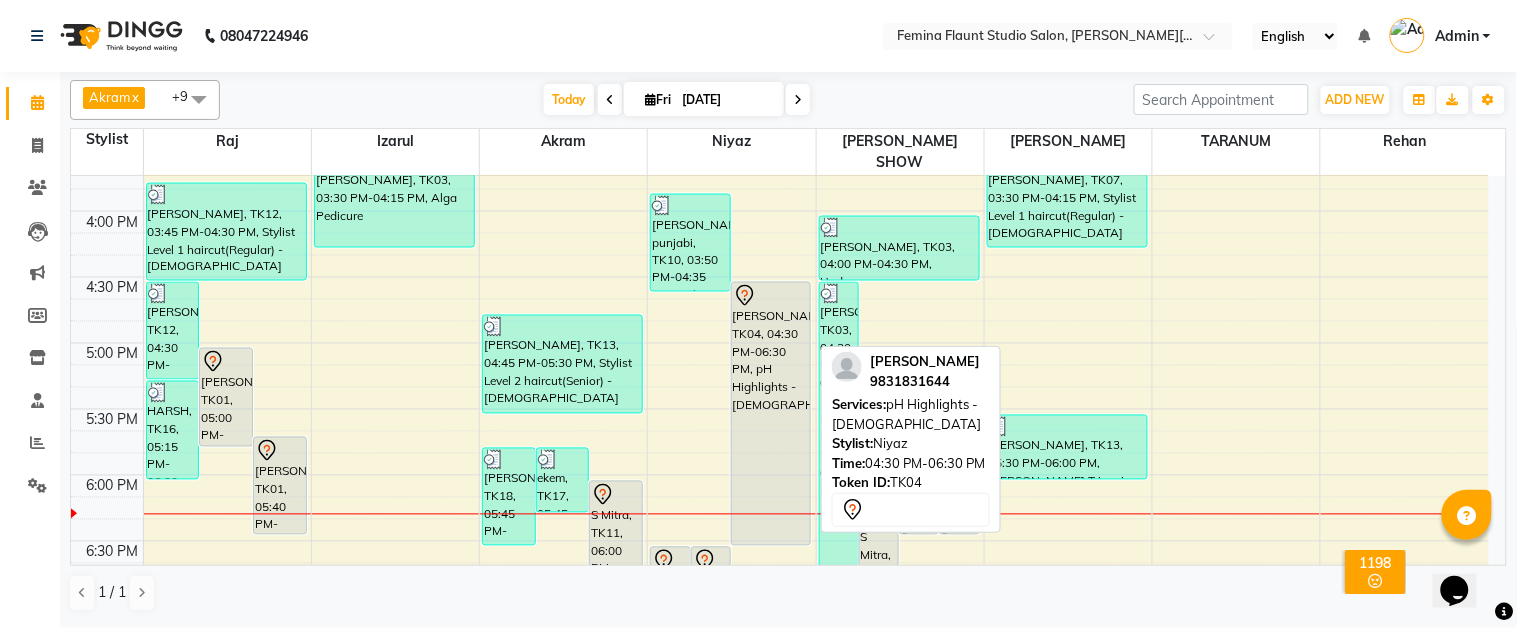 click on "[PERSON_NAME], TK04, 04:30 PM-06:30 PM, pH Highlights - [DEMOGRAPHIC_DATA]" at bounding box center (771, 414) 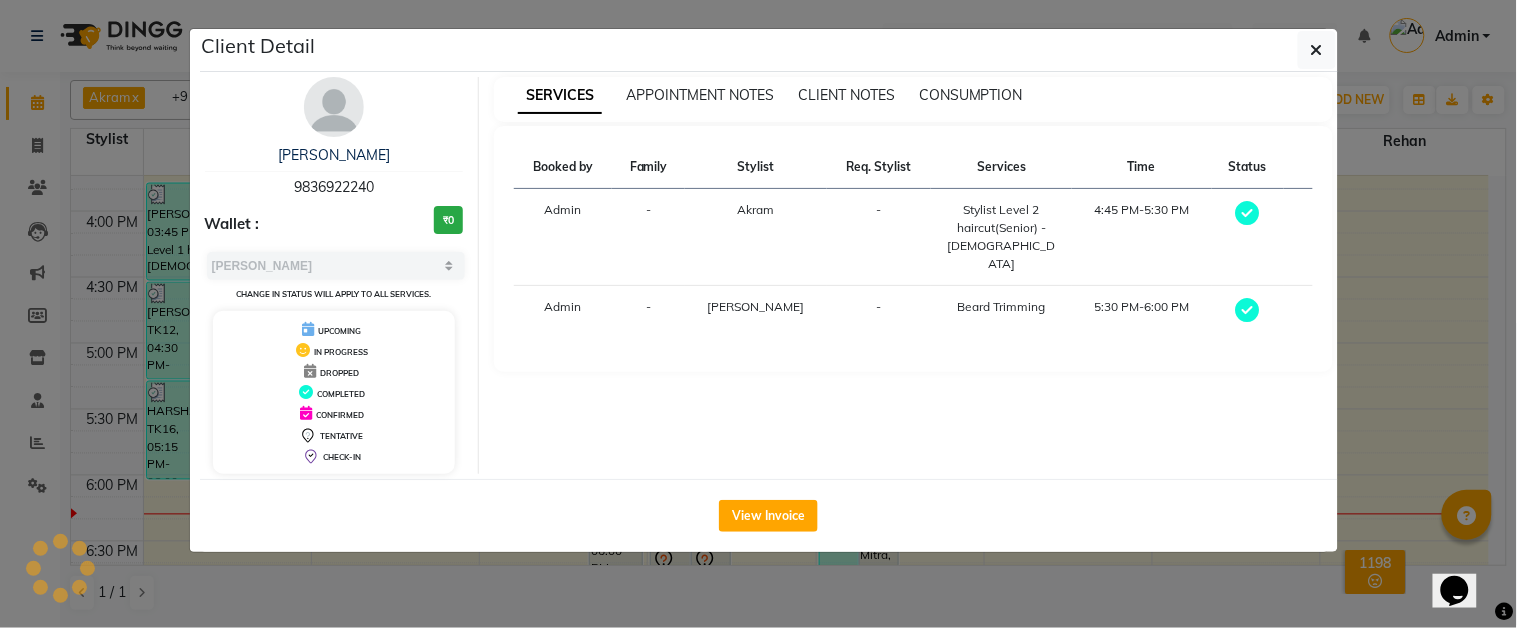 select on "7" 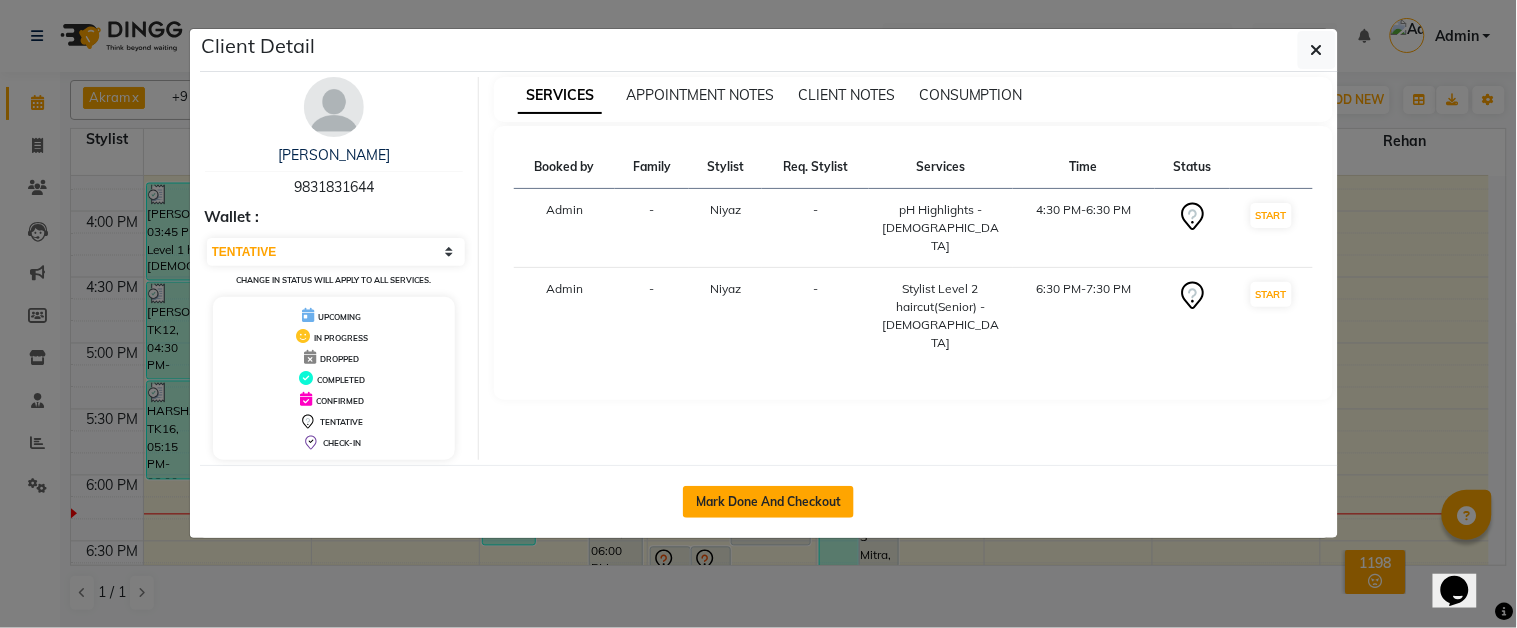 click on "Mark Done And Checkout" 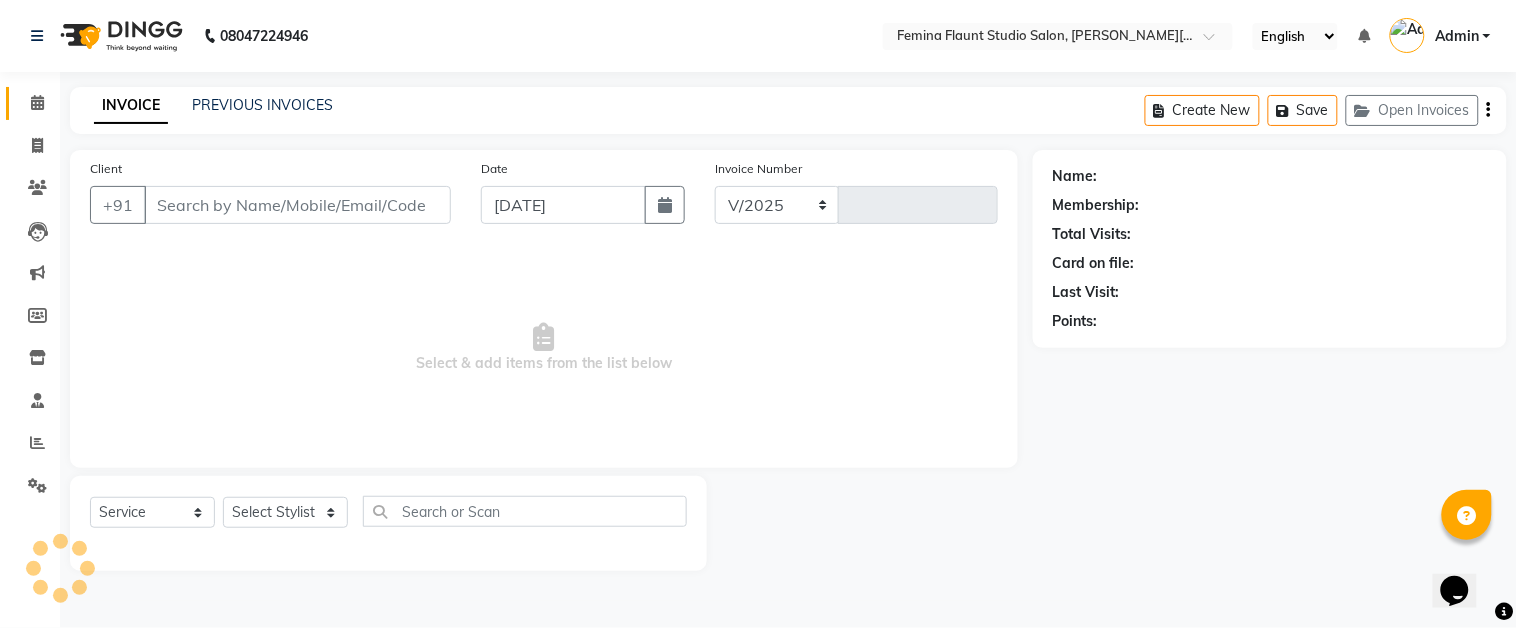 select on "5231" 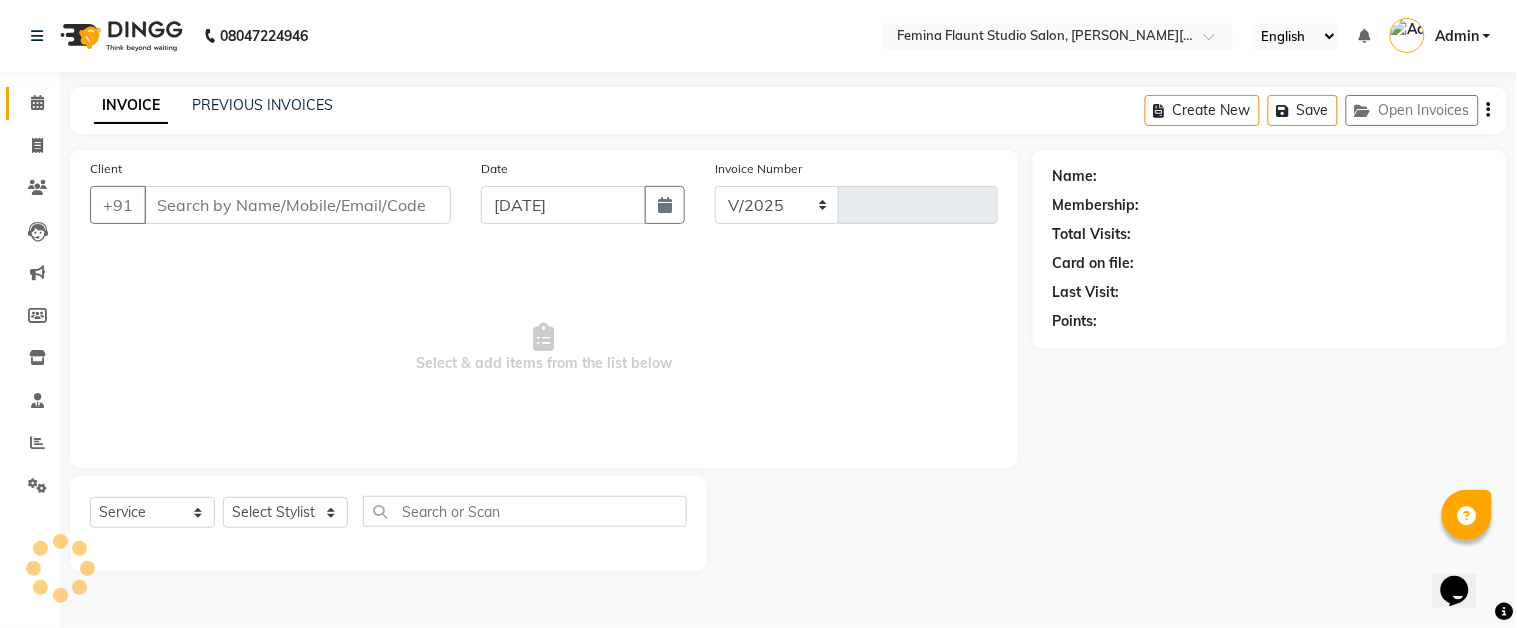 type on "0988" 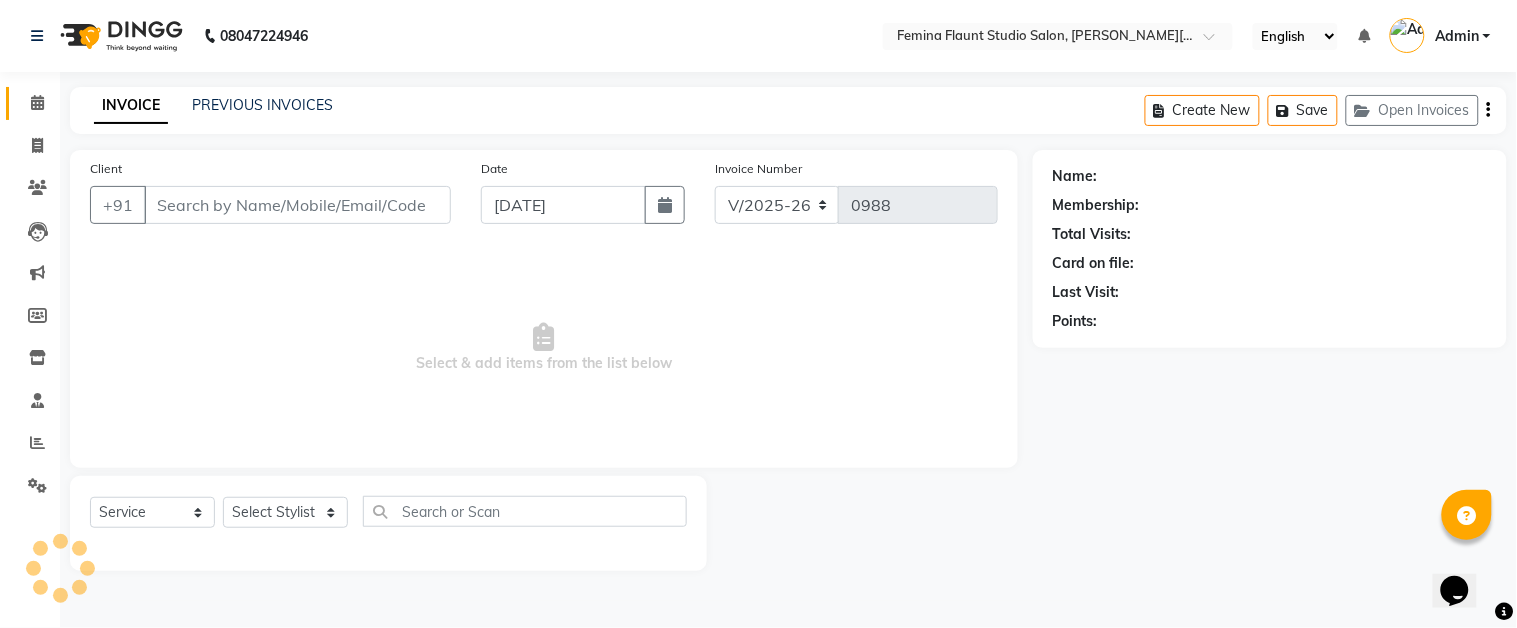 type on "9831831644" 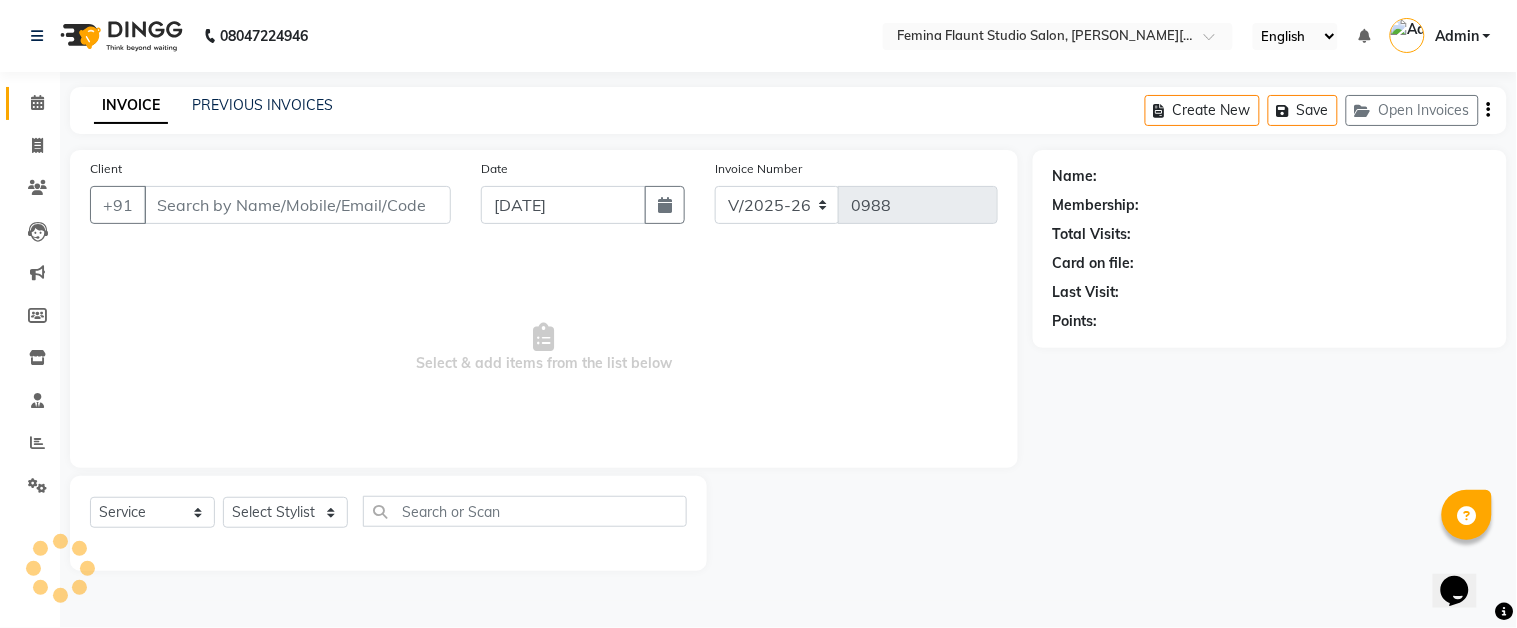 select on "83062" 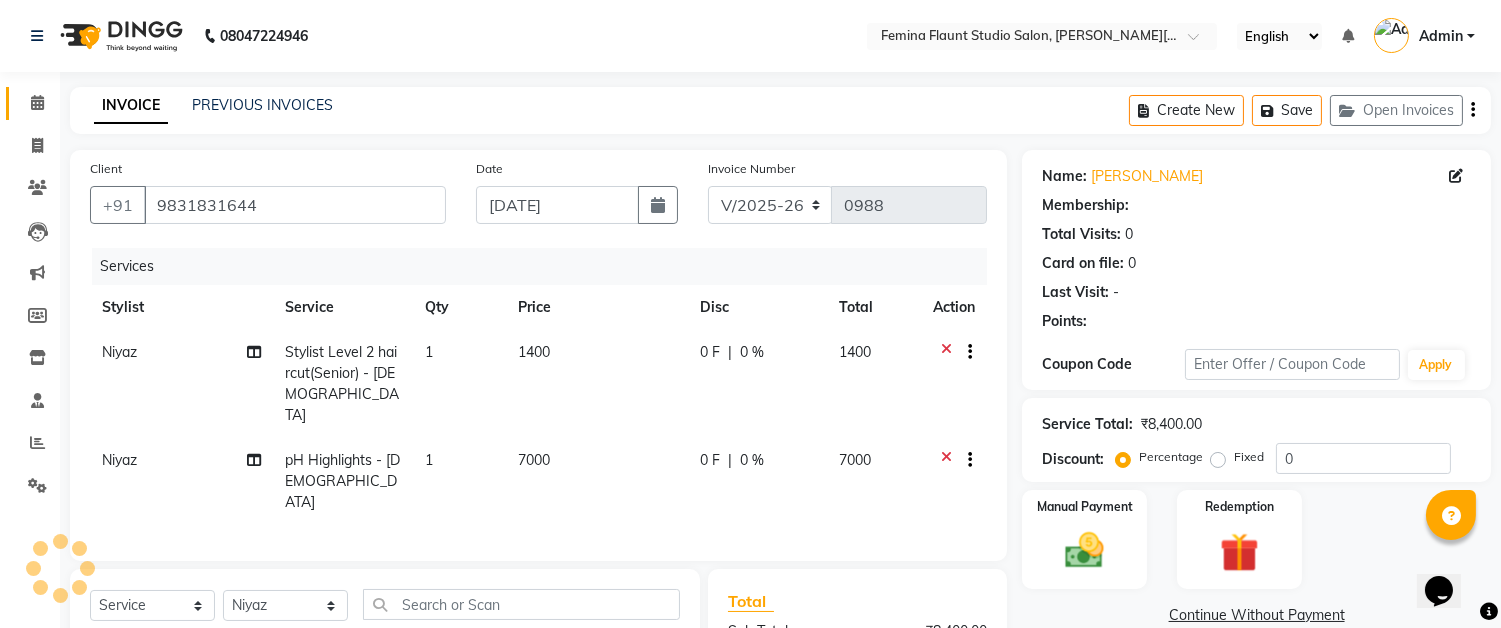 select on "1: Object" 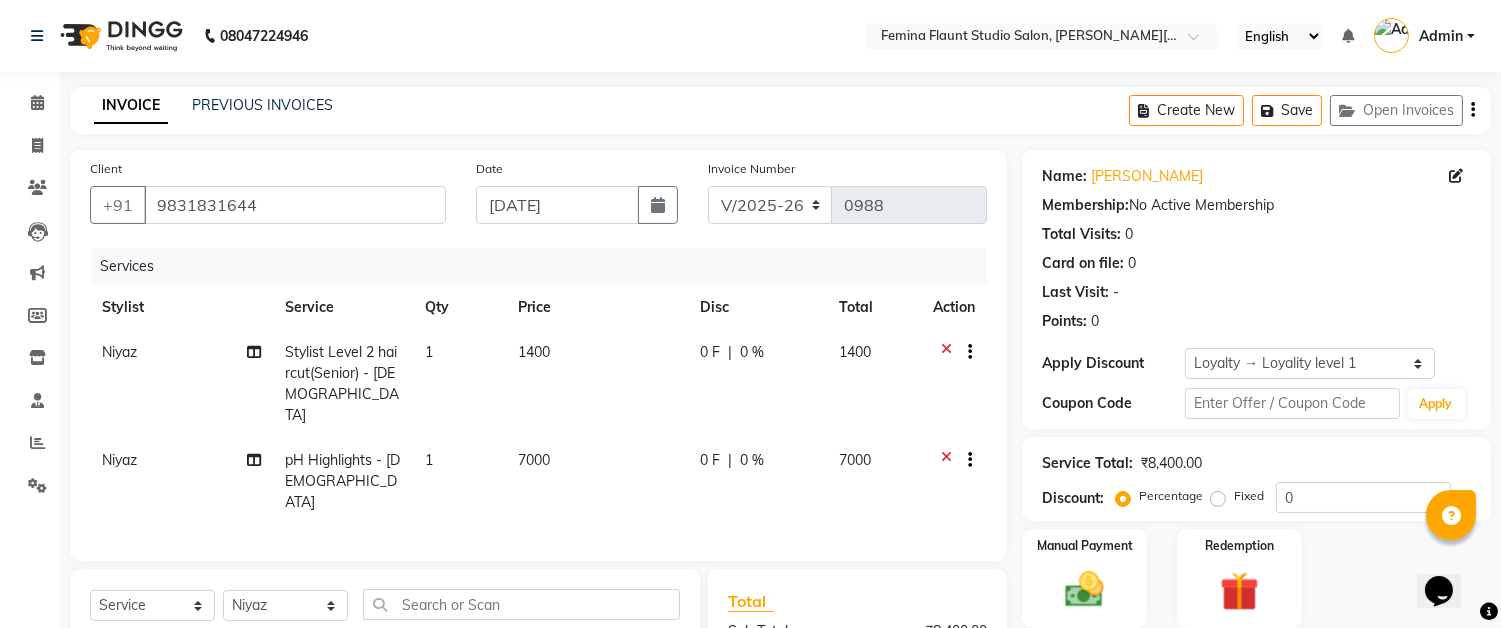 click on "Stylist Level 2 haircut(Senior) - [DEMOGRAPHIC_DATA]" 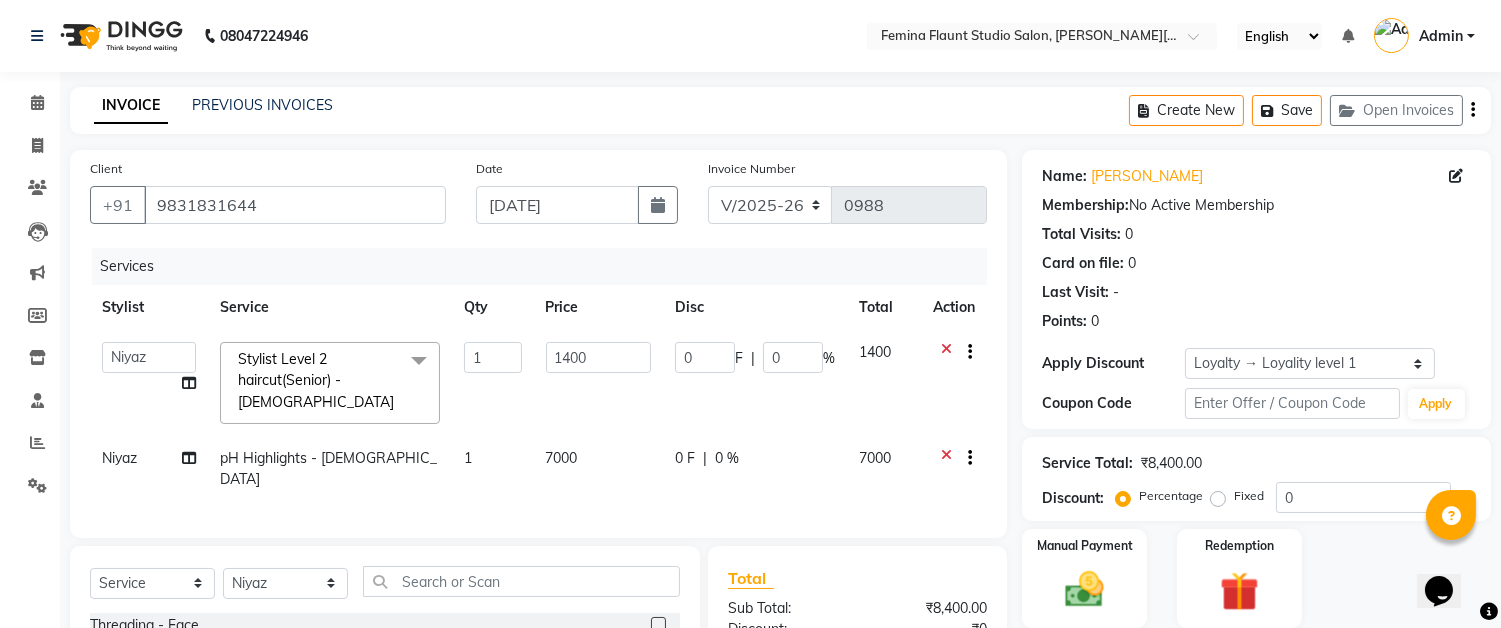 click on "Stylist Level 2 haircut(Senior) - Female  x" 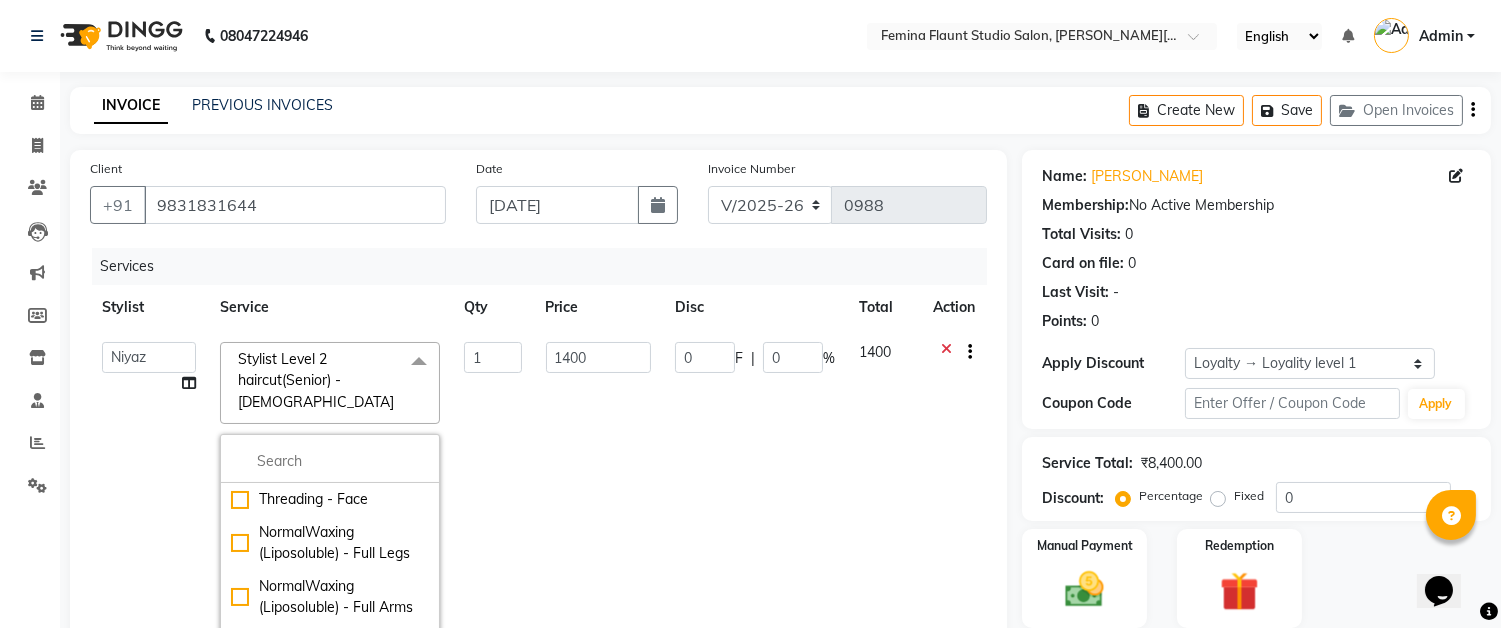 click on "Stylist Level 2 haircut(Senior) - Female  x" 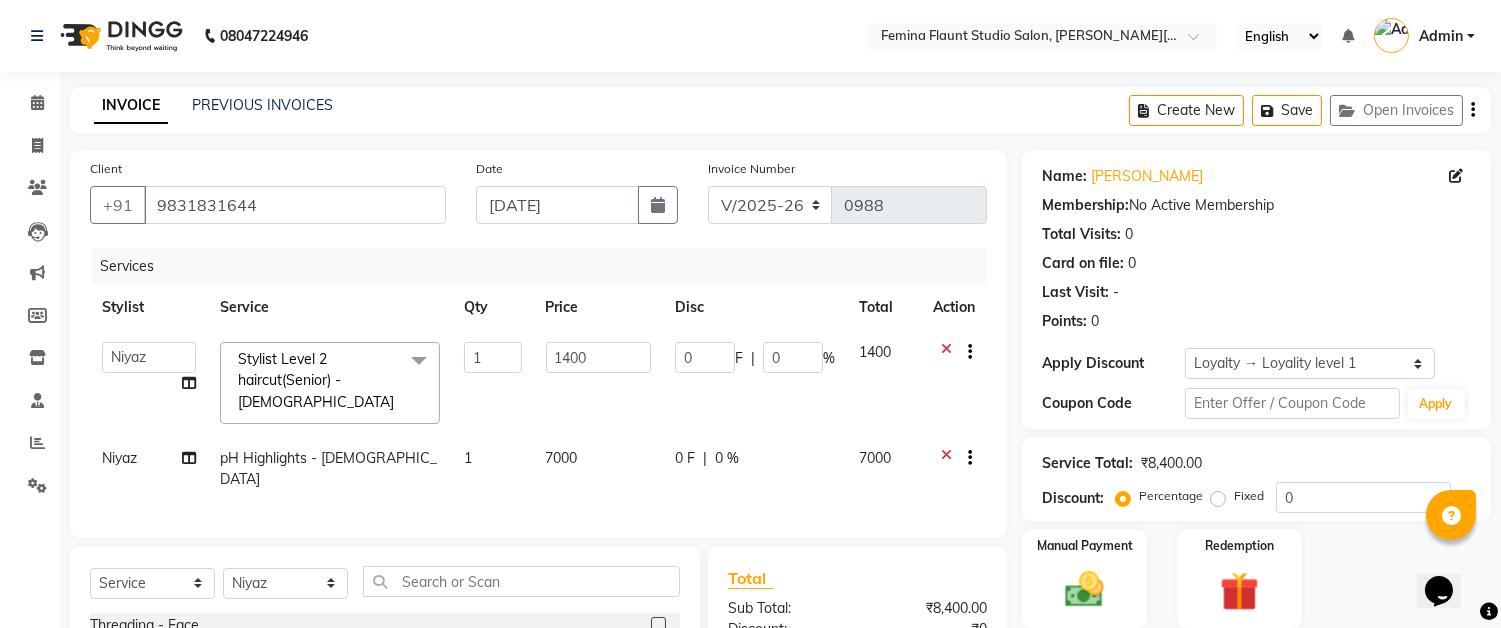 click on "pH Highlights - Female" 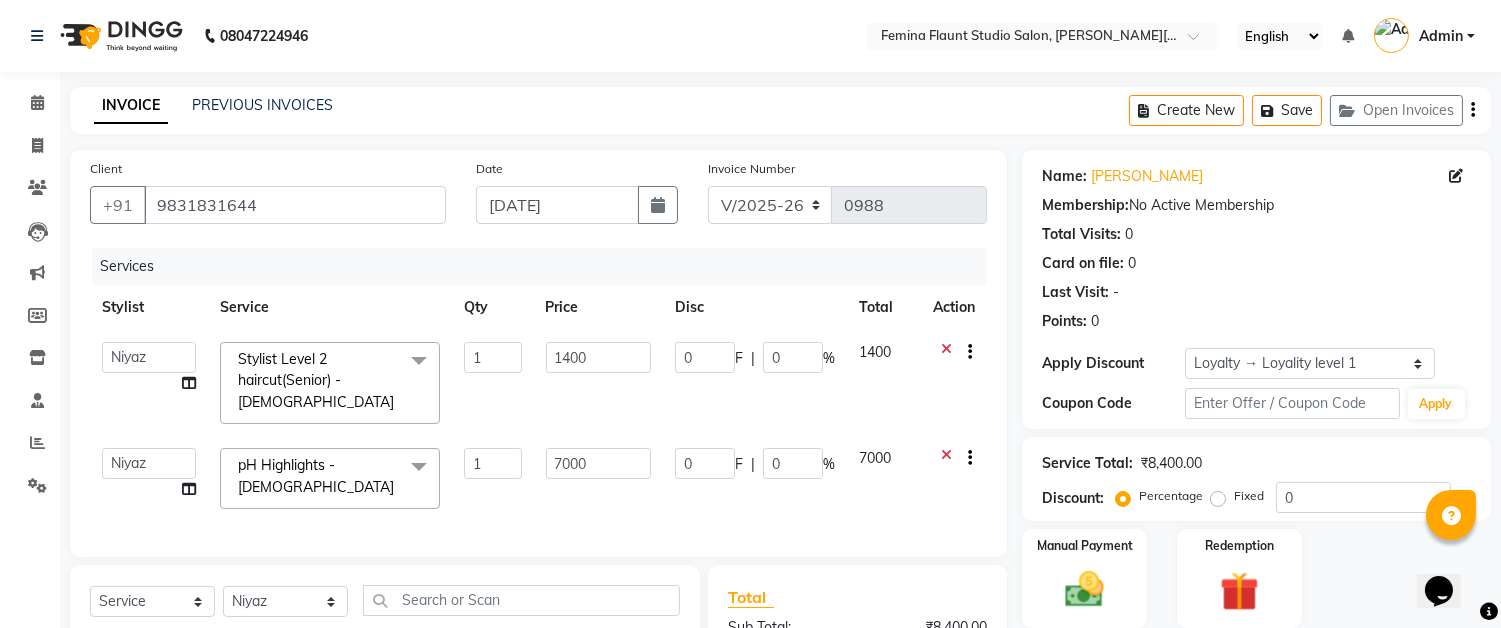click 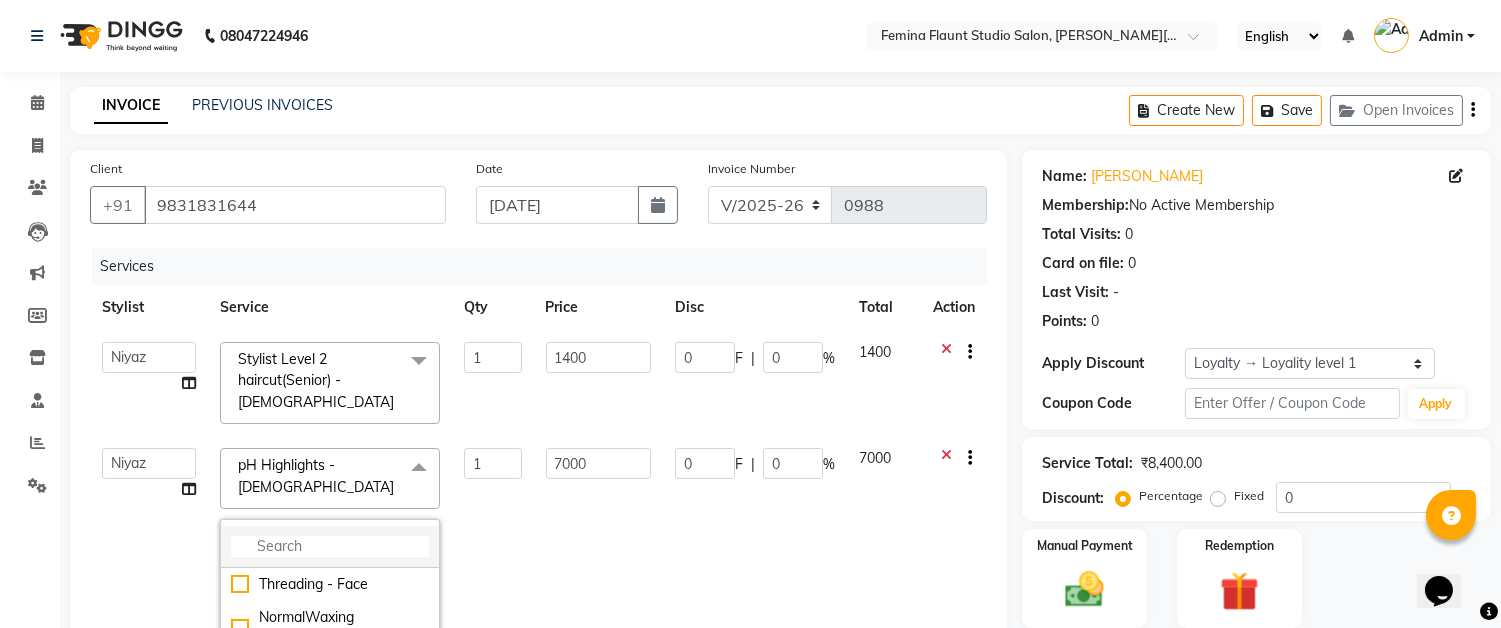 click 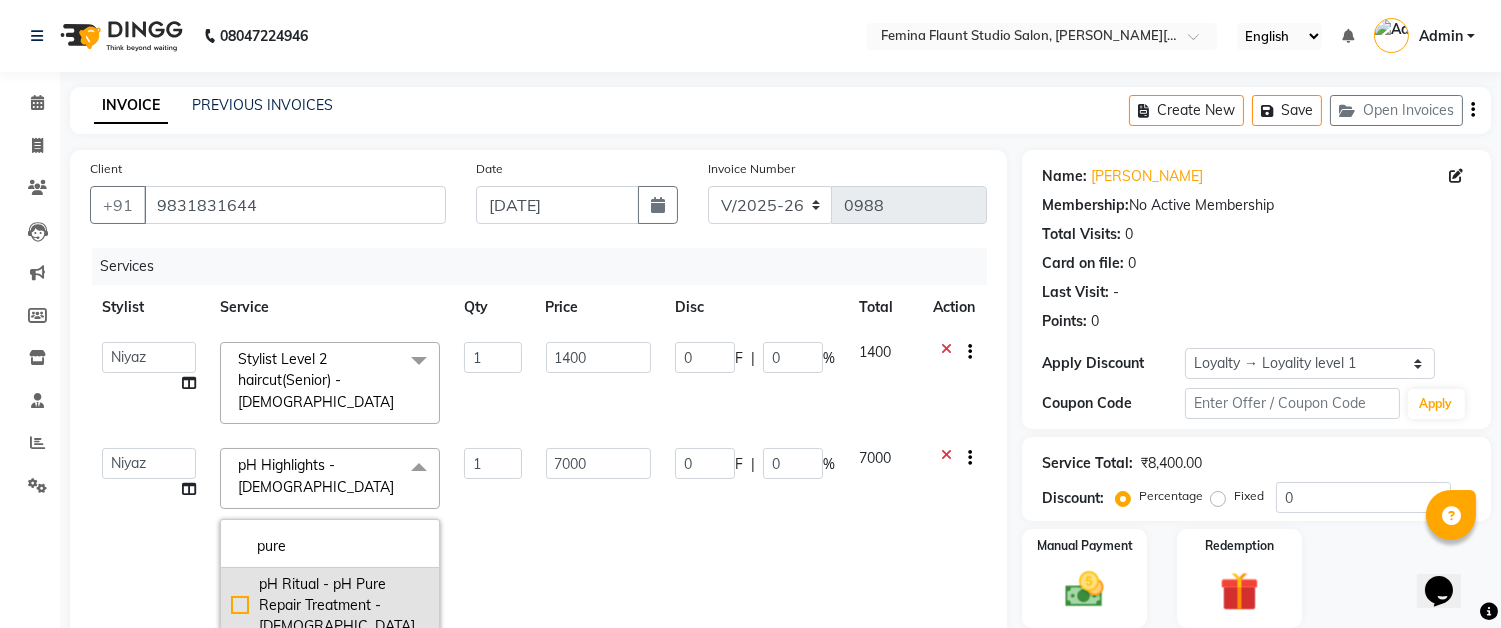 type on "pure" 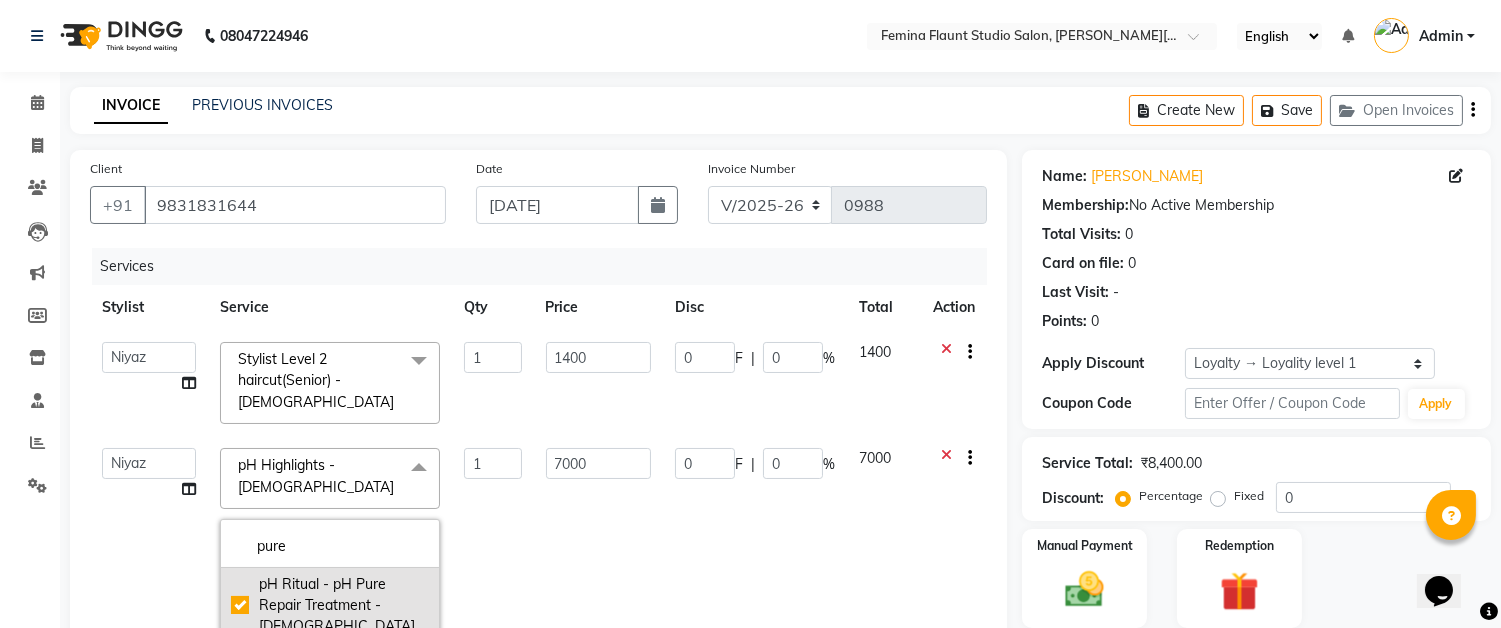 checkbox on "true" 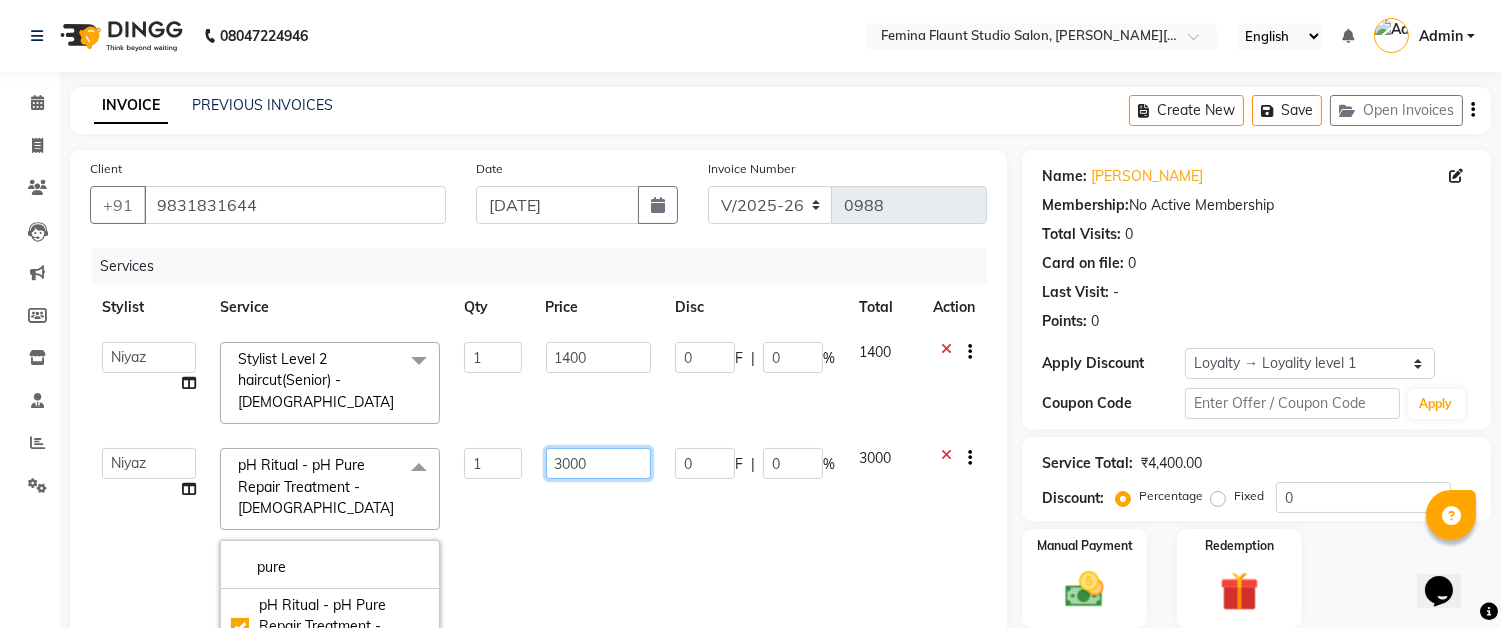 click on "3000" 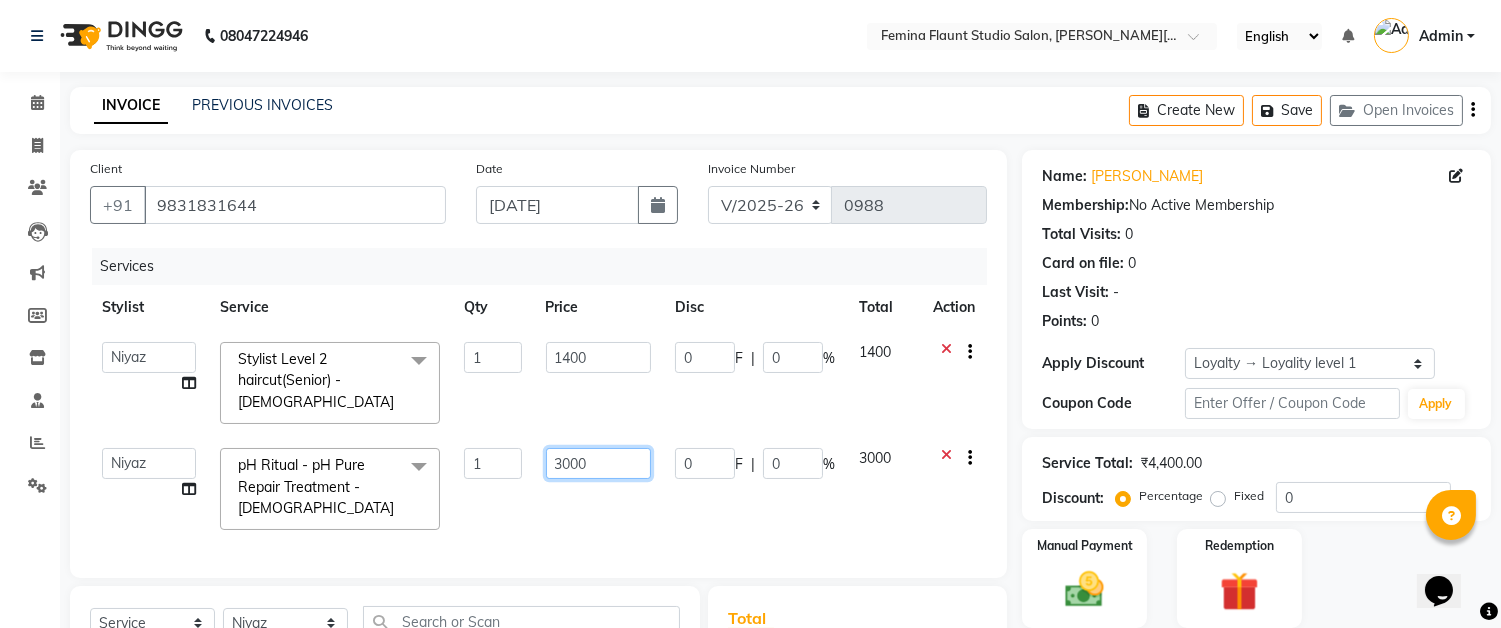 type on "300" 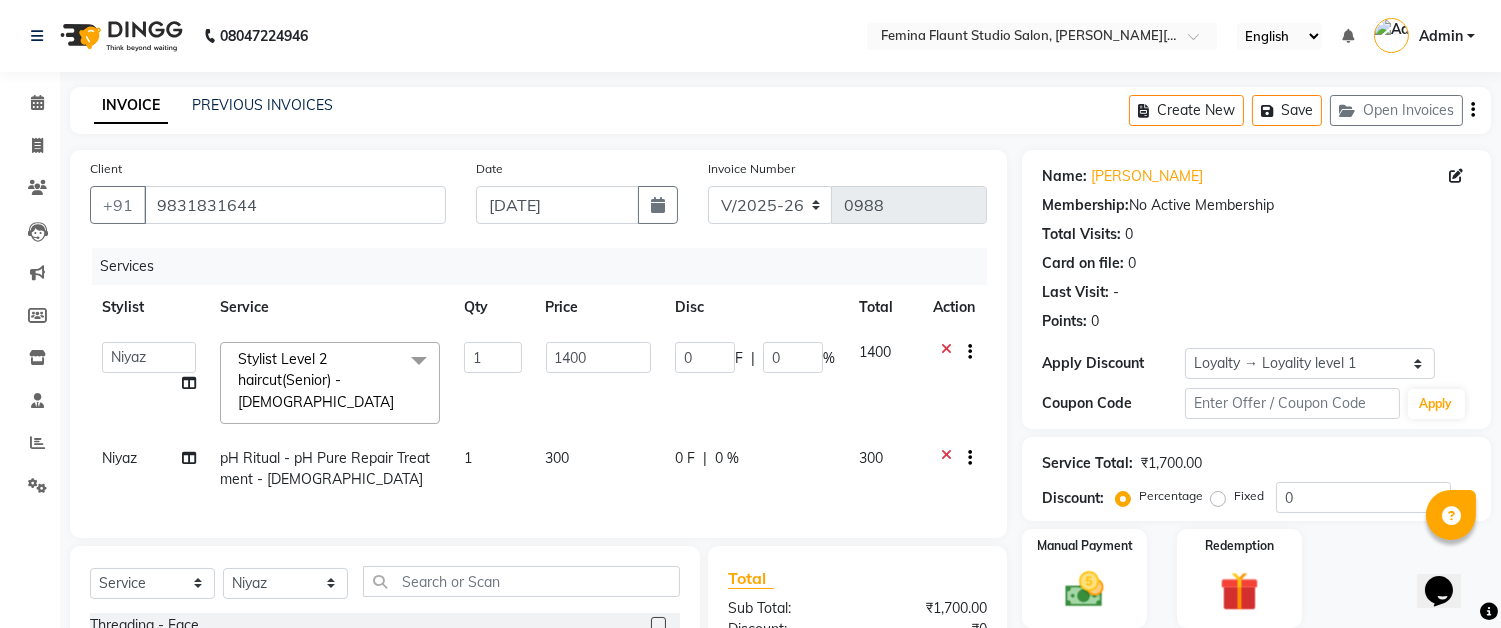 click on "pH Ritual - pH Pure Repair Treatment - Male" 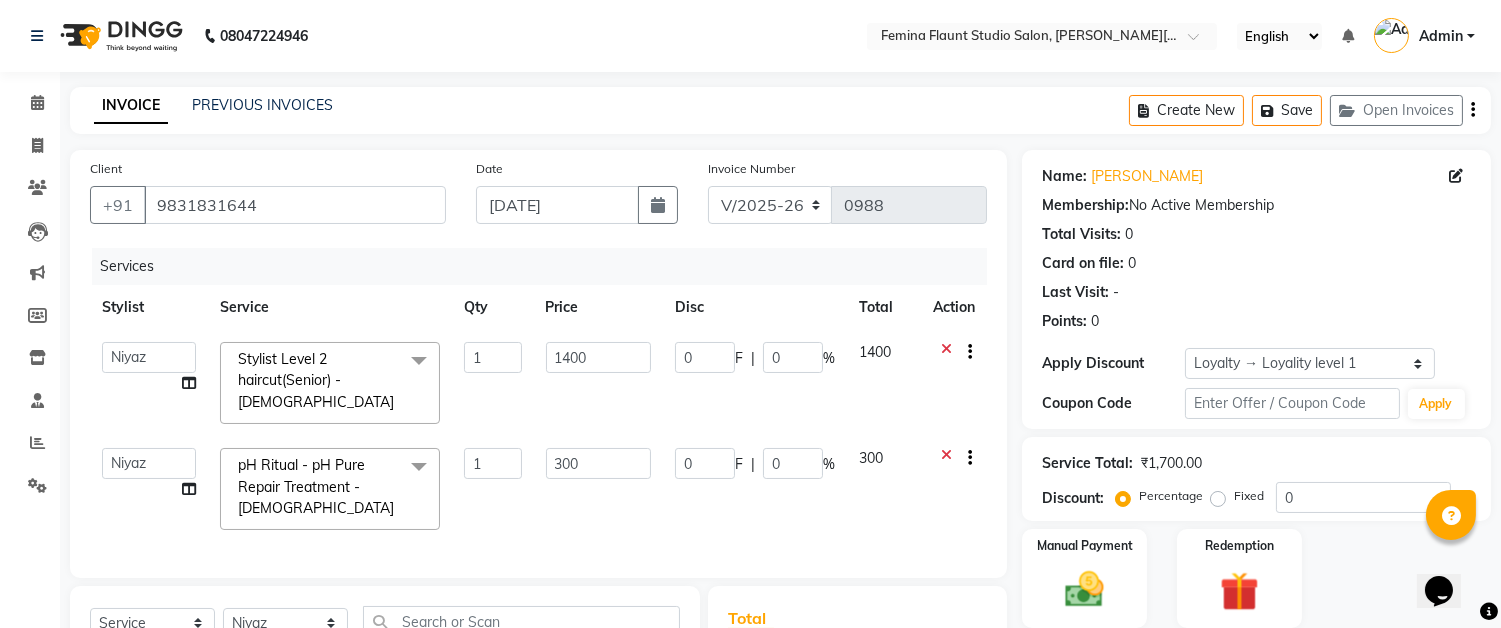 click on "pH Ritual - pH Pure Repair Treatment - Male  x" 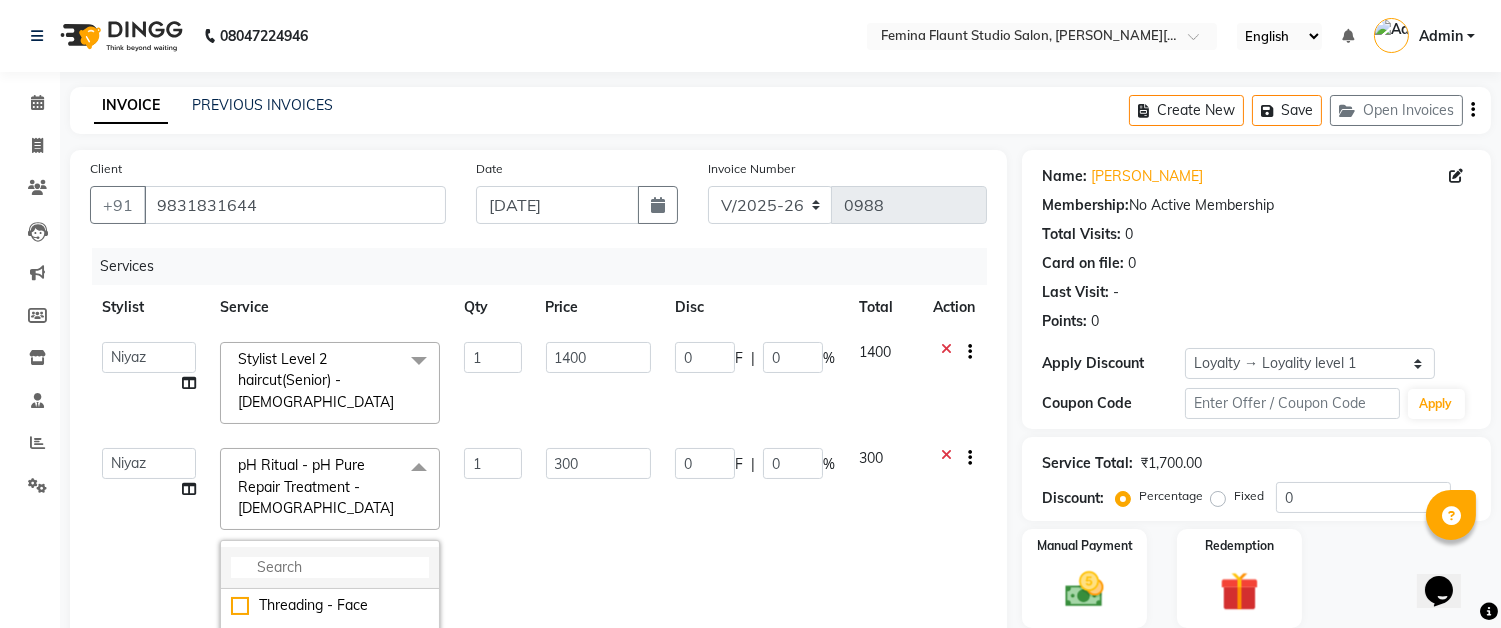 click 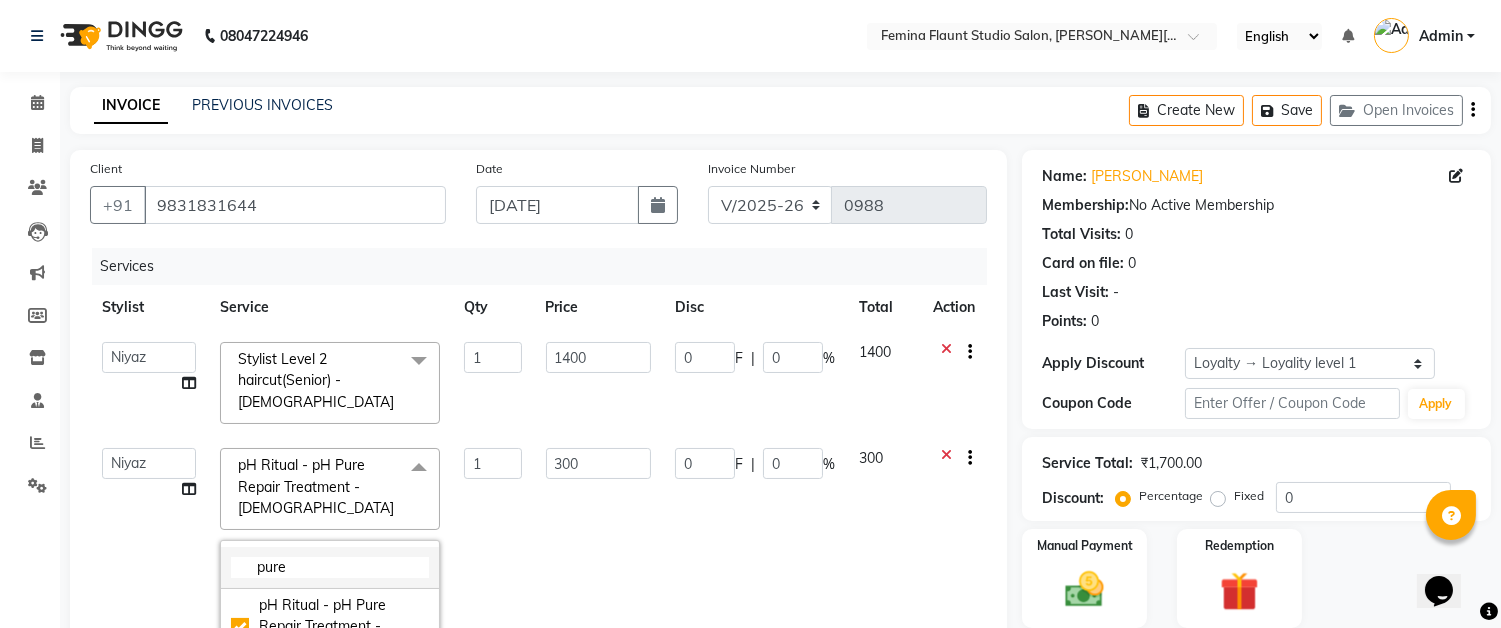 scroll, scrollTop: 16, scrollLeft: 0, axis: vertical 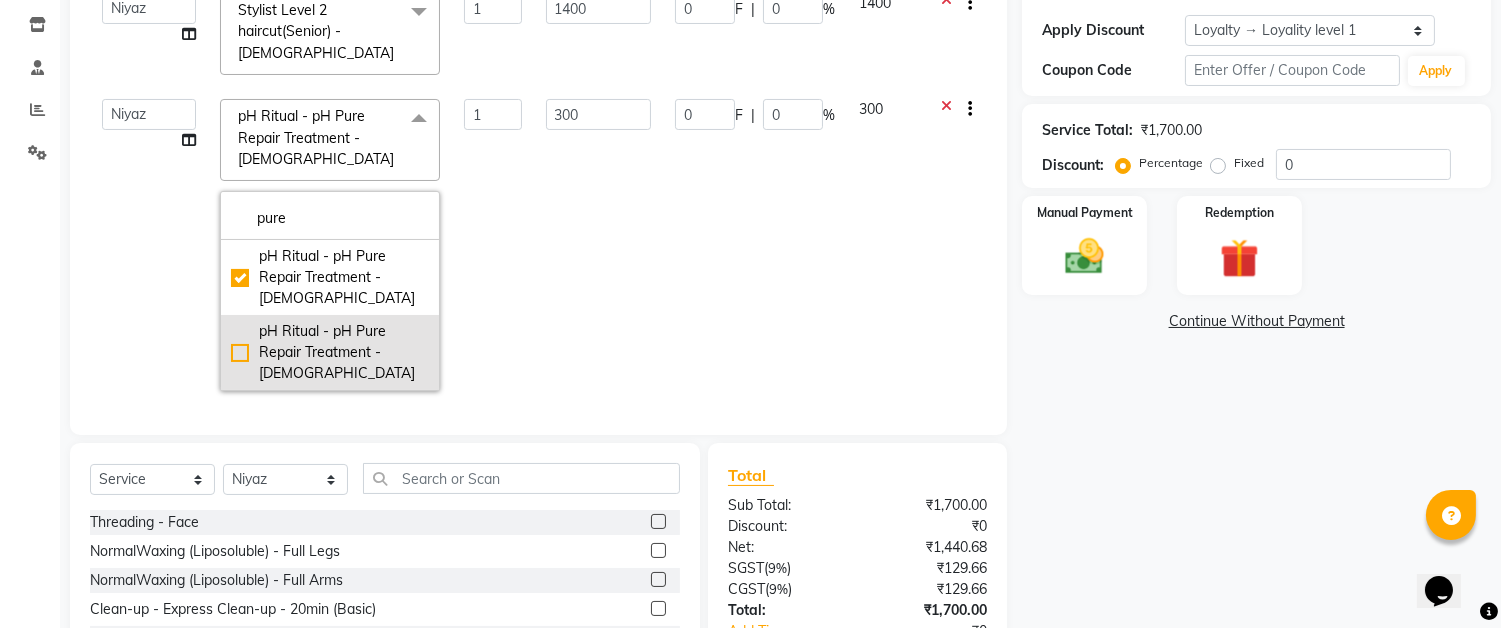 type on "pure" 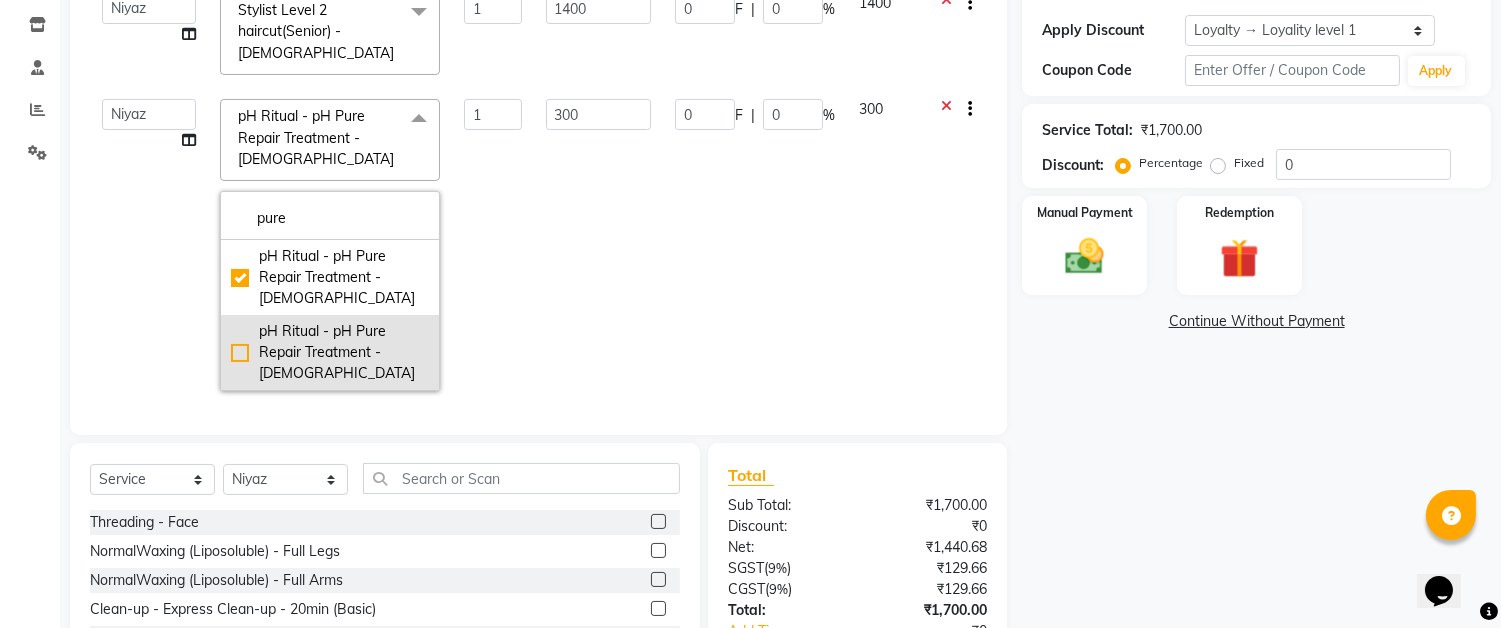 click on "pH Ritual - pH Pure Repair Treatment - [DEMOGRAPHIC_DATA]" 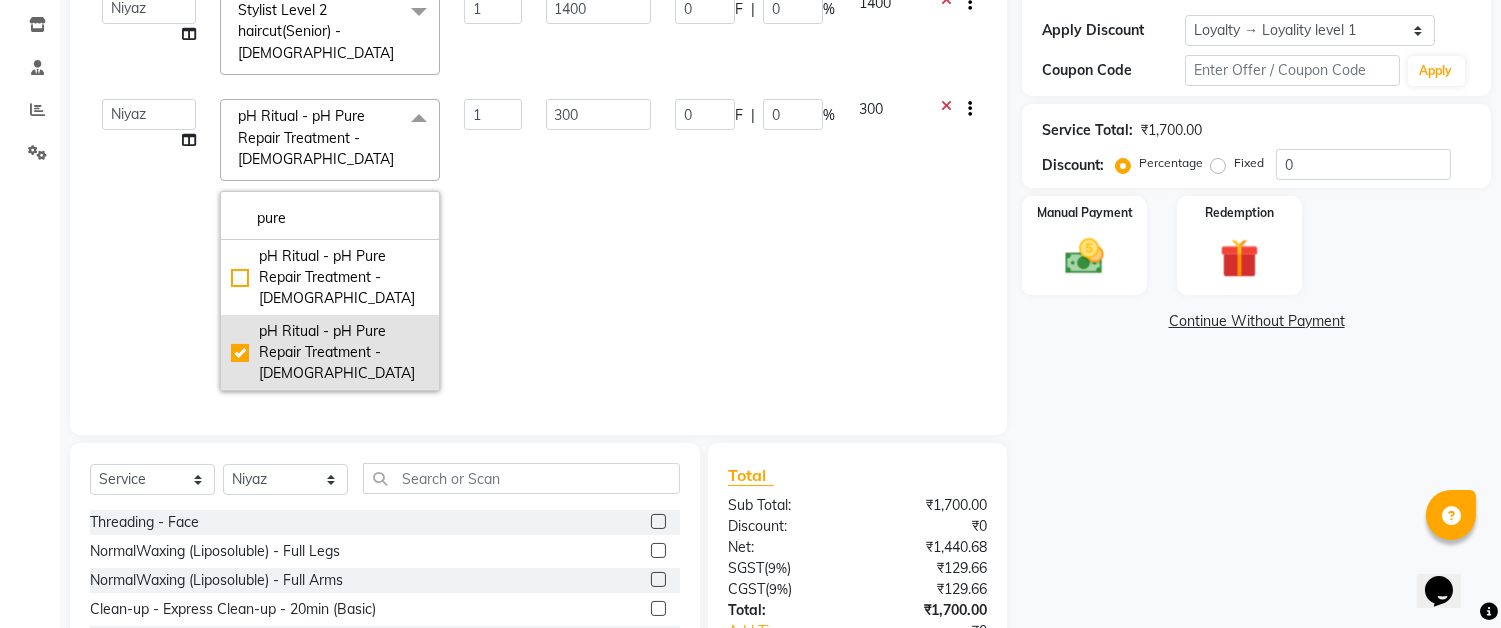 checkbox on "false" 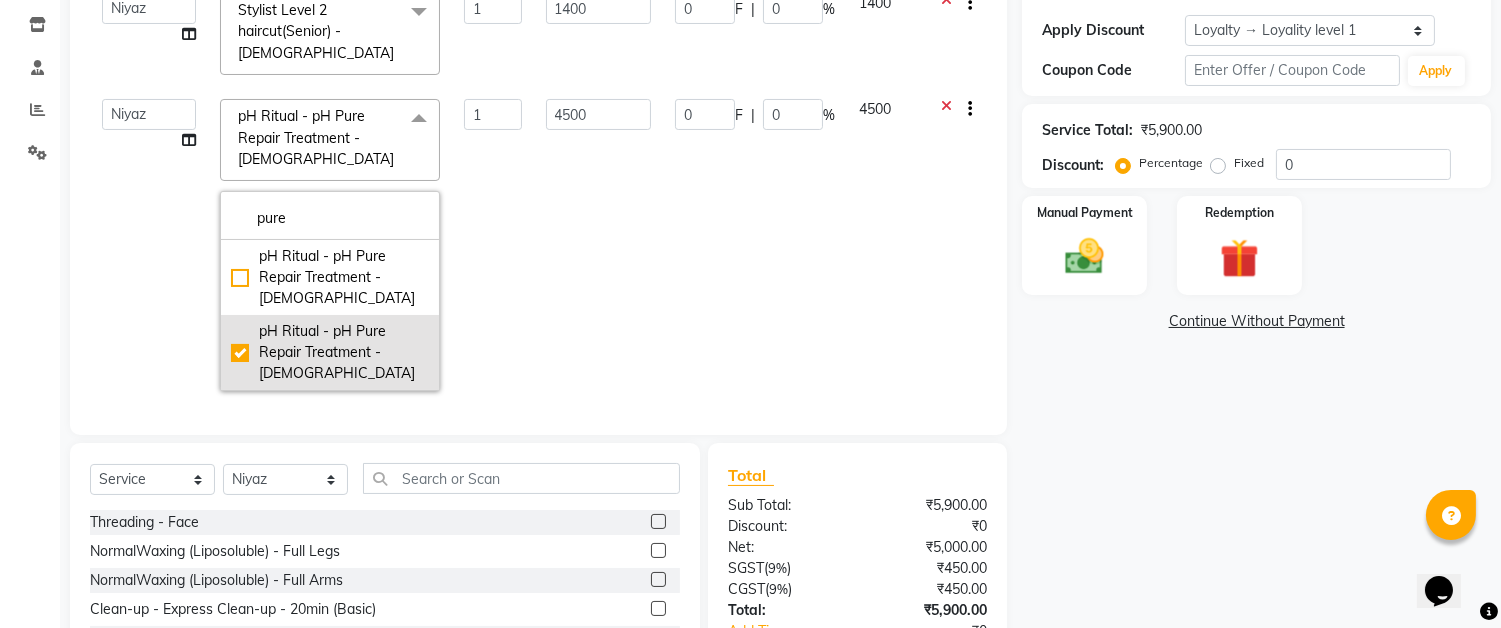 scroll, scrollTop: 0, scrollLeft: 0, axis: both 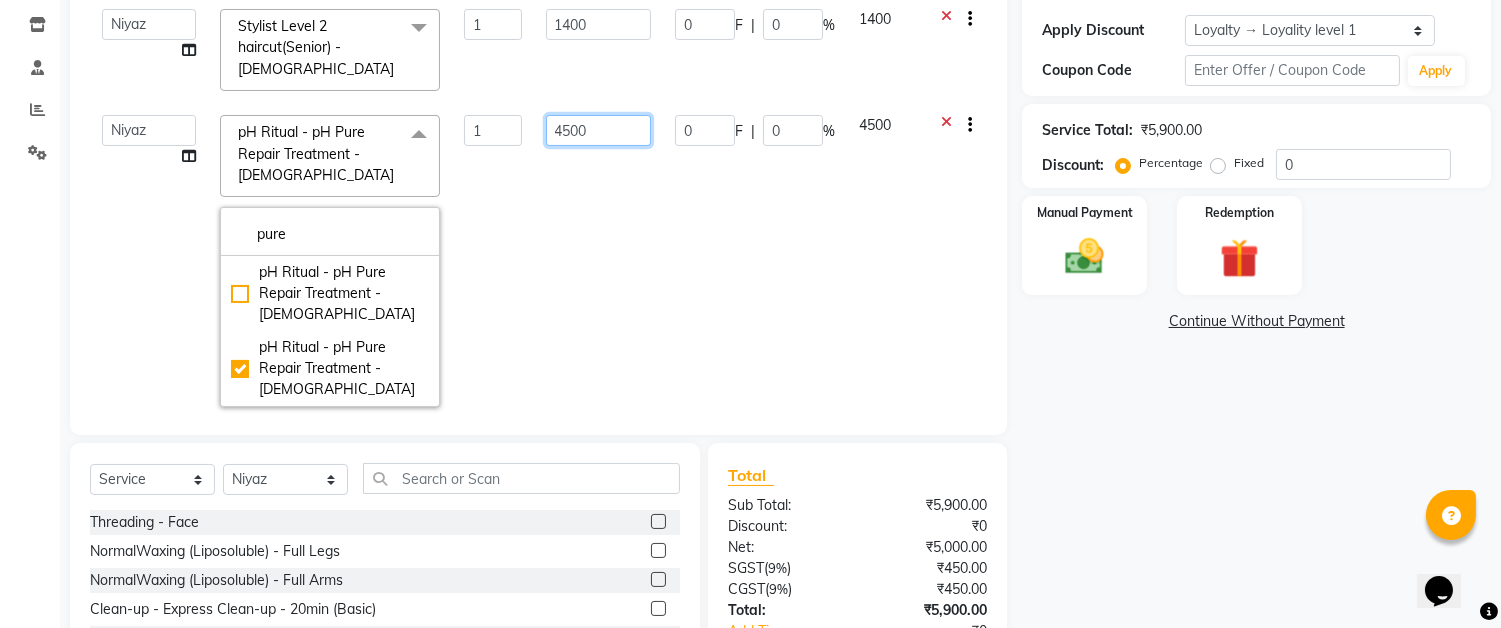 click on "4500" 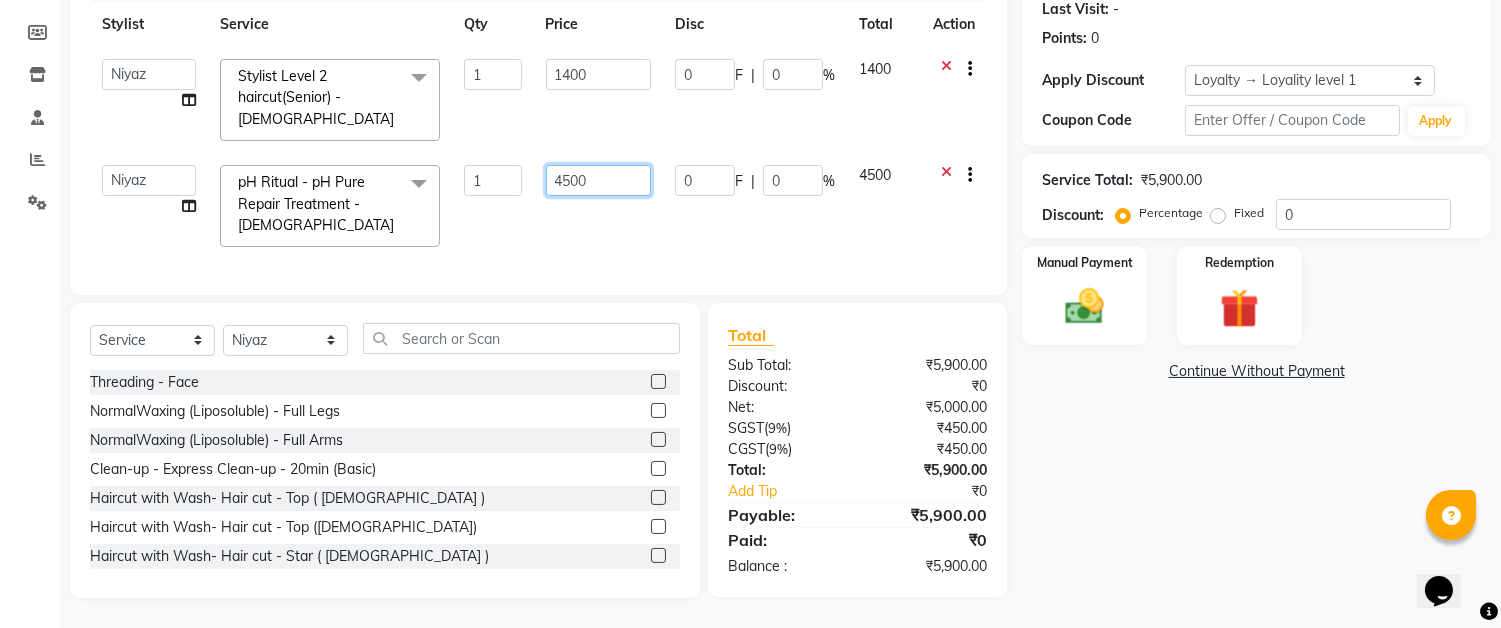 scroll, scrollTop: 300, scrollLeft: 0, axis: vertical 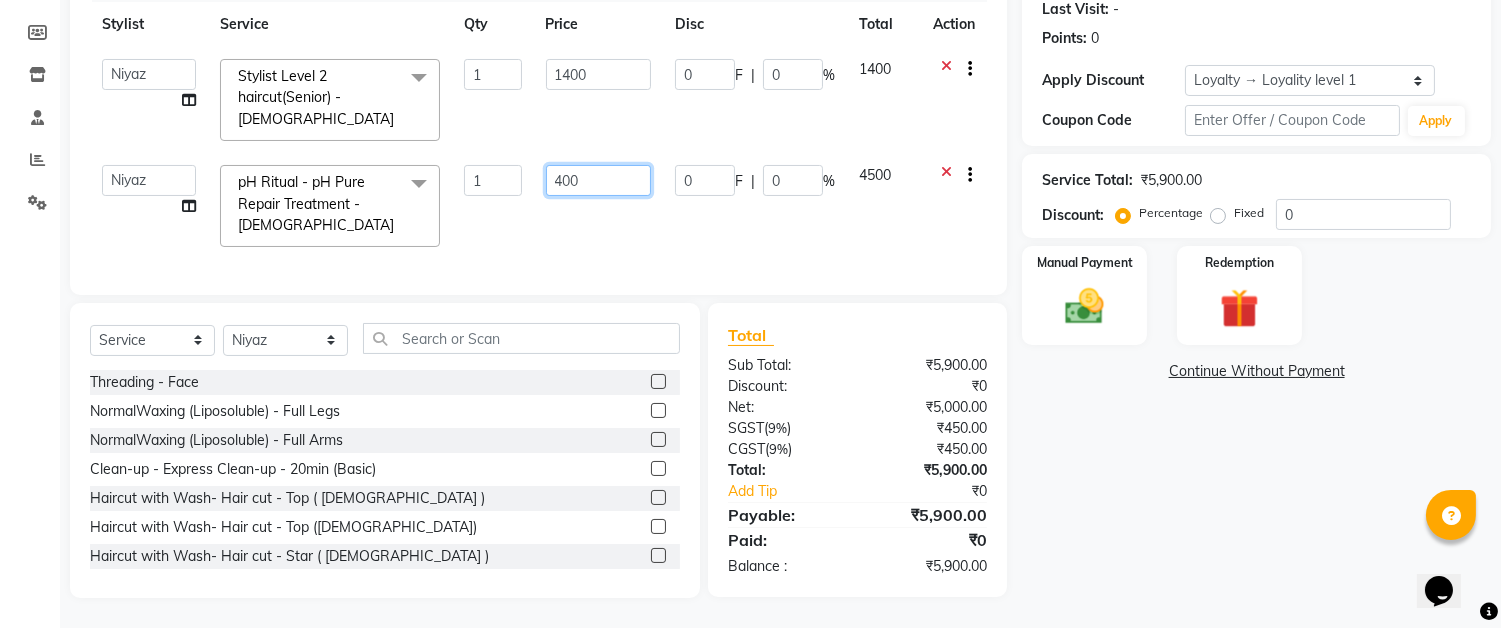 type on "4000" 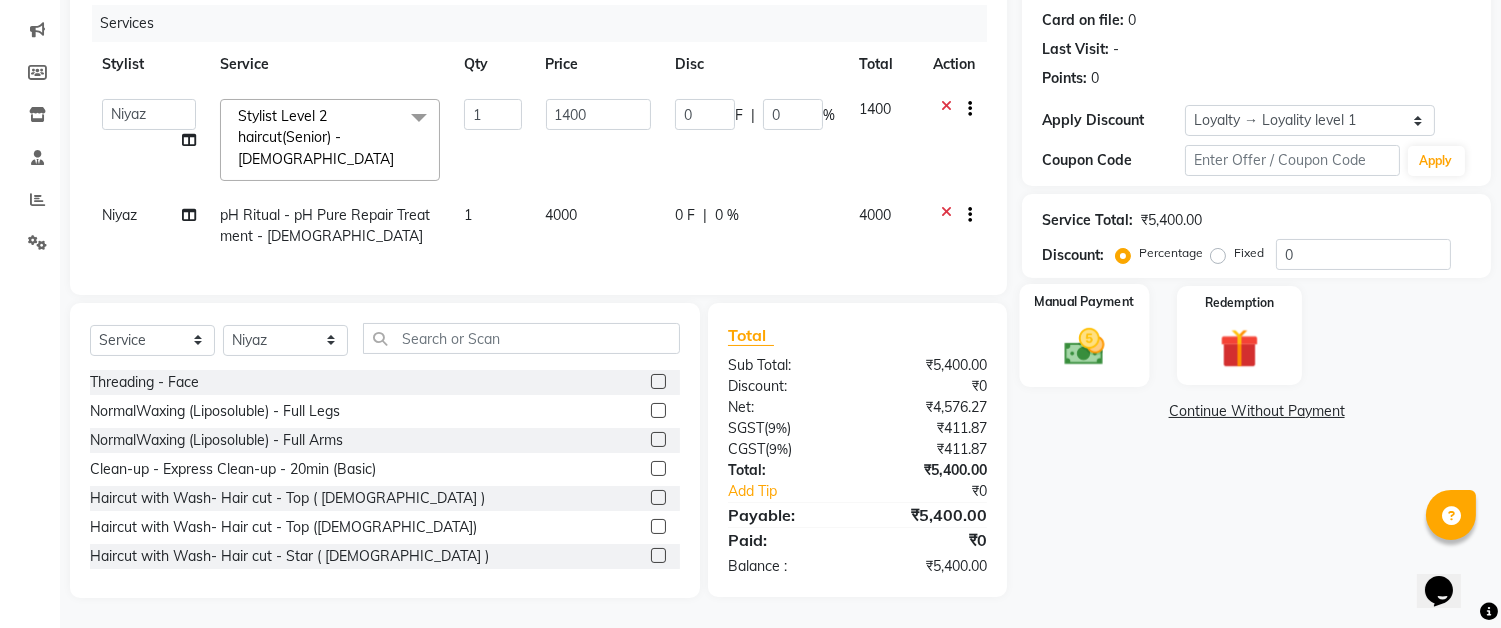 scroll, scrollTop: 258, scrollLeft: 0, axis: vertical 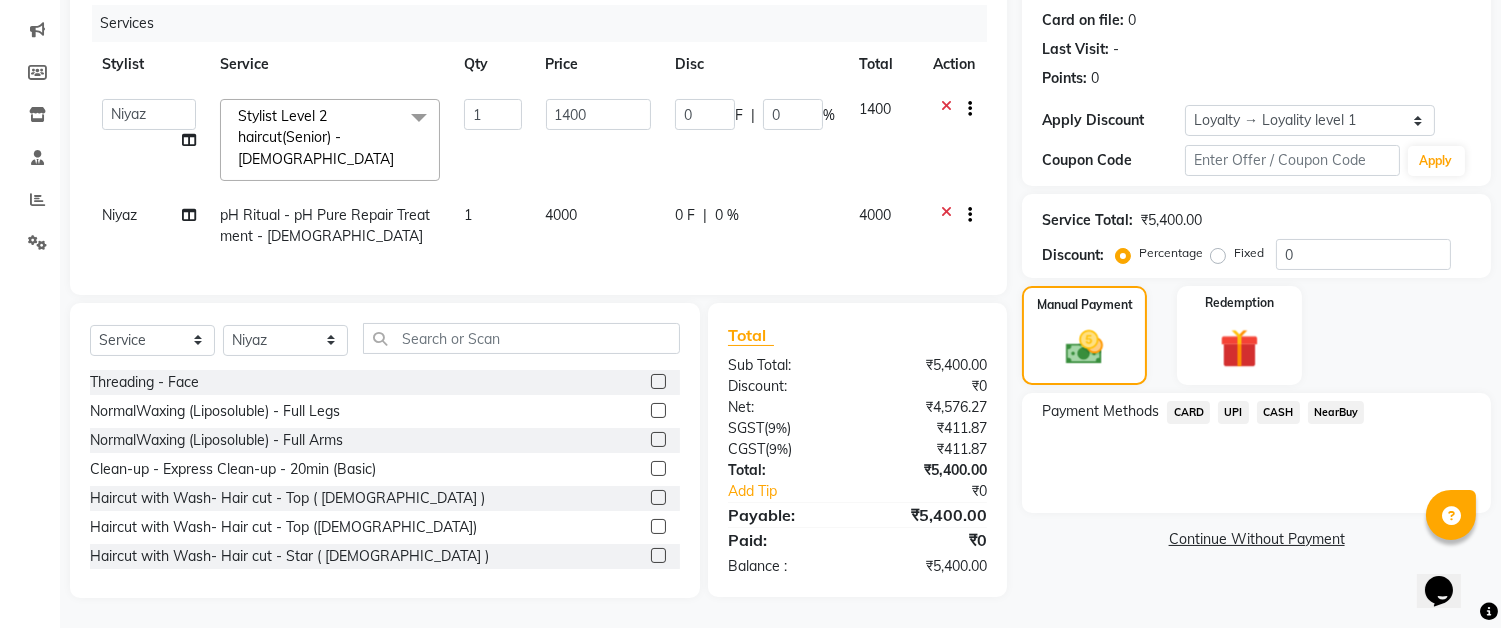 click on "UPI" 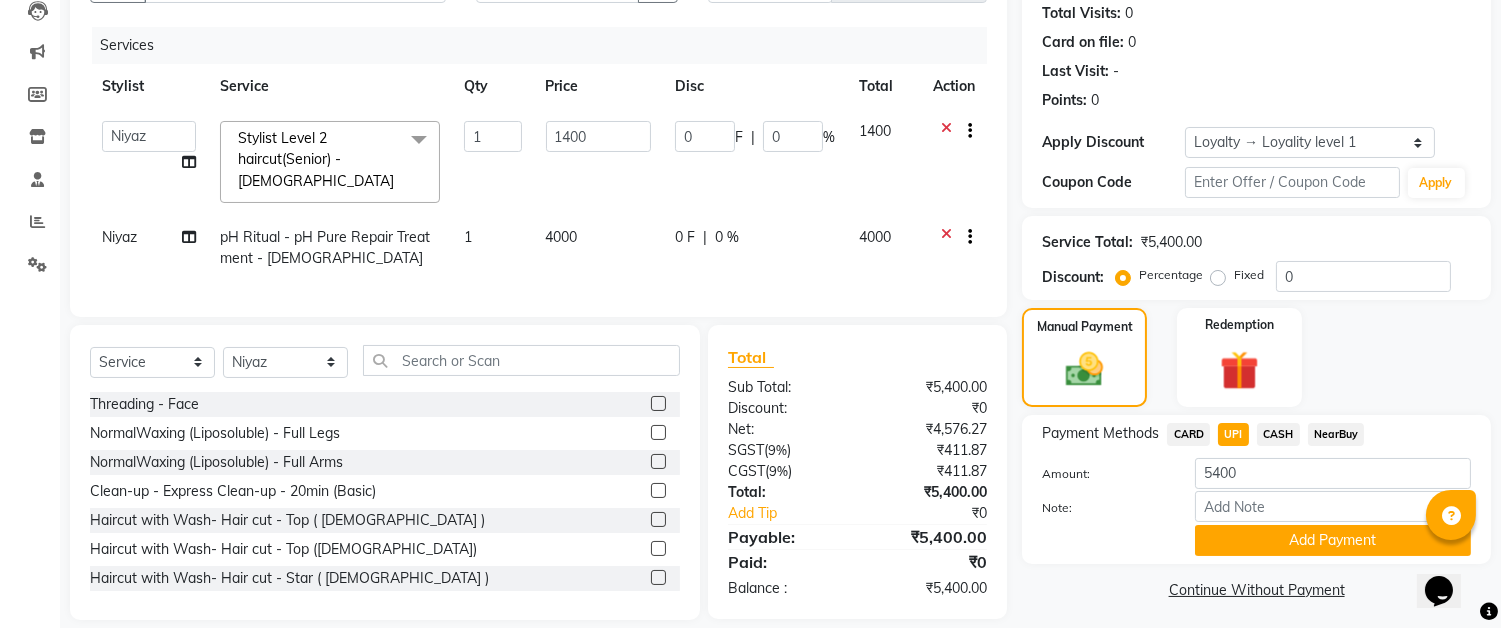 scroll, scrollTop: 258, scrollLeft: 0, axis: vertical 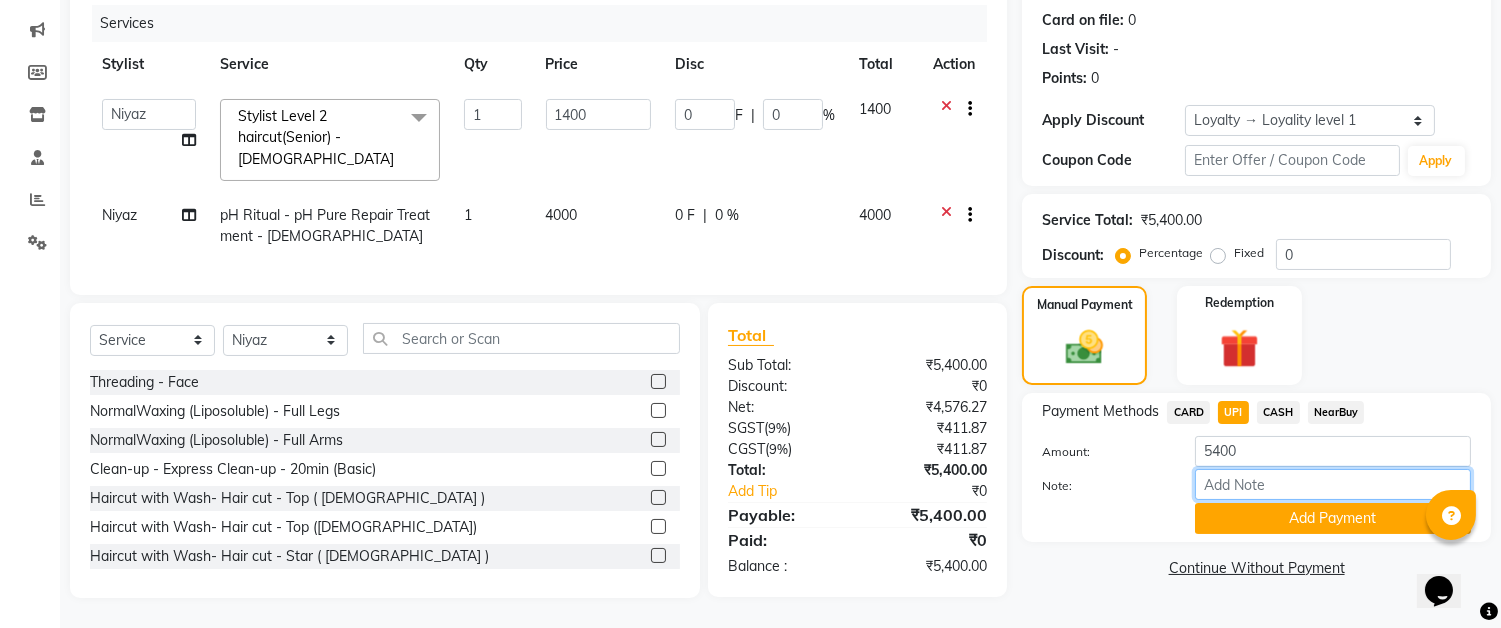click on "Note:" at bounding box center (1333, 484) 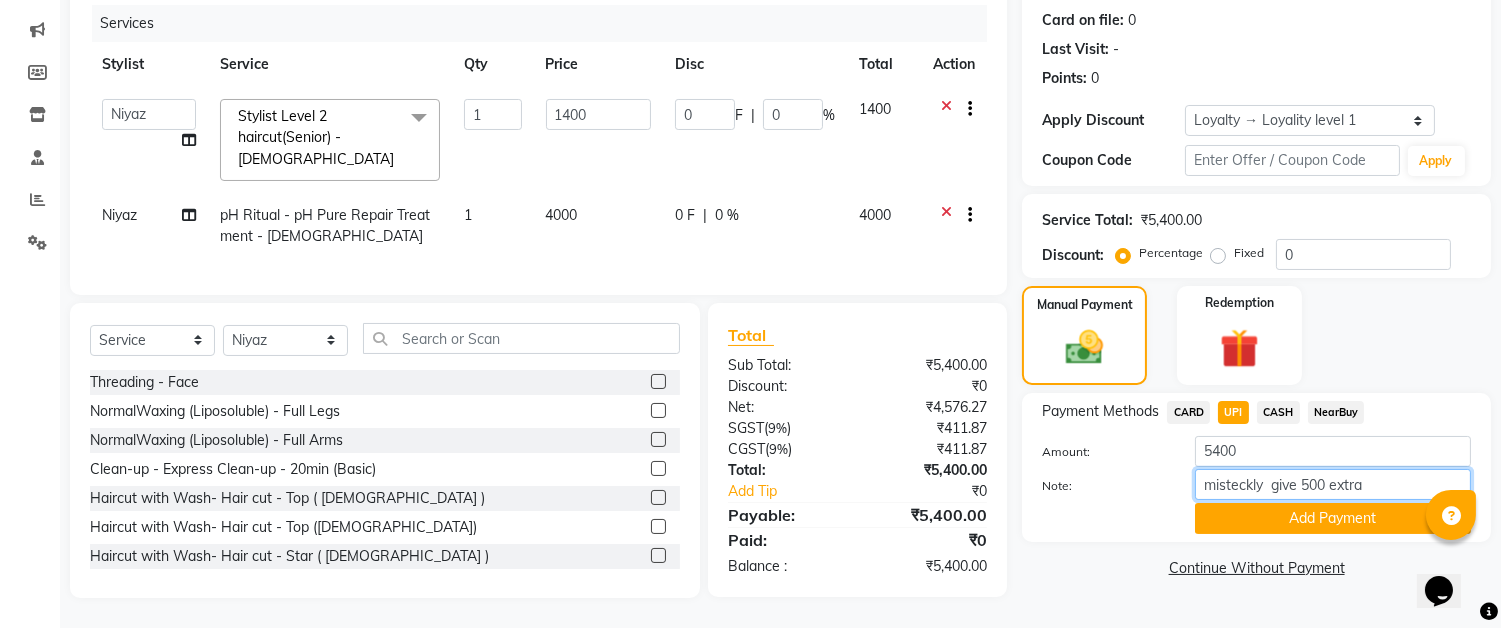click on "misteckly  give 500 extra" at bounding box center [1333, 484] 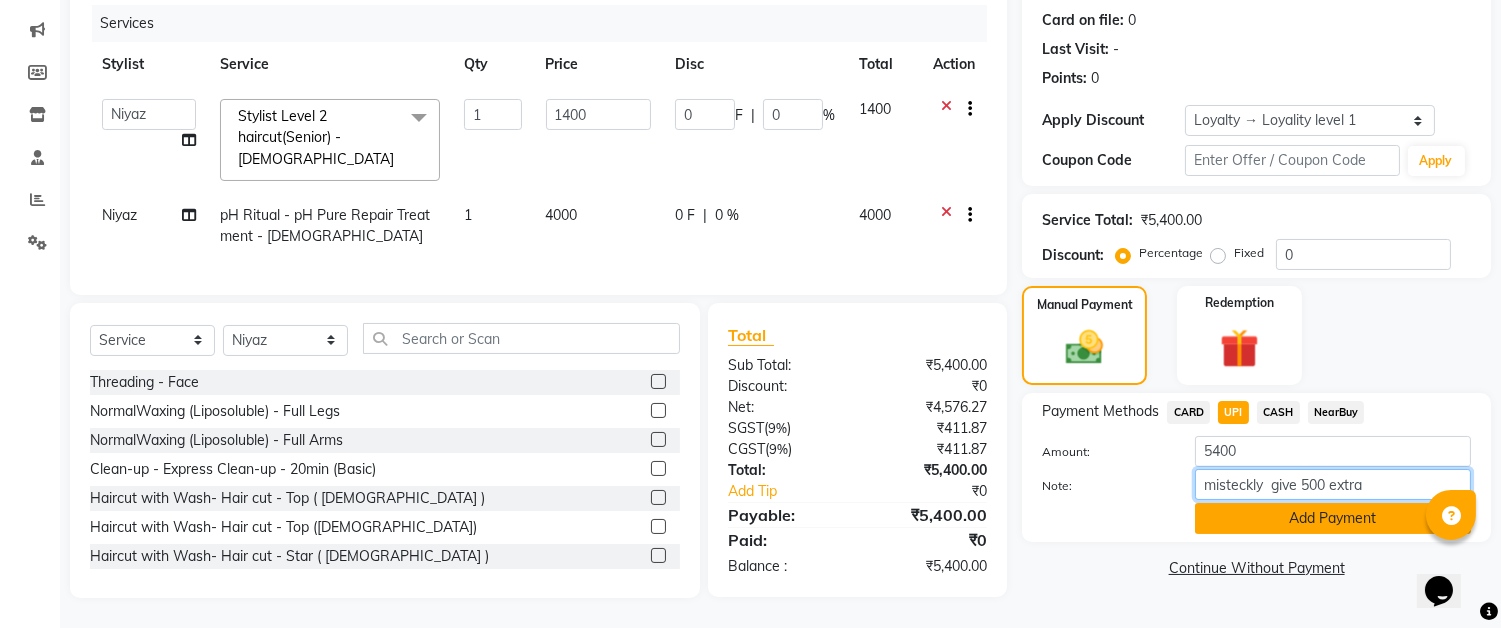 type on "misteckly  give 500 extra" 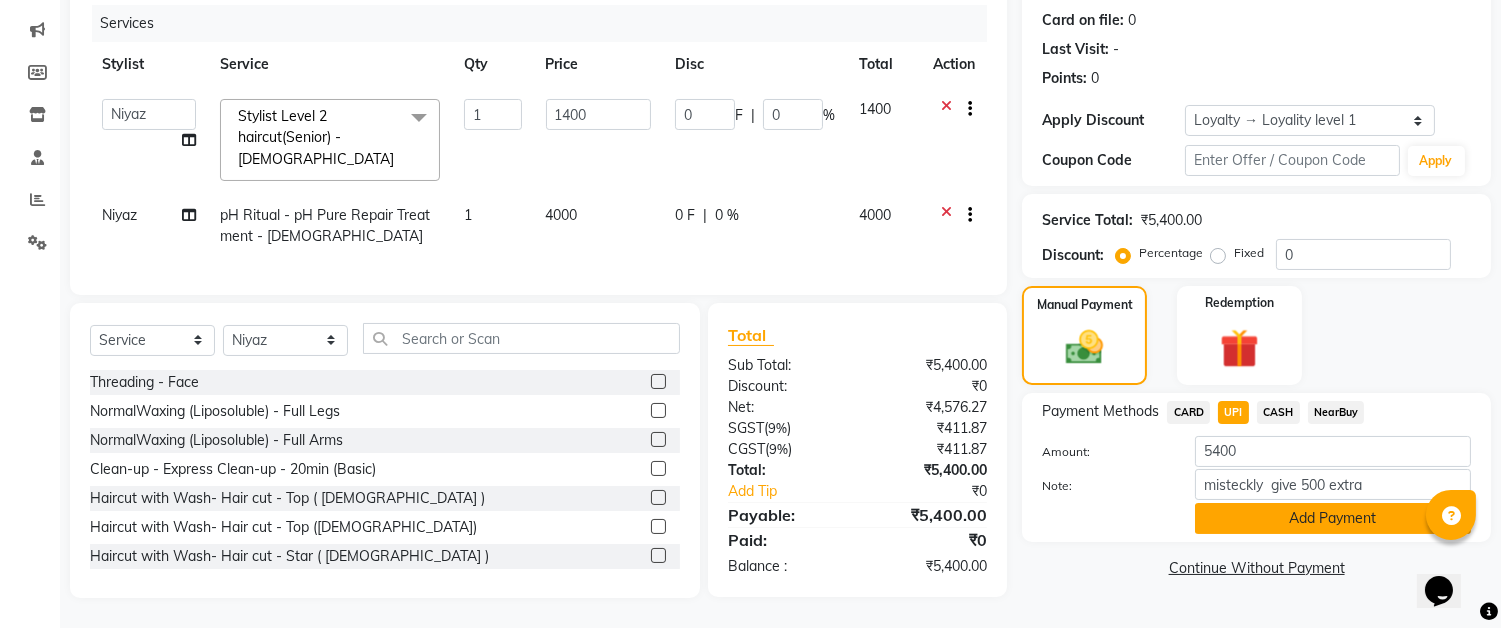 click on "Add Payment" 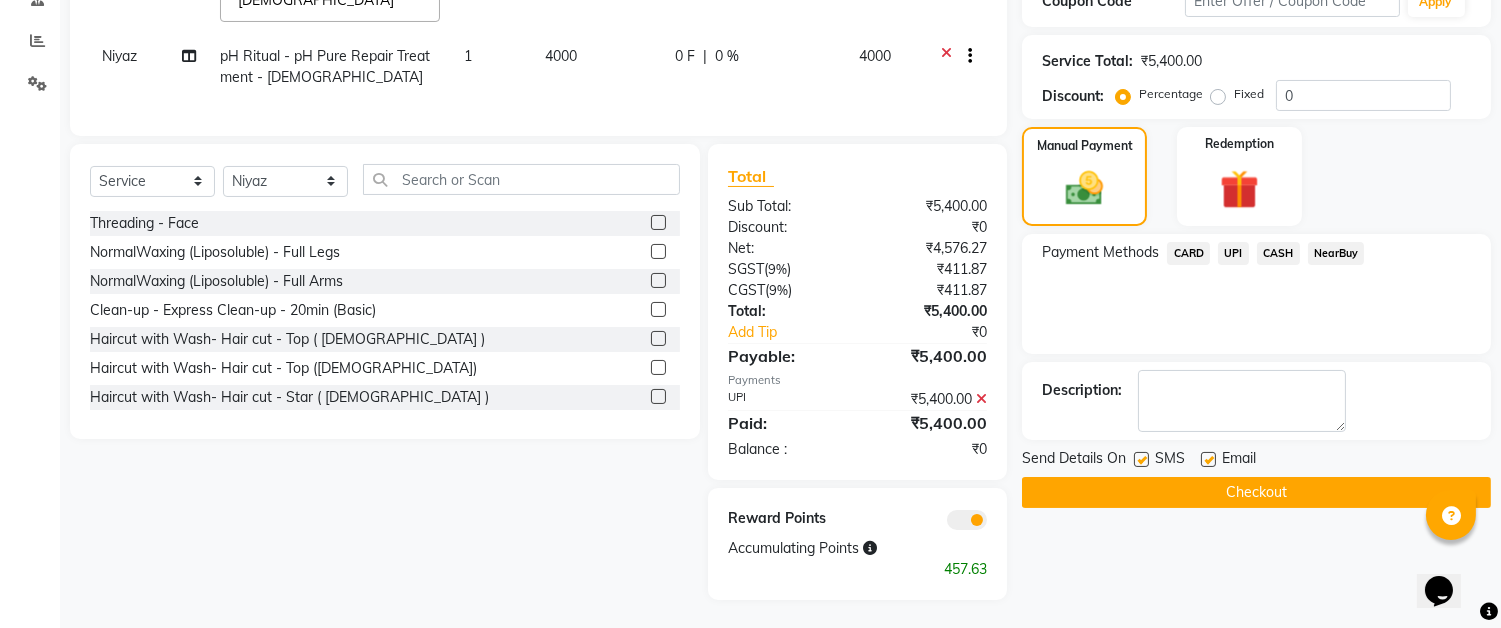 scroll, scrollTop: 420, scrollLeft: 0, axis: vertical 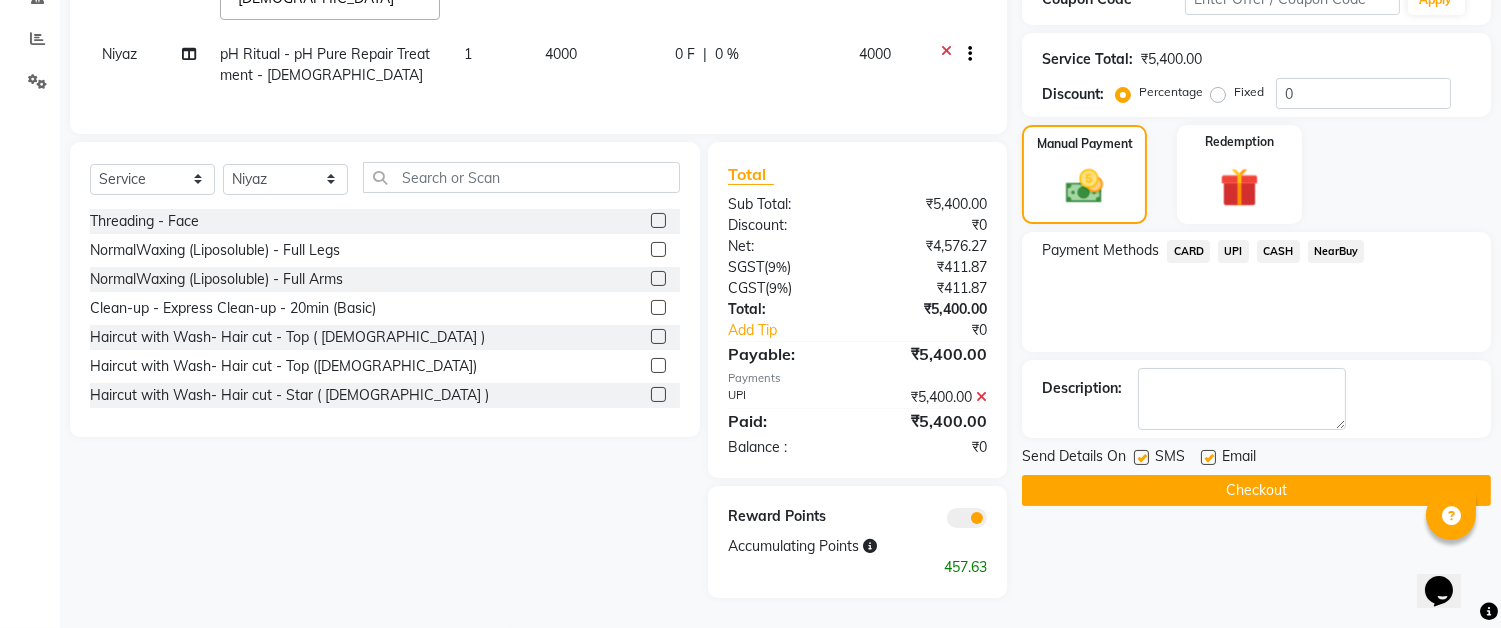 click on "Checkout" 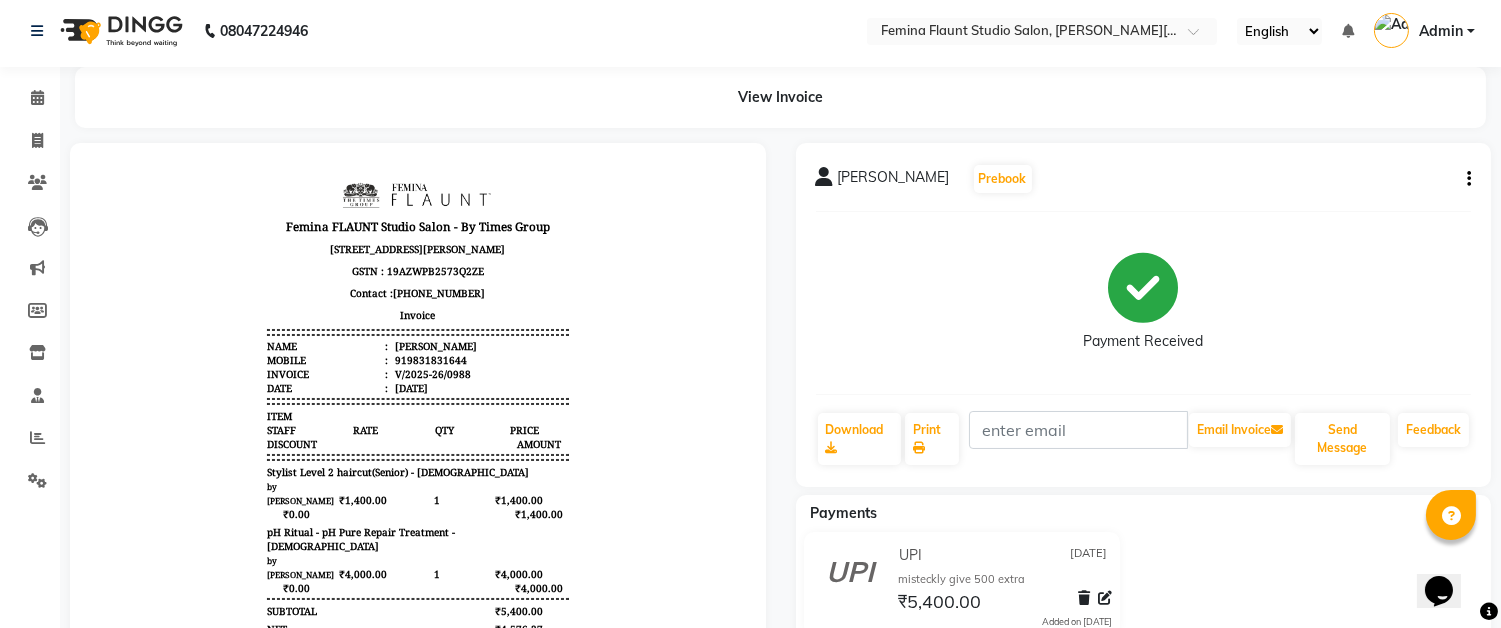 scroll, scrollTop: 0, scrollLeft: 0, axis: both 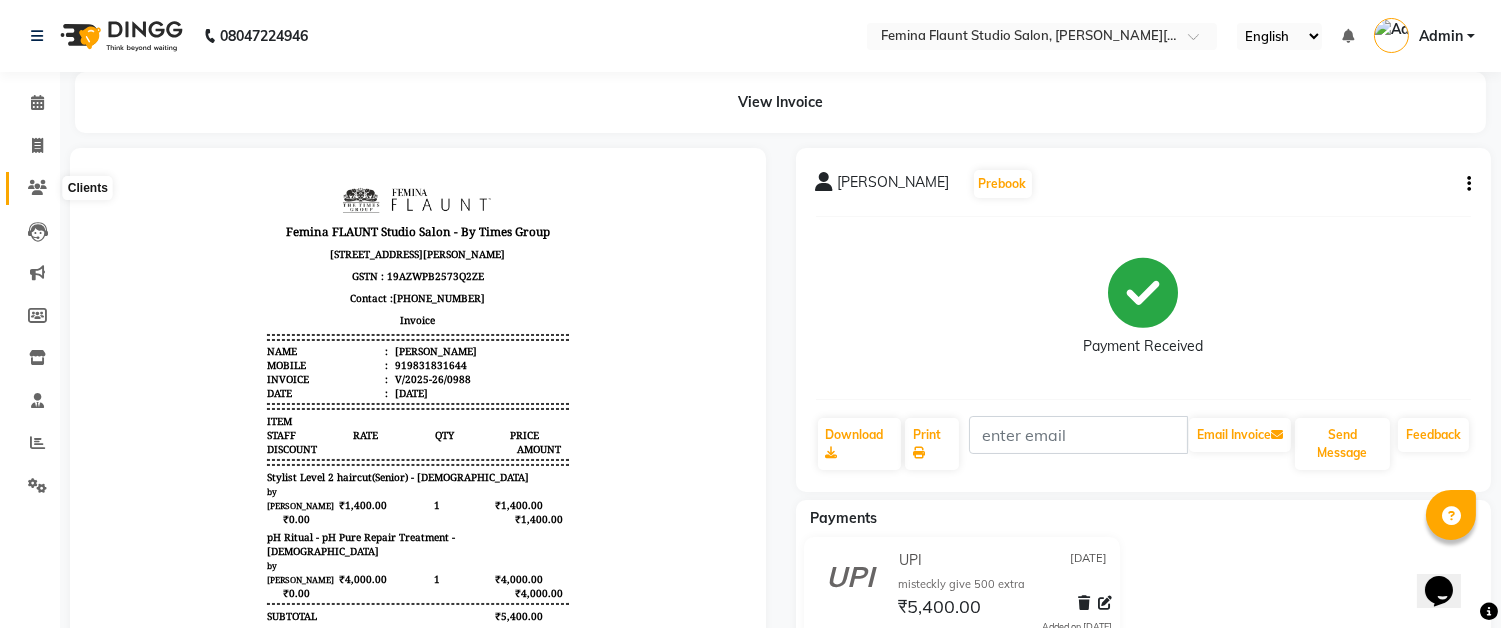 click 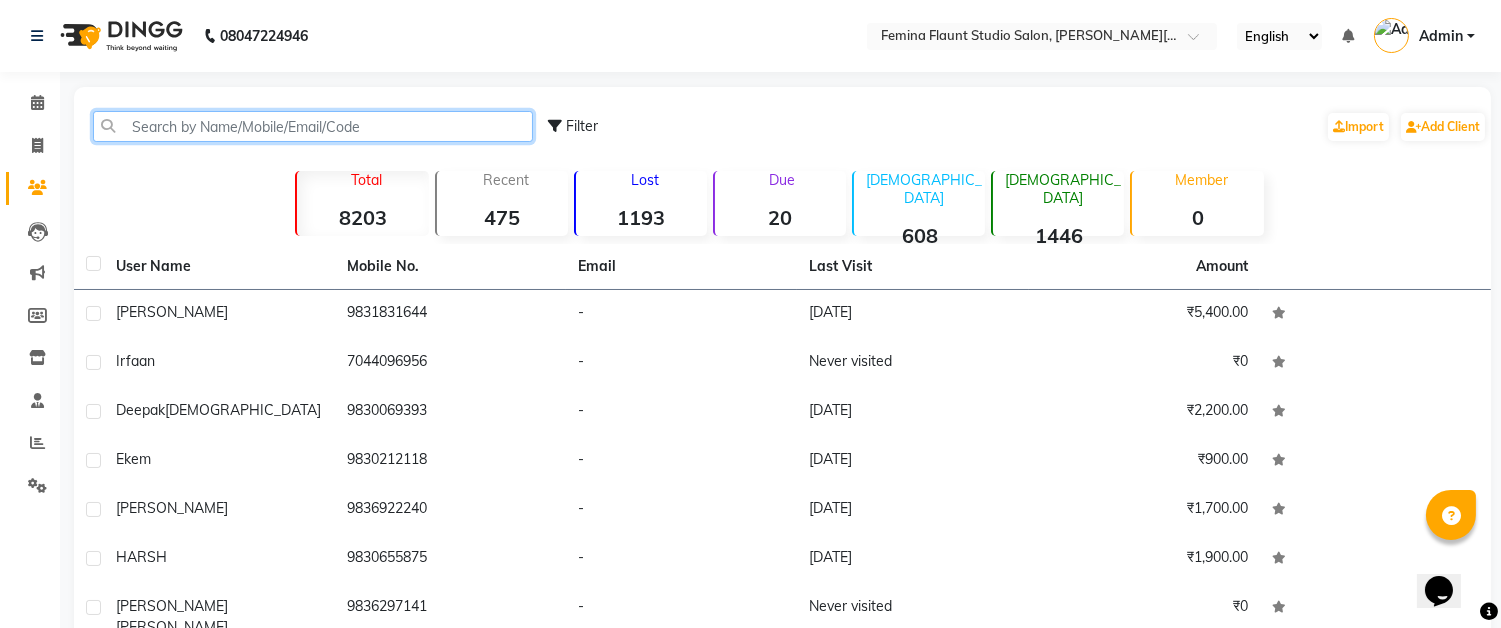 drag, startPoint x: 296, startPoint y: 130, endPoint x: 296, endPoint y: 151, distance: 21 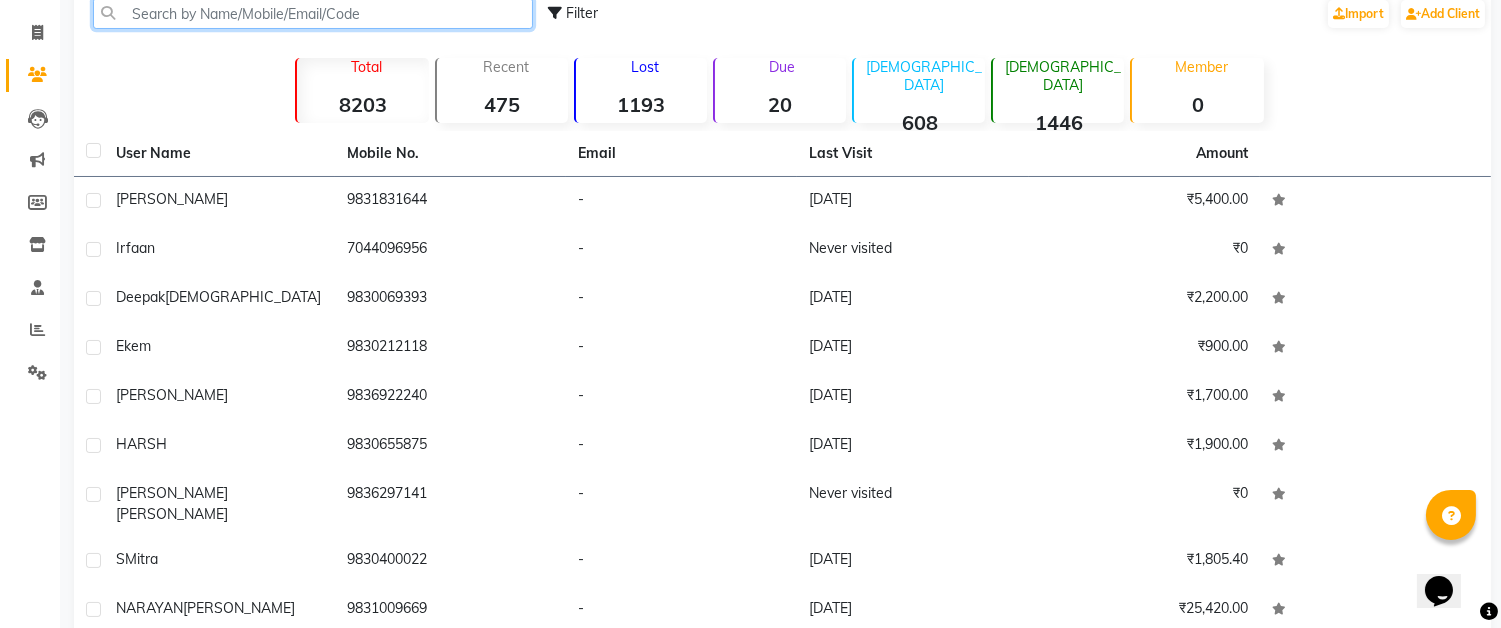 scroll, scrollTop: 14, scrollLeft: 0, axis: vertical 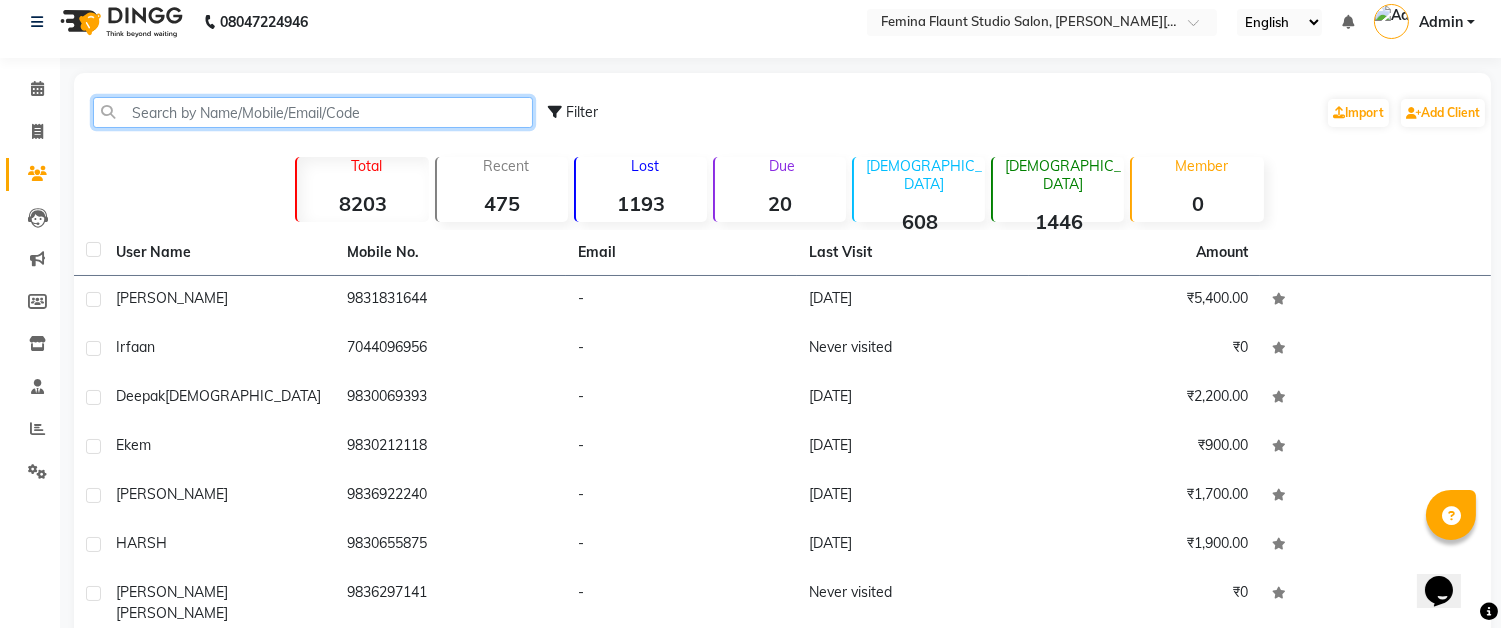 click 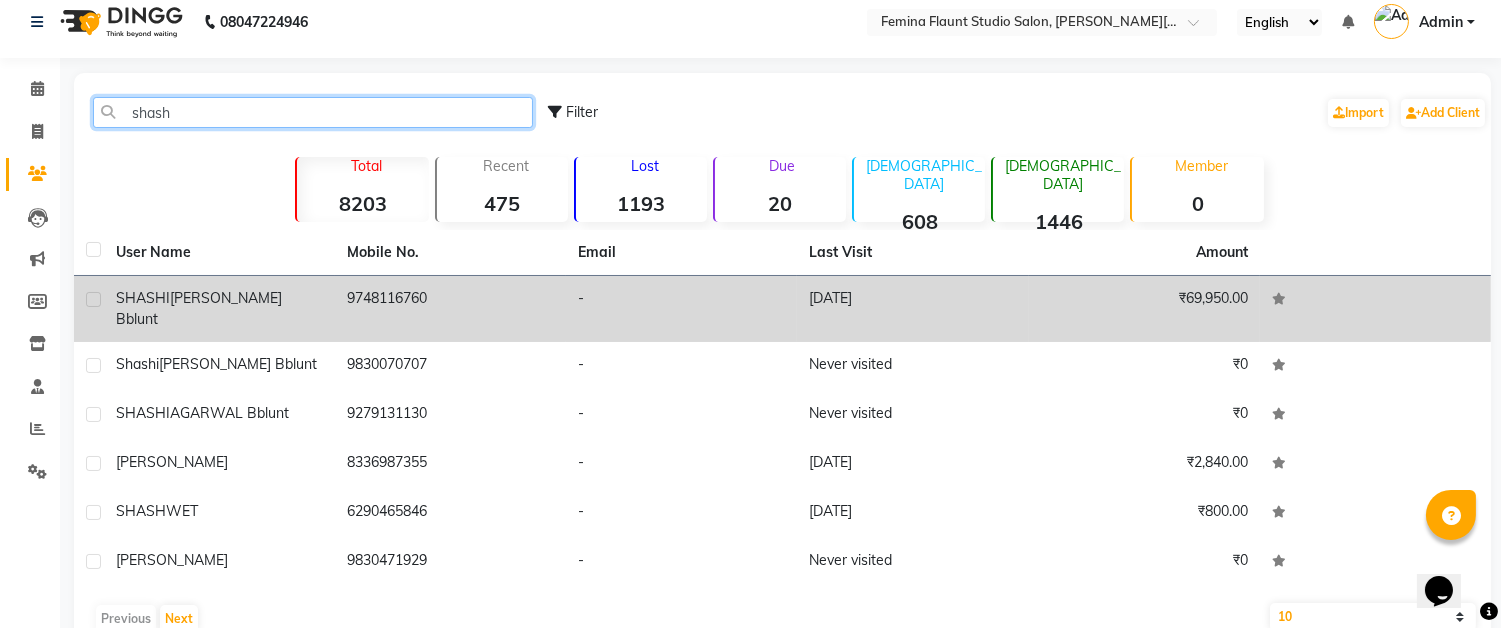 type on "shash" 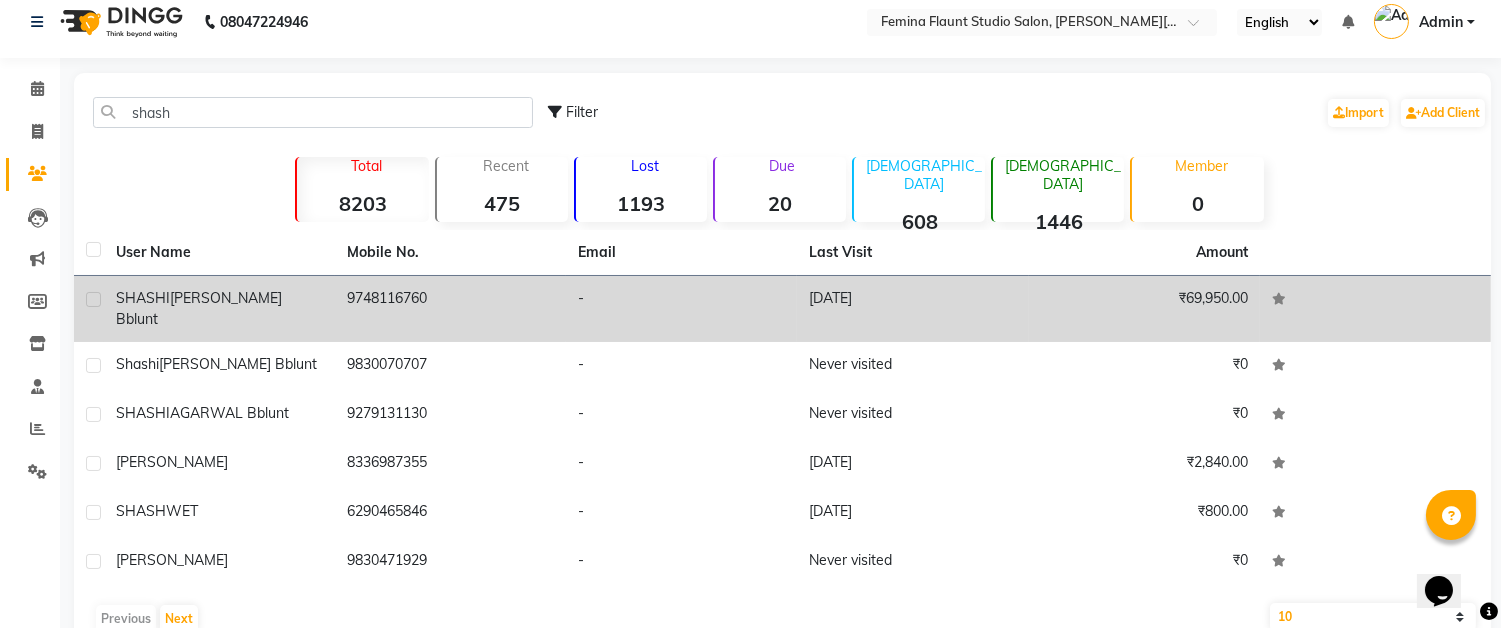 click on "CHOWDHARY Bblunt" 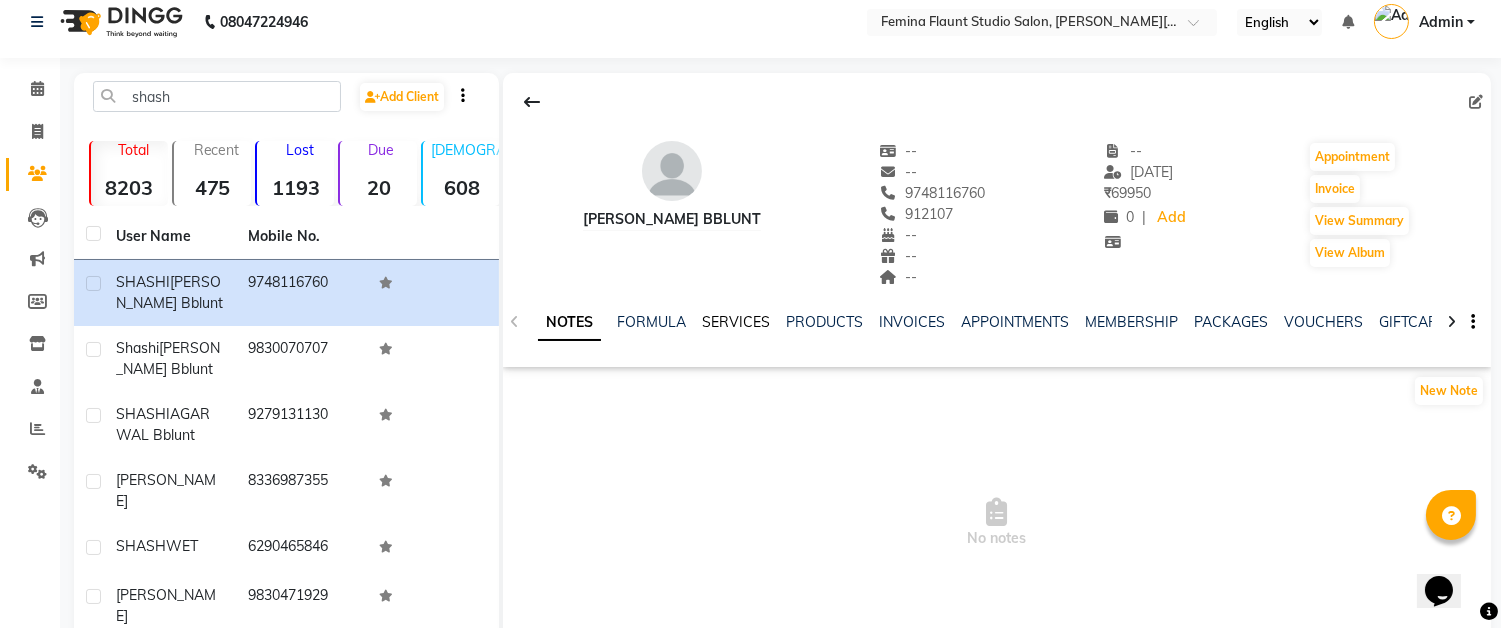 click on "SERVICES" 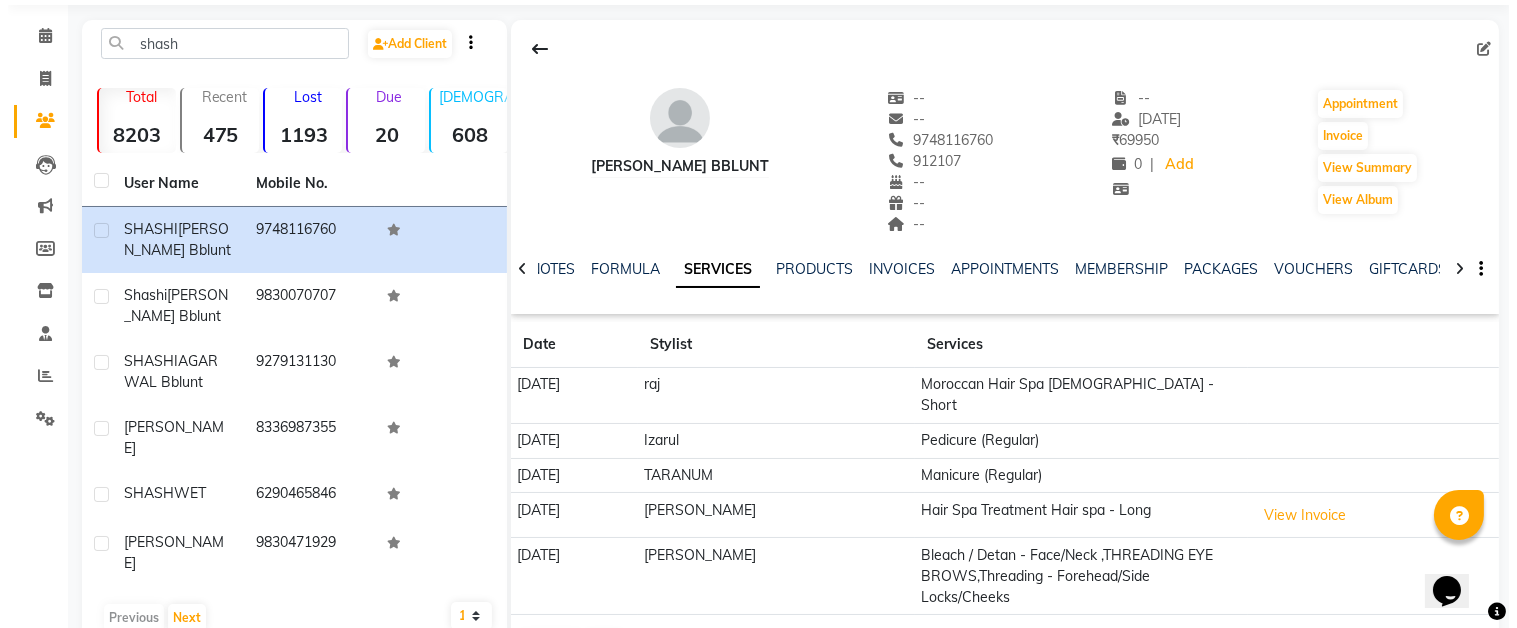 scroll, scrollTop: 117, scrollLeft: 0, axis: vertical 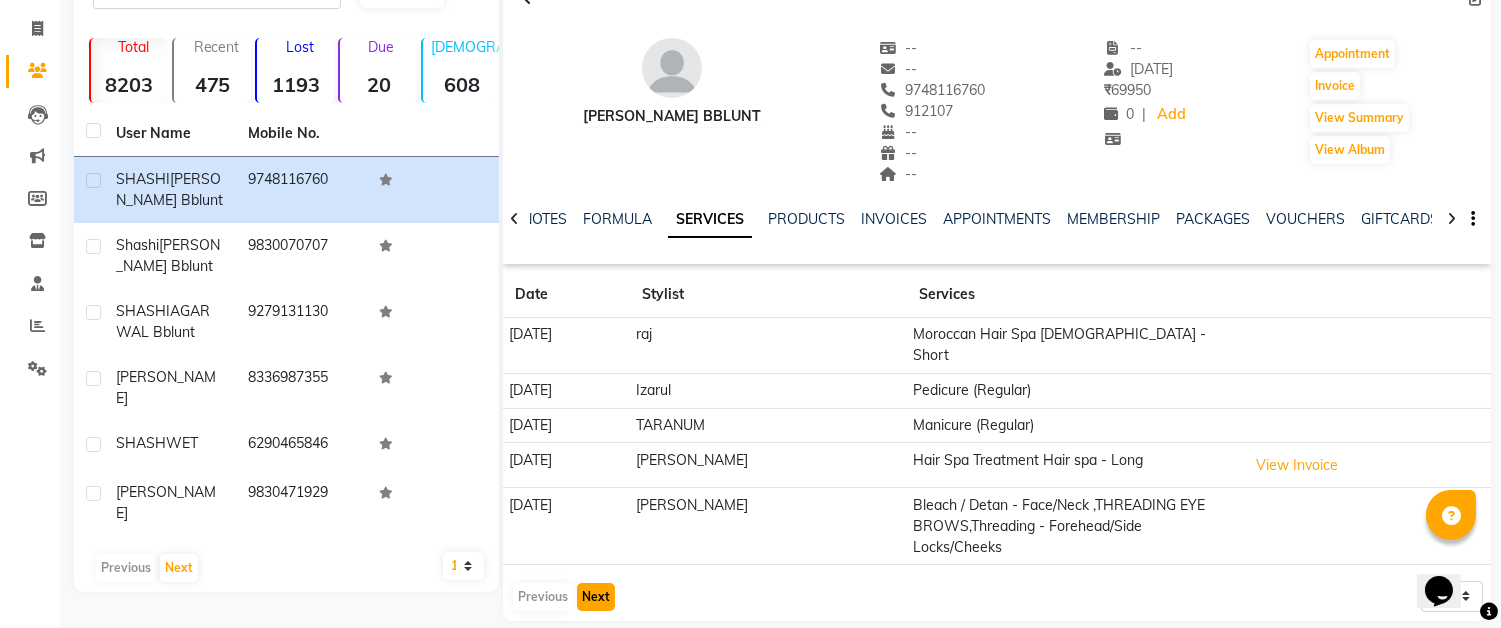 click on "Next" 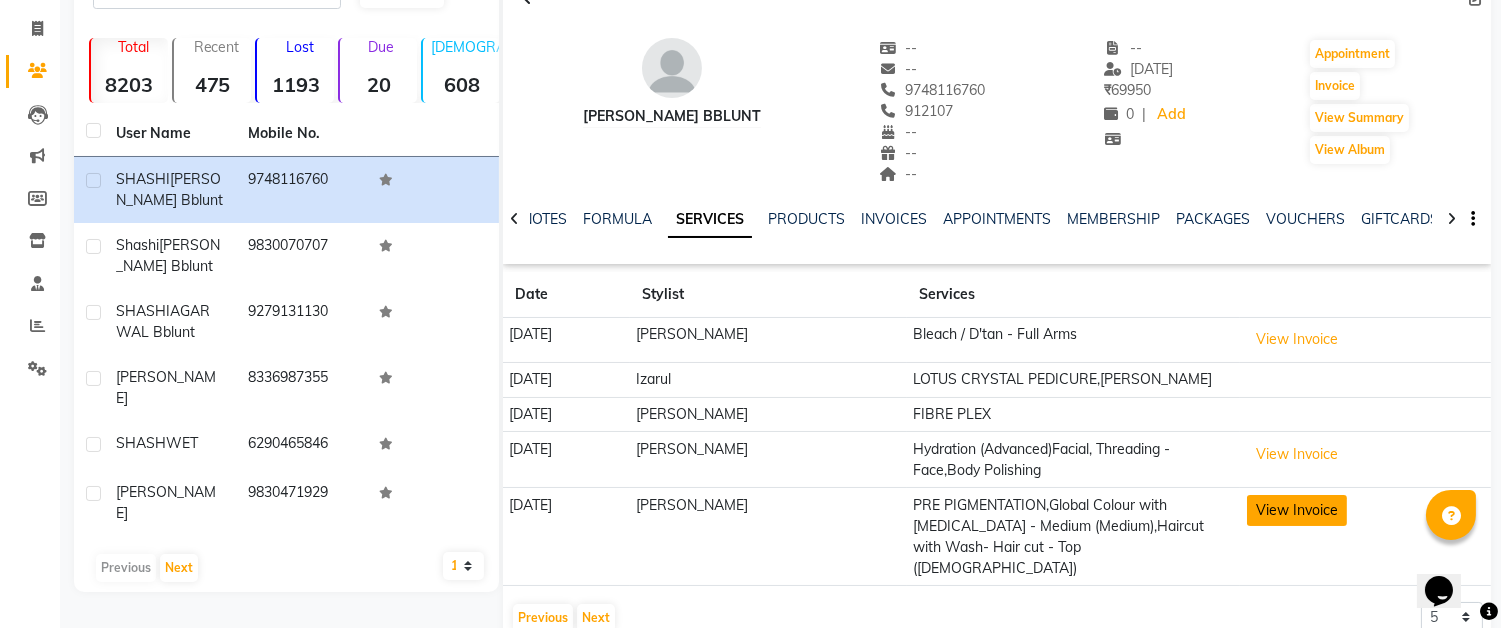 click on "View Invoice" 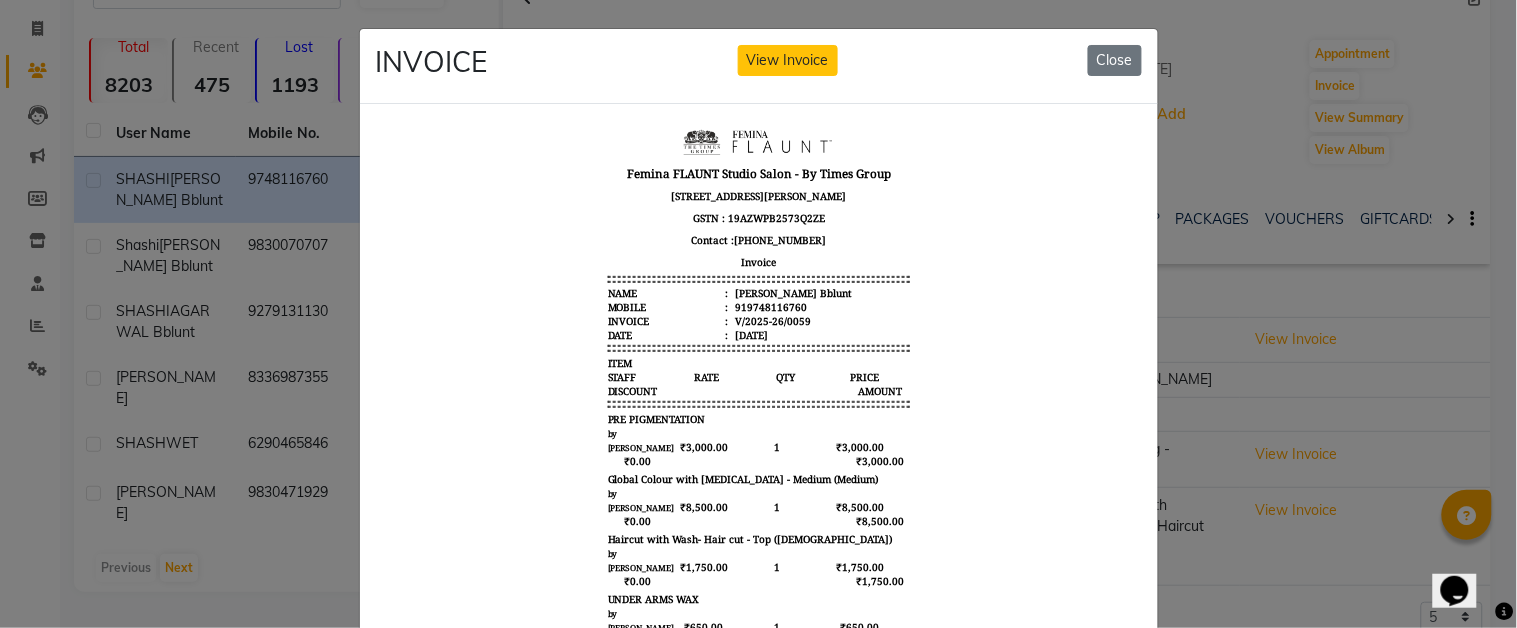 scroll, scrollTop: 15, scrollLeft: 0, axis: vertical 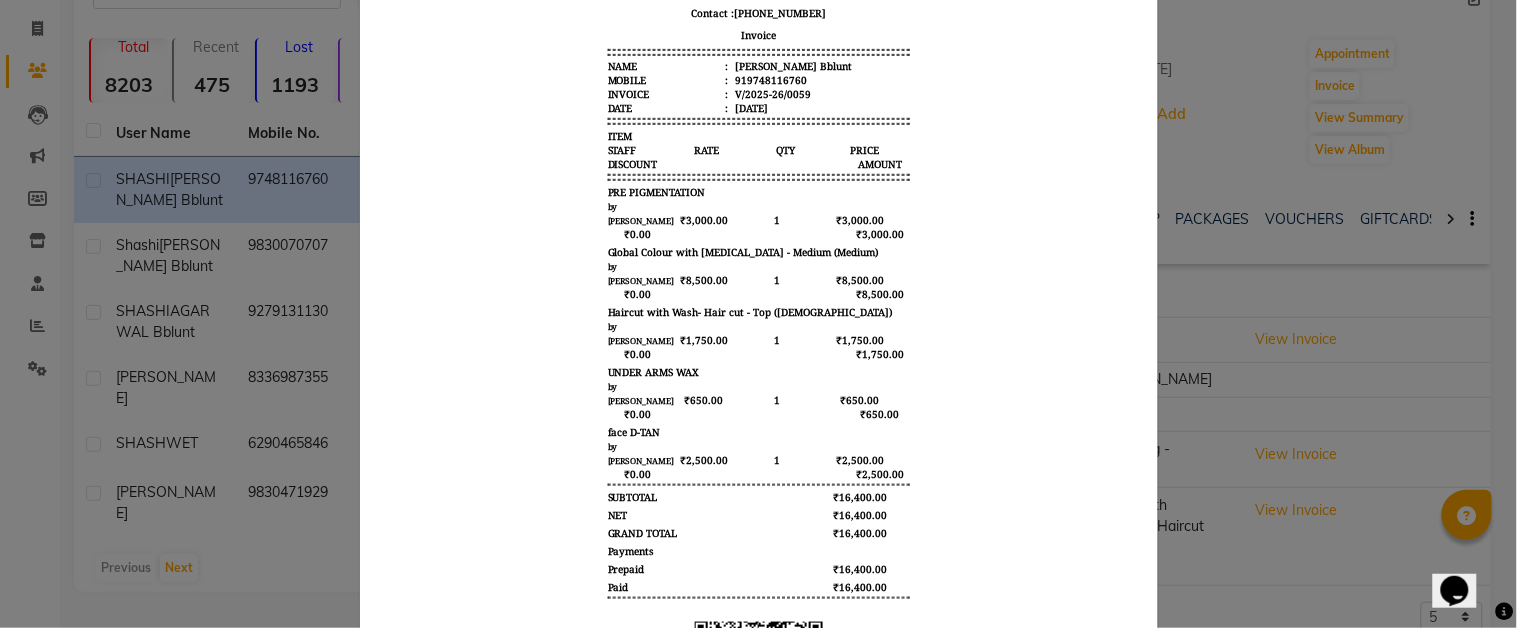 click on "INVOICE View Invoice Close" 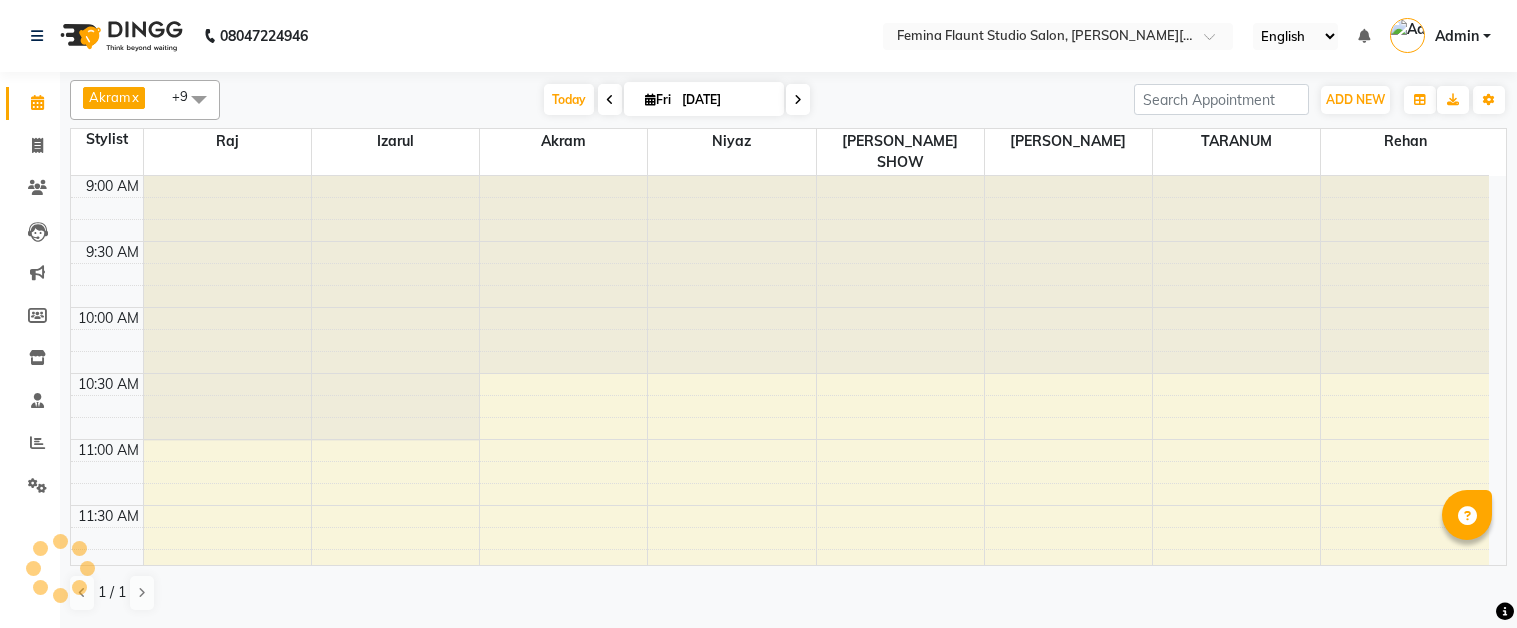 scroll, scrollTop: 0, scrollLeft: 0, axis: both 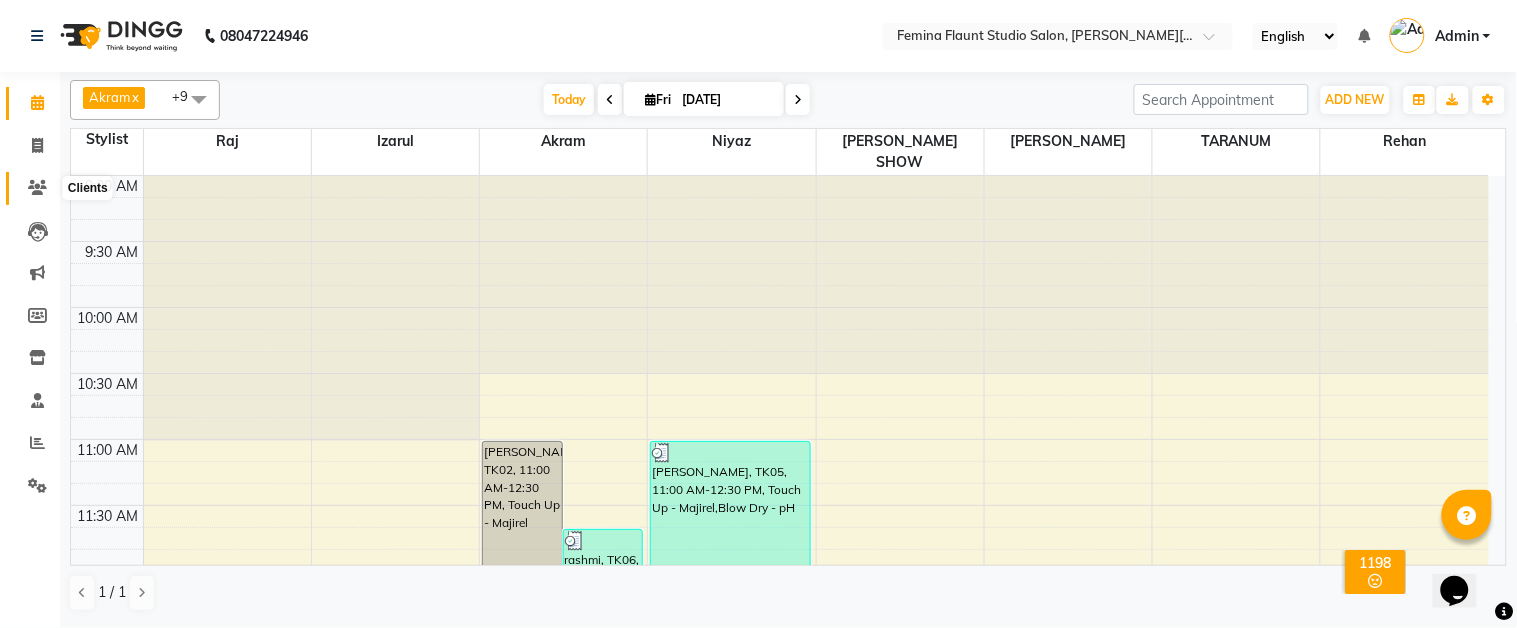 click 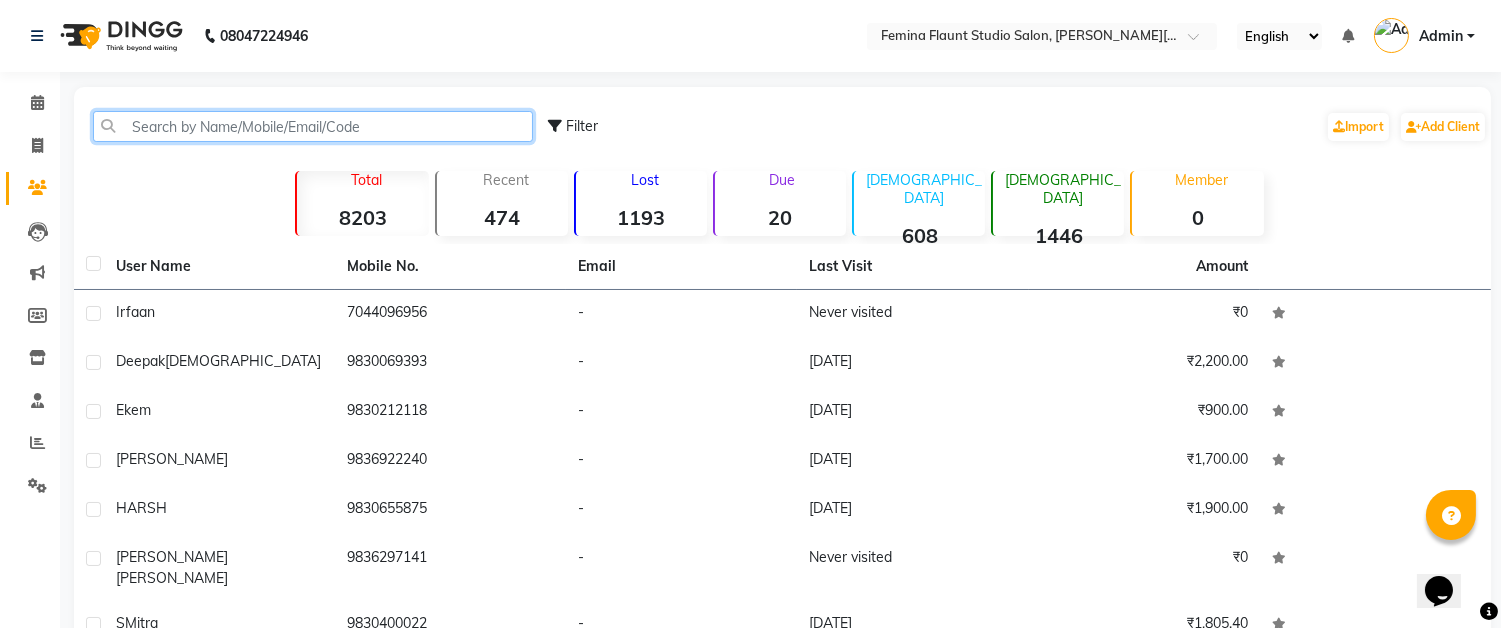 click 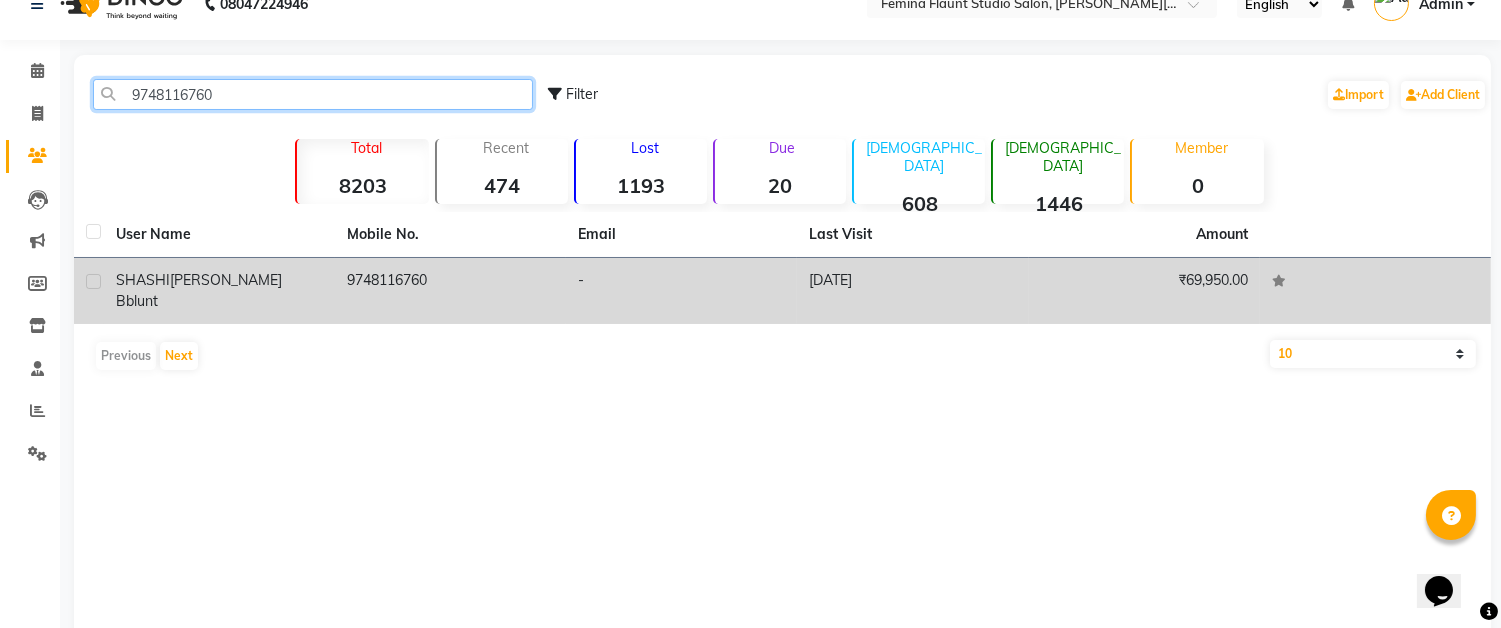 scroll, scrollTop: 87, scrollLeft: 0, axis: vertical 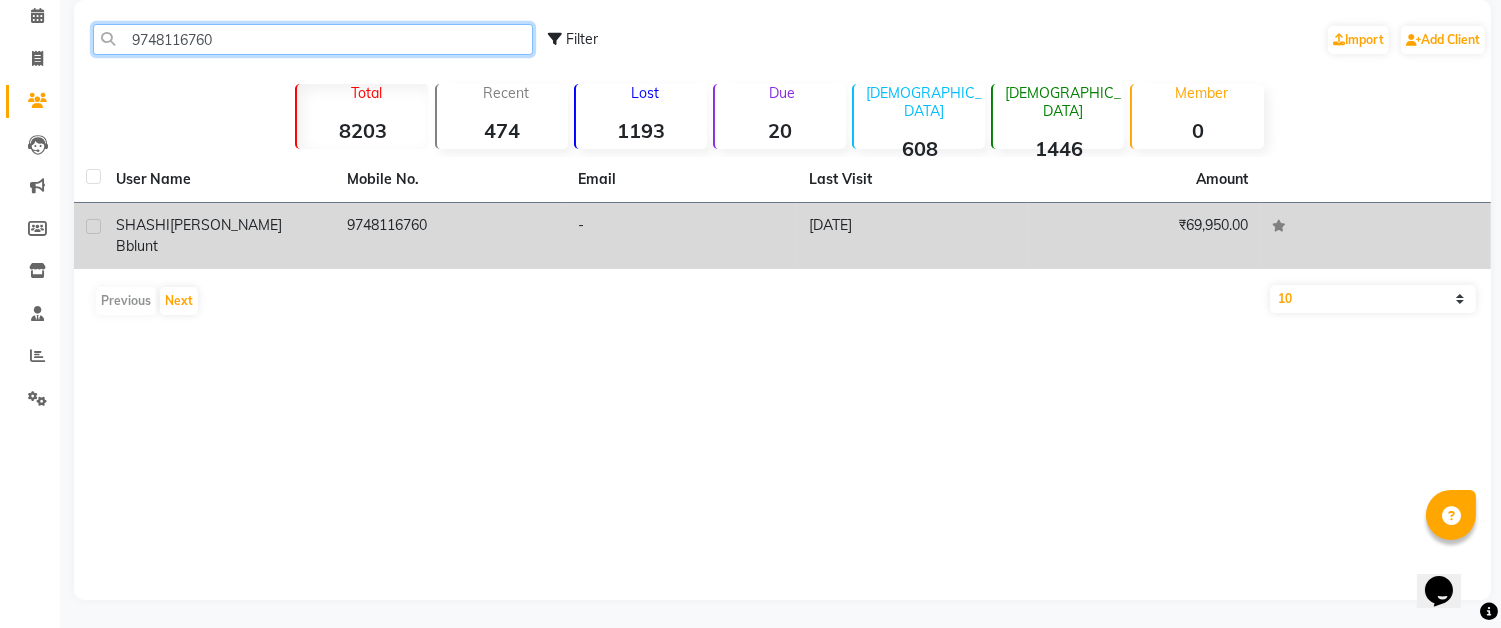 type on "9748116760" 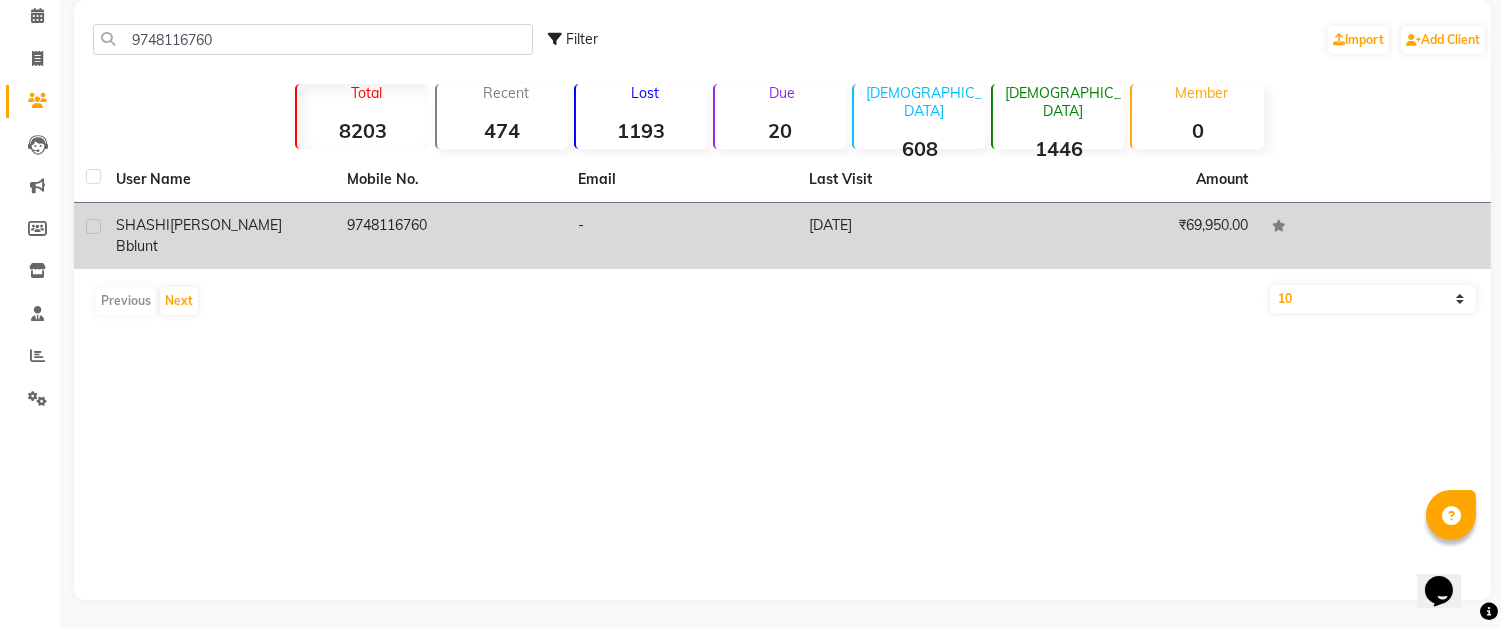 click on "9748116760" 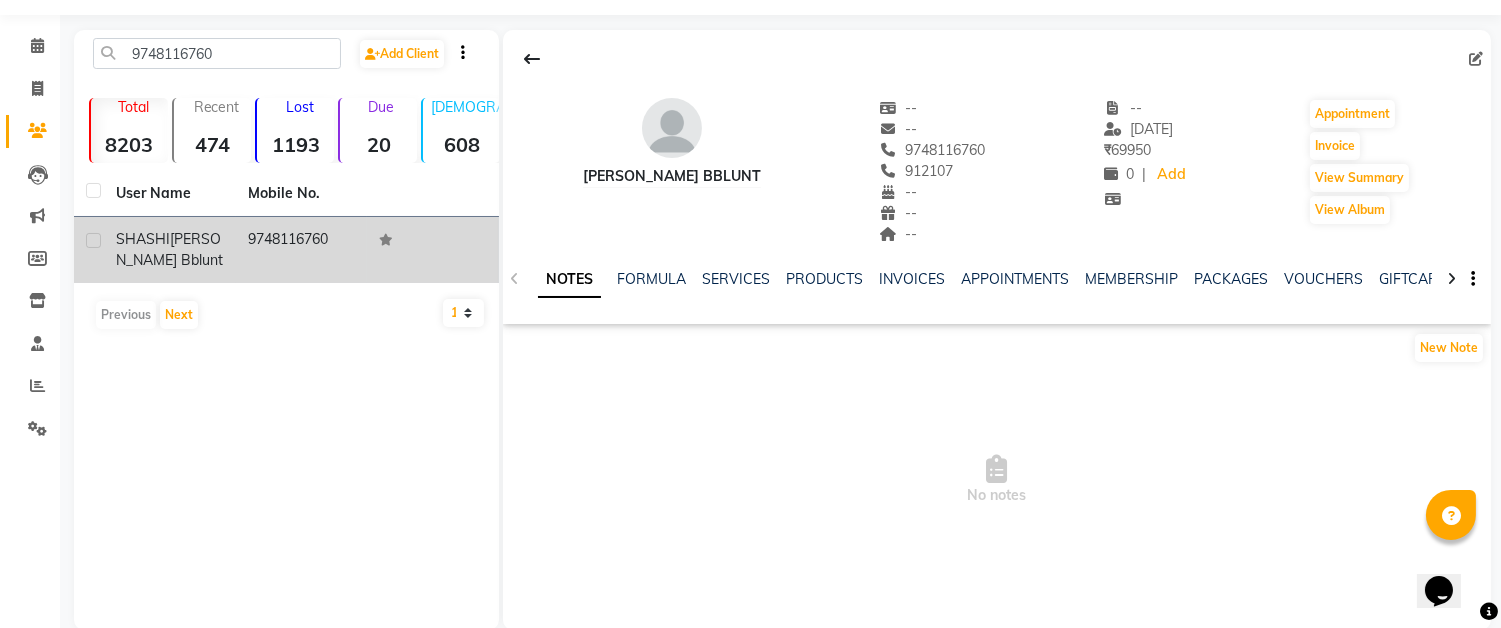 scroll, scrollTop: 87, scrollLeft: 0, axis: vertical 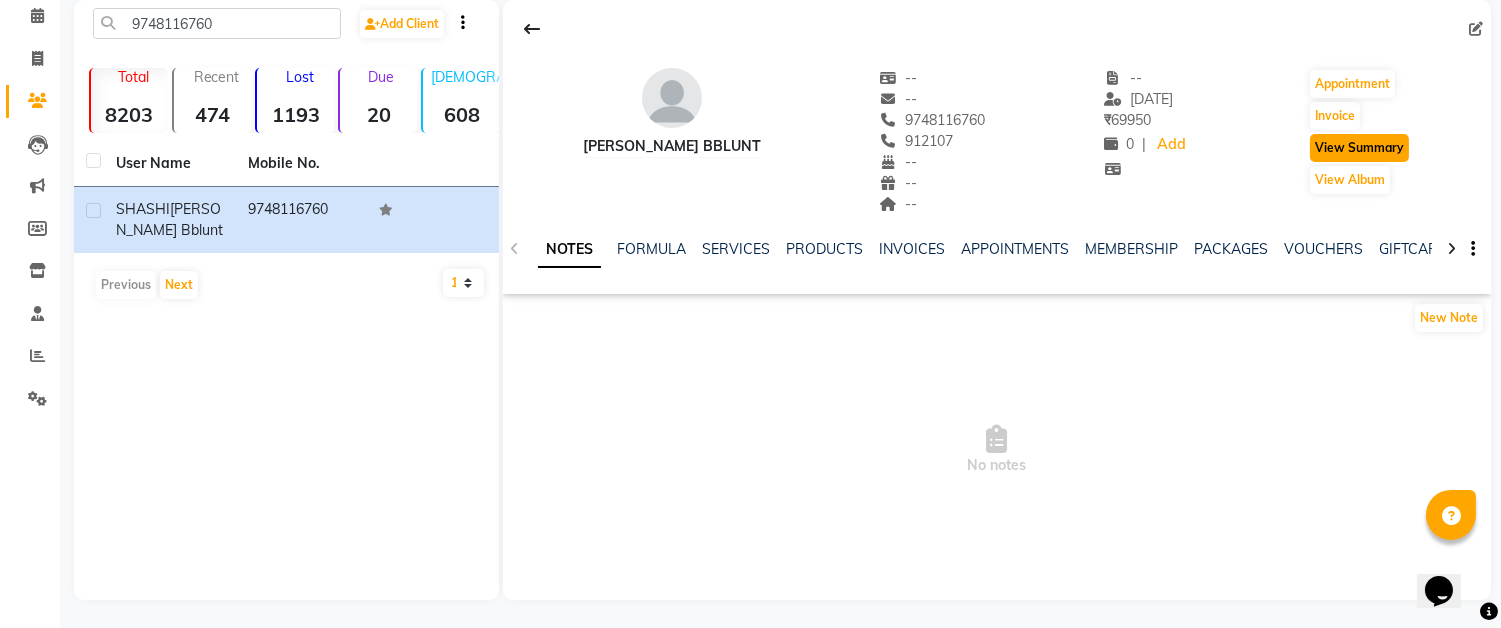 click on "View Summary" 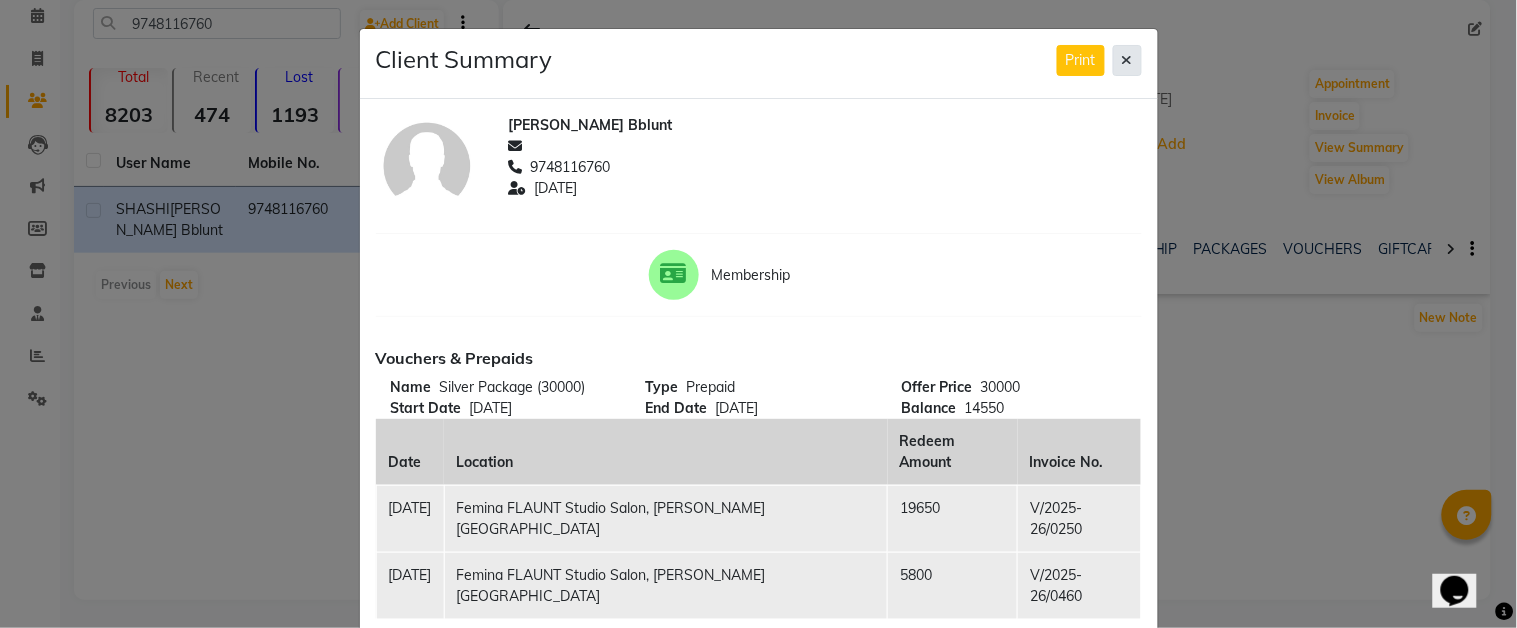 click 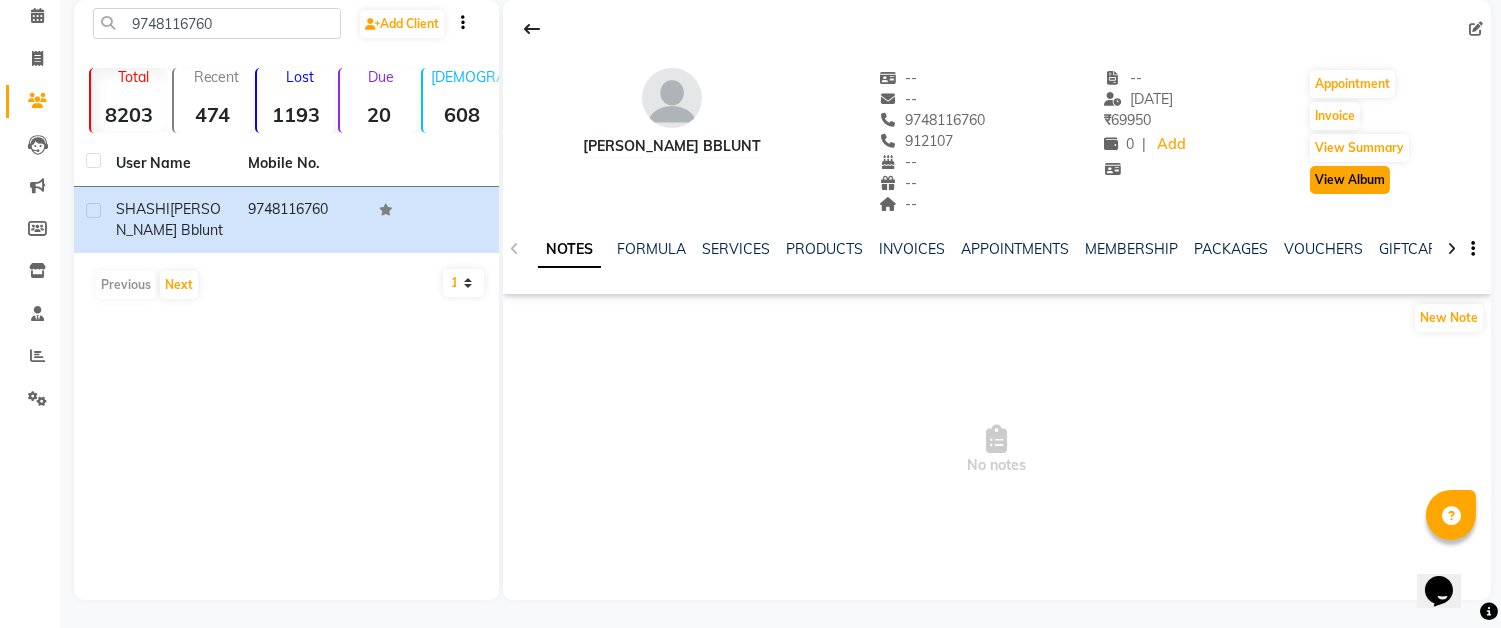 click on "View Album" 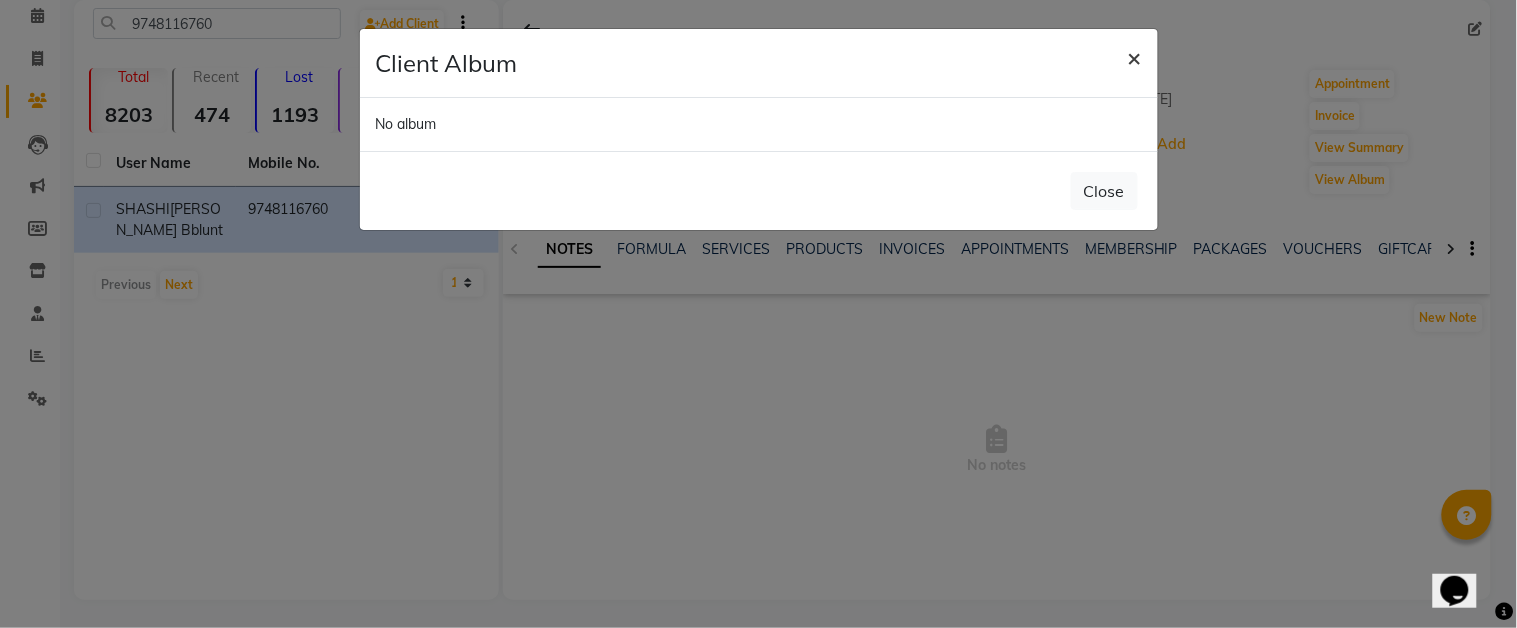 click on "×" 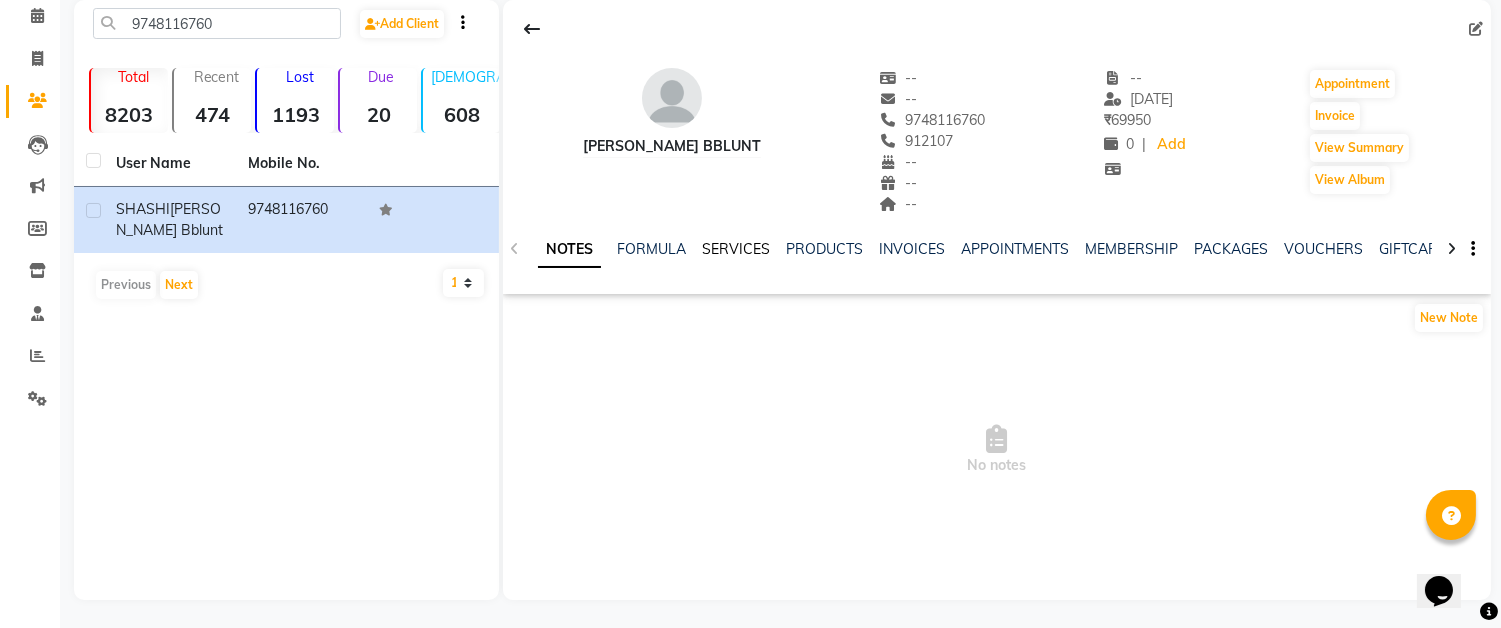 click on "SERVICES" 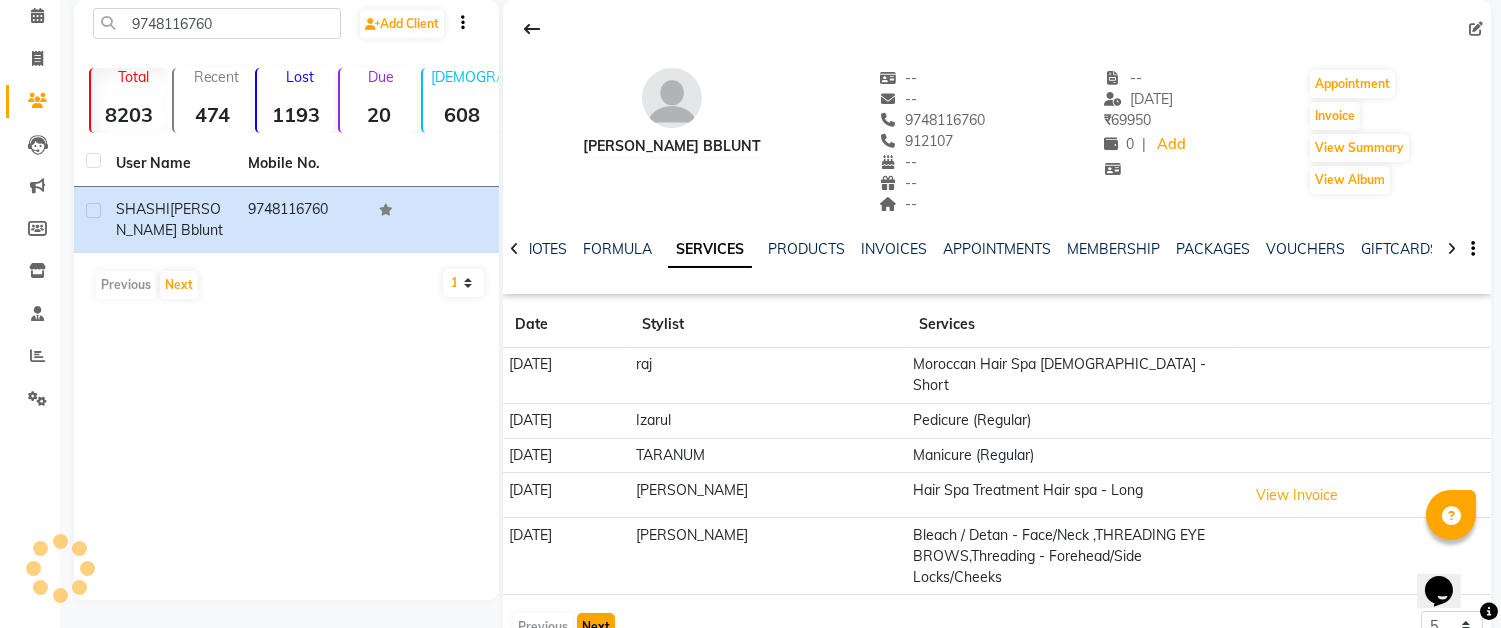 click on "Next" 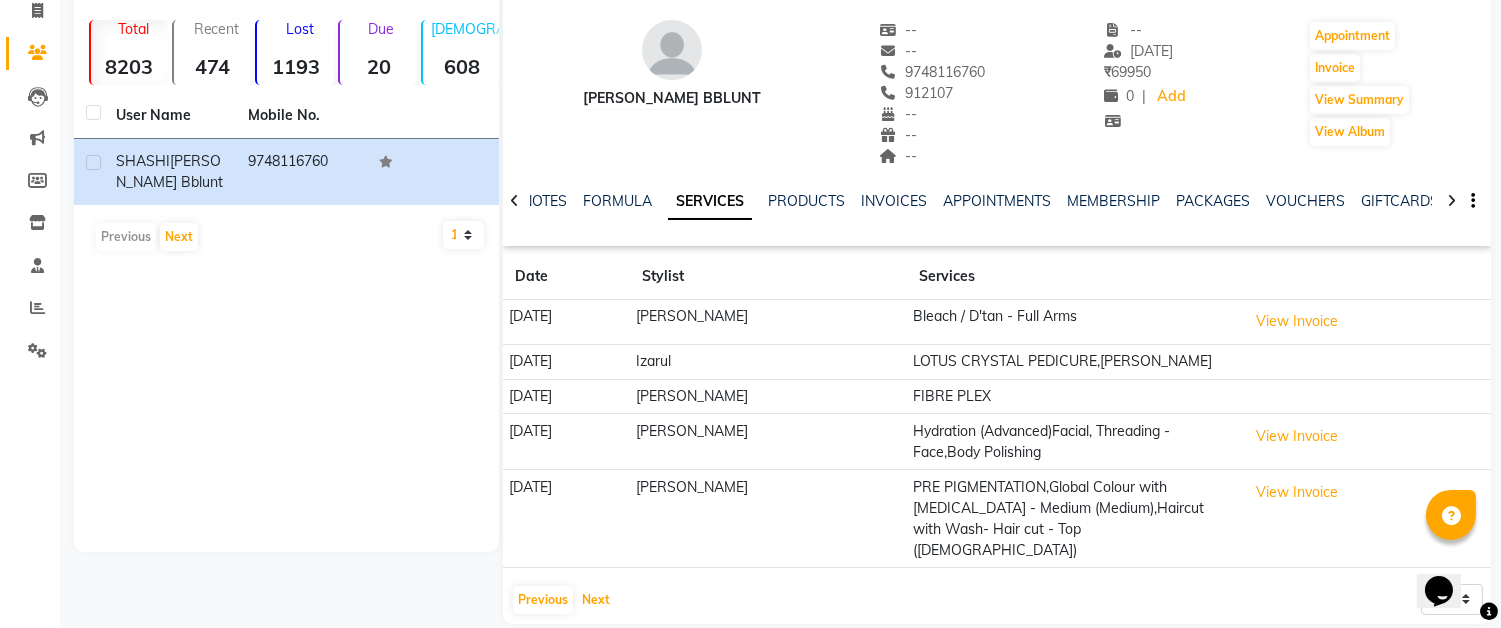 scroll, scrollTop: 161, scrollLeft: 0, axis: vertical 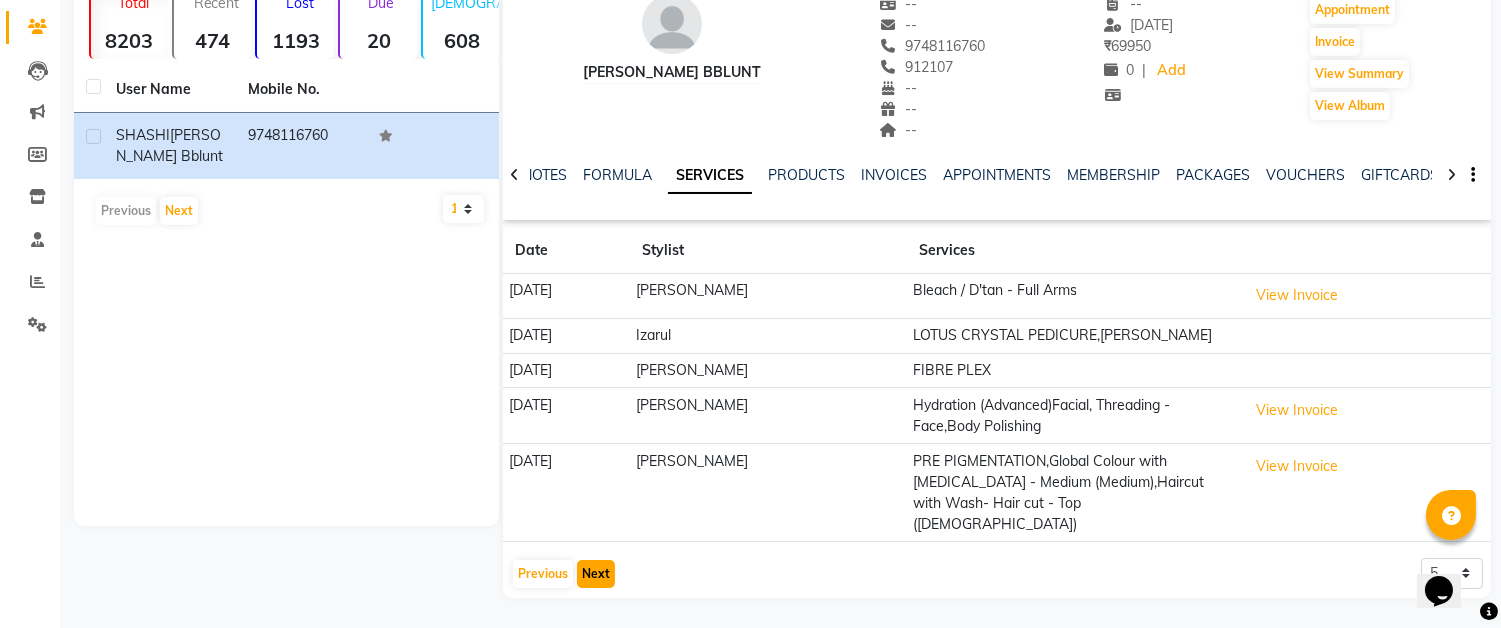click on "Next" 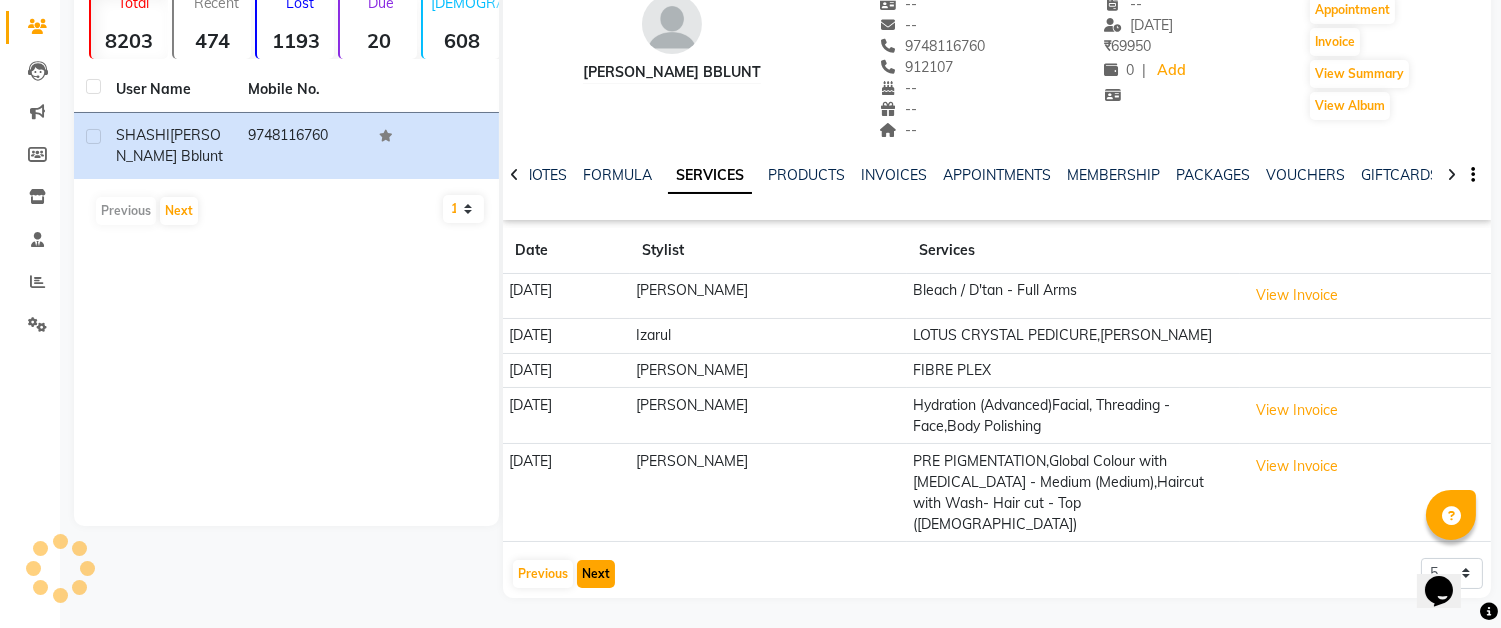scroll, scrollTop: 107, scrollLeft: 0, axis: vertical 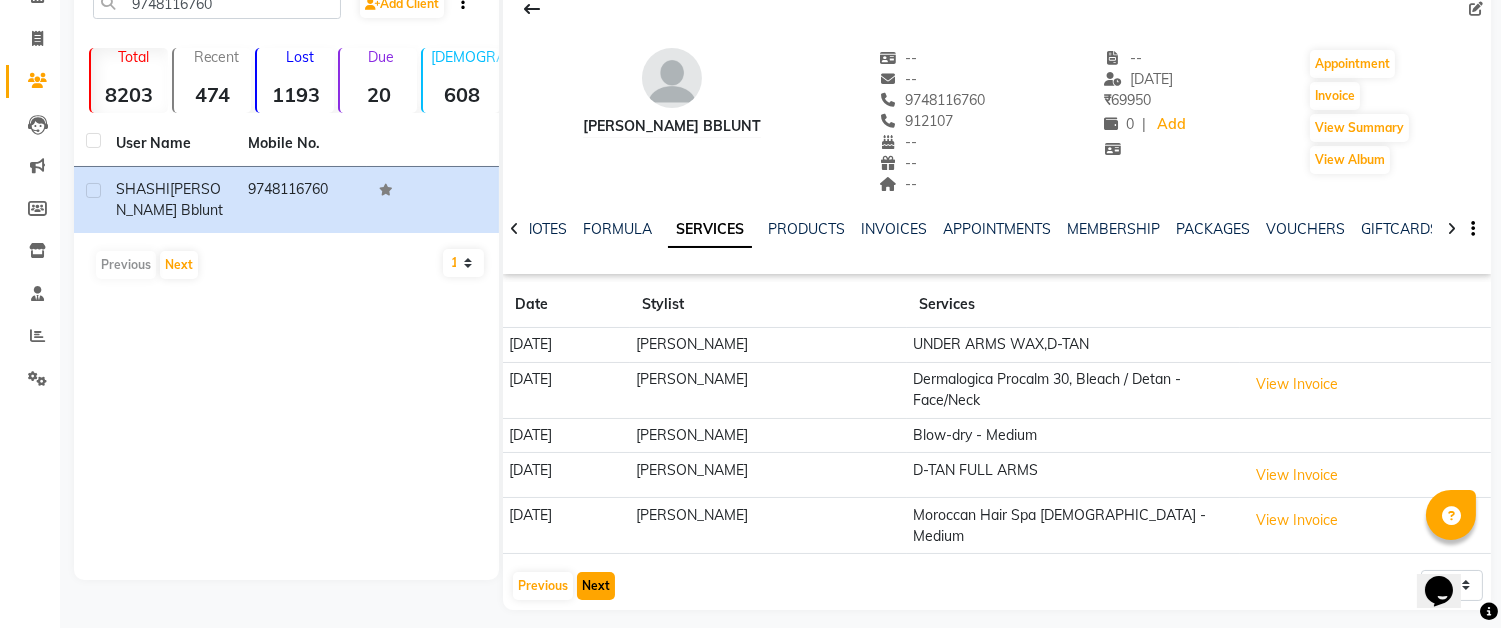 click on "Next" 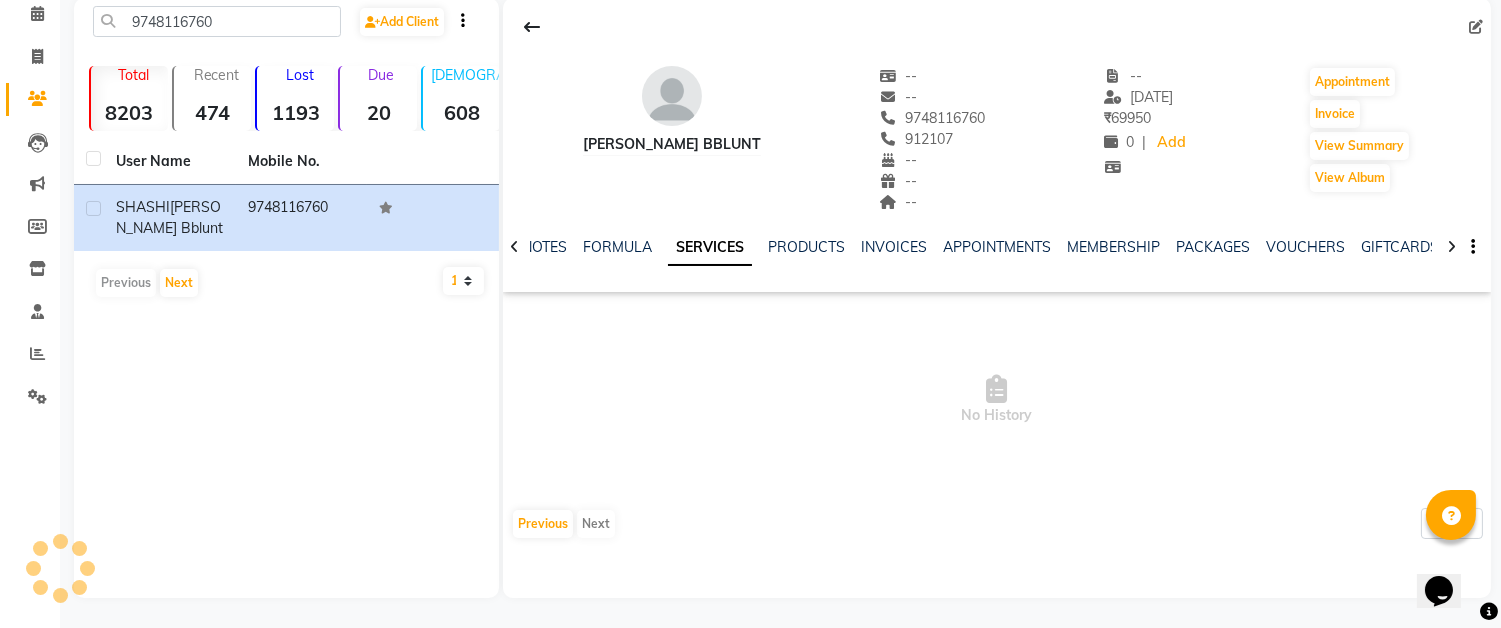 scroll, scrollTop: 87, scrollLeft: 0, axis: vertical 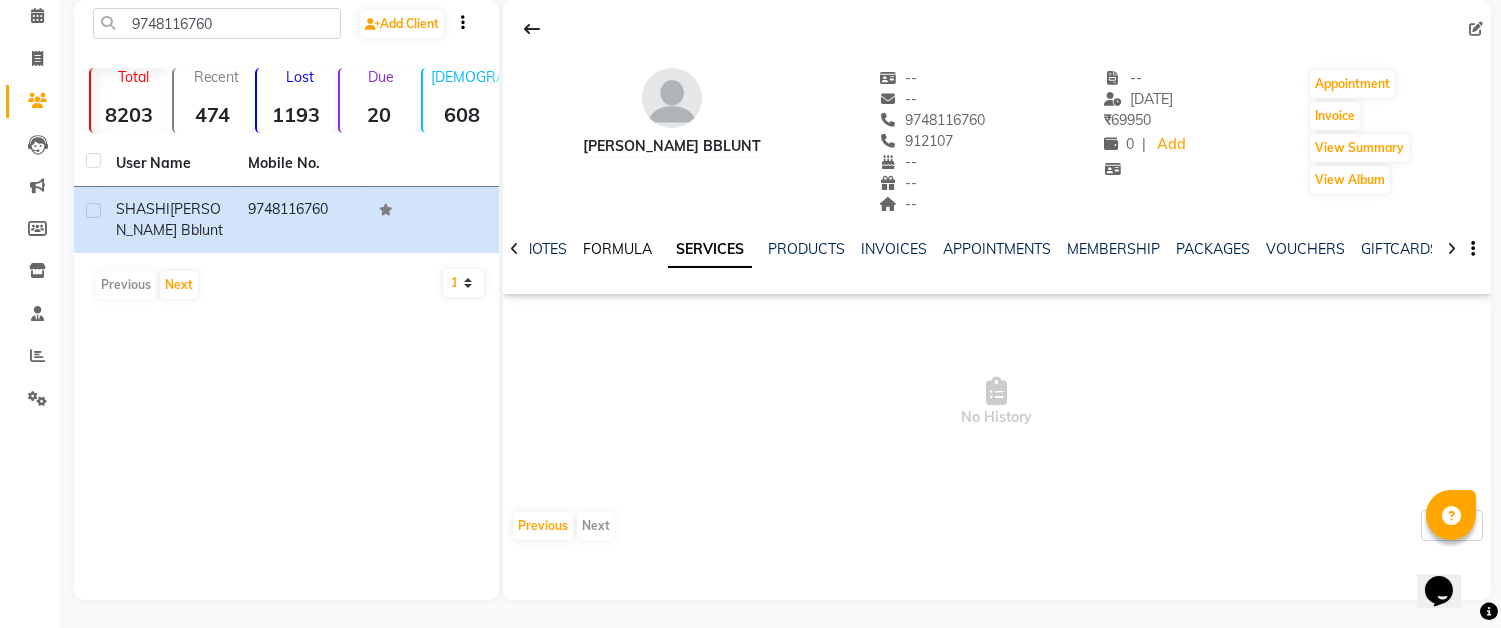 click on "FORMULA" 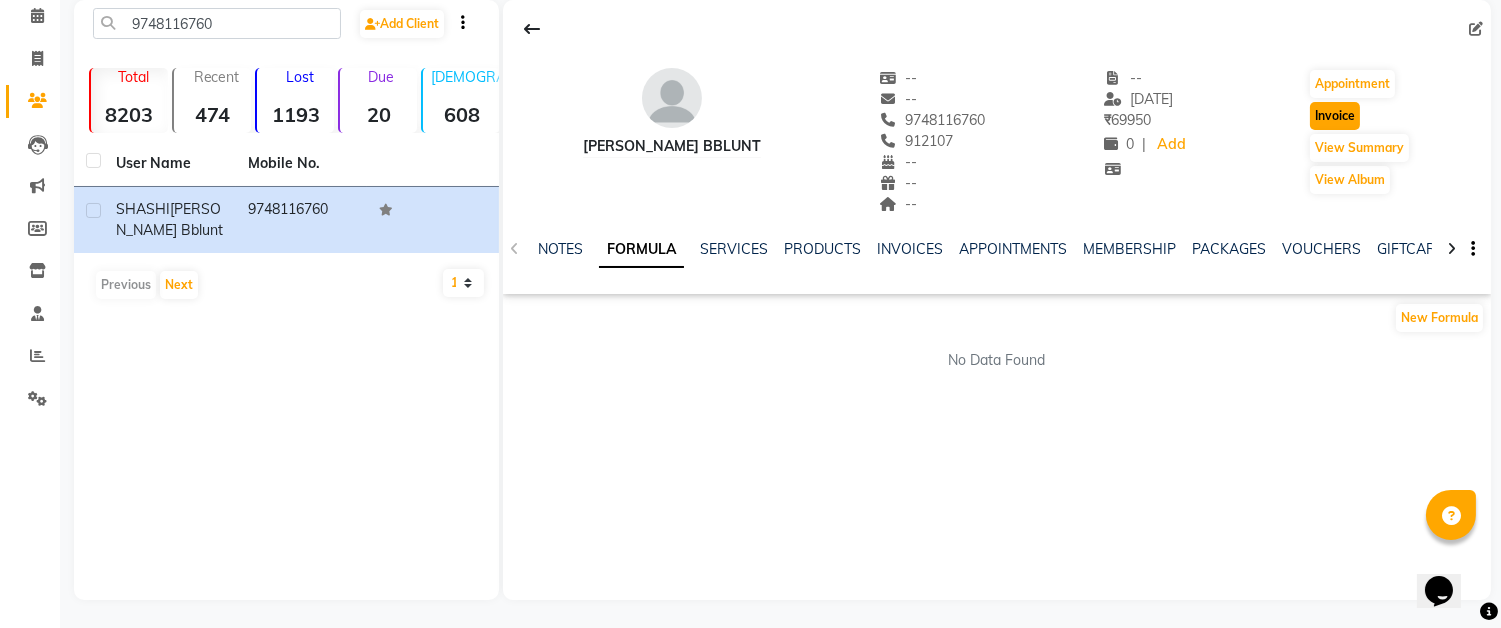 click on "Invoice" 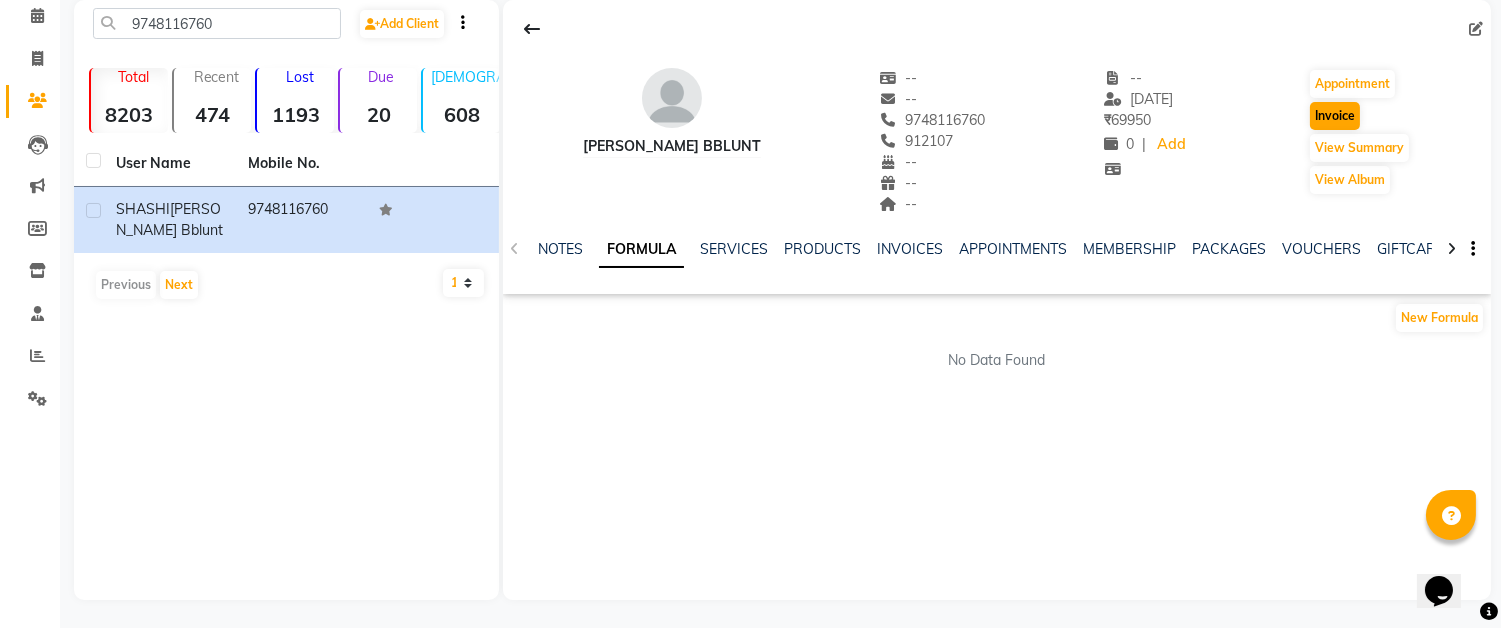 select on "service" 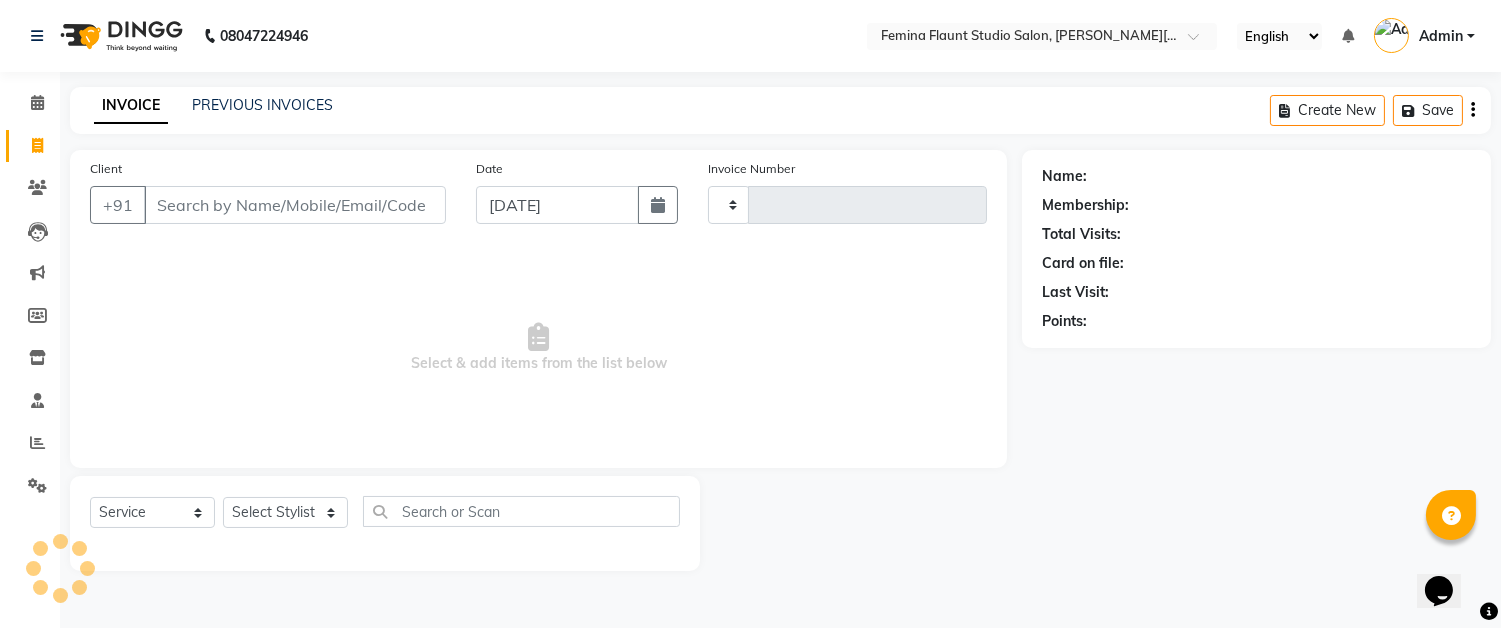type on "0988" 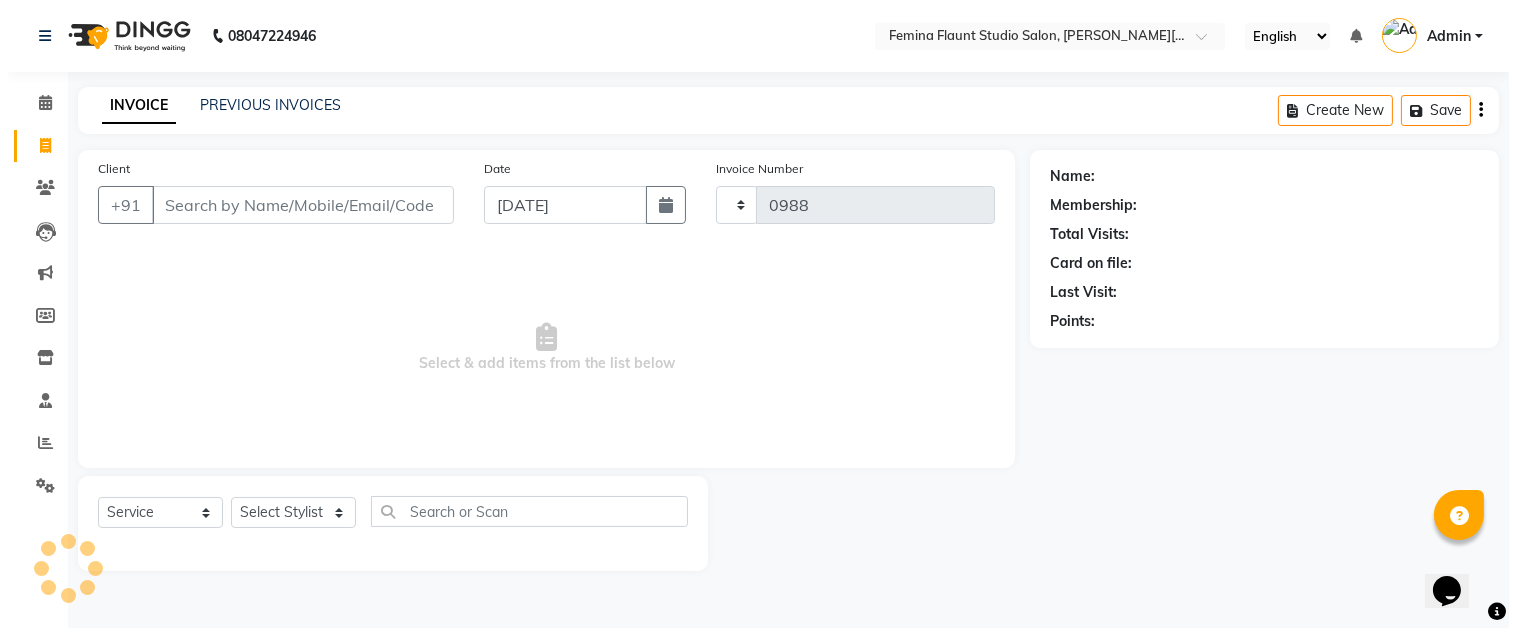 scroll, scrollTop: 0, scrollLeft: 0, axis: both 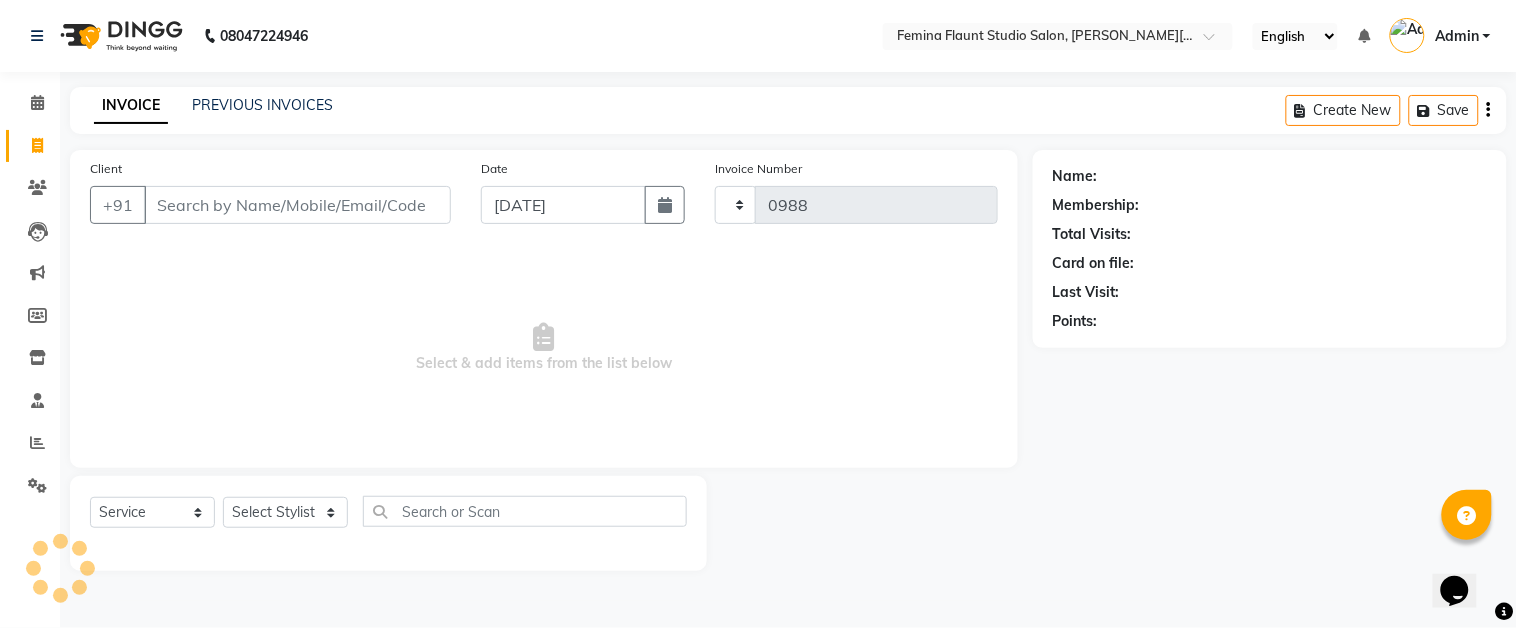 select on "5231" 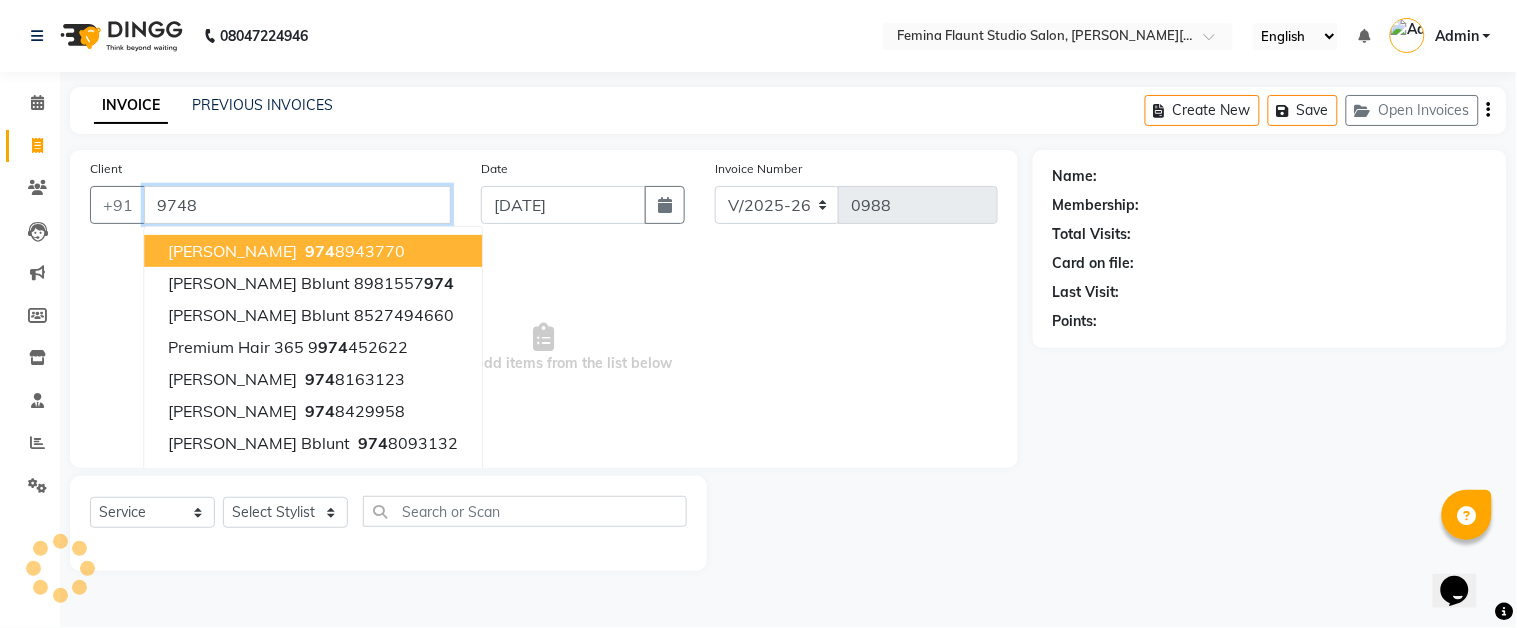 type on "9748" 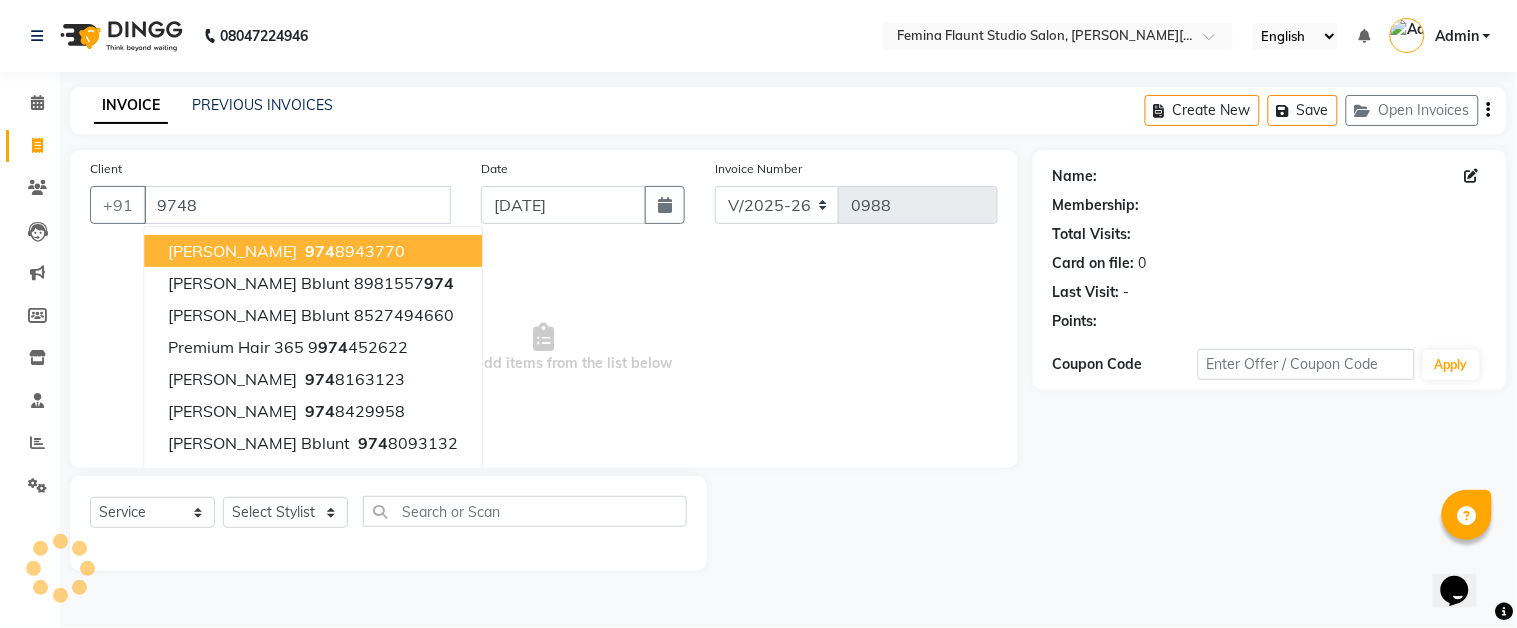 select on "1: Object" 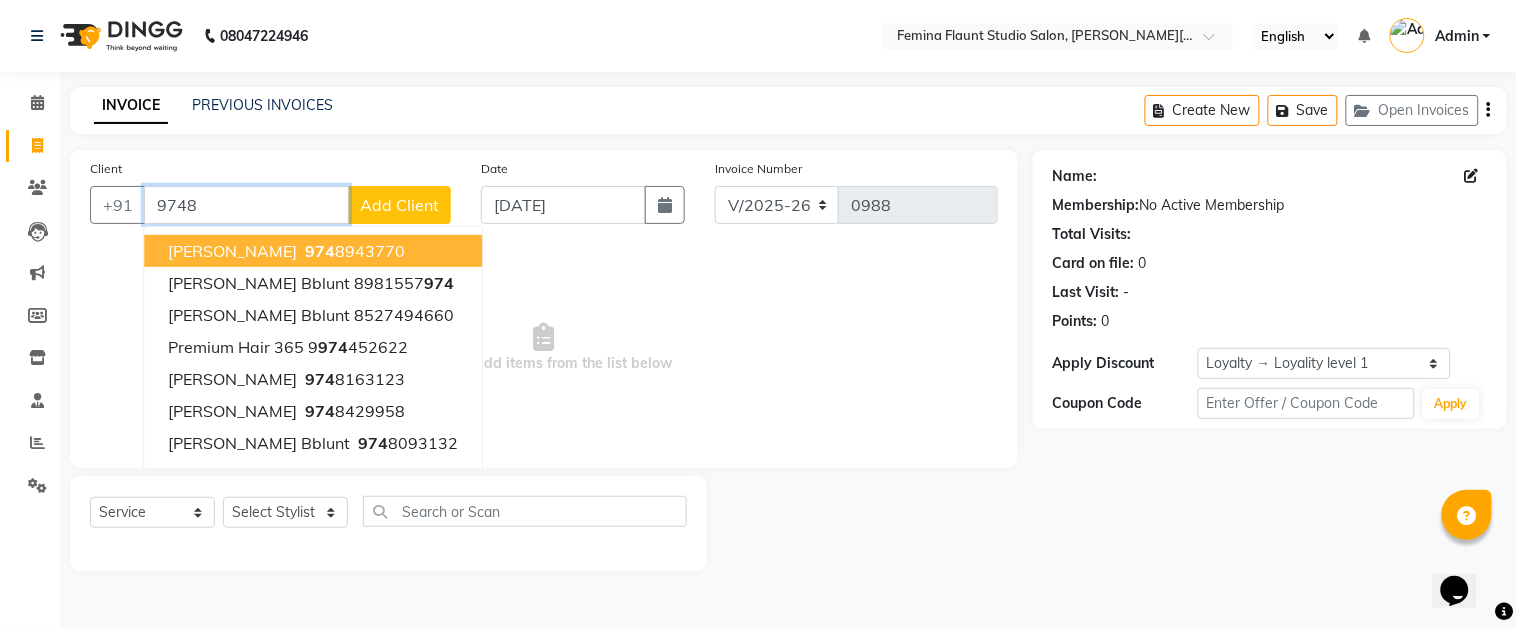 click on "9748" at bounding box center [246, 205] 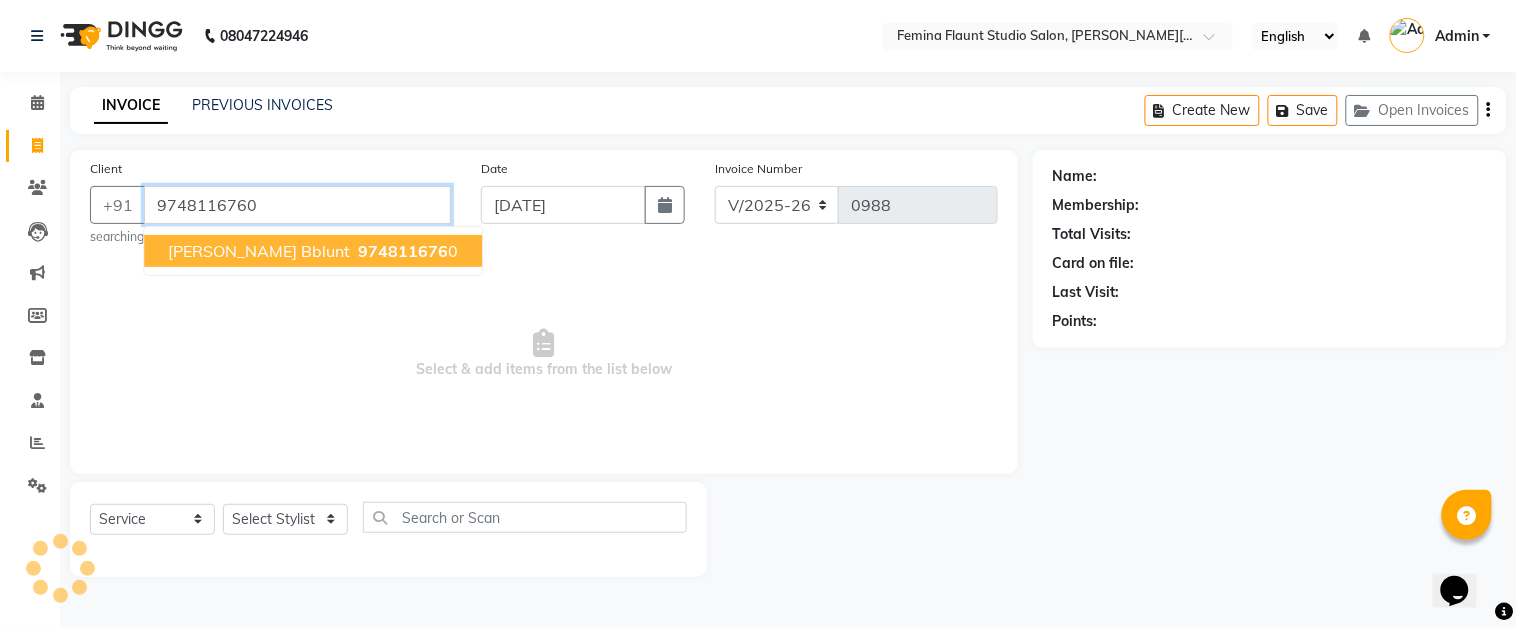 type on "9748116760" 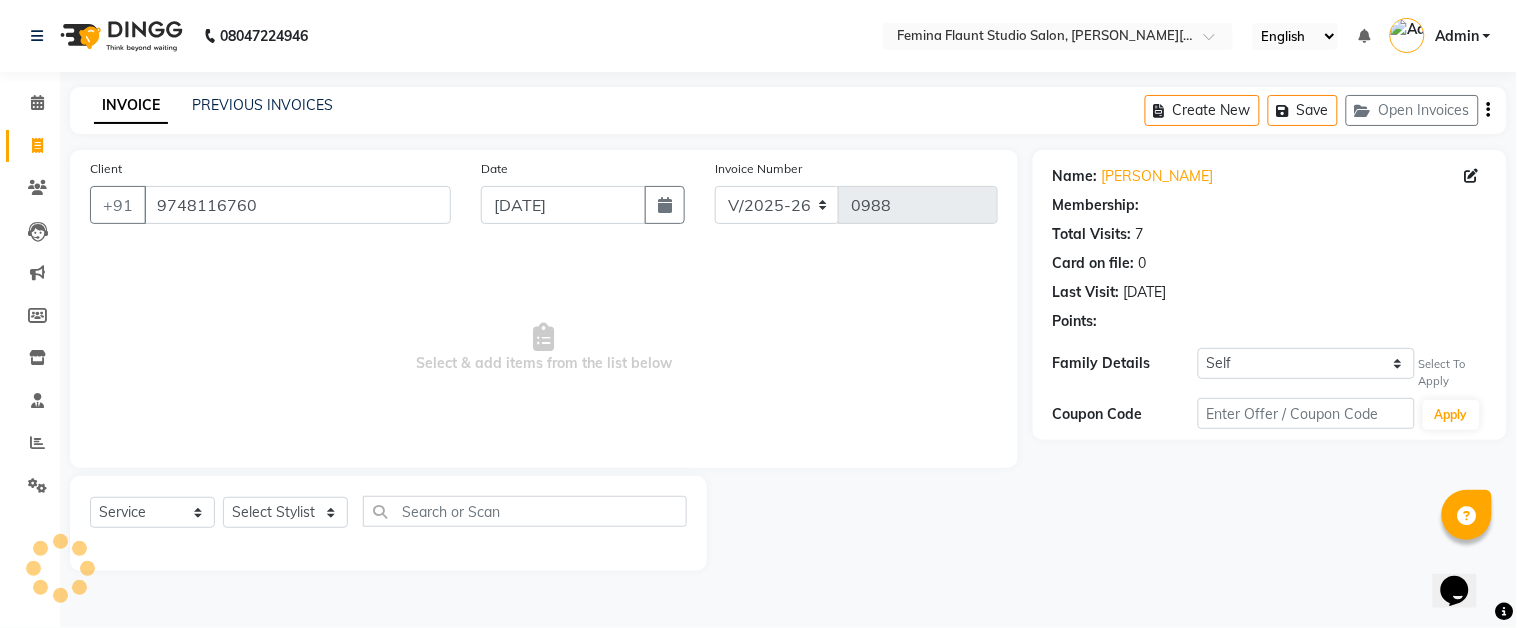 select on "1: Object" 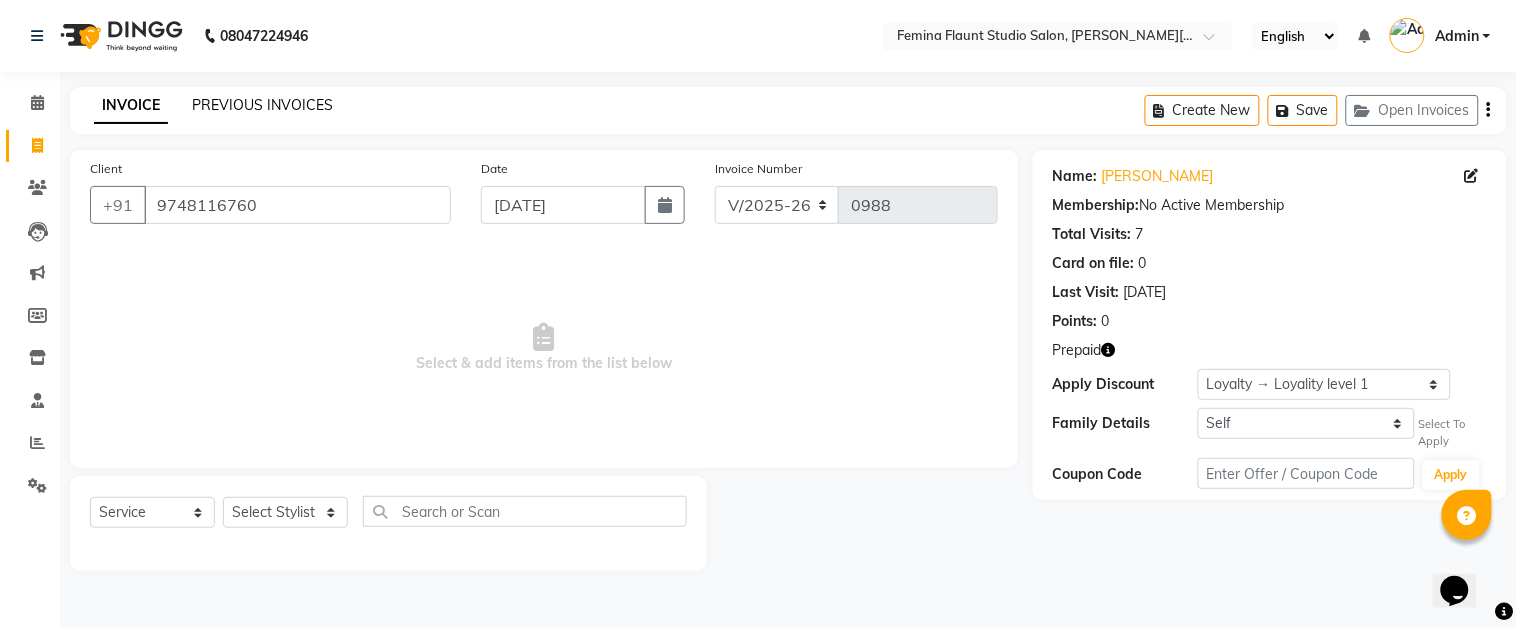 click on "PREVIOUS INVOICES" 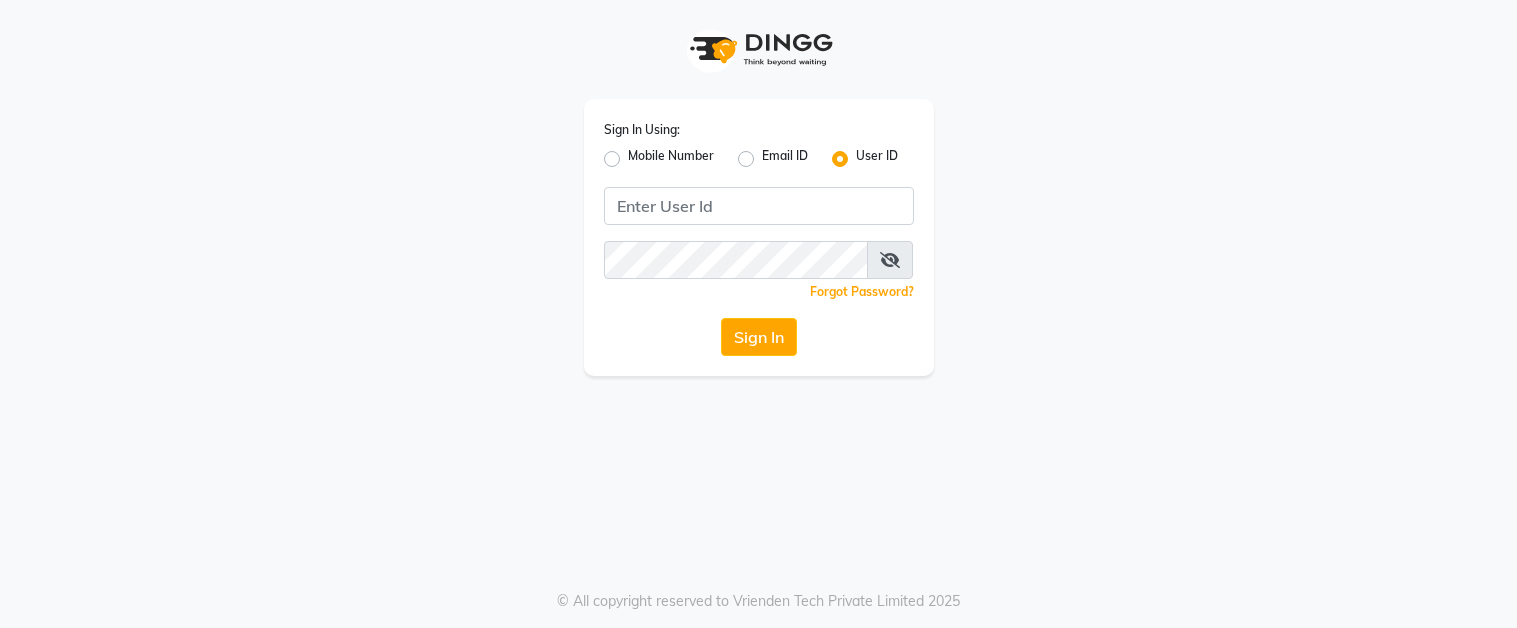 scroll, scrollTop: 0, scrollLeft: 0, axis: both 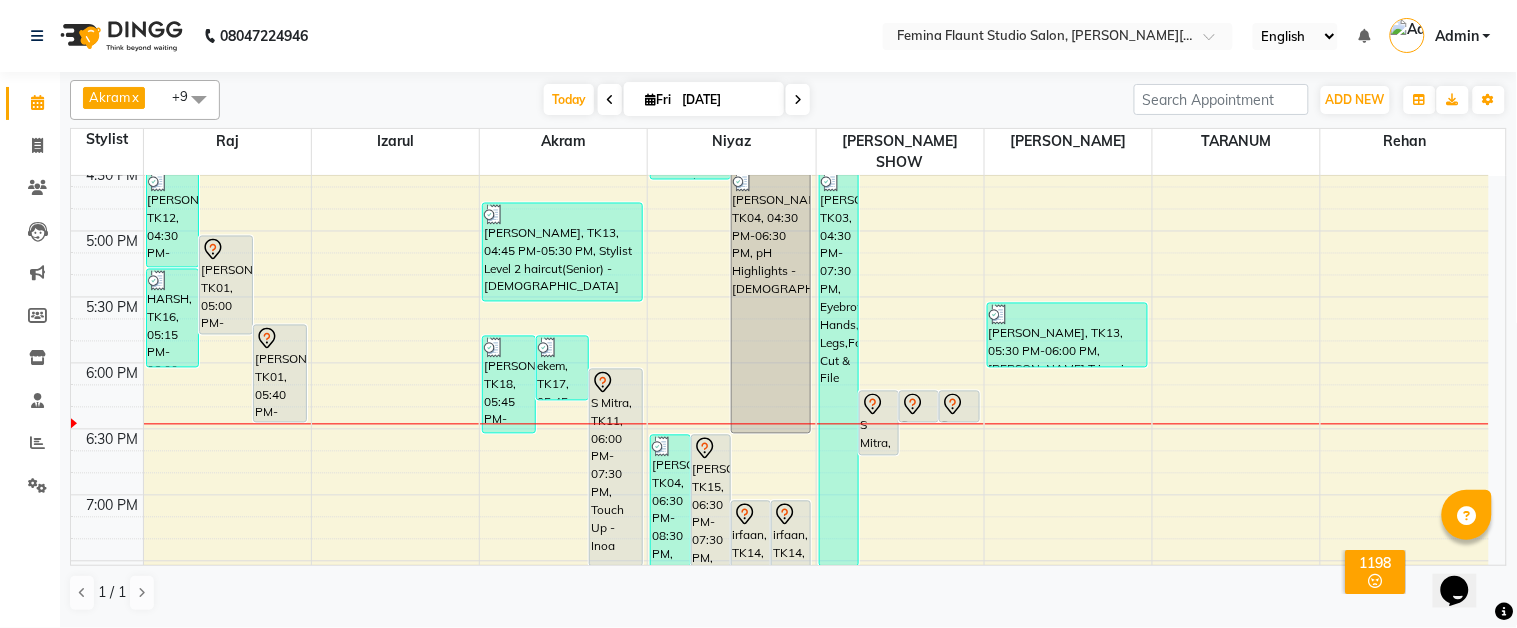 click on "9:00 AM 9:30 AM 10:00 AM 10:30 AM 11:00 AM 11:30 AM 12:00 PM 12:30 PM 1:00 PM 1:30 PM 2:00 PM 2:30 PM 3:00 PM 3:30 PM 4:00 PM 4:30 PM 5:00 PM 5:30 PM 6:00 PM 6:30 PM 7:00 PM 7:30 PM 8:00 PM 8:30 PM 9:00 PM 9:30 PM     [PERSON_NAME], TK12, 04:30 PM-05:15 PM, Global Hair Colour - Majirel - [DEMOGRAPHIC_DATA]             [PERSON_NAME], TK01, 05:00 PM-05:45 PM, Stylist Level 1 haircut(Regular) - [DEMOGRAPHIC_DATA]             [PERSON_NAME], TK01, 05:40 PM-06:25 PM, Stylist Level 1 haircut(Regular) - [DEMOGRAPHIC_DATA]     HARSH, TK16, 05:15 PM-06:00 PM, Stylist Level 1 haircut(Regular) - [DEMOGRAPHIC_DATA]     [PERSON_NAME] Bblunt, TK08, 01:30 PM-03:30 PM, Moroccan Hair Spa [DEMOGRAPHIC_DATA] - Short     [PERSON_NAME], TK12, 03:45 PM-04:30 PM, Stylist Level 1 haircut(Regular) - [DEMOGRAPHIC_DATA]     [PERSON_NAME] Bblunt, TK08, 02:40 PM-03:10 PM, Pedicure (Regular)     [PERSON_NAME], TK03, 03:30 PM-04:15 PM, Alga Pedicure     [PERSON_NAME], TK18, 05:45 PM-06:30 PM, Stylist Level 2 haircut(Senior) - [DEMOGRAPHIC_DATA]     ekem, TK17, 05:45 PM-06:15 PM, Blast Dry (Loreal)" at bounding box center (780, 33) 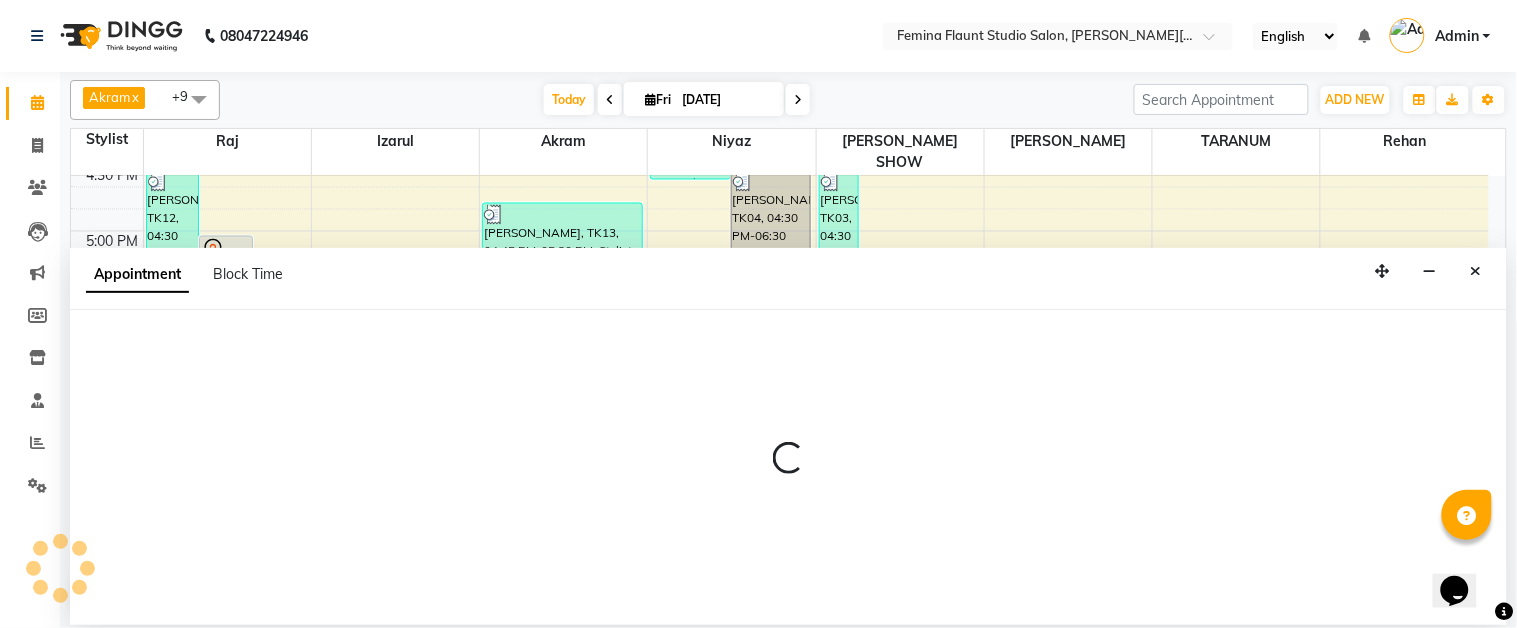 select on "83059" 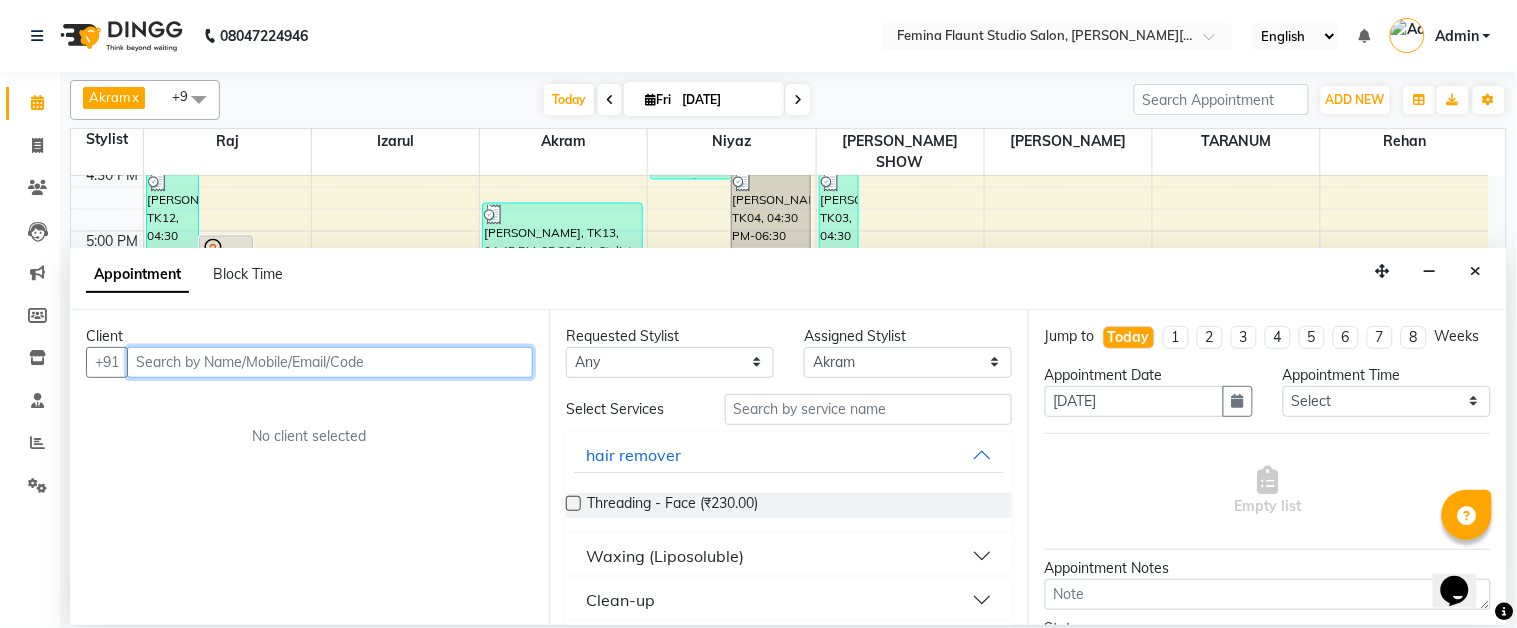click at bounding box center (330, 362) 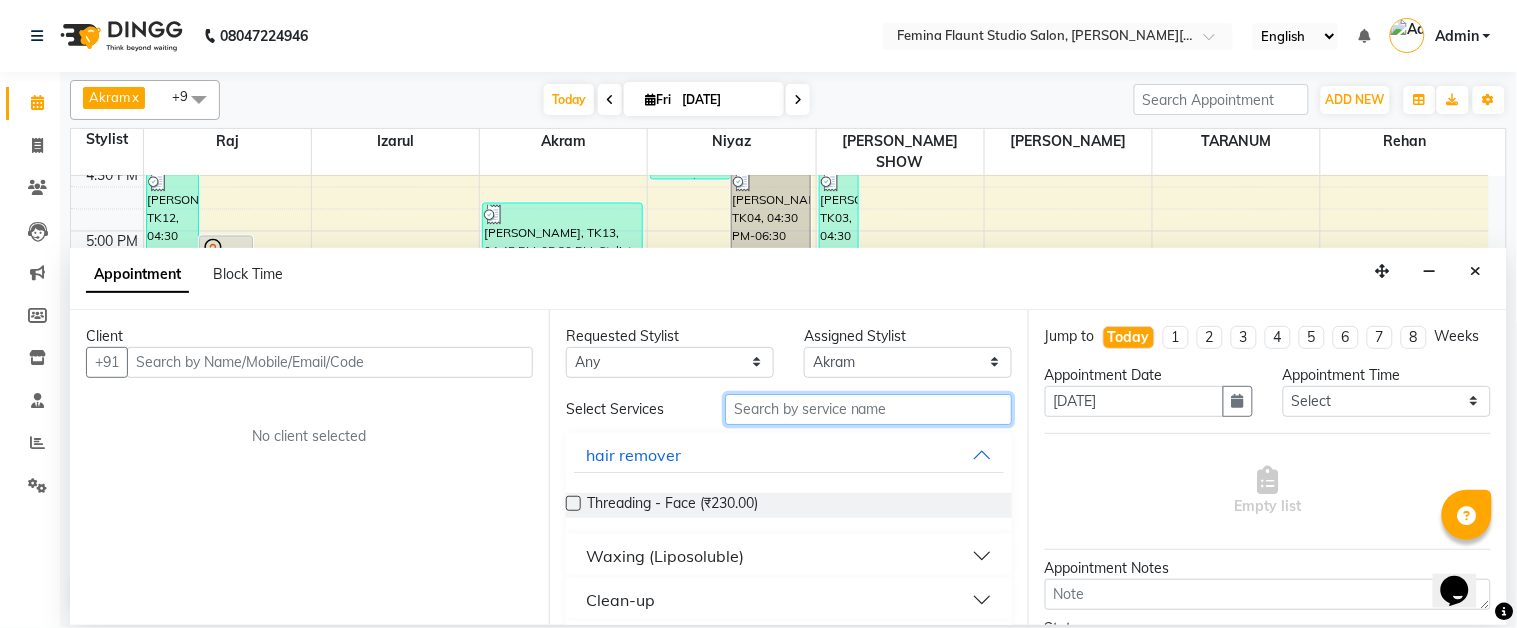 click at bounding box center [868, 409] 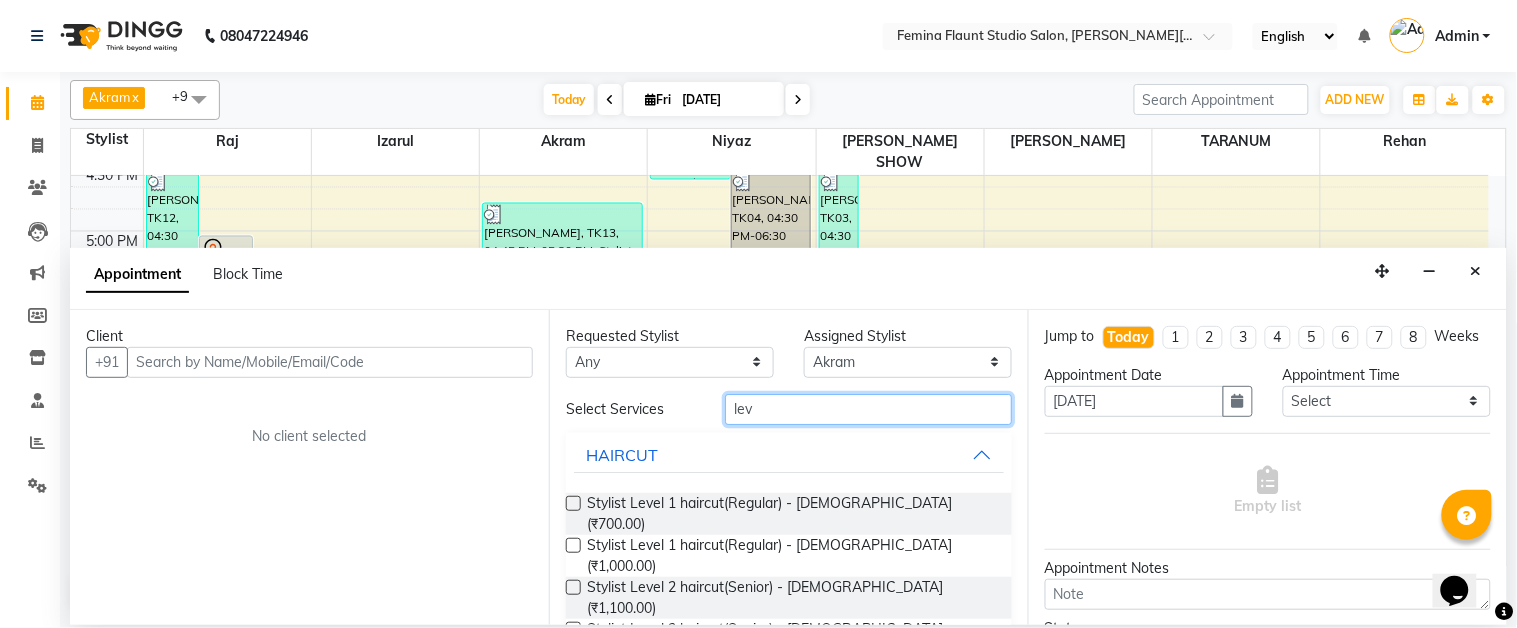 type on "lev" 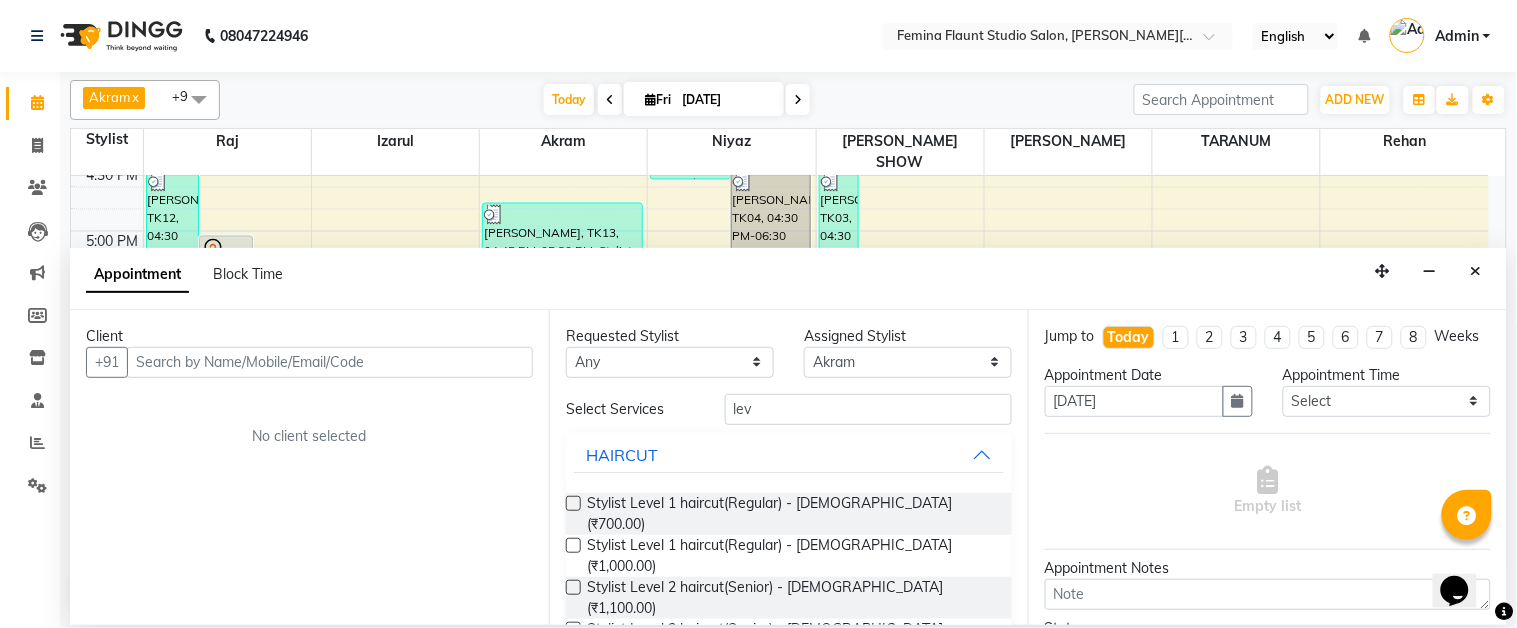 click at bounding box center [573, 587] 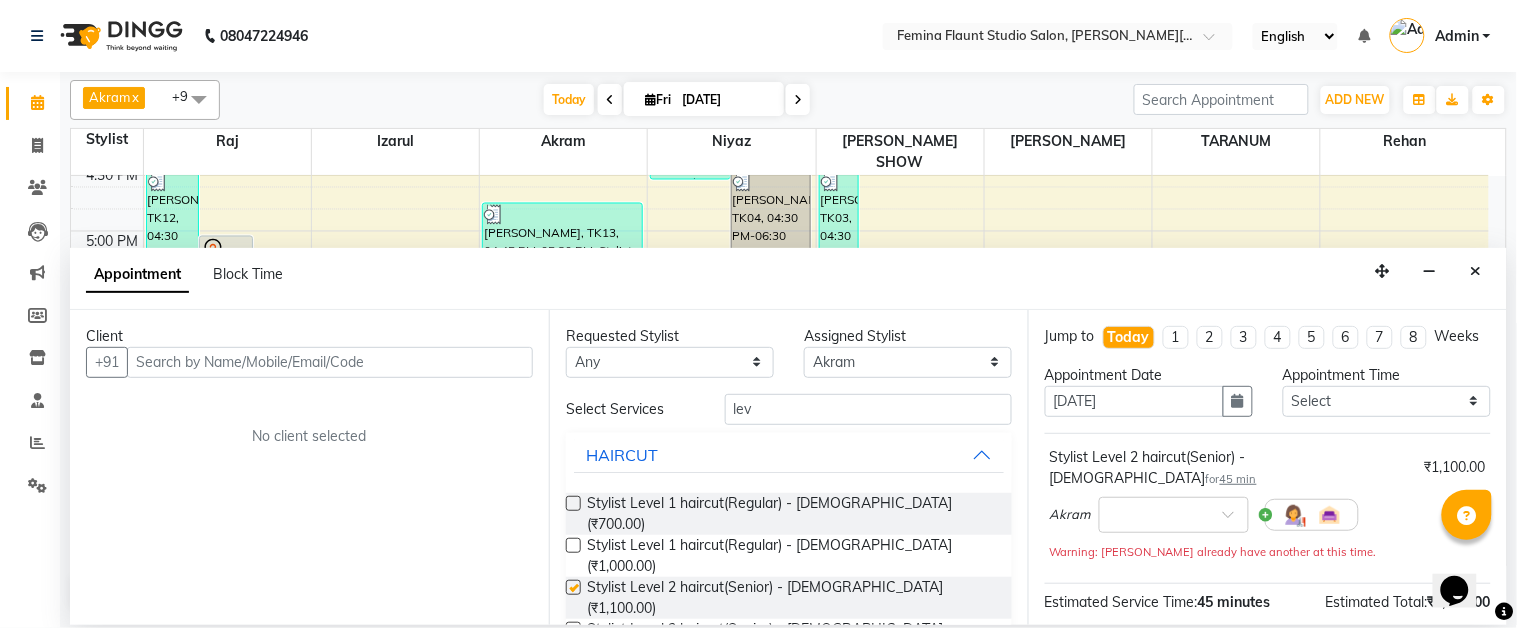checkbox on "false" 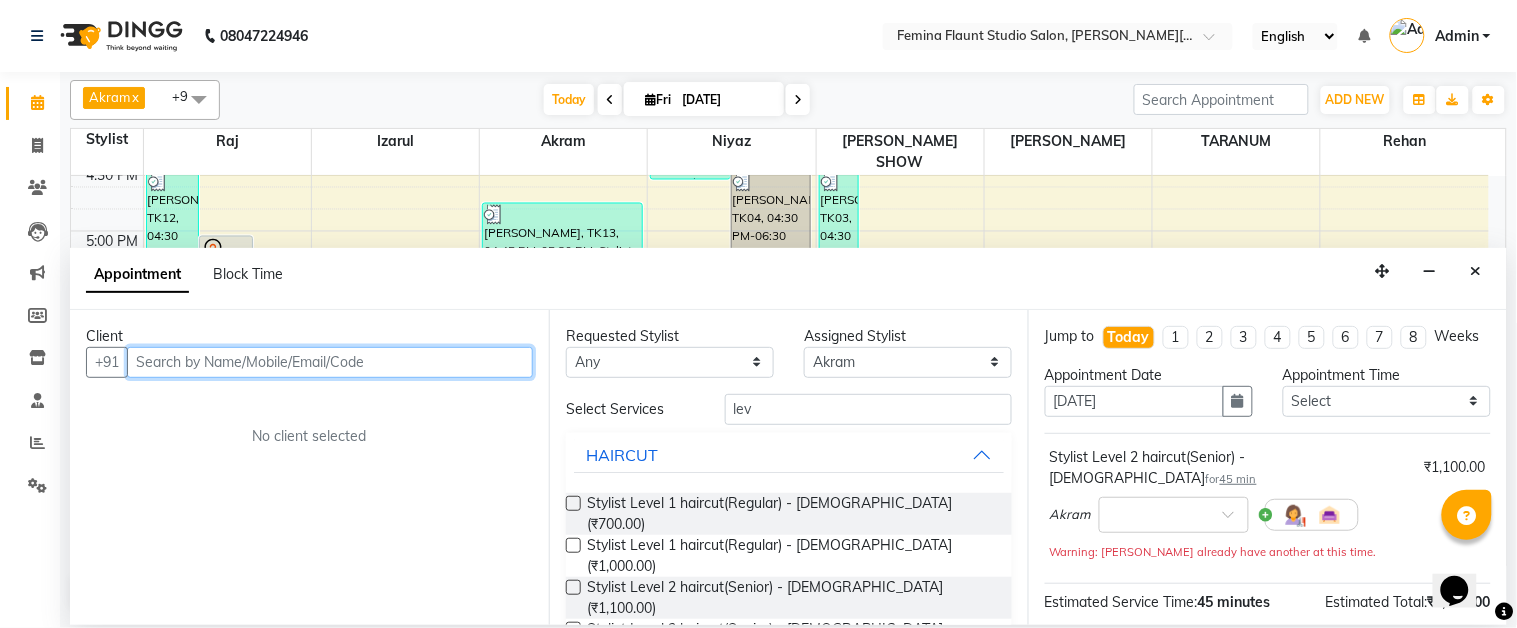 click at bounding box center [330, 362] 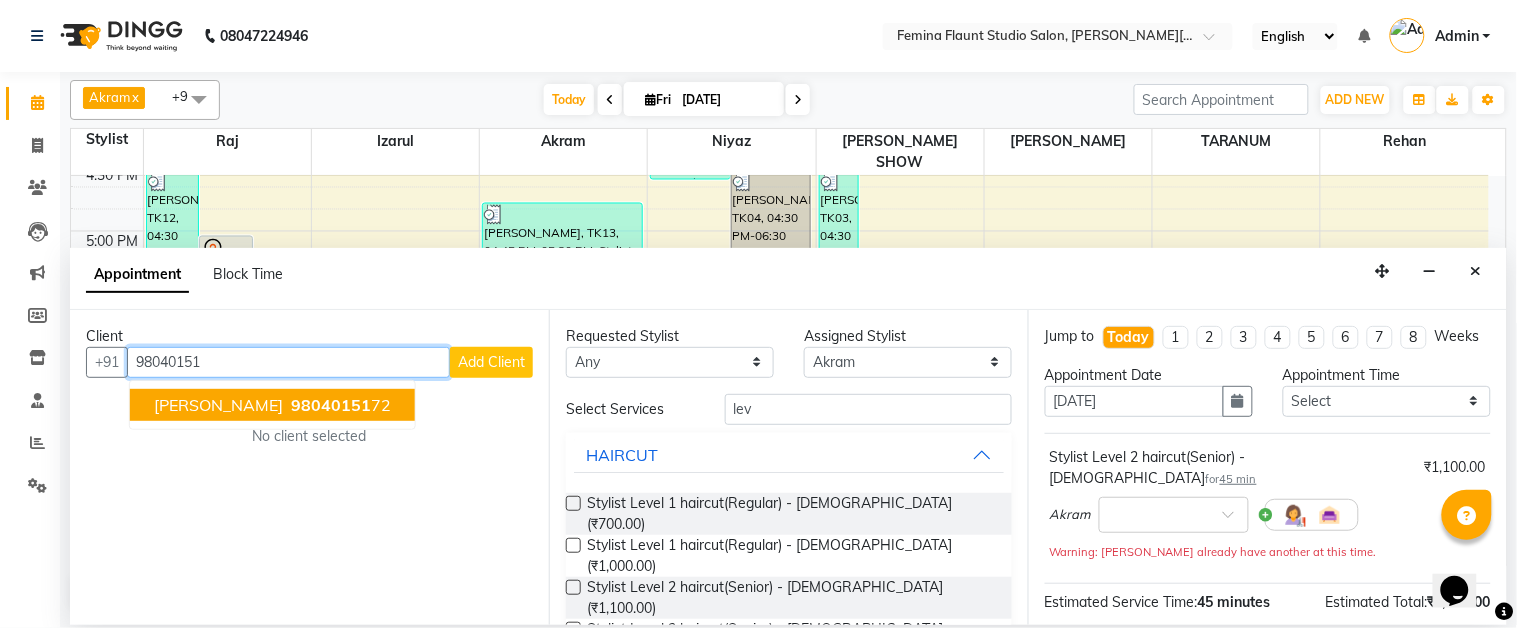 click on "98040151 72" at bounding box center (339, 405) 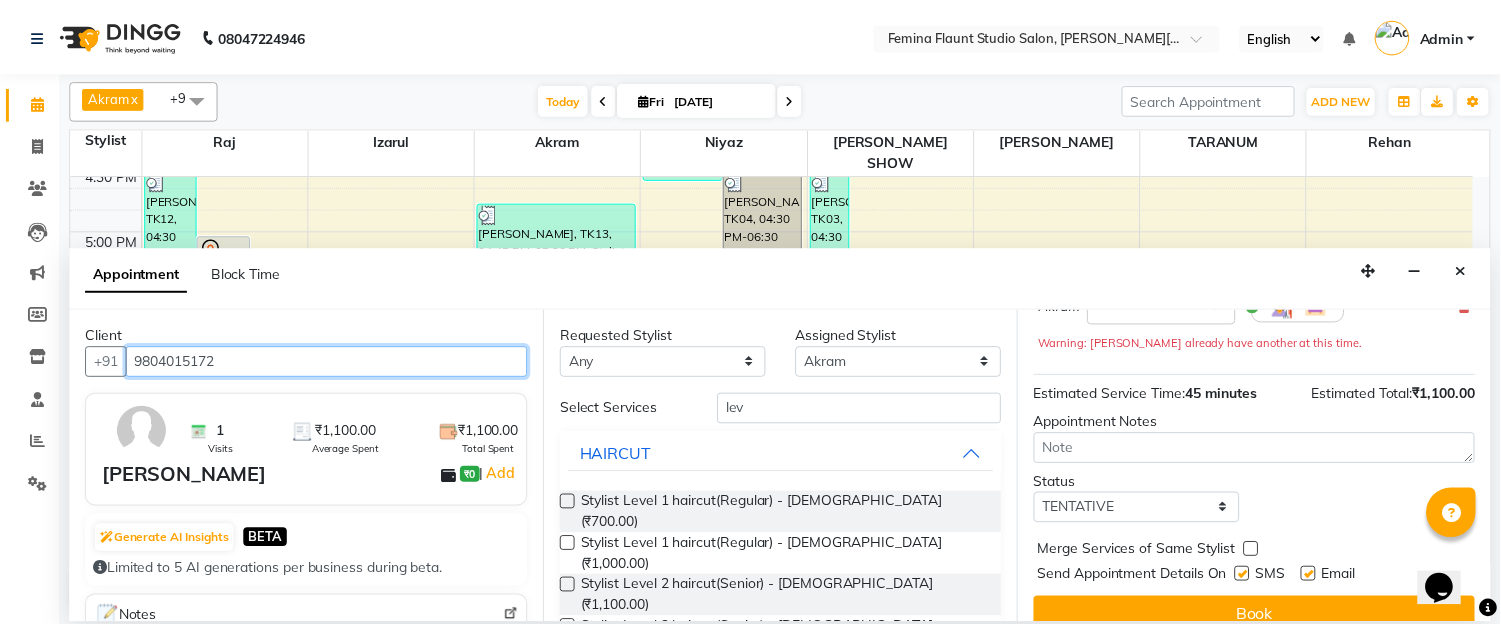 scroll, scrollTop: 232, scrollLeft: 0, axis: vertical 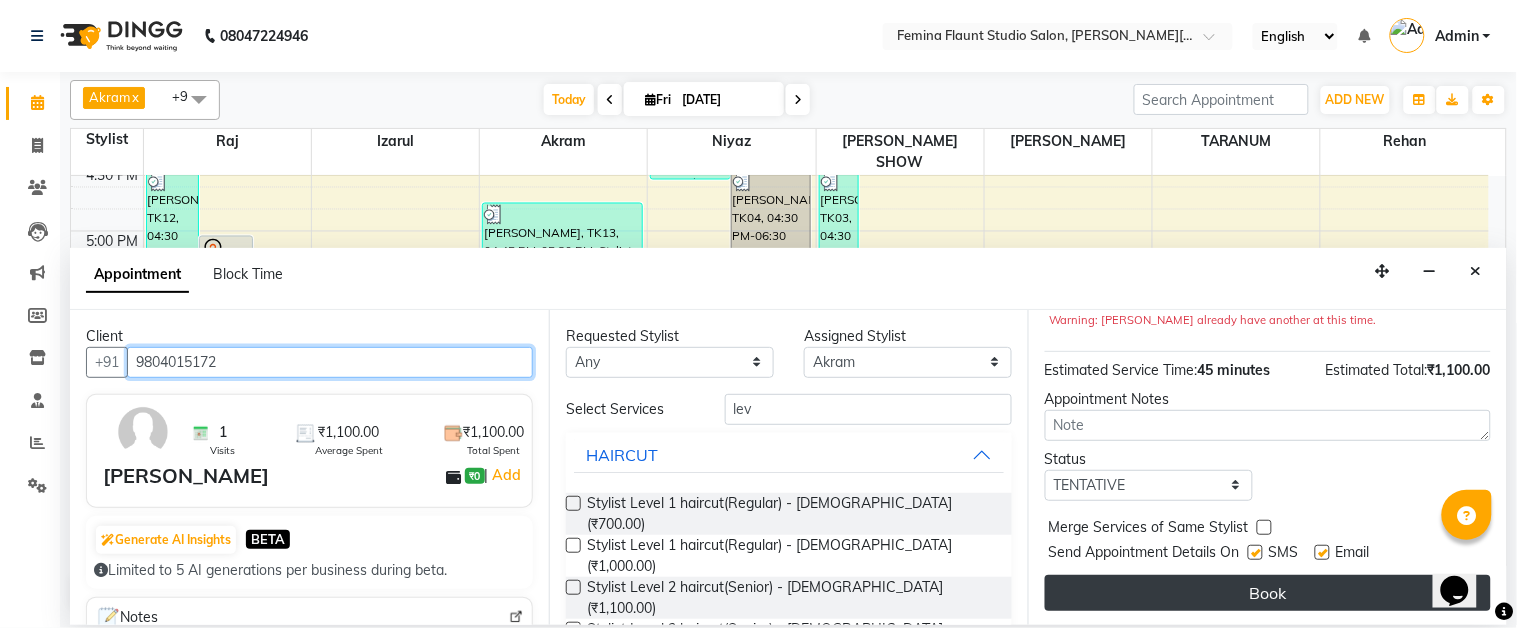type on "9804015172" 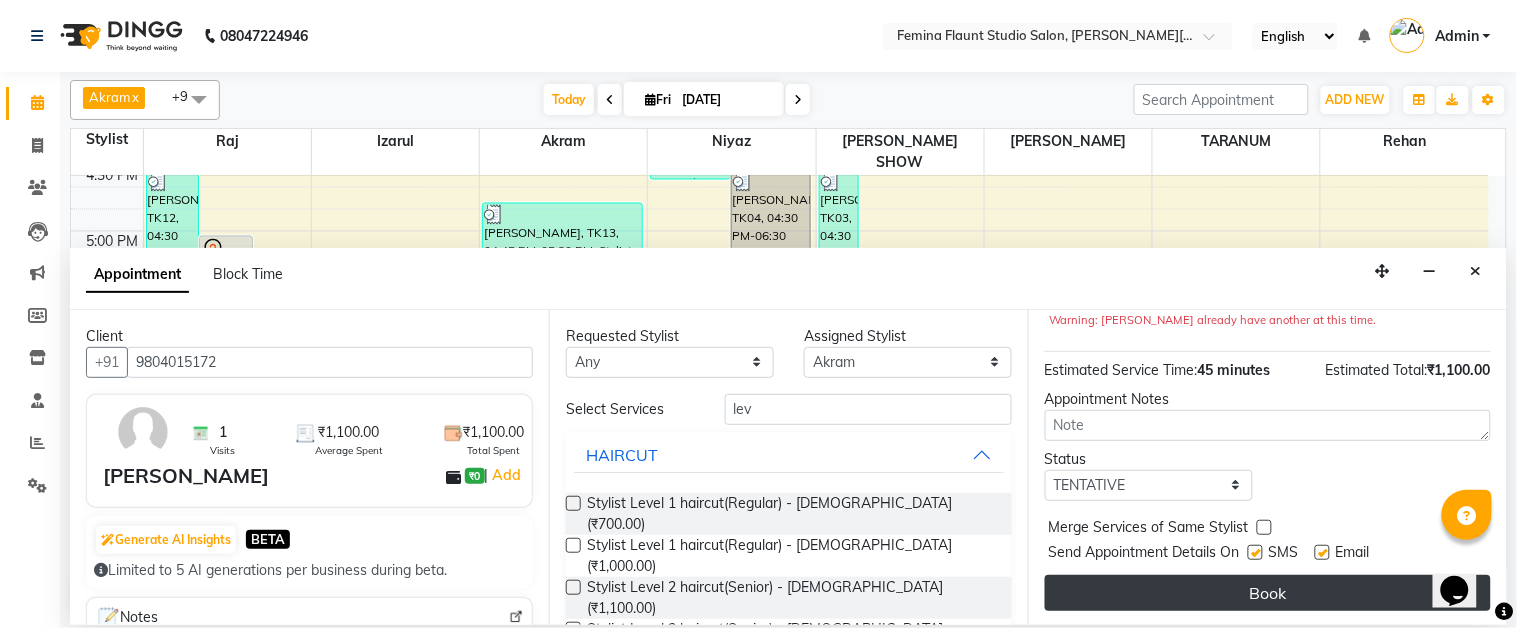 click on "Book" at bounding box center (1268, 593) 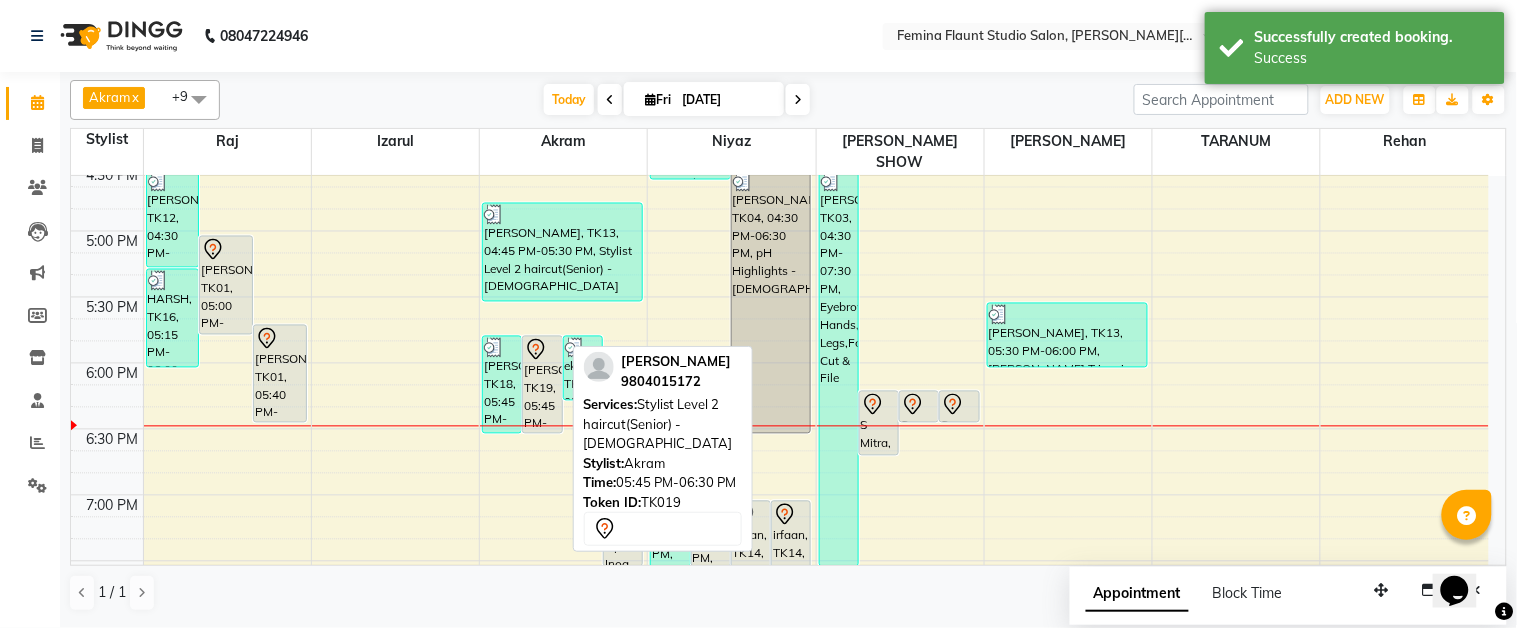 click on "[PERSON_NAME], TK19, 05:45 PM-06:30 PM, Stylist Level 2 haircut(Senior) - [DEMOGRAPHIC_DATA]" at bounding box center (542, 385) 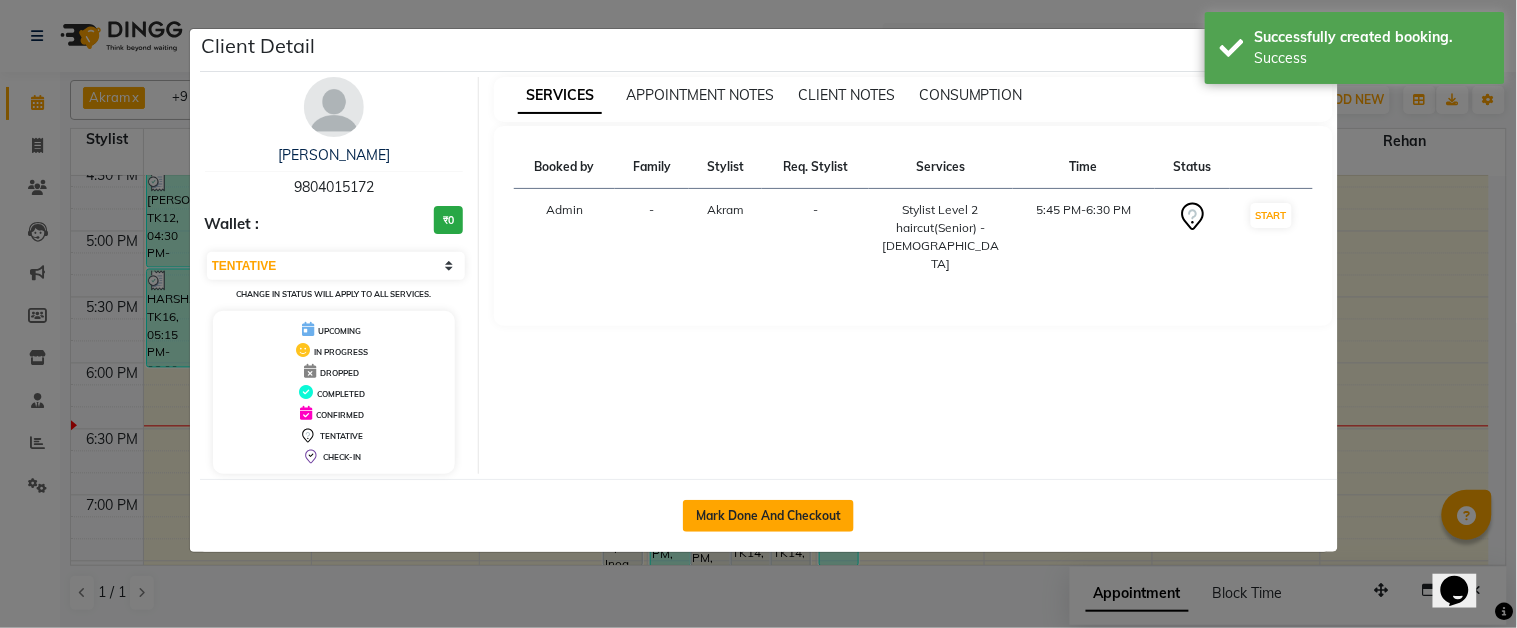click on "Mark Done And Checkout" 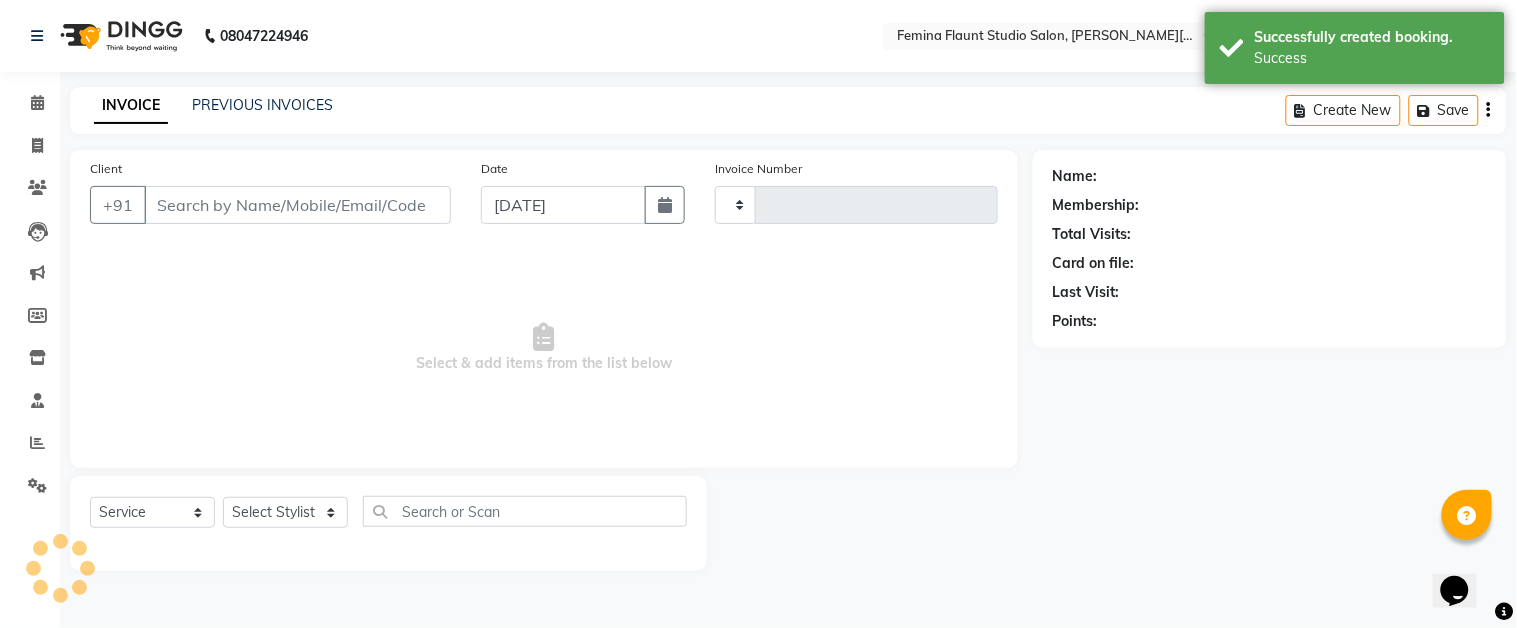 type on "0989" 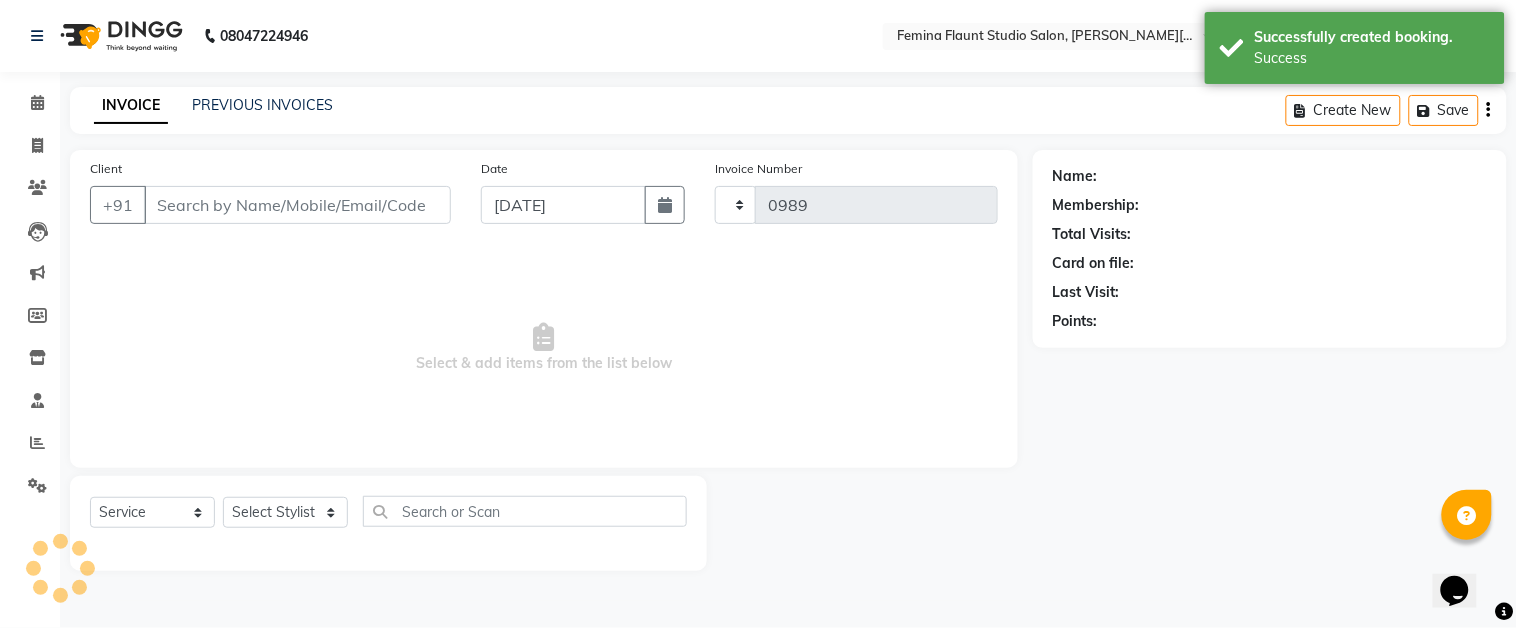 select on "5231" 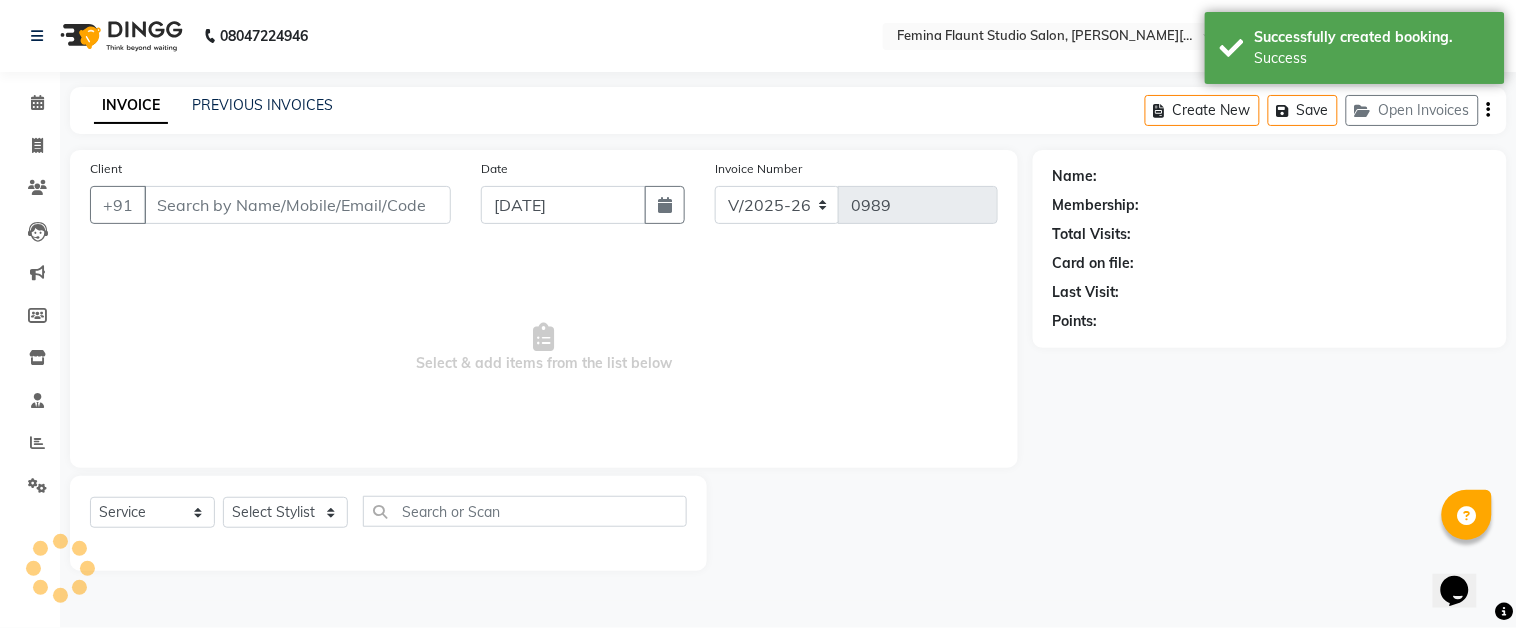 type on "9804015172" 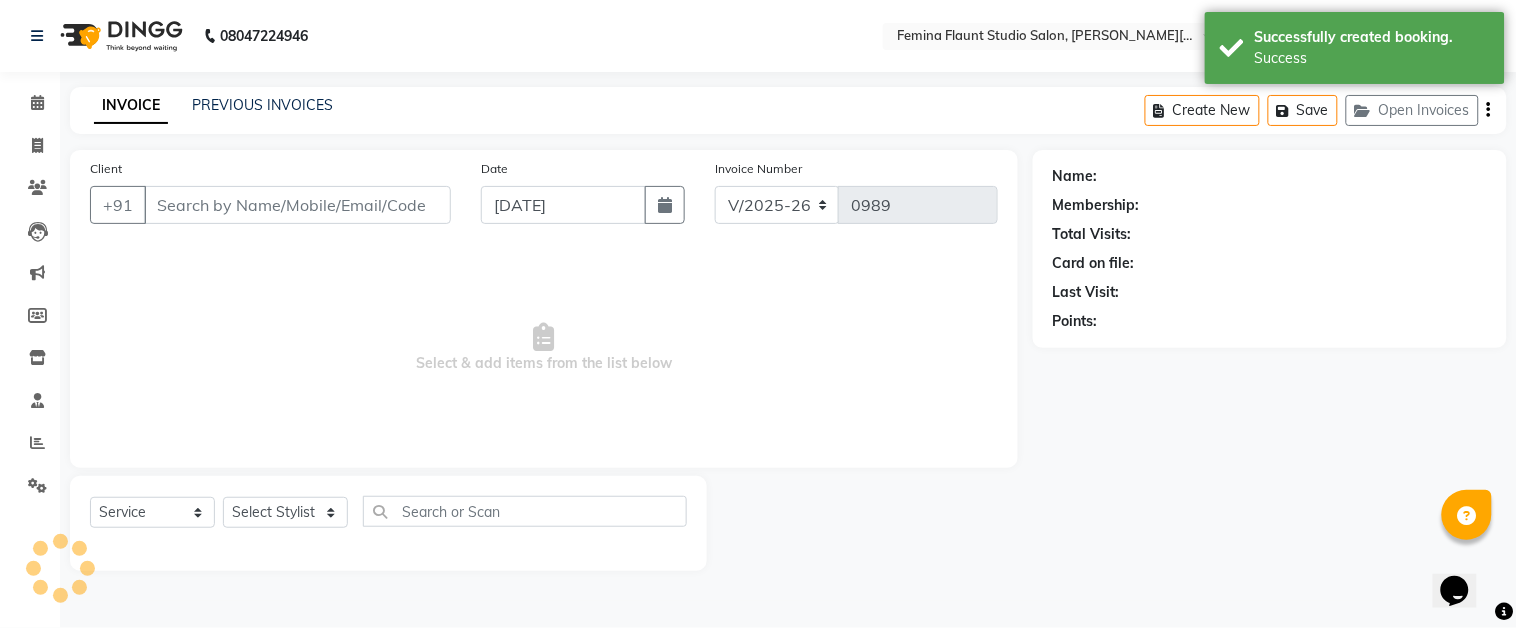 select on "83059" 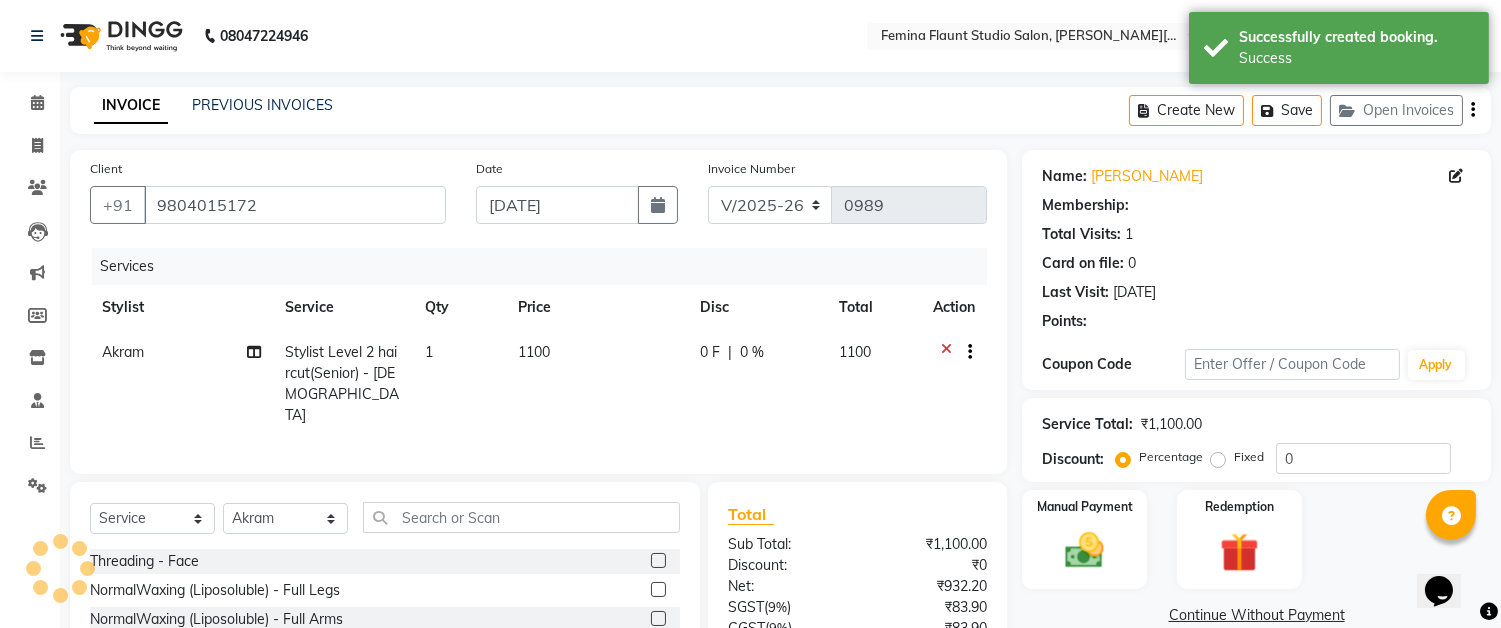 select on "1: Object" 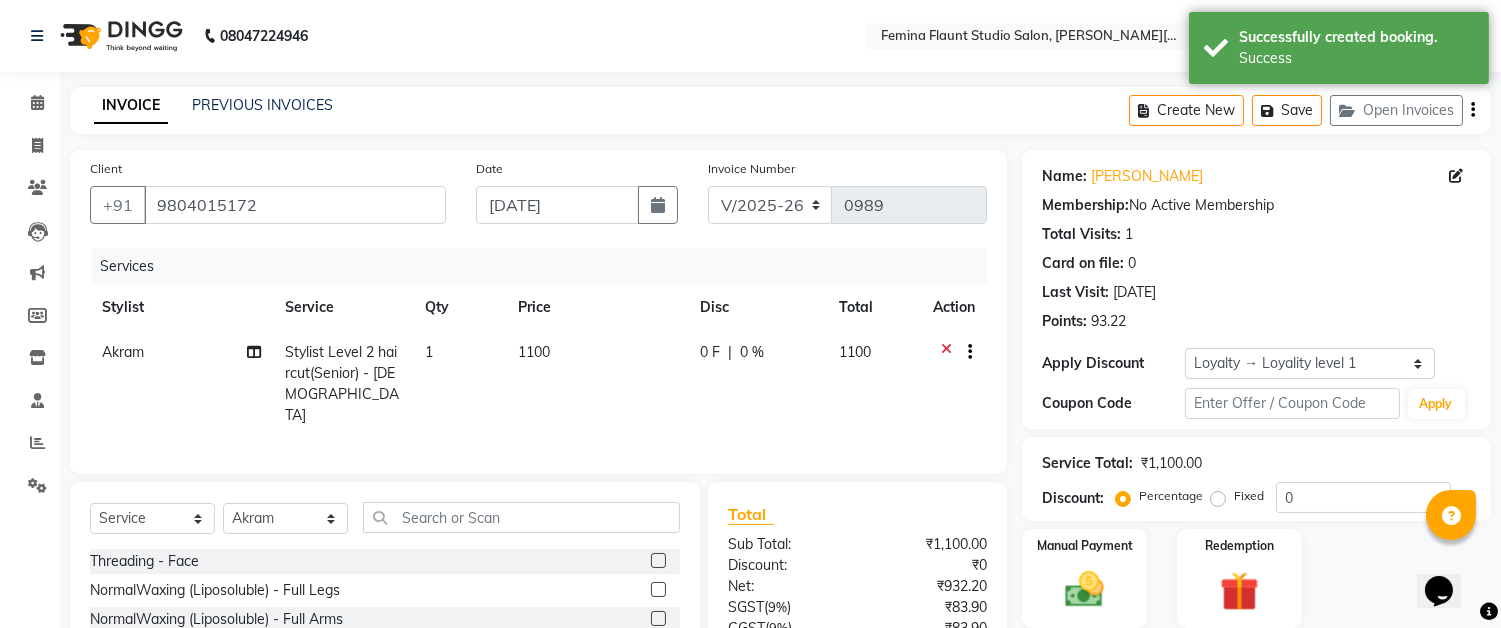 click on "1100" 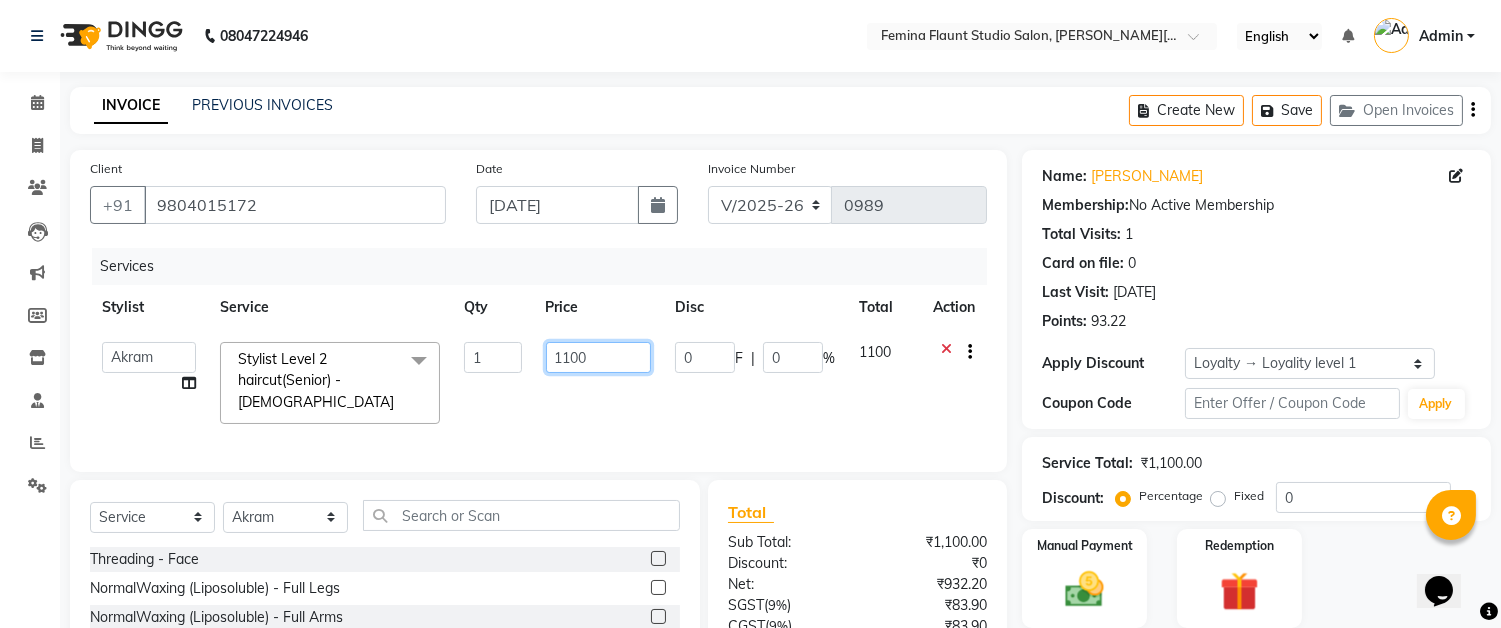 click on "1100" 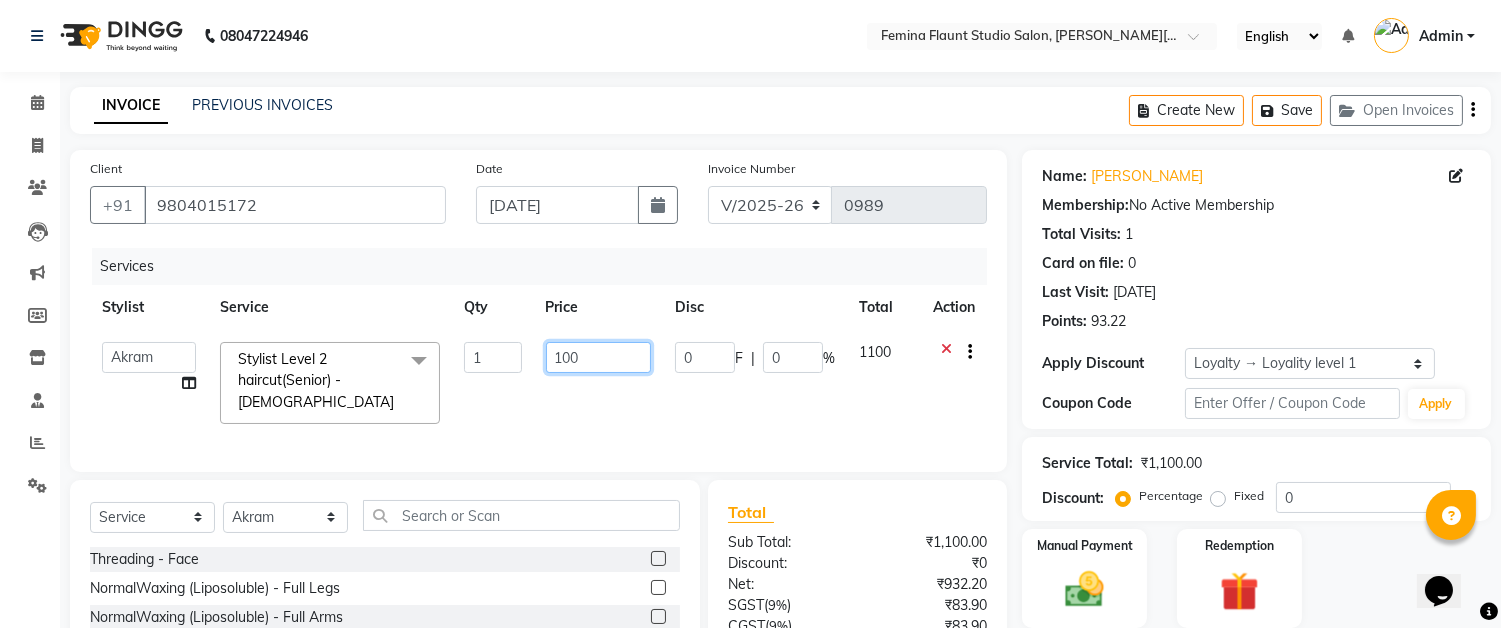 type on "1000" 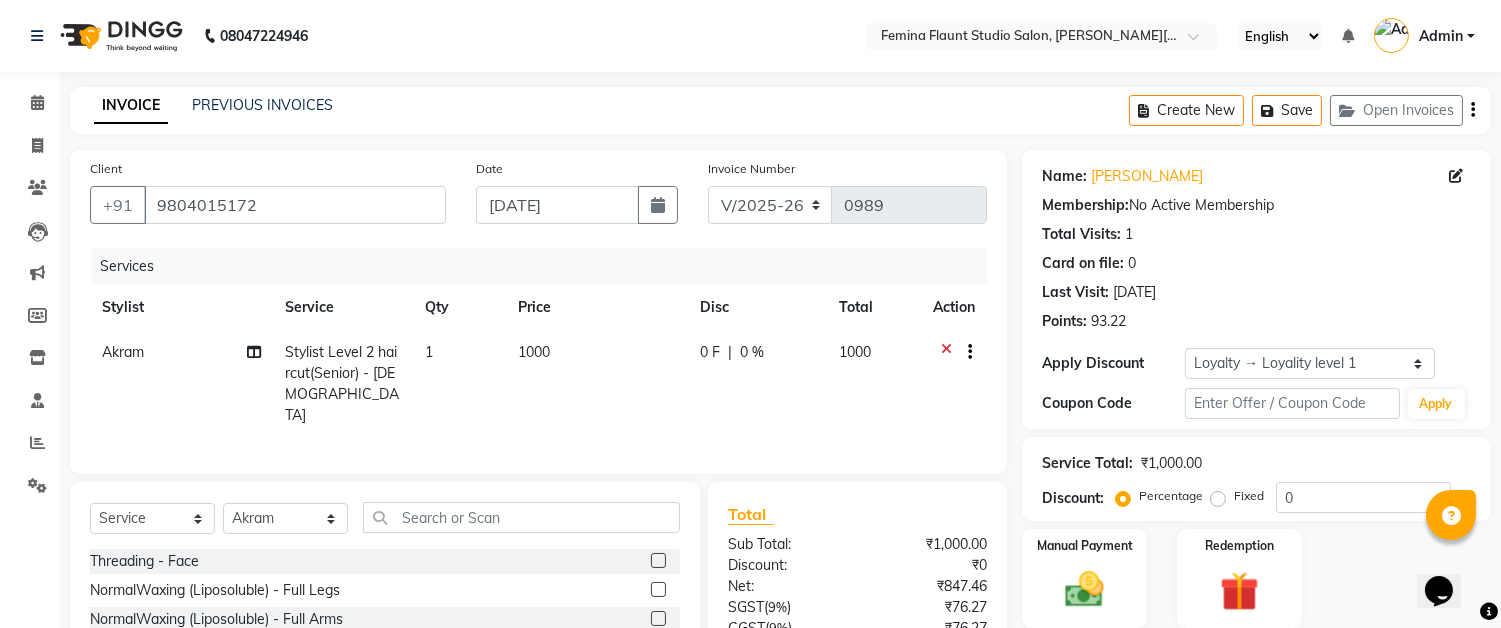click on "1000" 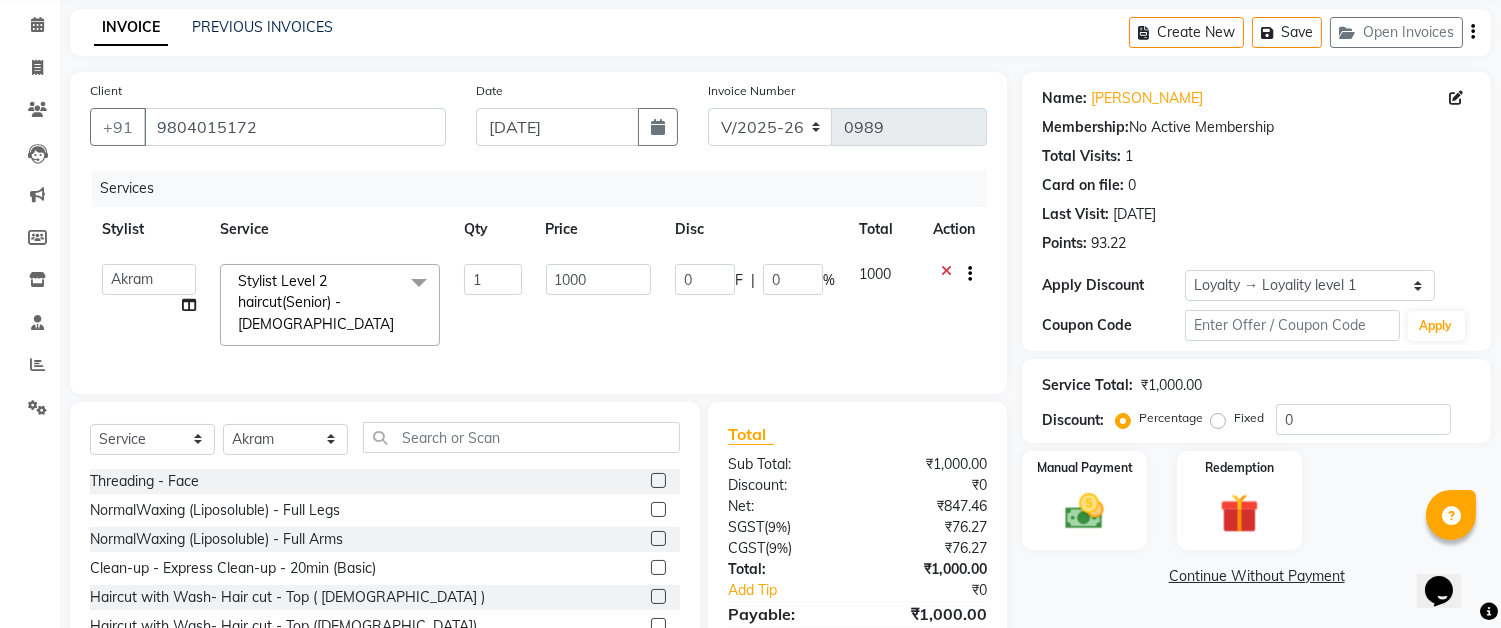 scroll, scrollTop: 172, scrollLeft: 0, axis: vertical 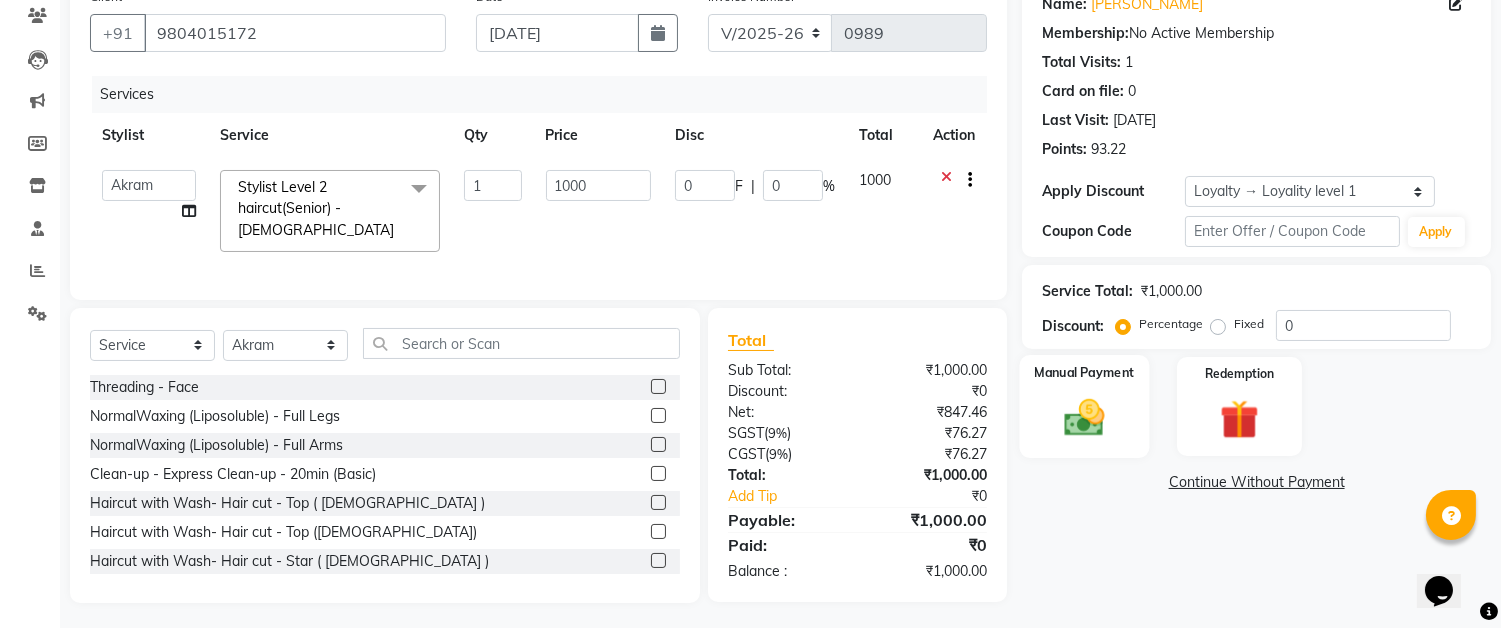 click 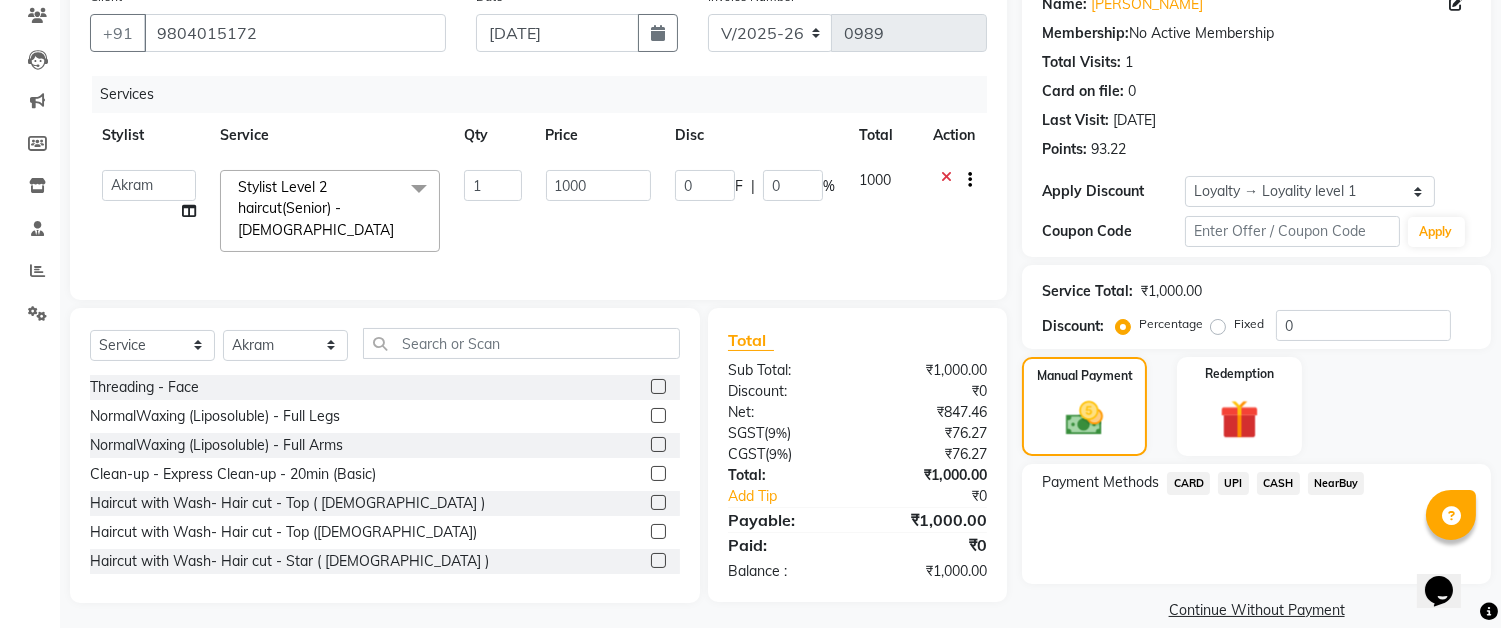 click on "CASH" 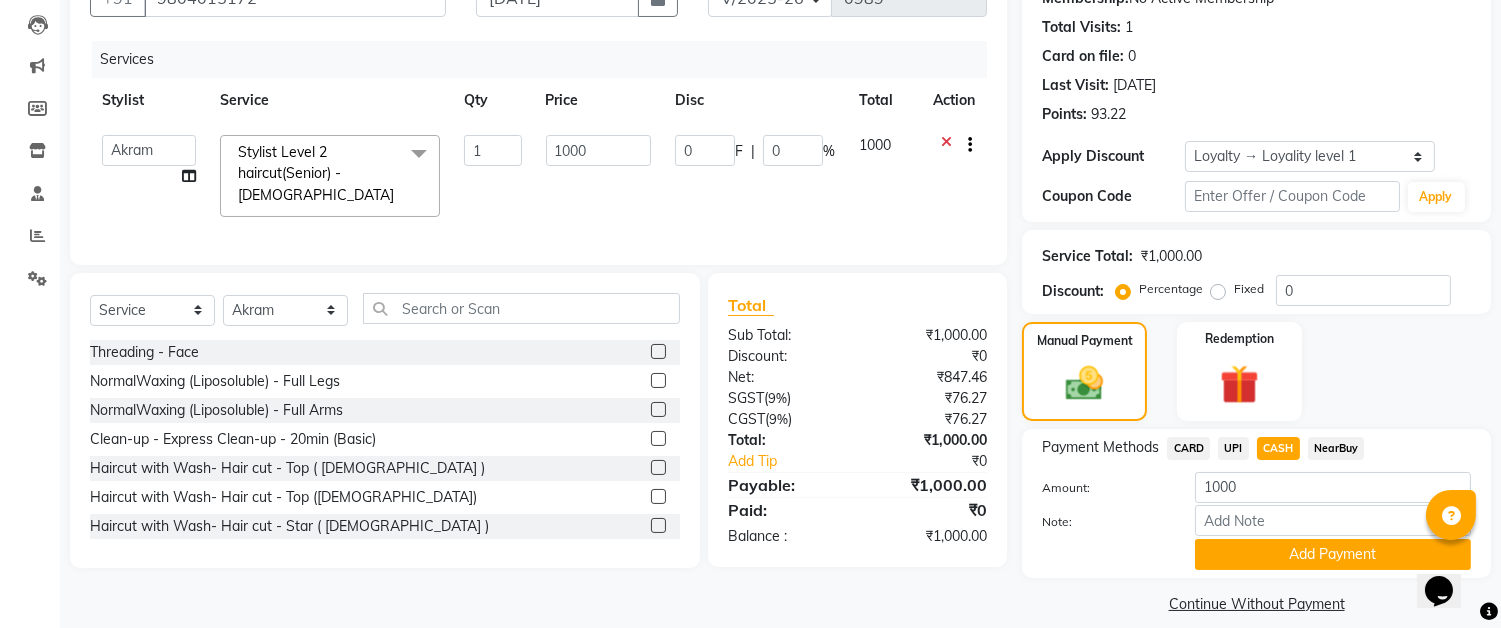 scroll, scrollTop: 226, scrollLeft: 0, axis: vertical 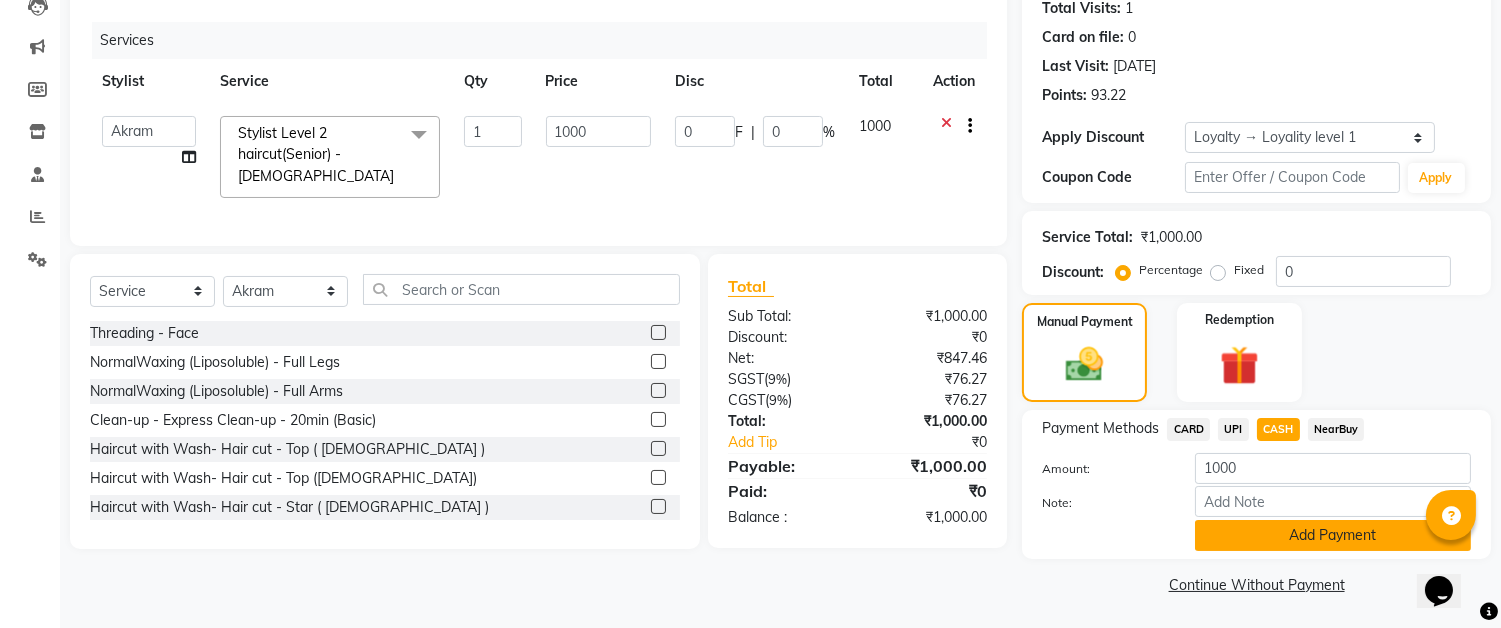 click on "Add Payment" 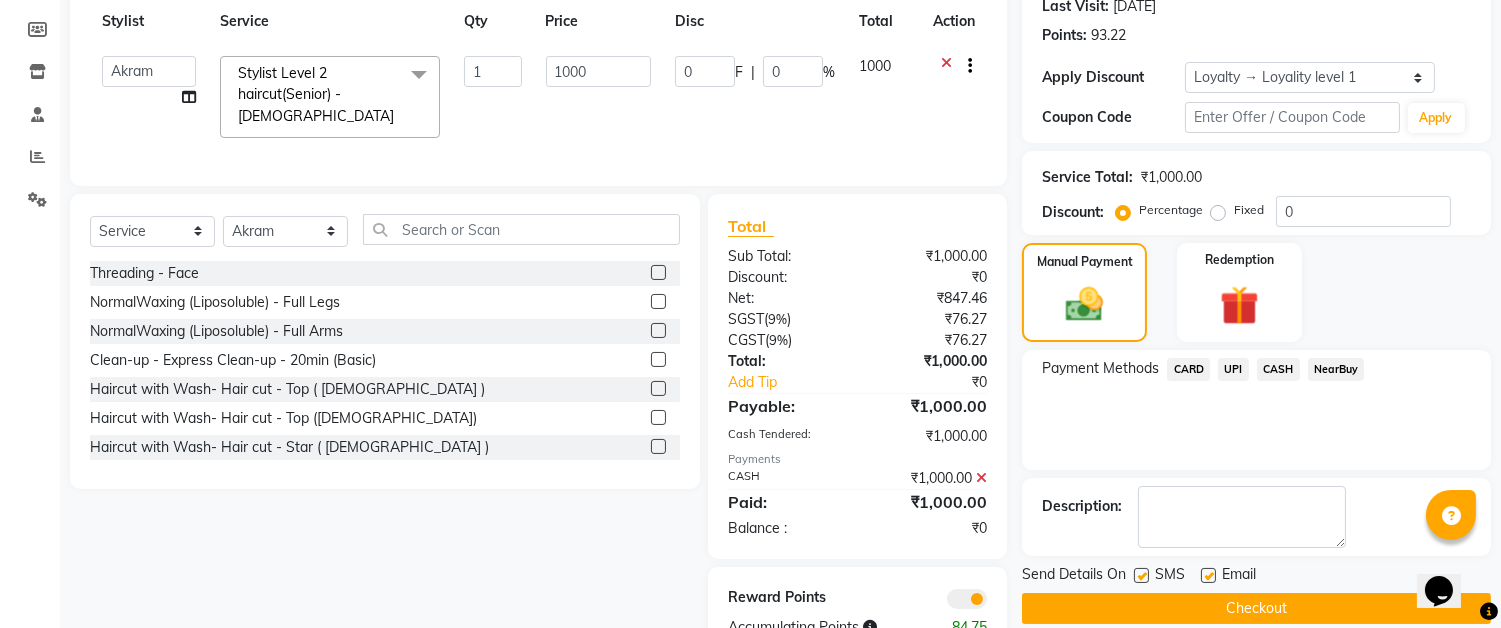 scroll, scrollTop: 341, scrollLeft: 0, axis: vertical 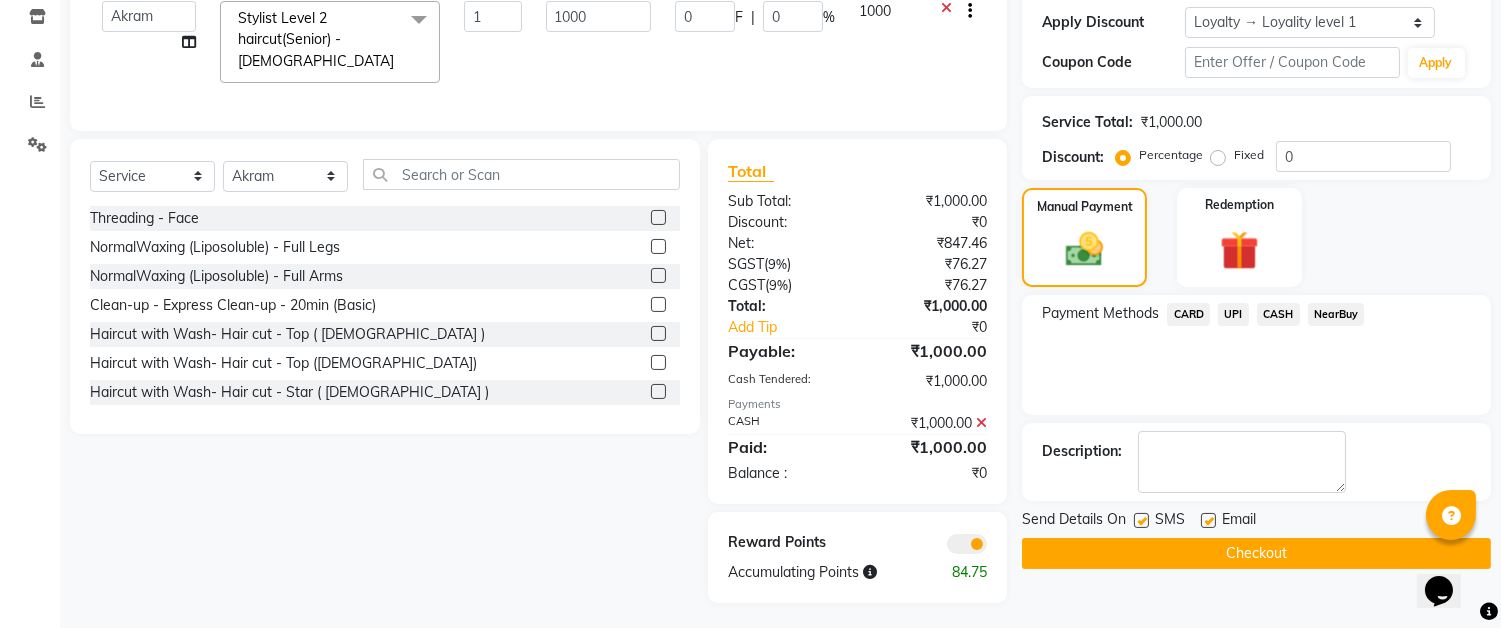 click on "Checkout" 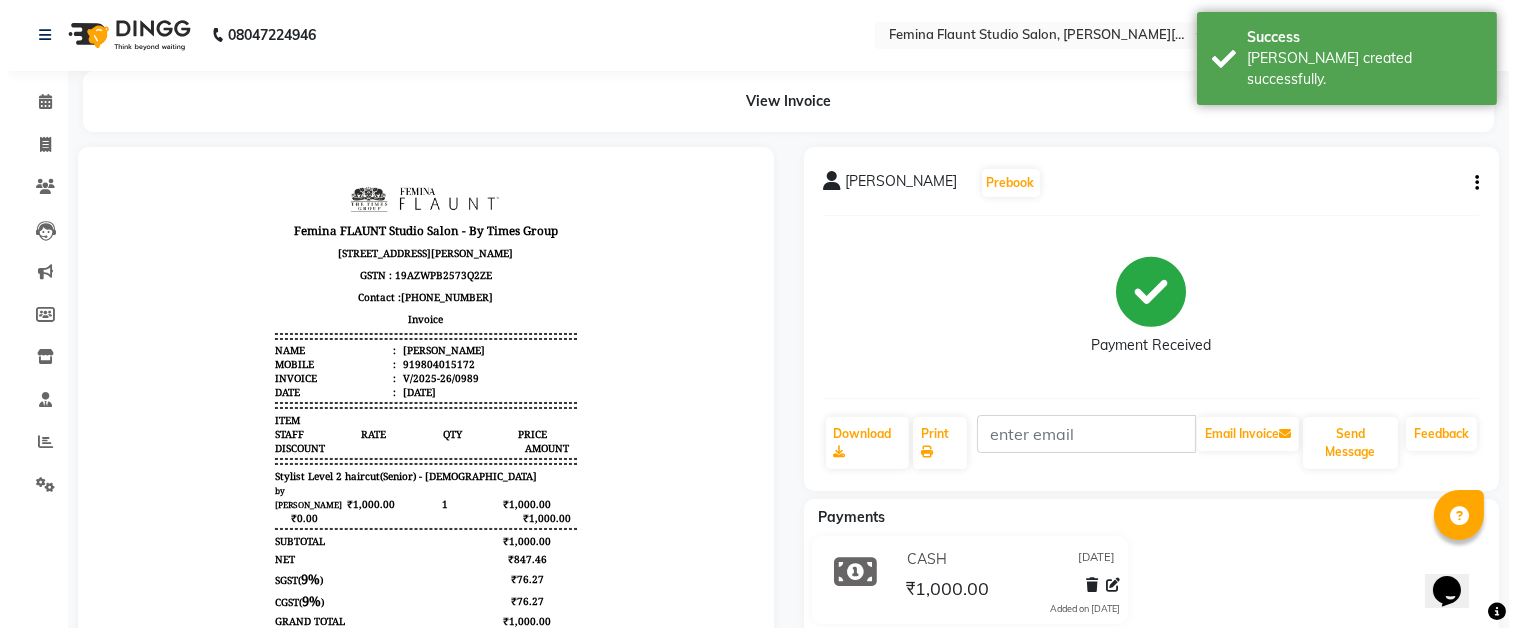 scroll, scrollTop: 0, scrollLeft: 0, axis: both 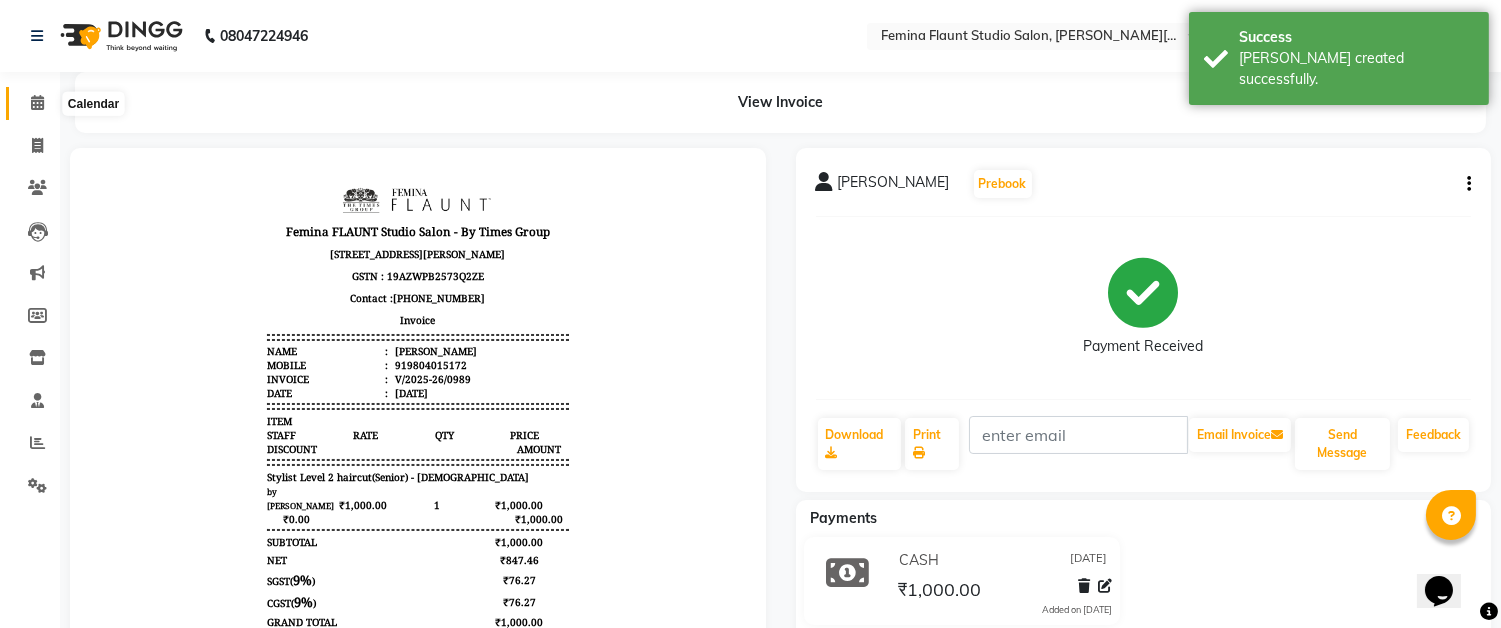 click 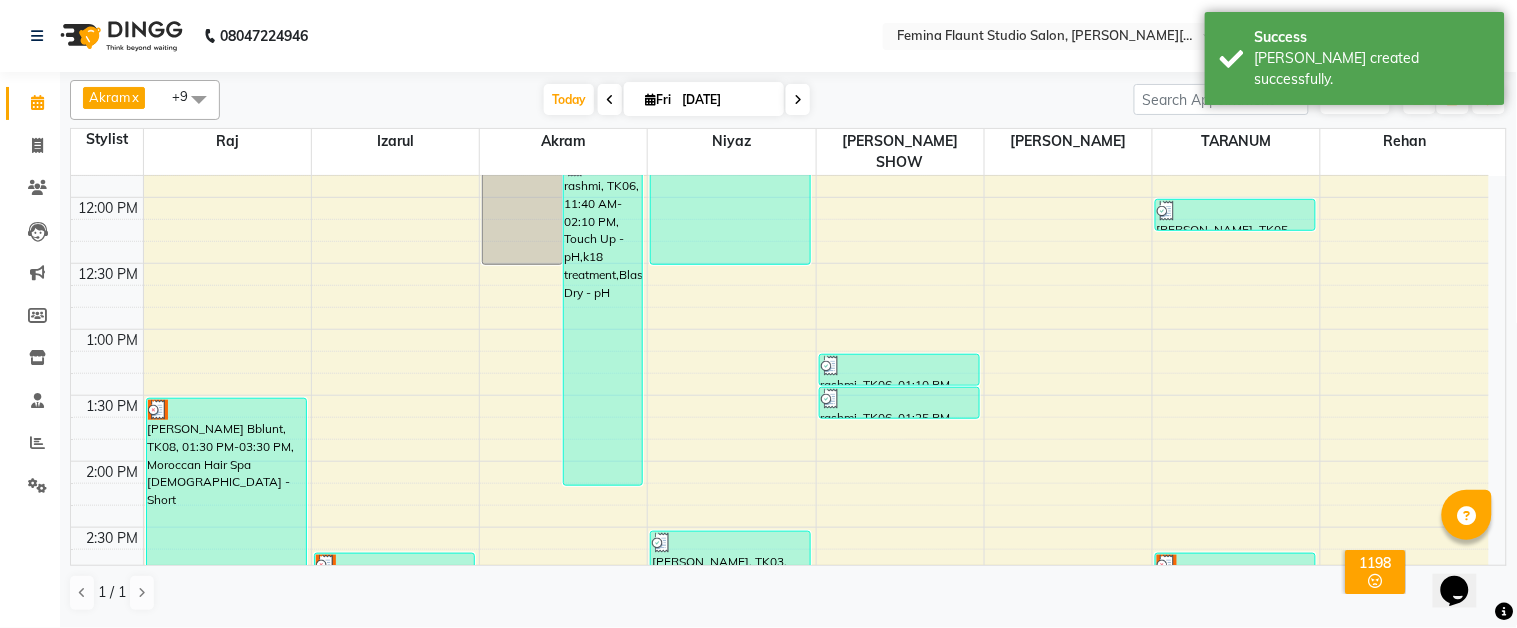 scroll, scrollTop: 444, scrollLeft: 0, axis: vertical 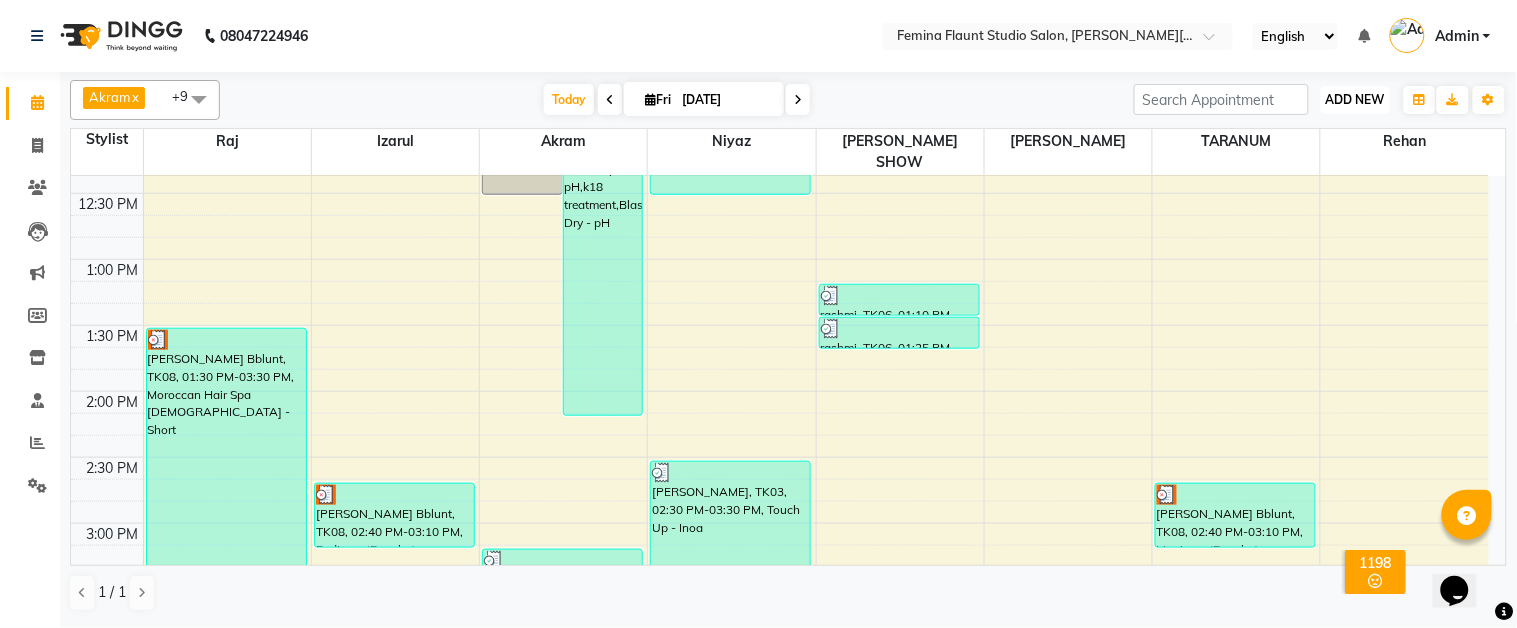 click on "ADD NEW" at bounding box center (1355, 99) 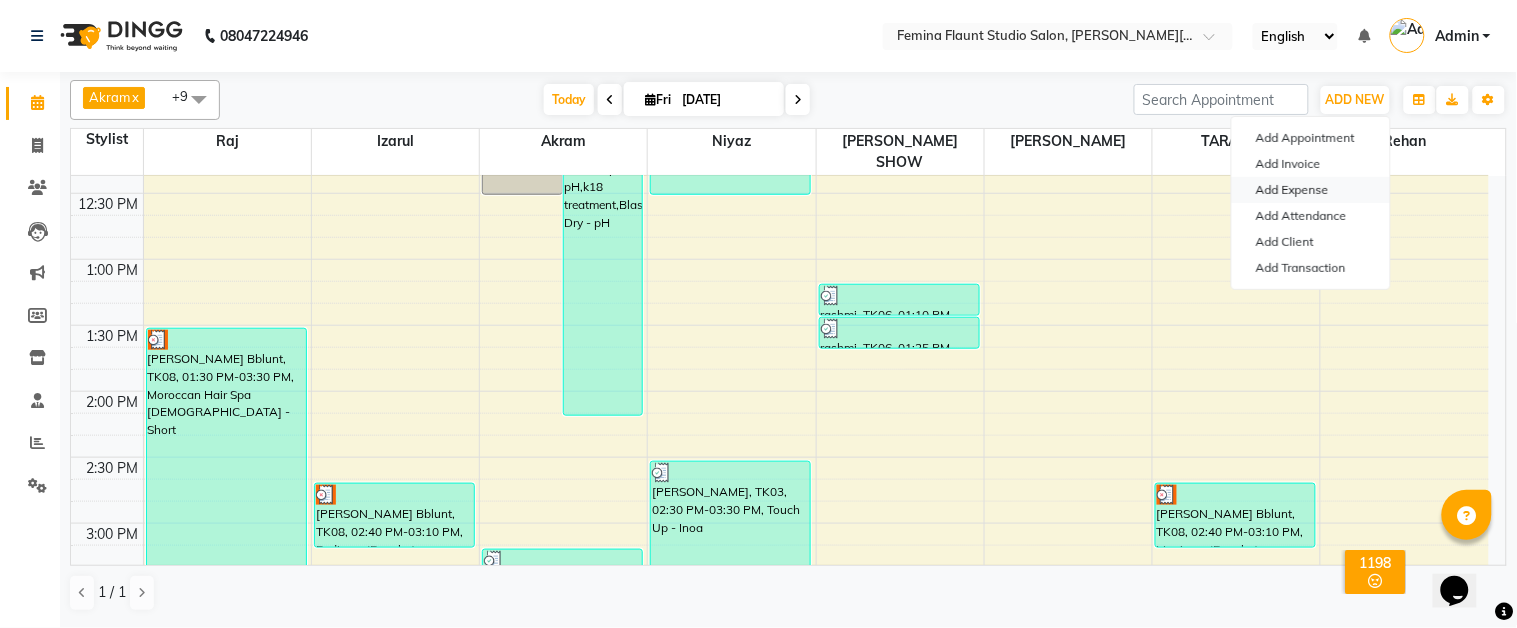 click on "Add Expense" at bounding box center [1311, 190] 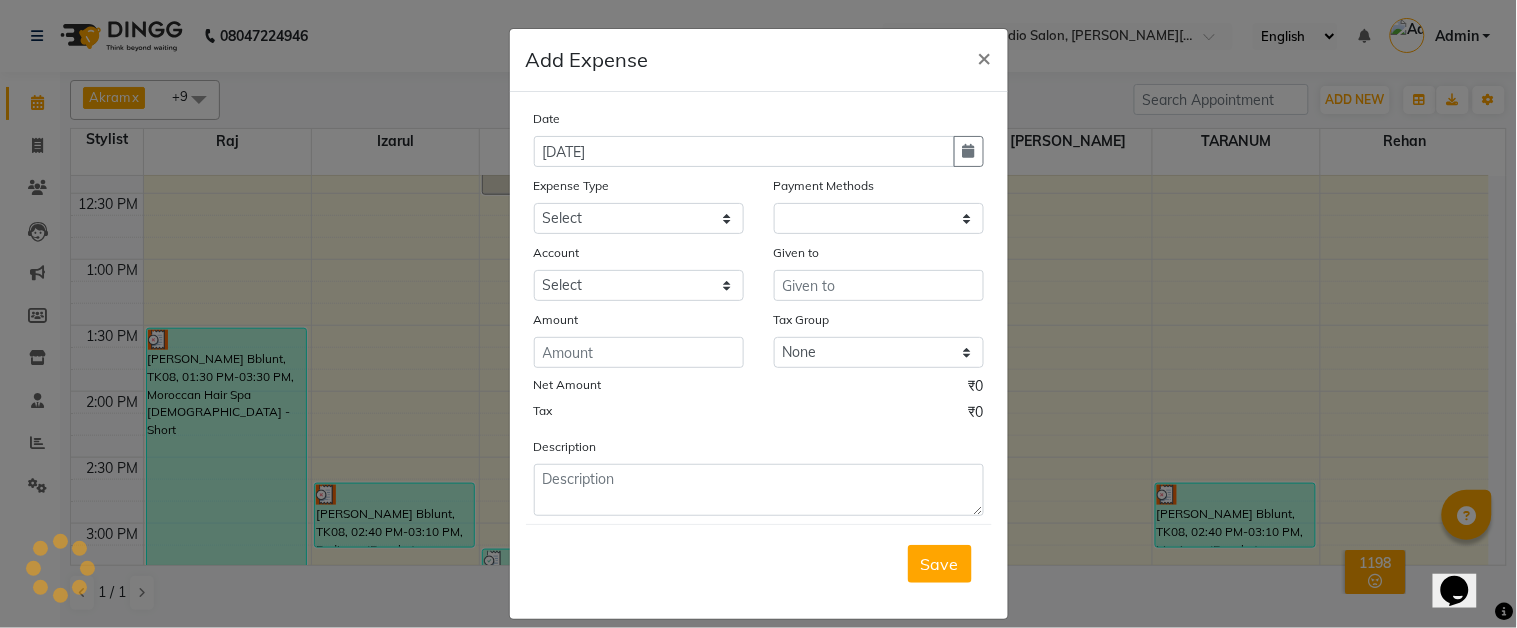 select on "1" 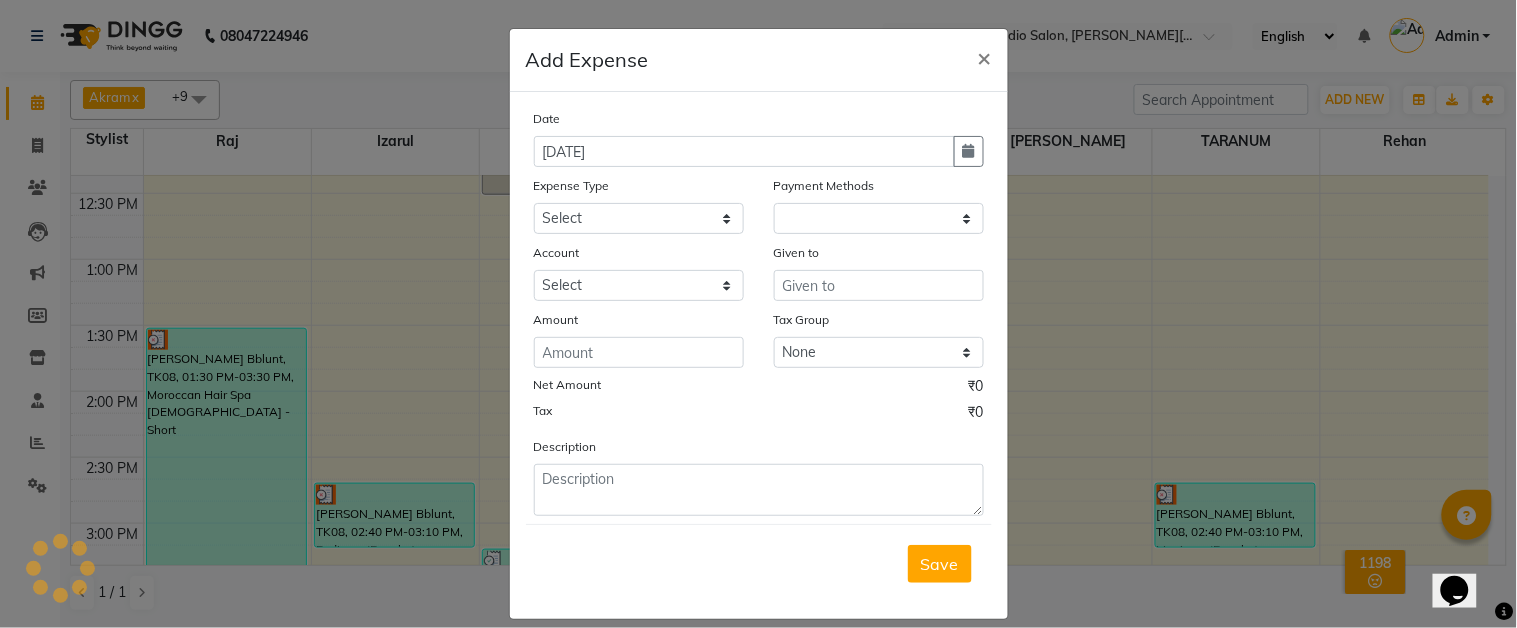 select on "4140" 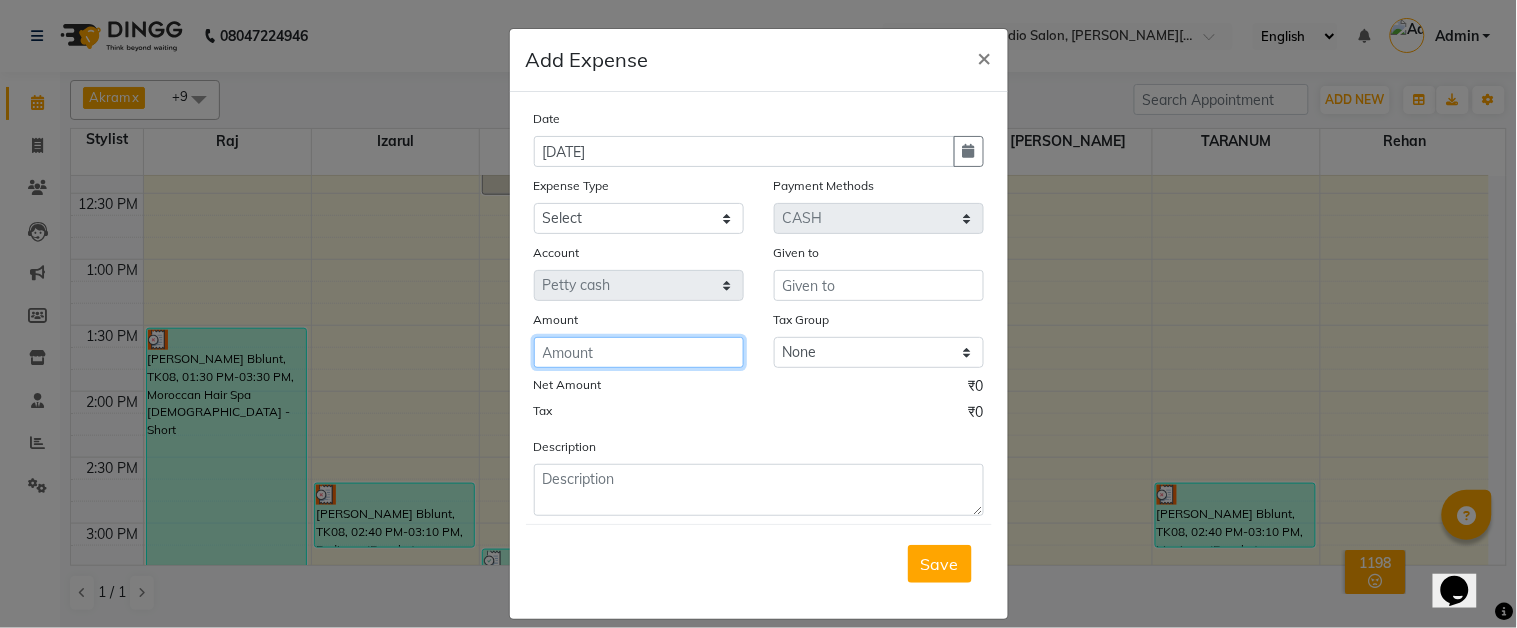 click 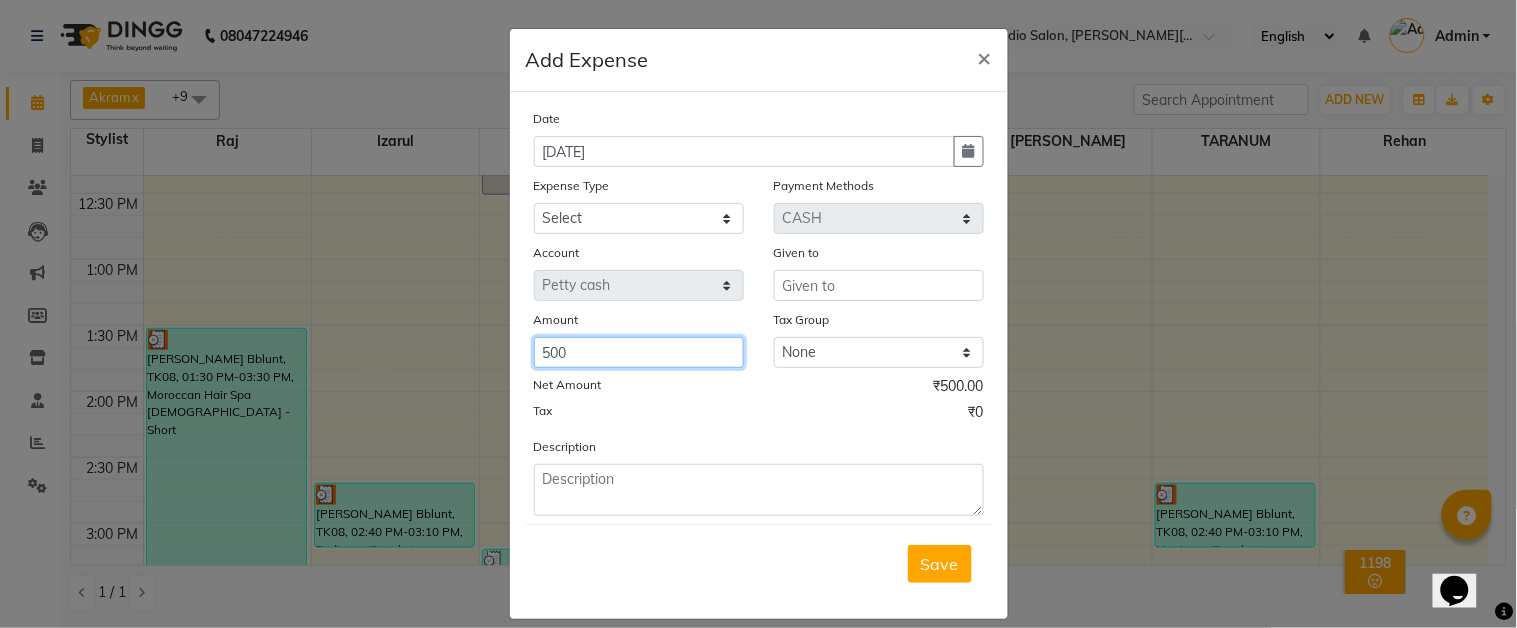 type on "500" 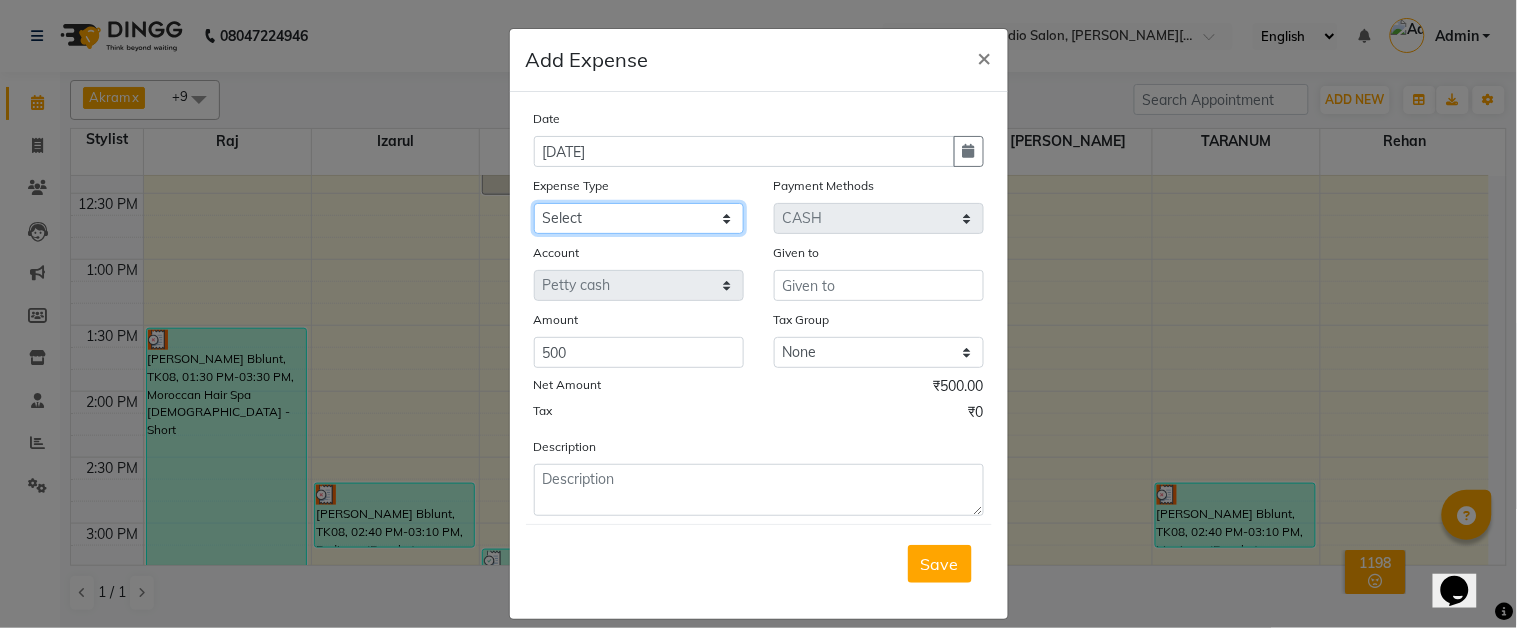 click on "Select Advance Salary Car Parking Charges Cash transfer to bank Cash Transfer to Owner Client Snacks Electricity Incentive Laundry Marketing Miscellaneous Other Pantry Salary Staff Snacks Tea & Refreshment [DEMOGRAPHIC_DATA] Water" 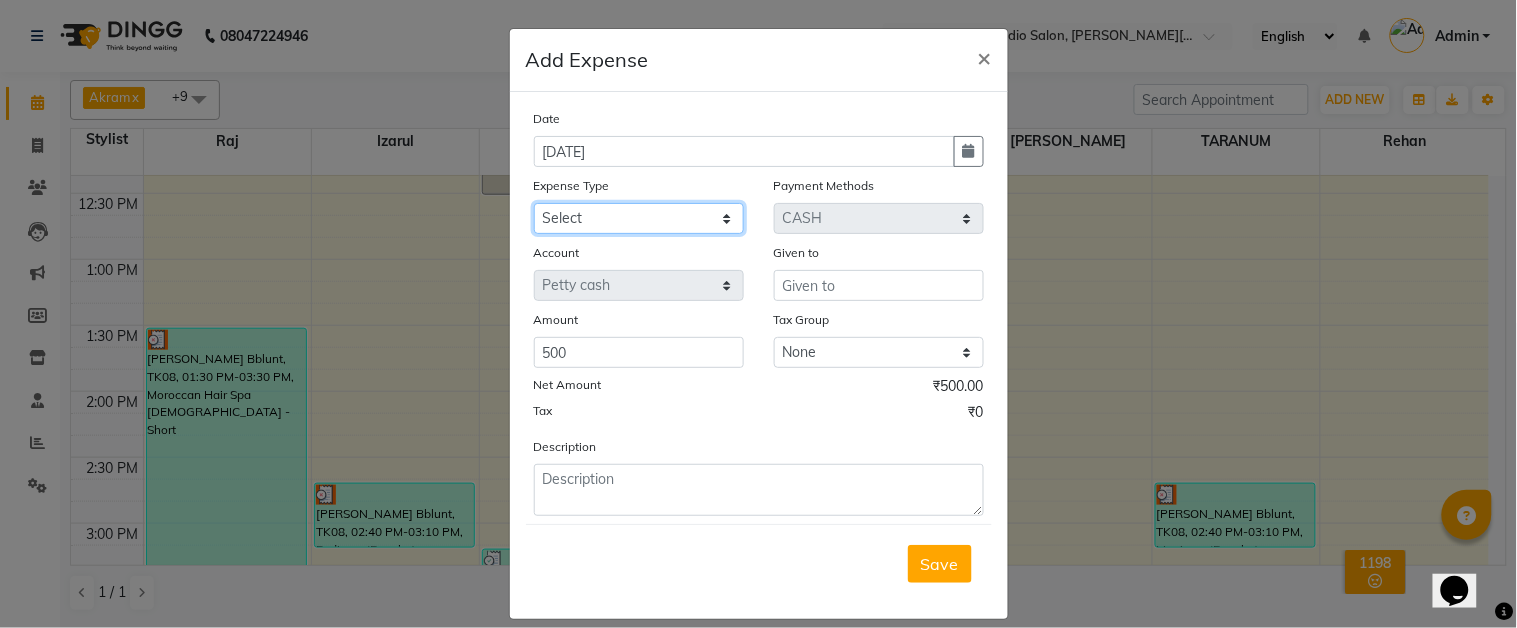 select on "9802" 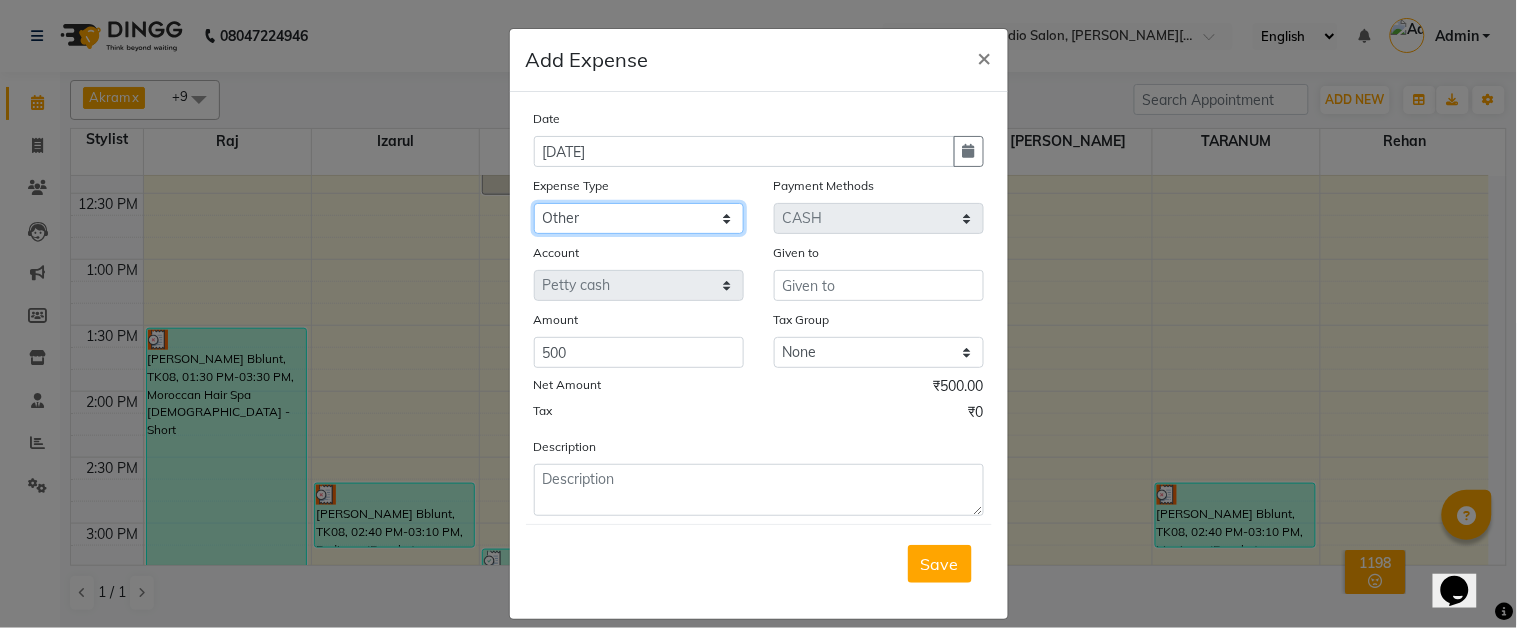 click on "Select Advance Salary Car Parking Charges Cash transfer to bank Cash Transfer to Owner Client Snacks Electricity Incentive Laundry Marketing Miscellaneous Other Pantry Salary Staff Snacks Tea & Refreshment [DEMOGRAPHIC_DATA] Water" 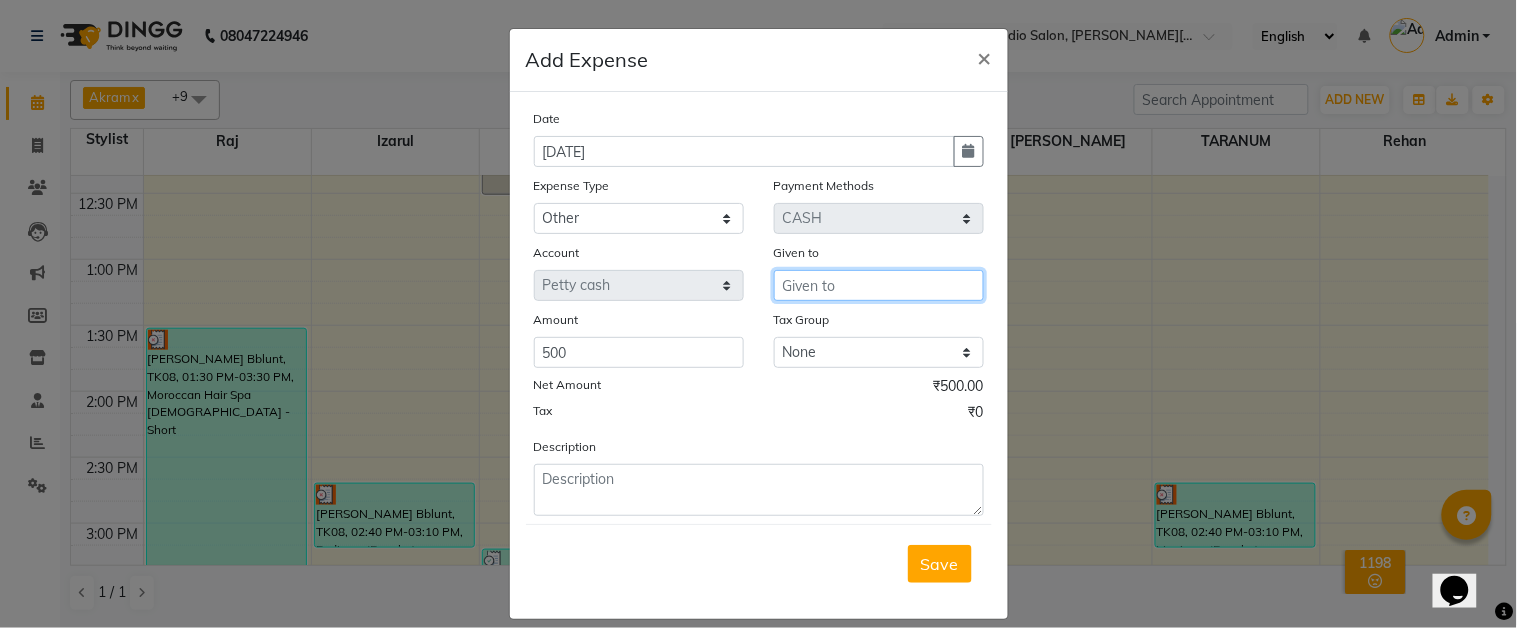 click at bounding box center (879, 285) 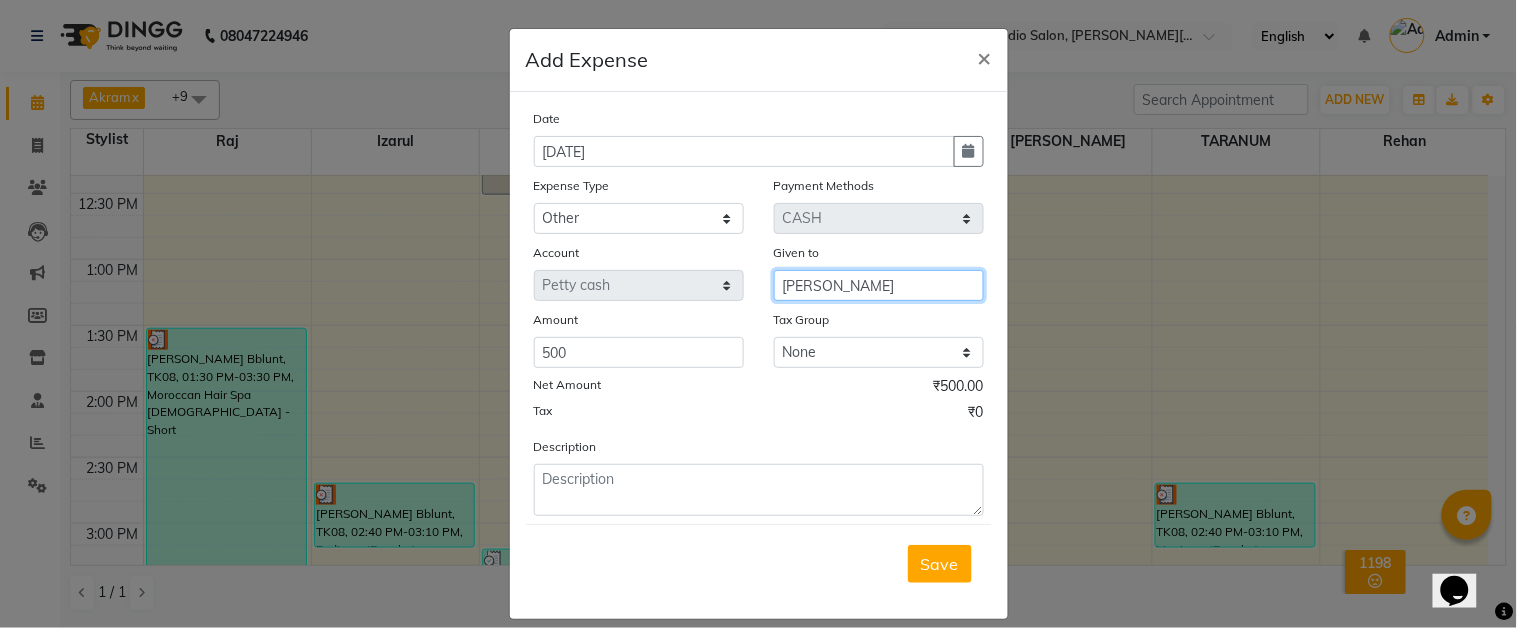 type on "[PERSON_NAME]" 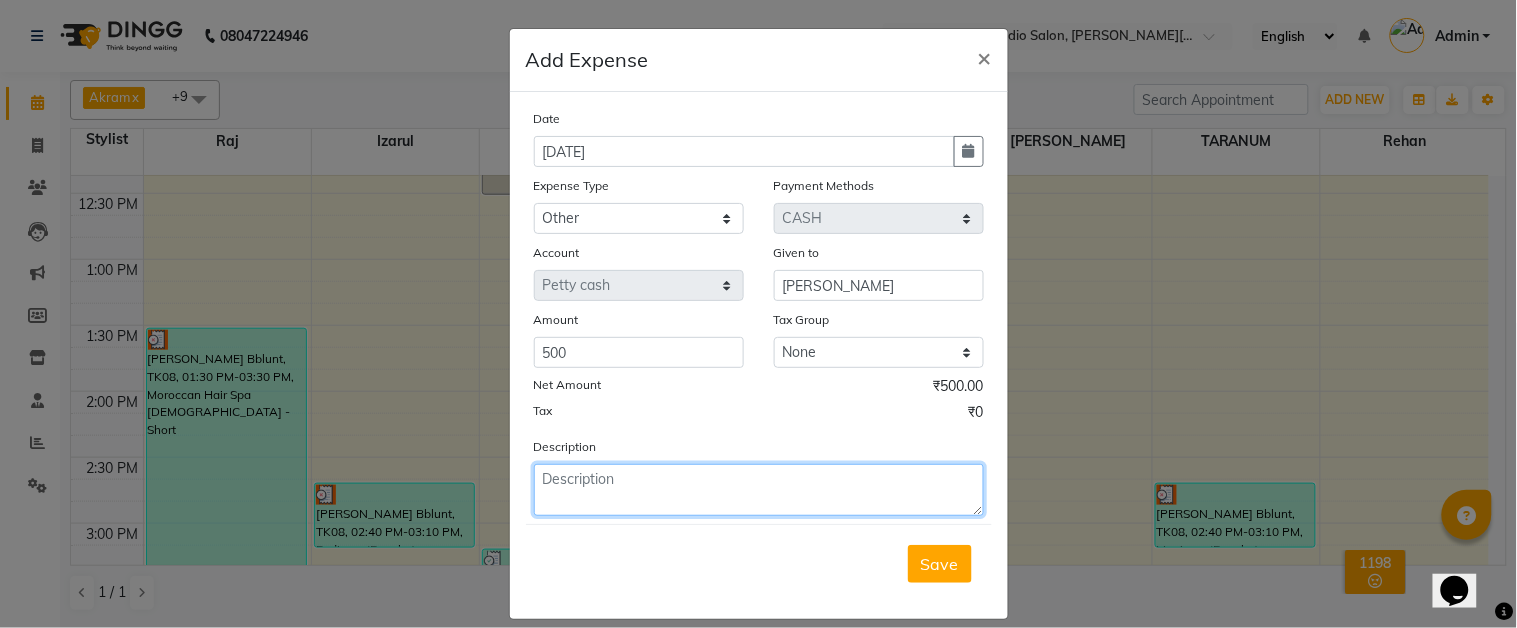 click 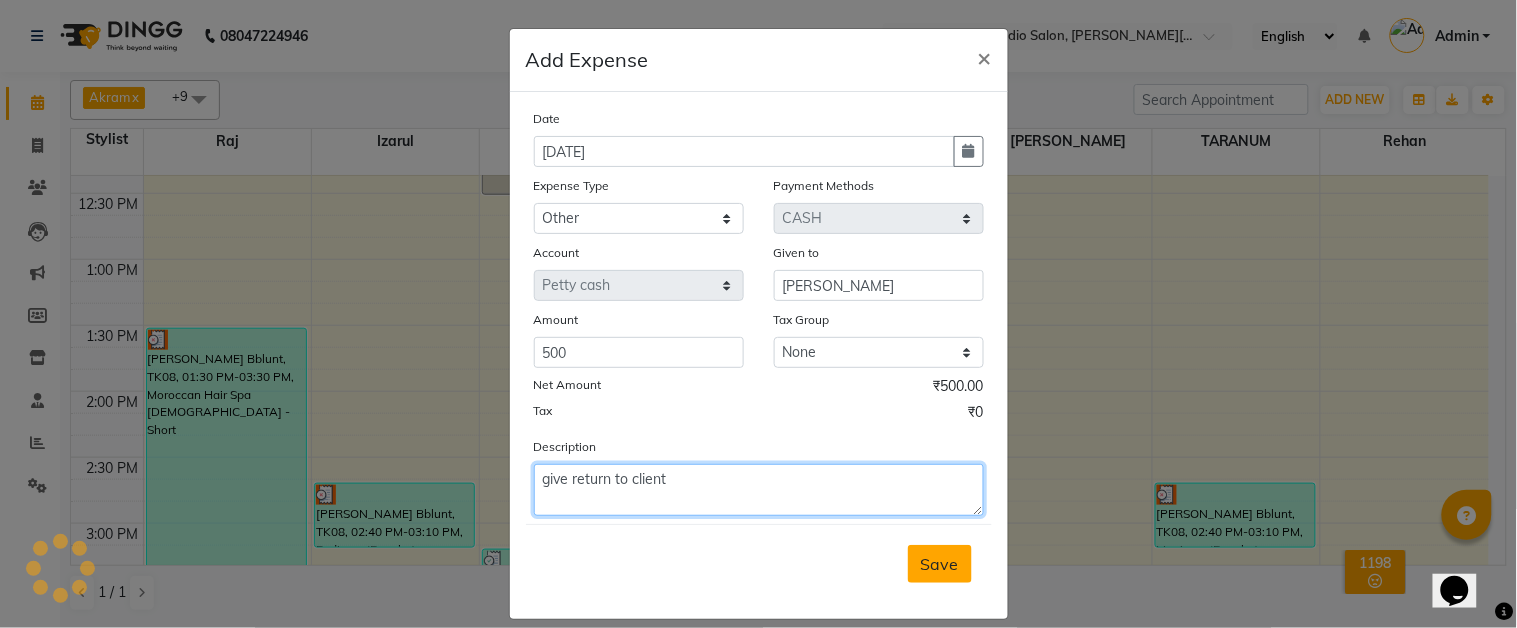 type on "give return to client" 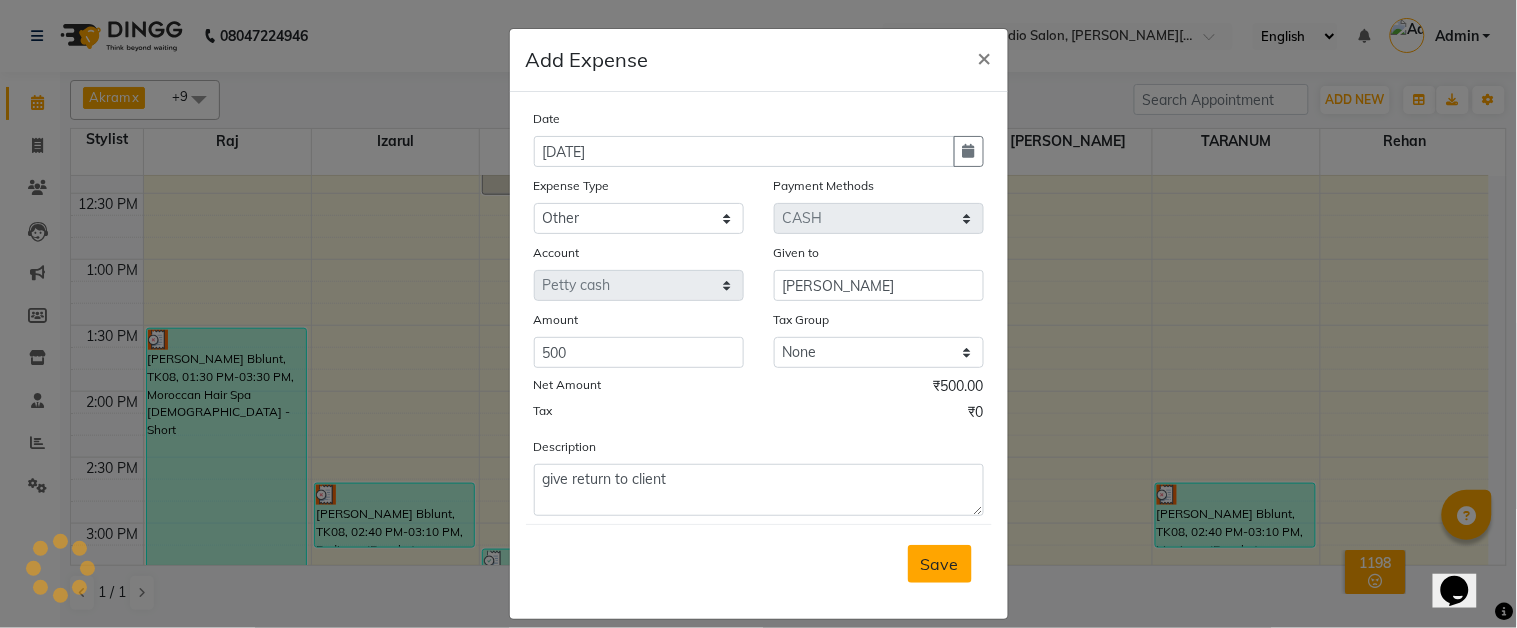 click on "Save" at bounding box center [940, 564] 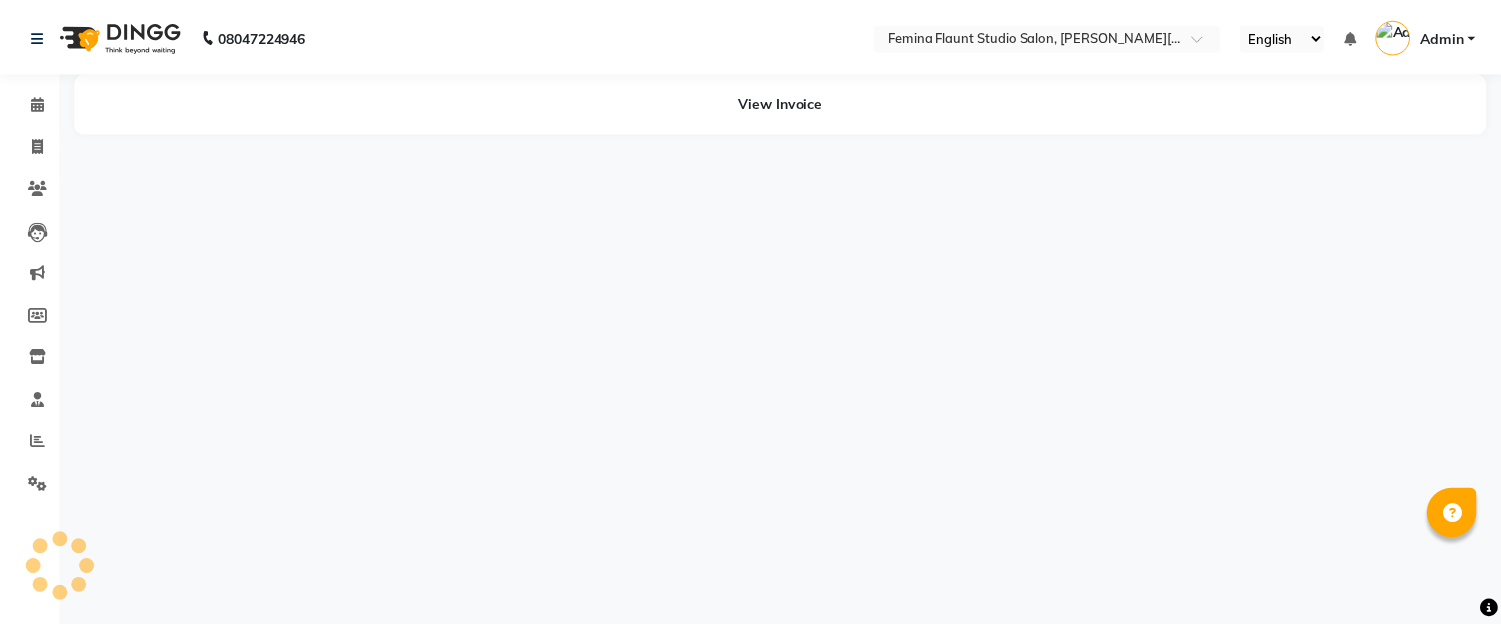scroll, scrollTop: 0, scrollLeft: 0, axis: both 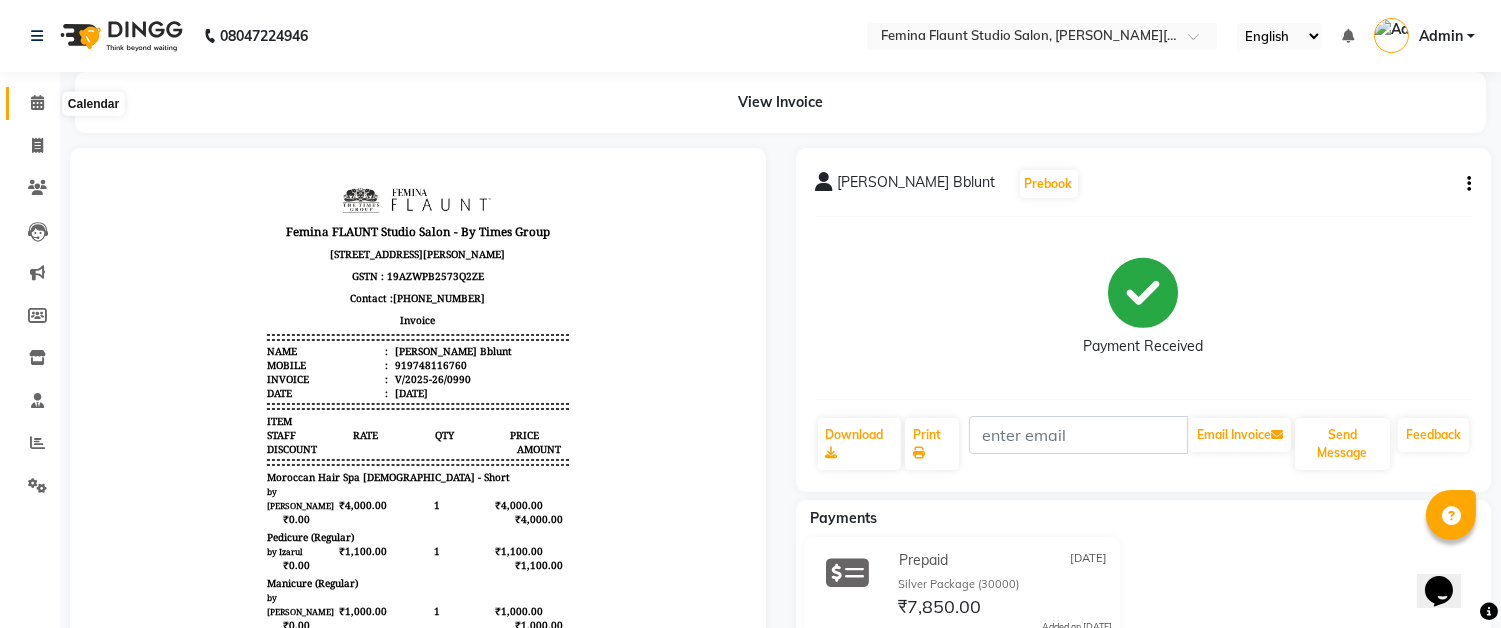 click 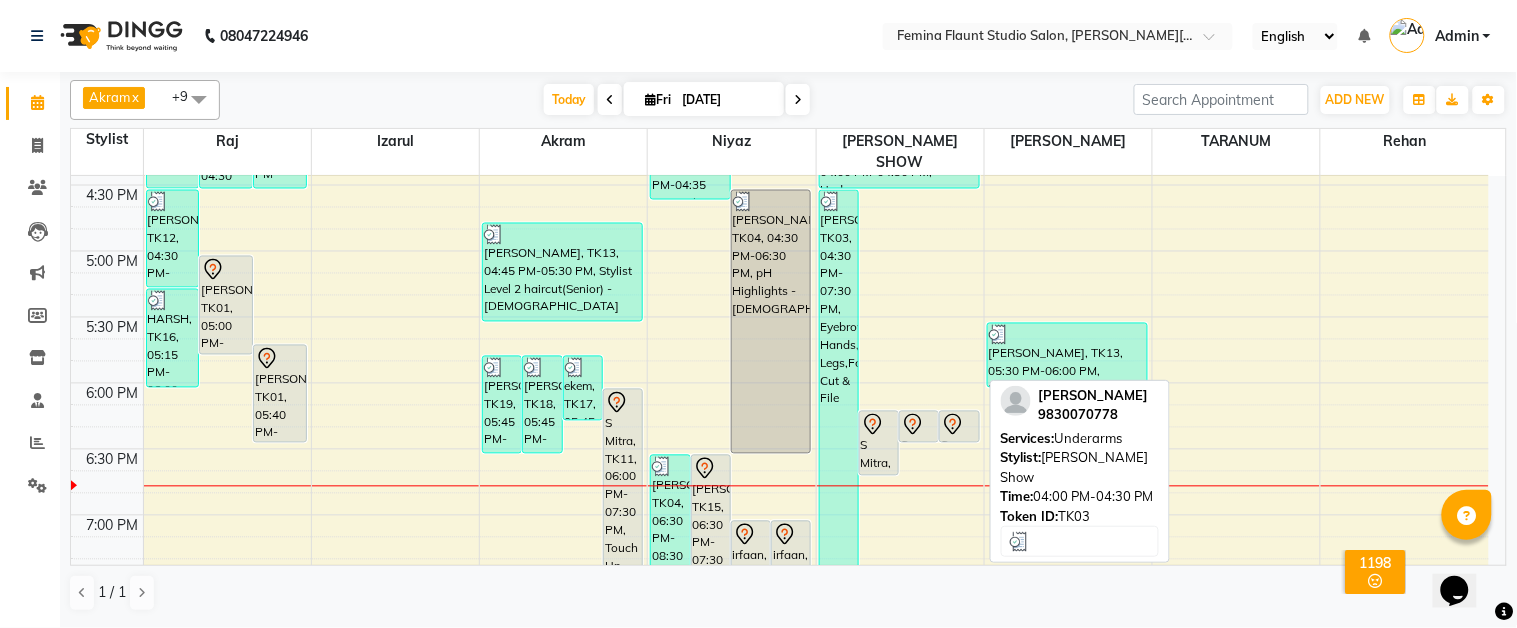 scroll, scrollTop: 981, scrollLeft: 0, axis: vertical 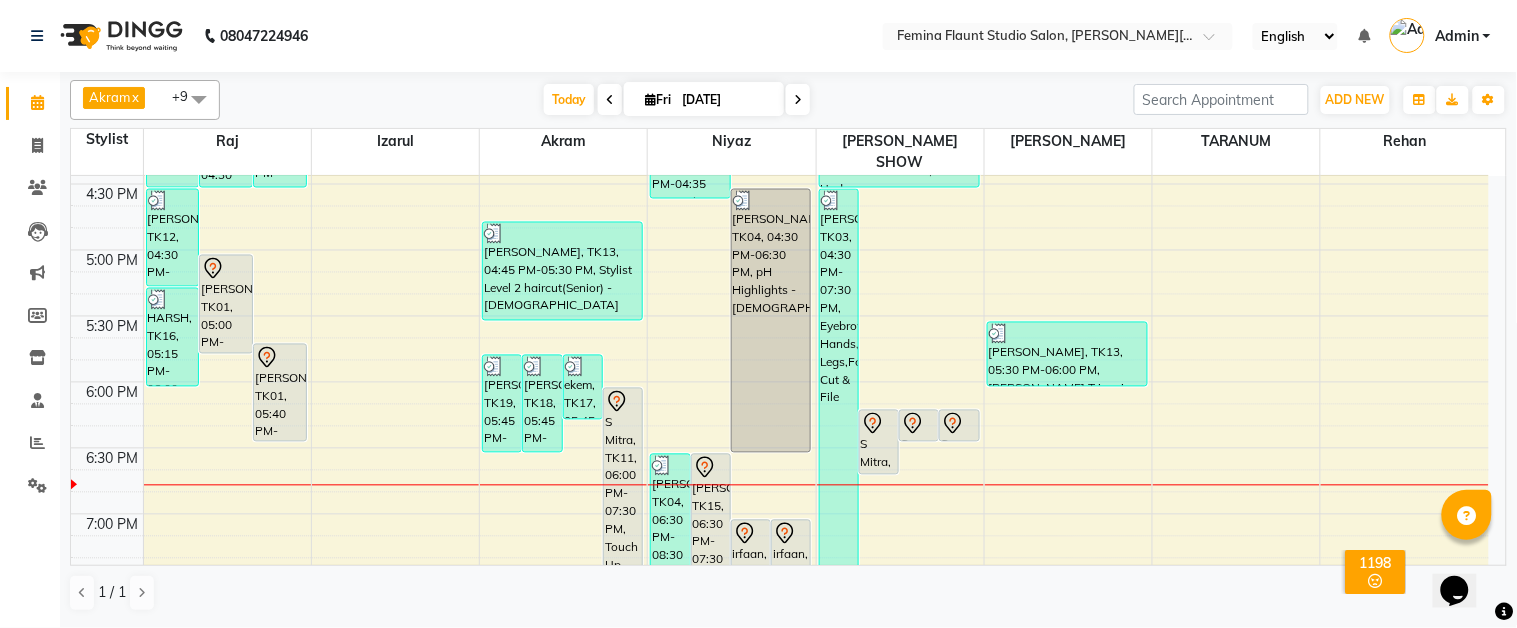 click at bounding box center (798, 99) 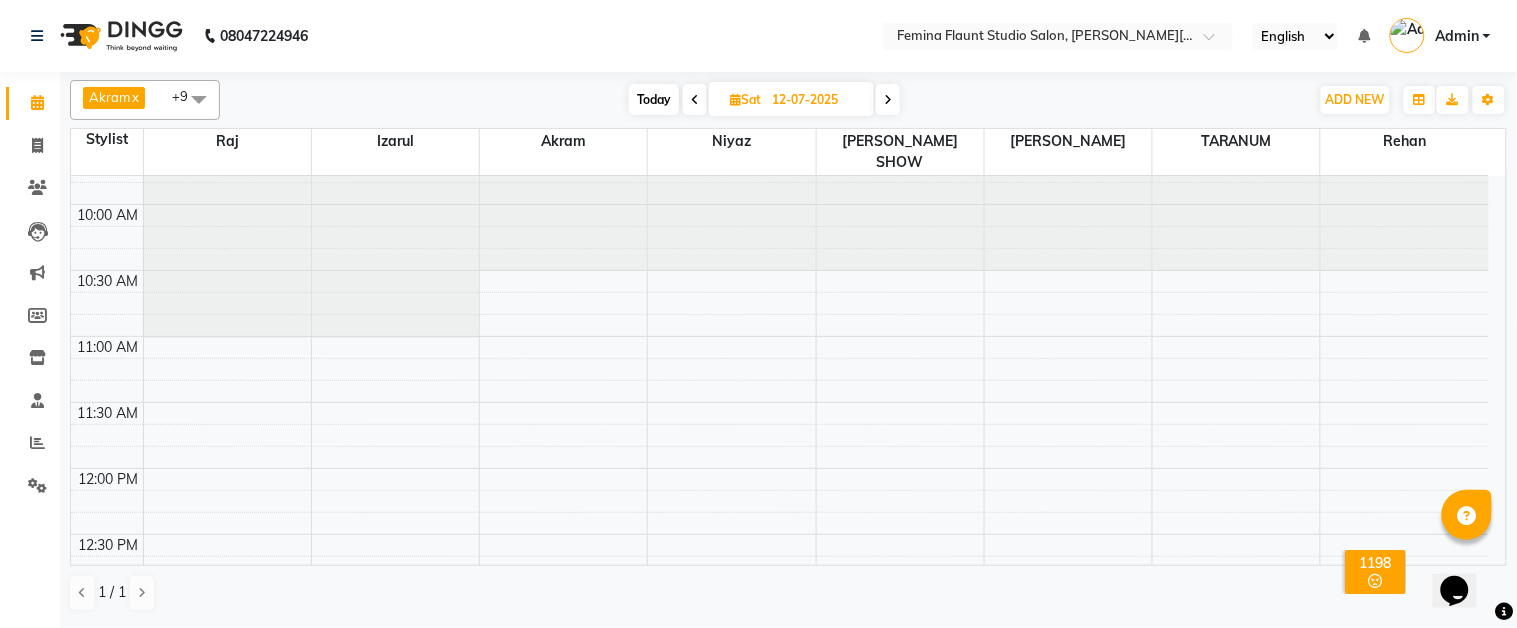 scroll, scrollTop: 0, scrollLeft: 0, axis: both 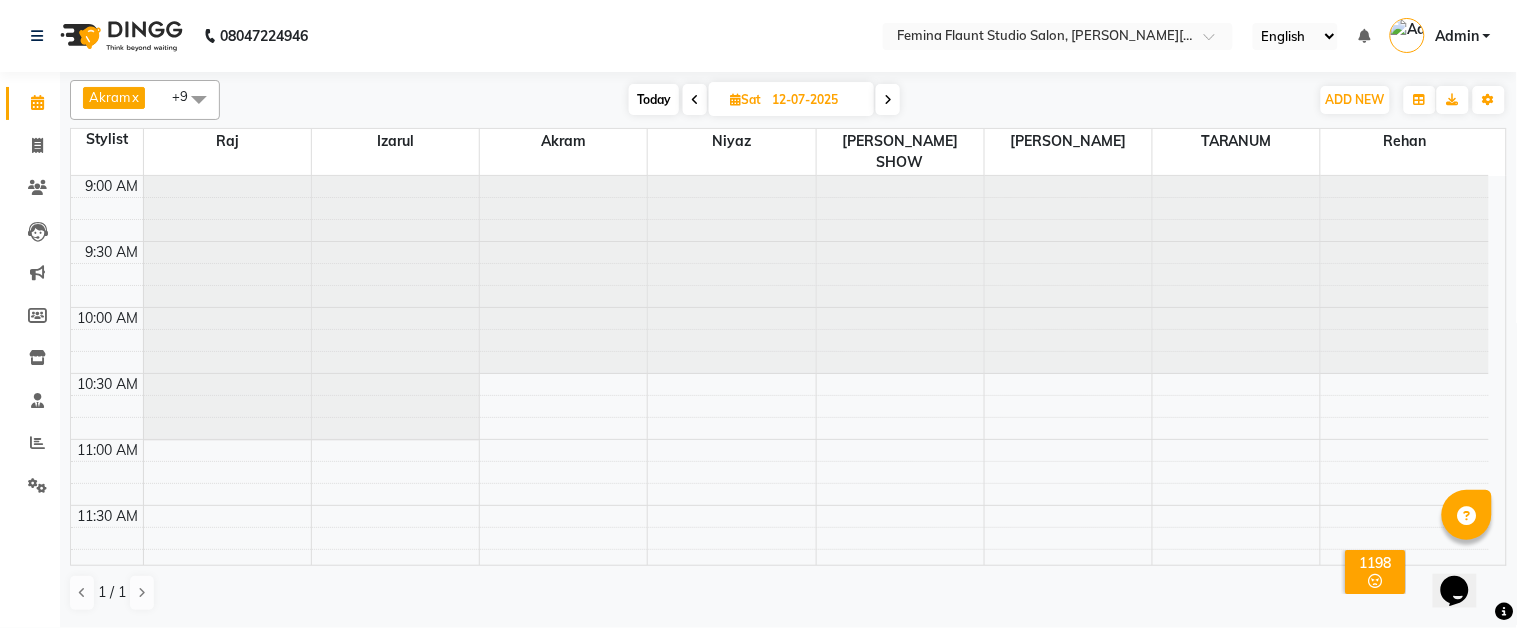 click on "Today" at bounding box center [654, 99] 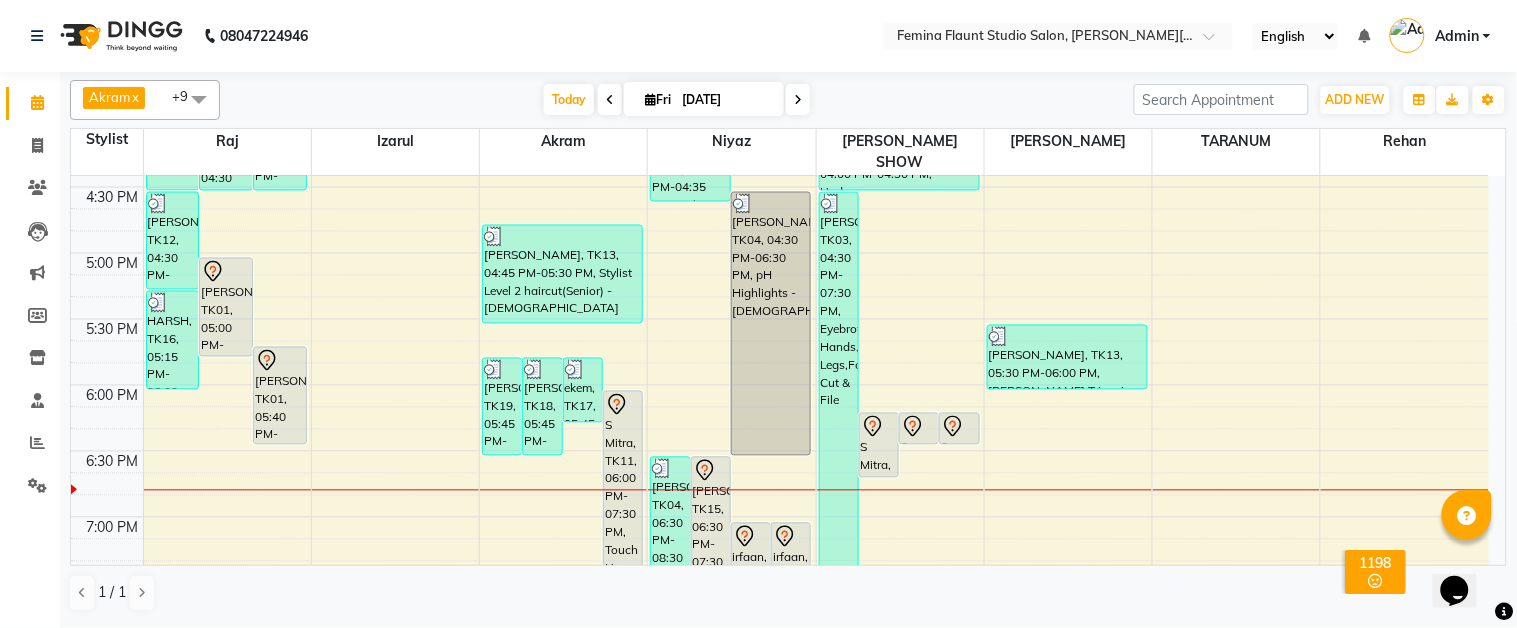 scroll, scrollTop: 1083, scrollLeft: 0, axis: vertical 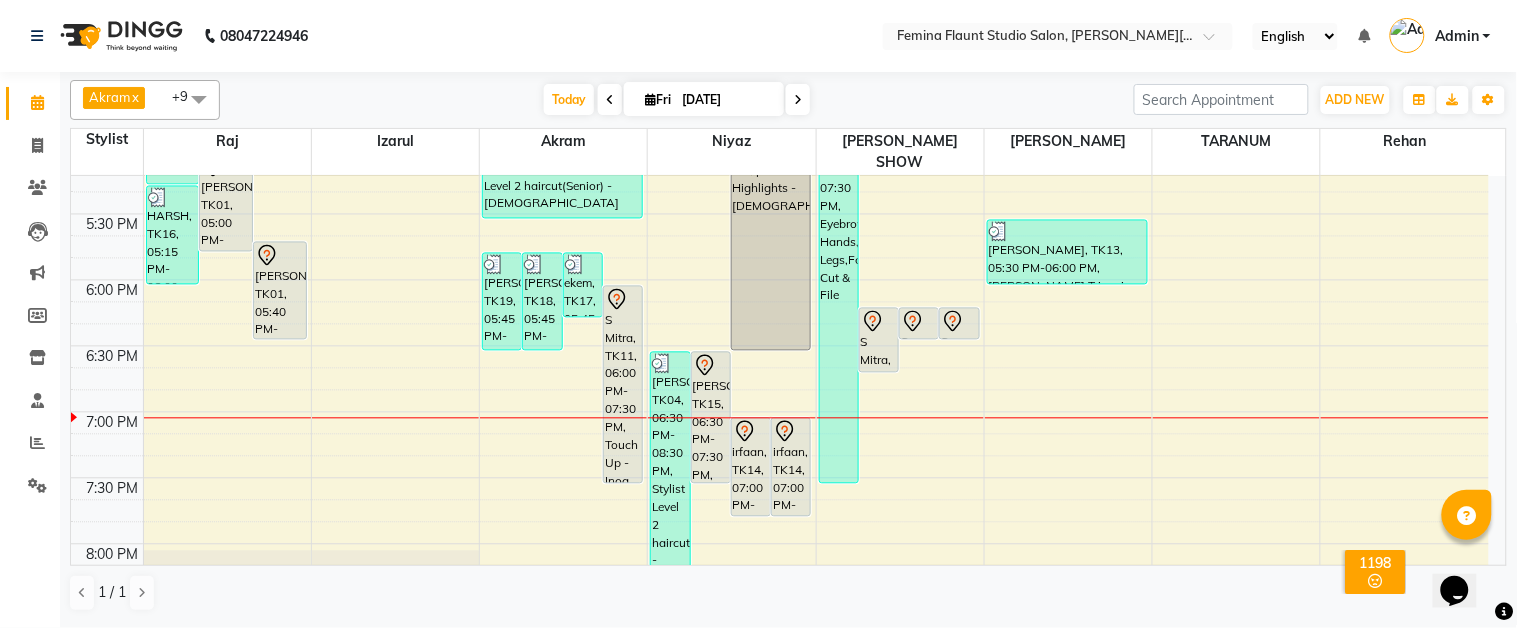 click on "9:00 AM 9:30 AM 10:00 AM 10:30 AM 11:00 AM 11:30 AM 12:00 PM 12:30 PM 1:00 PM 1:30 PM 2:00 PM 2:30 PM 3:00 PM 3:30 PM 4:00 PM 4:30 PM 5:00 PM 5:30 PM 6:00 PM 6:30 PM 7:00 PM 7:30 PM 8:00 PM 8:30 PM 9:00 PM 9:30 PM     SHASHI CHOWDHARY Bblunt, TK08, 01:30 PM-04:30 PM, Moroccan Hair Spa Female - Short,Stylist Level 1 haircut(Regular) - Female     SHASHI CHOWDHARY Bblunt, TK08, 03:30 PM-04:30 PM, Stylist Level 1 haircut(Regular) - Female     NARAYAN SHARAFF, TK12, 03:45 PM-04:30 PM, Stylist Level 1 haircut(Regular) - Male     NARAYAN SHARAFF, TK12, 04:30 PM-05:15 PM, Global Hair Colour - Majirel - Male             akshita, TK01, 05:00 PM-05:45 PM, Stylist Level 1 haircut(Regular) - Male             akshita, TK01, 05:40 PM-06:25 PM, Stylist Level 1 haircut(Regular) - Male     HARSH, TK16, 05:15 PM-06:00 PM, Stylist Level 1 haircut(Regular) - Male     SHASHI CHOWDHARY Bblunt, TK08, 02:40 PM-03:10 PM, Pedicure (Regular)     KAMAL BAGREE, TK03, 03:30 PM-04:15 PM, Alga Pedicure" at bounding box center [780, -50] 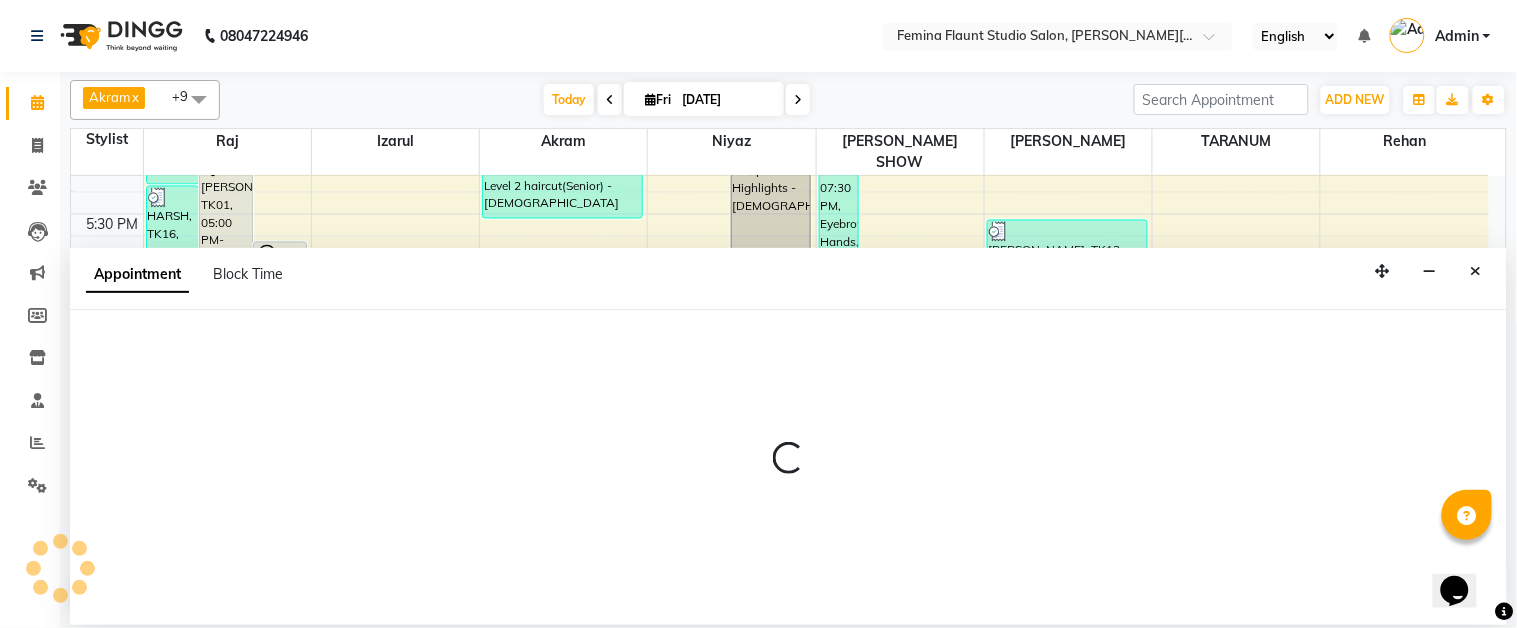 select on "37645" 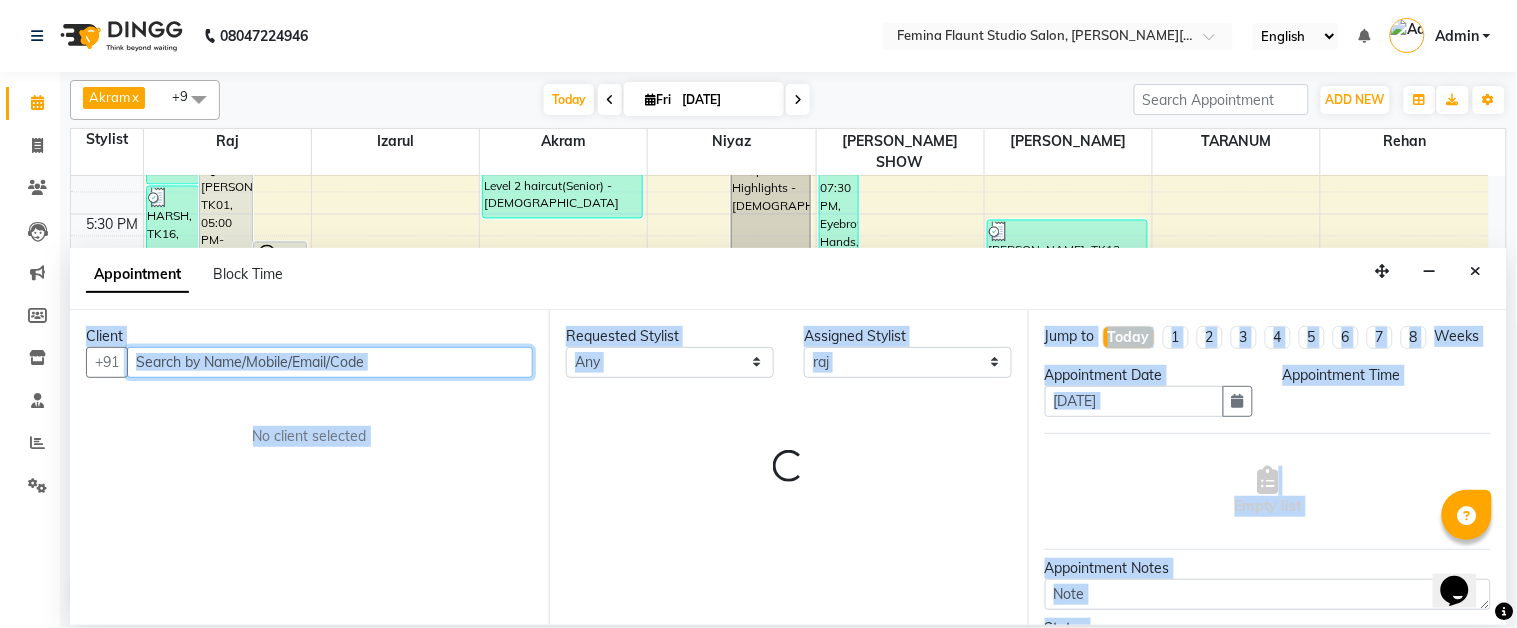 select on "1110" 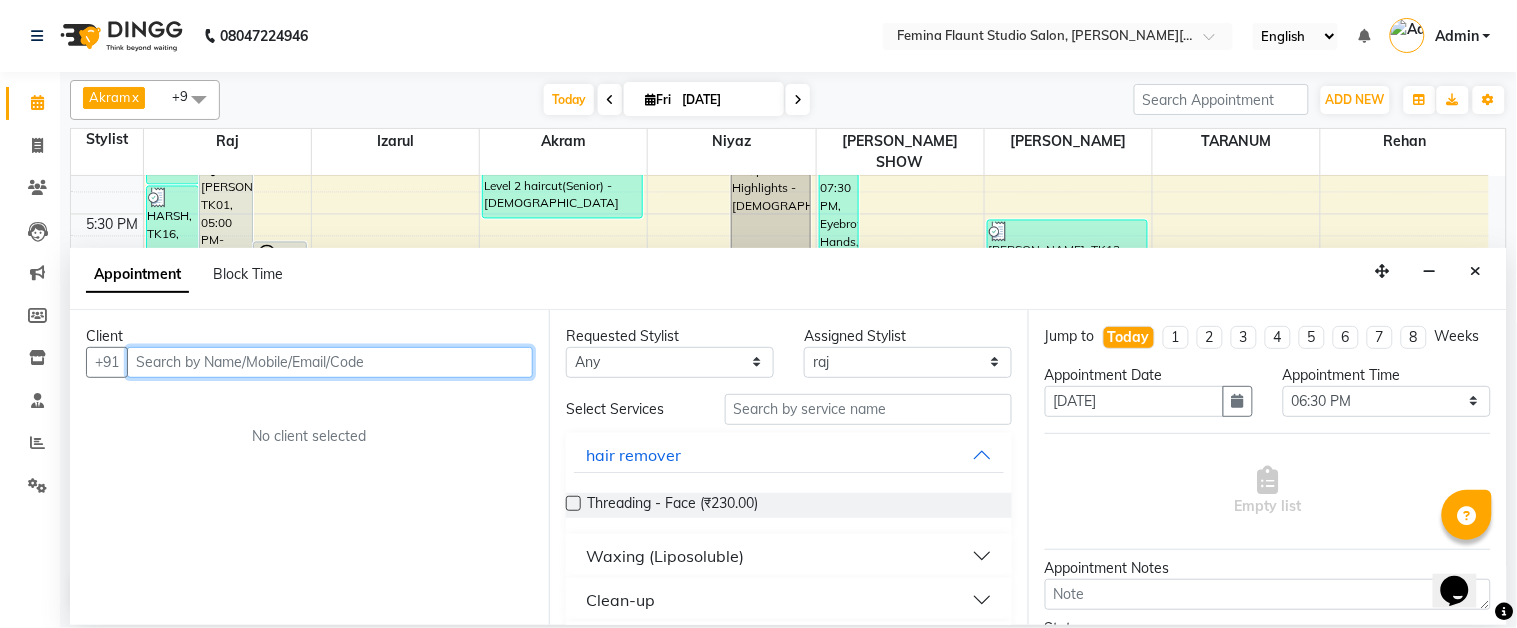 click at bounding box center [330, 362] 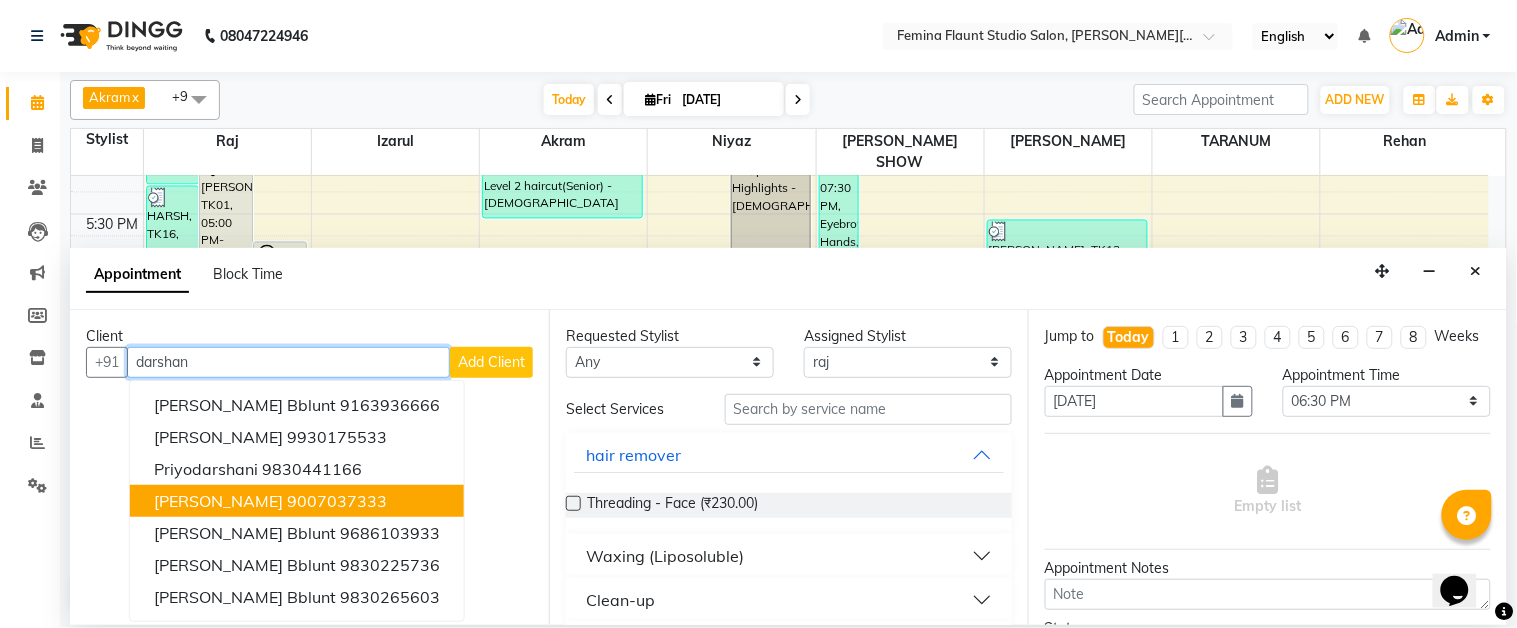 click on "[PERSON_NAME]" at bounding box center (218, 501) 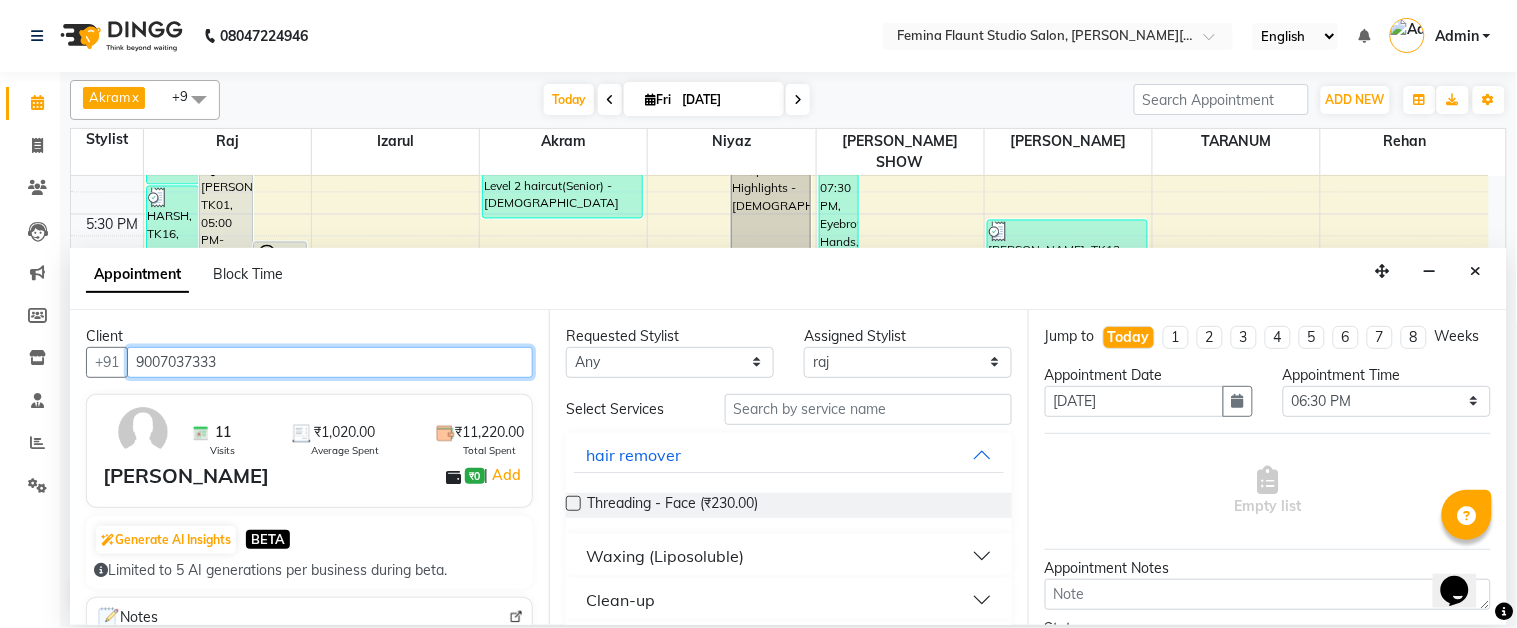 type on "9007037333" 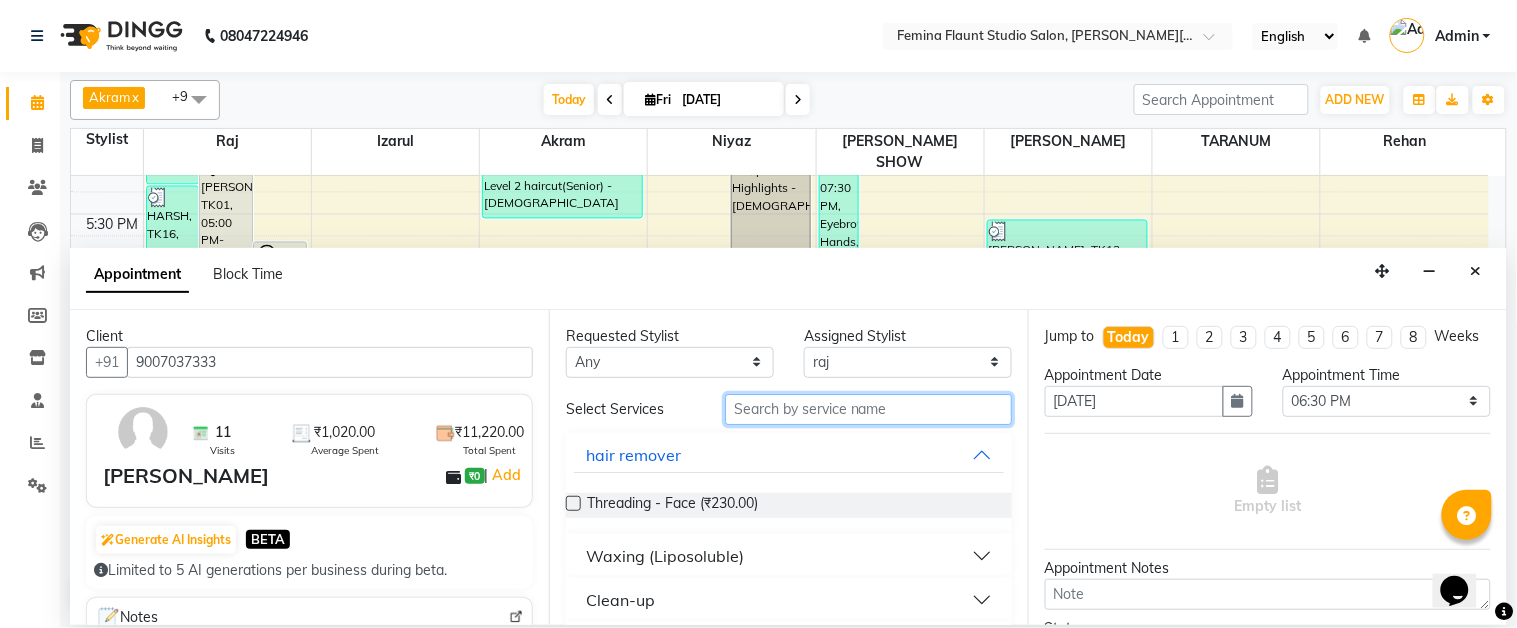 click at bounding box center [868, 409] 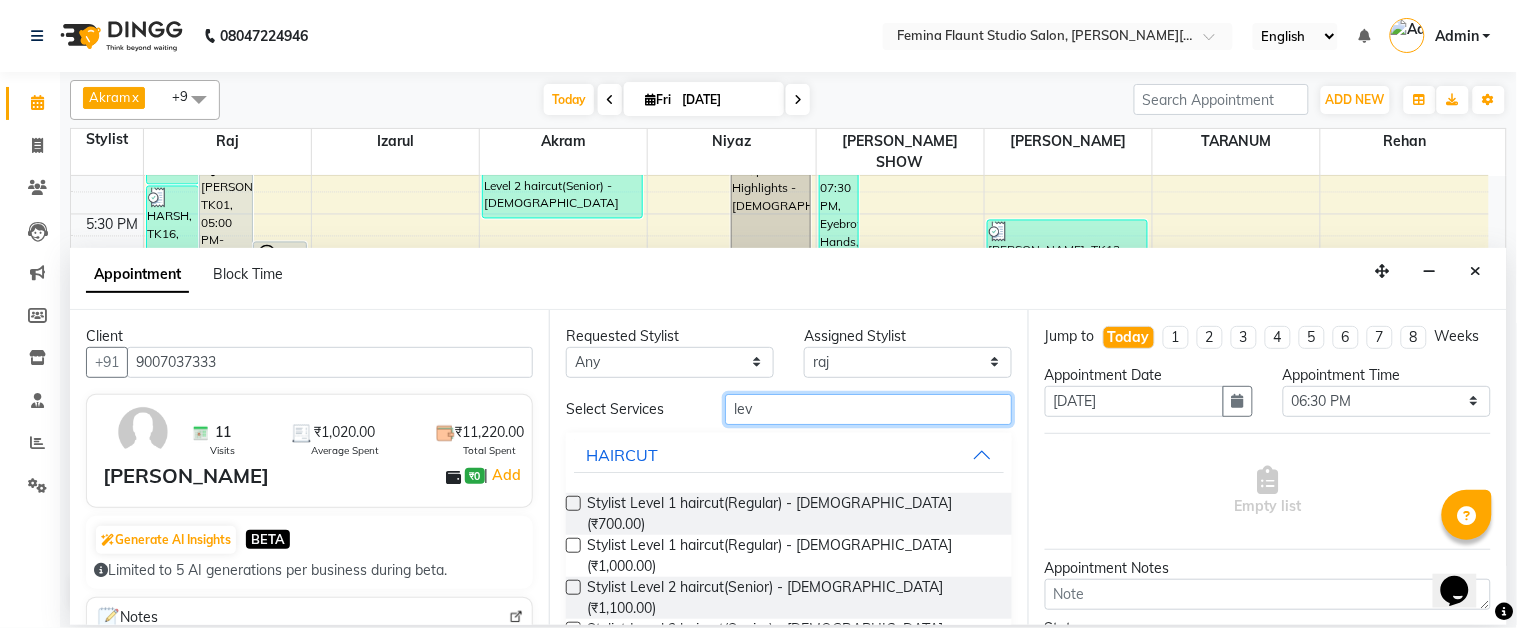 type on "lev" 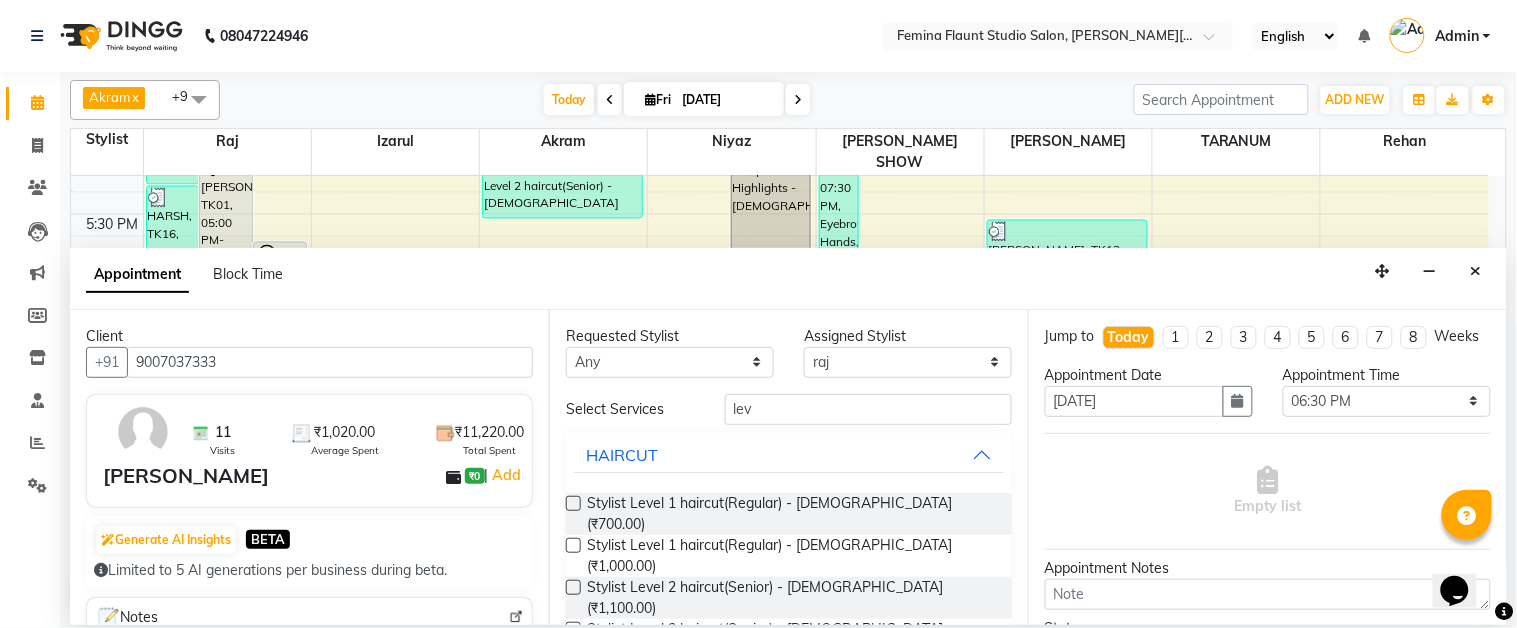 click at bounding box center [573, 503] 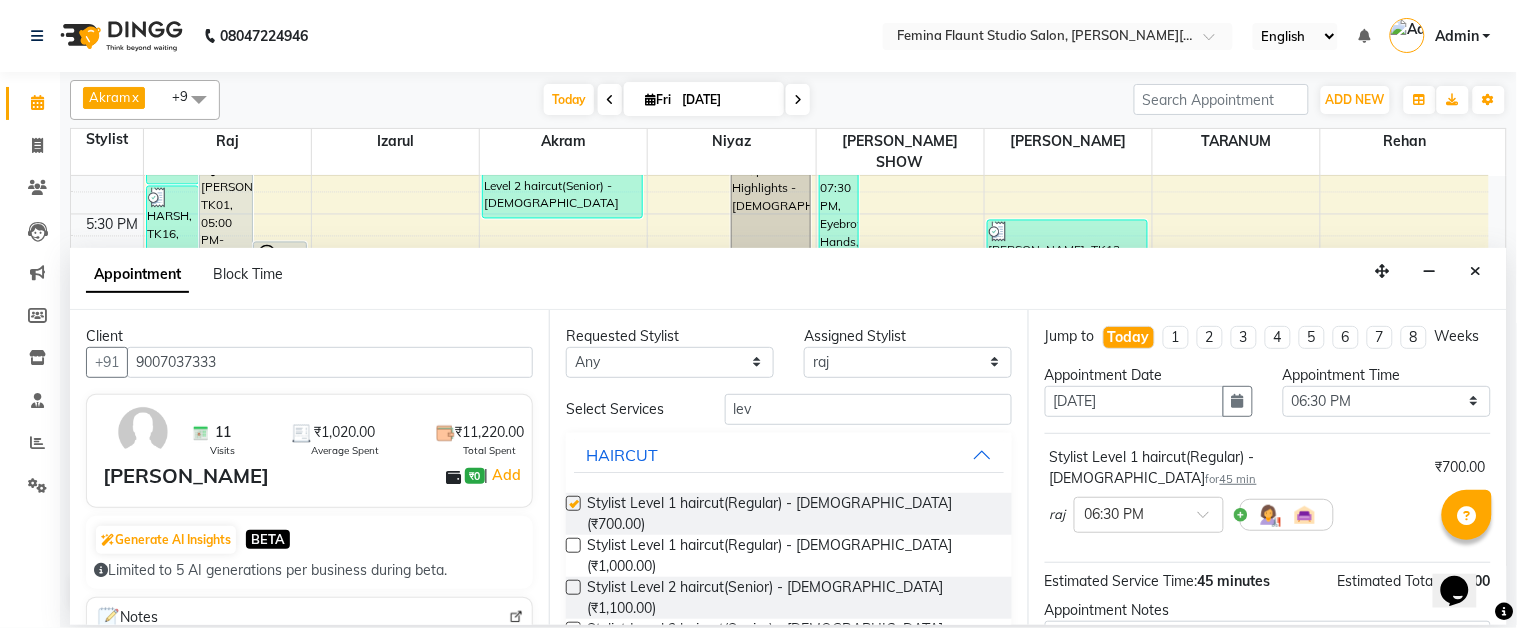 checkbox on "false" 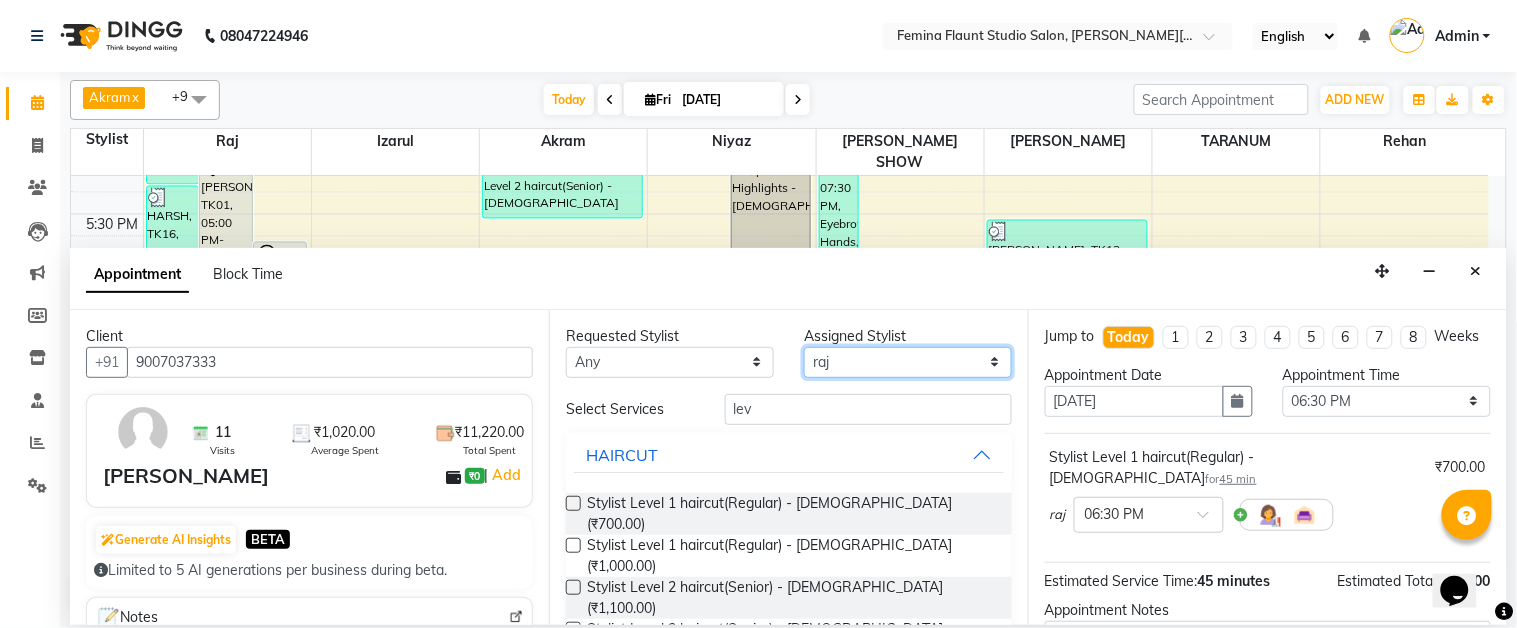 click on "Select [PERSON_NAME] [PERSON_NAME] [PERSON_NAME] [PERSON_NAME] [PERSON_NAME] SHOW TARANUM" at bounding box center [908, 362] 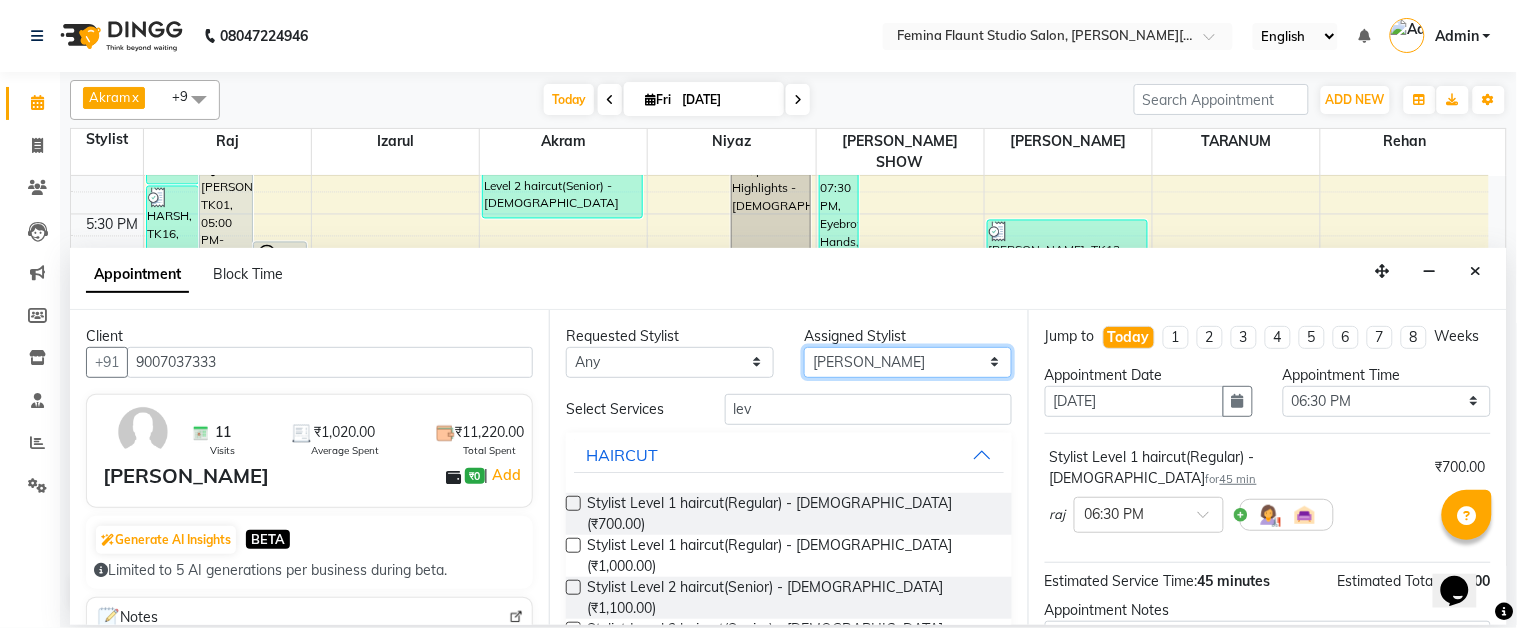 click on "Select [PERSON_NAME] [PERSON_NAME] [PERSON_NAME] [PERSON_NAME] [PERSON_NAME] SHOW TARANUM" at bounding box center (908, 362) 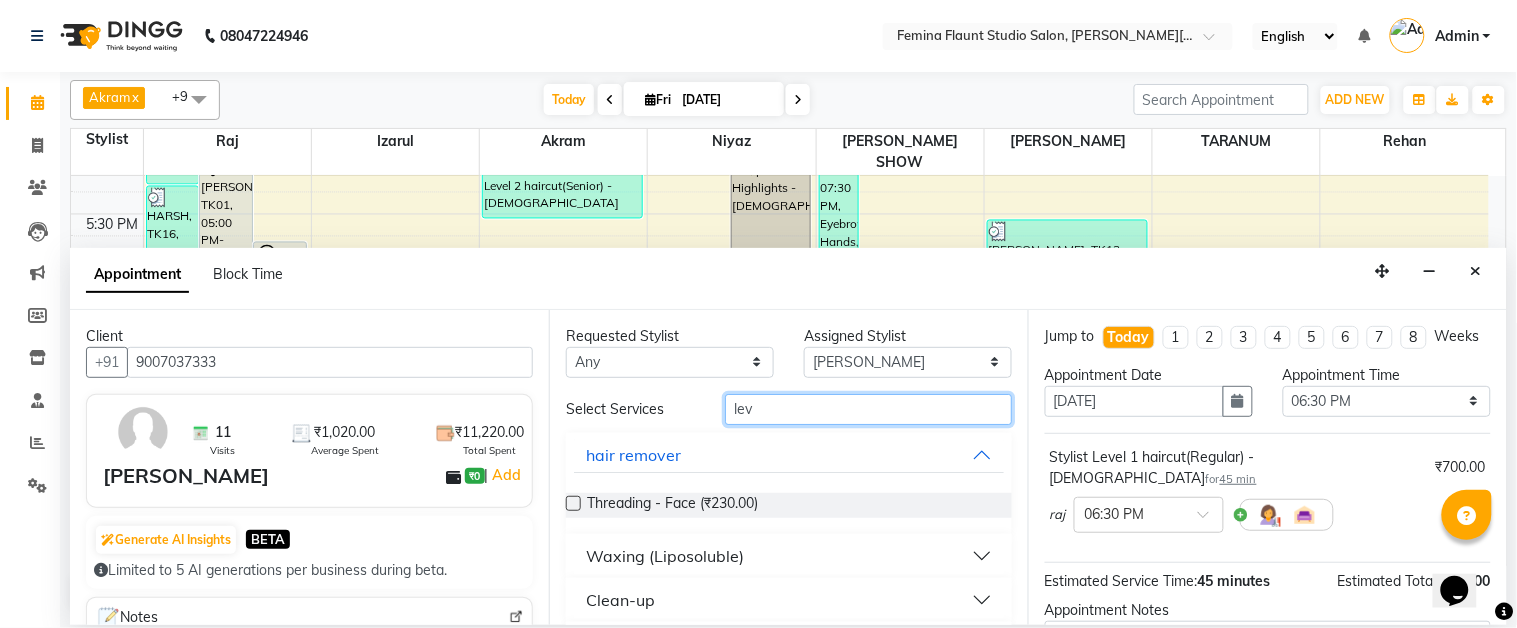 click on "lev" at bounding box center (868, 409) 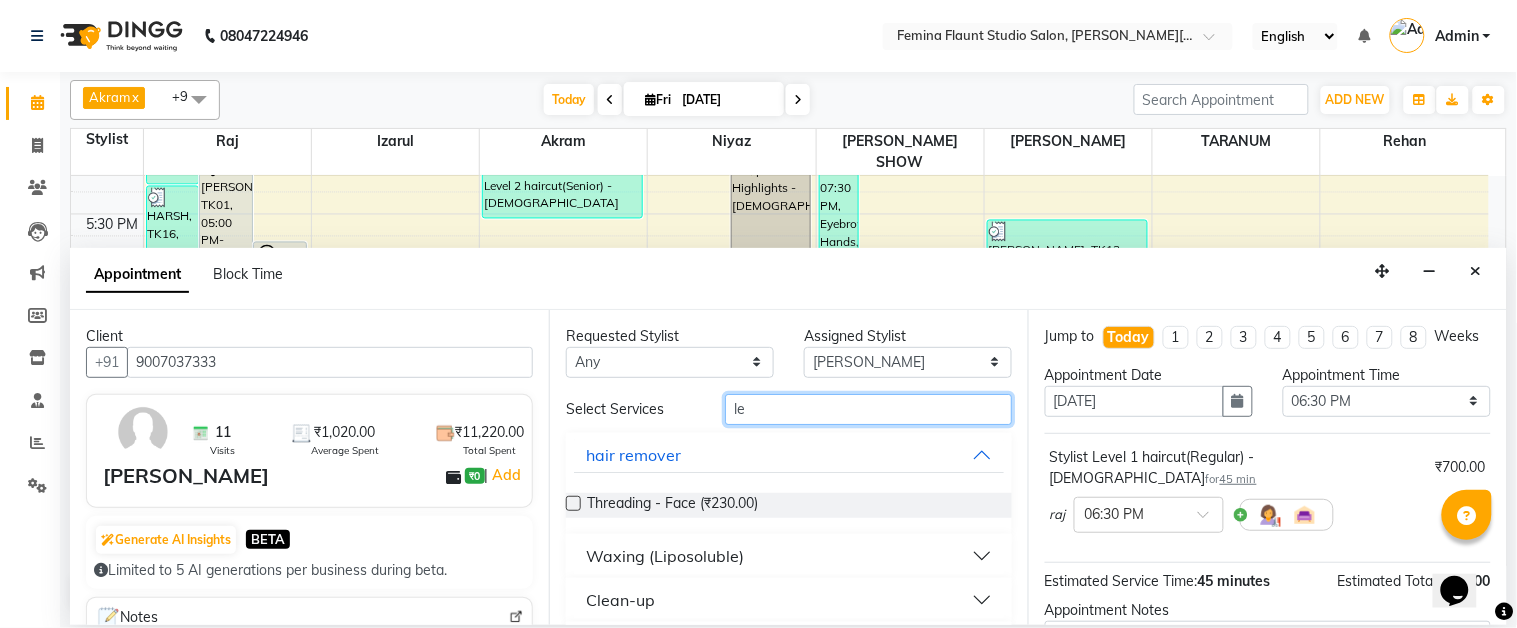 type on "l" 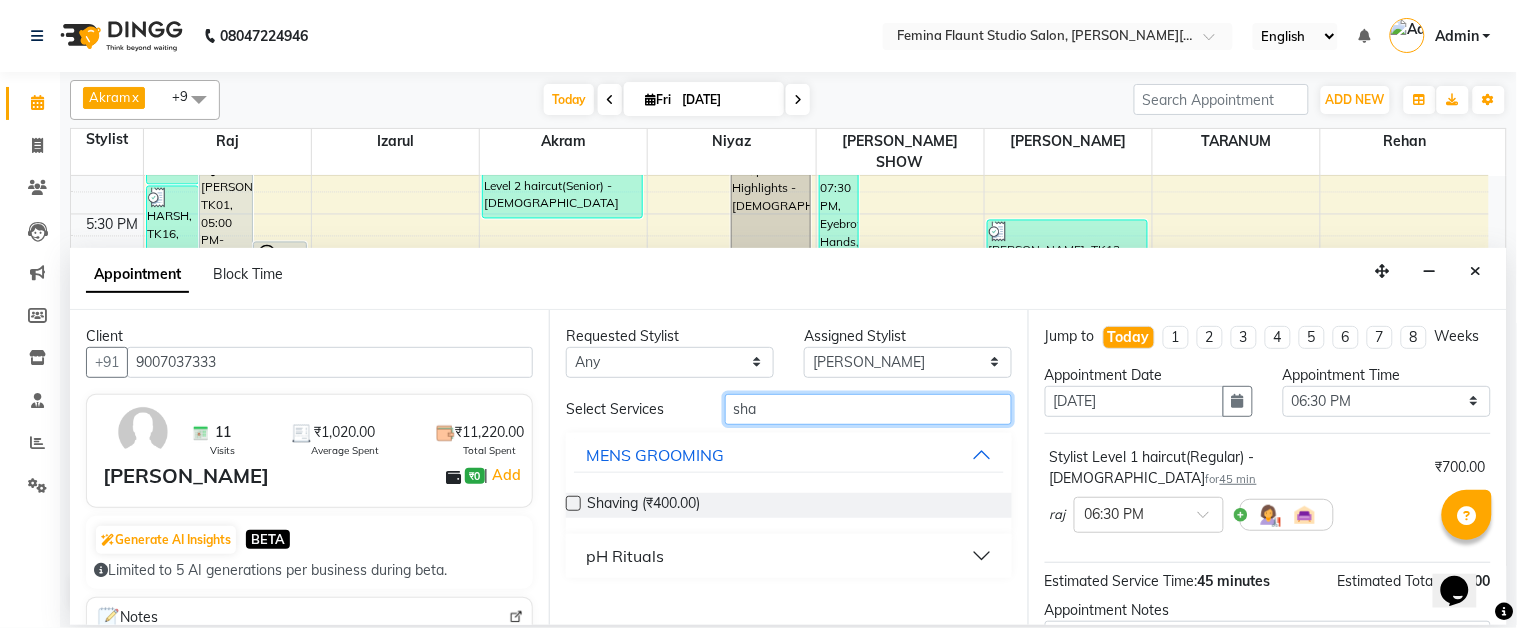 type on "sha" 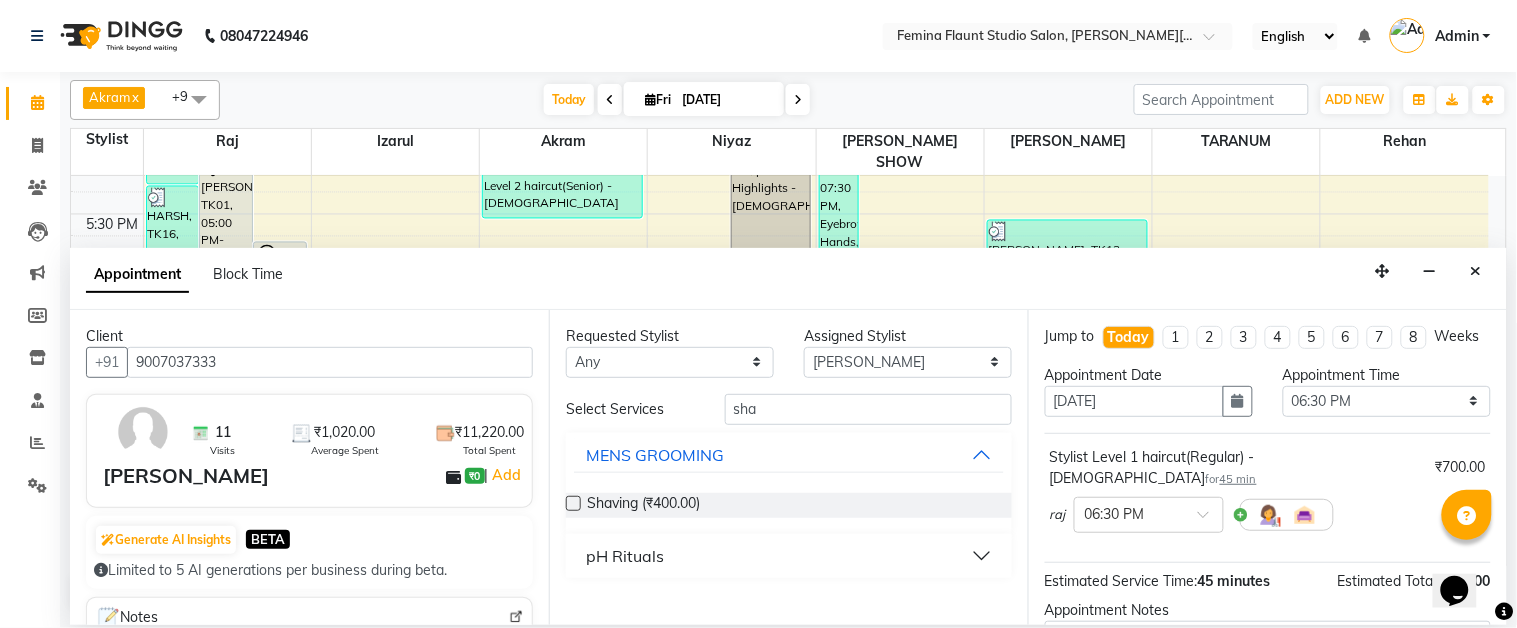 click at bounding box center (573, 503) 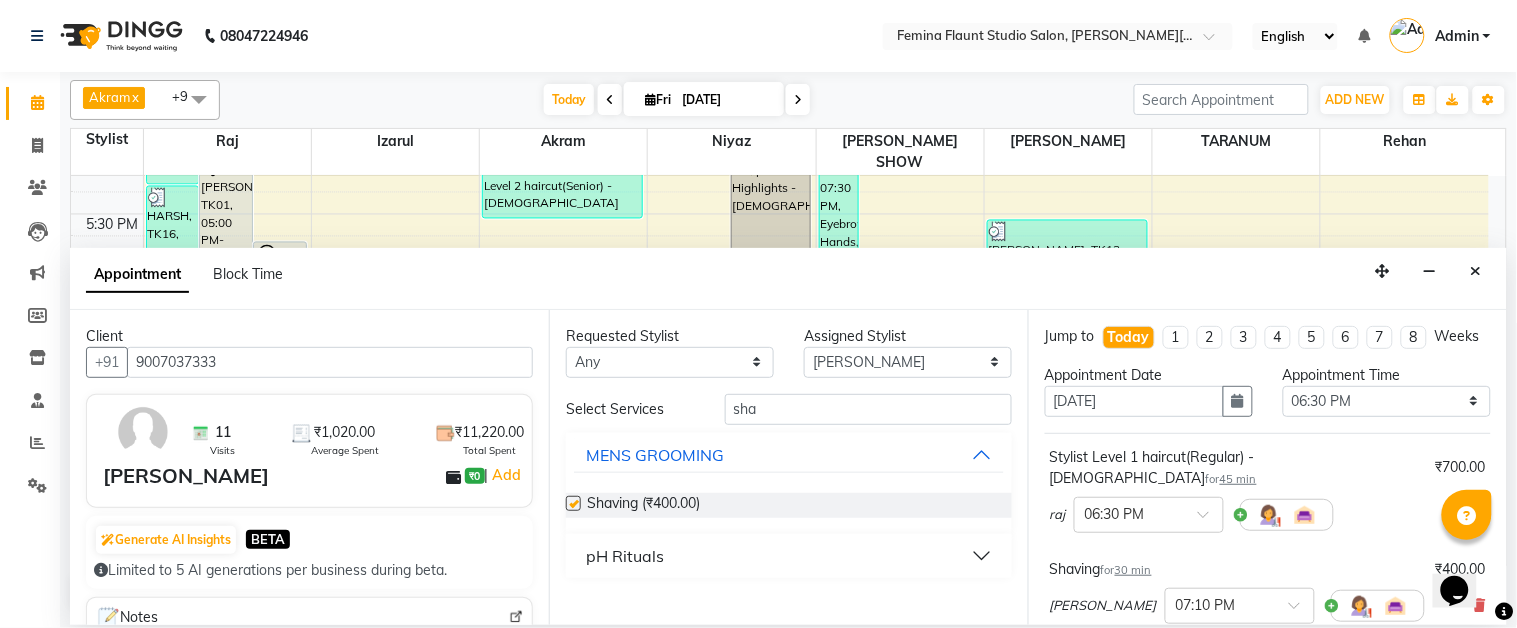 checkbox on "false" 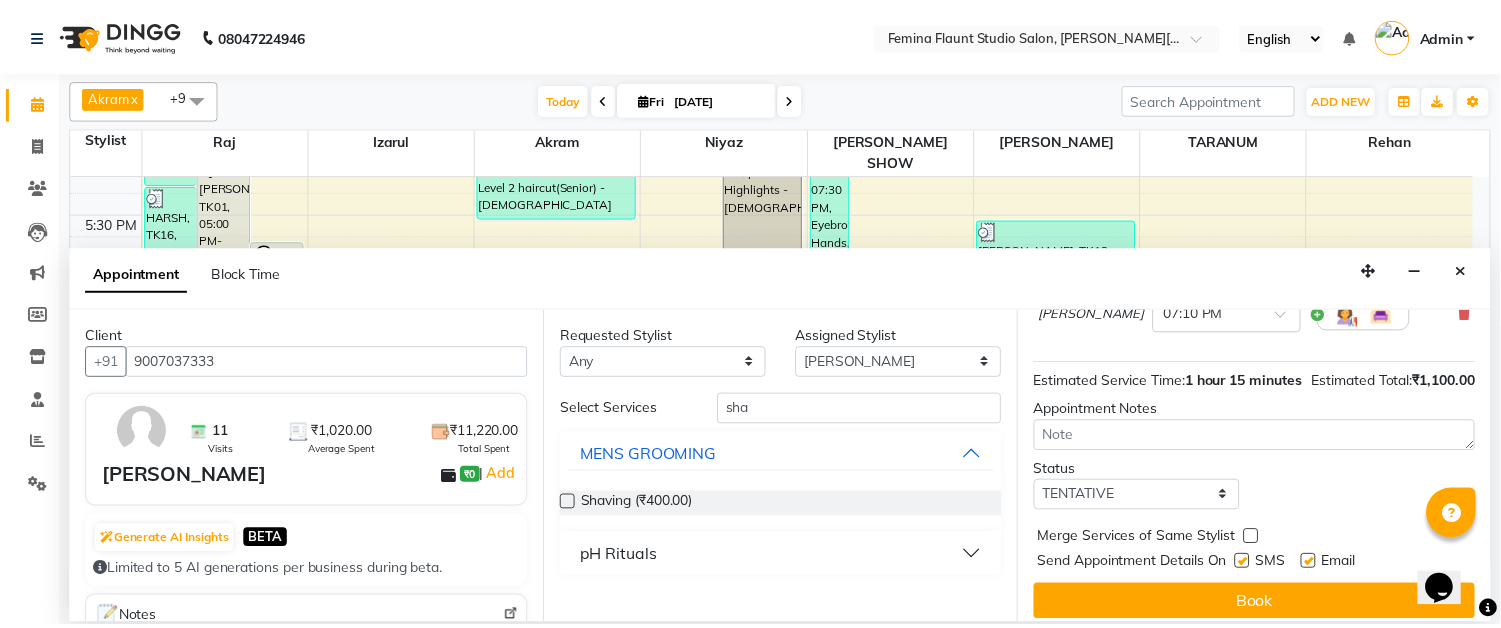 scroll, scrollTop: 322, scrollLeft: 0, axis: vertical 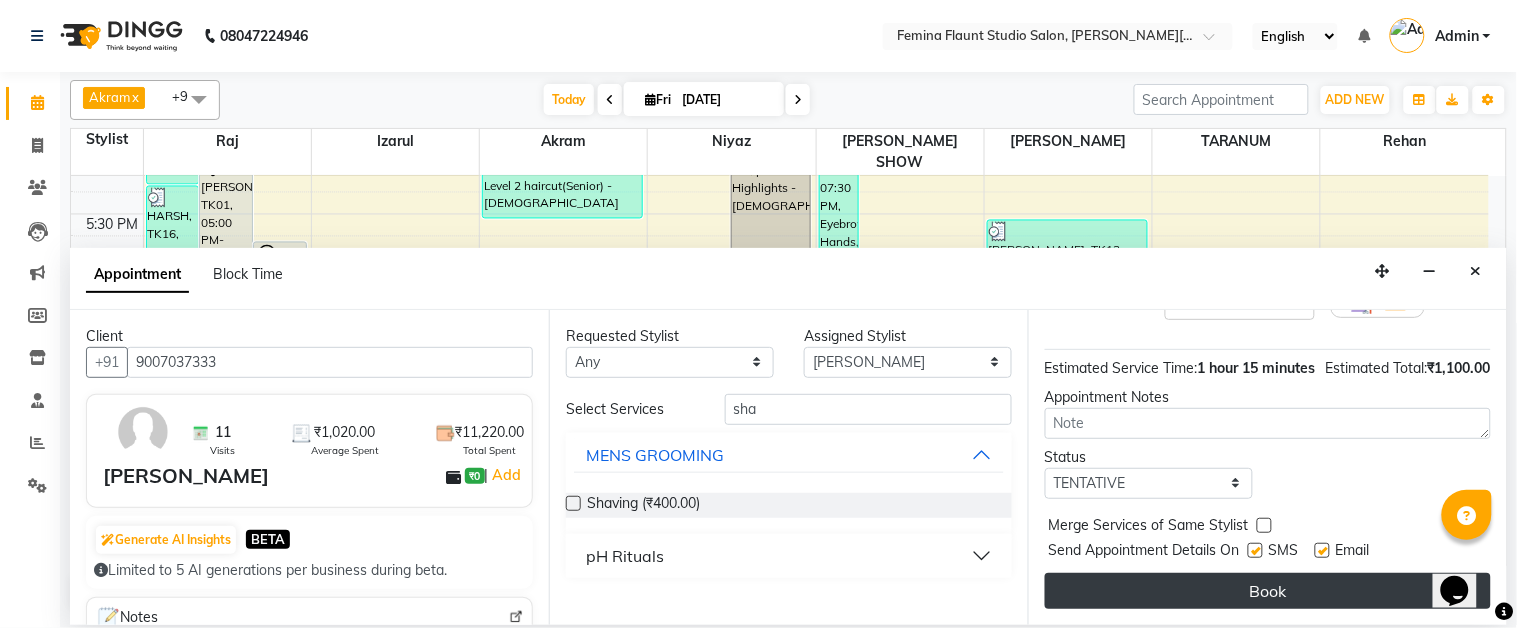 click on "Book" at bounding box center [1268, 591] 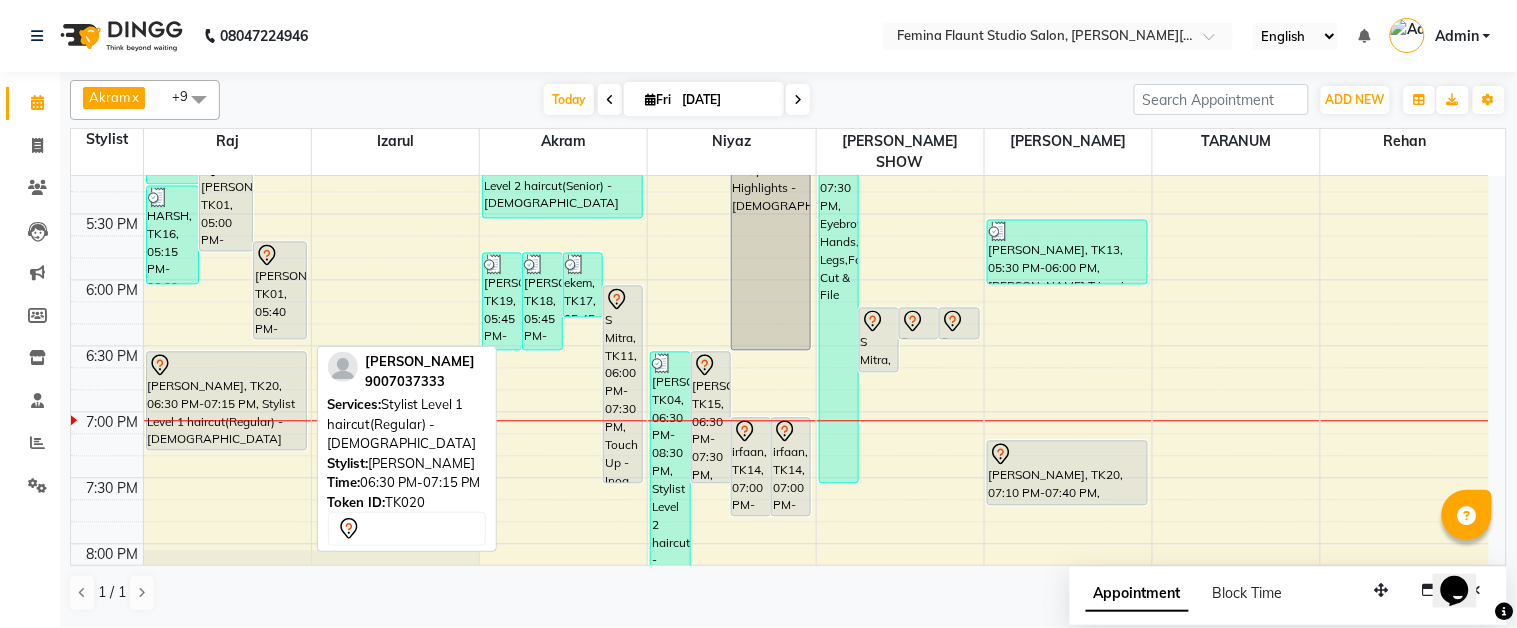 click at bounding box center (226, 366) 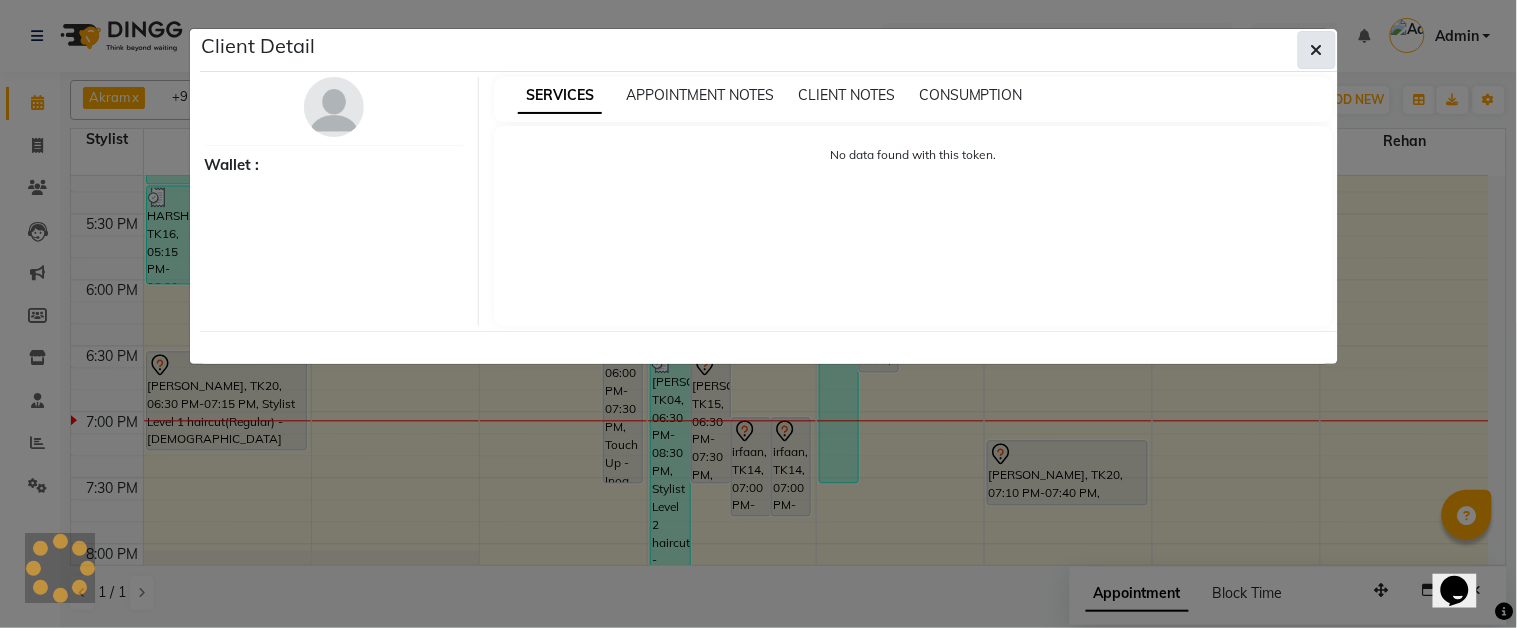 click 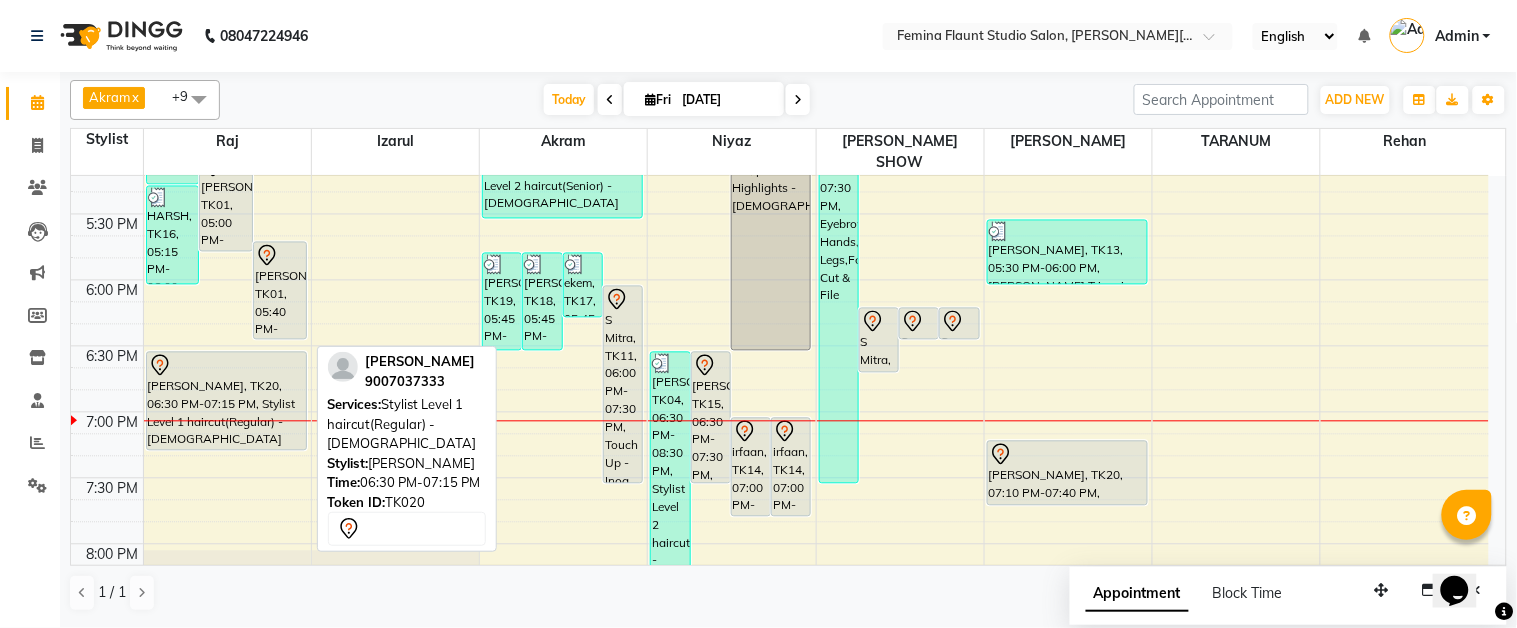 click at bounding box center [226, 366] 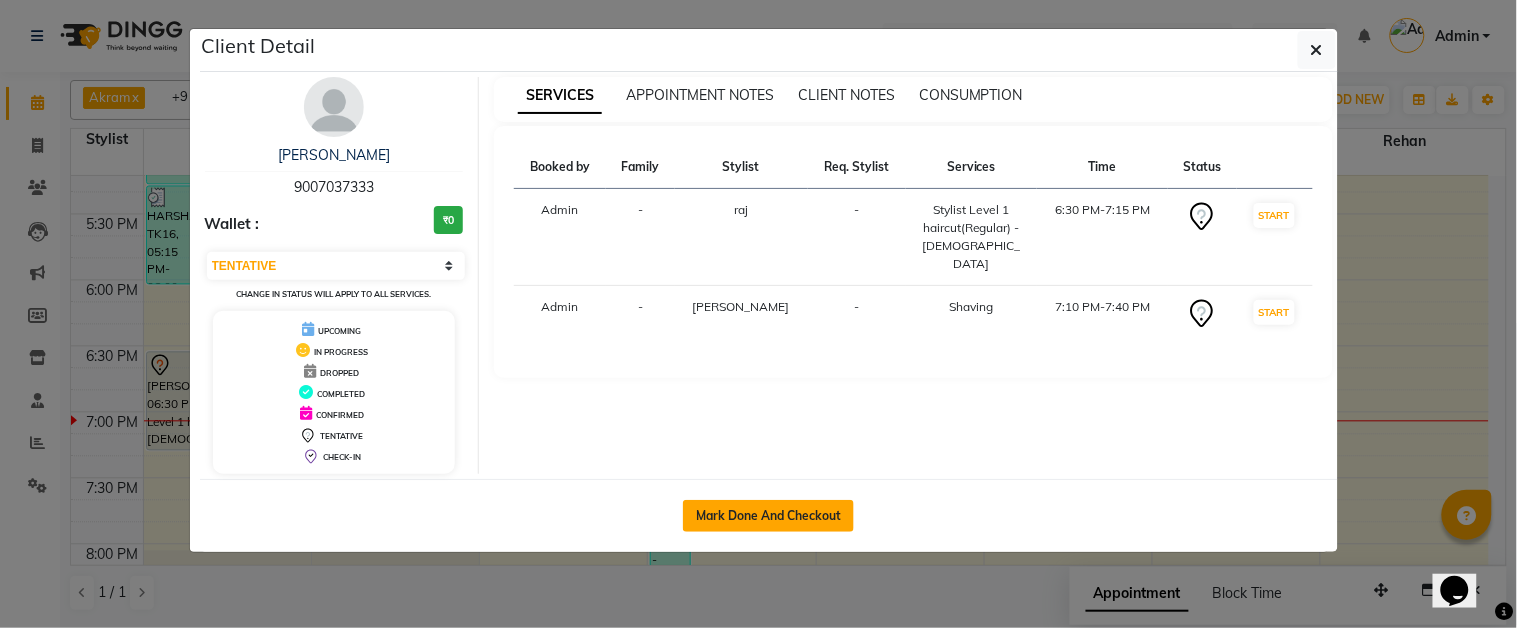 click on "Mark Done And Checkout" 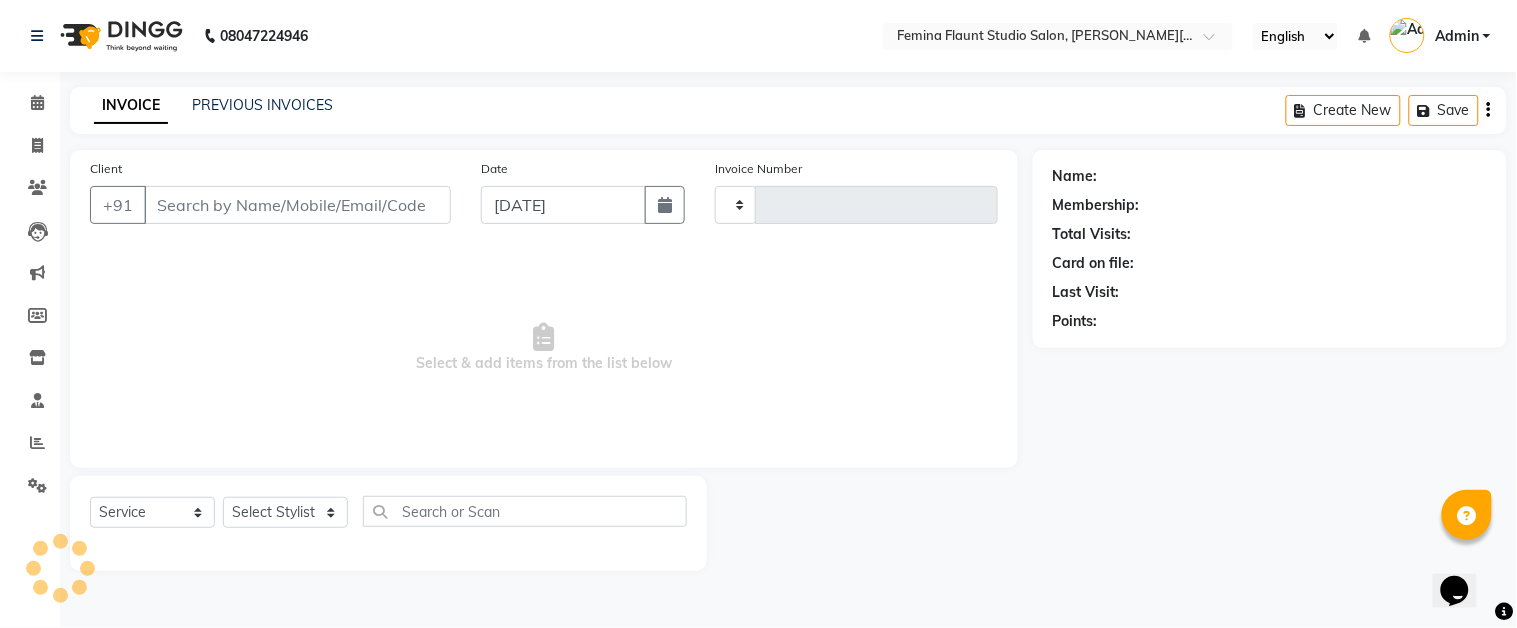 type on "0991" 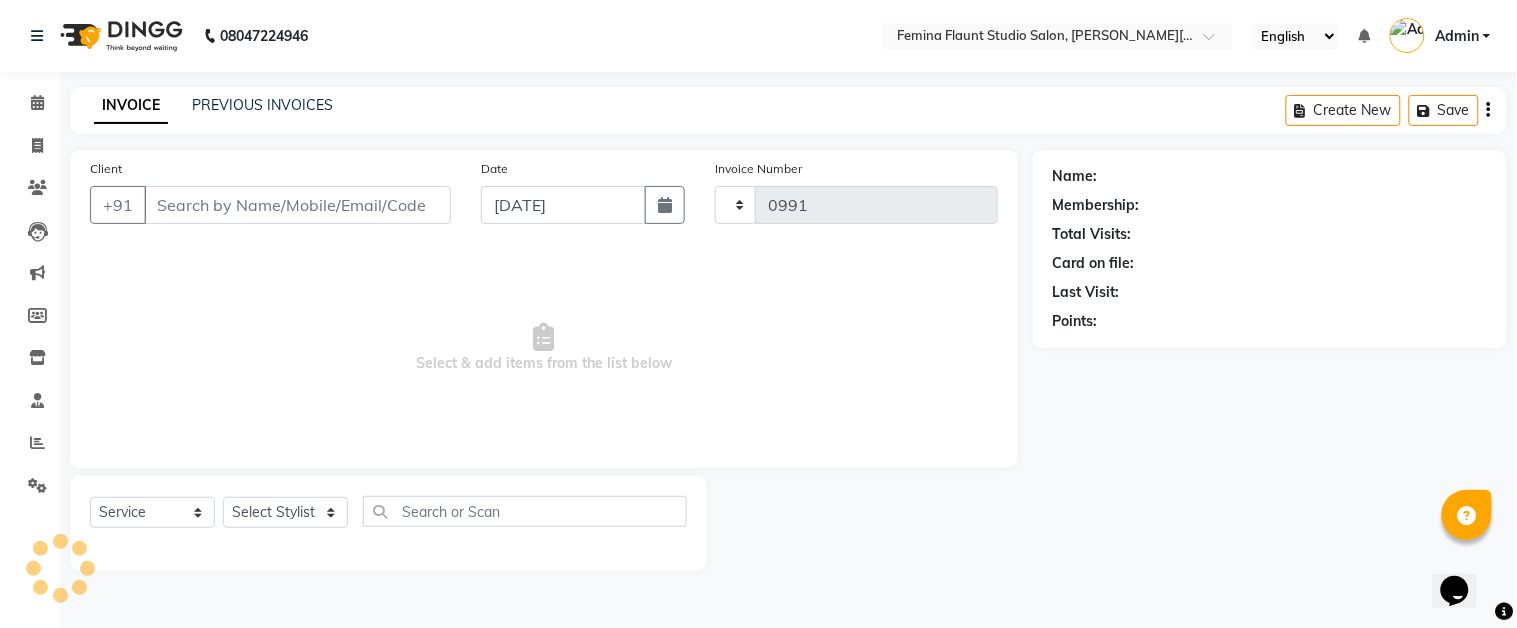 select on "5231" 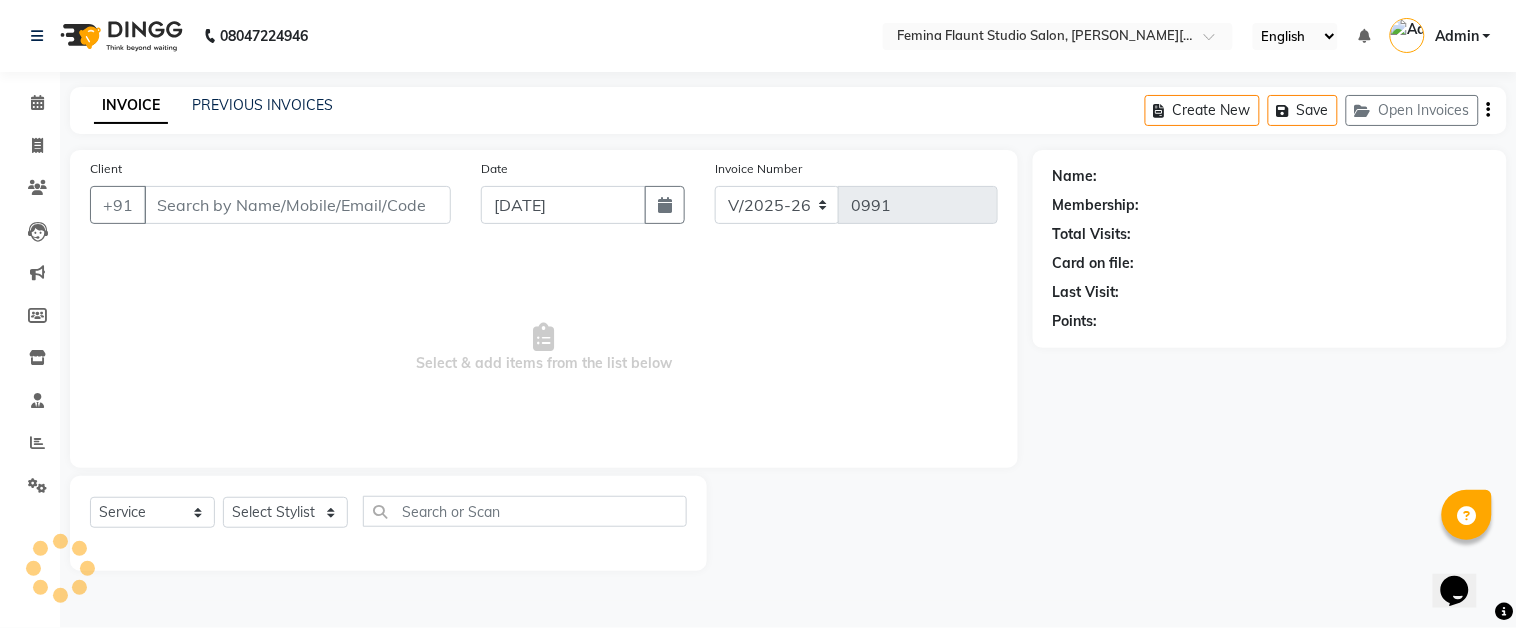 type on "9007037333" 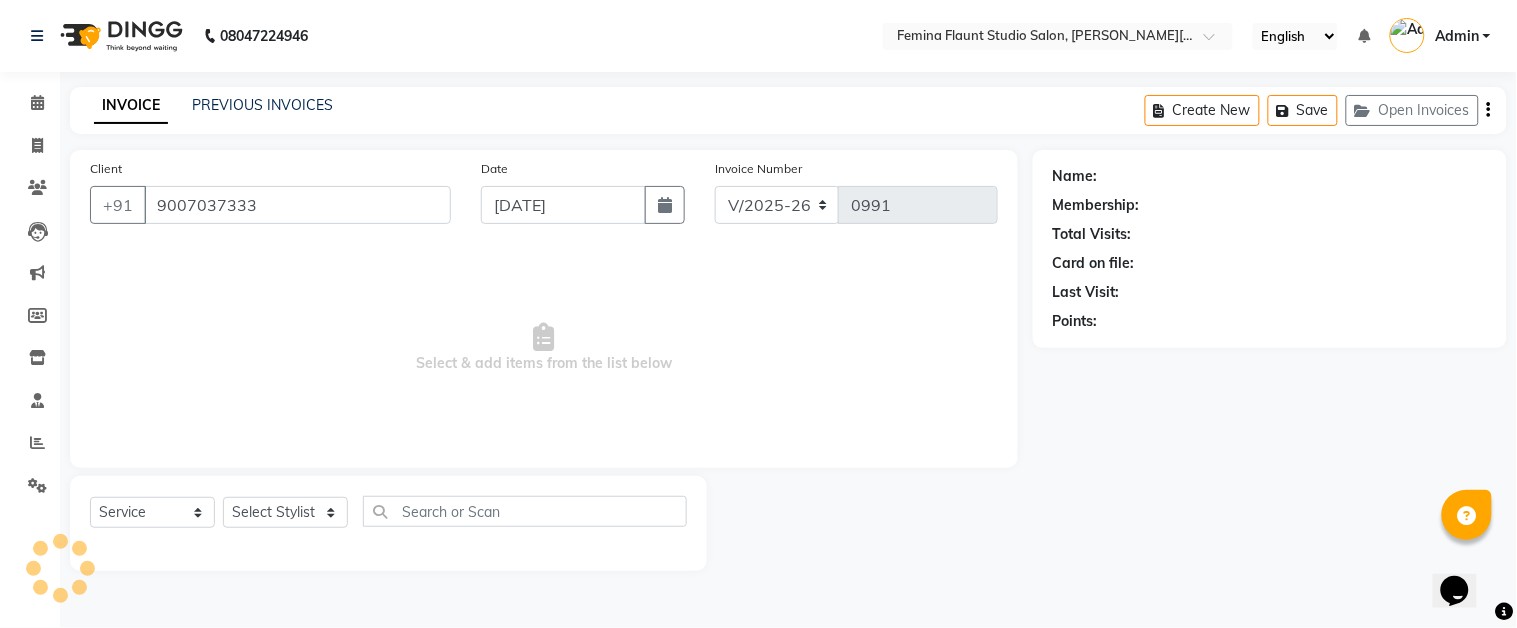 select on "84393" 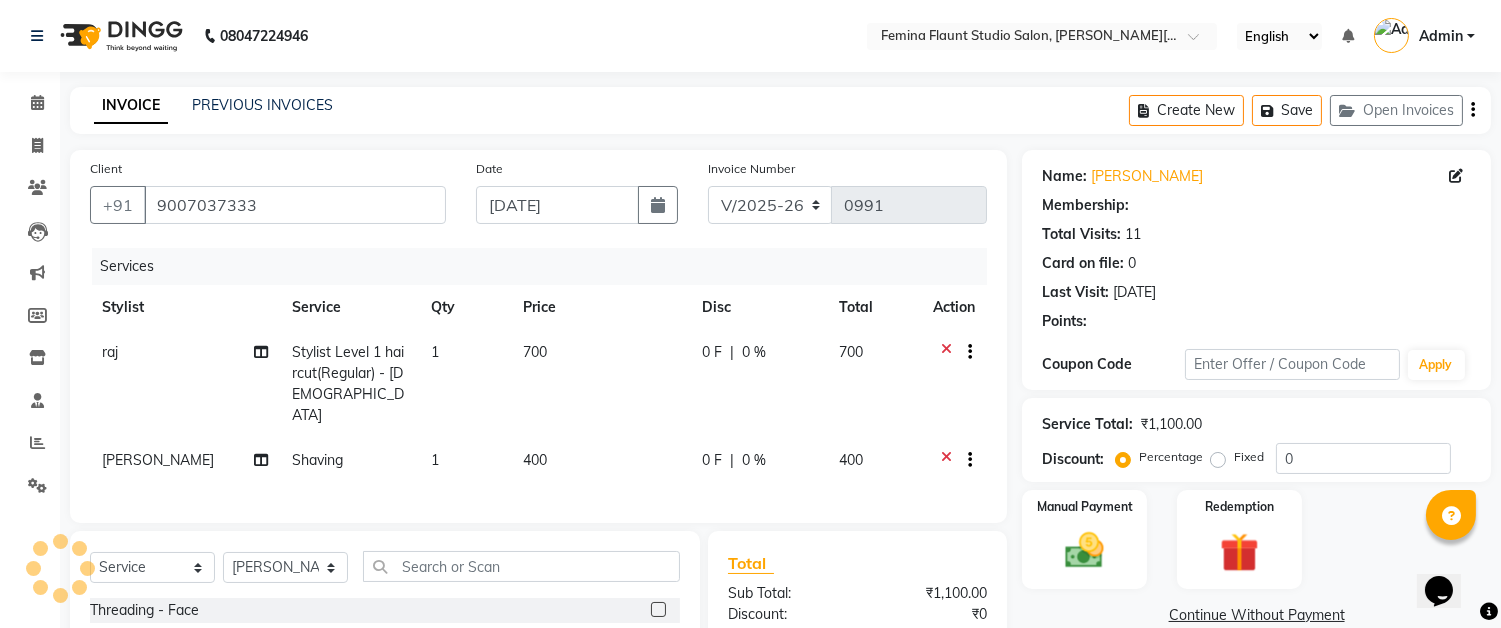select on "1: Object" 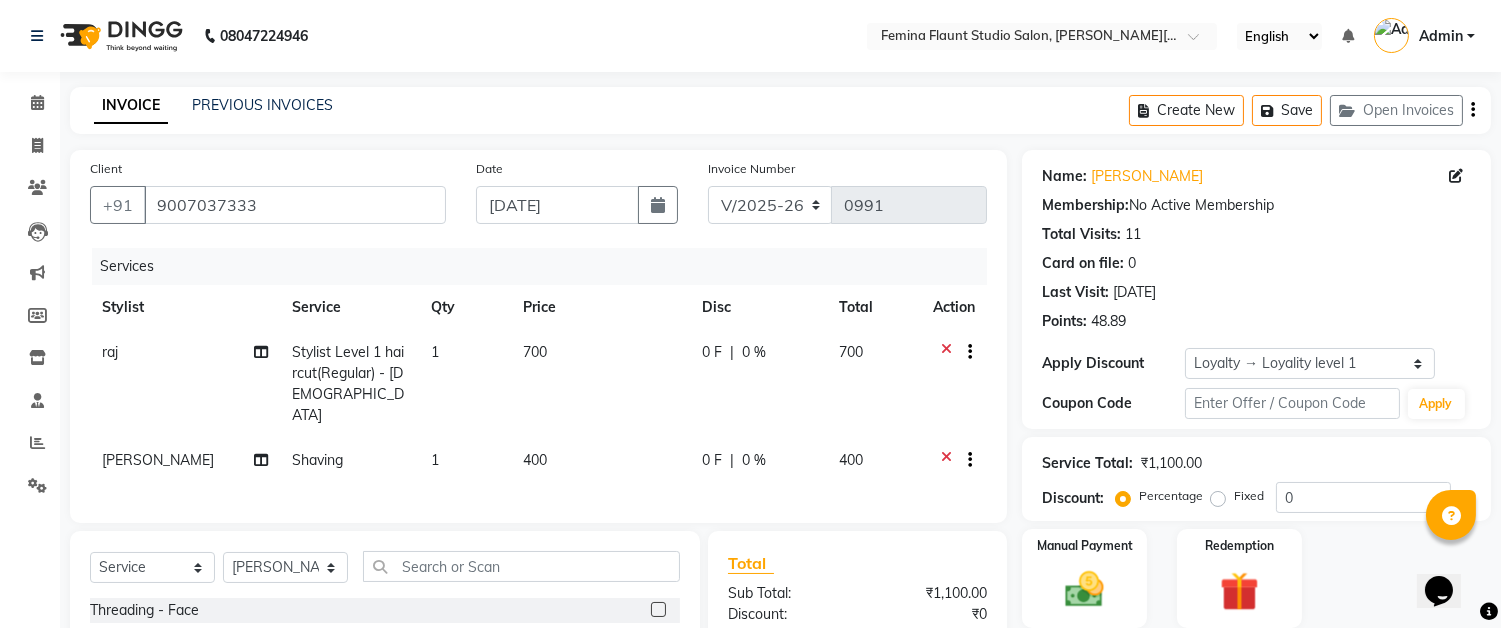 click on "700" 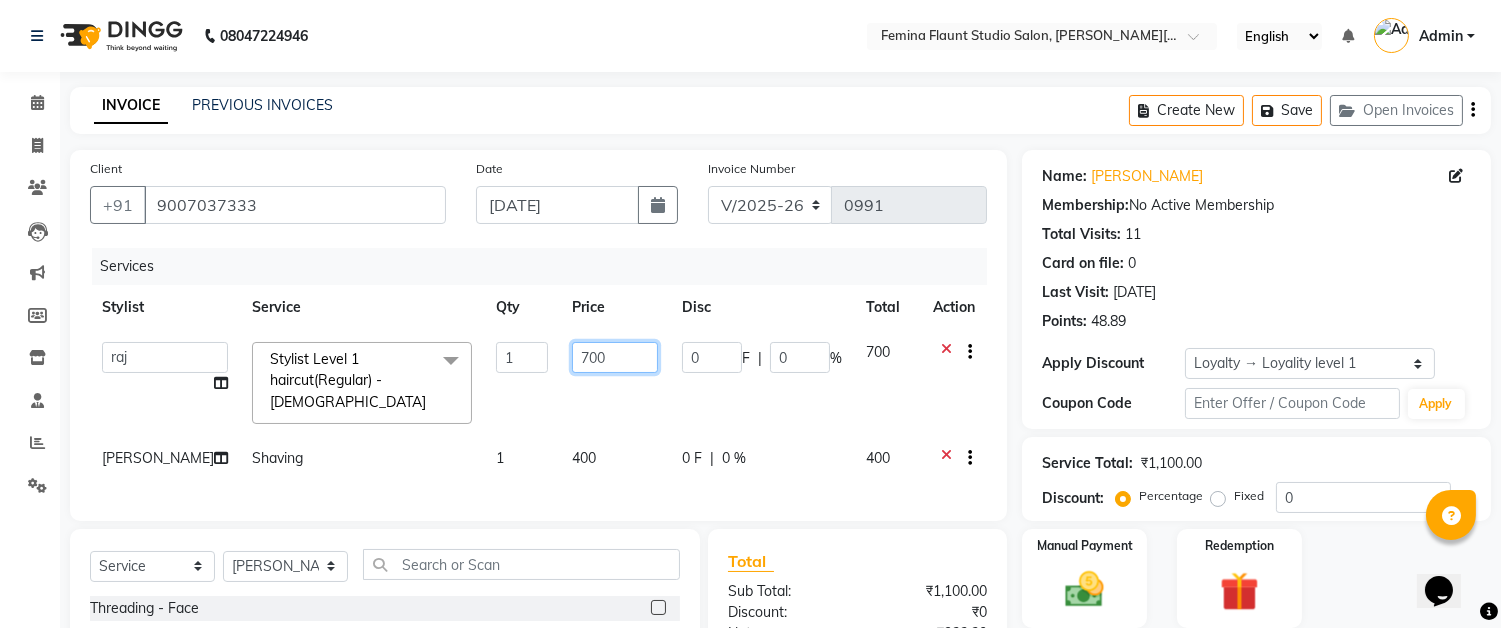 click on "700" 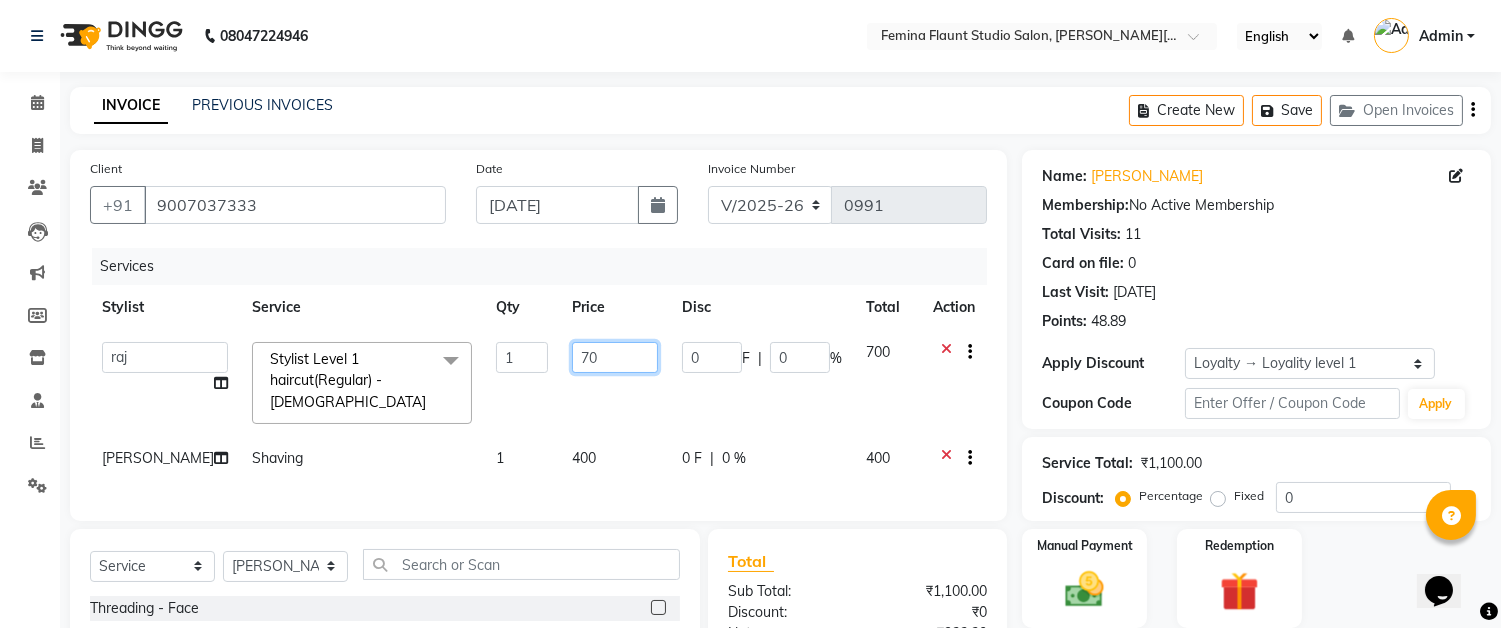type on "7" 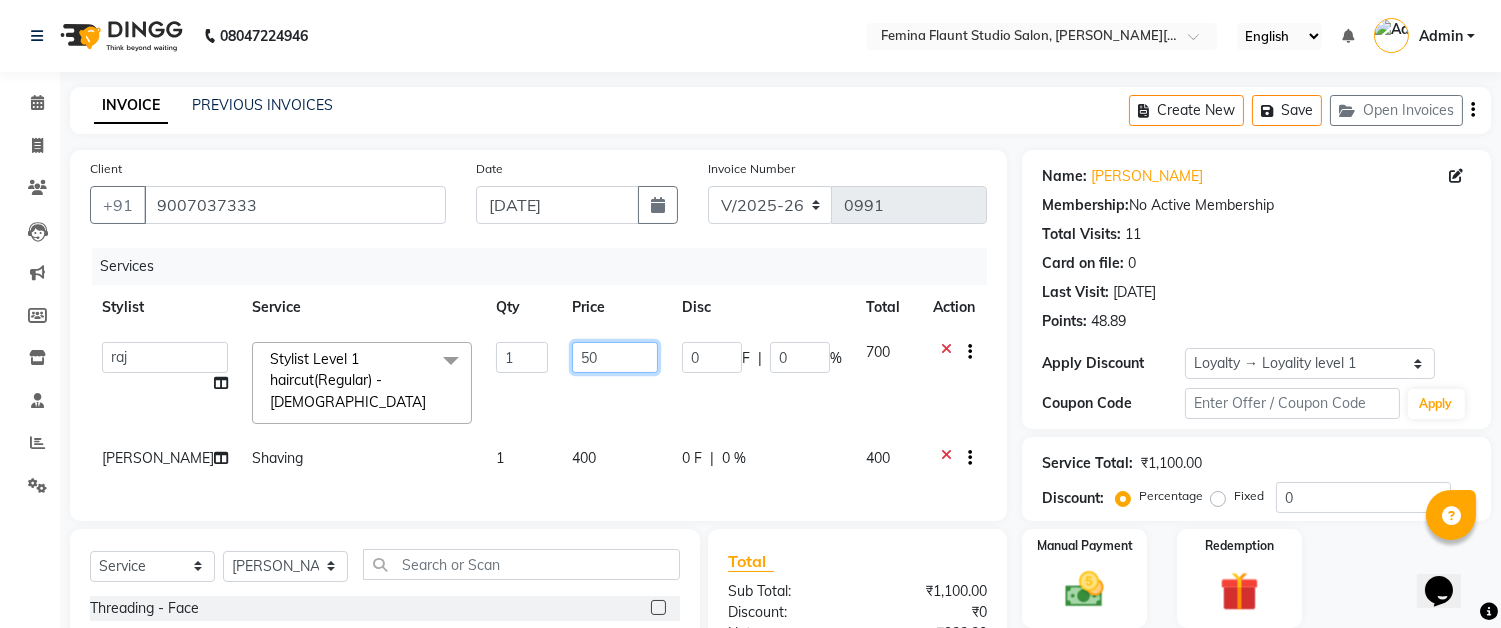 type on "500" 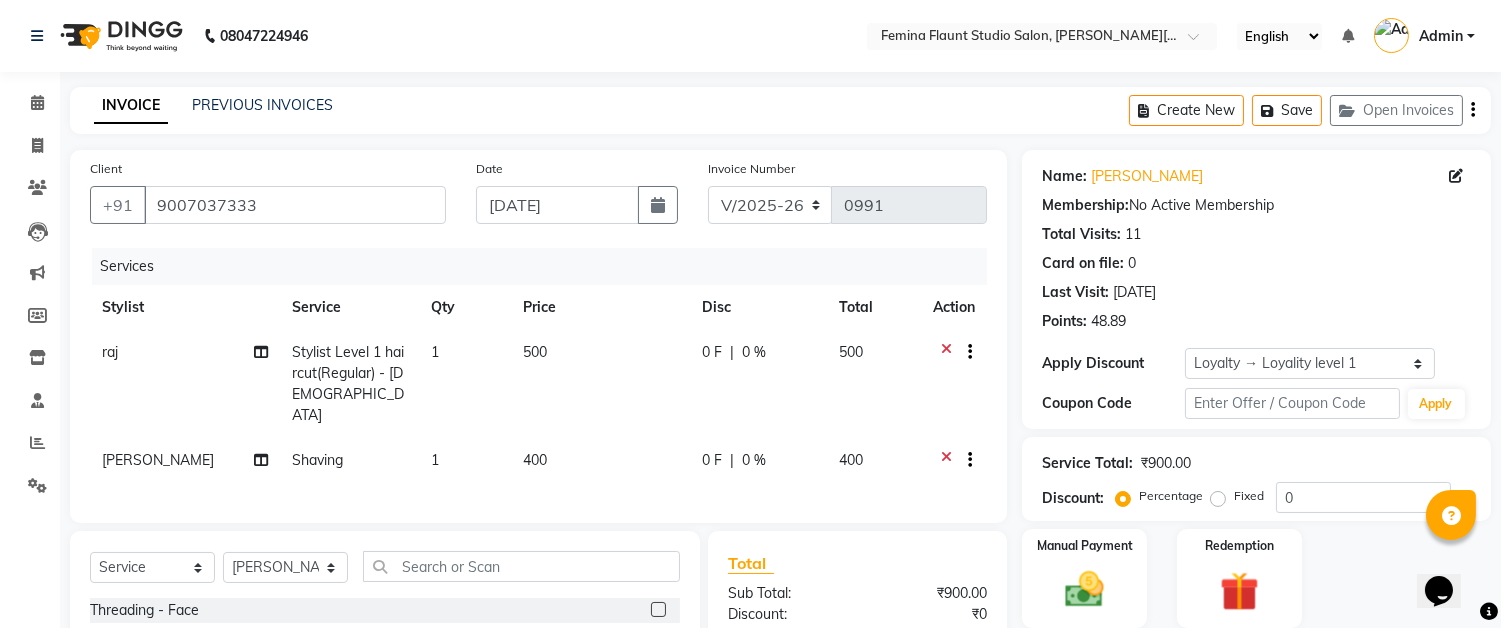 click on "400" 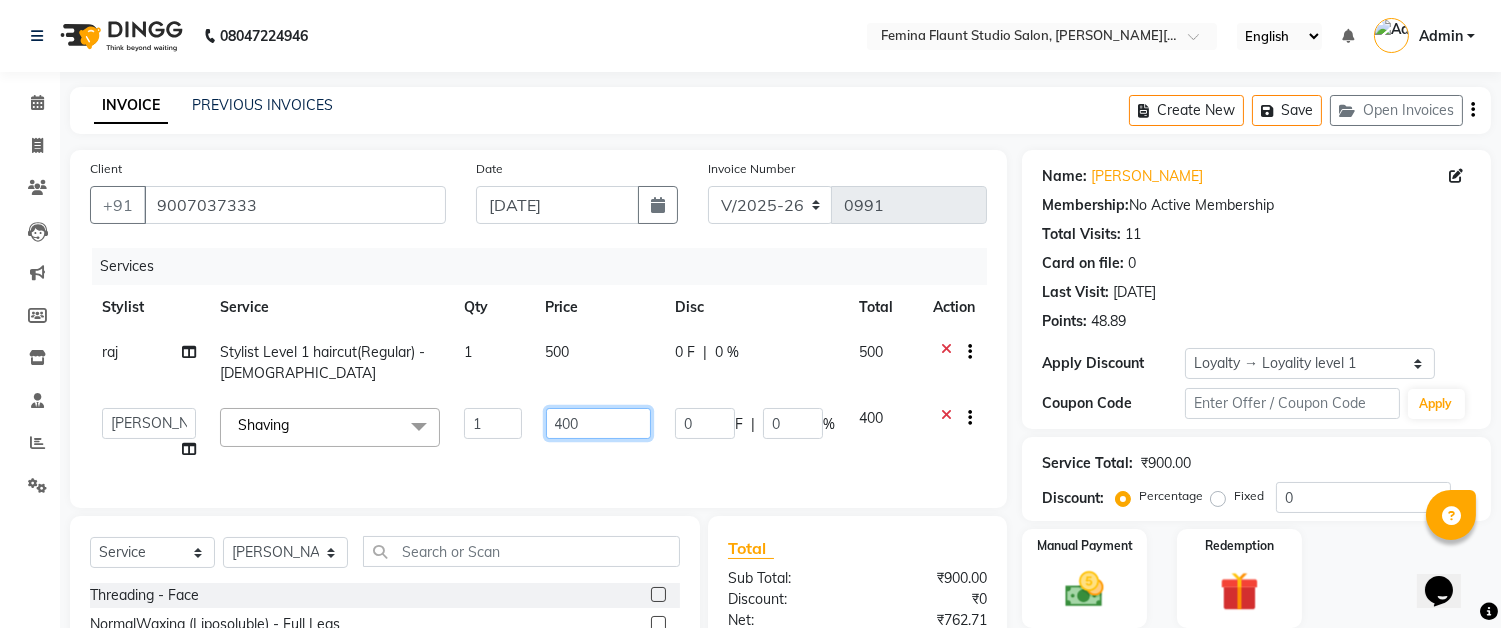 click on "400" 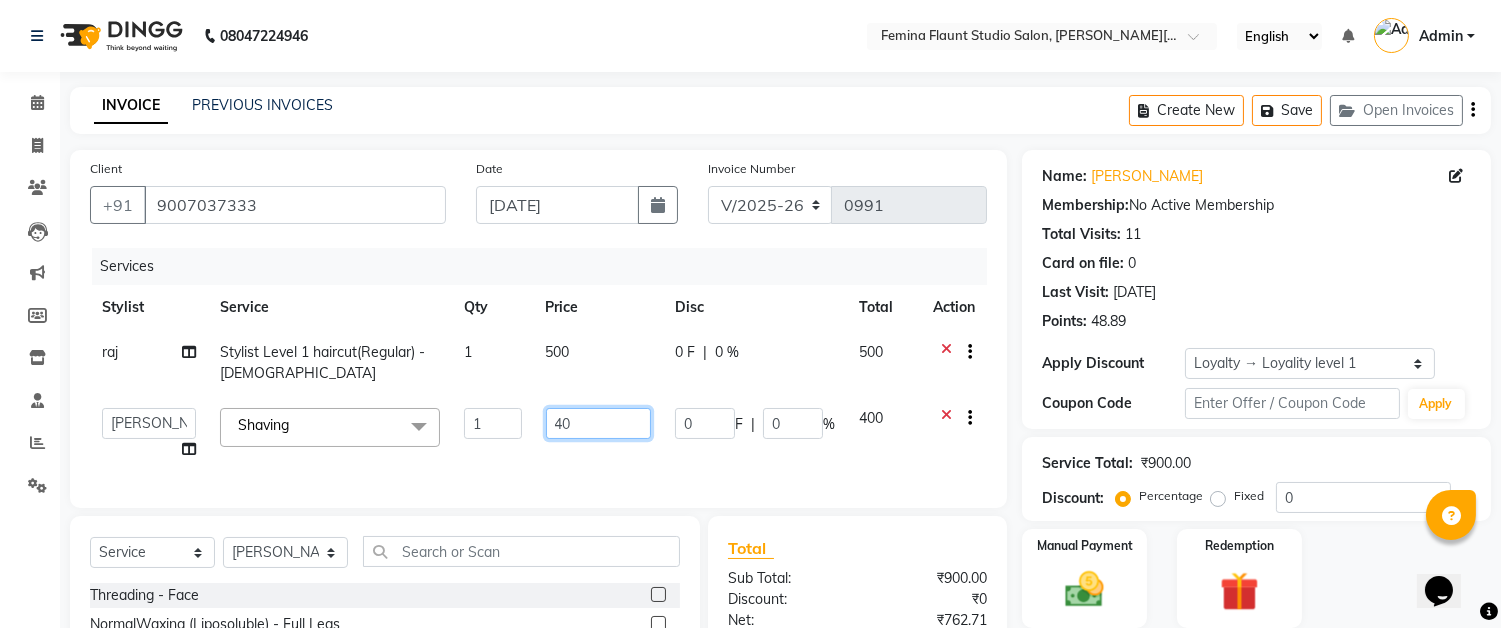 type on "4" 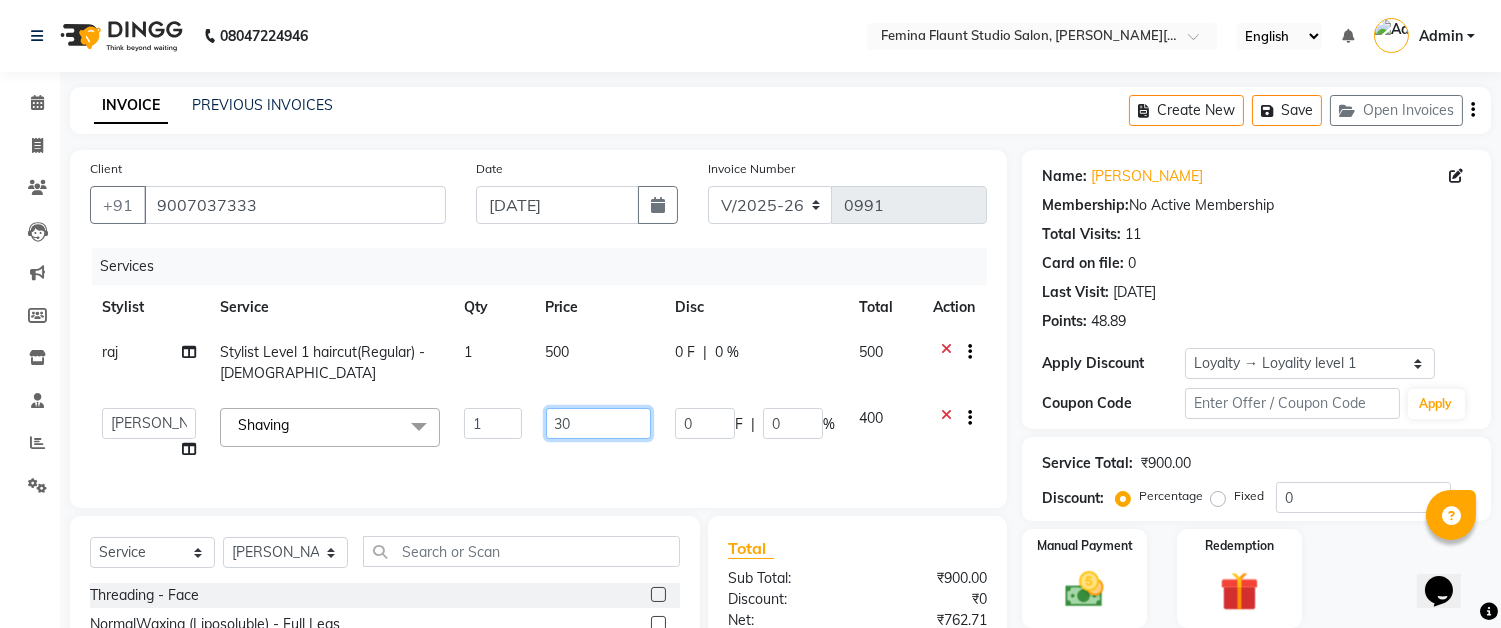 type on "300" 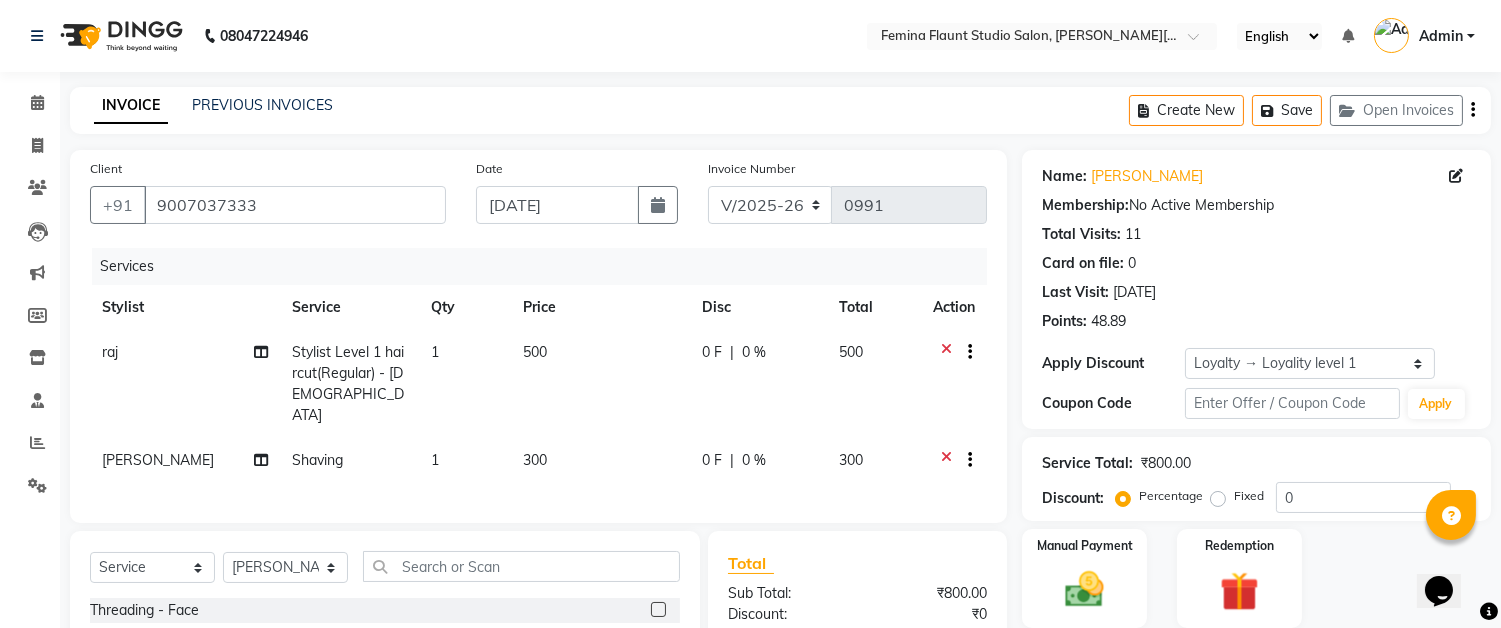 click on "300" 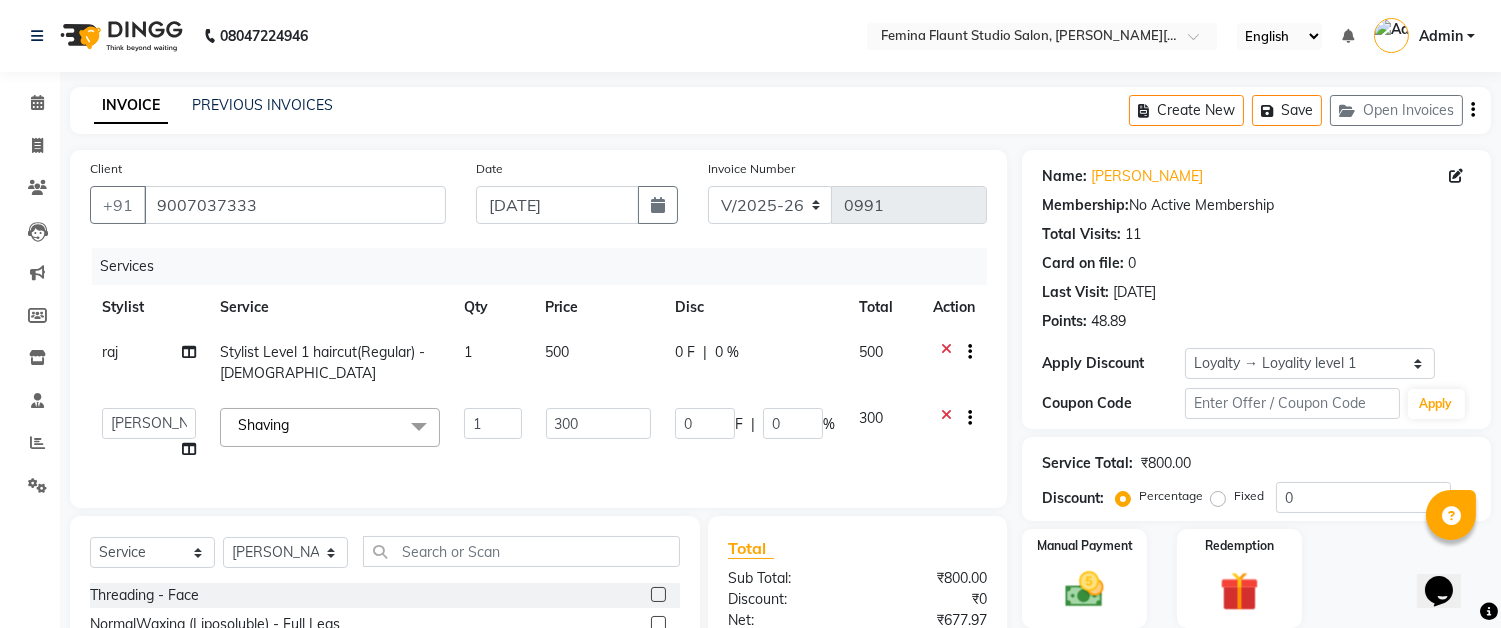 scroll, scrollTop: 222, scrollLeft: 0, axis: vertical 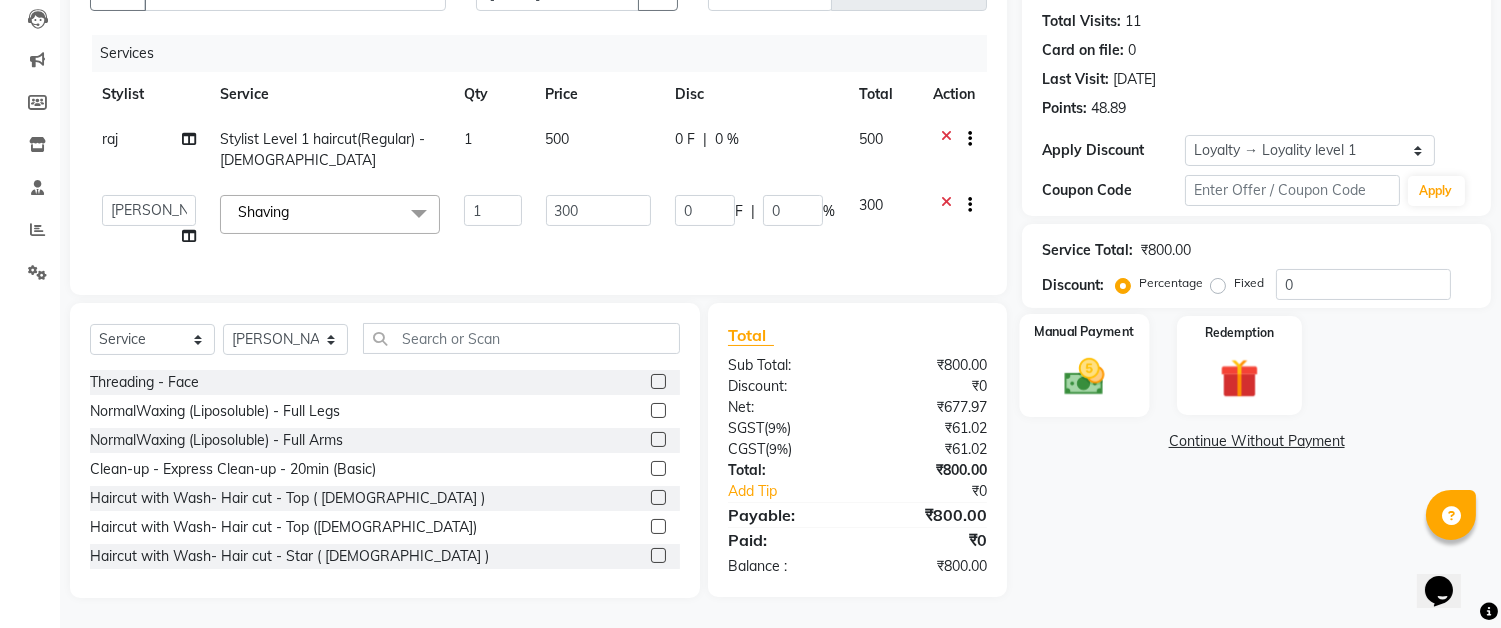 click on "Manual Payment" 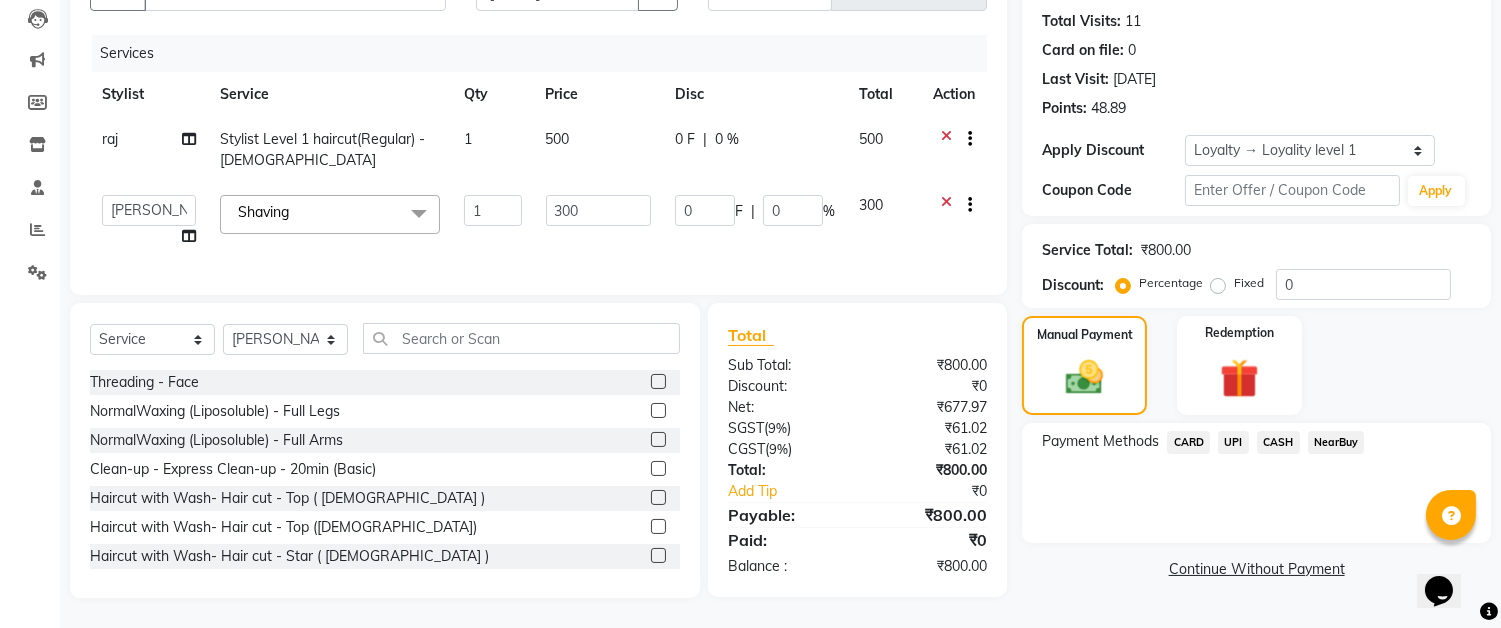 click on "CASH" 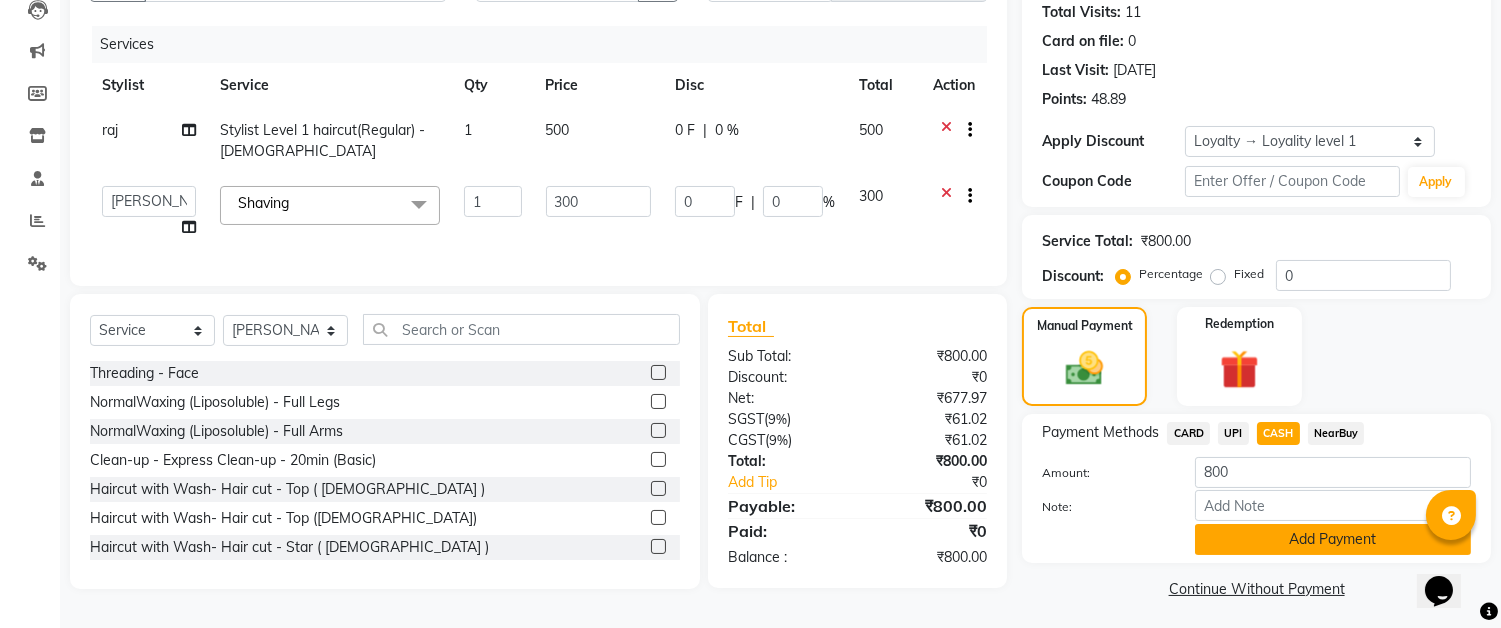 click on "Add Payment" 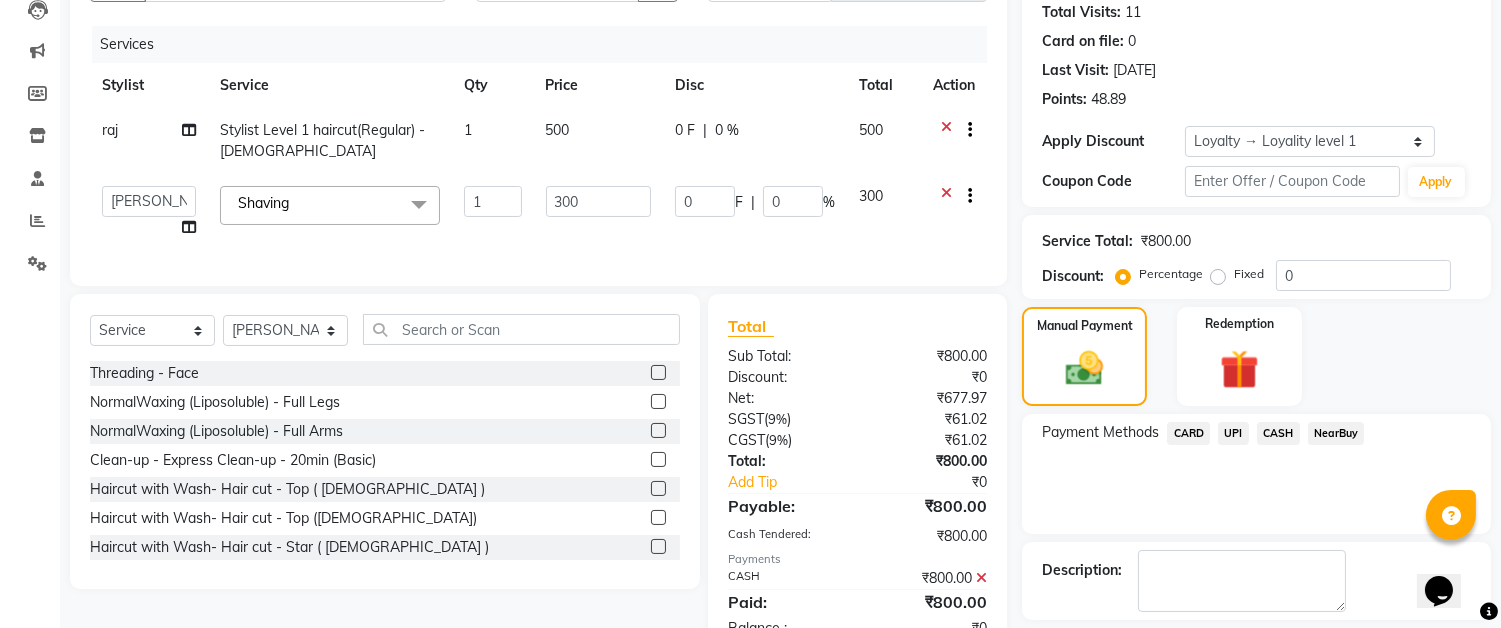 scroll, scrollTop: 397, scrollLeft: 0, axis: vertical 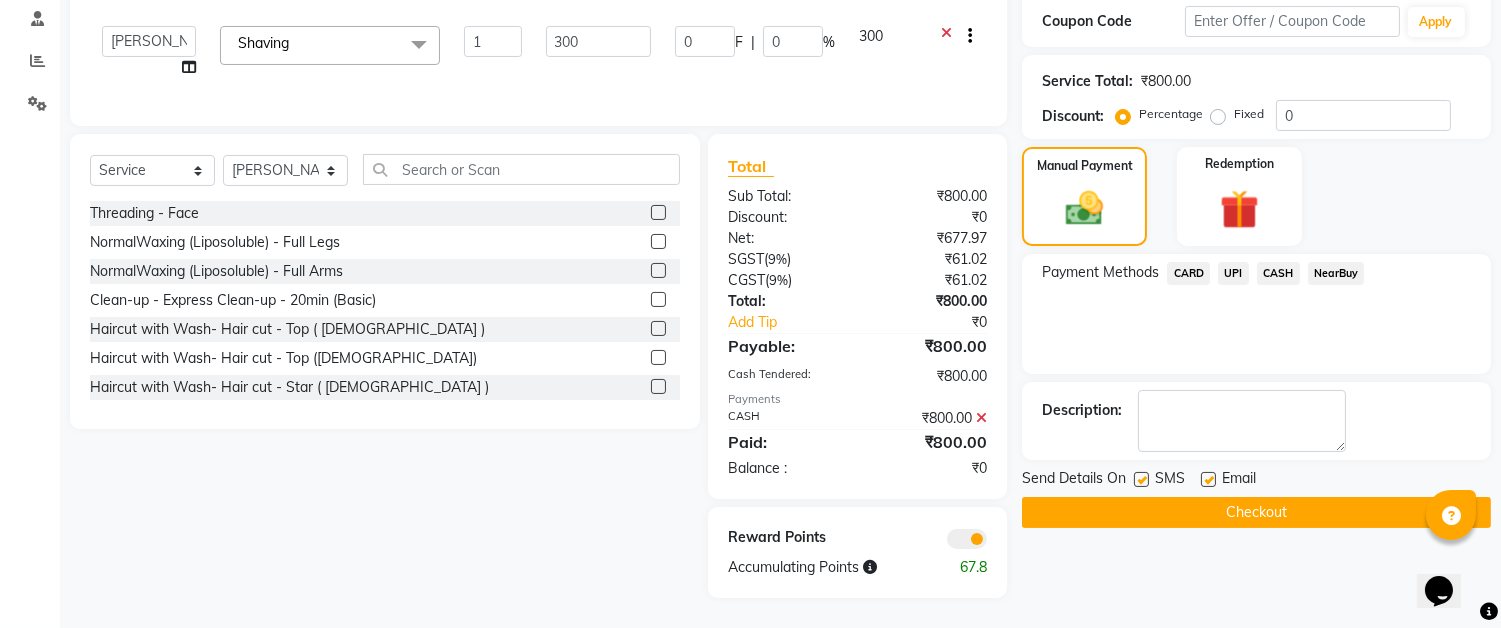 click on "Checkout" 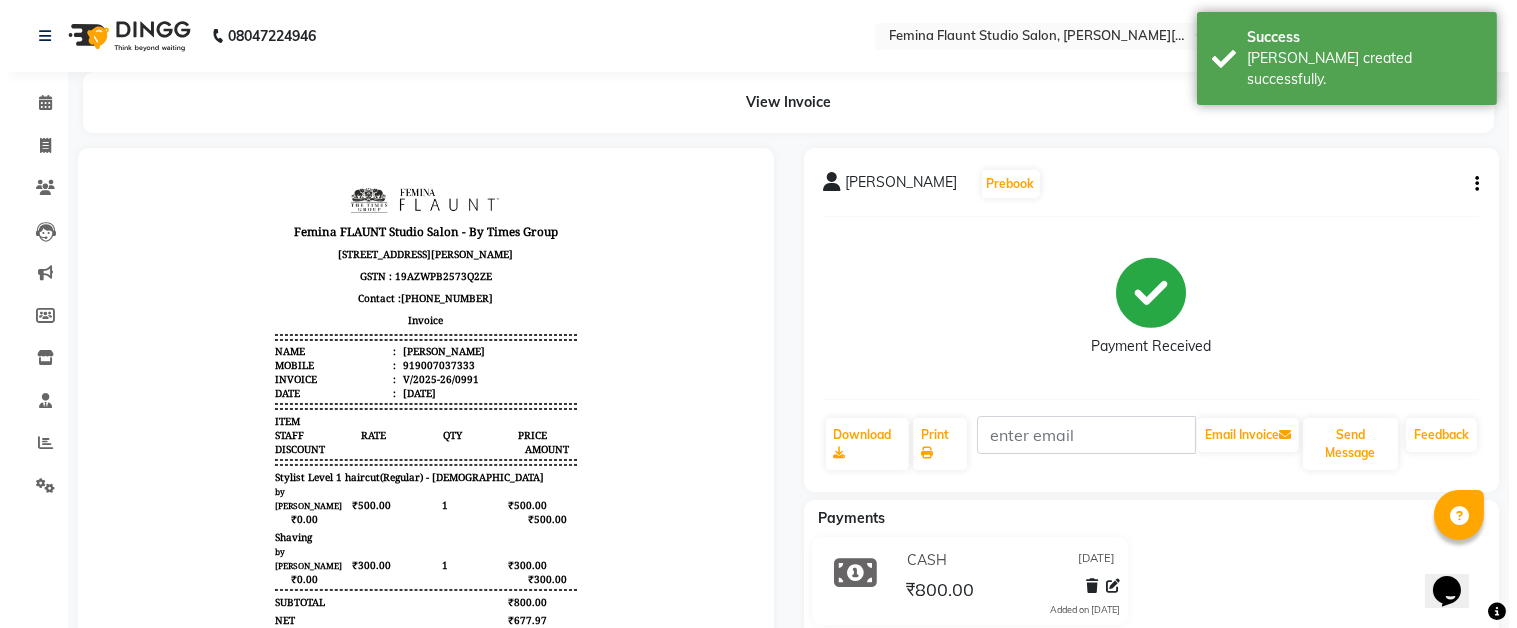 scroll, scrollTop: 0, scrollLeft: 0, axis: both 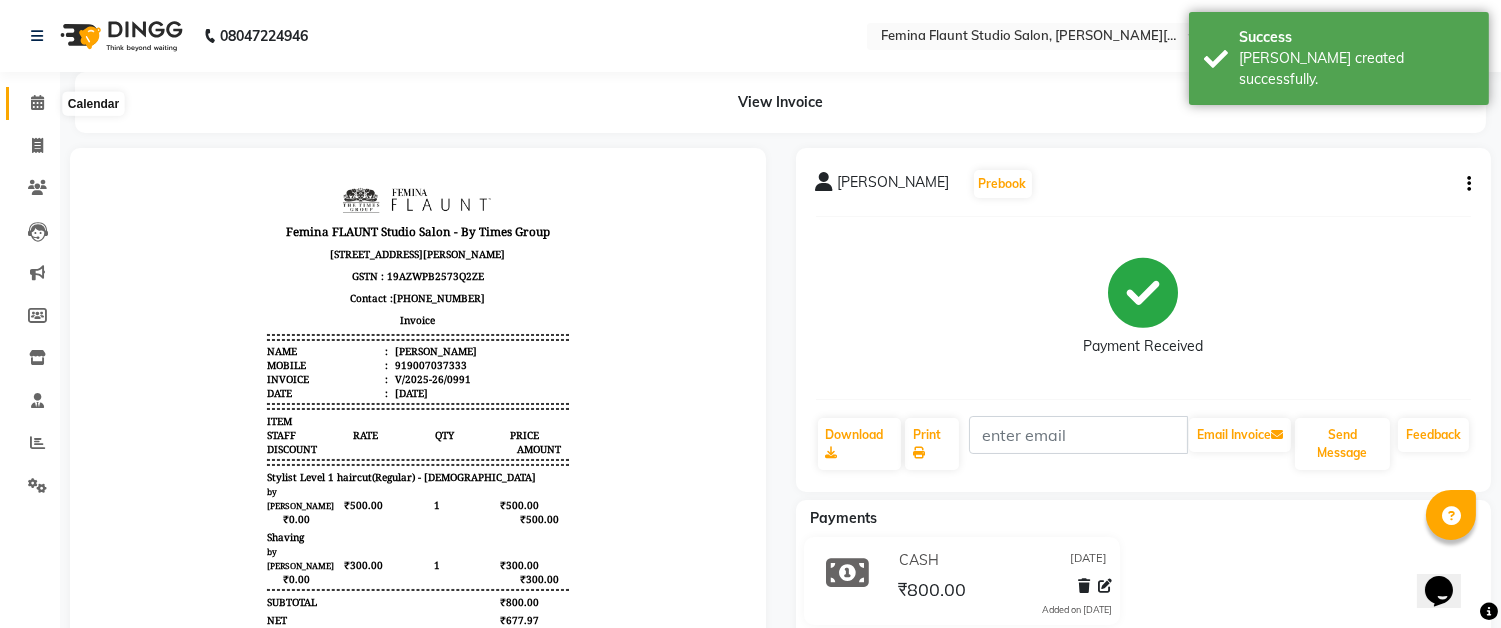 click 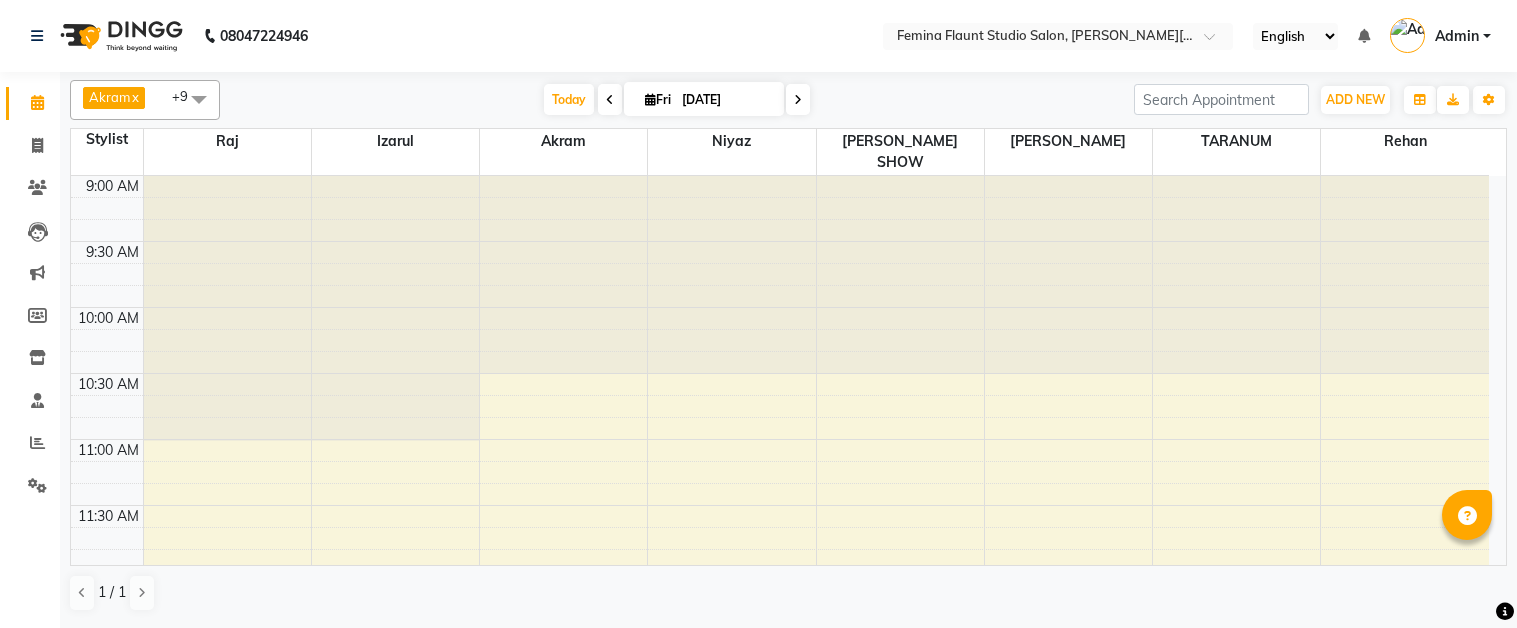 scroll, scrollTop: 0, scrollLeft: 0, axis: both 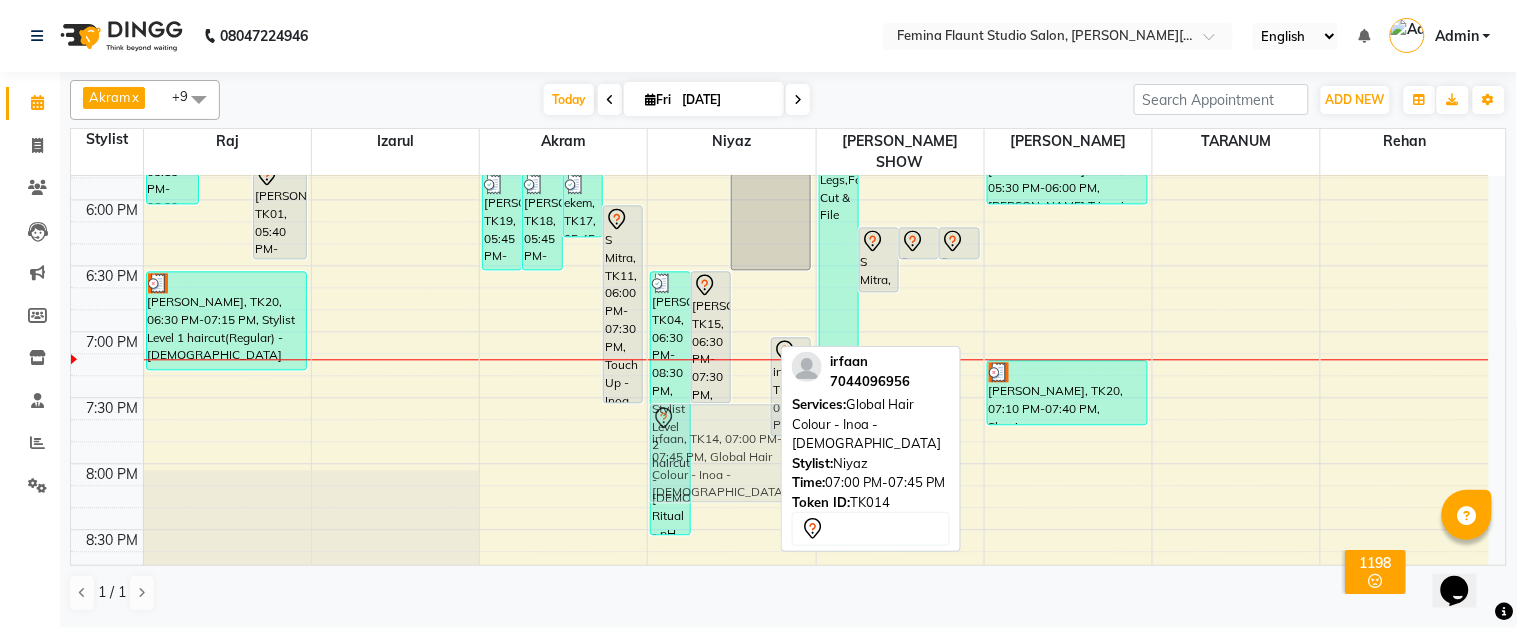 drag, startPoint x: 742, startPoint y: 383, endPoint x: 740, endPoint y: 450, distance: 67.02985 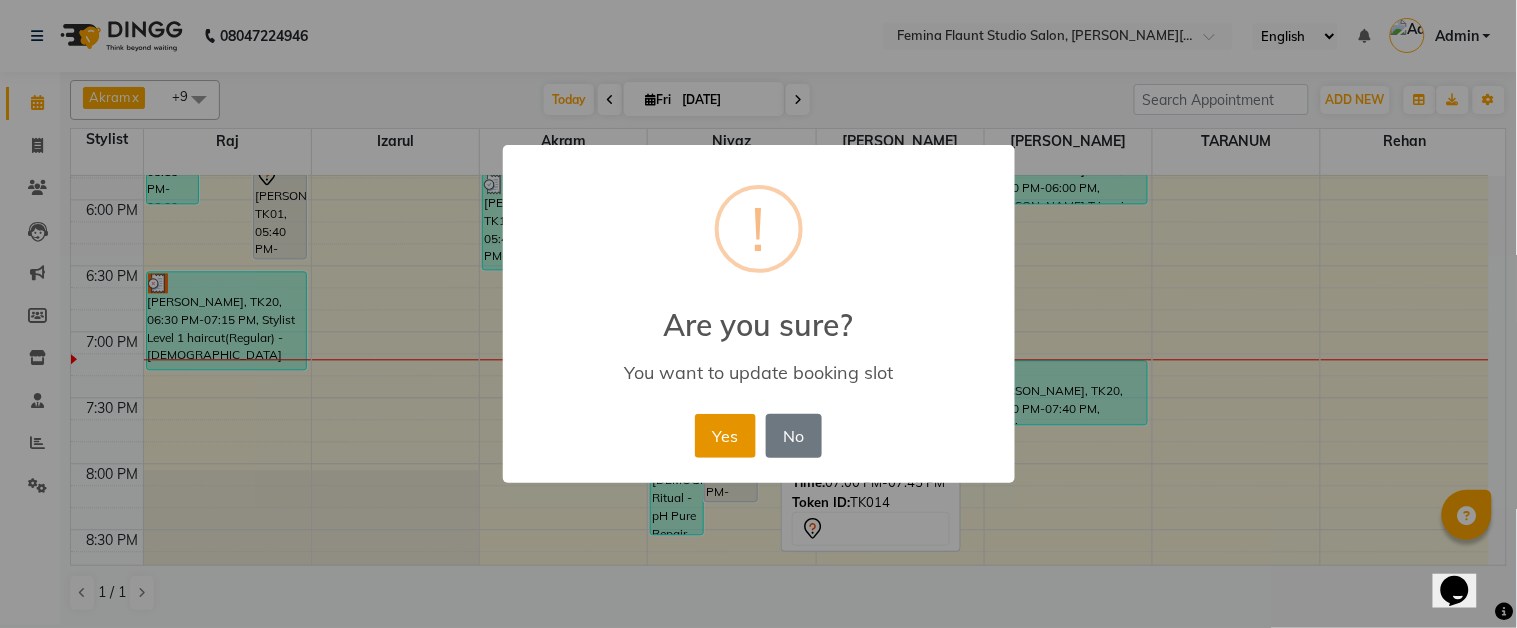 click on "Yes" at bounding box center (725, 436) 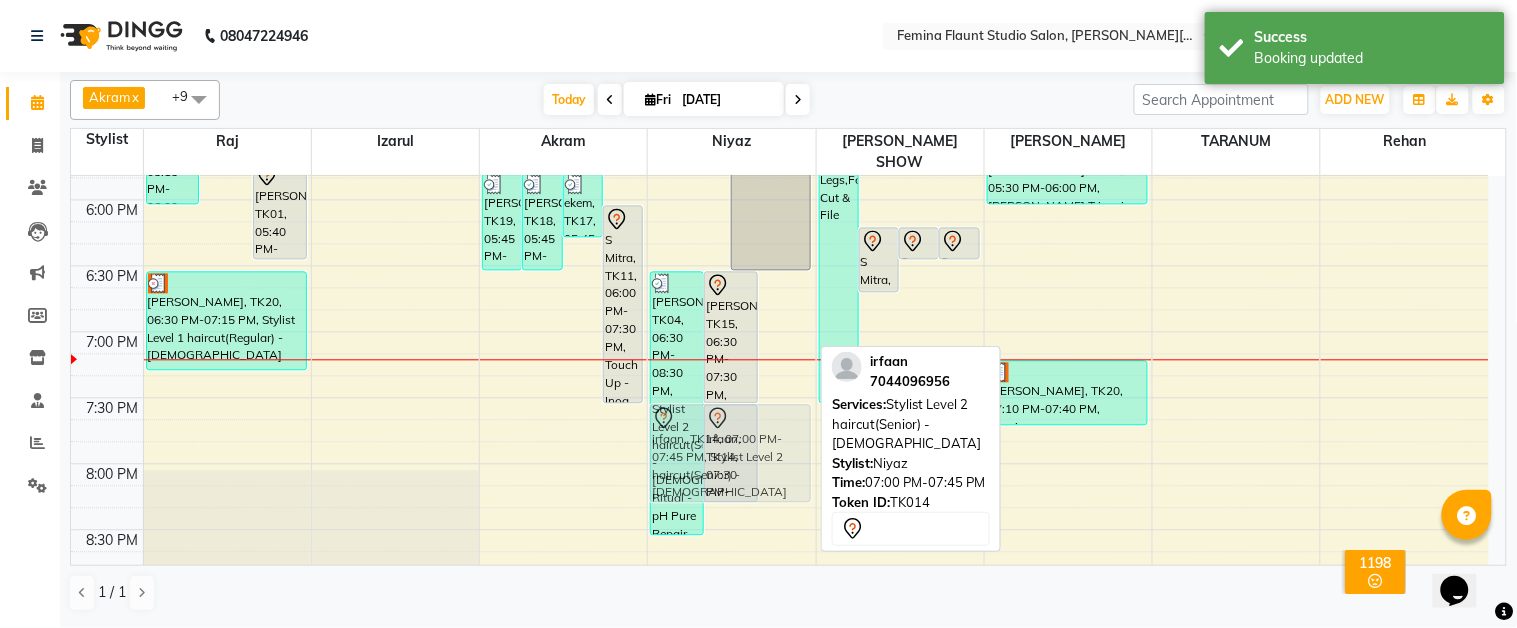 drag, startPoint x: 792, startPoint y: 390, endPoint x: 797, endPoint y: 451, distance: 61.204575 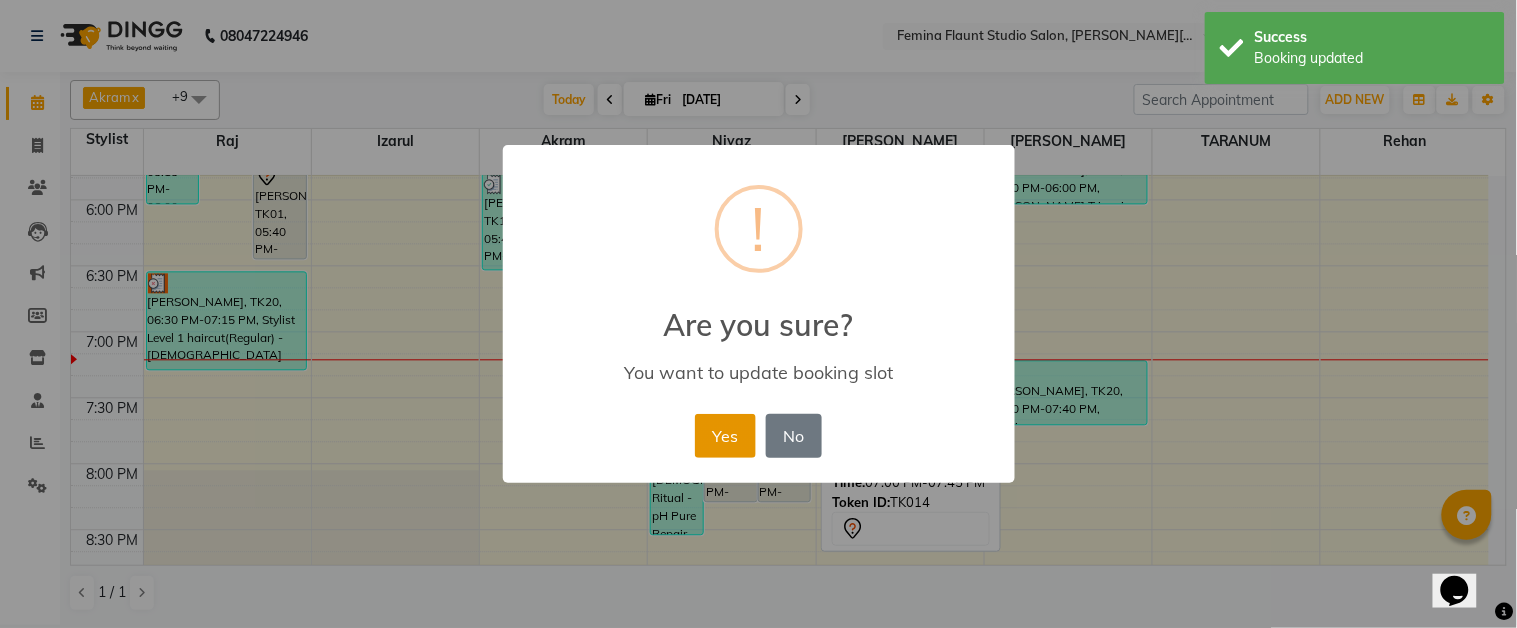 click on "Yes" at bounding box center [725, 436] 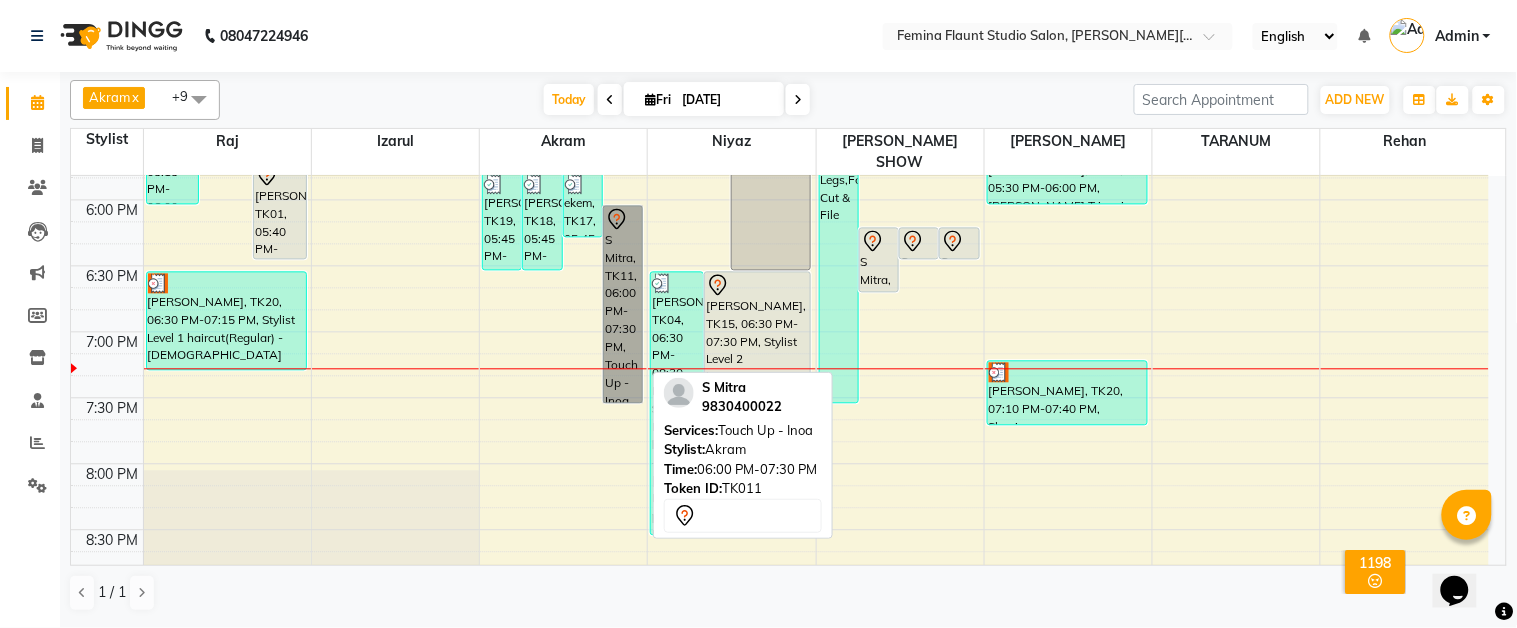 drag, startPoint x: 627, startPoint y: 366, endPoint x: 643, endPoint y: 358, distance: 17.888544 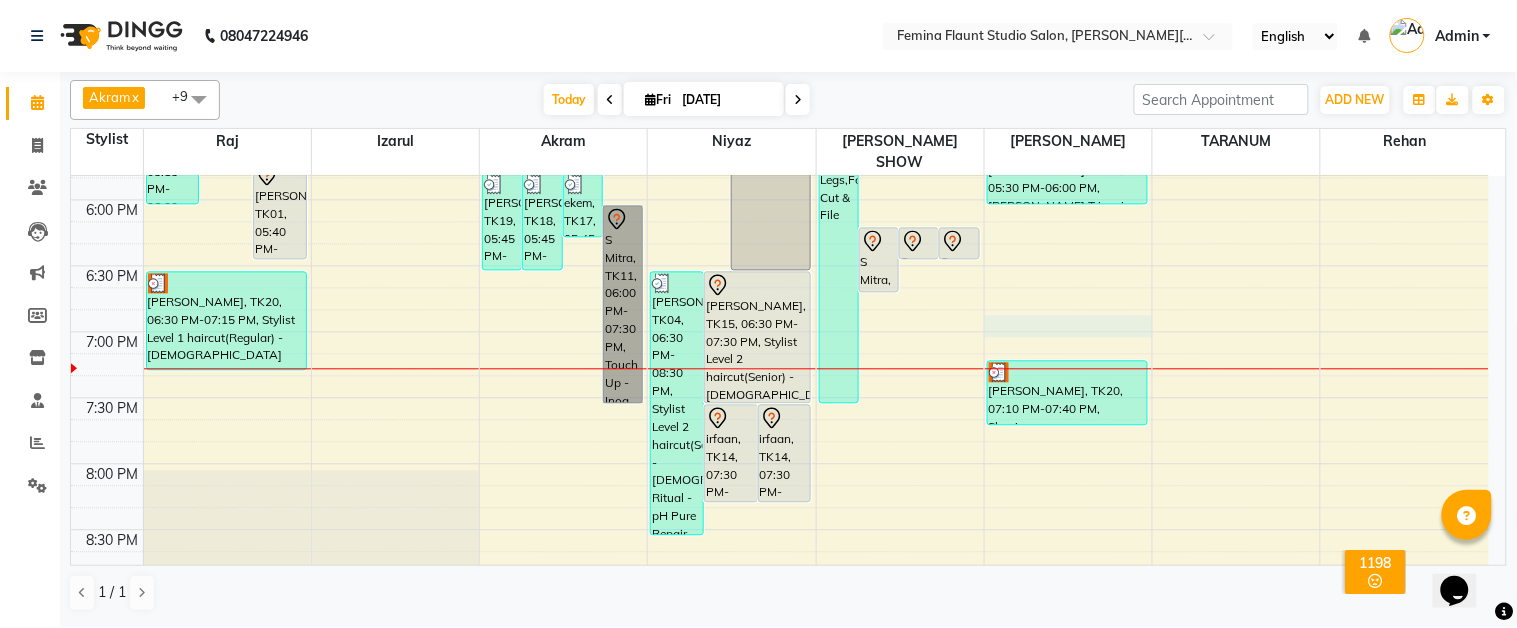 click on "9:00 AM 9:30 AM 10:00 AM 10:30 AM 11:00 AM 11:30 AM 12:00 PM 12:30 PM 1:00 PM 1:30 PM 2:00 PM 2:30 PM 3:00 PM 3:30 PM 4:00 PM 4:30 PM 5:00 PM 5:30 PM 6:00 PM 6:30 PM 7:00 PM 7:30 PM 8:00 PM 8:30 PM 9:00 PM 9:30 PM     [PERSON_NAME] Bblunt, TK08, 01:30 PM-04:30 PM, Moroccan Hair Spa [DEMOGRAPHIC_DATA] - Short,Stylist Level 1 haircut(Regular) - [DEMOGRAPHIC_DATA]     [PERSON_NAME] Bblunt, TK08, 03:30 PM-04:30 PM, Stylist Level 1 haircut(Regular) - [DEMOGRAPHIC_DATA]     [PERSON_NAME], TK12, 03:45 PM-04:30 PM, Stylist Level 1 haircut(Regular) - [DEMOGRAPHIC_DATA]     [PERSON_NAME], TK12, 04:30 PM-05:15 PM, Global Hair Colour - Majirel - [DEMOGRAPHIC_DATA]             [PERSON_NAME], TK01, 05:00 PM-05:45 PM, Stylist Level 1 haircut(Regular) - [DEMOGRAPHIC_DATA]             [PERSON_NAME], TK01, 05:40 PM-06:25 PM, Stylist Level 1 haircut(Regular) - [DEMOGRAPHIC_DATA]     HARSH, TK16, 05:15 PM-06:00 PM, Stylist Level 1 haircut(Regular) - [DEMOGRAPHIC_DATA]     [PERSON_NAME], TK20, 06:30 PM-07:15 PM, Stylist Level 1 haircut(Regular) - [DEMOGRAPHIC_DATA]     [PERSON_NAME] Bblunt, TK08, 02:40 PM-03:10 PM, Pedicure (Regular)" at bounding box center [780, -131] 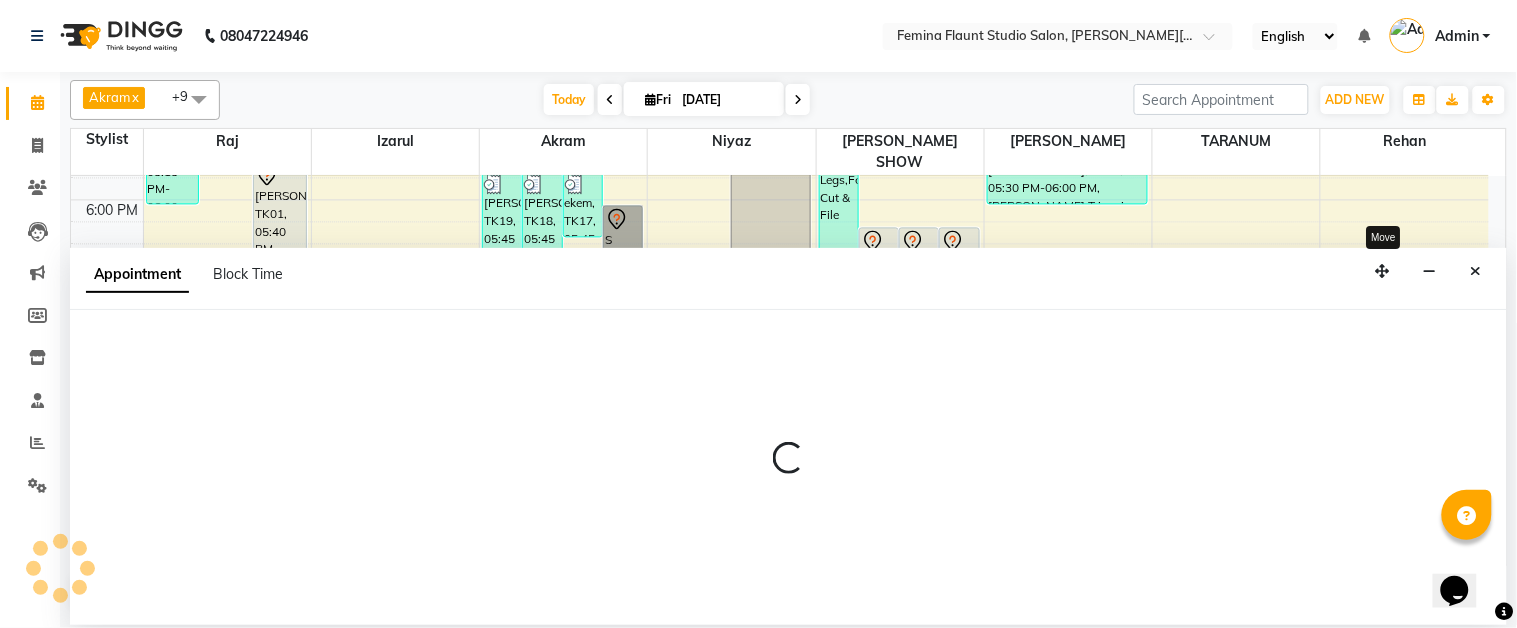 select on "84393" 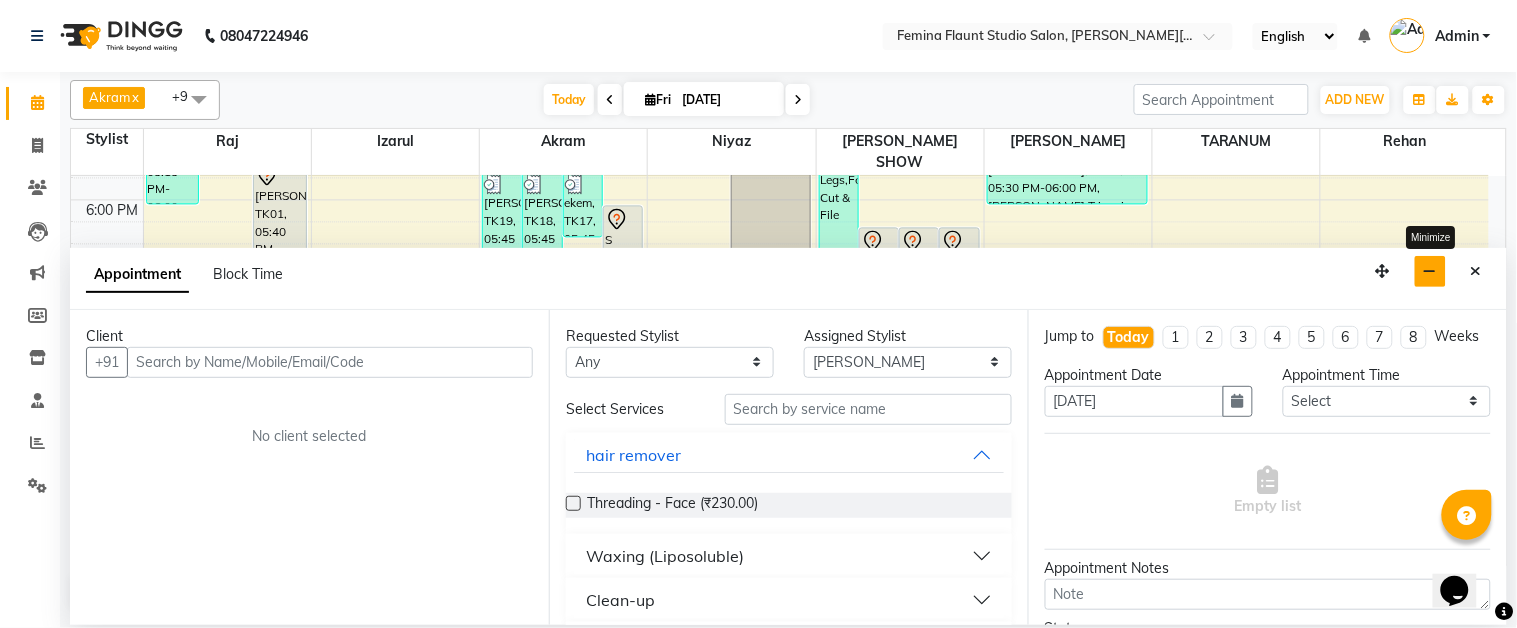 click at bounding box center (1430, 271) 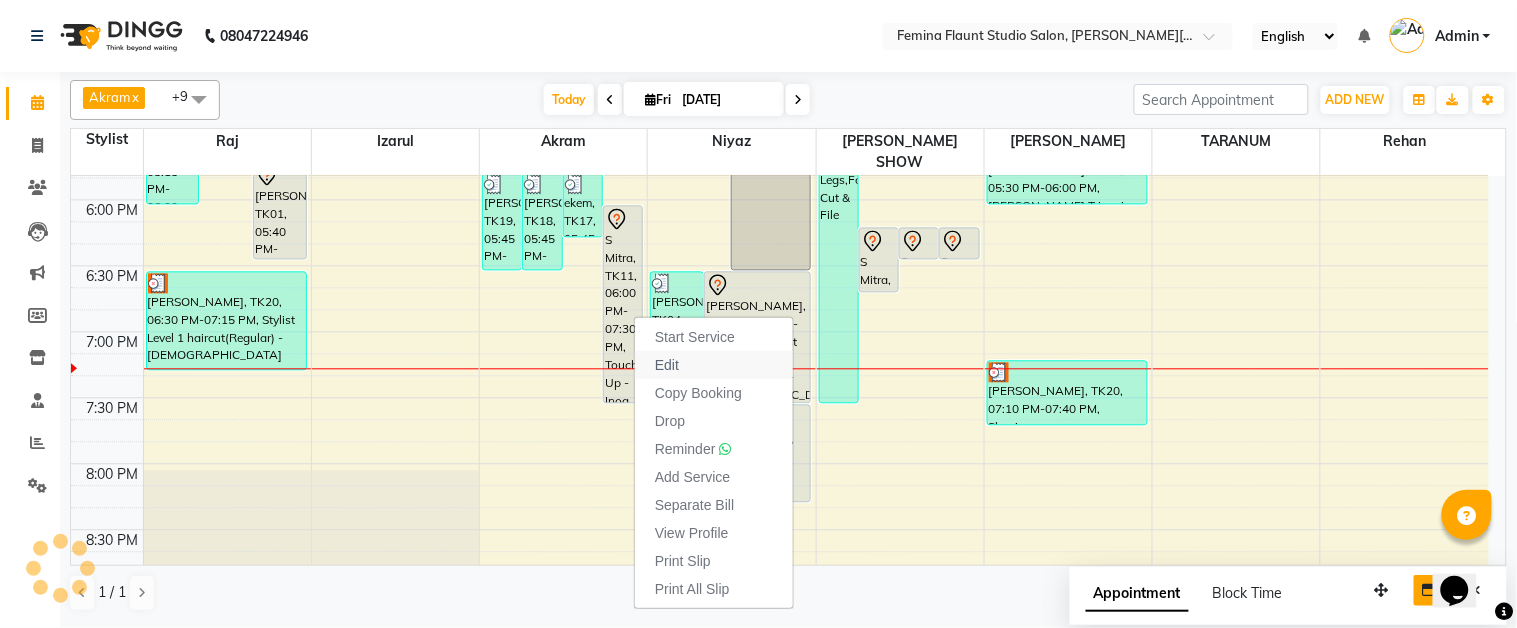 click on "Edit" at bounding box center [667, 365] 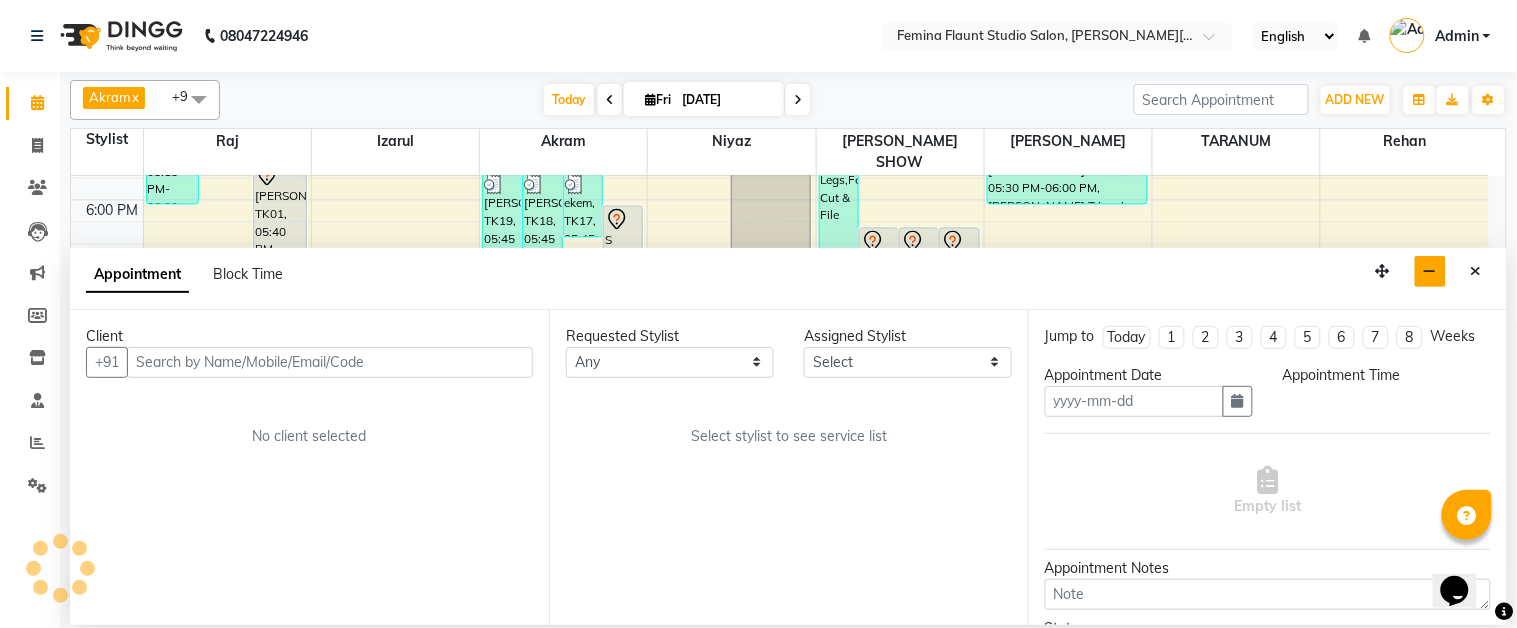 type on "[DATE]" 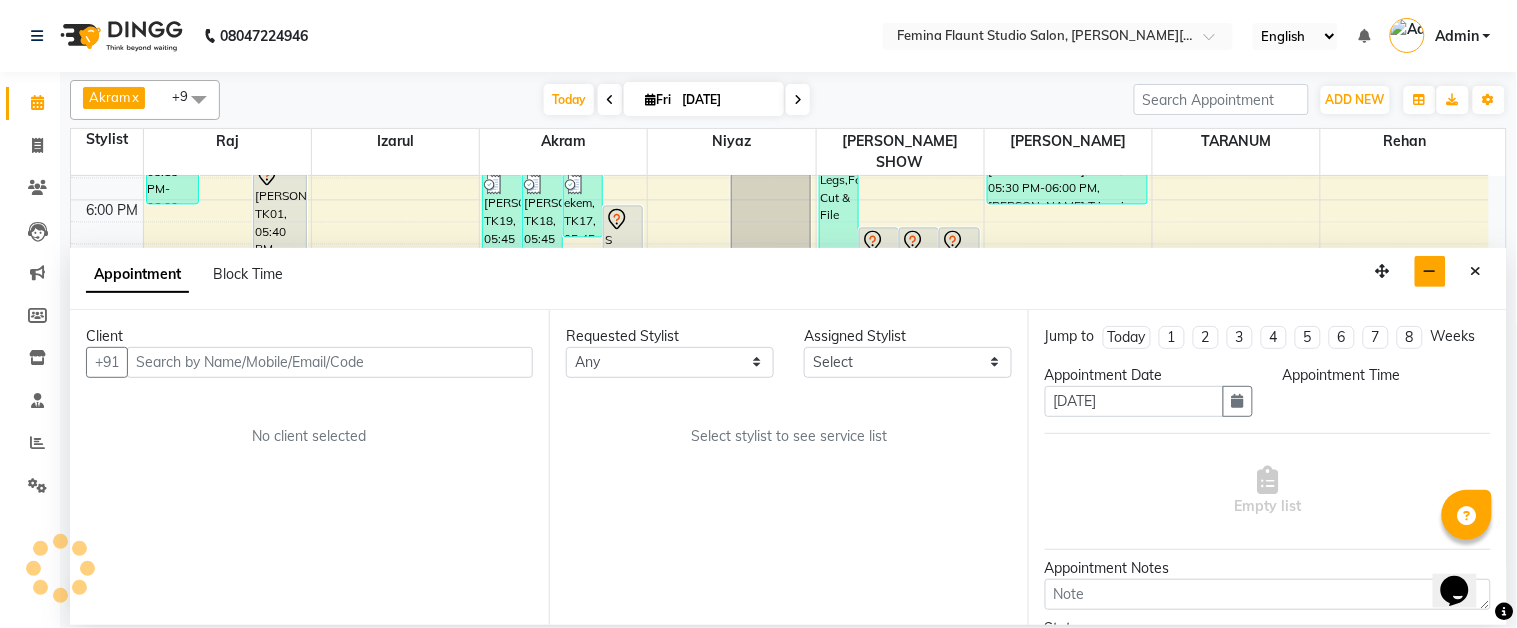 scroll, scrollTop: 0, scrollLeft: 0, axis: both 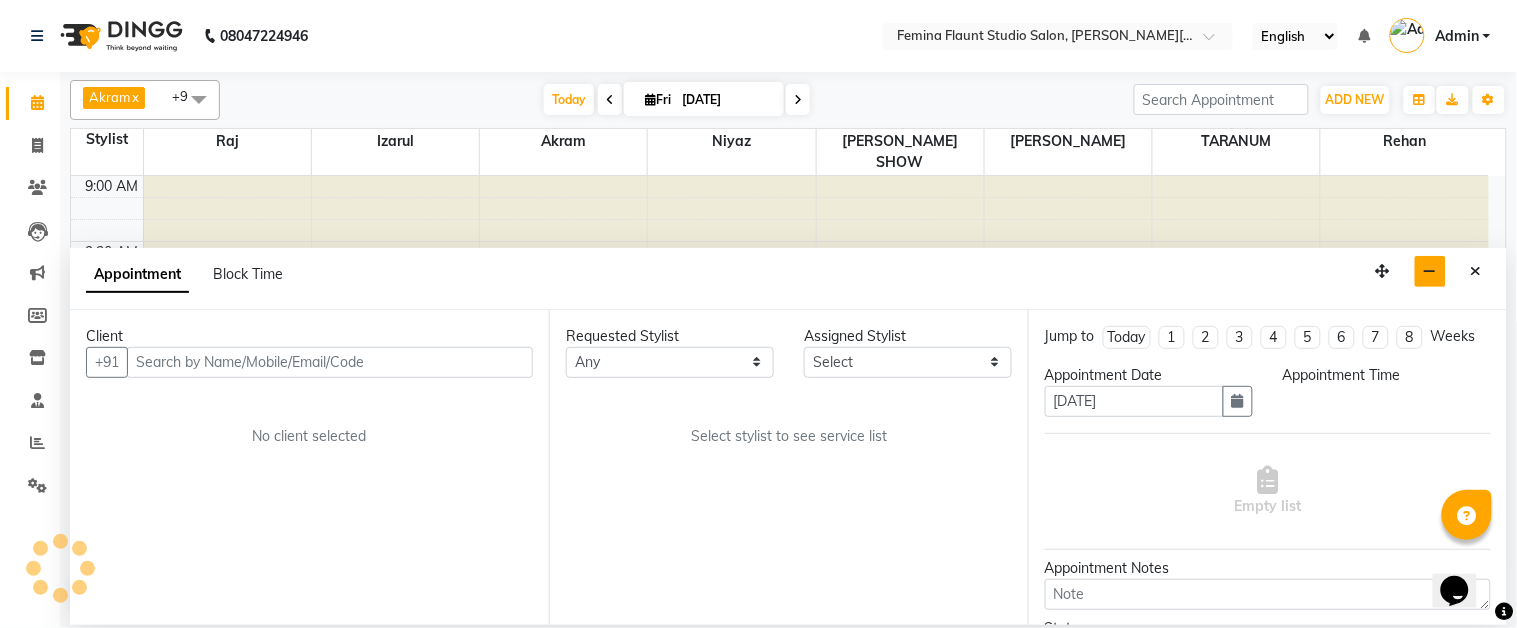 select on "83121" 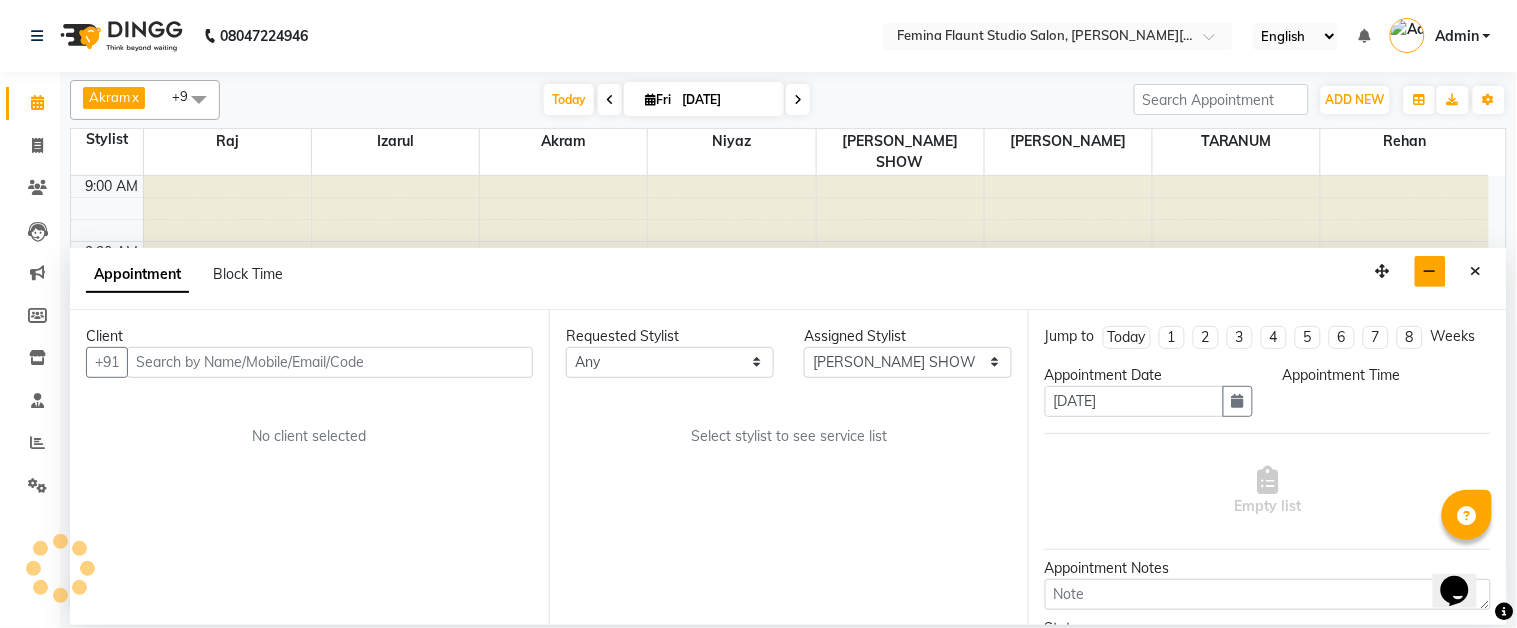 select on "1080" 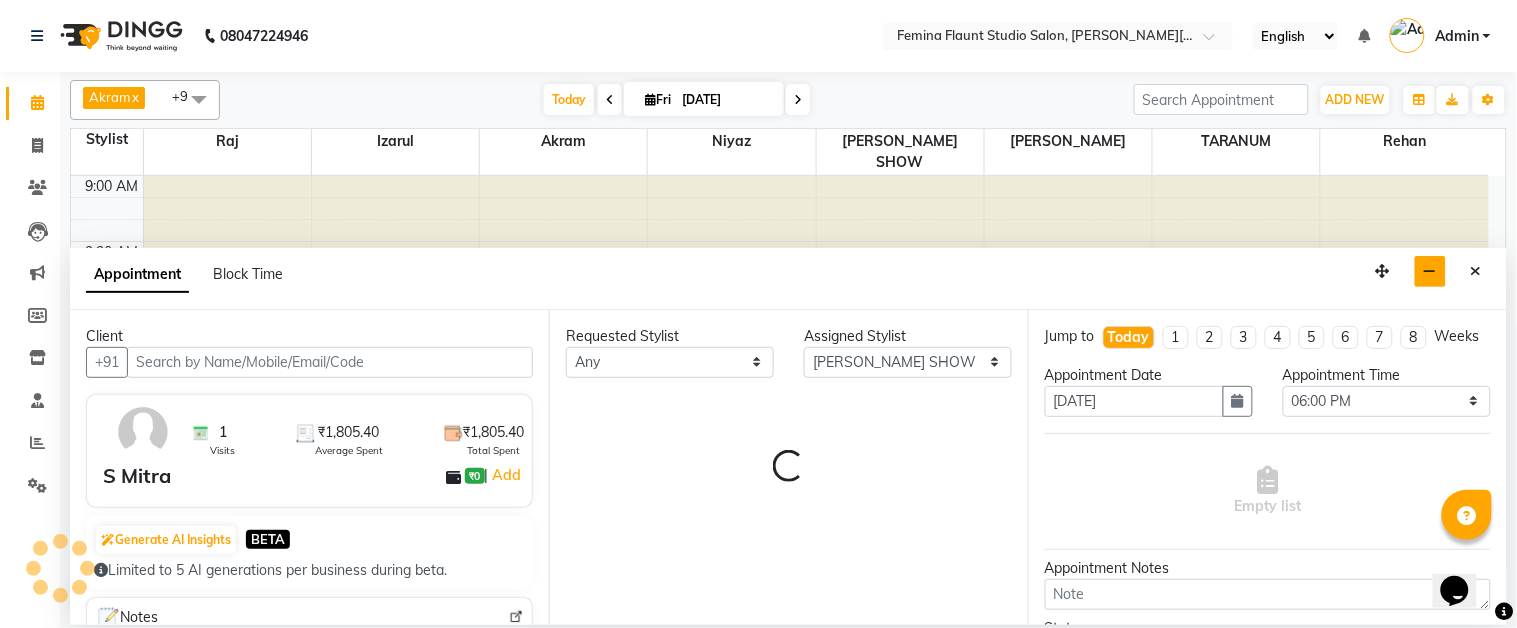 scroll, scrollTop: 1313, scrollLeft: 0, axis: vertical 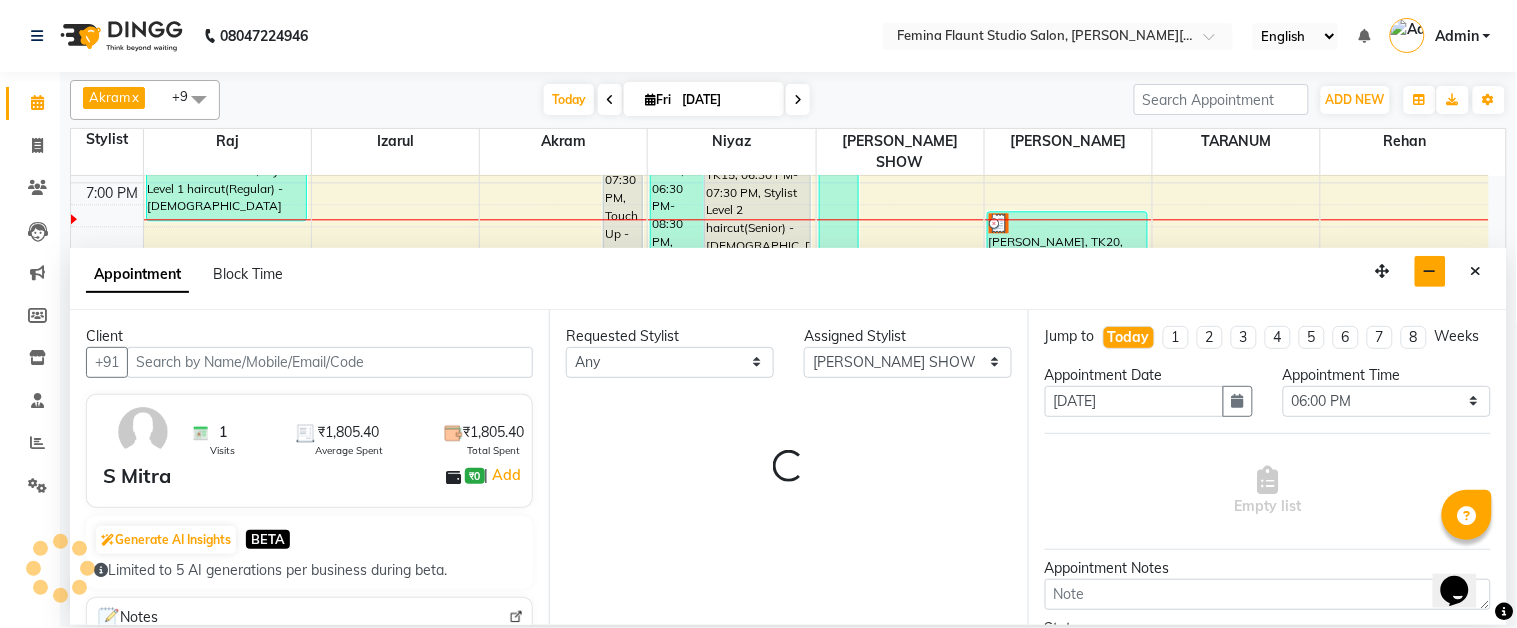 select on "2338" 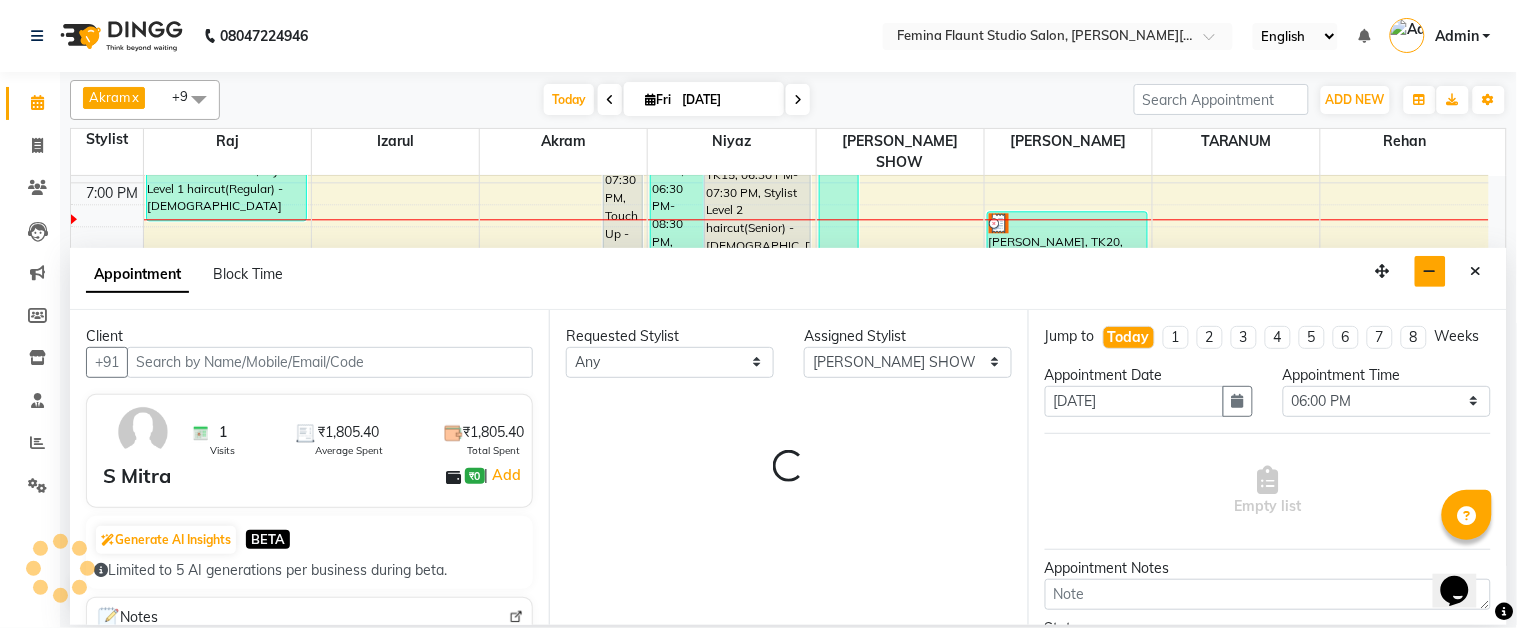 select on "2348" 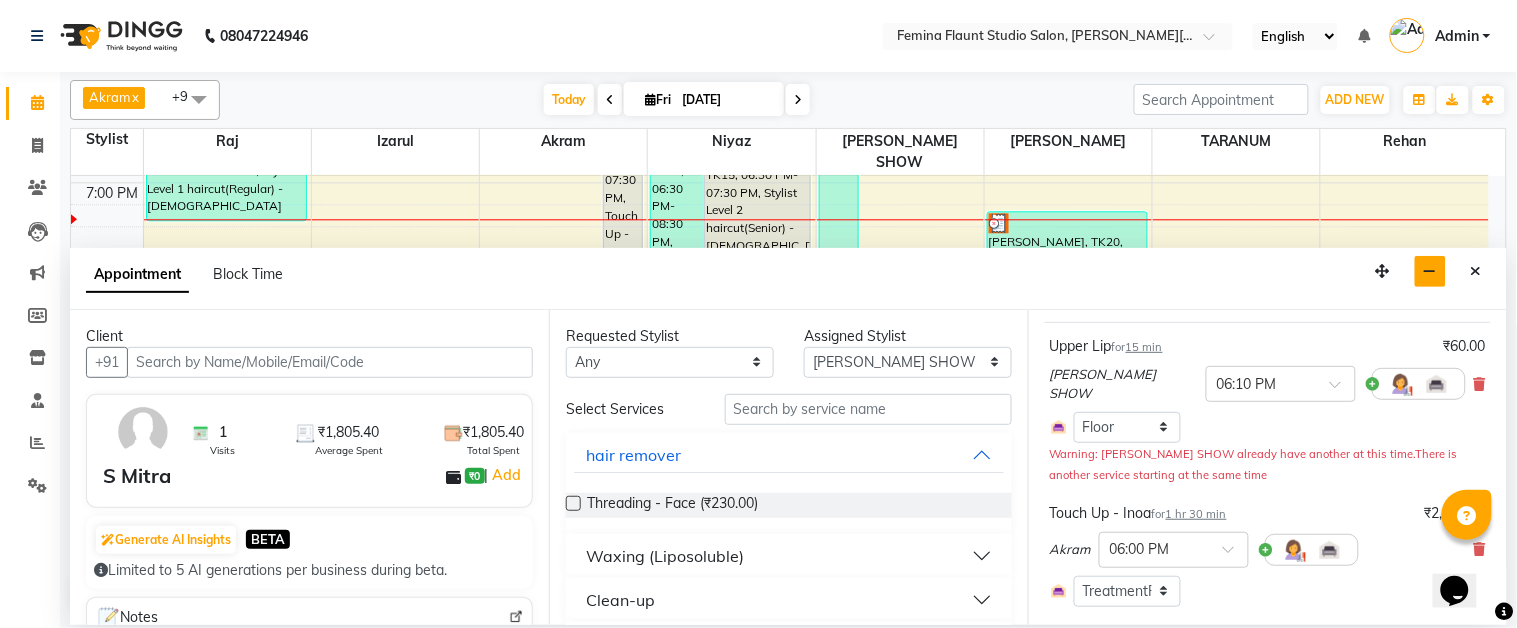 scroll, scrollTop: 222, scrollLeft: 0, axis: vertical 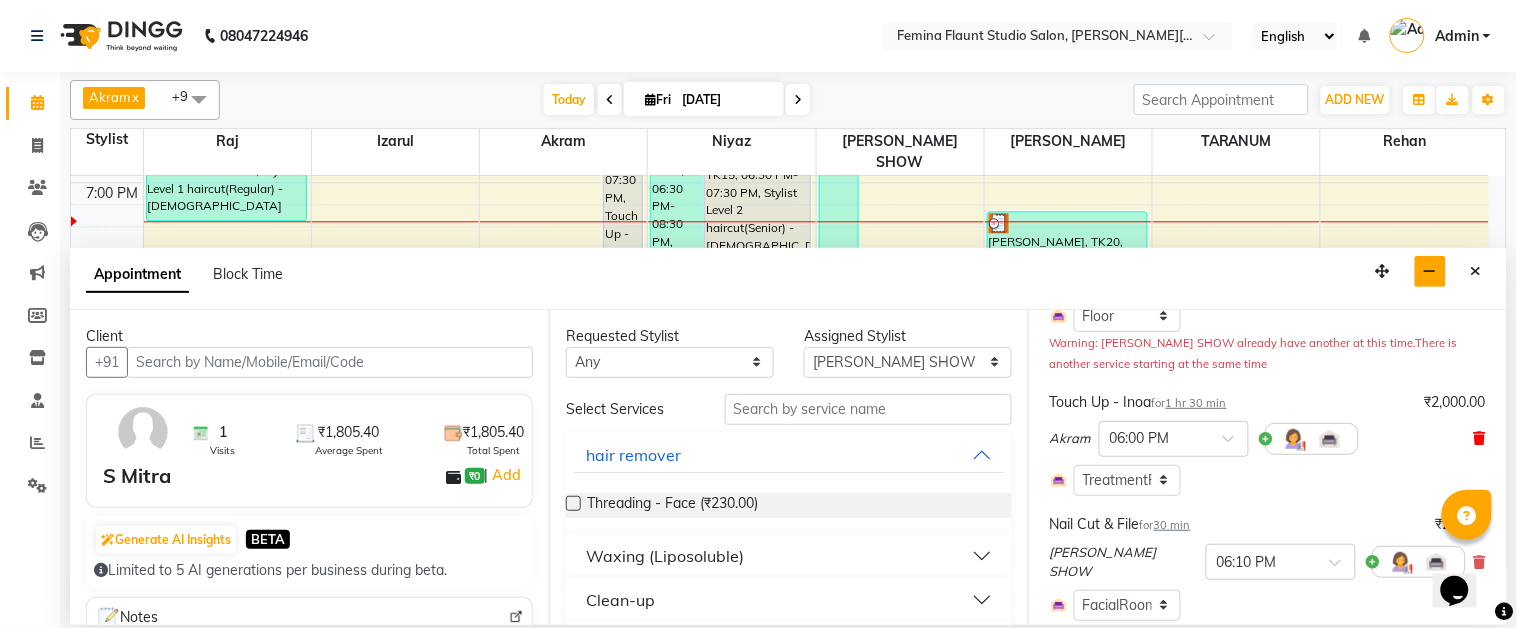 click at bounding box center [1480, 438] 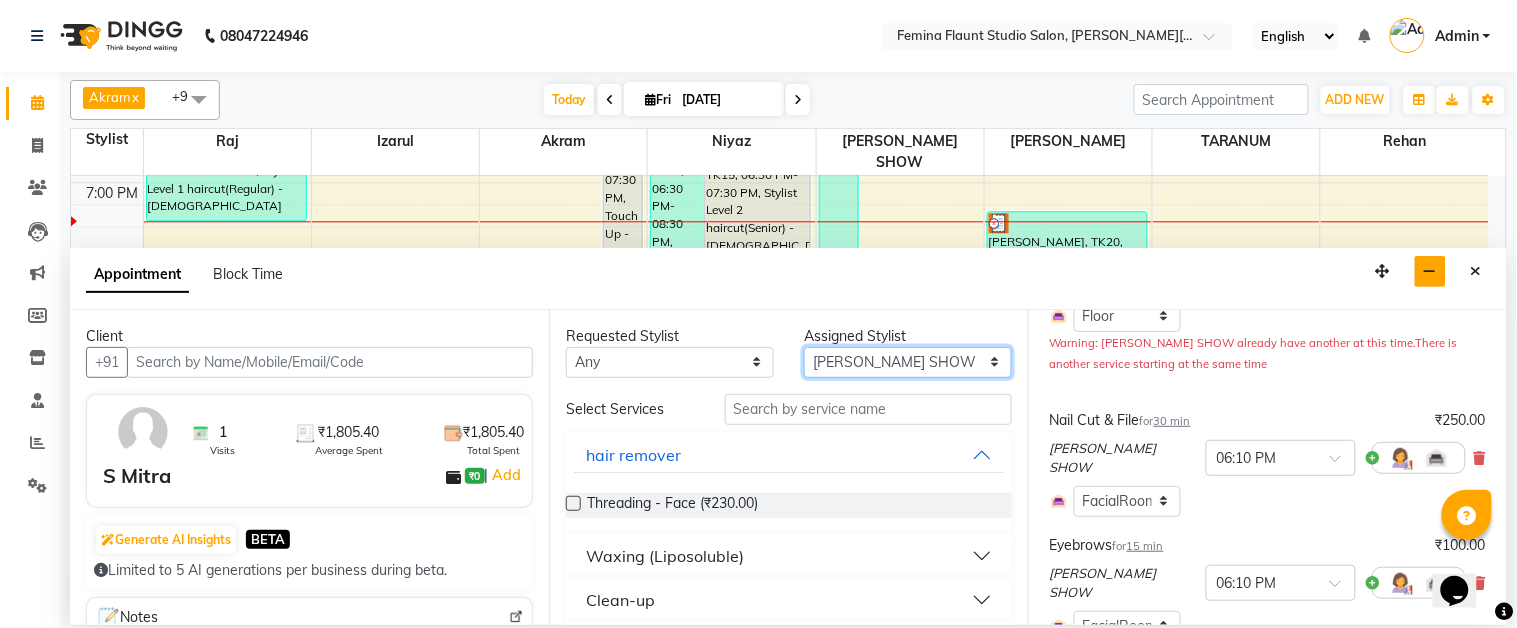 click on "Select [PERSON_NAME] [PERSON_NAME] [PERSON_NAME] [PERSON_NAME] [PERSON_NAME] SHOW TARANUM" at bounding box center (908, 362) 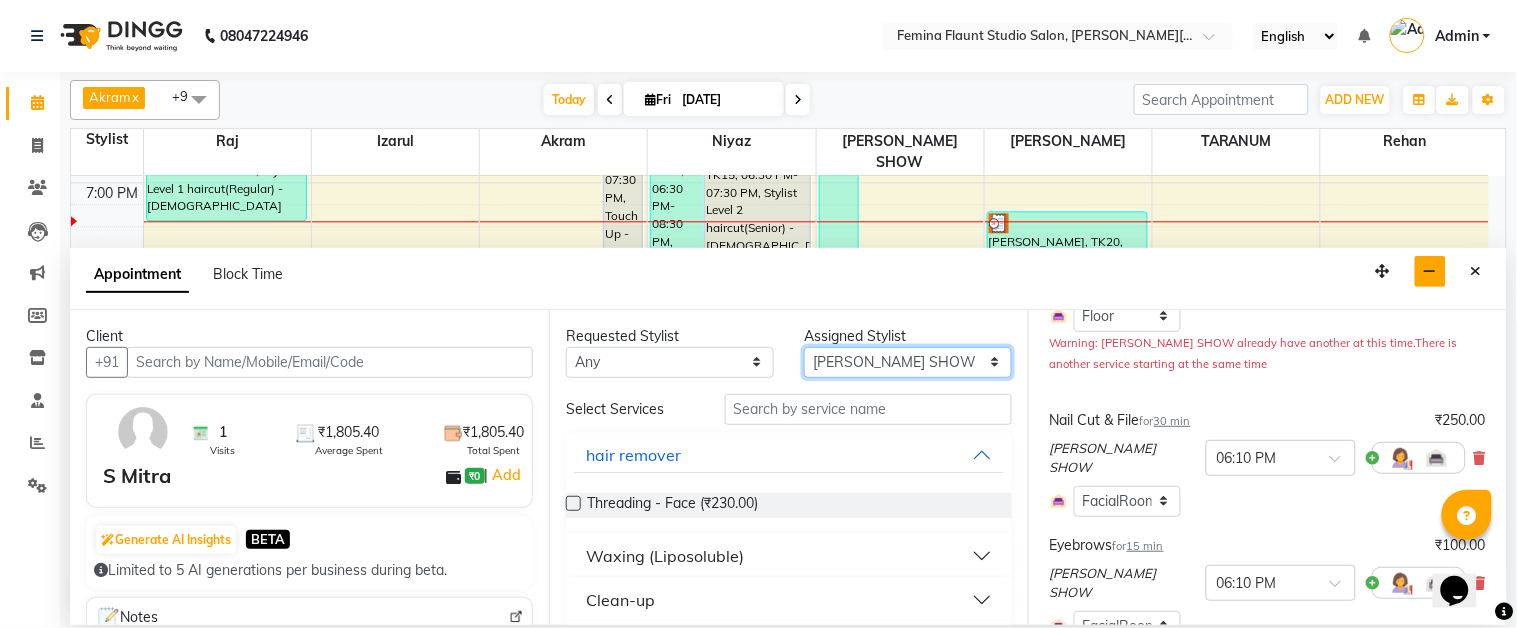 select on "83059" 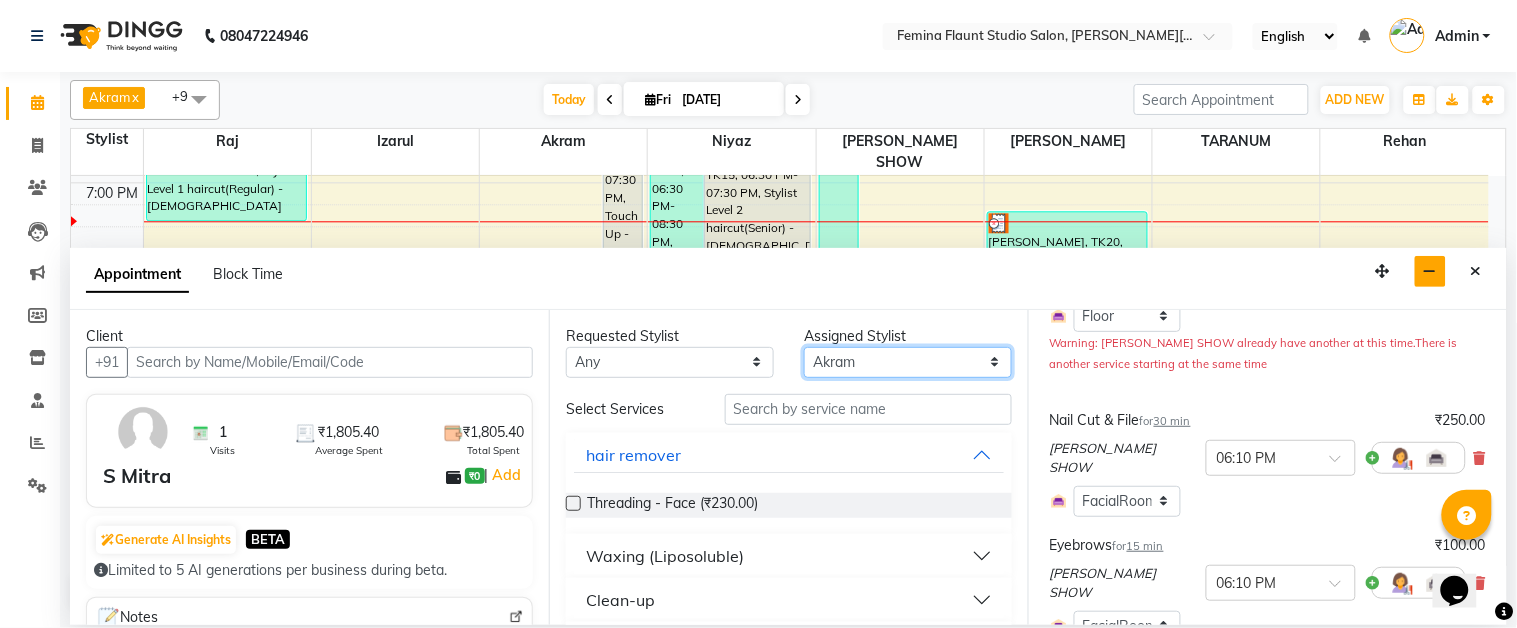 click on "Select Akram Christina Izarul jaydip Niyaz raj ravi rehan RINKU SHOW TARANUM" at bounding box center (908, 362) 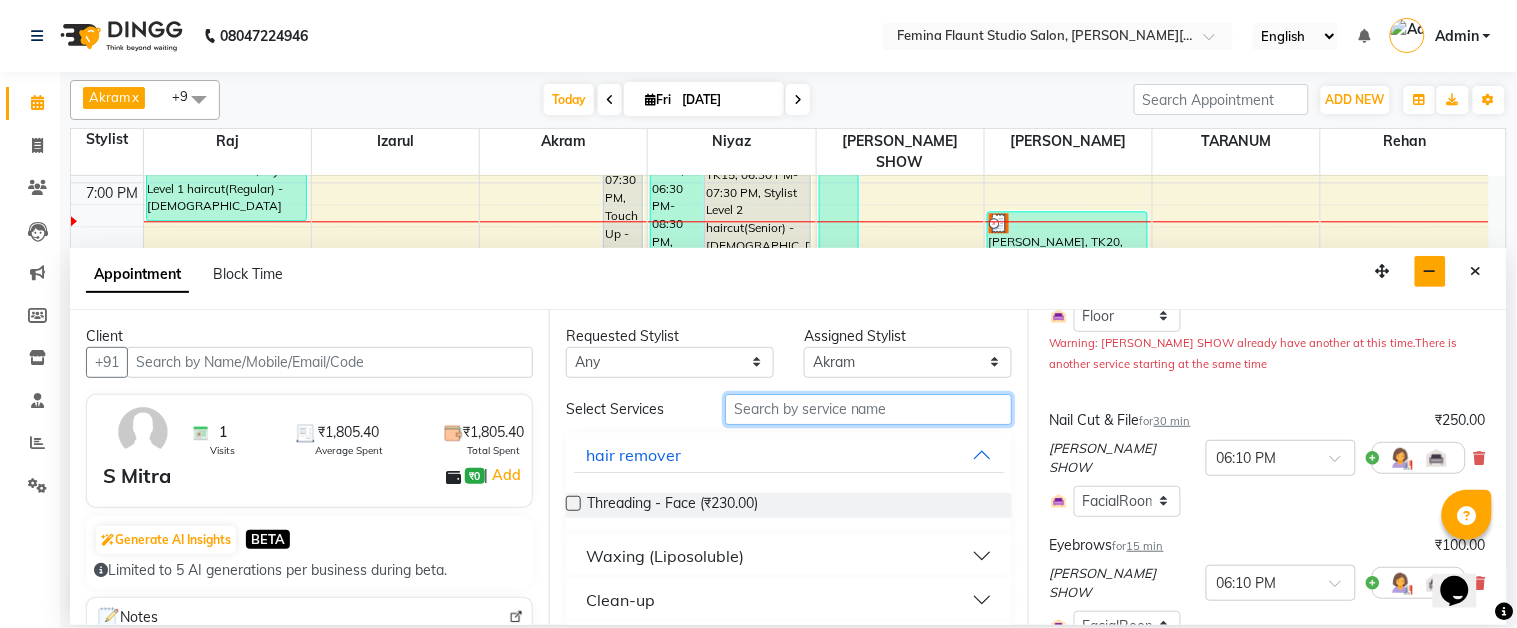click at bounding box center [868, 409] 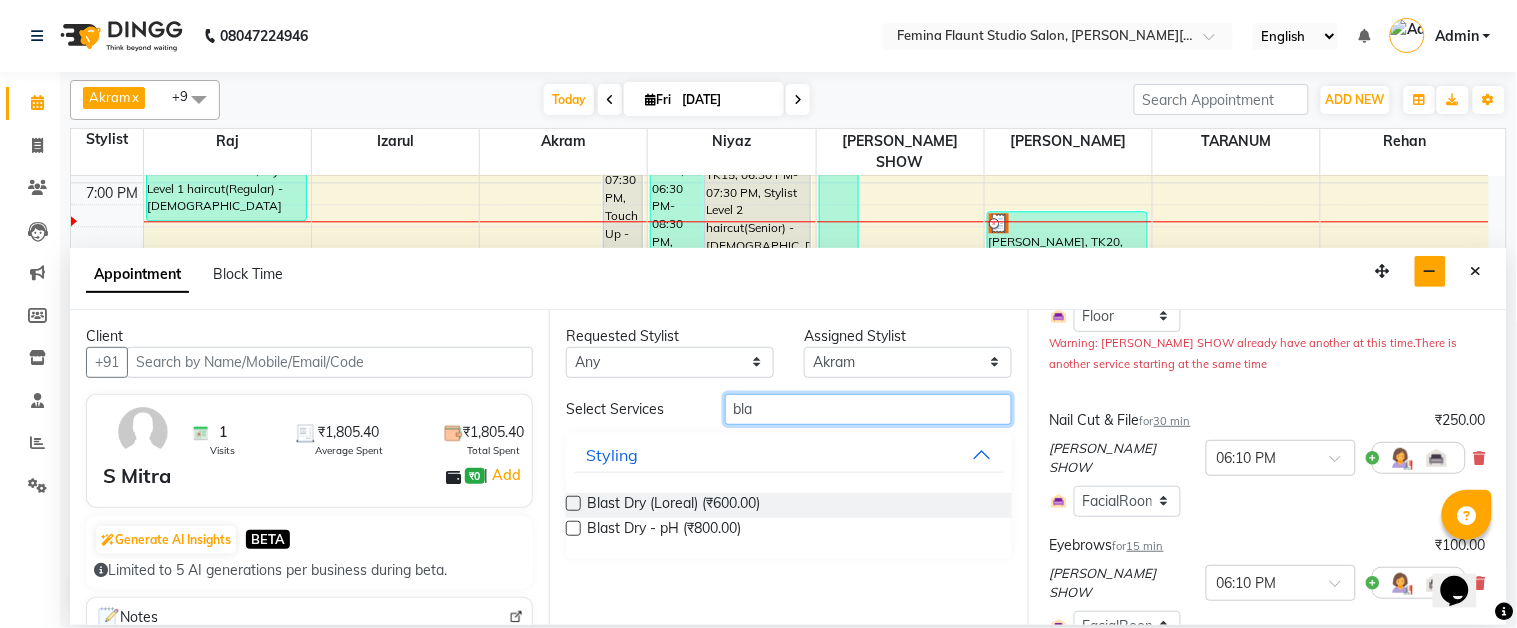 type on "bla" 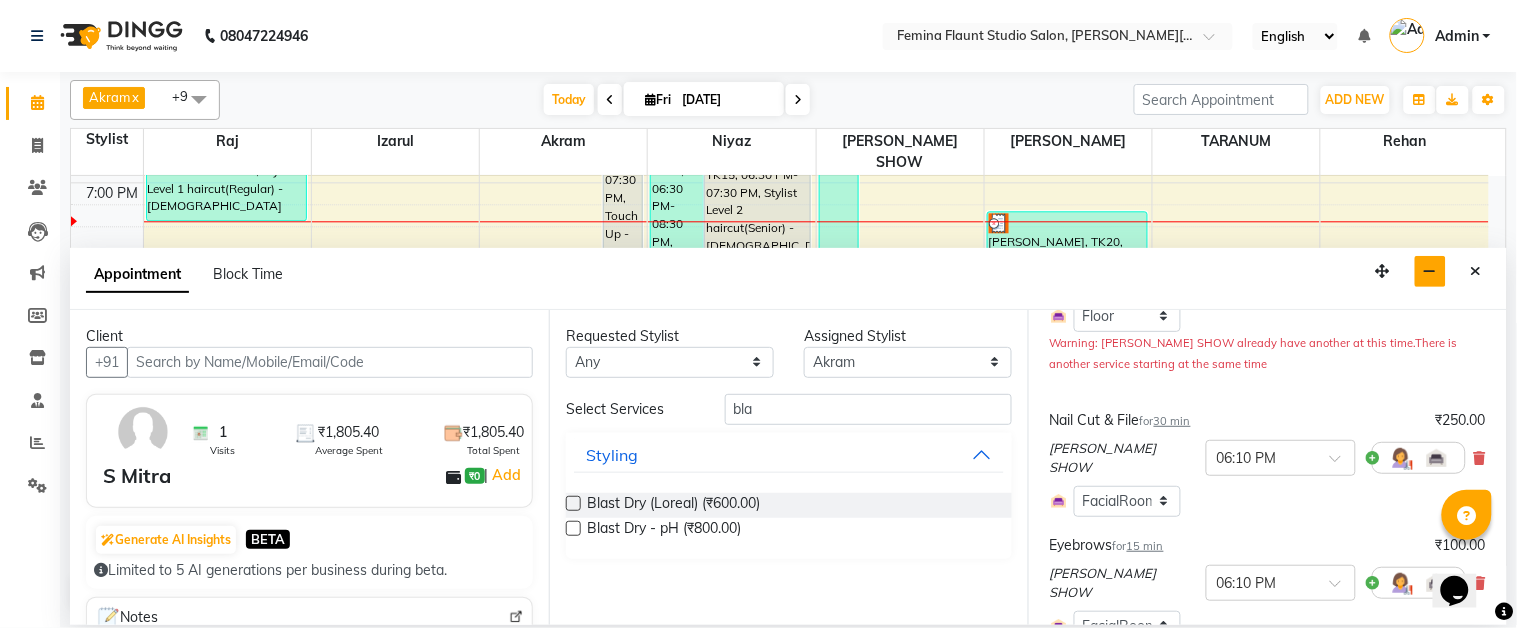 click at bounding box center [573, 503] 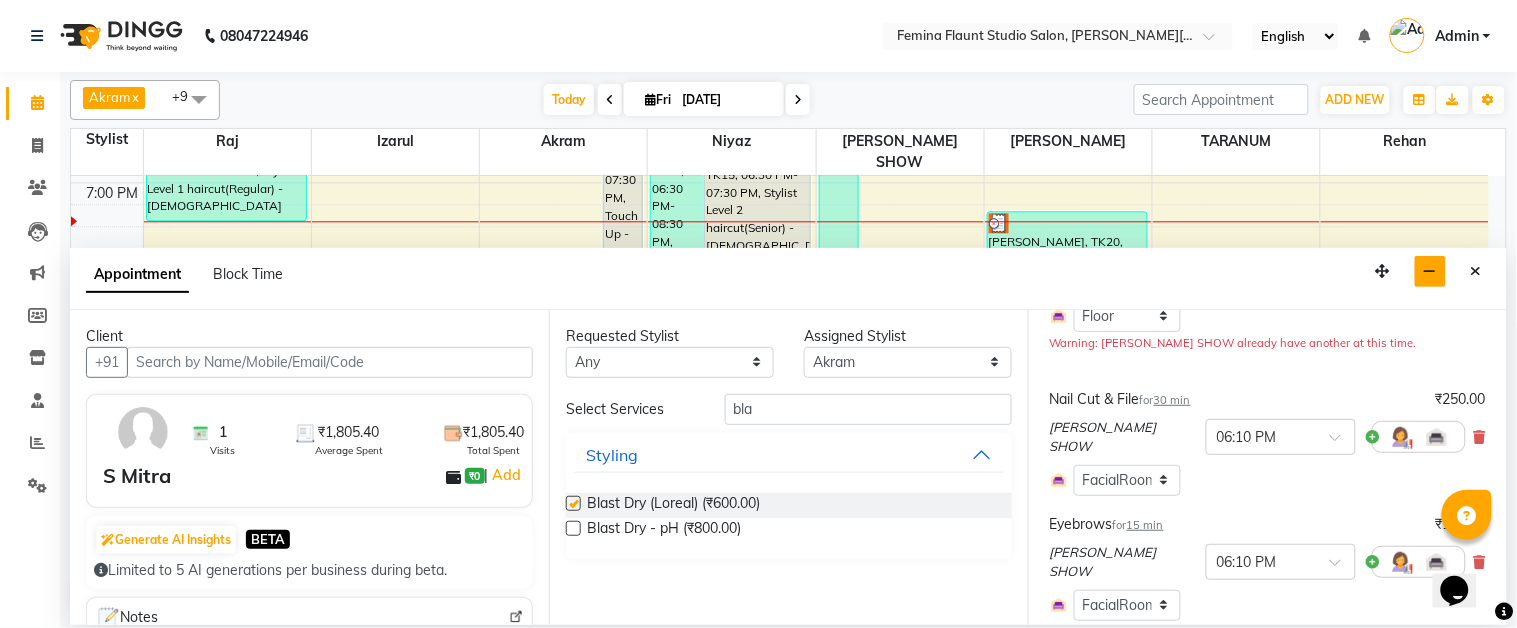 checkbox on "false" 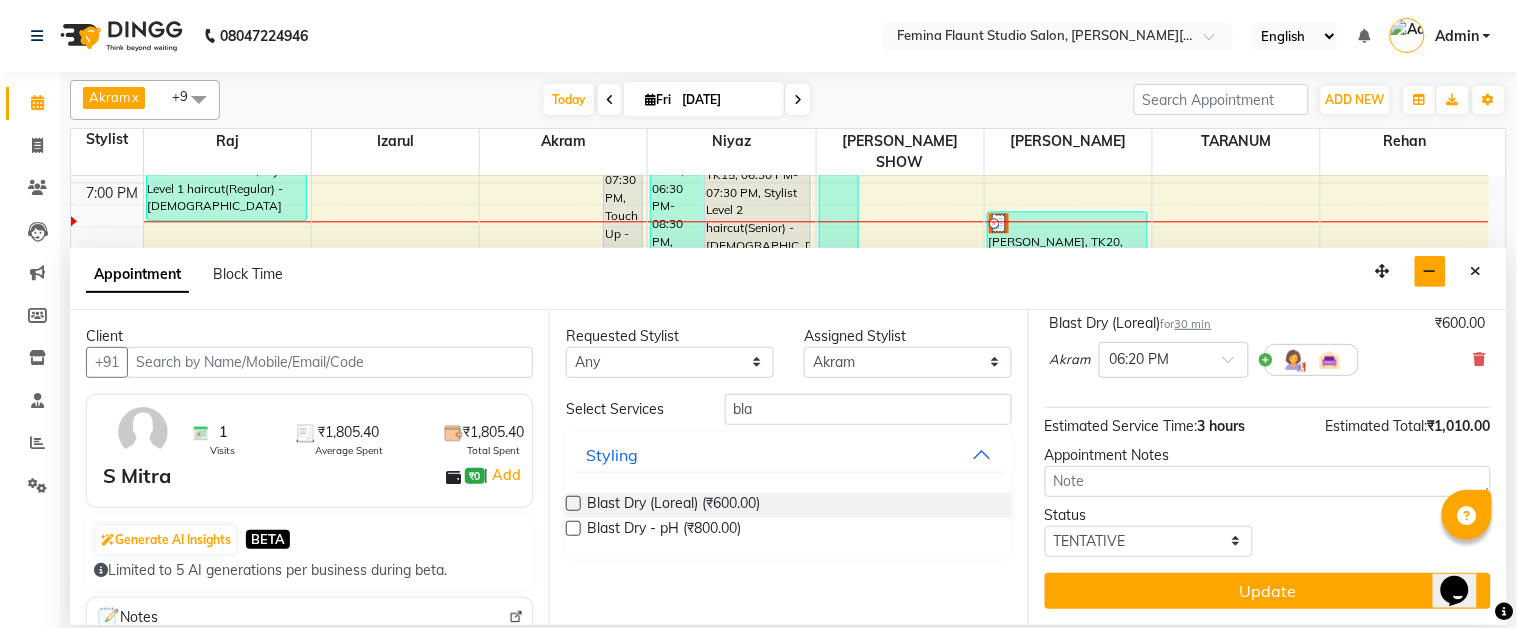 scroll, scrollTop: 557, scrollLeft: 0, axis: vertical 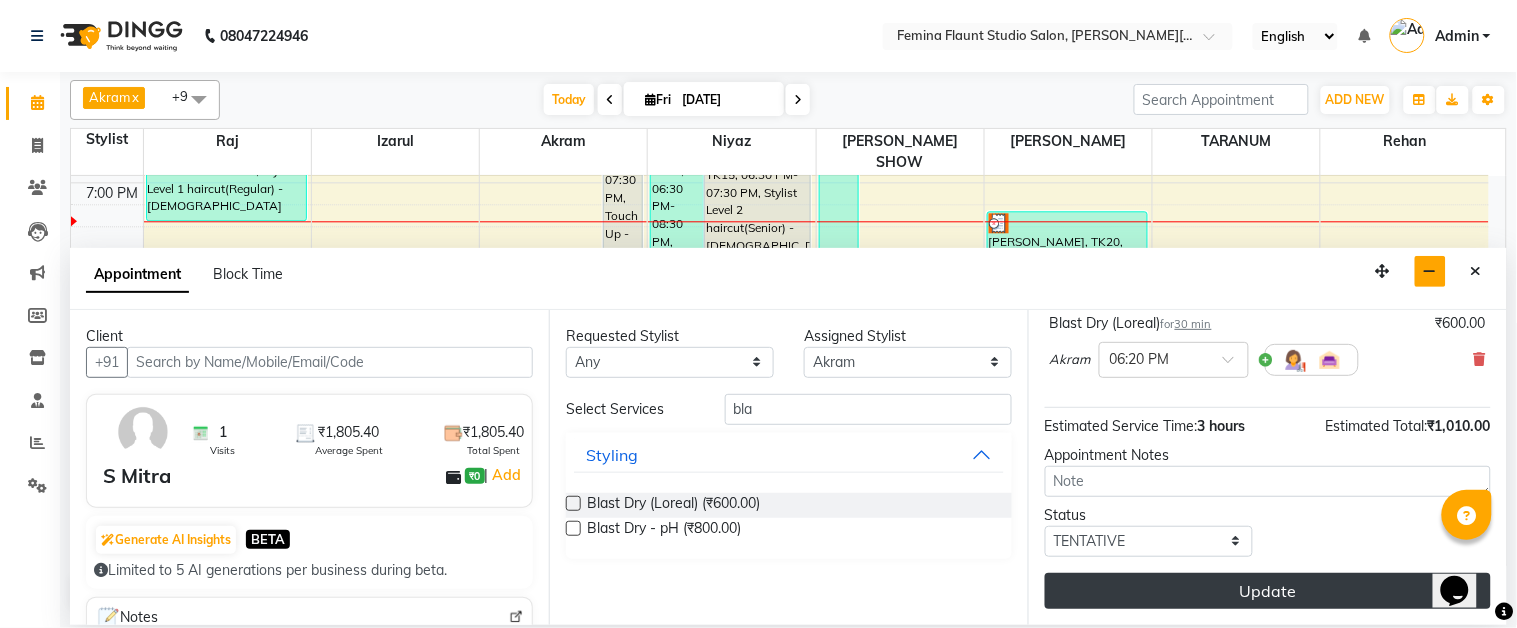 click on "Update" at bounding box center [1268, 591] 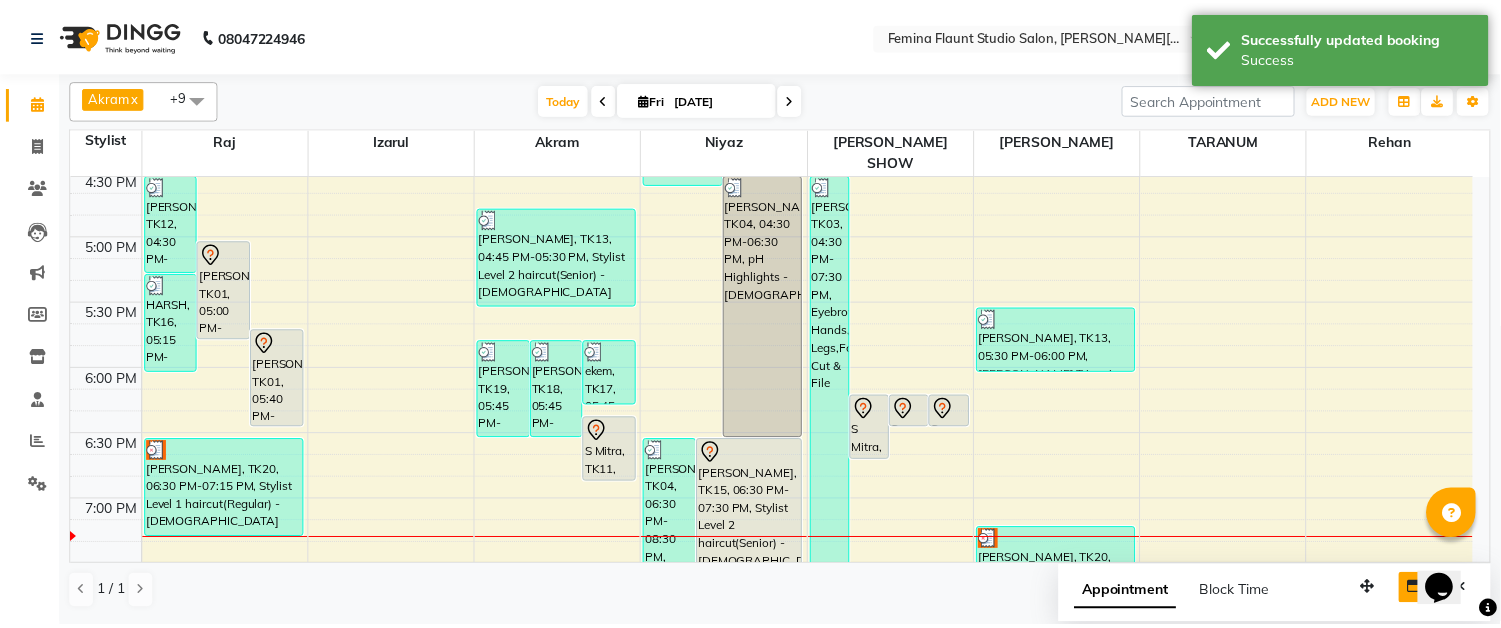 scroll, scrollTop: 980, scrollLeft: 0, axis: vertical 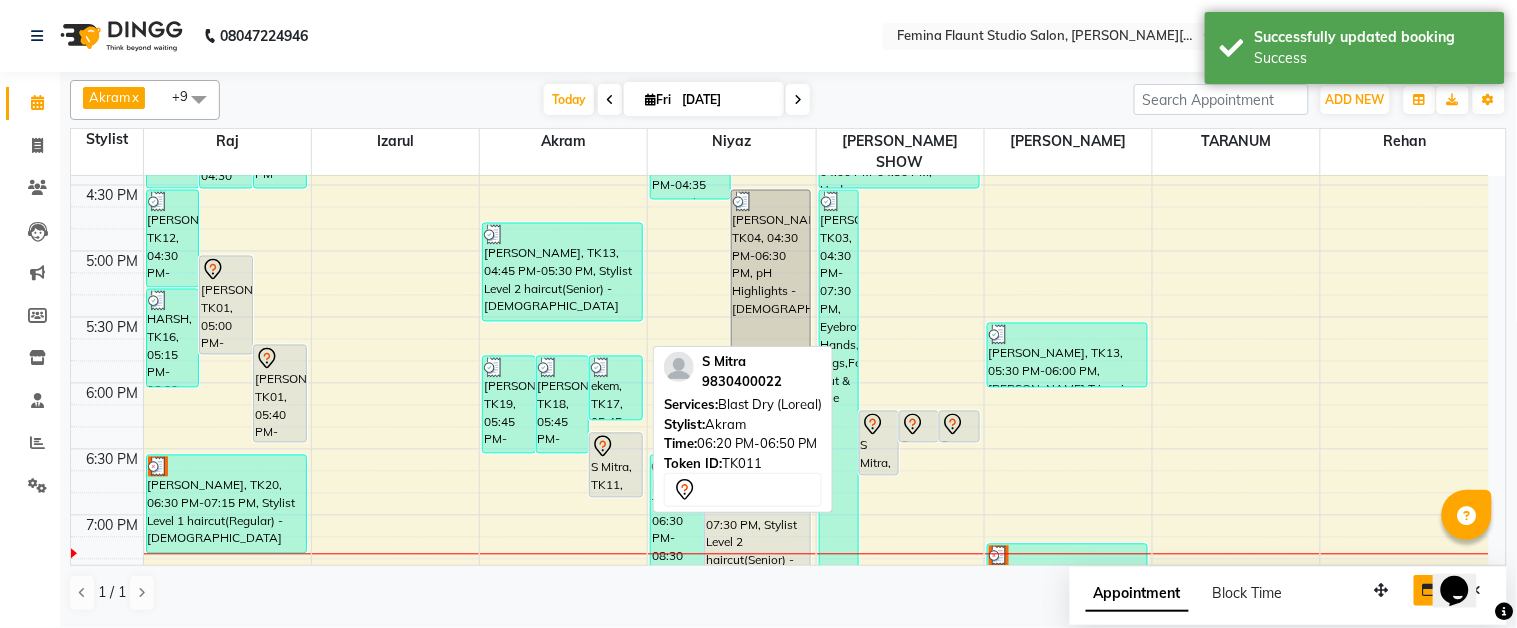 click at bounding box center (616, 447) 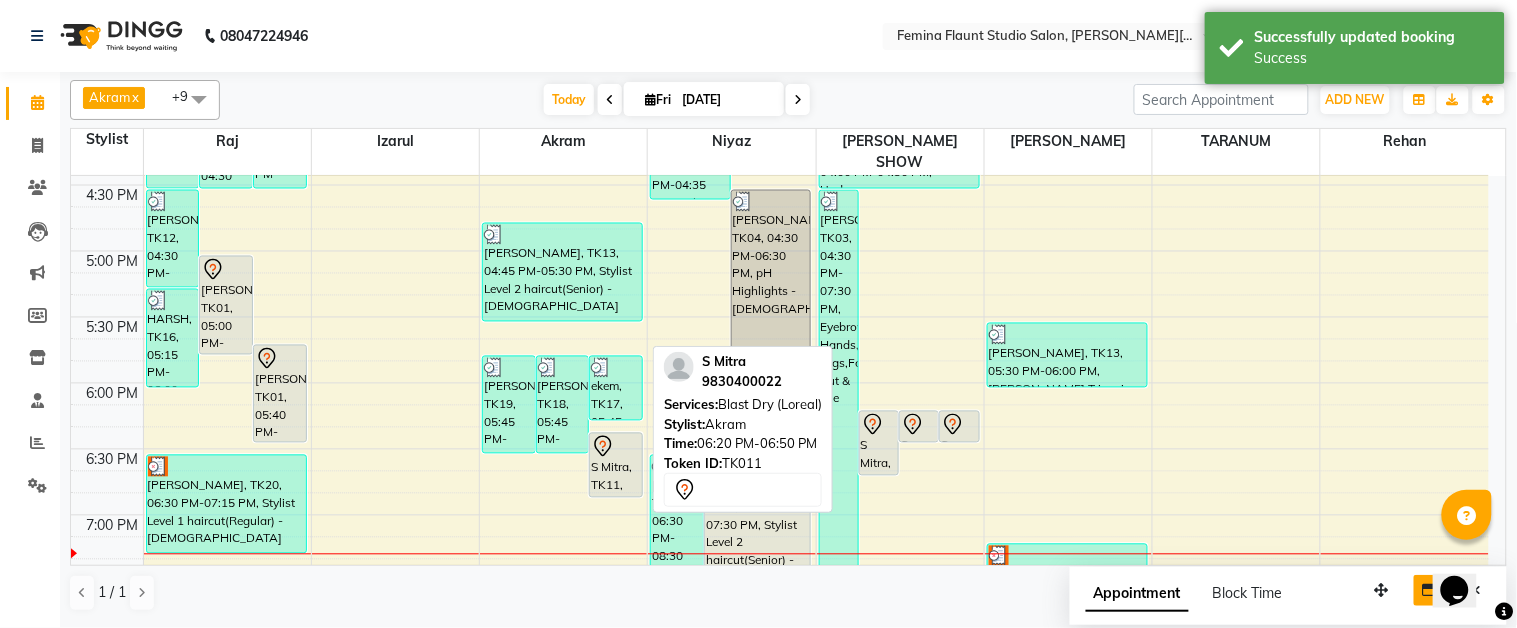 click at bounding box center [616, 447] 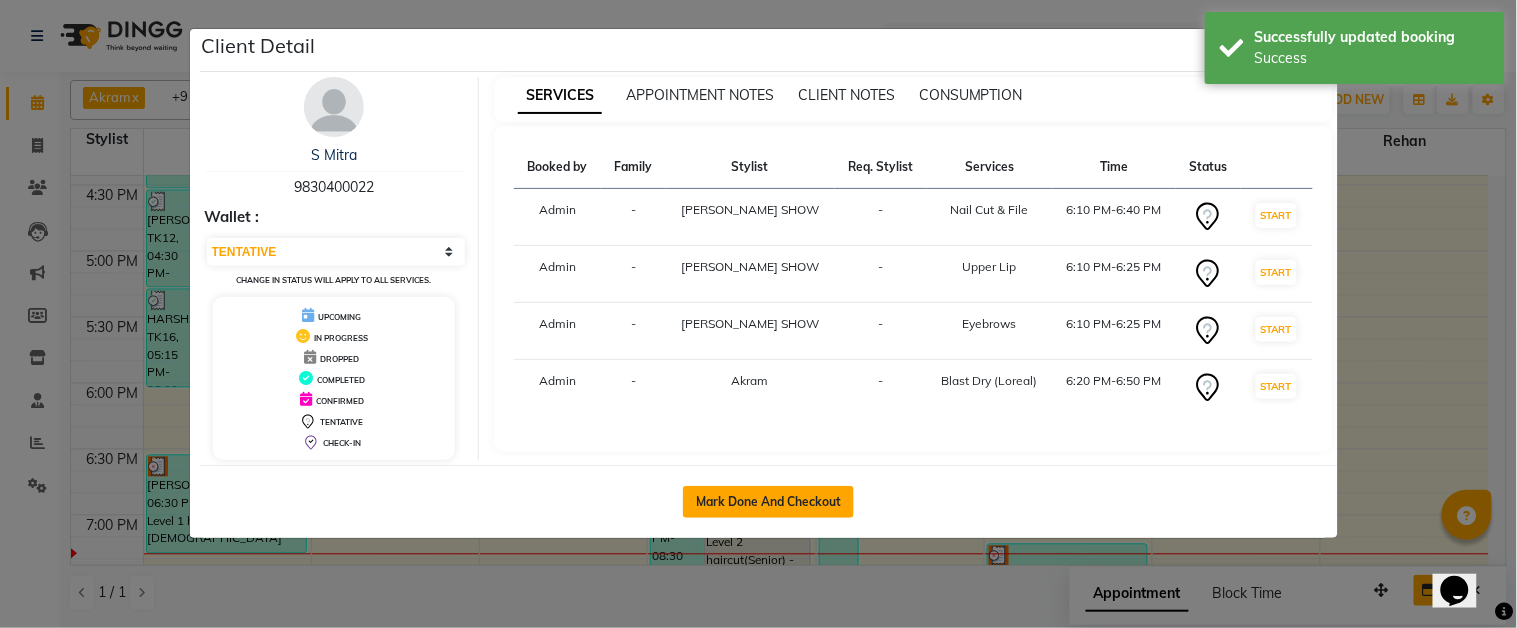 click on "Mark Done And Checkout" 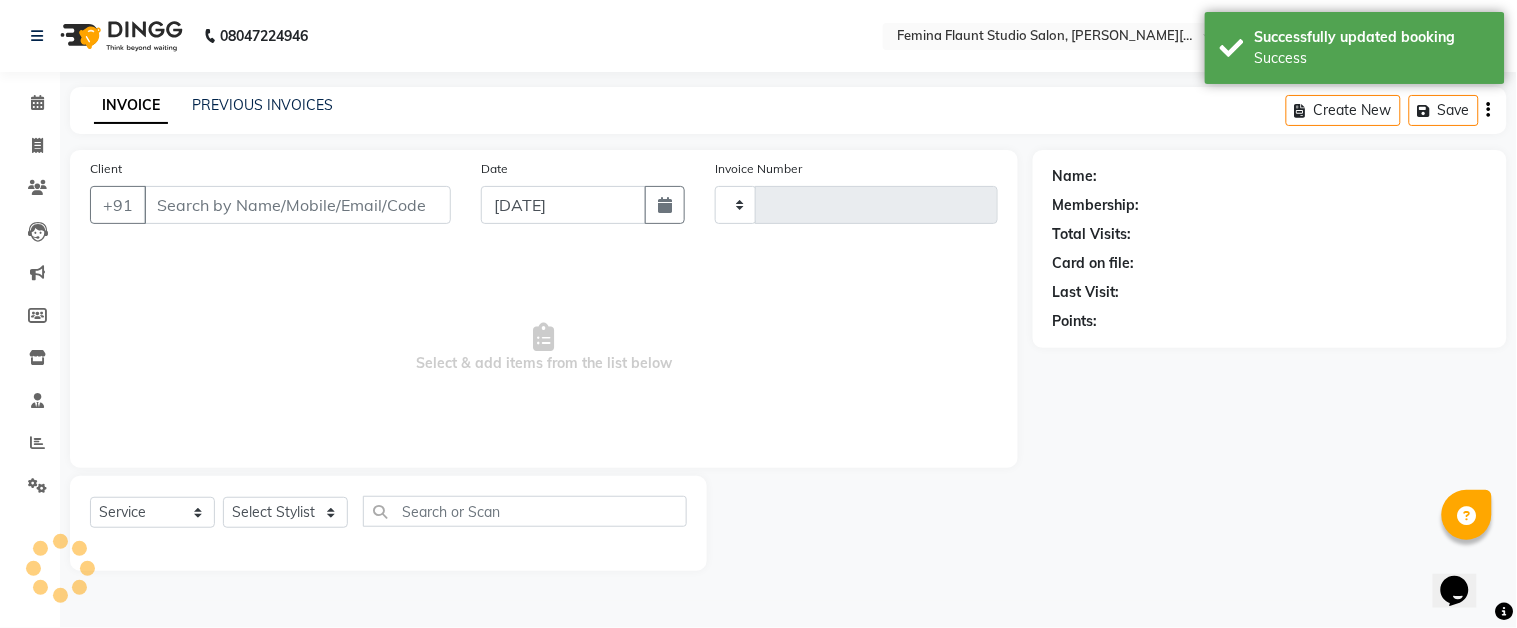type on "0991" 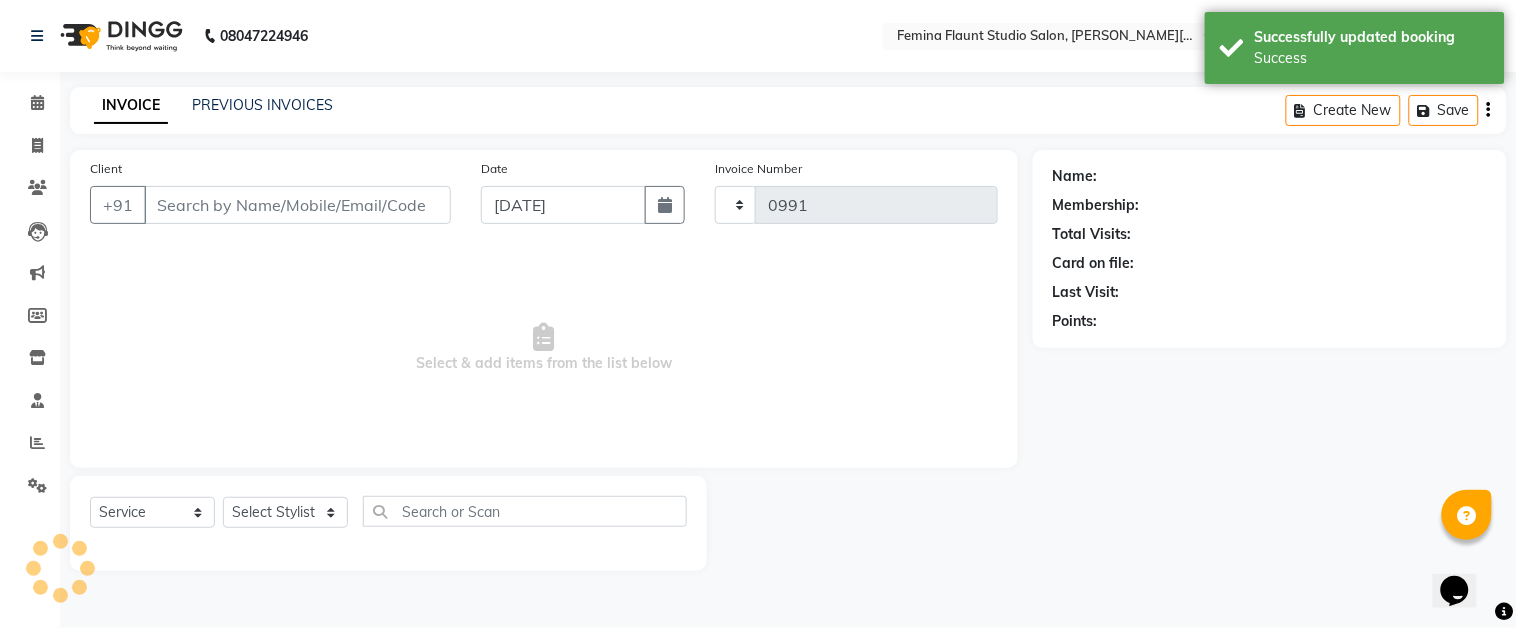 select on "5231" 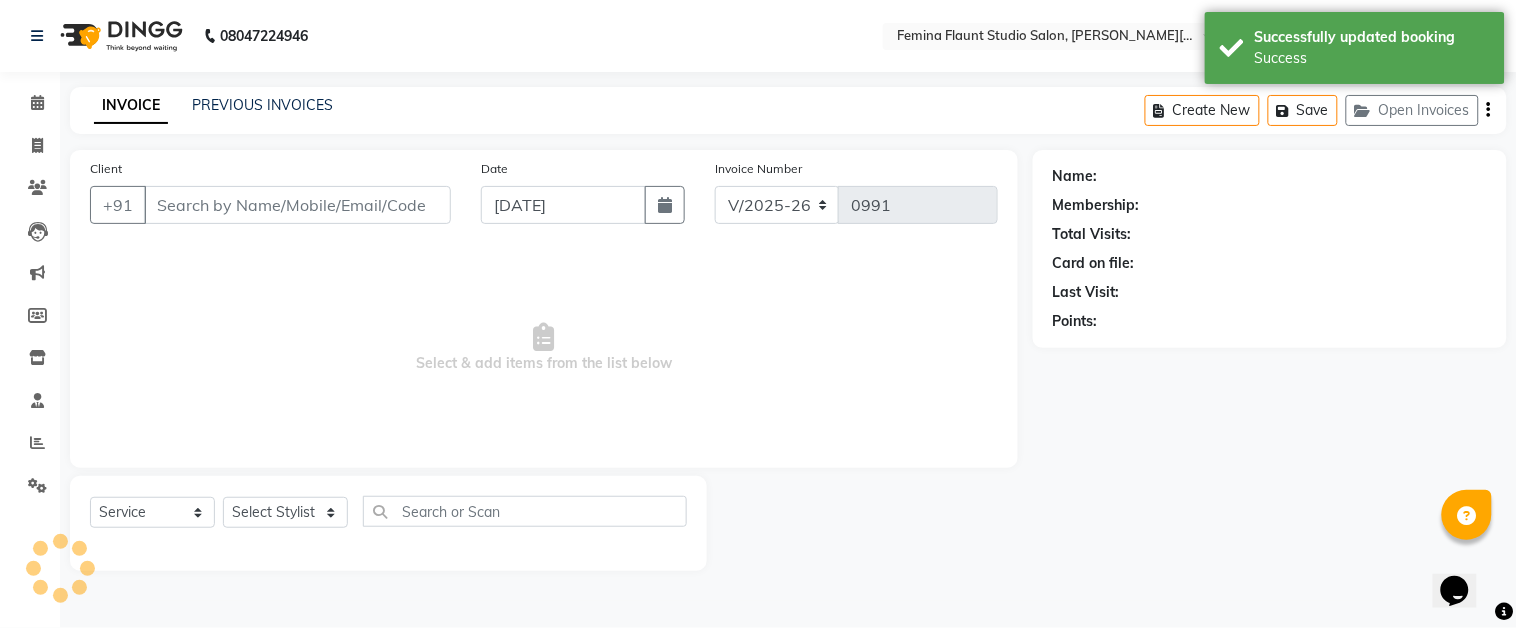 type on "9830400022" 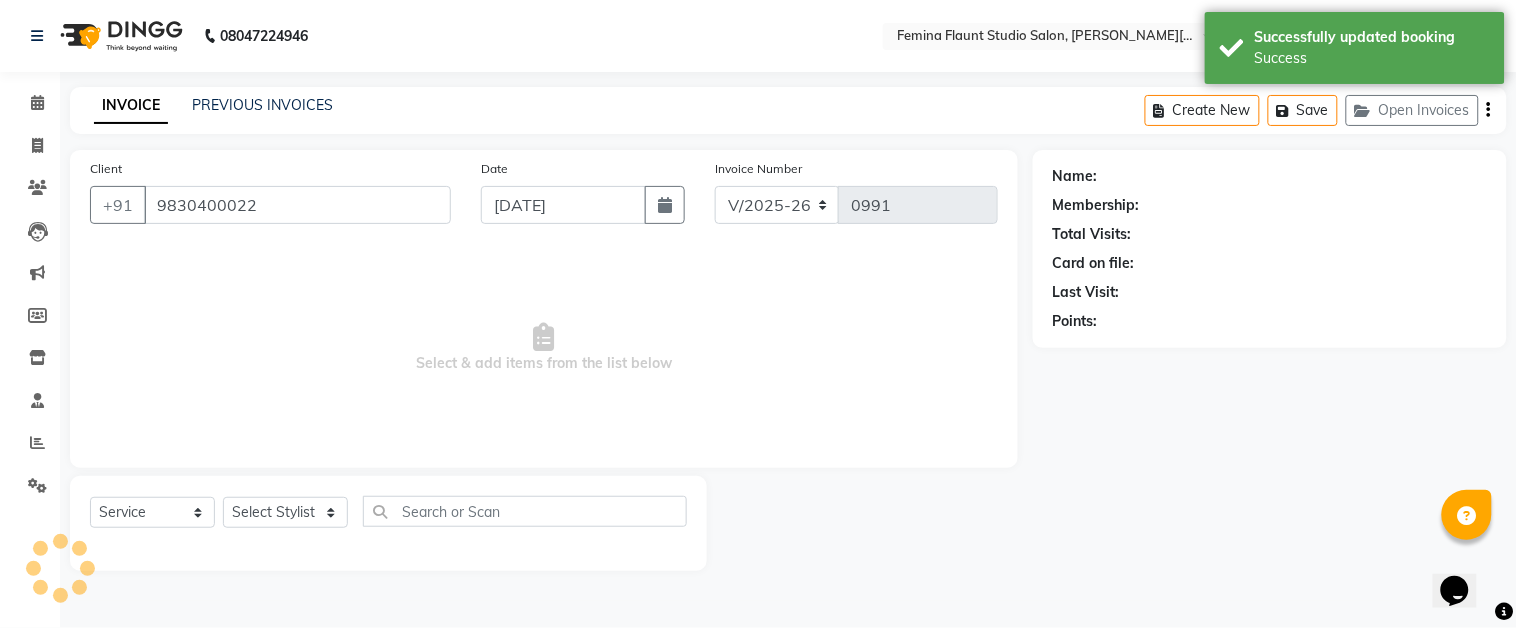 select on "83059" 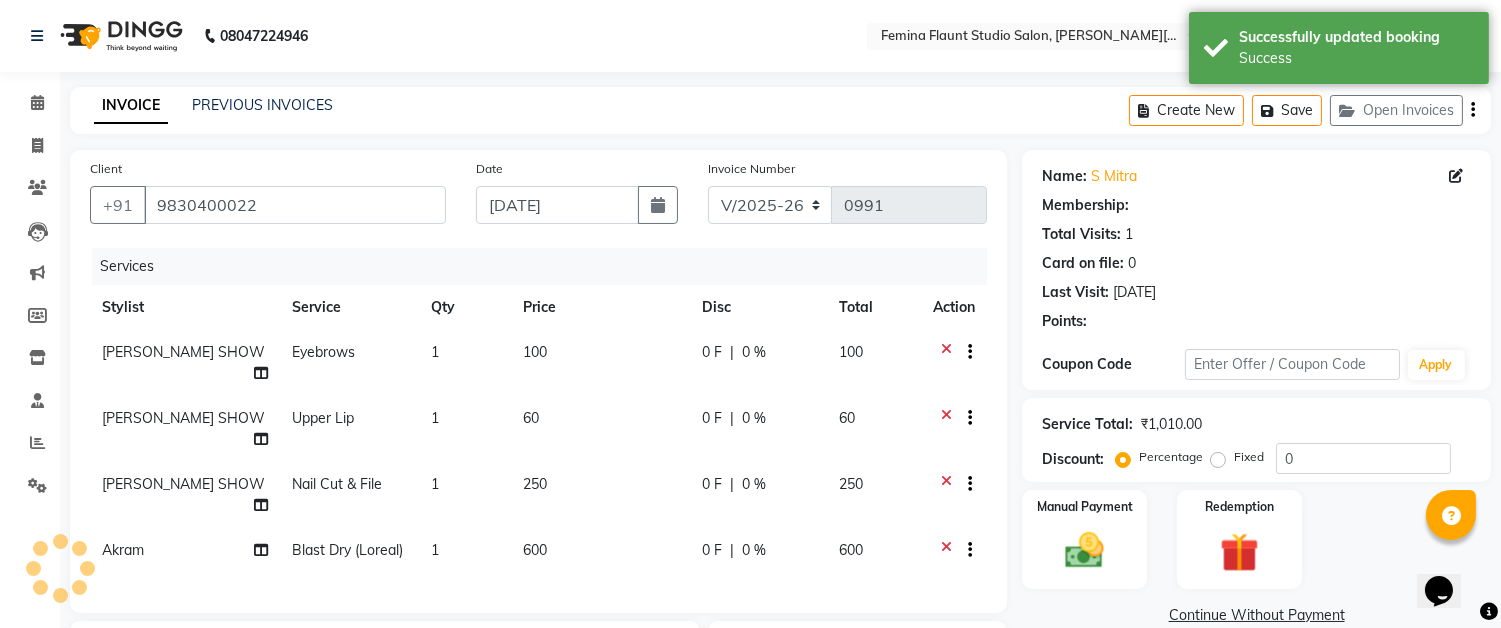 select on "1: Object" 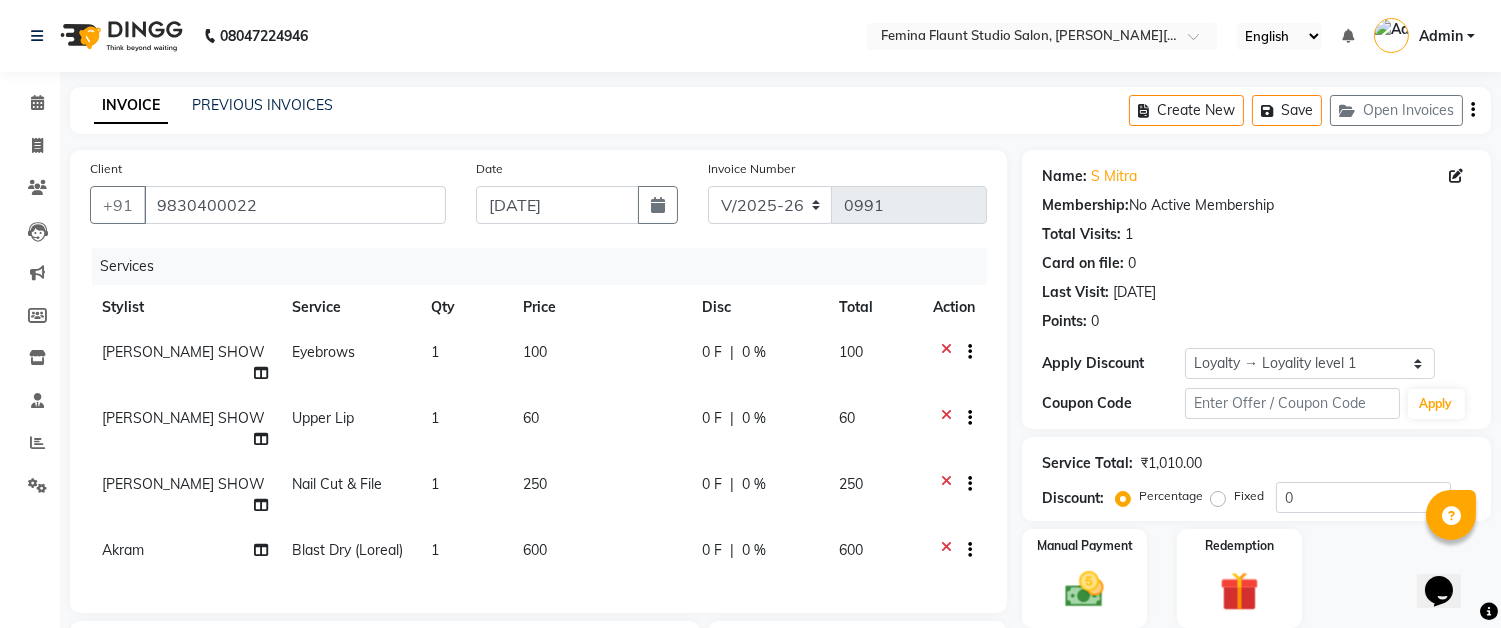 click on "600" 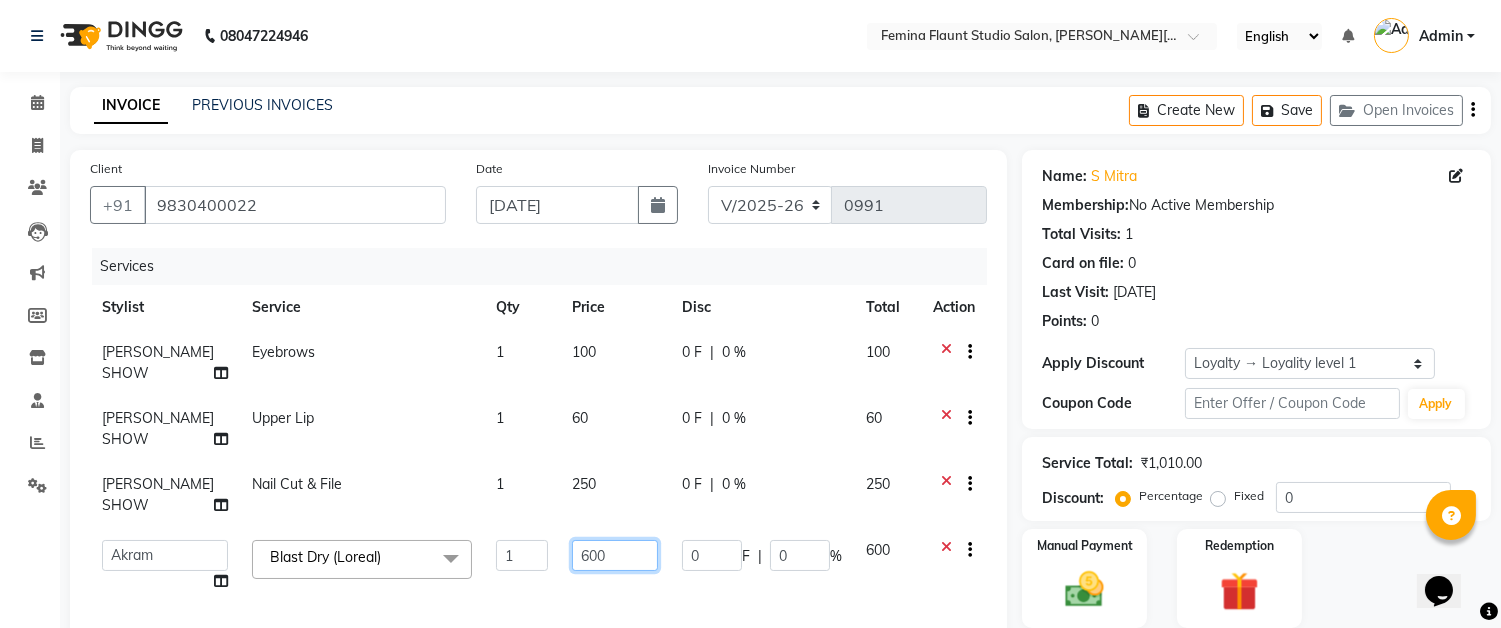 click on "600" 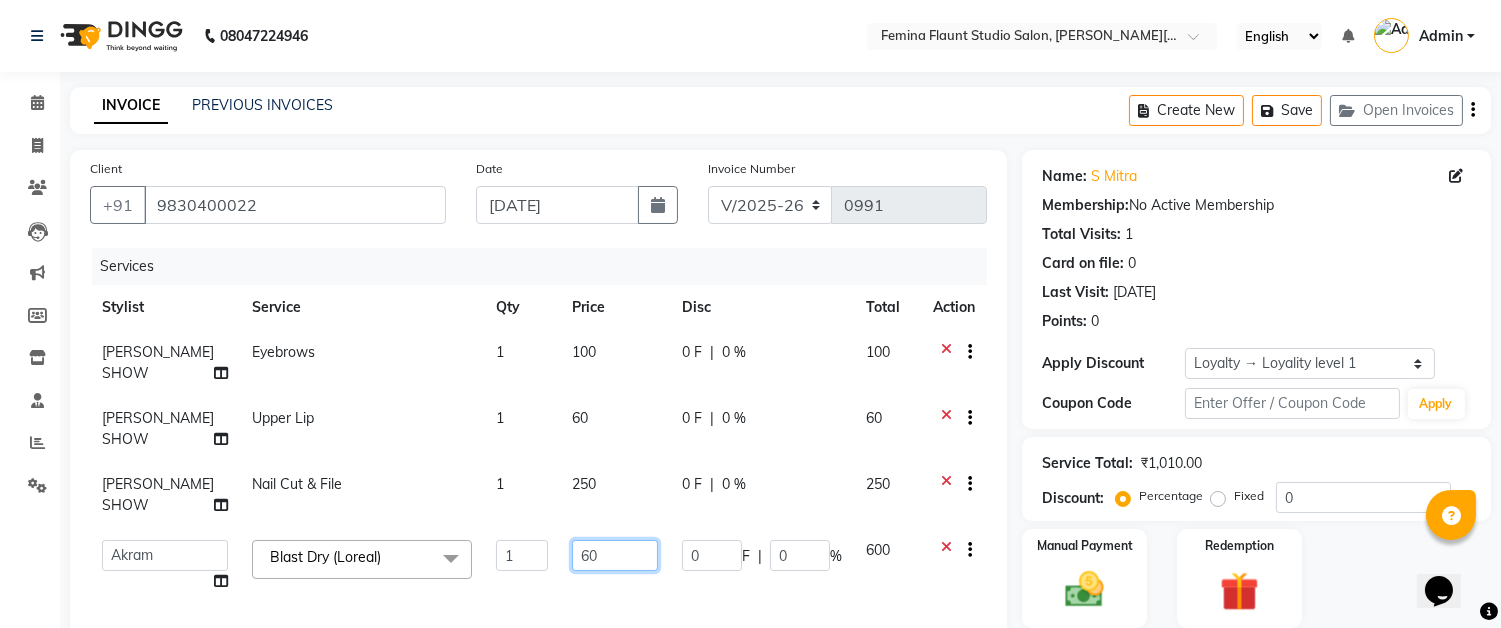 type on "6" 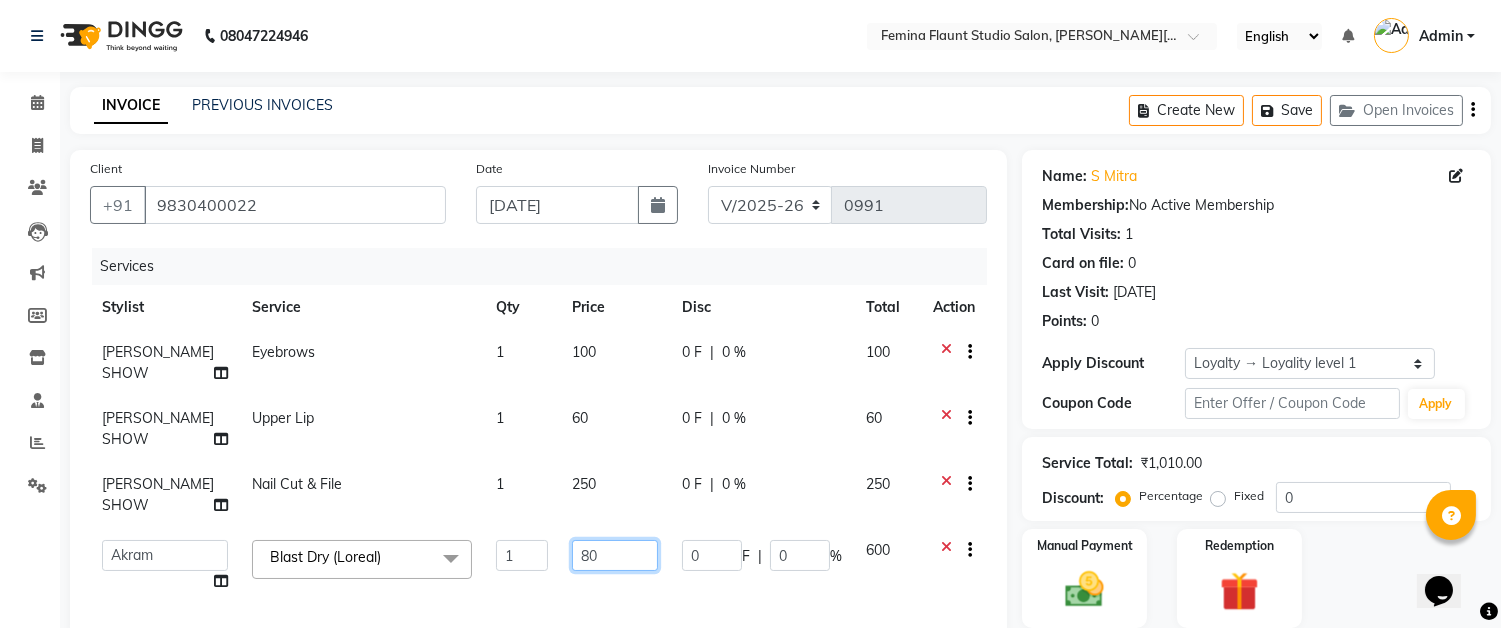 type on "800" 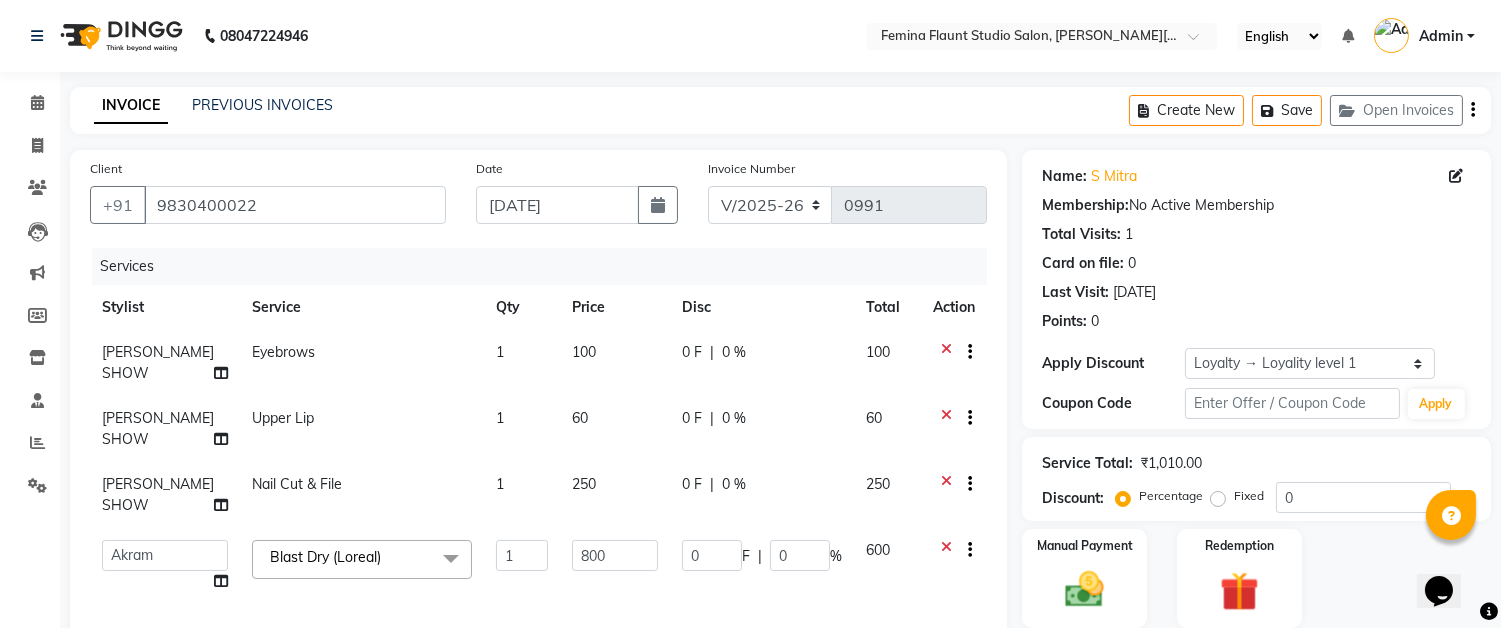 click on "Client +91 9830400022 Date 11-07-2025 Invoice Number V/2025 V/2025-26 0991 Services Stylist Service Qty Price Disc Total Action RINKU SHOW Eyebrows 1 100 0 F | 0 % 100 RINKU SHOW Upper Lip 1 60 0 F | 0 % 60 RINKU SHOW Nail Cut & File 1 250 0 F | 0 % 250  Akram   Auditor   Christina   Izarul   jaydip   Niyaz   raj   ravi   rehan   RINKU SHOW   TARANUM  Blast Dry (Loreal)  x  Threading - Face NormalWaxing (Liposoluble) - Full Legs NormalWaxing (Liposoluble) - Full Arms  Clean-up  - Express Clean-up - 20min (Basic) Haircut with Wash- Hair cut - Top ( Male ) Haircut with Wash- Hair cut - Top (Female) Haircut with Wash- Hair cut - Star ( Male ) Beard Trim  Nails - Gel Polish Application (Basic) Nails - Gel Polish Removal (Basic) Nails - Gel Extension Removal (Basic) Nails - Nail Art- Basic(10 Tips) (Basic) Nails - Nail Art Per Tip (Basic) 1 Nails - Refill Extension Gel/Acrylic (Advanced) Nails - Nail Extension Gel (Advanced) Nails - Nail Extension Acrylic (Advanced) Nails - Inbuild Extension Gel (Advanced) Tong 1" 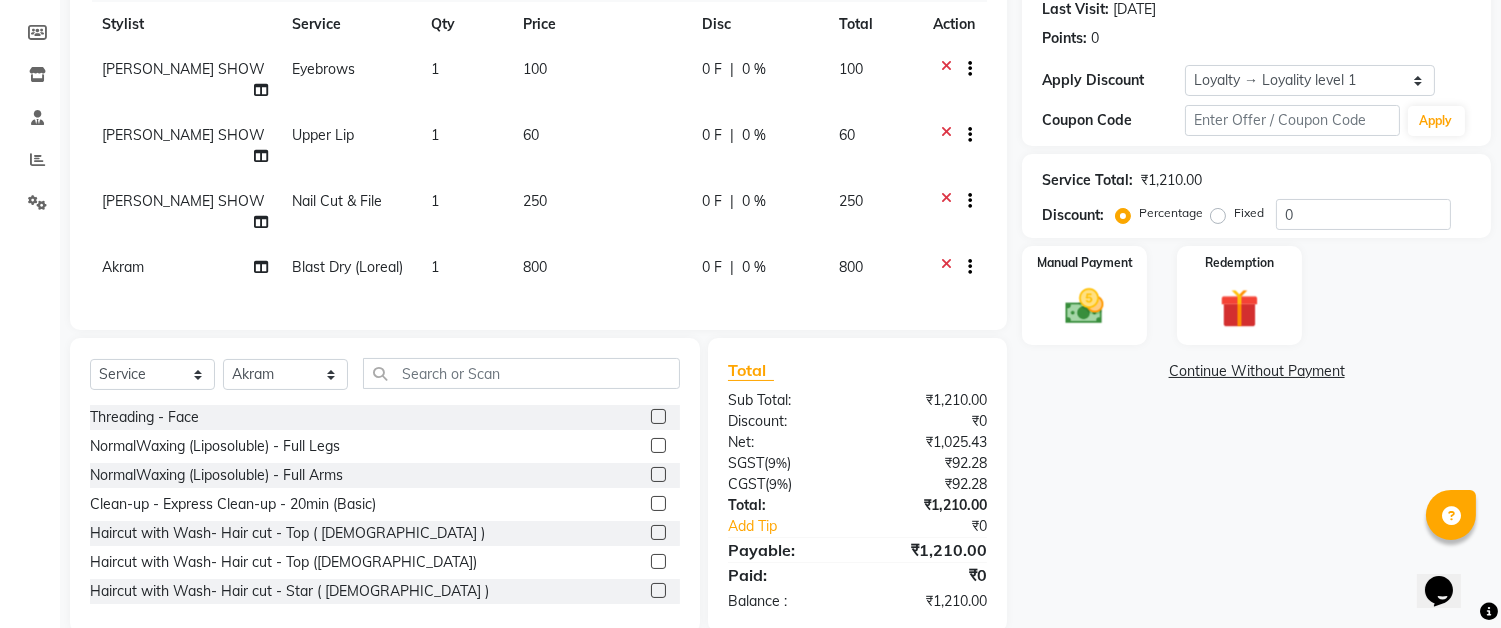 scroll, scrollTop: 172, scrollLeft: 0, axis: vertical 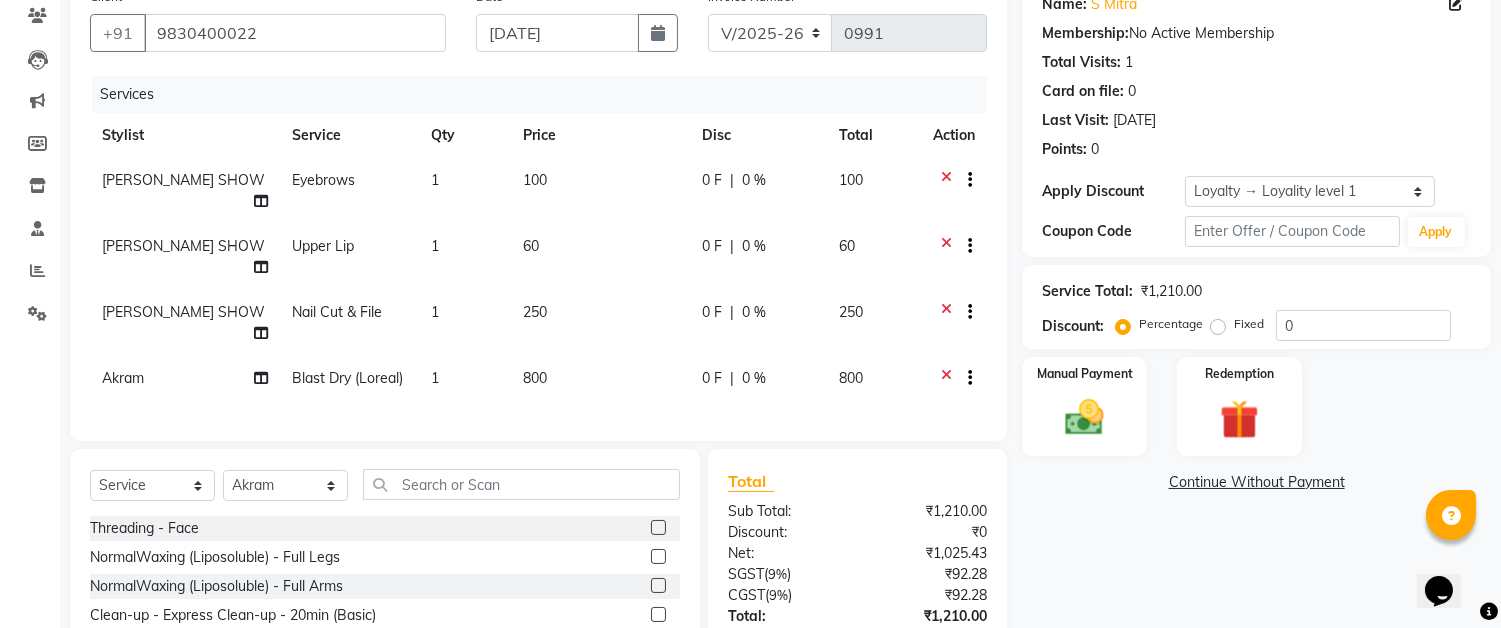 click on "800" 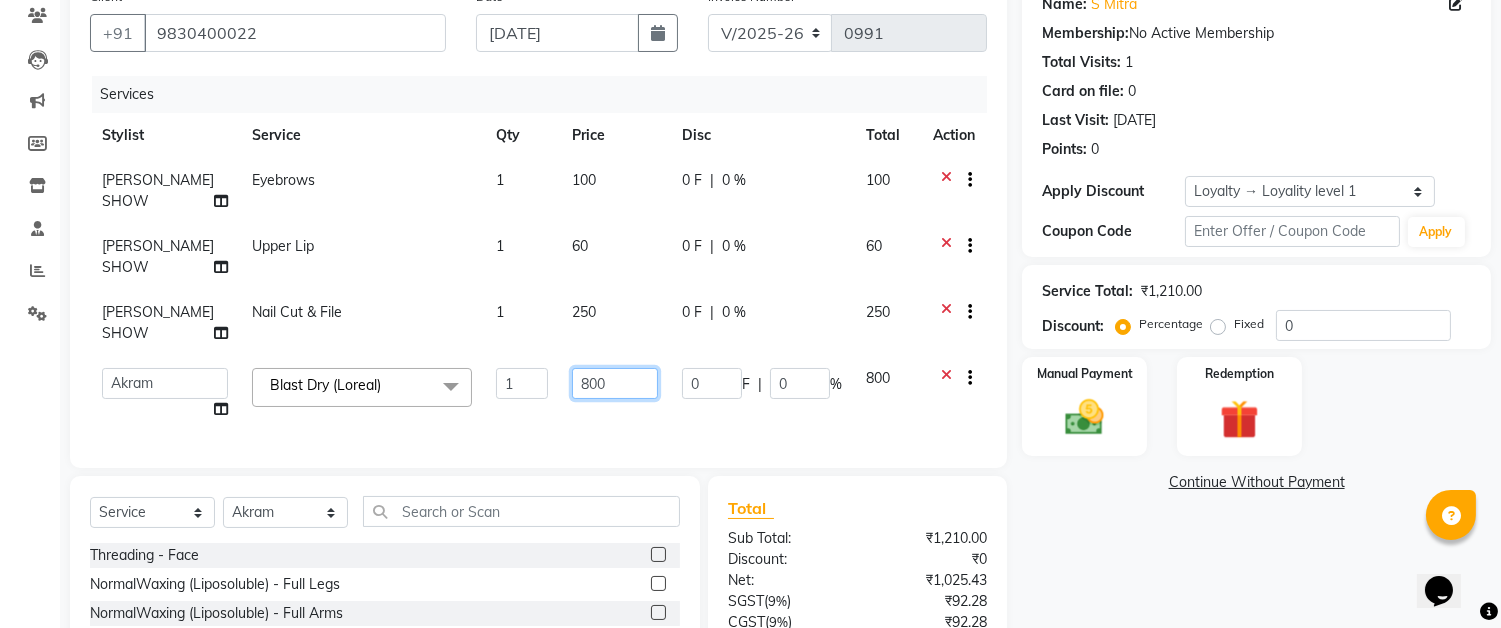 click on "800" 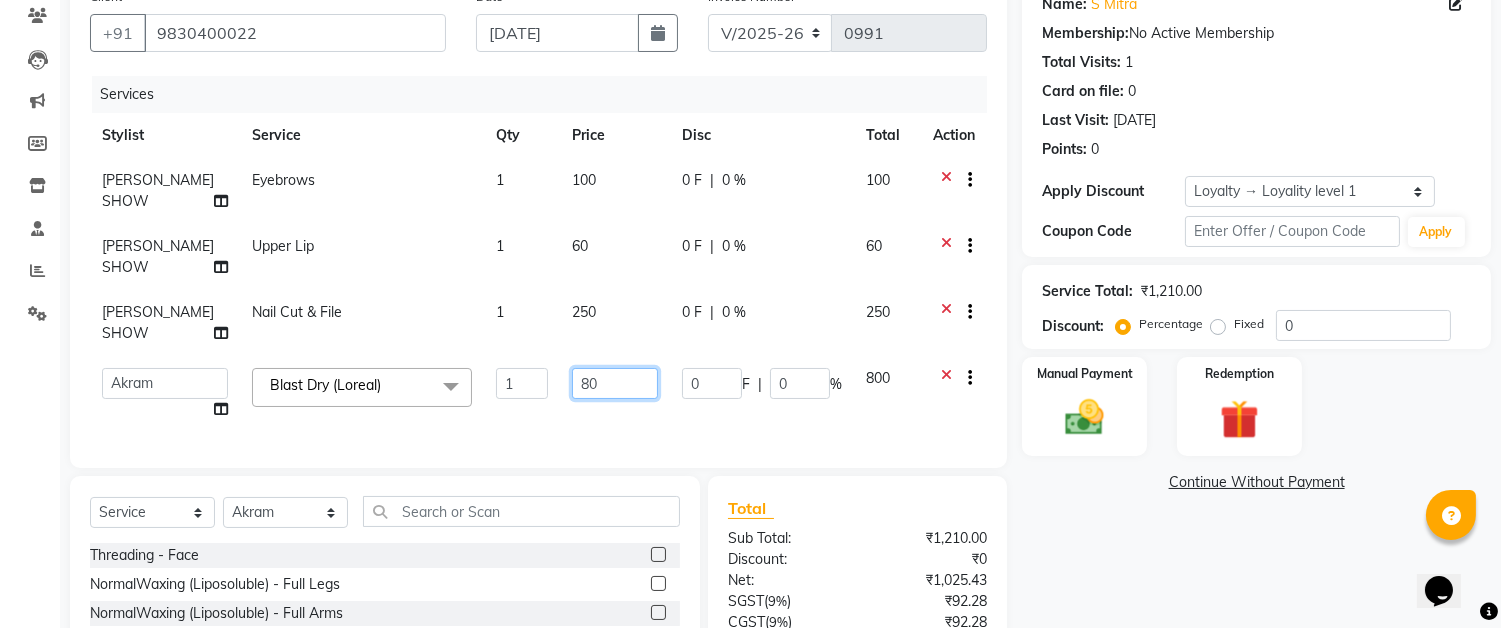 type on "8" 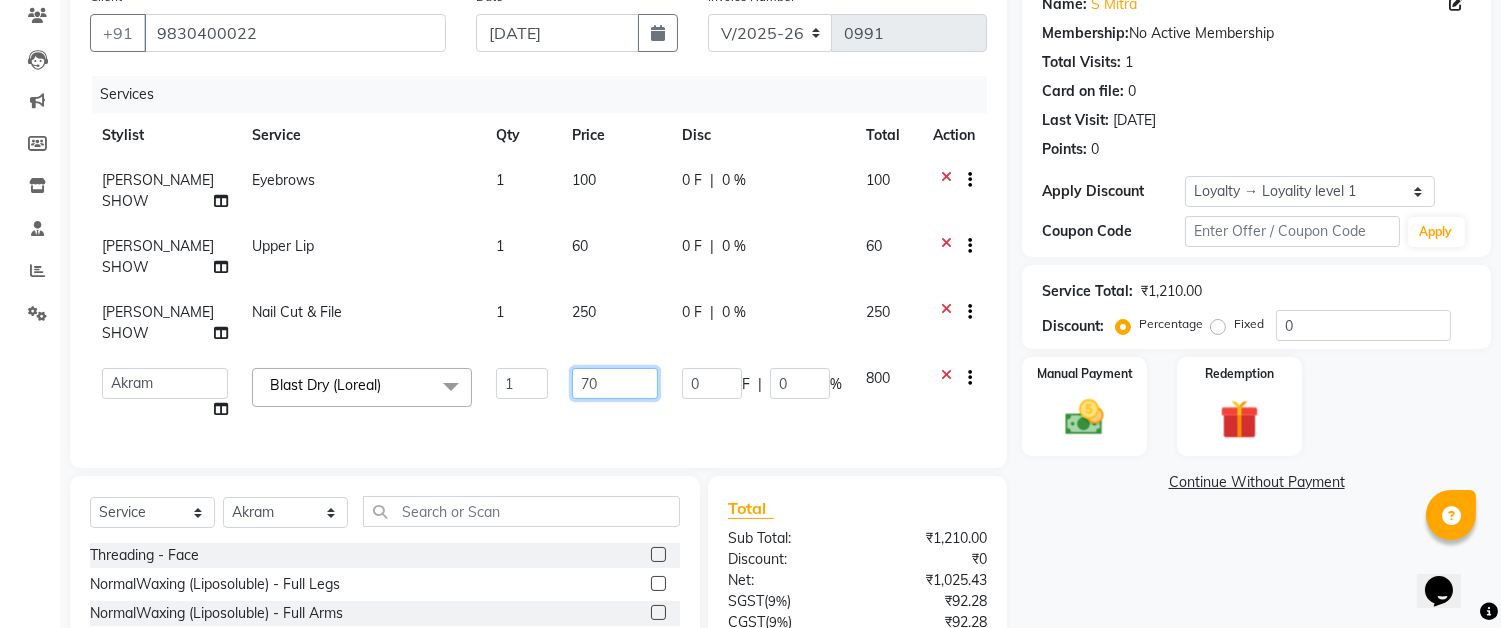 type on "700" 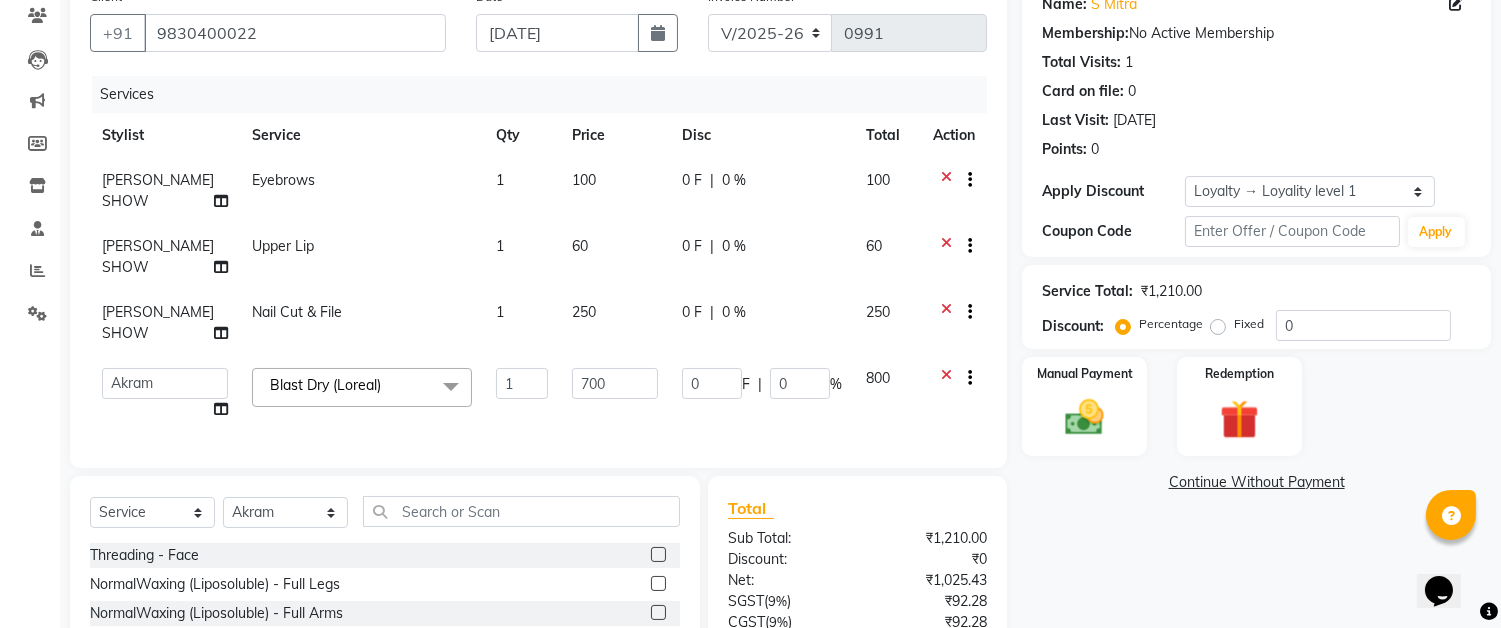 click on "Client +91 9830400022 Date 11-07-2025 Invoice Number V/2025 V/2025-26 0991 Services Stylist Service Qty Price Disc Total Action RINKU SHOW Eyebrows 1 100 0 F | 0 % 100 RINKU SHOW Upper Lip 1 60 0 F | 0 % 60 RINKU SHOW Nail Cut & File 1 250 0 F | 0 % 250  Akram   Auditor   Christina   Izarul   jaydip   Niyaz   raj   ravi   rehan   RINKU SHOW   TARANUM  Blast Dry (Loreal)  x  Threading - Face NormalWaxing (Liposoluble) - Full Legs NormalWaxing (Liposoluble) - Full Arms  Clean-up  - Express Clean-up - 20min (Basic) Haircut with Wash- Hair cut - Top ( Male ) Haircut with Wash- Hair cut - Top (Female) Haircut with Wash- Hair cut - Star ( Male ) Beard Trim  Nails - Gel Polish Application (Basic) Nails - Gel Polish Removal (Basic) Nails - Gel Extension Removal (Basic) Nails - Nail Art- Basic(10 Tips) (Basic) Nails - Nail Art Per Tip (Basic) 1 Nails - Refill Extension Gel/Acrylic (Advanced) Nails - Nail Extension Gel (Advanced) Nails - Nail Extension Acrylic (Advanced) Nails - Inbuild Extension Gel (Advanced) Tong 1" 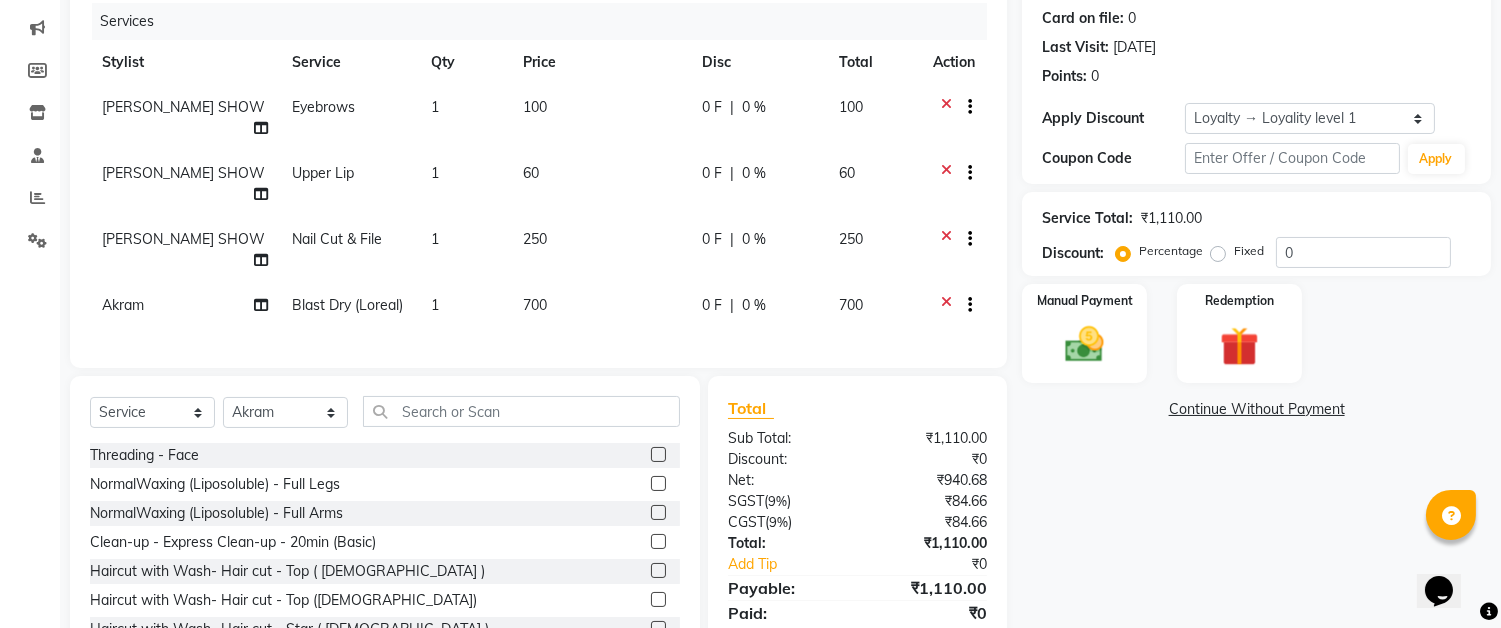 scroll, scrollTop: 283, scrollLeft: 0, axis: vertical 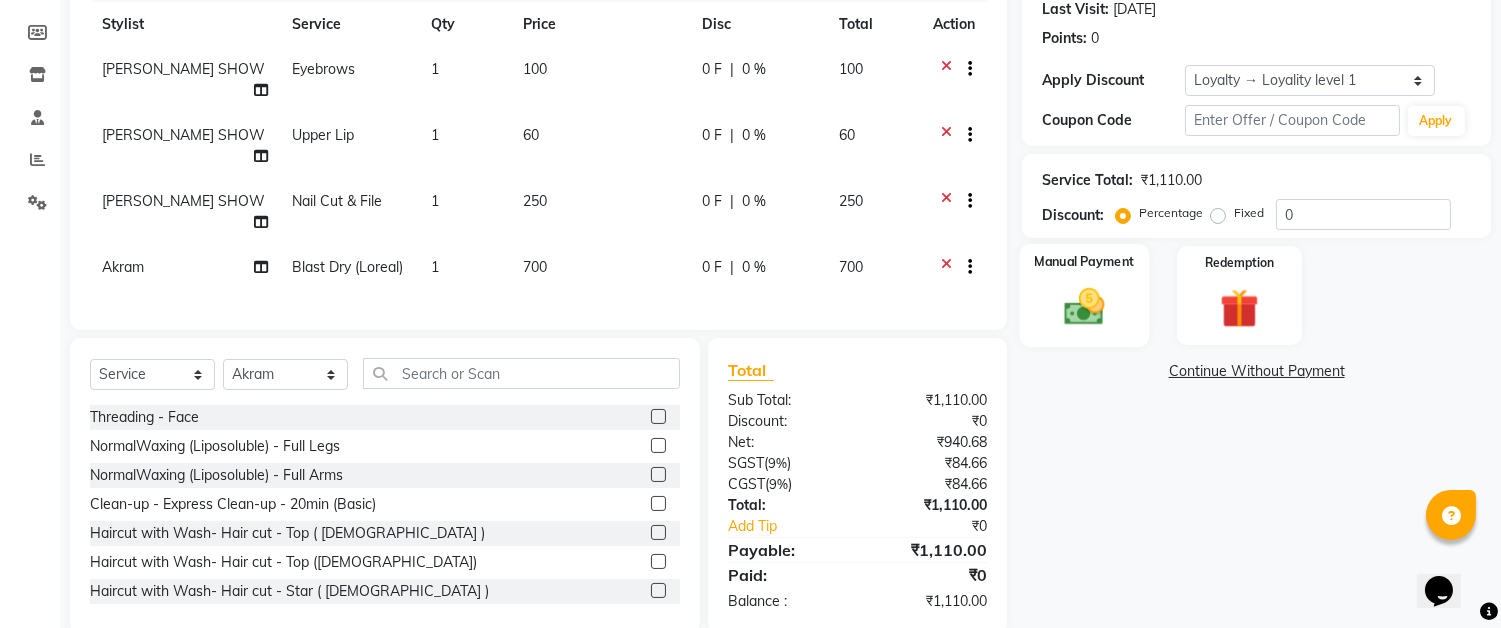 click 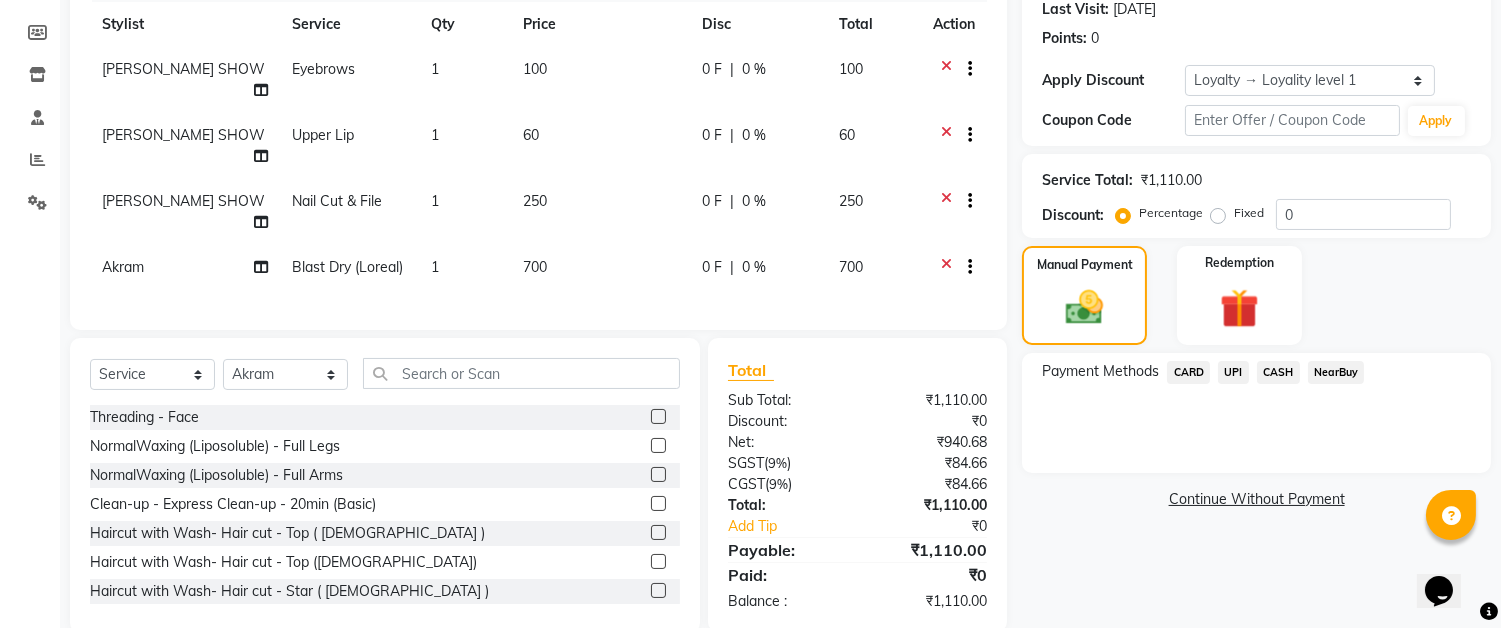 click on "CASH" 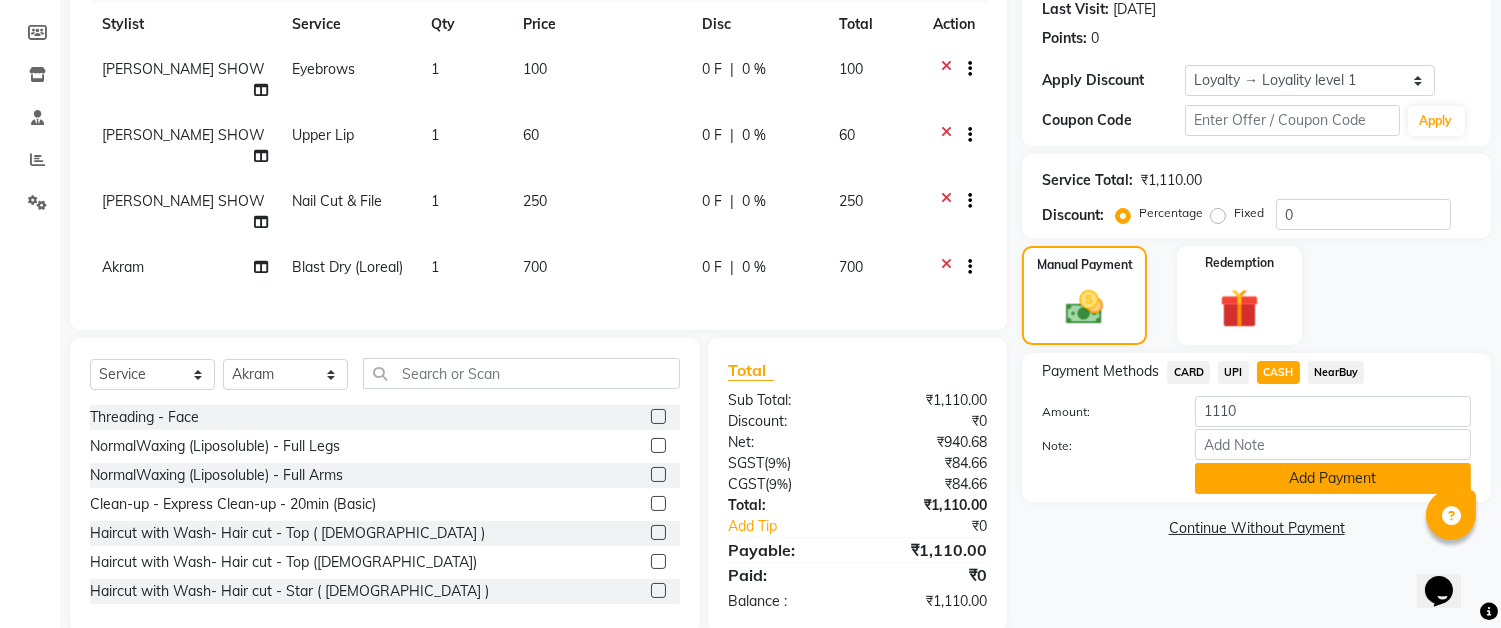click on "Add Payment" 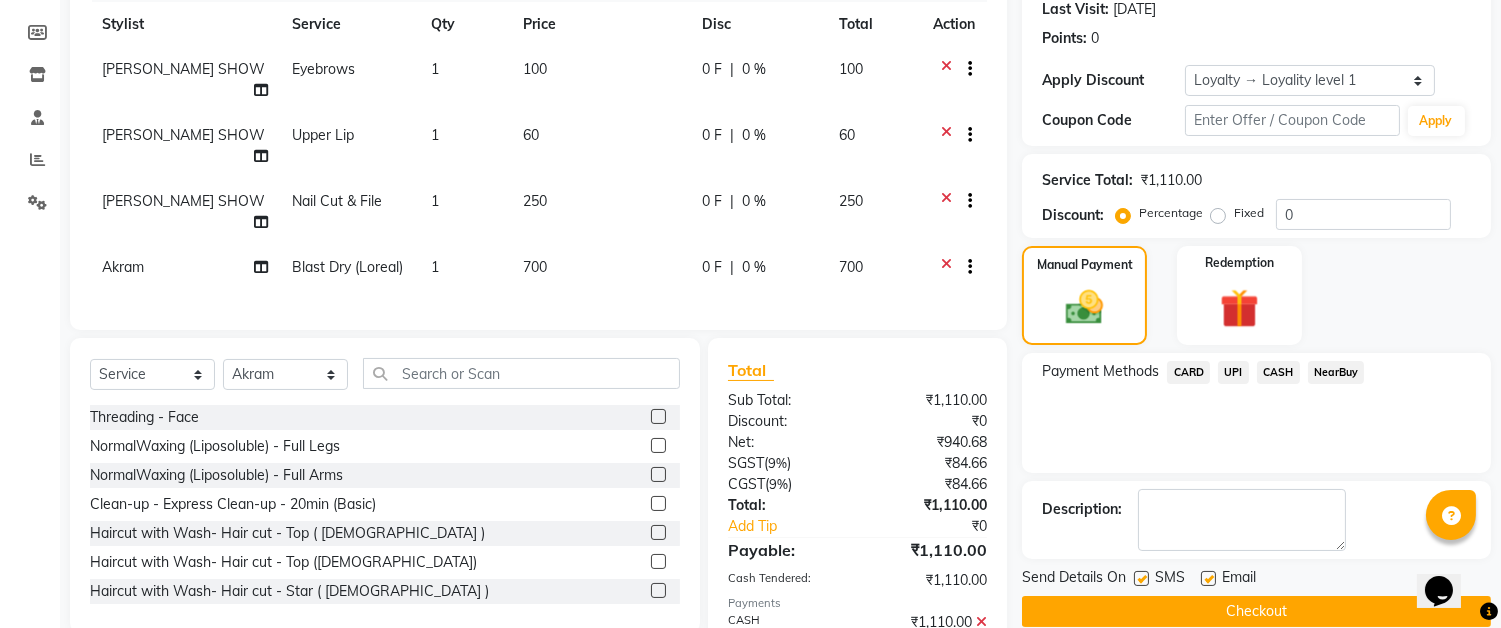 drag, startPoint x: 1264, startPoint y: 610, endPoint x: 1211, endPoint y: 594, distance: 55.362442 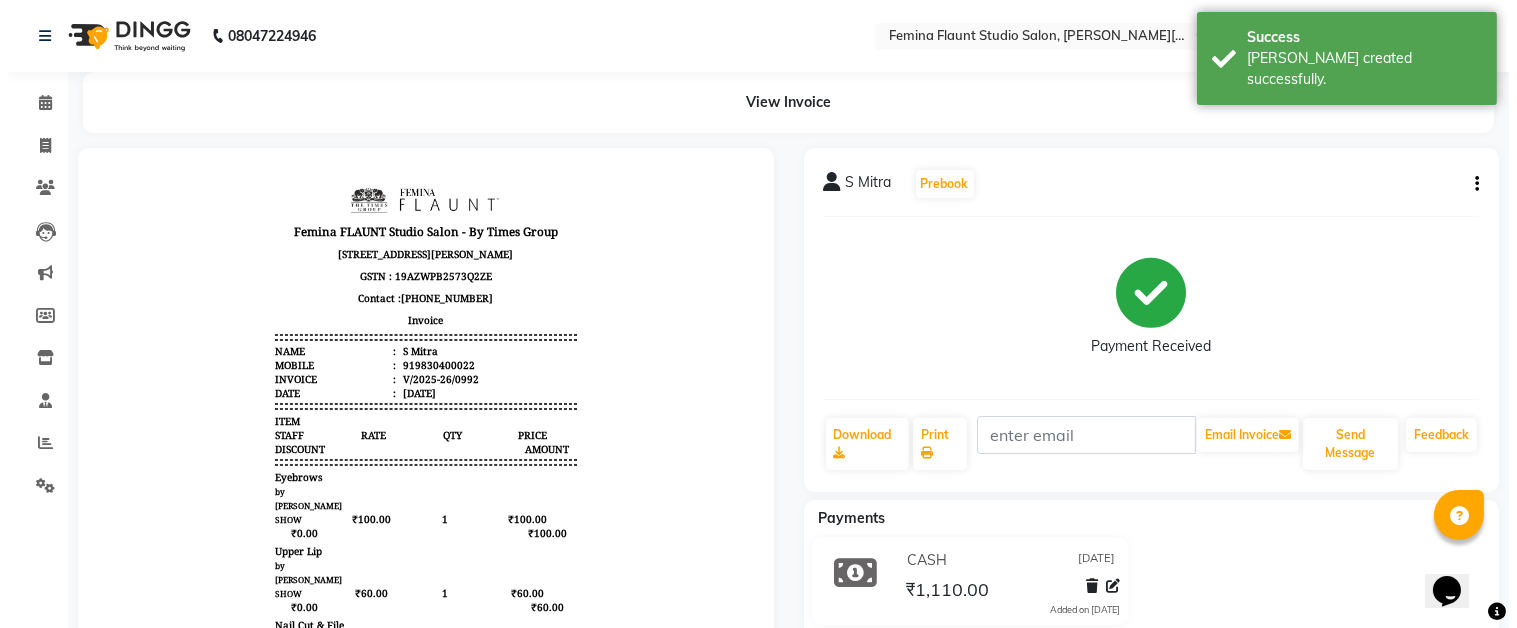 scroll, scrollTop: 0, scrollLeft: 0, axis: both 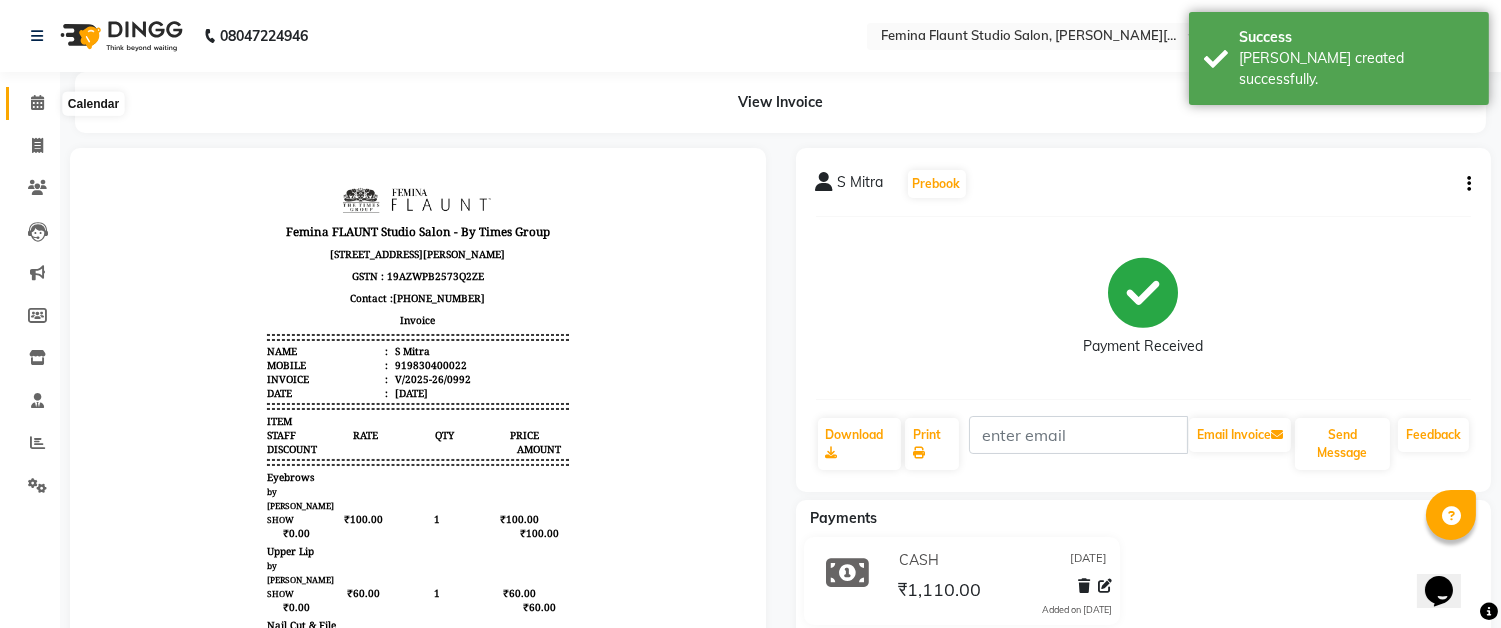 click 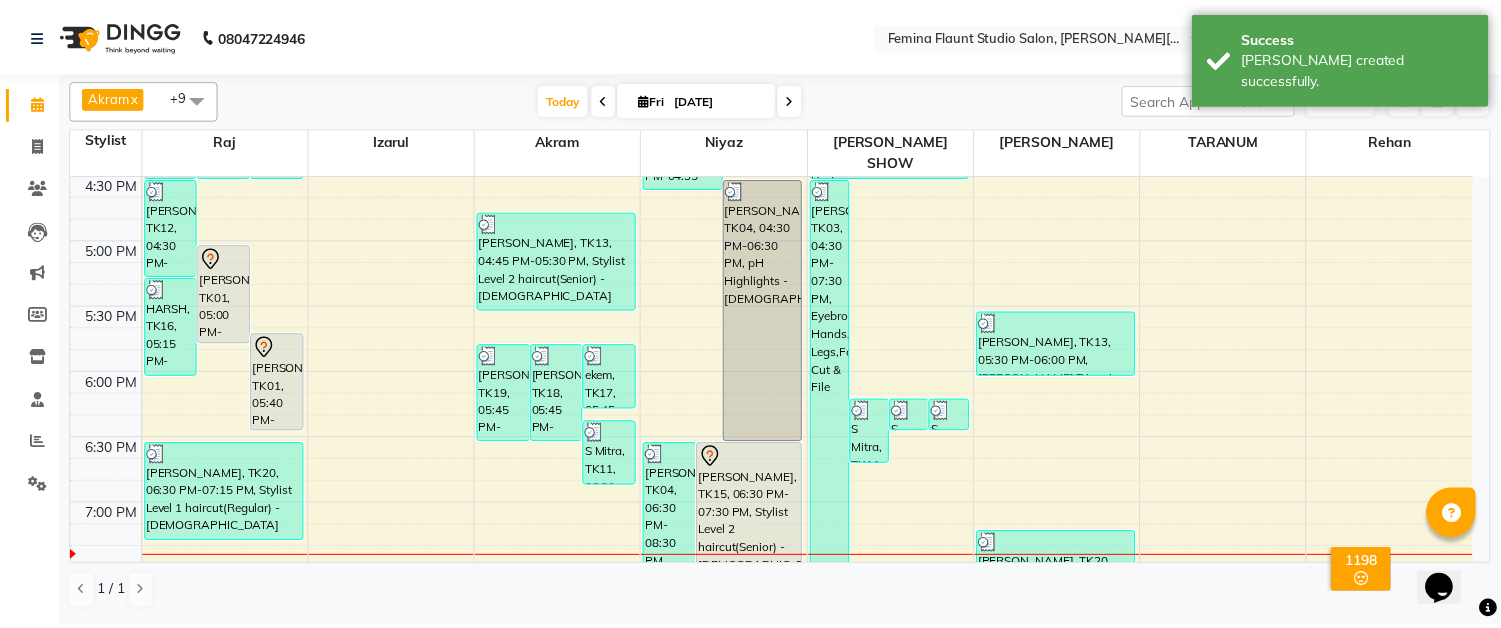 scroll, scrollTop: 1222, scrollLeft: 0, axis: vertical 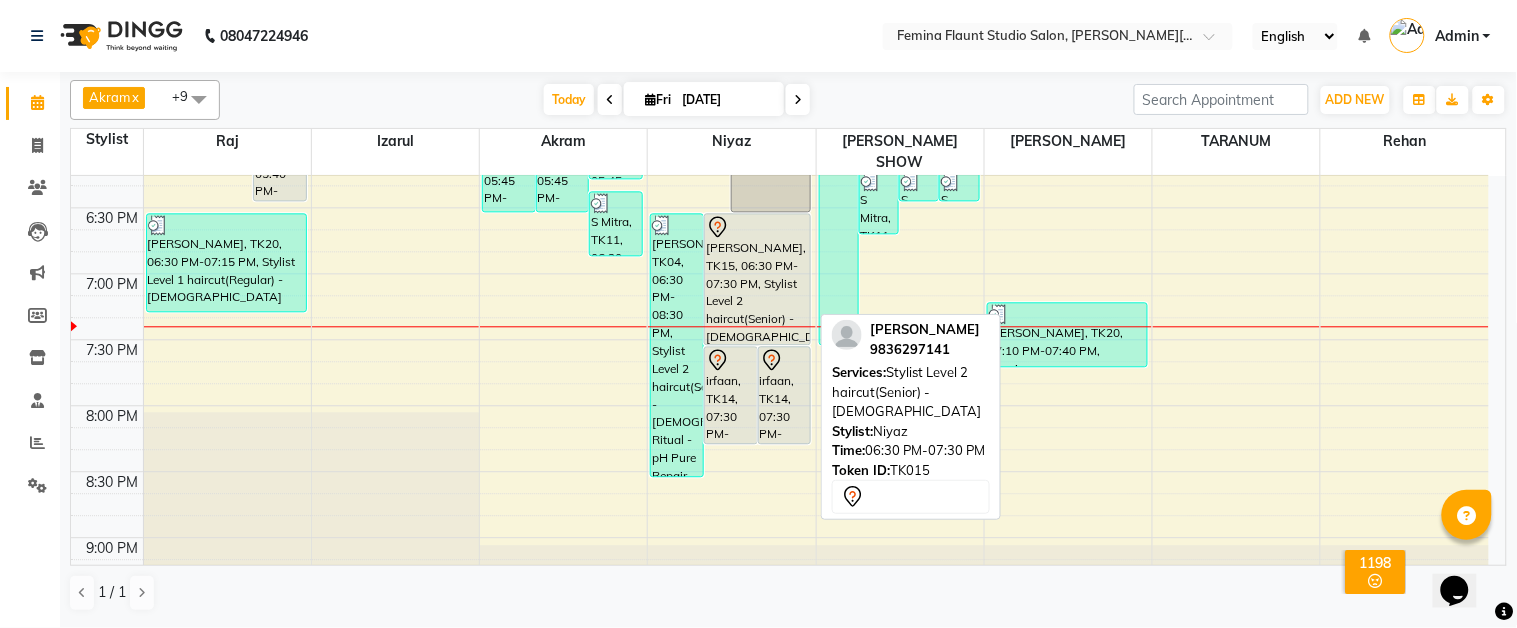 click on "[PERSON_NAME], TK15, 06:30 PM-07:30 PM, Stylist Level 2 haircut(Senior) - [DEMOGRAPHIC_DATA]" at bounding box center (757, 279) 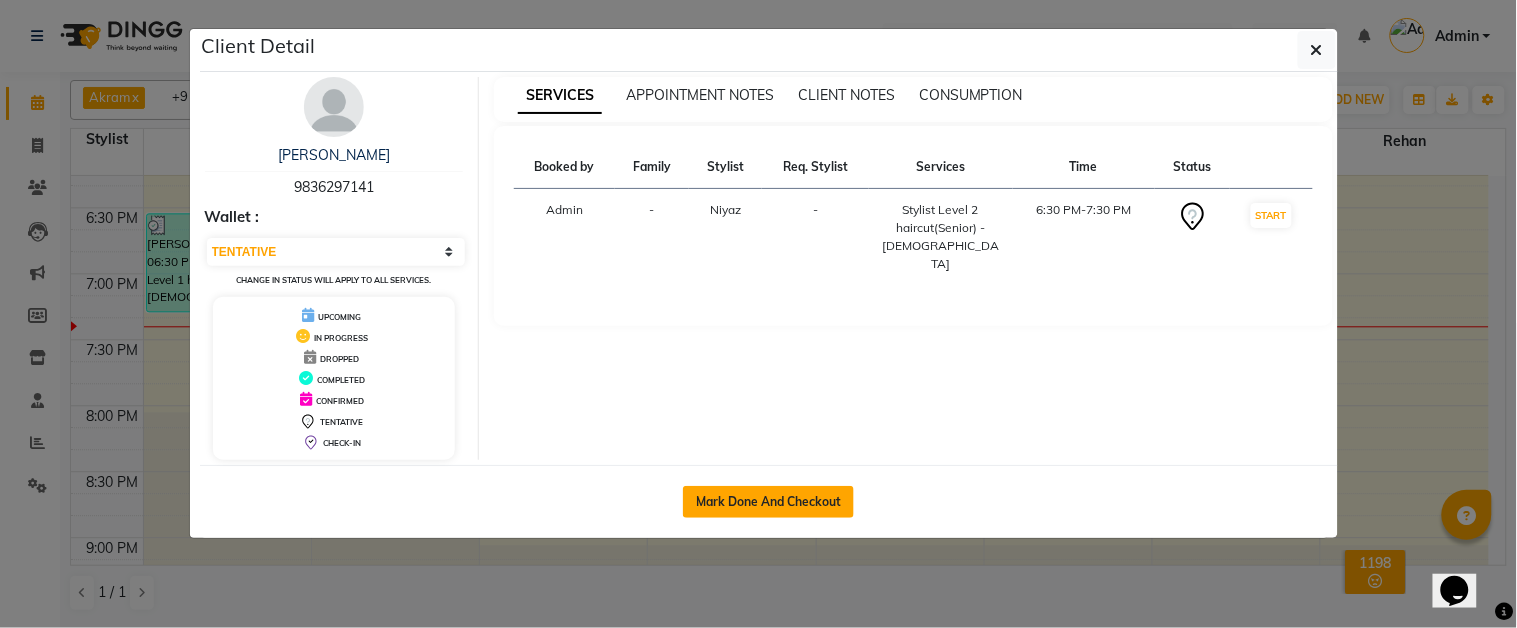 click on "Mark Done And Checkout" 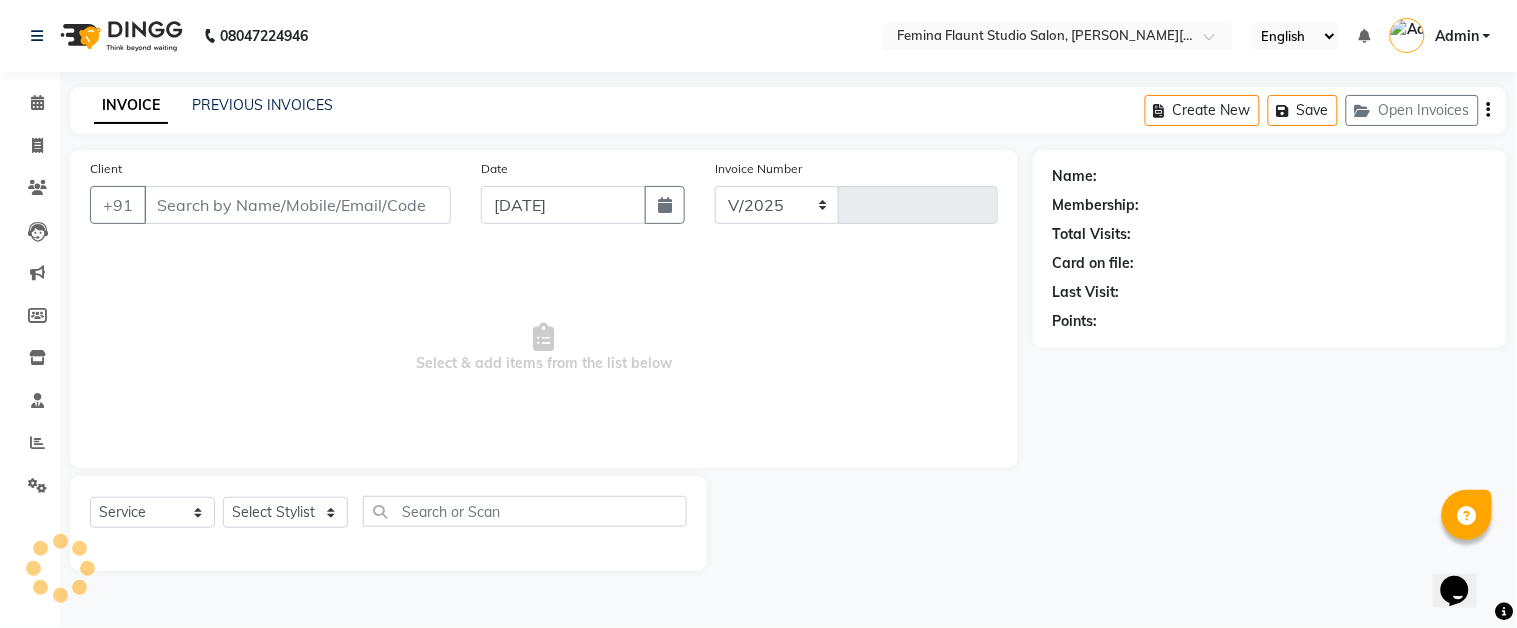 select on "5231" 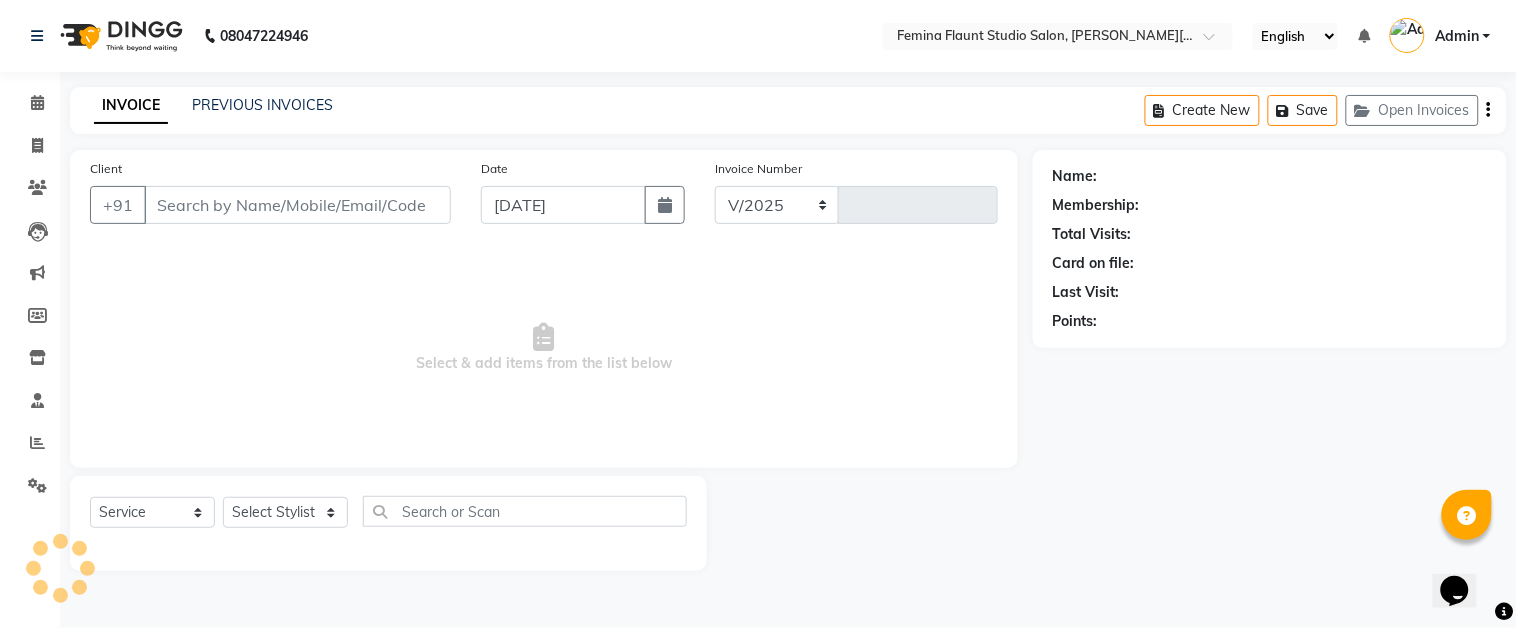 type on "0993" 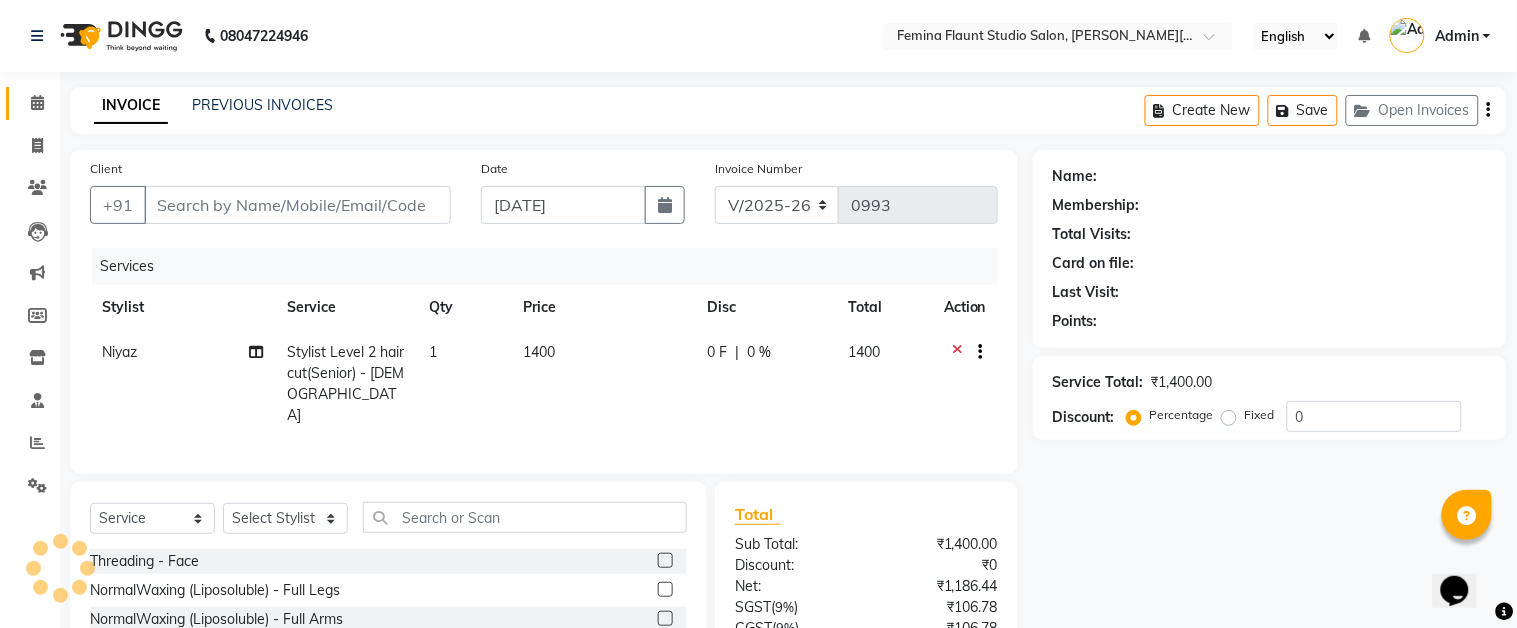 type on "9836297141" 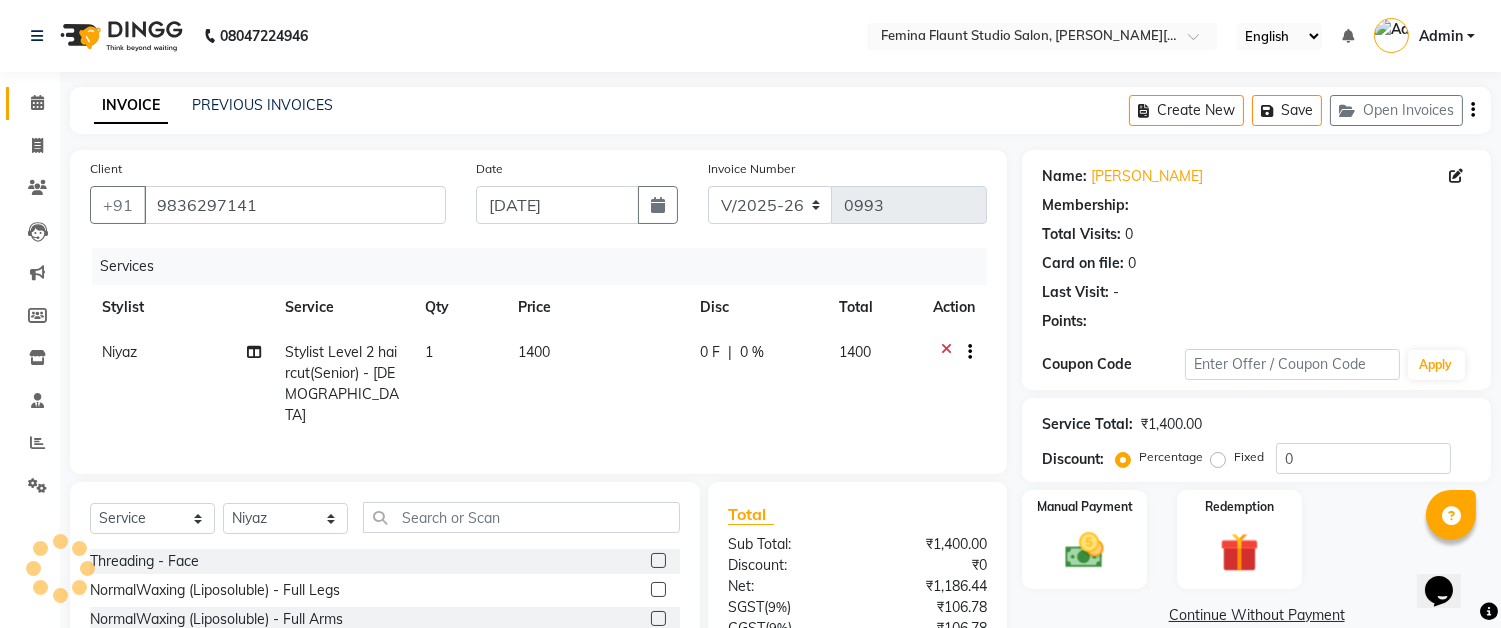 select on "1: Object" 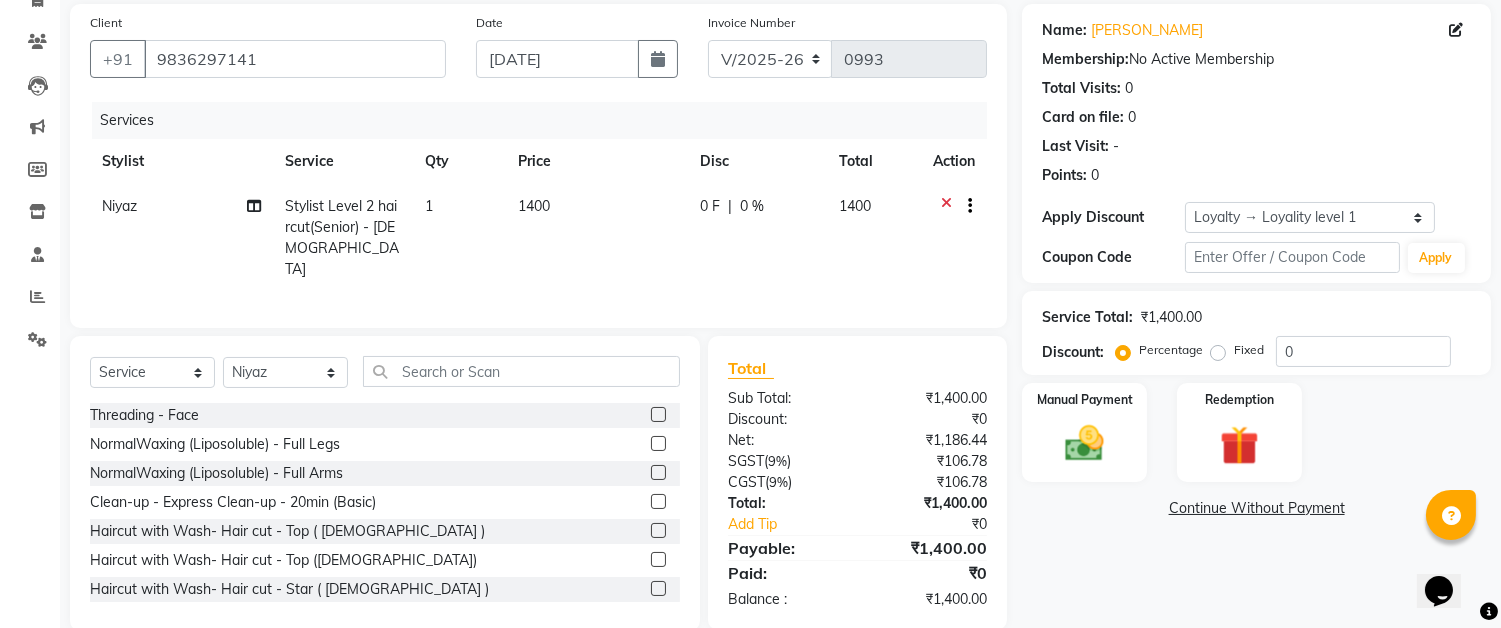 scroll, scrollTop: 174, scrollLeft: 0, axis: vertical 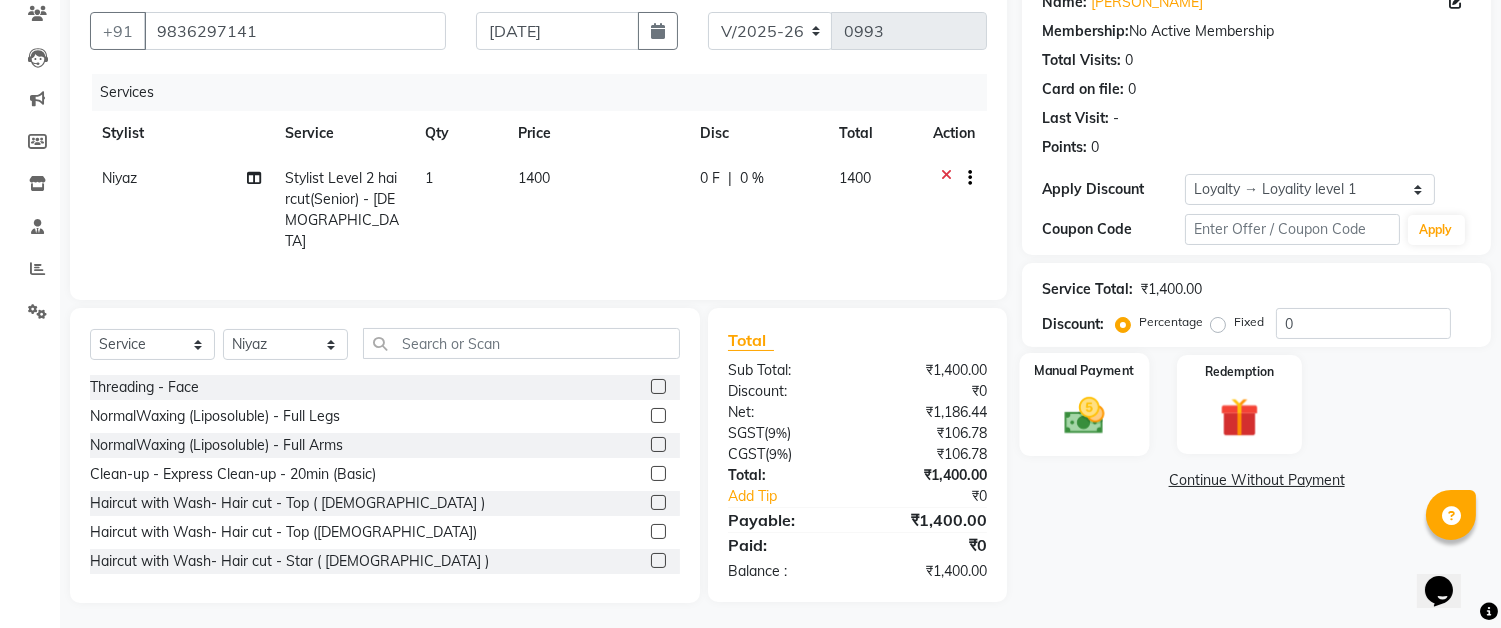 click on "Manual Payment" 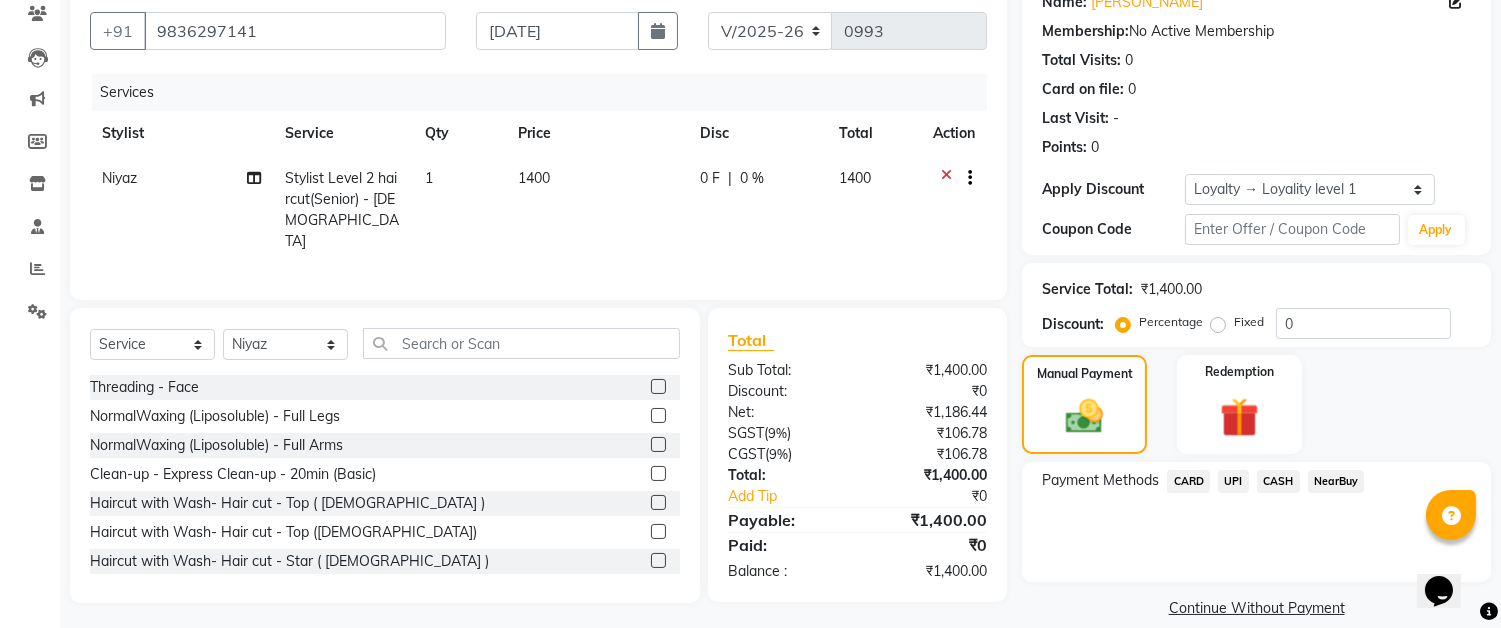click on "CASH" 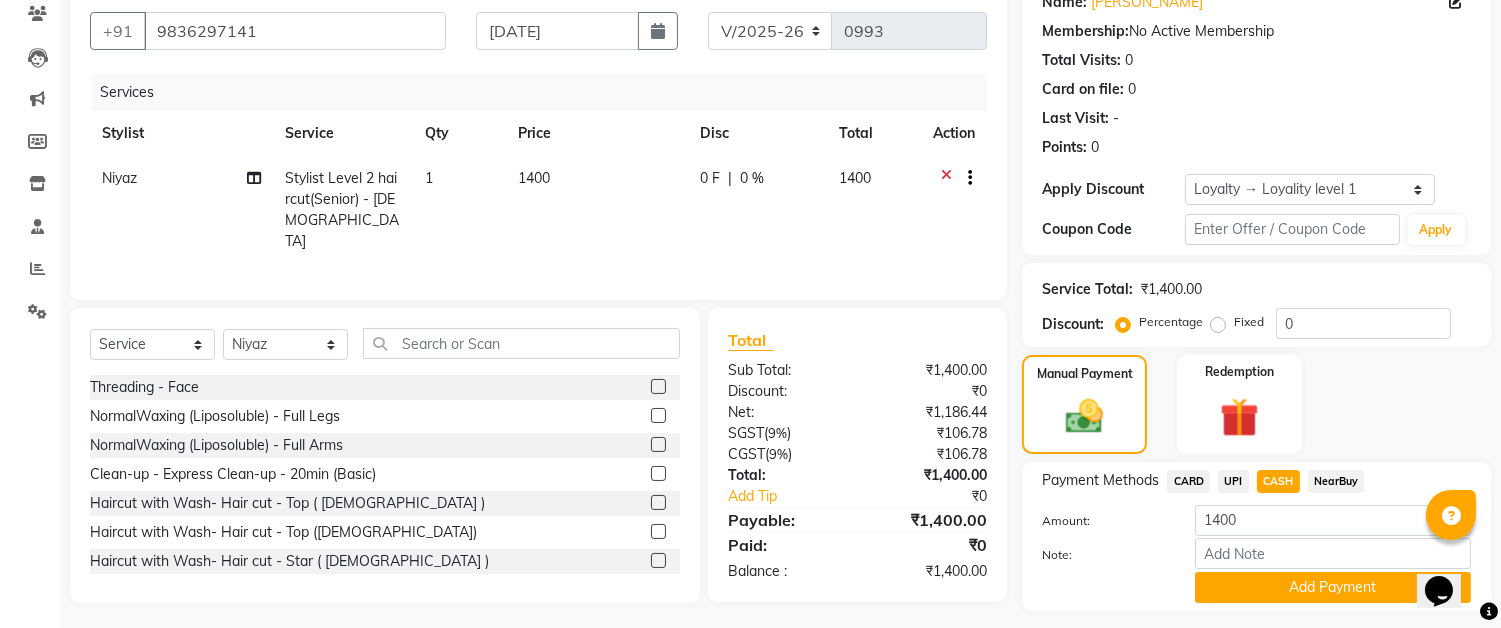 click on "Add Payment" 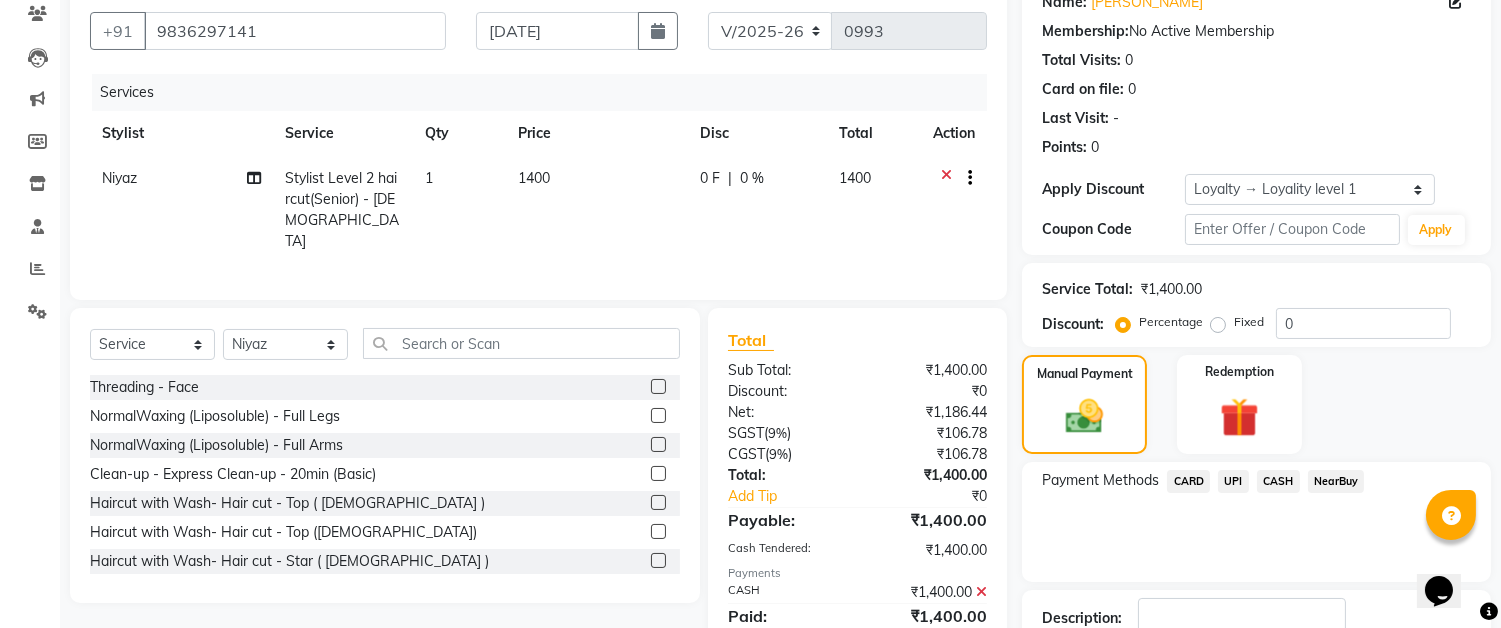 scroll, scrollTop: 364, scrollLeft: 0, axis: vertical 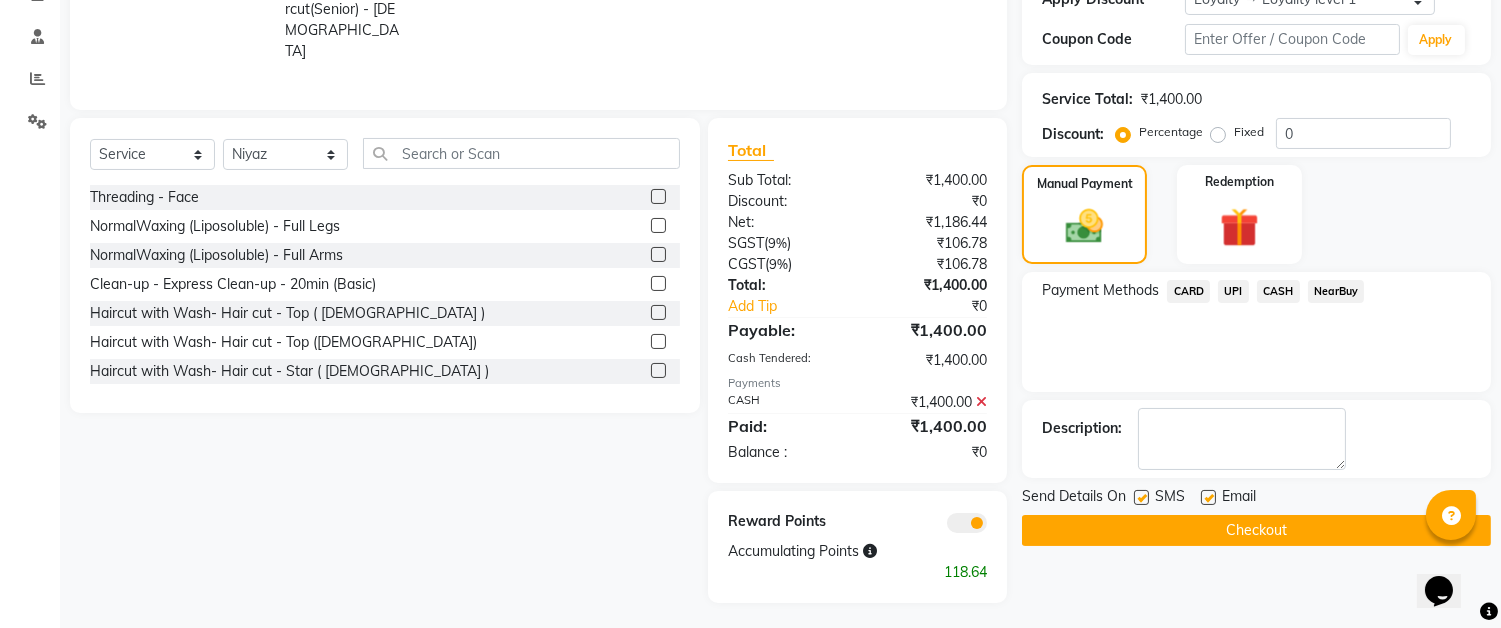 click on "Checkout" 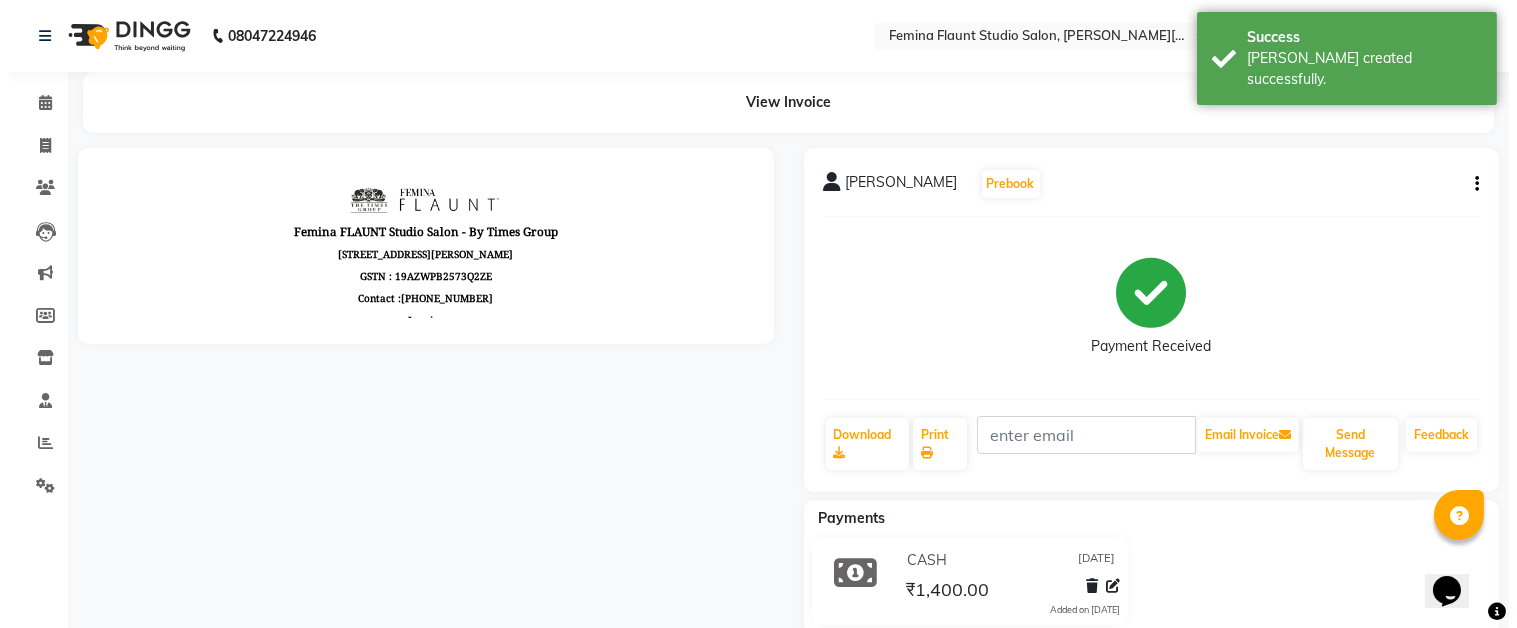 scroll, scrollTop: 0, scrollLeft: 0, axis: both 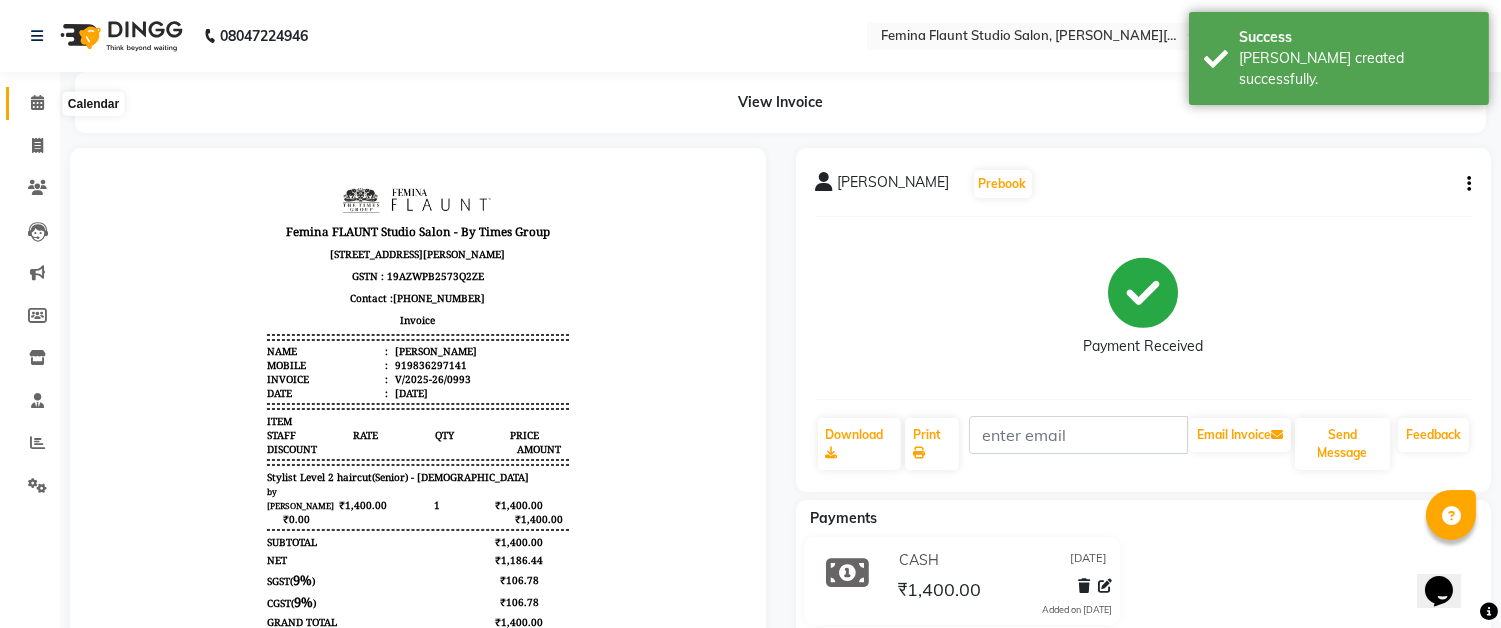 click 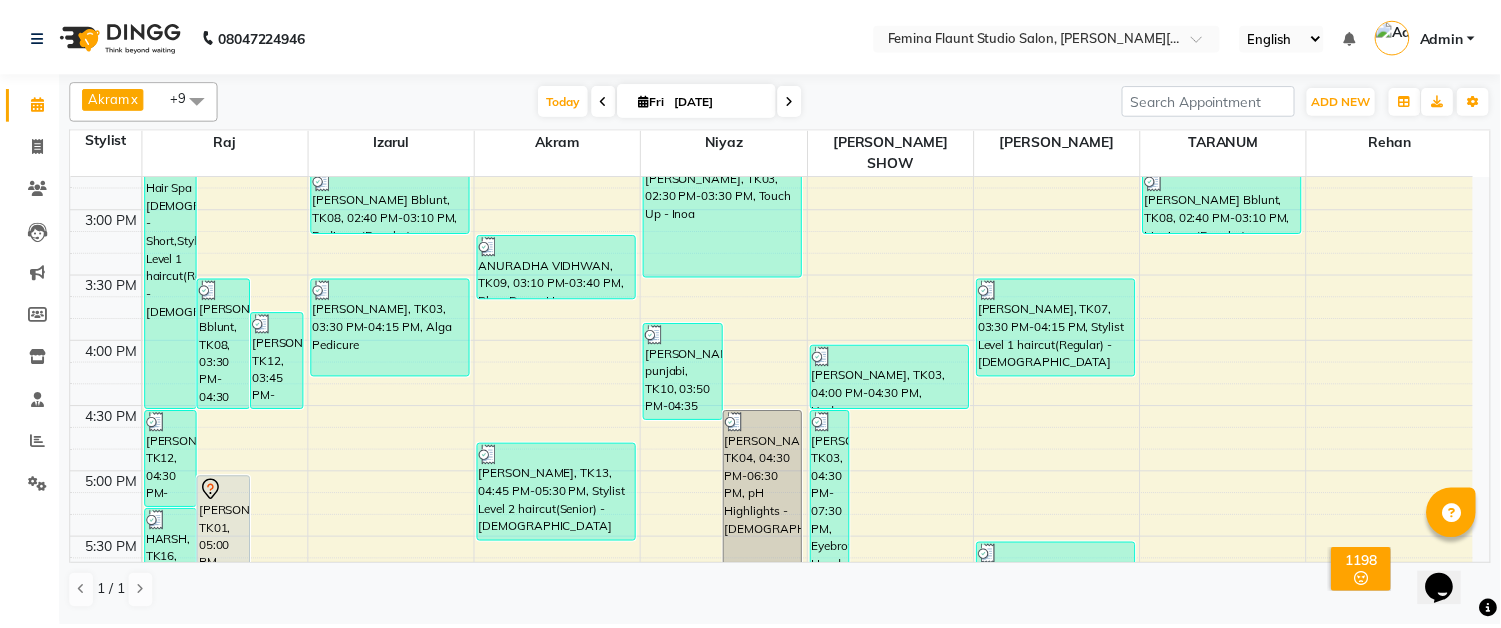 scroll, scrollTop: 647, scrollLeft: 0, axis: vertical 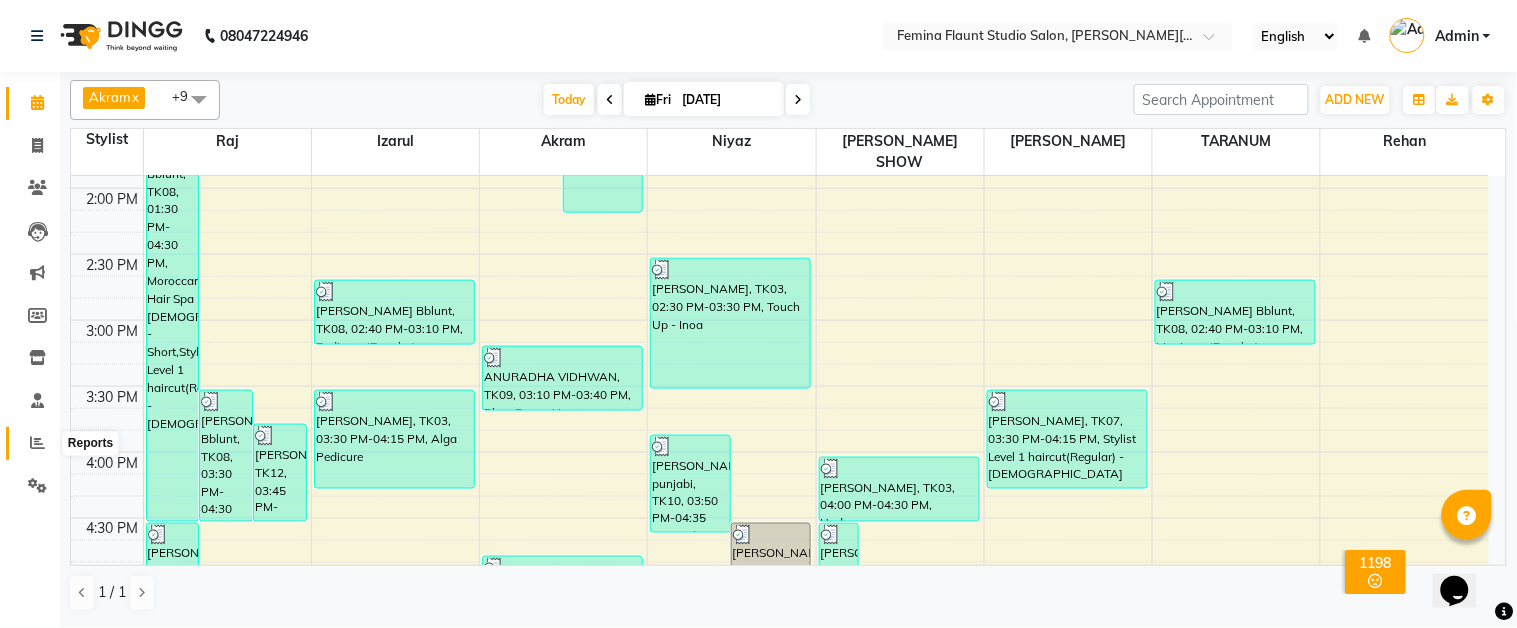 click 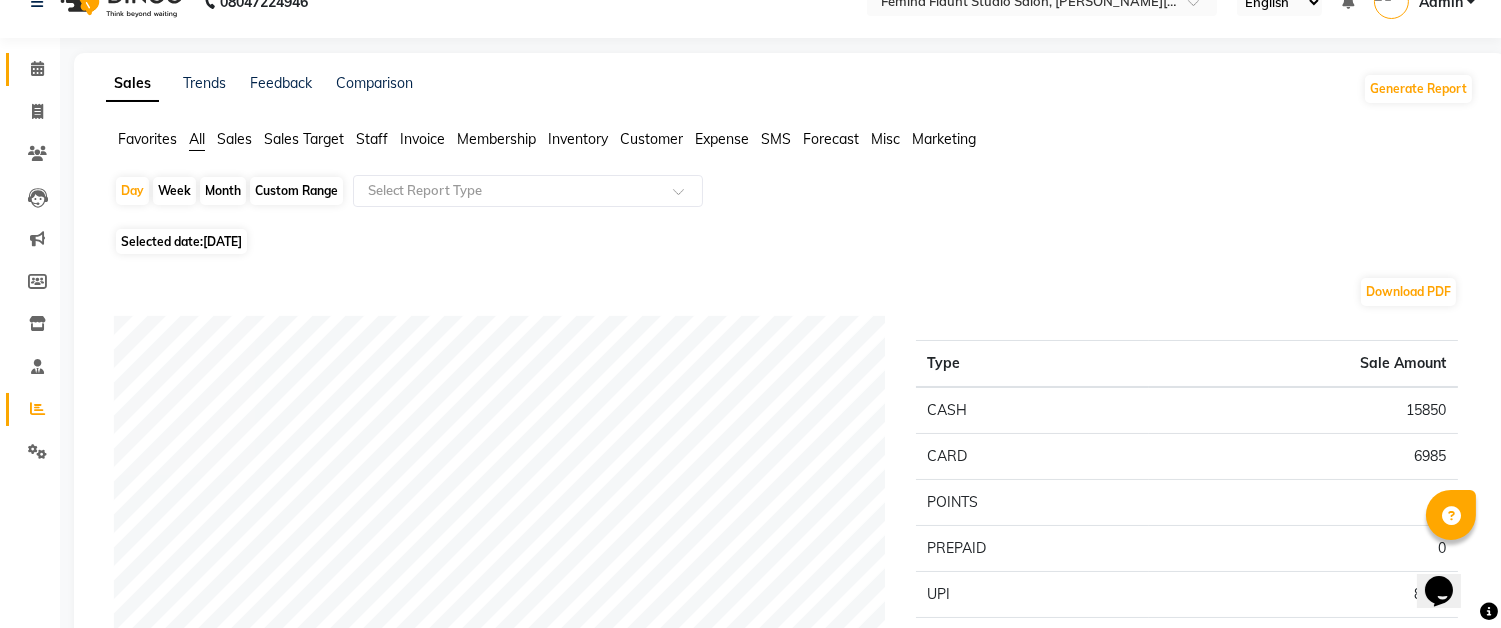 scroll, scrollTop: 0, scrollLeft: 0, axis: both 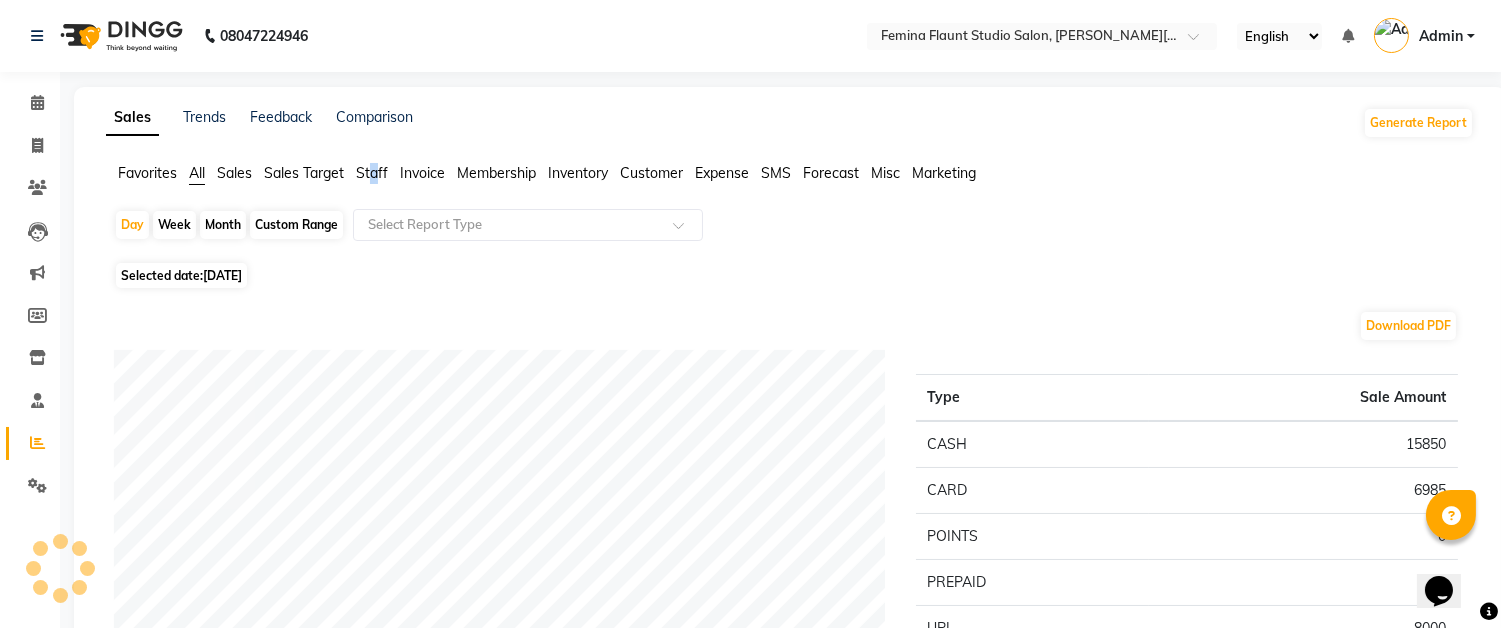 click on "Staff" 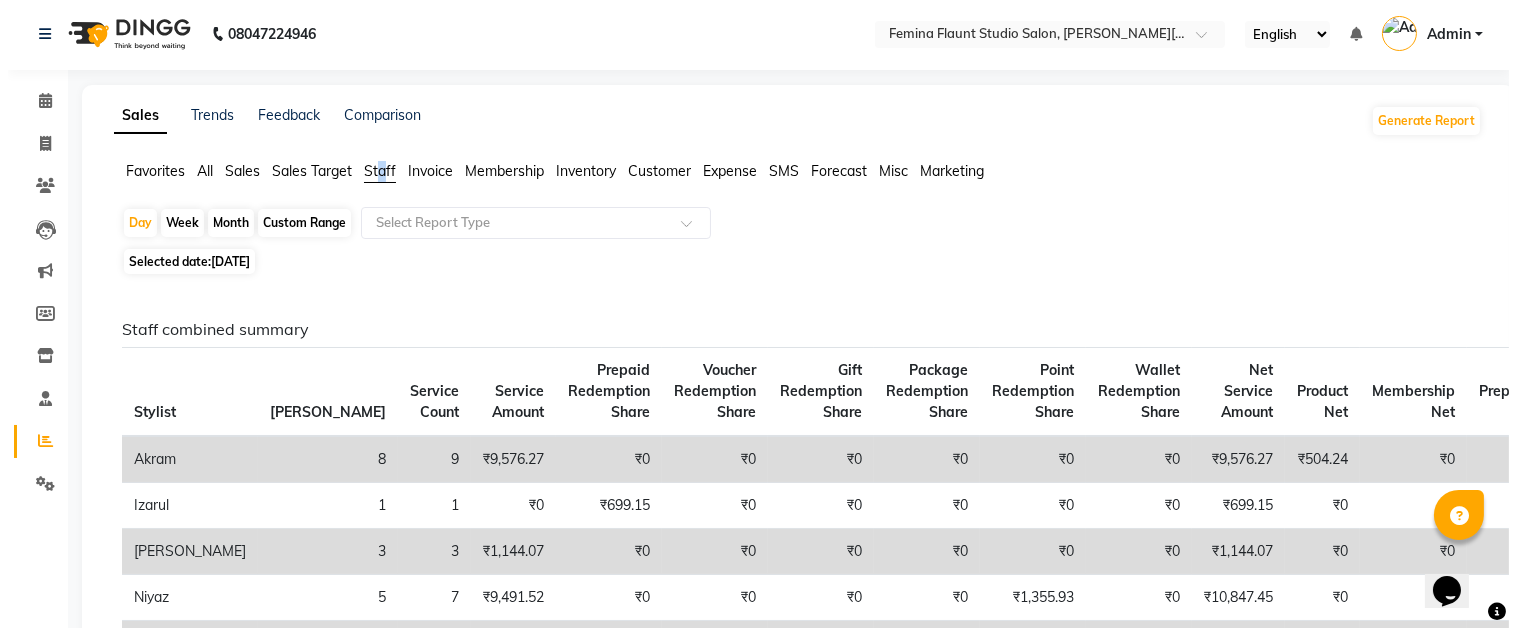 scroll, scrollTop: 0, scrollLeft: 0, axis: both 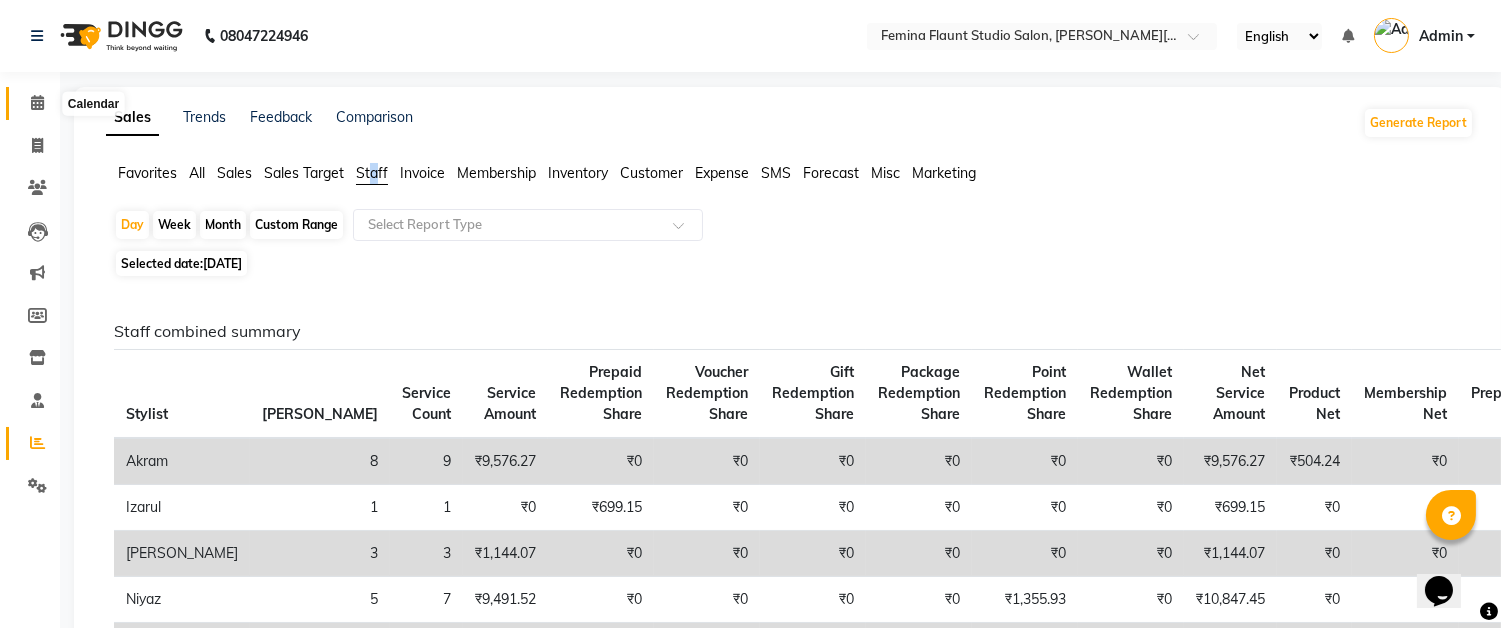 click 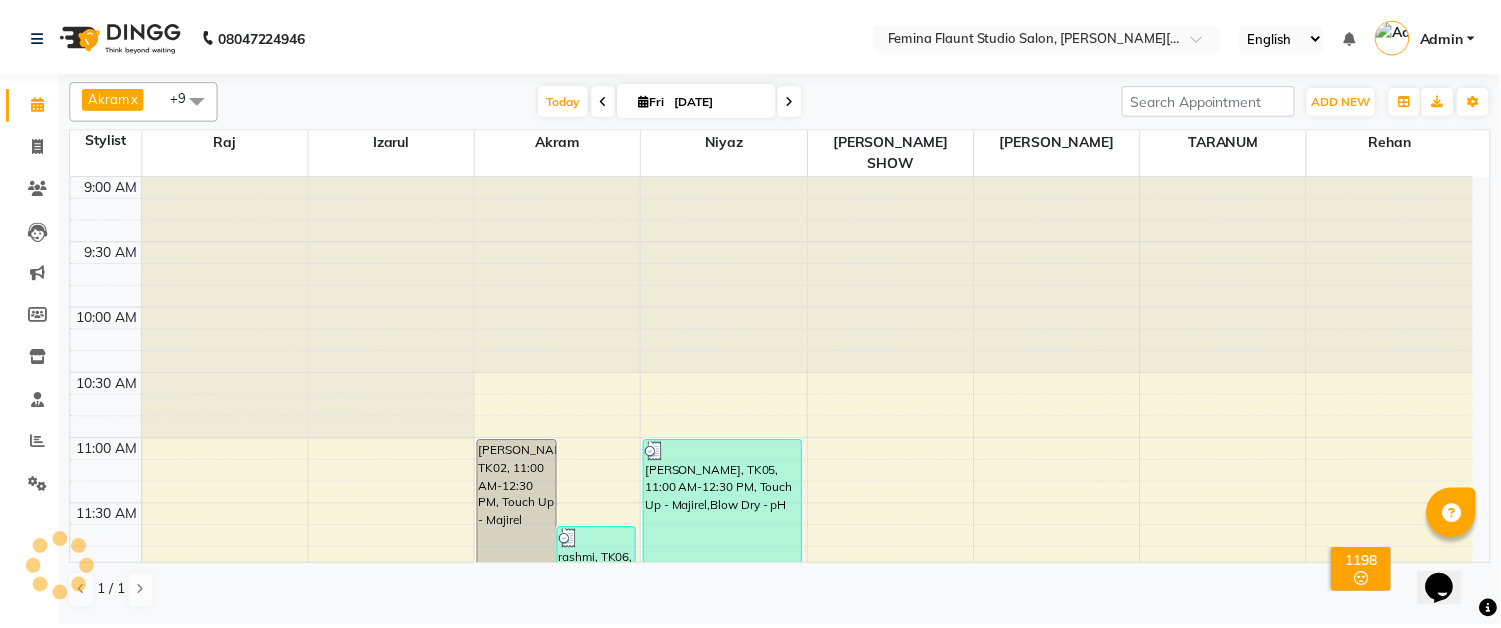 scroll, scrollTop: 0, scrollLeft: 0, axis: both 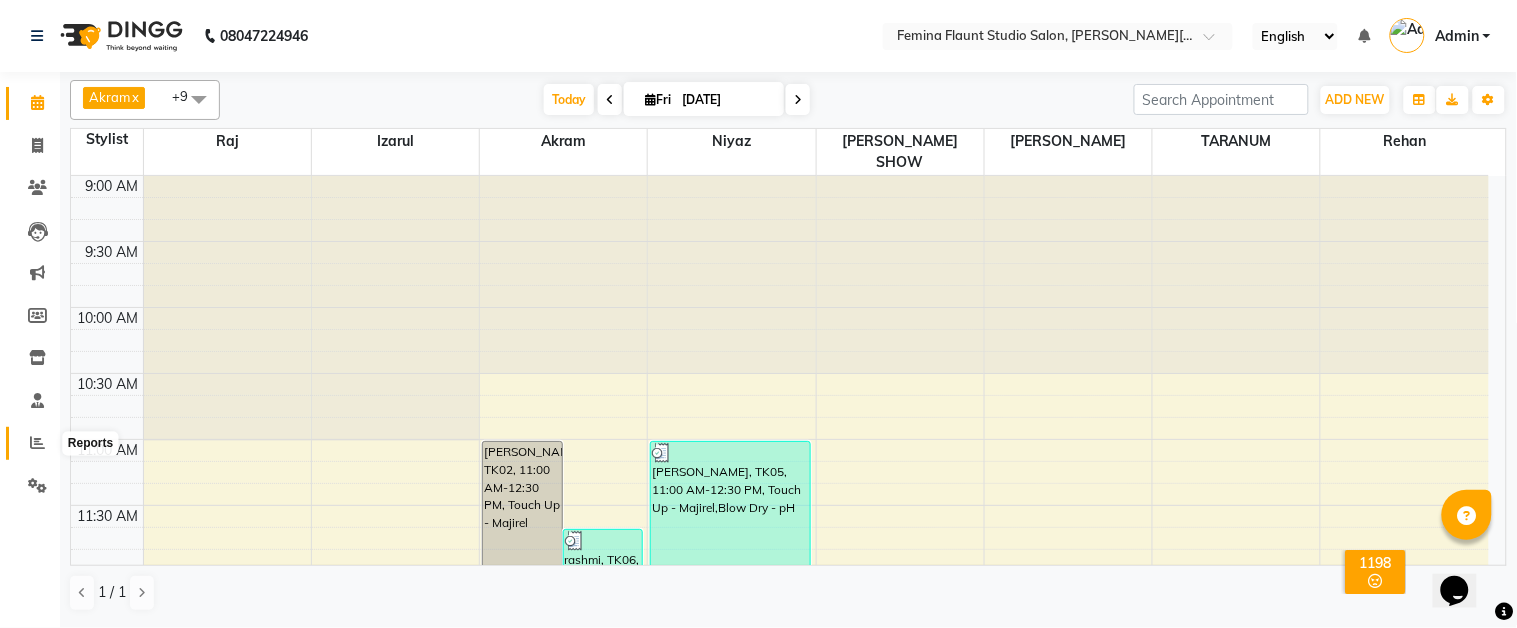 click 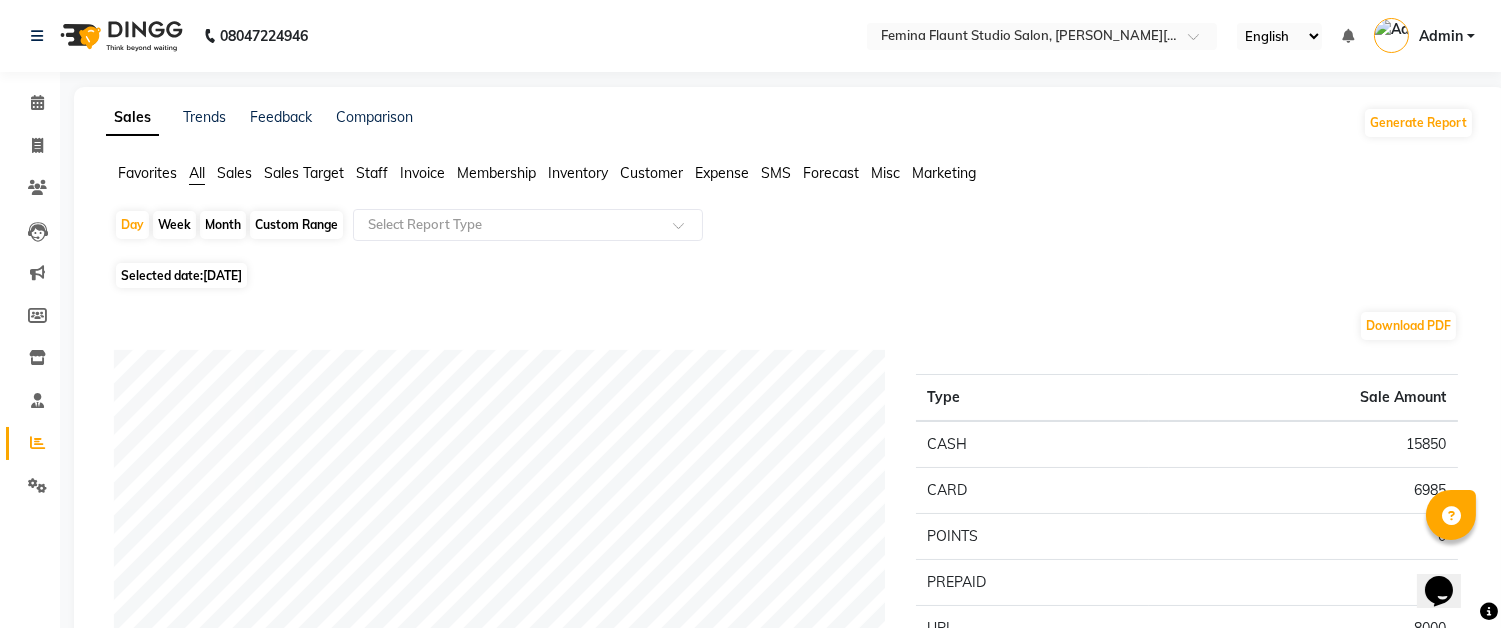 click on "Custom Range" 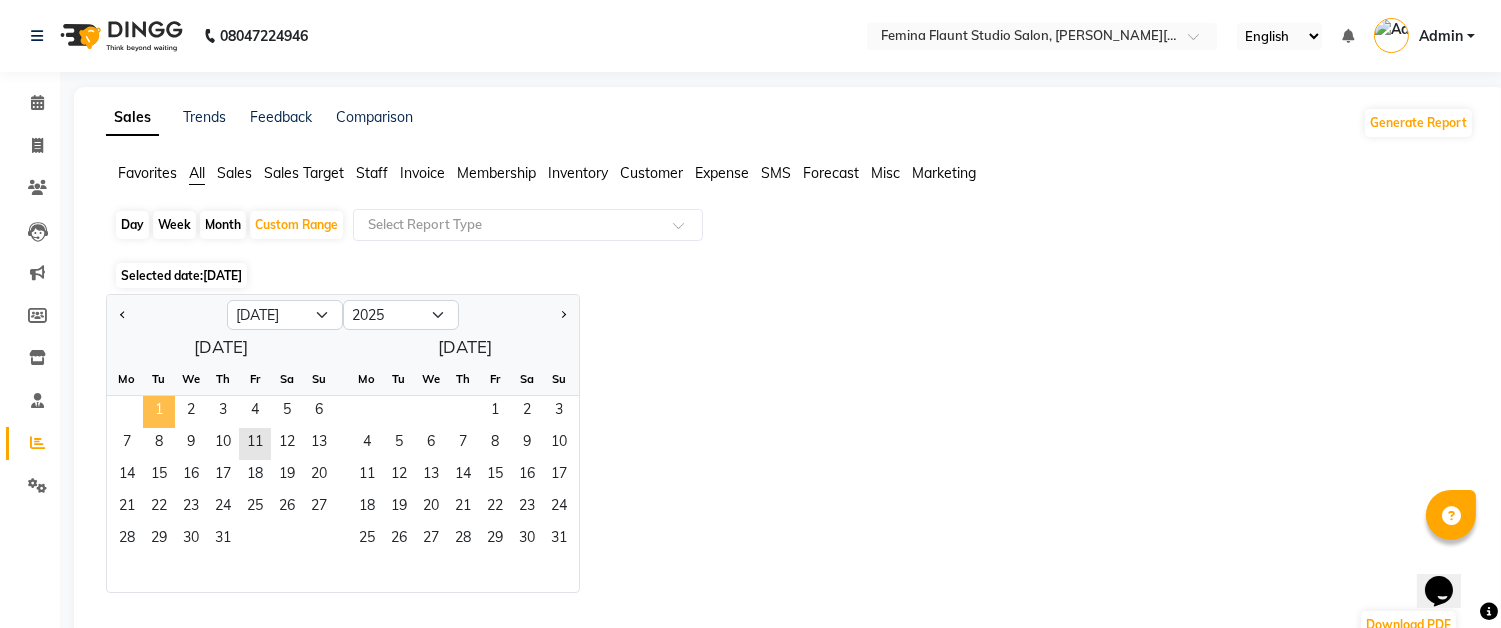 click on "1" 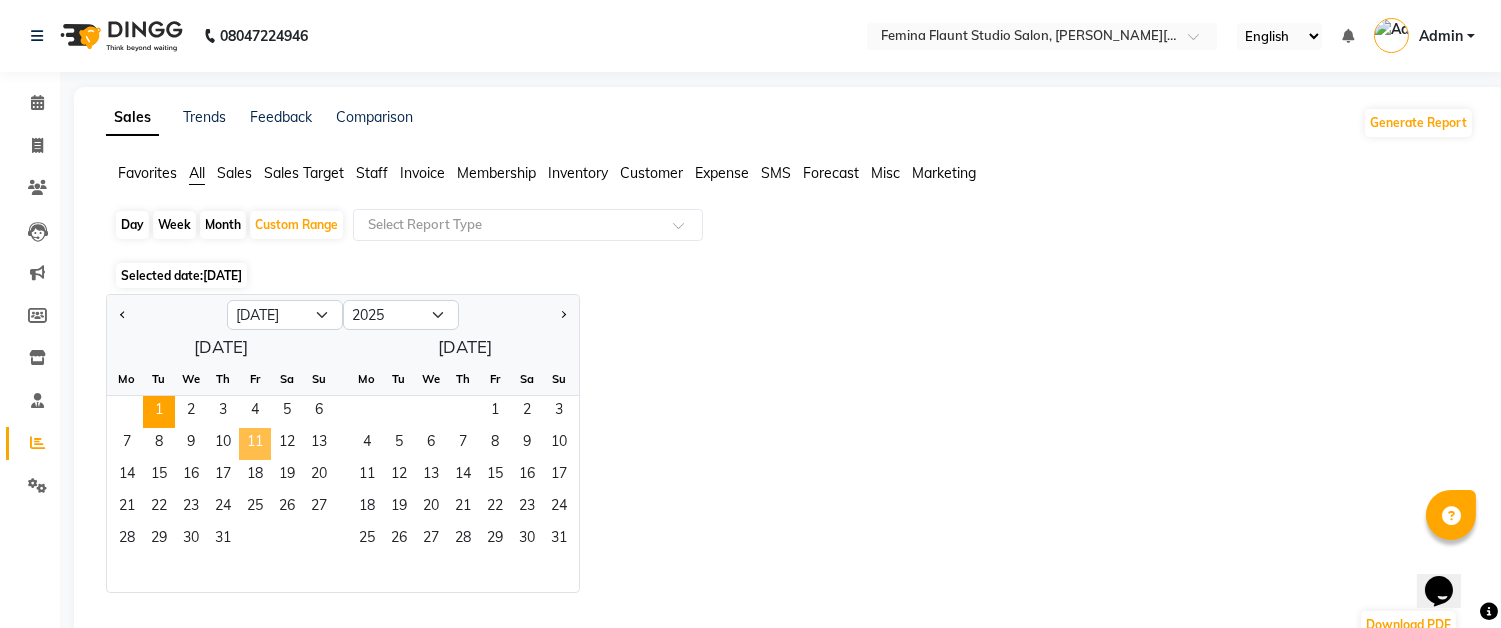click on "11" 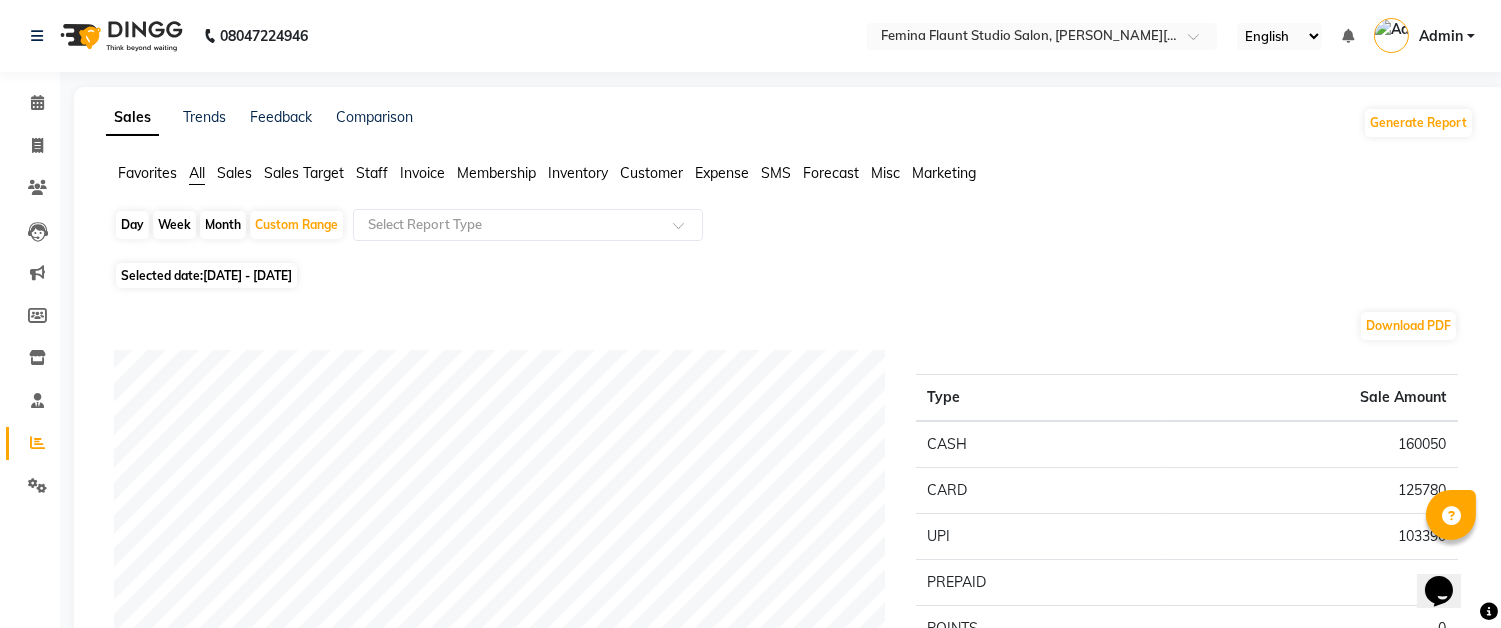 click on "Staff" 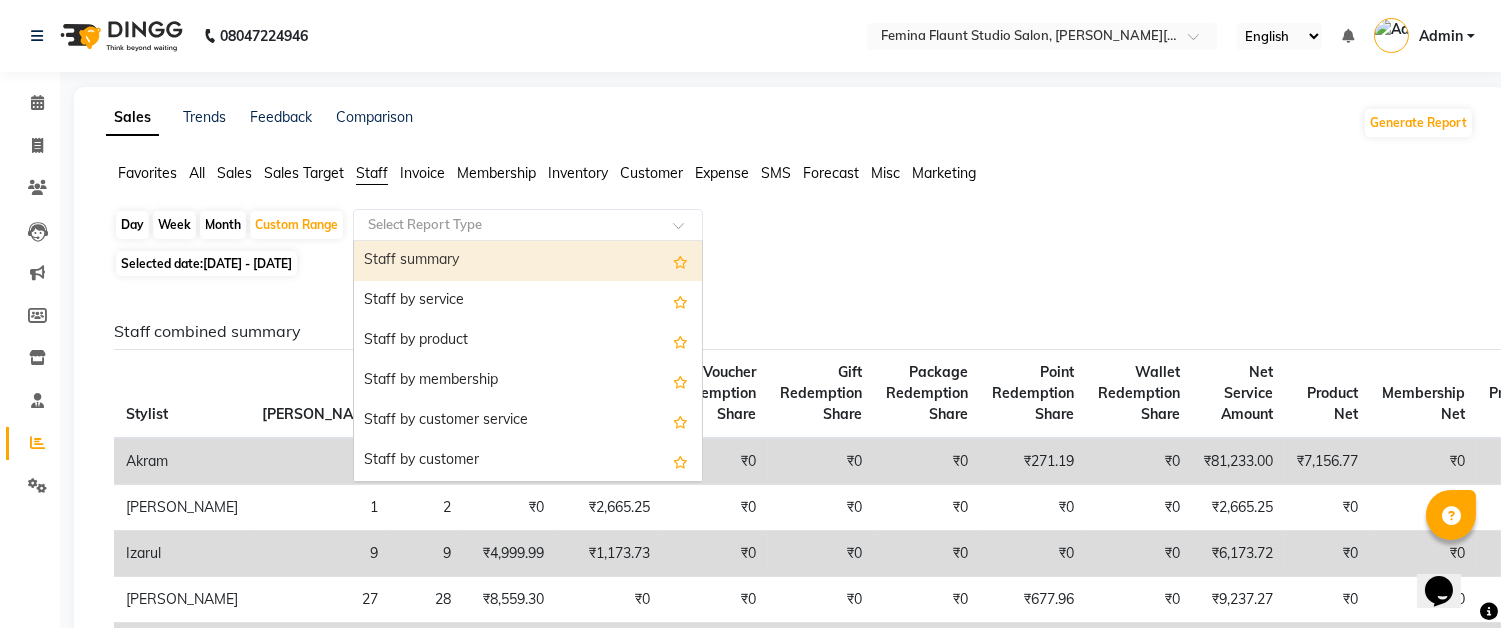 click 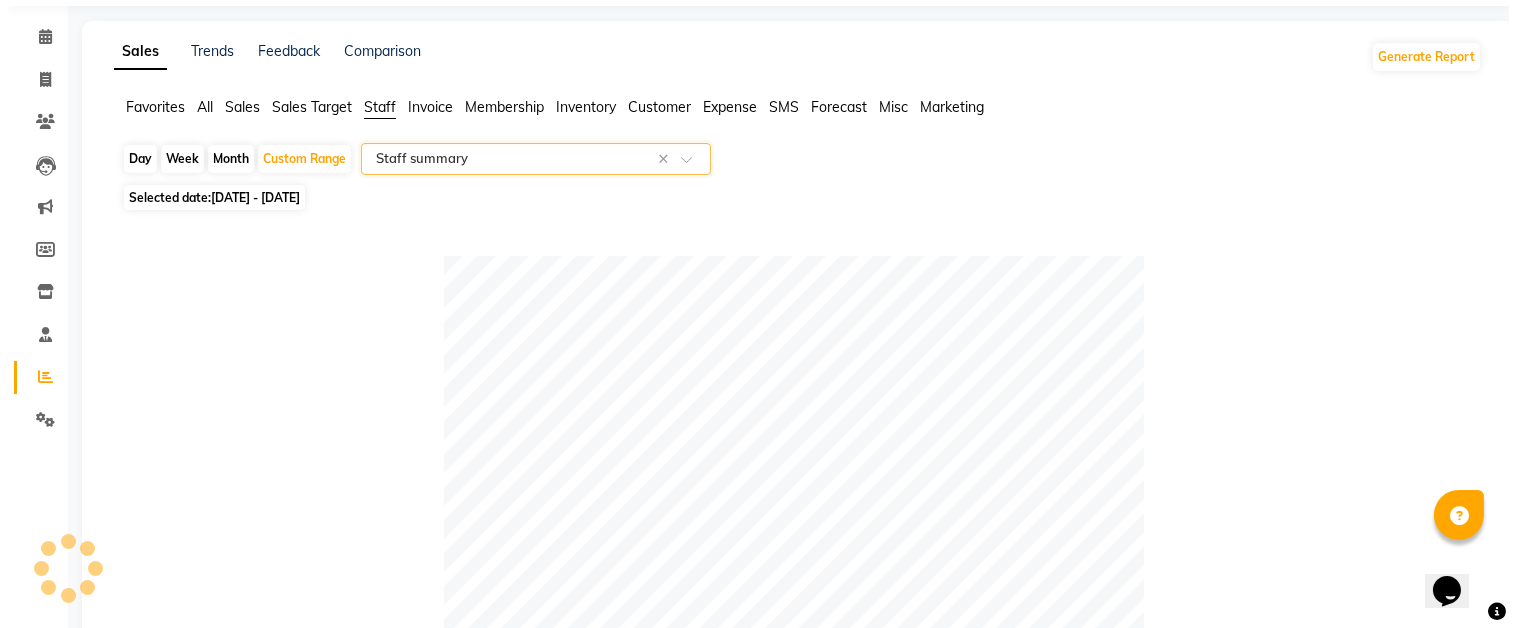 scroll, scrollTop: 0, scrollLeft: 0, axis: both 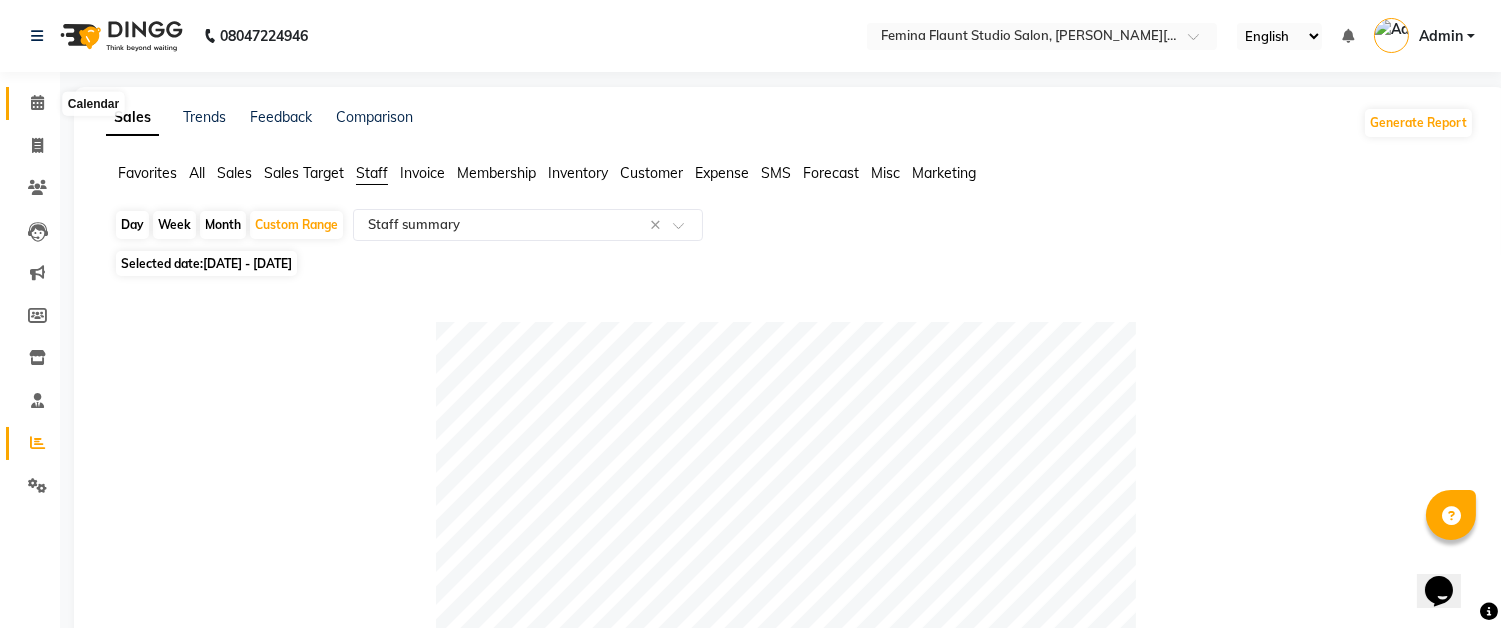click 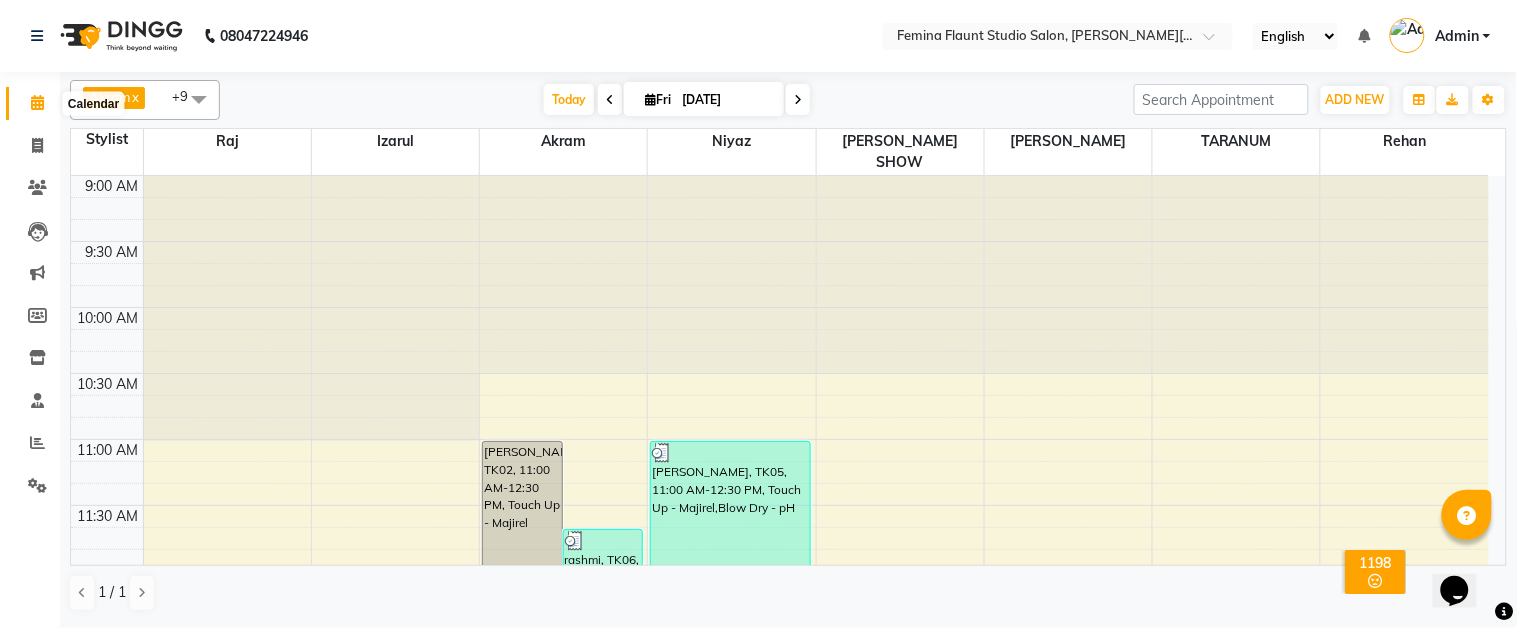 click 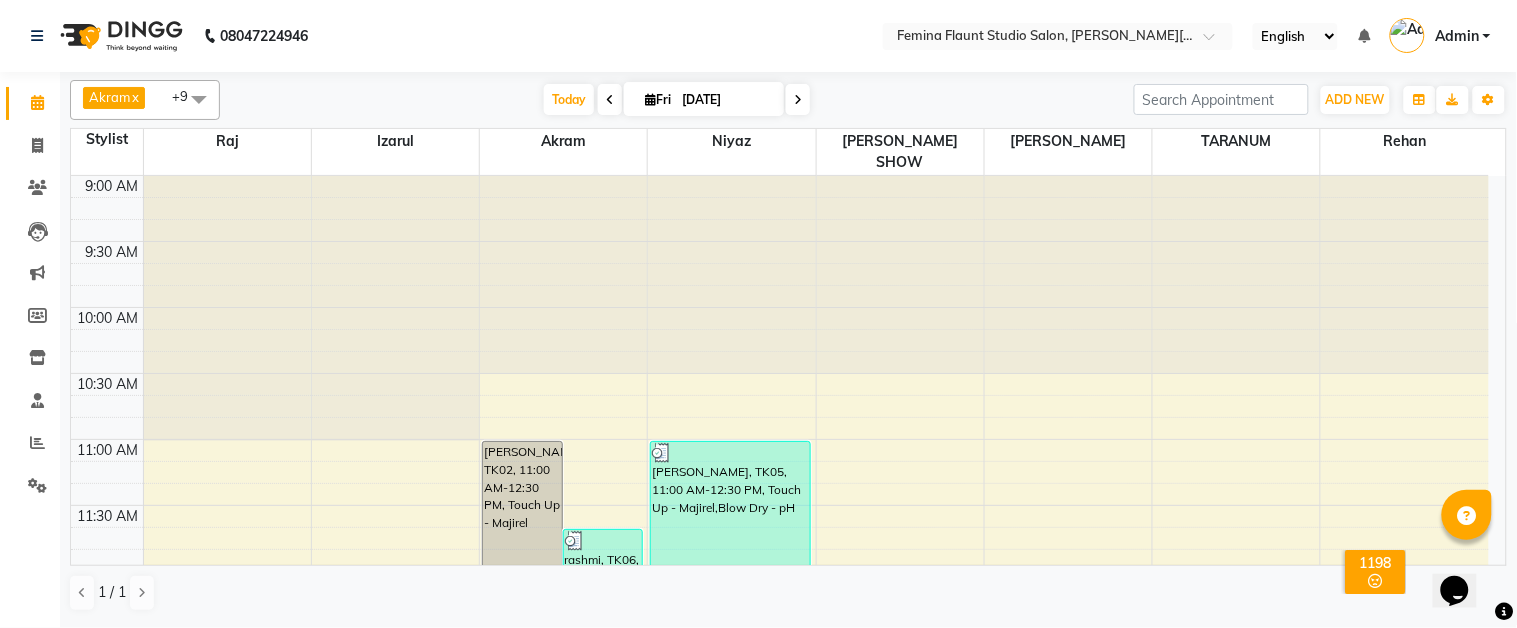 scroll, scrollTop: 222, scrollLeft: 0, axis: vertical 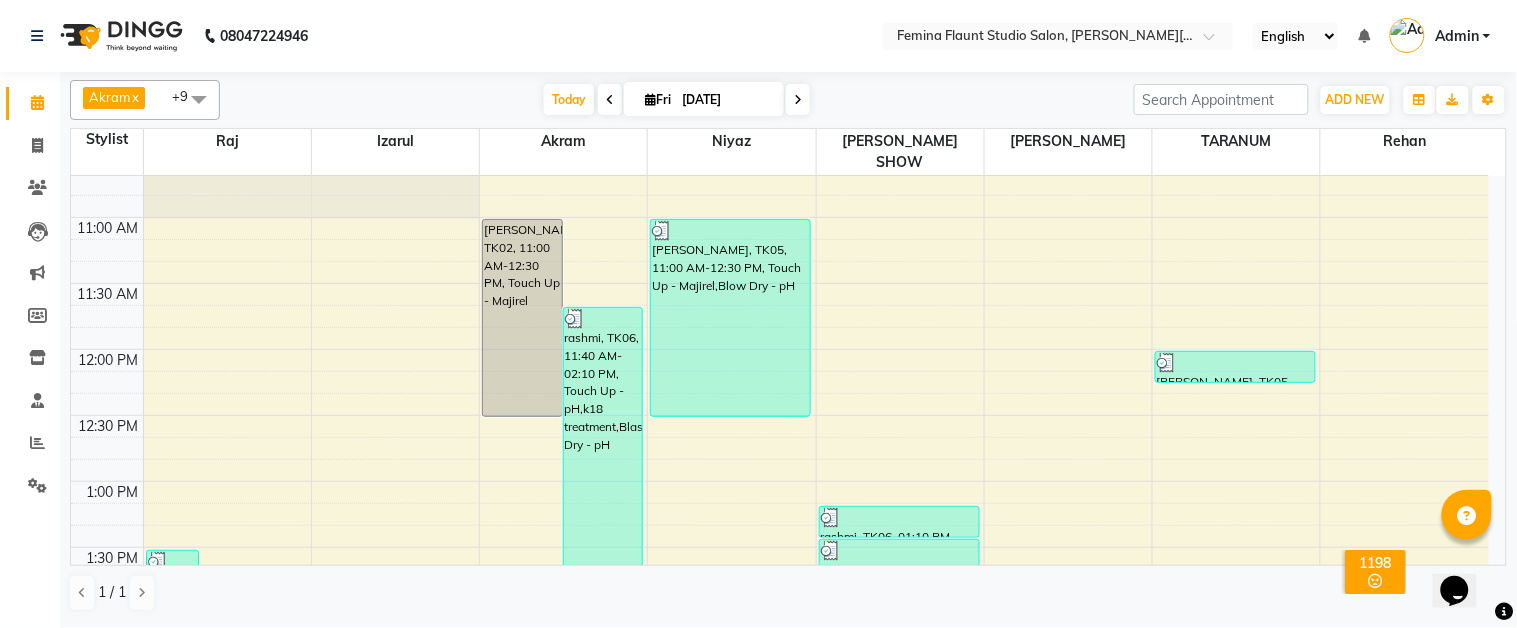 click at bounding box center (798, 99) 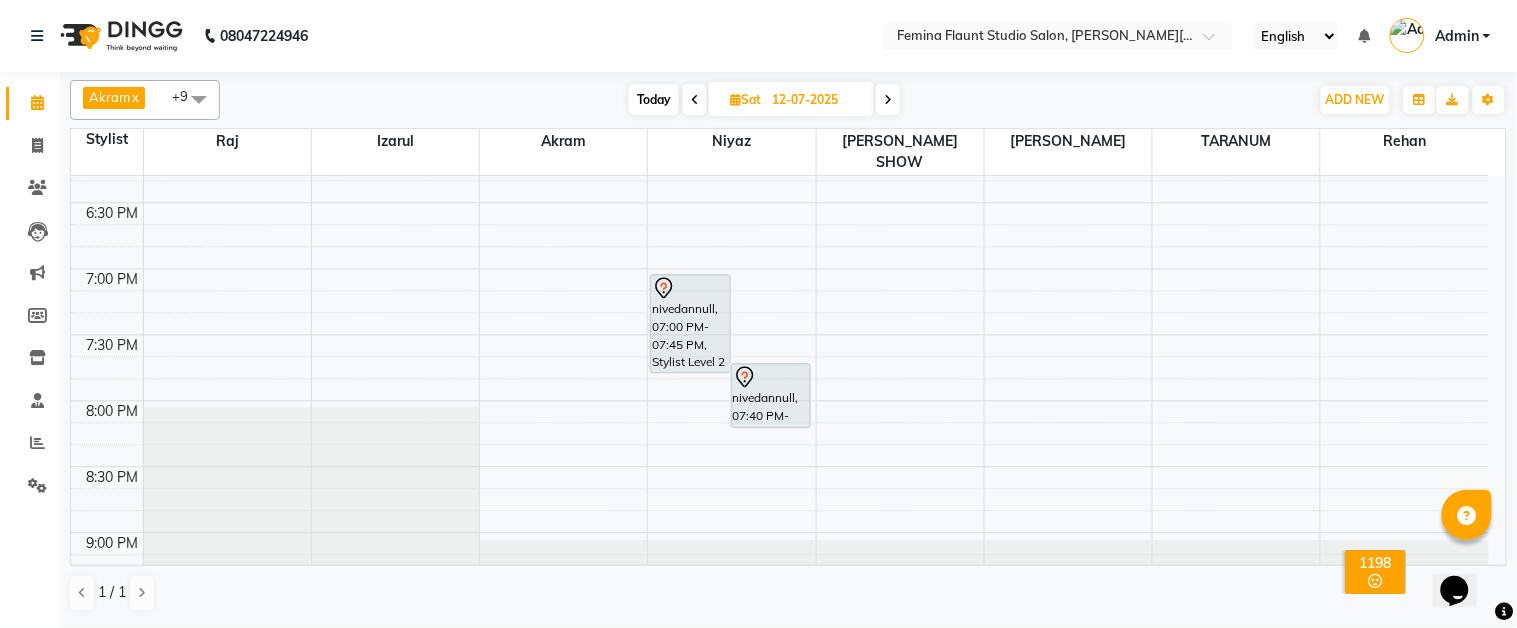 scroll, scrollTop: 1203, scrollLeft: 0, axis: vertical 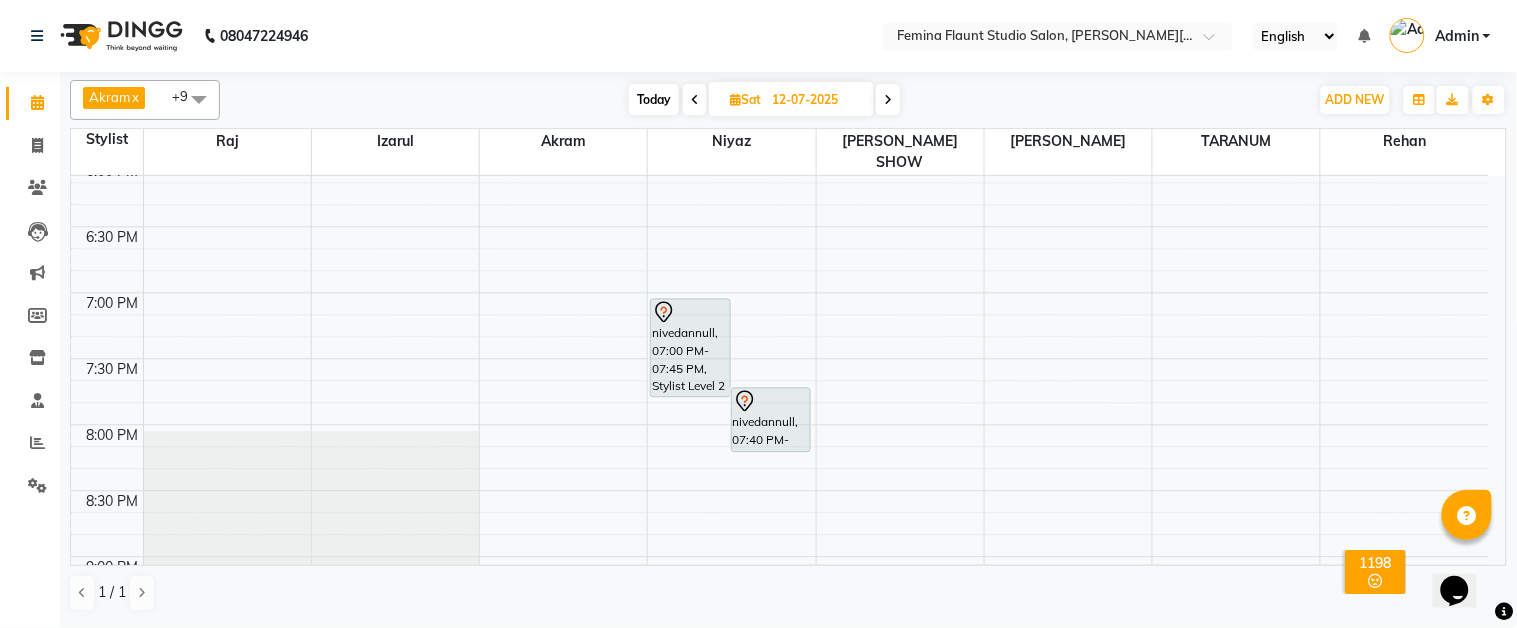 click on "Today" at bounding box center [654, 99] 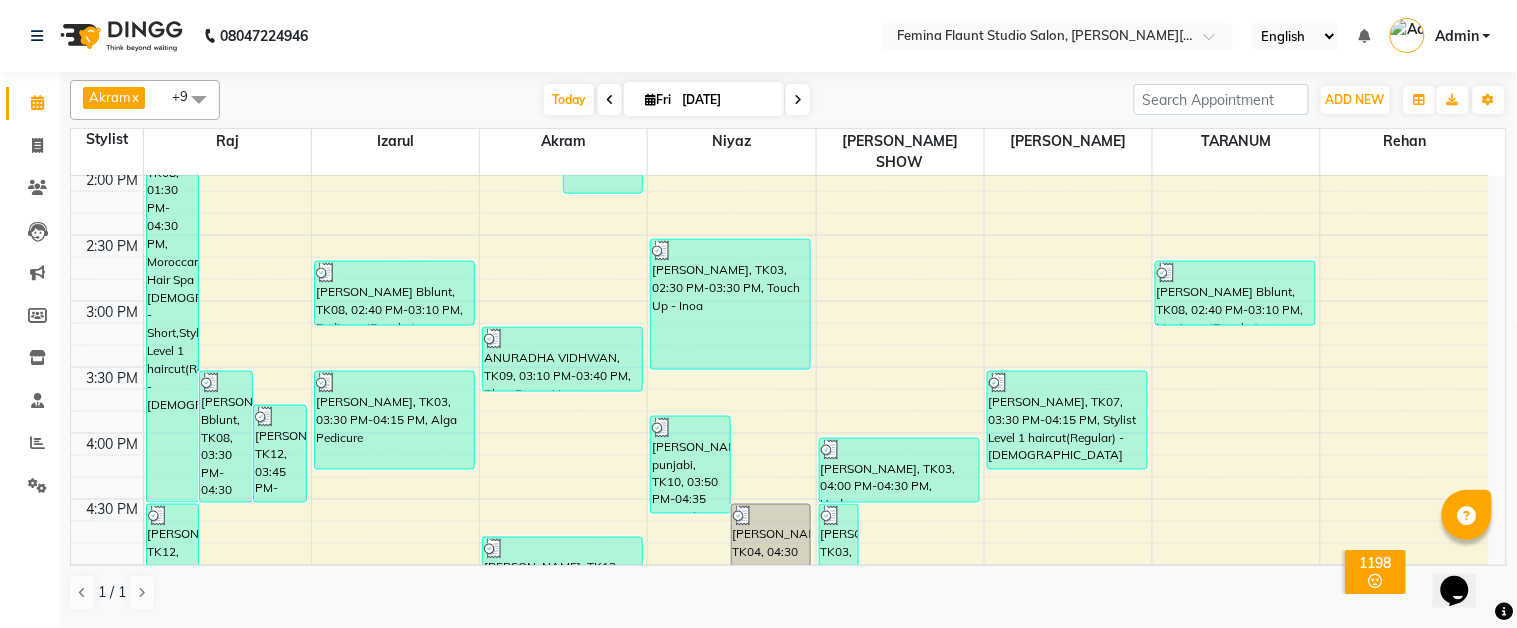 scroll, scrollTop: 1222, scrollLeft: 0, axis: vertical 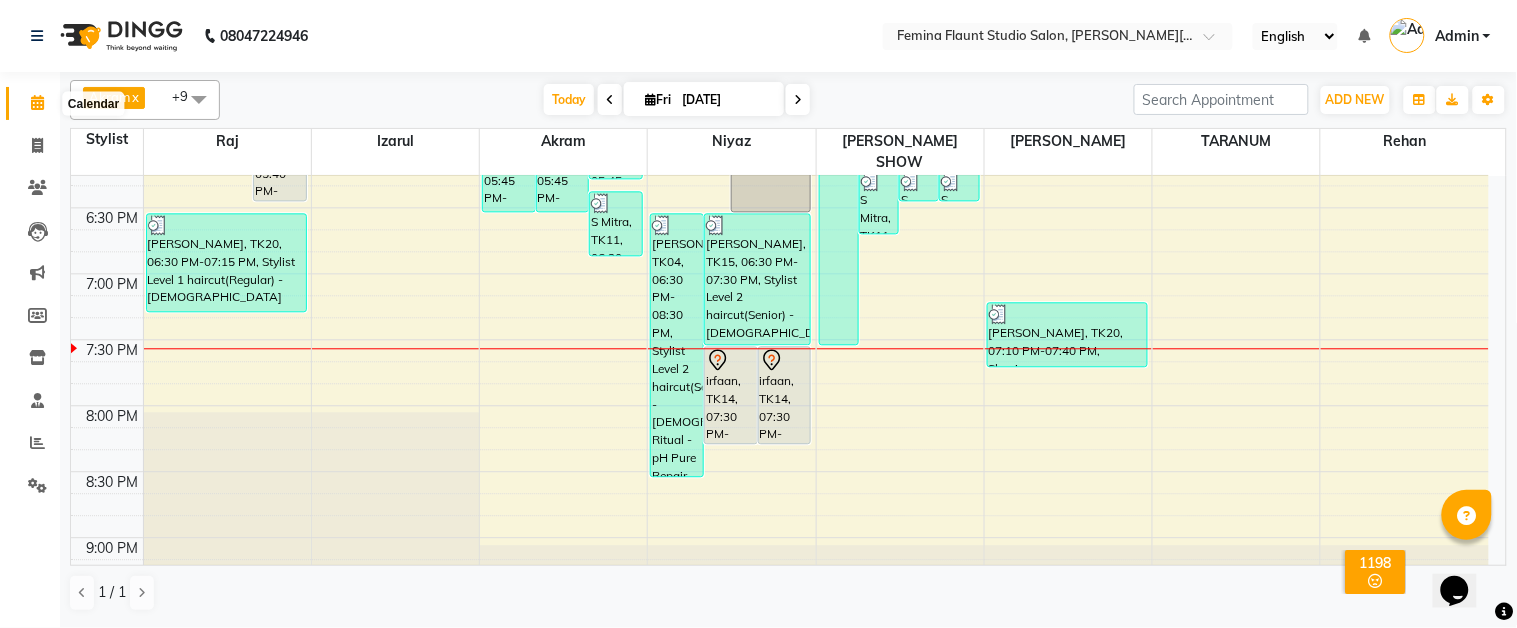 click 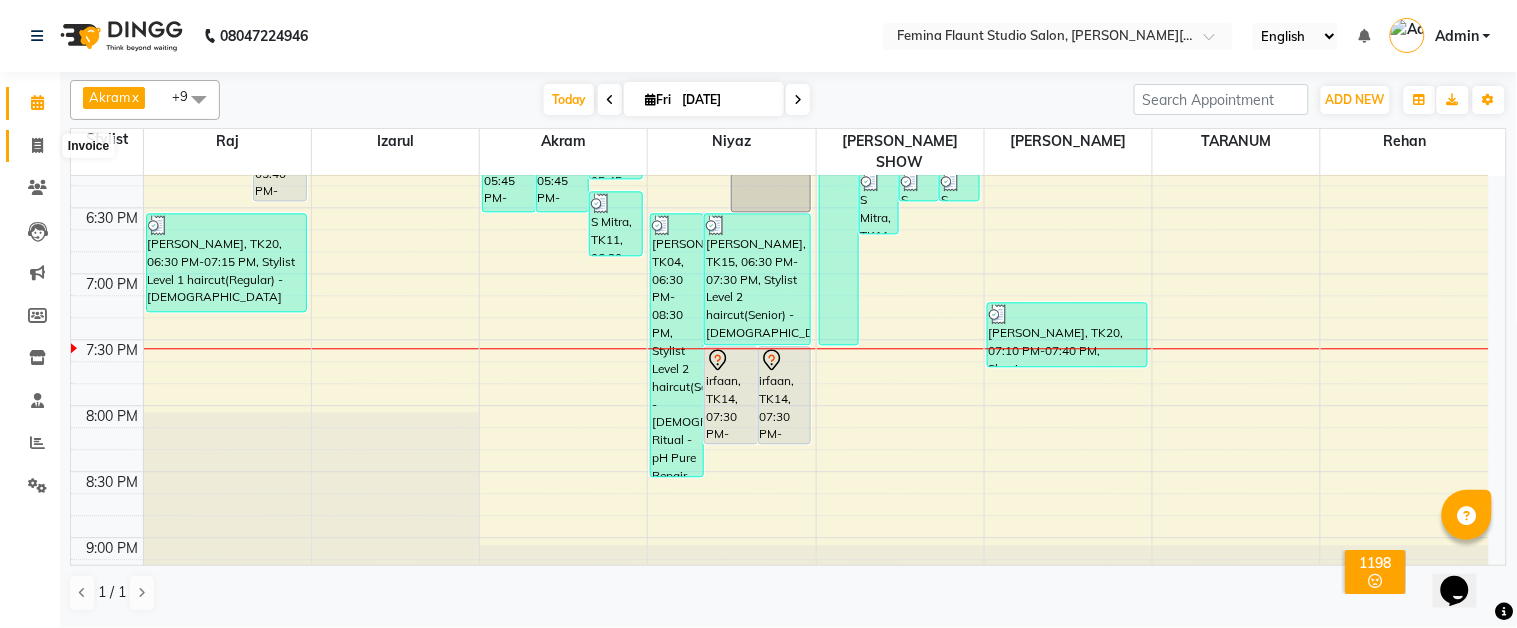 click 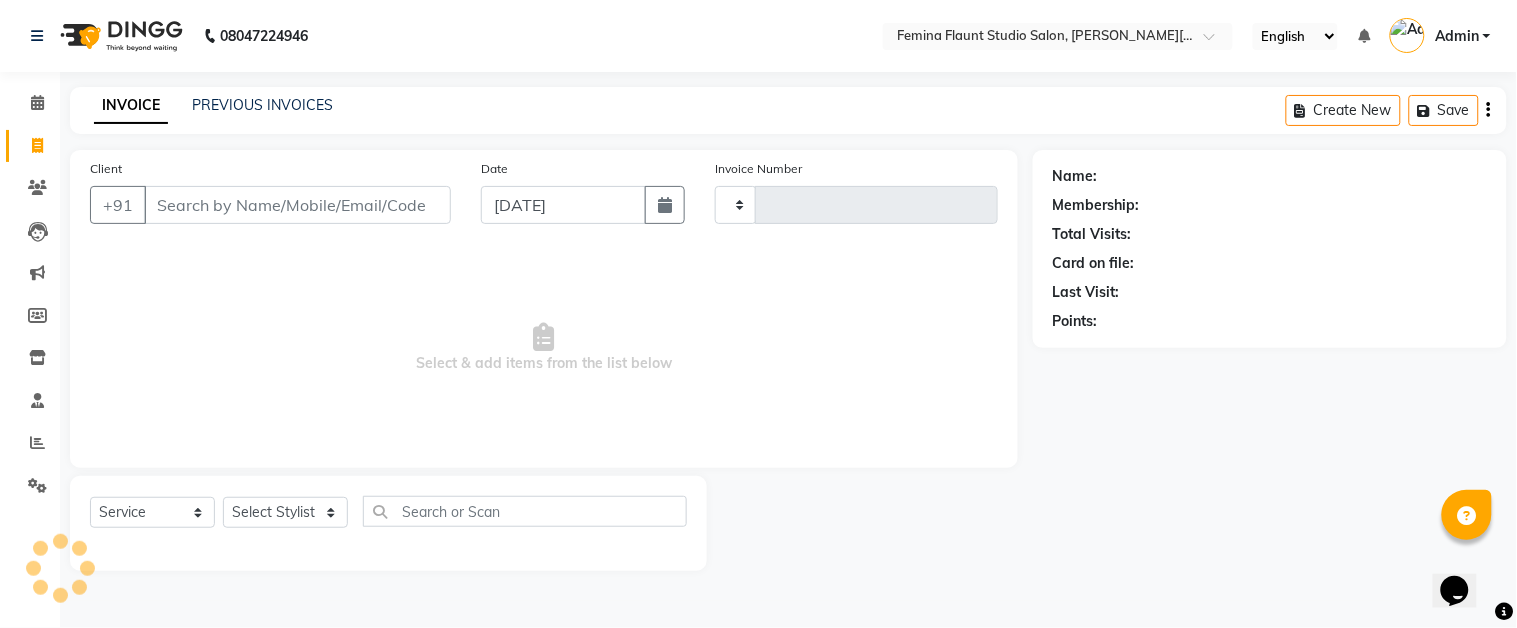 type on "0994" 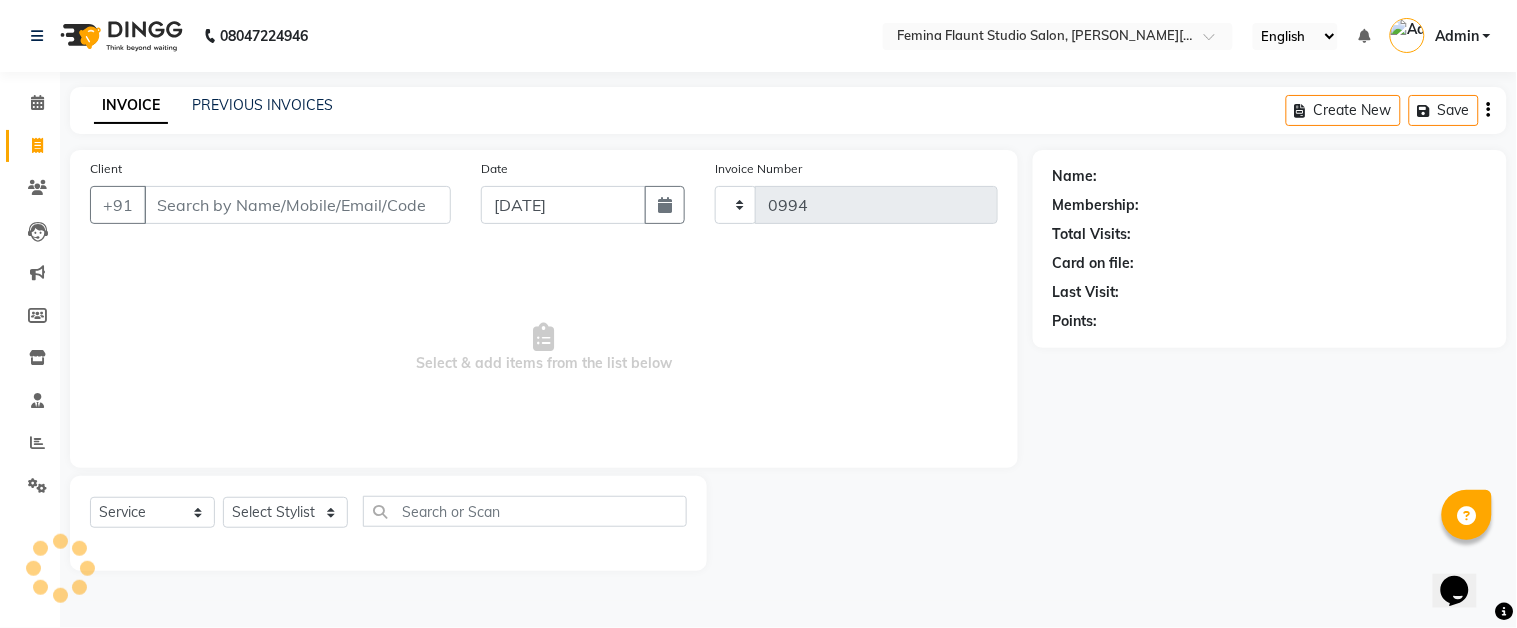 select on "5231" 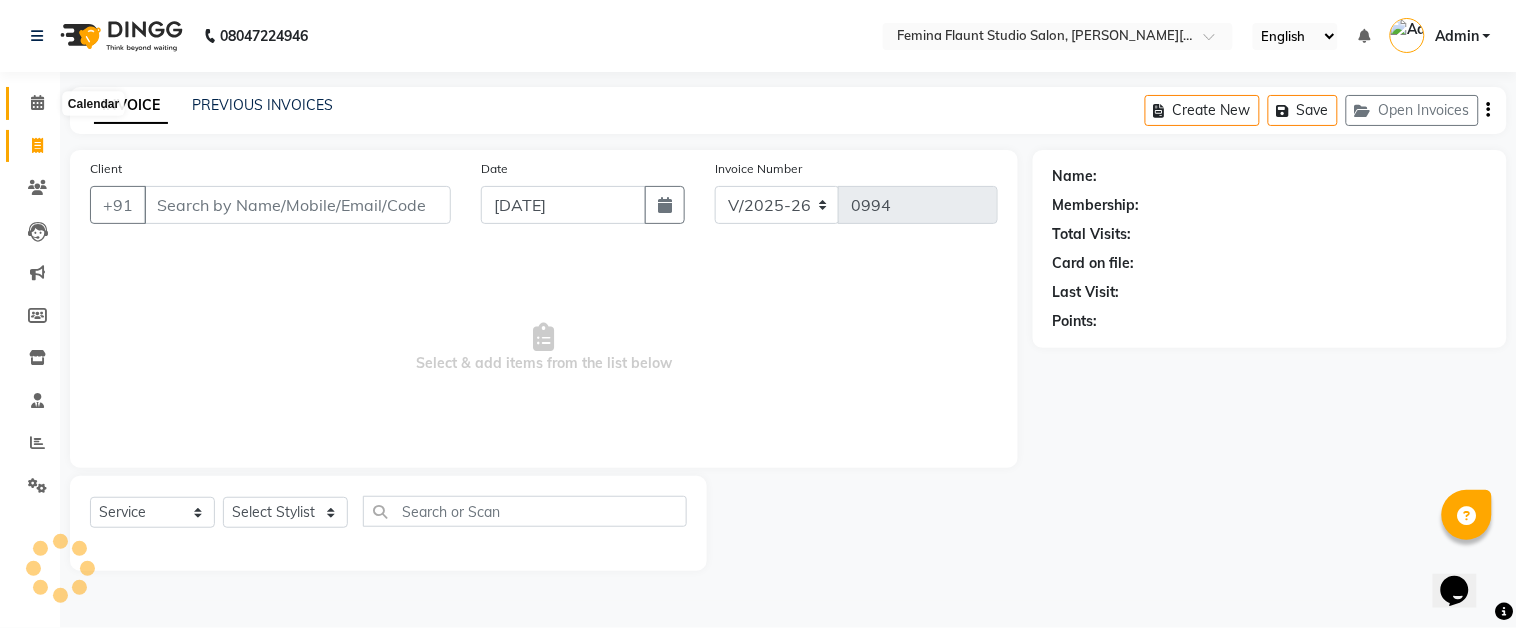 click 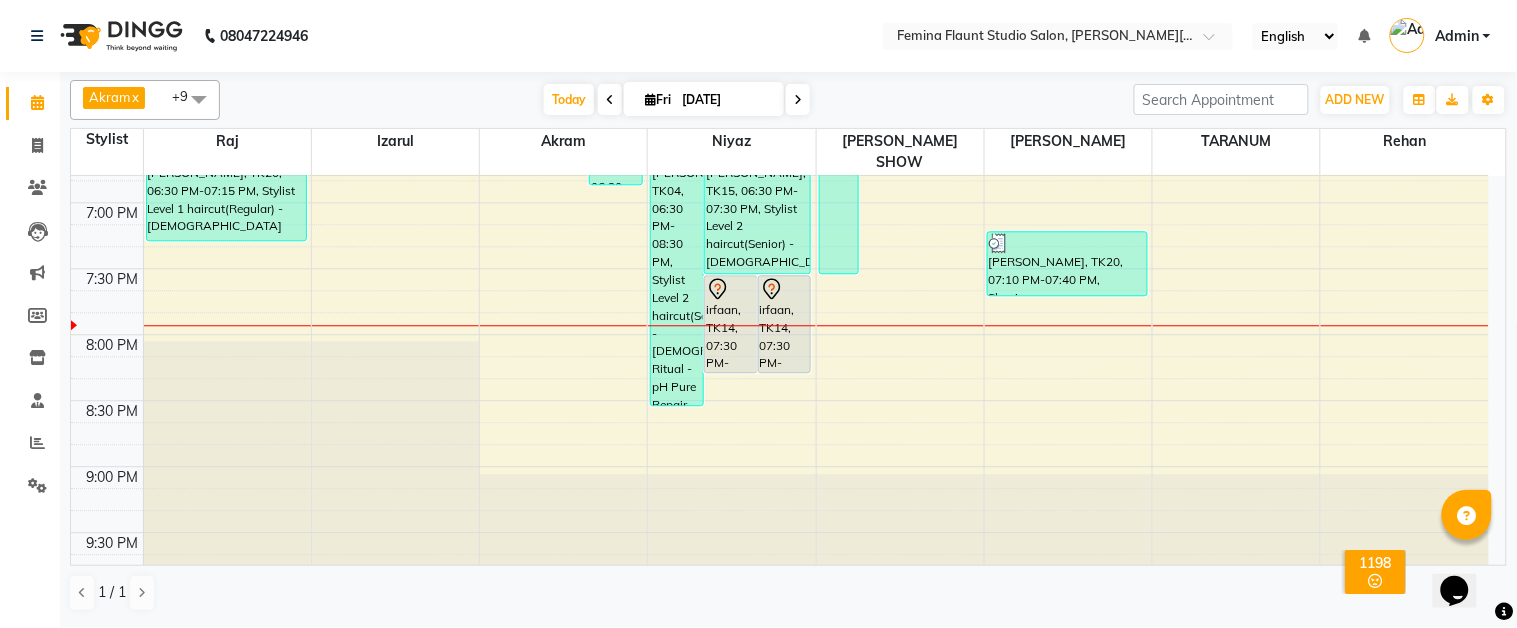 scroll, scrollTop: 1313, scrollLeft: 0, axis: vertical 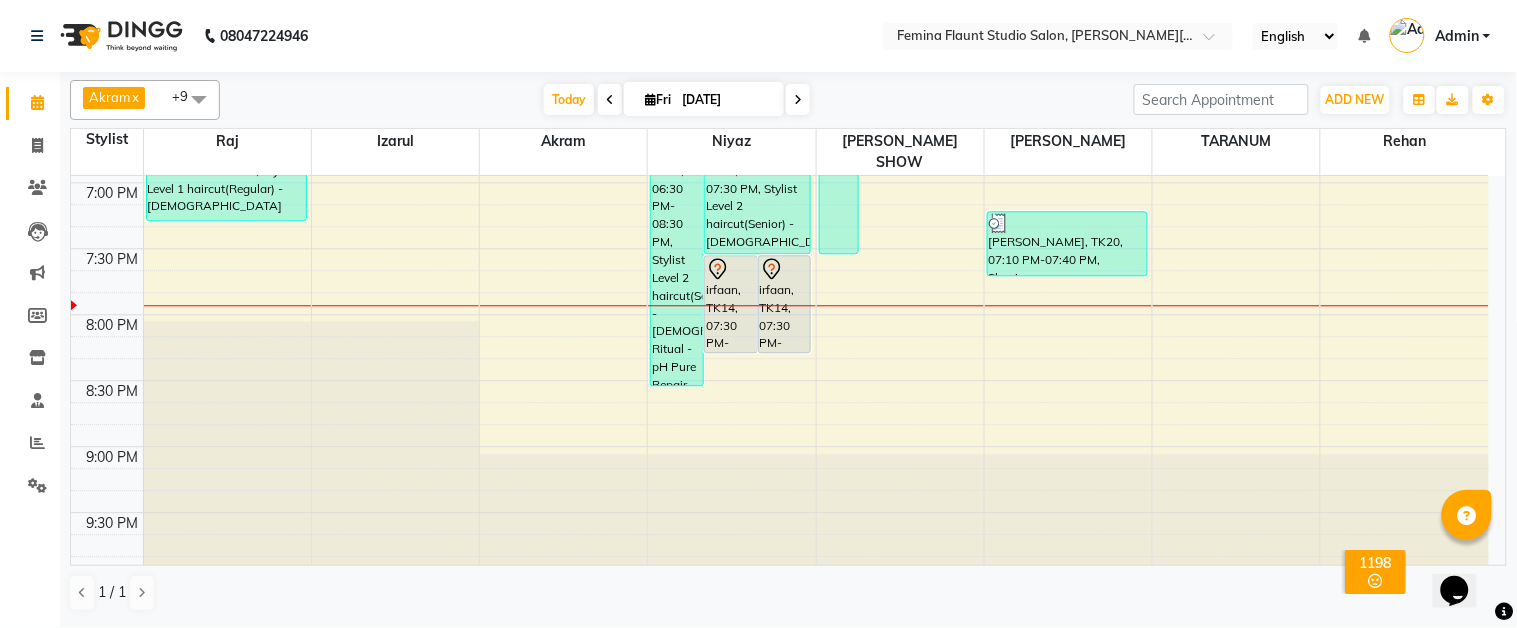 click on "9:00 AM 9:30 AM 10:00 AM 10:30 AM 11:00 AM 11:30 AM 12:00 PM 12:30 PM 1:00 PM 1:30 PM 2:00 PM 2:30 PM 3:00 PM 3:30 PM 4:00 PM 4:30 PM 5:00 PM 5:30 PM 6:00 PM 6:30 PM 7:00 PM 7:30 PM 8:00 PM 8:30 PM 9:00 PM 9:30 PM     SHASHI CHOWDHARY Bblunt, TK08, 01:30 PM-04:30 PM, Moroccan Hair Spa Female - Short,Stylist Level 1 haircut(Regular) - Female     SHASHI CHOWDHARY Bblunt, TK08, 03:30 PM-04:30 PM, Stylist Level 1 haircut(Regular) - Female     NARAYAN SHARAFF, TK12, 03:45 PM-04:30 PM, Stylist Level 1 haircut(Regular) - Male     NARAYAN SHARAFF, TK12, 04:30 PM-05:15 PM, Global Hair Colour - Majirel - Male             akshita, TK01, 05:00 PM-05:45 PM, Stylist Level 1 haircut(Regular) - Male             akshita, TK01, 05:40 PM-06:25 PM, Stylist Level 1 haircut(Regular) - Male     HARSH, TK16, 05:15 PM-06:00 PM, Stylist Level 1 haircut(Regular) - Male     DARSHAN JAIN, TK20, 06:30 PM-07:15 PM, Stylist Level 1 haircut(Regular) - Male     SHASHI CHOWDHARY Bblunt, TK08, 02:40 PM-03:10 PM, Pedicure (Regular)" at bounding box center (780, -280) 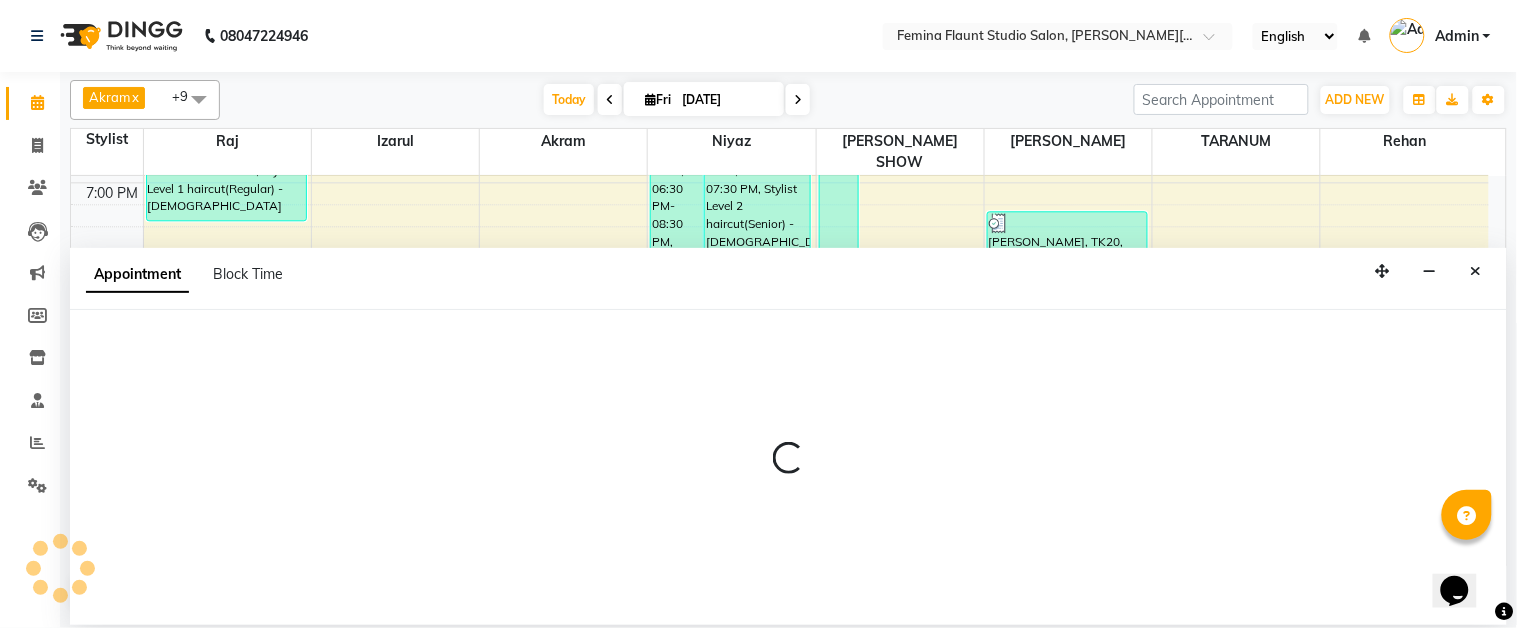 select on "37645" 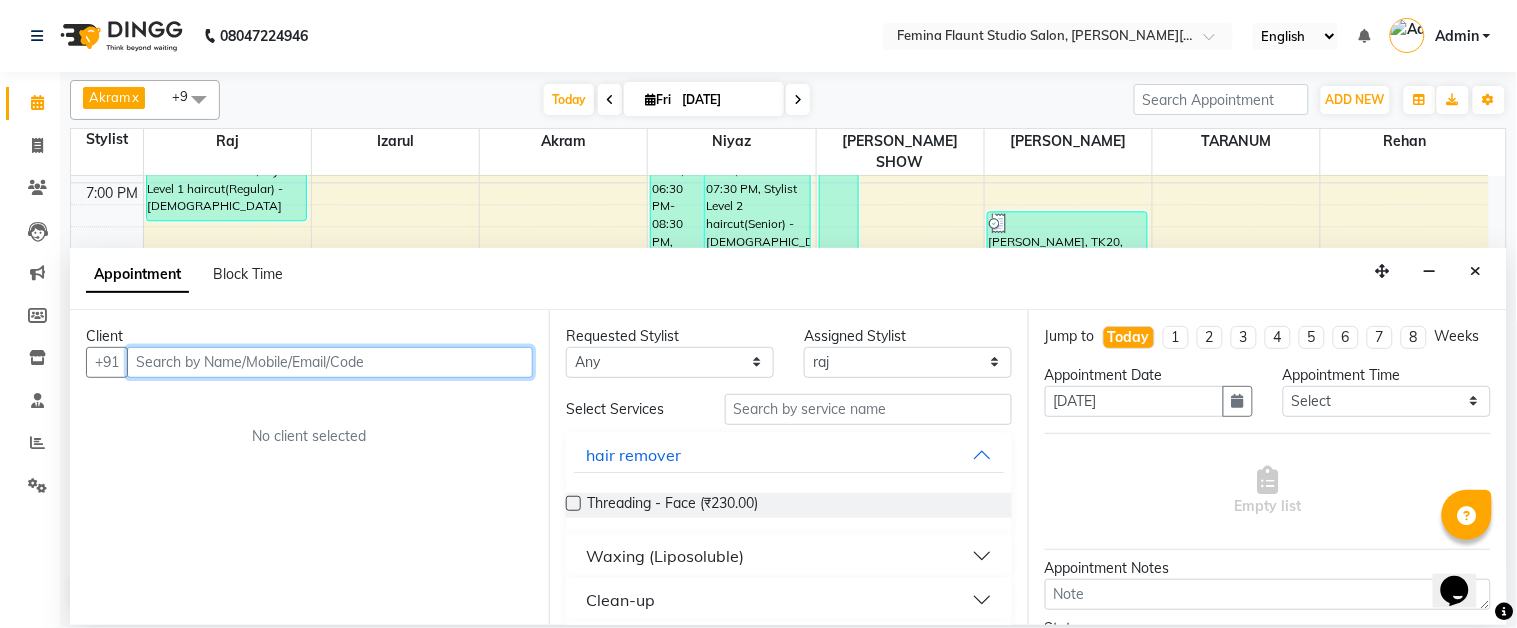click at bounding box center [330, 362] 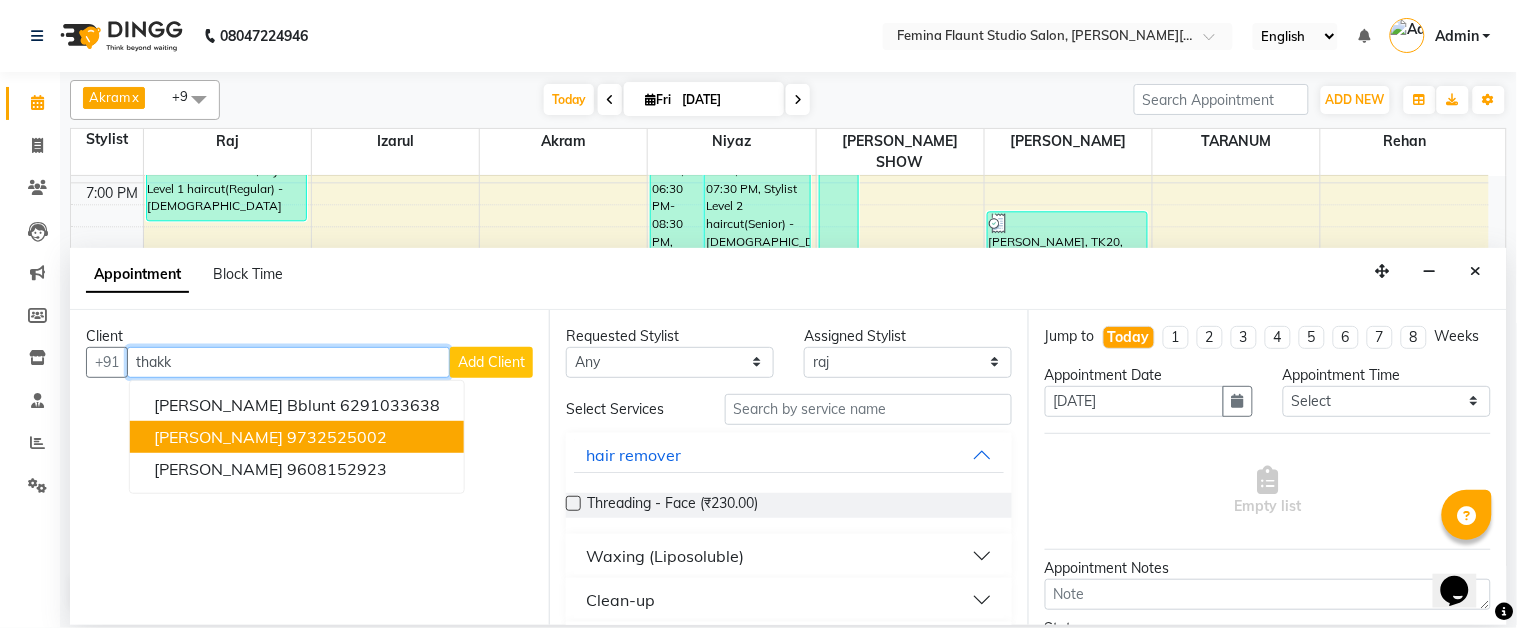 click on "9732525002" at bounding box center (337, 437) 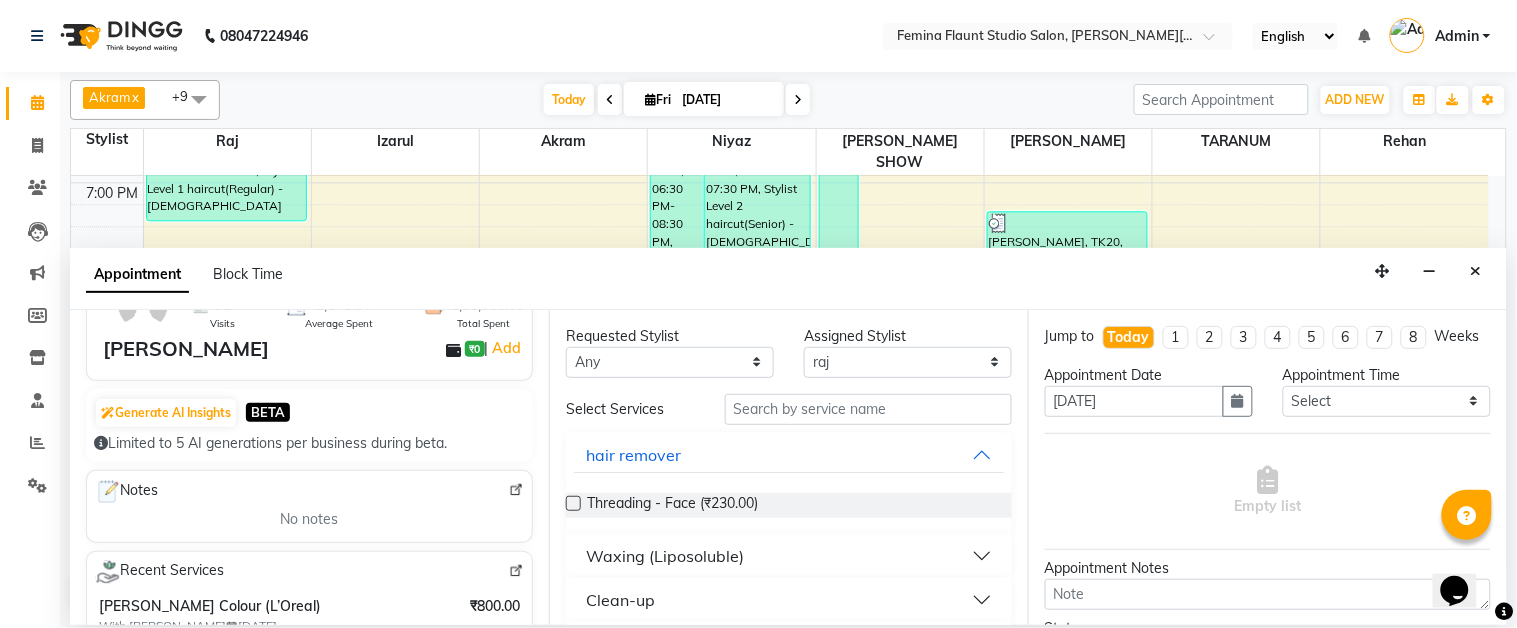 scroll, scrollTop: 0, scrollLeft: 0, axis: both 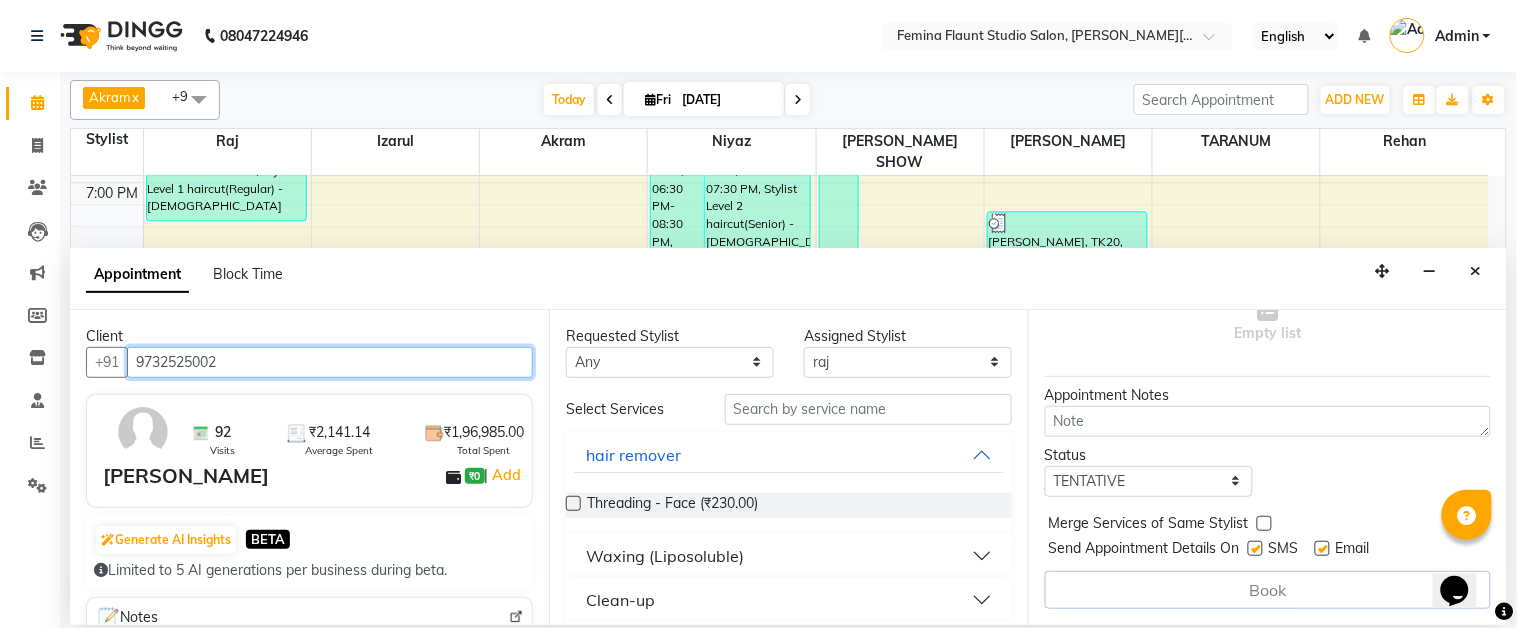 type on "9732525002" 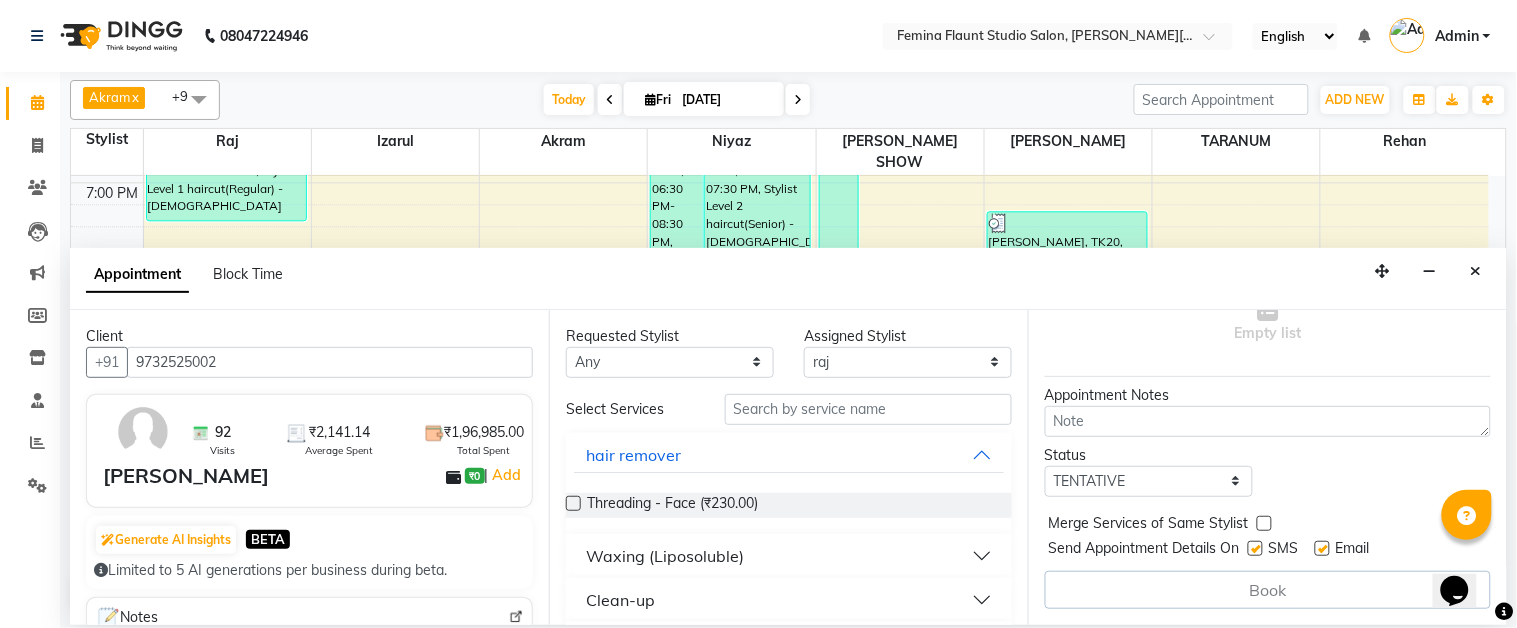 click at bounding box center (1255, 548) 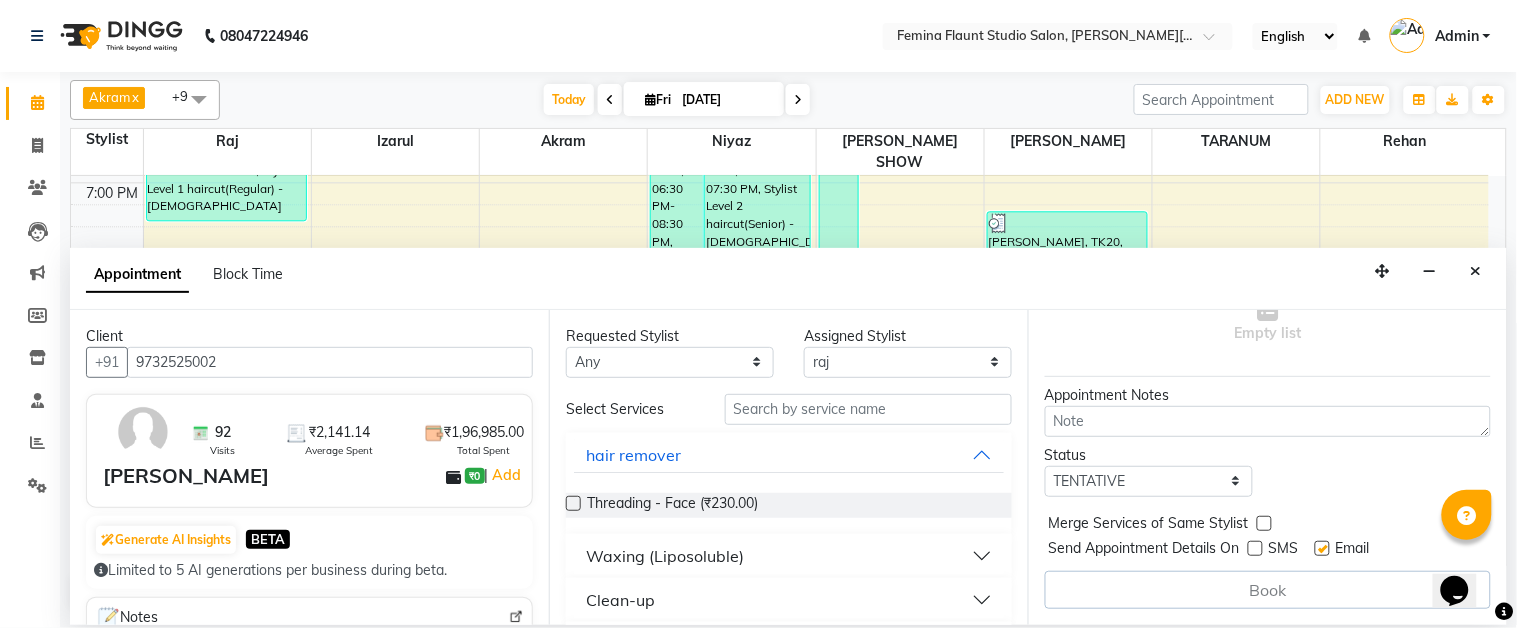 click on "Email" at bounding box center [1350, 550] 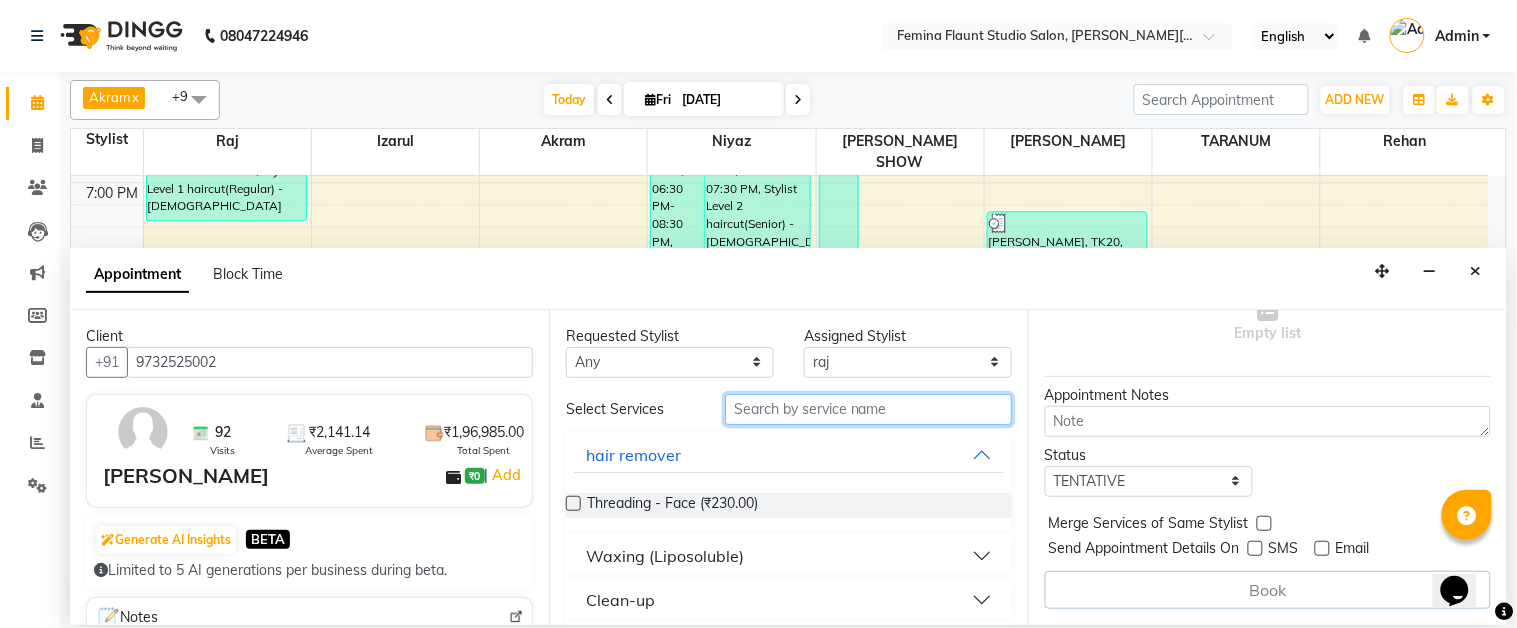 click at bounding box center [868, 409] 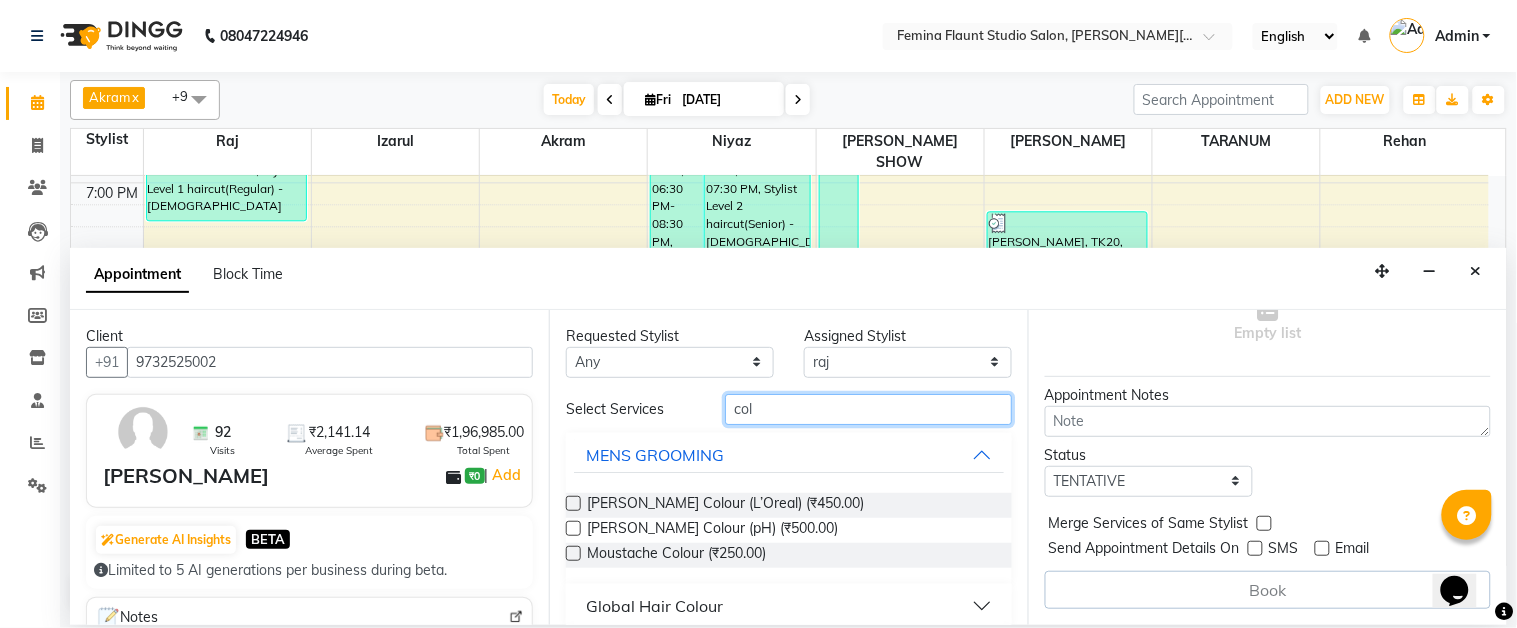 type on "col" 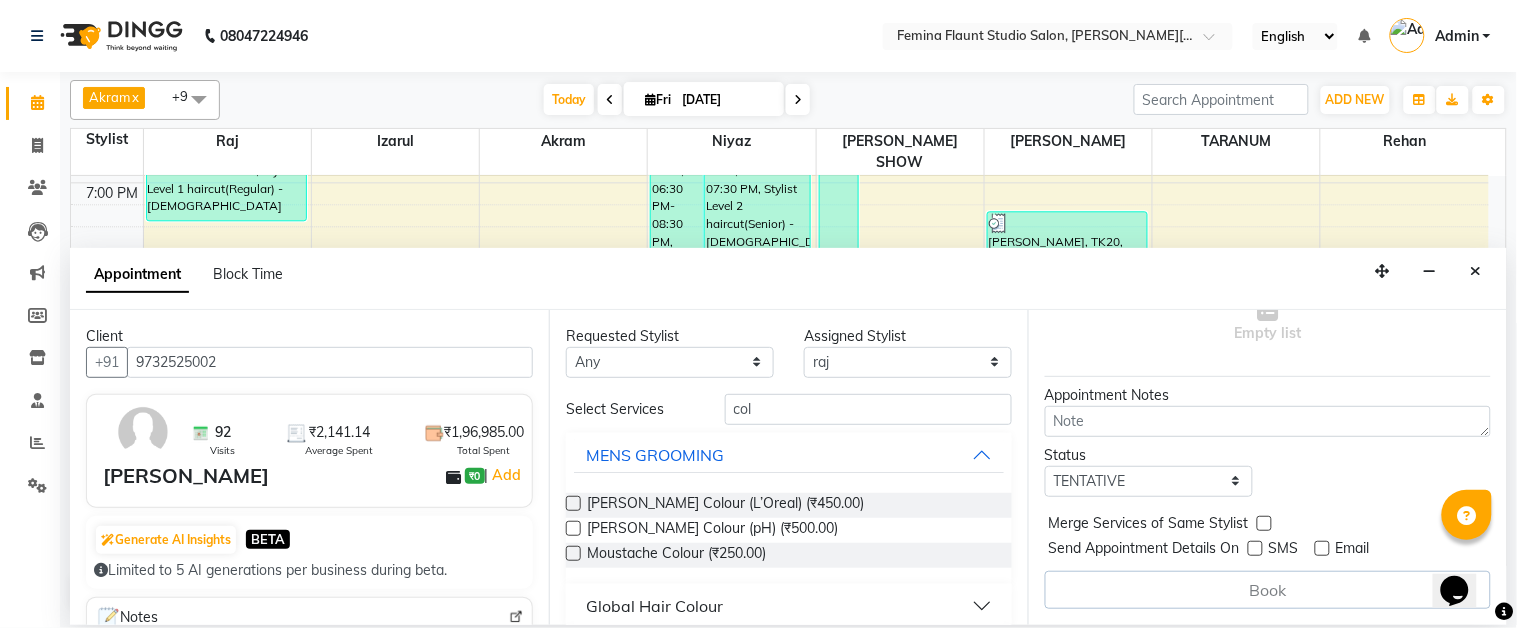 click on "Global Hair Colour" at bounding box center [789, 606] 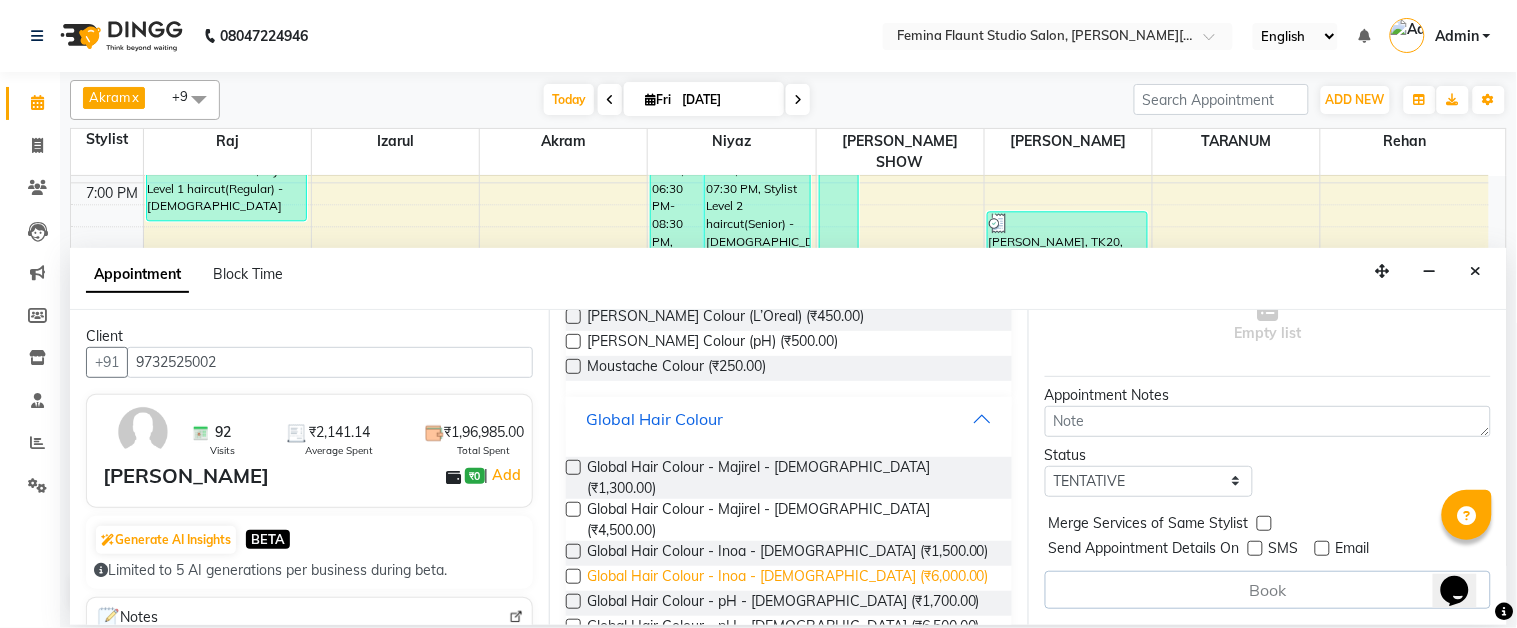 scroll, scrollTop: 222, scrollLeft: 0, axis: vertical 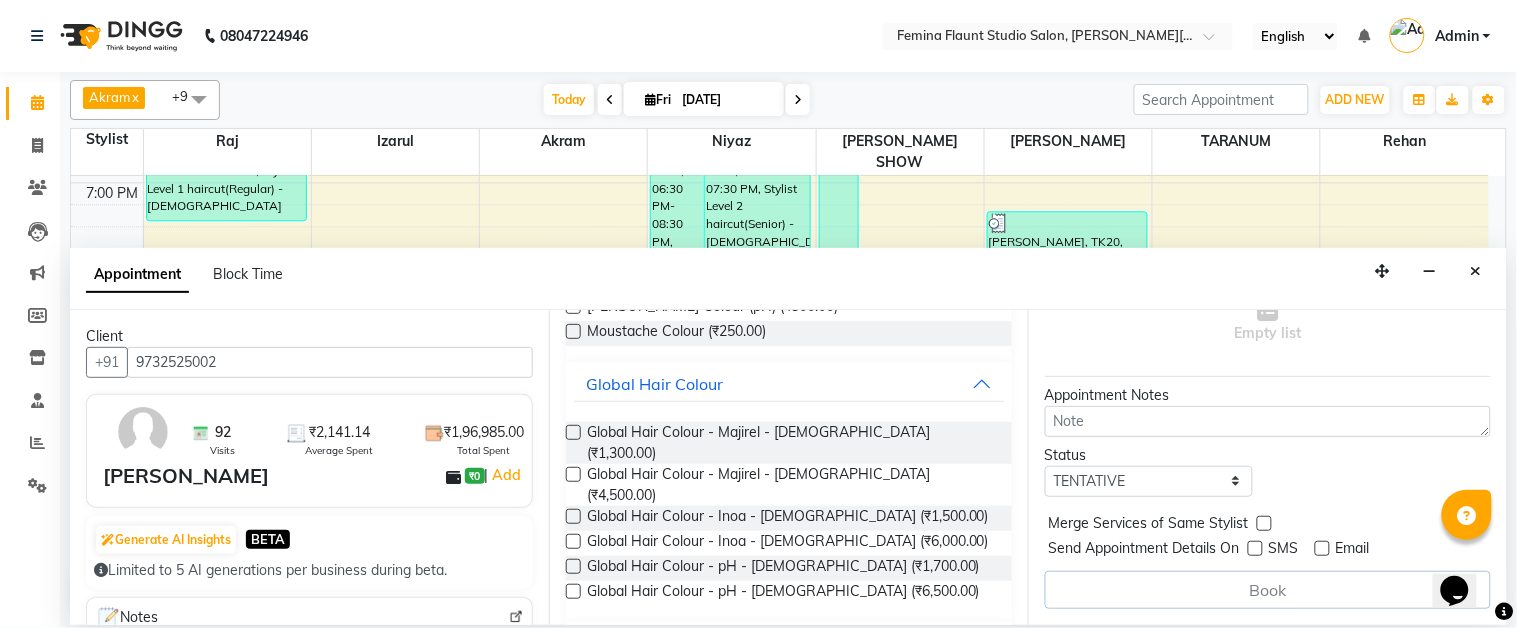 click at bounding box center (573, 432) 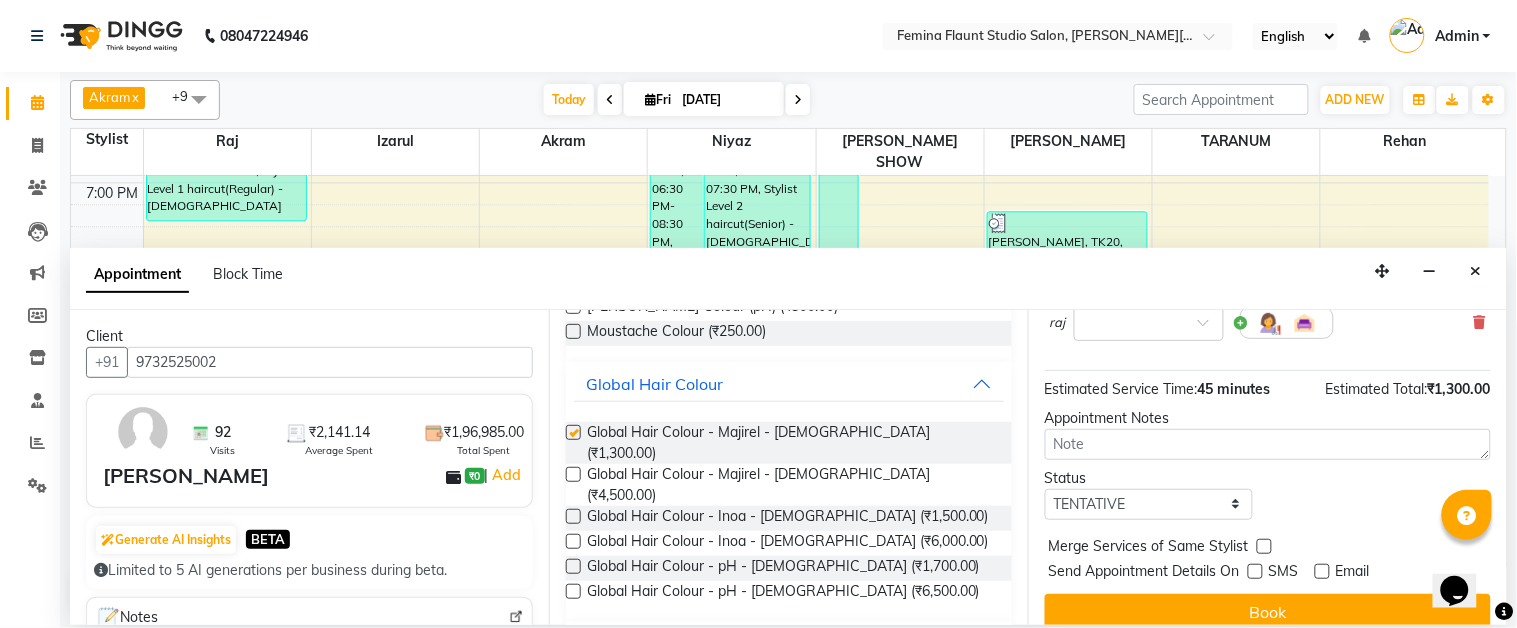 checkbox on "false" 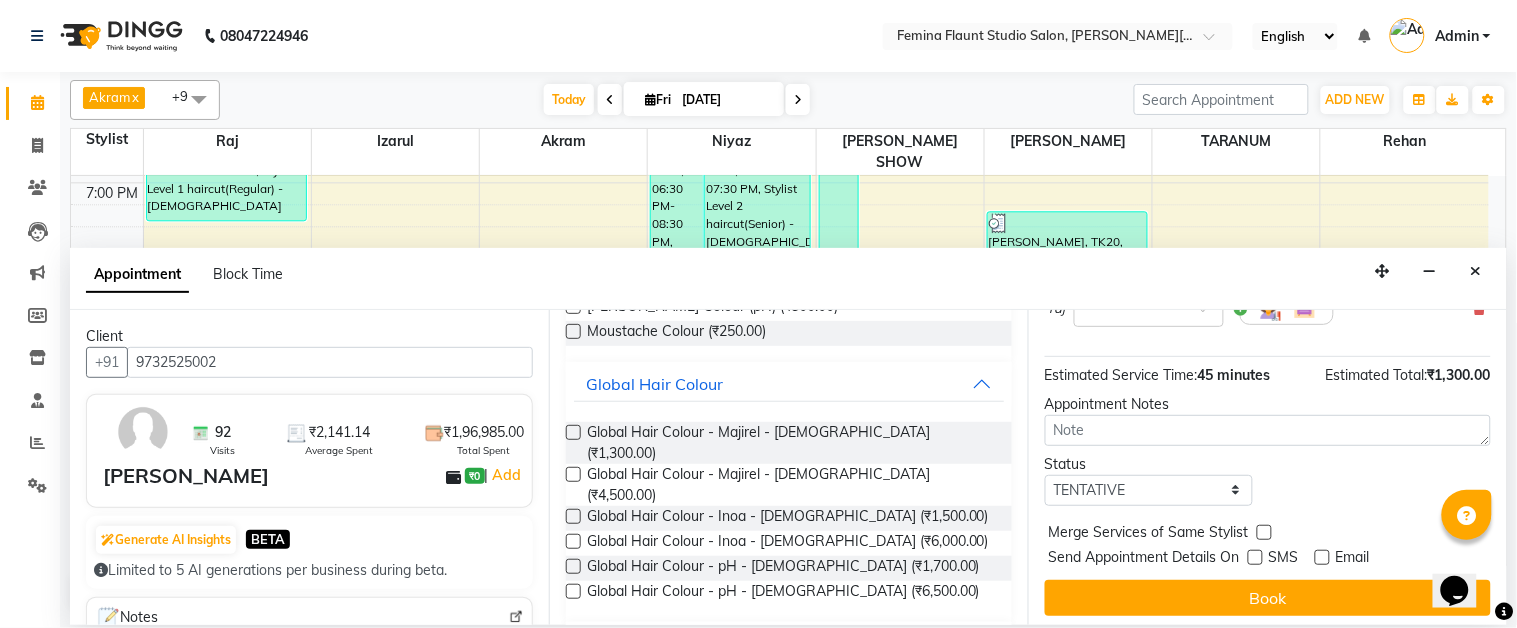 scroll, scrollTop: 211, scrollLeft: 0, axis: vertical 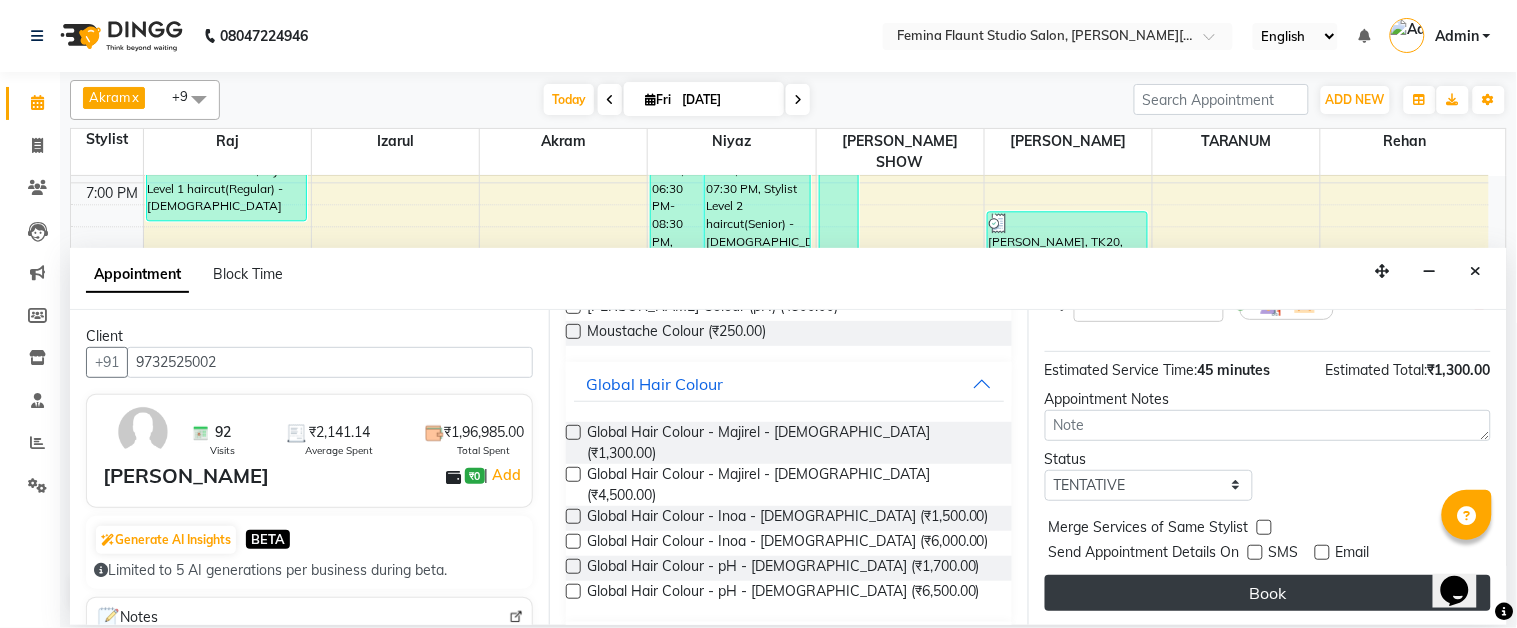 click on "Book" at bounding box center (1268, 593) 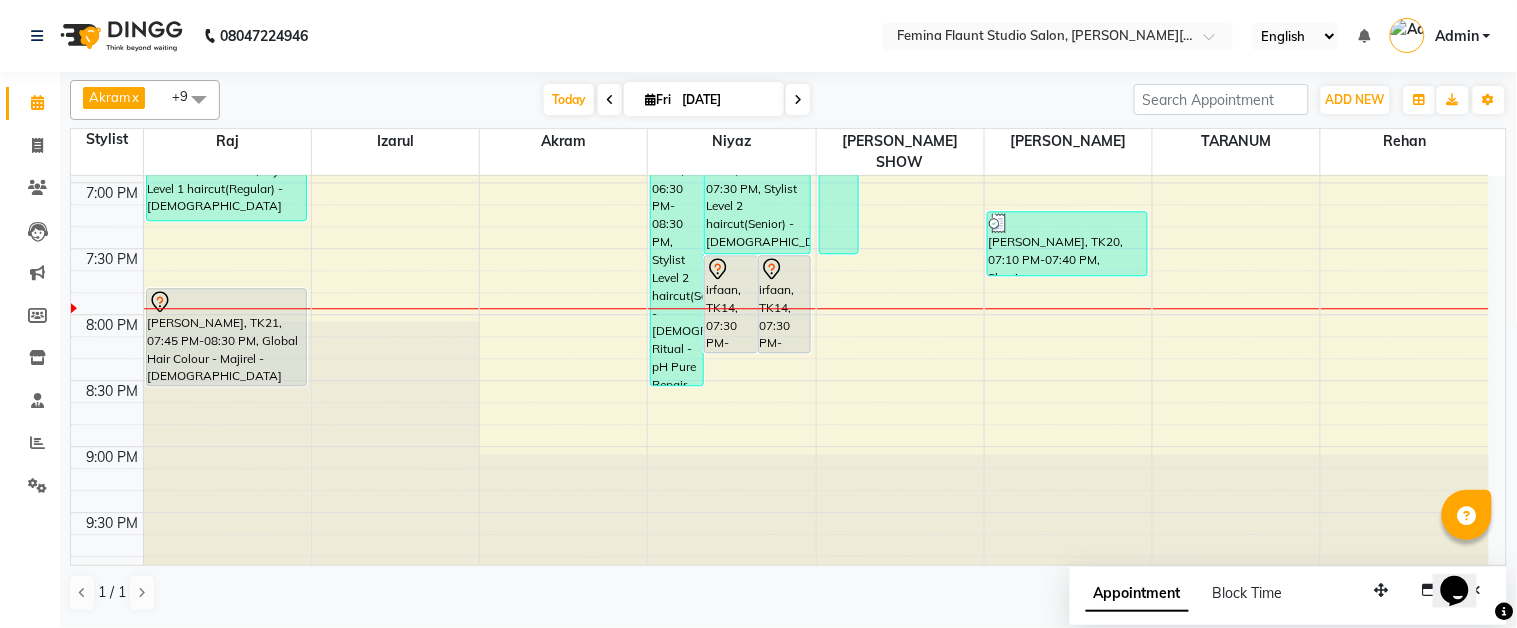 click on "9:00 AM 9:30 AM 10:00 AM 10:30 AM 11:00 AM 11:30 AM 12:00 PM 12:30 PM 1:00 PM 1:30 PM 2:00 PM 2:30 PM 3:00 PM 3:30 PM 4:00 PM 4:30 PM 5:00 PM 5:30 PM 6:00 PM 6:30 PM 7:00 PM 7:30 PM 8:00 PM 8:30 PM 9:00 PM 9:30 PM     SHASHI CHOWDHARY Bblunt, TK08, 01:30 PM-04:30 PM, Moroccan Hair Spa Female - Short,Stylist Level 1 haircut(Regular) - Female     SHASHI CHOWDHARY Bblunt, TK08, 03:30 PM-04:30 PM, Stylist Level 1 haircut(Regular) - Female     NARAYAN SHARAFF, TK12, 03:45 PM-04:30 PM, Stylist Level 1 haircut(Regular) - Male     NARAYAN SHARAFF, TK12, 04:30 PM-05:15 PM, Global Hair Colour - Majirel - Male             akshita, TK01, 05:00 PM-05:45 PM, Stylist Level 1 haircut(Regular) - Male             akshita, TK01, 05:40 PM-06:25 PM, Stylist Level 1 haircut(Regular) - Male     HARSH, TK16, 05:15 PM-06:00 PM, Stylist Level 1 haircut(Regular) - Male     DARSHAN JAIN, TK20, 06:30 PM-07:15 PM, Stylist Level 1 haircut(Regular) - Male             THAKKAR, TK21, 07:45 PM-08:30 PM, Global Hair Colour - Majirel - Male" at bounding box center [780, -280] 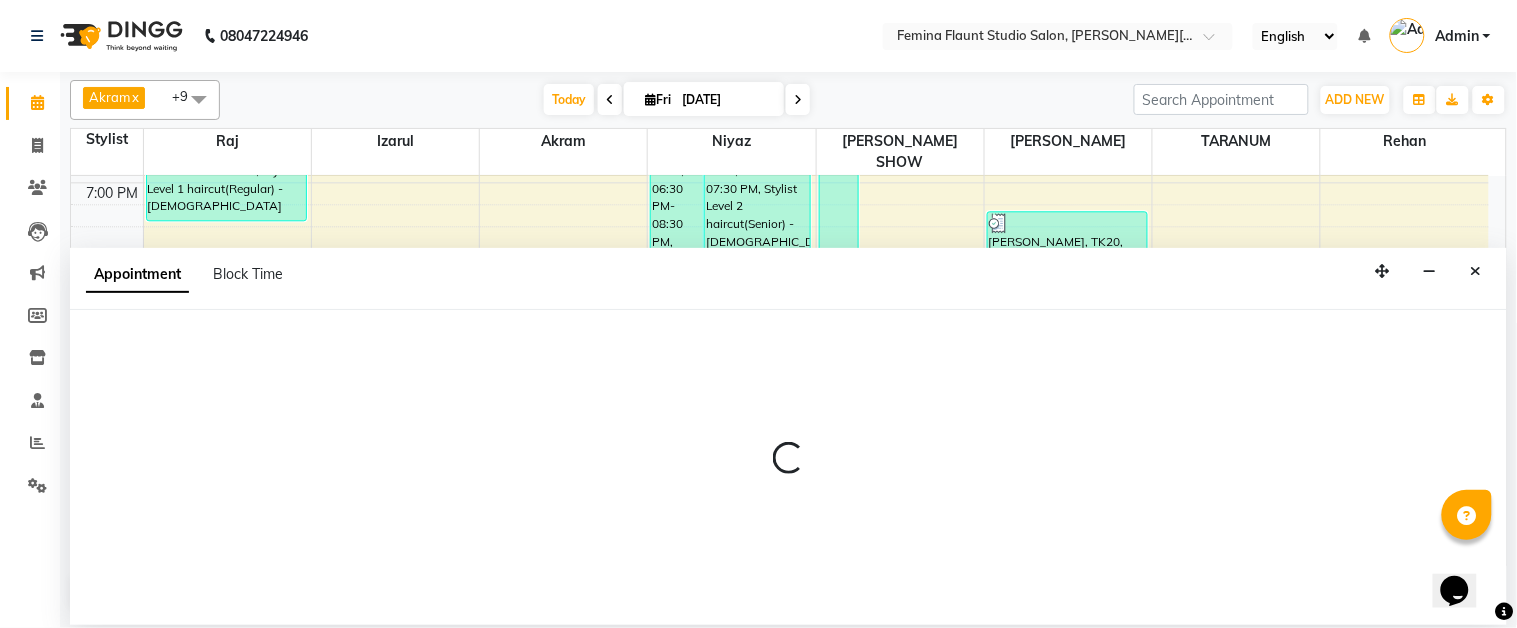 select on "83062" 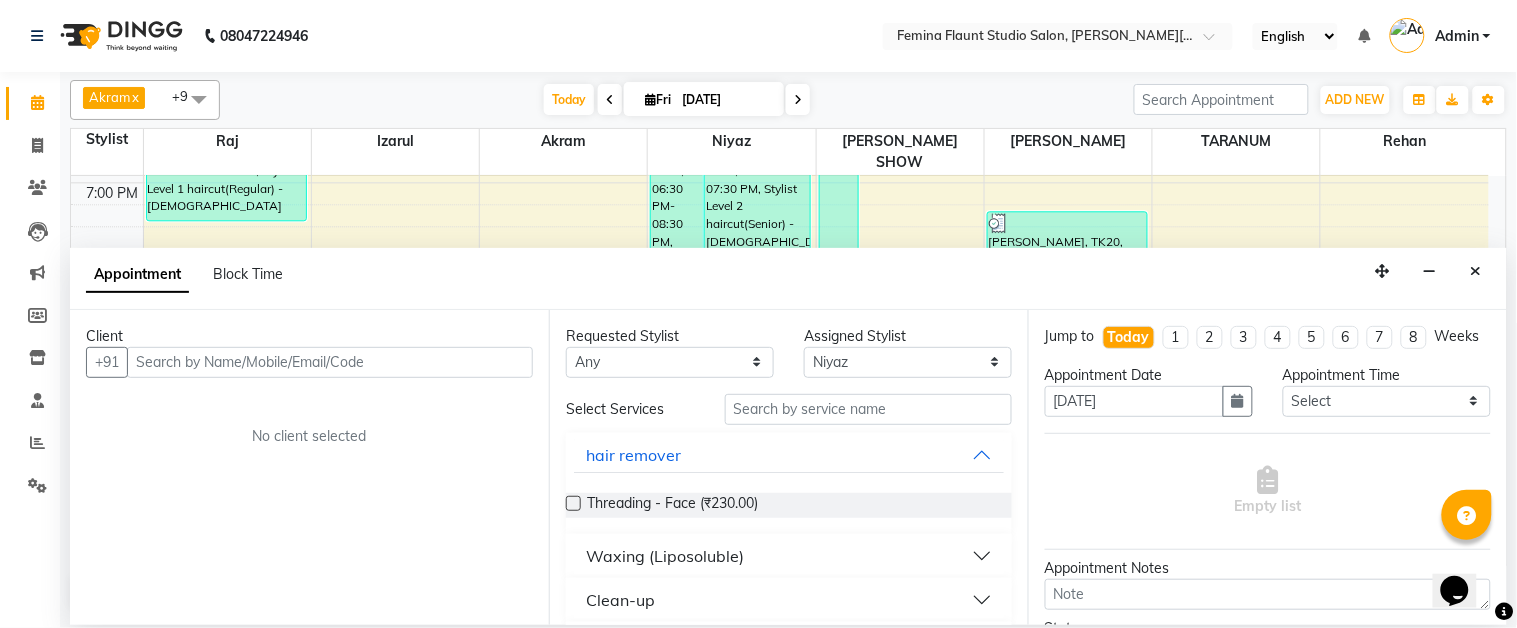 click at bounding box center [330, 362] 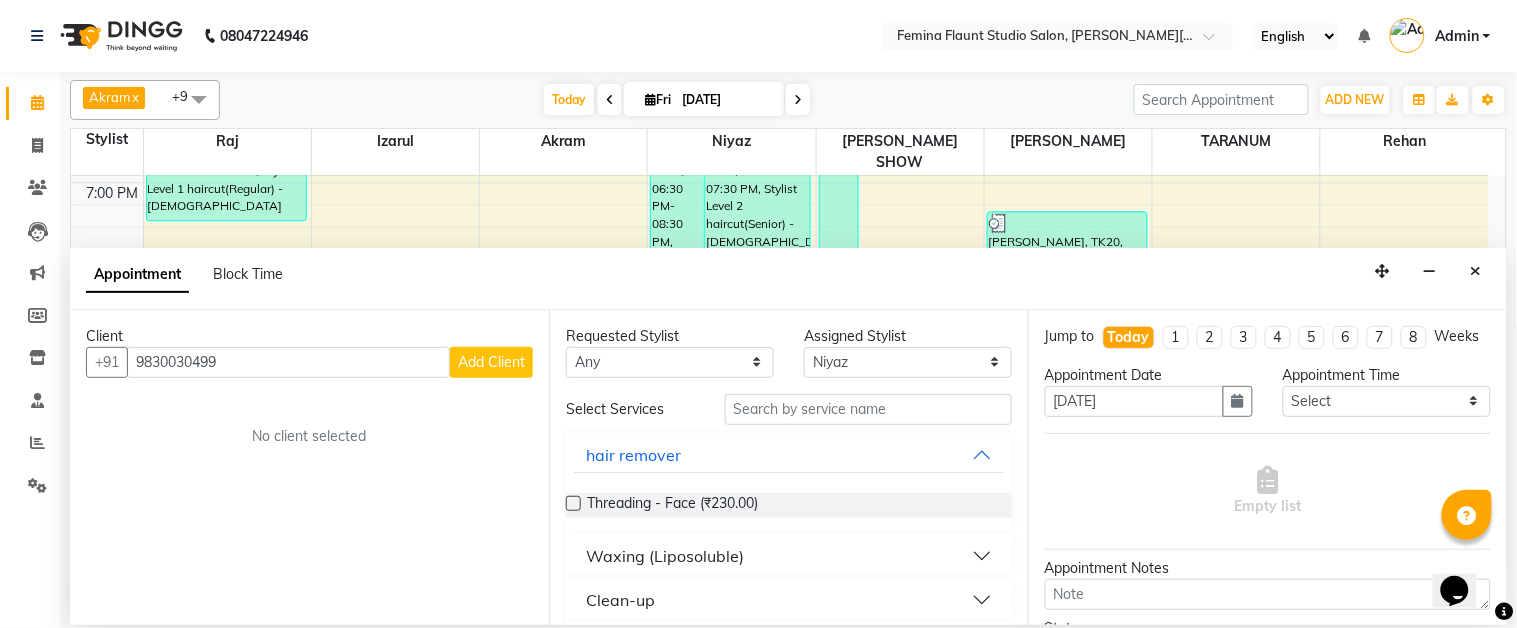 type on "9830030499" 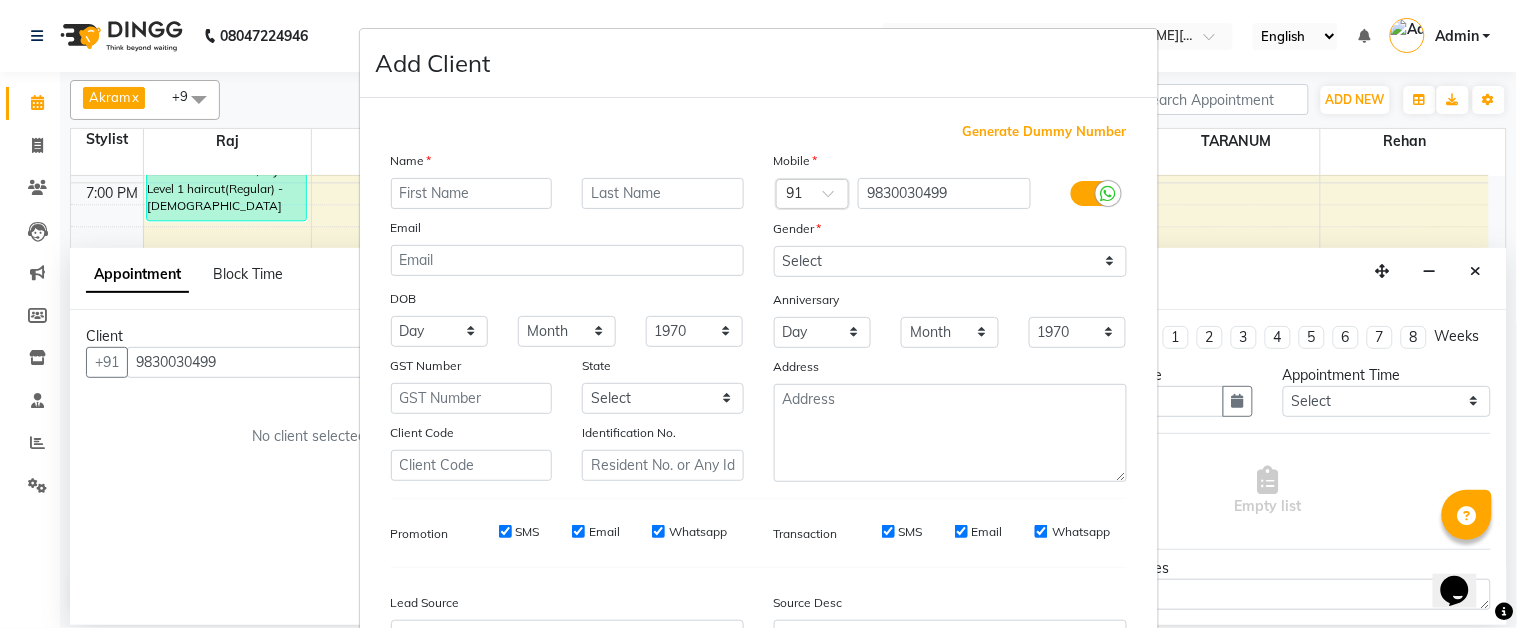click at bounding box center (472, 193) 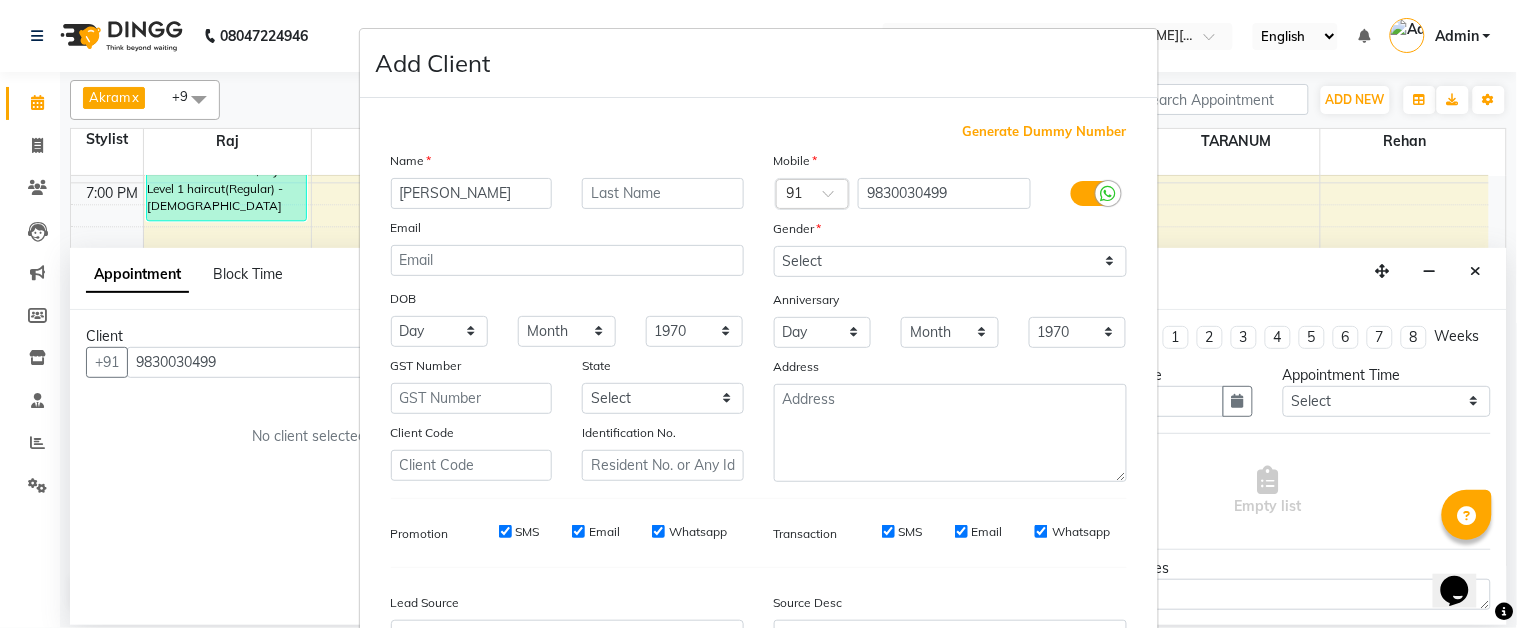 type on "chandrakant" 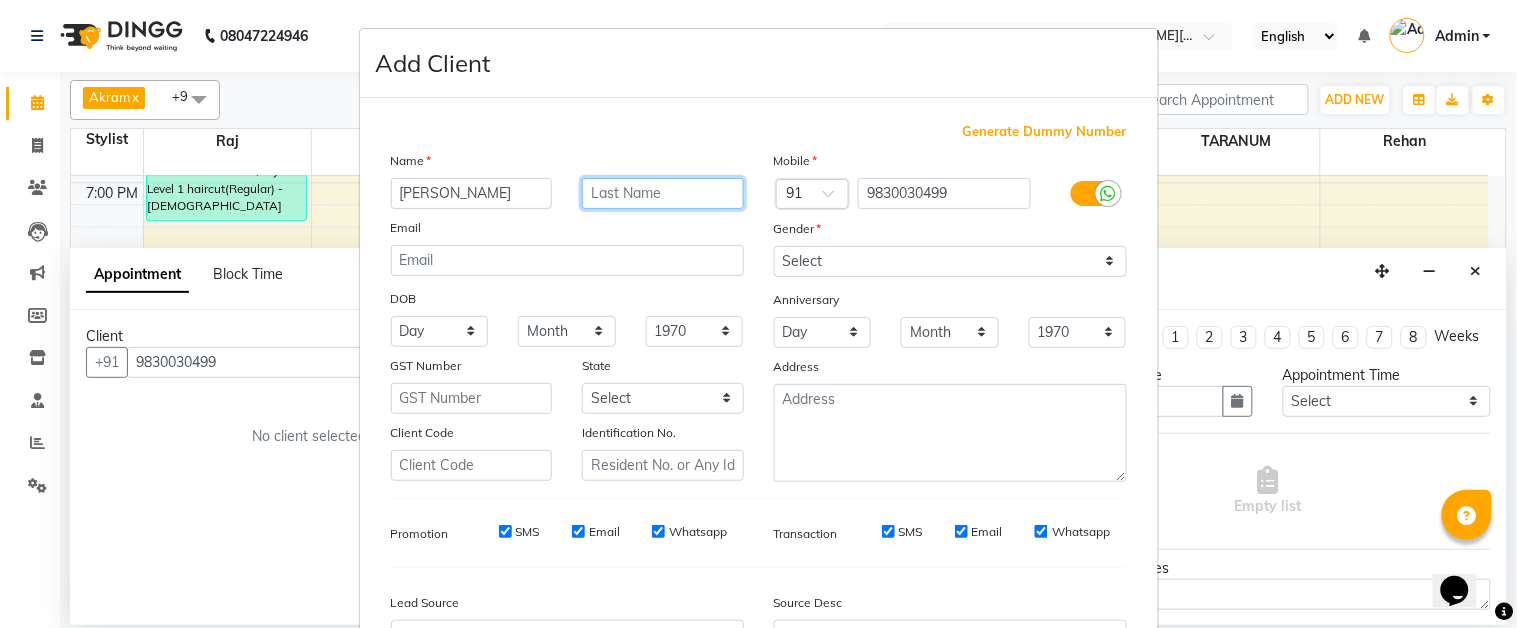 click at bounding box center [663, 193] 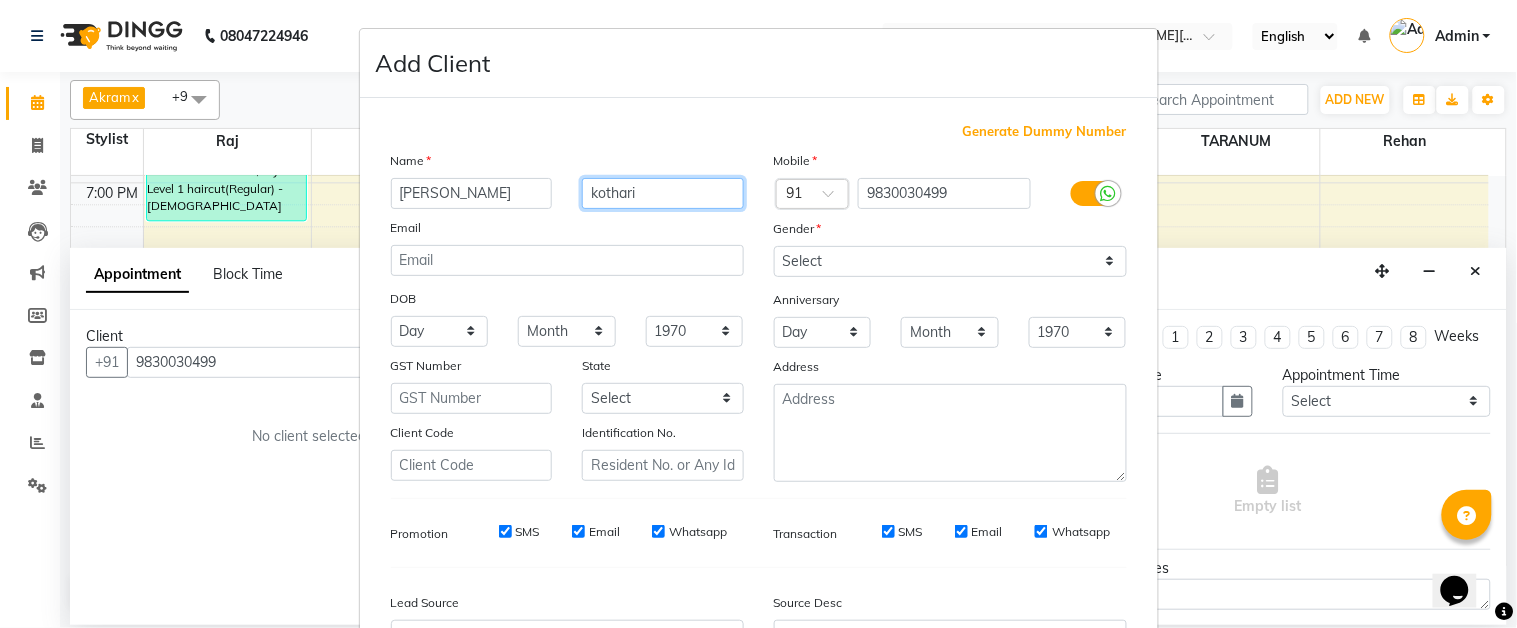 type on "kothari" 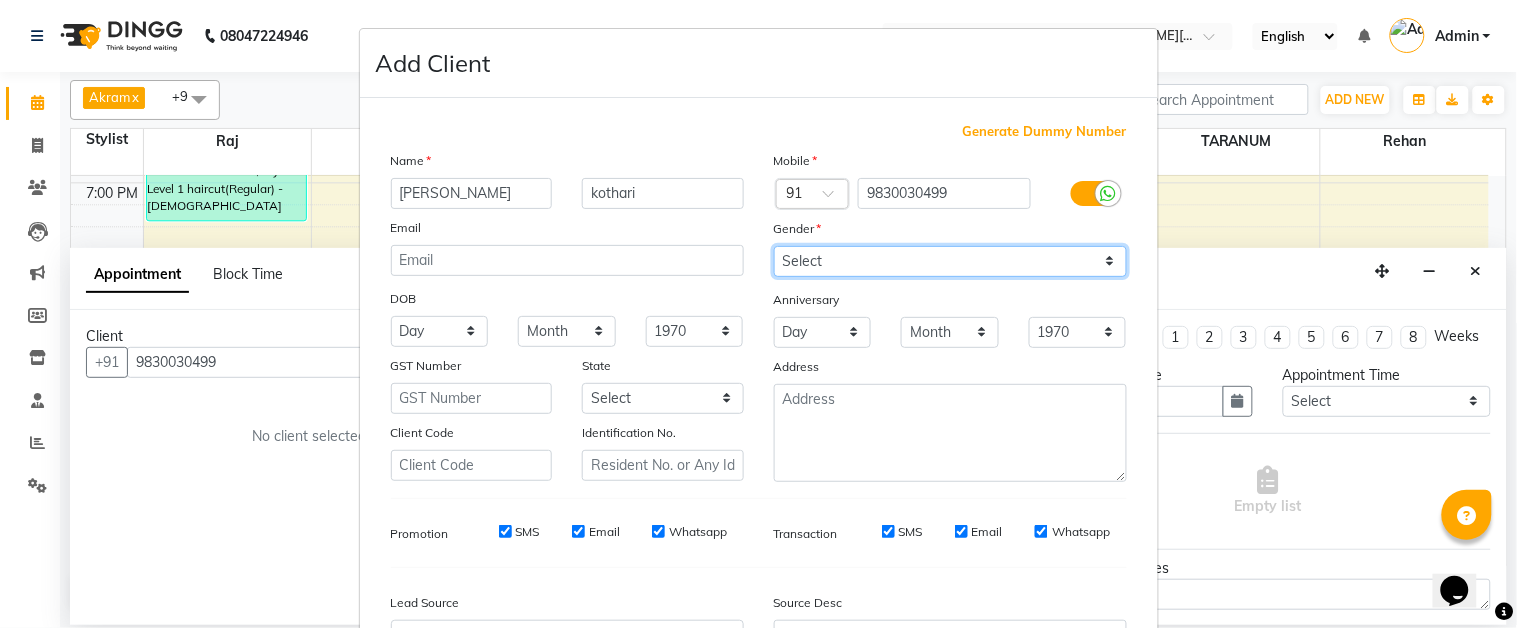 click on "Select Male Female Other Prefer Not To Say" at bounding box center [950, 261] 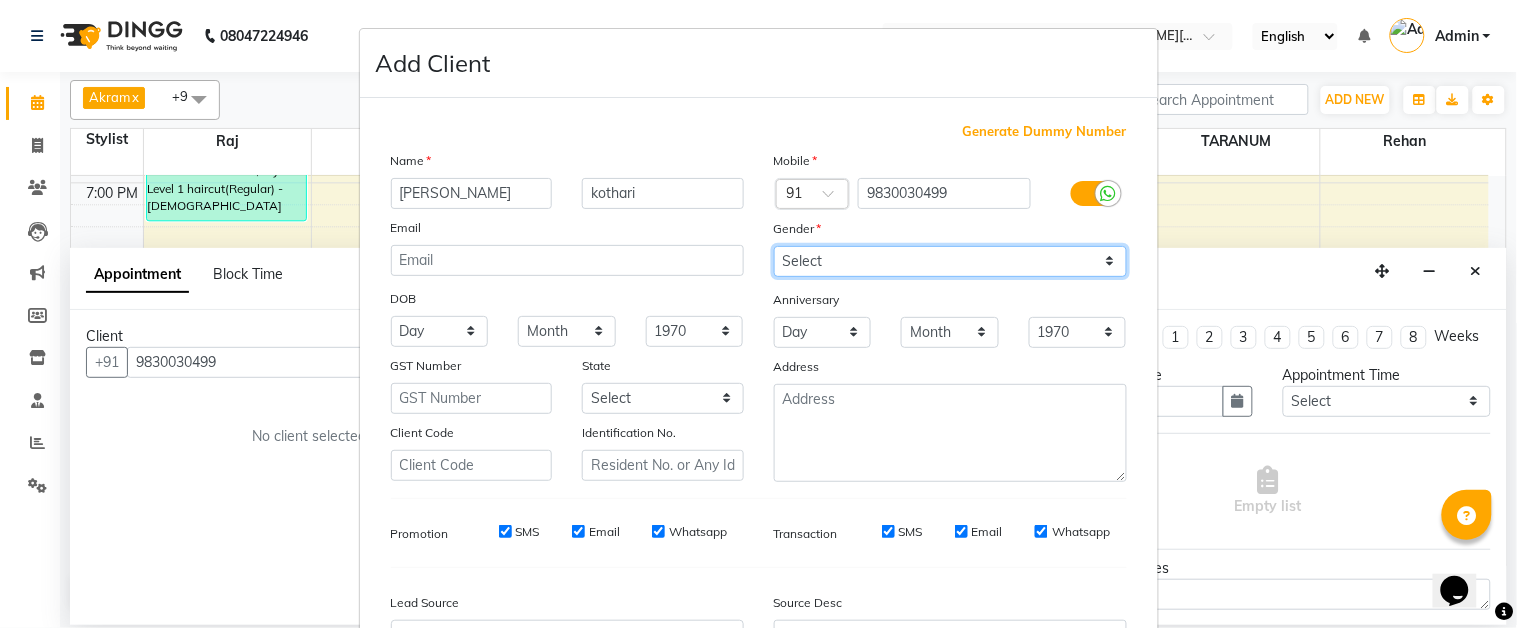 select on "male" 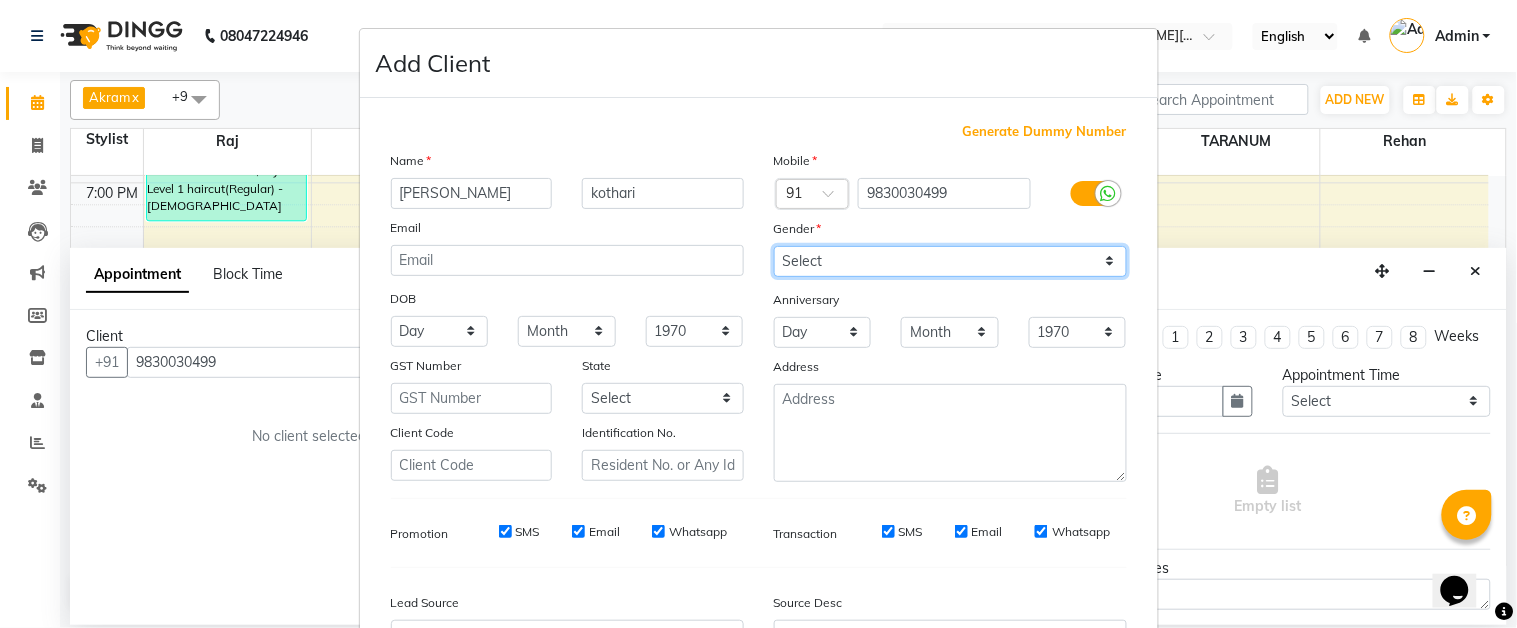 click on "Select Male Female Other Prefer Not To Say" at bounding box center [950, 261] 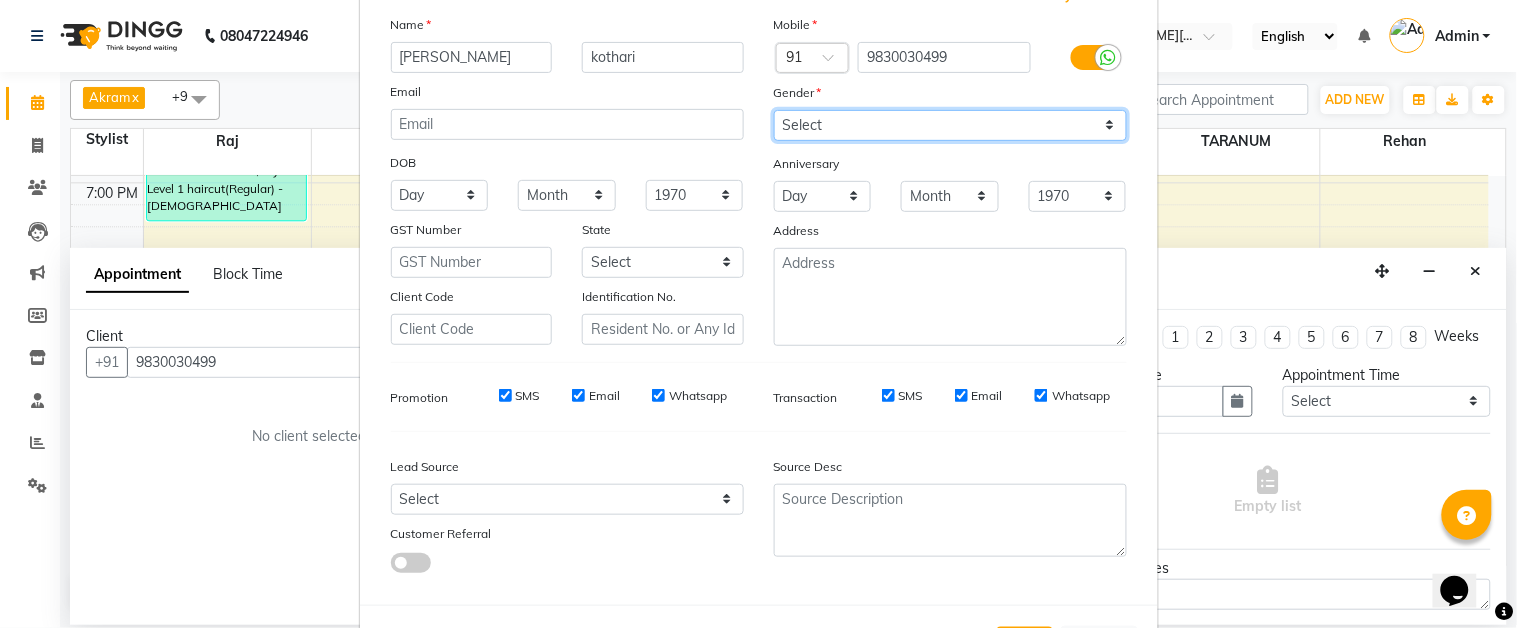 scroll, scrollTop: 222, scrollLeft: 0, axis: vertical 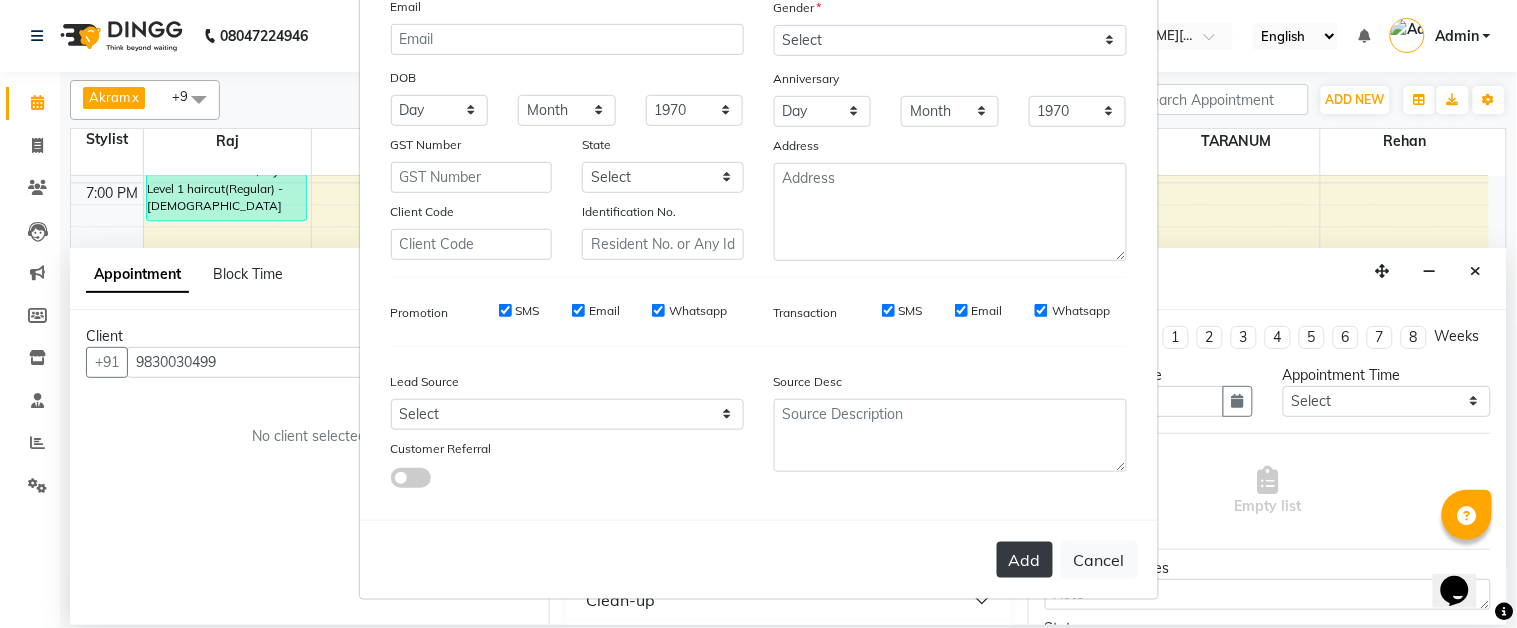 click on "Add" at bounding box center (1025, 560) 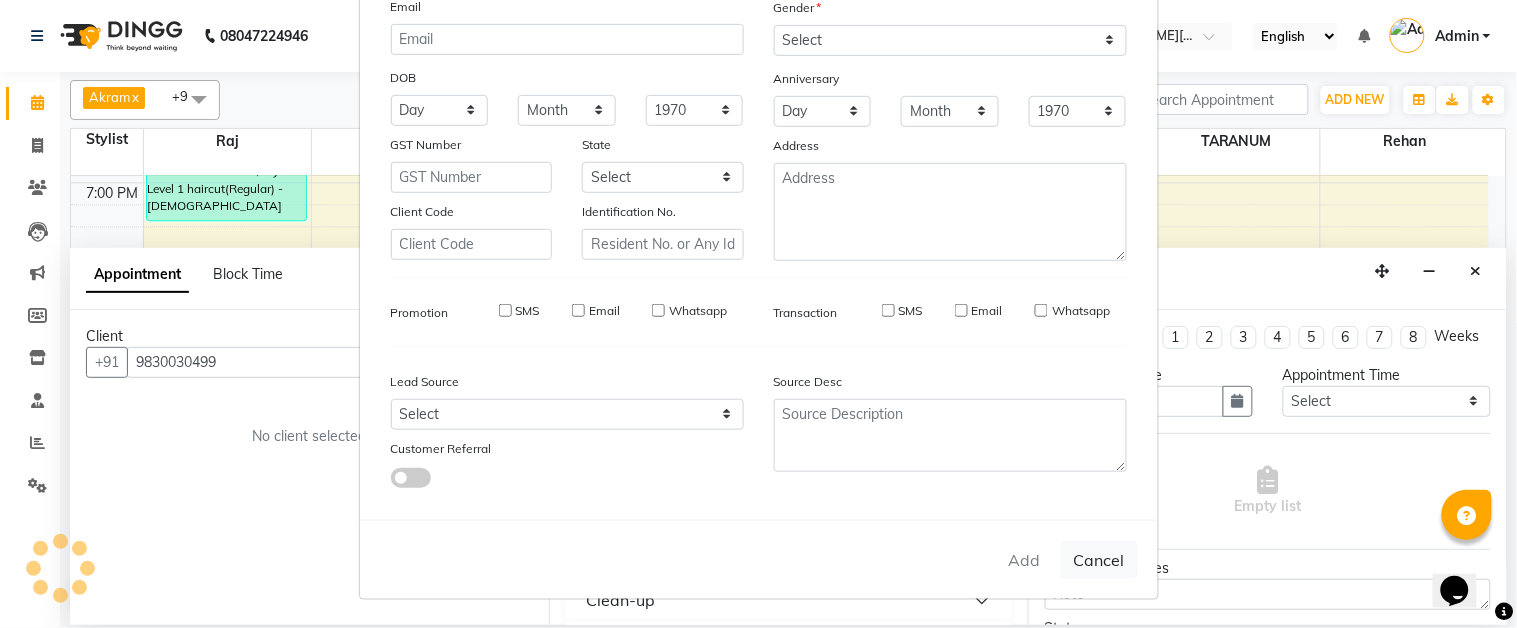 type 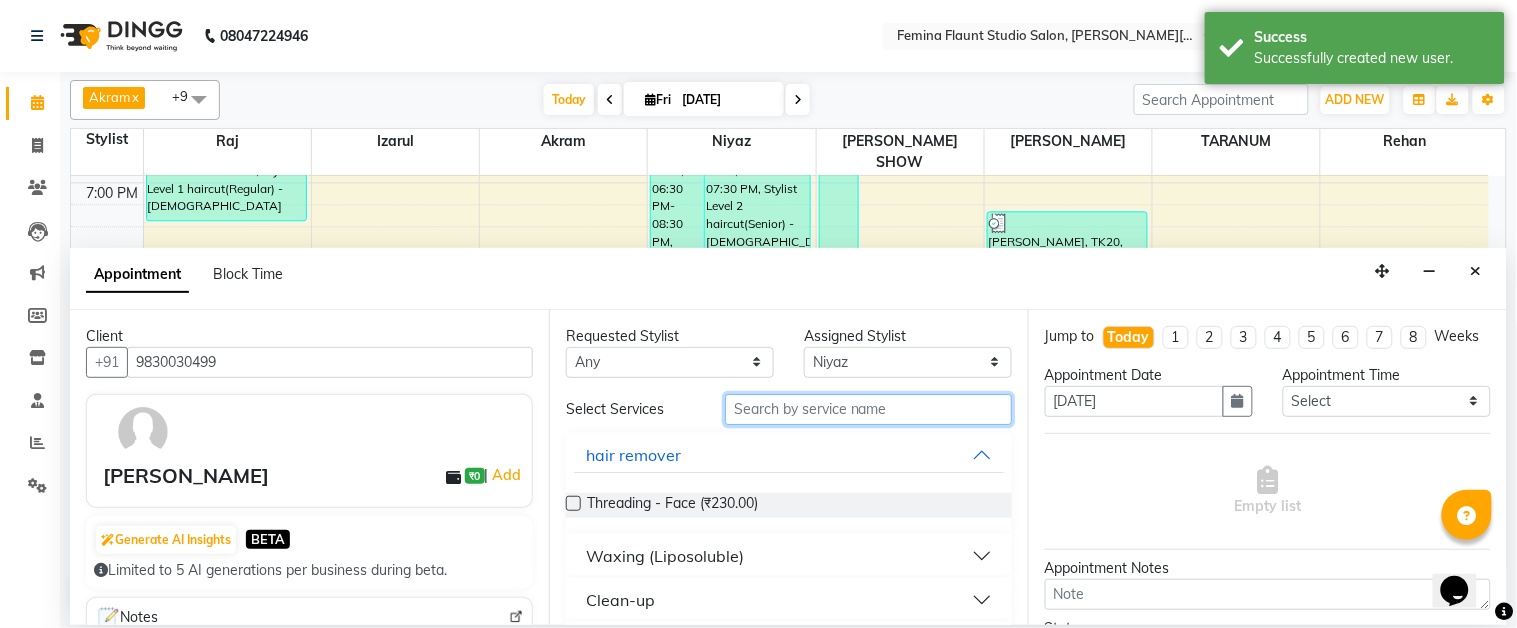 click at bounding box center (868, 409) 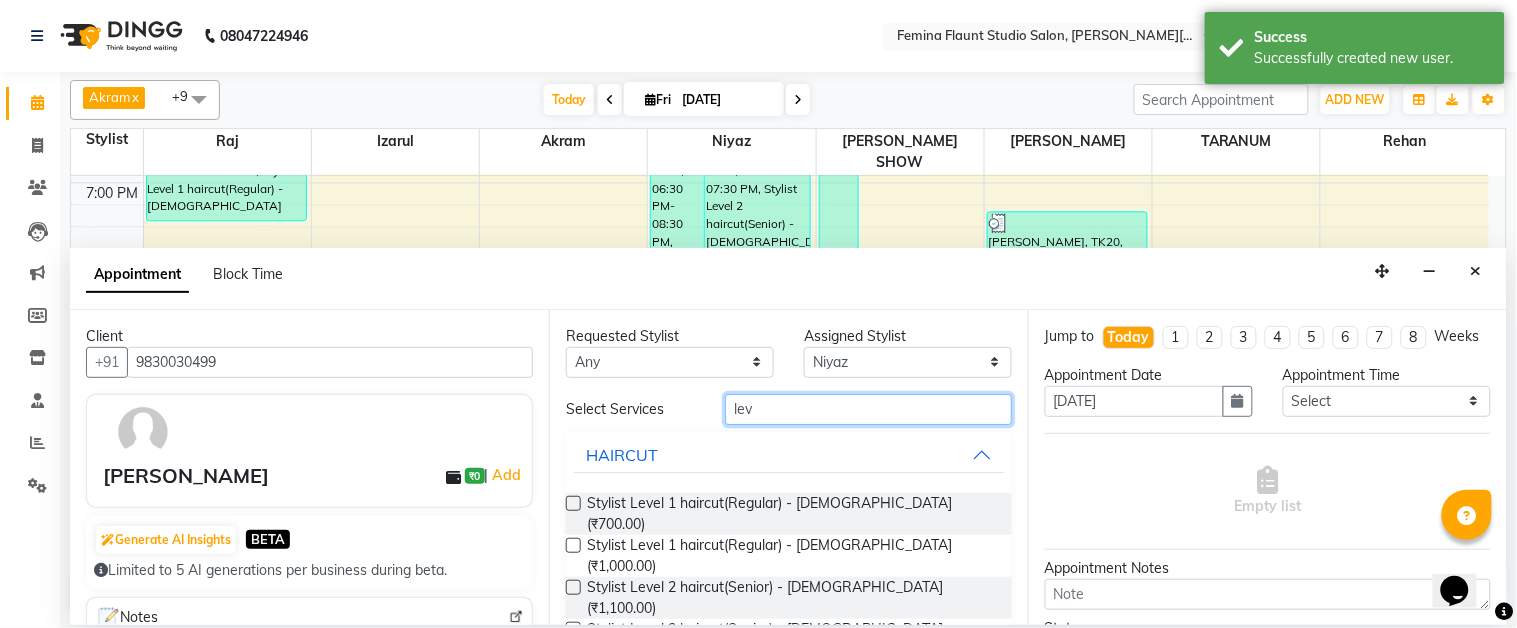 type on "lev" 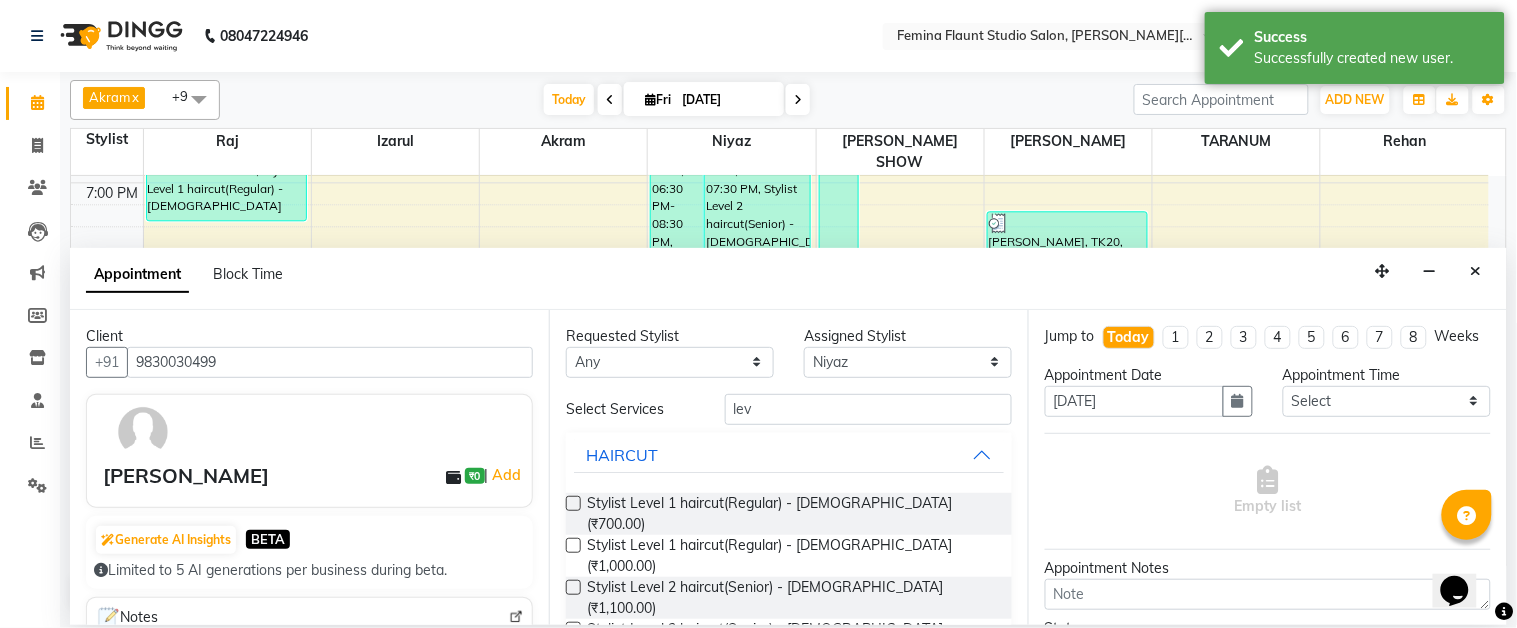 click on "Stylist Level 2 haircut(Senior) - Male (₹1,100.00)" at bounding box center (789, 598) 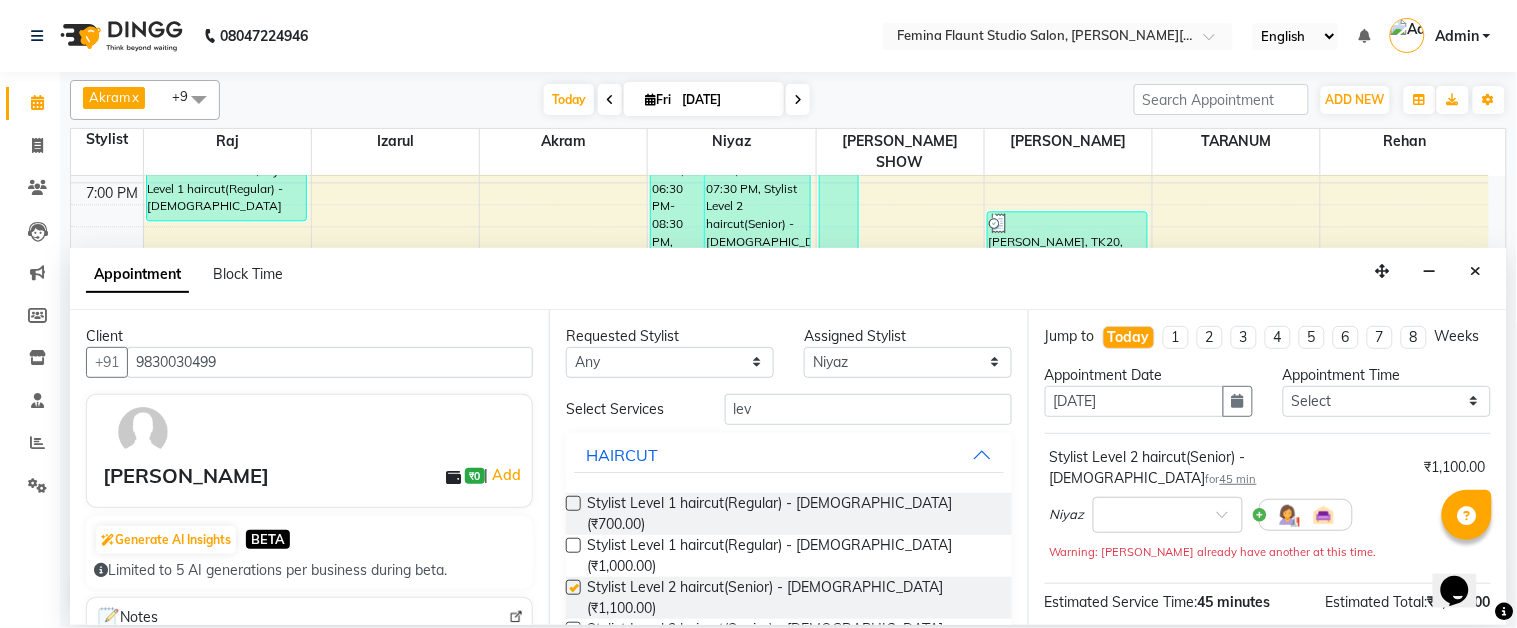 checkbox on "false" 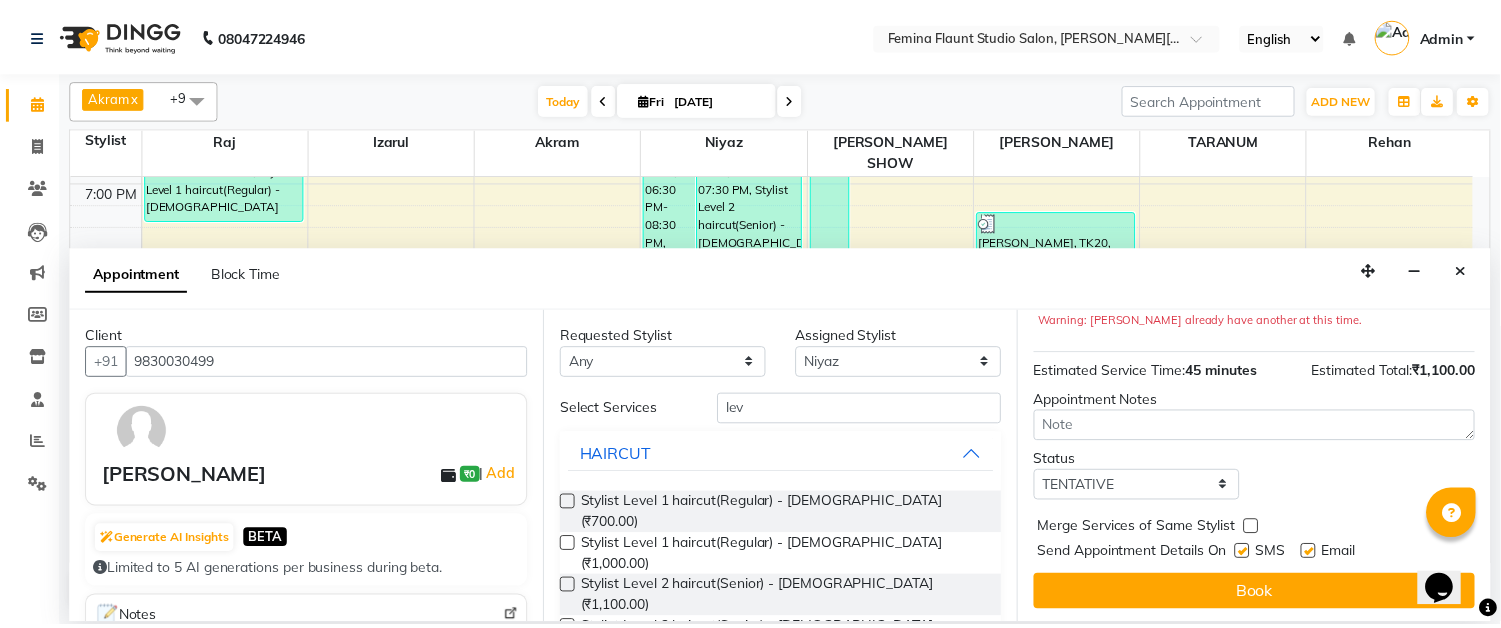 scroll, scrollTop: 232, scrollLeft: 0, axis: vertical 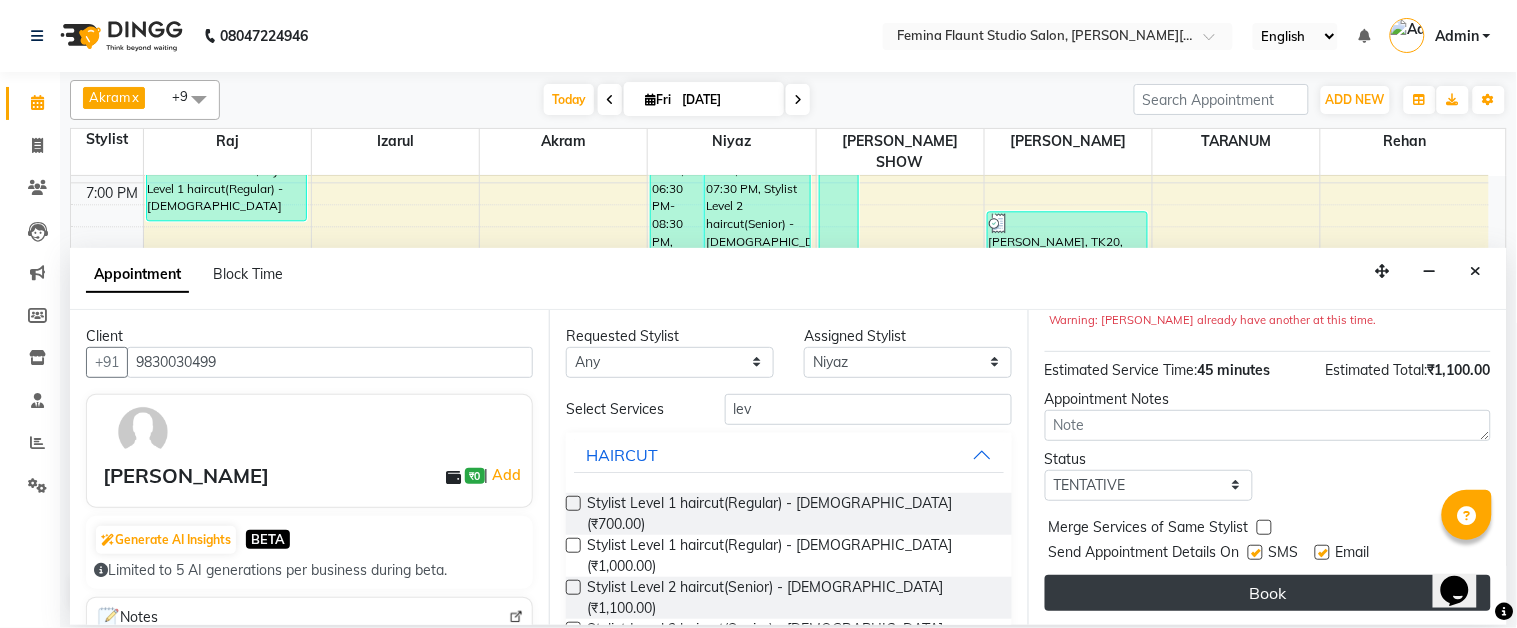 click on "Book" at bounding box center (1268, 593) 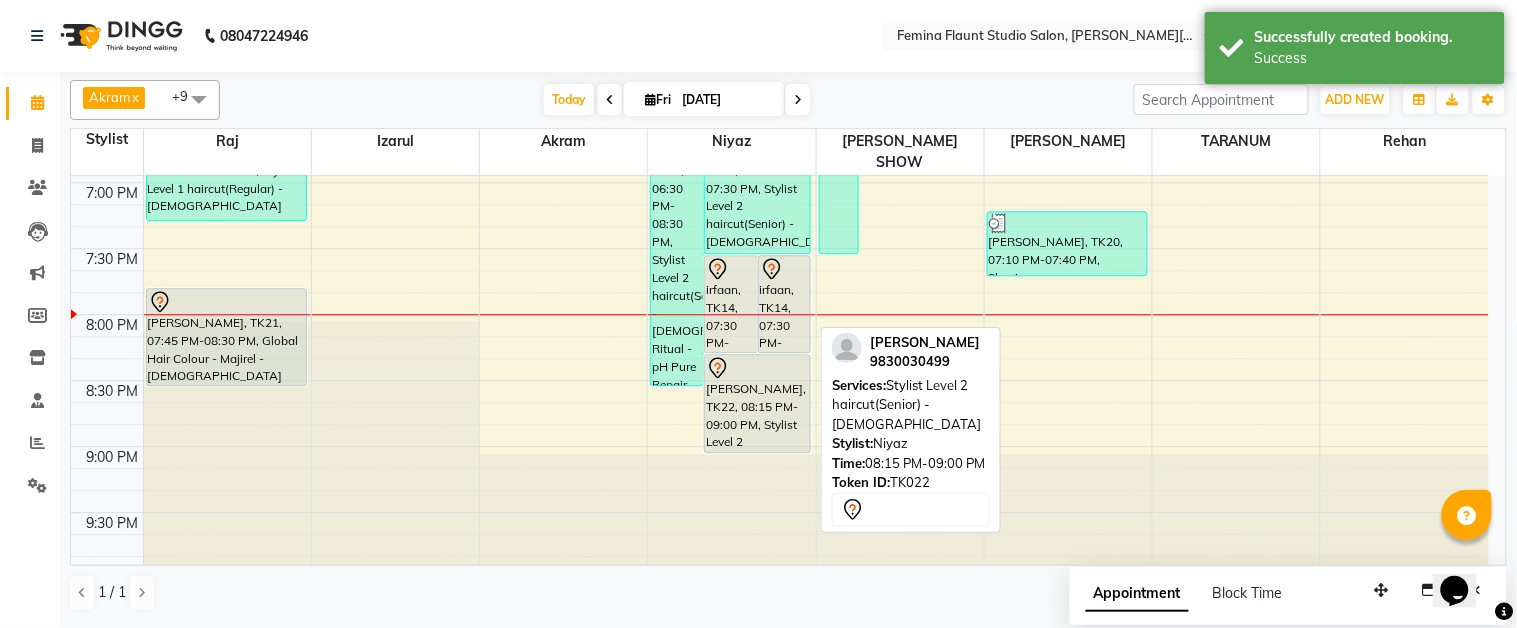 click on "[PERSON_NAME], TK22, 08:15 PM-09:00 PM, Stylist Level 2 haircut(Senior) - [DEMOGRAPHIC_DATA]" at bounding box center [757, 403] 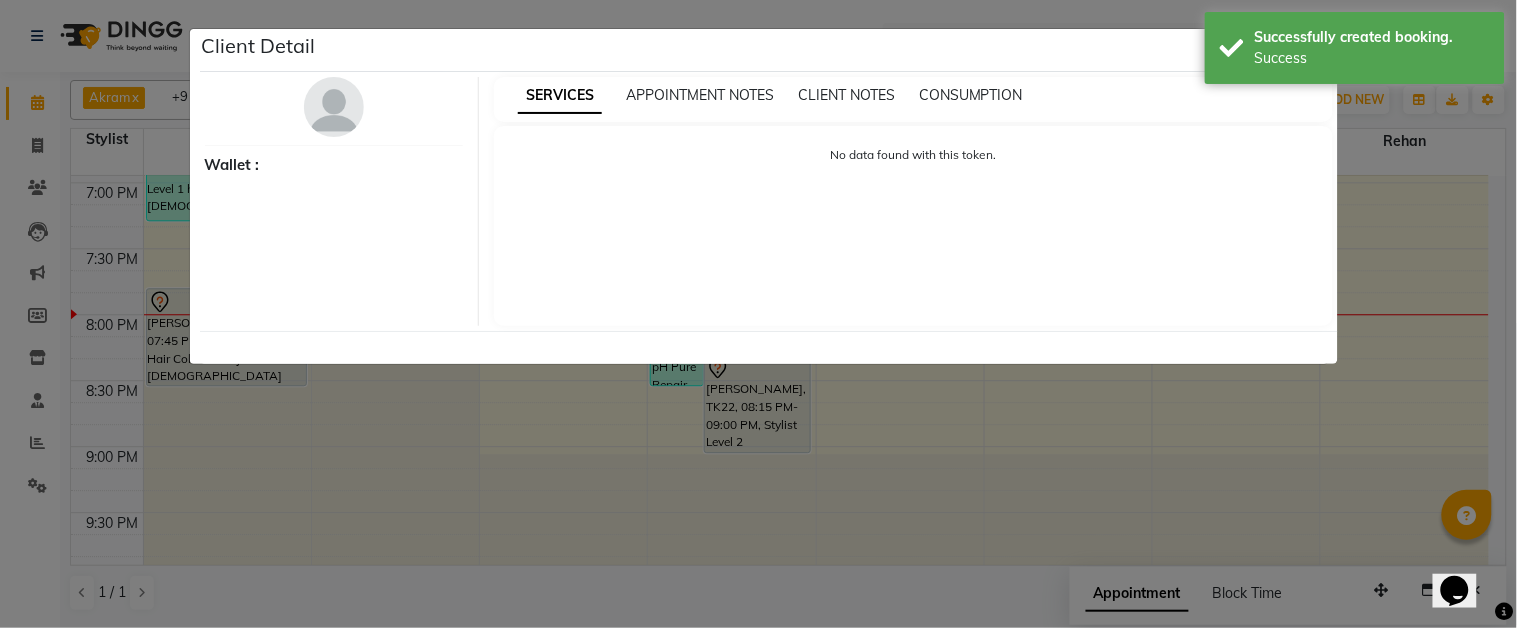select on "7" 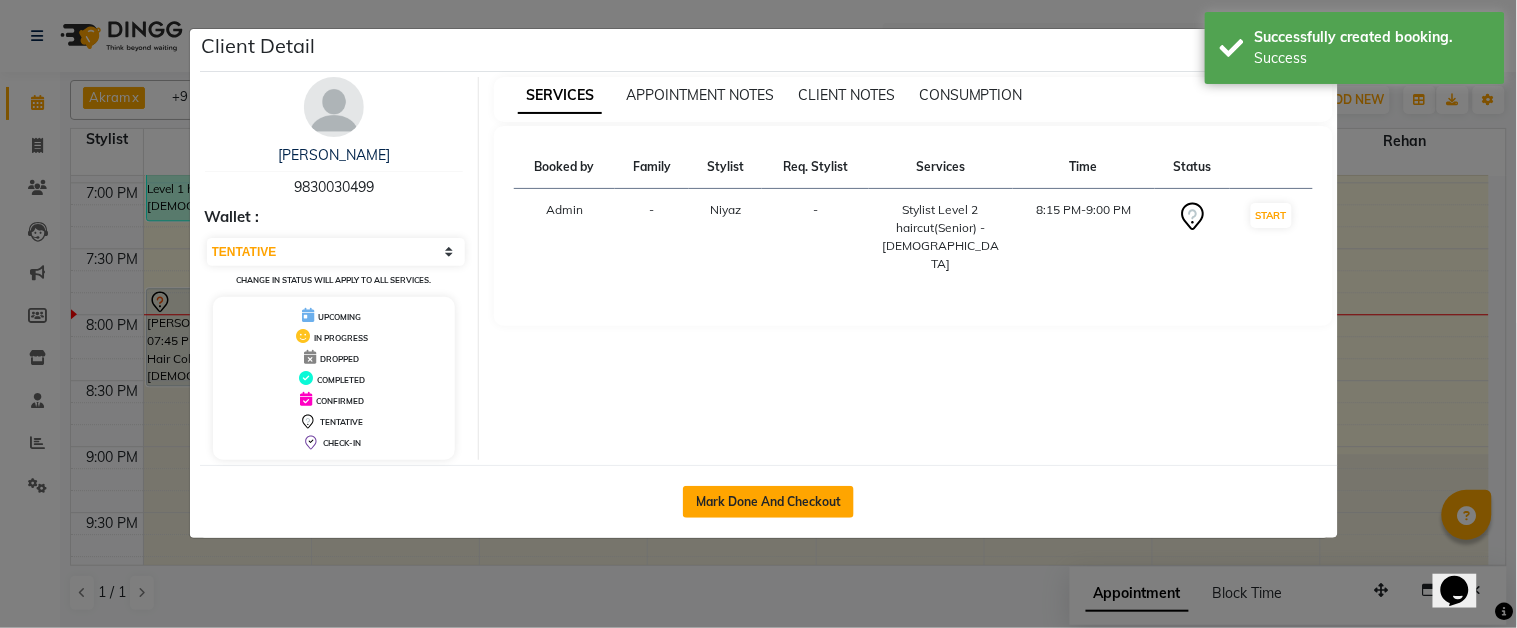 click on "Mark Done And Checkout" 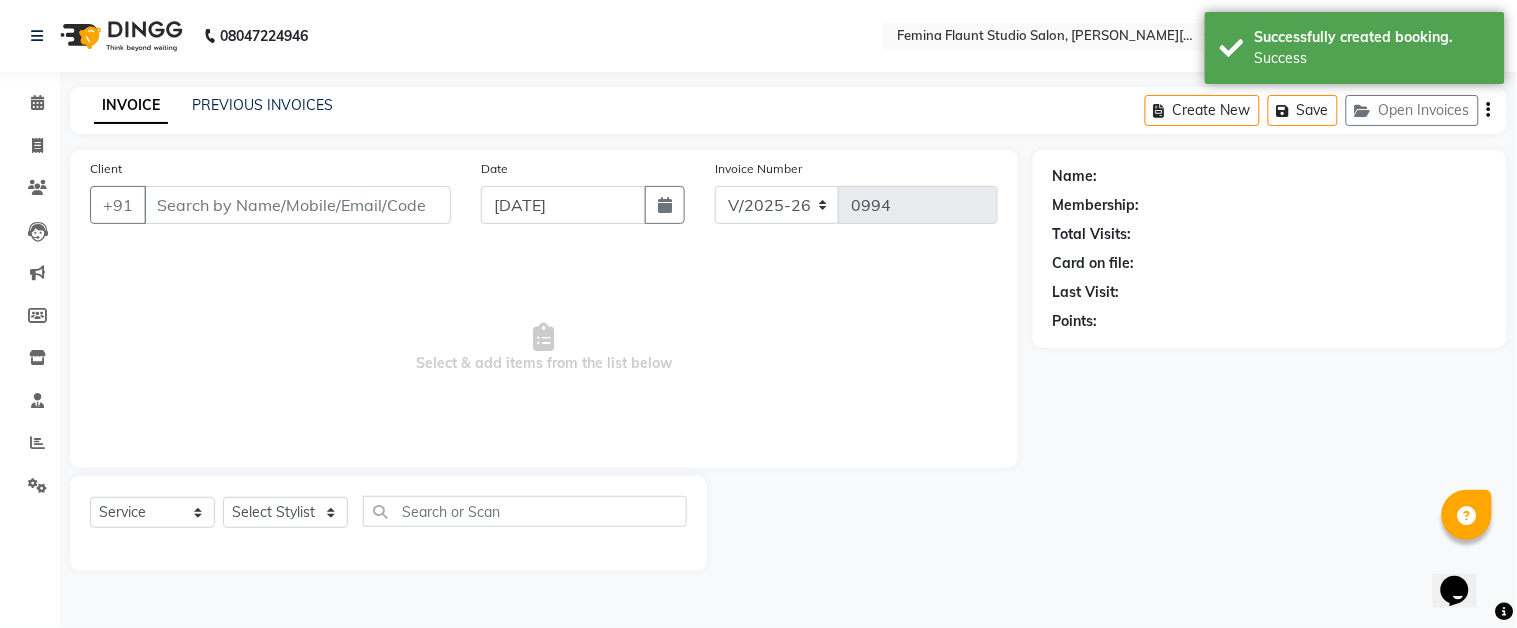 type on "9830030499" 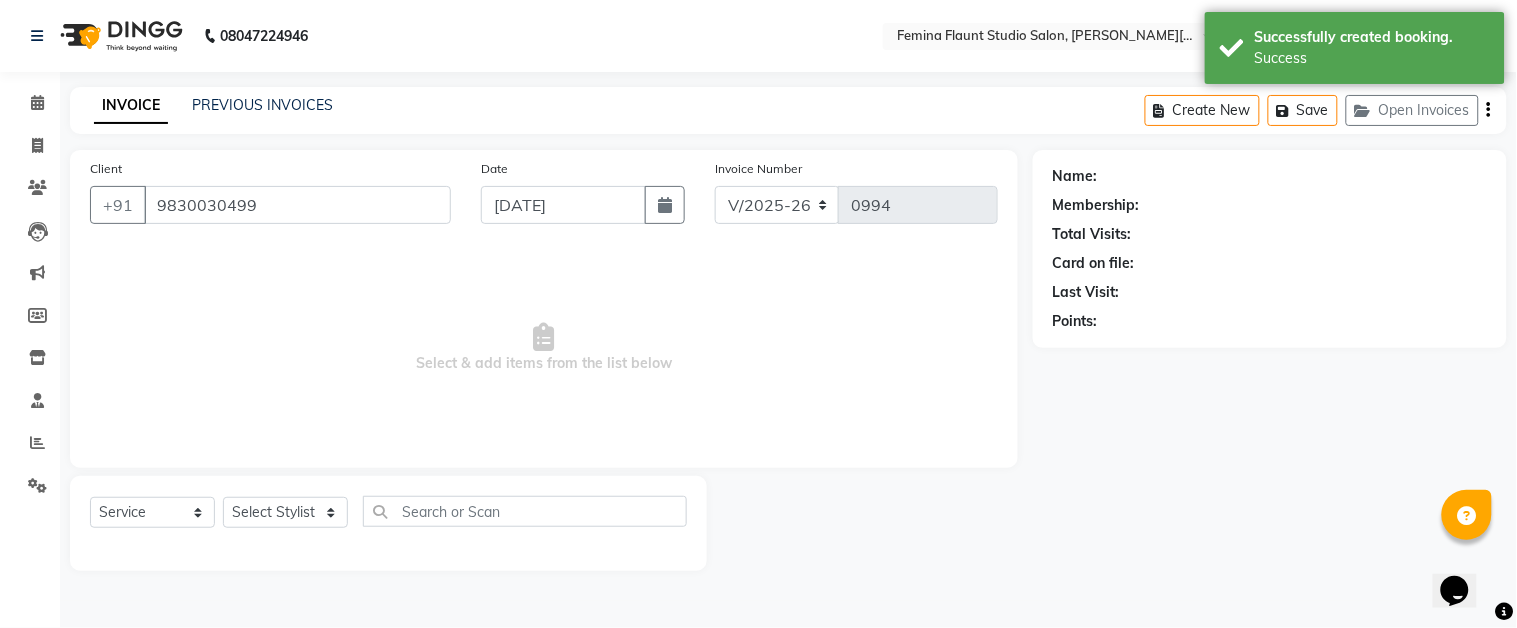 select on "83062" 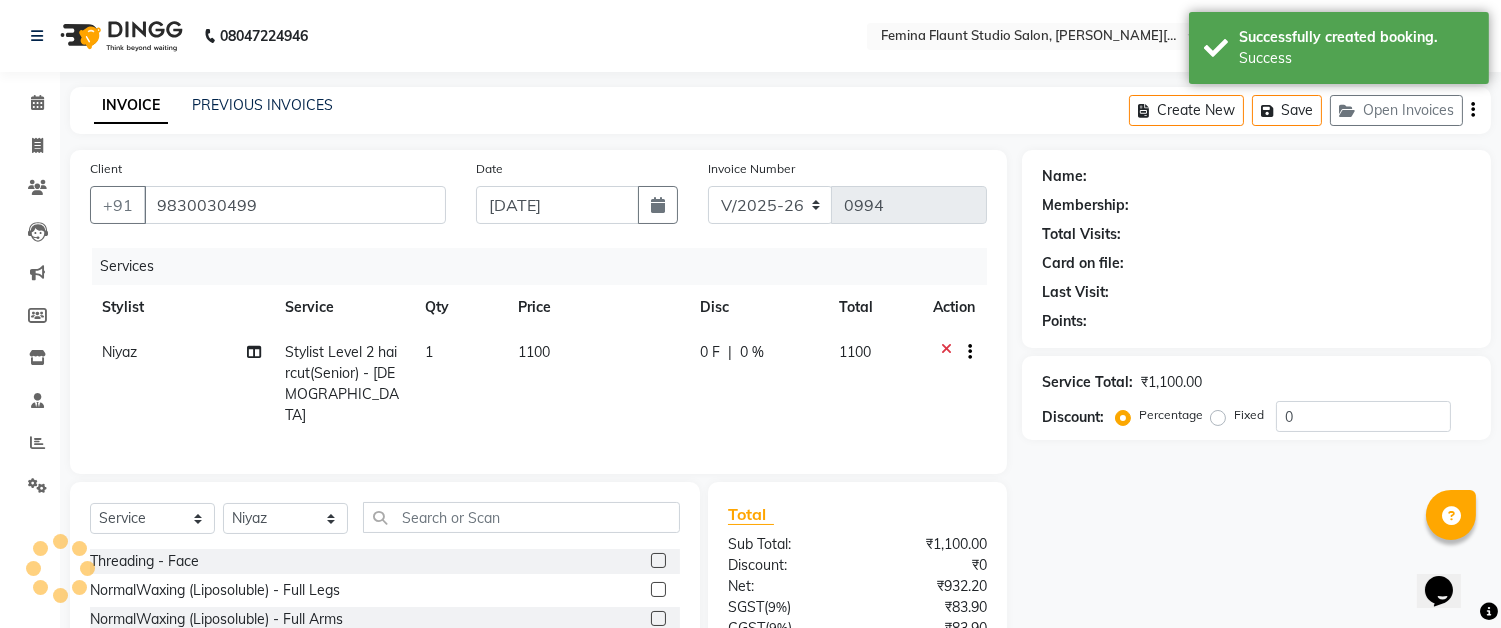 select on "1: Object" 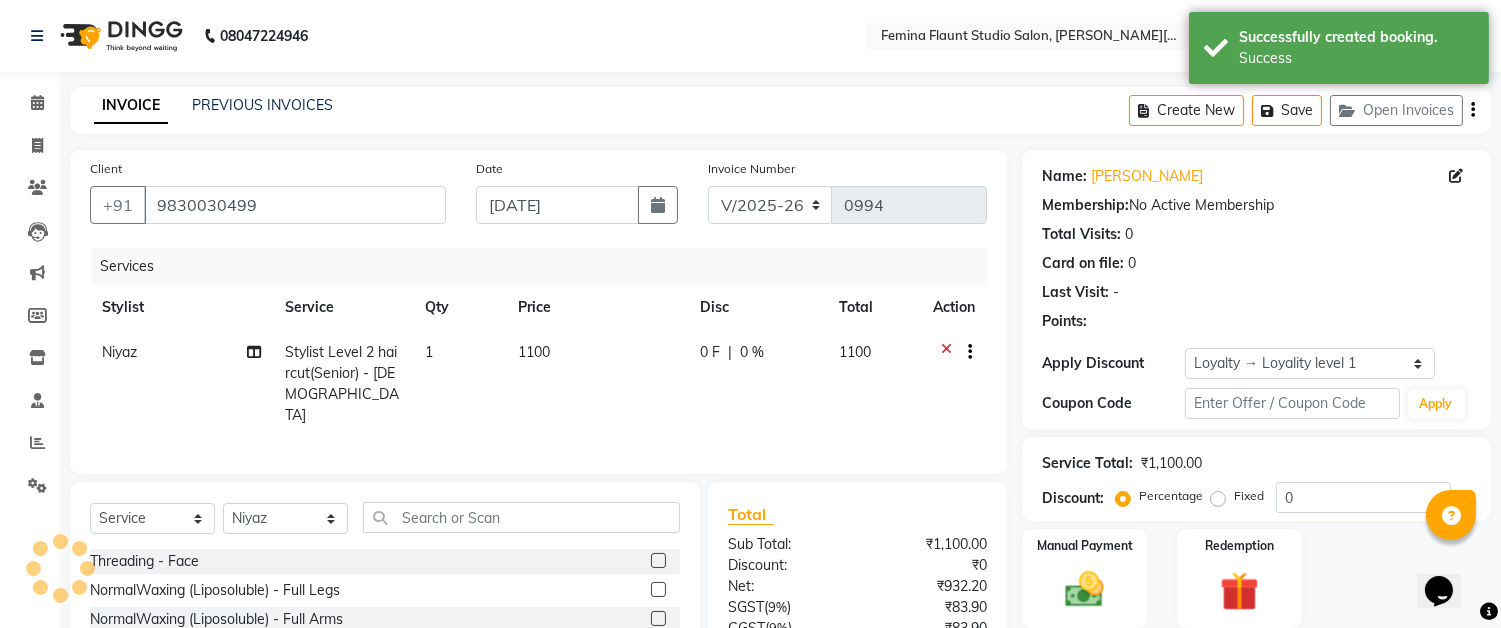 scroll, scrollTop: 174, scrollLeft: 0, axis: vertical 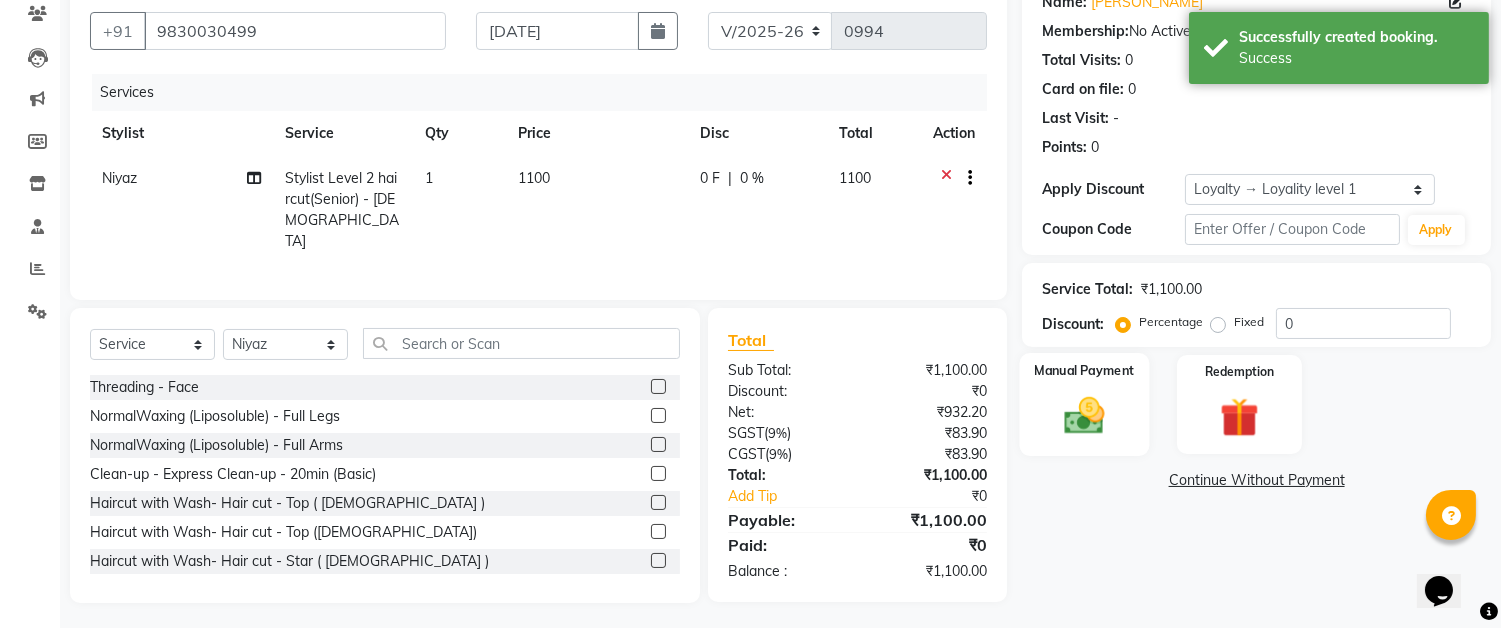 click on "Manual Payment" 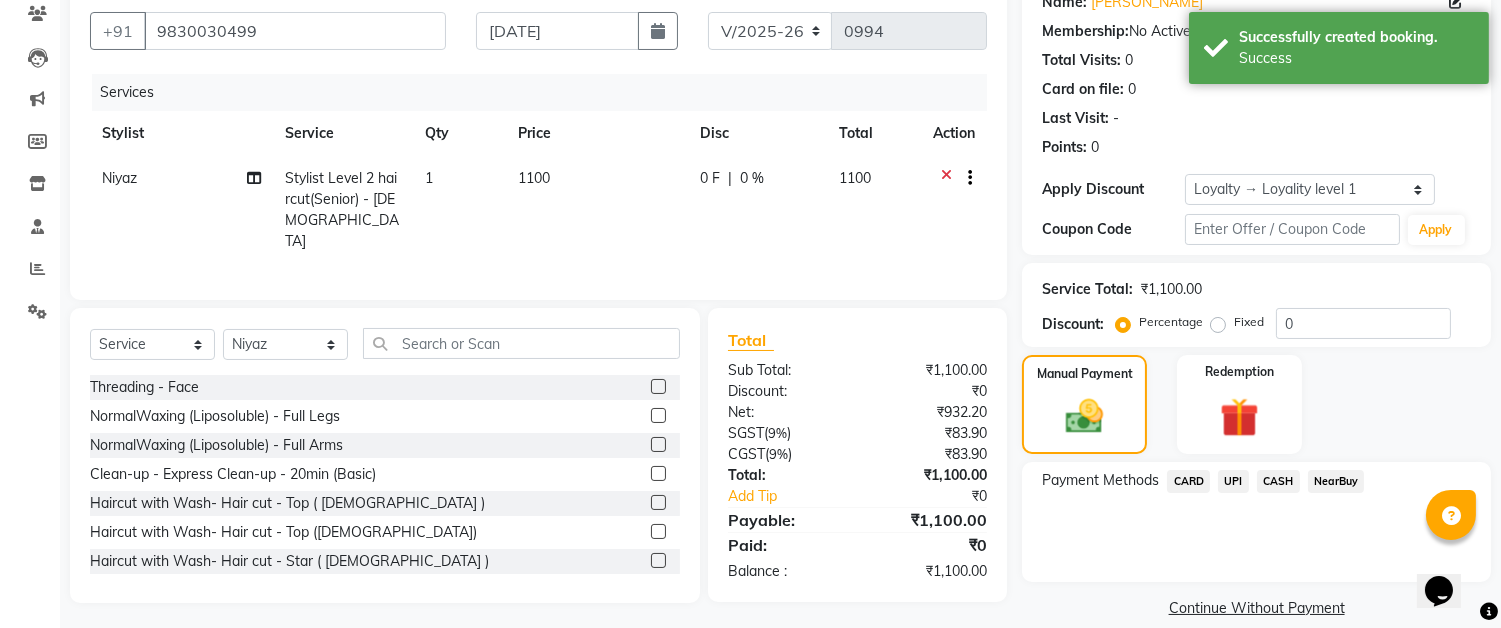 click on "CASH" 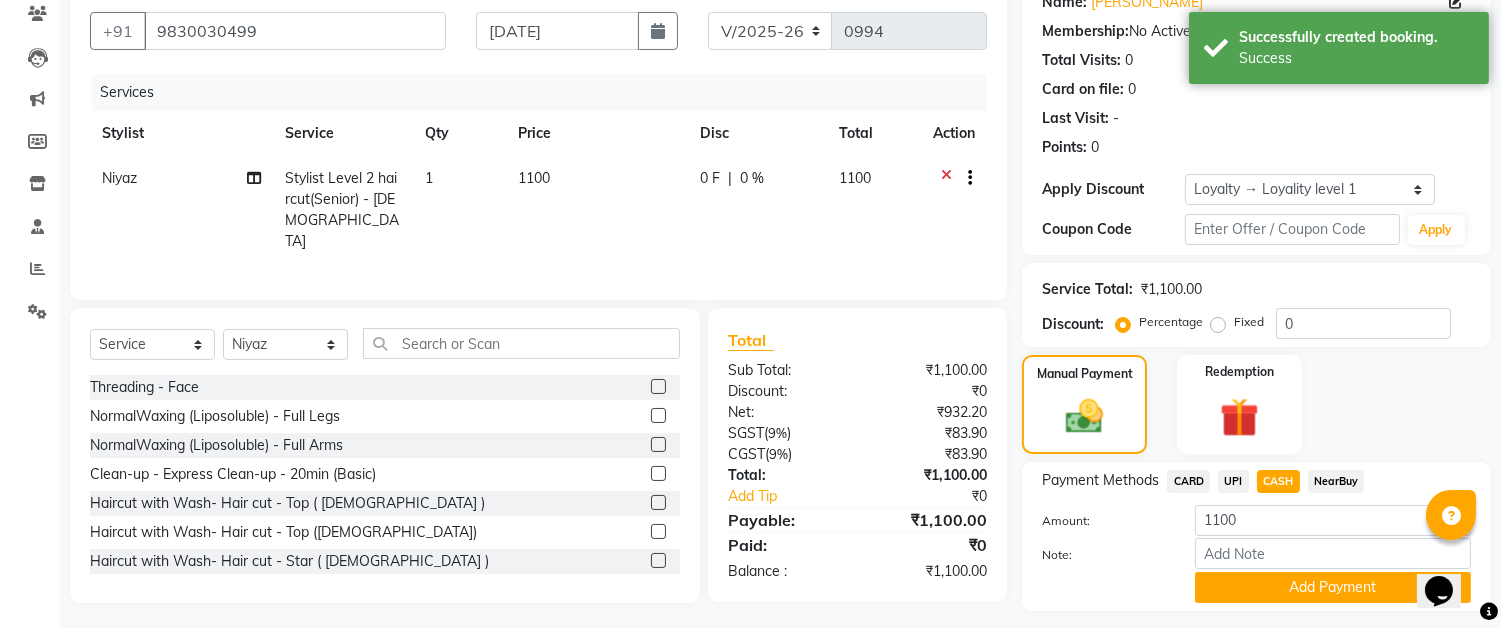 scroll, scrollTop: 226, scrollLeft: 0, axis: vertical 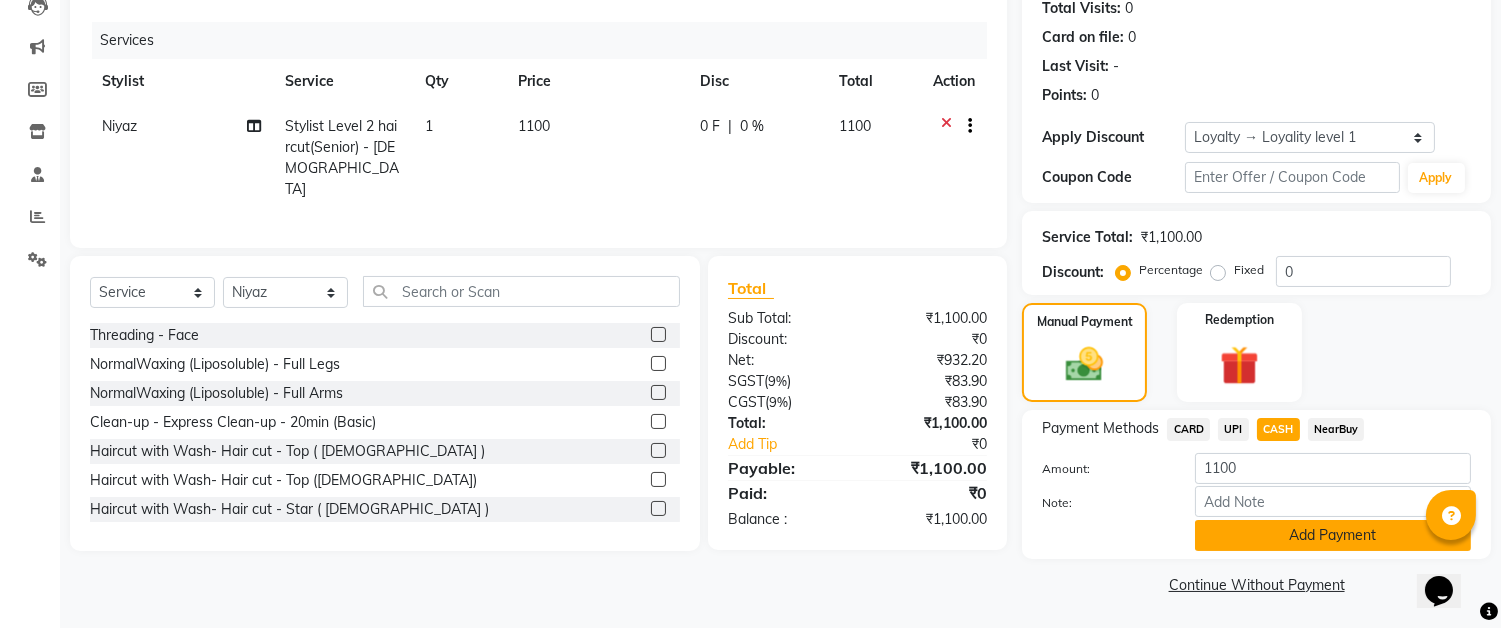 click on "Add Payment" 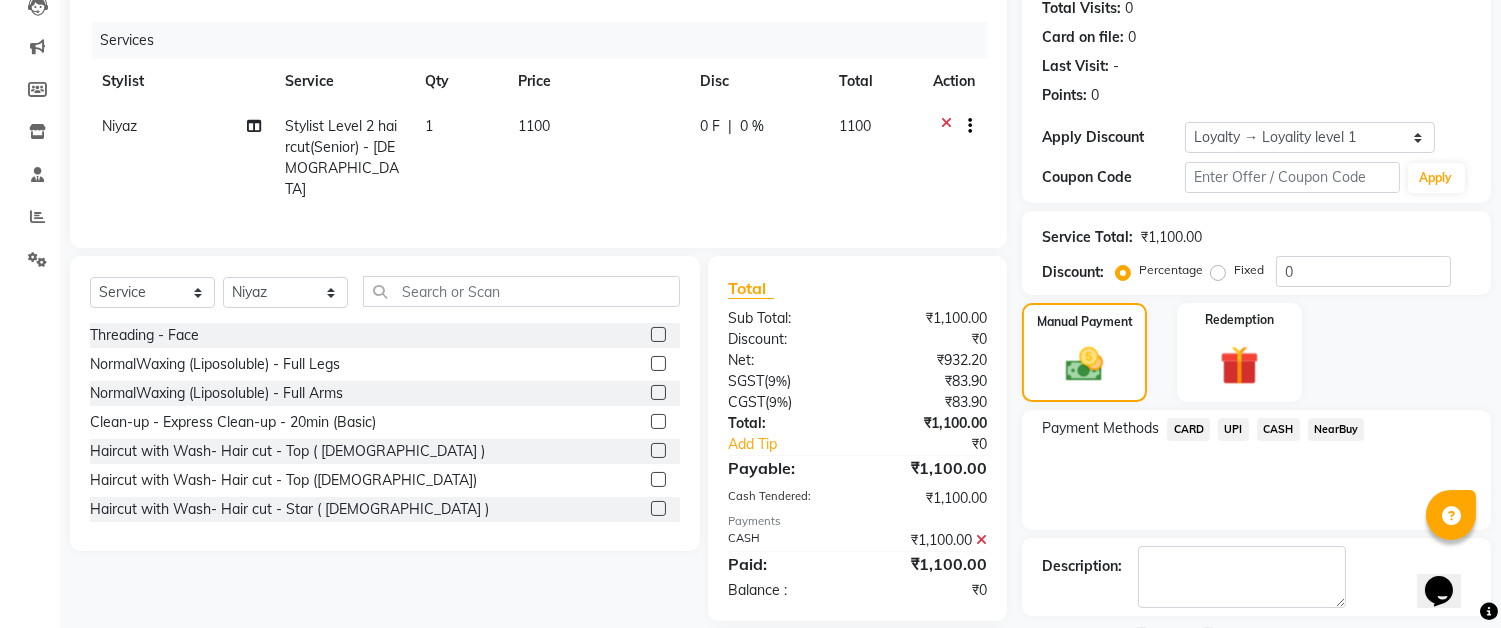 scroll, scrollTop: 343, scrollLeft: 0, axis: vertical 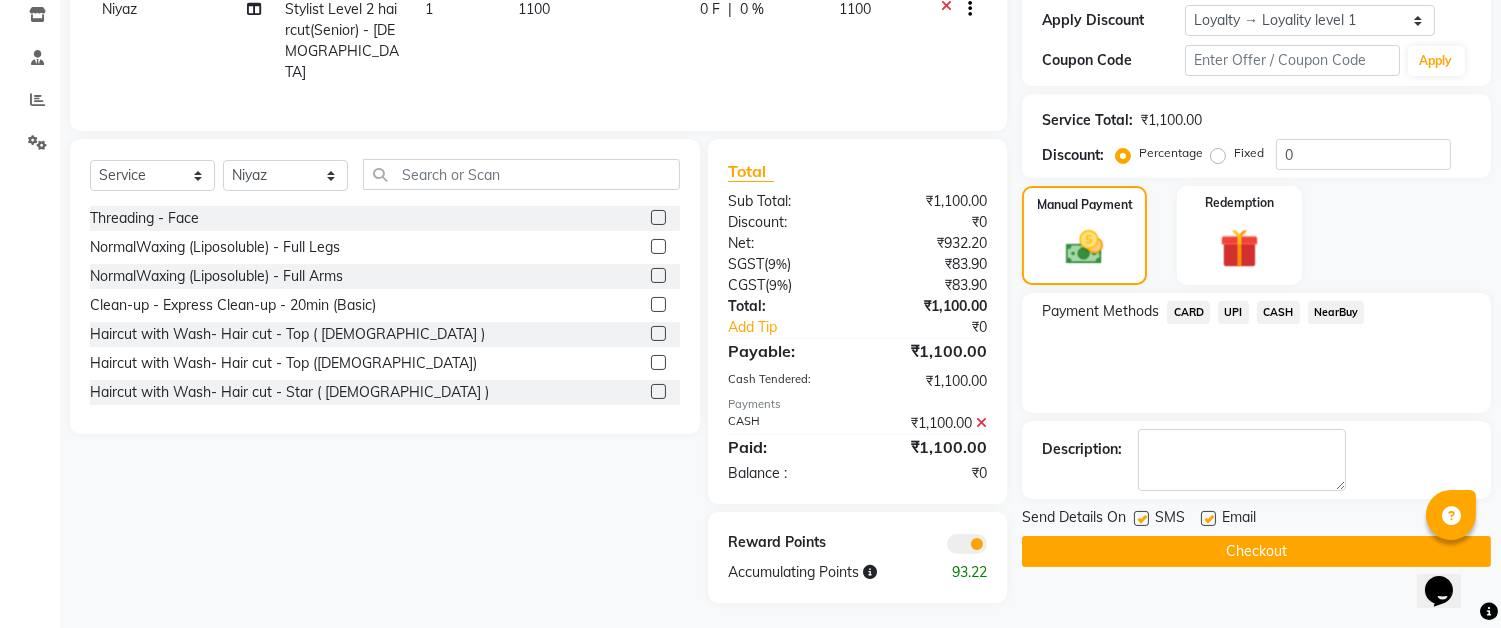 click on "Checkout" 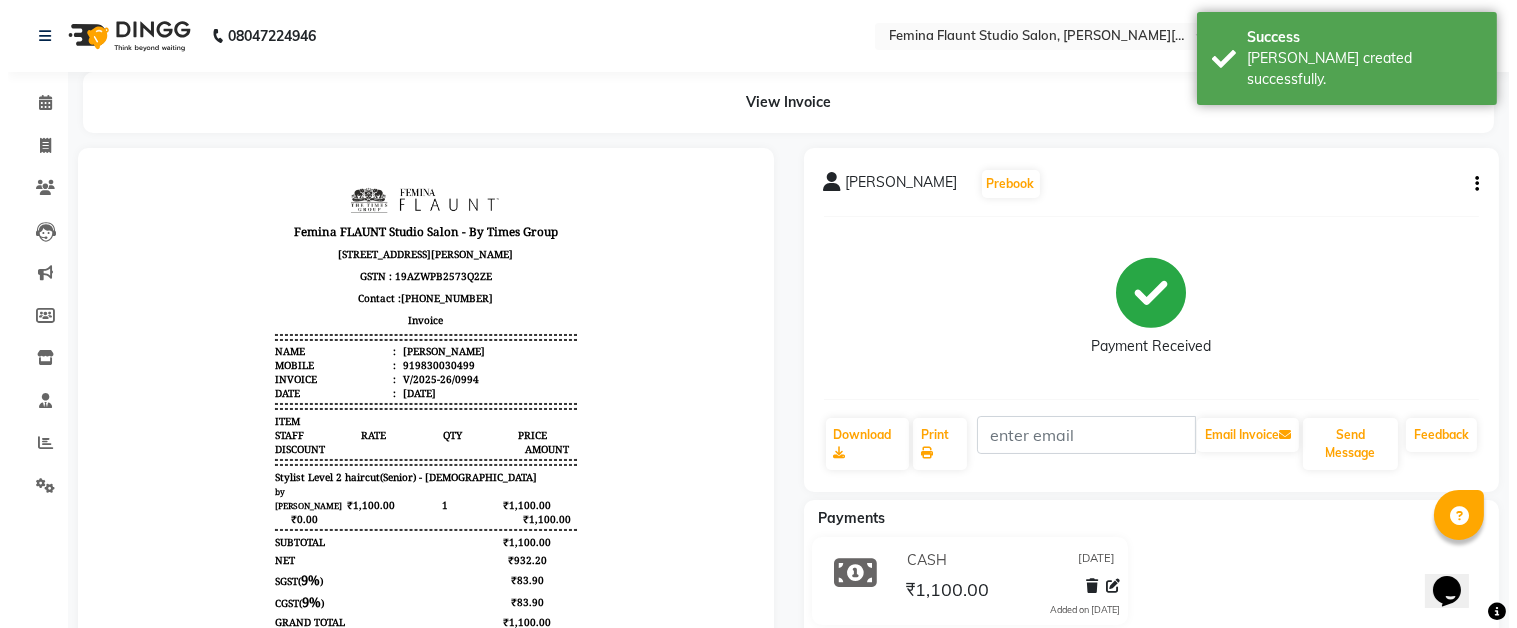 scroll, scrollTop: 0, scrollLeft: 0, axis: both 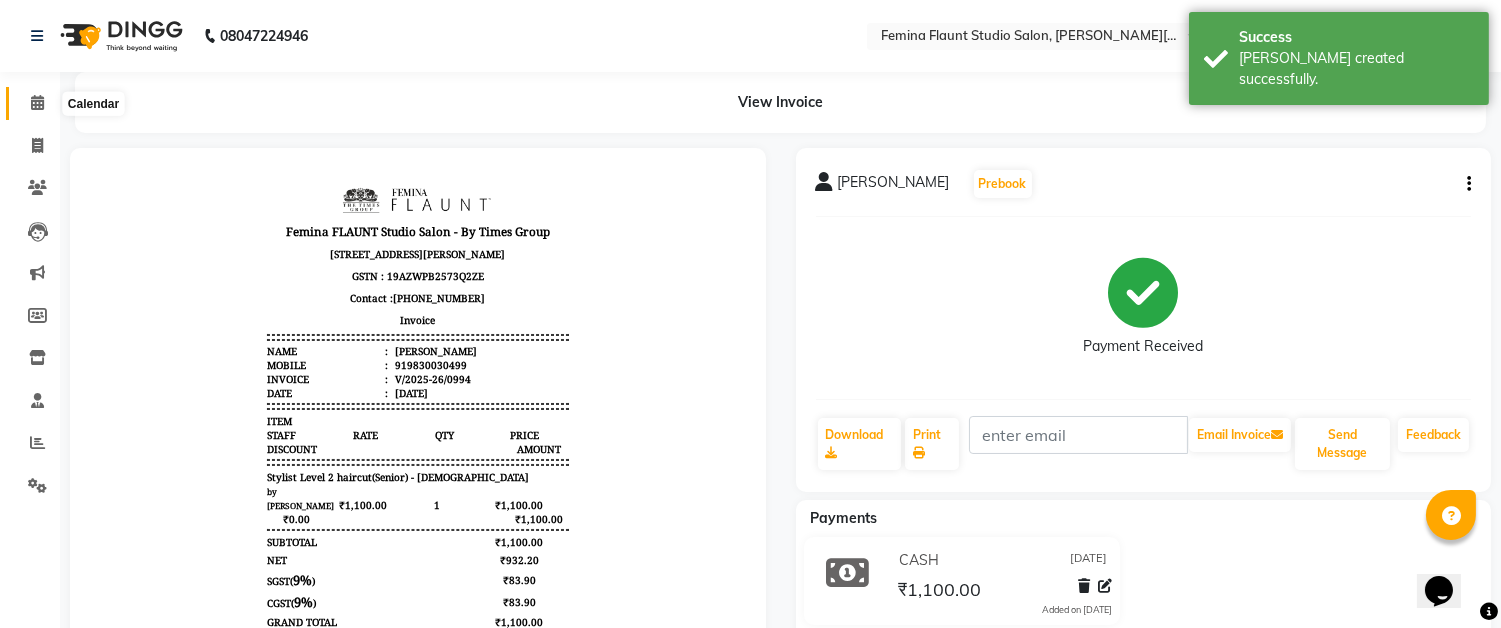 click 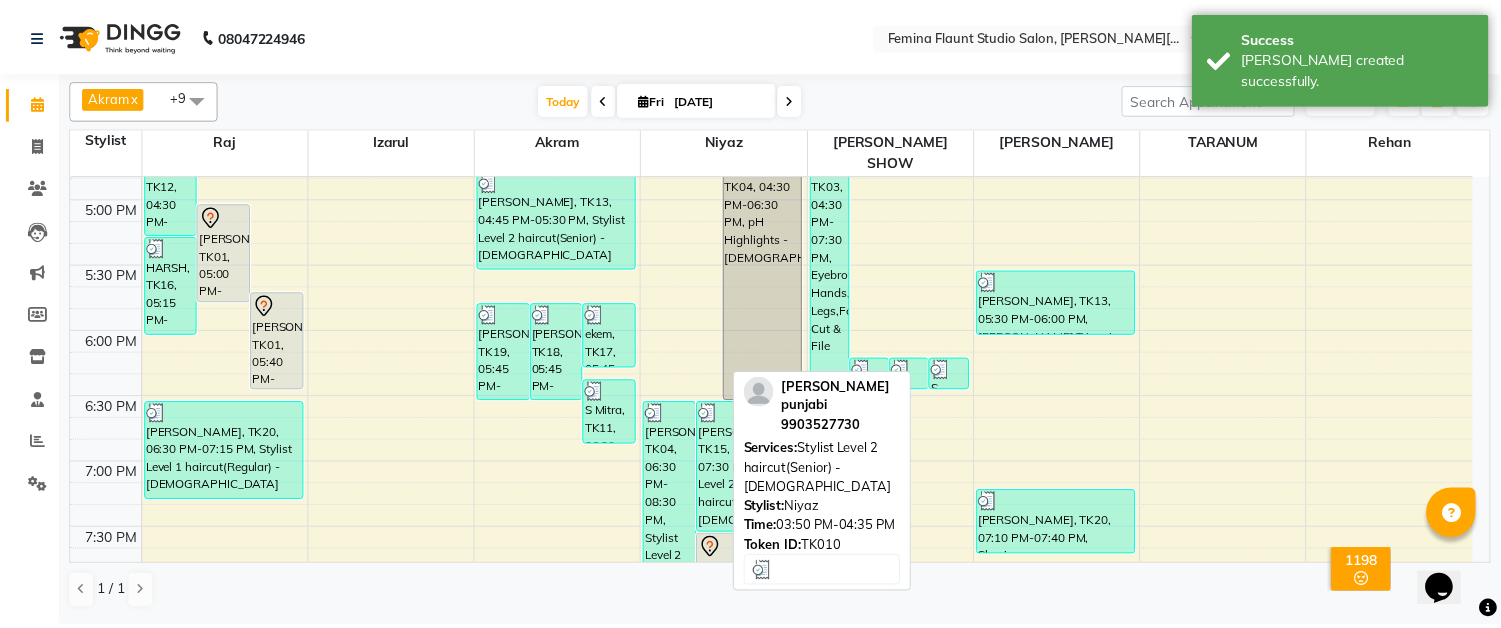 scroll, scrollTop: 1222, scrollLeft: 0, axis: vertical 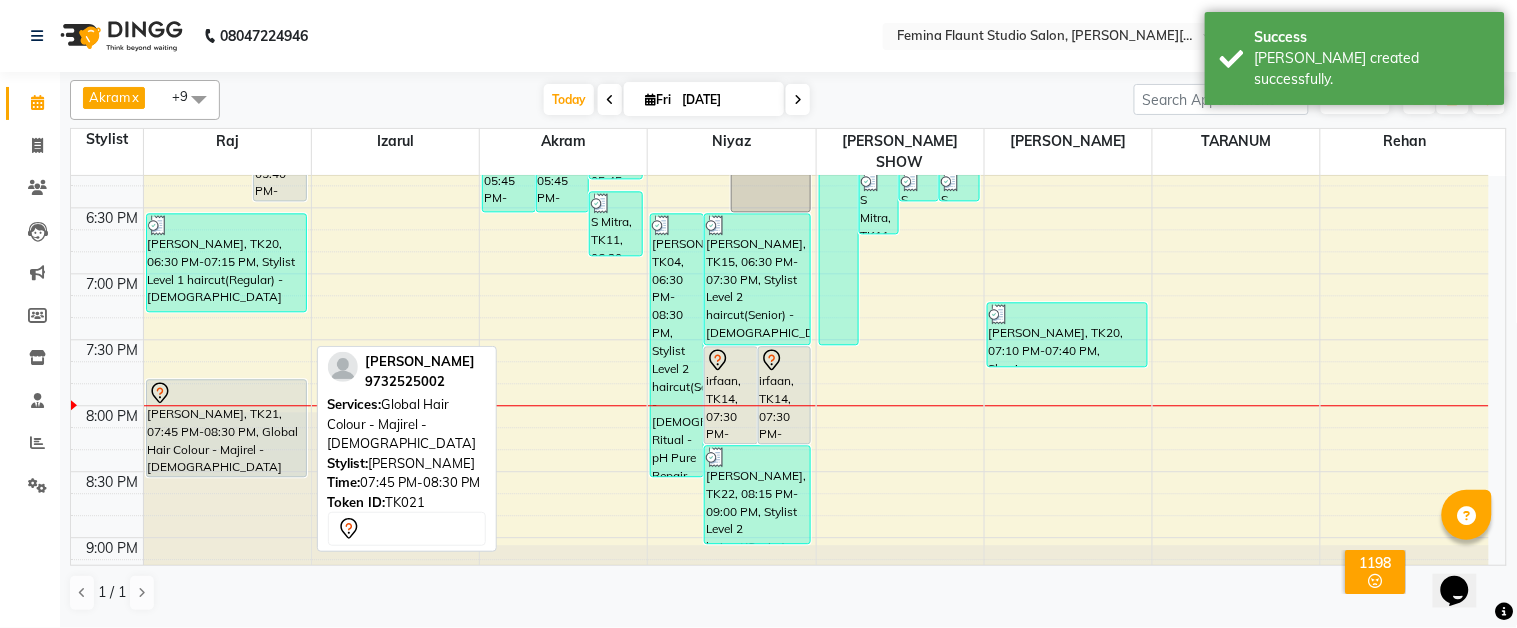 click on "THAKKAR, TK21, 07:45 PM-08:30 PM, Global Hair Colour - Majirel - Male" at bounding box center [226, 428] 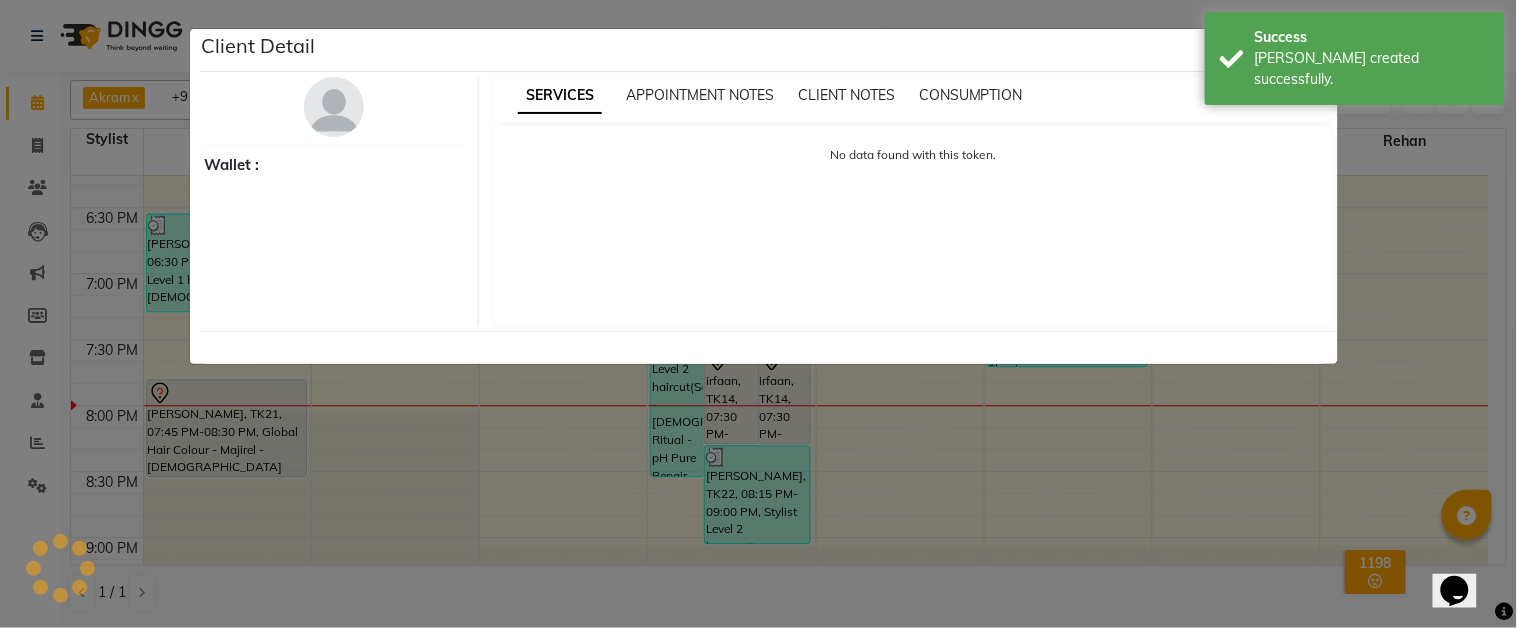 select on "7" 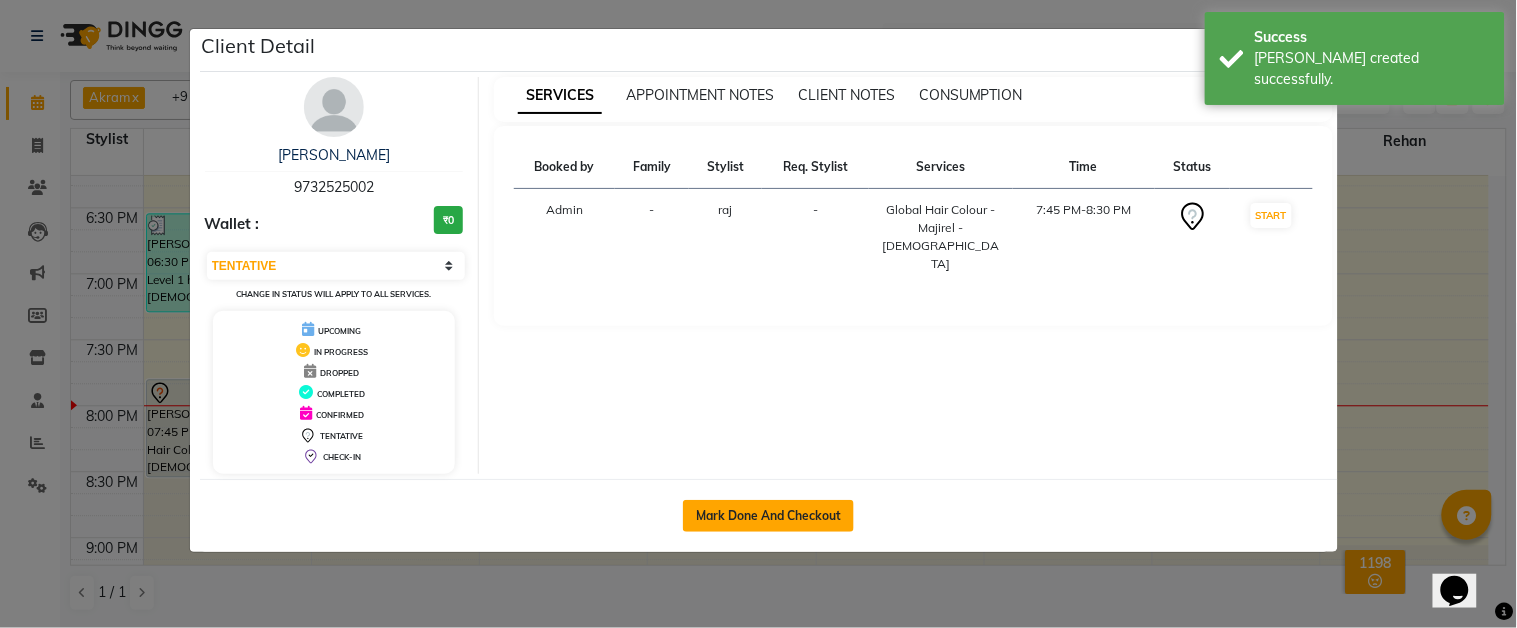 click on "Mark Done And Checkout" 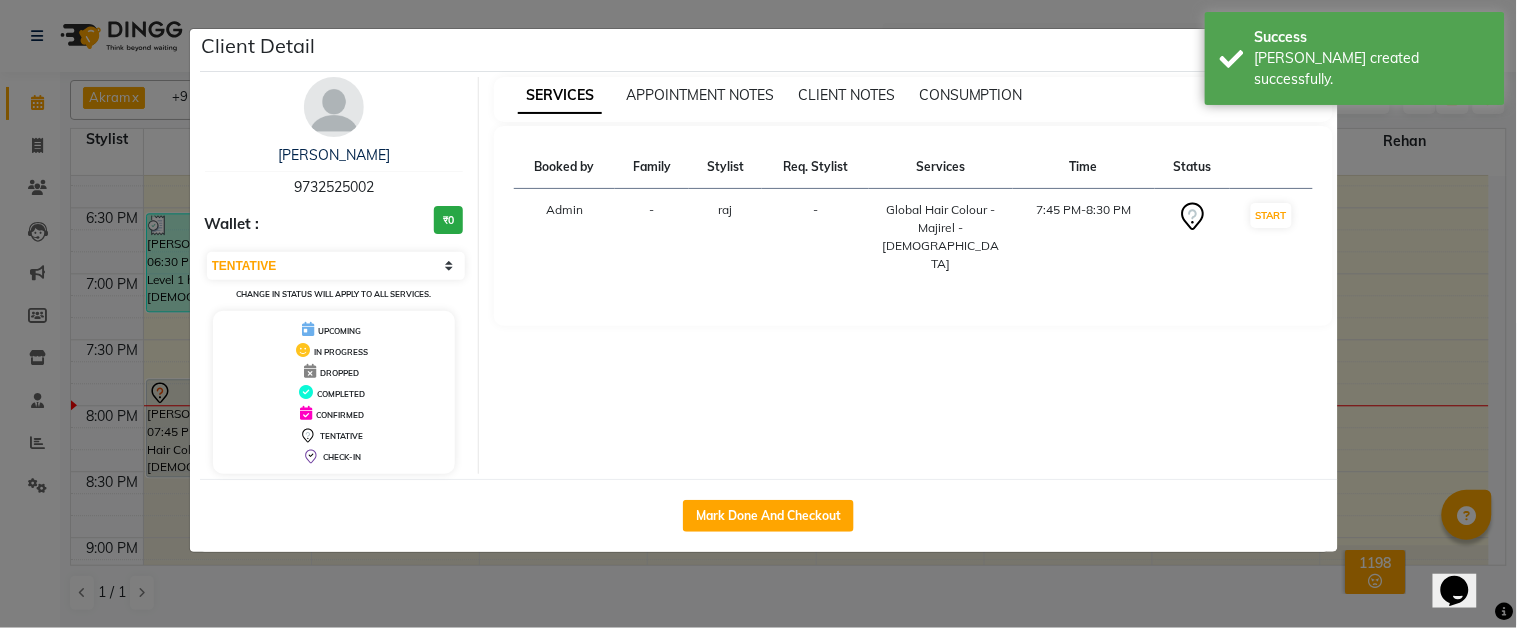 select on "5231" 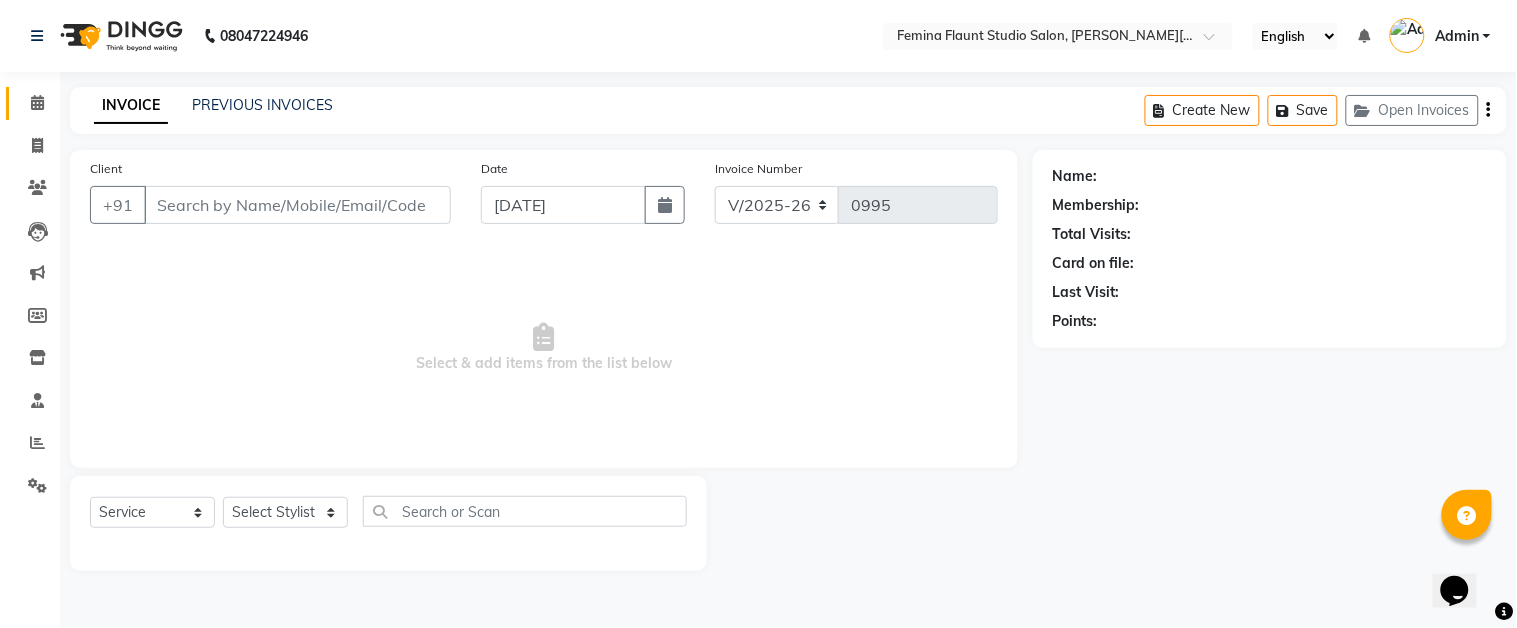 type on "9732525002" 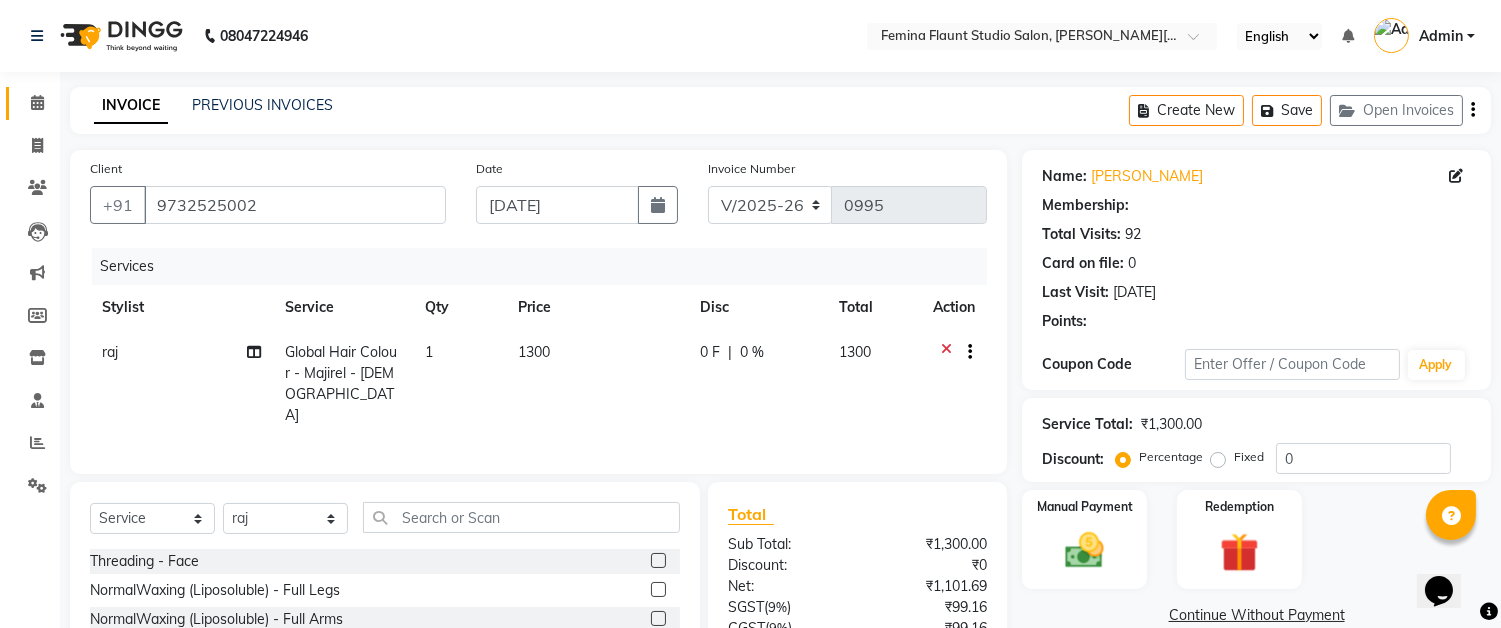 select on "1: Object" 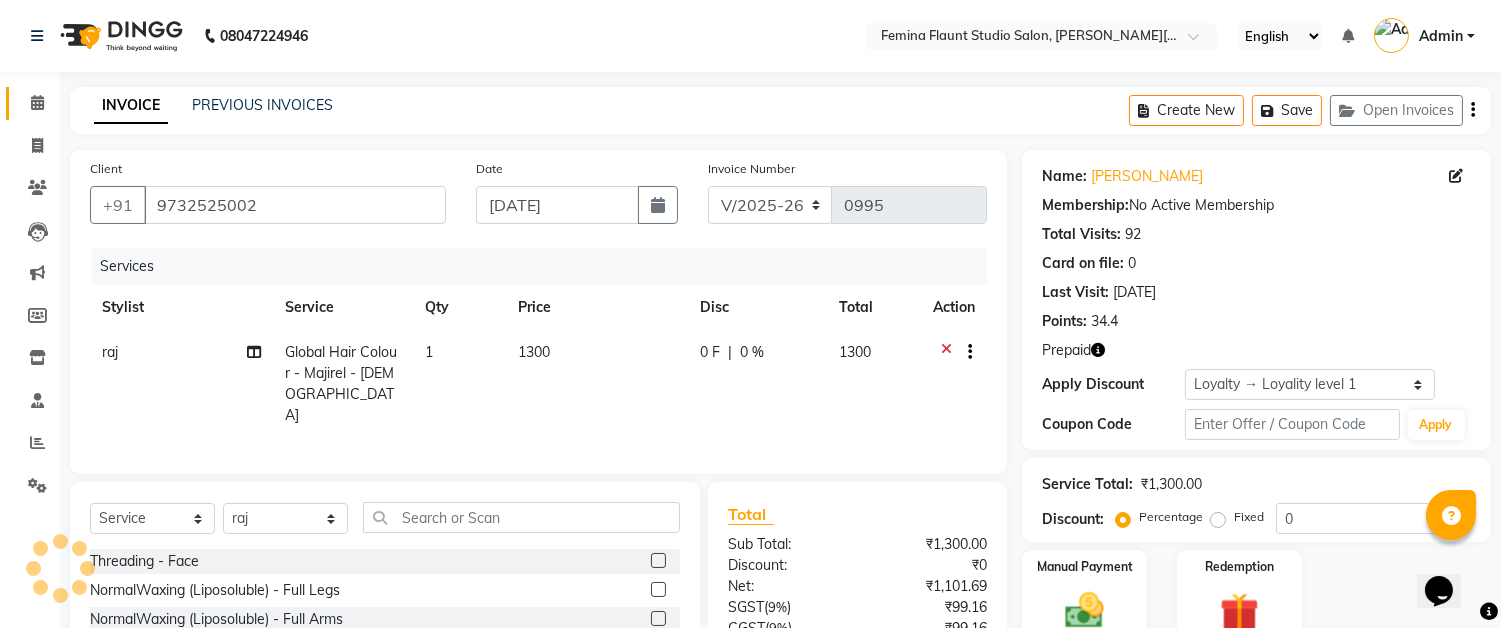 scroll, scrollTop: 172, scrollLeft: 0, axis: vertical 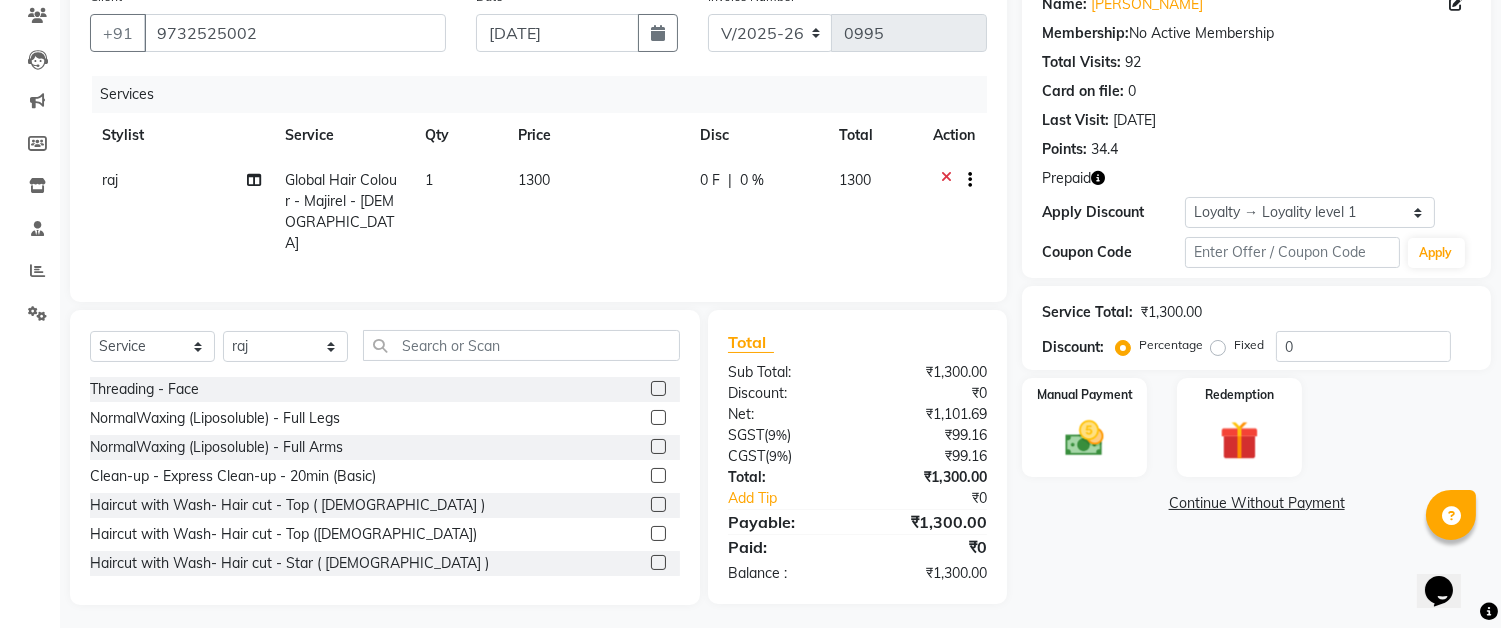 click on "1300" 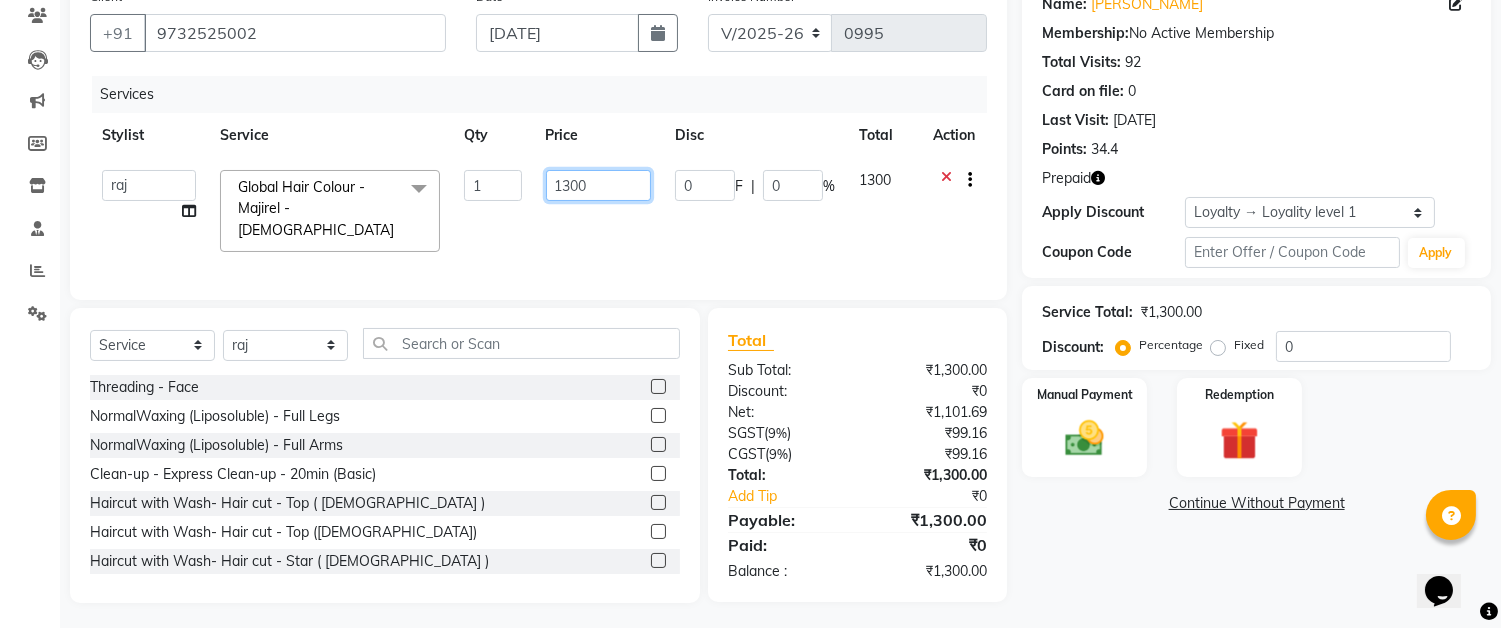 click on "1300" 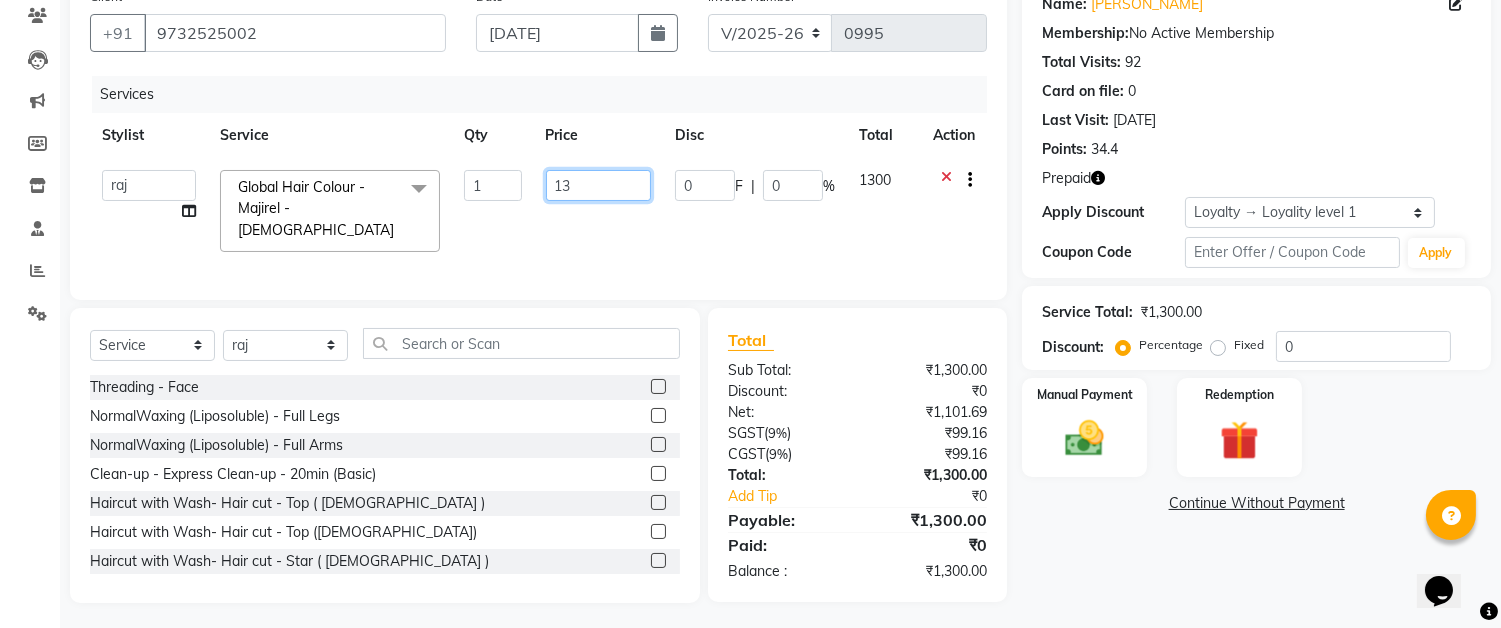 type on "1" 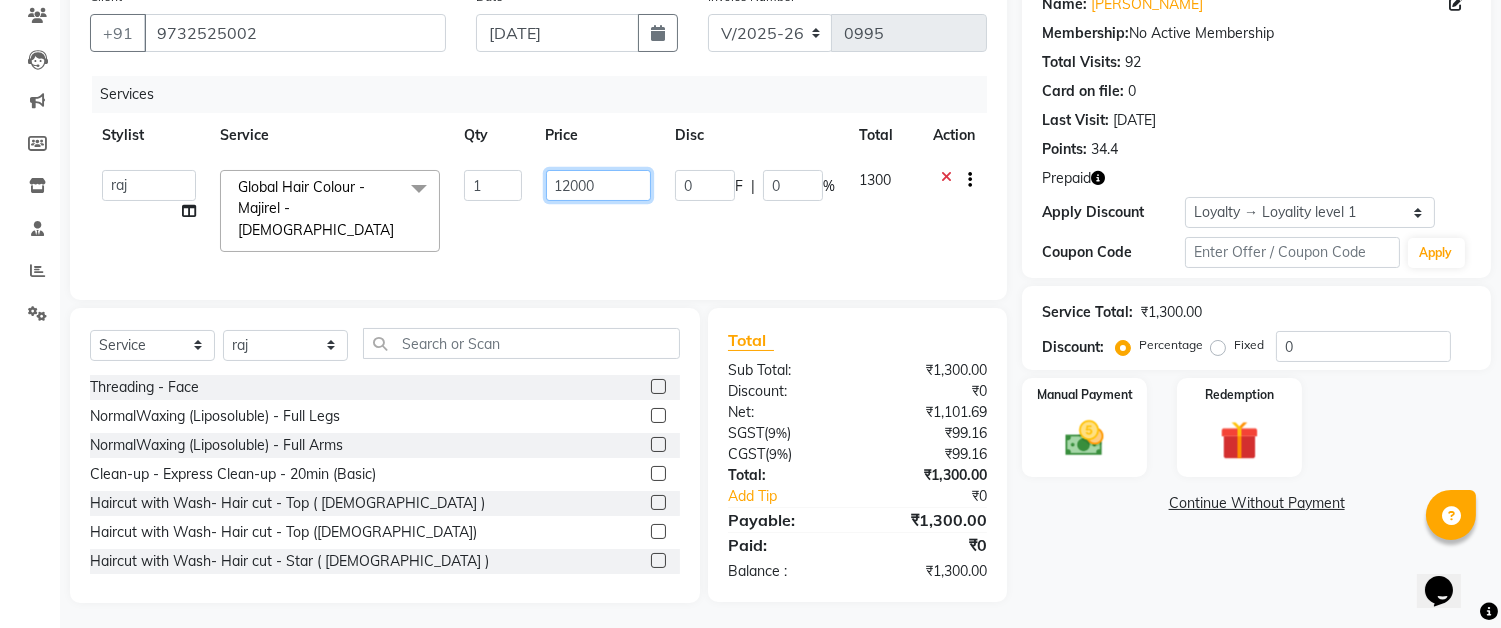 type on "1200" 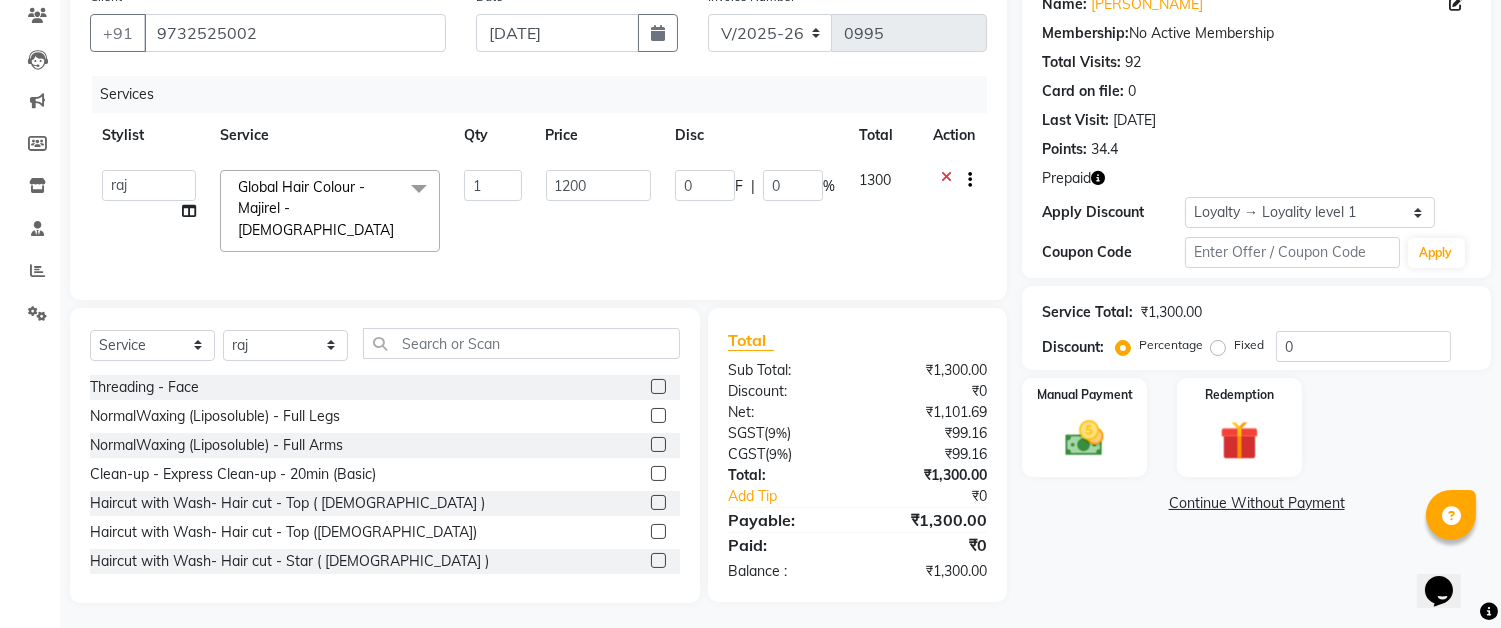 click on "0 F | 0 %" 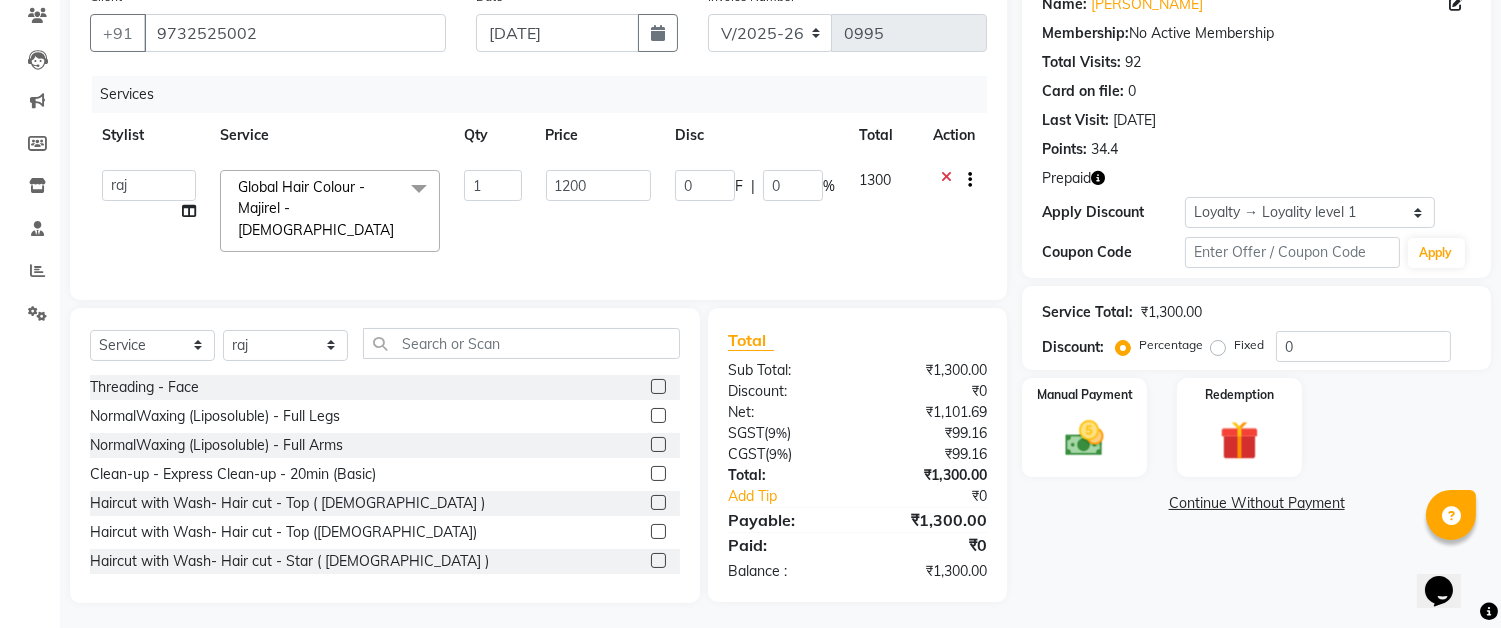 select on "37645" 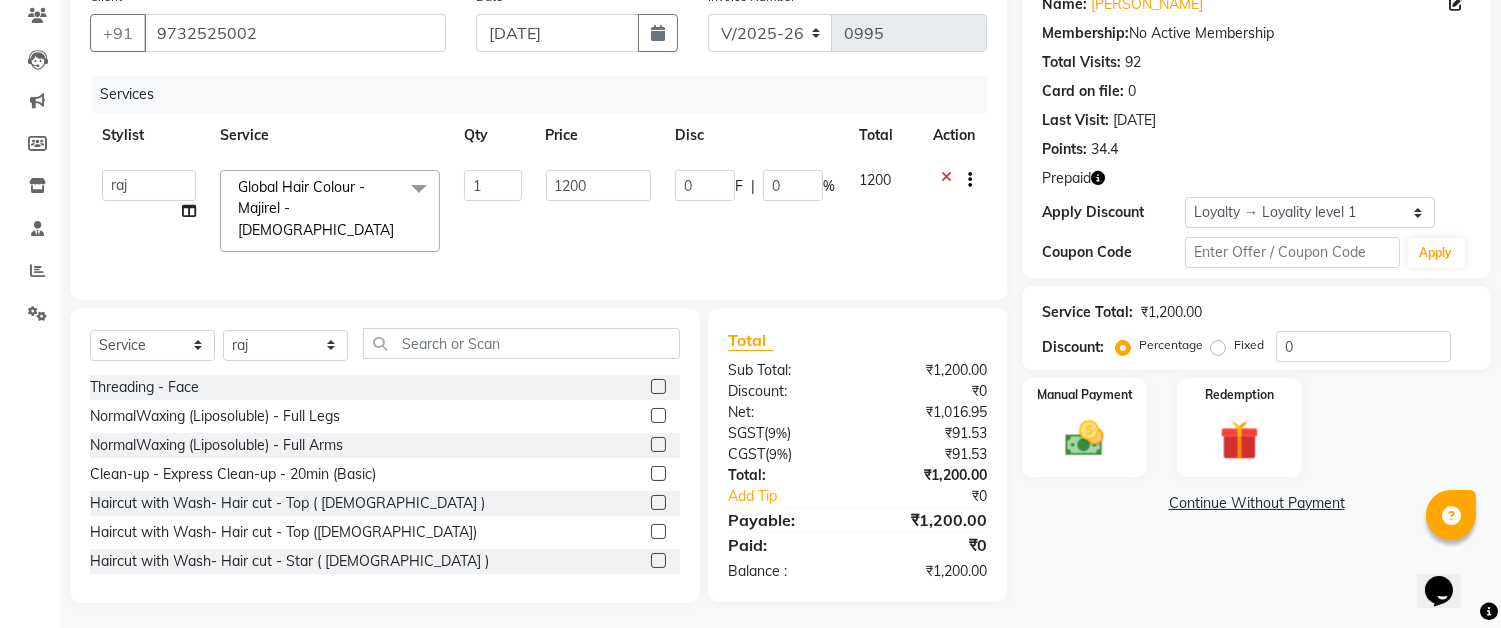 click 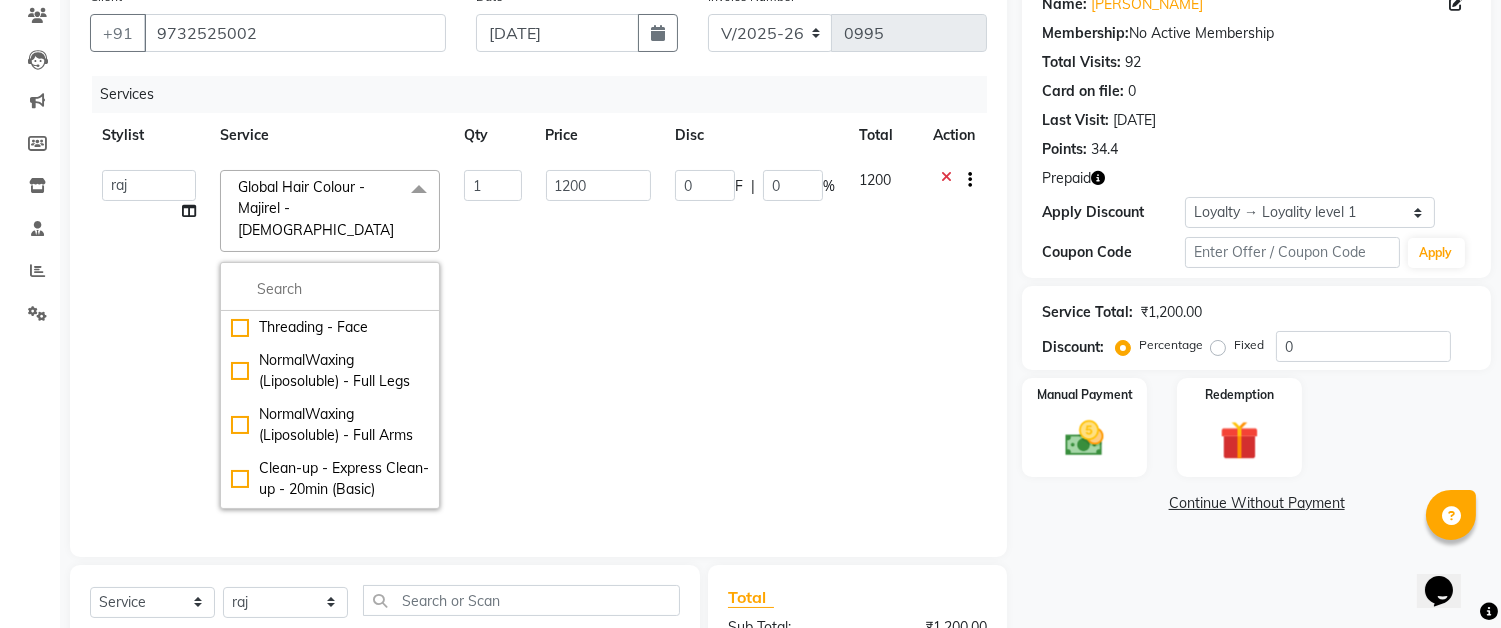 click 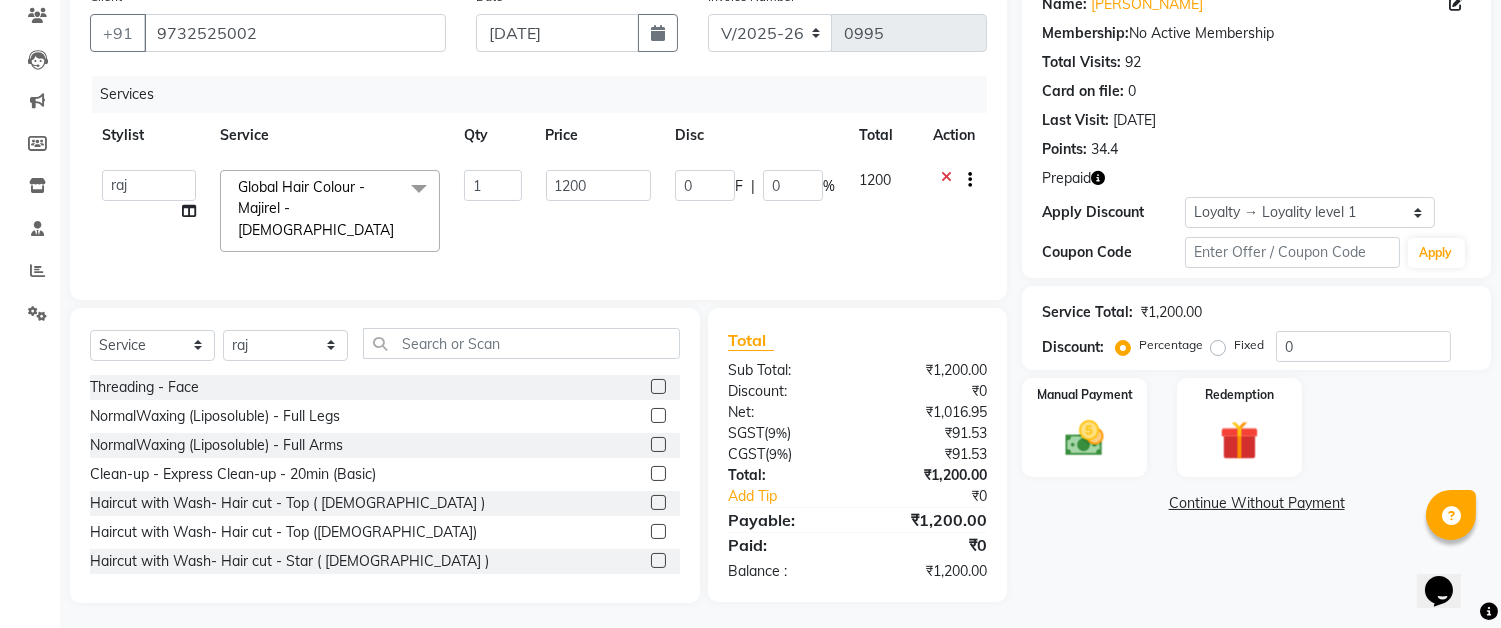 click 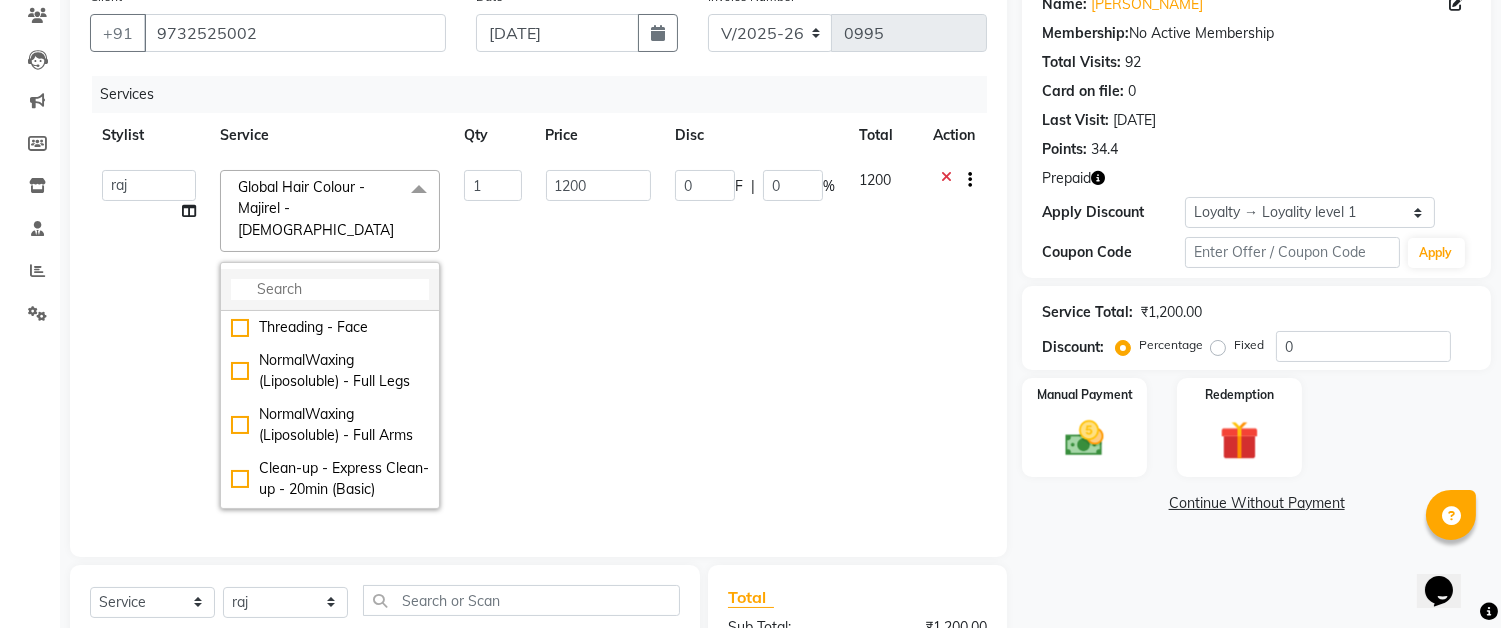 click 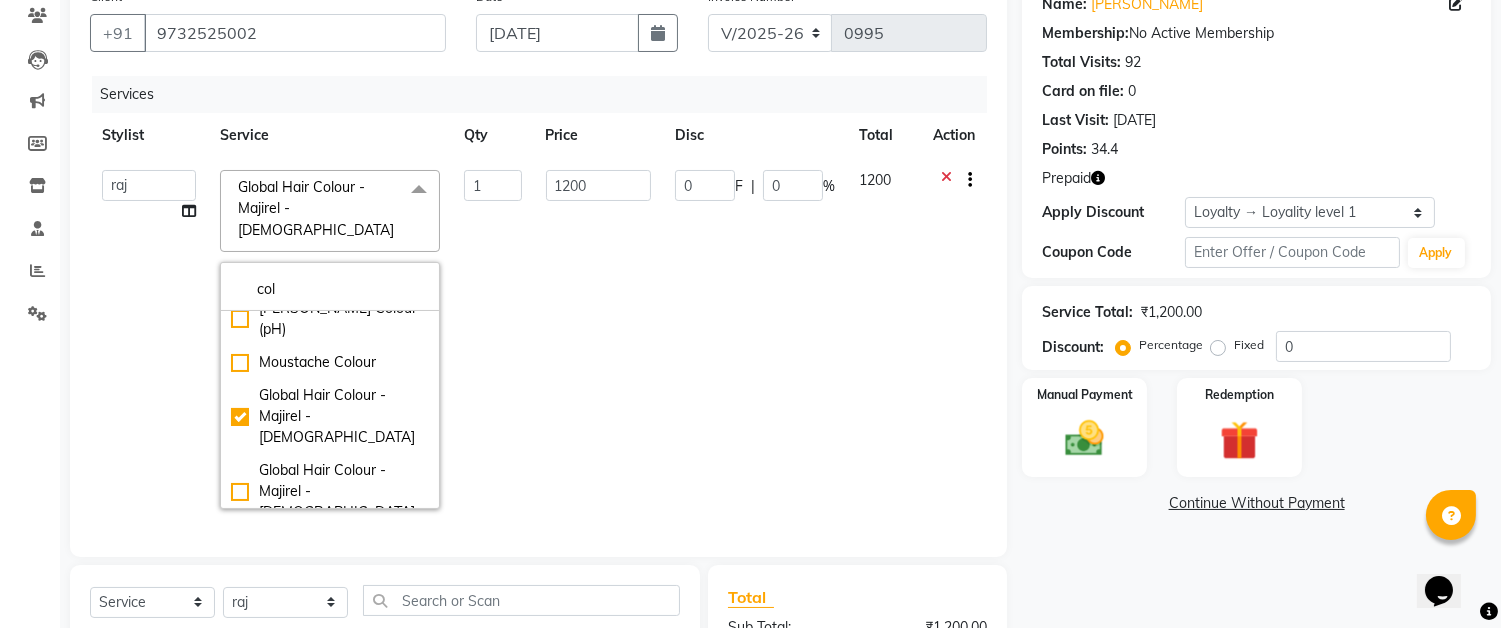 scroll, scrollTop: 111, scrollLeft: 0, axis: vertical 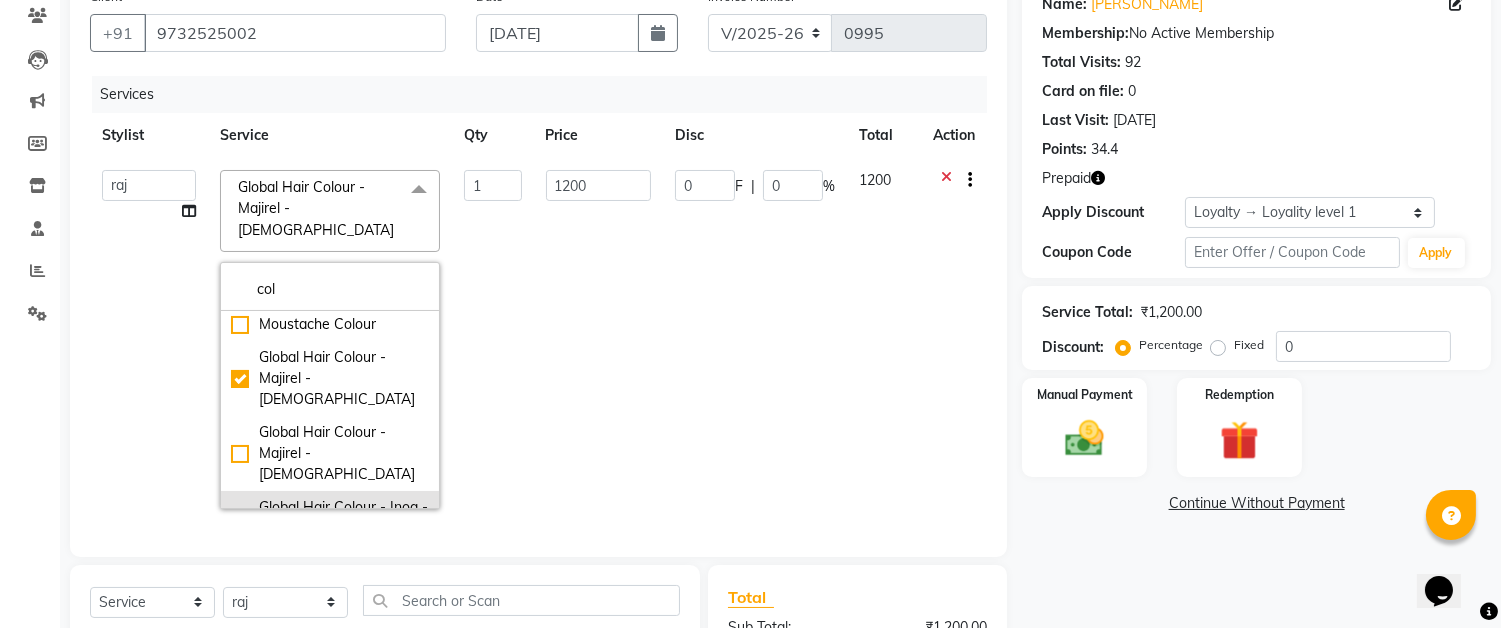 type on "col" 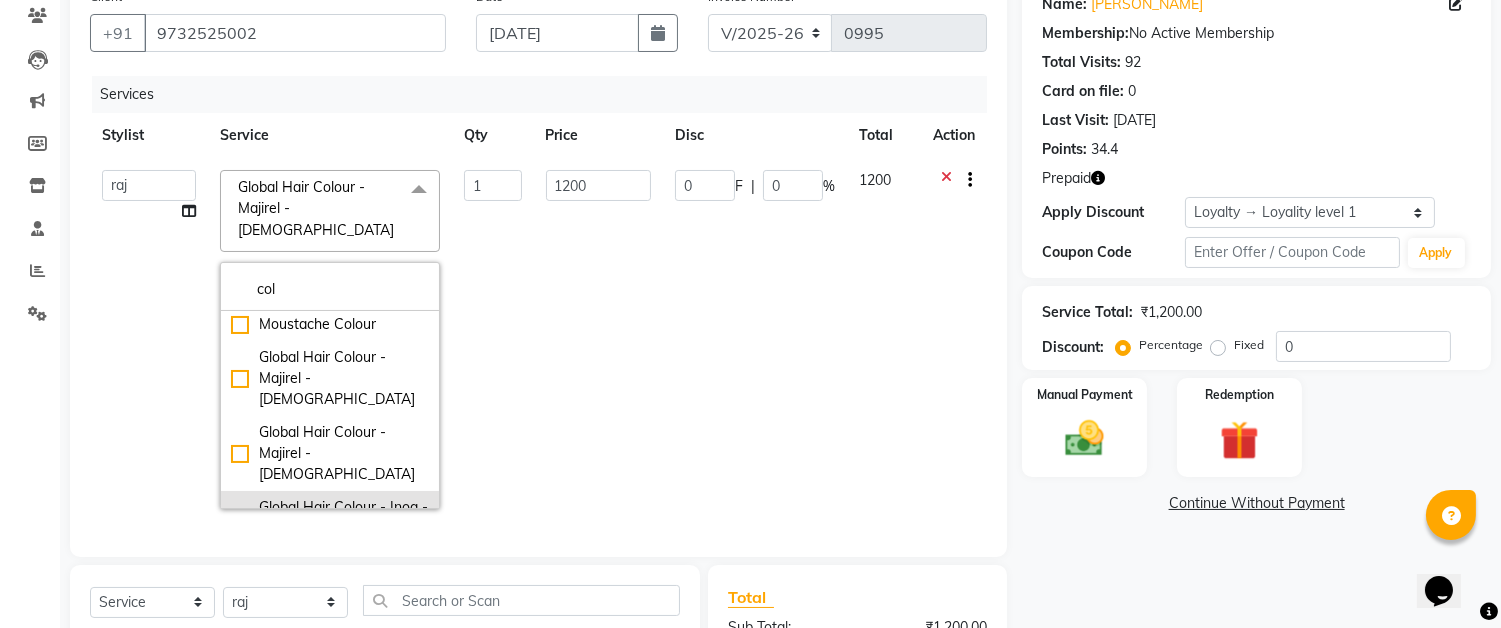 checkbox on "false" 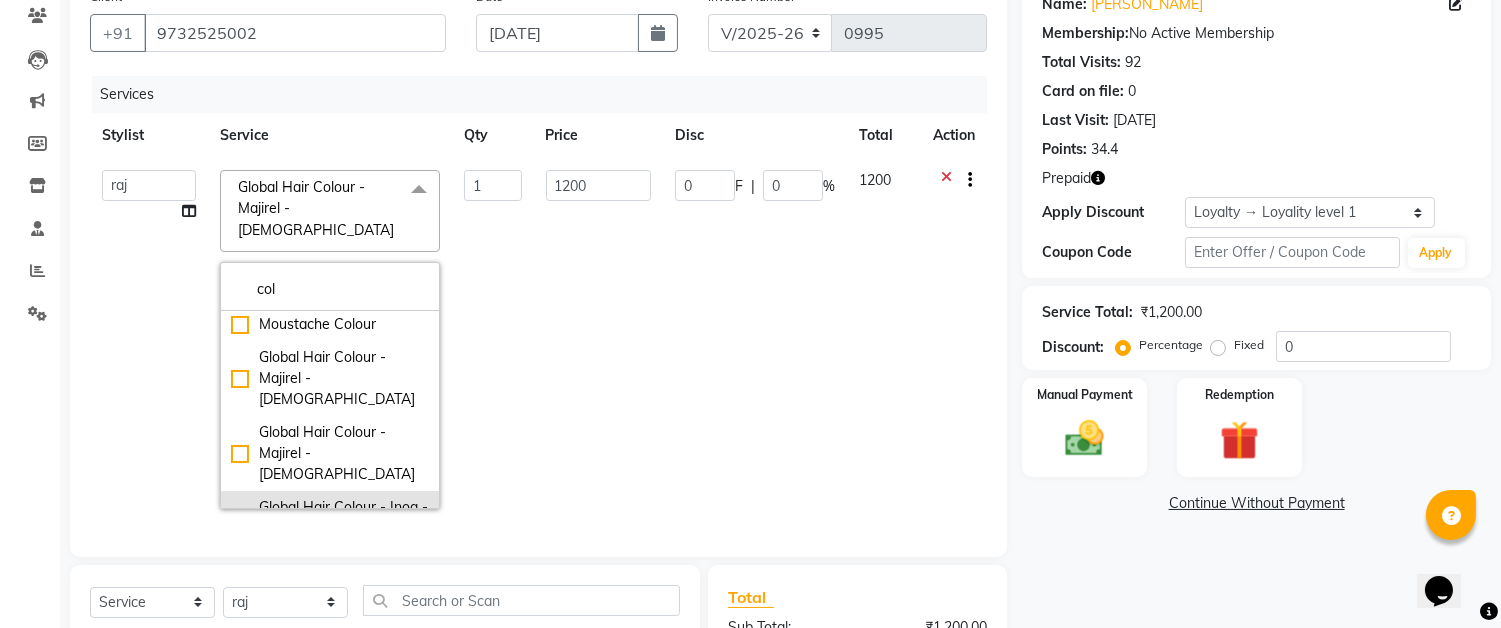 checkbox on "true" 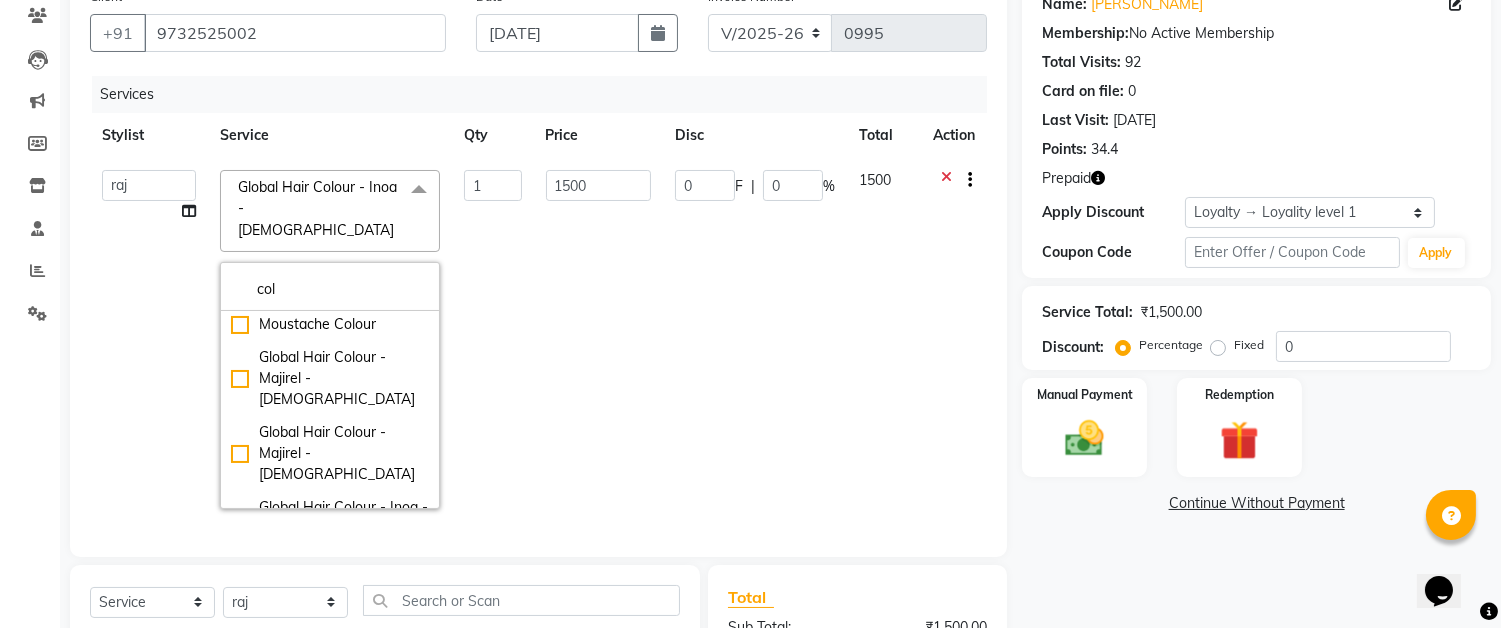 click on "0 F | 0 %" 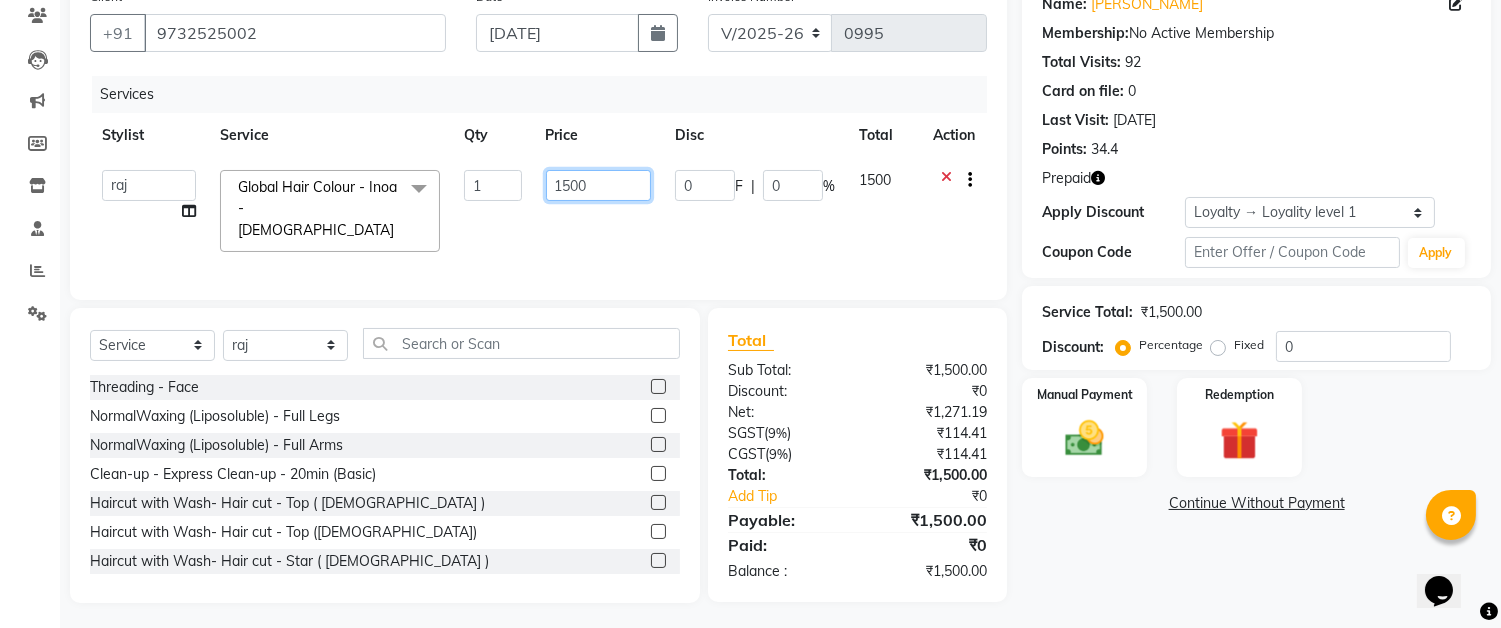 click on "1500" 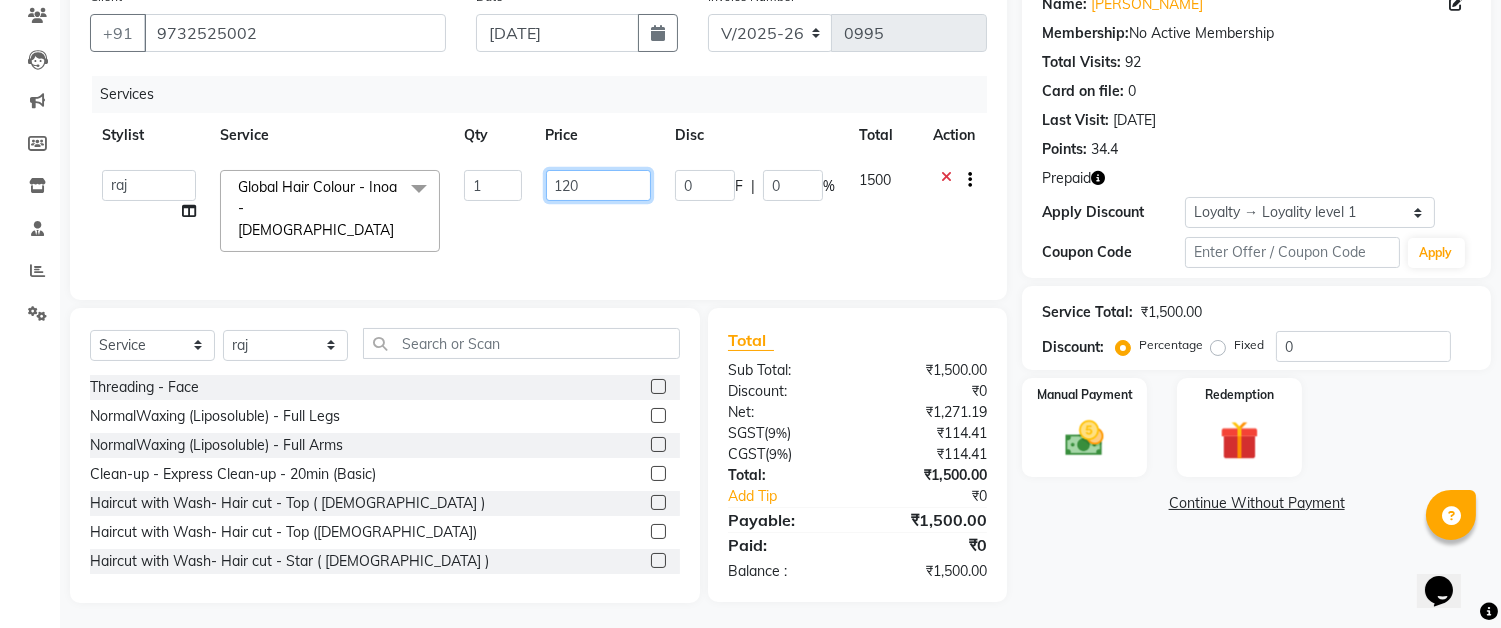 type on "1200" 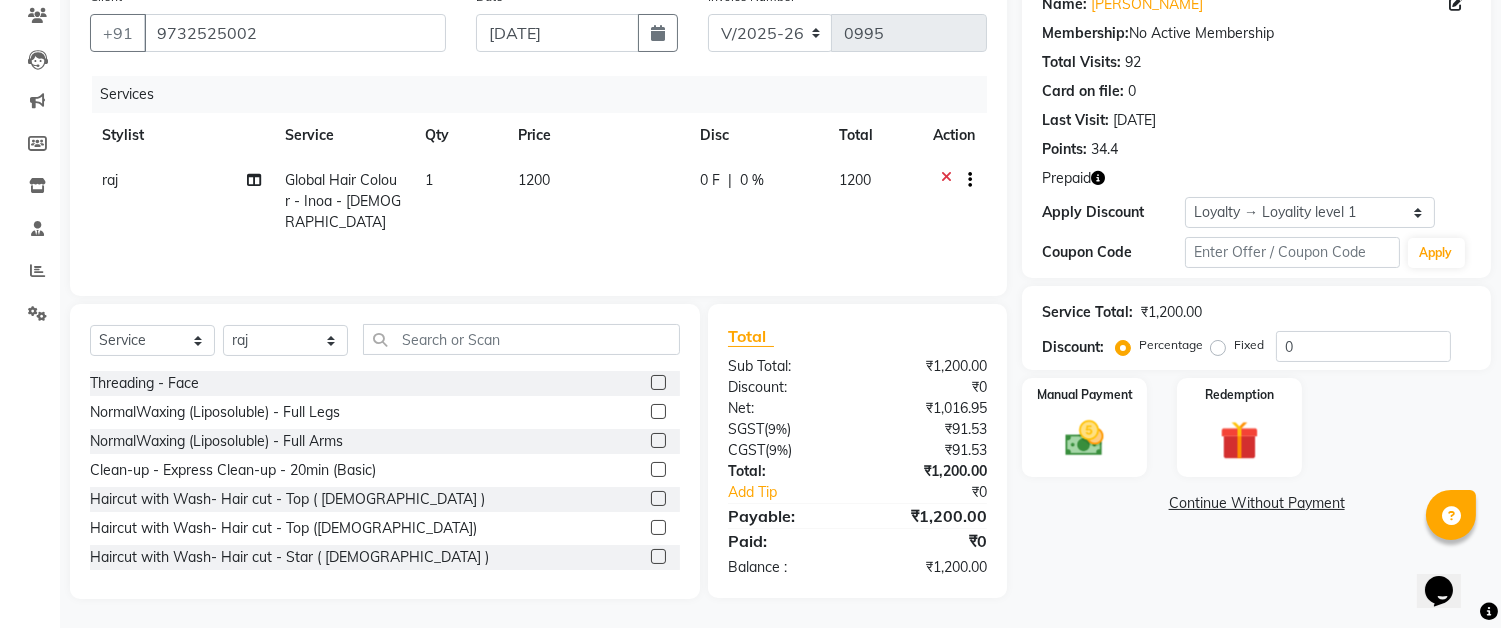 click on "Services Stylist Service Qty Price Disc Total Action raj Global Hair Colour - Inoa - Male 1 1200 0 F | 0 % 1200" 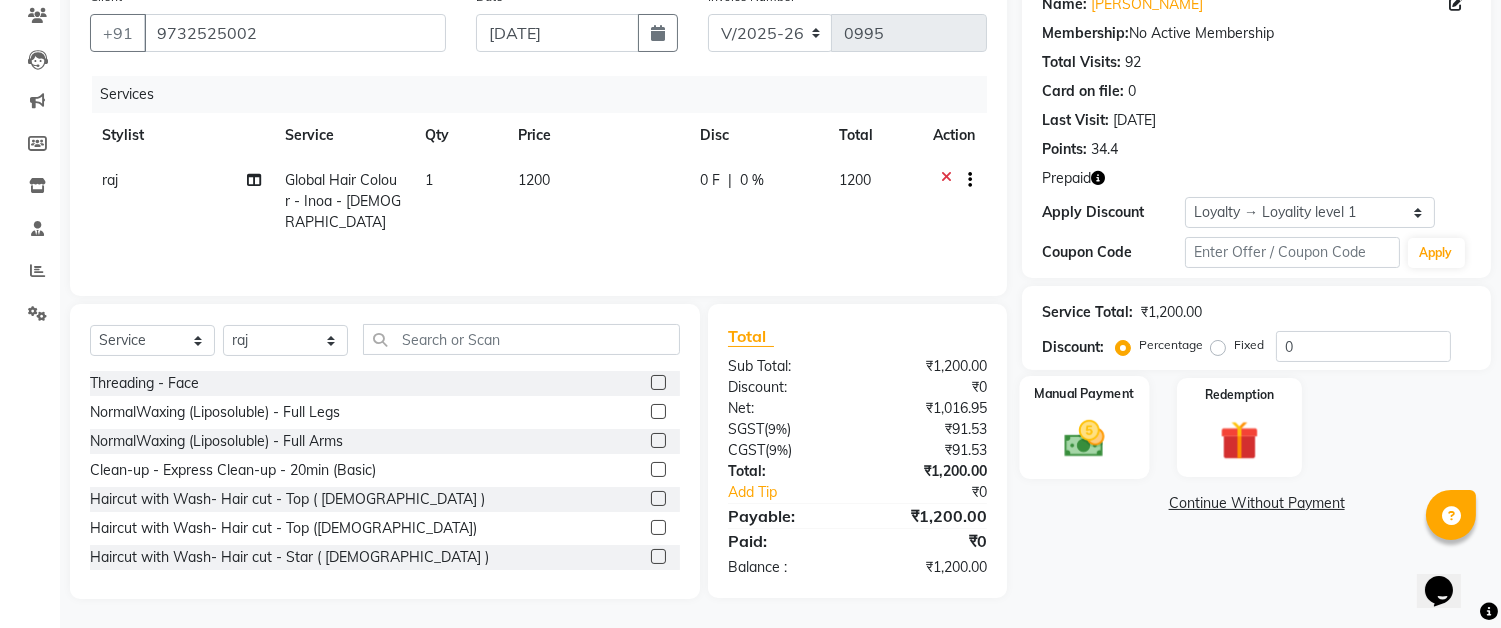 click 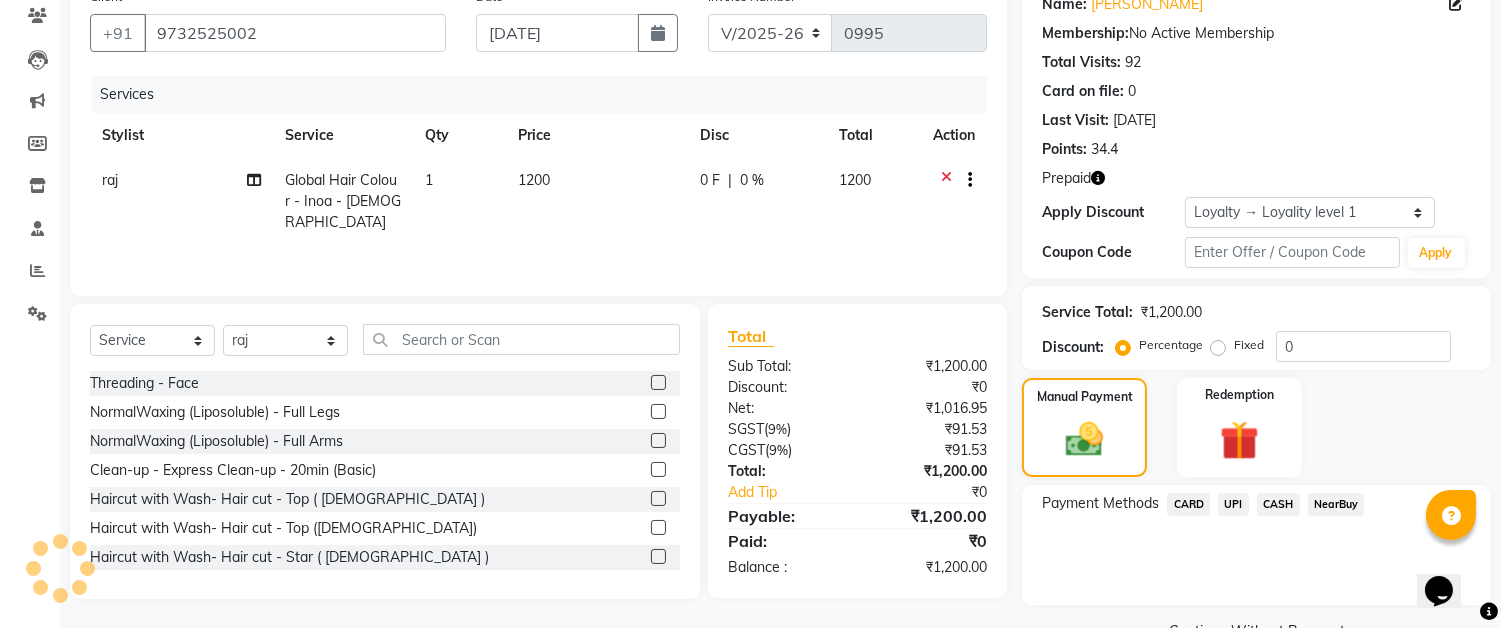scroll, scrollTop: 217, scrollLeft: 0, axis: vertical 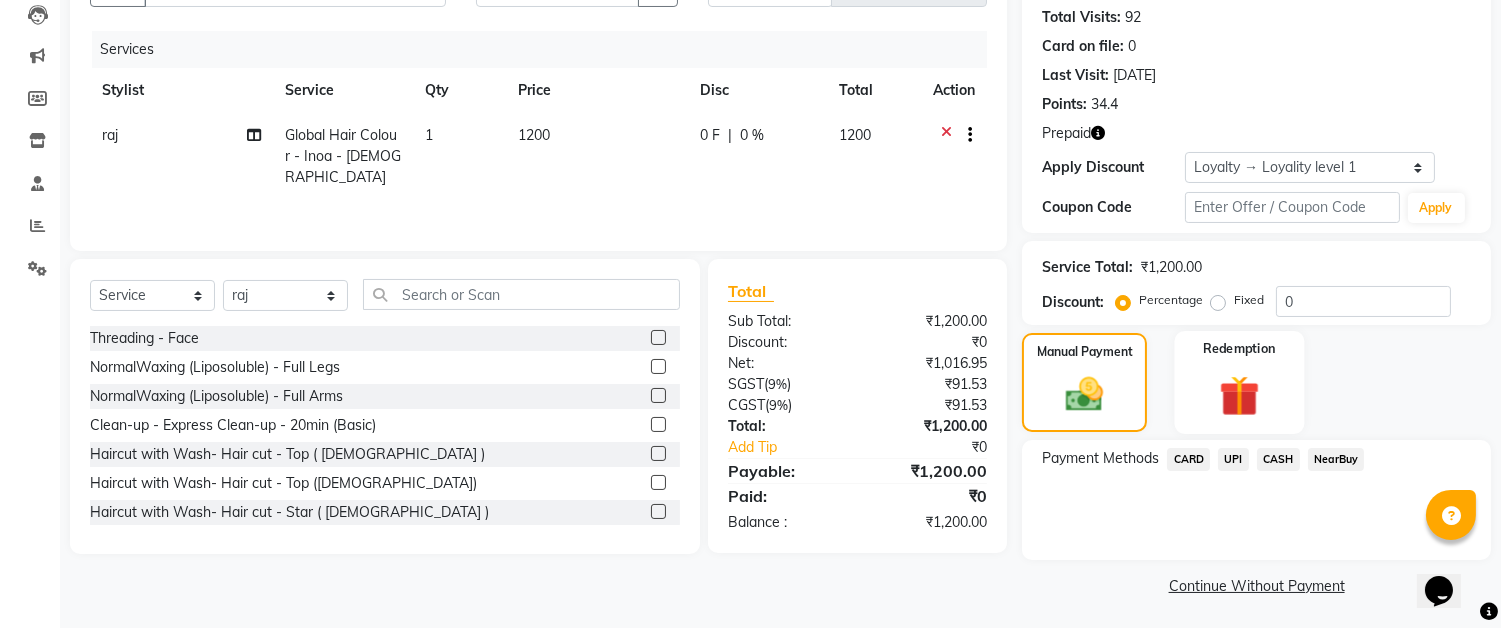 click on "Redemption" 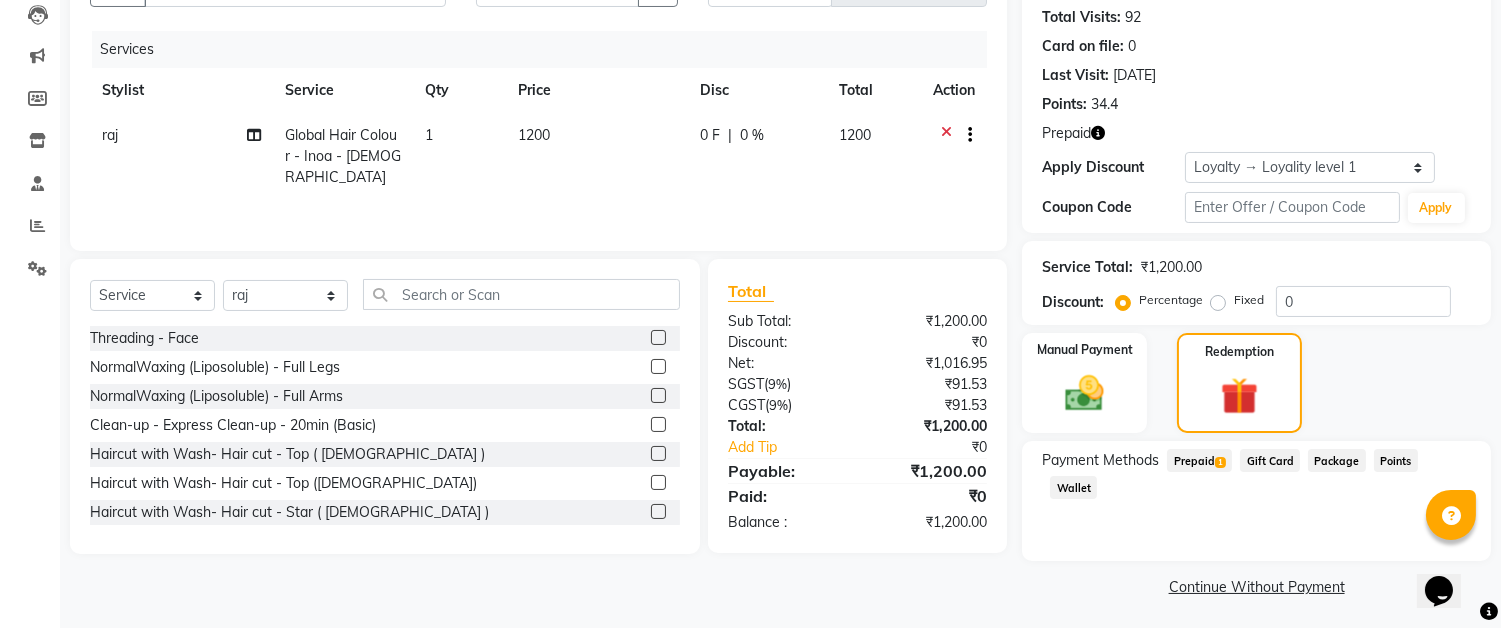 scroll, scrollTop: 218, scrollLeft: 0, axis: vertical 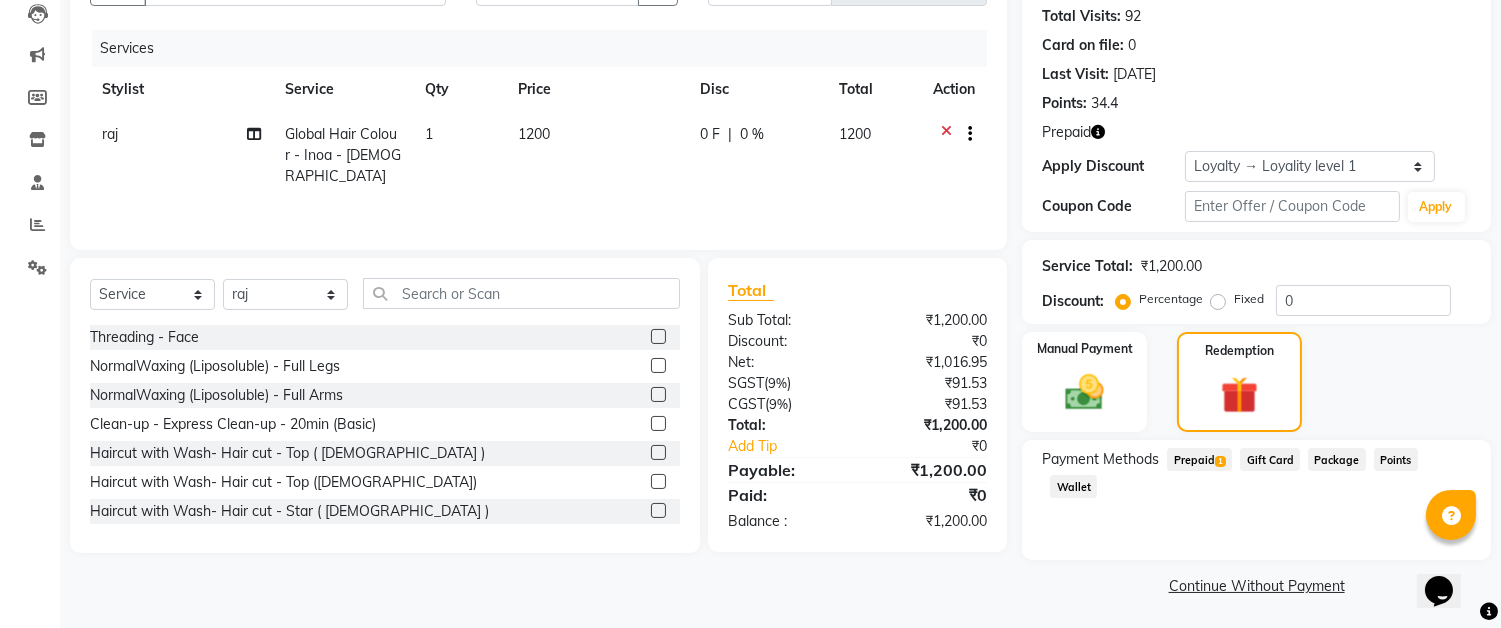 click on "Package" 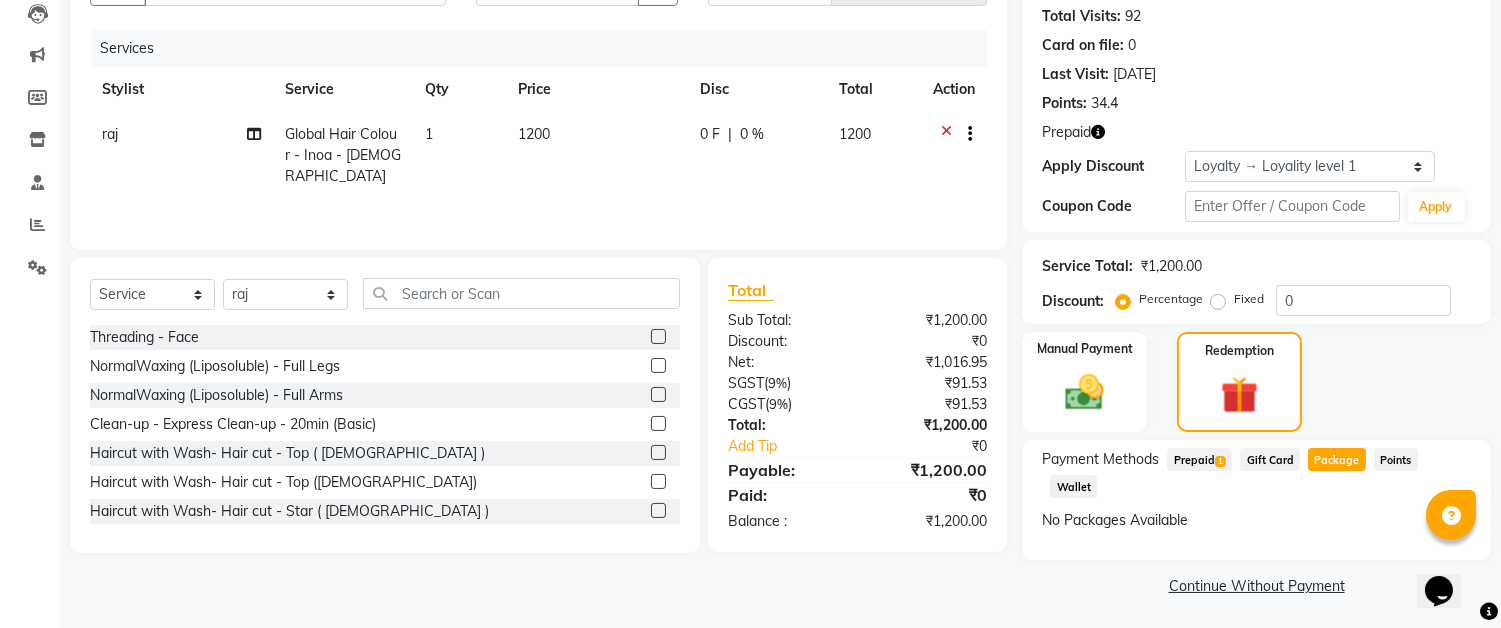 click on "Prepaid  1" 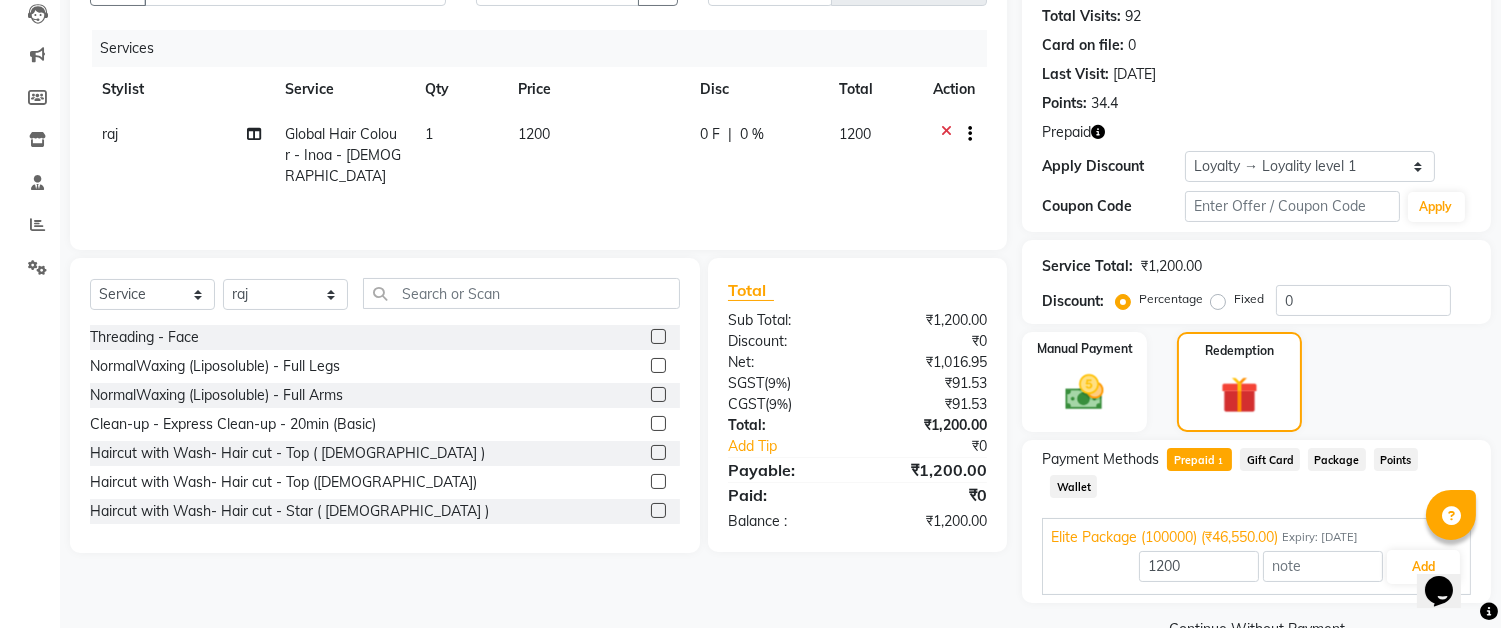 scroll, scrollTop: 235, scrollLeft: 0, axis: vertical 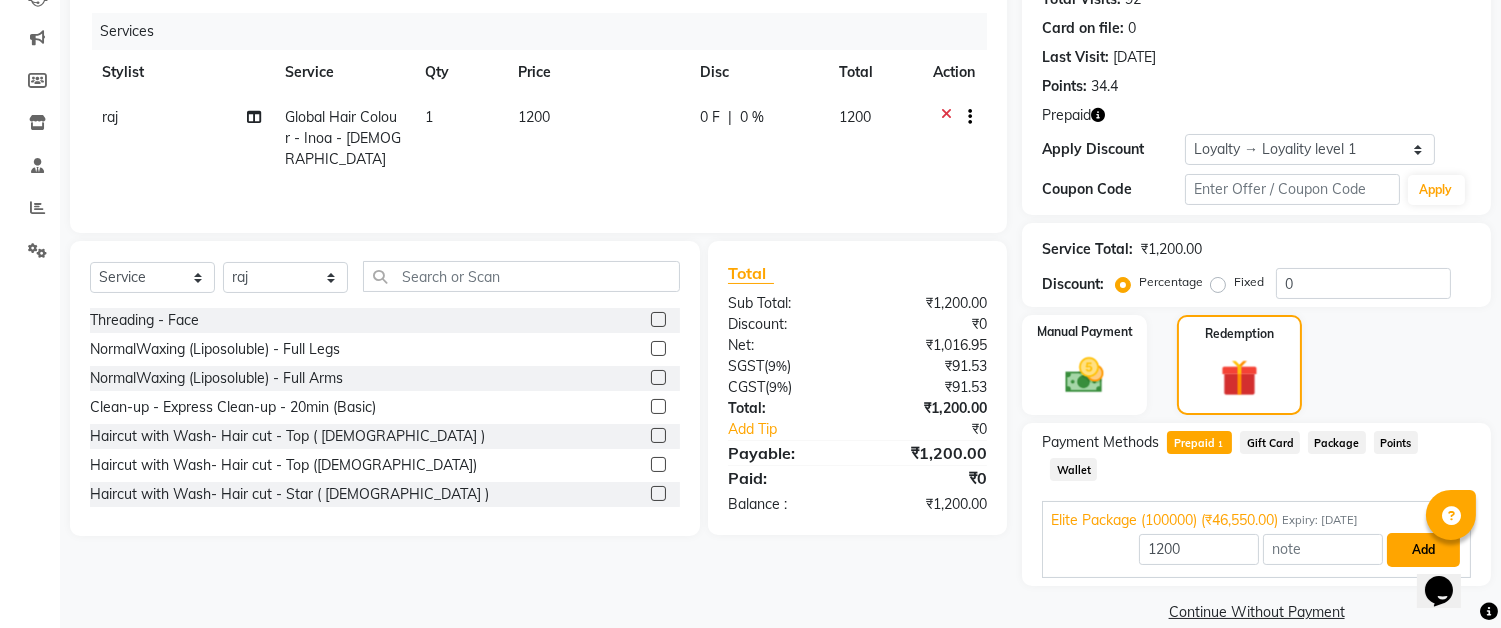 click on "Add" at bounding box center (1423, 550) 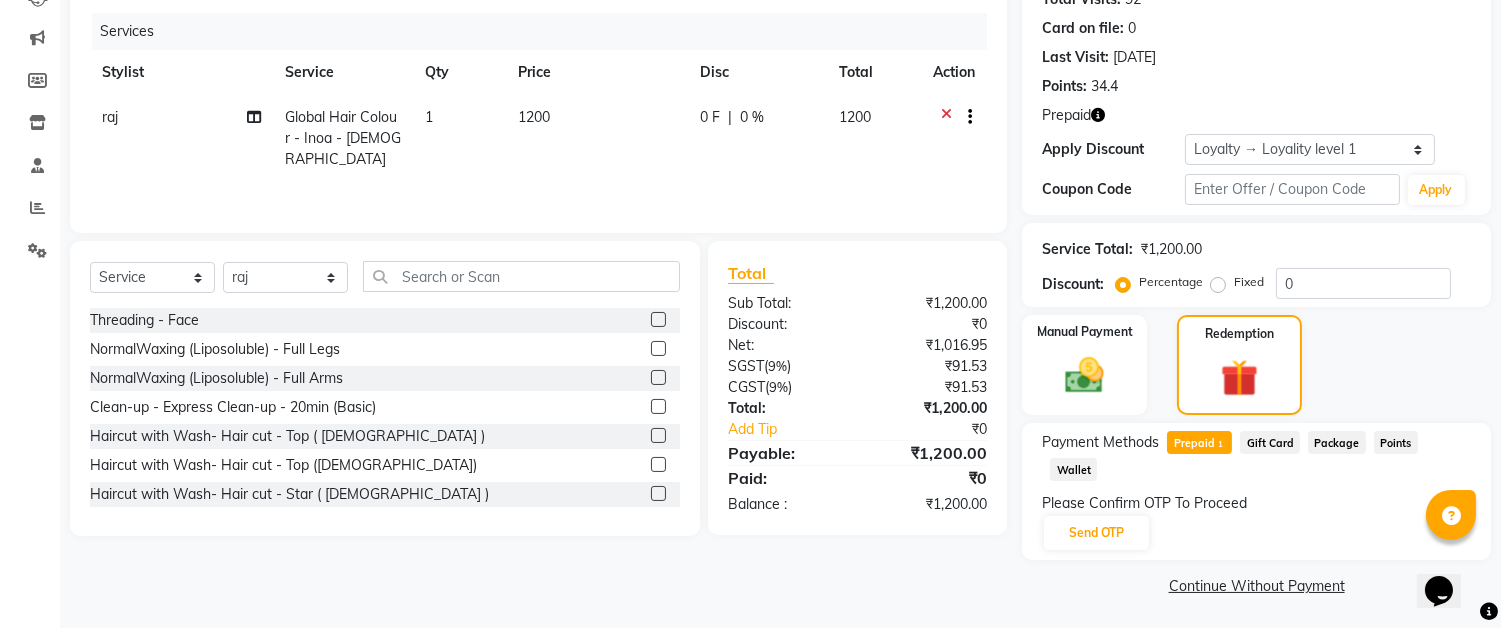 scroll, scrollTop: 218, scrollLeft: 0, axis: vertical 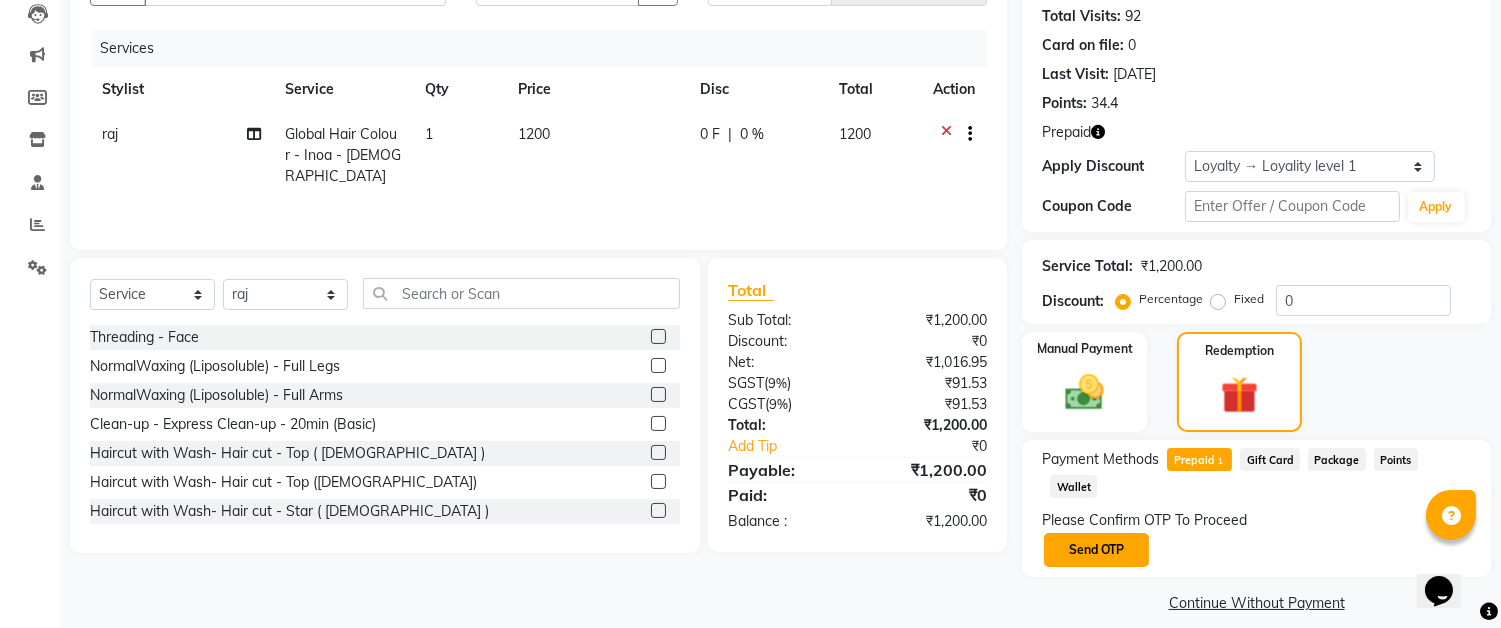 click on "Send OTP" 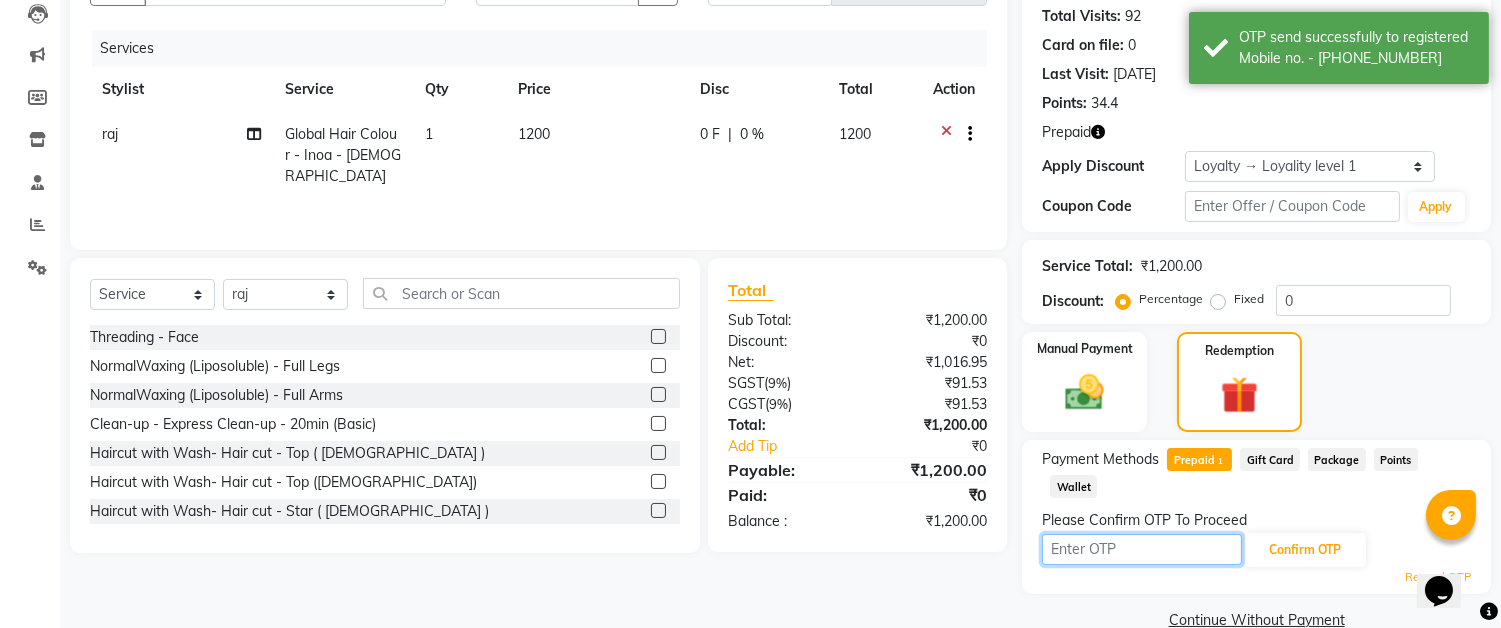 click at bounding box center (1142, 549) 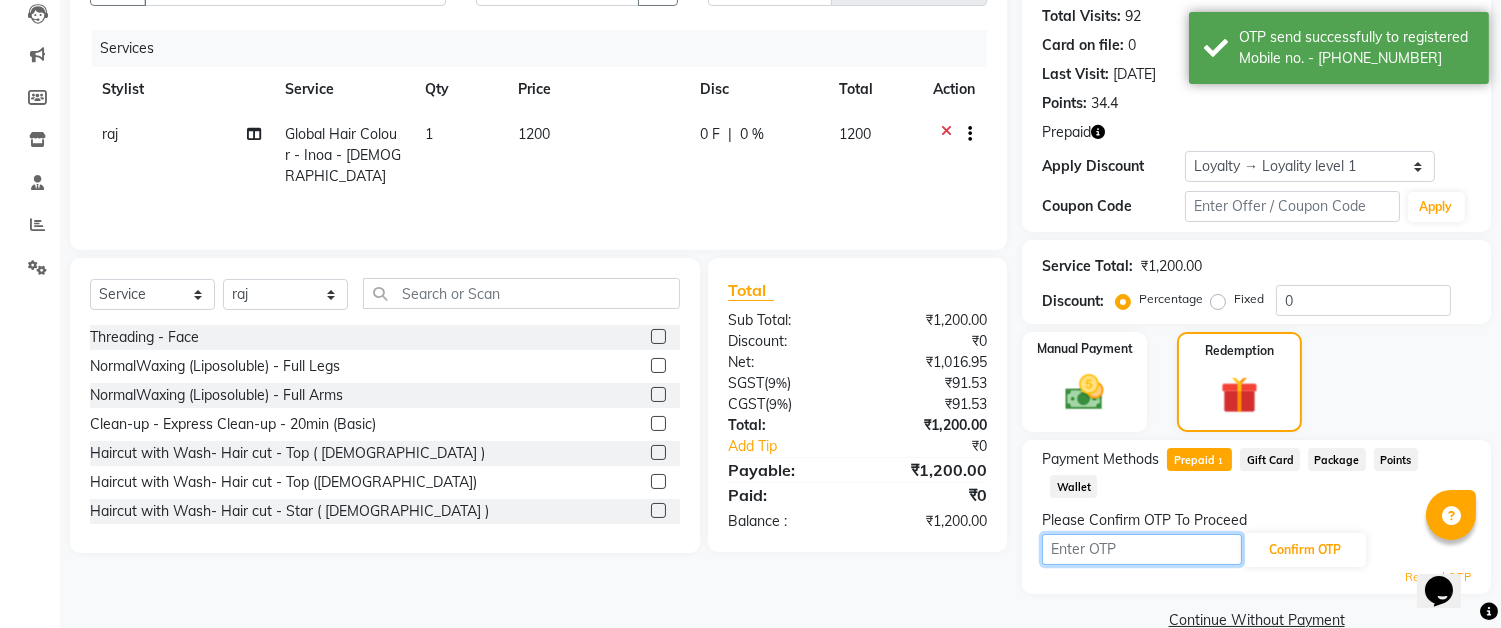 type on "3440" 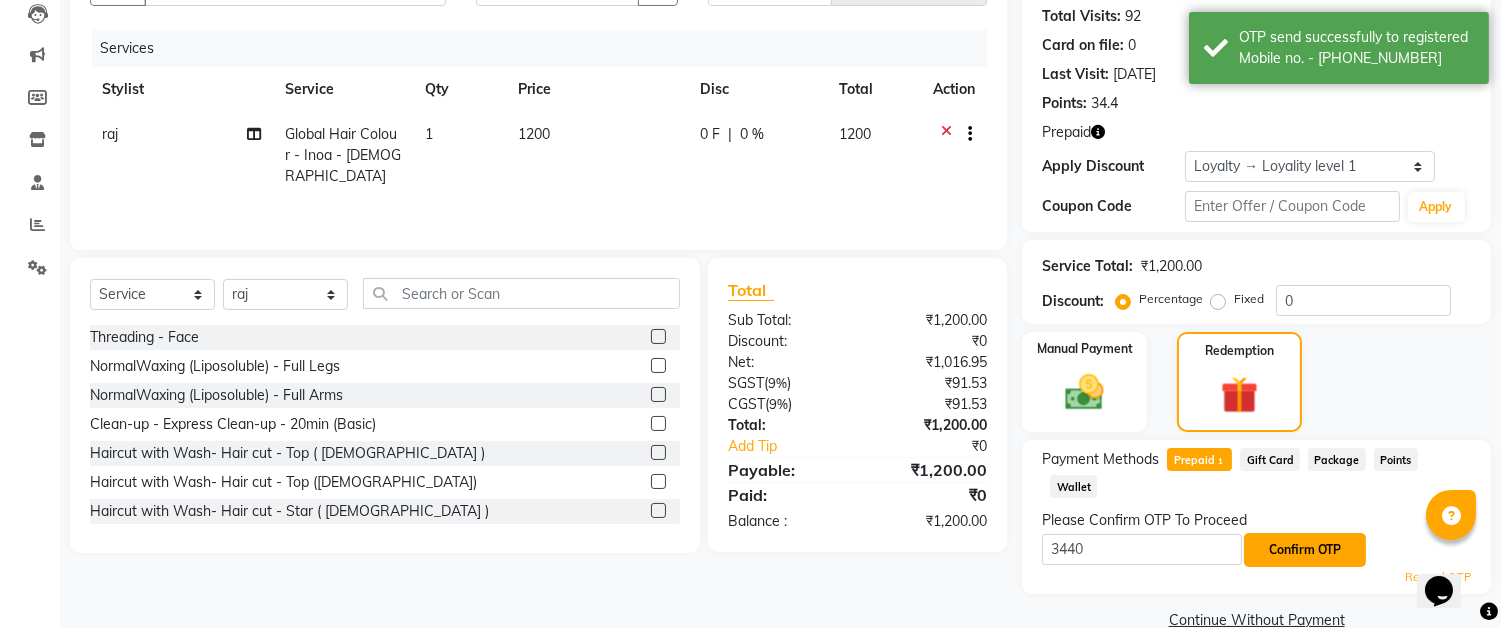 click on "Confirm OTP" 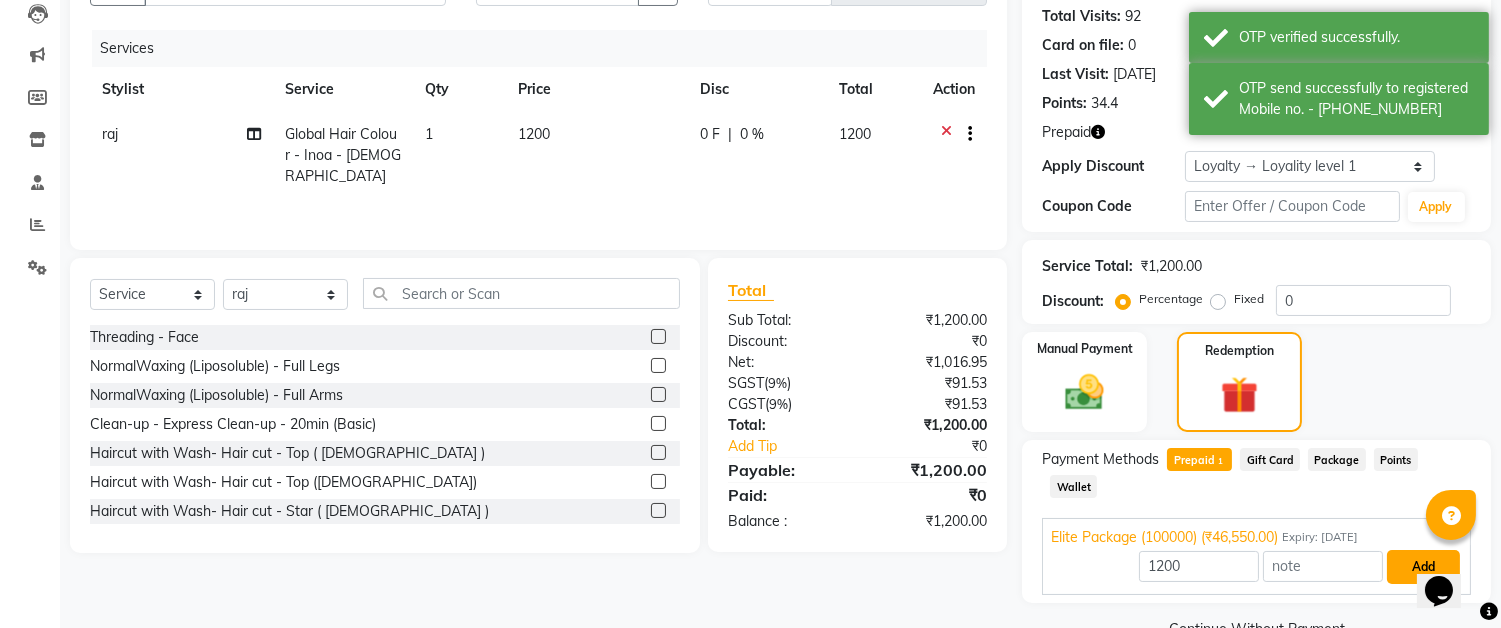 click on "Add" at bounding box center [1423, 567] 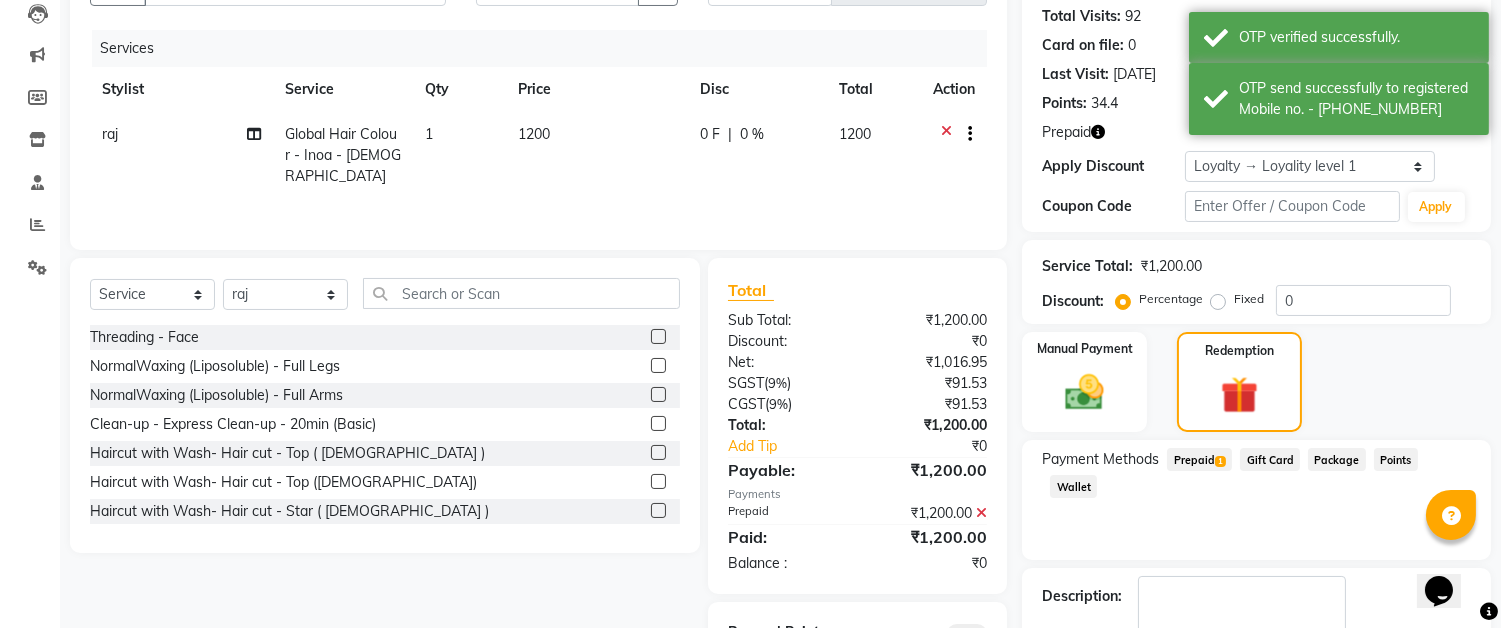 scroll, scrollTop: 332, scrollLeft: 0, axis: vertical 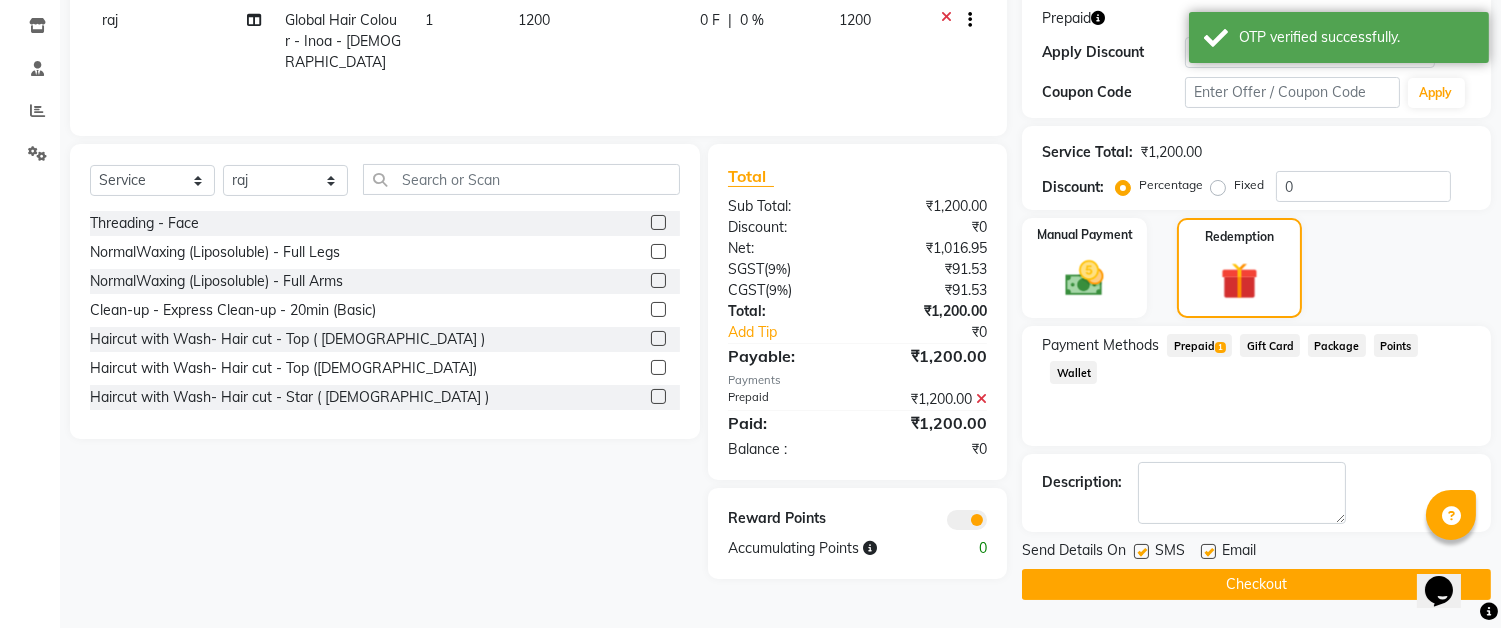 click 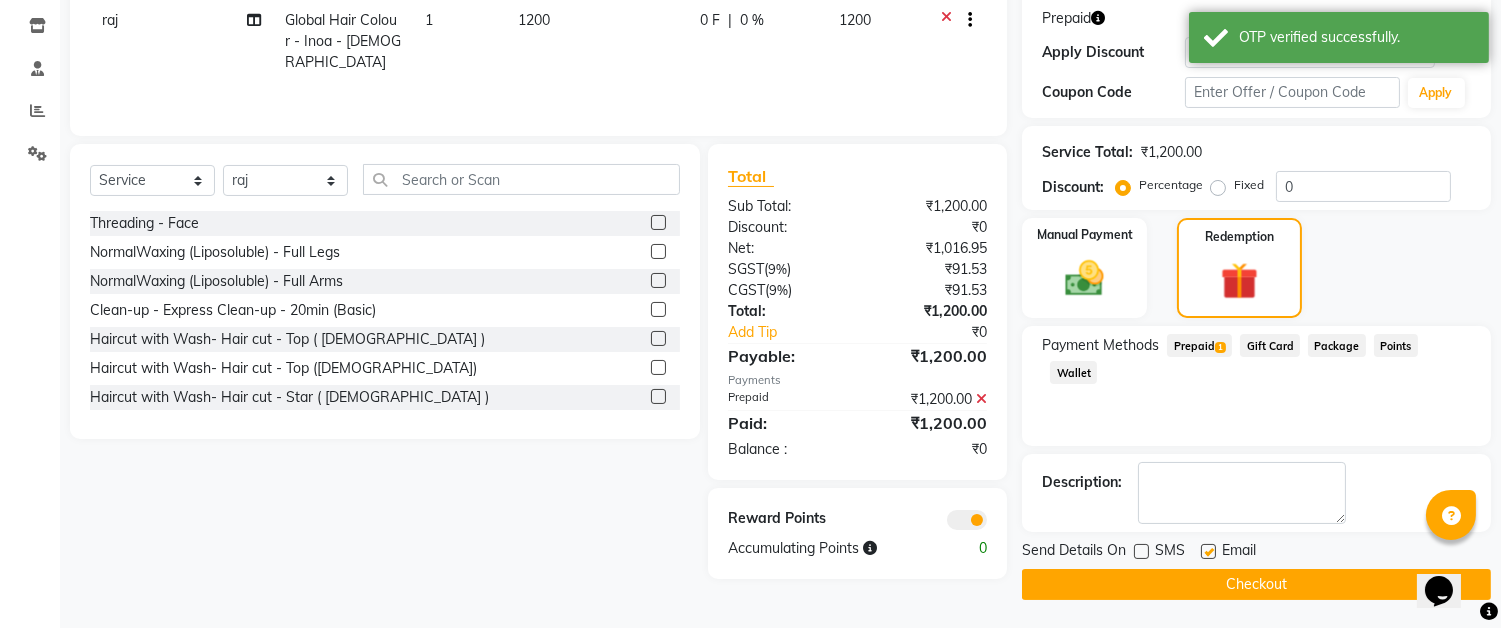 click 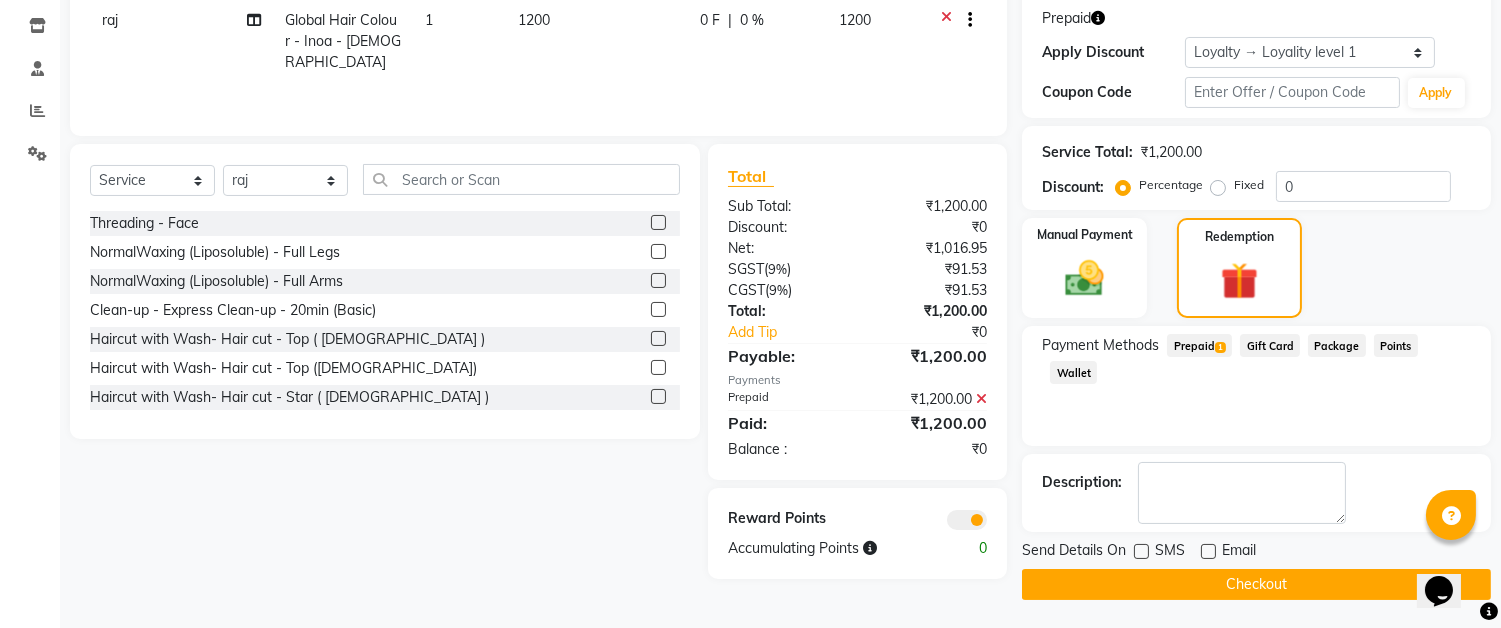 click on "Checkout" 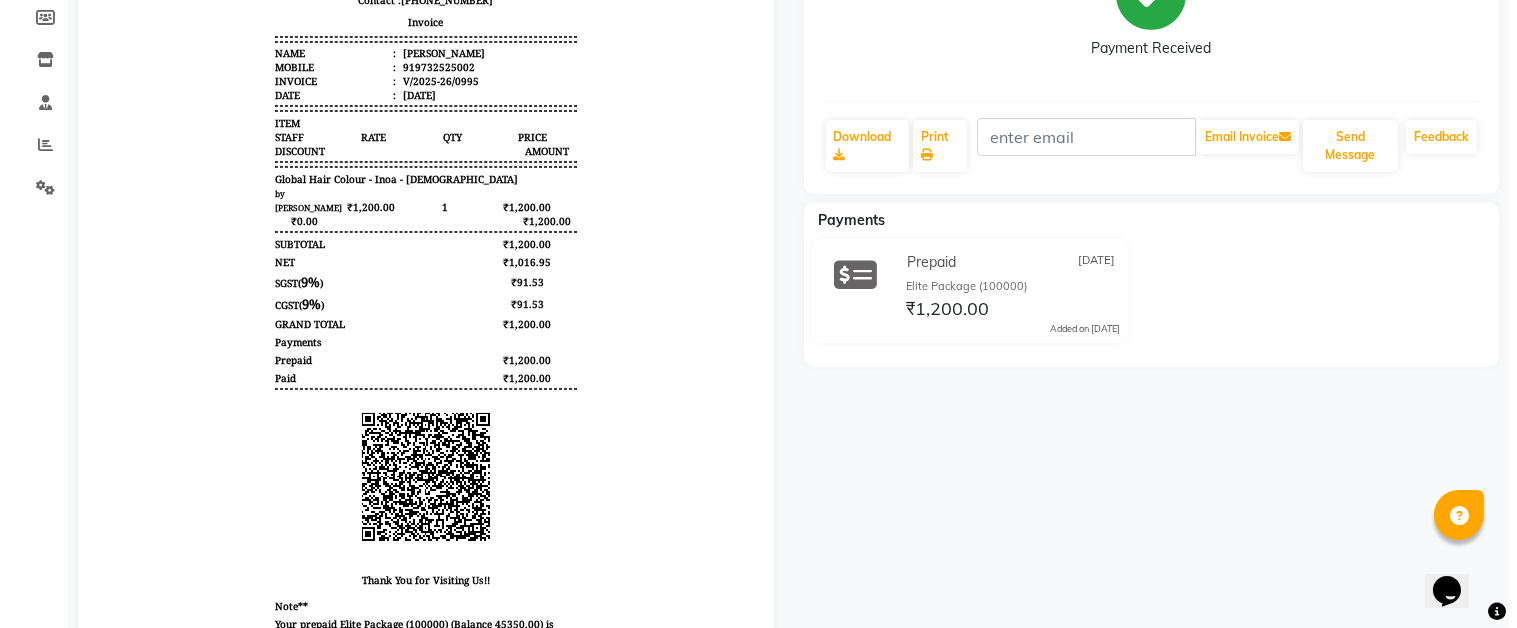 scroll, scrollTop: 0, scrollLeft: 0, axis: both 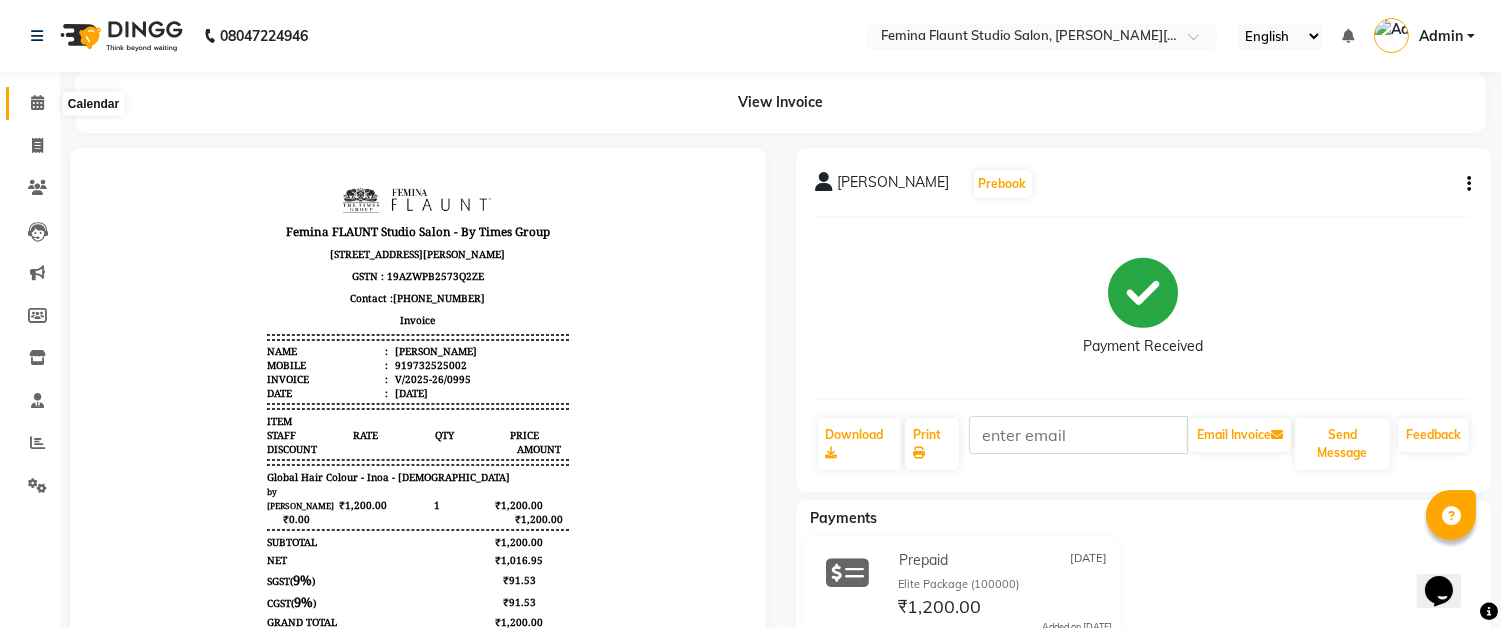 click 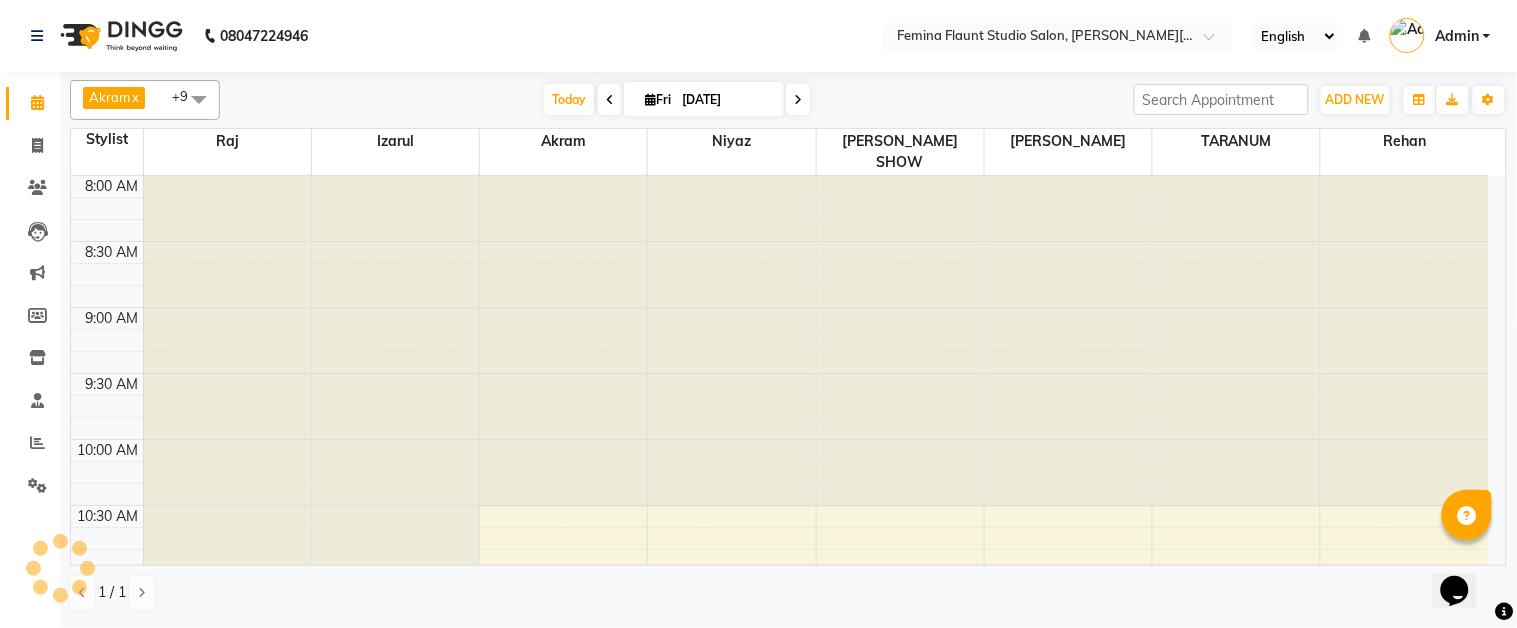 scroll, scrollTop: 0, scrollLeft: 0, axis: both 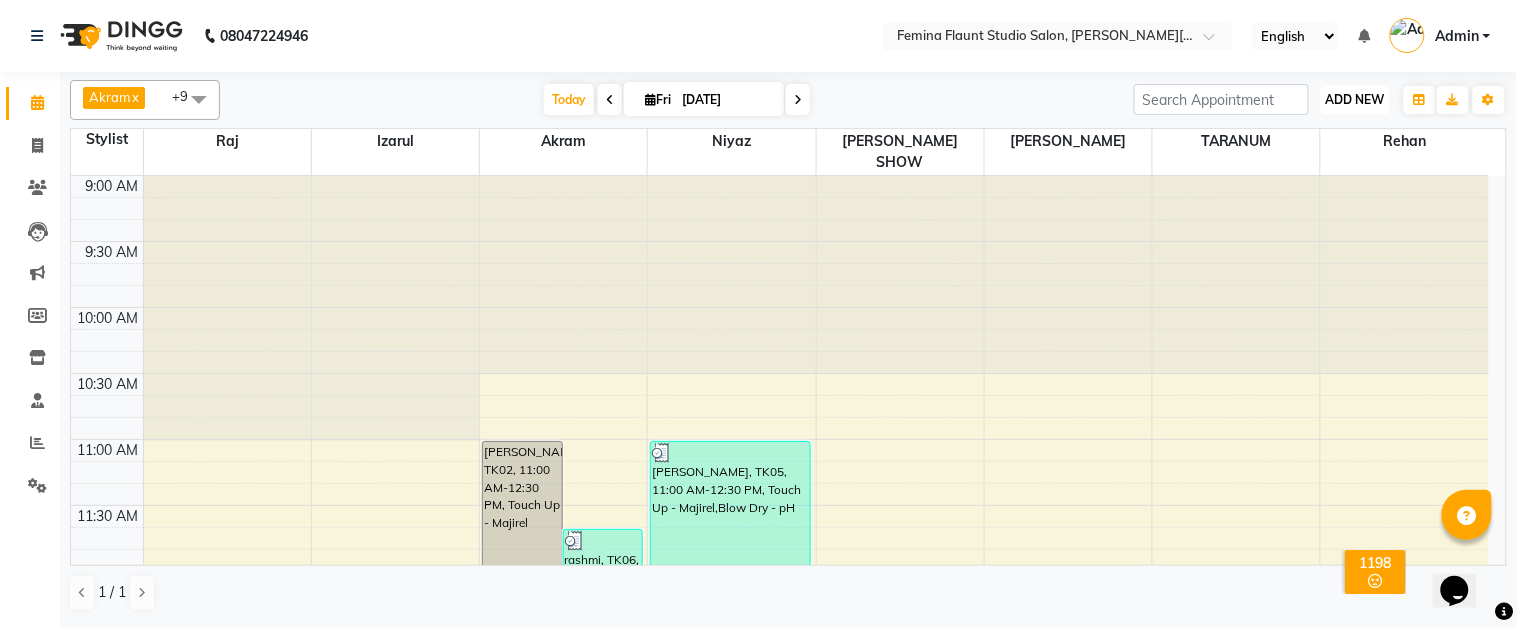 click on "ADD NEW" at bounding box center [1355, 99] 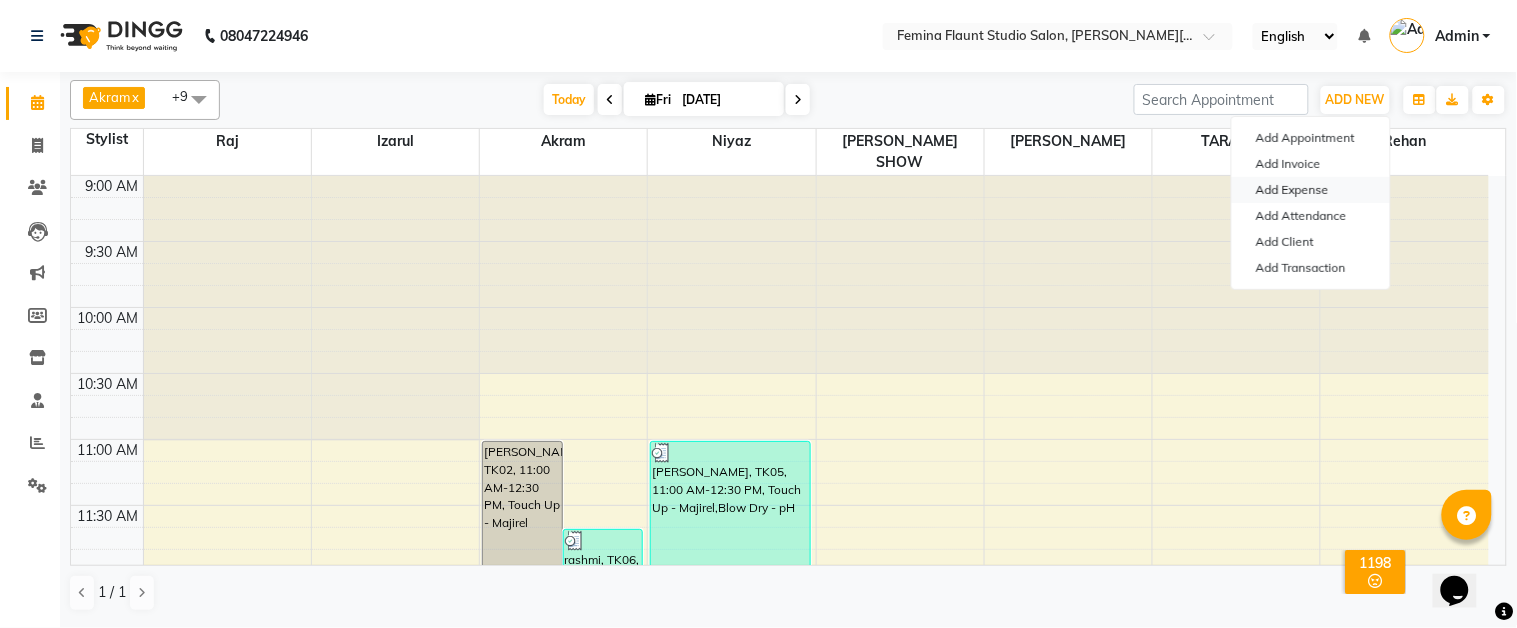 click on "Add Expense" at bounding box center (1311, 190) 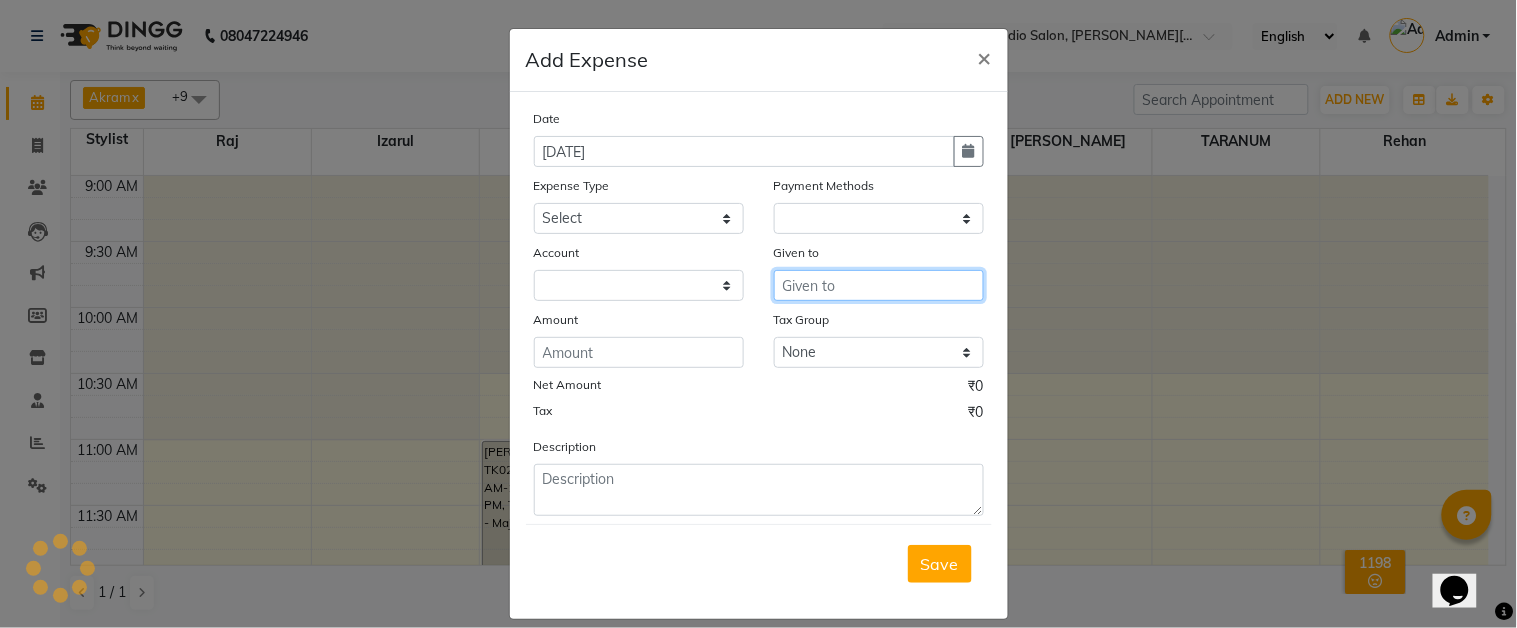 click at bounding box center [879, 285] 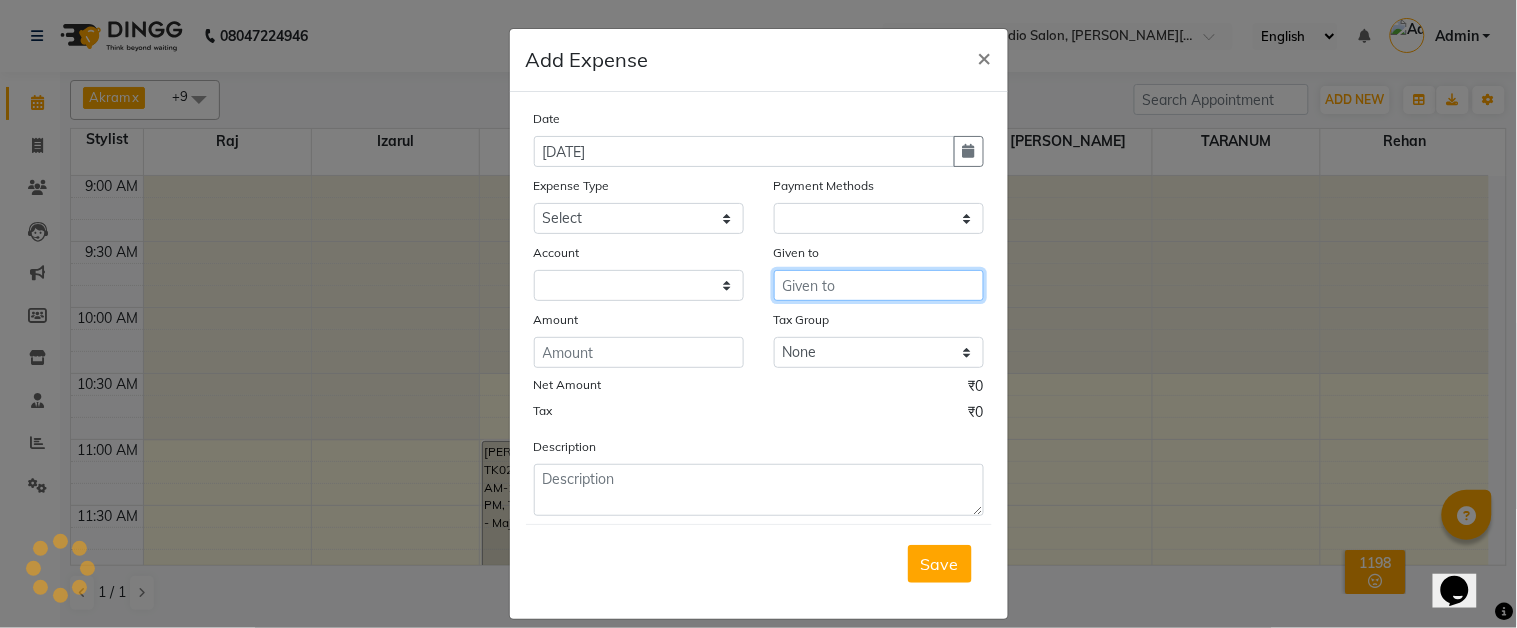 select on "1" 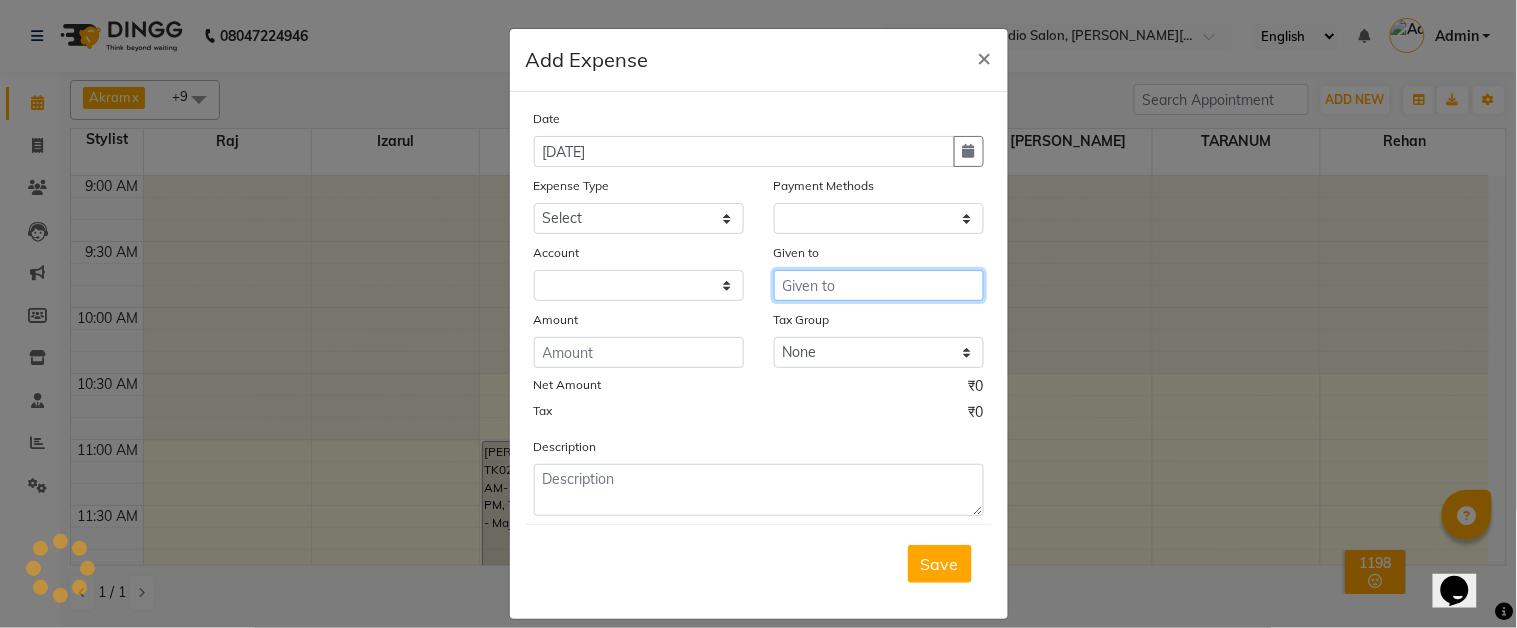 select on "4140" 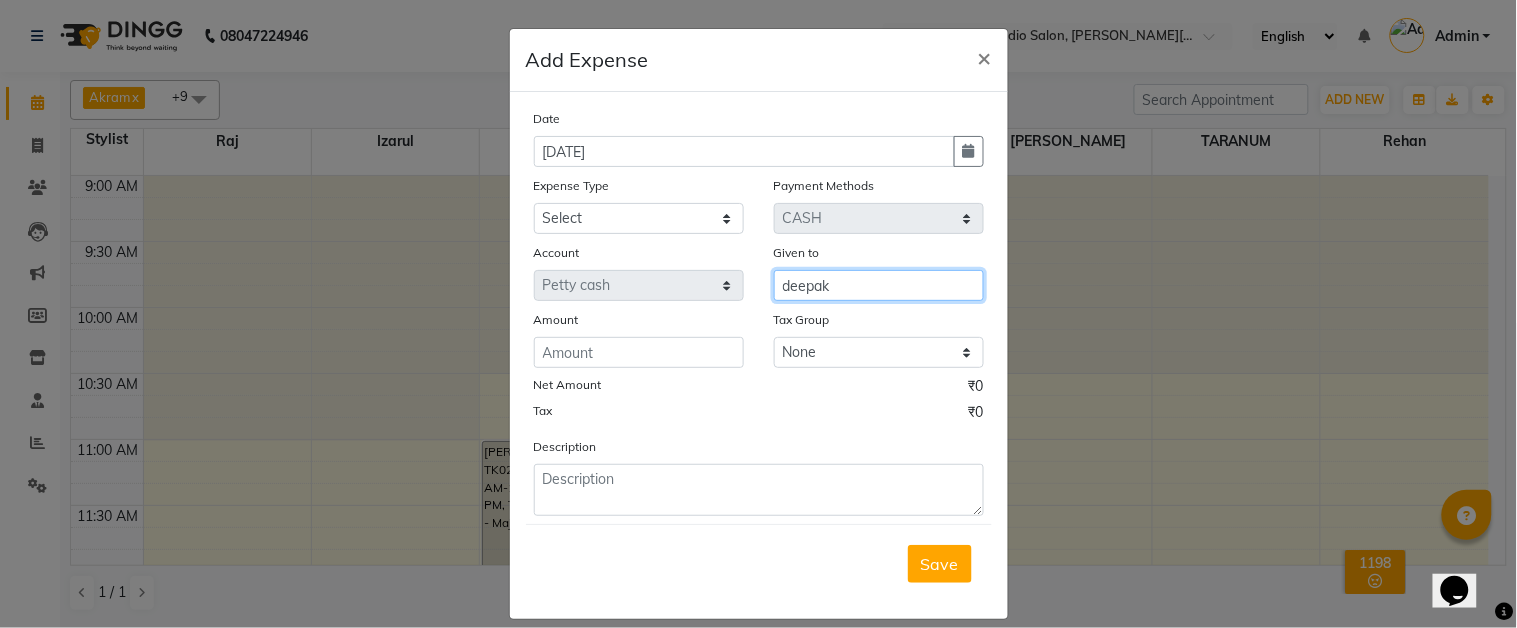 type on "deepak" 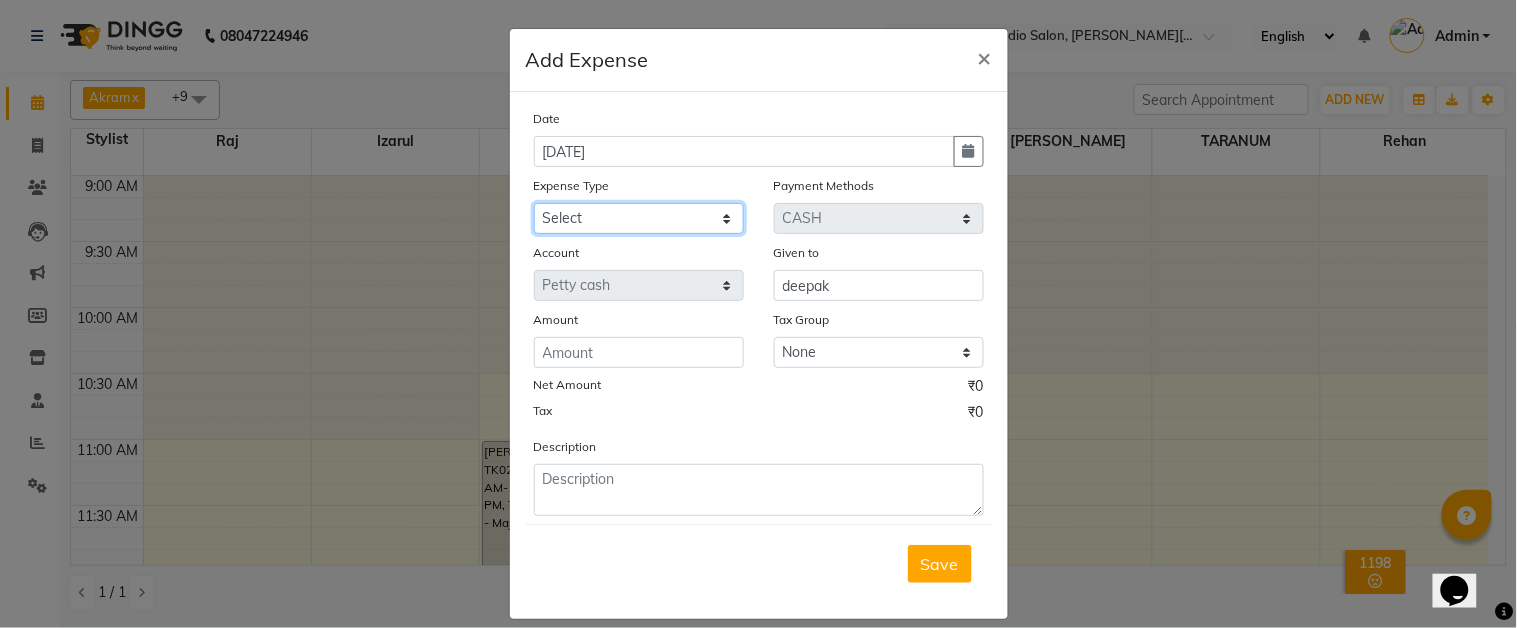 click on "Select Advance Salary Car Parking Charges Cash transfer to bank Cash Transfer to Owner Client Snacks Electricity Incentive Laundry Marketing Miscellaneous Other Pantry Salary Staff Snacks Tea & Refreshment Transgender Water" 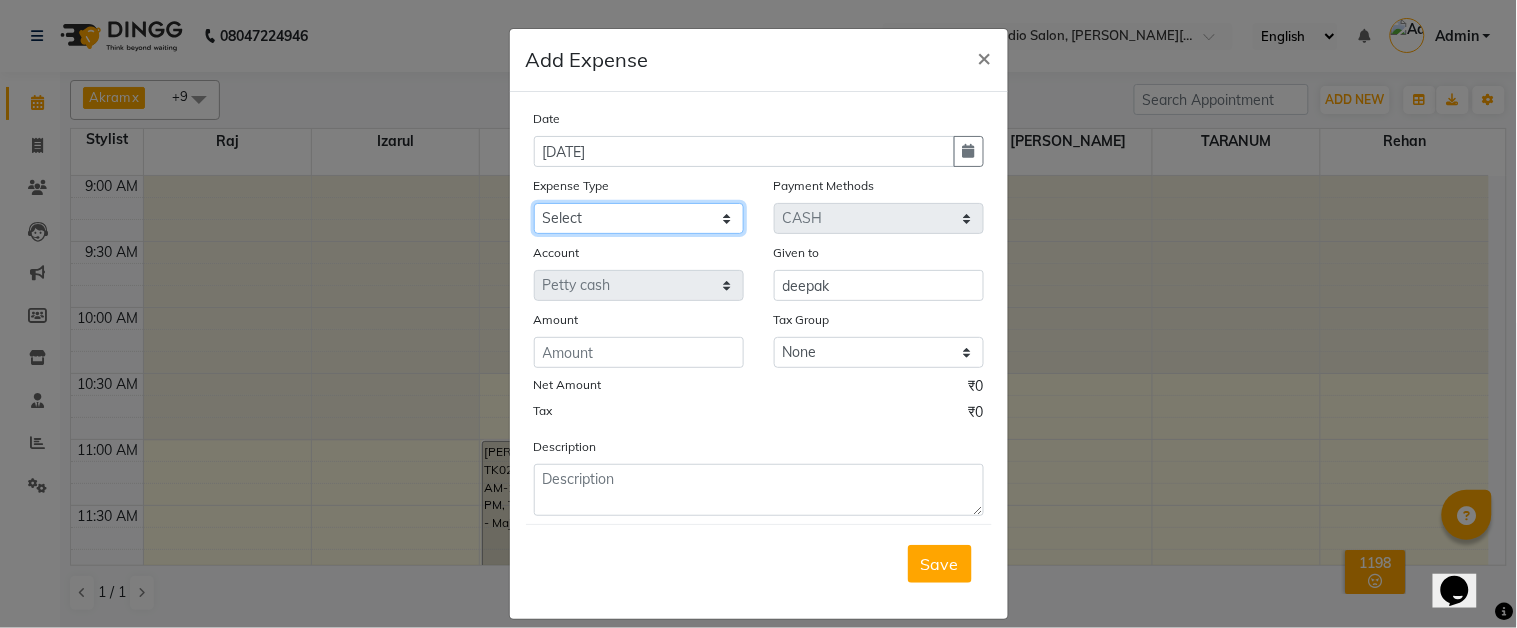 select on "9802" 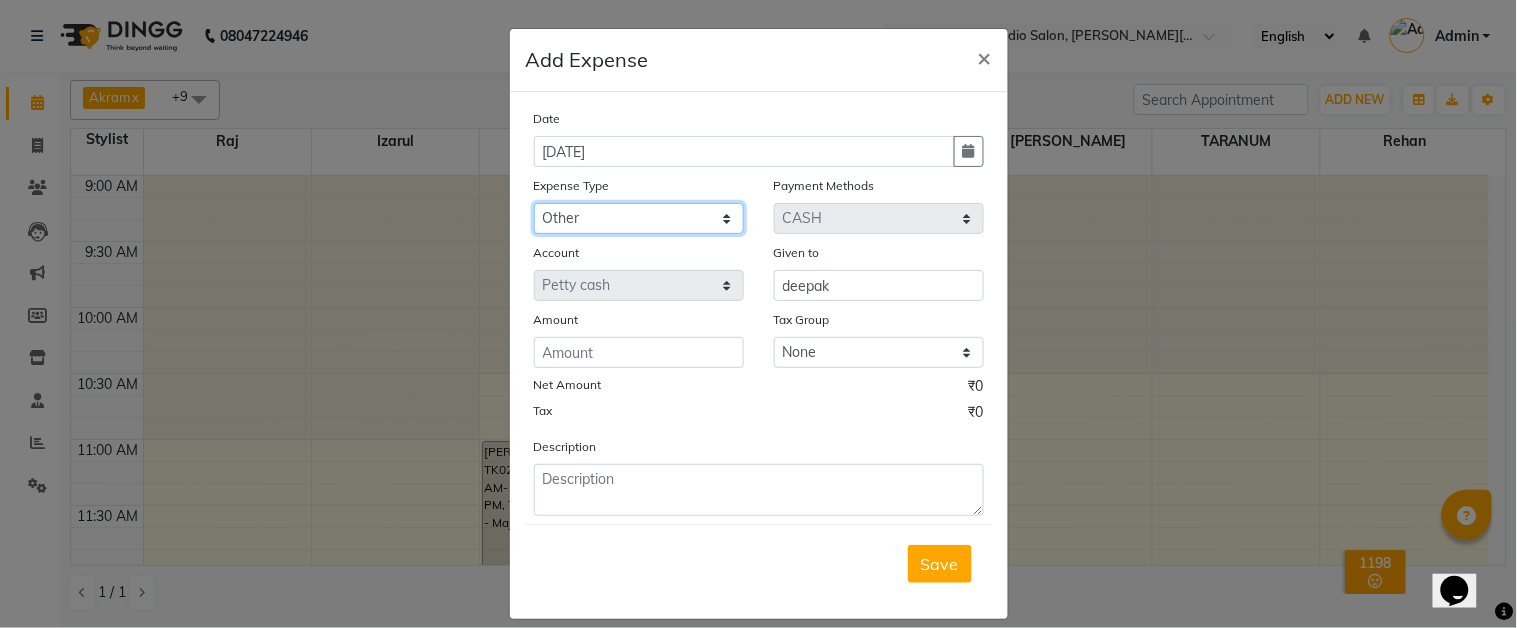 click on "Select Advance Salary Car Parking Charges Cash transfer to bank Cash Transfer to Owner Client Snacks Electricity Incentive Laundry Marketing Miscellaneous Other Pantry Salary Staff Snacks Tea & Refreshment Transgender Water" 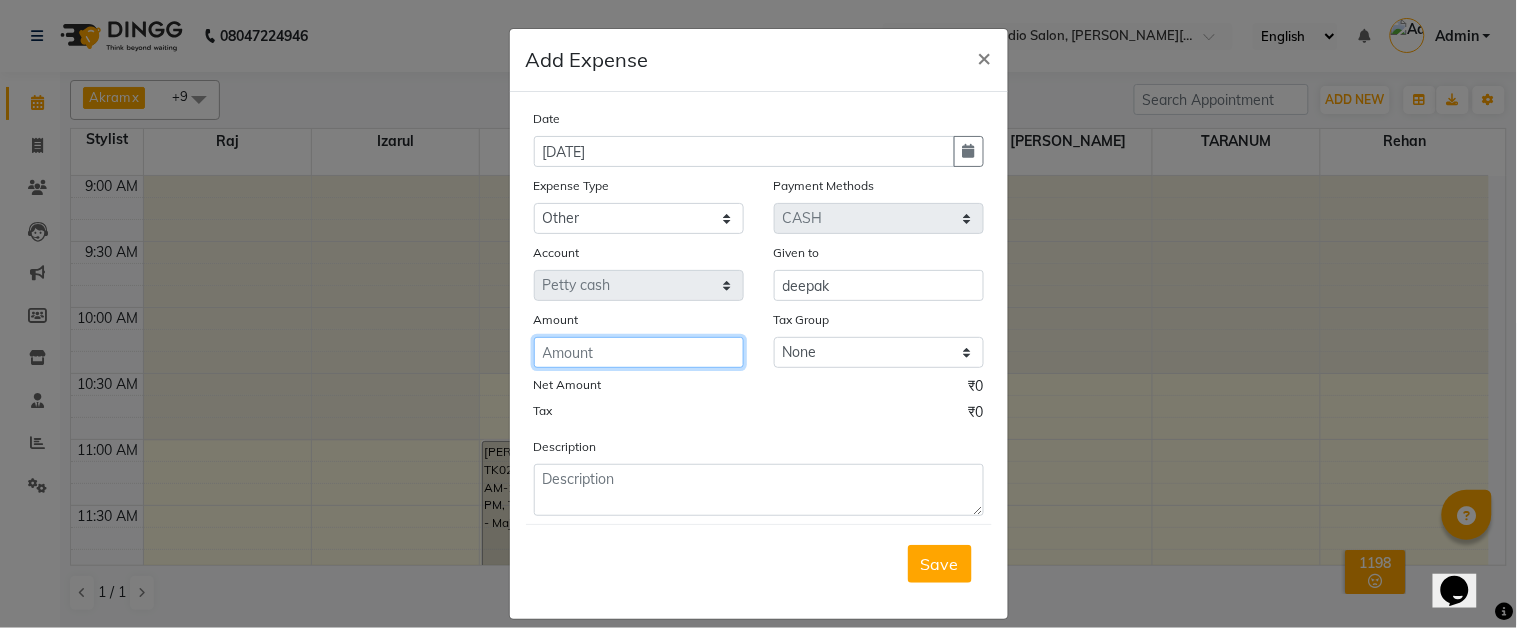 click 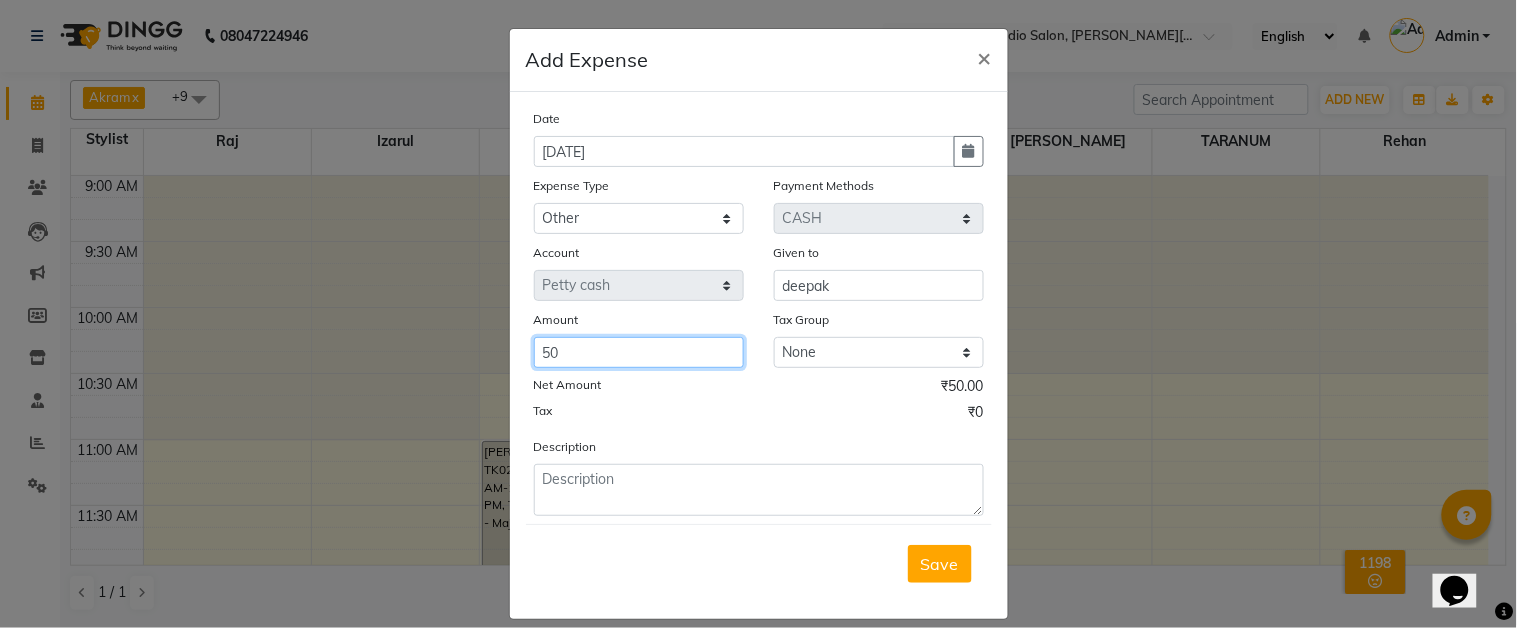type on "50" 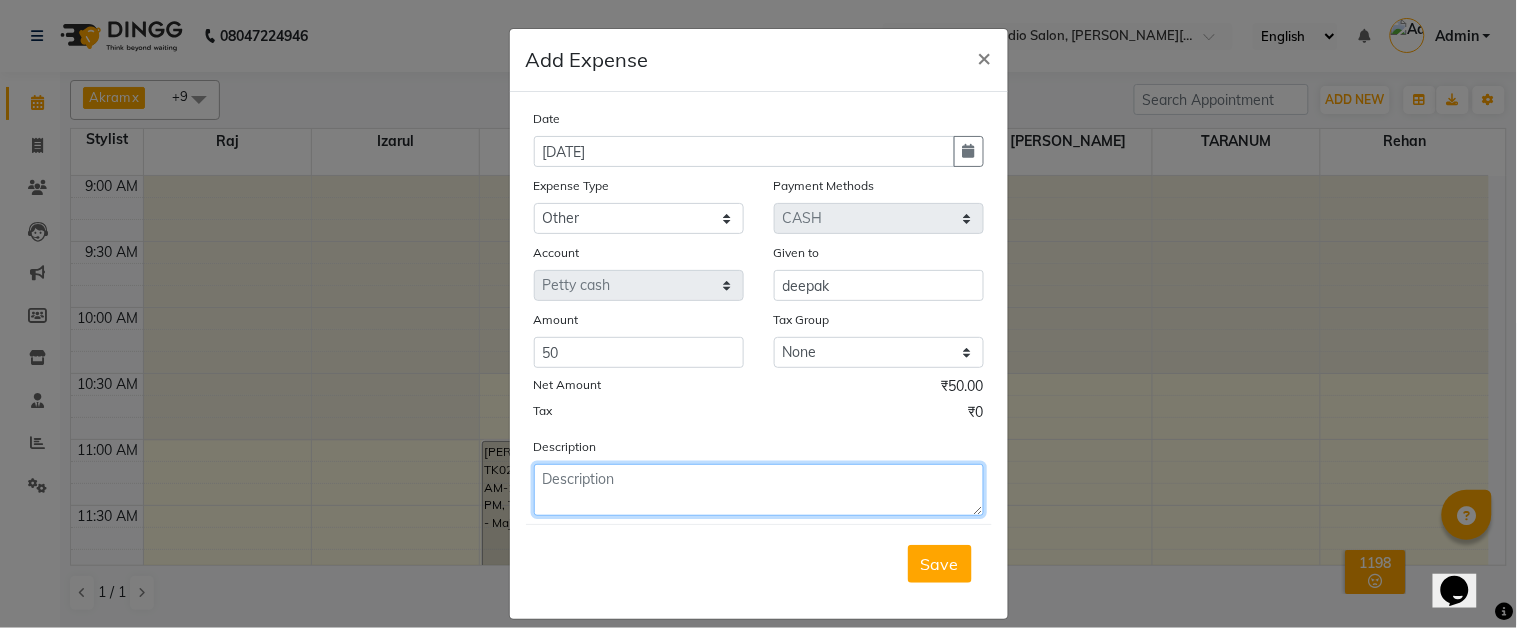 click 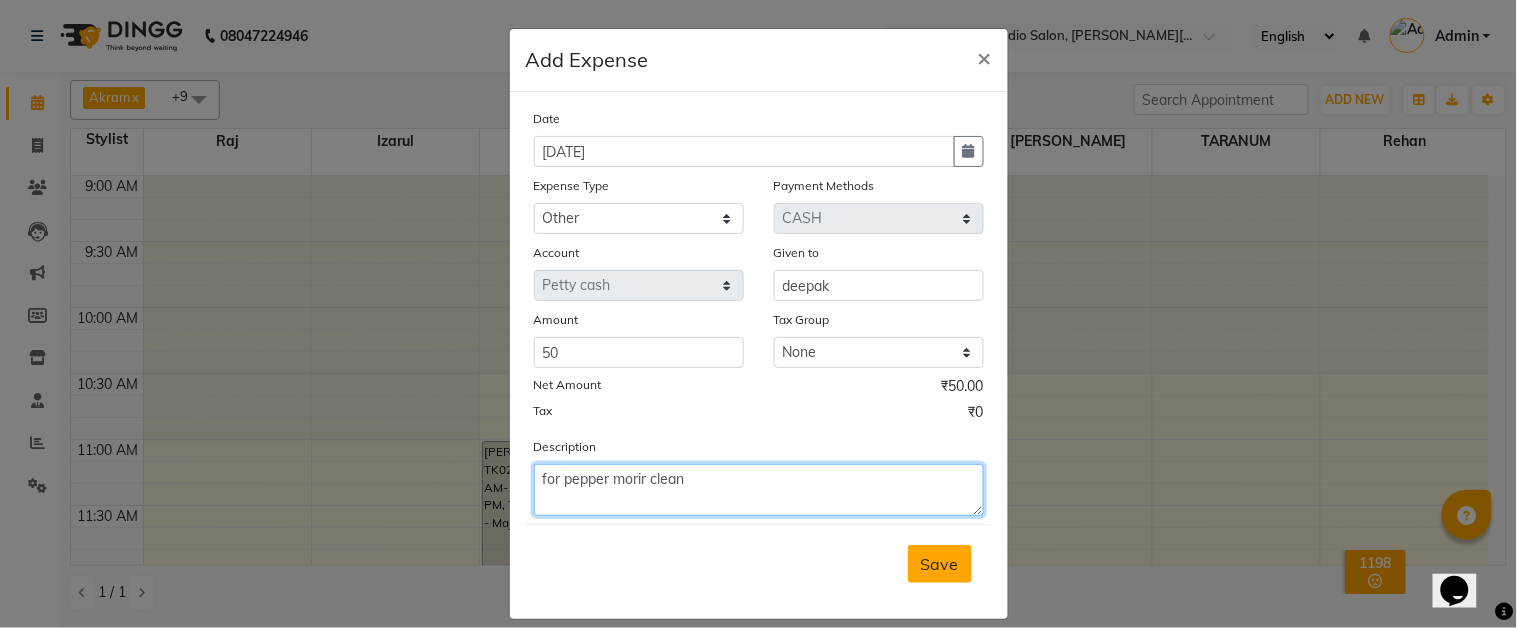 type on "for pepper morir clean" 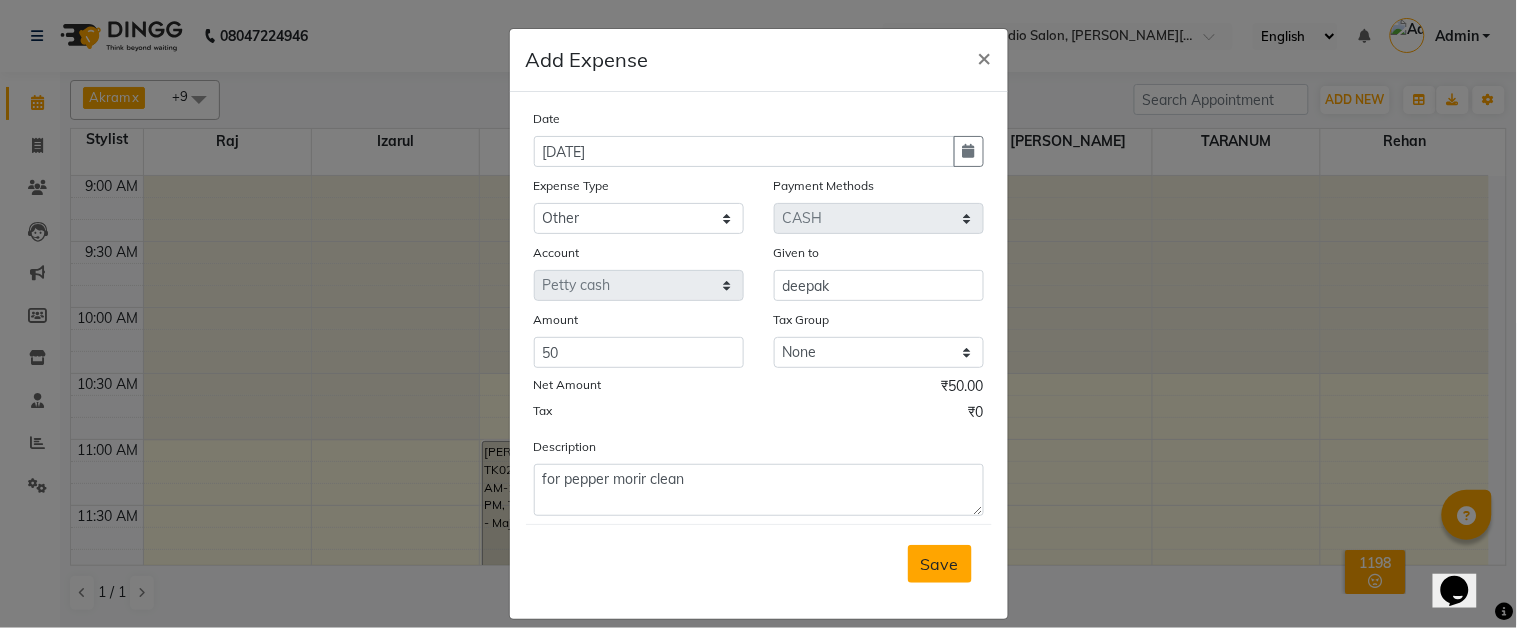 click on "Save" at bounding box center [940, 564] 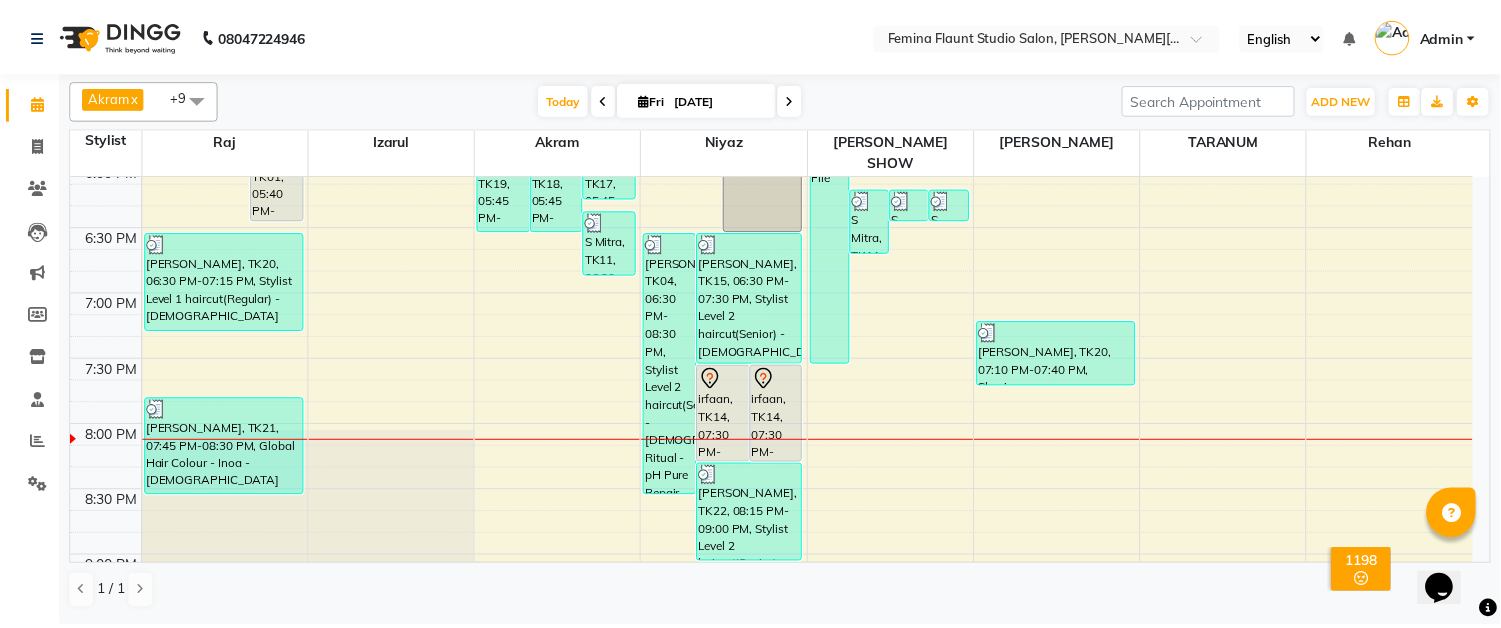 scroll, scrollTop: 1313, scrollLeft: 0, axis: vertical 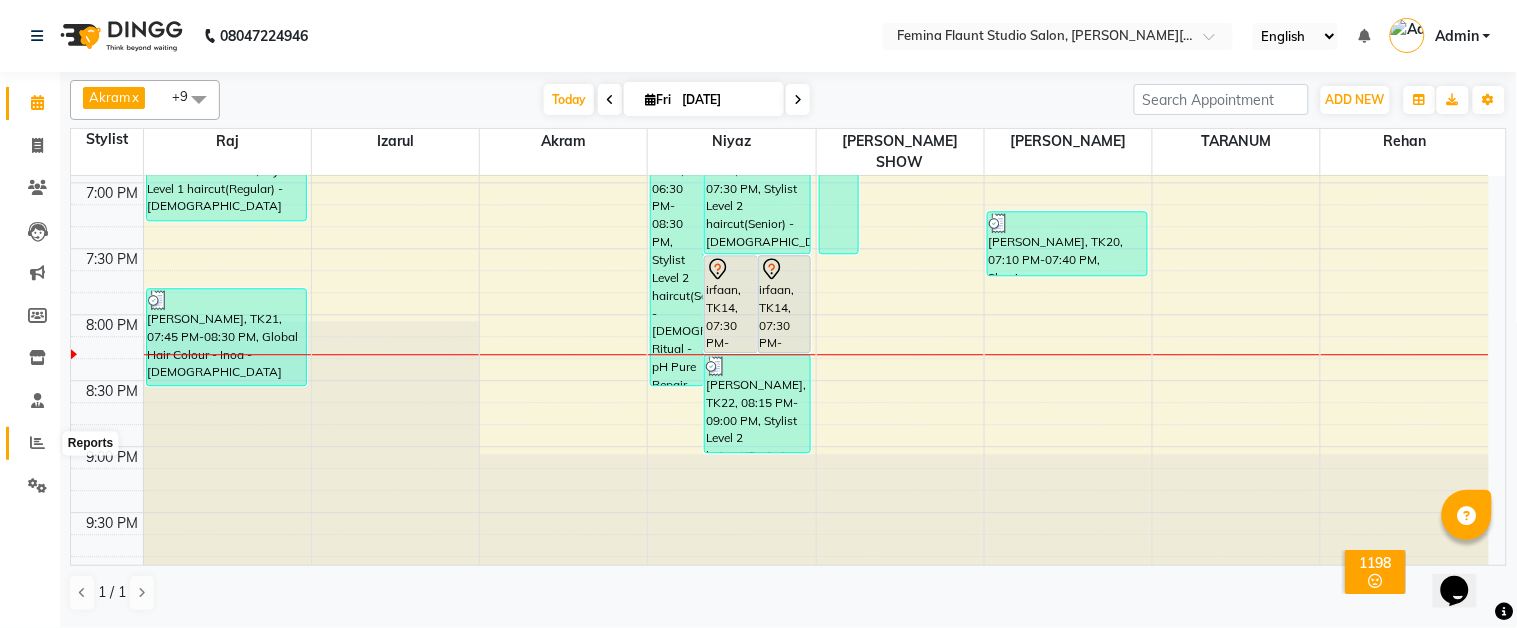 click 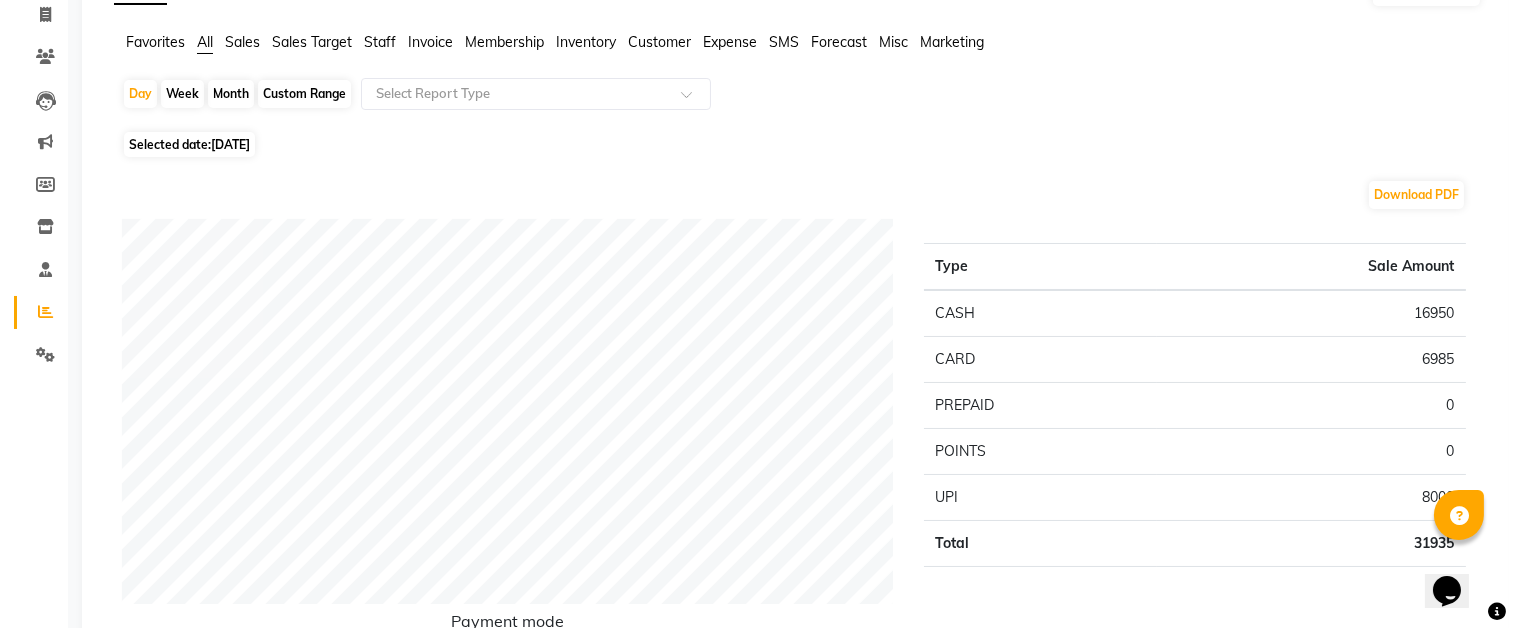 scroll, scrollTop: 0, scrollLeft: 0, axis: both 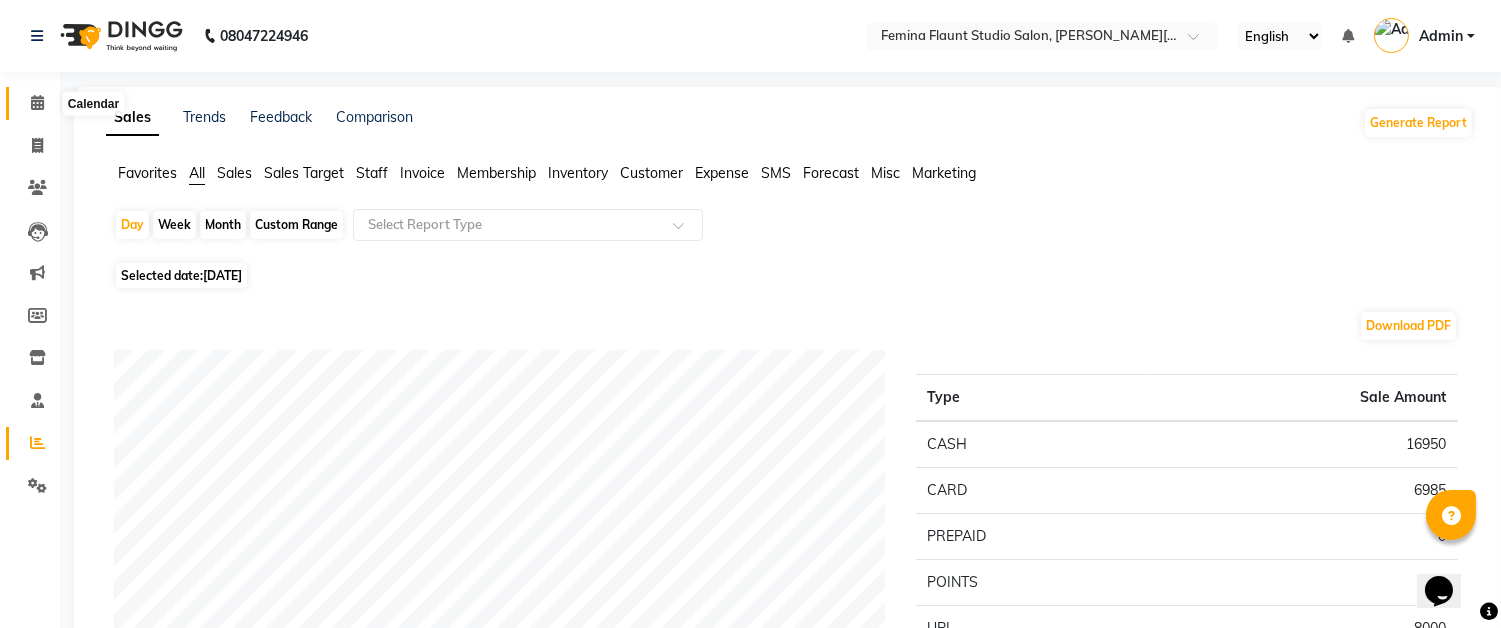 click 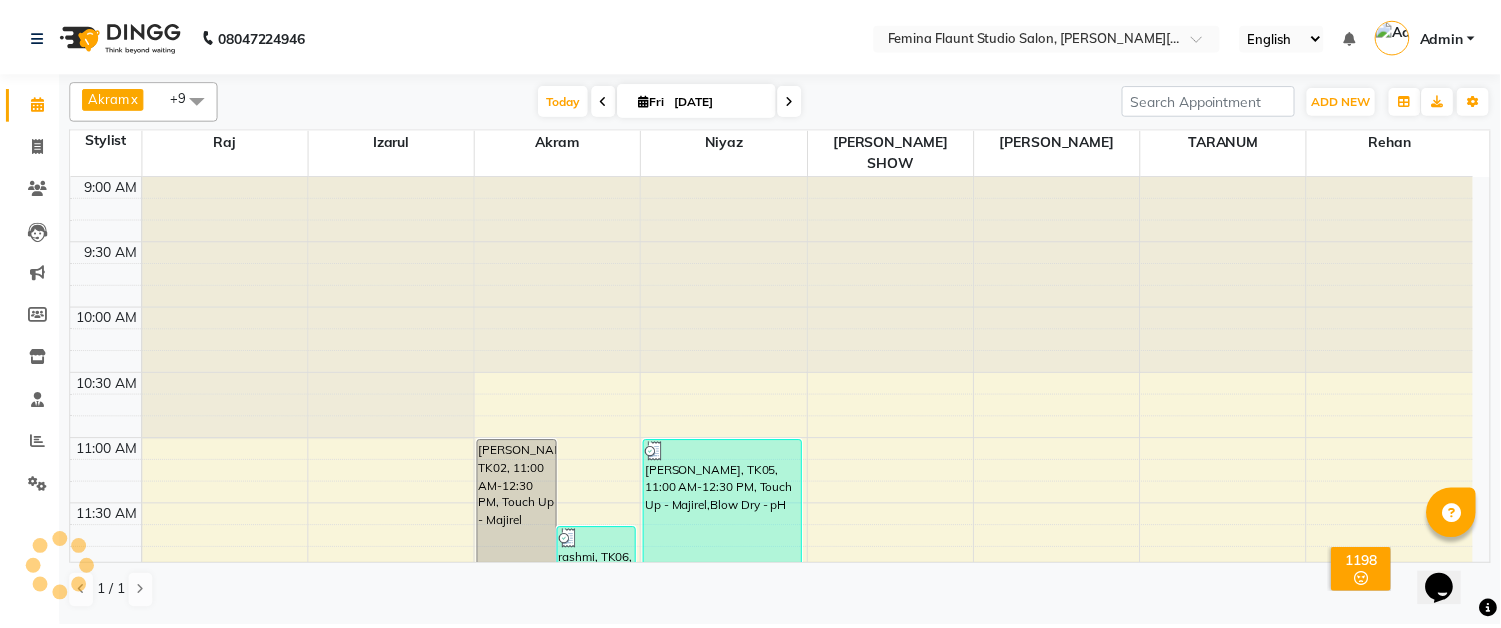 scroll, scrollTop: 0, scrollLeft: 0, axis: both 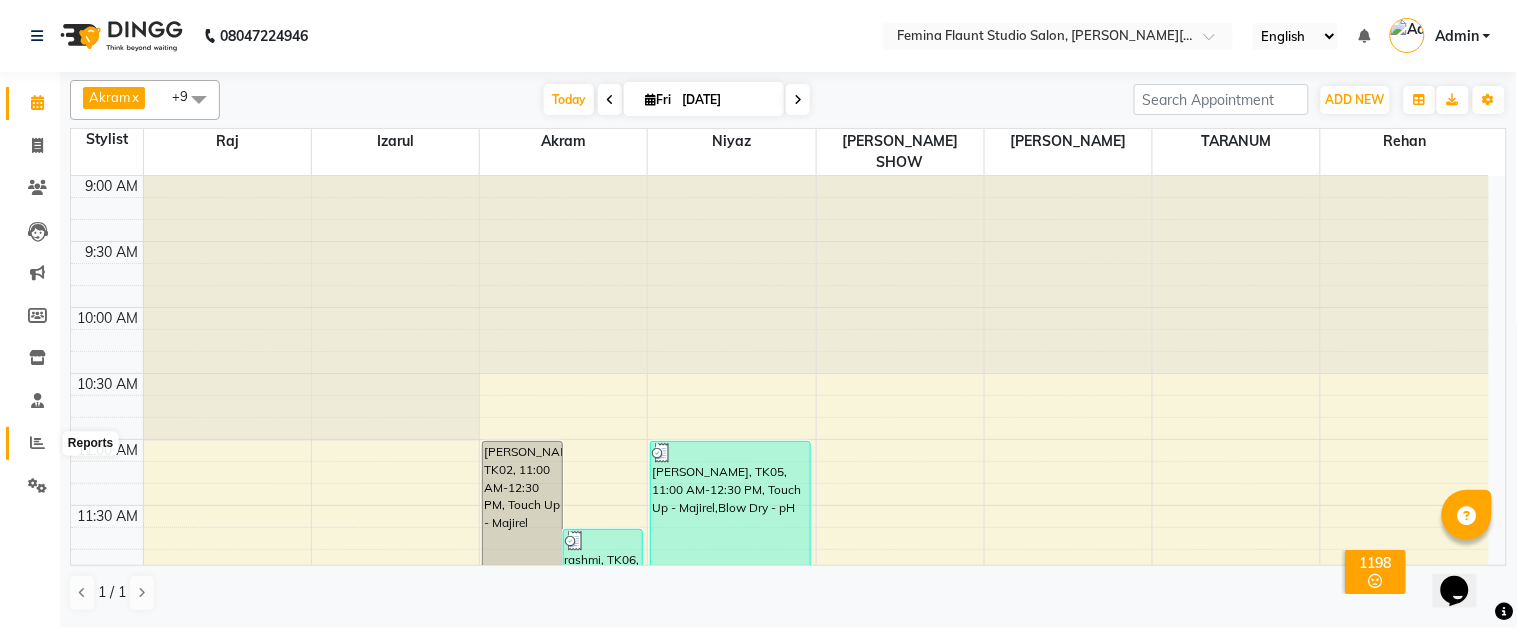 click 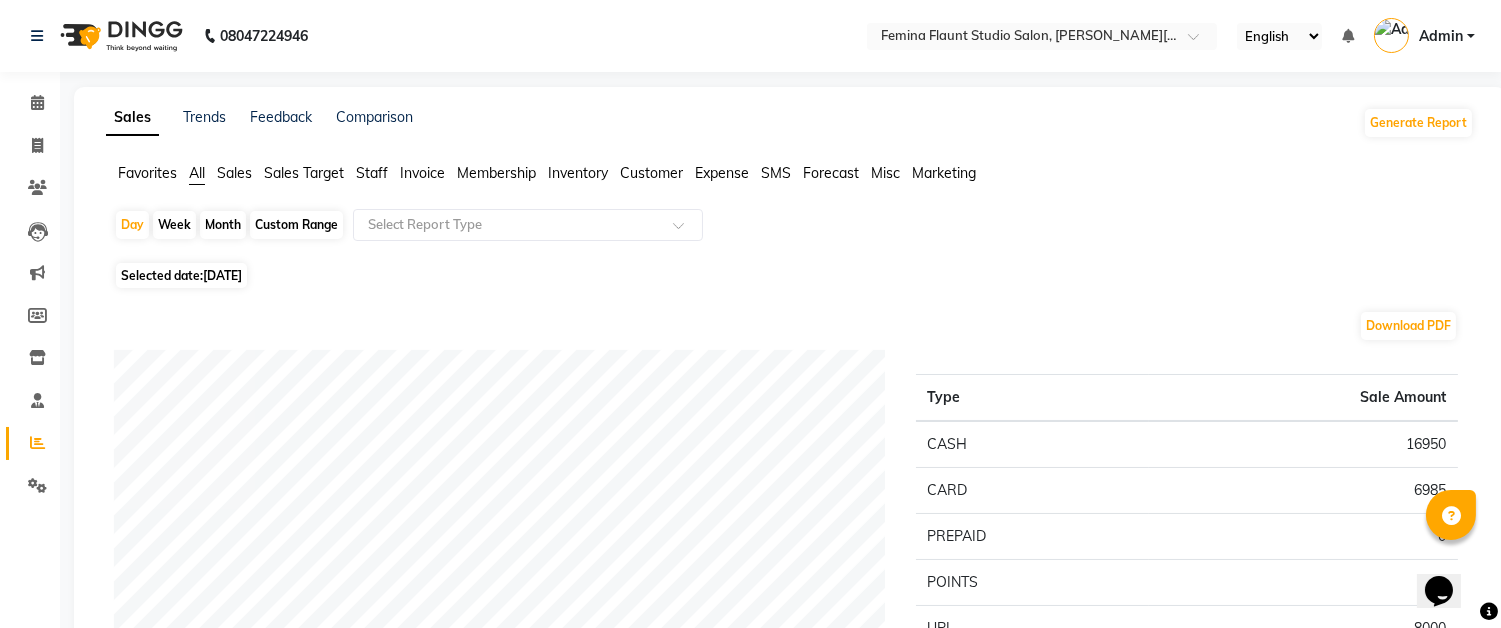 click on "Staff" 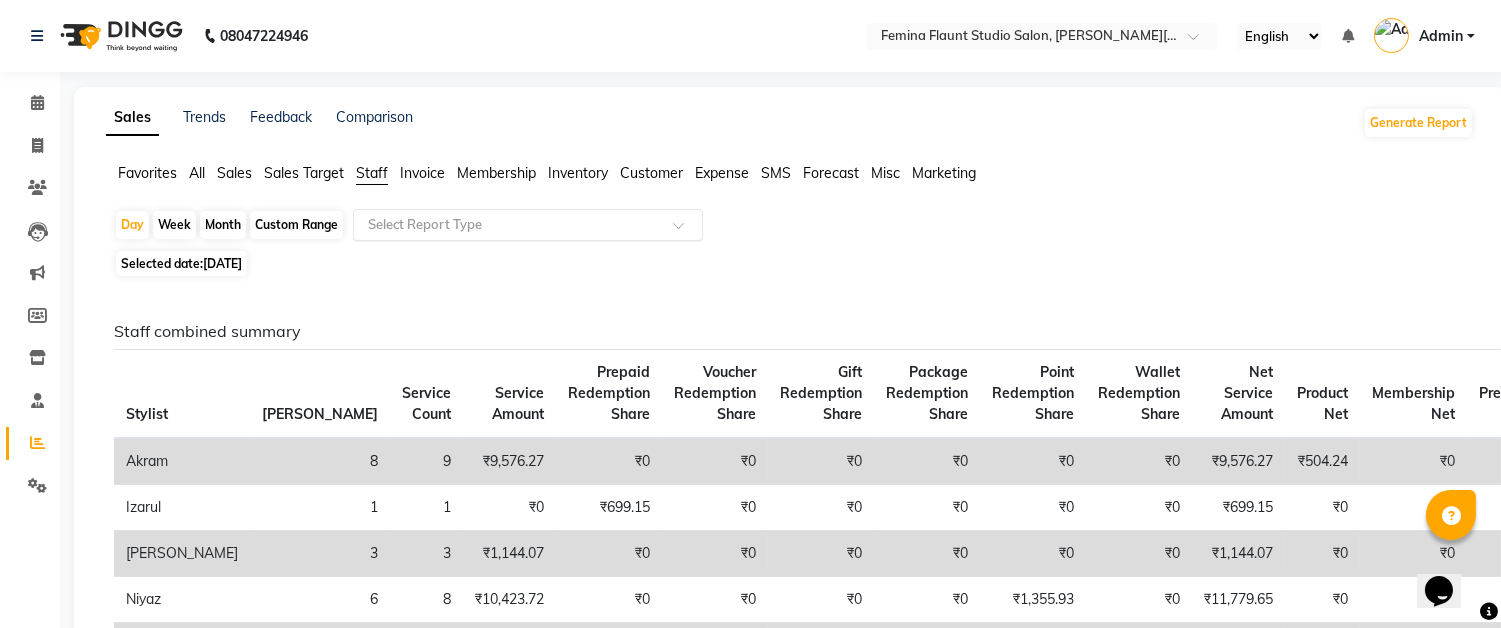 click 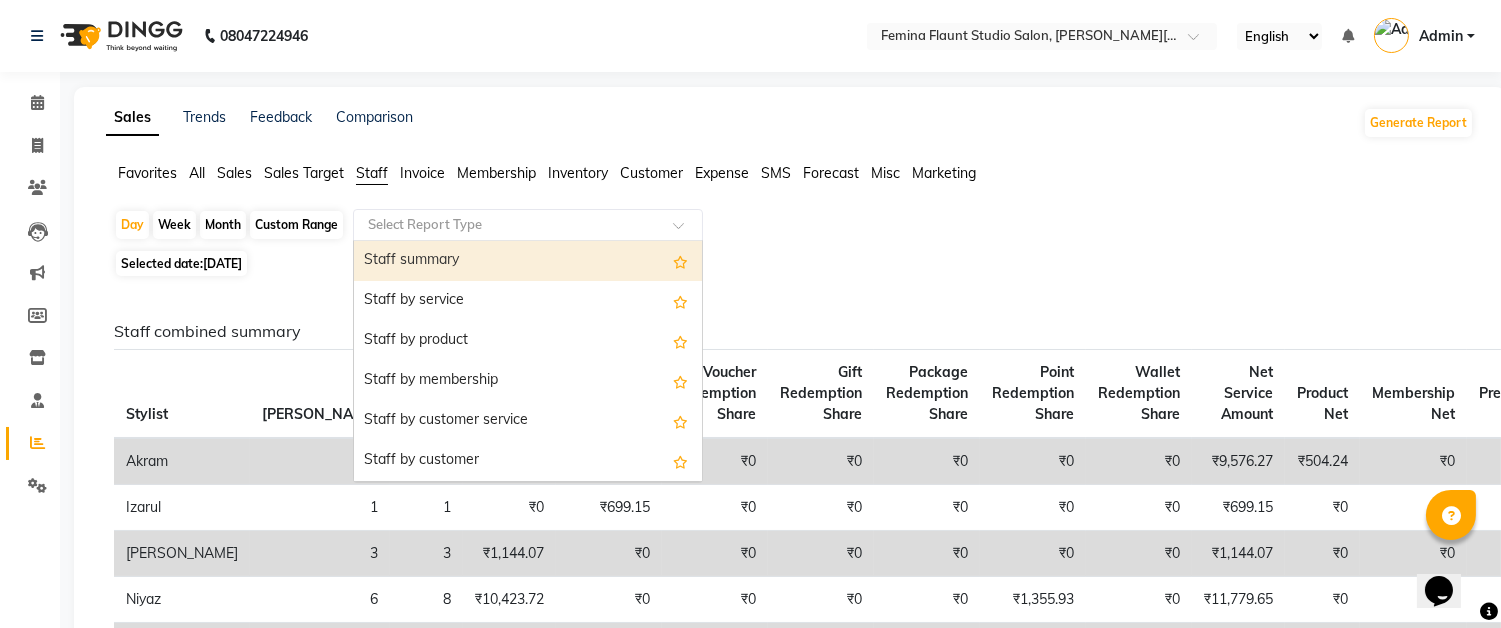 click on "Staff summary" at bounding box center [528, 261] 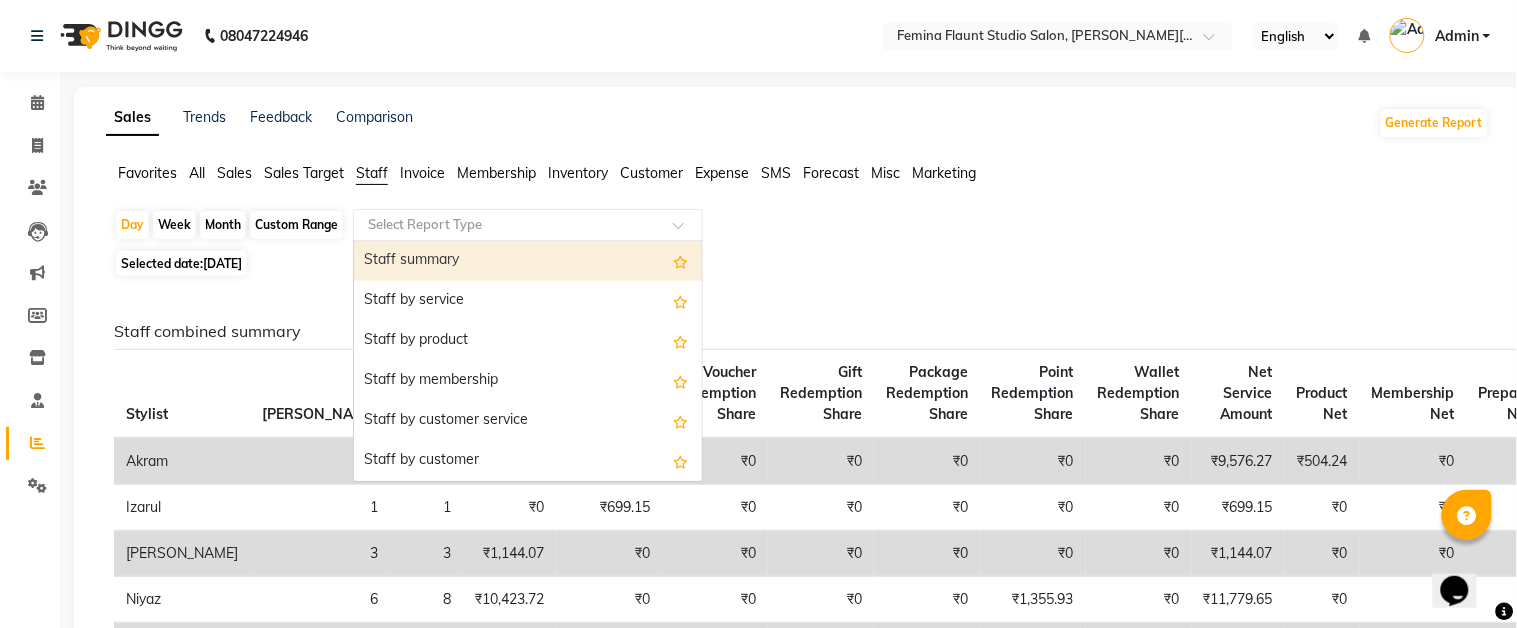 select on "full_report" 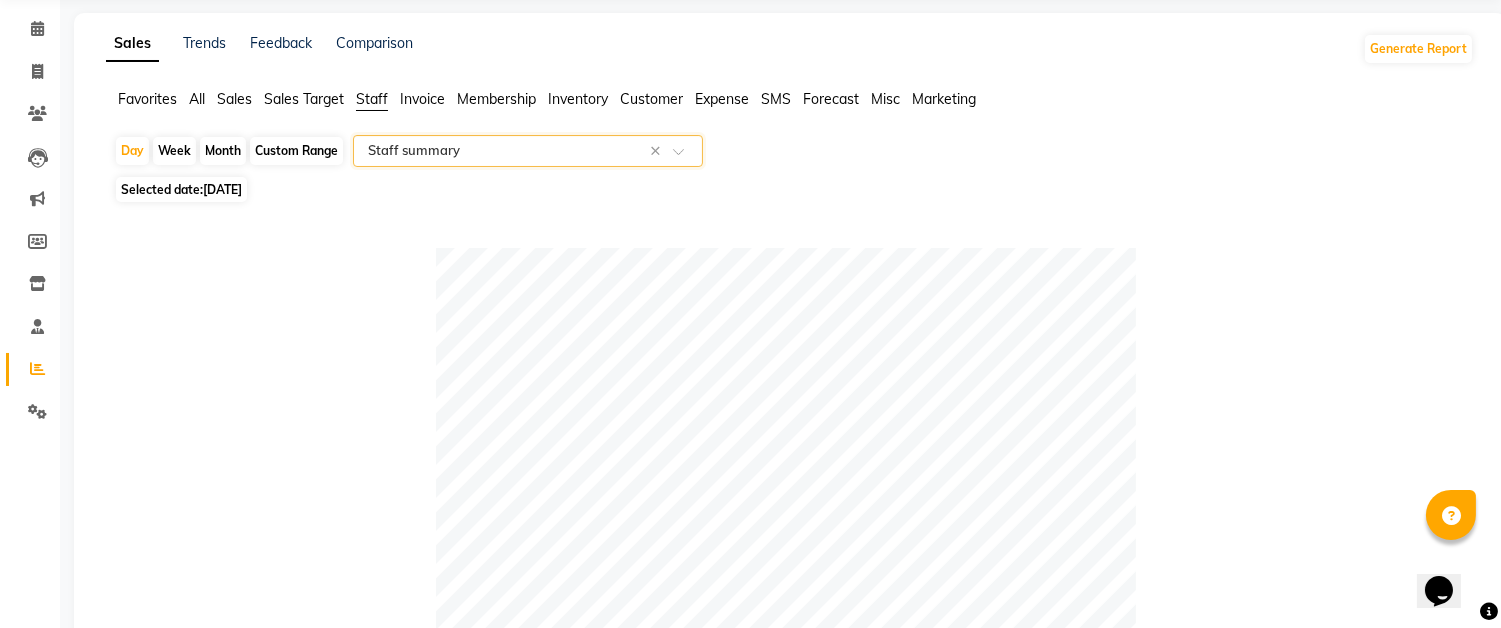 scroll, scrollTop: 0, scrollLeft: 0, axis: both 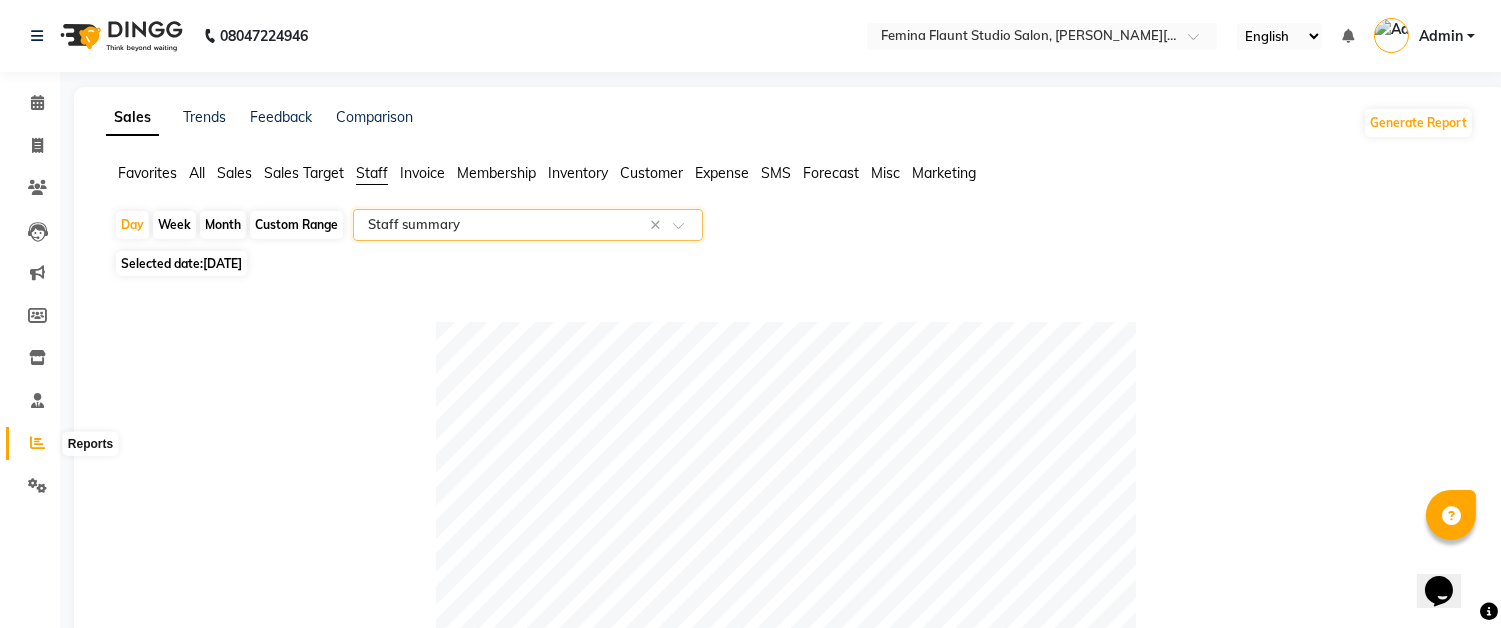 click 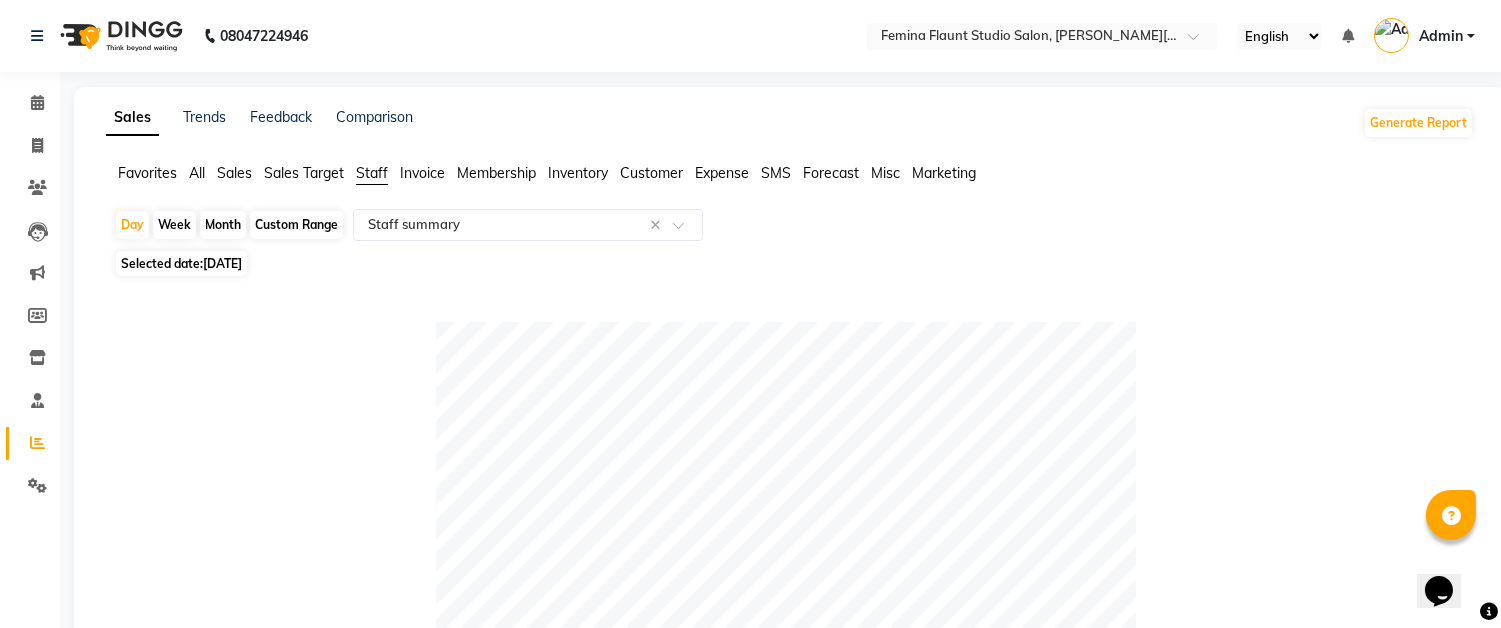 click on "Custom Range" 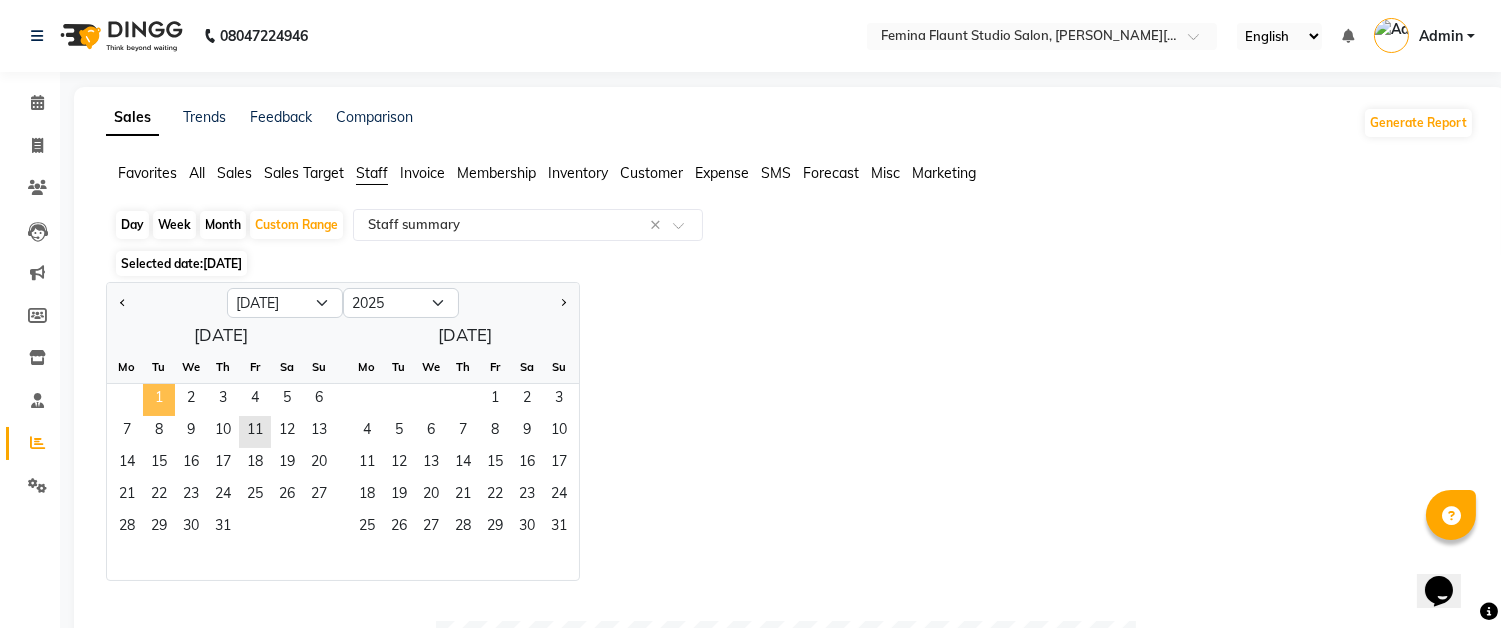 click on "1" 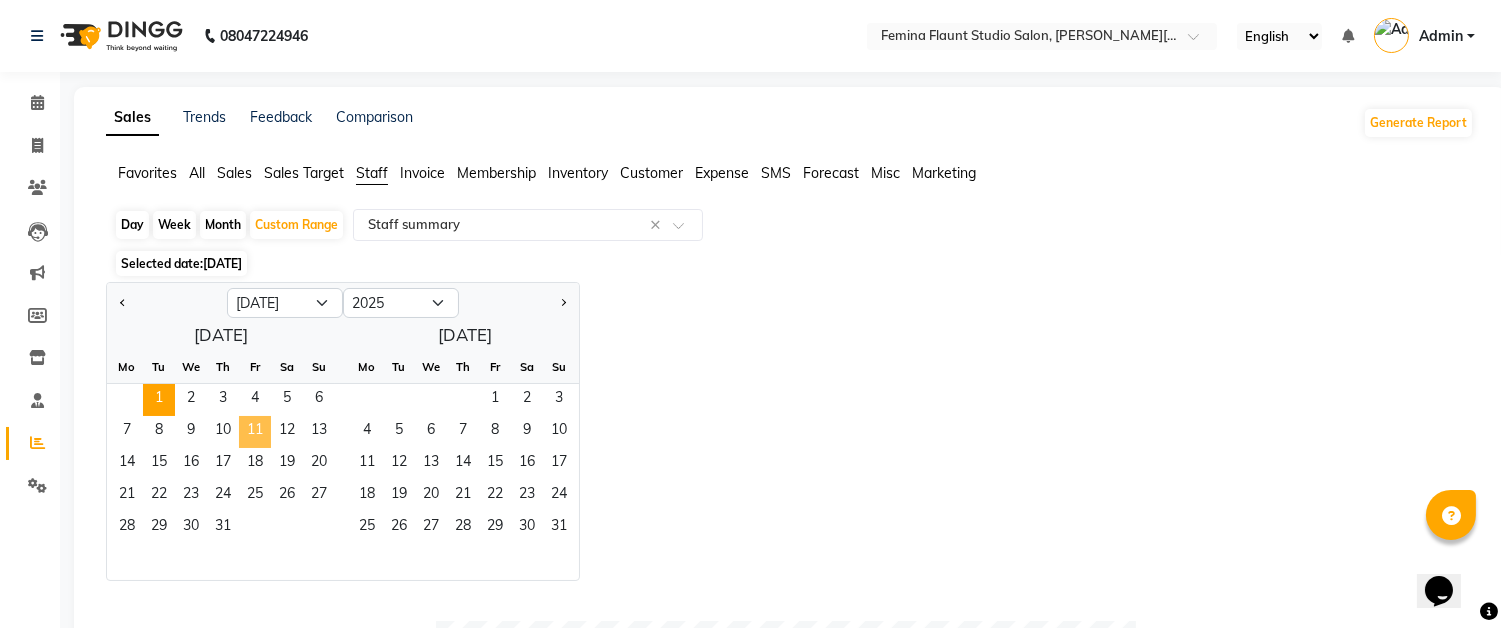 click on "11" 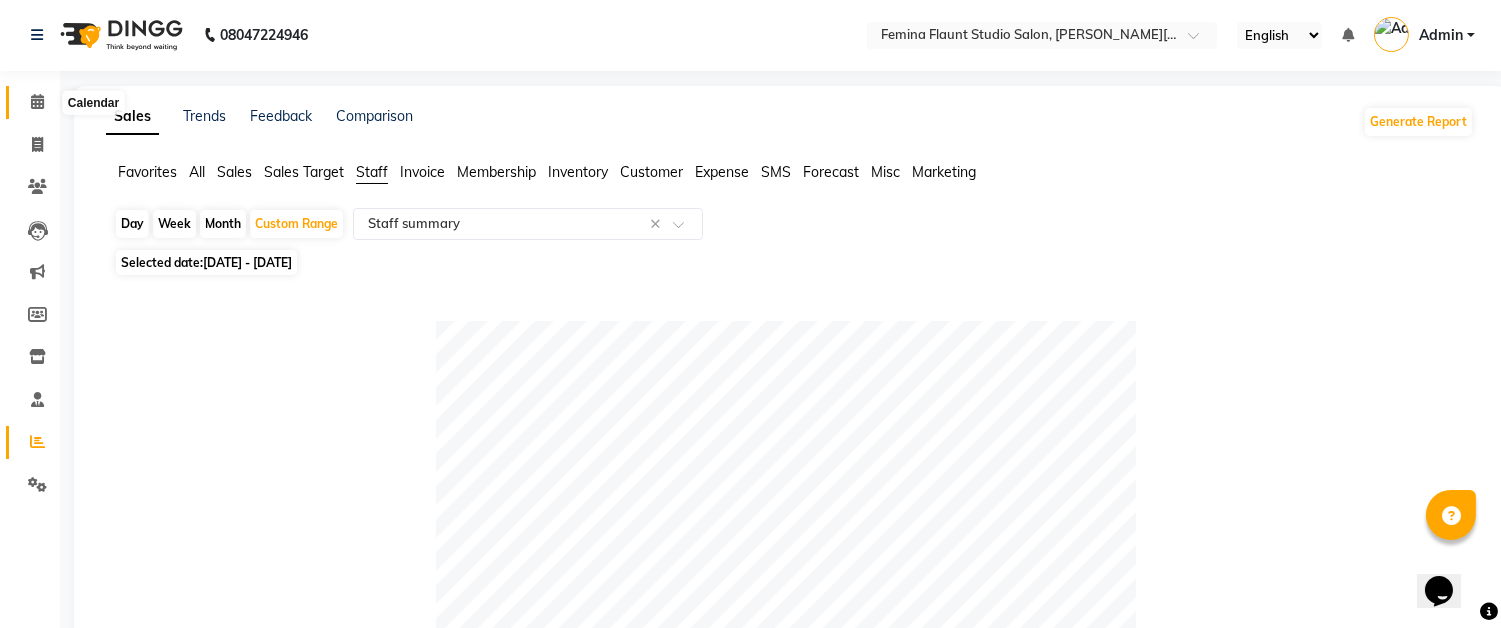 scroll, scrollTop: 0, scrollLeft: 0, axis: both 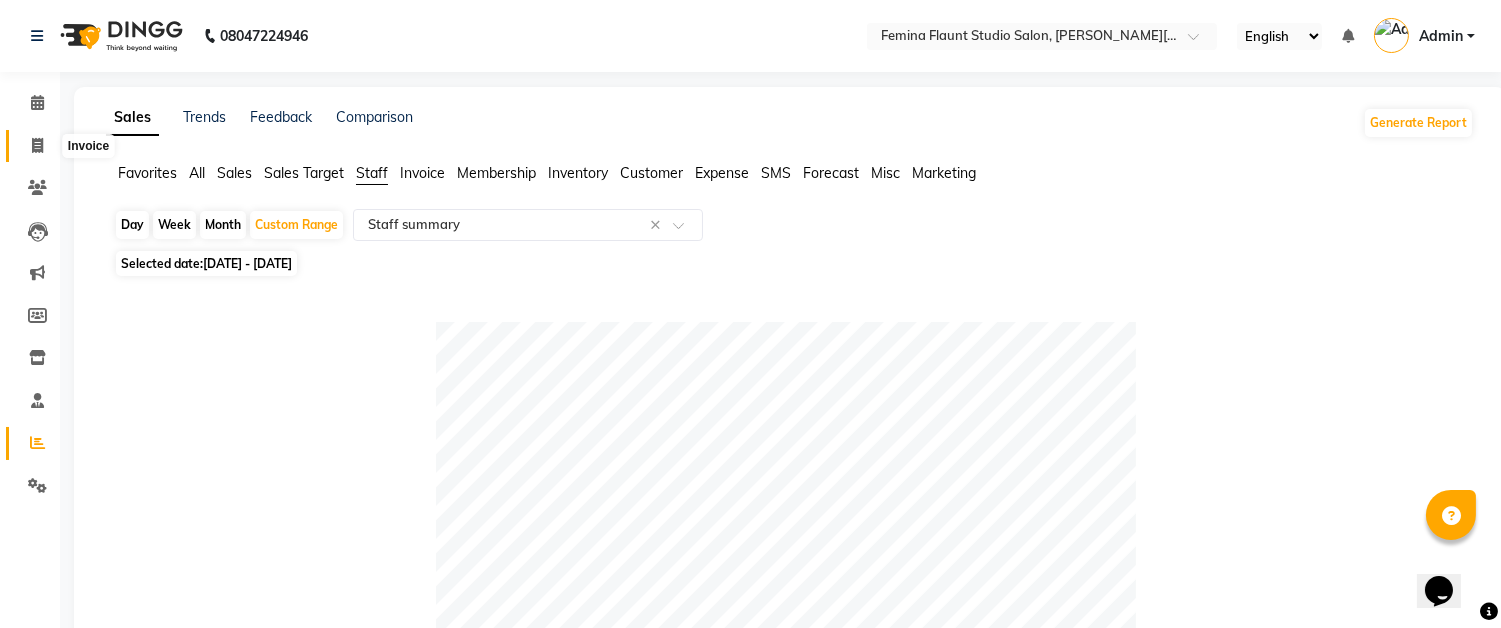 click 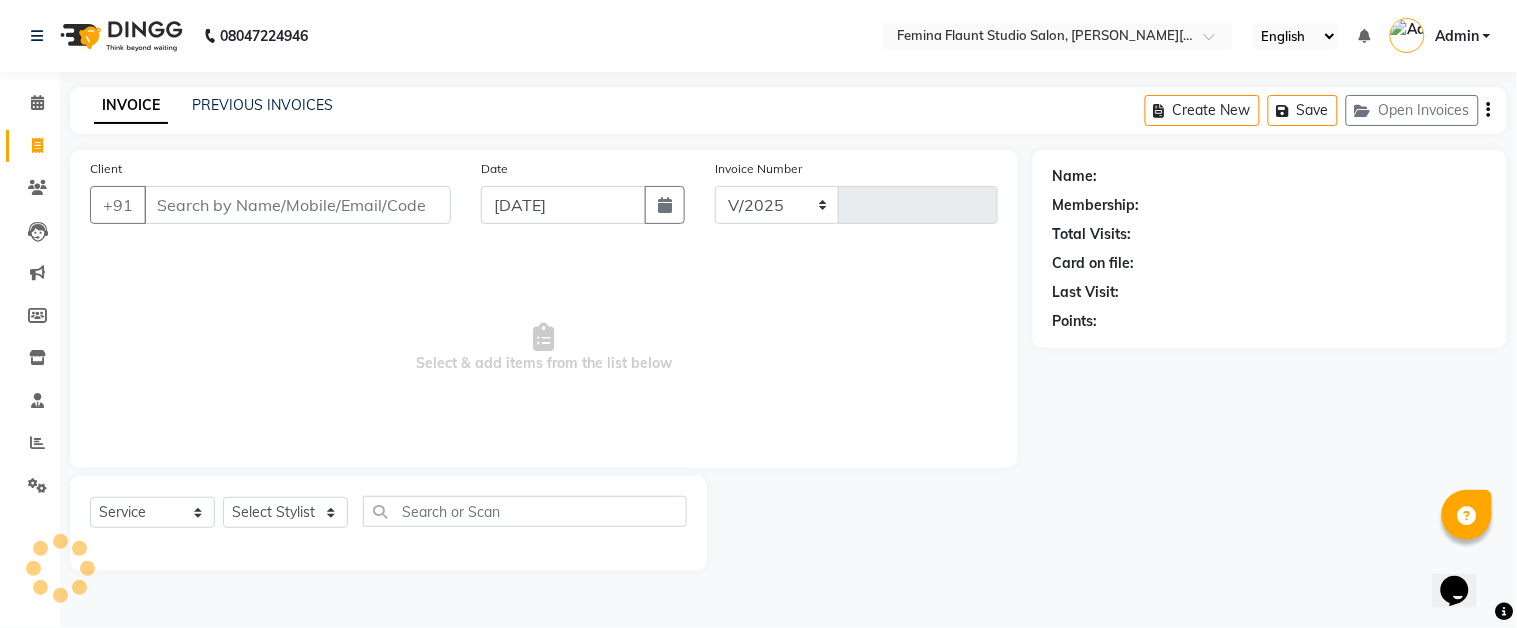 select on "5231" 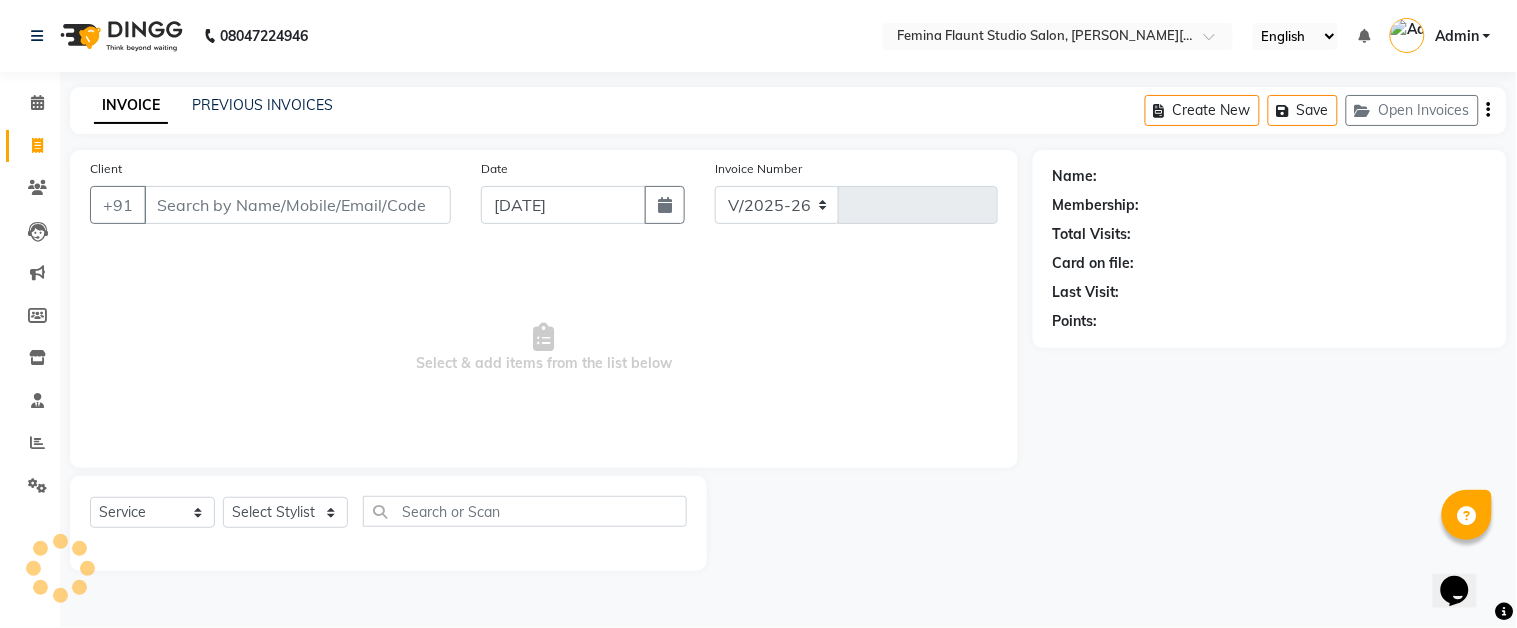 type on "0996" 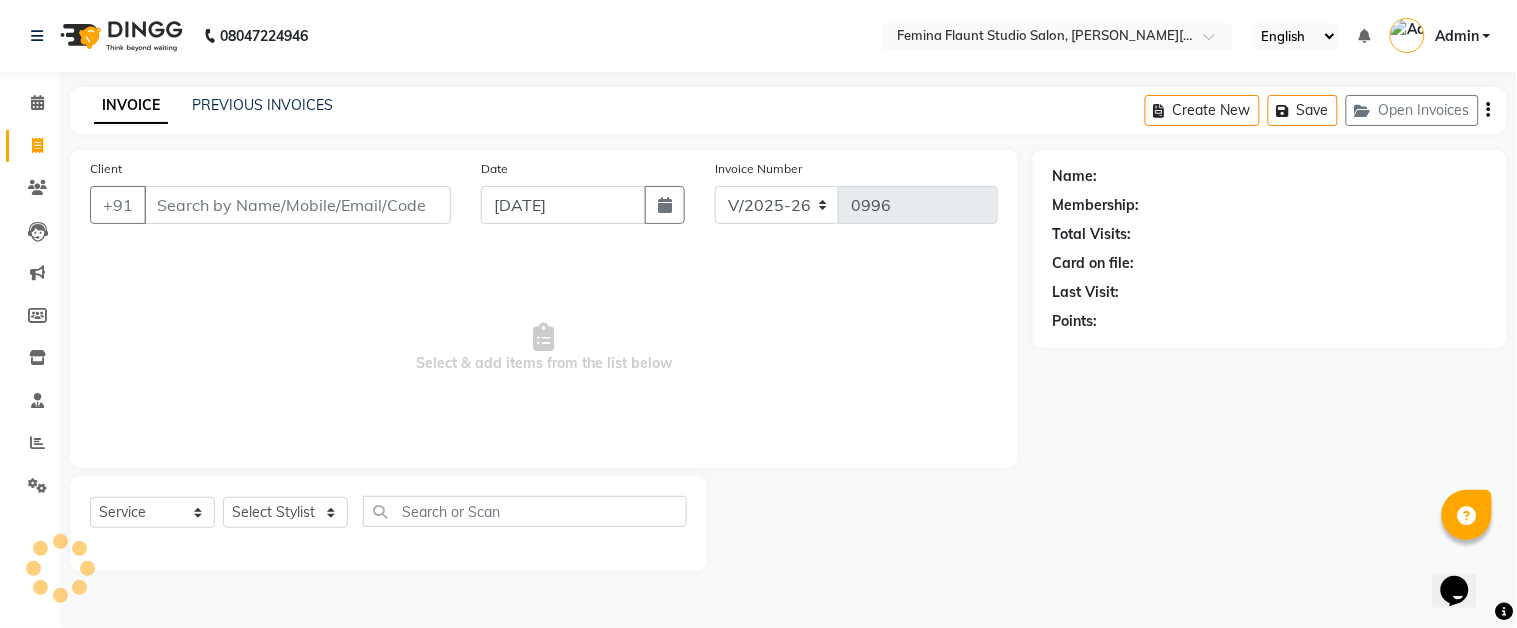 drag, startPoint x: 194, startPoint y: 205, endPoint x: 204, endPoint y: 204, distance: 10.049875 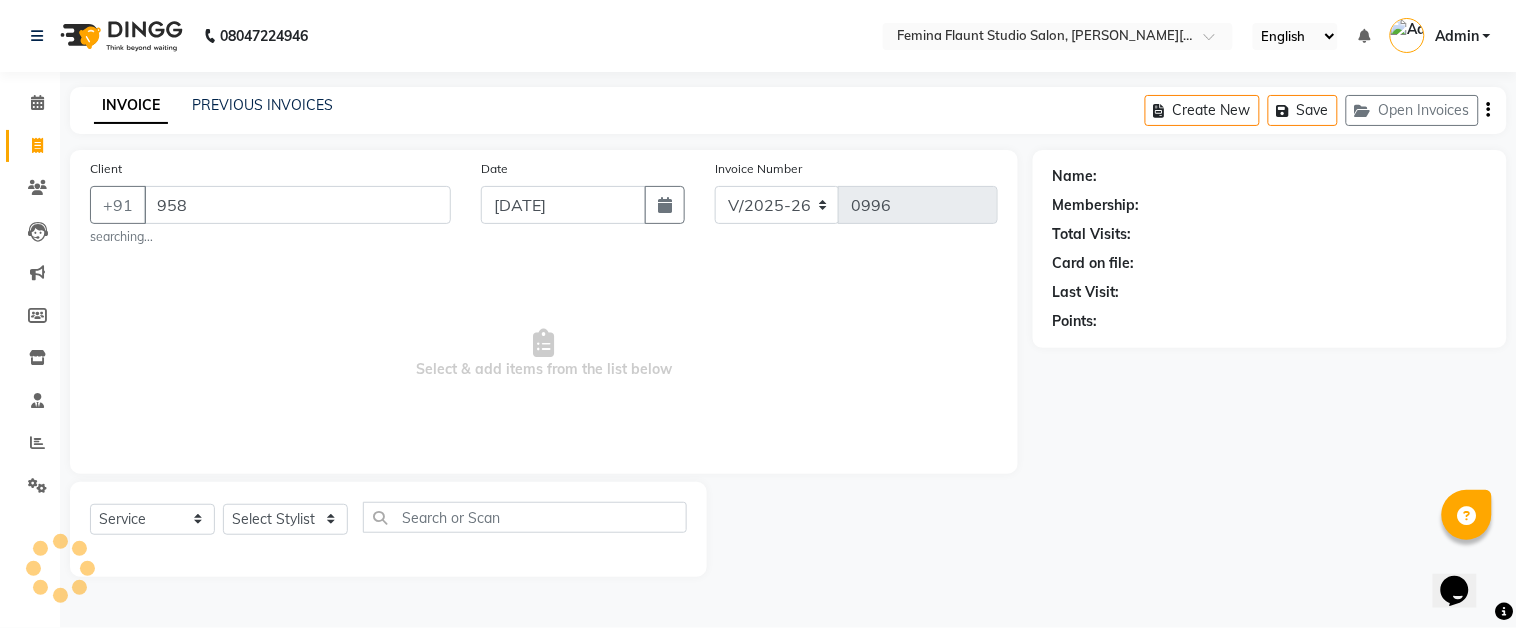 type on "958" 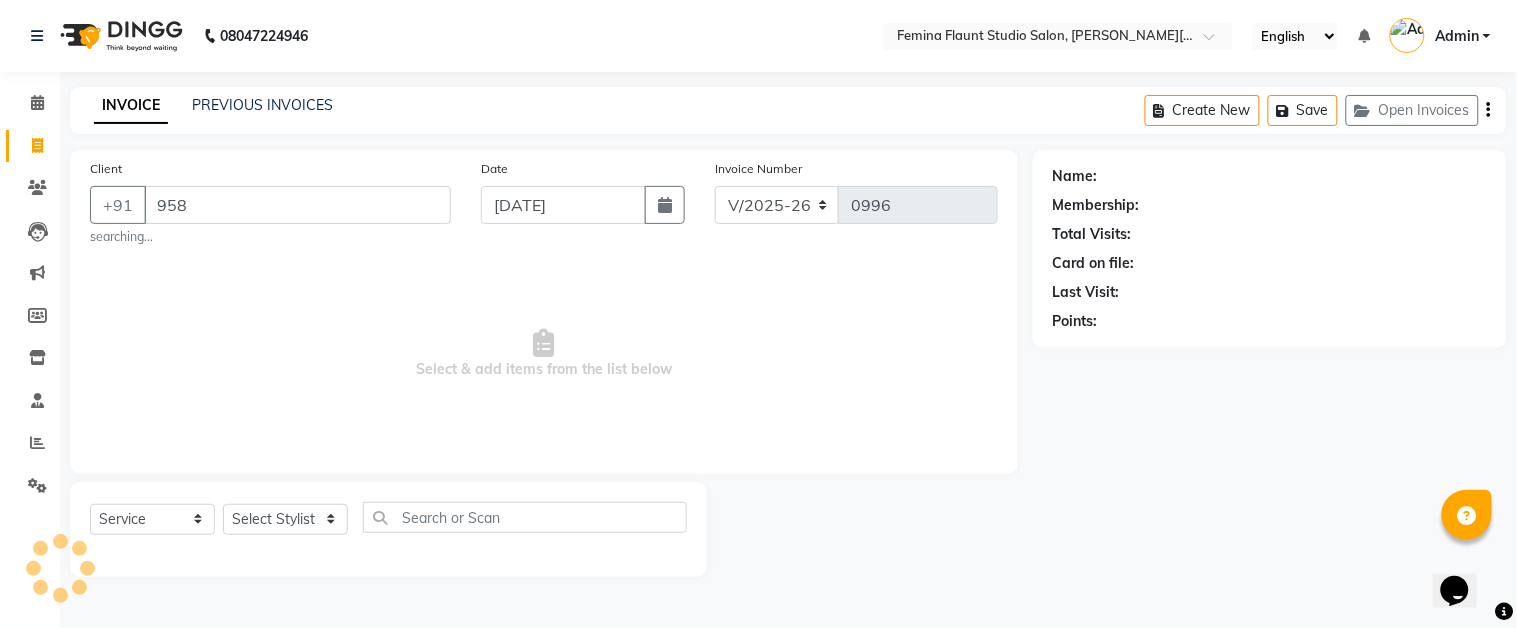 select on "1: Object" 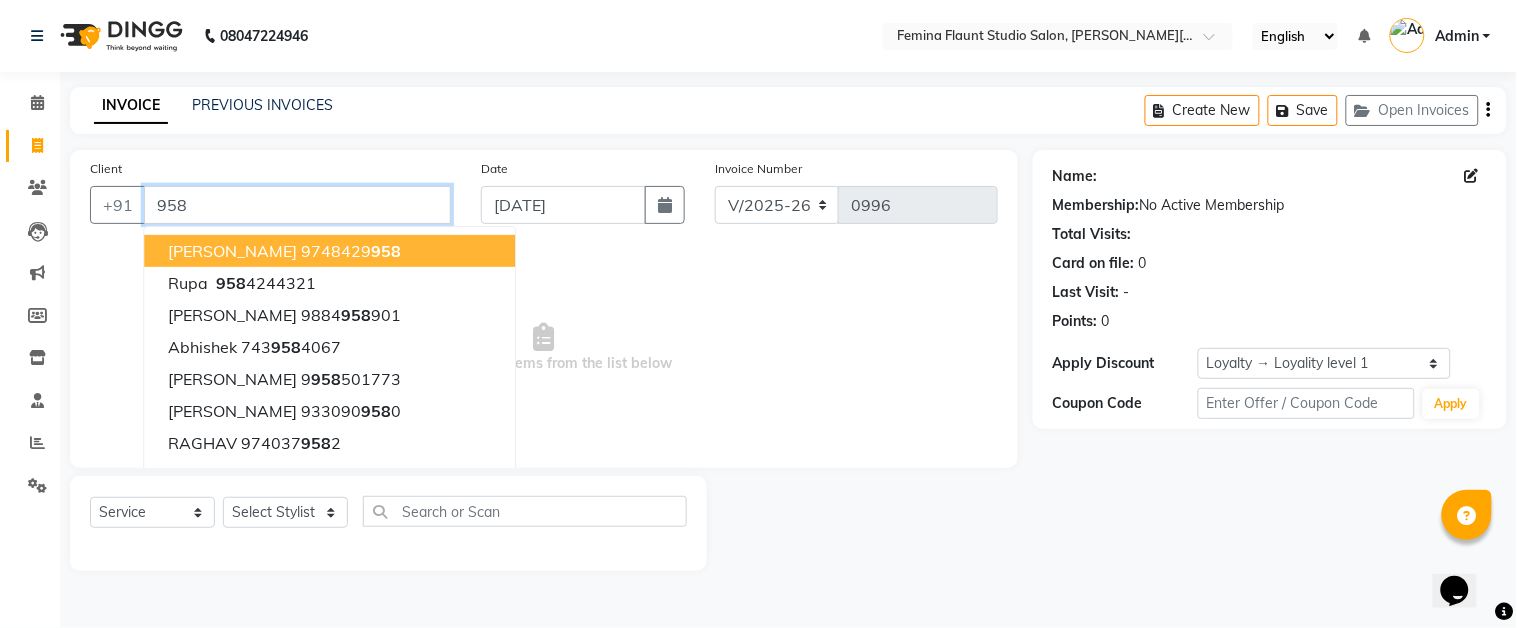 click on "958" at bounding box center [297, 205] 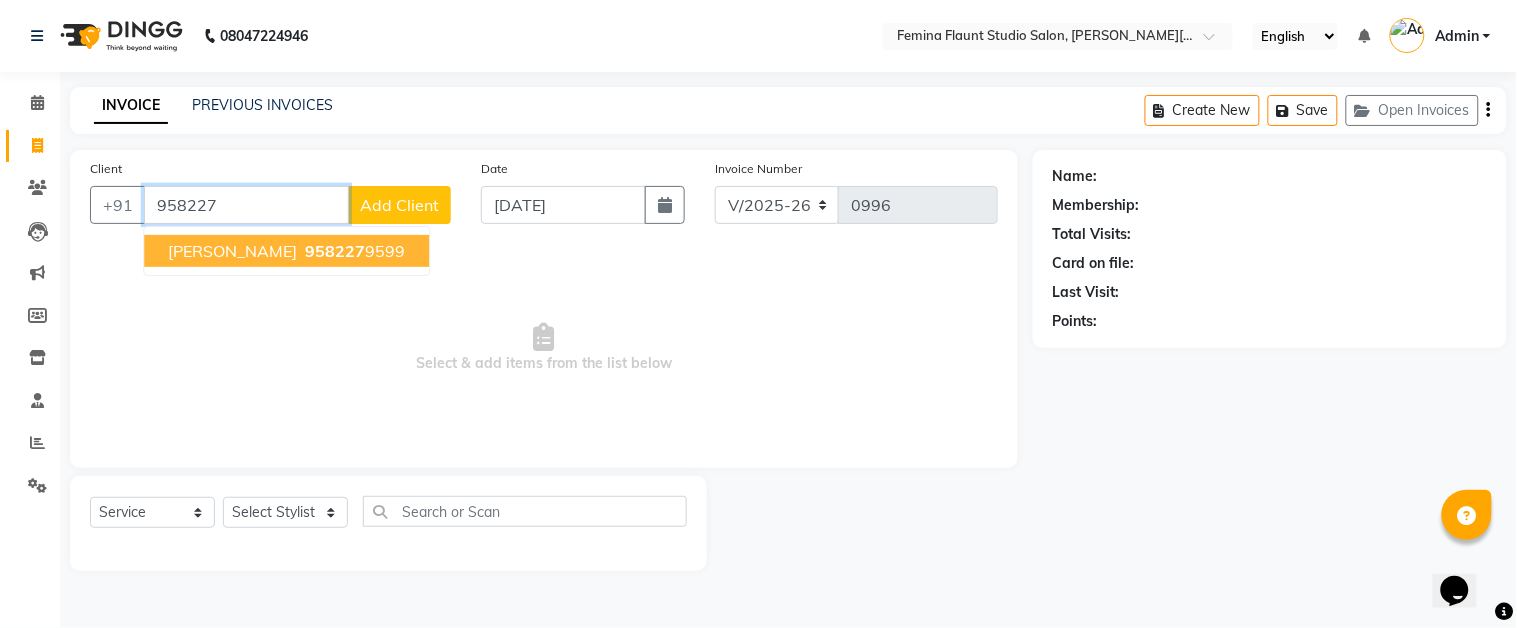 click on "SIDDHARTH RANA" at bounding box center [232, 251] 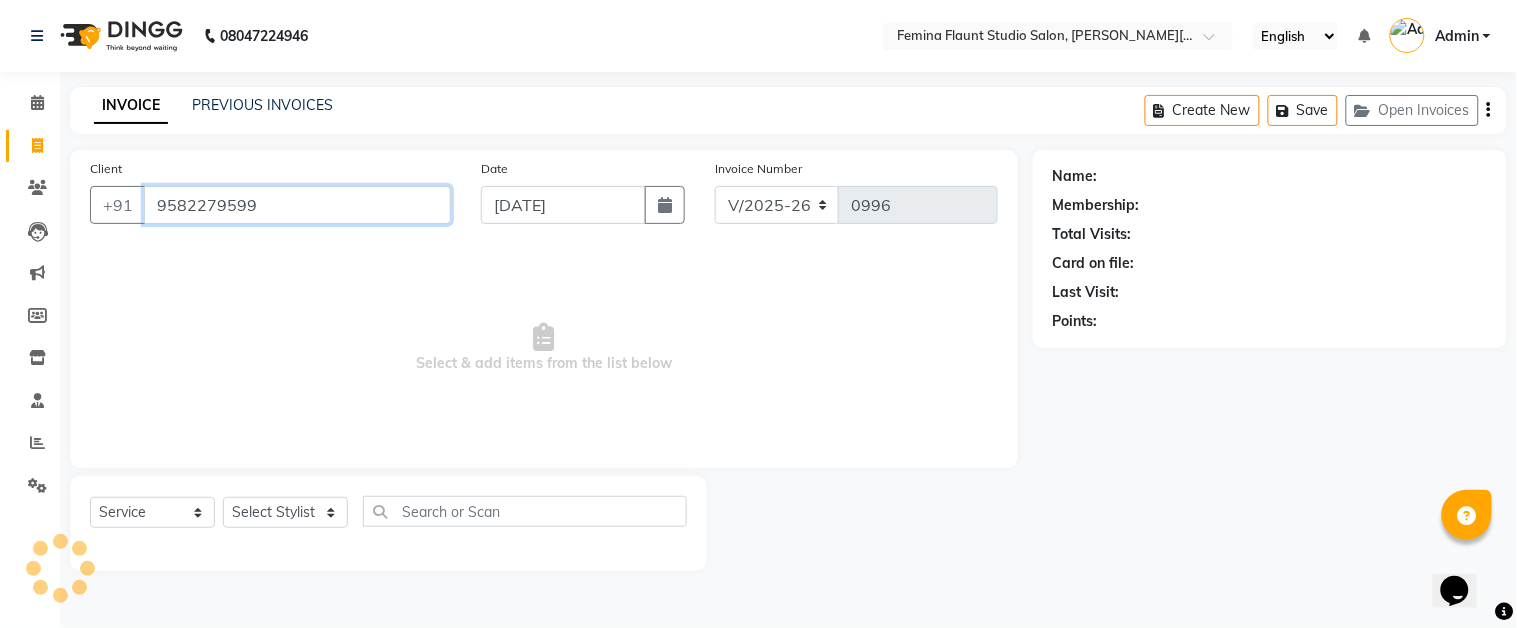 type on "9582279599" 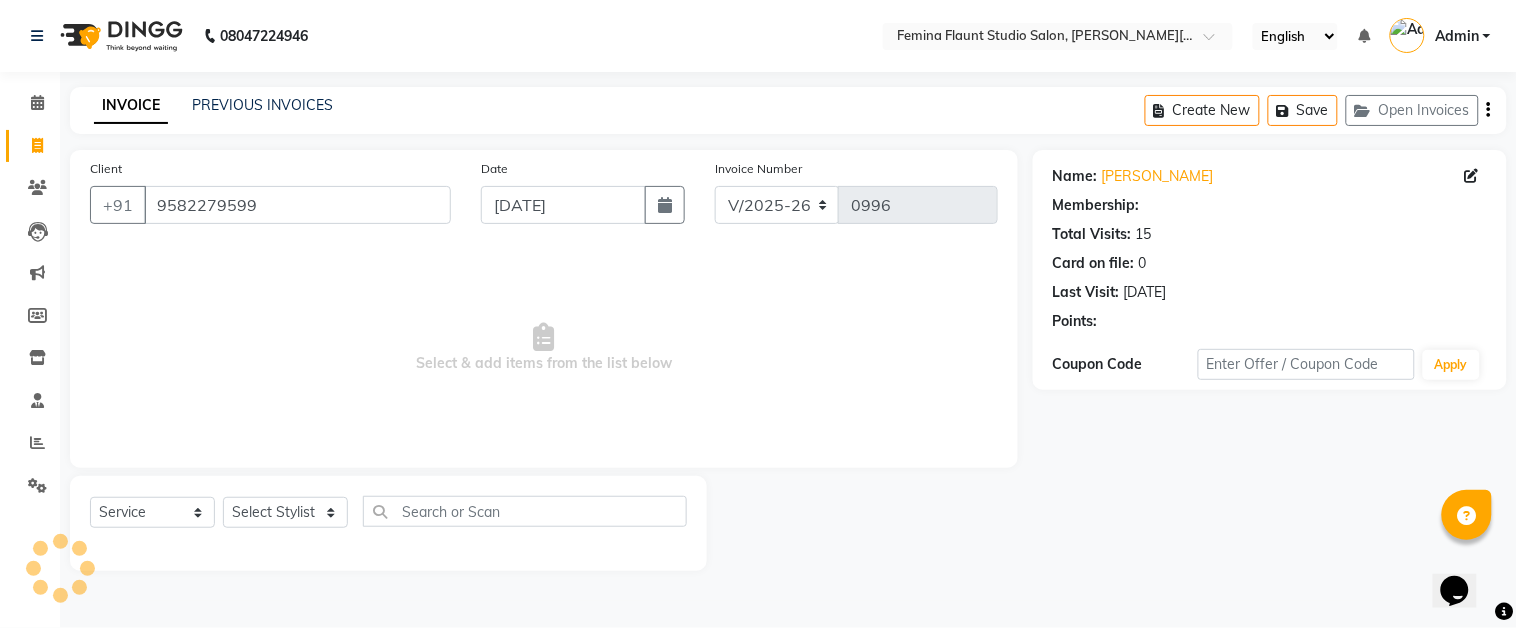 select on "1: Object" 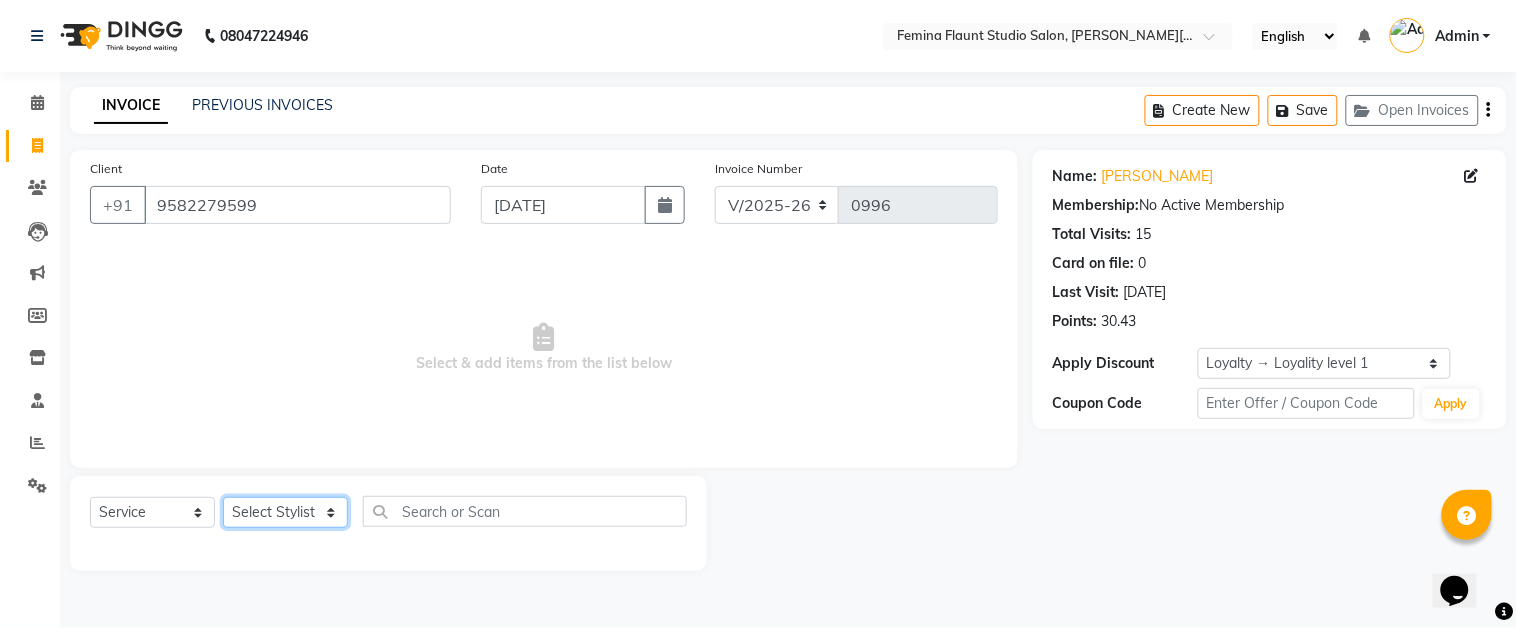 click on "Select Stylist Akram Auditor Christina Izarul jaydip Niyaz raj ravi rehan RINKU SHOW TARANUM" 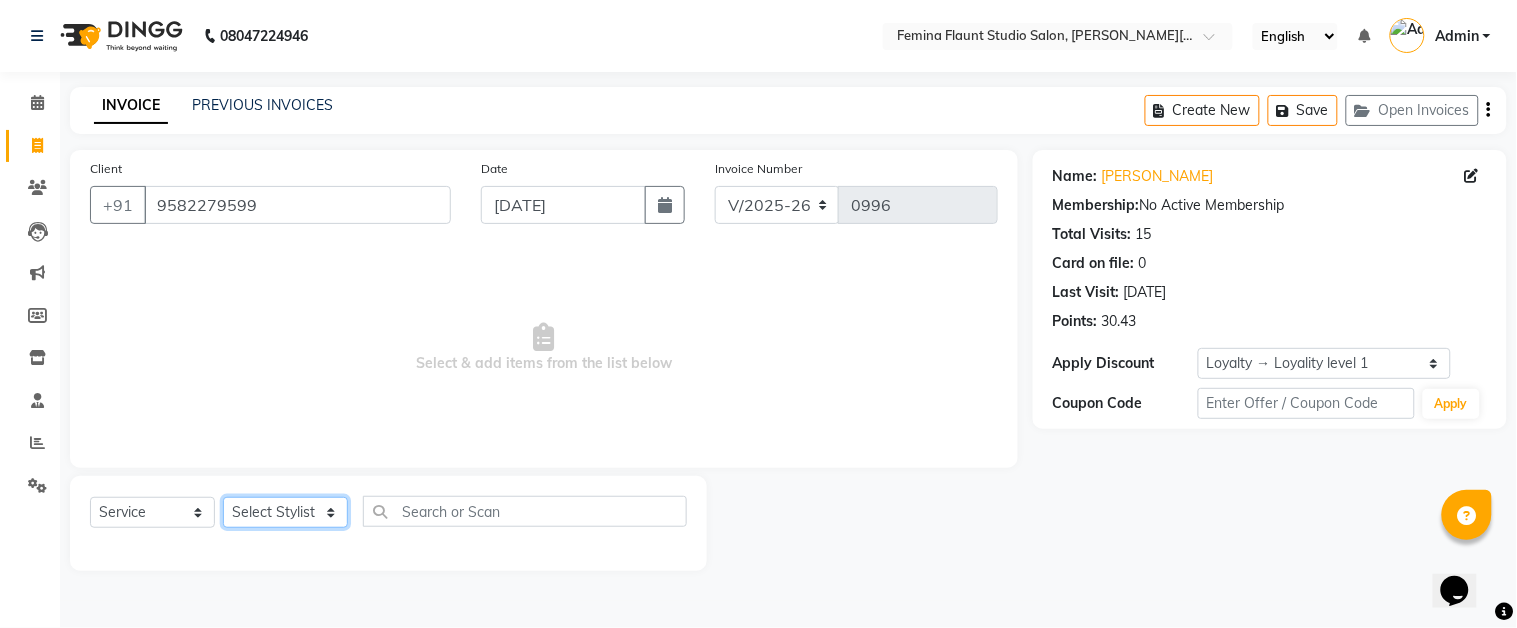 select on "83059" 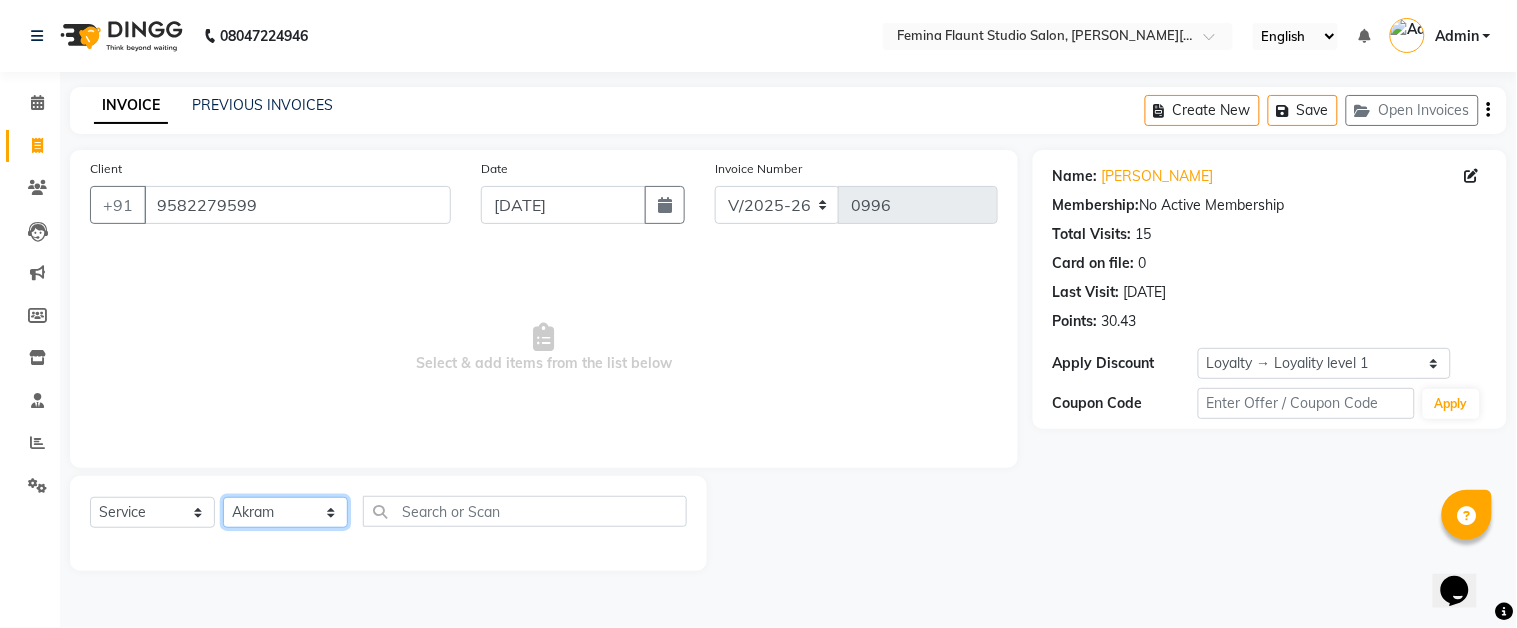 click on "Select Stylist Akram Auditor Christina Izarul jaydip Niyaz raj ravi rehan RINKU SHOW TARANUM" 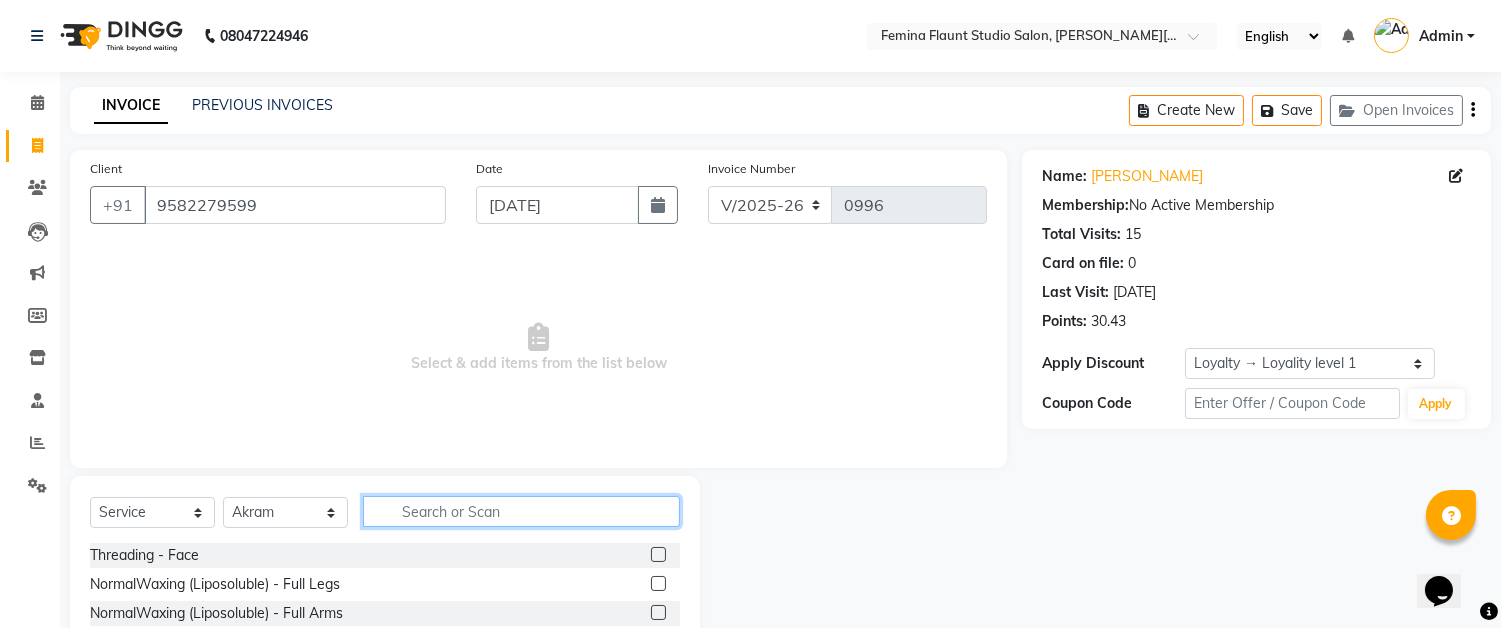 drag, startPoint x: 497, startPoint y: 506, endPoint x: 497, endPoint y: 495, distance: 11 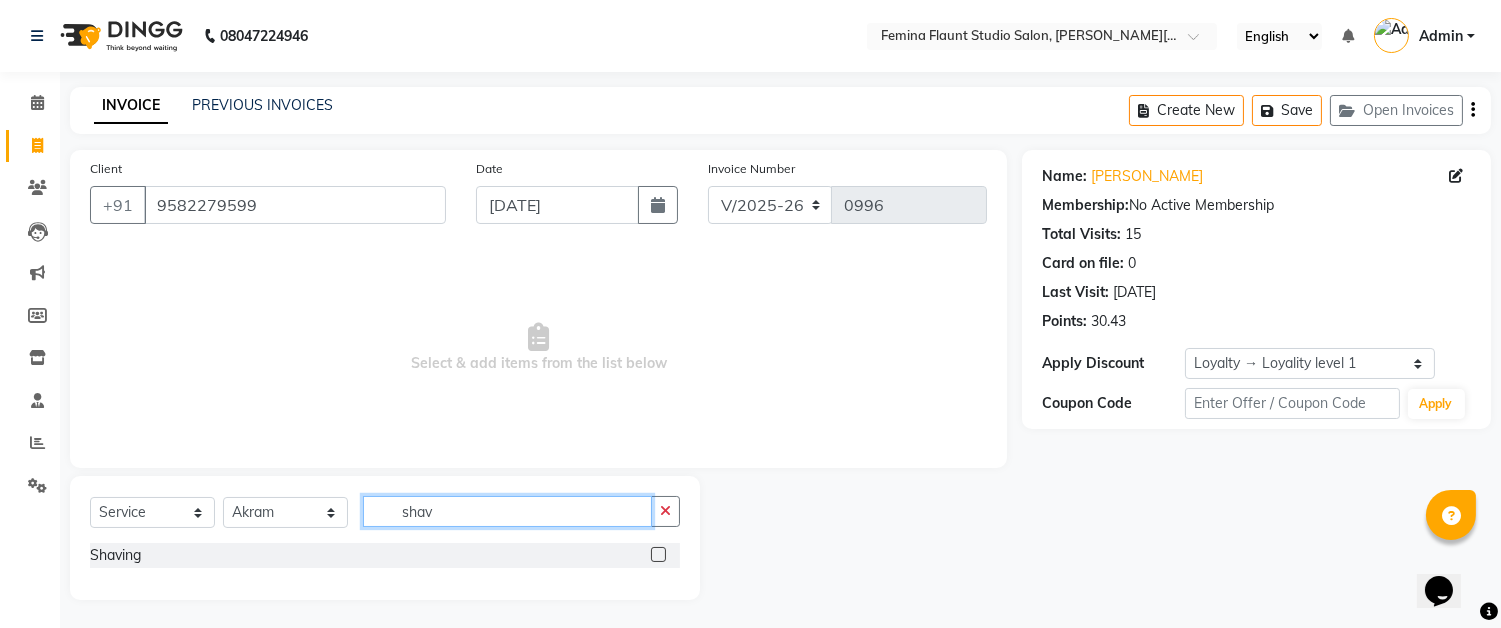 type on "shav" 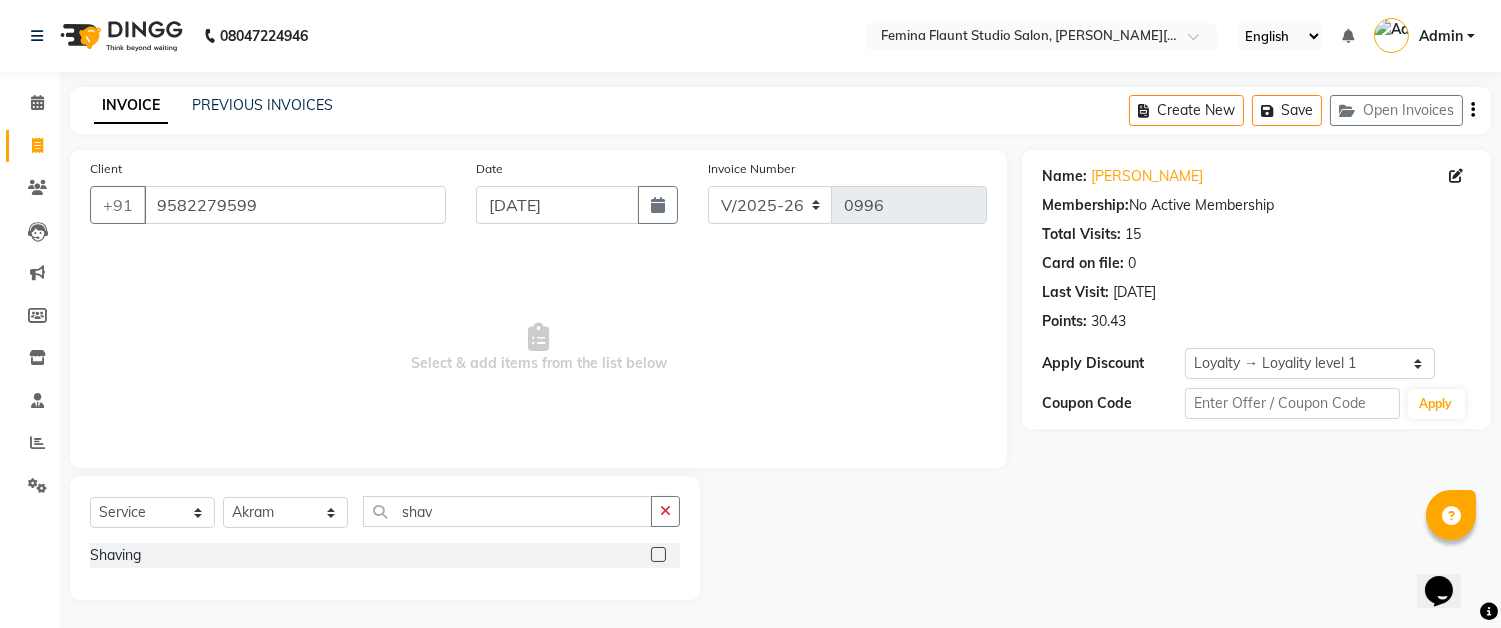 click 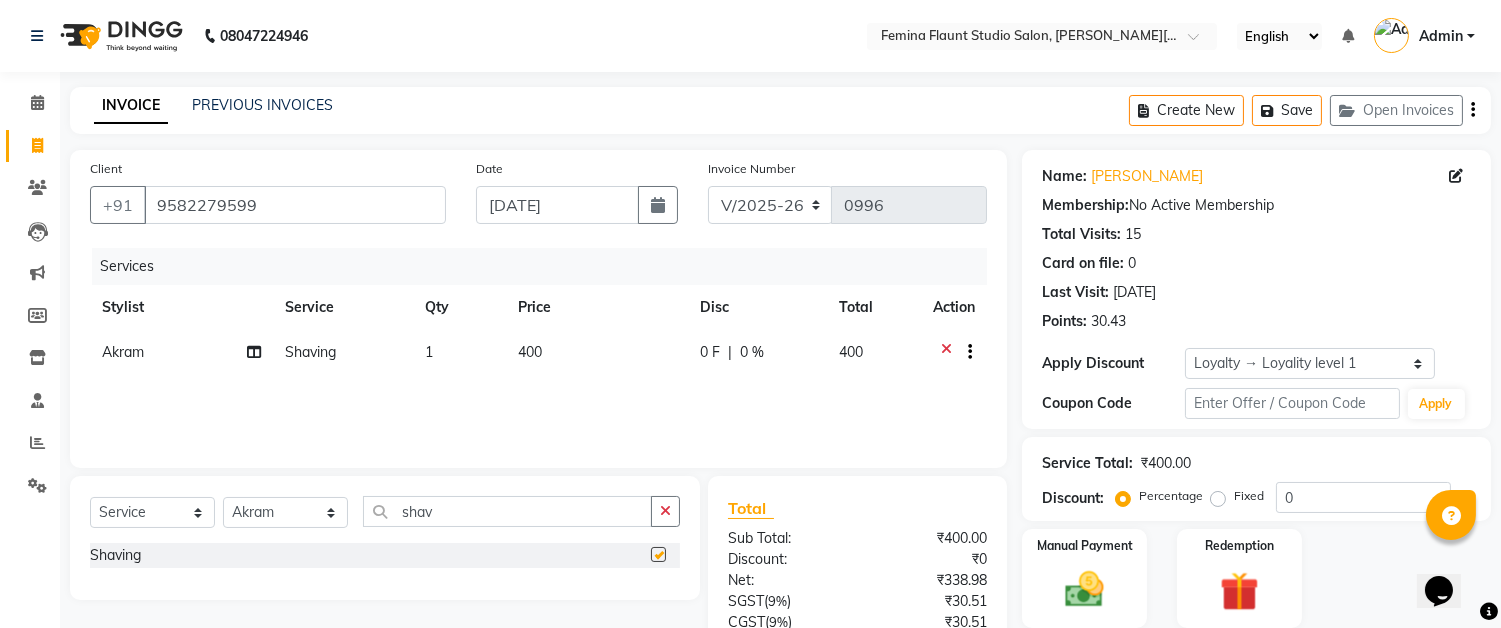 checkbox on "false" 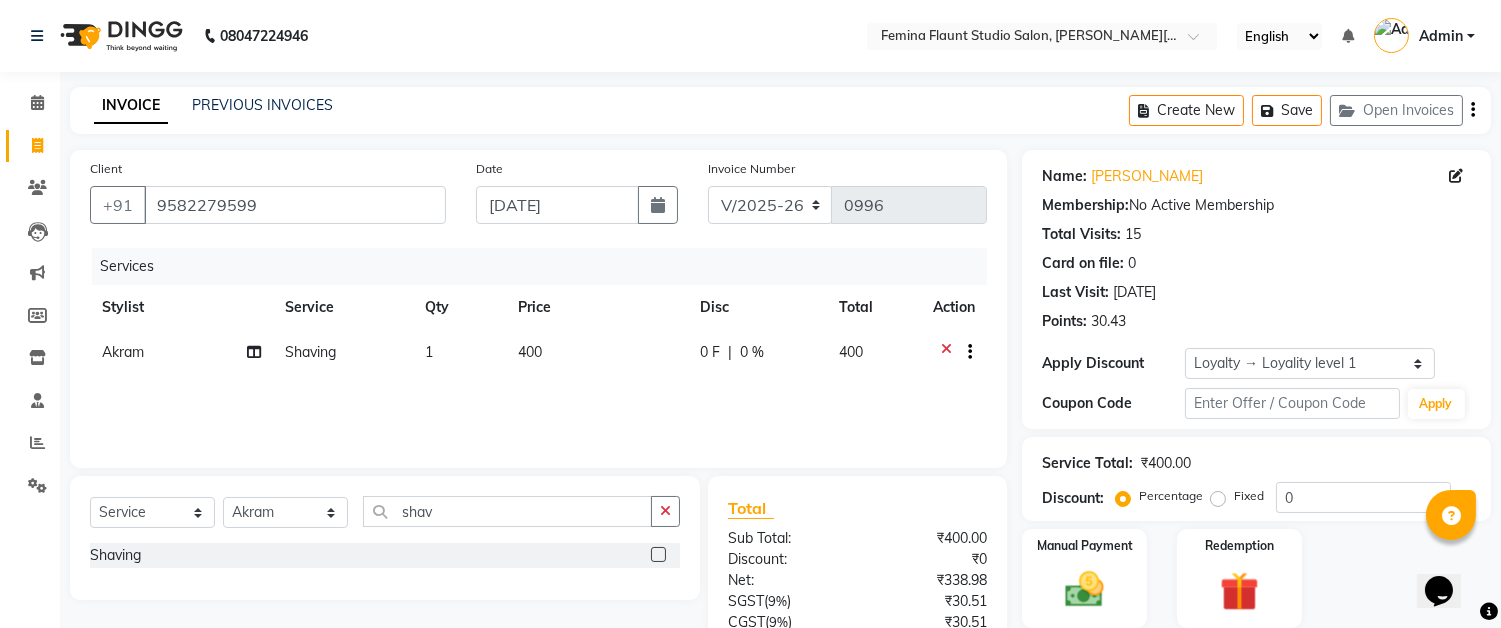click on "400" 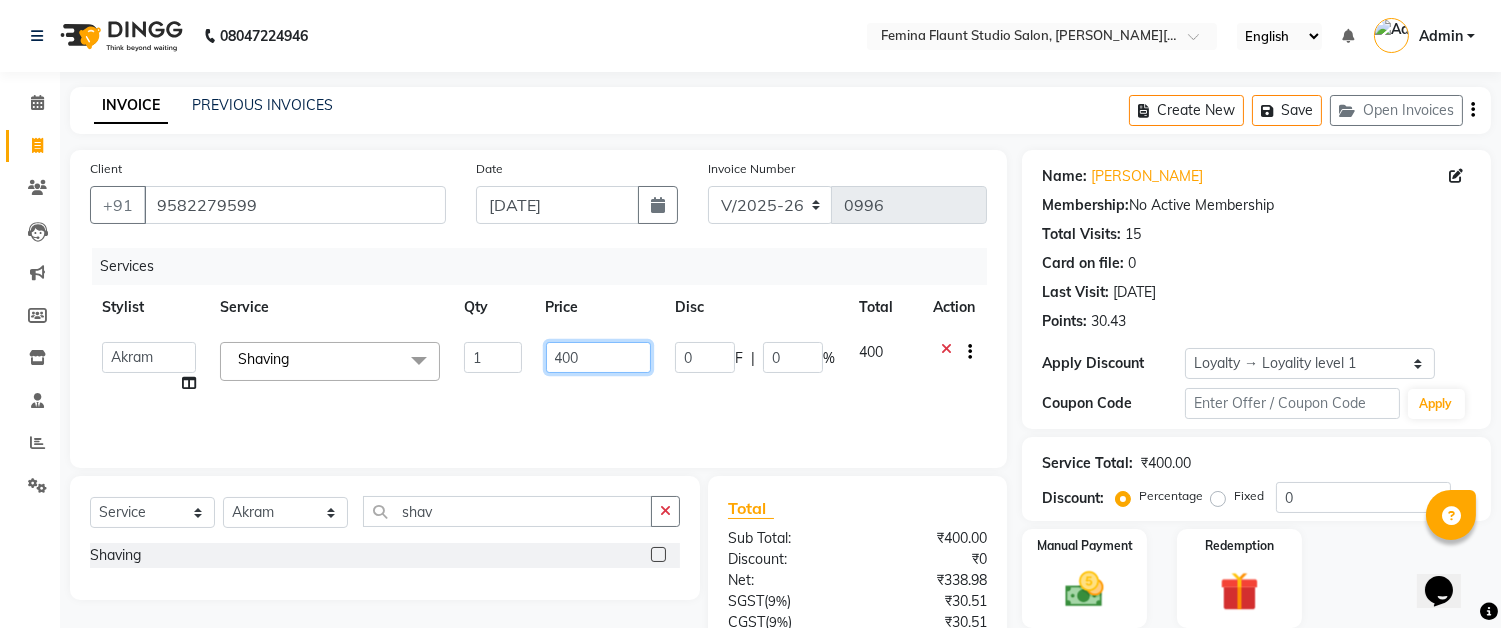 click on "400" 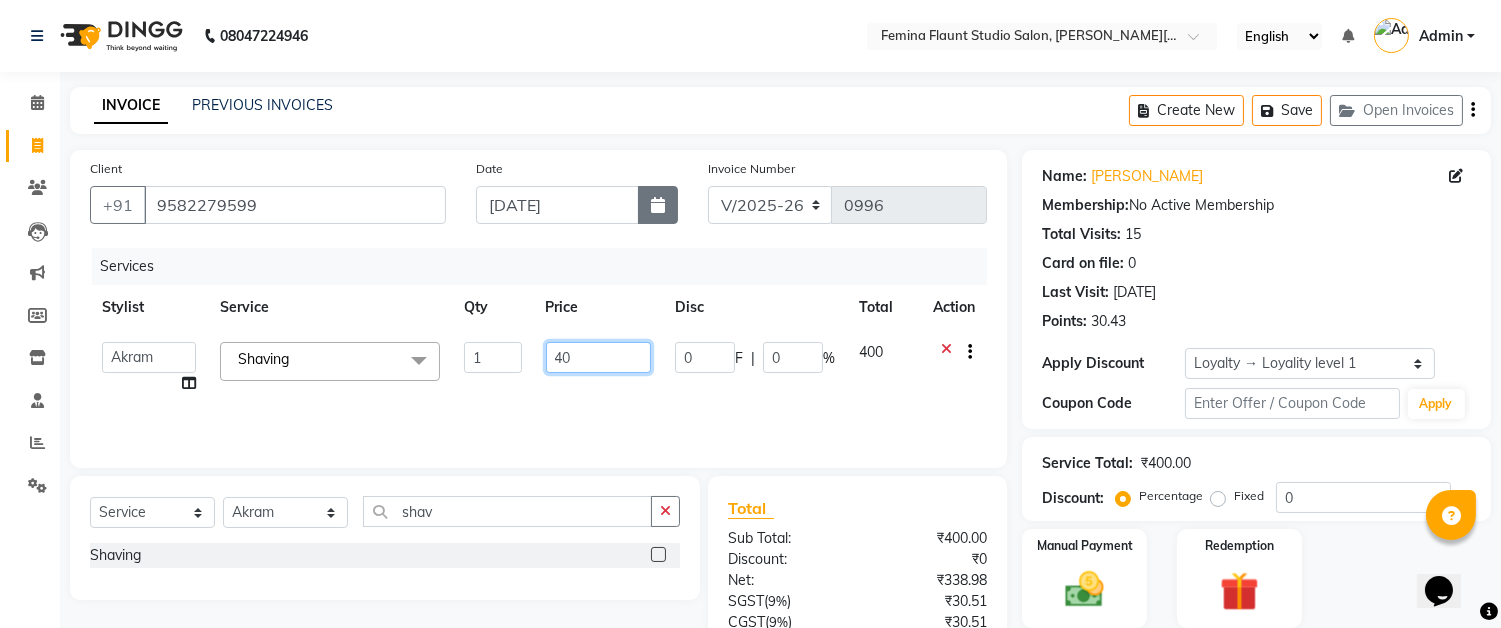 type on "4" 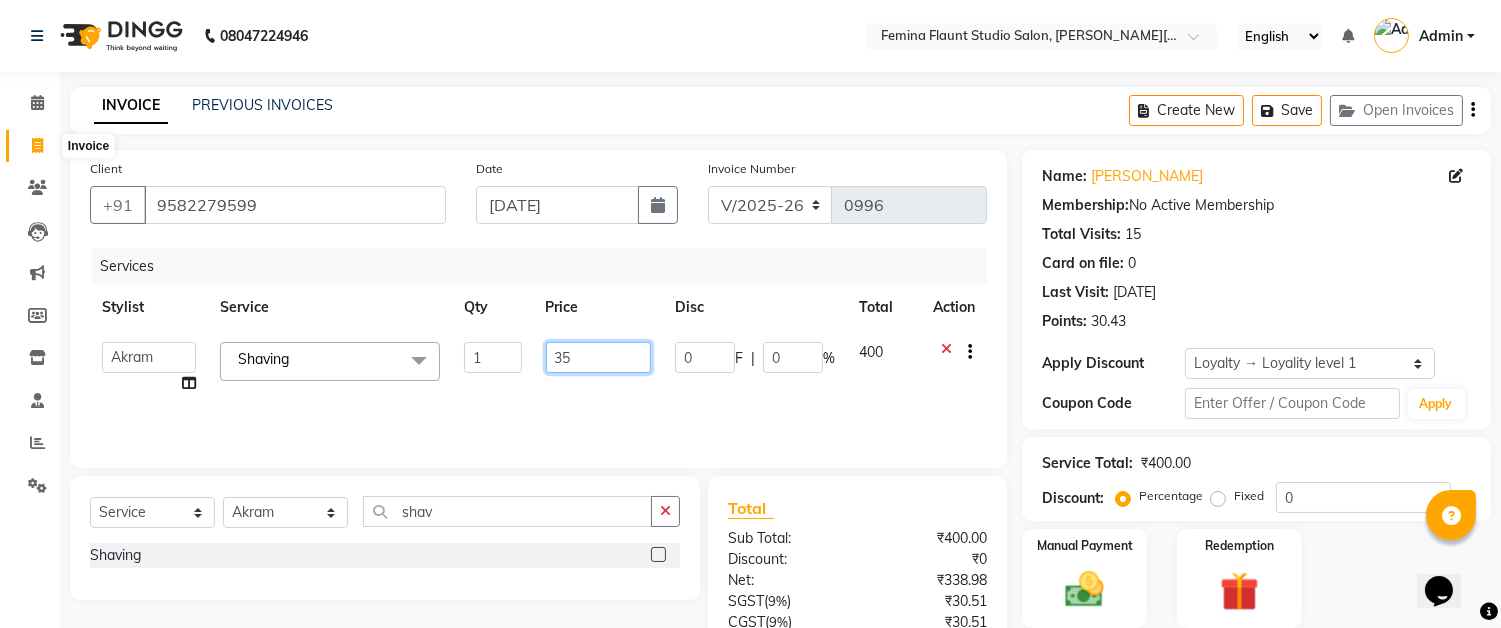 type on "350" 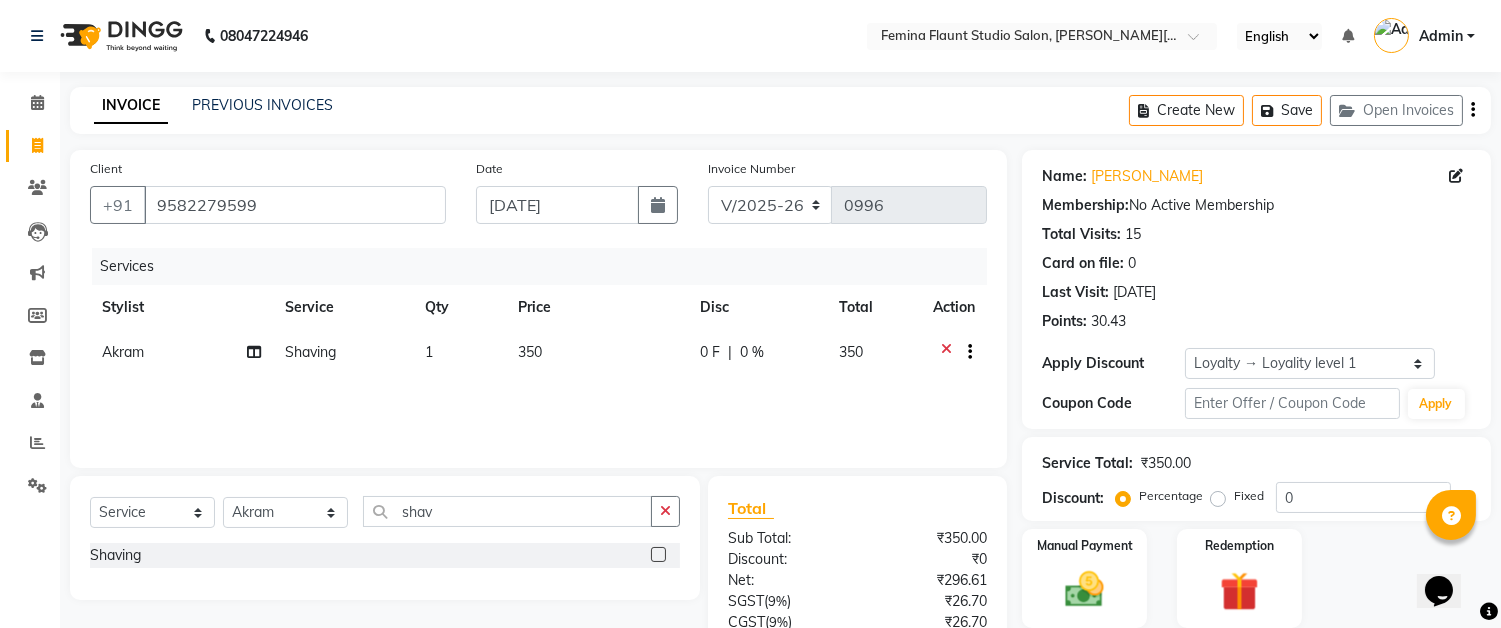 click on "Services Stylist Service Qty Price Disc Total Action Akram Shaving 1 350 0 F | 0 % 350" 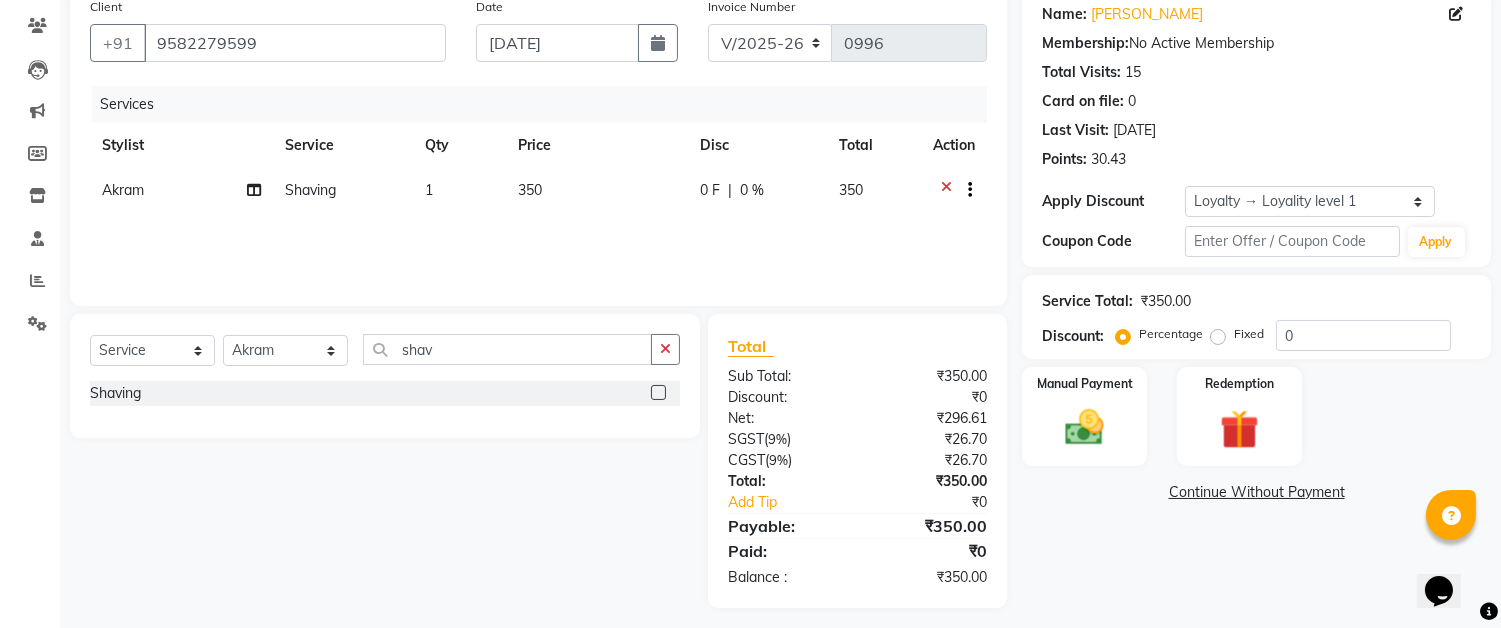 scroll, scrollTop: 171, scrollLeft: 0, axis: vertical 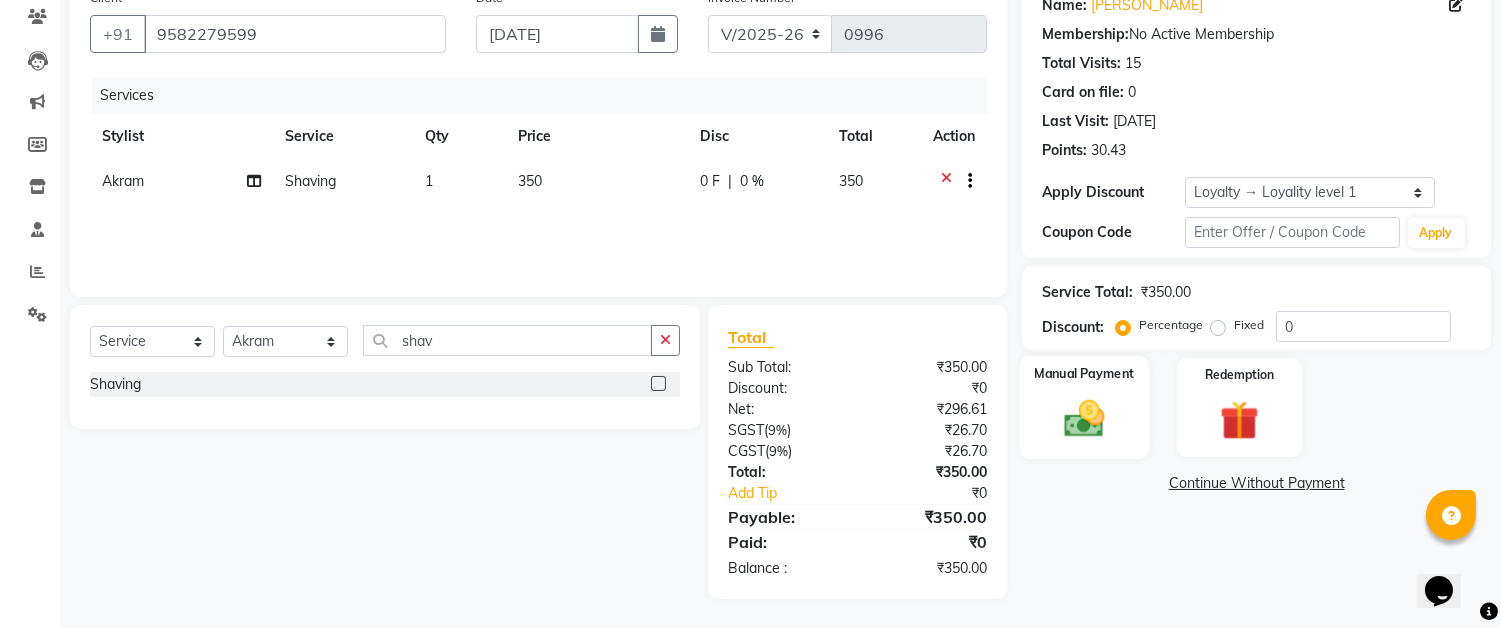 click on "Manual Payment" 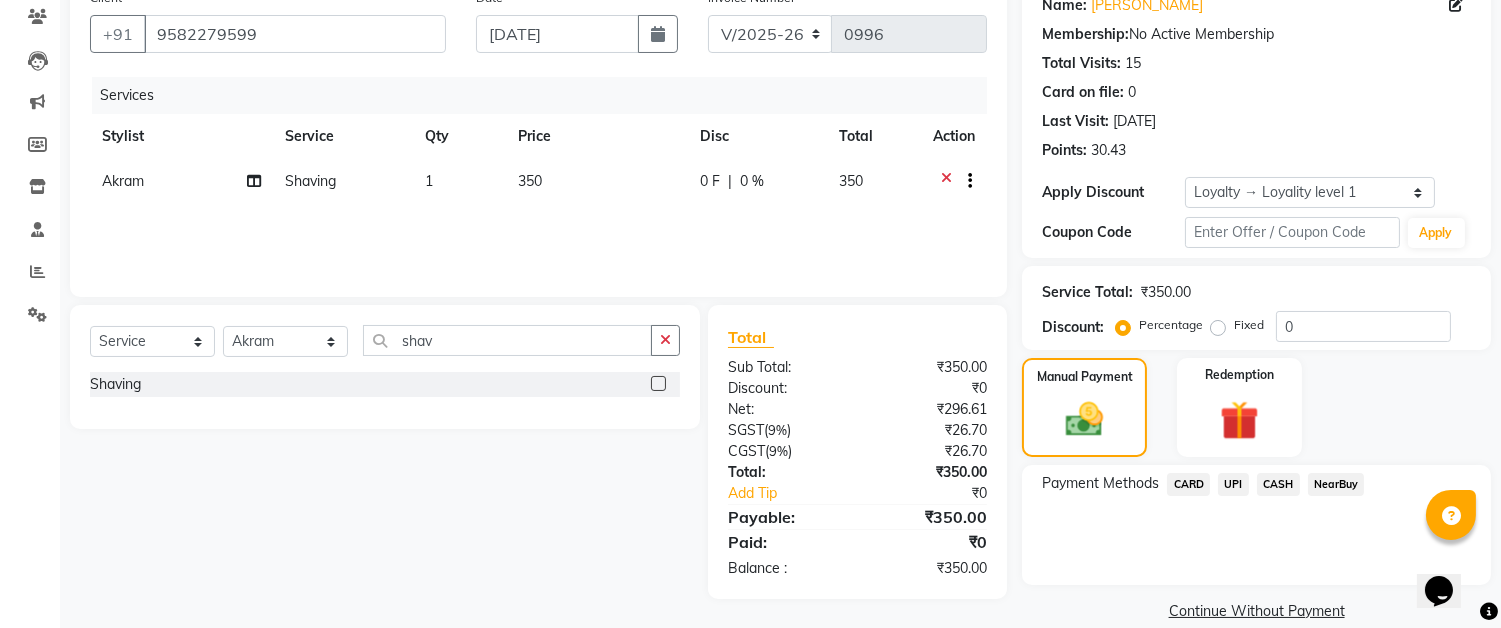 click on "UPI" 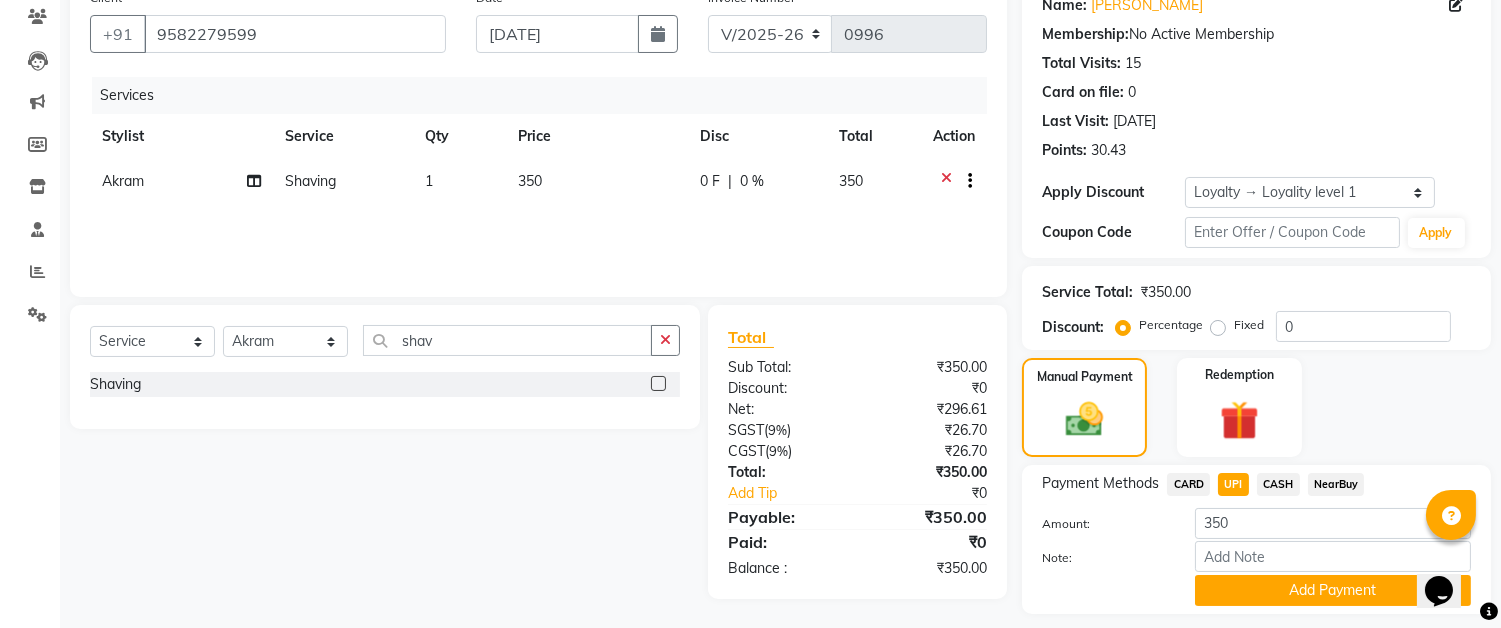 scroll, scrollTop: 226, scrollLeft: 0, axis: vertical 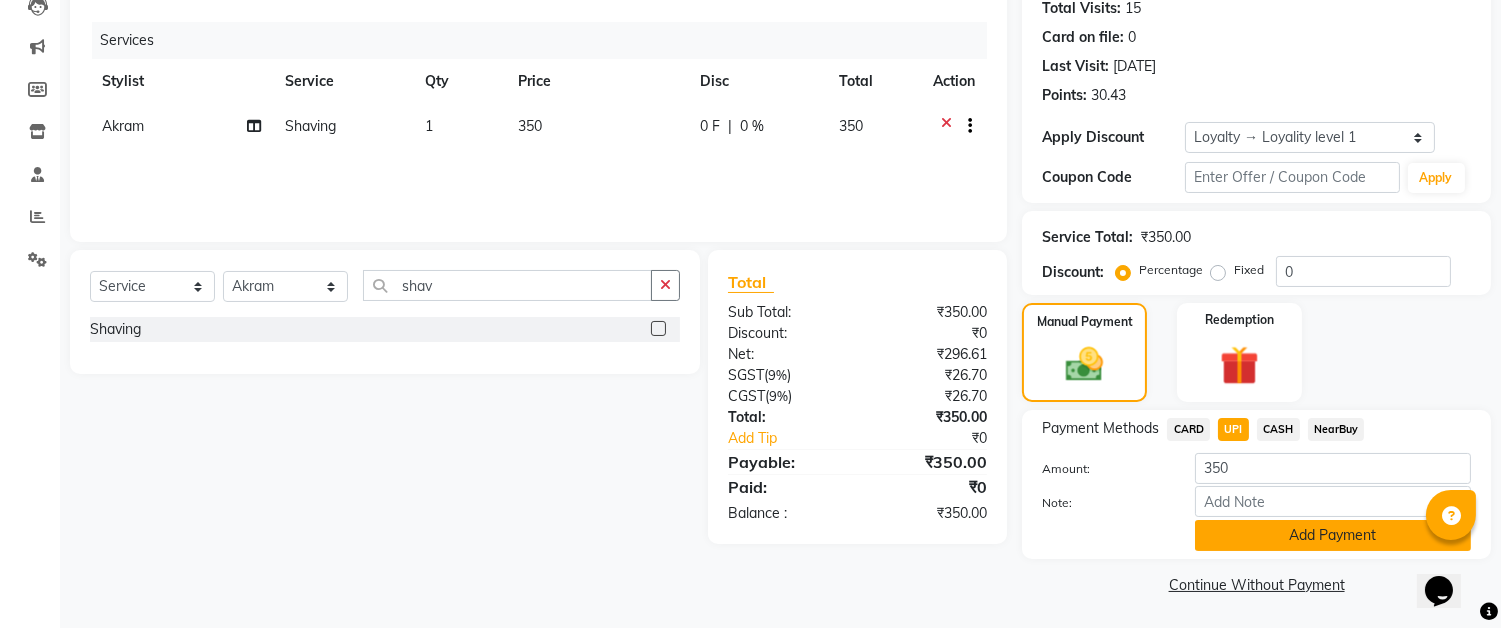 click on "Add Payment" 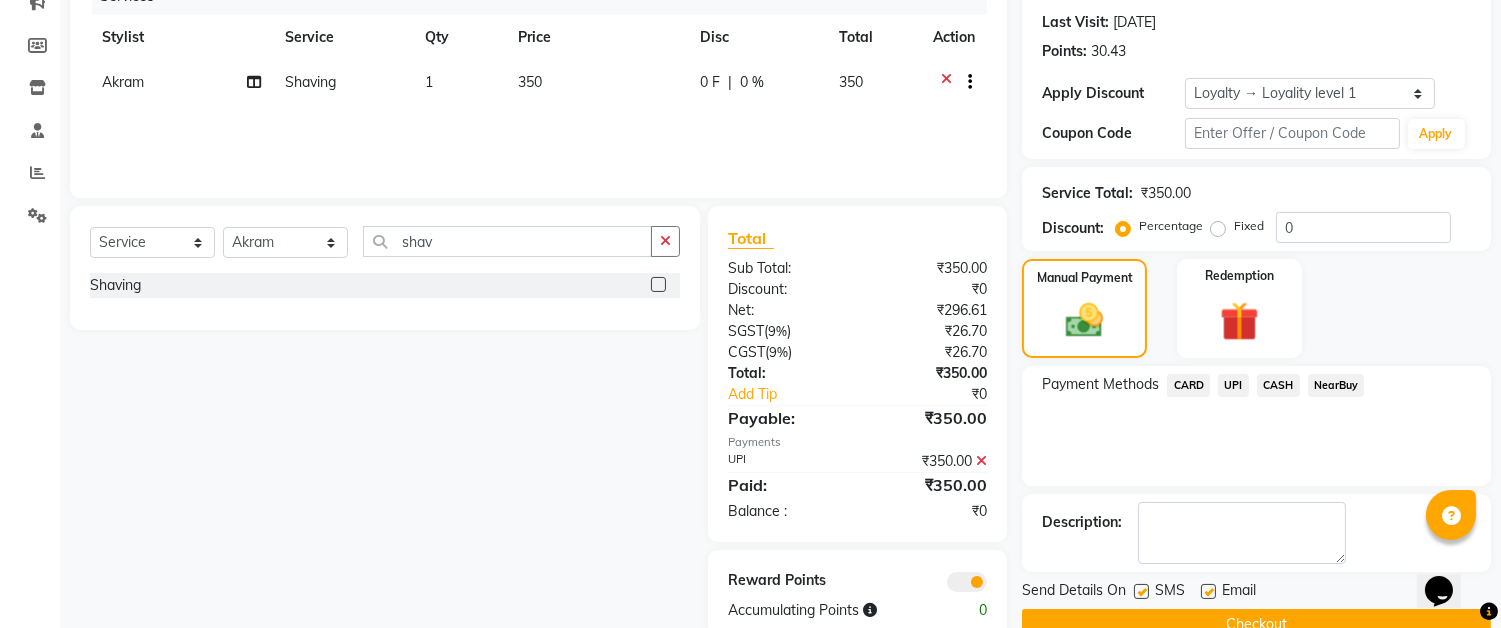 scroll, scrollTop: 312, scrollLeft: 0, axis: vertical 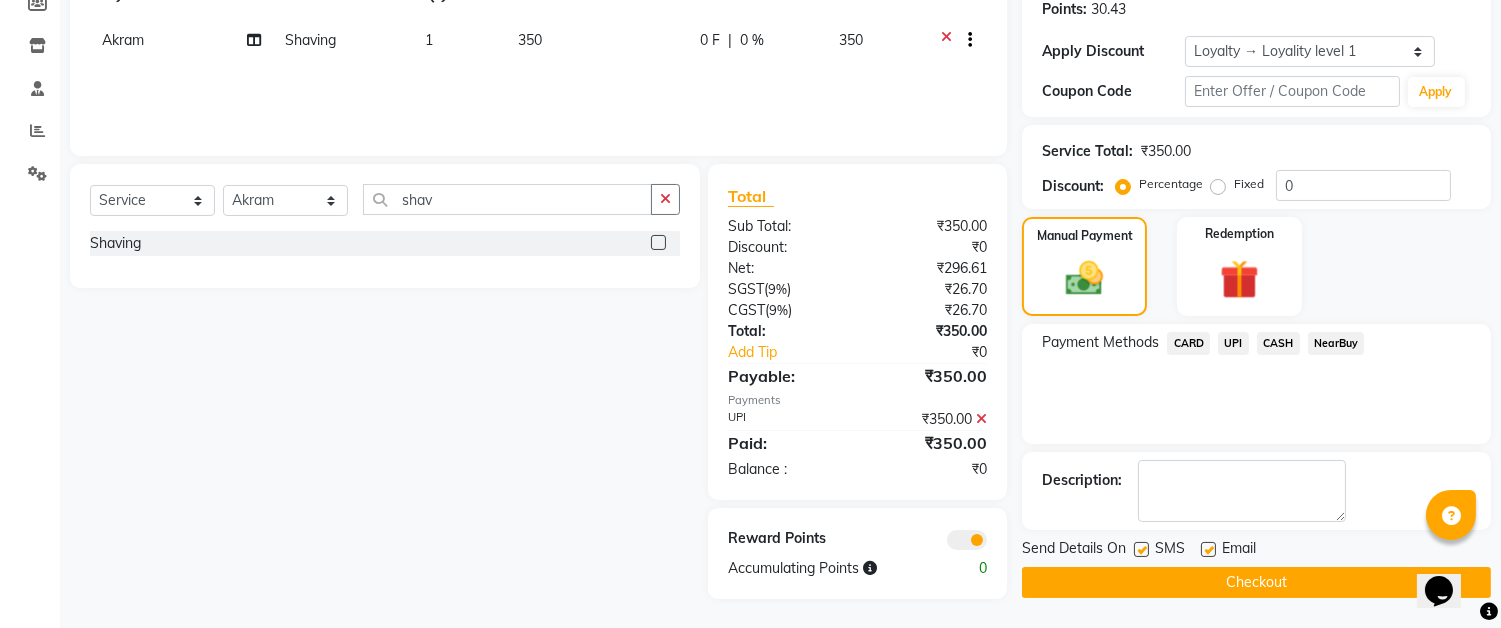 click on "Checkout" 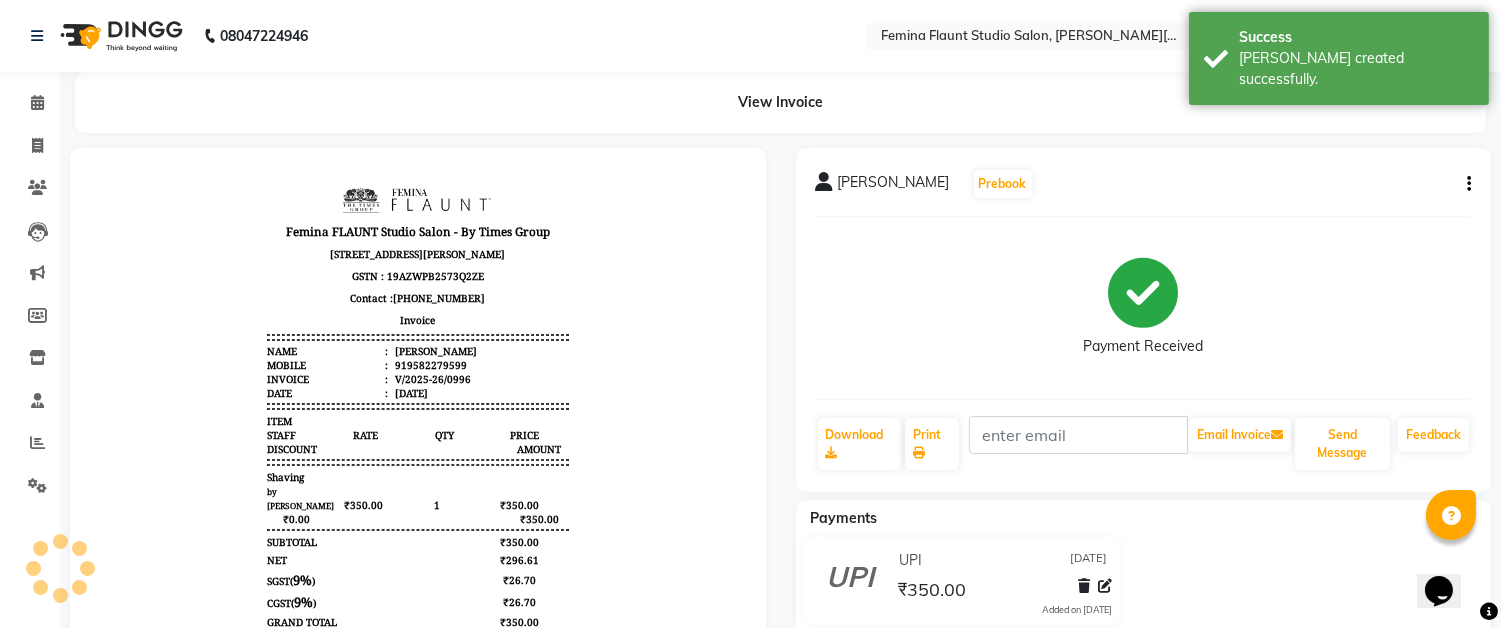 scroll, scrollTop: 0, scrollLeft: 0, axis: both 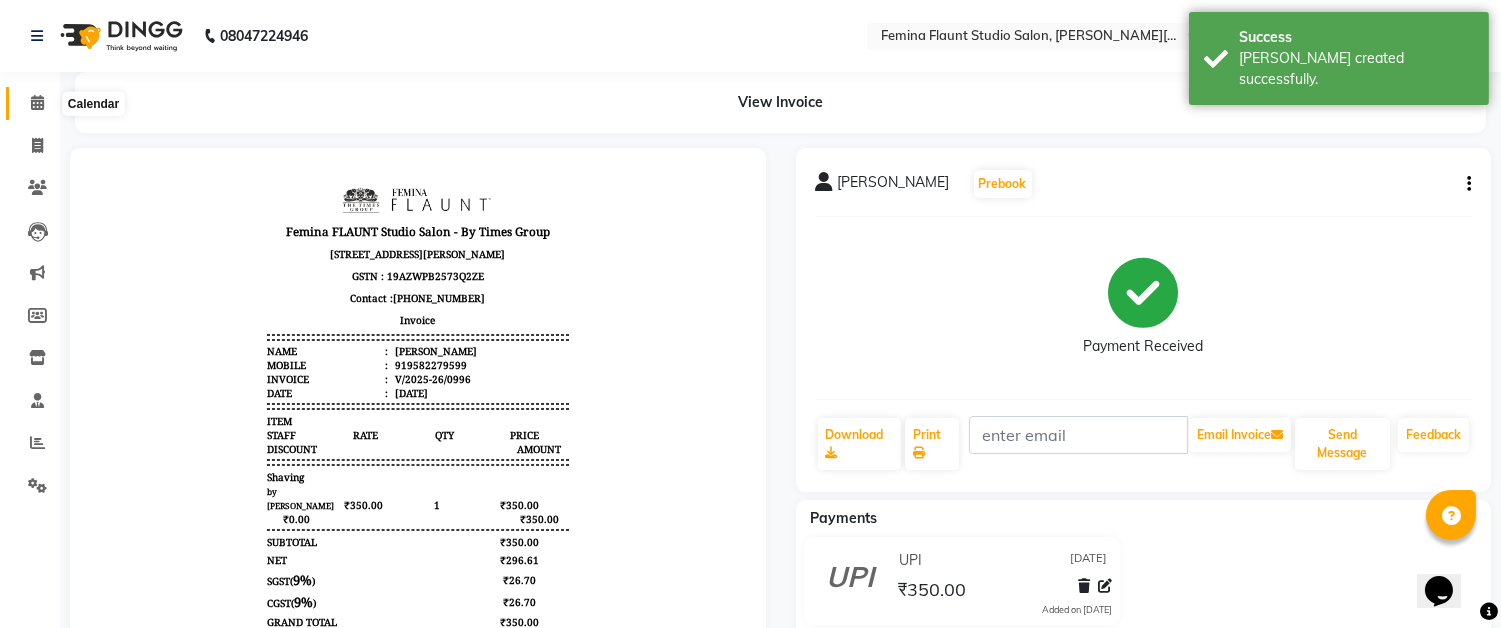 click 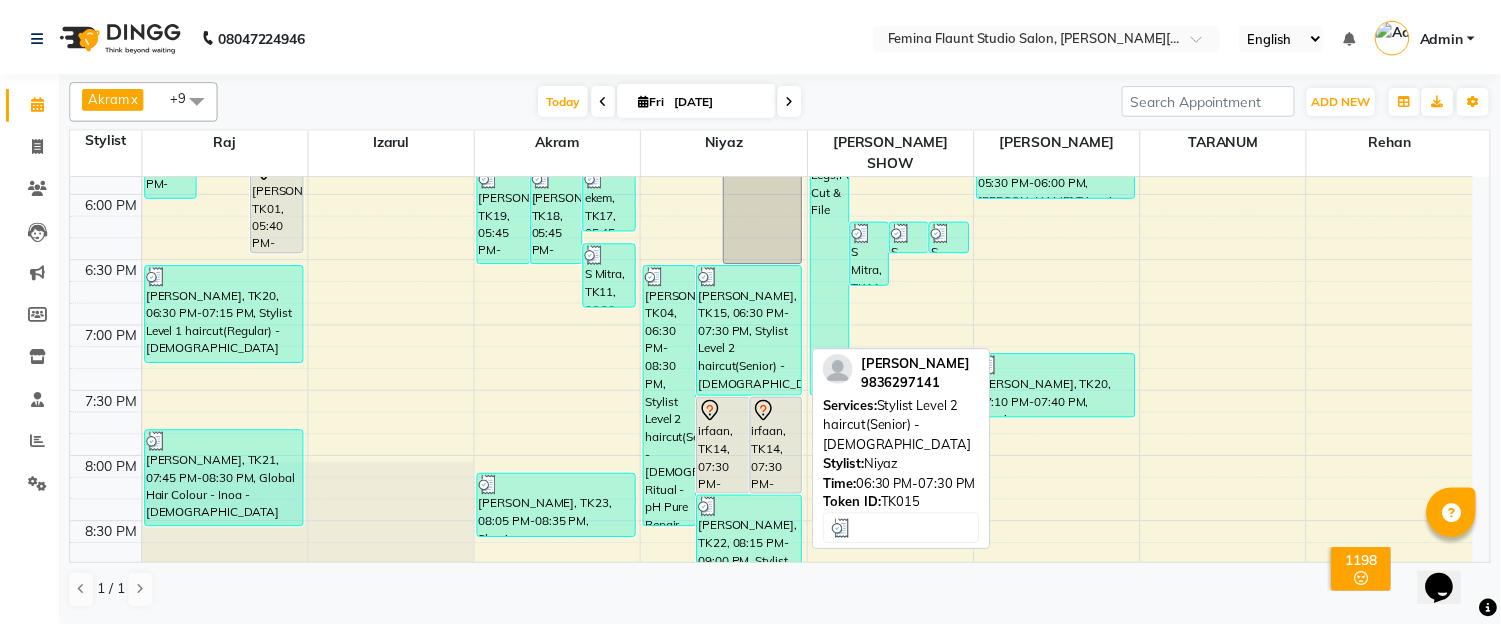 scroll, scrollTop: 1222, scrollLeft: 0, axis: vertical 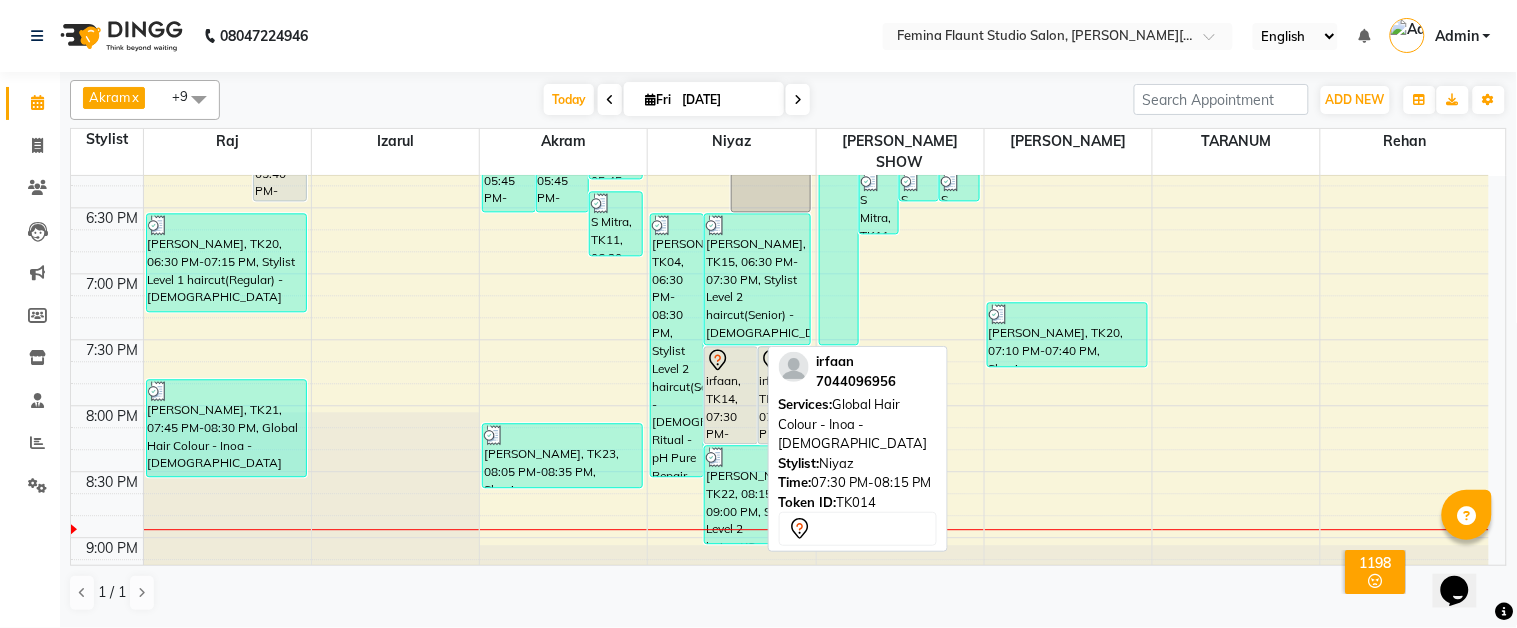 click on "irfaan, TK14, 07:30 PM-08:15 PM, Global Hair Colour - Inoa - [DEMOGRAPHIC_DATA]" at bounding box center [731, 395] 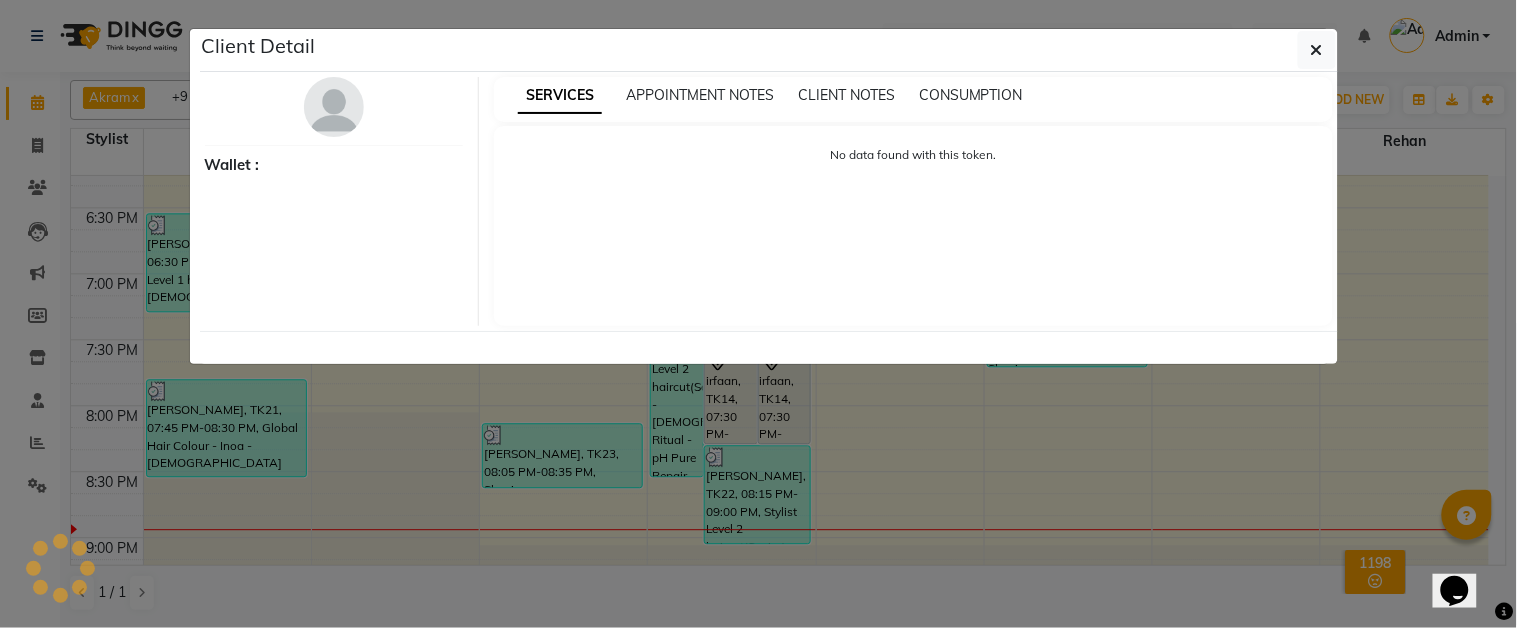 select on "7" 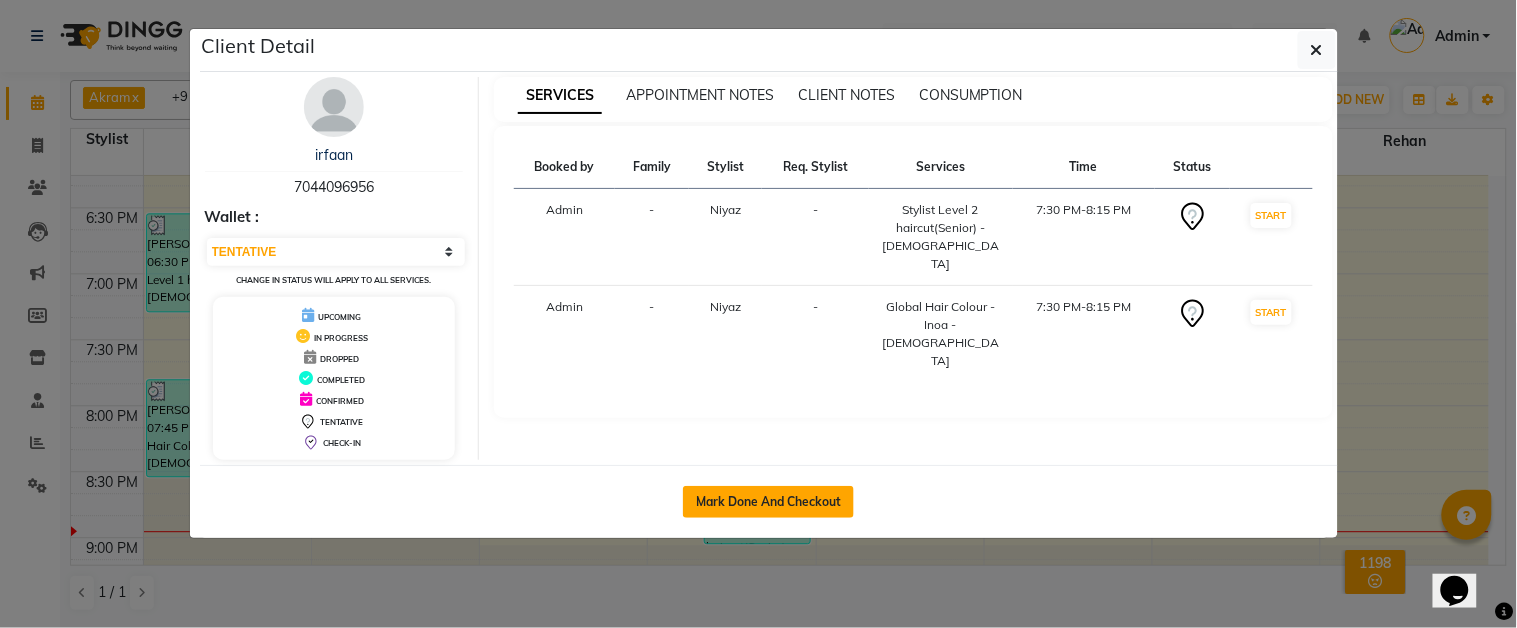 click on "Mark Done And Checkout" 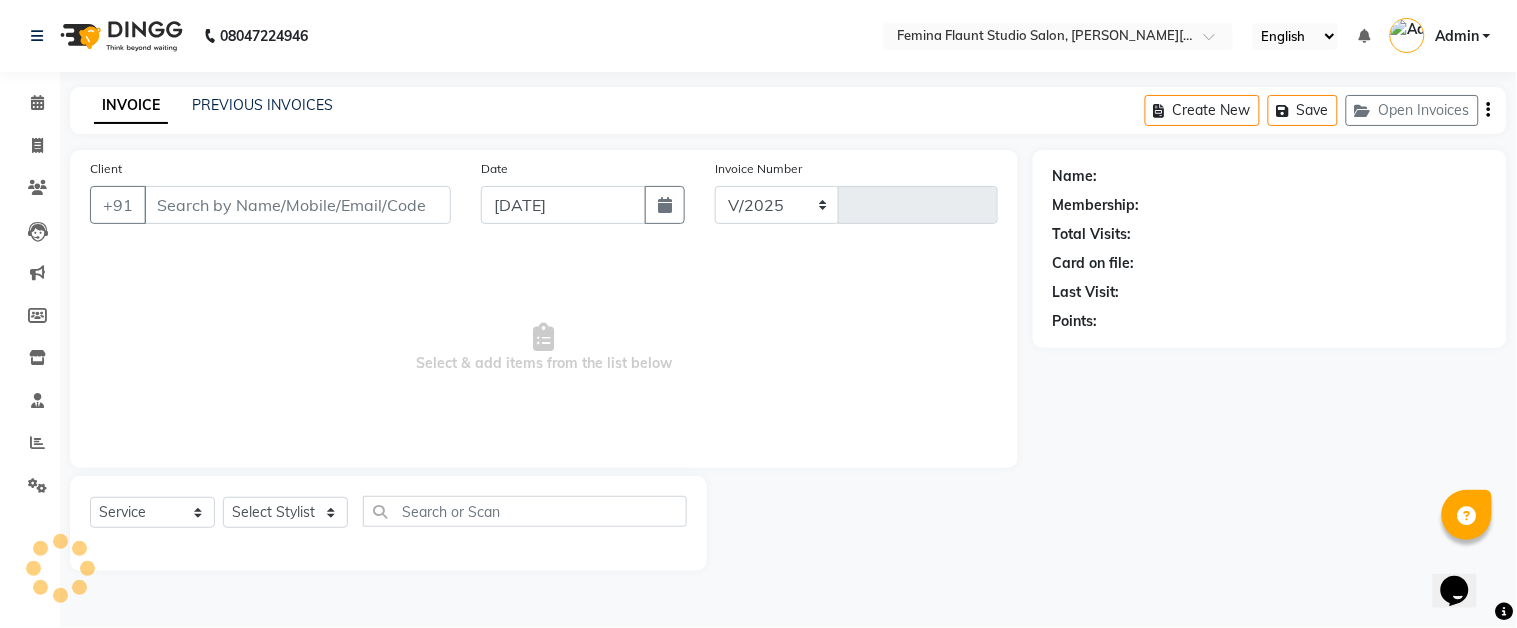 select on "5231" 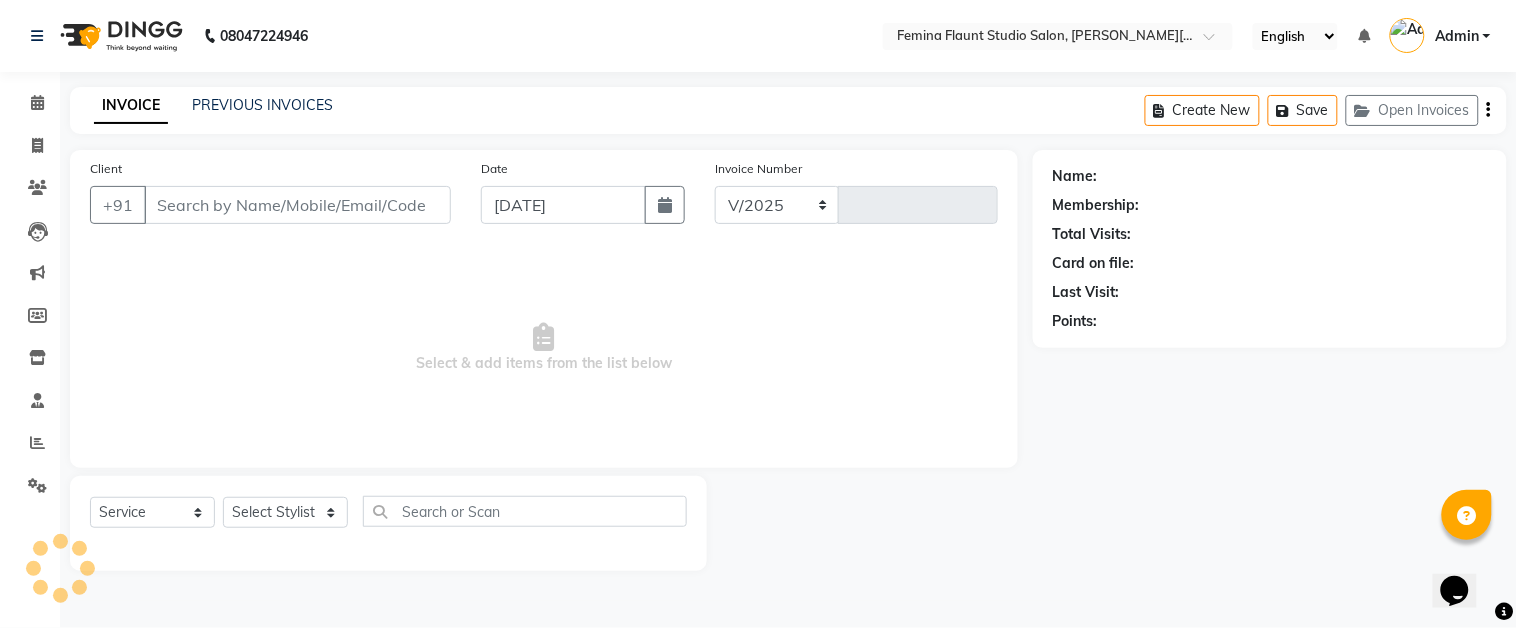 type on "0997" 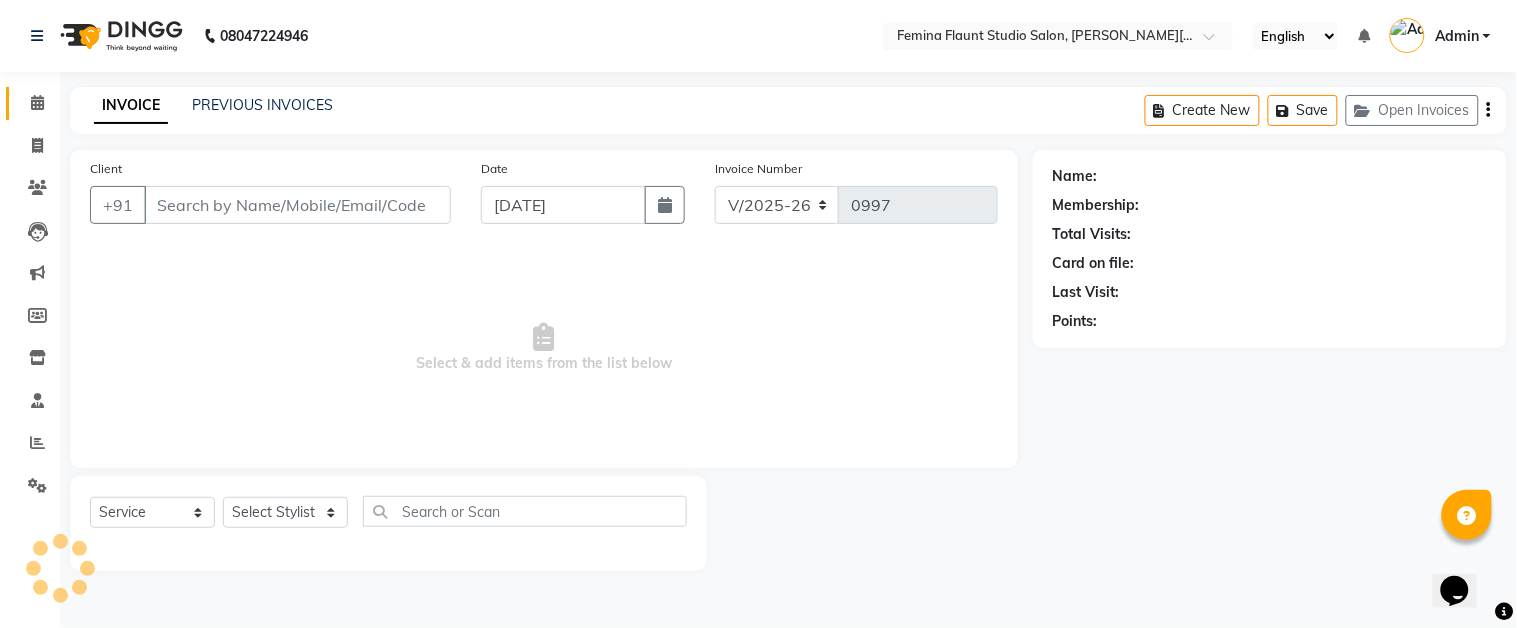 type on "7044096956" 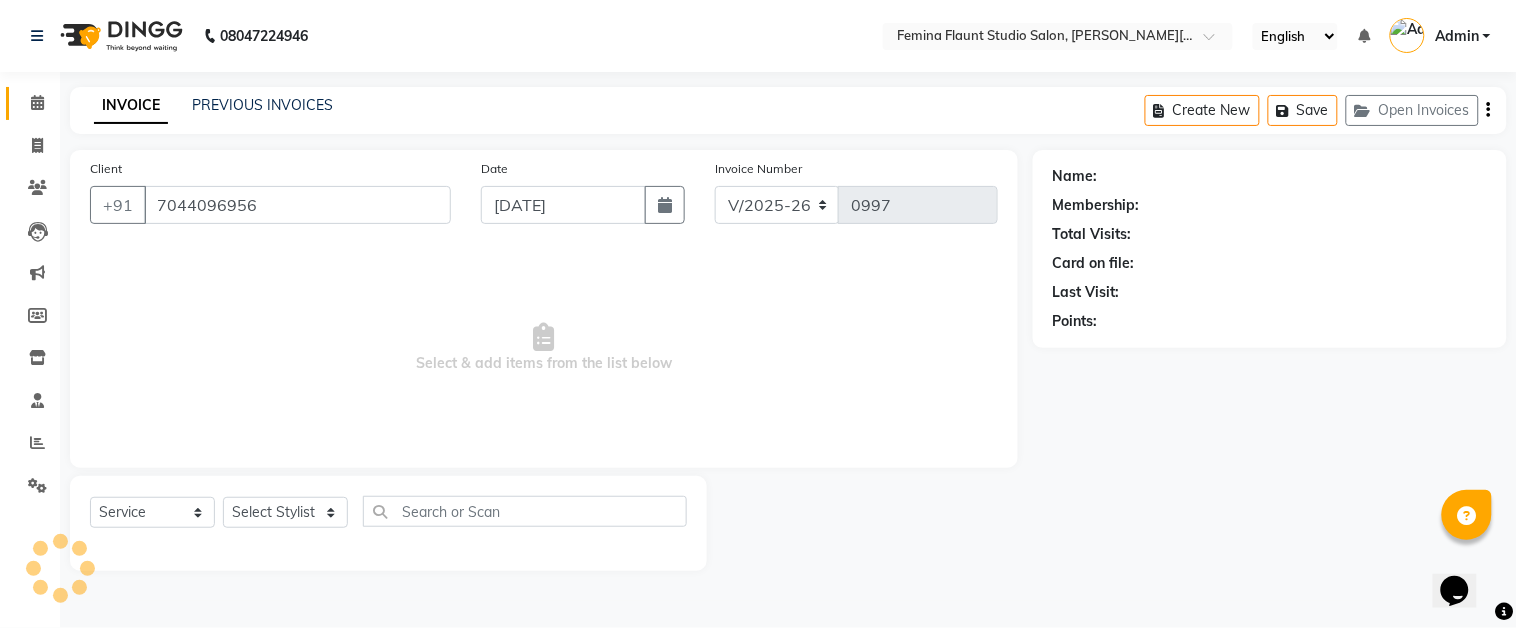 select on "83062" 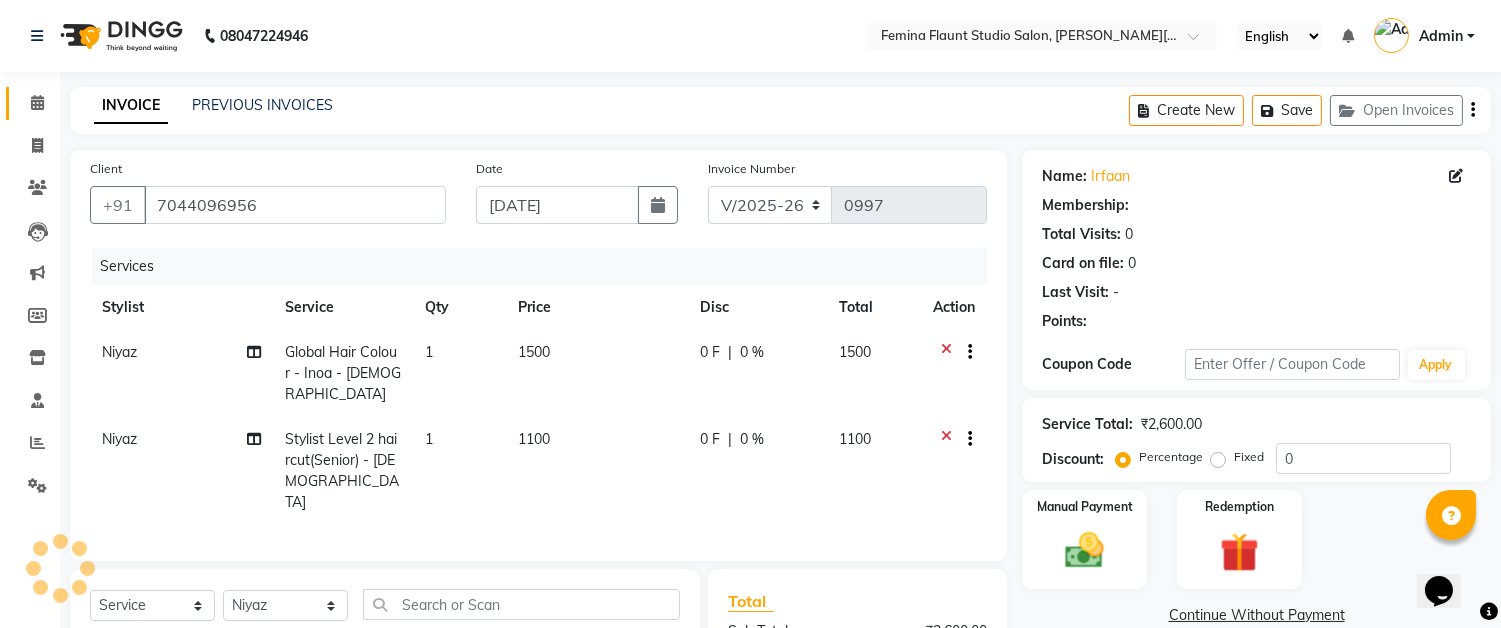select on "1: Object" 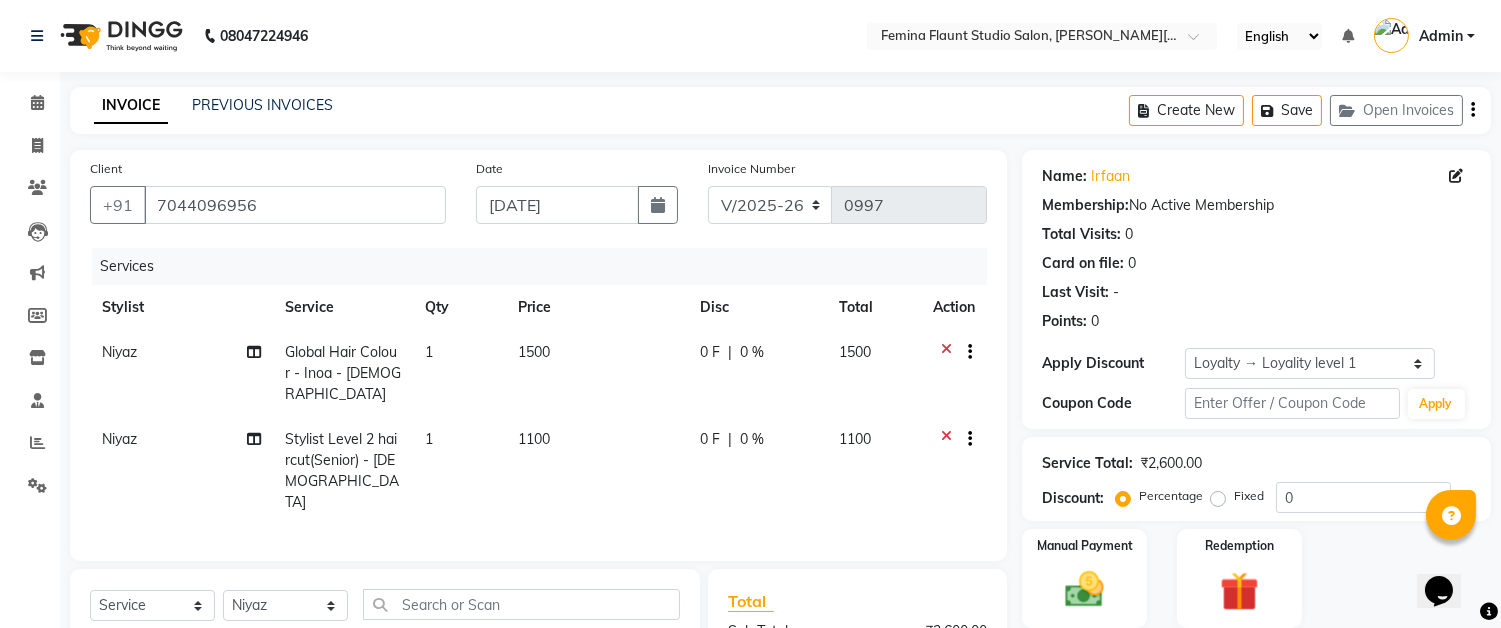 click on "1100" 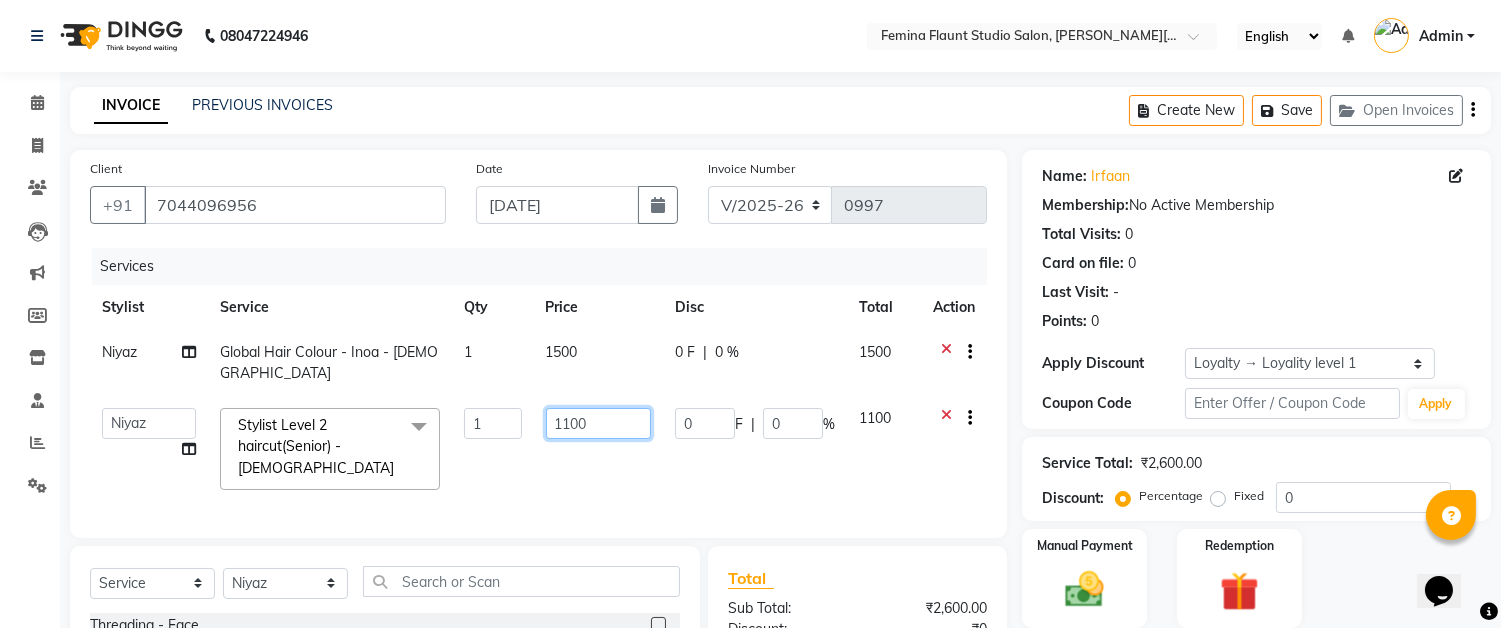click on "1100" 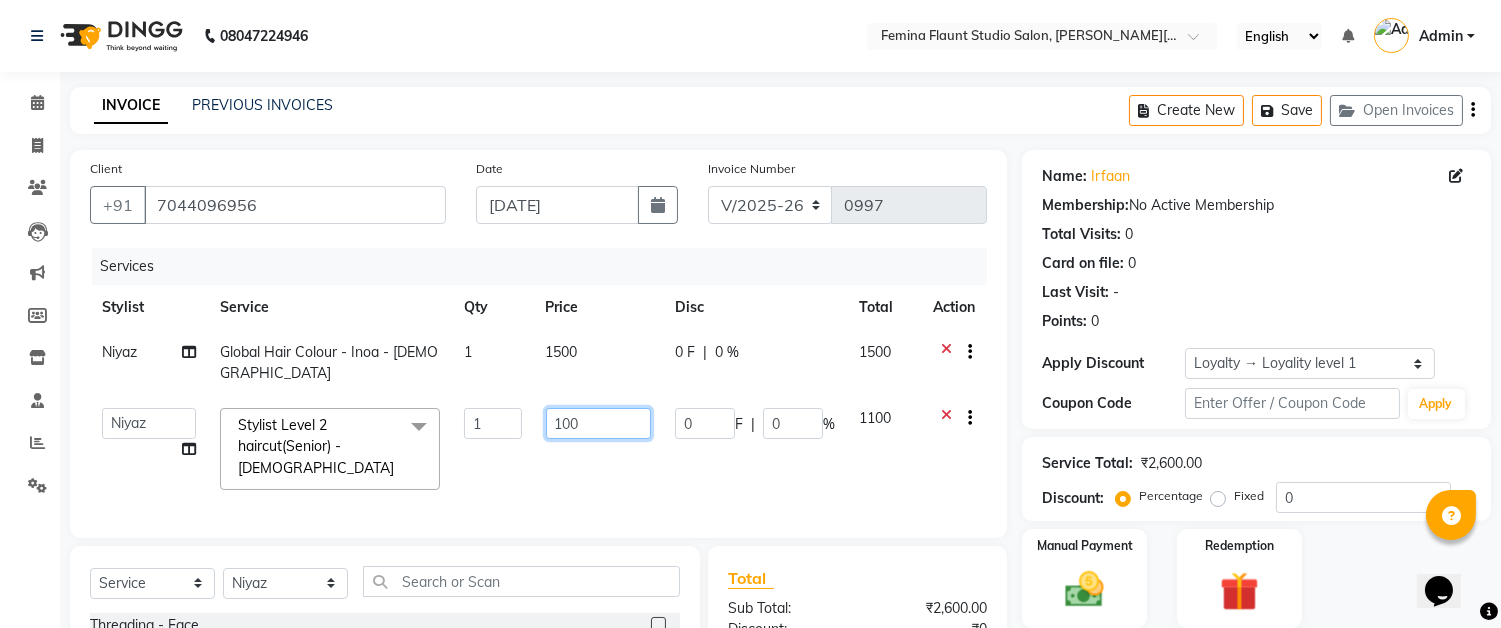 type on "1000" 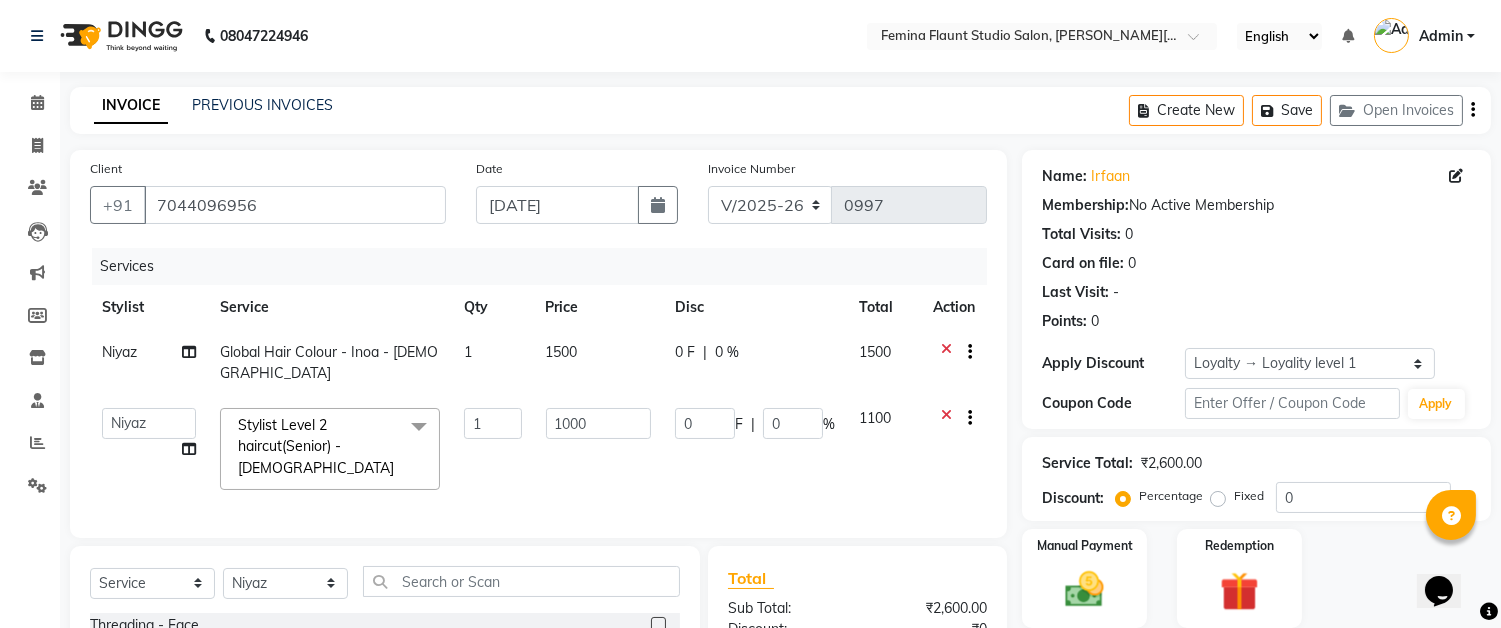 click on "1000" 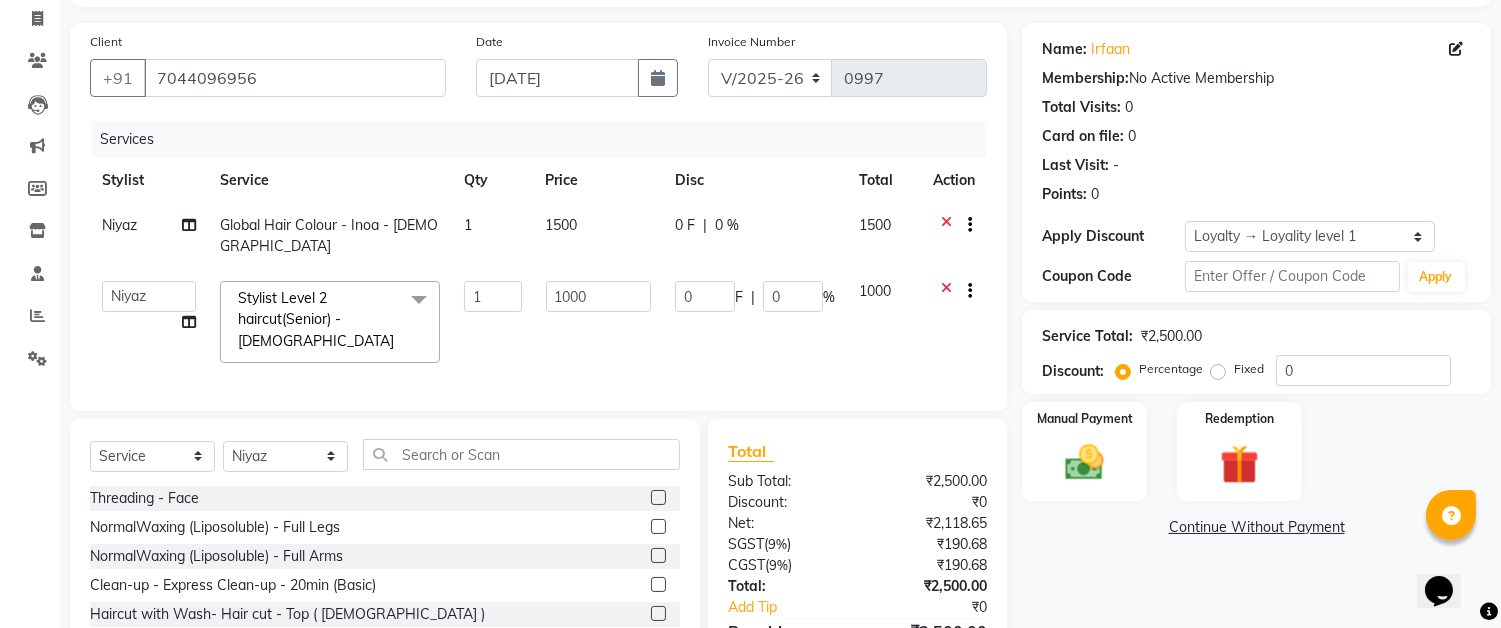 scroll, scrollTop: 221, scrollLeft: 0, axis: vertical 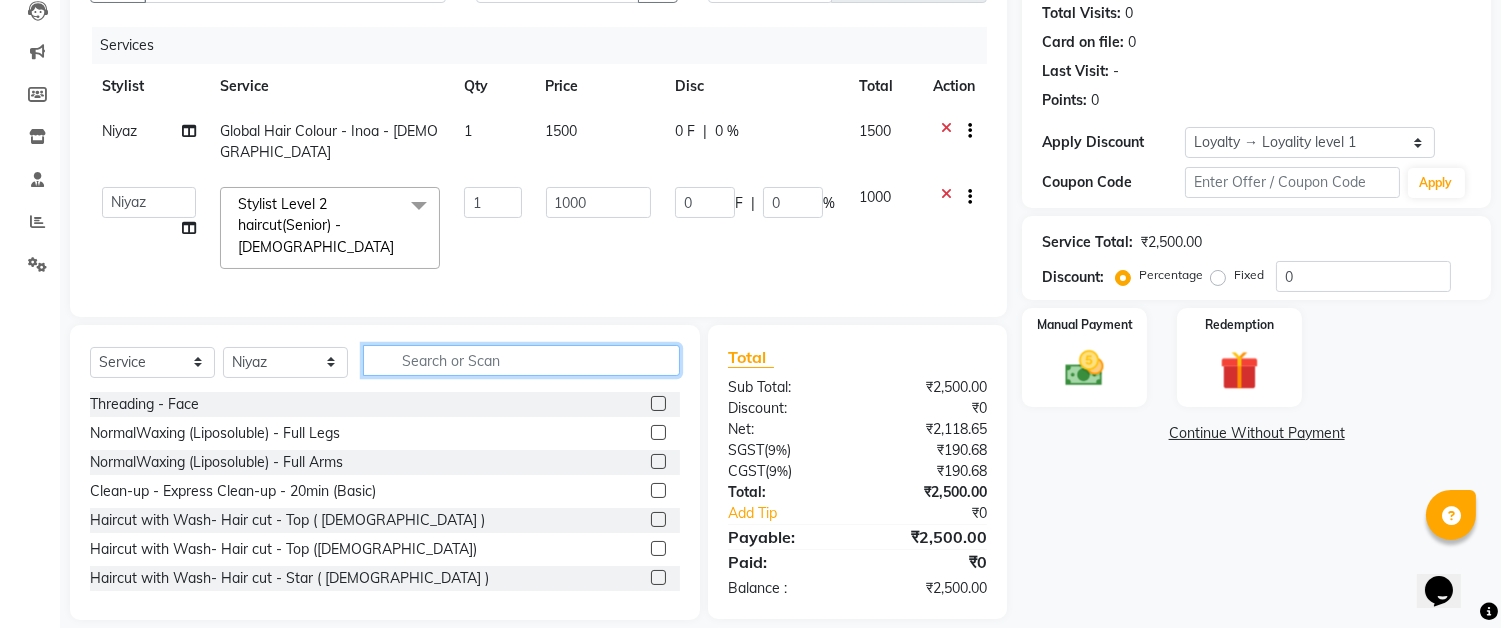 click 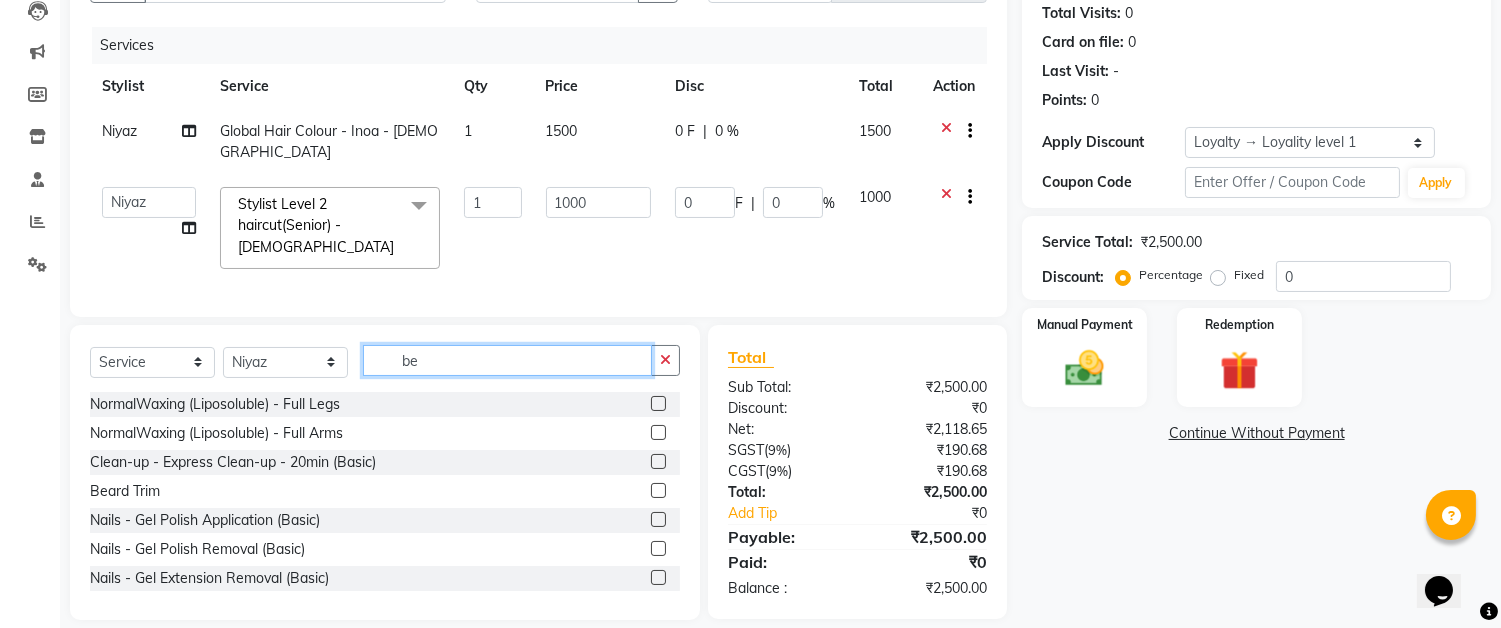 scroll, scrollTop: 220, scrollLeft: 0, axis: vertical 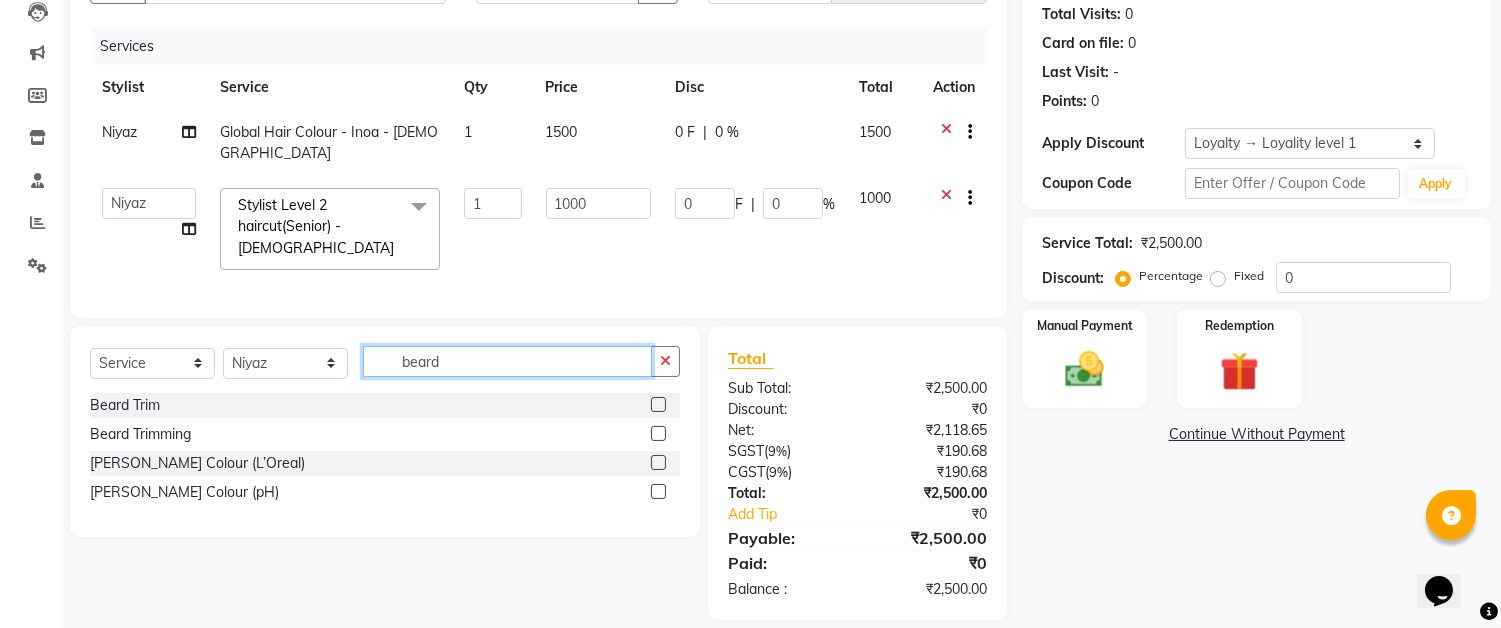 type on "beard" 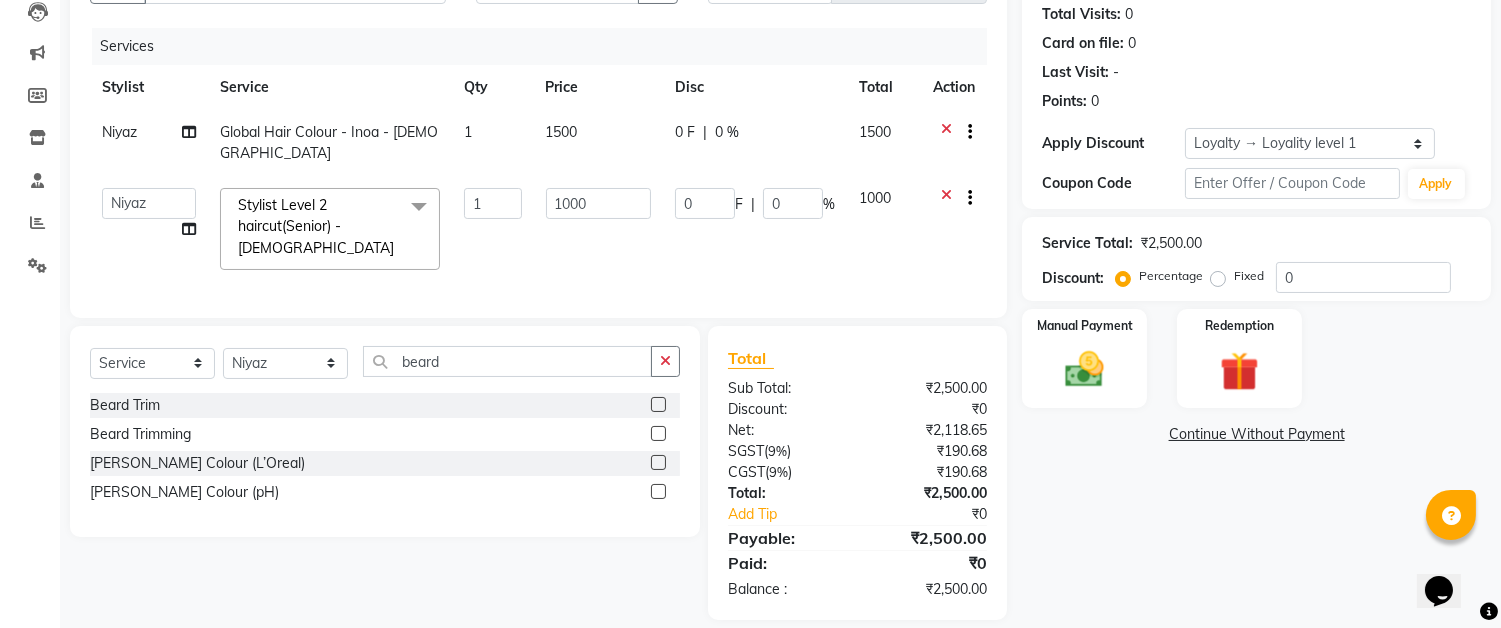 click 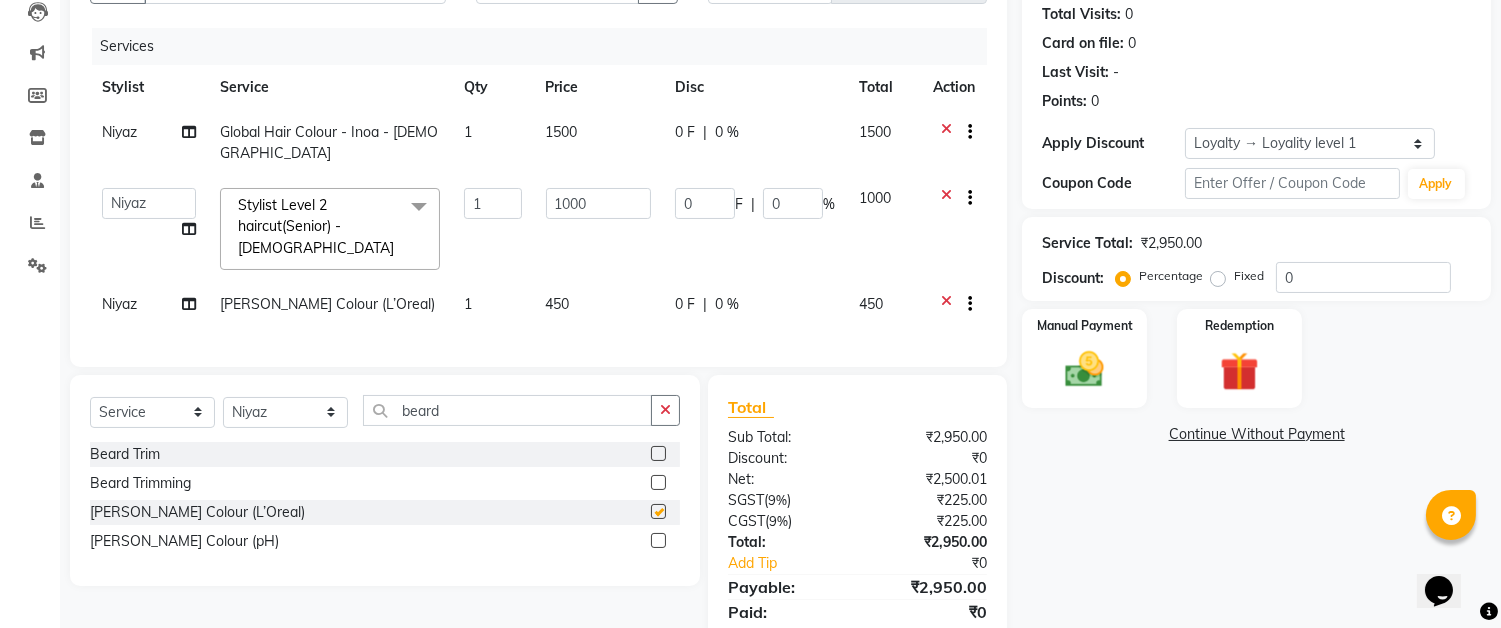 checkbox on "false" 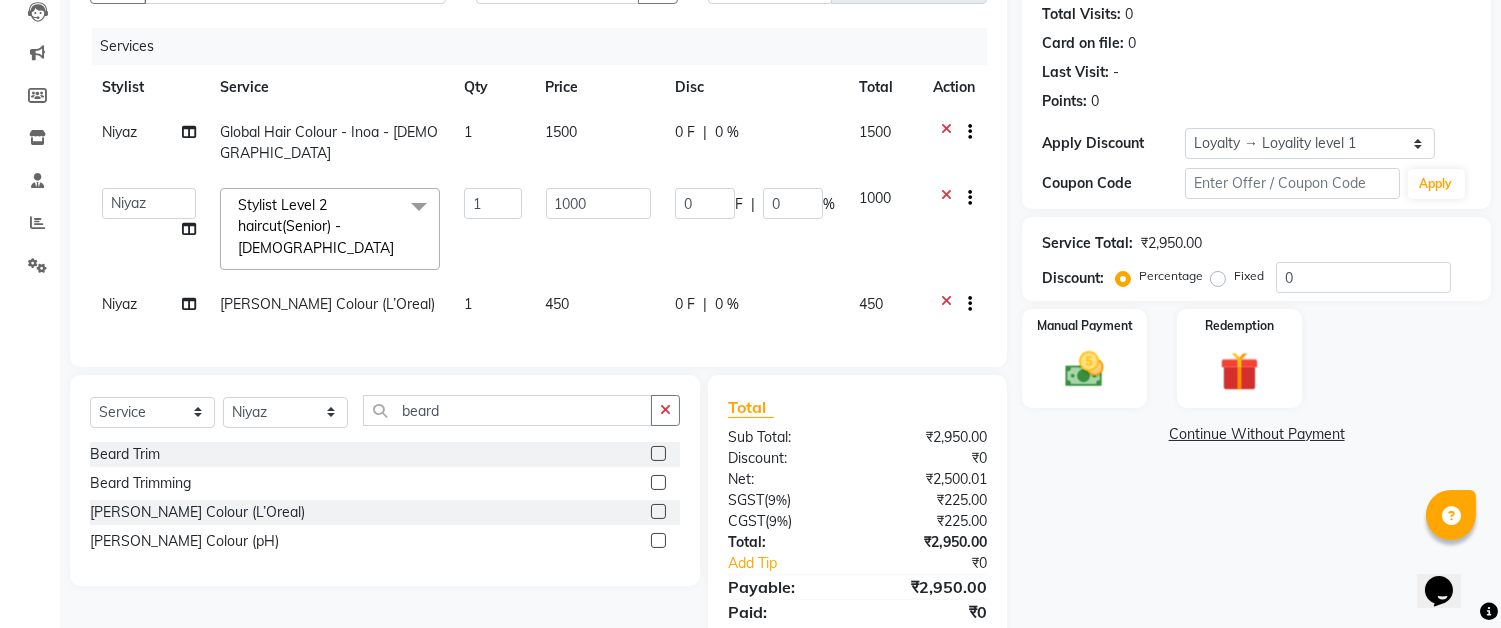 click on "450" 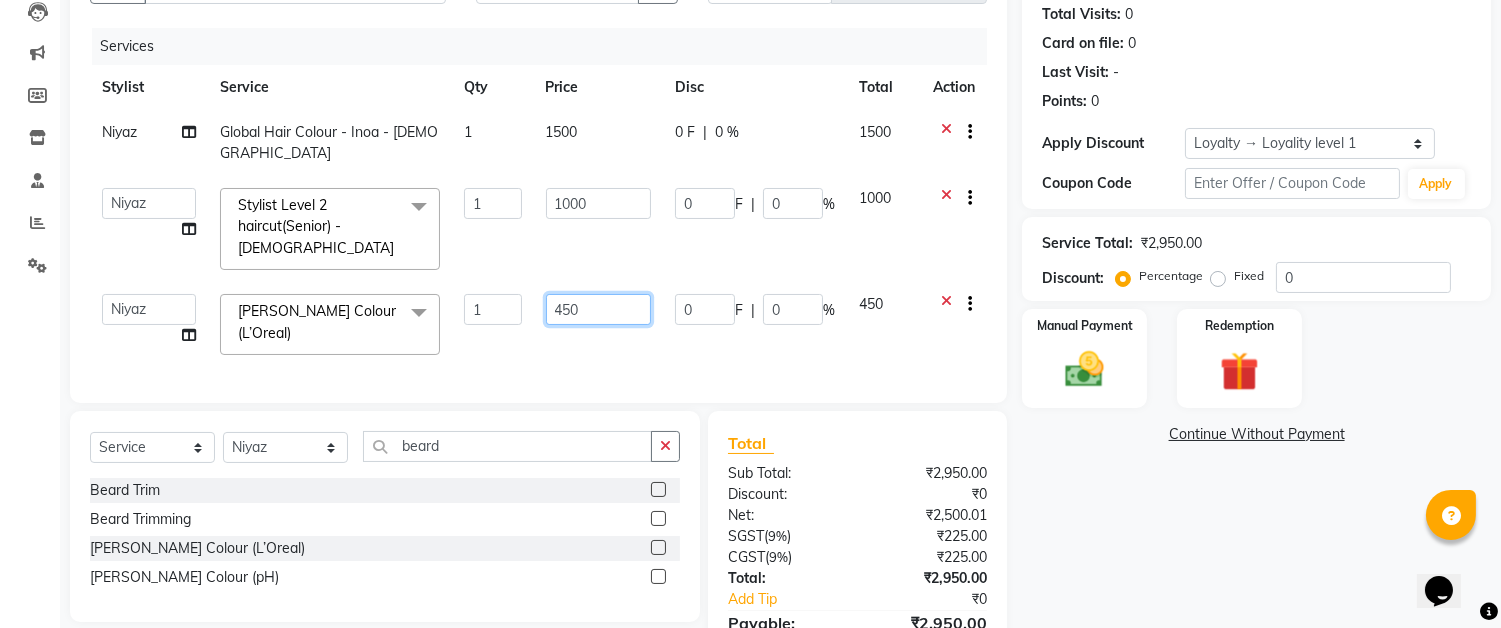 click on "450" 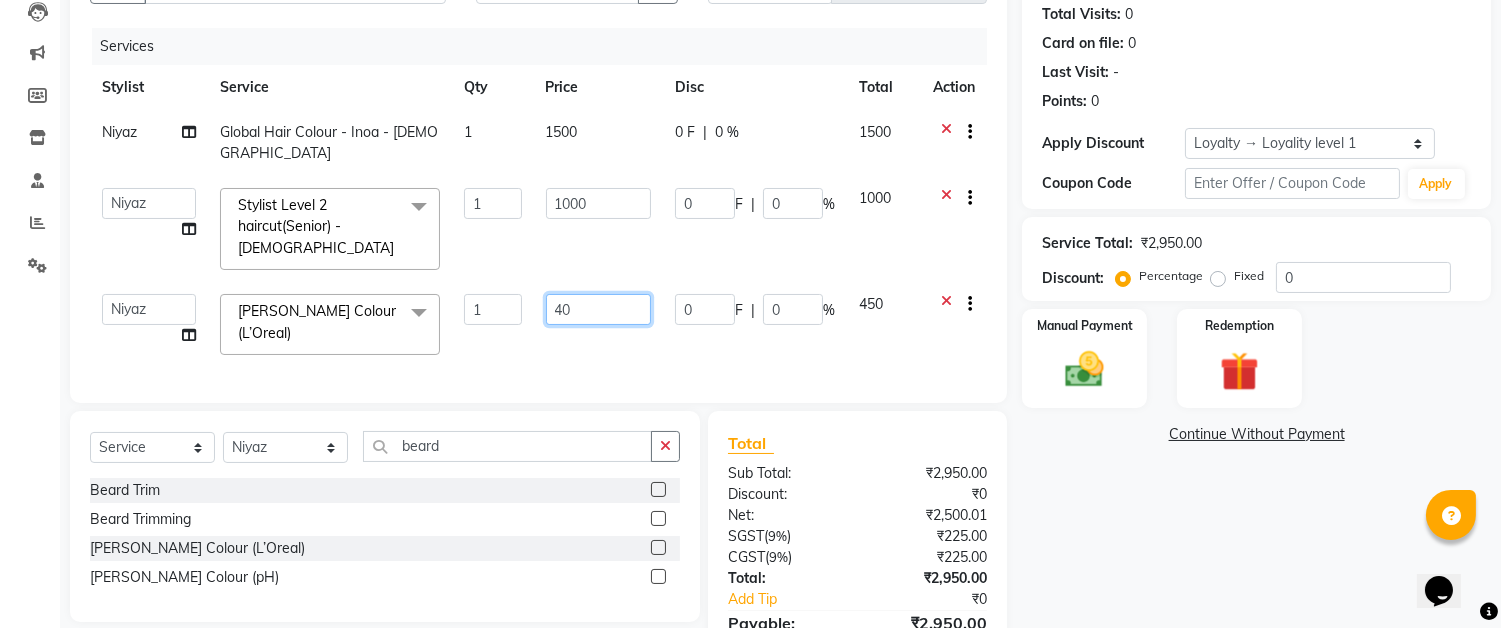 type on "400" 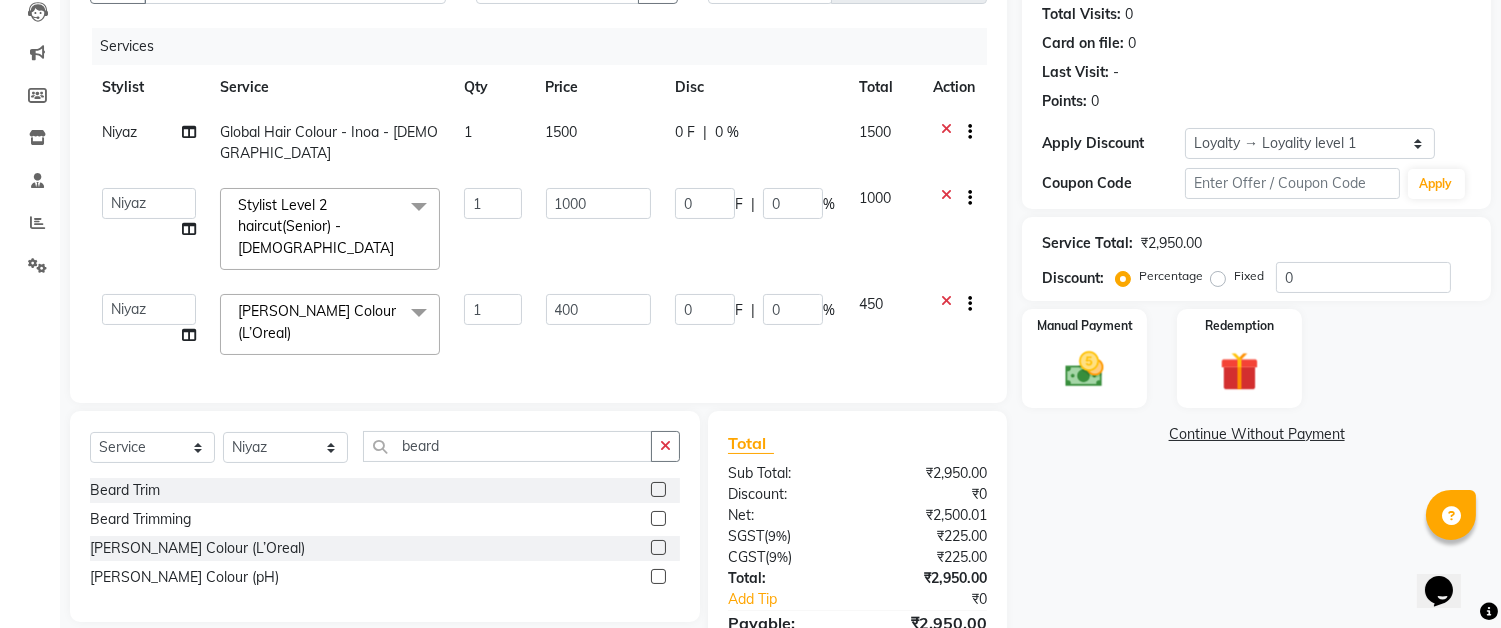 click on "Services Stylist Service Qty Price Disc Total Action Niyaz Global Hair Colour - Inoa - Male 1 1500 0 F | 0 % 1500  Akram   Auditor   Christina   Izarul   jaydip   Niyaz   raj   ravi   rehan   RINKU SHOW   TARANUM  Stylist Level 2 haircut(Senior) - Male  x  Threading - Face NormalWaxing (Liposoluble) - Full Legs NormalWaxing (Liposoluble) - Full Arms  Clean-up  - Express Clean-up - 20min (Basic) Haircut with Wash- Hair cut - Top ( Male ) Haircut with Wash- Hair cut - Top (Female) Haircut with Wash- Hair cut - Star ( Male ) Beard Trim  Nails - Gel Polish Application (Basic) Nails - Gel Polish Removal (Basic) Nails - Gel Extension Removal (Basic) Nails - Nail Art- Basic(10 Tips) (Basic) Nails - Nail Art Per Tip (Basic) 1 Nails - Refill Extension Gel/Acrylic (Advanced) Nails - Nail Extension Gel (Advanced) Nails - Nail Extension Acrylic (Advanced) Nails - Inbuild Extension Gel (Advanced) Nails - Inbuild Extension Acrylic (Advanced) Nails - 3D Nail Art(10 Tips) (Advanced) Nails - Normal French Polish (Advanced) 1" 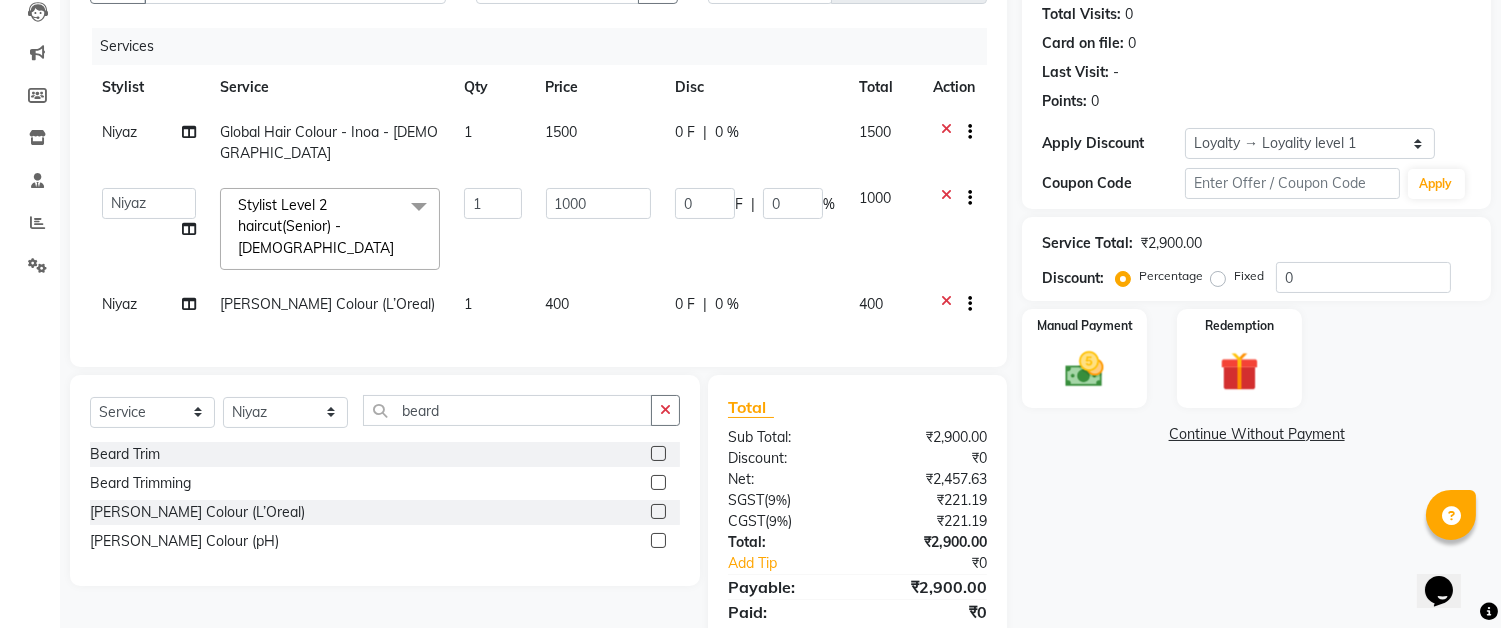 click on "1500" 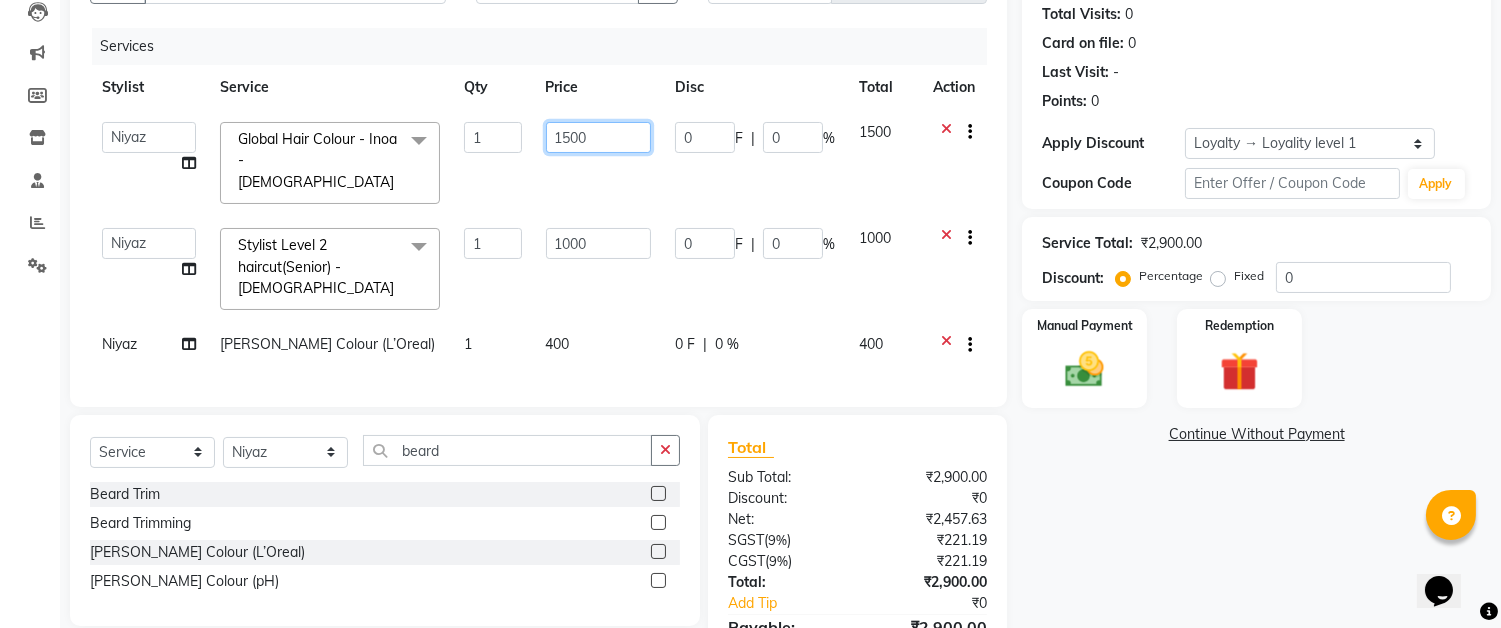 click on "1500" 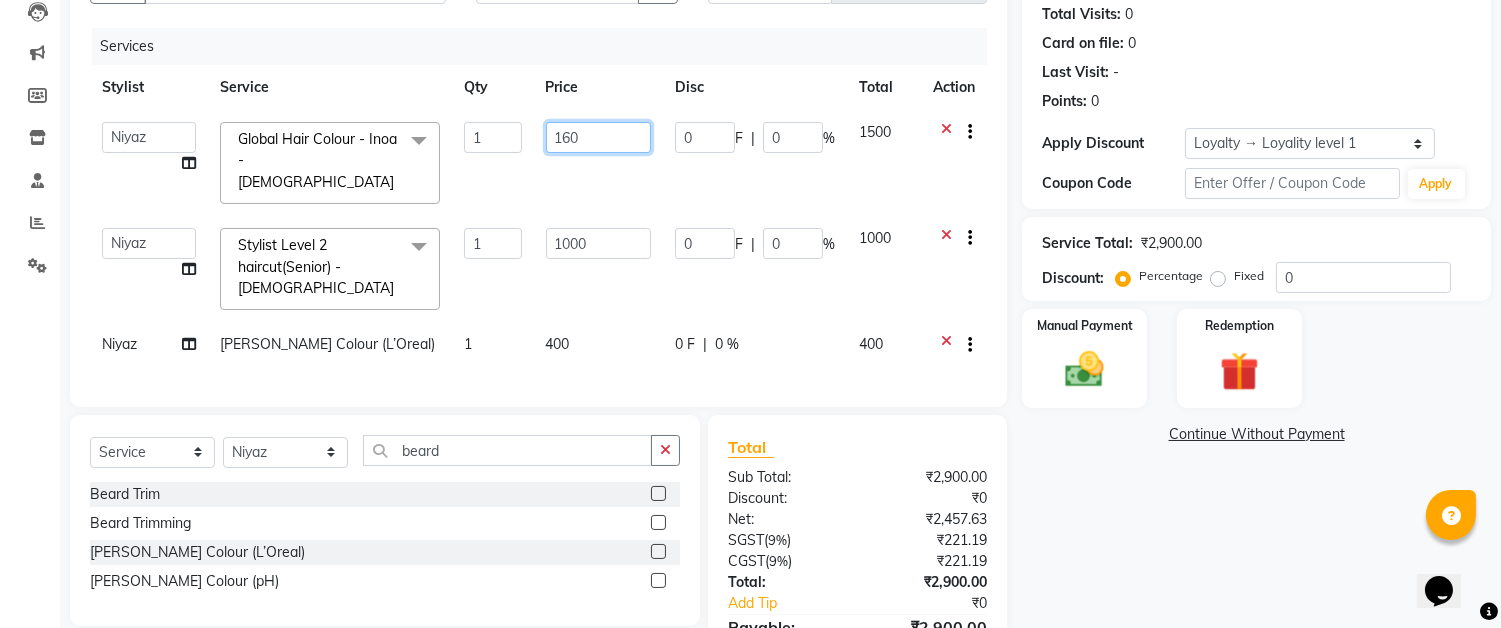 type on "1600" 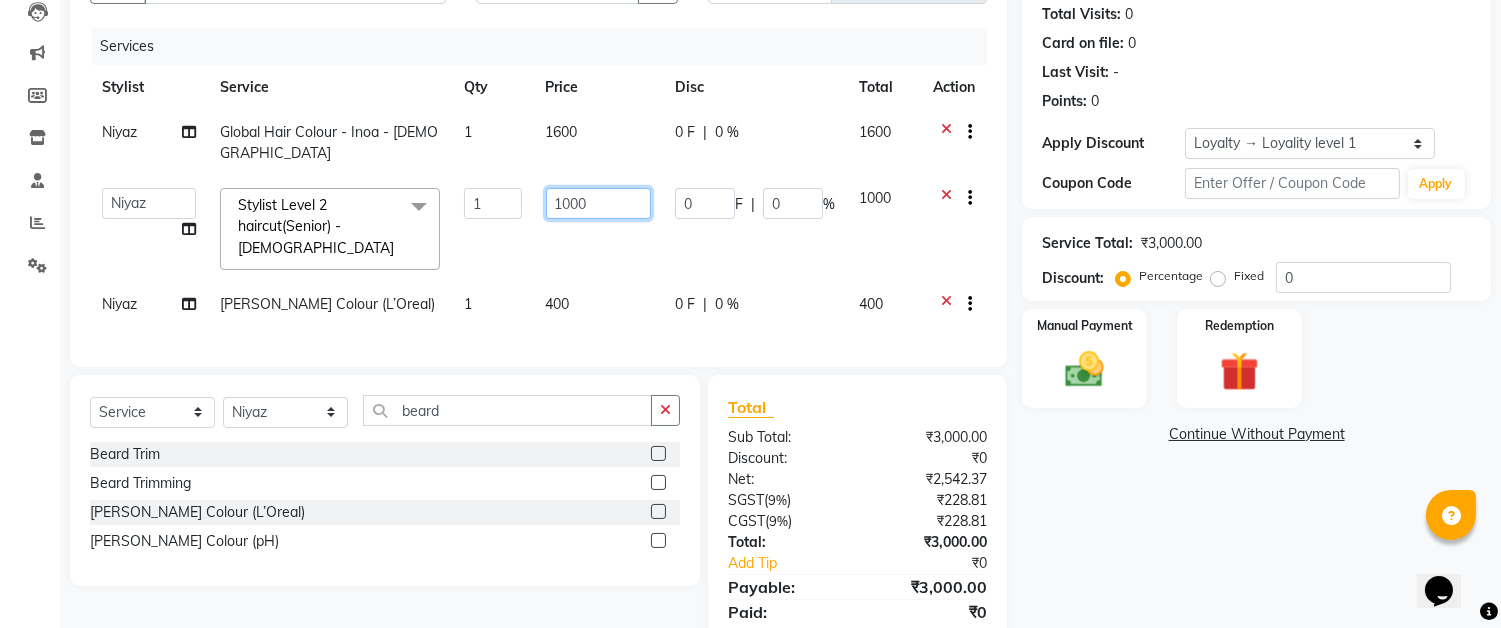 click on "1000" 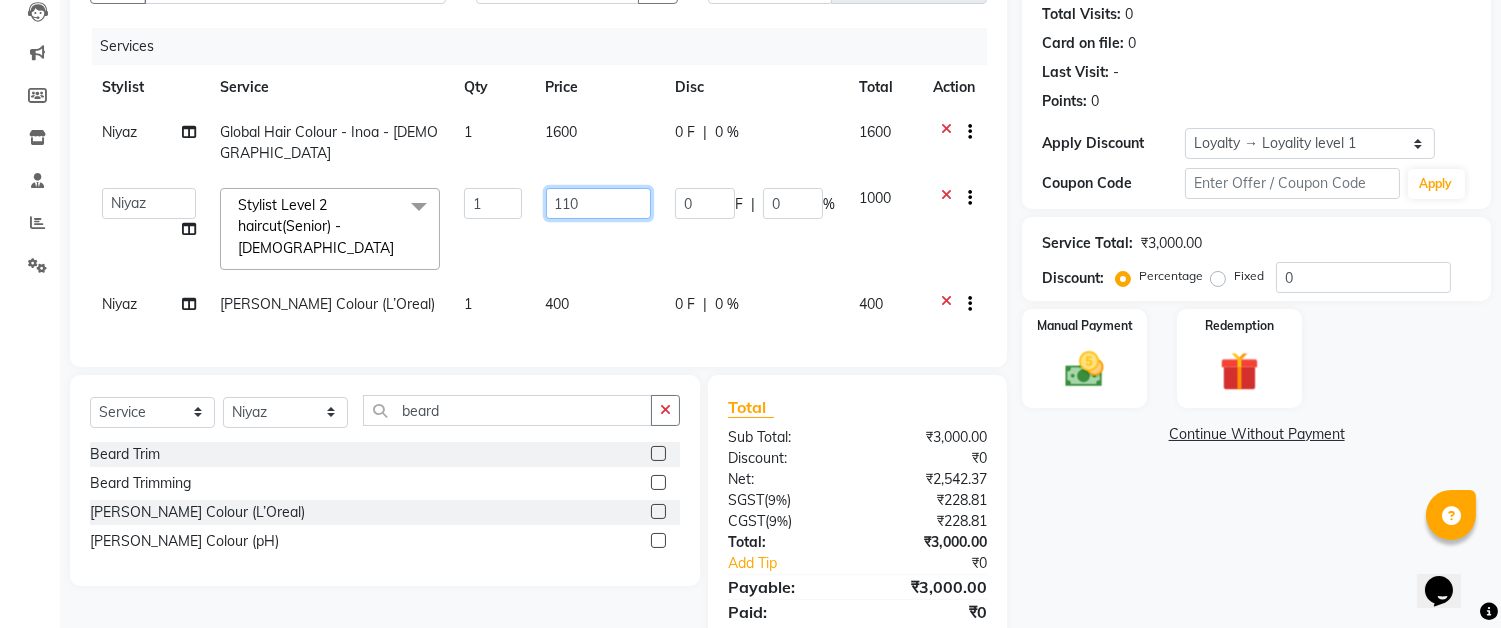 type on "1100" 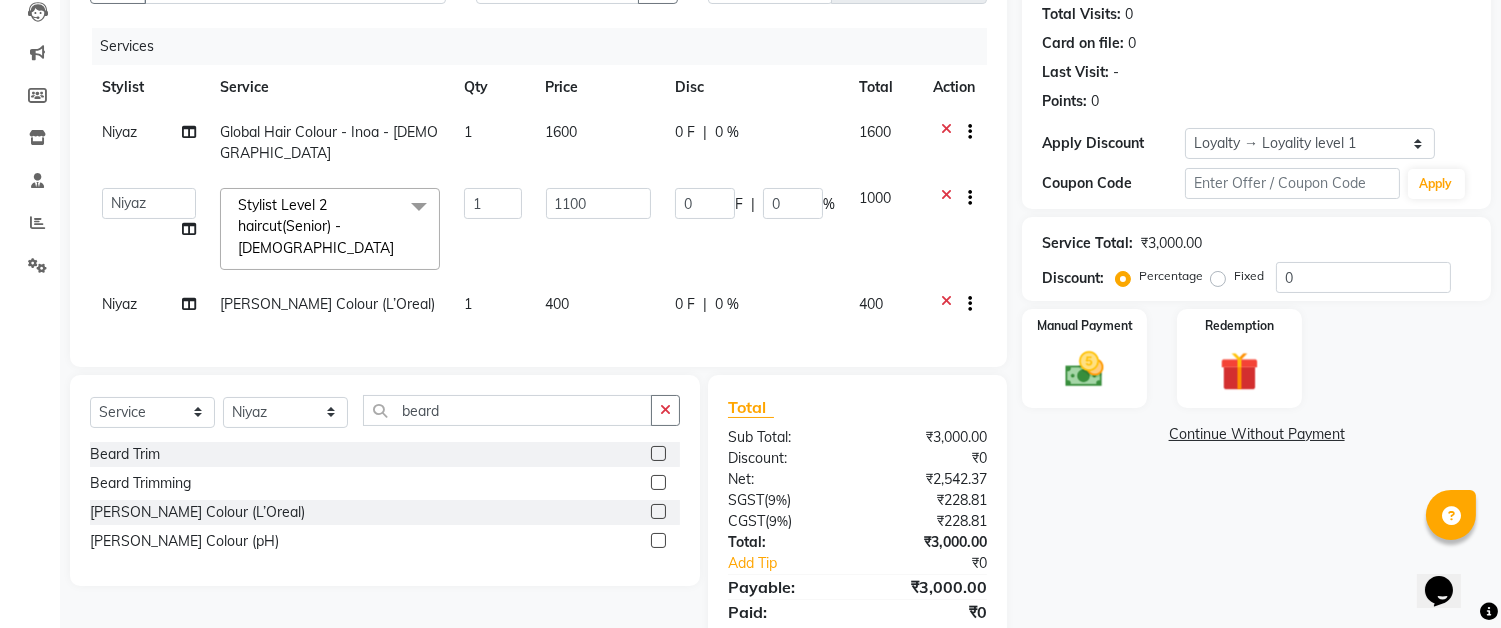 click on "400" 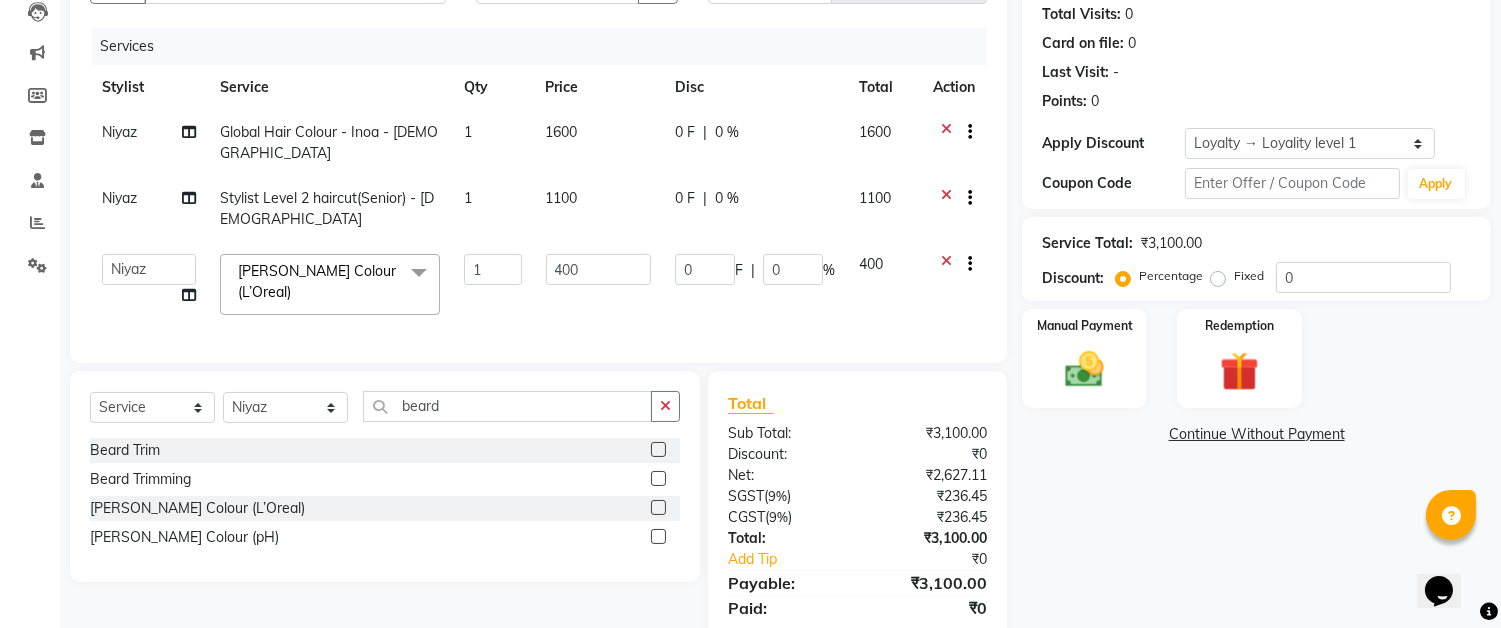 click 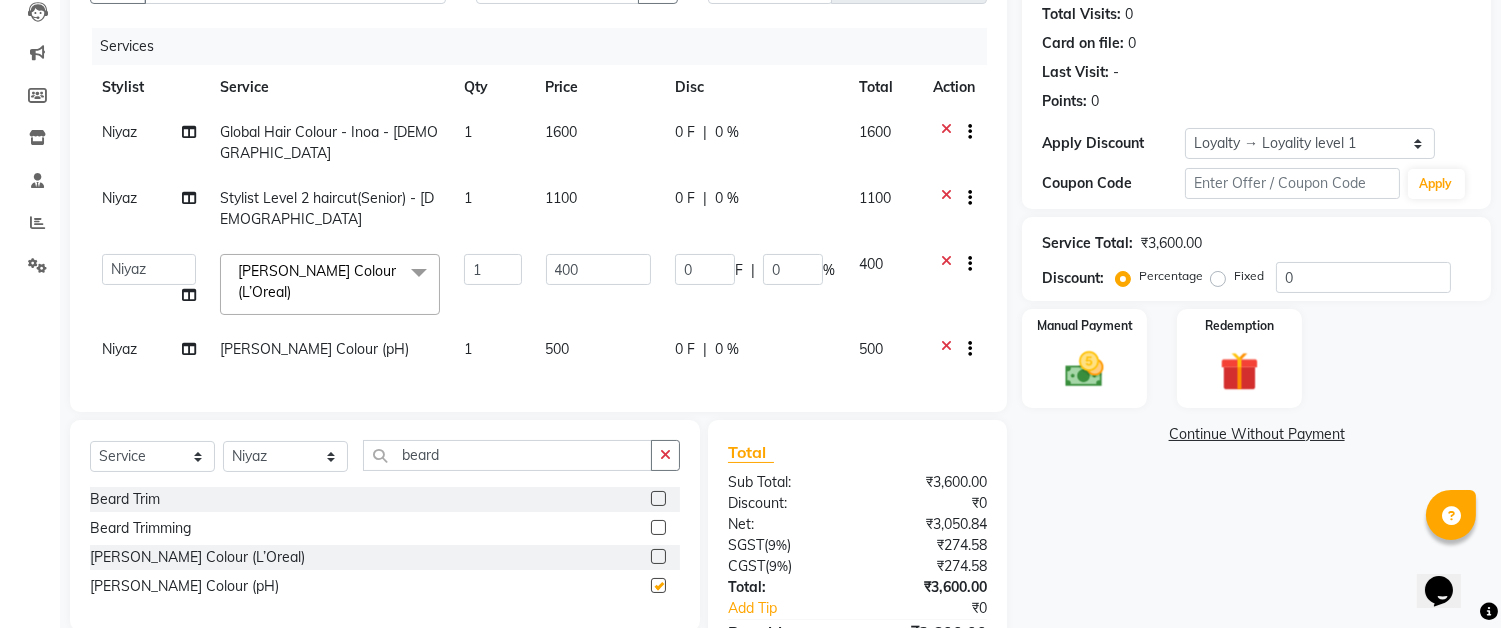 checkbox on "false" 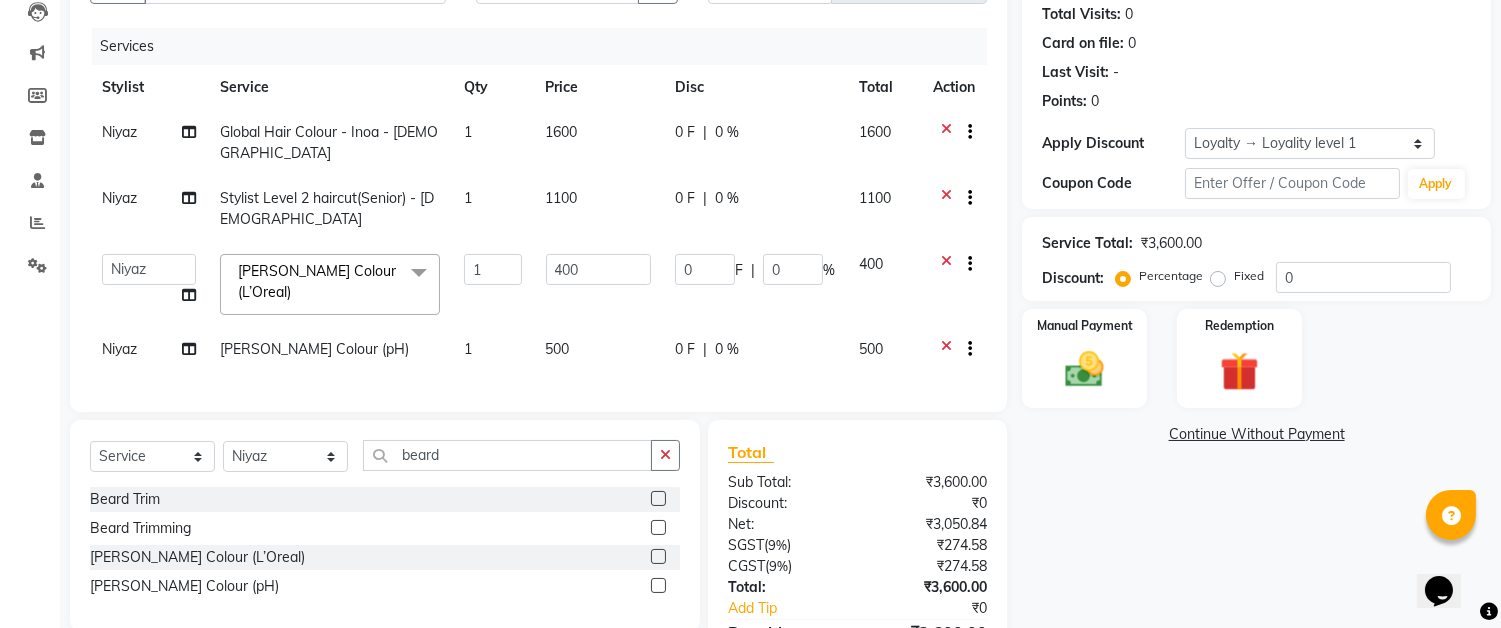 click 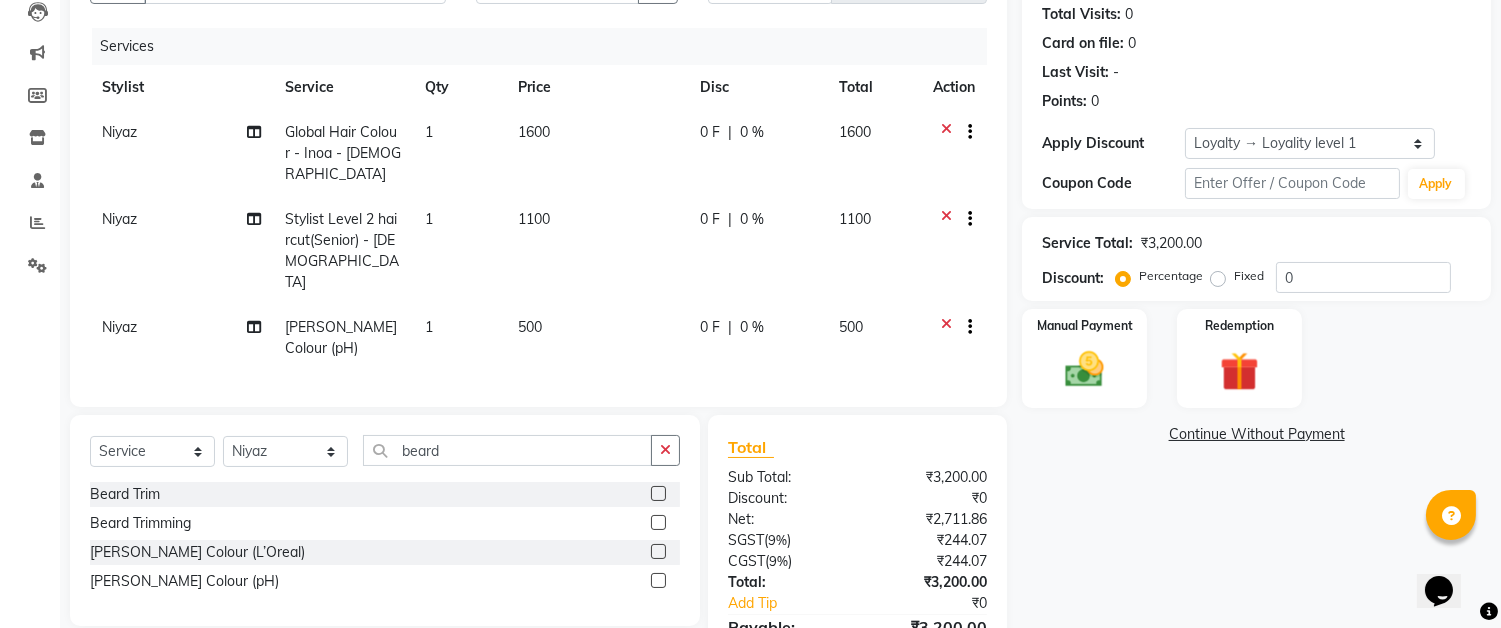 click on "0 F" 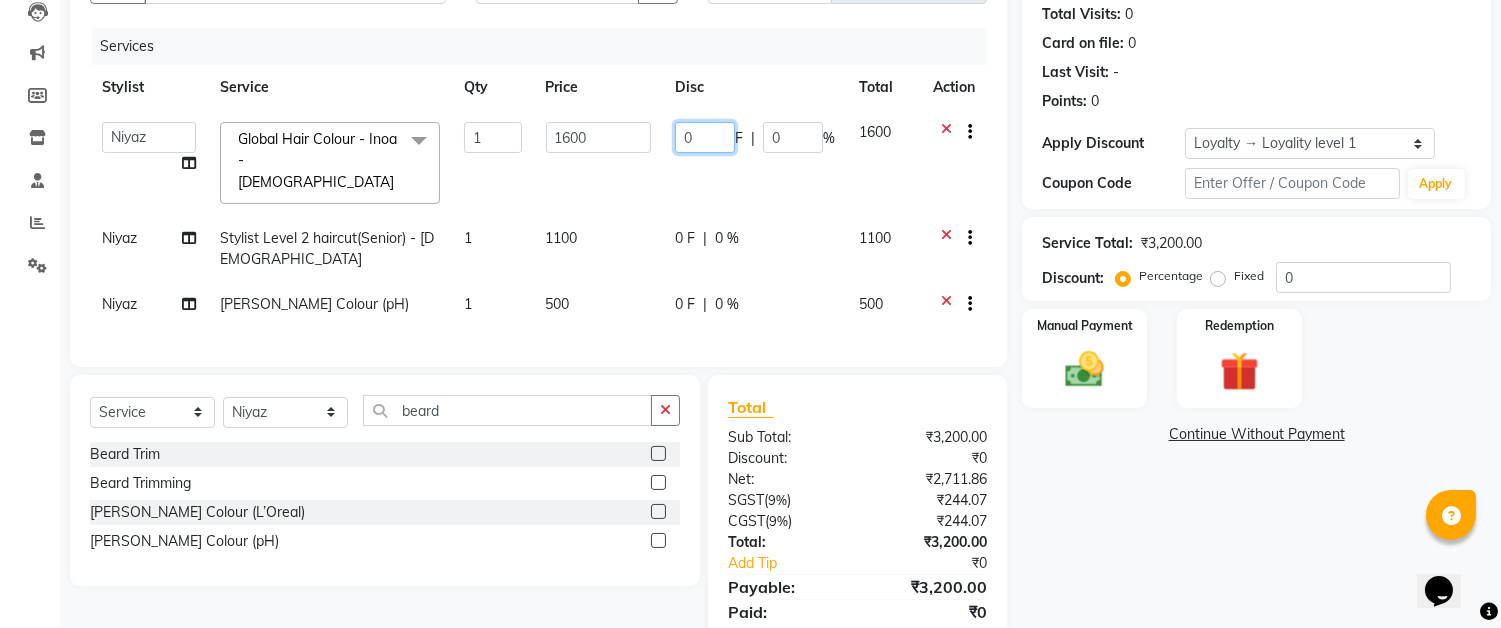 click on "0" 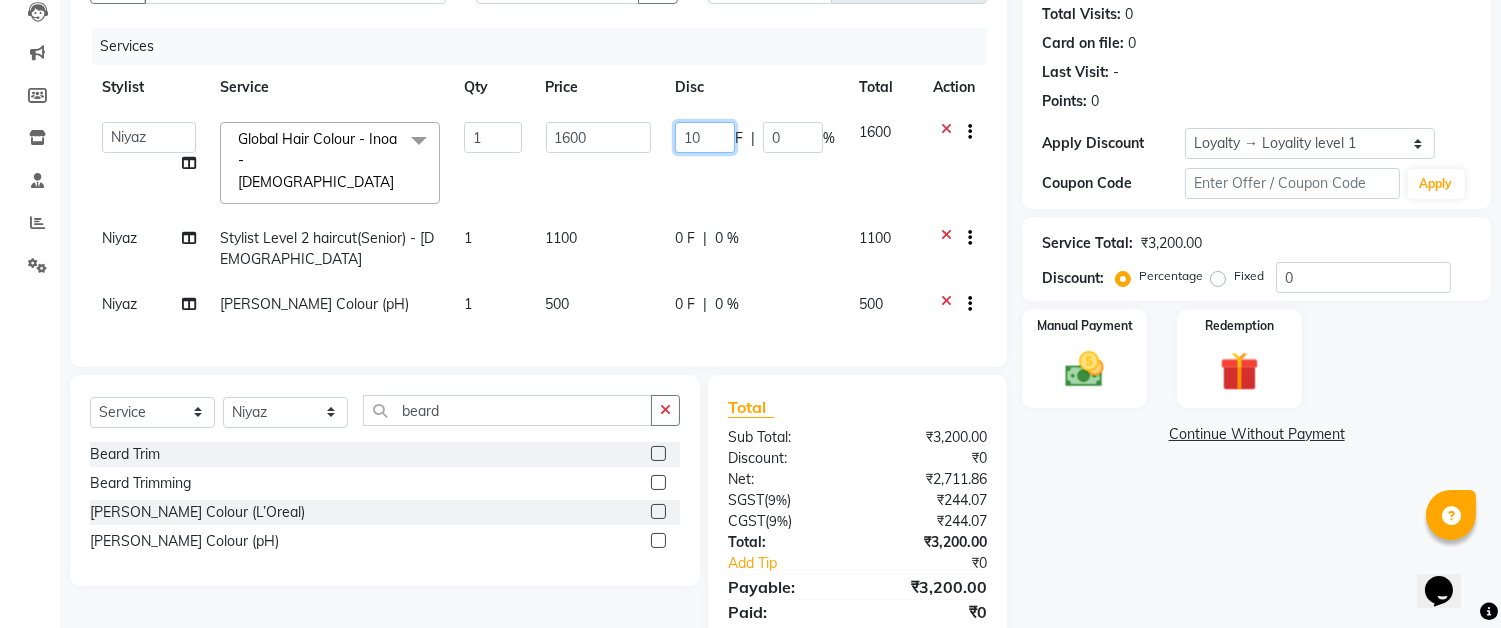 type on "100" 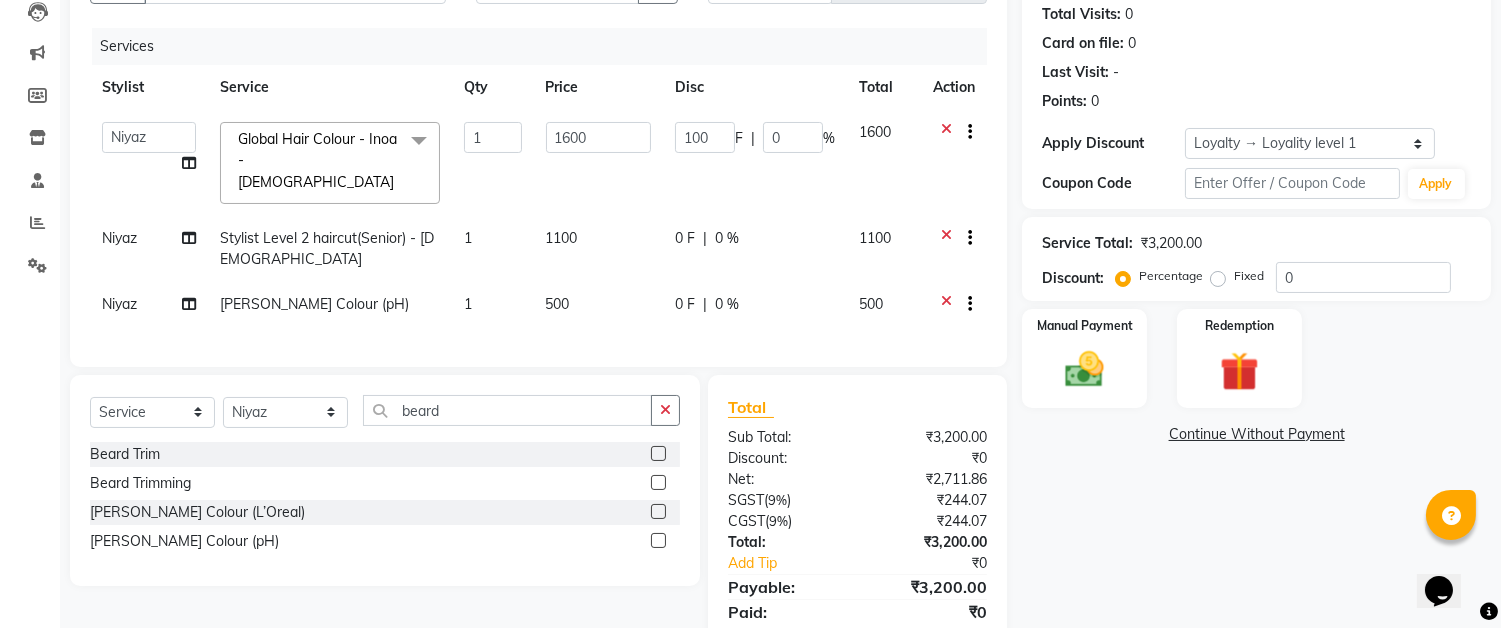 click on "0 F | 0 %" 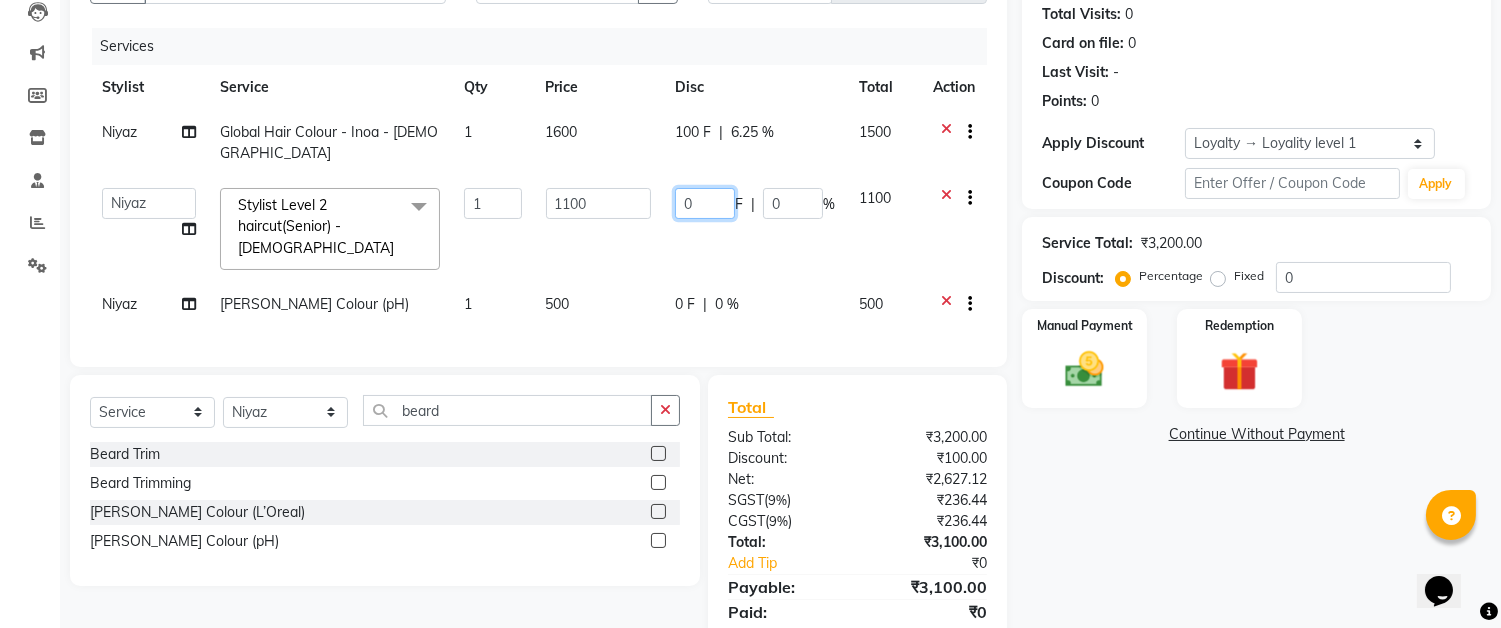 click on "0" 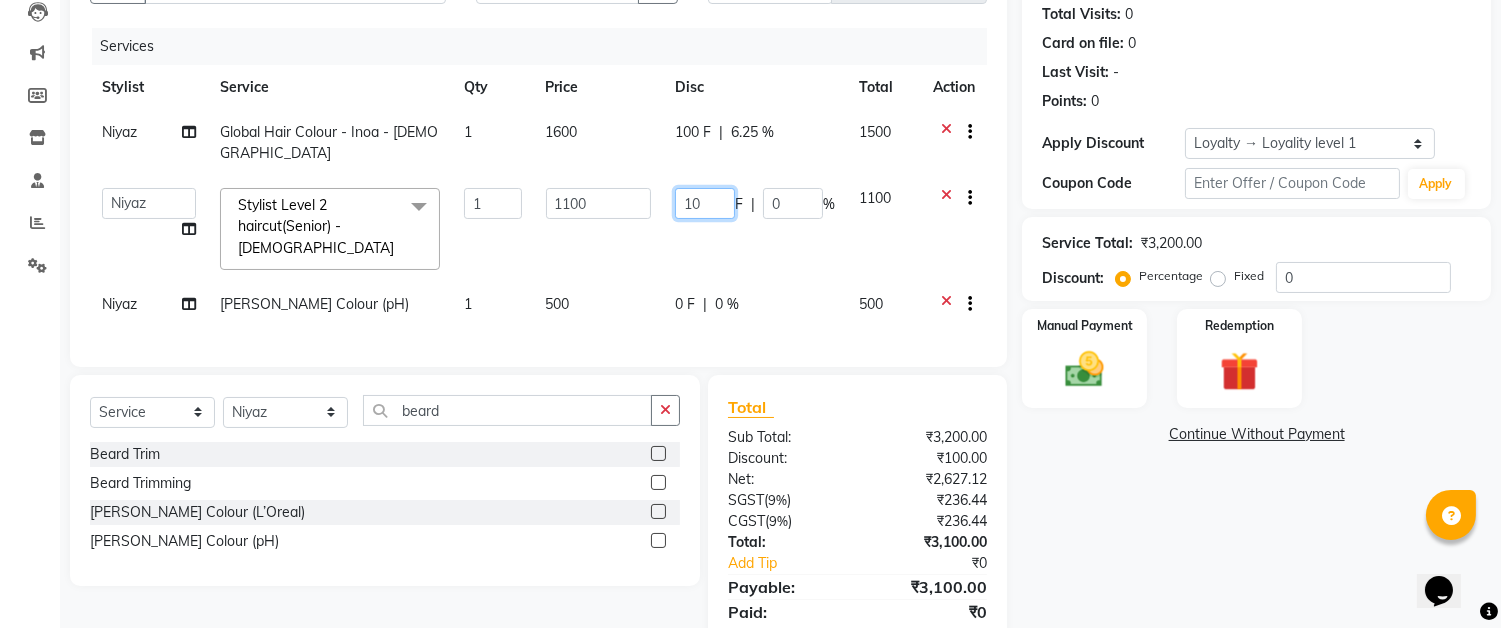 type on "100" 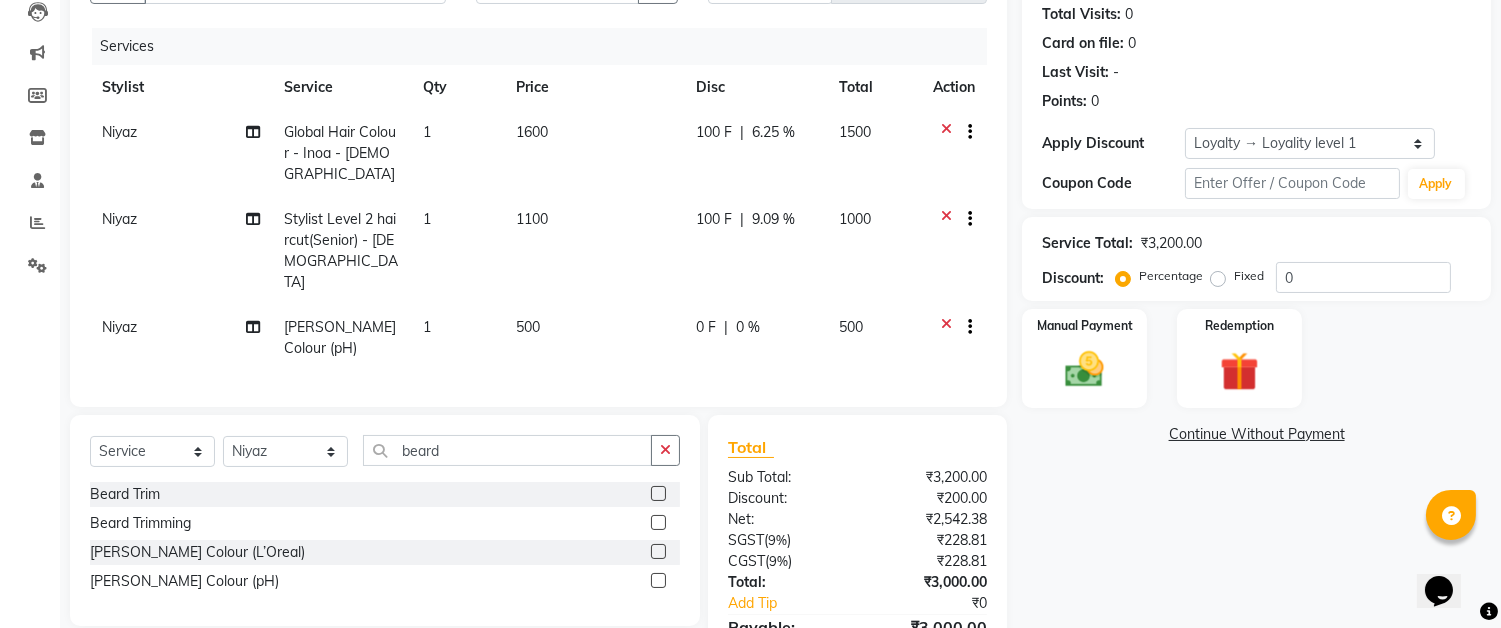 click on "1100" 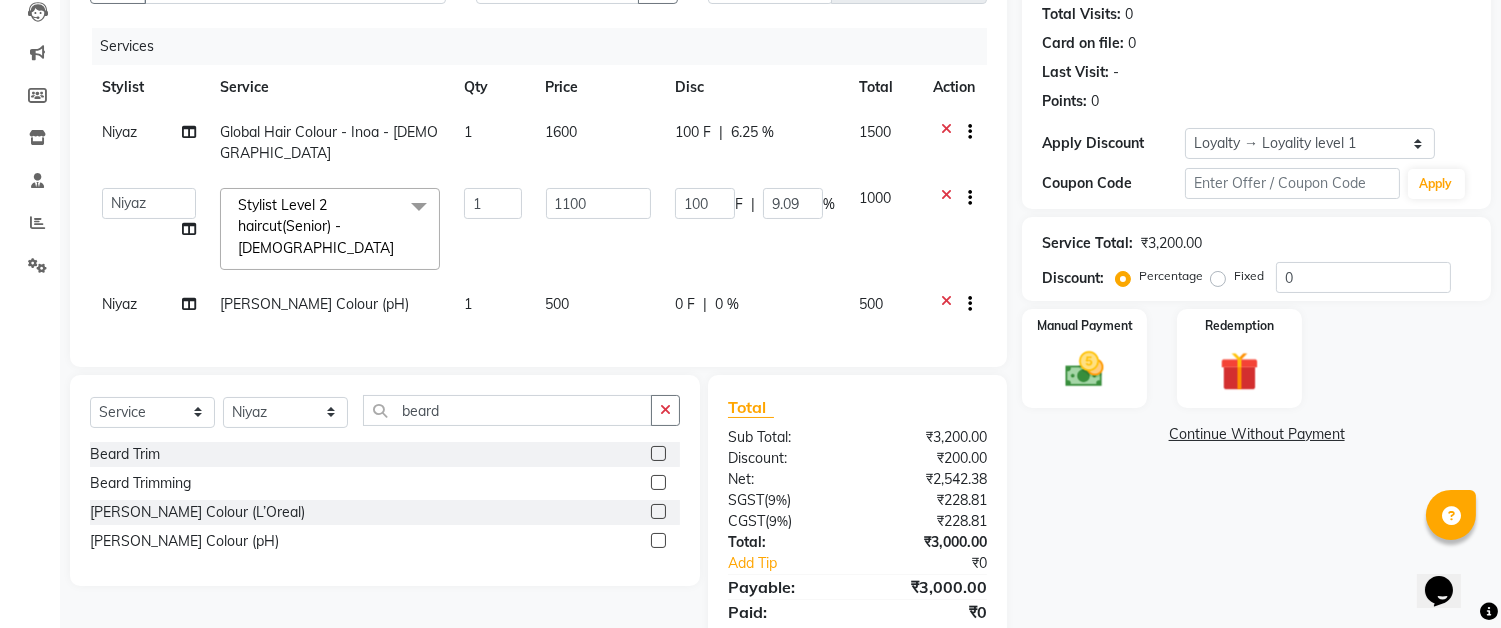 click on "0 F | 0 %" 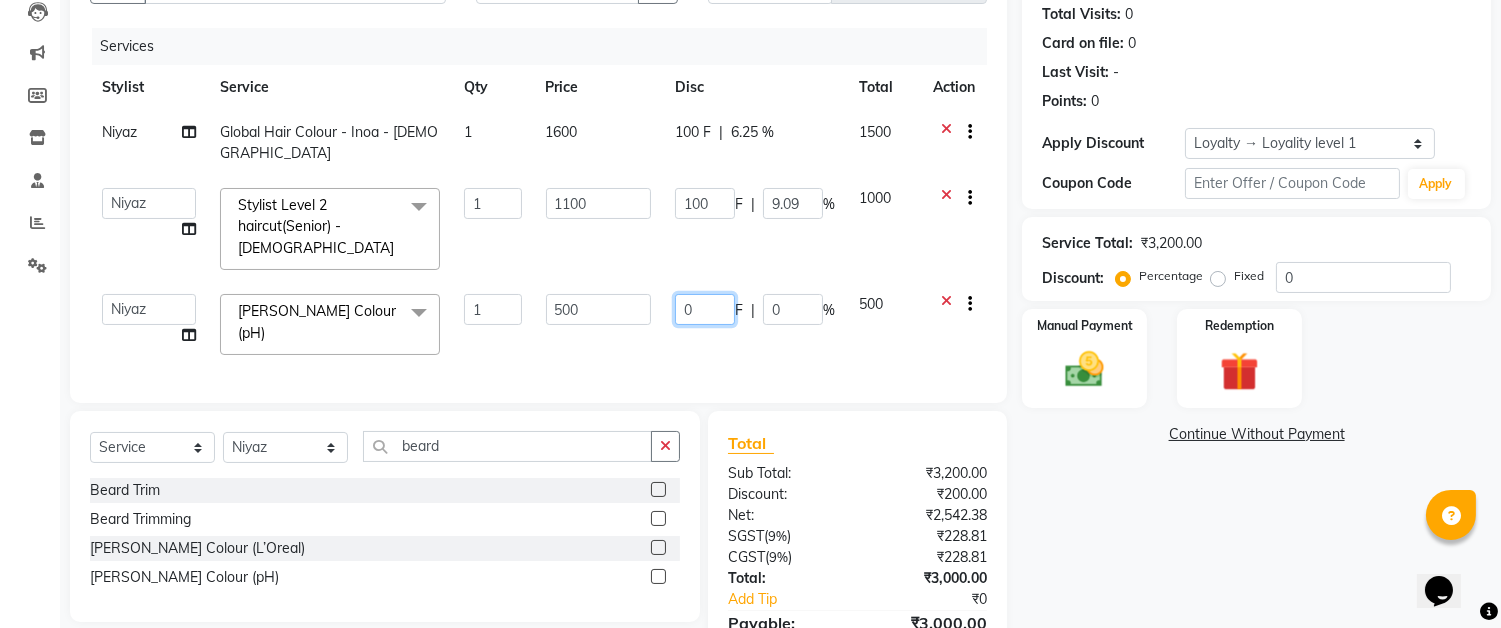 click on "0" 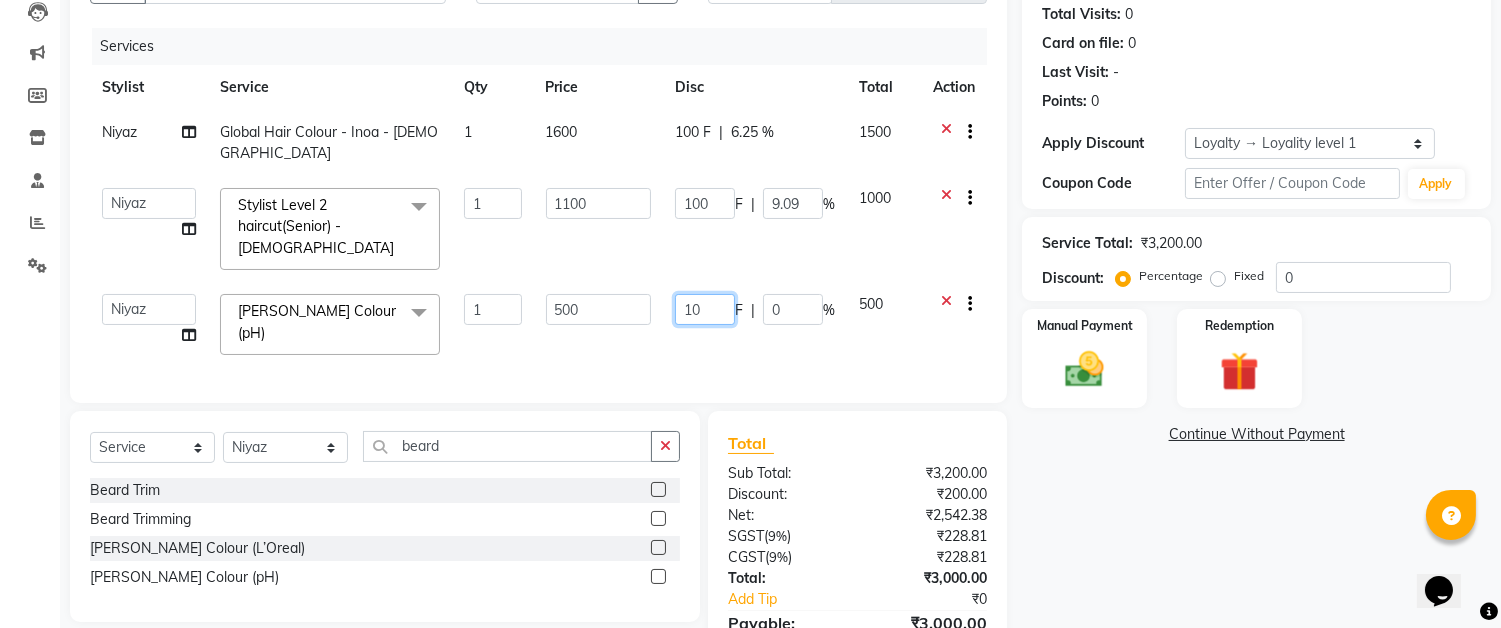 type on "100" 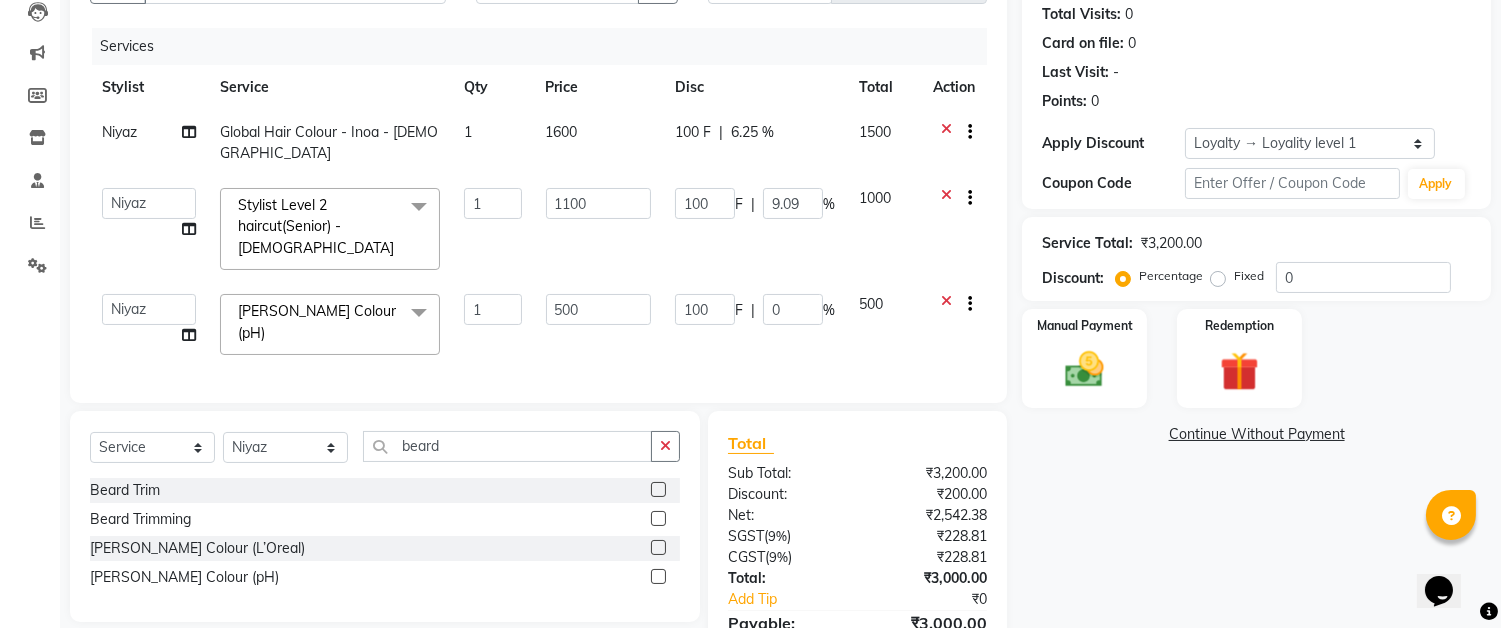 click on "Services Stylist Service Qty Price Disc Total Action Niyaz Global Hair Colour - Inoa - Male 1 1600 100 F | 6.25 % 1500  Akram   Auditor   Christina   Izarul   jaydip   Niyaz   raj   ravi   rehan   RINKU SHOW   TARANUM  Stylist Level 2 haircut(Senior) - Male  x  Threading - Face NormalWaxing (Liposoluble) - Full Legs NormalWaxing (Liposoluble) - Full Arms  Clean-up  - Express Clean-up - 20min (Basic) Haircut with Wash- Hair cut - Top ( Male ) Haircut with Wash- Hair cut - Top (Female) Haircut with Wash- Hair cut - Star ( Male ) Beard Trim  Nails - Gel Polish Application (Basic) Nails - Gel Polish Removal (Basic) Nails - Gel Extension Removal (Basic) Nails - Nail Art- Basic(10 Tips) (Basic) Nails - Nail Art Per Tip (Basic) 1 Nails - Refill Extension Gel/Acrylic (Advanced) Nails - Nail Extension Gel (Advanced) Nails - Nail Extension Acrylic (Advanced) Nails - Inbuild Extension Gel (Advanced) Nails - Inbuild Extension Acrylic (Advanced) Nails - 3D Nail Art(10 Tips) (Advanced) Hair Spa Treatment Hair spa - Long" 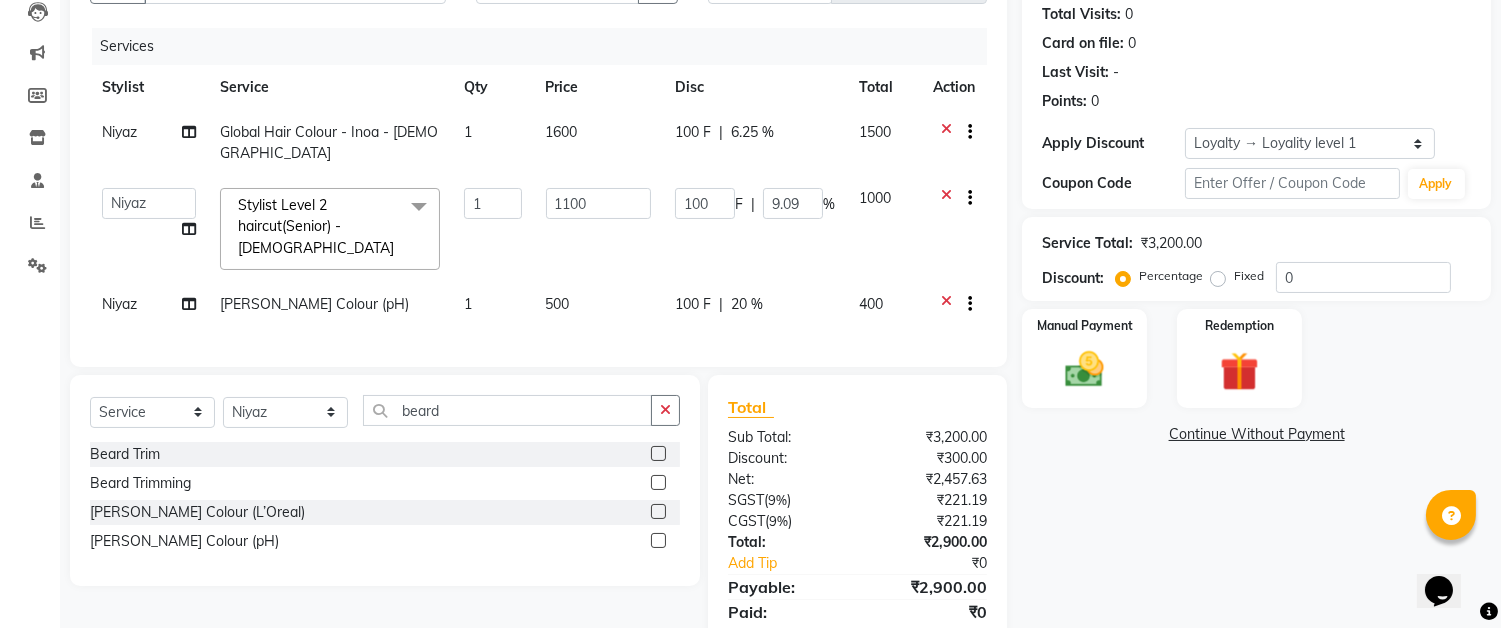 scroll, scrollTop: 268, scrollLeft: 0, axis: vertical 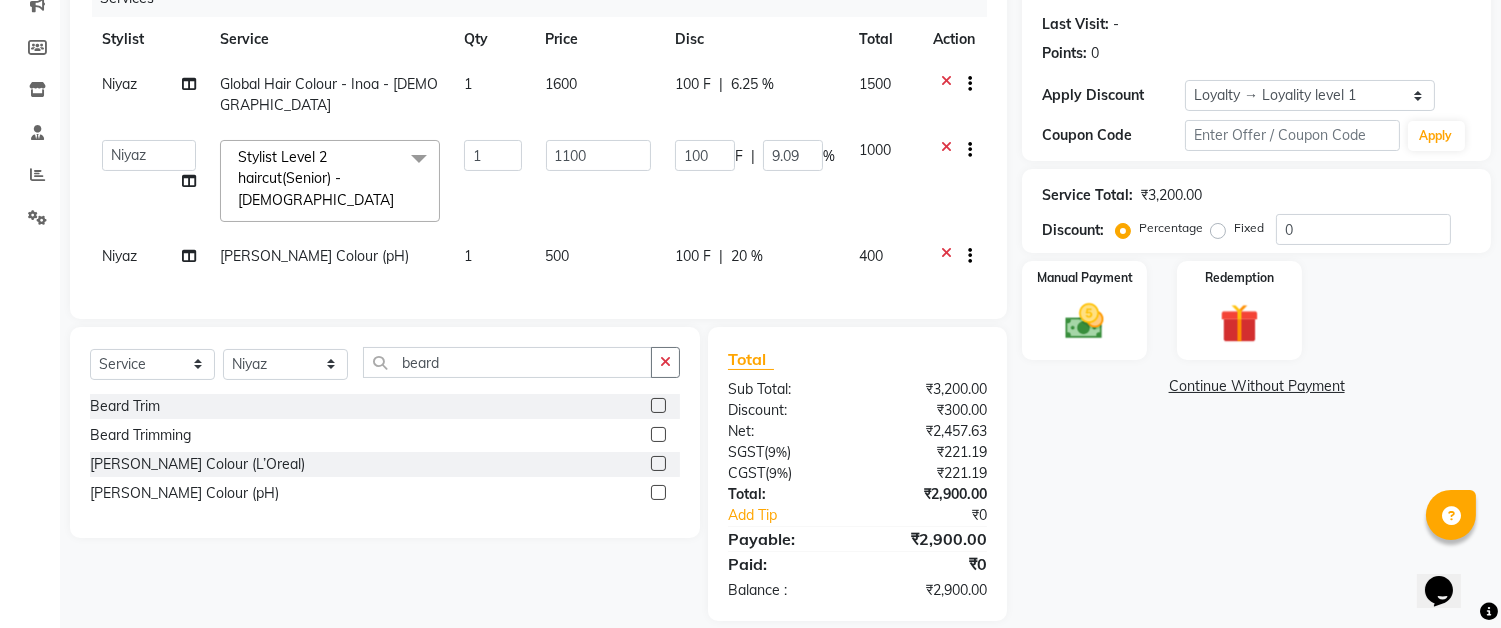 click on "Name: Irfaan  Membership:  No Active Membership  Total Visits:  0 Card on file:  0 Last Visit:   - Points:   0  Apply Discount Select  Loyalty → Loyality level 1  Coupon Code Apply Service Total:  ₹3,200.00  Discount:  Percentage   Fixed  0 Manual Payment Redemption  Continue Without Payment" 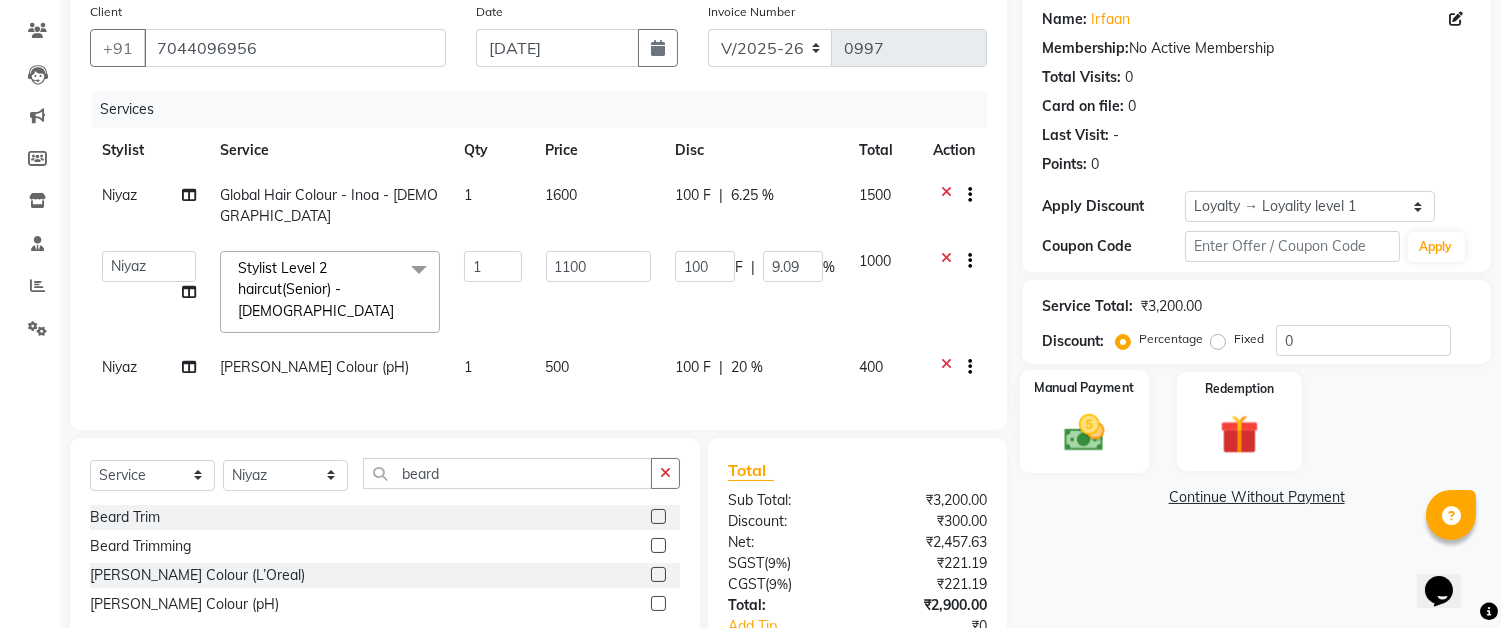 scroll, scrollTop: 268, scrollLeft: 0, axis: vertical 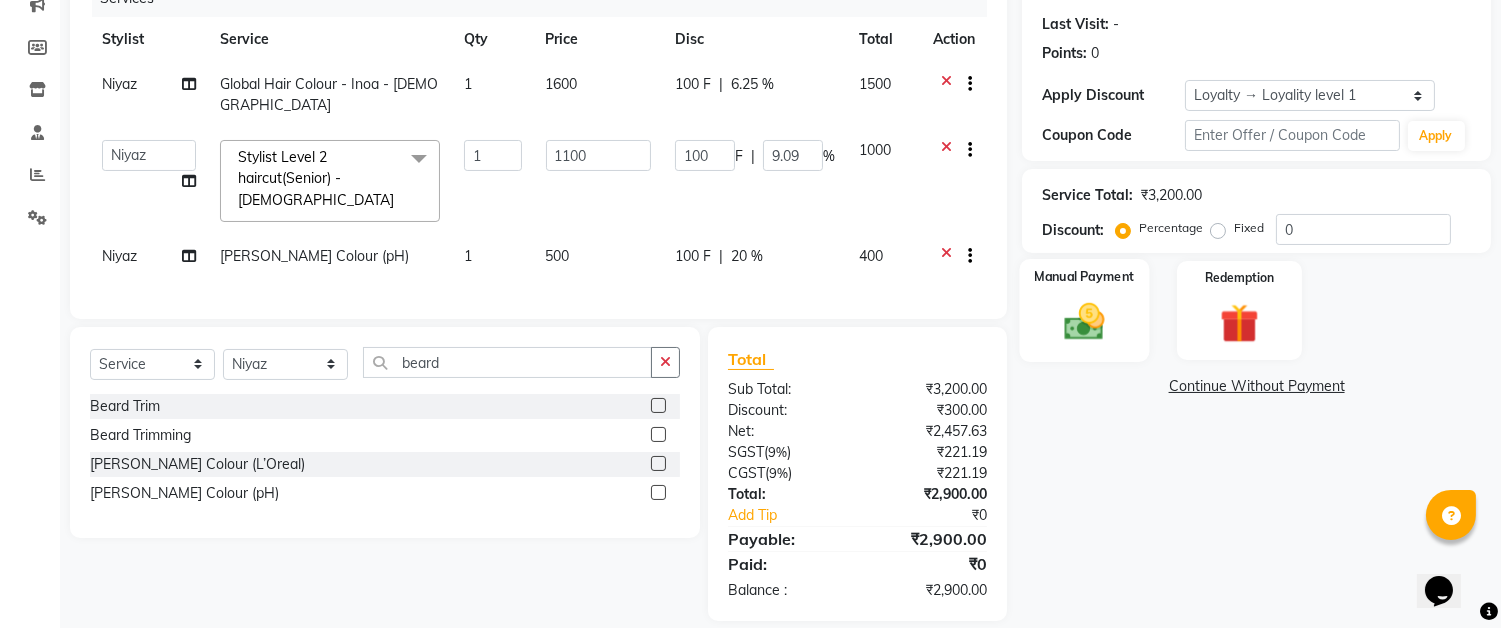 click 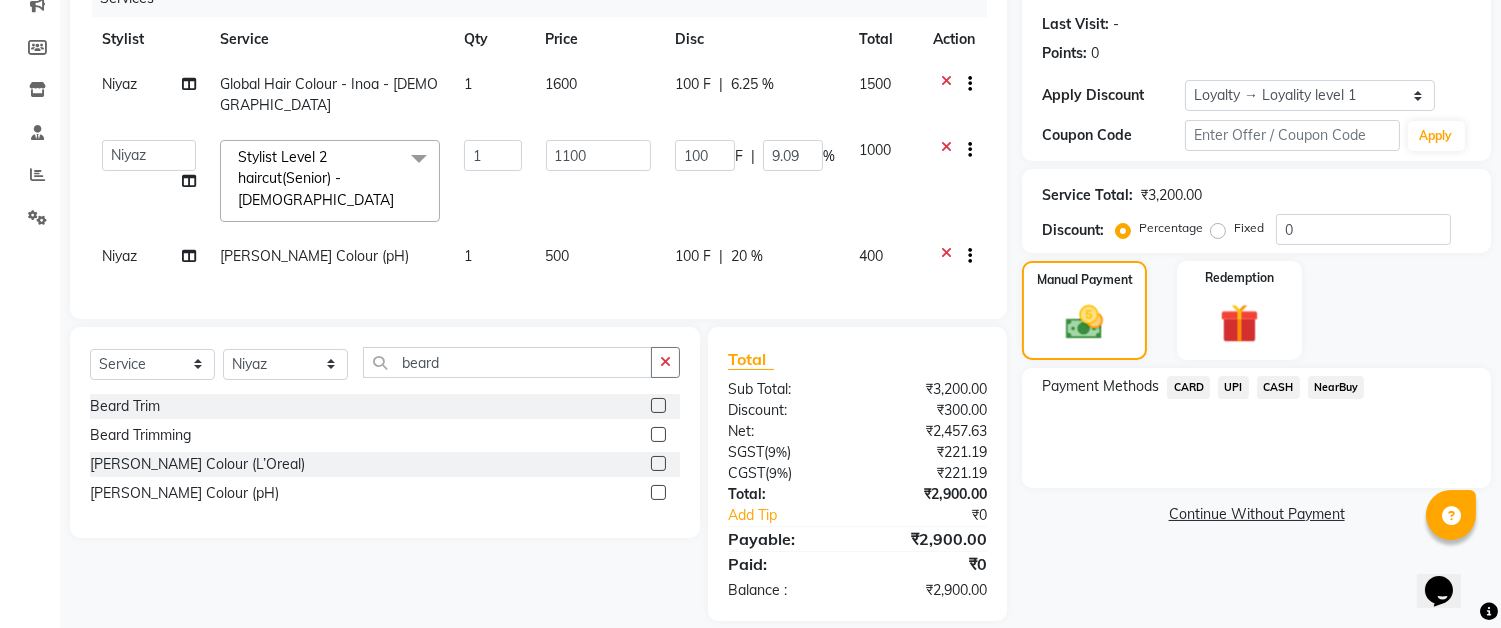 click on "UPI" 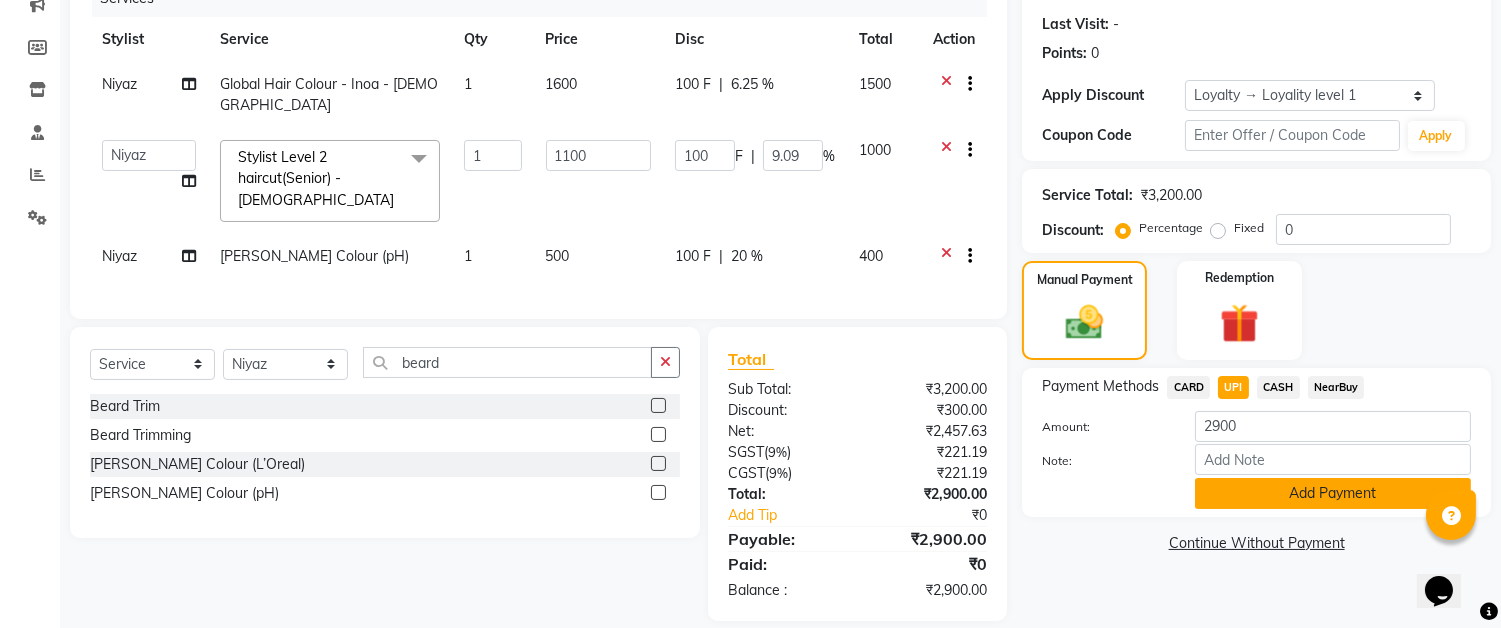 click on "Add Payment" 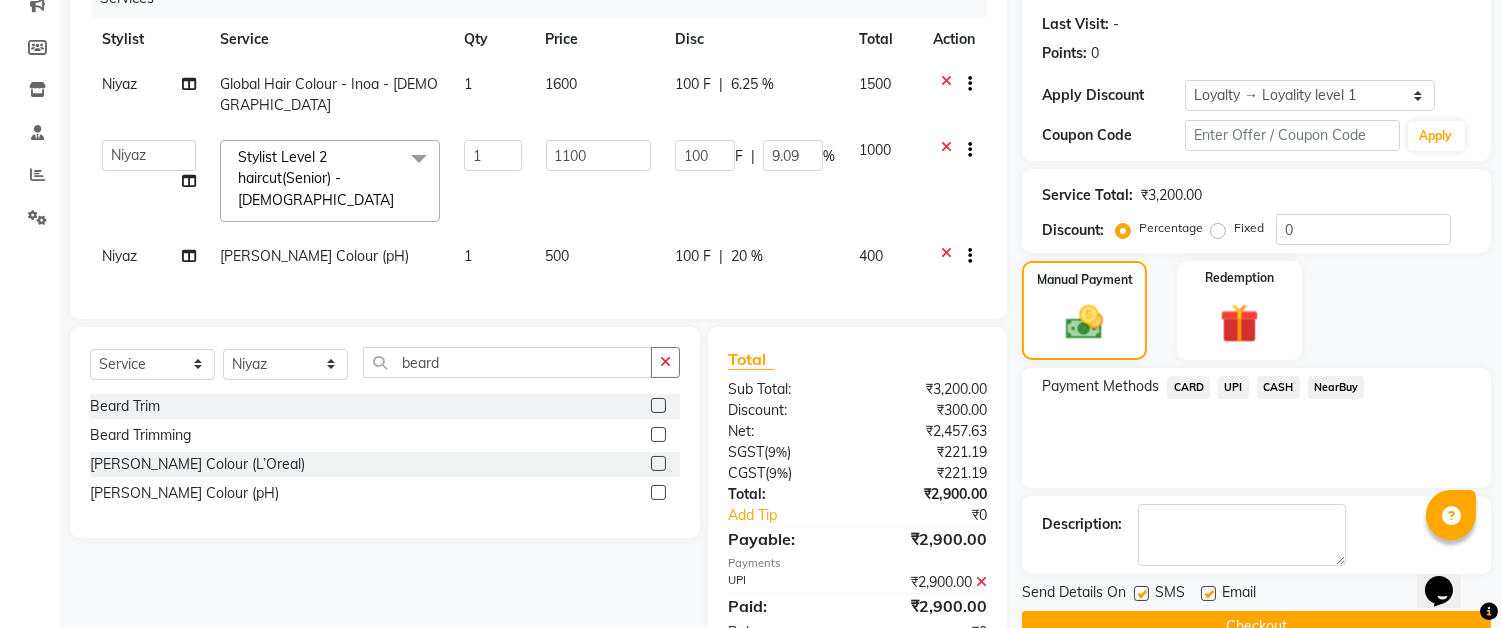scroll, scrollTop: 431, scrollLeft: 0, axis: vertical 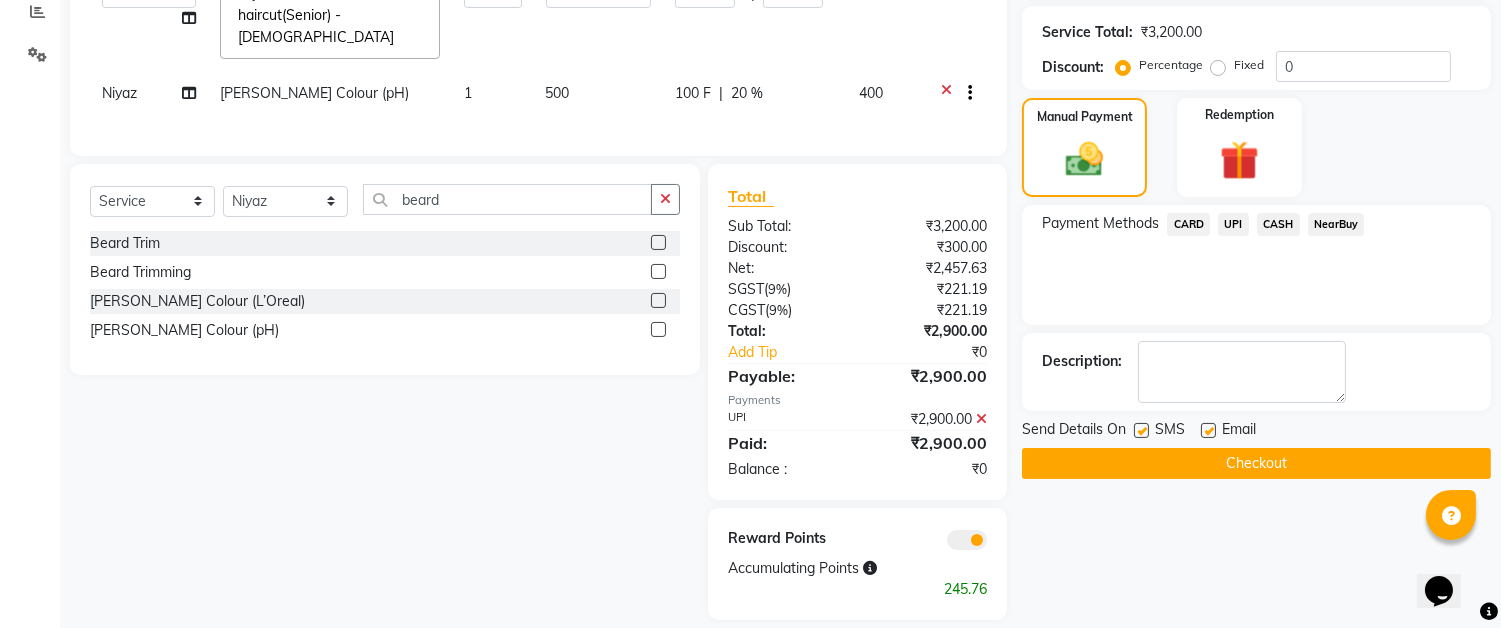 click on "Checkout" 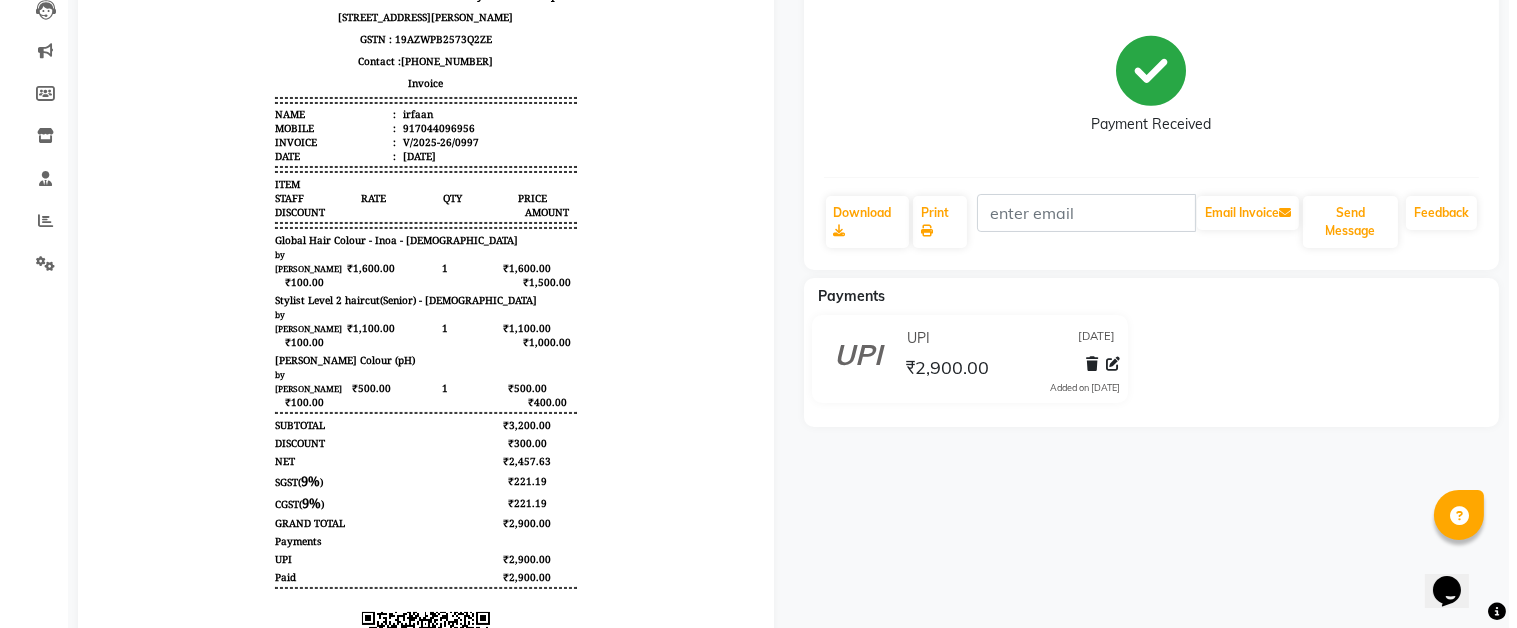 scroll, scrollTop: 0, scrollLeft: 0, axis: both 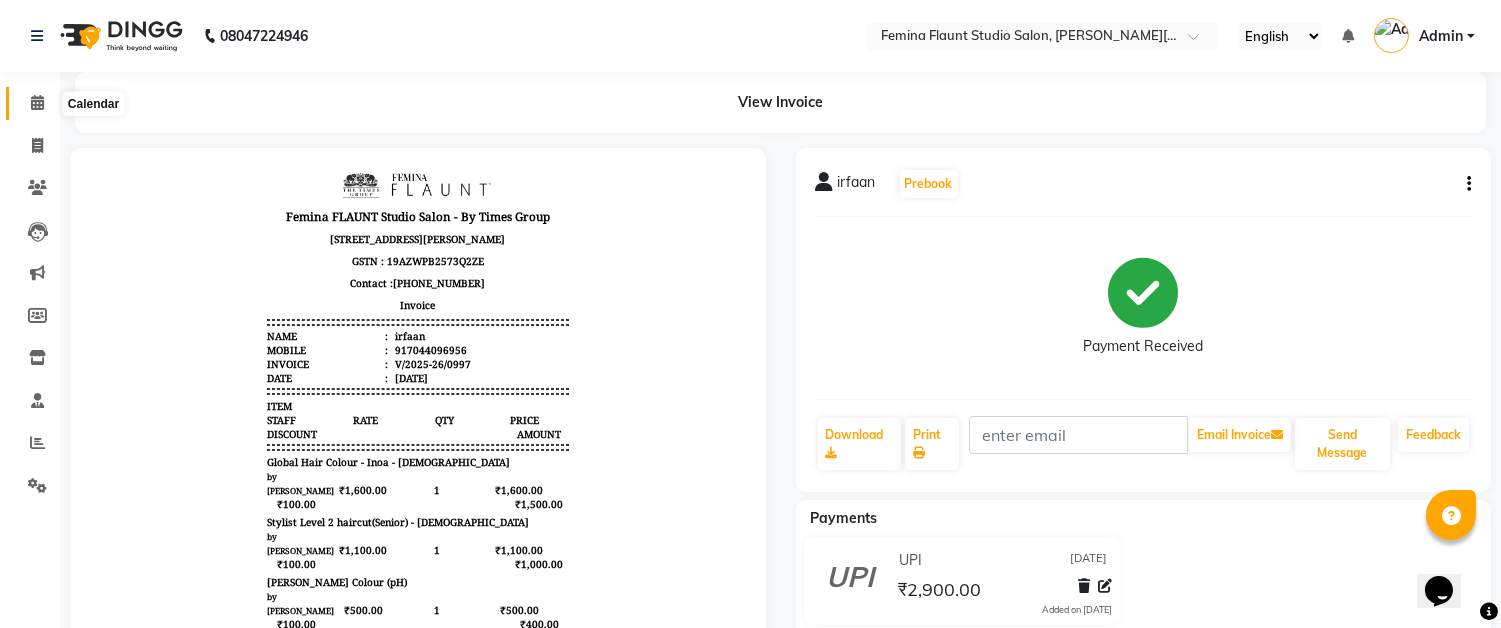 click 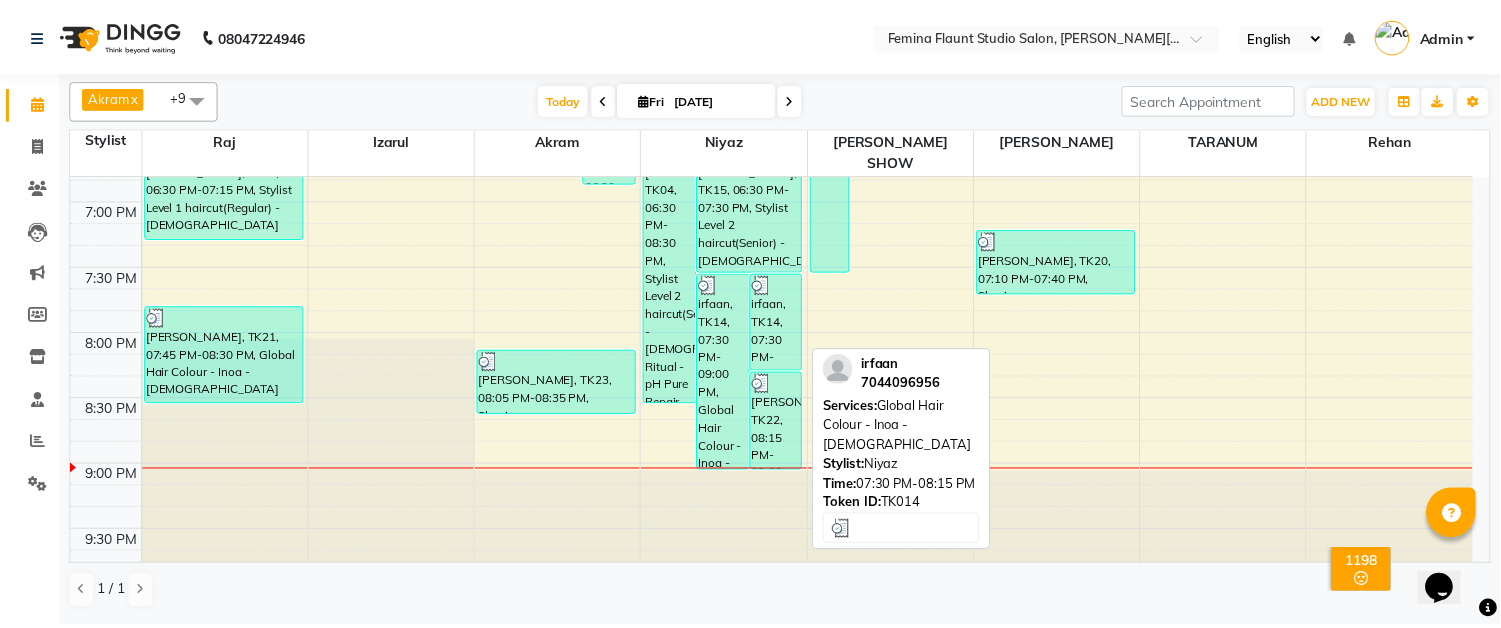 scroll, scrollTop: 1313, scrollLeft: 0, axis: vertical 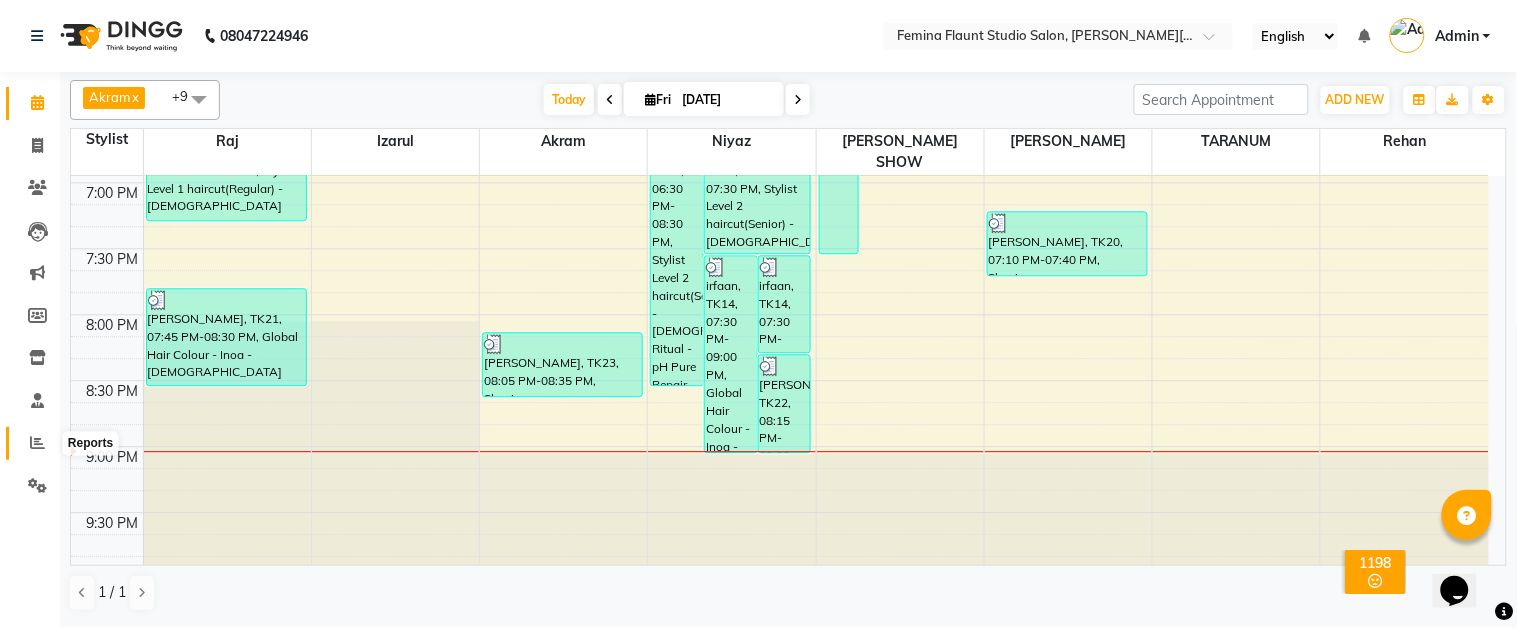 click 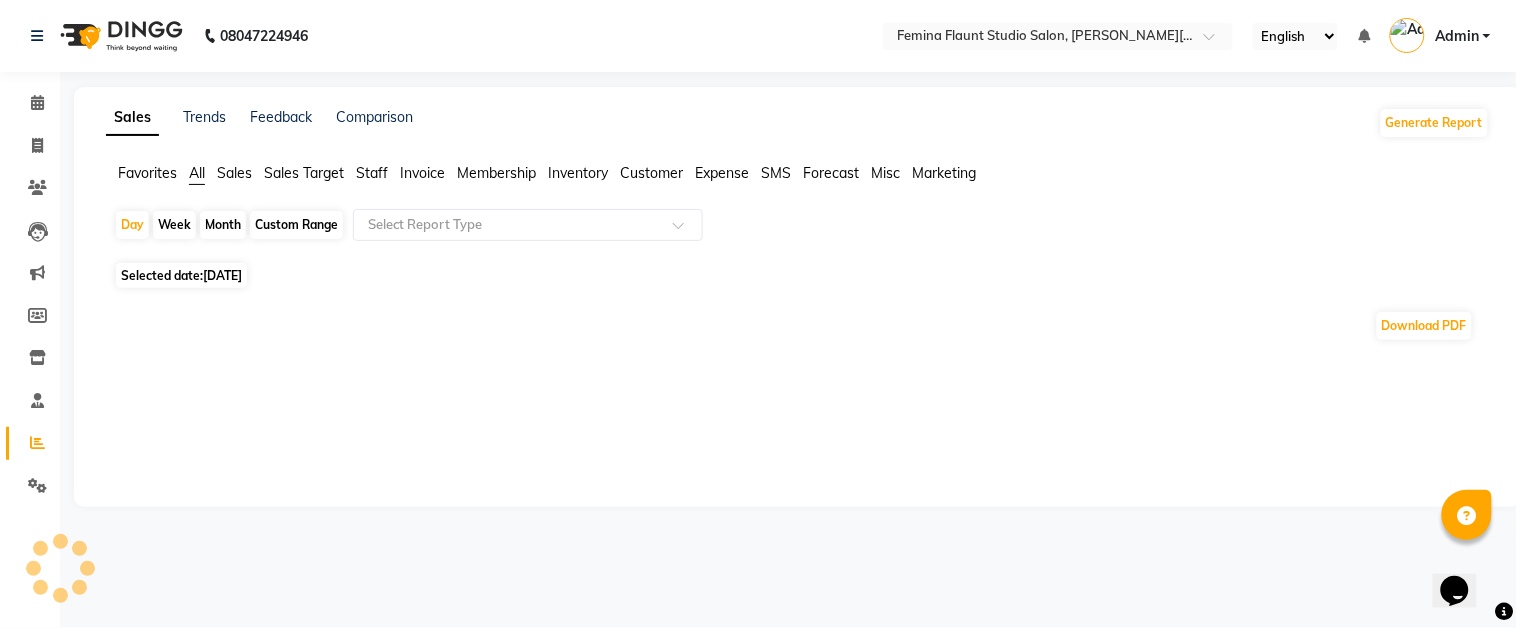 click on "Staff" 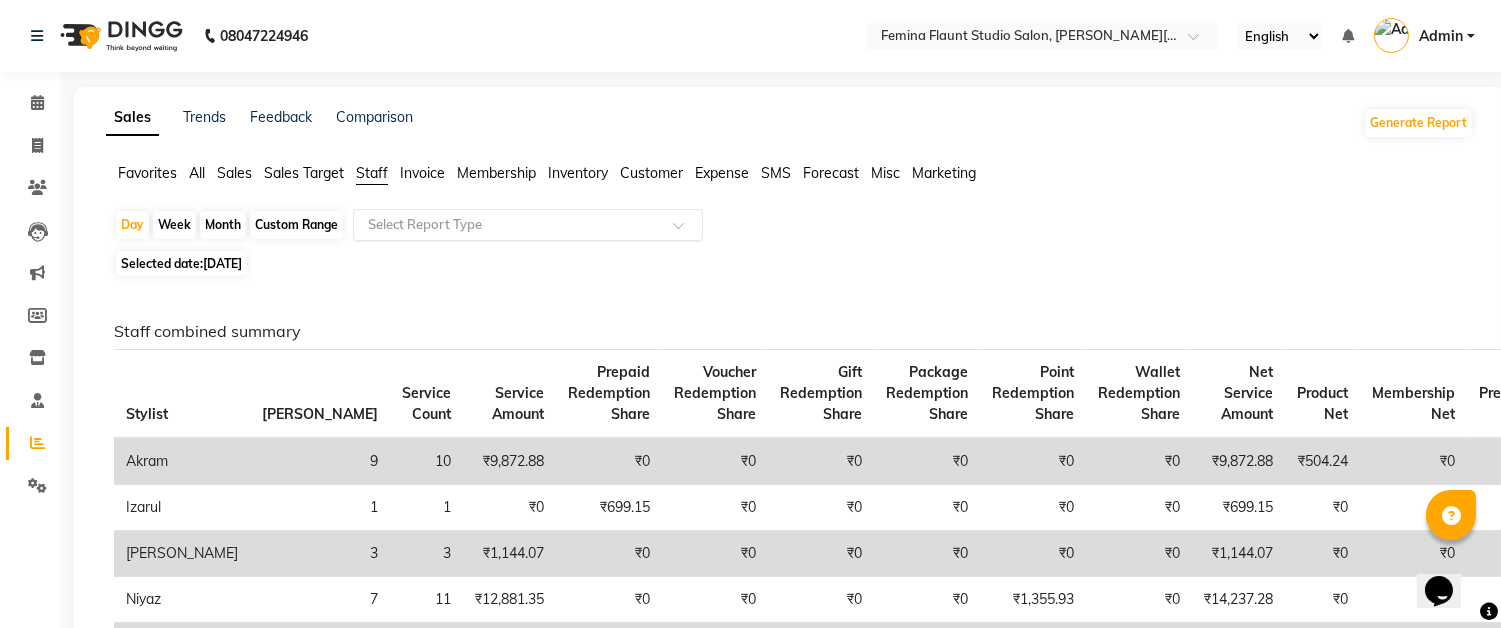 click 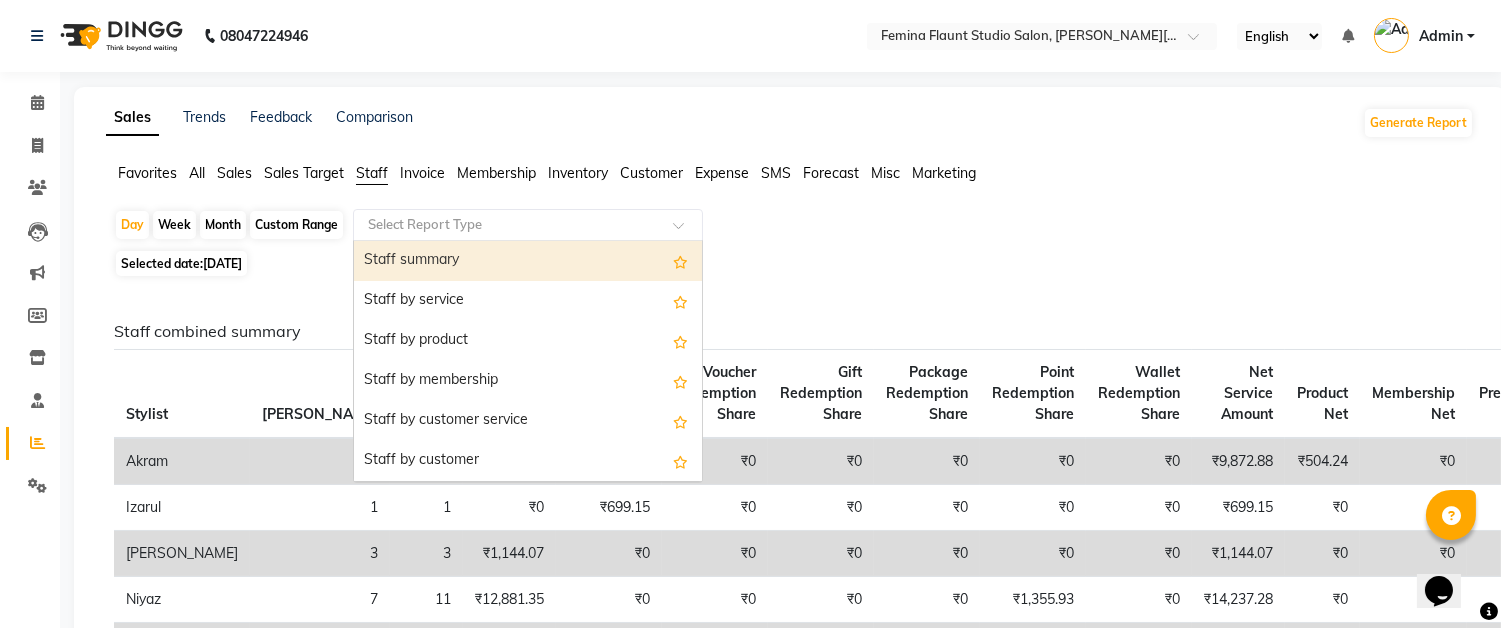 click on "Staff summary" at bounding box center (528, 261) 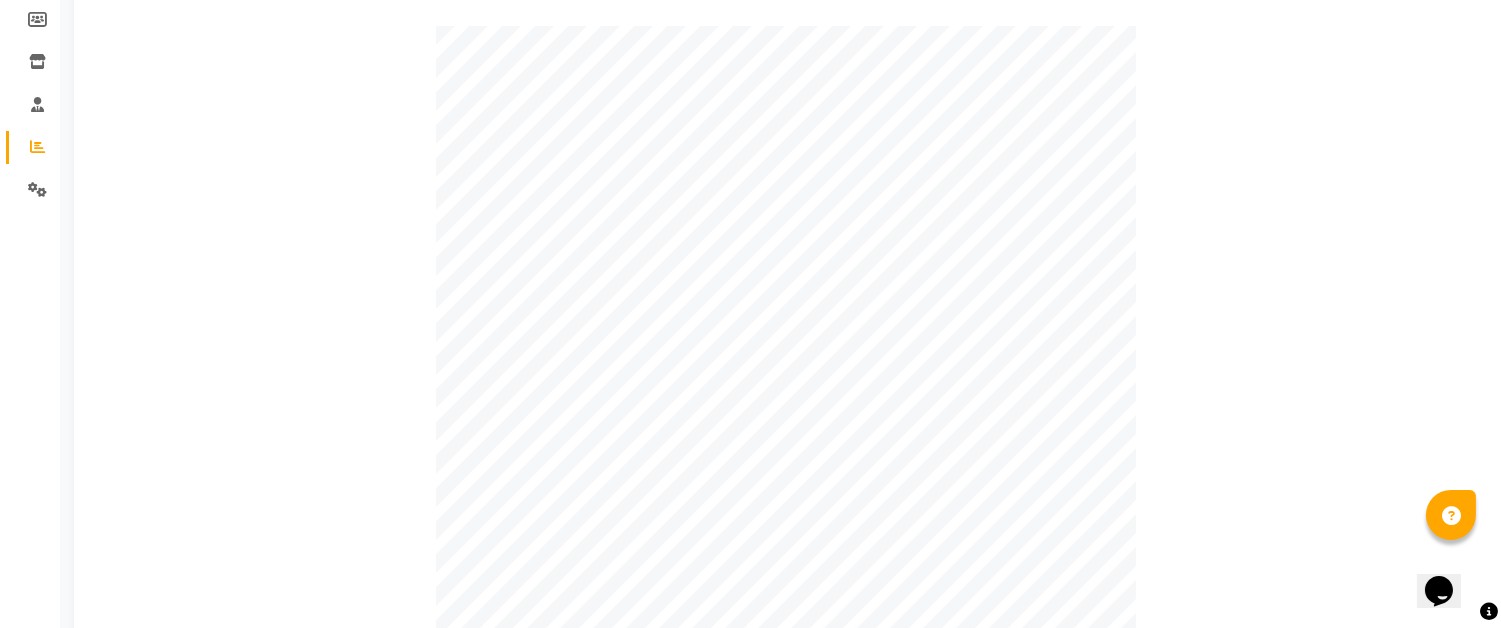 scroll, scrollTop: 0, scrollLeft: 0, axis: both 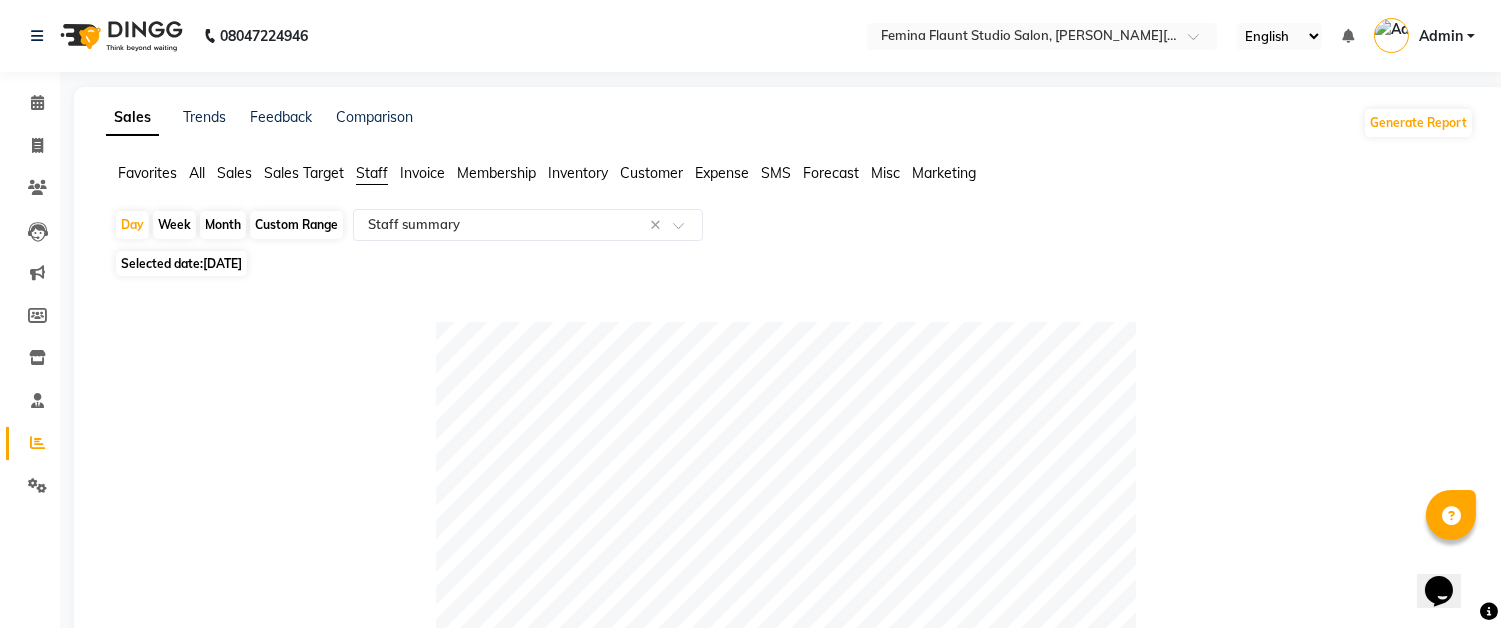 click on "Custom Range" 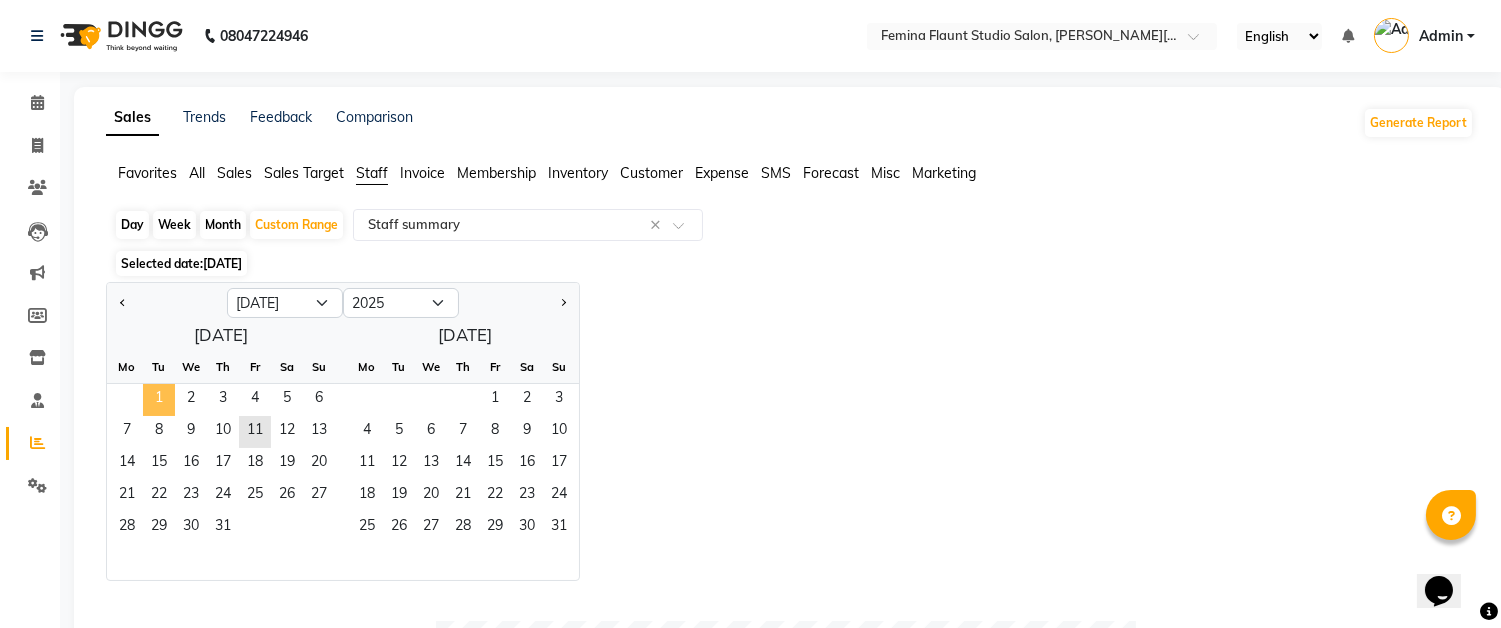 click on "1" 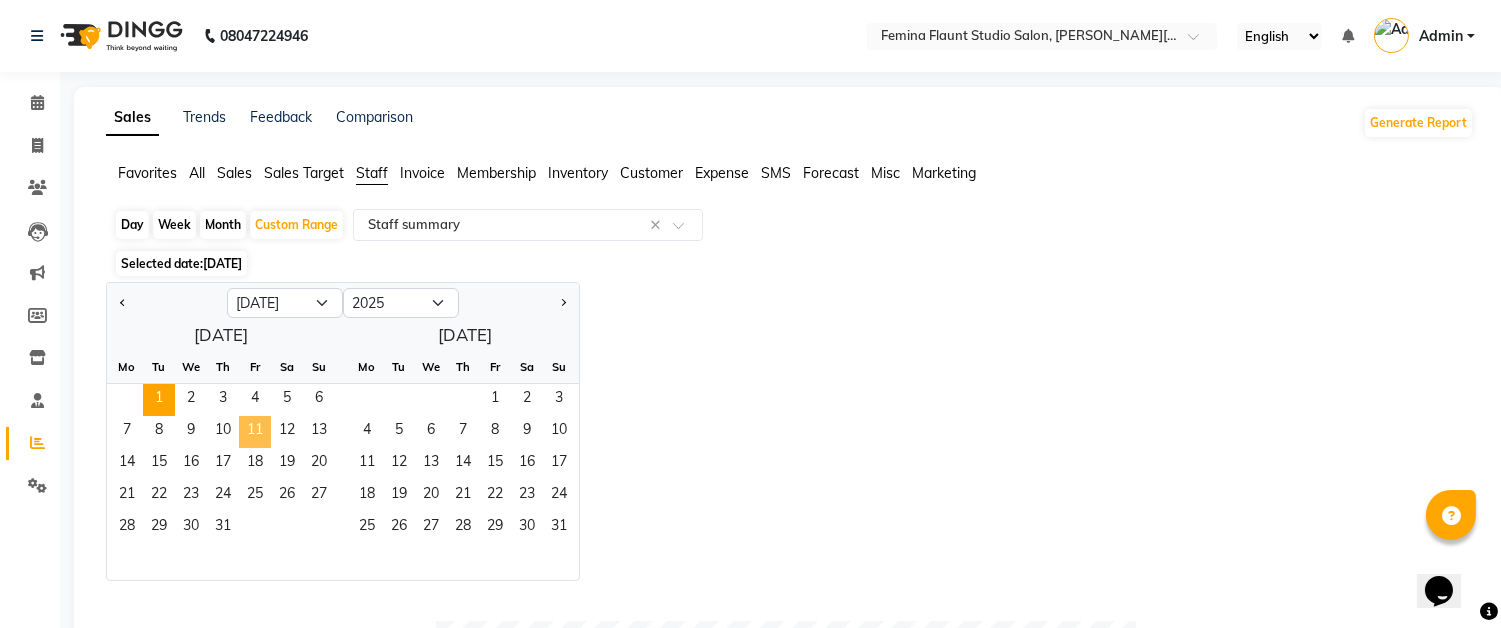 click on "11" 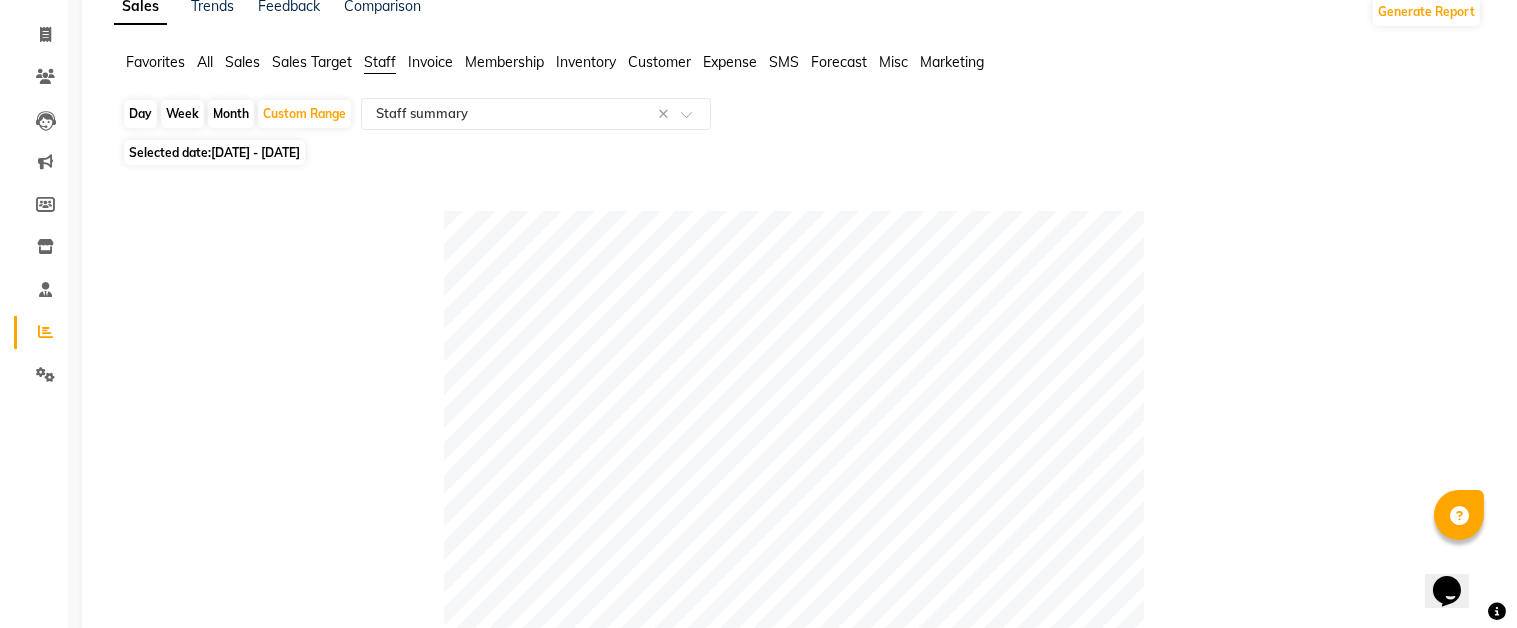 scroll, scrollTop: 0, scrollLeft: 0, axis: both 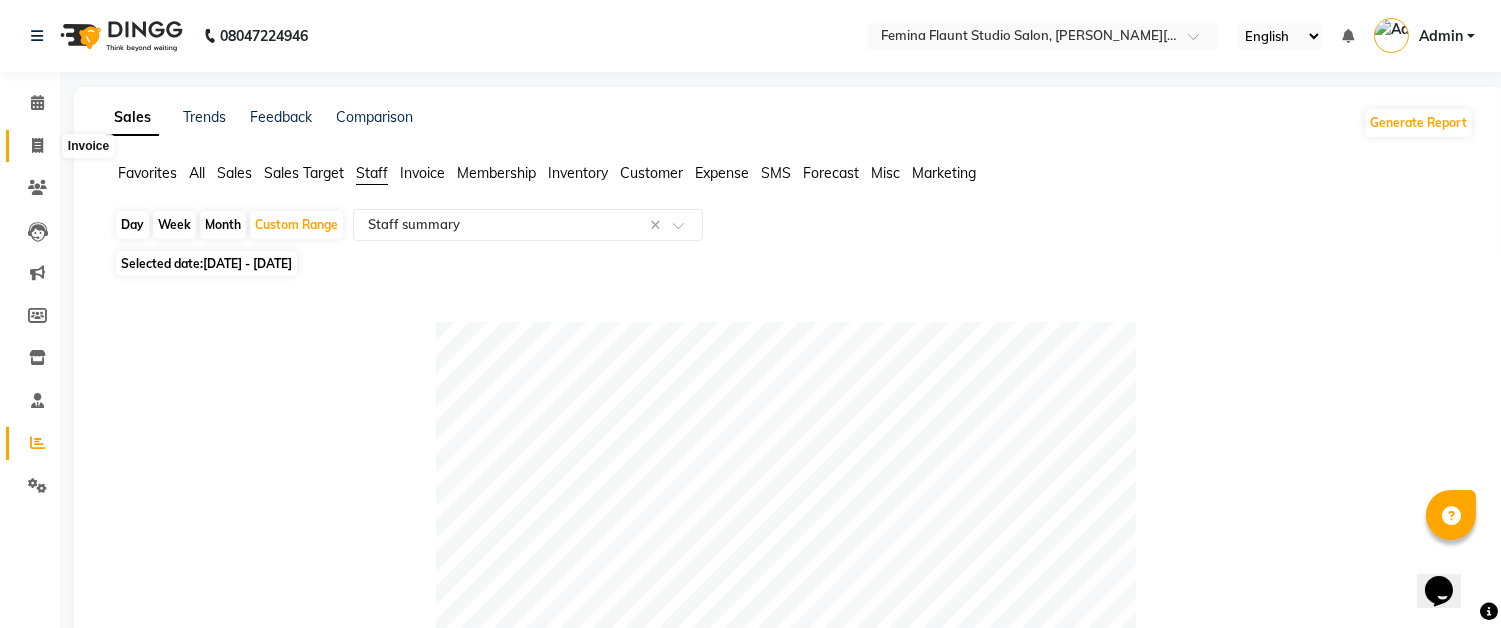 click 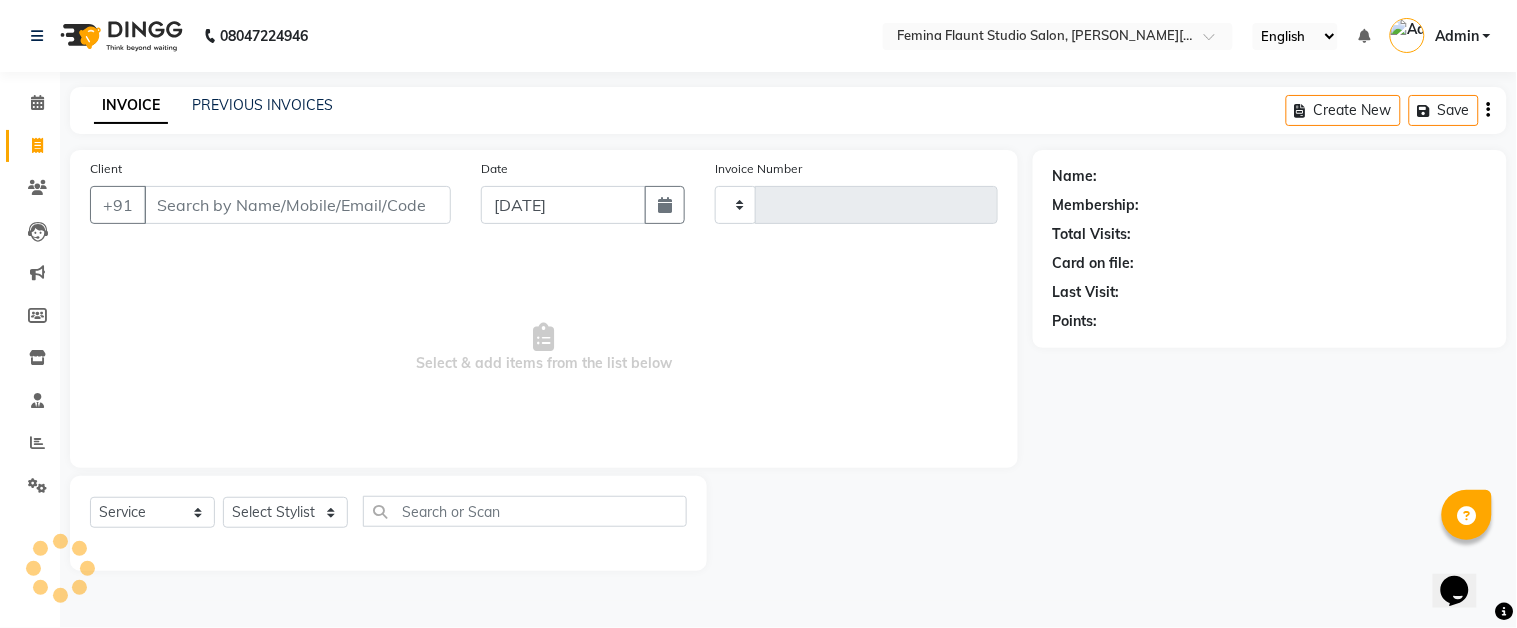 type on "0998" 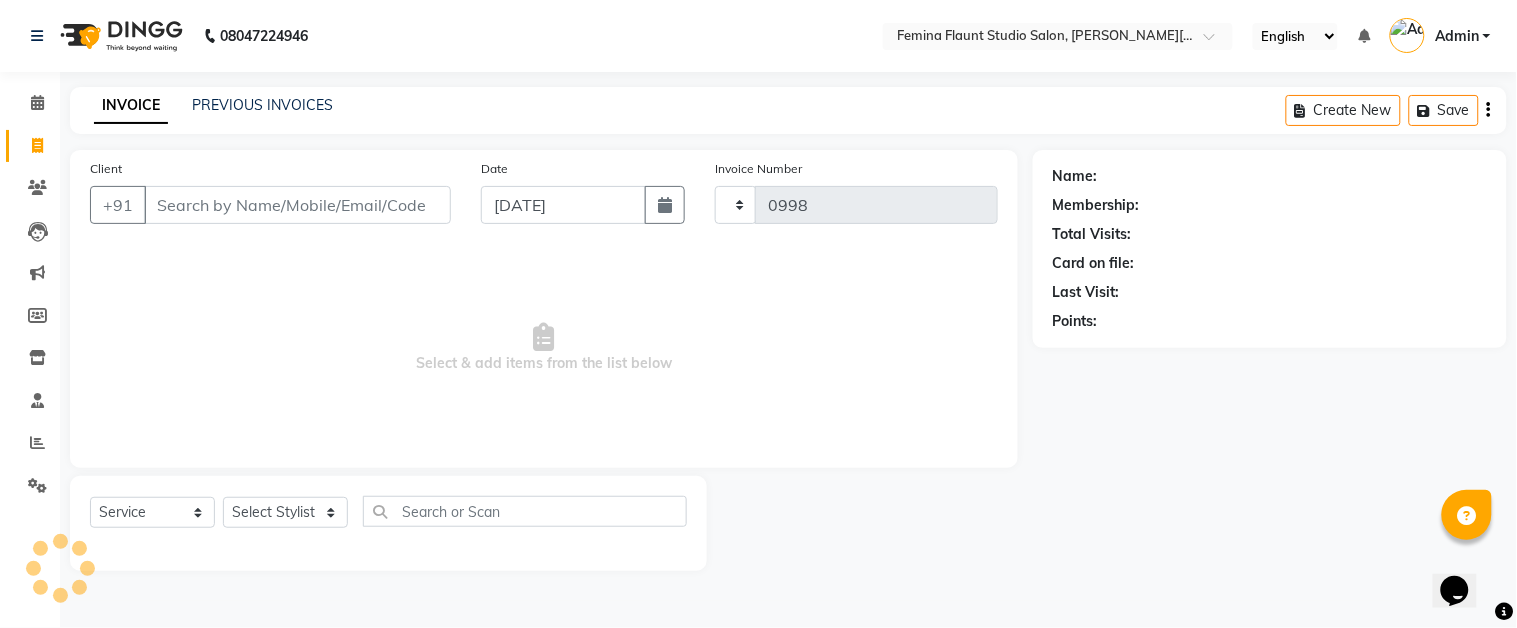 select on "5231" 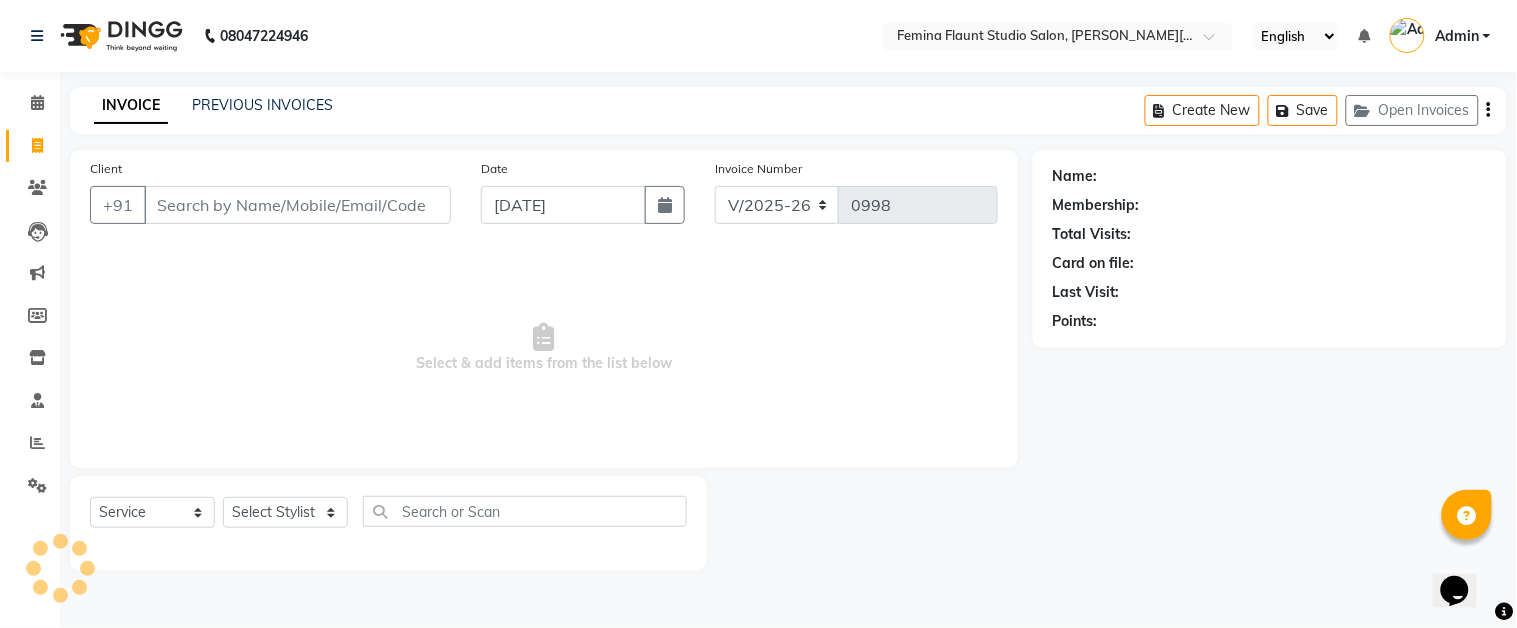 click on "Client" at bounding box center (297, 205) 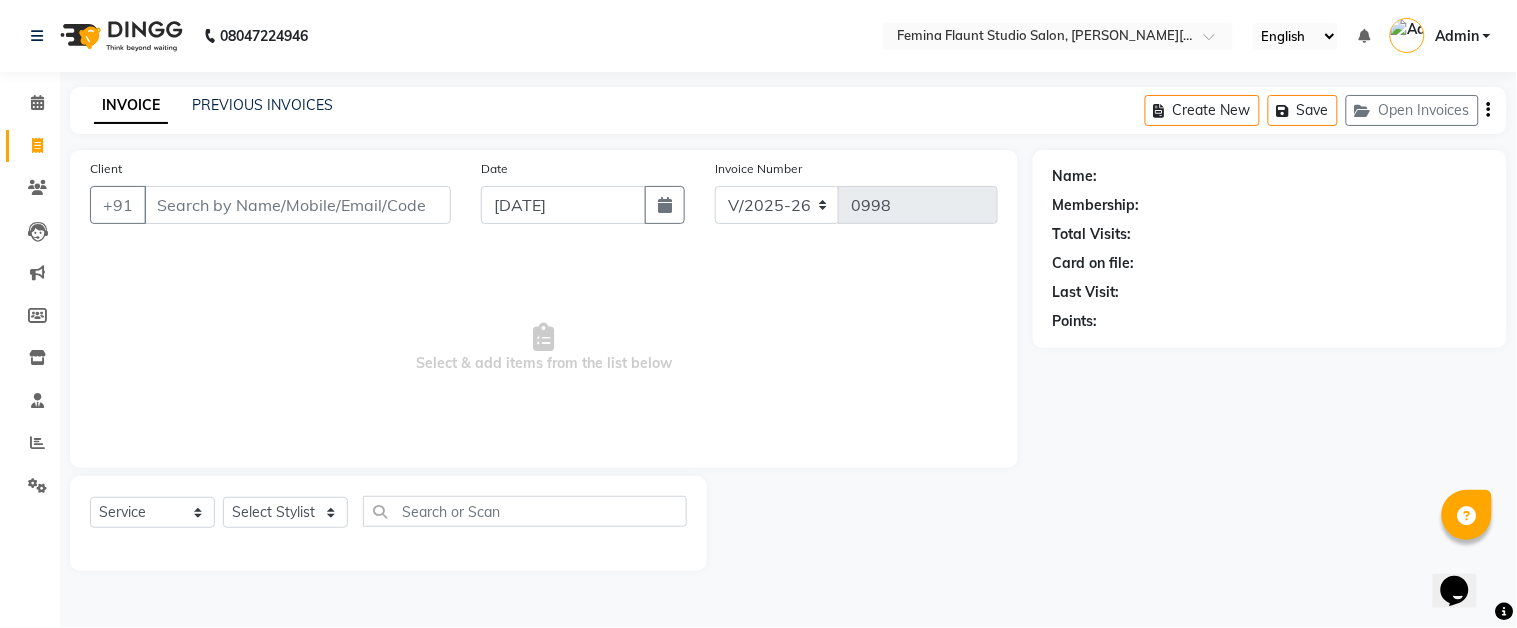 click on "Client" at bounding box center (297, 205) 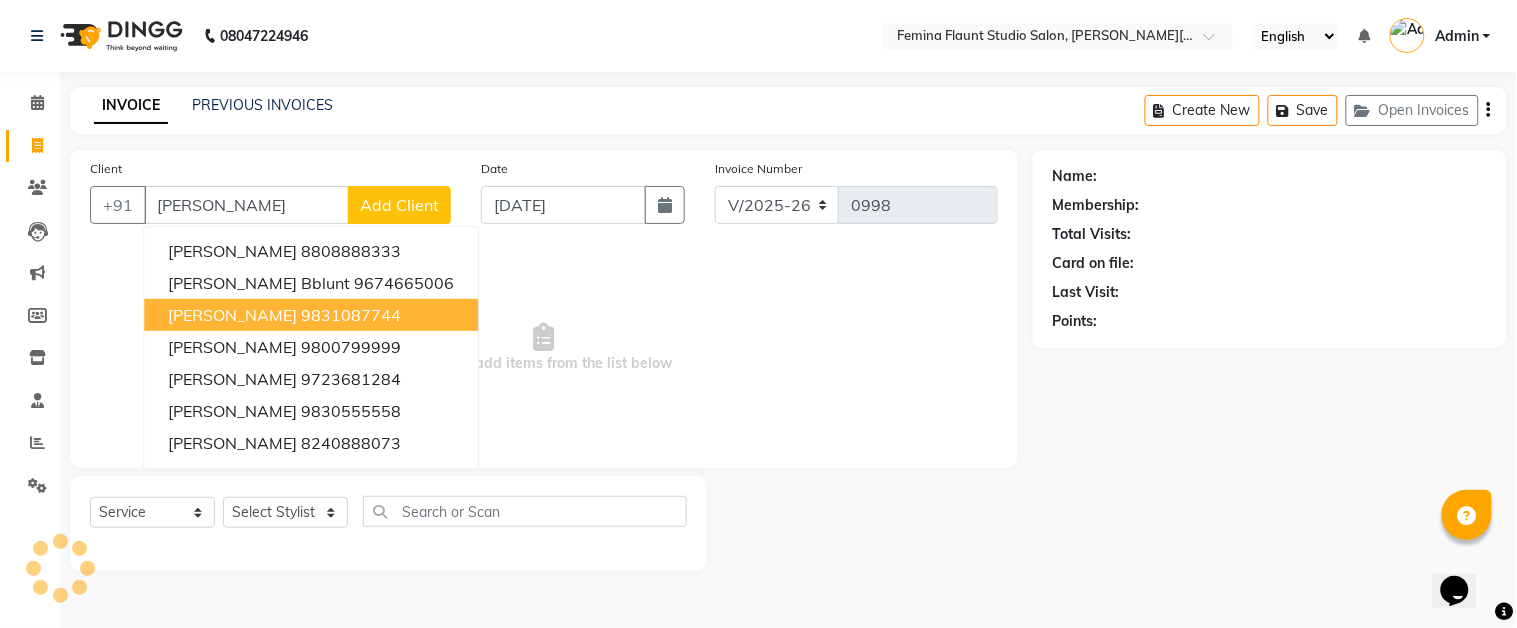 click on "9831087744" at bounding box center (351, 315) 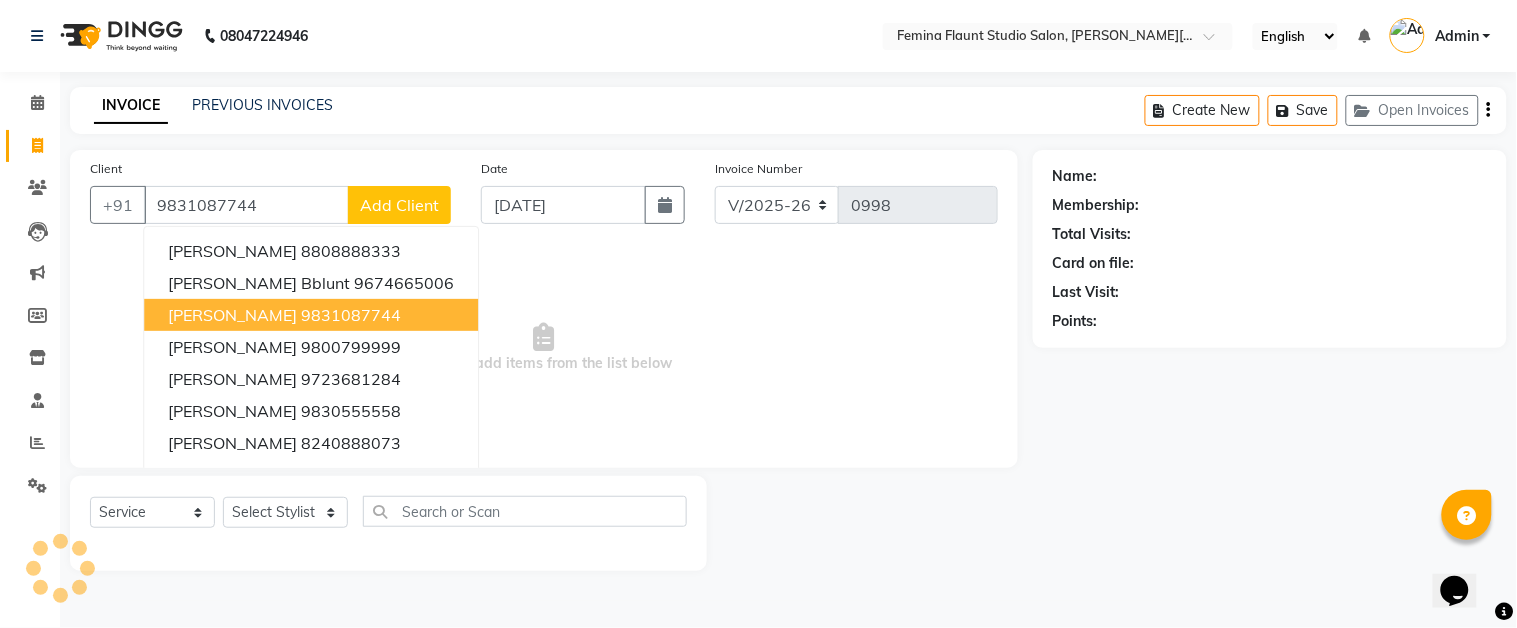 type on "9831087744" 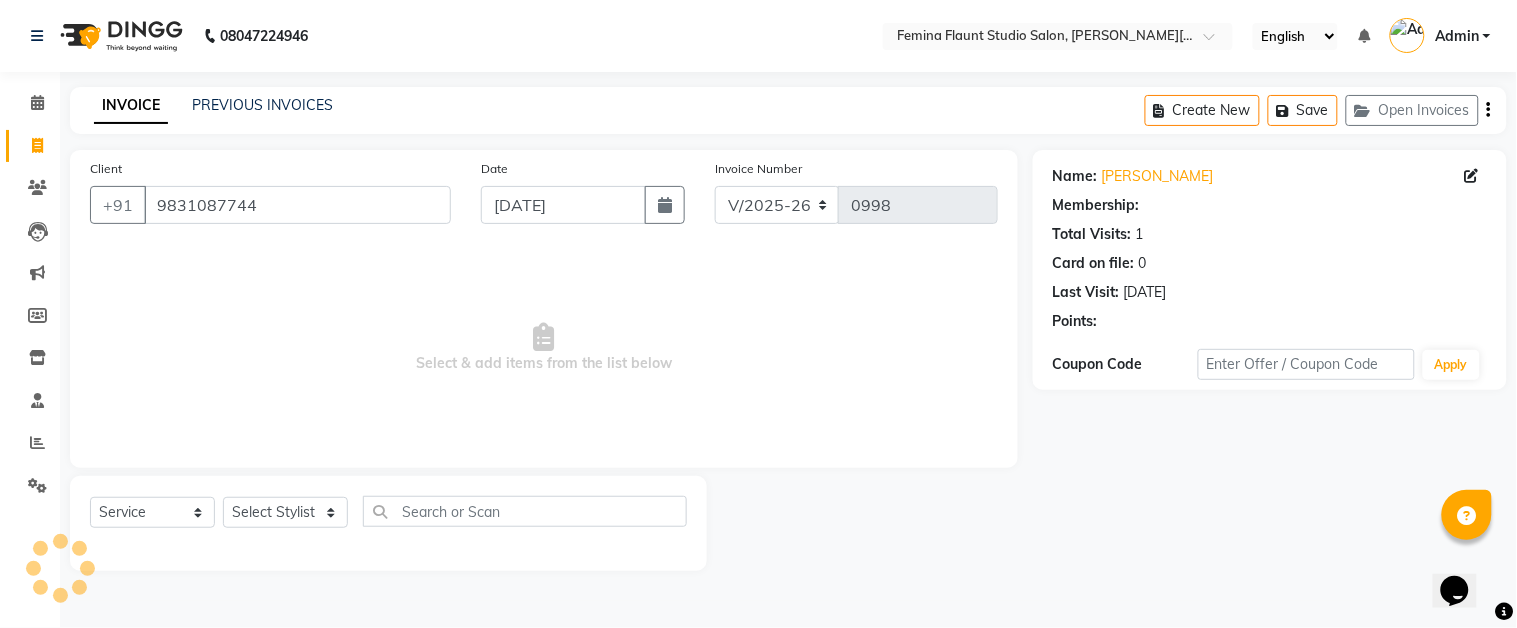 select on "1: Object" 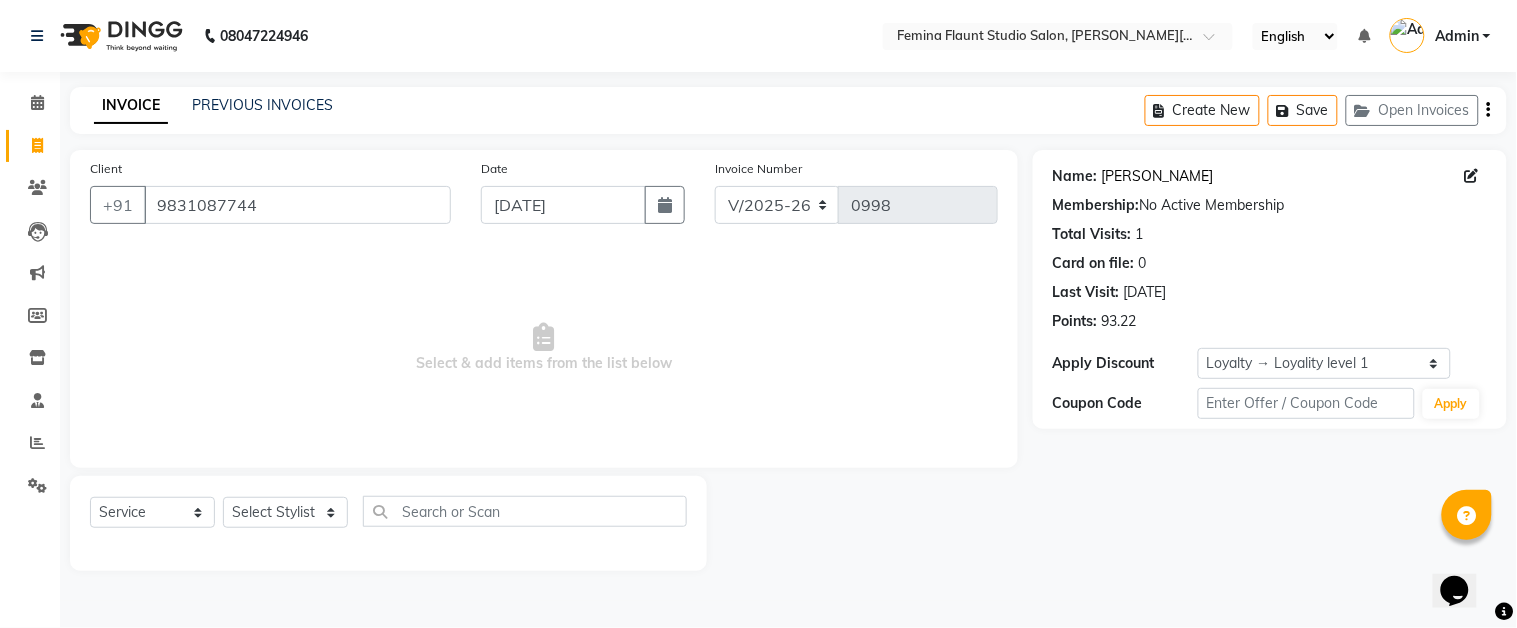 click on "Amit Agarwal" 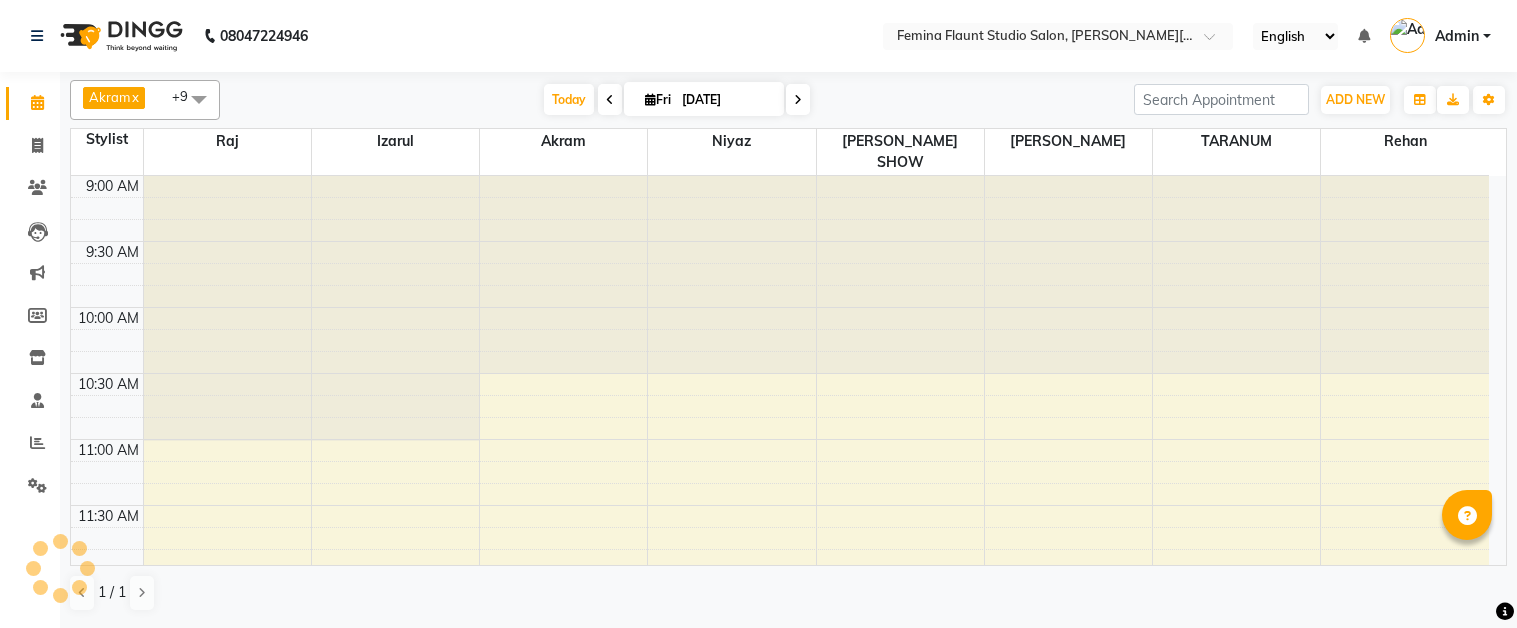 scroll, scrollTop: 0, scrollLeft: 0, axis: both 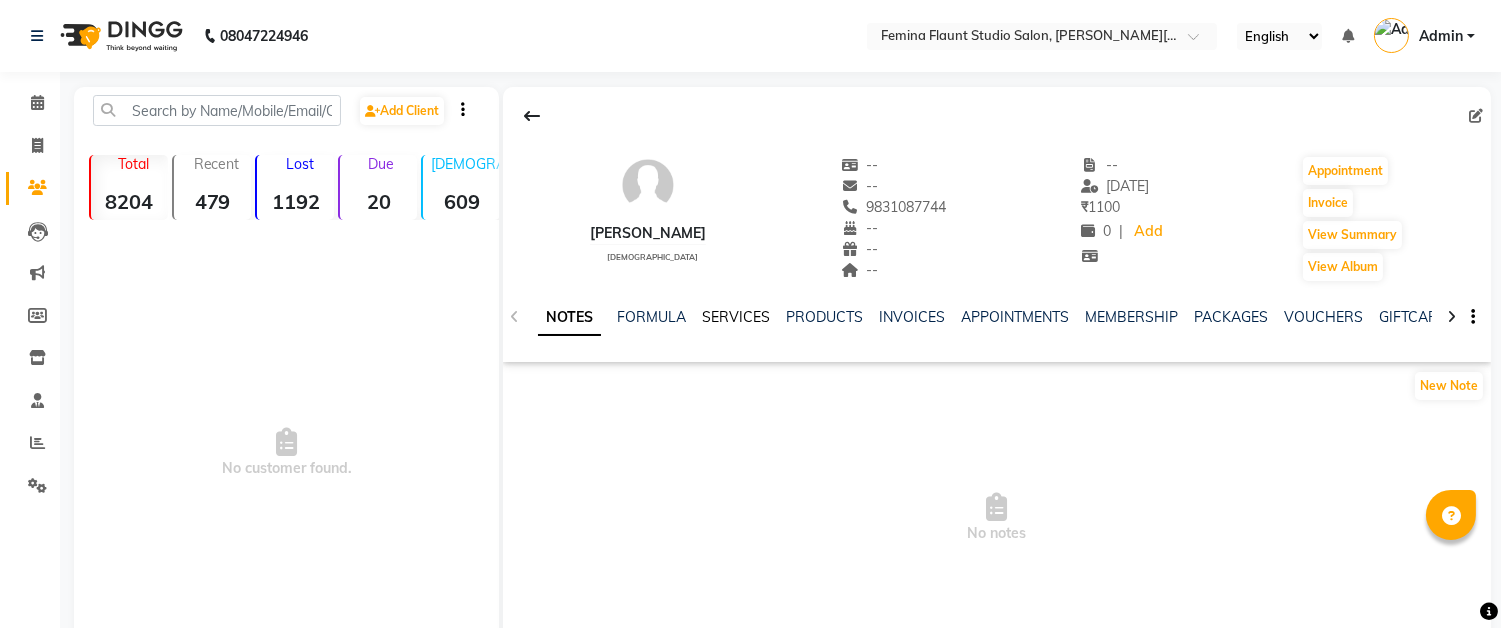 click on "SERVICES" 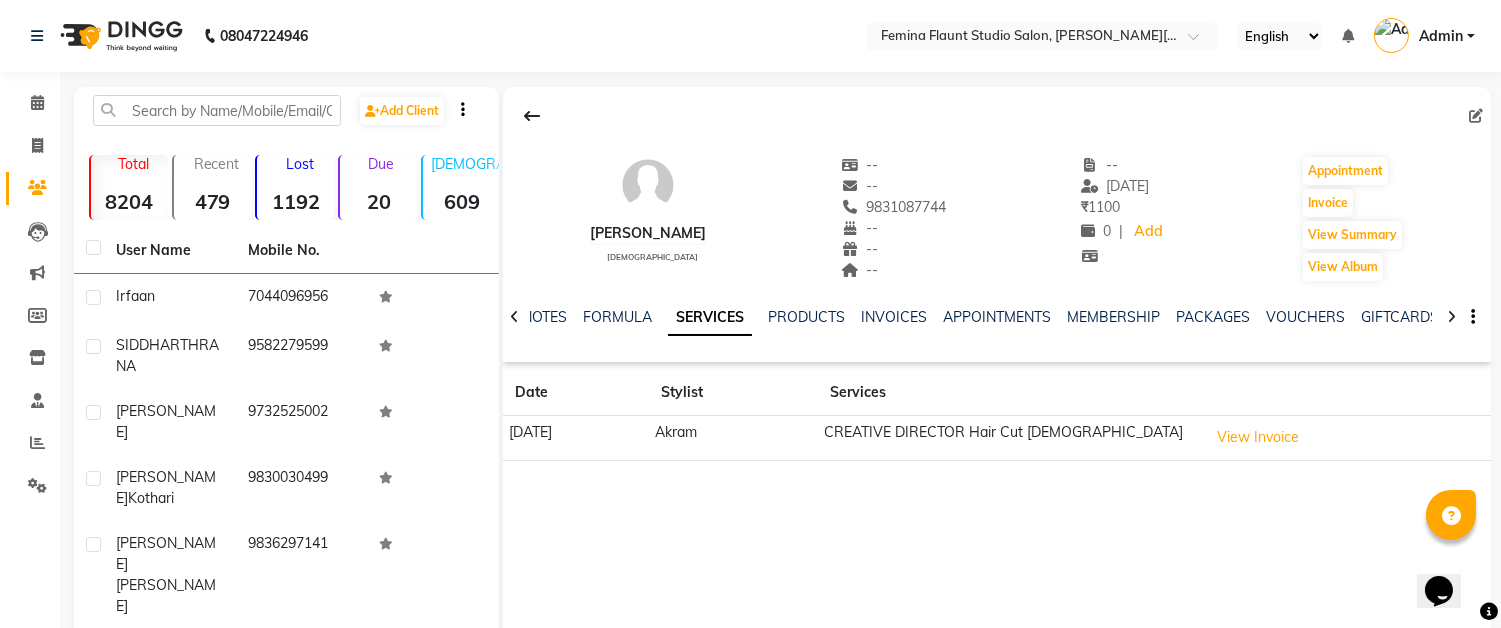 scroll, scrollTop: 0, scrollLeft: 0, axis: both 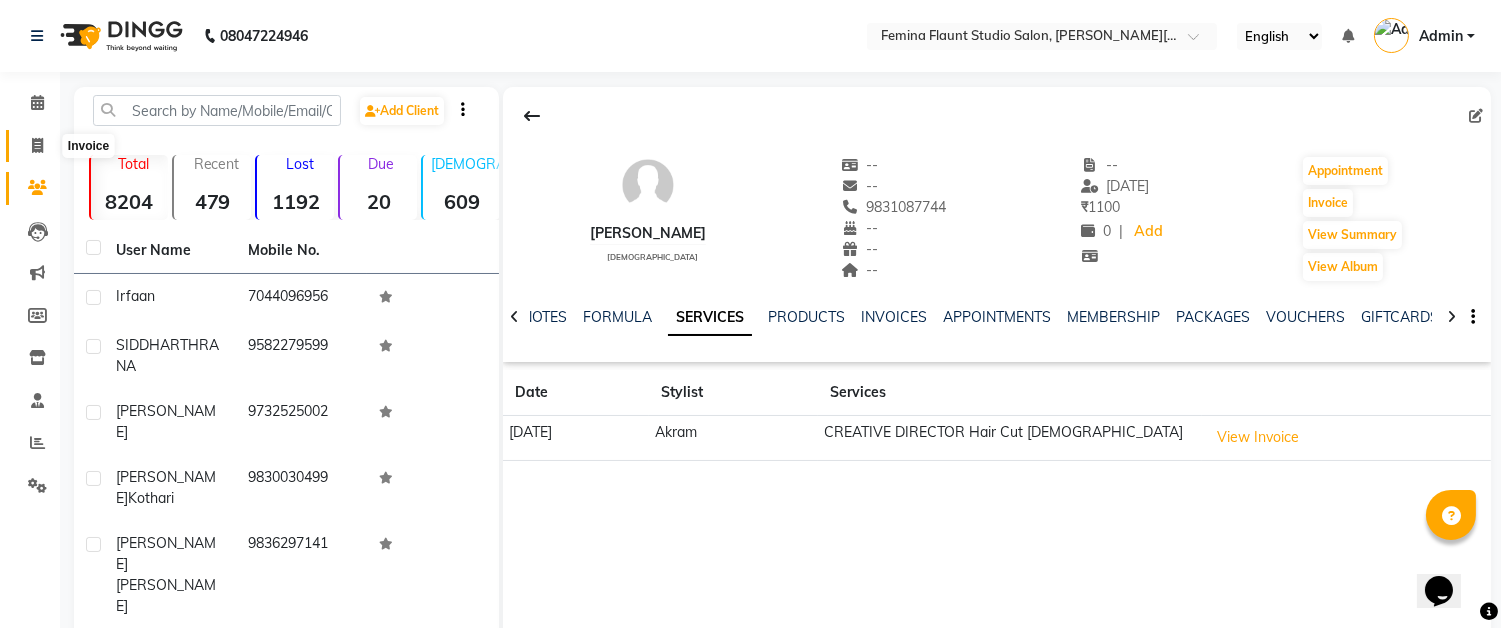 click 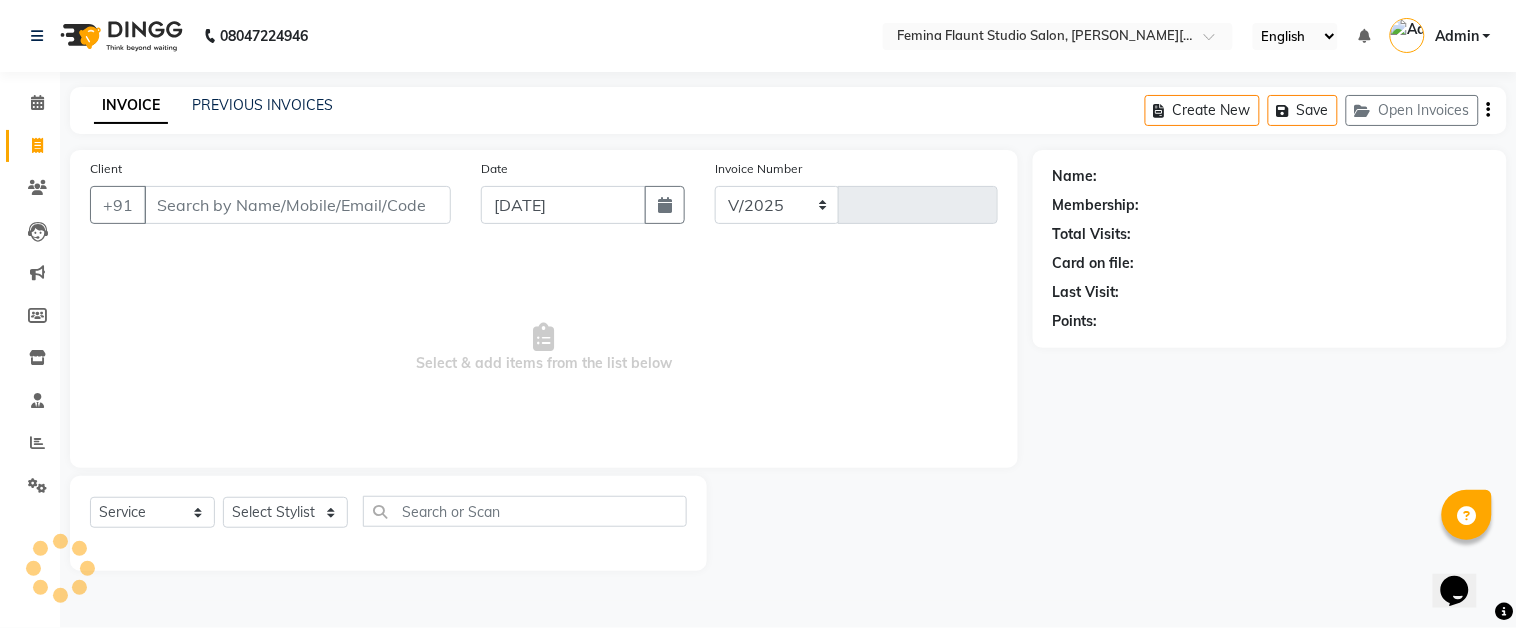 select on "5231" 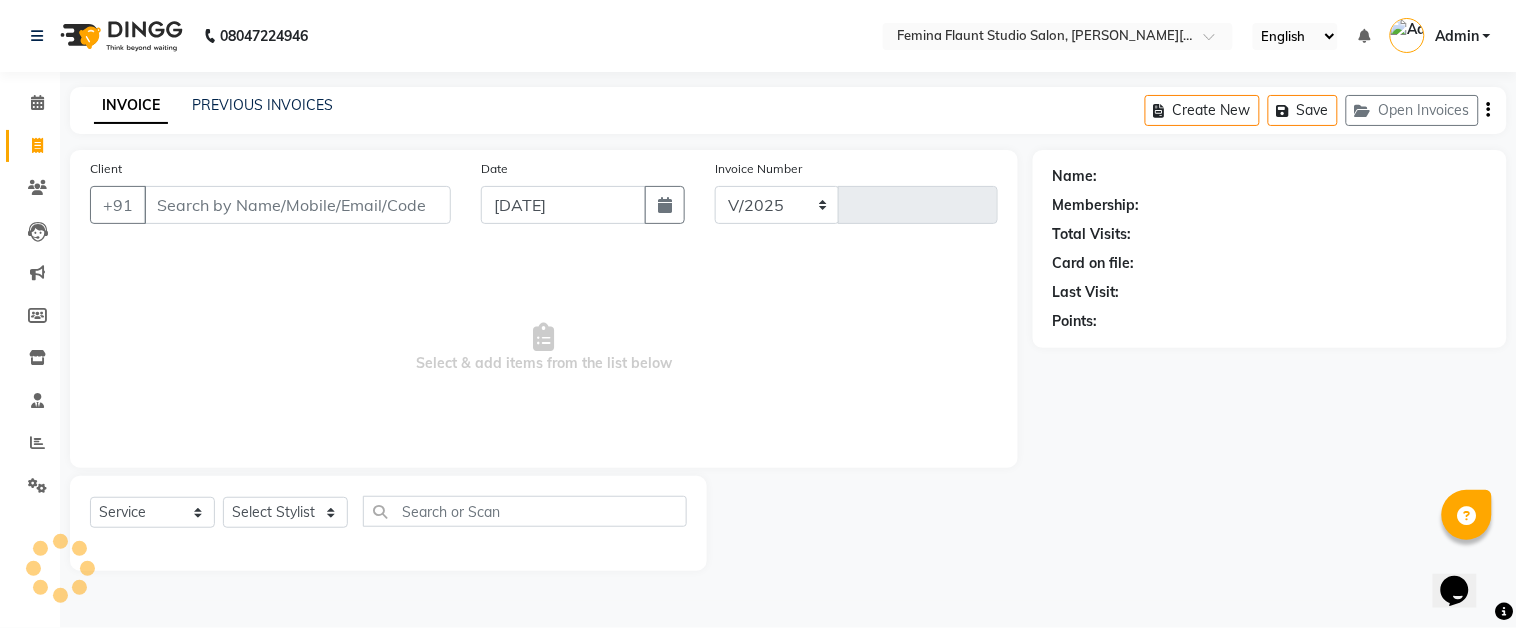 type on "0998" 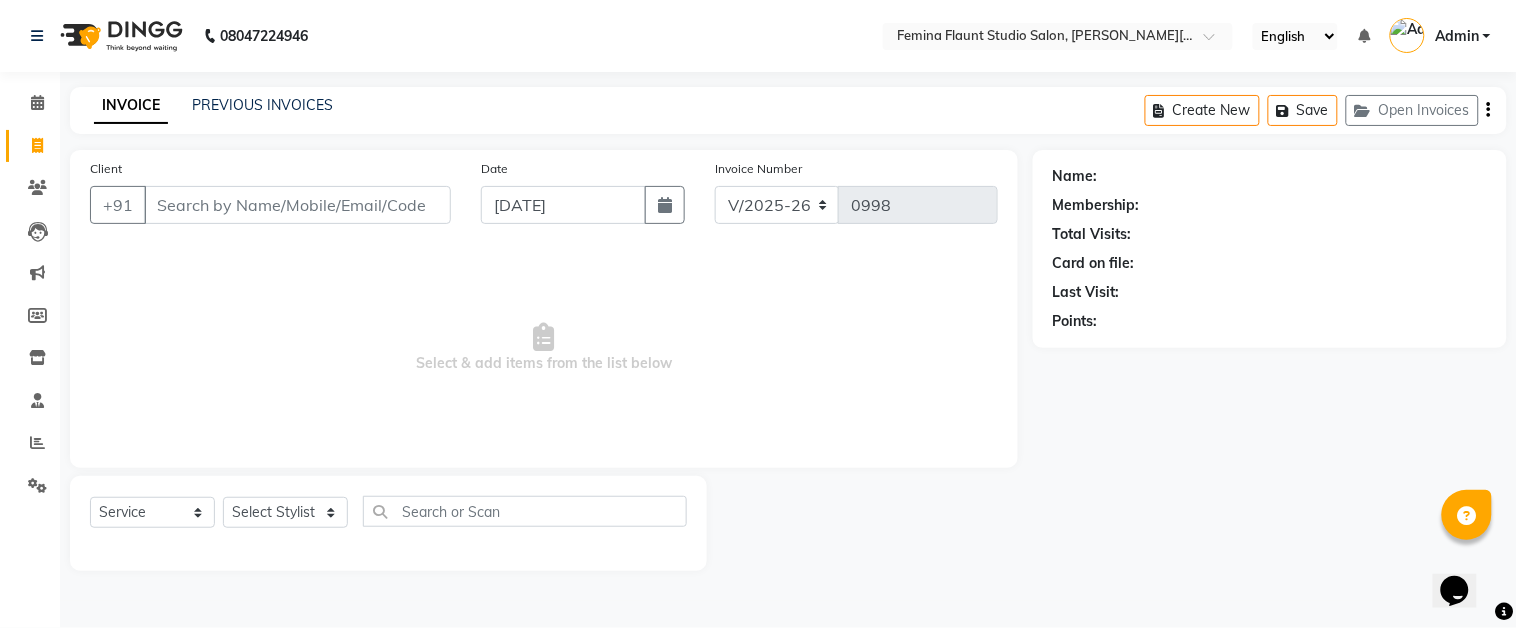 click on "Client" at bounding box center (297, 205) 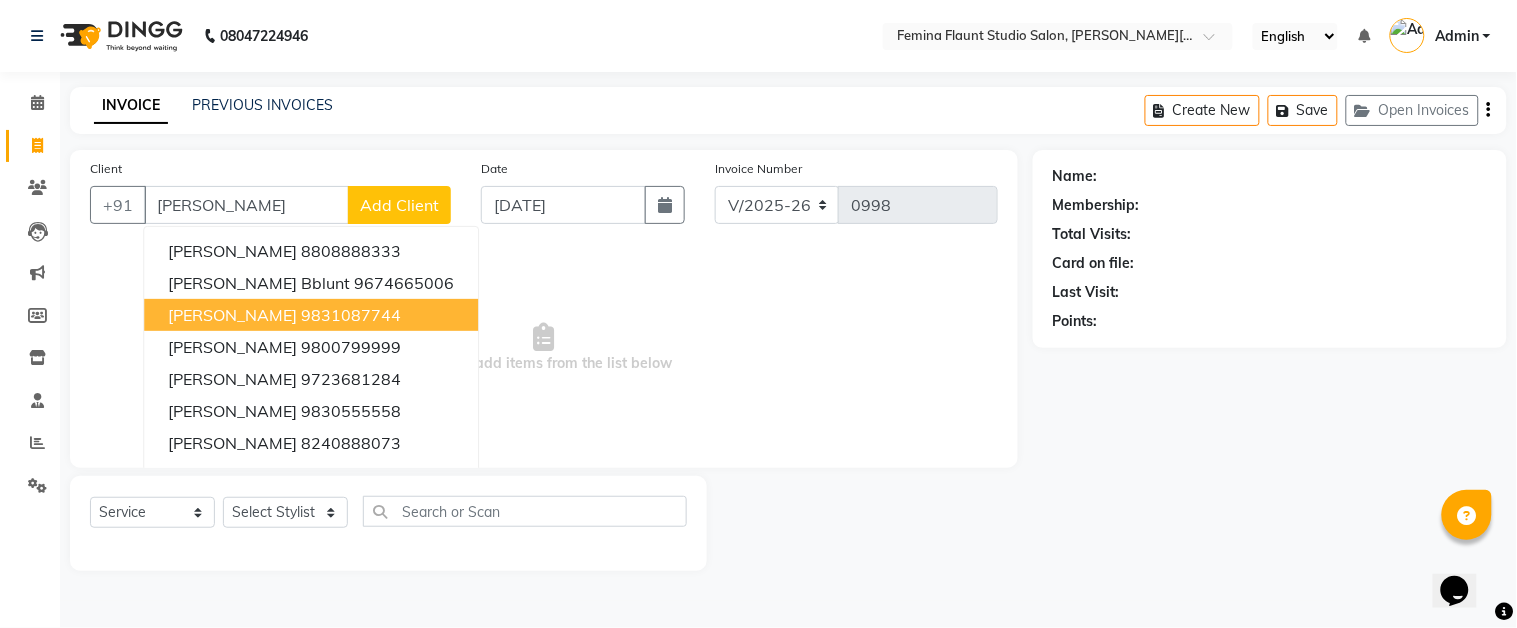 click on "9831087744" at bounding box center (351, 315) 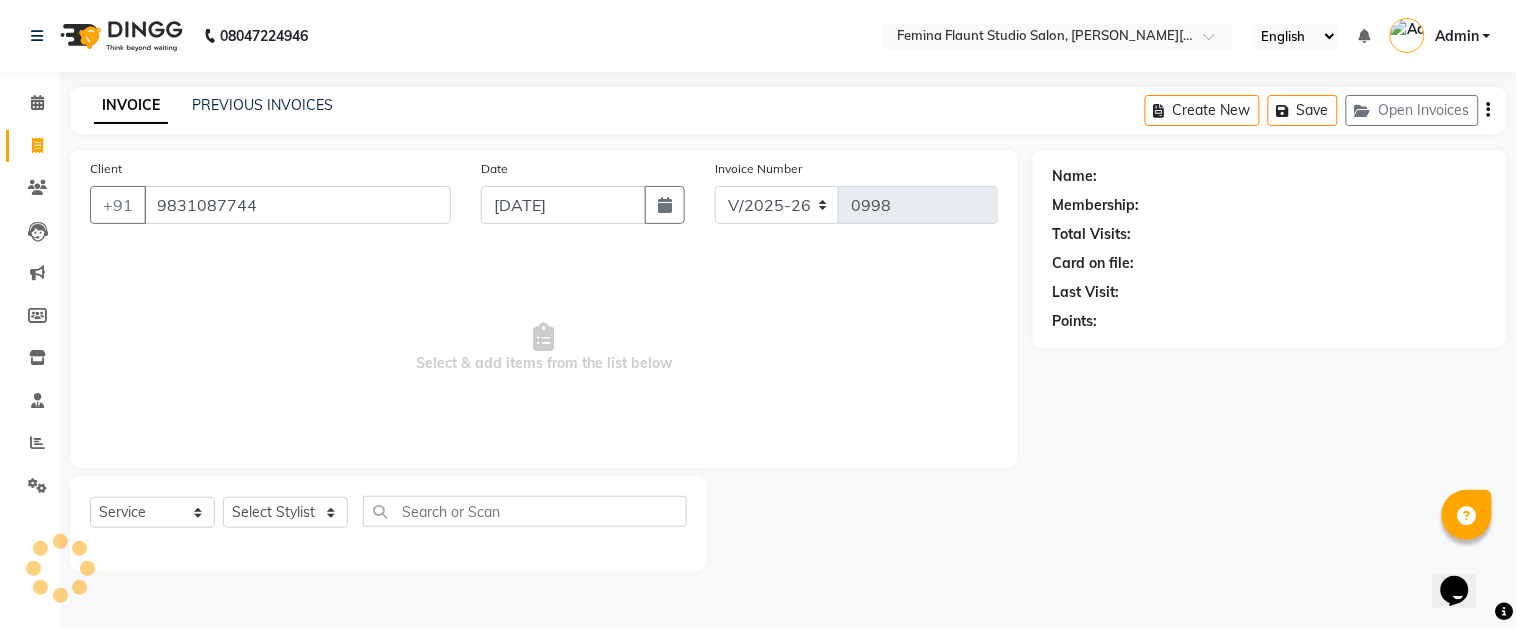 type on "9831087744" 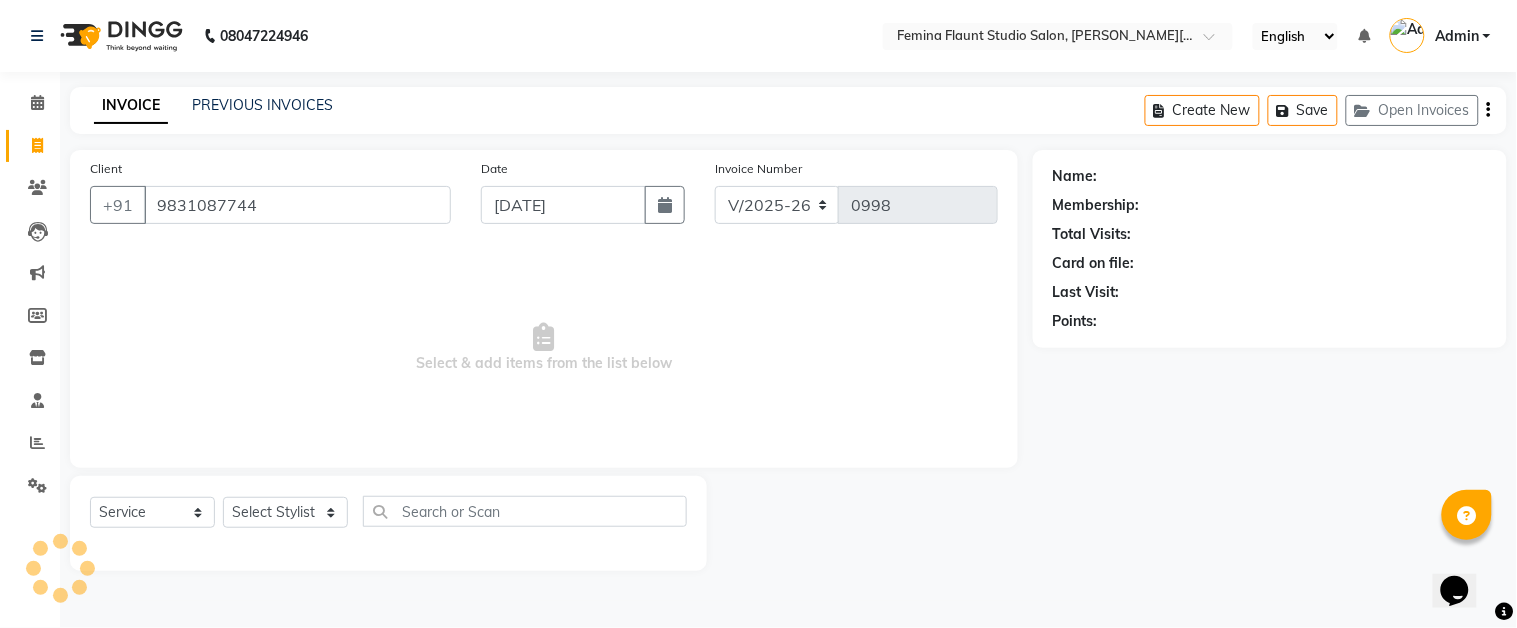 select on "1: Object" 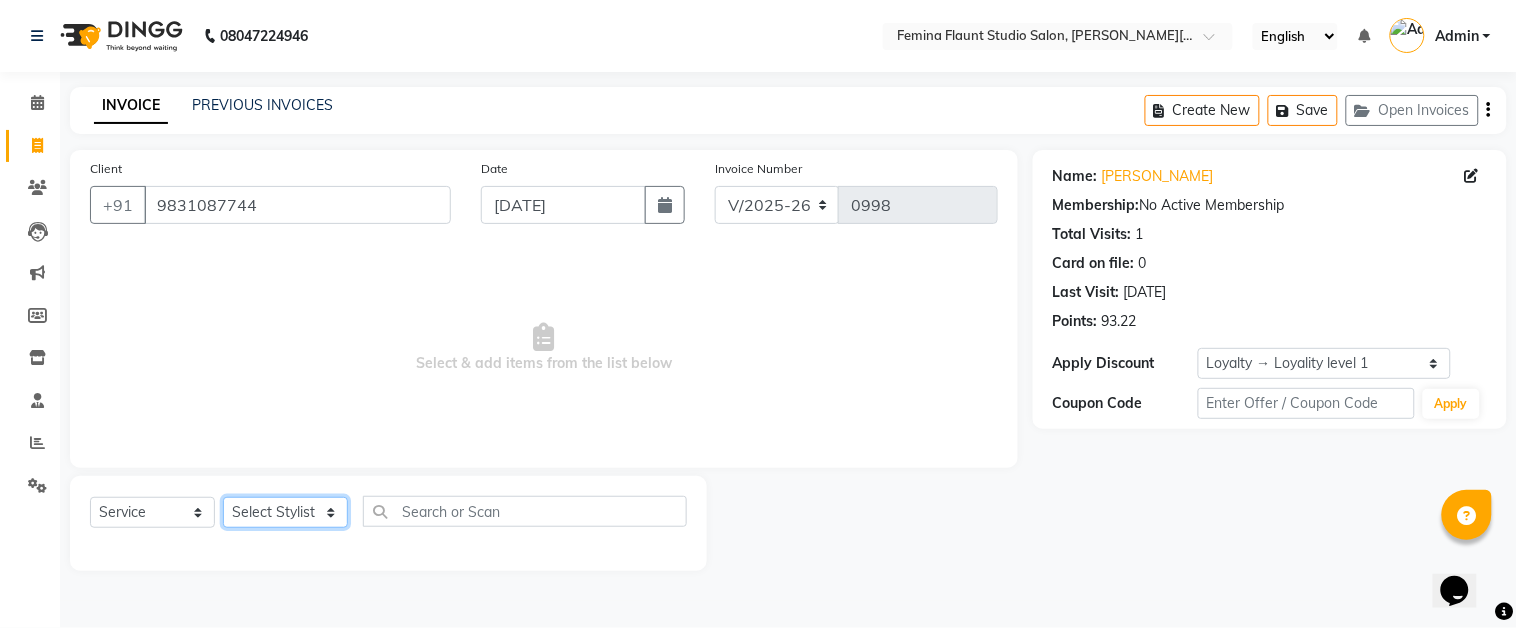 click on "Select Stylist Akram Auditor Christina Izarul jaydip Niyaz raj ravi rehan RINKU SHOW TARANUM" 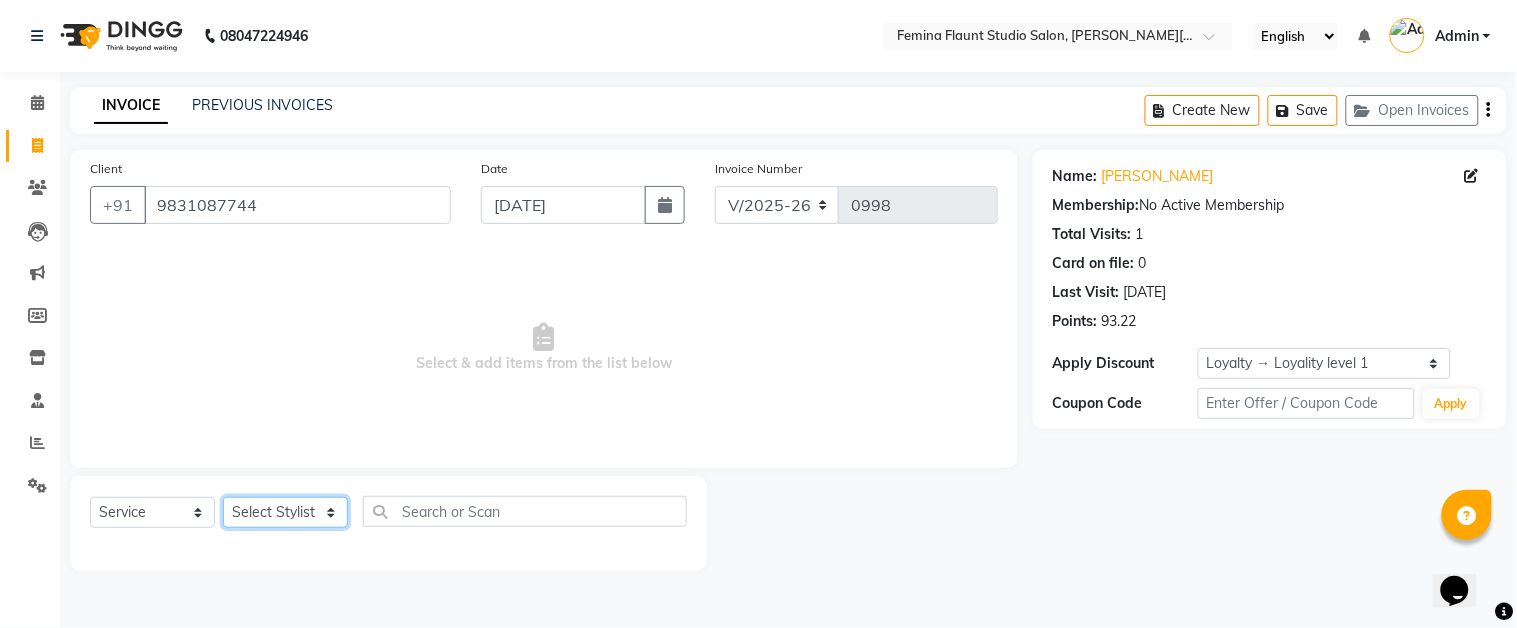 select on "83059" 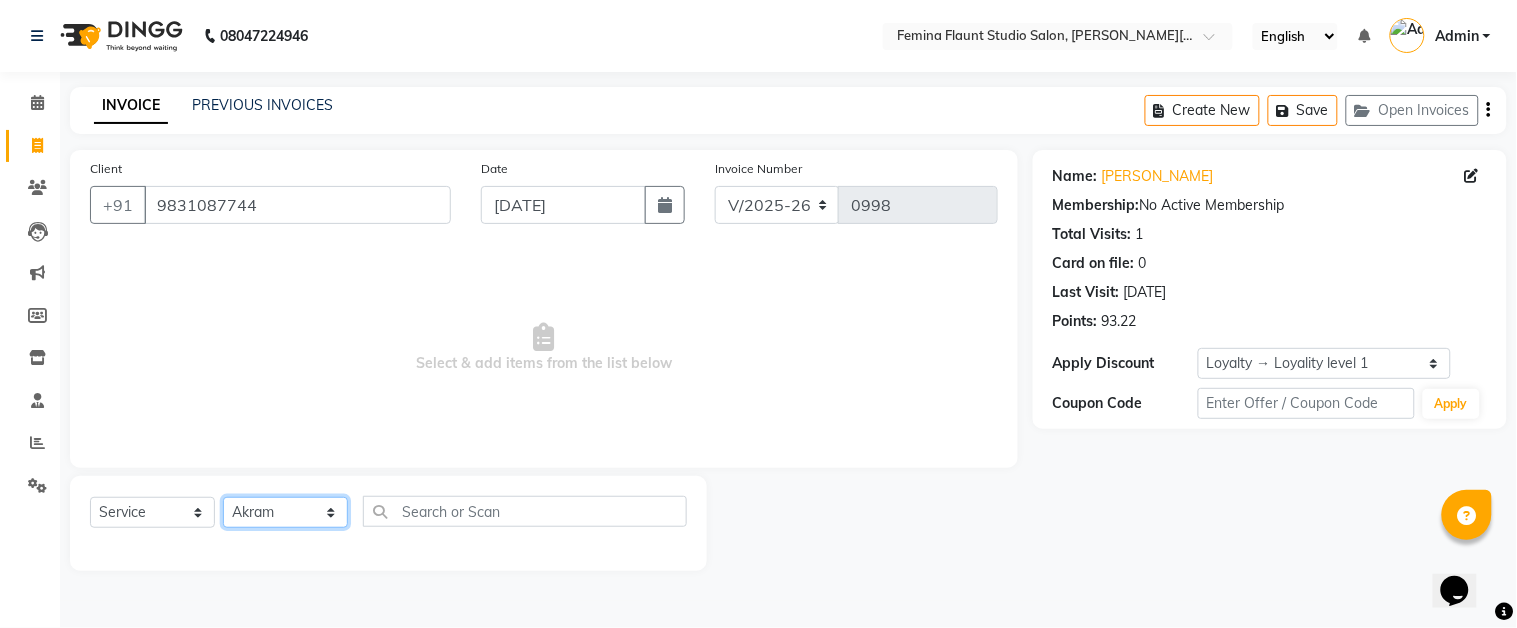 click on "Select Stylist Akram Auditor Christina Izarul jaydip Niyaz raj ravi rehan RINKU SHOW TARANUM" 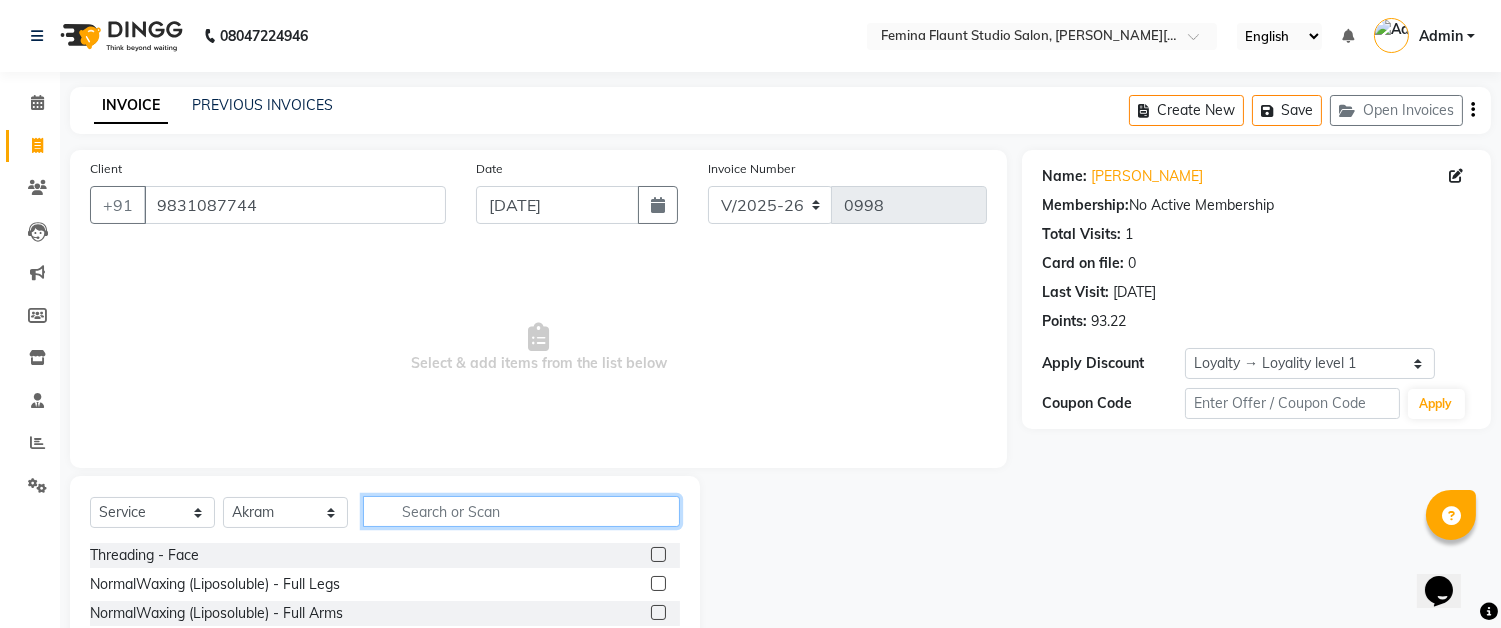 click 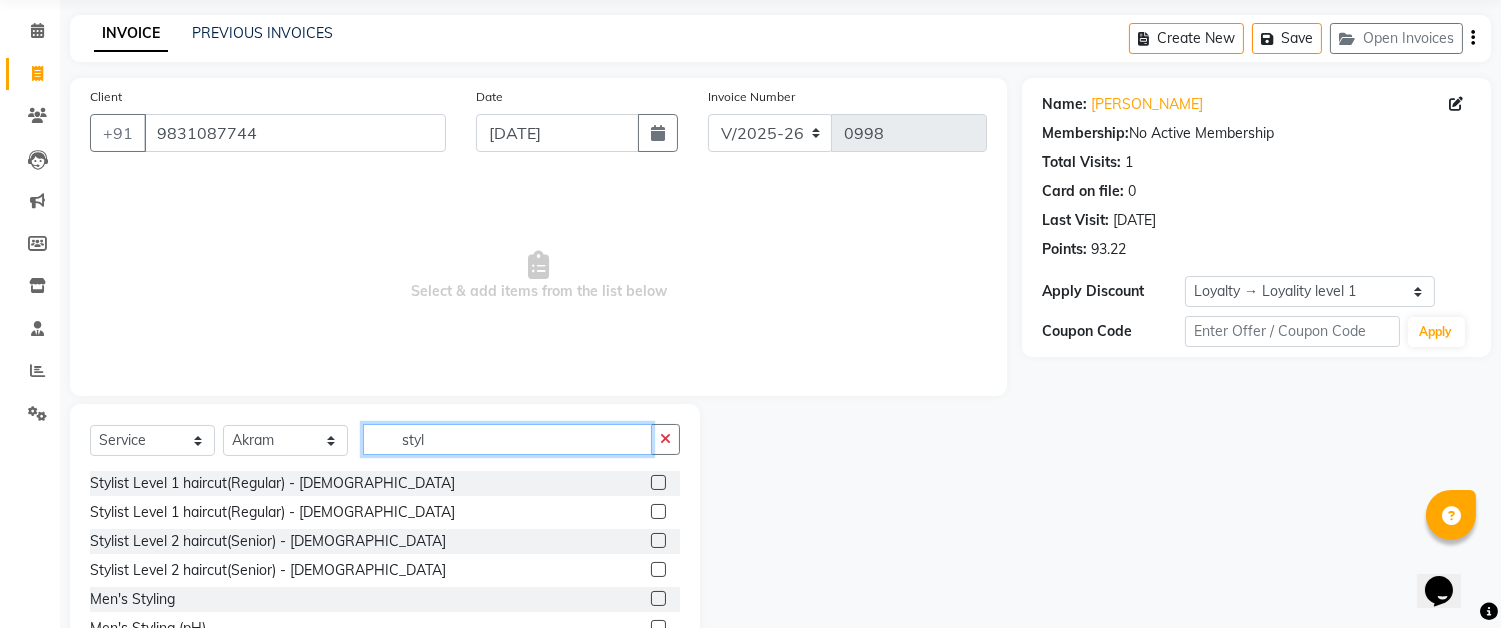 scroll, scrollTop: 146, scrollLeft: 0, axis: vertical 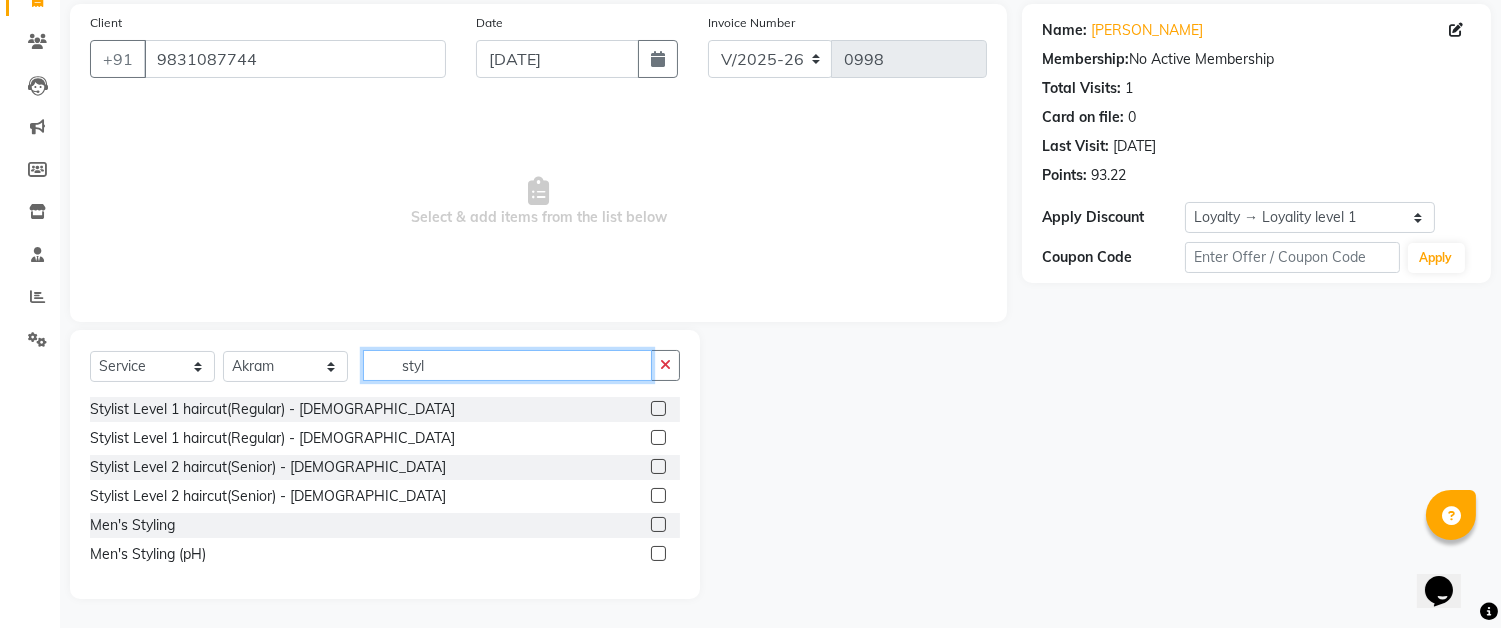 type on "styl" 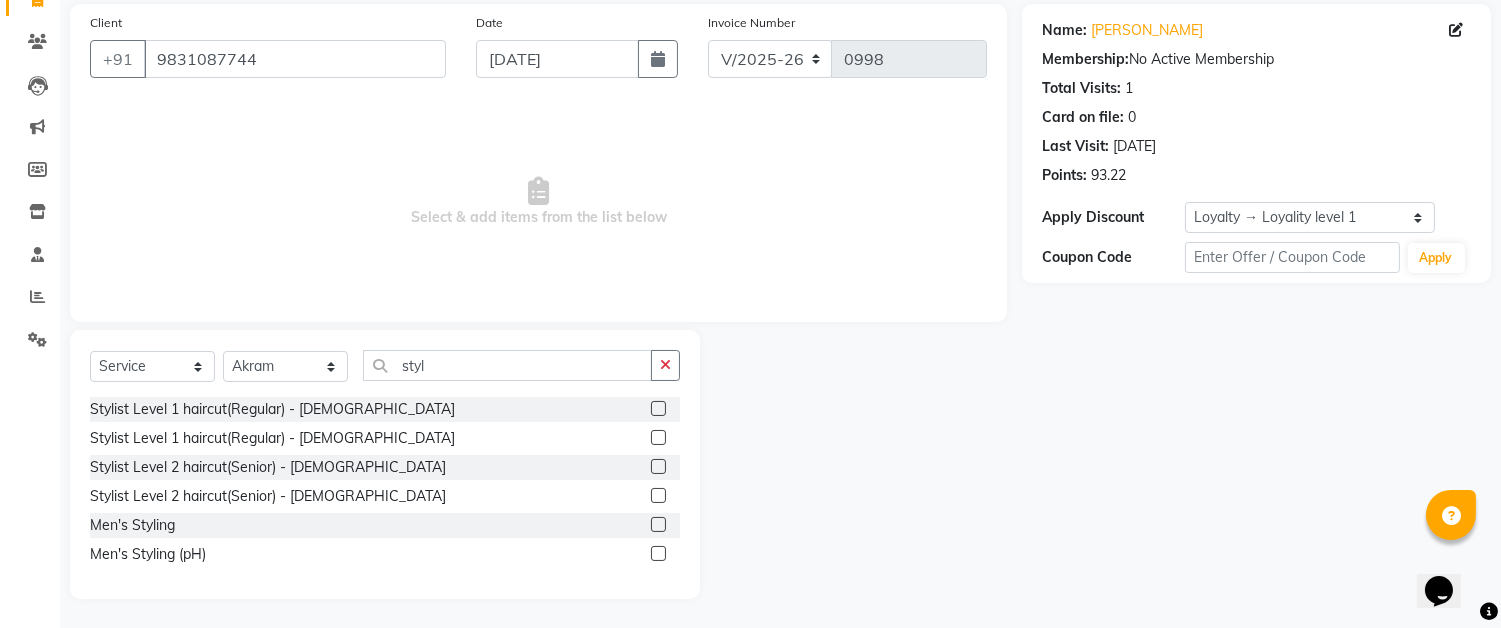 click on "Men's Styling (pH)" 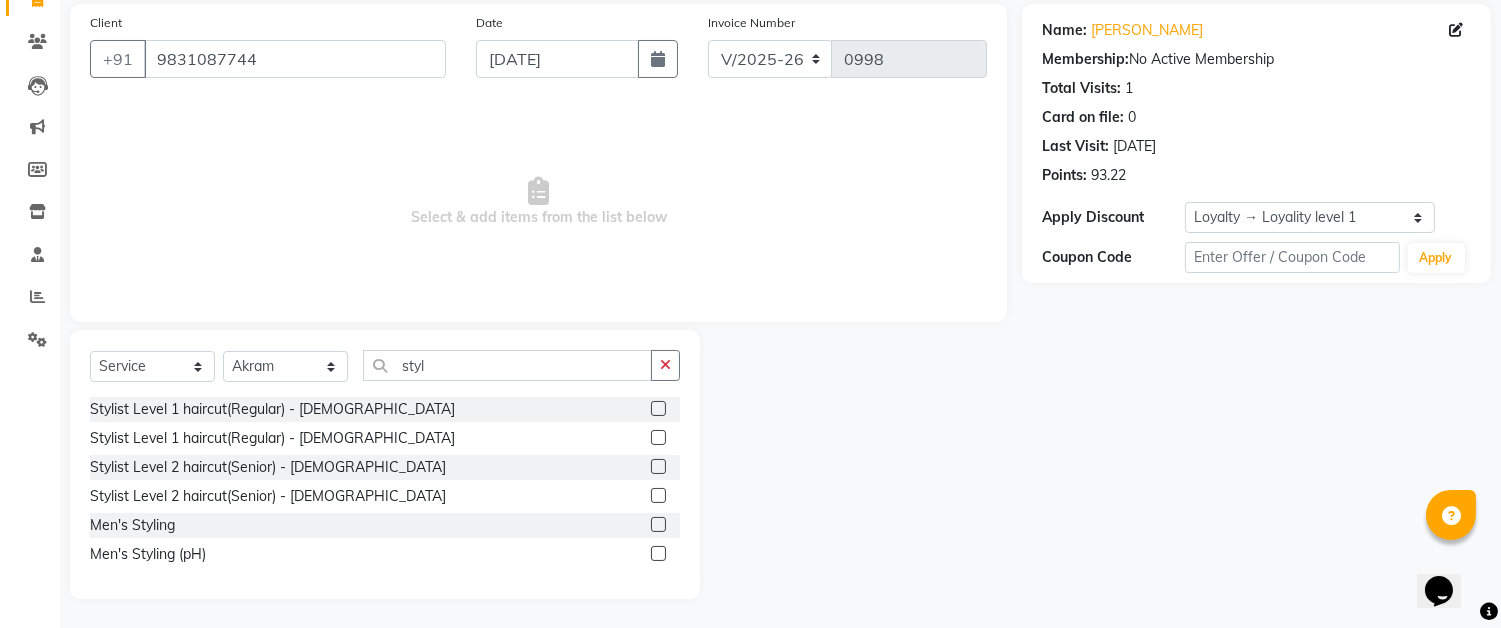 click 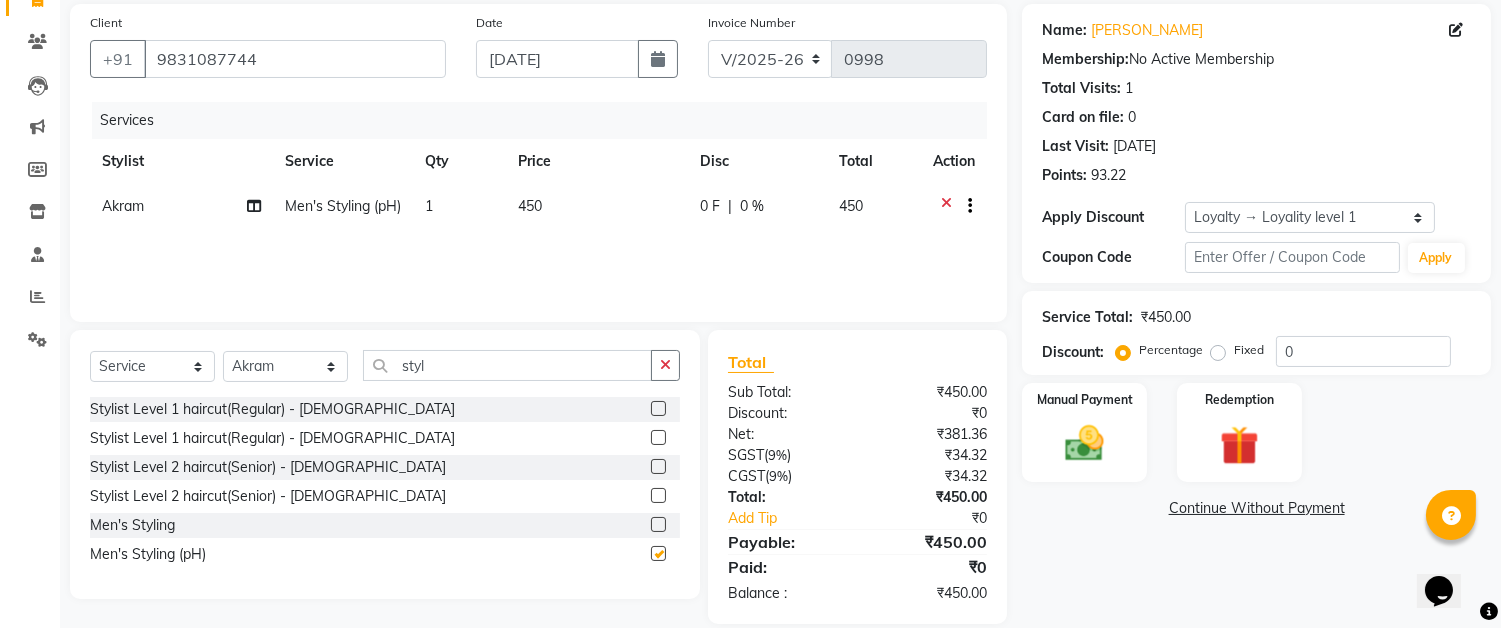 checkbox on "false" 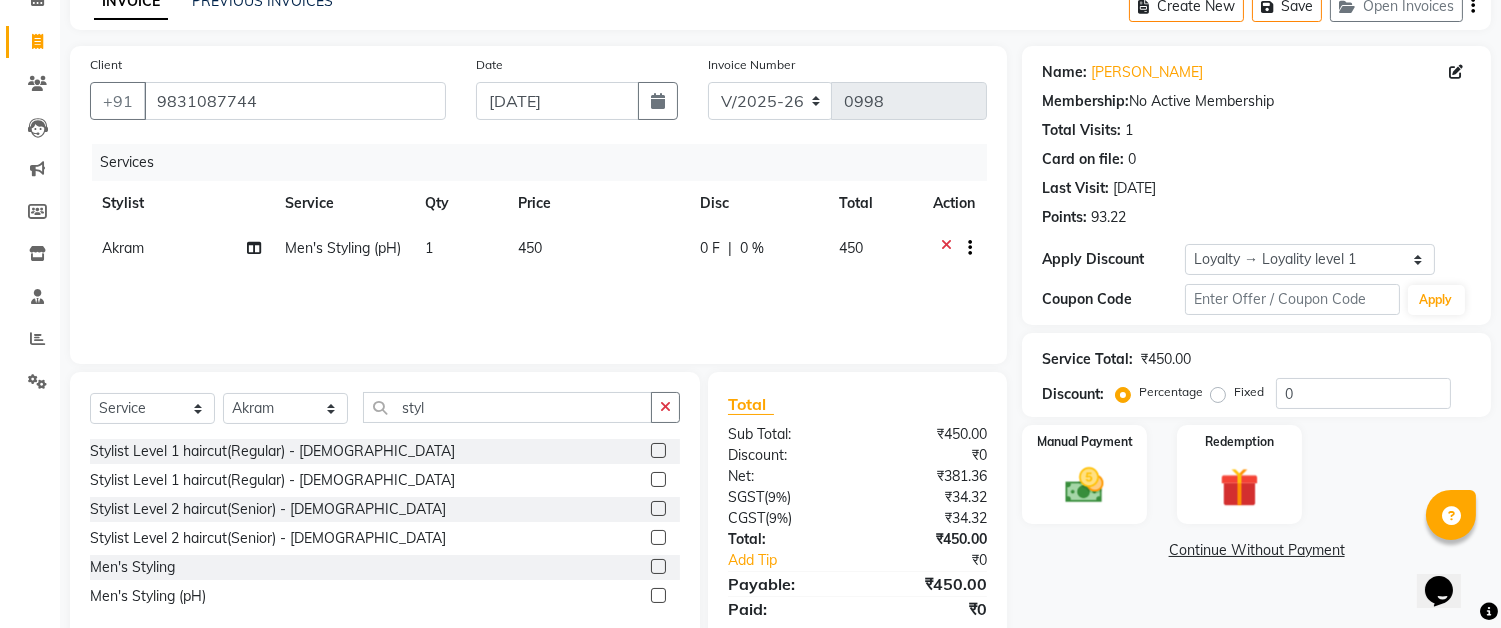scroll, scrollTop: 171, scrollLeft: 0, axis: vertical 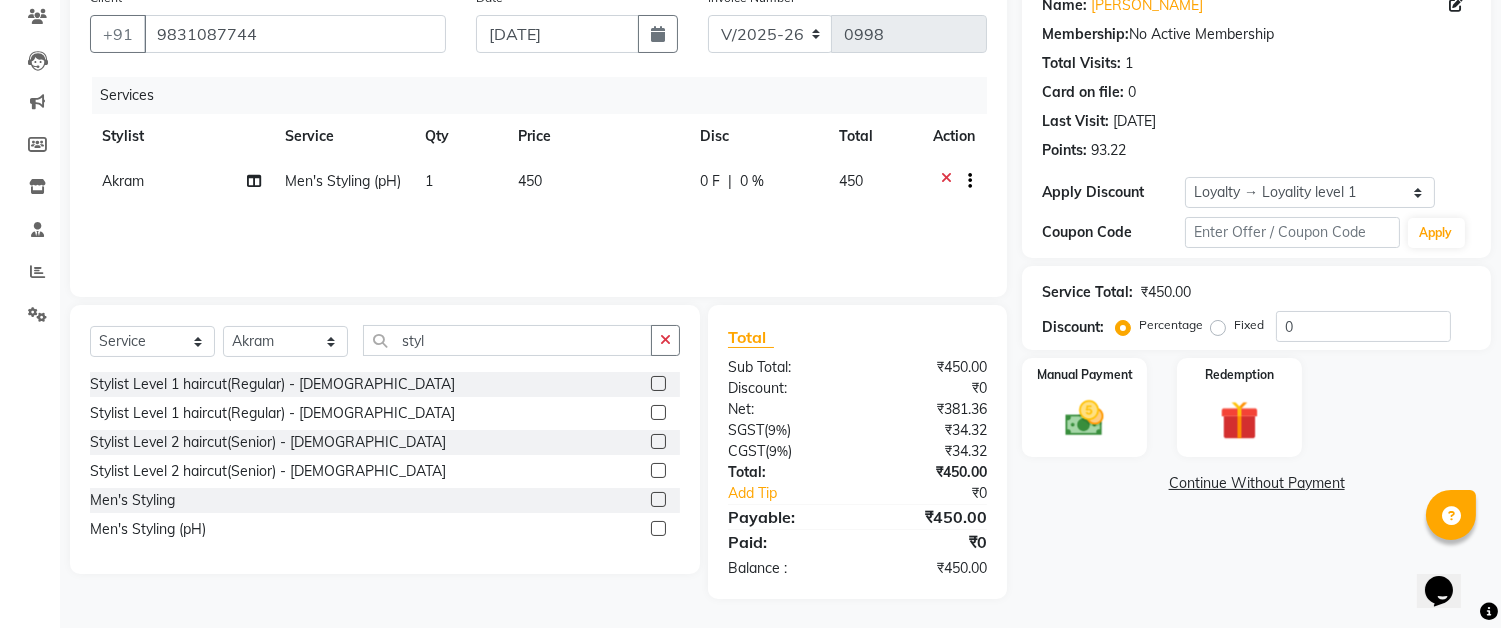 click 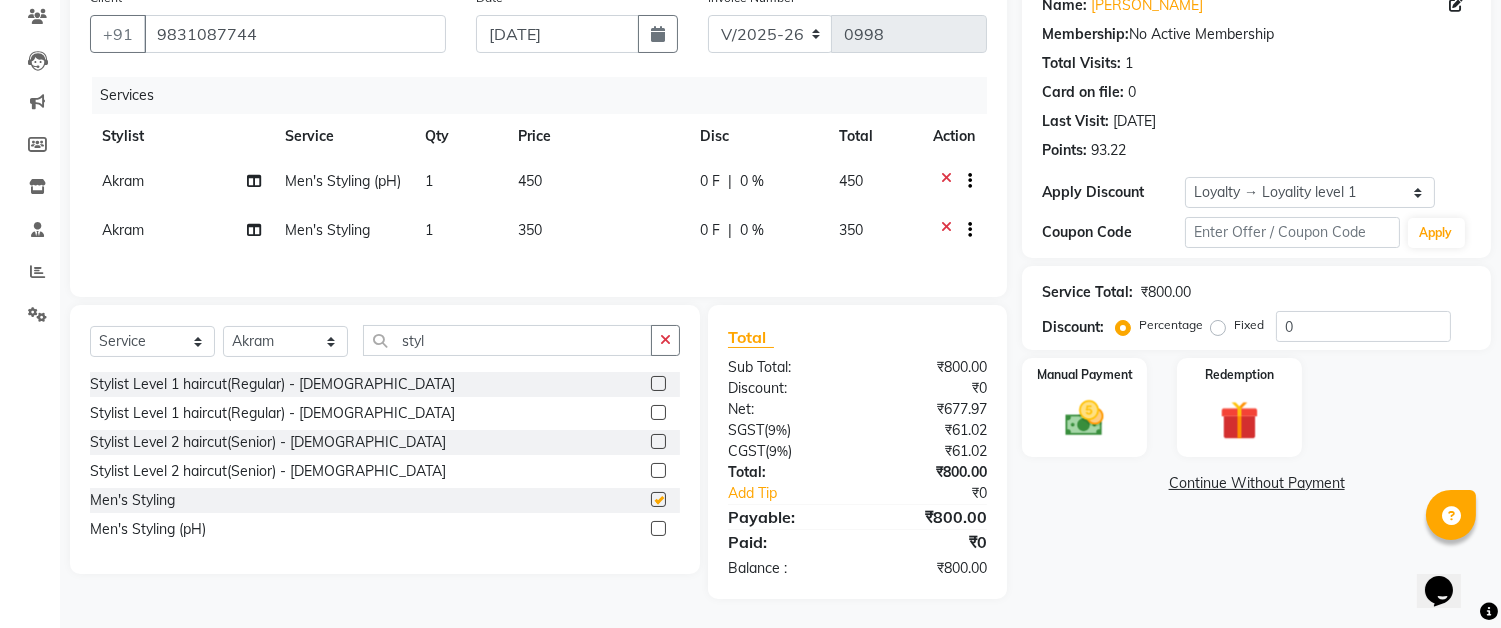 checkbox on "false" 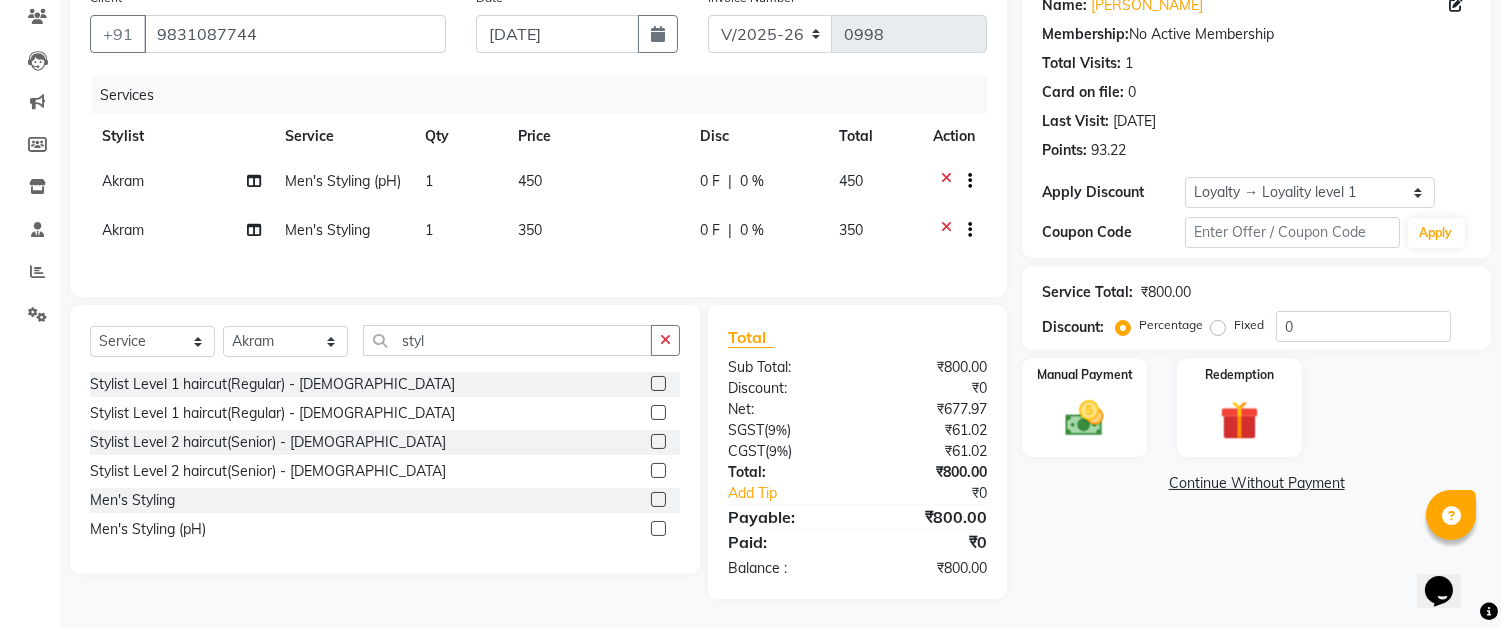 click 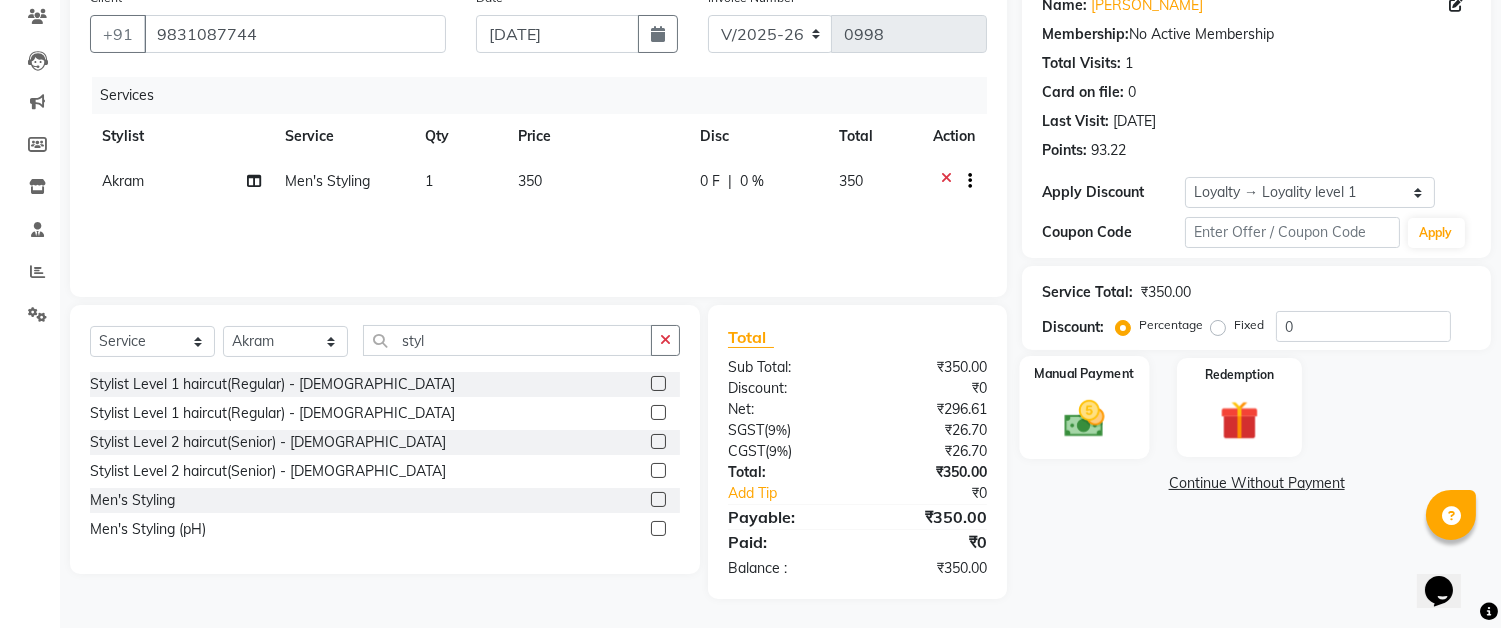 click 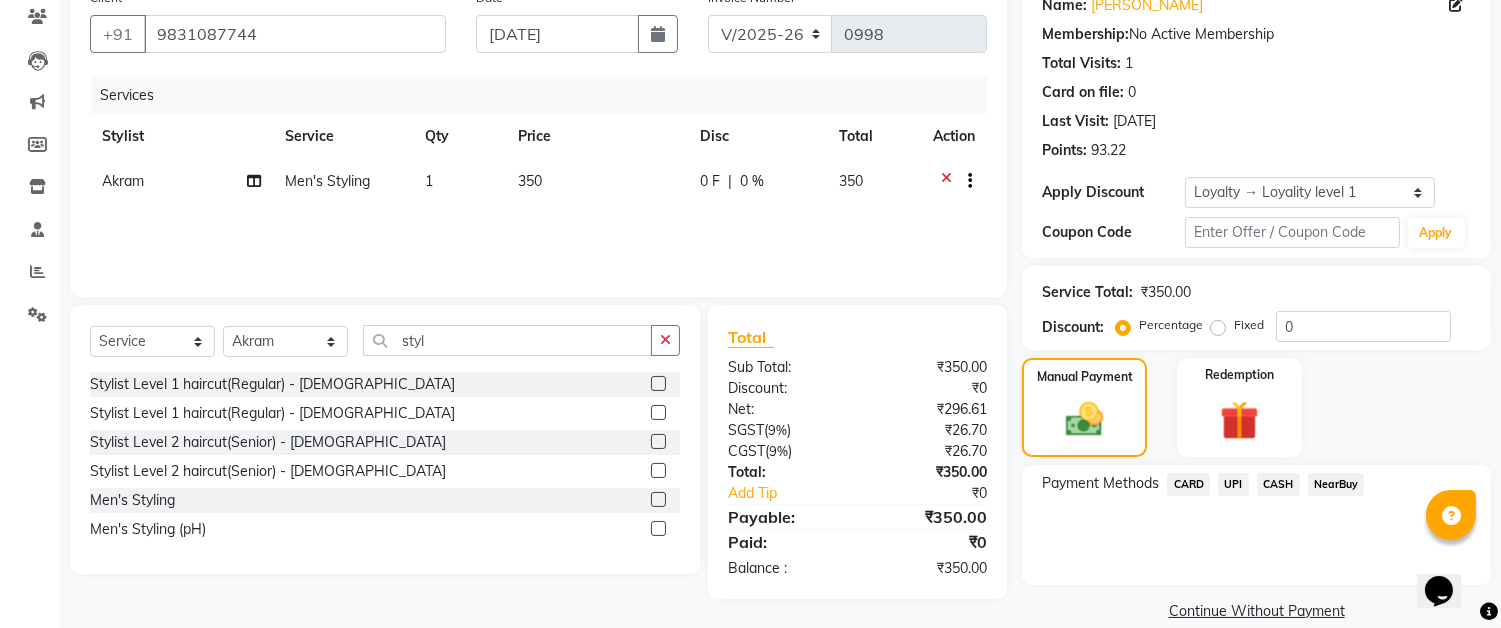 click on "UPI" 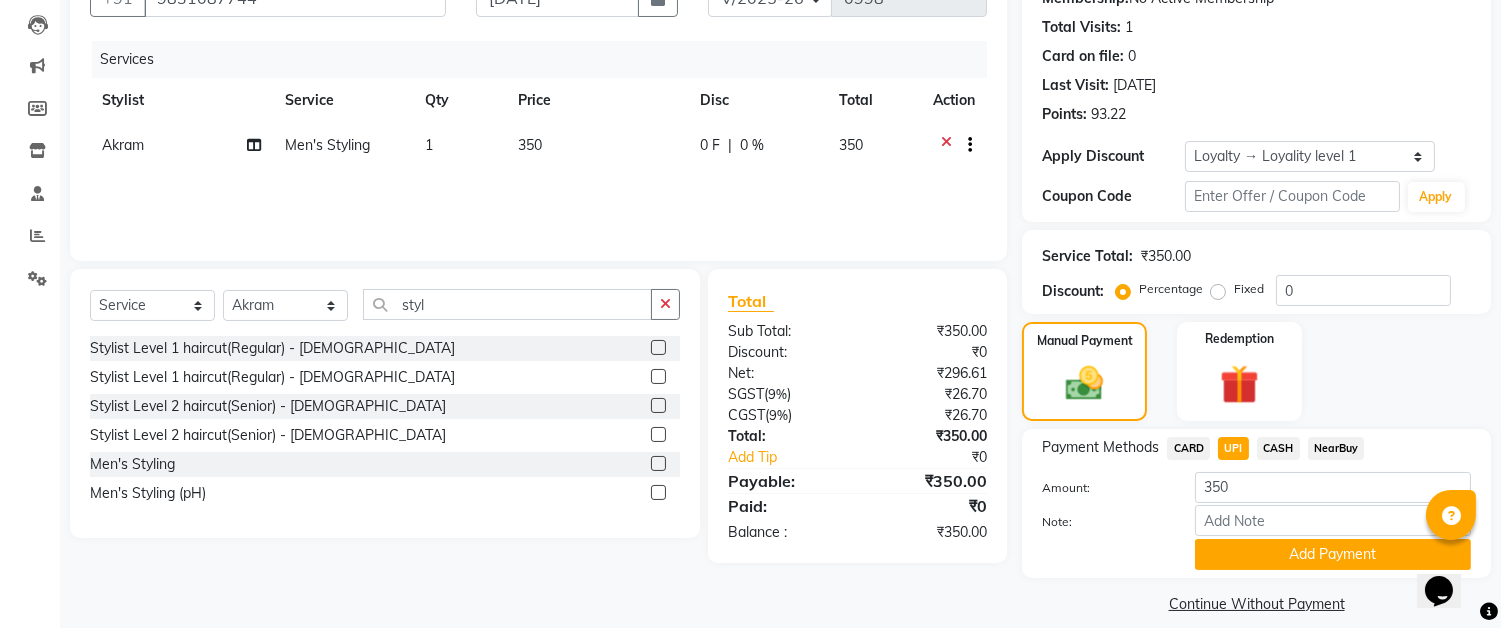 scroll, scrollTop: 226, scrollLeft: 0, axis: vertical 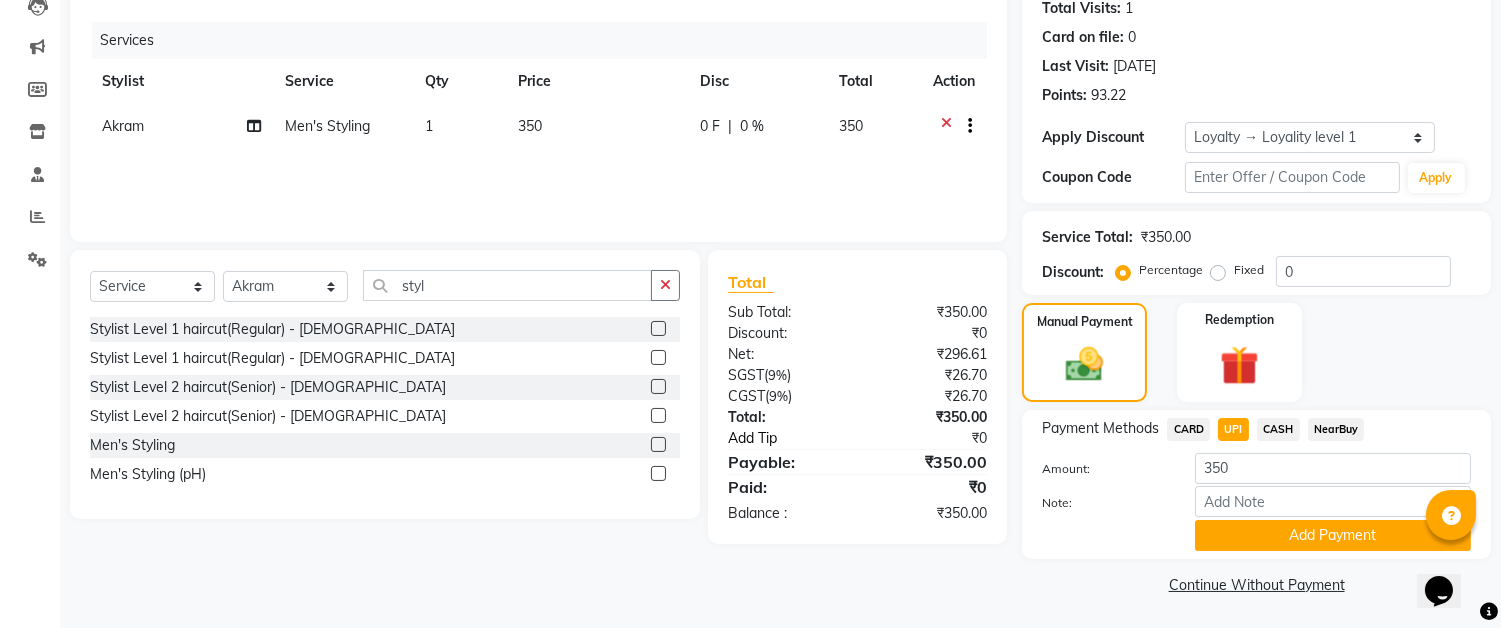 click on "Add Tip" 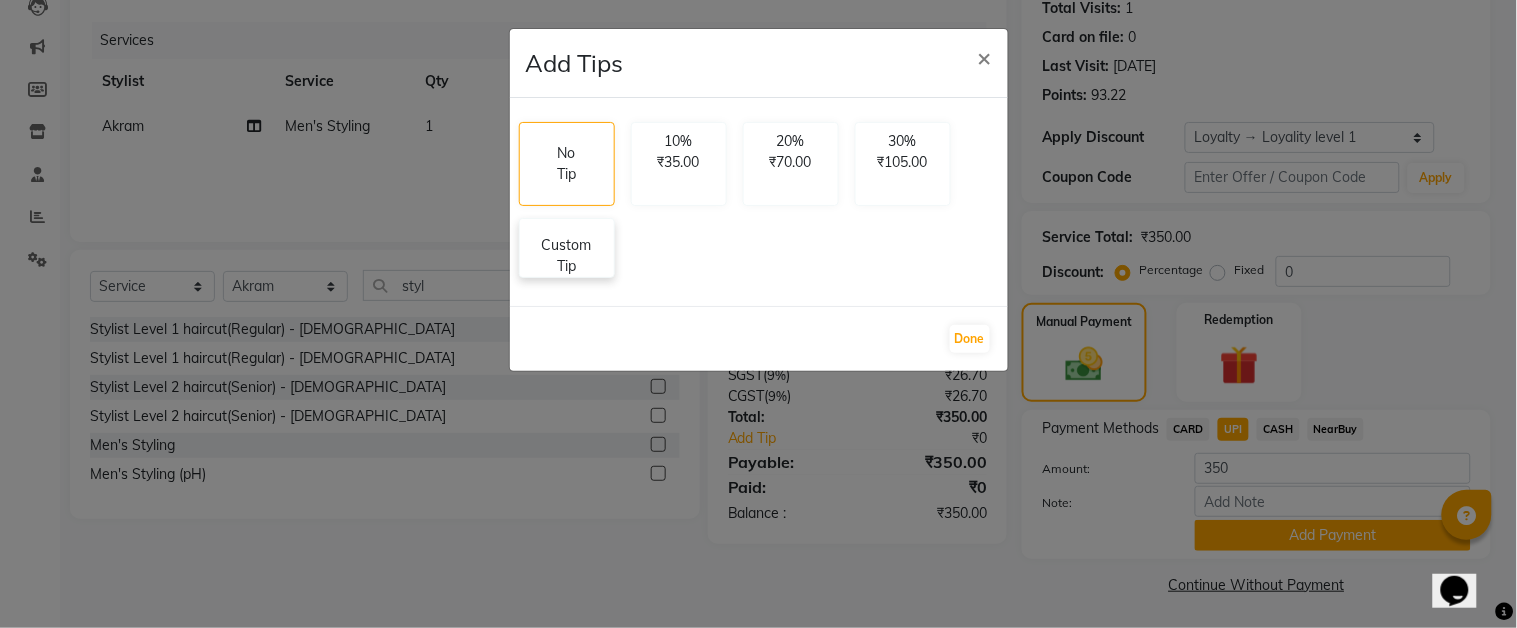 click on "Custom Tip" 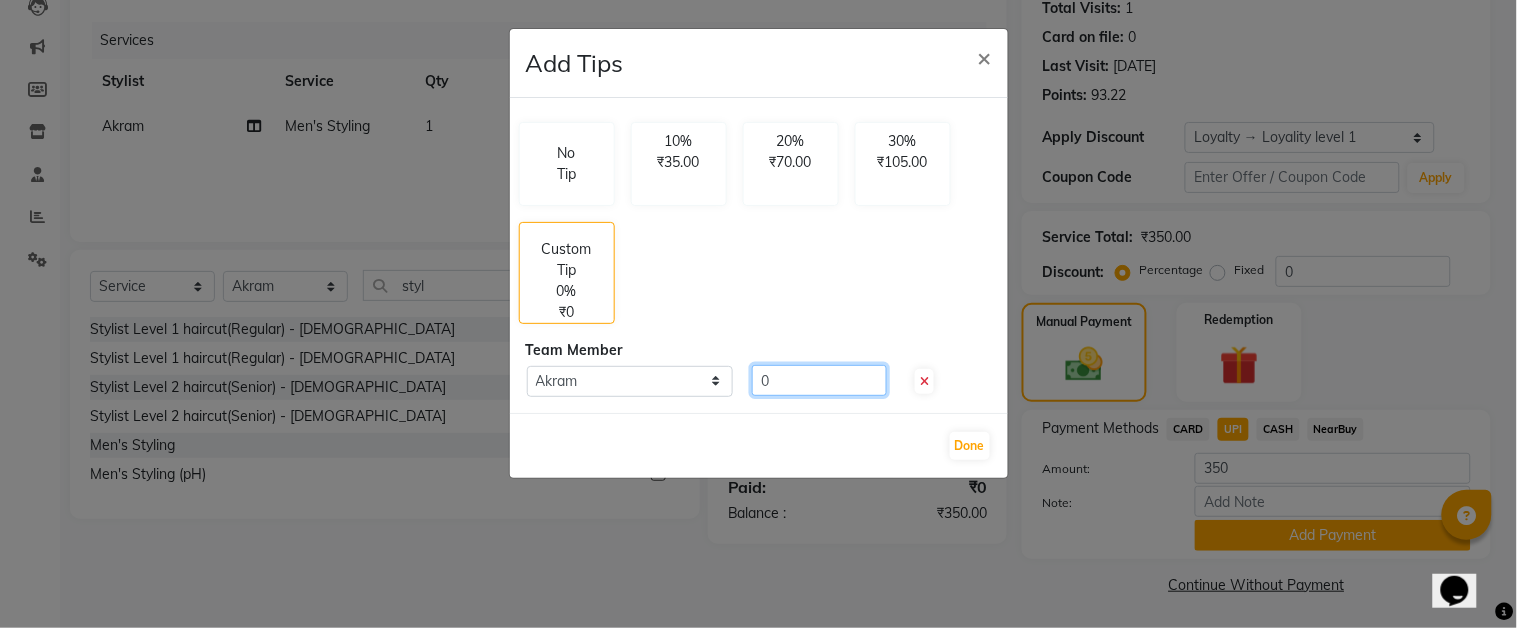click on "0" 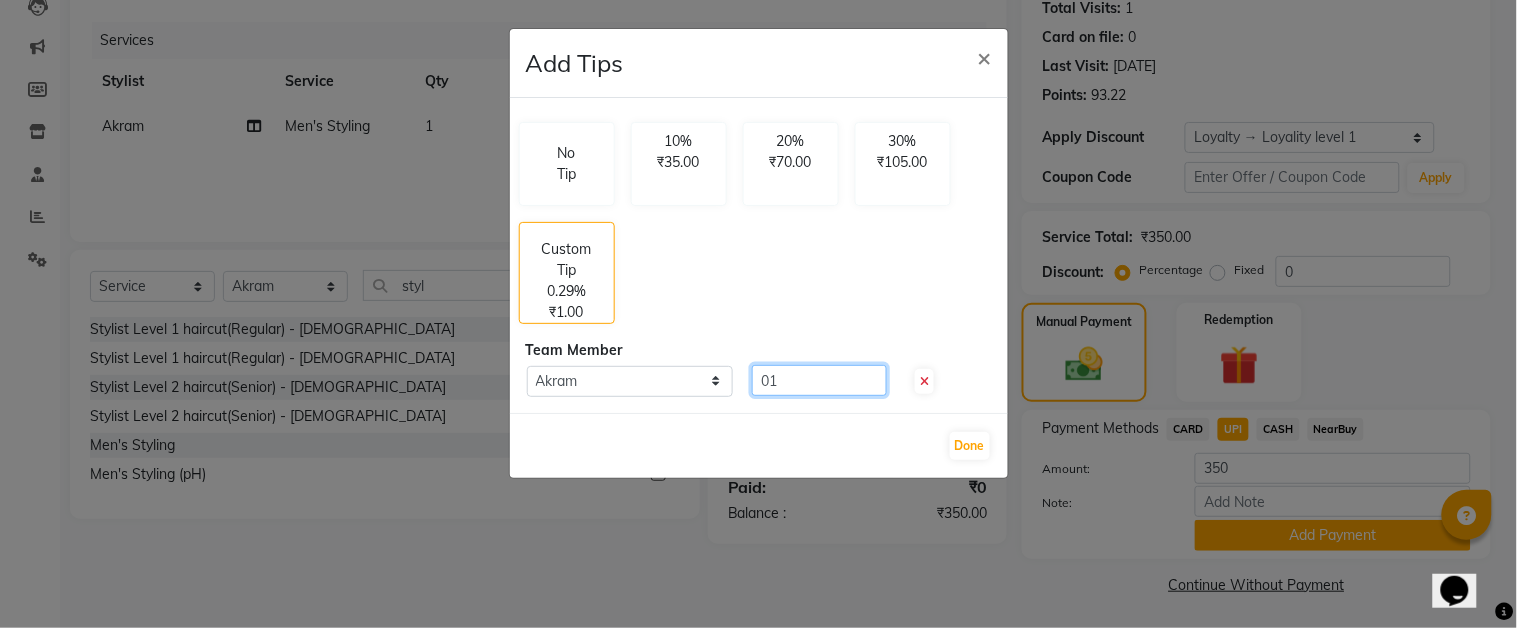 type on "0" 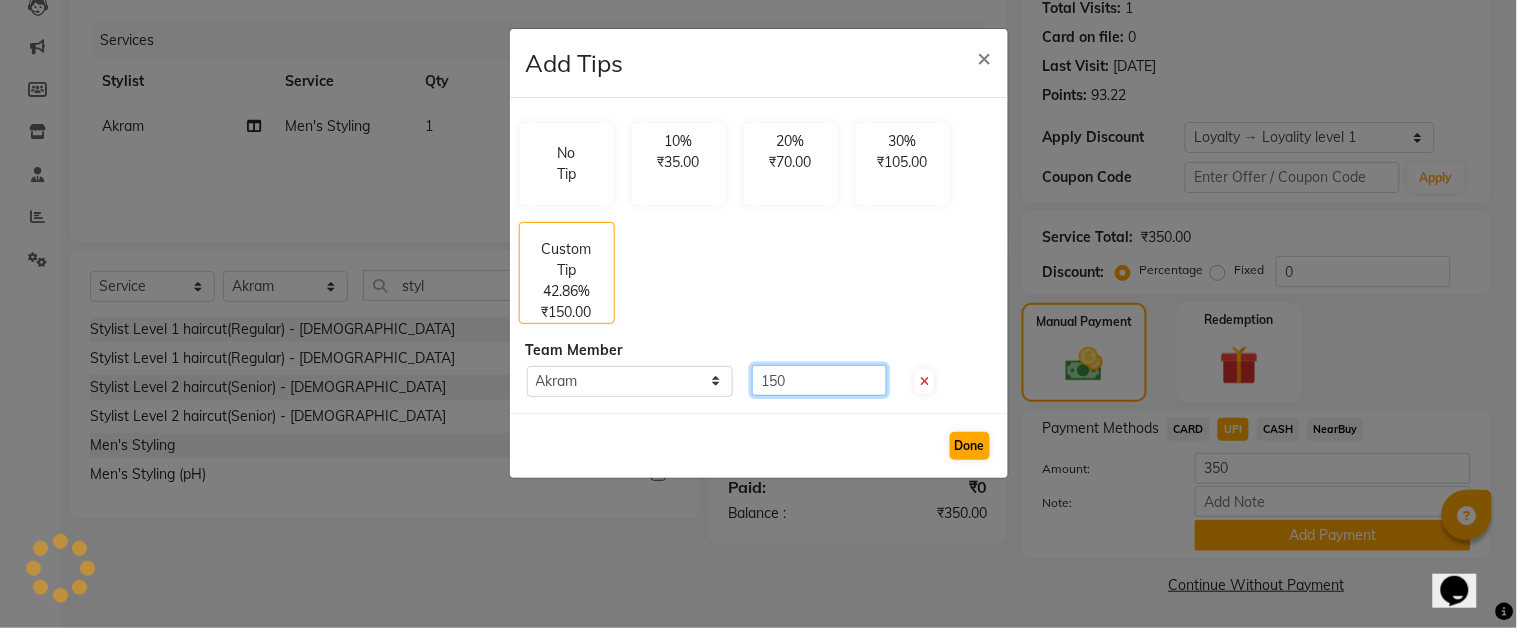 type on "150" 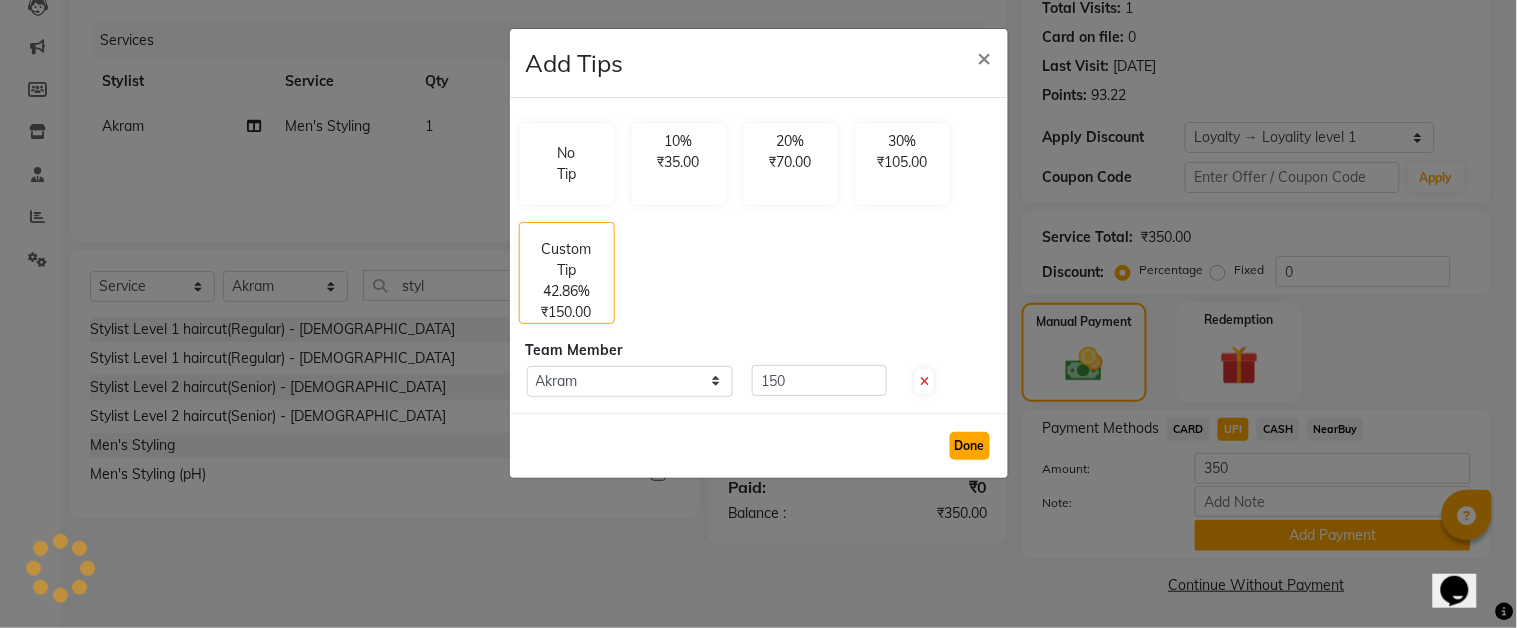 click on "Done" 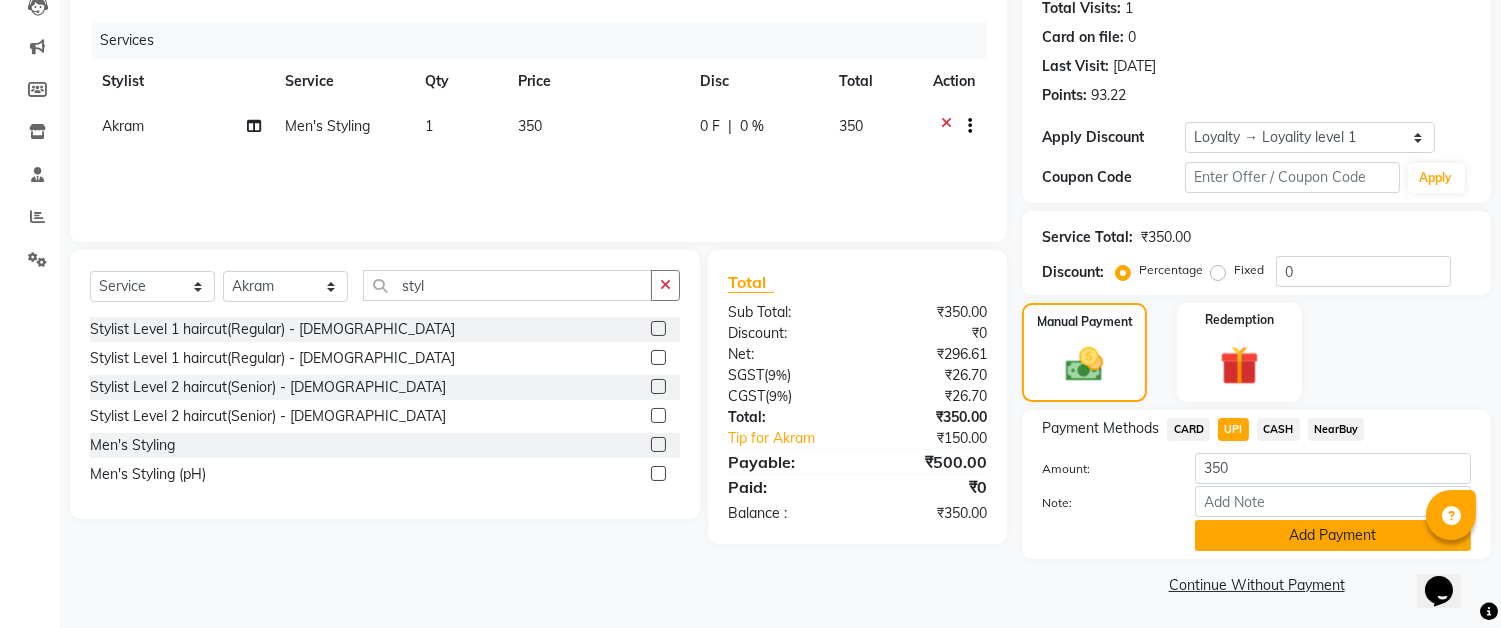 click on "Add Payment" 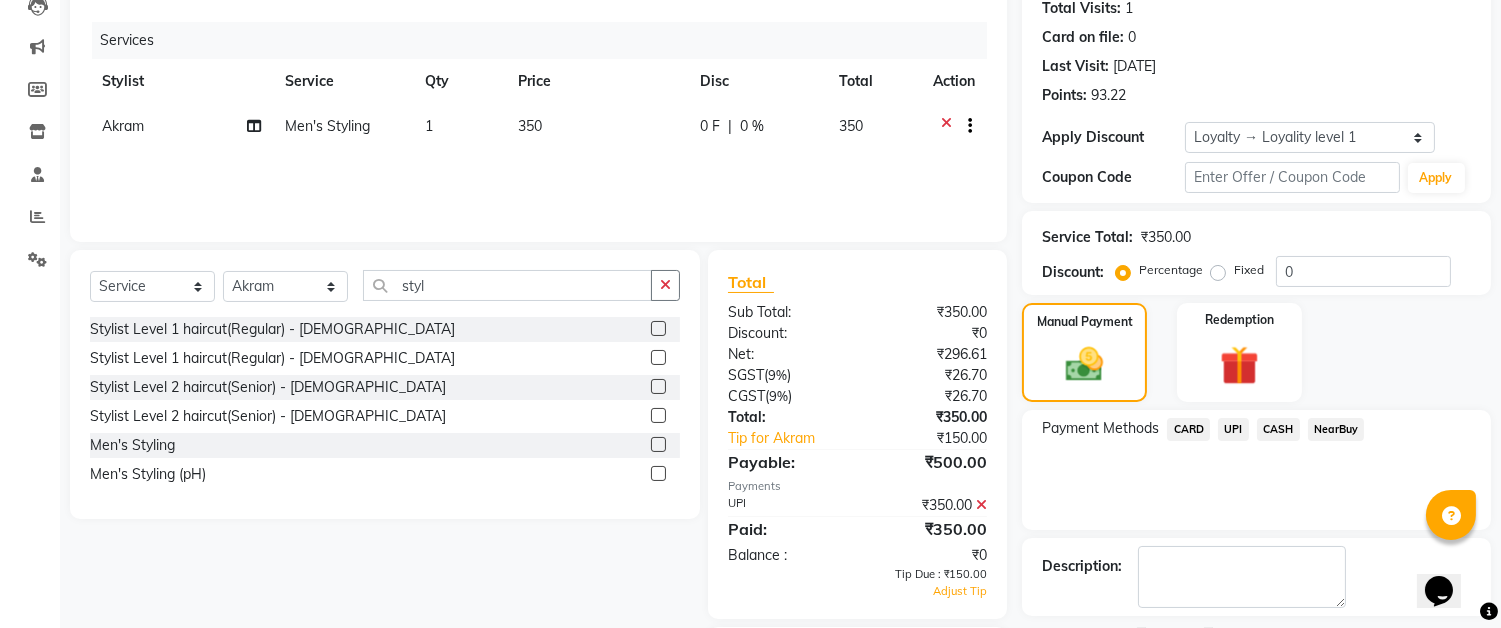 click on "UPI" 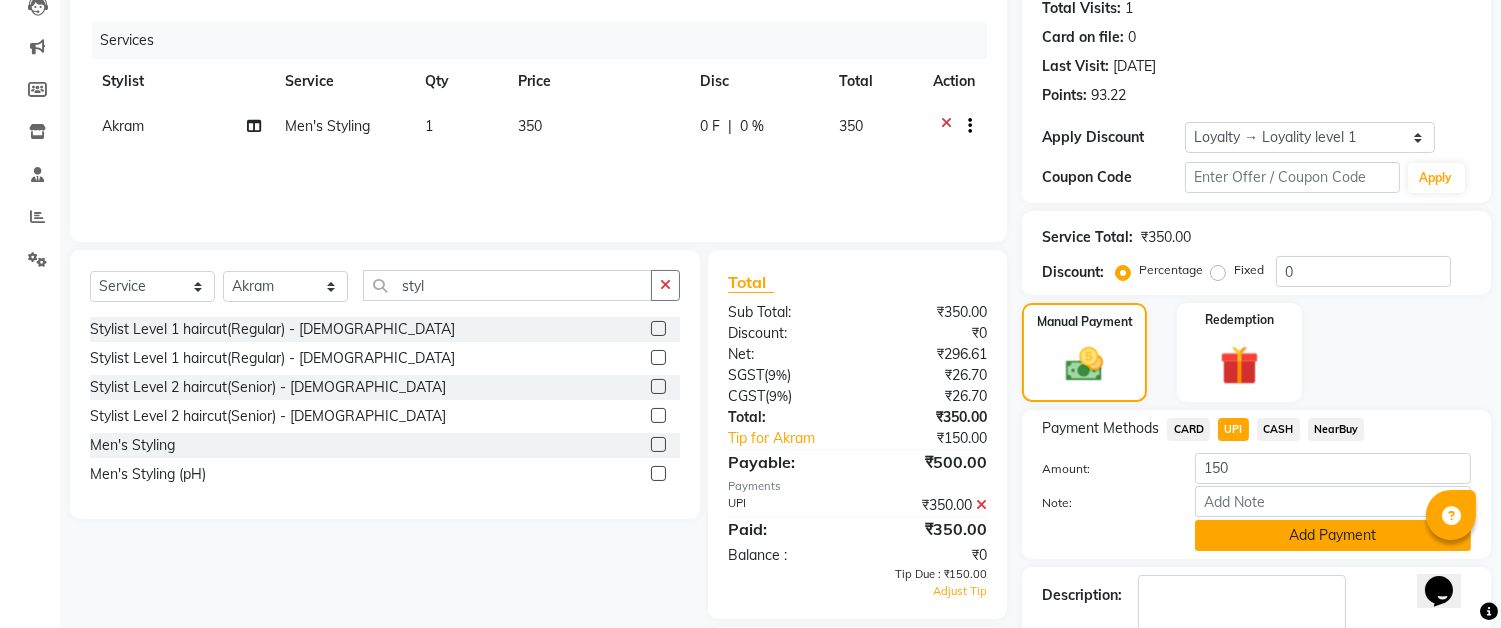 click on "Add Payment" 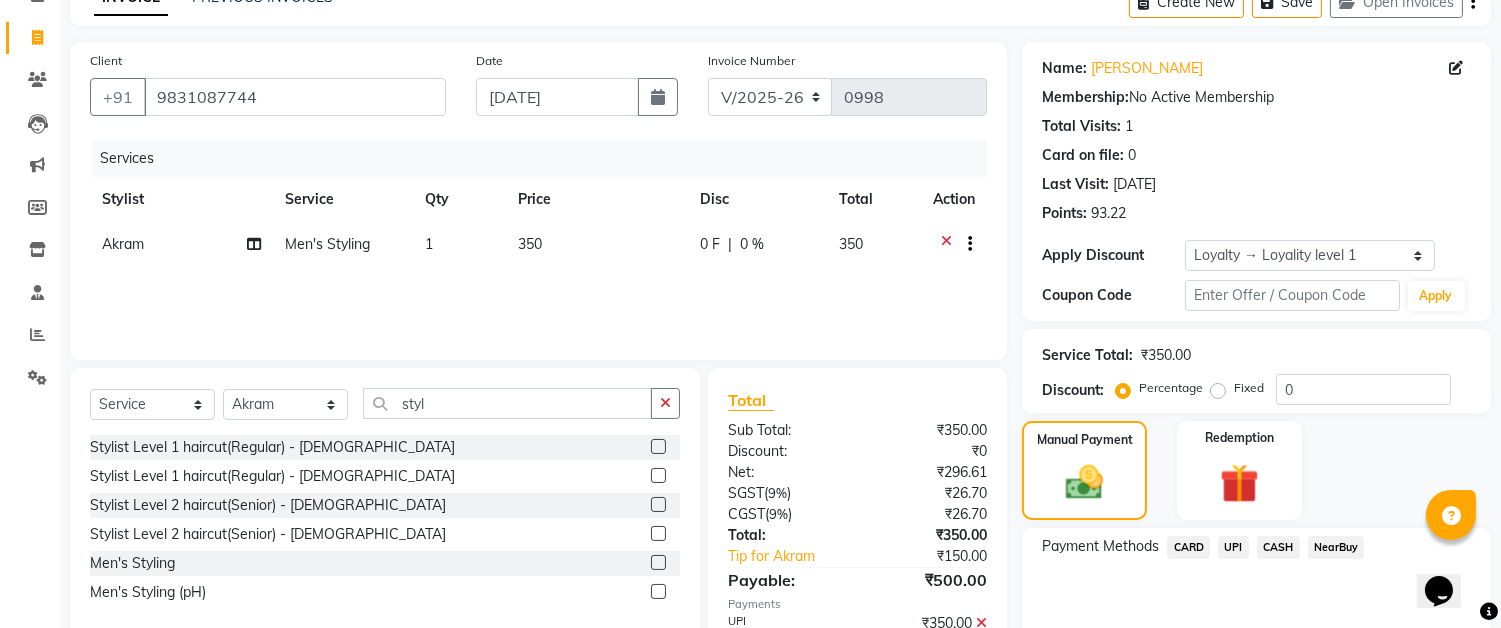 scroll, scrollTop: 333, scrollLeft: 0, axis: vertical 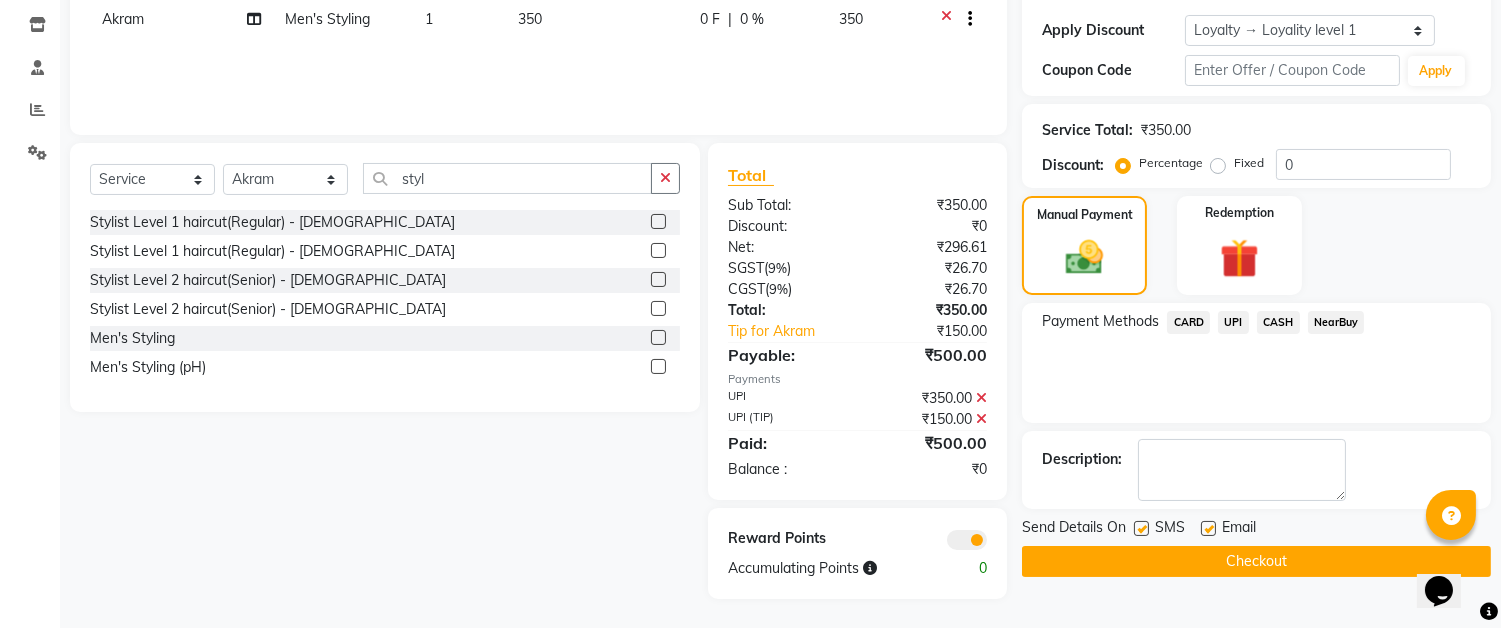 click on "Checkout" 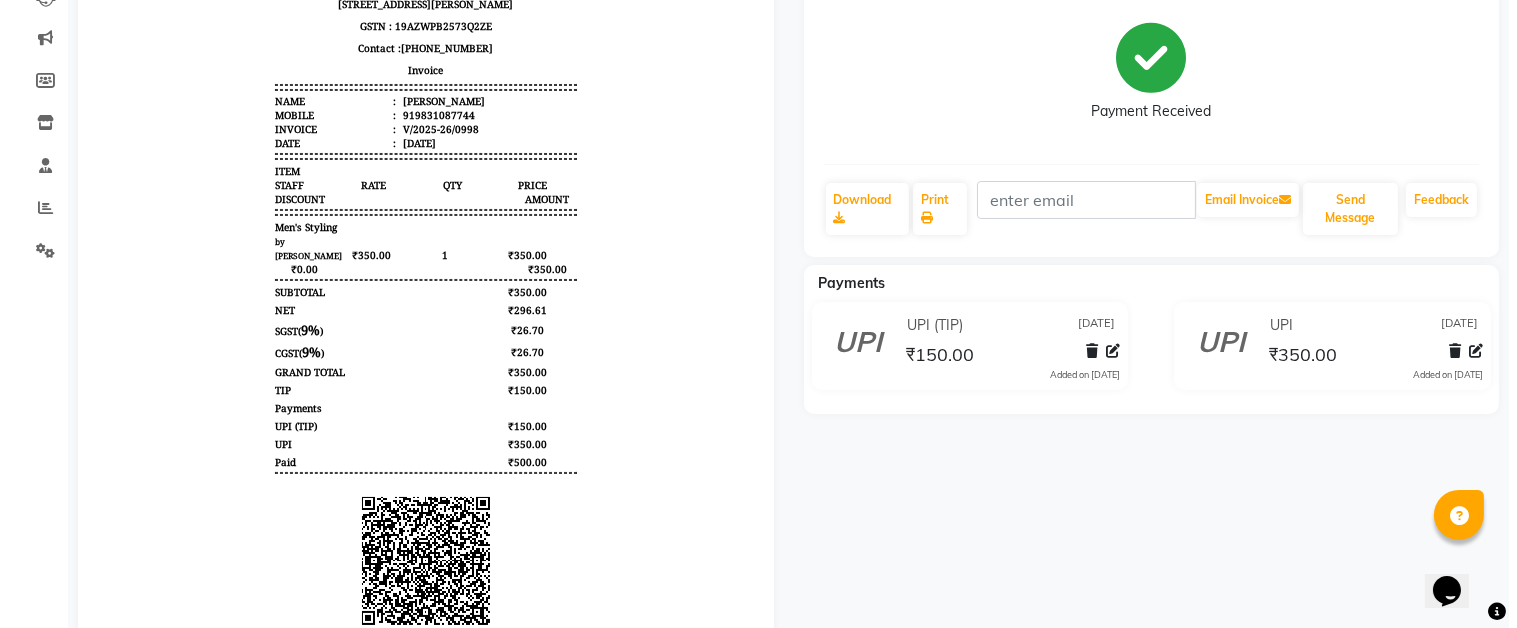 scroll, scrollTop: 0, scrollLeft: 0, axis: both 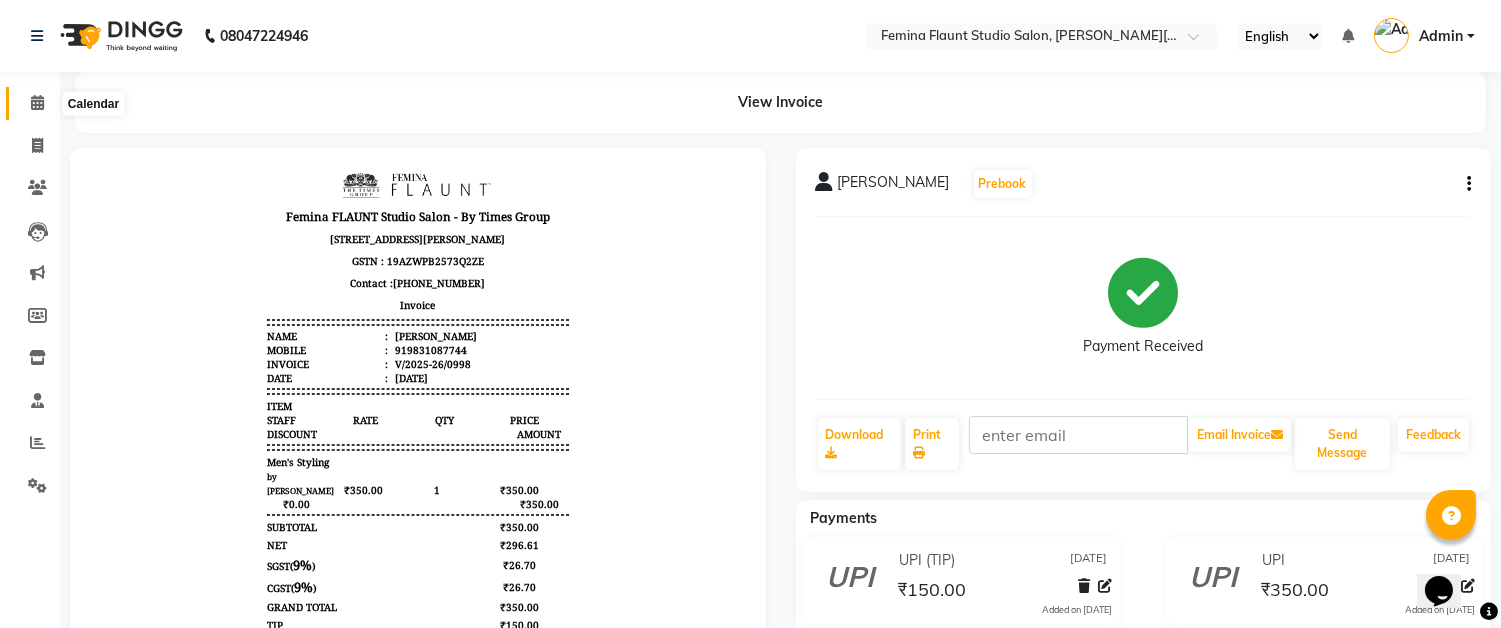 click 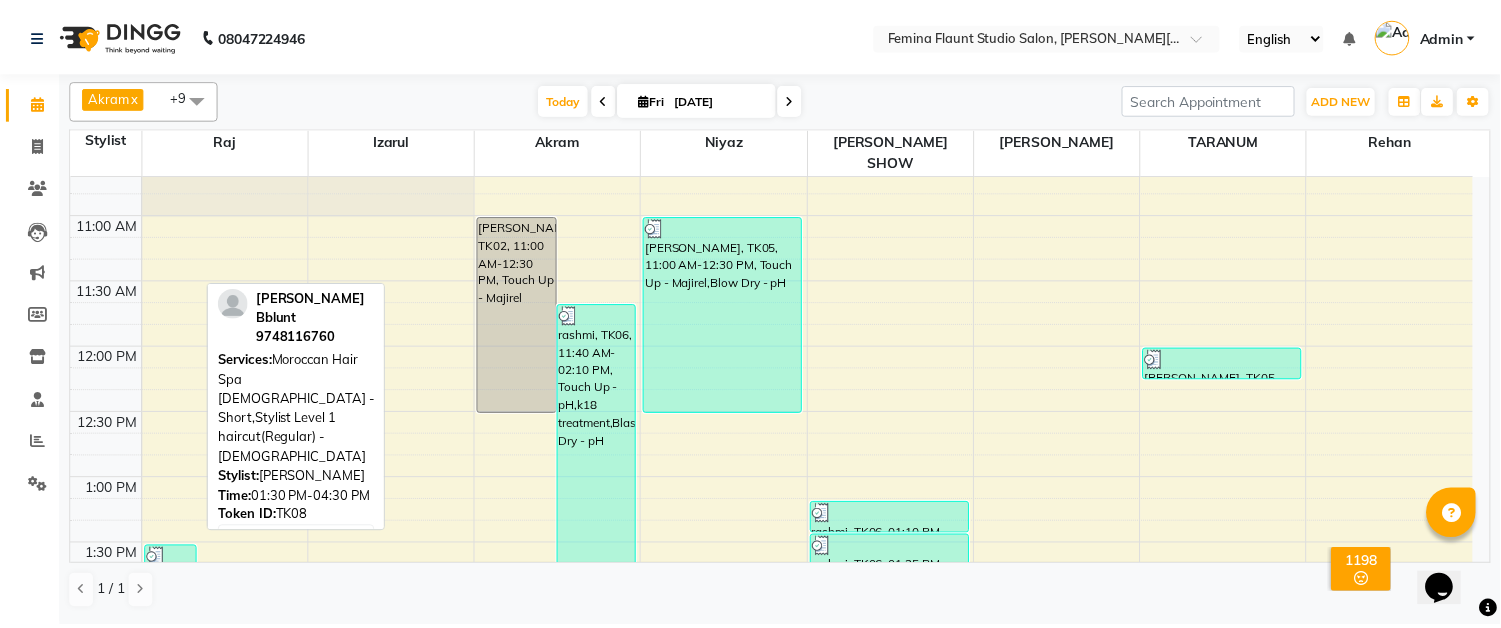 scroll, scrollTop: 222, scrollLeft: 0, axis: vertical 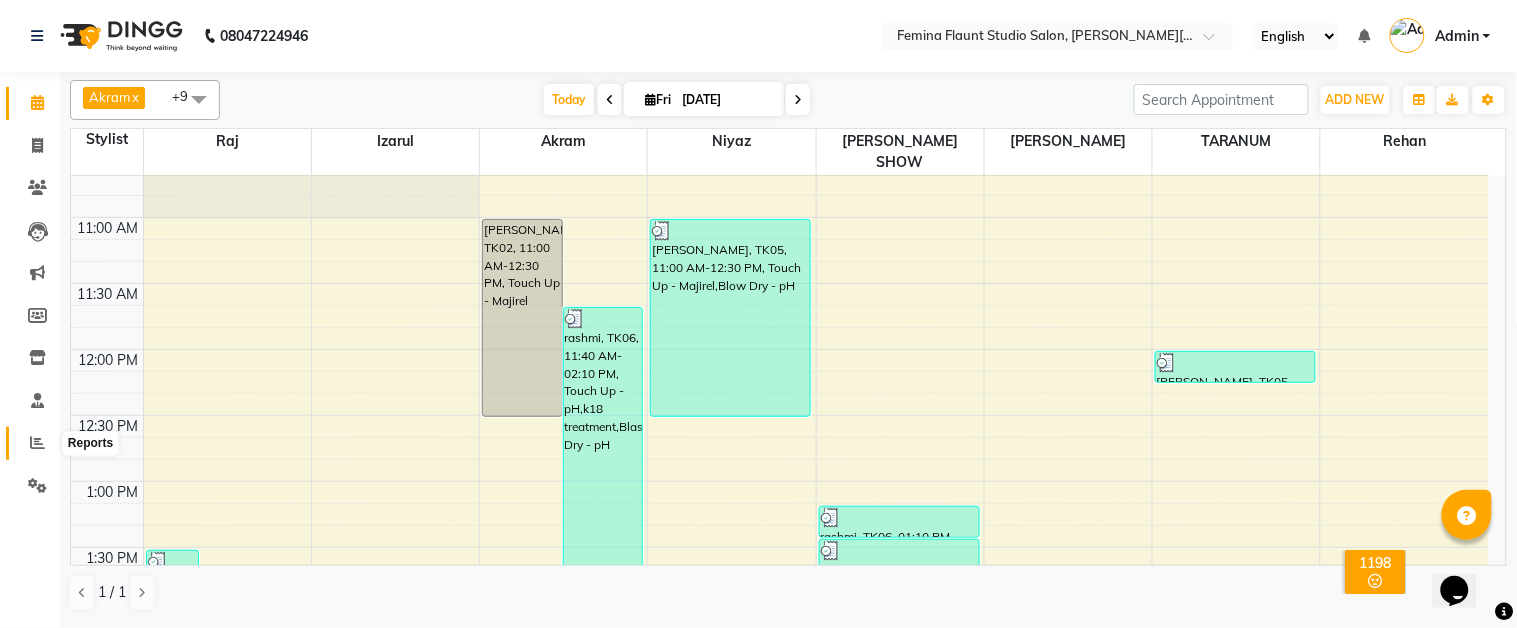 click 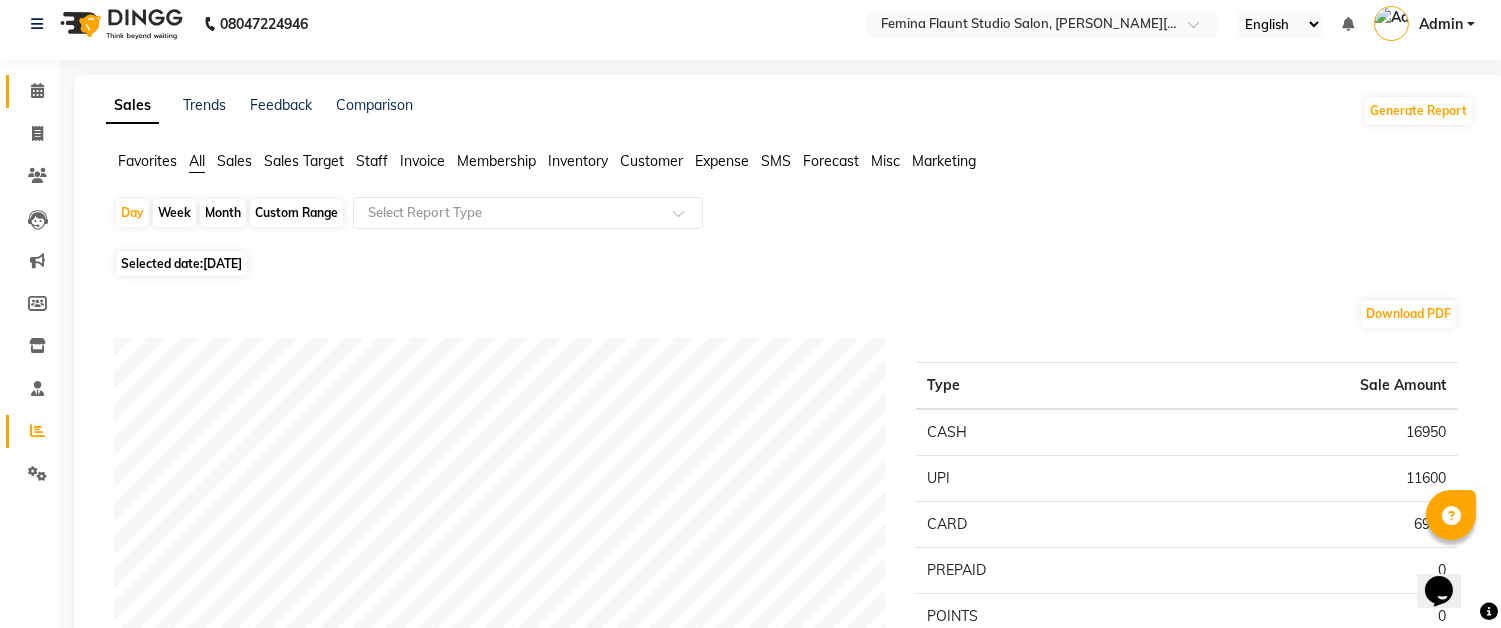 scroll, scrollTop: 0, scrollLeft: 0, axis: both 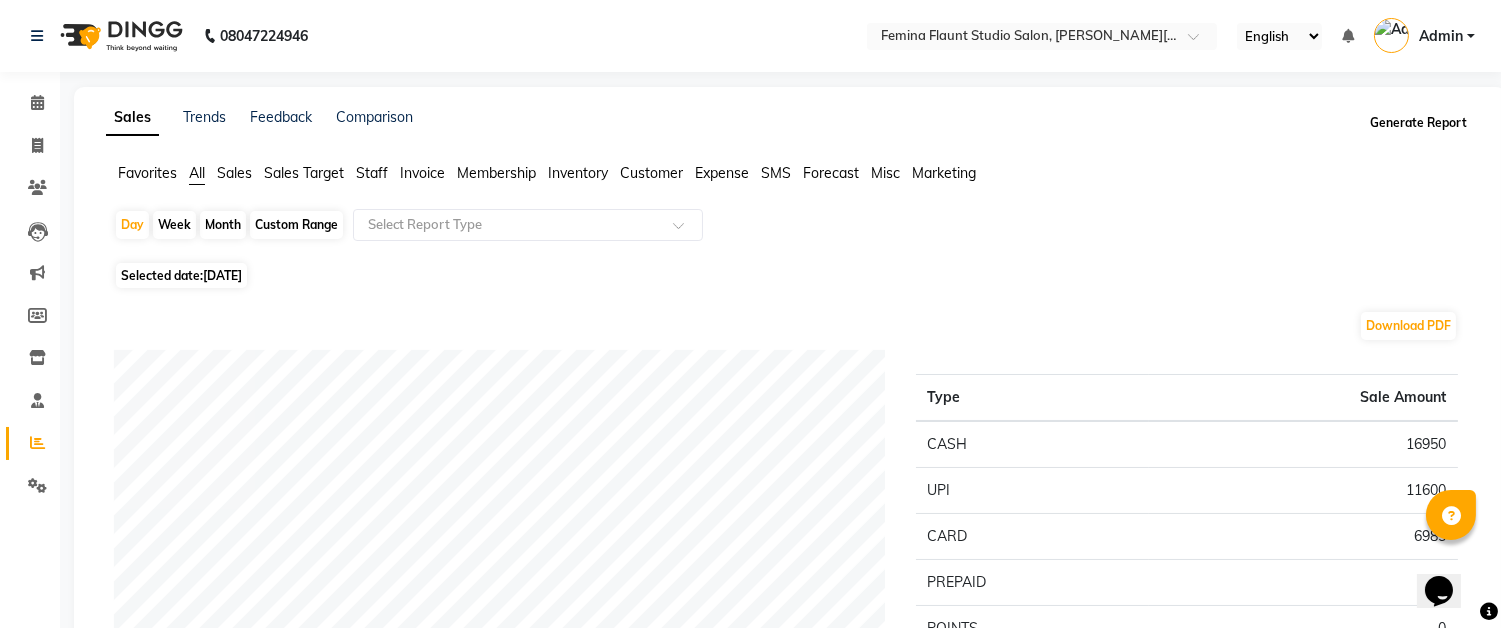 click on "Generate Report" 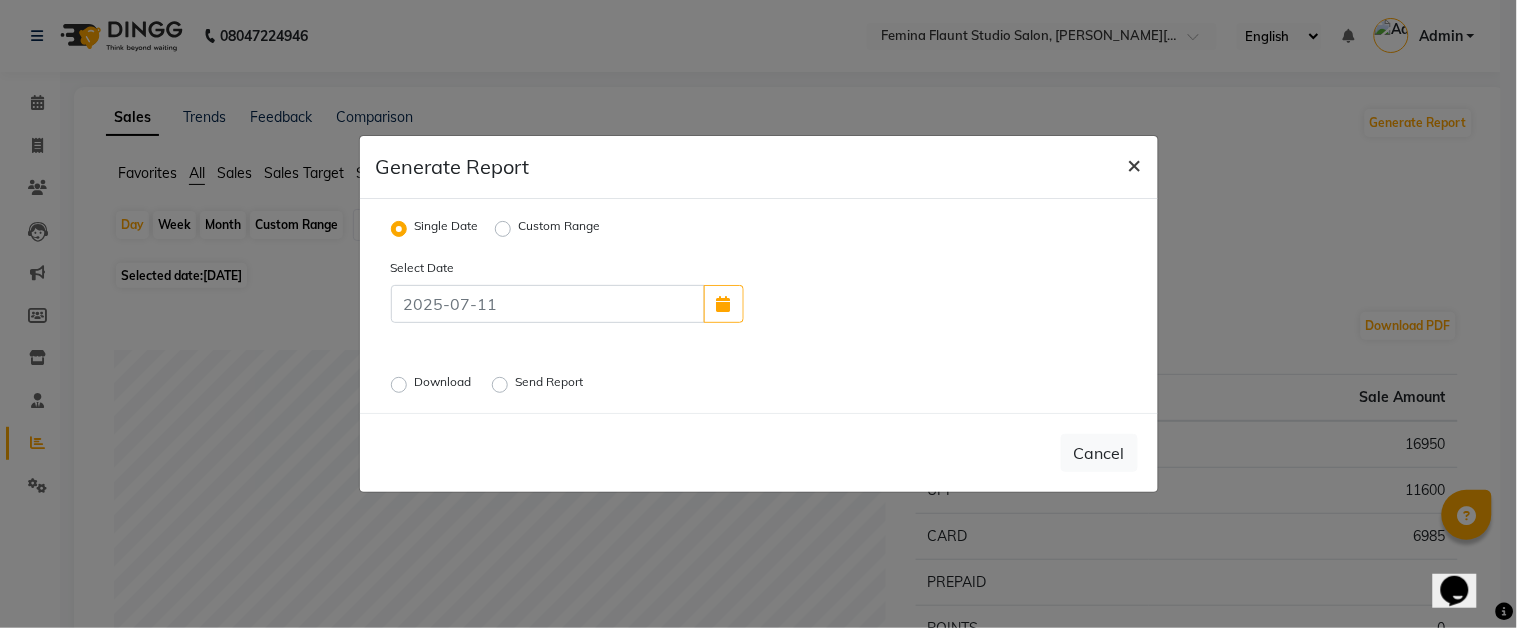 click on "×" 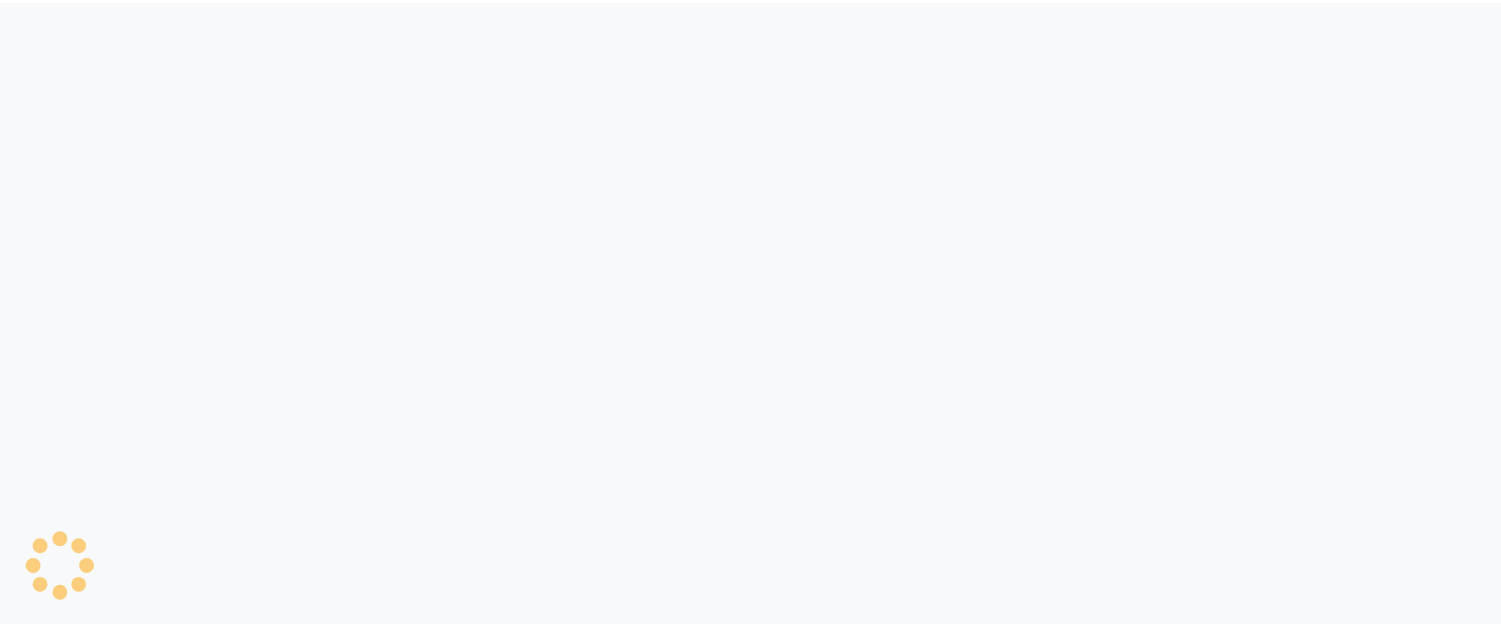 scroll, scrollTop: 0, scrollLeft: 0, axis: both 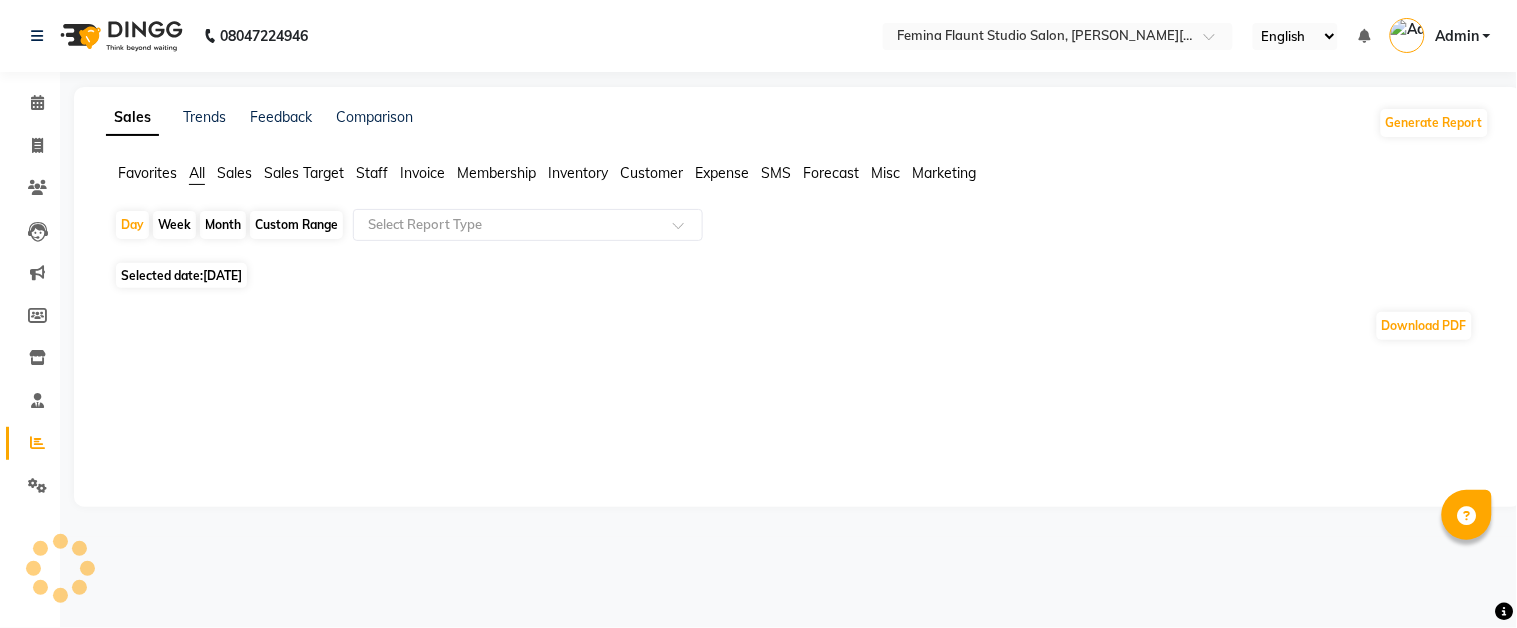 select on "en" 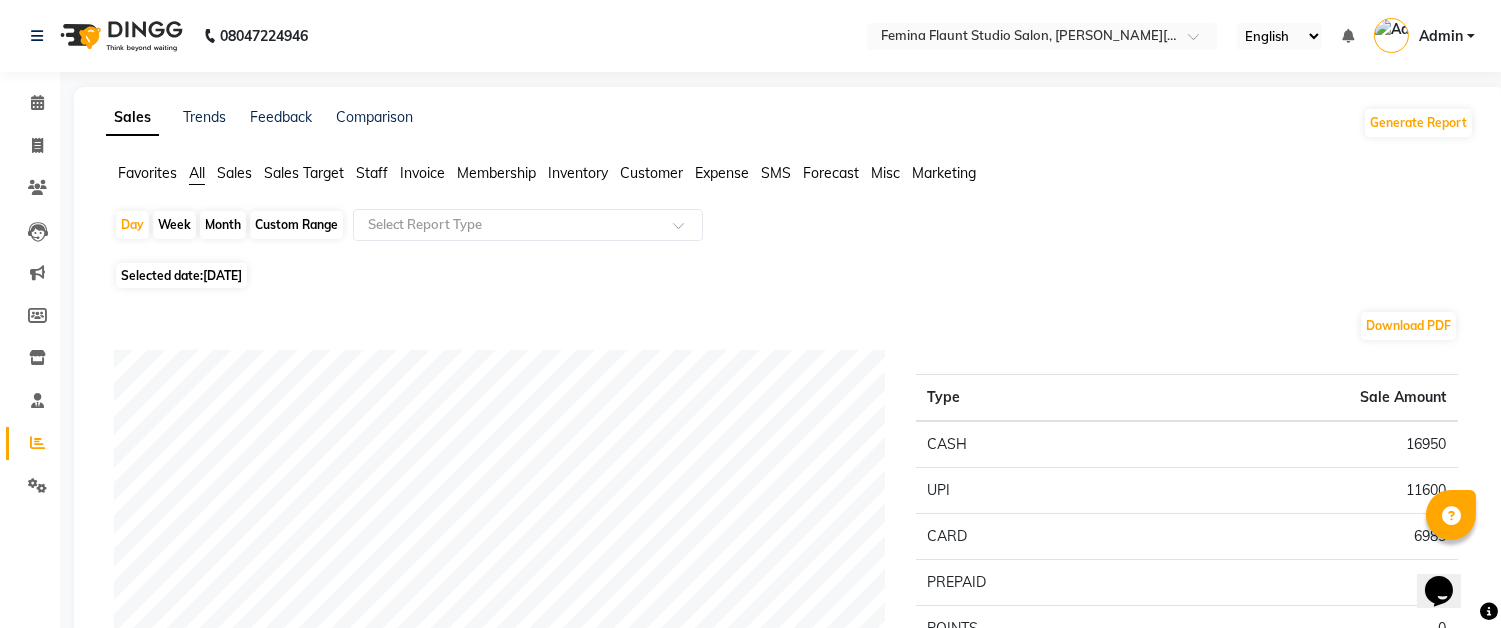 scroll, scrollTop: 0, scrollLeft: 0, axis: both 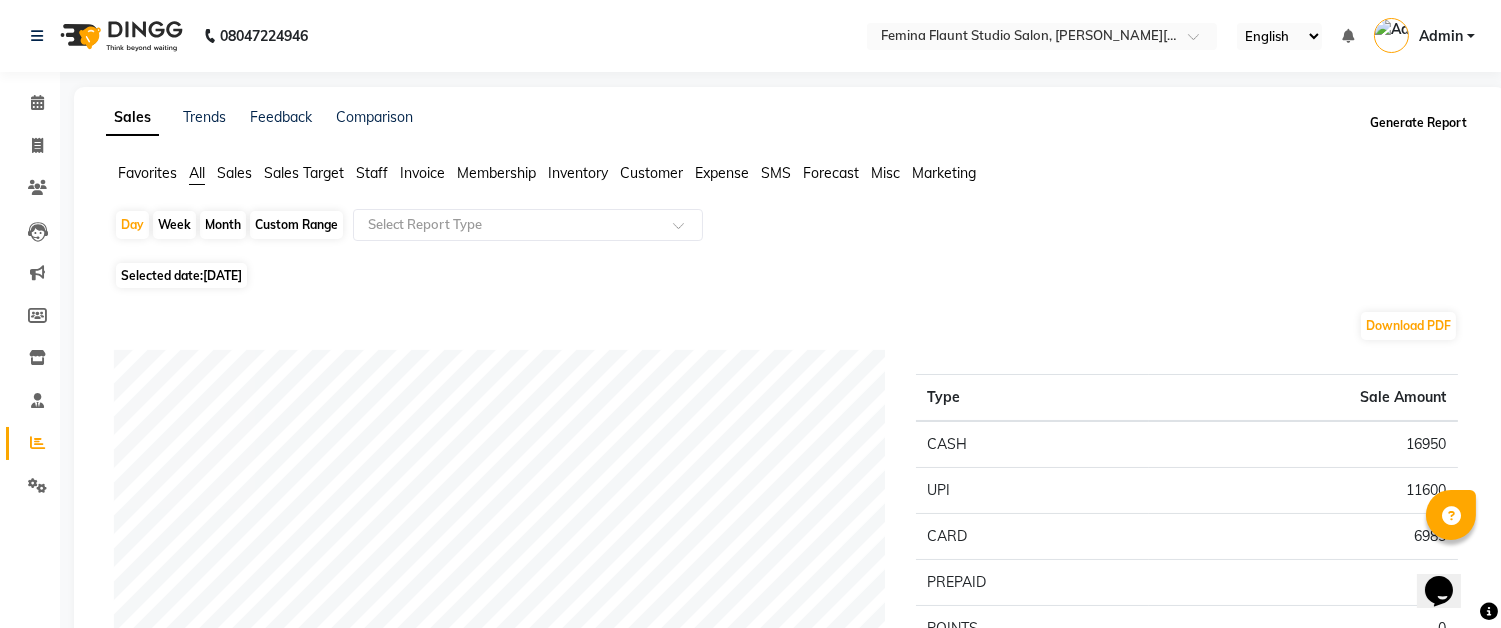 click on "Generate Report" 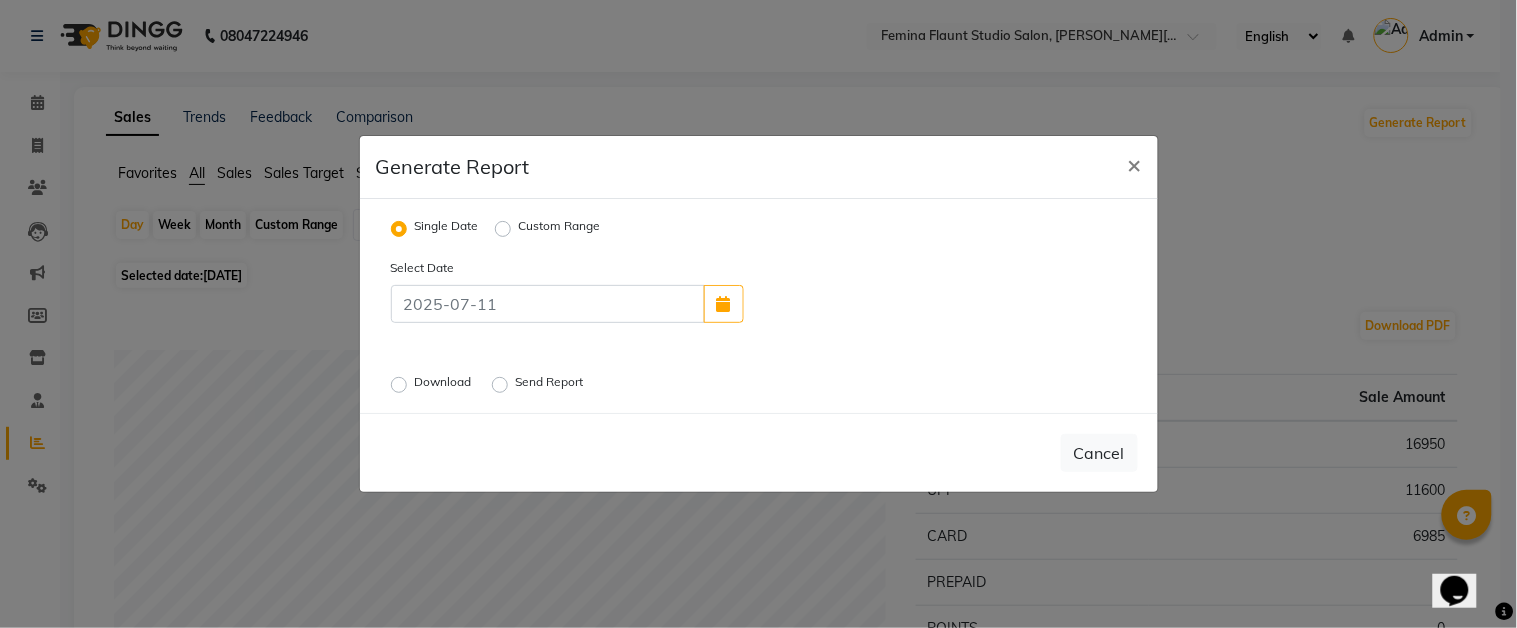 click on "Send Report" 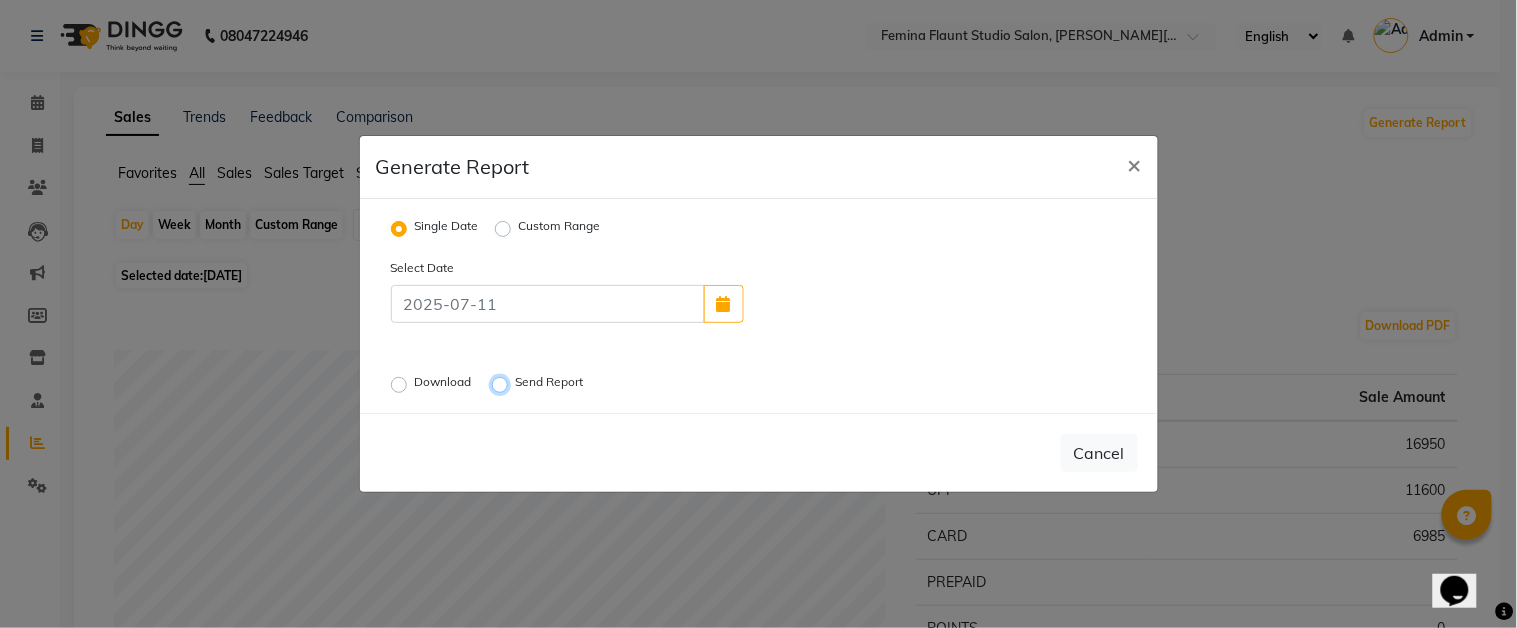 click on "Send Report" at bounding box center [503, 385] 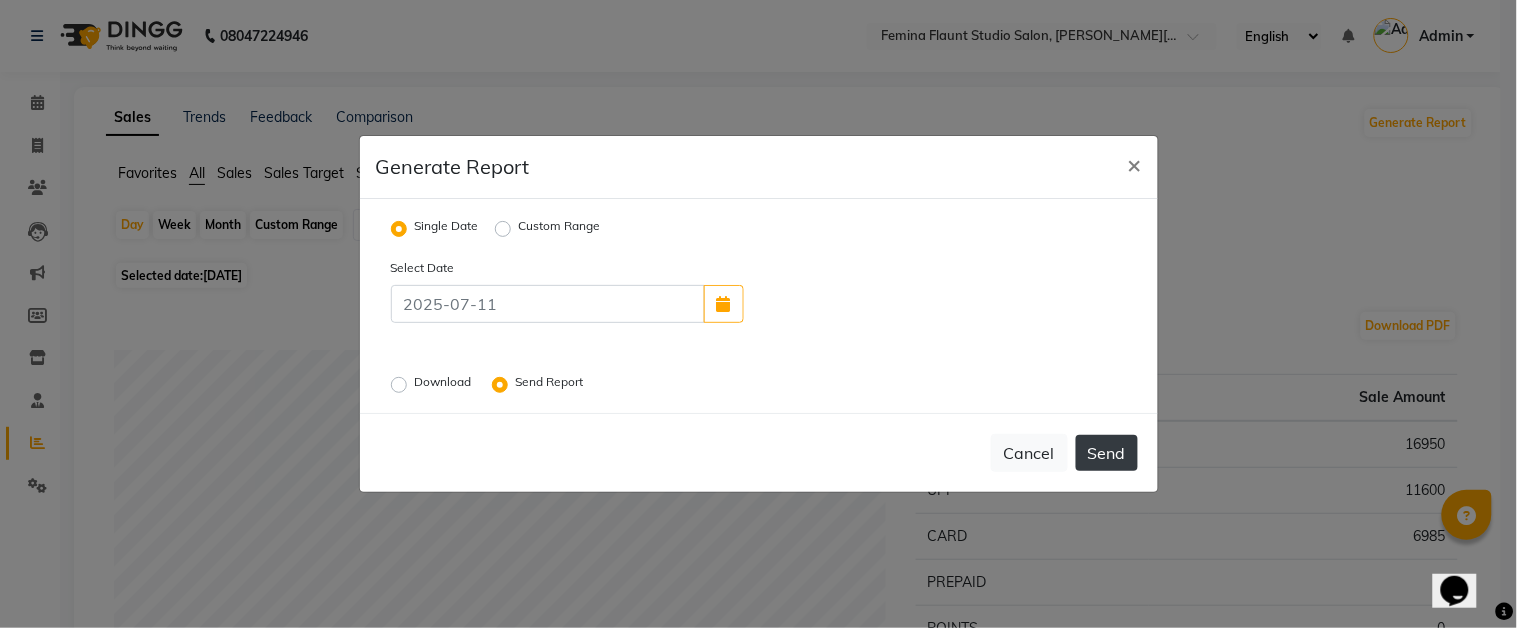 click on "Send" 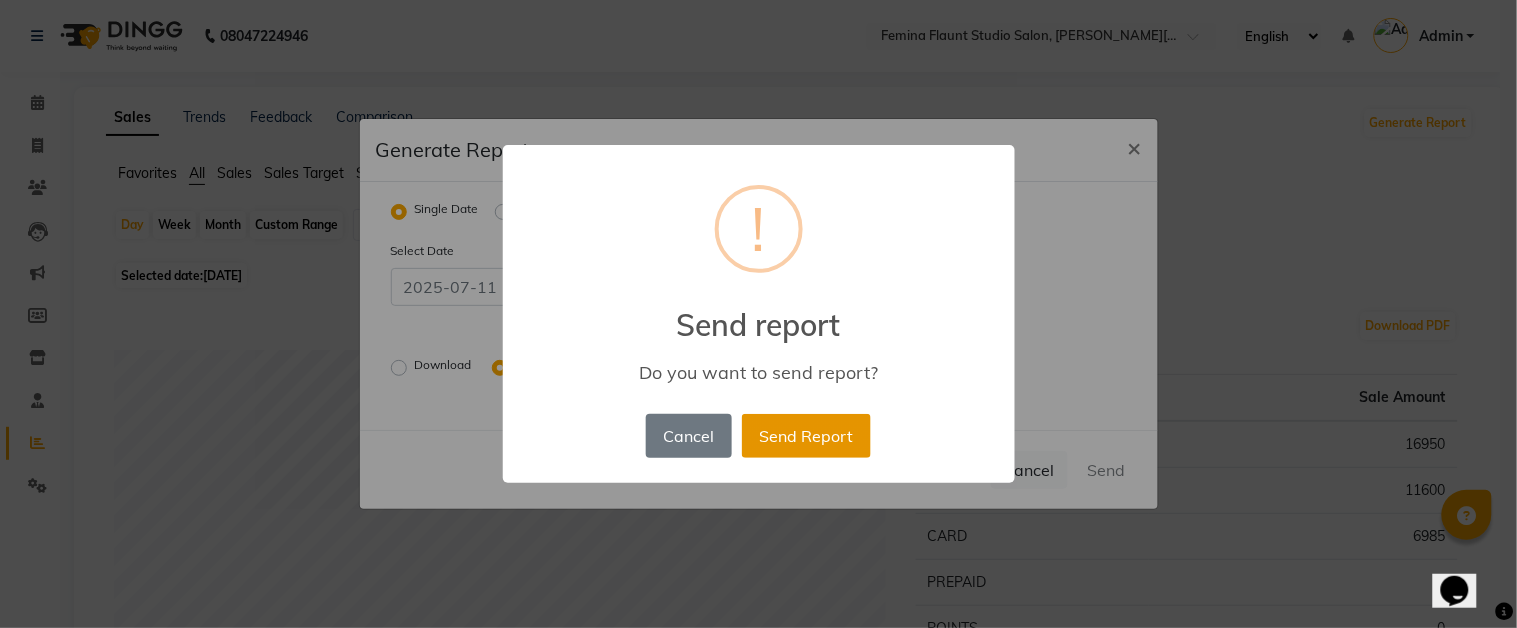click on "Send Report" at bounding box center [806, 436] 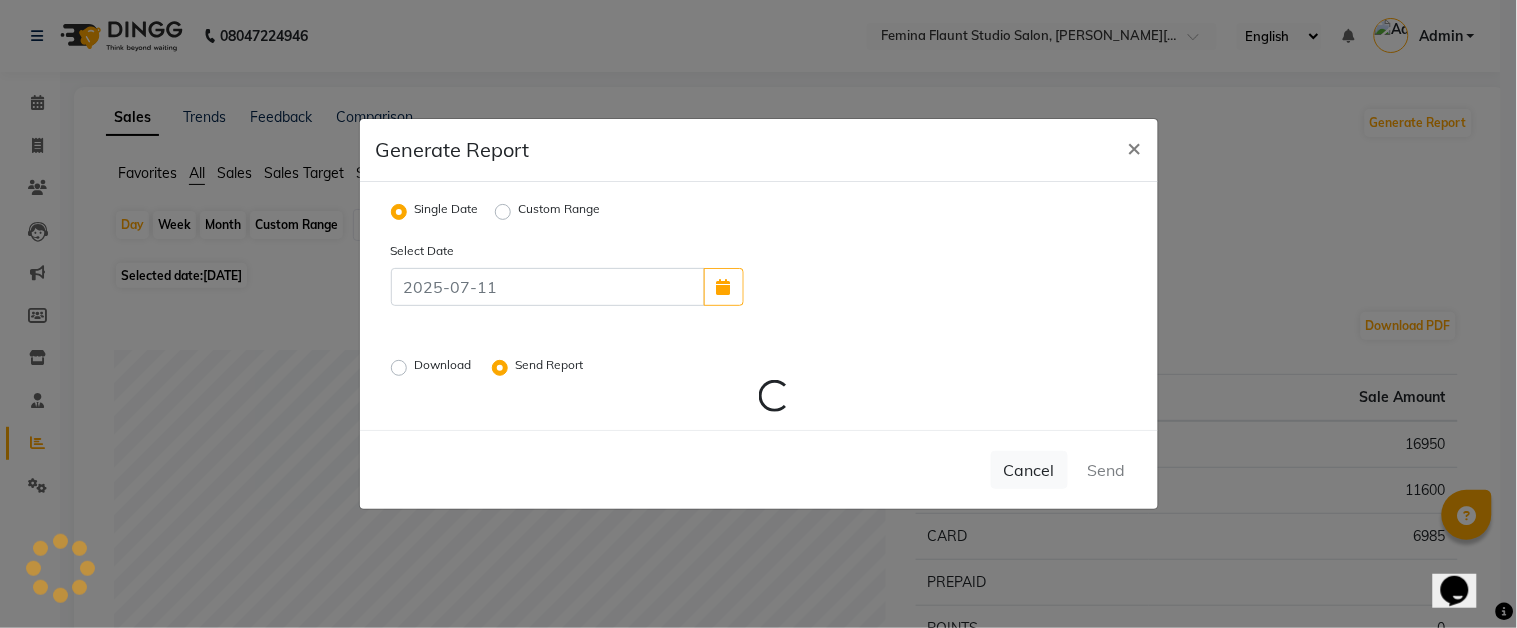 radio on "false" 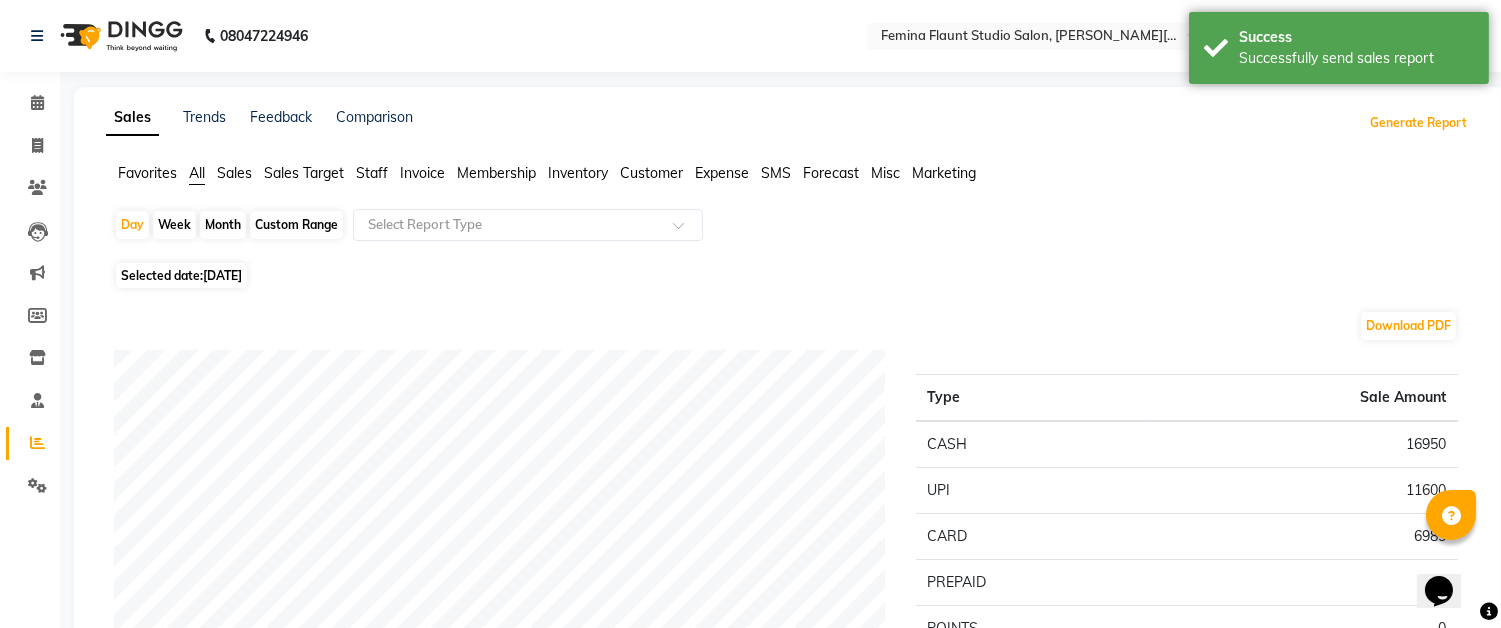type 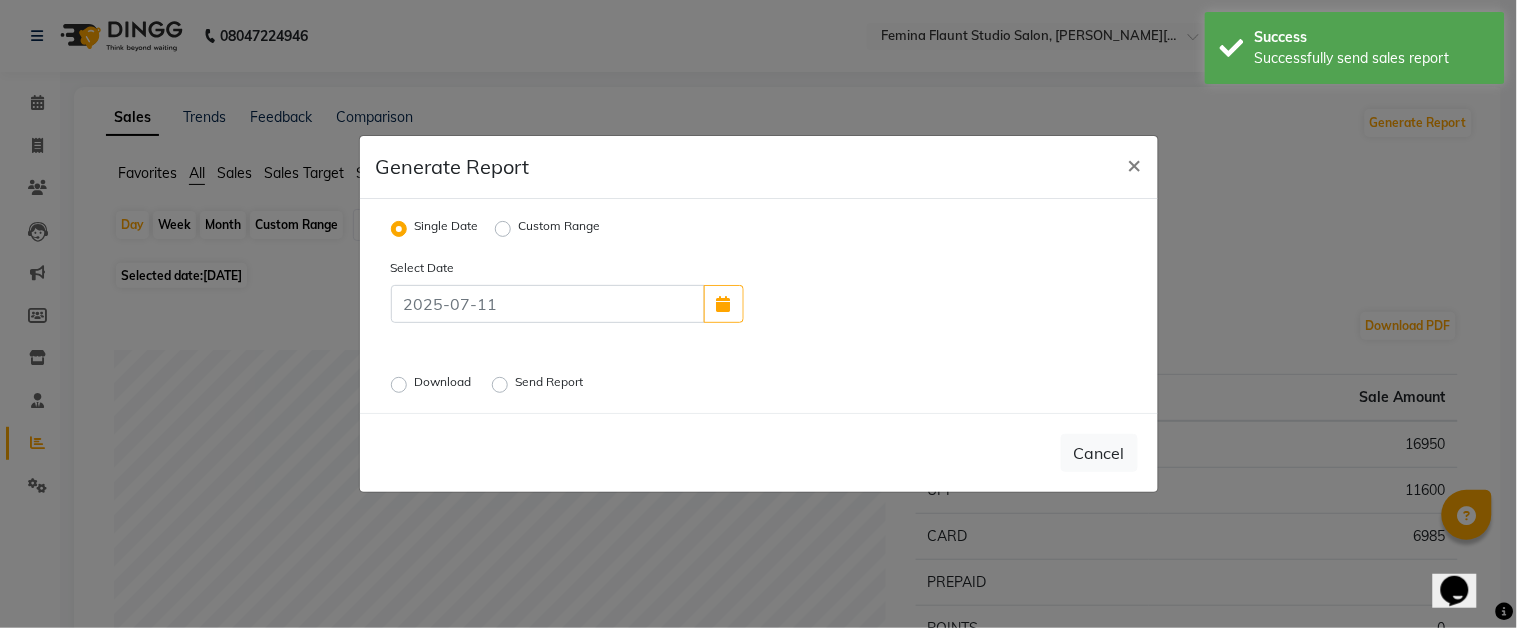 type 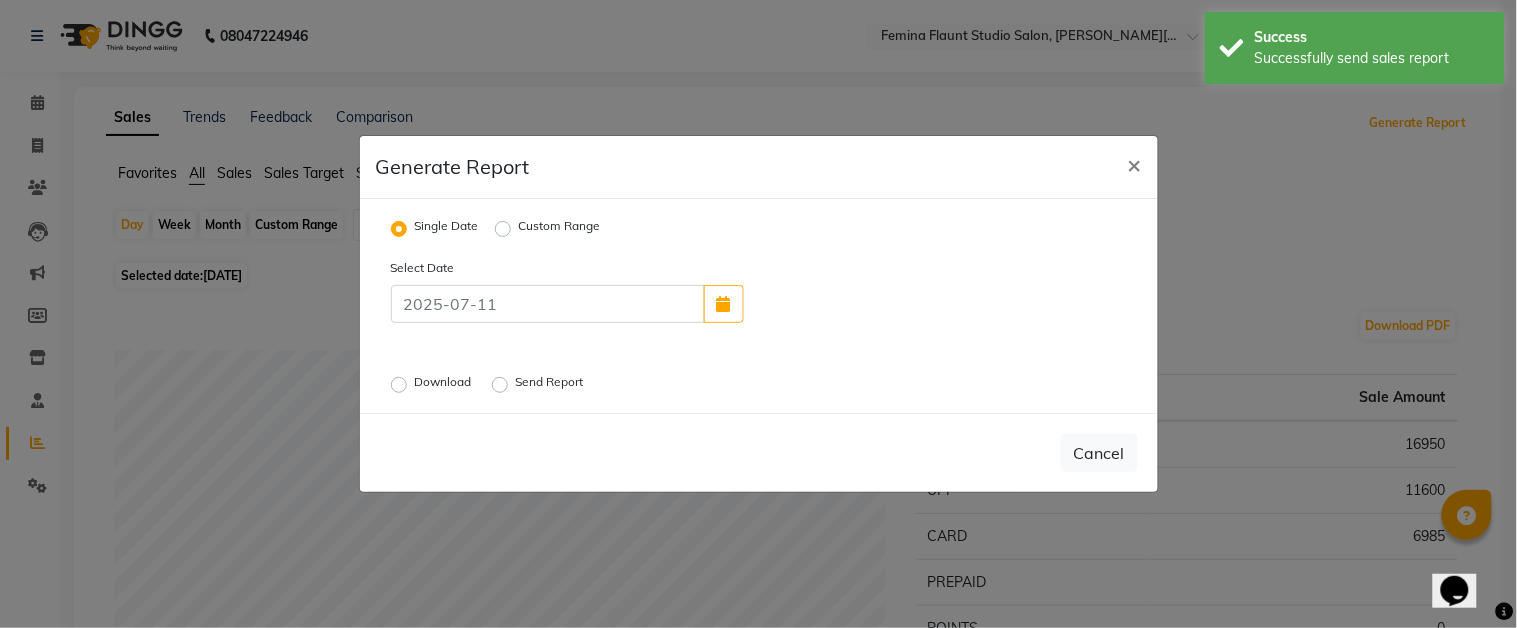 click on "Generate Report" 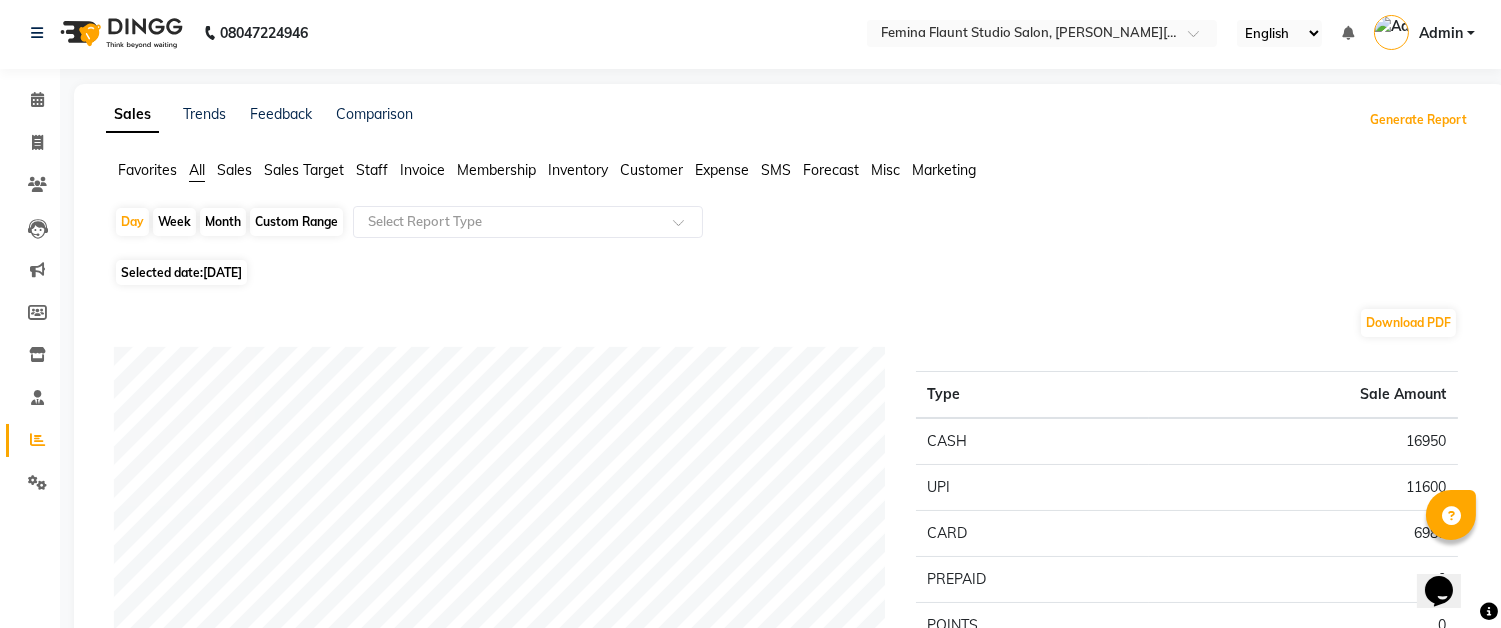 scroll, scrollTop: 0, scrollLeft: 0, axis: both 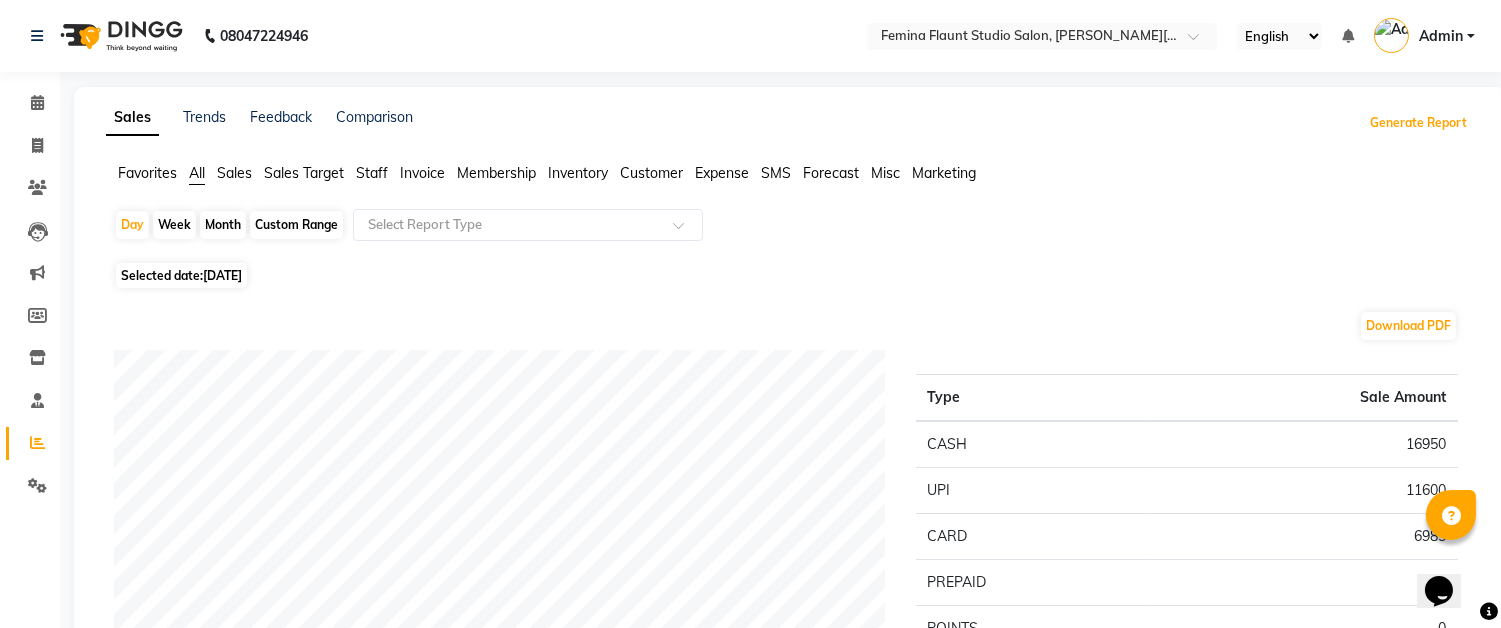 click on "Generate Report" 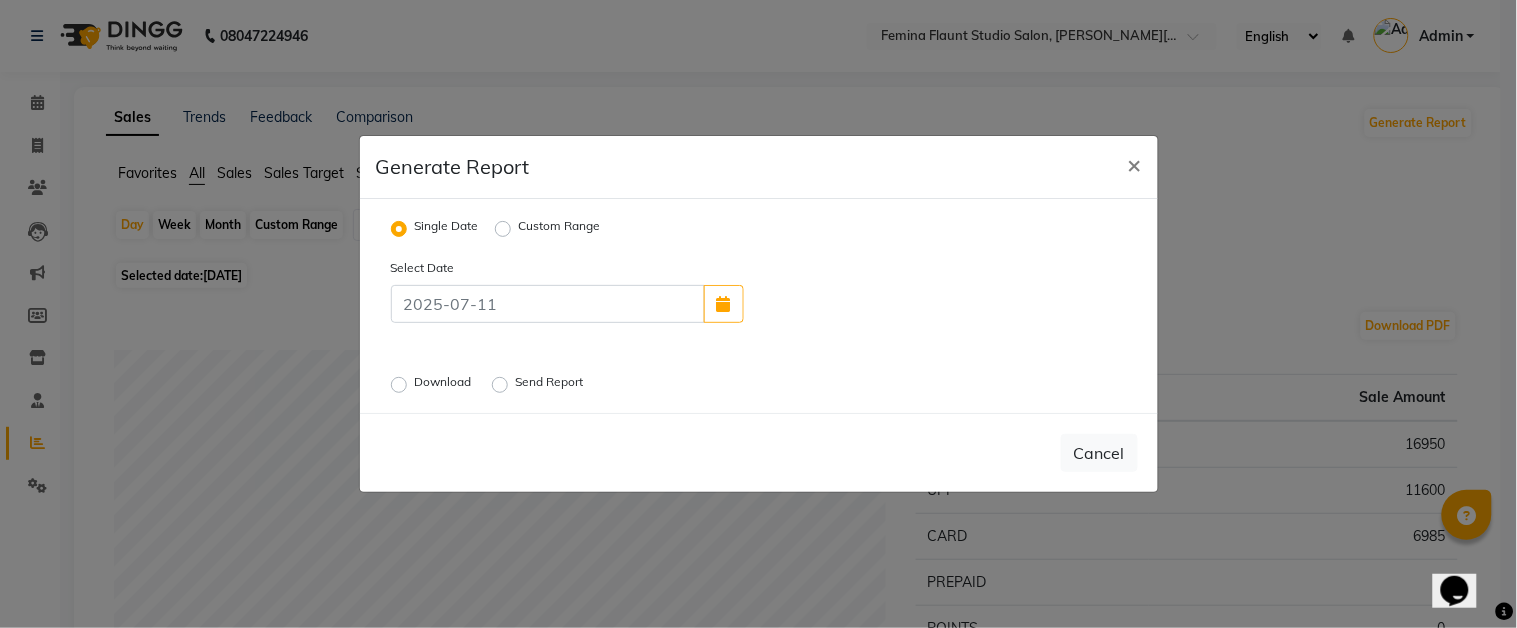 type 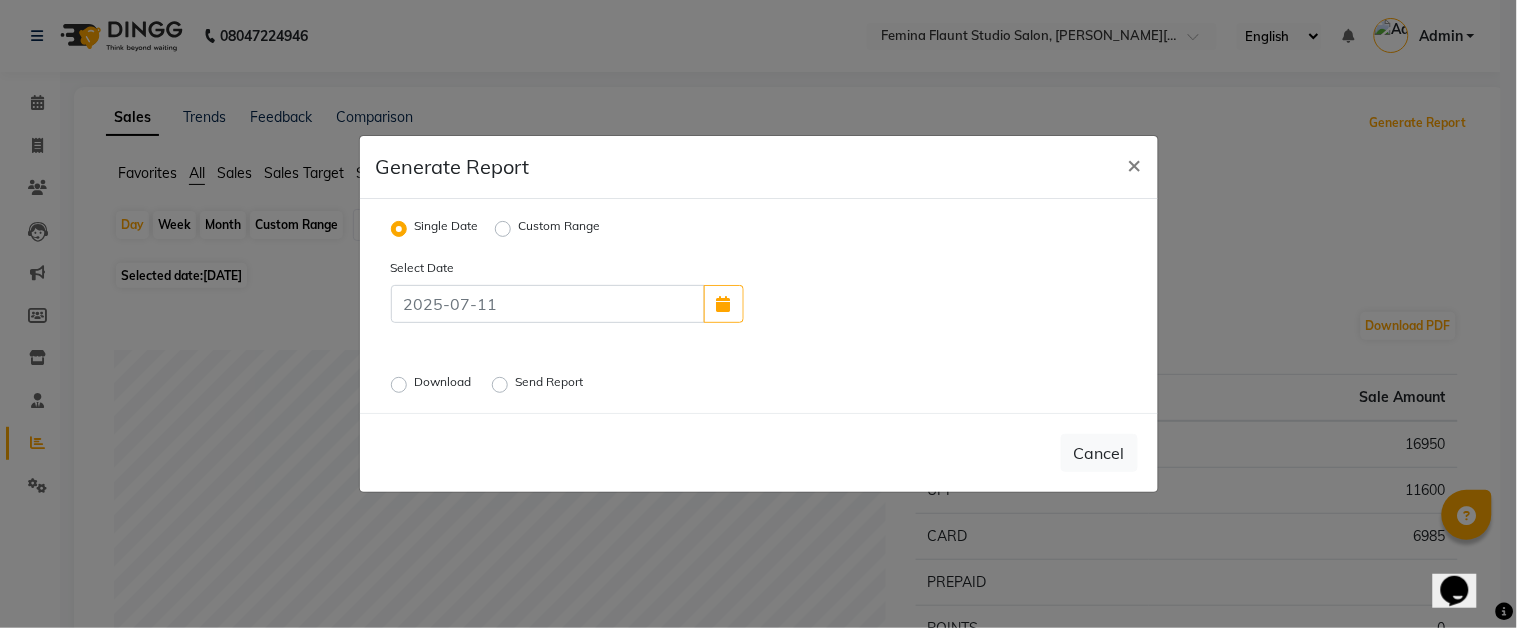 click on "Generate Report" 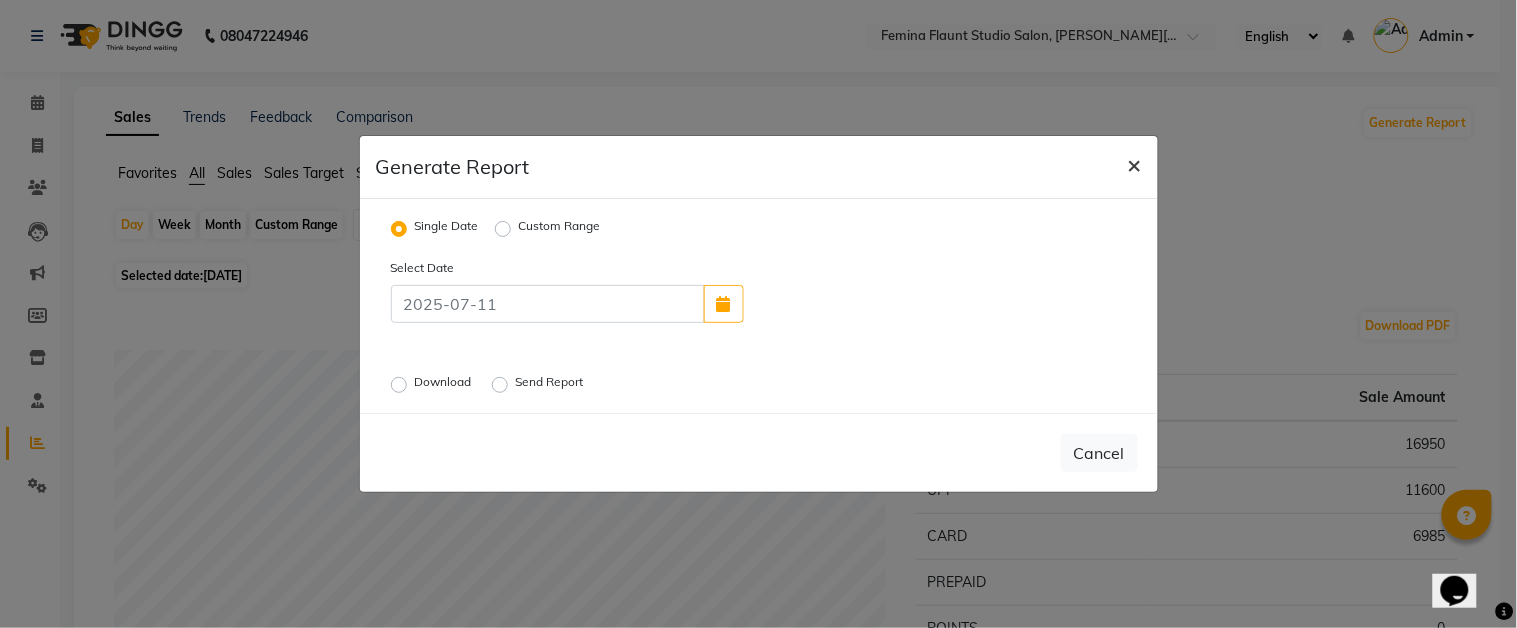 click on "×" 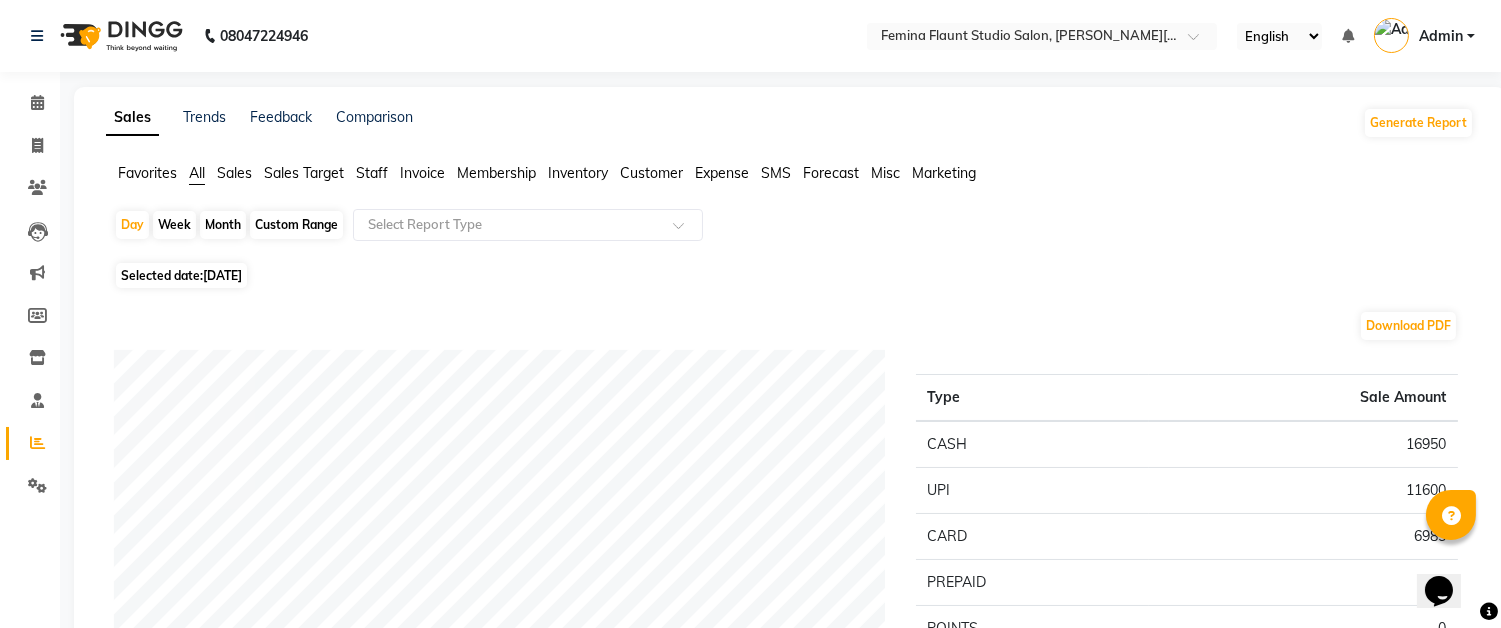 click on "Custom Range" 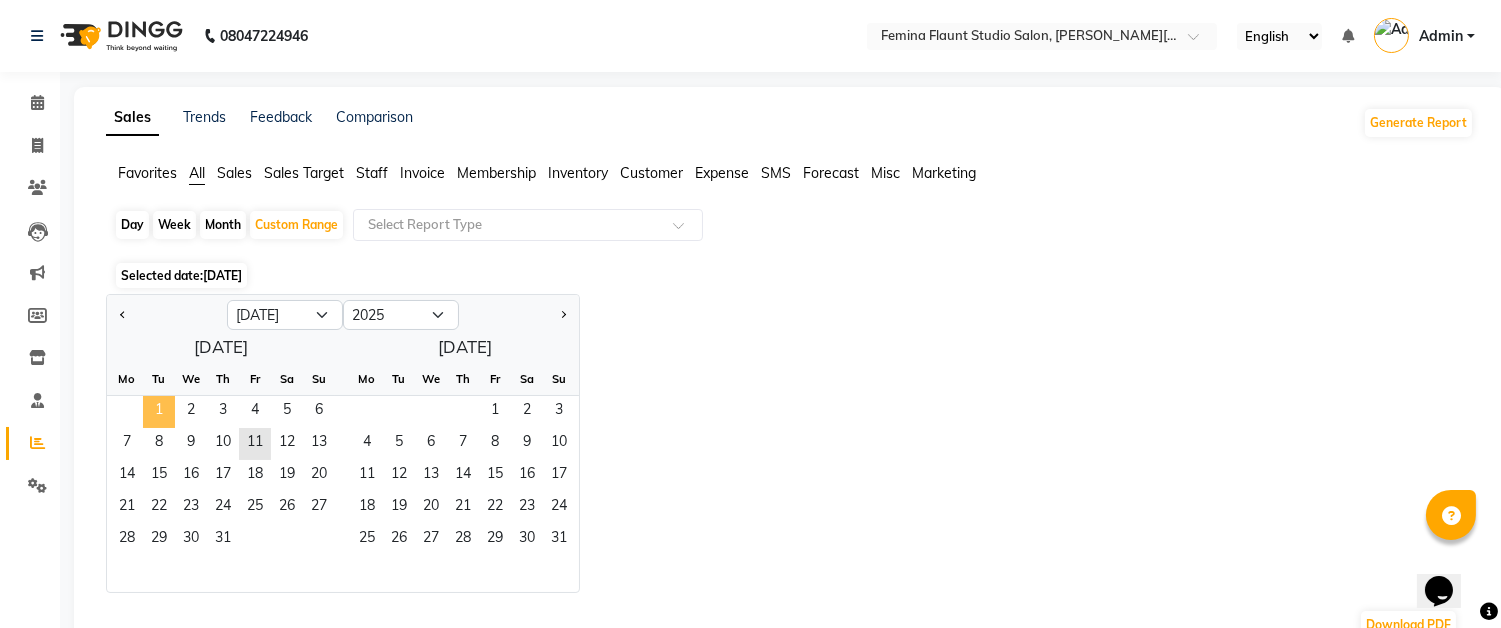drag, startPoint x: 152, startPoint y: 413, endPoint x: 163, endPoint y: 412, distance: 11.045361 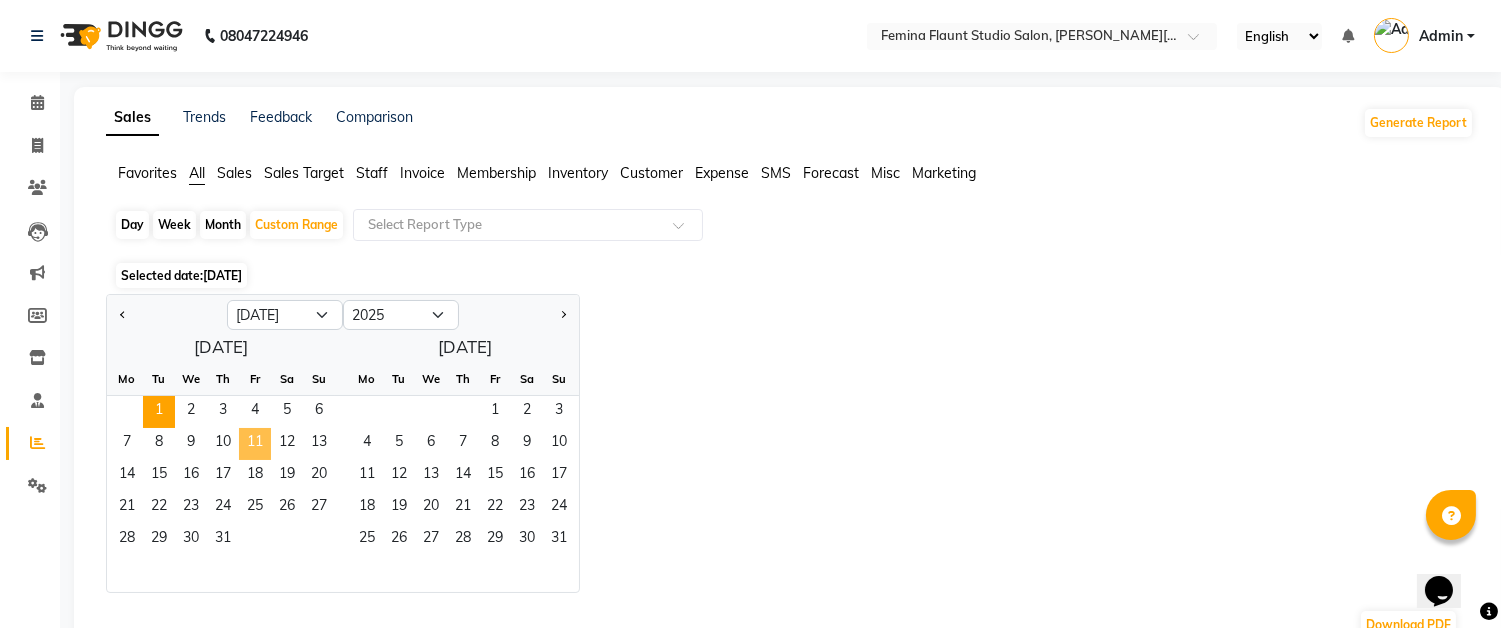 click on "11" 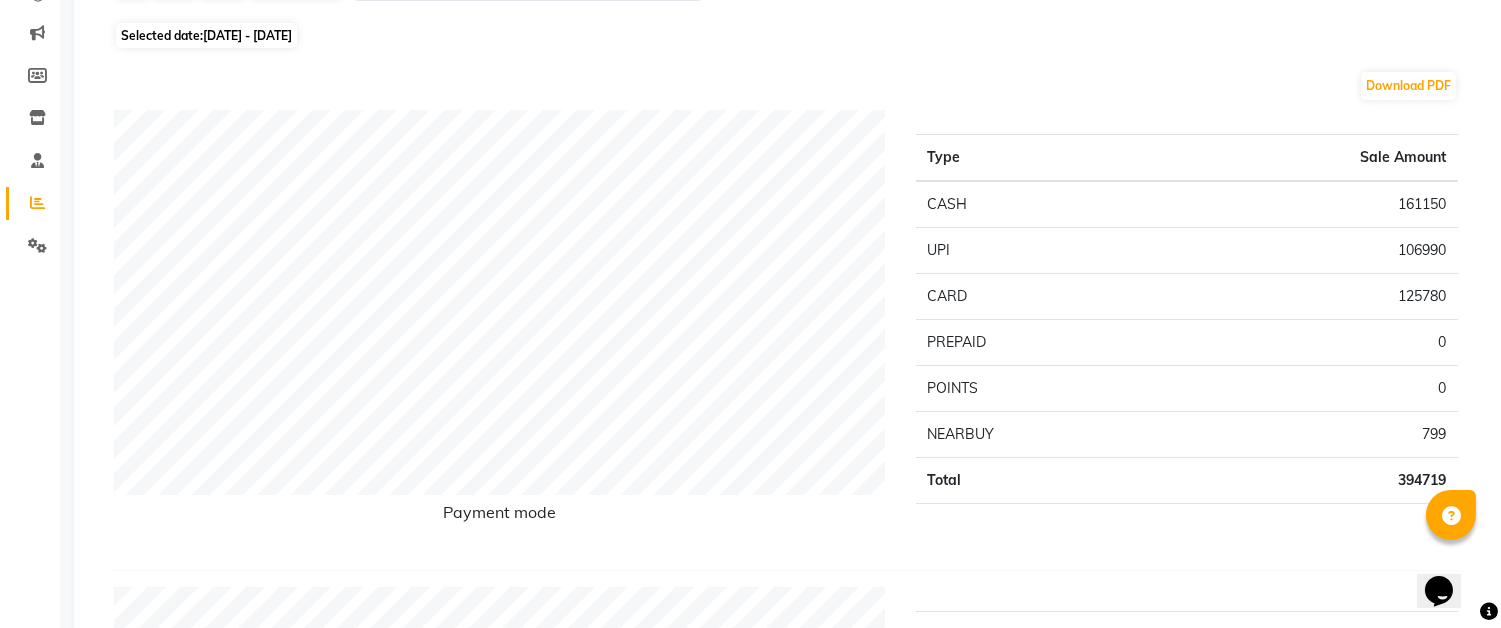 scroll, scrollTop: 222, scrollLeft: 0, axis: vertical 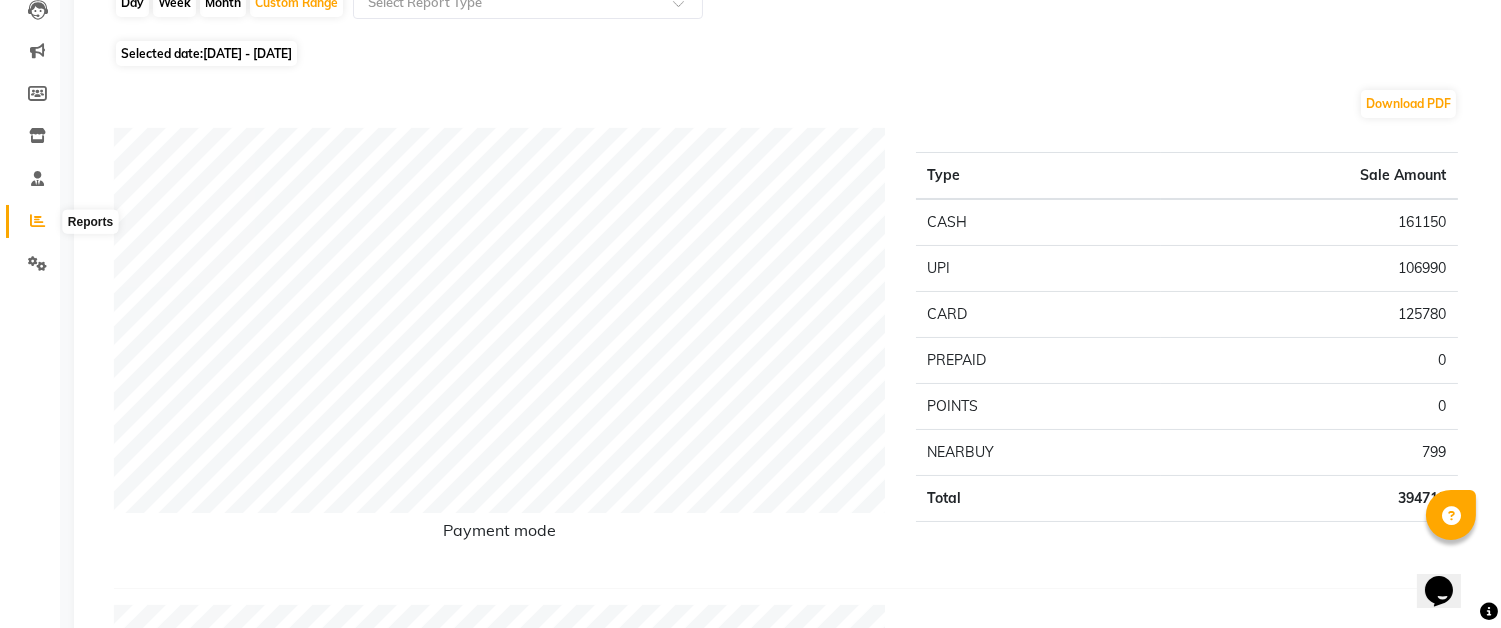 click 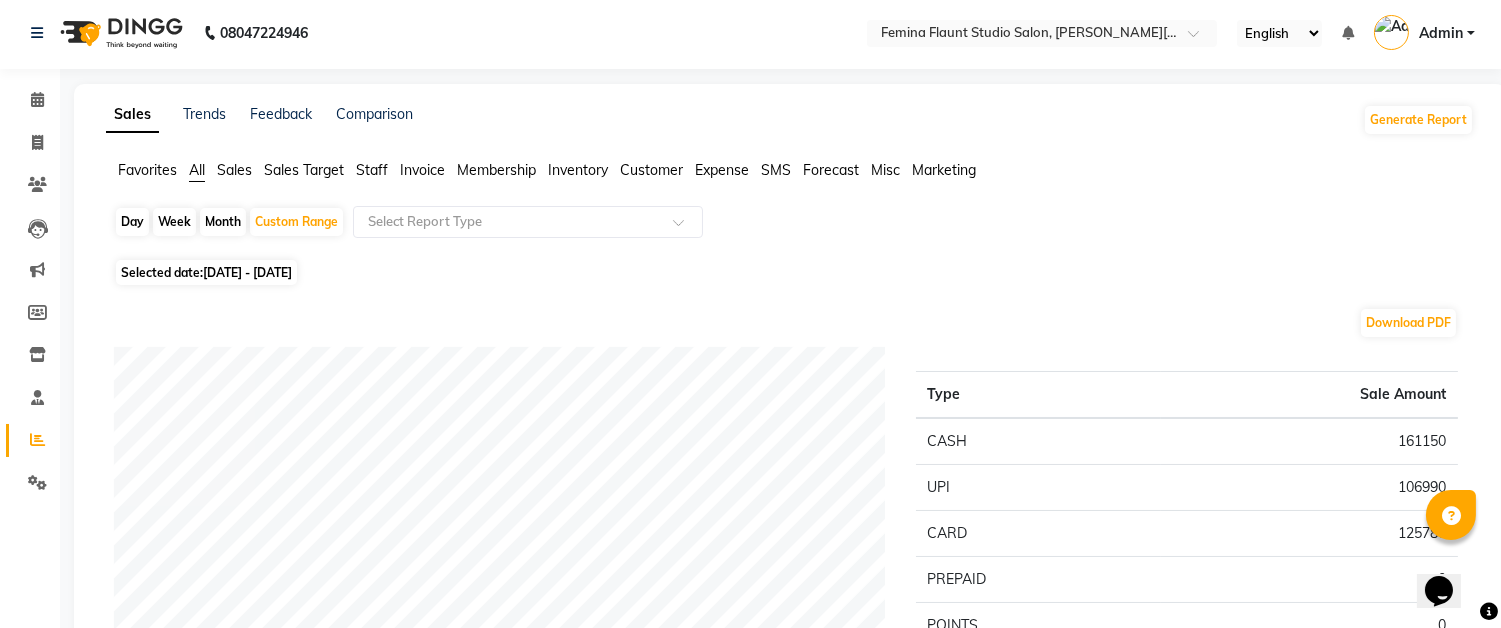 scroll, scrollTop: 0, scrollLeft: 0, axis: both 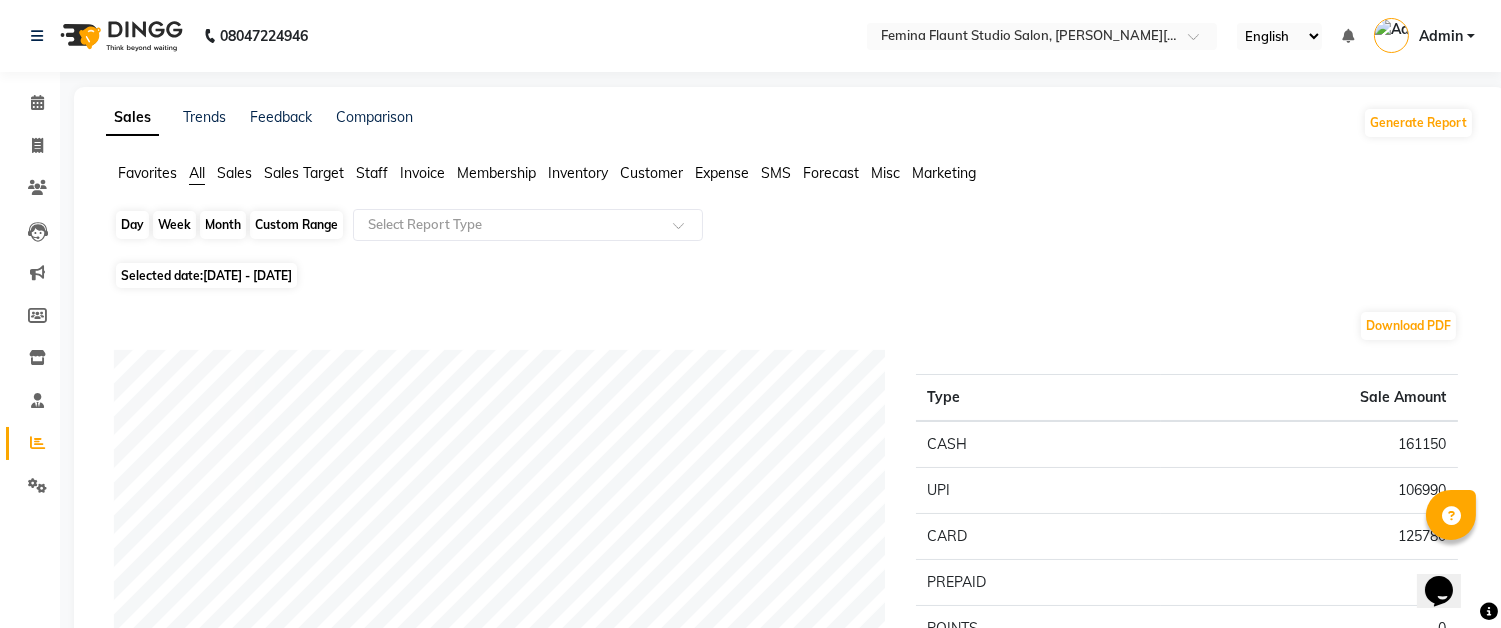 click on "Custom Range" 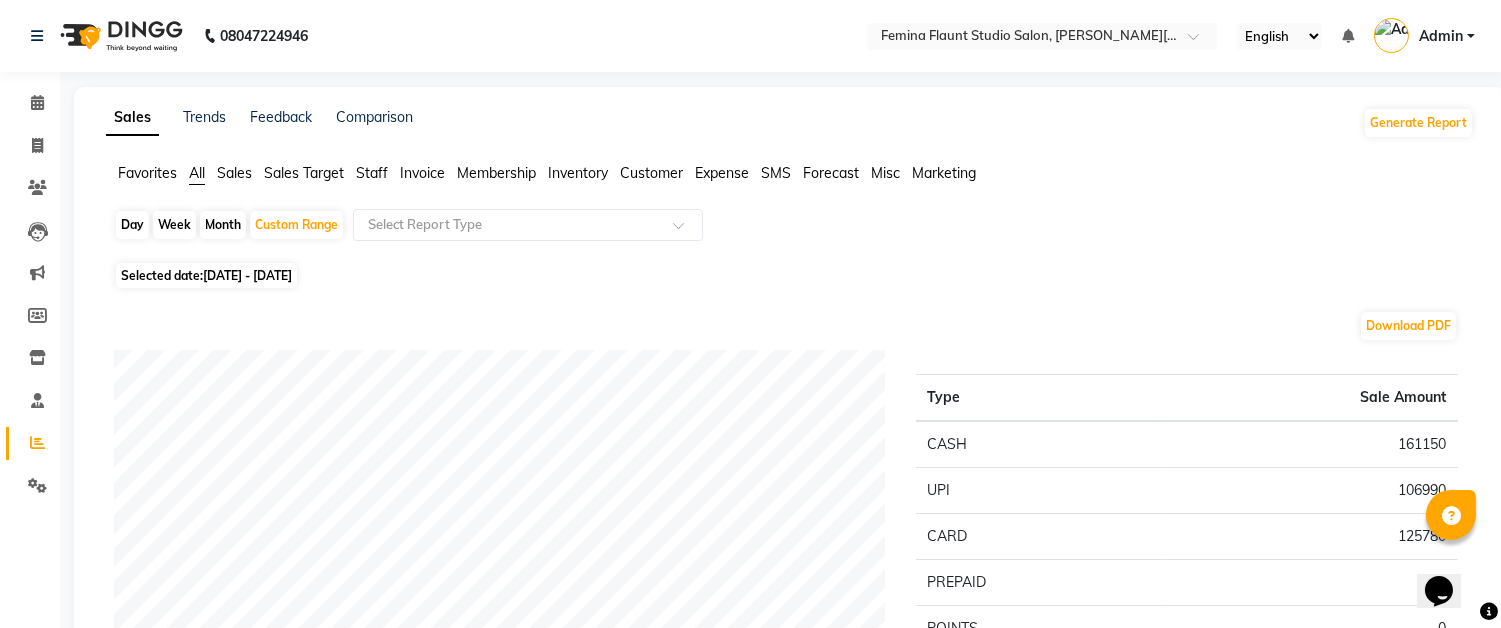 select on "7" 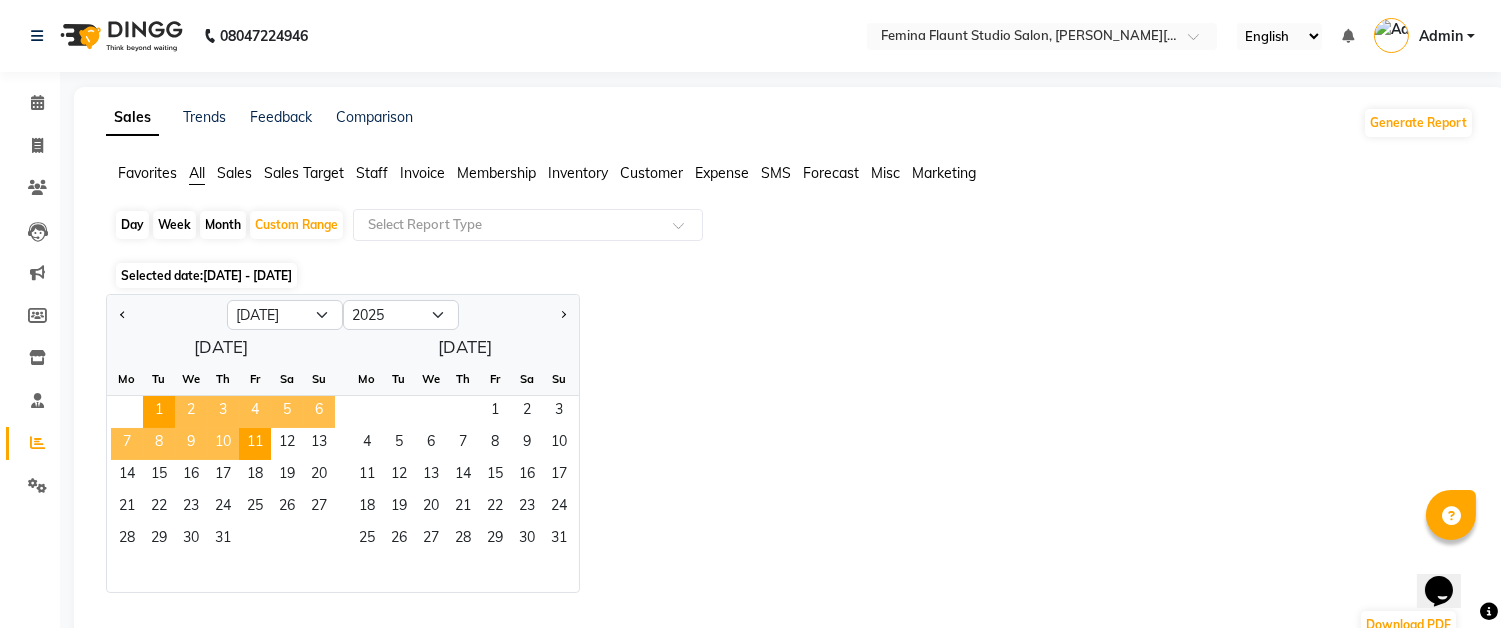 click on "Staff" 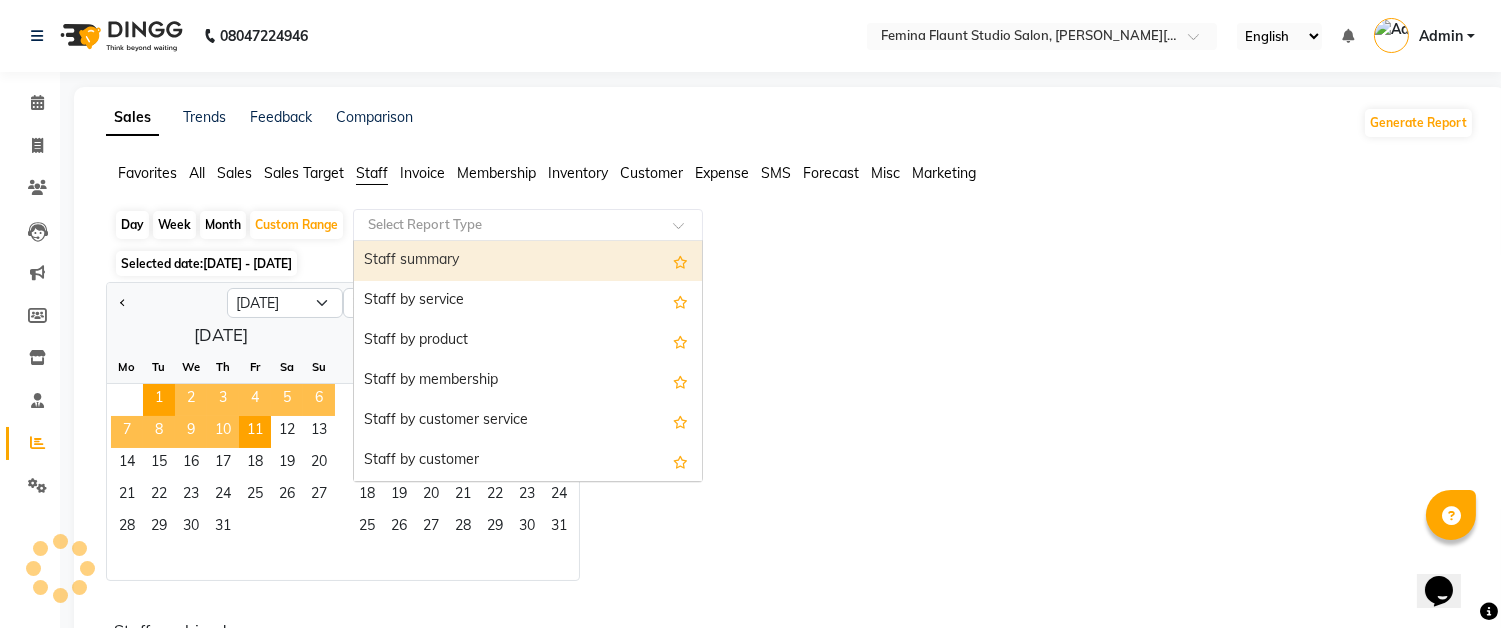 click on "Select Report Type" 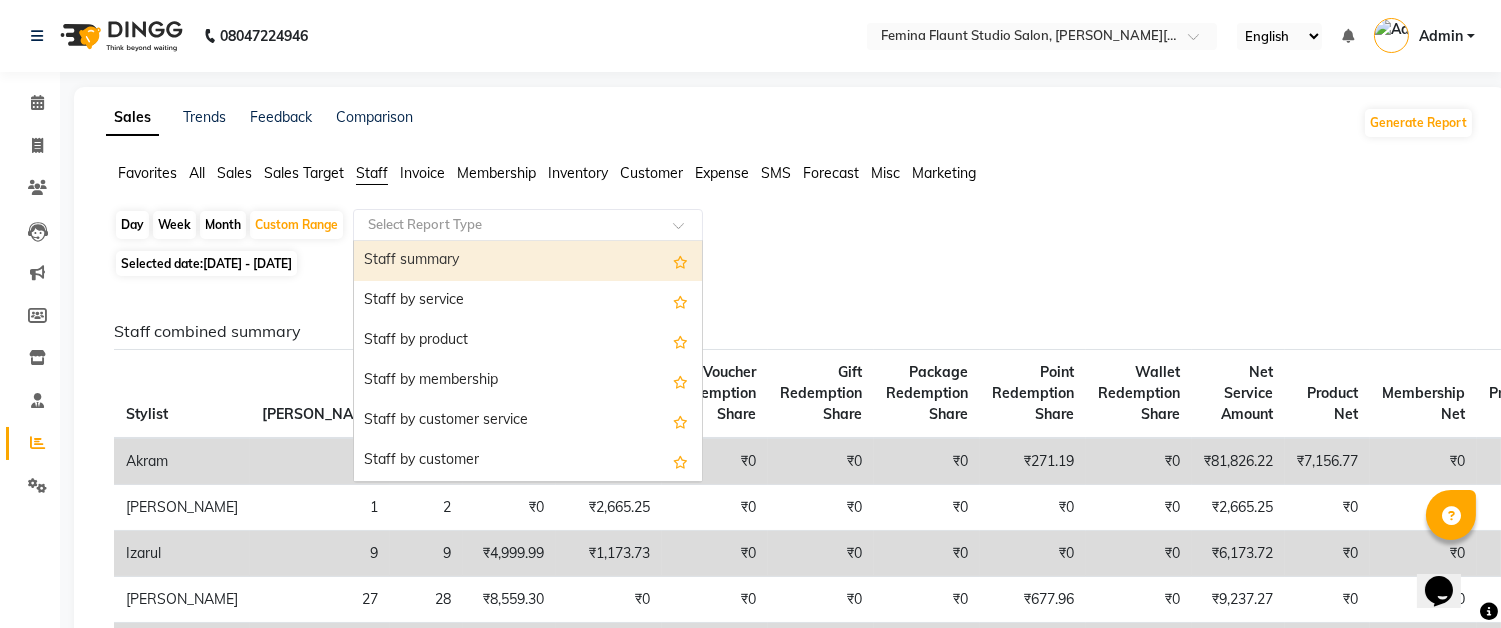 click on "Staff summary" at bounding box center (528, 261) 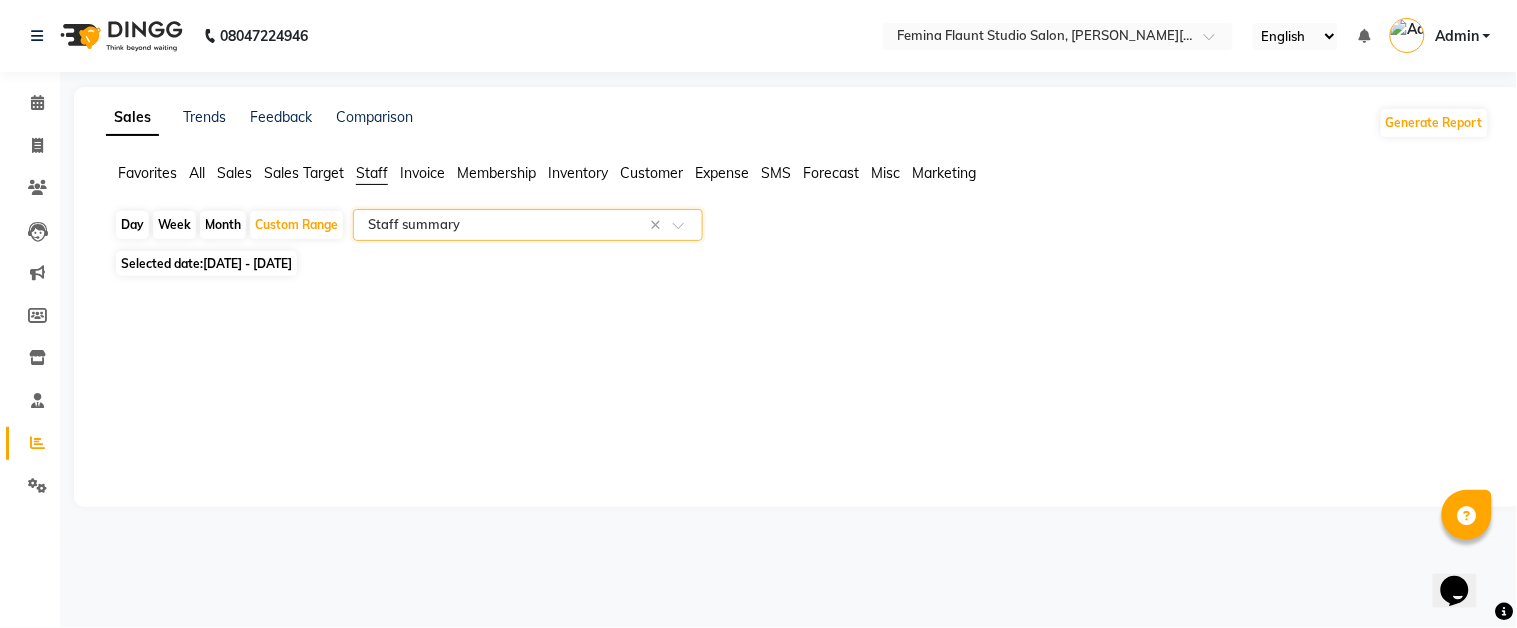 select on "full_report" 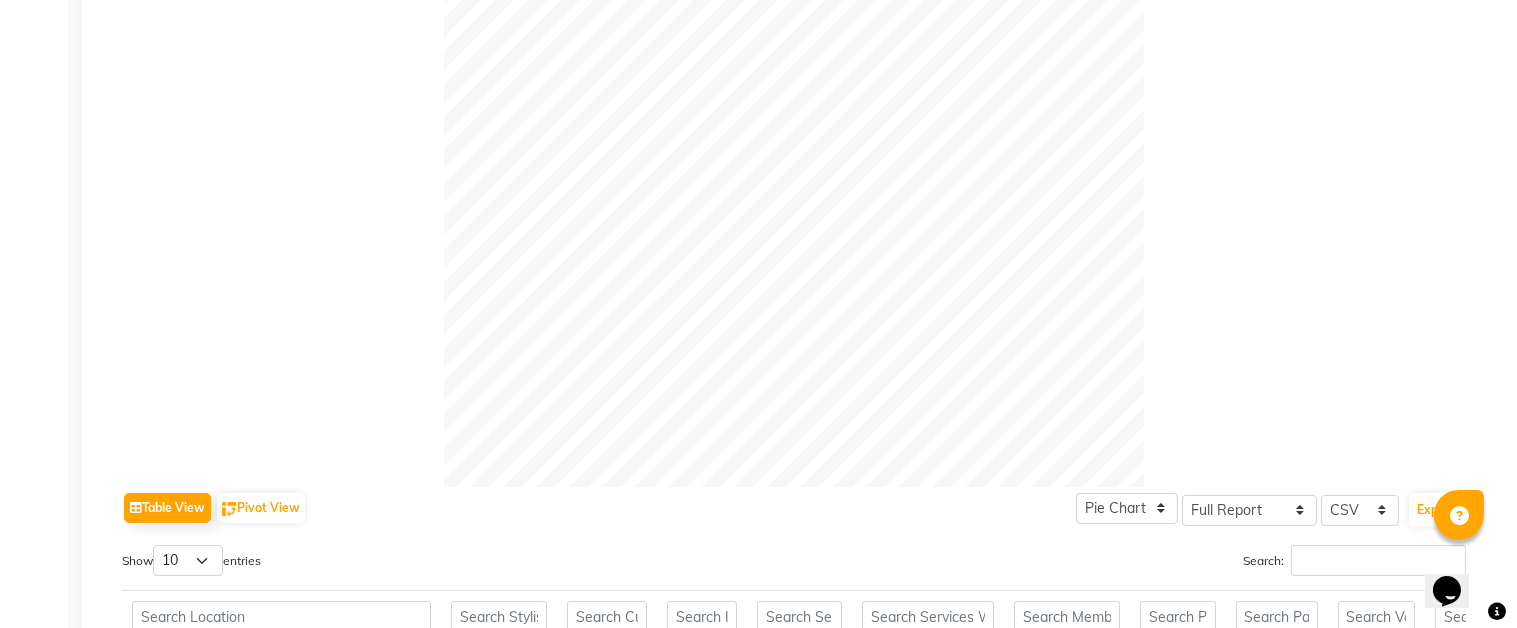 scroll, scrollTop: 0, scrollLeft: 0, axis: both 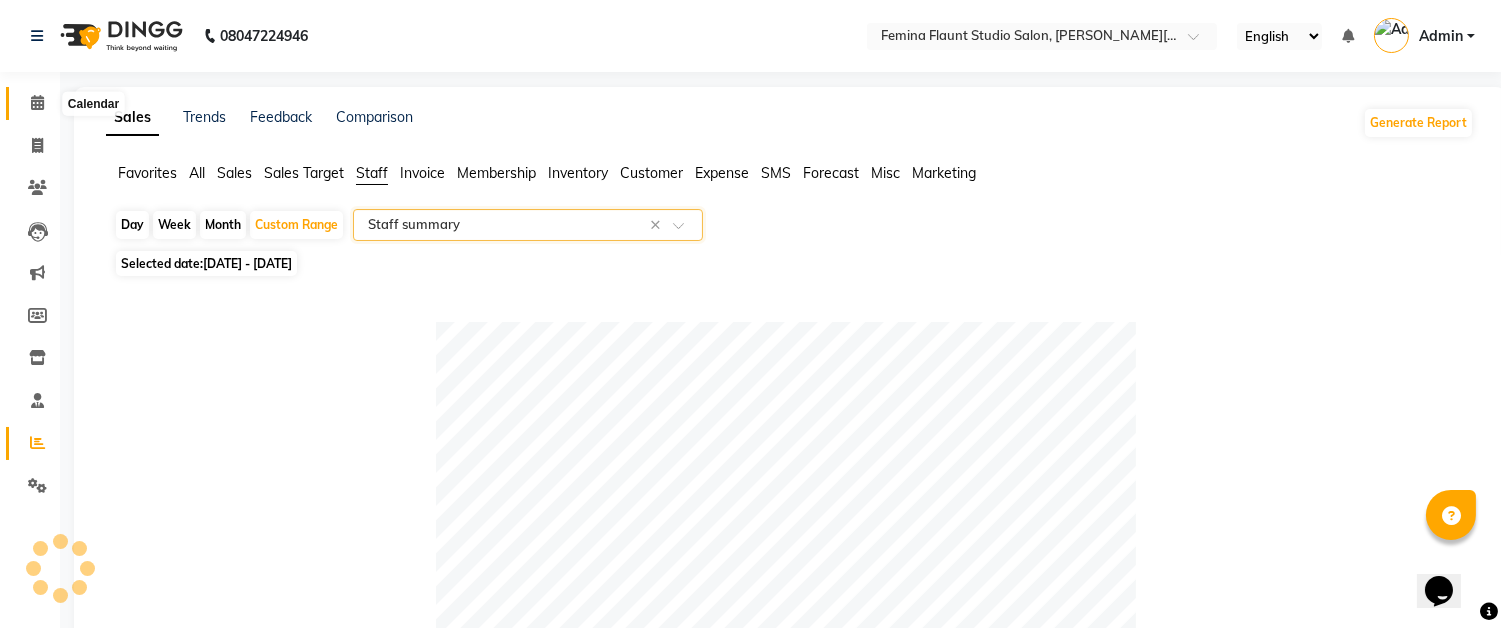 click 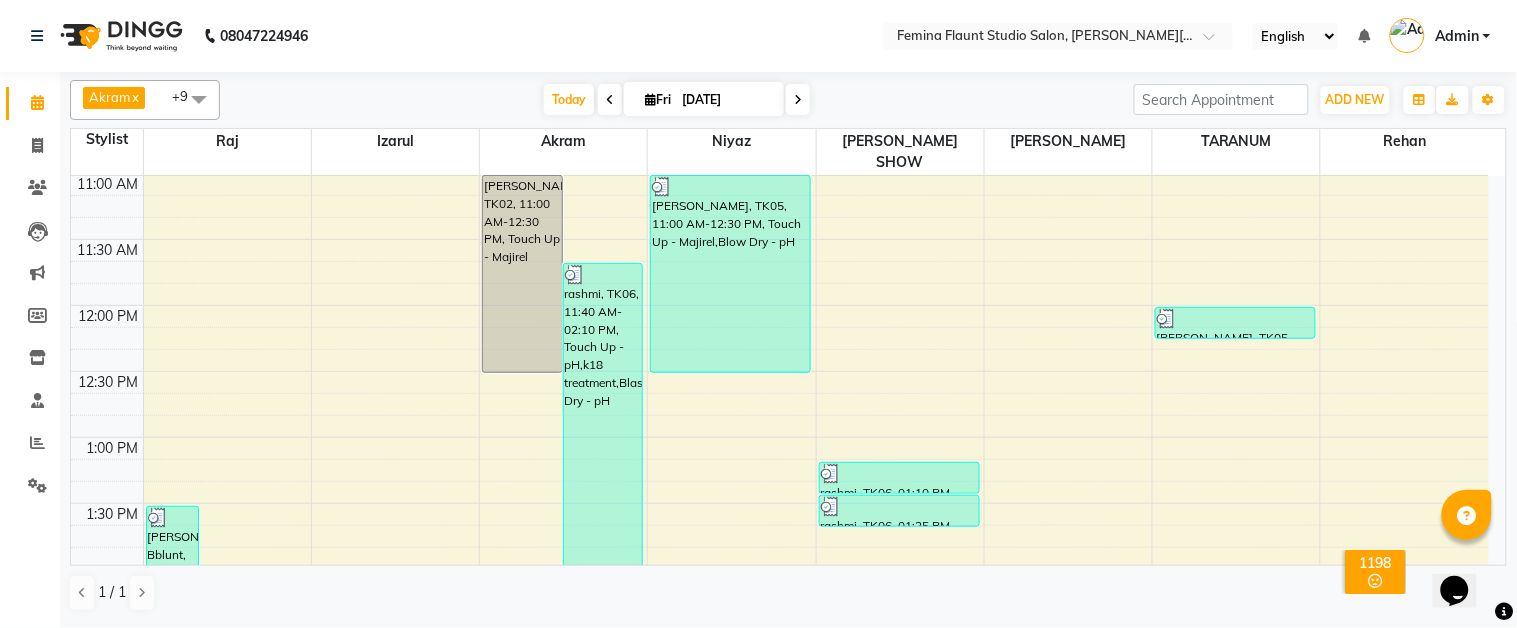 scroll, scrollTop: 333, scrollLeft: 0, axis: vertical 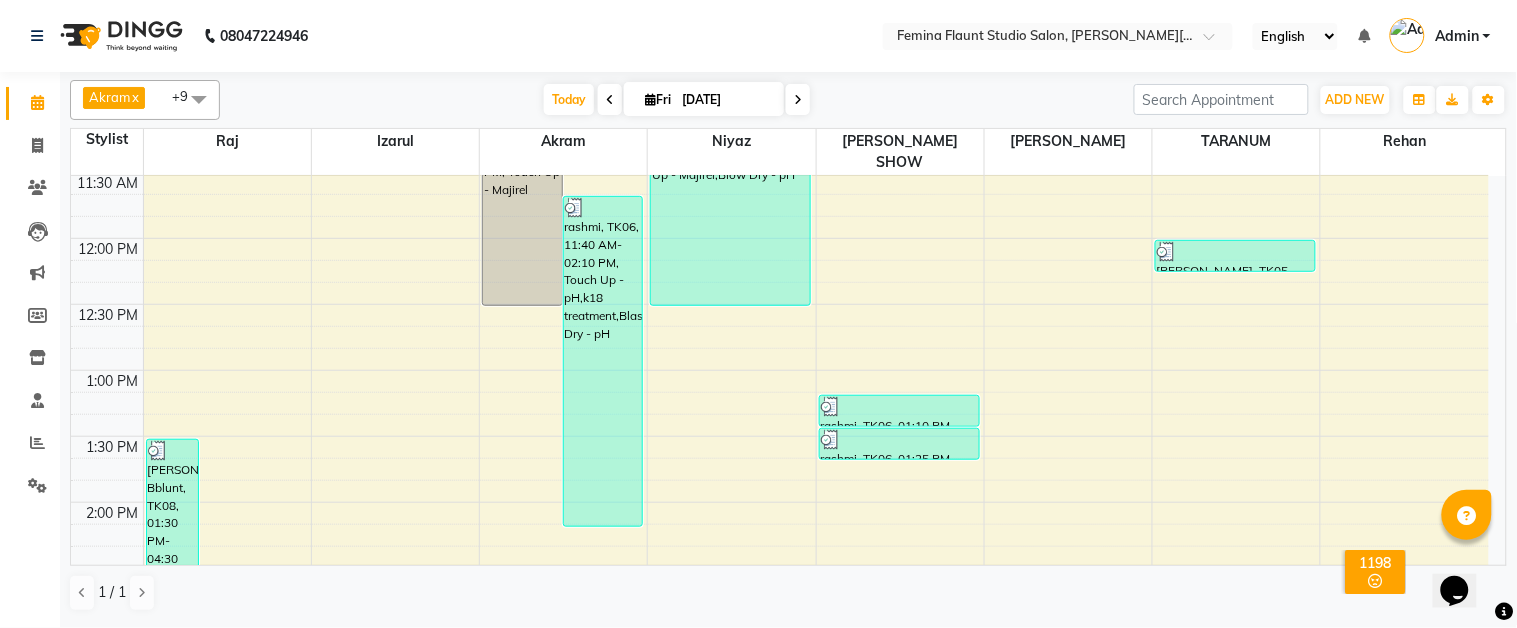 click on "Admin" at bounding box center [1457, 36] 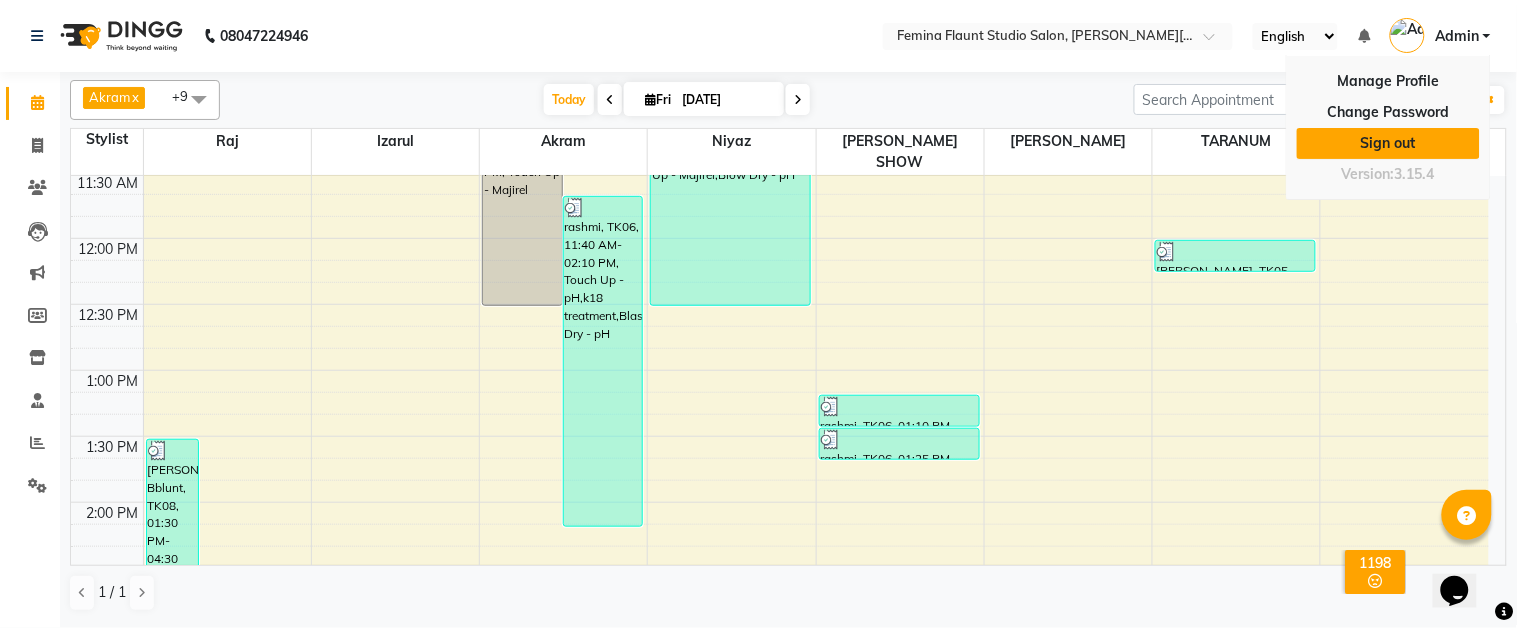 click on "Sign out" at bounding box center (1388, 143) 